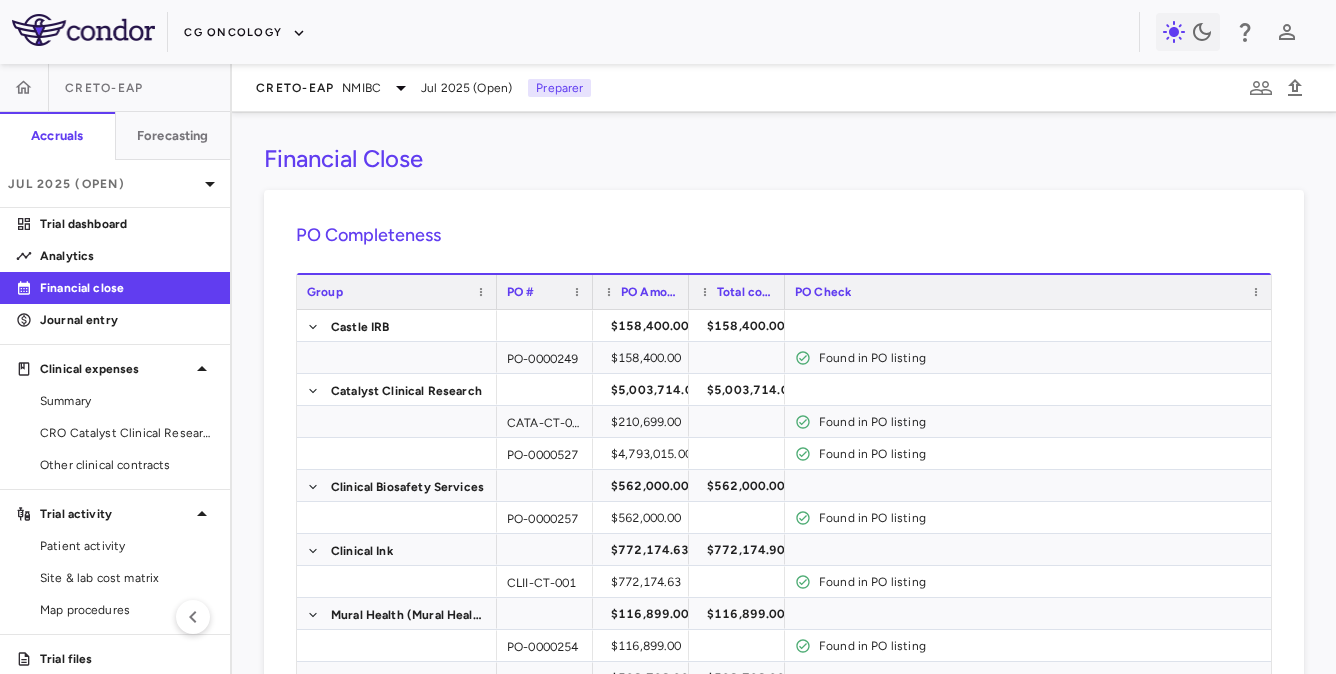 scroll, scrollTop: 0, scrollLeft: 0, axis: both 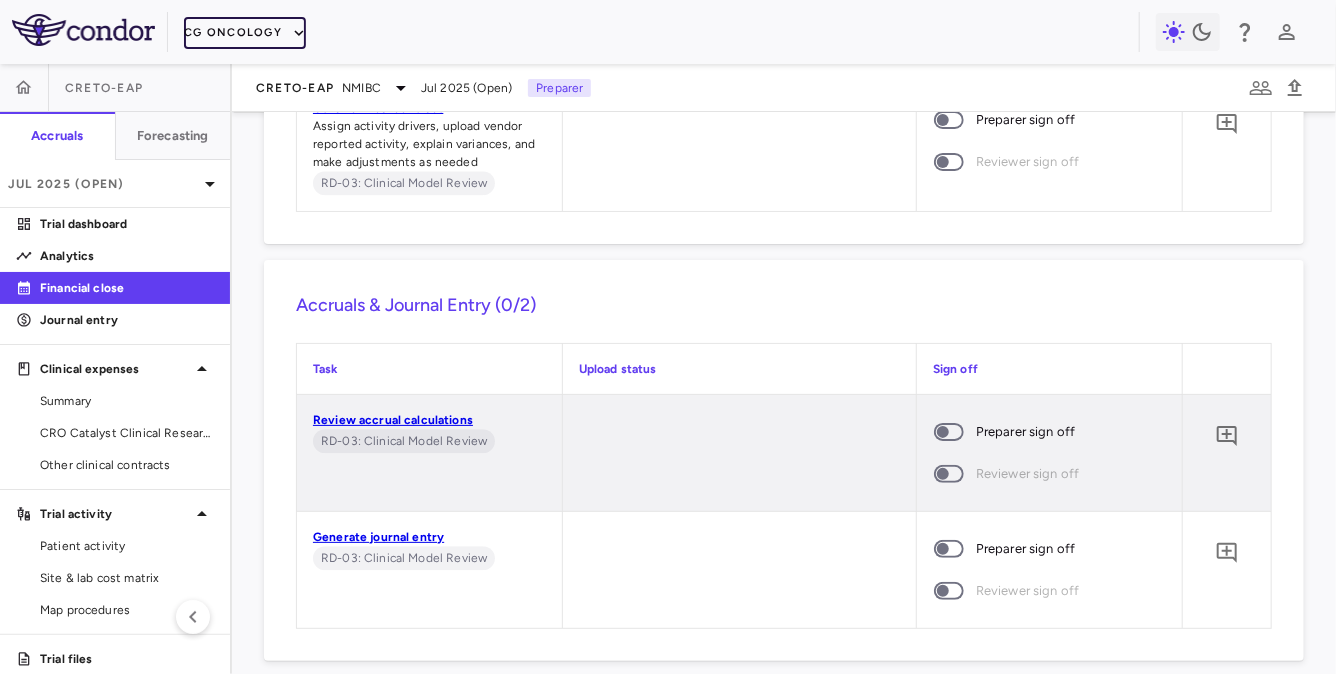 click on "CG Oncology" at bounding box center [245, 33] 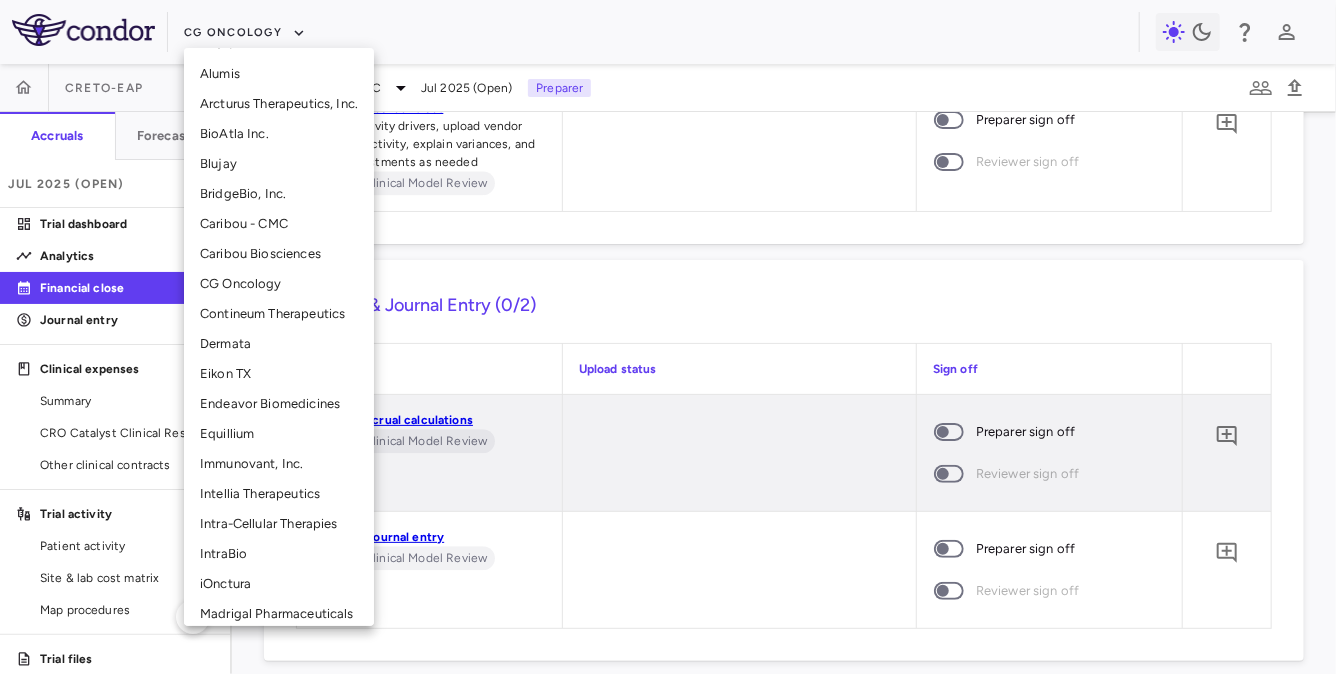 scroll, scrollTop: 220, scrollLeft: 0, axis: vertical 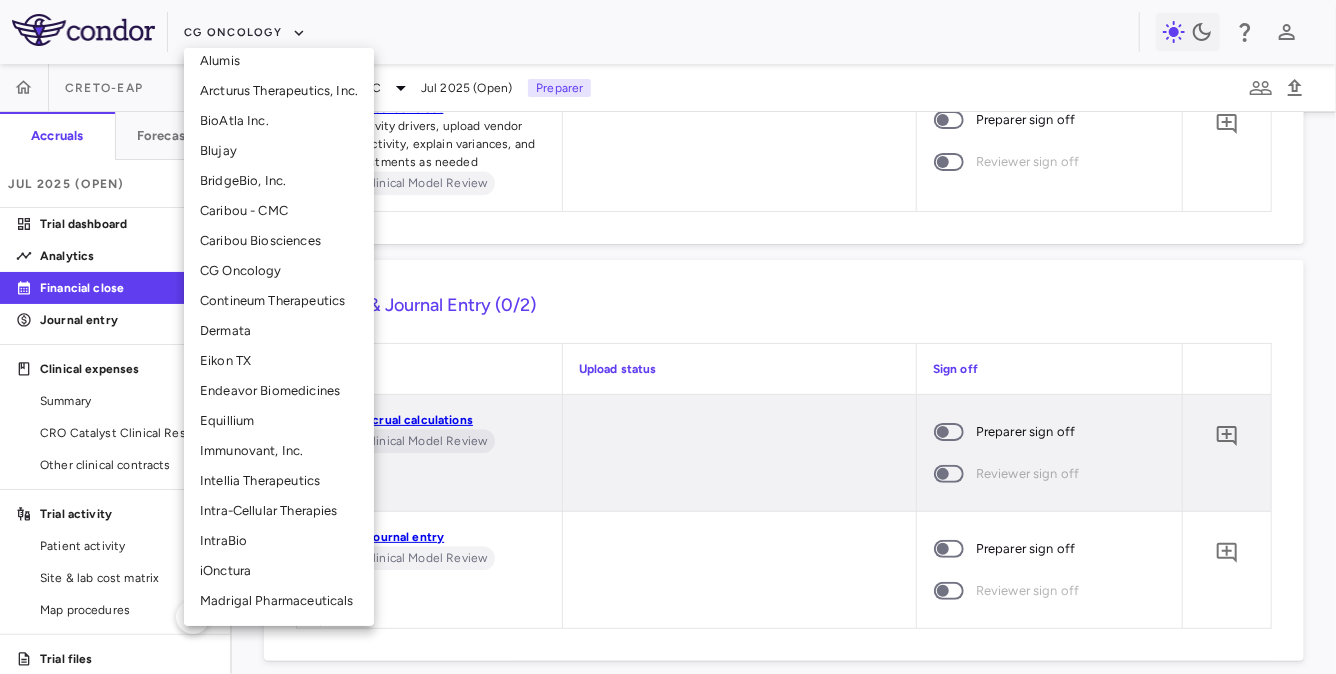click on "Intellia Therapeutics" at bounding box center [279, 481] 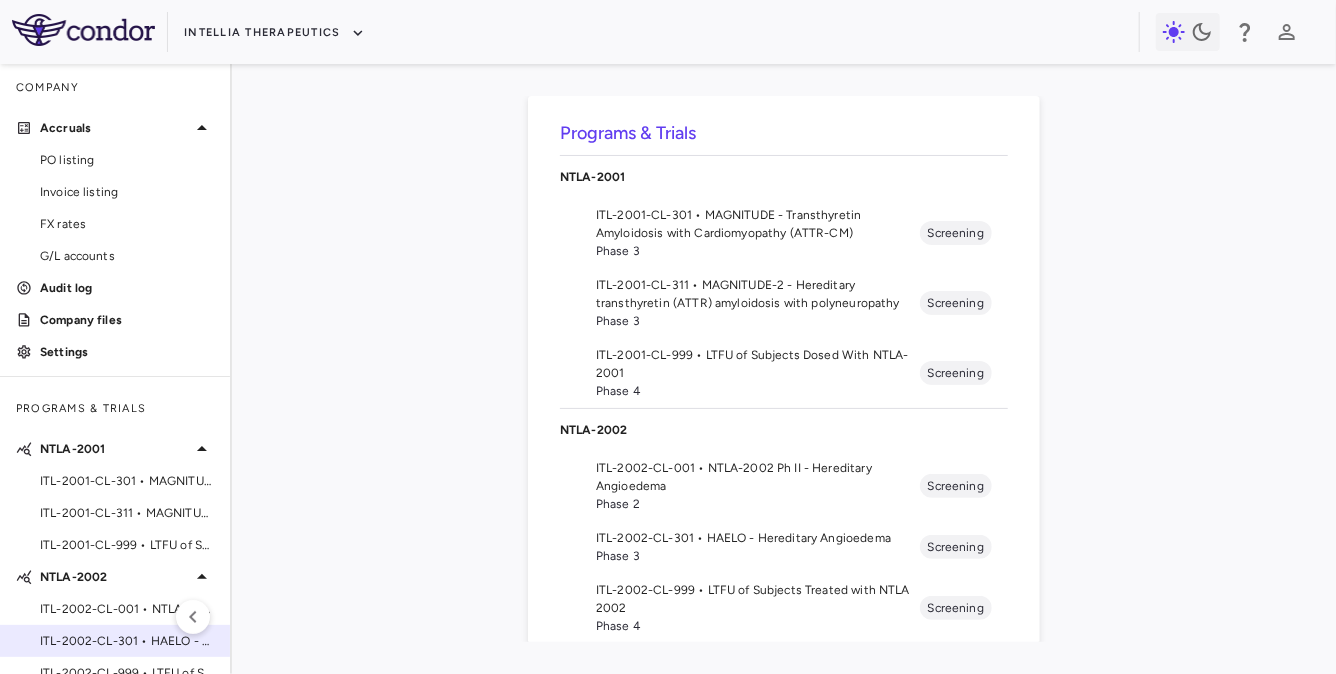click on "ITL-2002-CL-301 • HAELO - Hereditary Angioedema" at bounding box center (127, 641) 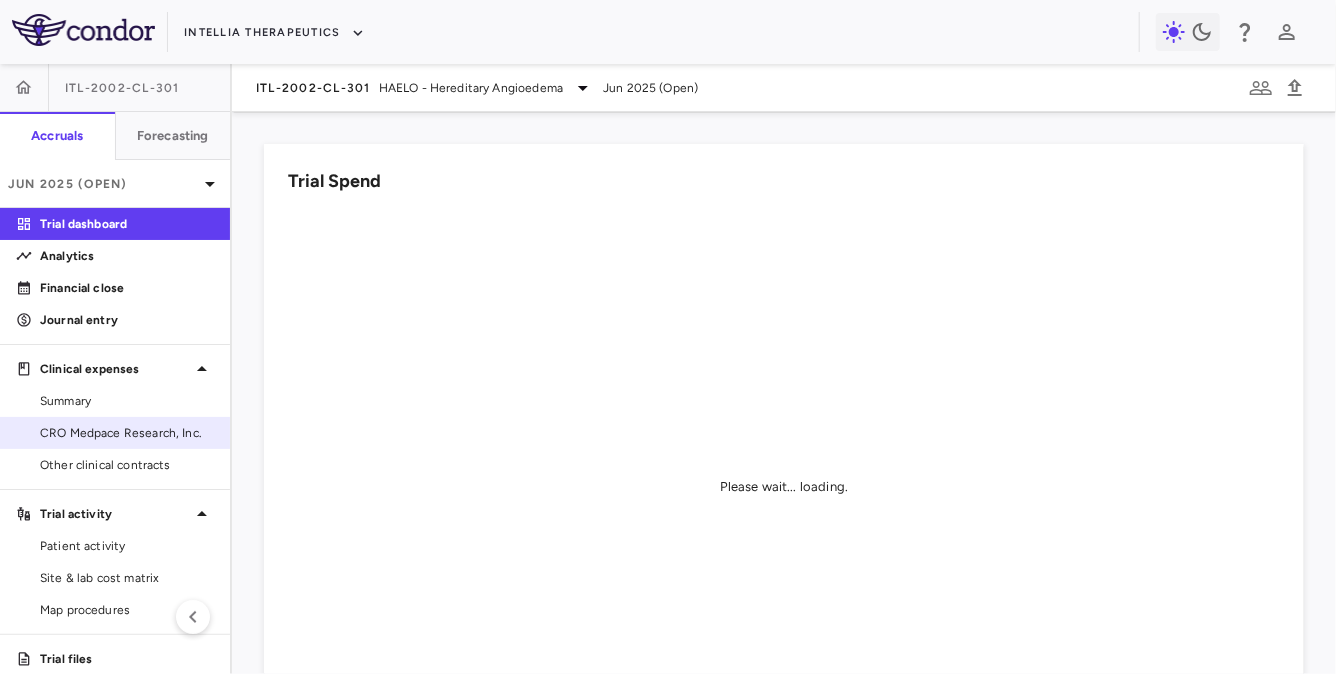 click on "CRO Medpace Research, Inc." at bounding box center (127, 433) 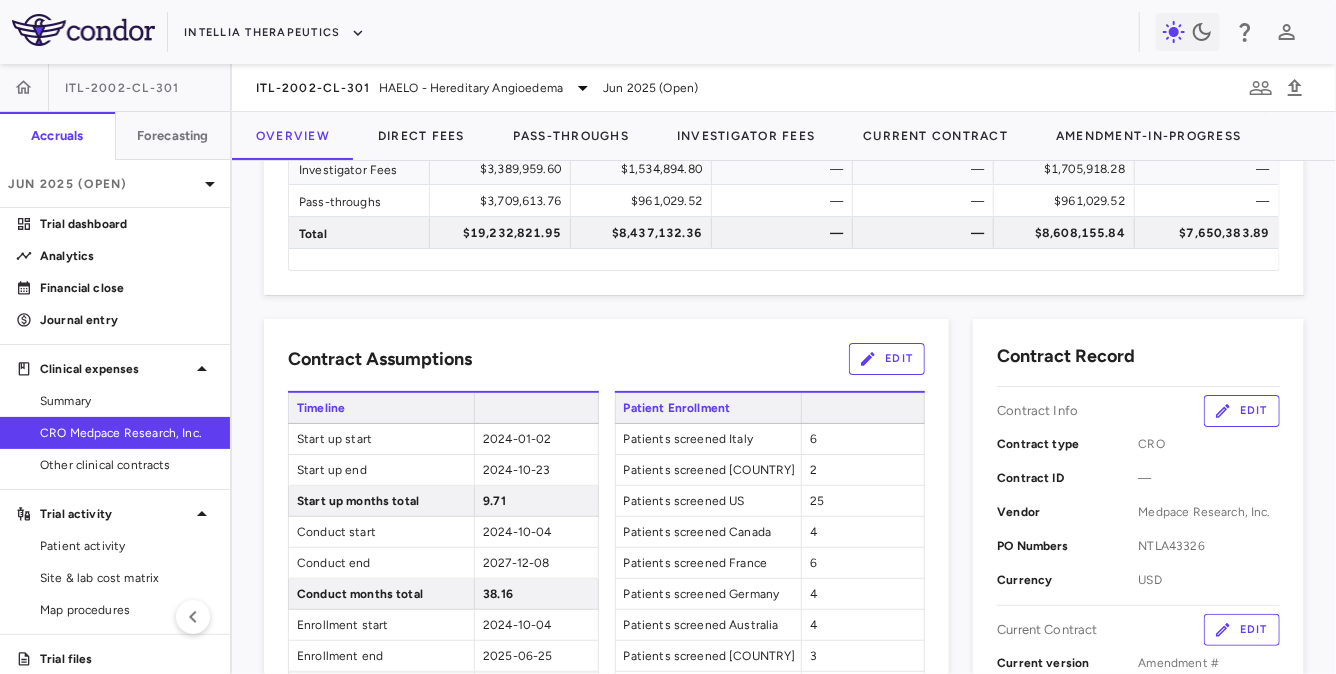 scroll, scrollTop: 323, scrollLeft: 0, axis: vertical 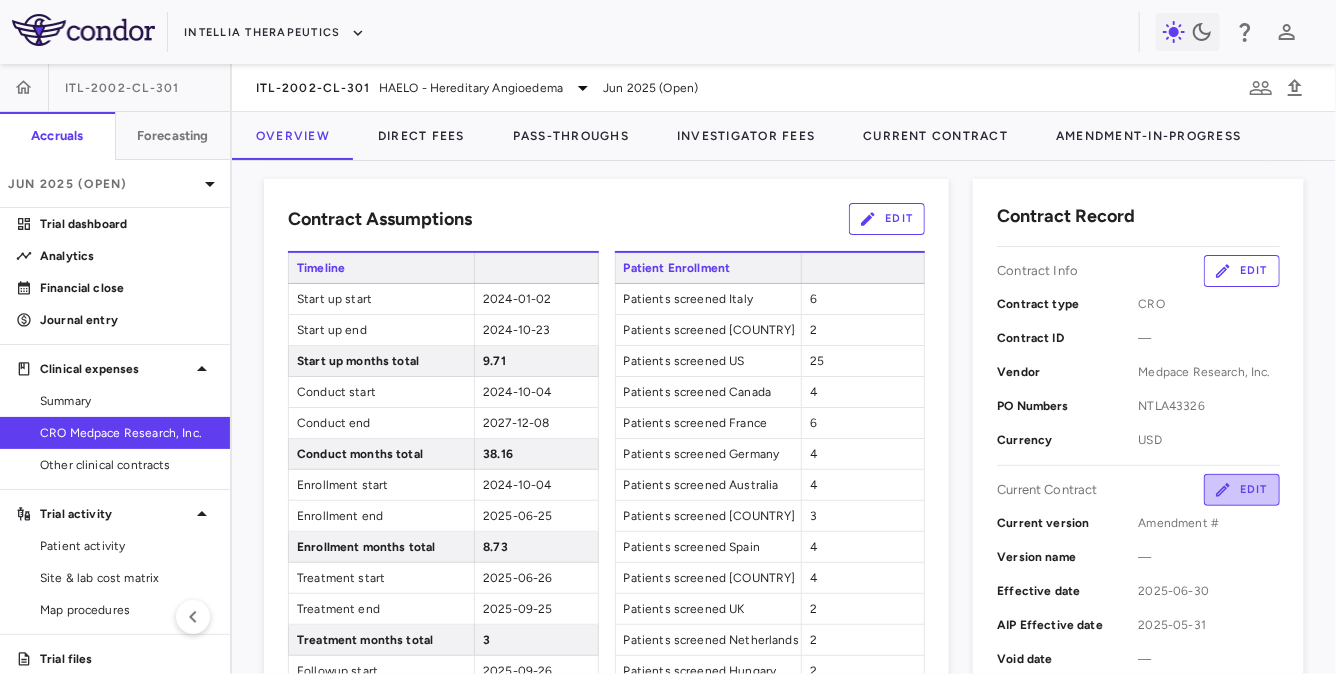 click on "Edit" at bounding box center (1242, 490) 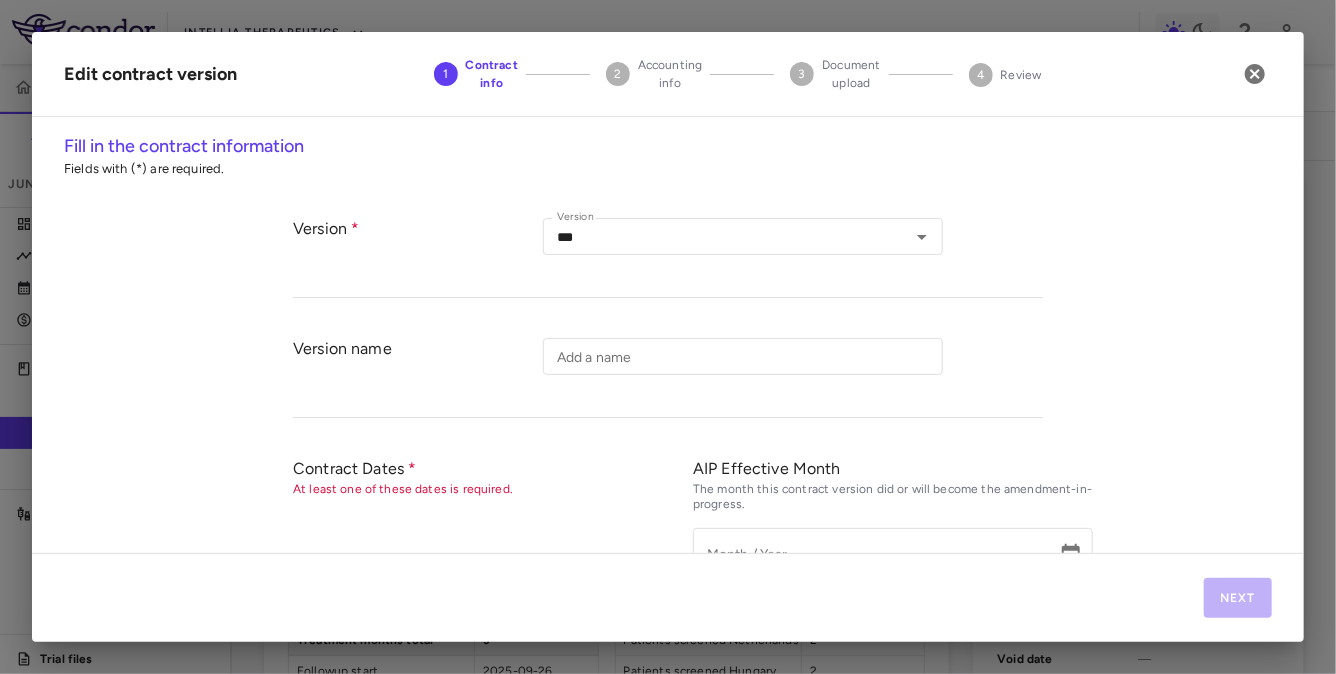 type on "*********" 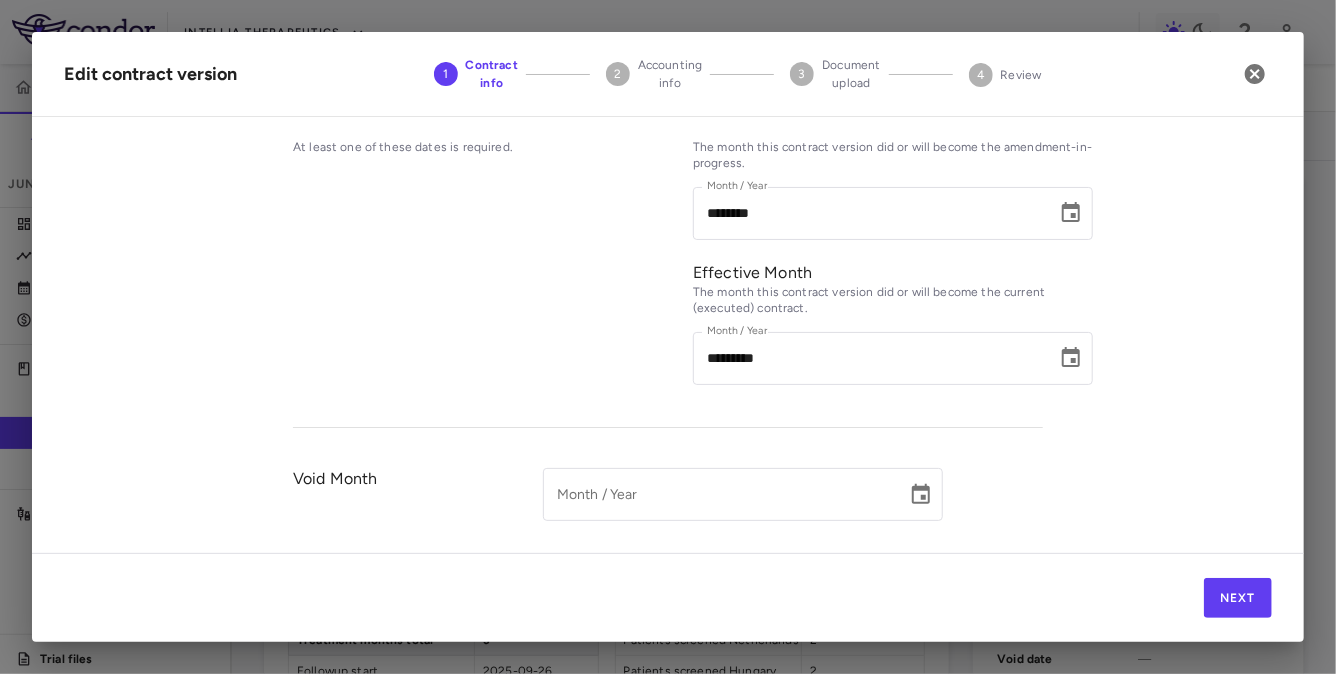scroll, scrollTop: 1018, scrollLeft: 0, axis: vertical 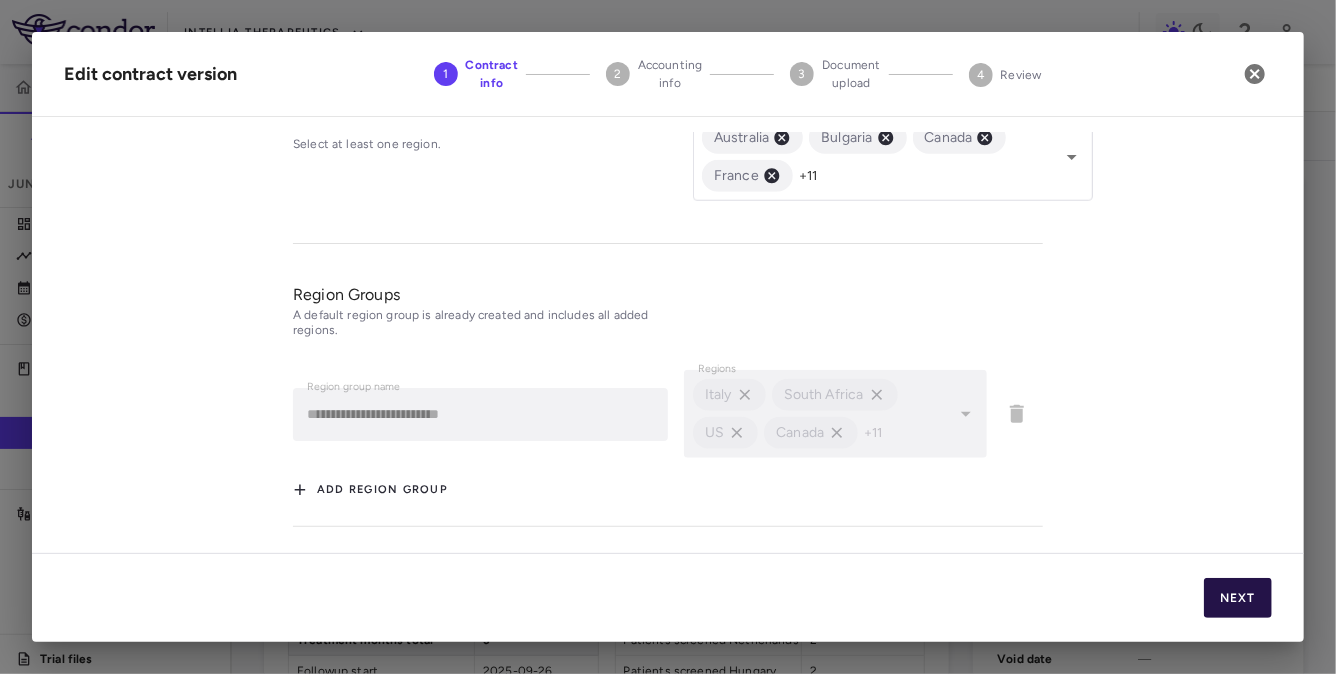 click on "Next" at bounding box center [1238, 598] 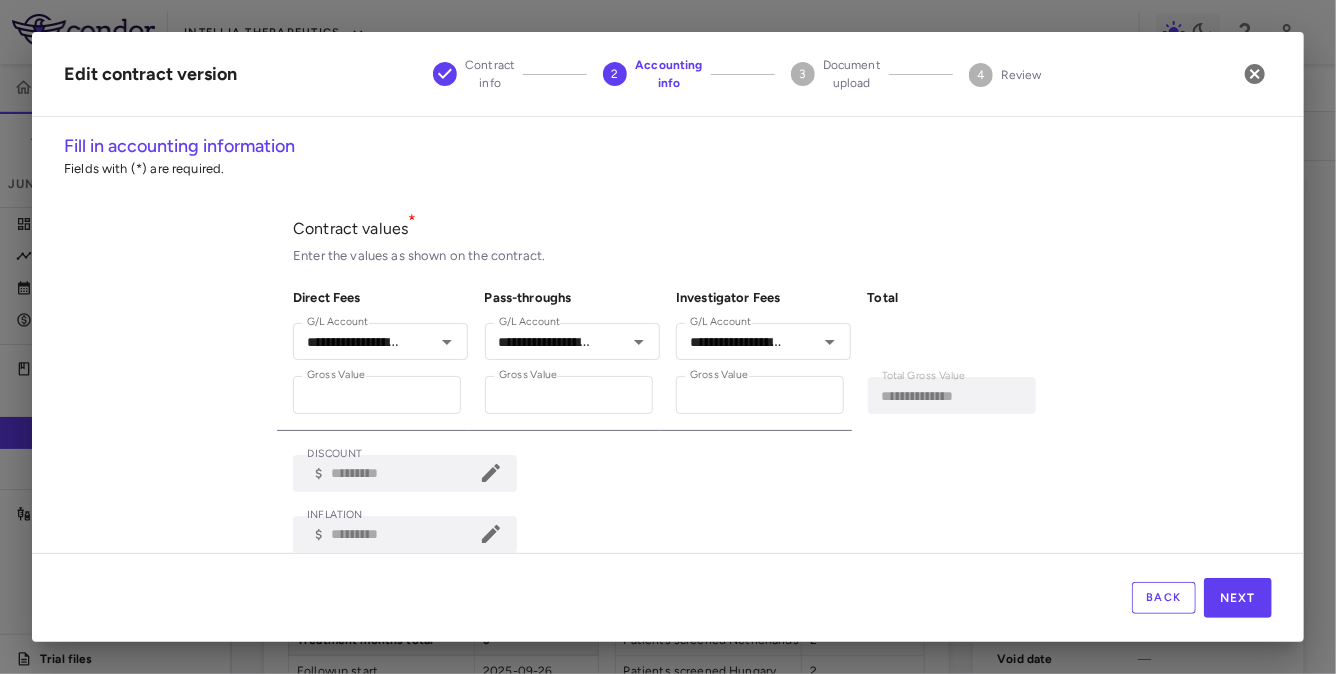 click on "Back" at bounding box center [1164, 598] 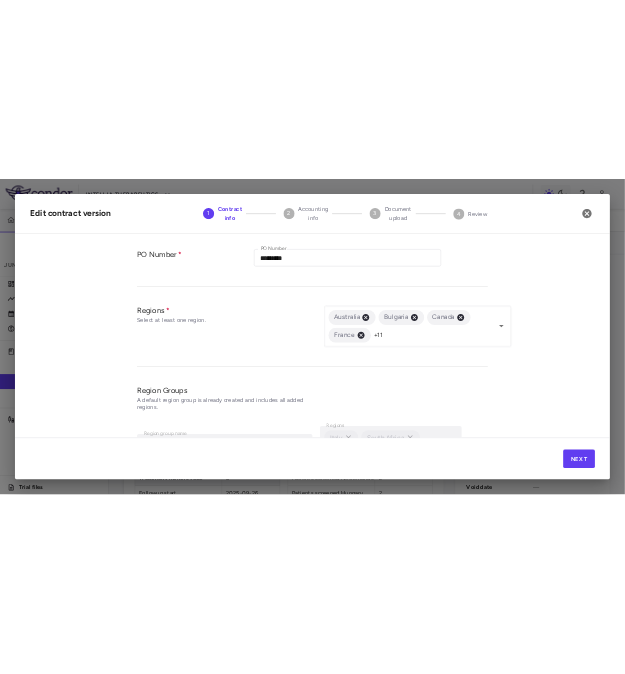 scroll, scrollTop: 875, scrollLeft: 0, axis: vertical 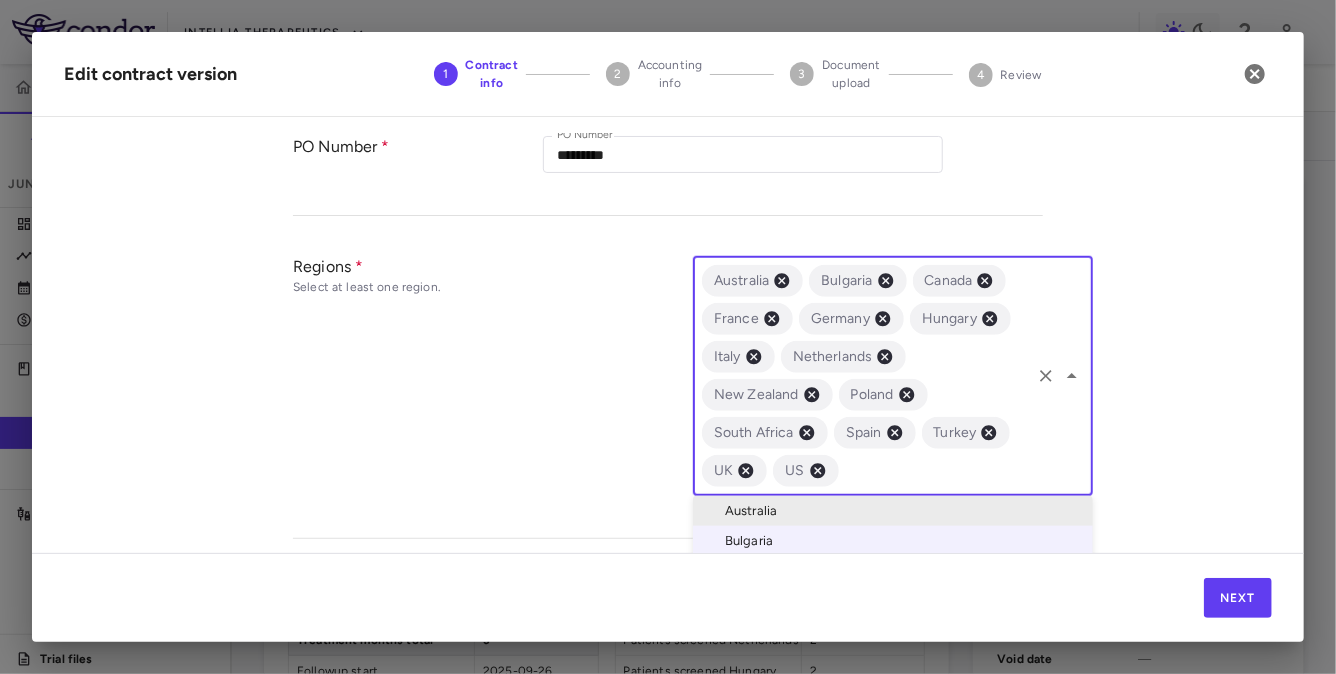 click on "Australia Bulgaria Canada France Germany Hungary Italy Netherlands New Zealand Poland South Africa Spain Turkey UK US ​" at bounding box center (893, 376) 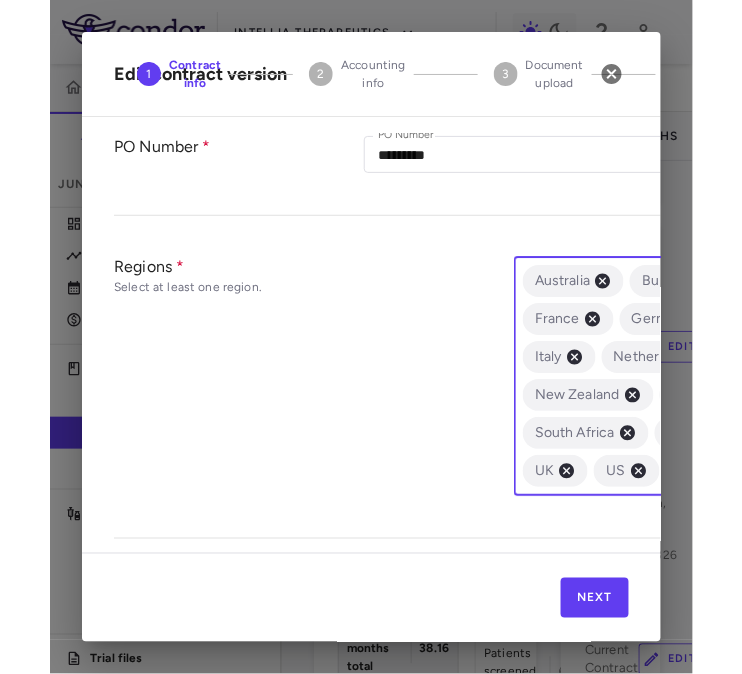 scroll, scrollTop: 370, scrollLeft: 0, axis: vertical 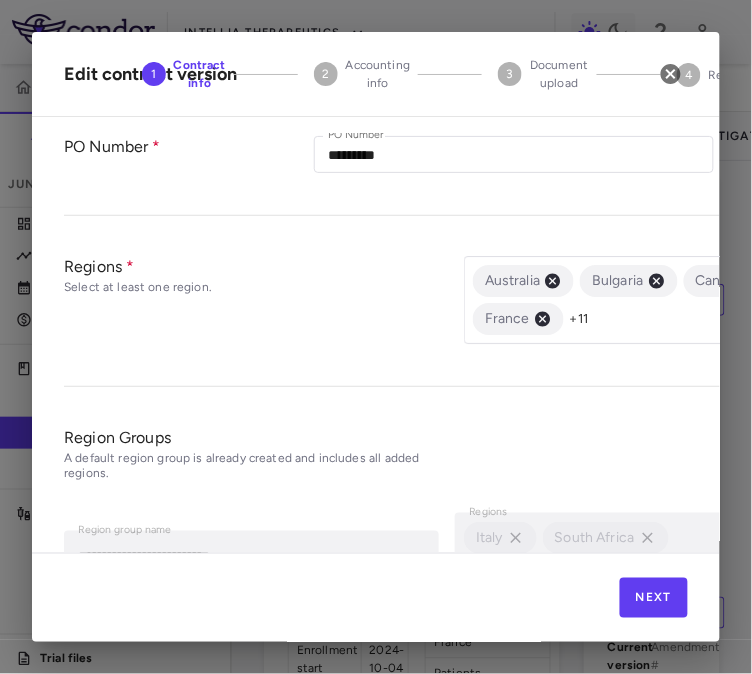 click on "Regions Select at least one region." at bounding box center (264, 311) 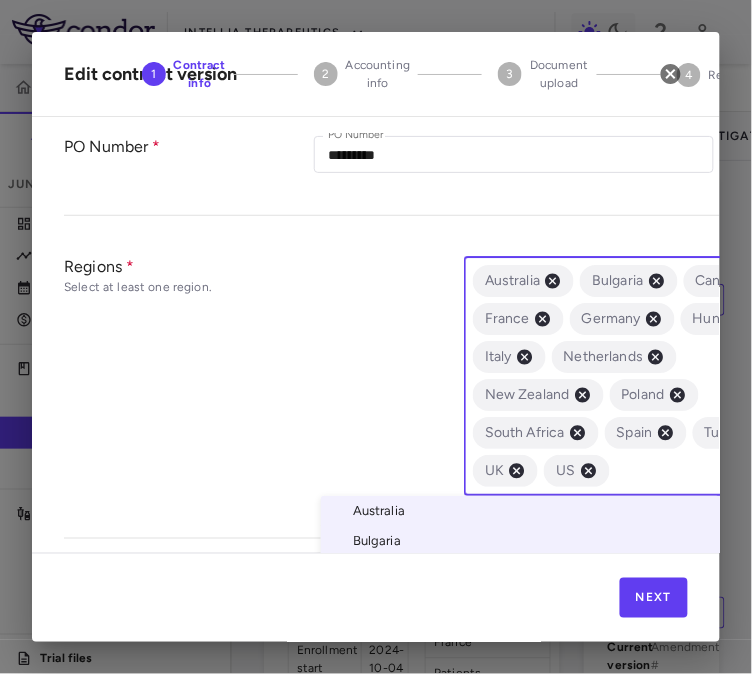 click on "Australia Bulgaria Canada France Germany Hungary Italy Netherlands New Zealand Poland South Africa Spain Turkey UK US ​" at bounding box center (664, 376) 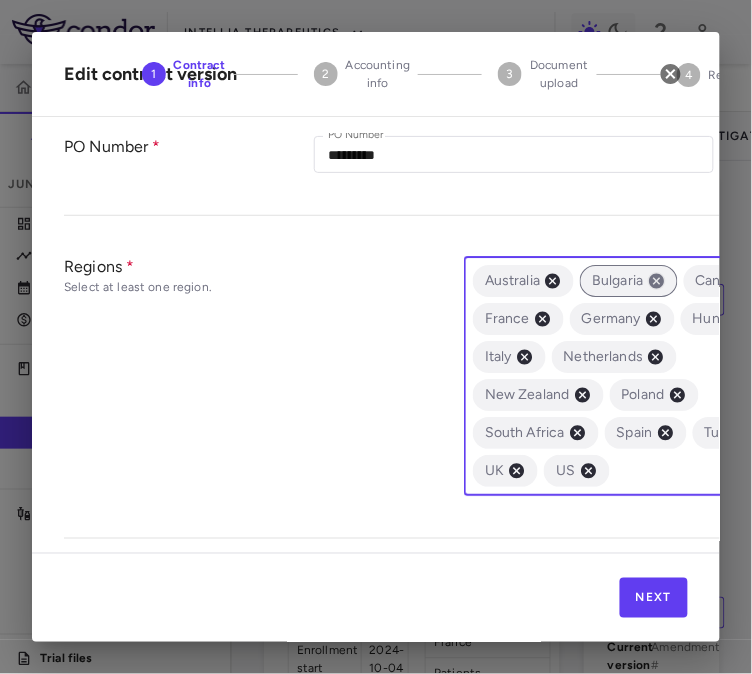 click 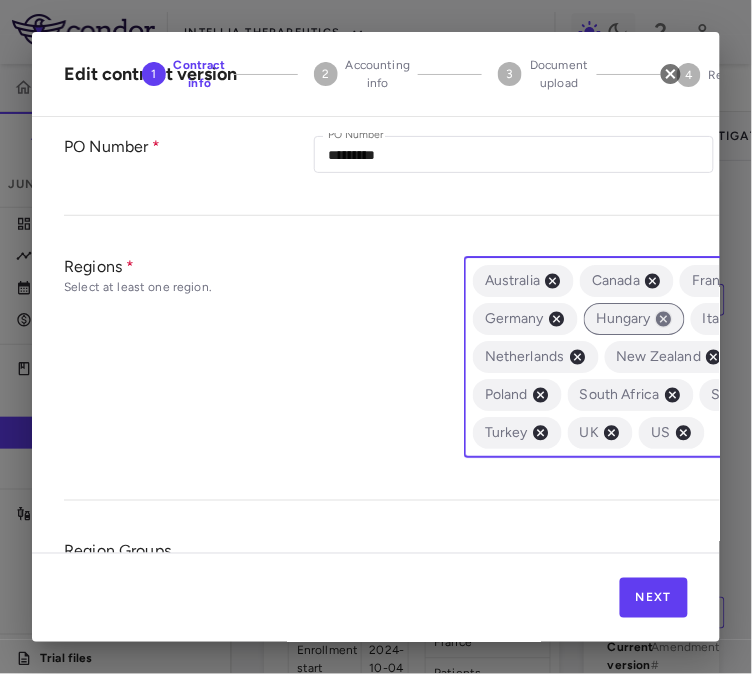 click 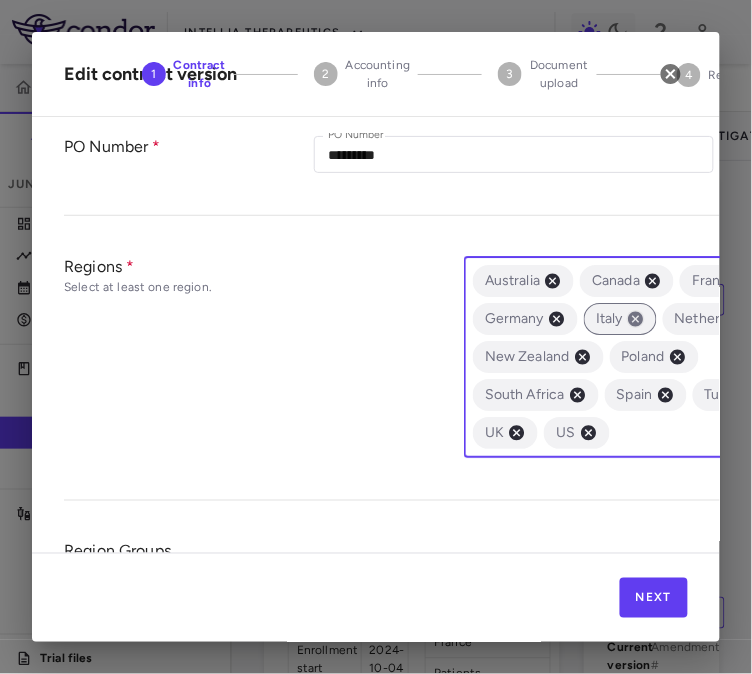 click 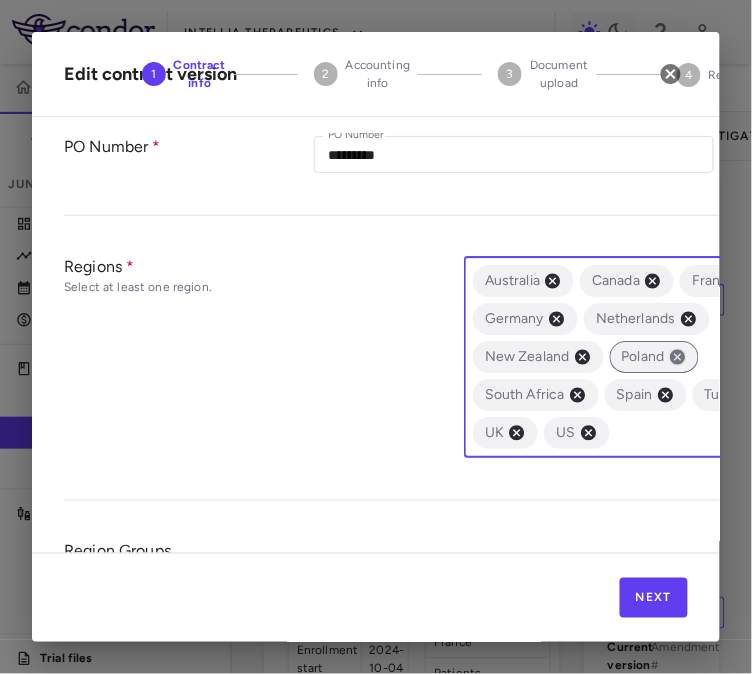 click 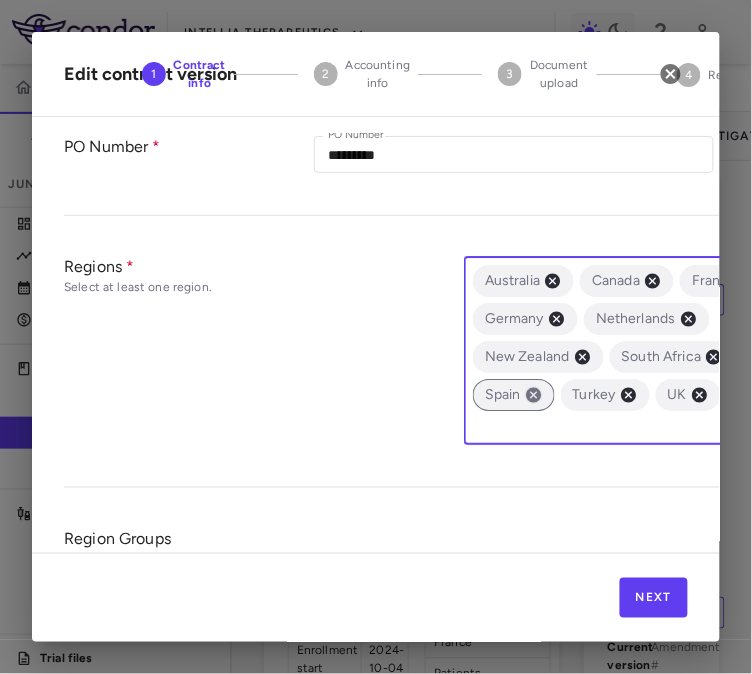 click 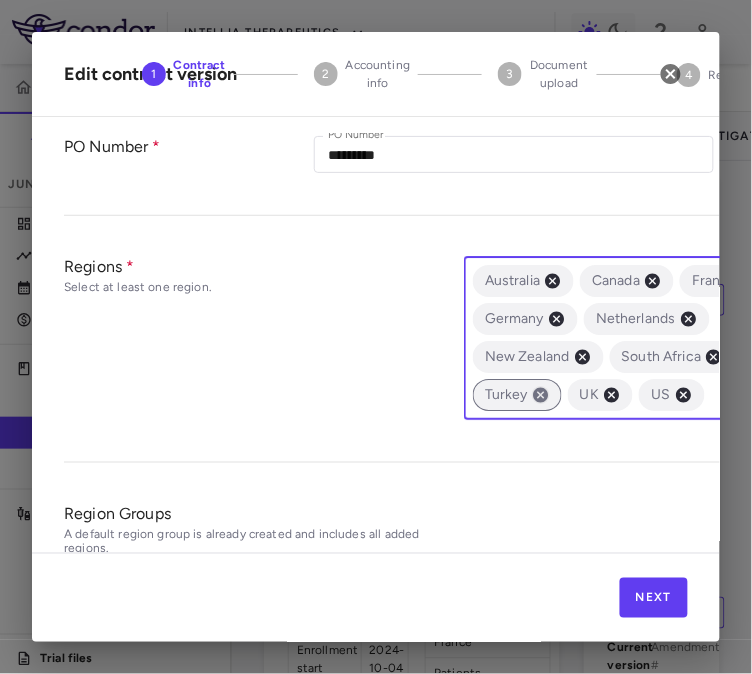 click 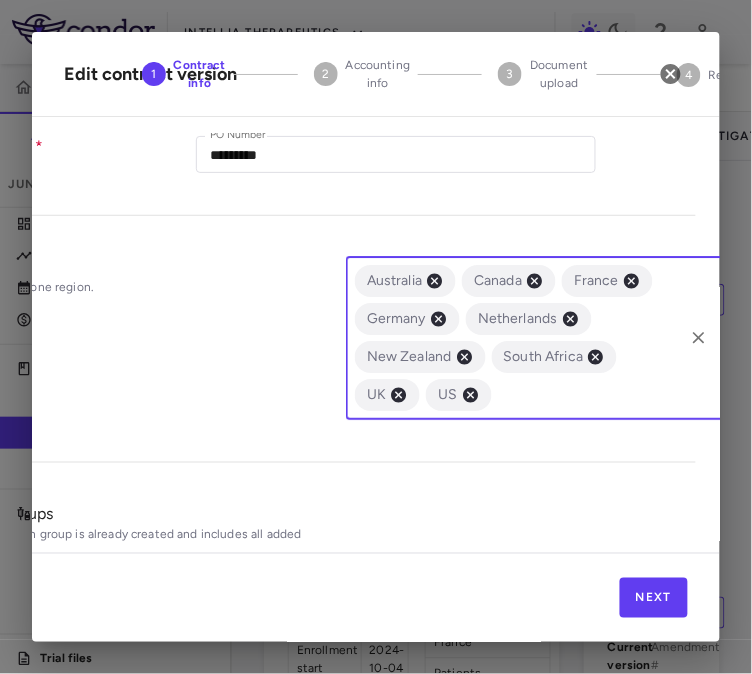 scroll, scrollTop: 874, scrollLeft: 118, axis: both 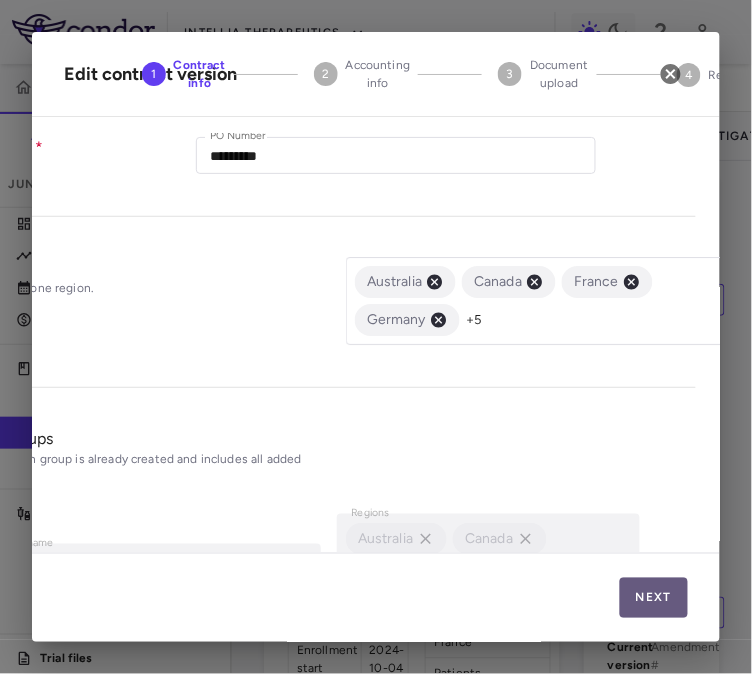click on "Next" at bounding box center [654, 598] 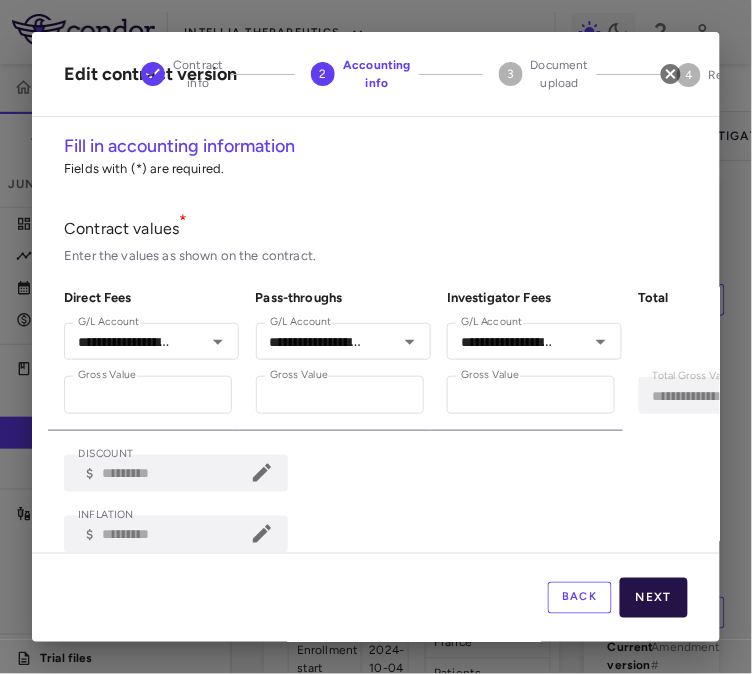 click on "Next" at bounding box center (654, 598) 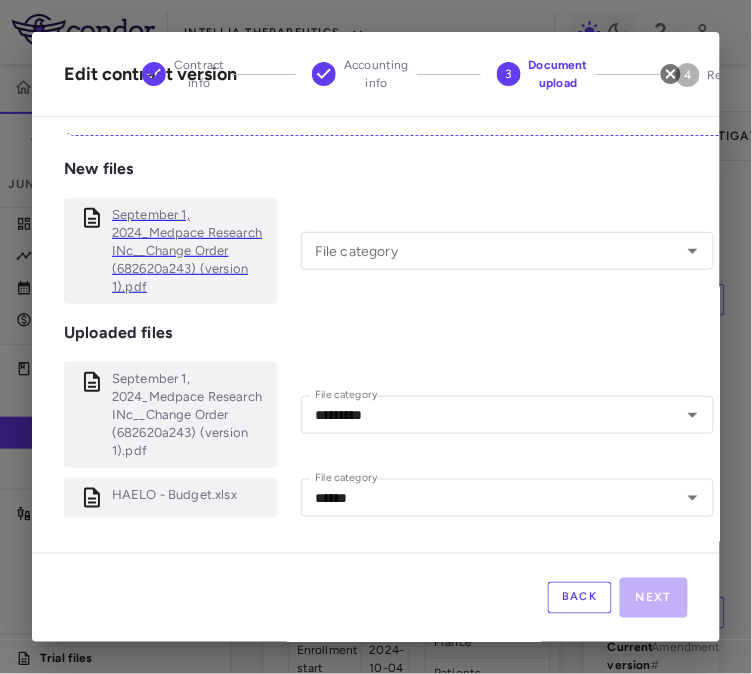 scroll, scrollTop: 510, scrollLeft: 0, axis: vertical 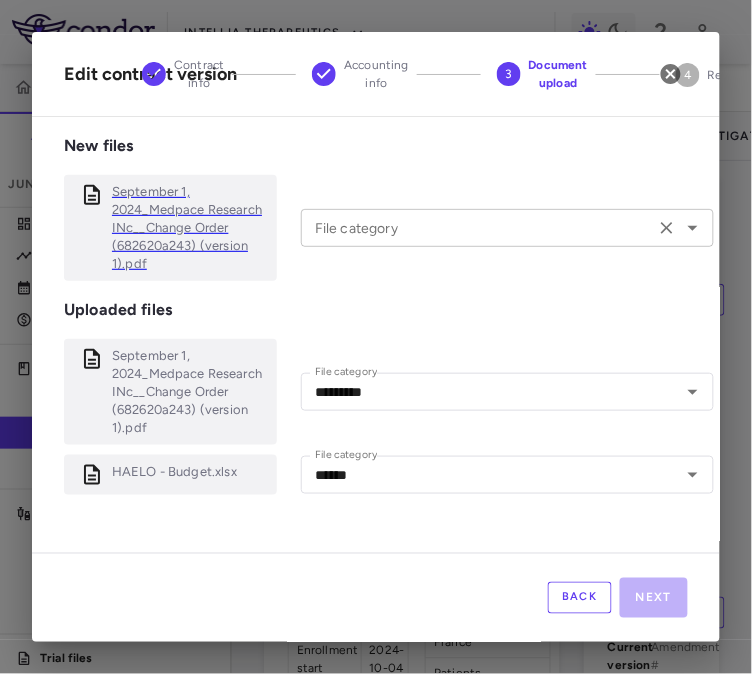 click on "File category" at bounding box center (507, 227) 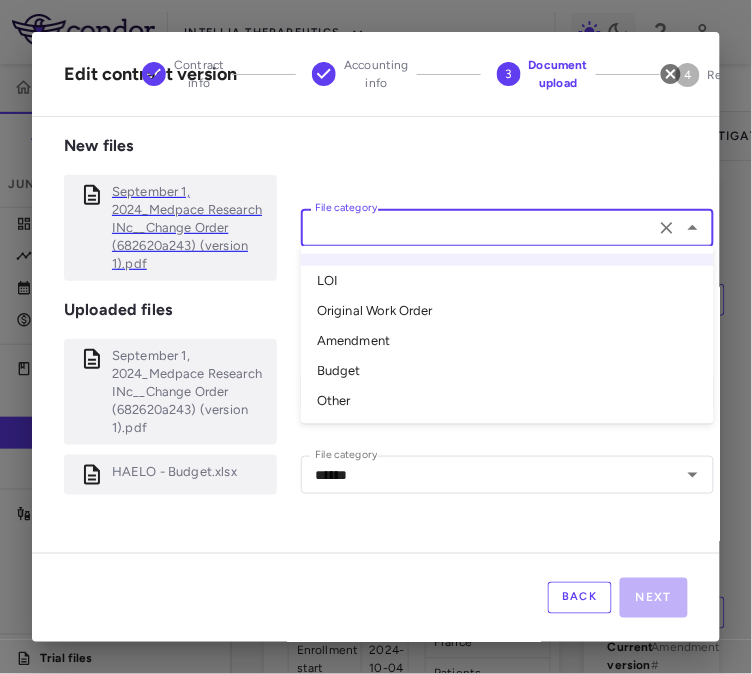 click 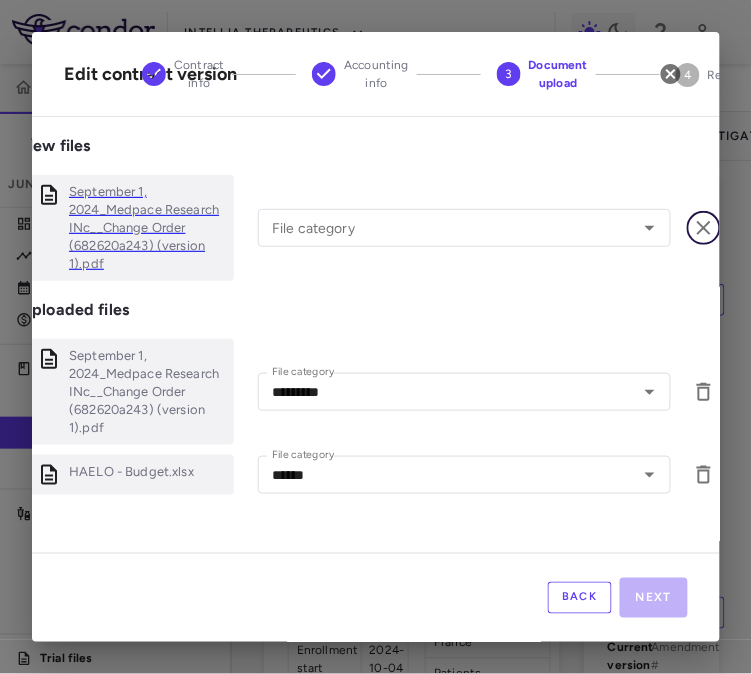 click 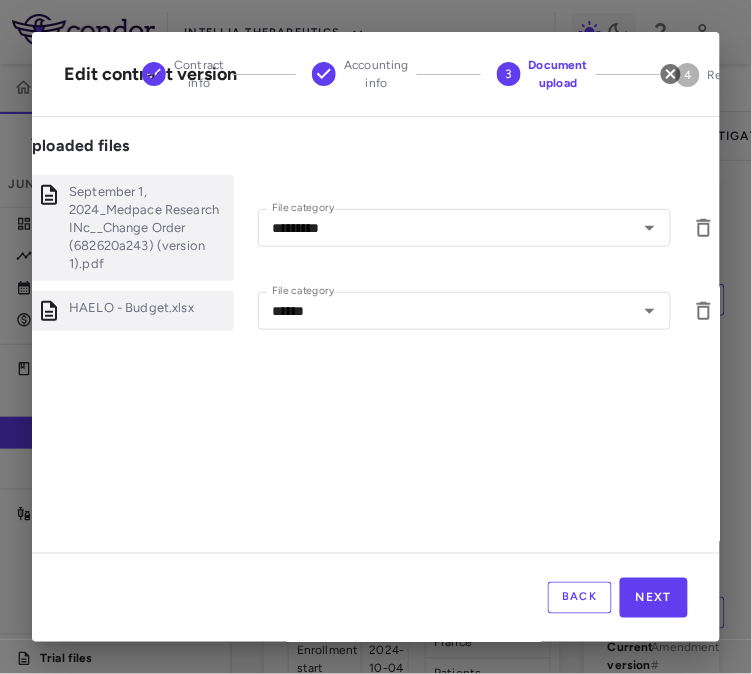 scroll, scrollTop: 346, scrollLeft: 43, axis: both 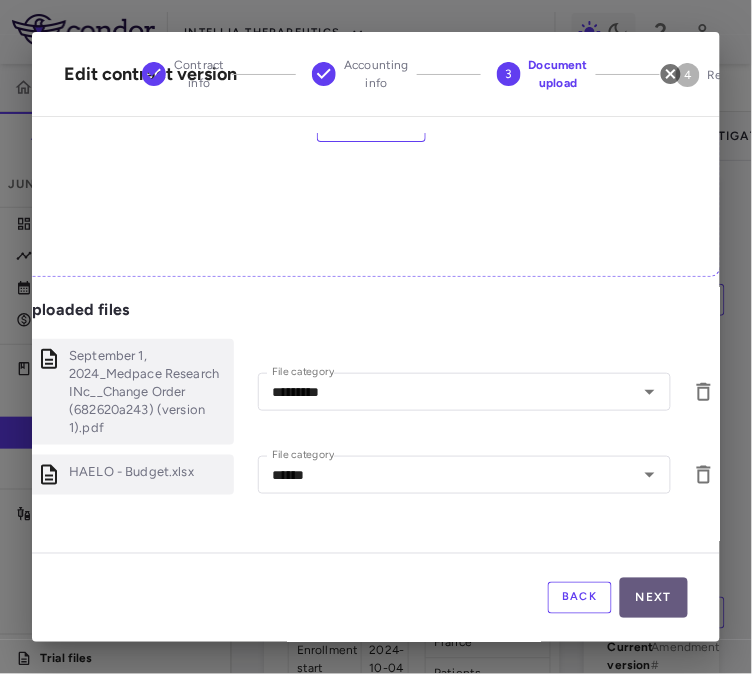 click on "Next" at bounding box center (654, 598) 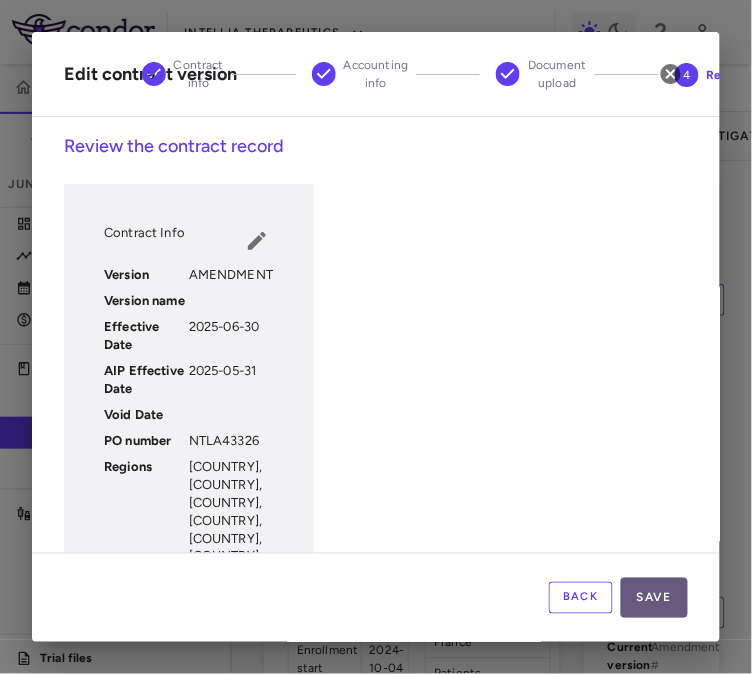 click on "Save" at bounding box center [654, 598] 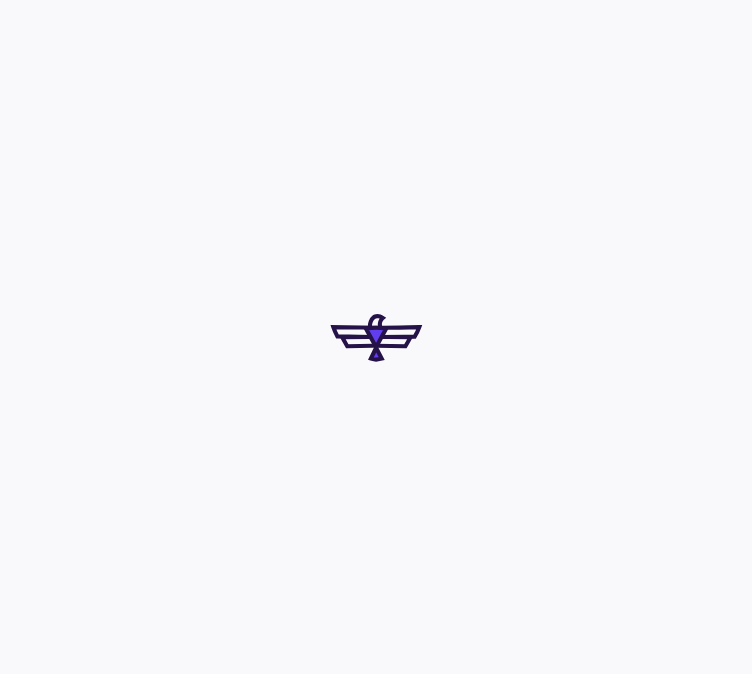 scroll, scrollTop: 0, scrollLeft: 0, axis: both 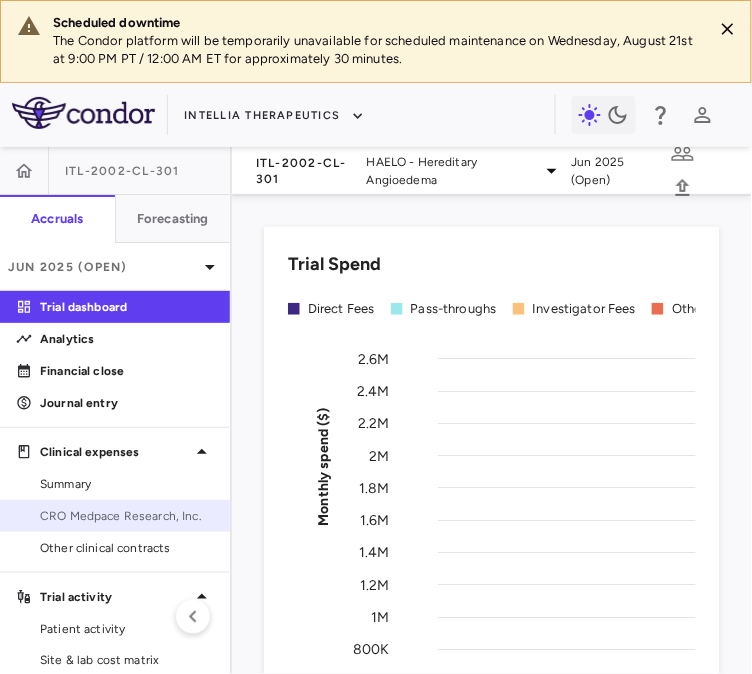 click on "CRO Medpace Research, Inc." at bounding box center (127, 516) 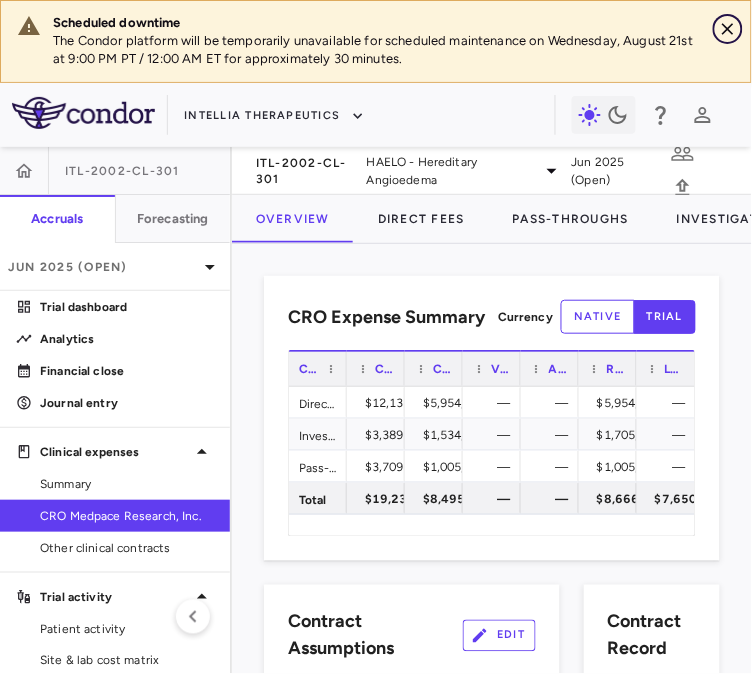click 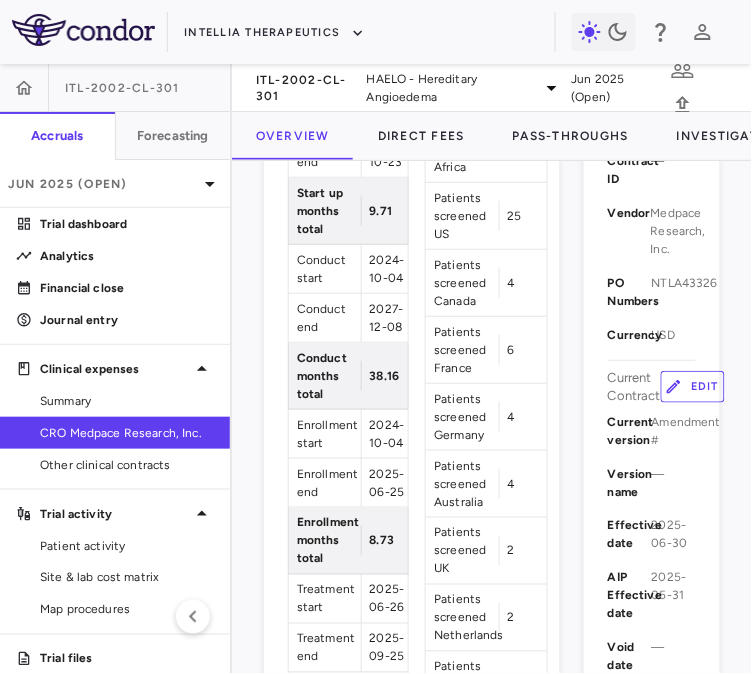 scroll, scrollTop: 577, scrollLeft: 0, axis: vertical 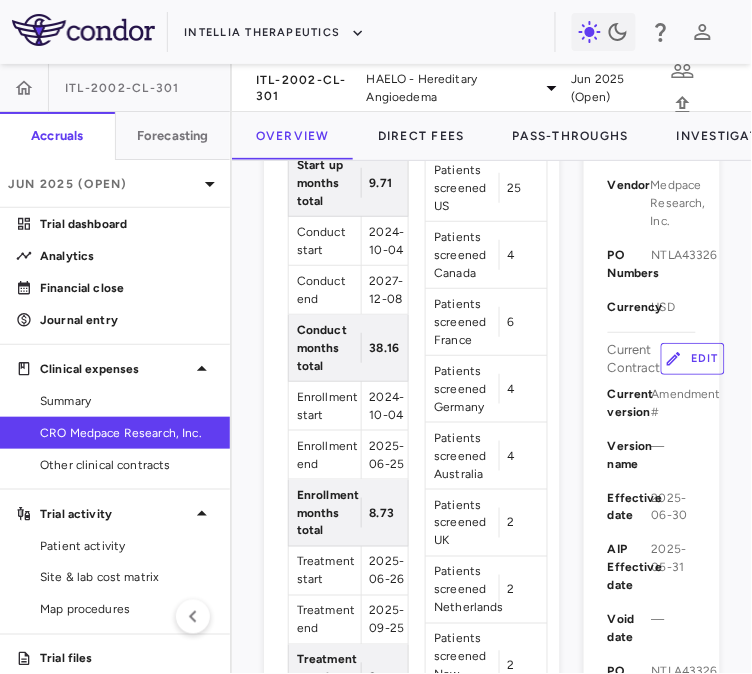 click on "Edit" at bounding box center (693, 359) 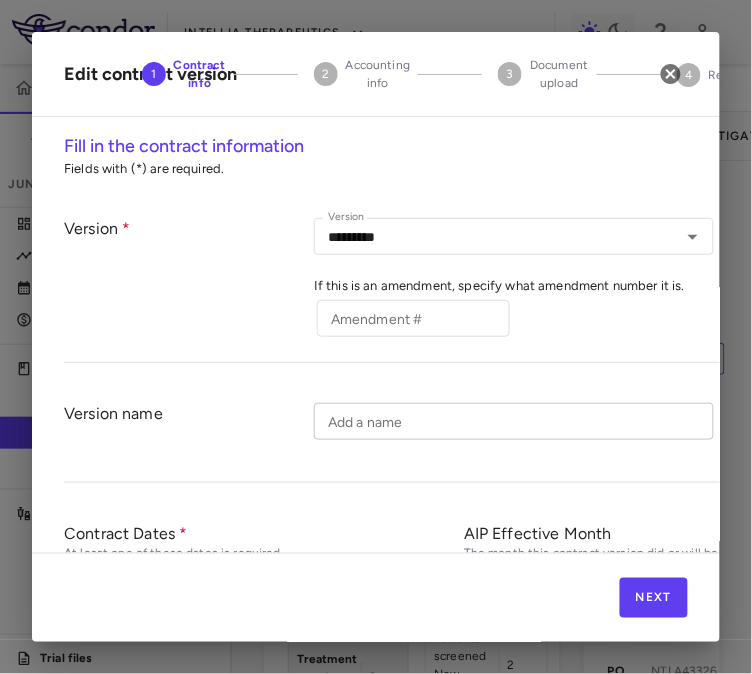 type on "*********" 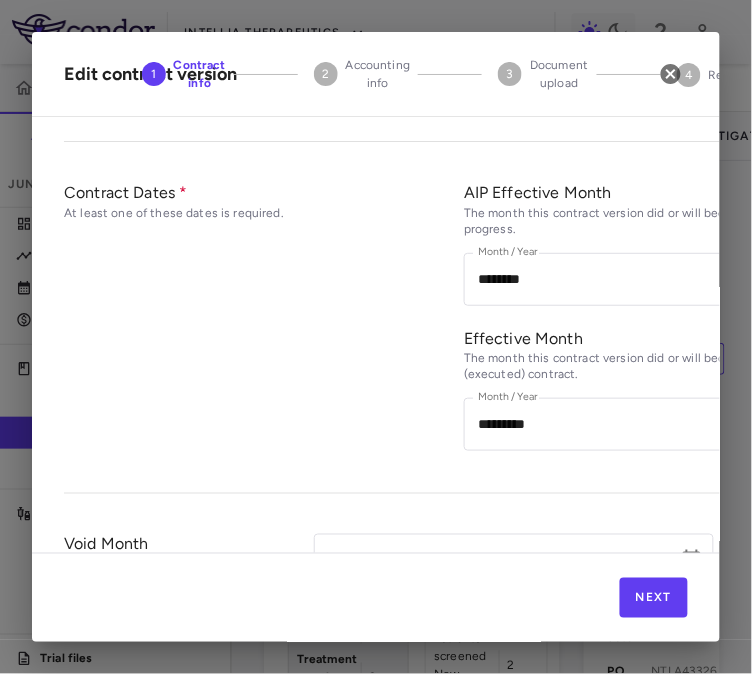 scroll, scrollTop: 349, scrollLeft: 0, axis: vertical 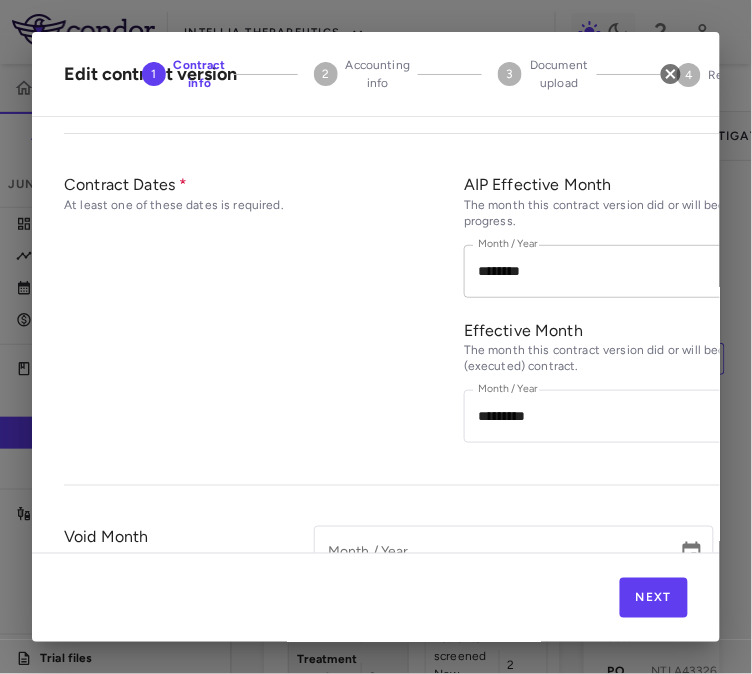 click on "********" at bounding box center [639, 271] 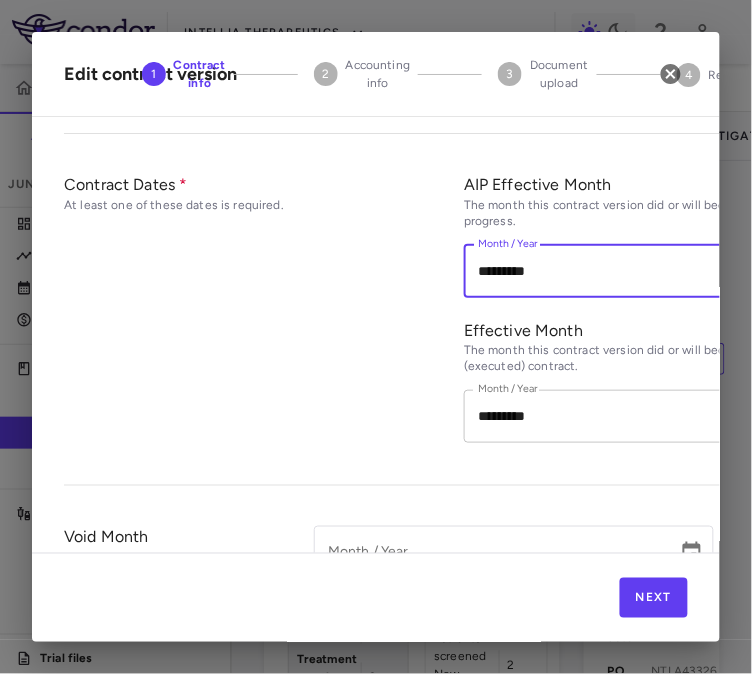 type on "*********" 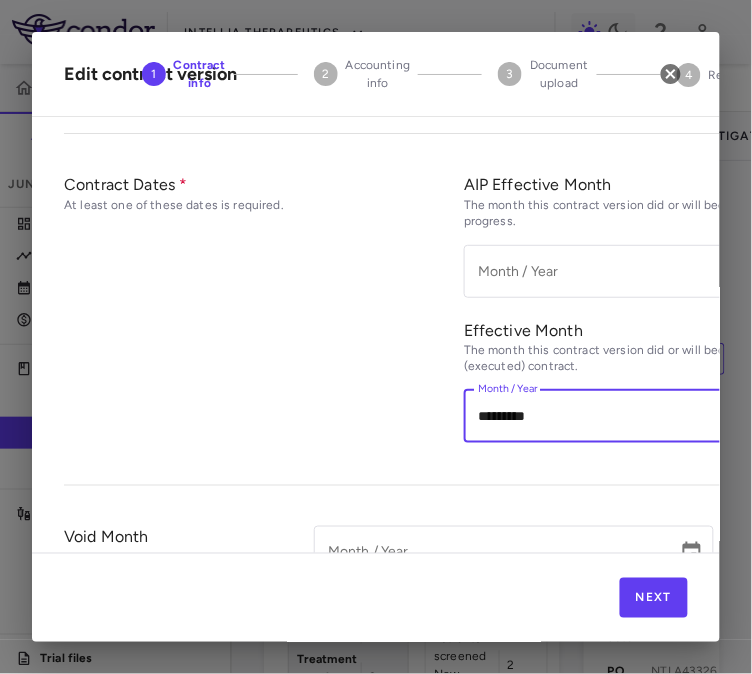 click on "*********" at bounding box center [639, 416] 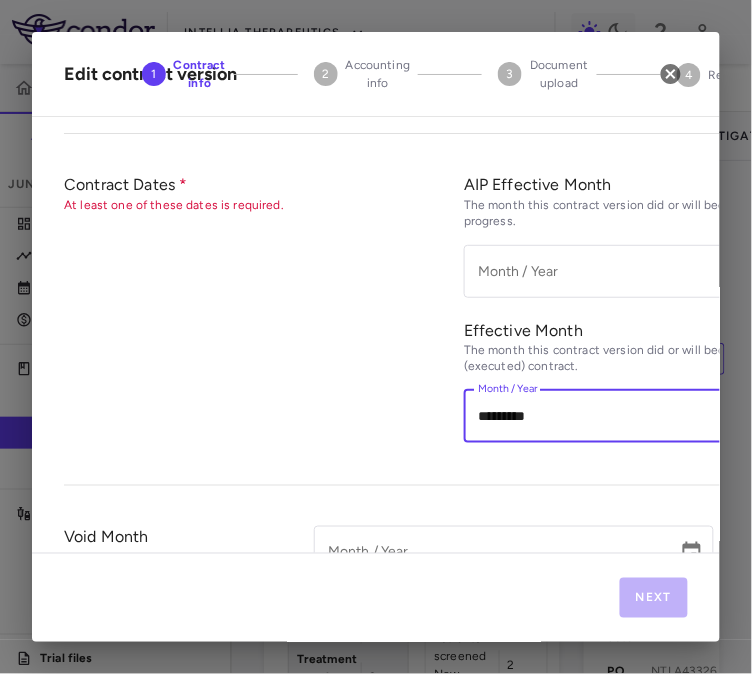 click on "*********" at bounding box center [639, 416] 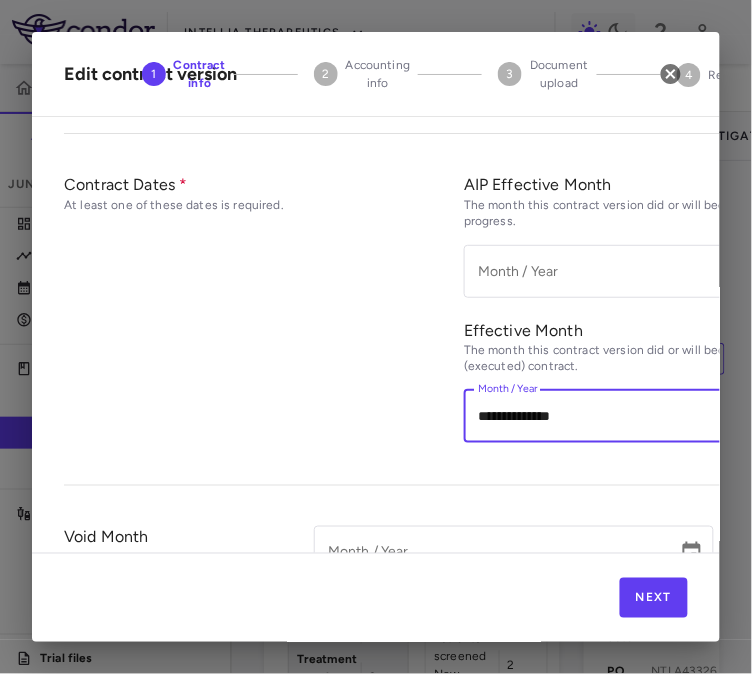 type on "**********" 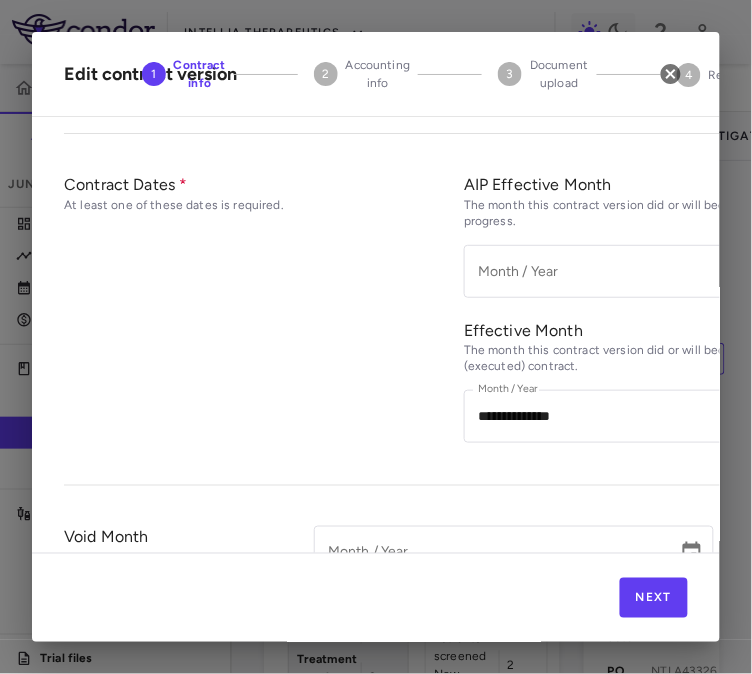 click on "Contract Dates At least one of these dates is required." at bounding box center [264, 319] 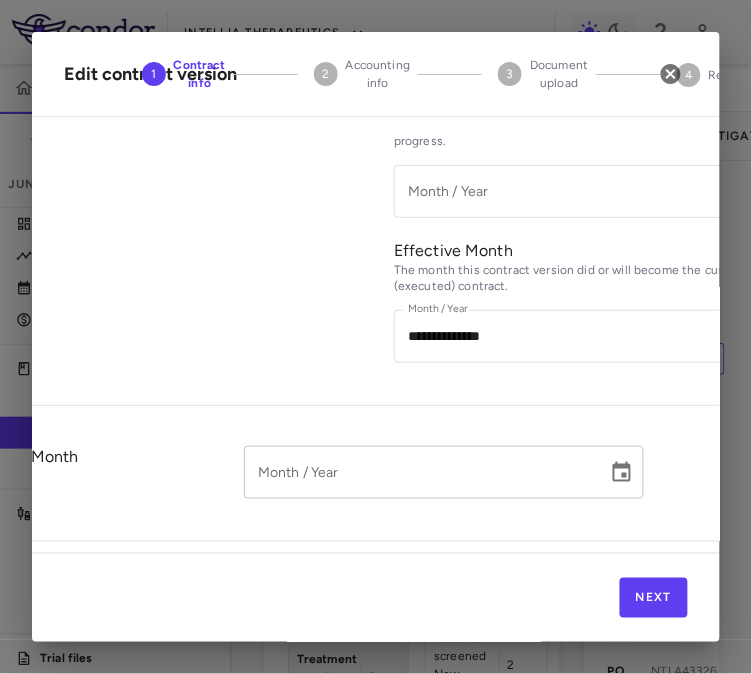 scroll, scrollTop: 443, scrollLeft: 70, axis: both 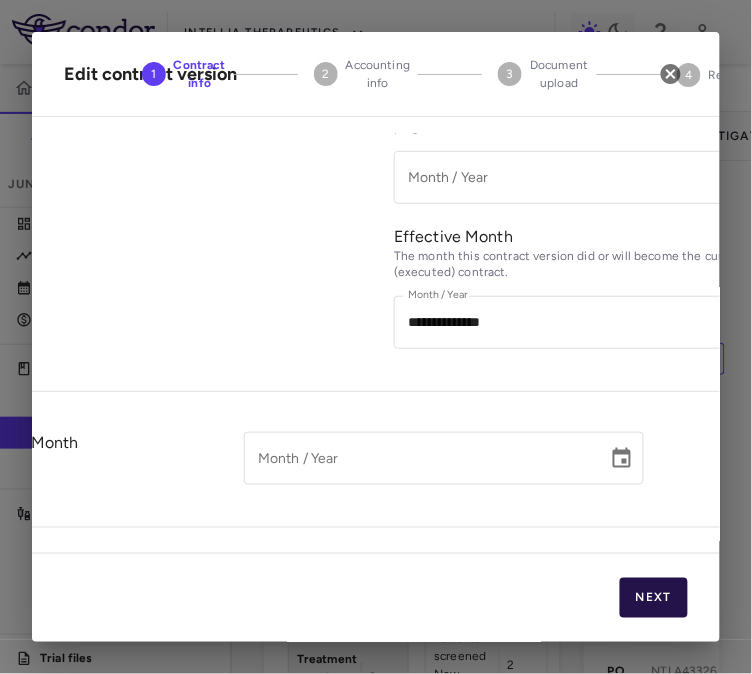 click on "Next" at bounding box center (654, 598) 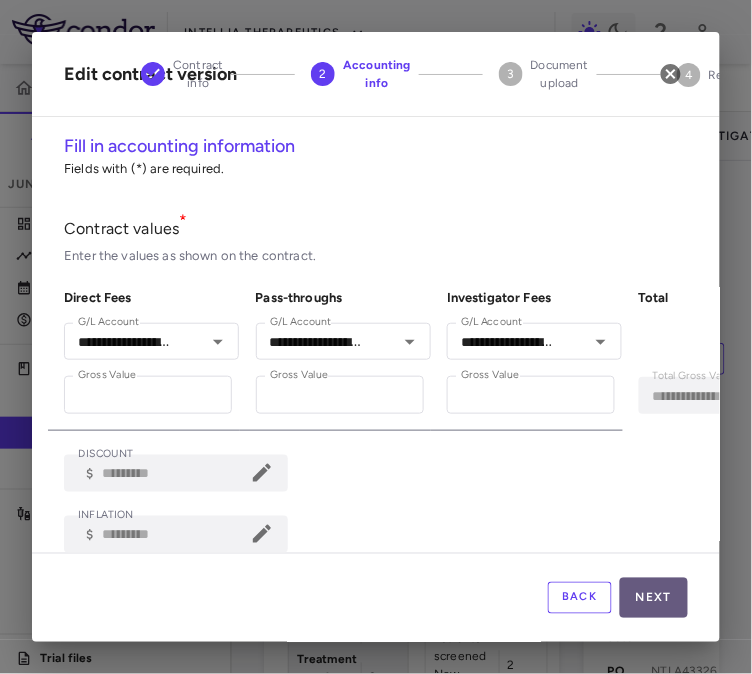 click on "Next" at bounding box center (654, 598) 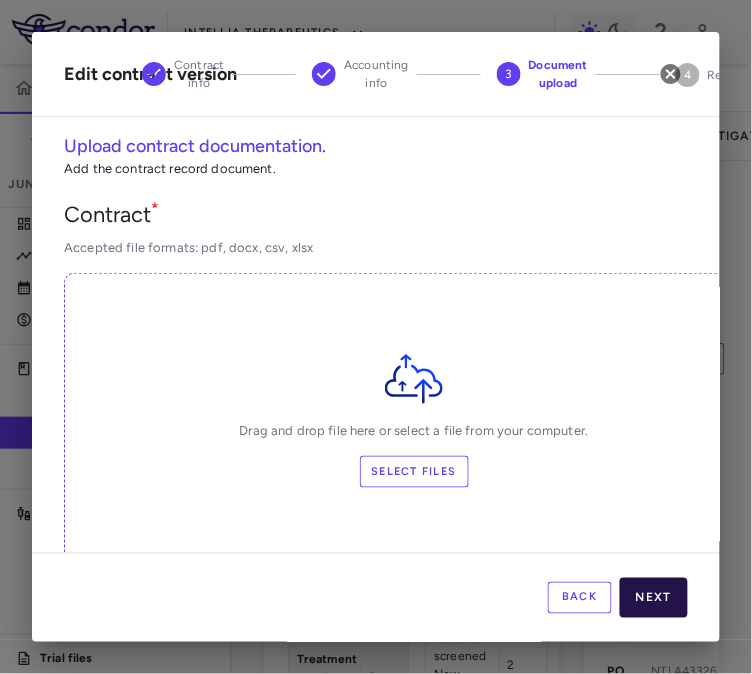 click on "Next" at bounding box center [654, 598] 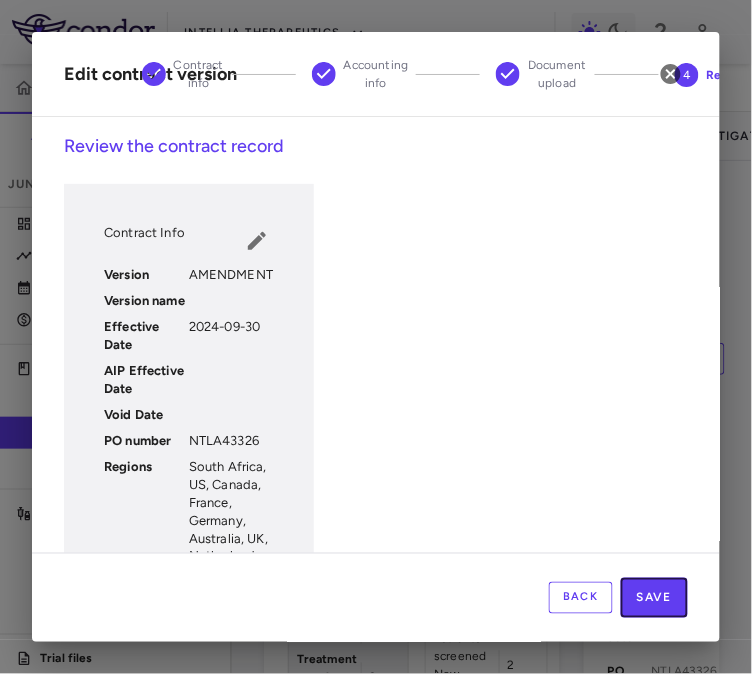 click on "Save" at bounding box center [654, 598] 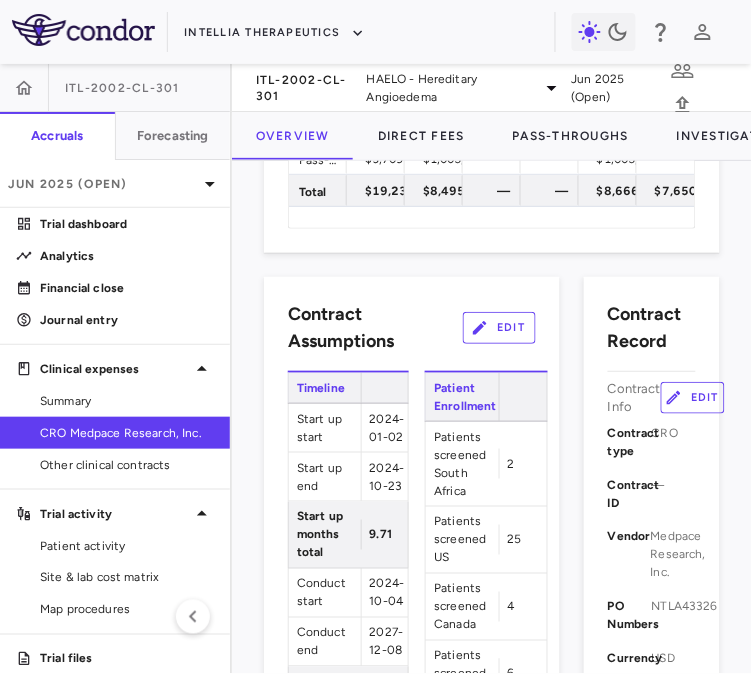 scroll, scrollTop: 228, scrollLeft: 0, axis: vertical 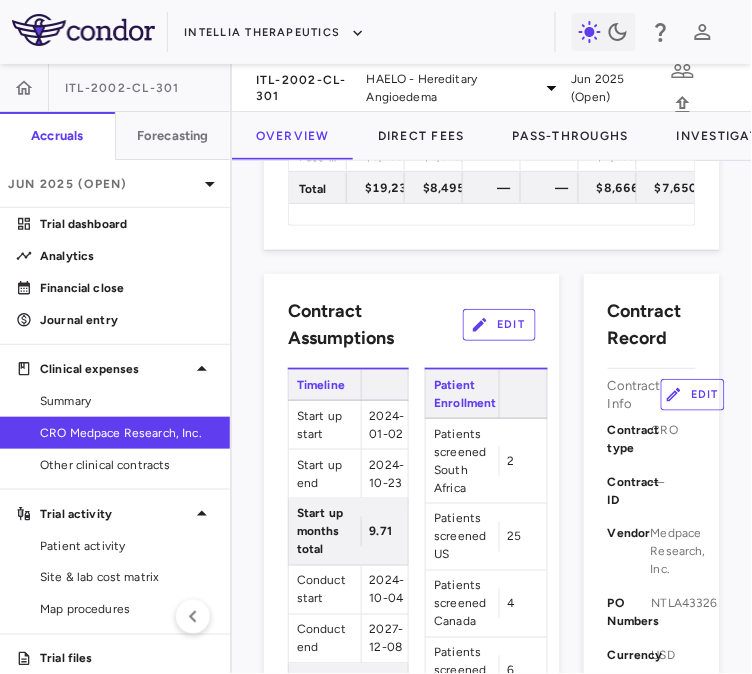 click on "Edit" at bounding box center (499, 325) 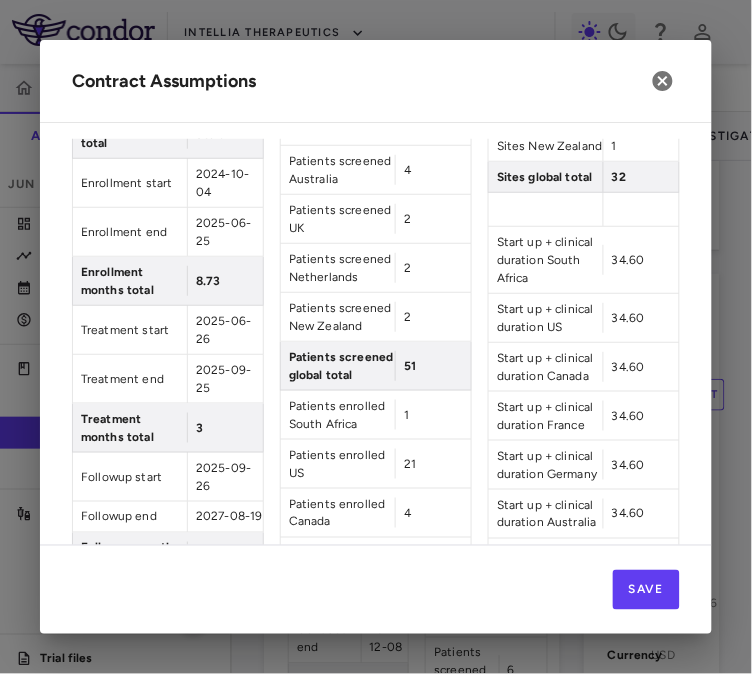 scroll, scrollTop: 471, scrollLeft: 0, axis: vertical 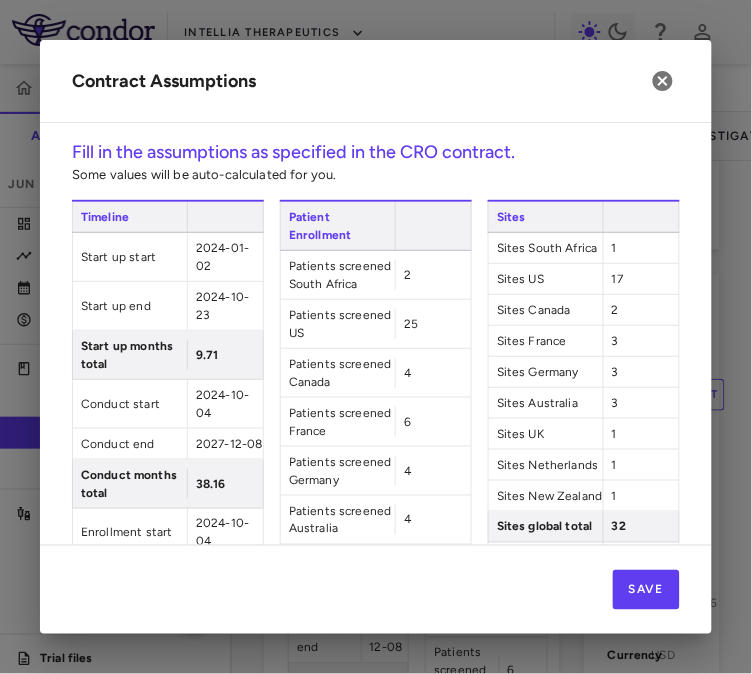 click on "2" at bounding box center [407, 275] 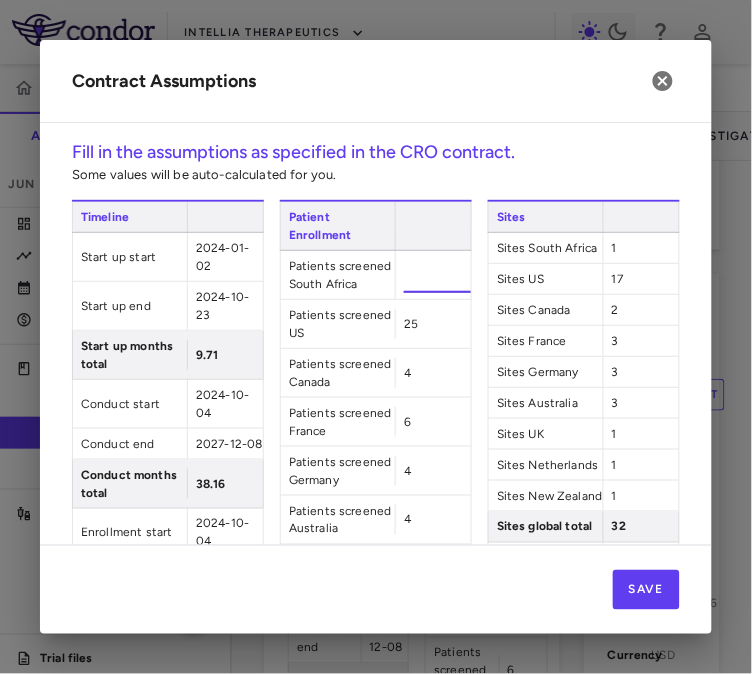 click on "25" at bounding box center (411, 324) 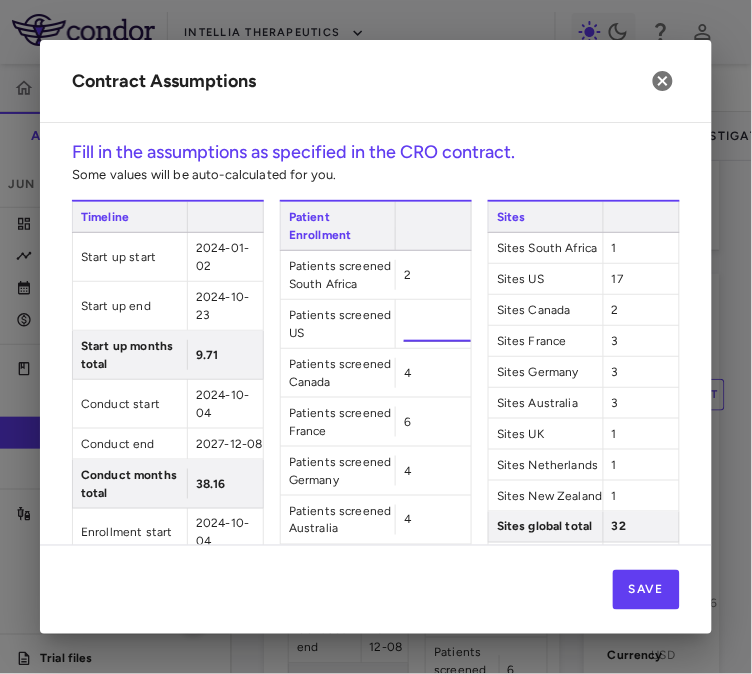 click on "**" at bounding box center (437, 324) 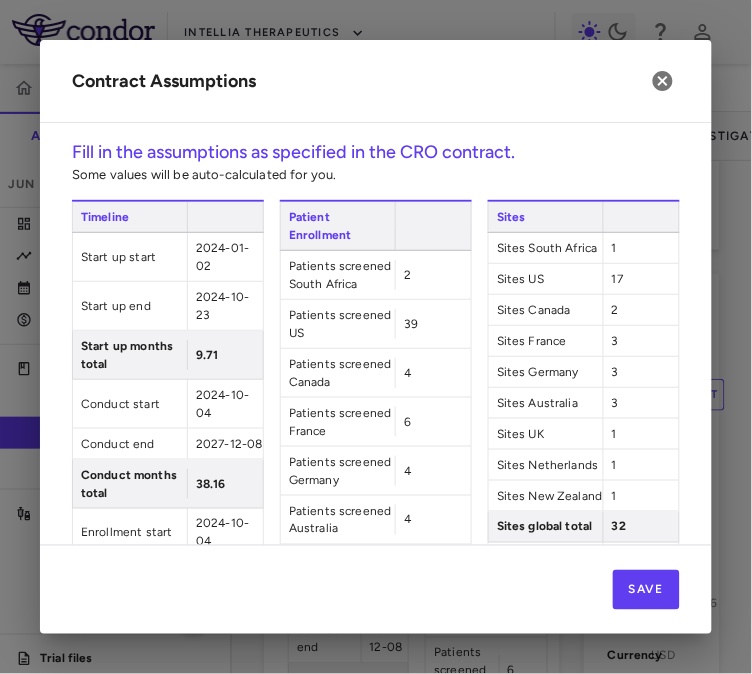 click on "4" at bounding box center [407, 373] 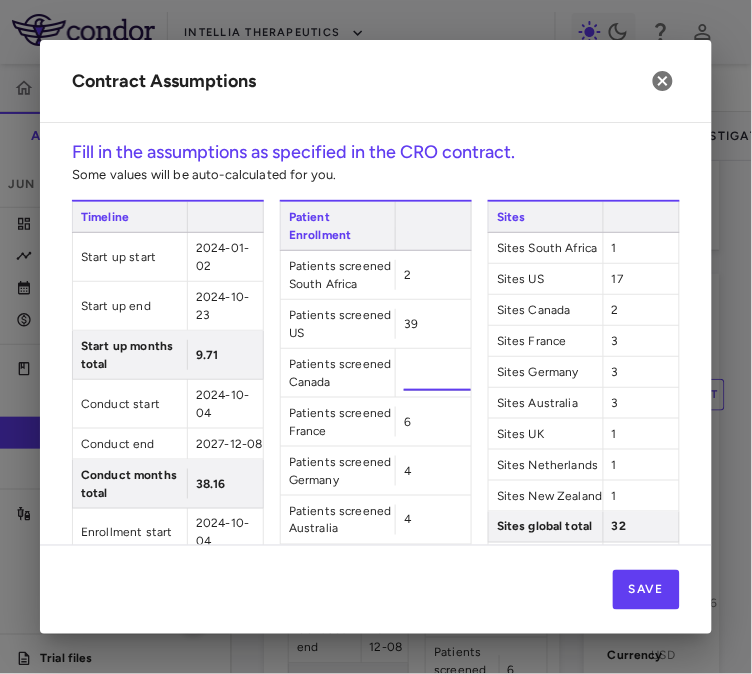 type on "*" 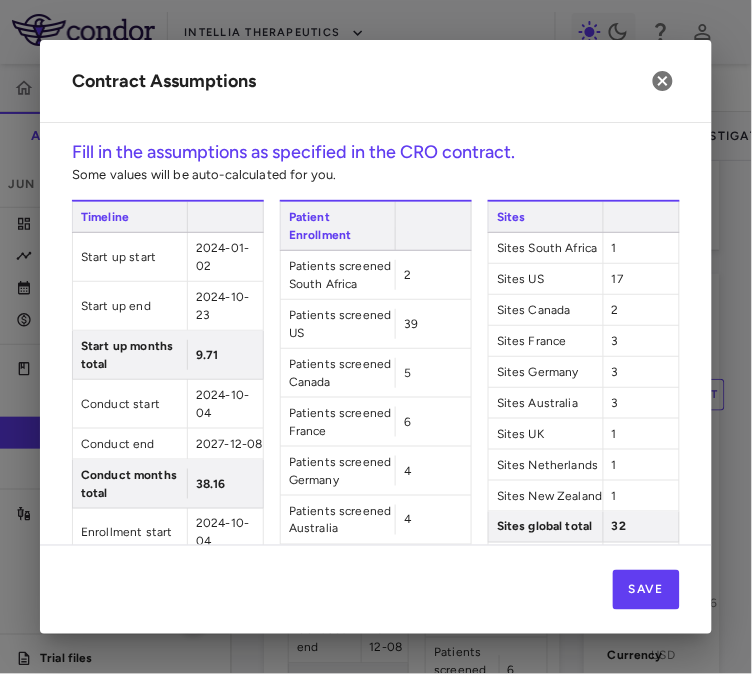click on "6" at bounding box center [407, 422] 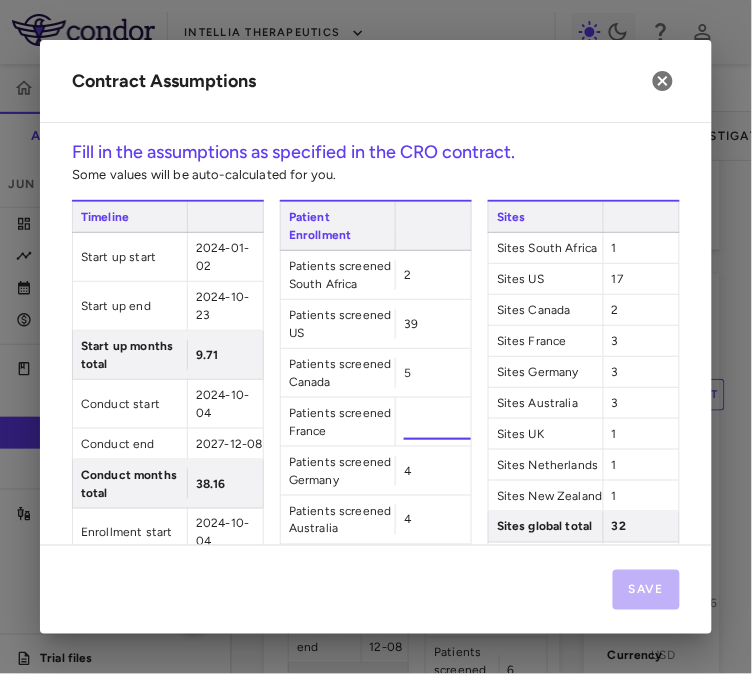 type on "*" 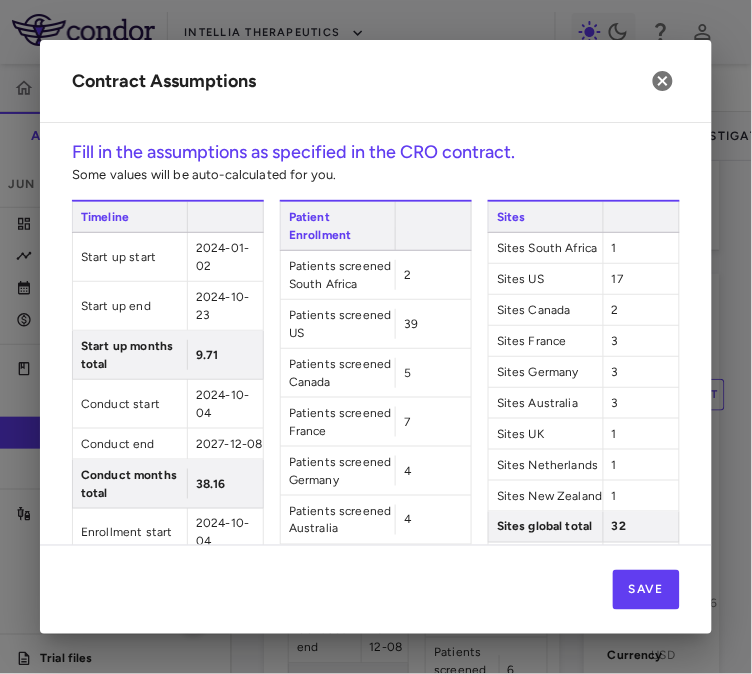 click on "Patients screened Germany 4" at bounding box center (376, 471) 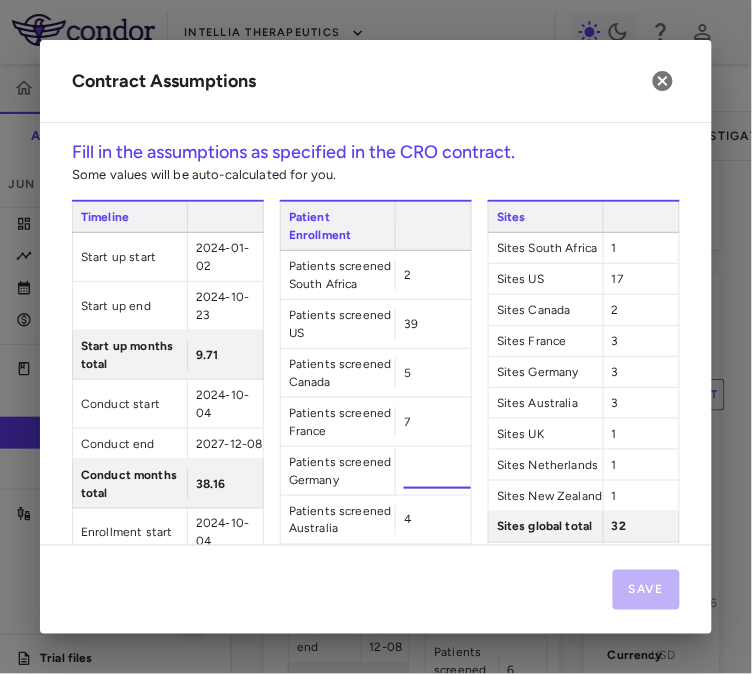 type on "*" 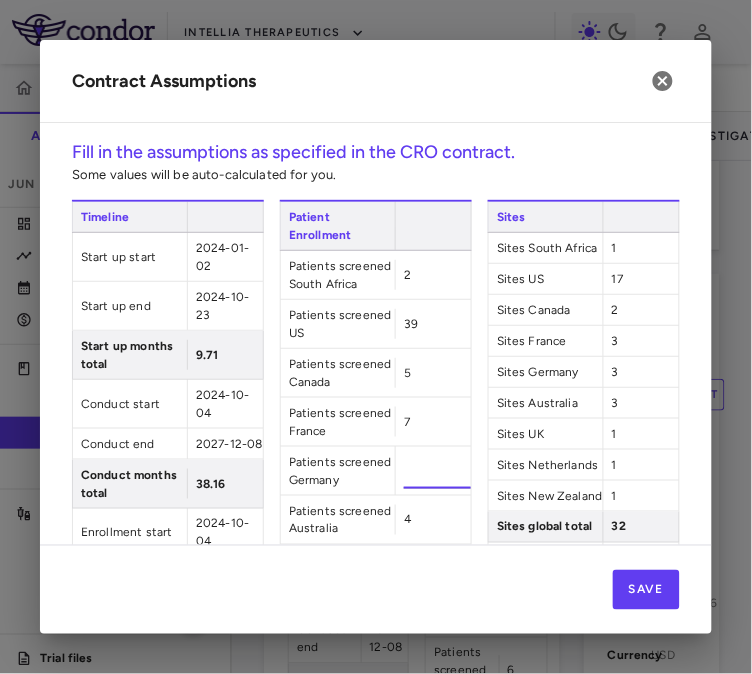 click on "Patients screened Australia 4" at bounding box center (376, 520) 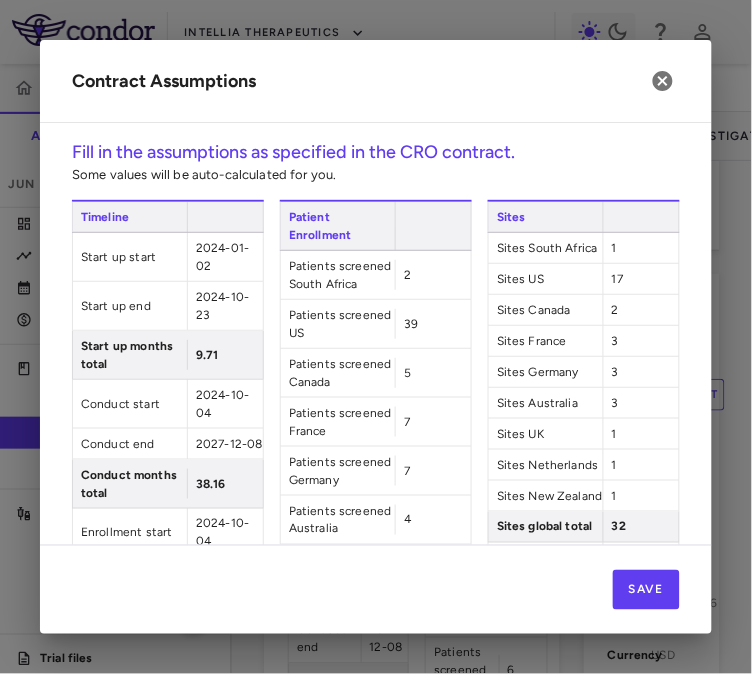 click on "4" at bounding box center (407, 520) 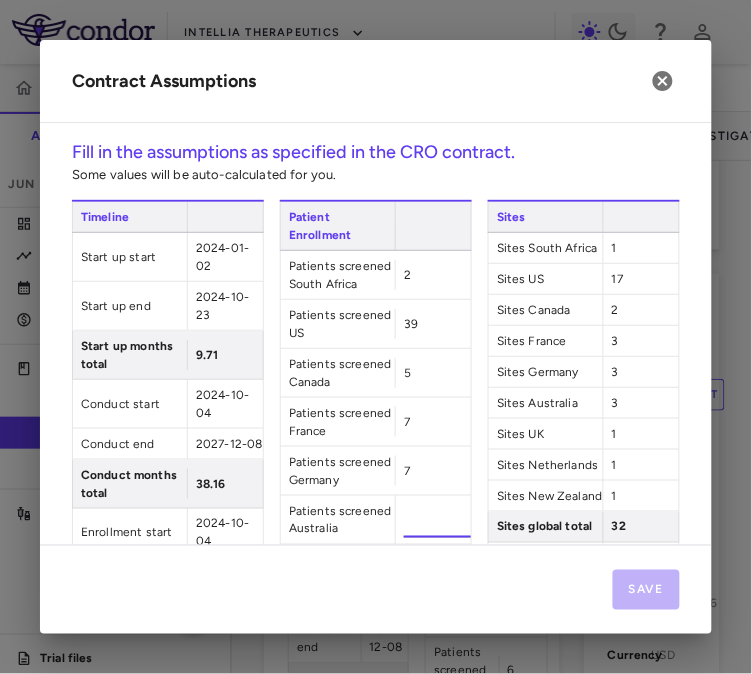 type on "*" 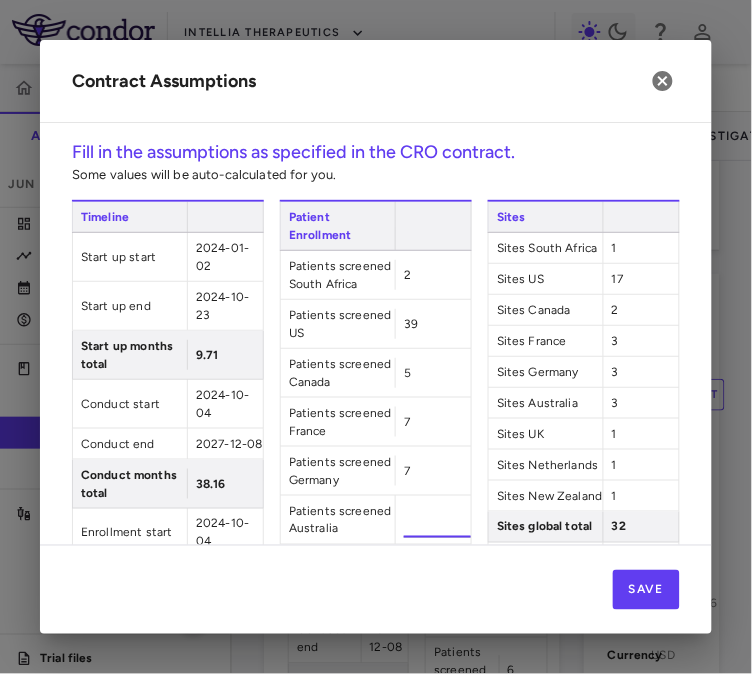 click on "Timeline Start up start 2024-01-02 Start up end 2024-10-23 Start up months total 9.71 Conduct start 2024-10-04 Conduct end 2027-12-08 Conduct months total 38.16 Enrollment start 2024-10-04 Enrollment end 2025-06-25 Enrollment months total 8.73 Treatment start 2025-06-26 Treatment end 2025-09-25 Treatment months total 3 Followup start 2025-09-26 Followup end 2027-08-19 Followup months total 22.81 Close start 2027-08-20 Close end 2027-10-31 Close months total 2.39 Overall start 2024-01-02 Overall end 2027-10-31 Overall months total 45.97 Patient Enrollment Patients screened South Africa 2 Patients screened US 39 Patients screened Canada 5 Patients screened France 7 Patients screened Germany 7 Patients screened Australia * Patients screened UK 2 Patients screened Netherlands 2 Patients screened New Zealand 2 Patients screened global total 73 Patients enrolled South Africa 1 Patients enrolled US 21 Patients enrolled Canada 4 Patients enrolled France 5 Patients enrolled Germany 4 Patients enrolled Australia 4 1 1" at bounding box center (376, 1342) 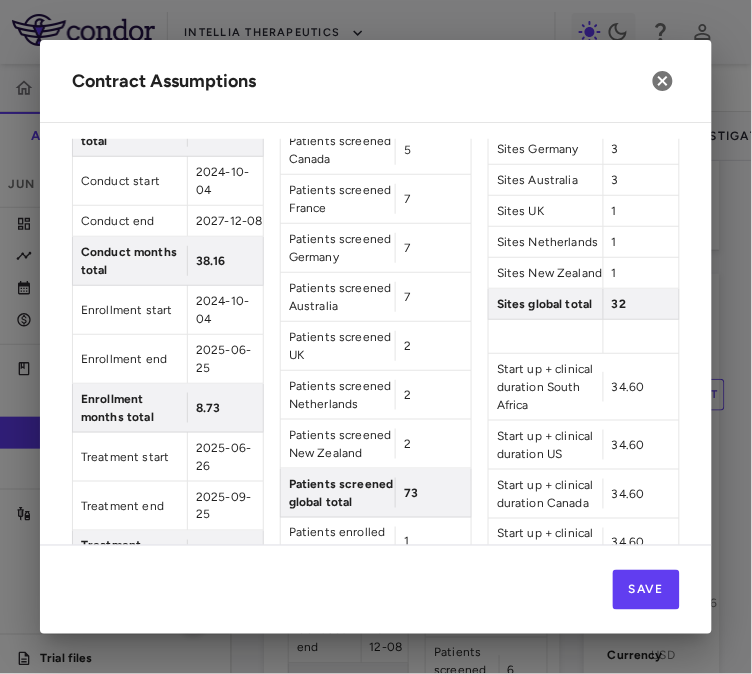 scroll, scrollTop: 244, scrollLeft: 0, axis: vertical 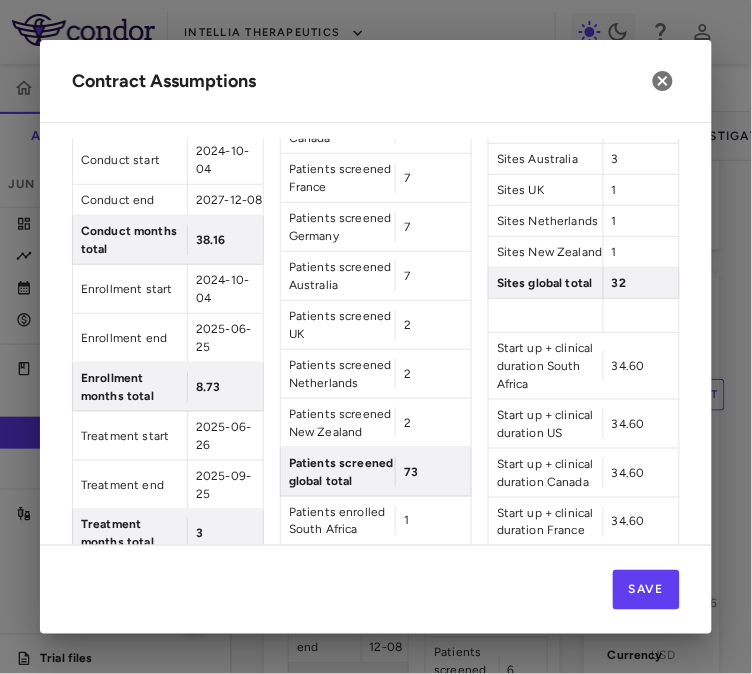 click on "2" at bounding box center (407, 325) 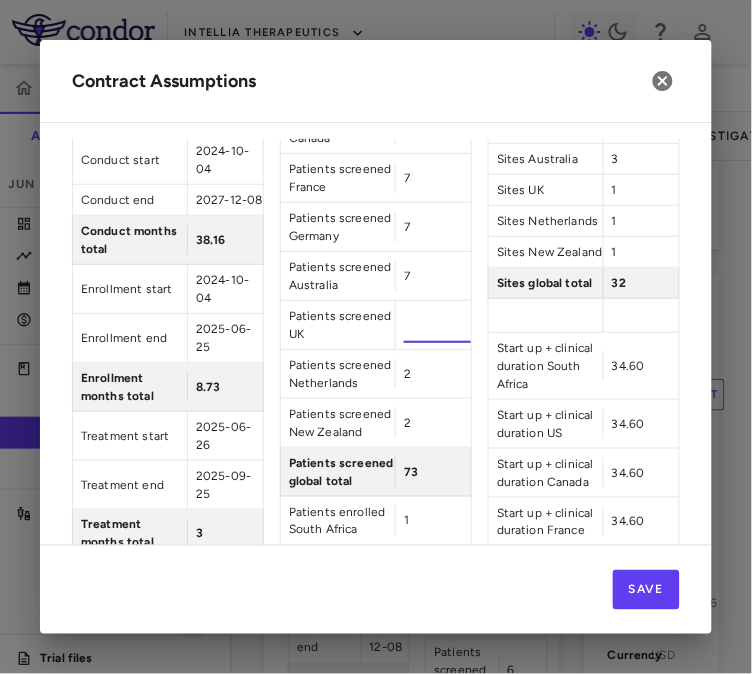 click on "2" at bounding box center [407, 374] 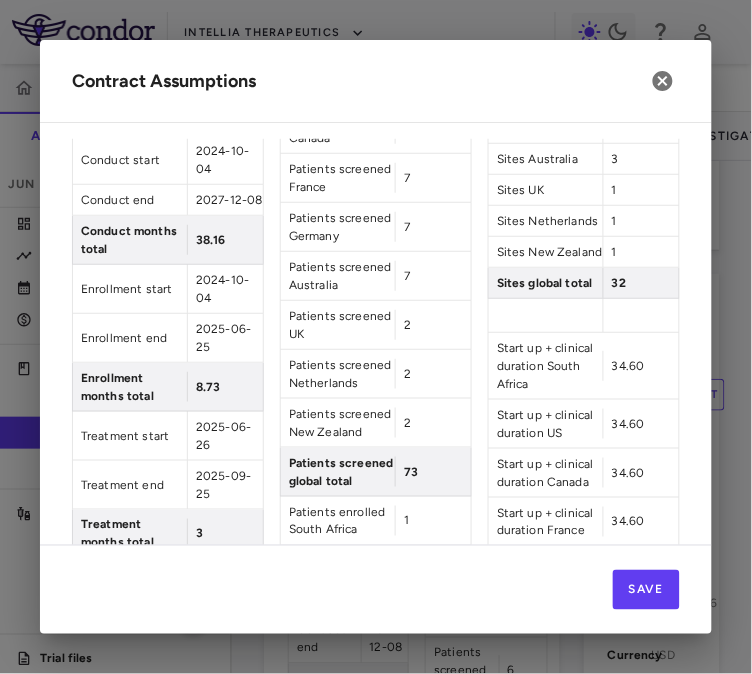 click on "2" at bounding box center [407, 423] 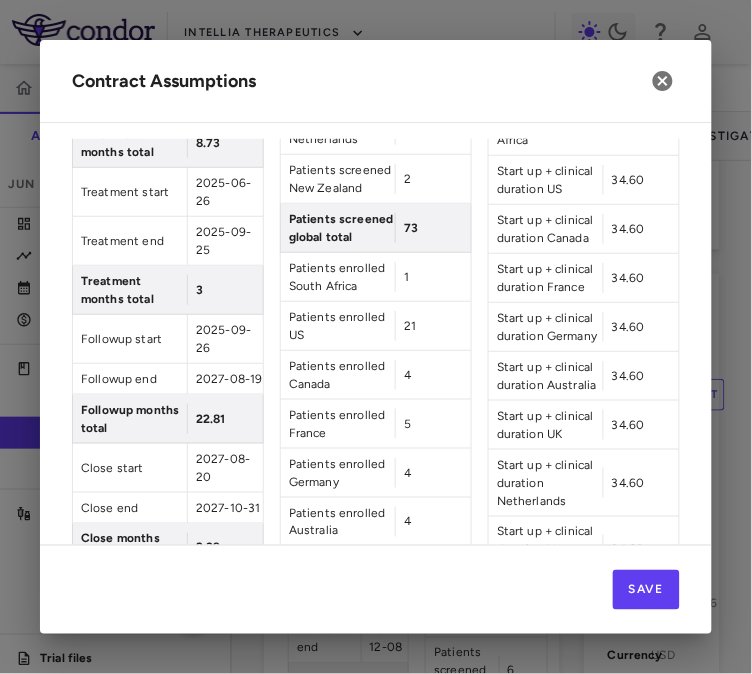 scroll, scrollTop: 509, scrollLeft: 0, axis: vertical 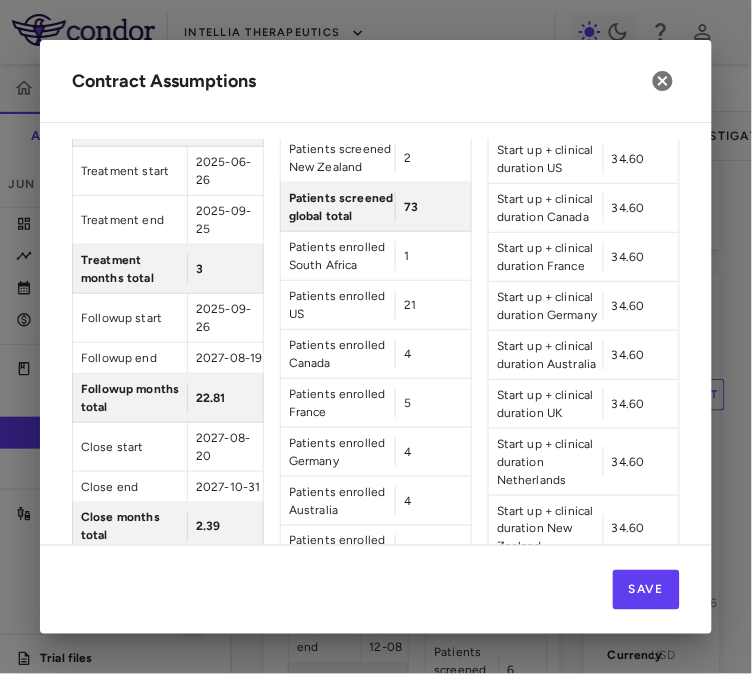 click on "1" at bounding box center (406, 256) 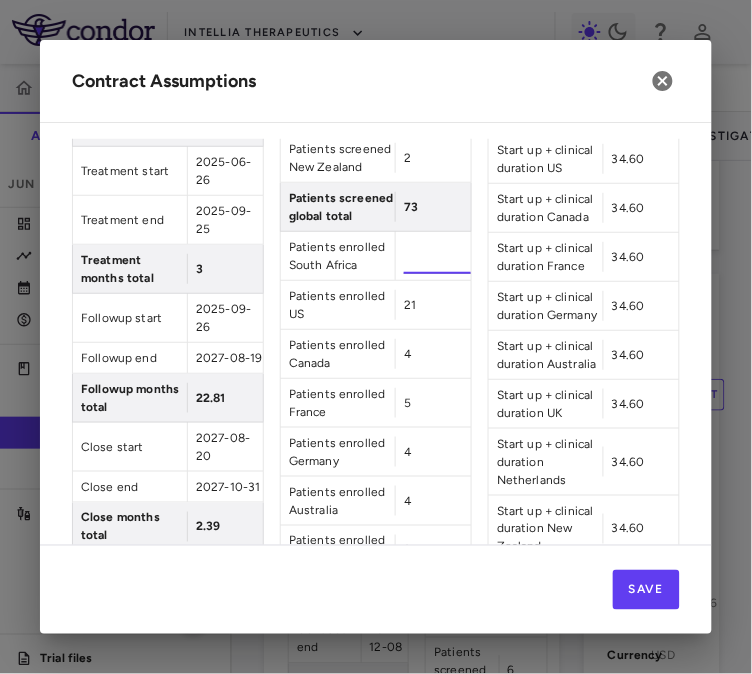 type on "*" 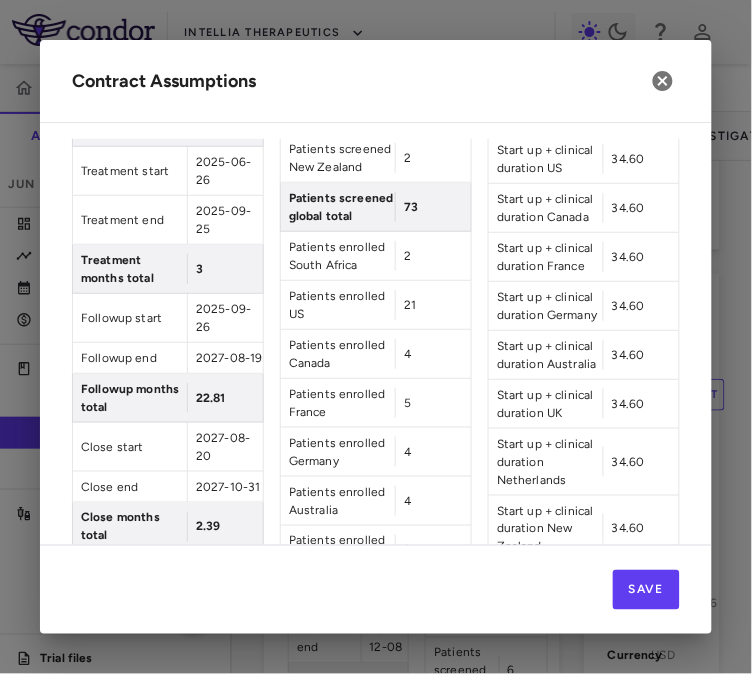 click on "21" at bounding box center [410, 305] 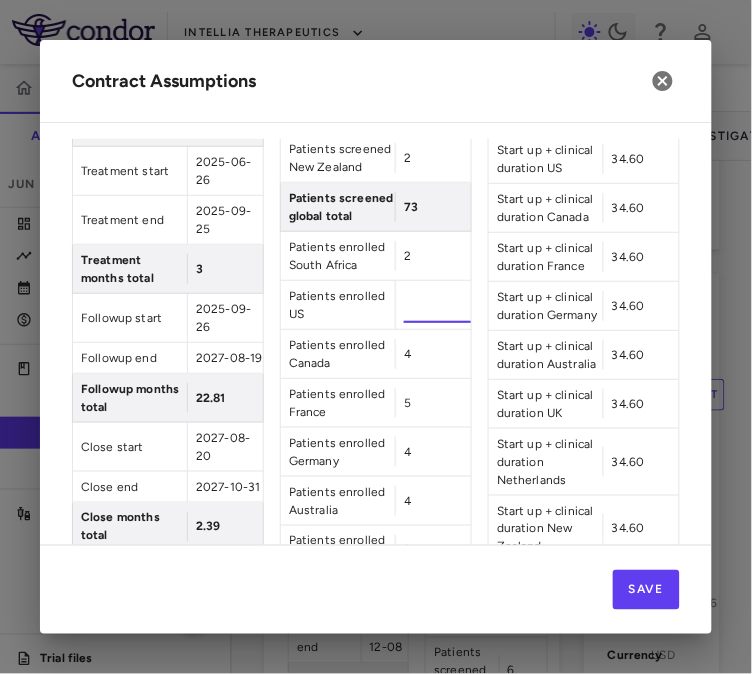 type on "**" 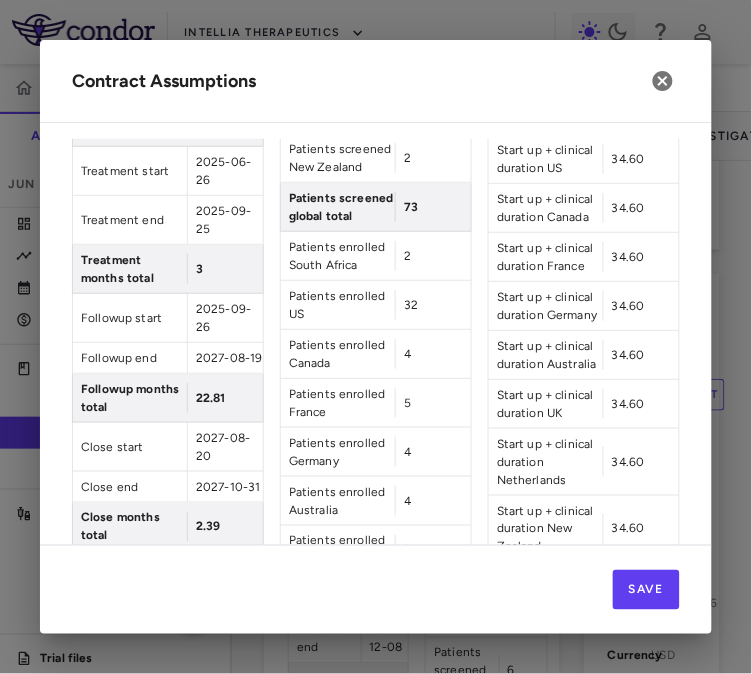 click on "4" at bounding box center (407, 354) 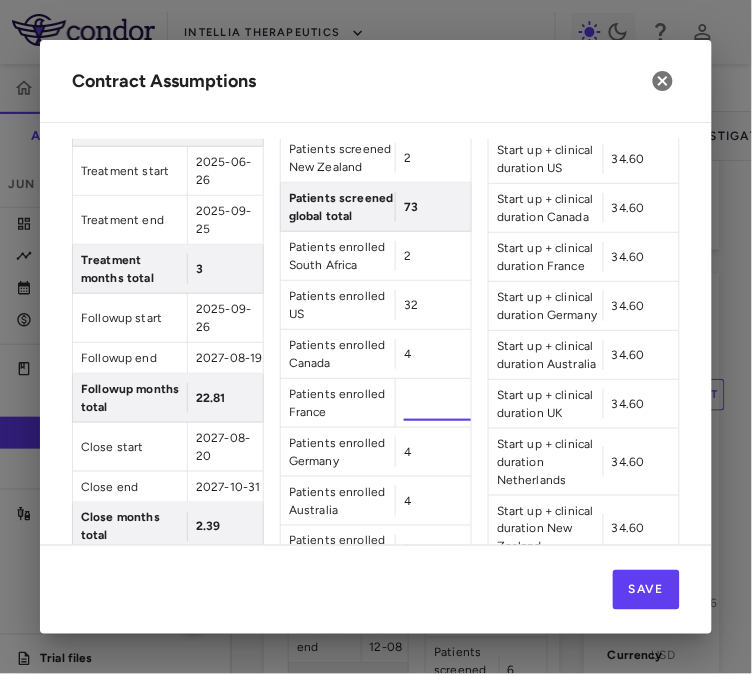 click on "*" at bounding box center [437, 403] 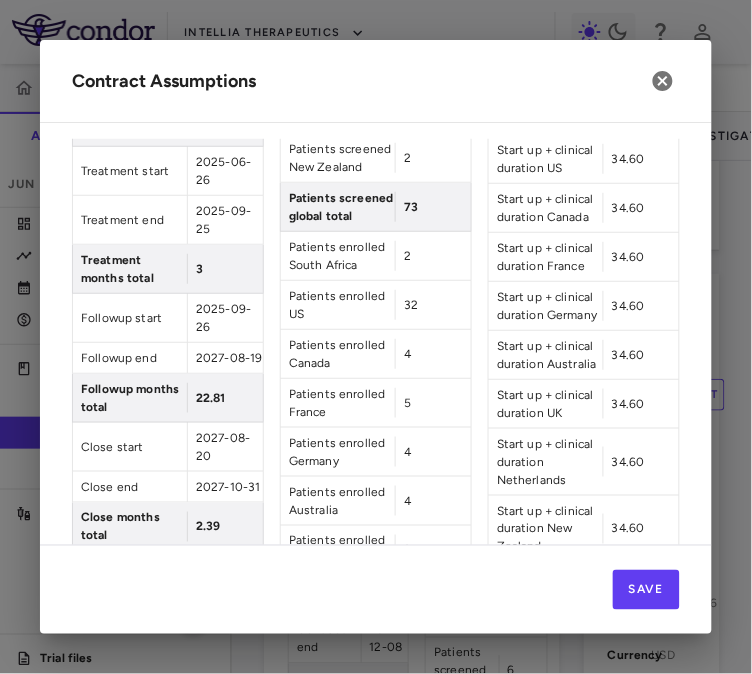 click on "4" at bounding box center [433, 452] 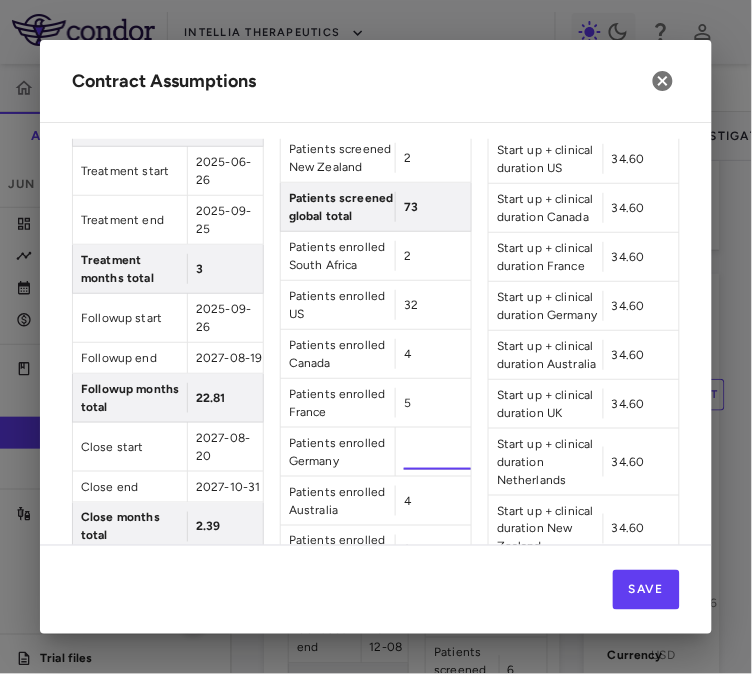 click on "*" at bounding box center [437, 452] 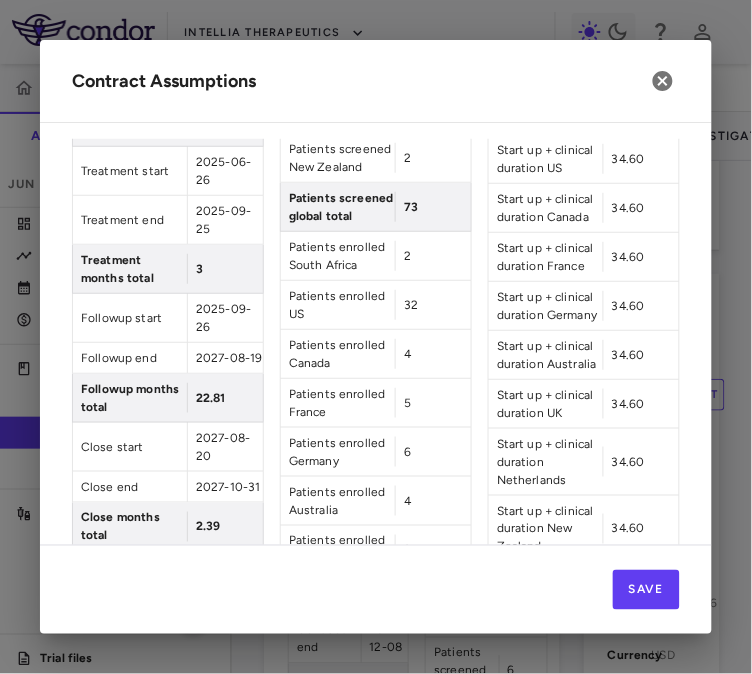 click on "4" at bounding box center [433, 501] 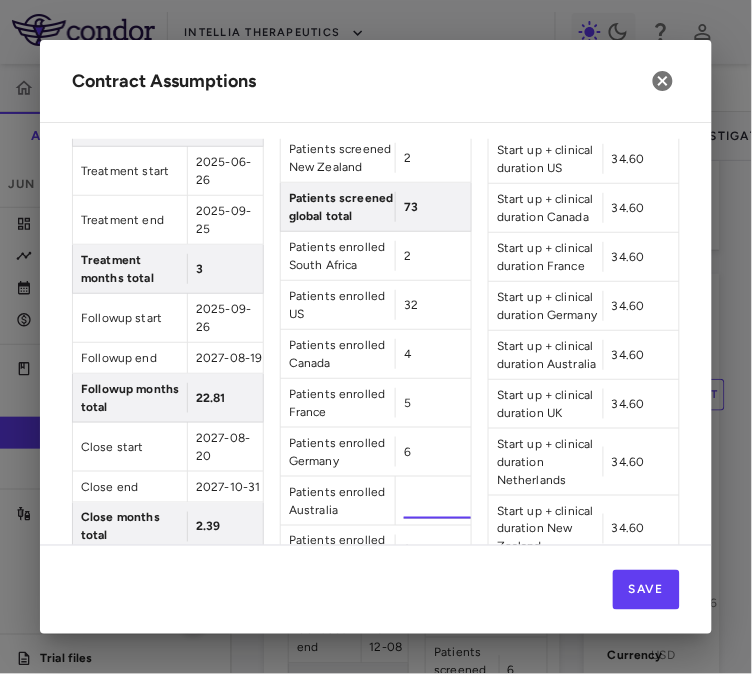 click on "*" at bounding box center (437, 501) 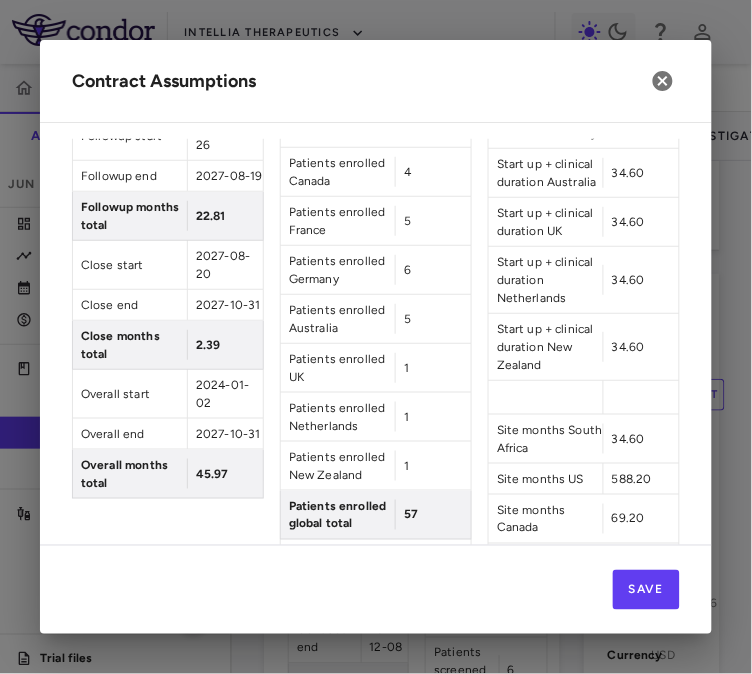scroll, scrollTop: 702, scrollLeft: 0, axis: vertical 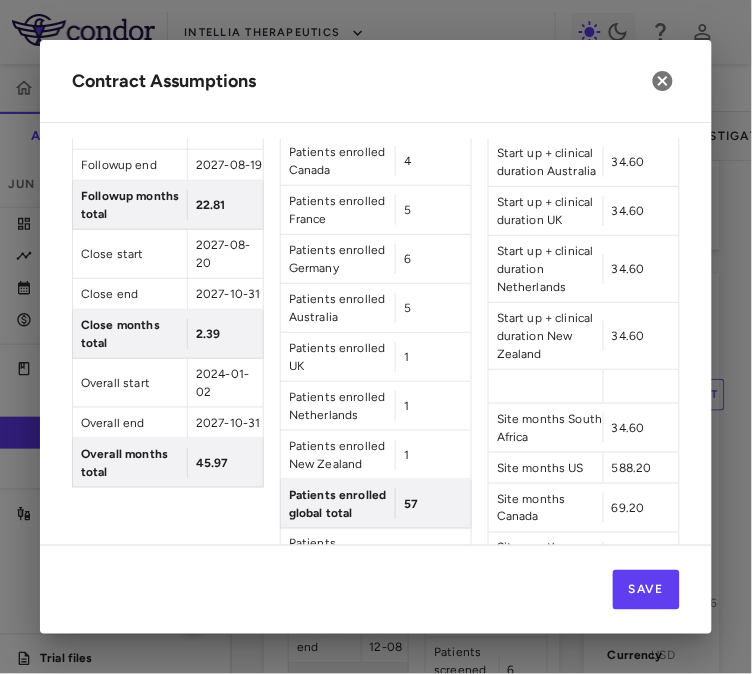 click on "1" at bounding box center [406, 357] 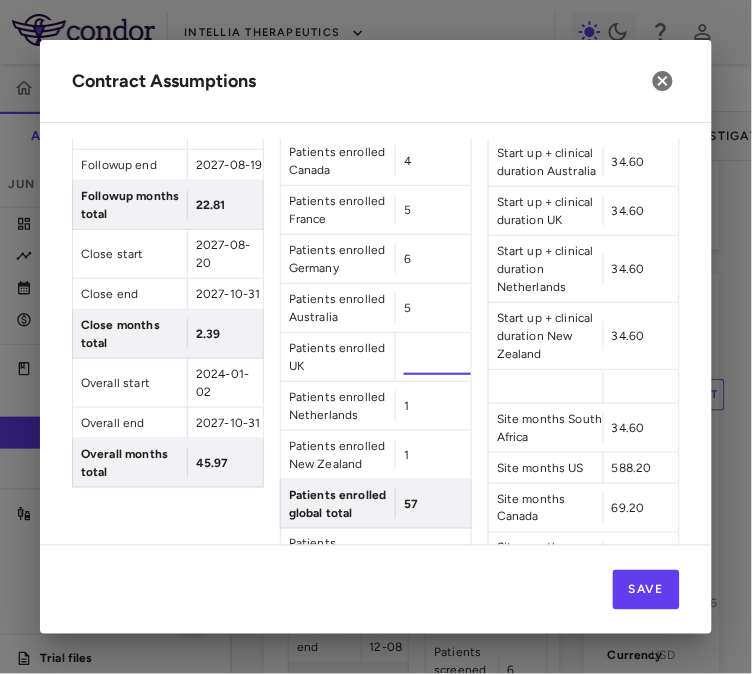 click on "*" at bounding box center (437, 357) 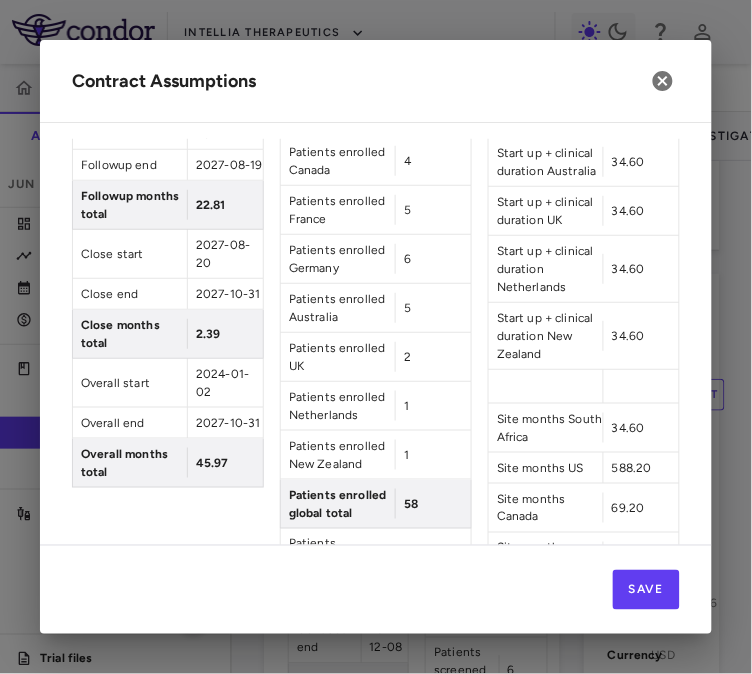 click on "1" at bounding box center [433, 406] 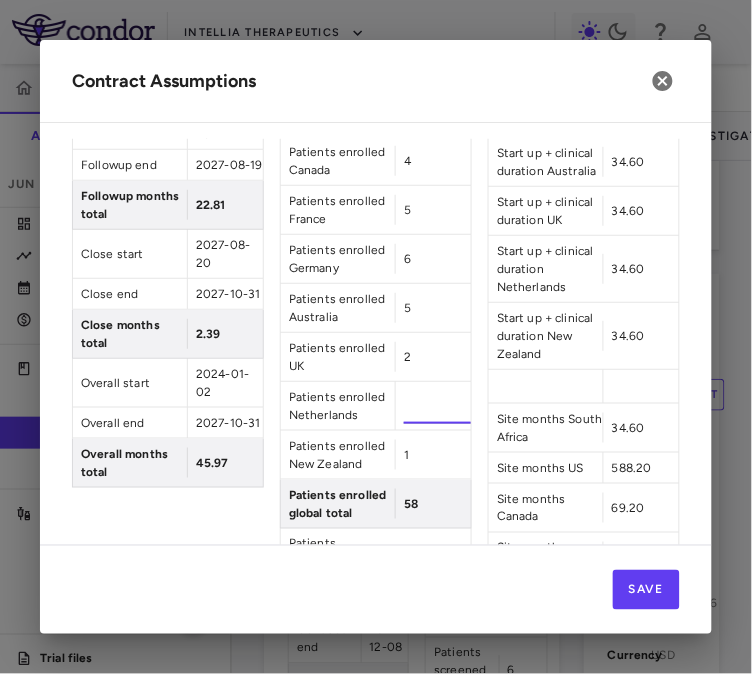 click on "*" at bounding box center [437, 406] 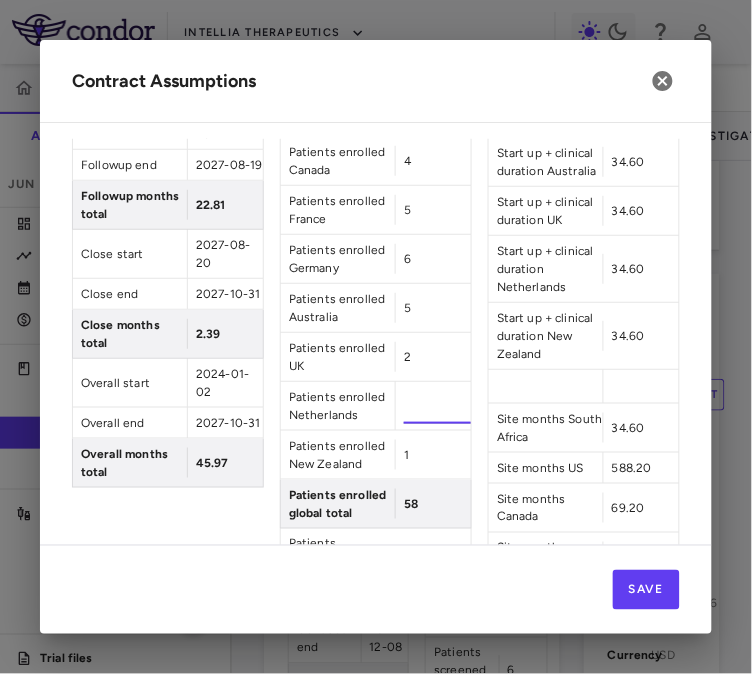 type on "*" 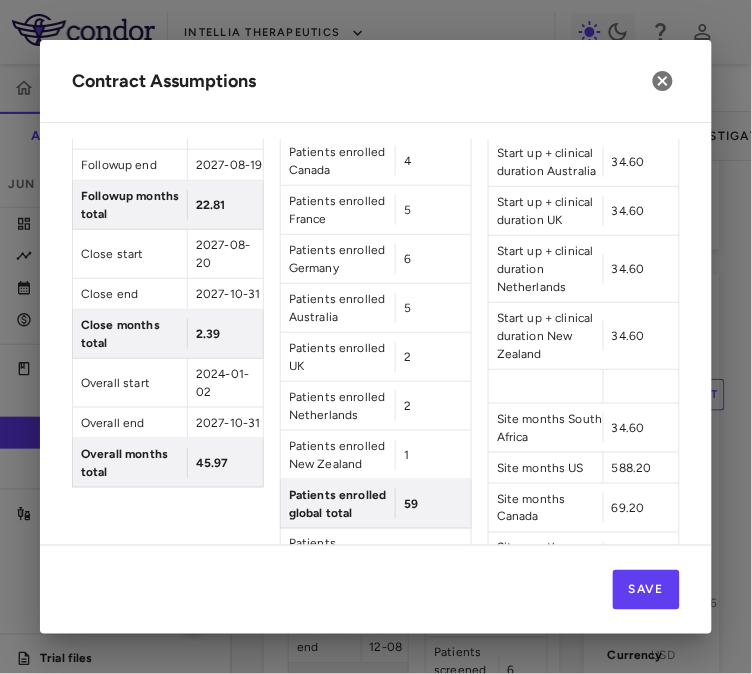 click on "1" at bounding box center (433, 455) 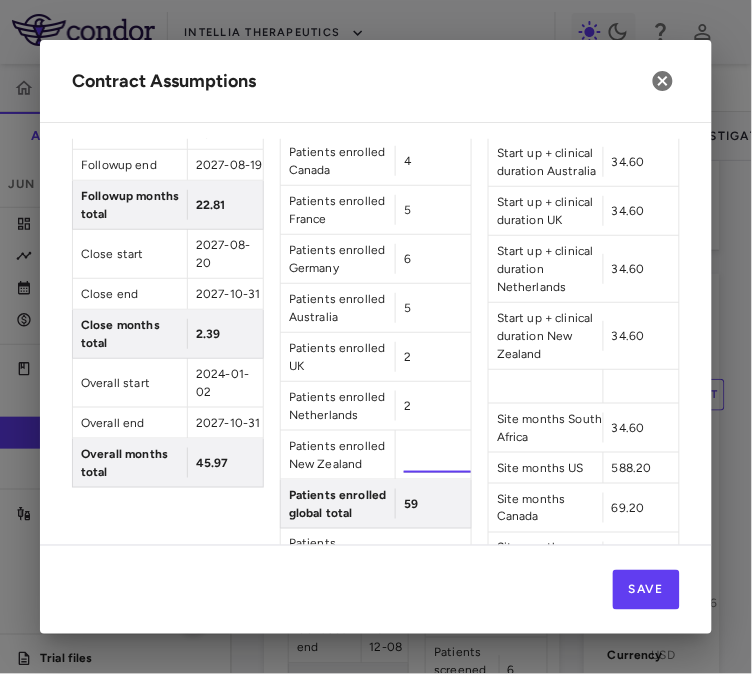 type on "*" 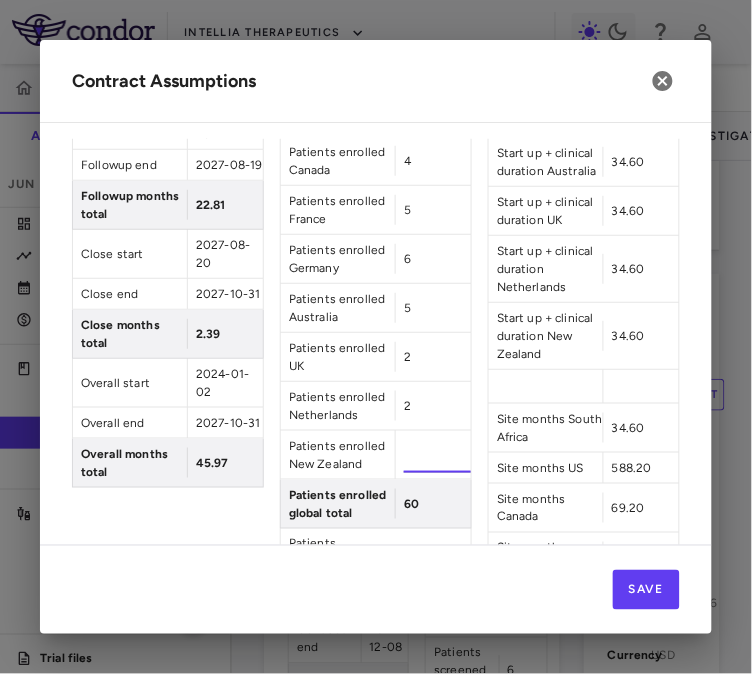 click on "Timeline Start up start 2024-01-02 Start up end 2024-10-23 Start up months total 9.71 Conduct start 2024-10-04 Conduct end 2027-12-08 Conduct months total 38.16 Enrollment start 2024-10-04 Enrollment end 2025-06-25 Enrollment months total 8.73 Treatment start 2025-06-26 Treatment end 2025-09-25 Treatment months total 3 Followup start 2025-09-26 Followup end 2027-08-19 Followup months total 22.81 Close start 2027-08-20 Close end 2027-10-31 Close months total 2.39 Overall start 2024-01-02 Overall end 2027-10-31 Overall months total 45.97 Patient Enrollment Patients screened South Africa 2 Patients screened US 39 Patients screened Canada 5 Patients screened France 7 Patients screened Germany 7 Patients screened Australia 7 Patients screened UK 2 Patients screened Netherlands 2 Patients screened New Zealand 2 Patients screened global total 73 Patients enrolled South Africa 2 Patients enrolled US 32 Patients enrolled Canada 4 Patients enrolled France 5 Patients enrolled Germany 6 Patients enrolled Australia 5 2 2" at bounding box center [376, 640] 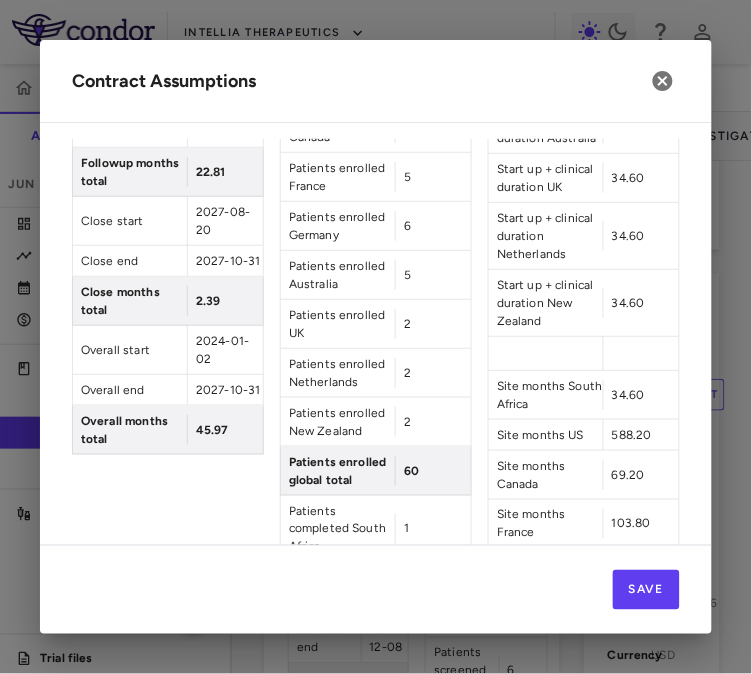 scroll, scrollTop: 851, scrollLeft: 0, axis: vertical 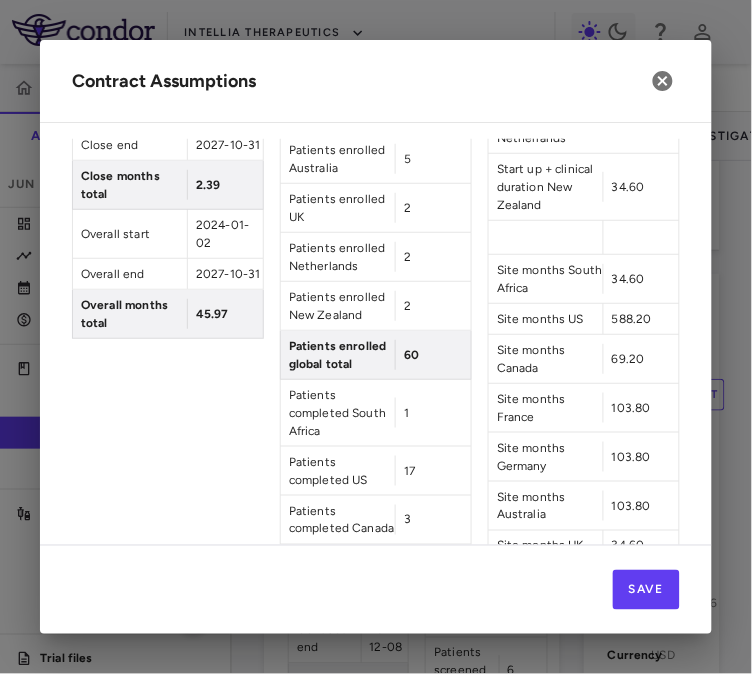 click on "1" at bounding box center (406, 413) 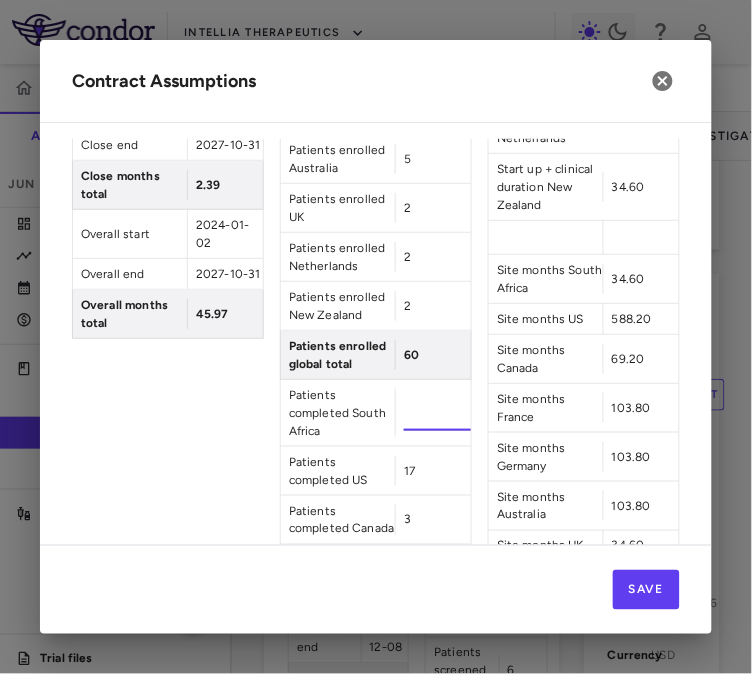 click on "*" at bounding box center (437, 413) 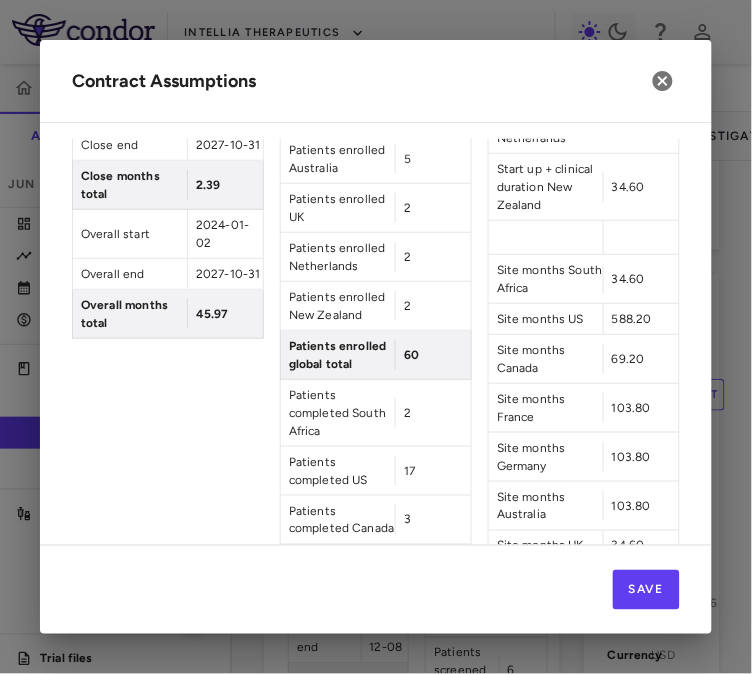 click on "17" at bounding box center (409, 471) 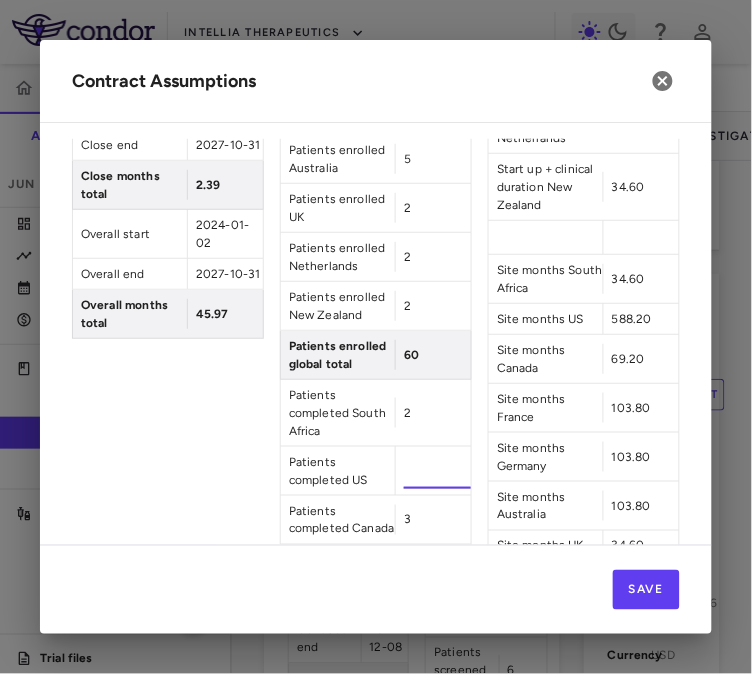 click on "**" at bounding box center [437, 471] 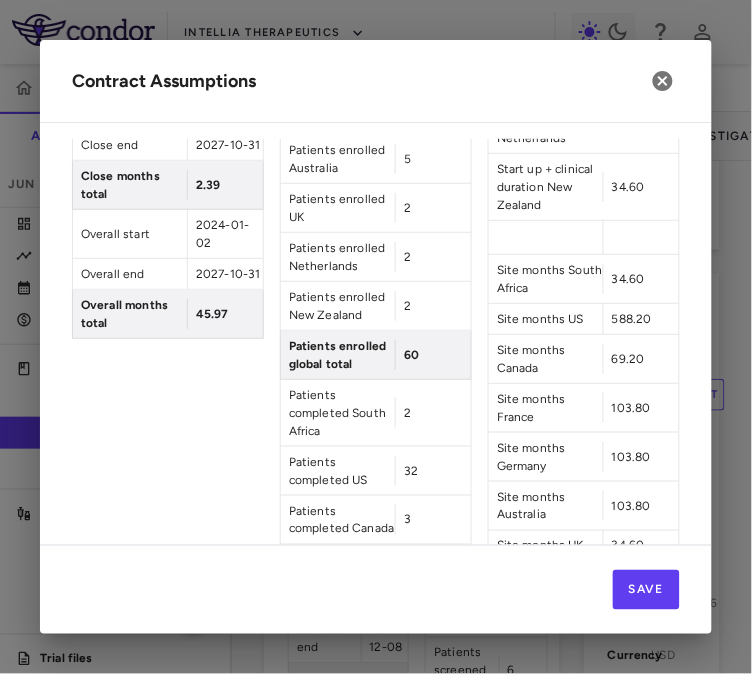 click on "3" at bounding box center (433, 520) 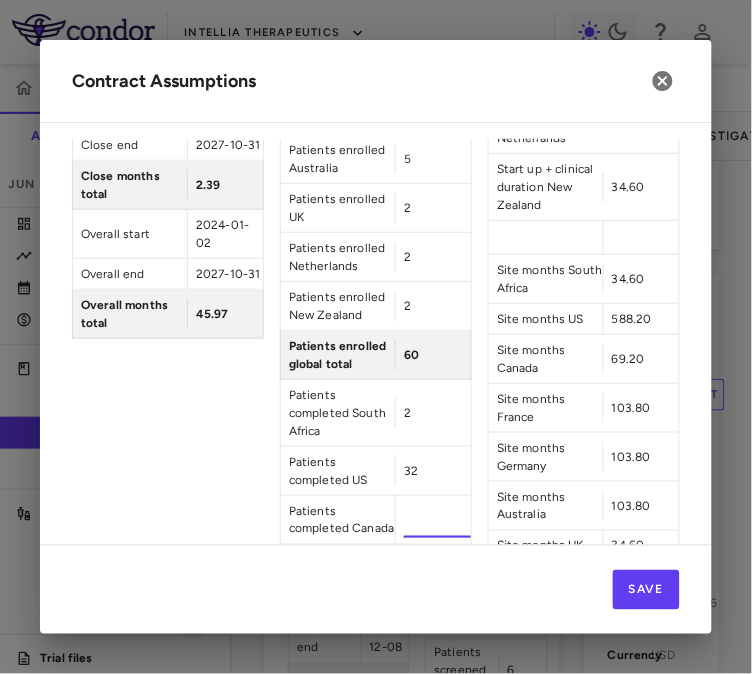 click on "*" at bounding box center [437, 520] 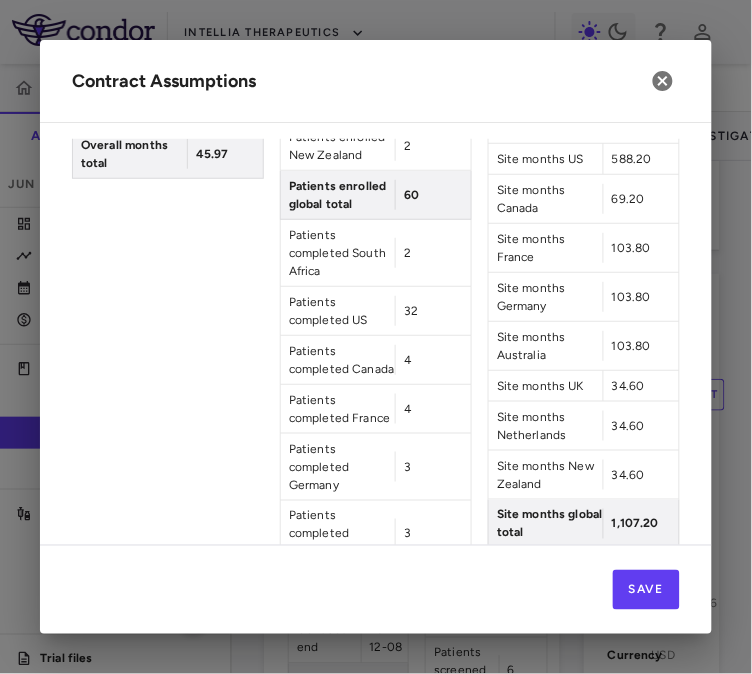 scroll, scrollTop: 1020, scrollLeft: 0, axis: vertical 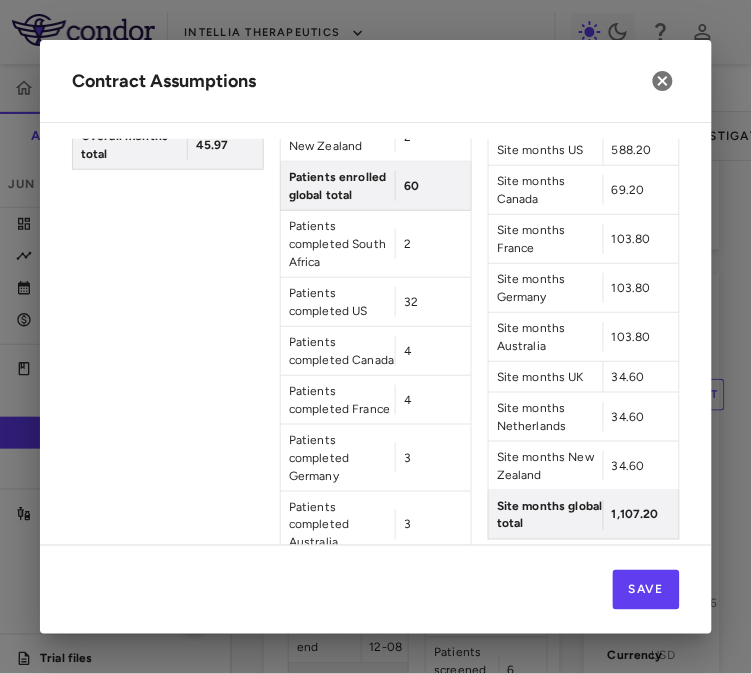 click on "3" at bounding box center [407, 458] 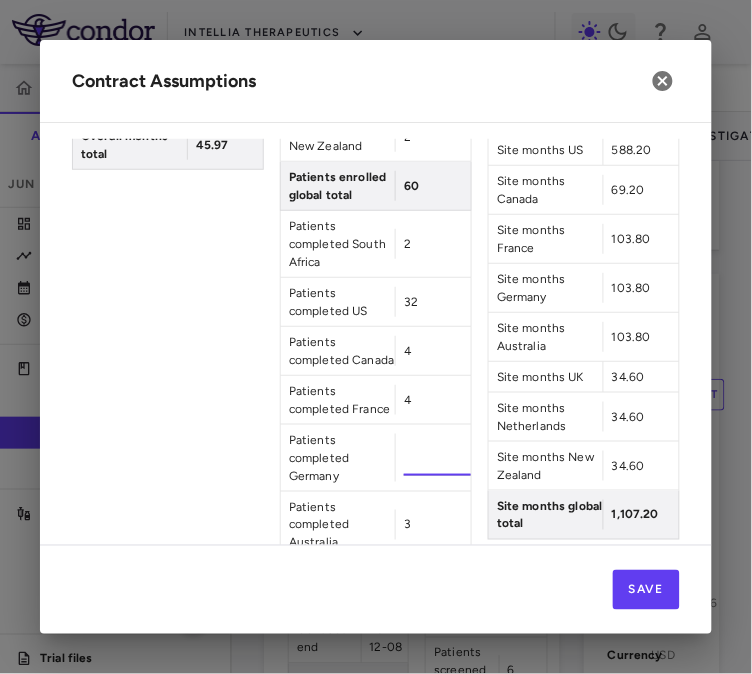 type on "*" 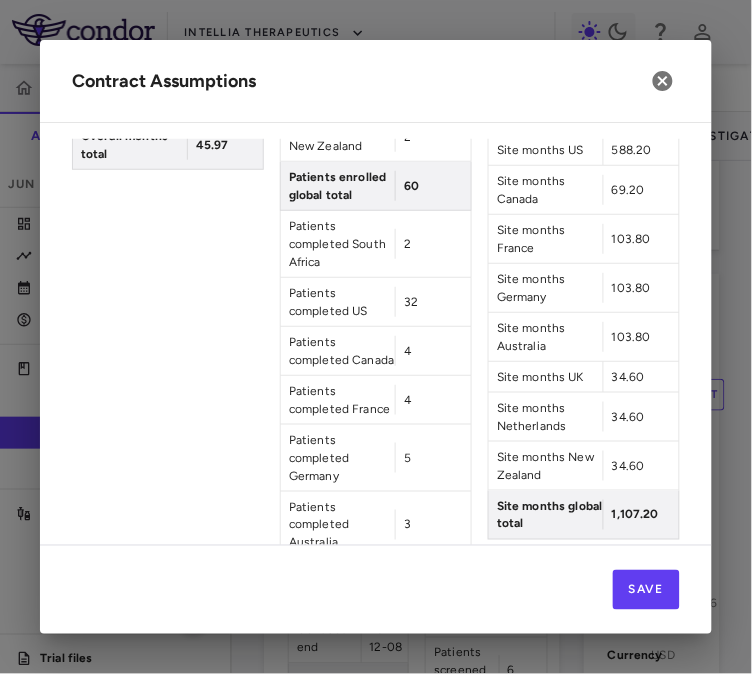 click on "3" at bounding box center (407, 525) 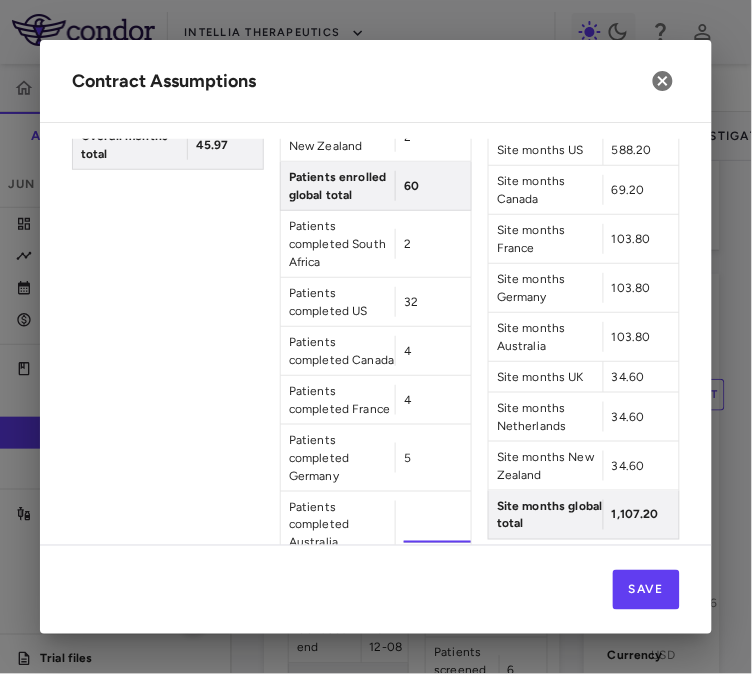type on "*" 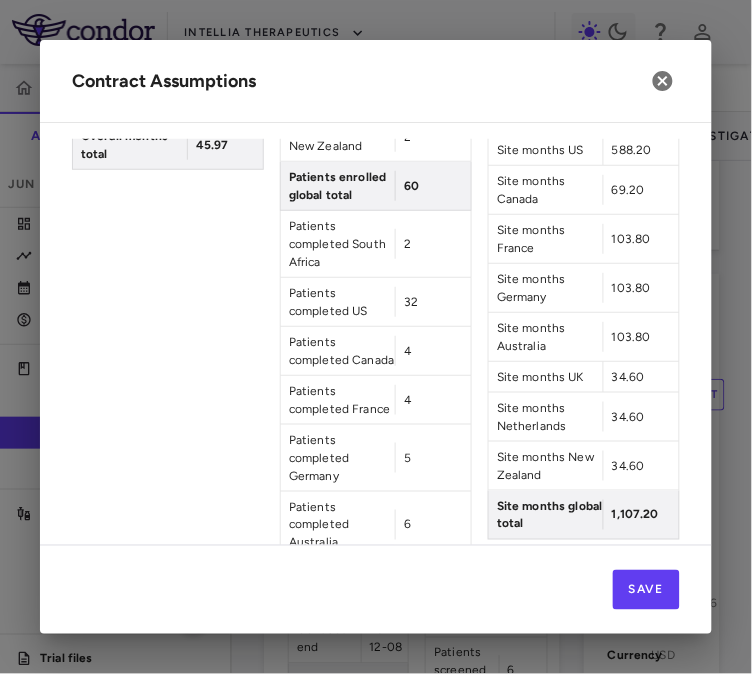 click on "Timeline Start up start 2024-01-02 Start up end 2024-10-23 Start up months total 9.71 Conduct start 2024-10-04 Conduct end 2027-12-08 Conduct months total 38.16 Enrollment start 2024-10-04 Enrollment end 2025-06-25 Enrollment months total 8.73 Treatment start 2025-06-26 Treatment end 2025-09-25 Treatment months total 3 Followup start 2025-09-26 Followup end 2027-08-19 Followup months total 22.81 Close start 2027-08-20 Close end 2027-10-31 Close months total 2.39 Overall start 2024-01-02 Overall end 2027-10-31 Overall months total 45.97 Patient Enrollment Patients screened South Africa 2 Patients screened US 39 Patients screened Canada 5 Patients screened France 7 Patients screened Germany 7 Patients screened Australia 7 Patients screened UK 2 Patients screened Netherlands 2 Patients screened New Zealand 2 Patients screened global total 73 Patients enrolled South Africa 2 Patients enrolled US 32 Patients enrolled Canada 4 Patients enrolled France 5 Patients enrolled Germany 6 Patients enrolled Australia 5 2 2" at bounding box center [376, 322] 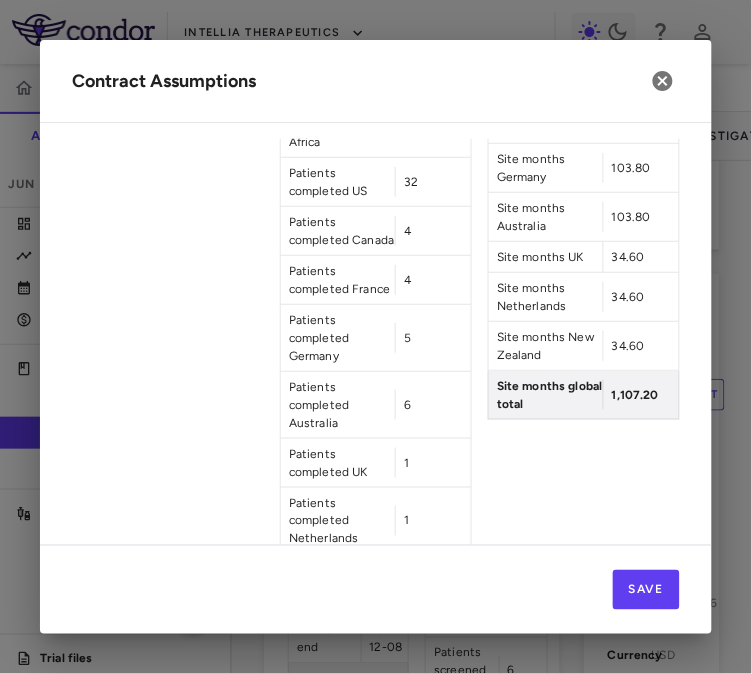 click on "1" at bounding box center [406, 463] 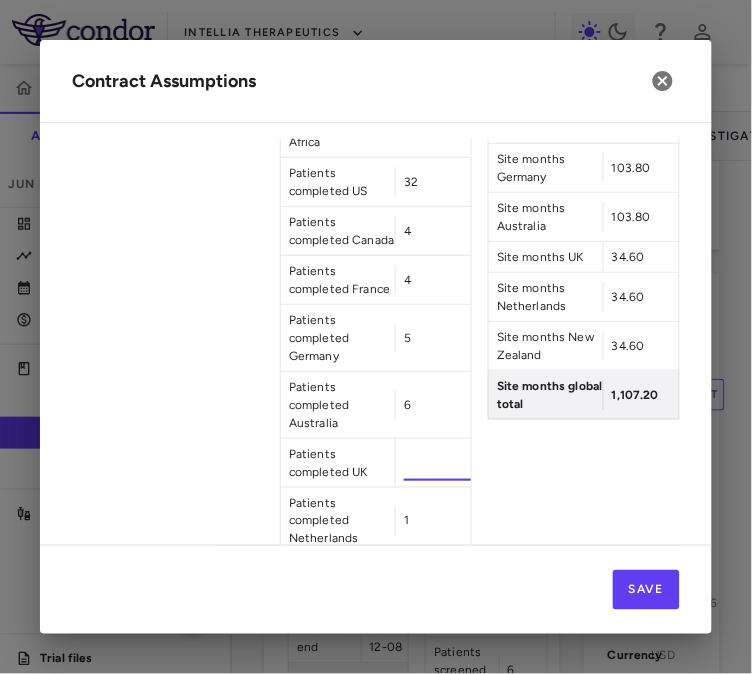 type on "*" 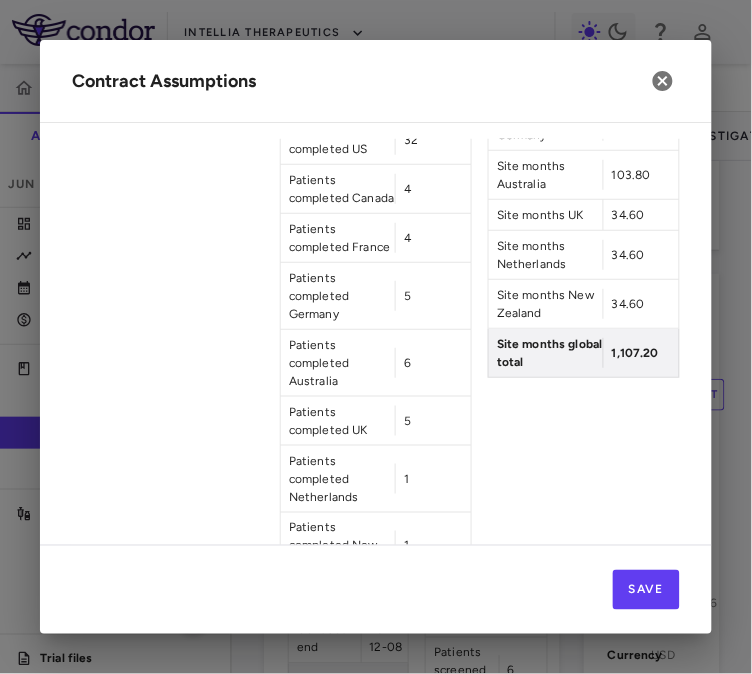 scroll, scrollTop: 1193, scrollLeft: 0, axis: vertical 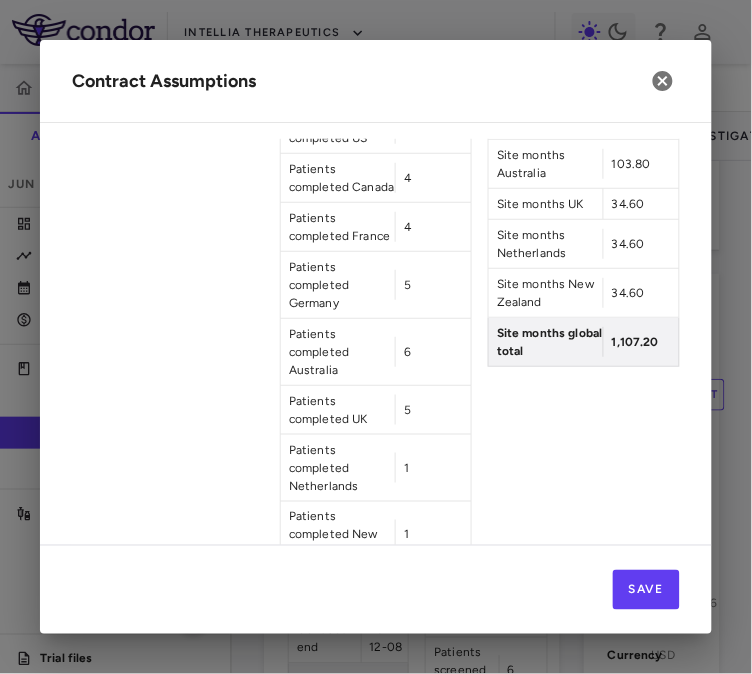 click on "1" at bounding box center (406, 468) 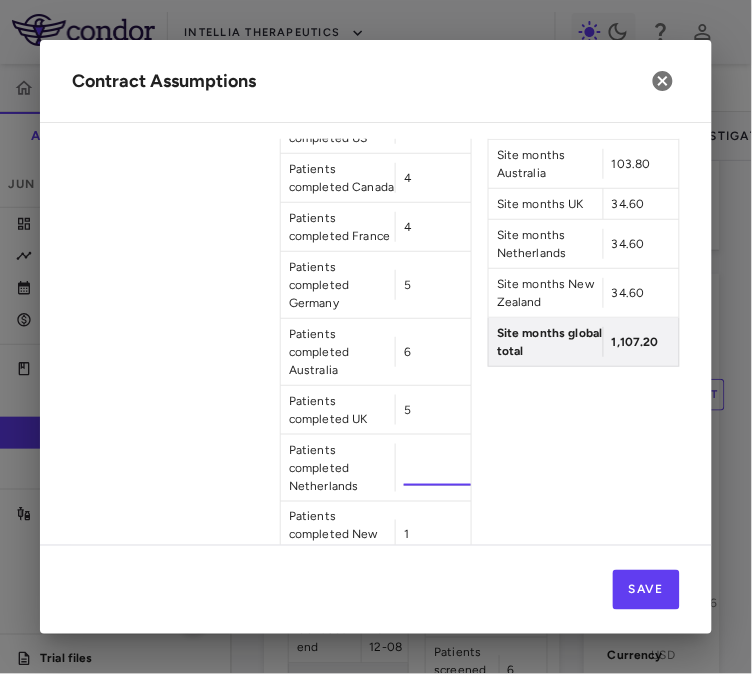 click on "*" at bounding box center [437, 468] 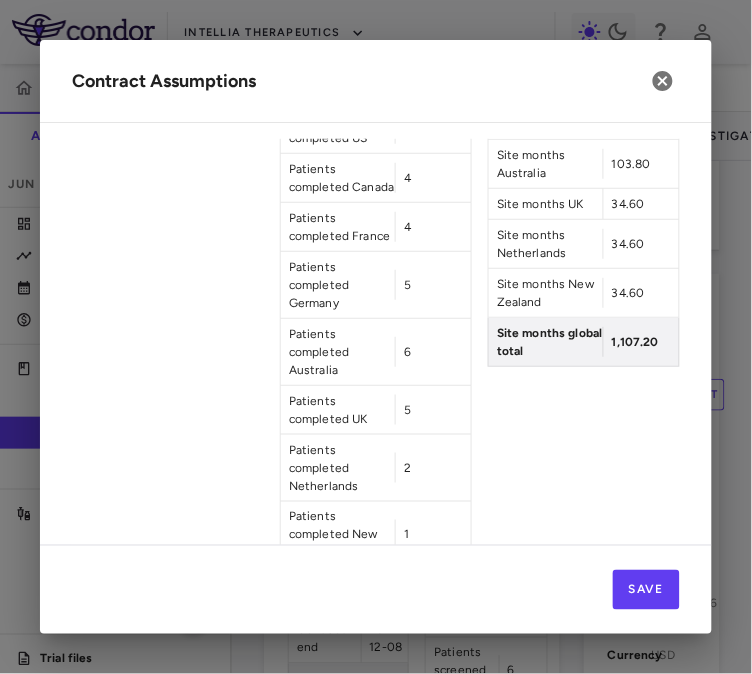 click on "1" at bounding box center (406, 535) 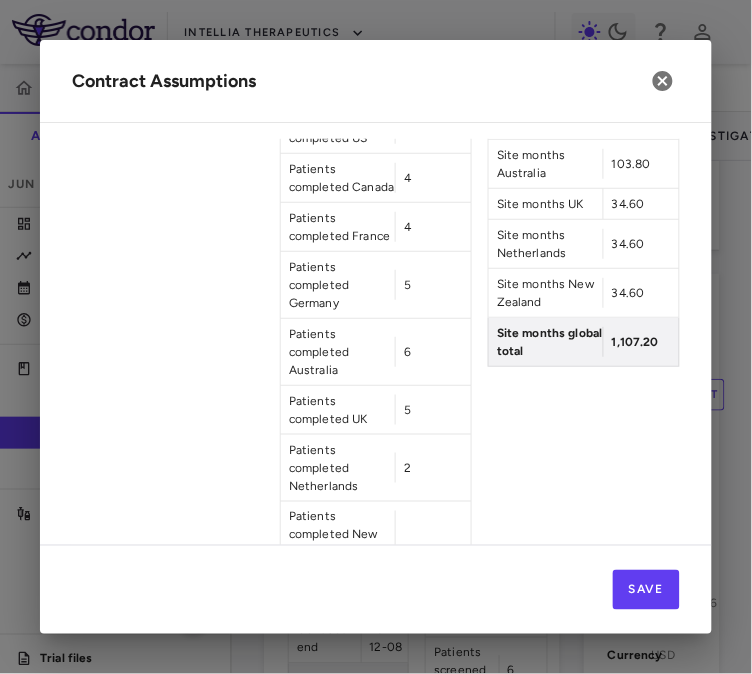 click on "*" at bounding box center [437, 535] 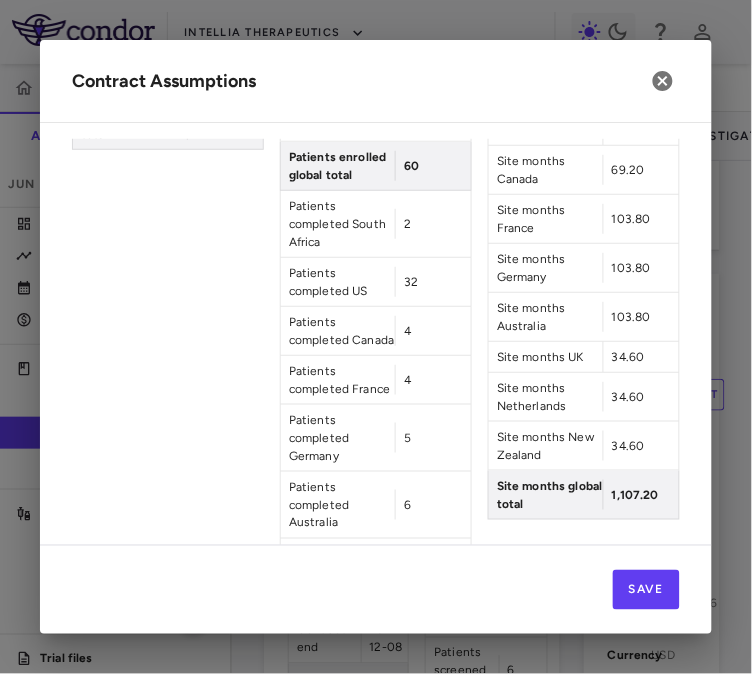 scroll, scrollTop: 1044, scrollLeft: 0, axis: vertical 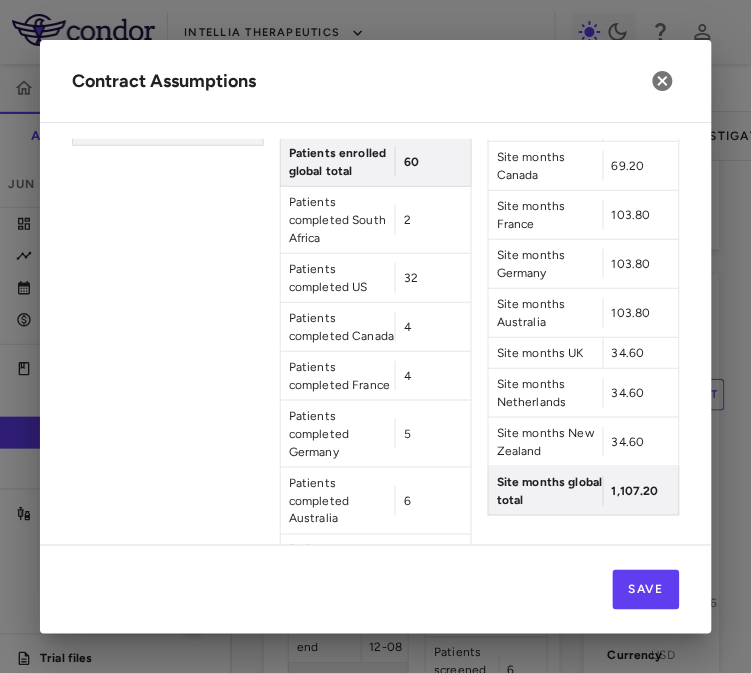 click on "4" at bounding box center [407, 376] 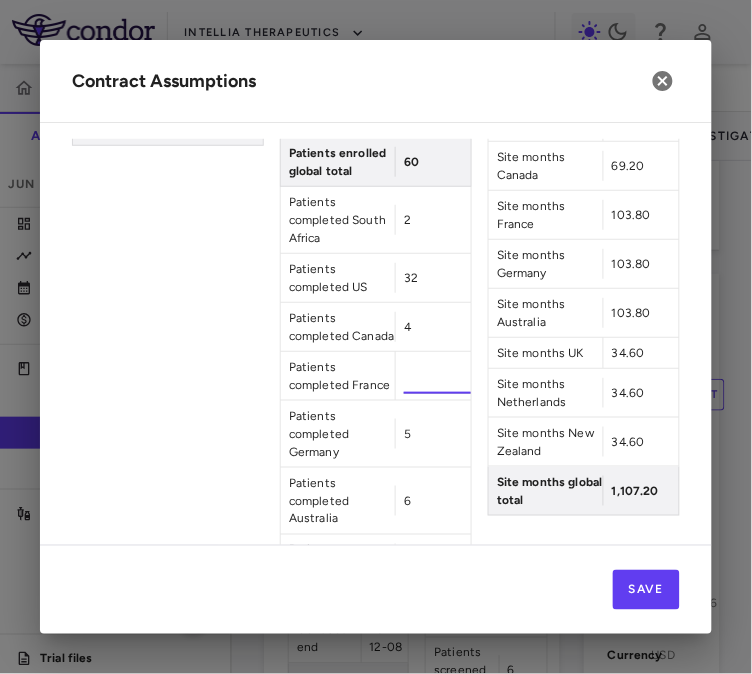 click on "*" at bounding box center (437, 376) 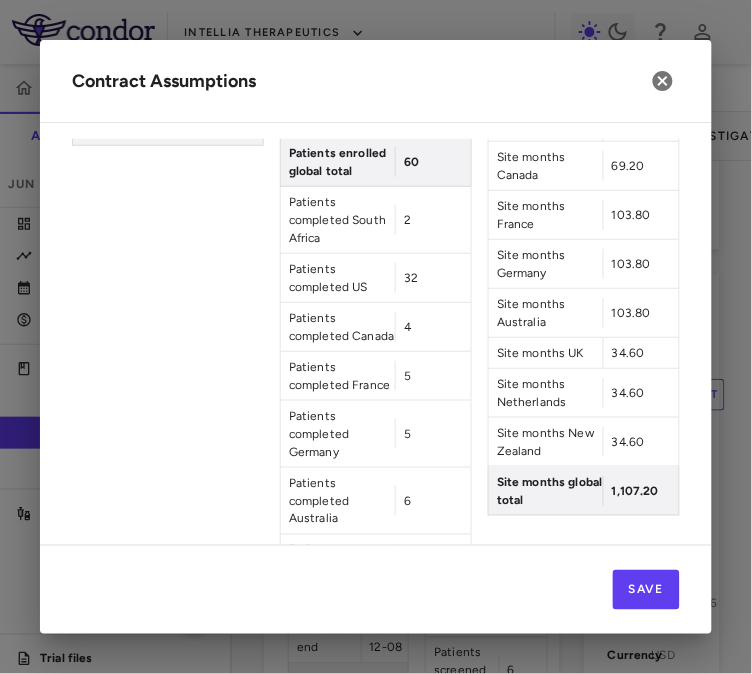 click on "5" at bounding box center (407, 434) 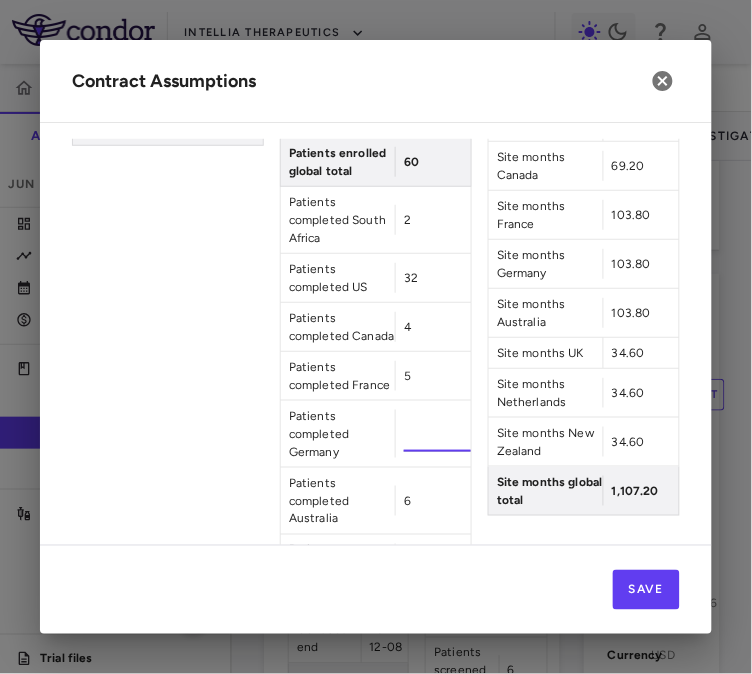 type on "*" 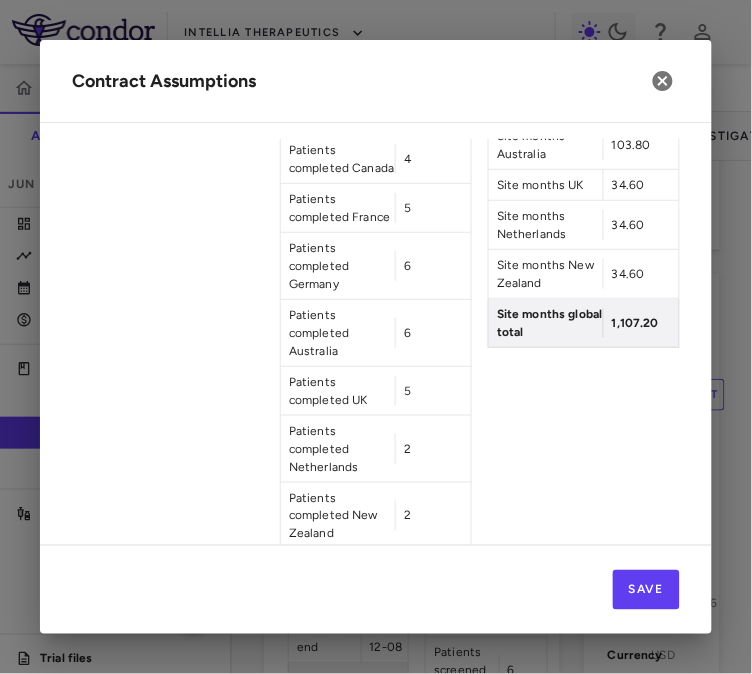 scroll, scrollTop: 1234, scrollLeft: 0, axis: vertical 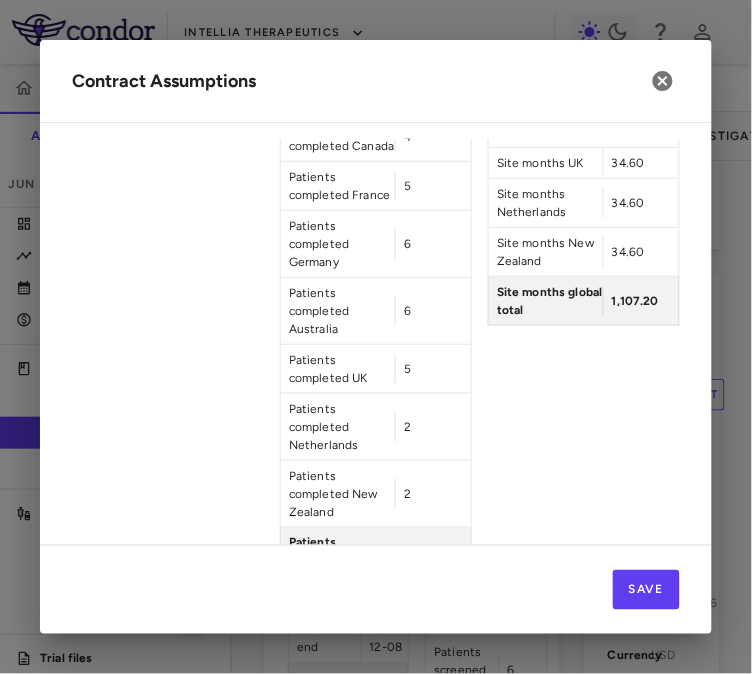 click on "6" at bounding box center [407, 311] 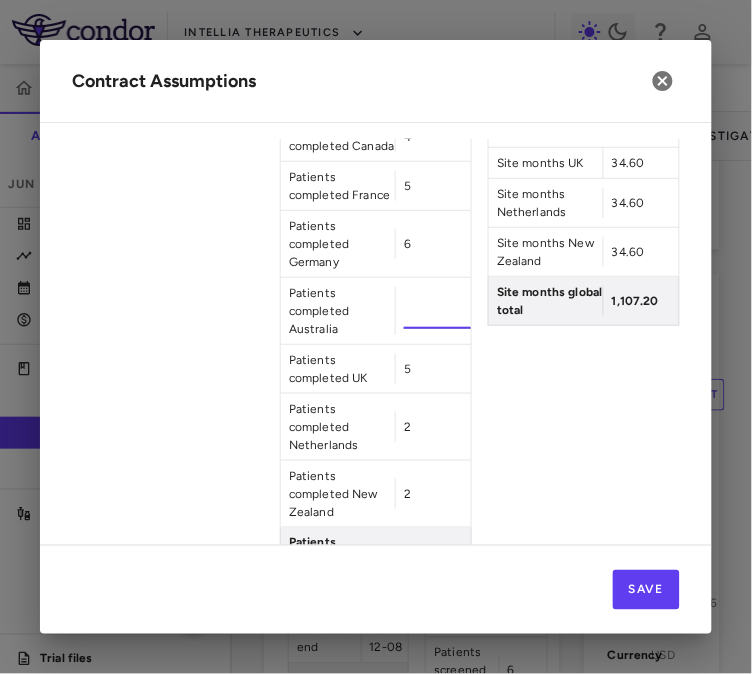 click on "*" at bounding box center (437, 311) 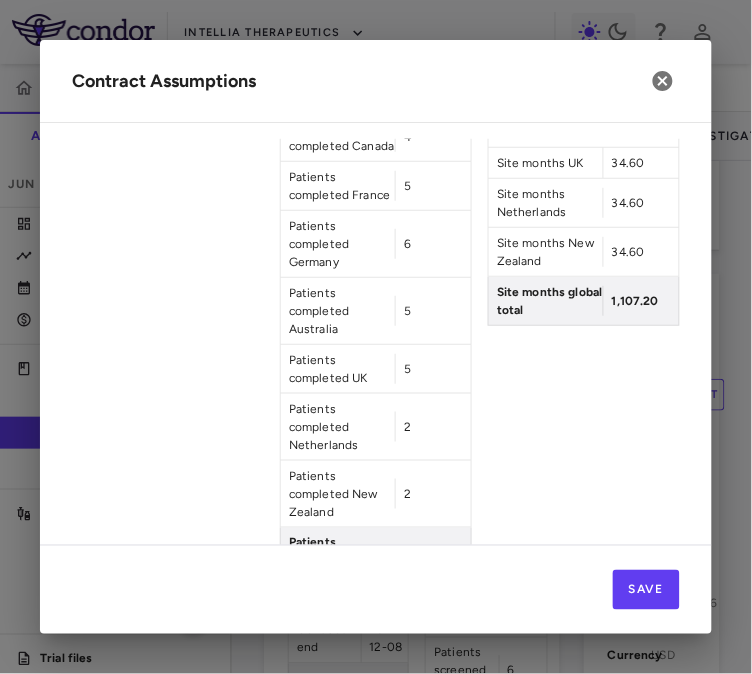 click on "5" at bounding box center [433, 369] 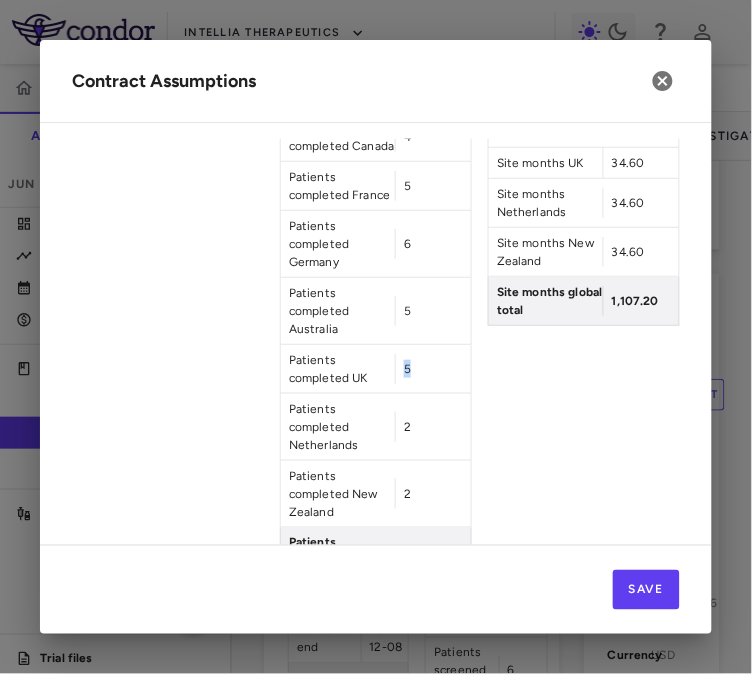 click on "5" at bounding box center (433, 369) 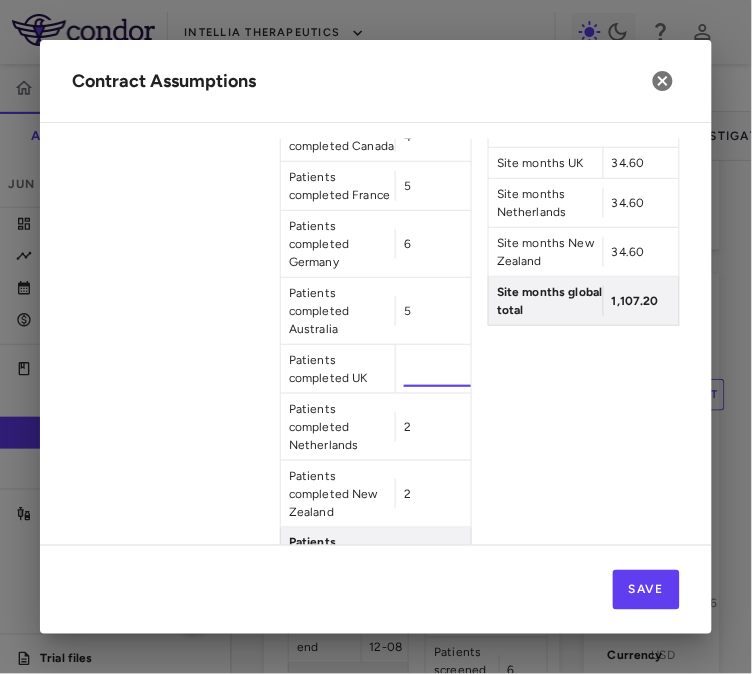 click on "*" at bounding box center [437, 369] 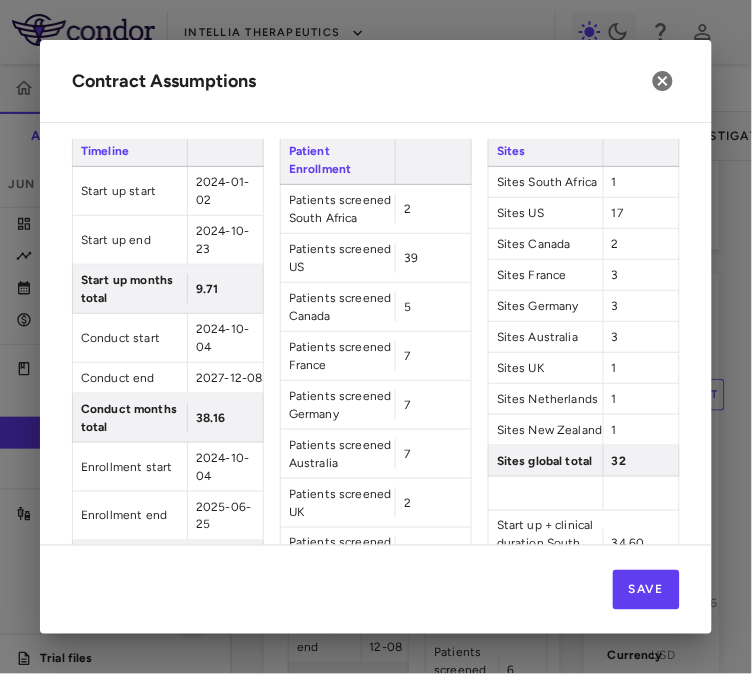 scroll, scrollTop: 0, scrollLeft: 0, axis: both 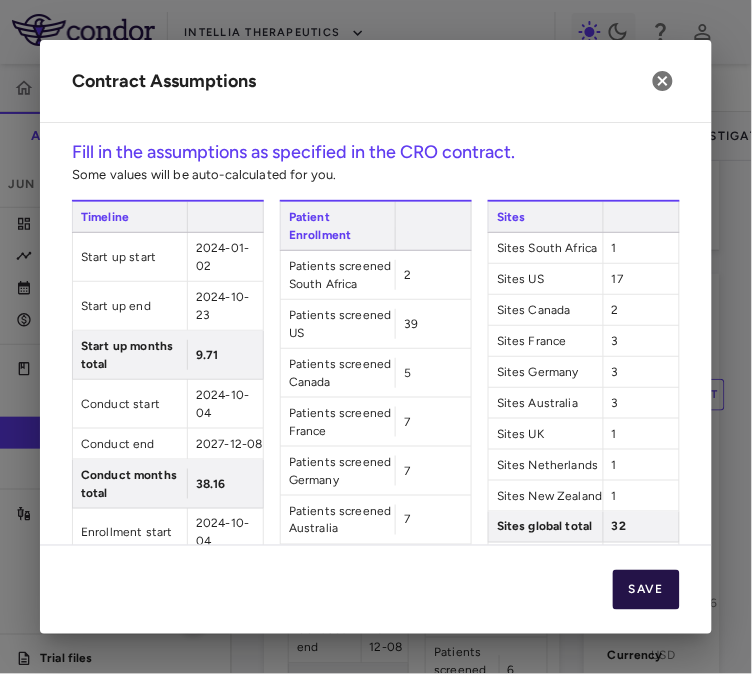 click on "Save" at bounding box center (646, 590) 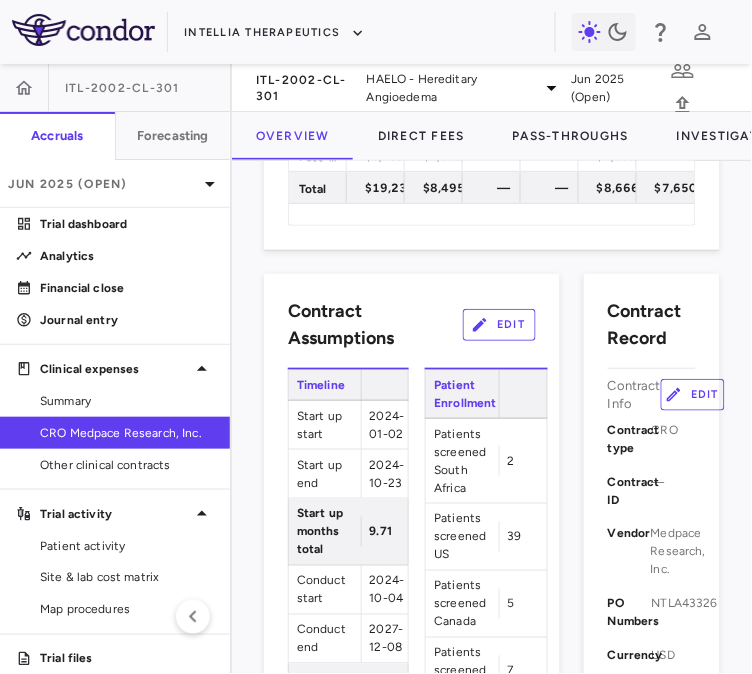 scroll, scrollTop: 662, scrollLeft: 0, axis: vertical 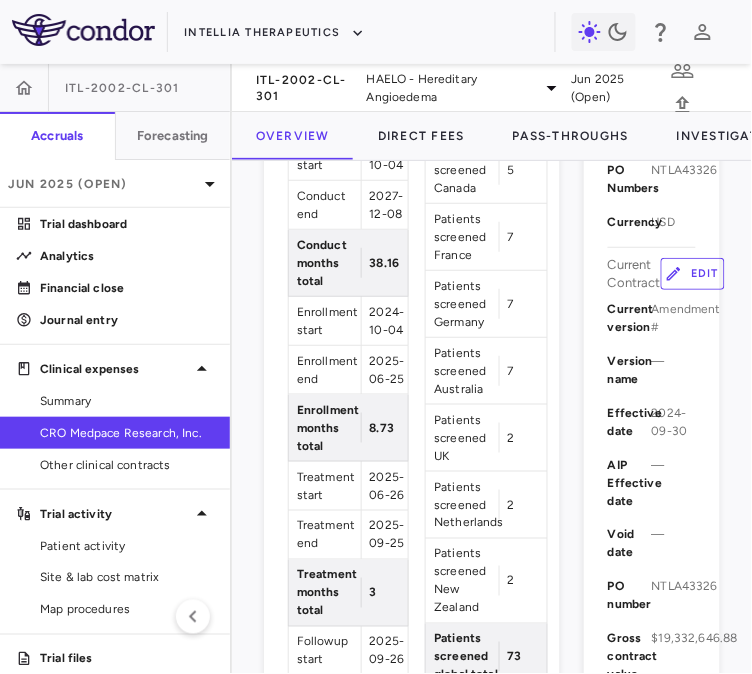 click on "Edit" at bounding box center (693, 274) 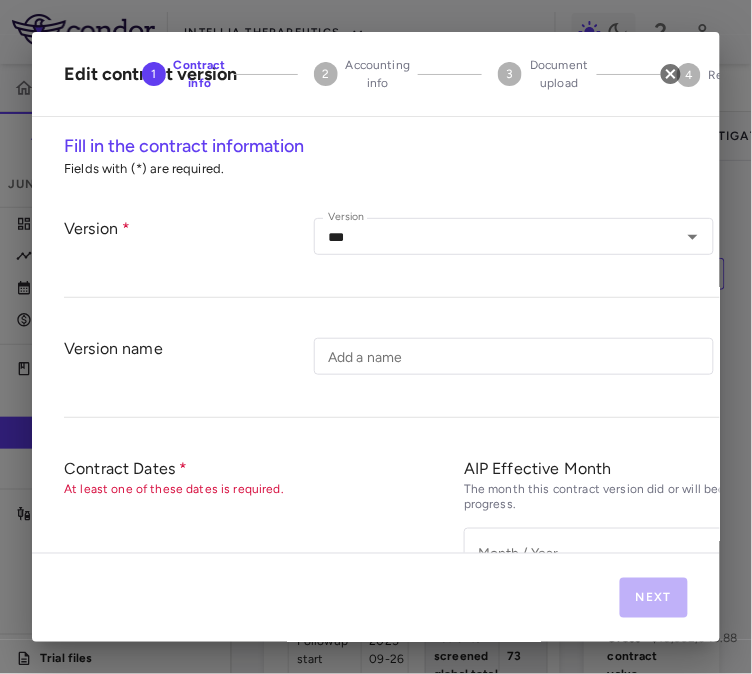 type on "*********" 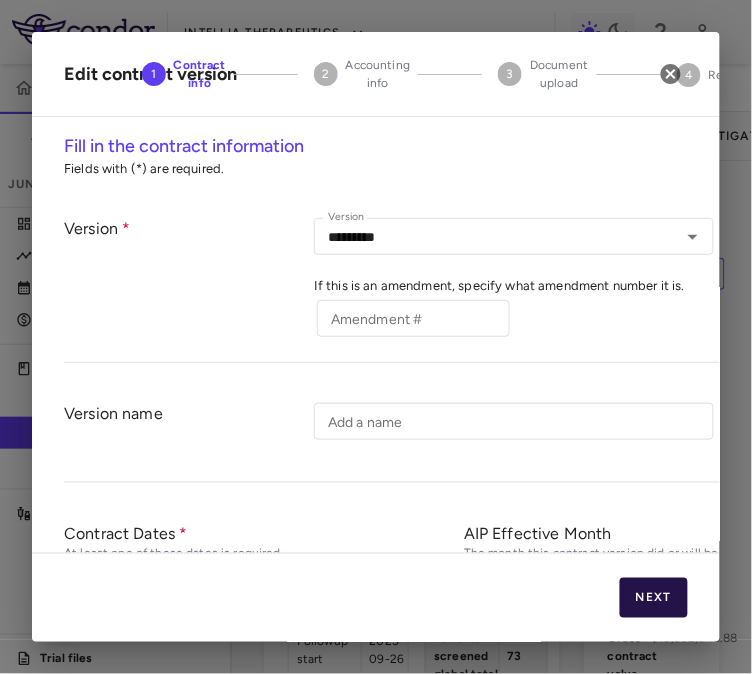 click on "Next" at bounding box center [654, 598] 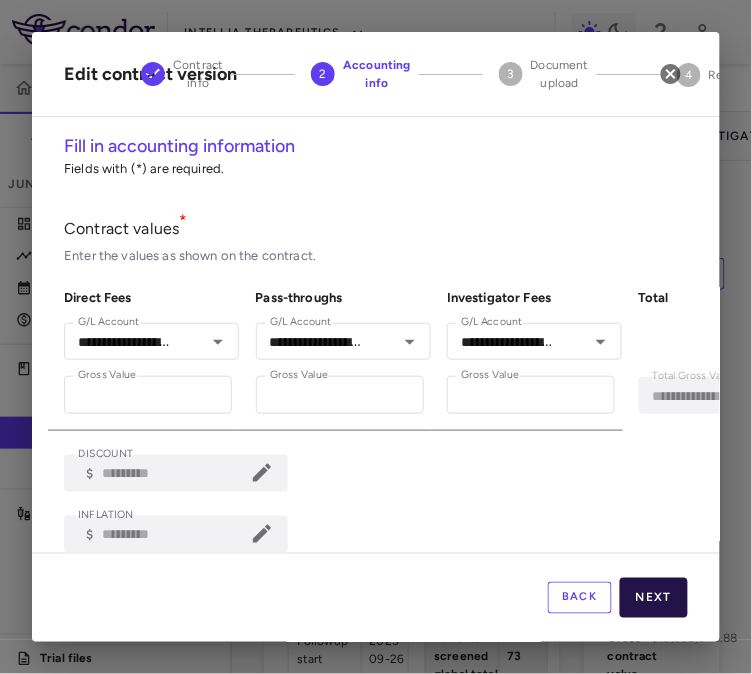 click on "Next" at bounding box center [654, 598] 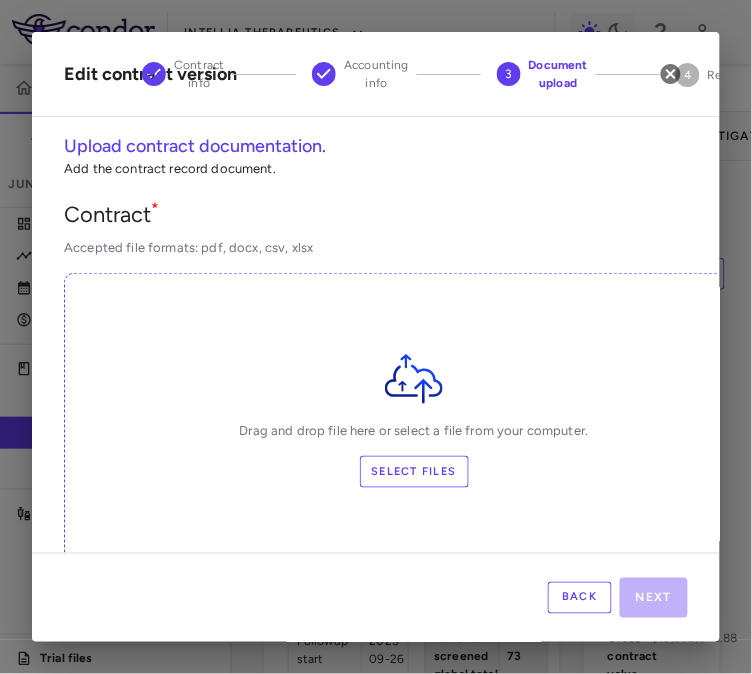 scroll, scrollTop: 510, scrollLeft: 0, axis: vertical 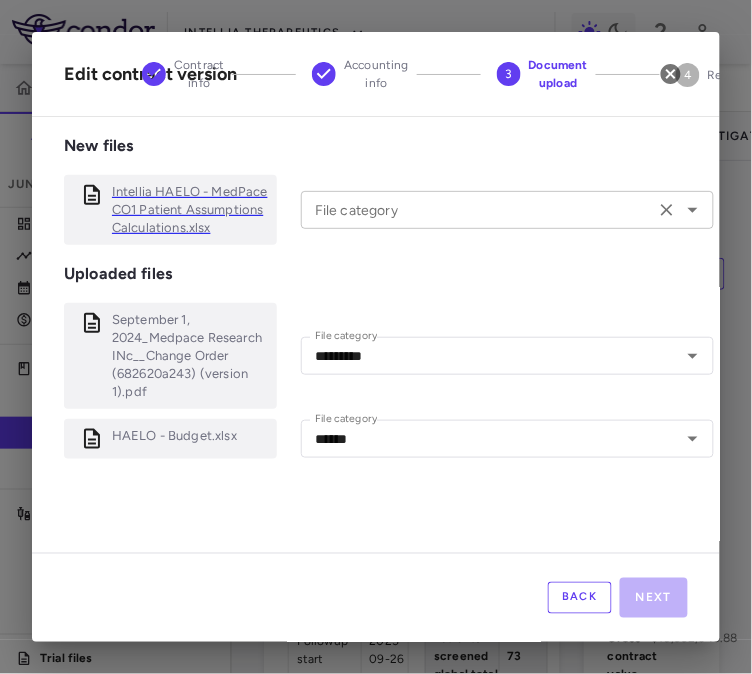 click on "File category" at bounding box center (478, 209) 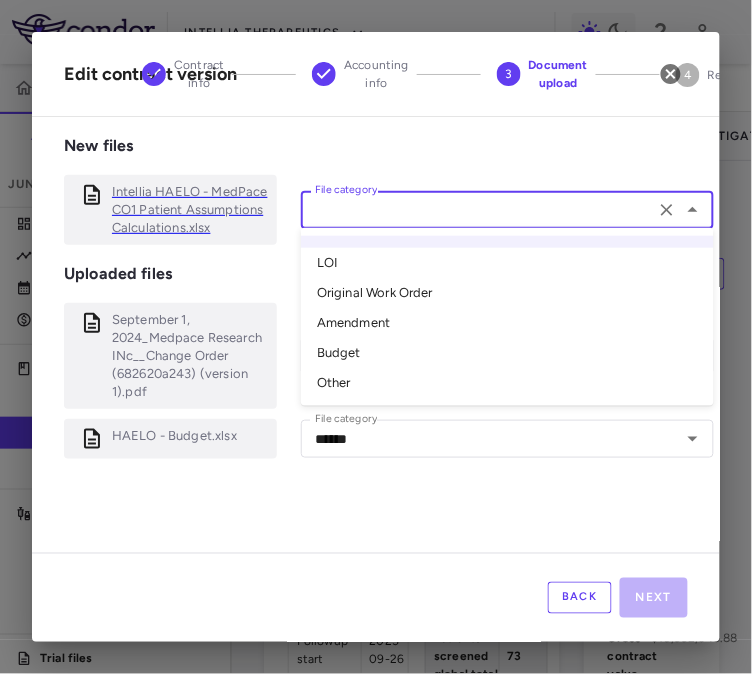 click on "Other" at bounding box center (507, 384) 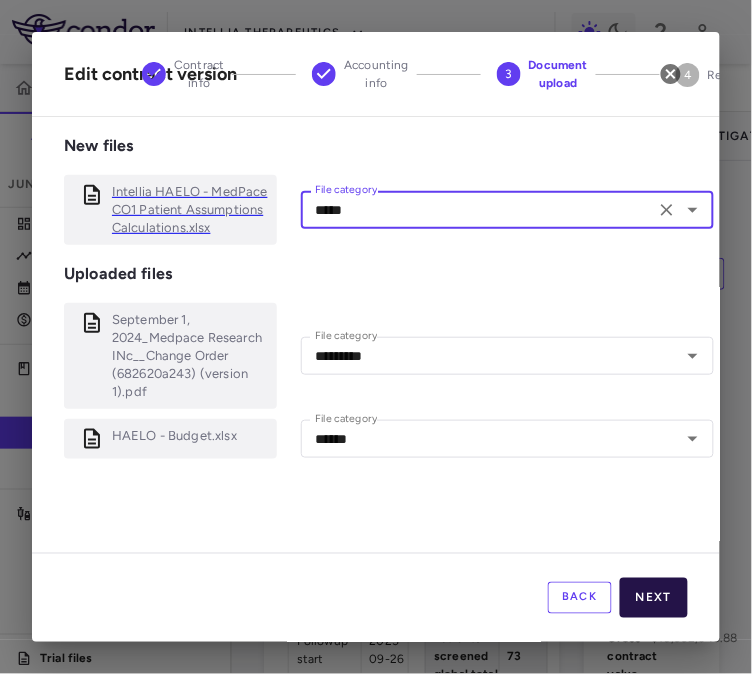 click on "Next" at bounding box center [654, 598] 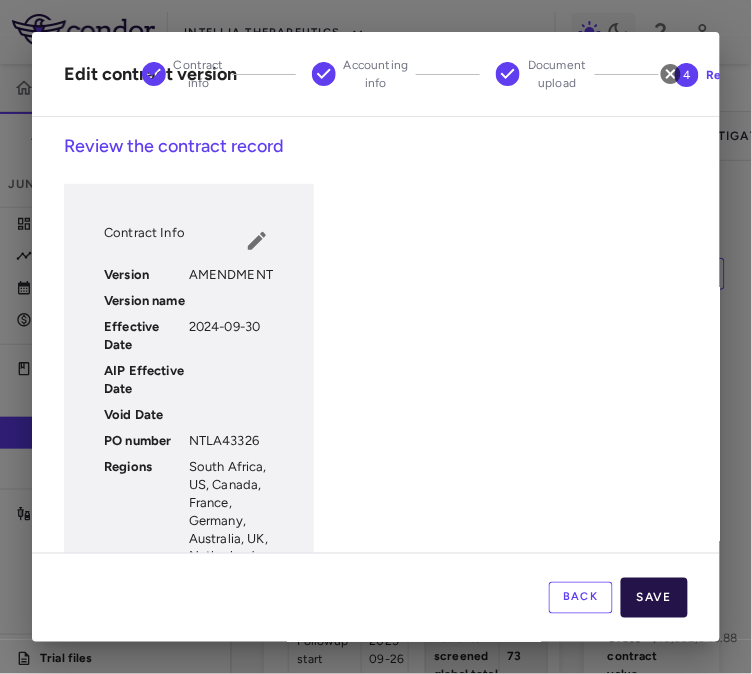 click on "Save" at bounding box center [654, 598] 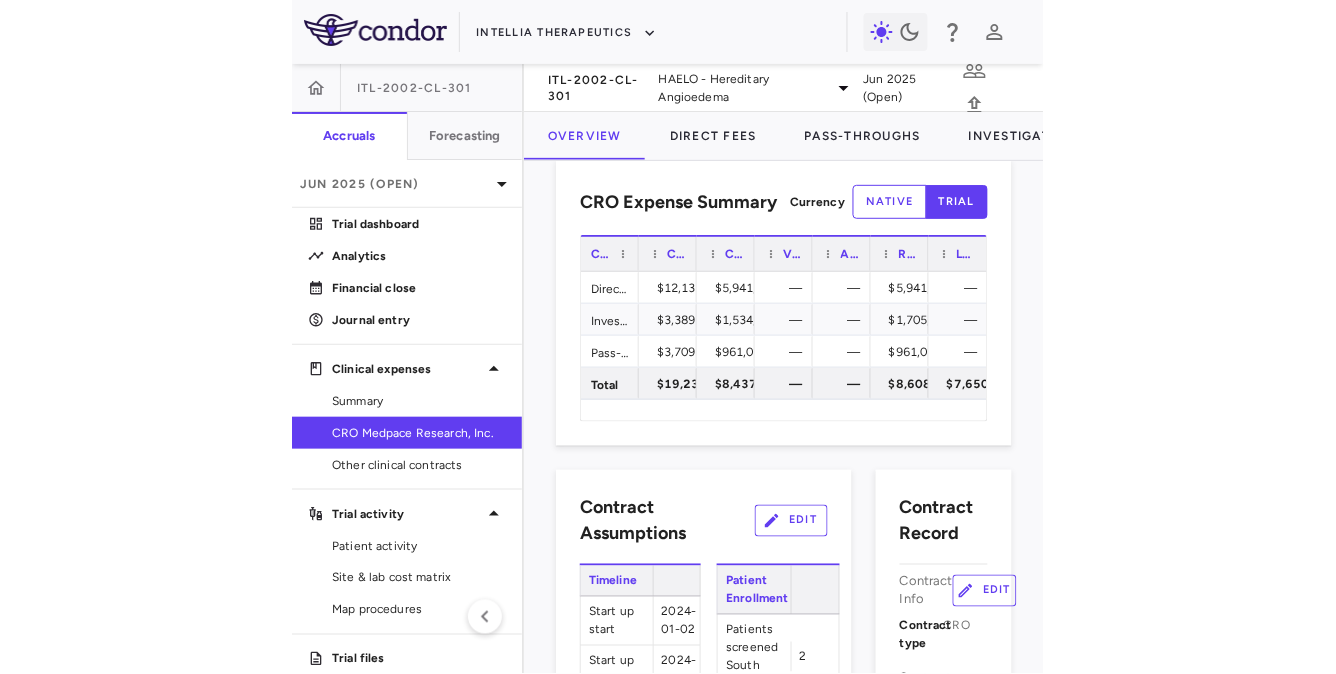 scroll, scrollTop: 0, scrollLeft: 0, axis: both 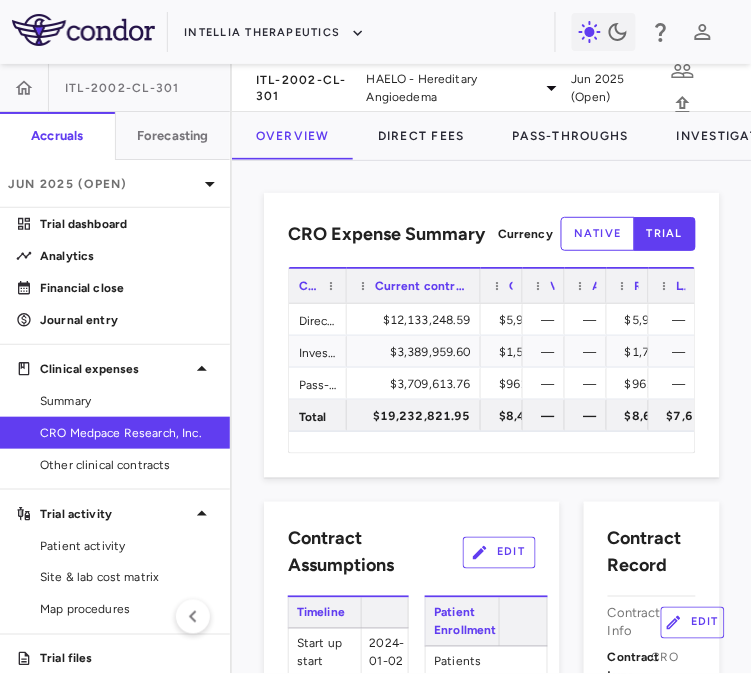 drag, startPoint x: 400, startPoint y: 283, endPoint x: 476, endPoint y: 282, distance: 76.00658 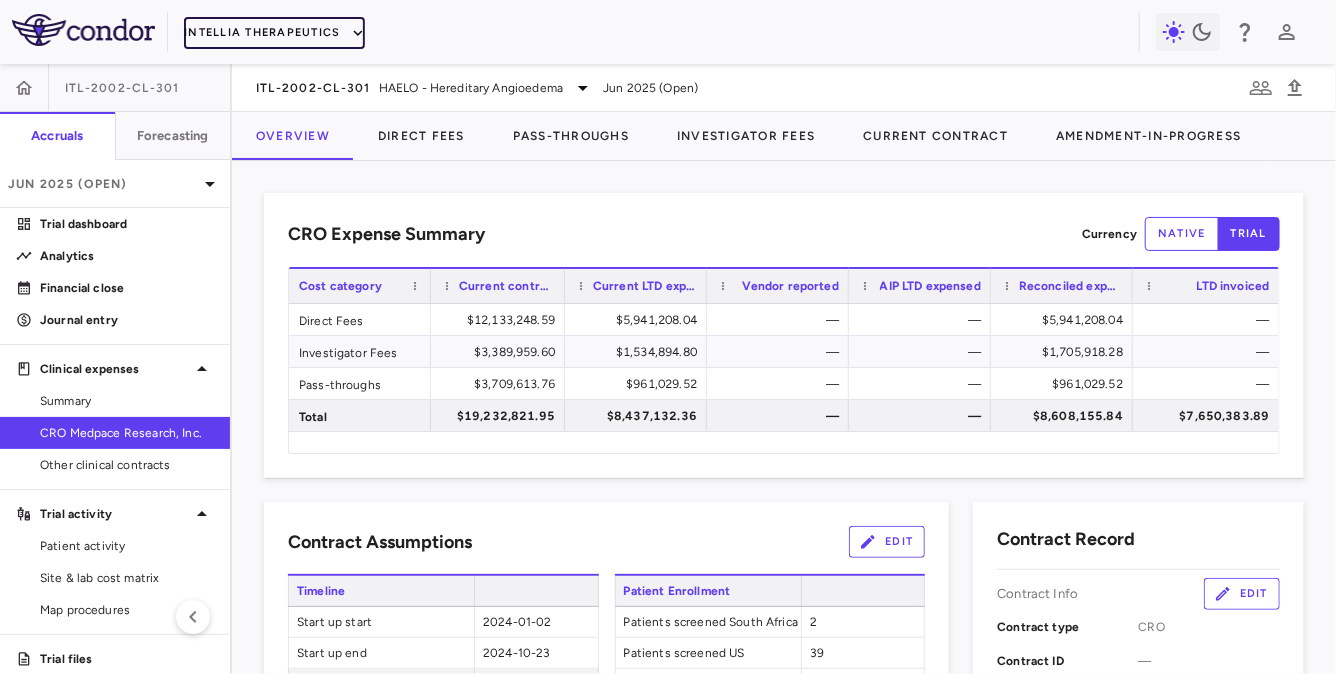 click on "Intellia Therapeutics" at bounding box center [274, 33] 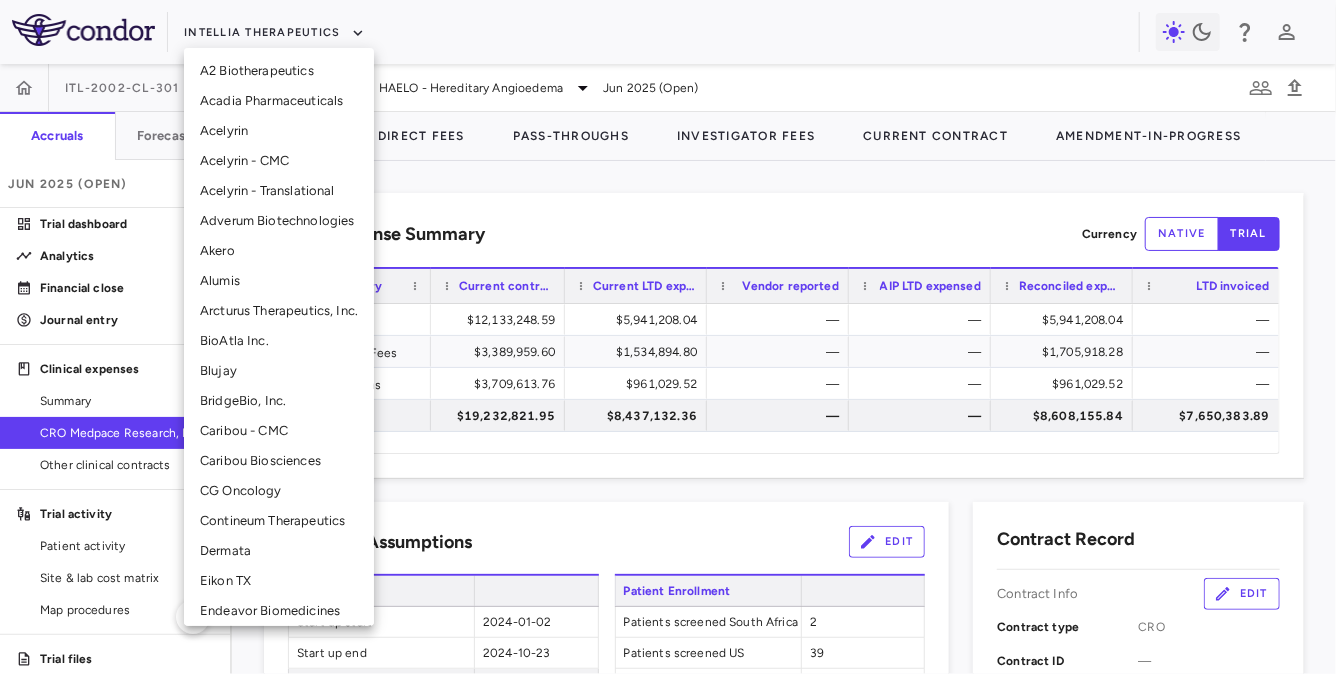 click on "CG Oncology" at bounding box center [279, 491] 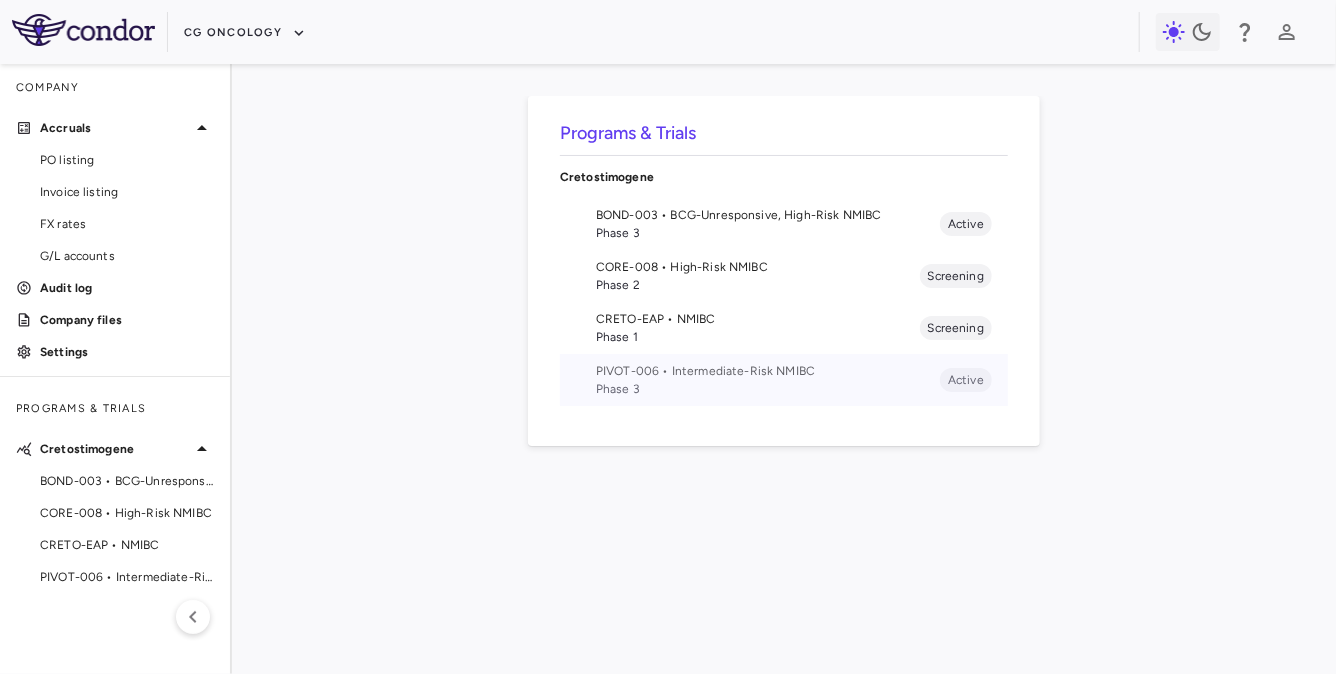 click on "PIVOT-006 • Intermediate-Risk NMIBC" at bounding box center (768, 371) 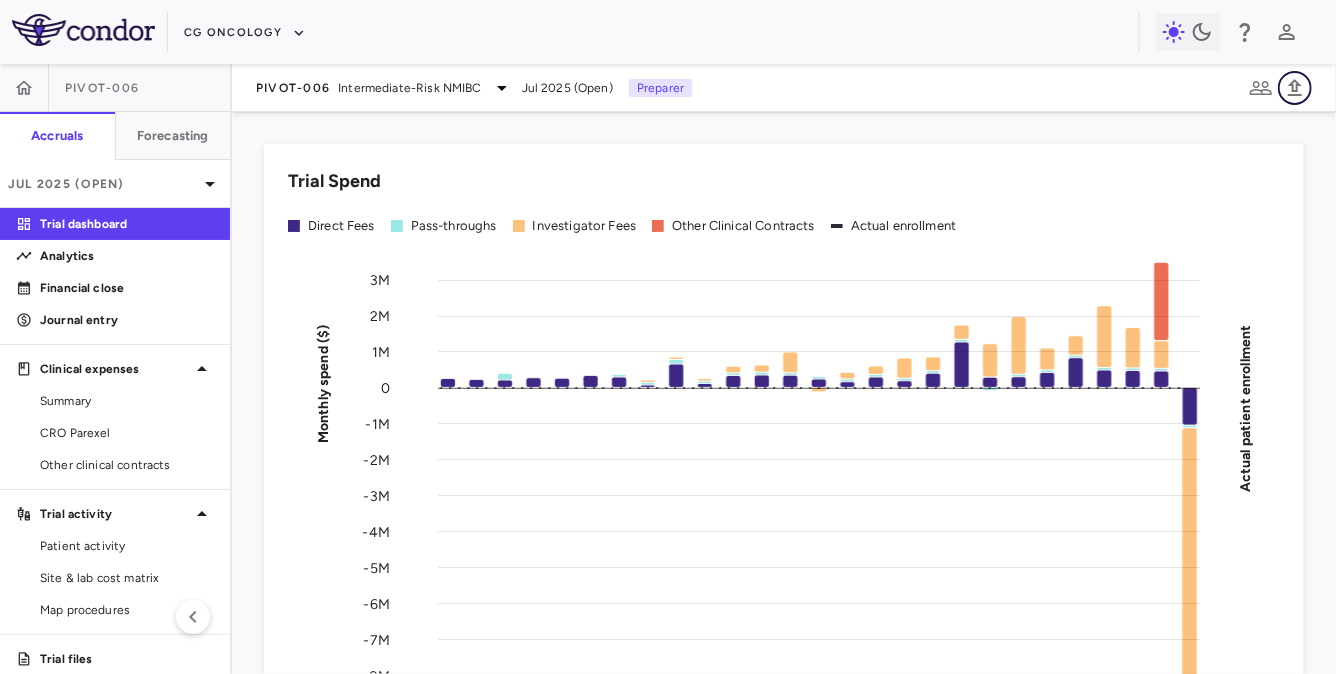 click 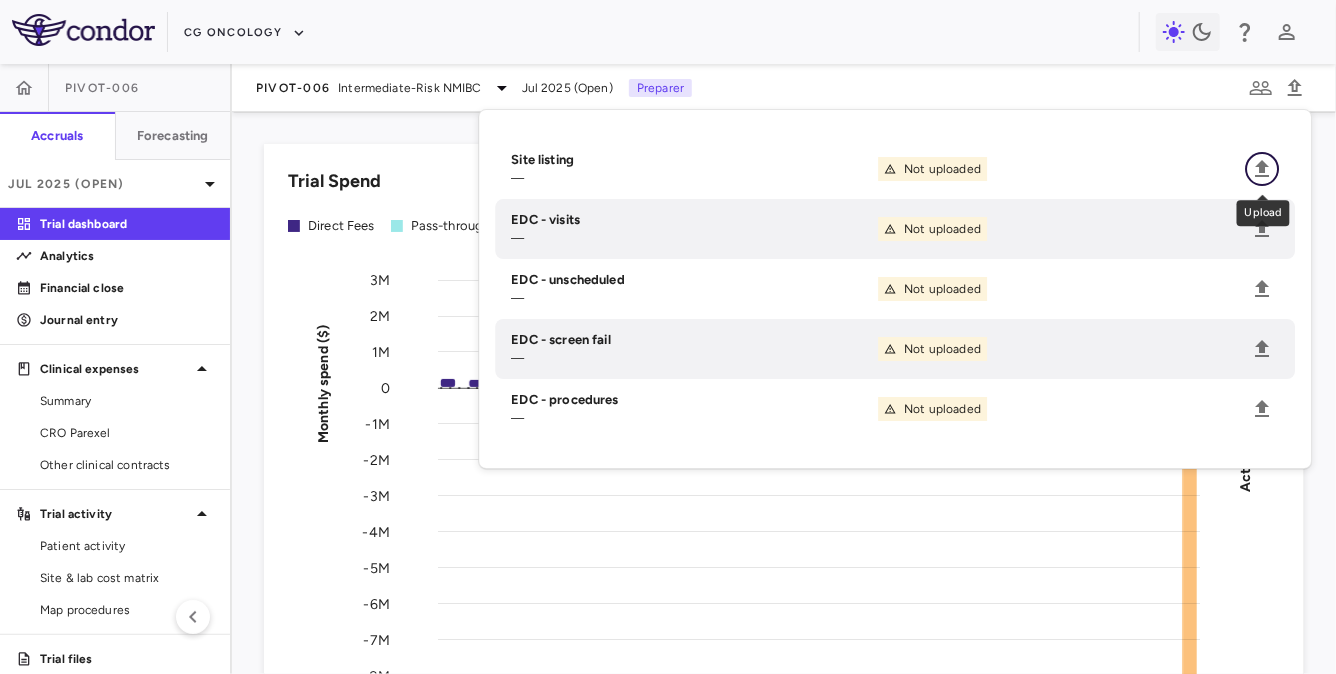 click 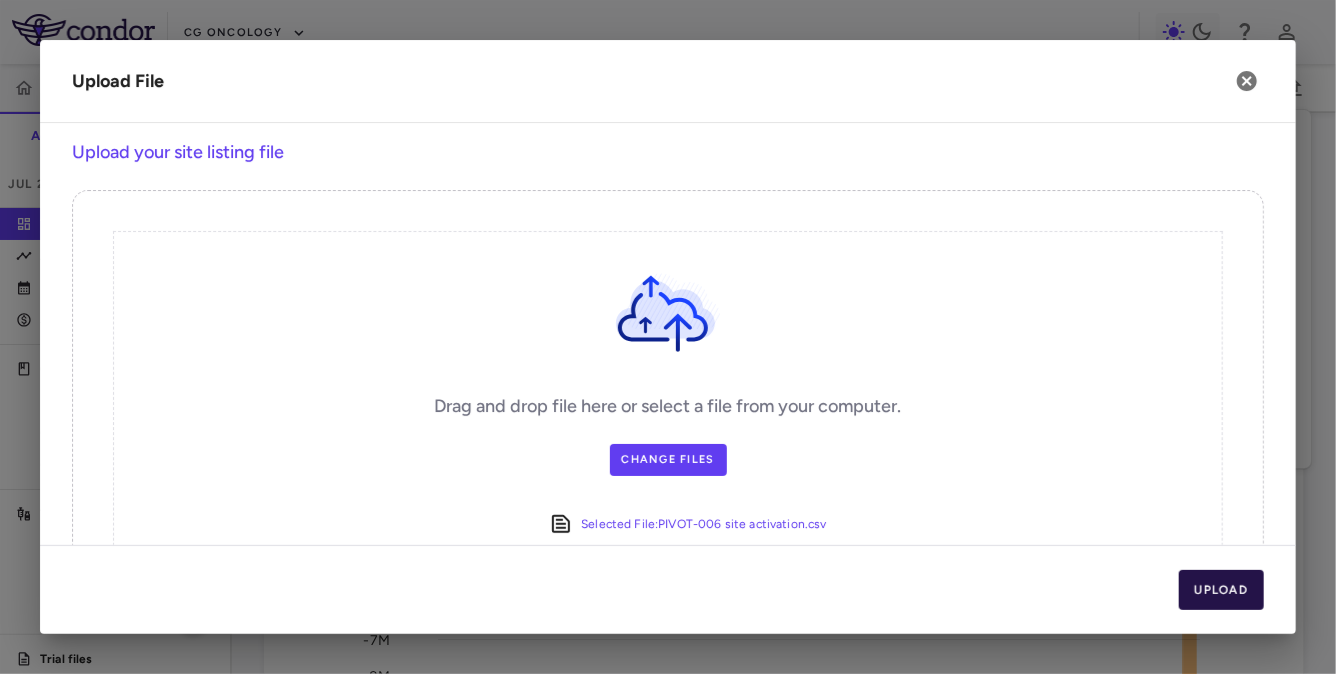 click on "Upload" at bounding box center (1222, 590) 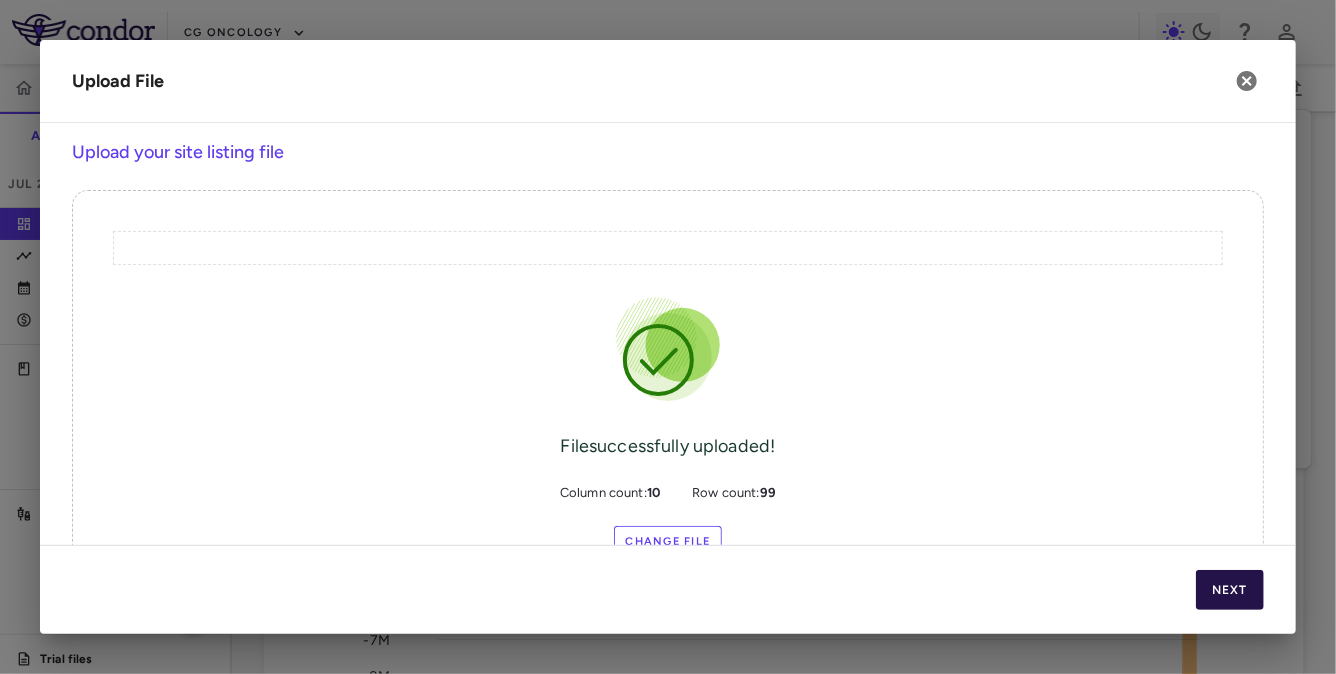 click on "Next" at bounding box center (1230, 590) 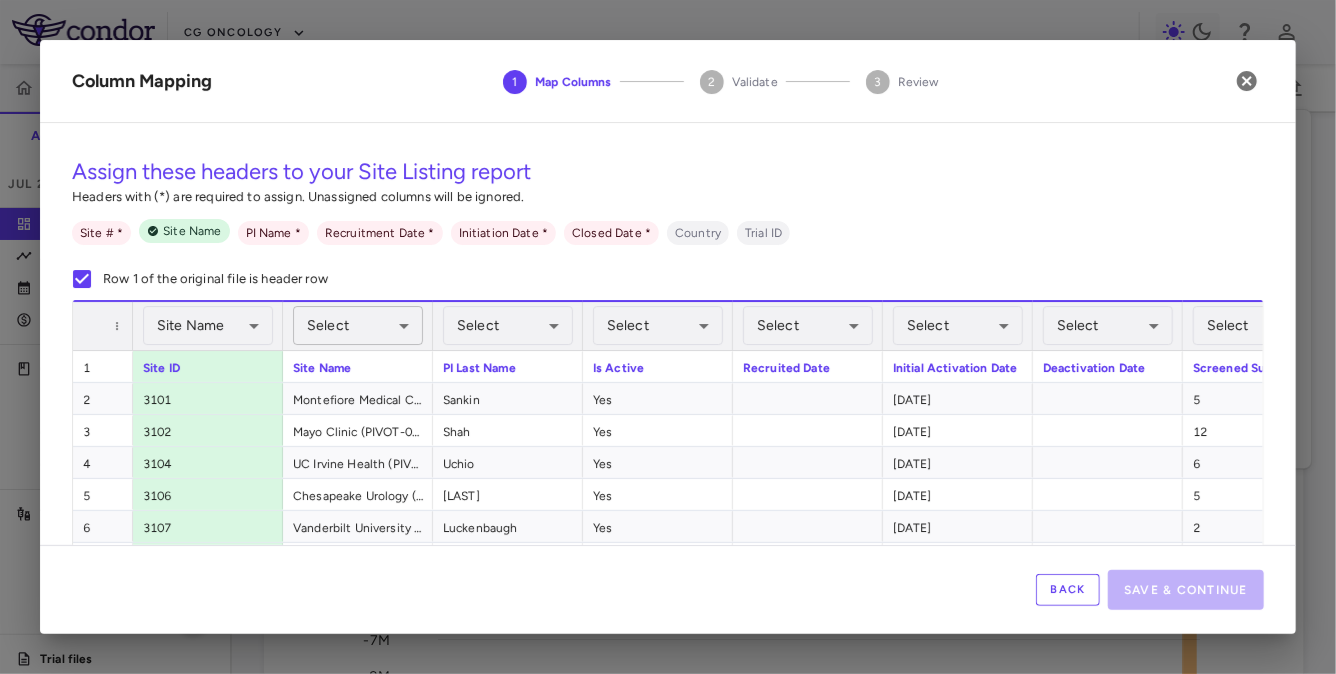 click on "Skip to sidebar Skip to main content CG Oncology PIVOT-006 Accruals Forecasting Jul 2025 (Open) Trial dashboard Analytics Financial close Journal entry Clinical expenses Summary CRO Parexel Other clinical contracts Trial activity Patient activity Site & lab cost matrix Map procedures Trial files Trial settings PIVOT-006 Intermediate-Risk NMIBC Jul 2025 (Open) Preparer Trial Spend Direct Fees Pass-throughs Investigator Fees Other Clinical Contracts Actual enrollment Monthly spend ($) -9M -8M -7M -6M -5M -4M -3M -2M -1M 0 1M 2M 3M Actual patient enrollment May Jun Jul Aug Sep Oct Nov Dec Jan 24 Feb Mar Apr May Jun Jul Aug Sep Oct Nov Dec Jan 25 Feb Mar Apr May Jun Jul Trial activity Drag here to set row groups Drag here to set column labels
Enrollment
—" at bounding box center (668, 337) 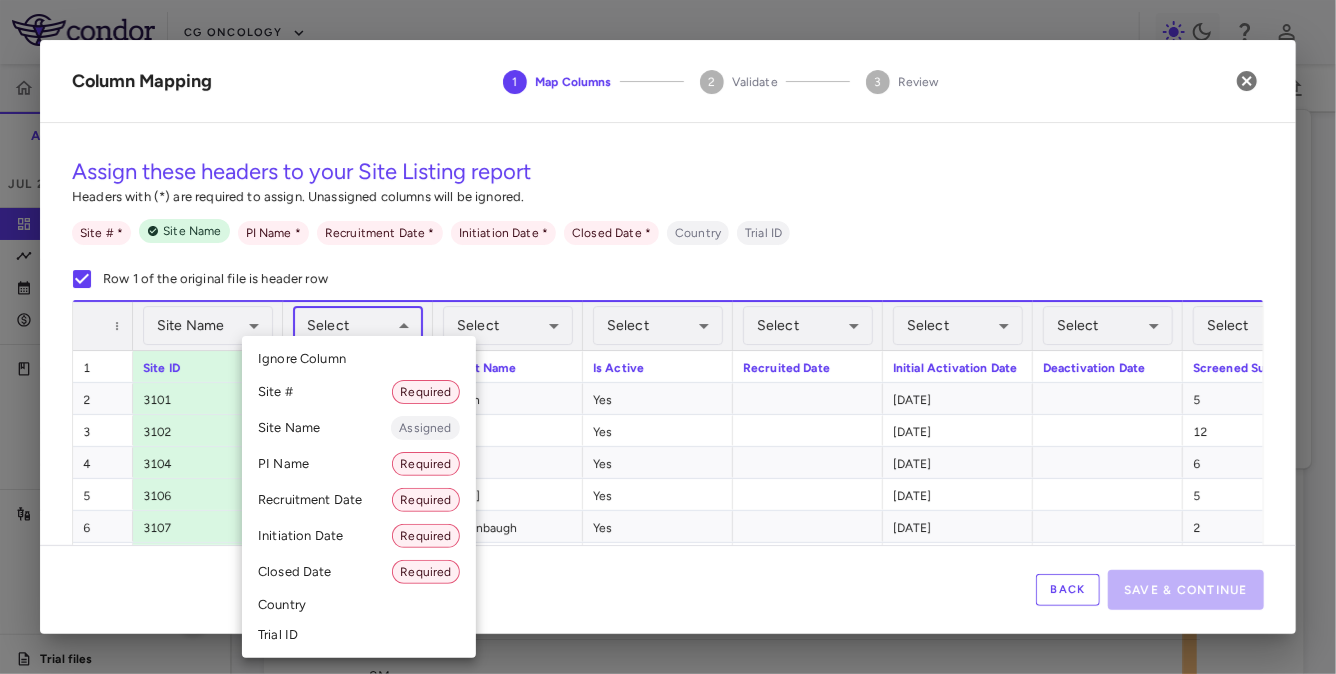 click on "Site Name Assigned" at bounding box center (359, 428) 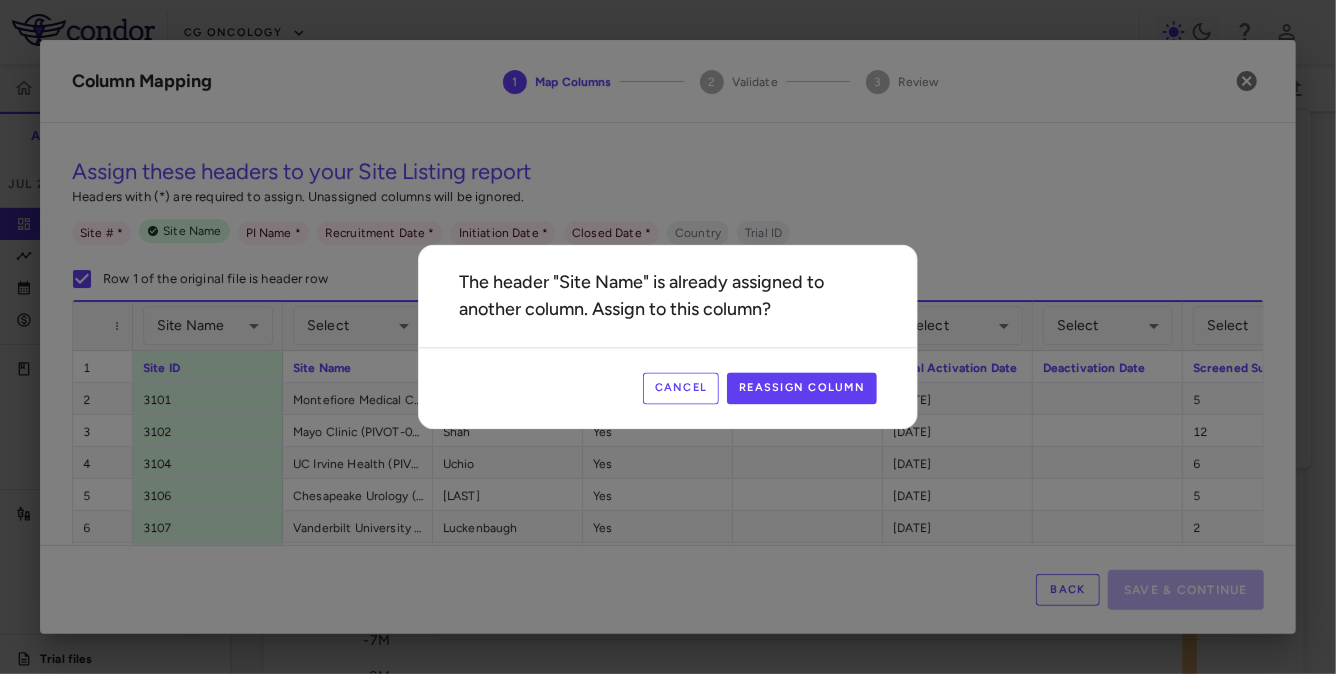 click on "Cancel Reassign Column" at bounding box center (668, 388) 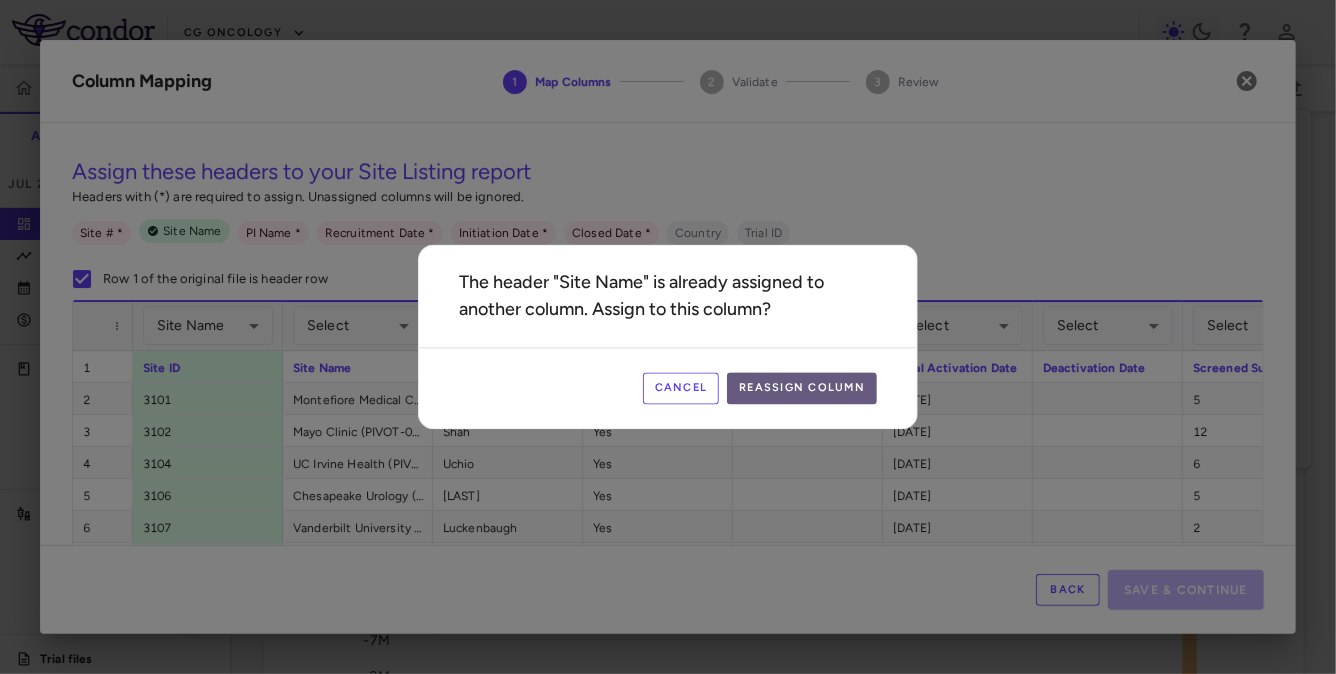 click on "Reassign Column" at bounding box center (802, 389) 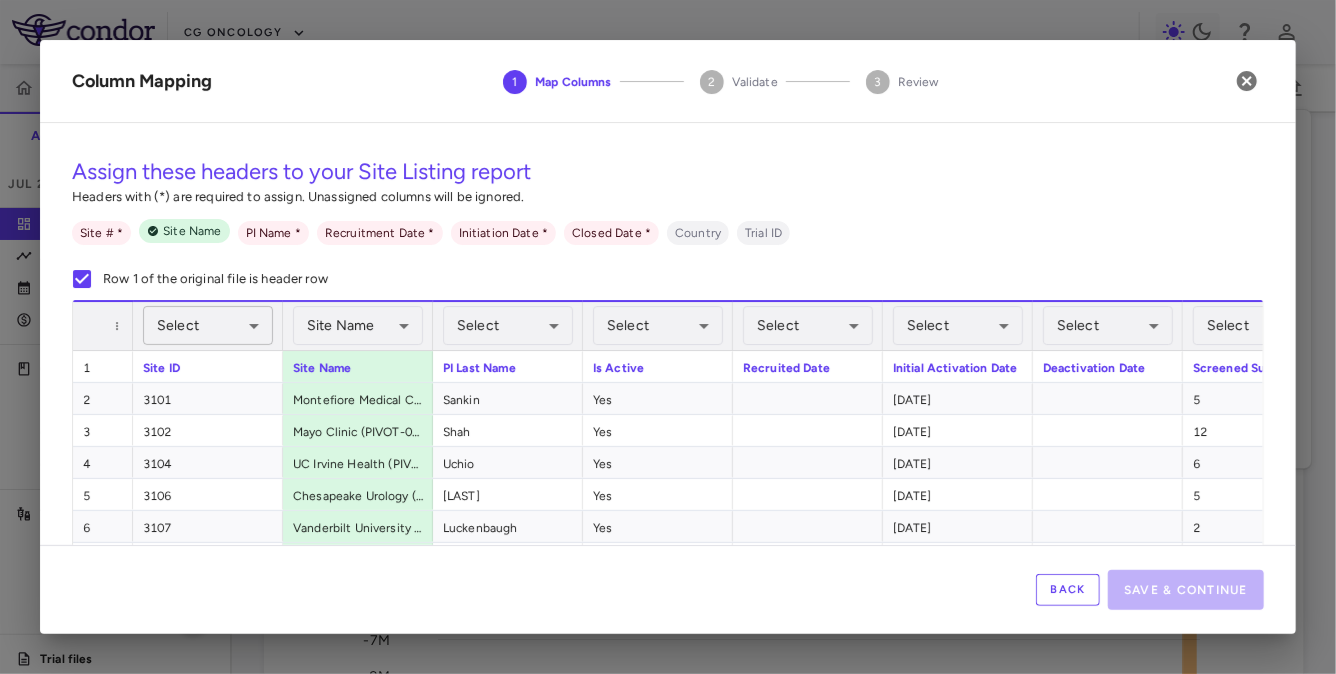 click on "Skip to sidebar Skip to main content CG Oncology PIVOT-006 Accruals Forecasting Jul 2025 (Open) Trial dashboard Analytics Financial close Journal entry Clinical expenses Summary CRO Parexel Other clinical contracts Trial activity Patient activity Site & lab cost matrix Map procedures Trial files Trial settings PIVOT-006 Intermediate-Risk NMIBC Jul 2025 (Open) Preparer Trial Spend Direct Fees Pass-throughs Investigator Fees Other Clinical Contracts Actual enrollment Monthly spend ($) -9M -8M -7M -6M -5M -4M -3M -2M -1M 0 1M 2M 3M Actual patient enrollment May Jun Jul Aug Sep Oct Nov Dec Jan 24 Feb Mar Apr May Jun Jul Aug Sep Oct Nov Dec Jan 25 Feb Mar Apr May Jun Jul Trial activity Drag here to set row groups Drag here to set column labels
Enrollment
—" at bounding box center [668, 337] 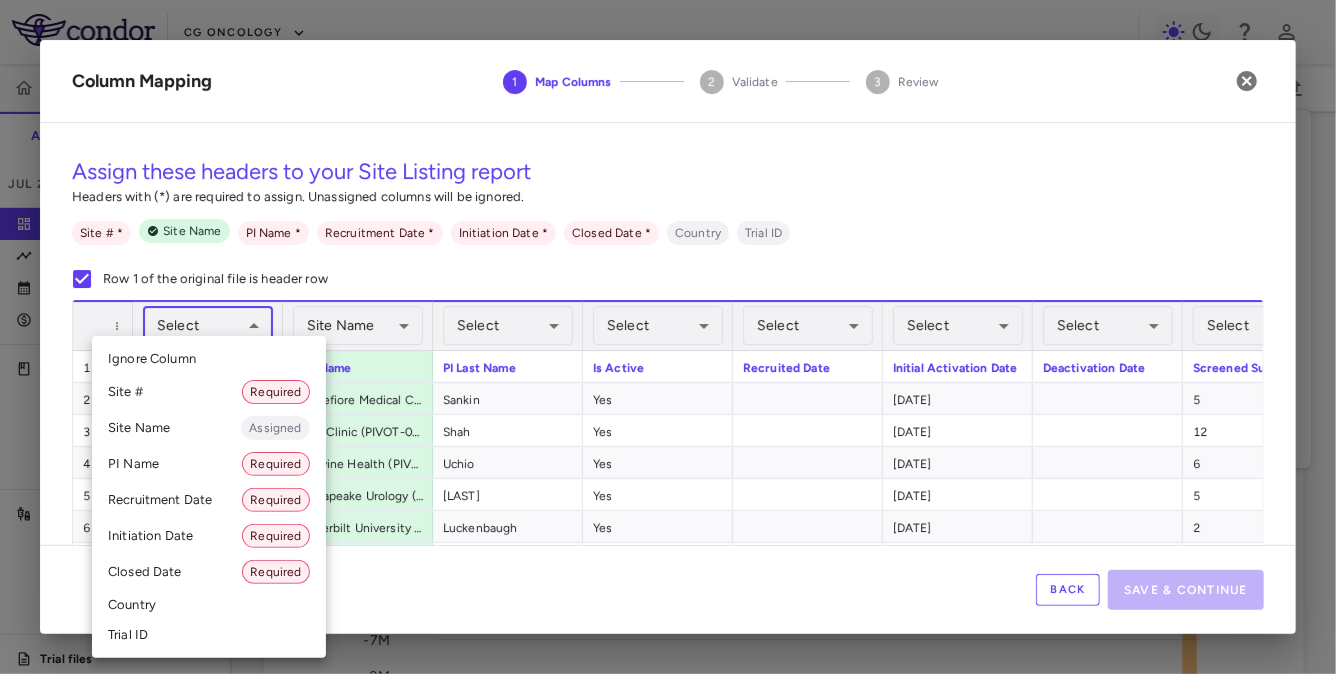 click on "Site # Required" at bounding box center [209, 392] 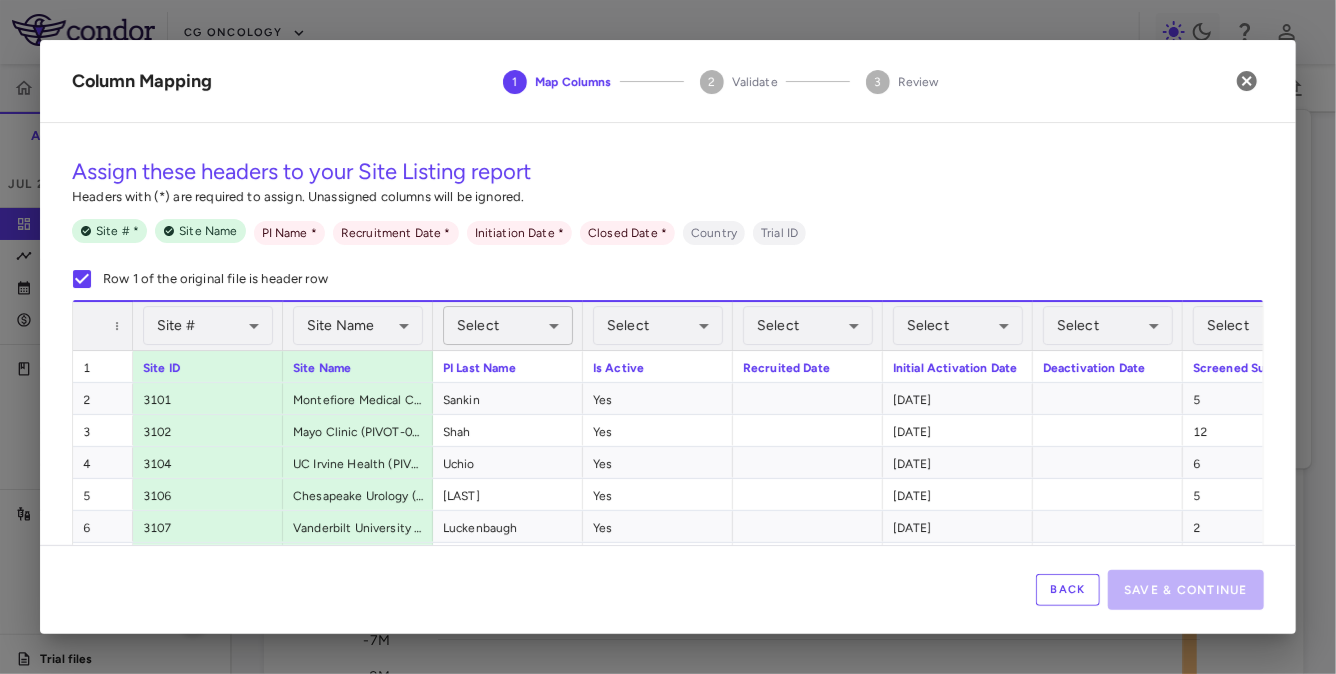 click on "Skip to sidebar Skip to main content CG Oncology PIVOT-006 Accruals Forecasting Jul 2025 (Open) Trial dashboard Analytics Financial close Journal entry Clinical expenses Summary CRO Parexel Other clinical contracts Trial activity Patient activity Site & lab cost matrix Map procedures Trial files Trial settings PIVOT-006 Intermediate-Risk NMIBC Jul 2025 (Open) Preparer Trial Spend Direct Fees Pass-throughs Investigator Fees Other Clinical Contracts Actual enrollment Monthly spend ($) -9M -8M -7M -6M -5M -4M -3M -2M -1M 0 1M 2M 3M Actual patient enrollment May Jun Jul Aug Sep Oct Nov Dec Jan 24 Feb Mar Apr May Jun Jul Aug Sep Oct Nov Dec Jan 25 Feb Mar Apr May Jun Jul Trial activity Drag here to set row groups Drag here to set column labels
Enrollment
—" at bounding box center (668, 337) 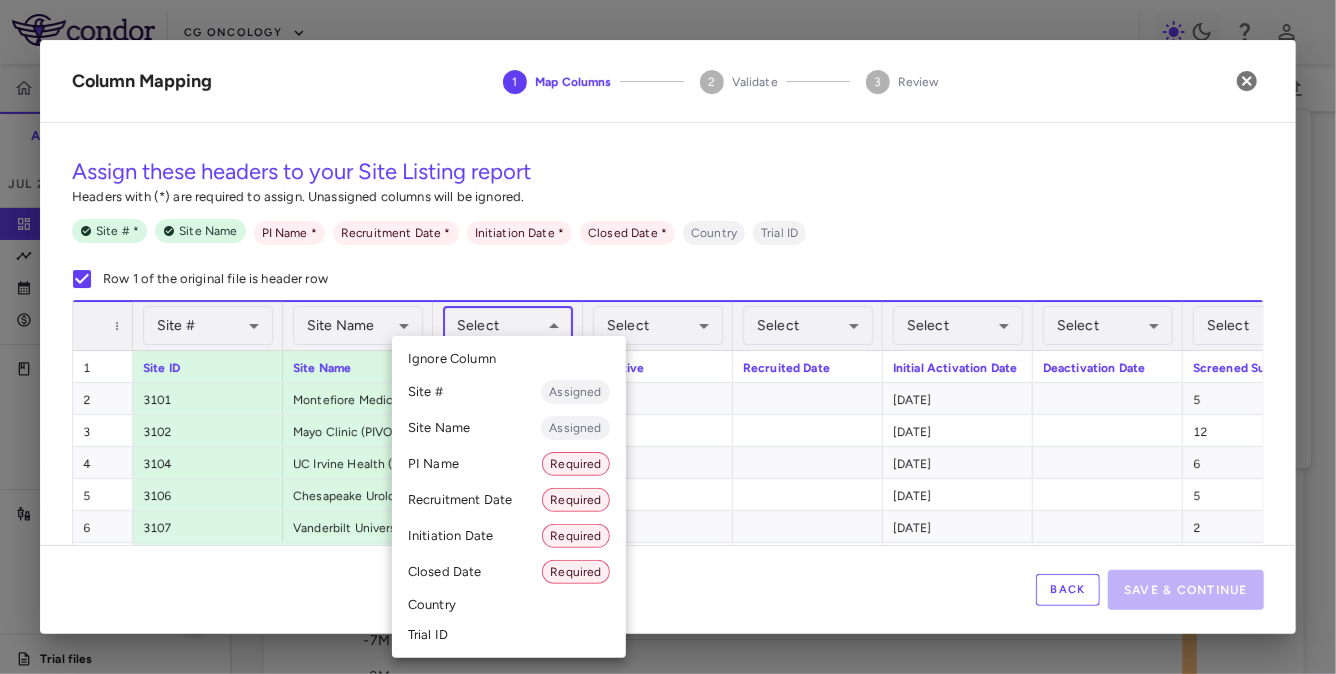 click on "PI Name Required" at bounding box center [509, 464] 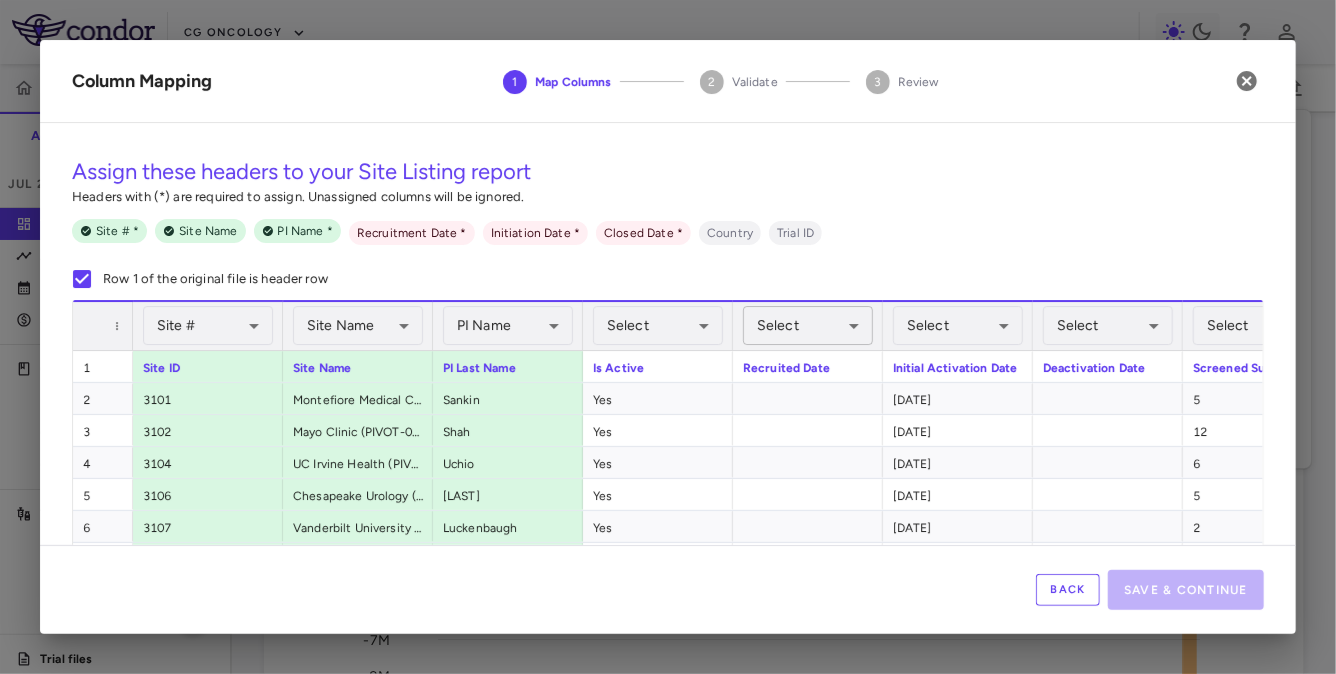 click on "Skip to sidebar Skip to main content CG Oncology PIVOT-006 Accruals Forecasting Jul 2025 (Open) Trial dashboard Analytics Financial close Journal entry Clinical expenses Summary CRO Parexel Other clinical contracts Trial activity Patient activity Site & lab cost matrix Map procedures Trial files Trial settings PIVOT-006 Intermediate-Risk NMIBC Jul 2025 (Open) Preparer Trial Spend Direct Fees Pass-throughs Investigator Fees Other Clinical Contracts Actual enrollment Monthly spend ($) -9M -8M -7M -6M -5M -4M -3M -2M -1M 0 1M 2M 3M Actual patient enrollment May Jun Jul Aug Sep Oct Nov Dec Jan 24 Feb Mar Apr May Jun Jul Aug Sep Oct Nov Dec Jan 25 Feb Mar Apr May Jun Jul Trial activity Drag here to set row groups Drag here to set column labels
Enrollment
—" at bounding box center (668, 337) 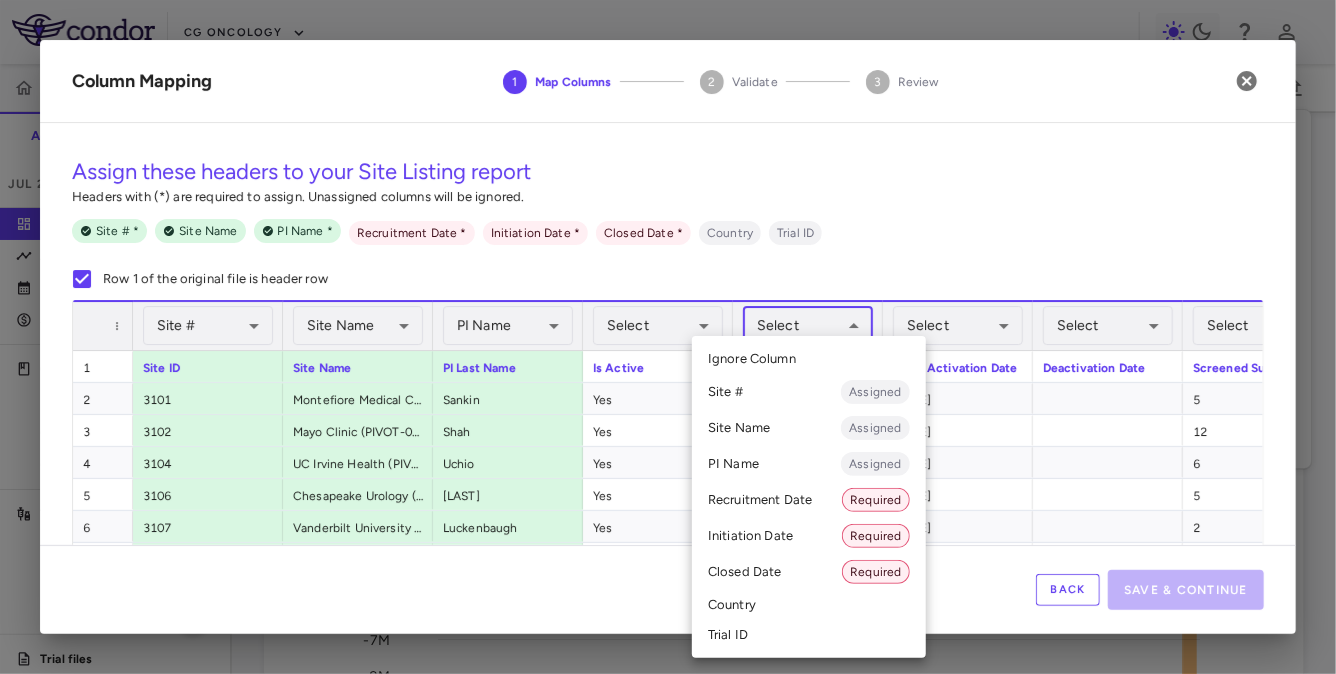 click on "Recruitment Date Required" at bounding box center (809, 500) 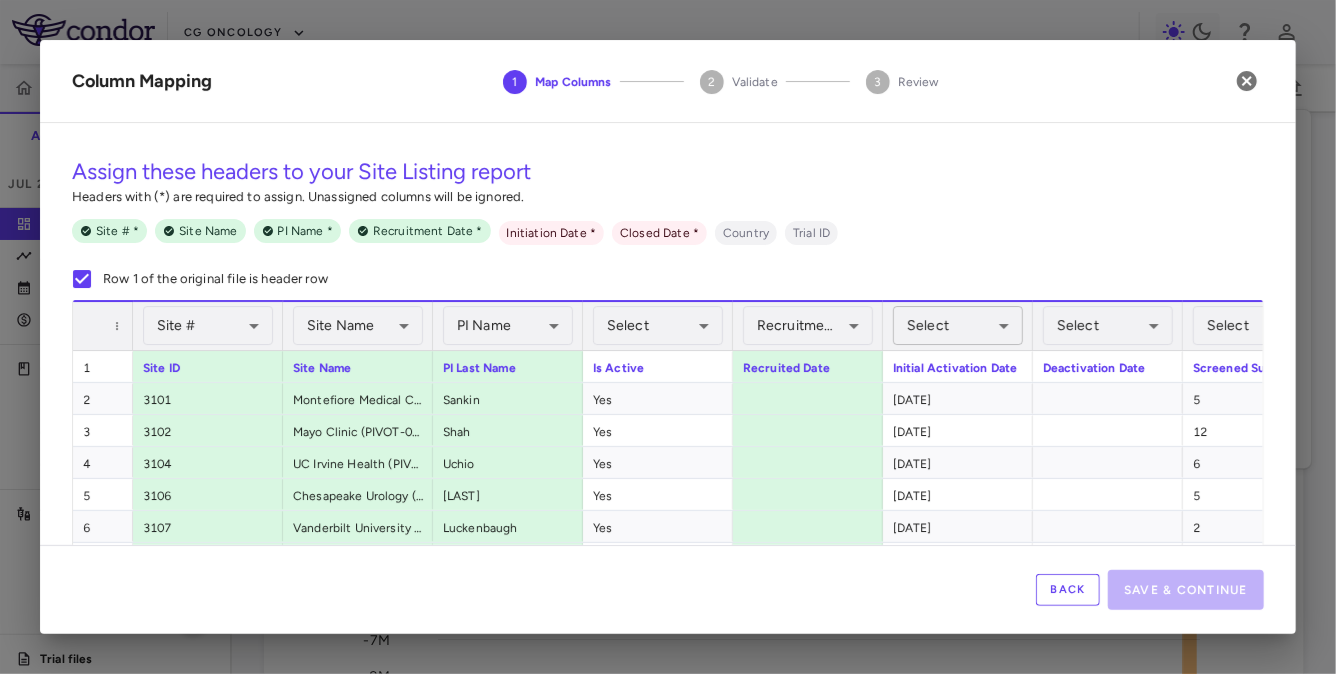 click on "Skip to sidebar Skip to main content CG Oncology PIVOT-006 Accruals Forecasting Jul 2025 (Open) Trial dashboard Analytics Financial close Journal entry Clinical expenses Summary CRO Parexel Other clinical contracts Trial activity Patient activity Site & lab cost matrix Map procedures Trial files Trial settings PIVOT-006 Intermediate-Risk NMIBC Jul 2025 (Open) Preparer Trial Spend Direct Fees Pass-throughs Investigator Fees Other Clinical Contracts Actual enrollment Monthly spend ($) -9M -8M -7M -6M -5M -4M -3M -2M -1M 0 1M 2M 3M Actual patient enrollment May Jun Jul Aug Sep Oct Nov Dec Jan 24 Feb Mar Apr May Jun Jul Aug Sep Oct Nov Dec Jan 25 Feb Mar Apr May Jun Jul Trial activity Drag here to set row groups Drag here to set column labels
Enrollment
—" at bounding box center (668, 337) 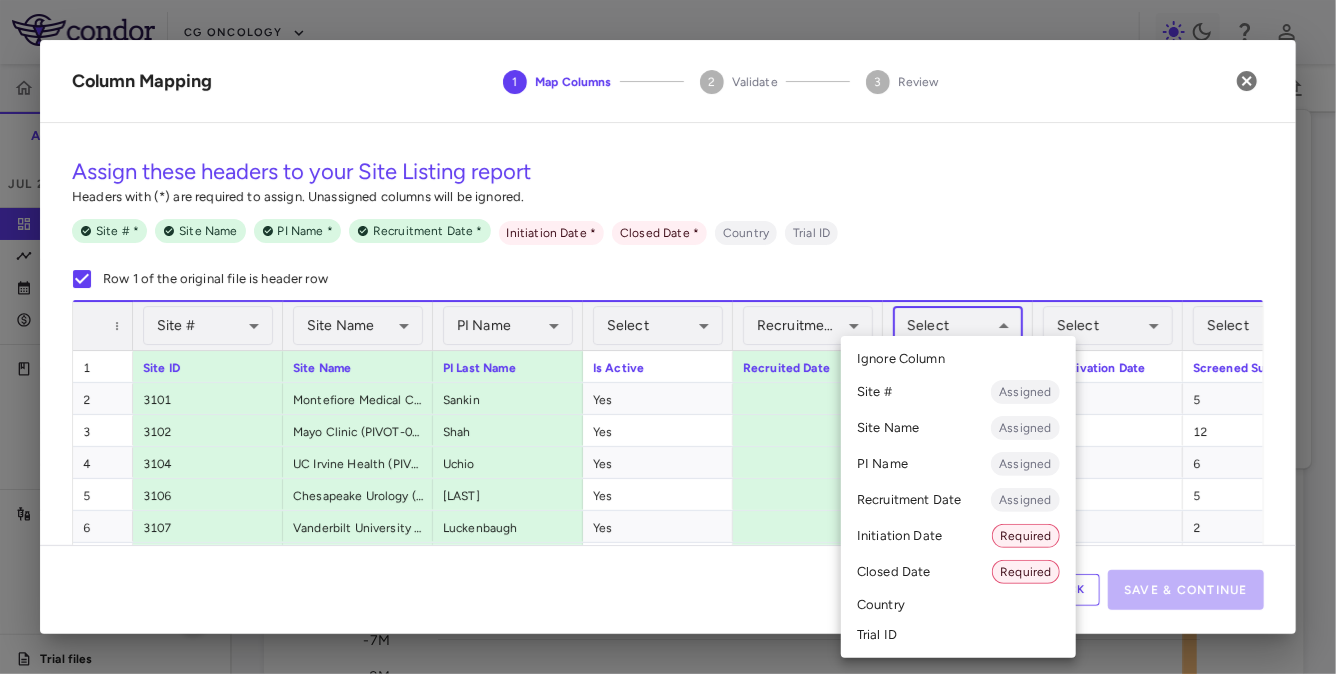 click on "Initiation Date Required" at bounding box center (958, 536) 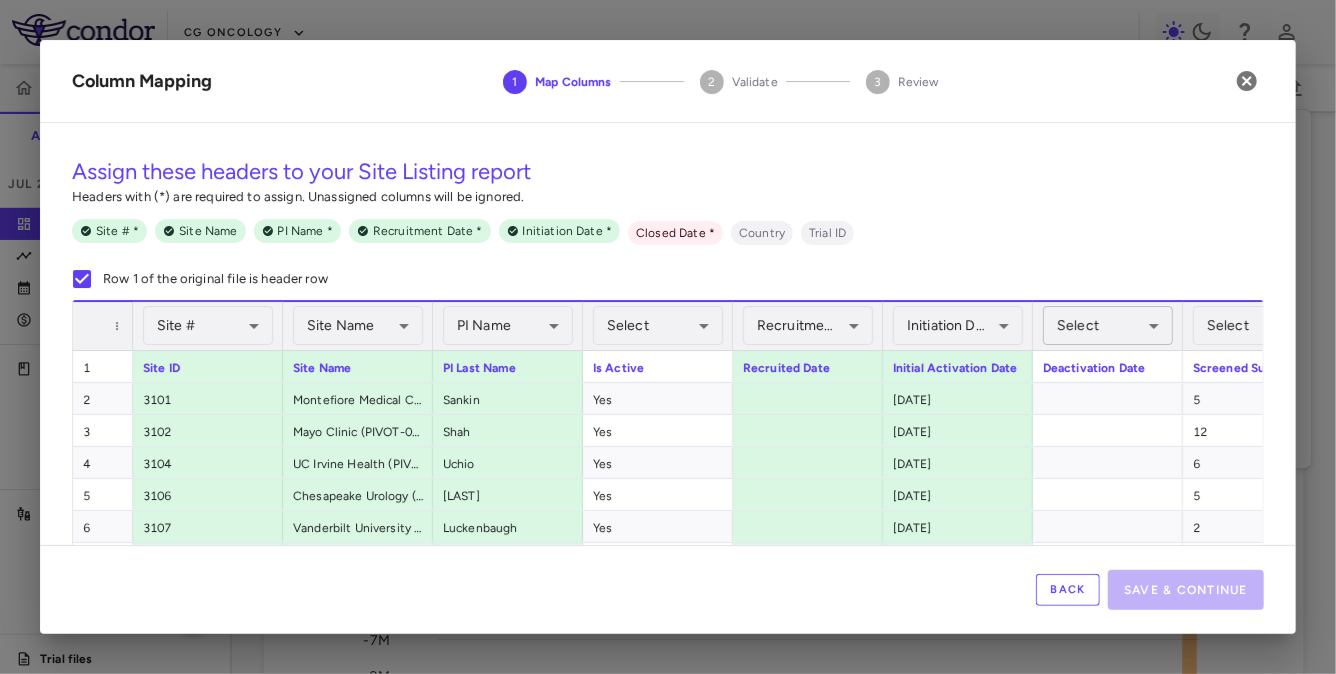 click on "Skip to sidebar Skip to main content CG Oncology PIVOT-006 Accruals Forecasting Jul 2025 (Open) Trial dashboard Analytics Financial close Journal entry Clinical expenses Summary CRO Parexel Other clinical contracts Trial activity Patient activity Site & lab cost matrix Map procedures Trial files Trial settings PIVOT-006 Intermediate-Risk NMIBC Jul 2025 (Open) Preparer Trial Spend Direct Fees Pass-throughs Investigator Fees Other Clinical Contracts Actual enrollment Monthly spend ($) -9M -8M -7M -6M -5M -4M -3M -2M -1M 0 1M 2M 3M Actual patient enrollment May Jun Jul Aug Sep Oct Nov Dec Jan 24 Feb Mar Apr May Jun Jul Aug Sep Oct Nov Dec Jan 25 Feb Mar Apr May Jun Jul Trial activity Drag here to set row groups Drag here to set column labels
Enrollment
—" at bounding box center (668, 337) 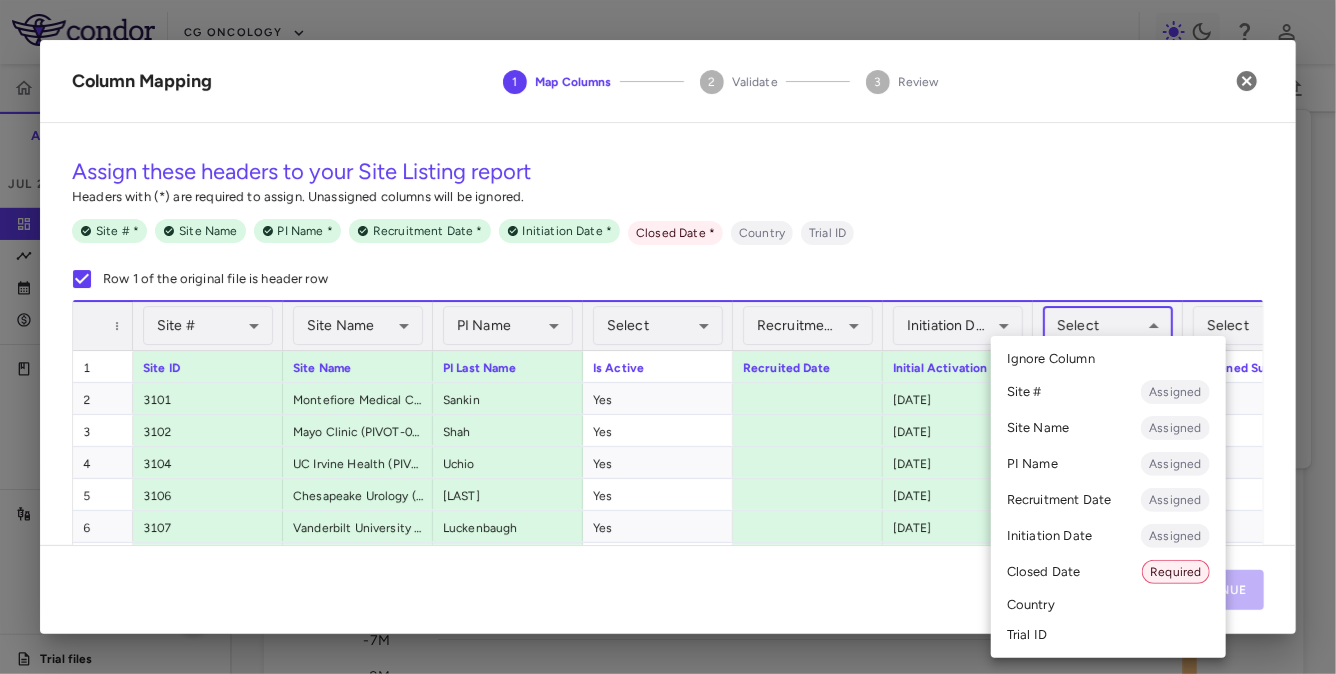 click on "Closed Date Required" at bounding box center [1108, 572] 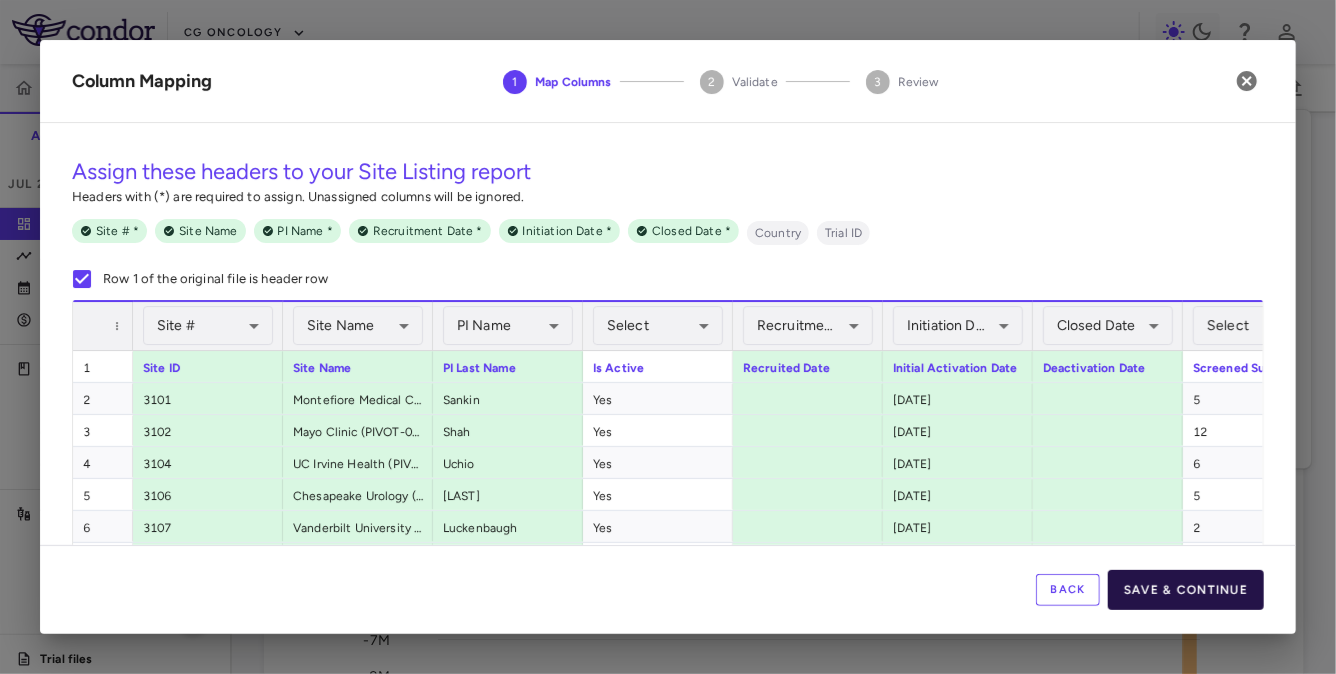 click on "Save & Continue" at bounding box center [1186, 590] 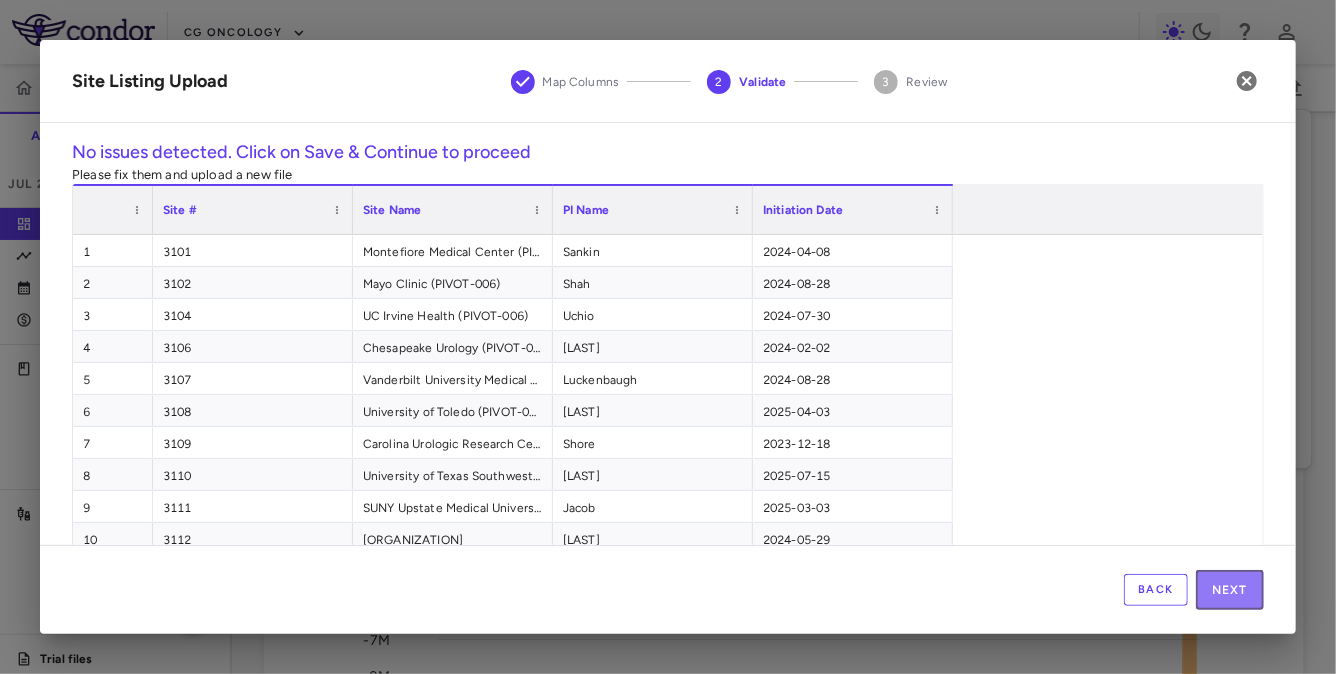 click on "Next" at bounding box center (1230, 590) 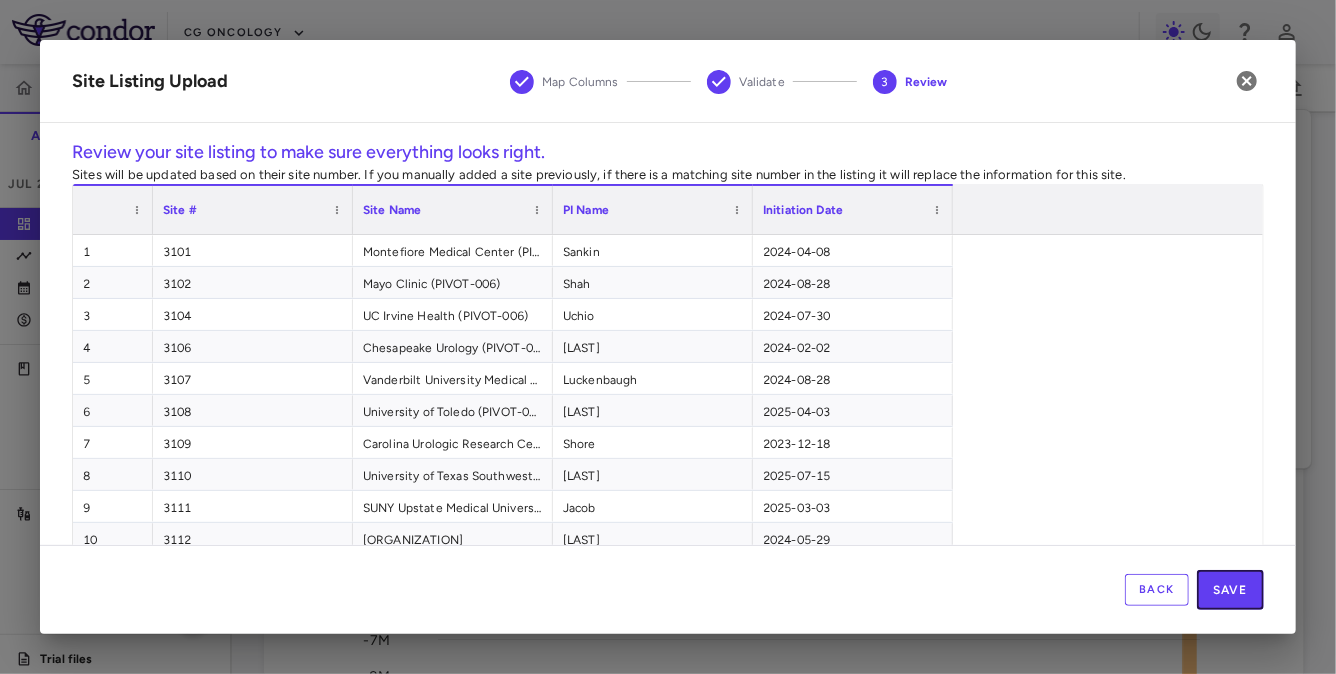 click on "Save" at bounding box center (1230, 590) 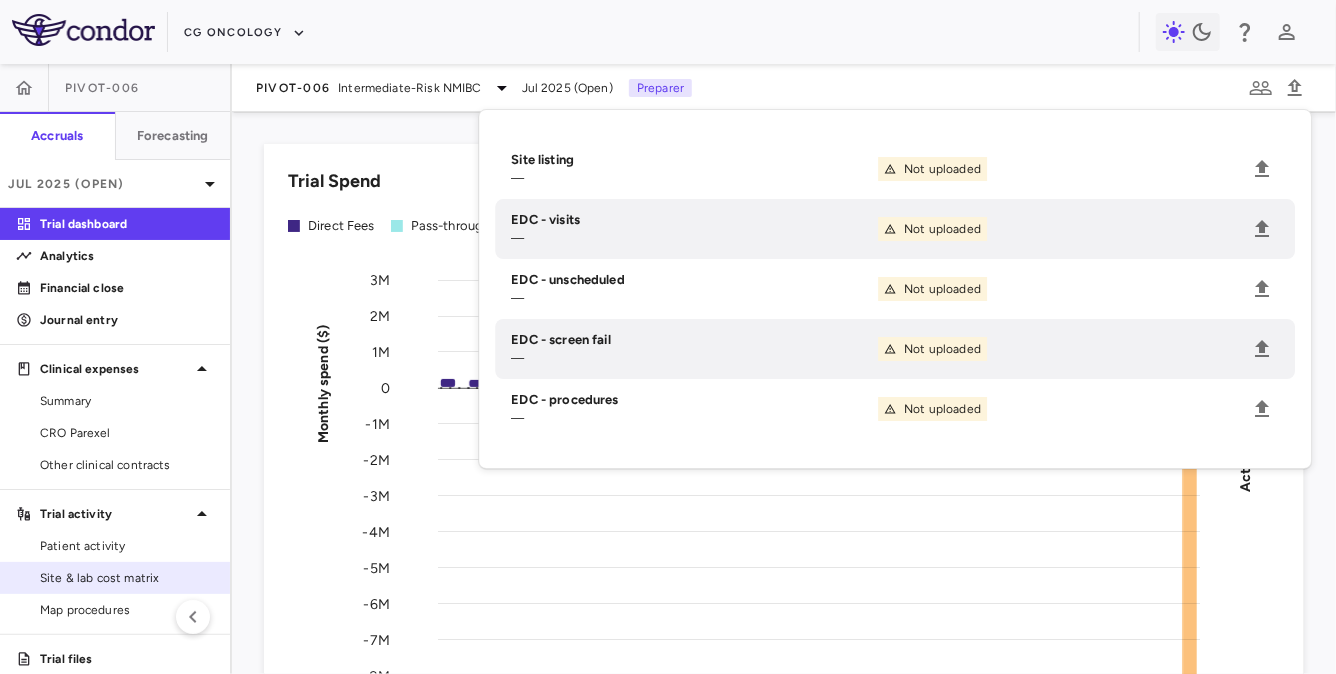 click on "Site & lab cost matrix" at bounding box center (127, 578) 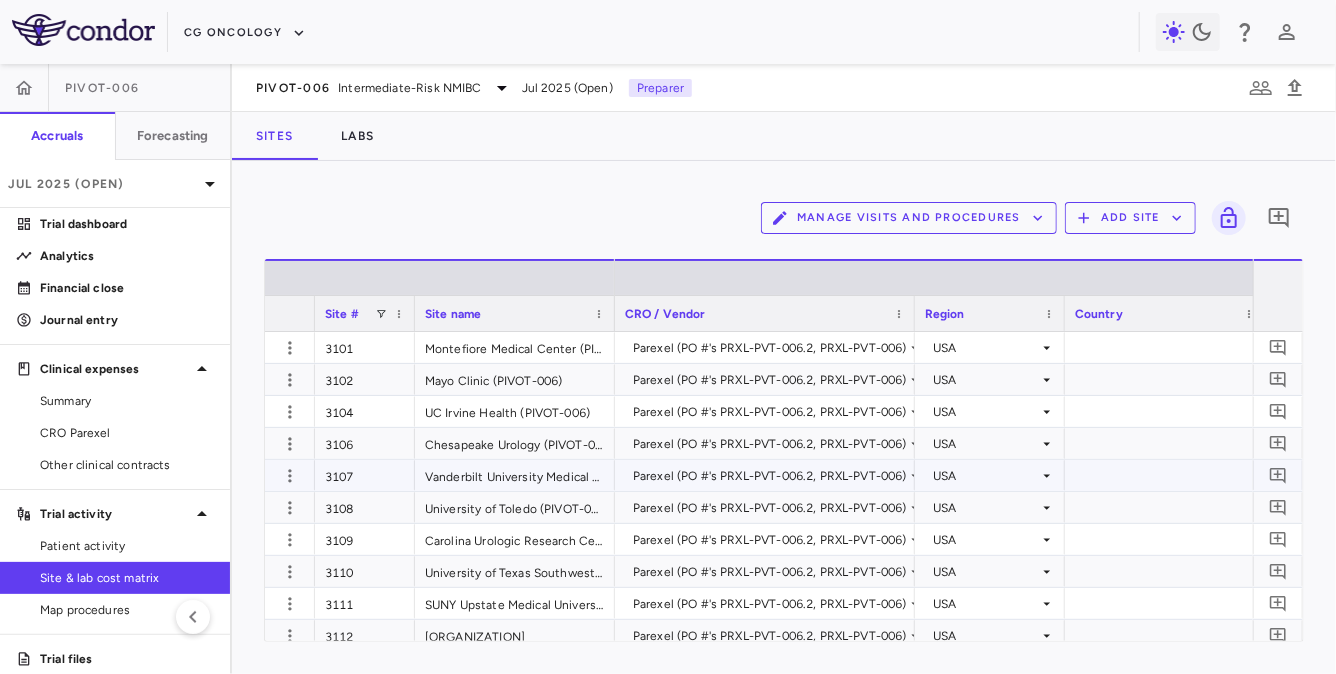 scroll, scrollTop: 724, scrollLeft: 0, axis: vertical 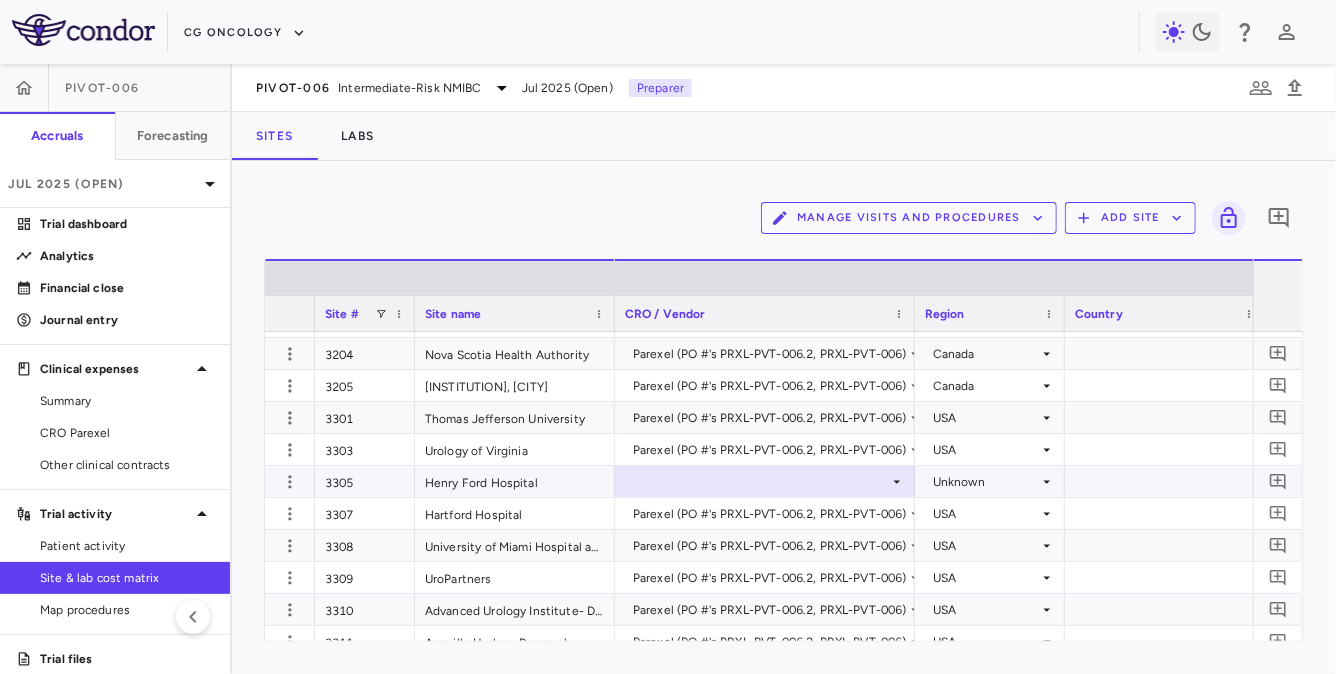 click at bounding box center [765, 481] 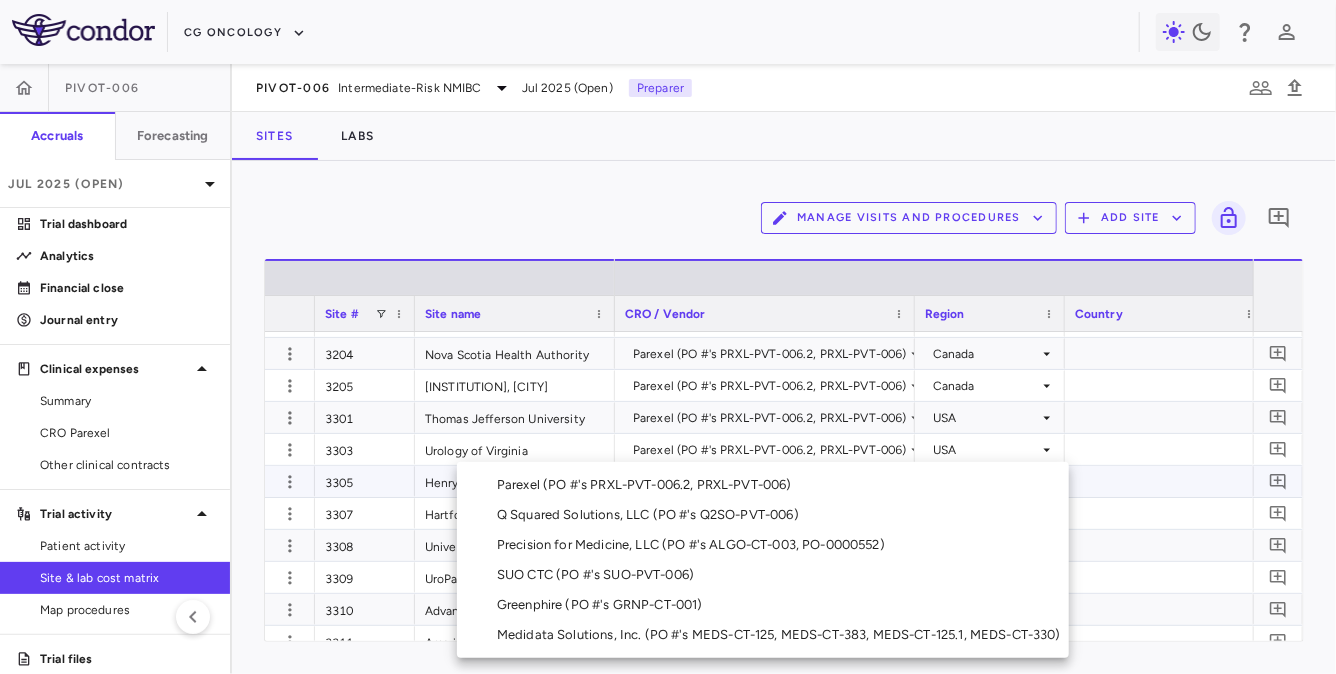click on "Parexel (PO #'s PRXL-PVT-006.2, PRXL-PVT-006)" at bounding box center [648, 485] 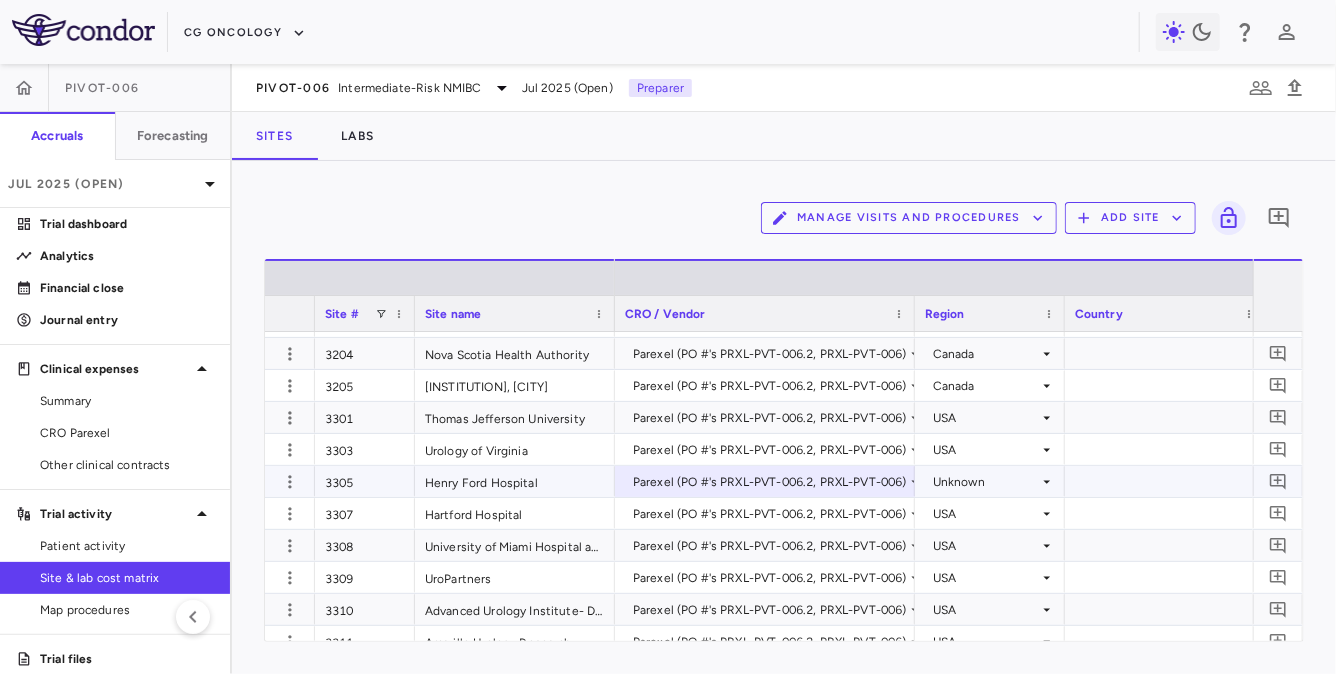 click on "Unknown" at bounding box center (986, 482) 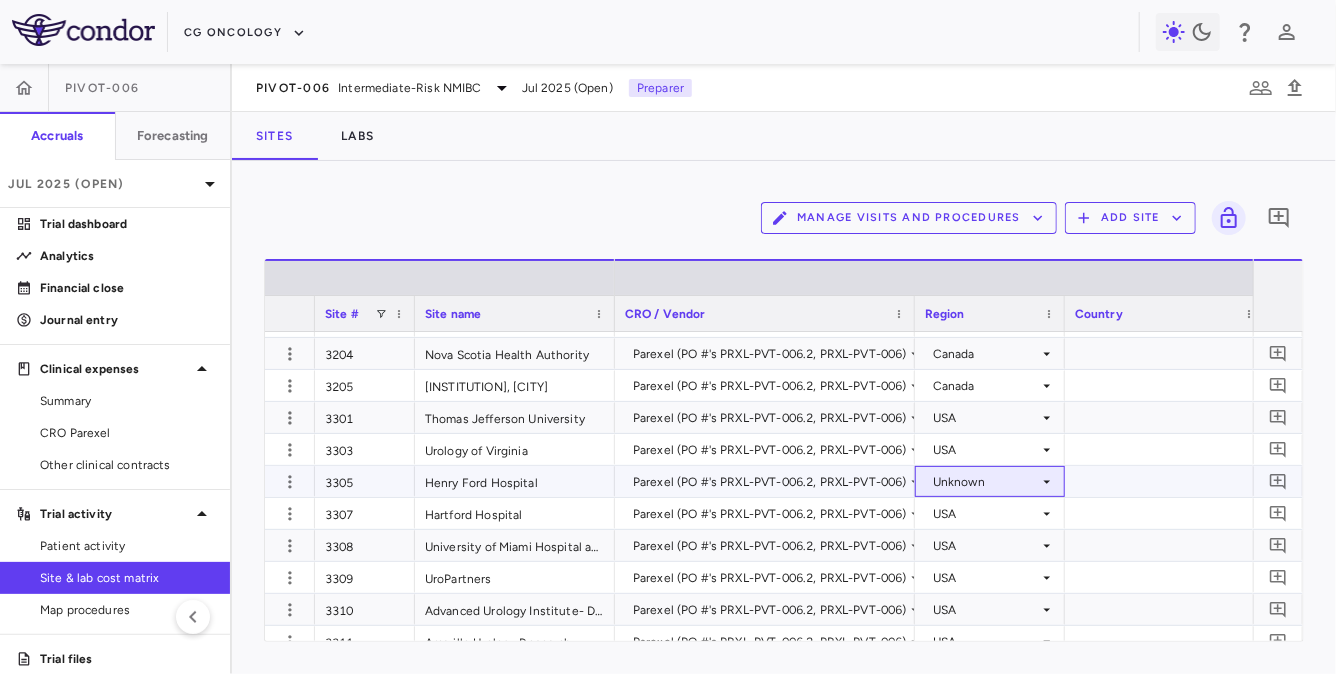 click on "Unknown" at bounding box center [986, 482] 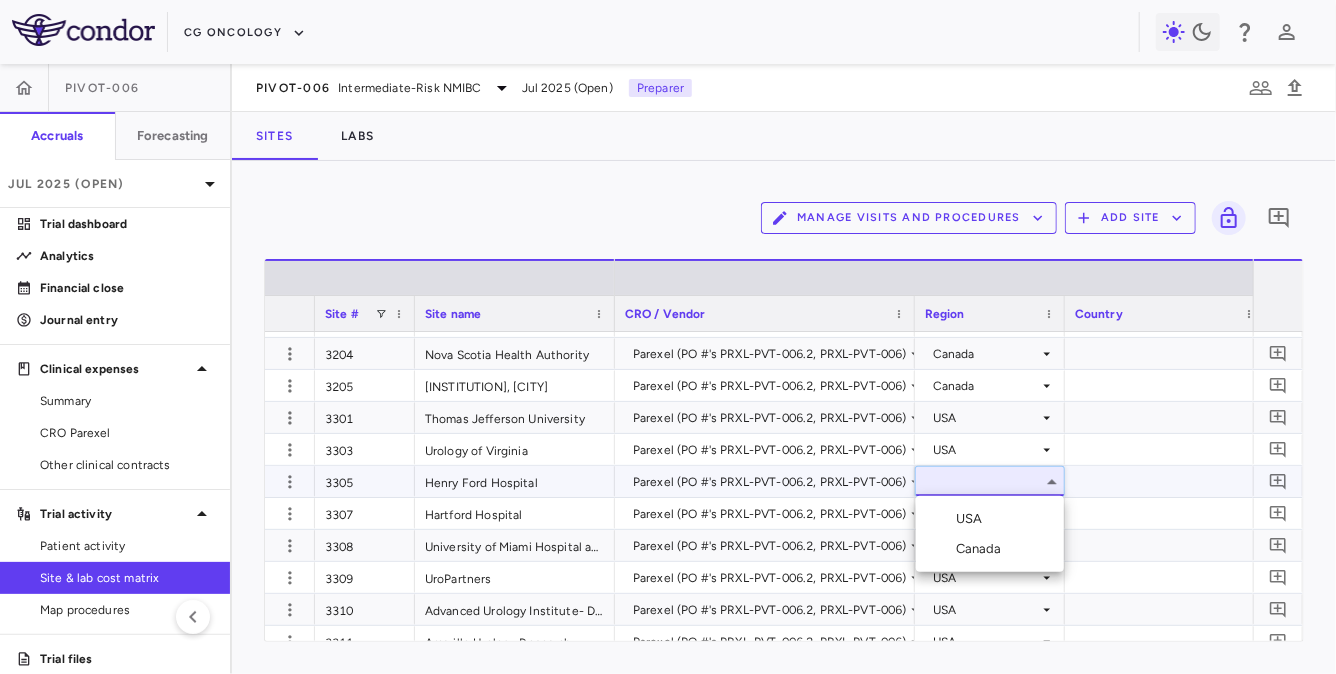 click on "USA" at bounding box center [973, 519] 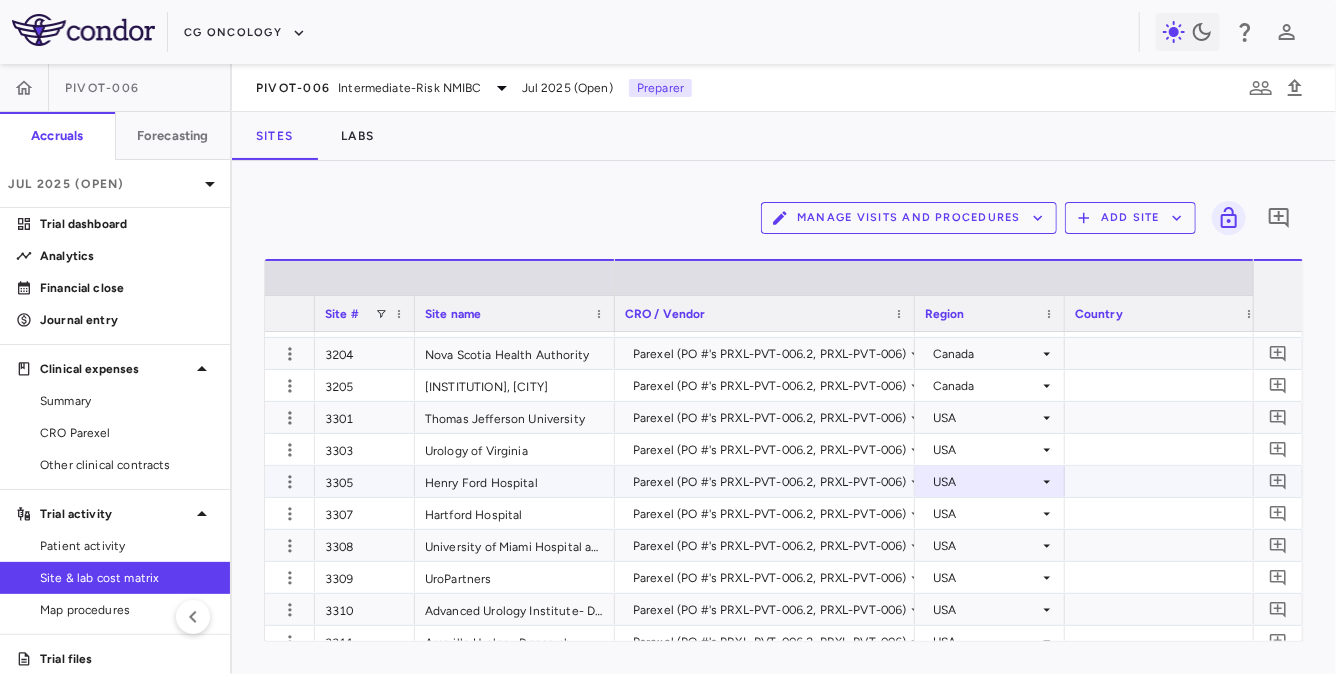 scroll, scrollTop: 0, scrollLeft: 50, axis: horizontal 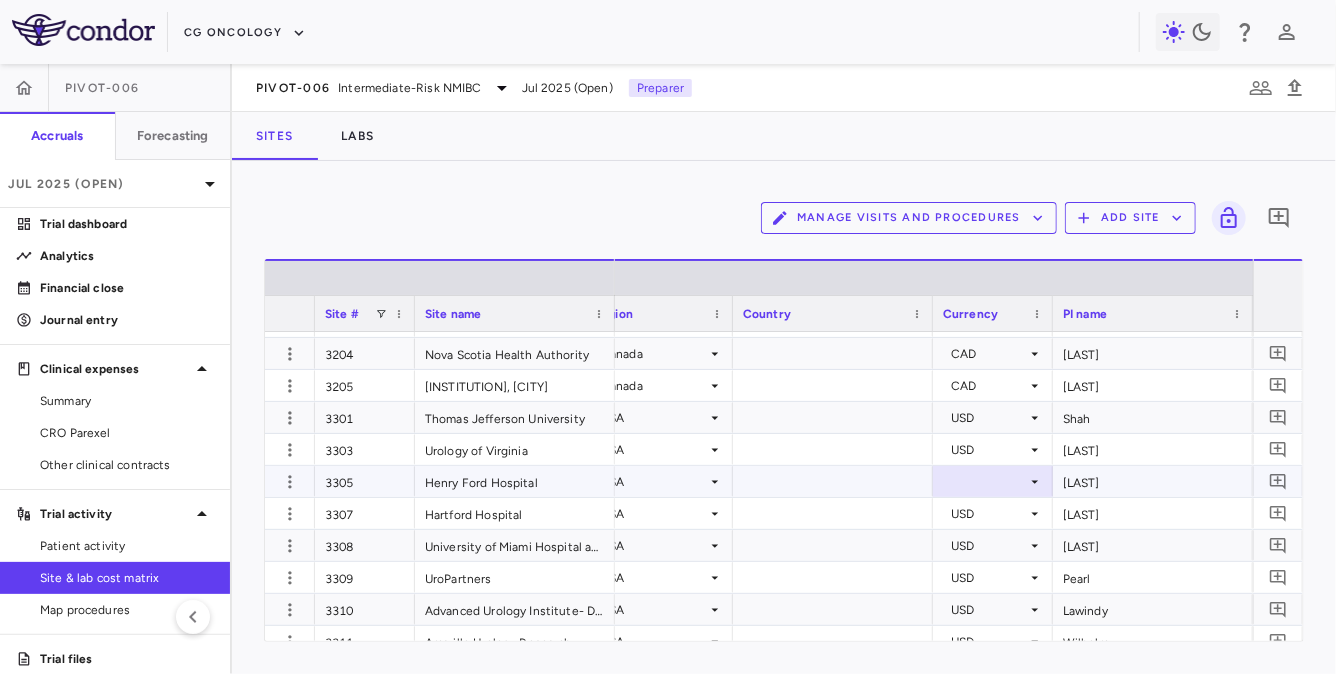 click at bounding box center (993, 481) 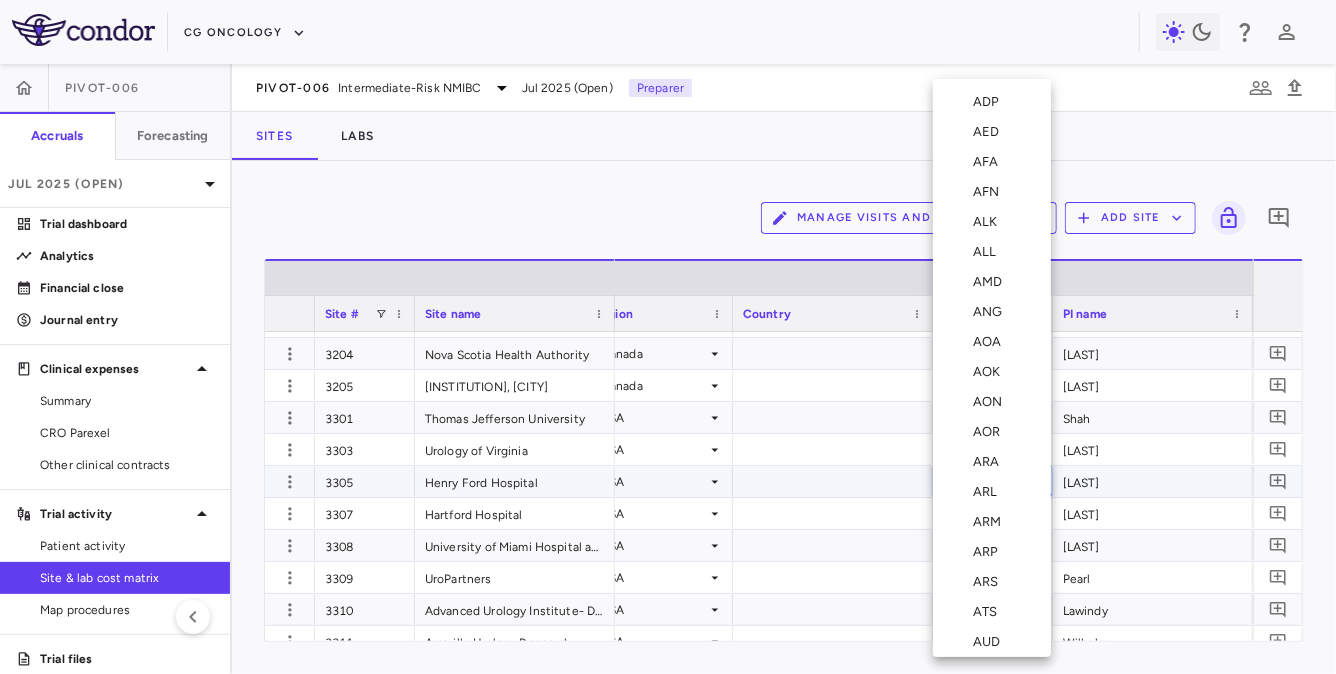 type 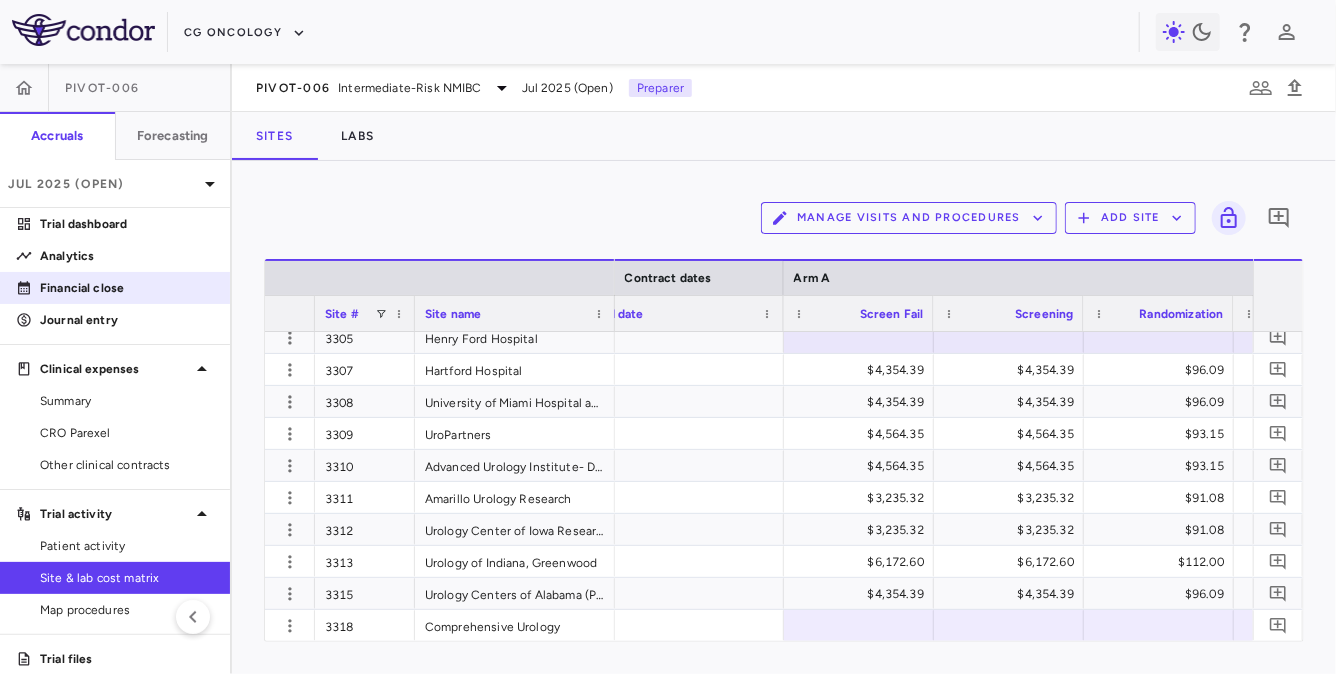 click on "Financial close" at bounding box center [127, 288] 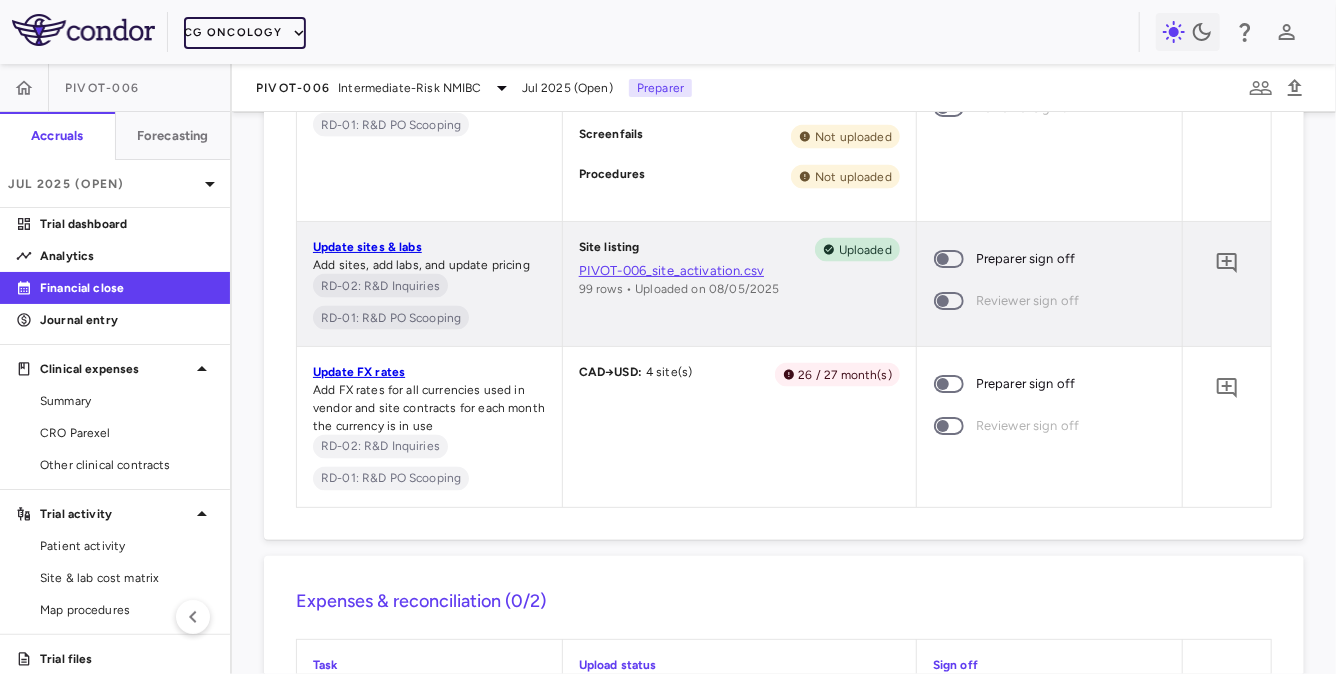 click on "CG Oncology" at bounding box center [245, 33] 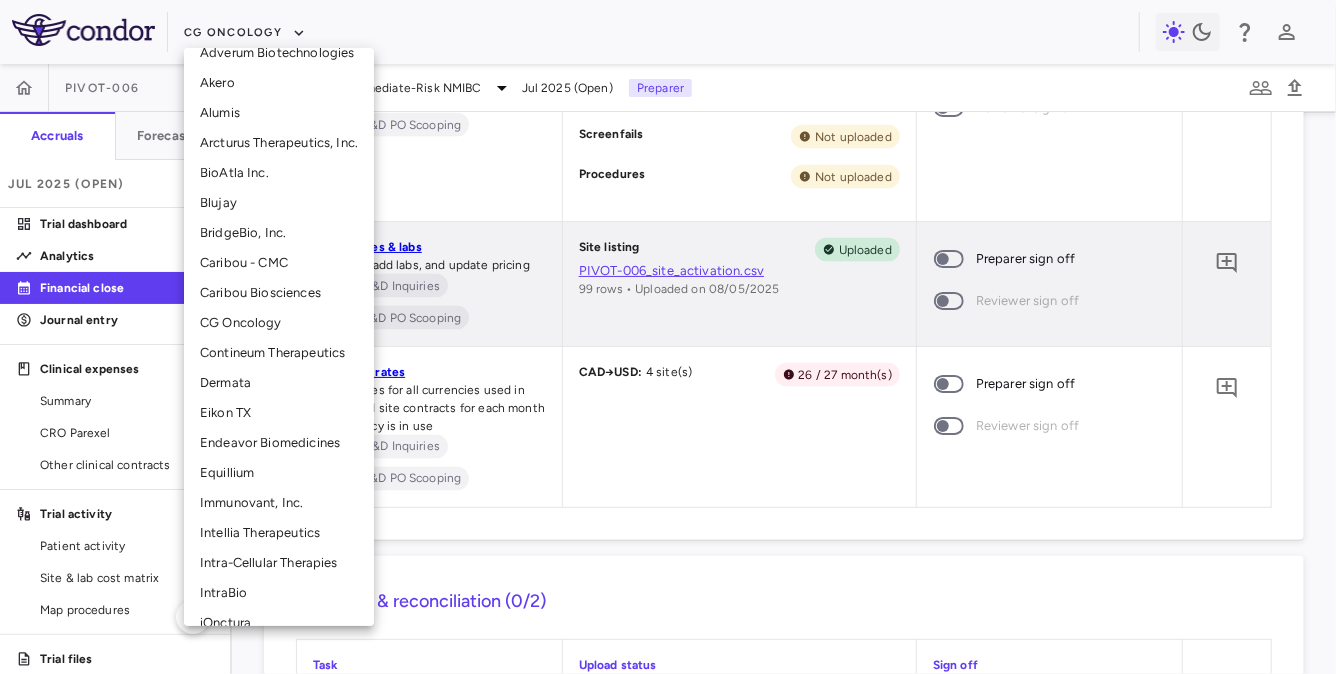 scroll, scrollTop: 283, scrollLeft: 0, axis: vertical 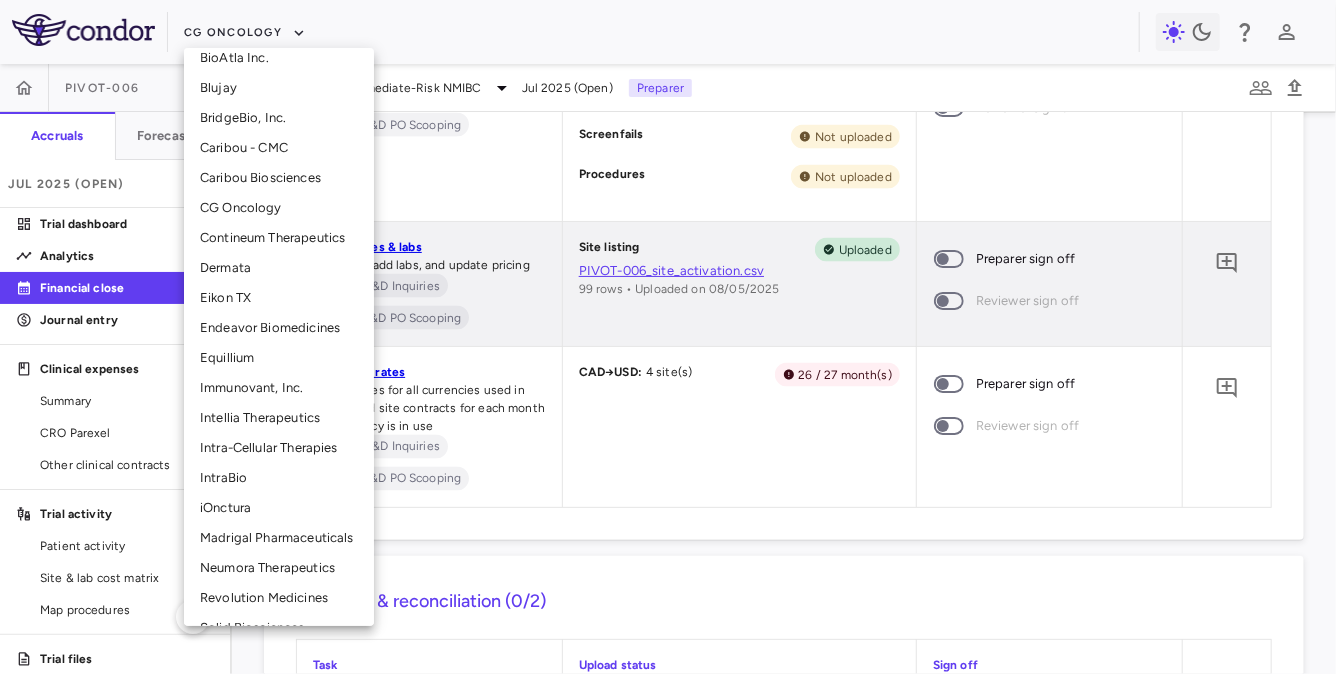 click on "Intellia Therapeutics" at bounding box center (279, 418) 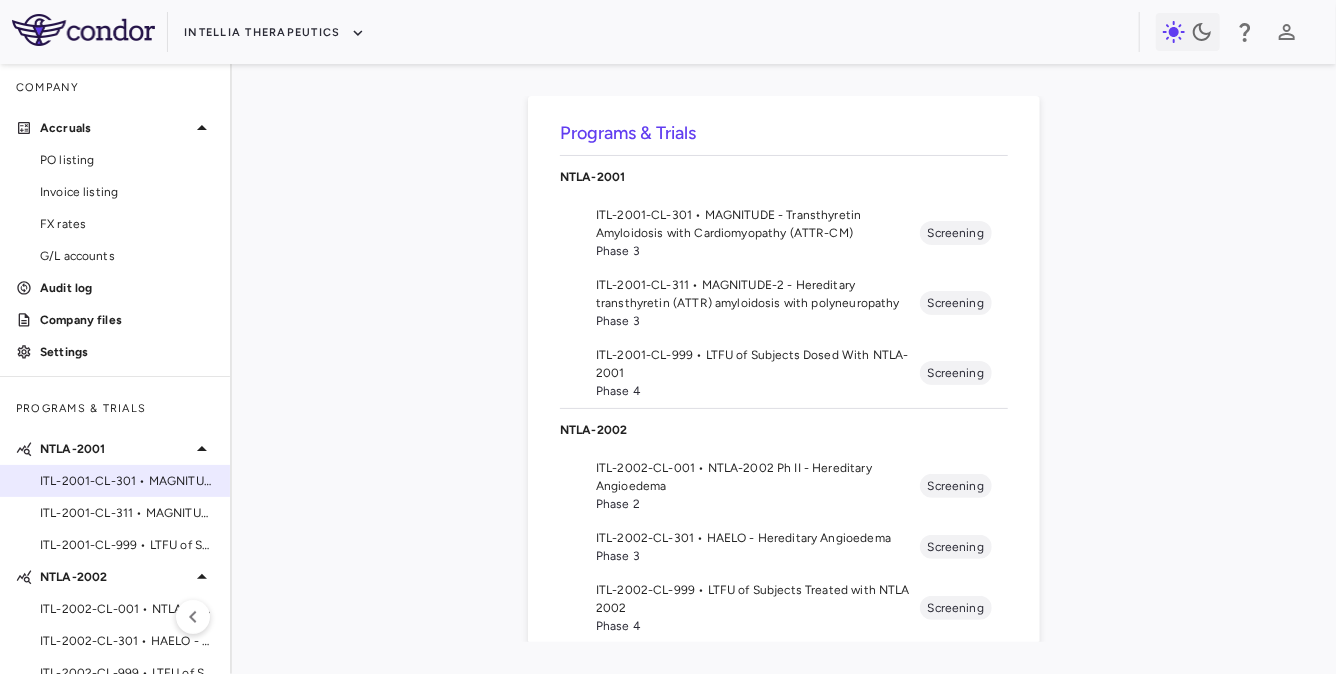 click on "ITL-2001-CL-301 • MAGNITUDE - Transthyretin Amyloidosis with Cardiomyopathy (ATTR-CM)" at bounding box center (127, 481) 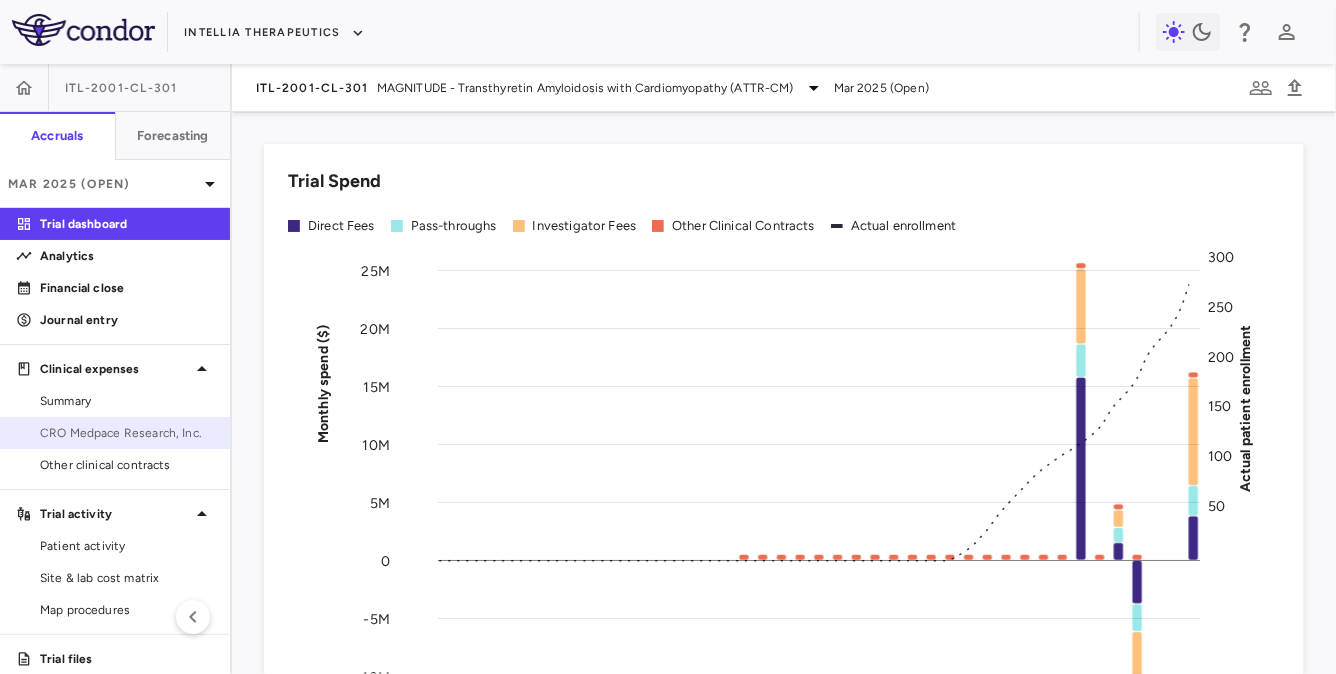 click on "CRO Medpace Research, Inc." at bounding box center (115, 433) 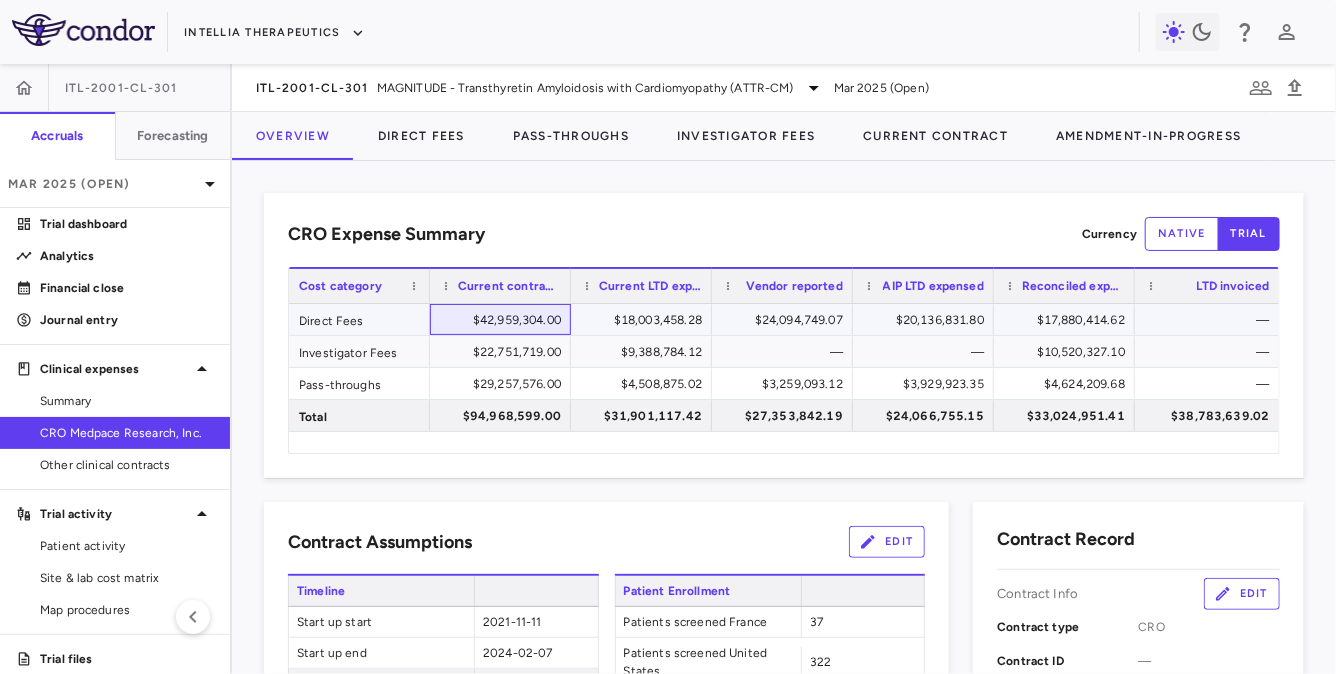 click on "$42,959,304.00" at bounding box center (504, 320) 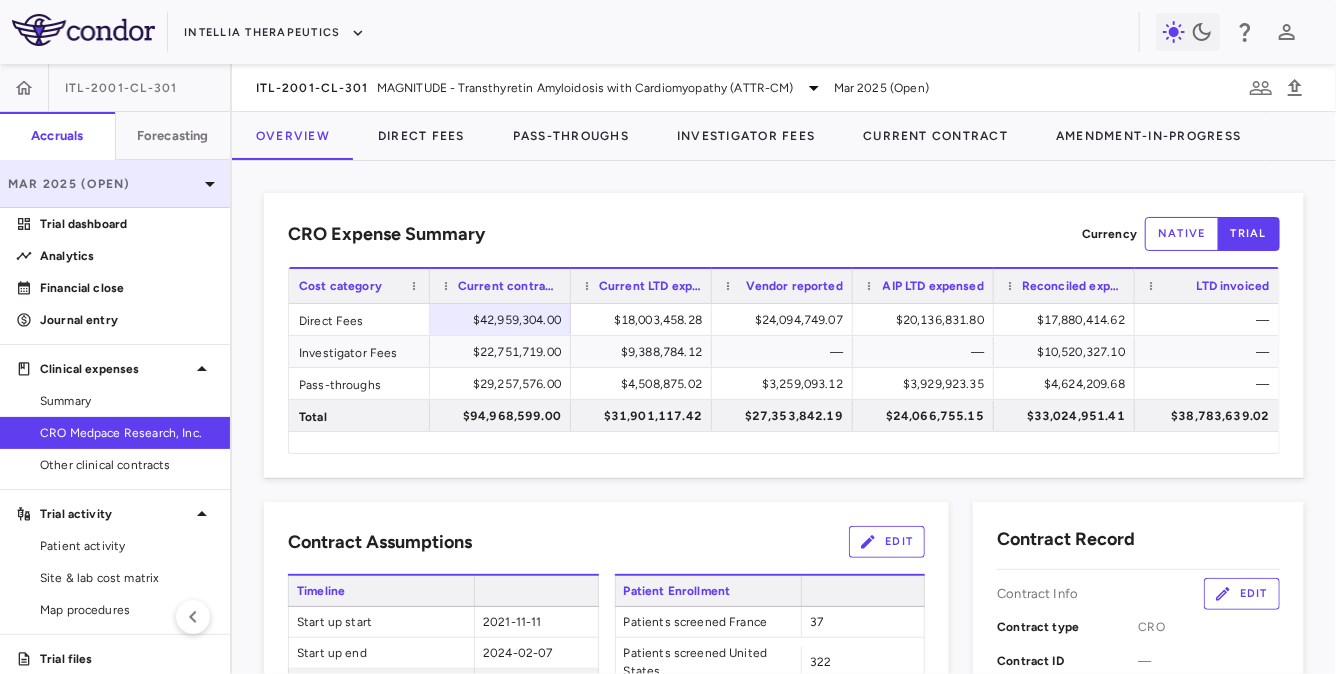 click on "Mar 2025 (Open)" at bounding box center (115, 184) 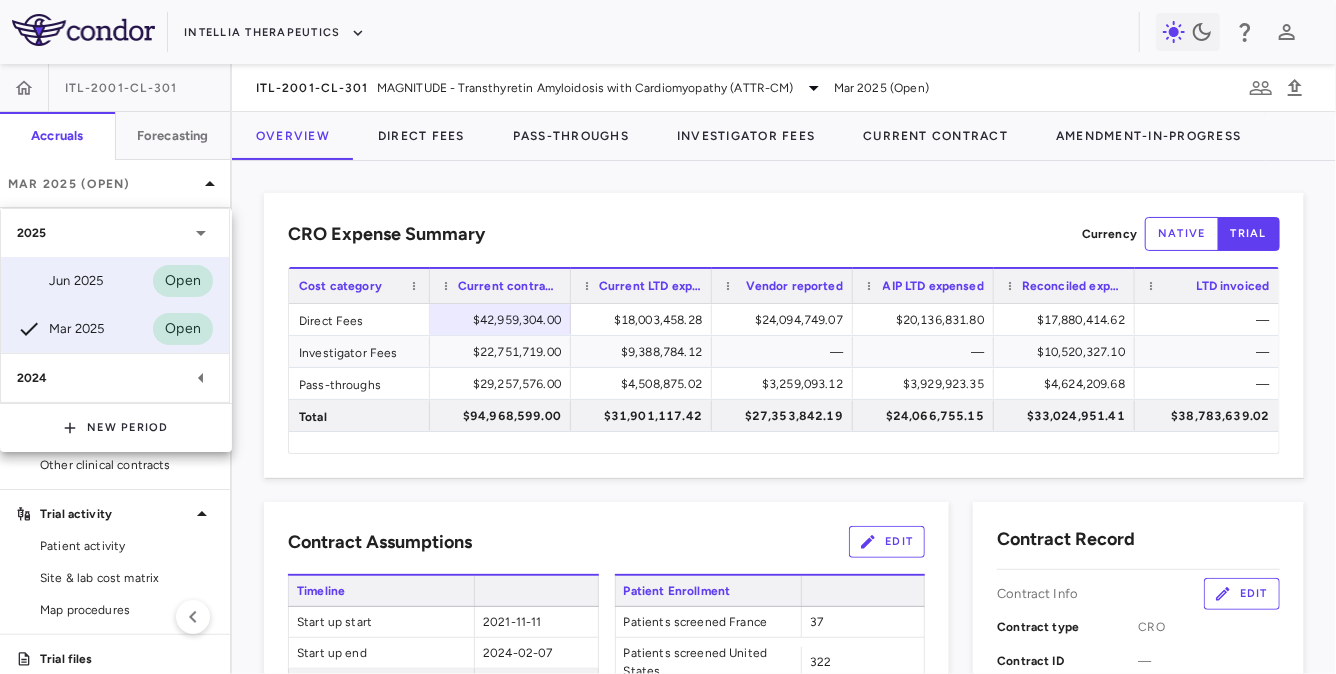 click on "Jun 2025 Open" at bounding box center [115, 281] 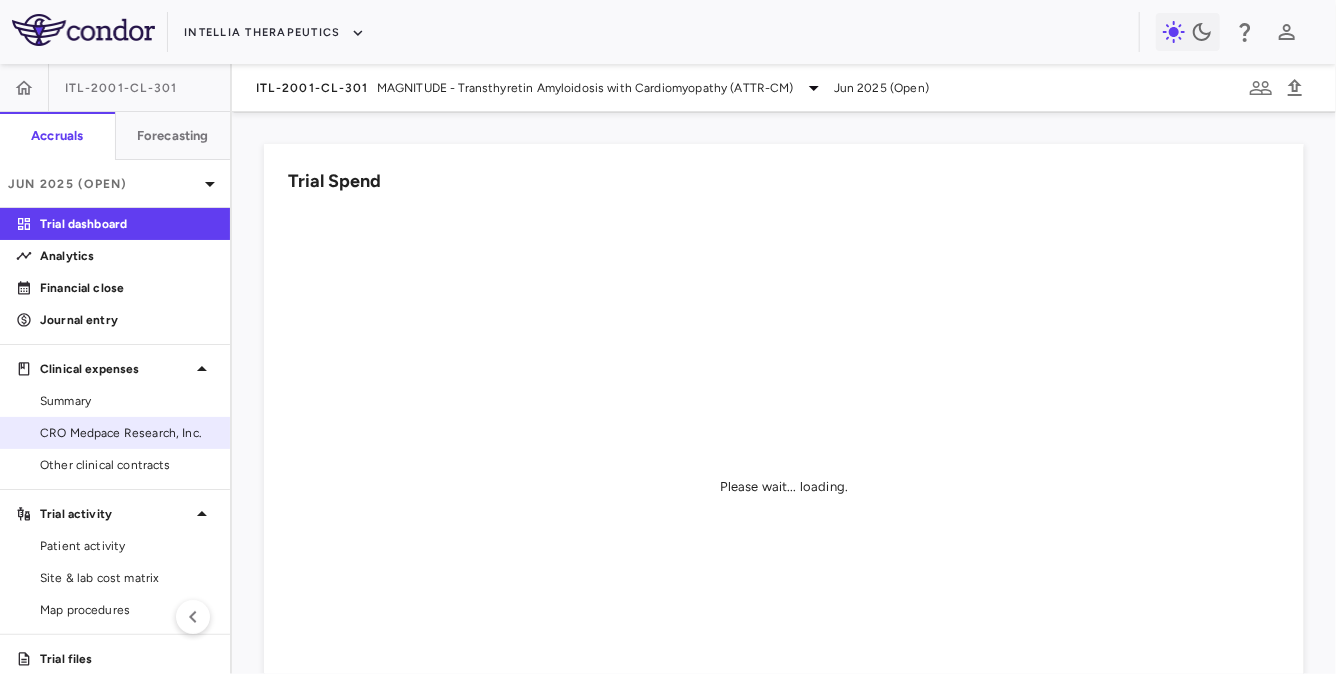 click on "CRO Medpace Research, Inc." at bounding box center [115, 433] 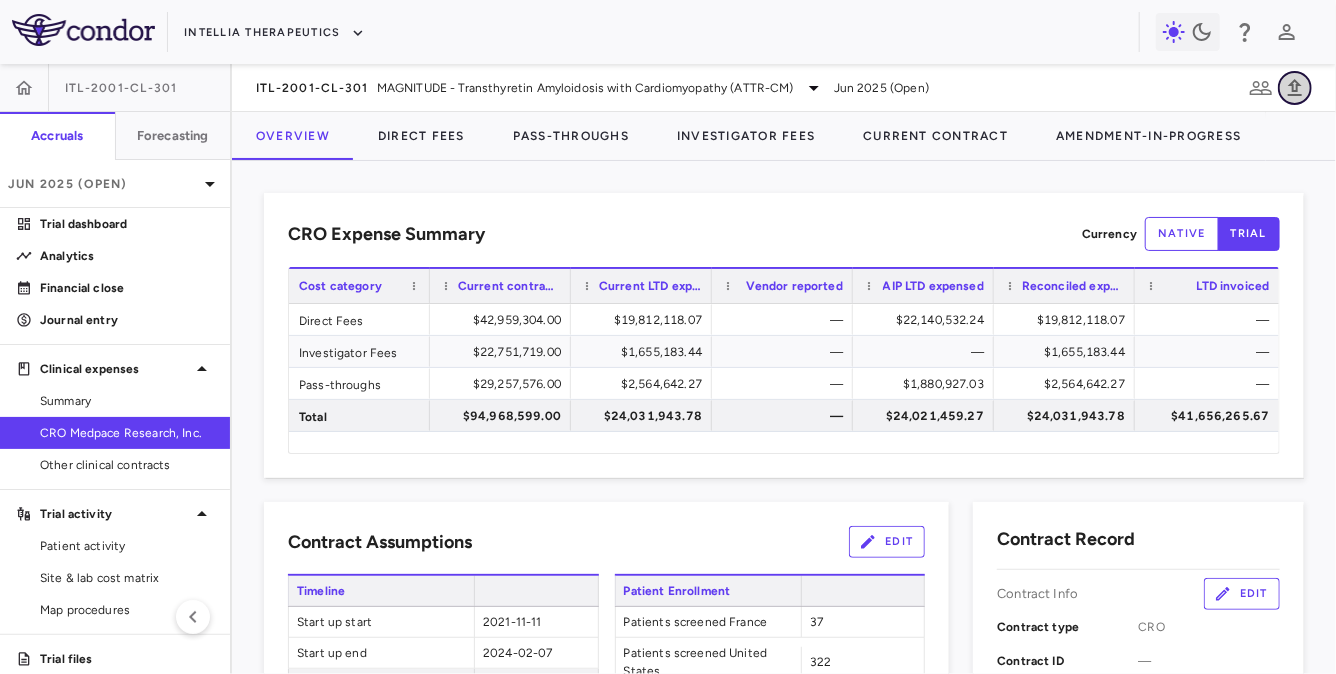 click 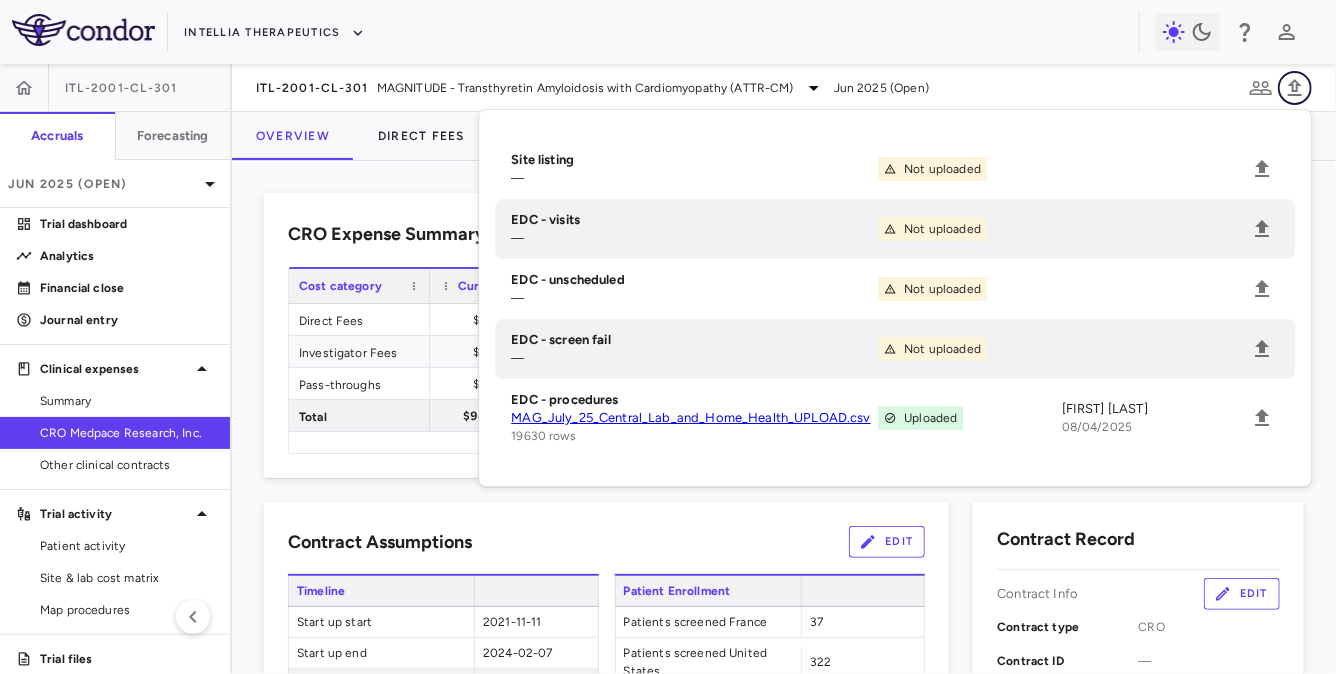 click 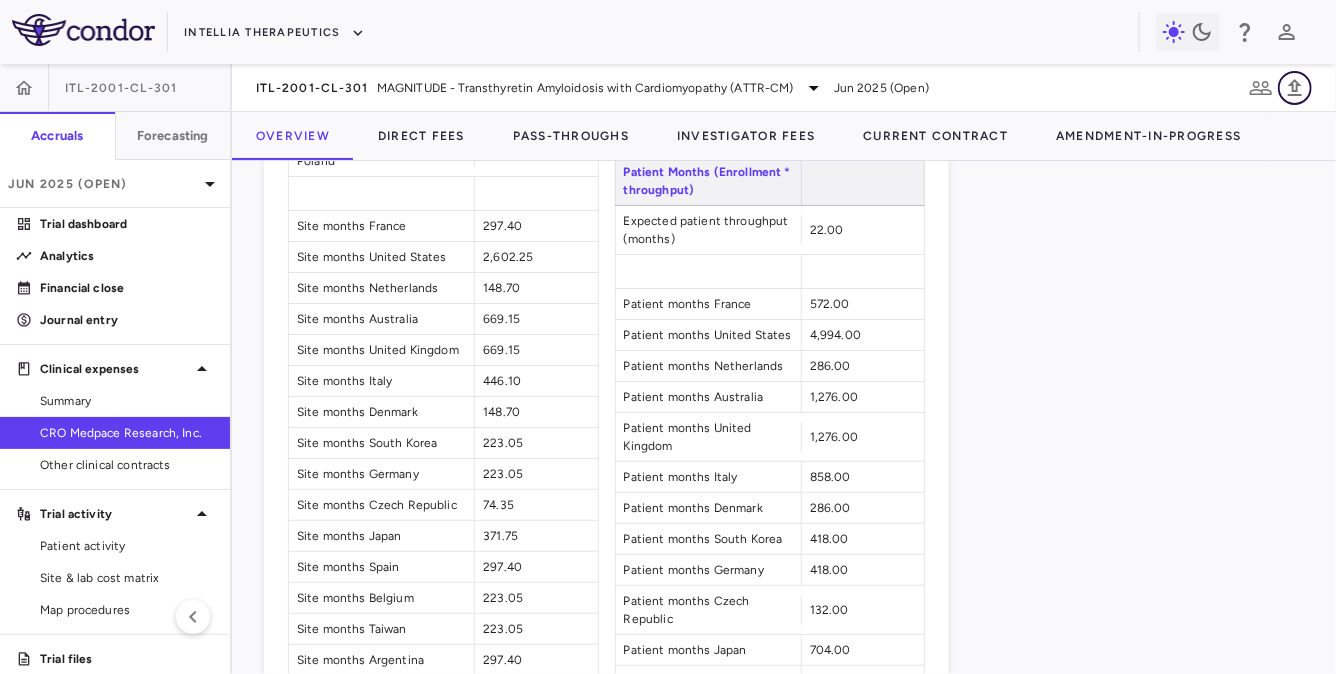 scroll, scrollTop: 4273, scrollLeft: 0, axis: vertical 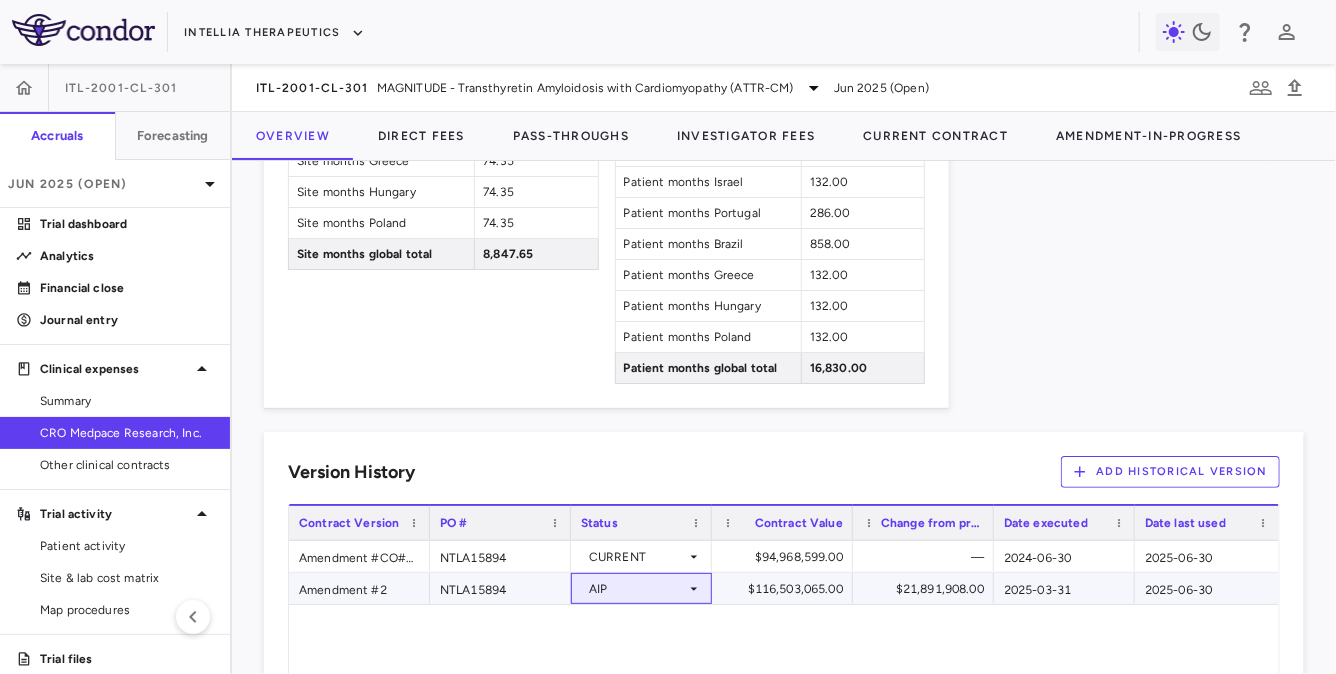 click on "AIP" at bounding box center [637, 589] 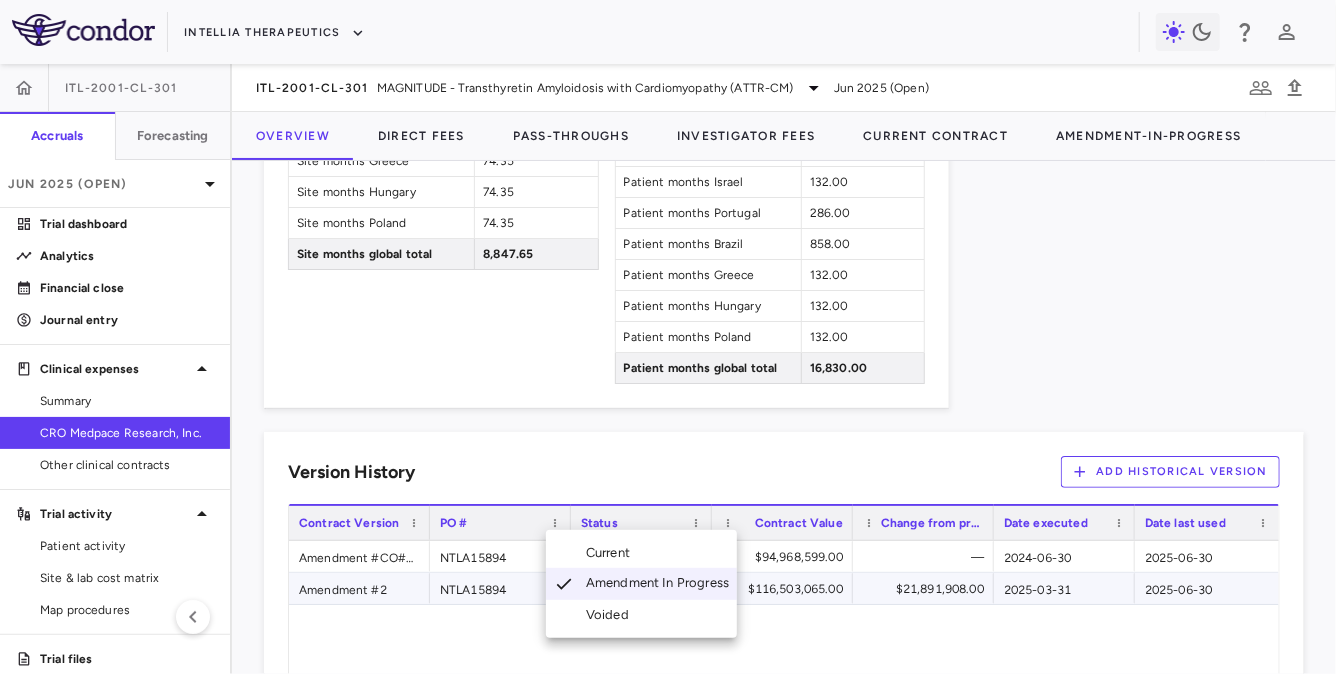 click on "Current" at bounding box center (641, 553) 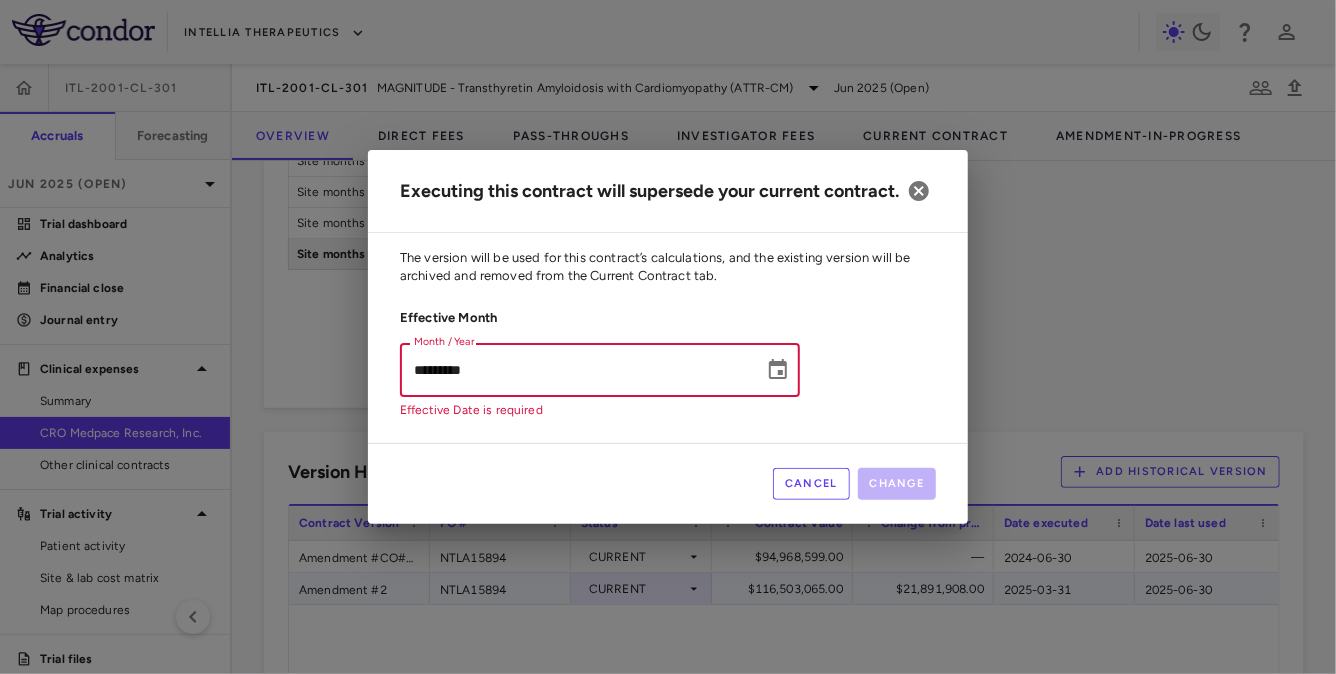 click on "*********" at bounding box center [575, 369] 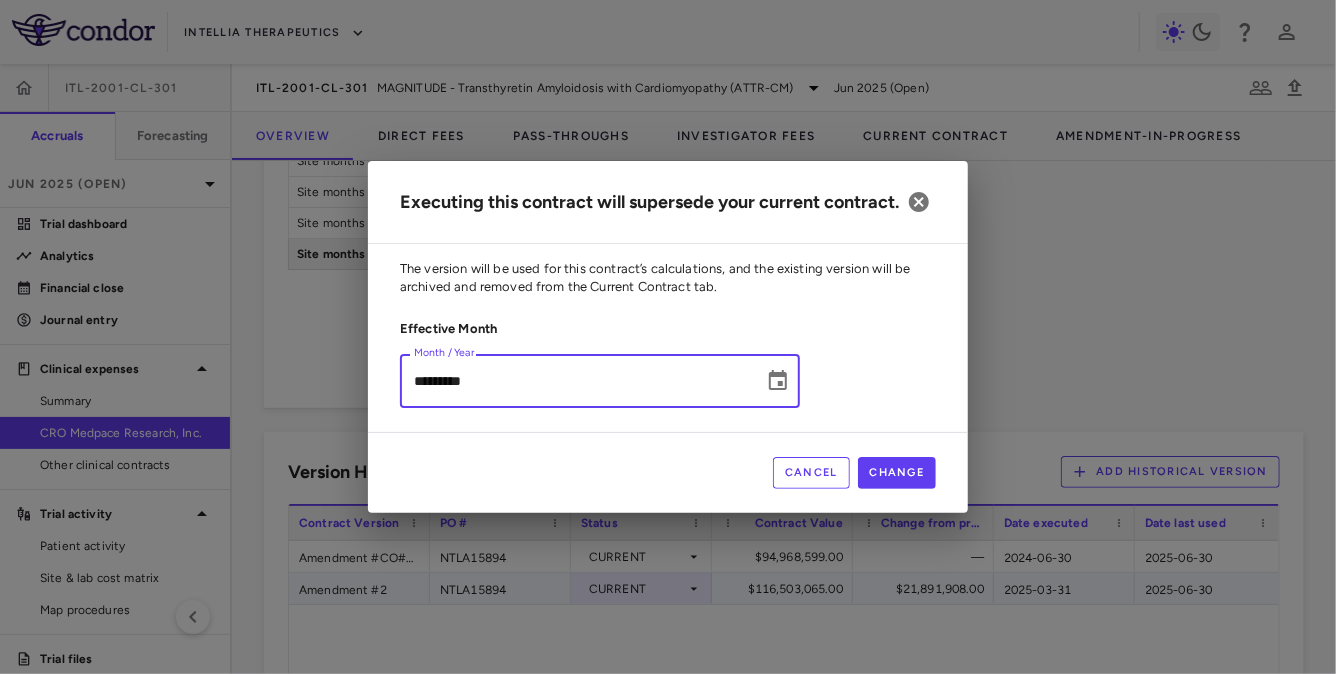 click on "*********" at bounding box center (575, 380) 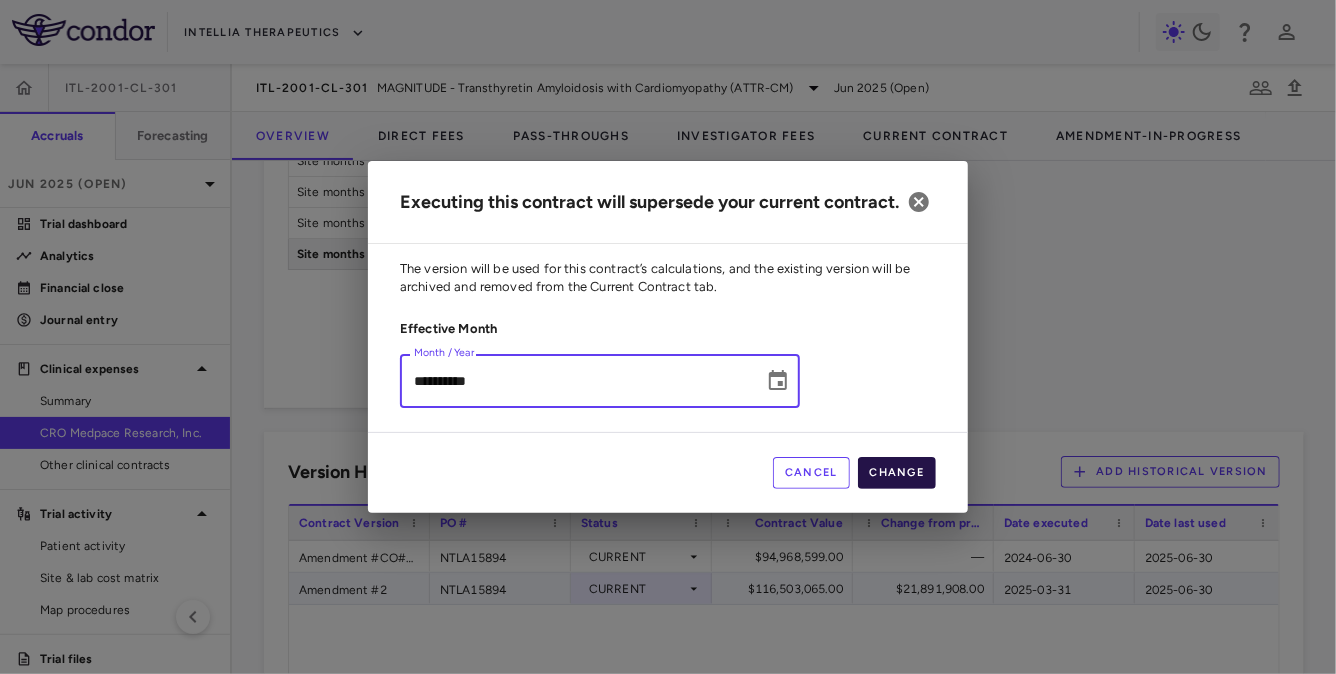 type on "**********" 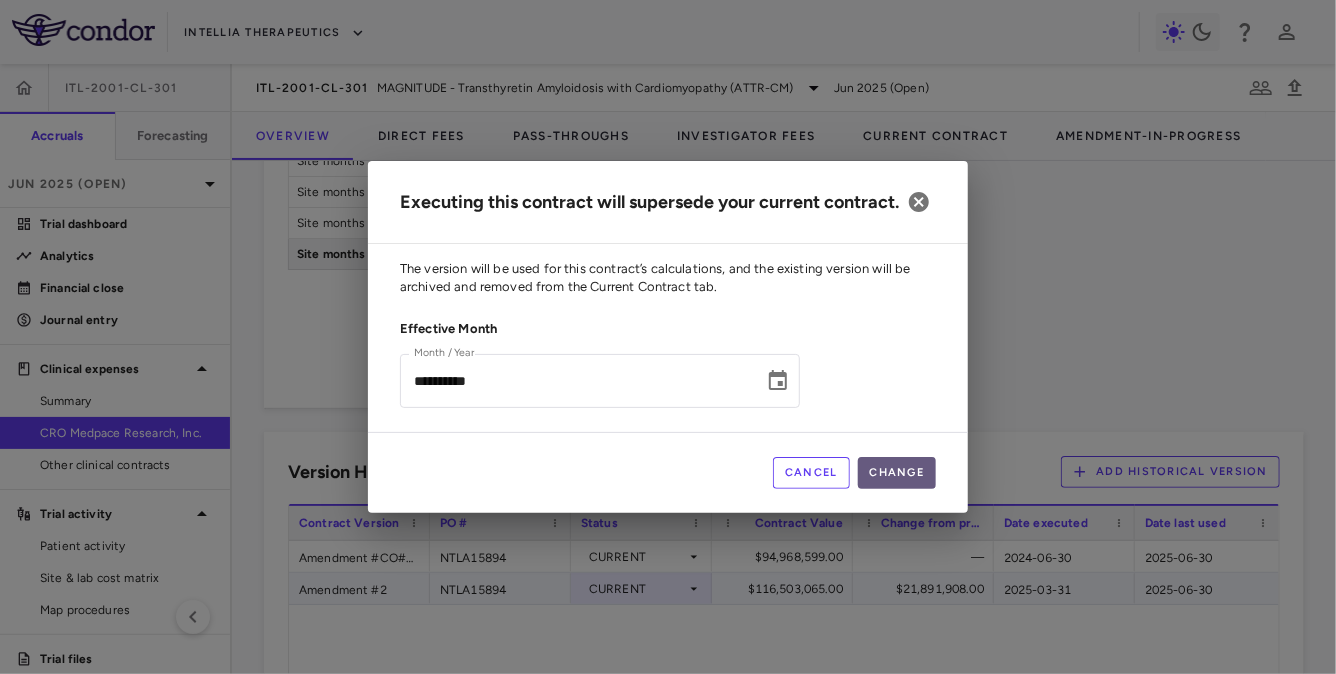 click on "Change" at bounding box center (897, 473) 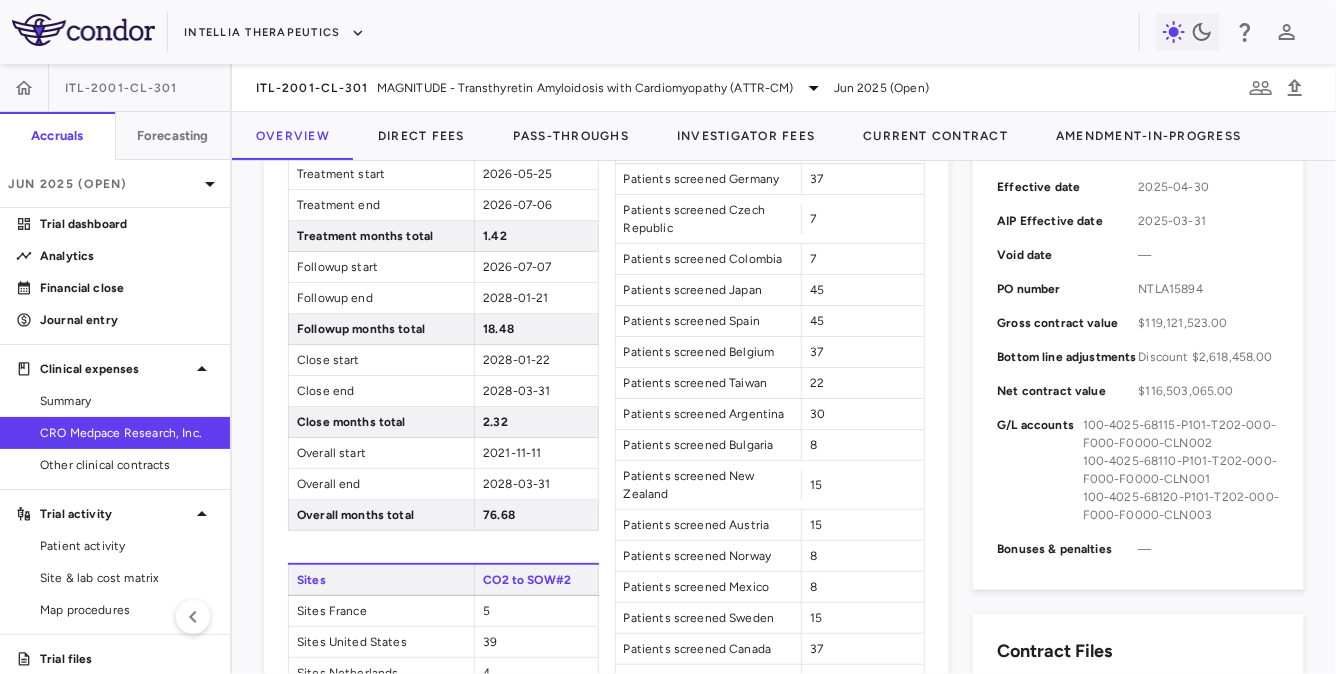 scroll, scrollTop: 0, scrollLeft: 0, axis: both 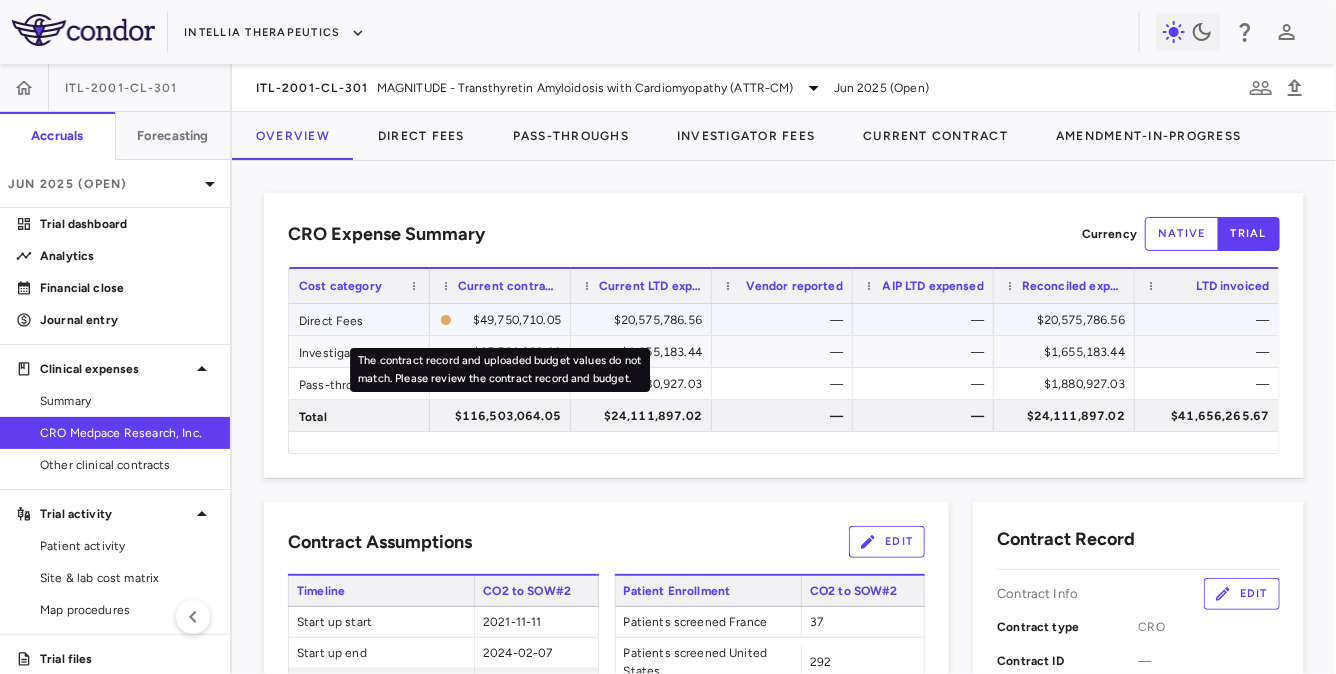 click on "$49,750,710.05" at bounding box center [510, 320] 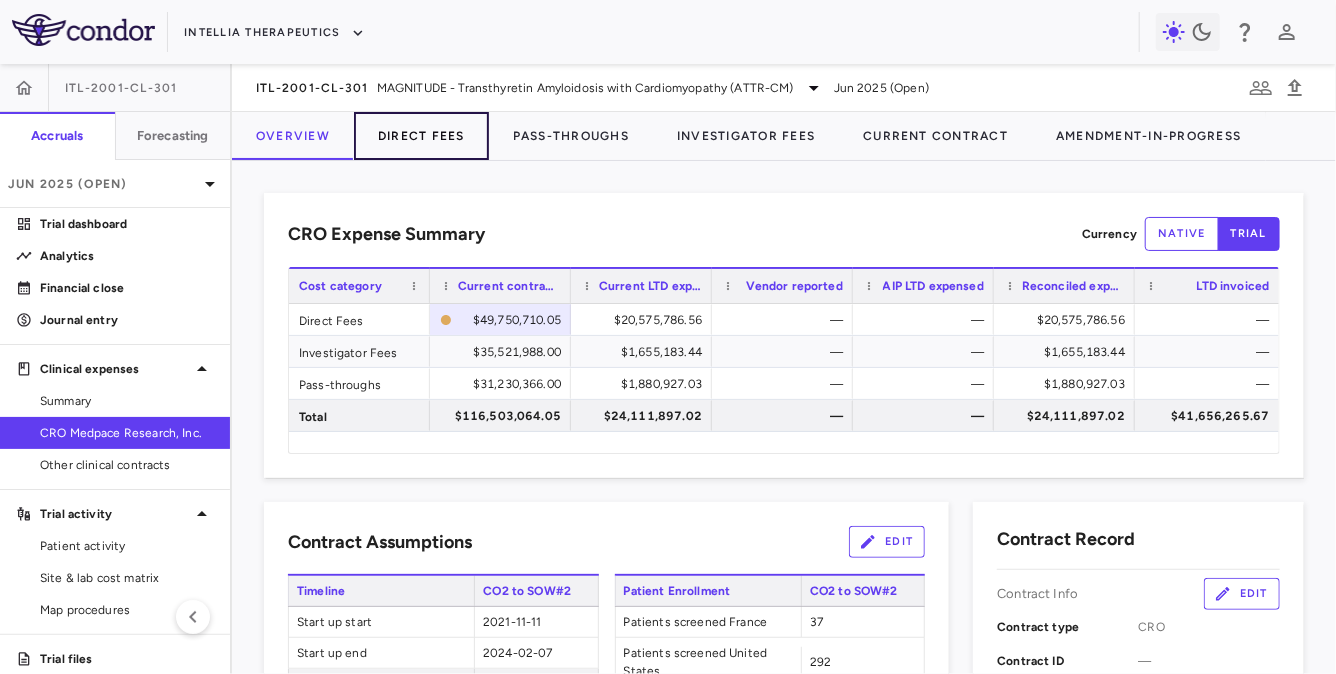 click on "Direct Fees" at bounding box center (421, 136) 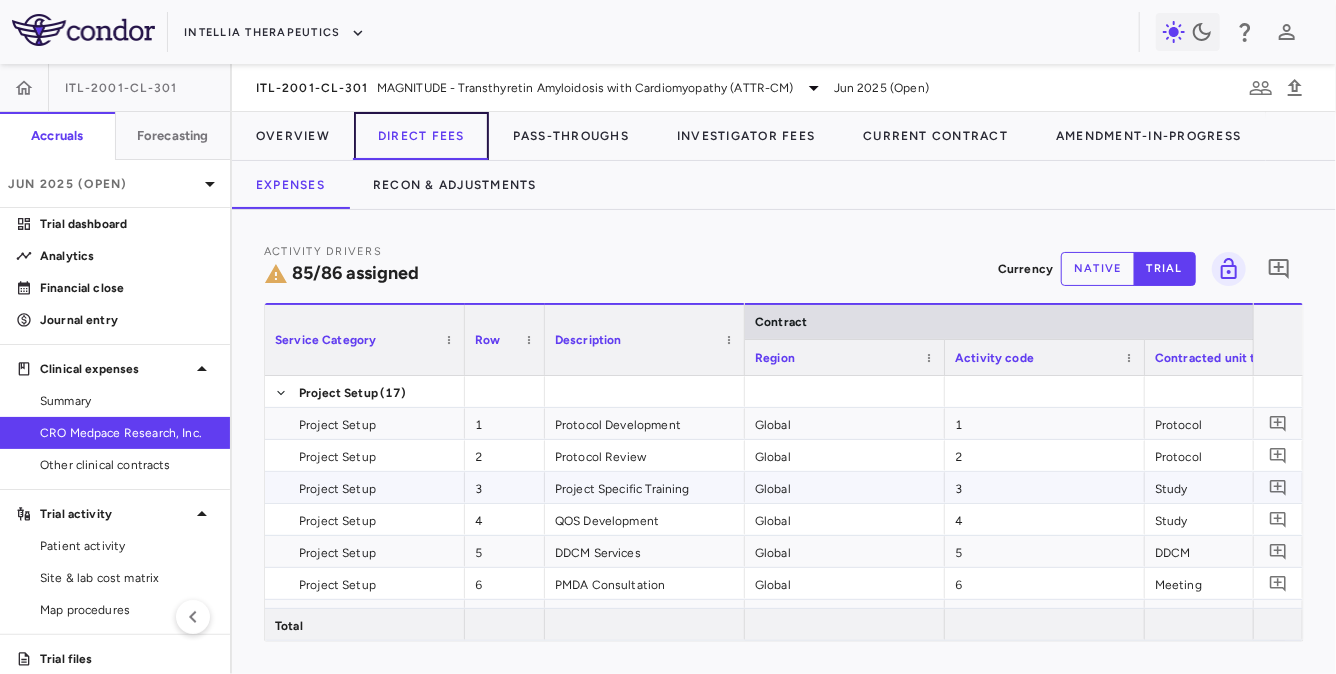 scroll, scrollTop: 1240, scrollLeft: 0, axis: vertical 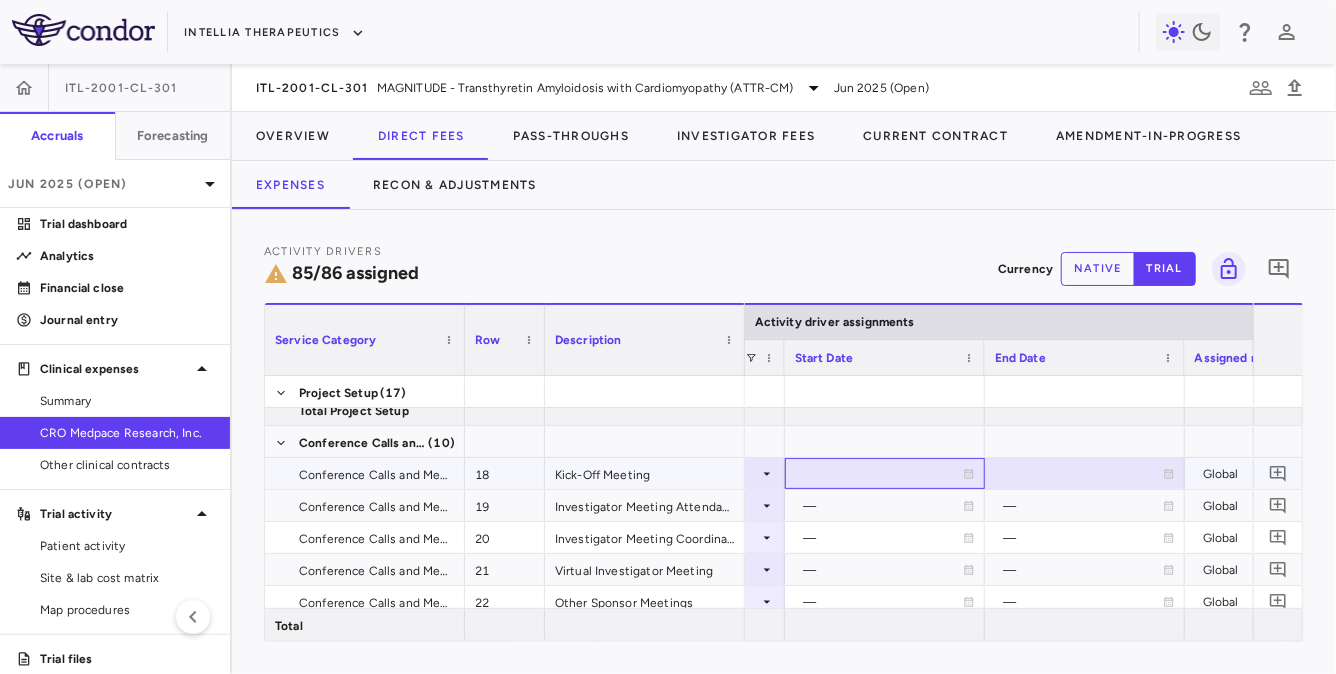 click at bounding box center (885, 473) 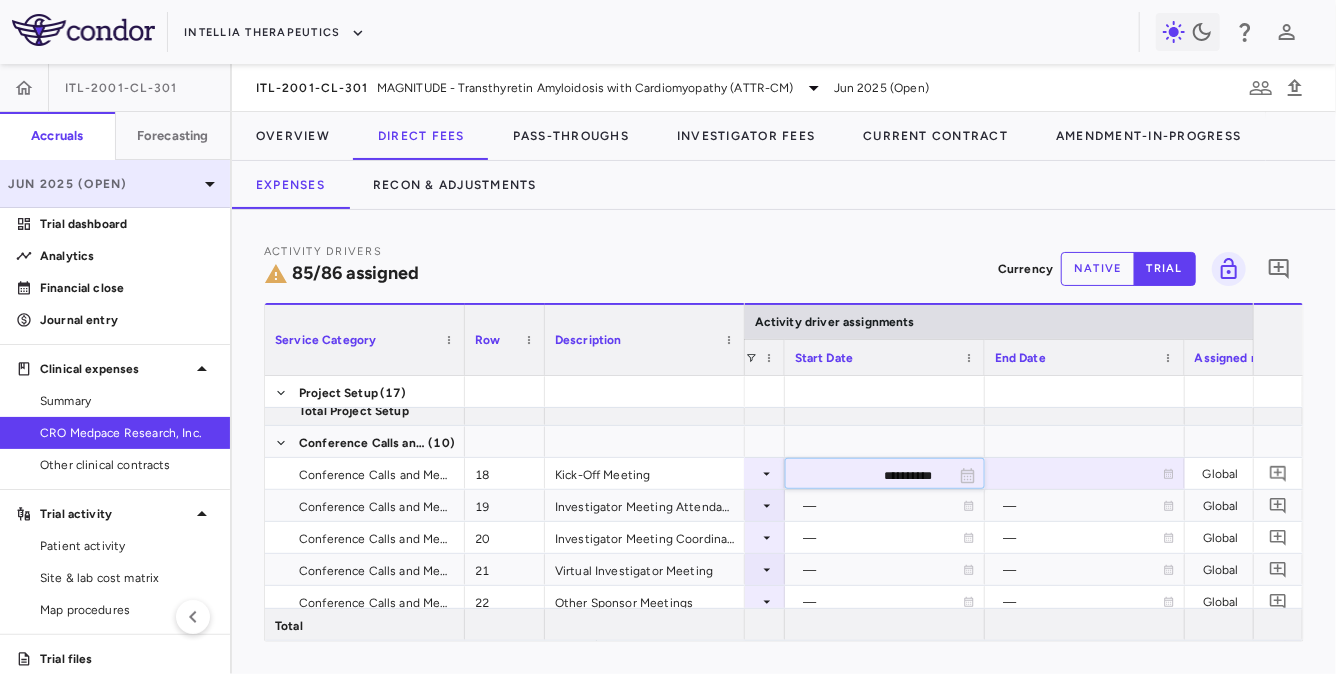 click on "Jun 2025 (Open)" at bounding box center (115, 184) 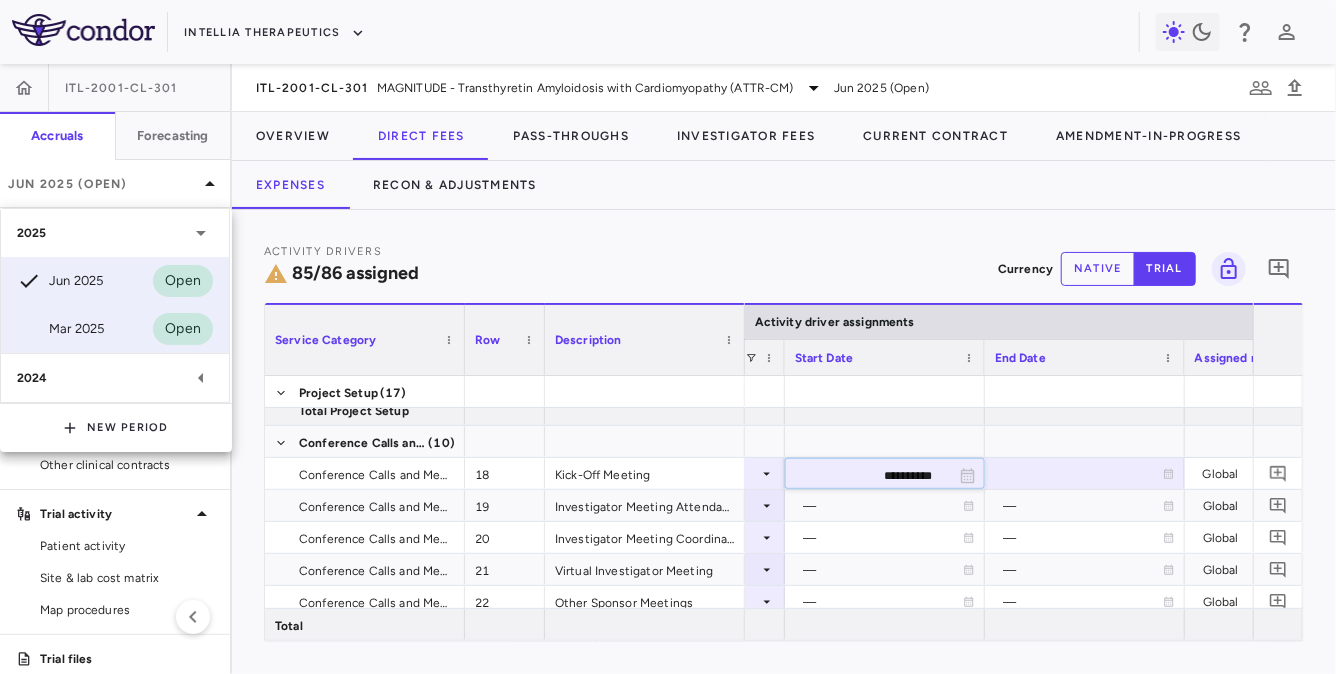 click on "Mar 2025 Open" at bounding box center (115, 329) 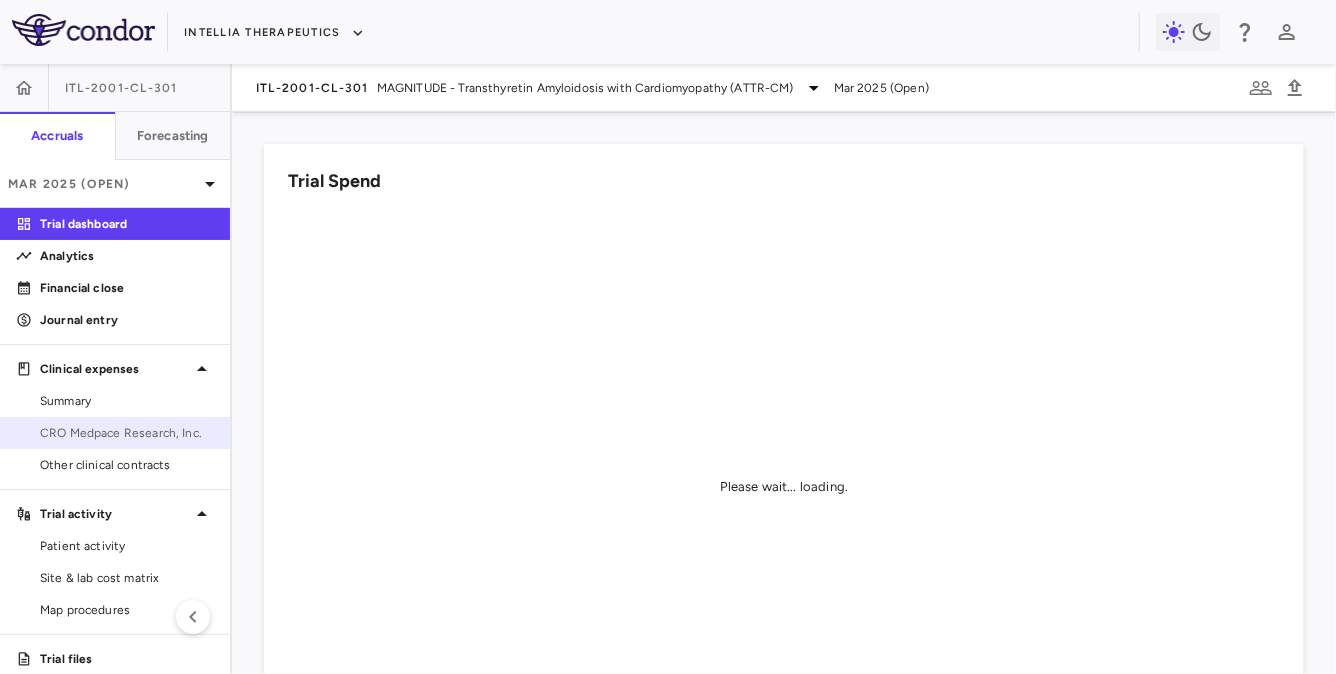 click on "CRO Medpace Research, Inc." at bounding box center [127, 433] 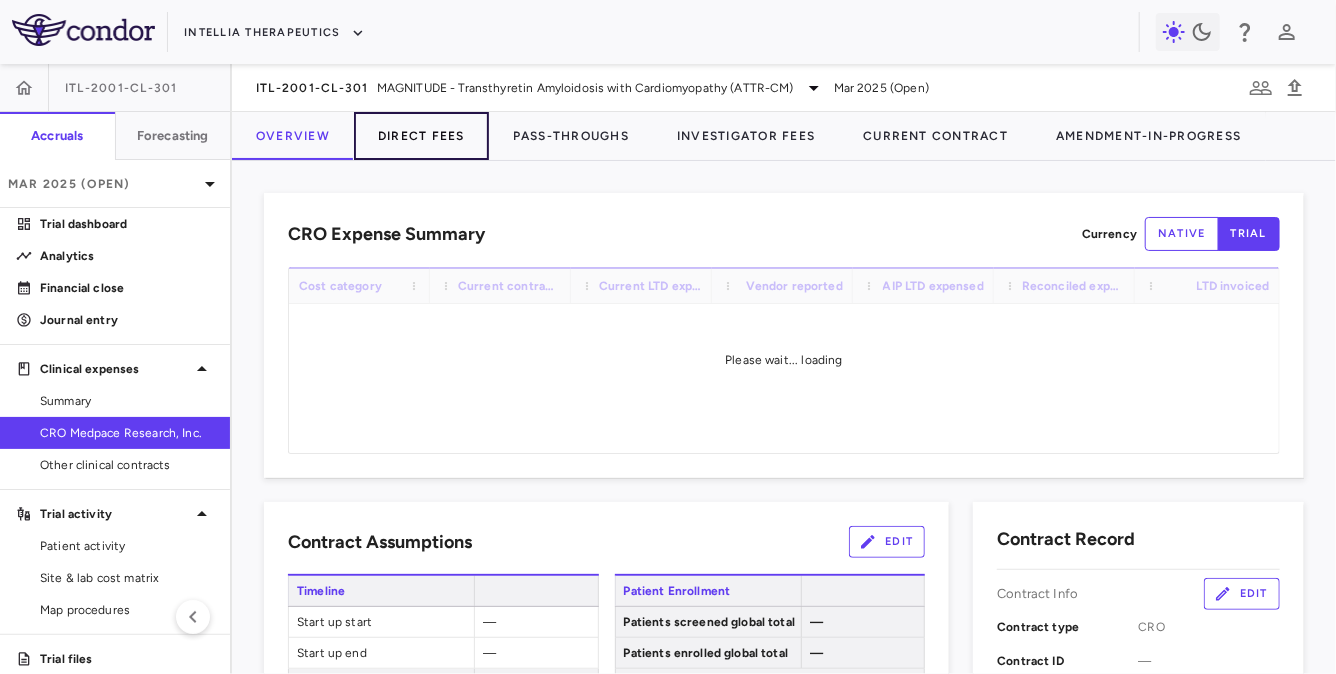 click on "Direct Fees" at bounding box center [421, 136] 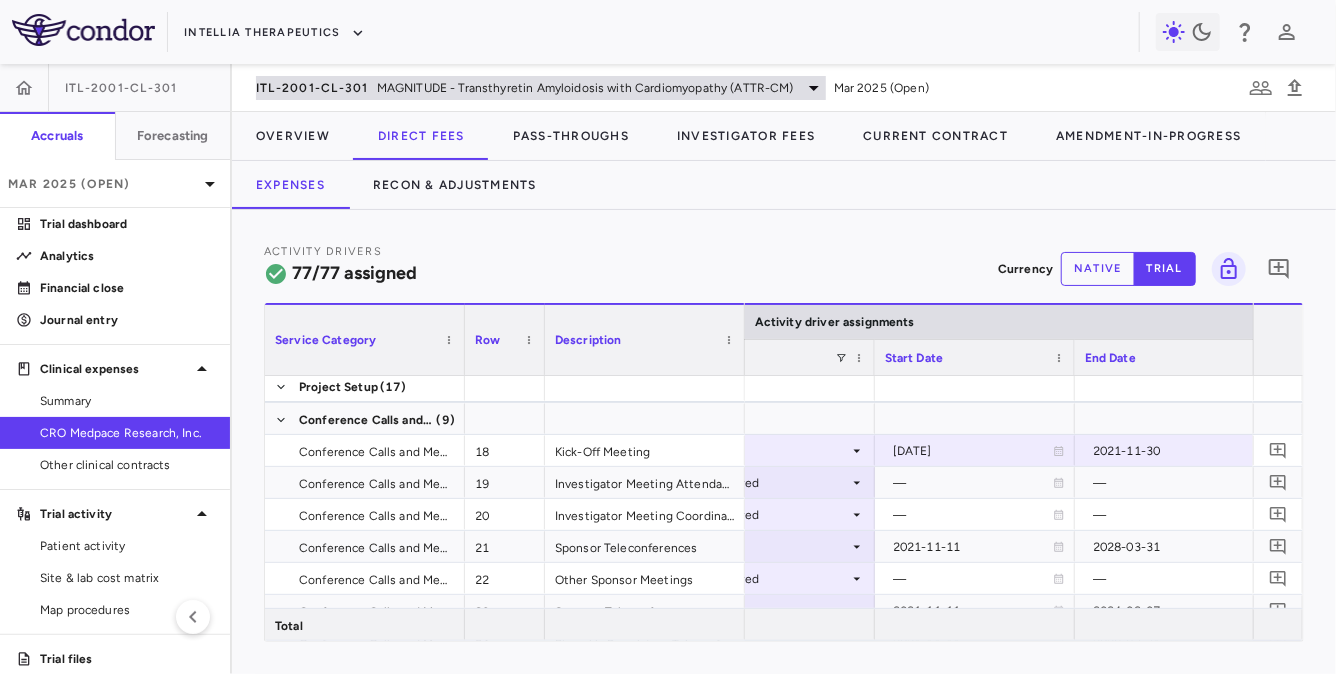 click on "ITL-2001-CL-301" at bounding box center [312, 88] 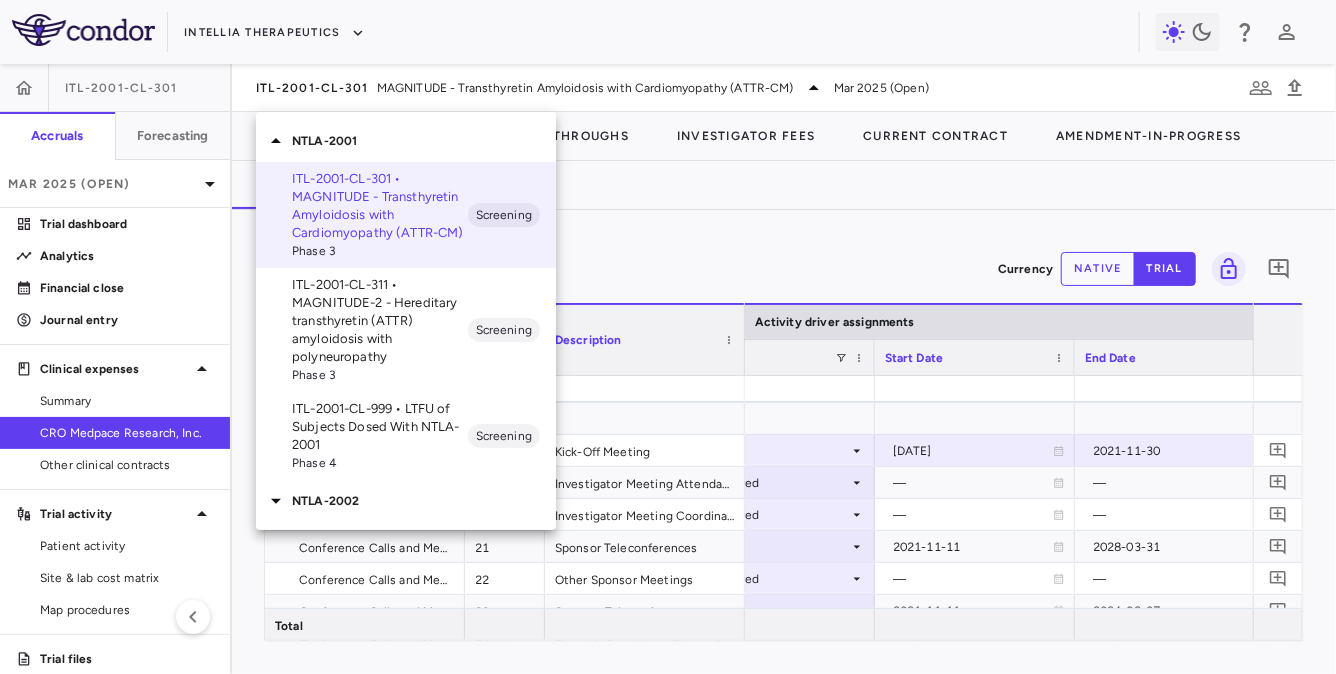 click at bounding box center (668, 337) 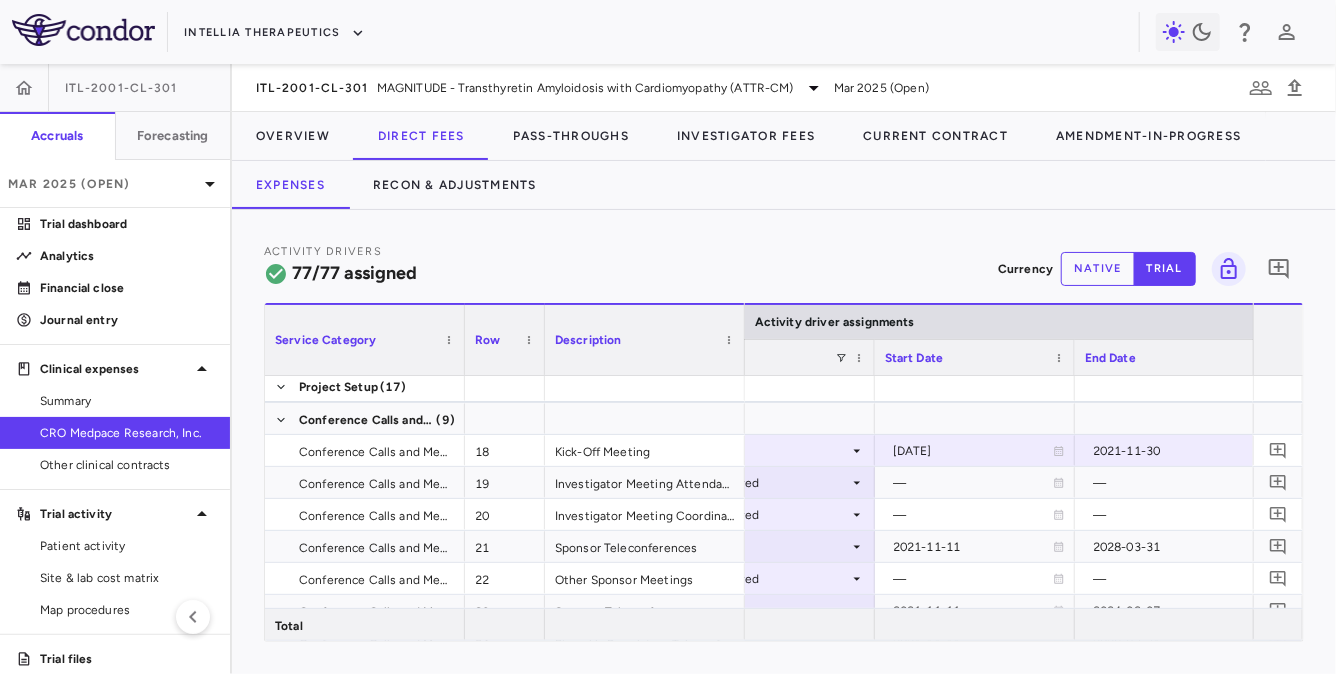 click on "NTLA-2001 ITL-2001-CL-301 • MAGNITUDE - Transthyretin Amyloidosis with Cardiomyopathy (ATTR-CM) Phase 3 Screening ITL-2001-CL-311 • MAGNITUDE-2 - Hereditary transthyretin (ATTR) amyloidosis with polyneuropathy Phase 3 Screening ITL-2001-CL-999 • LTFU of Subjects Dosed With NTLA-2001 Phase 4 Screening NTLA-2002" at bounding box center [668, 337] 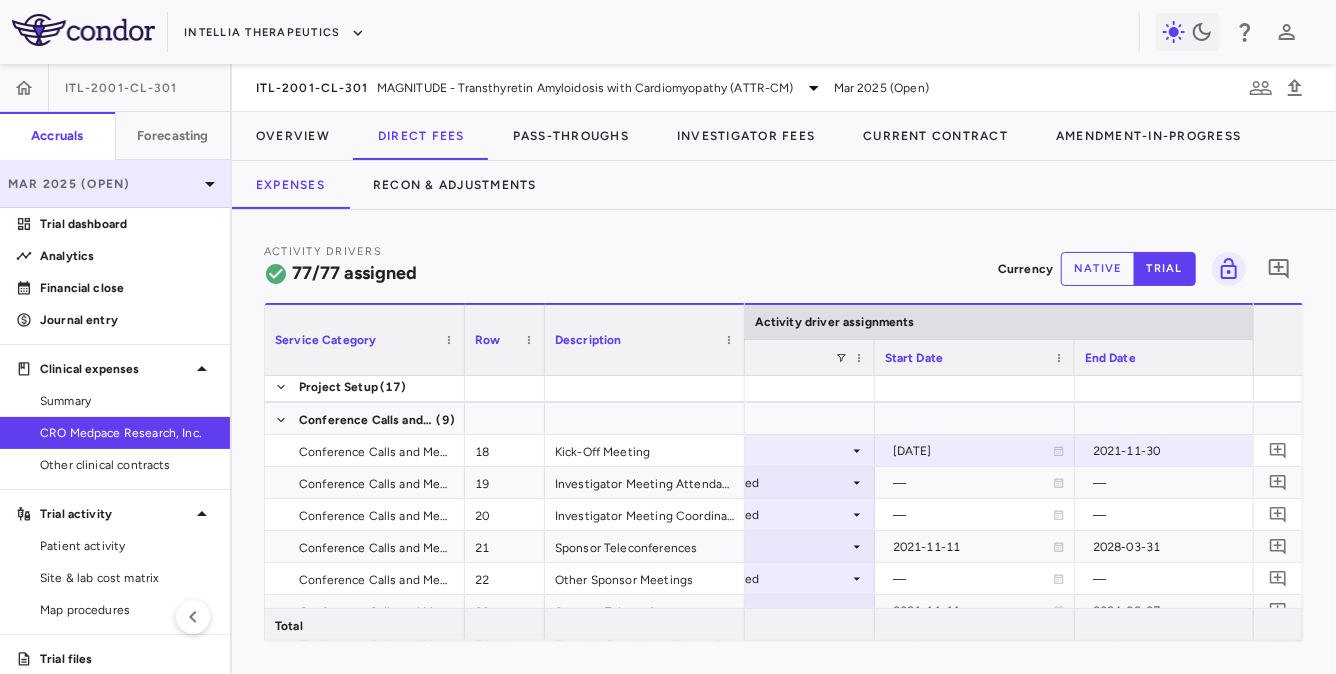 click on "Mar 2025 (Open)" at bounding box center [103, 184] 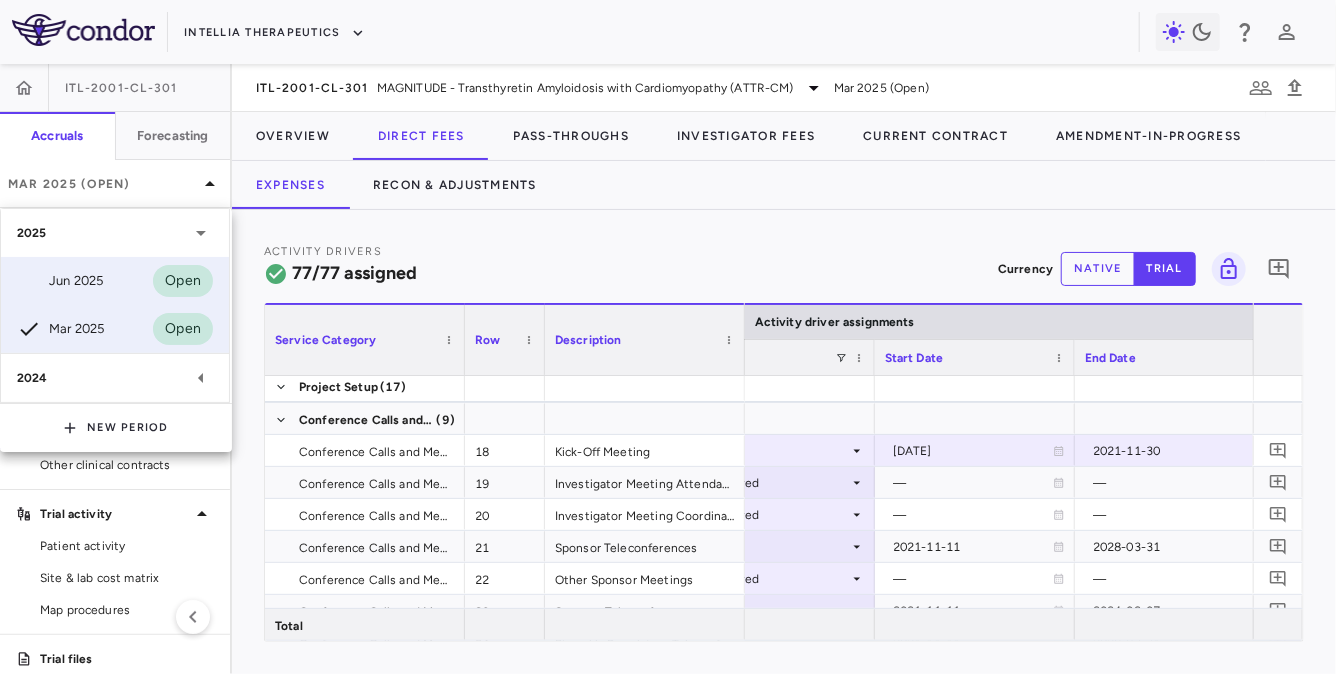 click on "Jun 2025" at bounding box center [60, 281] 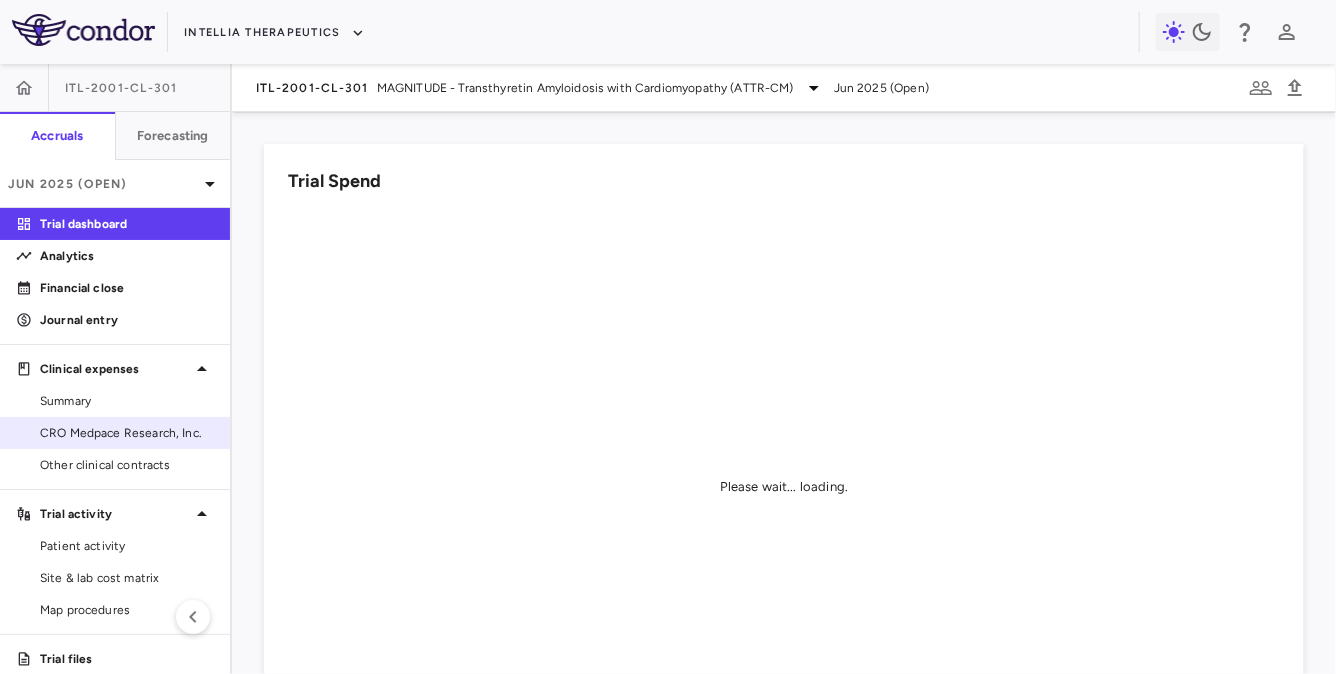 click on "CRO Medpace Research, Inc." at bounding box center [127, 433] 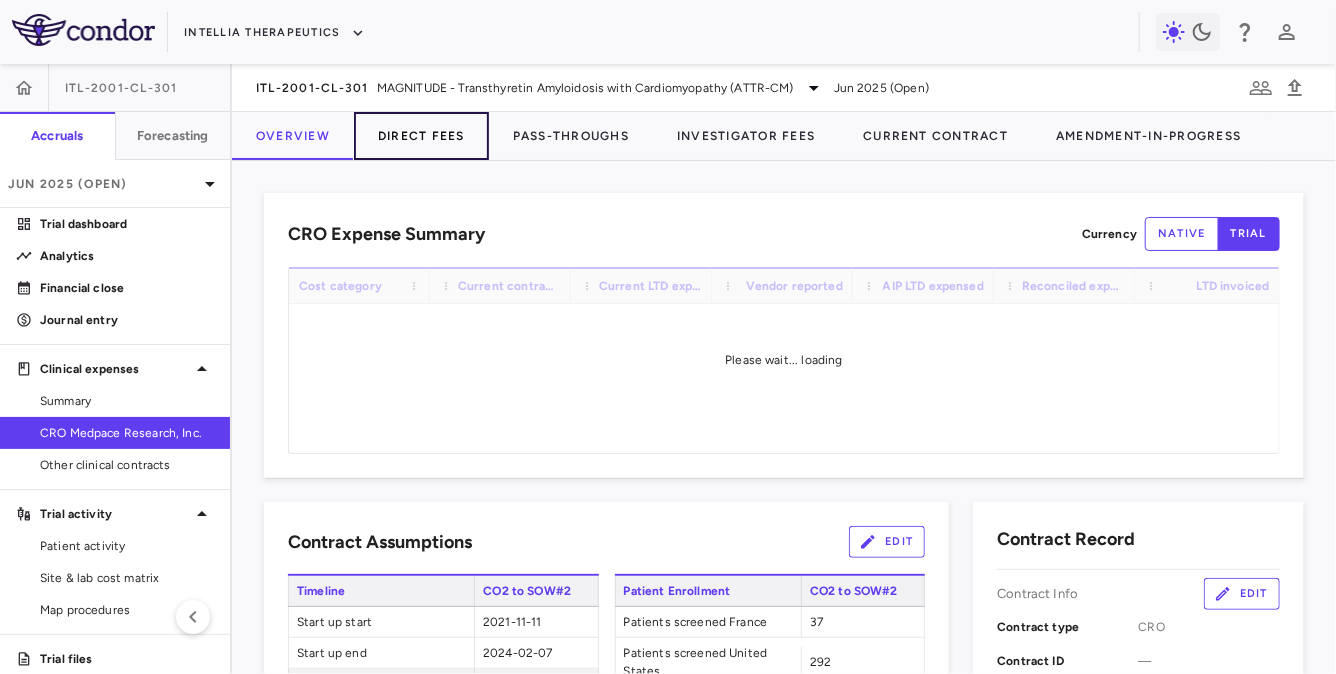click on "Direct Fees" at bounding box center (421, 136) 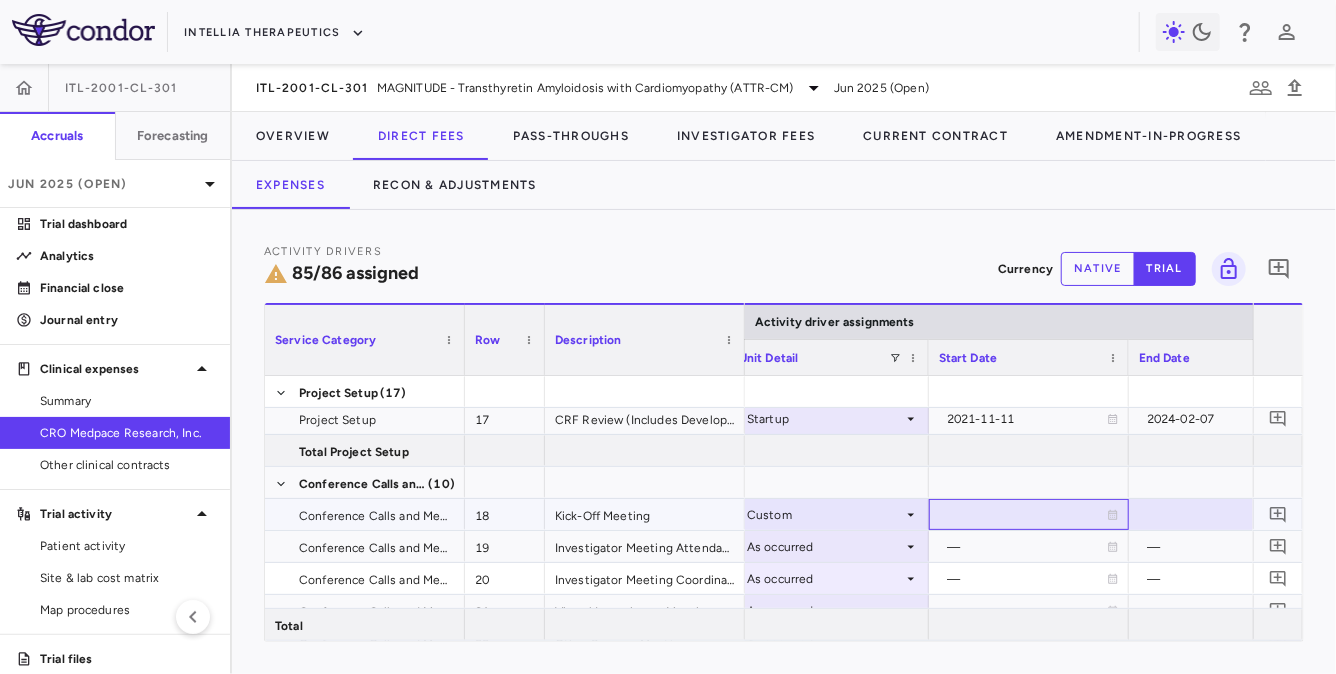 click at bounding box center [1029, 514] 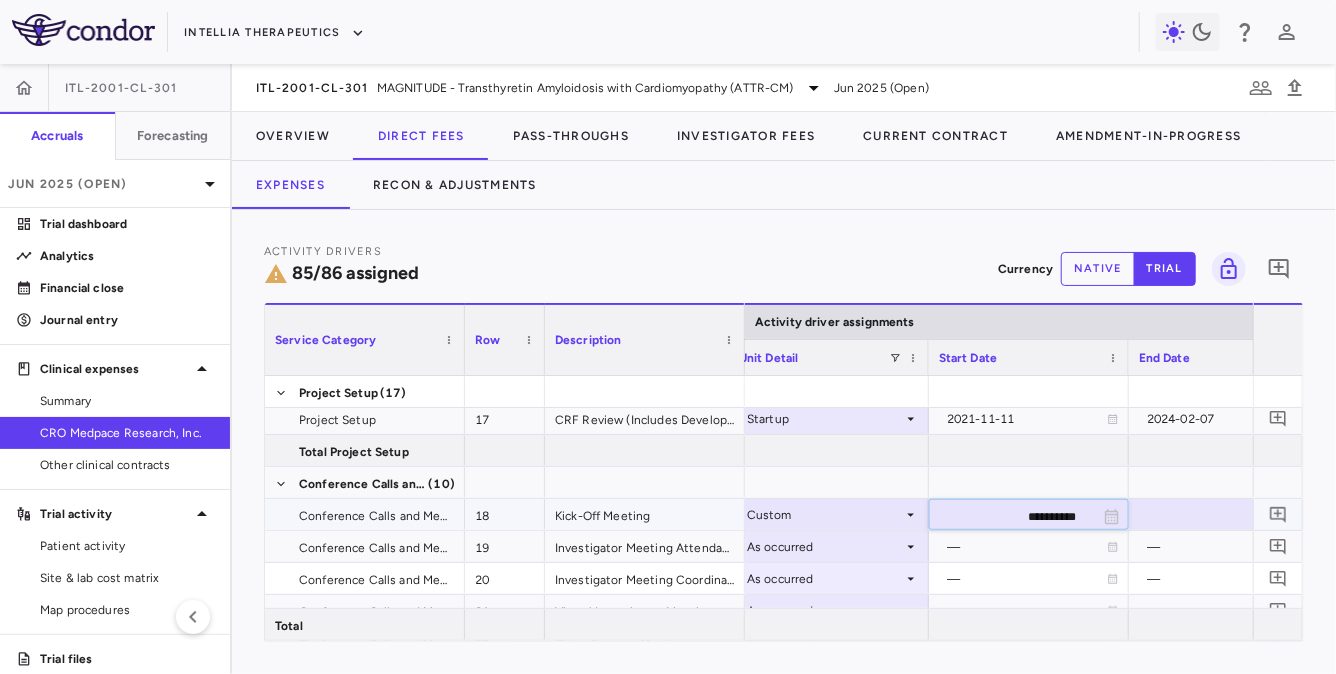 click on "**********" at bounding box center (1011, 516) 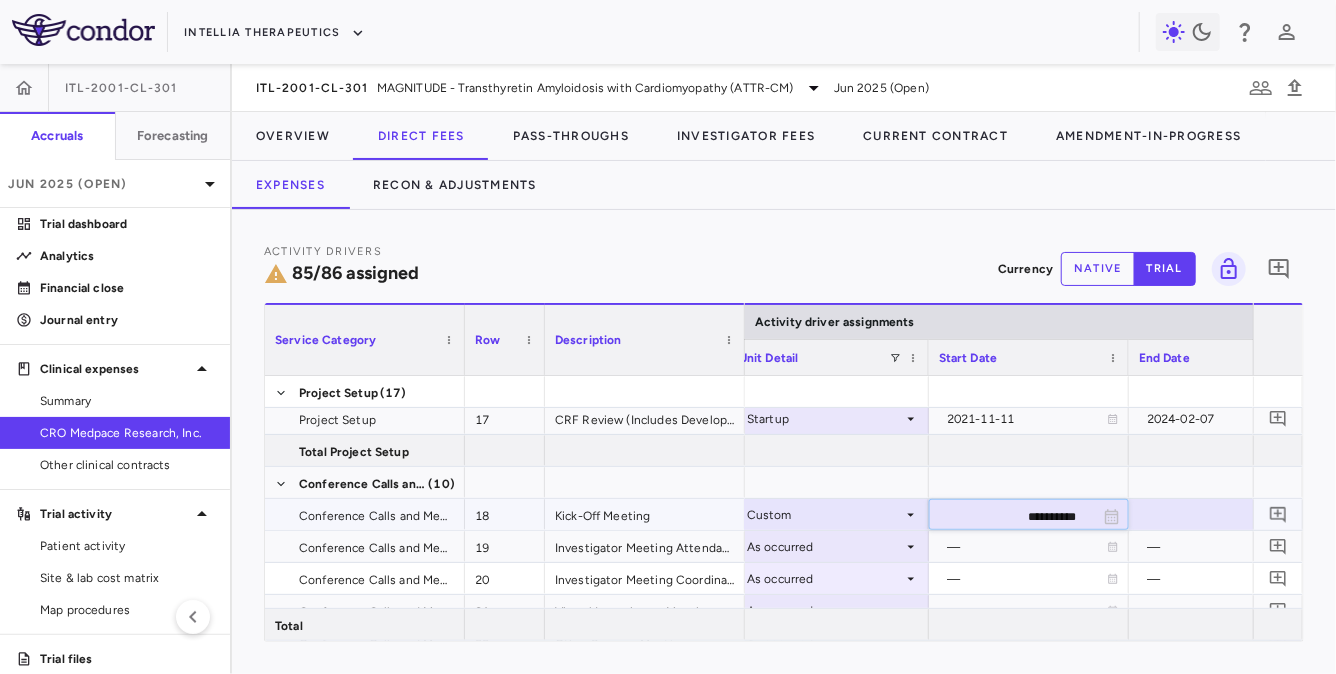 type on "**********" 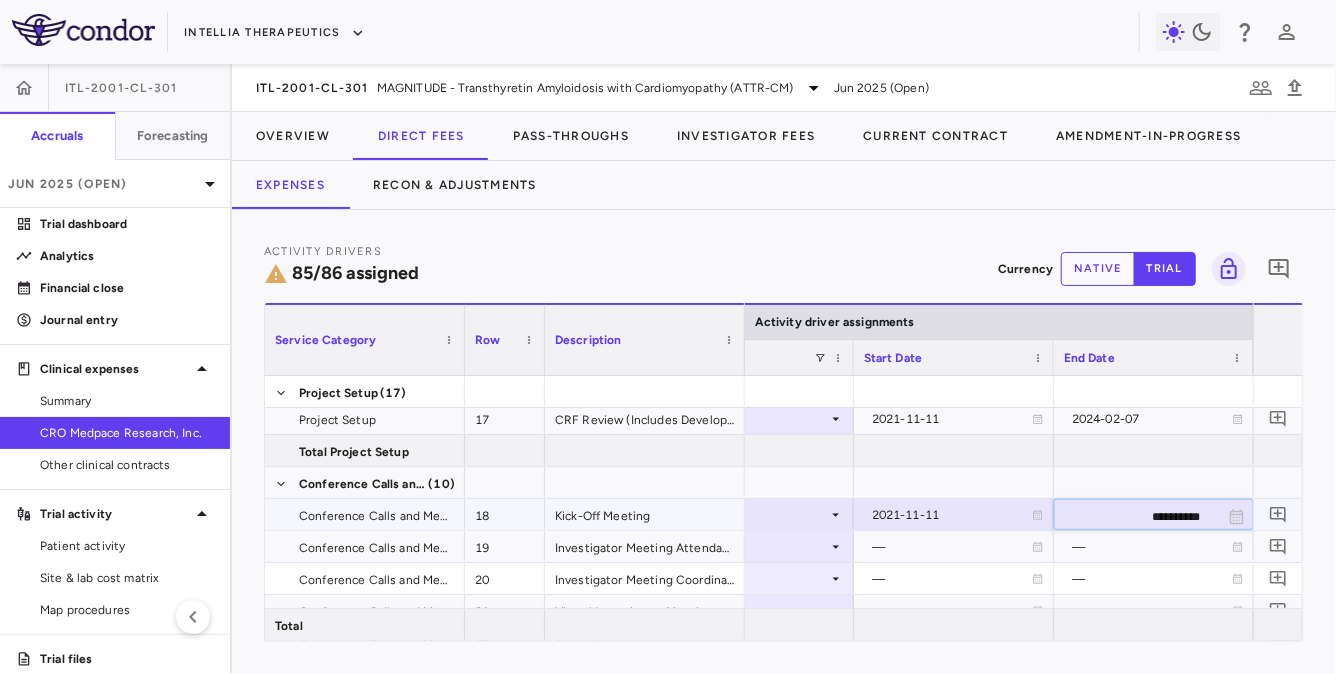 type on "**********" 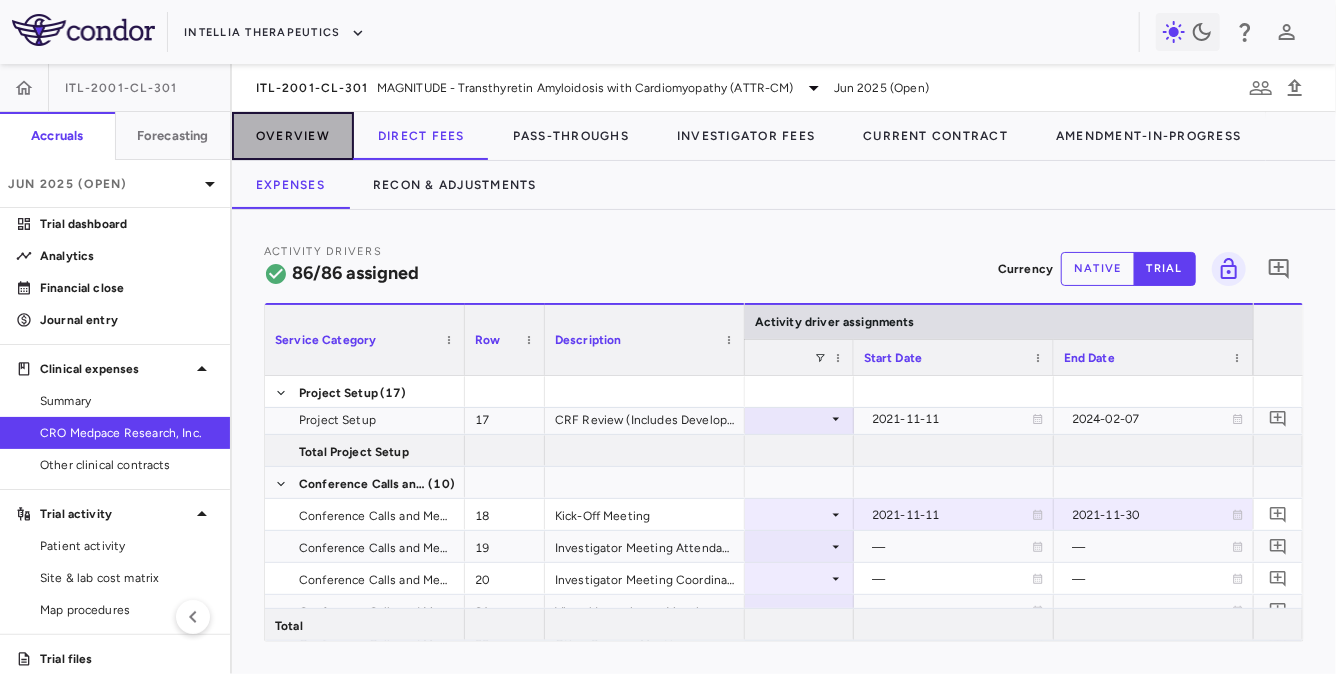 click on "Overview" at bounding box center (293, 136) 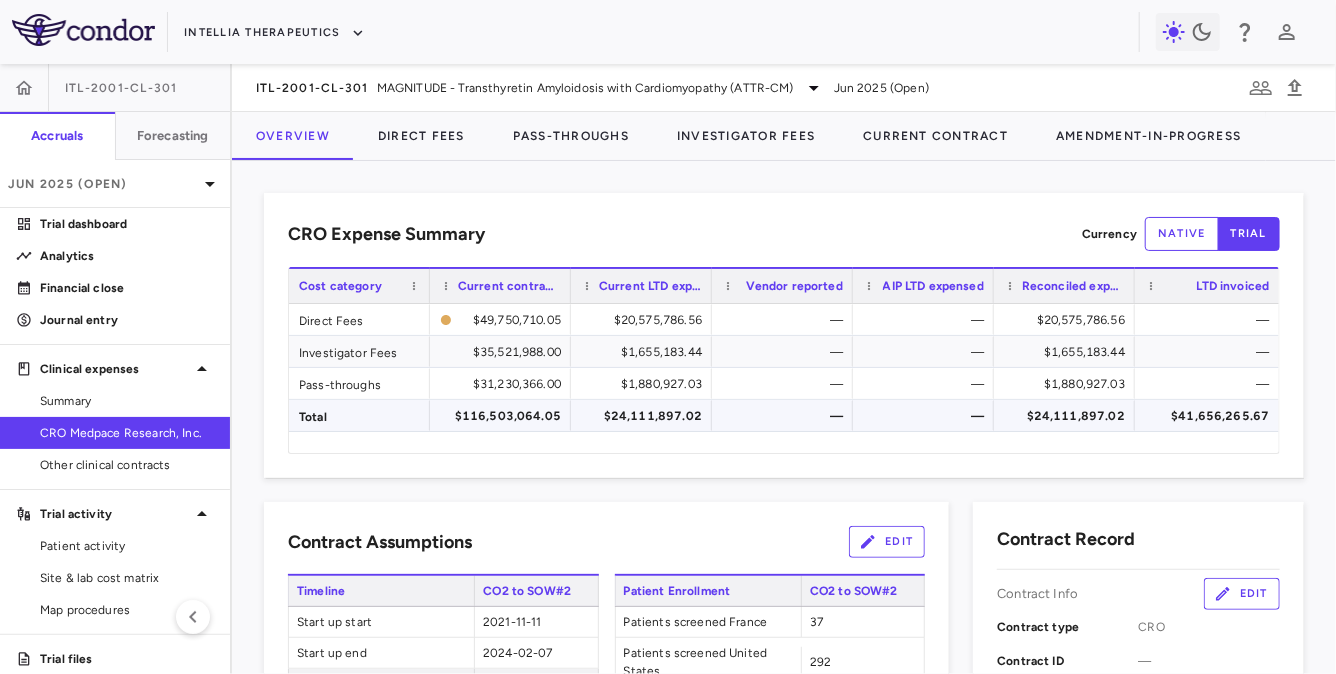 click on "$116,503,064.05" at bounding box center [504, 416] 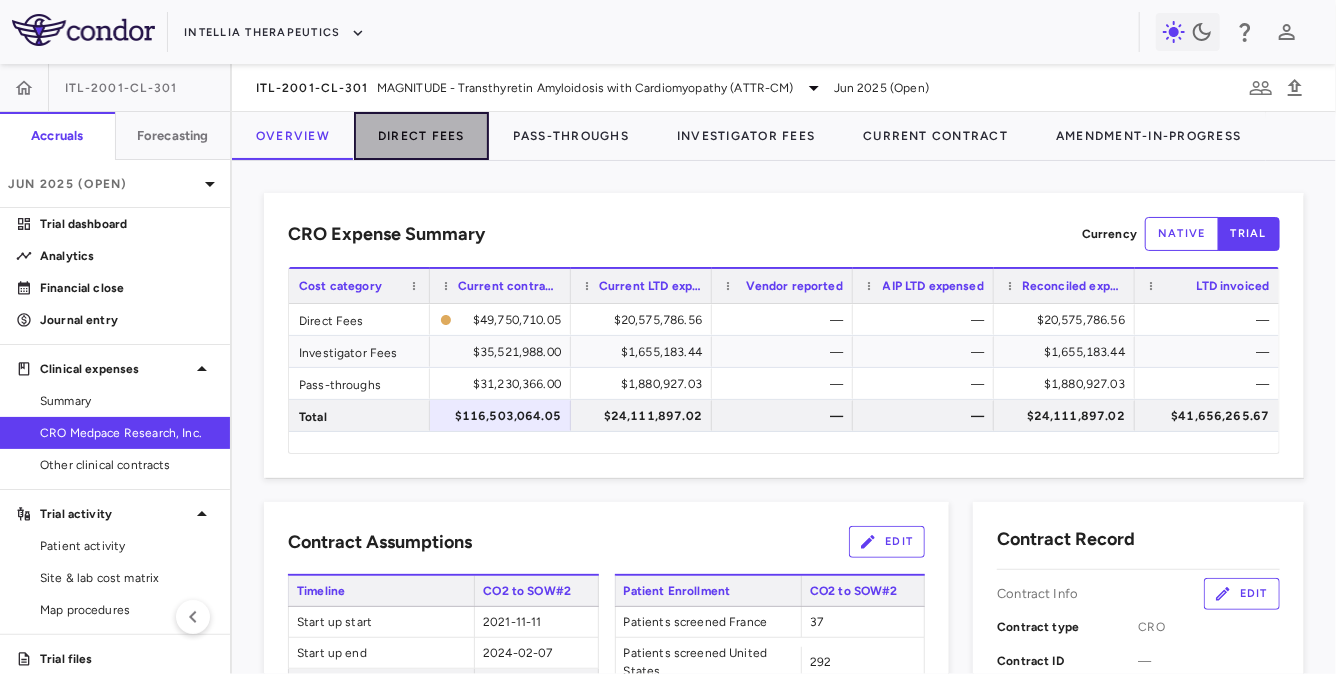 click on "Direct Fees" at bounding box center [421, 136] 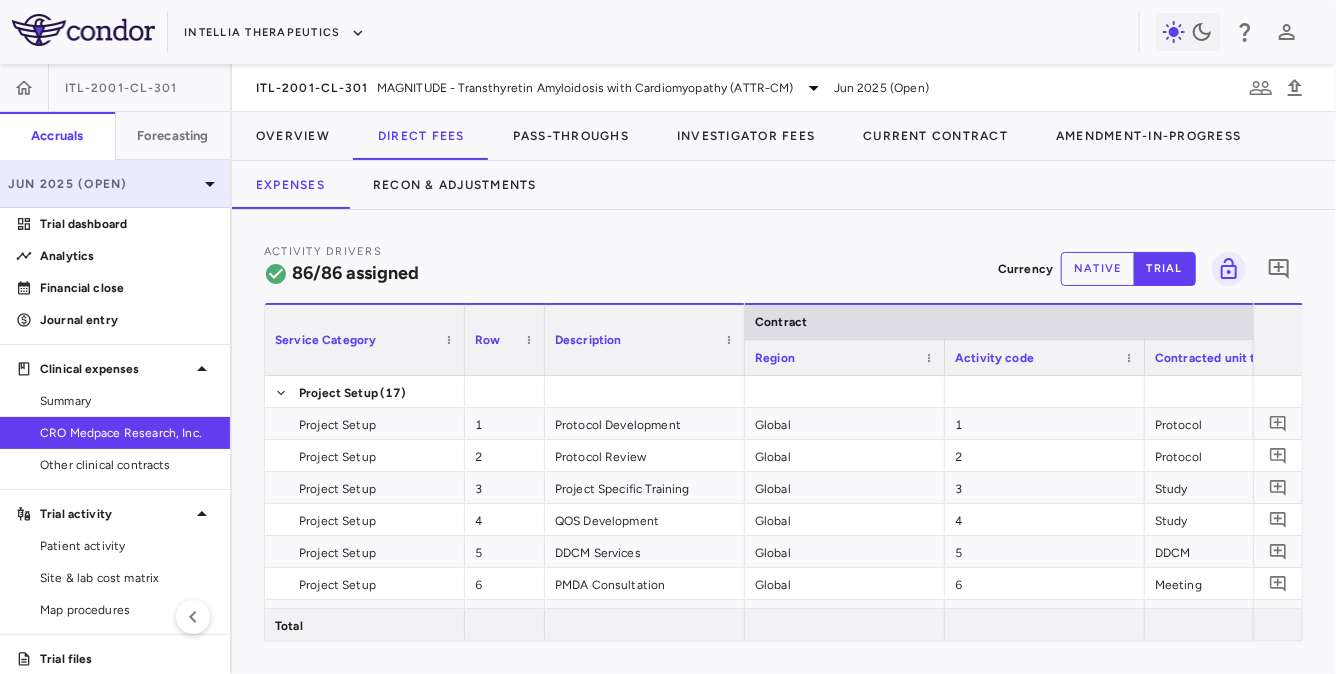 click on "Jun 2025 (Open)" at bounding box center [115, 184] 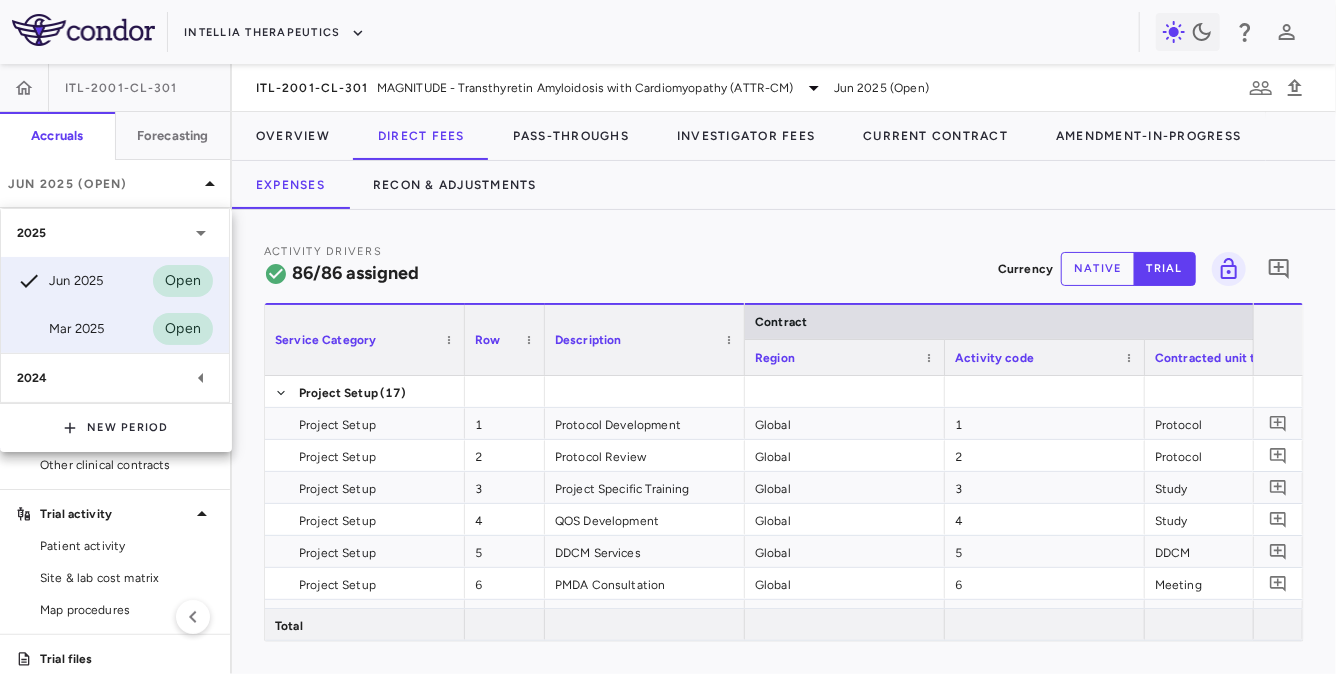 click on "Mar 2025" at bounding box center (60, 329) 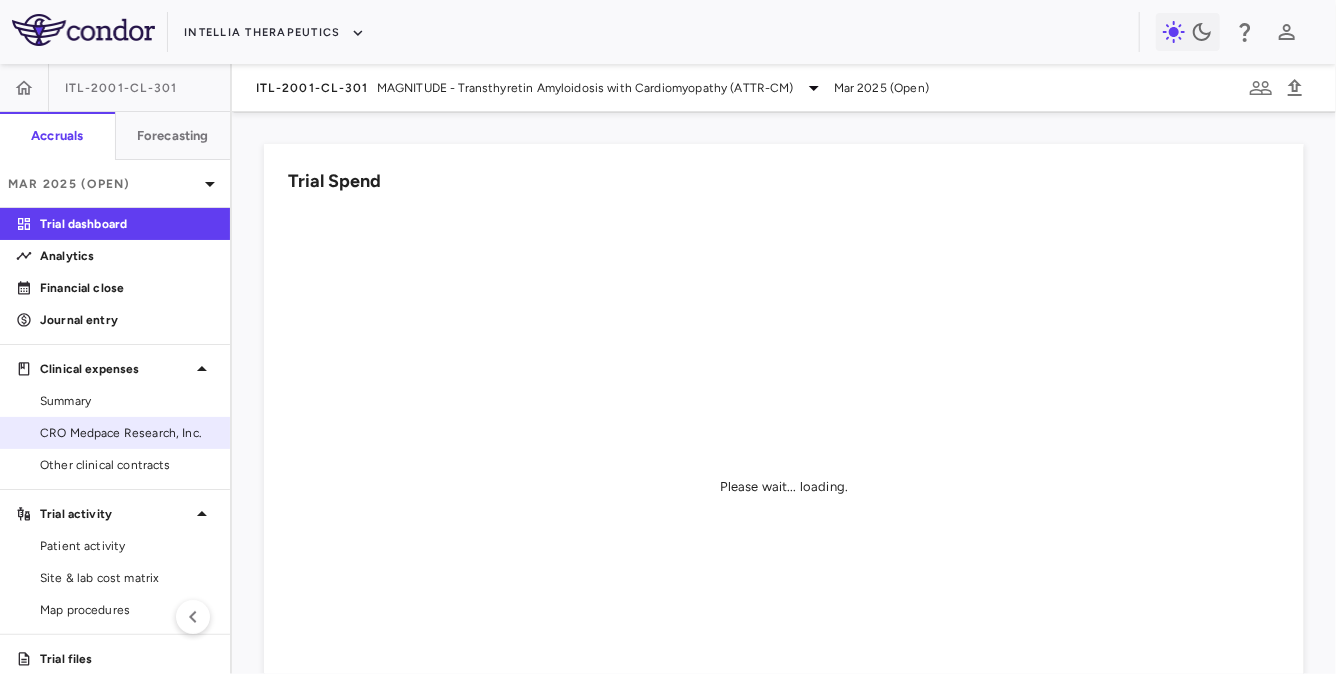 click on "CRO Medpace Research, Inc." at bounding box center [127, 433] 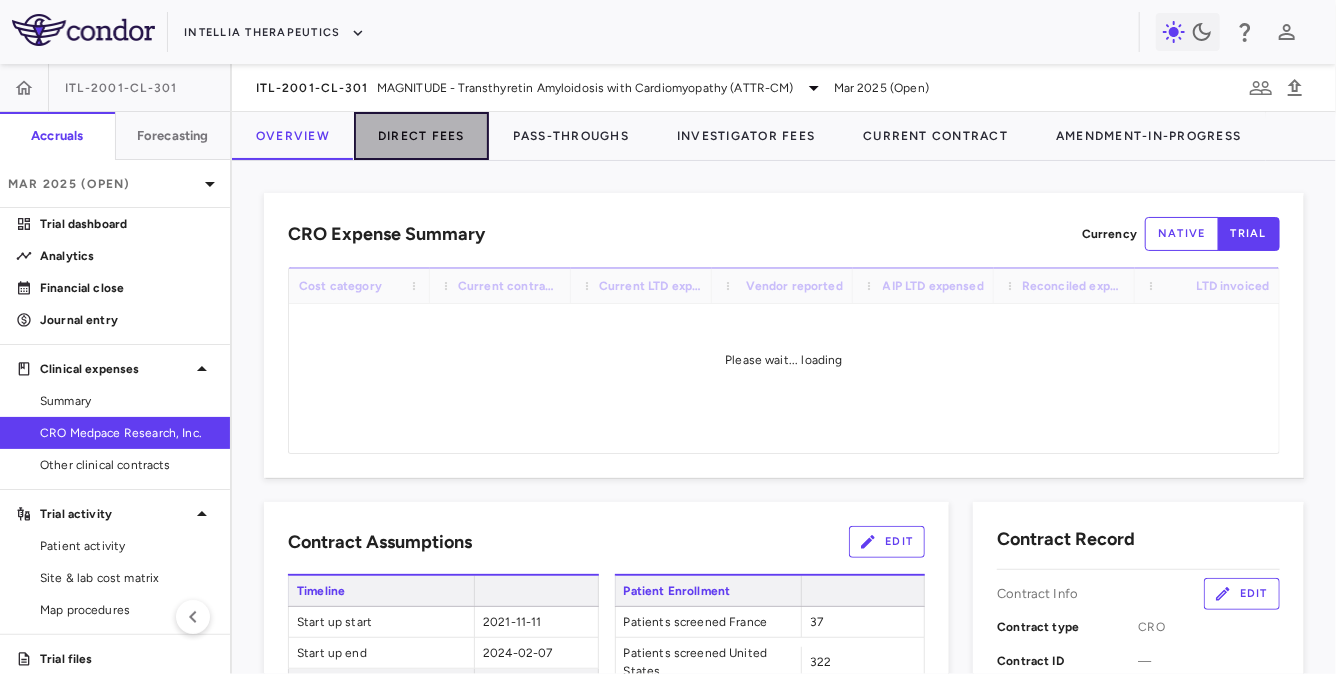 click on "Direct Fees" at bounding box center (421, 136) 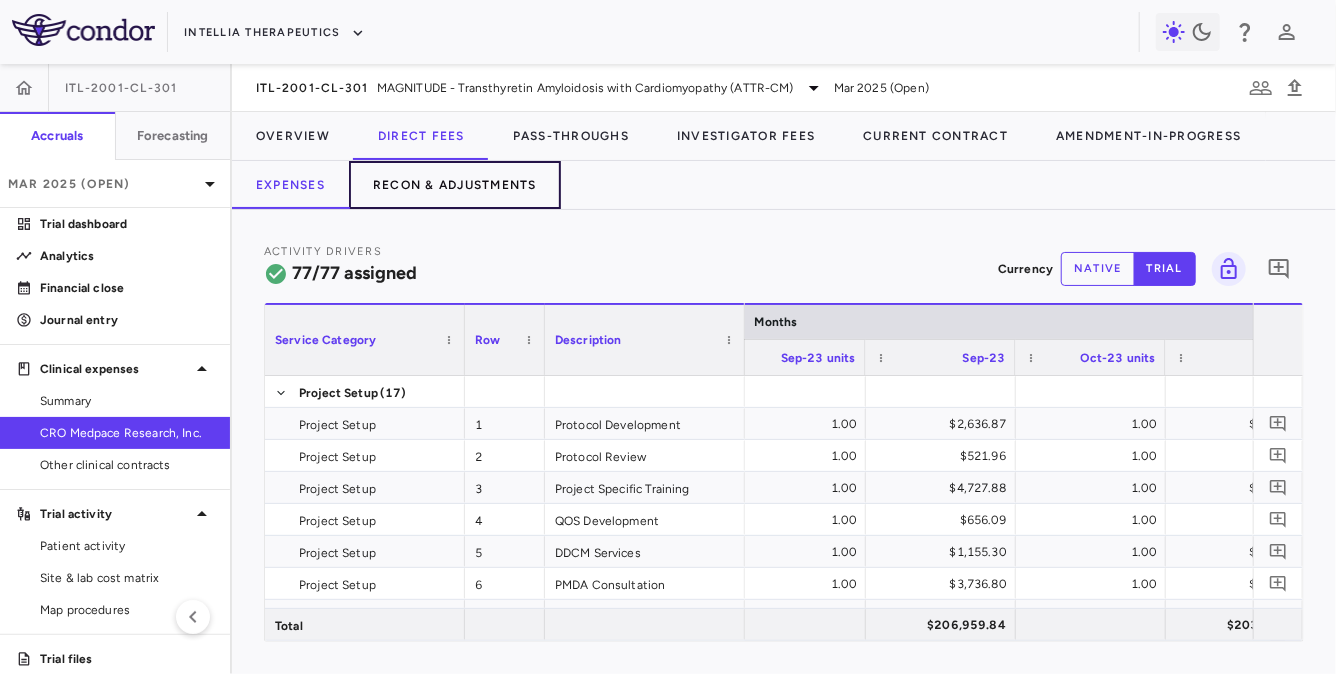 click on "Recon & Adjustments" at bounding box center [455, 185] 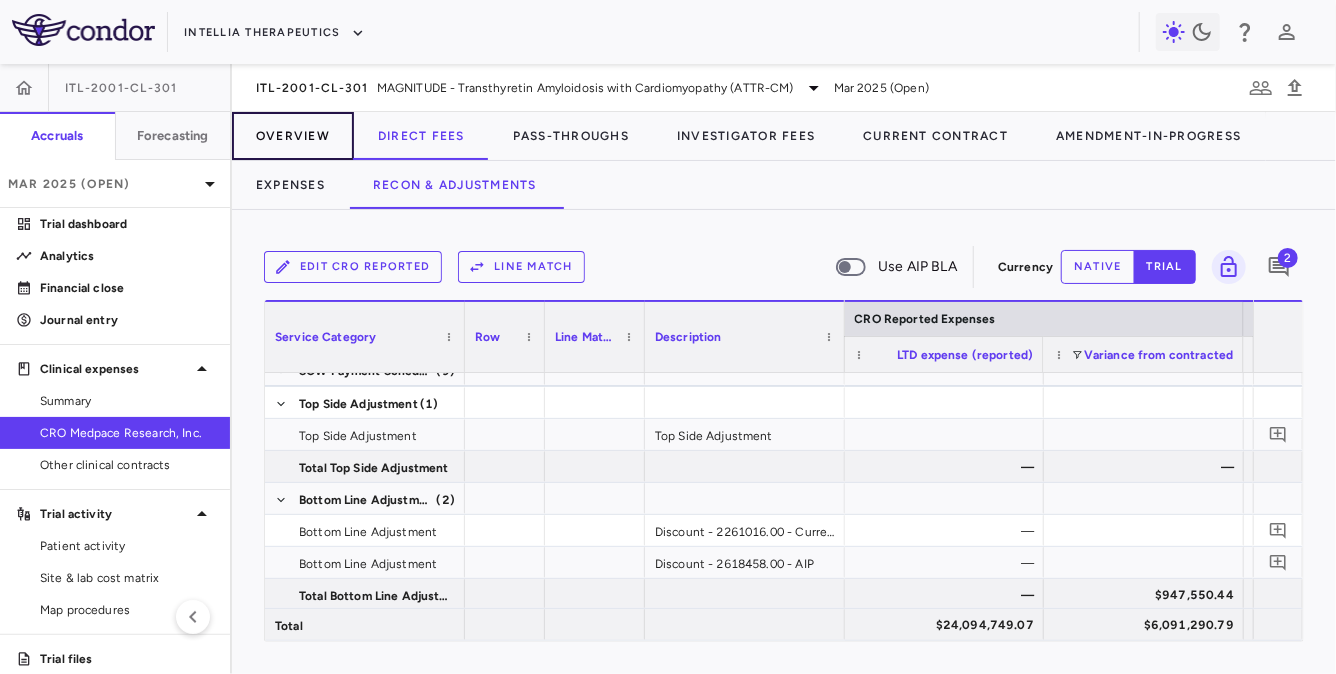 click on "Overview" at bounding box center [293, 136] 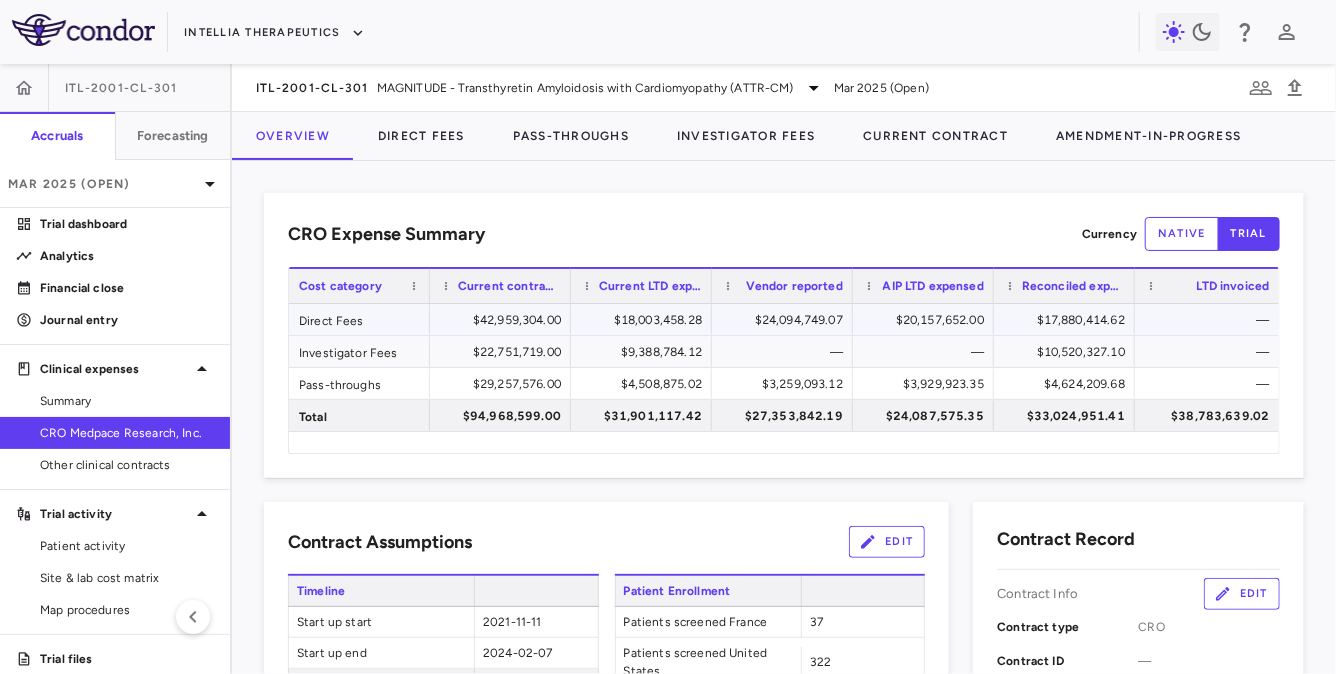 click on "$20,157,652.00" at bounding box center (927, 320) 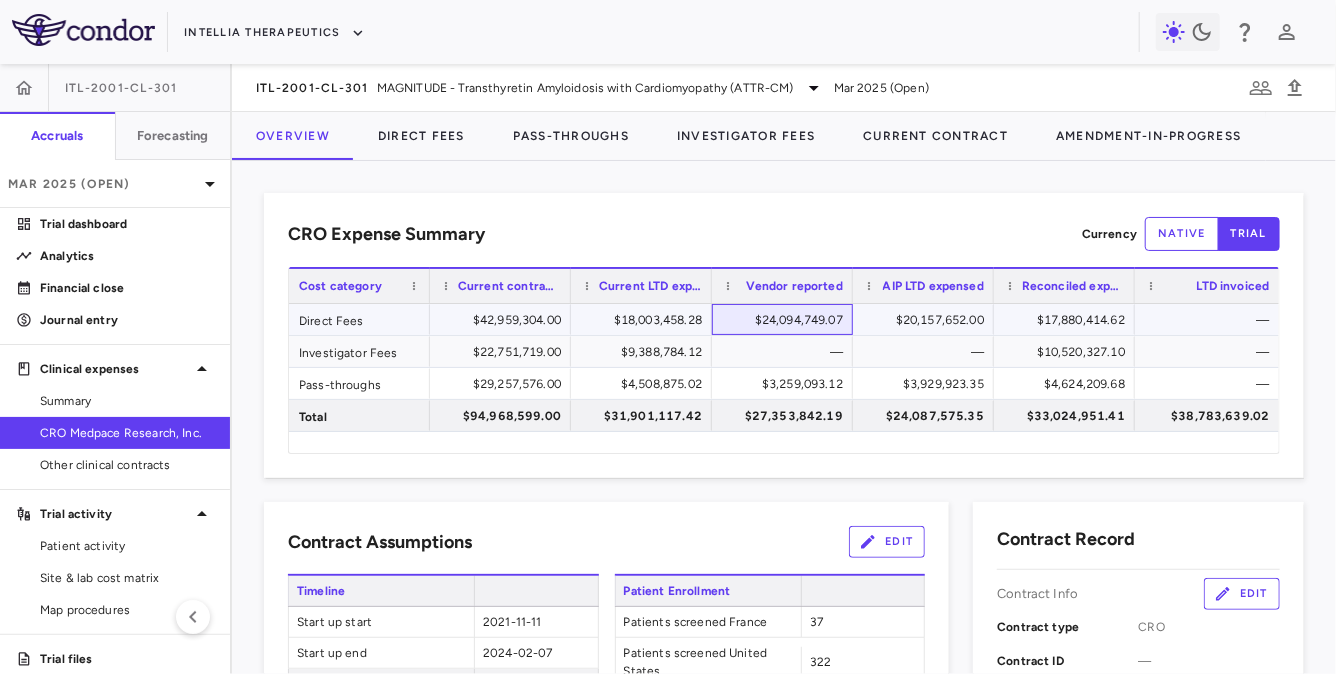 click on "$24,094,749.07" at bounding box center [786, 320] 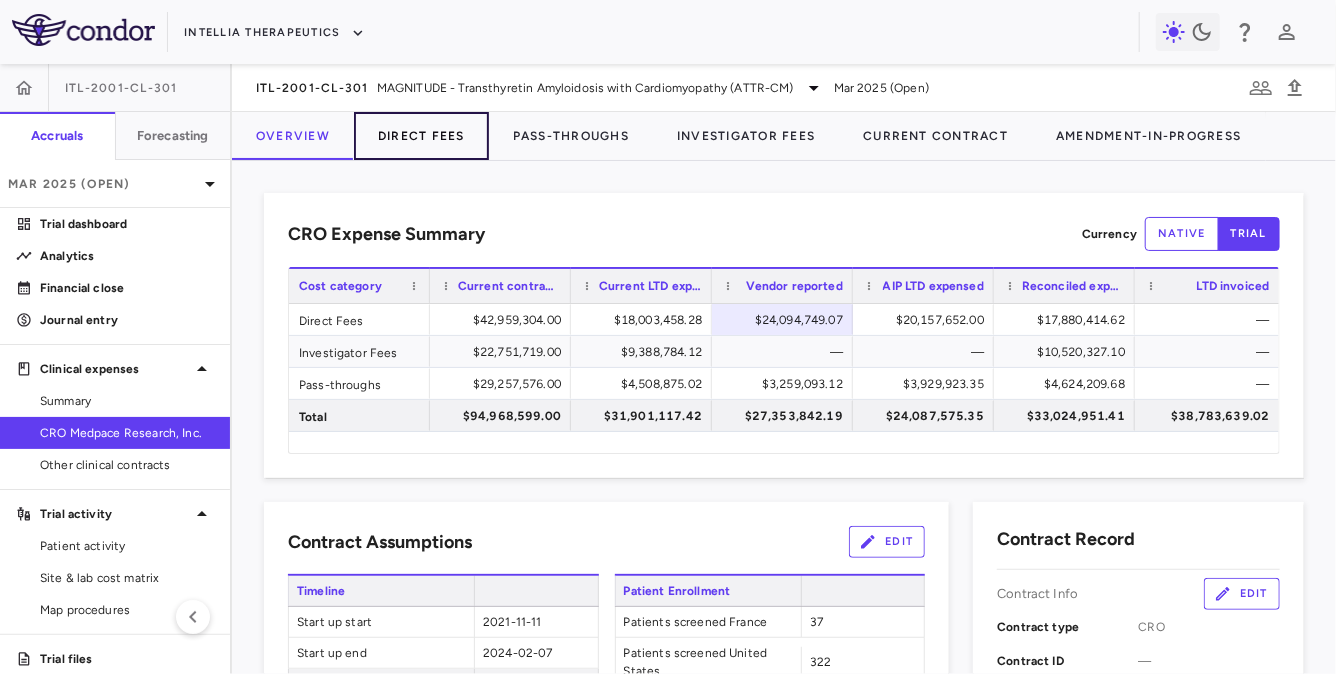 click on "Direct Fees" at bounding box center (421, 136) 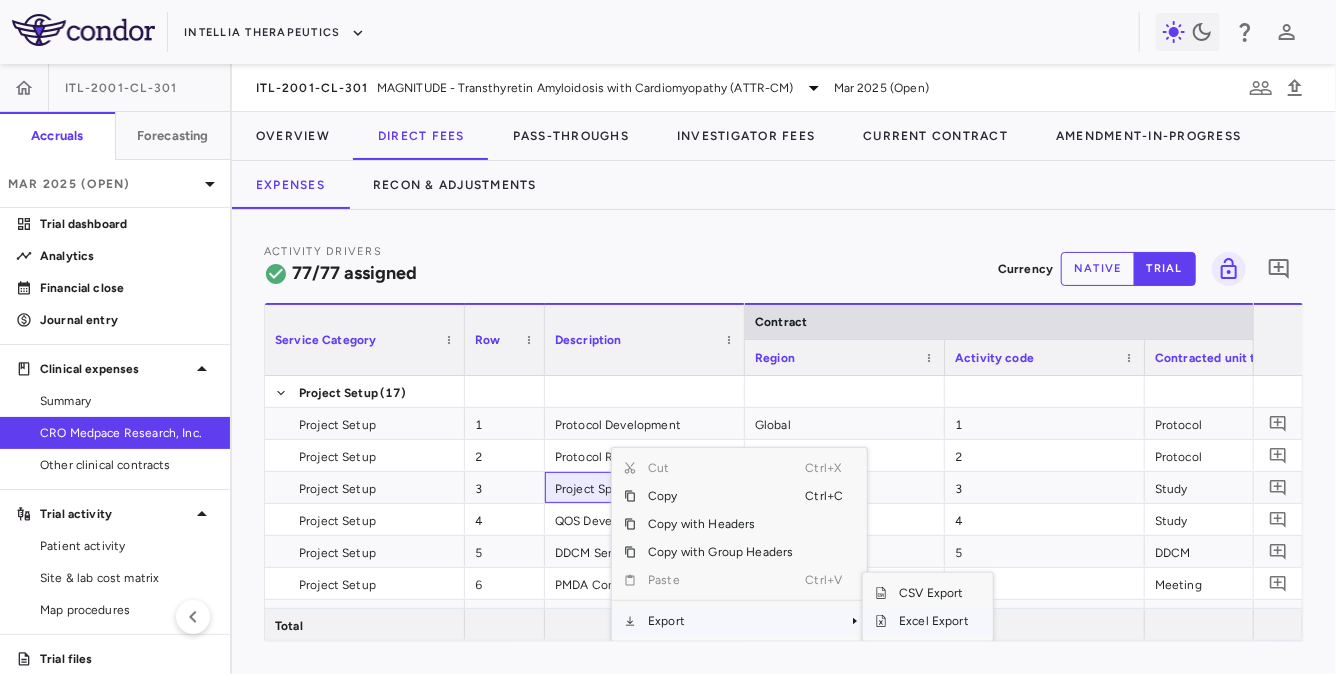 click on "Excel Export" at bounding box center (934, 621) 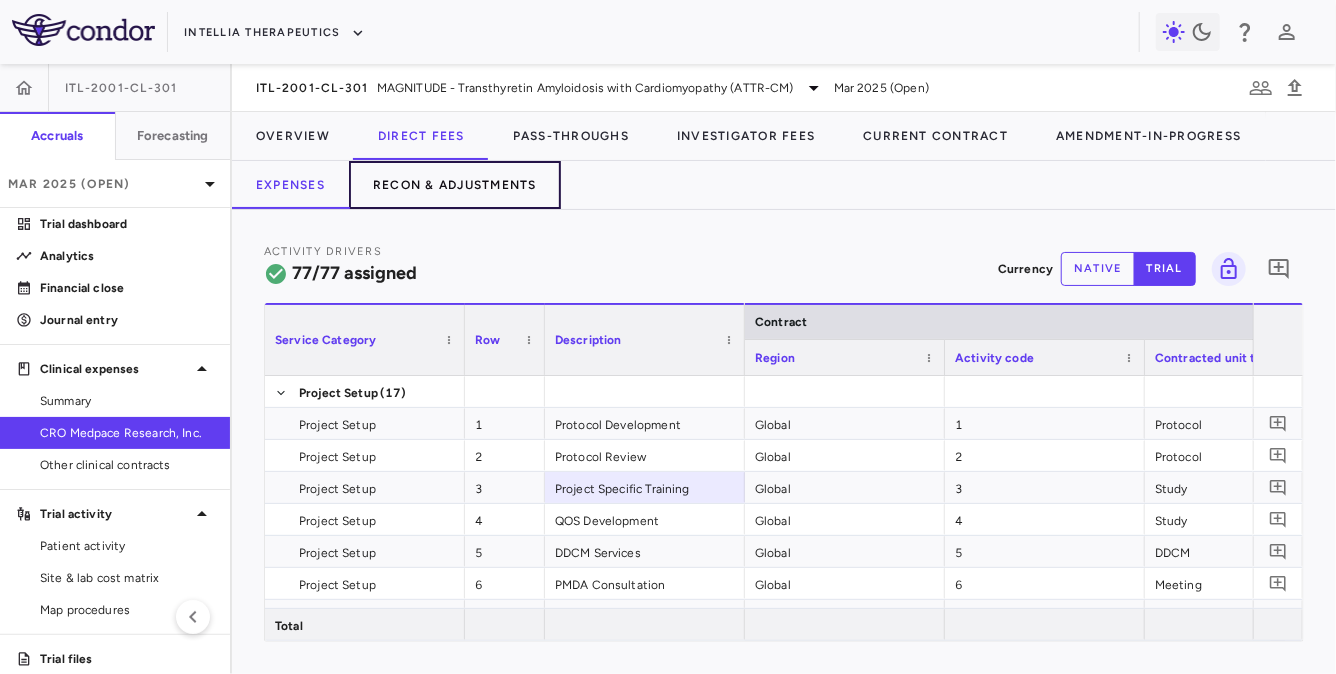 click on "Recon & Adjustments" at bounding box center [455, 185] 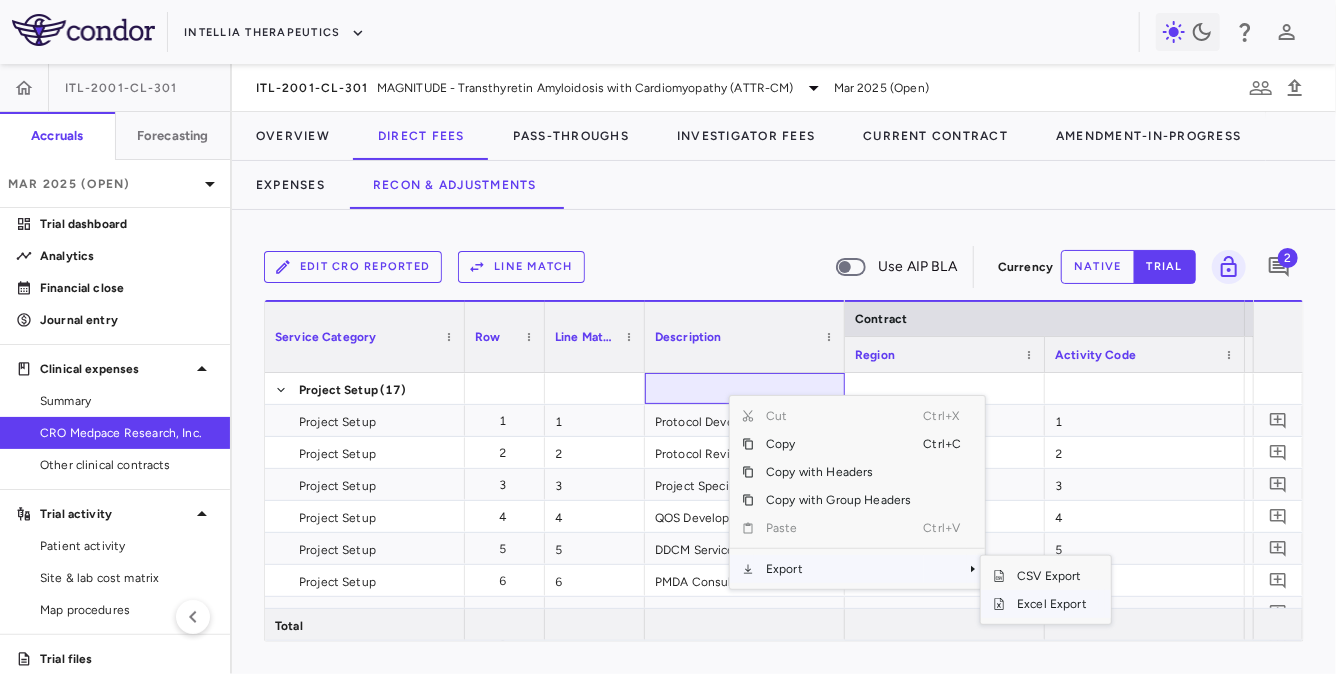 click on "Excel Export" at bounding box center [1052, 604] 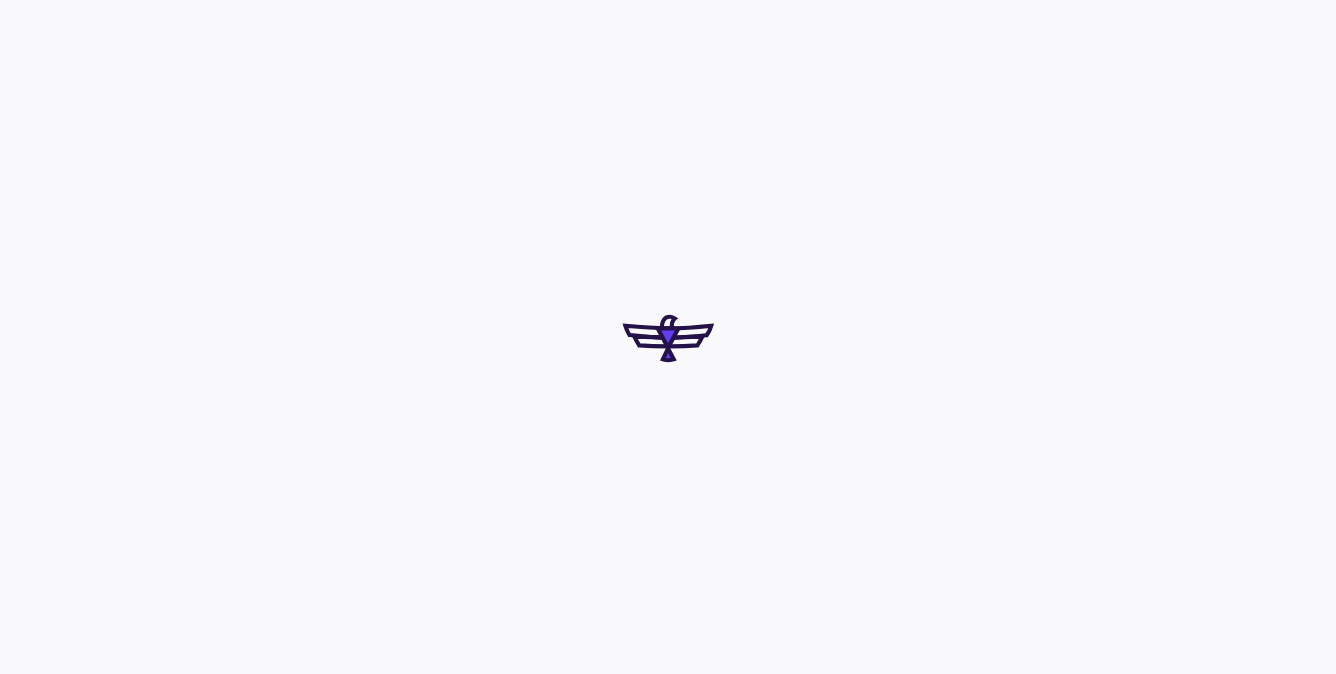 scroll, scrollTop: 0, scrollLeft: 0, axis: both 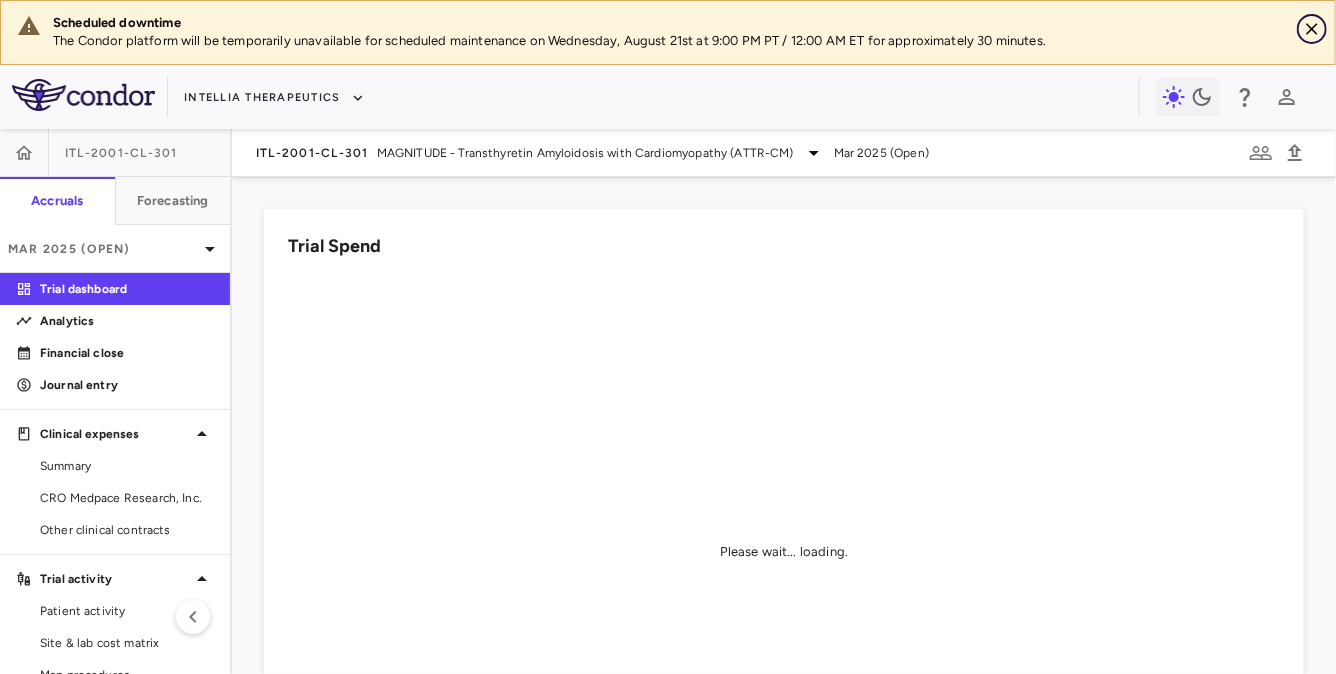 click 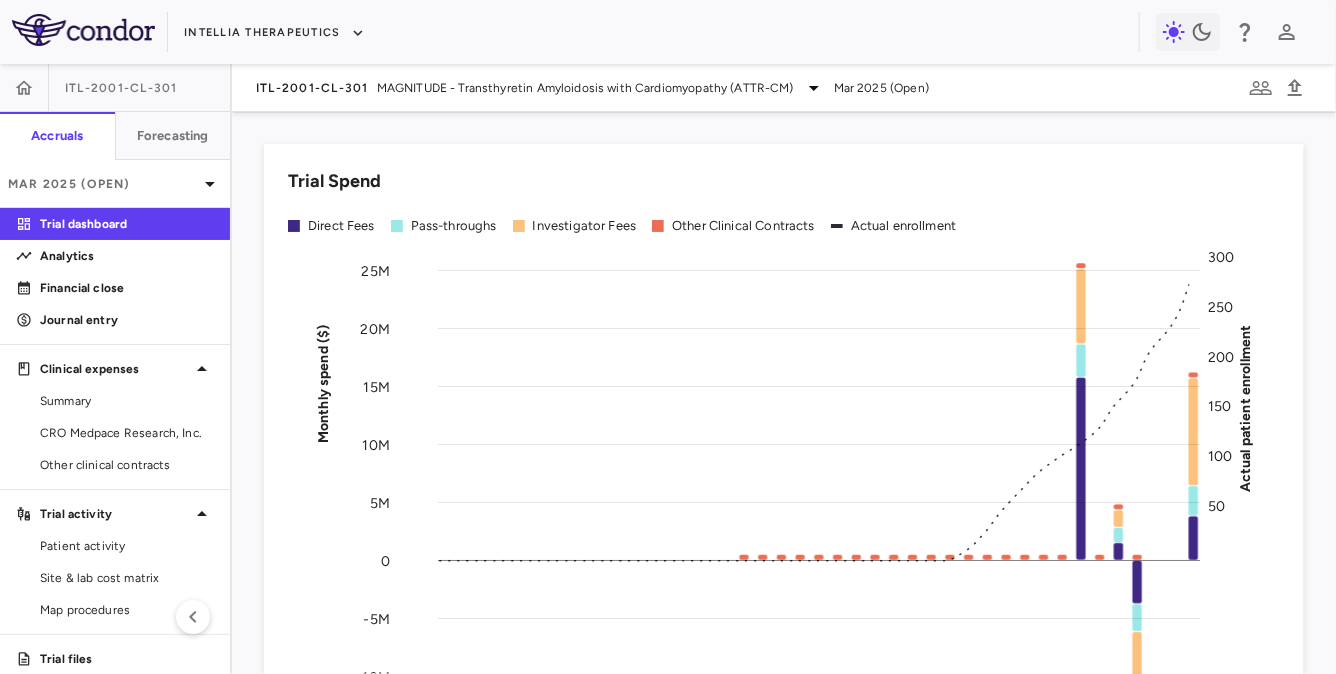 click on "Intellia Therapeutics" at bounding box center (668, 32) 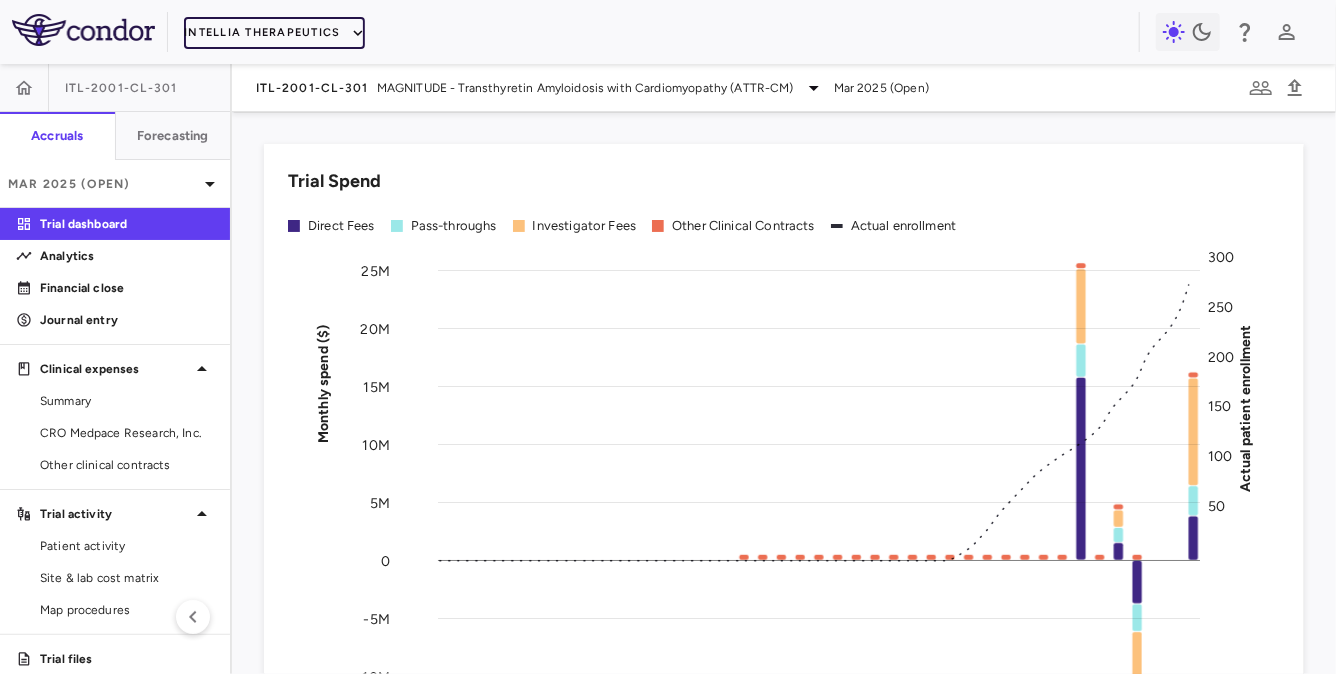 click on "Intellia Therapeutics" at bounding box center (274, 33) 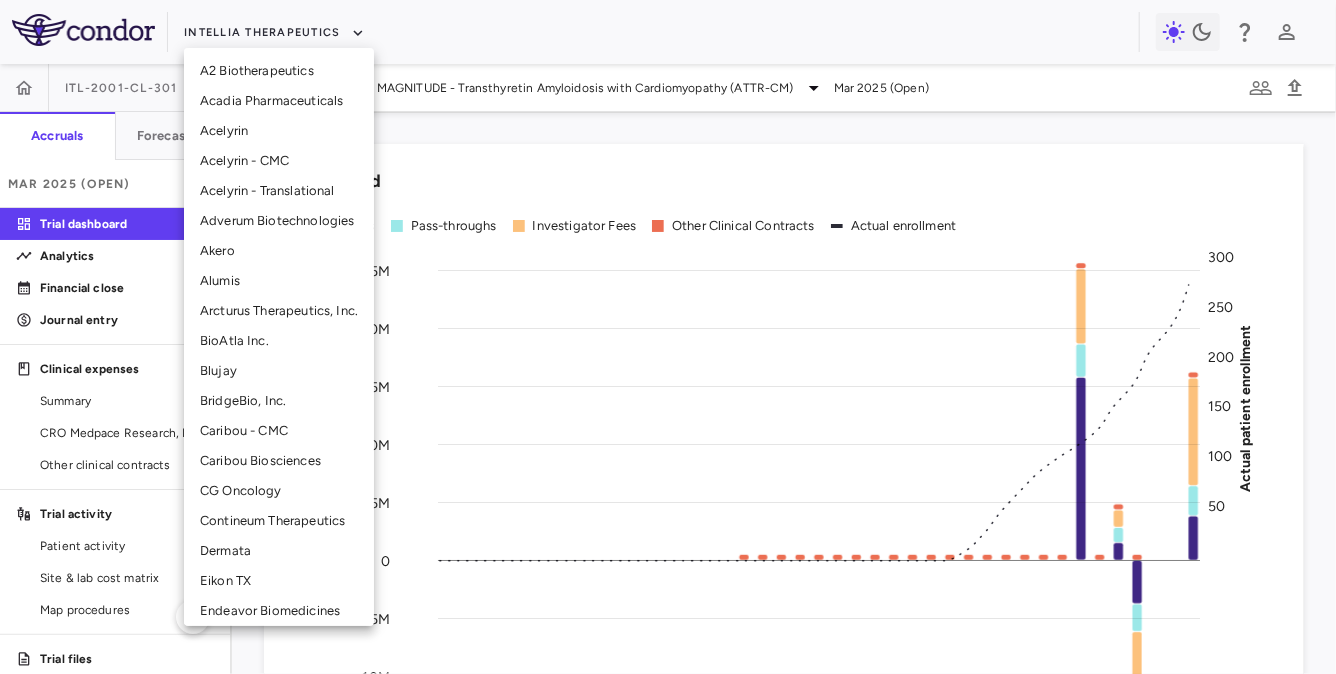 click on "CG Oncology" at bounding box center (279, 491) 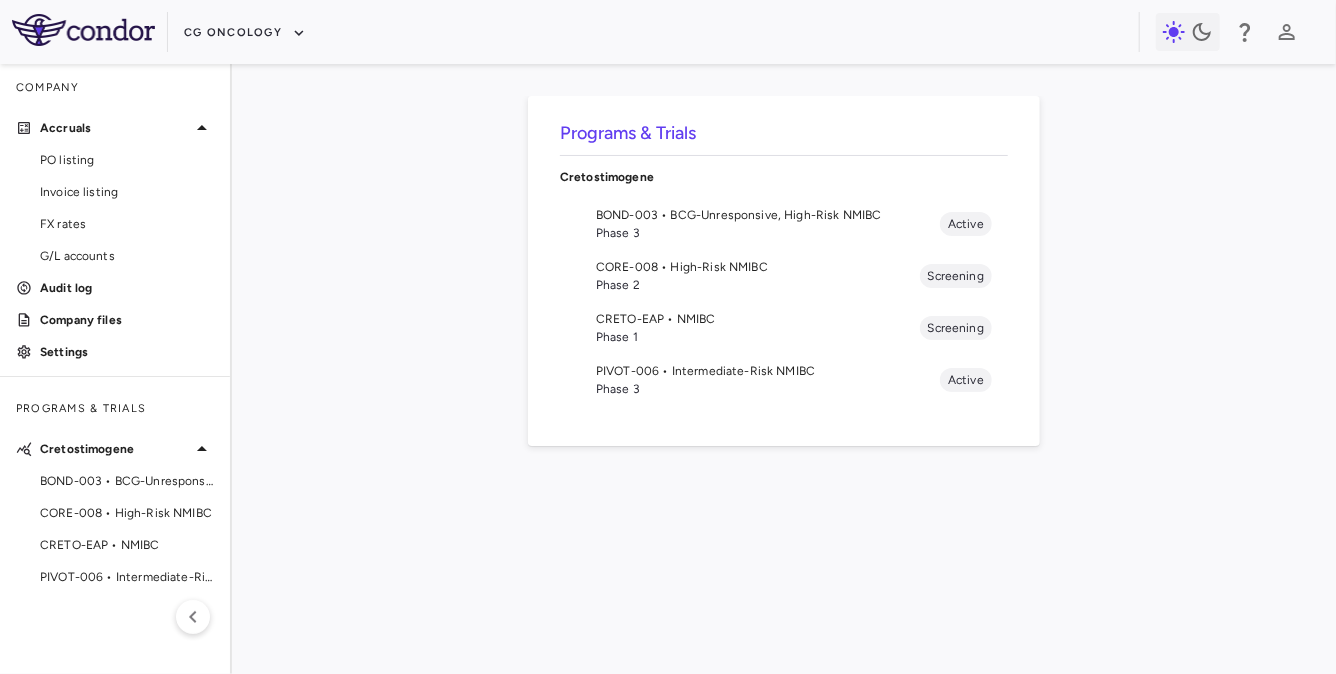 click on "PIVOT-006 • Intermediate-Risk NMIBC" at bounding box center (768, 371) 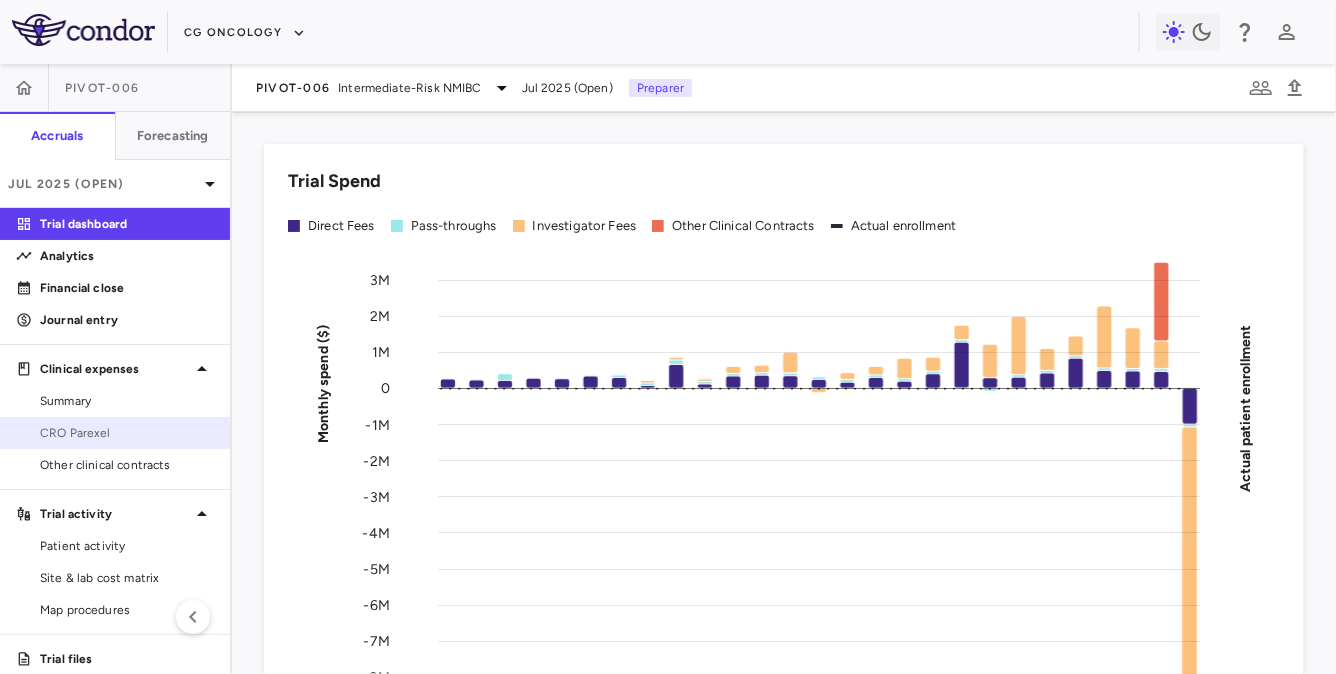 click on "CRO Parexel" at bounding box center (127, 433) 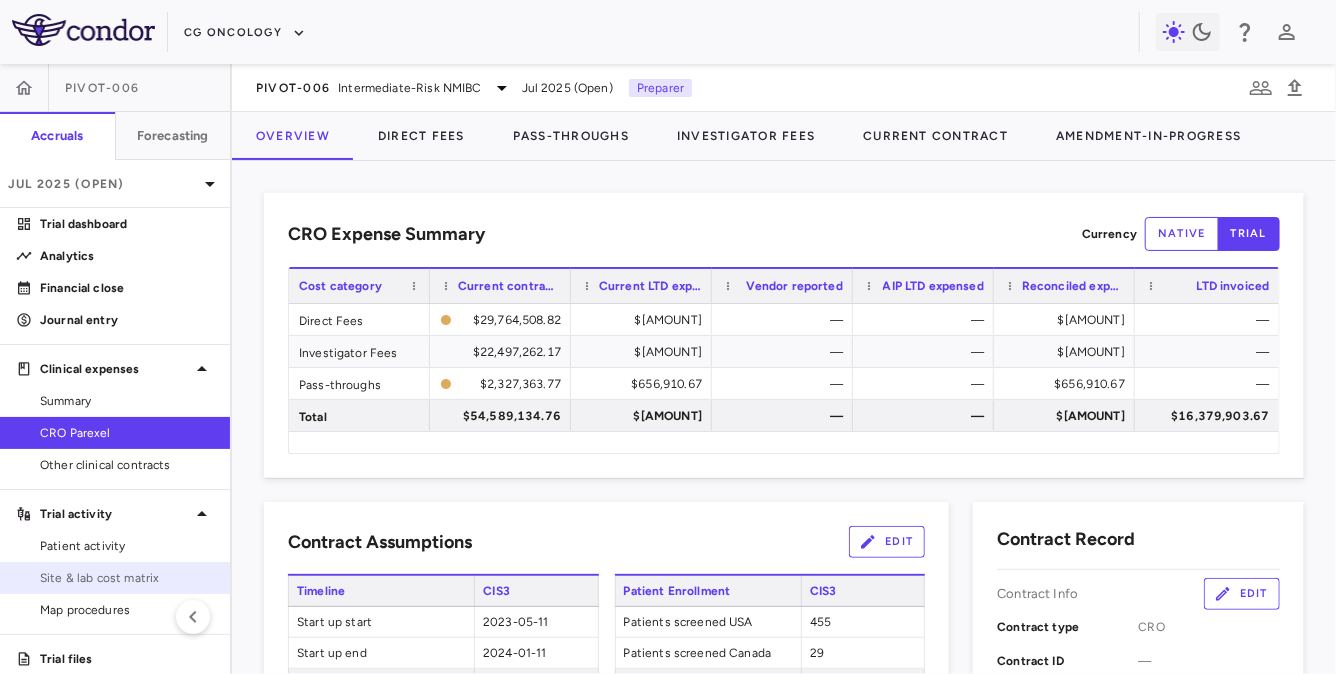 click on "Site & lab cost matrix" at bounding box center [127, 578] 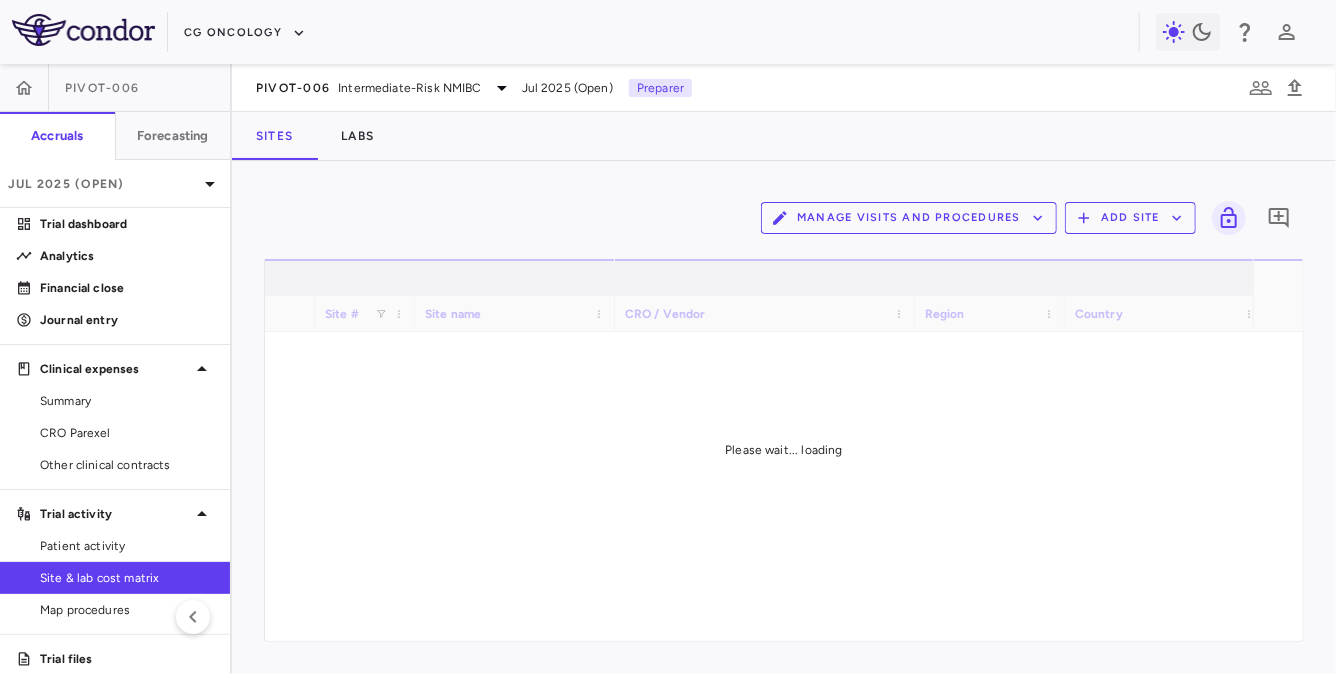 click on "Manage Visits and Procedures" at bounding box center (909, 218) 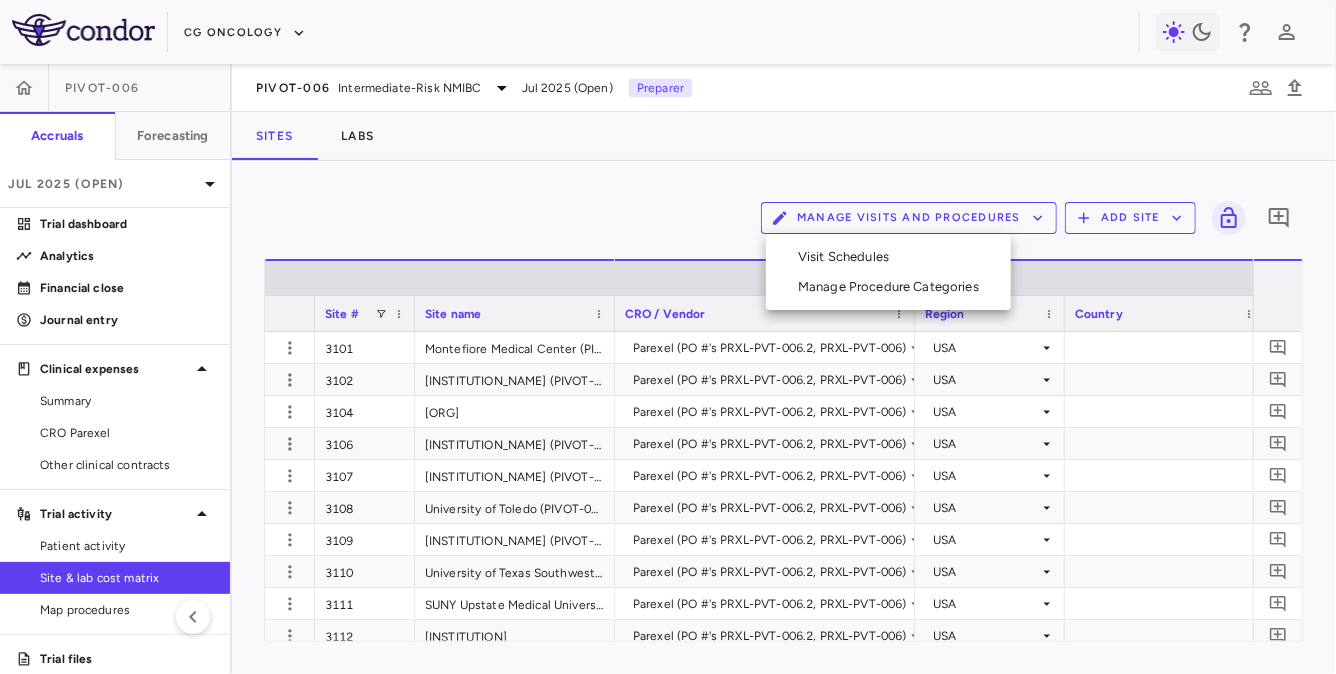 click on "Visit Schedules" at bounding box center [888, 257] 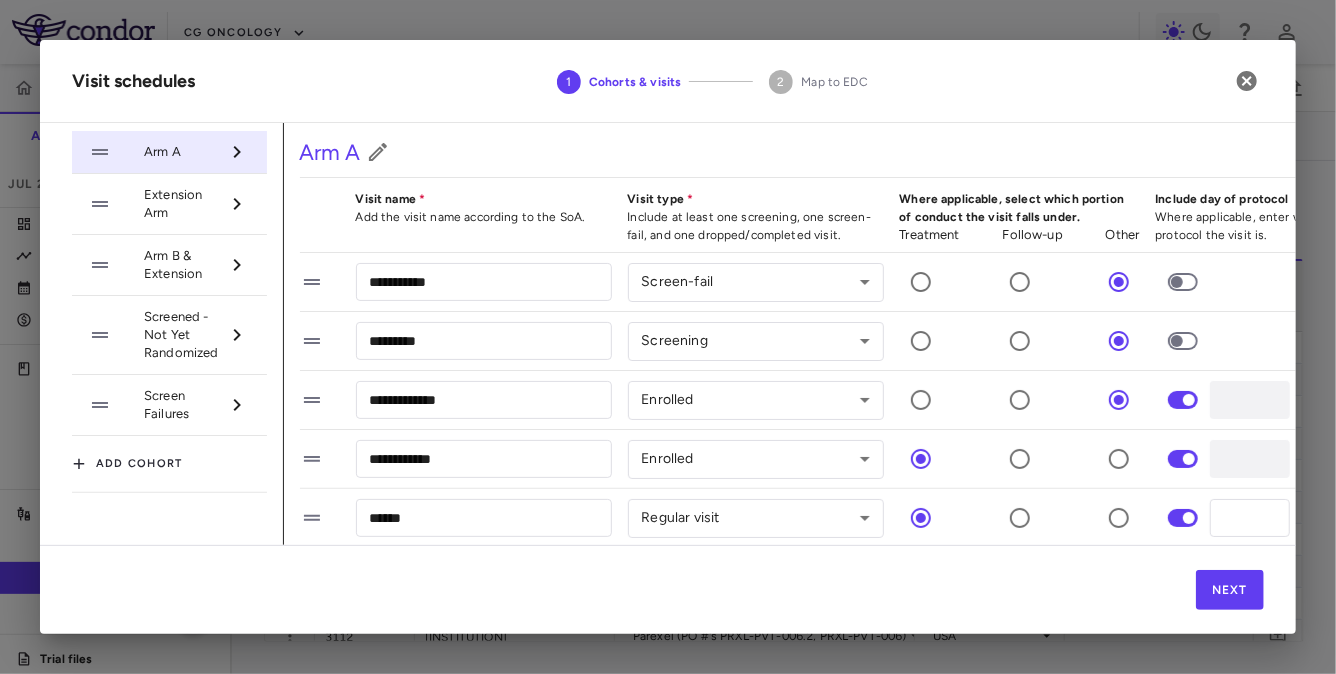 click on "Arm B & Extension" at bounding box center (181, 265) 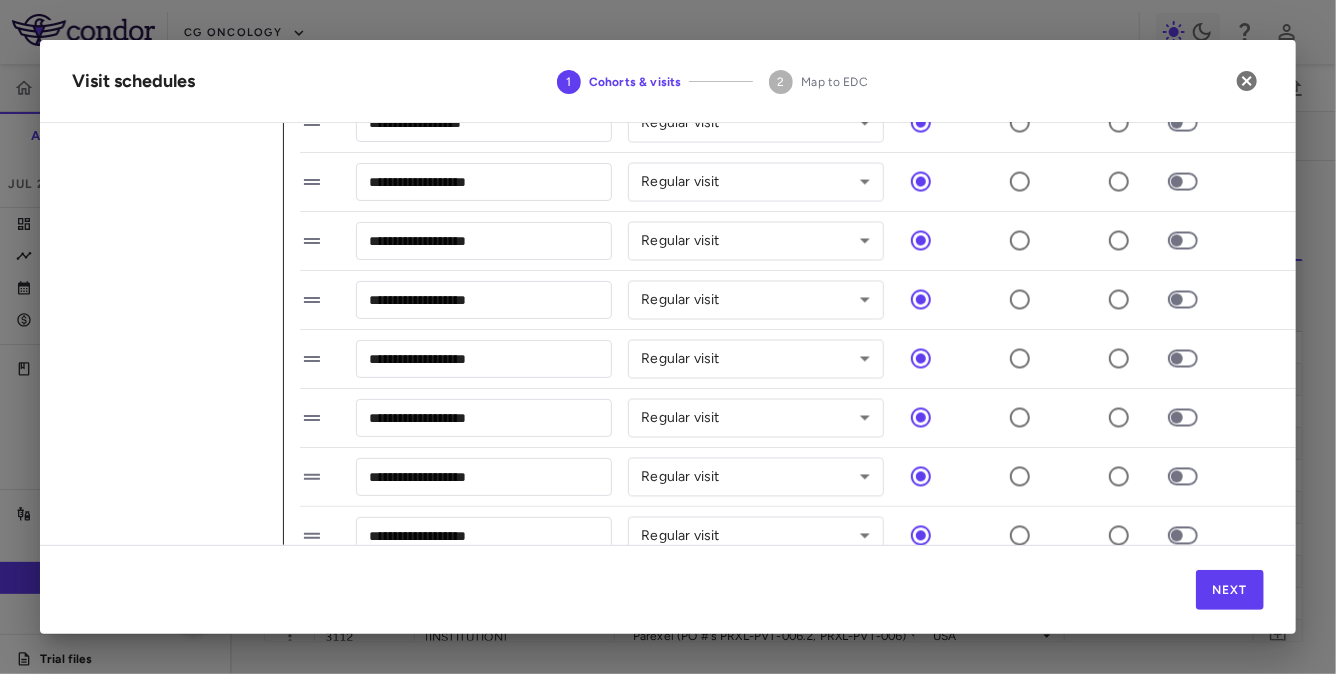 scroll, scrollTop: 1739, scrollLeft: 0, axis: vertical 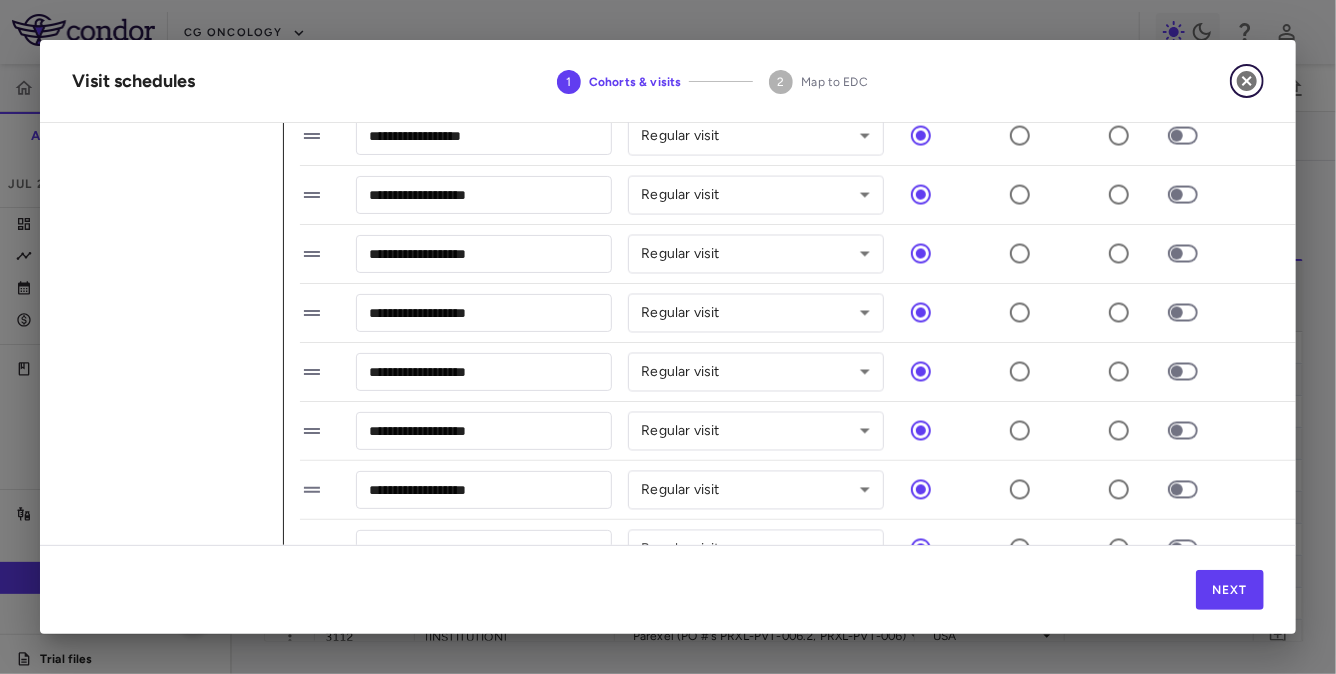 click 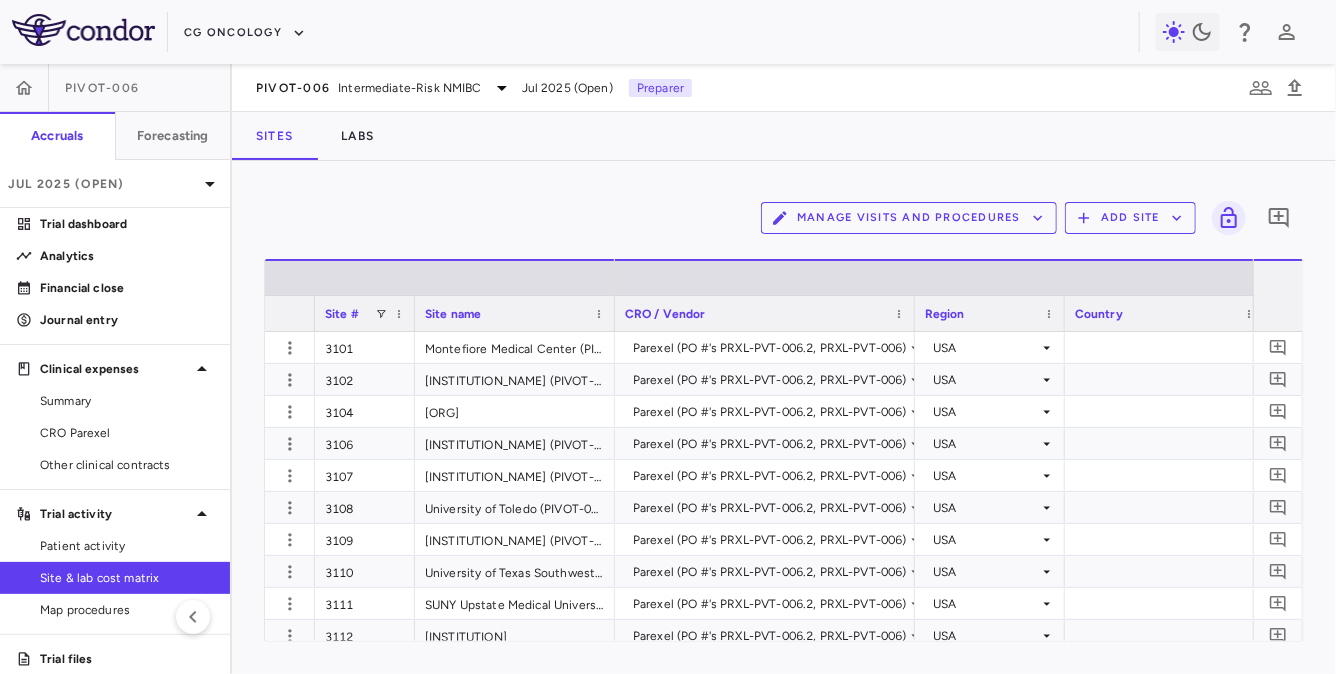 click on "Site & lab cost matrix" at bounding box center [127, 578] 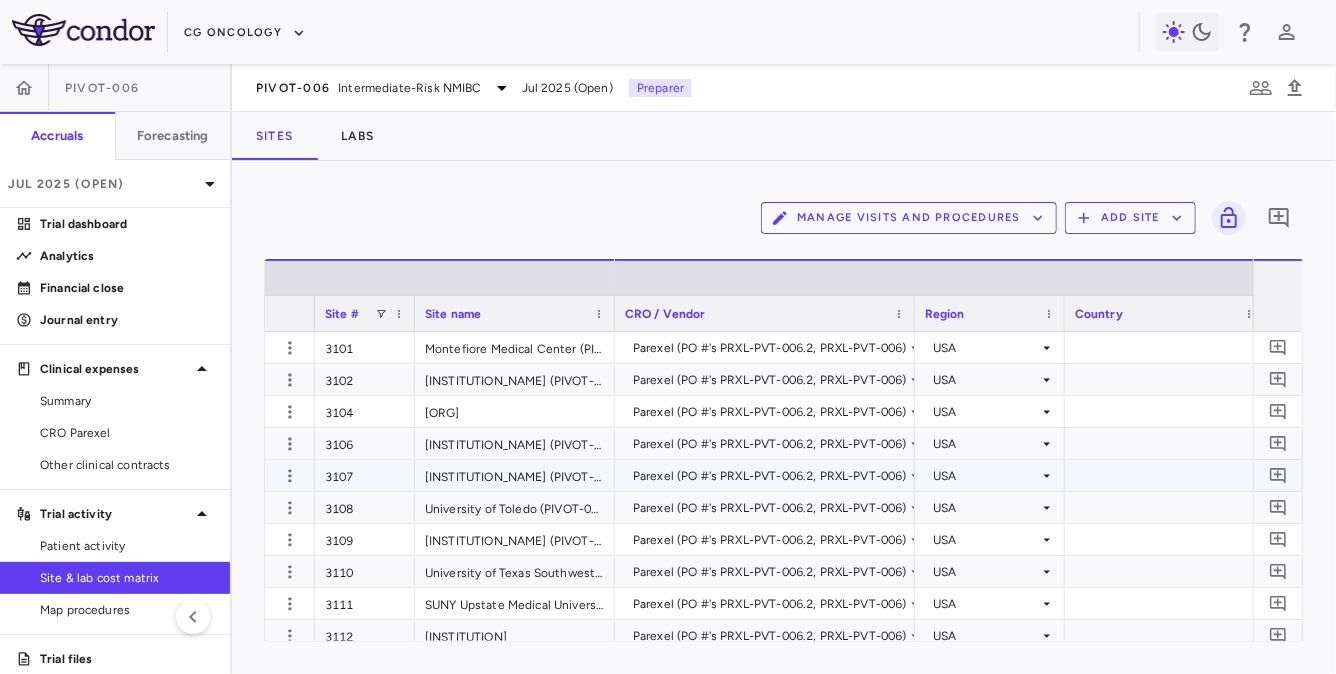 scroll, scrollTop: 0, scrollLeft: 793, axis: horizontal 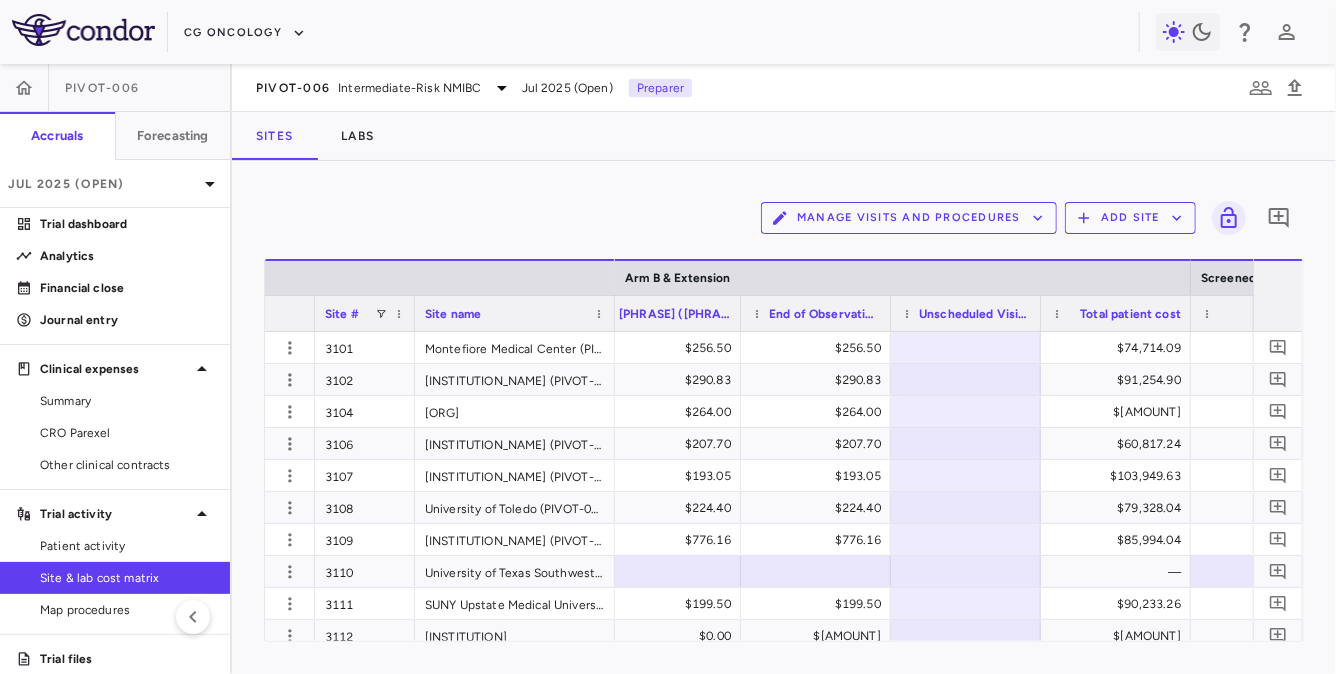 click on "Manage Visits and Procedures" at bounding box center (909, 218) 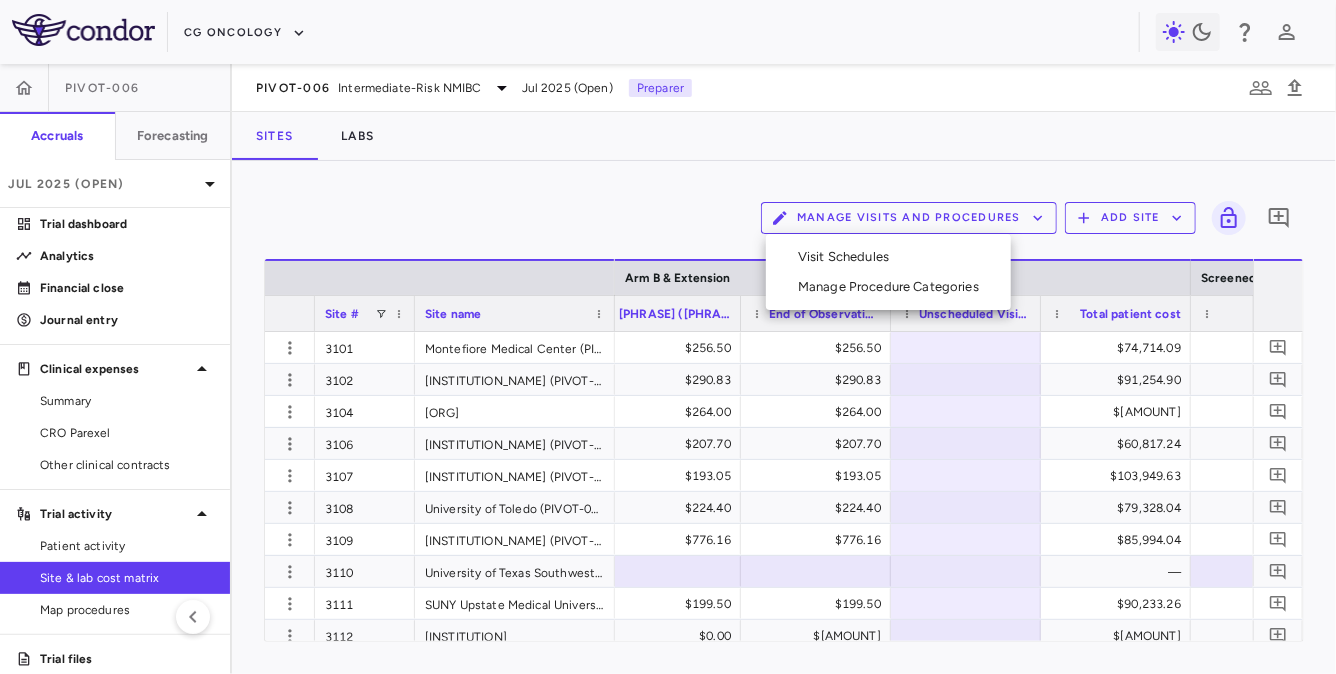 click on "Visit Schedules" at bounding box center [888, 257] 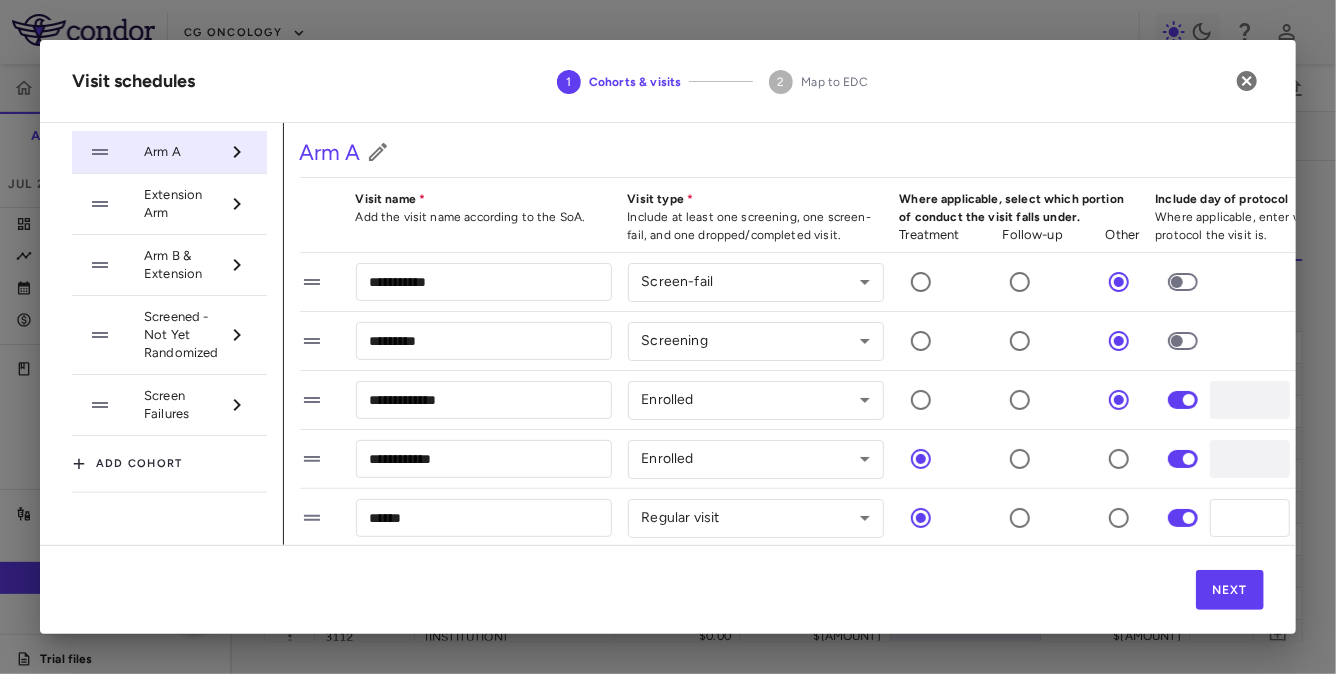 click on "Screened - Not Yet Randomized" at bounding box center (181, 335) 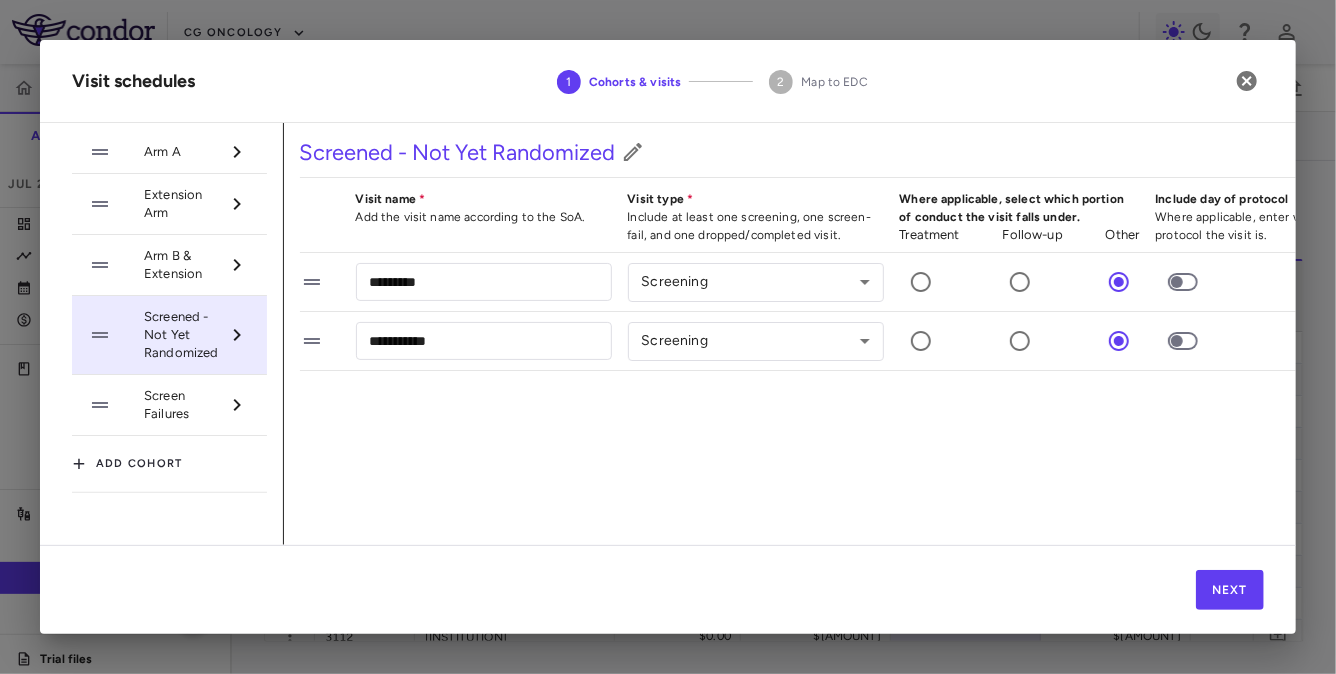 click on "Arm B & Extension" at bounding box center (181, 265) 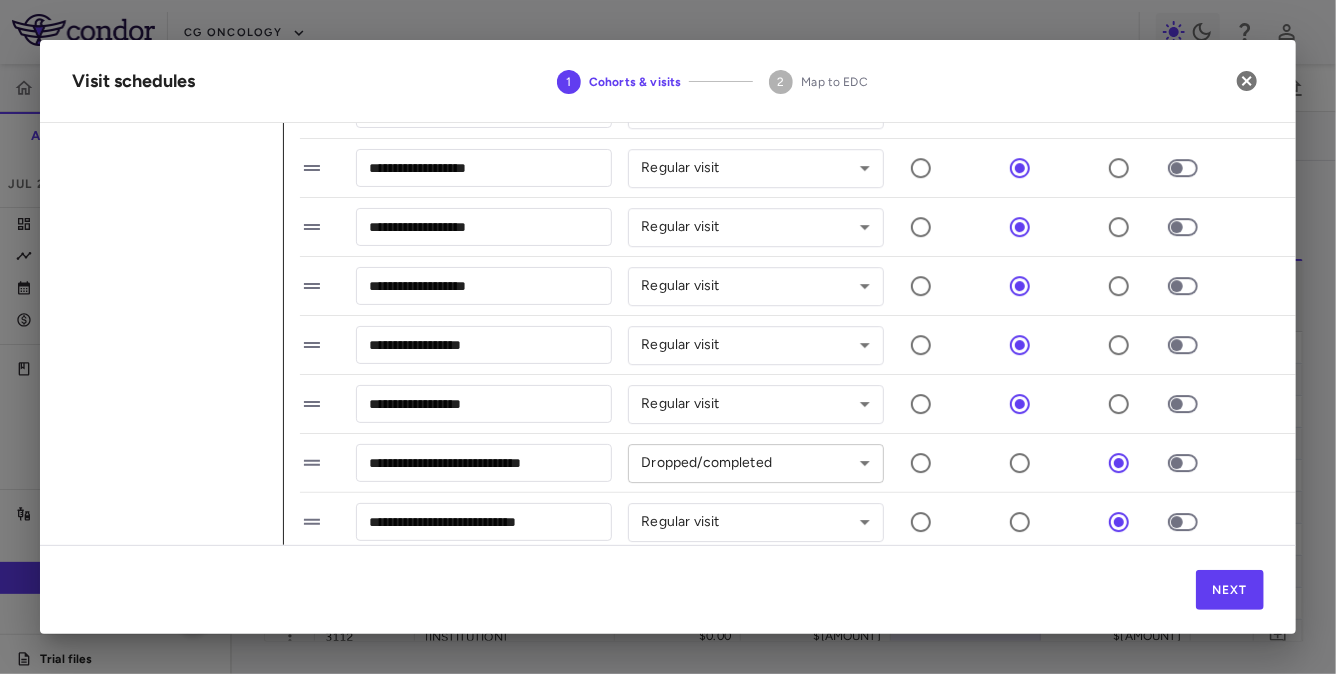 click on "Skip to sidebar Skip to main content CG Oncology PIVOT-006 Accruals Forecasting Jul 2025 (Open) Trial dashboard Analytics Financial close Journal entry Clinical expenses Summary CRO Parexel Other clinical contracts Trial activity Patient activity Site & lab cost matrix Map procedures Trial files Trial settings PIVOT-006 Intermediate-Risk NMIBC Jul 2025 (Open) Preparer Sites Labs Manage Visits and Procedures Add Site 0 Drag here to set row groups Drag here to set column labels
Site #
to" at bounding box center (668, 337) 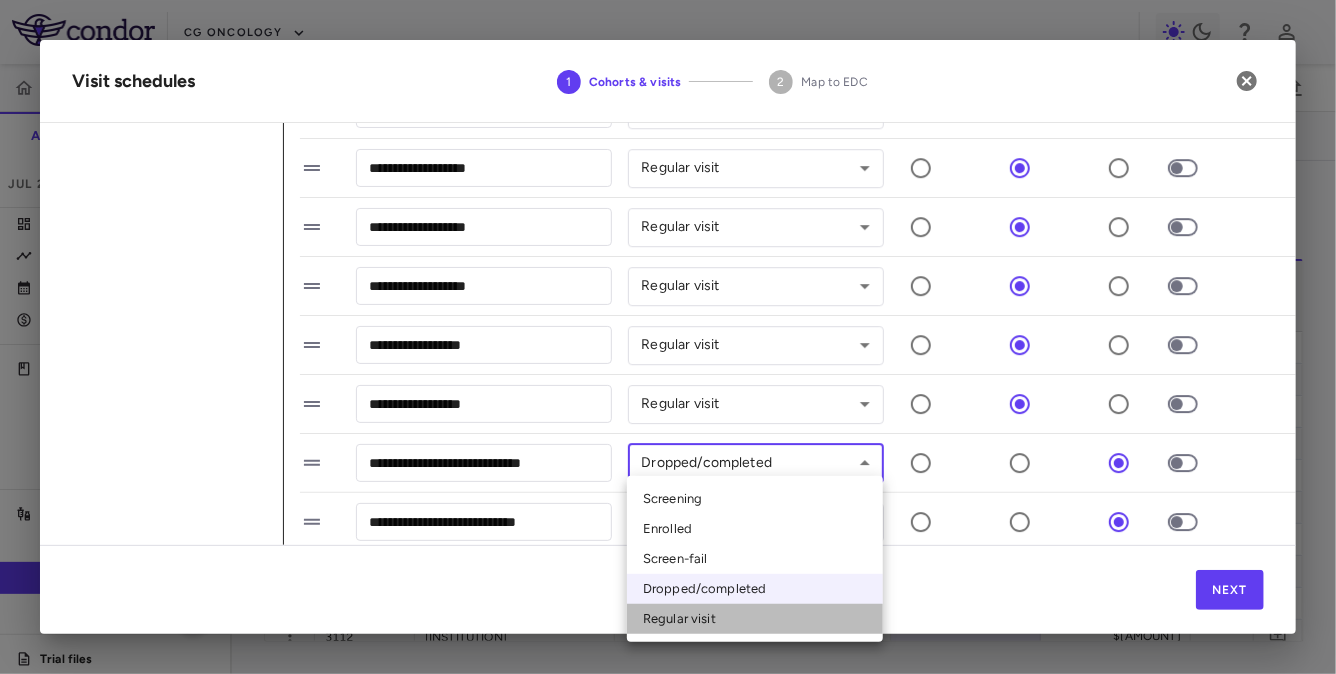 click on "Regular visit" at bounding box center [755, 619] 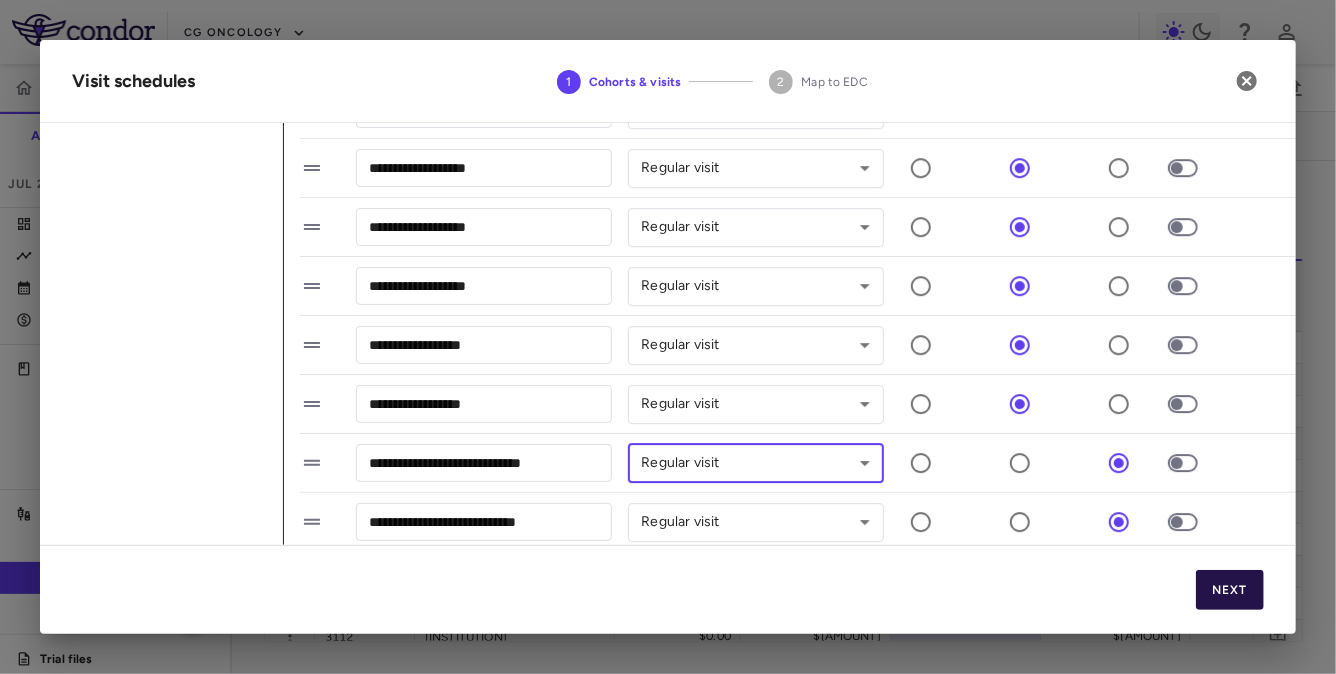 click on "Next" at bounding box center [1230, 590] 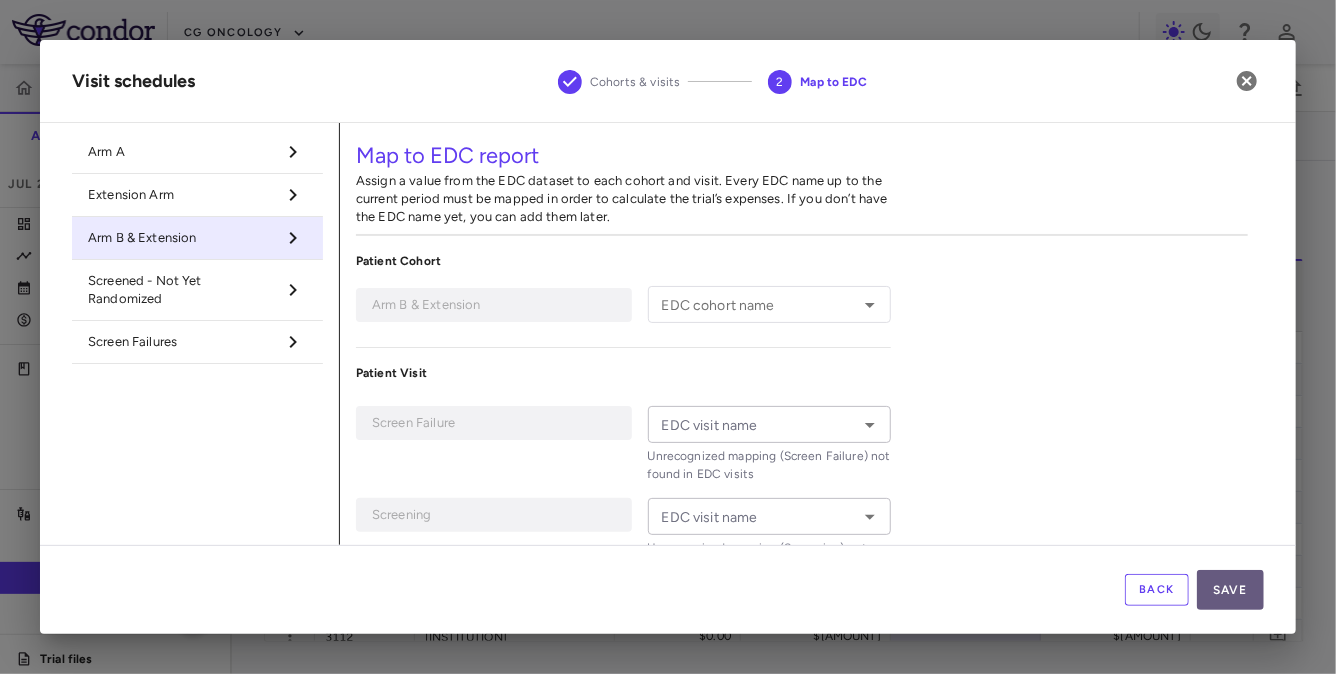 click on "Save" at bounding box center [1230, 590] 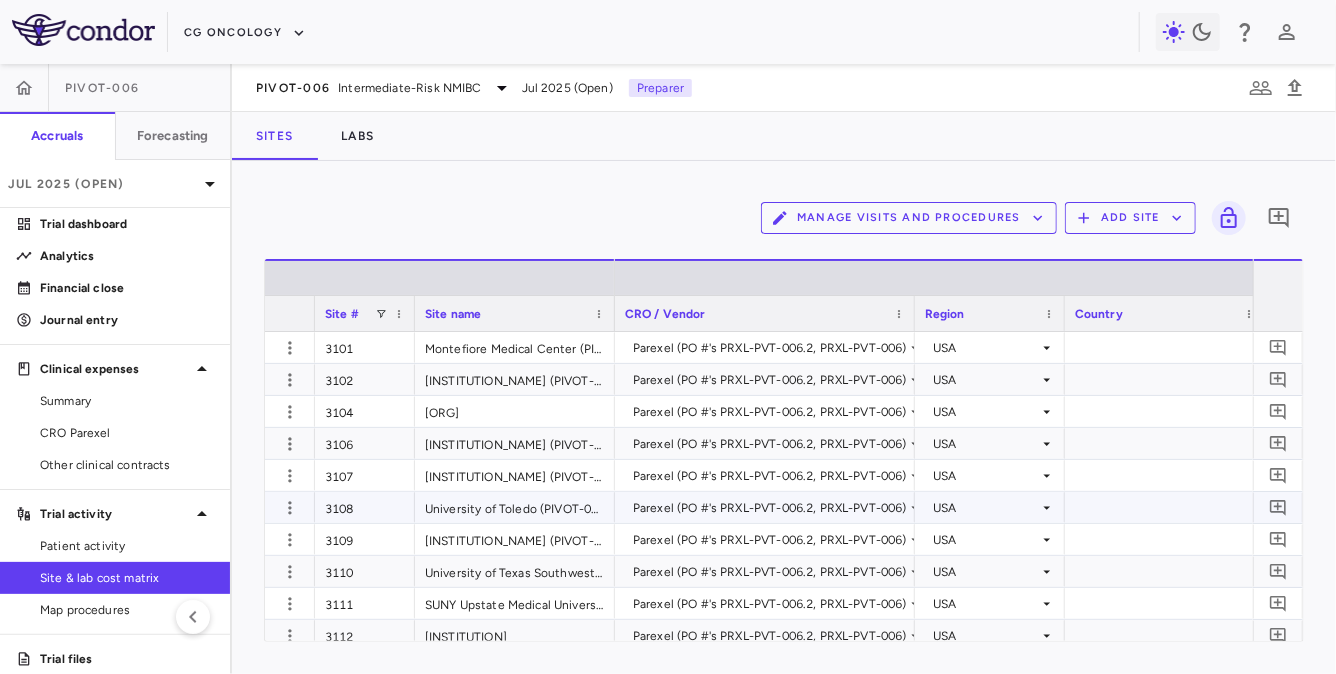 scroll, scrollTop: 0, scrollLeft: 490, axis: horizontal 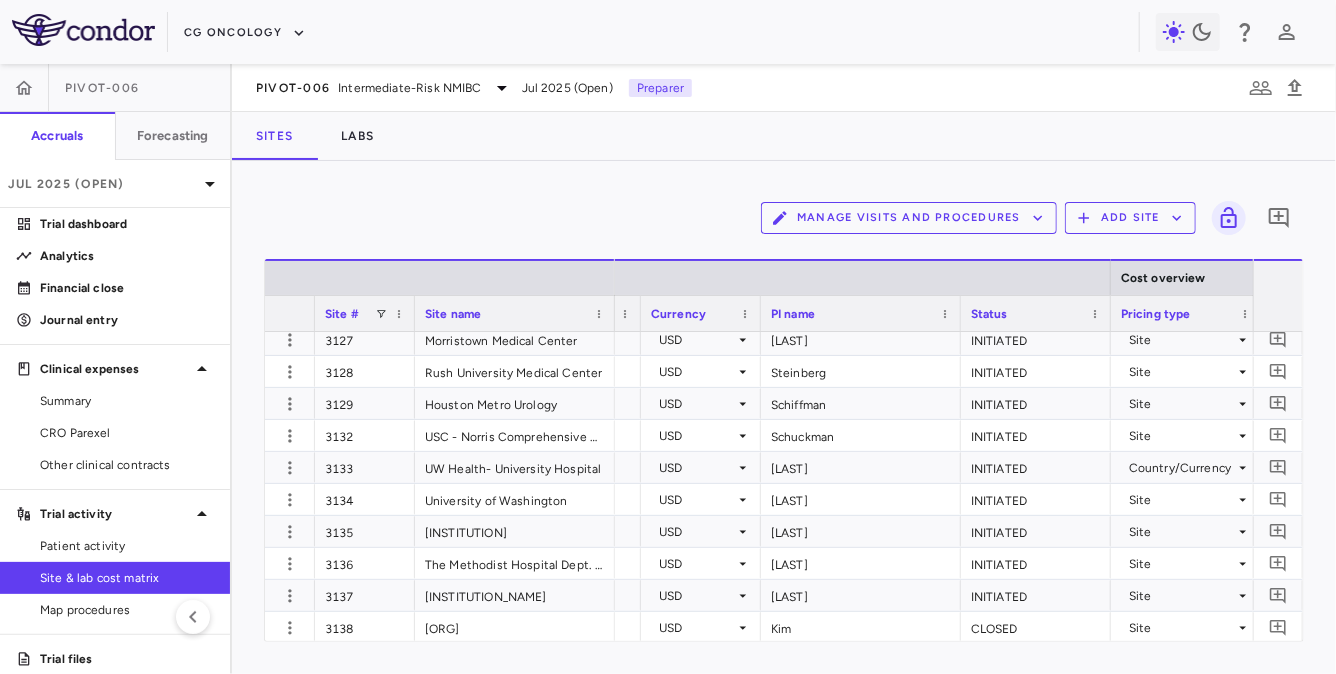click on "Pricing type" at bounding box center (1156, 314) 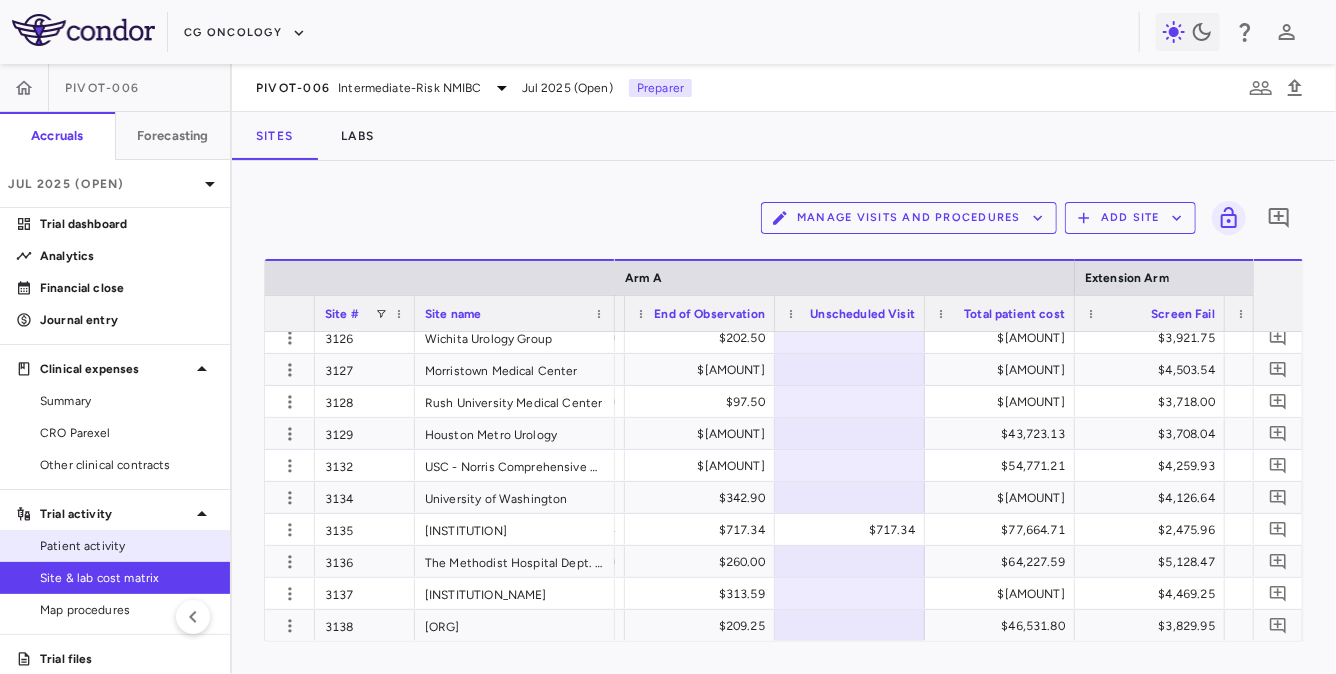 click on "Patient activity" at bounding box center (127, 546) 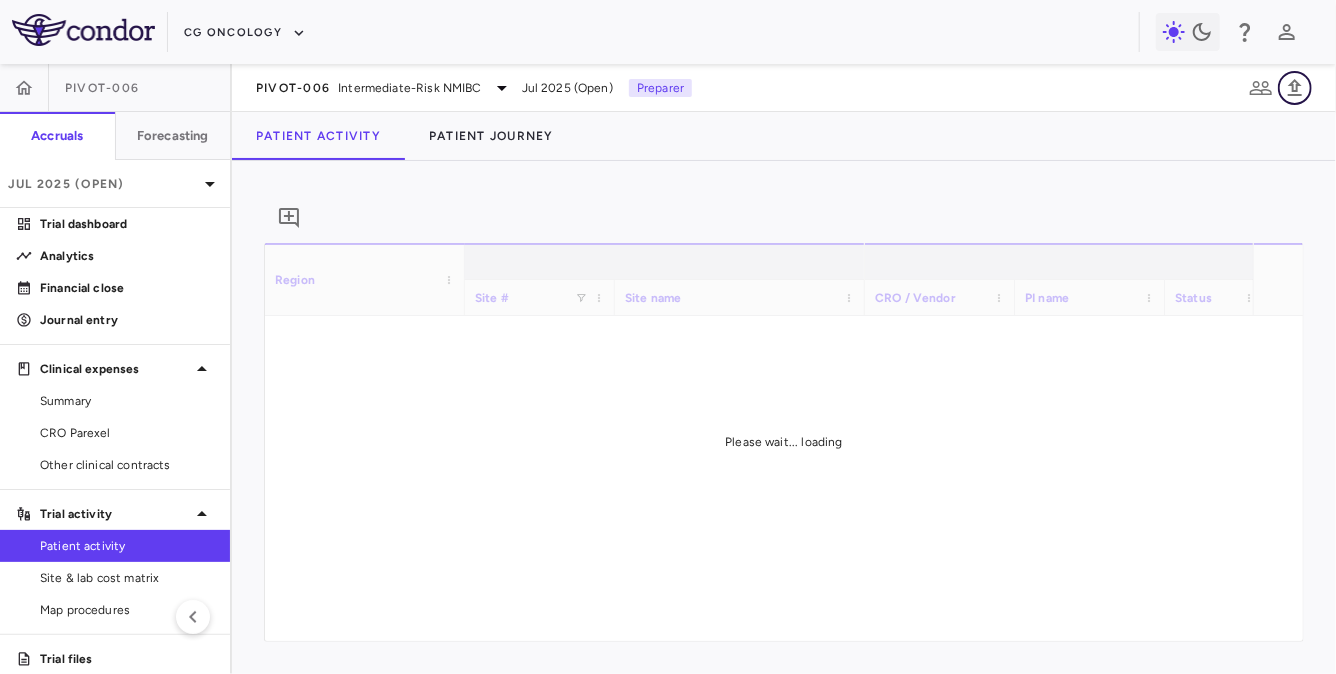 click 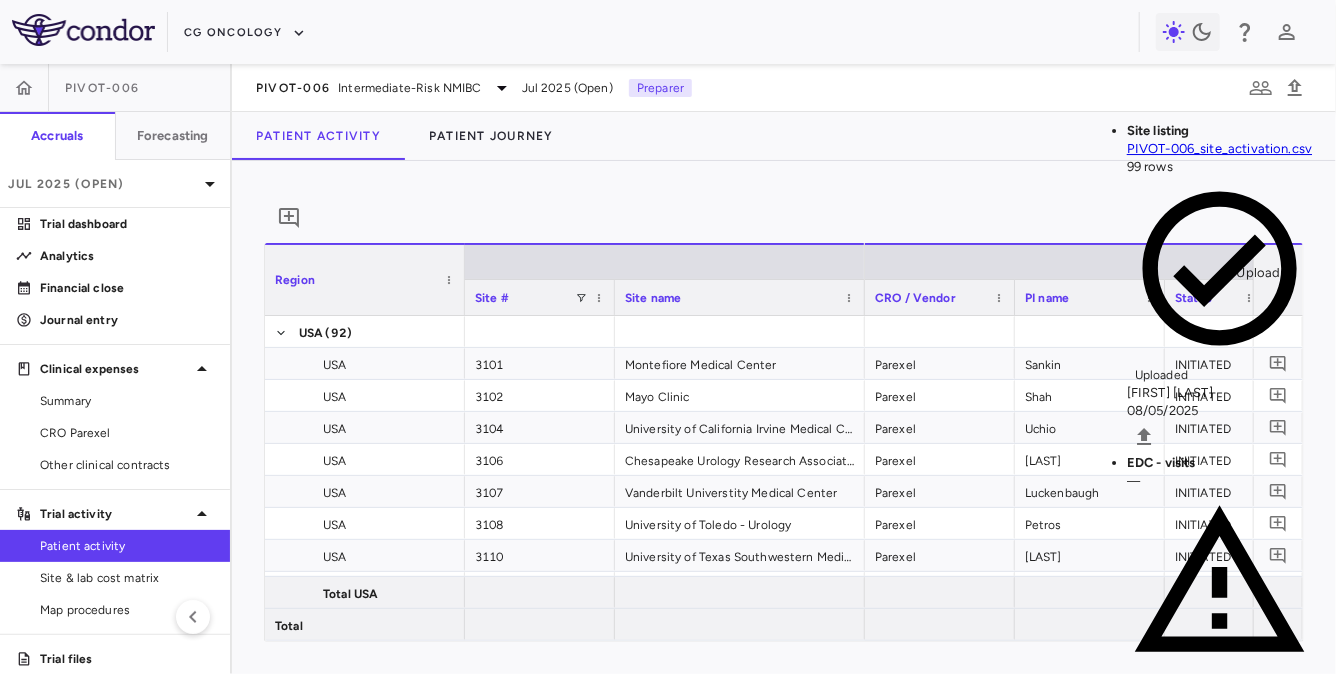 click 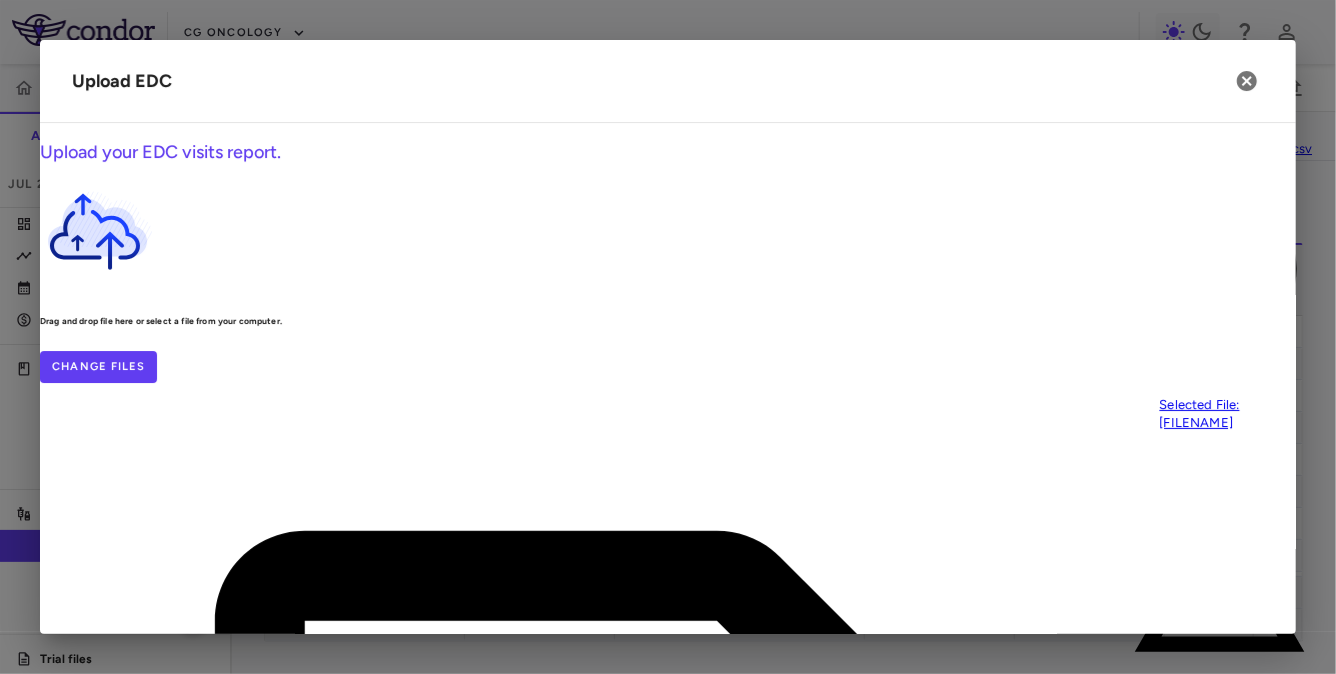 click on "Upload" at bounding box center [1222, 1533] 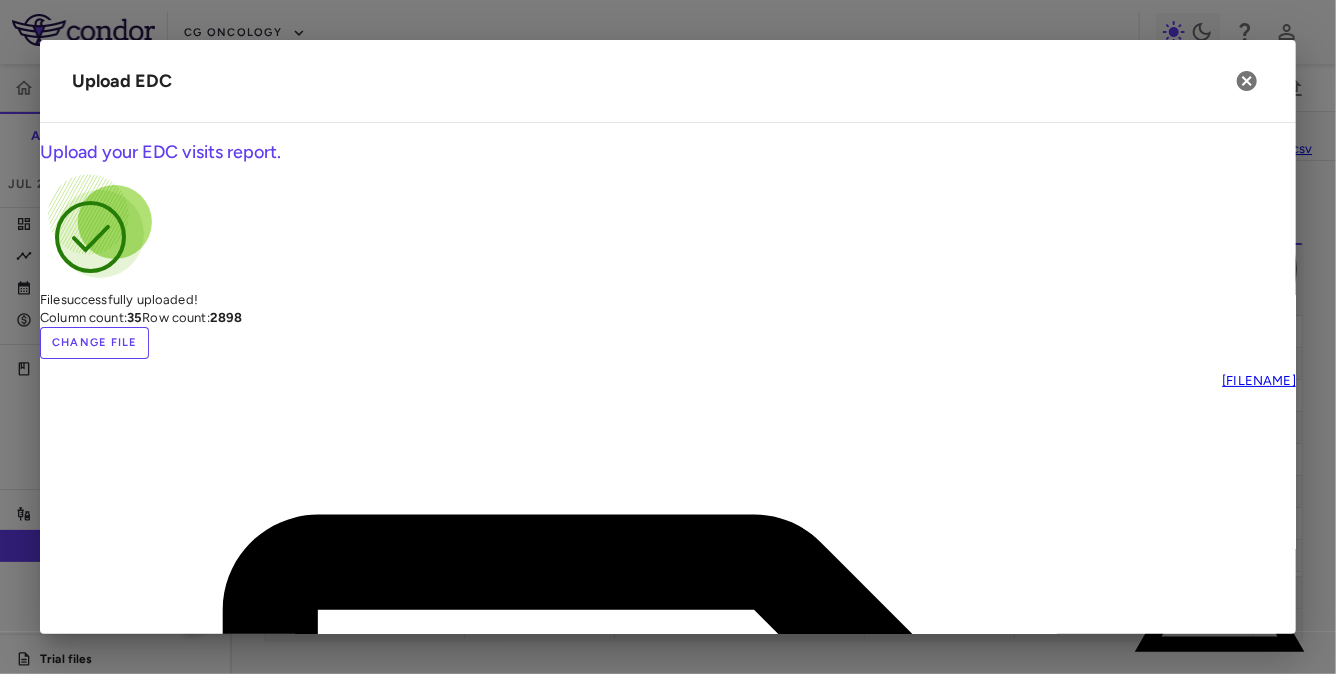 click on "Next" at bounding box center (1230, 1572) 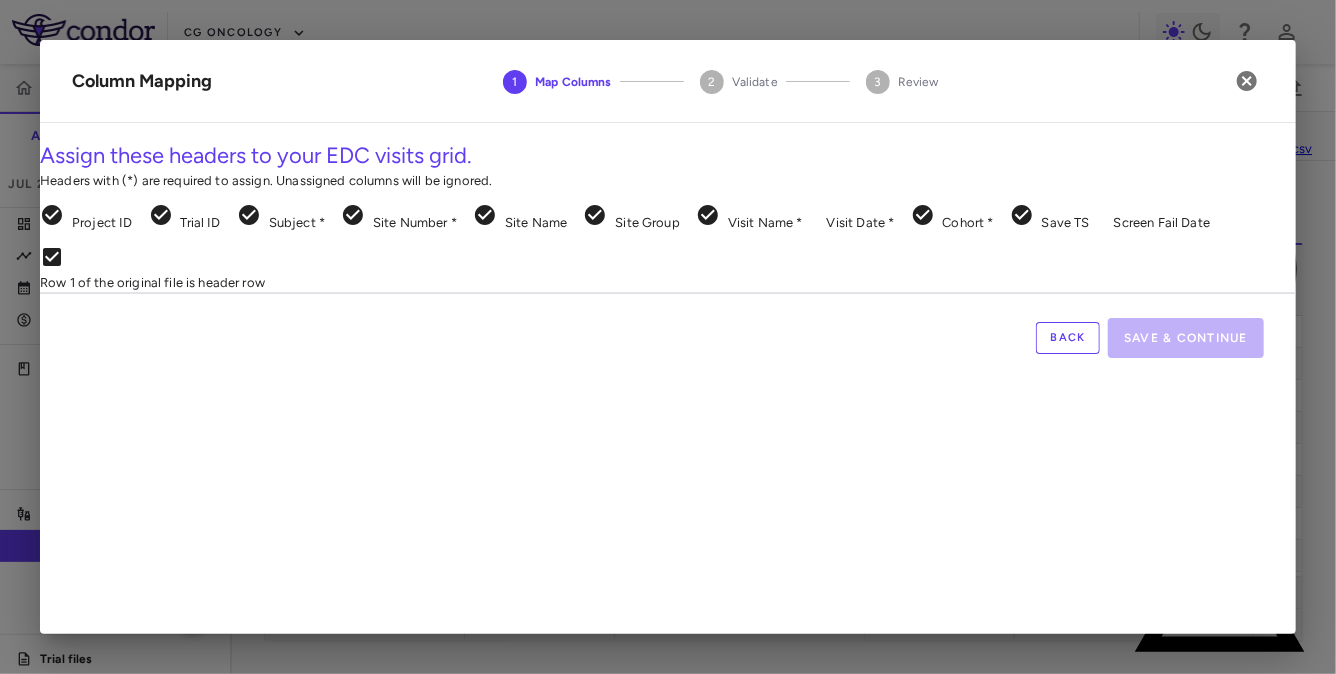click on "Skip to sidebar Skip to main content CG Oncology PIVOT-006 Accruals Forecasting Jul 2025 (Open) Trial dashboard Analytics Financial close Journal entry Clinical expenses Summary CRO Parexel Other clinical contracts Trial activity Patient activity Site & lab cost matrix Map procedures Trial files Trial settings PIVOT-006 Intermediate-Risk NMIBC Jul 2025 (Open) Preparer Patient Activity Patient Journey 0
Region
Drag here to set column labels
Region
Site #" at bounding box center [668, 337] 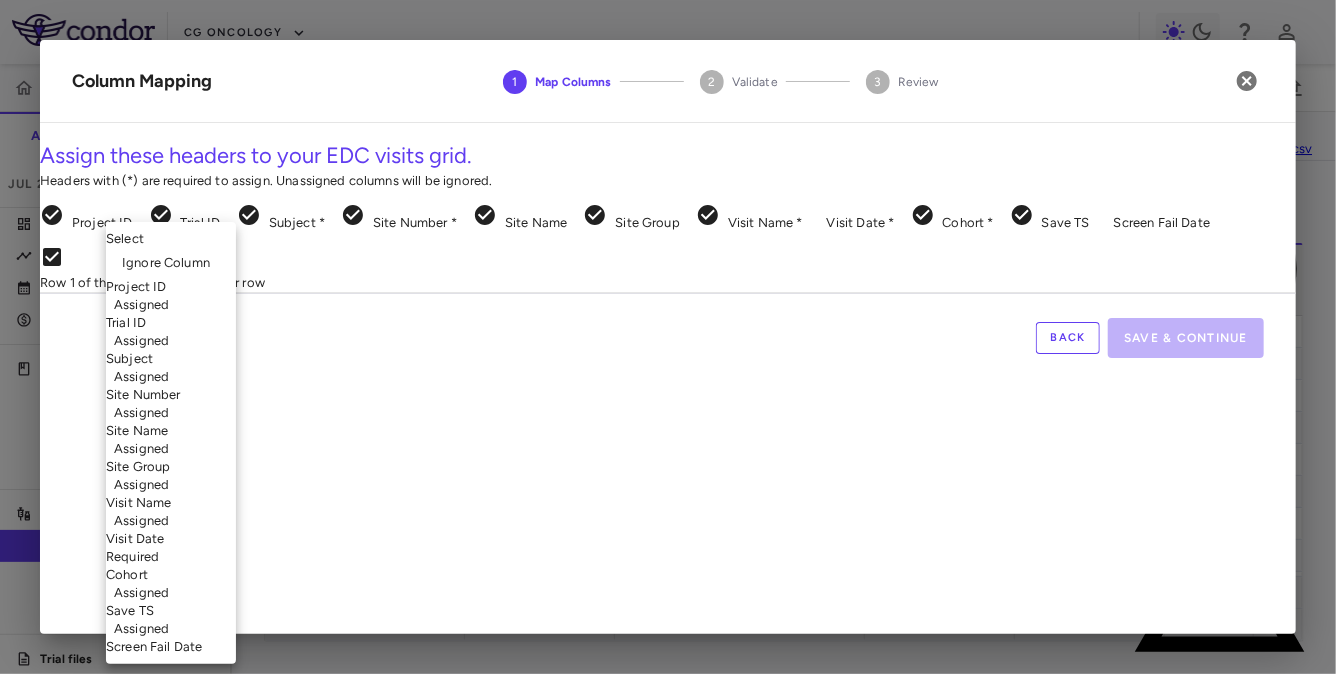 click on "Ignore Column" at bounding box center (171, 263) 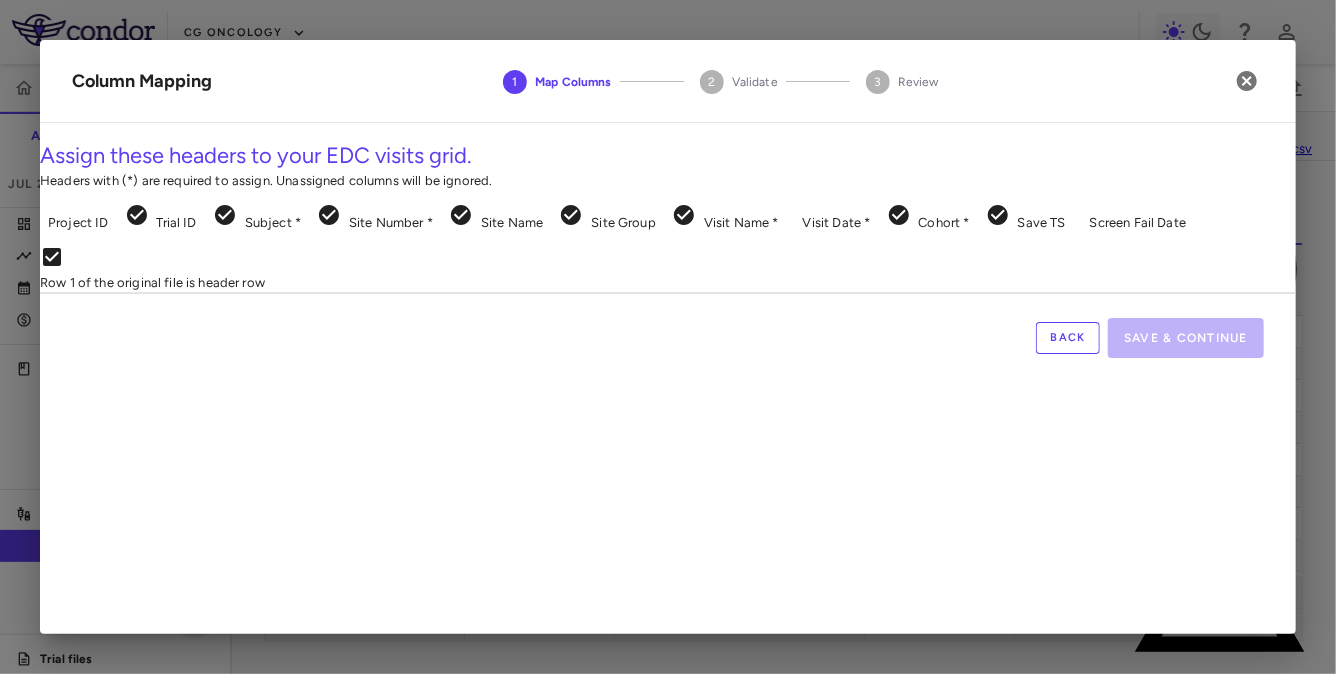 click on "Skip to sidebar Skip to main content CG Oncology PIVOT-006 Accruals Forecasting Jul 2025 (Open) Trial dashboard Analytics Financial close Journal entry Clinical expenses Summary CRO Parexel Other clinical contracts Trial activity Patient activity Site & lab cost matrix Map procedures Trial files Trial settings PIVOT-006 Intermediate-Risk NMIBC Jul 2025 (Open) Preparer Patient Activity Patient Journey 0
Region
Drag here to set column labels
Region
Site #" at bounding box center [668, 337] 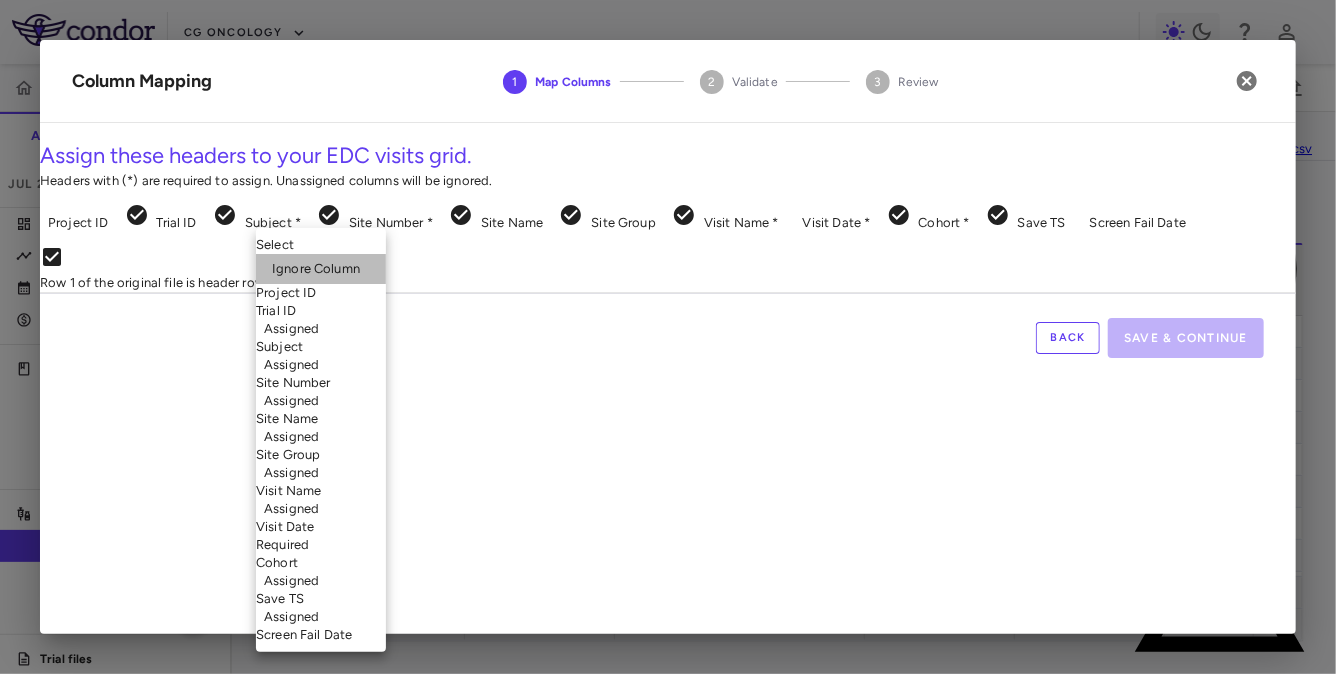 click on "Ignore Column" at bounding box center (316, 269) 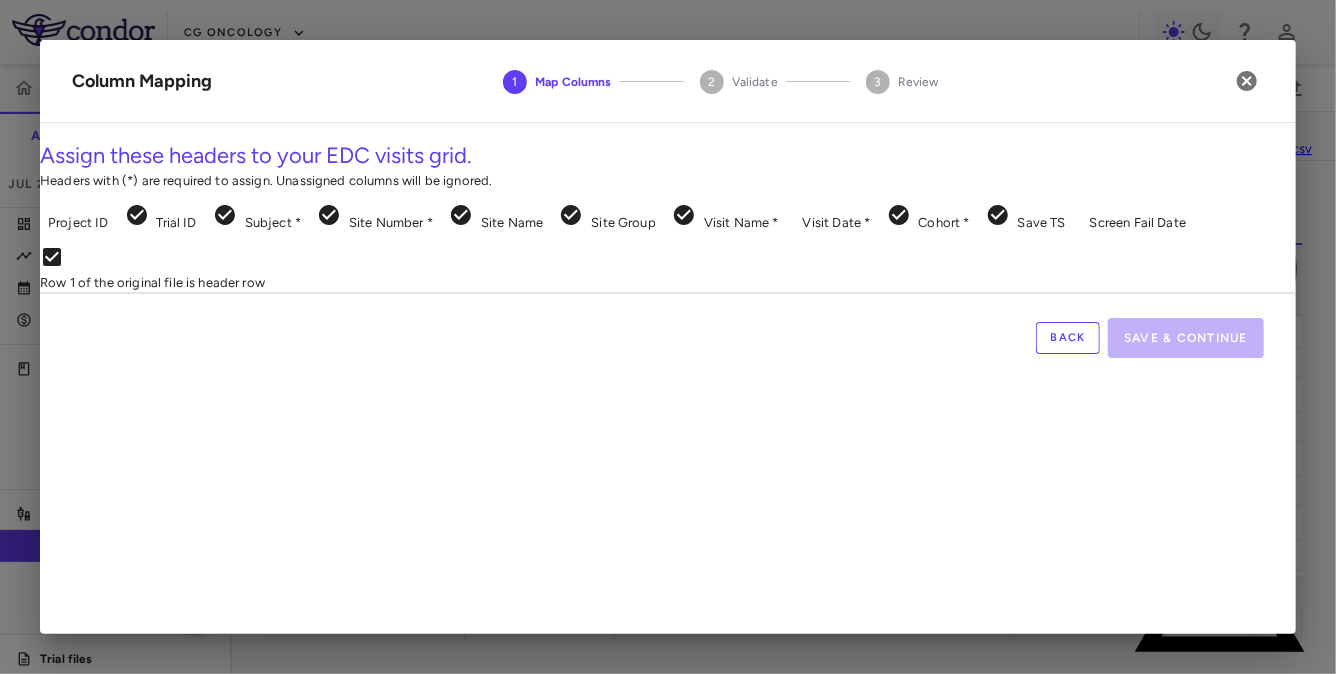 click on "Skip to sidebar Skip to main content CG Oncology PIVOT-006 Accruals Forecasting Jul 2025 (Open) Trial dashboard Analytics Financial close Journal entry Clinical expenses Summary CRO Parexel Other clinical contracts Trial activity Patient activity Site & lab cost matrix Map procedures Trial files Trial settings PIVOT-006 Intermediate-Risk NMIBC Jul 2025 (Open) Preparer Patient Activity Patient Journey 0
Region
Drag here to set column labels
Region
Site #" at bounding box center [668, 337] 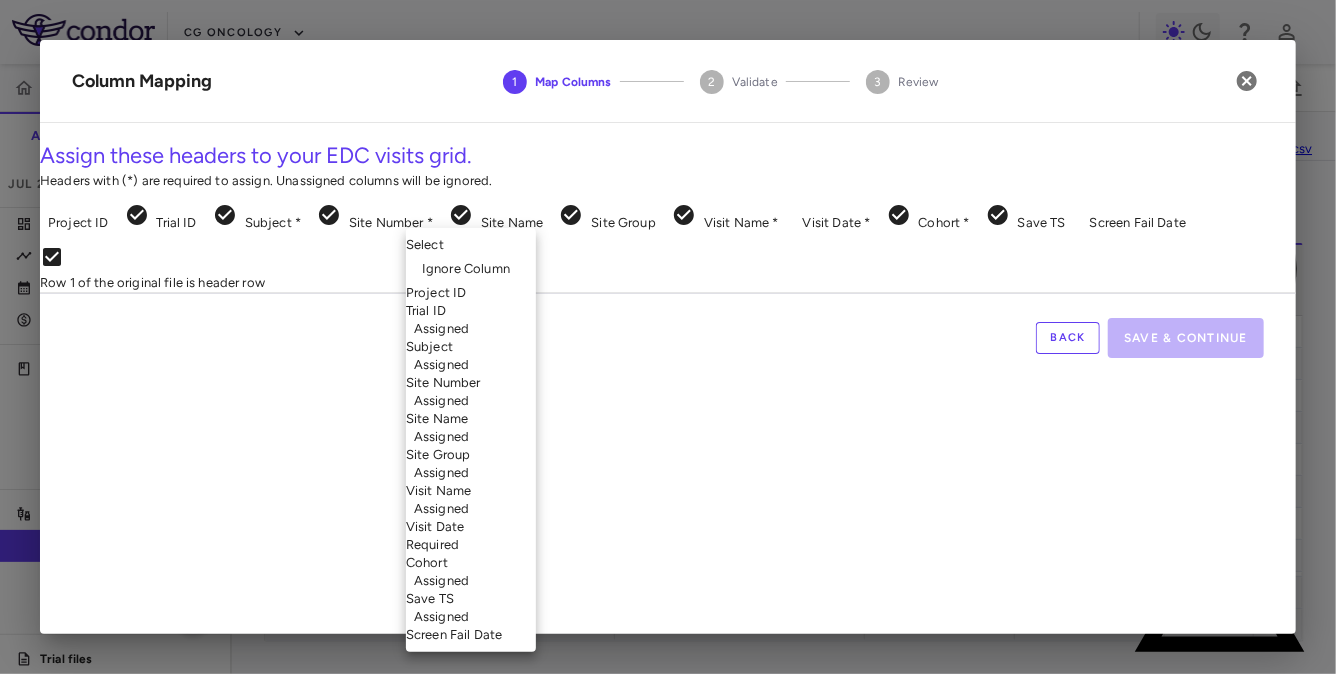 click on "Ignore Column" at bounding box center (471, 269) 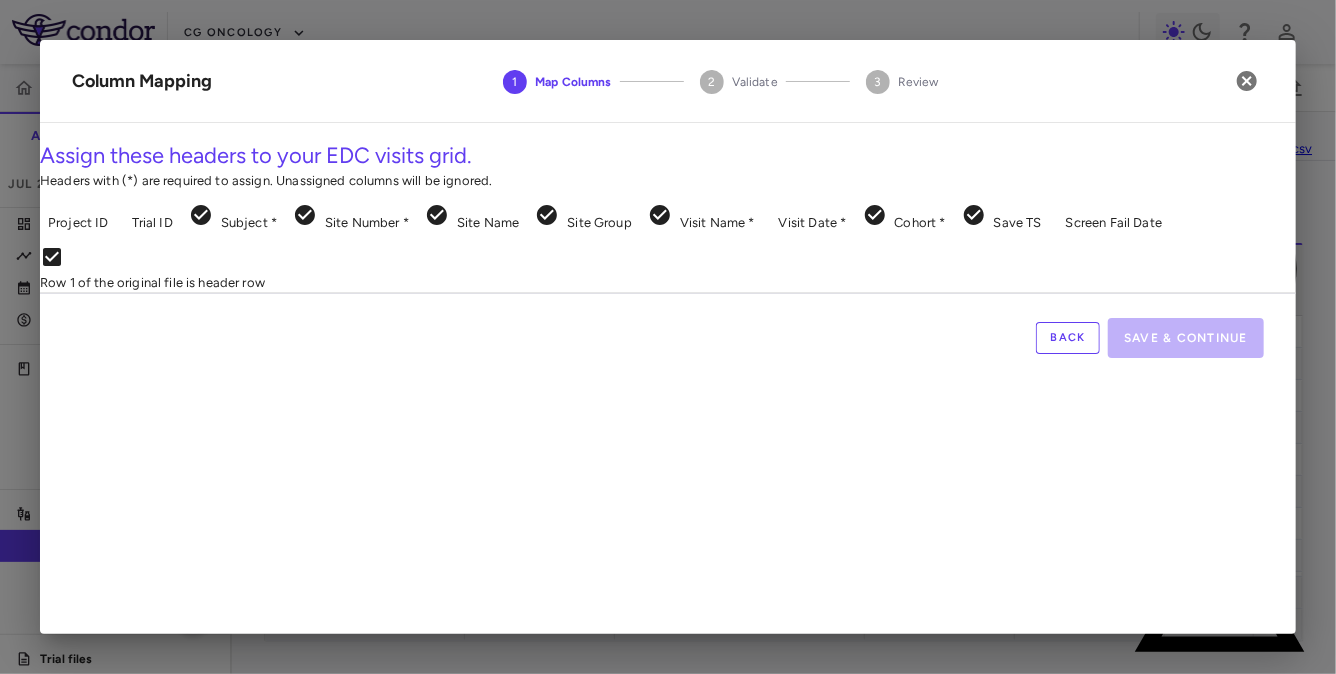 click on "Skip to sidebar Skip to main content CG Oncology PIVOT-006 Accruals Forecasting Jul 2025 (Open) Trial dashboard Analytics Financial close Journal entry Clinical expenses Summary CRO Parexel Other clinical contracts Trial activity Patient activity Site & lab cost matrix Map procedures Trial files Trial settings PIVOT-006 Intermediate-Risk NMIBC Jul 2025 (Open) Preparer Patient Activity Patient Journey 0
Region
Drag here to set column labels
Region
Site #" at bounding box center [668, 337] 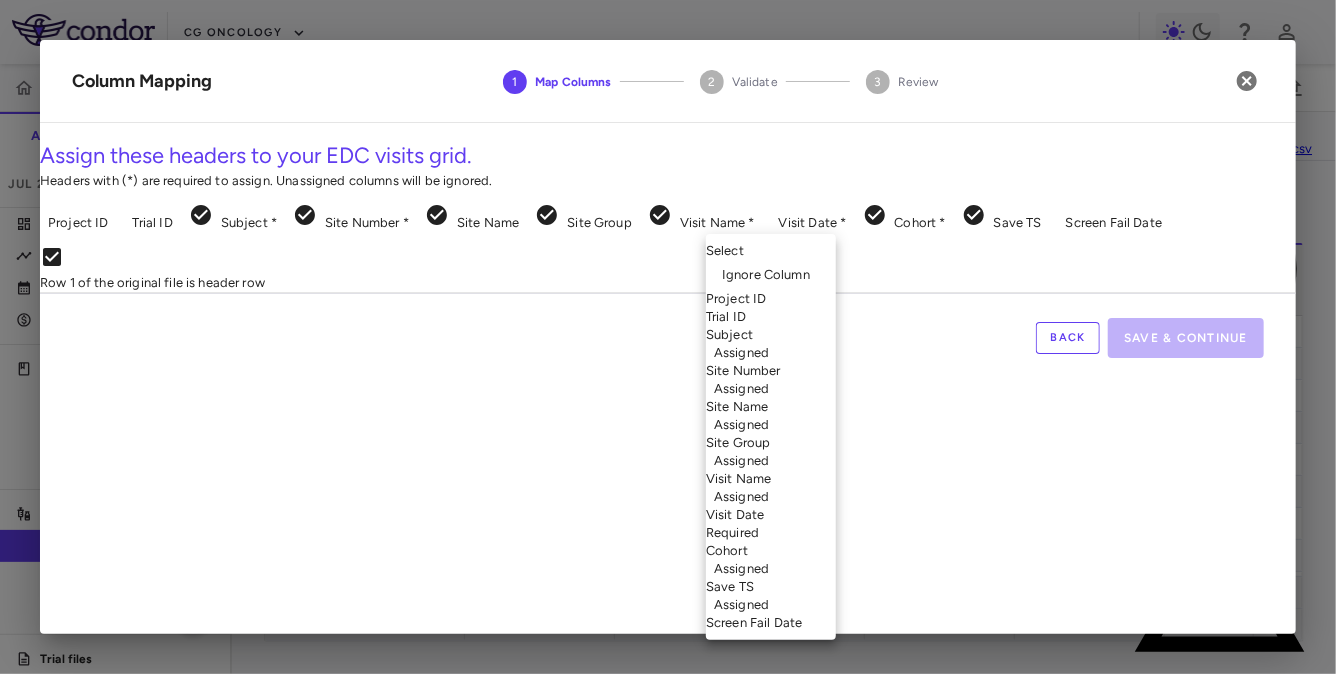 click on "Ignore Column" at bounding box center [766, 275] 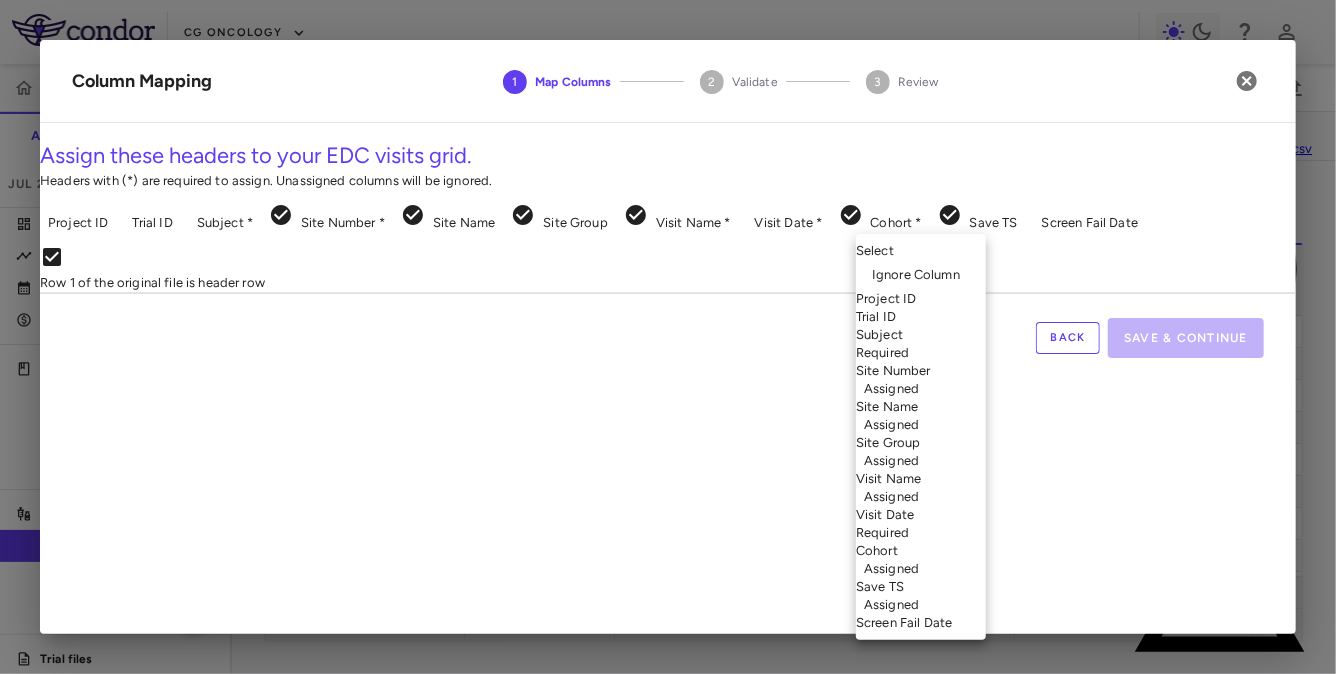 click on "Skip to sidebar Skip to main content CG Oncology PIVOT-006 Accruals Forecasting Jul 2025 (Open) Trial dashboard Analytics Financial close Journal entry Clinical expenses Summary CRO Parexel Other clinical contracts Trial activity Patient activity Site & lab cost matrix Map procedures Trial files Trial settings PIVOT-006 Intermediate-Risk NMIBC Jul 2025 (Open) Preparer Patient Activity Patient Journey 0
Region
Drag here to set column labels
Region
Site #" at bounding box center [668, 337] 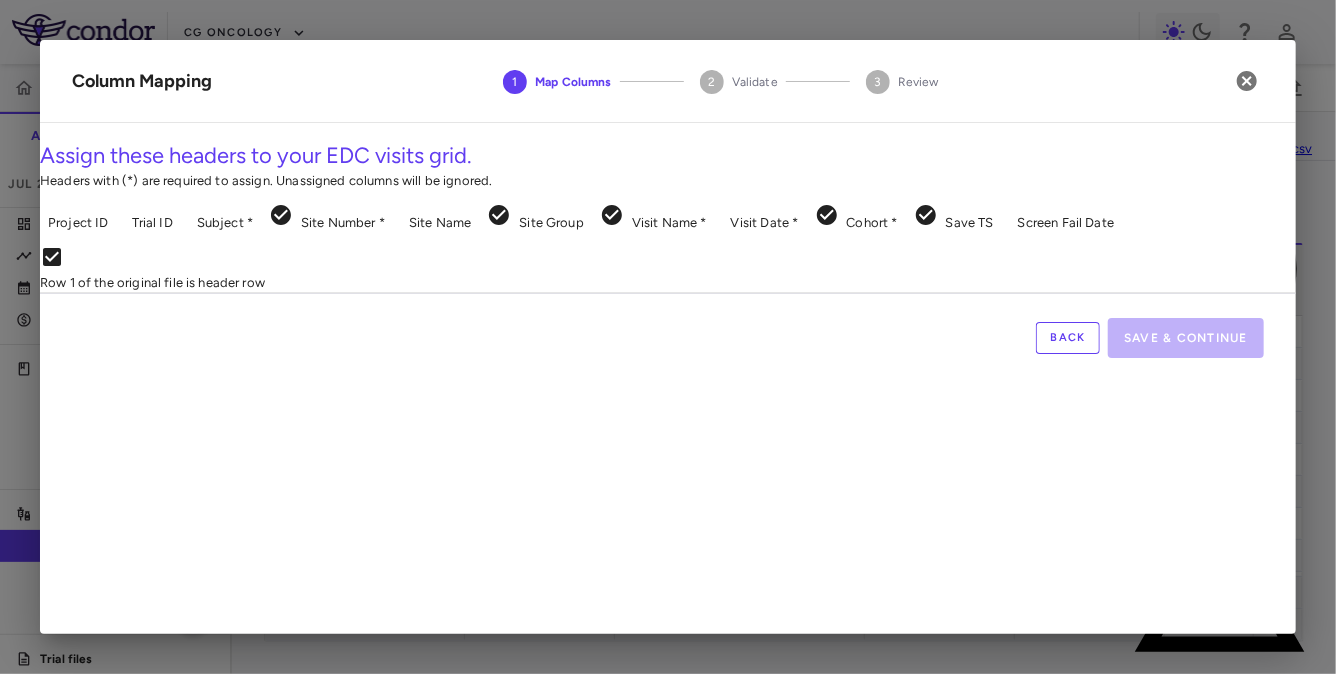scroll, scrollTop: 0, scrollLeft: 403, axis: horizontal 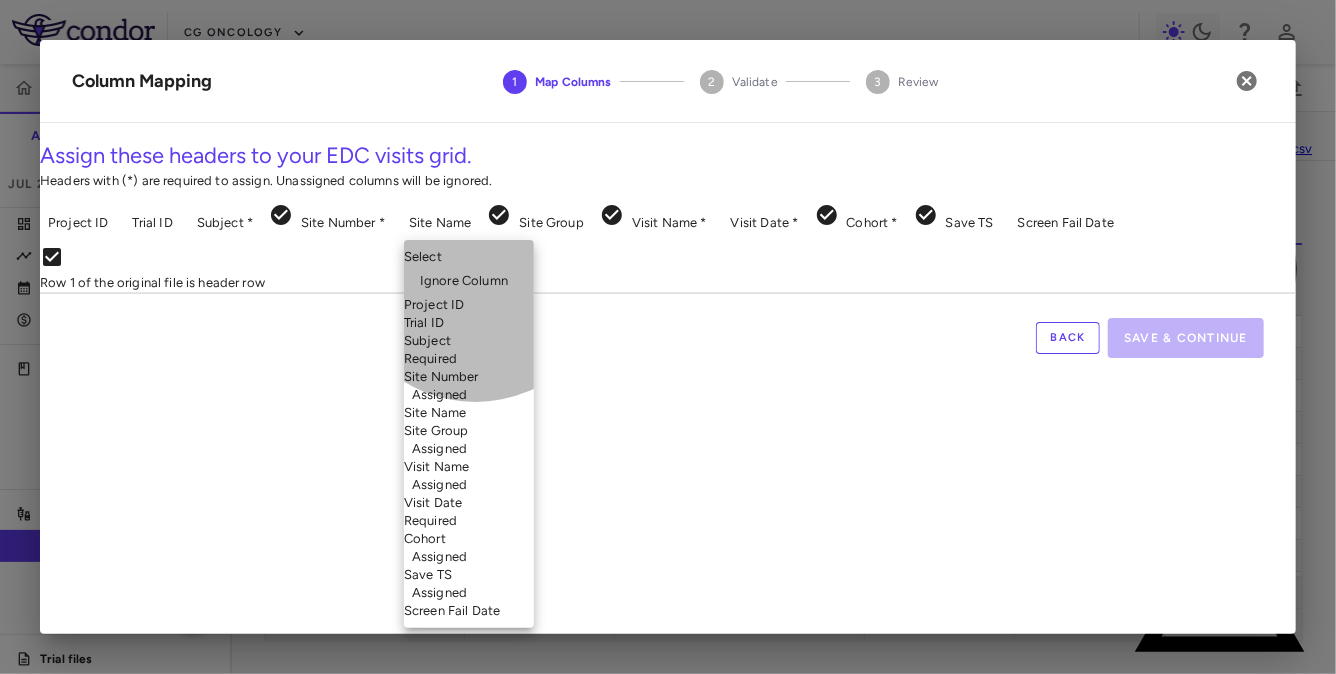 click on "Subject Required" at bounding box center (469, 350) 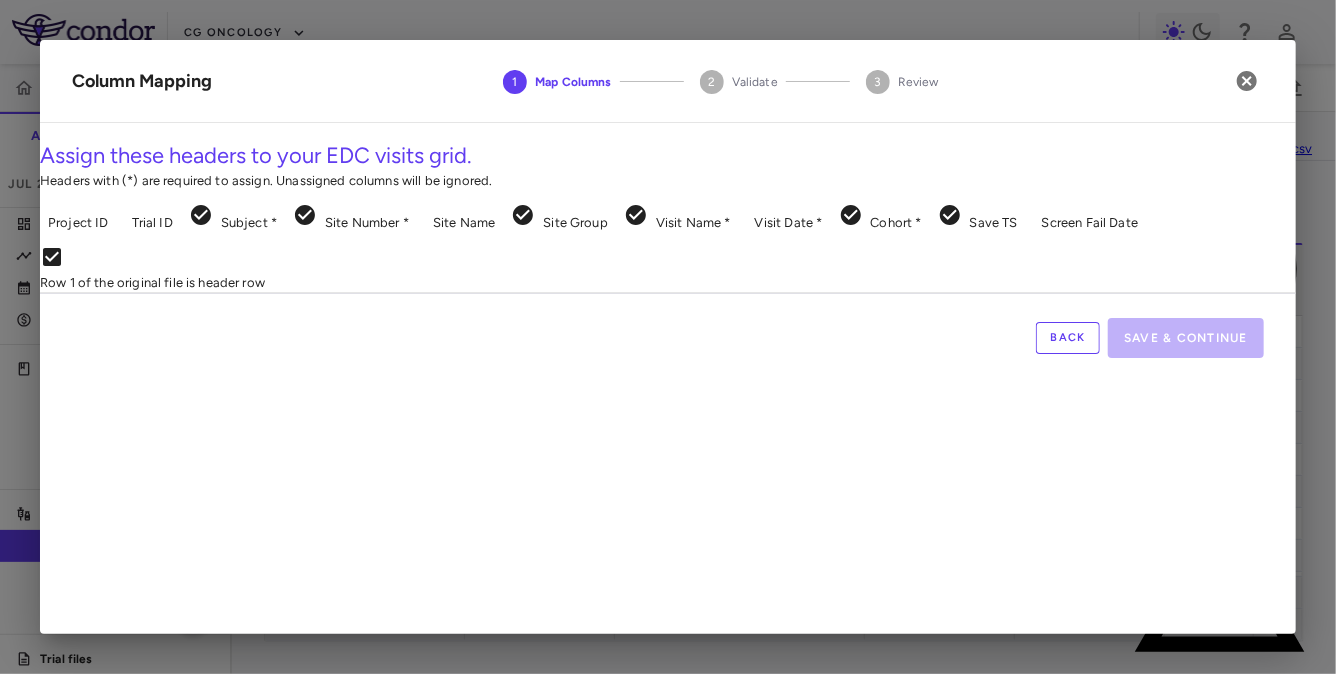 scroll, scrollTop: 0, scrollLeft: 686, axis: horizontal 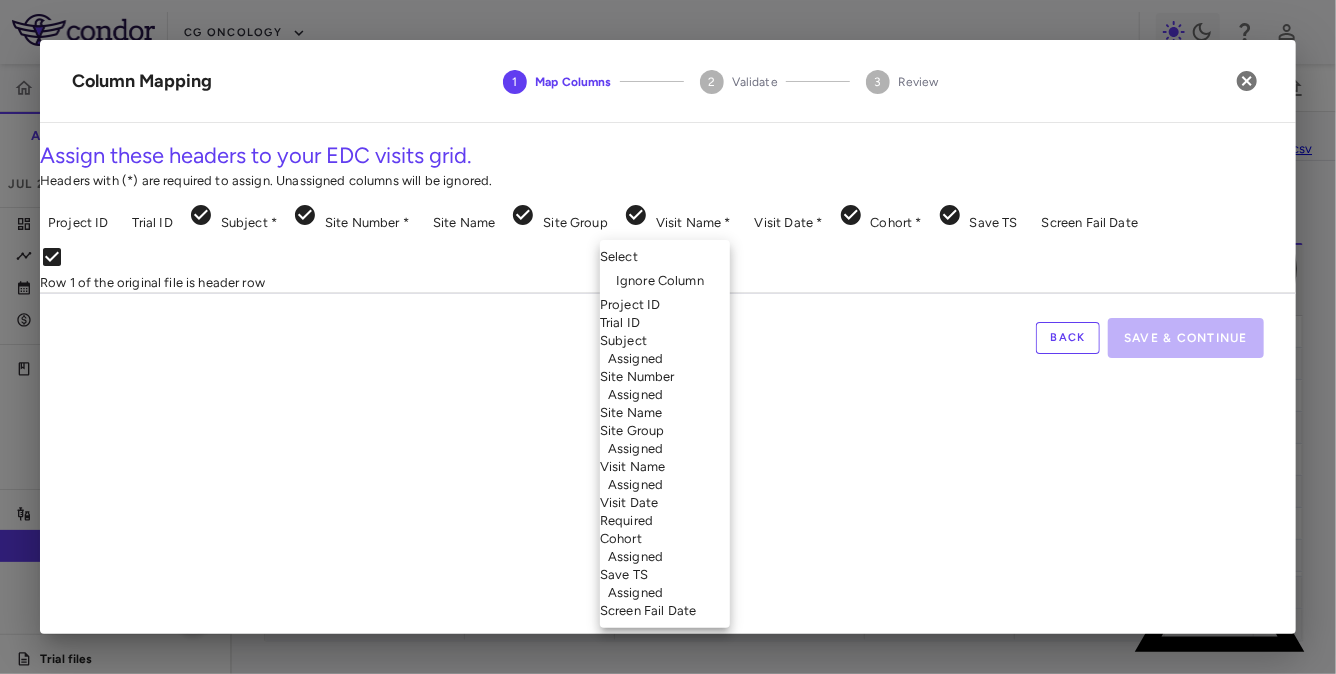 click on "Site Name" at bounding box center [665, 413] 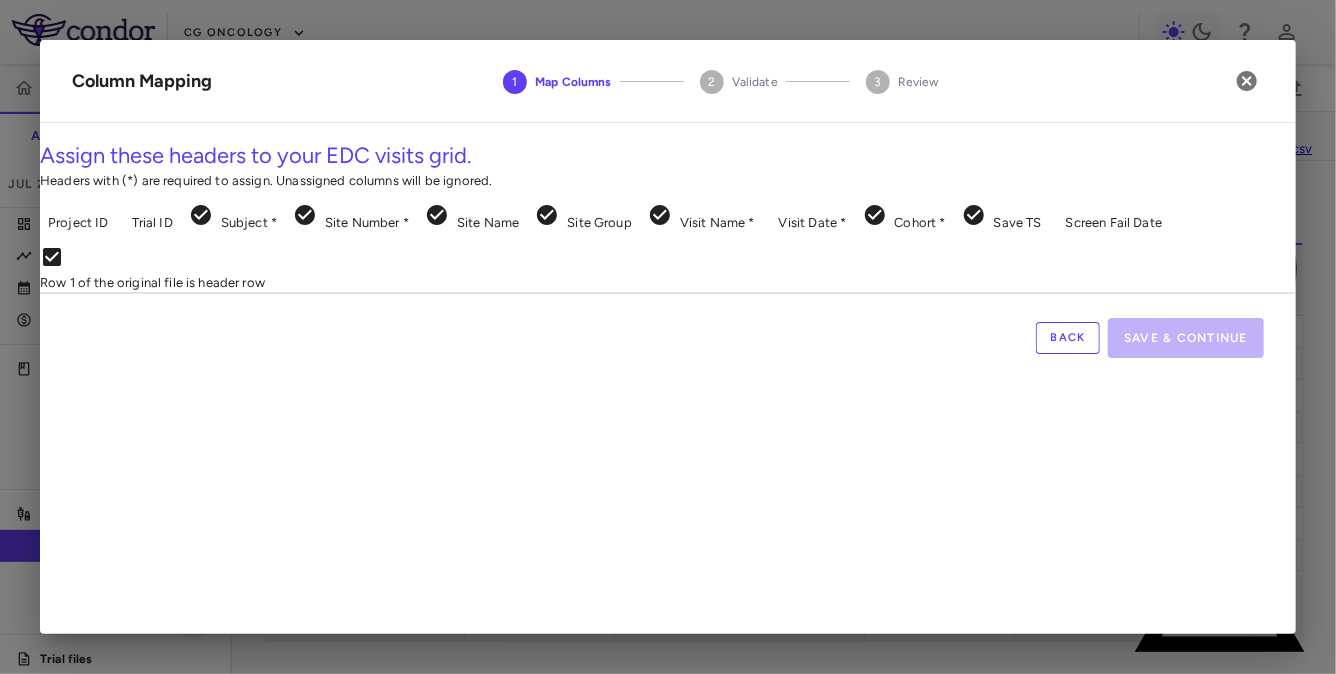 scroll, scrollTop: 0, scrollLeft: 1167, axis: horizontal 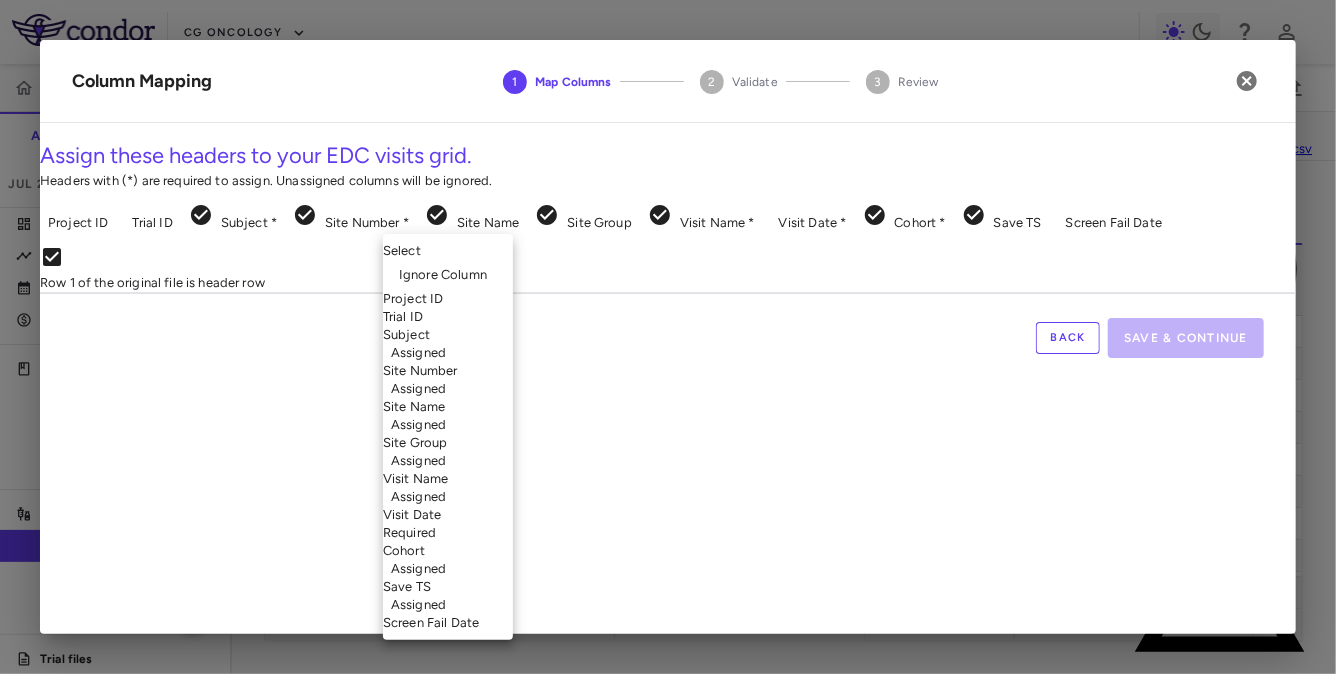 click on "Skip to sidebar Skip to main content CG Oncology PIVOT-006 Accruals Forecasting Jul 2025 (Open) Trial dashboard Analytics Financial close Journal entry Clinical expenses Summary CRO Parexel Other clinical contracts Trial activity Patient activity Site & lab cost matrix Map procedures Trial files Trial settings PIVOT-006 Intermediate-Risk NMIBC Jul 2025 (Open) Preparer Patient Activity Patient Journey 0
Region
Drag here to set column labels
Region
Site #" at bounding box center (668, 337) 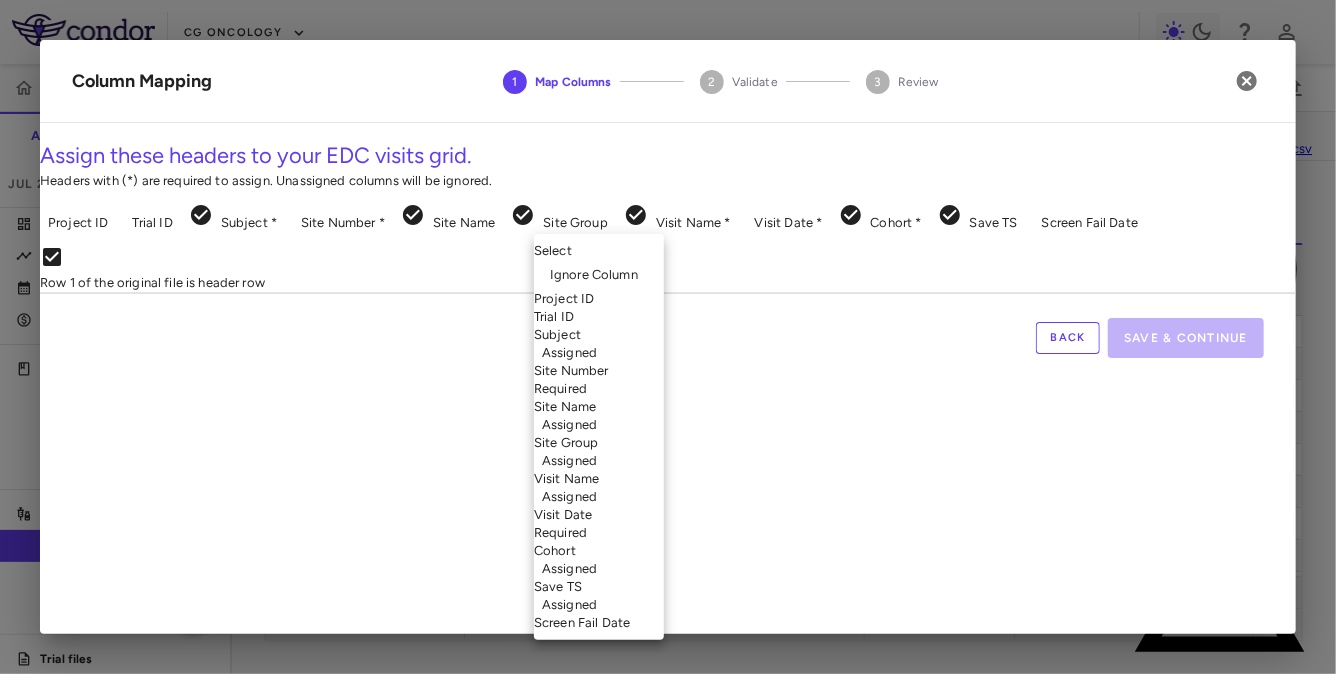 click on "Skip to sidebar Skip to main content CG Oncology PIVOT-006 Accruals Forecasting Jul 2025 (Open) Trial dashboard Analytics Financial close Journal entry Clinical expenses Summary CRO Parexel Other clinical contracts Trial activity Patient activity Site & lab cost matrix Map procedures Trial files Trial settings PIVOT-006 Intermediate-Risk NMIBC Jul 2025 (Open) Preparer Patient Activity Patient Journey 0
Region
Drag here to set column labels
Region
Site #" at bounding box center (668, 337) 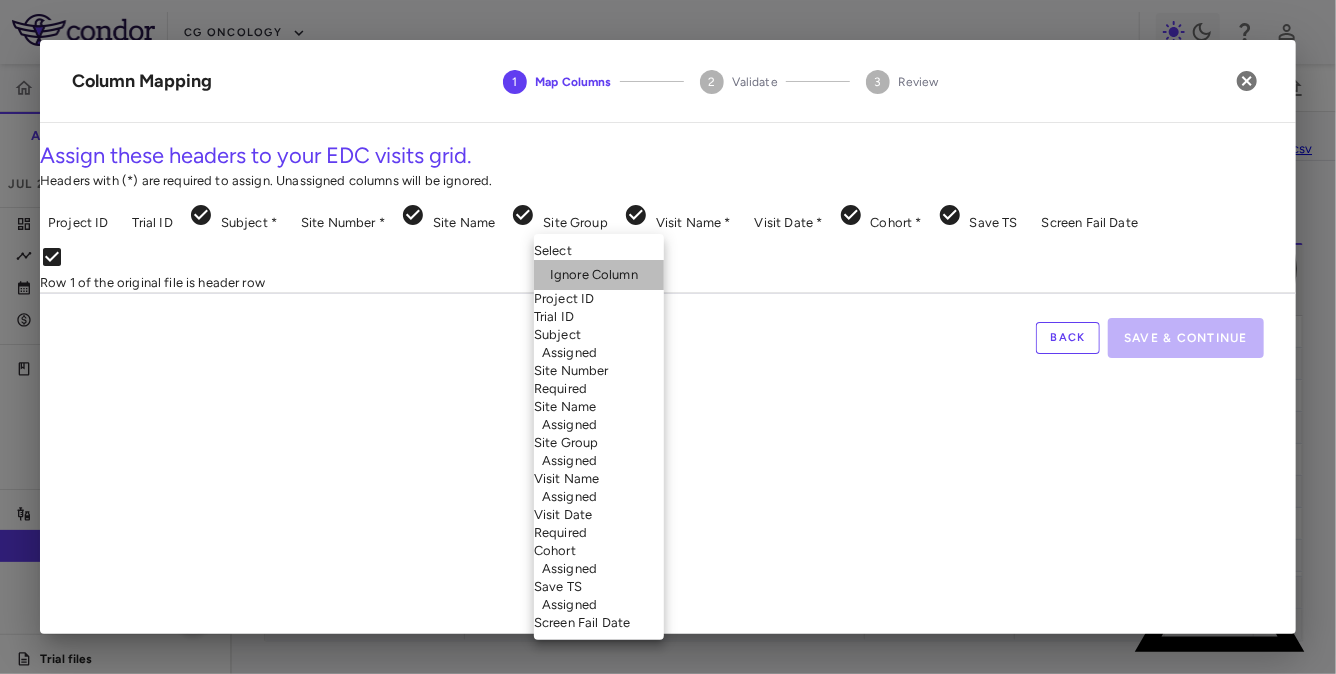 click on "Ignore Column" at bounding box center (599, 275) 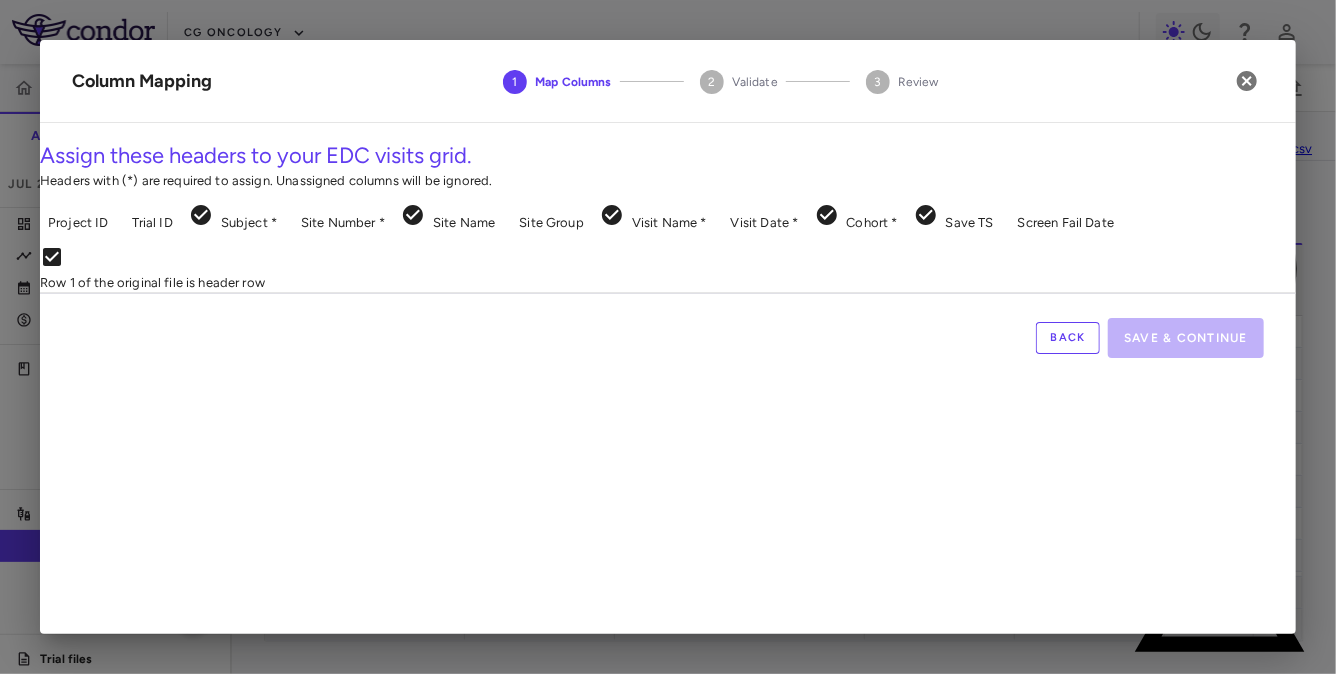 scroll, scrollTop: 0, scrollLeft: 1338, axis: horizontal 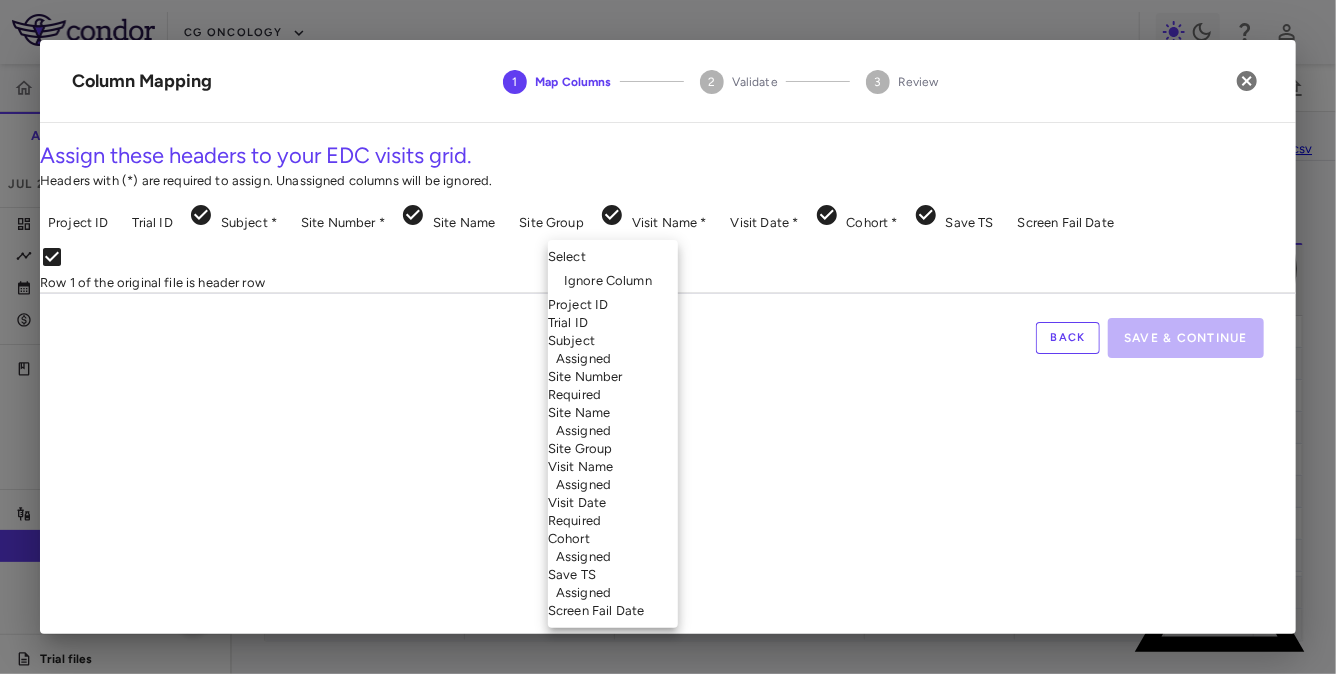 click on "Skip to sidebar Skip to main content CG Oncology PIVOT-006 Accruals Forecasting Jul 2025 (Open) Trial dashboard Analytics Financial close Journal entry Clinical expenses Summary CRO Parexel Other clinical contracts Trial activity Patient activity Site & lab cost matrix Map procedures Trial files Trial settings PIVOT-006 Intermediate-Risk NMIBC Jul 2025 (Open) Preparer Patient Activity Patient Journey 0
Region
Drag here to set column labels
Region
Site #" at bounding box center [668, 337] 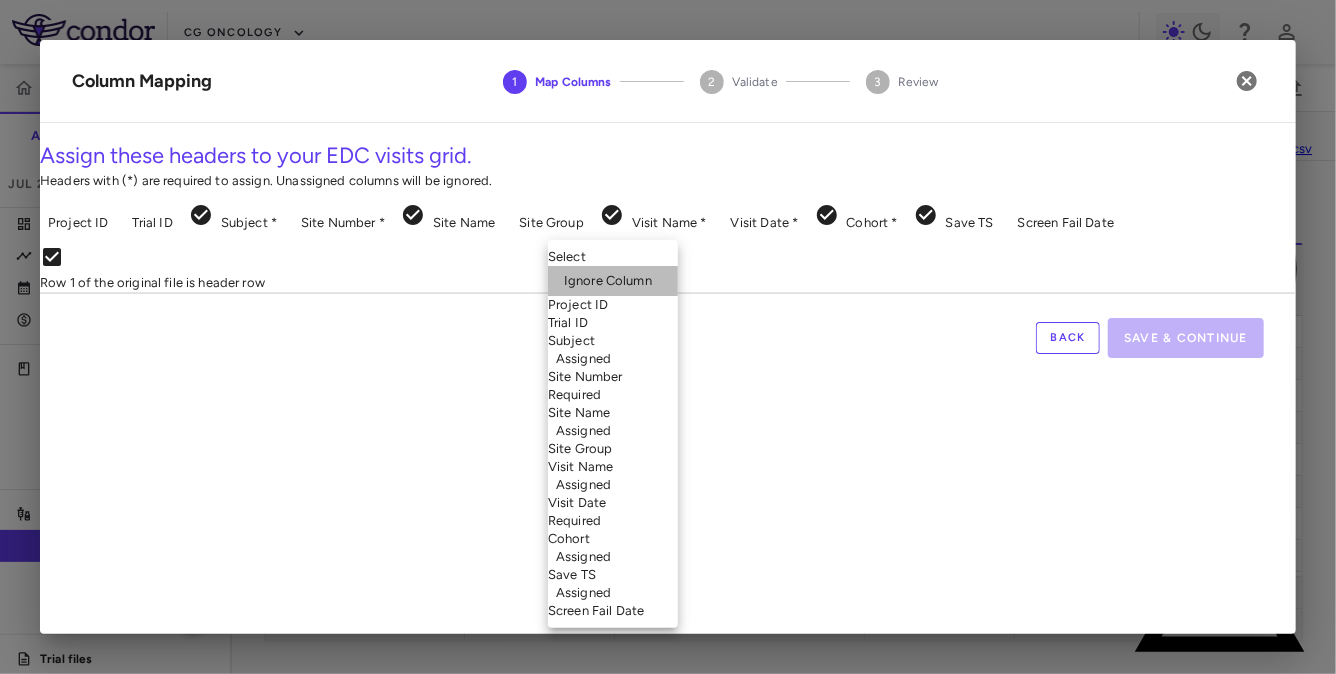 click on "Ignore Column" at bounding box center [613, 281] 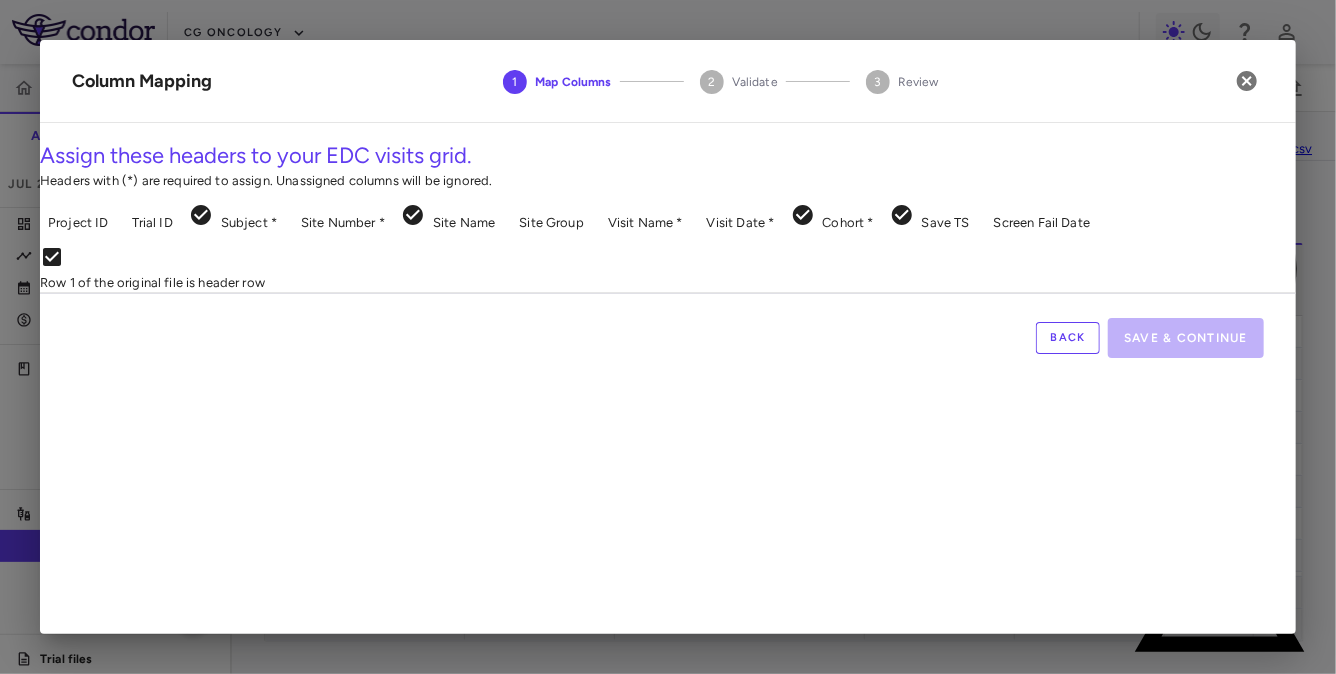 click on "Skip to sidebar Skip to main content CG Oncology PIVOT-006 Accruals Forecasting Jul 2025 (Open) Trial dashboard Analytics Financial close Journal entry Clinical expenses Summary CRO Parexel Other clinical contracts Trial activity Patient activity Site & lab cost matrix Map procedures Trial files Trial settings PIVOT-006 Intermediate-Risk NMIBC Jul 2025 (Open) Preparer Patient Activity Patient Journey 0
Region
Drag here to set column labels
Region
Site #" at bounding box center [668, 337] 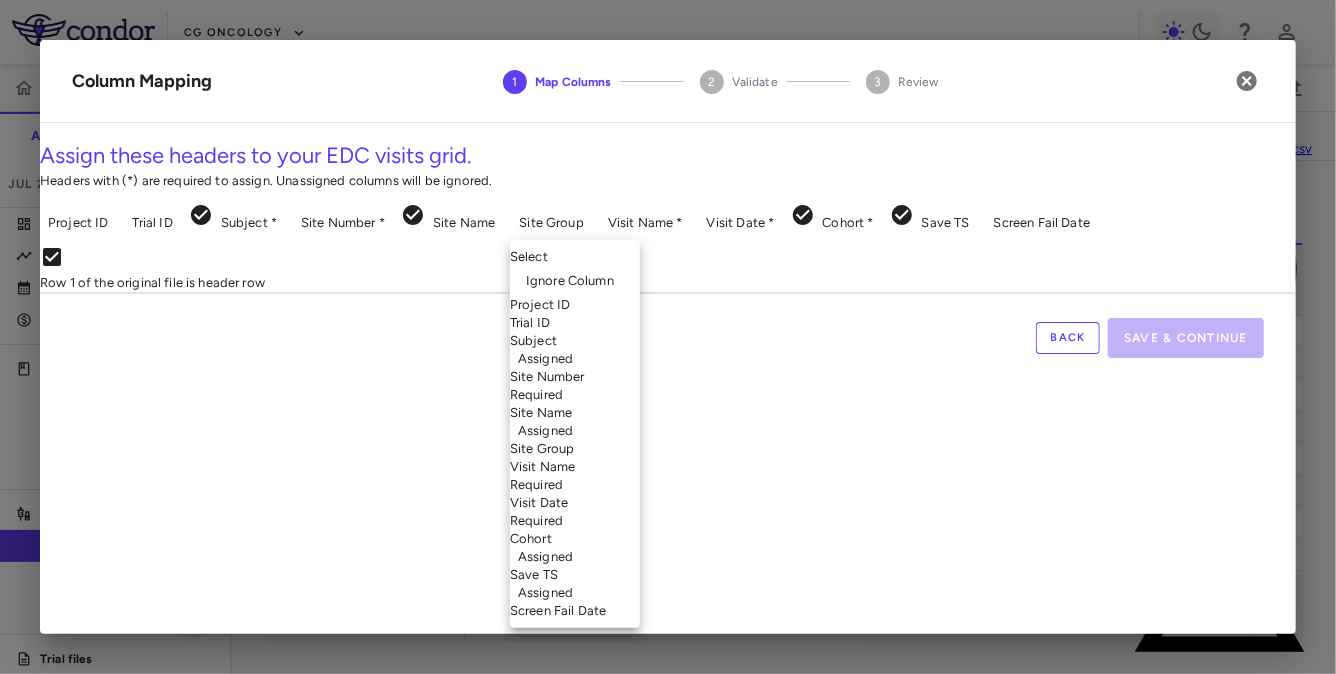 click on "Visit Name Required" at bounding box center (575, 476) 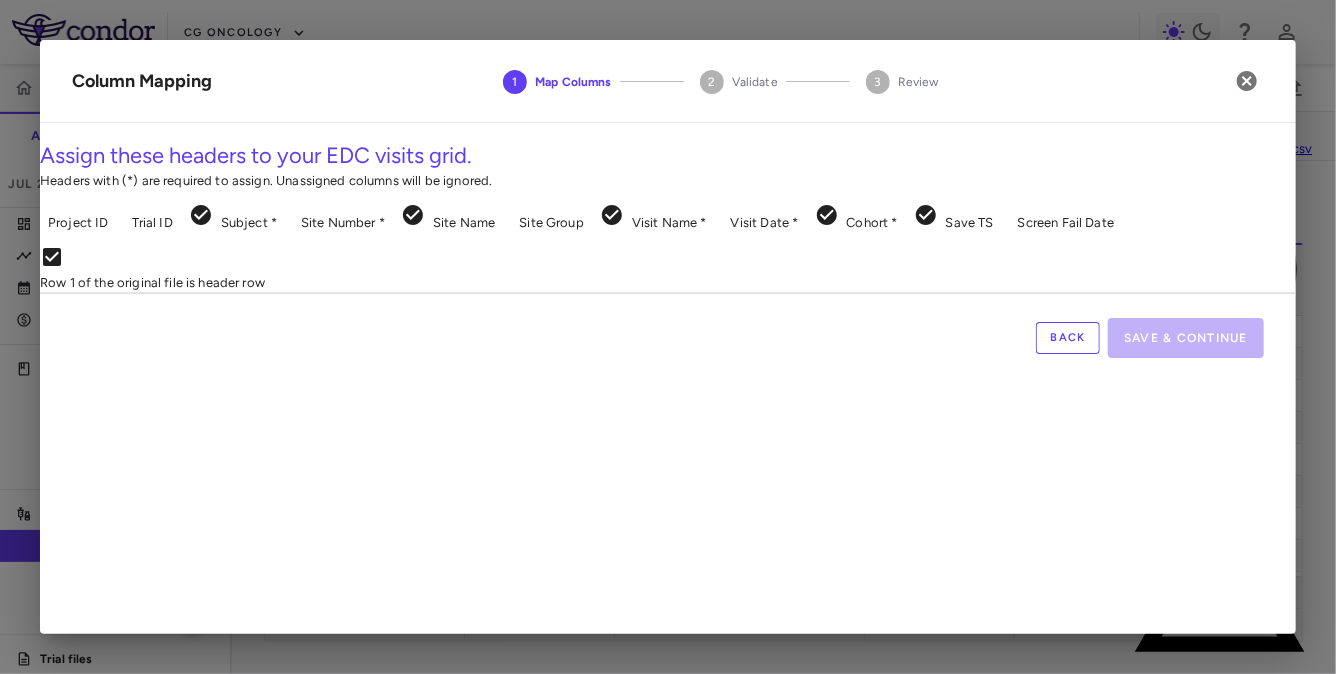 click on "Skip to sidebar Skip to main content CG Oncology PIVOT-006 Accruals Forecasting Jul 2025 (Open) Trial dashboard Analytics Financial close Journal entry Clinical expenses Summary CRO Parexel Other clinical contracts Trial activity Patient activity Site & lab cost matrix Map procedures Trial files Trial settings PIVOT-006 Intermediate-Risk NMIBC Jul 2025 (Open) Preparer Patient Activity Patient Journey 0
Region
Drag here to set column labels
Region
Site #" at bounding box center (668, 337) 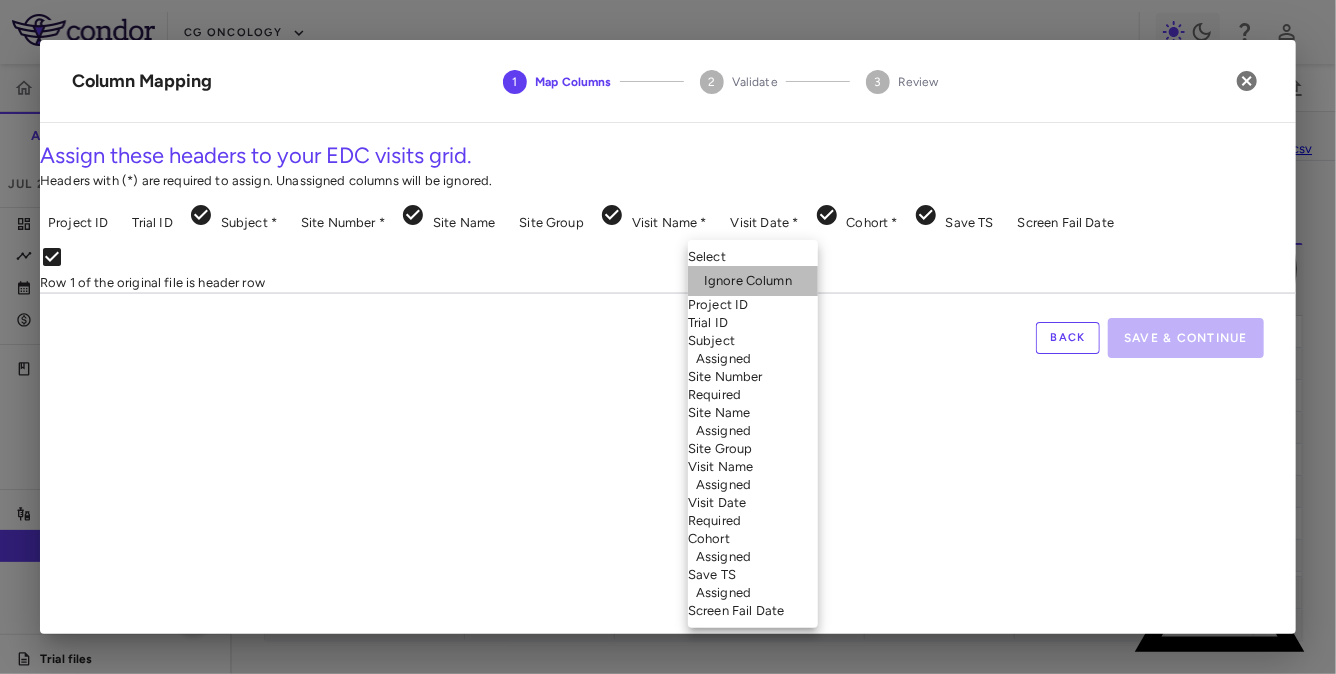 click on "Ignore Column" at bounding box center (753, 281) 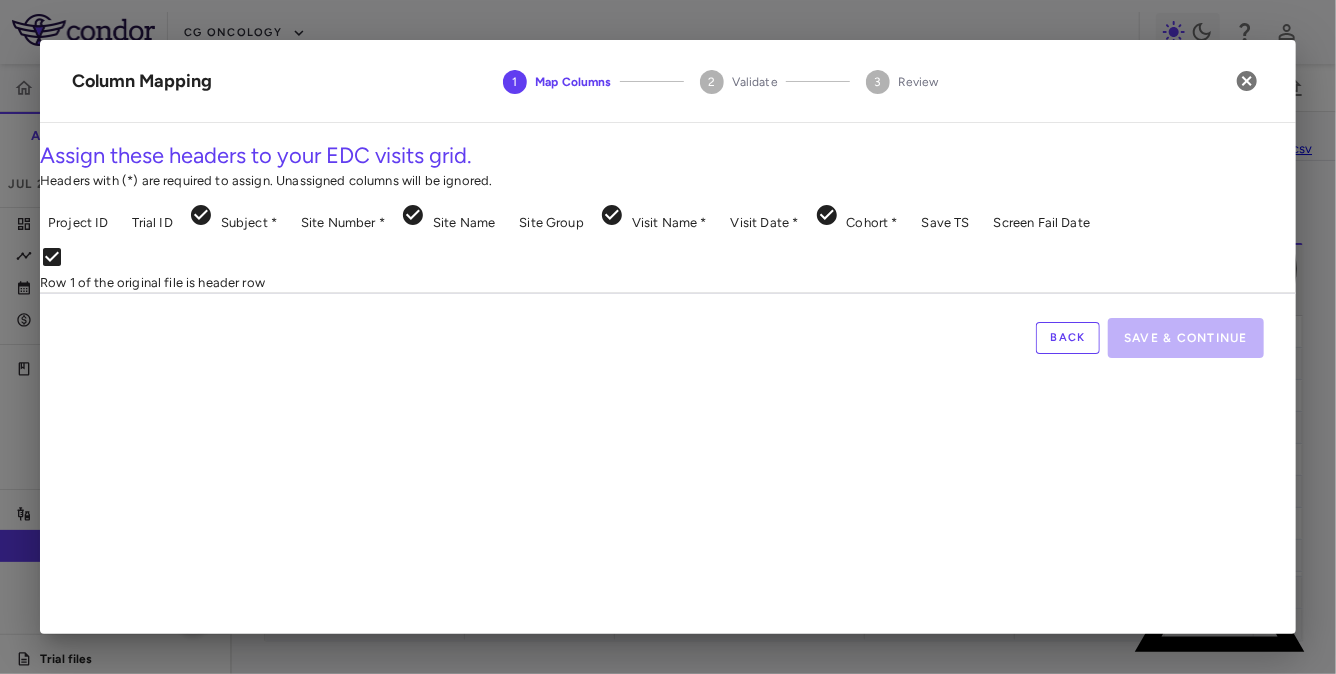 click on "Skip to sidebar Skip to main content CG Oncology PIVOT-006 Accruals Forecasting Jul 2025 (Open) Trial dashboard Analytics Financial close Journal entry Clinical expenses Summary CRO Parexel Other clinical contracts Trial activity Patient activity Site & lab cost matrix Map procedures Trial files Trial settings PIVOT-006 Intermediate-Risk NMIBC Jul 2025 (Open) Preparer Patient Activity Patient Journey 0
Region
Drag here to set column labels
Region
Site #" at bounding box center [668, 337] 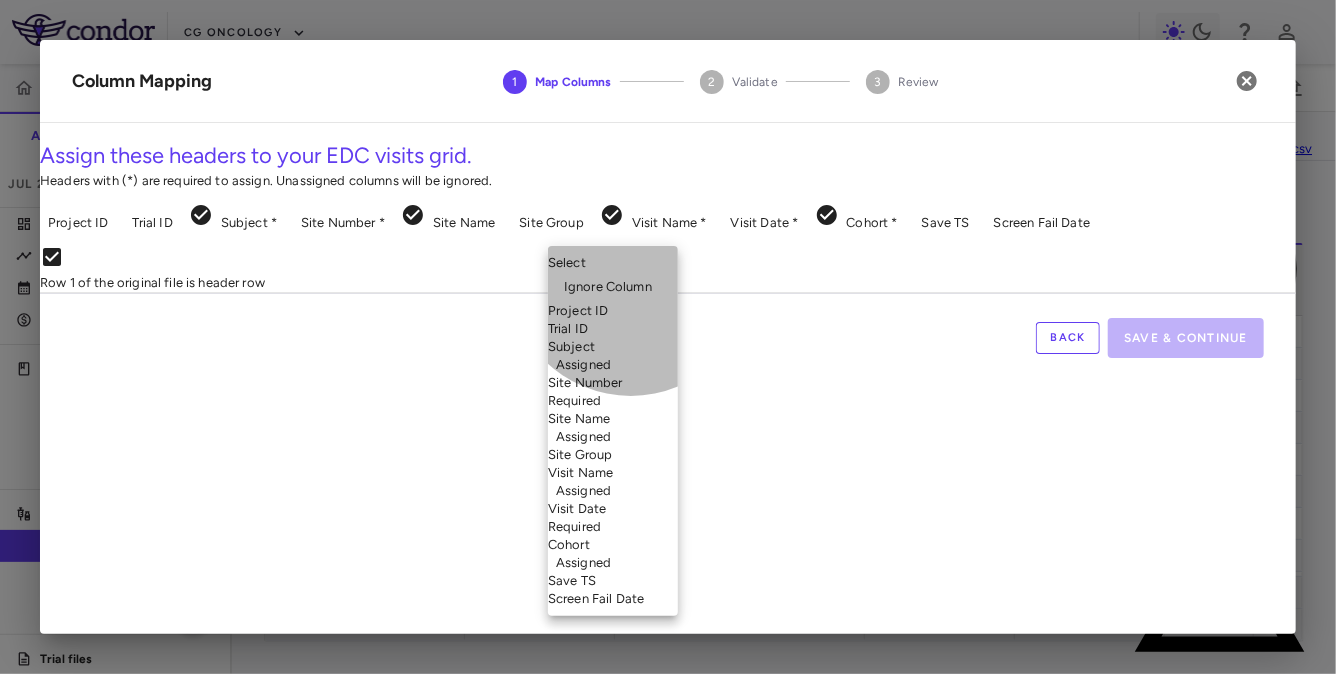 click on "Site Number Required" at bounding box center (613, 392) 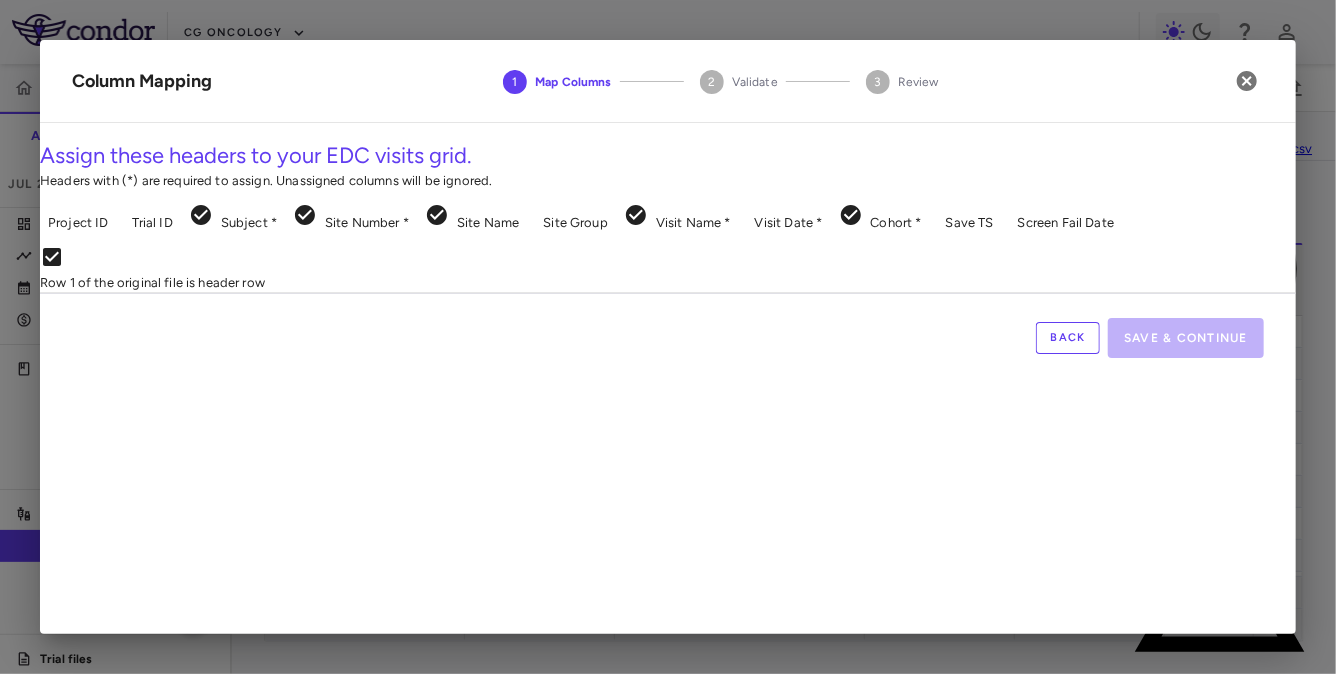 click on "Skip to sidebar Skip to main content CG Oncology PIVOT-006 Accruals Forecasting Jul 2025 (Open) Trial dashboard Analytics Financial close Journal entry Clinical expenses Summary CRO Parexel Other clinical contracts Trial activity Patient activity Site & lab cost matrix Map procedures Trial files Trial settings PIVOT-006 Intermediate-Risk NMIBC Jul 2025 (Open) Preparer Patient Activity Patient Journey 0
Region
Drag here to set column labels
Region
Site #" at bounding box center [668, 337] 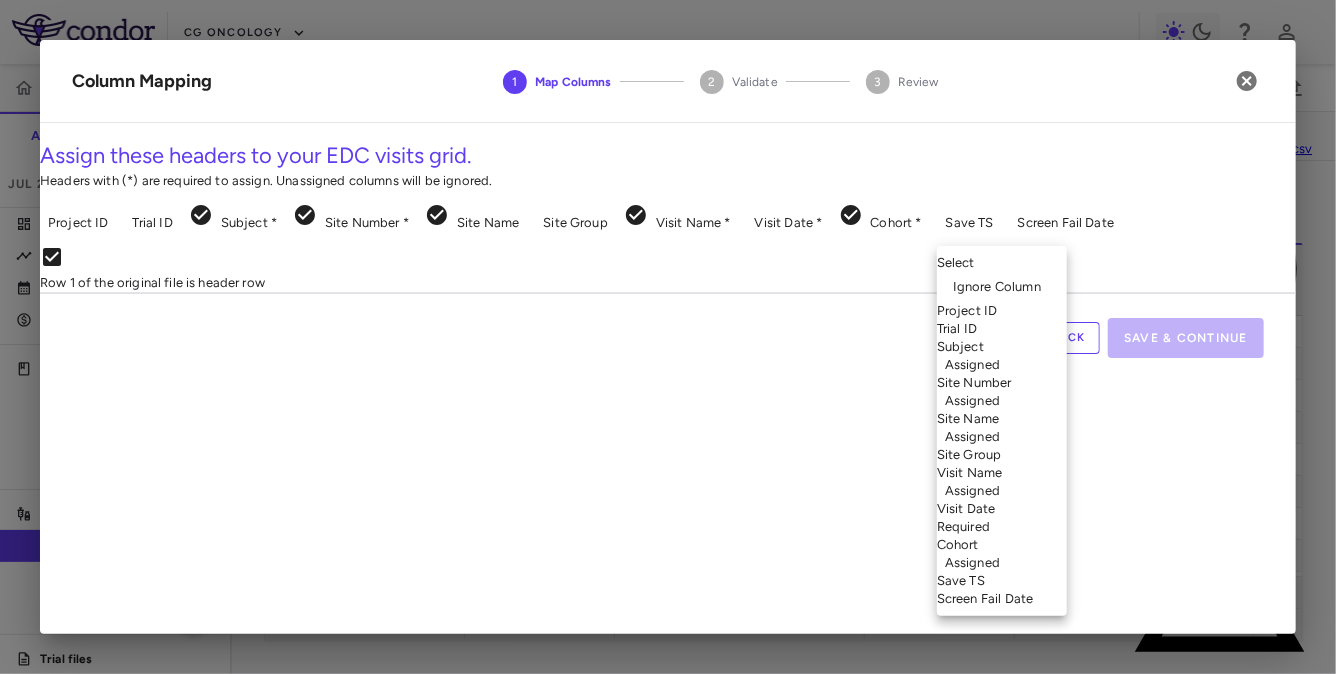 click on "Visit Date Required" at bounding box center (1002, 518) 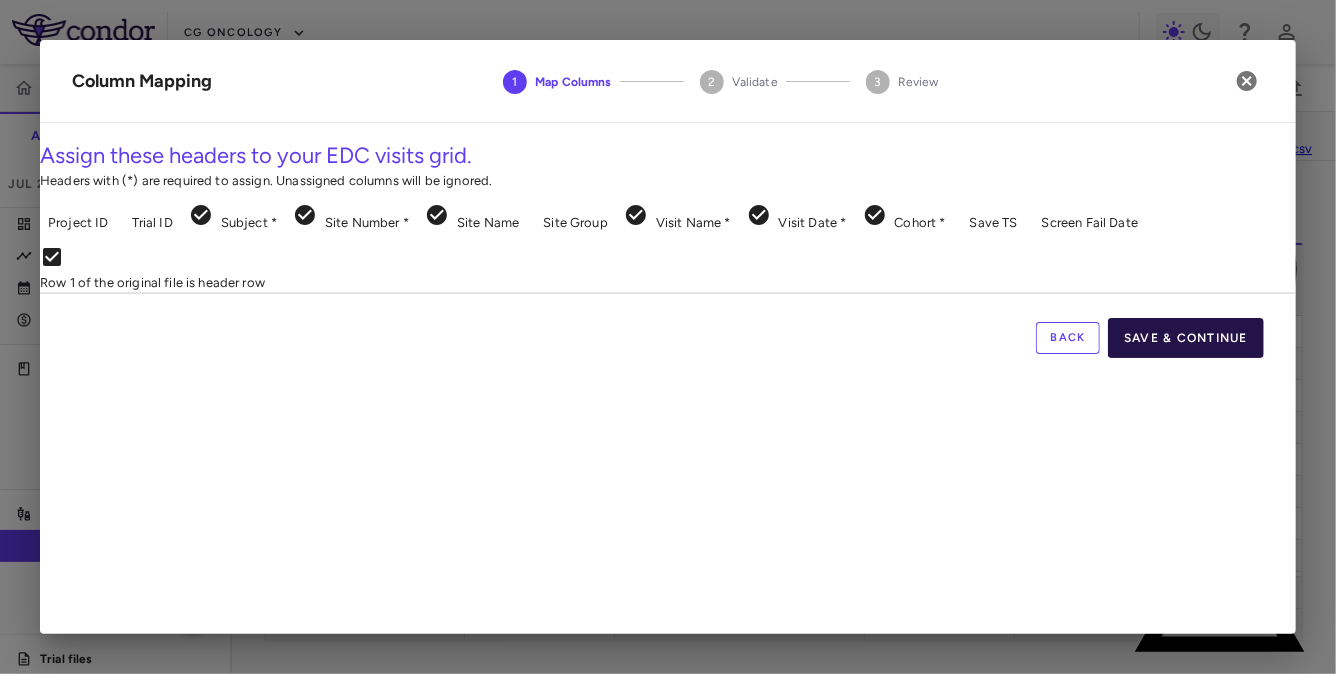 click on "Save & Continue" at bounding box center (1186, 338) 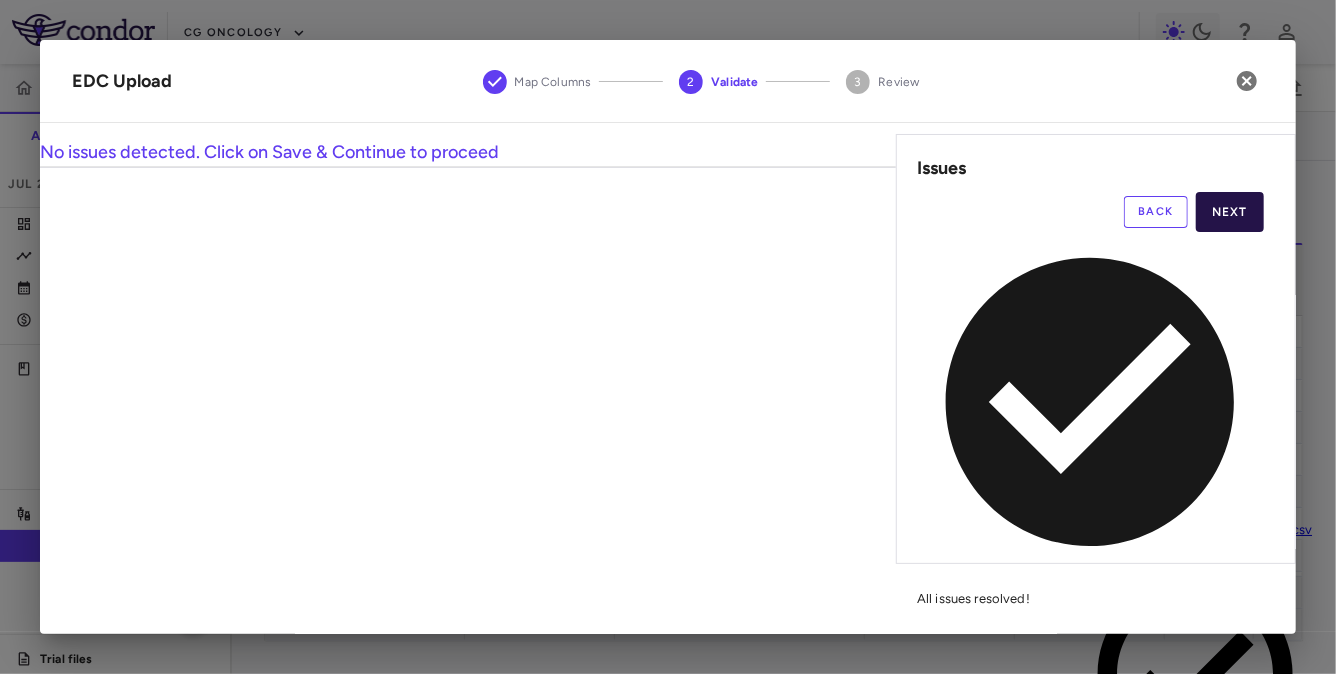 click on "Next" at bounding box center (1230, 212) 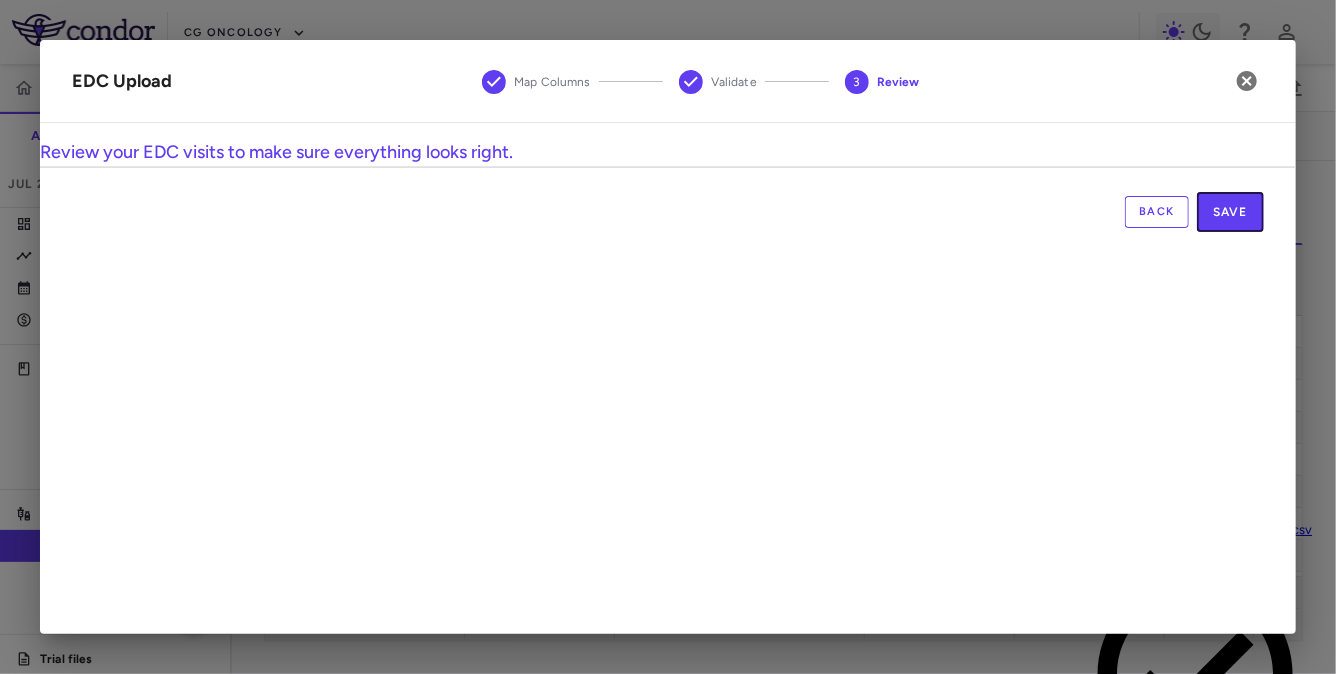 click on "Save" at bounding box center (1230, 212) 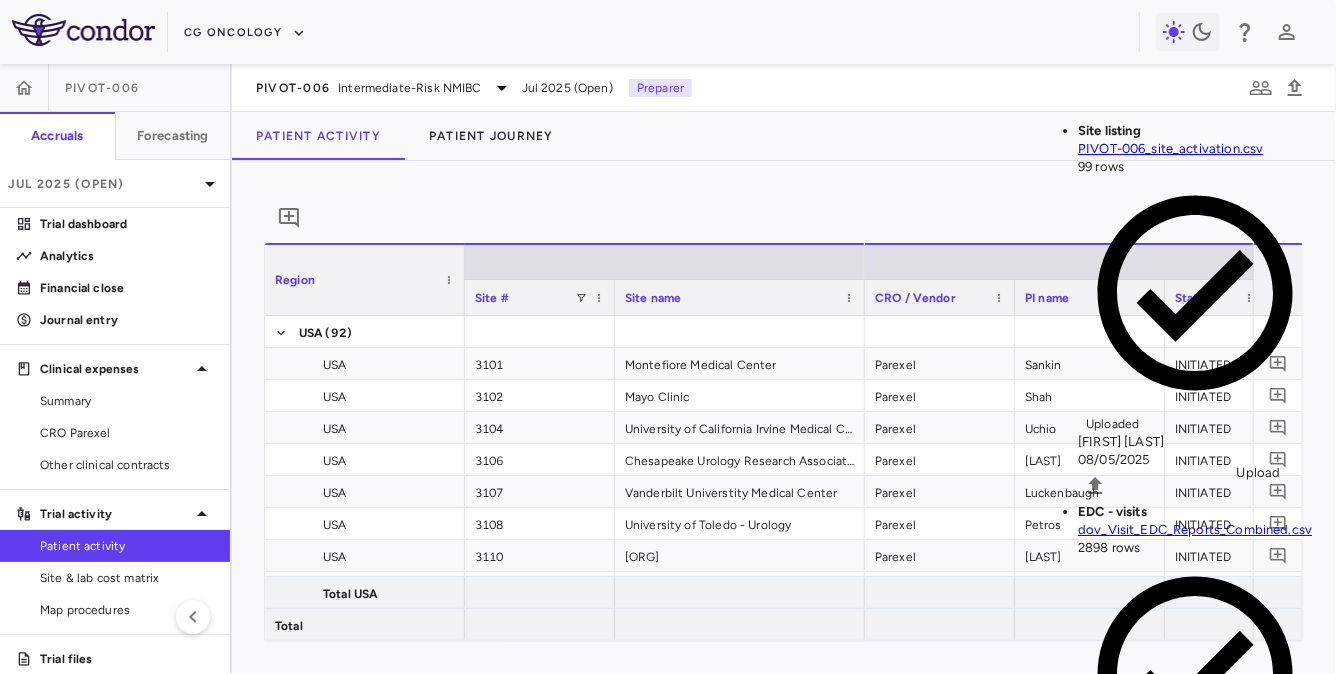 click 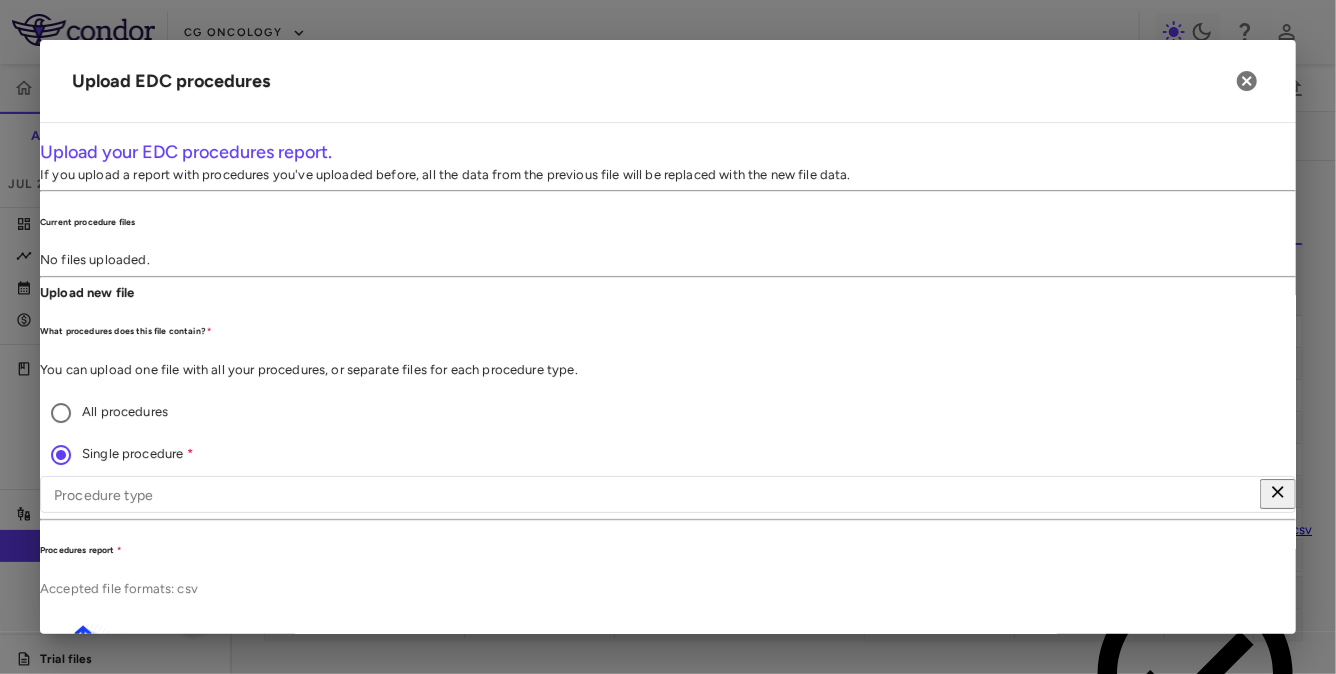 click on "Procedure type" at bounding box center [661, 494] 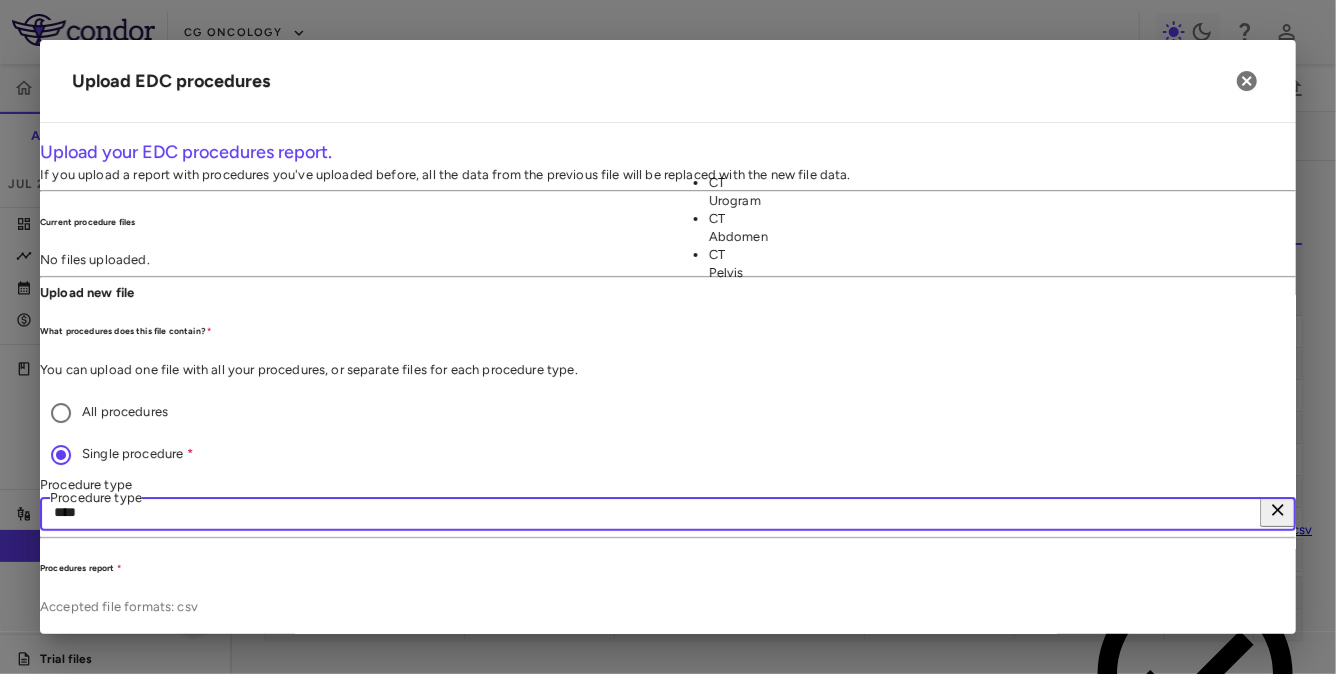 type on "*****" 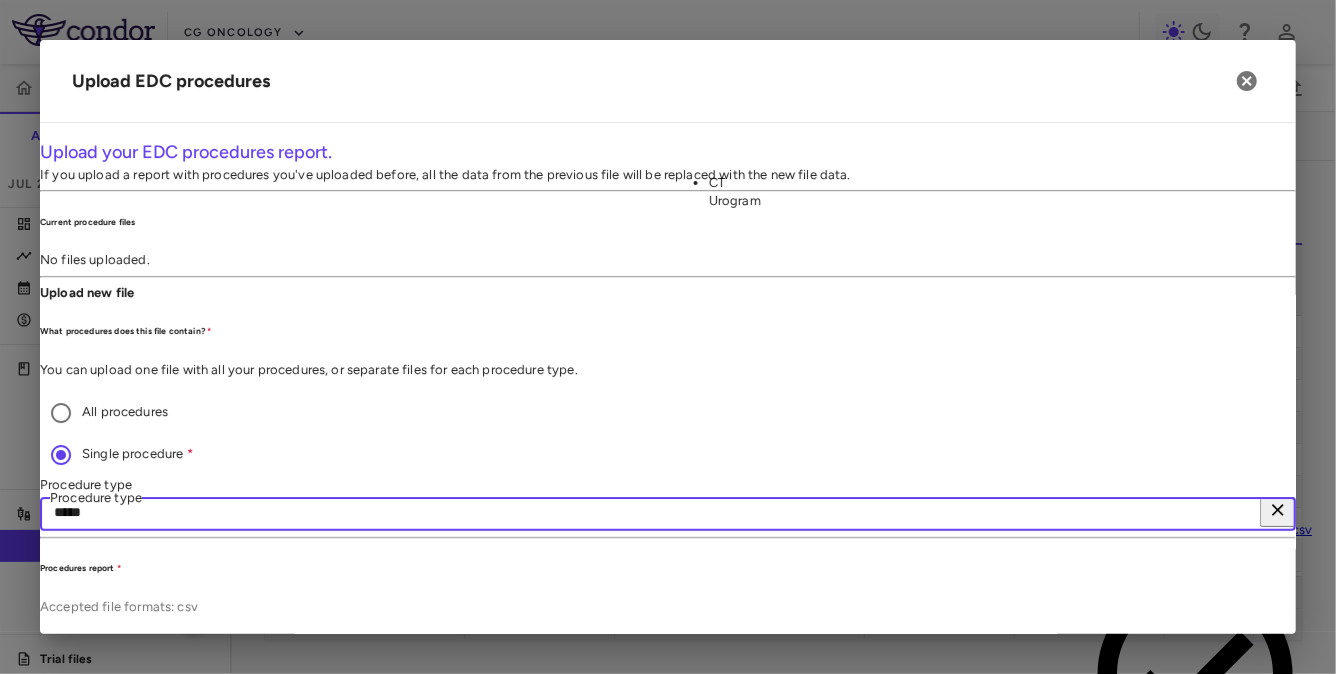 click on "CT Urogram" at bounding box center [732, 192] 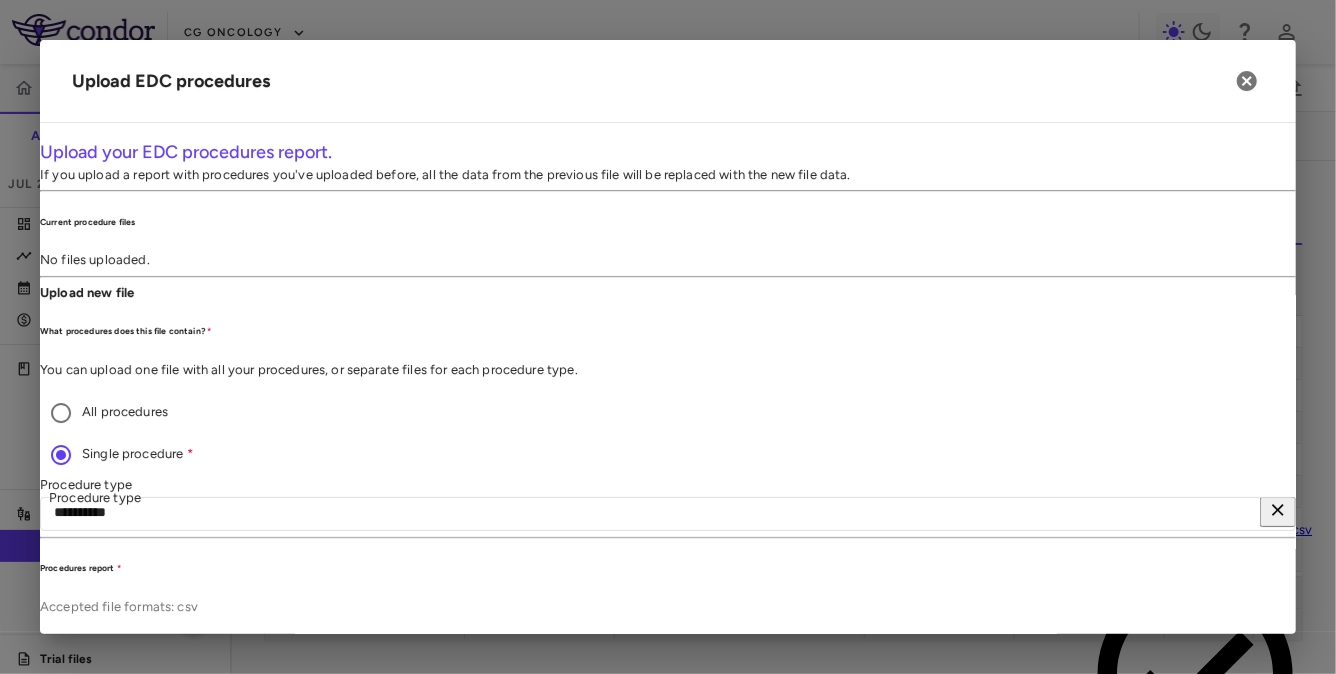 click on "Upload" at bounding box center (1222, 1937) 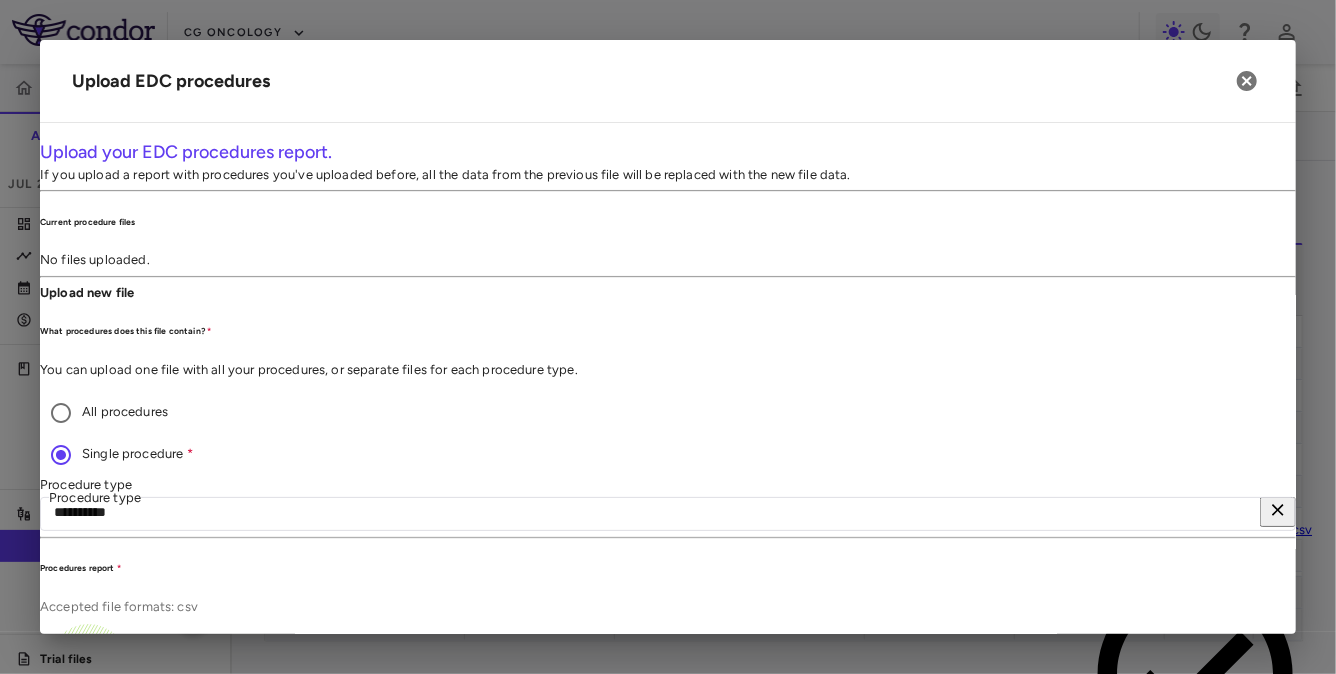 click on "Next" at bounding box center (1230, 1975) 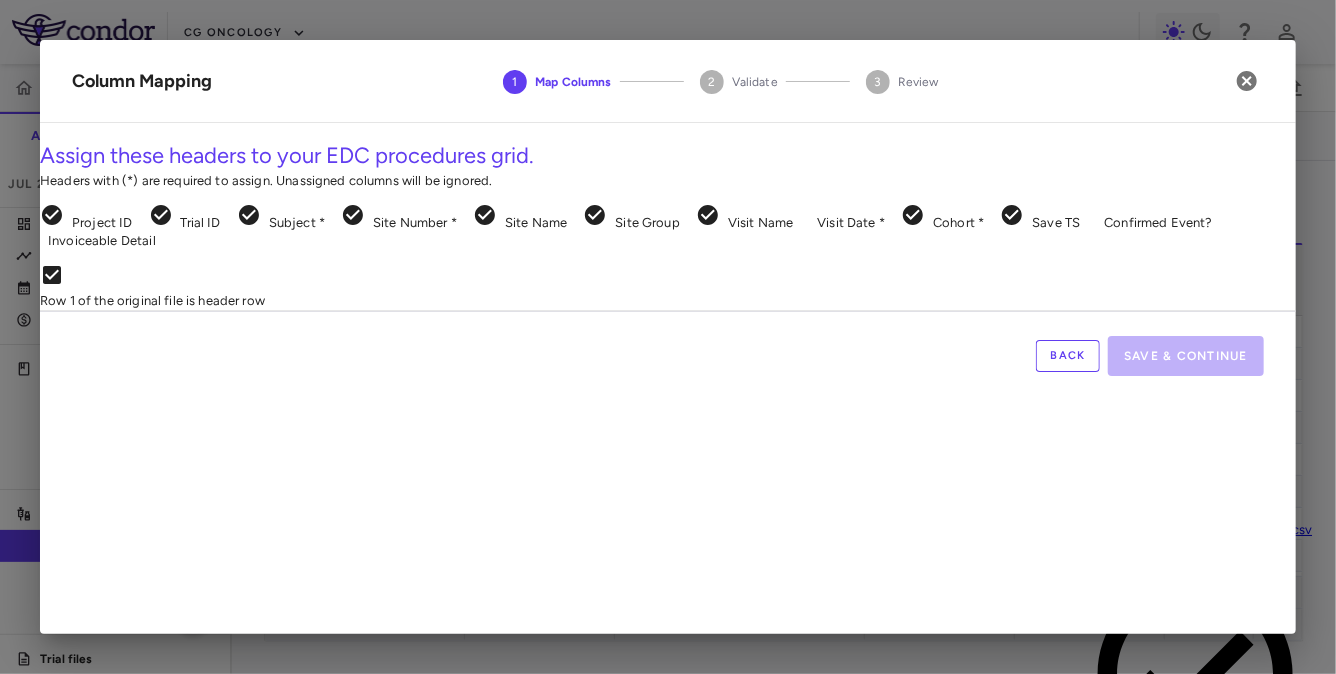 click on "Skip to sidebar Skip to main content CG Oncology PIVOT-006 Accruals Forecasting Jul 2025 (Open) Trial dashboard Analytics Financial close Journal entry Clinical expenses Summary CRO Parexel Other clinical contracts Trial activity Patient activity Site & lab cost matrix Map procedures Trial files Trial settings PIVOT-006 Intermediate-Risk NMIBC Jul 2025 (Open) Preparer Patient Activity Patient Journey 0
Region
Drag here to set column labels
Region
Site #" at bounding box center [668, 337] 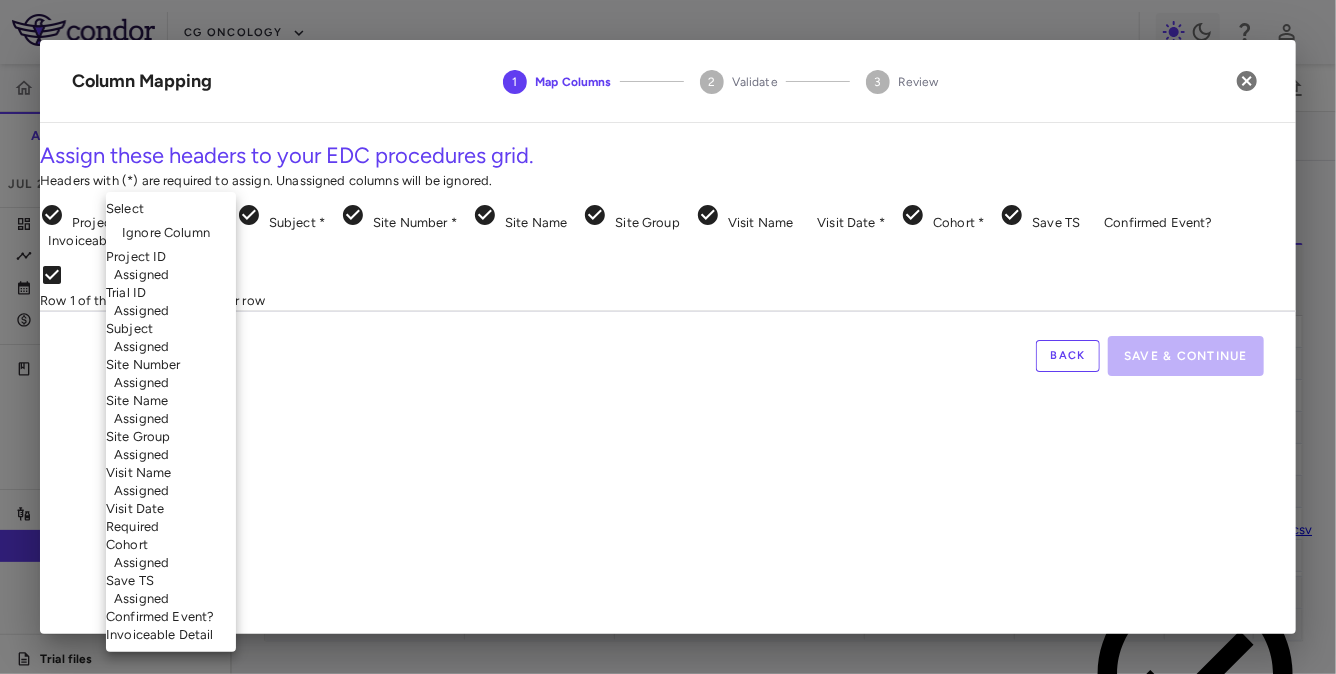click on "Ignore Column" at bounding box center [171, 233] 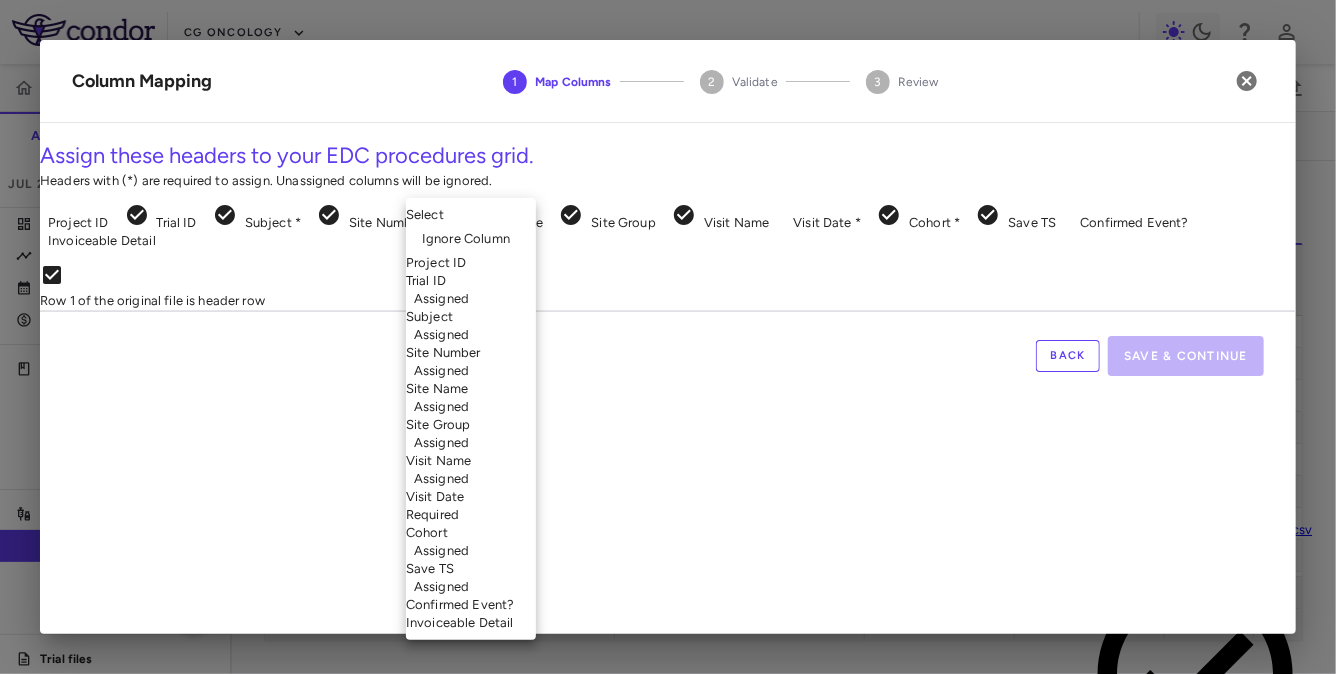 click on "Skip to sidebar Skip to main content CG Oncology PIVOT-006 Accruals Forecasting Jul 2025 (Open) Trial dashboard Analytics Financial close Journal entry Clinical expenses Summary CRO Parexel Other clinical contracts Trial activity Patient activity Site & lab cost matrix Map procedures Trial files Trial settings PIVOT-006 Intermediate-Risk NMIBC Jul 2025 (Open) Preparer Patient Activity Patient Journey 0
Region
Drag here to set column labels
Region
Site #" at bounding box center [668, 337] 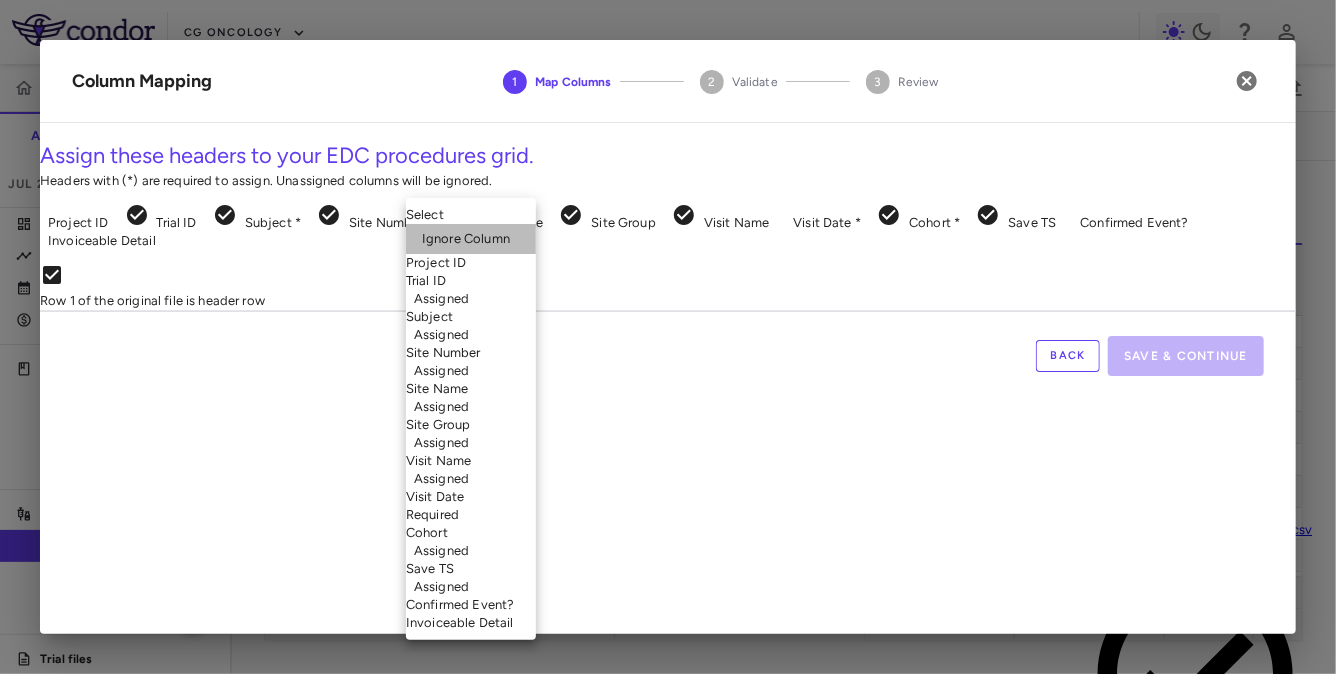 click on "Ignore Column" at bounding box center [466, 239] 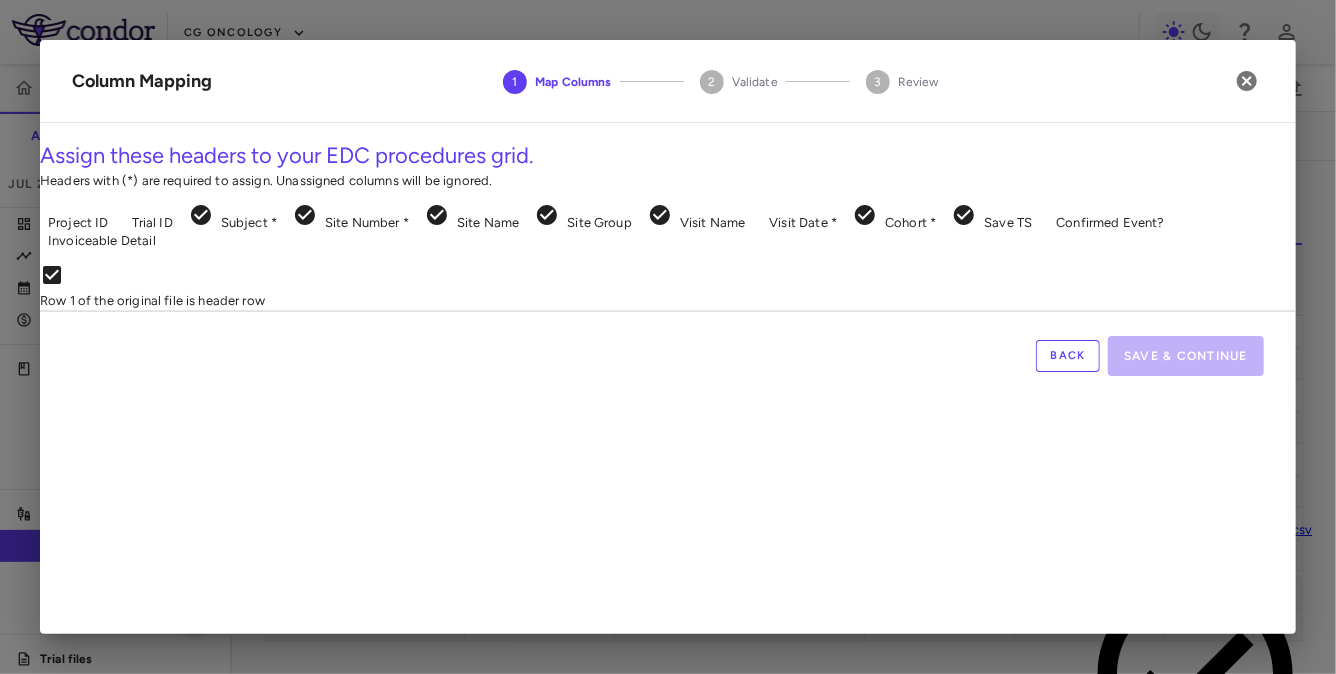click on "Skip to sidebar Skip to main content CG Oncology PIVOT-006 Accruals Forecasting Jul 2025 (Open) Trial dashboard Analytics Financial close Journal entry Clinical expenses Summary CRO Parexel Other clinical contracts Trial activity Patient activity Site & lab cost matrix Map procedures Trial files Trial settings PIVOT-006 Intermediate-Risk NMIBC Jul 2025 (Open) Preparer Patient Activity Patient Journey 0
Region
Drag here to set column labels
Region
Site #" at bounding box center (668, 337) 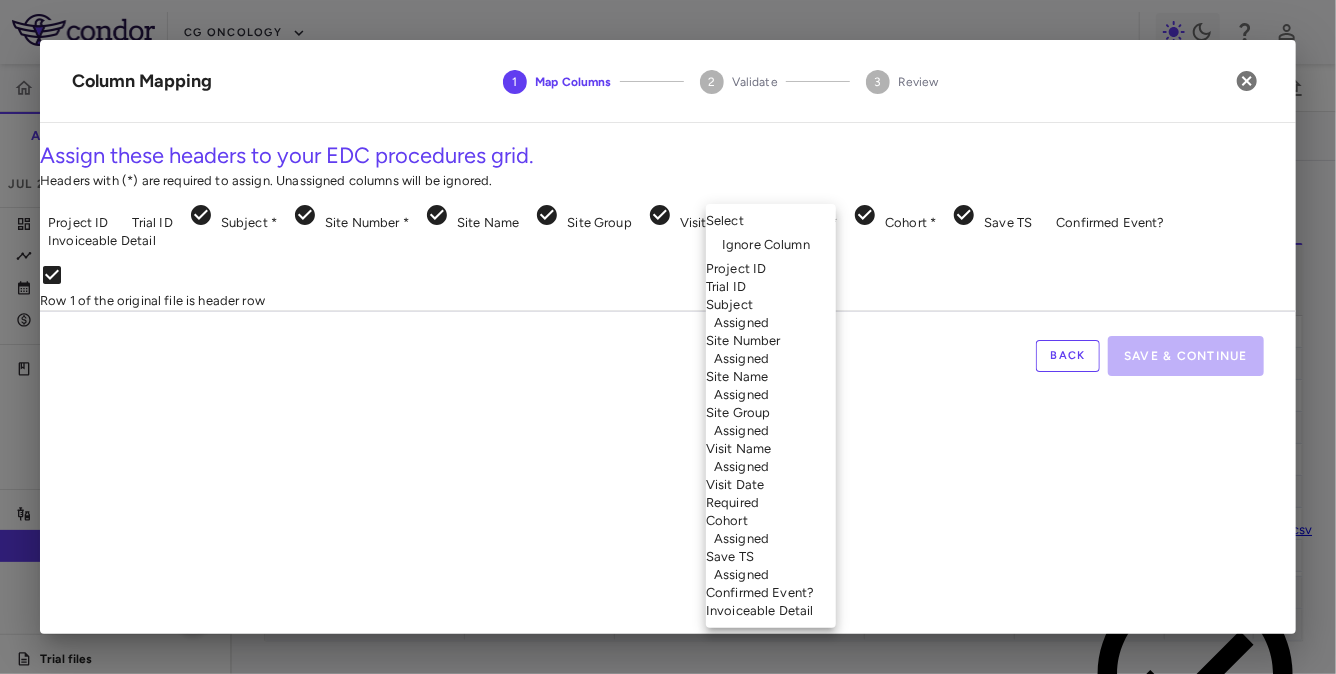 click on "Ignore Column" at bounding box center [771, 245] 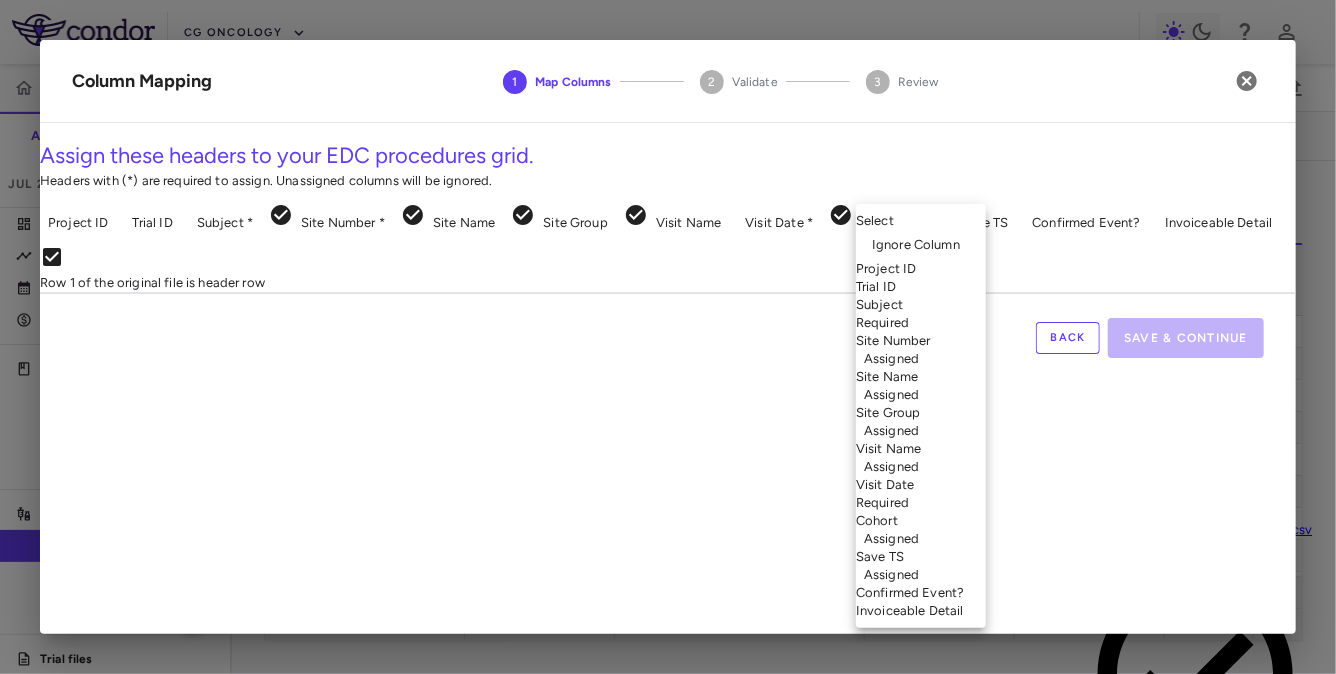 click on "Skip to sidebar Skip to main content CG Oncology PIVOT-006 Accruals Forecasting Jul 2025 (Open) Trial dashboard Analytics Financial close Journal entry Clinical expenses Summary CRO Parexel Other clinical contracts Trial activity Patient activity Site & lab cost matrix Map procedures Trial files Trial settings PIVOT-006 Intermediate-Risk NMIBC Jul 2025 (Open) Preparer Patient Activity Patient Journey 0
Region
Drag here to set column labels
Region
Site #" at bounding box center [668, 337] 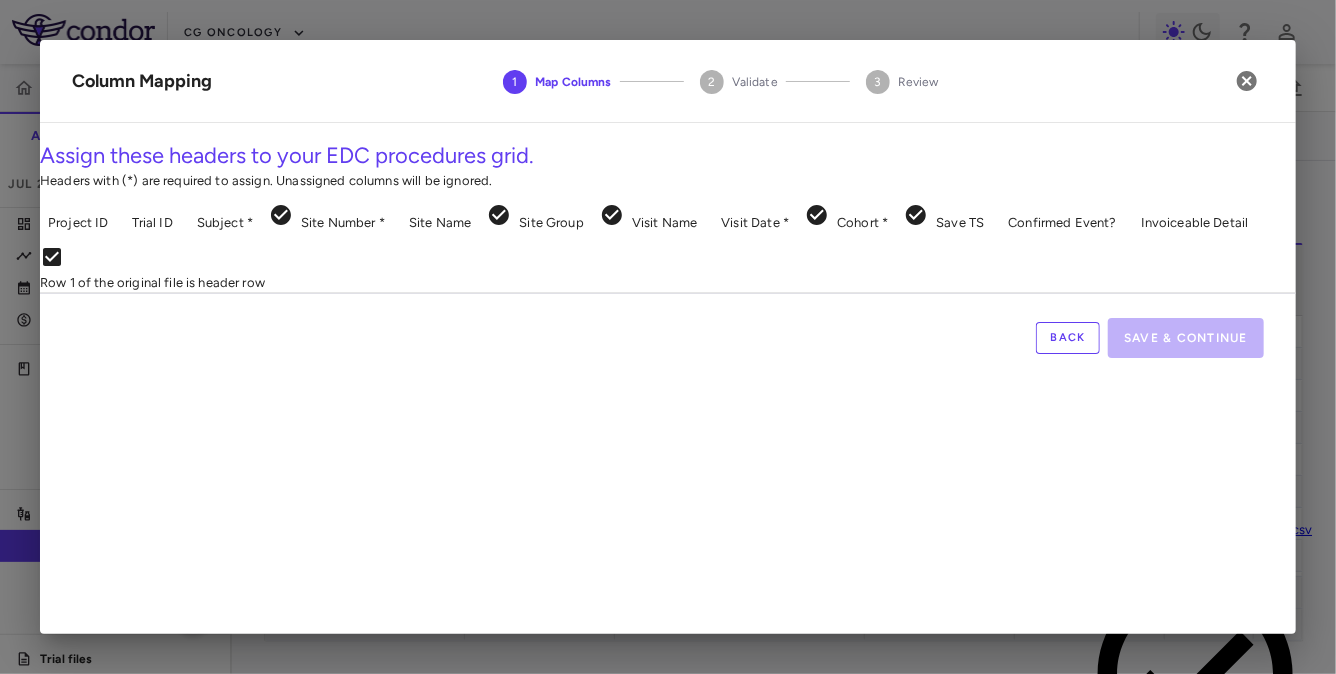 click on "Skip to sidebar Skip to main content CG Oncology PIVOT-006 Accruals Forecasting Jul 2025 (Open) Trial dashboard Analytics Financial close Journal entry Clinical expenses Summary CRO Parexel Other clinical contracts Trial activity Patient activity Site & lab cost matrix Map procedures Trial files Trial settings PIVOT-006 Intermediate-Risk NMIBC Jul 2025 (Open) Preparer Patient Activity Patient Journey 0
Region
Drag here to set column labels
Region
Site #" at bounding box center (668, 337) 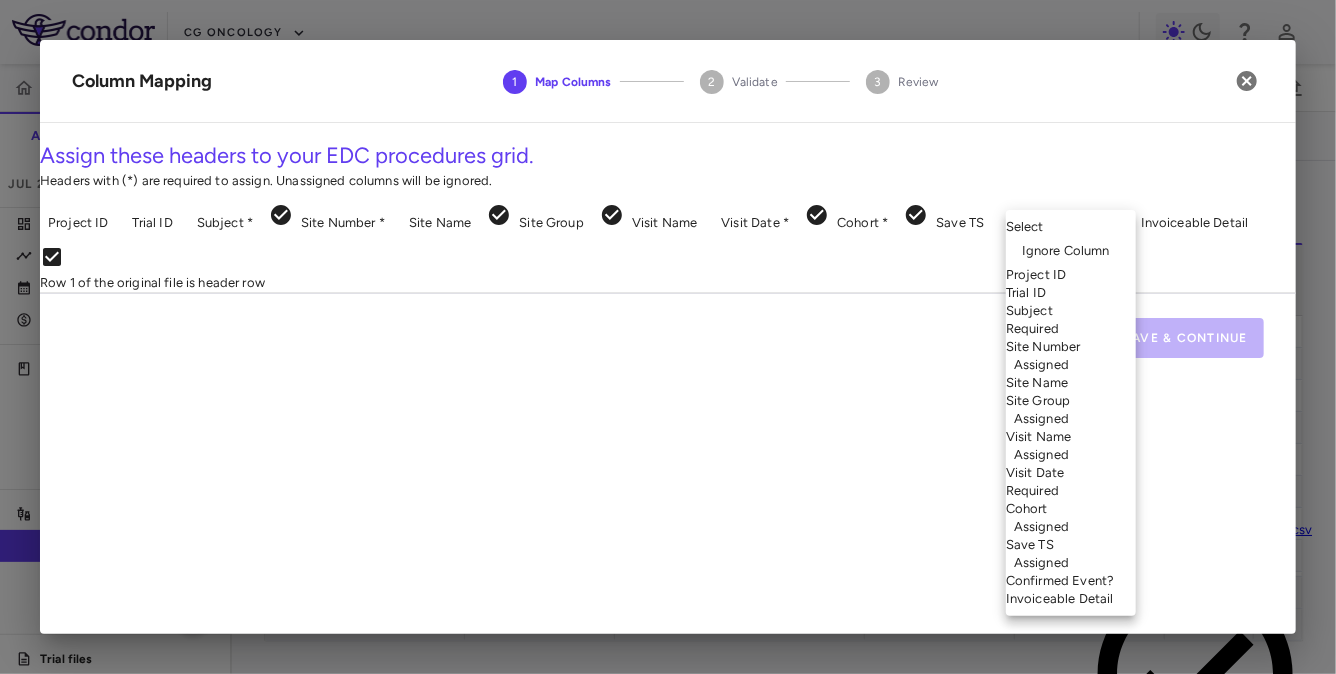 click on "Subject Required" at bounding box center [1071, 320] 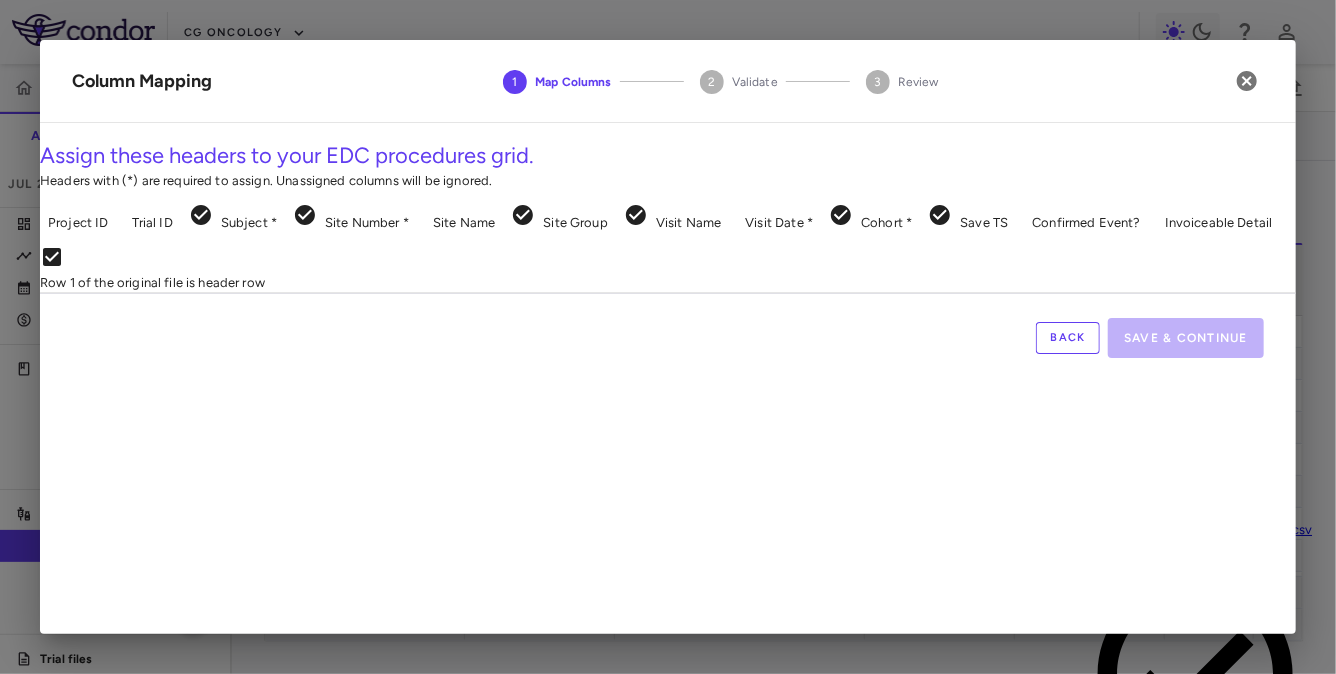 click on "Skip to sidebar Skip to main content CG Oncology PIVOT-006 Accruals Forecasting Jul 2025 (Open) Trial dashboard Analytics Financial close Journal entry Clinical expenses Summary CRO Parexel Other clinical contracts Trial activity Patient activity Site & lab cost matrix Map procedures Trial files Trial settings PIVOT-006 Intermediate-Risk NMIBC Jul 2025 (Open) Preparer Patient Activity Patient Journey 0
Region
Drag here to set column labels
Region
Site #" at bounding box center [668, 337] 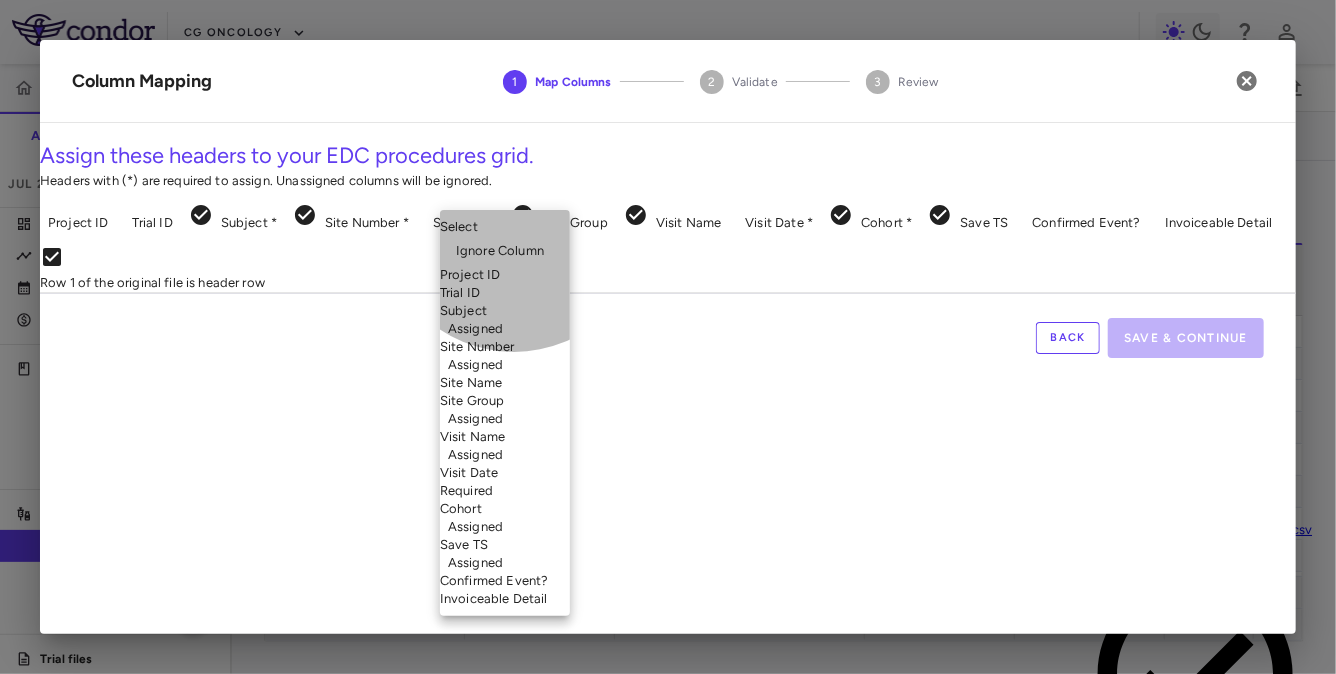 click on "Site Name" at bounding box center [505, 383] 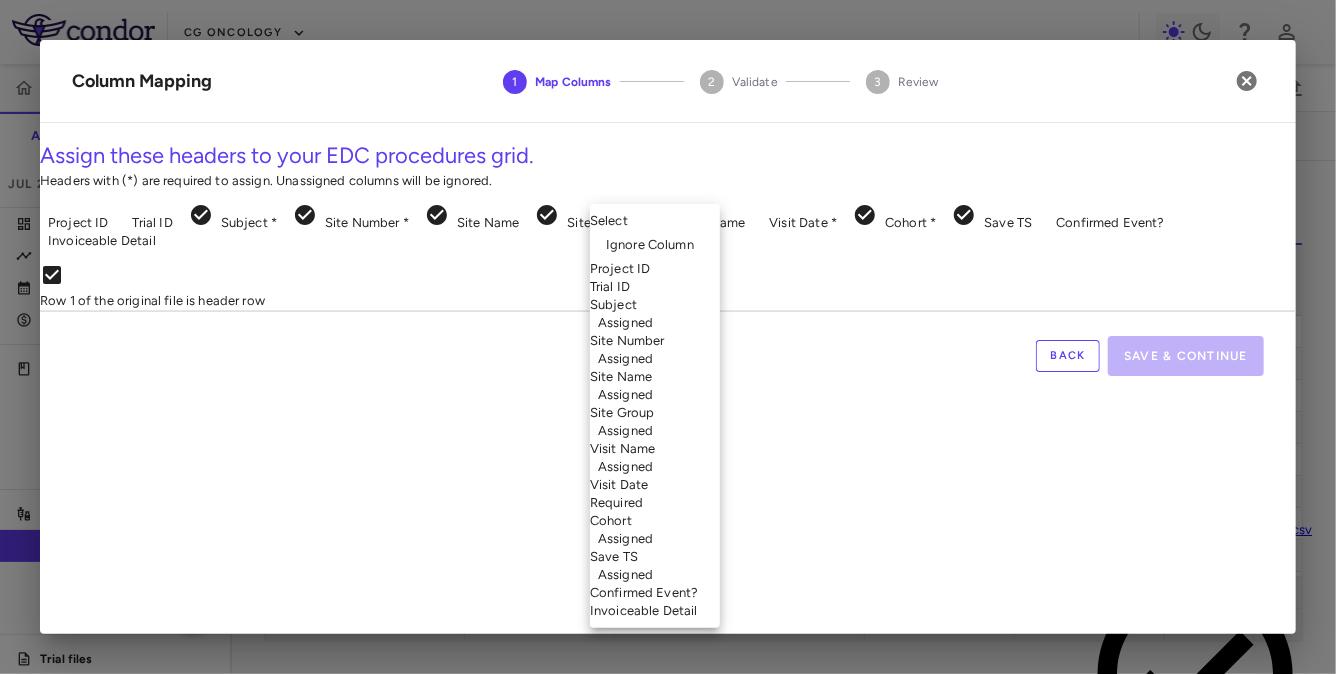 click on "Skip to sidebar Skip to main content CG Oncology PIVOT-006 Accruals Forecasting Jul 2025 (Open) Trial dashboard Analytics Financial close Journal entry Clinical expenses Summary CRO Parexel Other clinical contracts Trial activity Patient activity Site & lab cost matrix Map procedures Trial files Trial settings PIVOT-006 Intermediate-Risk NMIBC Jul 2025 (Open) Preparer Patient Activity Patient Journey 0
Region
Drag here to set column labels
Region
Site #" at bounding box center (668, 337) 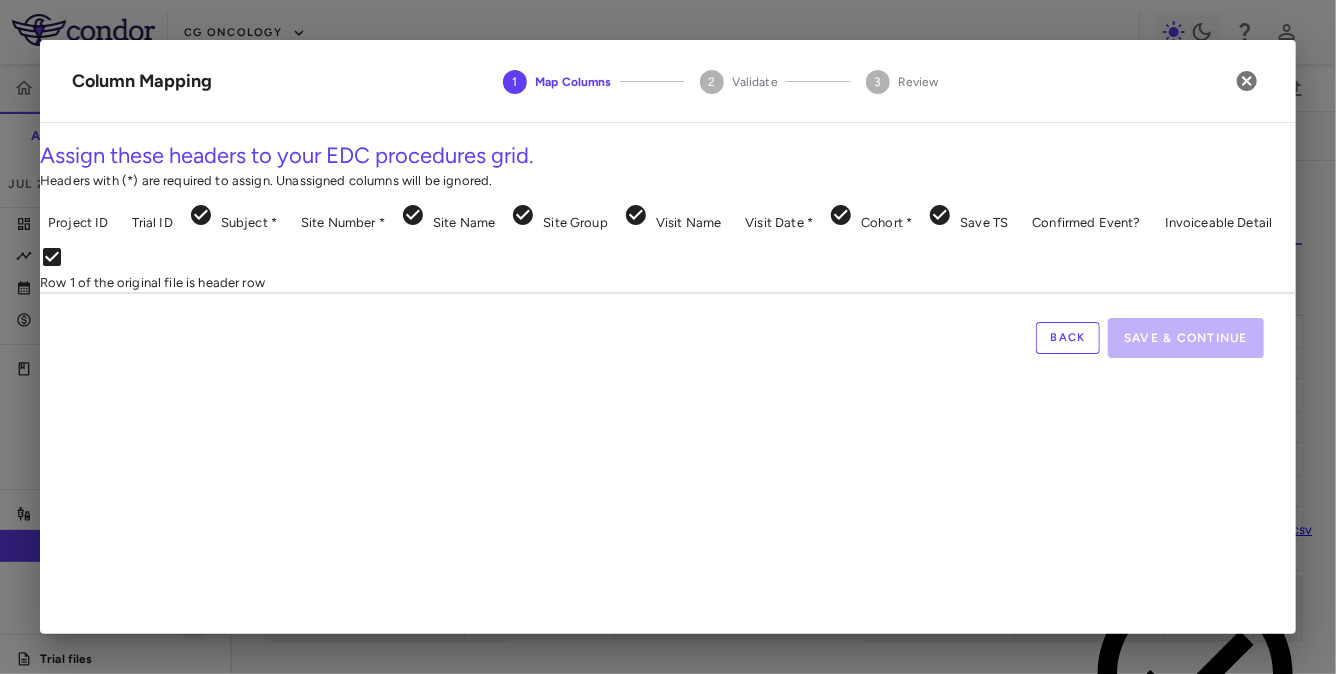 click on "**********" at bounding box center (811, 318) 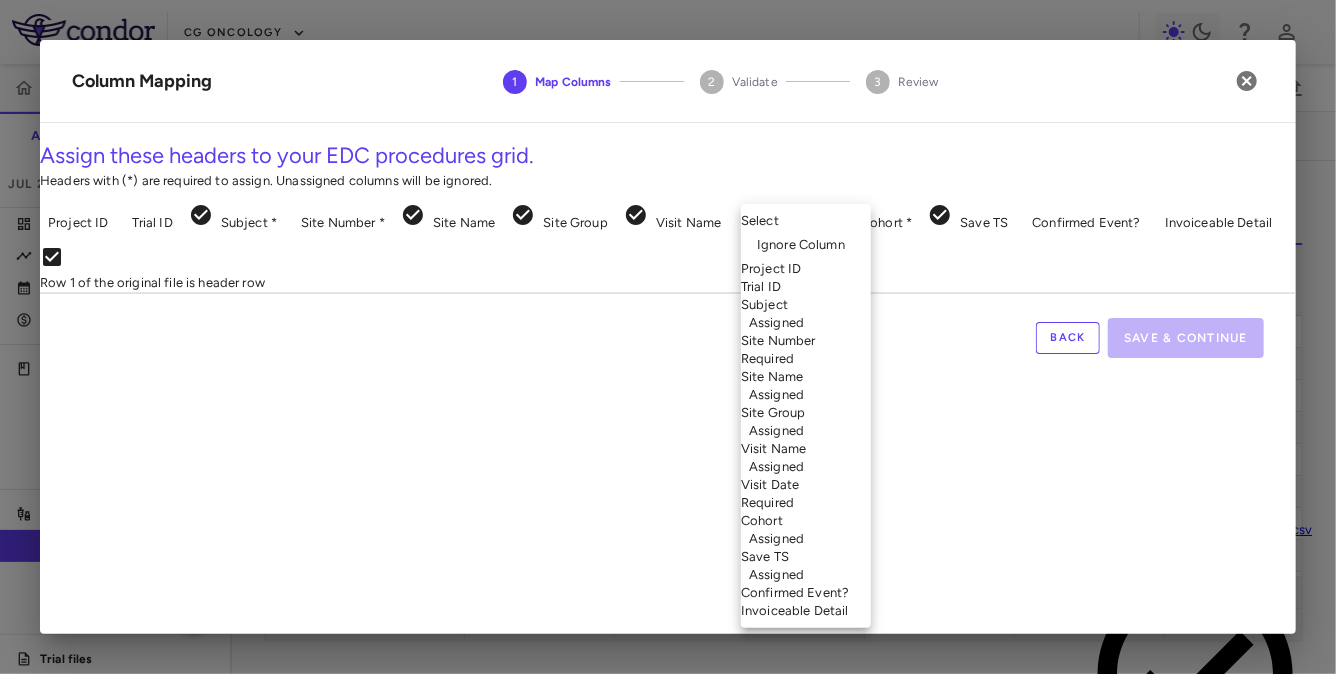 click on "Ignore Column" at bounding box center (801, 245) 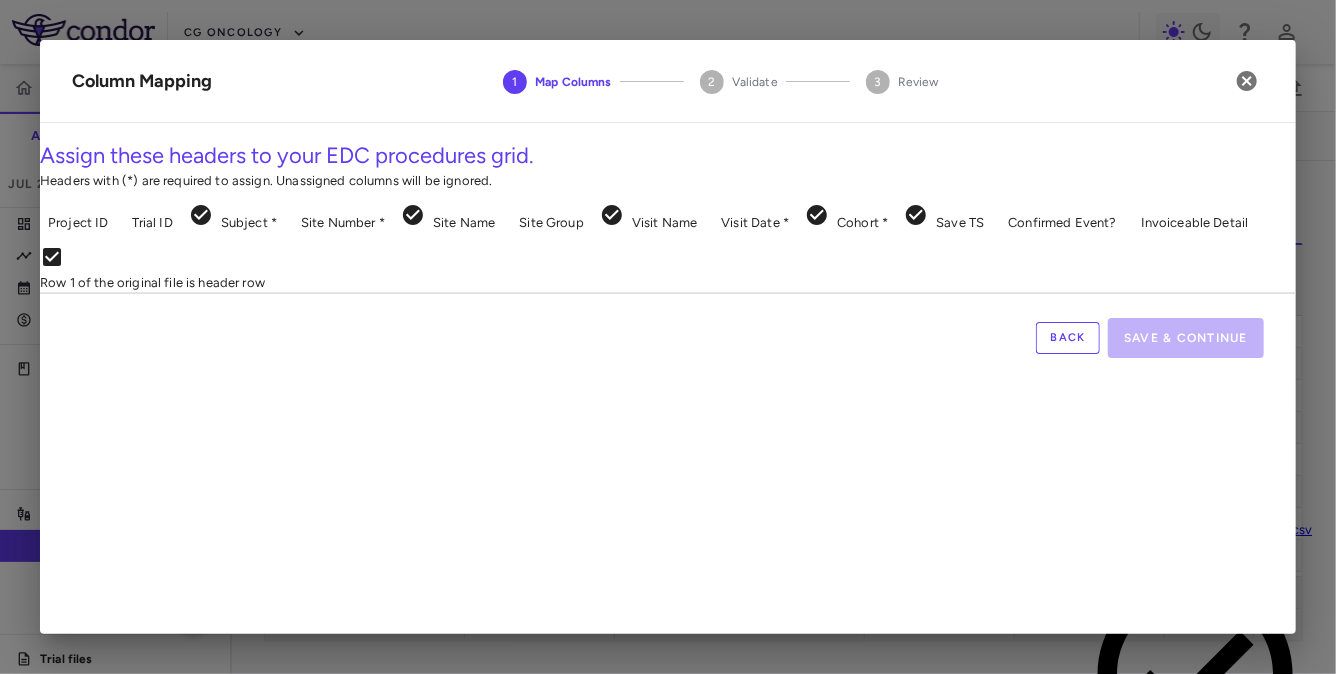 click on "Skip to sidebar Skip to main content CG Oncology PIVOT-006 Accruals Forecasting Jul 2025 (Open) Trial dashboard Analytics Financial close Journal entry Clinical expenses Summary CRO Parexel Other clinical contracts Trial activity Patient activity Site & lab cost matrix Map procedures Trial files Trial settings PIVOT-006 Intermediate-Risk NMIBC Jul 2025 (Open) Preparer Patient Activity Patient Journey 0
Region
Drag here to set column labels
Region
Site #" at bounding box center [668, 337] 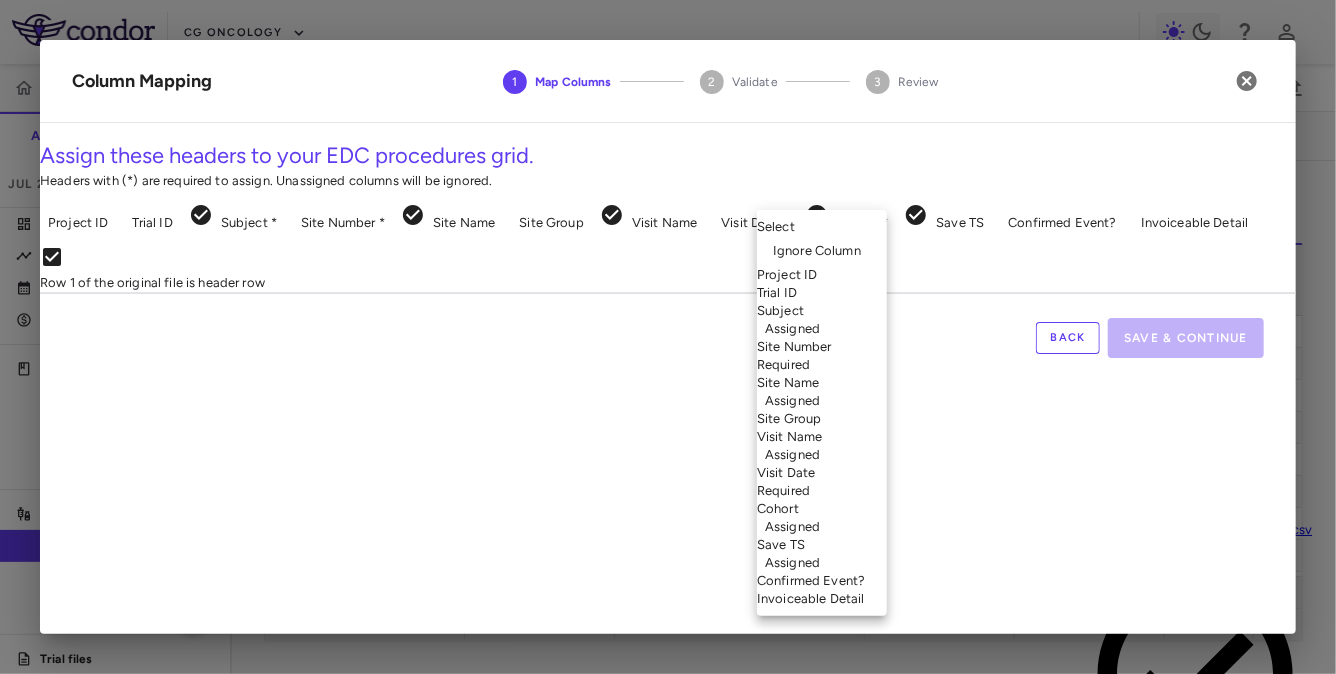 click on "Ignore Column" at bounding box center (817, 251) 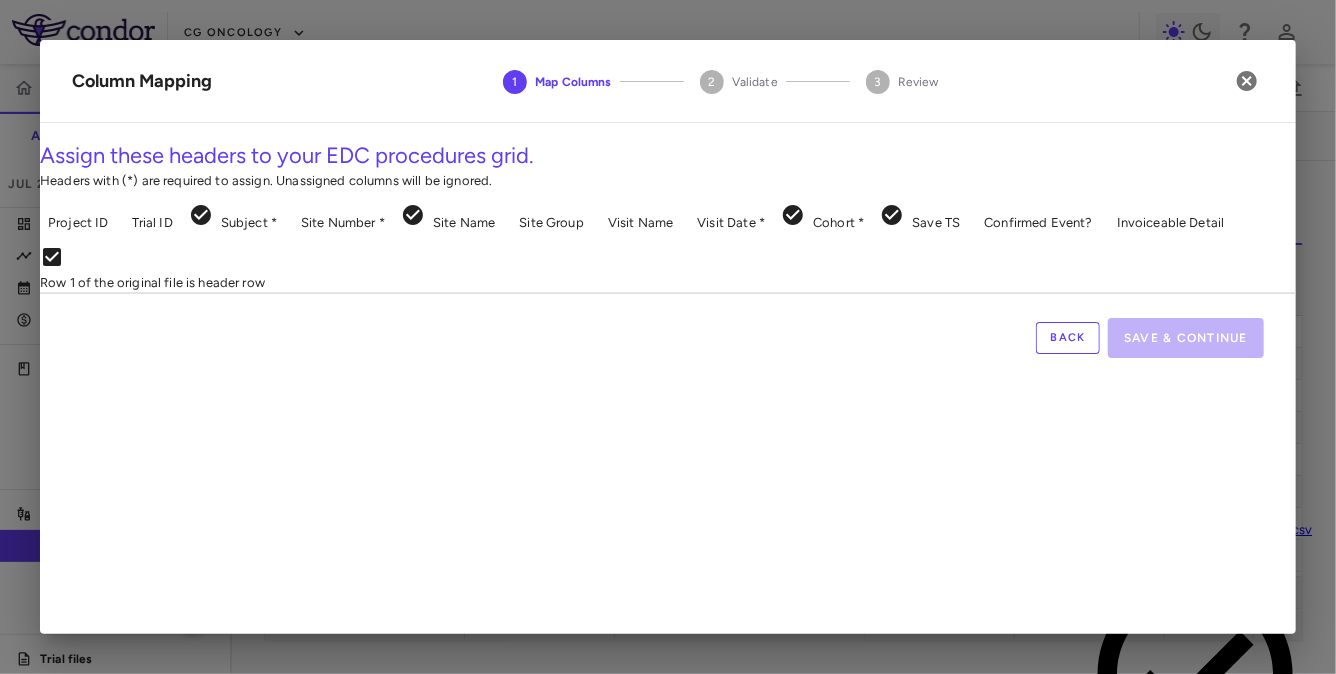 click on "Skip to sidebar Skip to main content CG Oncology PIVOT-006 Accruals Forecasting Jul 2025 (Open) Trial dashboard Analytics Financial close Journal entry Clinical expenses Summary CRO Parexel Other clinical contracts Trial activity Patient activity Site & lab cost matrix Map procedures Trial files Trial settings PIVOT-006 Intermediate-Risk NMIBC Jul 2025 (Open) Preparer Patient Activity Patient Journey 0
Region
Drag here to set column labels
Region
Site #" at bounding box center (668, 337) 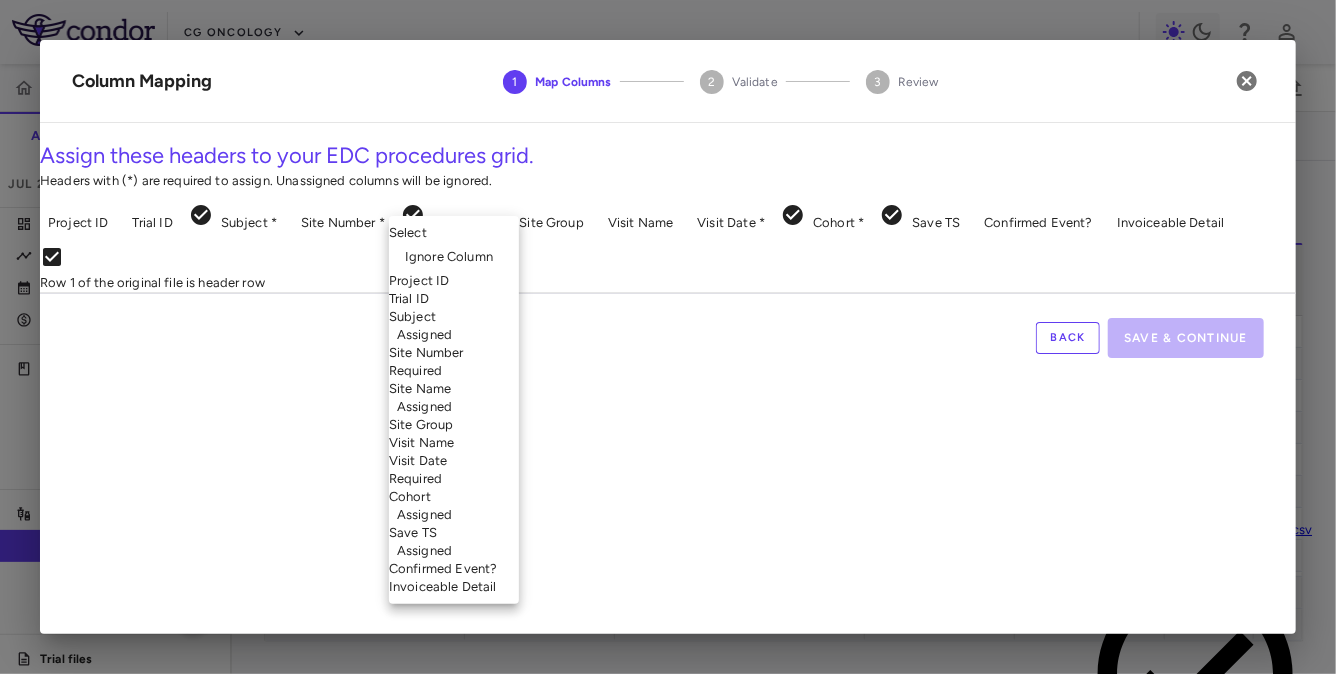 click on "Visit Name" at bounding box center (454, 443) 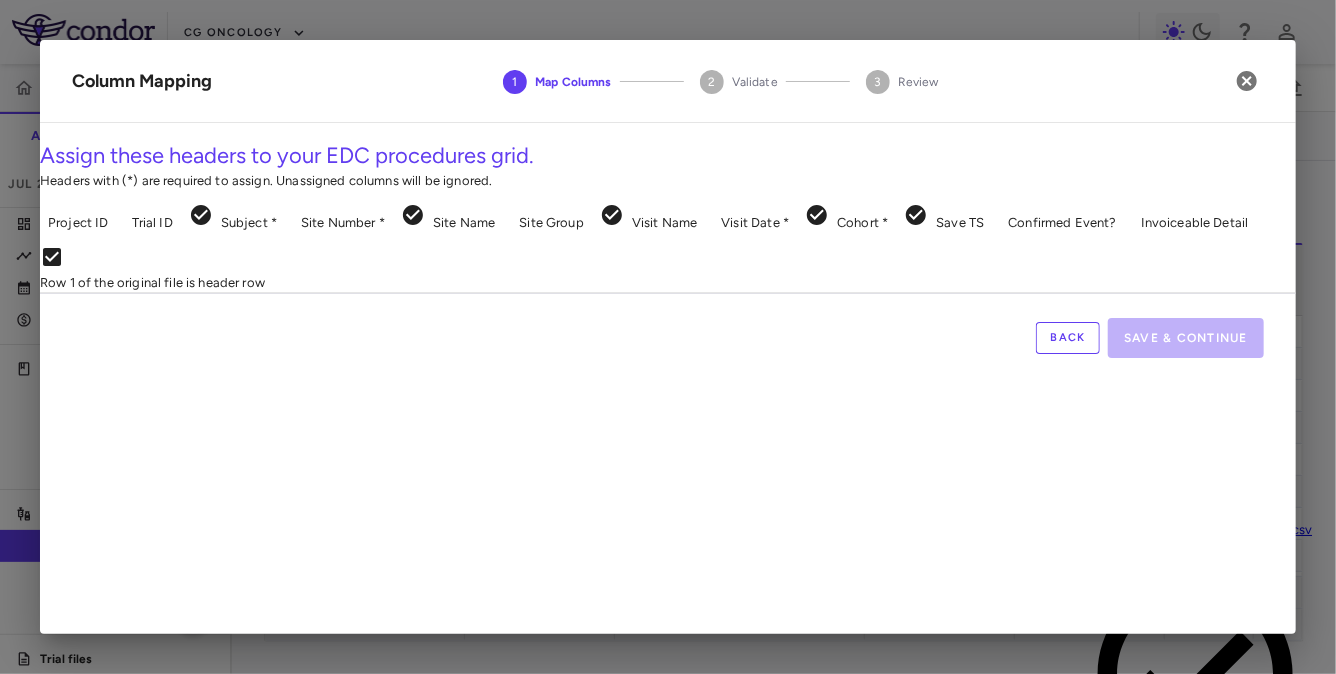 click on "Skip to sidebar Skip to main content CG Oncology PIVOT-006 Accruals Forecasting Jul 2025 (Open) Trial dashboard Analytics Financial close Journal entry Clinical expenses Summary CRO Parexel Other clinical contracts Trial activity Patient activity Site & lab cost matrix Map procedures Trial files Trial settings PIVOT-006 Intermediate-Risk NMIBC Jul 2025 (Open) Preparer Patient Activity Patient Journey 0
Region
Drag here to set column labels
Region
Site #" at bounding box center [668, 337] 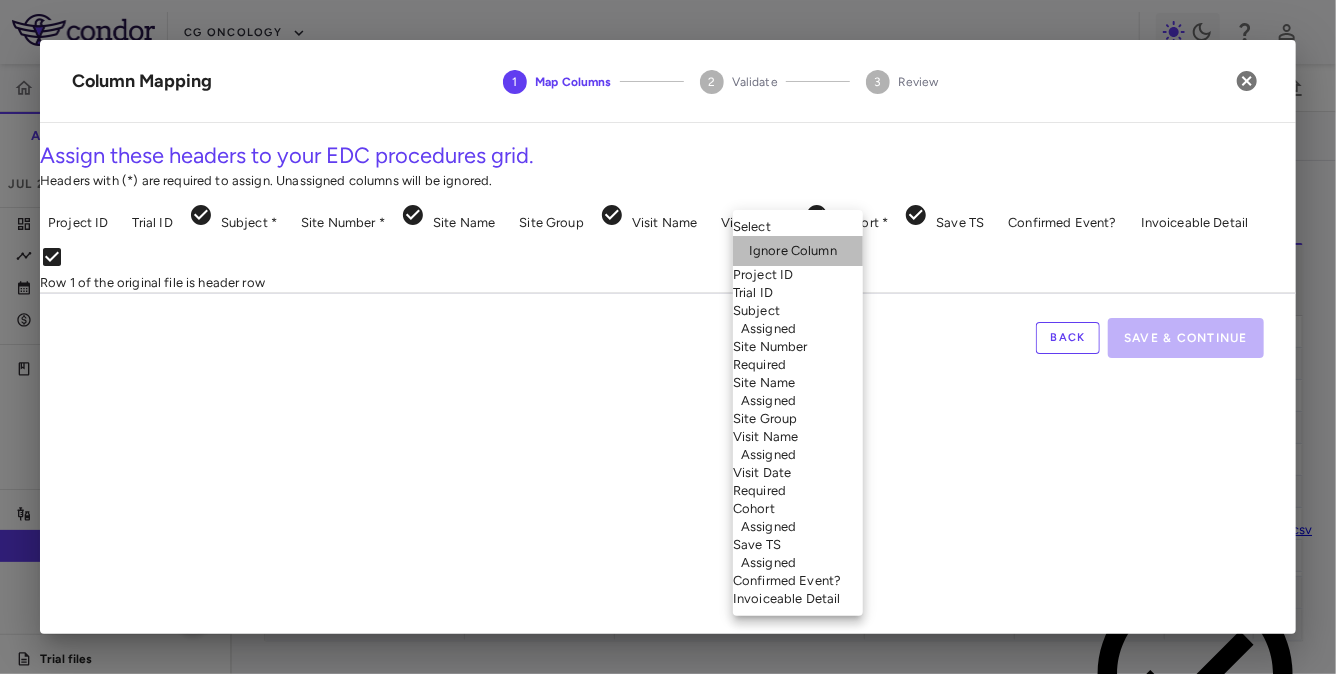 click on "Ignore Column" at bounding box center (793, 251) 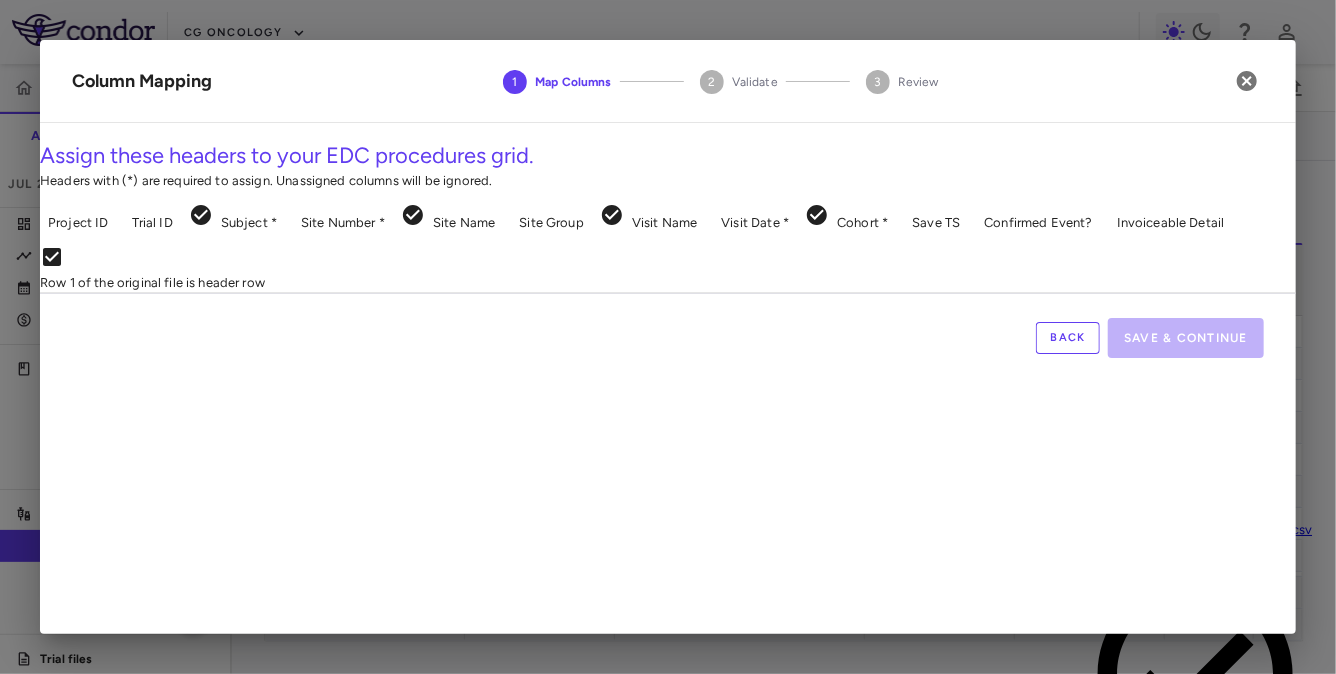 click on "Skip to sidebar Skip to main content CG Oncology PIVOT-006 Accruals Forecasting Jul 2025 (Open) Trial dashboard Analytics Financial close Journal entry Clinical expenses Summary CRO Parexel Other clinical contracts Trial activity Patient activity Site & lab cost matrix Map procedures Trial files Trial settings PIVOT-006 Intermediate-Risk NMIBC Jul 2025 (Open) Preparer Patient Activity Patient Journey 0
Region
Drag here to set column labels
Region
Site #" at bounding box center (668, 337) 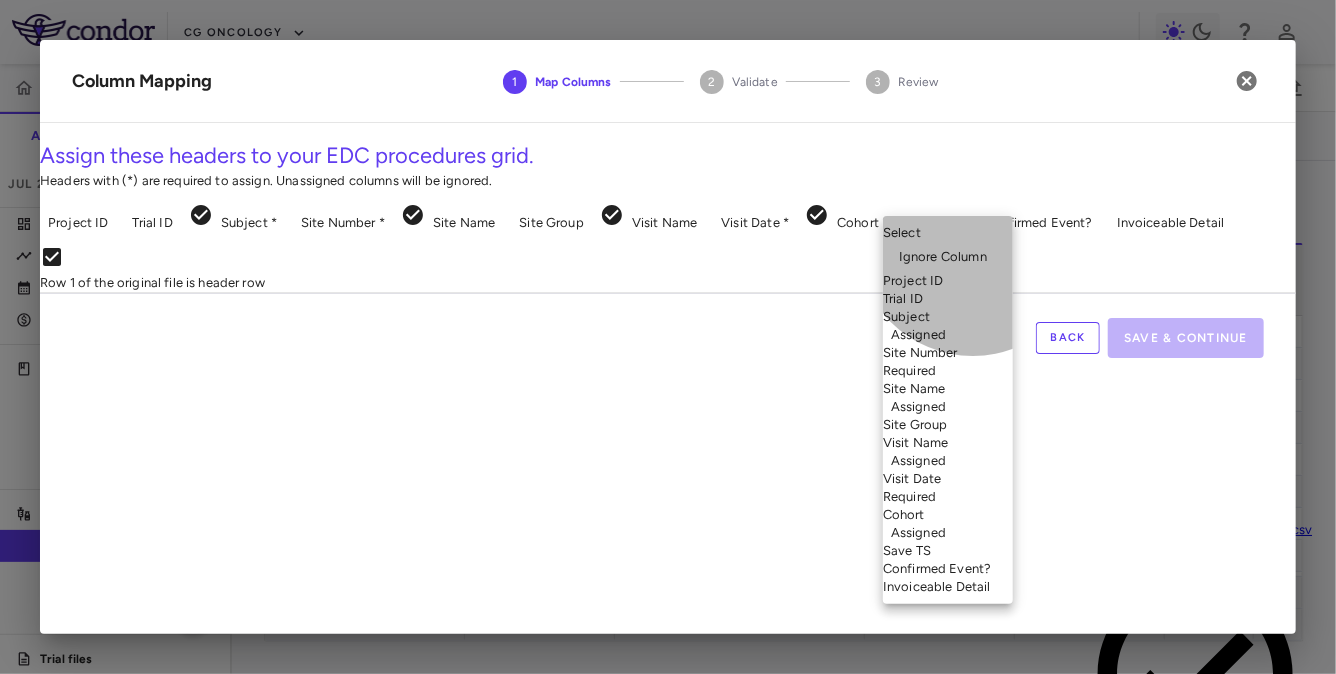 click on "Site Number Required" at bounding box center (948, 362) 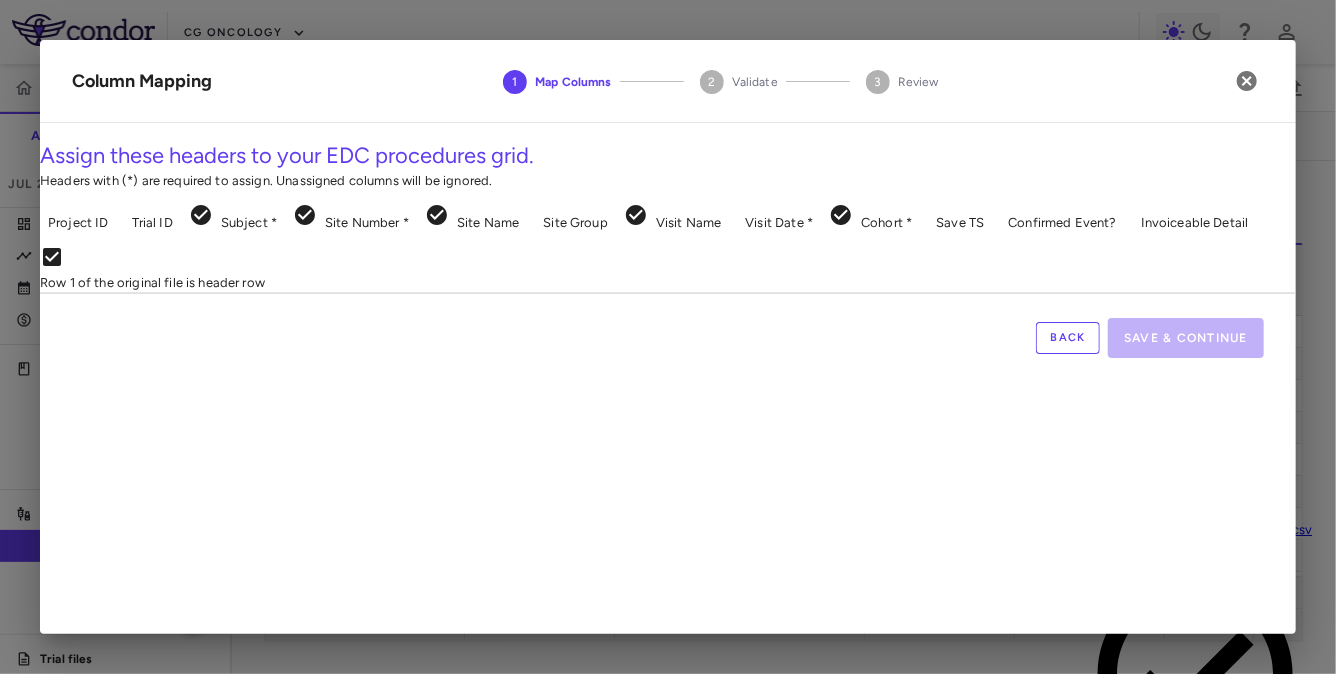 click on "Skip to sidebar Skip to main content CG Oncology PIVOT-006 Accruals Forecasting Jul 2025 (Open) Trial dashboard Analytics Financial close Journal entry Clinical expenses Summary CRO Parexel Other clinical contracts Trial activity Patient activity Site & lab cost matrix Map procedures Trial files Trial settings PIVOT-006 Intermediate-Risk NMIBC Jul 2025 (Open) Preparer Patient Activity Patient Journey 0
Region
Drag here to set column labels
Region
Site #" at bounding box center (668, 337) 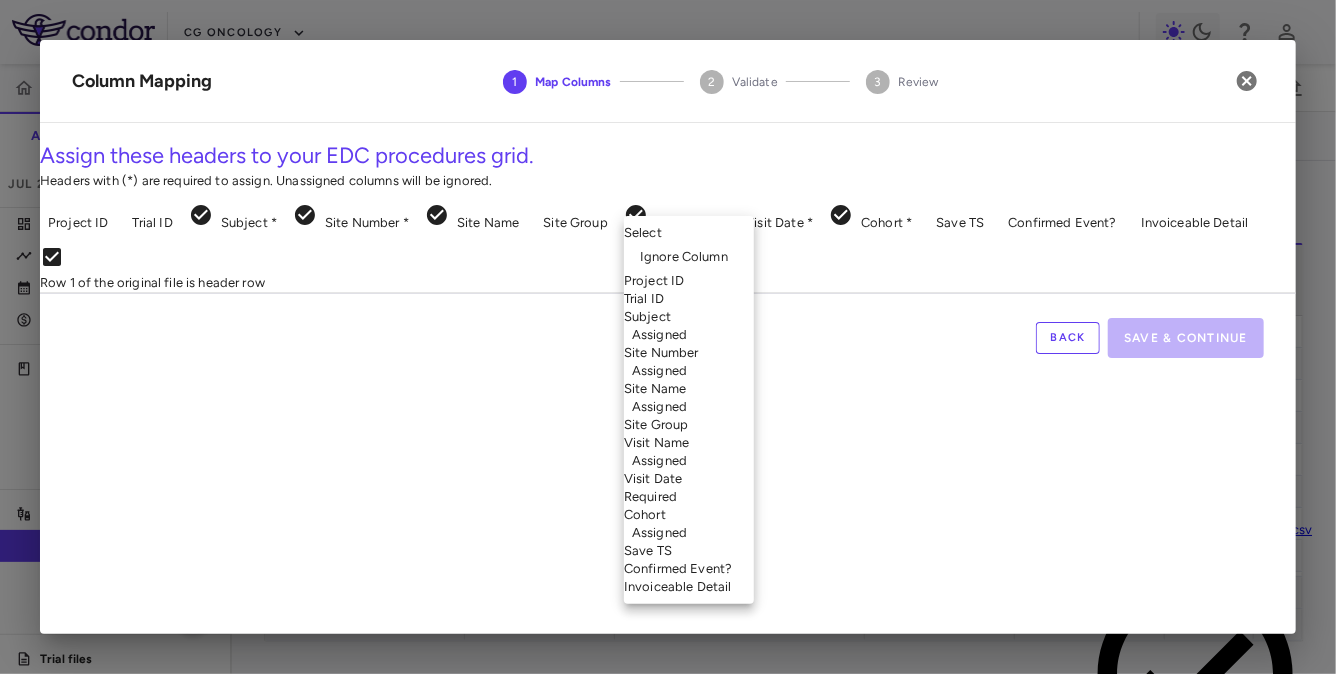 click on "Visit Date Required" at bounding box center [689, 488] 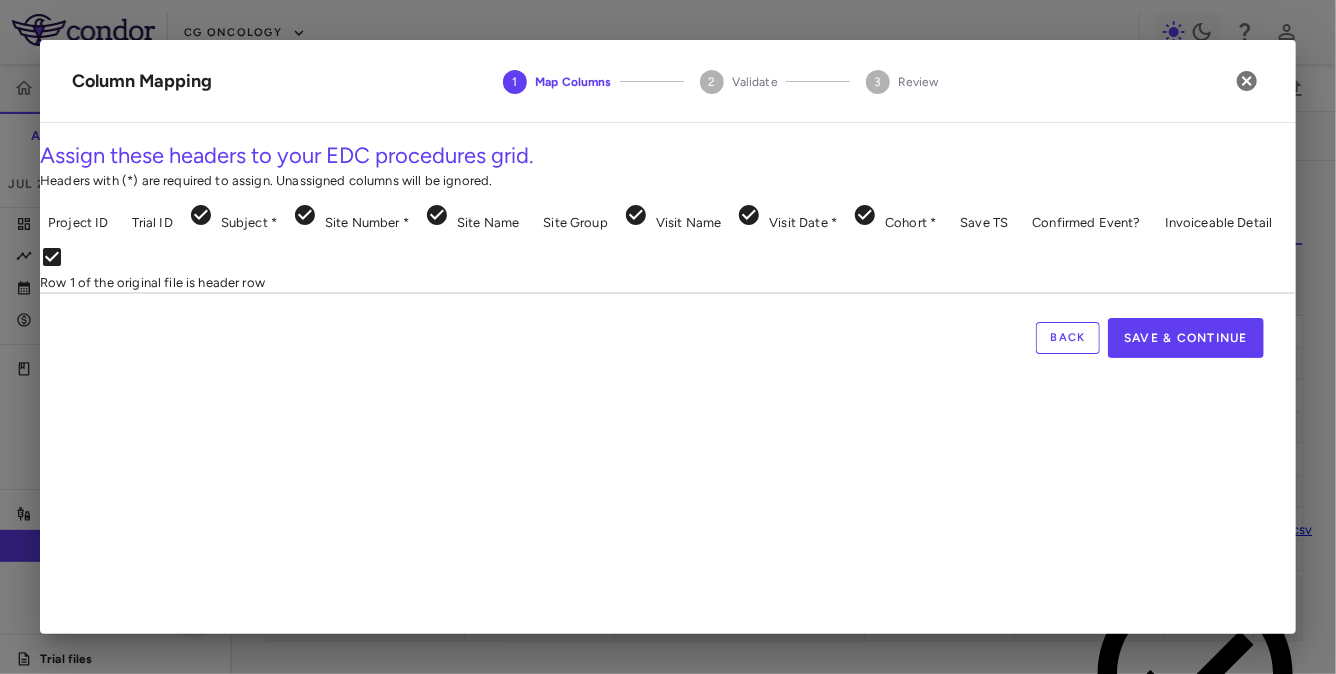 click on "Skip to sidebar Skip to main content CG Oncology PIVOT-006 Accruals Forecasting Jul 2025 (Open) Trial dashboard Analytics Financial close Journal entry Clinical expenses Summary CRO Parexel Other clinical contracts Trial activity Patient activity Site & lab cost matrix Map procedures Trial files Trial settings PIVOT-006 Intermediate-Risk NMIBC Jul 2025 (Open) Preparer Patient Activity Patient Journey 0
Region
Drag here to set column labels
Region
Site #" at bounding box center (668, 337) 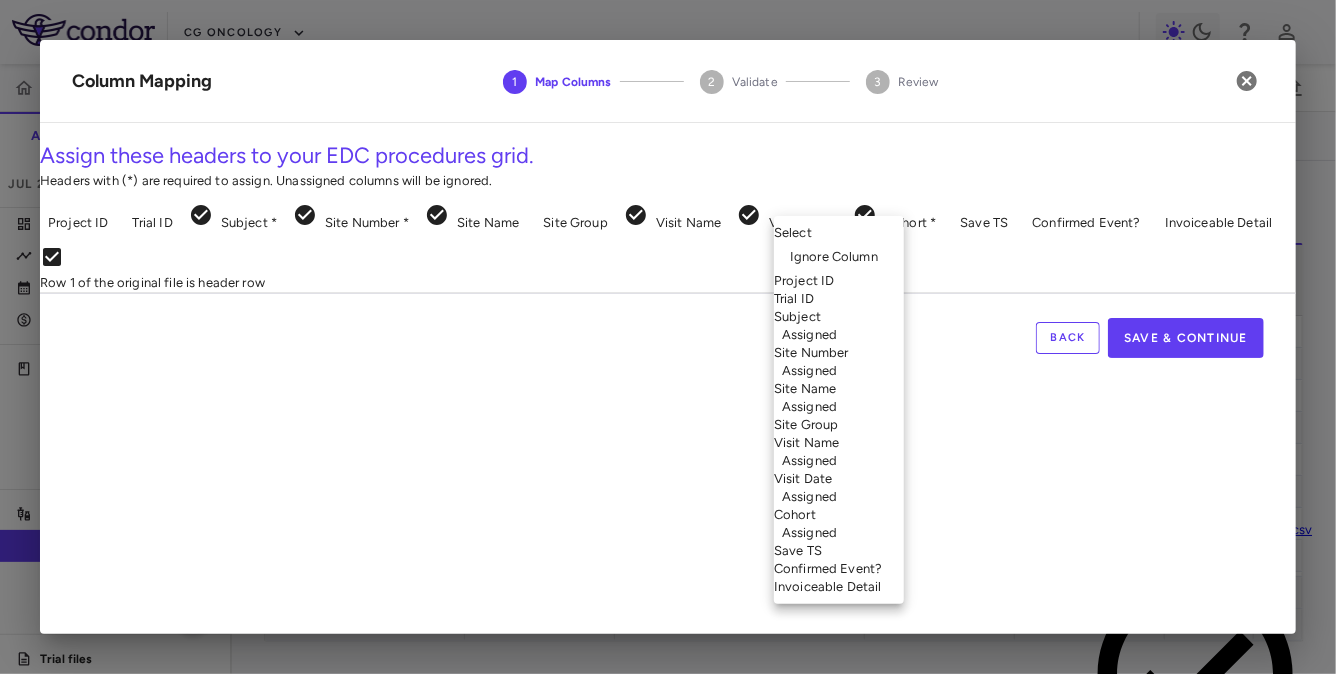 click on "Invoiceable Detail" at bounding box center (839, 587) 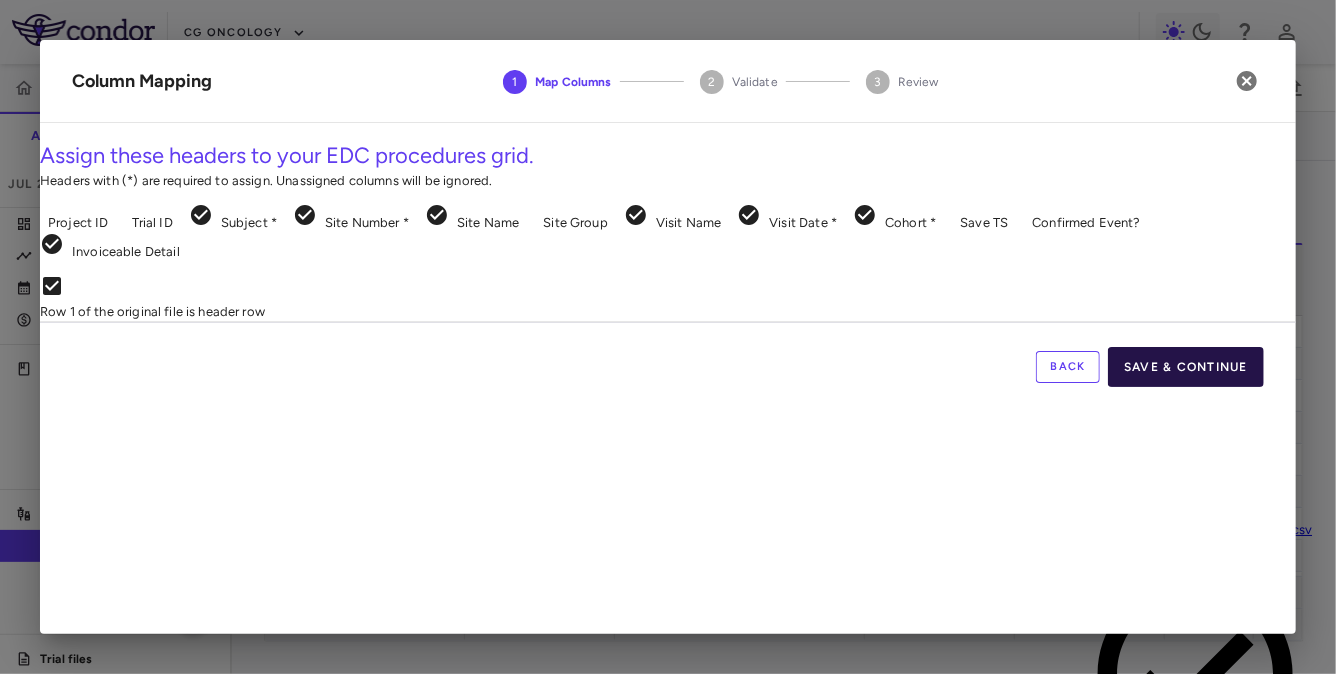 click on "Save & Continue" at bounding box center (1186, 367) 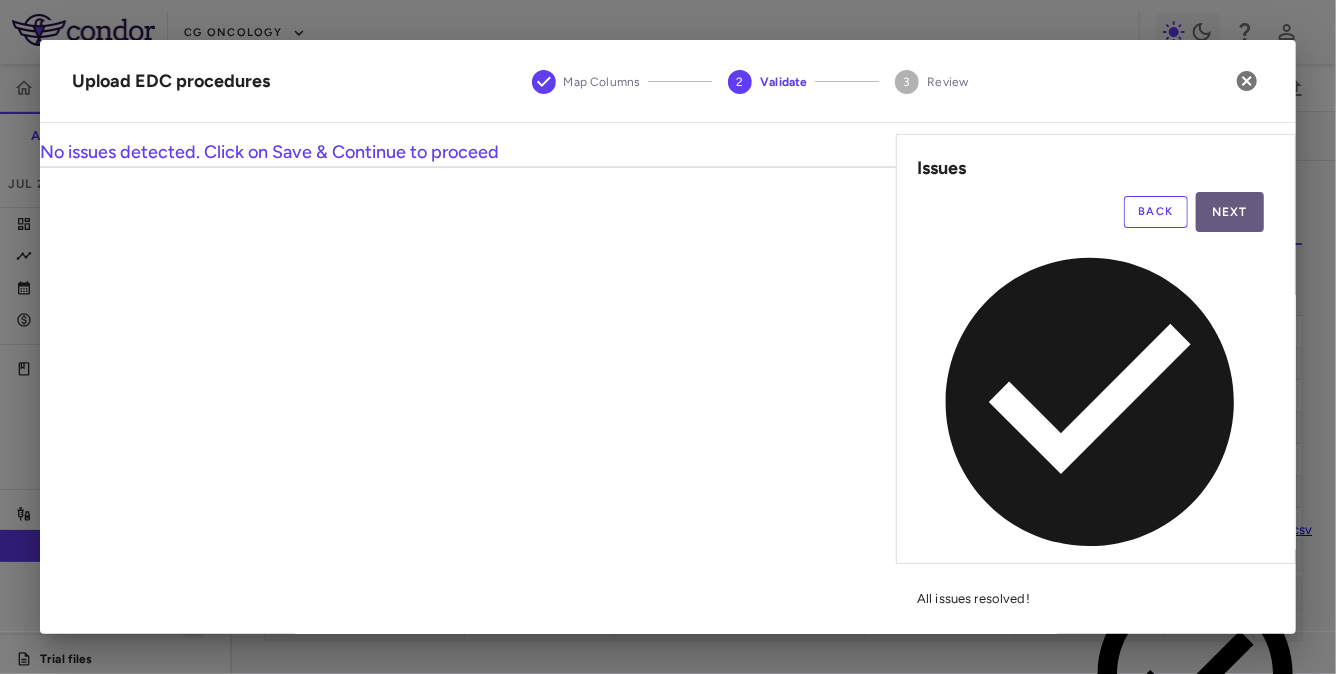 click on "Next" at bounding box center [1230, 212] 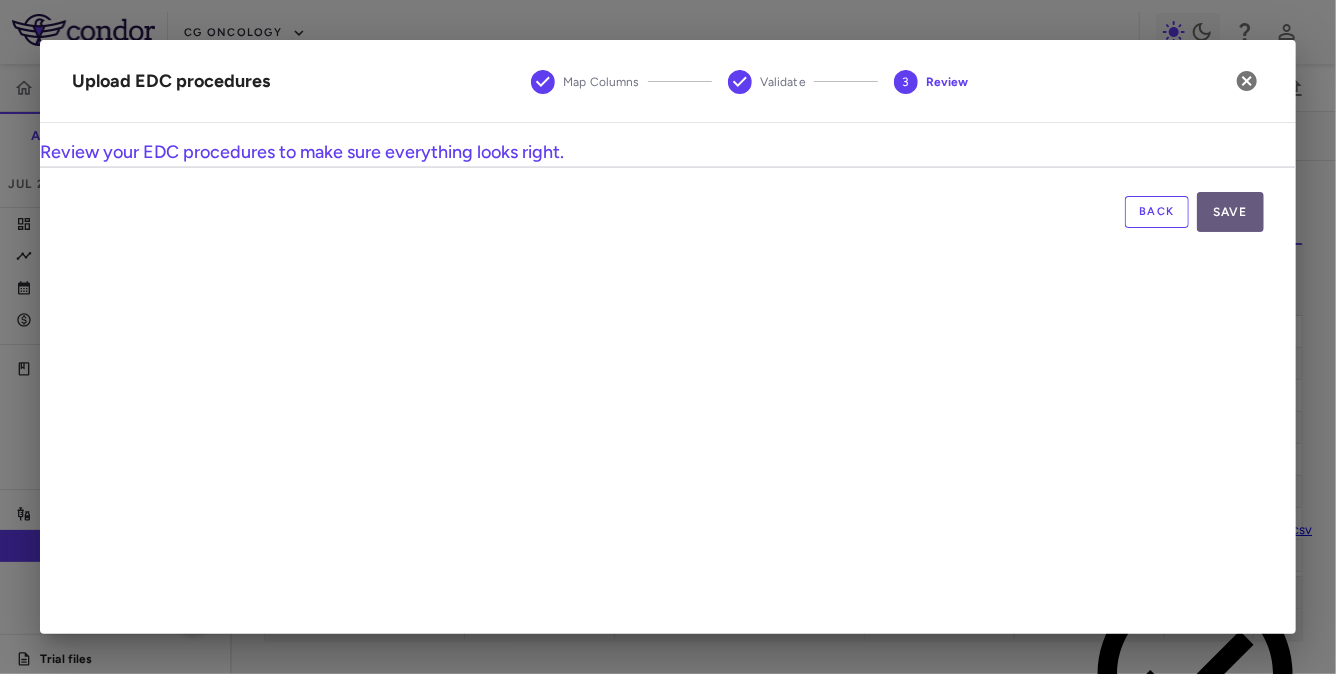click on "Save" at bounding box center [1230, 212] 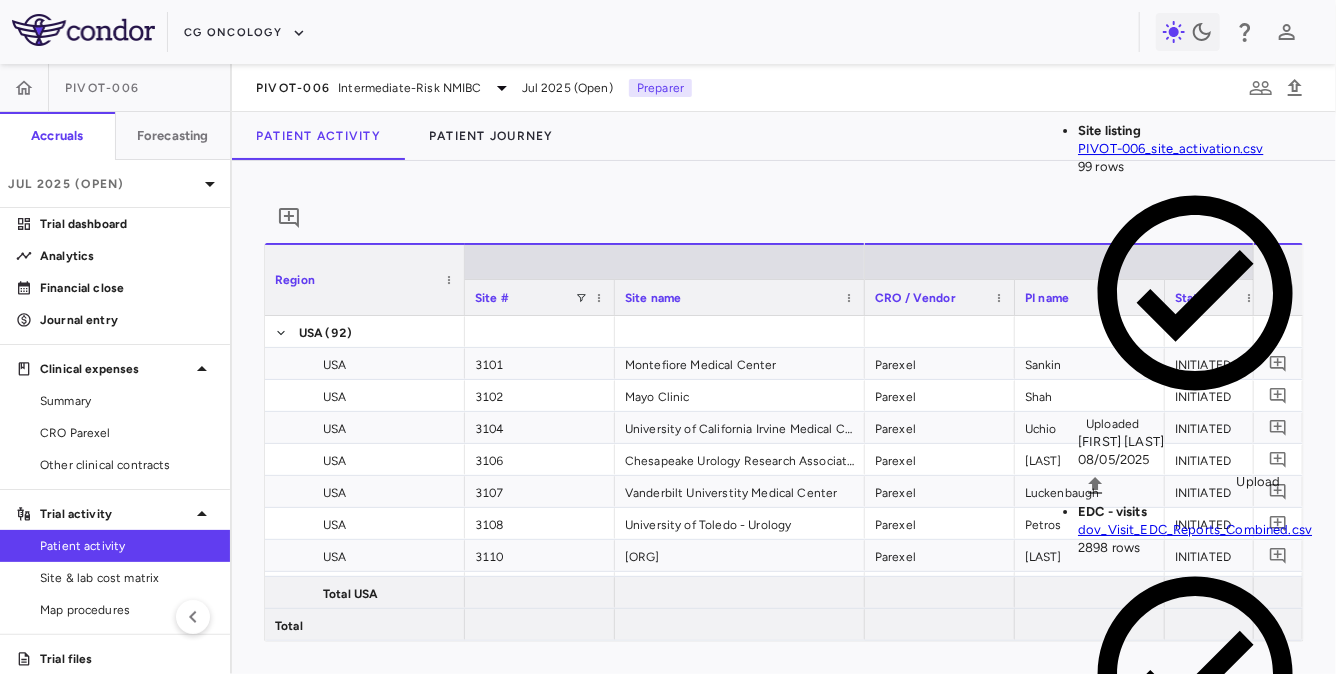 click at bounding box center (1095, 1903) 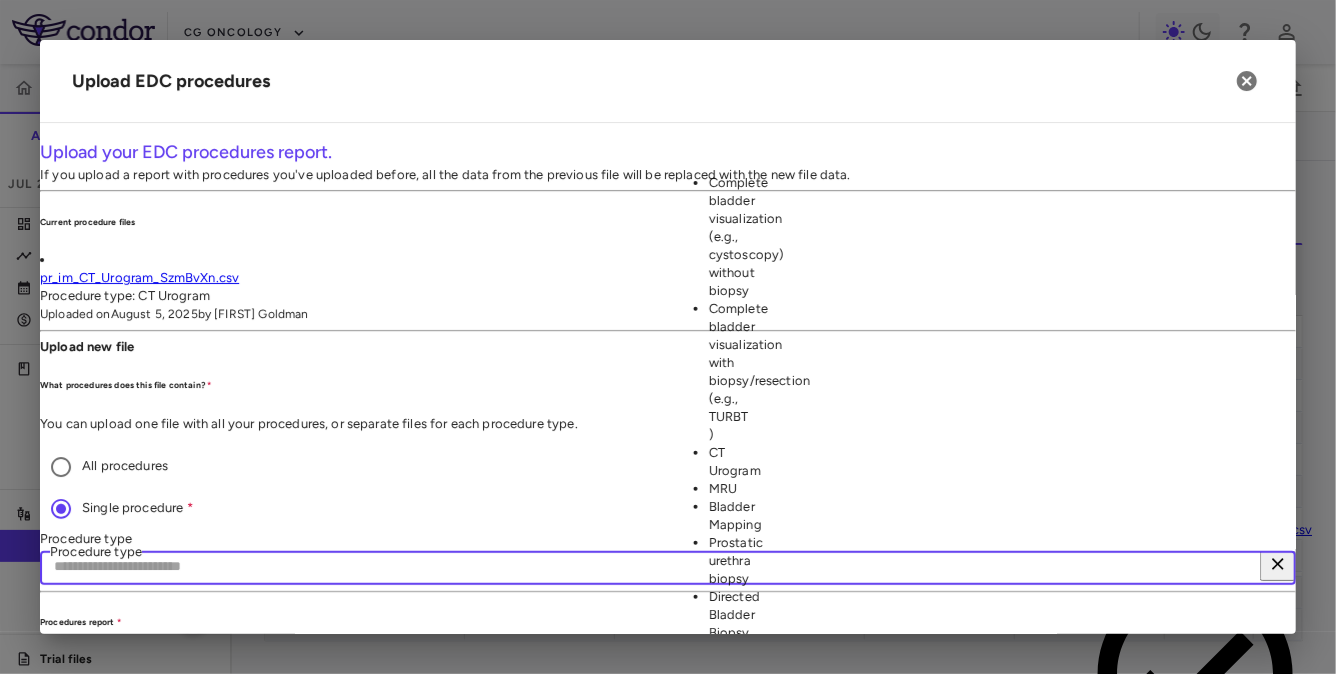 click on "Procedure type" at bounding box center (661, 566) 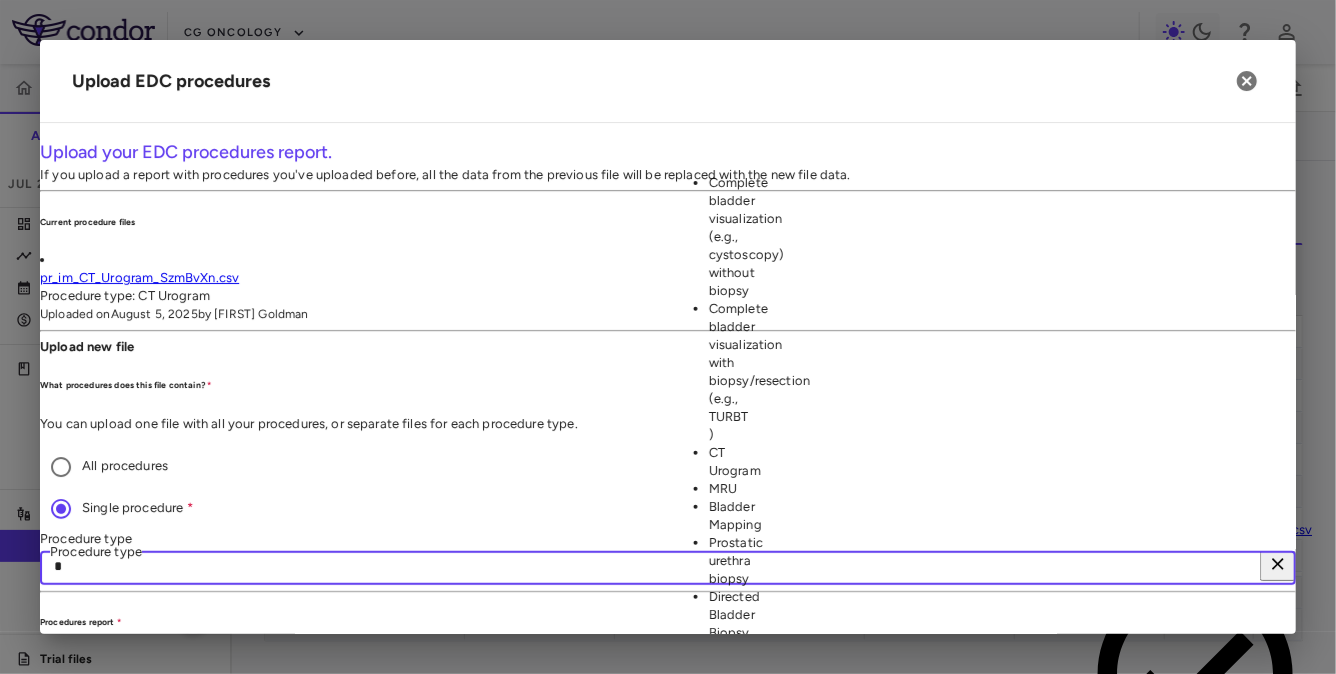 type on "*" 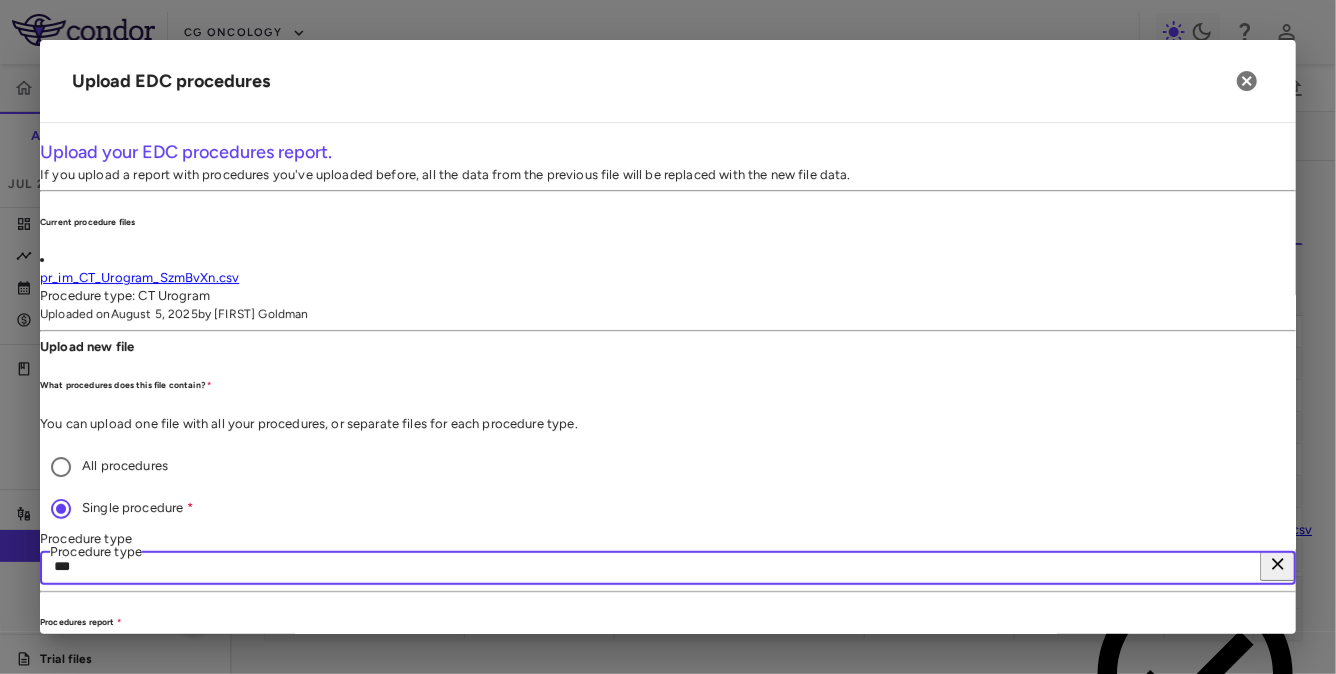 type on "*" 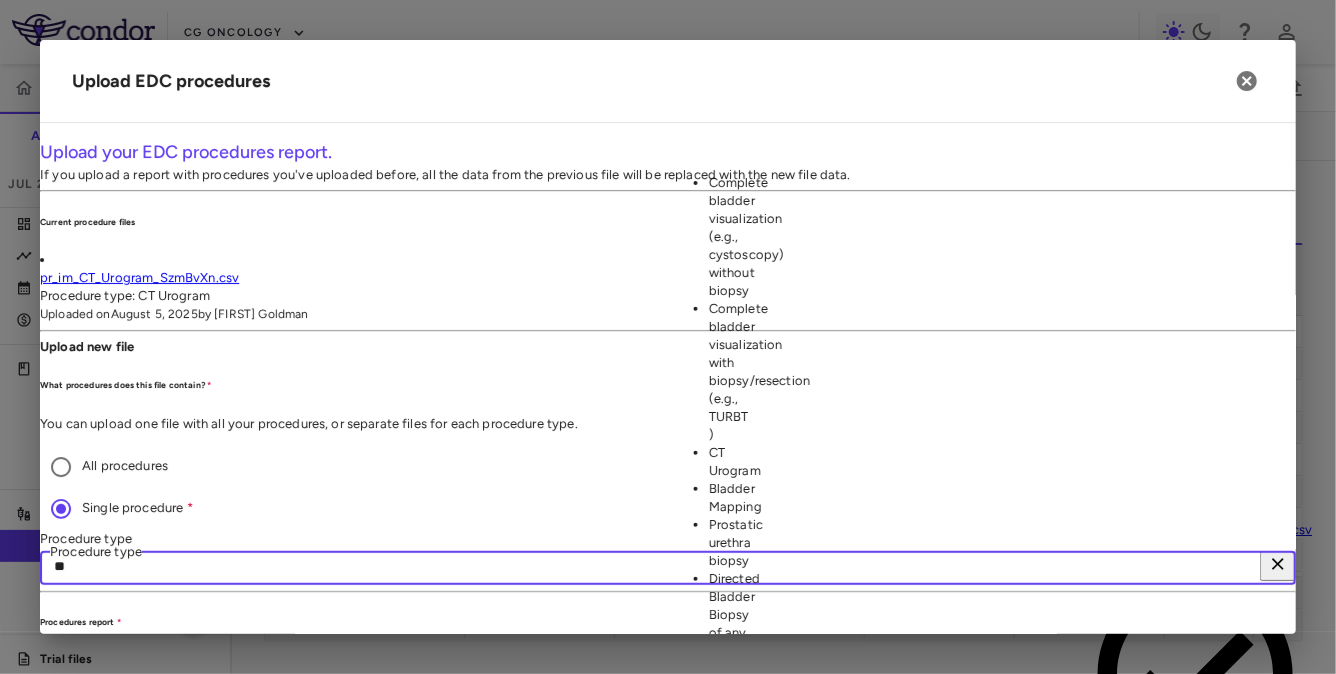 type 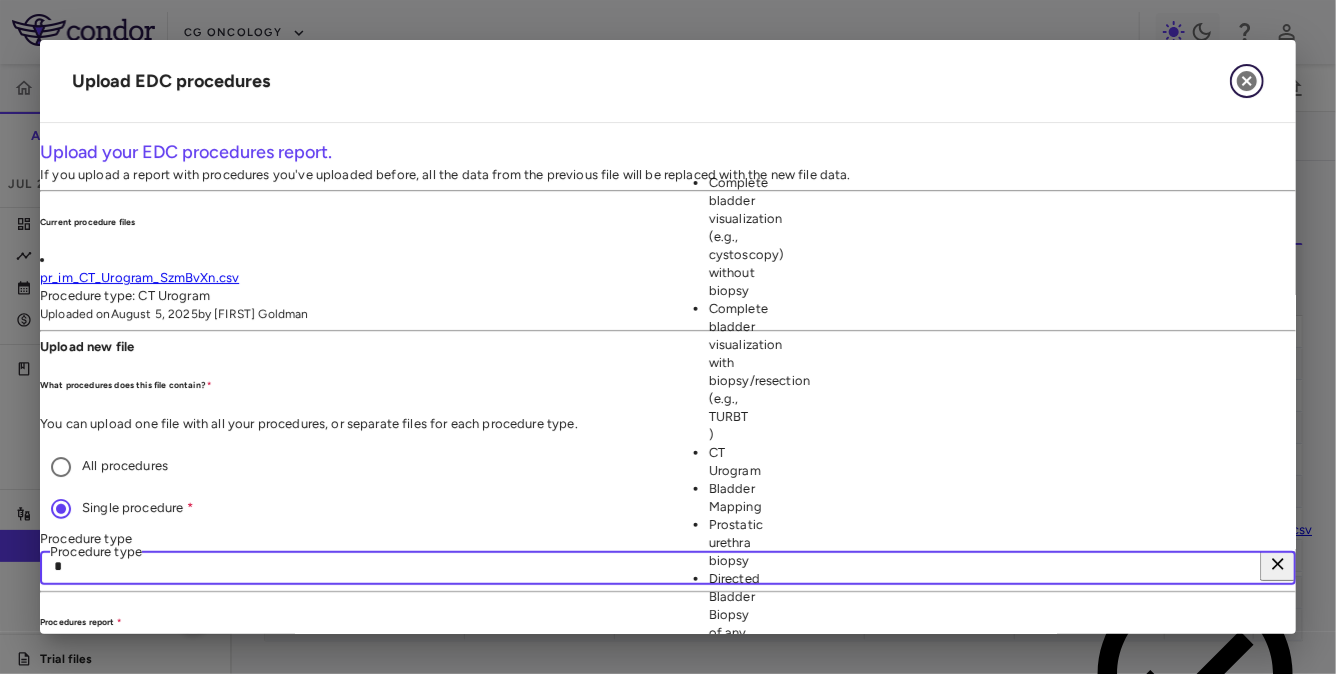 click 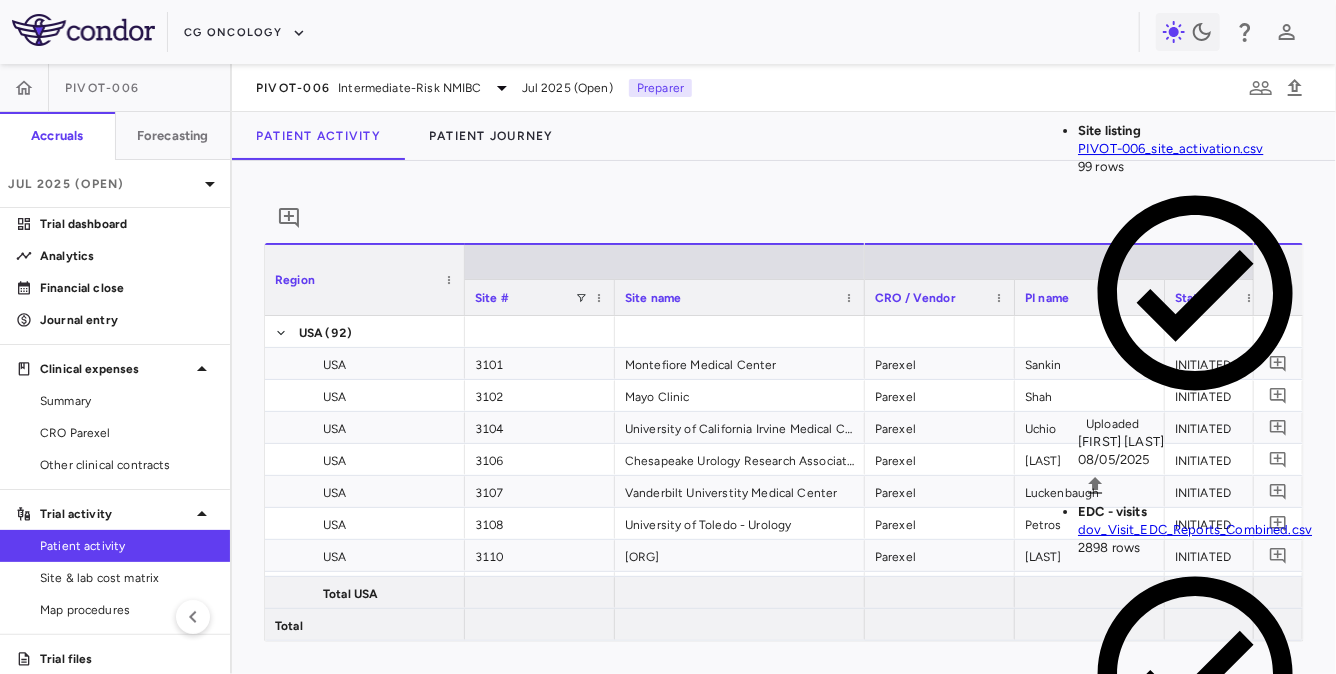 click on "0
Region
Drag here to set column labels
Region
Site #
Site name
to" at bounding box center (784, 417) 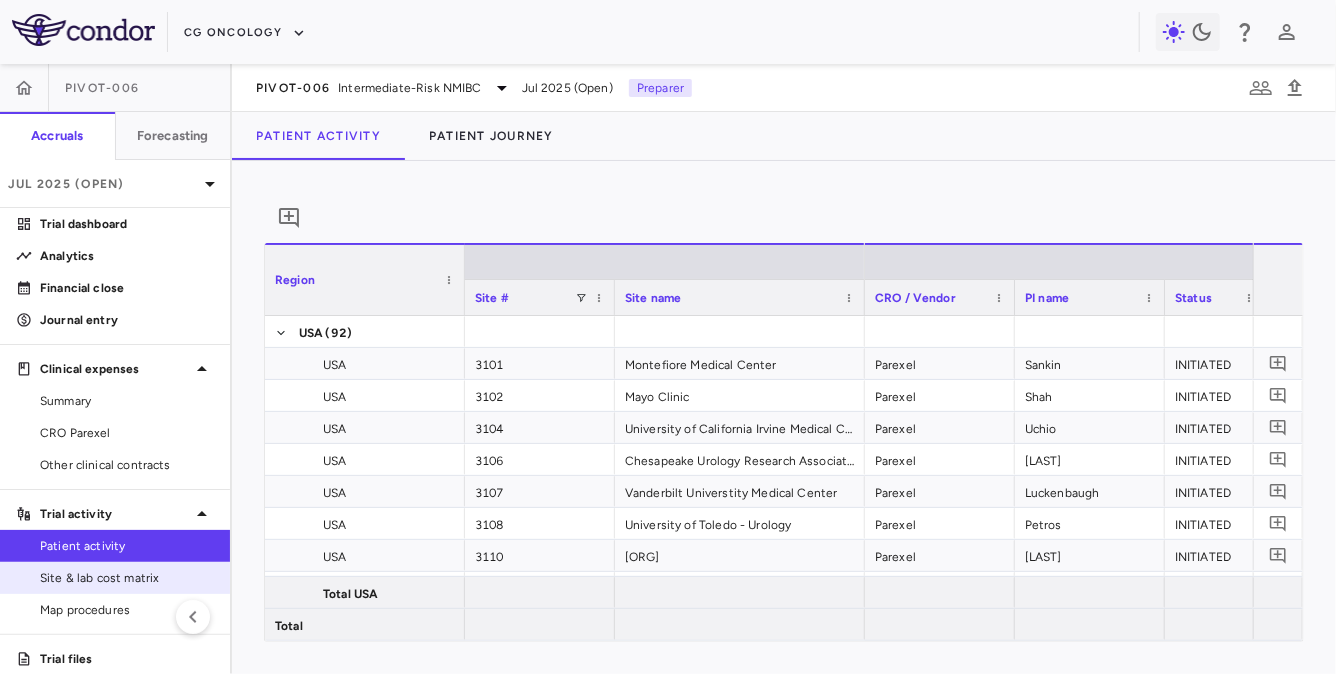click on "Site & lab cost matrix" at bounding box center (127, 578) 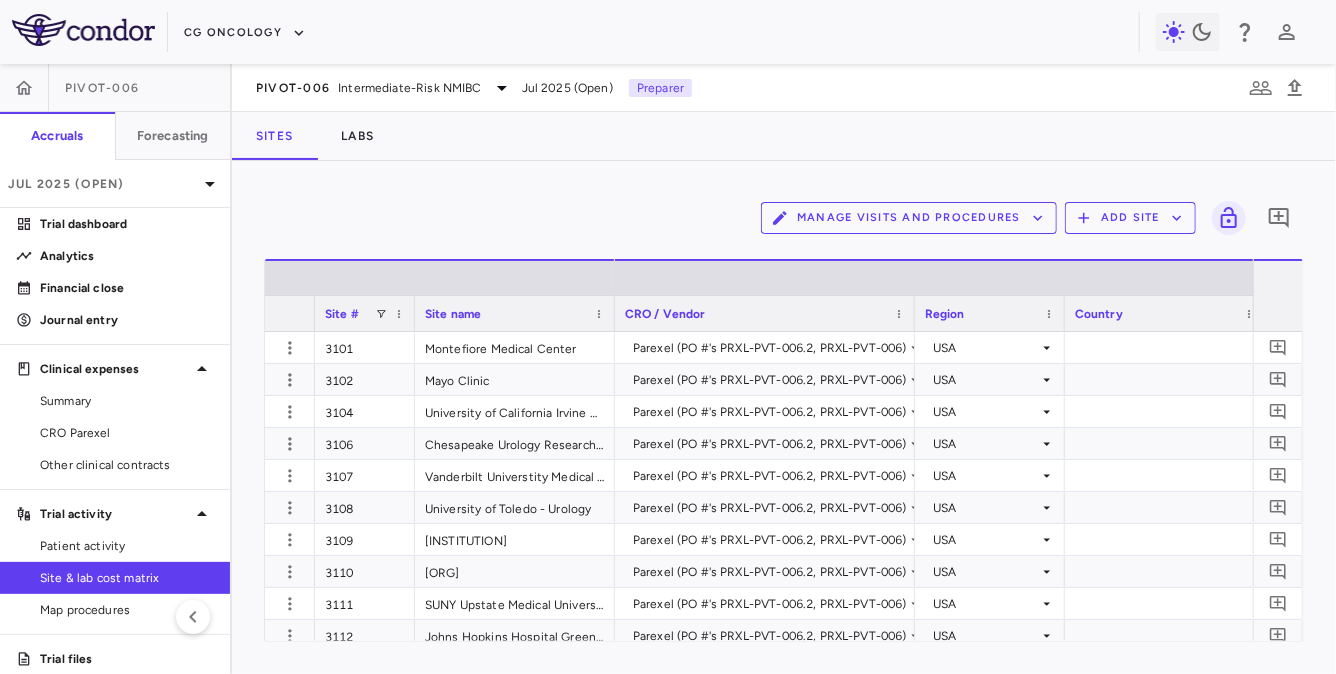 click on "Manage Visits and Procedures" at bounding box center [909, 218] 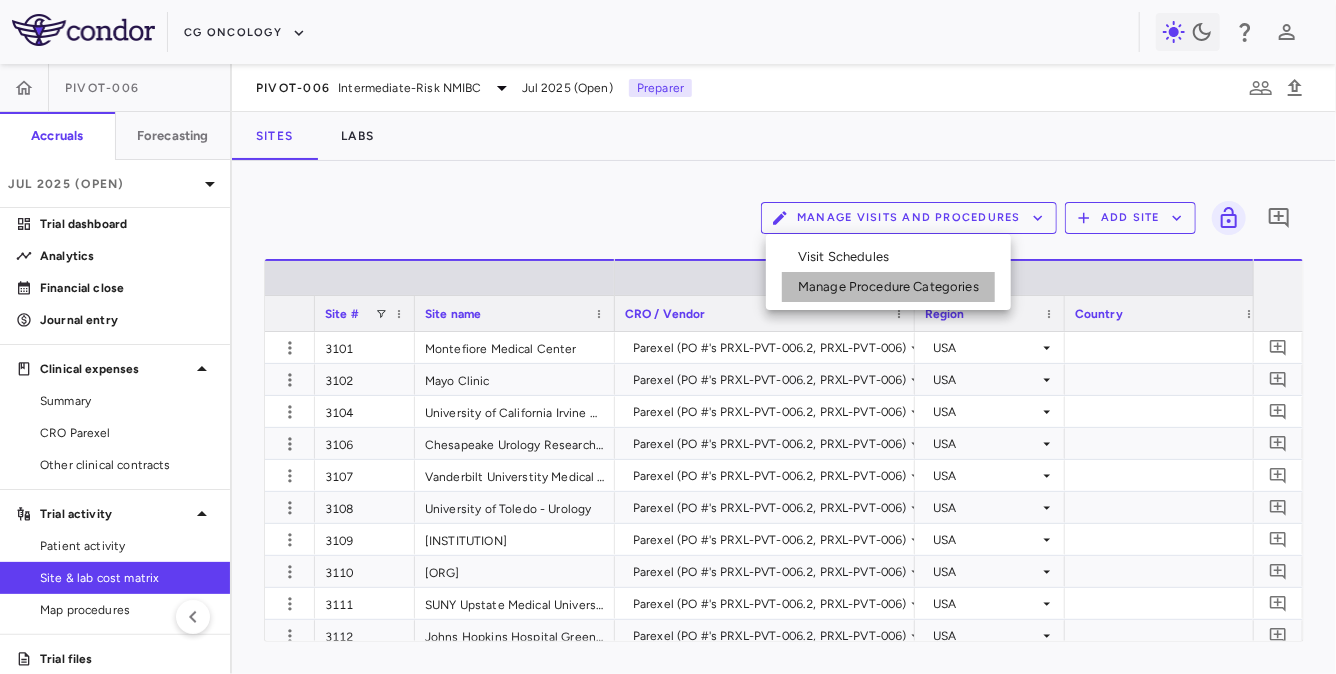 click on "Manage Procedure Categories" at bounding box center [888, 287] 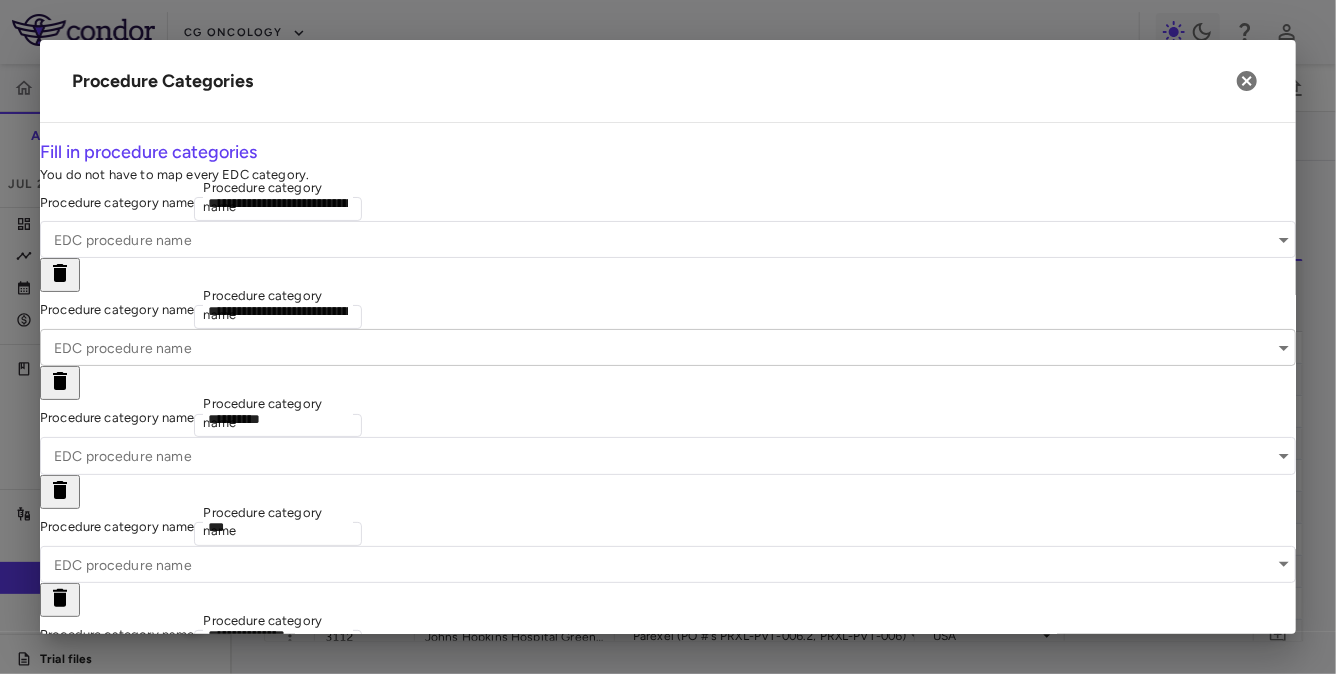 type on "**********" 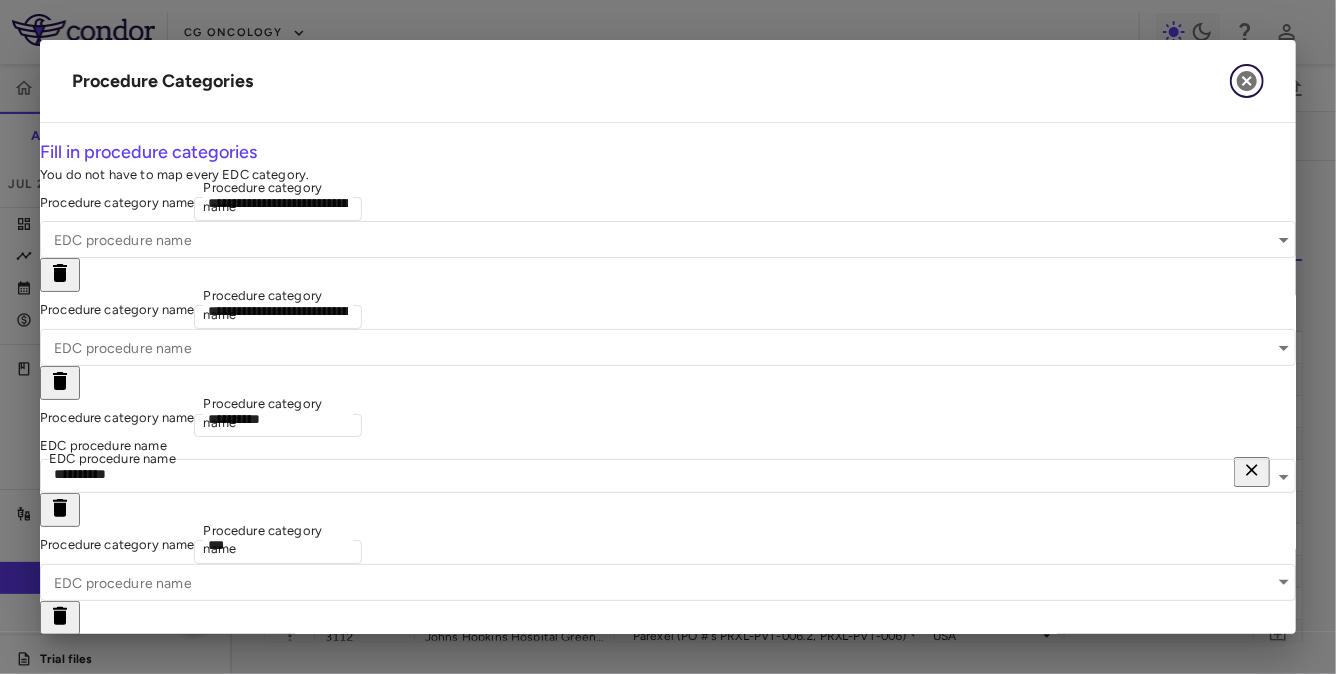 click 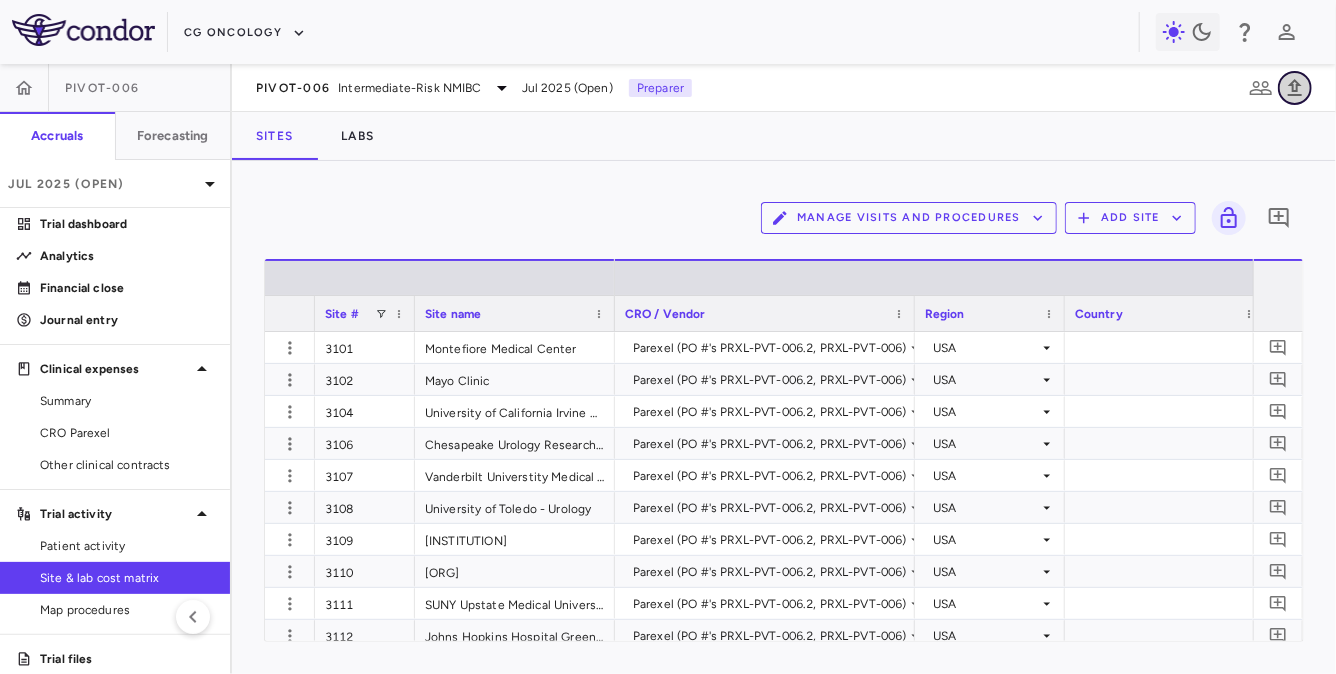 click 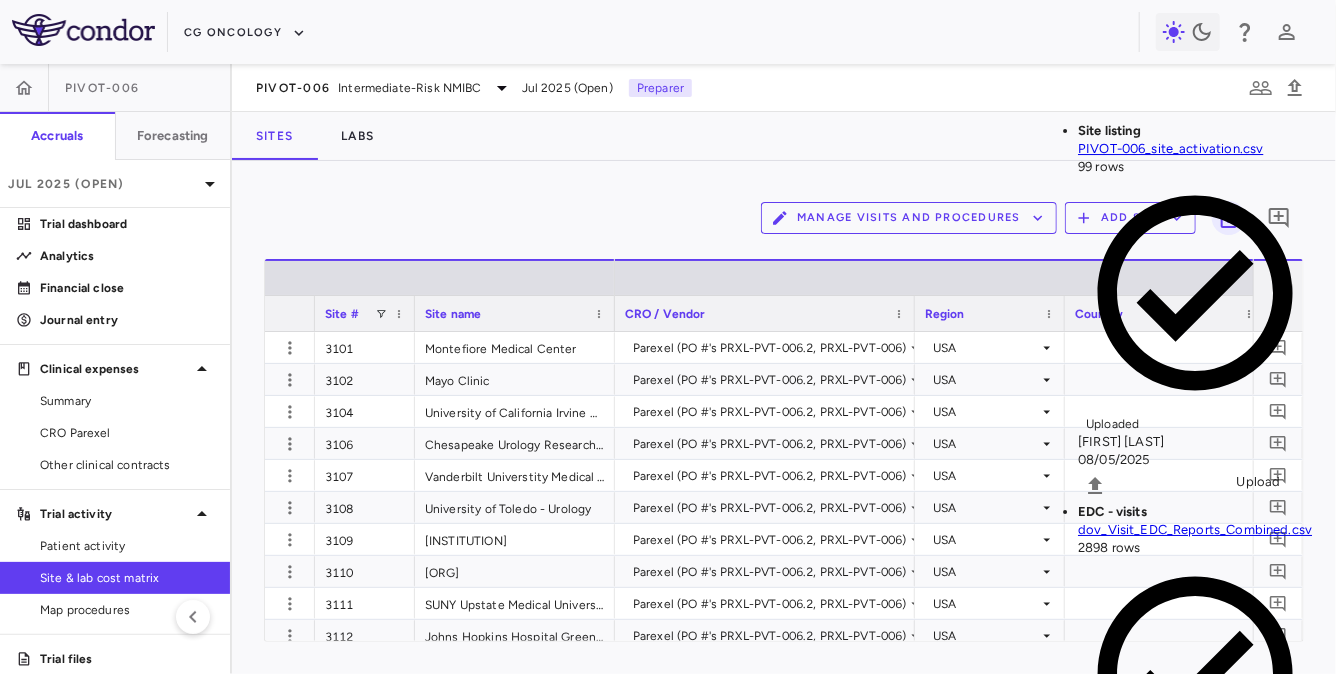 click 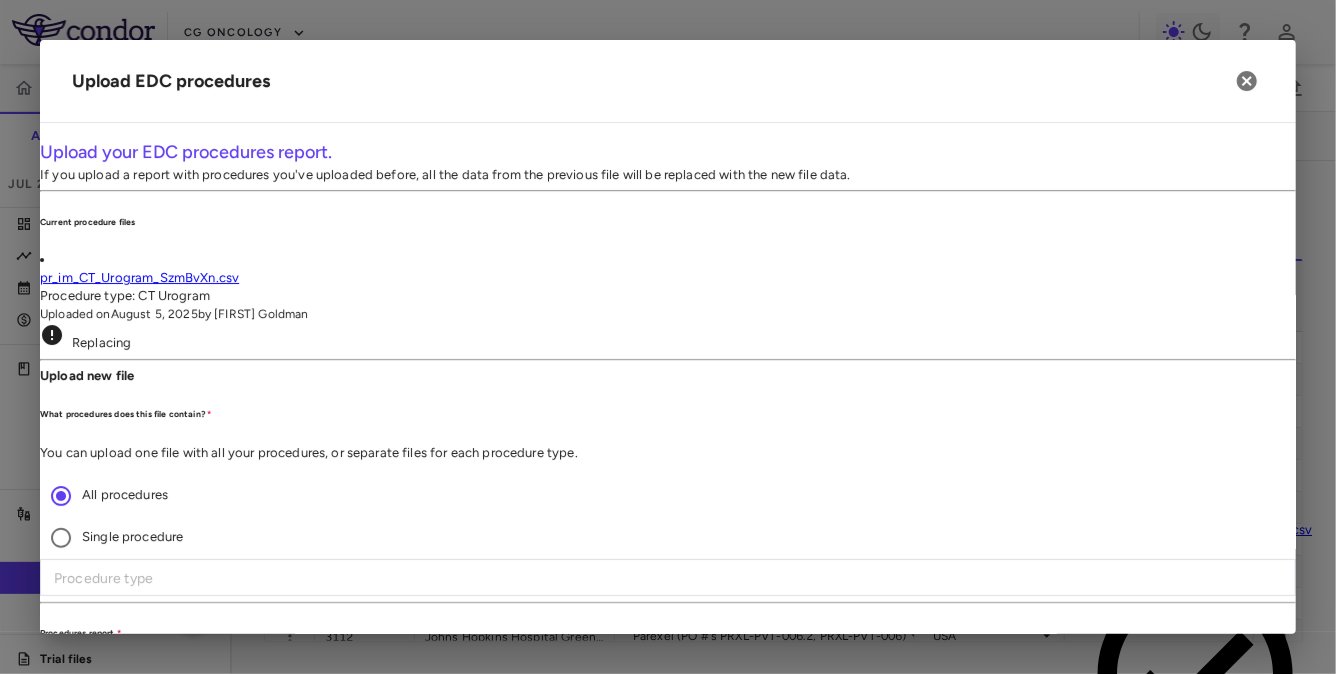 click on "Single procedure" at bounding box center [132, 536] 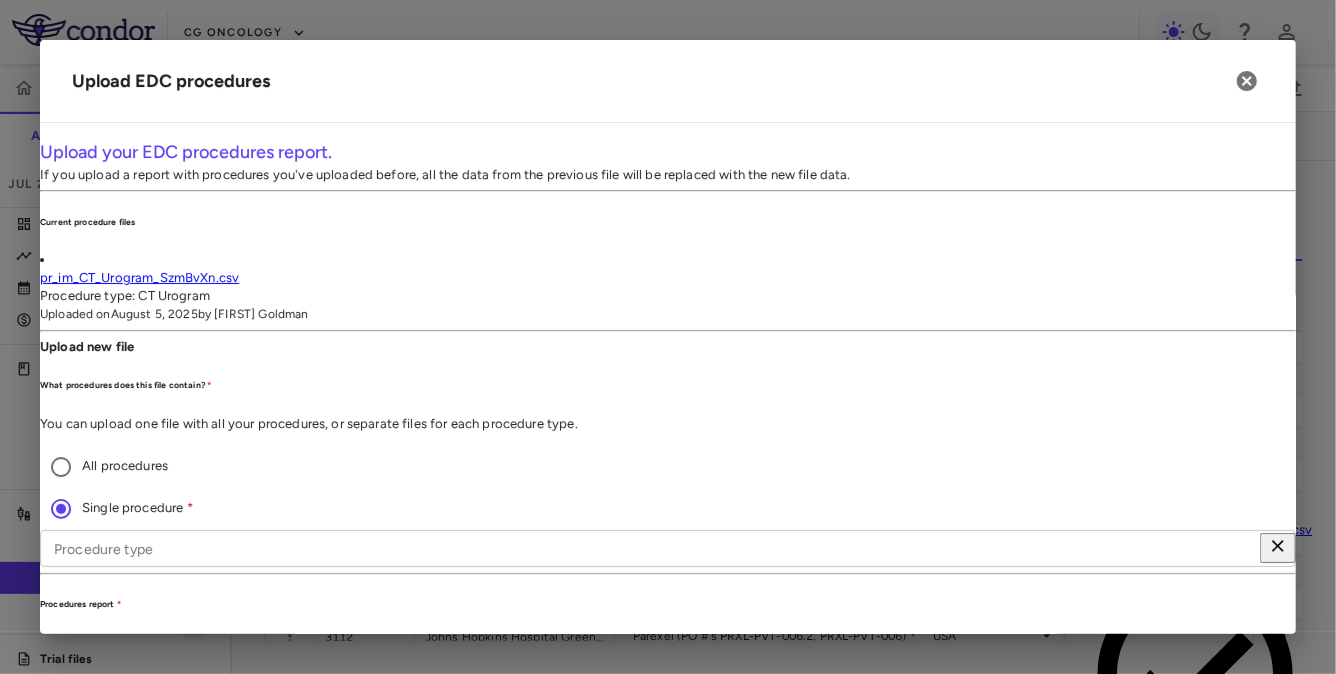 click on "Procedure type" at bounding box center [661, 548] 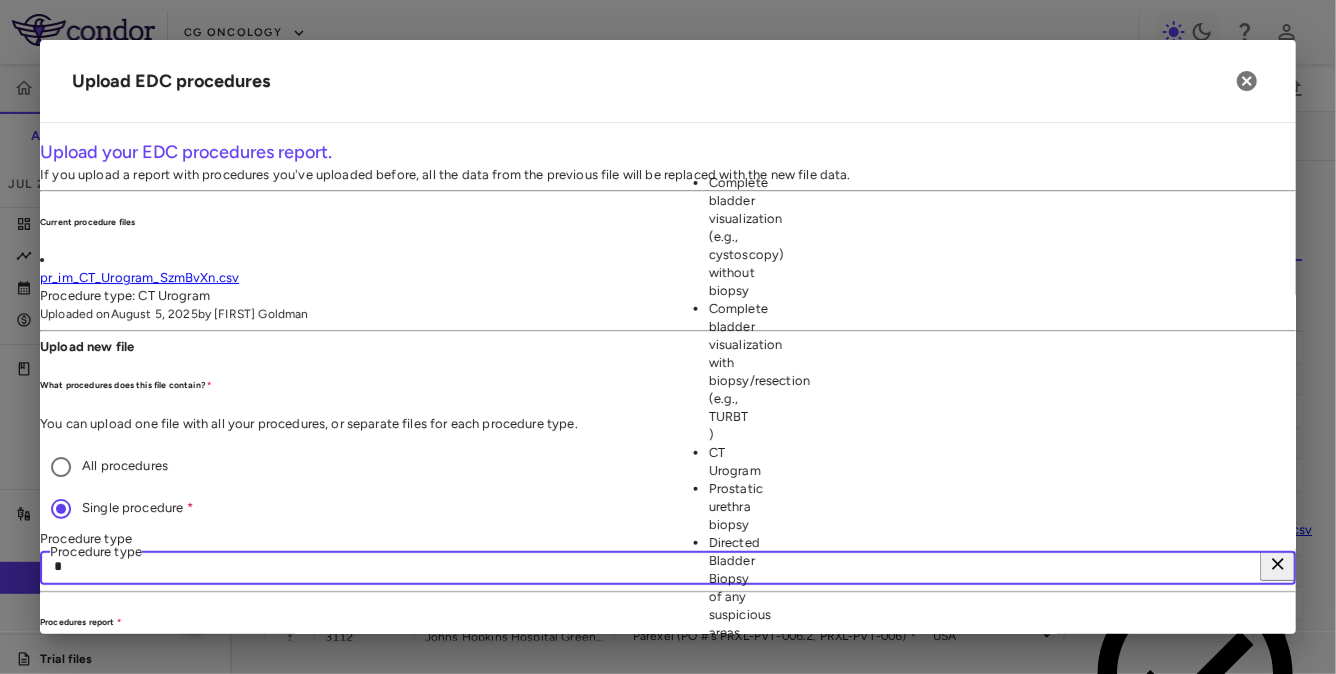 type on "**" 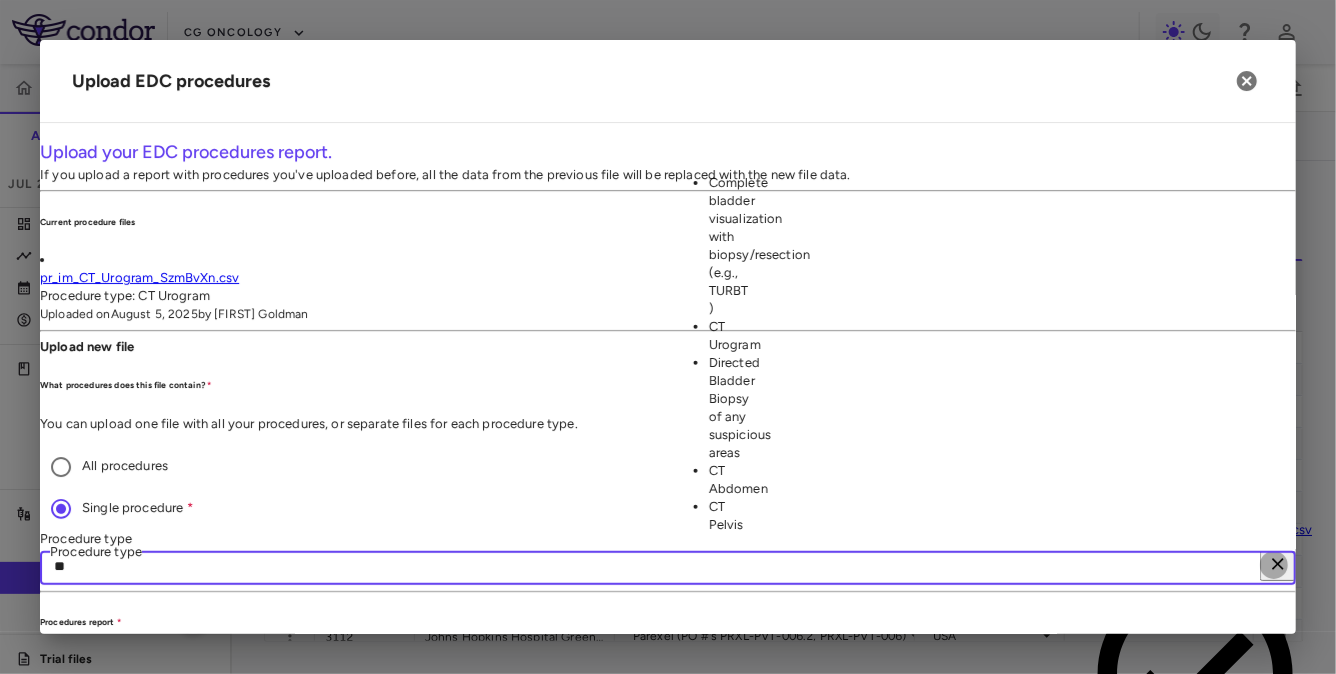 click 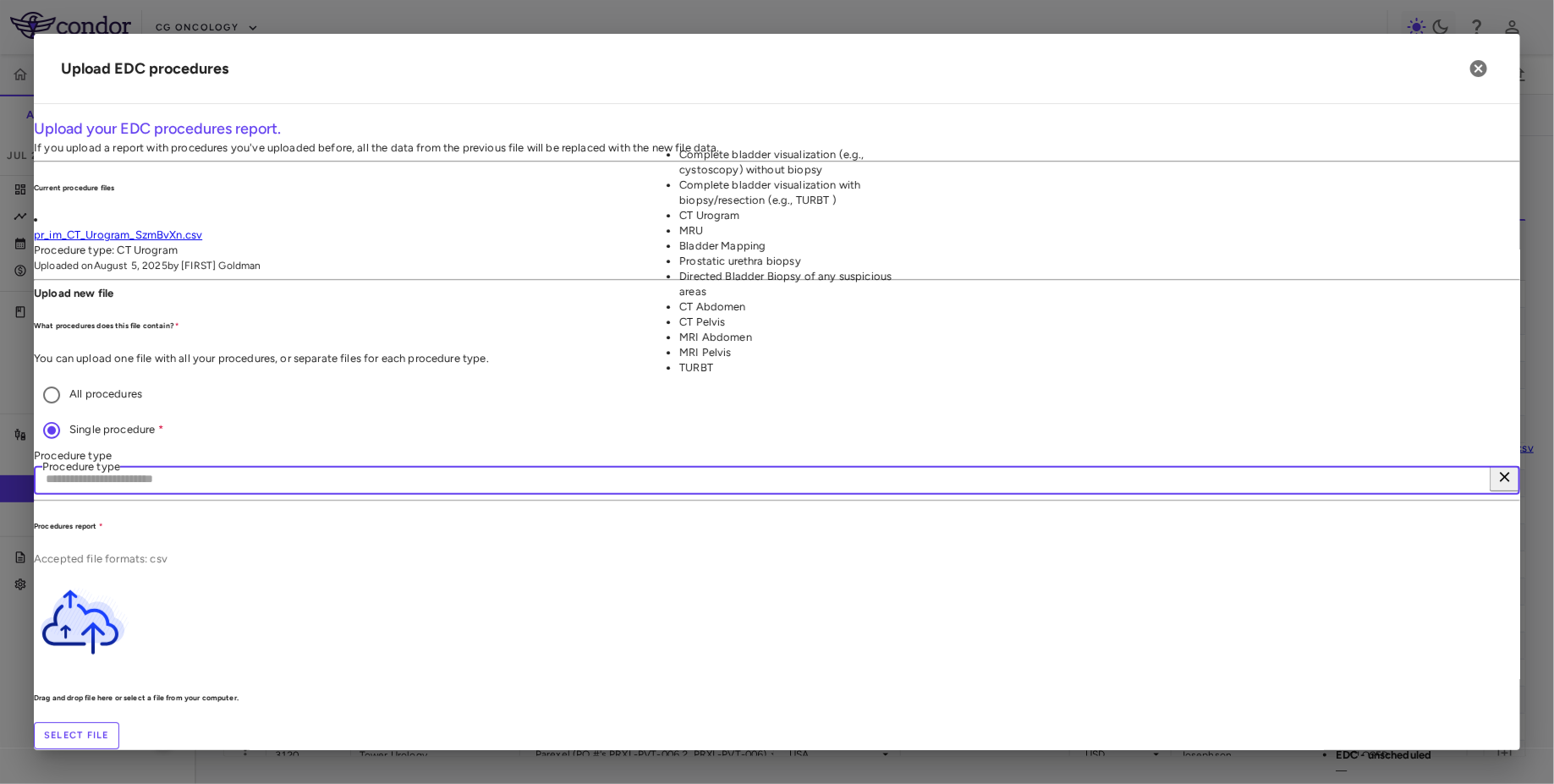 click on "MRU" at bounding box center [786, 231] 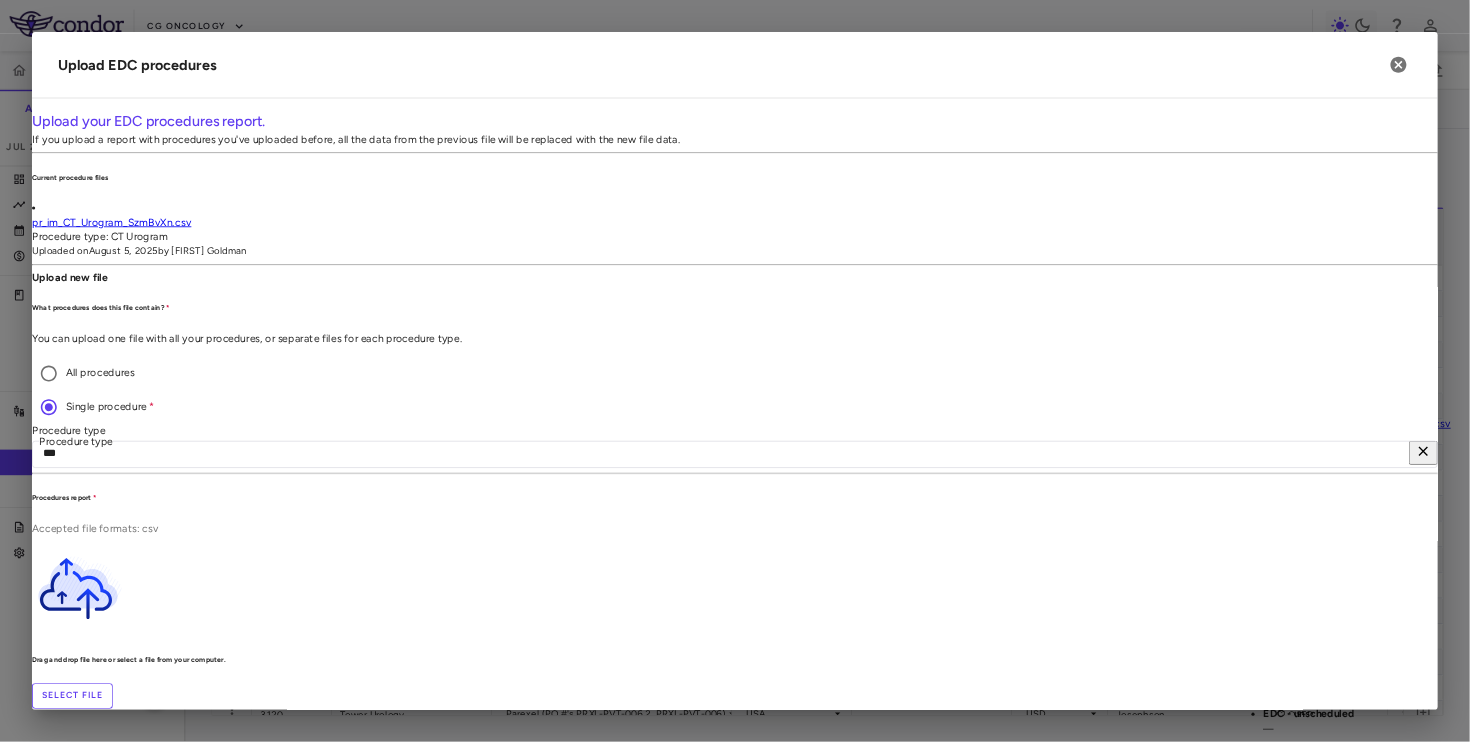 scroll, scrollTop: 143, scrollLeft: 0, axis: vertical 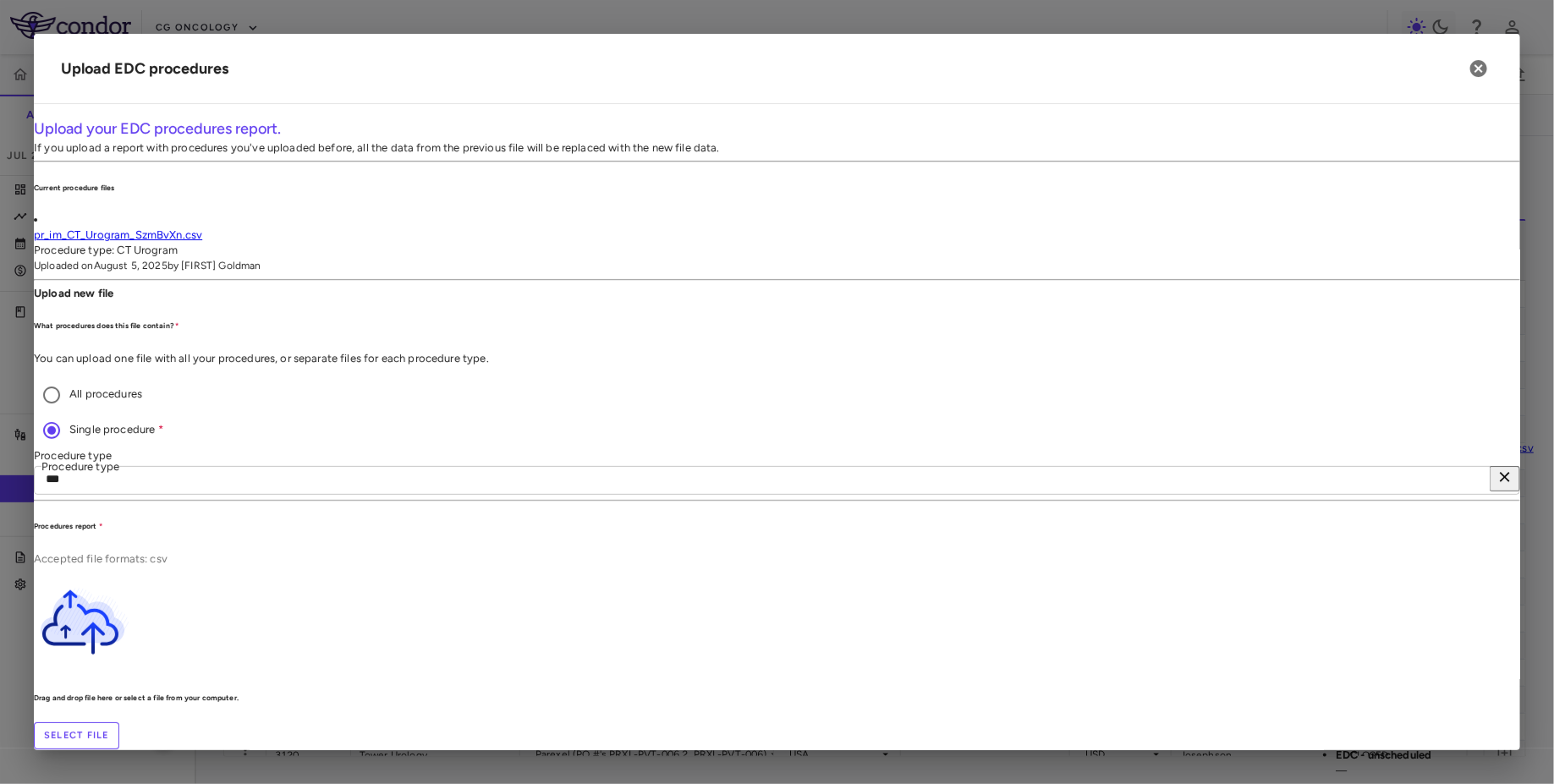 click on "***" at bounding box center [771, 479] 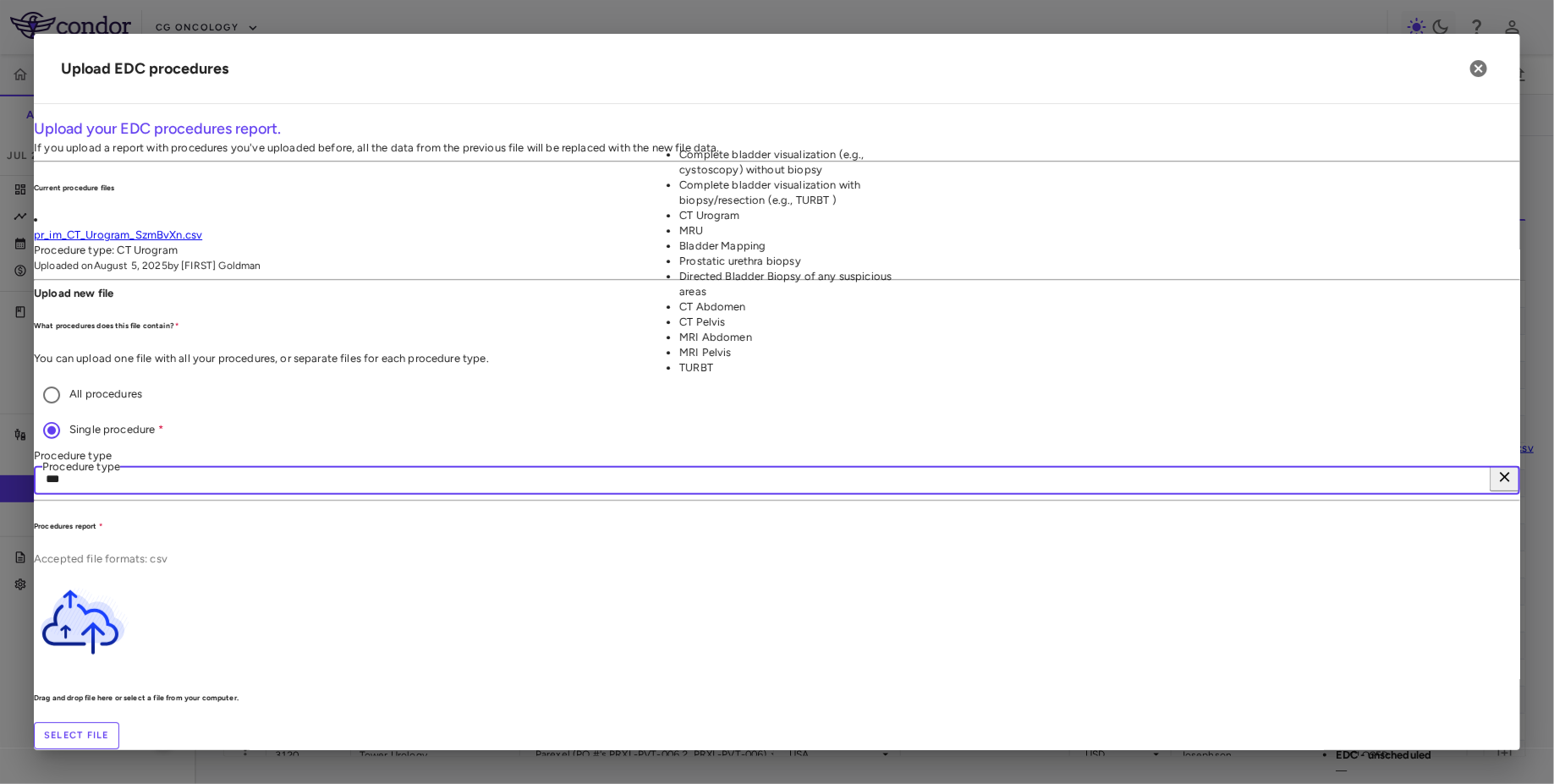 type on "***" 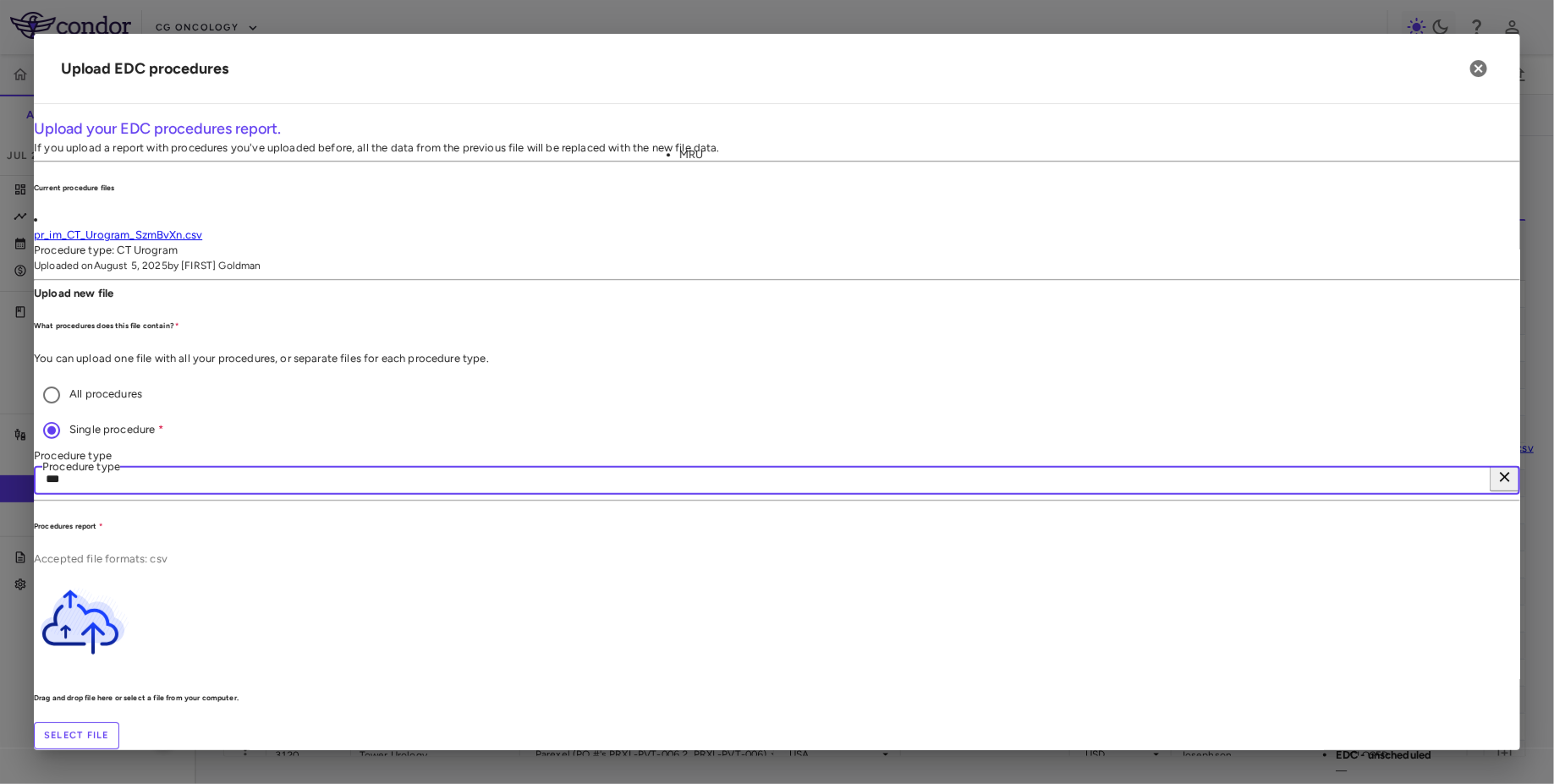 click on "MRU" at bounding box center (786, 155) 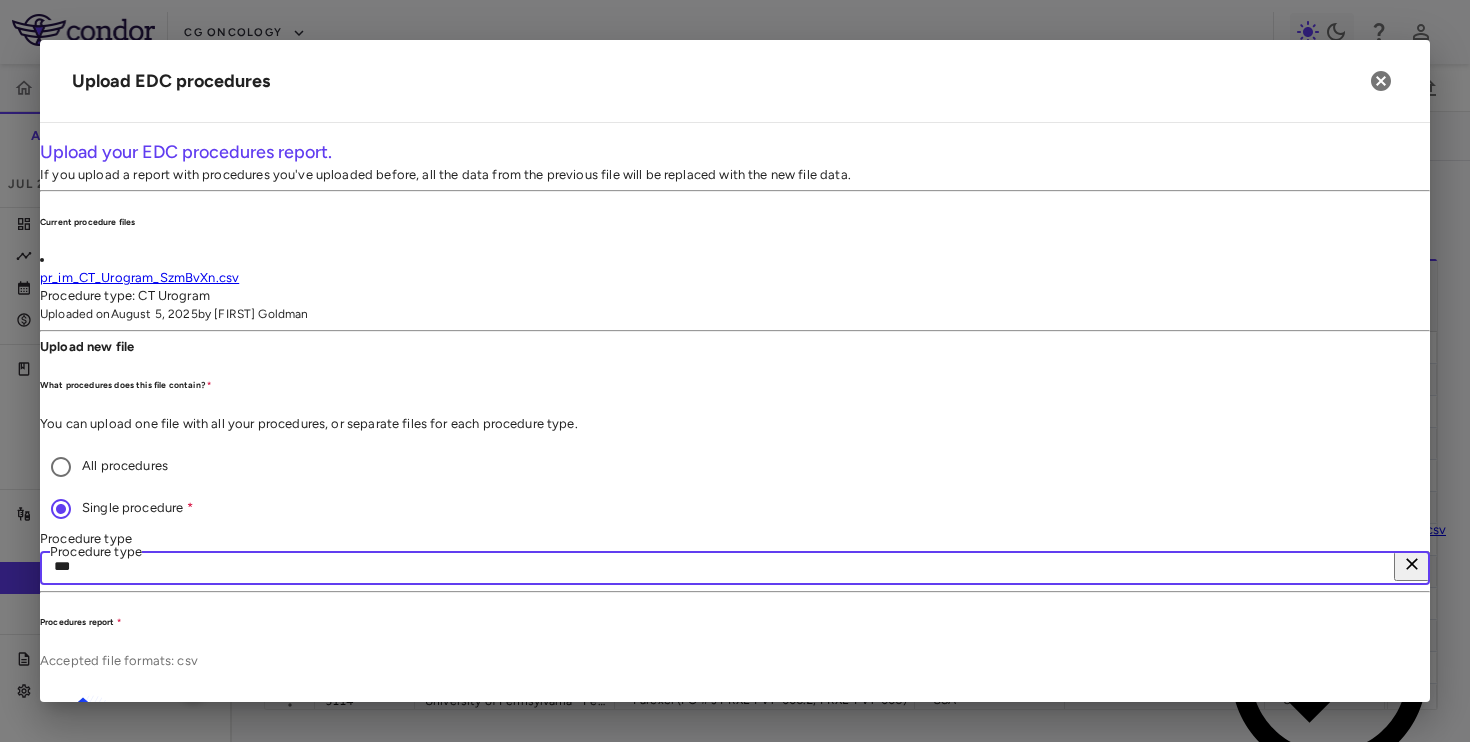 scroll, scrollTop: 220, scrollLeft: 0, axis: vertical 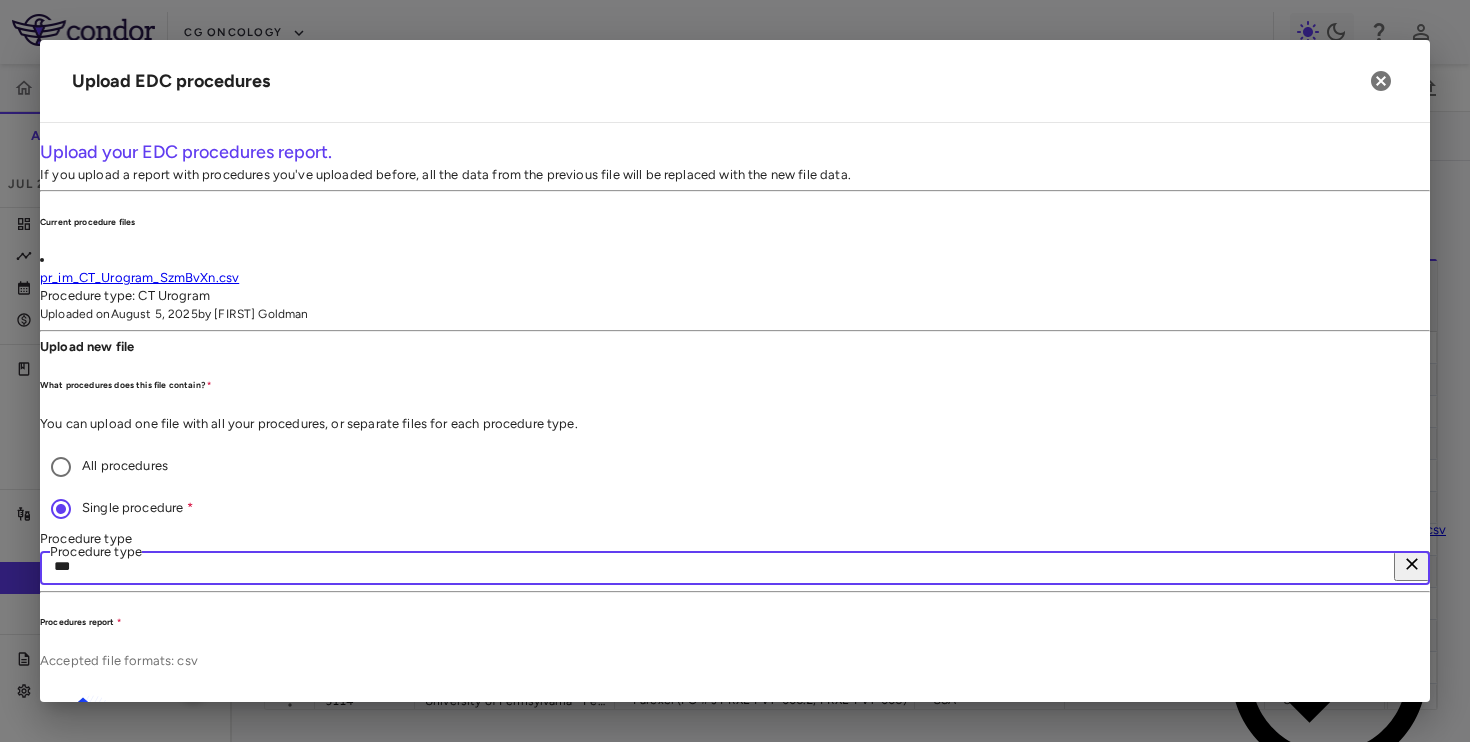 click on "Upload" at bounding box center [1356, 2155] 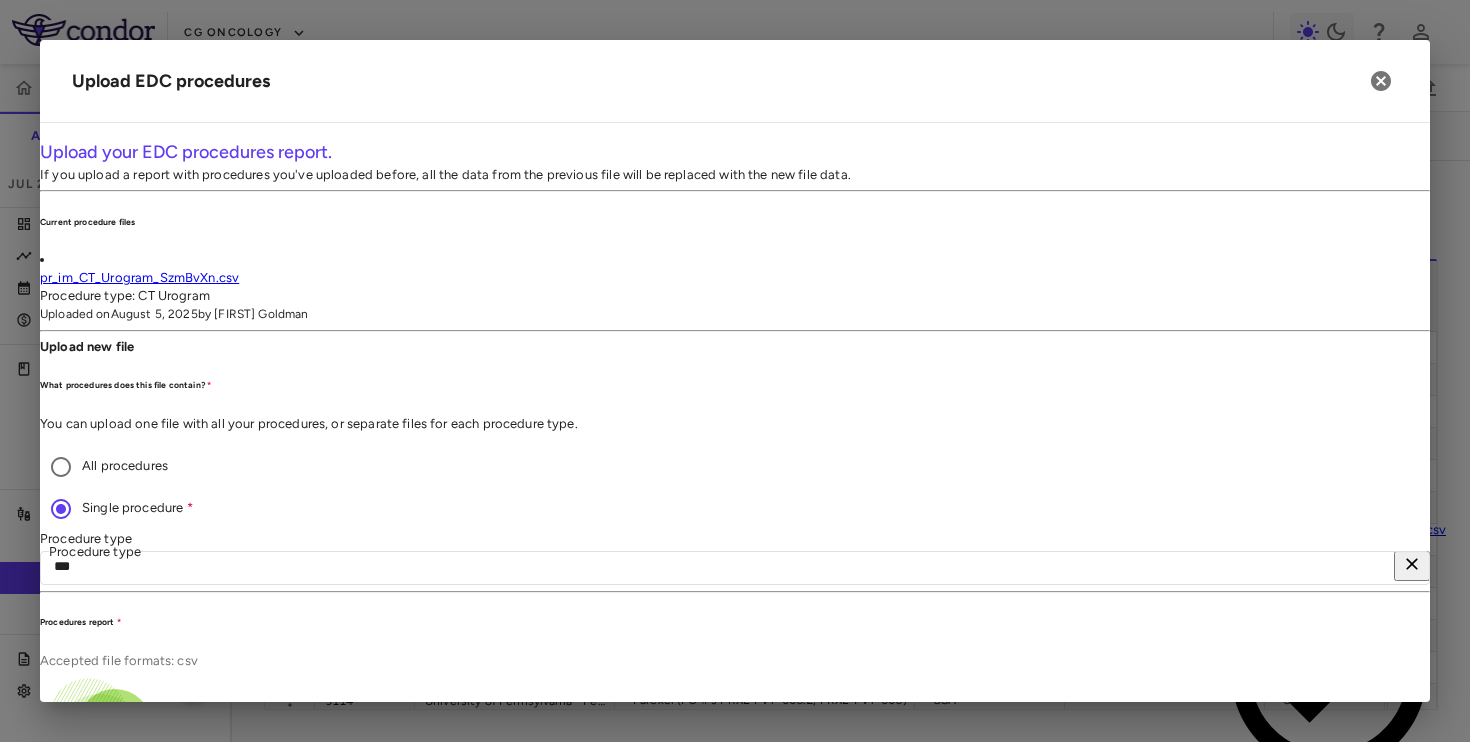 click on "Next" at bounding box center [1364, 2193] 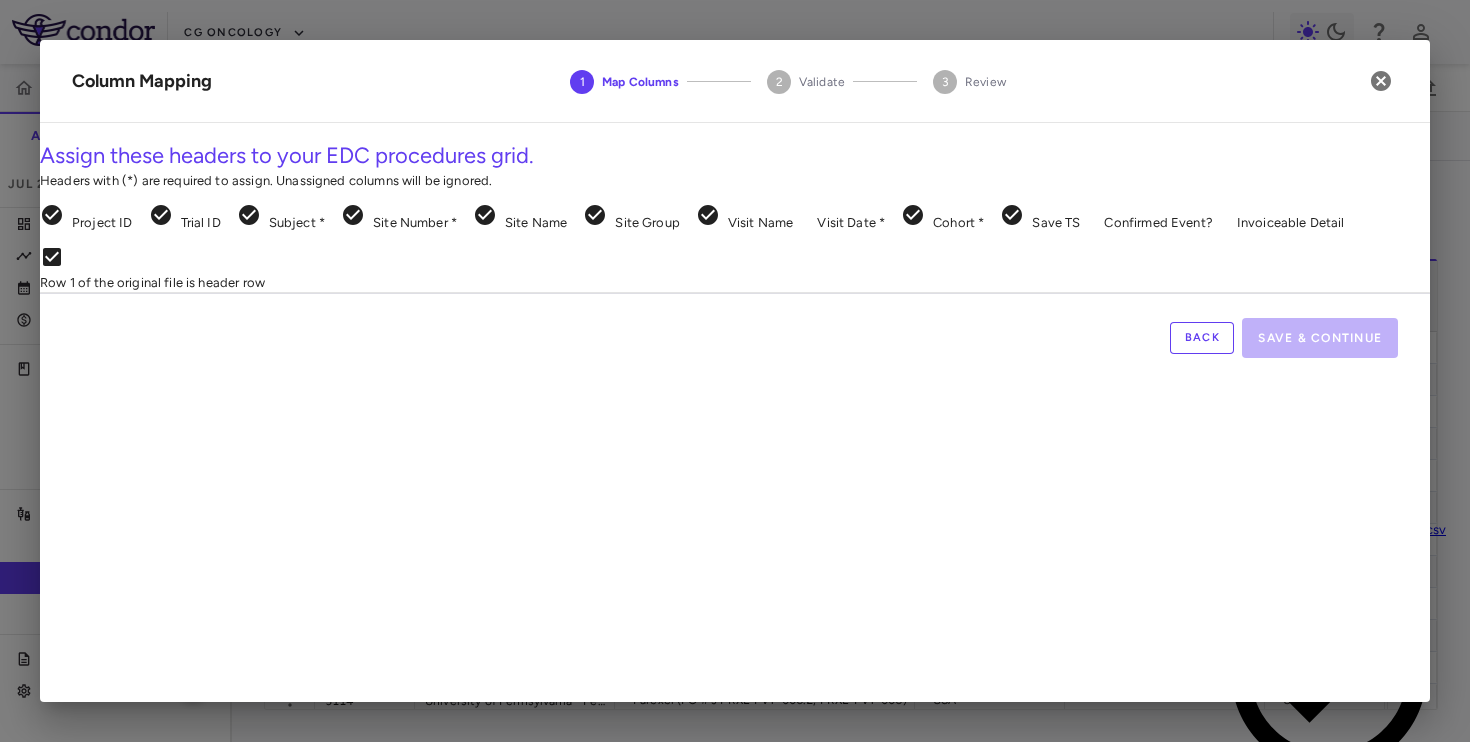 click on "Skip to sidebar Skip to main content CG Oncology PIVOT-006 Accruals Forecasting Jul 2025 (Open) Trial dashboard Analytics Financial close Journal entry Clinical expenses Summary CRO Parexel Other clinical contracts Trial activity Patient activity Site & lab cost matrix Map procedures Trial files Trial settings PIVOT-006 Intermediate-Risk NMIBC Jul 2025 (Open) Preparer Sites Labs Manage Visits and Procedures Add Site 0 Drag here to set row groups Drag here to set column labels
Site #
to" at bounding box center (735, 371) 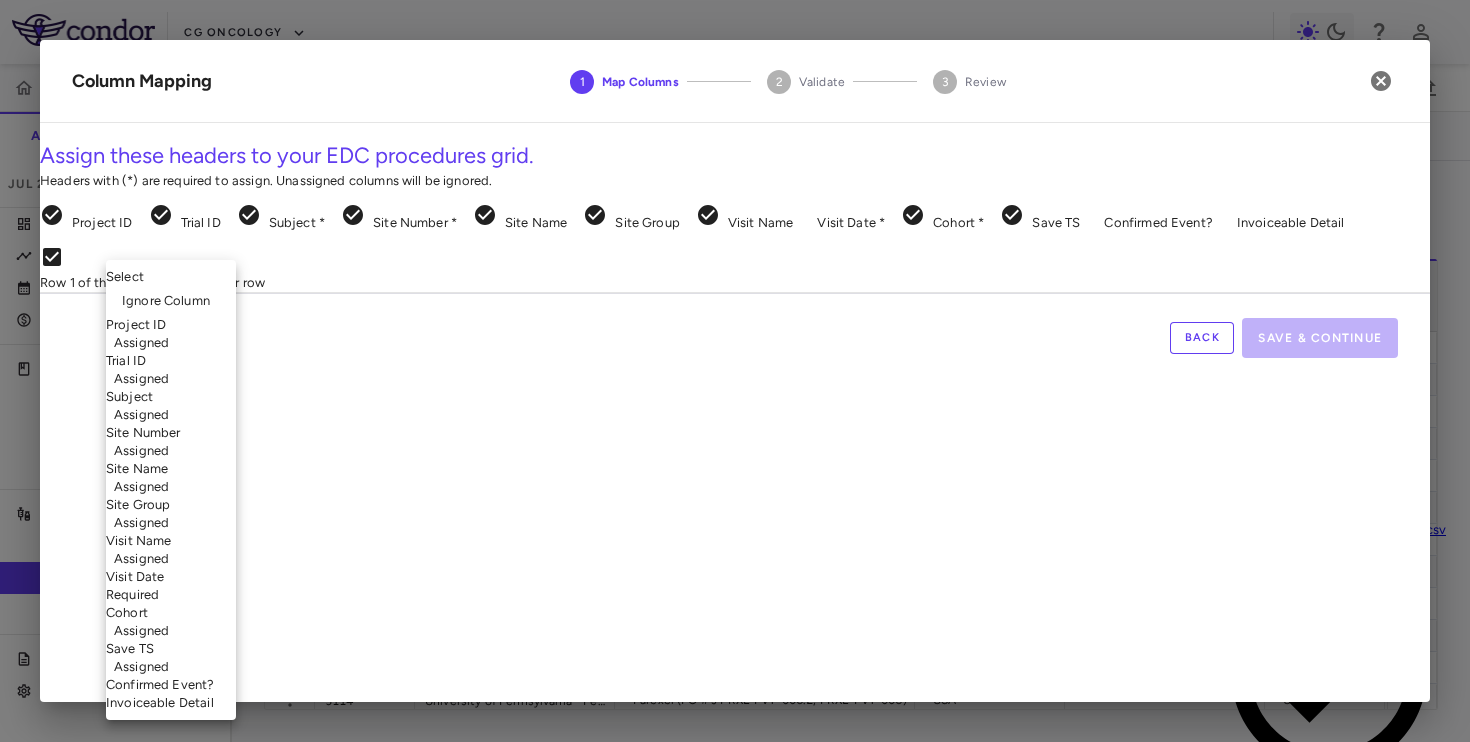 click on "Ignore Column" at bounding box center (166, 301) 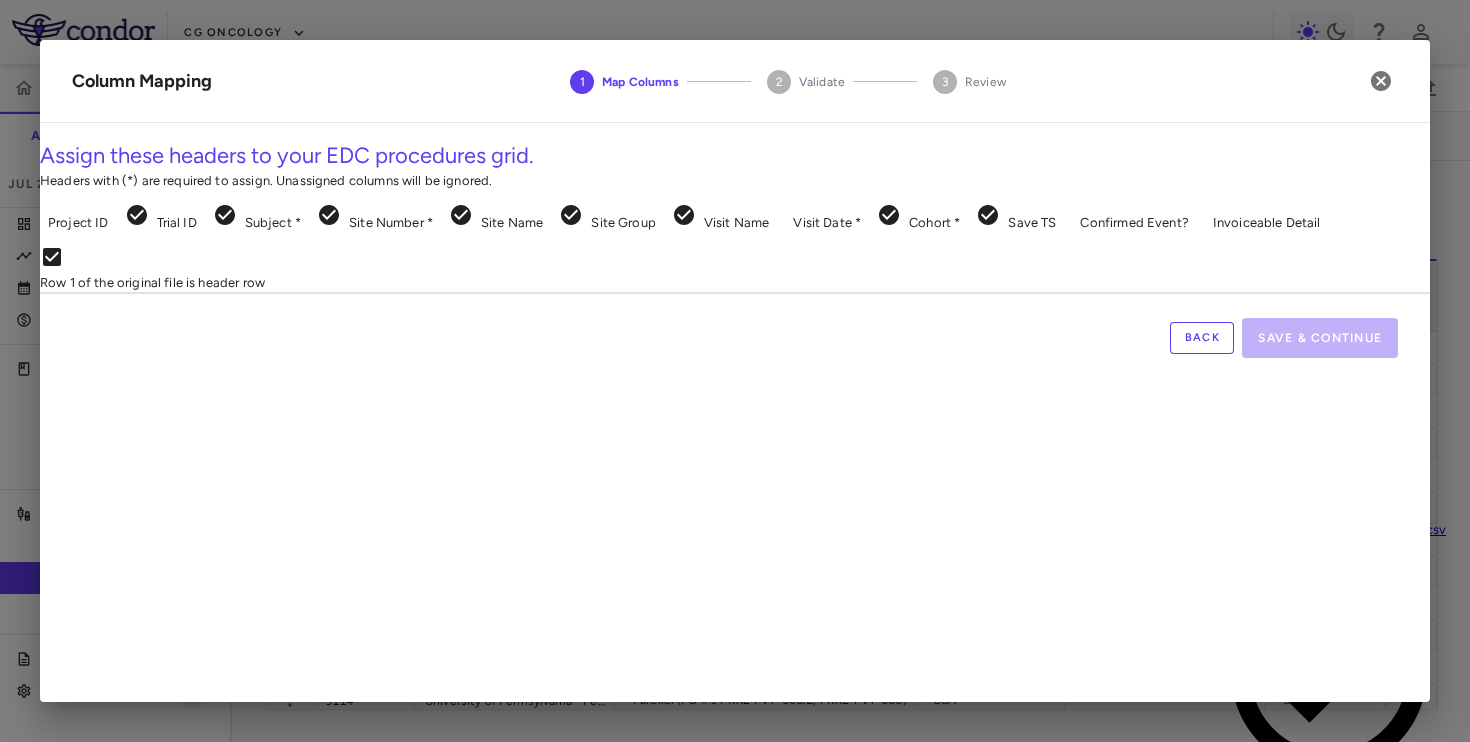 click on "Skip to sidebar Skip to main content CG Oncology PIVOT-006 Accruals Forecasting Jul 2025 (Open) Trial dashboard Analytics Financial close Journal entry Clinical expenses Summary CRO Parexel Other clinical contracts Trial activity Patient activity Site & lab cost matrix Map procedures Trial files Trial settings PIVOT-006 Intermediate-Risk NMIBC Jul 2025 (Open) Preparer Sites Labs Manage Visits and Procedures Add Site 0 Drag here to set row groups Drag here to set column labels
Site #
to" at bounding box center (735, 371) 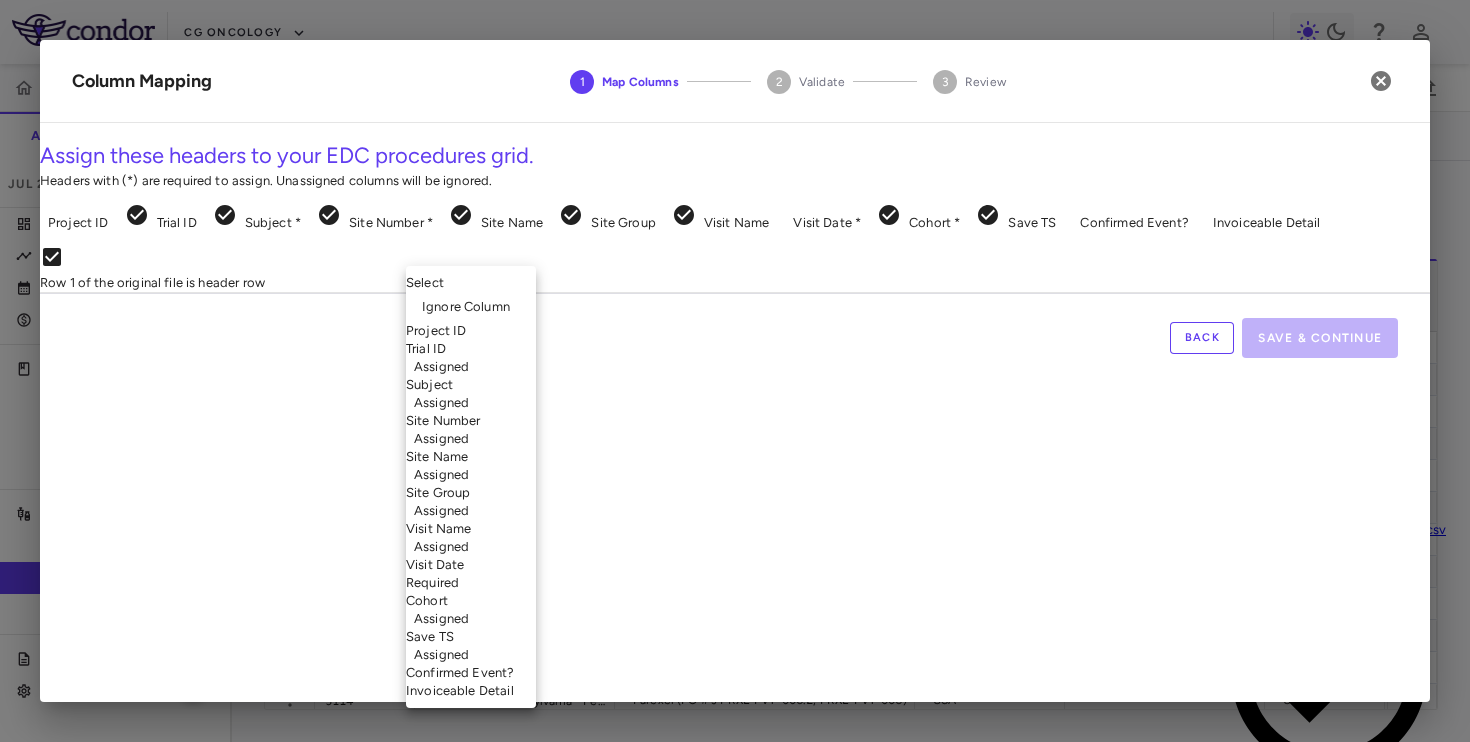 click on "Ignore Column" at bounding box center (471, 307) 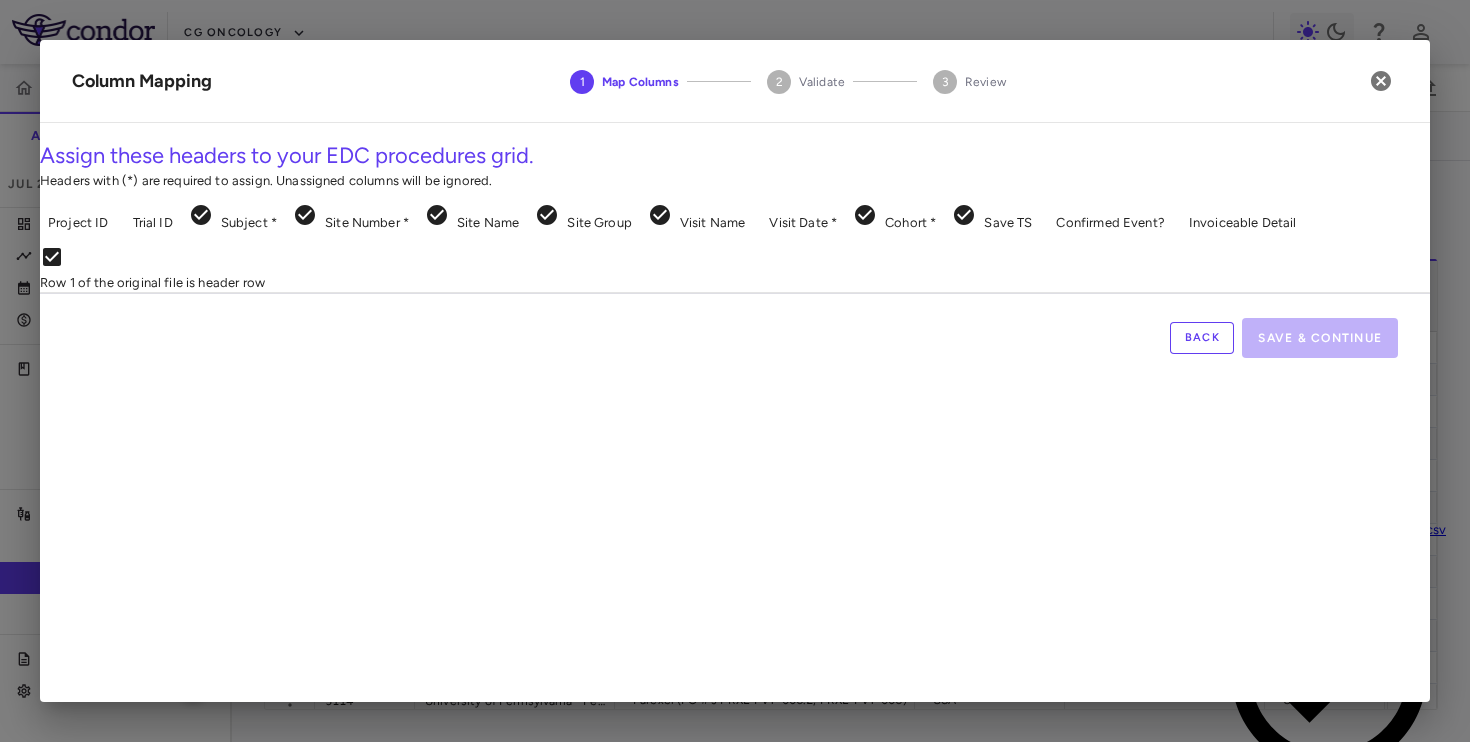 click on "Skip to sidebar Skip to main content CG Oncology PIVOT-006 Accruals Forecasting Jul 2025 (Open) Trial dashboard Analytics Financial close Journal entry Clinical expenses Summary CRO Parexel Other clinical contracts Trial activity Patient activity Site & lab cost matrix Map procedures Trial files Trial settings PIVOT-006 Intermediate-Risk NMIBC Jul 2025 (Open) Preparer Sites Labs Manage Visits and Procedures Add Site 0 Drag here to set row groups Drag here to set column labels
Site #
to" at bounding box center [735, 371] 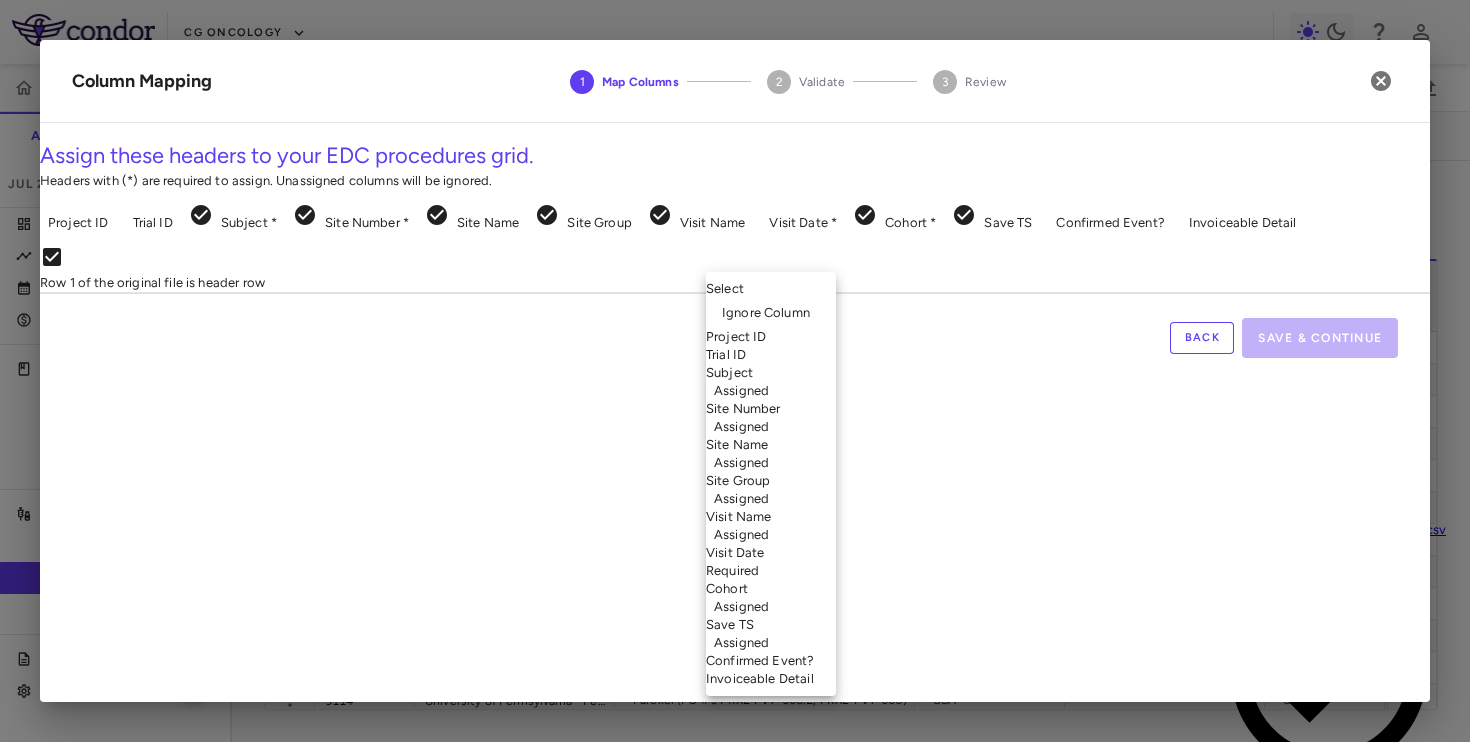 click on "Ignore Column" at bounding box center [766, 313] 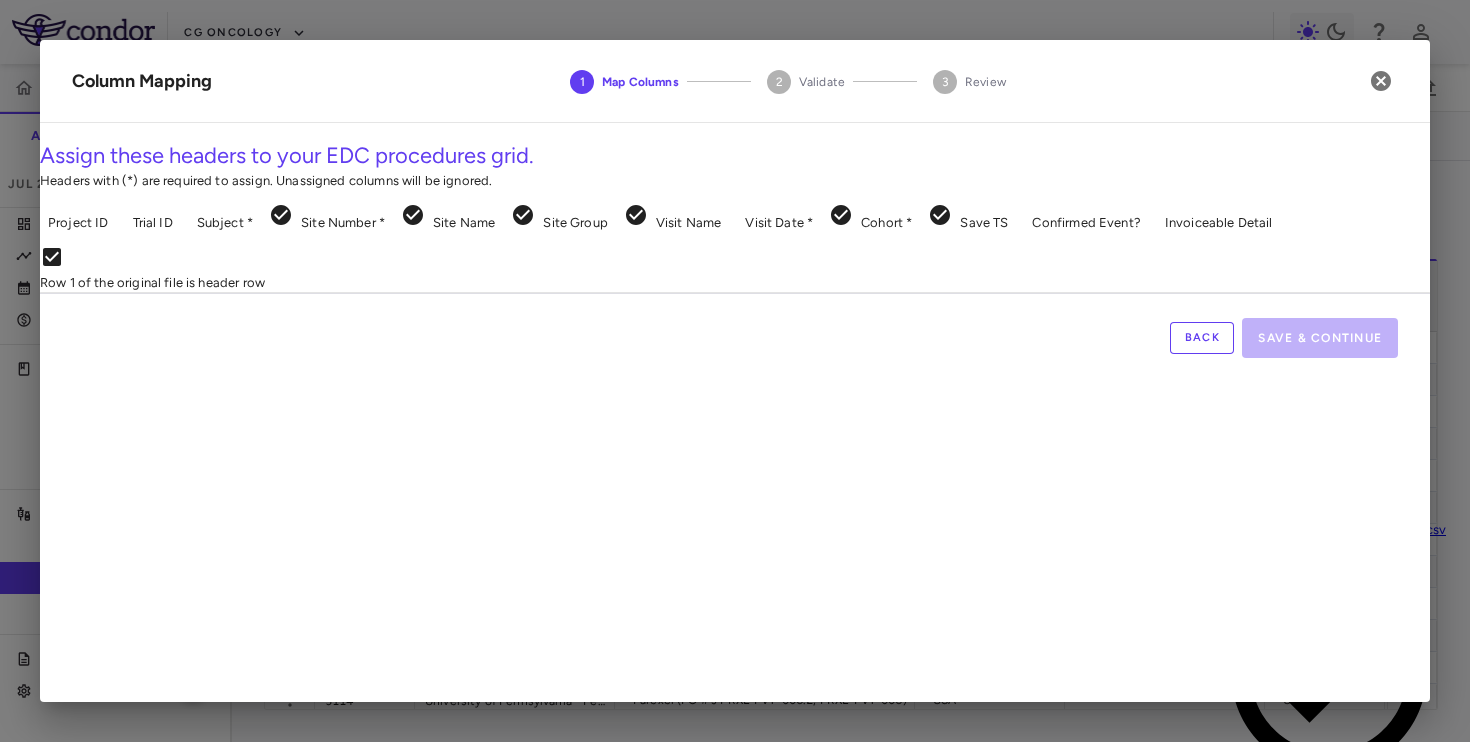 click on "Skip to sidebar Skip to main content CG Oncology PIVOT-006 Accruals Forecasting Jul 2025 (Open) Trial dashboard Analytics Financial close Journal entry Clinical expenses Summary CRO Parexel Other clinical contracts Trial activity Patient activity Site & lab cost matrix Map procedures Trial files Trial settings PIVOT-006 Intermediate-Risk NMIBC Jul 2025 (Open) Preparer Sites Labs Manage Visits and Procedures Add Site 0 Drag here to set row groups Drag here to set column labels
Site #
to" at bounding box center (735, 371) 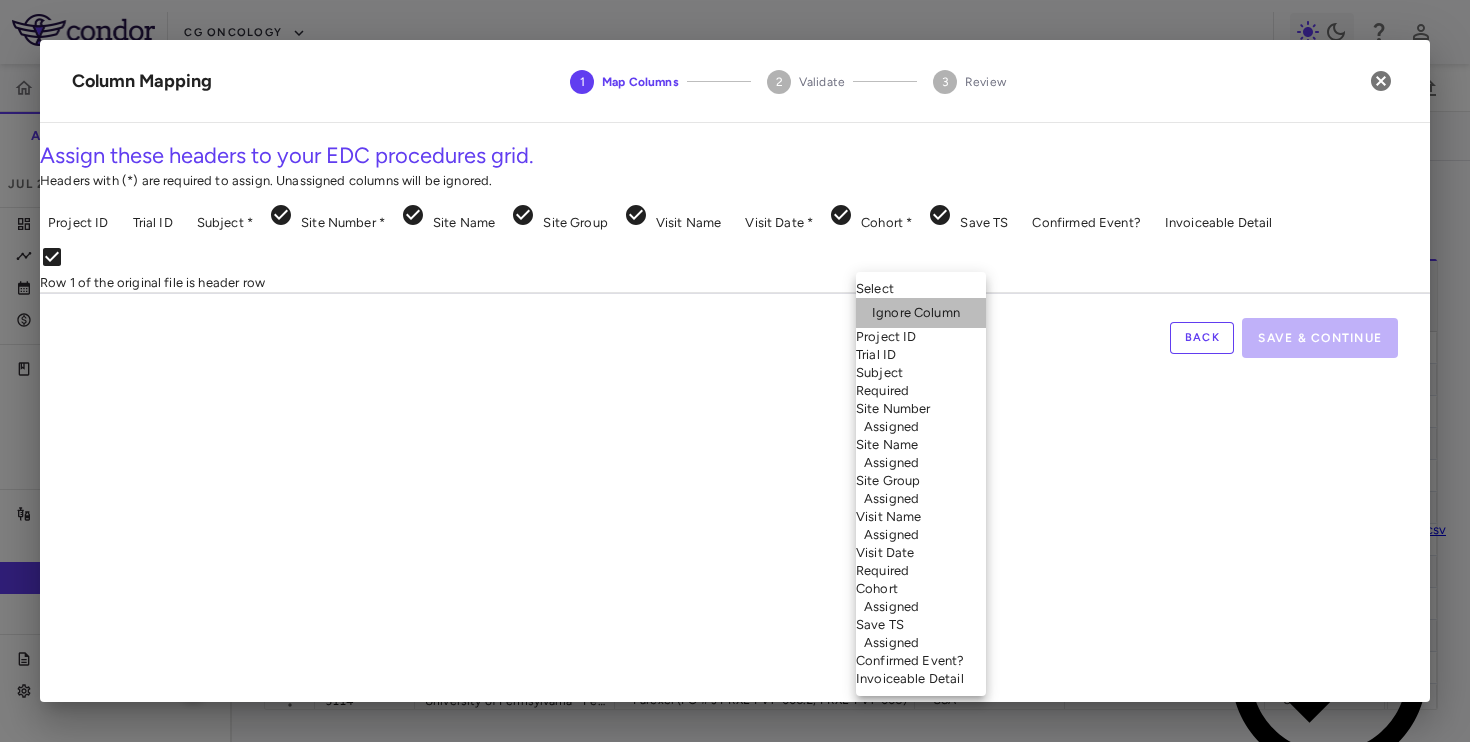 click on "Ignore Column" at bounding box center [916, 313] 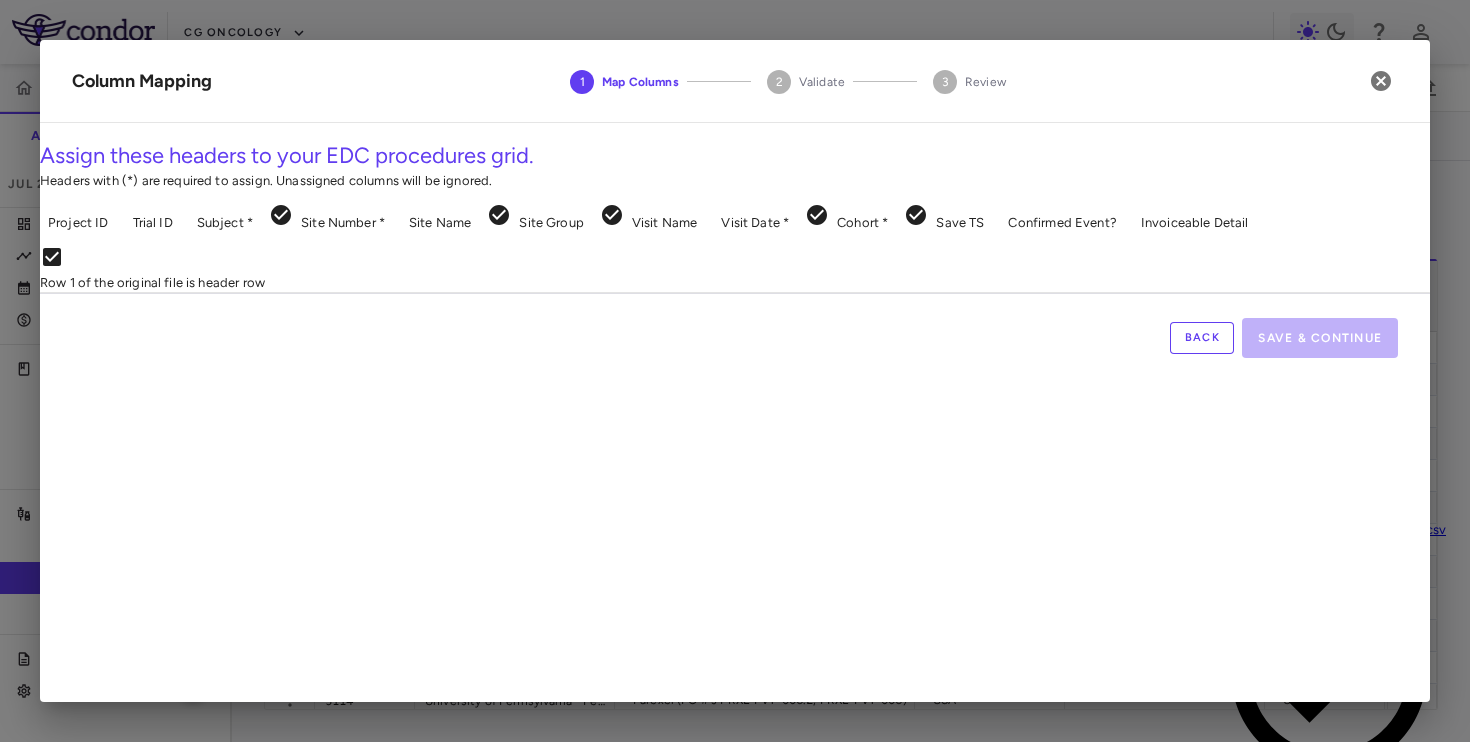 scroll, scrollTop: 0, scrollLeft: 241, axis: horizontal 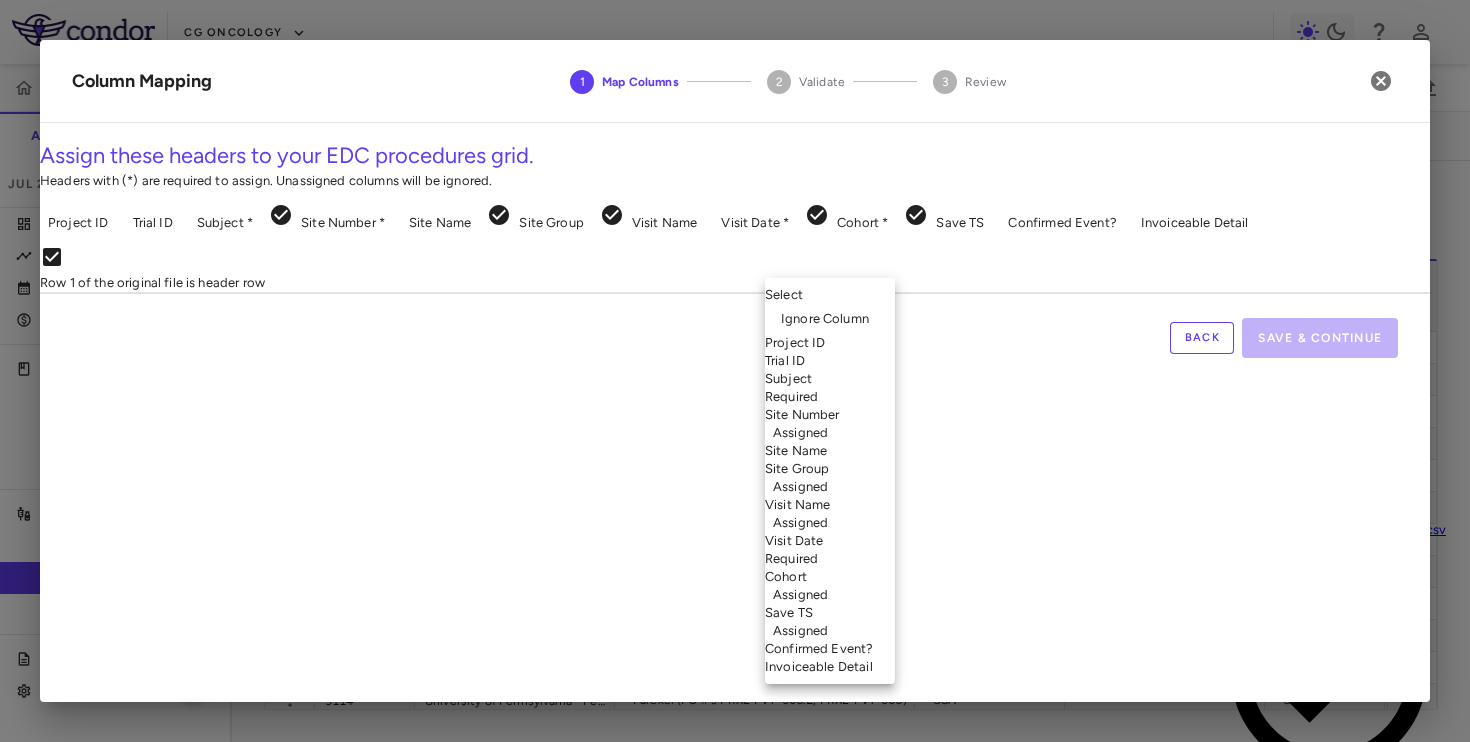 click on "Skip to sidebar Skip to main content CG Oncology PIVOT-006 Accruals Forecasting Jul 2025 (Open) Trial dashboard Analytics Financial close Journal entry Clinical expenses Summary CRO Parexel Other clinical contracts Trial activity Patient activity Site & lab cost matrix Map procedures Trial files Trial settings PIVOT-006 Intermediate-Risk NMIBC Jul 2025 (Open) Preparer Sites Labs Manage Visits and Procedures Add Site 0 Drag here to set row groups Drag here to set column labels
Site #
to" at bounding box center [735, 371] 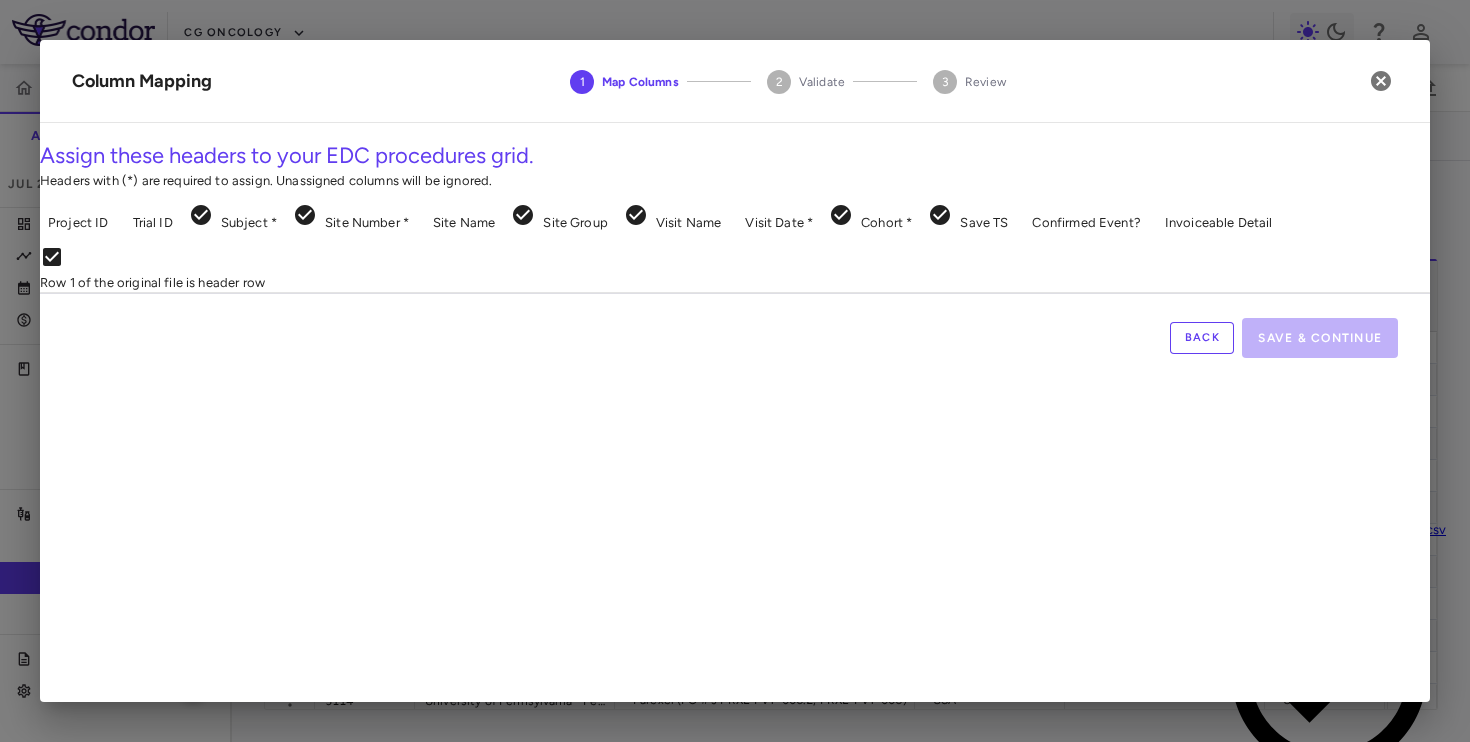 scroll, scrollTop: 0, scrollLeft: 388, axis: horizontal 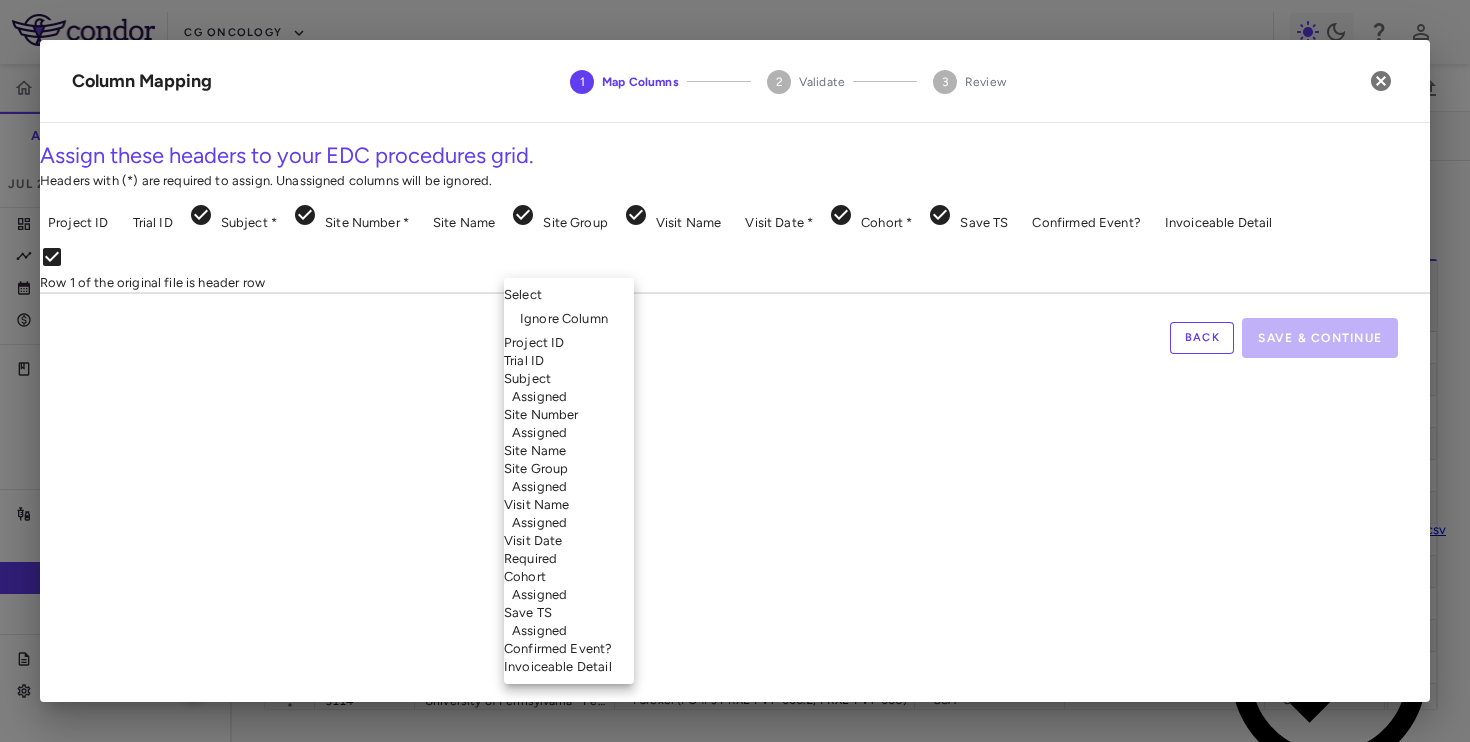 click on "Skip to sidebar Skip to main content CG Oncology PIVOT-006 Accruals Forecasting Jul 2025 (Open) Trial dashboard Analytics Financial close Journal entry Clinical expenses Summary CRO Parexel Other clinical contracts Trial activity Patient activity Site & lab cost matrix Map procedures Trial files Trial settings PIVOT-006 Intermediate-Risk NMIBC Jul 2025 (Open) Preparer Sites Labs Manage Visits and Procedures Add Site 0 Drag here to set row groups Drag here to set column labels
Site #
to" at bounding box center (735, 371) 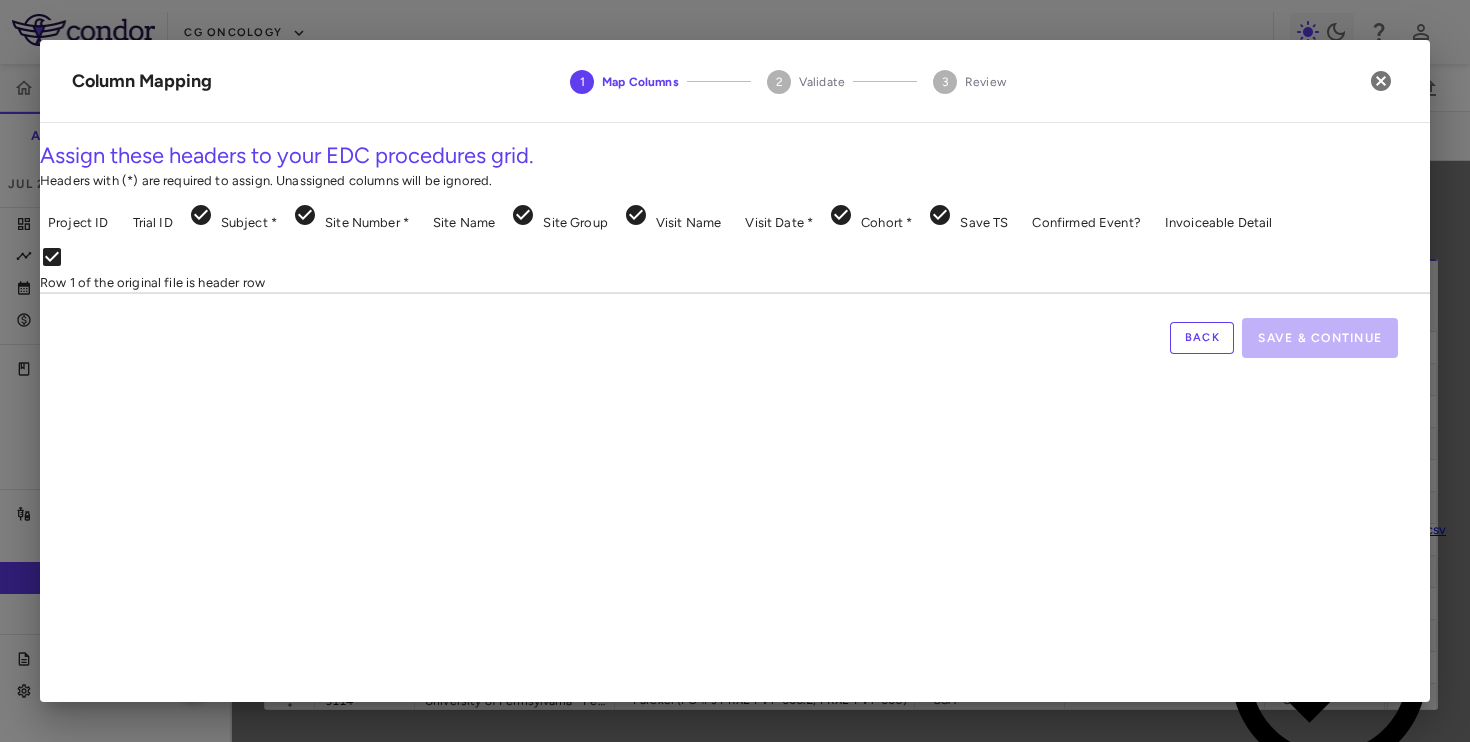 click on "Cancel" at bounding box center [1250, 1615] 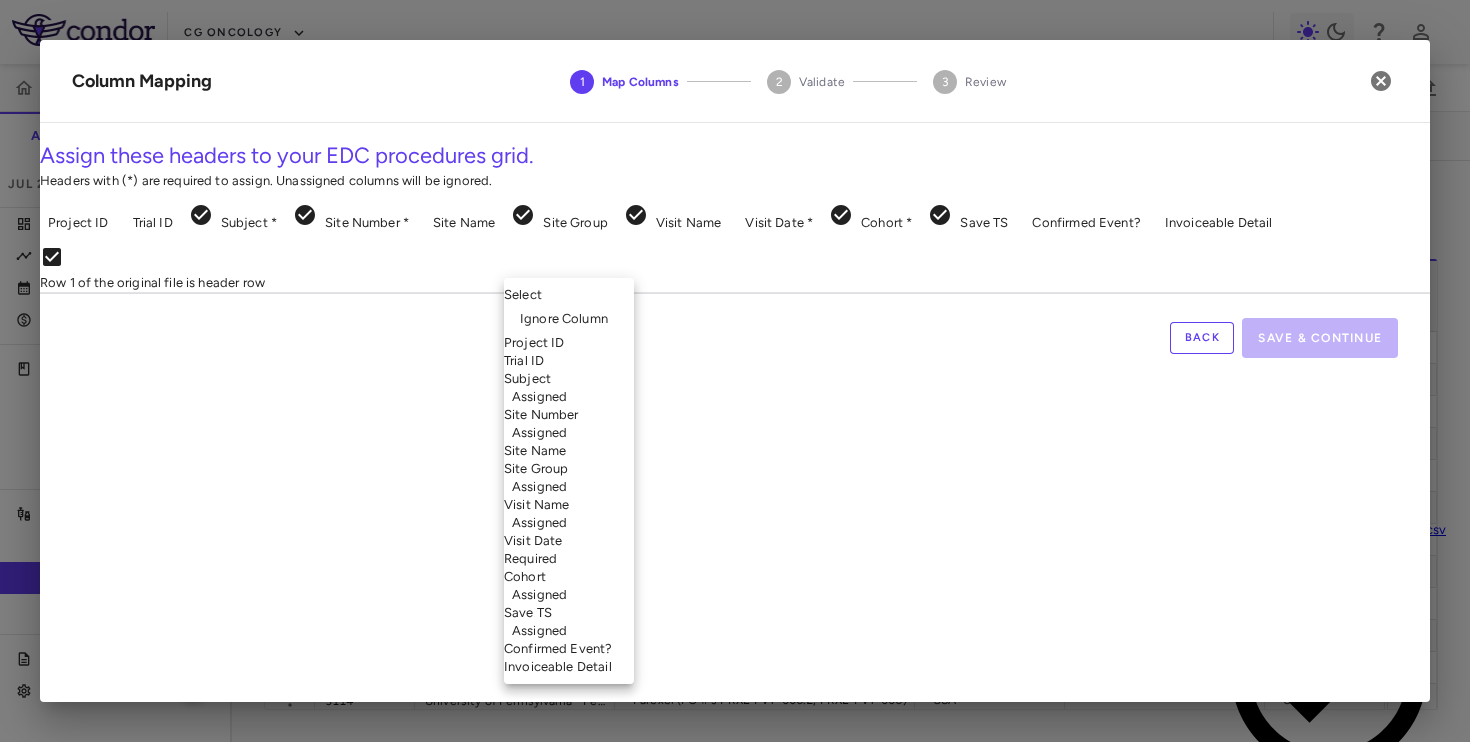 click on "Skip to sidebar Skip to main content CG Oncology PIVOT-006 Accruals Forecasting Jul 2025 (Open) Trial dashboard Analytics Financial close Journal entry Clinical expenses Summary CRO Parexel Other clinical contracts Trial activity Patient activity Site & lab cost matrix Map procedures Trial files Trial settings PIVOT-006 Intermediate-Risk NMIBC Jul 2025 (Open) Preparer Sites Labs Manage Visits and Procedures Add Site 0 Drag here to set row groups Drag here to set column labels
Site #
to" at bounding box center (735, 371) 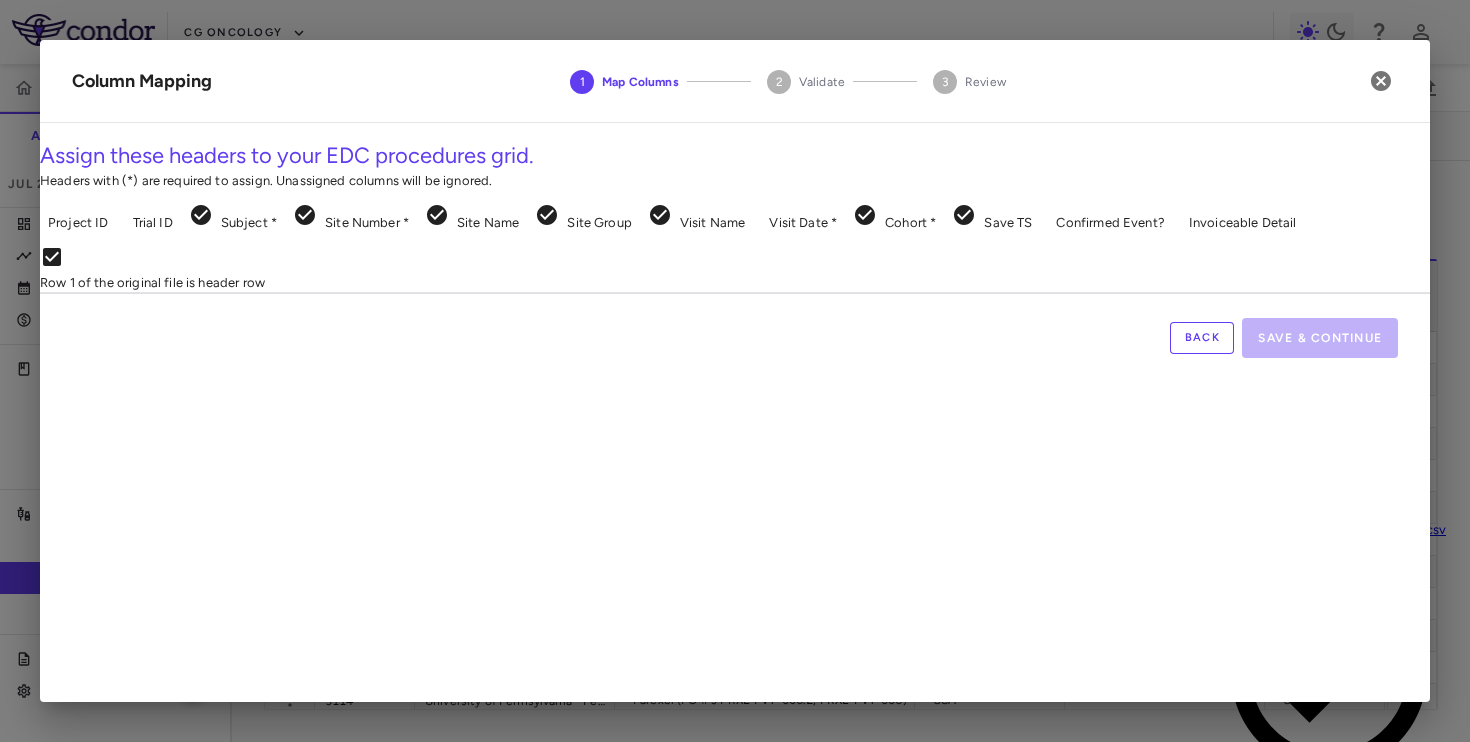 click on "Skip to sidebar Skip to main content CG Oncology PIVOT-006 Accruals Forecasting Jul 2025 (Open) Trial dashboard Analytics Financial close Journal entry Clinical expenses Summary CRO Parexel Other clinical contracts Trial activity Patient activity Site & lab cost matrix Map procedures Trial files Trial settings PIVOT-006 Intermediate-Risk NMIBC Jul 2025 (Open) Preparer Sites Labs Manage Visits and Procedures Add Site 0 Drag here to set row groups Drag here to set column labels
Site #
to" at bounding box center (735, 371) 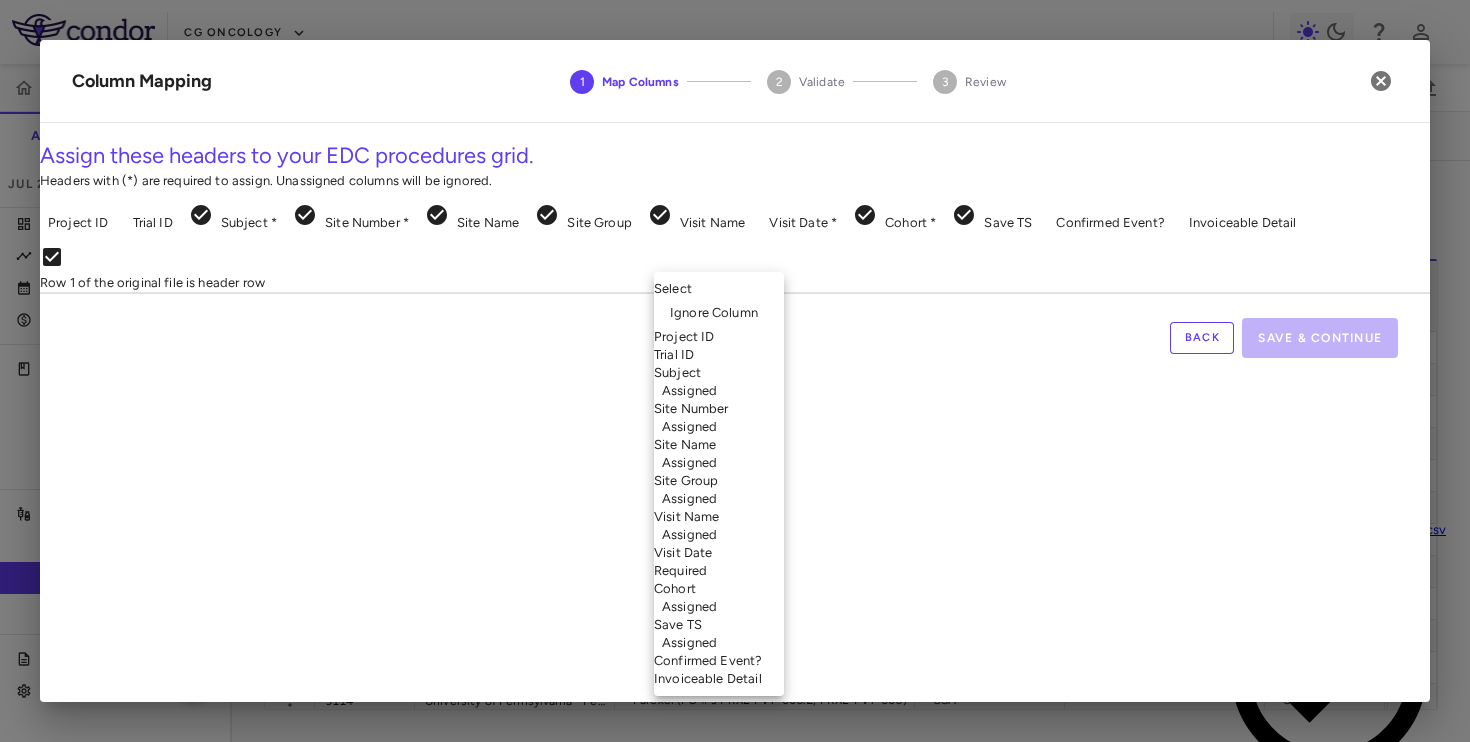 click on "Ignore Column" at bounding box center [719, 313] 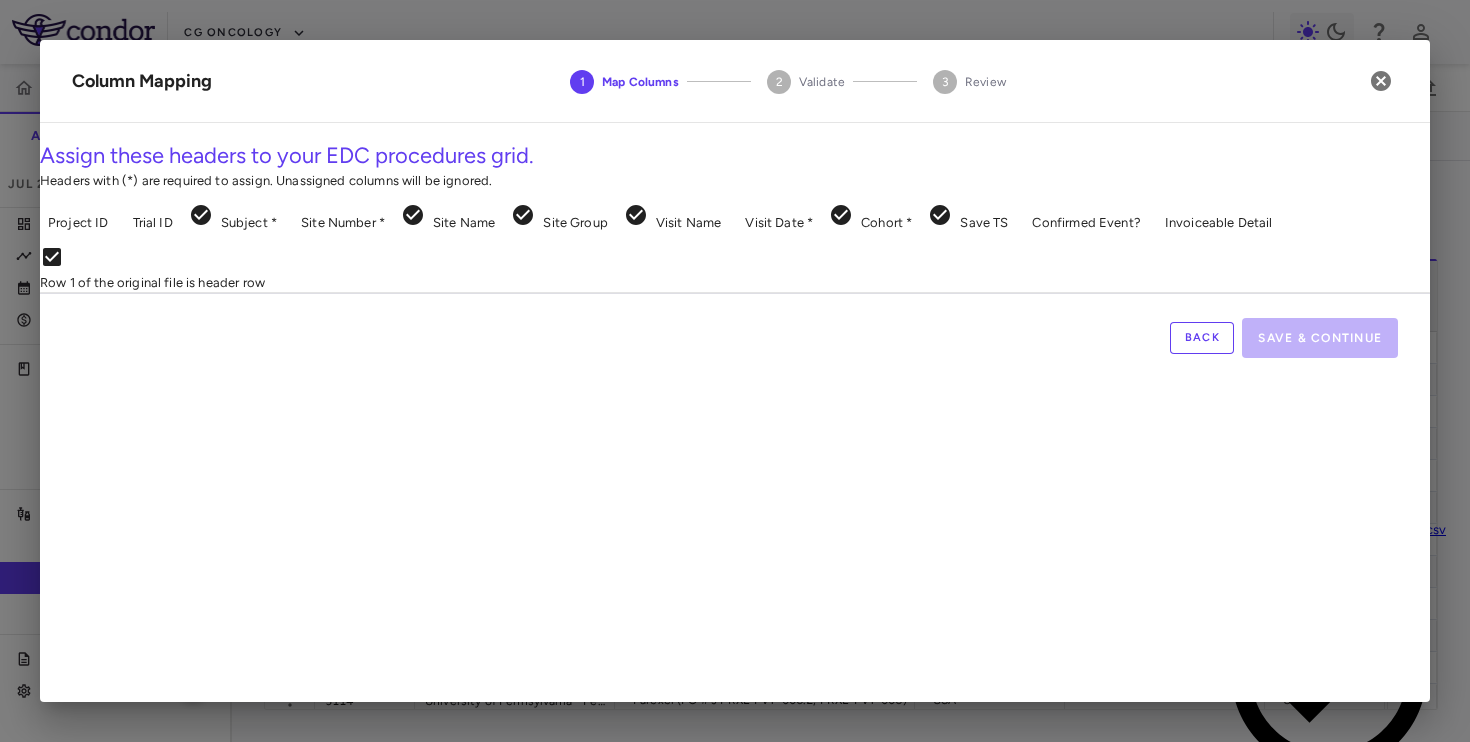 click on "Skip to sidebar Skip to main content CG Oncology PIVOT-006 Accruals Forecasting Jul 2025 (Open) Trial dashboard Analytics Financial close Journal entry Clinical expenses Summary CRO Parexel Other clinical contracts Trial activity Patient activity Site & lab cost matrix Map procedures Trial files Trial settings PIVOT-006 Intermediate-Risk NMIBC Jul 2025 (Open) Preparer Sites Labs Manage Visits and Procedures Add Site 0 Drag here to set row groups Drag here to set column labels
Site #
to" at bounding box center [735, 371] 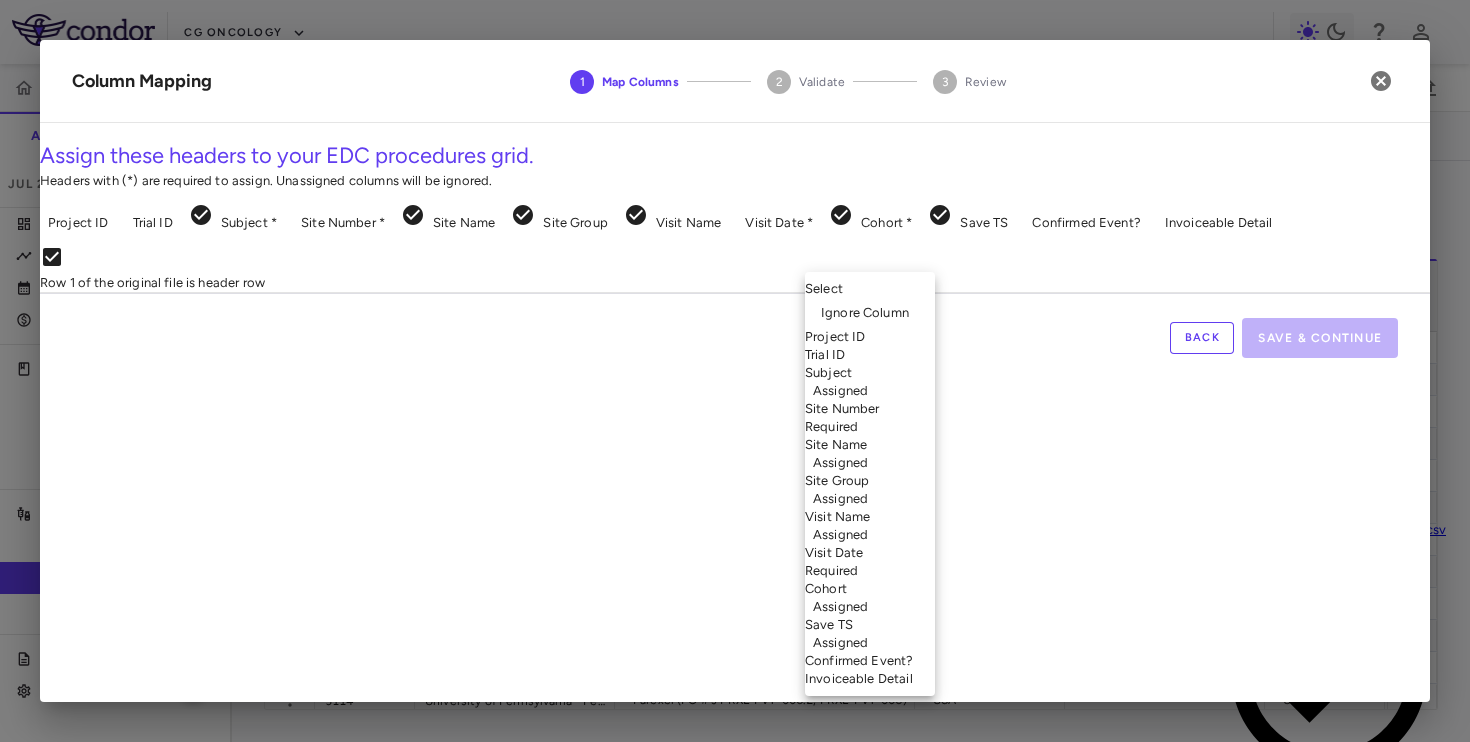 click on "Ignore Column" at bounding box center (870, 313) 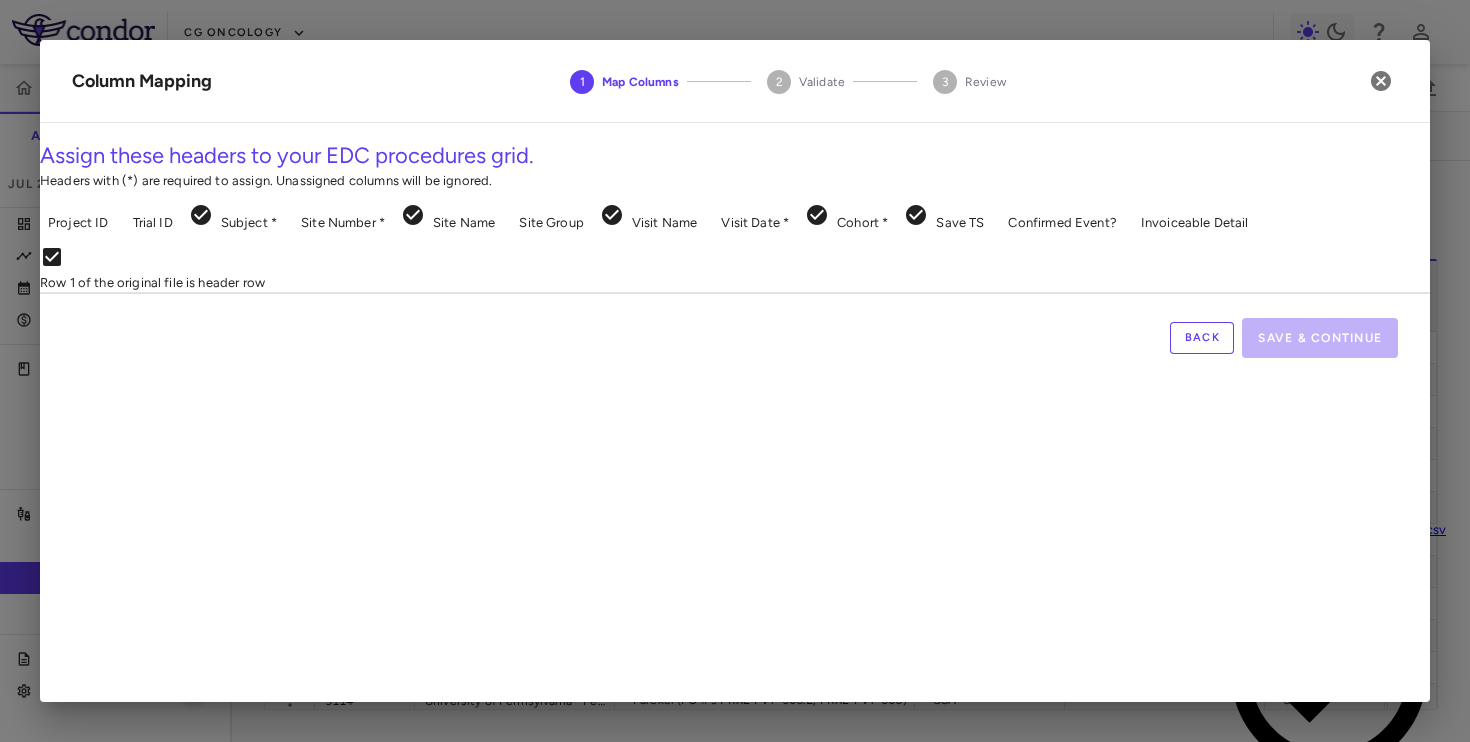 click on "Skip to sidebar Skip to main content CG Oncology PIVOT-006 Accruals Forecasting Jul 2025 (Open) Trial dashboard Analytics Financial close Journal entry Clinical expenses Summary CRO Parexel Other clinical contracts Trial activity Patient activity Site & lab cost matrix Map procedures Trial files Trial settings PIVOT-006 Intermediate-Risk NMIBC Jul 2025 (Open) Preparer Sites Labs Manage Visits and Procedures Add Site 0 Drag here to set row groups Drag here to set column labels
Site #
to" at bounding box center [735, 371] 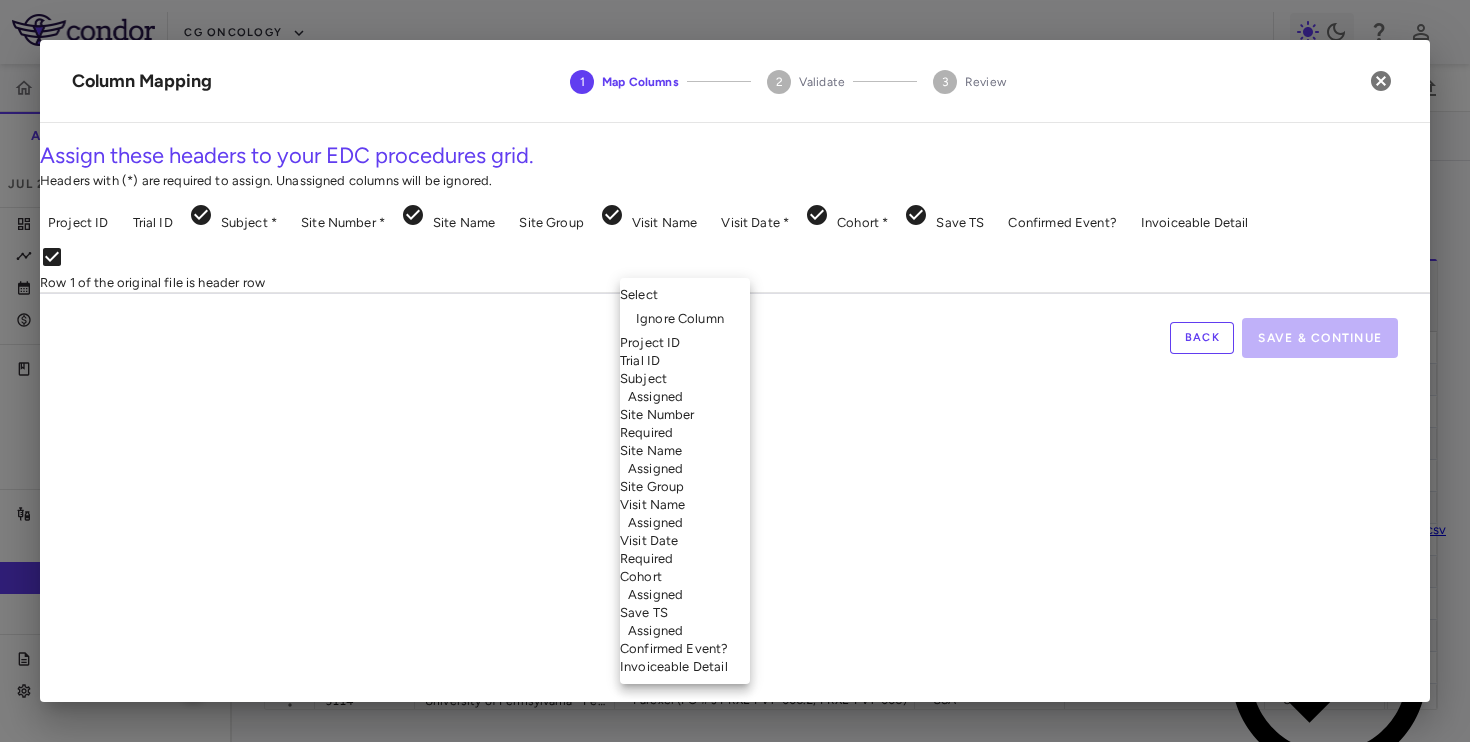 click on "Ignore Column" at bounding box center (685, 319) 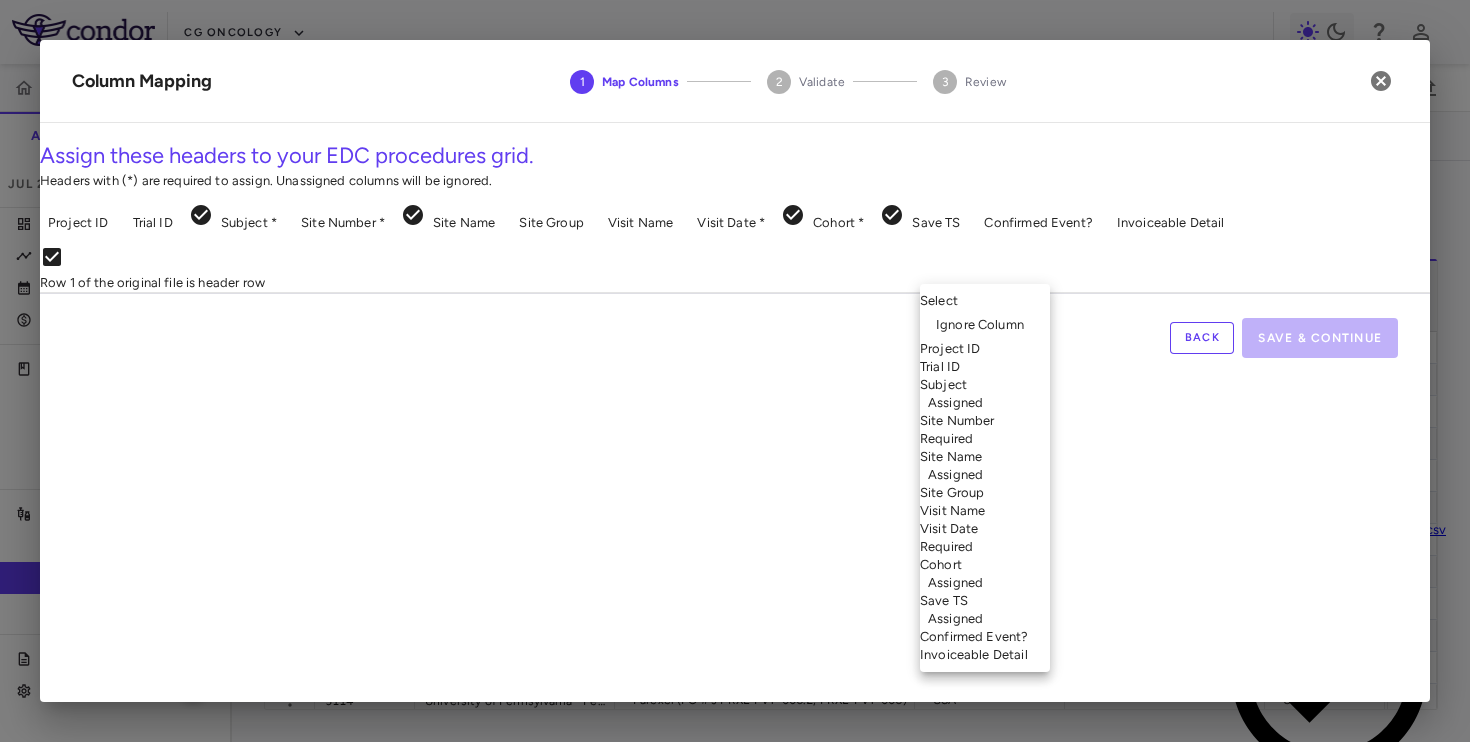 click on "Skip to sidebar Skip to main content CG Oncology PIVOT-006 Accruals Forecasting Jul 2025 (Open) Trial dashboard Analytics Financial close Journal entry Clinical expenses Summary CRO Parexel Other clinical contracts Trial activity Patient activity Site & lab cost matrix Map procedures Trial files Trial settings PIVOT-006 Intermediate-Risk NMIBC Jul 2025 (Open) Preparer Sites Labs Manage Visits and Procedures Add Site 0 Drag here to set row groups Drag here to set column labels
Site #
to" at bounding box center (735, 371) 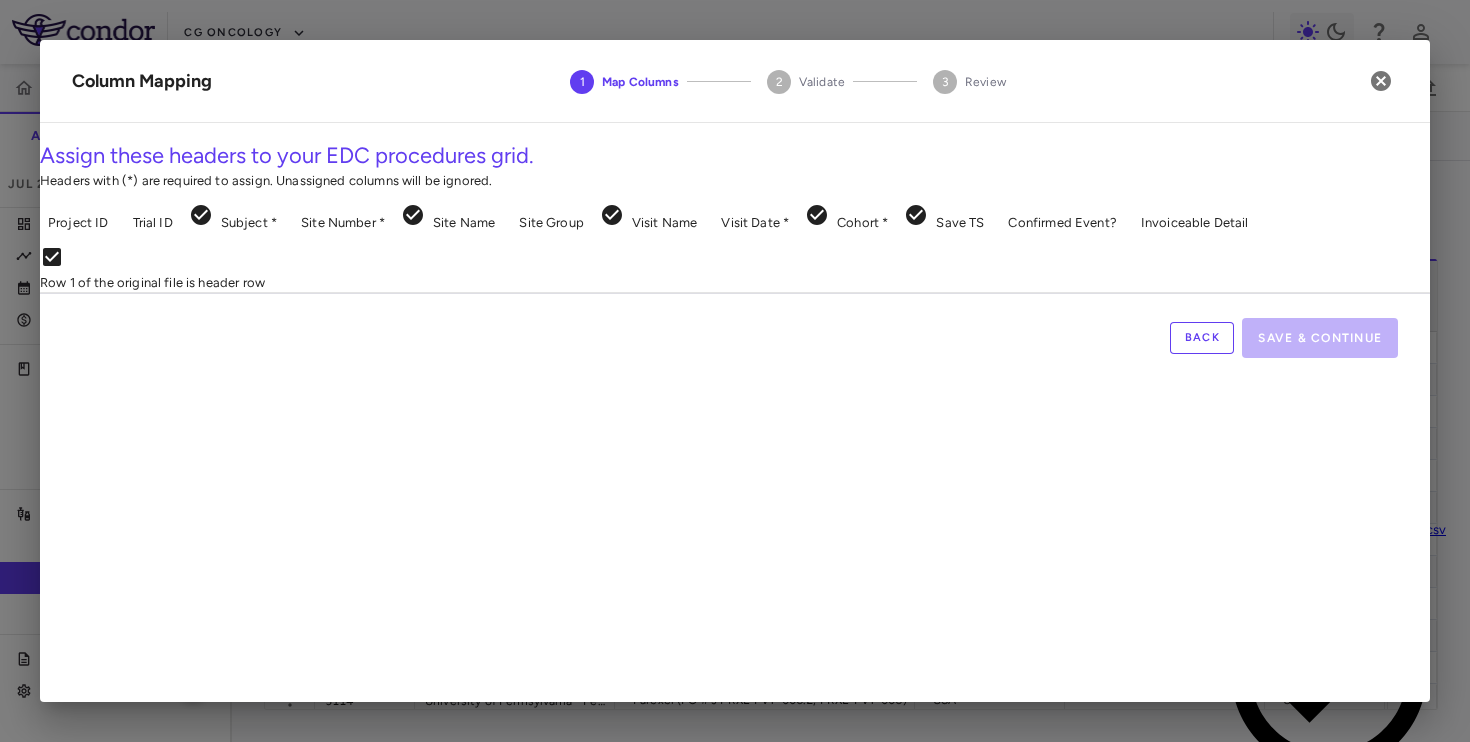 click on "Skip to sidebar Skip to main content CG Oncology PIVOT-006 Accruals Forecasting Jul 2025 (Open) Trial dashboard Analytics Financial close Journal entry Clinical expenses Summary CRO Parexel Other clinical contracts Trial activity Patient activity Site & lab cost matrix Map procedures Trial files Trial settings PIVOT-006 Intermediate-Risk NMIBC Jul 2025 (Open) Preparer Sites Labs Manage Visits and Procedures Add Site 0 Drag here to set row groups Drag here to set column labels
Site #
to" at bounding box center [735, 371] 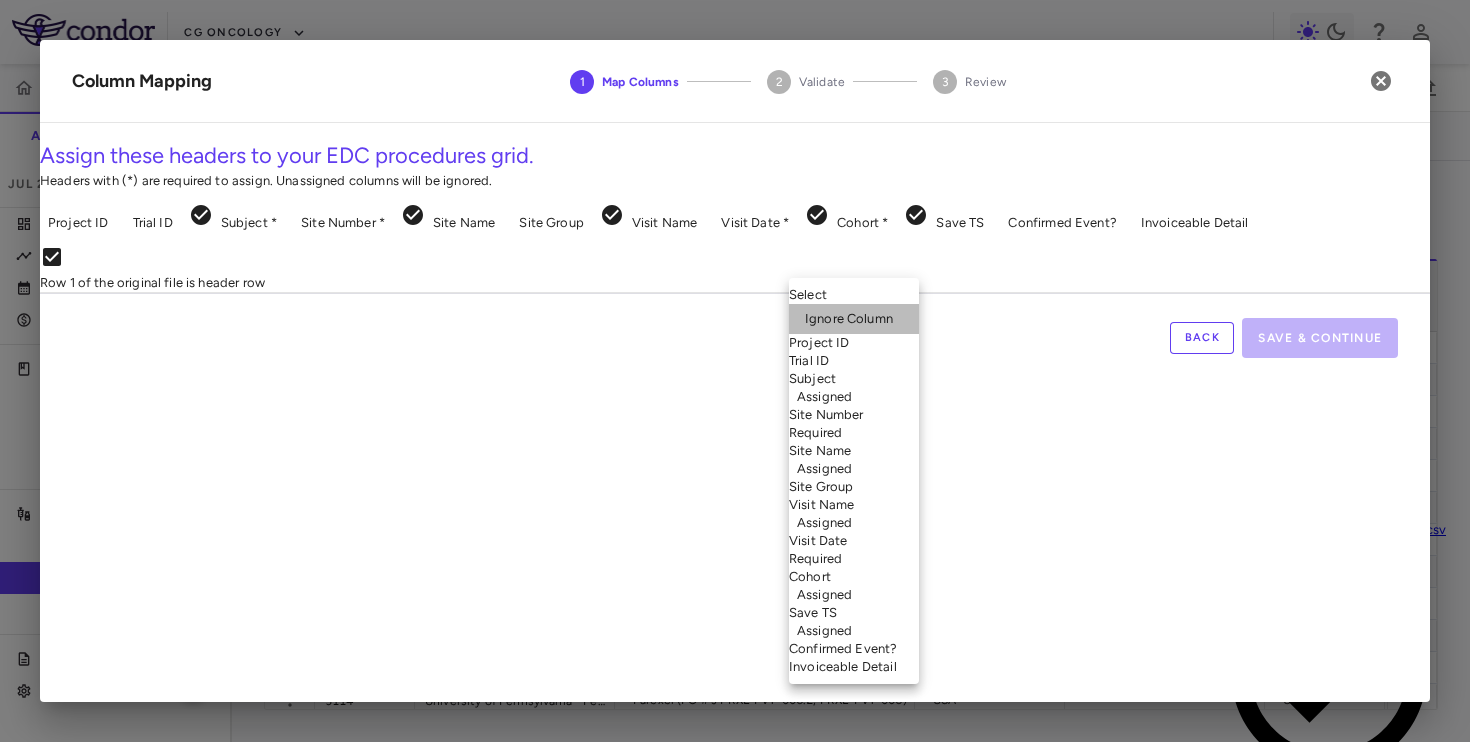click on "Ignore Column" at bounding box center (854, 319) 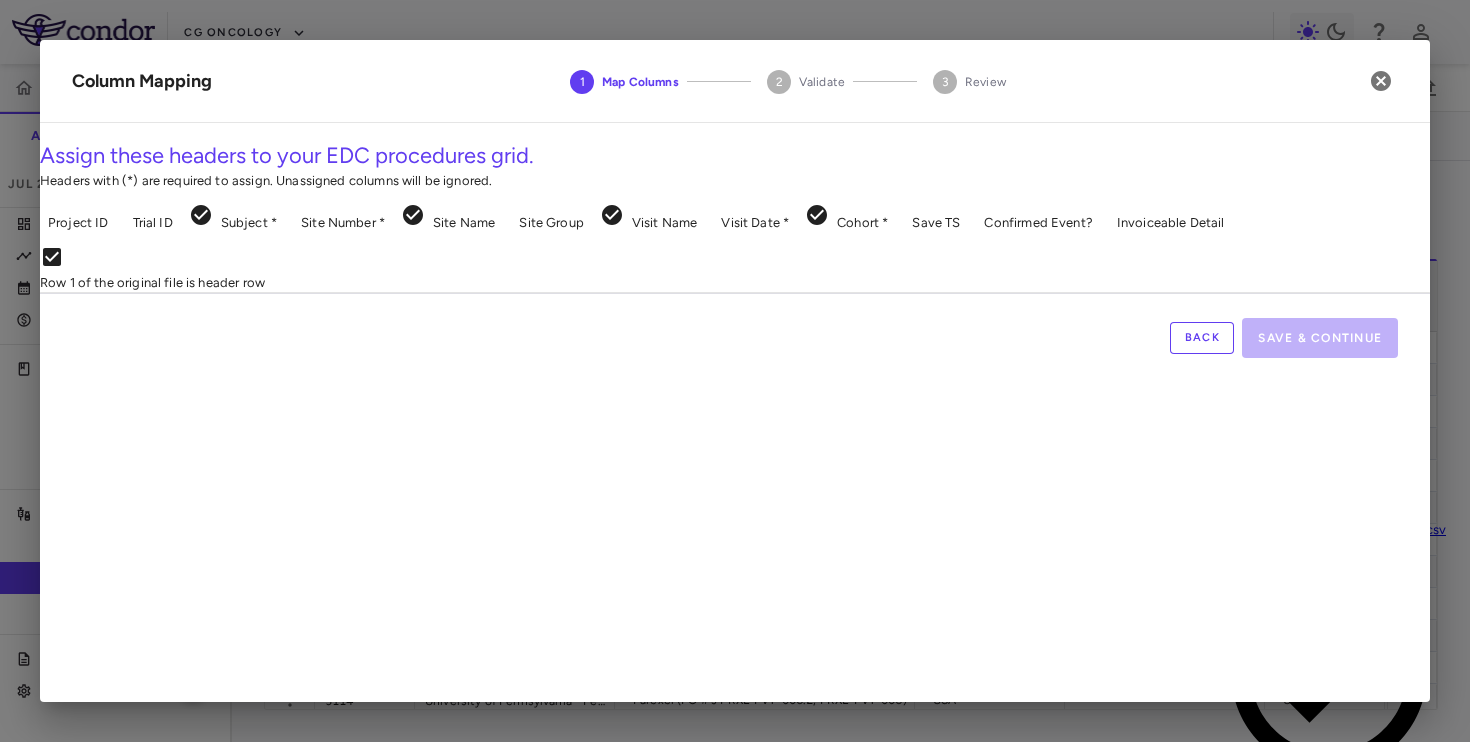 click on "Skip to sidebar Skip to main content CG Oncology PIVOT-006 Accruals Forecasting Jul 2025 (Open) Trial dashboard Analytics Financial close Journal entry Clinical expenses Summary CRO Parexel Other clinical contracts Trial activity Patient activity Site & lab cost matrix Map procedures Trial files Trial settings PIVOT-006 Intermediate-Risk NMIBC Jul 2025 (Open) Preparer Sites Labs Manage Visits and Procedures Add Site 0 Drag here to set row groups Drag here to set column labels
Site #
to" at bounding box center [735, 371] 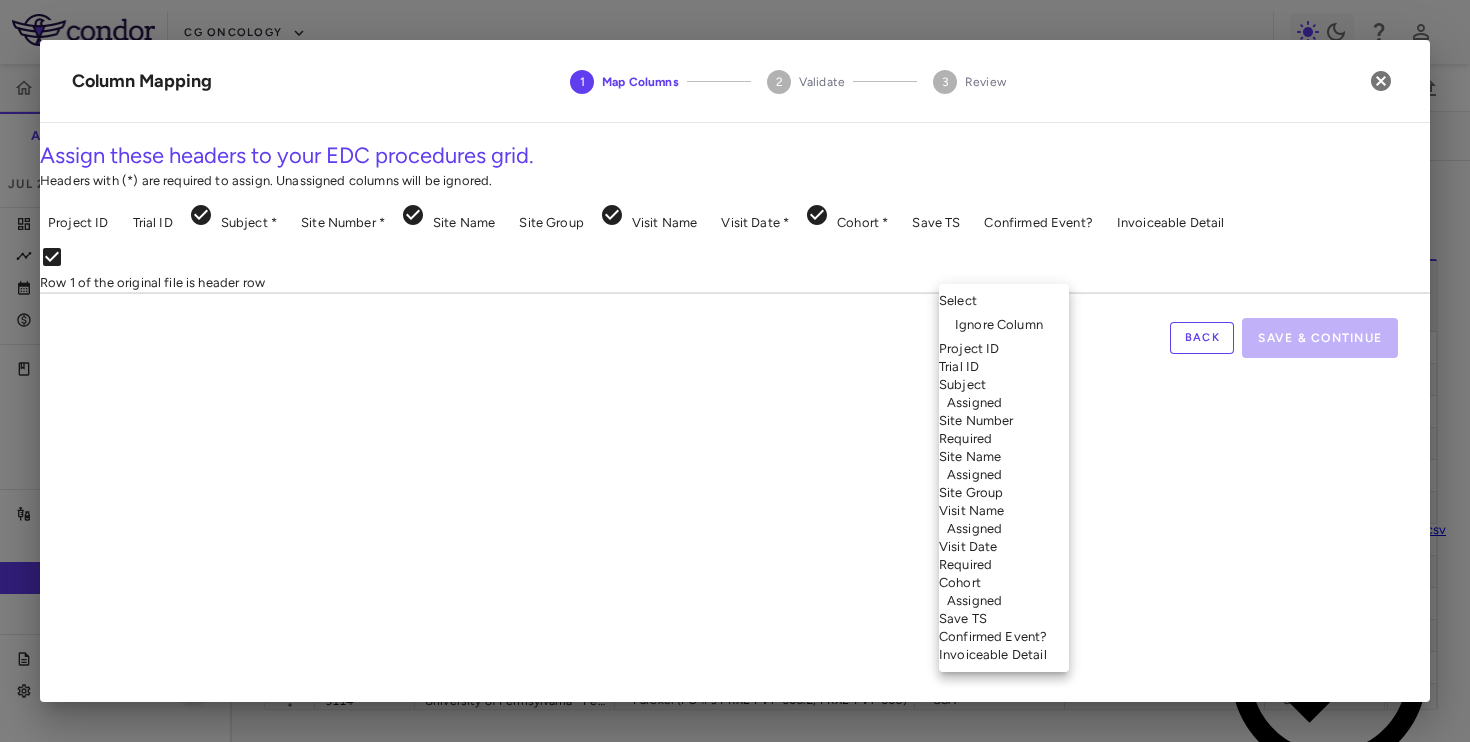 click on "Site Number Required" at bounding box center (1004, 430) 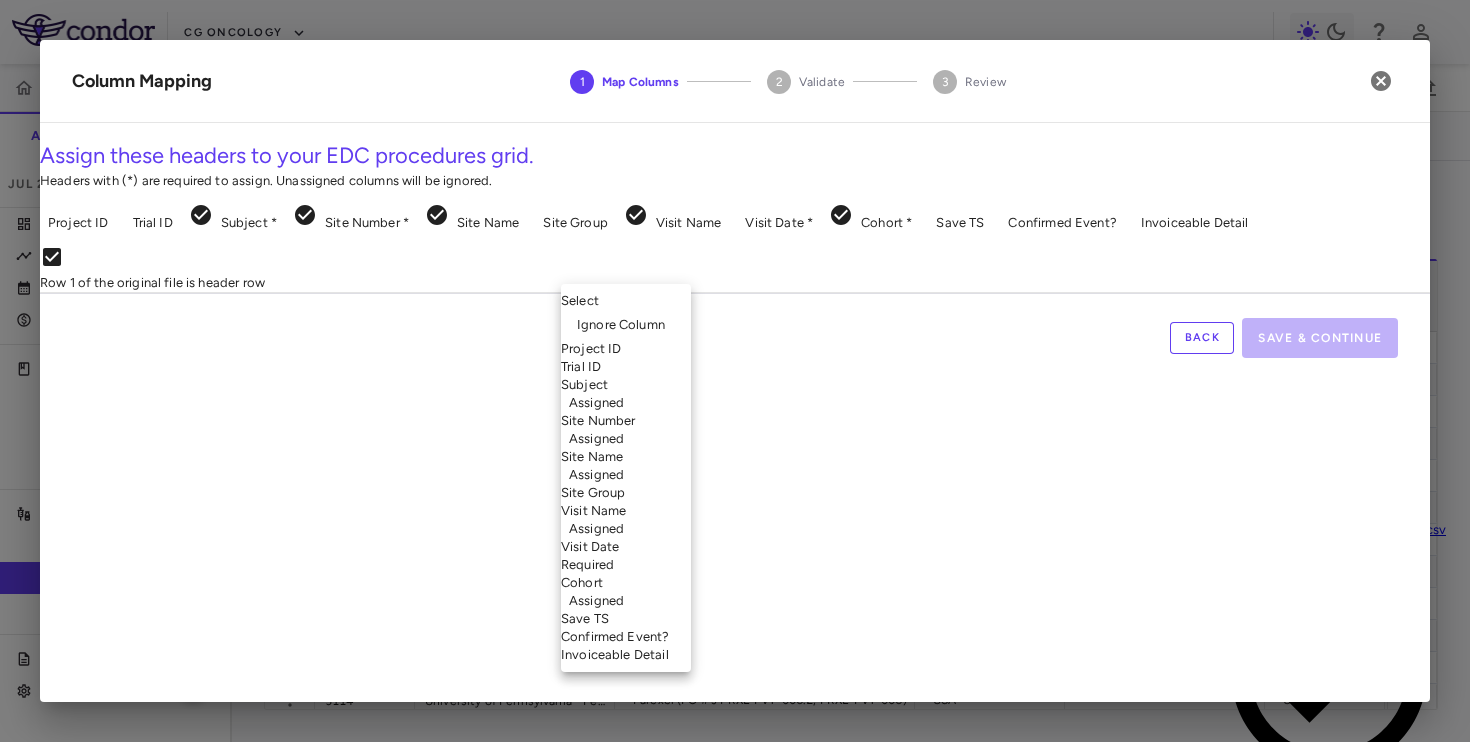 click on "Skip to sidebar Skip to main content CG Oncology PIVOT-006 Accruals Forecasting Jul 2025 (Open) Trial dashboard Analytics Financial close Journal entry Clinical expenses Summary CRO Parexel Other clinical contracts Trial activity Patient activity Site & lab cost matrix Map procedures Trial files Trial settings PIVOT-006 Intermediate-Risk NMIBC Jul 2025 (Open) Preparer Sites Labs Manage Visits and Procedures Add Site 0 Drag here to set row groups Drag here to set column labels
Site #
to" at bounding box center (735, 371) 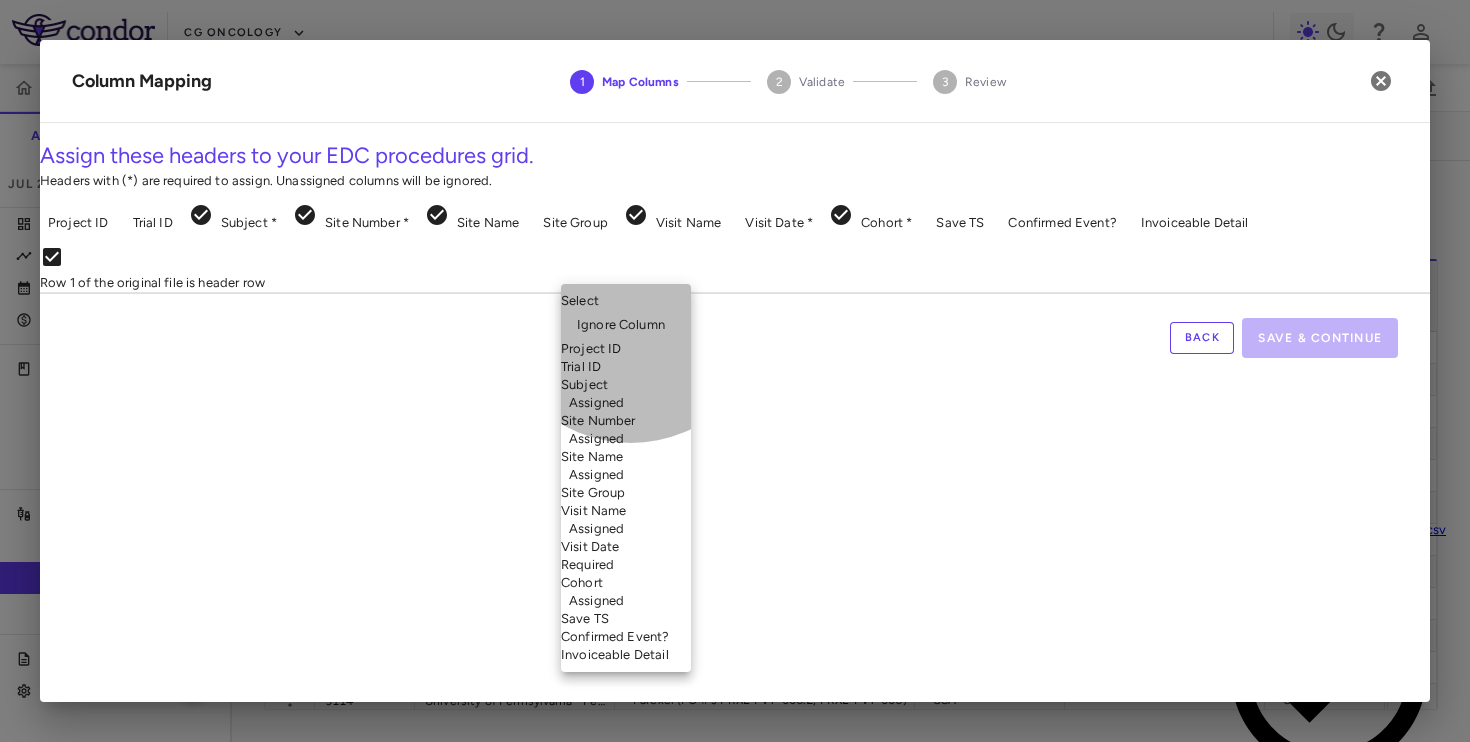click on "Visit Date Required" at bounding box center [626, 556] 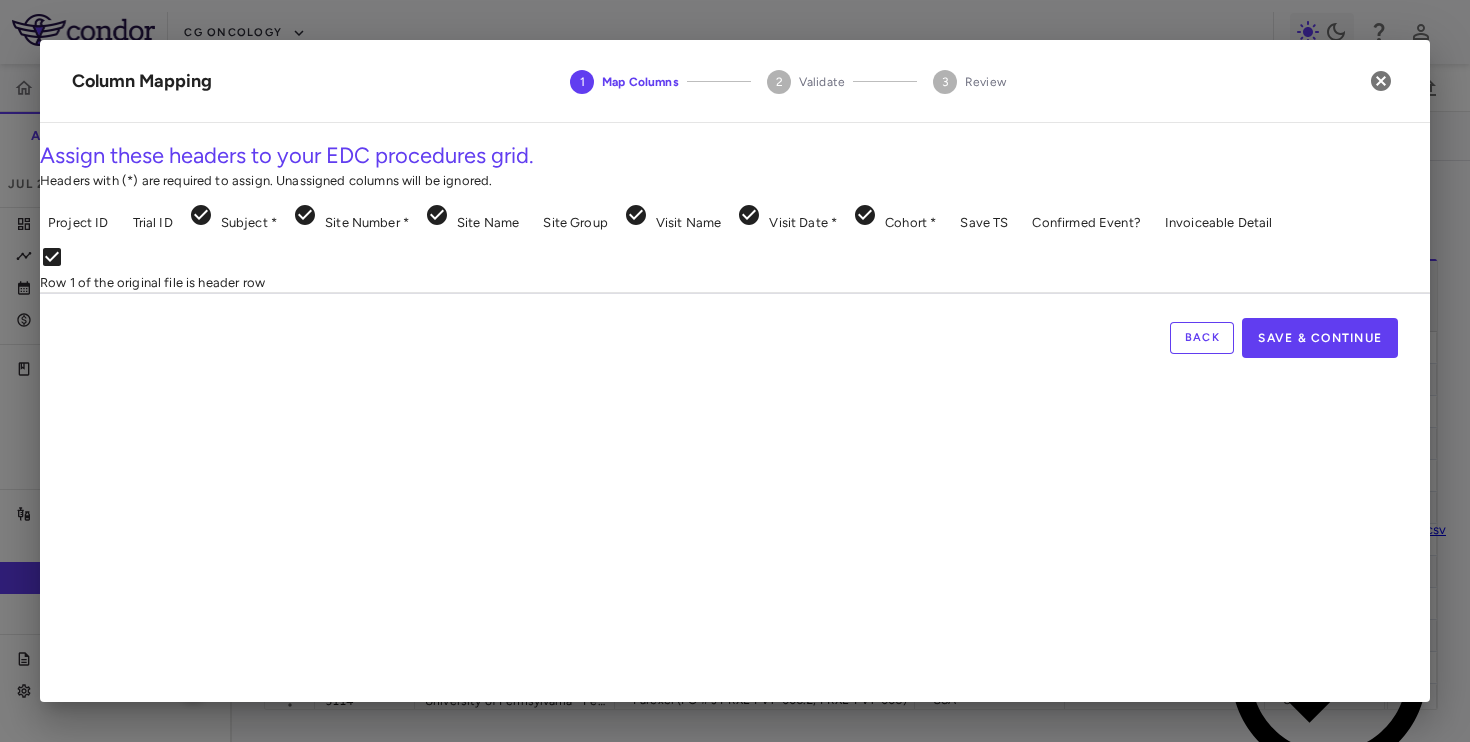 click on "Skip to sidebar Skip to main content CG Oncology PIVOT-006 Accruals Forecasting Jul 2025 (Open) Trial dashboard Analytics Financial close Journal entry Clinical expenses Summary CRO Parexel Other clinical contracts Trial activity Patient activity Site & lab cost matrix Map procedures Trial files Trial settings PIVOT-006 Intermediate-Risk NMIBC Jul 2025 (Open) Preparer Sites Labs Manage Visits and Procedures Add Site 0 Drag here to set row groups Drag here to set column labels
Site #
to" at bounding box center [735, 371] 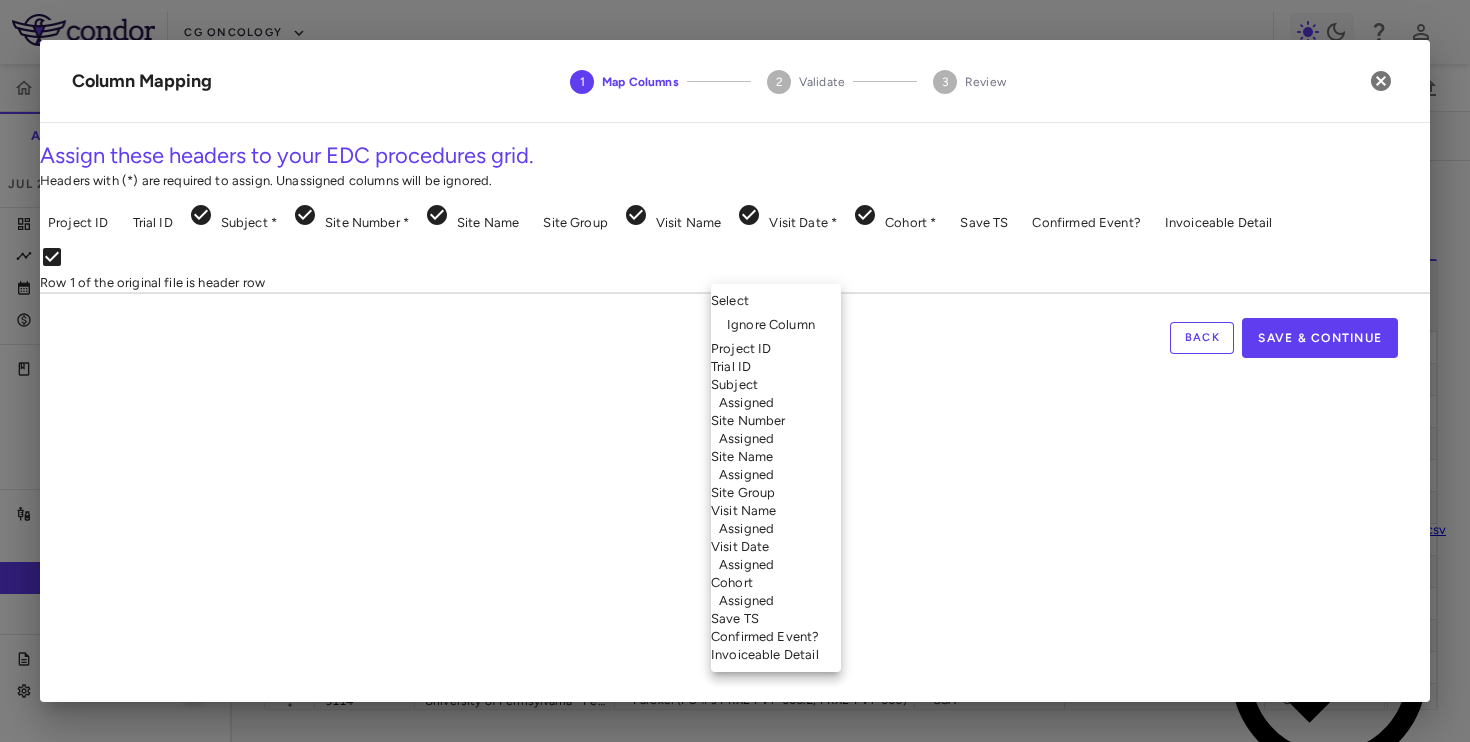 click on "Invoiceable Detail" at bounding box center (776, 655) 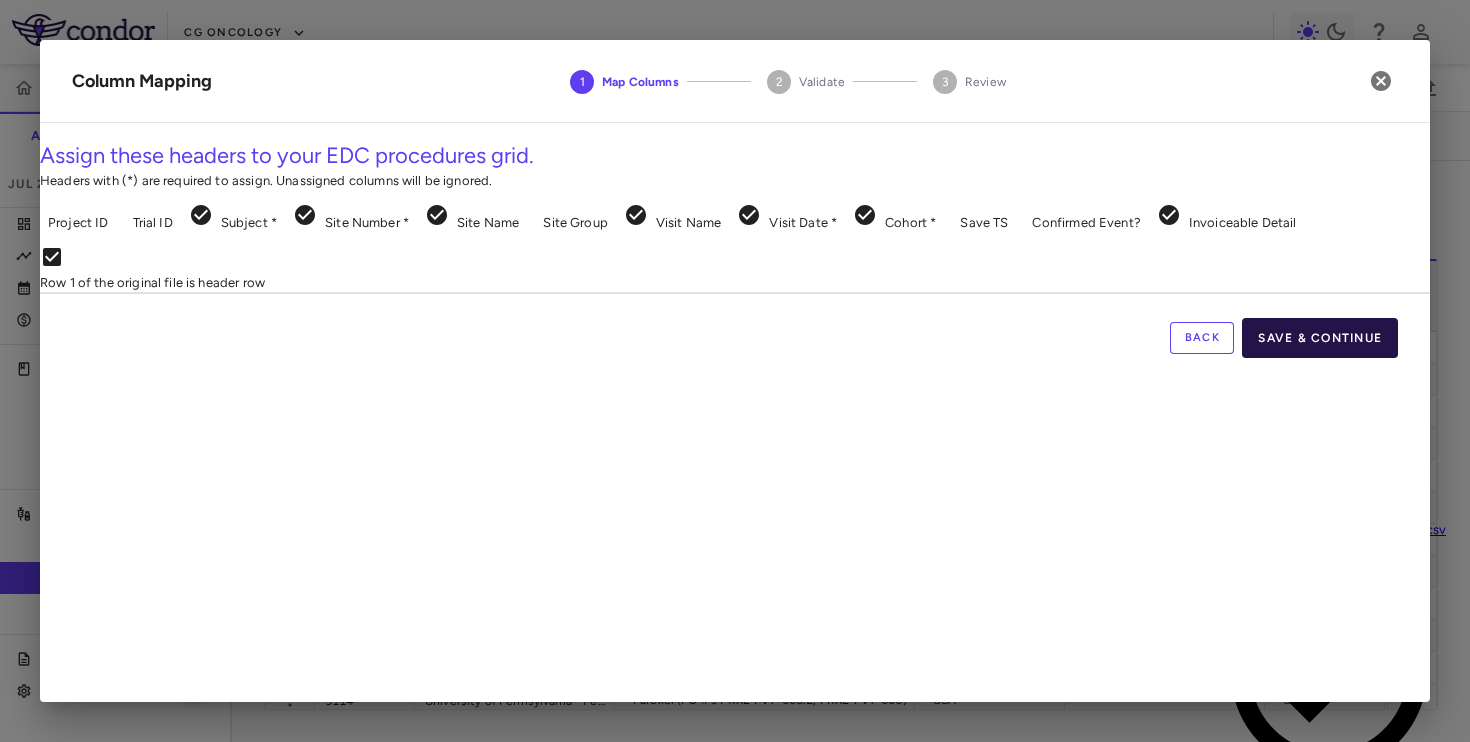 click on "Save & Continue" at bounding box center (1320, 338) 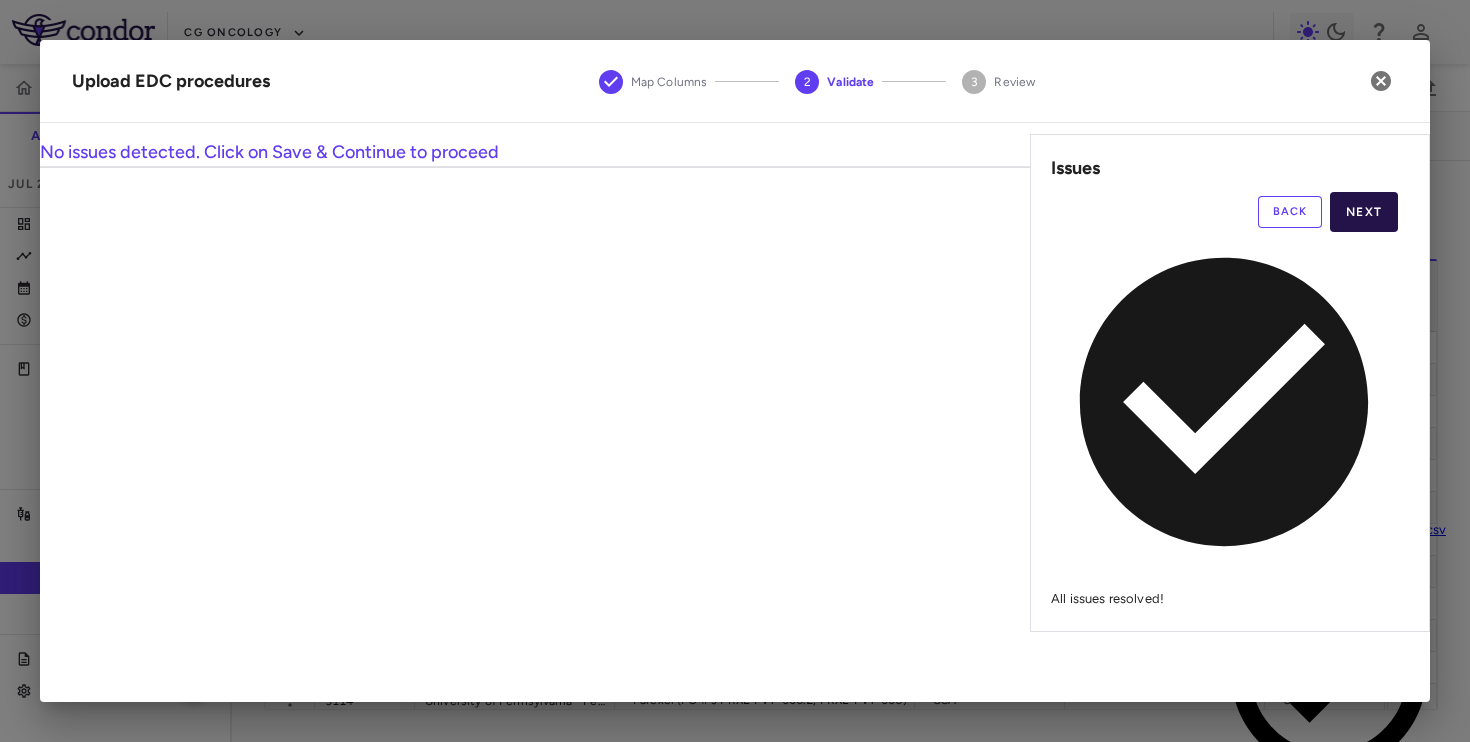 click on "Next" at bounding box center [1364, 212] 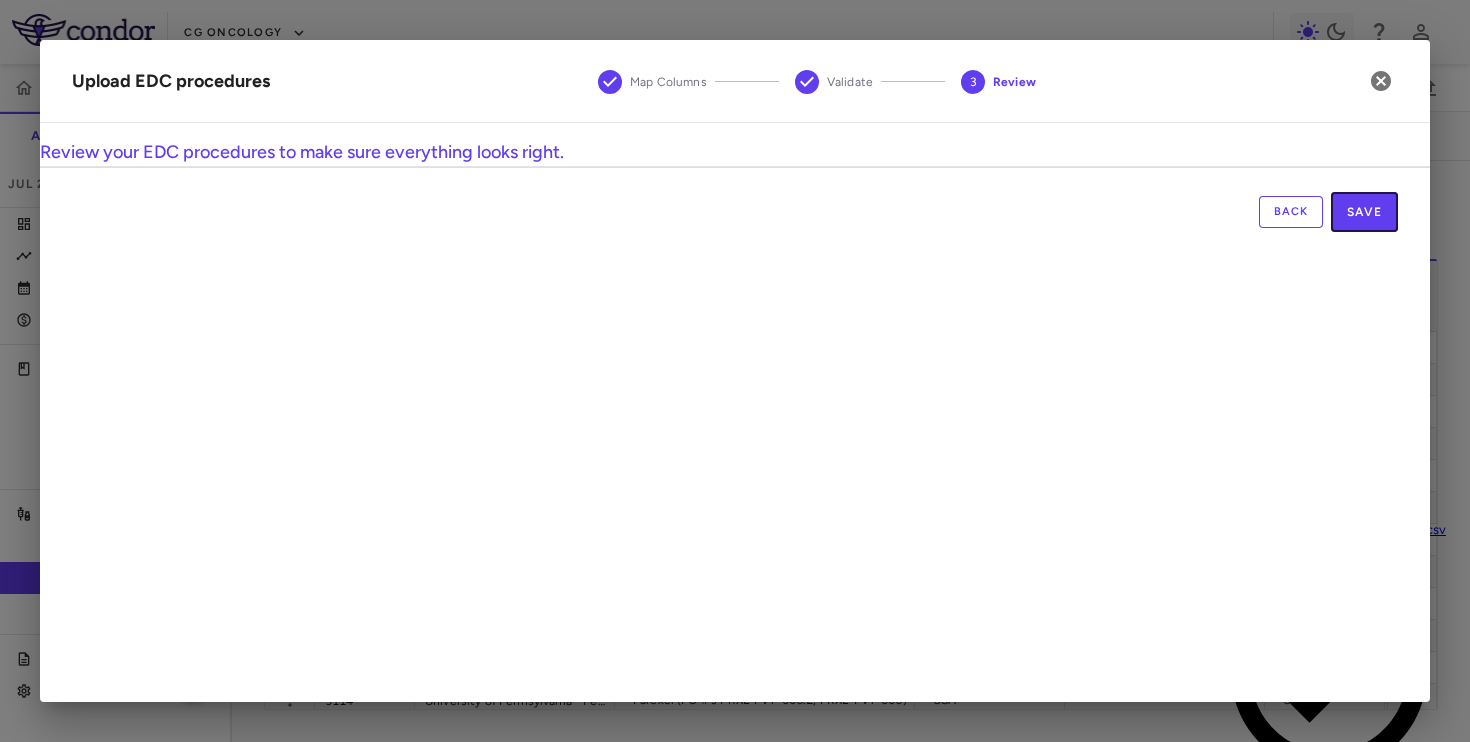 click on "Save" at bounding box center [1364, 212] 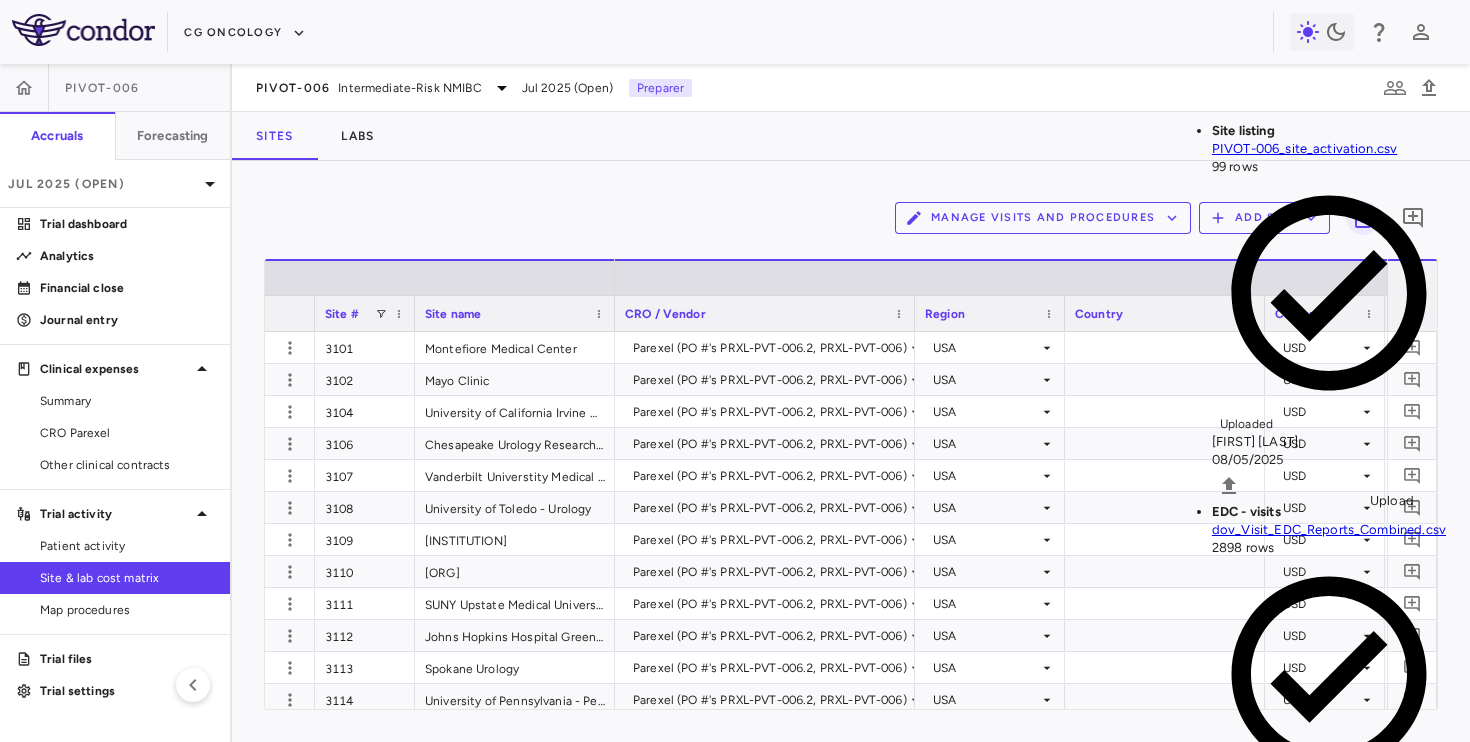 click 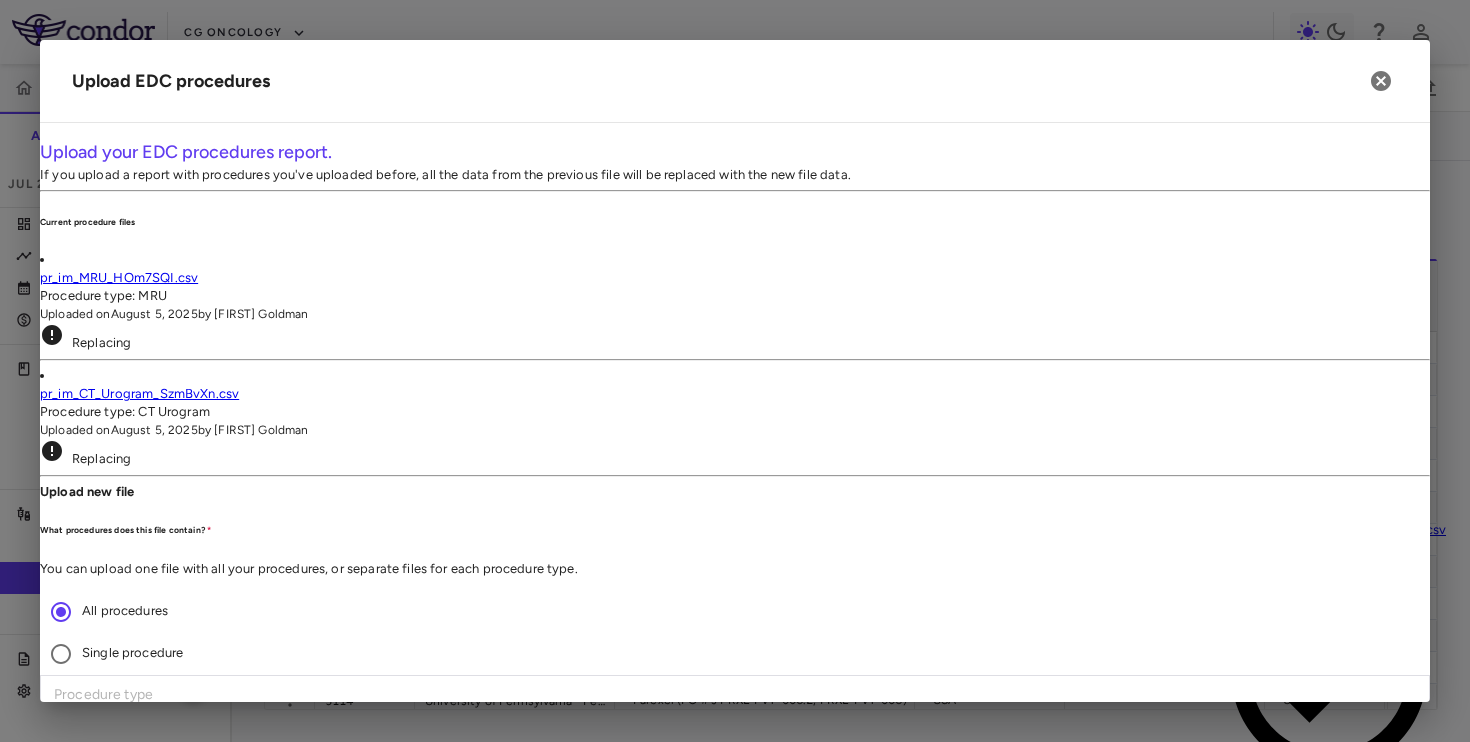 click on "Single procedure" at bounding box center (132, 652) 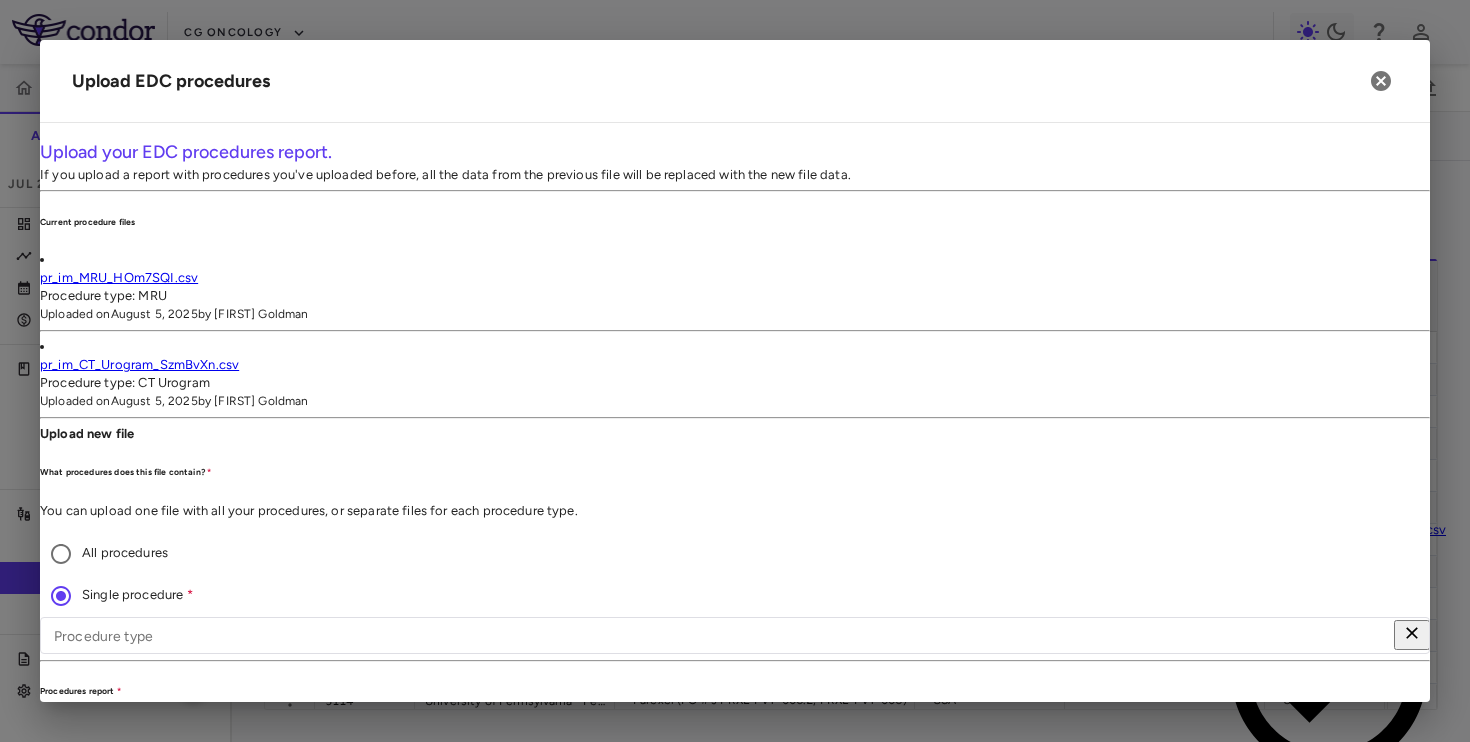 click on "Procedure type" at bounding box center (728, 635) 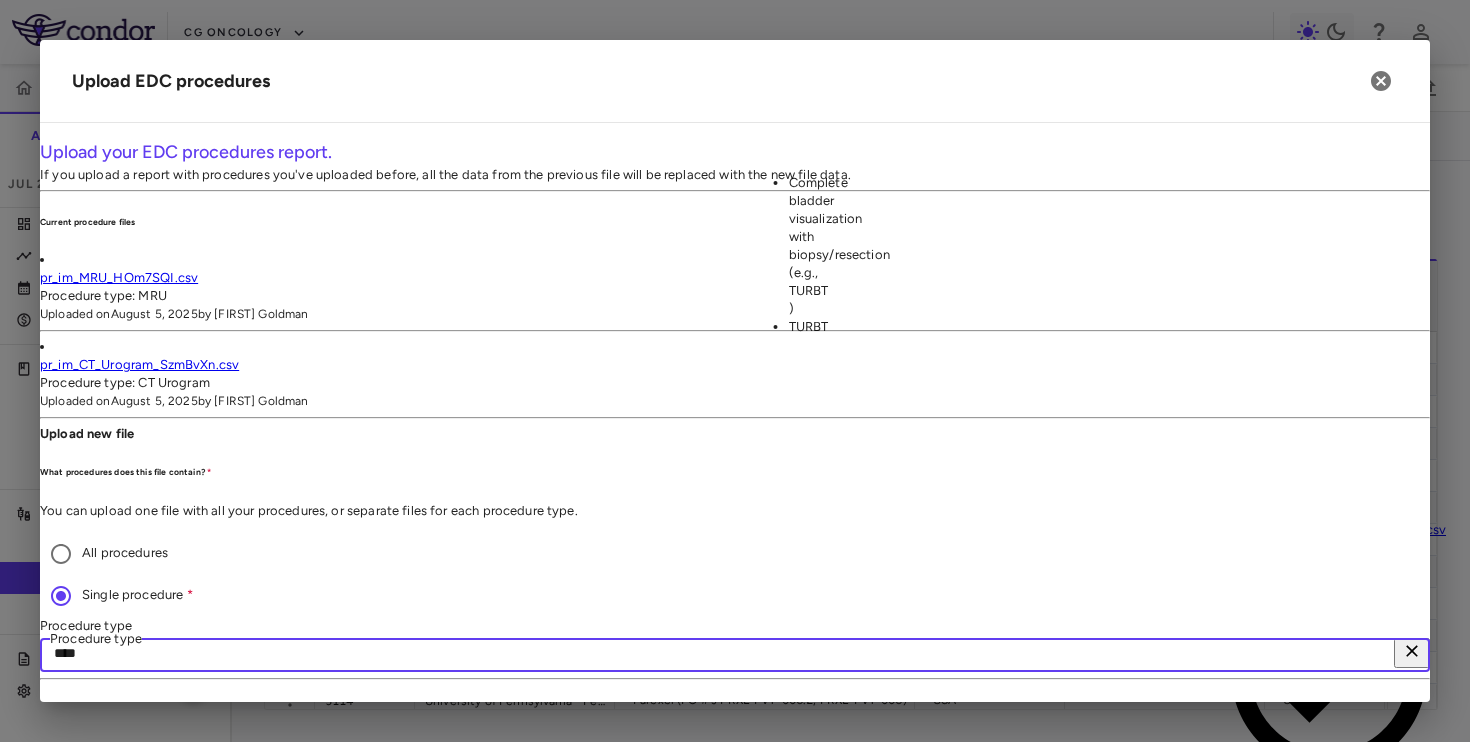type on "*****" 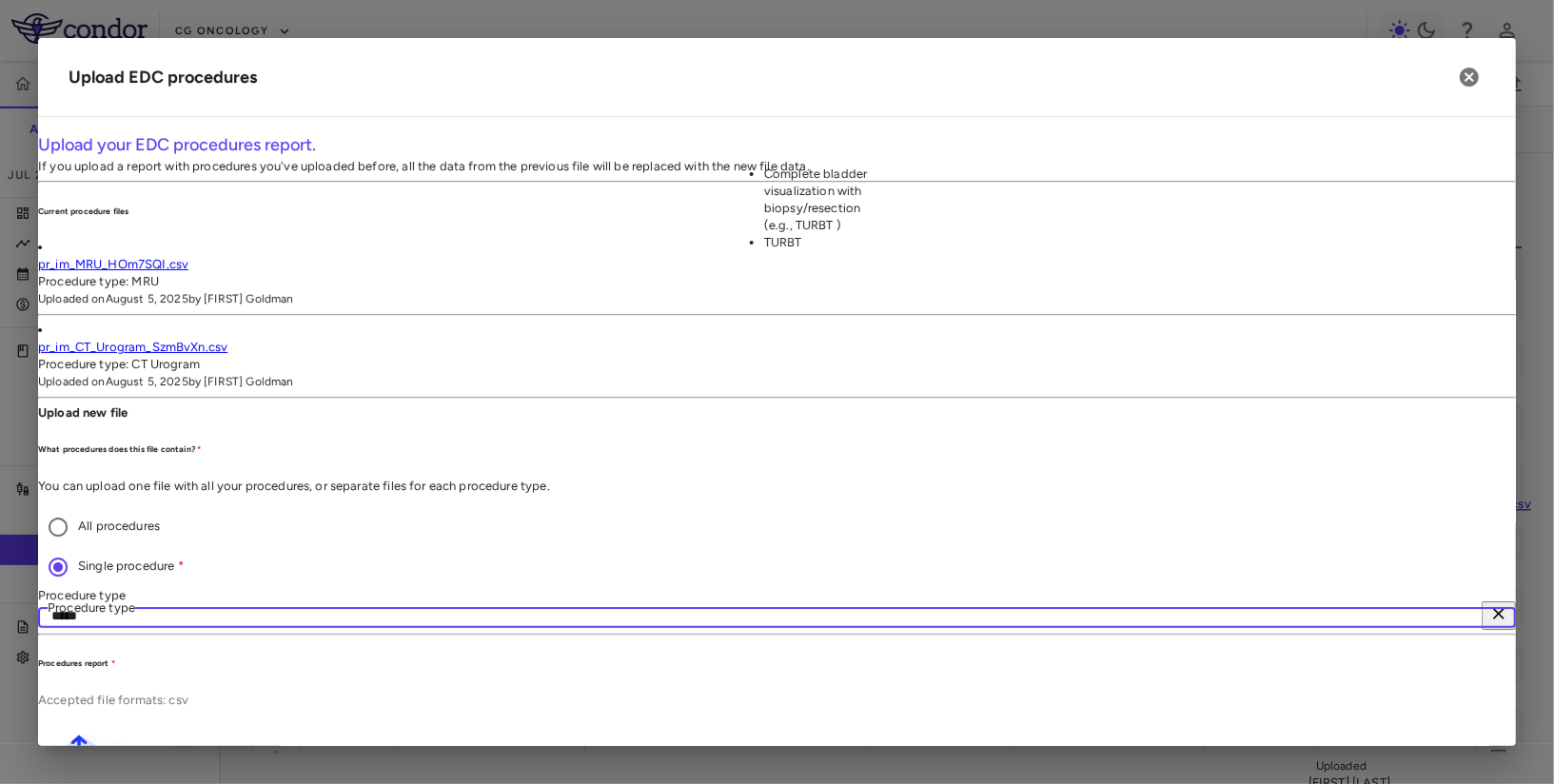 click on "TURBT" at bounding box center [826, 243] 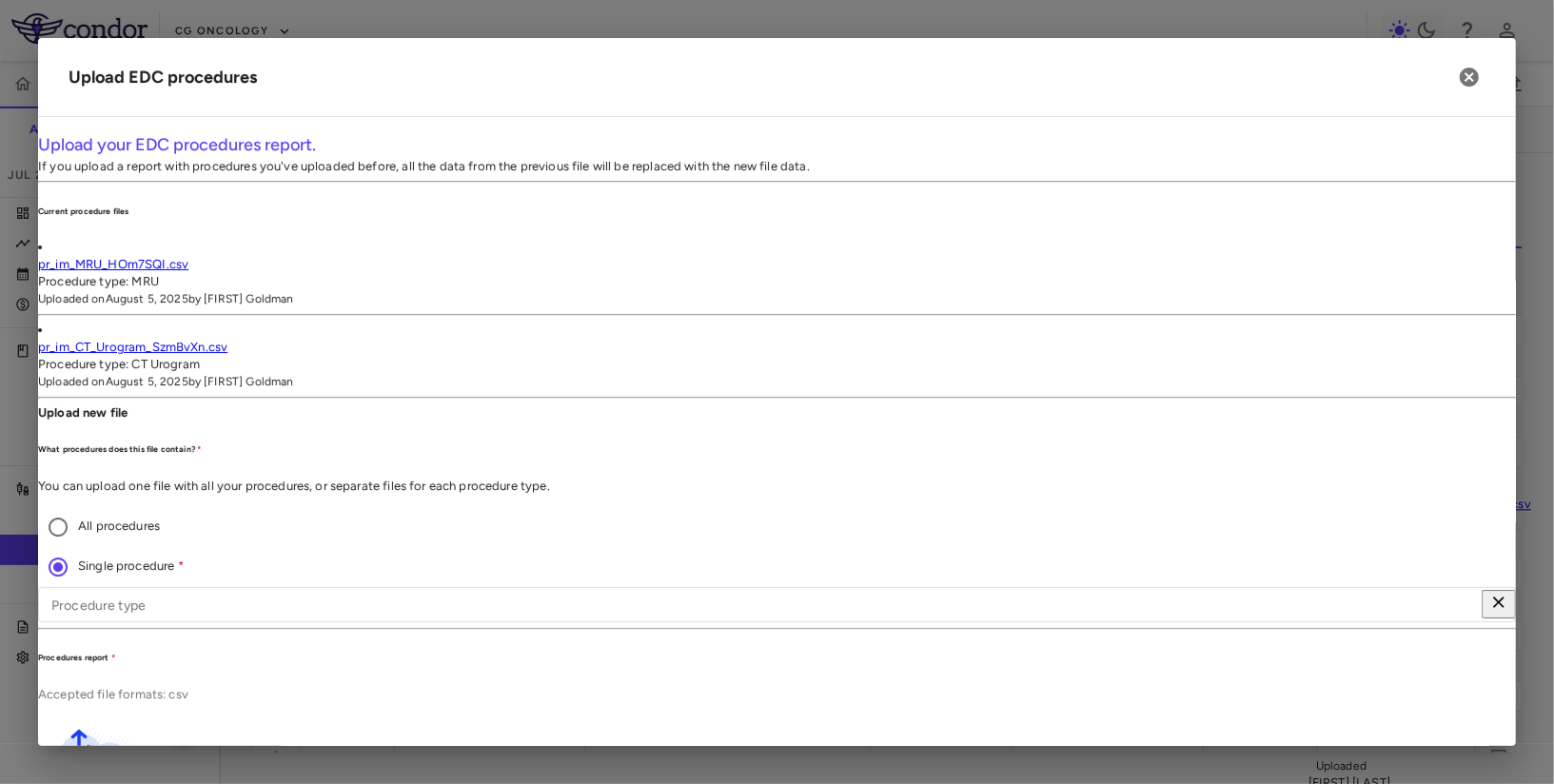 type on "*****" 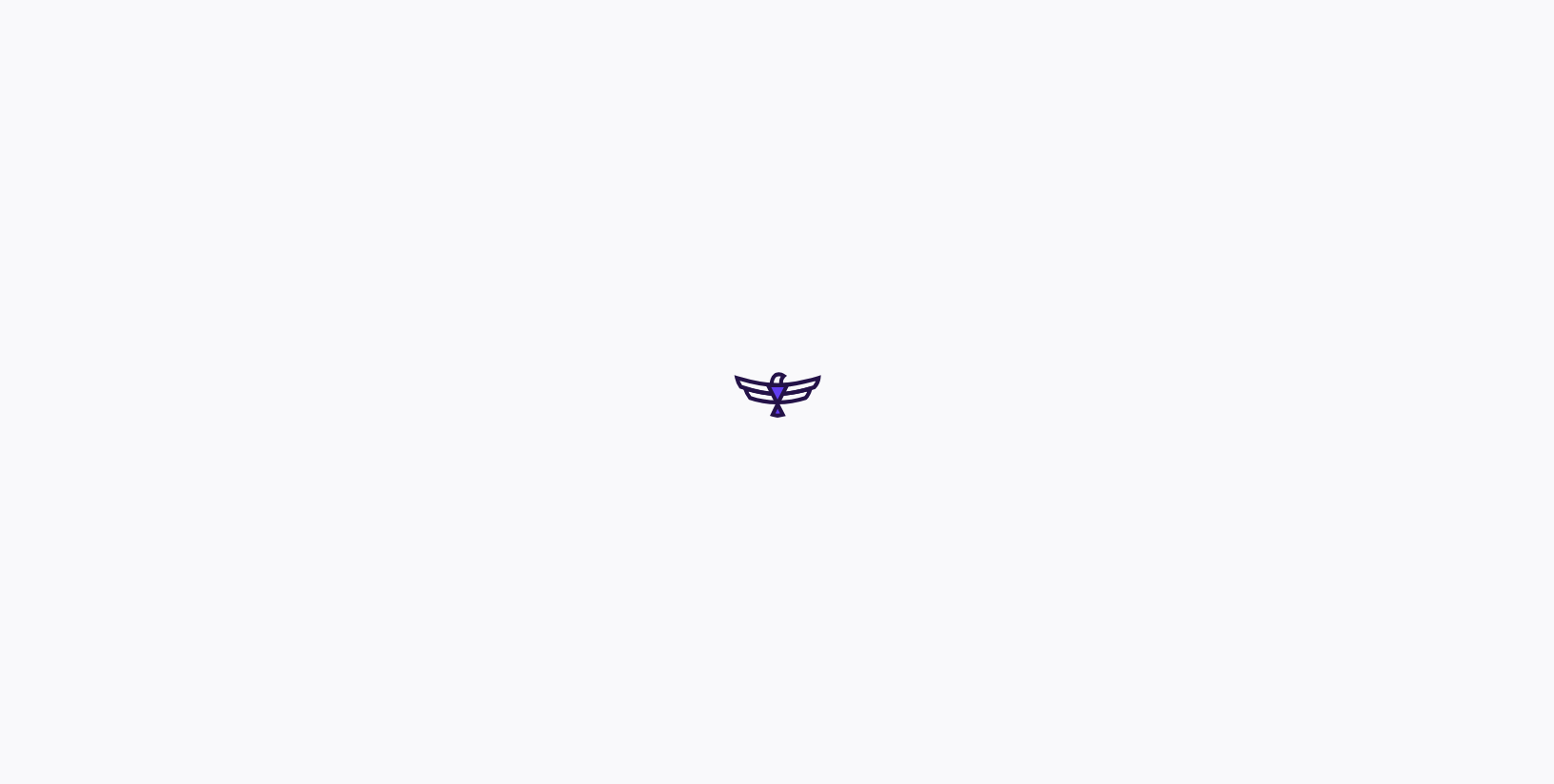 scroll, scrollTop: 0, scrollLeft: 0, axis: both 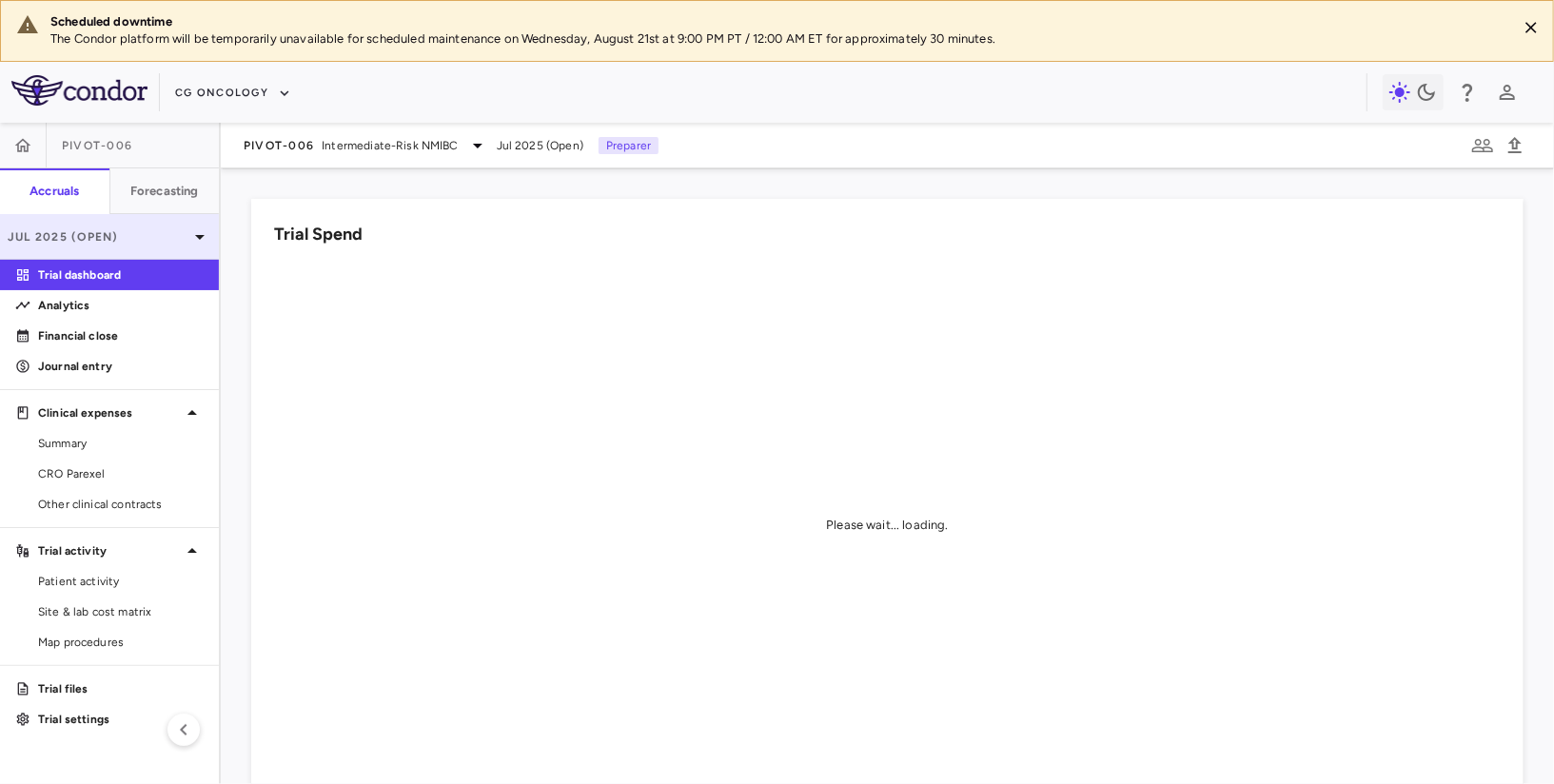 click on "Jul 2025 (Open)" at bounding box center (98, 237) 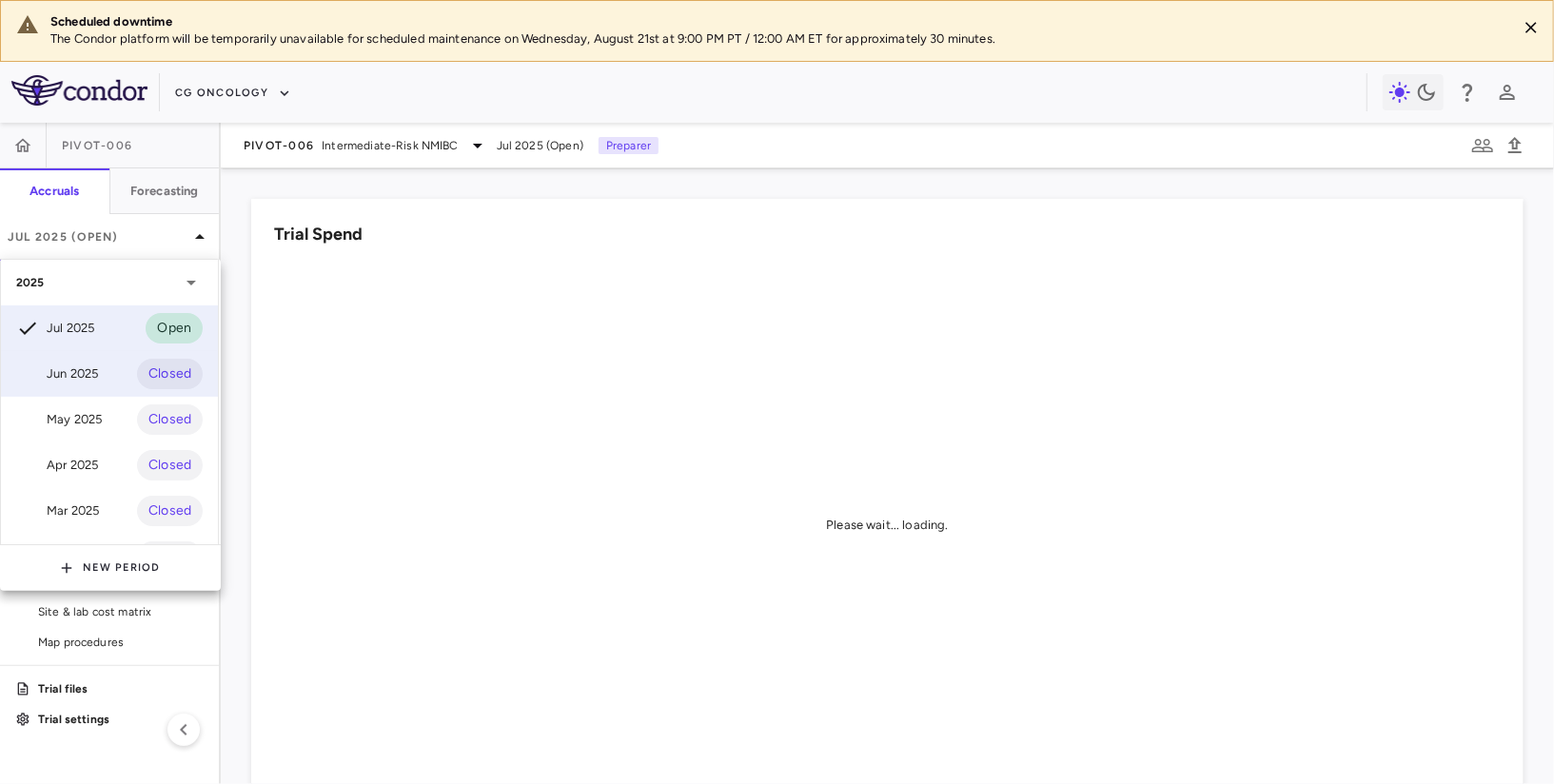 click on "Jun 2025" at bounding box center [57, 374] 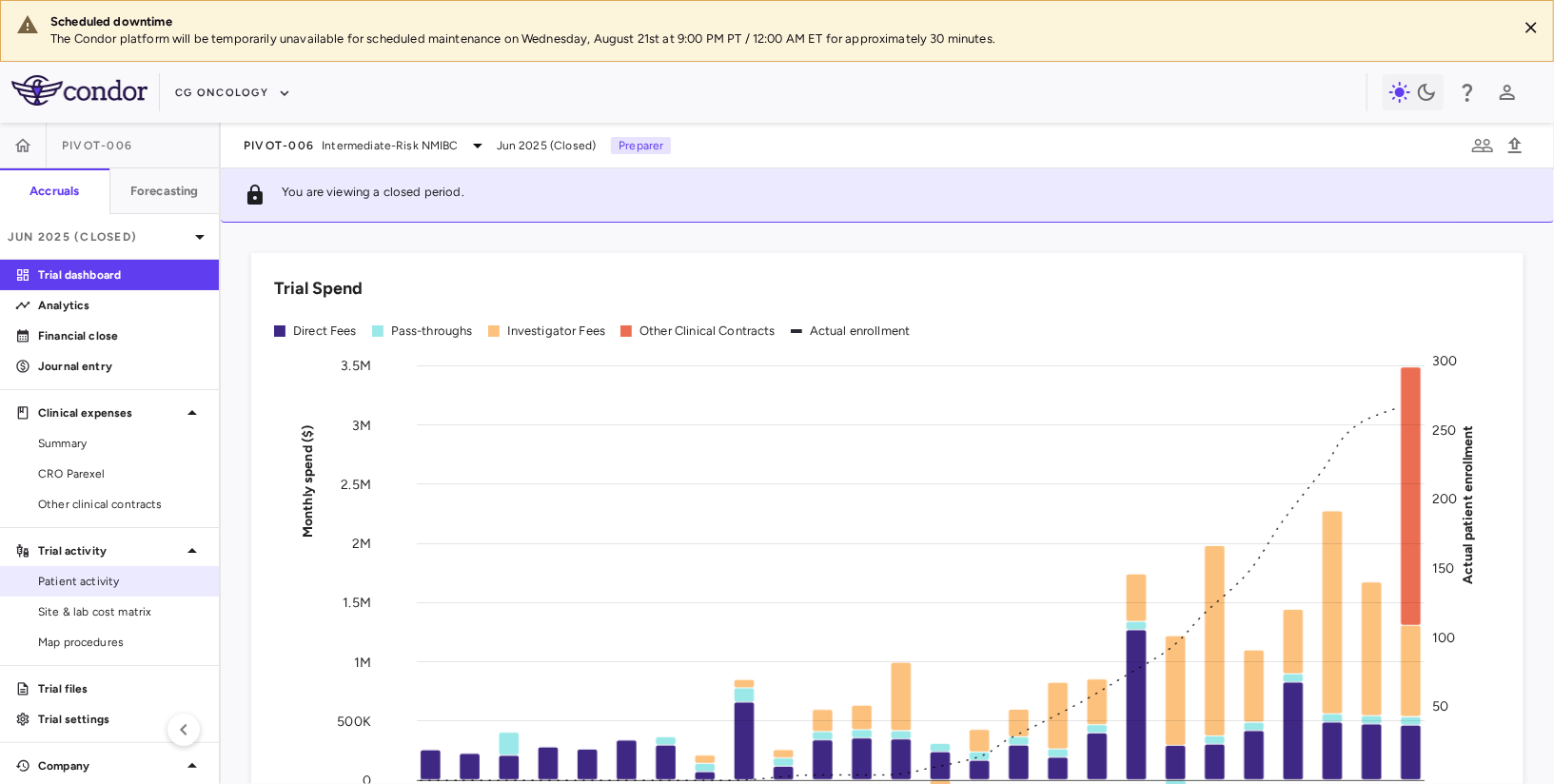 click on "Patient activity" at bounding box center (121, 581) 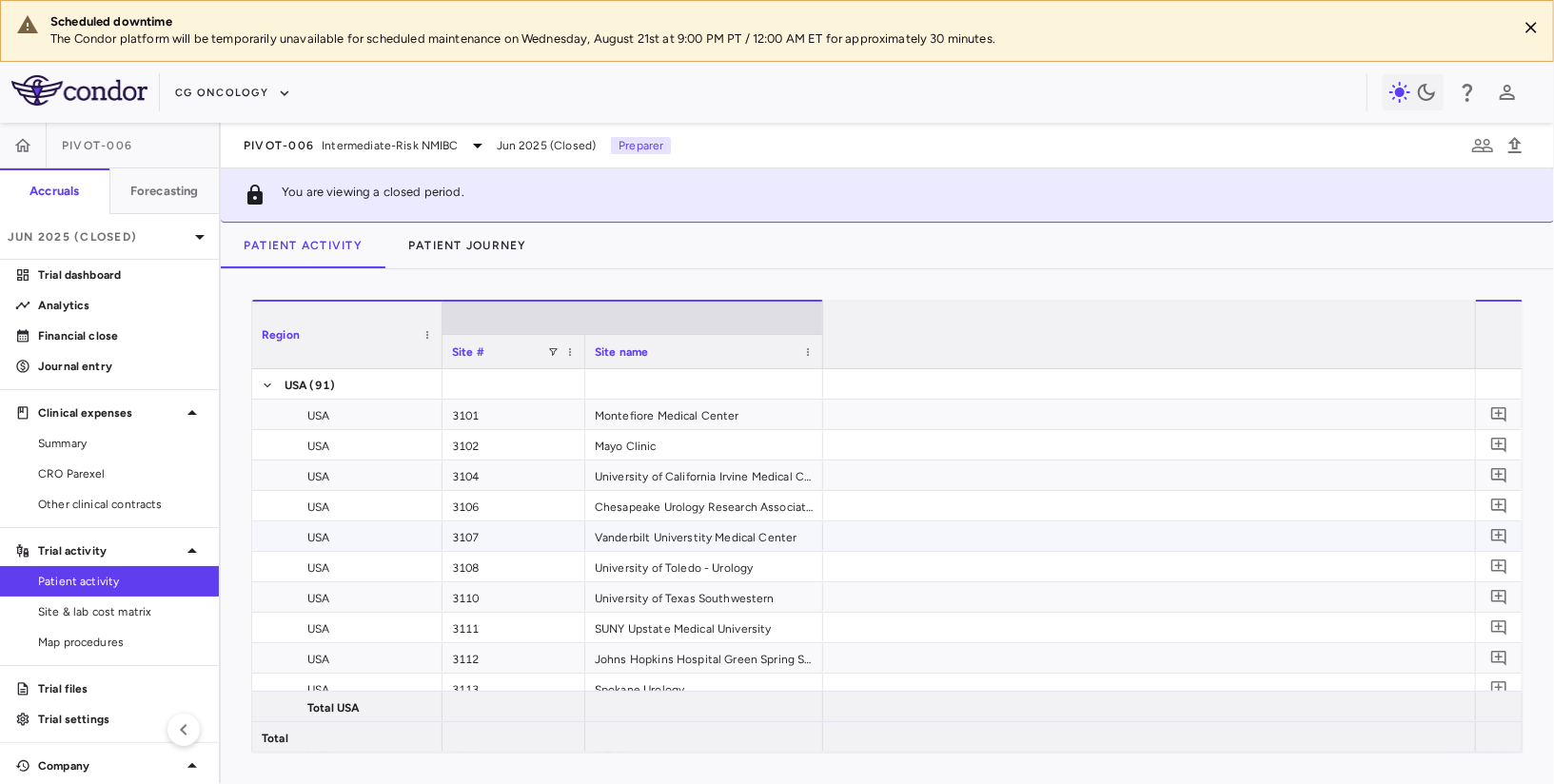 scroll, scrollTop: 0, scrollLeft: 2936, axis: horizontal 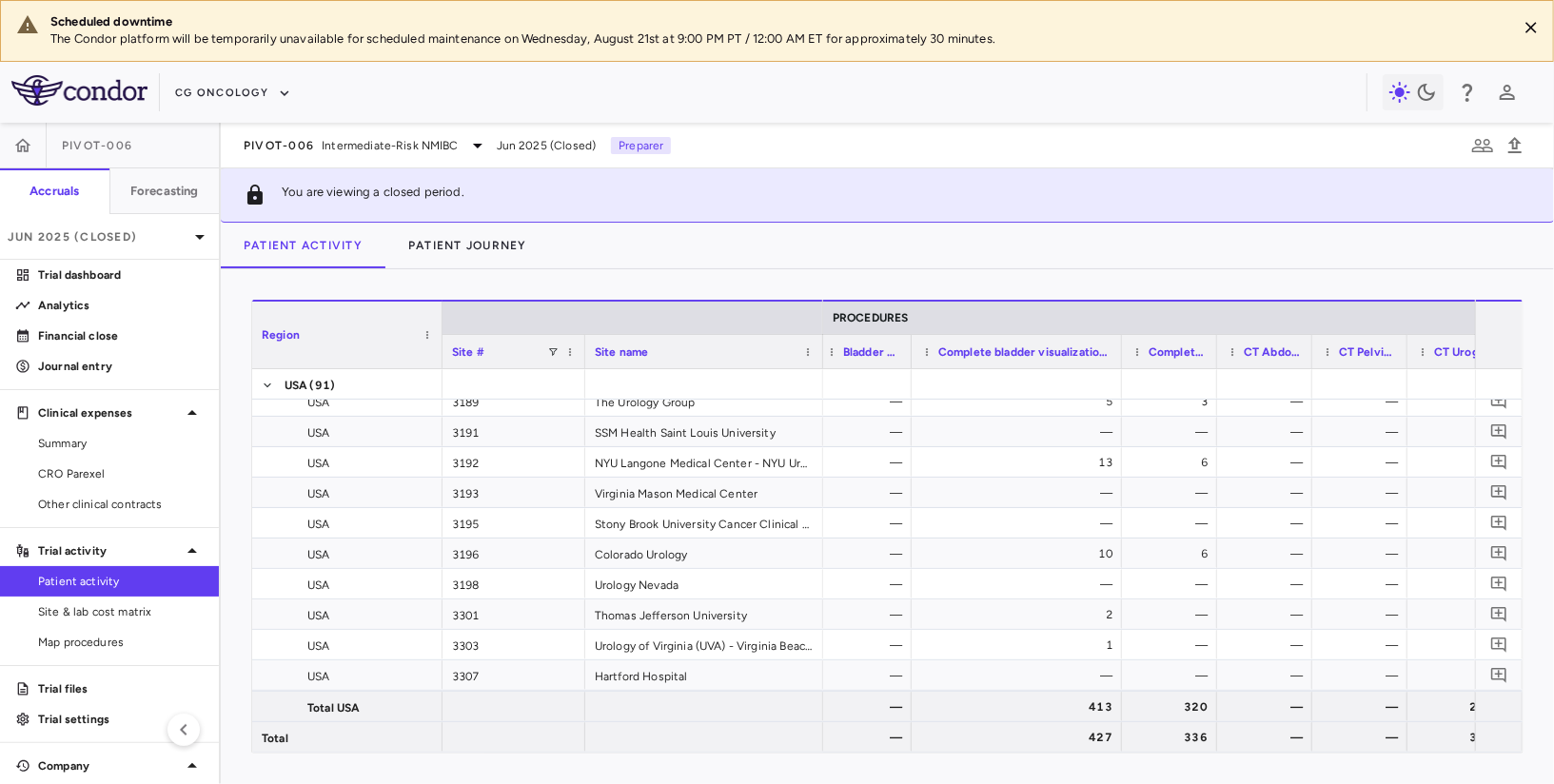 drag, startPoint x: 1005, startPoint y: 352, endPoint x: 1120, endPoint y: 352, distance: 115 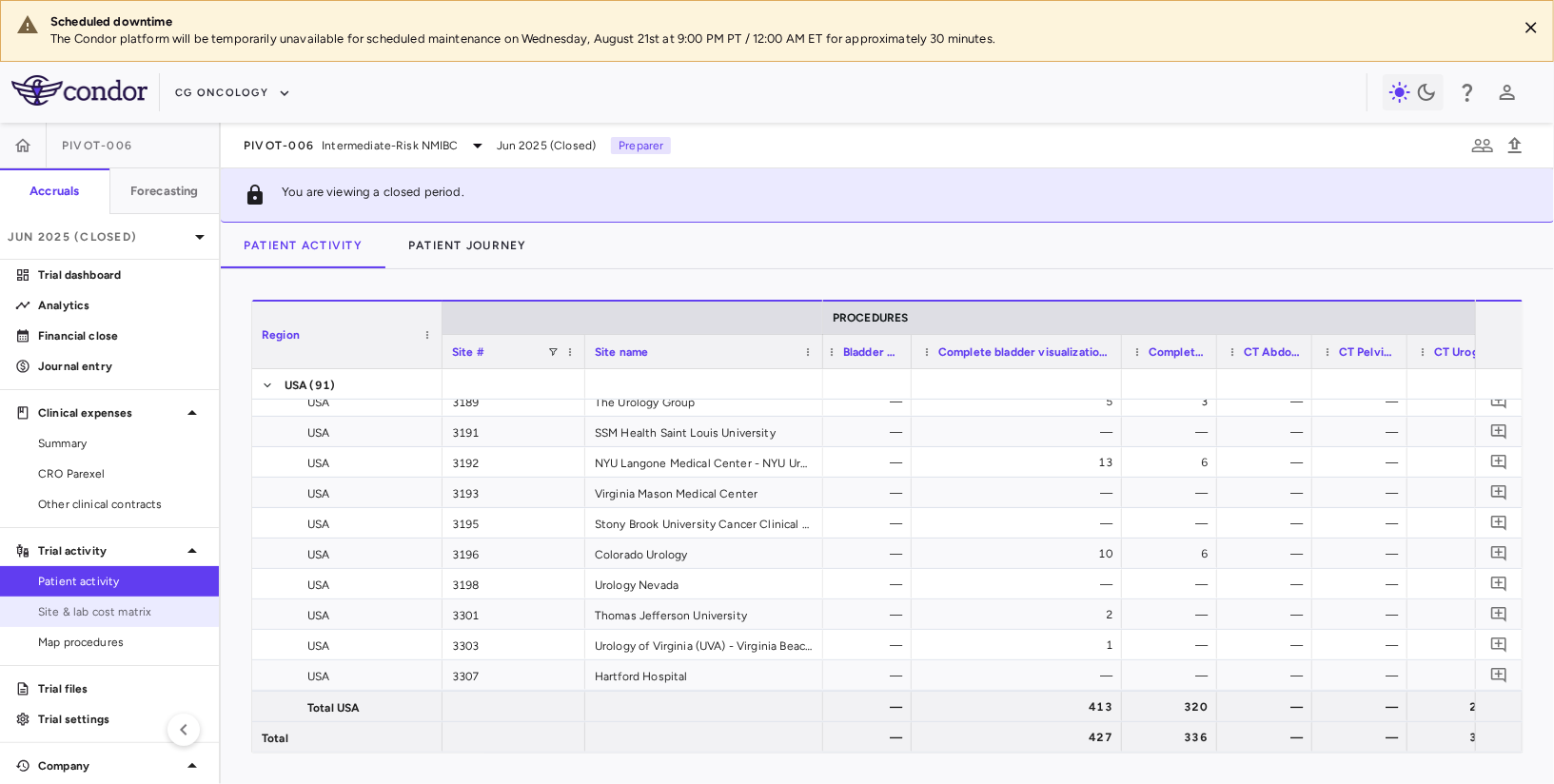 click on "Site & lab cost matrix" at bounding box center [121, 612] 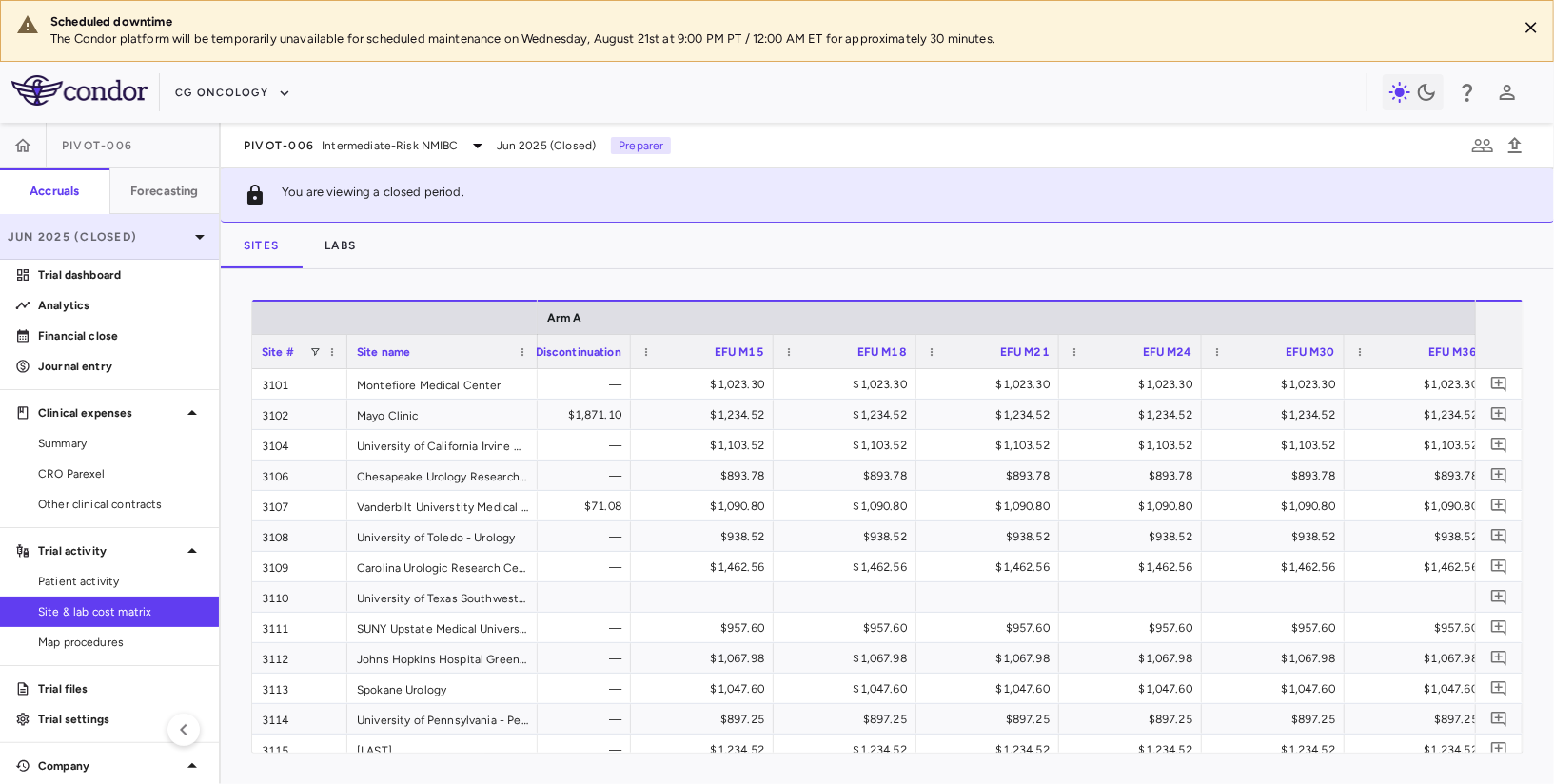 click on "Jun 2025 (Closed)" at bounding box center (109, 237) 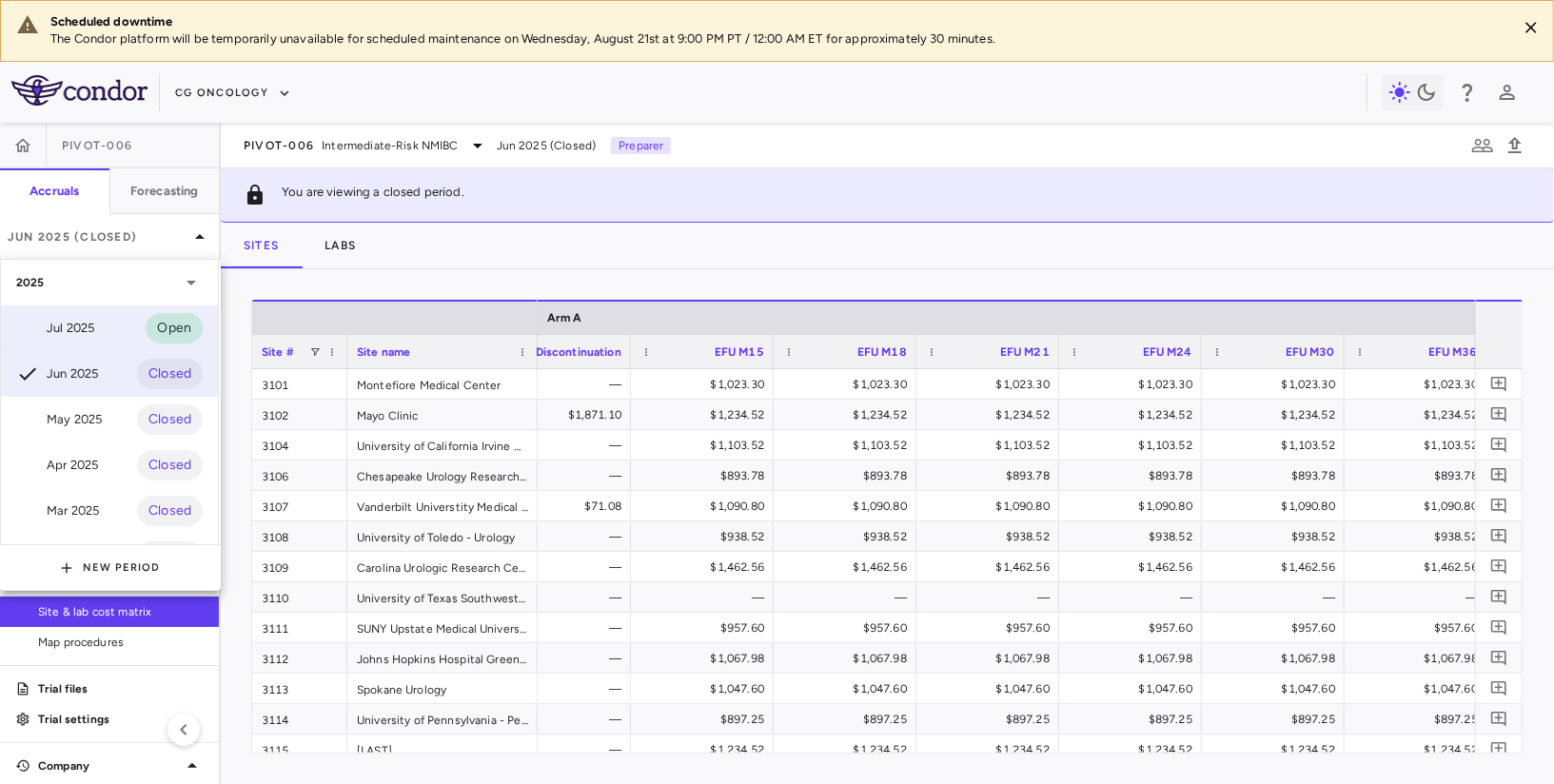 click on "Jul 2025 Open" at bounding box center [109, 328] 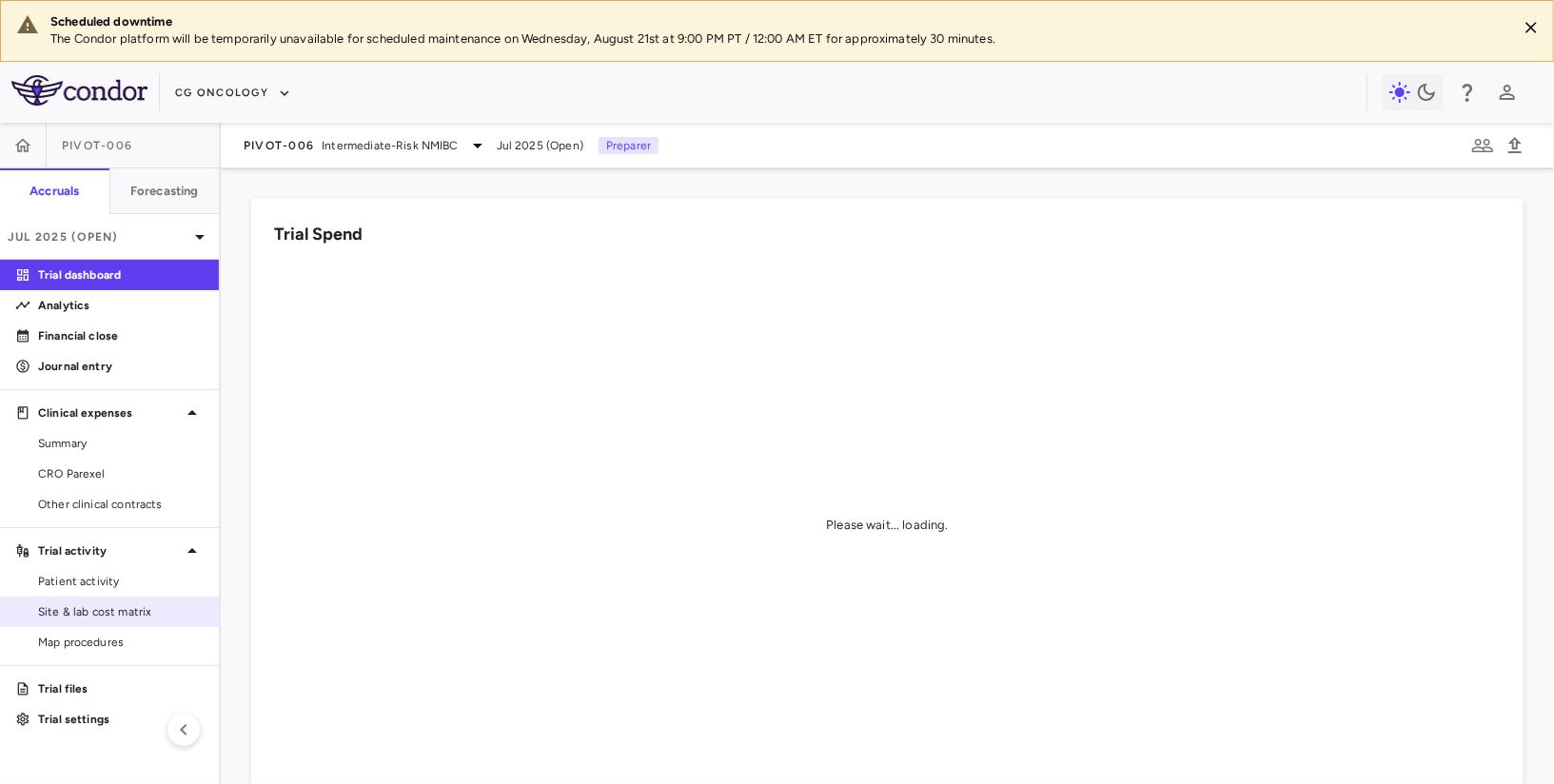 click on "Site & lab cost matrix" at bounding box center [121, 612] 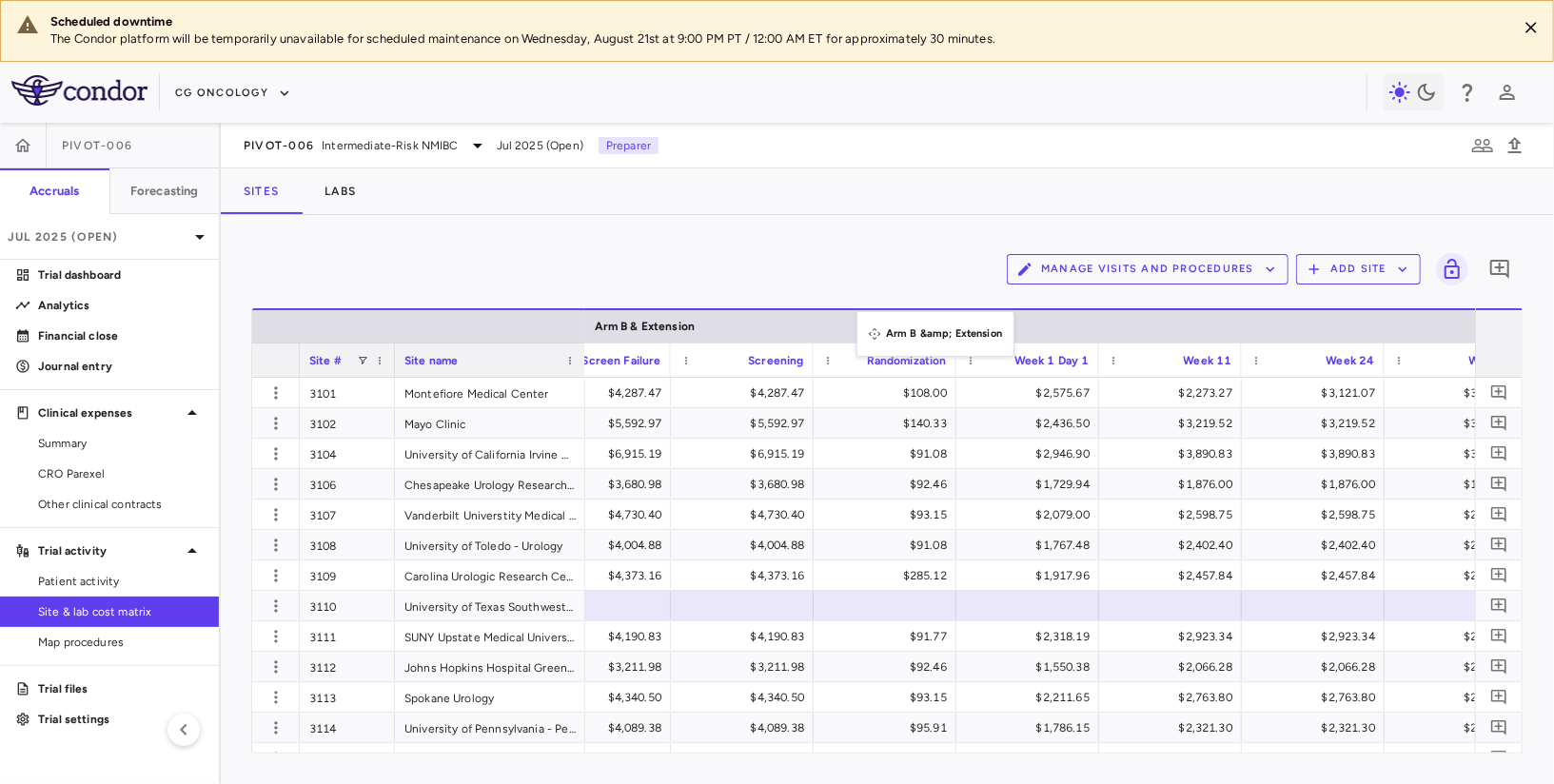 drag, startPoint x: 866, startPoint y: 334, endPoint x: 866, endPoint y: 266, distance: 68 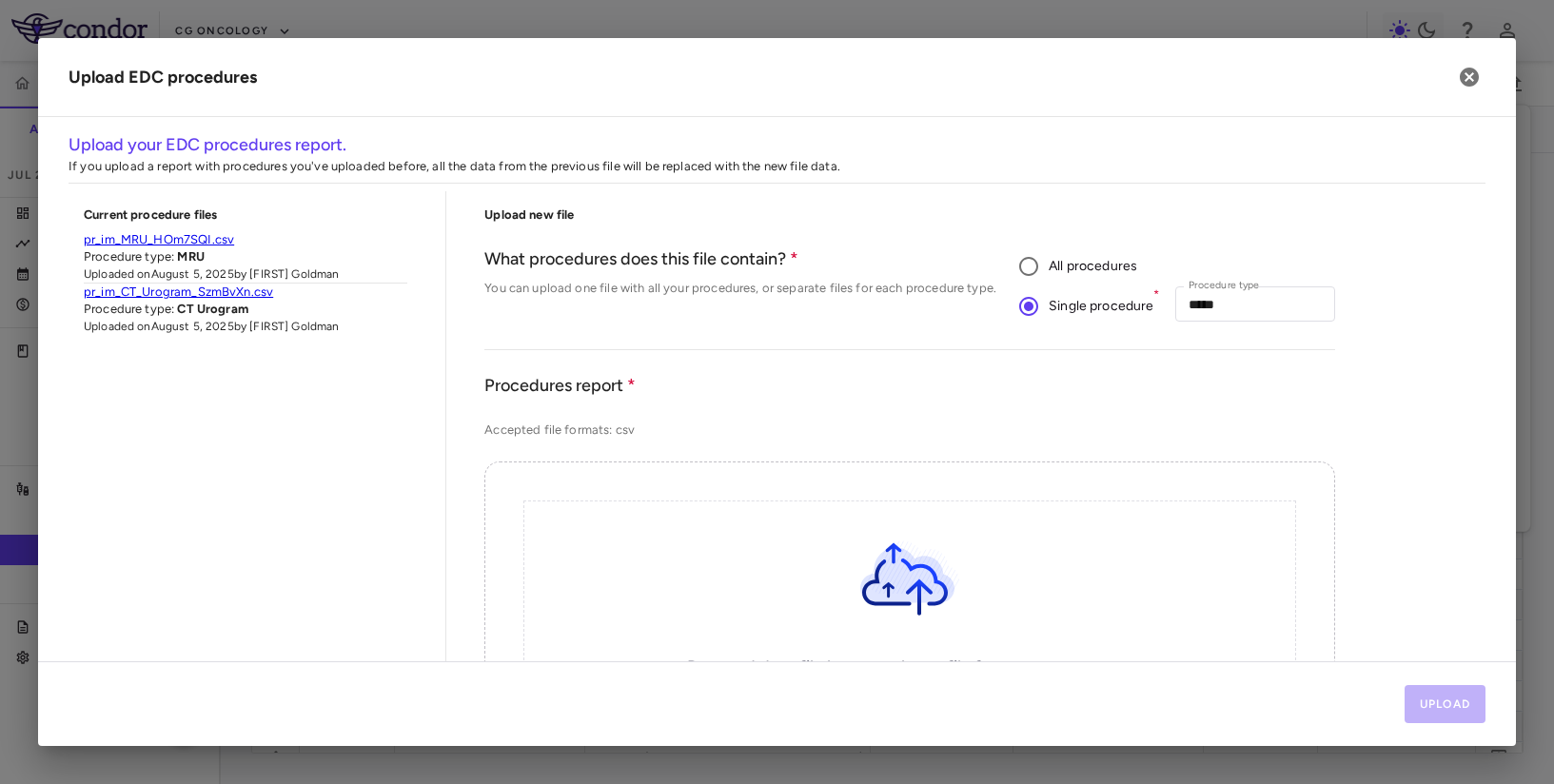 scroll, scrollTop: 0, scrollLeft: 0, axis: both 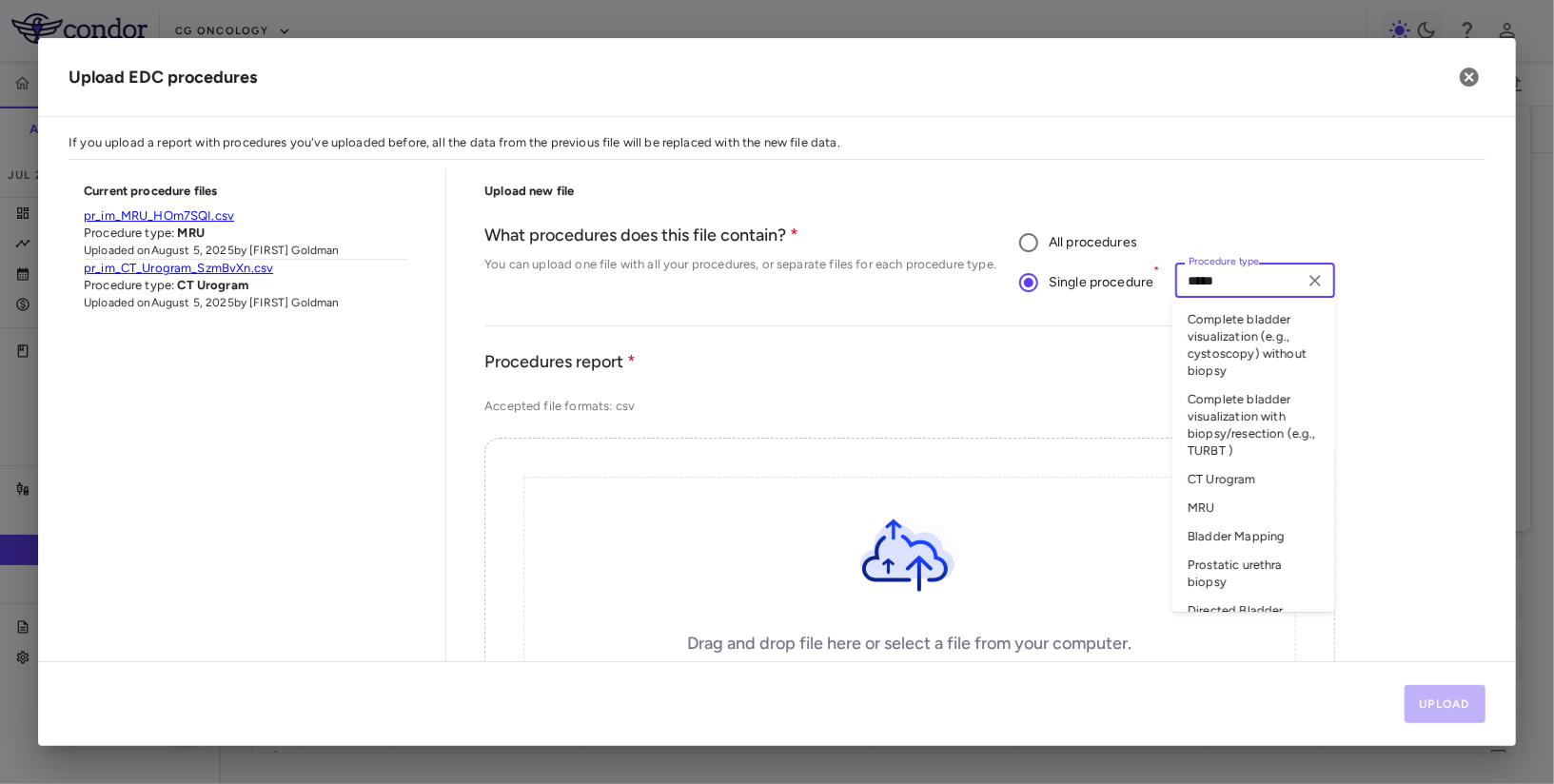 click on "*****" at bounding box center [1239, 280] 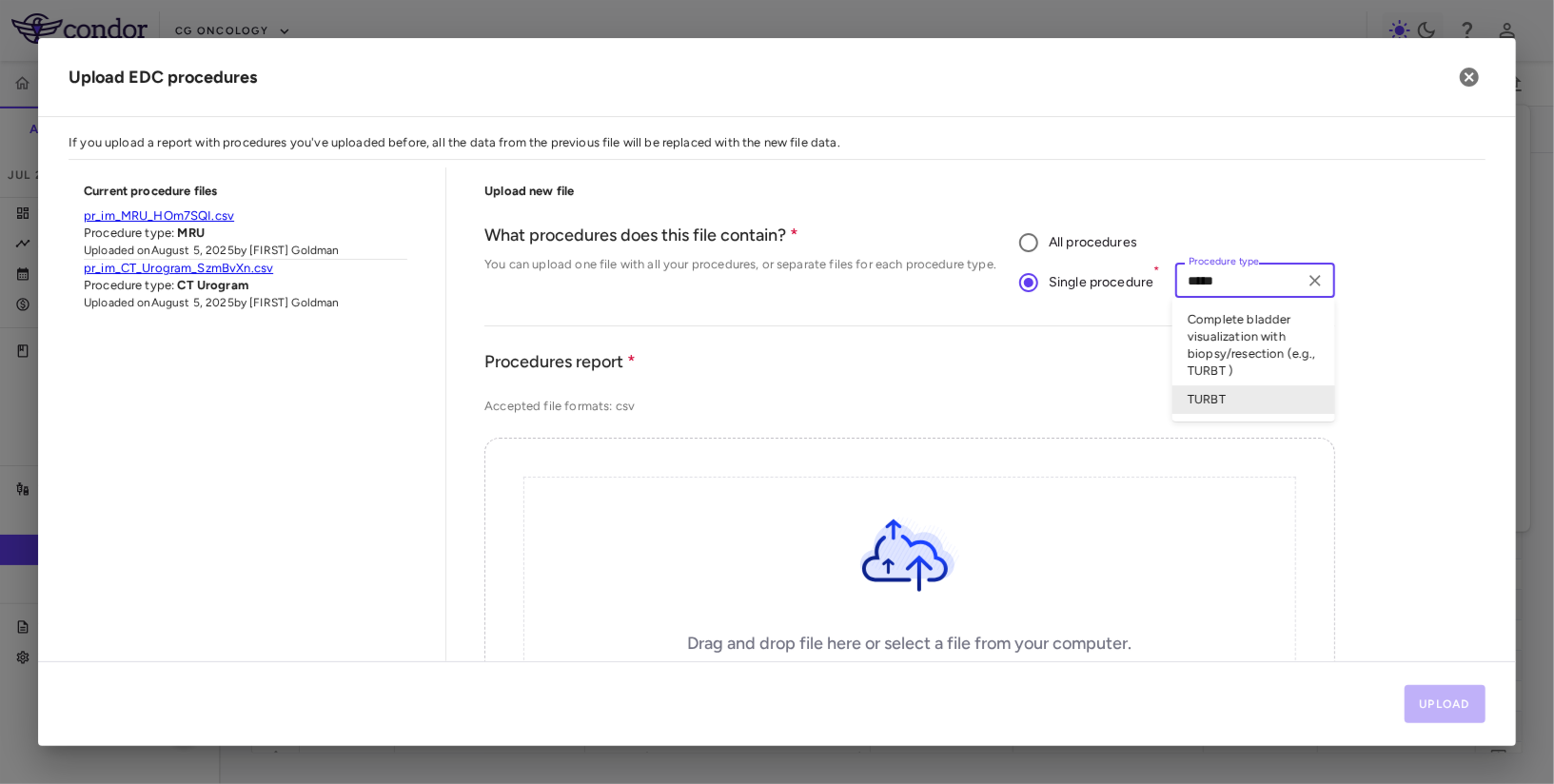 type on "*****" 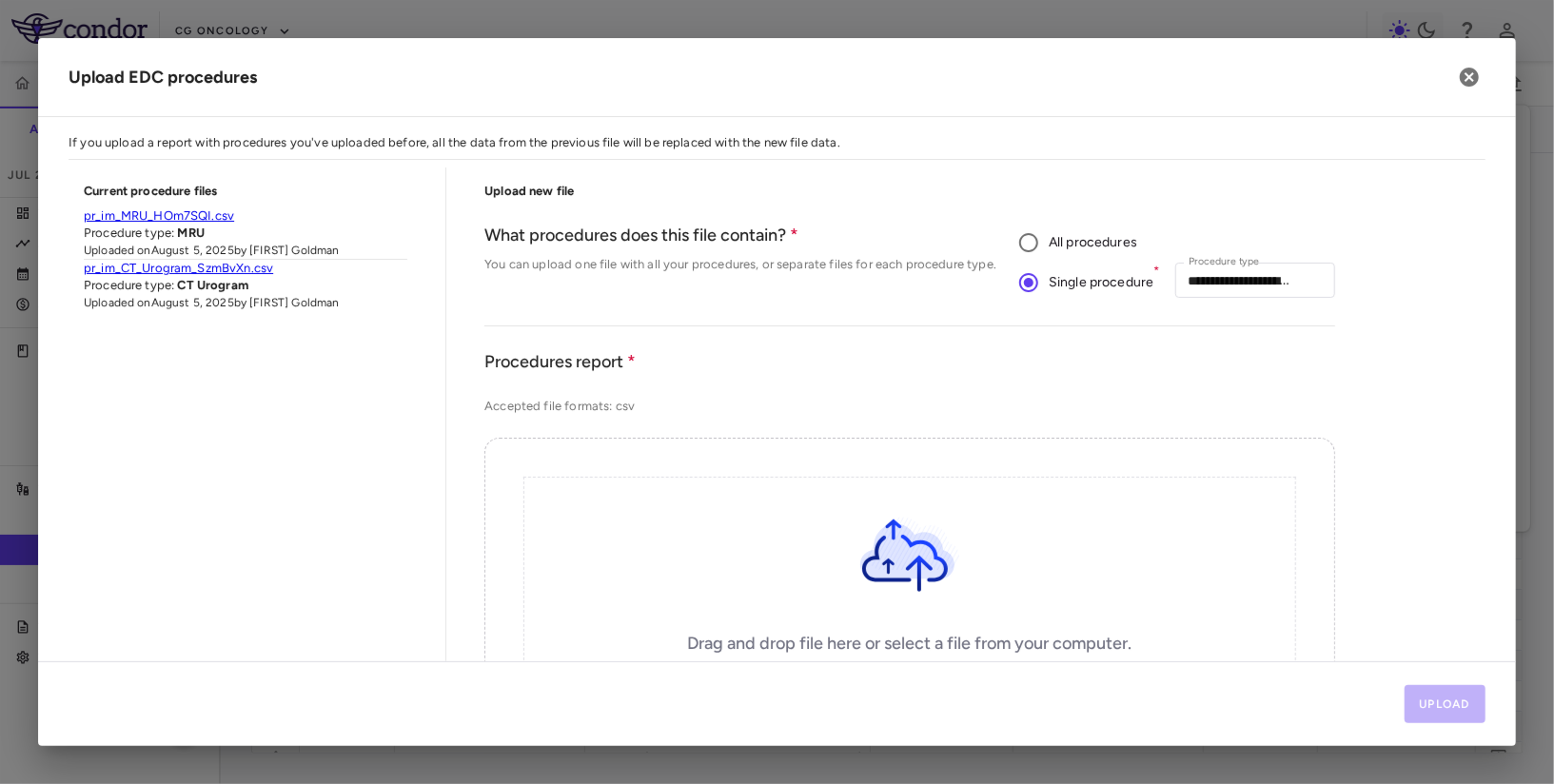scroll, scrollTop: 296, scrollLeft: 0, axis: vertical 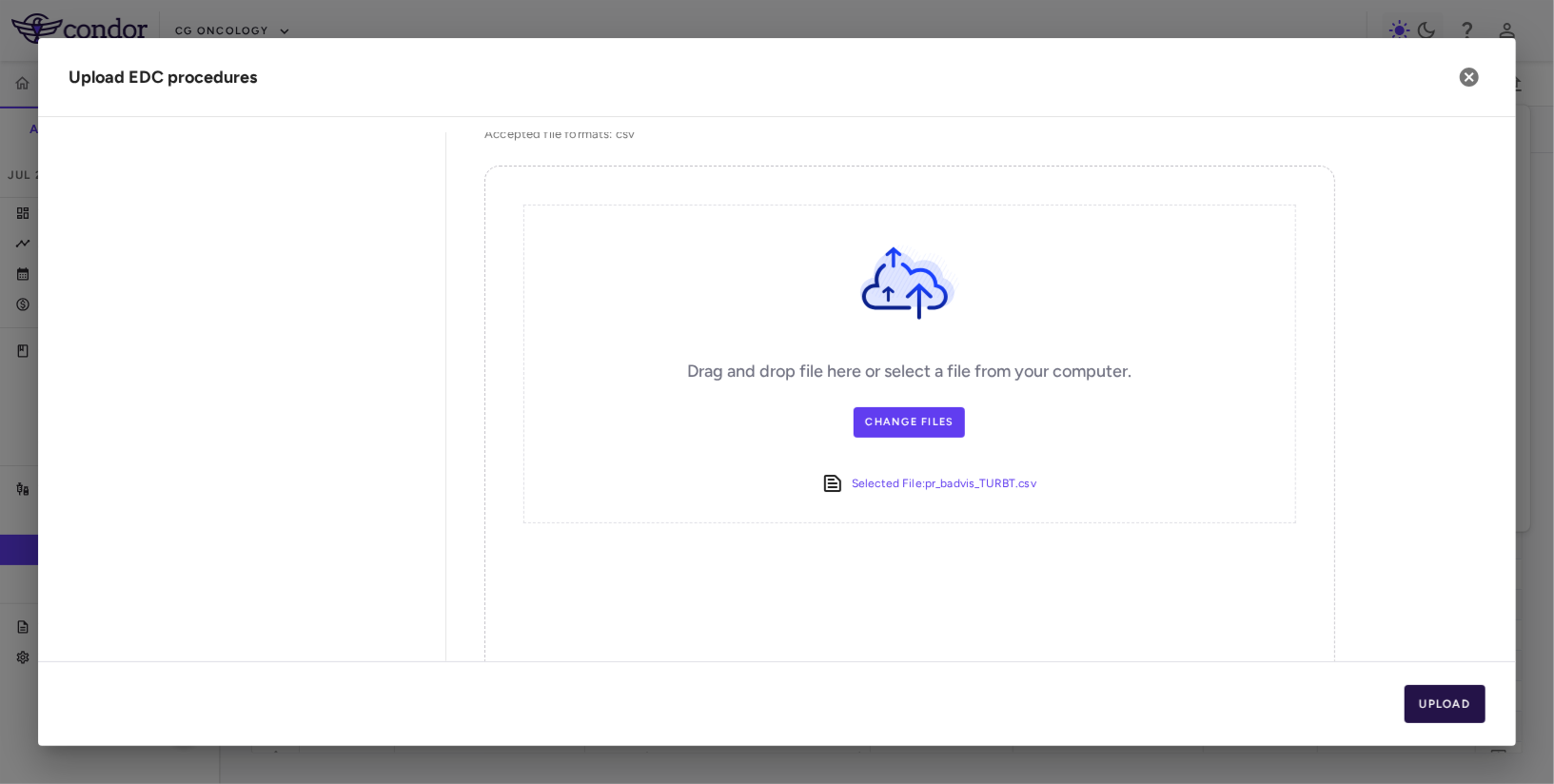click on "Upload" at bounding box center [1446, 704] 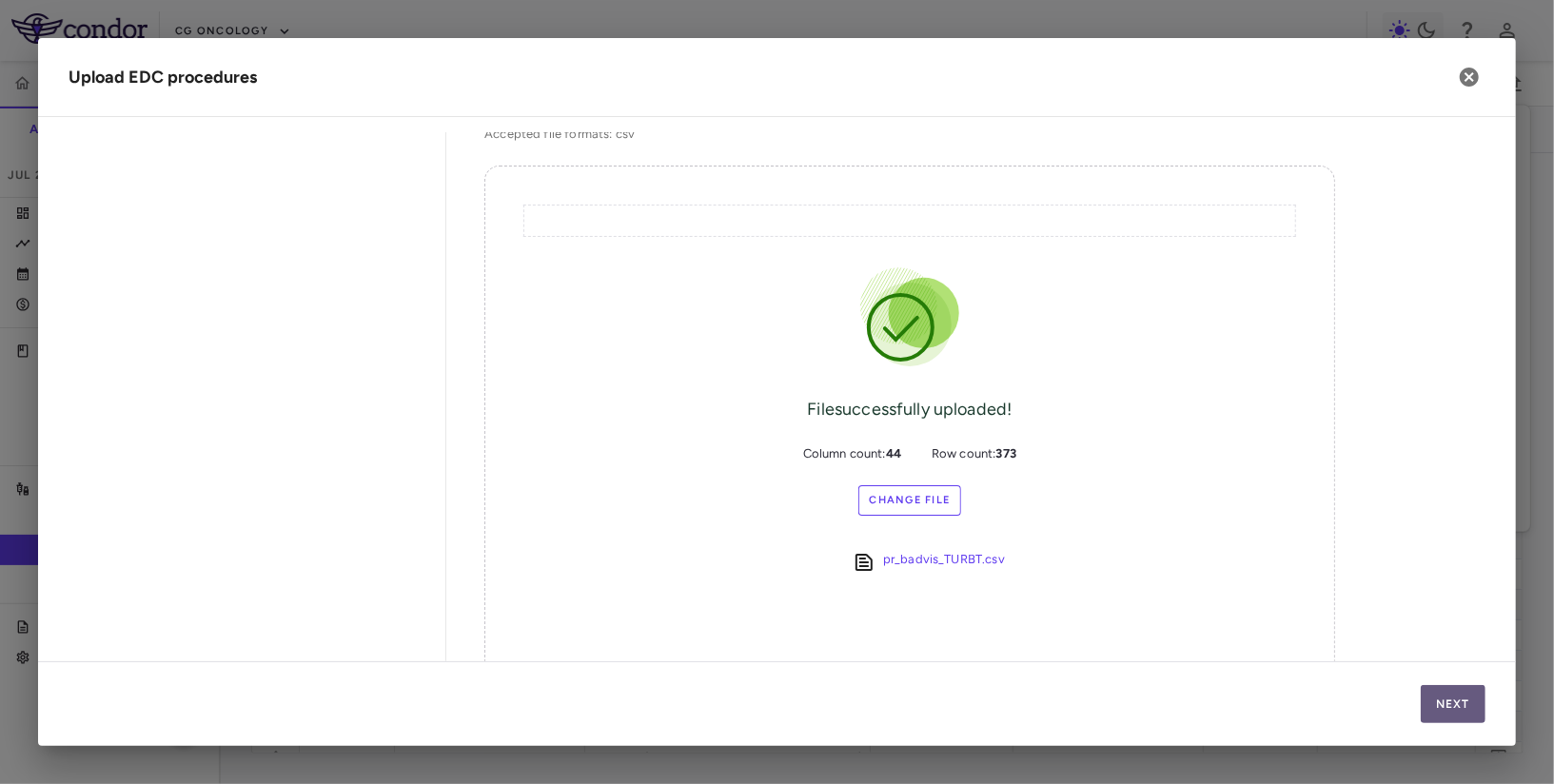 click on "Next" at bounding box center [1453, 704] 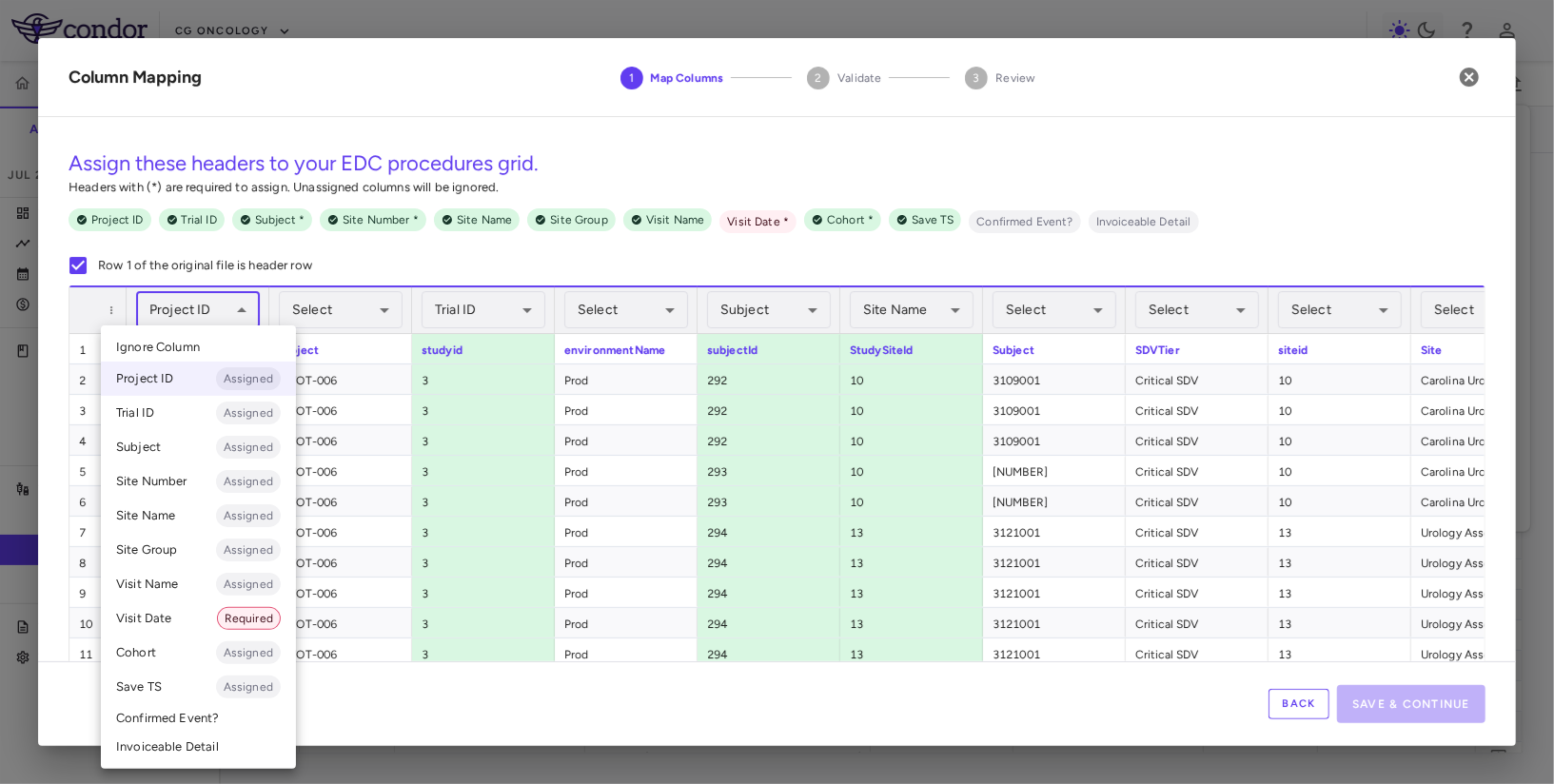 click on "Skip to sidebar Skip to main content CG Oncology PIVOT-006 Accruals Forecasting Jul 2025 (Open) Trial dashboard Analytics Financial close Journal entry Clinical expenses Summary CRO Parexel Other clinical contracts Trial activity Patient activity Site & lab cost matrix Map procedures Trial files Trial settings PIVOT-006 Intermediate-Risk NMIBC Jul 2025 (Open) Preparer Sites Labs Manage Visits and Procedures Add Site 0 Drag here to set row groups Drag here to set column labels
Site #
to" at bounding box center (777, 392) 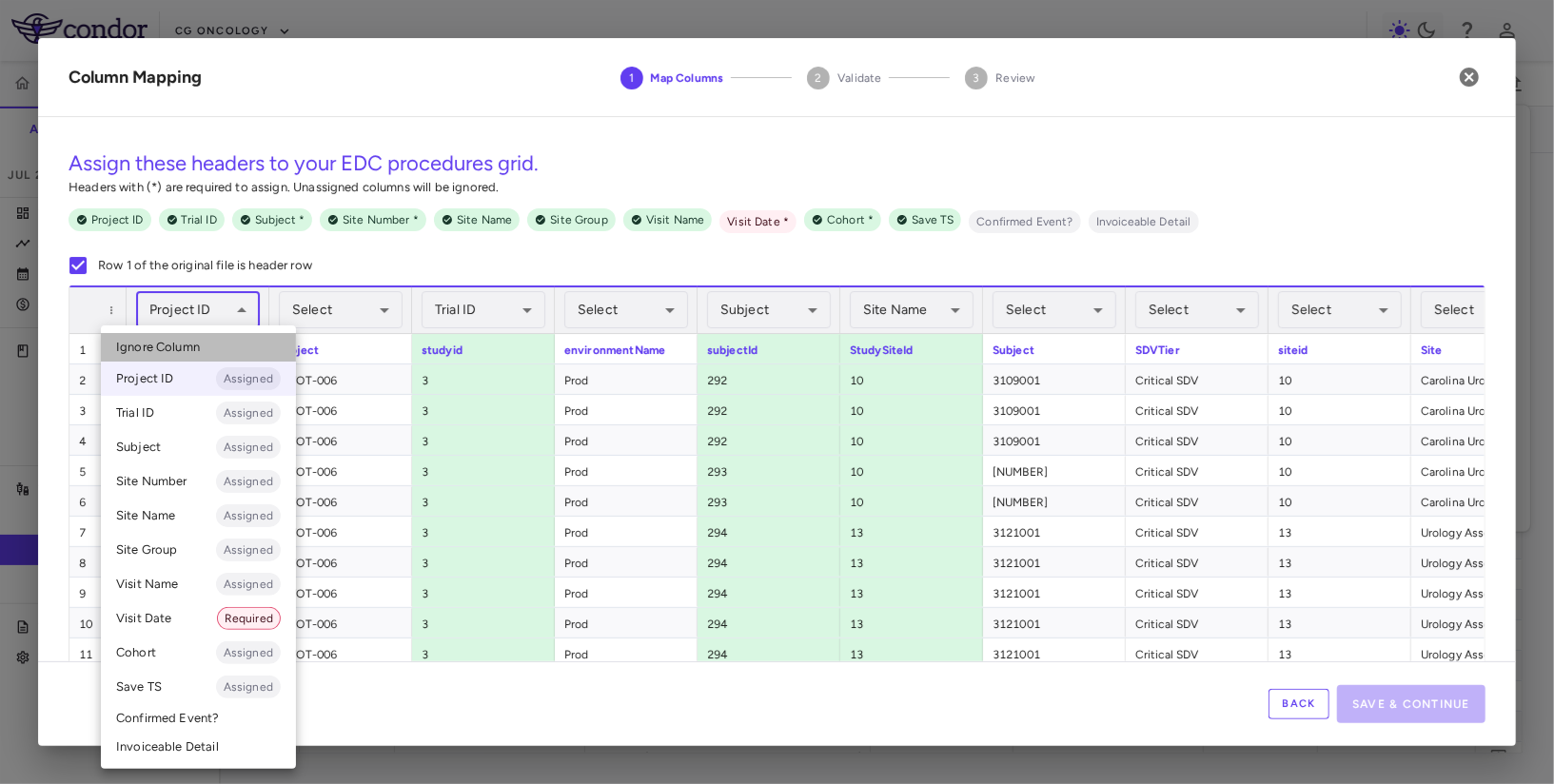 click on "Ignore Column" at bounding box center [198, 347] 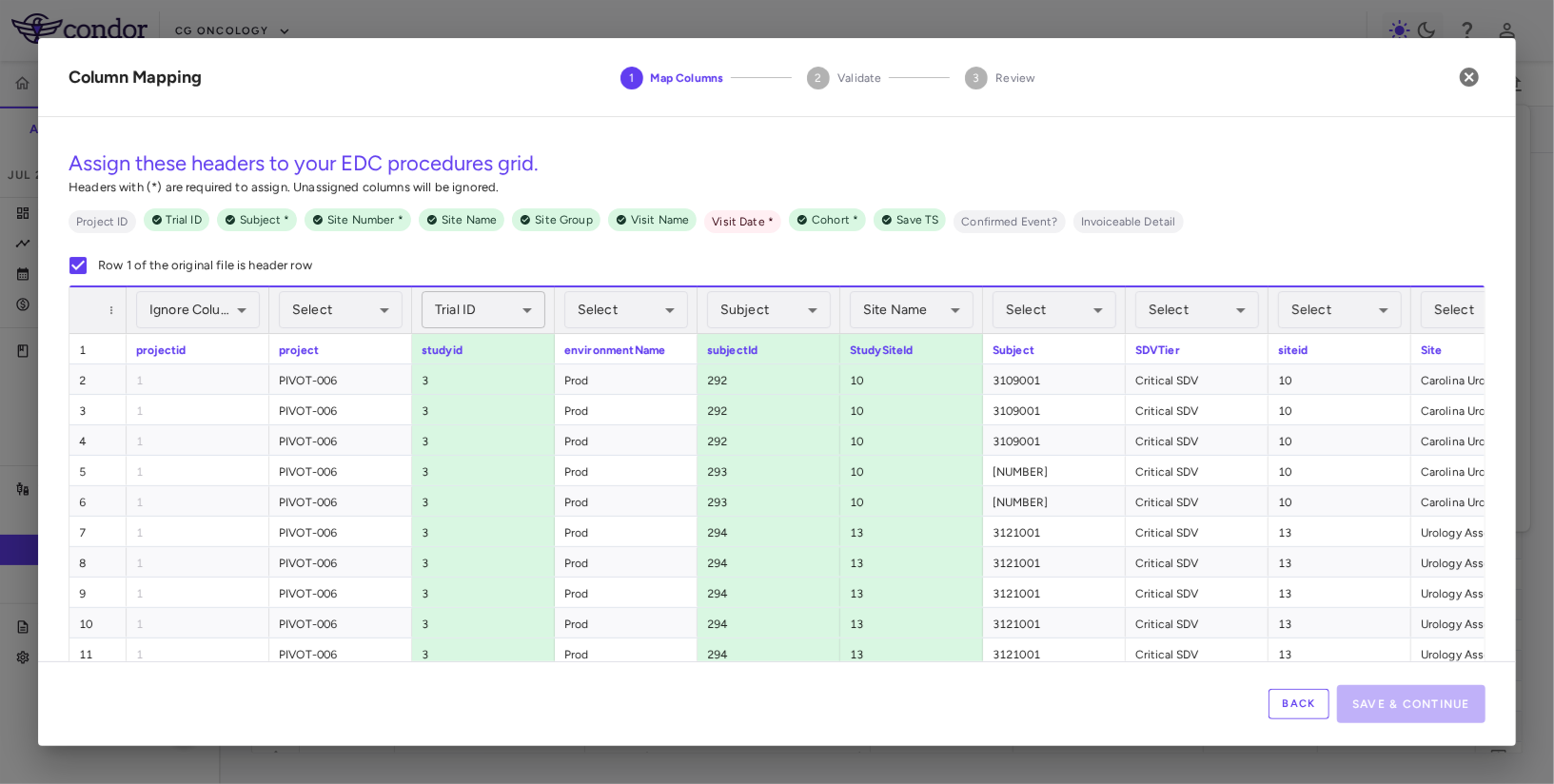 click on "Skip to sidebar Skip to main content CG Oncology PIVOT-006 Accruals Forecasting Jul 2025 (Open) Trial dashboard Analytics Financial close Journal entry Clinical expenses Summary CRO Parexel Other clinical contracts Trial activity Patient activity Site & lab cost matrix Map procedures Trial files Trial settings PIVOT-006 Intermediate-Risk NMIBC Jul 2025 (Open) Preparer Sites Labs Manage Visits and Procedures Add Site 0 Drag here to set row groups Drag here to set column labels
Site #
to" at bounding box center (777, 392) 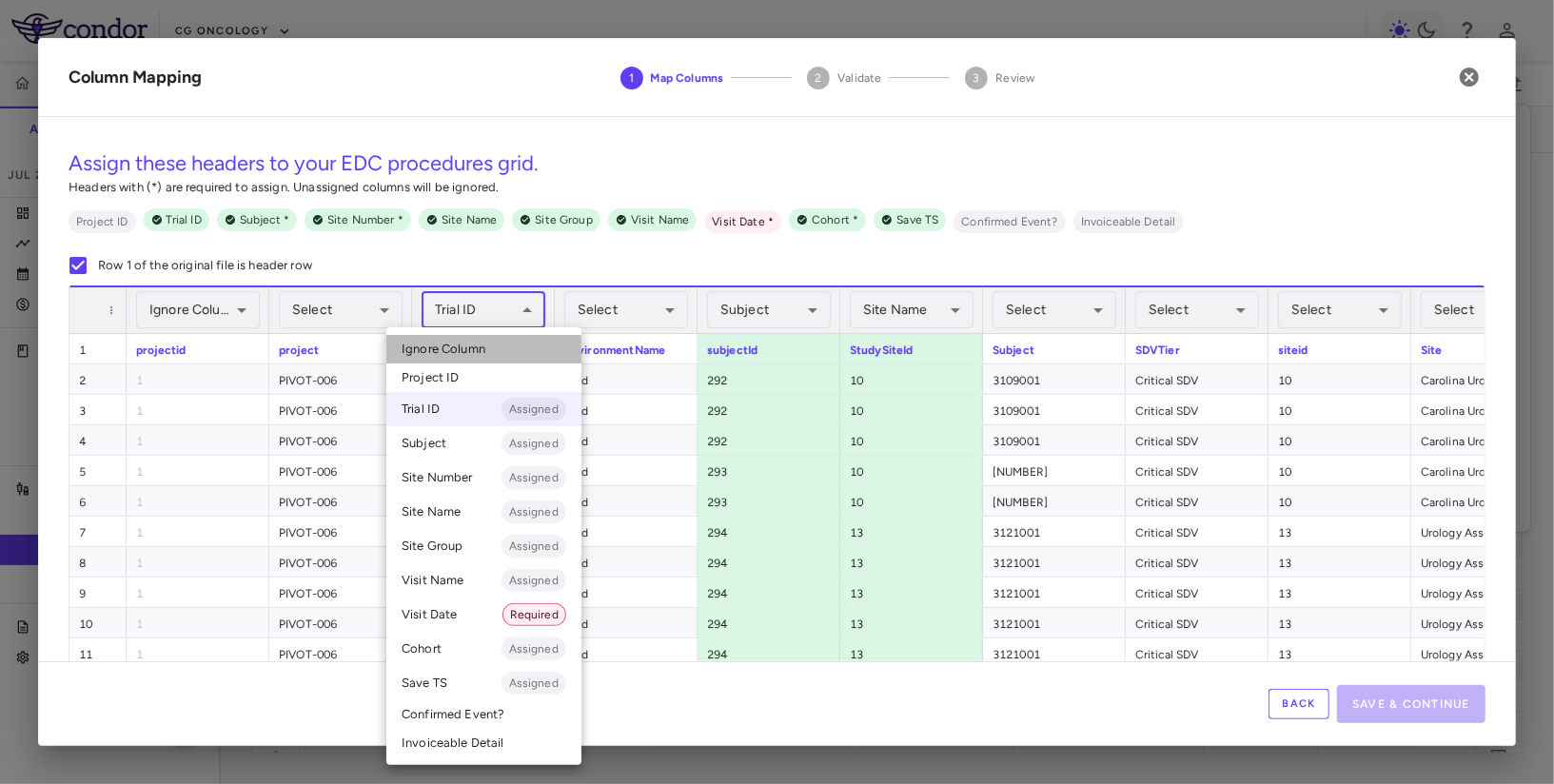 click on "Ignore Column" at bounding box center (483, 349) 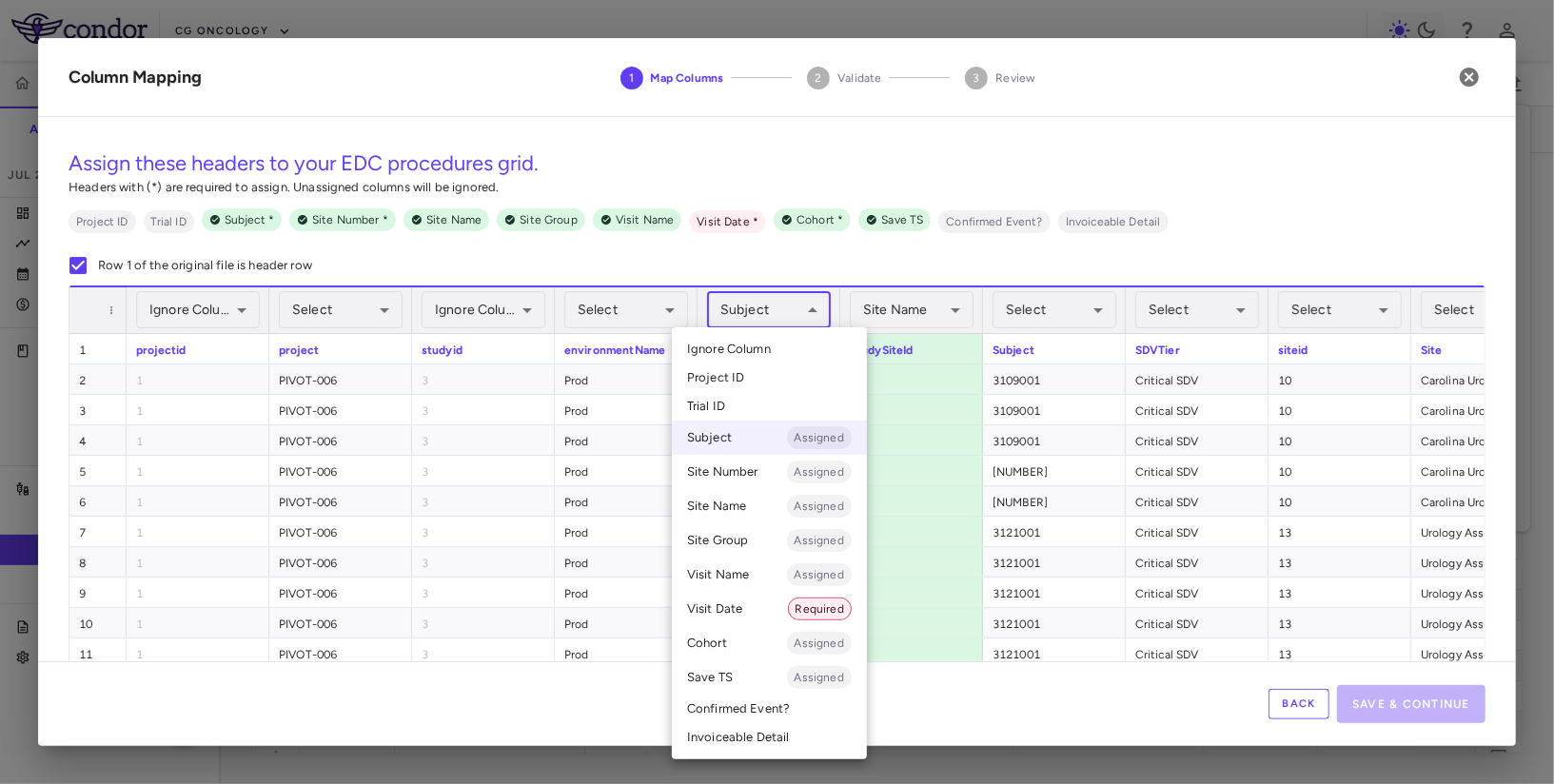 click on "Skip to sidebar Skip to main content CG Oncology PIVOT-006 Accruals Forecasting Jul 2025 (Open) Trial dashboard Analytics Financial close Journal entry Clinical expenses Summary CRO Parexel Other clinical contracts Trial activity Patient activity Site & lab cost matrix Map procedures Trial files Trial settings PIVOT-006 Intermediate-Risk NMIBC Jul 2025 (Open) Preparer Sites Labs Manage Visits and Procedures Add Site 0 Drag here to set row groups Drag here to set column labels
Site #
to" at bounding box center [777, 392] 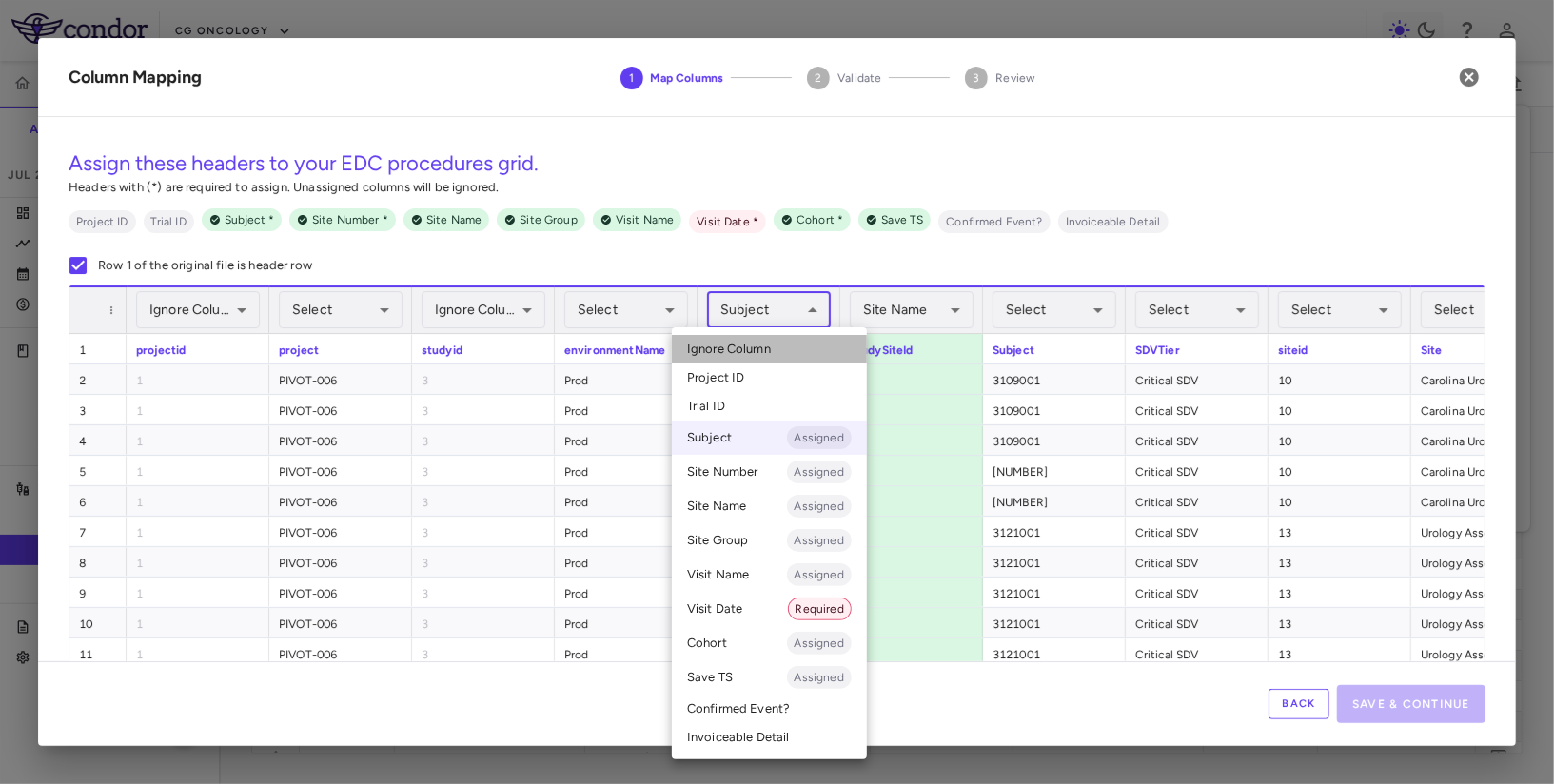 click on "Ignore Column" at bounding box center [769, 349] 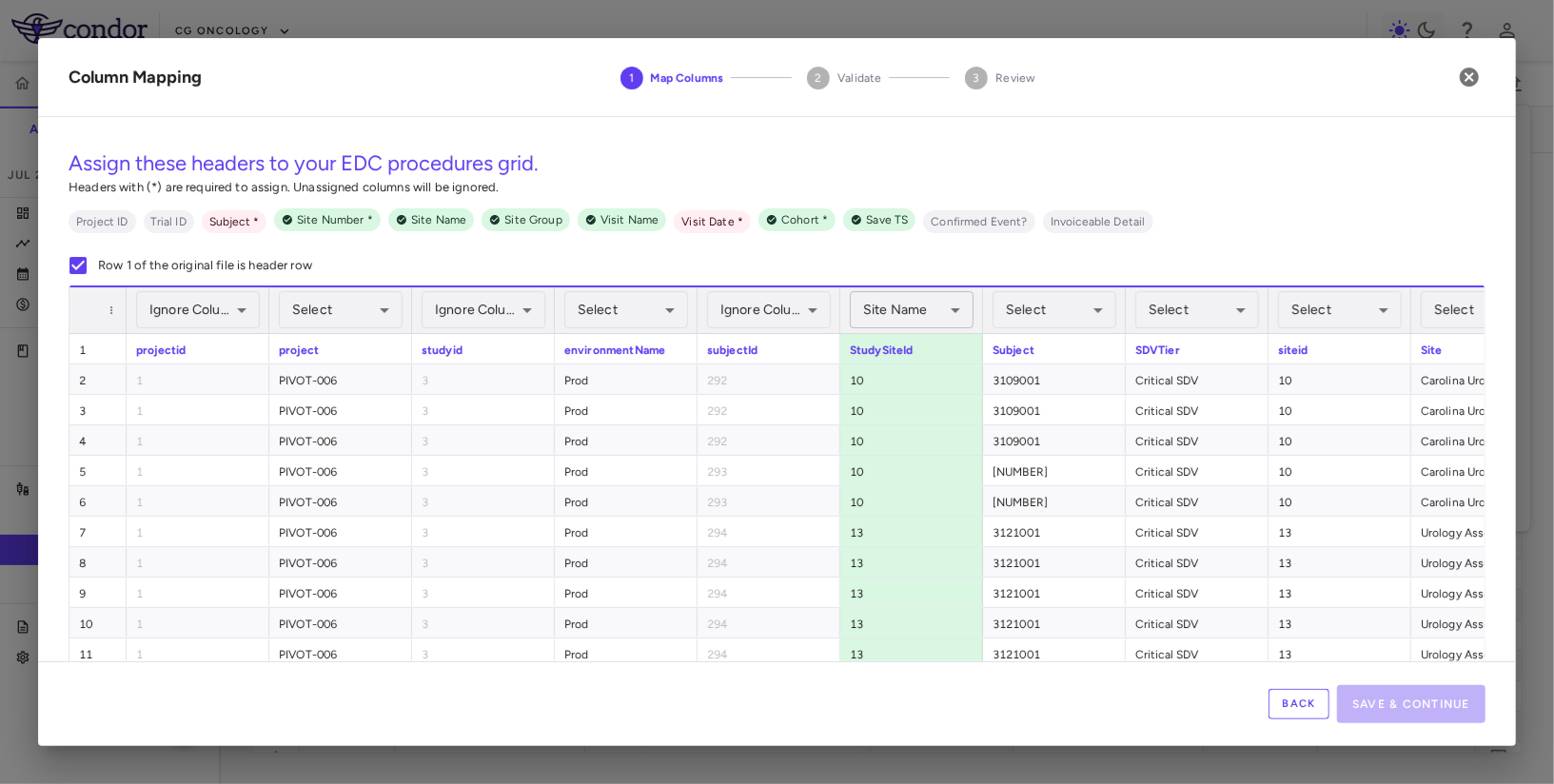 click on "Skip to sidebar Skip to main content CG Oncology PIVOT-006 Accruals Forecasting Jul 2025 (Open) Trial dashboard Analytics Financial close Journal entry Clinical expenses Summary CRO Parexel Other clinical contracts Trial activity Patient activity Site & lab cost matrix Map procedures Trial files Trial settings PIVOT-006 Intermediate-Risk NMIBC Jul 2025 (Open) Preparer Sites Labs Manage Visits and Procedures Add Site 0 Drag here to set row groups Drag here to set column labels
Site #
to" at bounding box center [777, 392] 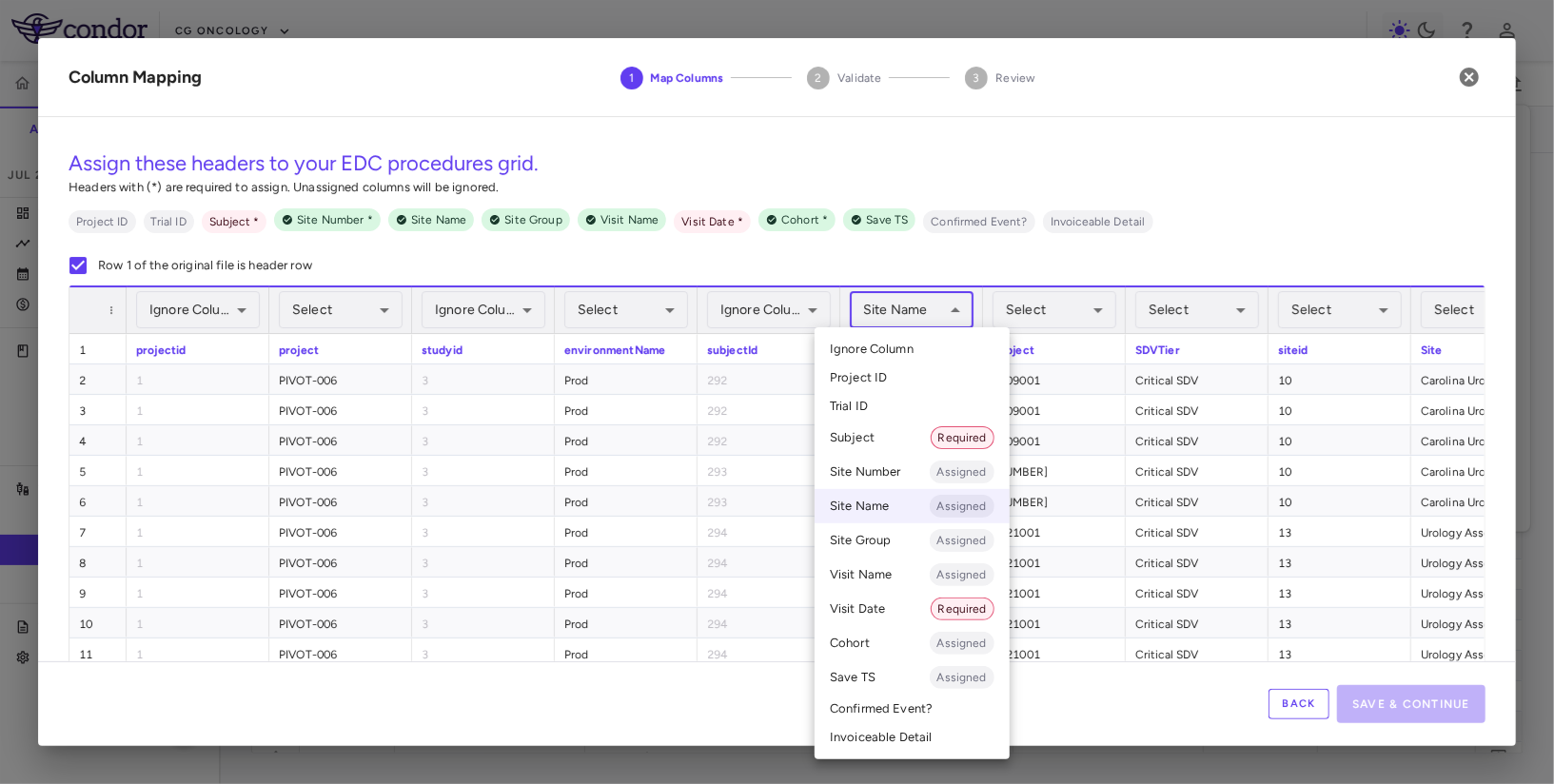click on "Ignore Column" at bounding box center (872, 349) 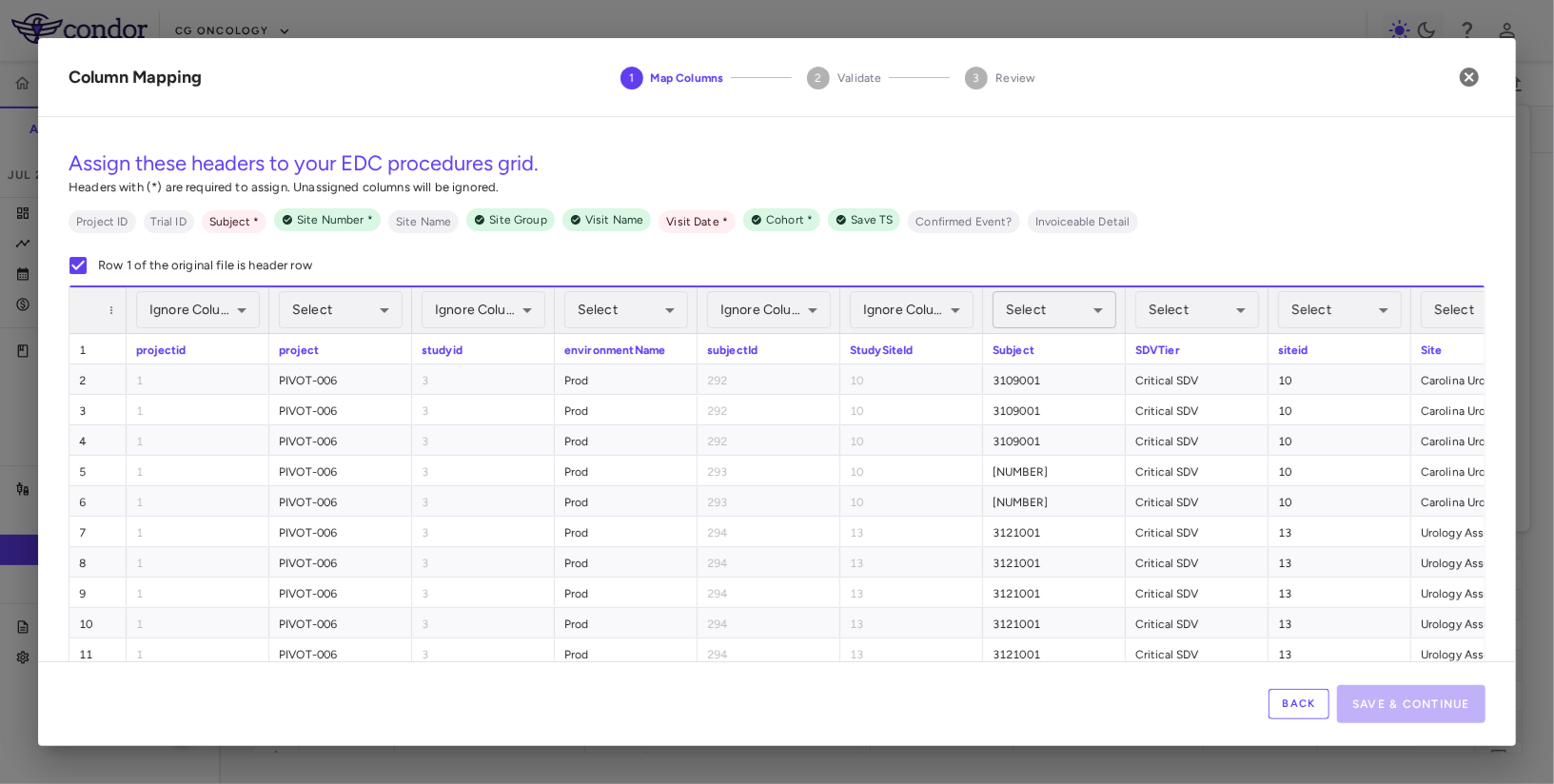 click on "Skip to sidebar Skip to main content CG Oncology PIVOT-006 Accruals Forecasting Jul 2025 (Open) Trial dashboard Analytics Financial close Journal entry Clinical expenses Summary CRO Parexel Other clinical contracts Trial activity Patient activity Site & lab cost matrix Map procedures Trial files Trial settings PIVOT-006 Intermediate-Risk NMIBC Jul 2025 (Open) Preparer Sites Labs Manage Visits and Procedures Add Site 0 Drag here to set row groups Drag here to set column labels
Site #
to" at bounding box center (777, 392) 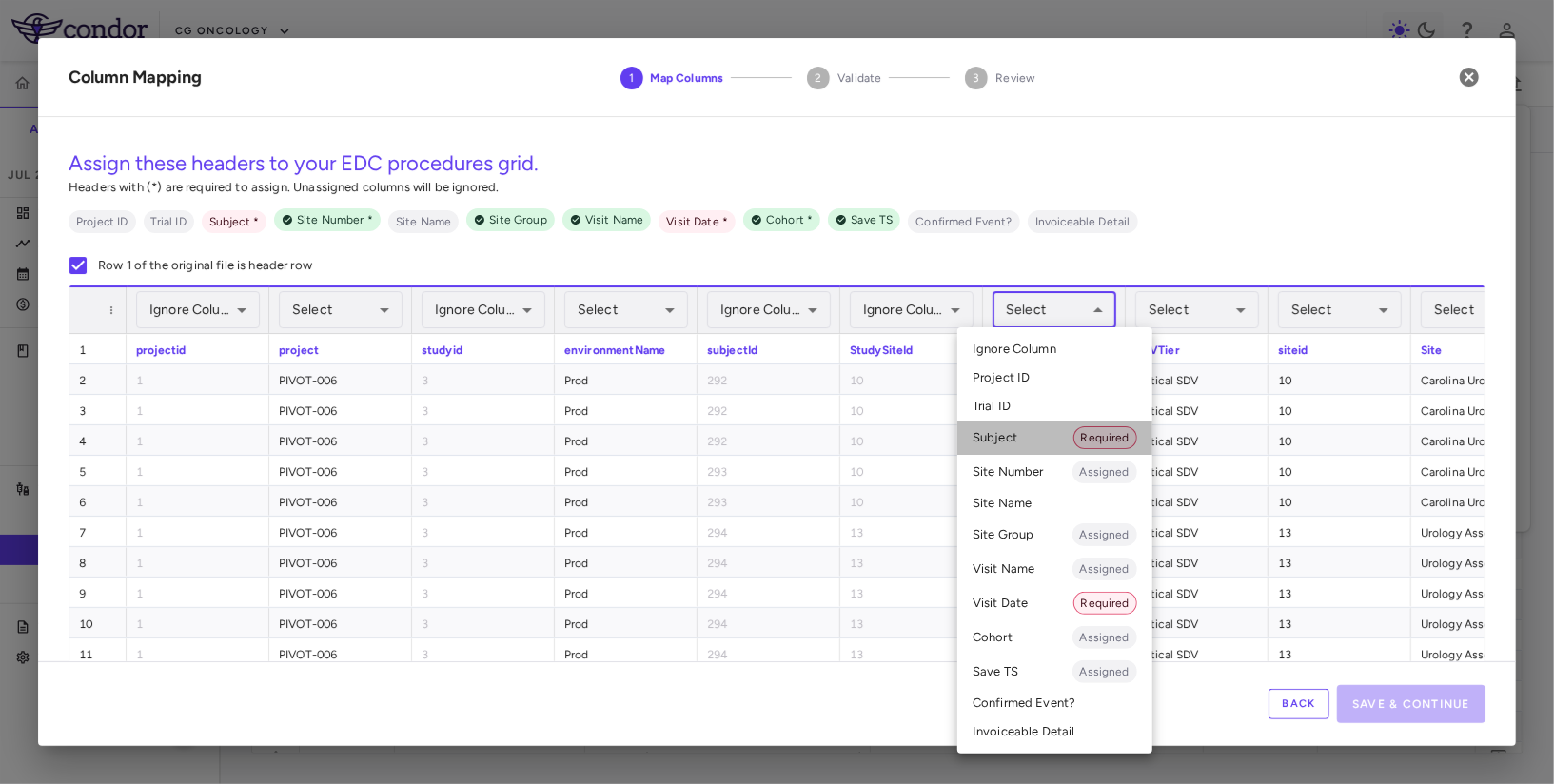 click on "Subject Required" at bounding box center (1054, 438) 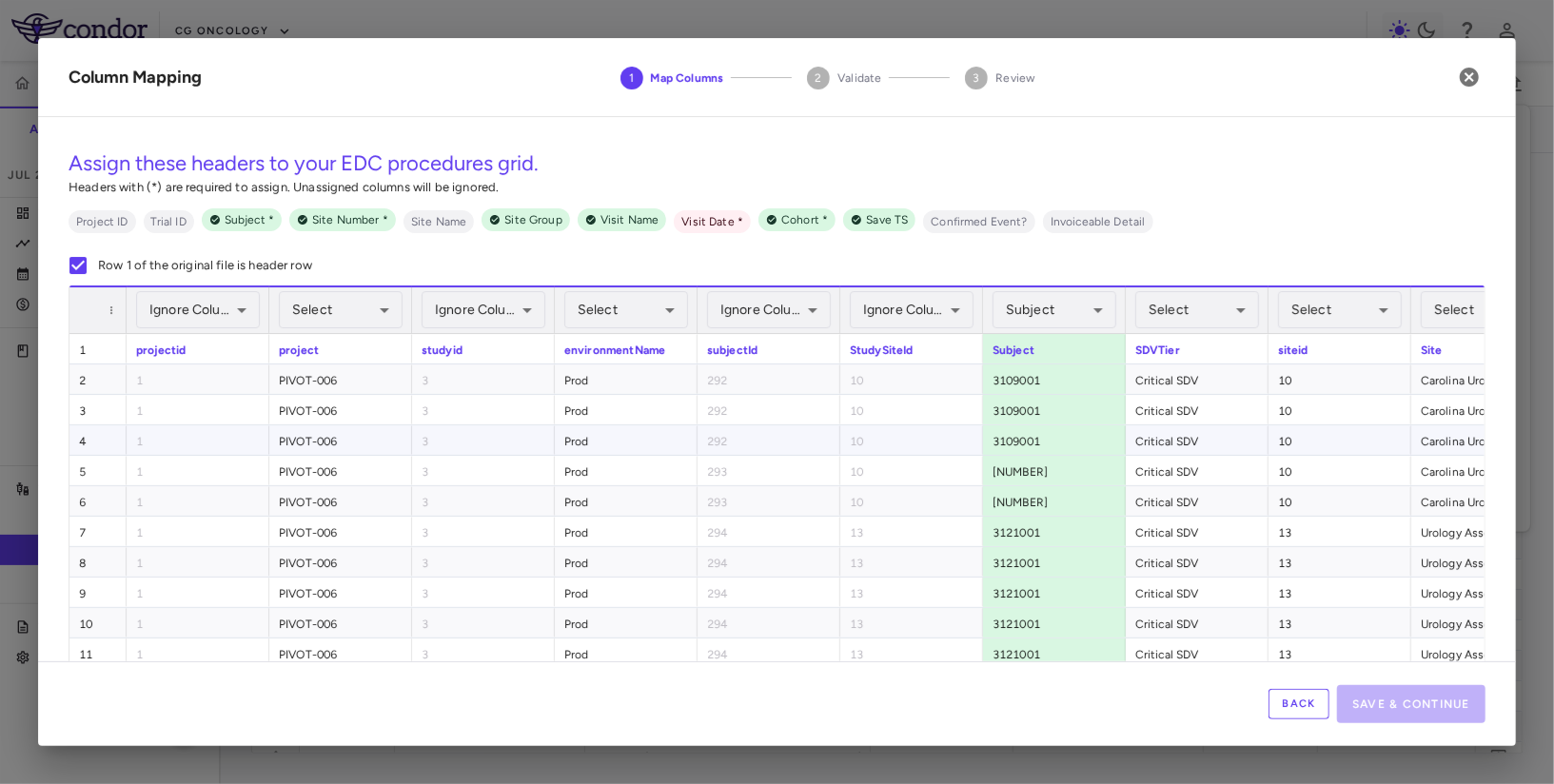 scroll, scrollTop: 0, scrollLeft: 462, axis: horizontal 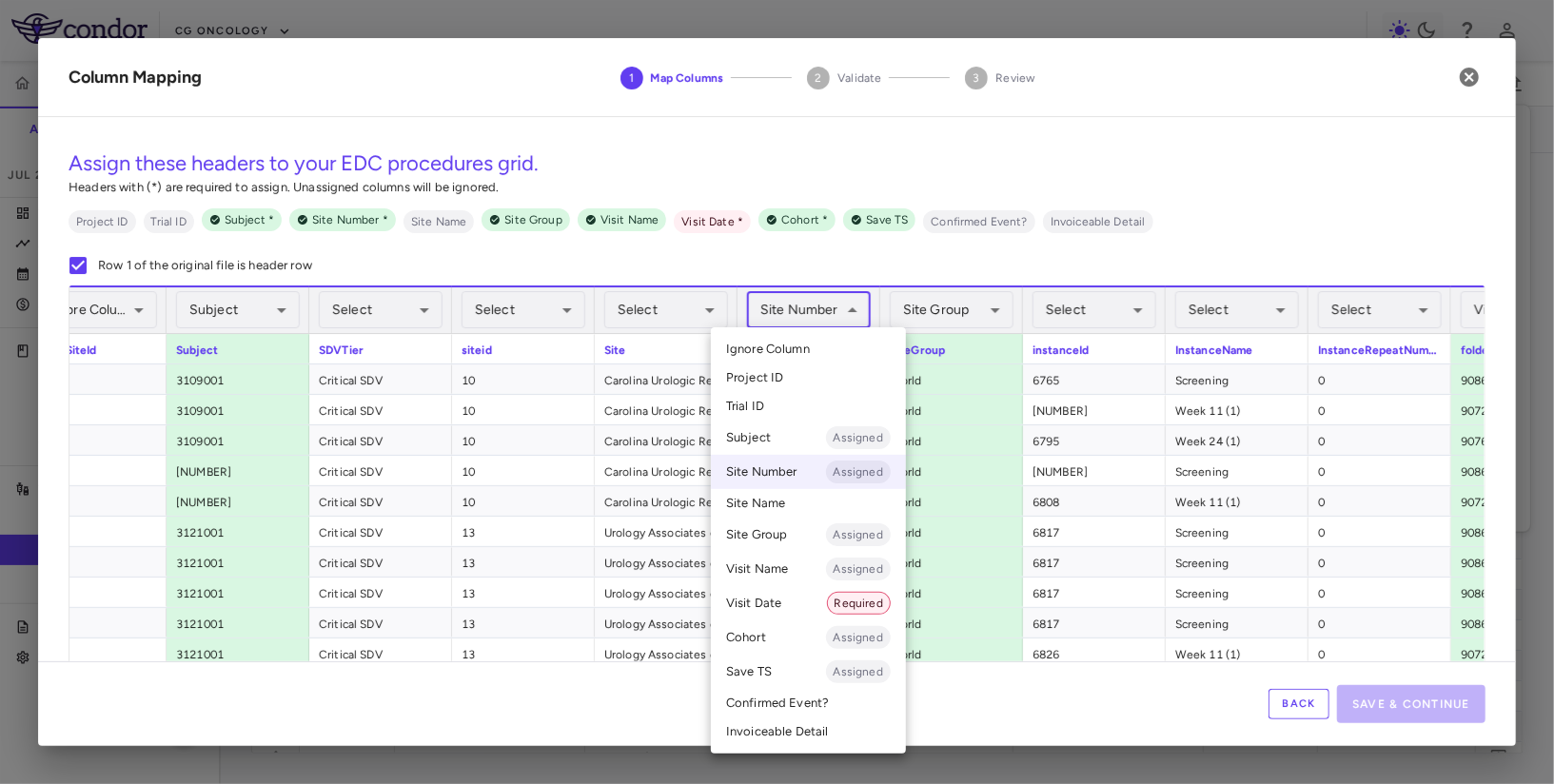 click on "Skip to sidebar Skip to main content CG Oncology PIVOT-006 Accruals Forecasting Jul 2025 (Open) Trial dashboard Analytics Financial close Journal entry Clinical expenses Summary CRO Parexel Other clinical contracts Trial activity Patient activity Site & lab cost matrix Map procedures Trial files Trial settings PIVOT-006 Intermediate-Risk NMIBC Jul 2025 (Open) Preparer Sites Labs Manage Visits and Procedures Add Site 0 Drag here to set row groups Drag here to set column labels
Site #
to" at bounding box center [777, 392] 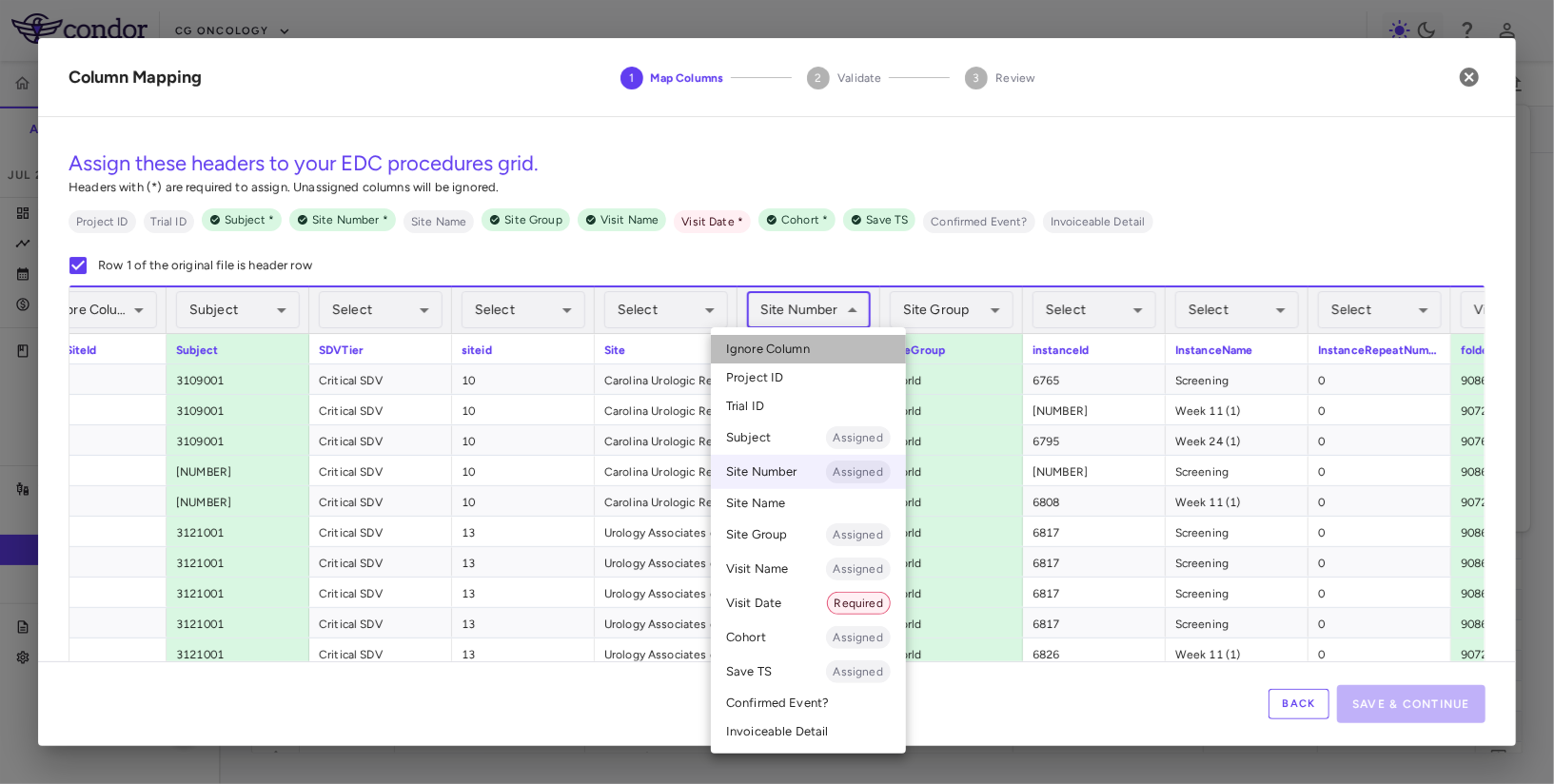click on "Ignore Column" at bounding box center (808, 349) 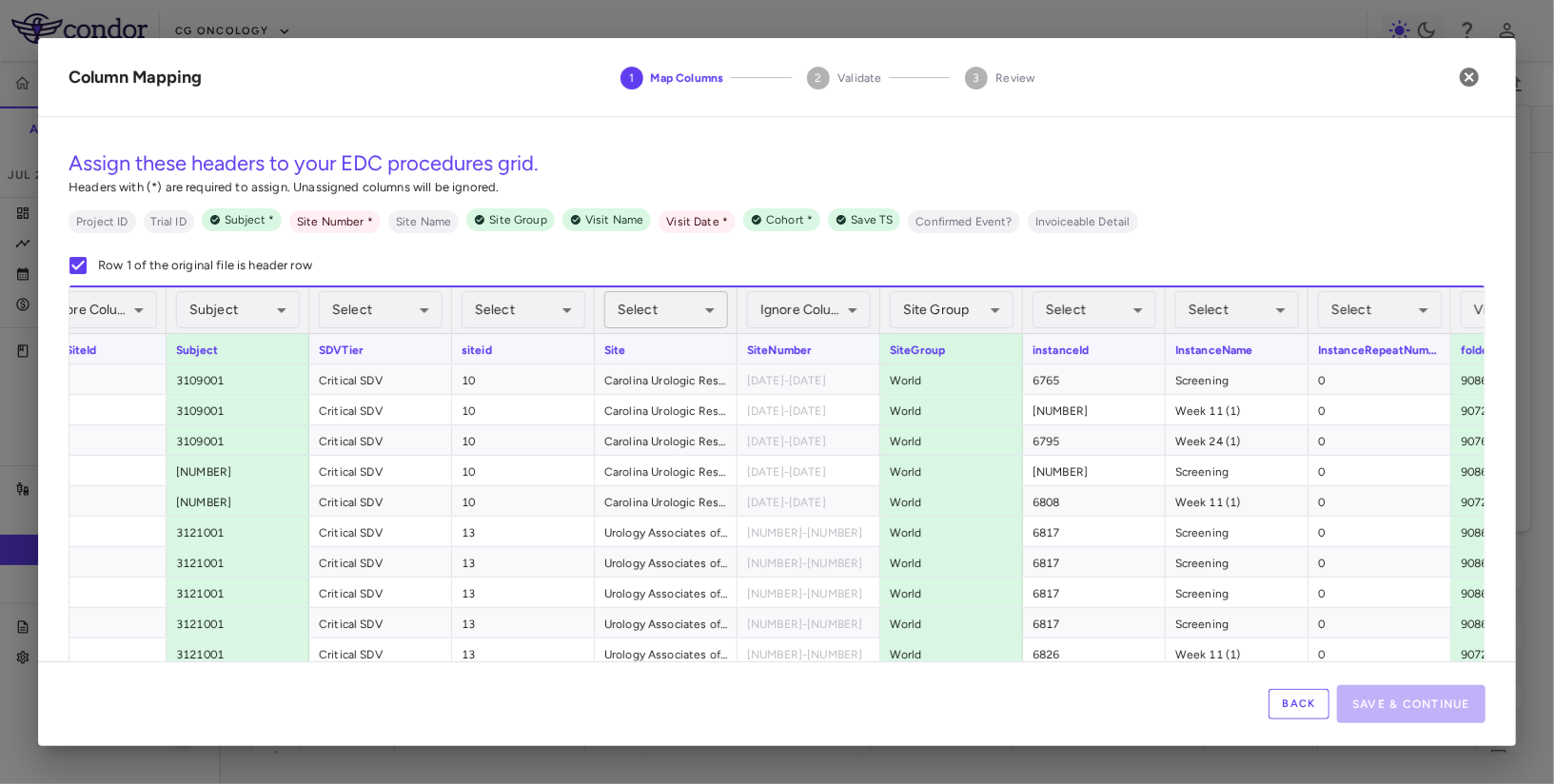 click on "Skip to sidebar Skip to main content CG Oncology PIVOT-006 Accruals Forecasting Jul 2025 (Open) Trial dashboard Analytics Financial close Journal entry Clinical expenses Summary CRO Parexel Other clinical contracts Trial activity Patient activity Site & lab cost matrix Map procedures Trial files Trial settings PIVOT-006 Intermediate-Risk NMIBC Jul 2025 (Open) Preparer Sites Labs Manage Visits and Procedures Add Site 0 Drag here to set row groups Drag here to set column labels
Site #
to" at bounding box center [777, 392] 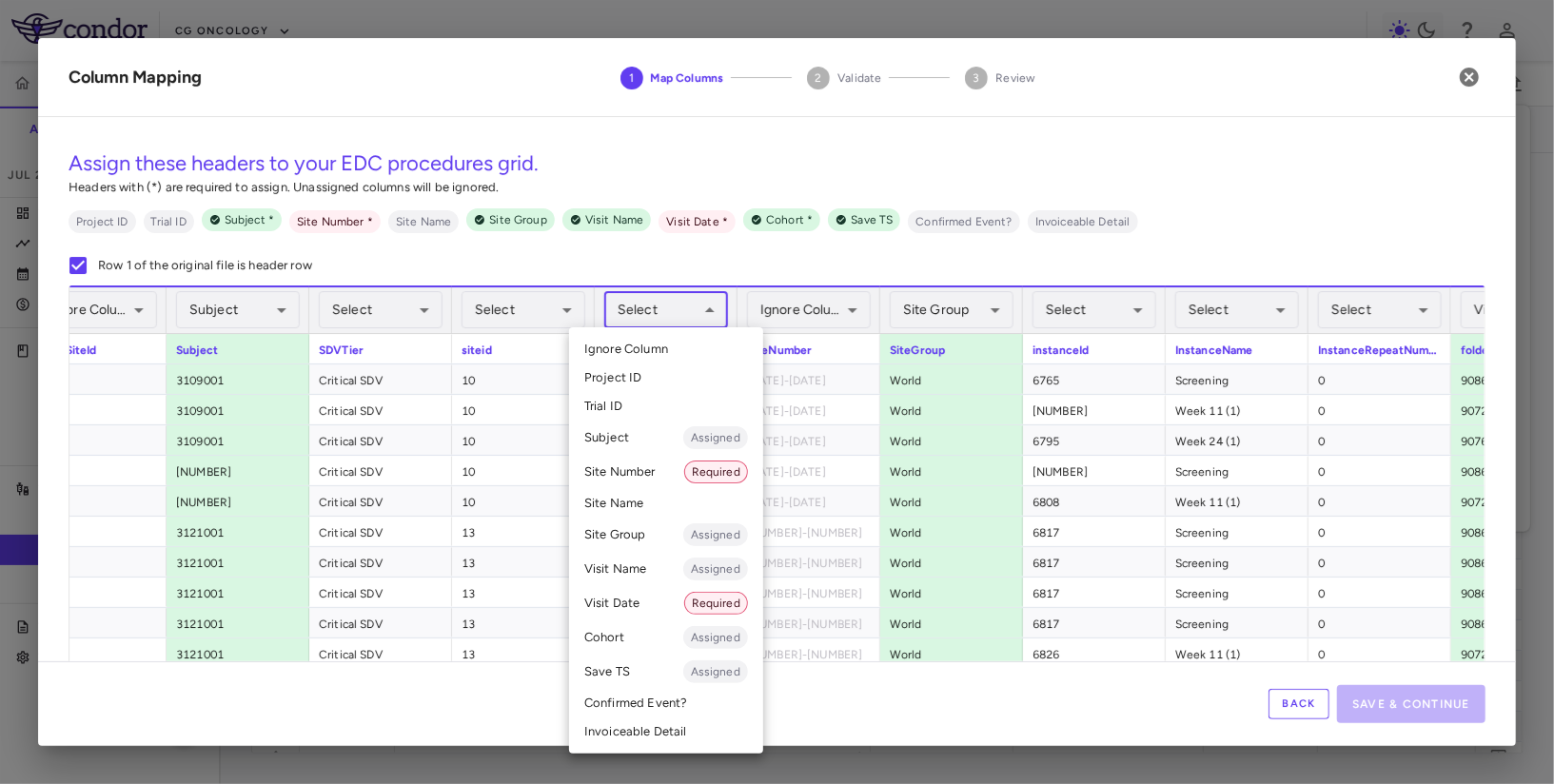 click on "Site Name" at bounding box center (666, 503) 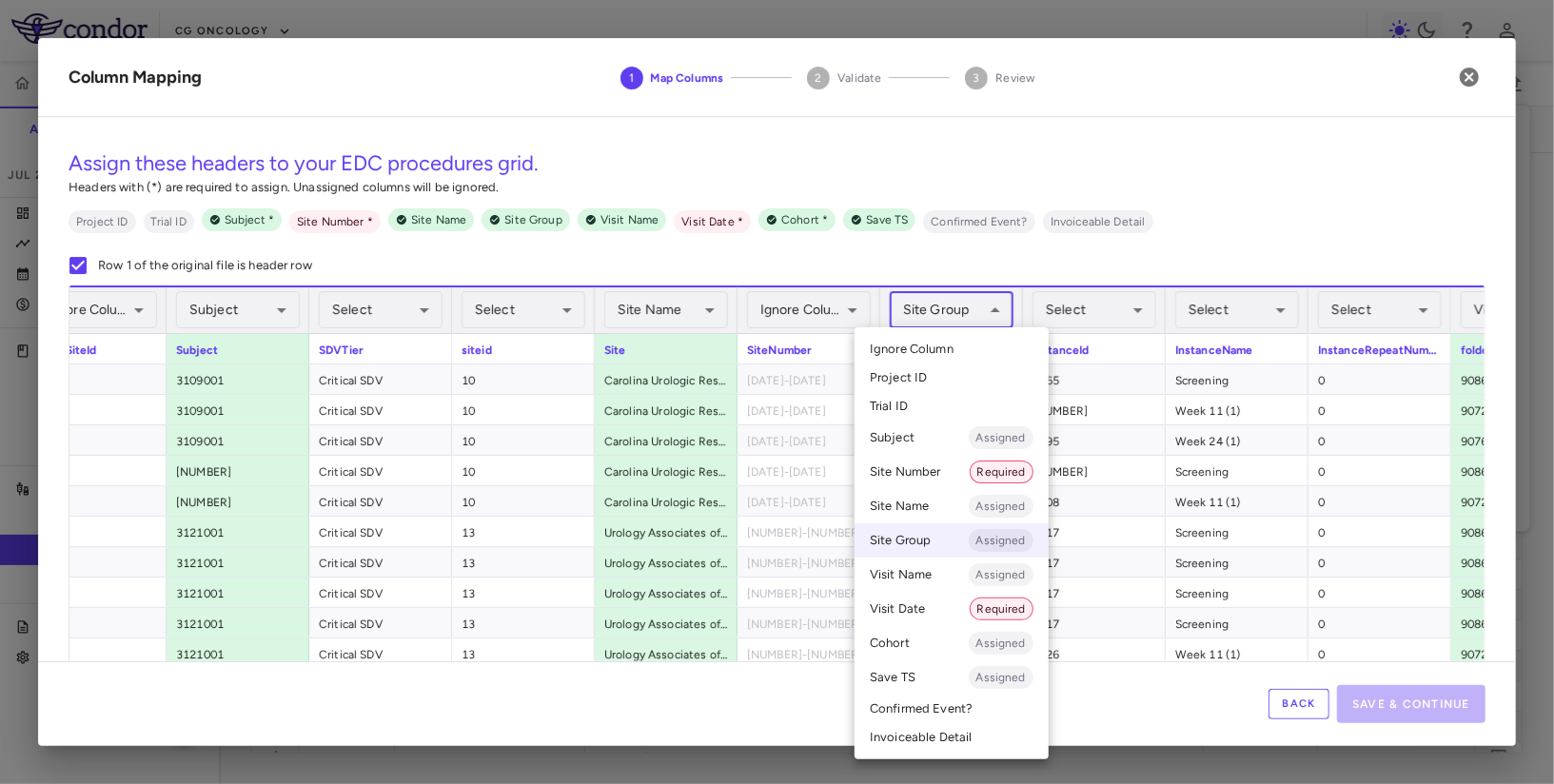 click on "Skip to sidebar Skip to main content CG Oncology PIVOT-006 Accruals Forecasting Jul 2025 (Open) Trial dashboard Analytics Financial close Journal entry Clinical expenses Summary CRO Parexel Other clinical contracts Trial activity Patient activity Site & lab cost matrix Map procedures Trial files Trial settings PIVOT-006 Intermediate-Risk NMIBC Jul 2025 (Open) Preparer Sites Labs Manage Visits and Procedures Add Site 0 Drag here to set row groups Drag here to set column labels
Site #
to" at bounding box center (777, 392) 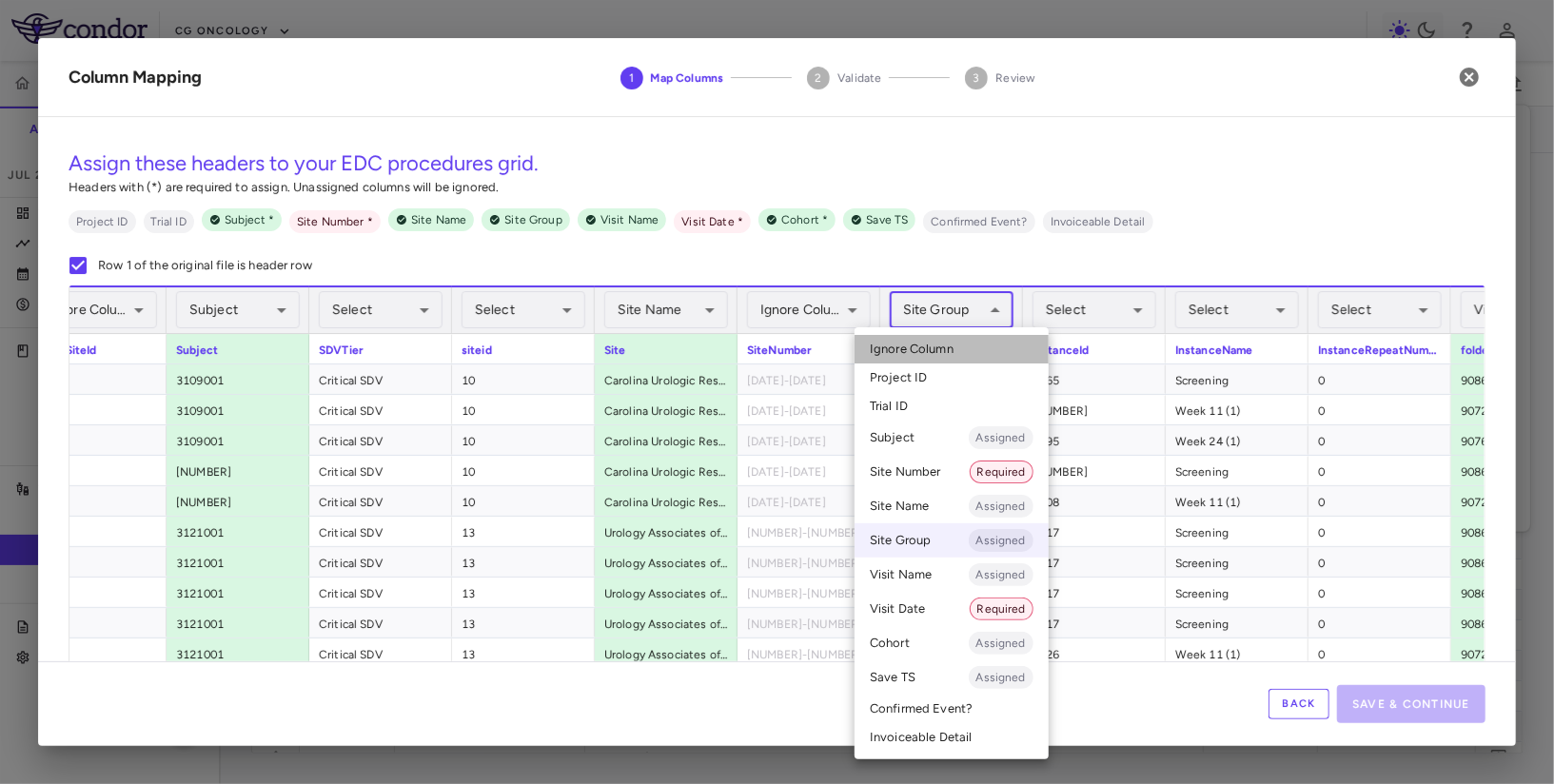 click on "Ignore Column" at bounding box center (952, 349) 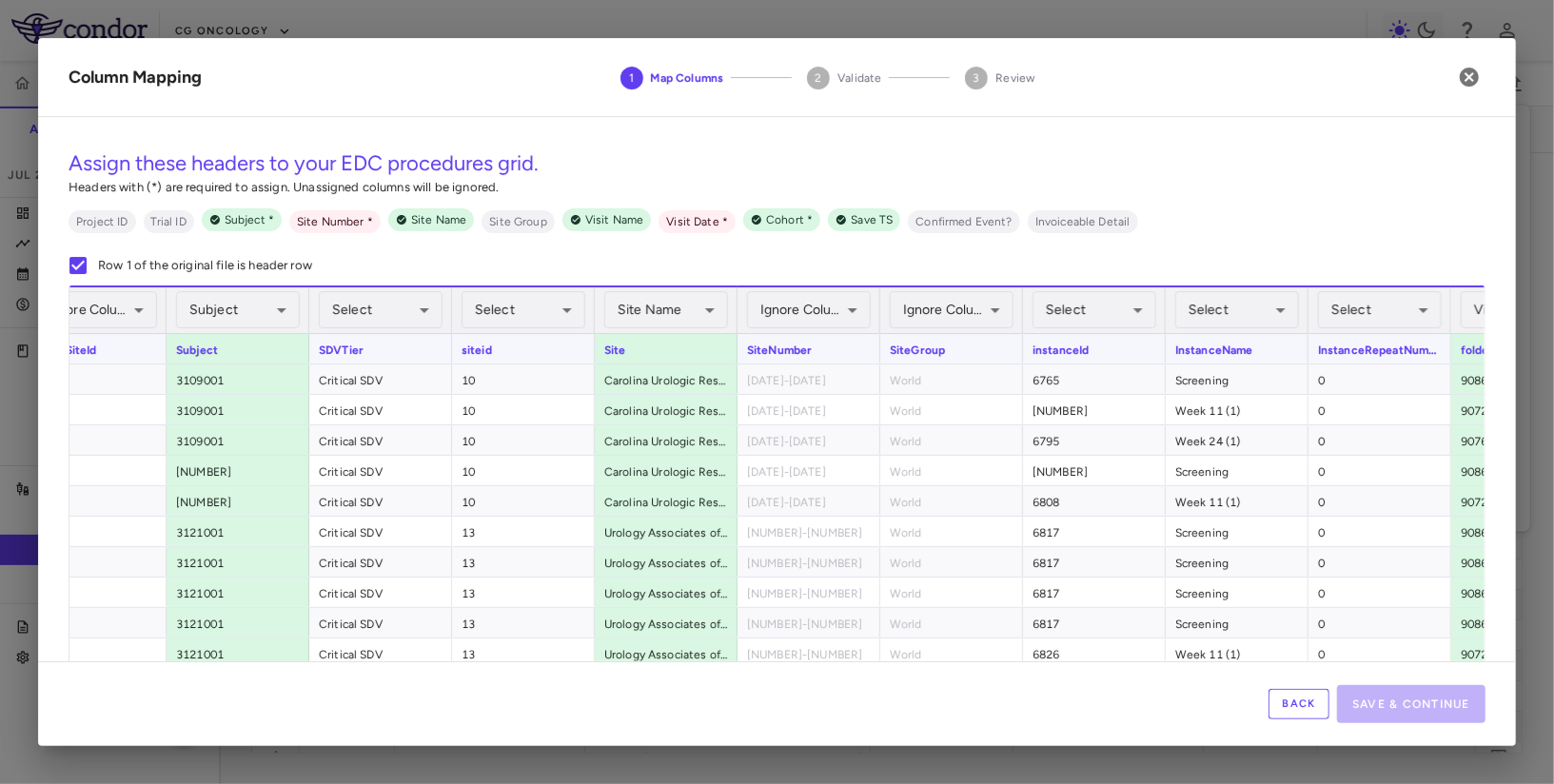 scroll, scrollTop: 0, scrollLeft: 1011, axis: horizontal 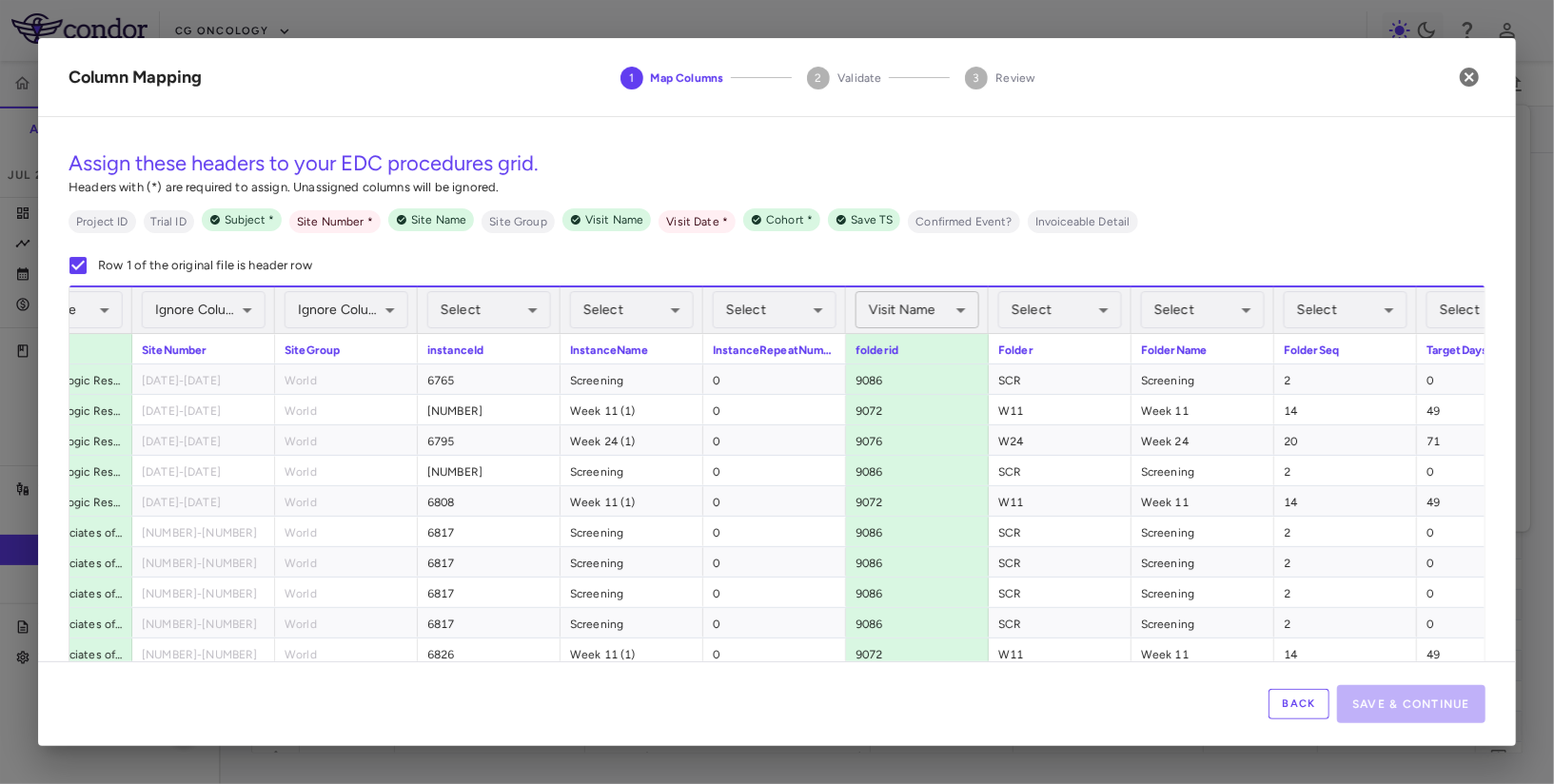 click on "Skip to sidebar Skip to main content CG Oncology PIVOT-006 Accruals Forecasting Jul 2025 (Open) Trial dashboard Analytics Financial close Journal entry Clinical expenses Summary CRO Parexel Other clinical contracts Trial activity Patient activity Site & lab cost matrix Map procedures Trial files Trial settings PIVOT-006 Intermediate-Risk NMIBC Jul 2025 (Open) Preparer Sites Labs Manage Visits and Procedures Add Site 0 Drag here to set row groups Drag here to set column labels
Site #
to" at bounding box center [777, 392] 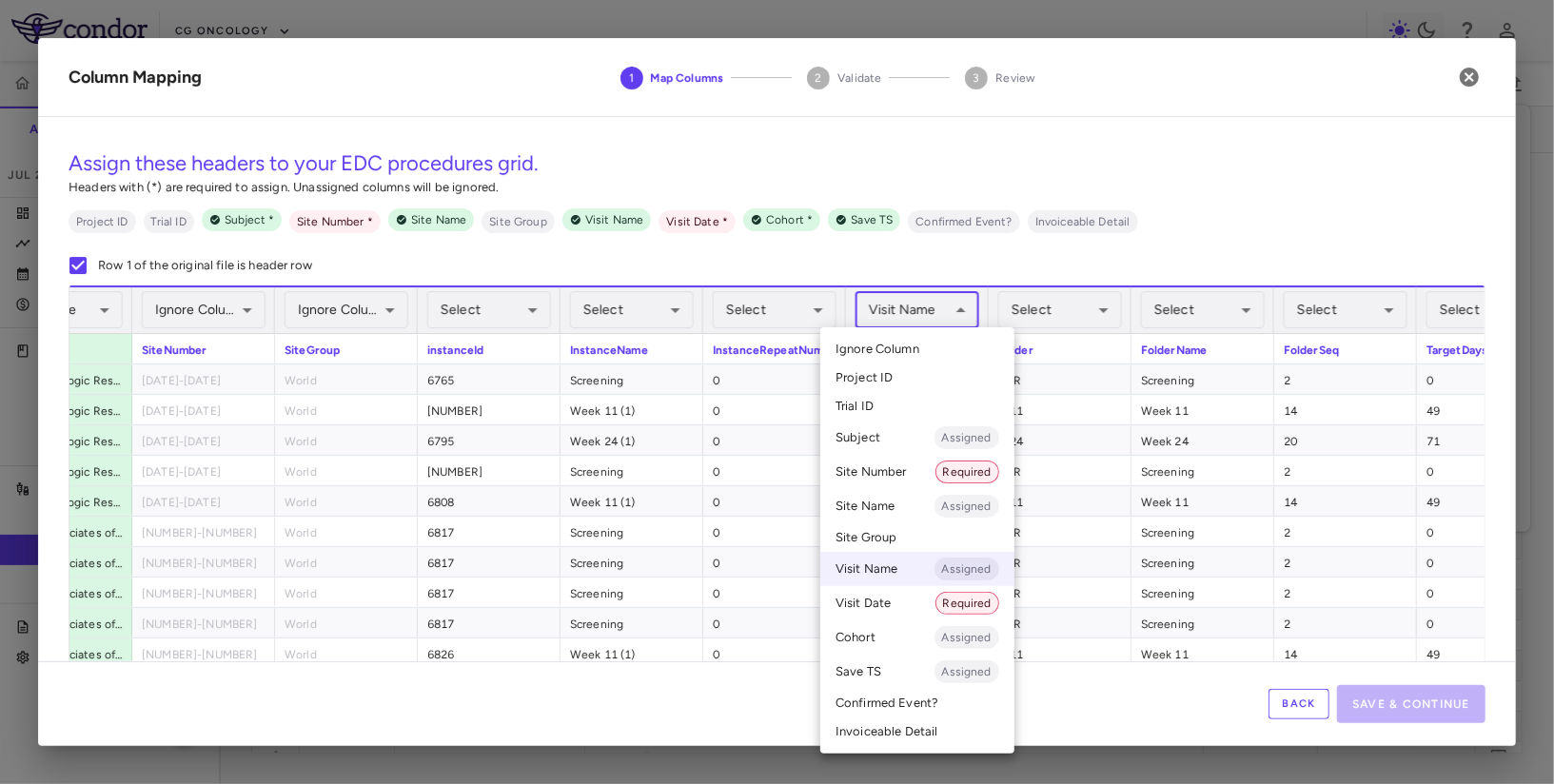 click on "Ignore Column" at bounding box center (917, 349) 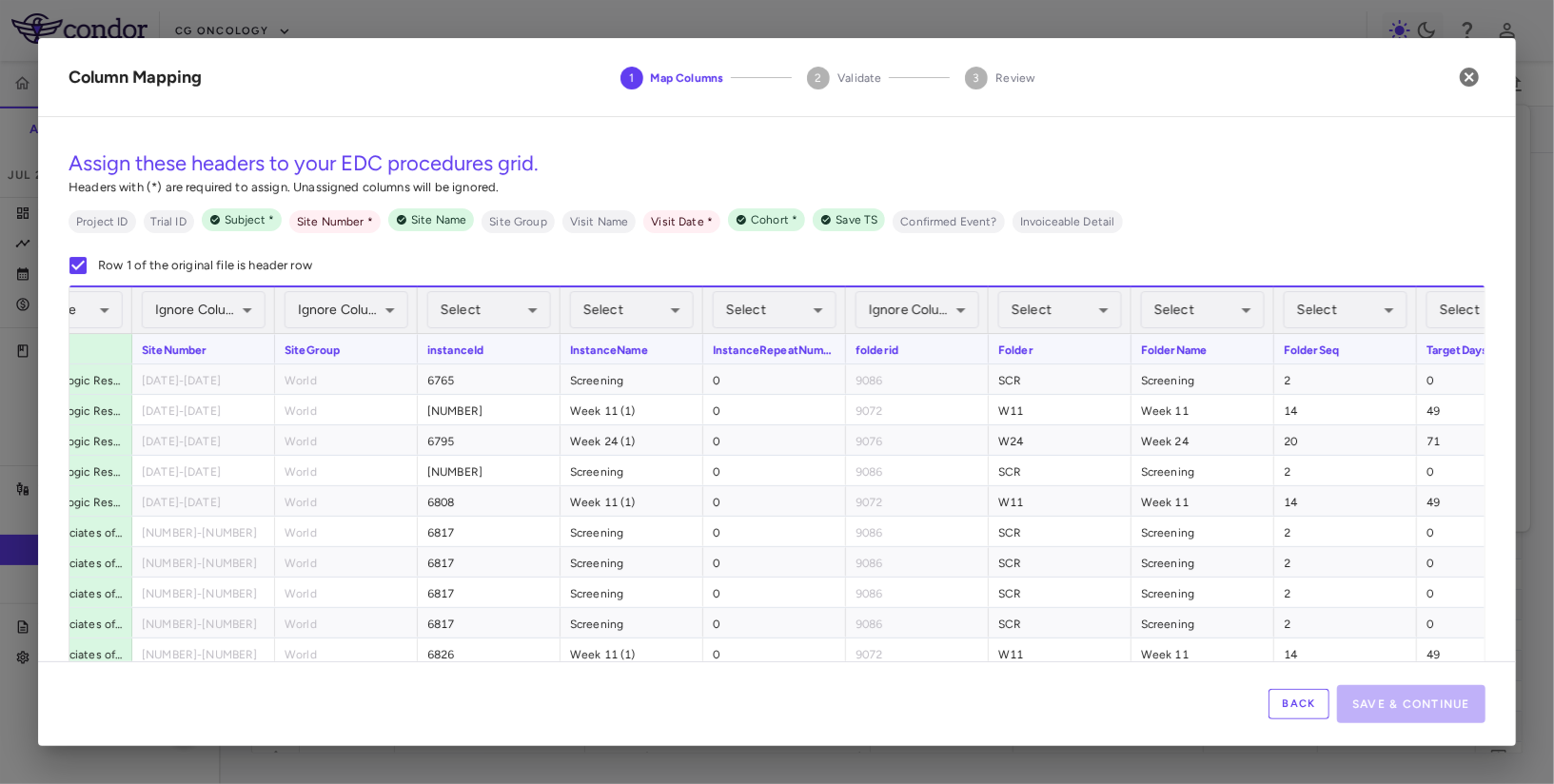 scroll, scrollTop: 0, scrollLeft: 1816, axis: horizontal 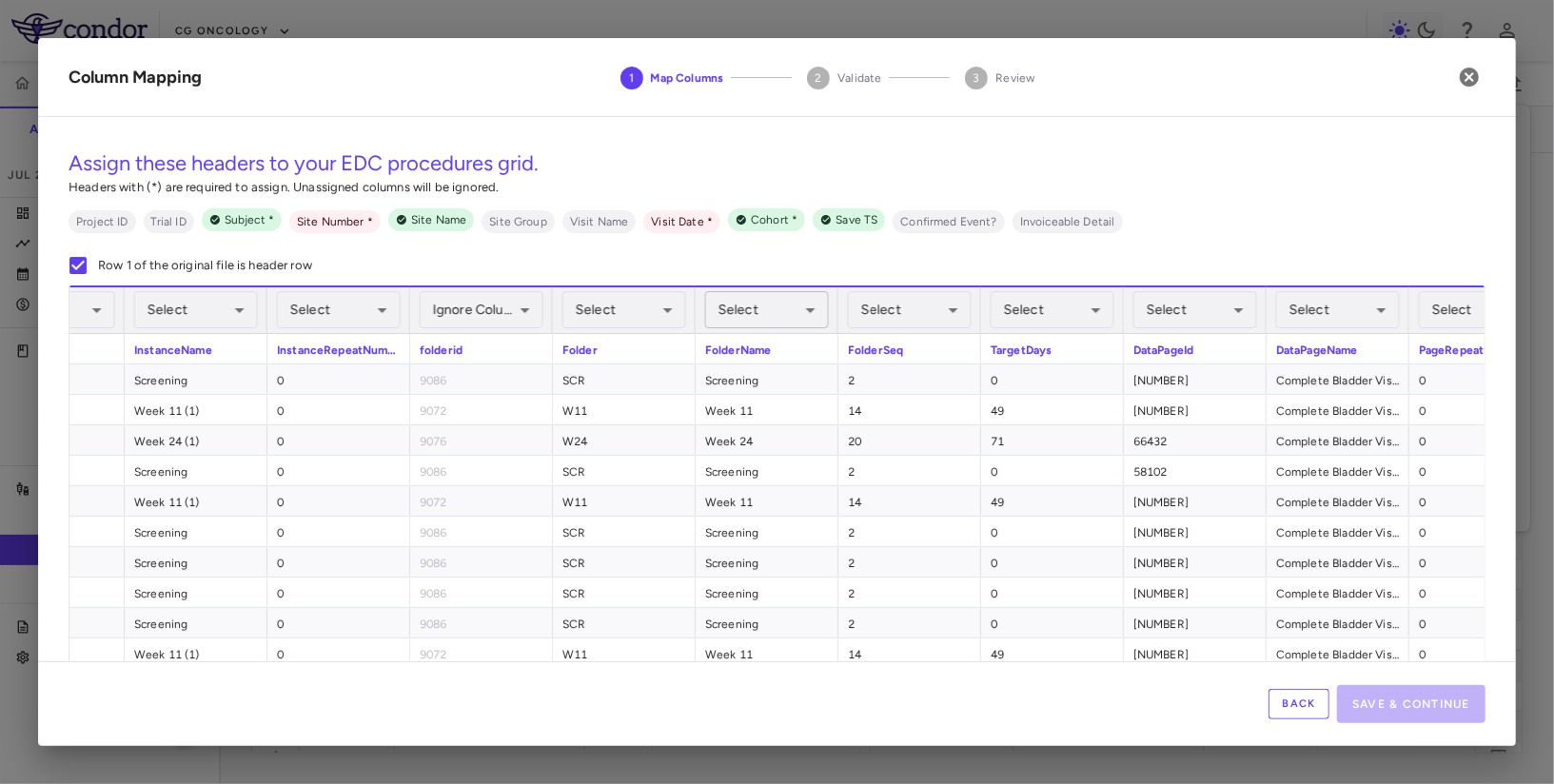 click on "Skip to sidebar Skip to main content CG Oncology PIVOT-006 Accruals Forecasting Jul 2025 (Open) Trial dashboard Analytics Financial close Journal entry Clinical expenses Summary CRO Parexel Other clinical contracts Trial activity Patient activity Site & lab cost matrix Map procedures Trial files Trial settings PIVOT-006 Intermediate-Risk NMIBC Jul 2025 (Open) Preparer Sites Labs Manage Visits and Procedures Add Site 0 Drag here to set row groups Drag here to set column labels
Site #
to" at bounding box center (777, 392) 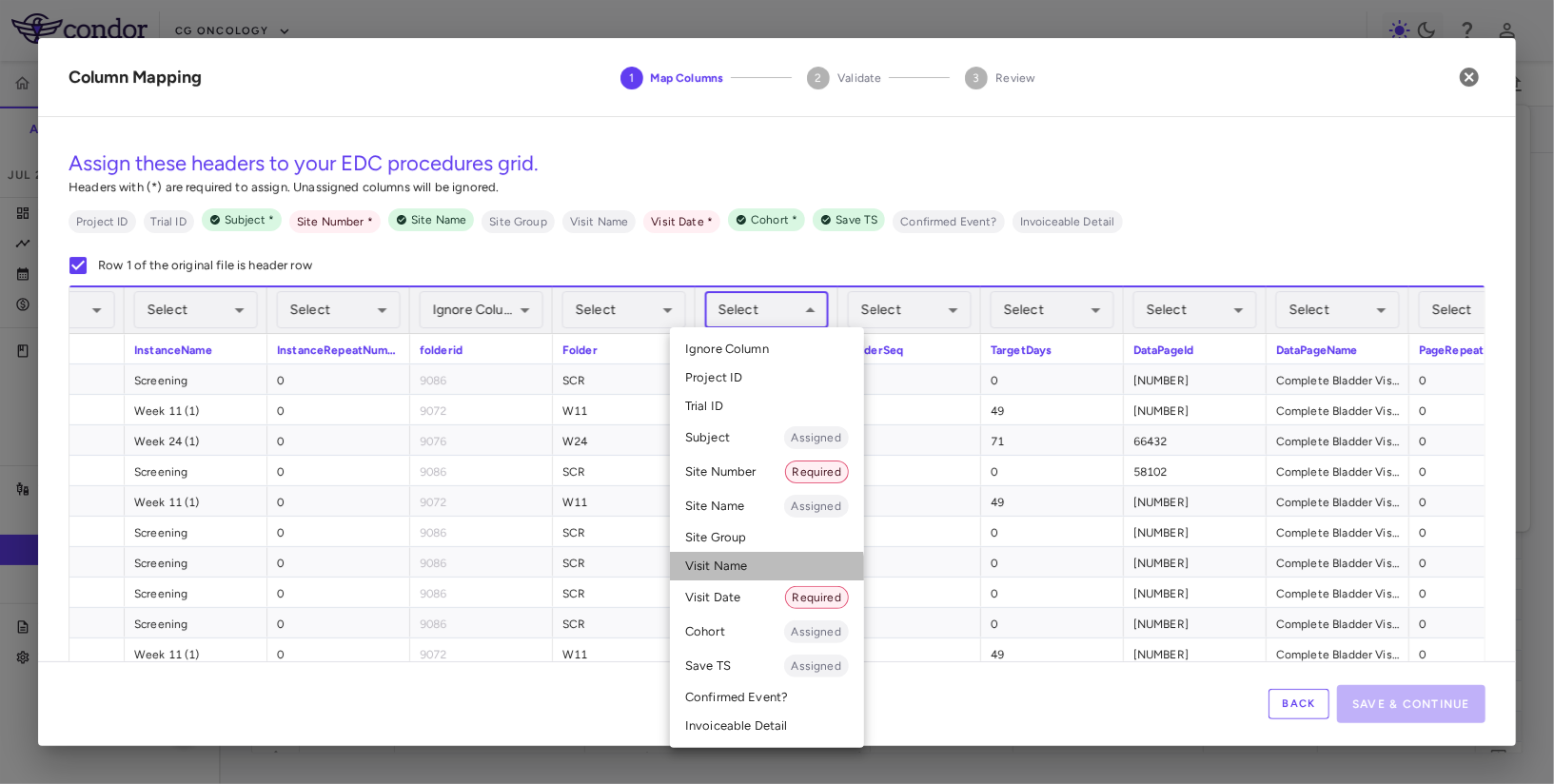 click on "Visit Name" at bounding box center (767, 566) 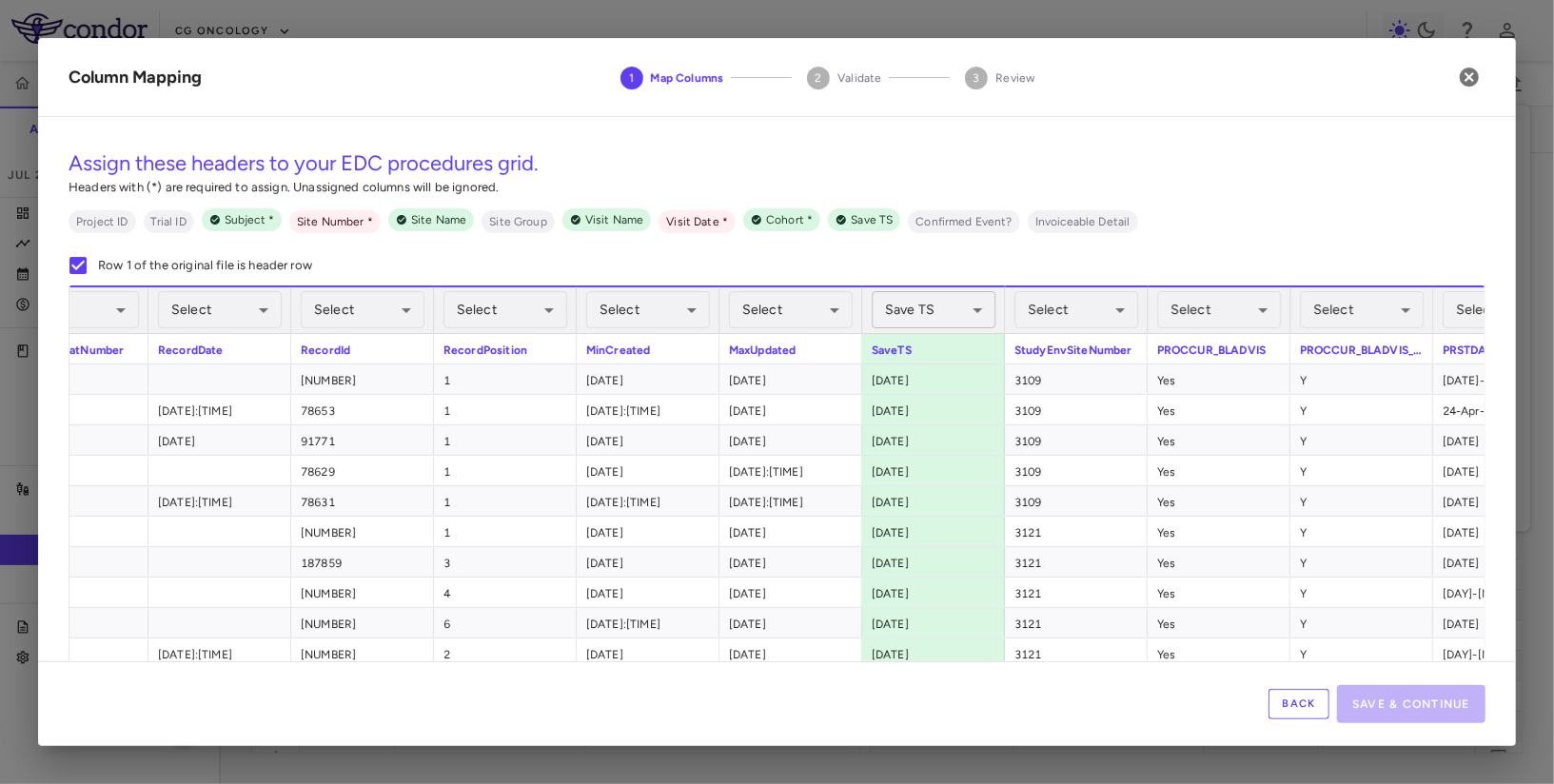 click on "Skip to sidebar Skip to main content CG Oncology PIVOT-006 Accruals Forecasting Jul 2025 (Open) Trial dashboard Analytics Financial close Journal entry Clinical expenses Summary CRO Parexel Other clinical contracts Trial activity Patient activity Site & lab cost matrix Map procedures Trial files Trial settings PIVOT-006 Intermediate-Risk NMIBC Jul 2025 (Open) Preparer Sites Labs Manage Visits and Procedures Add Site 0 Drag here to set row groups Drag here to set column labels
Site #
to" at bounding box center (777, 392) 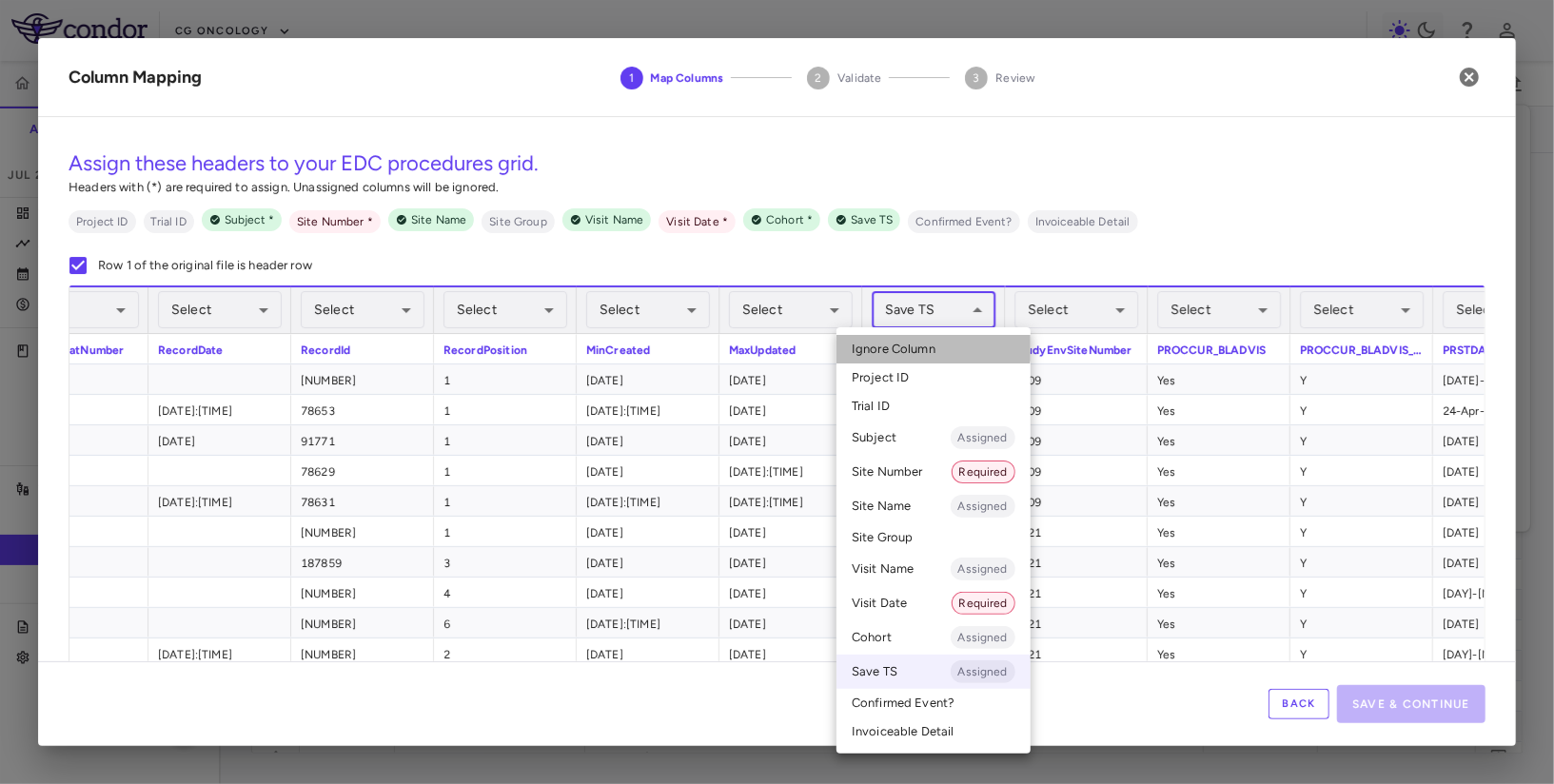 click on "Ignore Column" at bounding box center (934, 349) 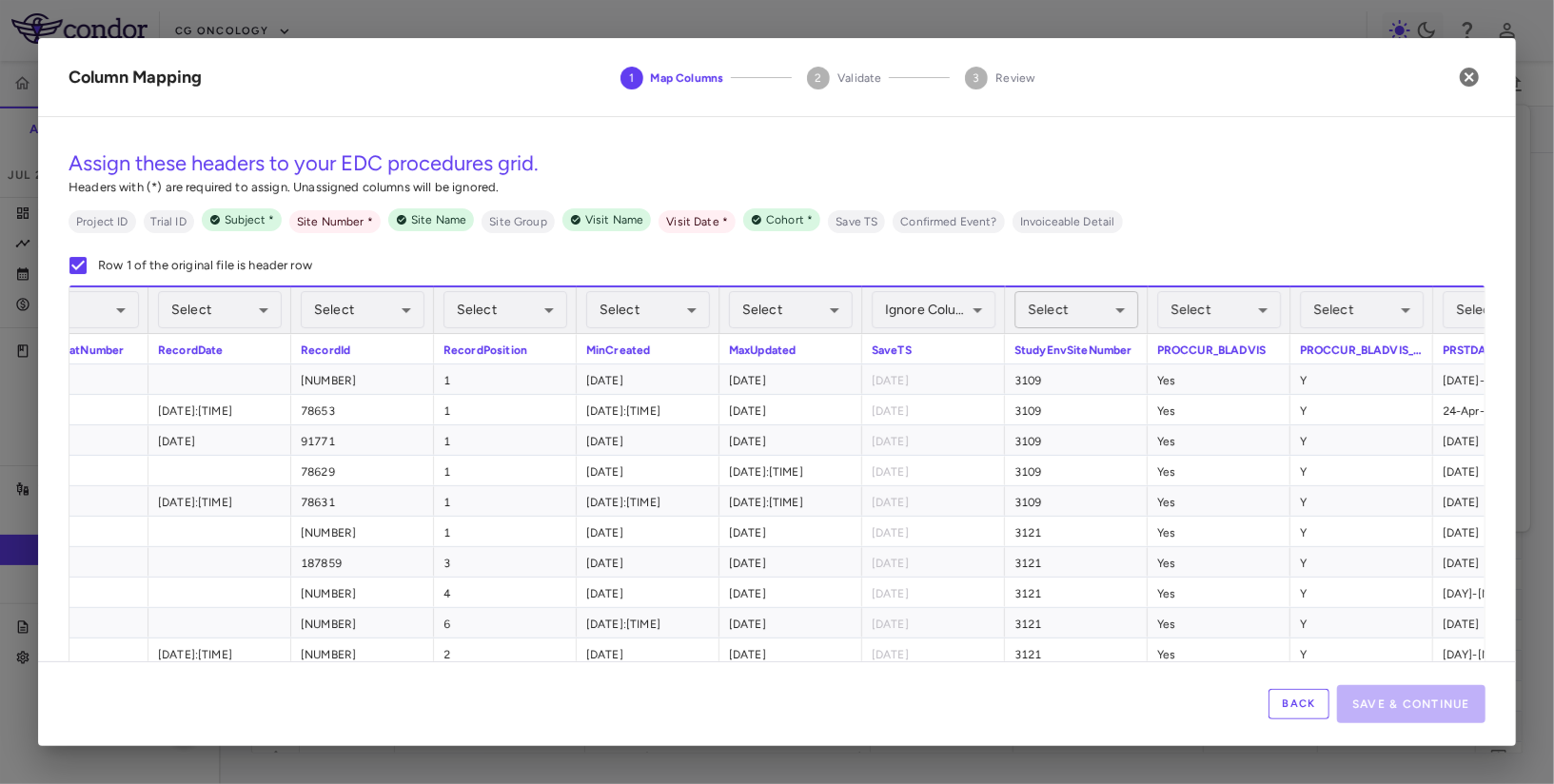 click on "Skip to sidebar Skip to main content CG Oncology PIVOT-006 Accruals Forecasting Jul 2025 (Open) Trial dashboard Analytics Financial close Journal entry Clinical expenses Summary CRO Parexel Other clinical contracts Trial activity Patient activity Site & lab cost matrix Map procedures Trial files Trial settings PIVOT-006 Intermediate-Risk NMIBC Jul 2025 (Open) Preparer Sites Labs Manage Visits and Procedures Add Site 0 Drag here to set row groups Drag here to set column labels
Site #
to" at bounding box center [777, 392] 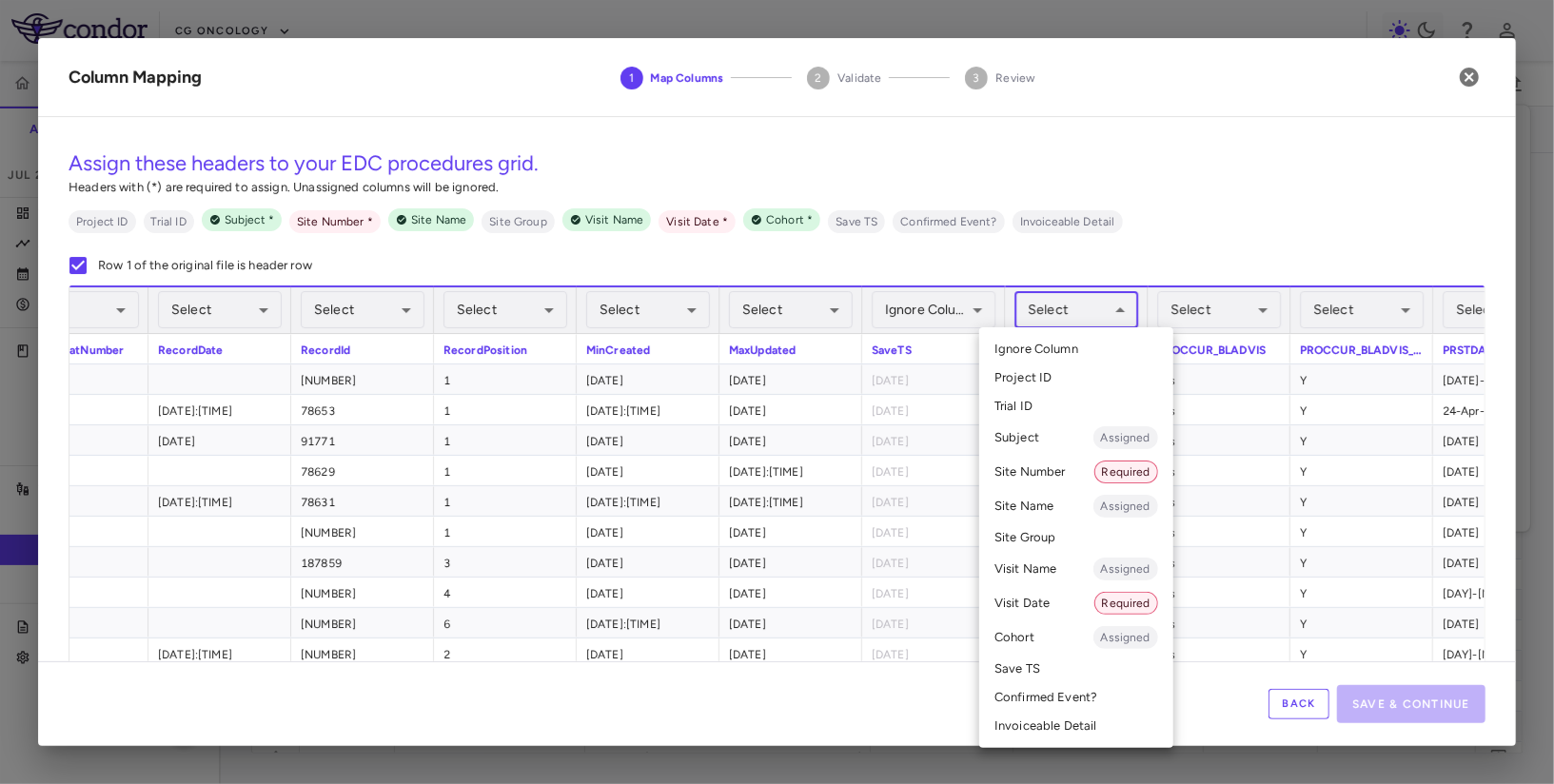 click on "Site Number Required" at bounding box center [1076, 472] 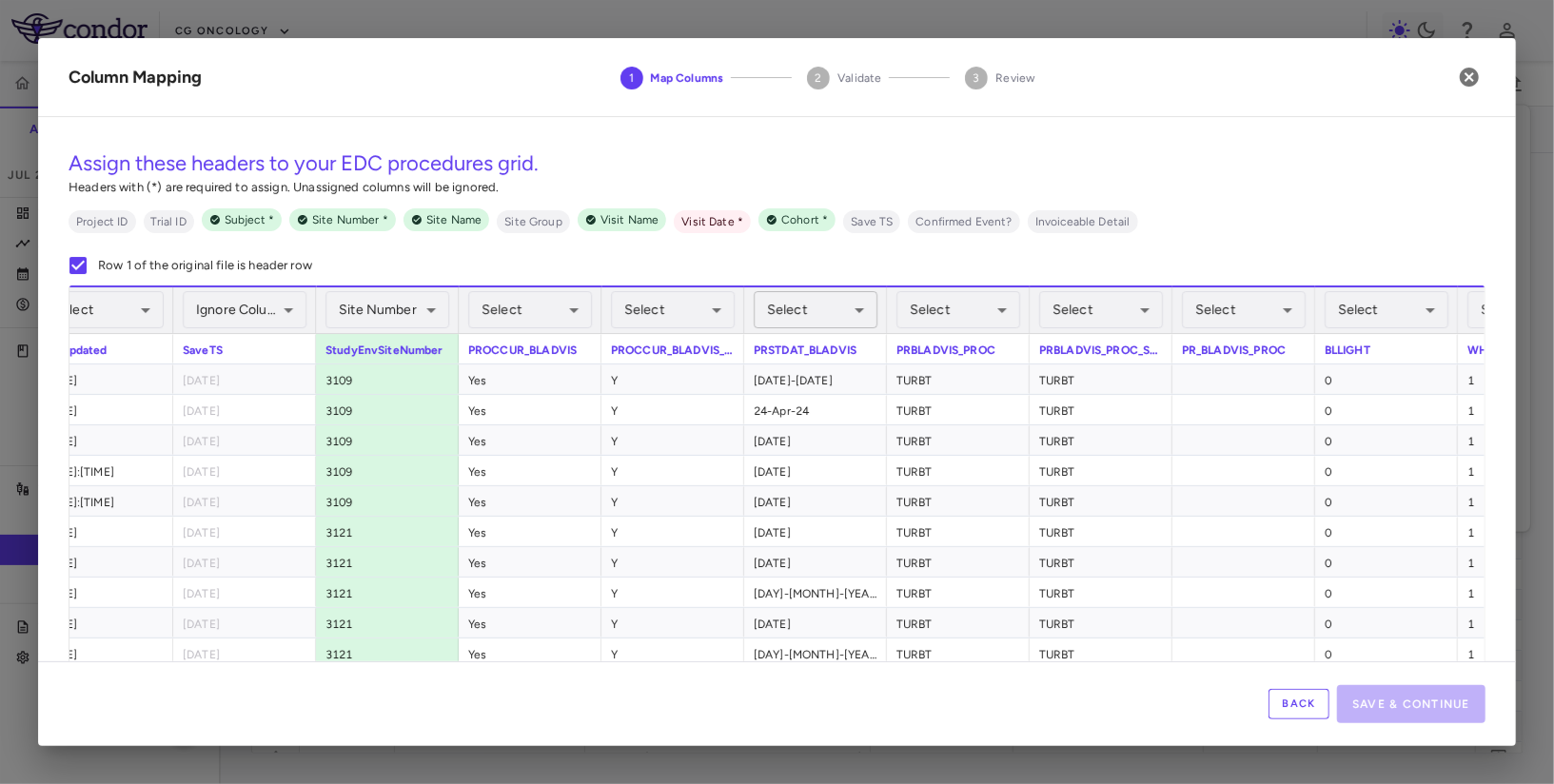 click on "Skip to sidebar Skip to main content CG Oncology PIVOT-006 Accruals Forecasting Jul 2025 (Open) Trial dashboard Analytics Financial close Journal entry Clinical expenses Summary CRO Parexel Other clinical contracts Trial activity Patient activity Site & lab cost matrix Map procedures Trial files Trial settings PIVOT-006 Intermediate-Risk NMIBC Jul 2025 (Open) Preparer Sites Labs Manage Visits and Procedures Add Site 0 Drag here to set row groups Drag here to set column labels
Site #
to" at bounding box center (777, 392) 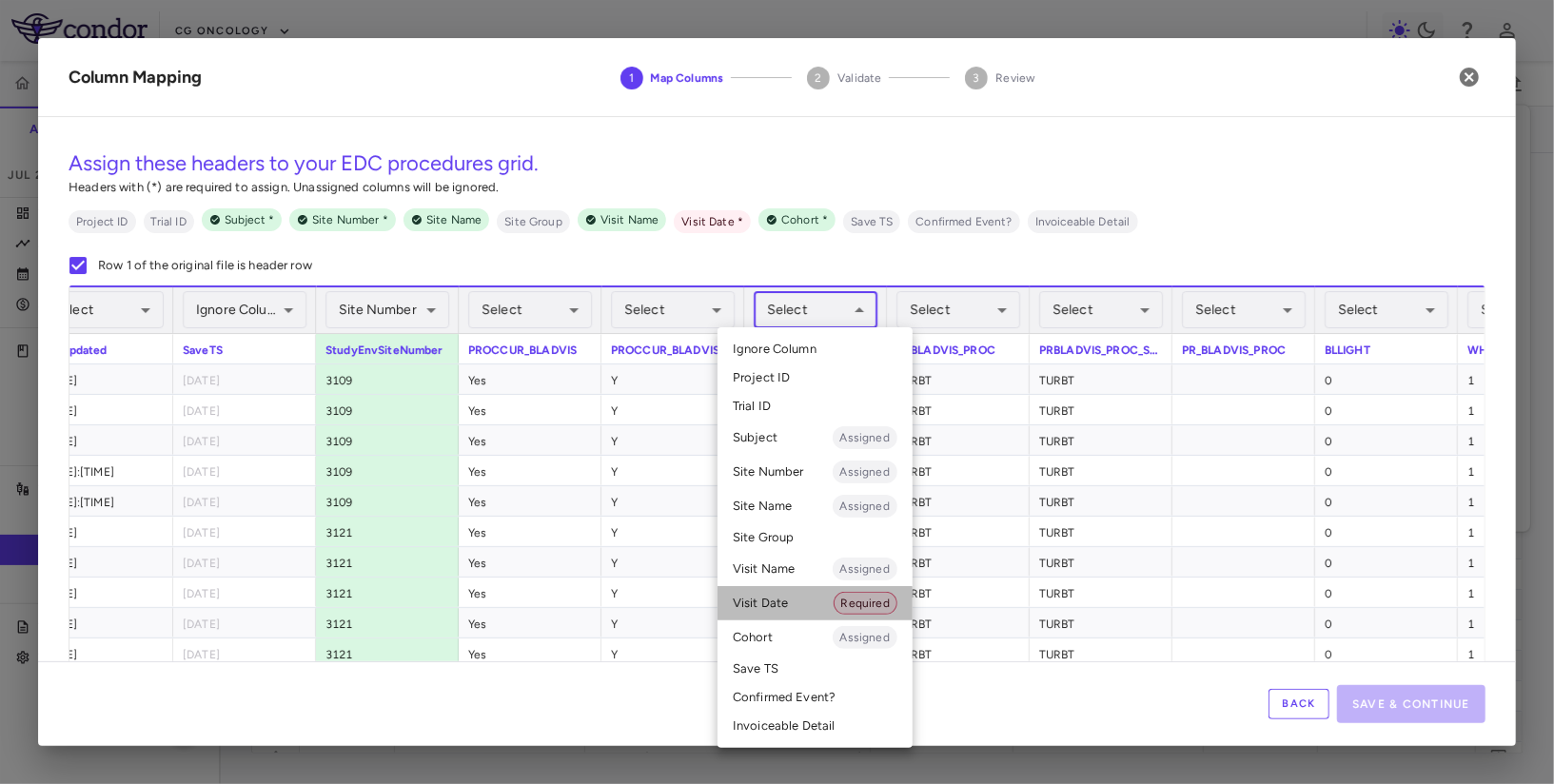 click on "Visit Date Required" at bounding box center [815, 603] 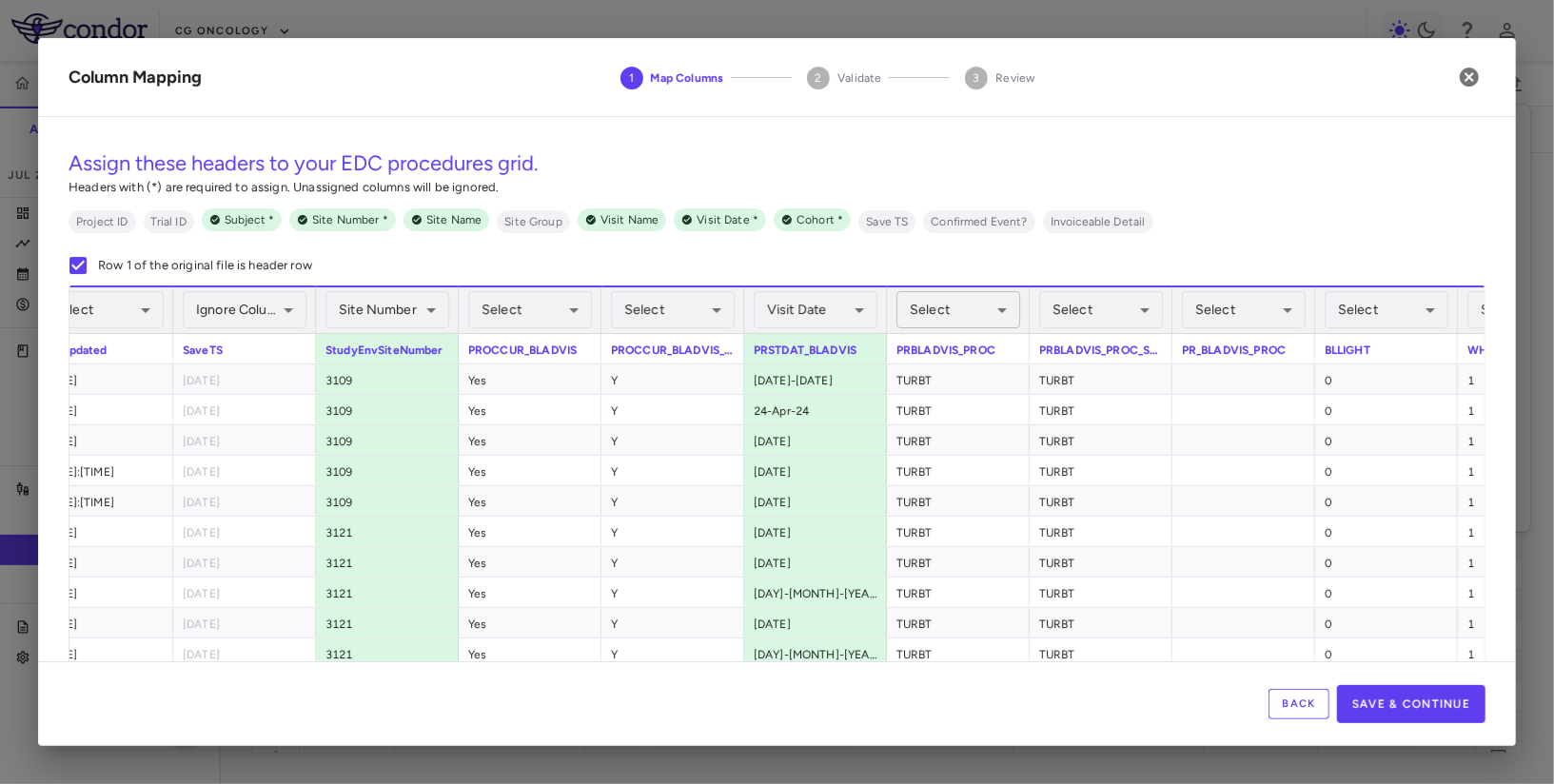 click on "Skip to sidebar Skip to main content CG Oncology PIVOT-006 Accruals Forecasting Jul 2025 (Open) Trial dashboard Analytics Financial close Journal entry Clinical expenses Summary CRO Parexel Other clinical contracts Trial activity Patient activity Site & lab cost matrix Map procedures Trial files Trial settings PIVOT-006 Intermediate-Risk NMIBC Jul 2025 (Open) Preparer Sites Labs Manage Visits and Procedures Add Site 0 Drag here to set row groups Drag here to set column labels
Site #
to" at bounding box center [777, 392] 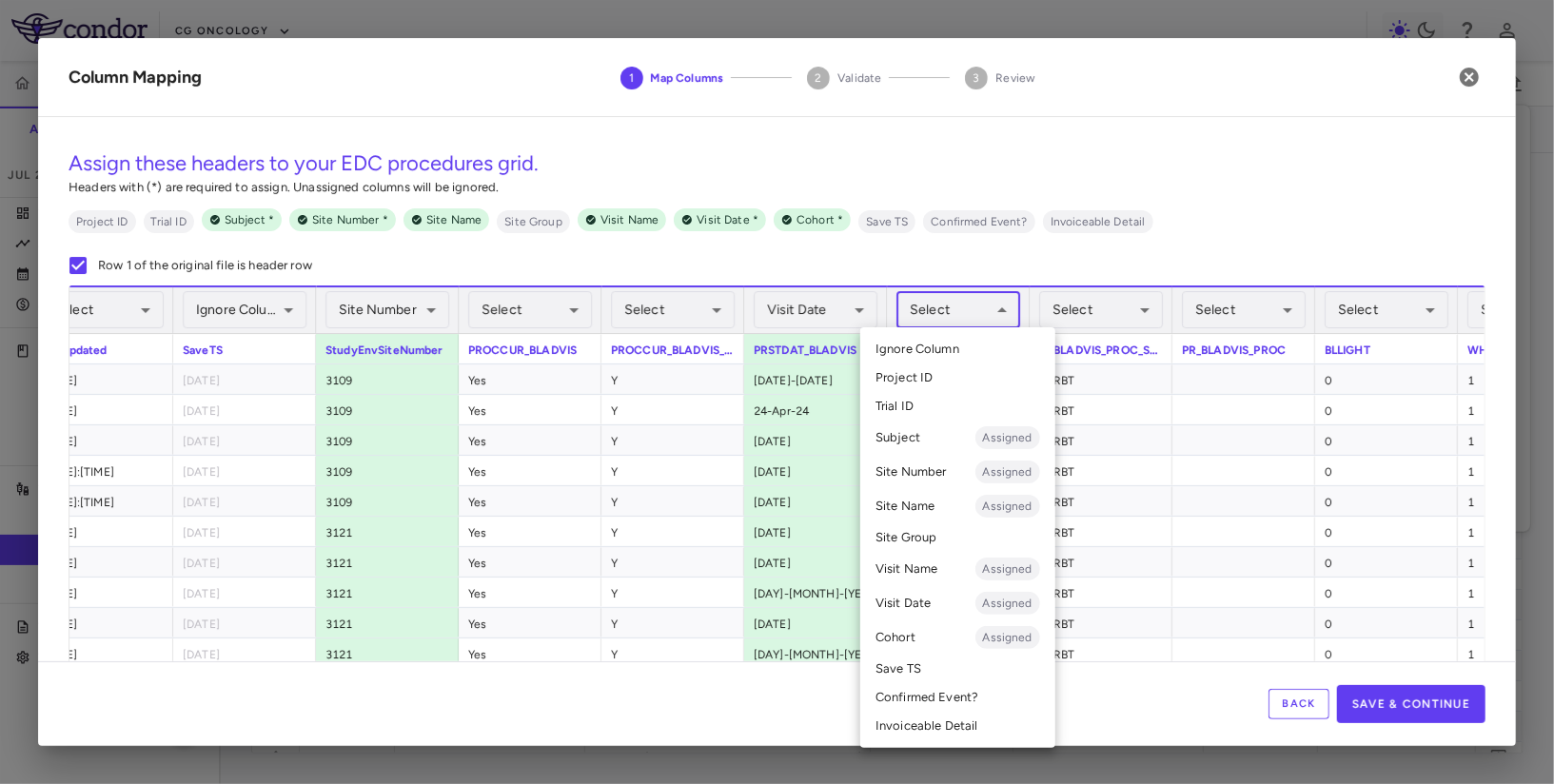click on "Invoiceable Detail" at bounding box center [957, 726] 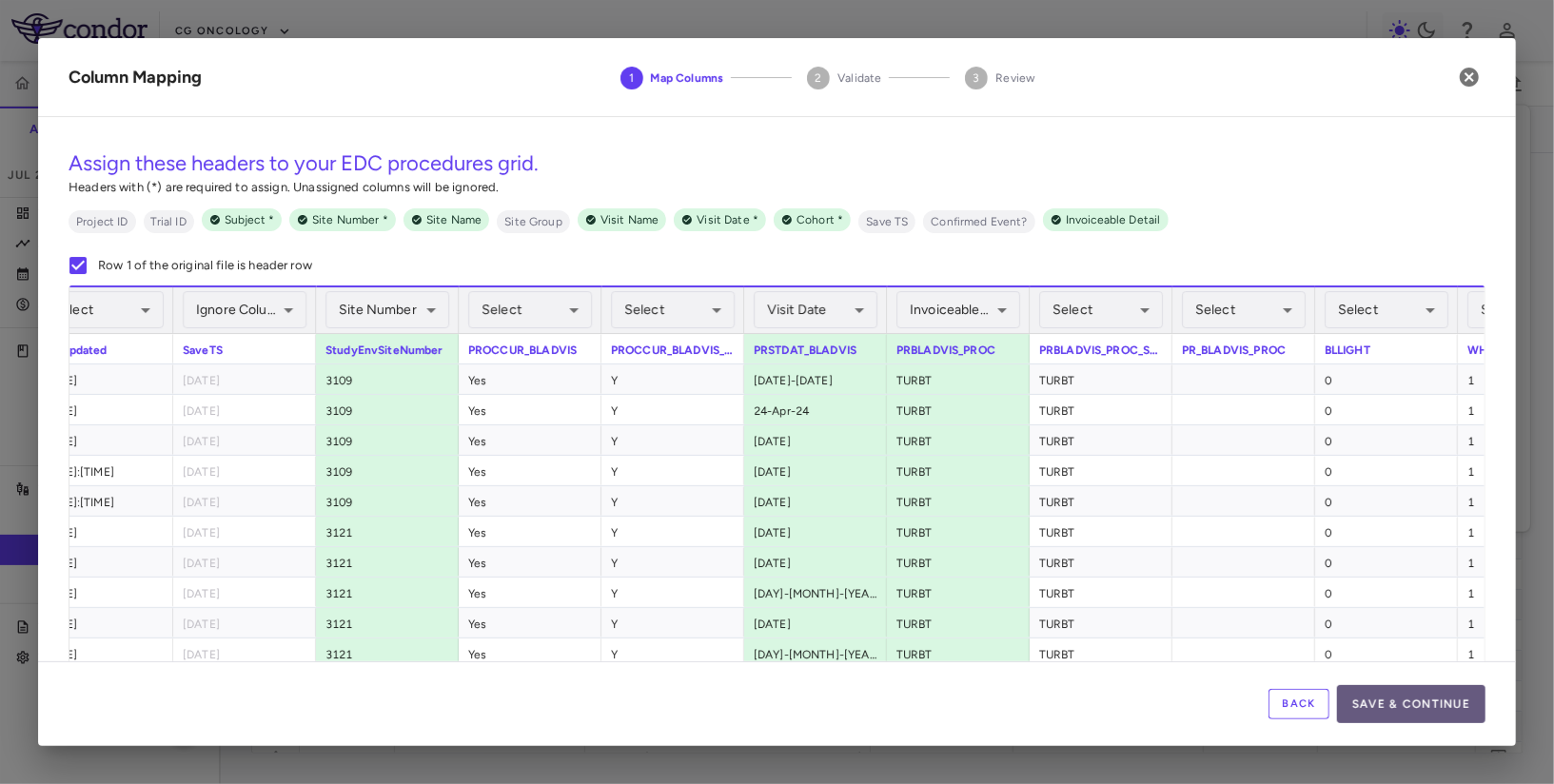 click on "Save & Continue" at bounding box center [1411, 704] 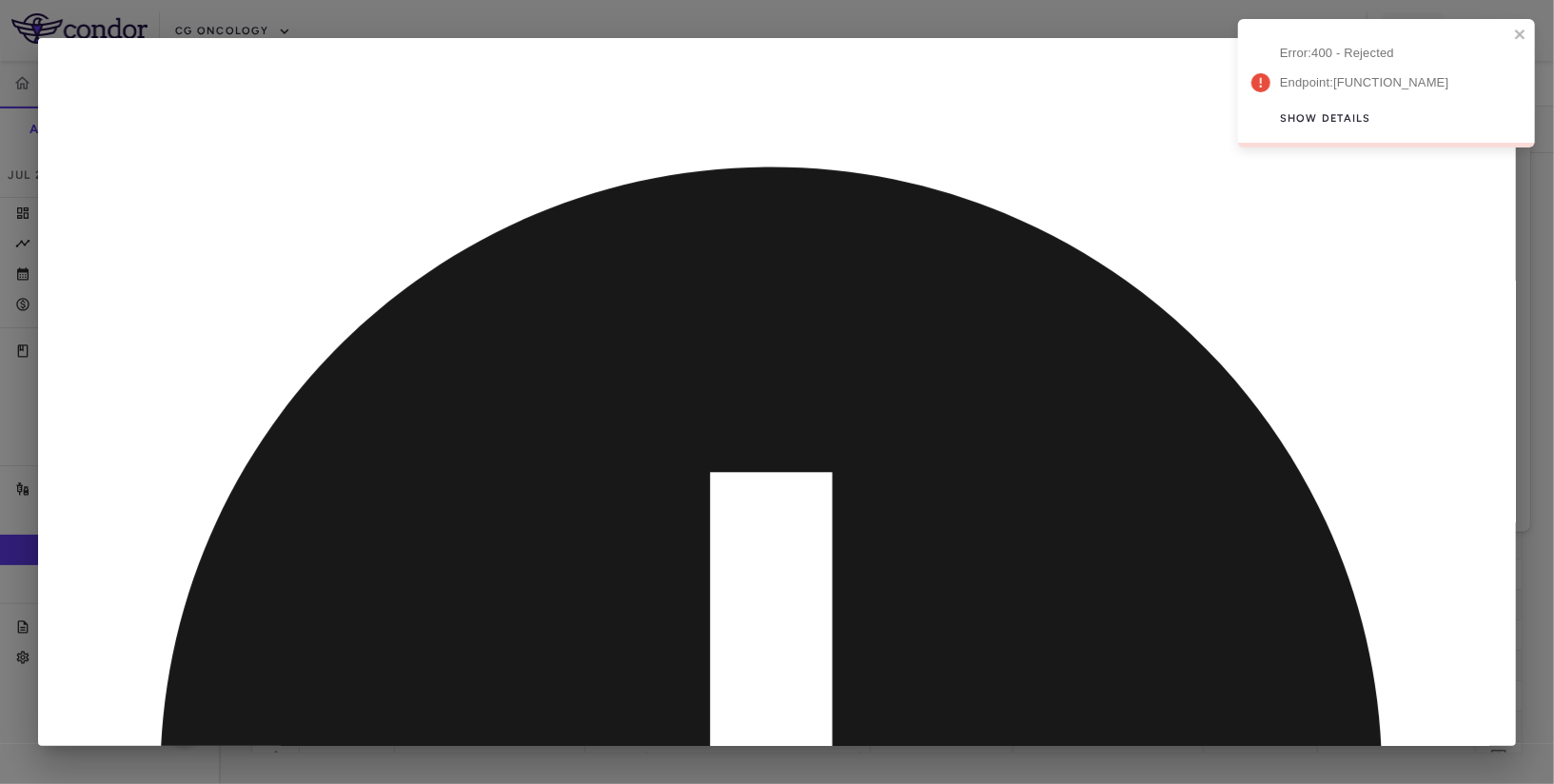 click on "Back" at bounding box center [1299, 1710] 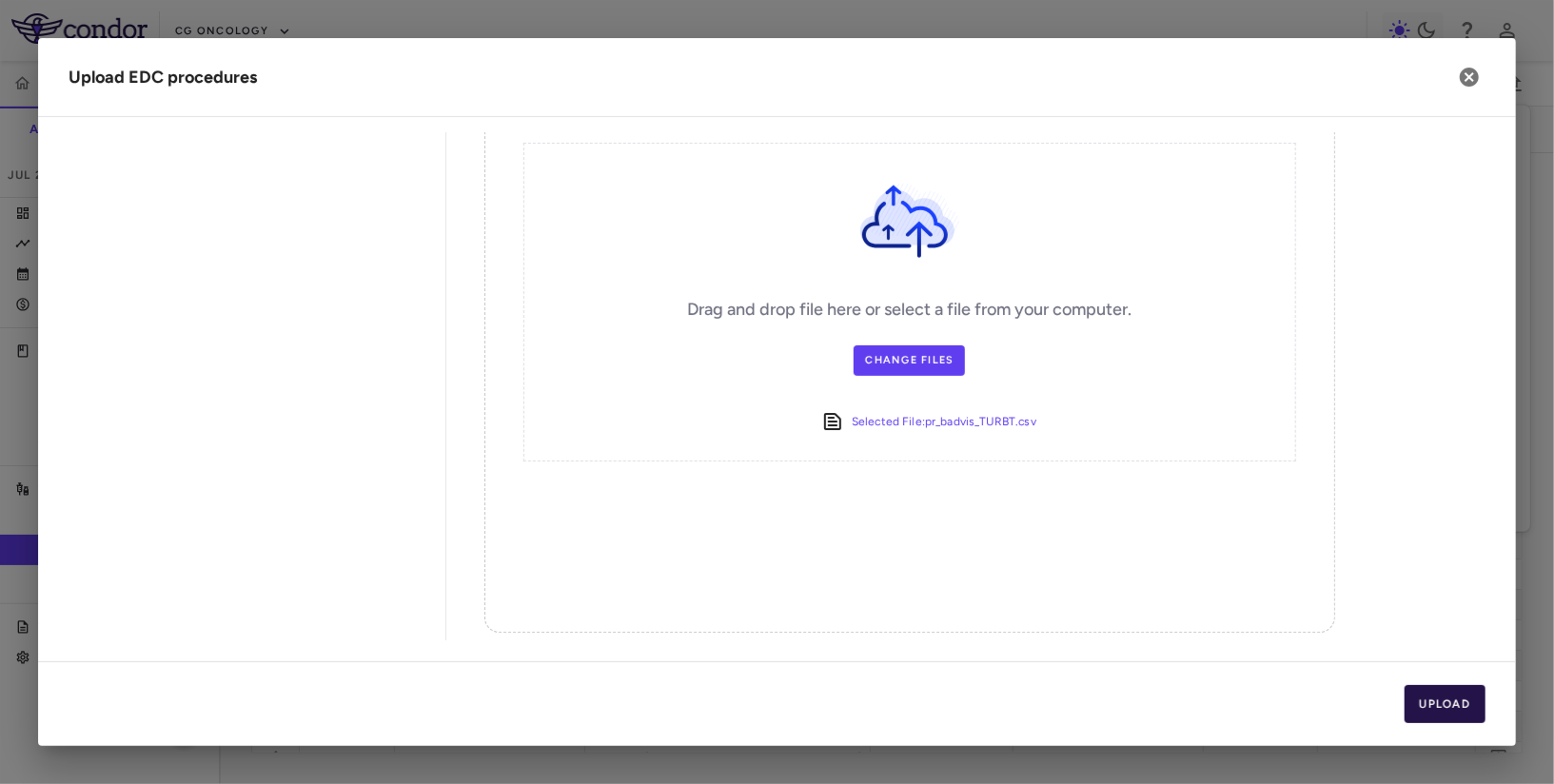 click on "Upload" at bounding box center [1446, 704] 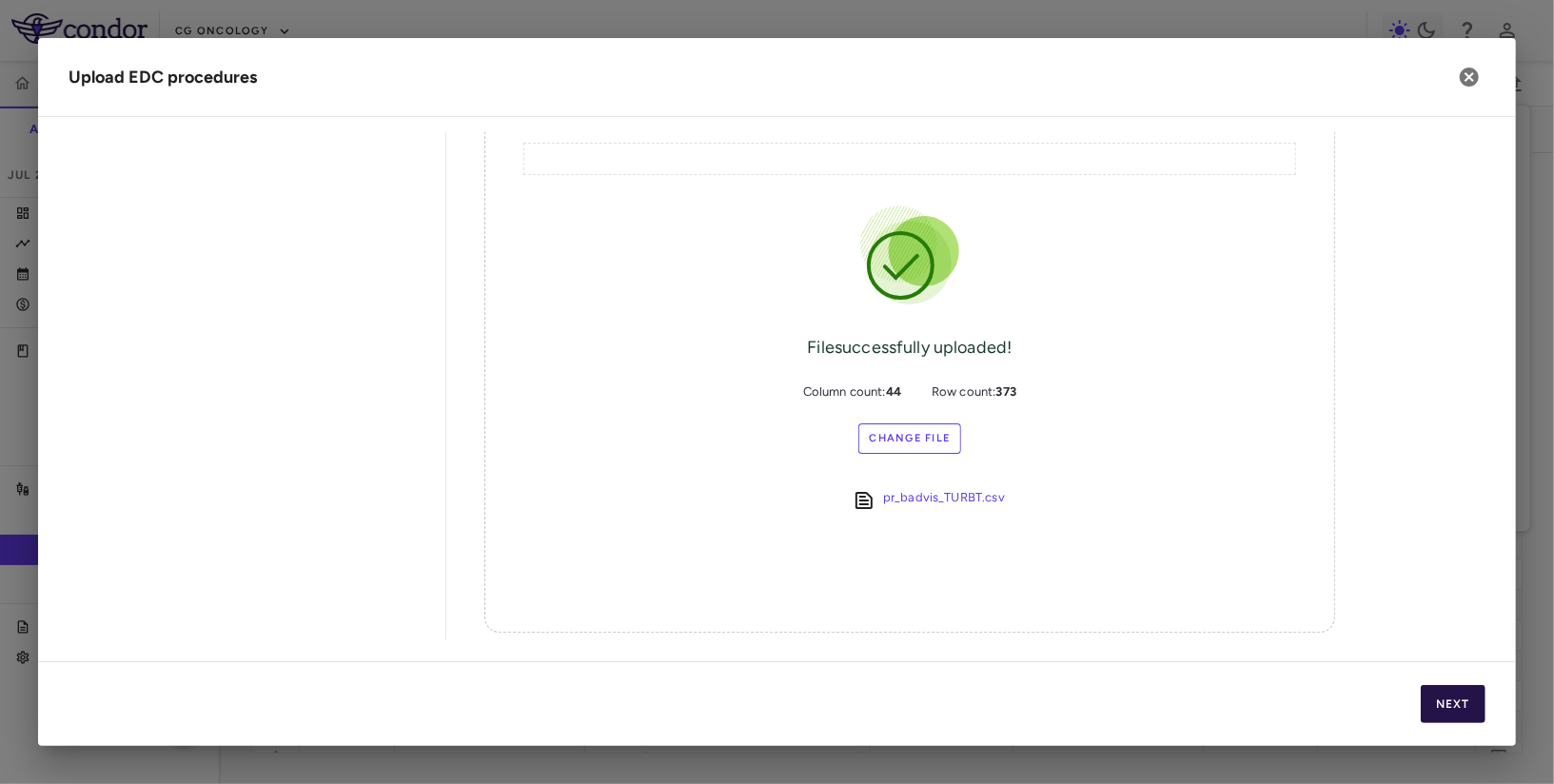 click on "Next" at bounding box center (1453, 704) 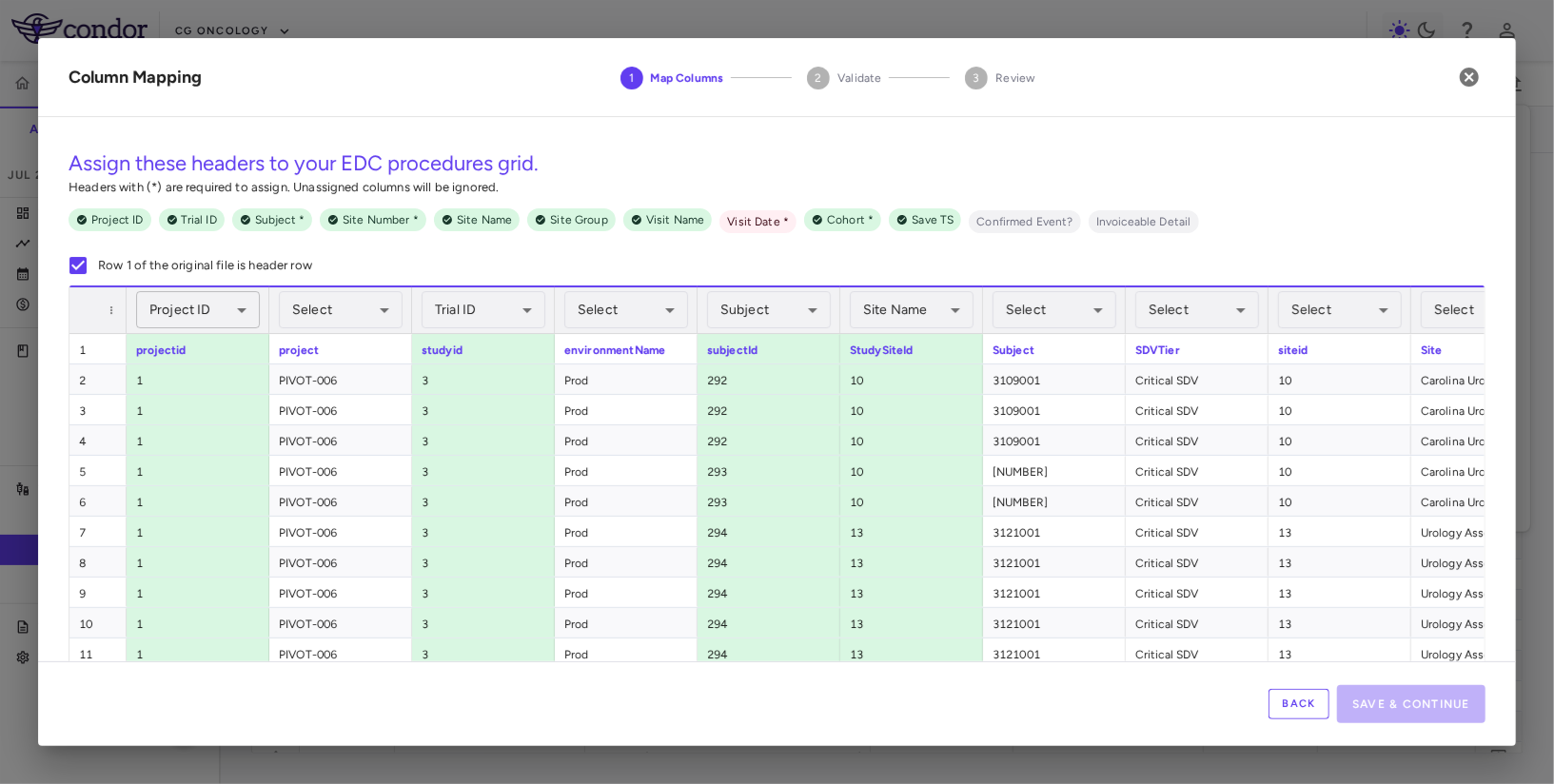 click on "Skip to sidebar Skip to main content CG Oncology PIVOT-006 Accruals Forecasting Jul 2025 (Open) Trial dashboard Analytics Financial close Journal entry Clinical expenses Summary CRO Parexel Other clinical contracts Trial activity Patient activity Site & lab cost matrix Map procedures Trial files Trial settings PIVOT-006 Intermediate-Risk NMIBC Jul 2025 (Open) Preparer Sites Labs Manage Visits and Procedures Add Site 0 Drag here to set row groups Drag here to set column labels
Site #
to" at bounding box center (777, 392) 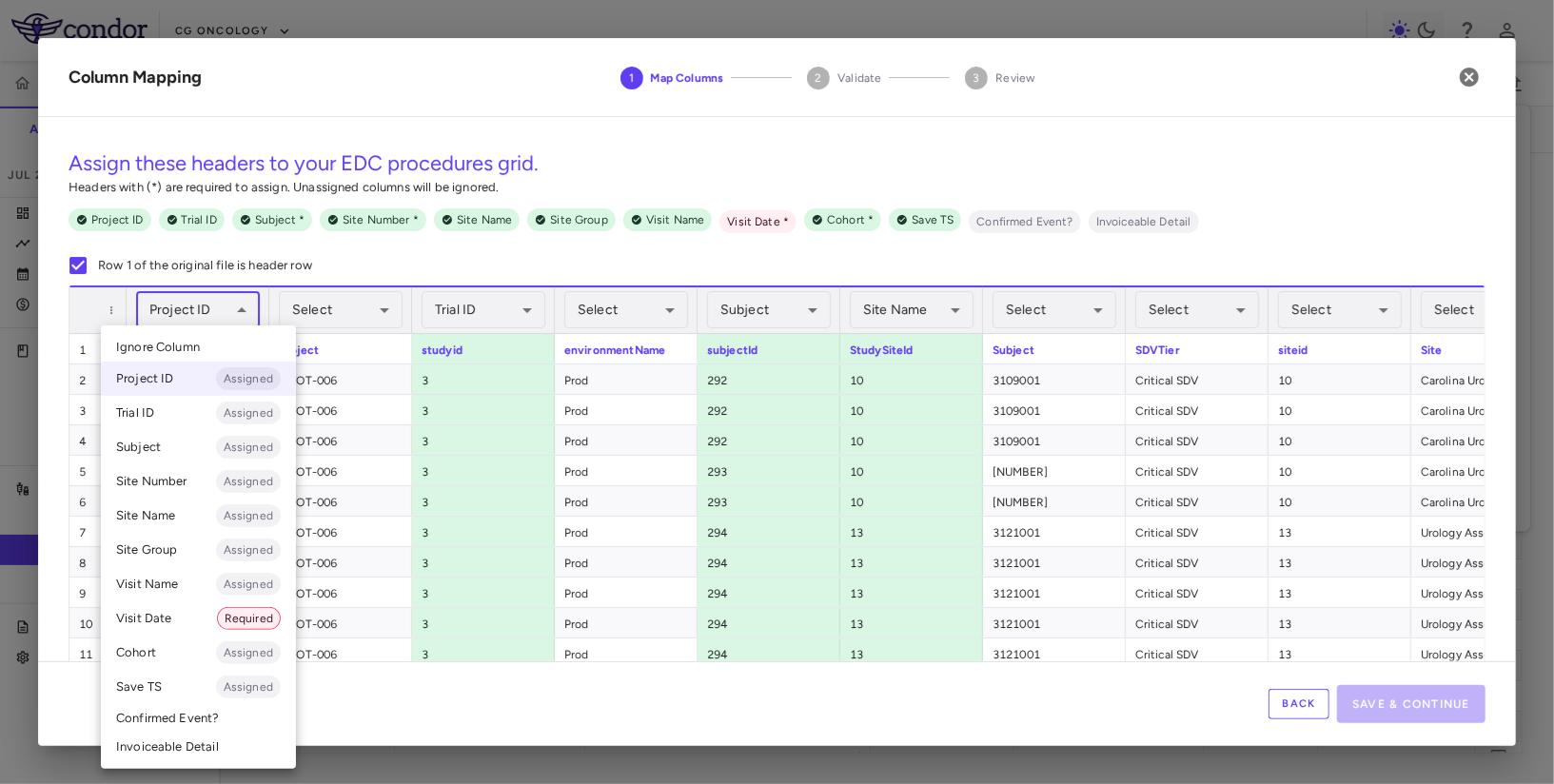 click on "Ignore Column" at bounding box center [198, 347] 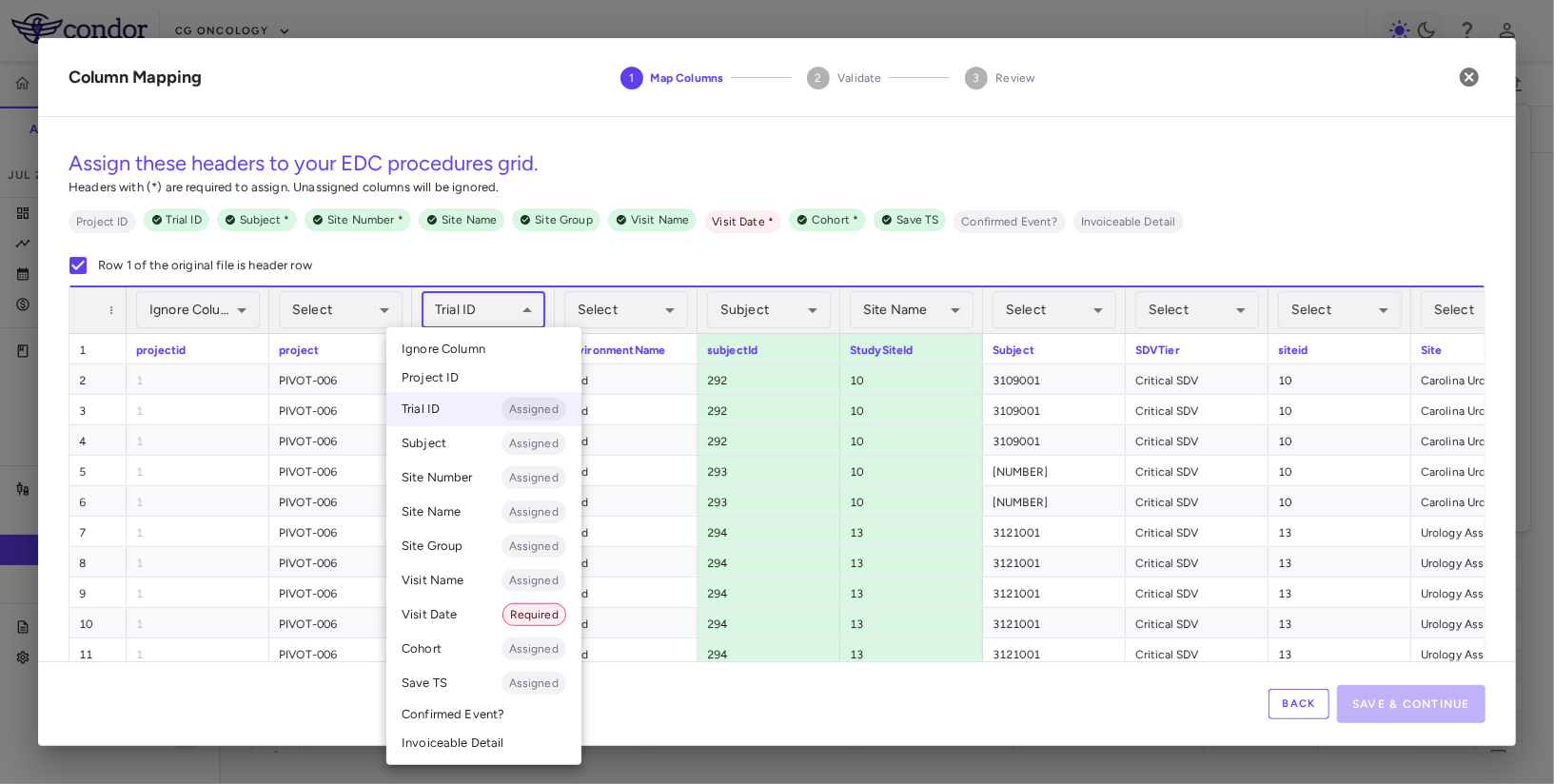 click on "Skip to sidebar Skip to main content CG Oncology PIVOT-006 Accruals Forecasting Jul 2025 (Open) Trial dashboard Analytics Financial close Journal entry Clinical expenses Summary CRO Parexel Other clinical contracts Trial activity Patient activity Site & lab cost matrix Map procedures Trial files Trial settings PIVOT-006 Intermediate-Risk NMIBC Jul 2025 (Open) Preparer Sites Labs Manage Visits and Procedures Add Site 0 Drag here to set row groups Drag here to set column labels
Site #
to" at bounding box center (777, 392) 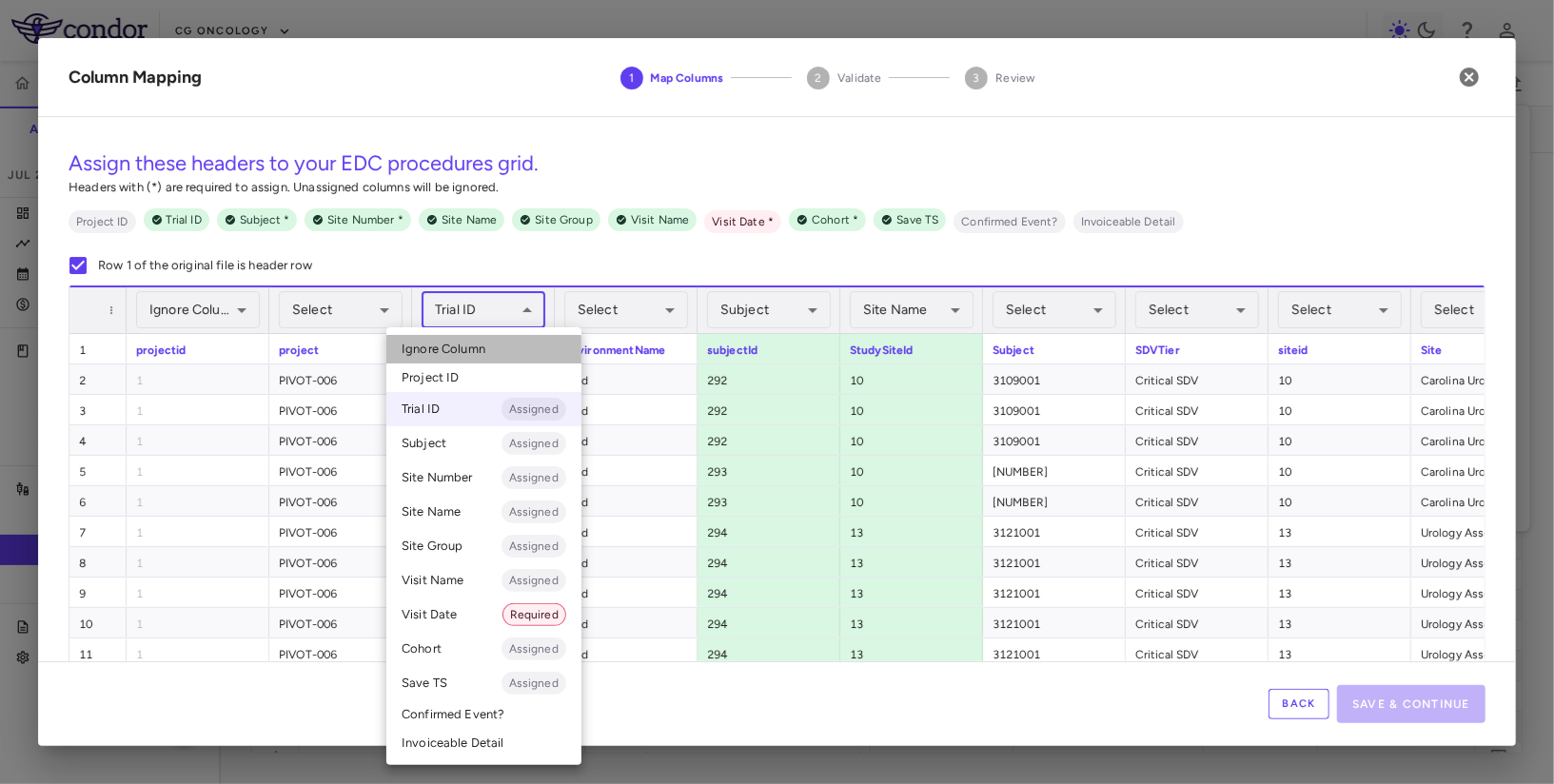 click on "Ignore Column" at bounding box center [443, 349] 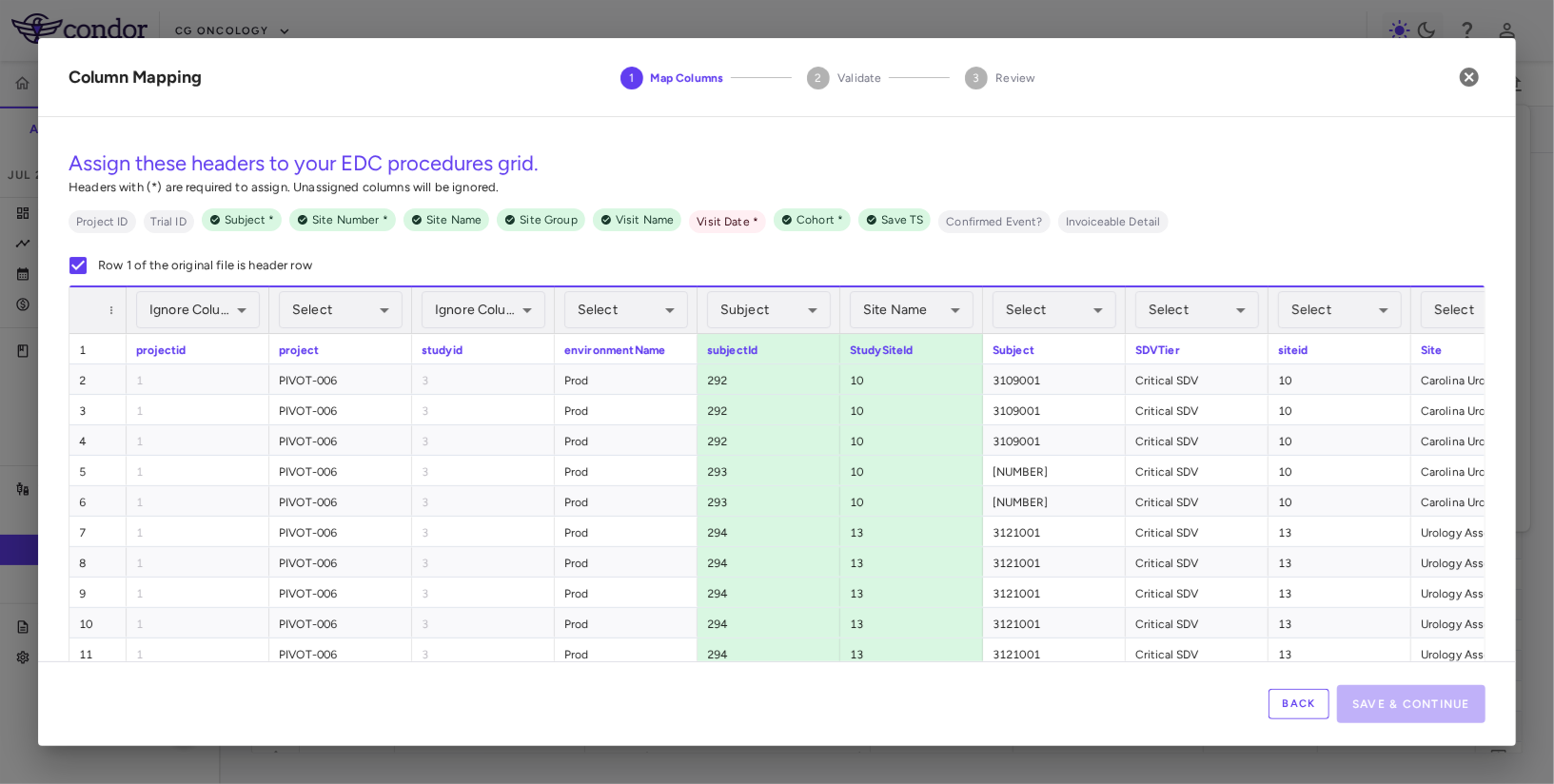 click on "Subject Assigned ******* ​" at bounding box center [769, 310] 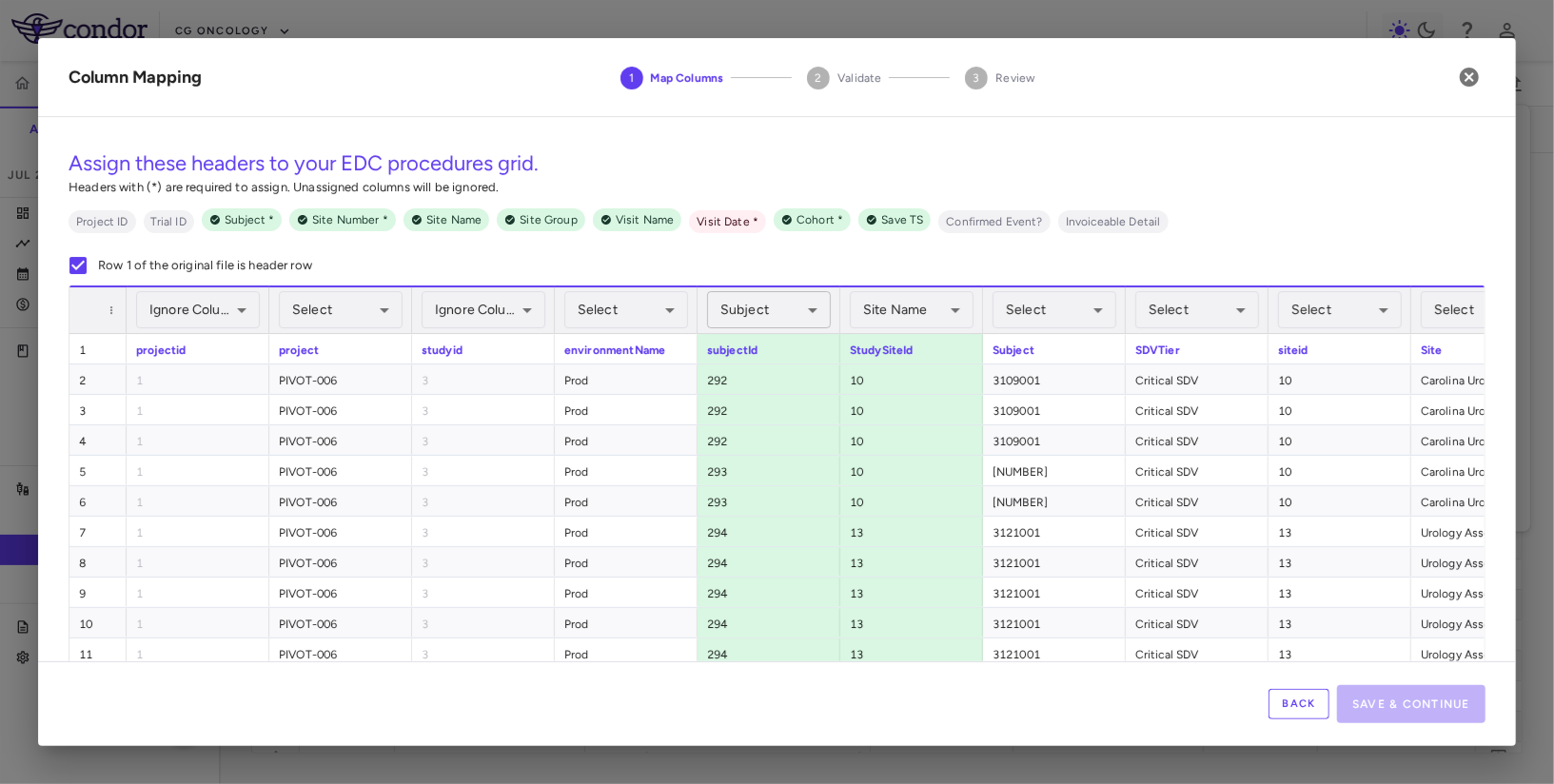 click on "Skip to sidebar Skip to main content CG Oncology PIVOT-006 Accruals Forecasting Jul 2025 (Open) Trial dashboard Analytics Financial close Journal entry Clinical expenses Summary CRO Parexel Other clinical contracts Trial activity Patient activity Site & lab cost matrix Map procedures Trial files Trial settings PIVOT-006 Intermediate-Risk NMIBC Jul 2025 (Open) Preparer Sites Labs Manage Visits and Procedures Add Site 0 Drag here to set row groups Drag here to set column labels
Site #
to" at bounding box center (777, 392) 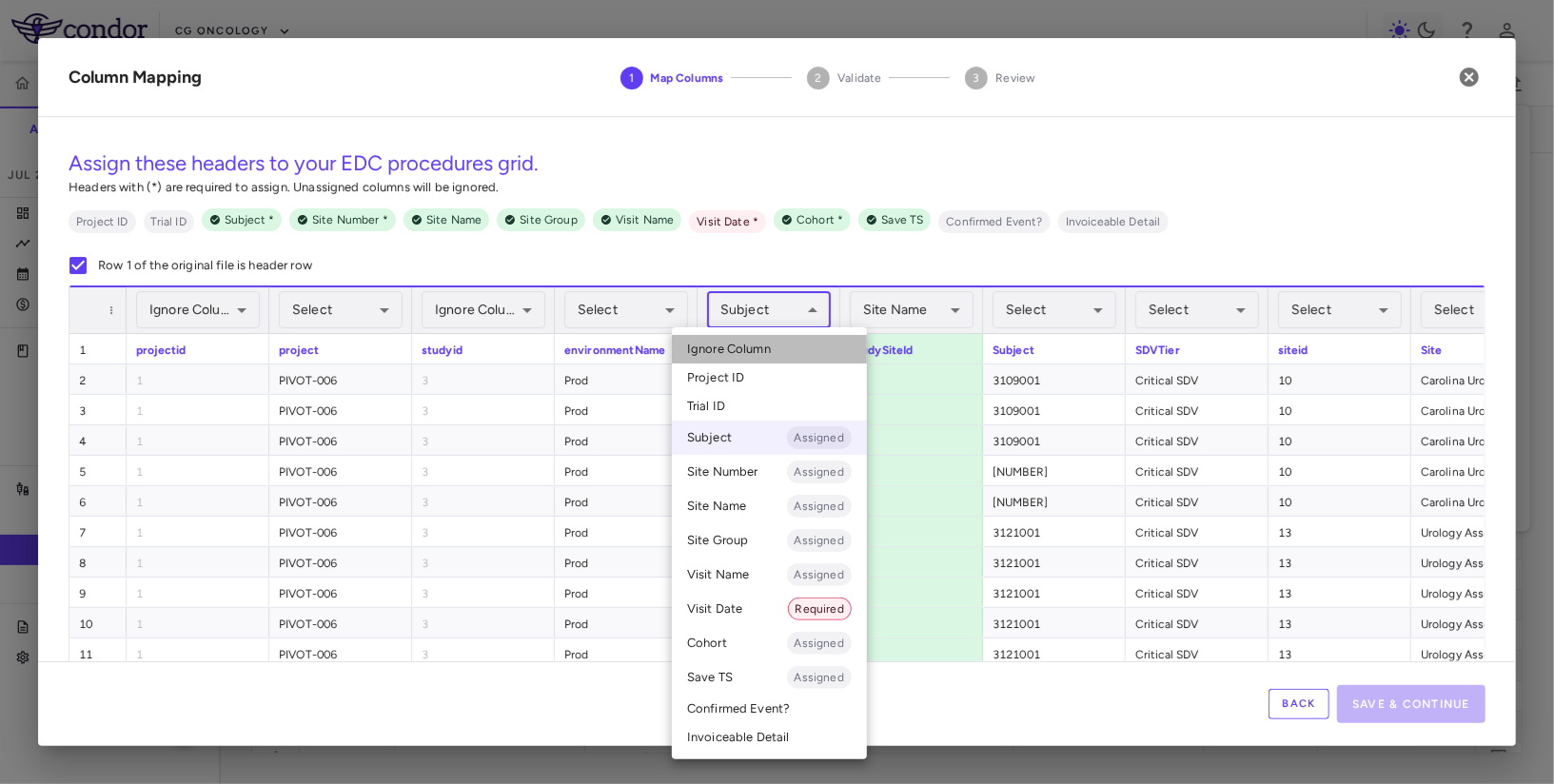 click on "Ignore Column" at bounding box center (729, 349) 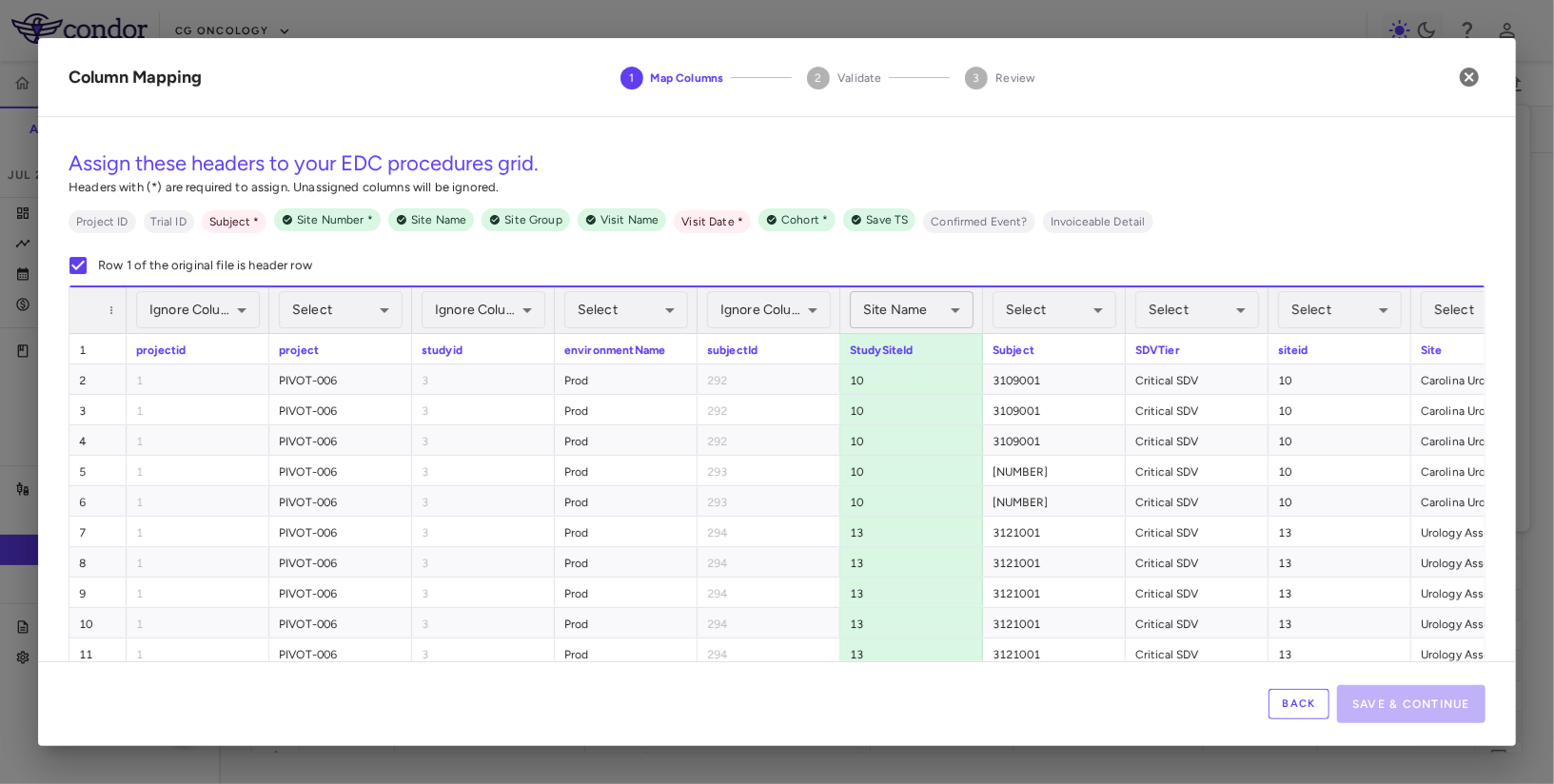click on "Skip to sidebar Skip to main content CG Oncology PIVOT-006 Accruals Forecasting Jul 2025 (Open) Trial dashboard Analytics Financial close Journal entry Clinical expenses Summary CRO Parexel Other clinical contracts Trial activity Patient activity Site & lab cost matrix Map procedures Trial files Trial settings PIVOT-006 Intermediate-Risk NMIBC Jul 2025 (Open) Preparer Sites Labs Manage Visits and Procedures Add Site 0 Drag here to set row groups Drag here to set column labels
Site #
to" at bounding box center (777, 392) 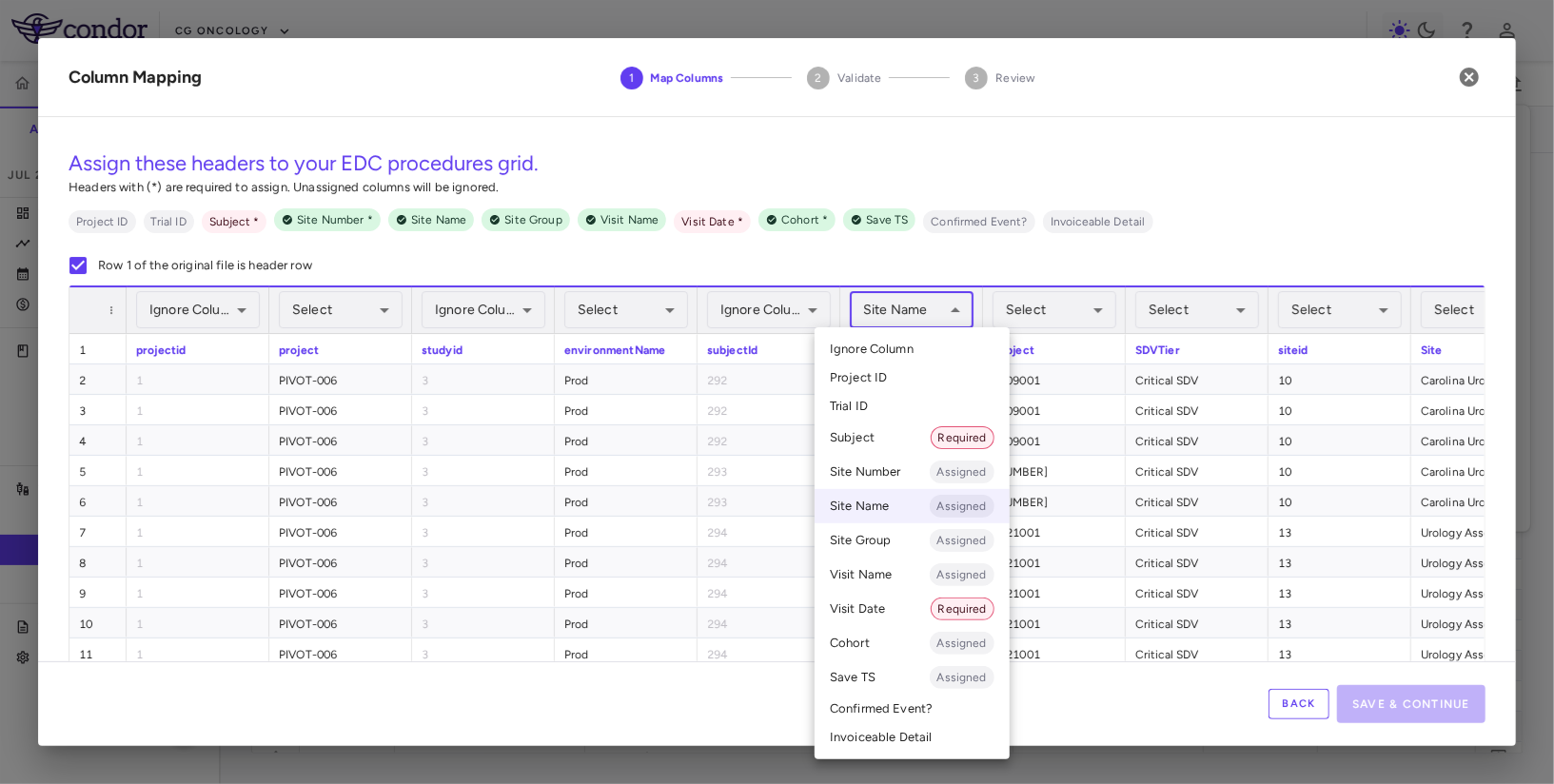 click on "Ignore Column" at bounding box center (872, 349) 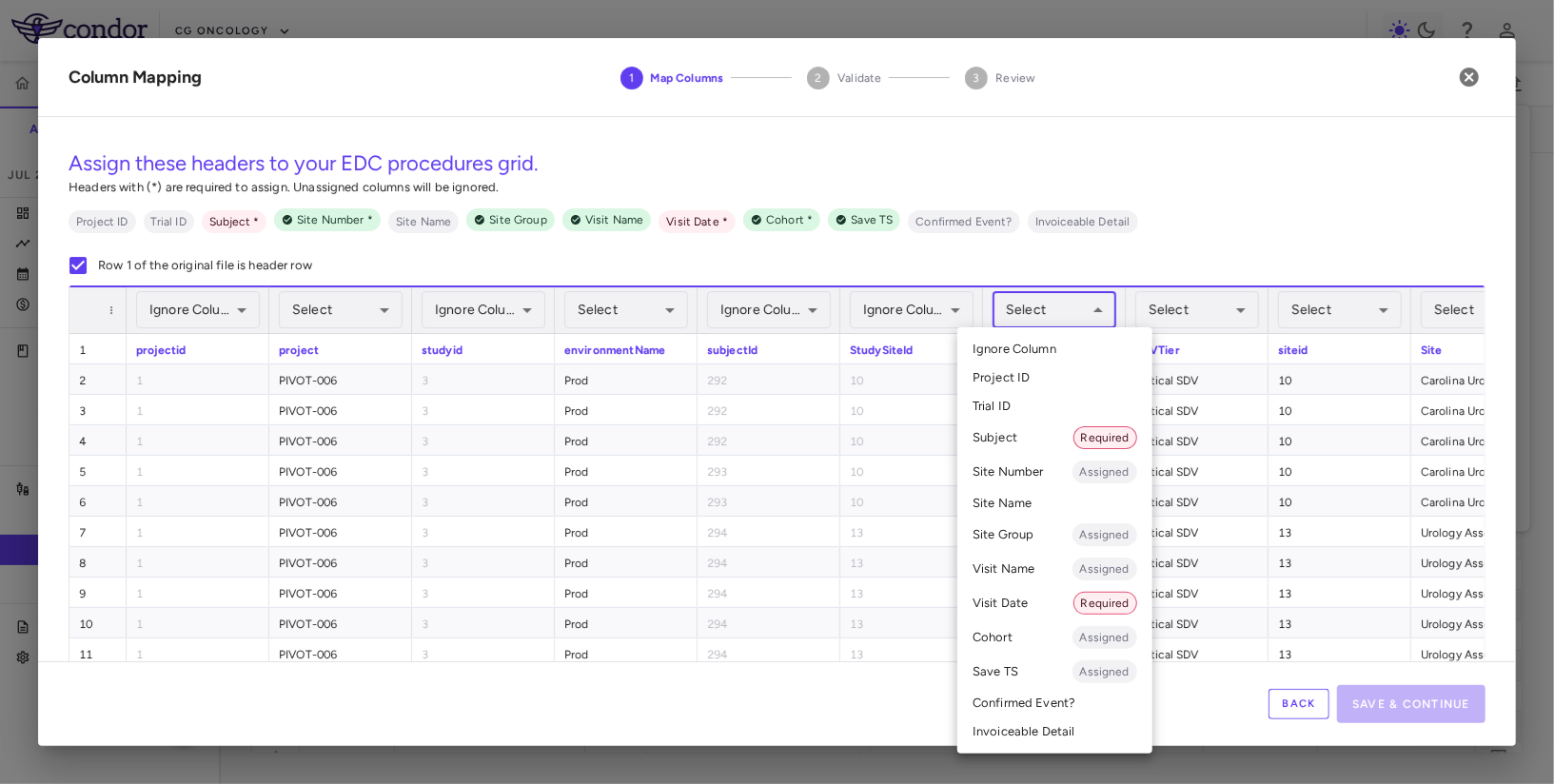 click on "Skip to sidebar Skip to main content CG Oncology PIVOT-006 Accruals Forecasting Jul 2025 (Open) Trial dashboard Analytics Financial close Journal entry Clinical expenses Summary CRO Parexel Other clinical contracts Trial activity Patient activity Site & lab cost matrix Map procedures Trial files Trial settings PIVOT-006 Intermediate-Risk NMIBC Jul 2025 (Open) Preparer Sites Labs Manage Visits and Procedures Add Site 0 Drag here to set row groups Drag here to set column labels
Site #
to" at bounding box center [777, 392] 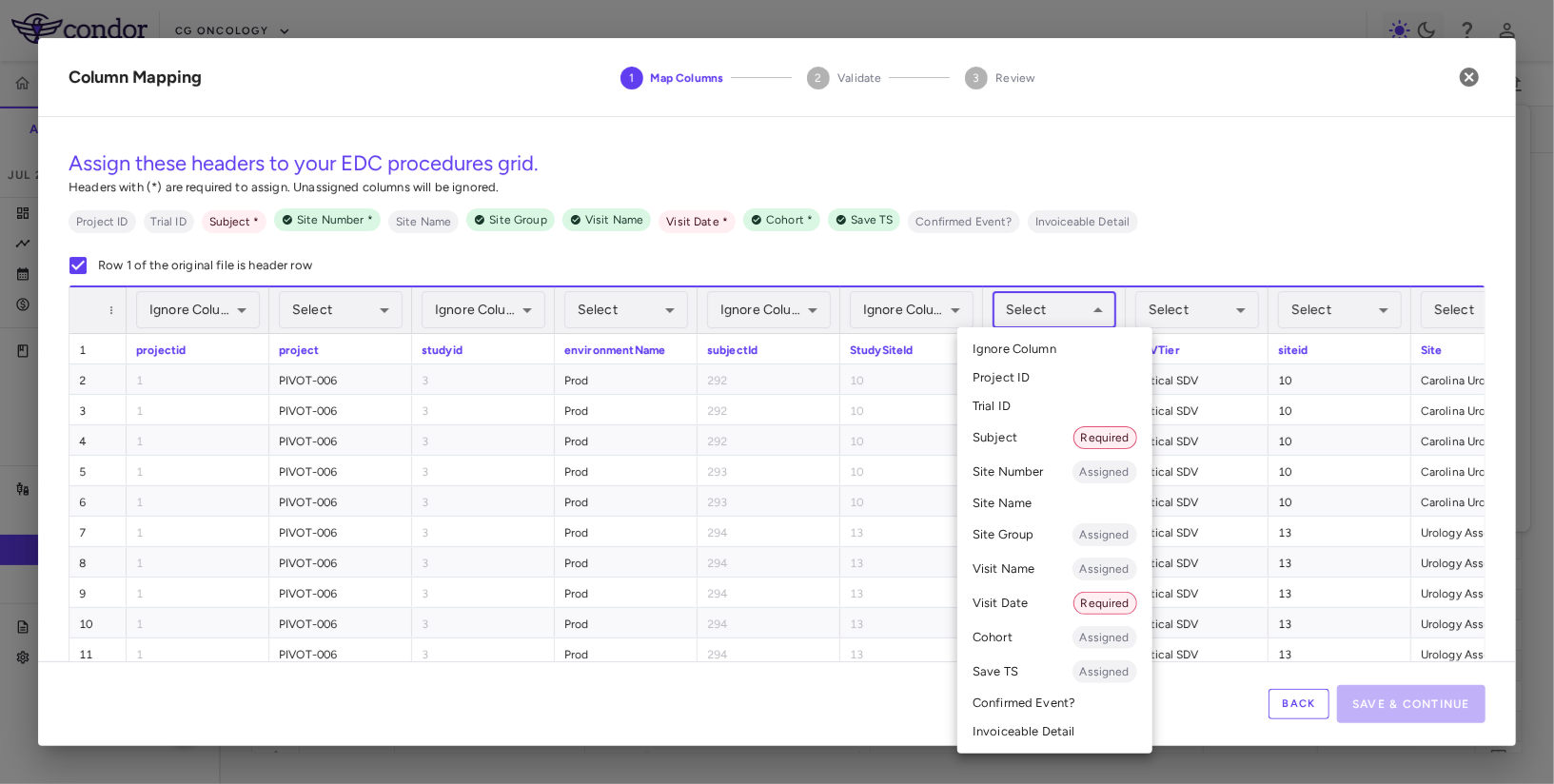 click on "Subject Required" at bounding box center [1054, 438] 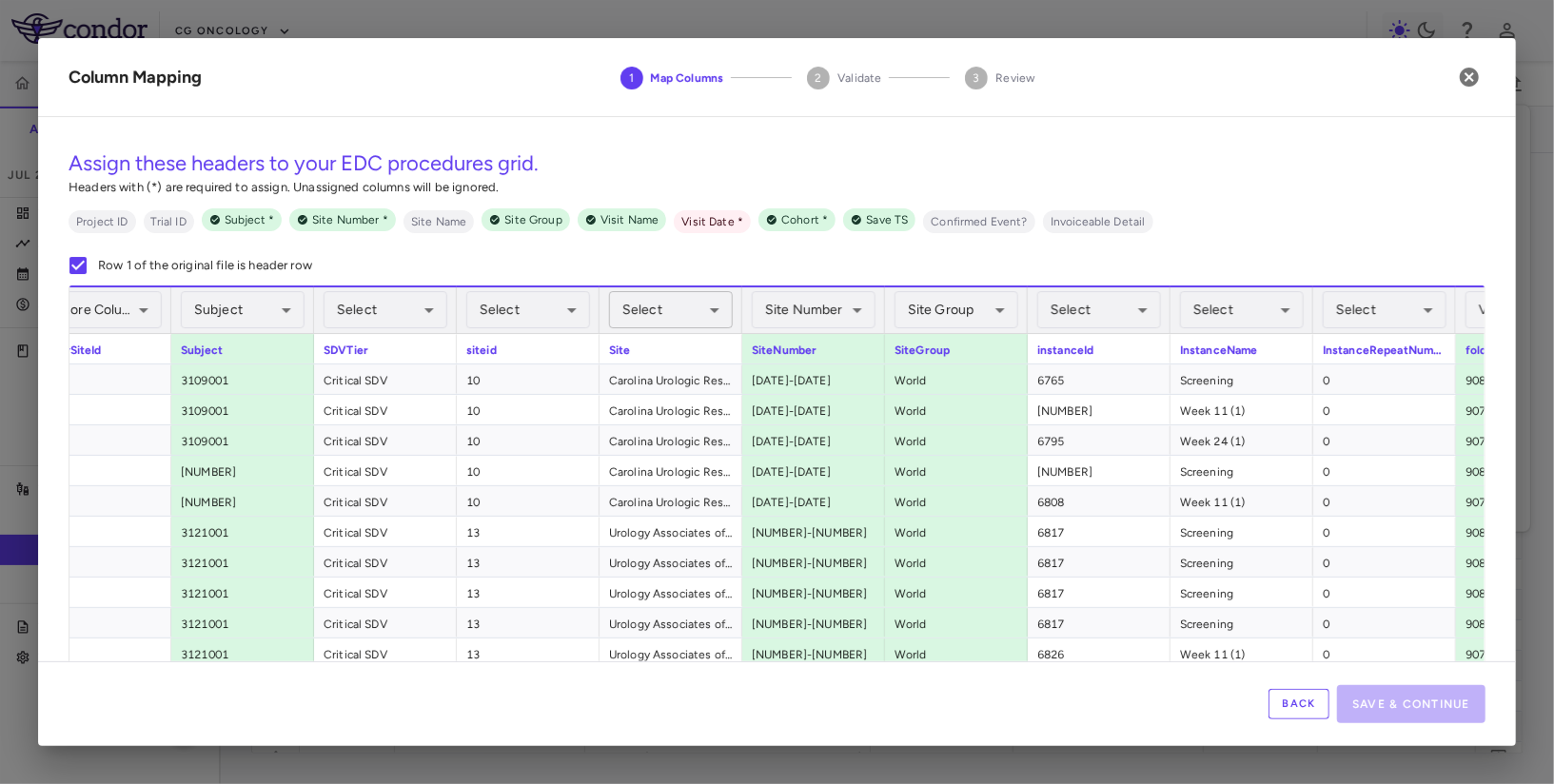 click on "Skip to sidebar Skip to main content CG Oncology PIVOT-006 Accruals Forecasting Jul 2025 (Open) Trial dashboard Analytics Financial close Journal entry Clinical expenses Summary CRO Parexel Other clinical contracts Trial activity Patient activity Site & lab cost matrix Map procedures Trial files Trial settings PIVOT-006 Intermediate-Risk NMIBC Jul 2025 (Open) Preparer Sites Labs Manage Visits and Procedures Add Site 0 Drag here to set row groups Drag here to set column labels
Site #
to" at bounding box center [777, 392] 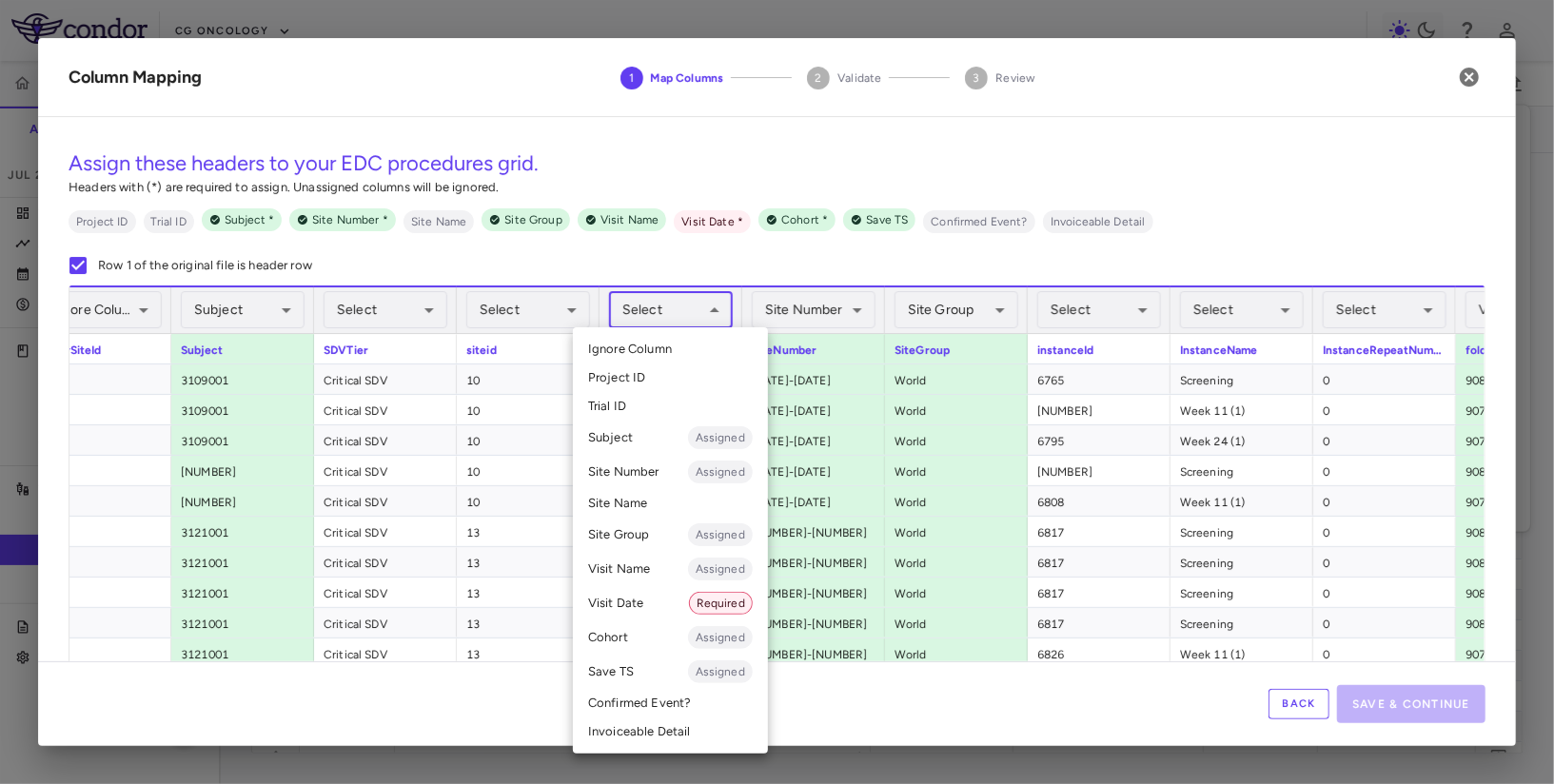 click on "Site Name" at bounding box center [670, 503] 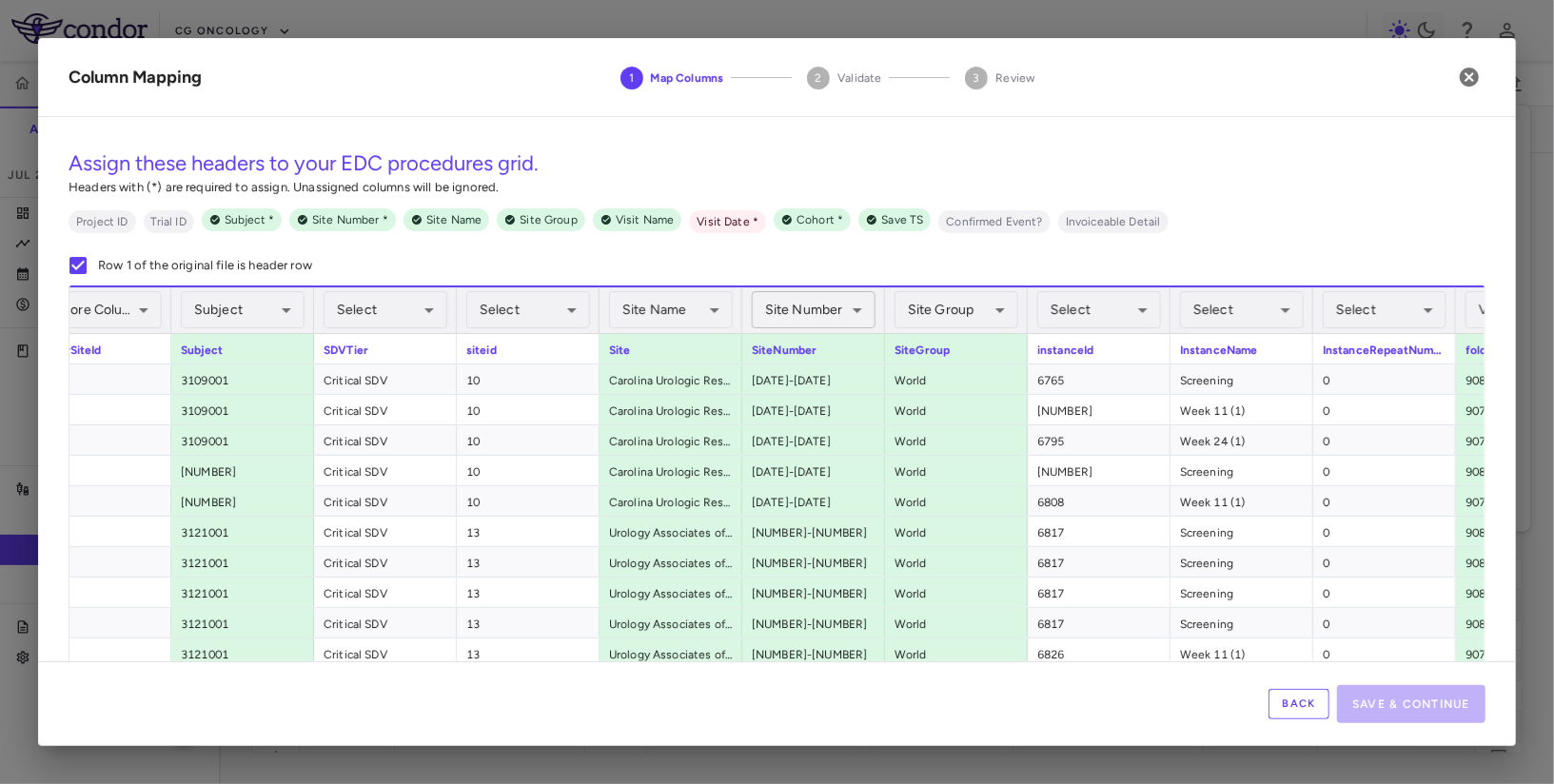 click on "Skip to sidebar Skip to main content CG Oncology PIVOT-006 Accruals Forecasting Jul 2025 (Open) Trial dashboard Analytics Financial close Journal entry Clinical expenses Summary CRO Parexel Other clinical contracts Trial activity Patient activity Site & lab cost matrix Map procedures Trial files Trial settings PIVOT-006 Intermediate-Risk NMIBC Jul 2025 (Open) Preparer Sites Labs Manage Visits and Procedures Add Site 0 Drag here to set row groups Drag here to set column labels
Site #
to" at bounding box center [777, 392] 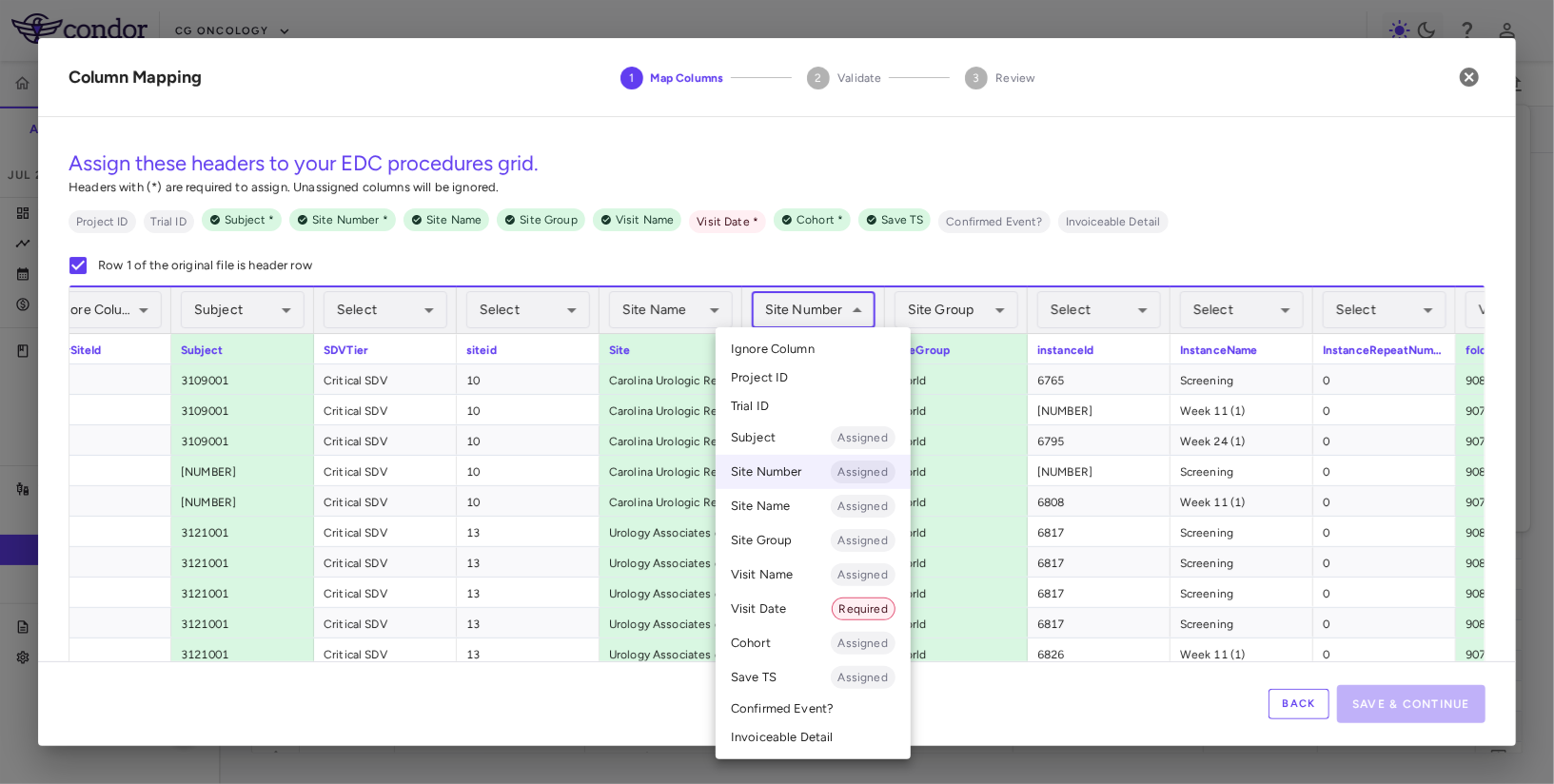 click on "Ignore Column" at bounding box center [773, 349] 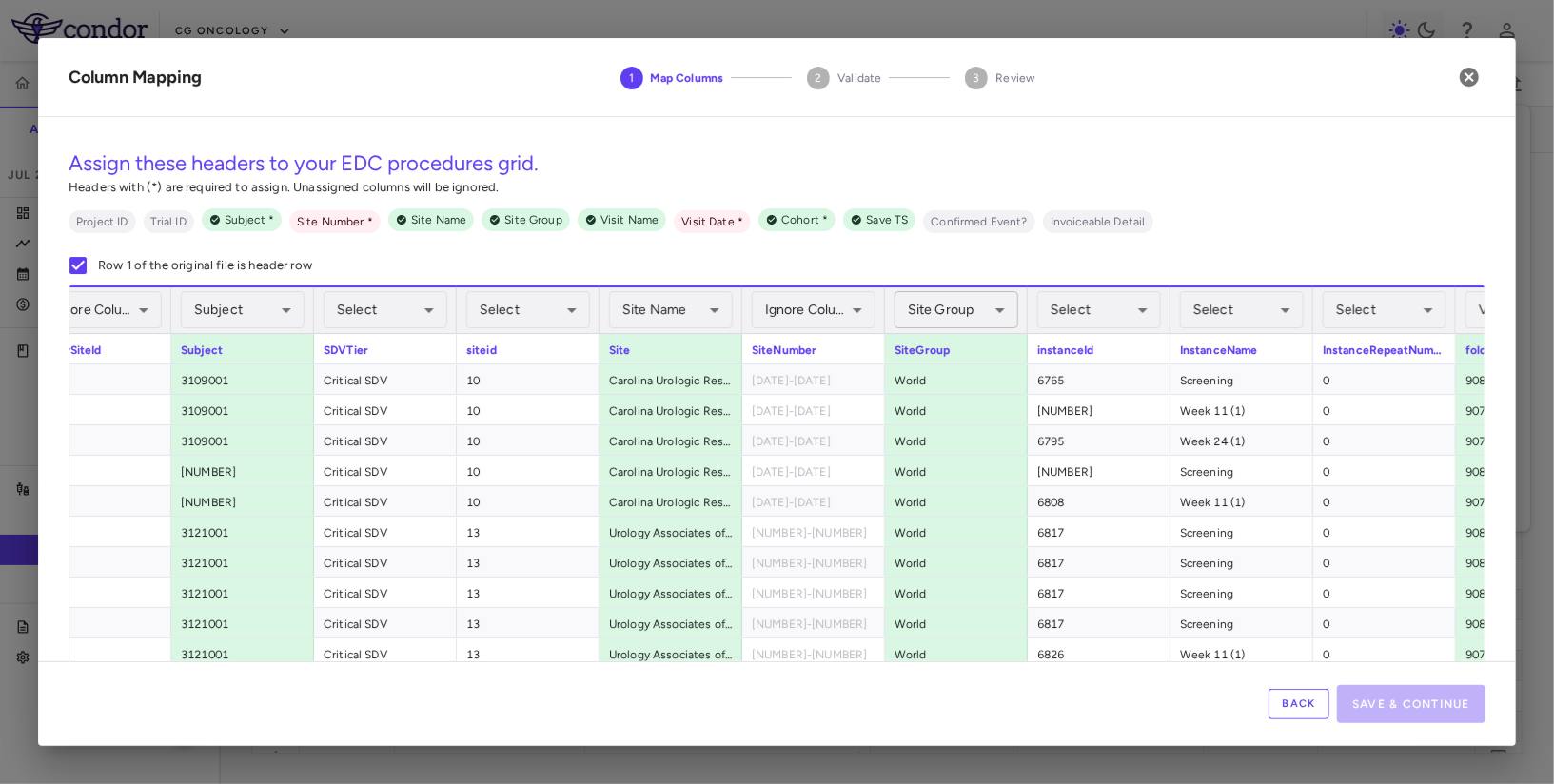click on "Skip to sidebar Skip to main content CG Oncology PIVOT-006 Accruals Forecasting Jul 2025 (Open) Trial dashboard Analytics Financial close Journal entry Clinical expenses Summary CRO Parexel Other clinical contracts Trial activity Patient activity Site & lab cost matrix Map procedures Trial files Trial settings PIVOT-006 Intermediate-Risk NMIBC Jul 2025 (Open) Preparer Sites Labs Manage Visits and Procedures Add Site 0 Drag here to set row groups Drag here to set column labels
Site #
to" at bounding box center [777, 392] 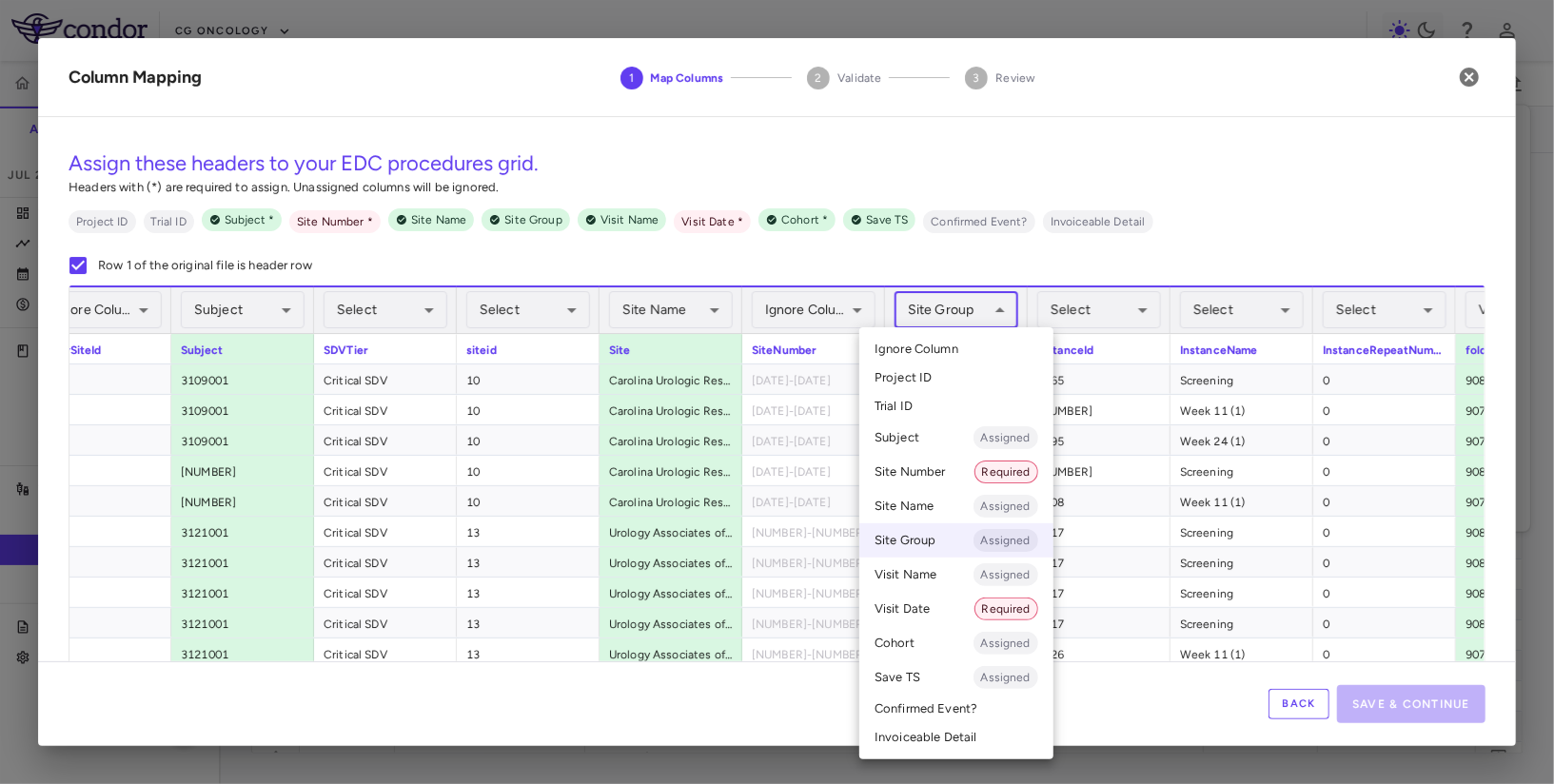 click on "Ignore Column" at bounding box center [956, 349] 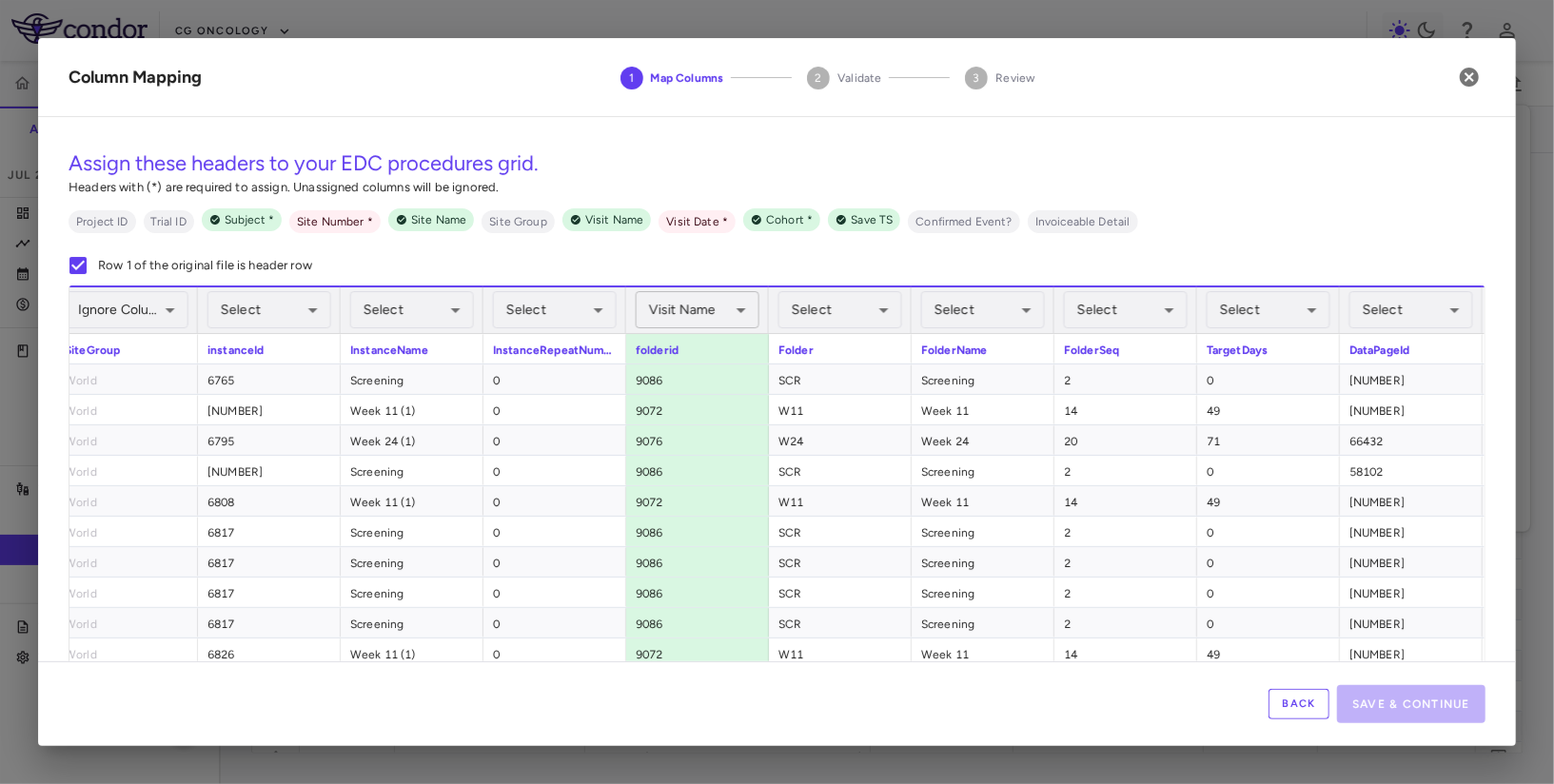 click on "Skip to sidebar Skip to main content CG Oncology PIVOT-006 Accruals Forecasting Jul 2025 (Open) Trial dashboard Analytics Financial close Journal entry Clinical expenses Summary CRO Parexel Other clinical contracts Trial activity Patient activity Site & lab cost matrix Map procedures Trial files Trial settings PIVOT-006 Intermediate-Risk NMIBC Jul 2025 (Open) Preparer Sites Labs Manage Visits and Procedures Add Site 0 Drag here to set row groups Drag here to set column labels
Site #
to" at bounding box center [777, 392] 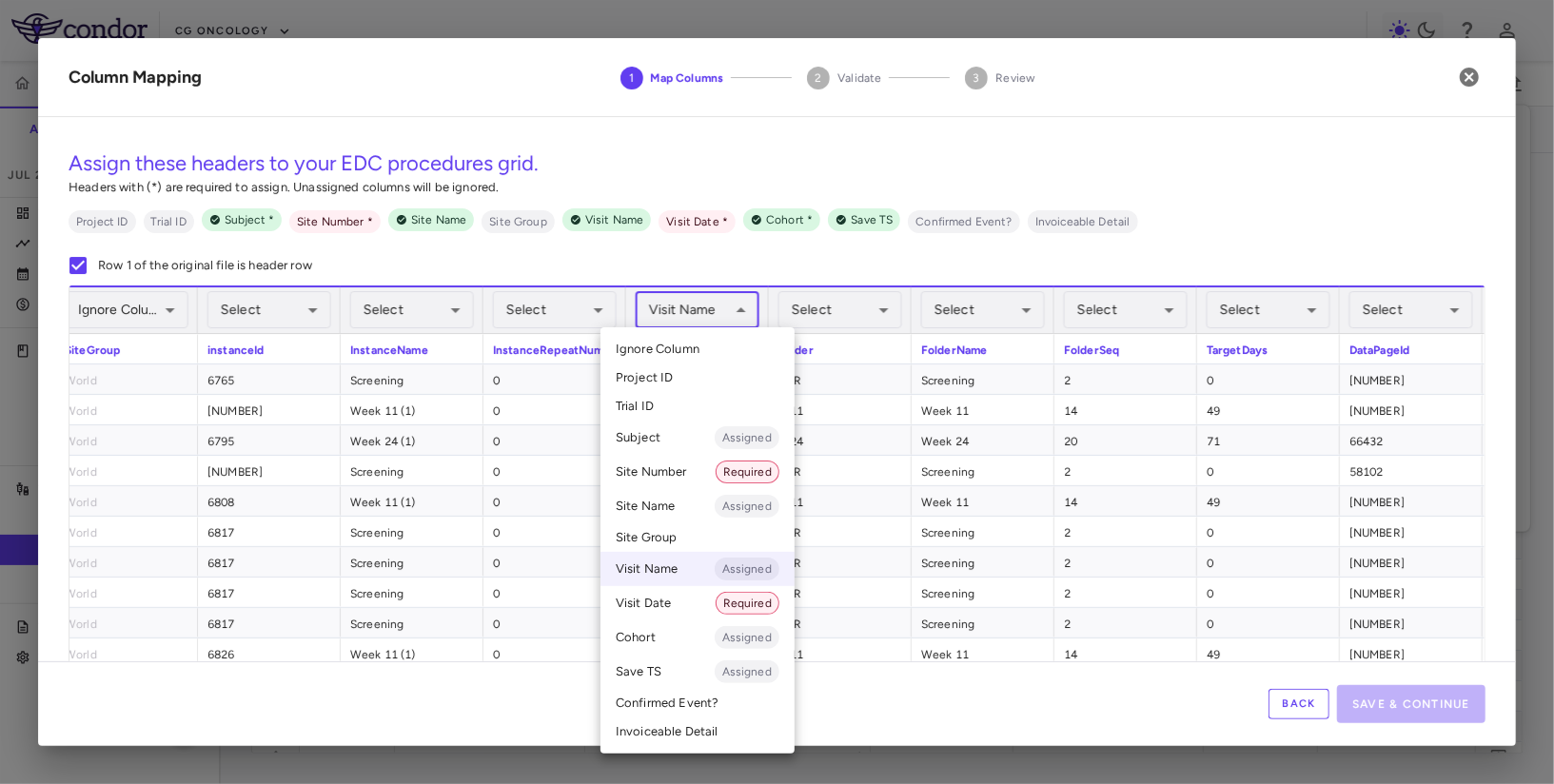 click on "Select Ignore Column Project ID Trial ID Subject Assigned Site Number Required Site Name Assigned Site Group Visit Name Assigned Visit Date Required Cohort Assigned Save TS Assigned Confirmed Event? Invoiceable Detail" at bounding box center (698, 540) 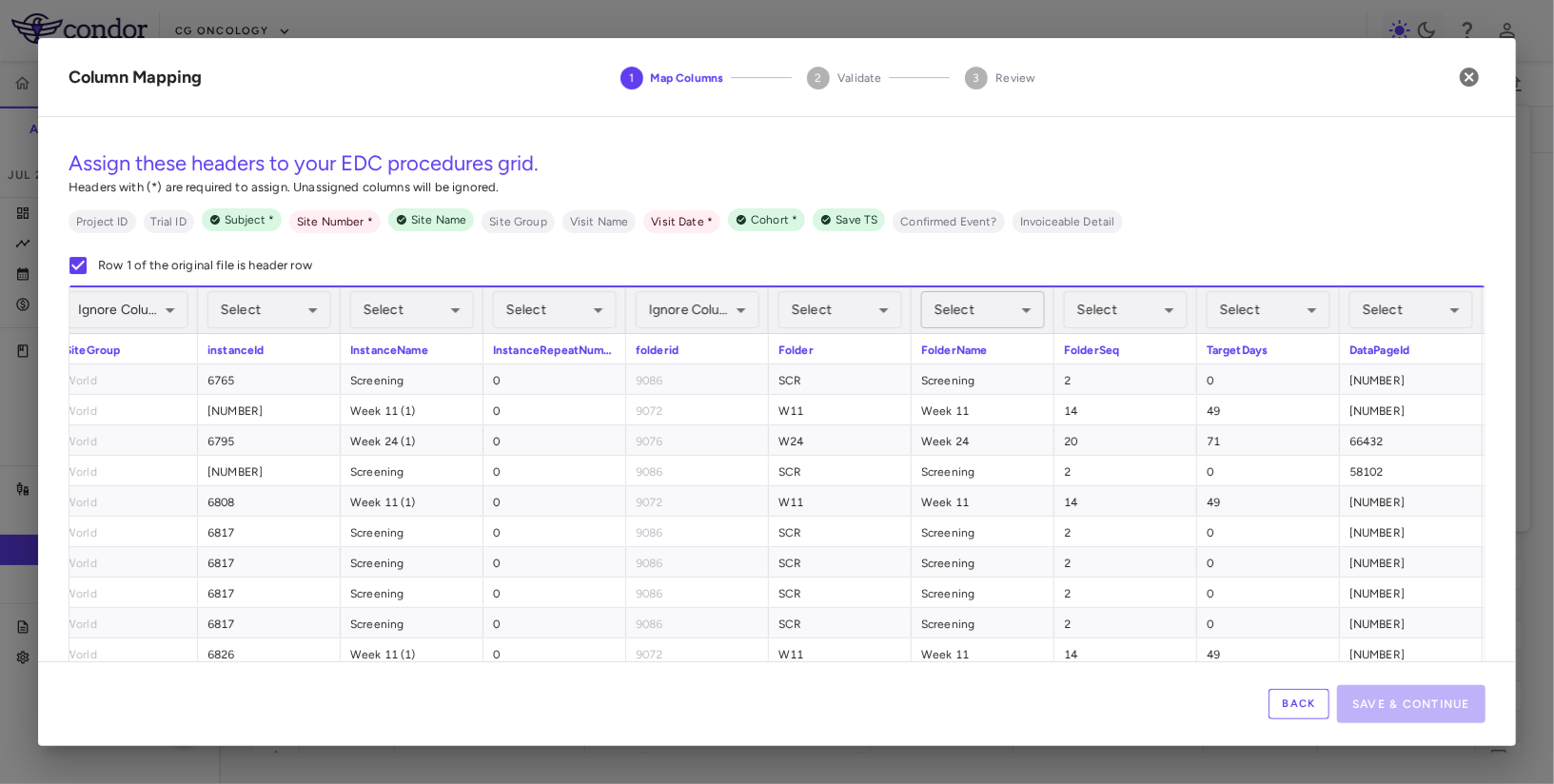 click on "Skip to sidebar Skip to main content CG Oncology PIVOT-006 Accruals Forecasting Jul 2025 (Open) Trial dashboard Analytics Financial close Journal entry Clinical expenses Summary CRO Parexel Other clinical contracts Trial activity Patient activity Site & lab cost matrix Map procedures Trial files Trial settings PIVOT-006 Intermediate-Risk NMIBC Jul 2025 (Open) Preparer Sites Labs Manage Visits and Procedures Add Site 0 Drag here to set row groups Drag here to set column labels
Site #
to" at bounding box center (777, 392) 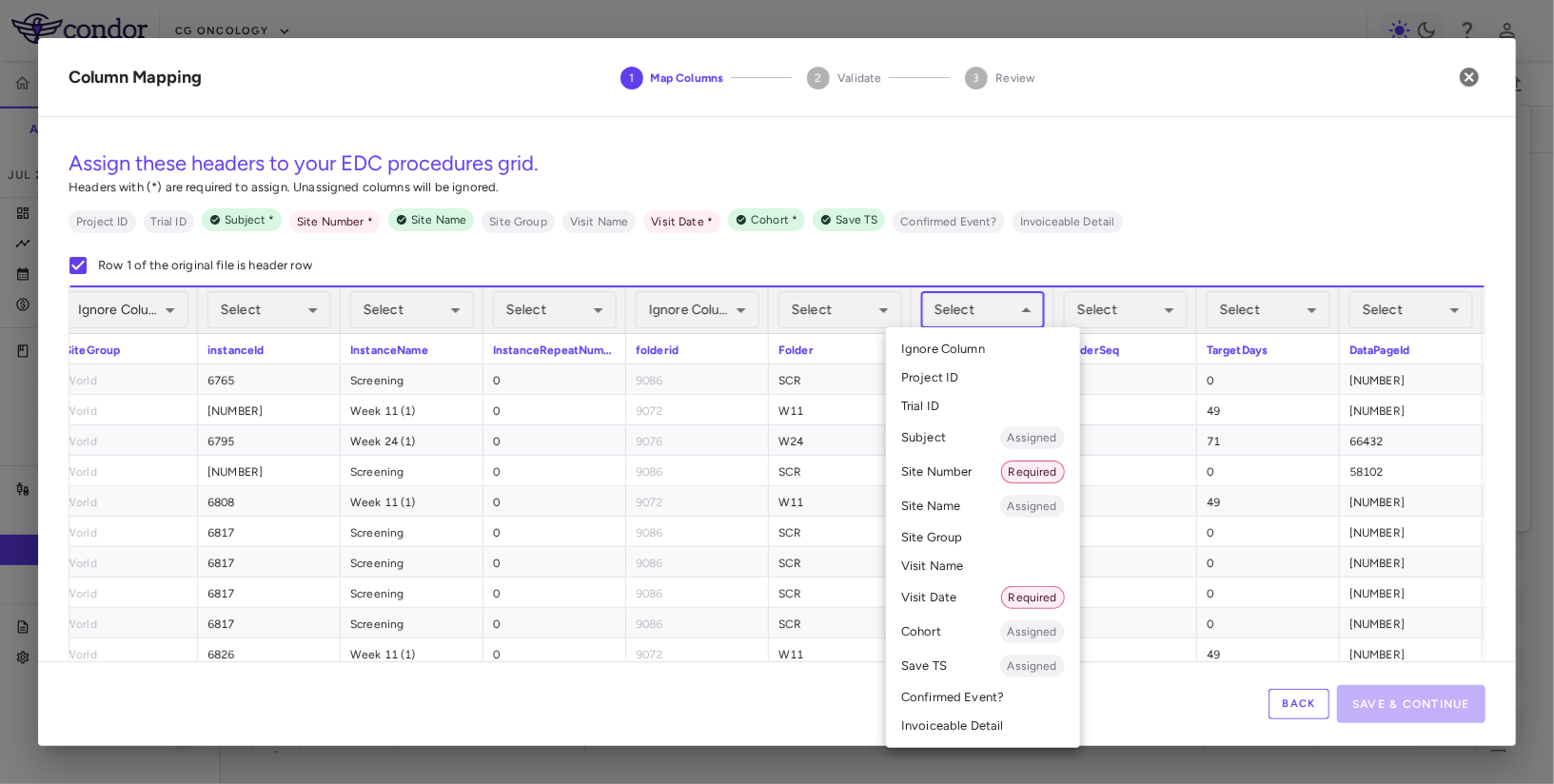 click on "Visit Name" at bounding box center [983, 566] 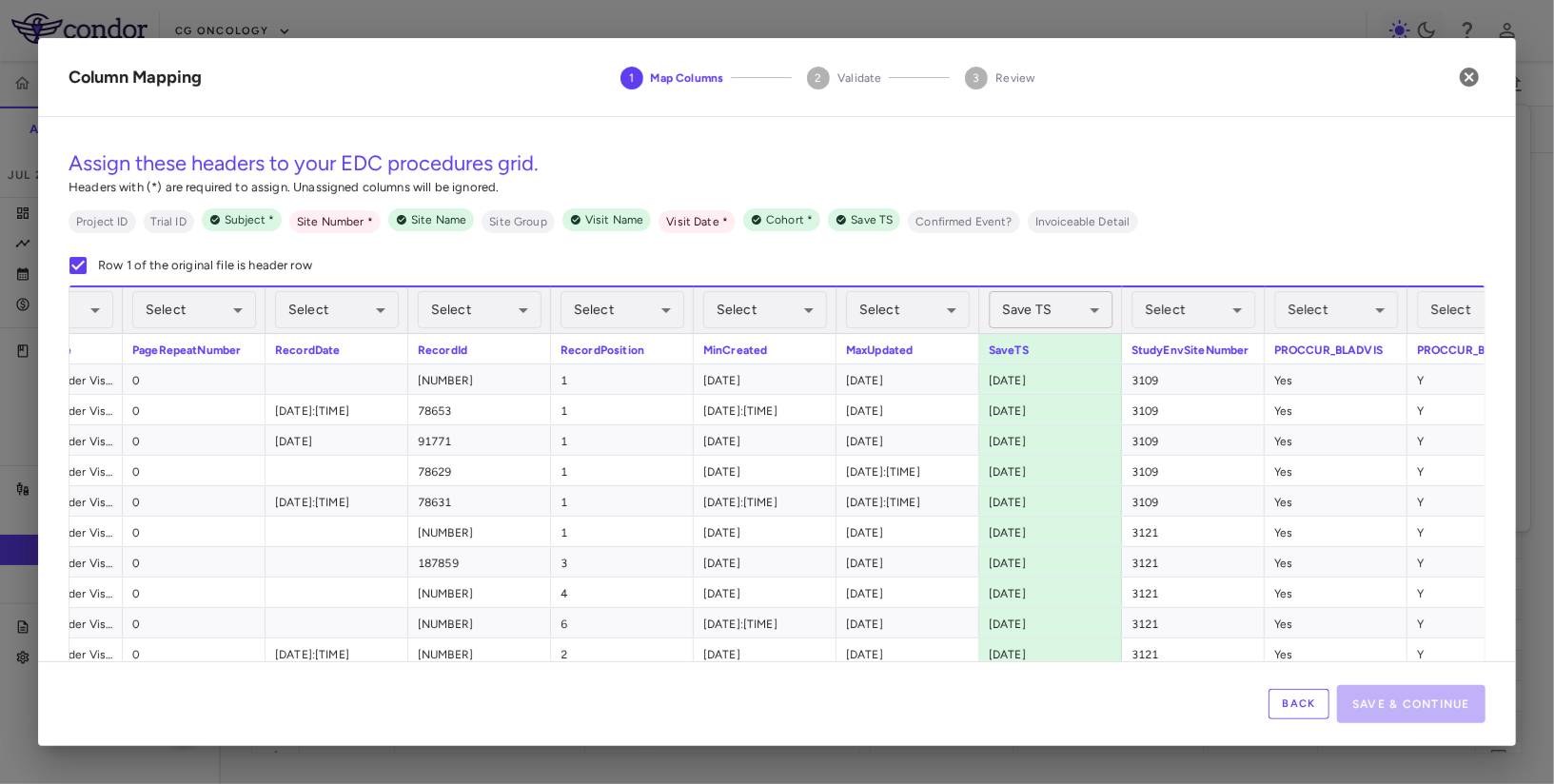 click on "Skip to sidebar Skip to main content CG Oncology PIVOT-006 Accruals Forecasting Jul 2025 (Open) Trial dashboard Analytics Financial close Journal entry Clinical expenses Summary CRO Parexel Other clinical contracts Trial activity Patient activity Site & lab cost matrix Map procedures Trial files Trial settings PIVOT-006 Intermediate-Risk NMIBC Jul 2025 (Open) Preparer Sites Labs Manage Visits and Procedures Add Site 0 Drag here to set row groups Drag here to set column labels
Site #
to" at bounding box center (777, 392) 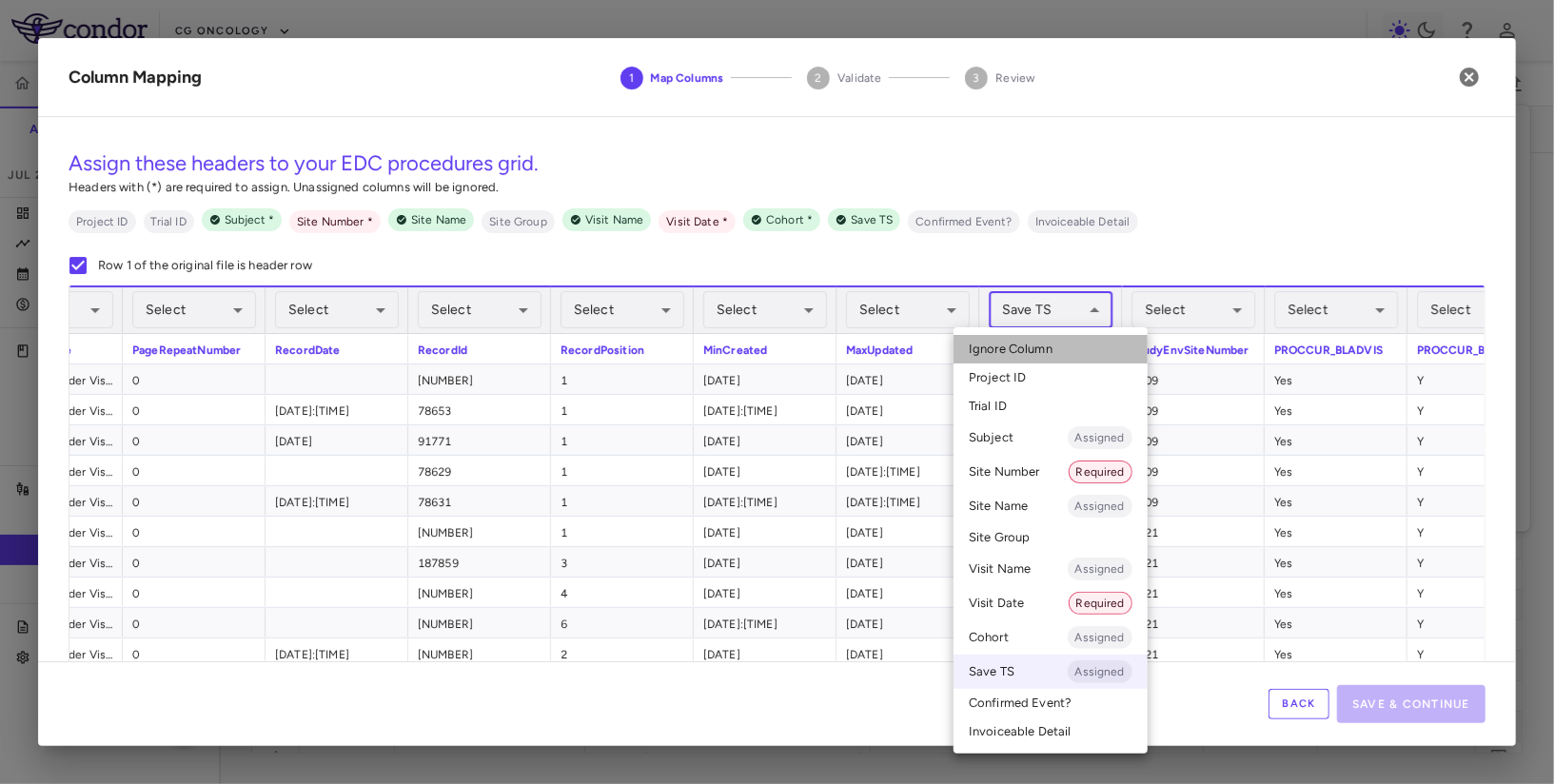 click on "Ignore Column" at bounding box center [1051, 349] 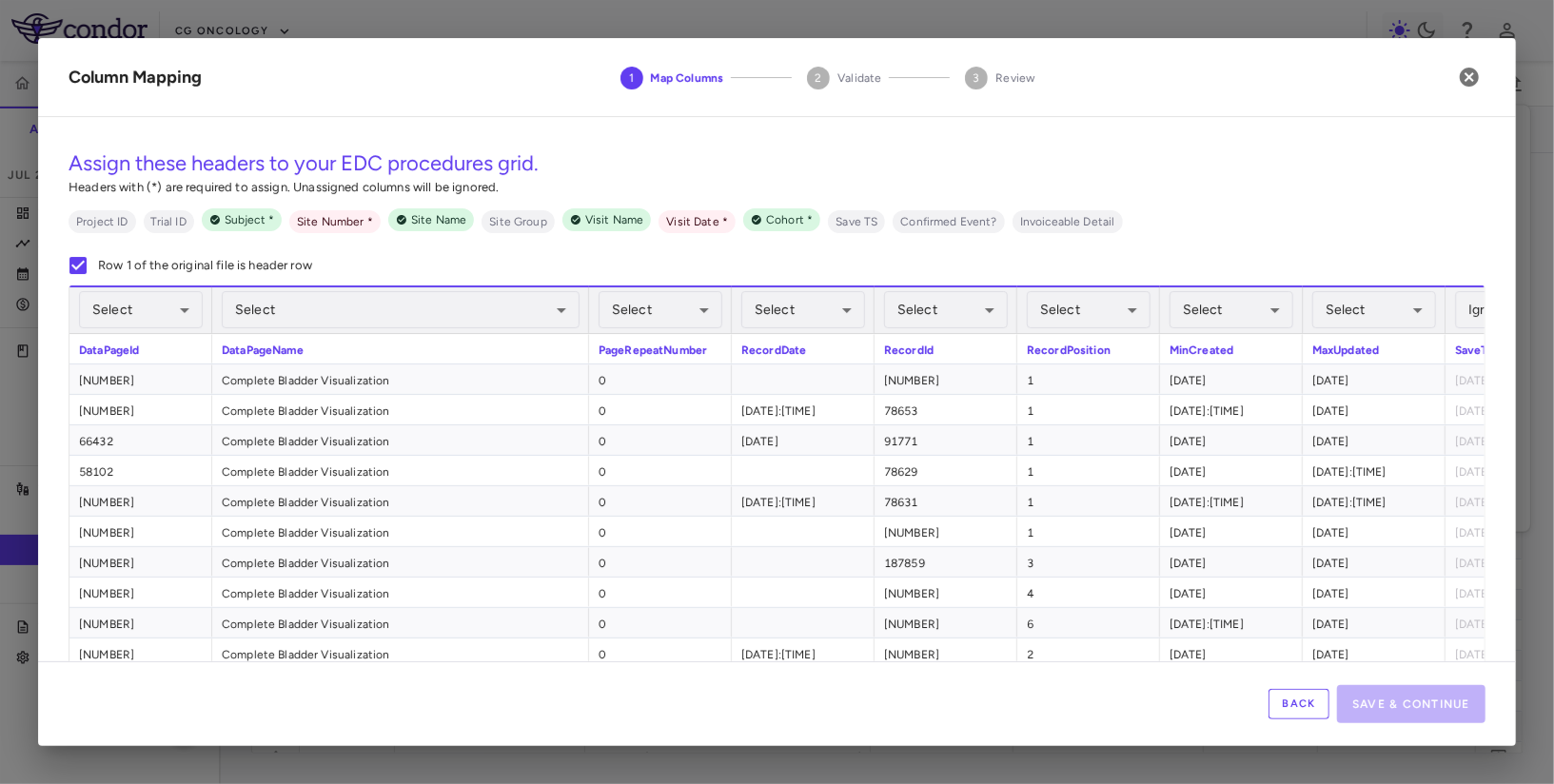 drag, startPoint x: 350, startPoint y: 322, endPoint x: 584, endPoint y: 323, distance: 234.00214 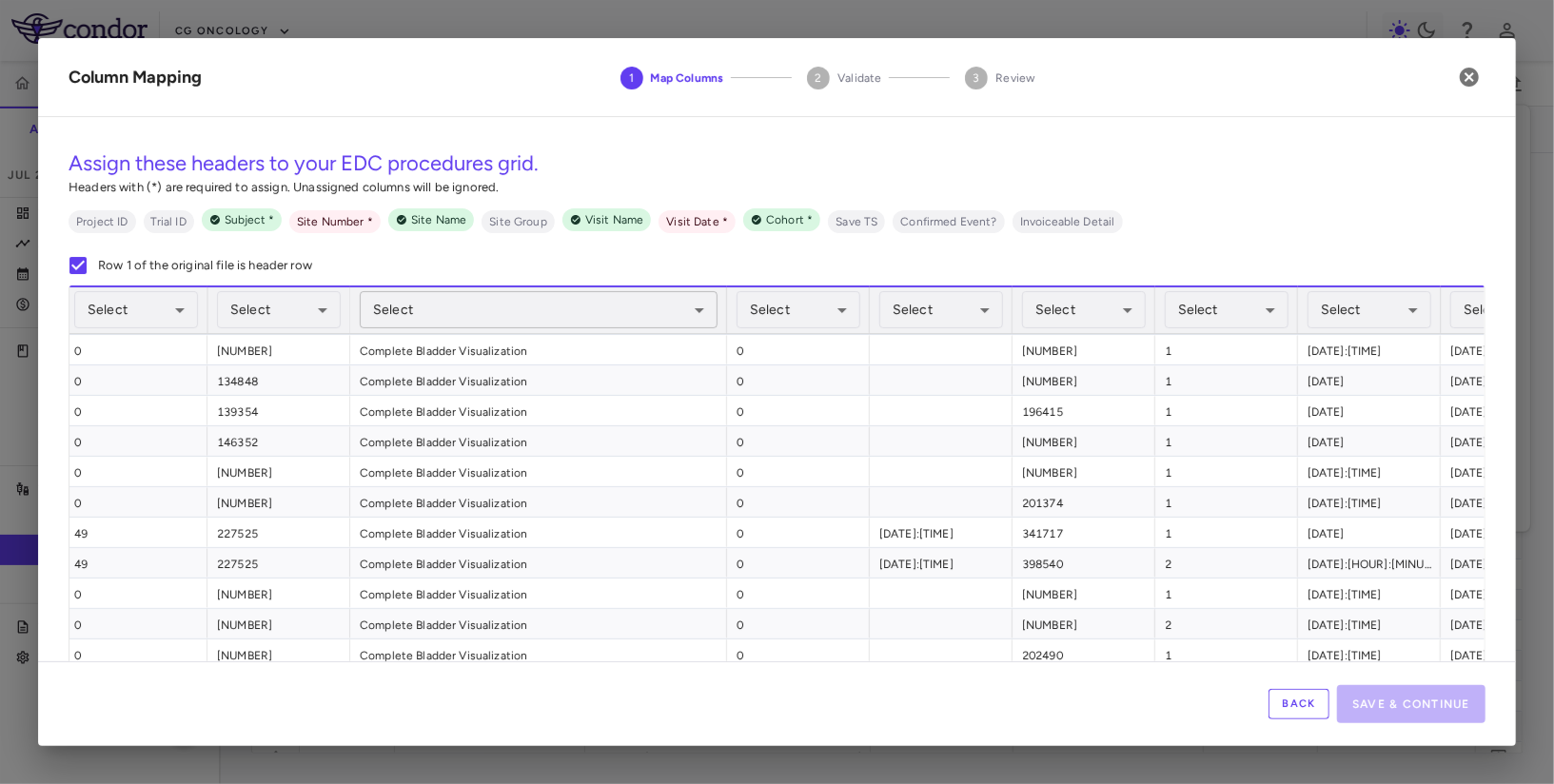 click on "Skip to sidebar Skip to main content CG Oncology PIVOT-006 Accruals Forecasting Jul 2025 (Open) Trial dashboard Analytics Financial close Journal entry Clinical expenses Summary CRO Parexel Other clinical contracts Trial activity Patient activity Site & lab cost matrix Map procedures Trial files Trial settings PIVOT-006 Intermediate-Risk NMIBC Jul 2025 (Open) Preparer Sites Labs Manage Visits and Procedures Add Site 0 Drag here to set row groups Drag here to set column labels
Site #
to" at bounding box center (777, 392) 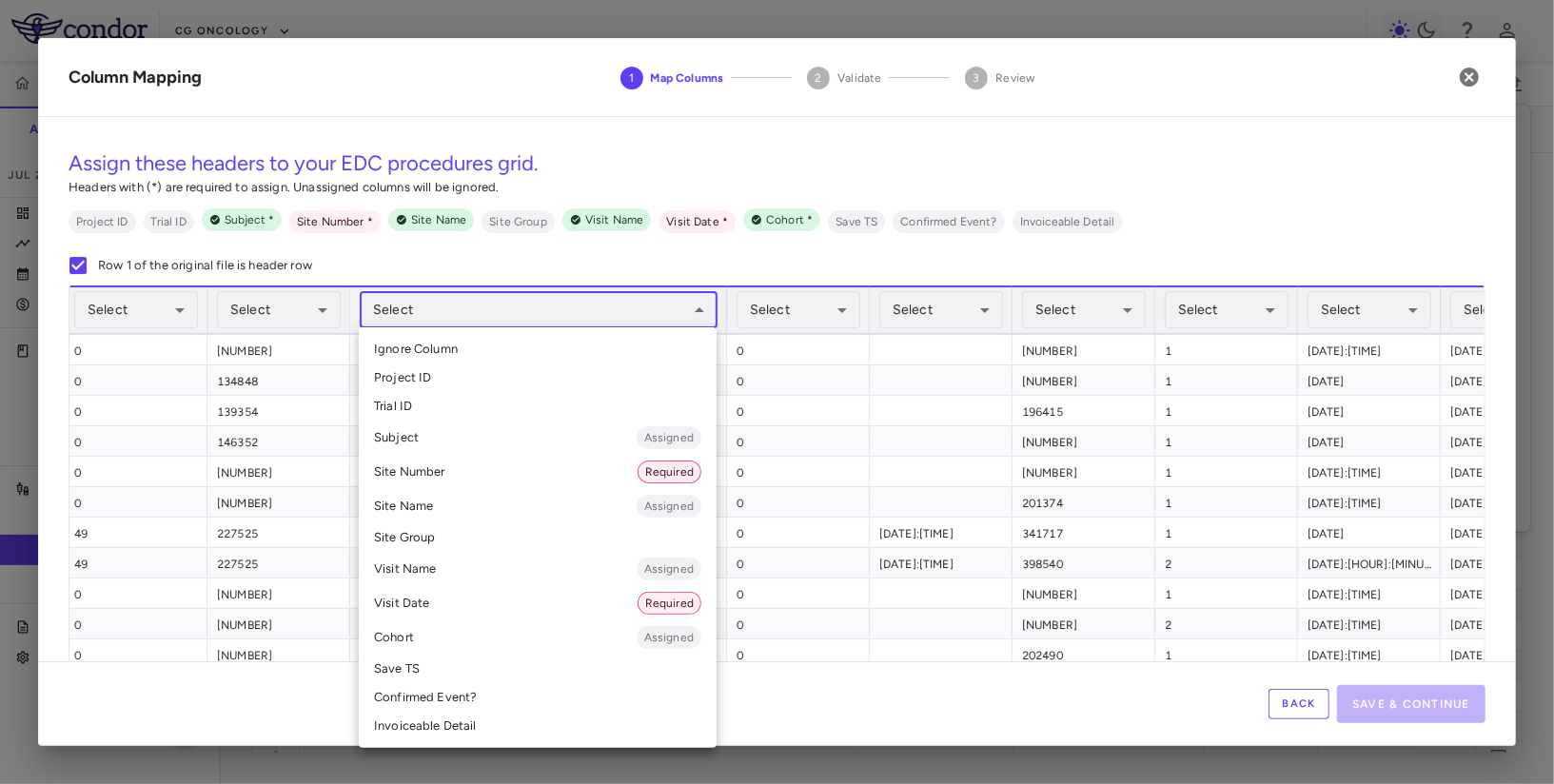 click on "Invoiceable Detail" at bounding box center [538, 726] 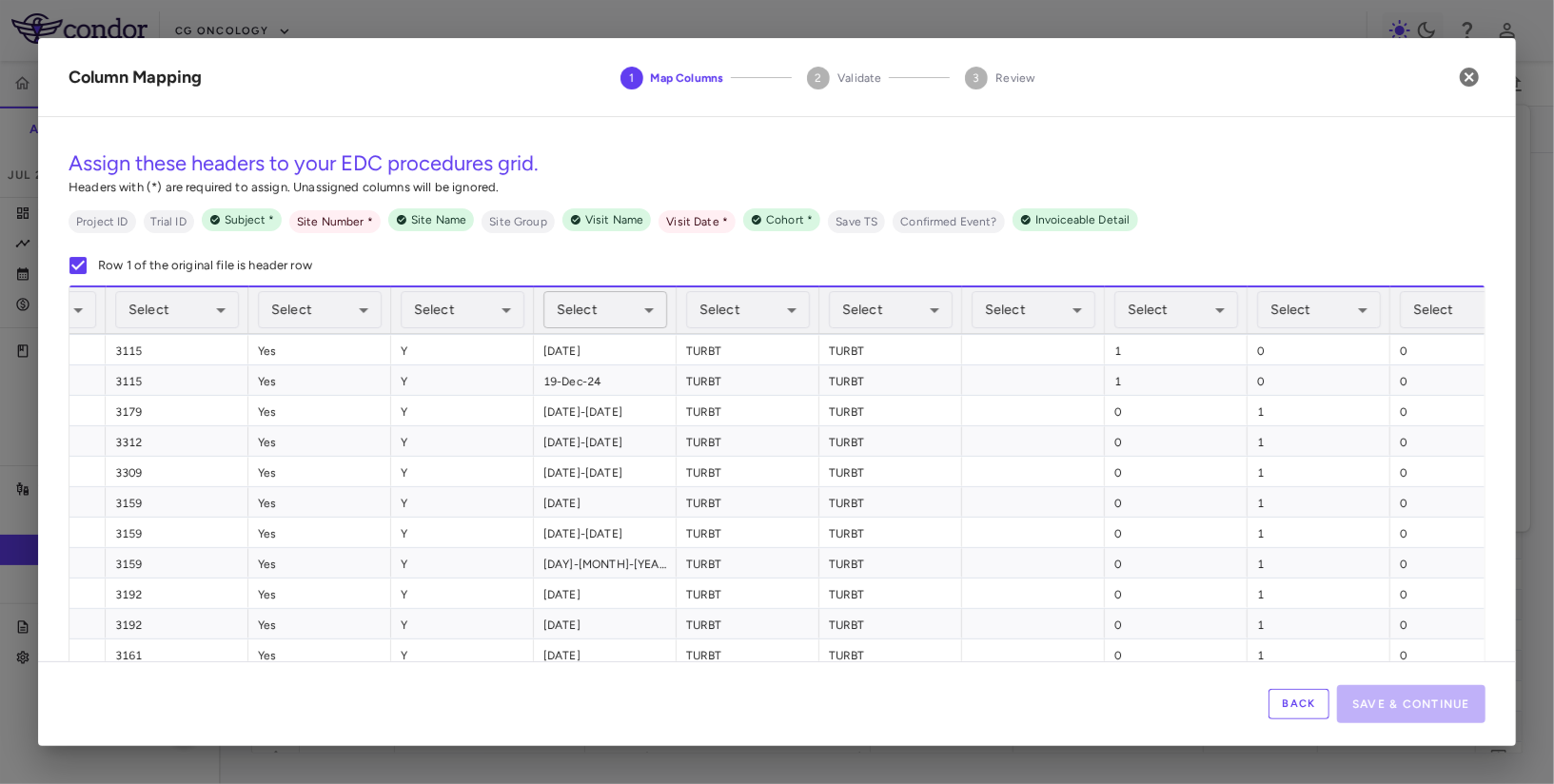 click on "Skip to sidebar Skip to main content CG Oncology PIVOT-006 Accruals Forecasting Jul 2025 (Open) Trial dashboard Analytics Financial close Journal entry Clinical expenses Summary CRO Parexel Other clinical contracts Trial activity Patient activity Site & lab cost matrix Map procedures Trial files Trial settings PIVOT-006 Intermediate-Risk NMIBC Jul 2025 (Open) Preparer Sites Labs Manage Visits and Procedures Add Site 0 Drag here to set row groups Drag here to set column labels
Site #
to" at bounding box center (777, 392) 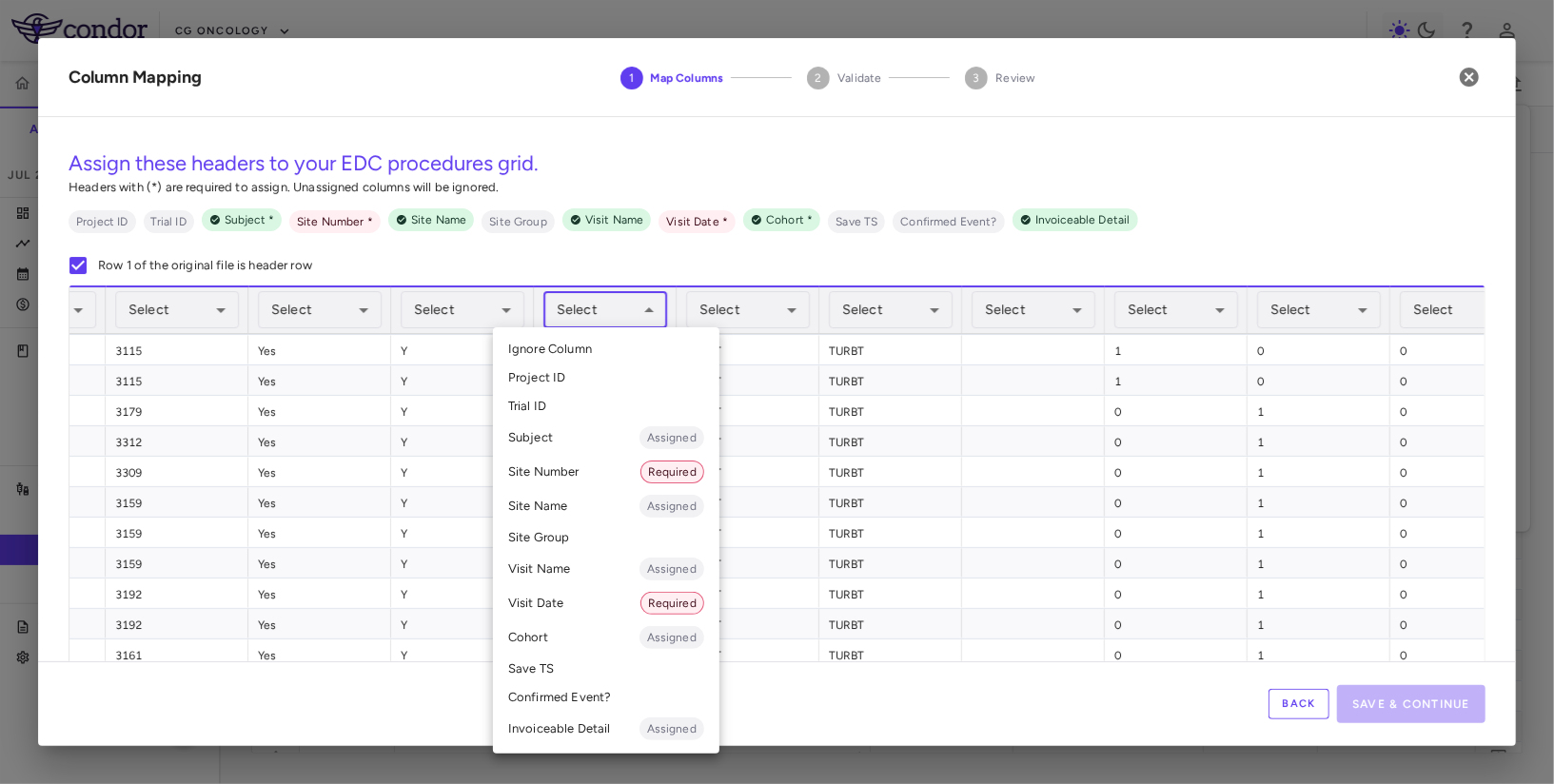 click at bounding box center [777, 392] 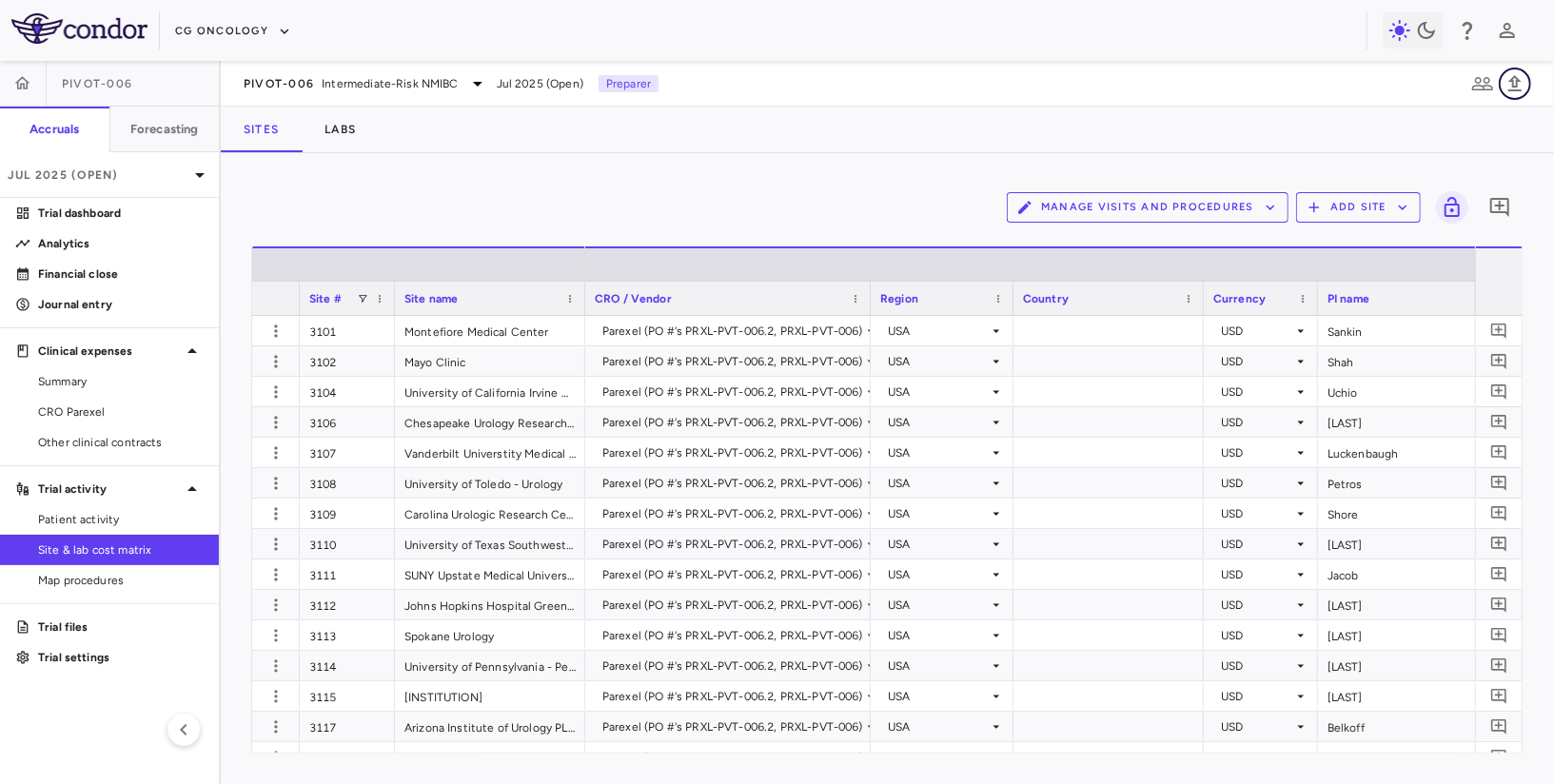 click 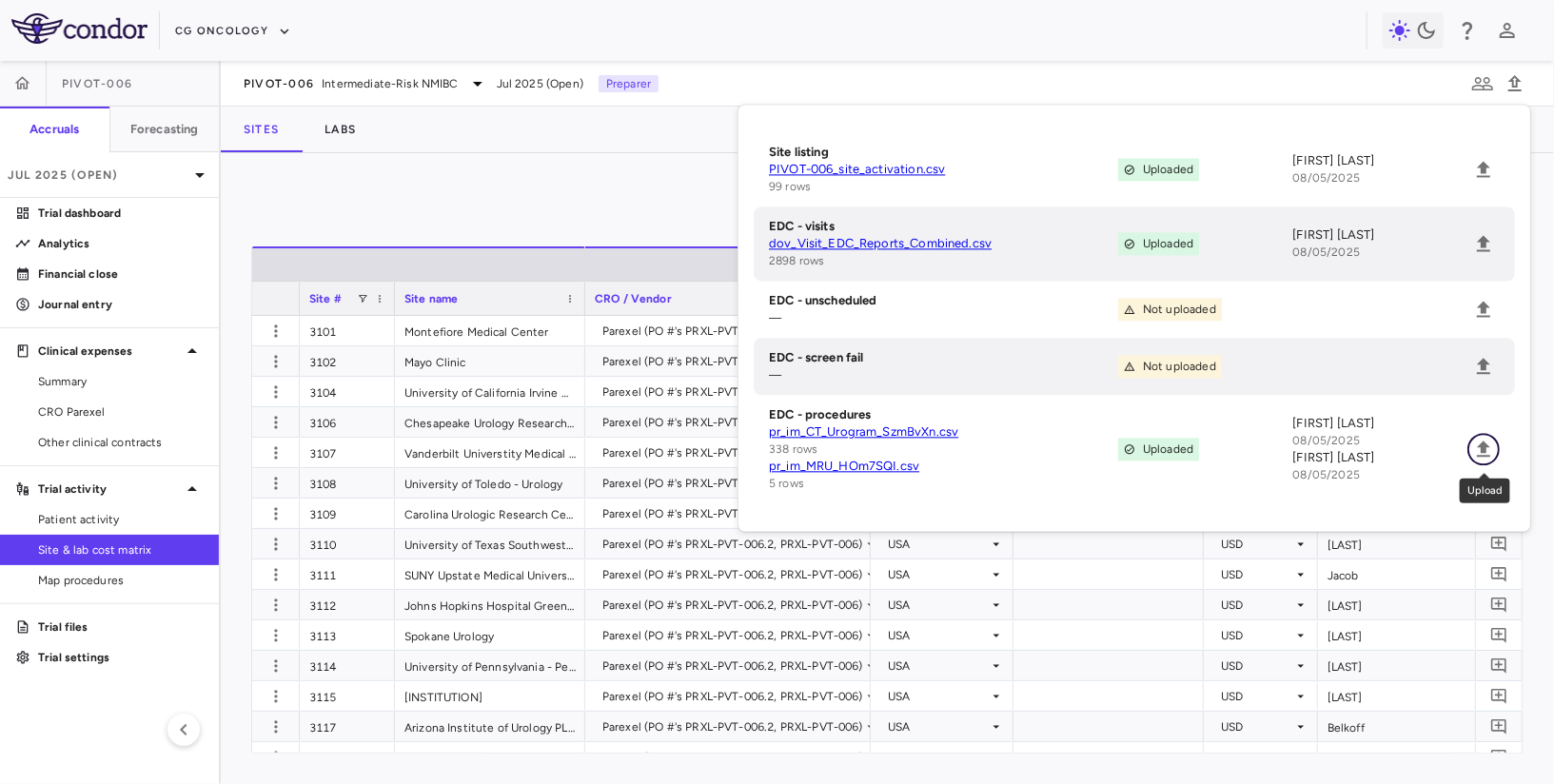 click 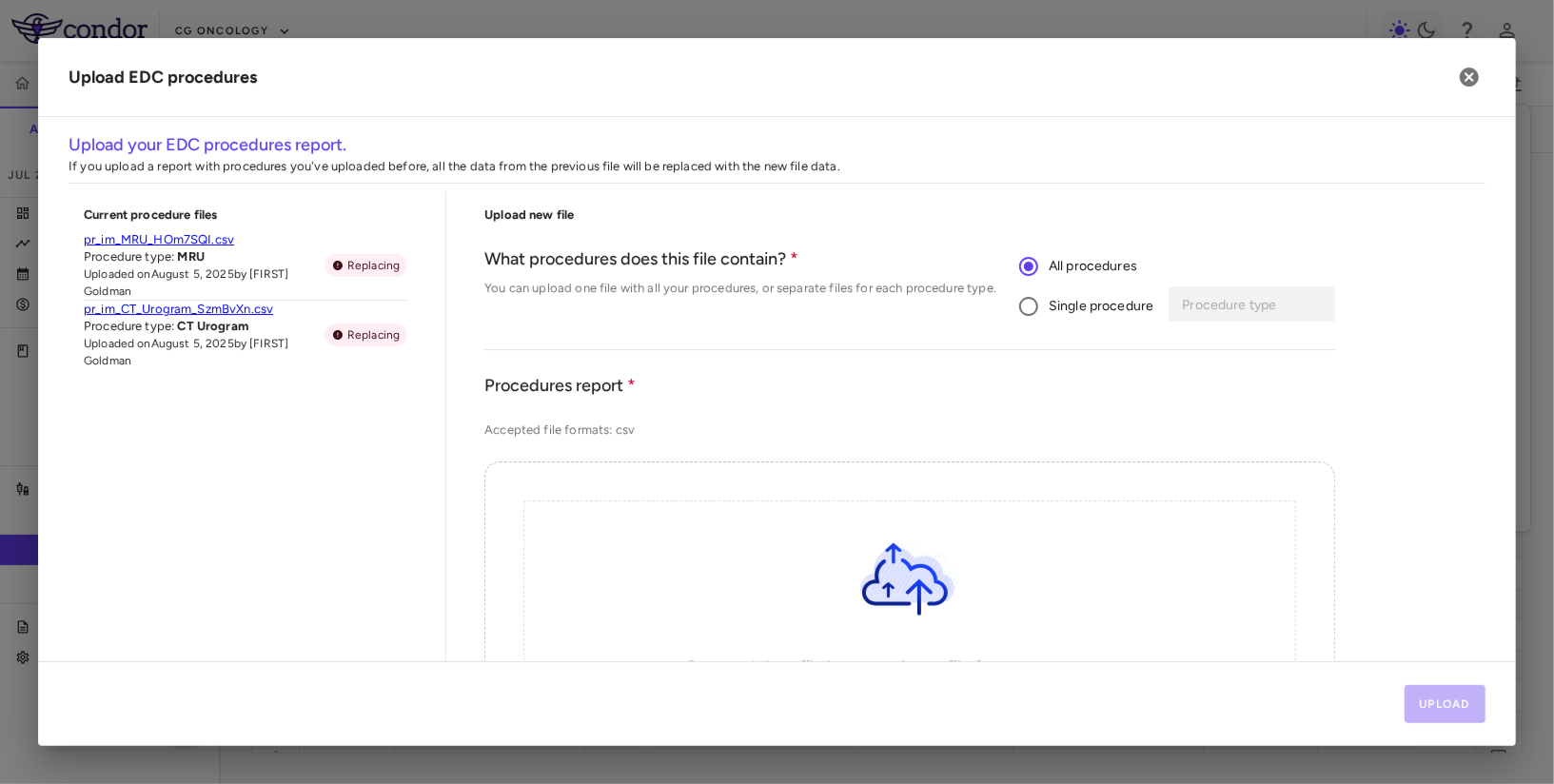 click on "Single procedure" at bounding box center (1101, 306) 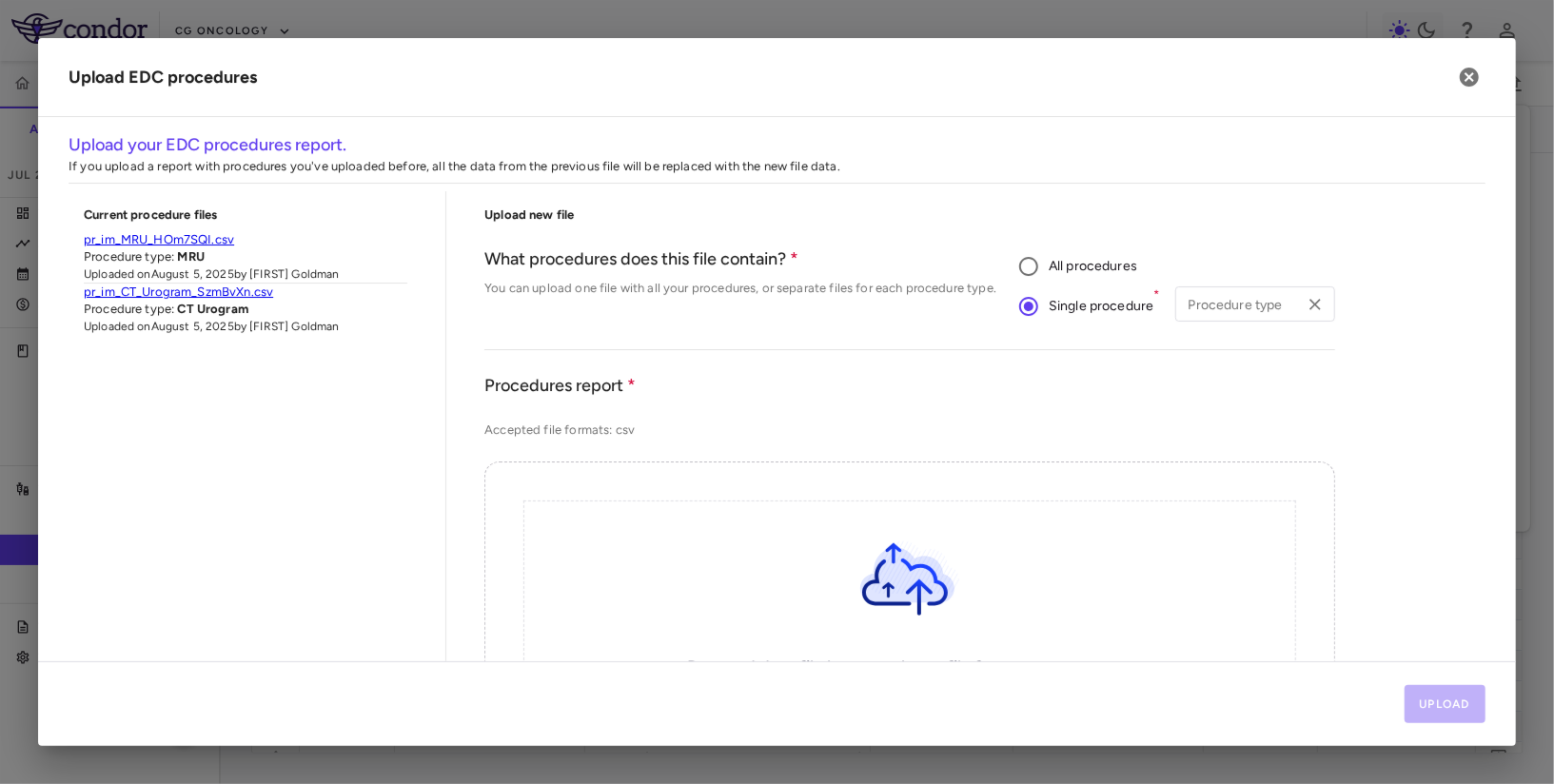 click on "Procedure type" at bounding box center [1239, 304] 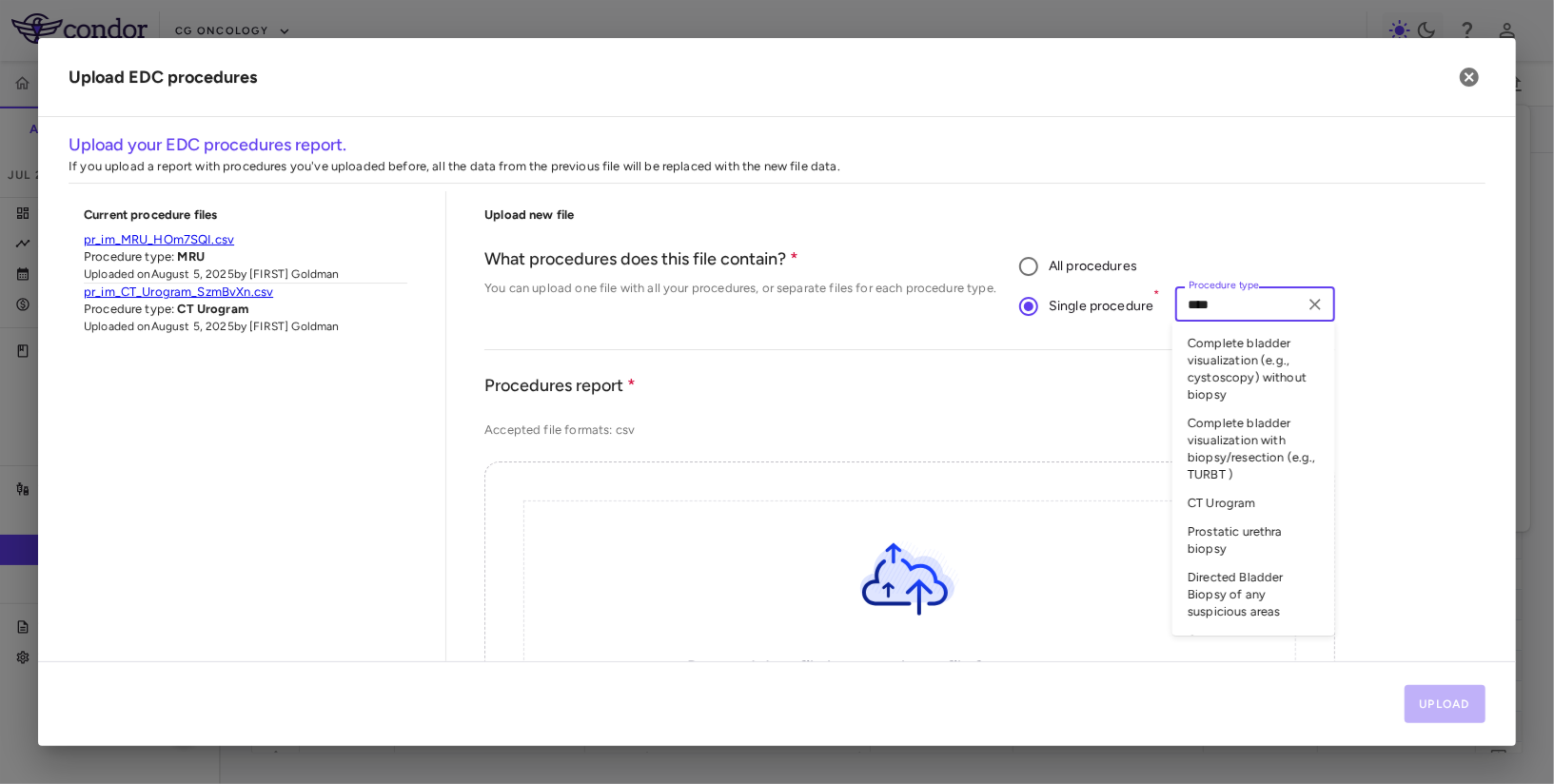 type on "*****" 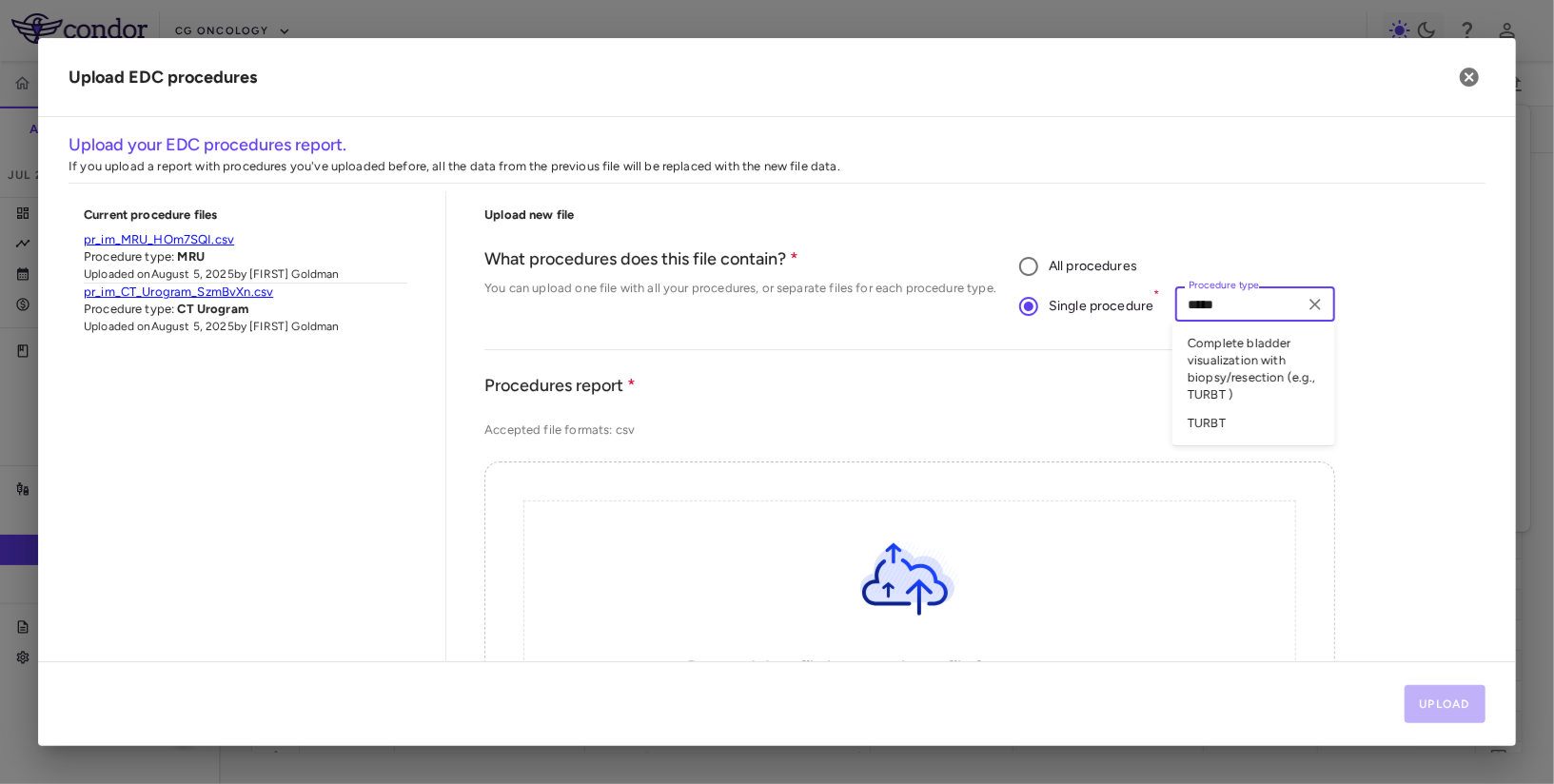 click on "Complete bladder visualization with biopsy/resection (e.g., TURBT )" at bounding box center (1253, 369) 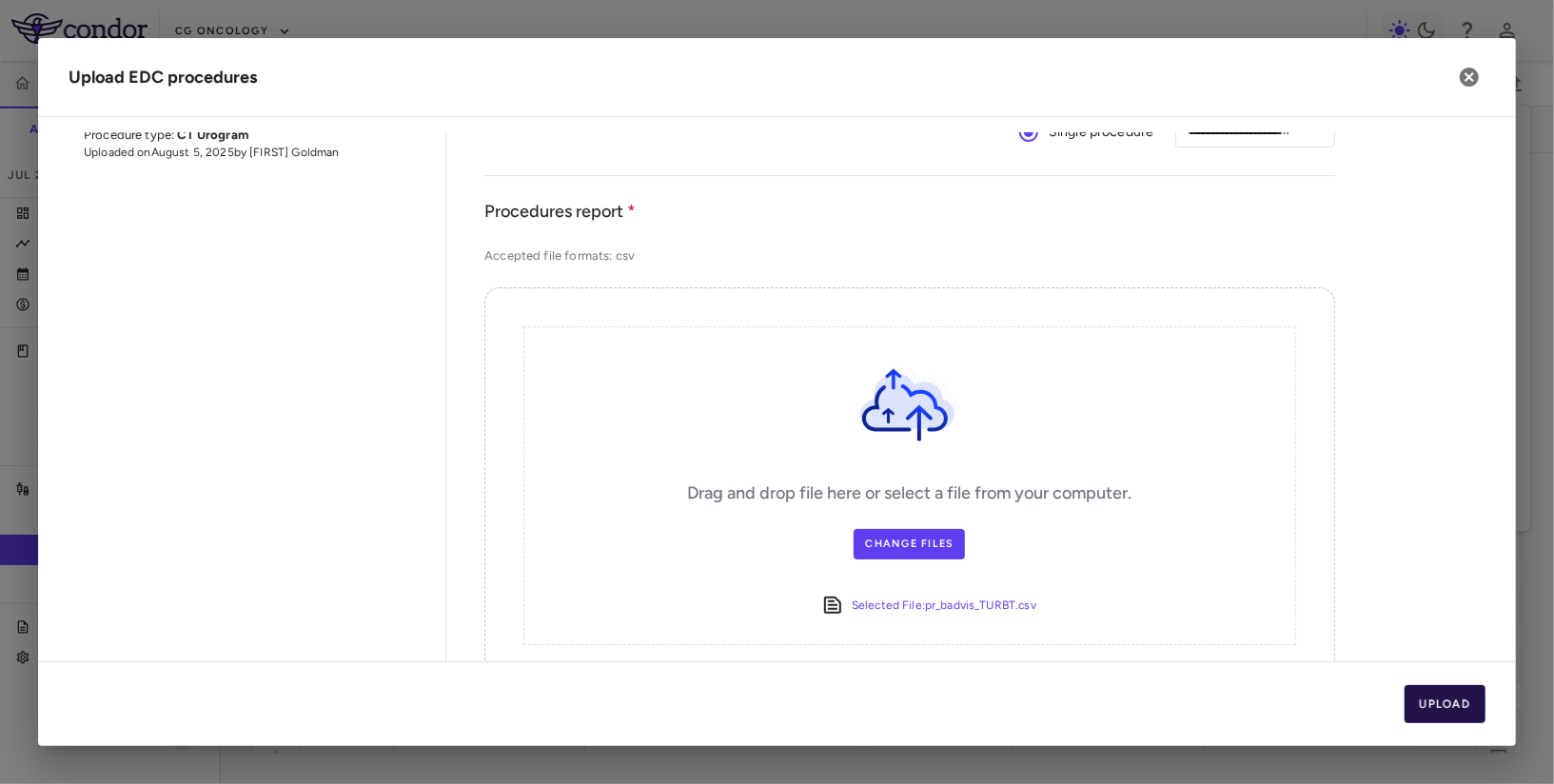 click on "Upload" at bounding box center (1446, 704) 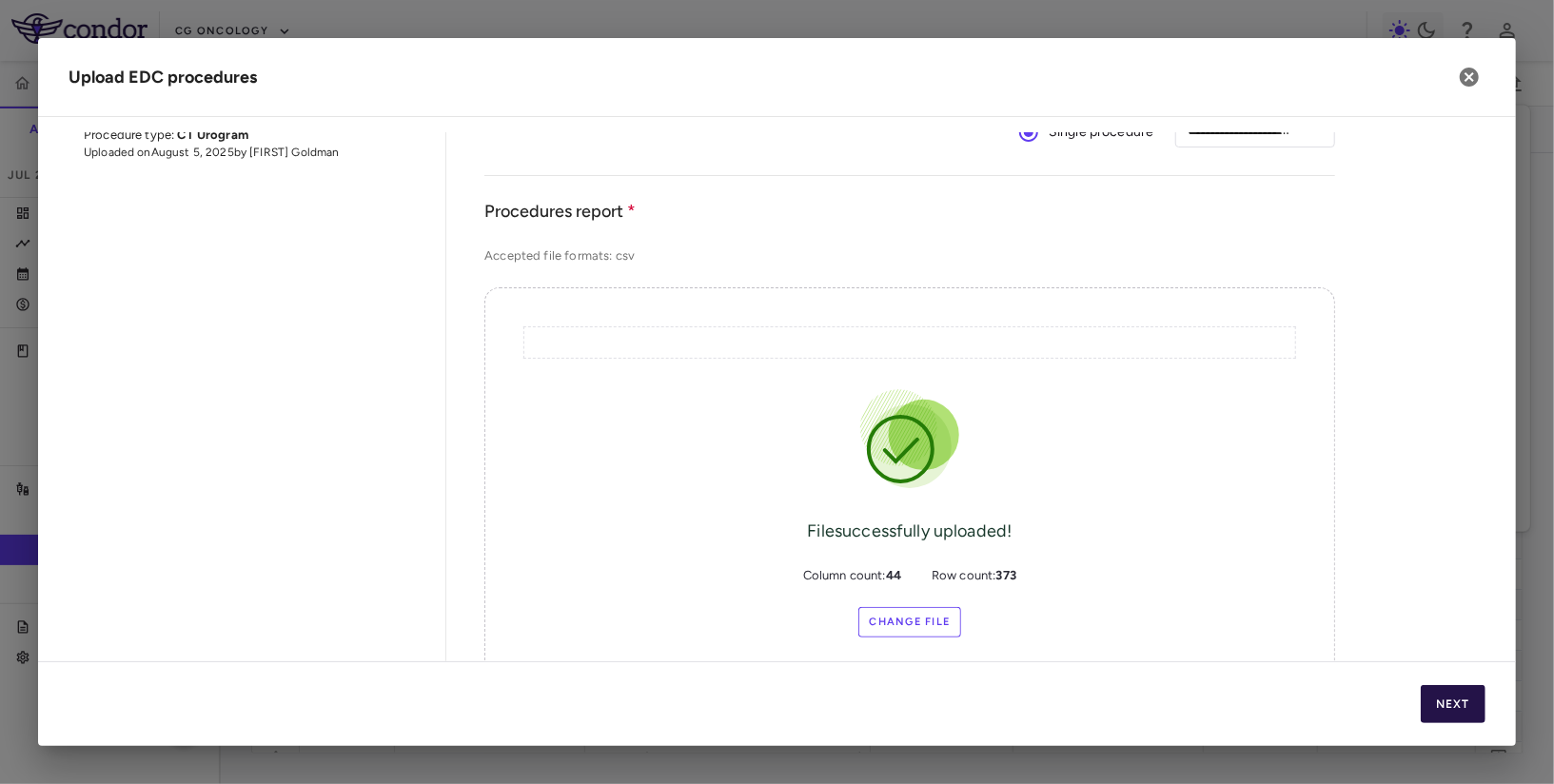 click on "Next" at bounding box center (1453, 704) 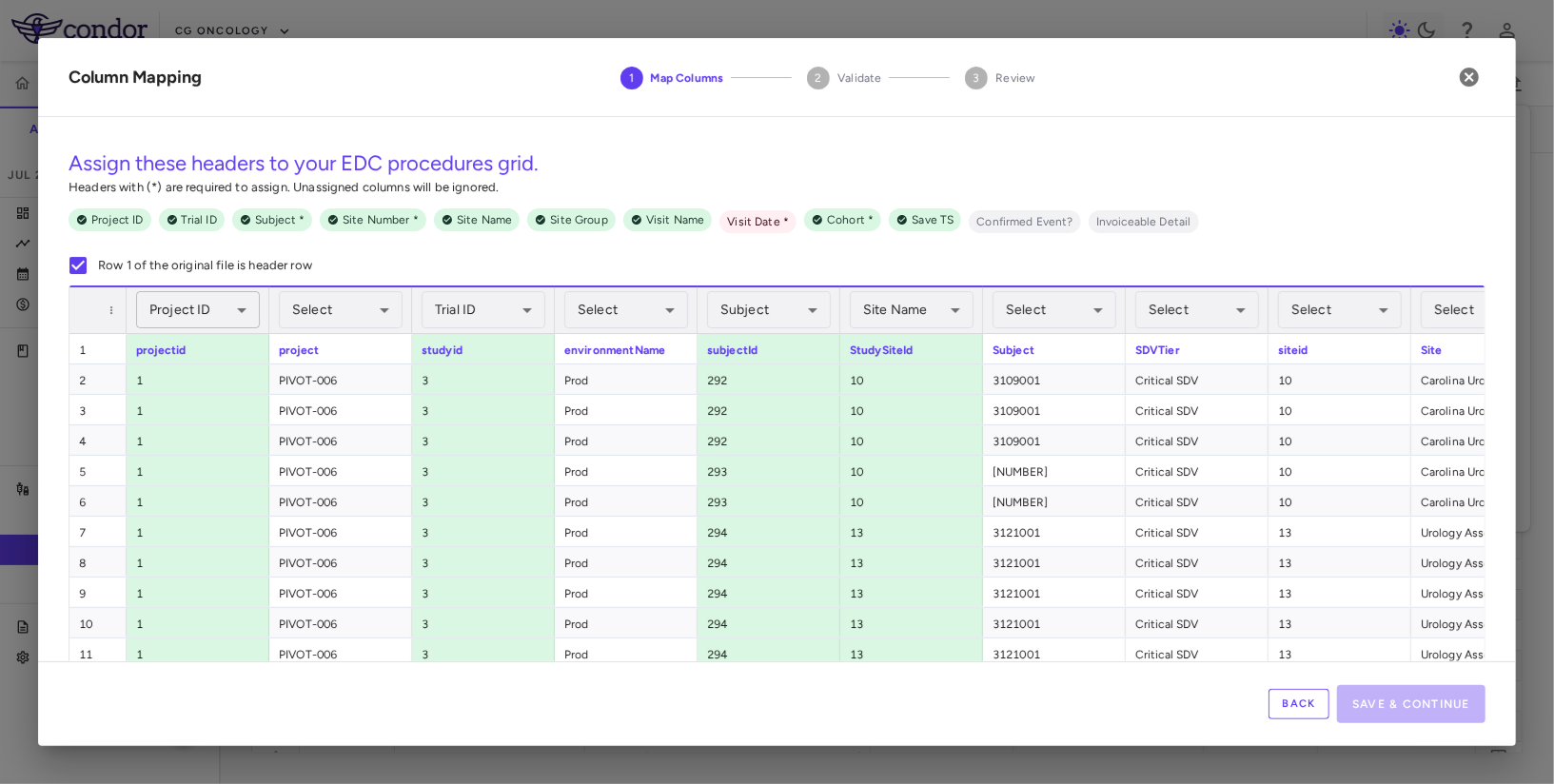 click on "Skip to sidebar Skip to main content CG Oncology PIVOT-006 Accruals Forecasting Jul 2025 (Open) Trial dashboard Analytics Financial close Journal entry Clinical expenses Summary CRO Parexel Other clinical contracts Trial activity Patient activity Site & lab cost matrix Map procedures Trial files Trial settings PIVOT-006 Intermediate-Risk NMIBC Jul 2025 (Open) Preparer Sites Labs Manage Visits and Procedures Add Site 0 Drag here to set row groups Drag here to set column labels
Site #
0" at bounding box center (777, 392) 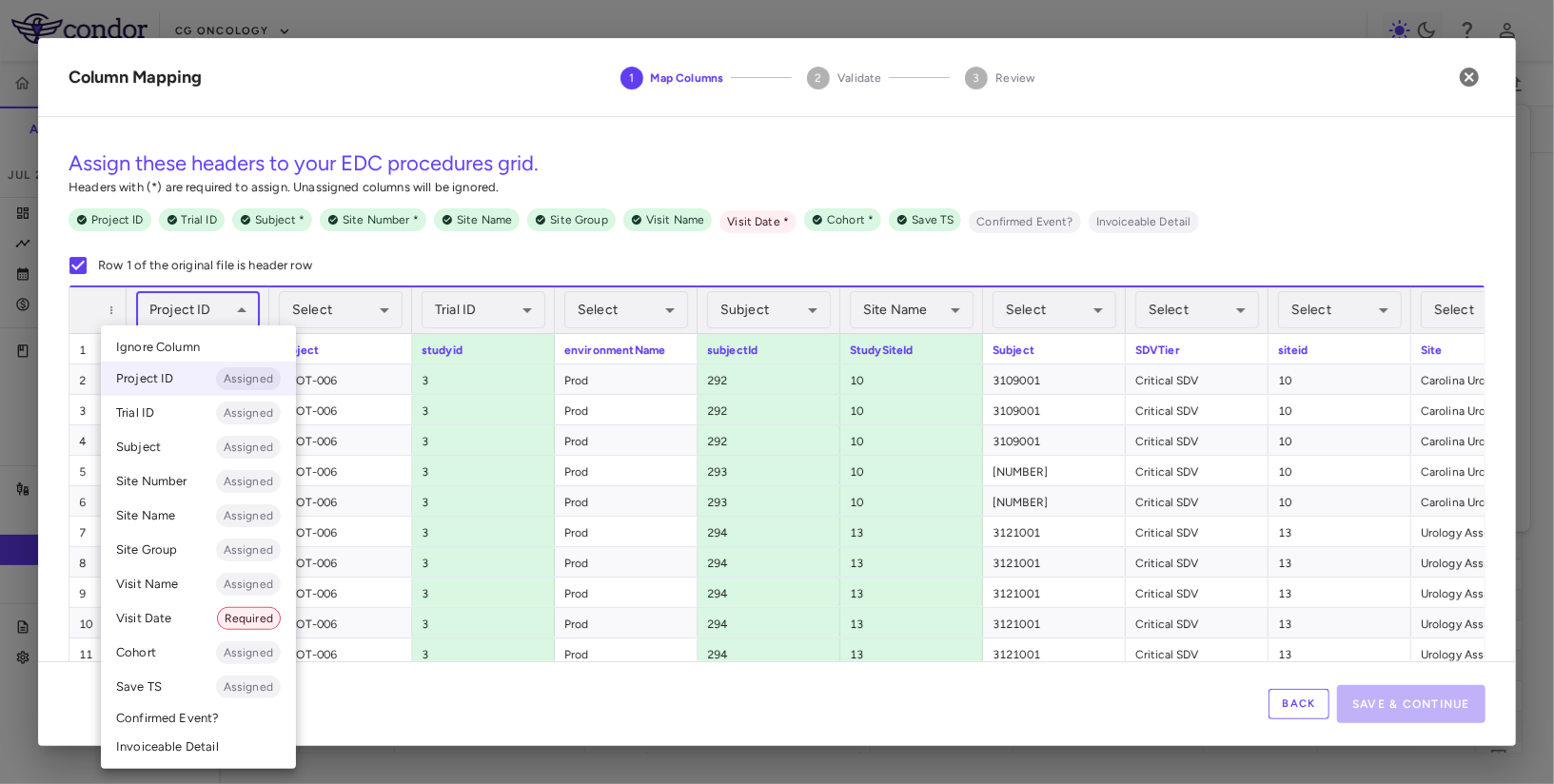 click on "Ignore Column" at bounding box center (198, 347) 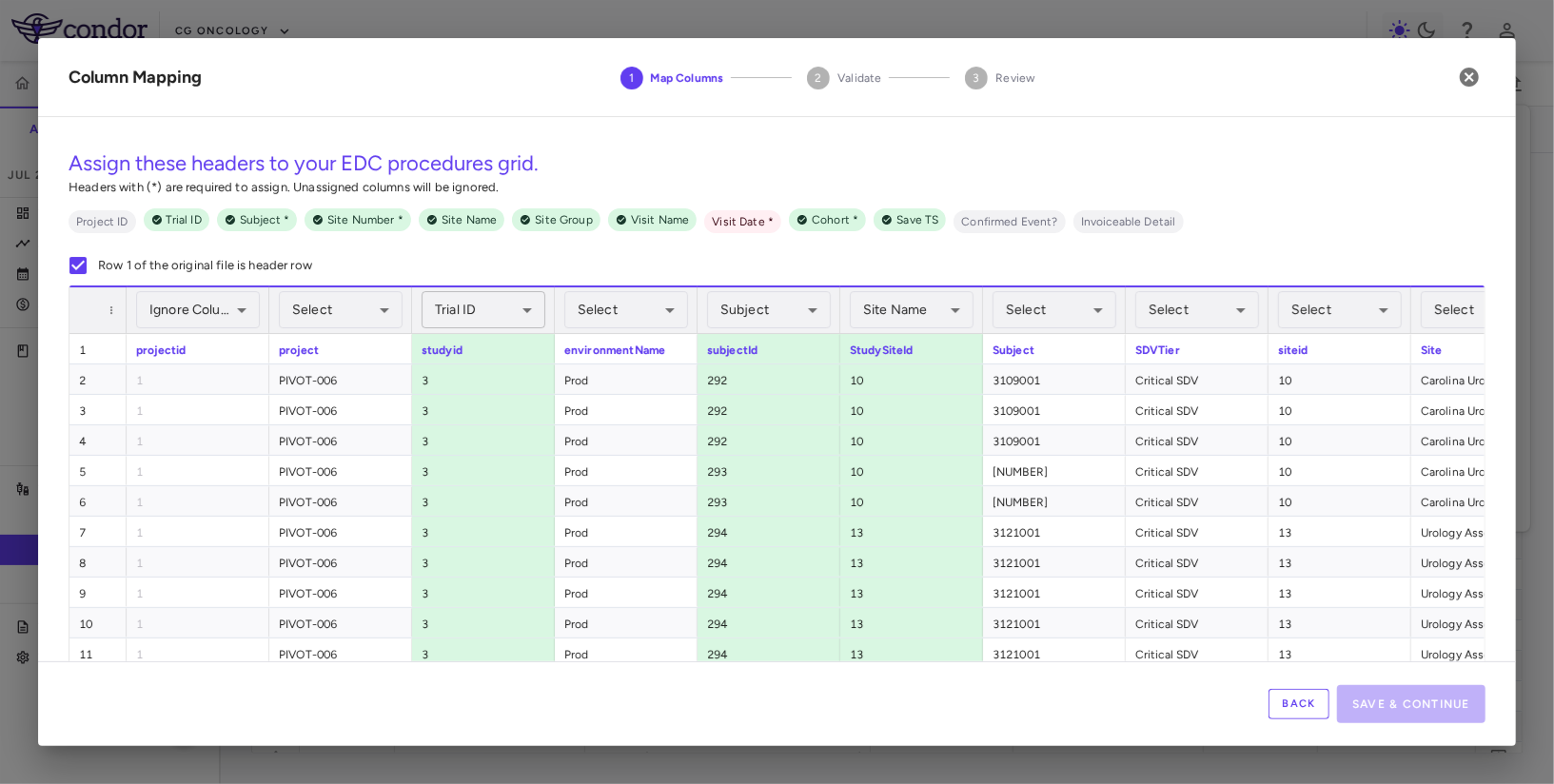 click on "Skip to sidebar Skip to main content CG Oncology PIVOT-006 Accruals Forecasting Jul 2025 (Open) Trial dashboard Analytics Financial close Journal entry Clinical expenses Summary CRO Parexel Other clinical contracts Trial activity Patient activity Site & lab cost matrix Map procedures Trial files Trial settings PIVOT-006 Intermediate-Risk NMIBC Jul 2025 (Open) Preparer Sites Labs Manage Visits and Procedures Add Site 0 Drag here to set row groups Drag here to set column labels
Site #
0" at bounding box center (777, 392) 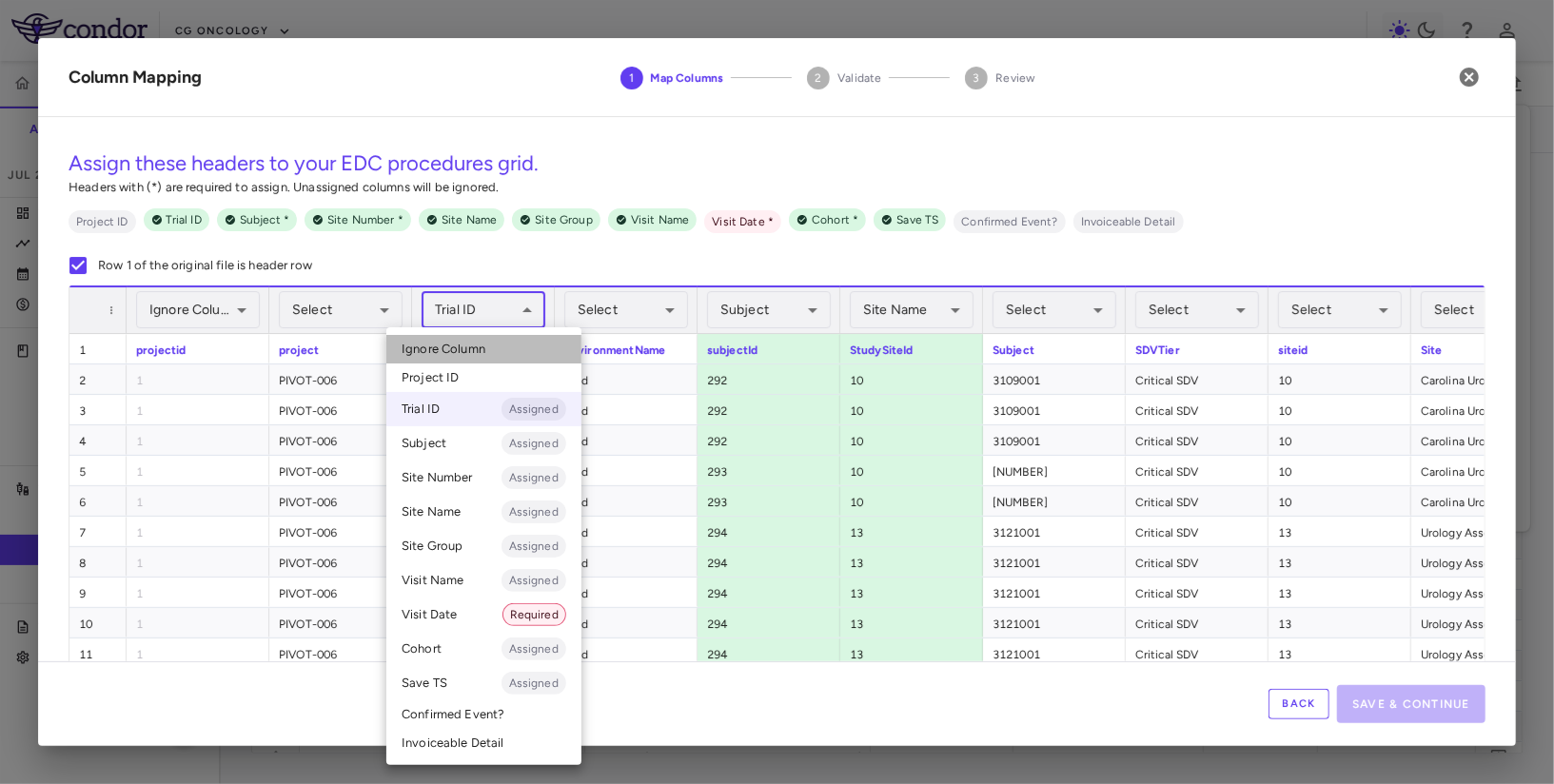click on "Ignore Column" at bounding box center [483, 349] 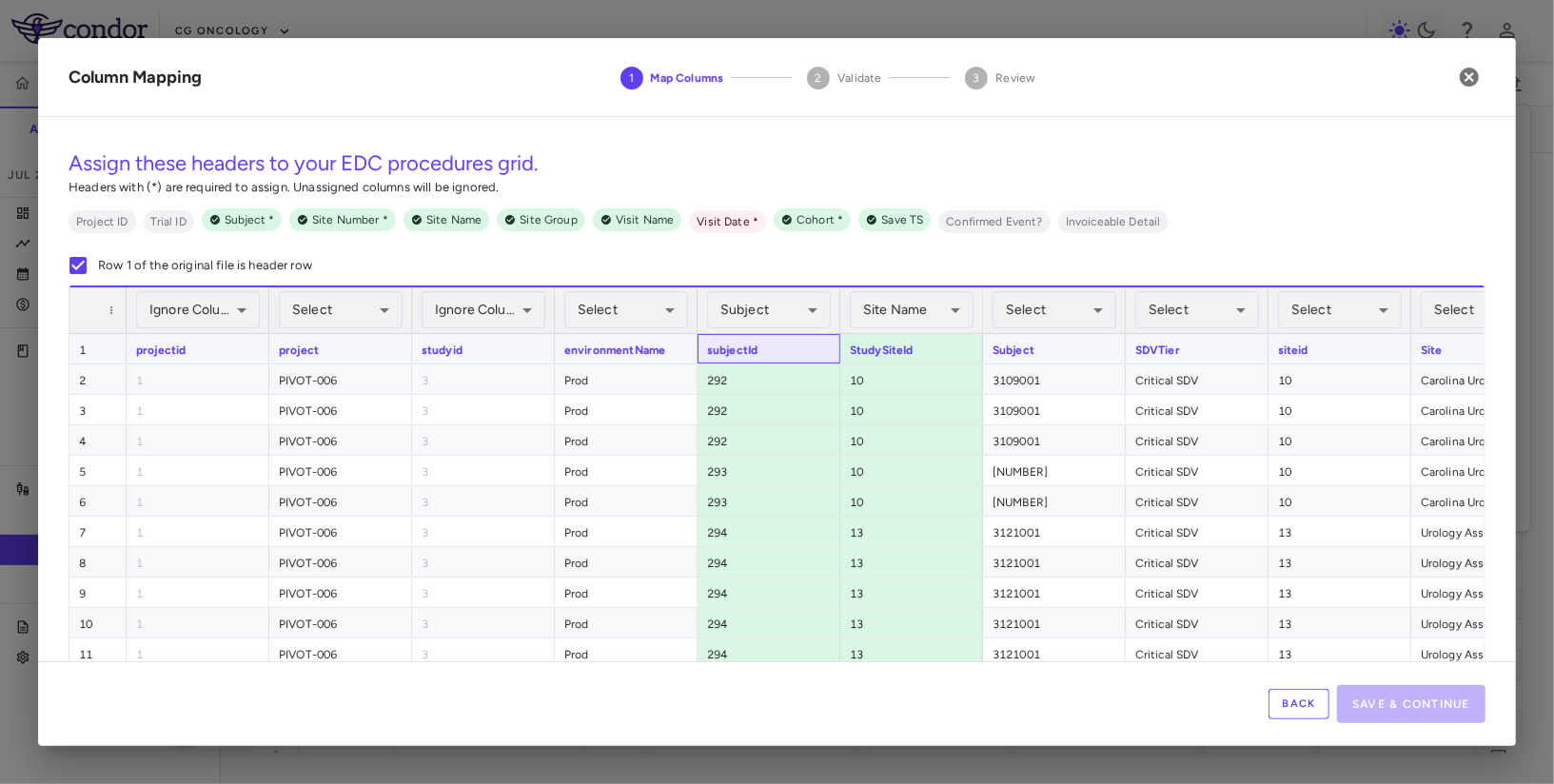 click on "subjectId" at bounding box center [769, 348] 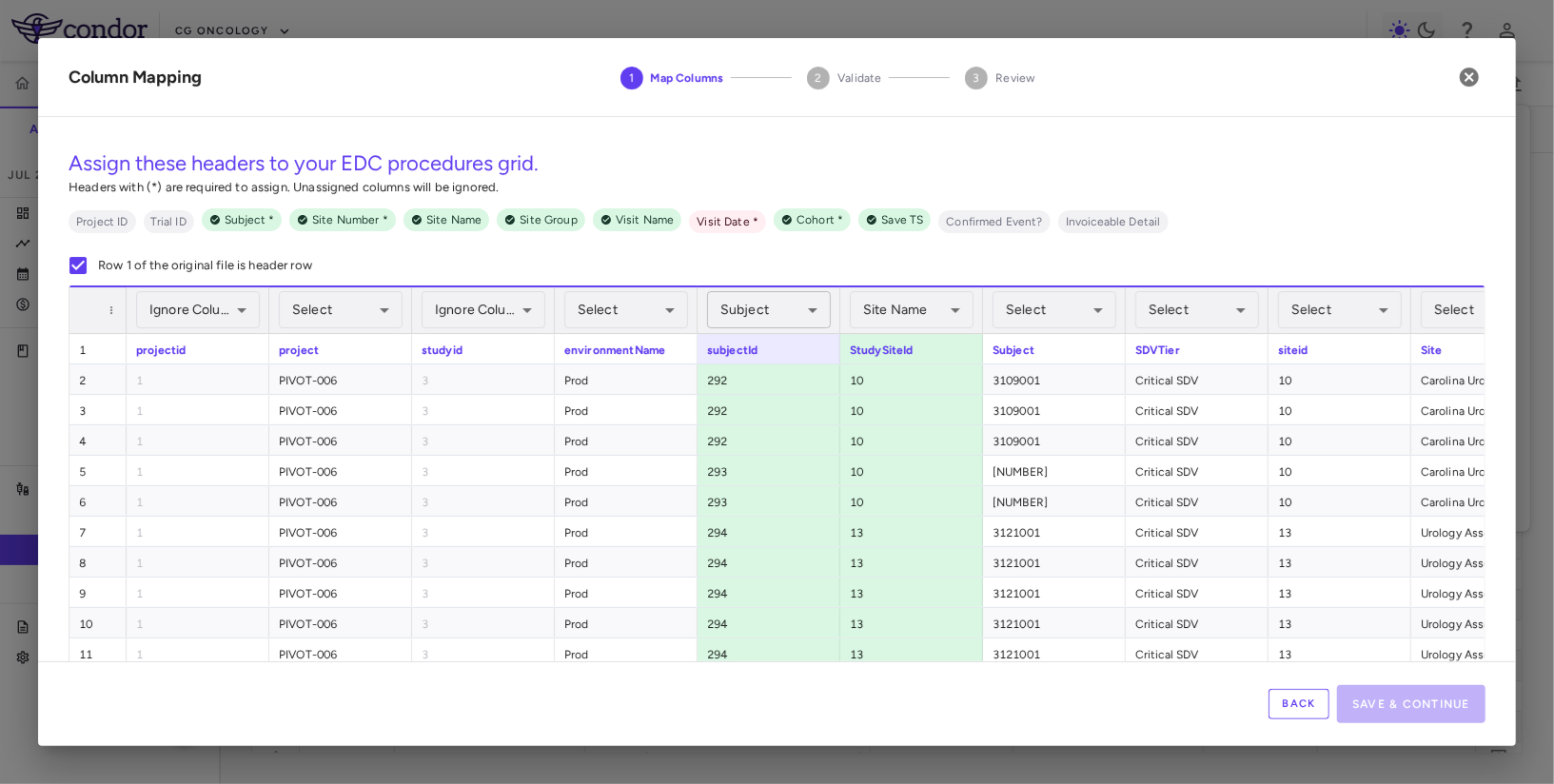 click on "Skip to sidebar Skip to main content CG Oncology PIVOT-006 Accruals Forecasting Jul 2025 (Open) Trial dashboard Analytics Financial close Journal entry Clinical expenses Summary CRO Parexel Other clinical contracts Trial activity Patient activity Site & lab cost matrix Map procedures Trial files Trial settings PIVOT-006 Intermediate-Risk NMIBC Jul 2025 (Open) Preparer Sites Labs Manage Visits and Procedures Add Site 0 Drag here to set row groups Drag here to set column labels
Site #
0" at bounding box center [777, 392] 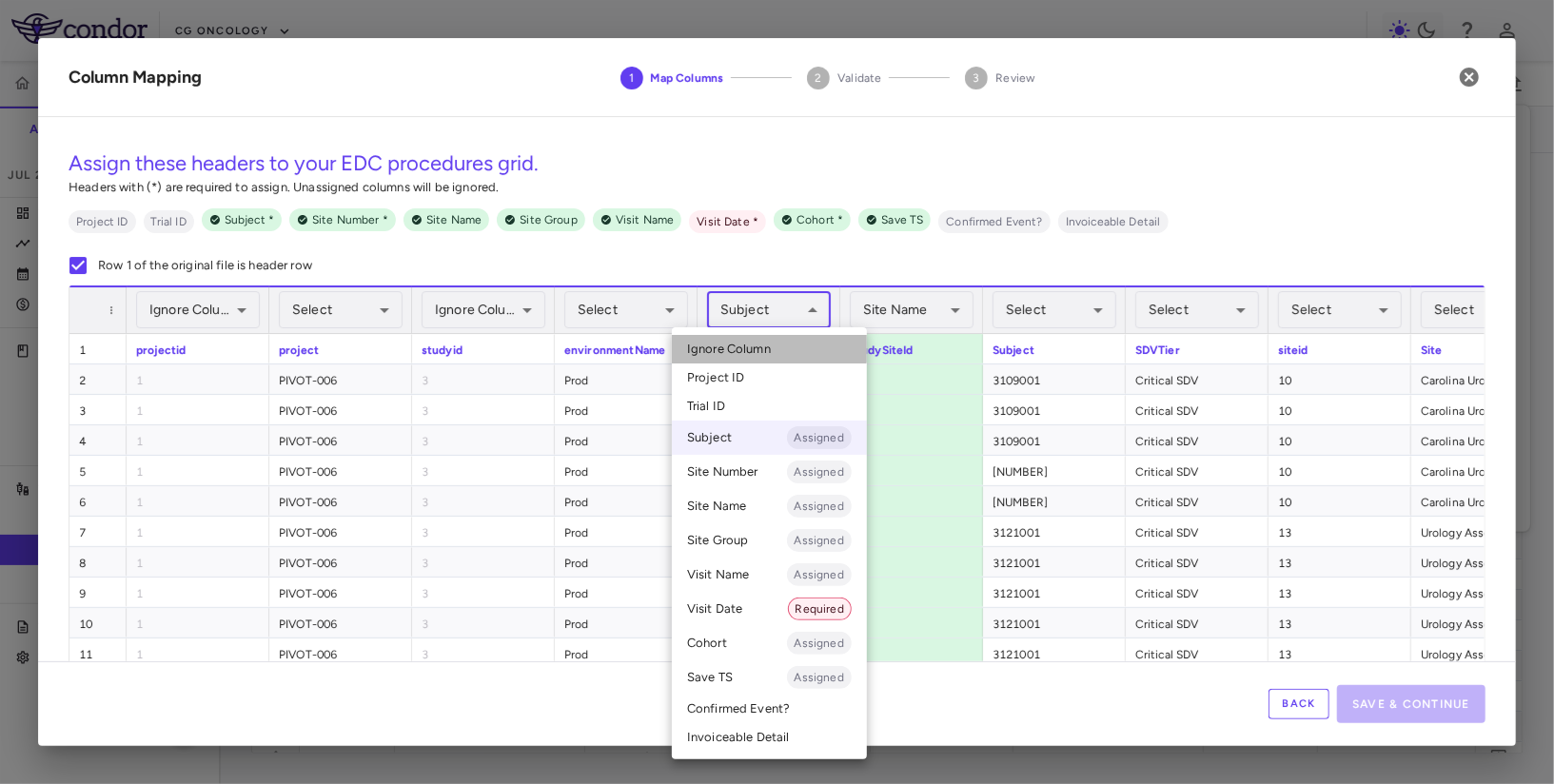 click on "Ignore Column" at bounding box center (729, 349) 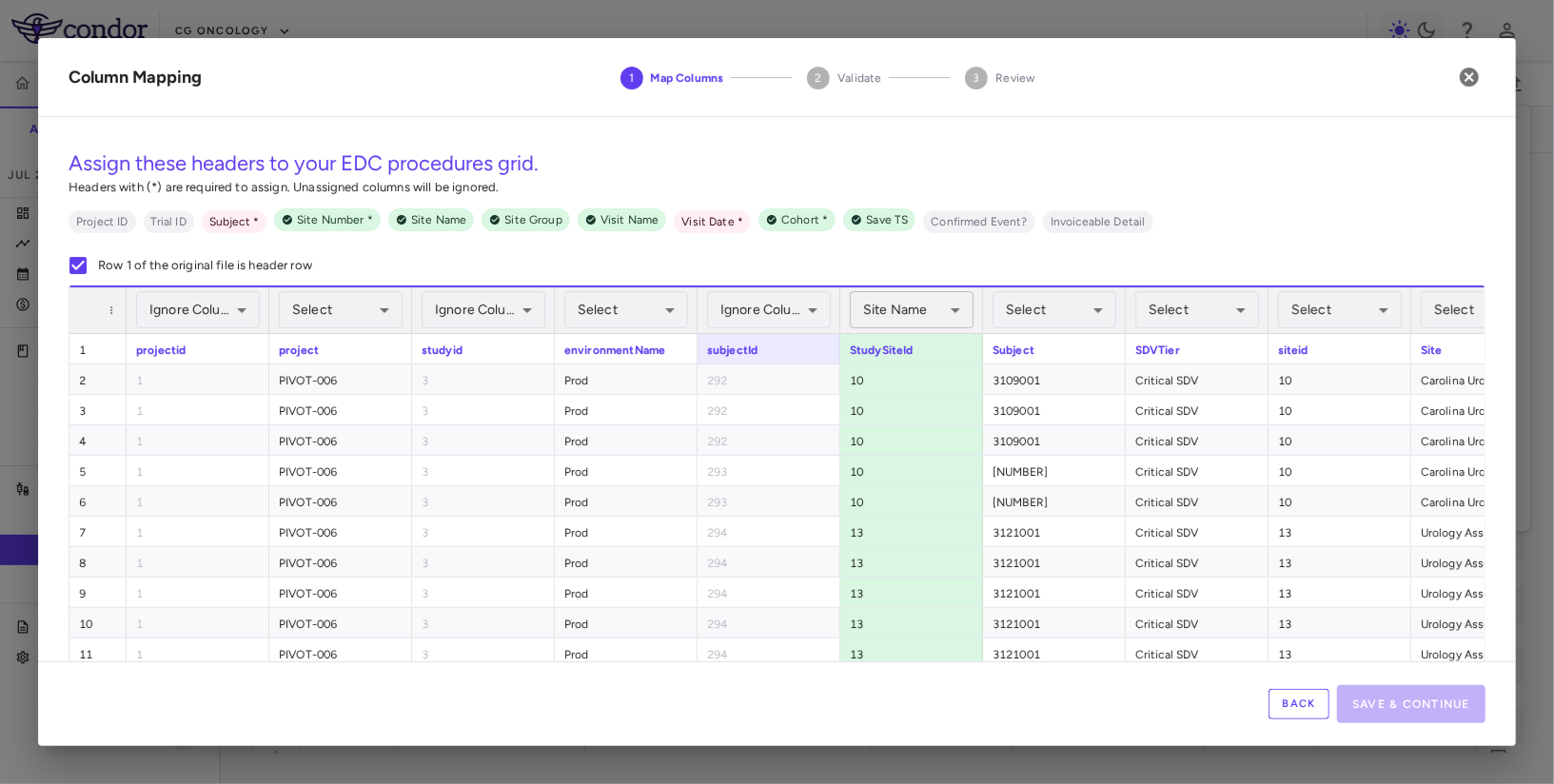 click on "Skip to sidebar Skip to main content CG Oncology PIVOT-006 Accruals Forecasting Jul 2025 (Open) Trial dashboard Analytics Financial close Journal entry Clinical expenses Summary CRO Parexel Other clinical contracts Trial activity Patient activity Site & lab cost matrix Map procedures Trial files Trial settings PIVOT-006 Intermediate-Risk NMIBC Jul 2025 (Open) Preparer Sites Labs Manage Visits and Procedures Add Site 0 Drag here to set row groups Drag here to set column labels
Site #
0" at bounding box center [777, 392] 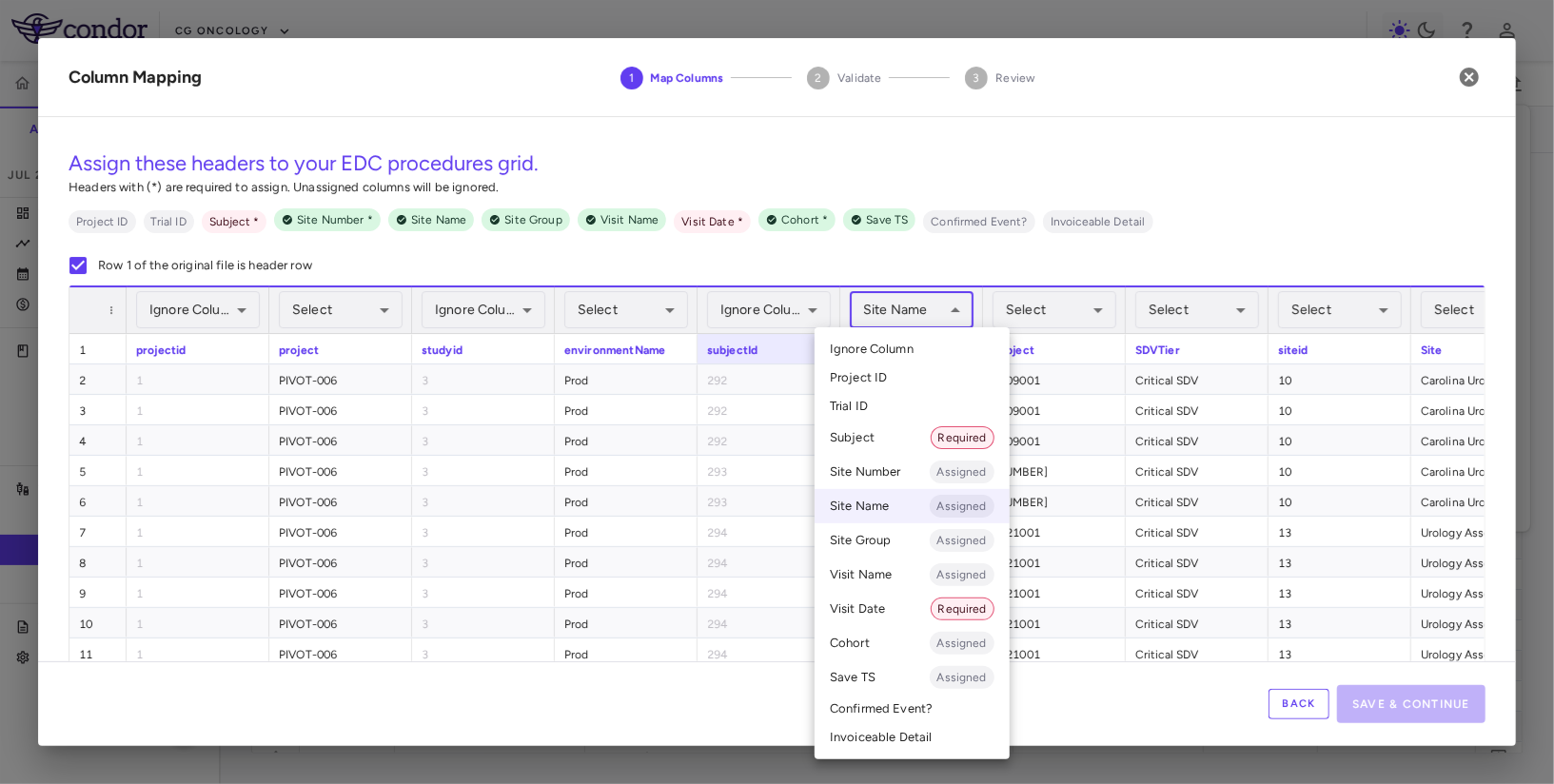 click on "Ignore Column" at bounding box center (872, 349) 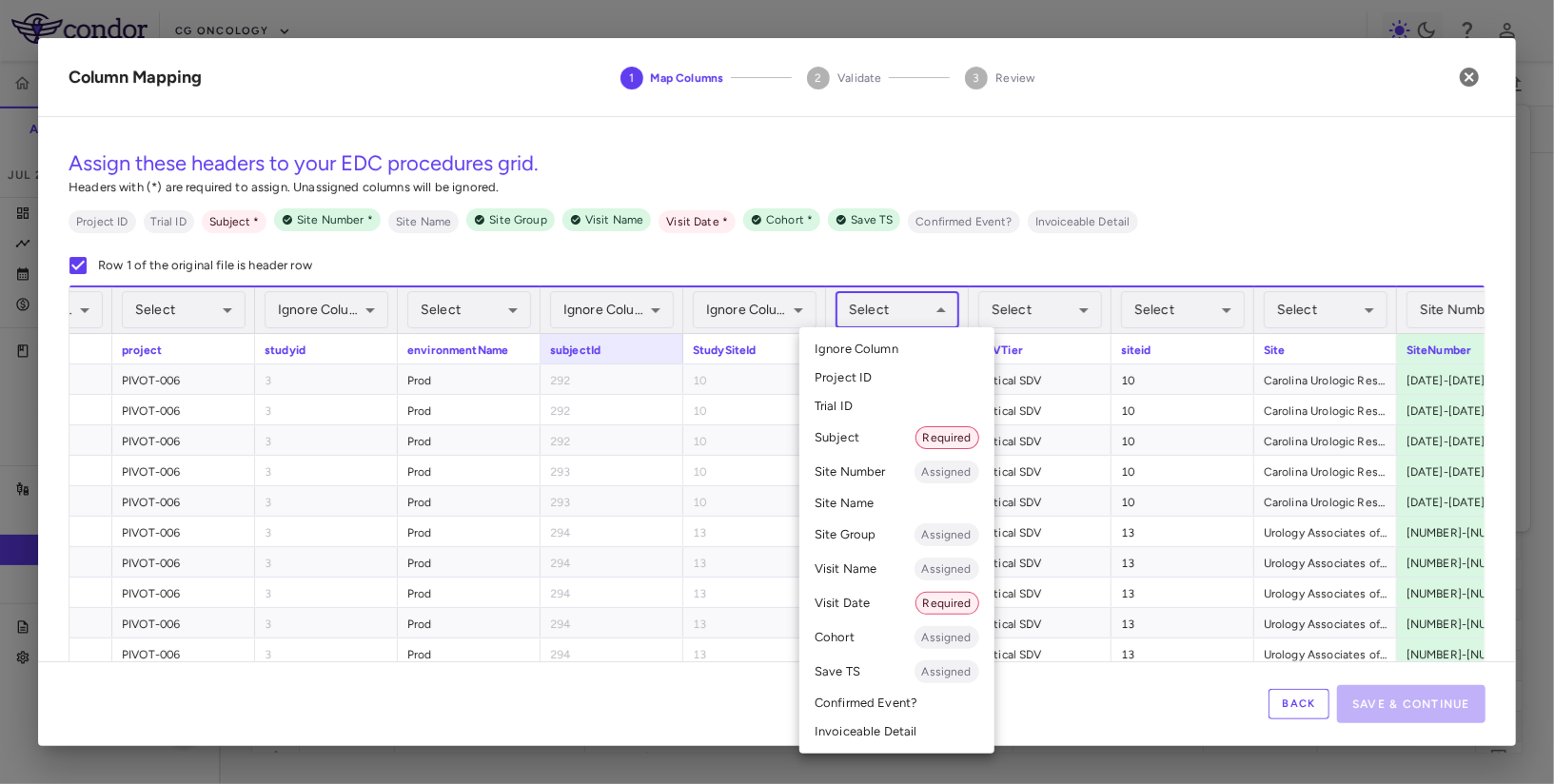 click on "Skip to sidebar Skip to main content CG Oncology PIVOT-006 Accruals Forecasting Jul 2025 (Open) Trial dashboard Analytics Financial close Journal entry Clinical expenses Summary CRO Parexel Other clinical contracts Trial activity Patient activity Site & lab cost matrix Map procedures Trial files Trial settings PIVOT-006 Intermediate-Risk NMIBC Jul 2025 (Open) Preparer Sites Labs Manage Visits and Procedures Add Site 0 Drag here to set row groups Drag here to set column labels
Site #
0" at bounding box center [777, 392] 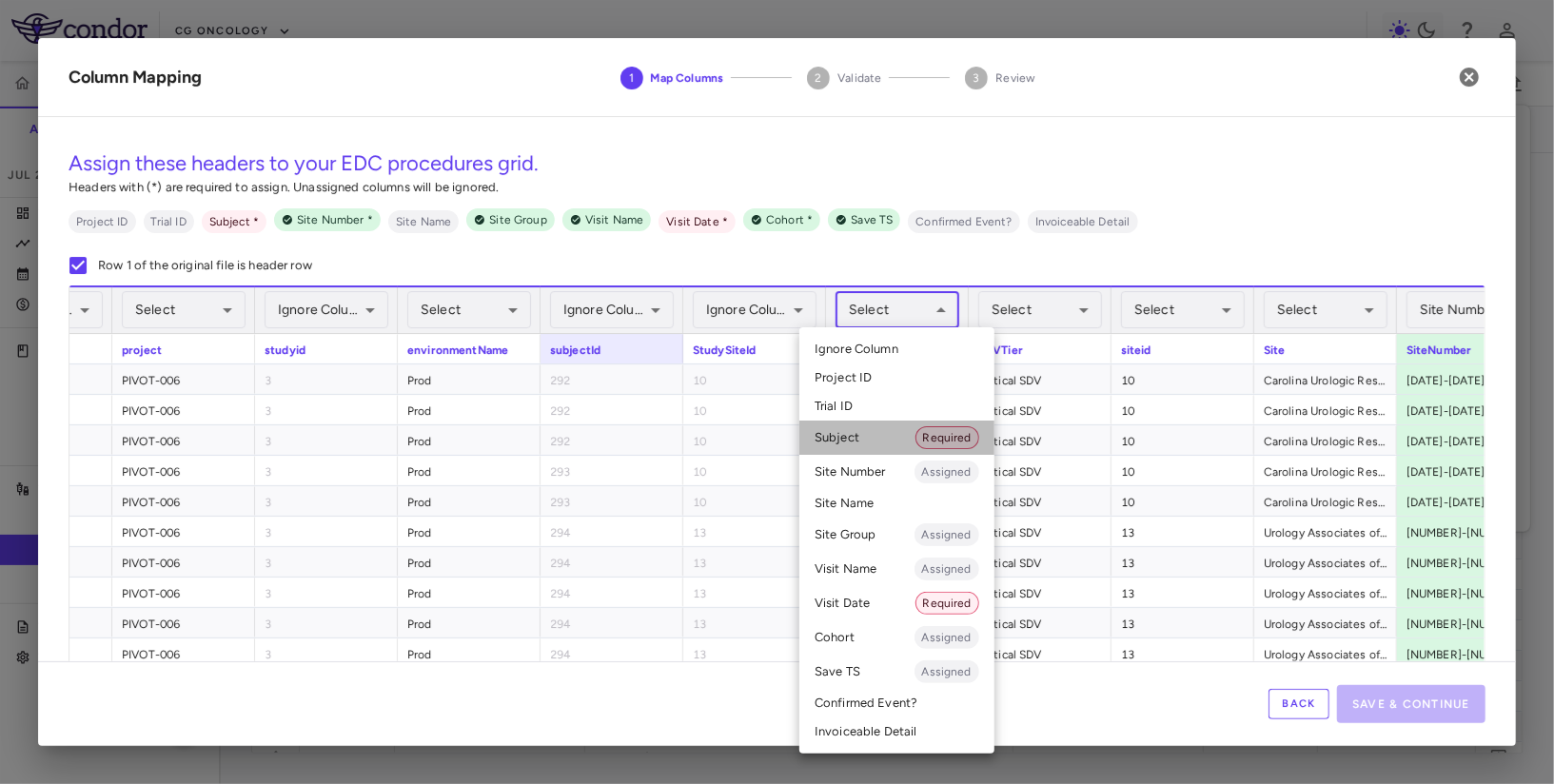 click on "Subject Required" at bounding box center (896, 438) 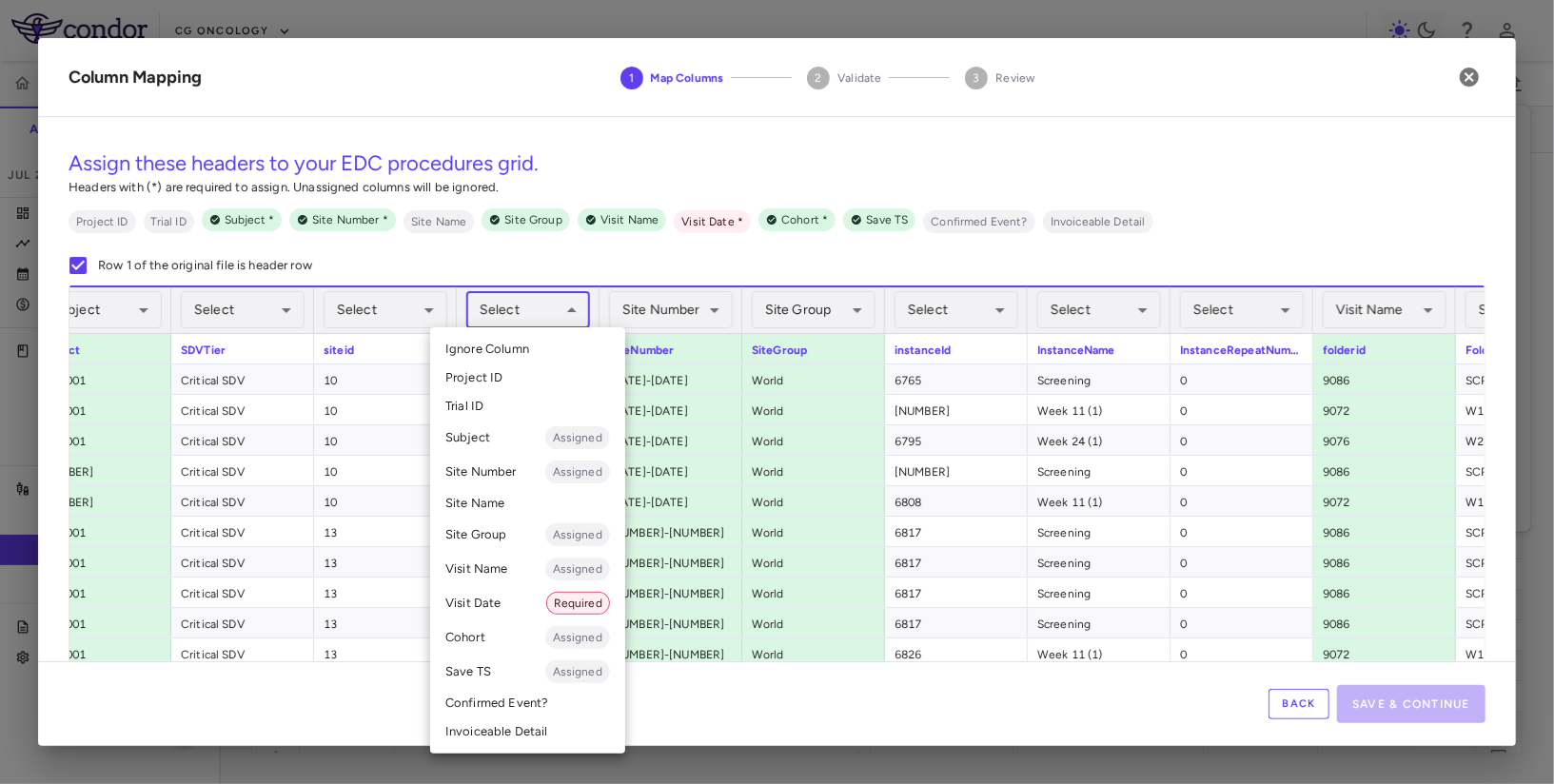 click on "Skip to sidebar Skip to main content CG Oncology PIVOT-006 Accruals Forecasting Jul 2025 (Open) Trial dashboard Analytics Financial close Journal entry Clinical expenses Summary CRO Parexel Other clinical contracts Trial activity Patient activity Site & lab cost matrix Map procedures Trial files Trial settings PIVOT-006 Intermediate-Risk NMIBC Jul 2025 (Open) Preparer Sites Labs Manage Visits and Procedures Add Site 0 Drag here to set row groups Drag here to set column labels
Site #
0" at bounding box center (777, 392) 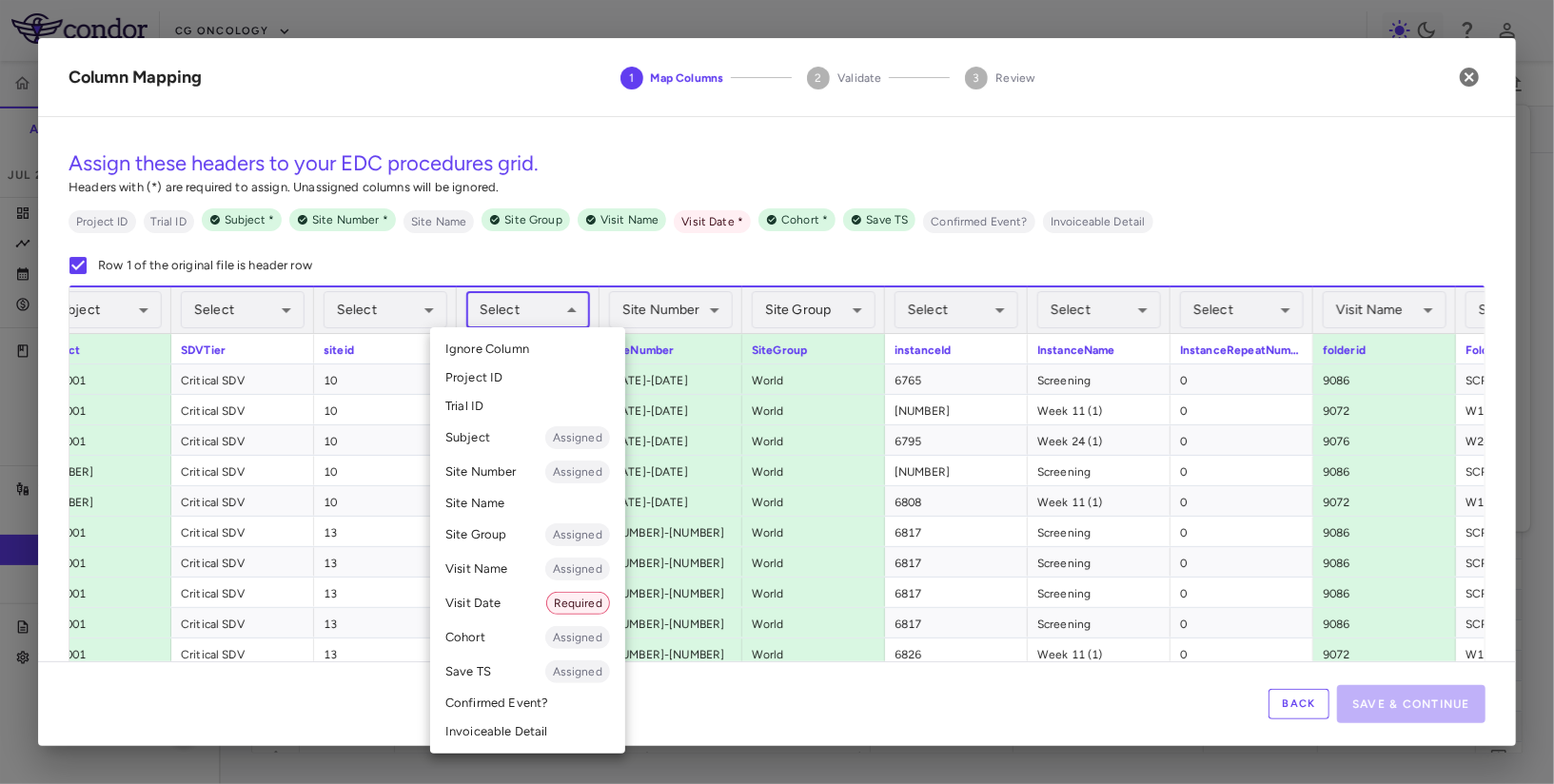 click on "Site Name" at bounding box center [527, 503] 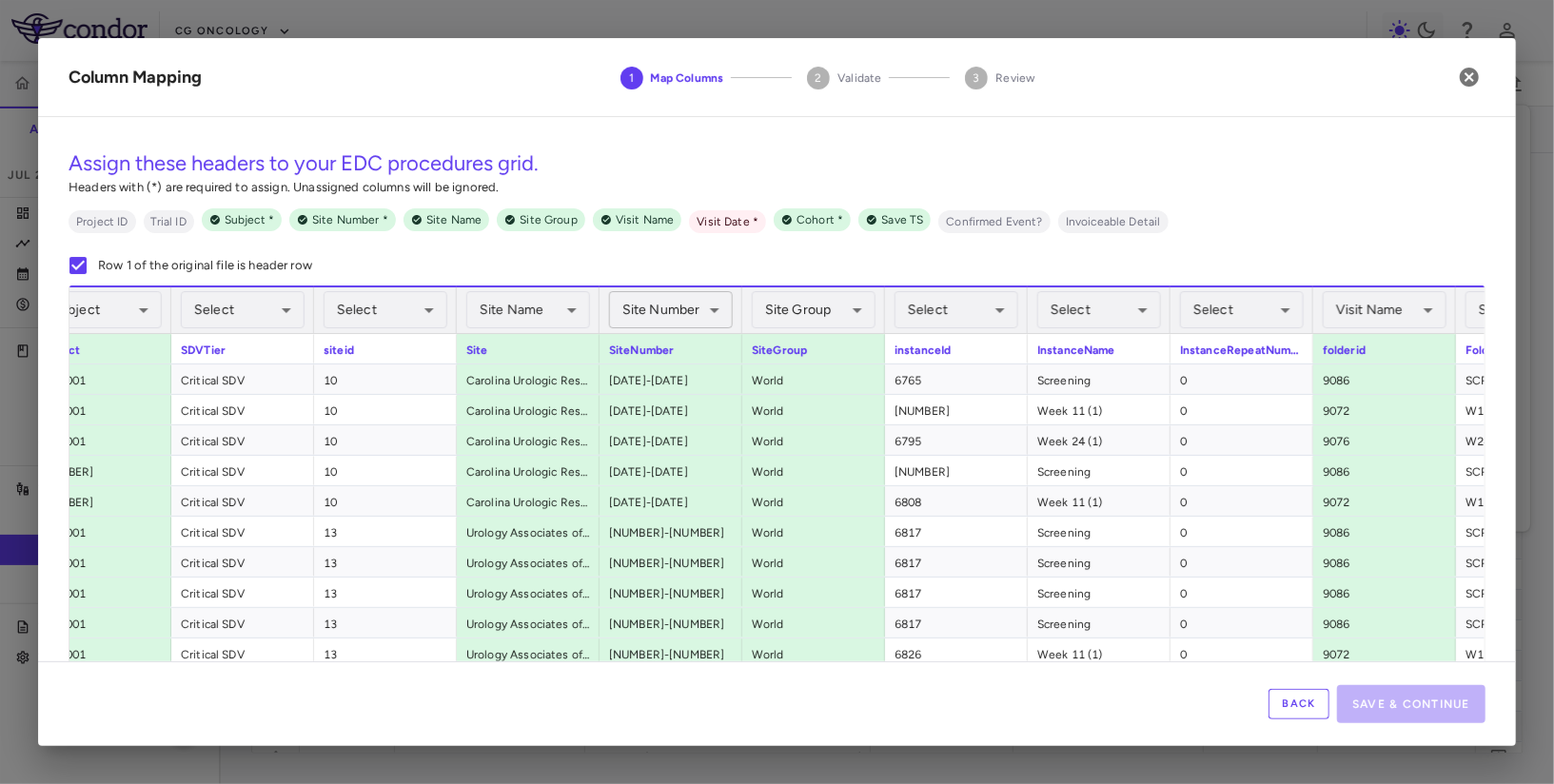 click on "Skip to sidebar Skip to main content CG Oncology PIVOT-006 Accruals Forecasting Jul 2025 (Open) Trial dashboard Analytics Financial close Journal entry Clinical expenses Summary CRO Parexel Other clinical contracts Trial activity Patient activity Site & lab cost matrix Map procedures Trial files Trial settings PIVOT-006 Intermediate-Risk NMIBC Jul 2025 (Open) Preparer Sites Labs Manage Visits and Procedures Add Site 0 Drag here to set row groups Drag here to set column labels
Site #
0" at bounding box center (777, 392) 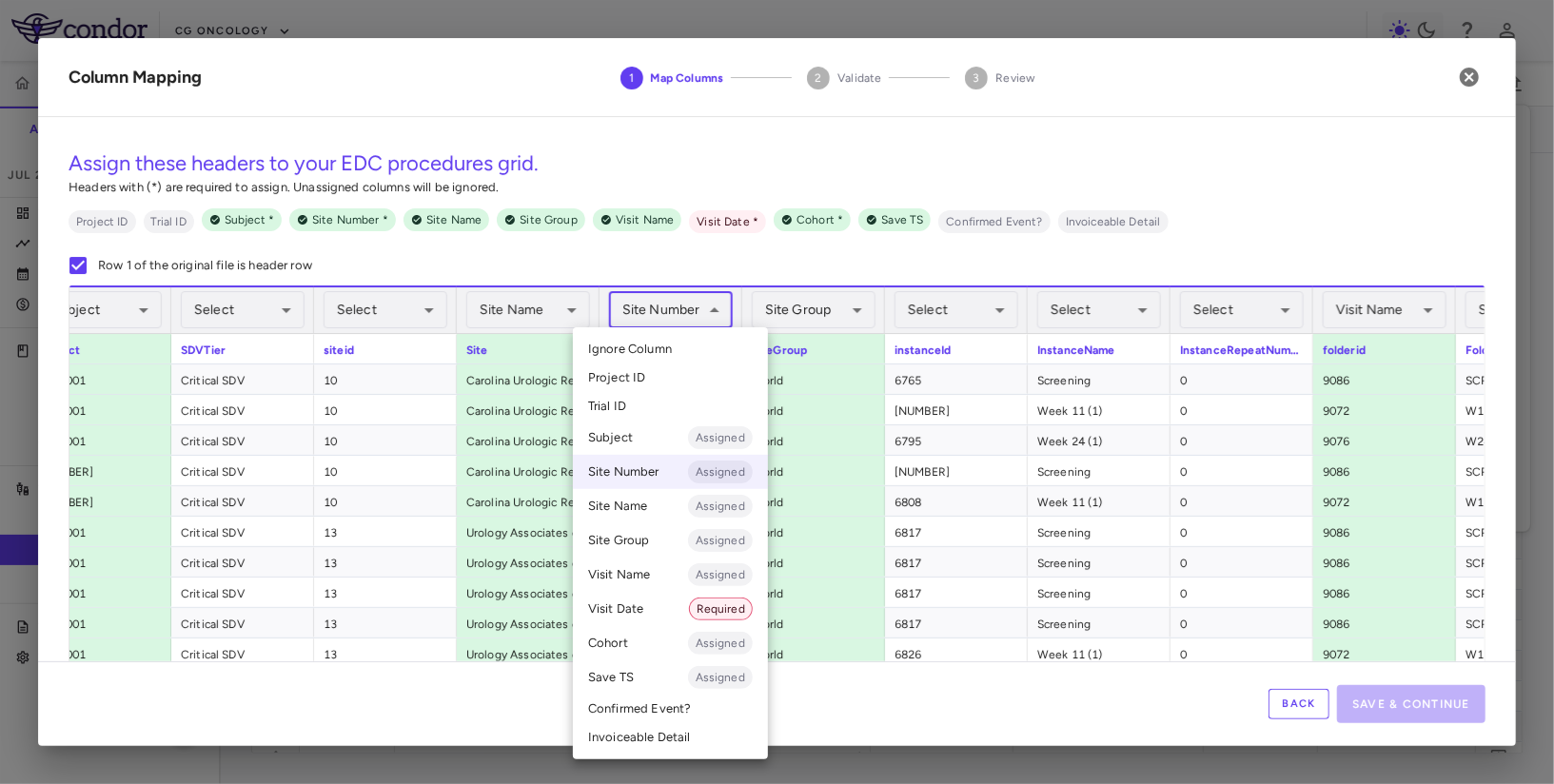 click on "Select Ignore Column Project ID Trial ID Subject Assigned Site Number Assigned Site Name Assigned Site Group Assigned Visit Name Assigned Visit Date Required Cohort Assigned Save TS Assigned Confirmed Event? Invoiceable Detail" at bounding box center (670, 543) 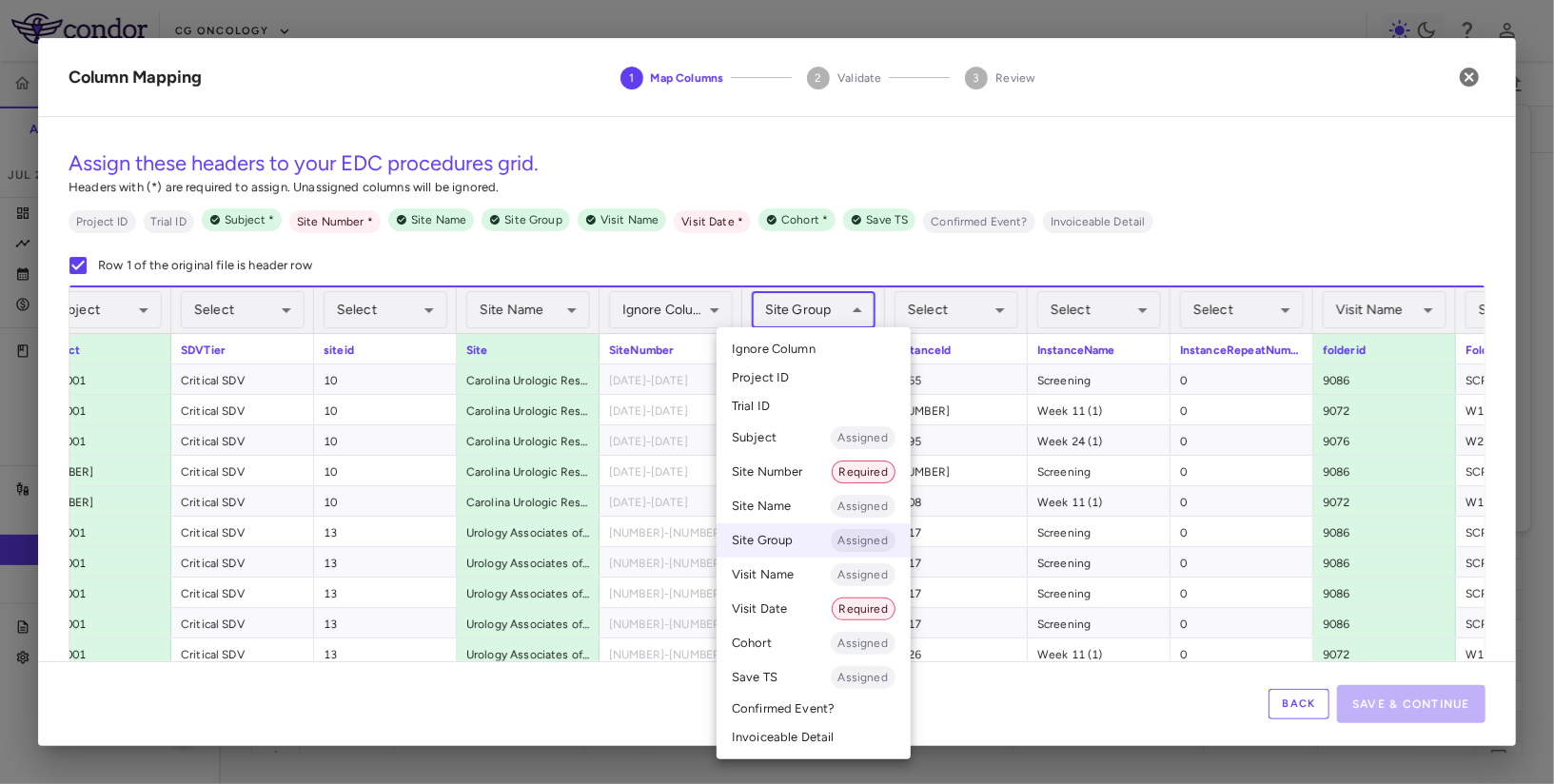 click on "Skip to sidebar Skip to main content CG Oncology PIVOT-006 Accruals Forecasting Jul 2025 (Open) Trial dashboard Analytics Financial close Journal entry Clinical expenses Summary CRO Parexel Other clinical contracts Trial activity Patient activity Site & lab cost matrix Map procedures Trial files Trial settings PIVOT-006 Intermediate-Risk NMIBC Jul 2025 (Open) Preparer Sites Labs Manage Visits and Procedures Add Site 0 Drag here to set row groups Drag here to set column labels
Site #
0" at bounding box center [777, 392] 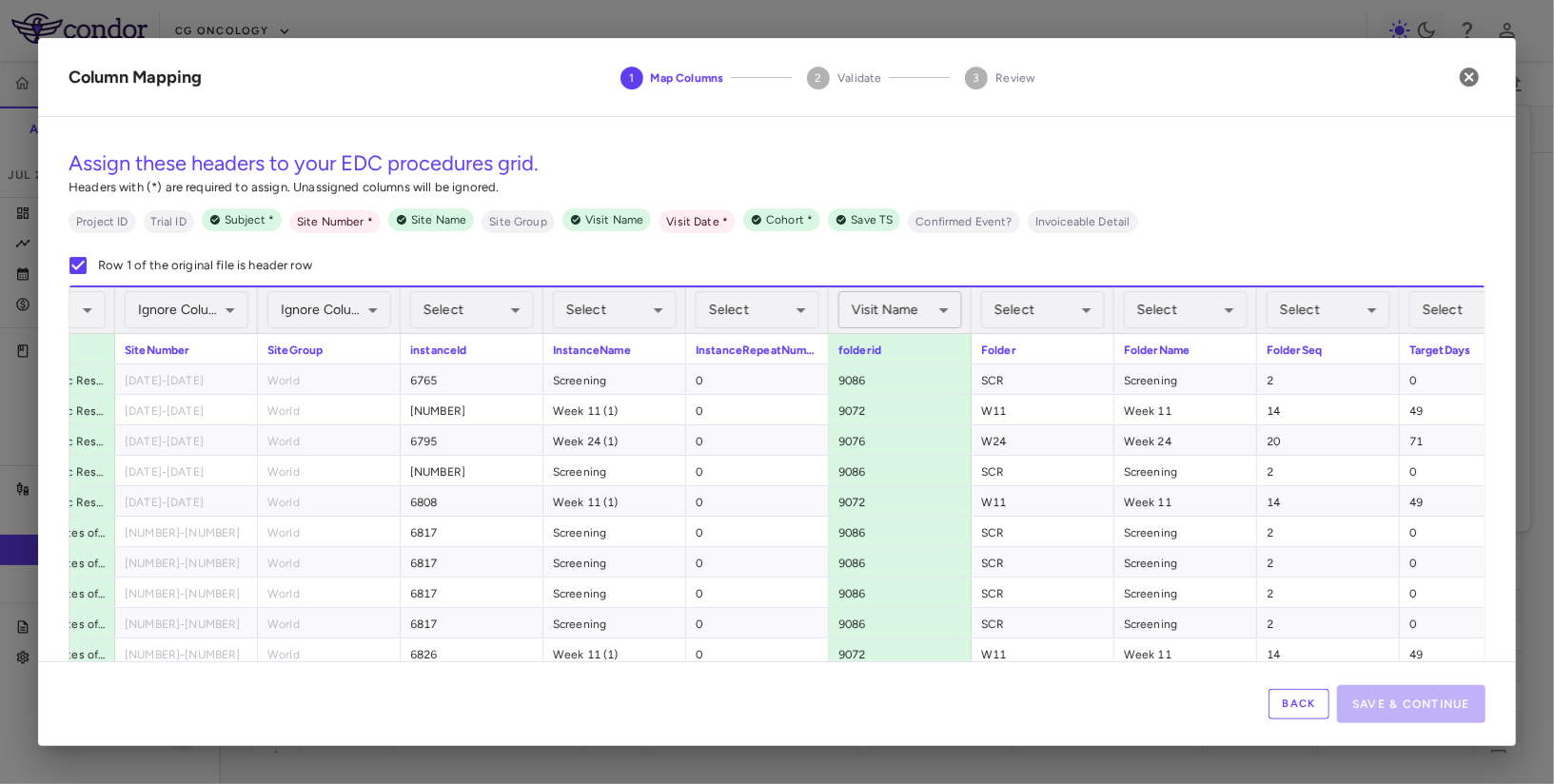 click on "Skip to sidebar Skip to main content CG Oncology PIVOT-006 Accruals Forecasting Jul 2025 (Open) Trial dashboard Analytics Financial close Journal entry Clinical expenses Summary CRO Parexel Other clinical contracts Trial activity Patient activity Site & lab cost matrix Map procedures Trial files Trial settings PIVOT-006 Intermediate-Risk NMIBC Jul 2025 (Open) Preparer Sites Labs Manage Visits and Procedures Add Site 0 Drag here to set row groups Drag here to set column labels
Site #
0" at bounding box center (777, 392) 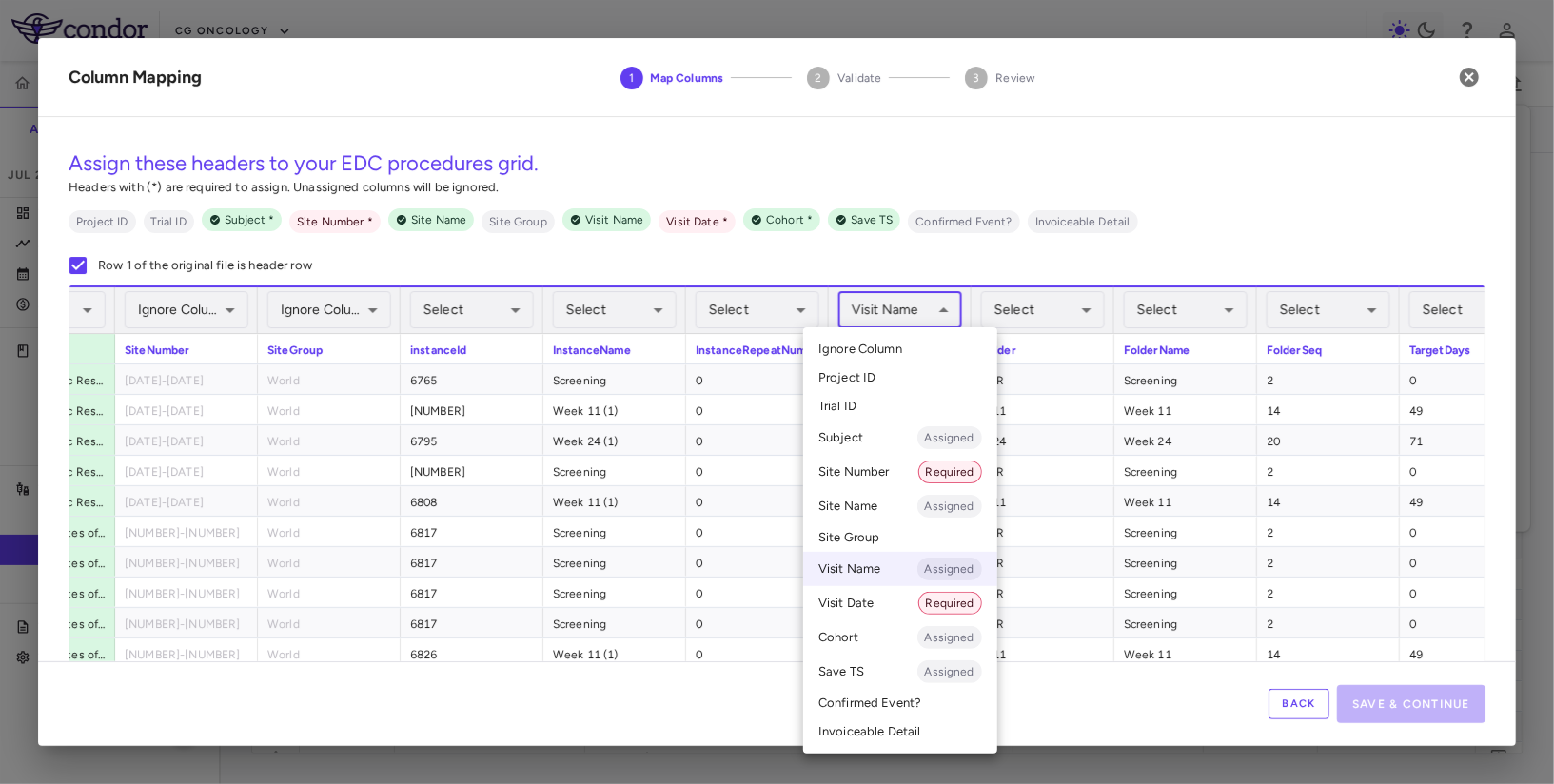 click on "Ignore Column" at bounding box center [860, 349] 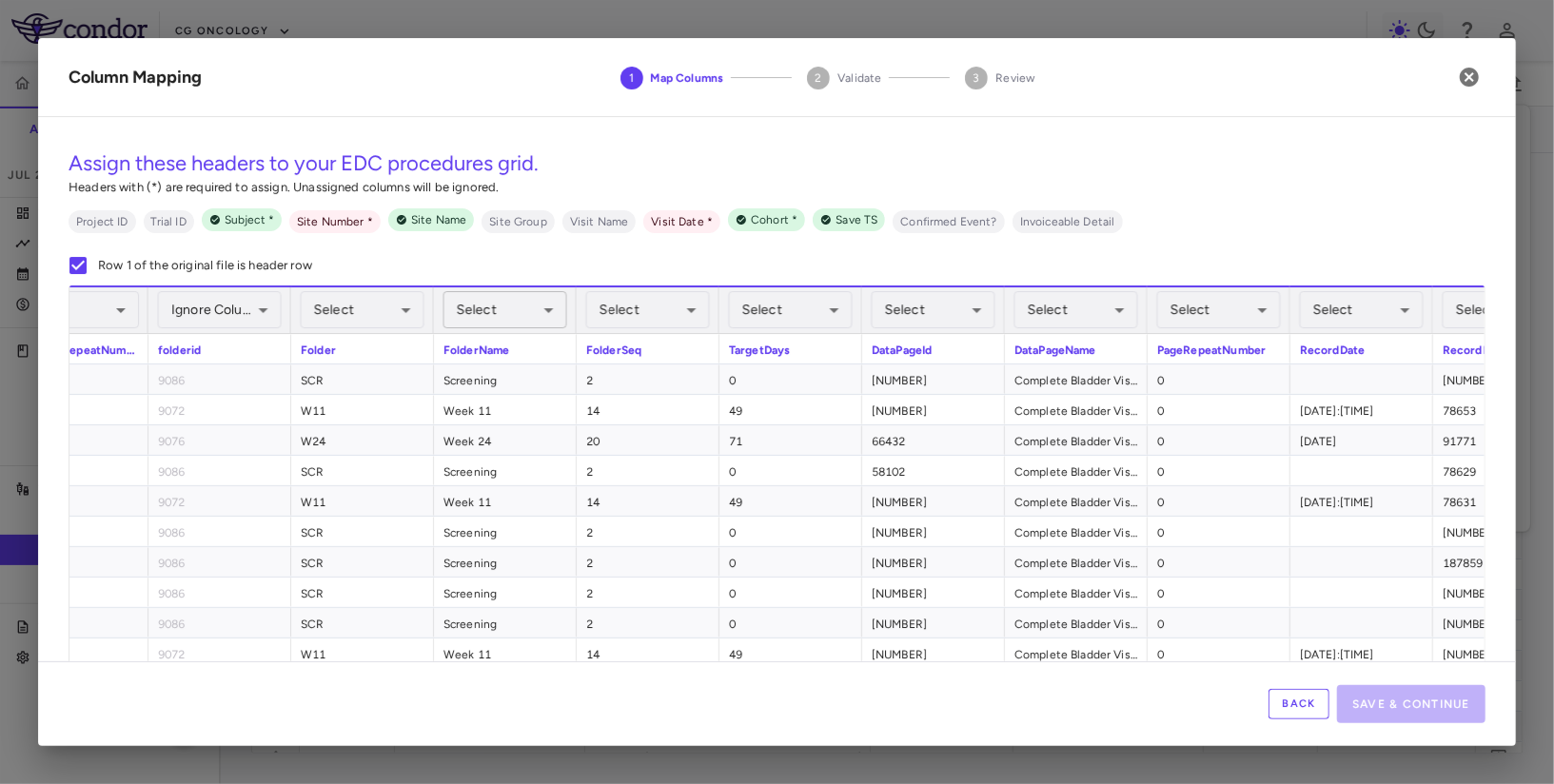 click on "Skip to sidebar Skip to main content CG Oncology PIVOT-006 Accruals Forecasting Jul 2025 (Open) Trial dashboard Analytics Financial close Journal entry Clinical expenses Summary CRO Parexel Other clinical contracts Trial activity Patient activity Site & lab cost matrix Map procedures Trial files Trial settings PIVOT-006 Intermediate-Risk NMIBC Jul 2025 (Open) Preparer Sites Labs Manage Visits and Procedures Add Site 0 Drag here to set row groups Drag here to set column labels
Site #
0" at bounding box center [777, 392] 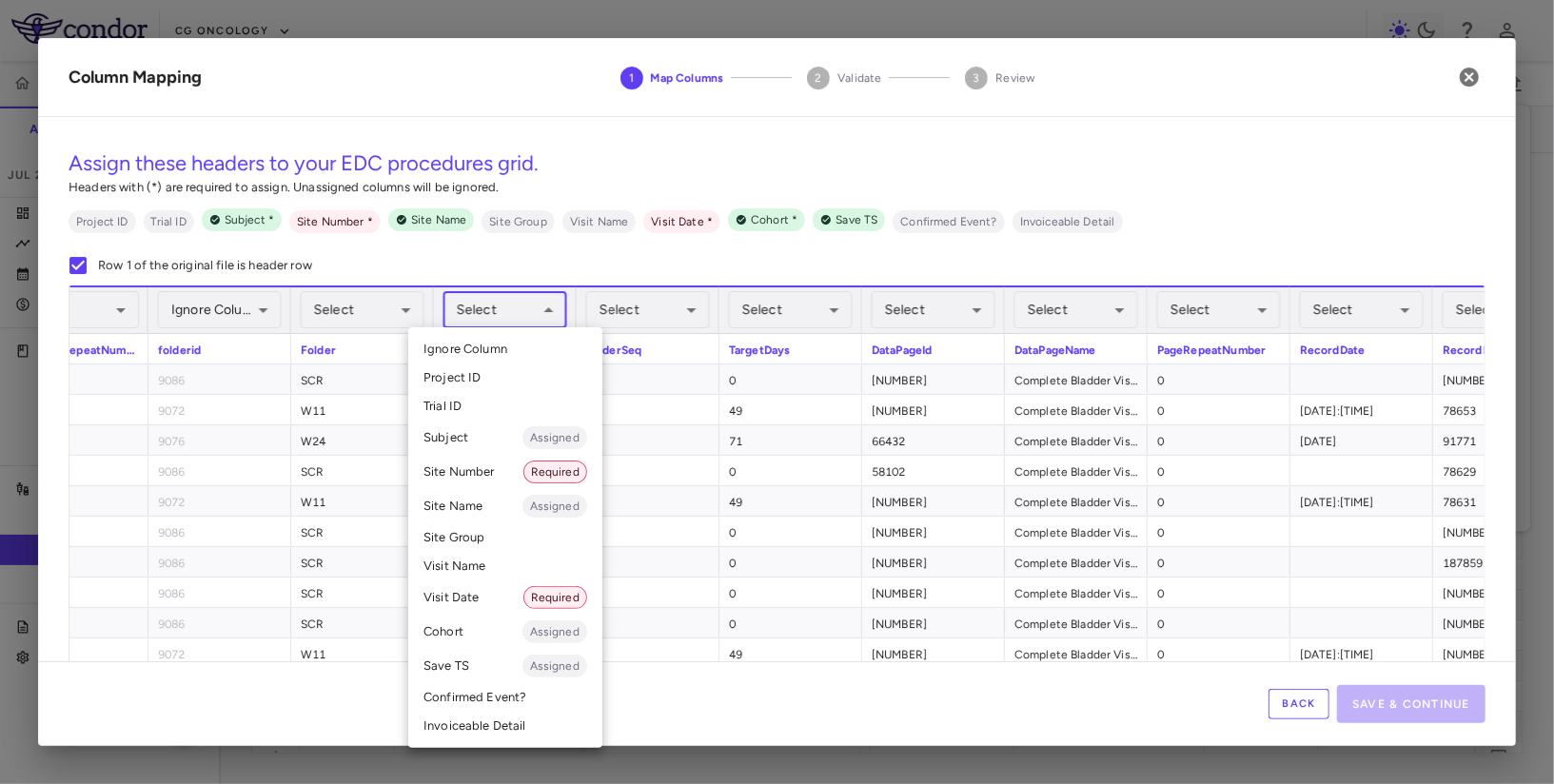 click on "Visit Name" at bounding box center (505, 566) 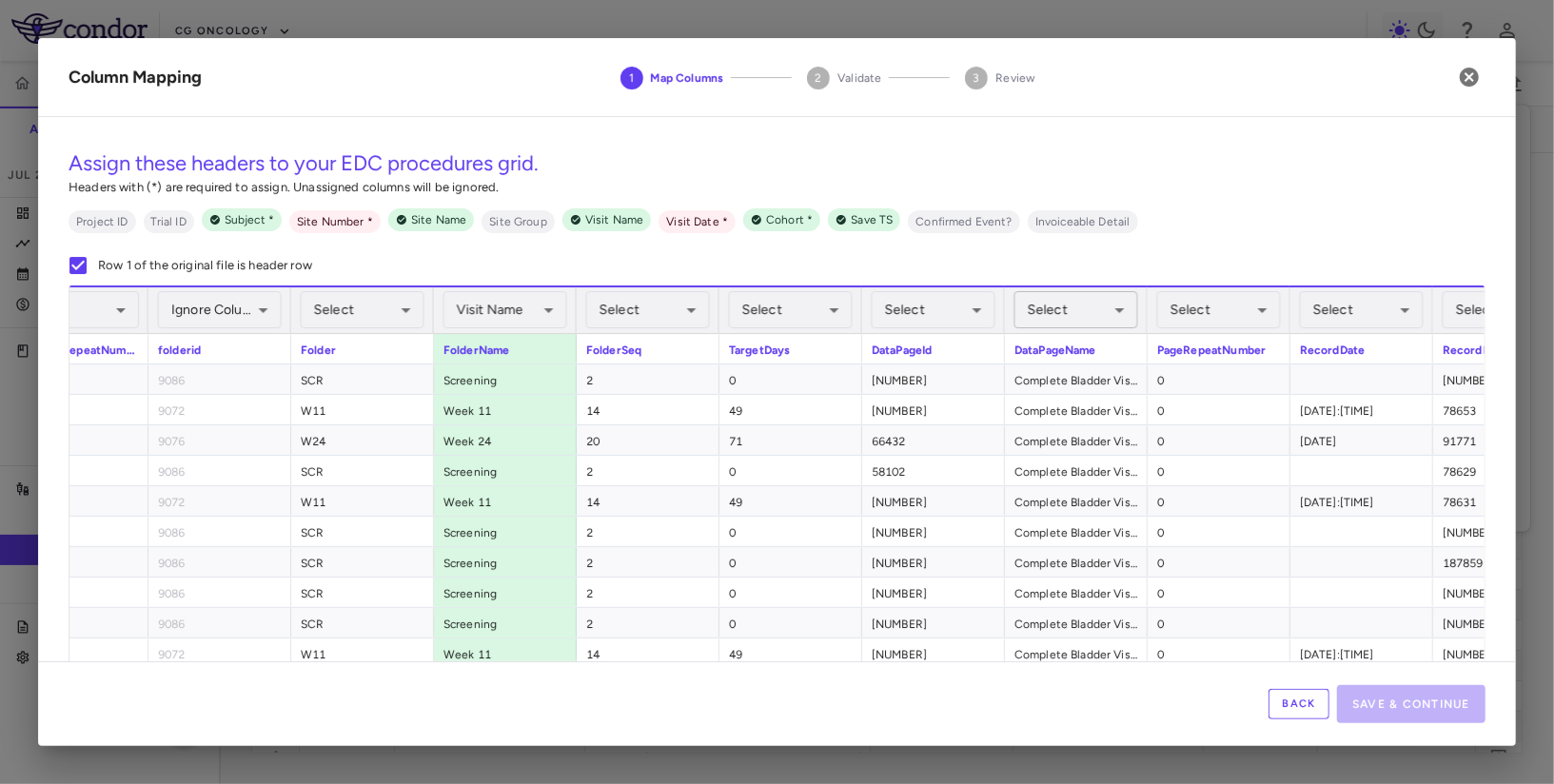 click on "Skip to sidebar Skip to main content CG Oncology PIVOT-006 Accruals Forecasting Jul 2025 (Open) Trial dashboard Analytics Financial close Journal entry Clinical expenses Summary CRO Parexel Other clinical contracts Trial activity Patient activity Site & lab cost matrix Map procedures Trial files Trial settings PIVOT-006 Intermediate-Risk NMIBC Jul 2025 (Open) Preparer Sites Labs Manage Visits and Procedures Add Site 0 Drag here to set row groups Drag here to set column labels
Site #
0" at bounding box center (777, 392) 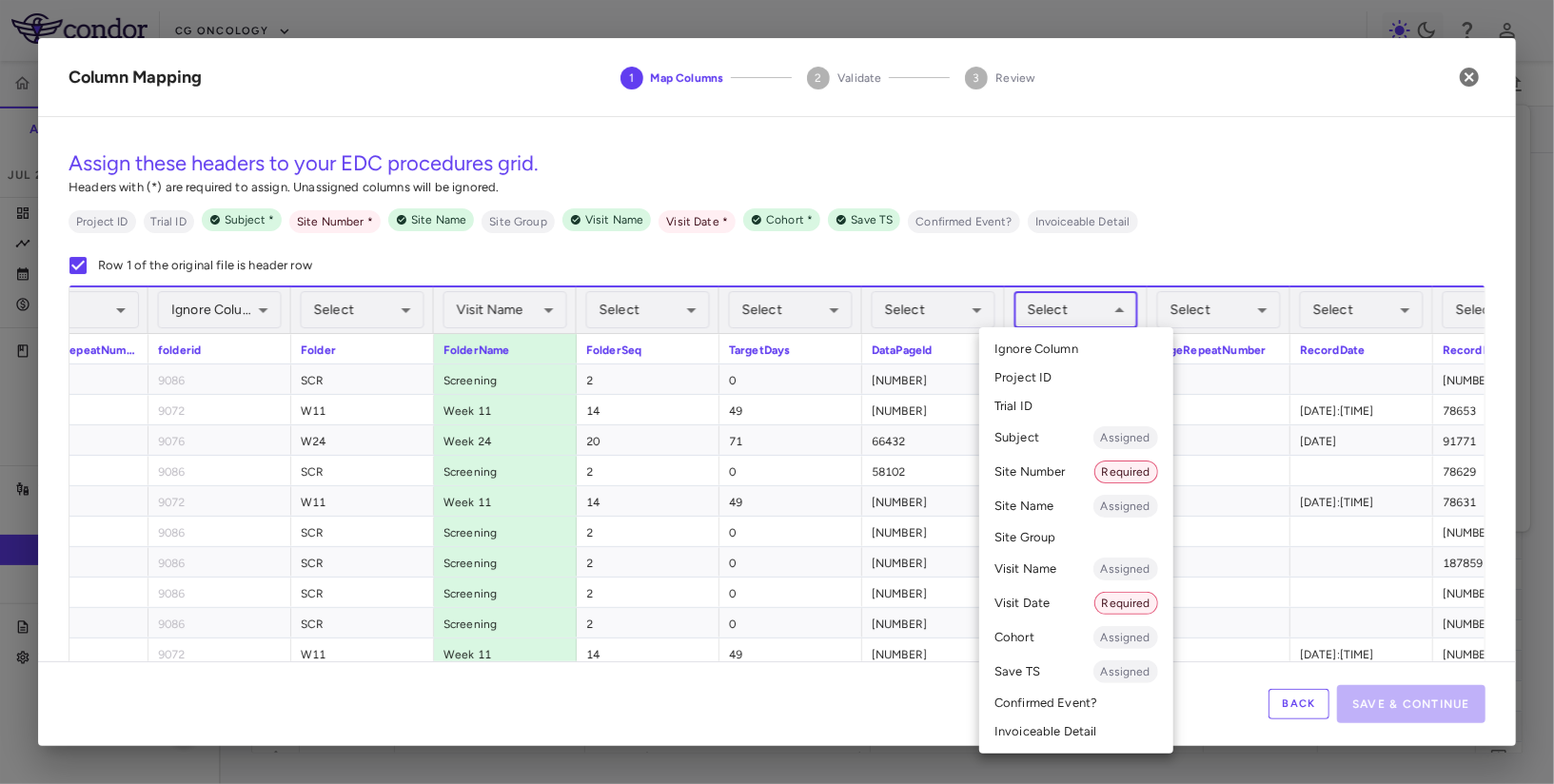 click on "Invoiceable Detail" at bounding box center (1076, 732) 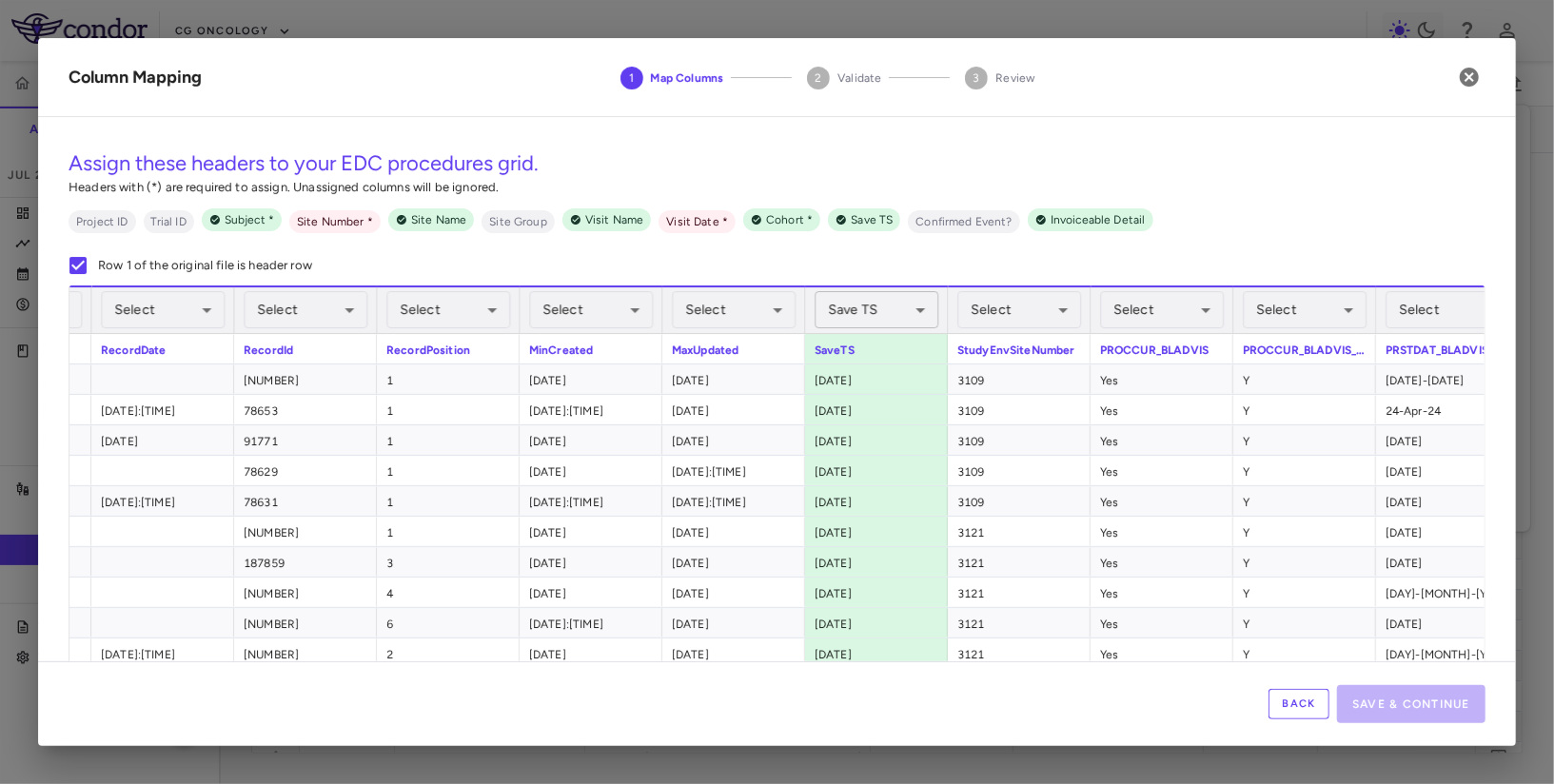 click on "Skip to sidebar Skip to main content CG Oncology PIVOT-006 Accruals Forecasting Jul 2025 (Open) Trial dashboard Analytics Financial close Journal entry Clinical expenses Summary CRO Parexel Other clinical contracts Trial activity Patient activity Site & lab cost matrix Map procedures Trial files Trial settings PIVOT-006 Intermediate-Risk NMIBC Jul 2025 (Open) Preparer Sites Labs Manage Visits and Procedures Add Site 0 Drag here to set row groups Drag here to set column labels
Site #
0" at bounding box center (777, 392) 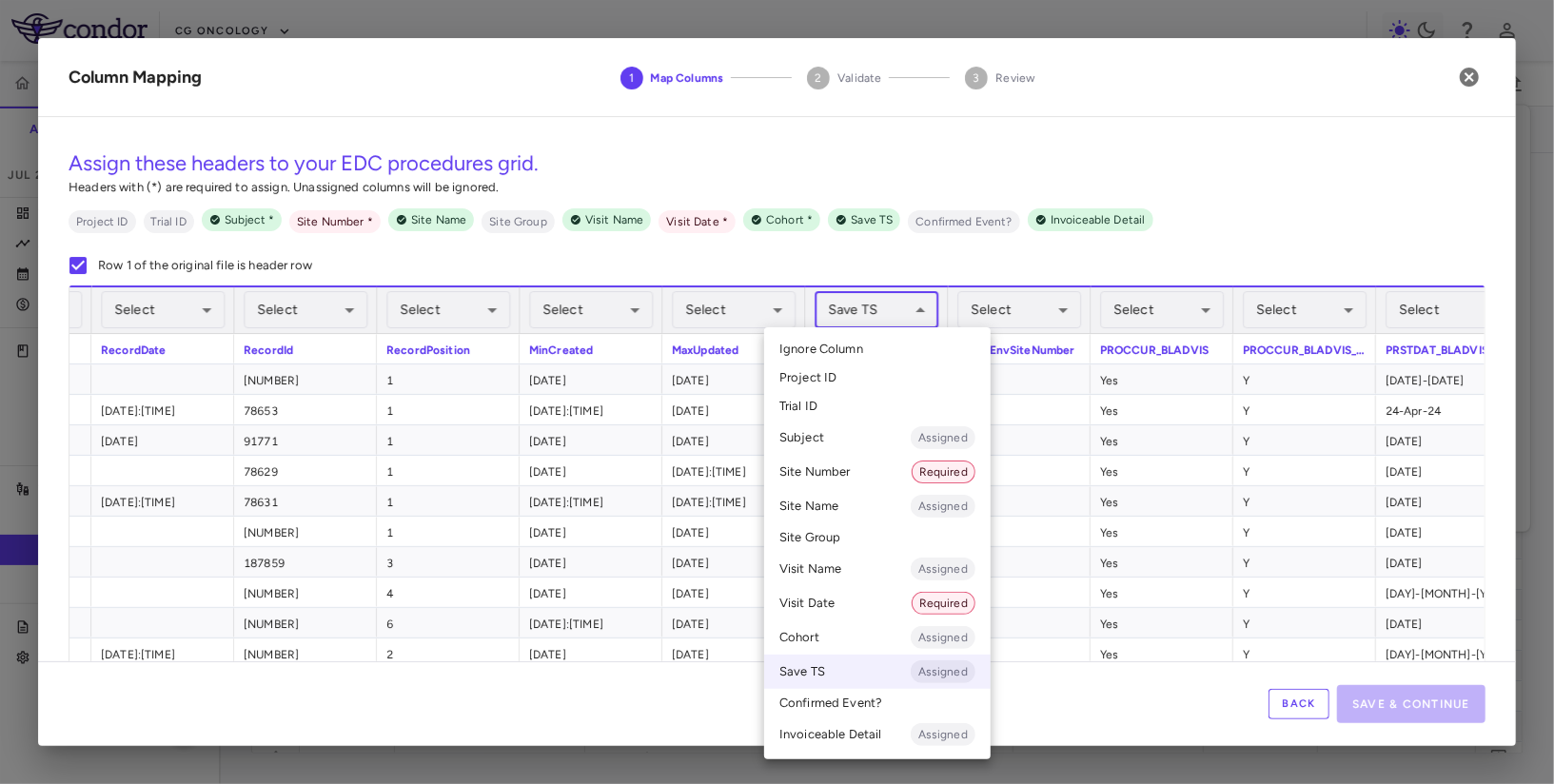 click on "Ignore Column" at bounding box center [877, 349] 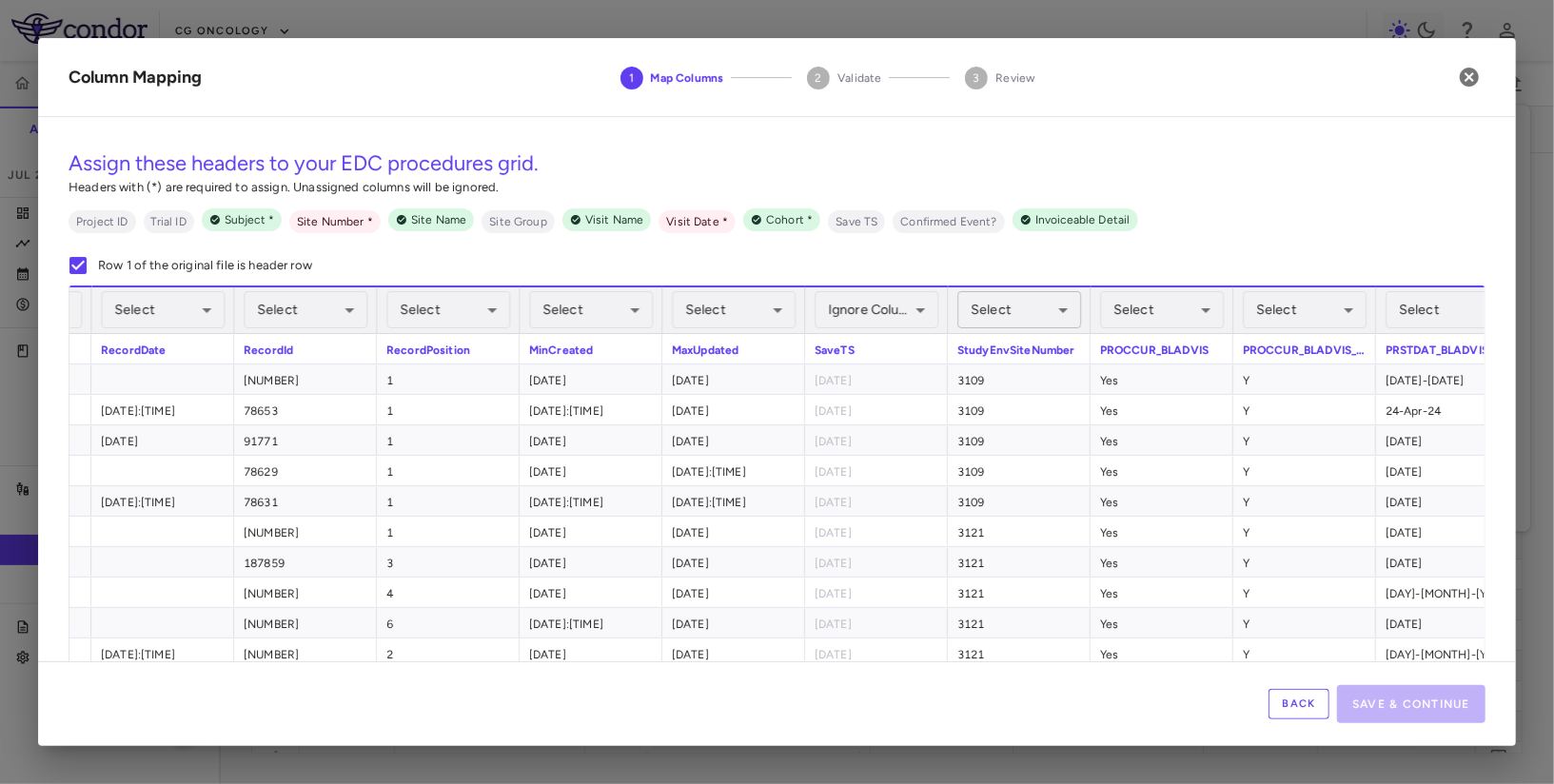 click on "Skip to sidebar Skip to main content CG Oncology PIVOT-006 Accruals Forecasting Jul 2025 (Open) Trial dashboard Analytics Financial close Journal entry Clinical expenses Summary CRO Parexel Other clinical contracts Trial activity Patient activity Site & lab cost matrix Map procedures Trial files Trial settings PIVOT-006 Intermediate-Risk NMIBC Jul 2025 (Open) Preparer Sites Labs Manage Visits and Procedures Add Site 0 Drag here to set row groups Drag here to set column labels
Site #
0" at bounding box center (777, 392) 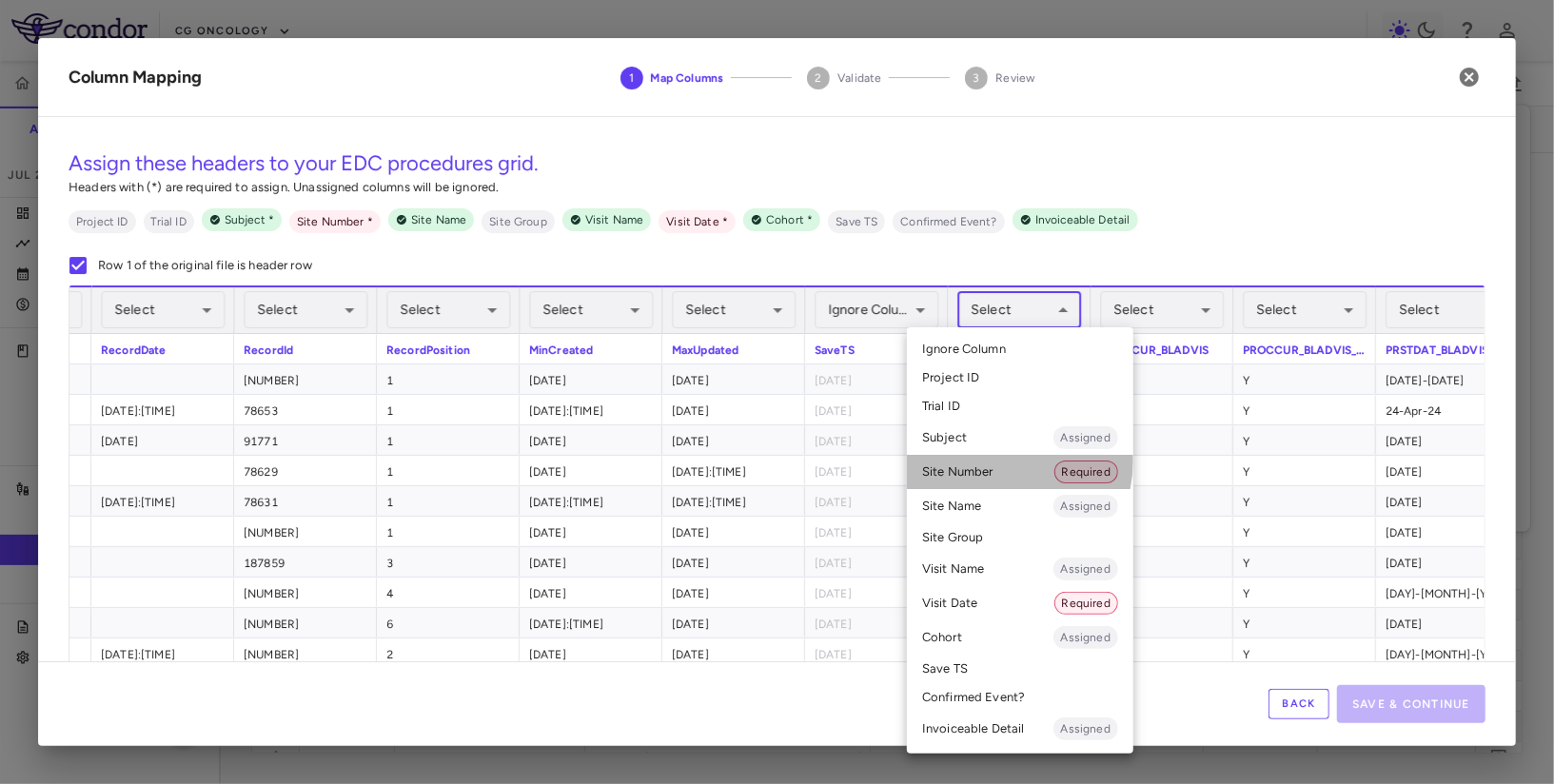 click on "Site Number Required" at bounding box center (1020, 472) 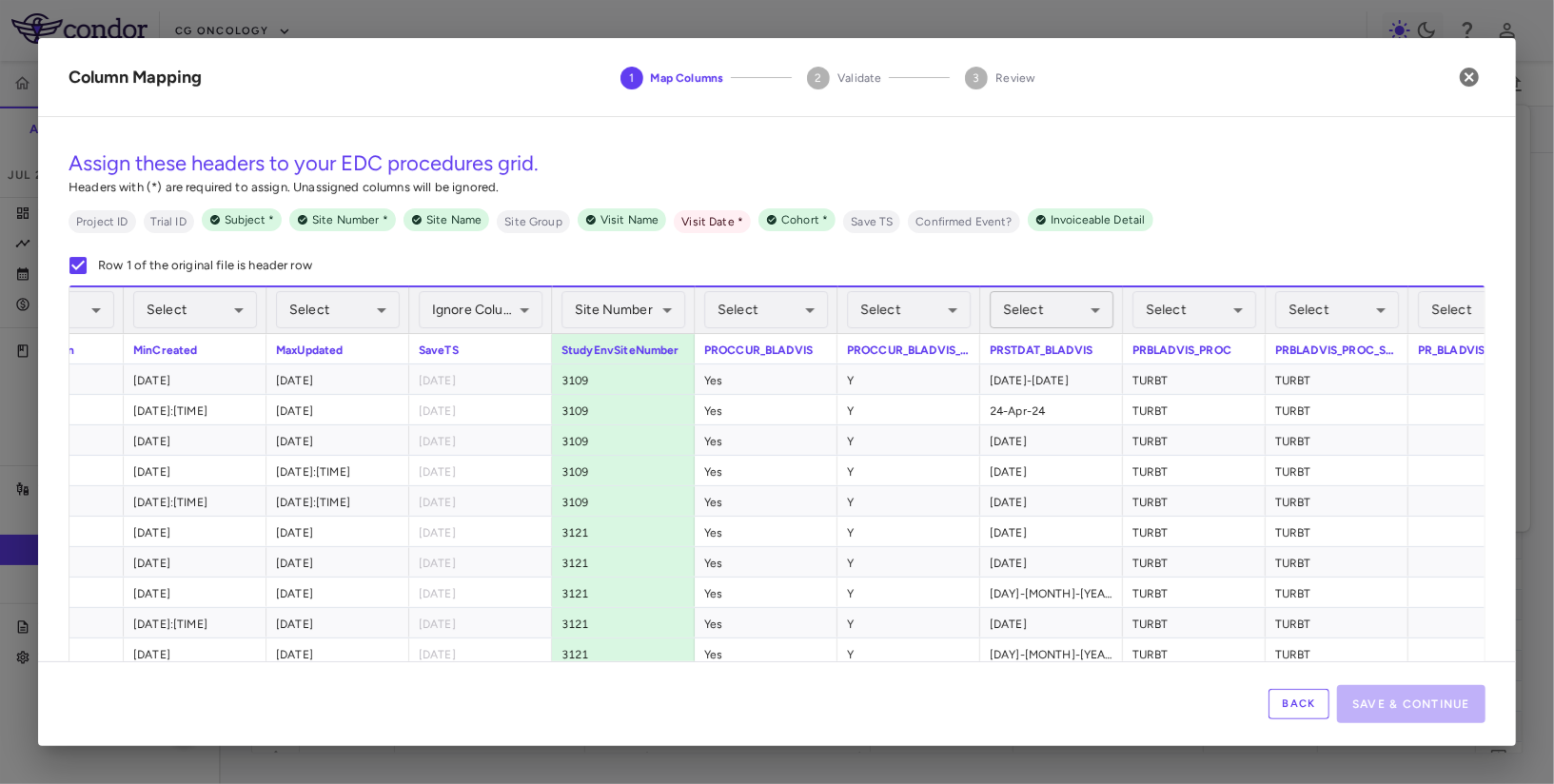 click on "Skip to sidebar Skip to main content CG Oncology PIVOT-006 Accruals Forecasting Jul 2025 (Open) Trial dashboard Analytics Financial close Journal entry Clinical expenses Summary CRO Parexel Other clinical contracts Trial activity Patient activity Site & lab cost matrix Map procedures Trial files Trial settings PIVOT-006 Intermediate-Risk NMIBC Jul 2025 (Open) Preparer Sites Labs Manage Visits and Procedures Add Site 0 Drag here to set row groups Drag here to set column labels
Site #
0" at bounding box center [777, 392] 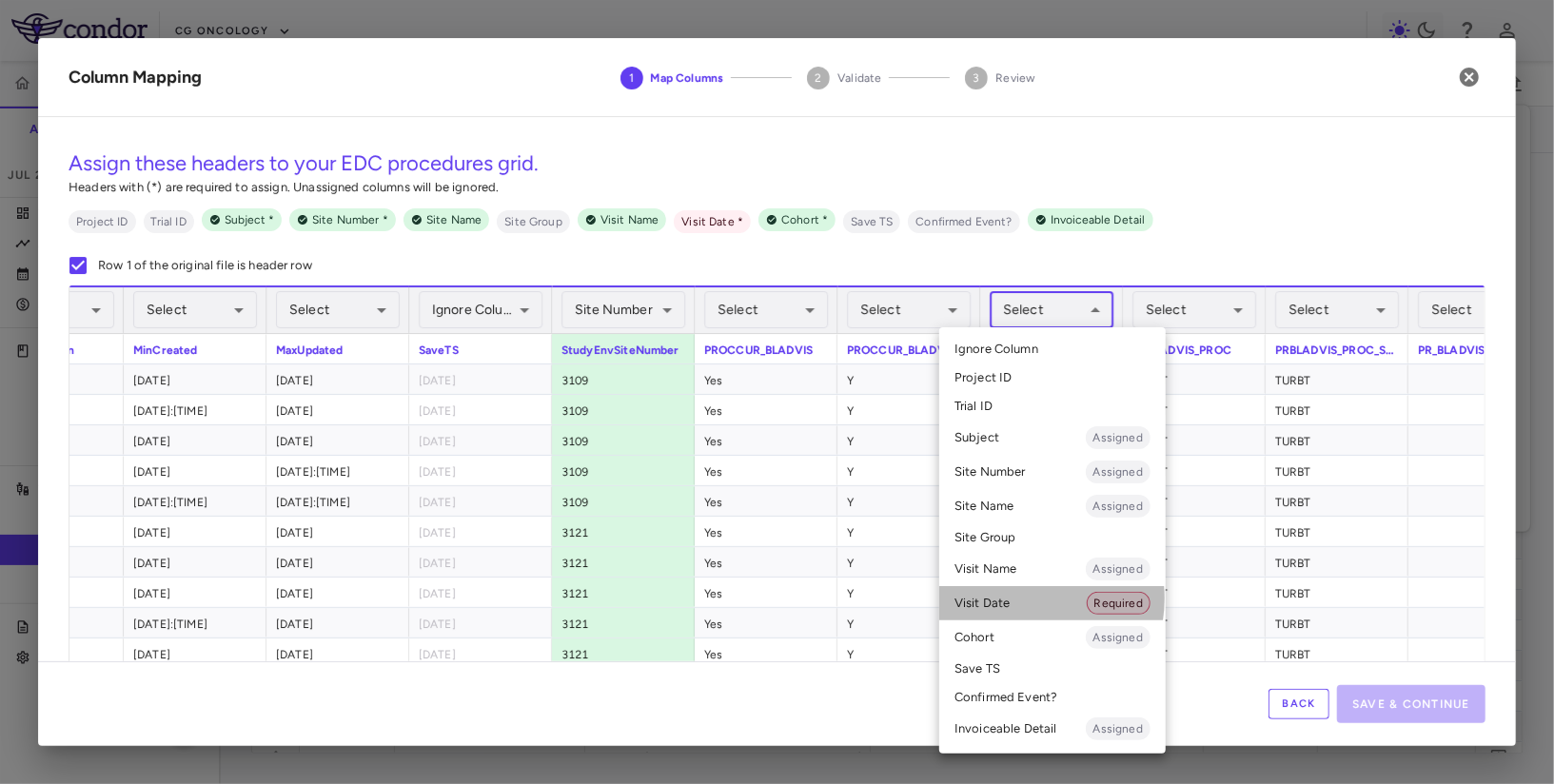 click on "Visit Date Required" at bounding box center [1052, 603] 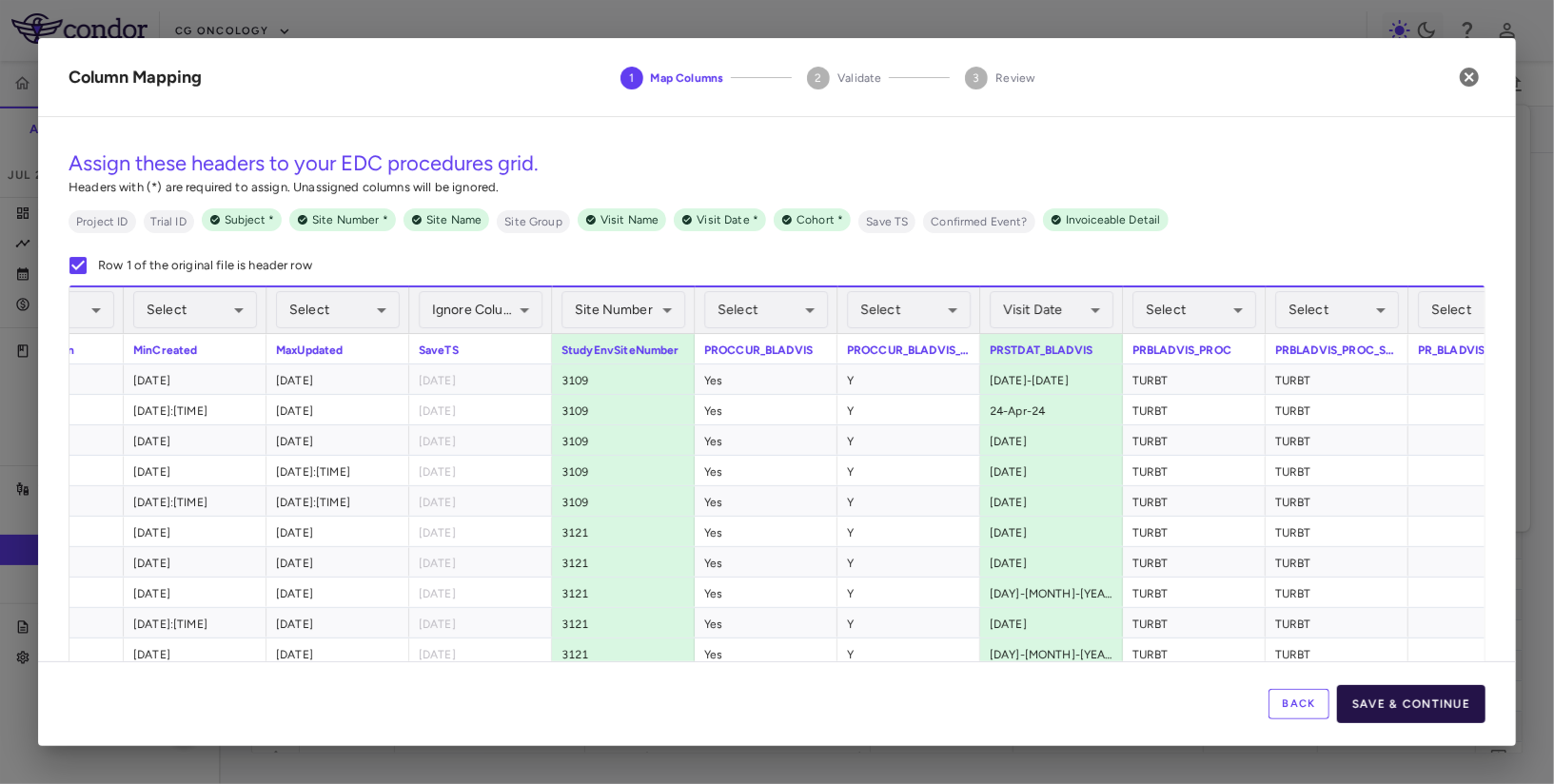 click on "Save & Continue" at bounding box center (1411, 704) 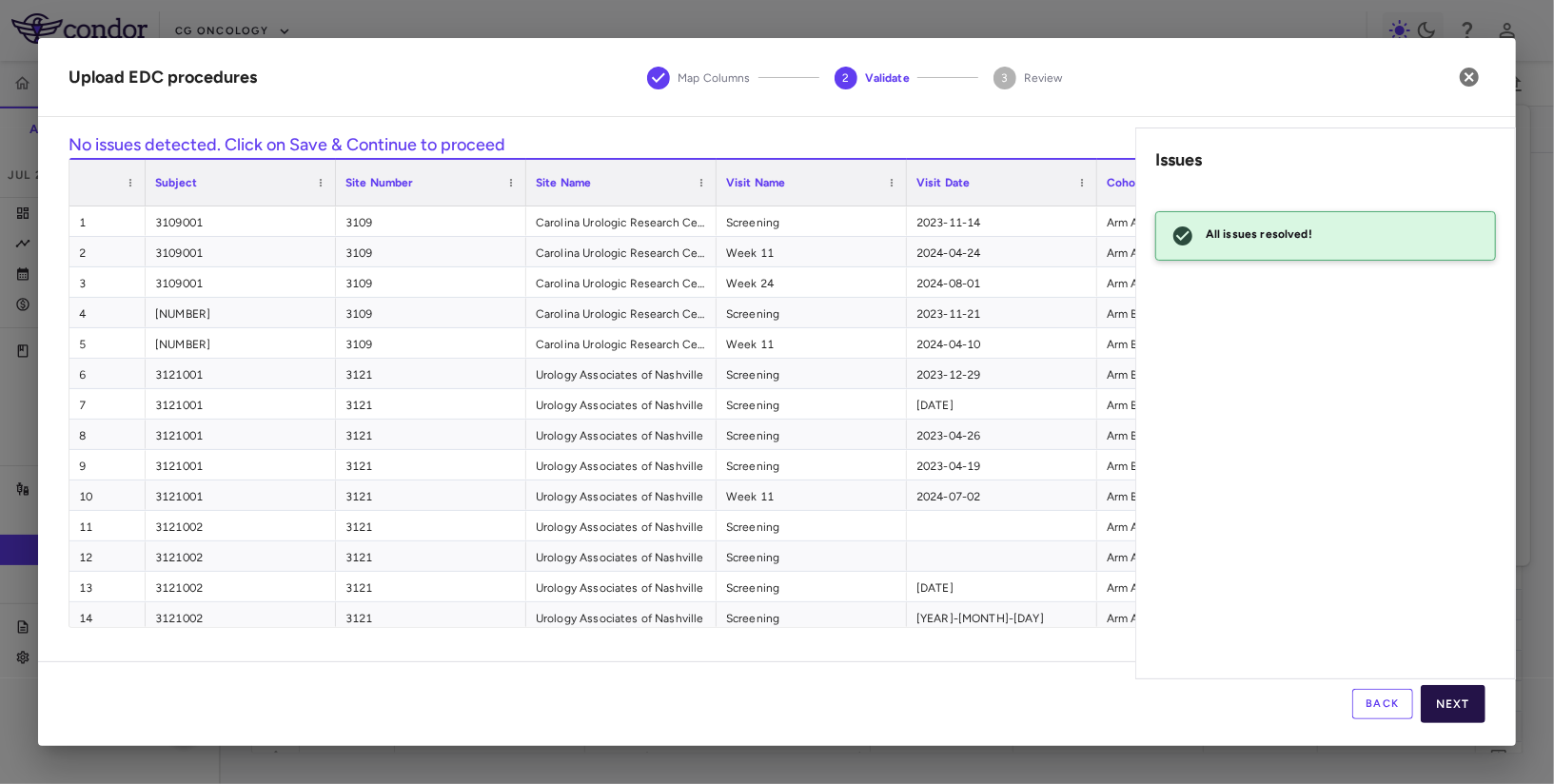 click on "Next" at bounding box center (1453, 704) 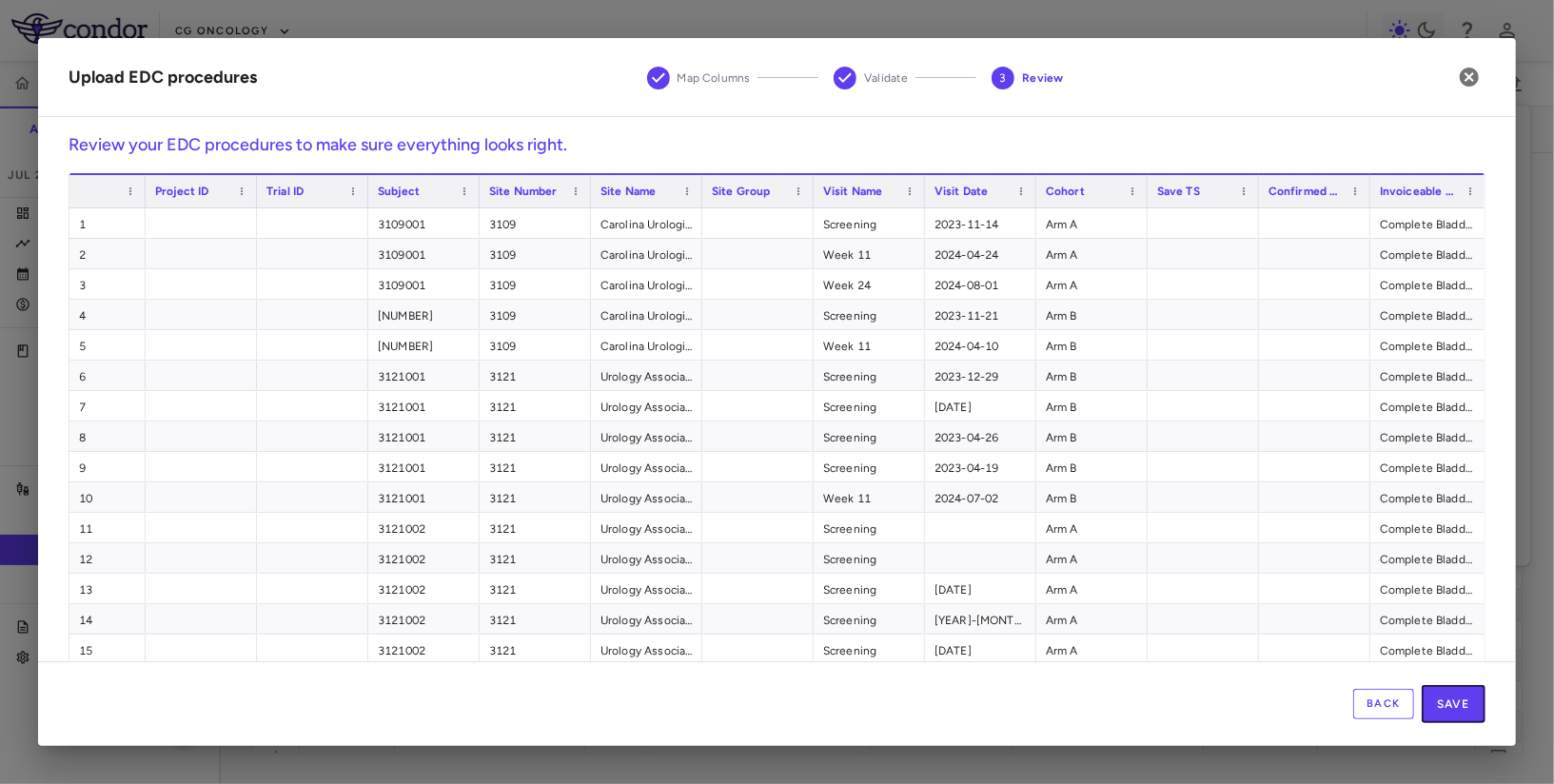 click on "Save" at bounding box center (1453, 704) 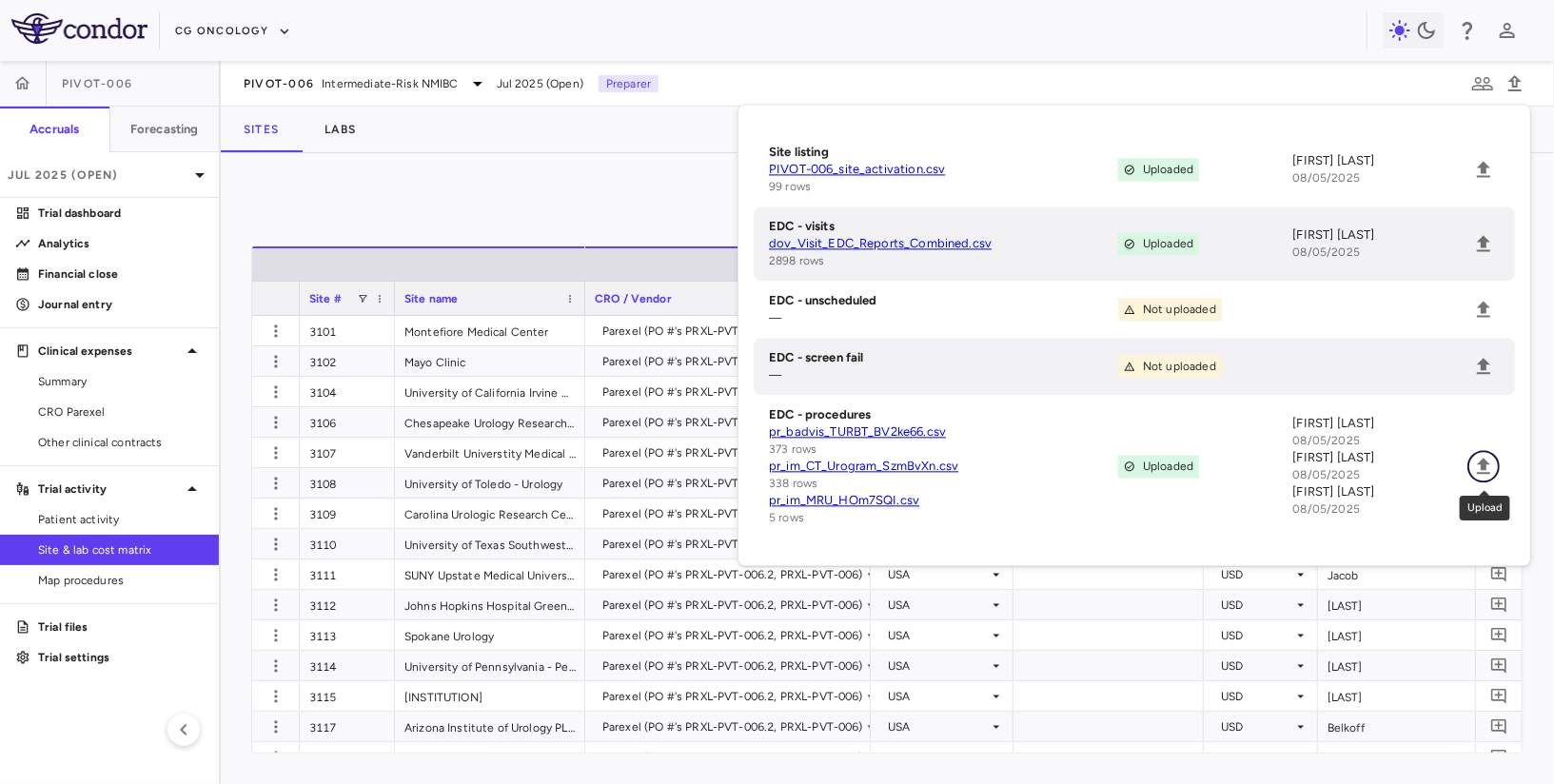 click 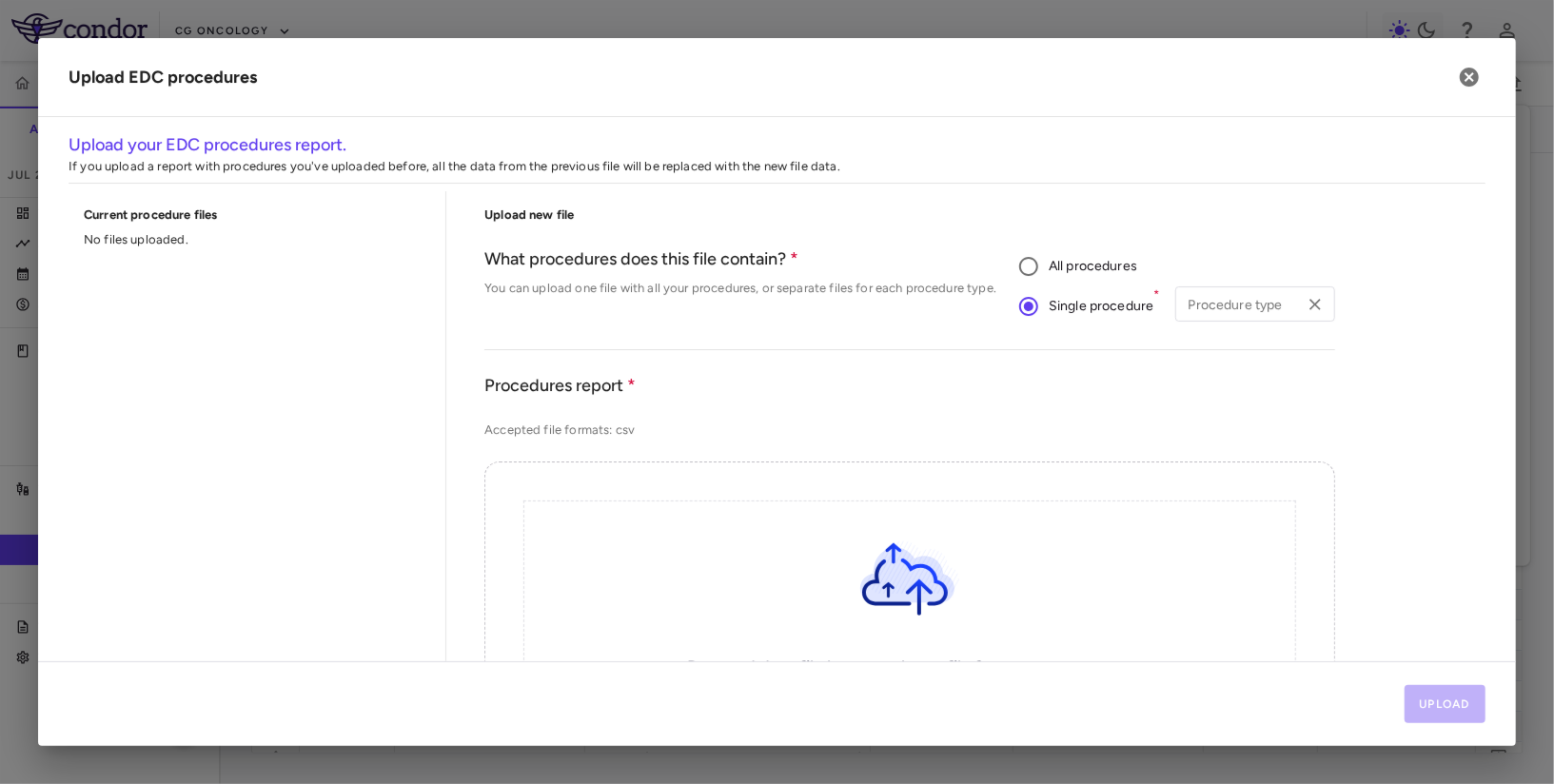 click on "Procedure type" at bounding box center (1239, 304) 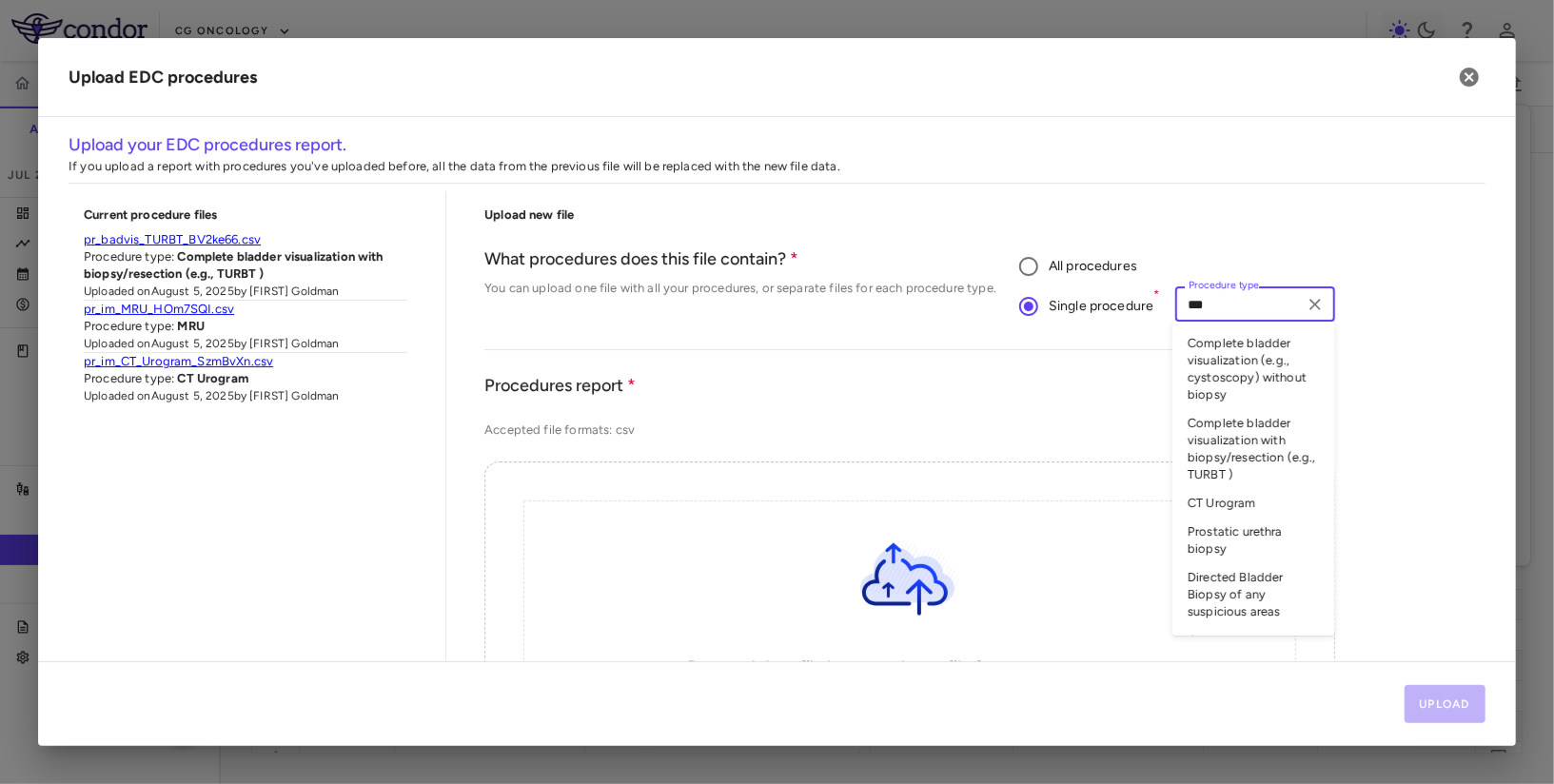 type on "****" 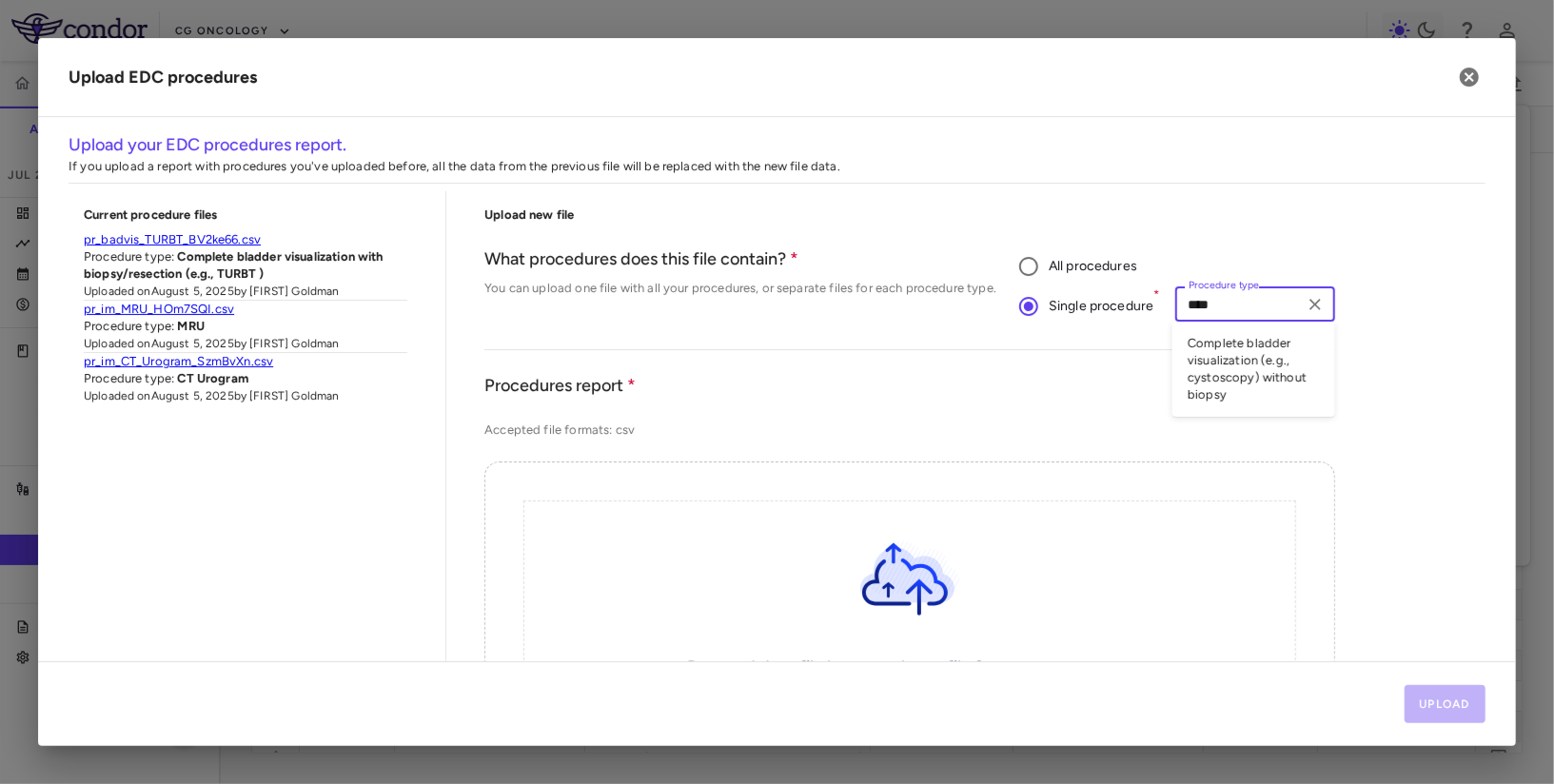 click on "Complete bladder visualization (e.g., cystoscopy) without biopsy" at bounding box center [1253, 369] 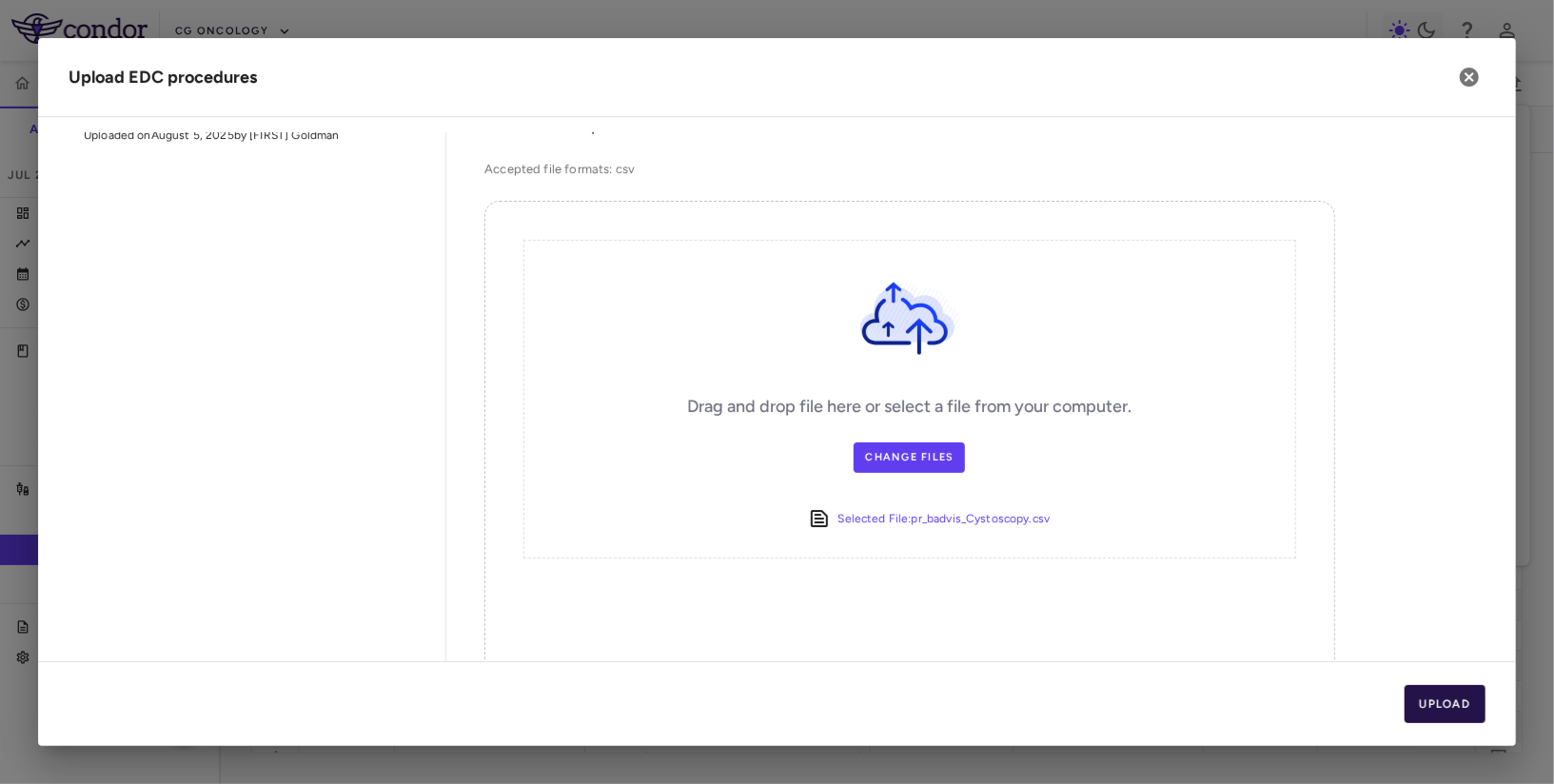 click on "Upload" at bounding box center [1446, 704] 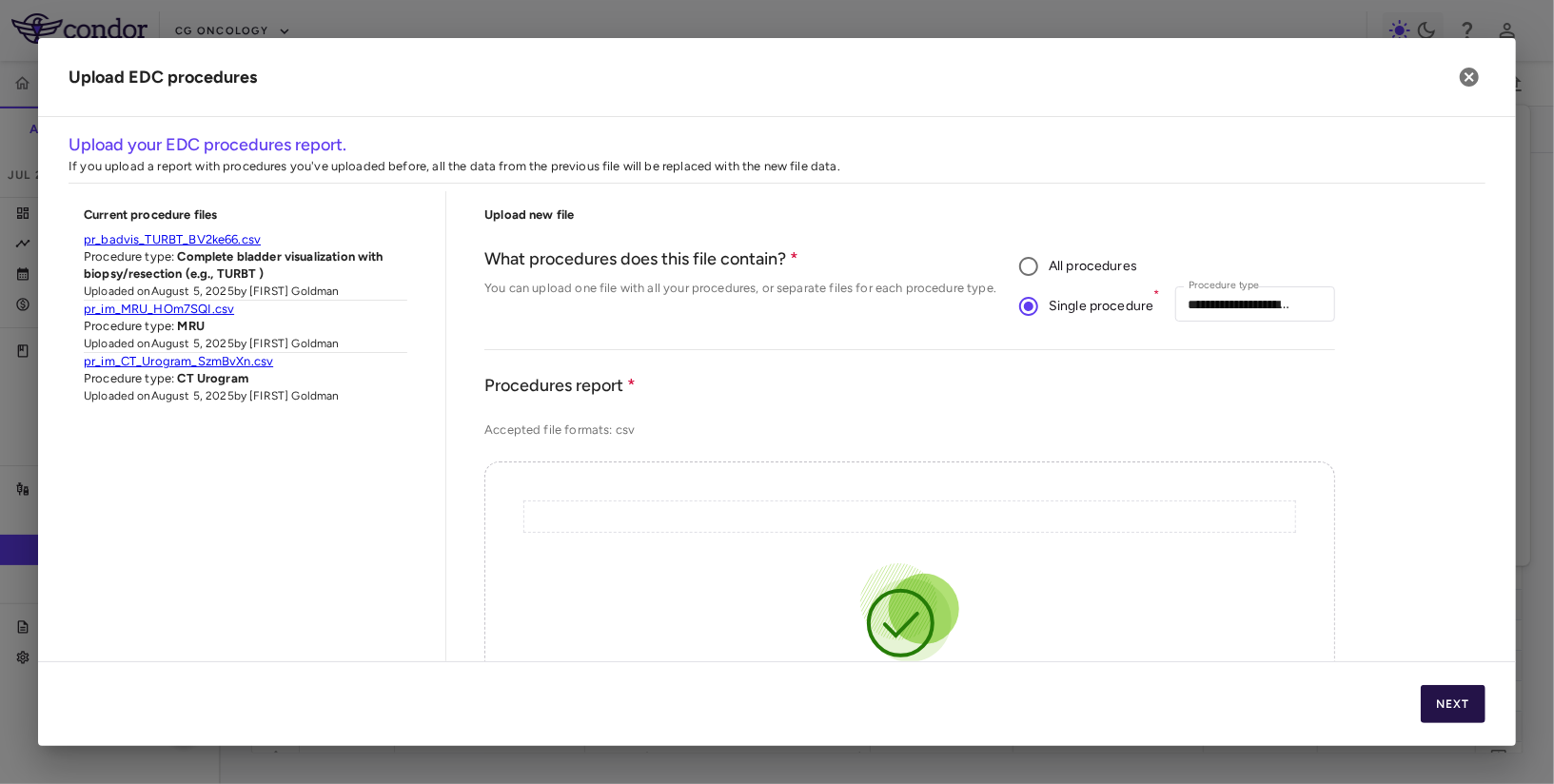 click on "Next" at bounding box center (1453, 704) 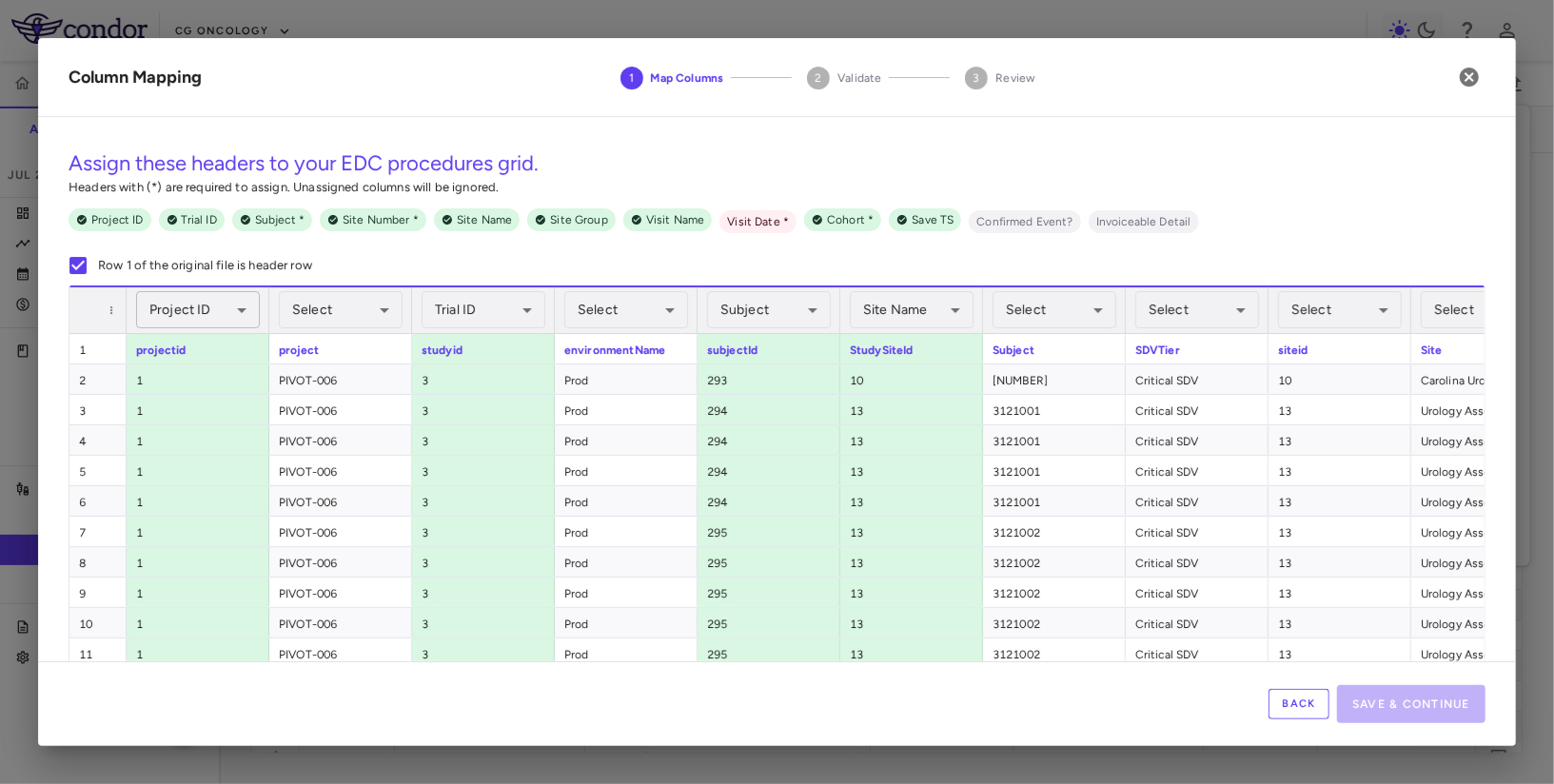 click on "Skip to sidebar Skip to main content CG Oncology PIVOT-006 Accruals Forecasting Jul 2025 (Open) Trial dashboard Analytics Financial close Journal entry Clinical expenses Summary CRO Parexel Other clinical contracts Trial activity Patient activity Site & lab cost matrix Map procedures Trial files Trial settings PIVOT-006 Intermediate-Risk NMIBC Jul 2025 (Open) Preparer Sites Labs Manage Visits and Procedures Add Site 0 Drag here to set row groups Drag here to set column labels
Site #
0" at bounding box center (777, 392) 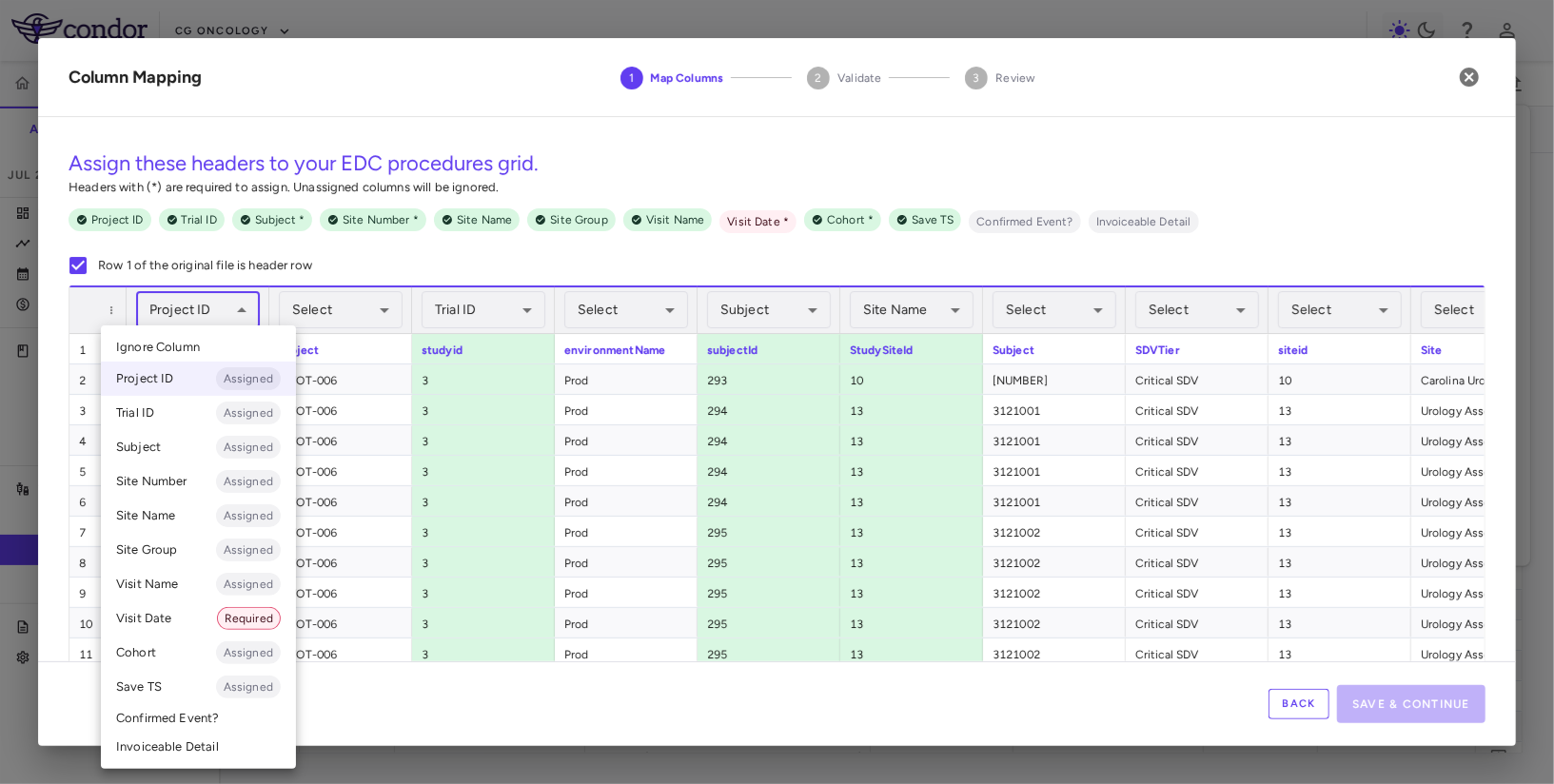click on "Ignore Column" at bounding box center [198, 347] 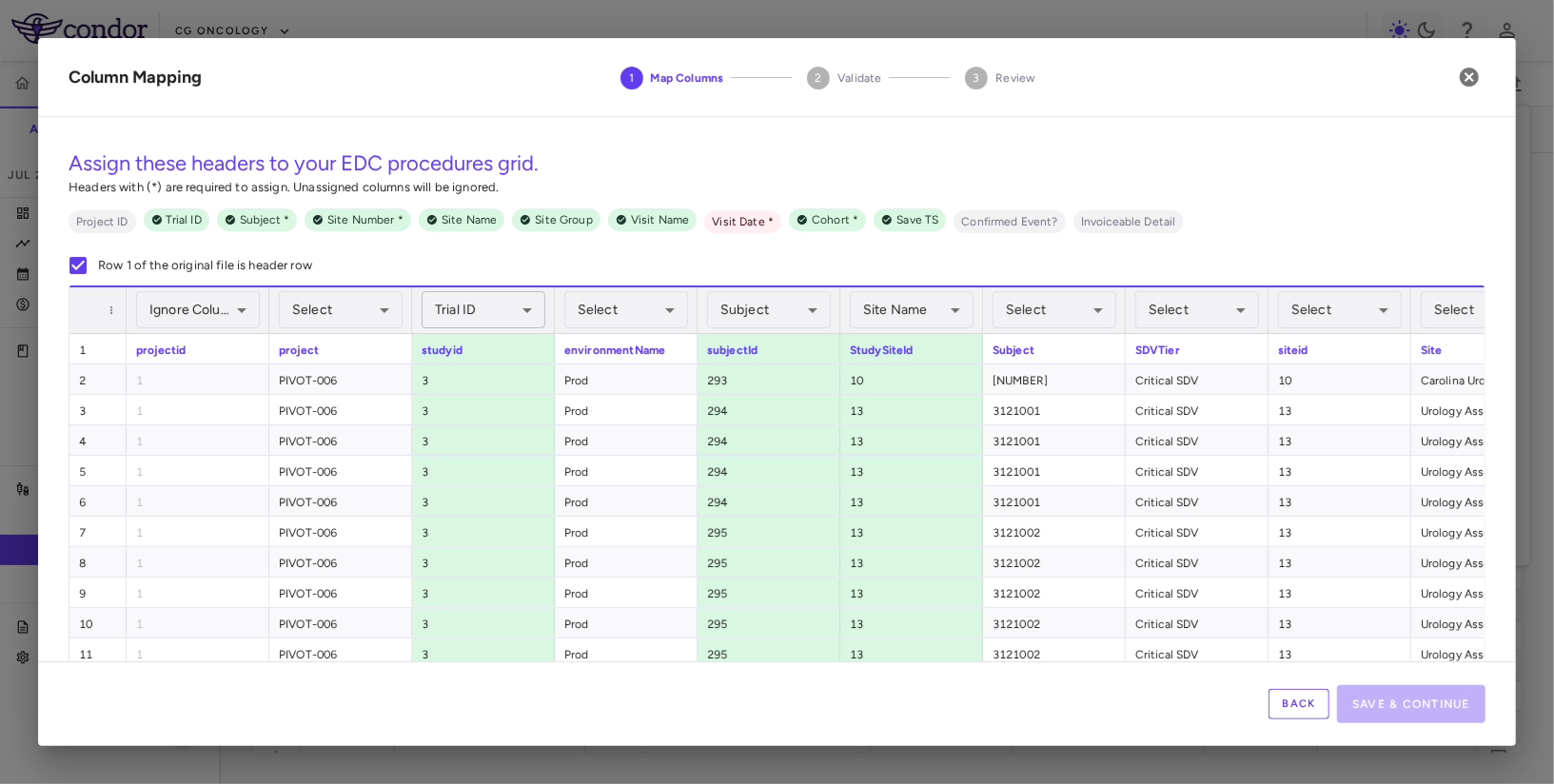 click on "Skip to sidebar Skip to main content CG Oncology PIVOT-006 Accruals Forecasting Jul 2025 (Open) Trial dashboard Analytics Financial close Journal entry Clinical expenses Summary CRO Parexel Other clinical contracts Trial activity Patient activity Site & lab cost matrix Map procedures Trial files Trial settings PIVOT-006 Intermediate-Risk NMIBC Jul 2025 (Open) Preparer Sites Labs Manage Visits and Procedures Add Site 0 Drag here to set row groups Drag here to set column labels
Site #
0" at bounding box center (777, 392) 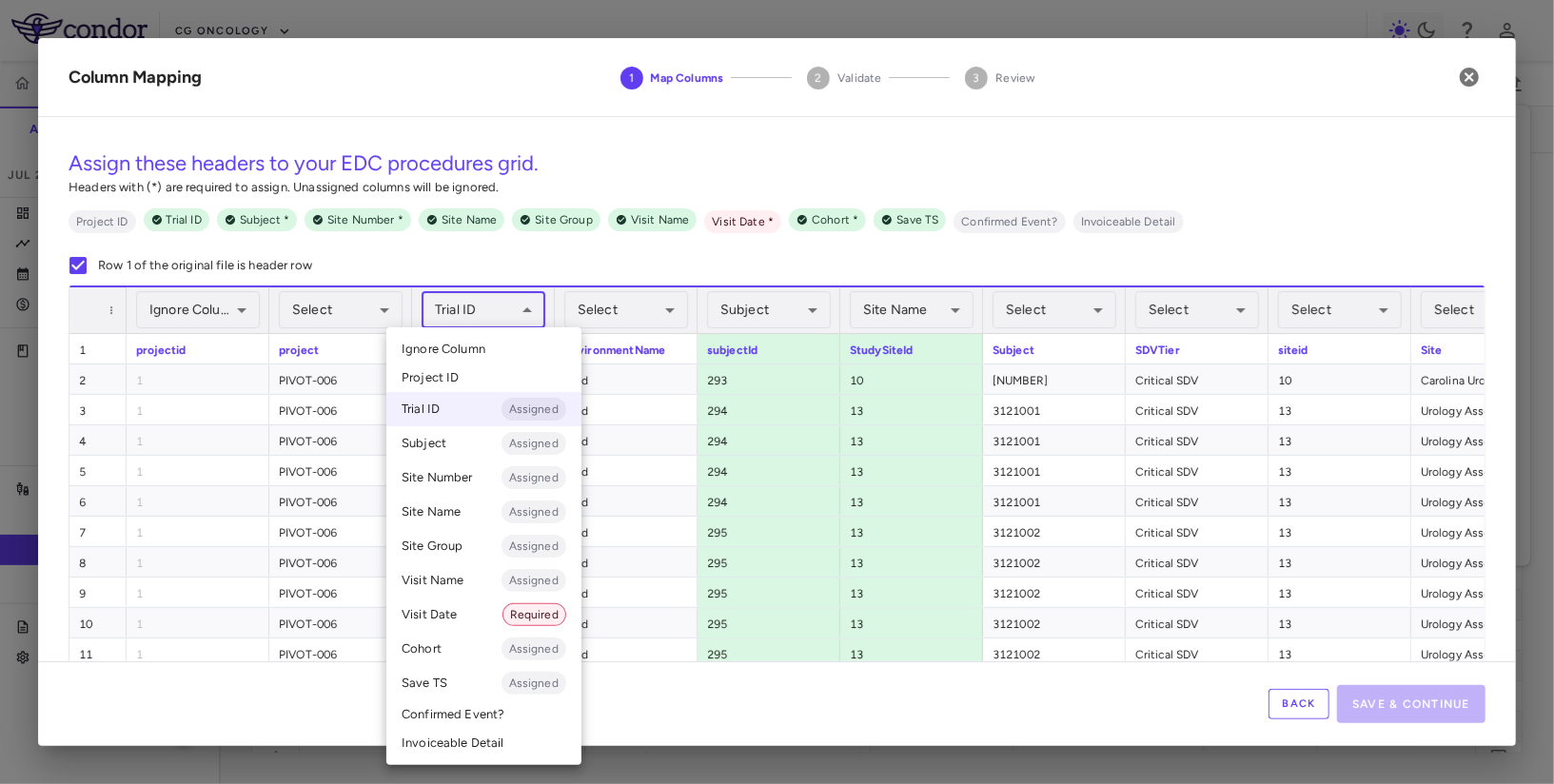 click on "Ignore Column" at bounding box center (443, 349) 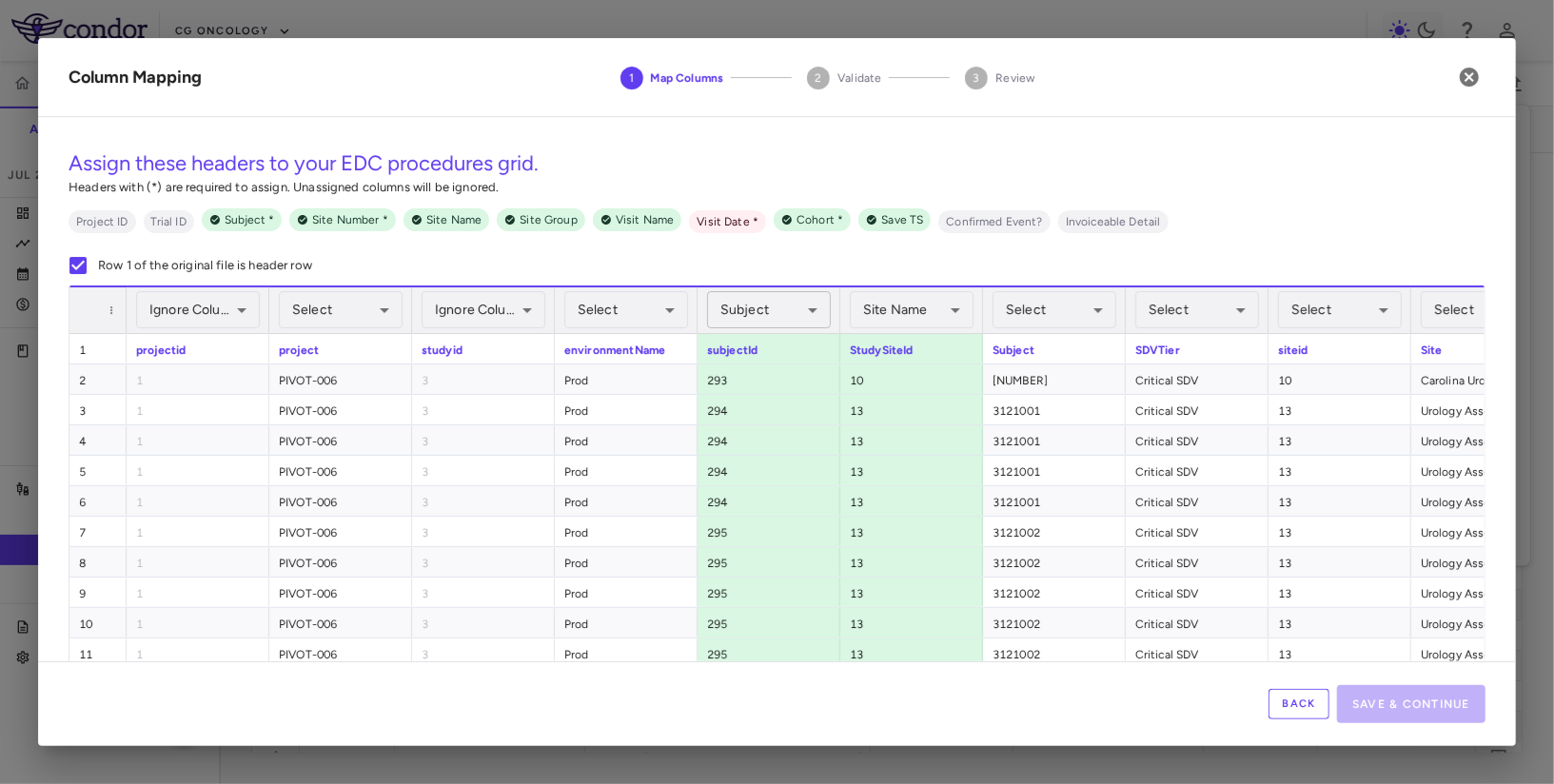 click on "Skip to sidebar Skip to main content CG Oncology PIVOT-006 Accruals Forecasting Jul 2025 (Open) Trial dashboard Analytics Financial close Journal entry Clinical expenses Summary CRO Parexel Other clinical contracts Trial activity Patient activity Site & lab cost matrix Map procedures Trial files Trial settings PIVOT-006 Intermediate-Risk NMIBC Jul 2025 (Open) Preparer Sites Labs Manage Visits and Procedures Add Site 0 Drag here to set row groups Drag here to set column labels
Site #
0" at bounding box center [777, 392] 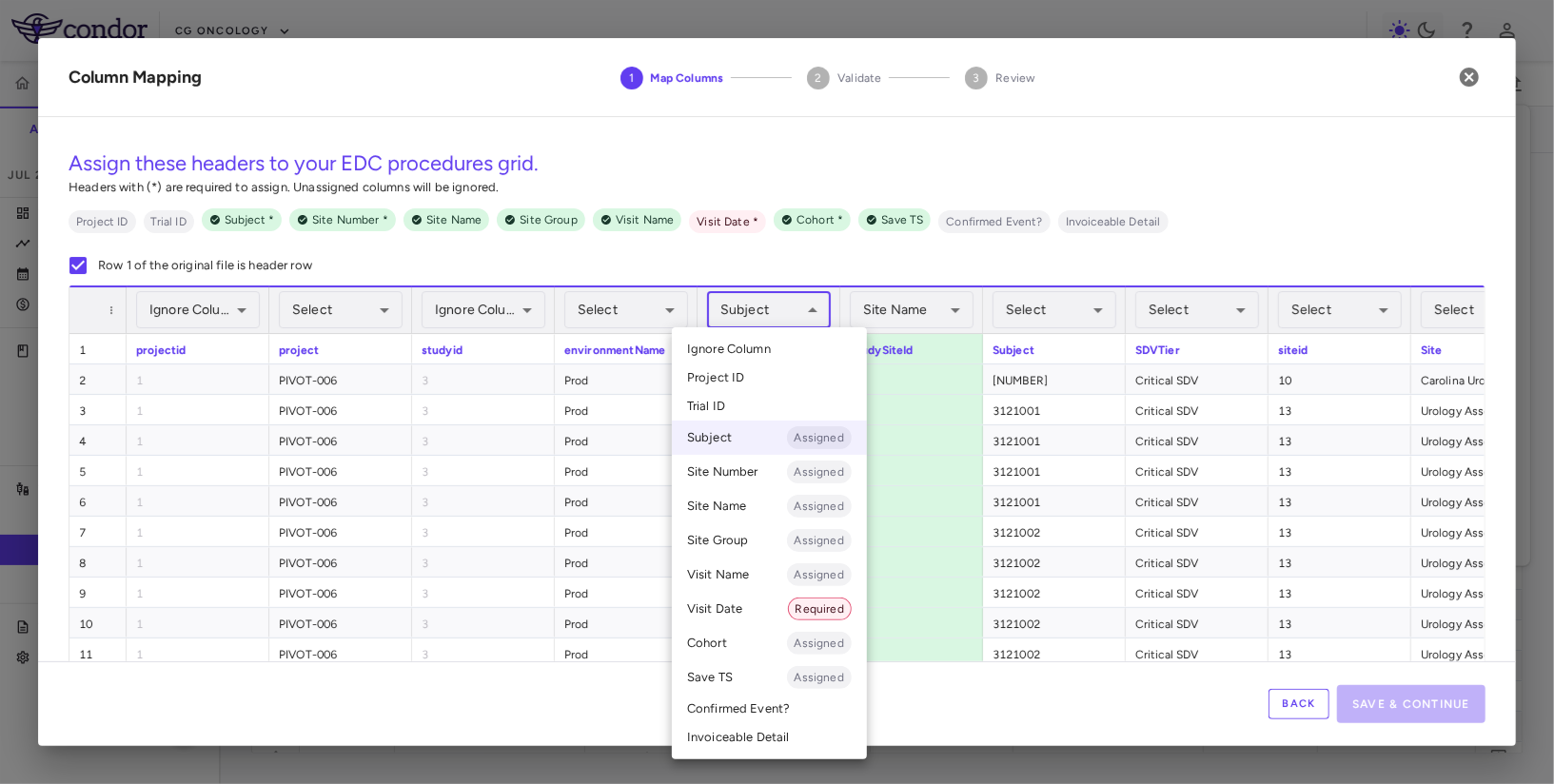 click on "Ignore Column" at bounding box center [729, 349] 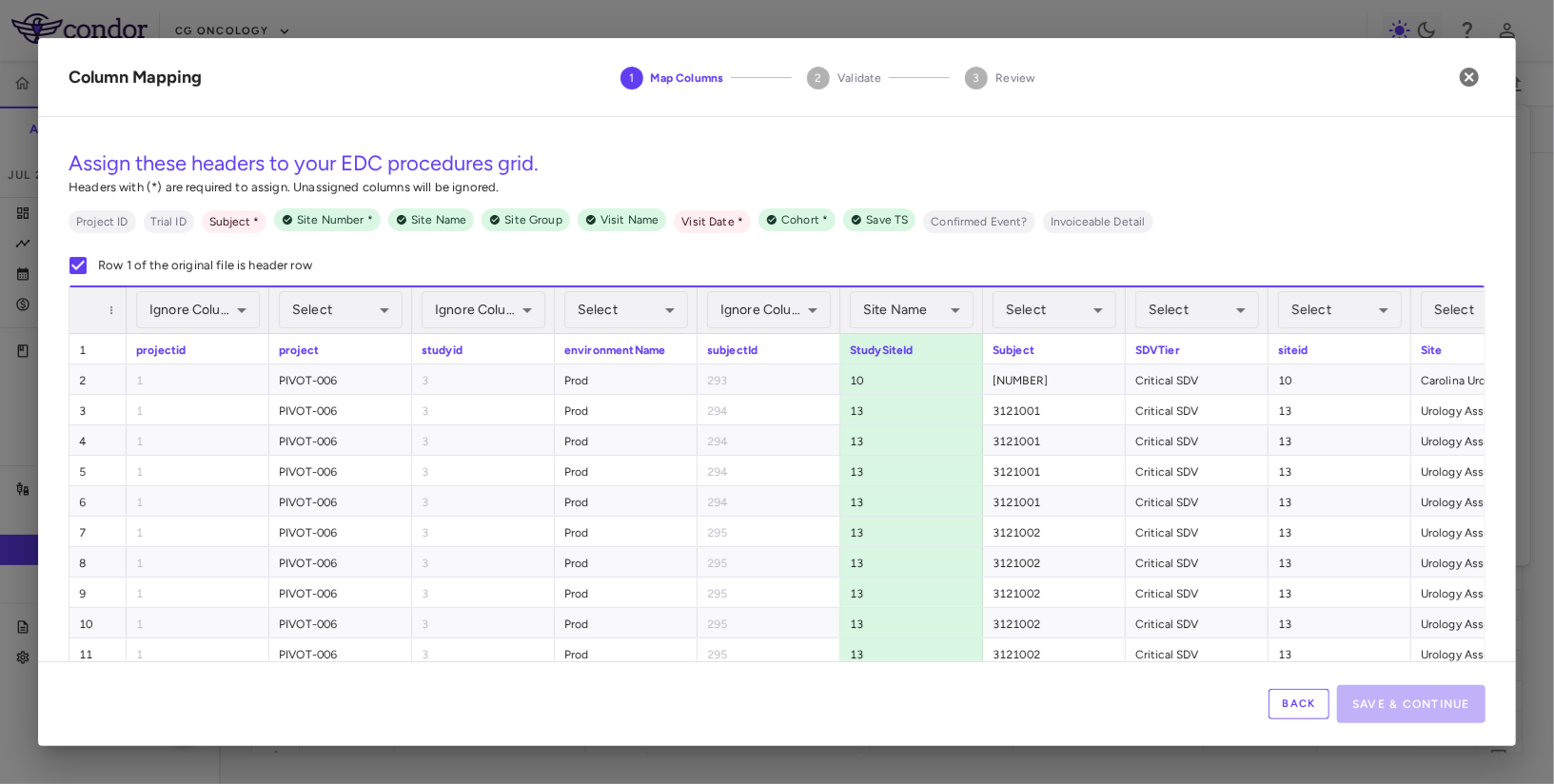 click on "Site Name Assigned ********* ​" at bounding box center [912, 310] 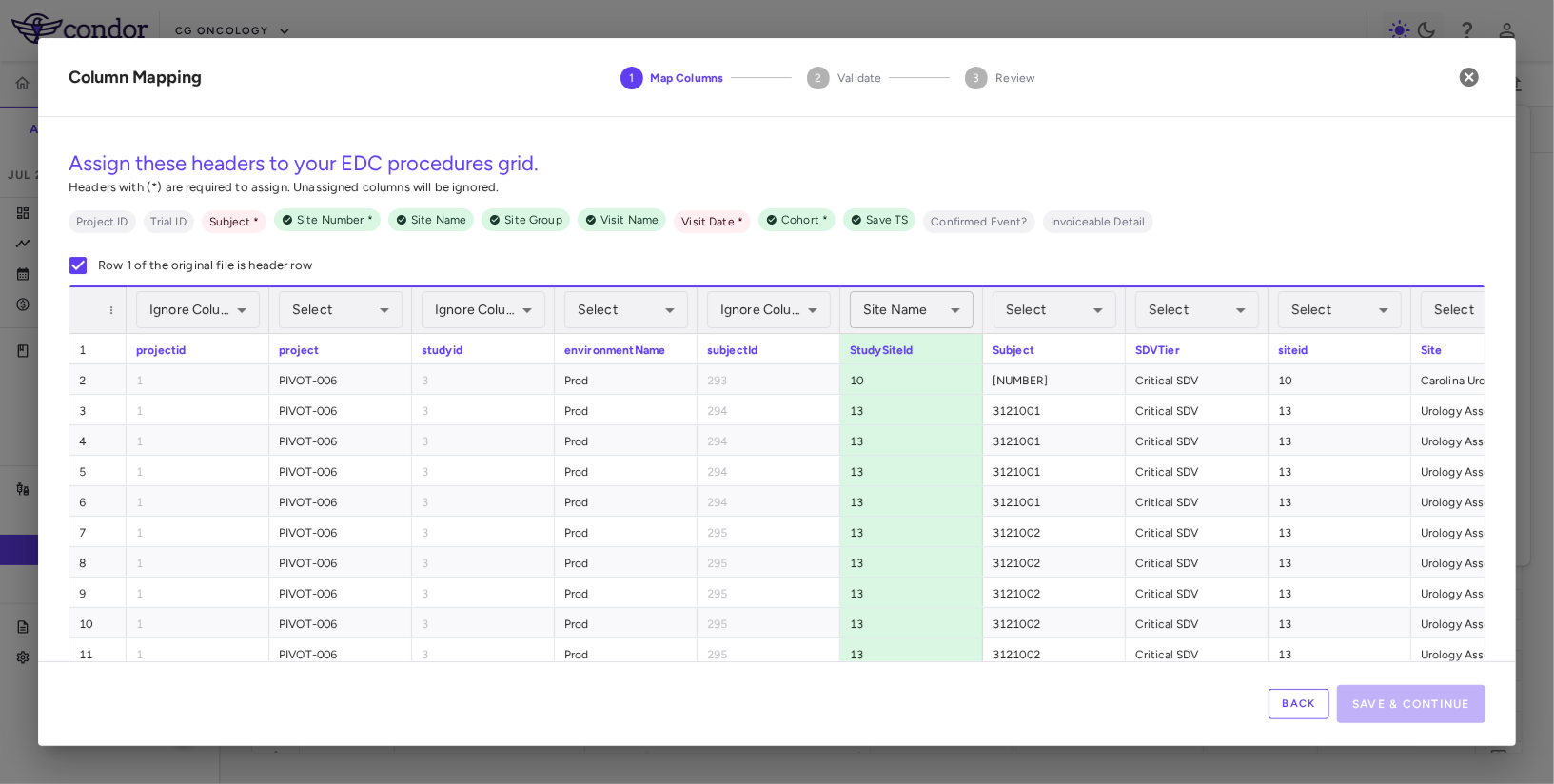 click on "Skip to sidebar Skip to main content CG Oncology PIVOT-006 Accruals Forecasting Jul 2025 (Open) Trial dashboard Analytics Financial close Journal entry Clinical expenses Summary CRO Parexel Other clinical contracts Trial activity Patient activity Site & lab cost matrix Map procedures Trial files Trial settings PIVOT-006 Intermediate-Risk NMIBC Jul 2025 (Open) Preparer Sites Labs Manage Visits and Procedures Add Site 0 Drag here to set row groups Drag here to set column labels
Site #
0" at bounding box center [777, 392] 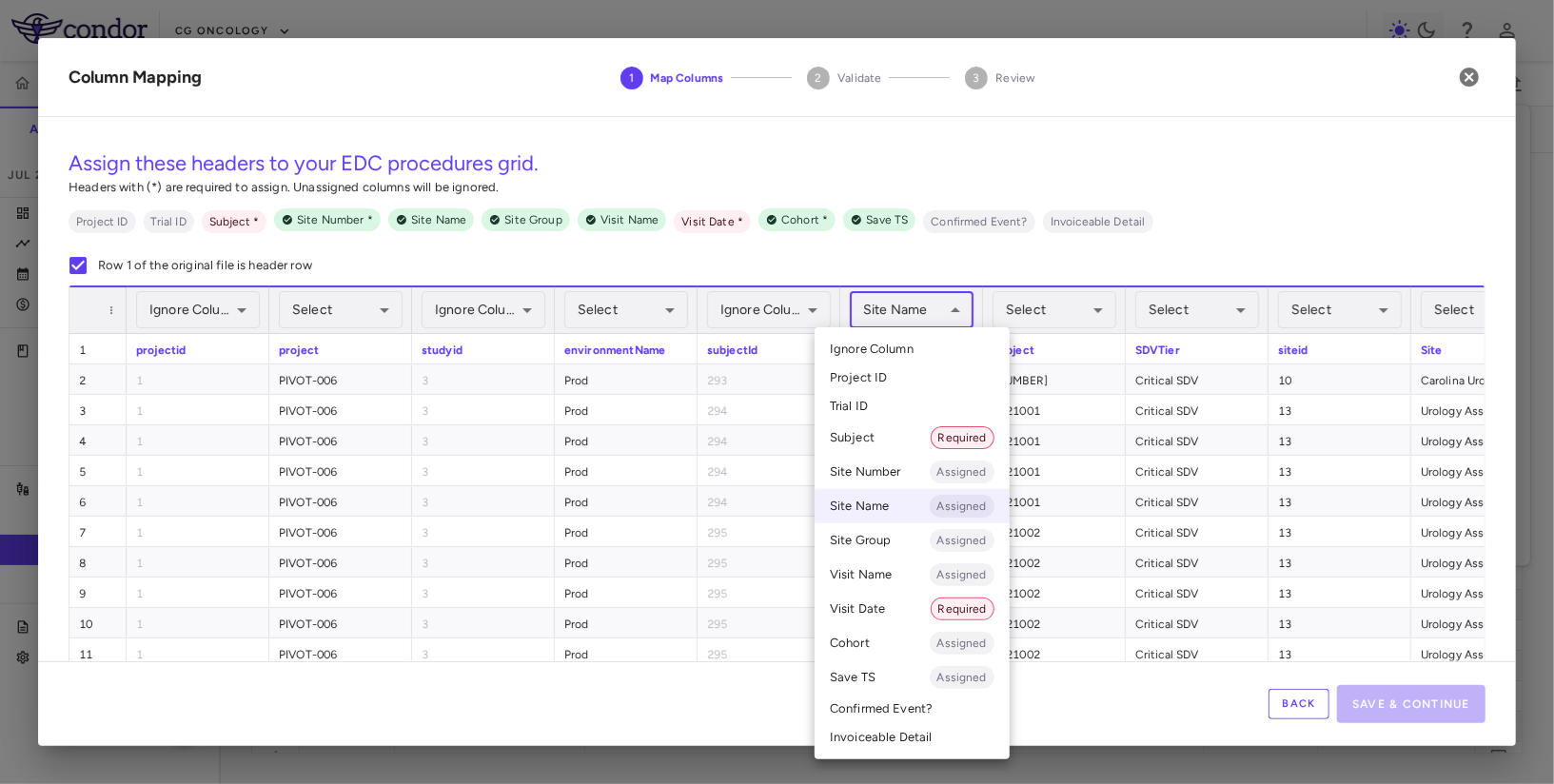 click on "Select Ignore Column Project ID Trial ID Subject Required Site Number Assigned Site Name Assigned Site Group Assigned Visit Name Assigned Visit Date Required Cohort Assigned Save TS Assigned Confirmed Event? Invoiceable Detail" at bounding box center (912, 543) 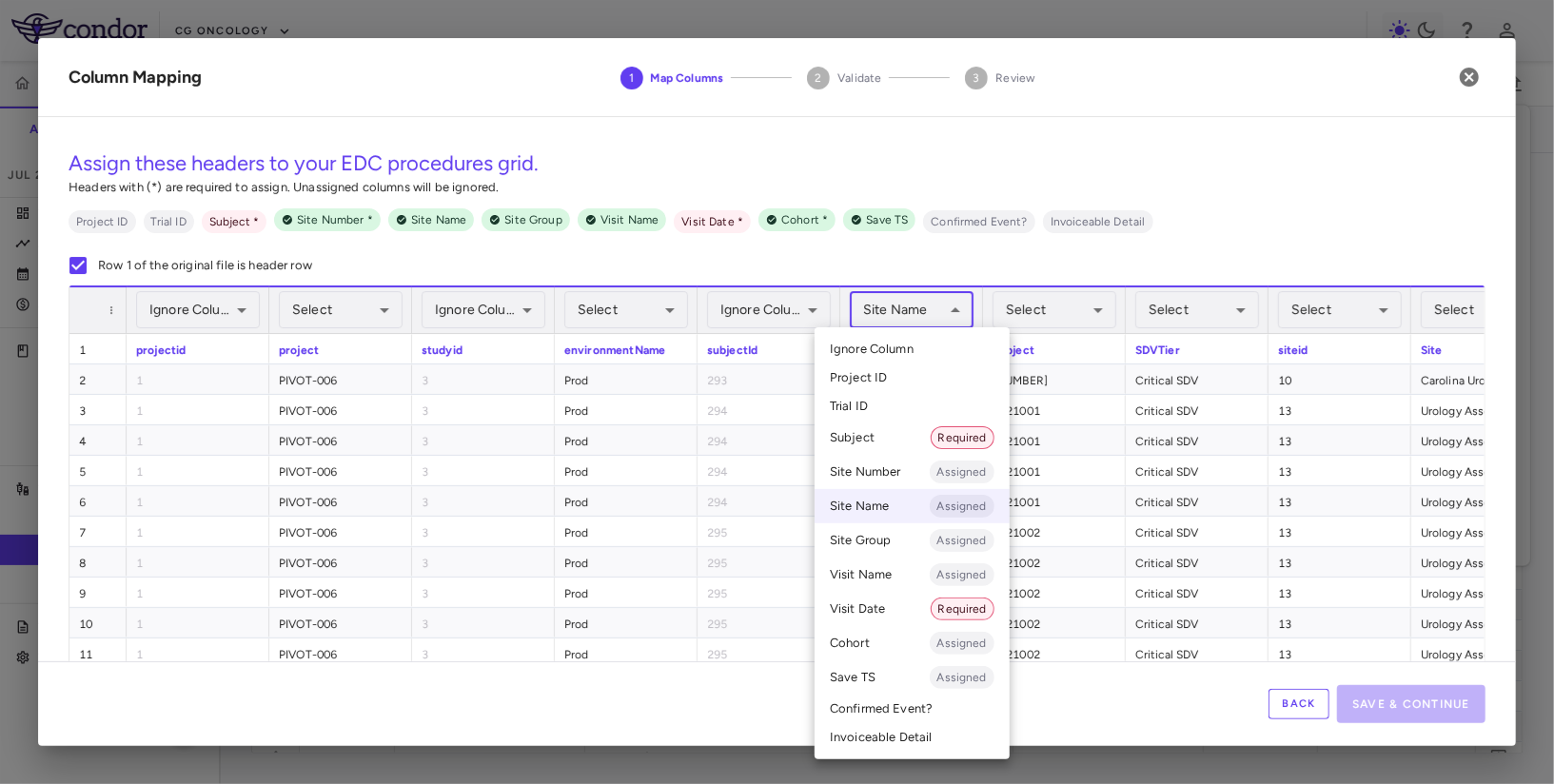 click on "Select Ignore Column Project ID Trial ID Subject Required Site Number Assigned Site Name Assigned Site Group Assigned Visit Name Assigned Visit Date Required Cohort Assigned Save TS Assigned Confirmed Event? Invoiceable Detail" at bounding box center [912, 543] 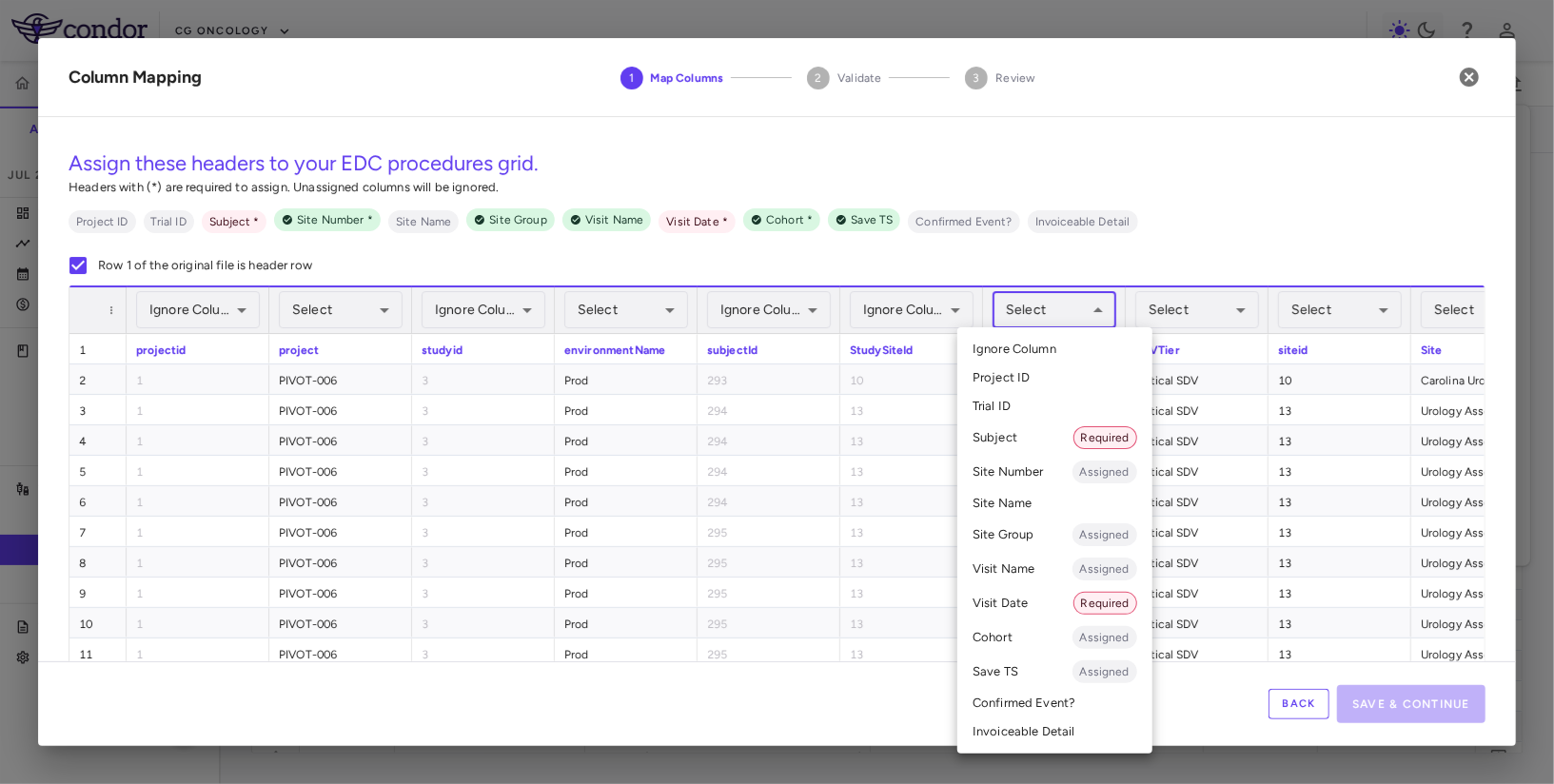 click on "Skip to sidebar Skip to main content CG Oncology PIVOT-006 Accruals Forecasting Jul 2025 (Open) Trial dashboard Analytics Financial close Journal entry Clinical expenses Summary CRO Parexel Other clinical contracts Trial activity Patient activity Site & lab cost matrix Map procedures Trial files Trial settings PIVOT-006 Intermediate-Risk NMIBC Jul 2025 (Open) Preparer Sites Labs Manage Visits and Procedures Add Site 0 Drag here to set row groups Drag here to set column labels
Site #
0" at bounding box center [777, 392] 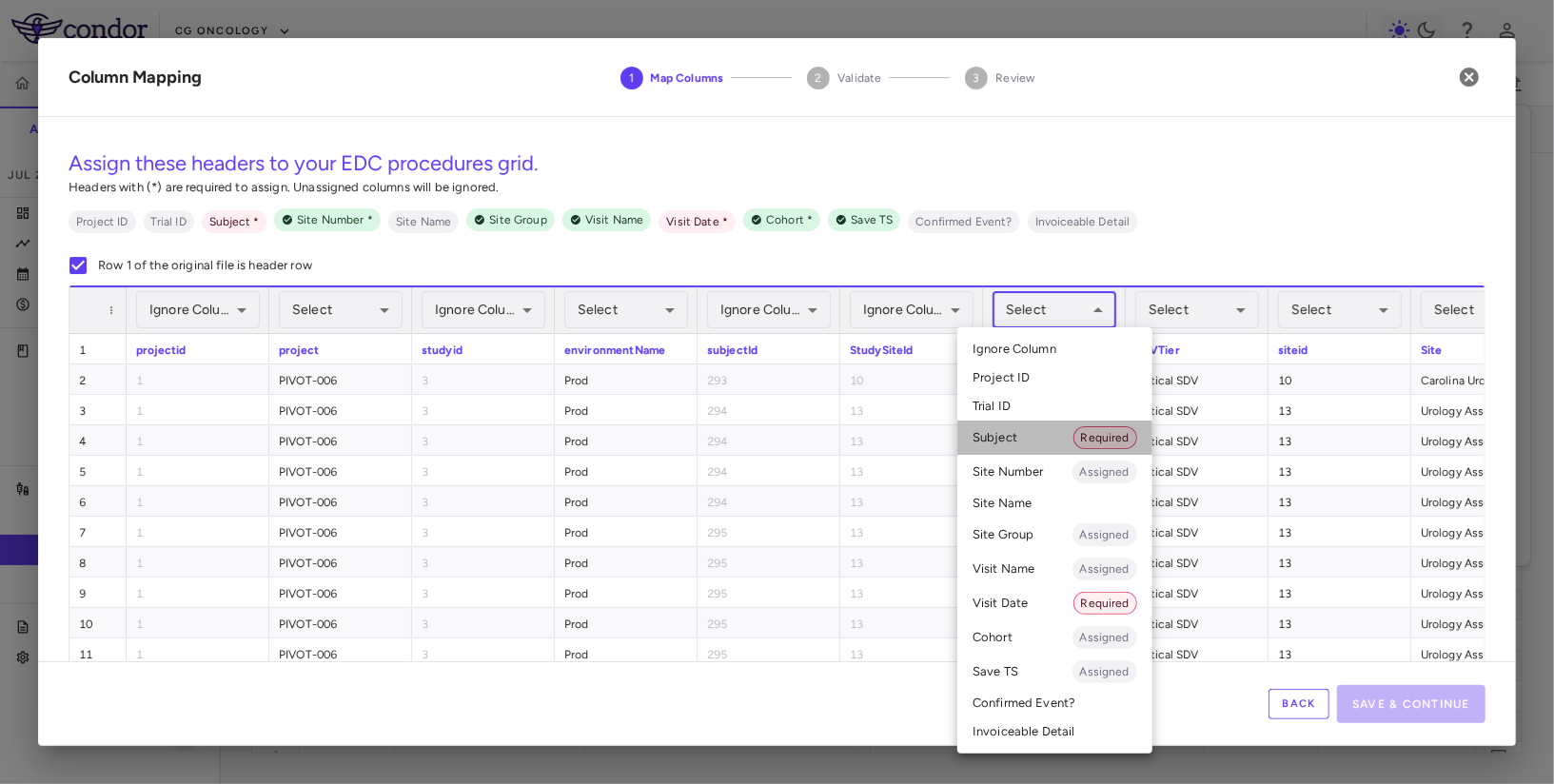 click on "Subject Required" at bounding box center [1054, 438] 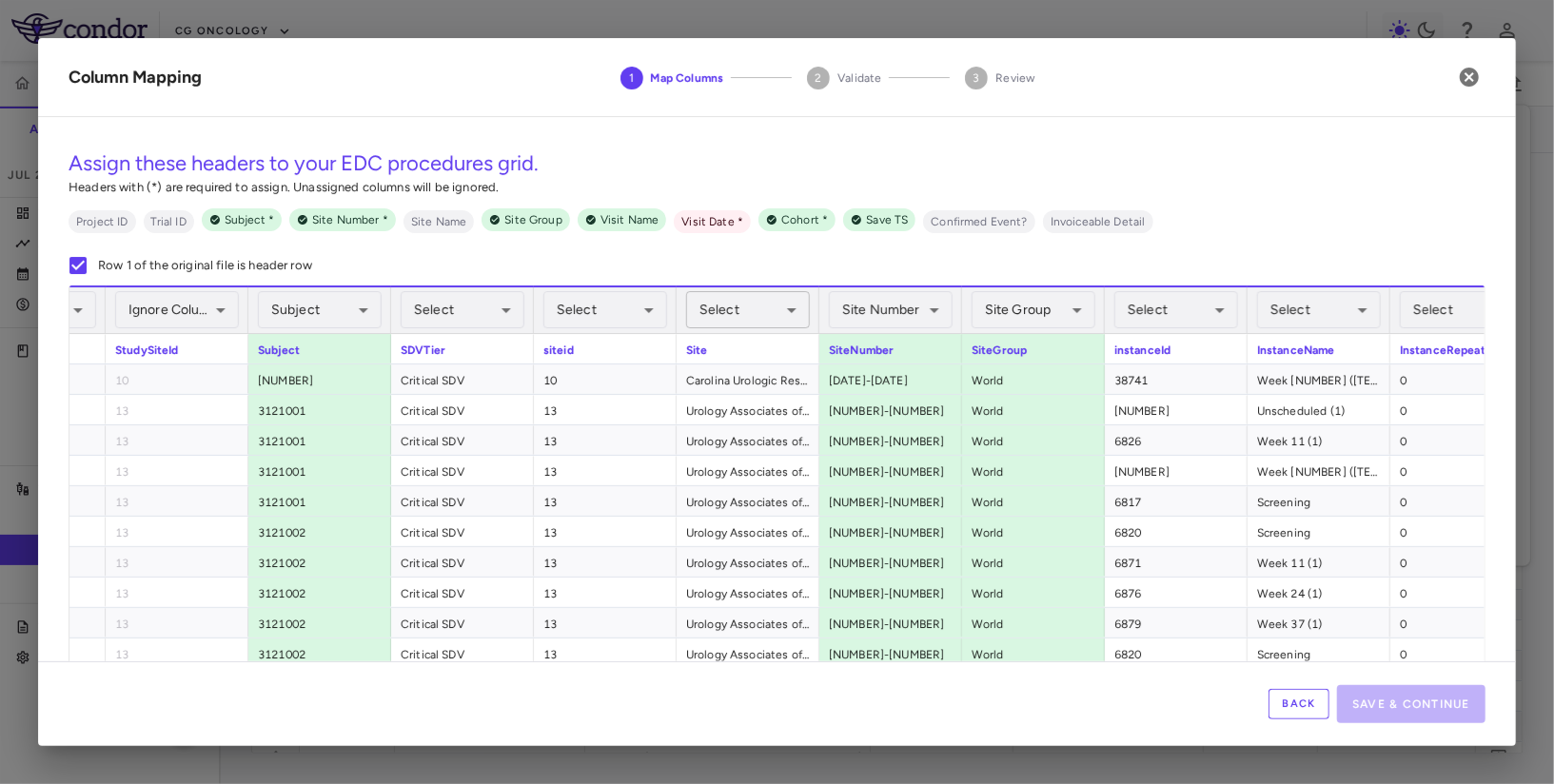 click on "Skip to sidebar Skip to main content CG Oncology PIVOT-006 Accruals Forecasting Jul 2025 (Open) Trial dashboard Analytics Financial close Journal entry Clinical expenses Summary CRO Parexel Other clinical contracts Trial activity Patient activity Site & lab cost matrix Map procedures Trial files Trial settings PIVOT-006 Intermediate-Risk NMIBC Jul 2025 (Open) Preparer Sites Labs Manage Visits and Procedures Add Site 0 Drag here to set row groups Drag here to set column labels
Site #
0" at bounding box center (777, 392) 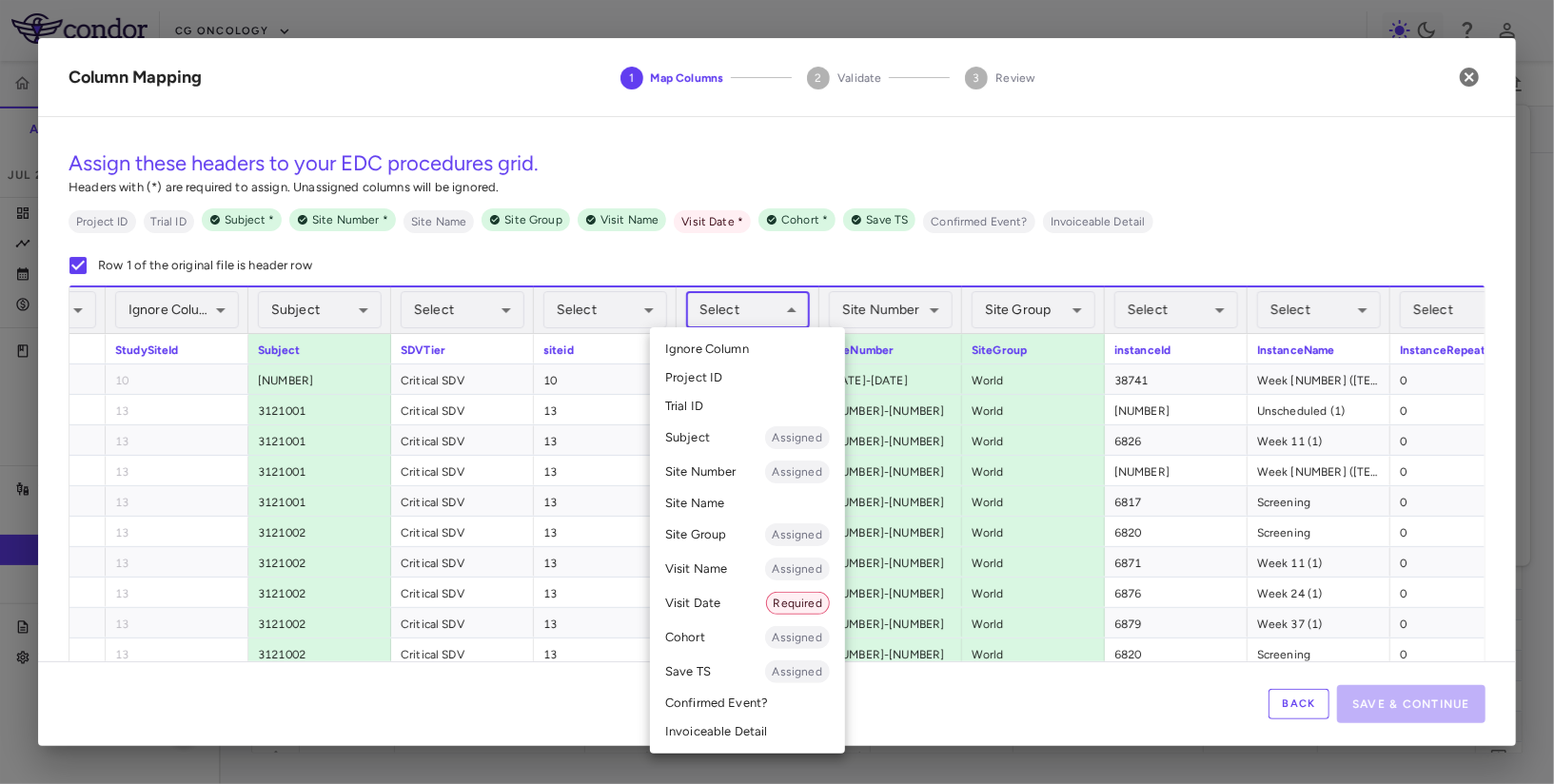click on "Site Name" at bounding box center (747, 503) 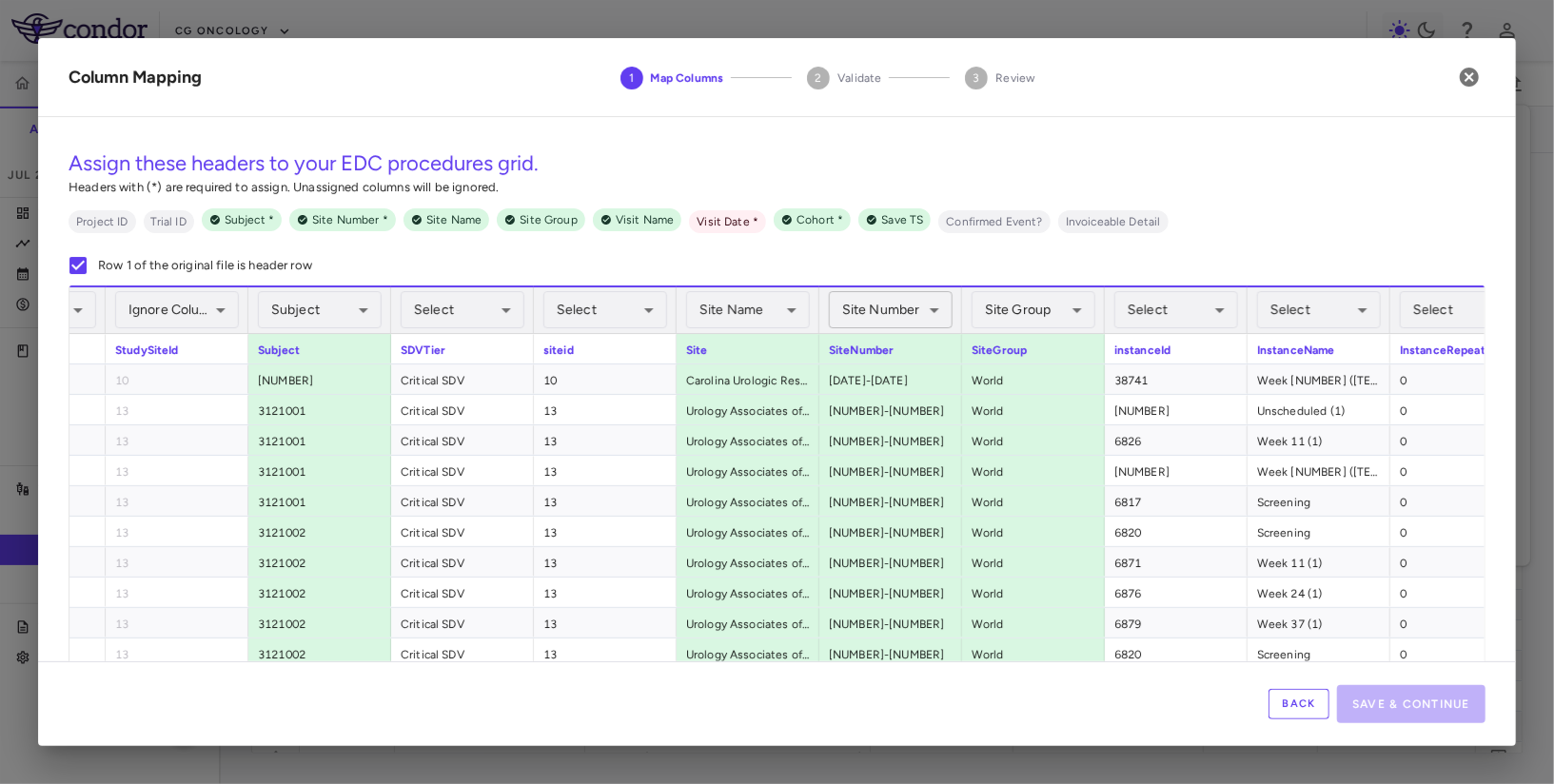 click on "Skip to sidebar Skip to main content CG Oncology PIVOT-006 Accruals Forecasting Jul 2025 (Open) Trial dashboard Analytics Financial close Journal entry Clinical expenses Summary CRO Parexel Other clinical contracts Trial activity Patient activity Site & lab cost matrix Map procedures Trial files Trial settings PIVOT-006 Intermediate-Risk NMIBC Jul 2025 (Open) Preparer Sites Labs Manage Visits and Procedures Add Site 0 Drag here to set row groups Drag here to set column labels
Site #
0" at bounding box center (777, 392) 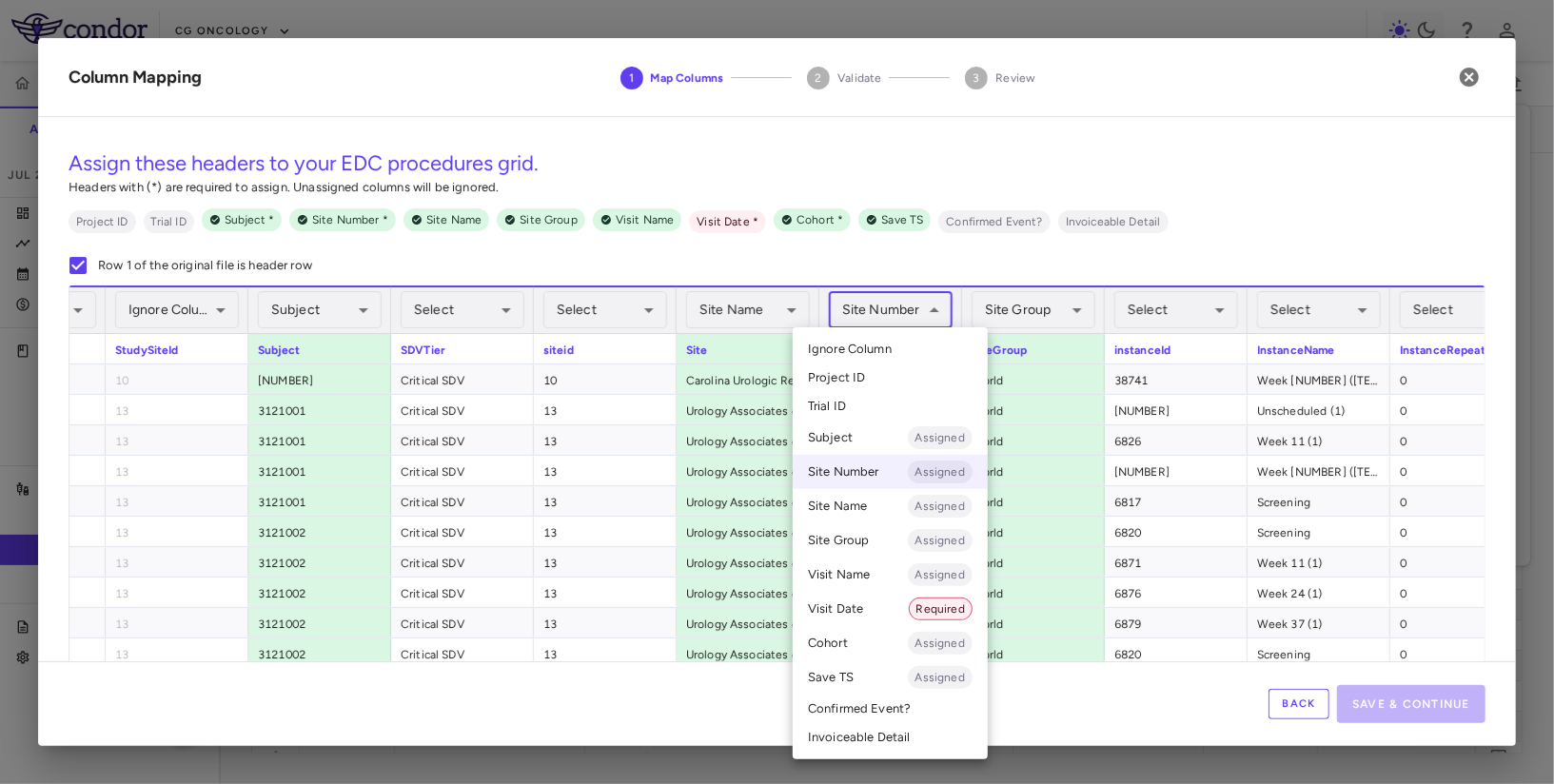 click on "Ignore Column" at bounding box center (850, 349) 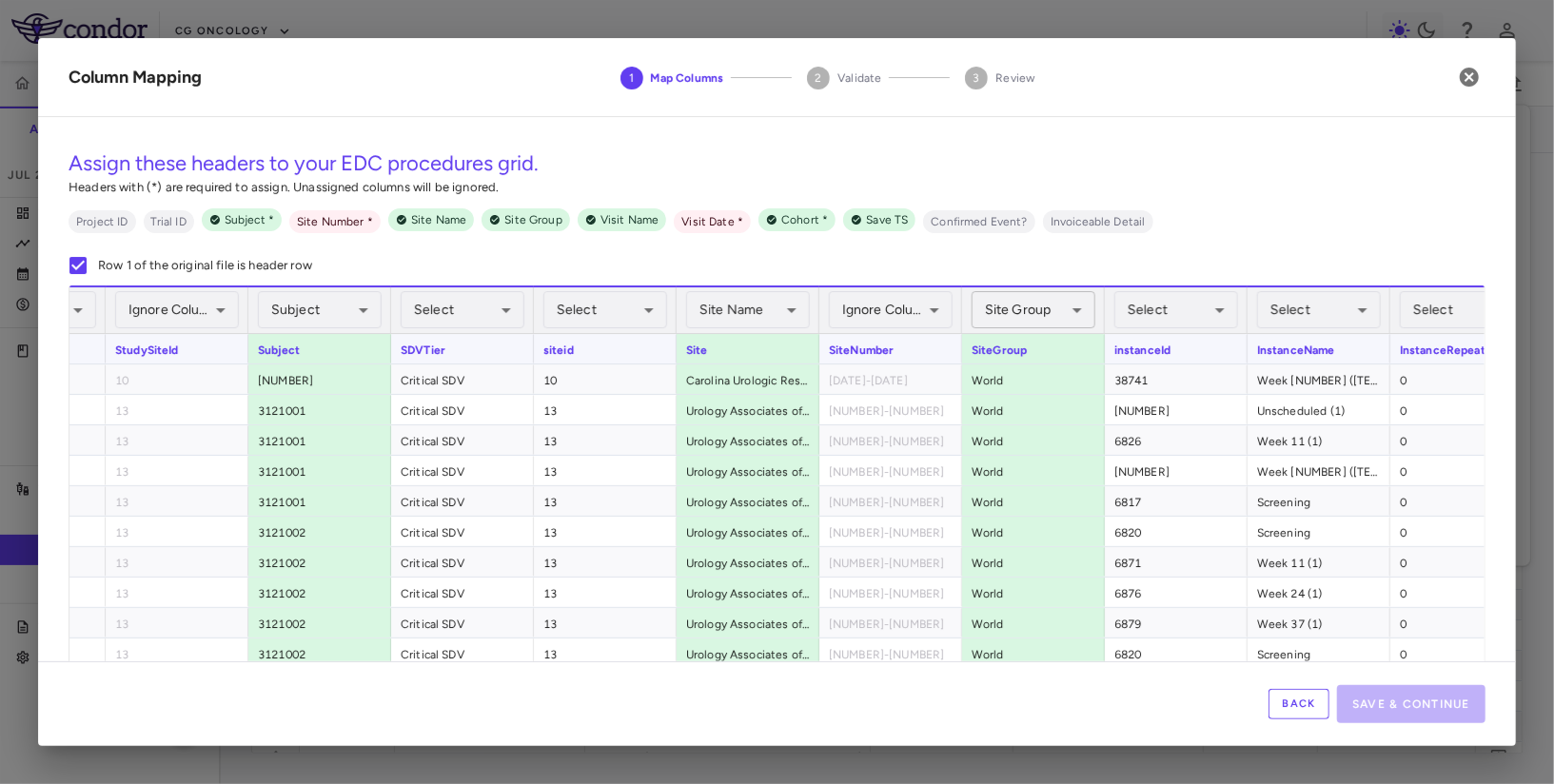 click on "Skip to sidebar Skip to main content CG Oncology PIVOT-006 Accruals Forecasting Jul 2025 (Open) Trial dashboard Analytics Financial close Journal entry Clinical expenses Summary CRO Parexel Other clinical contracts Trial activity Patient activity Site & lab cost matrix Map procedures Trial files Trial settings PIVOT-006 Intermediate-Risk NMIBC Jul 2025 (Open) Preparer Sites Labs Manage Visits and Procedures Add Site 0 Drag here to set row groups Drag here to set column labels
Site #
0" at bounding box center [777, 392] 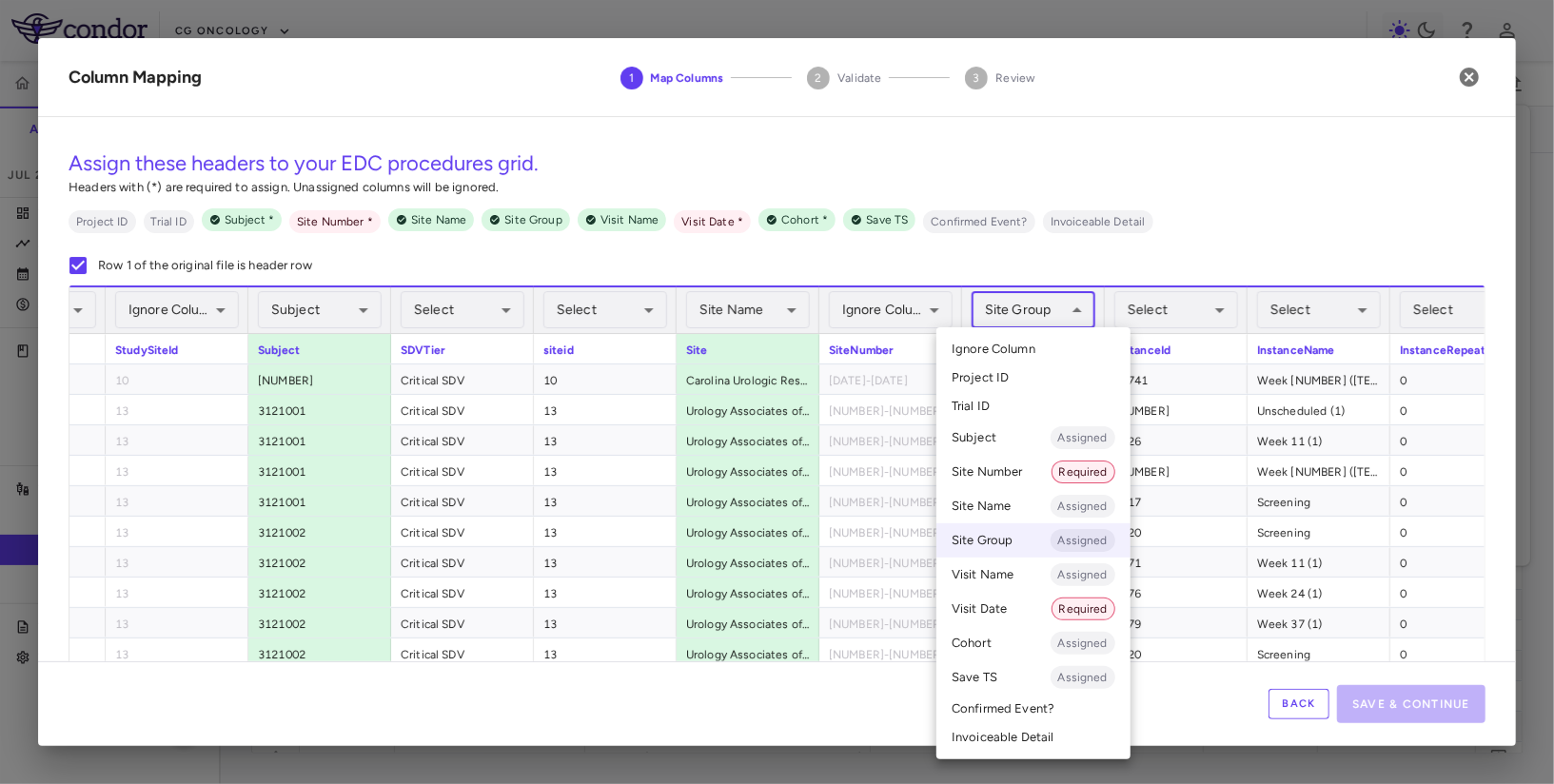 click on "Ignore Column" at bounding box center (993, 349) 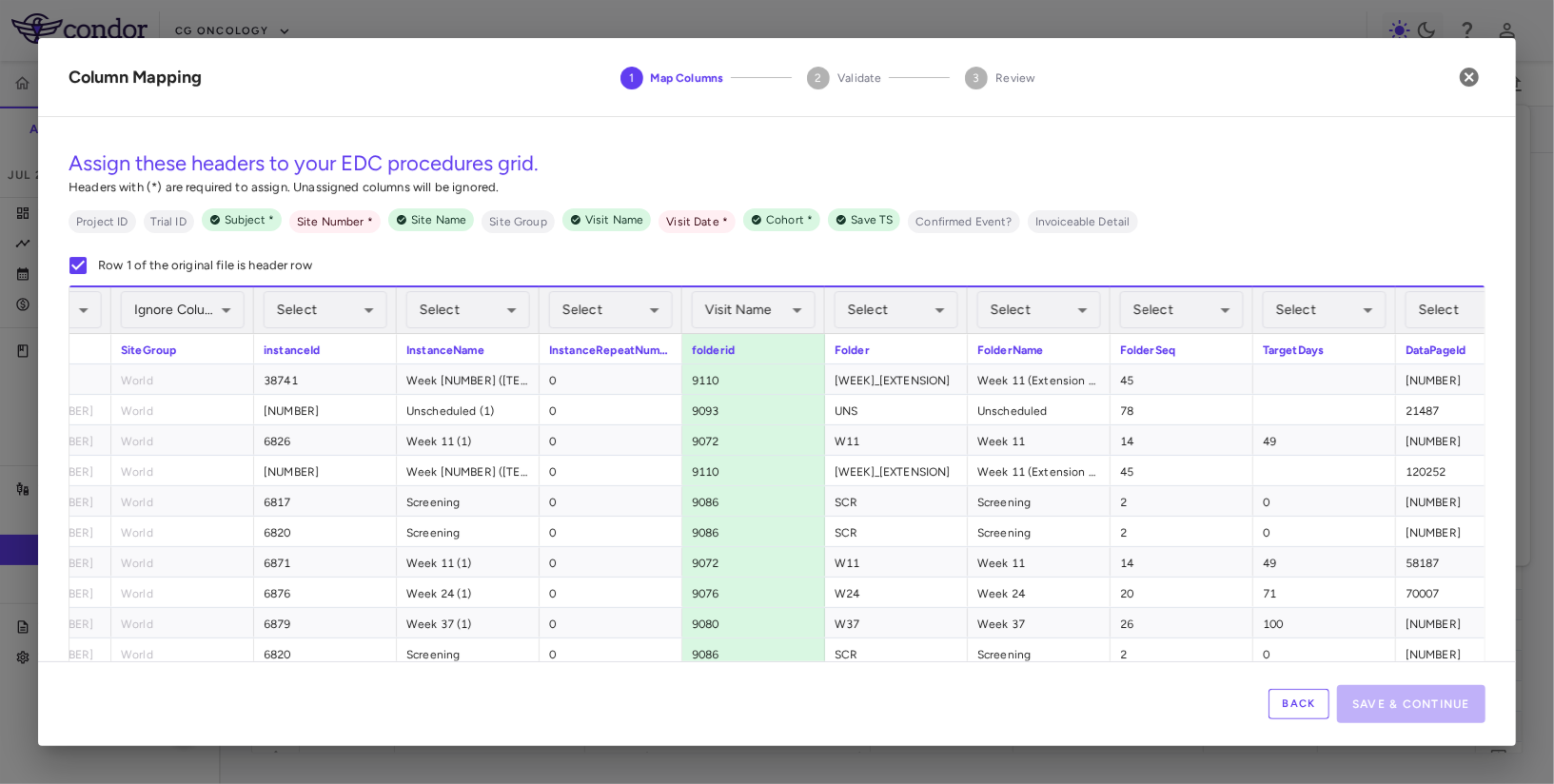 click on "**********" at bounding box center (754, 310) 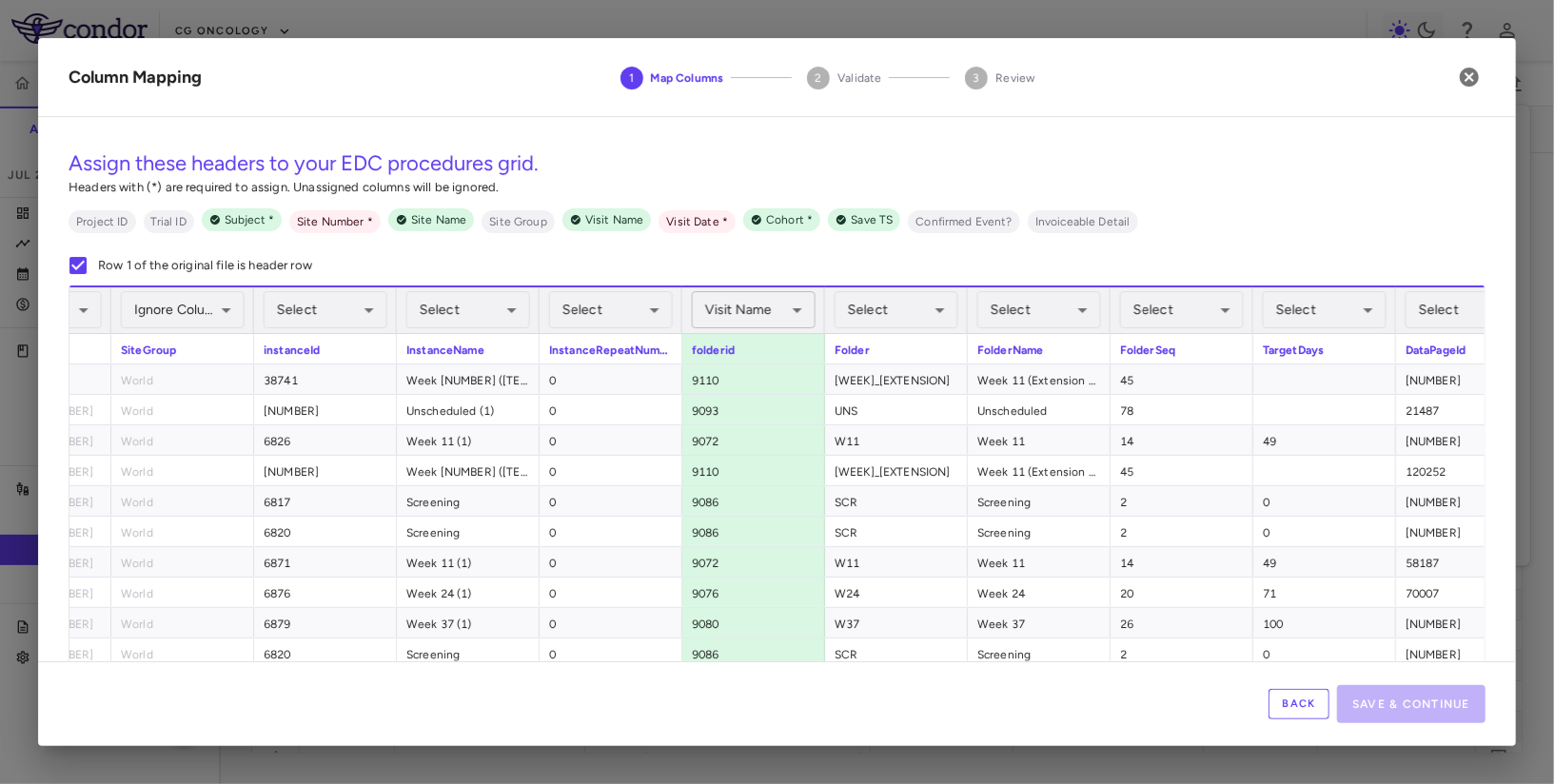 click on "Skip to sidebar Skip to main content CG Oncology PIVOT-006 Accruals Forecasting Jul 2025 (Open) Trial dashboard Analytics Financial close Journal entry Clinical expenses Summary CRO Parexel Other clinical contracts Trial activity Patient activity Site & lab cost matrix Map procedures Trial files Trial settings PIVOT-006 Intermediate-Risk NMIBC Jul 2025 (Open) Preparer Sites Labs Manage Visits and Procedures Add Site 0 Drag here to set row groups Drag here to set column labels
Site #
0" at bounding box center (777, 392) 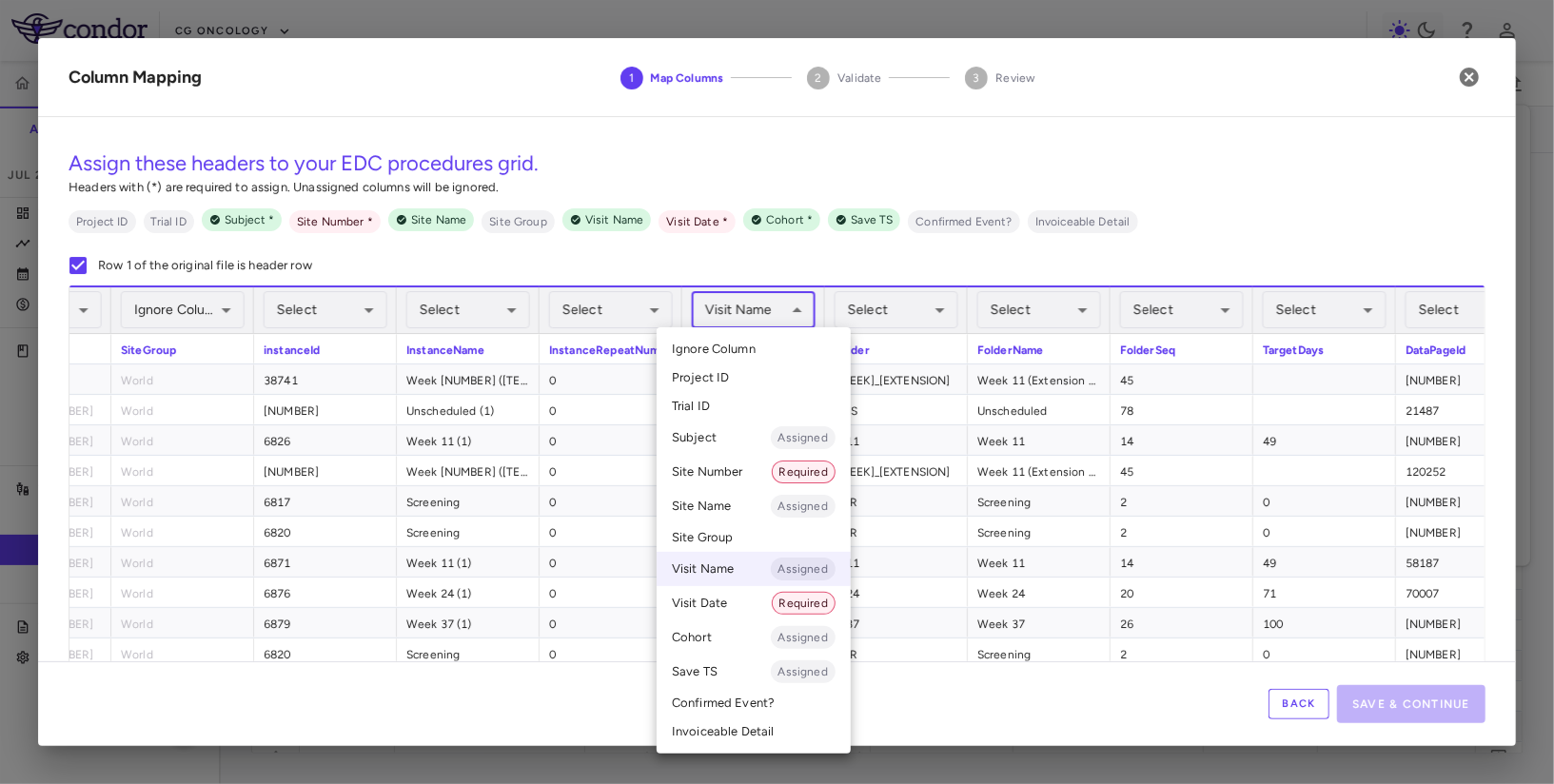 click on "Ignore Column" at bounding box center (754, 349) 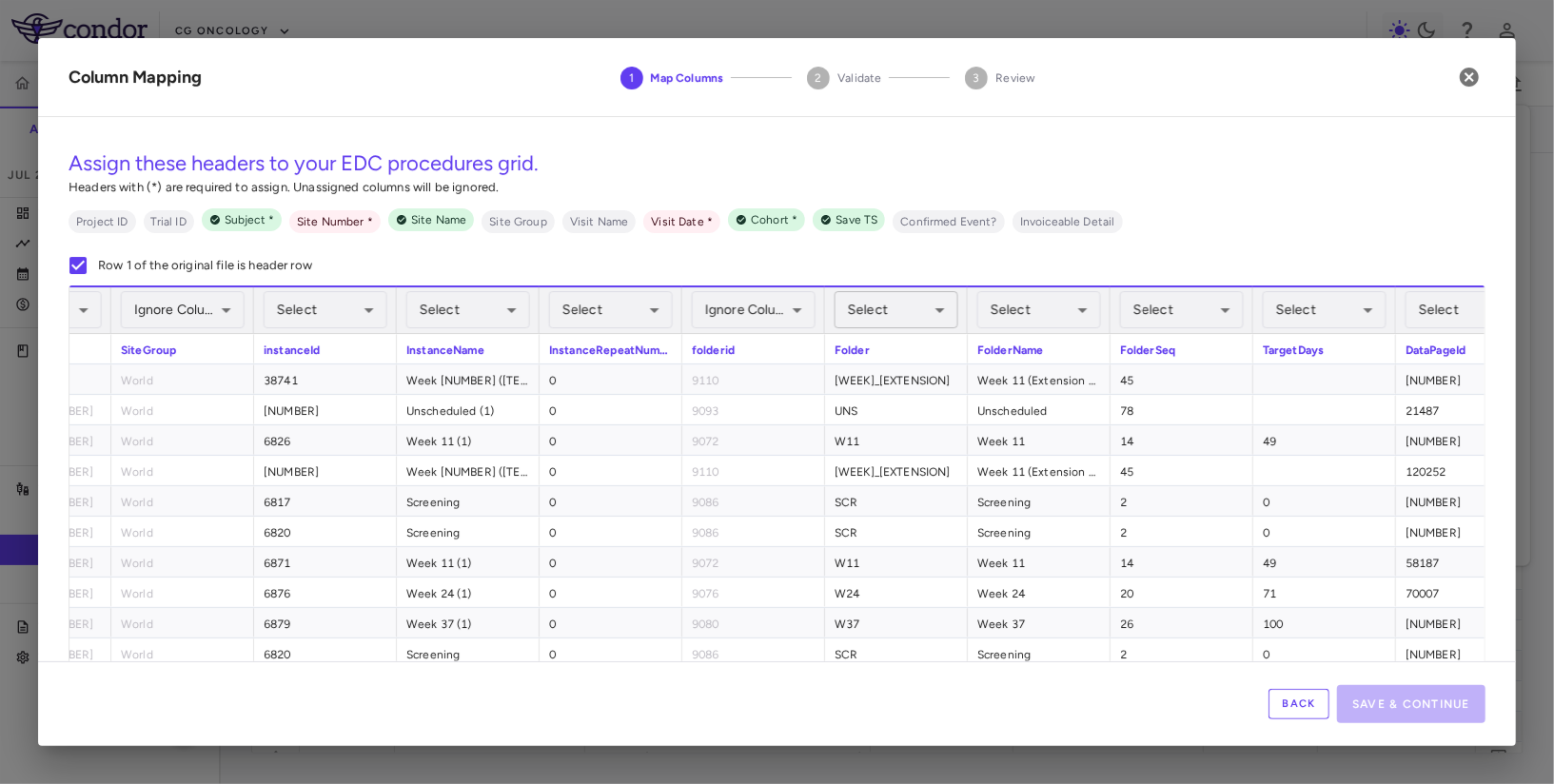 click on "Skip to sidebar Skip to main content CG Oncology PIVOT-006 Accruals Forecasting Jul 2025 (Open) Trial dashboard Analytics Financial close Journal entry Clinical expenses Summary CRO Parexel Other clinical contracts Trial activity Patient activity Site & lab cost matrix Map procedures Trial files Trial settings PIVOT-006 Intermediate-Risk NMIBC Jul 2025 (Open) Preparer Sites Labs Manage Visits and Procedures Add Site 0 Drag here to set row groups Drag here to set column labels
Site #
0" at bounding box center (777, 392) 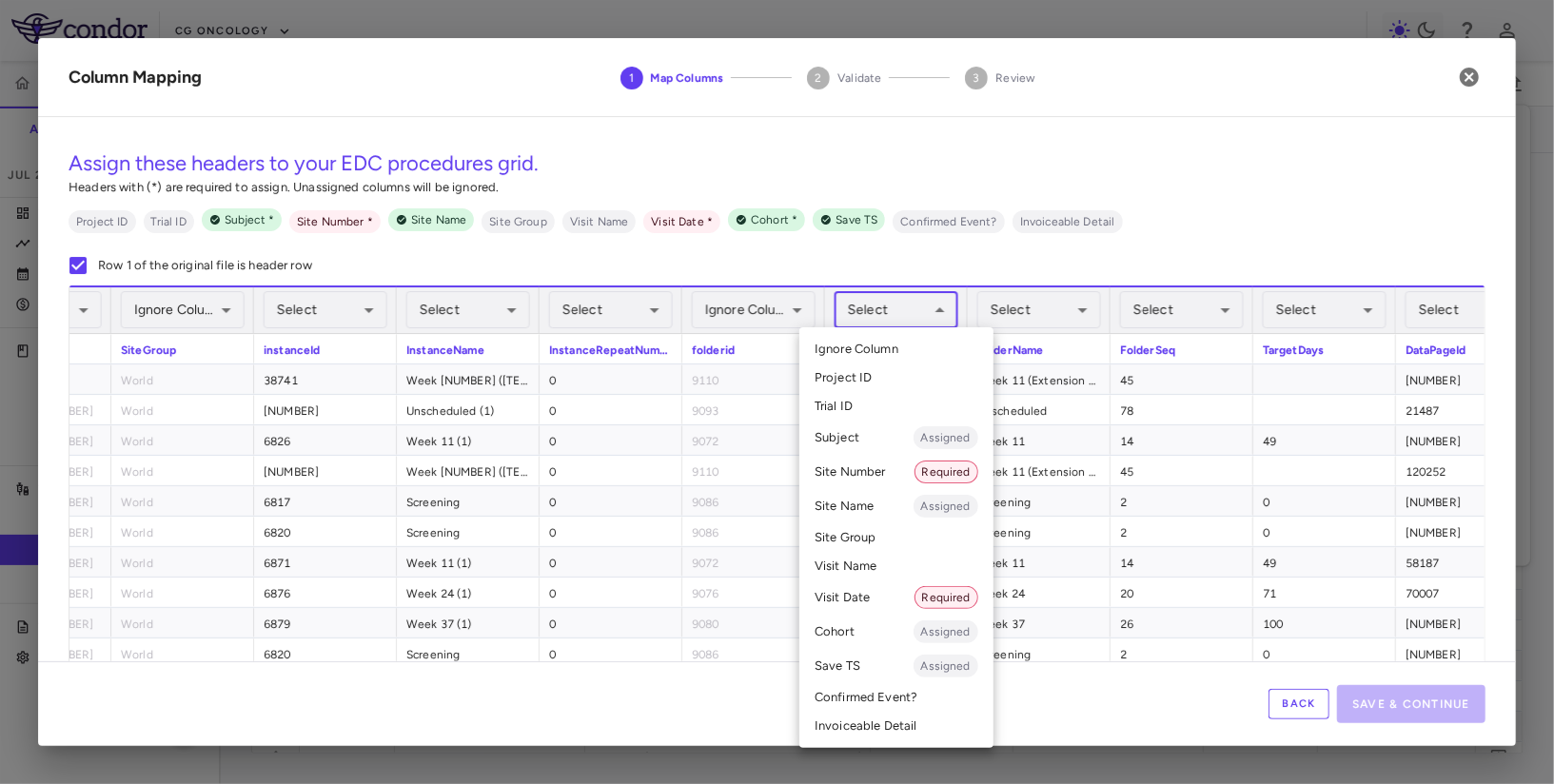 click at bounding box center [777, 392] 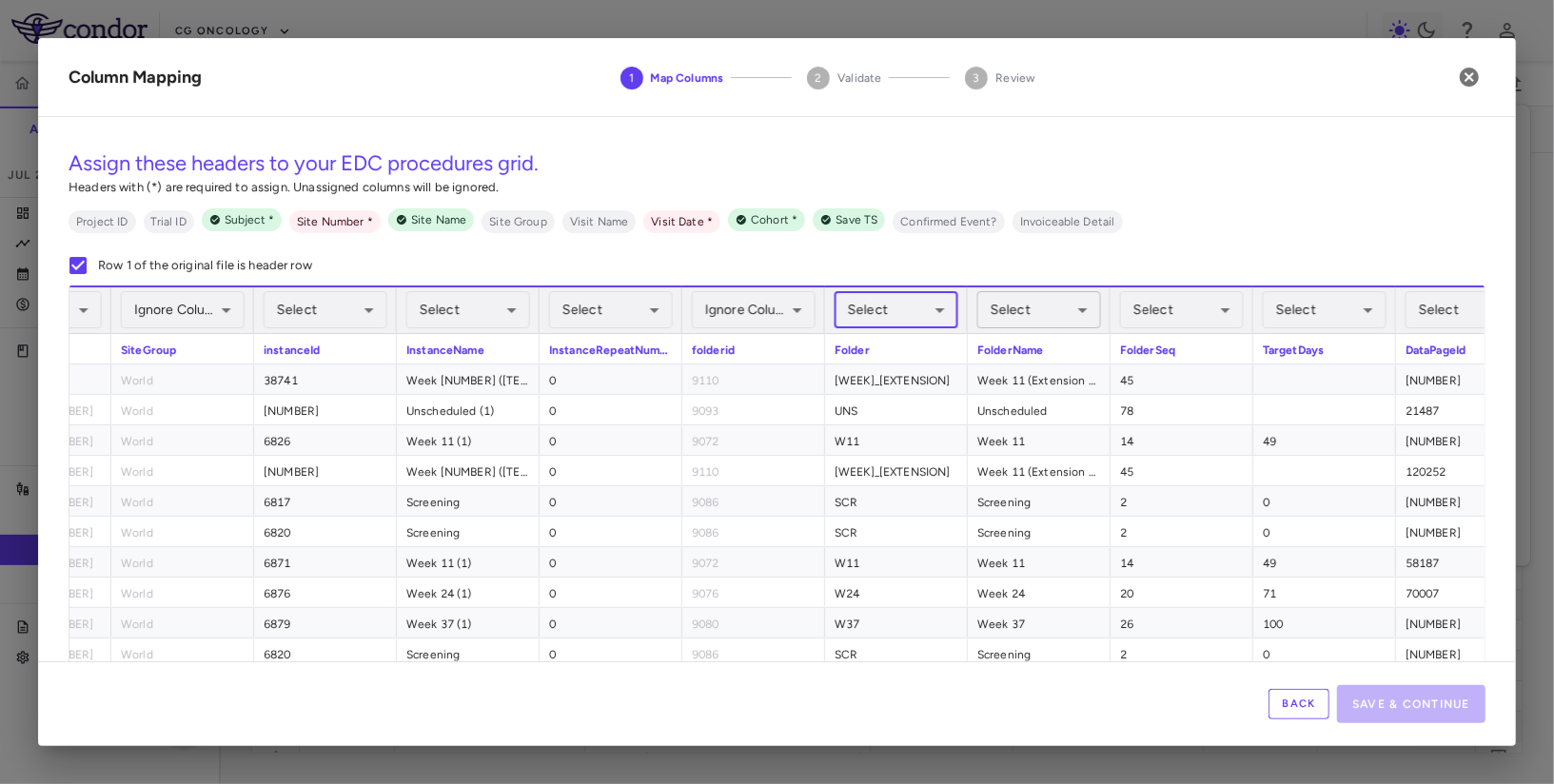 click on "Skip to sidebar Skip to main content CG Oncology PIVOT-006 Accruals Forecasting Jul 2025 (Open) Trial dashboard Analytics Financial close Journal entry Clinical expenses Summary CRO Parexel Other clinical contracts Trial activity Patient activity Site & lab cost matrix Map procedures Trial files Trial settings PIVOT-006 Intermediate-Risk NMIBC Jul 2025 (Open) Preparer Sites Labs Manage Visits and Procedures Add Site 0 Drag here to set row groups Drag here to set column labels
Site #
0" at bounding box center (777, 392) 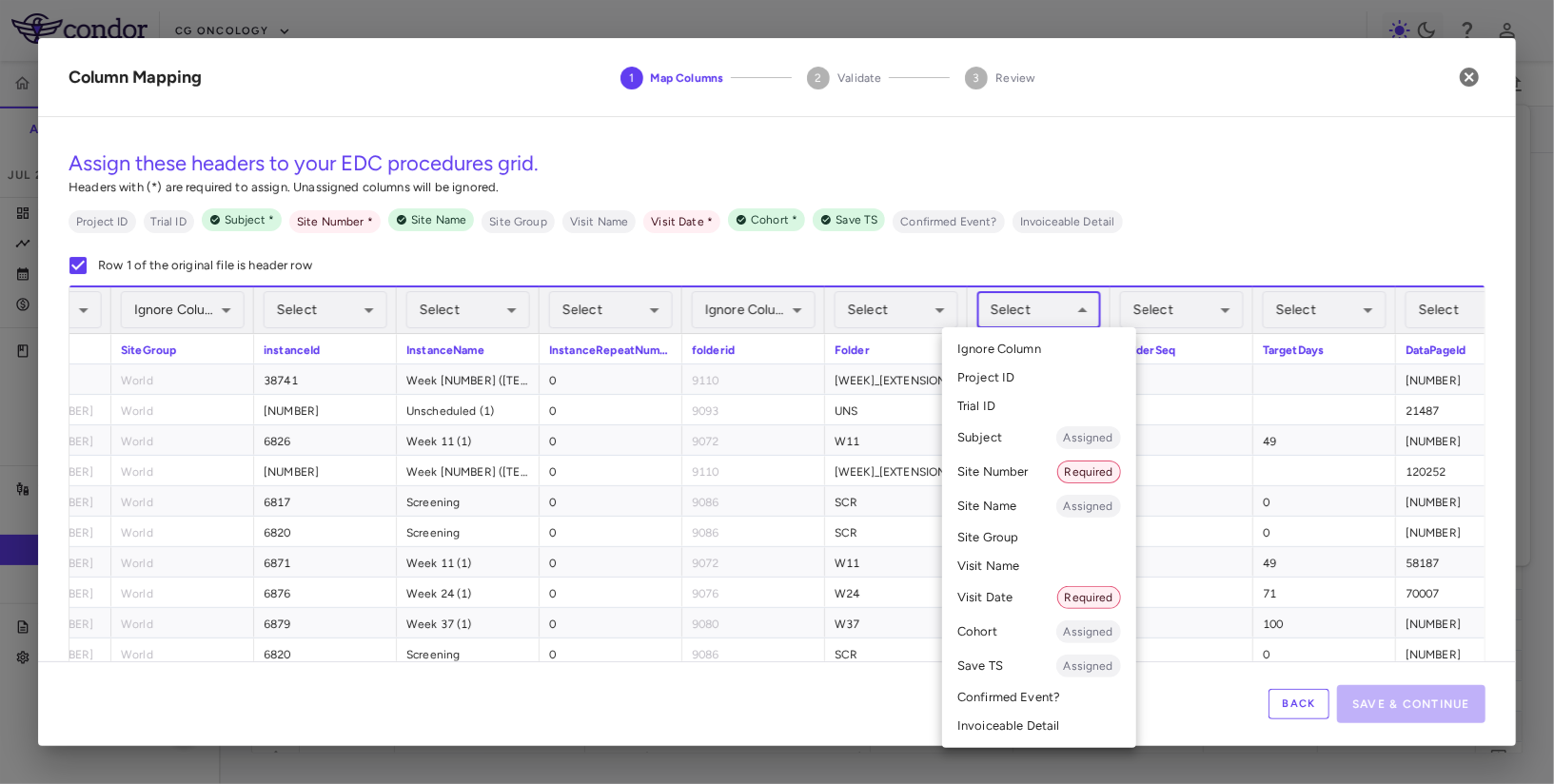 click on "Visit Name" at bounding box center [1039, 566] 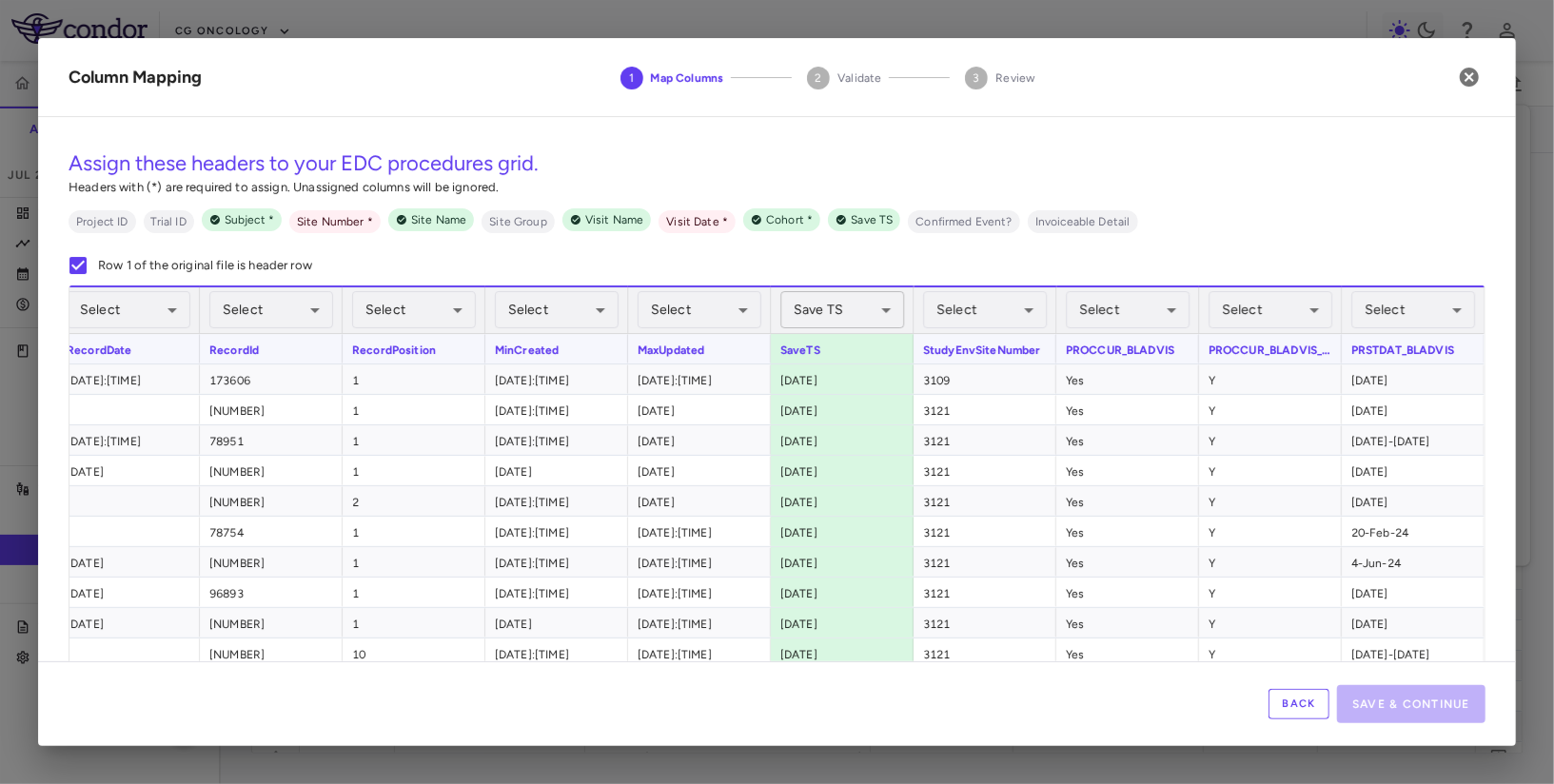 click on "Skip to sidebar Skip to main content CG Oncology PIVOT-006 Accruals Forecasting Jul 2025 (Open) Trial dashboard Analytics Financial close Journal entry Clinical expenses Summary CRO Parexel Other clinical contracts Trial activity Patient activity Site & lab cost matrix Map procedures Trial files Trial settings PIVOT-006 Intermediate-Risk NMIBC Jul 2025 (Open) Preparer Sites Labs Manage Visits and Procedures Add Site 0 Drag here to set row groups Drag here to set column labels
Site #
0" at bounding box center (777, 392) 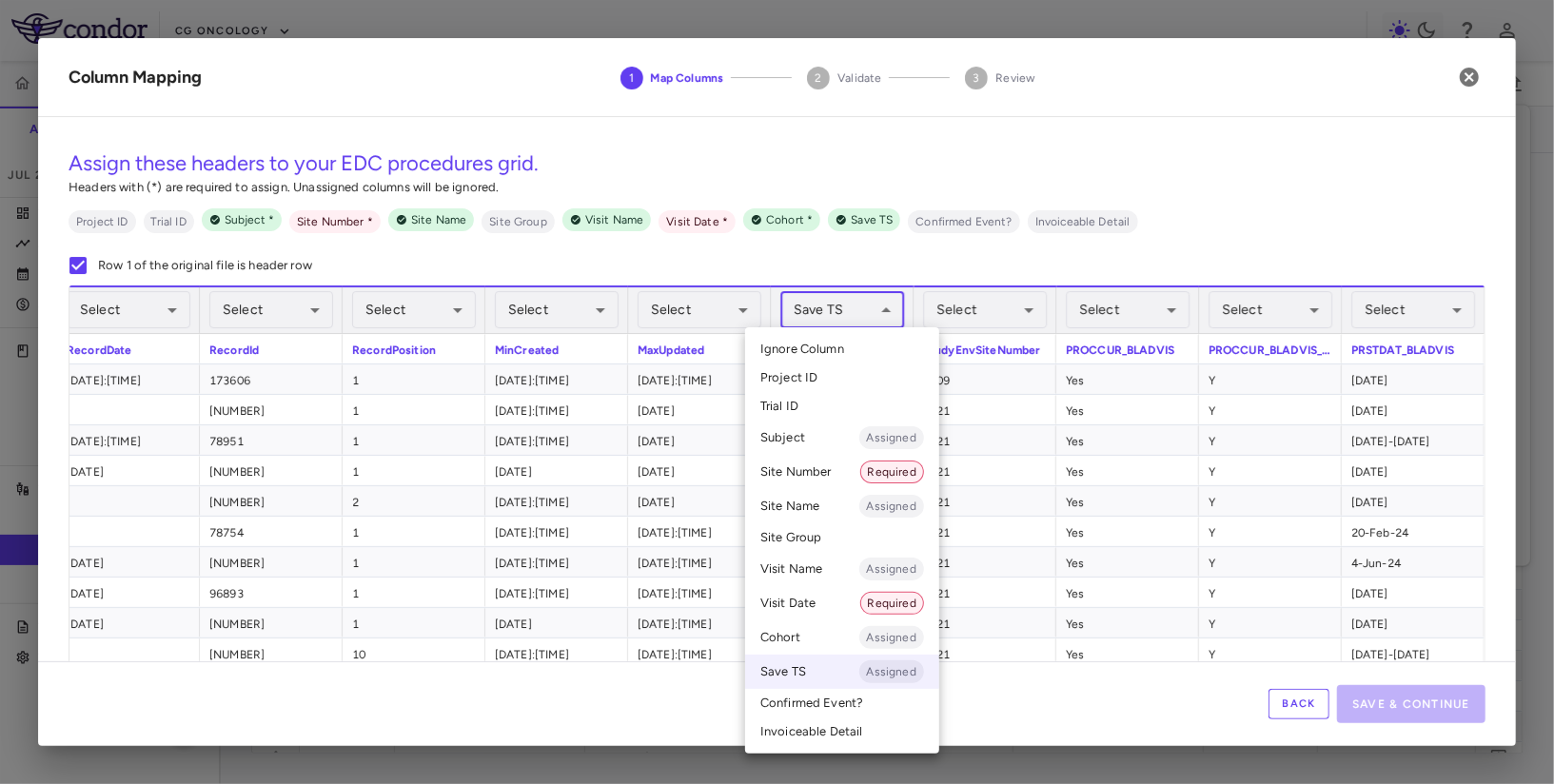 click on "Ignore Column" at bounding box center [842, 349] 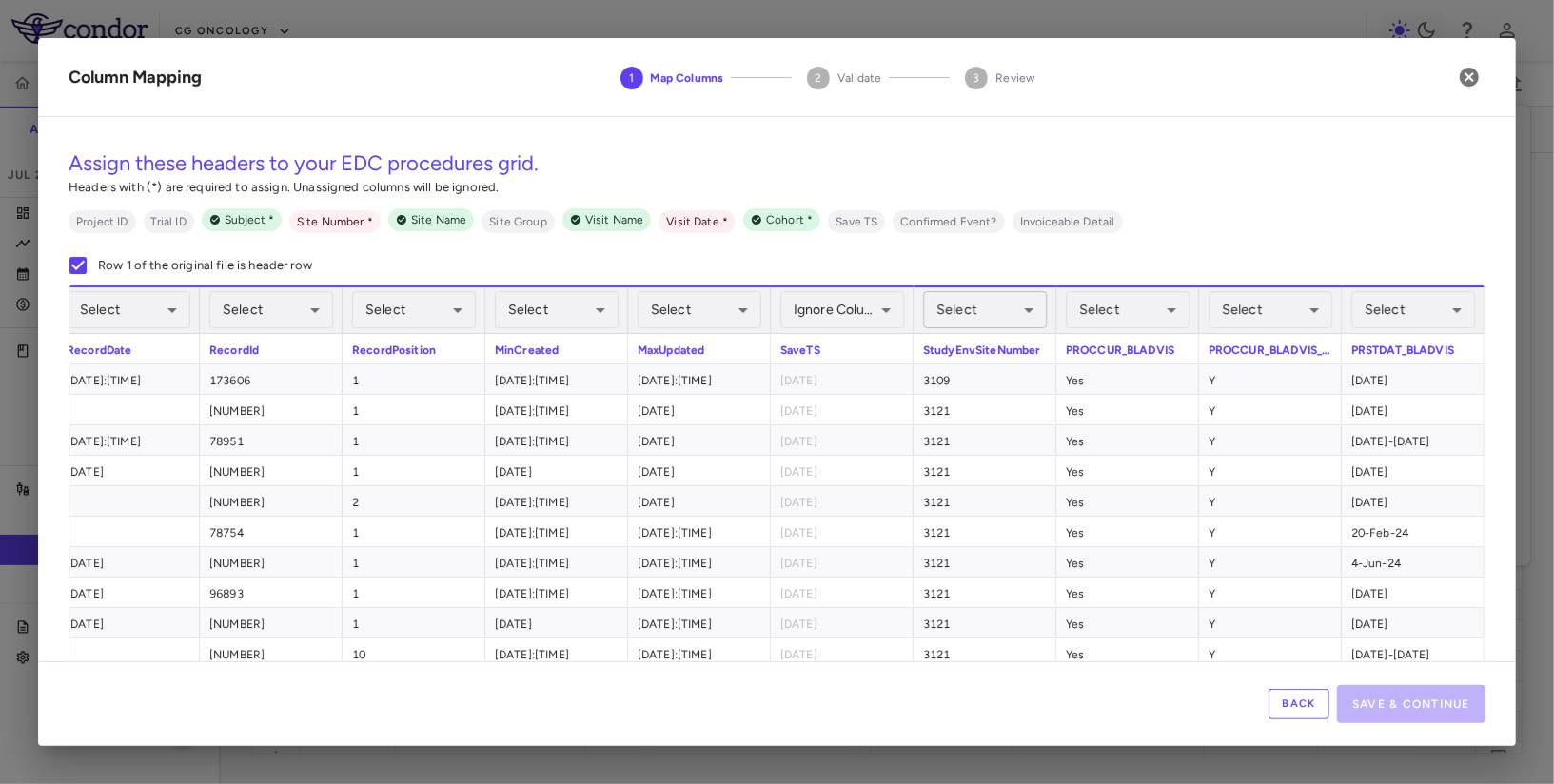 click on "Skip to sidebar Skip to main content CG Oncology PIVOT-006 Accruals Forecasting Jul 2025 (Open) Trial dashboard Analytics Financial close Journal entry Clinical expenses Summary CRO Parexel Other clinical contracts Trial activity Patient activity Site & lab cost matrix Map procedures Trial files Trial settings PIVOT-006 Intermediate-Risk NMIBC Jul 2025 (Open) Preparer Sites Labs Manage Visits and Procedures Add Site 0 Drag here to set row groups Drag here to set column labels
Site #
0" at bounding box center (777, 392) 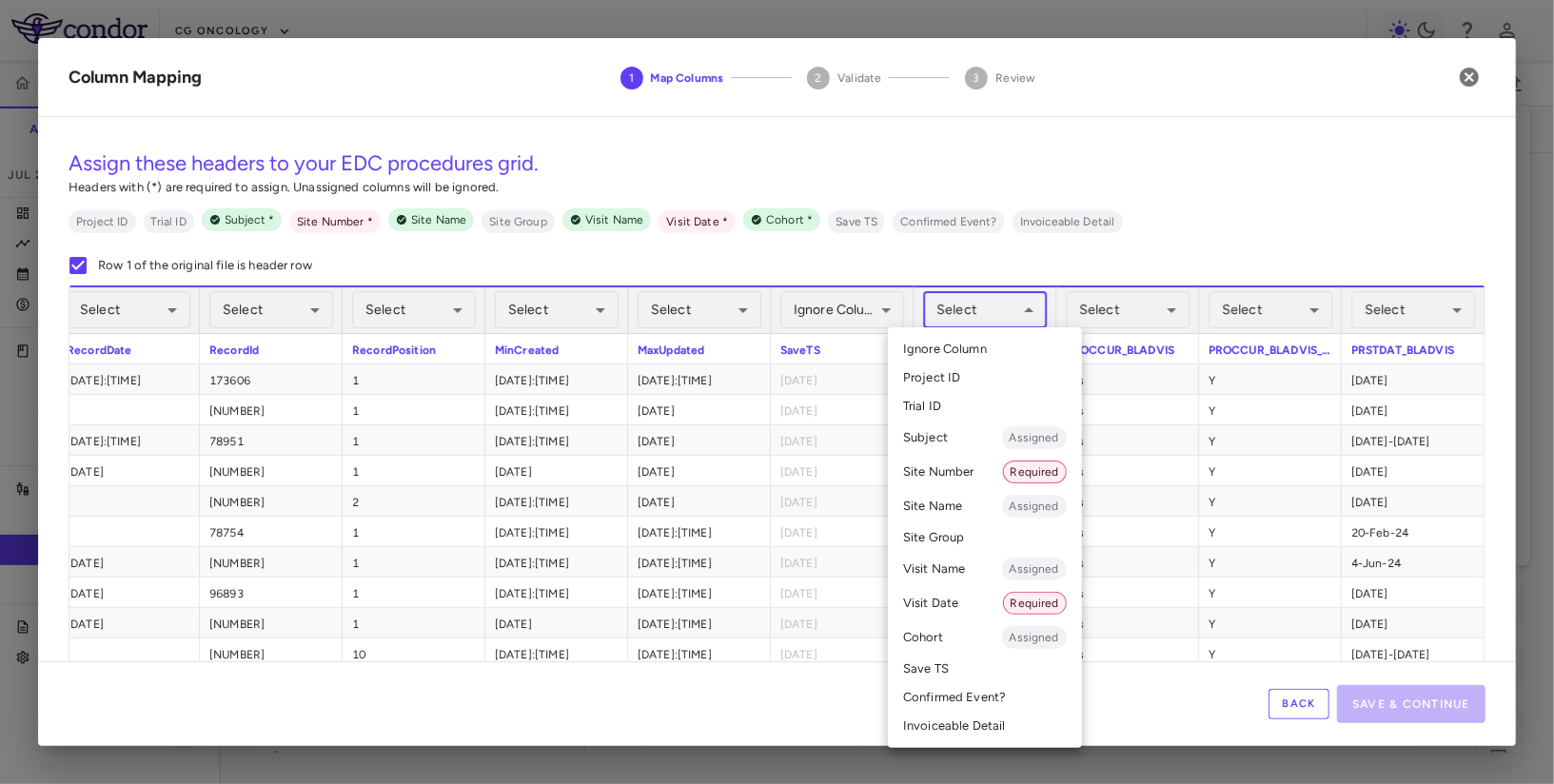 click on "Site Number Required" at bounding box center (985, 472) 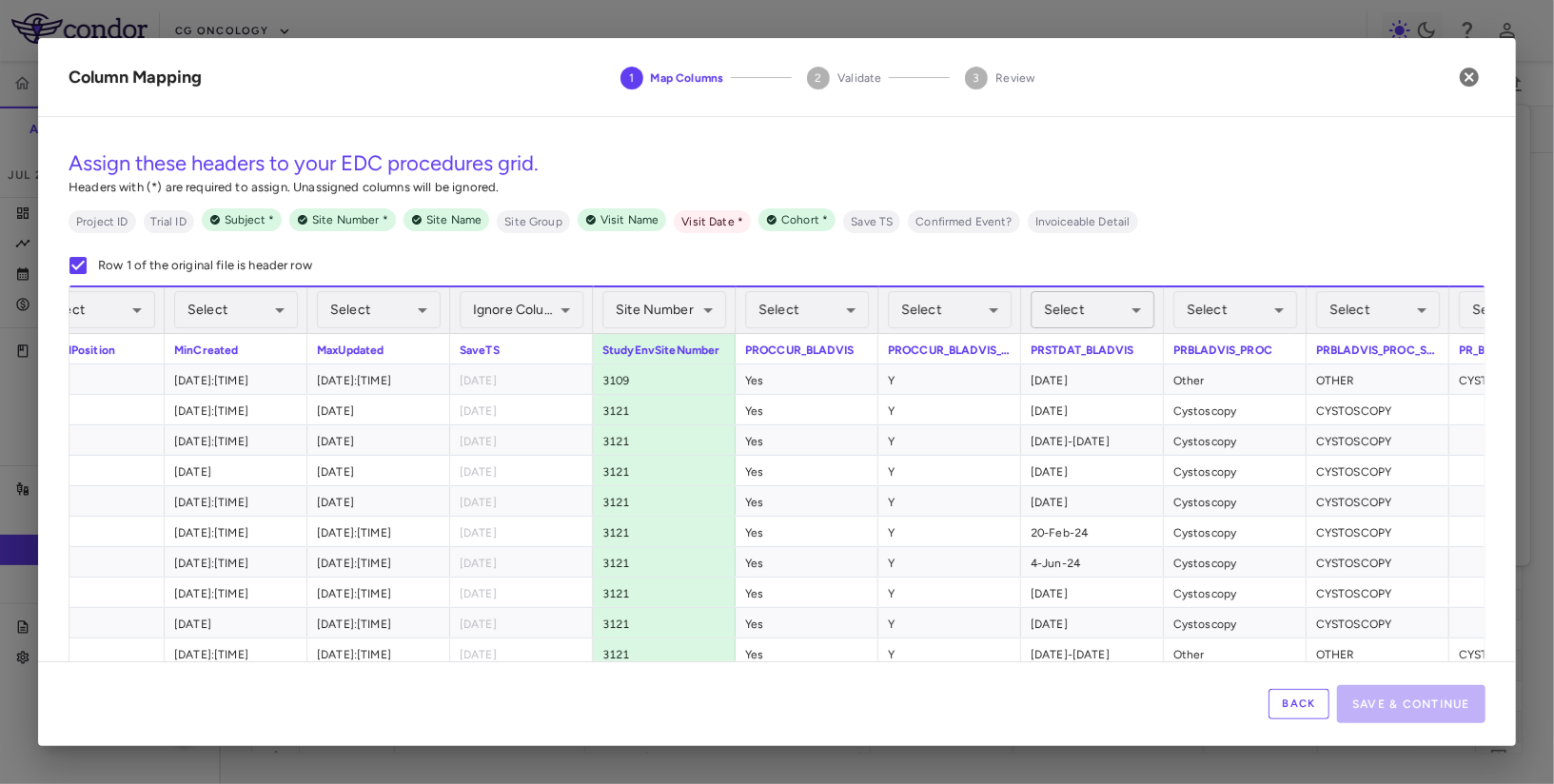 click on "Skip to sidebar Skip to main content CG Oncology PIVOT-006 Accruals Forecasting Jul 2025 (Open) Trial dashboard Analytics Financial close Journal entry Clinical expenses Summary CRO Parexel Other clinical contracts Trial activity Patient activity Site & lab cost matrix Map procedures Trial files Trial settings PIVOT-006 Intermediate-Risk NMIBC Jul 2025 (Open) Preparer Sites Labs Manage Visits and Procedures Add Site 0 Drag here to set row groups Drag here to set column labels
Site #
0" at bounding box center [777, 392] 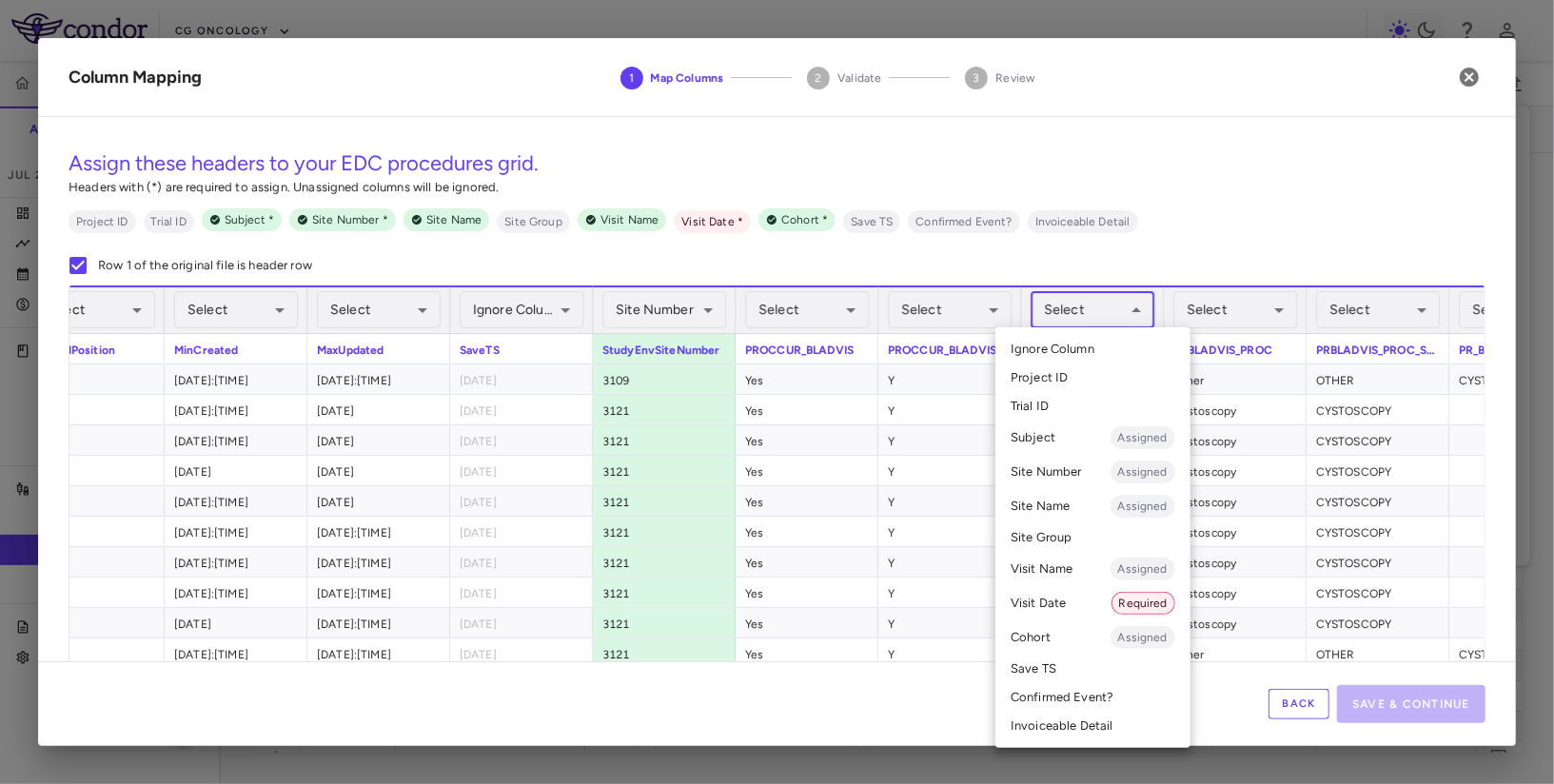 click on "Visit Date Required" at bounding box center (1092, 603) 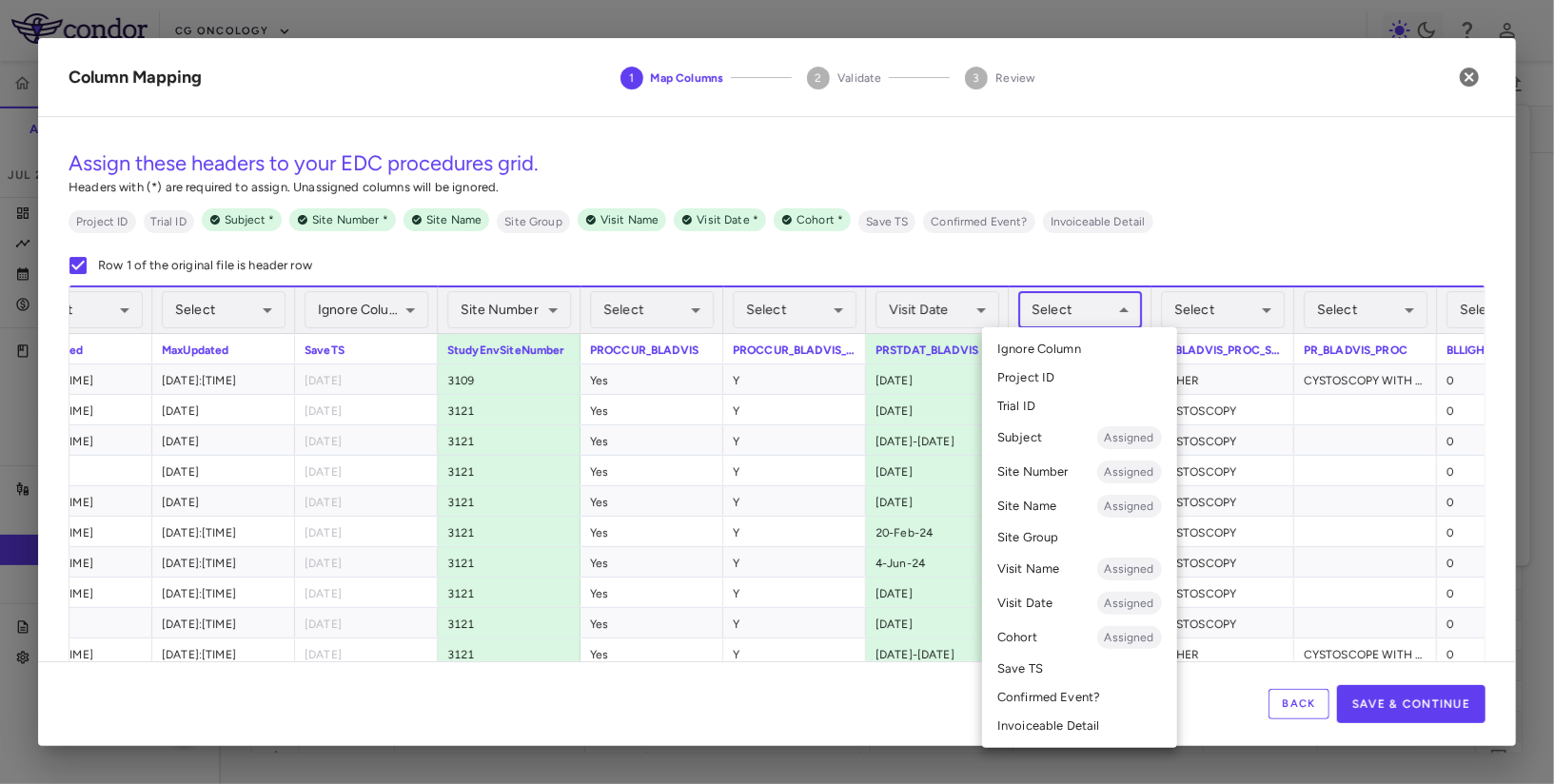 click on "Skip to sidebar Skip to main content CG Oncology PIVOT-006 Accruals Forecasting Jul 2025 (Open) Trial dashboard Analytics Financial close Journal entry Clinical expenses Summary CRO Parexel Other clinical contracts Trial activity Patient activity Site & lab cost matrix Map procedures Trial files Trial settings PIVOT-006 Intermediate-Risk NMIBC Jul 2025 (Open) Preparer Sites Labs Manage Visits and Procedures Add Site 0 Drag here to set row groups Drag here to set column labels
Site #
0" at bounding box center [777, 392] 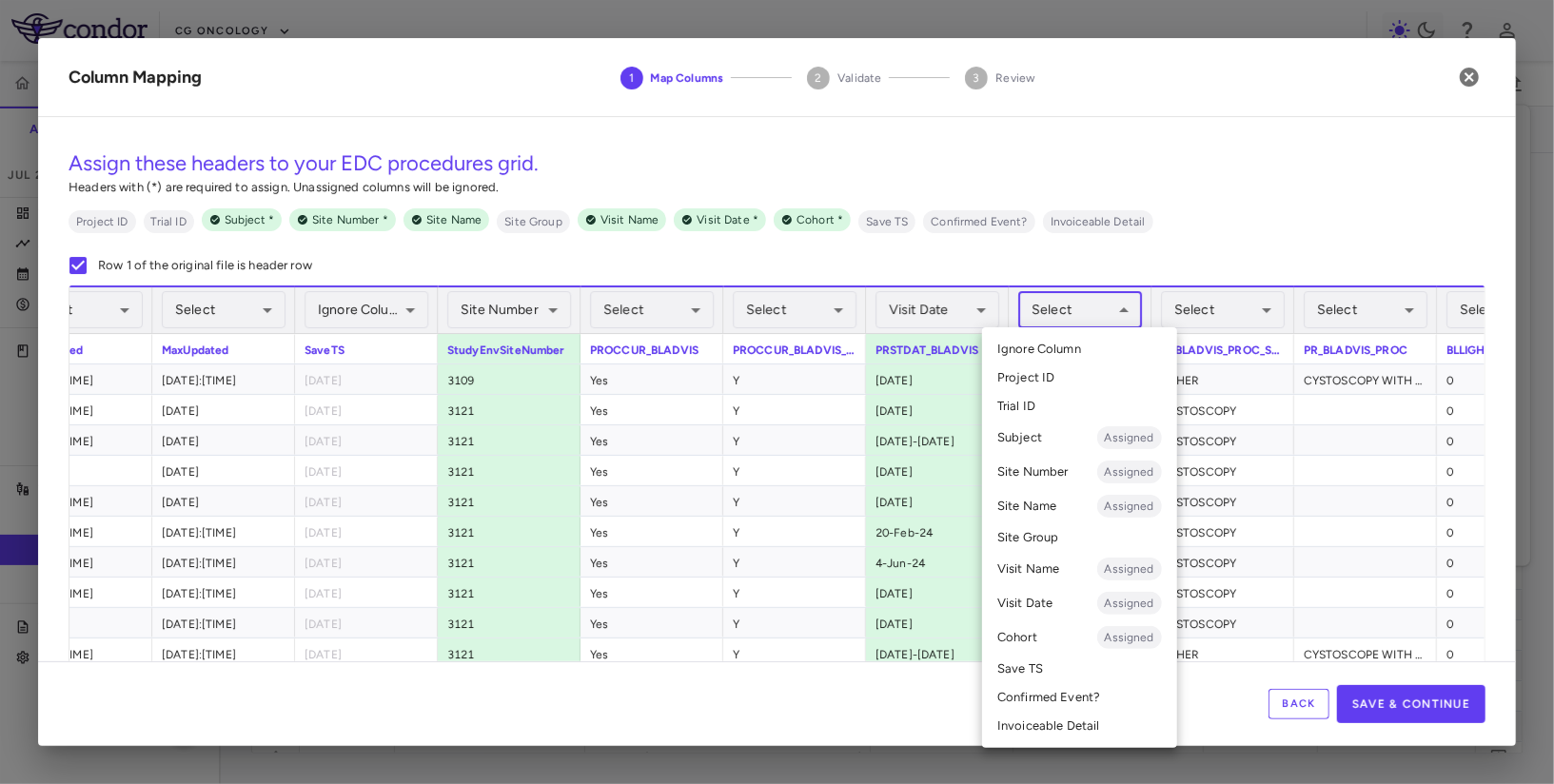 click on "Invoiceable Detail" at bounding box center [1079, 726] 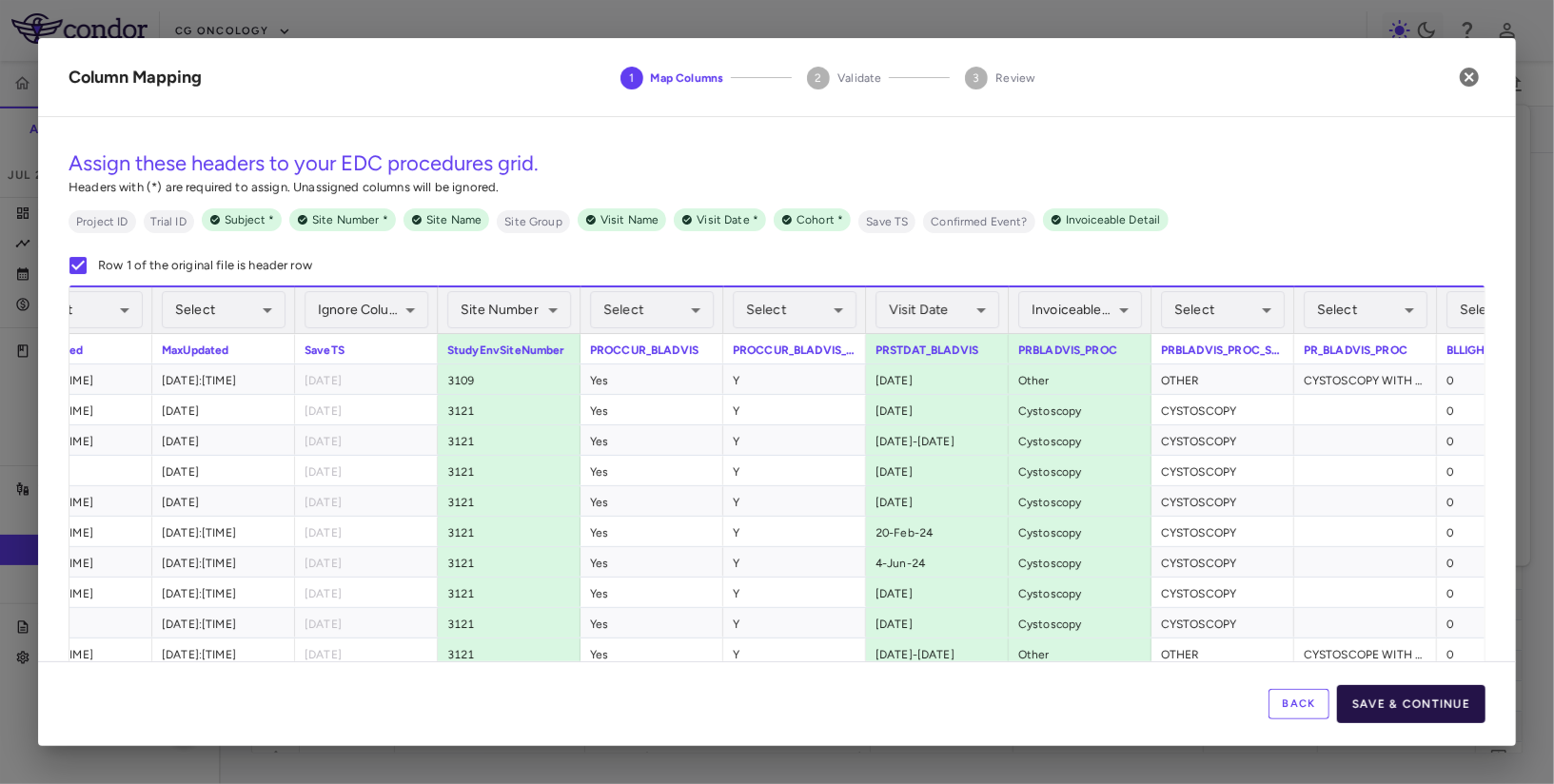 click on "Save & Continue" at bounding box center (1411, 704) 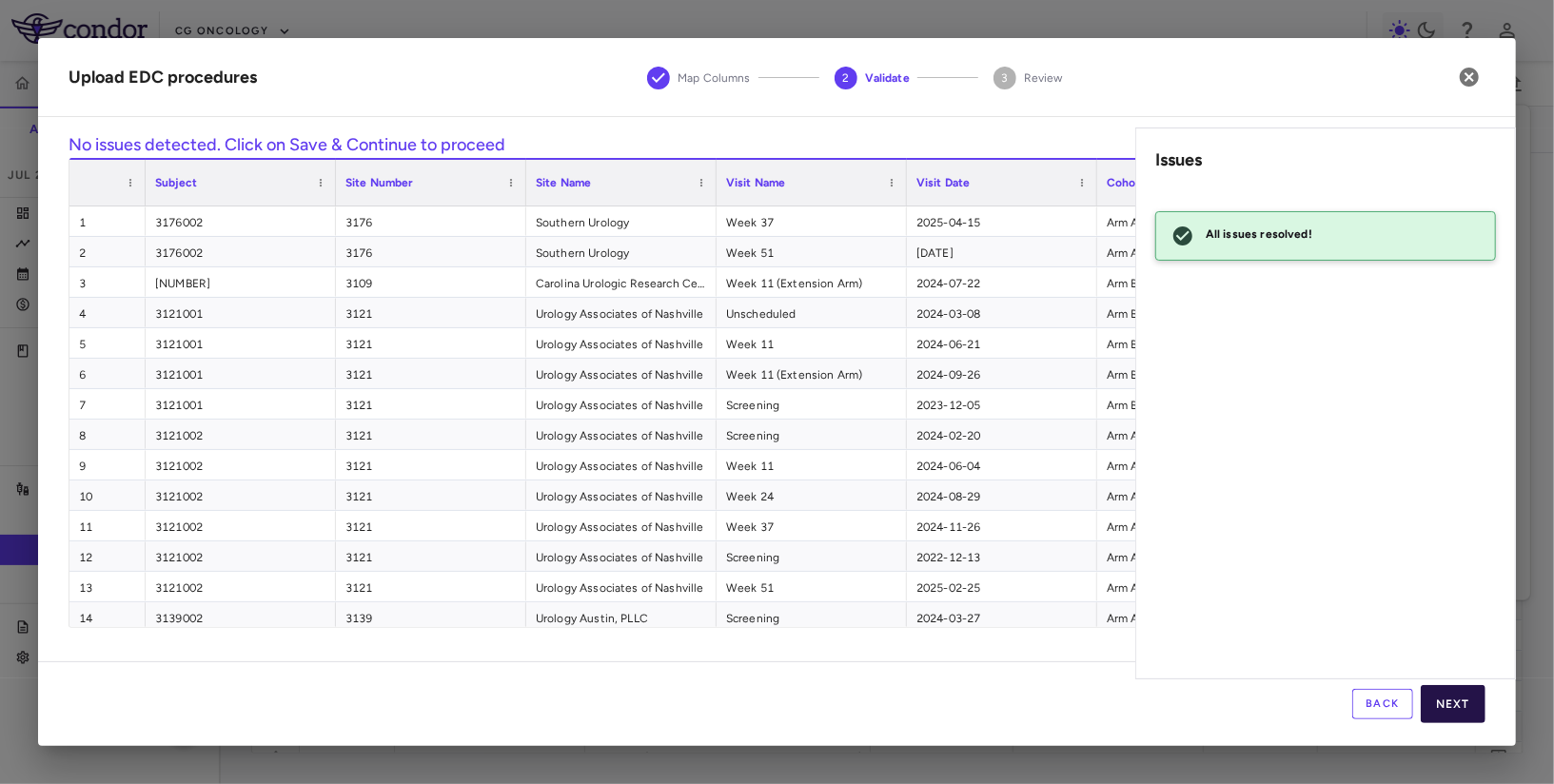 click on "Next" at bounding box center (1453, 704) 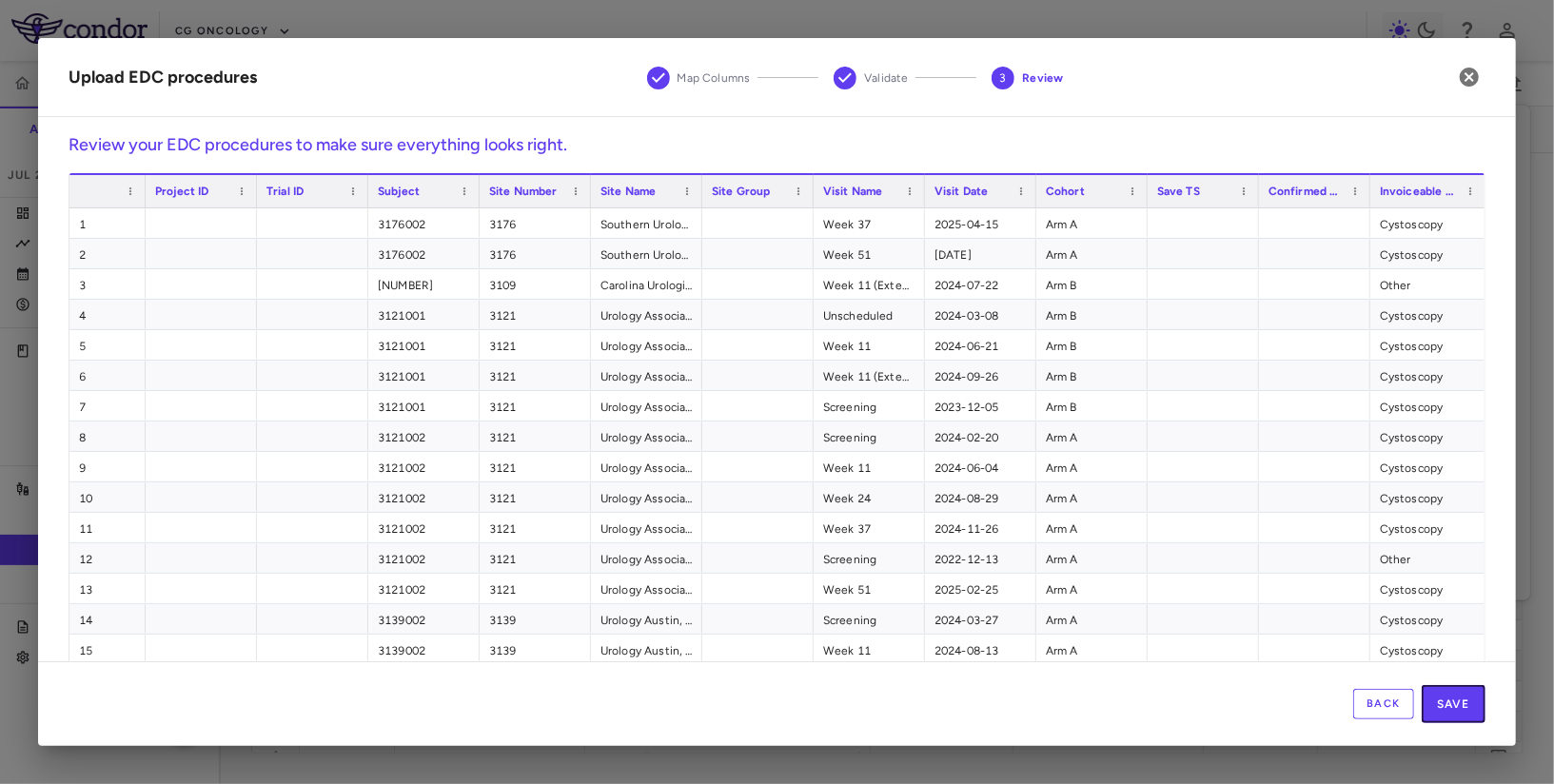 click on "Save" at bounding box center [1453, 704] 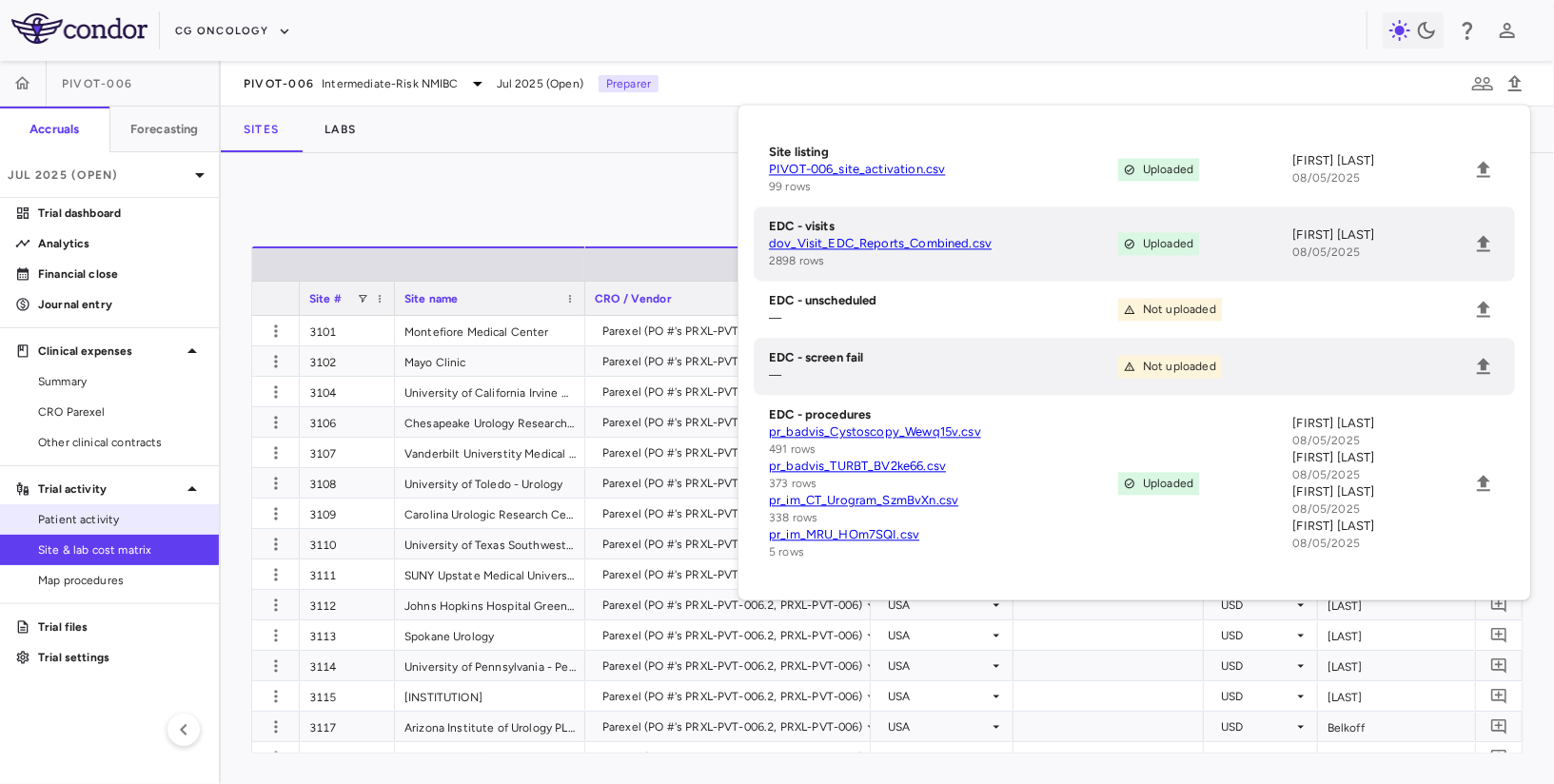 click on "Patient activity" at bounding box center (121, 519) 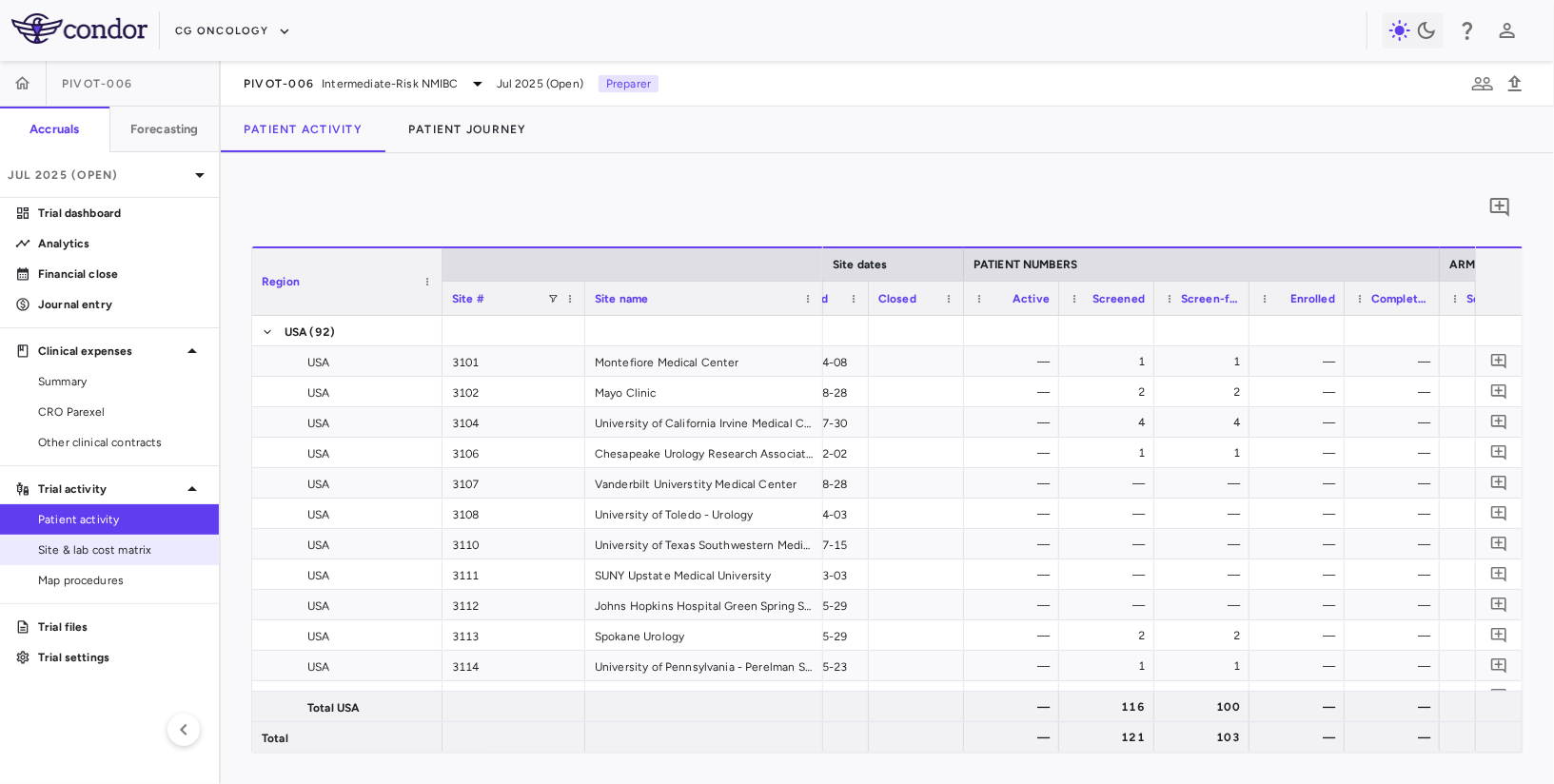 click on "Site & lab cost matrix" at bounding box center (109, 550) 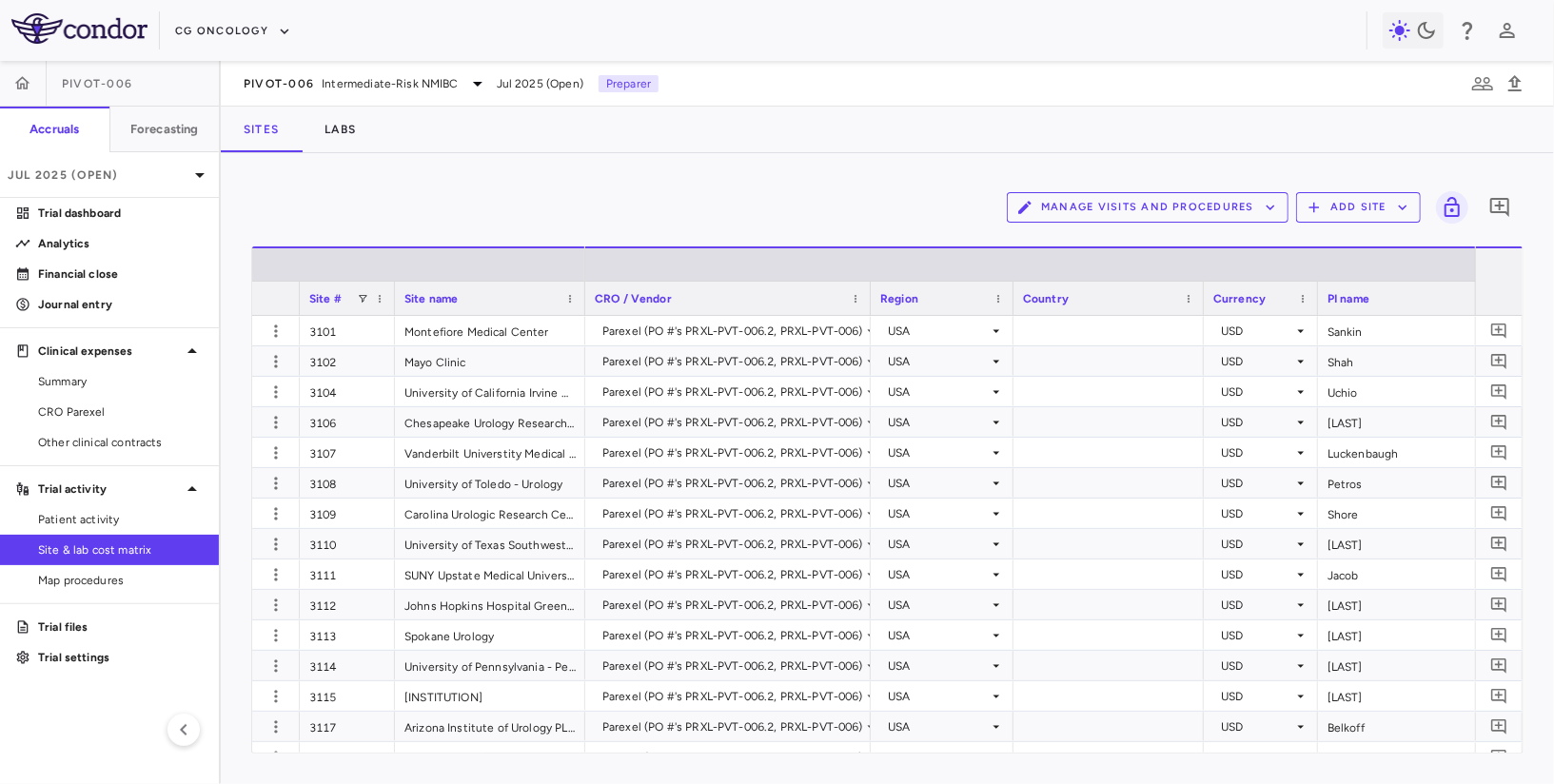 click on "Manage Visits and Procedures" at bounding box center (1148, 207) 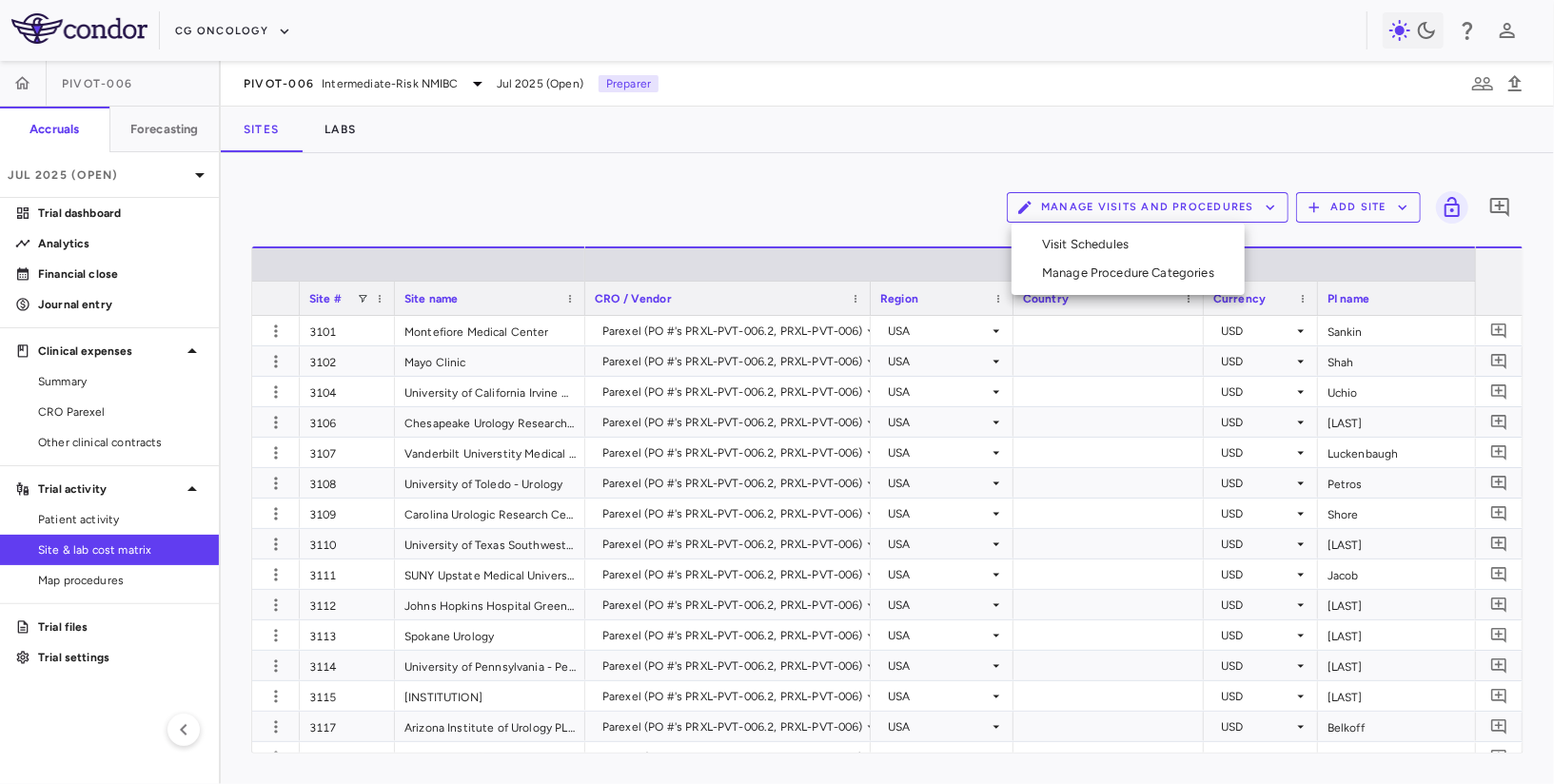 click on "Visit Schedules" at bounding box center (1128, 245) 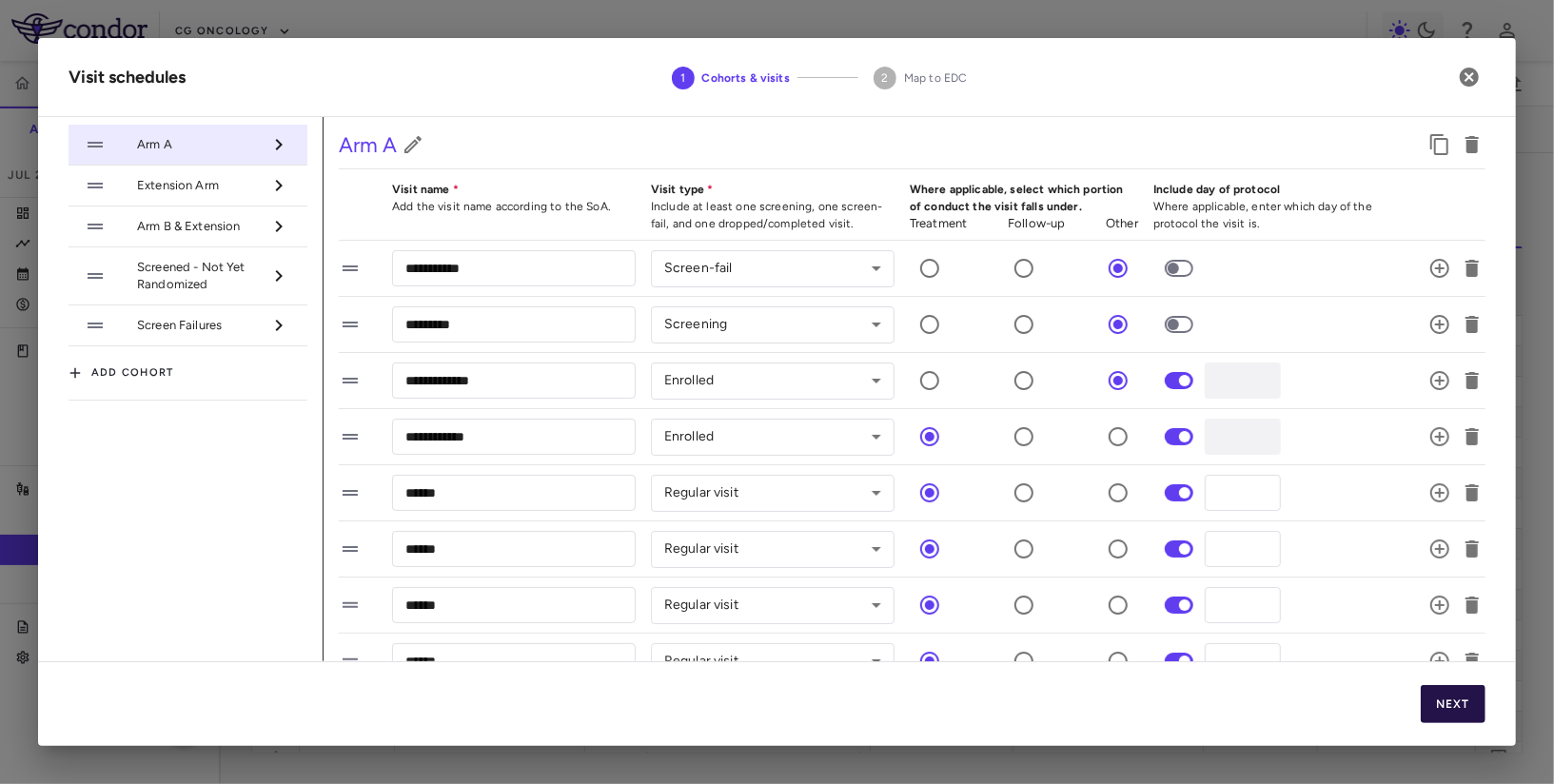 click on "Next" at bounding box center [1453, 704] 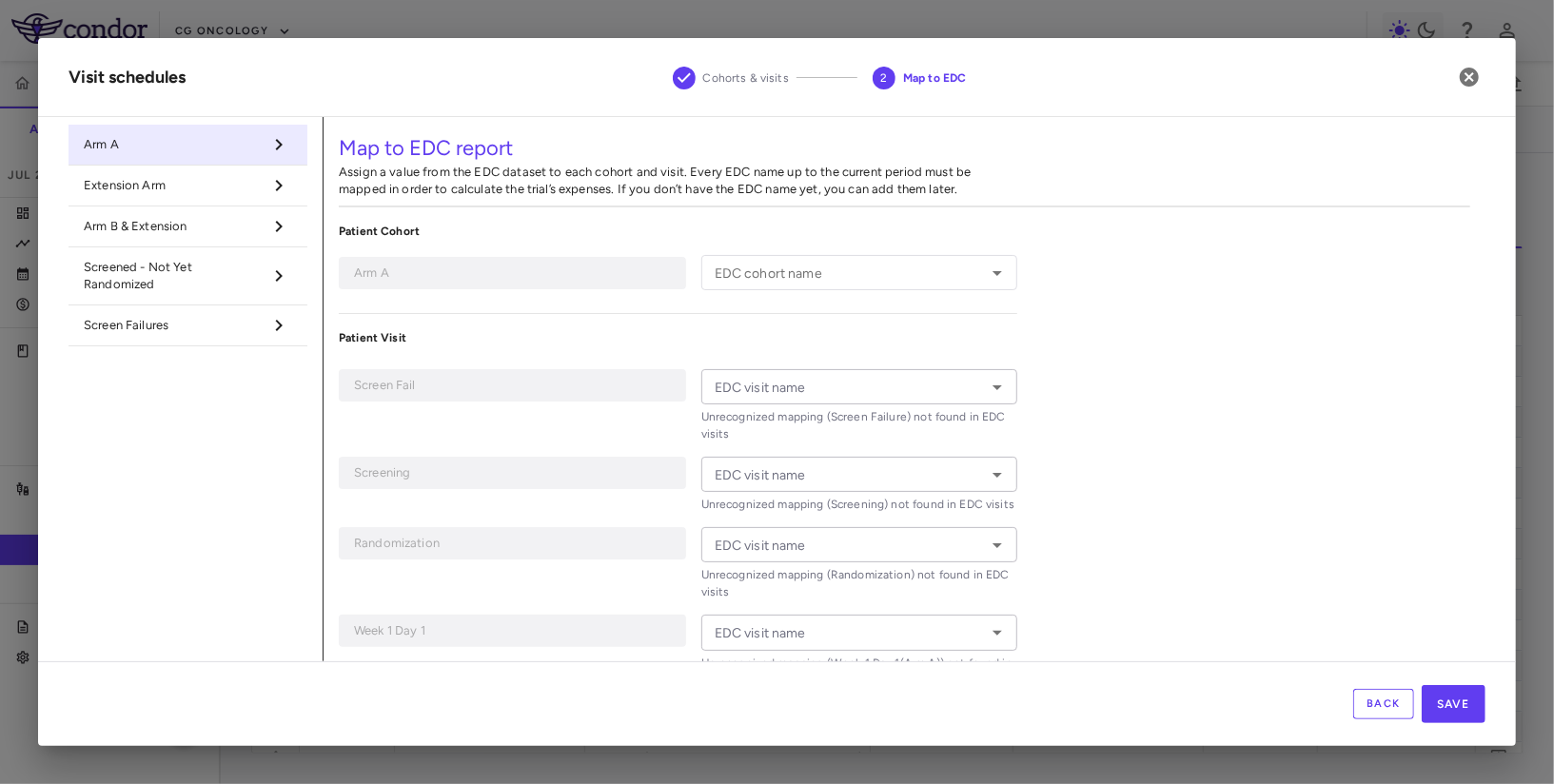 type on "*********" 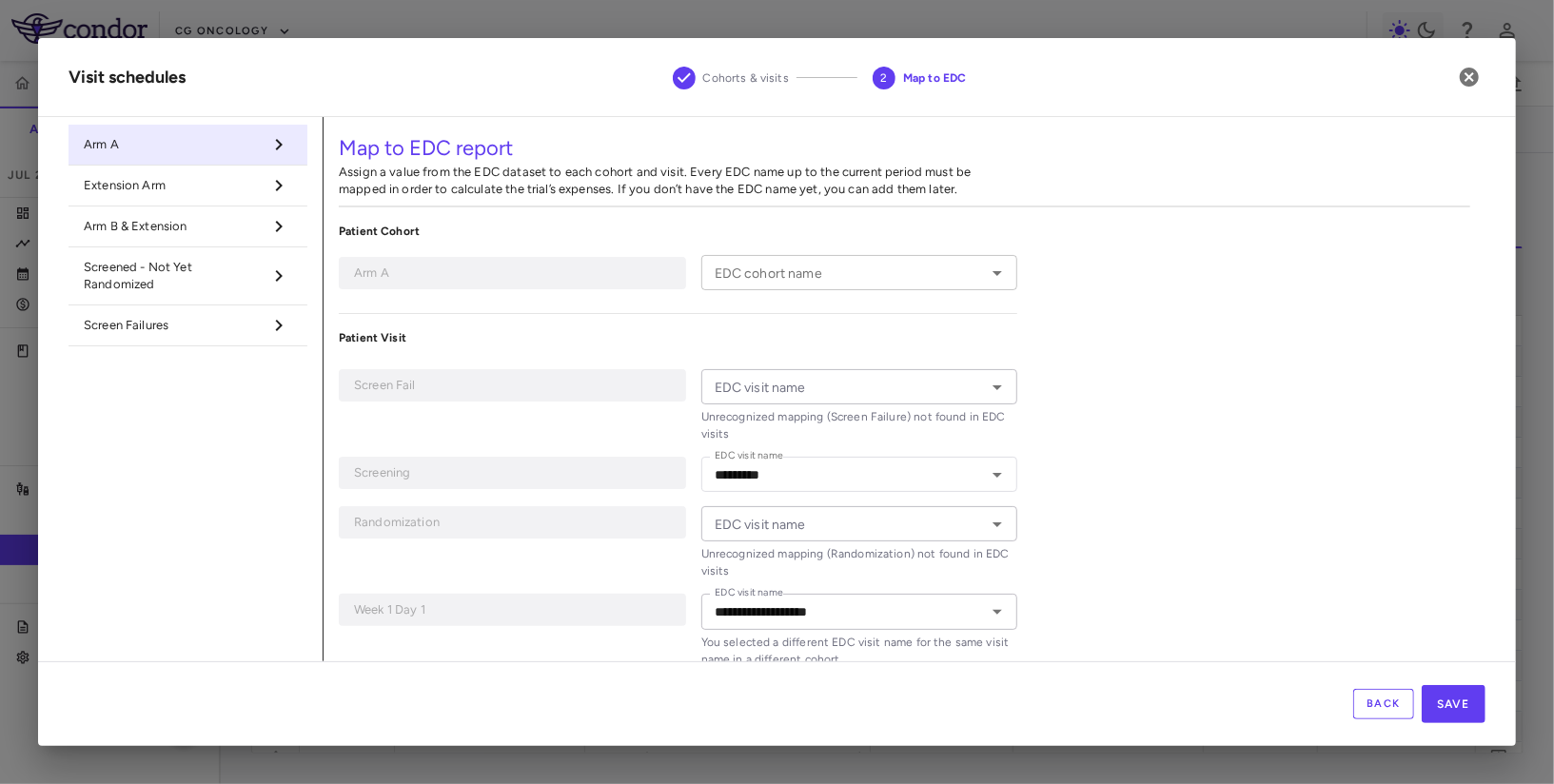 click on "EDC cohort name" at bounding box center [844, 272] 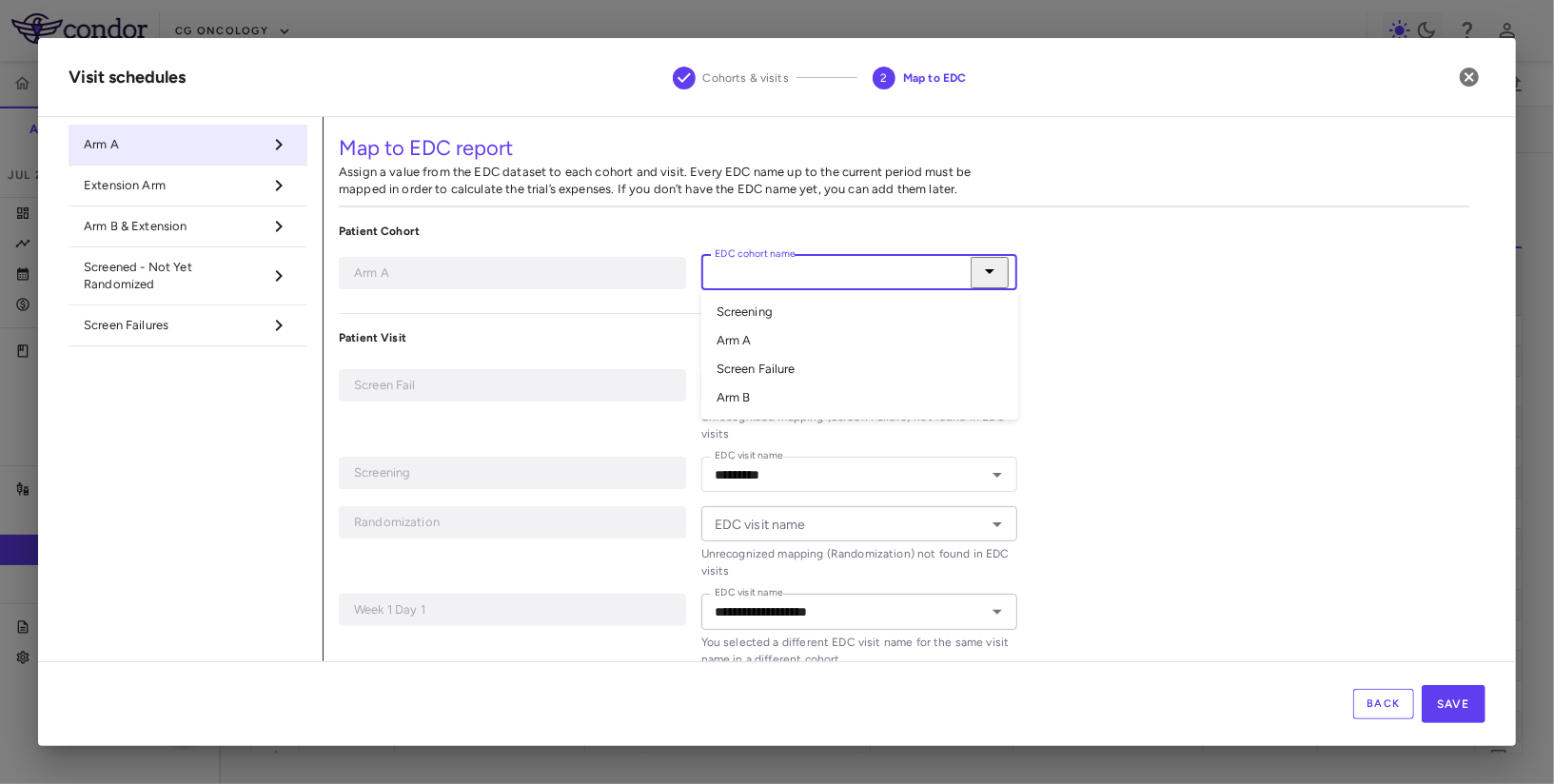 click on "Arm A" at bounding box center (859, 341) 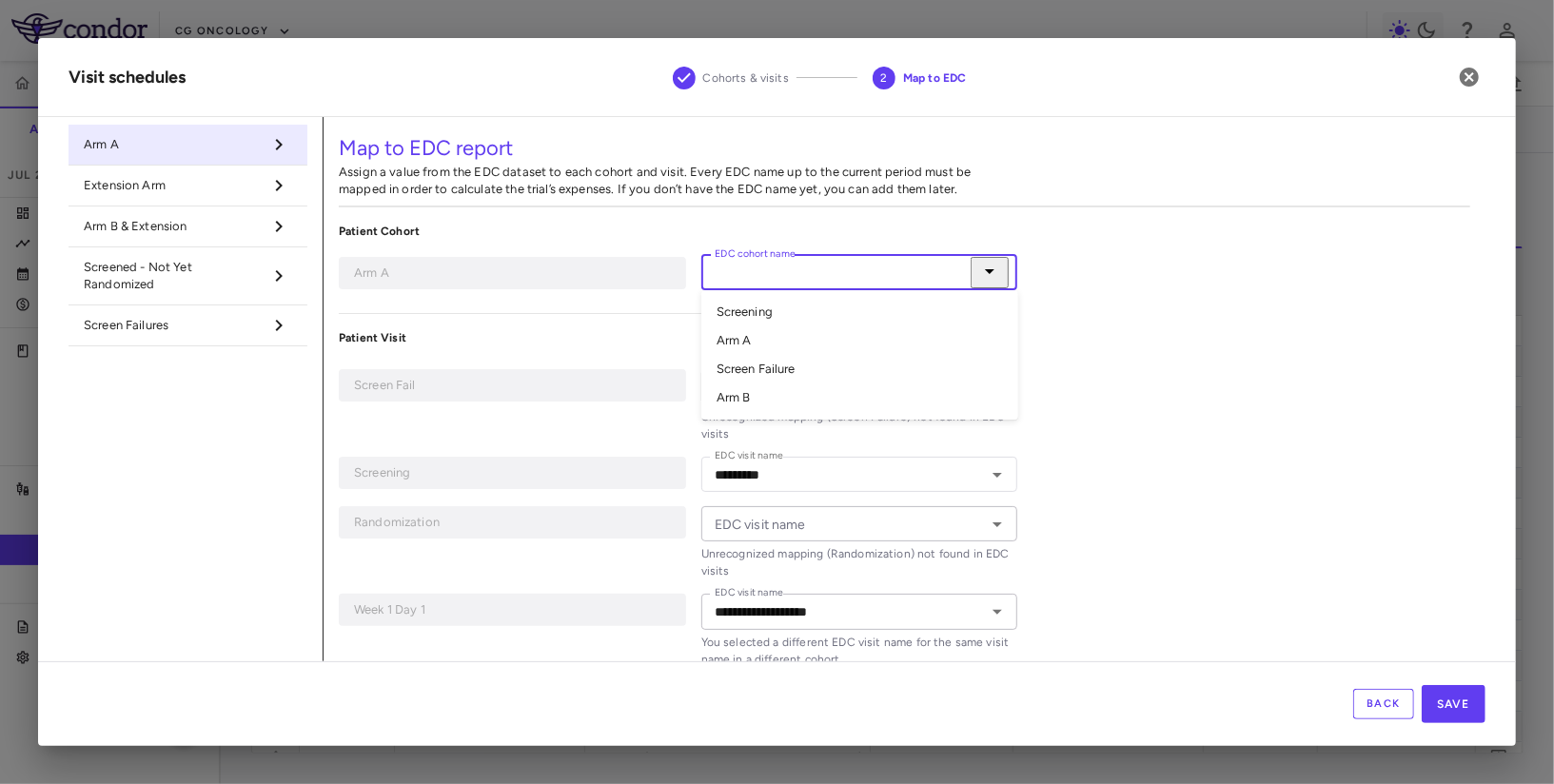 type on "*****" 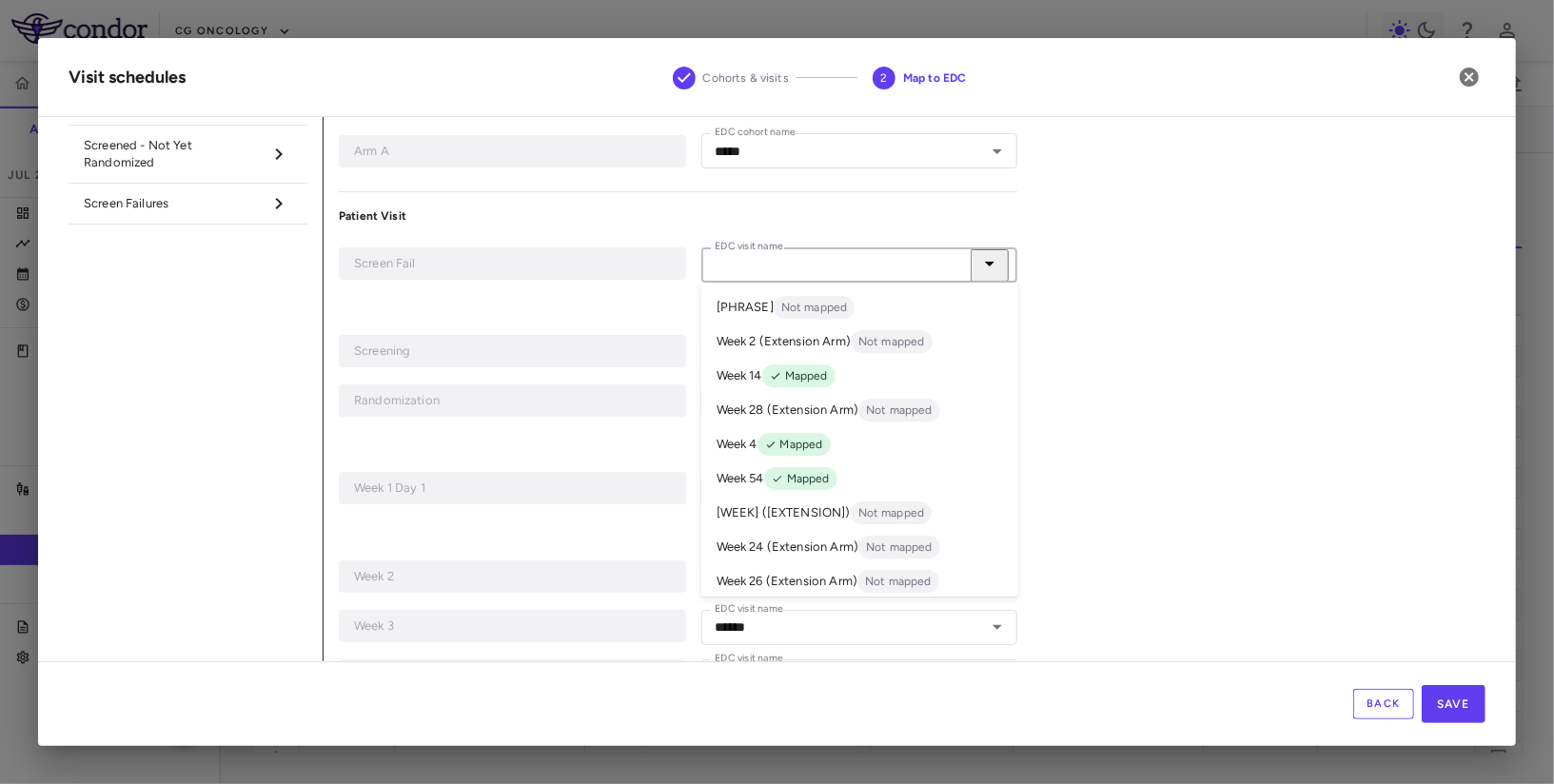 click on "EDC visit name" at bounding box center [844, 265] 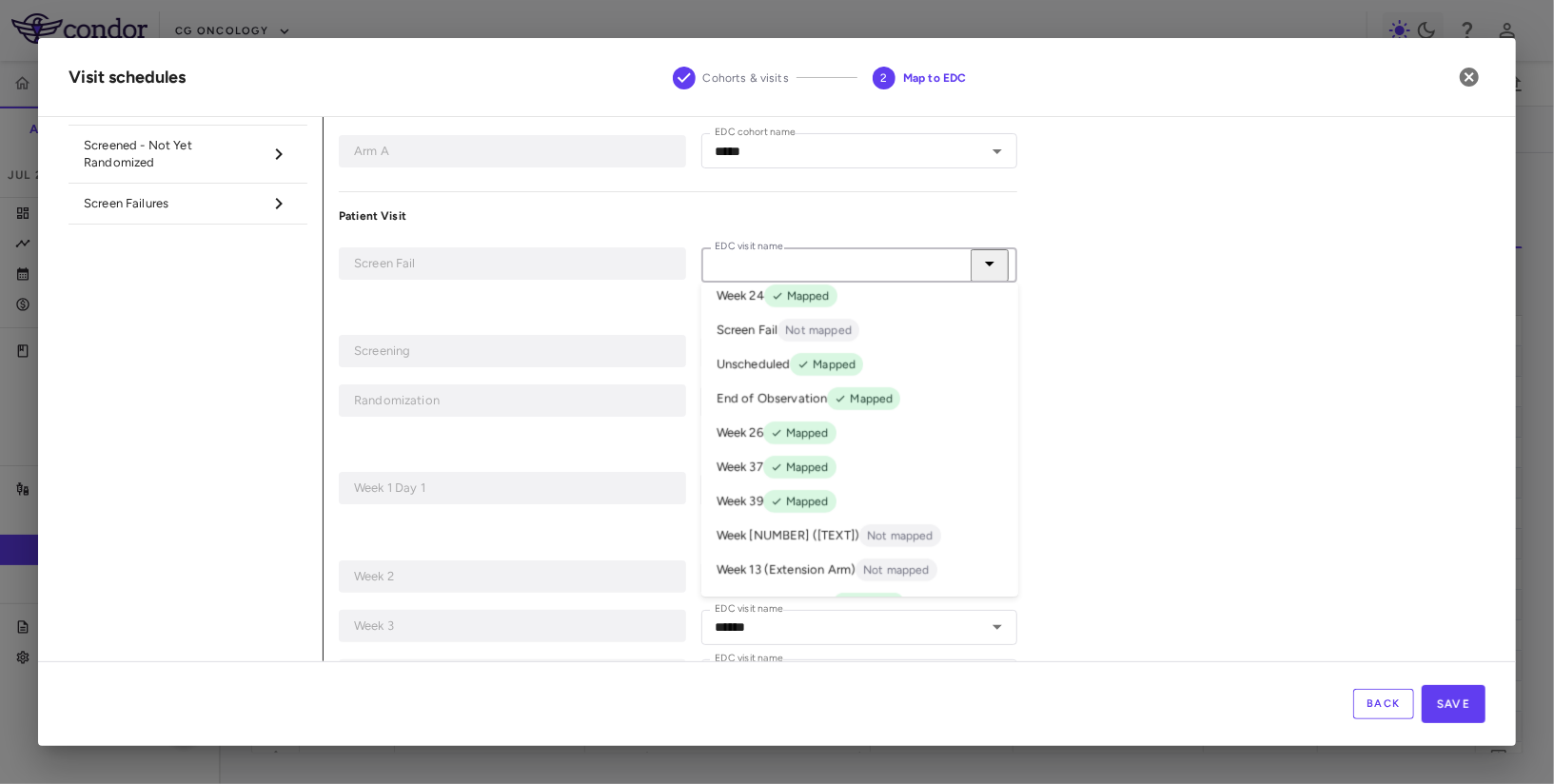 click on "Screen Fail Not mapped" at bounding box center (859, 330) 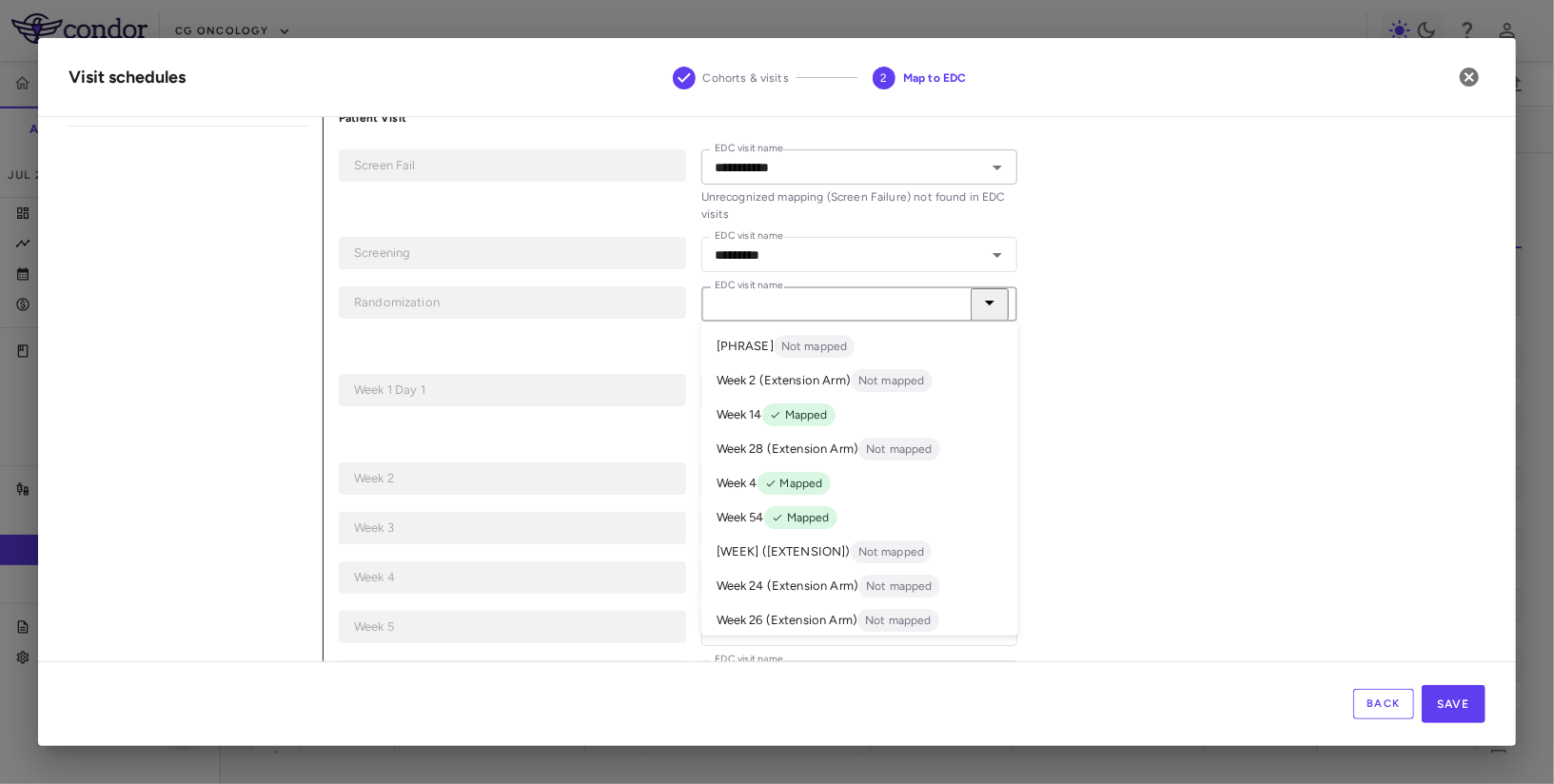 click on "EDC visit name" at bounding box center [844, 304] 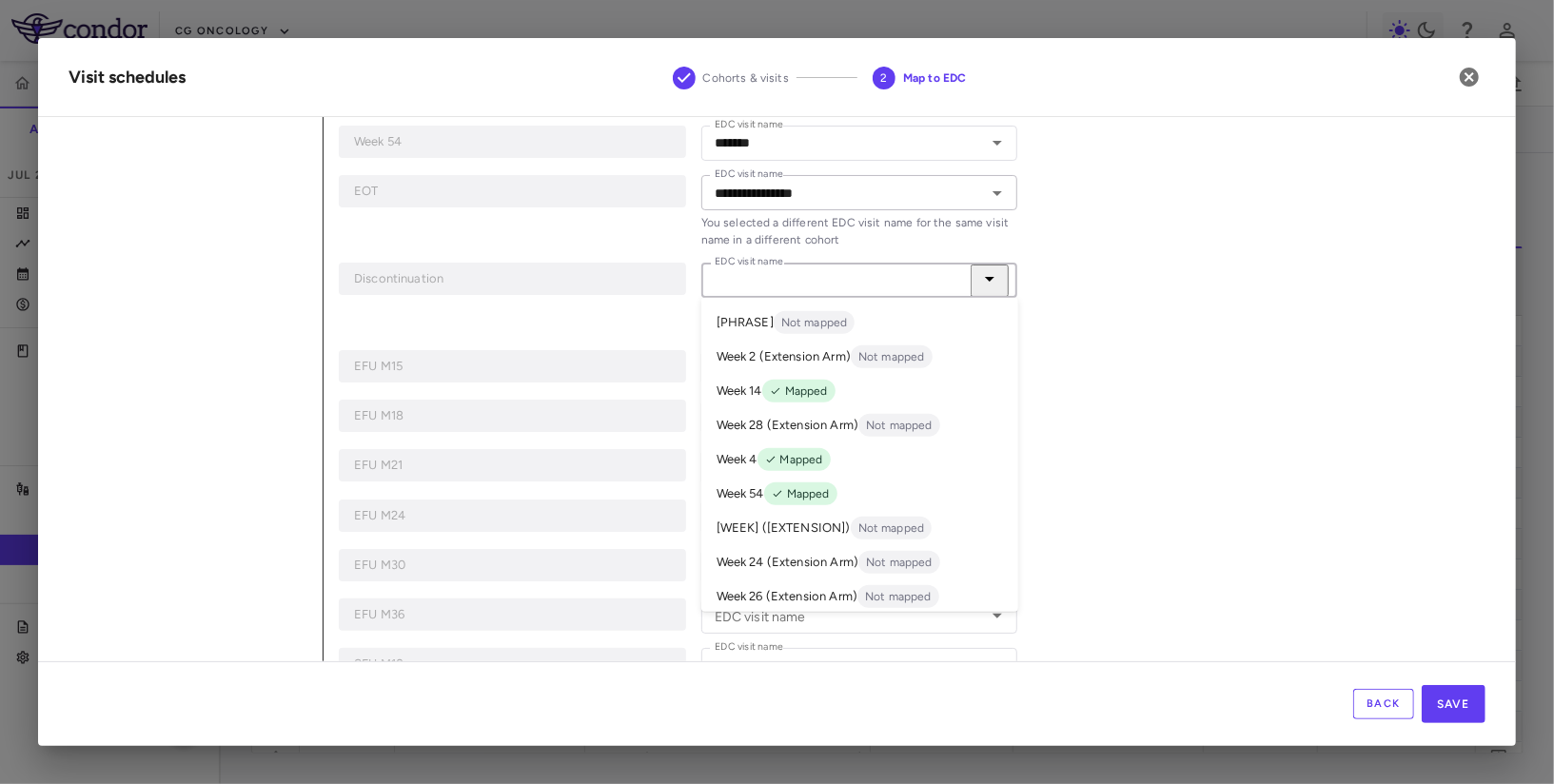 click on "EDC visit name" at bounding box center (844, 280) 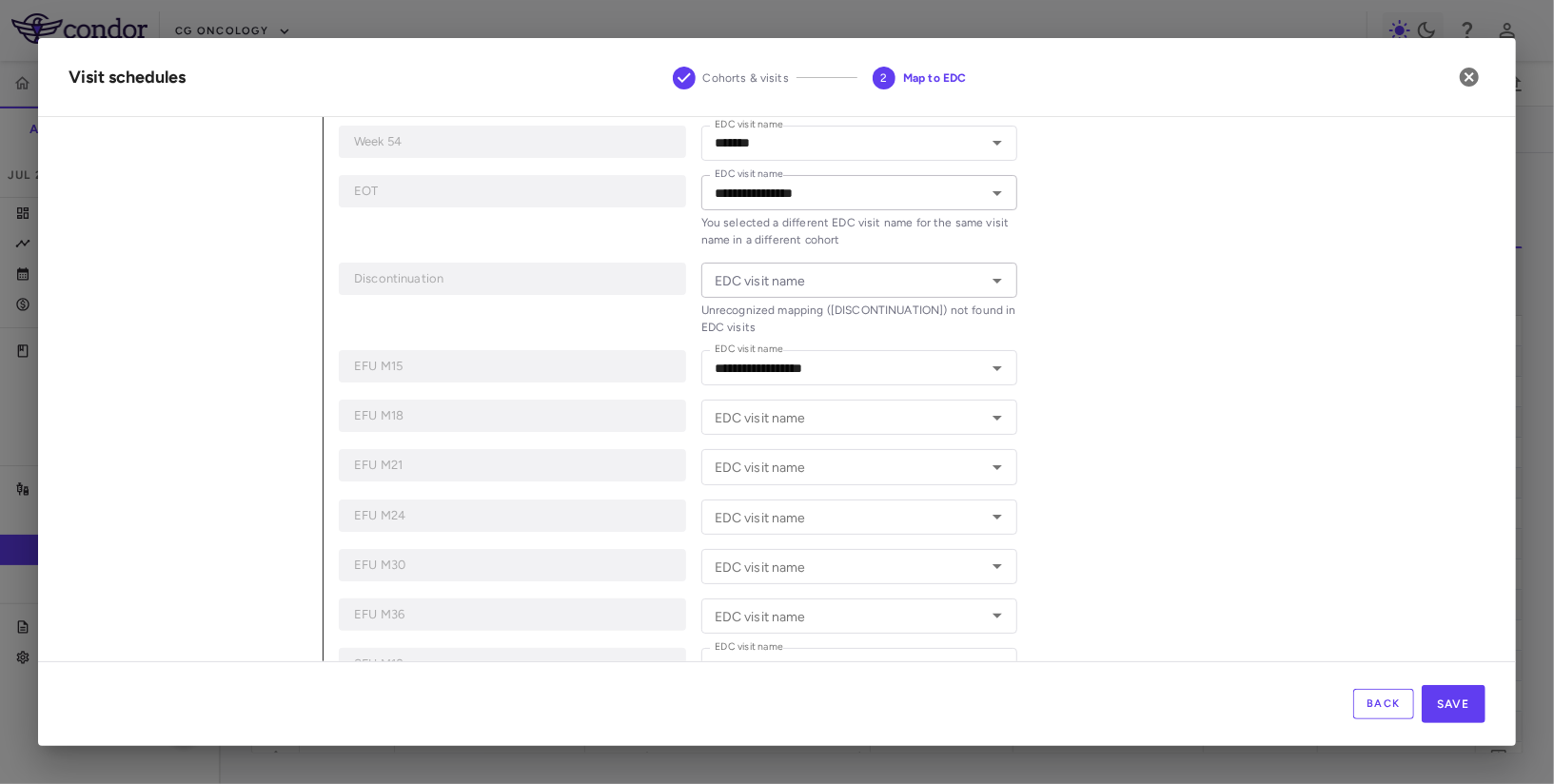click on "**********" at bounding box center (904, -224) 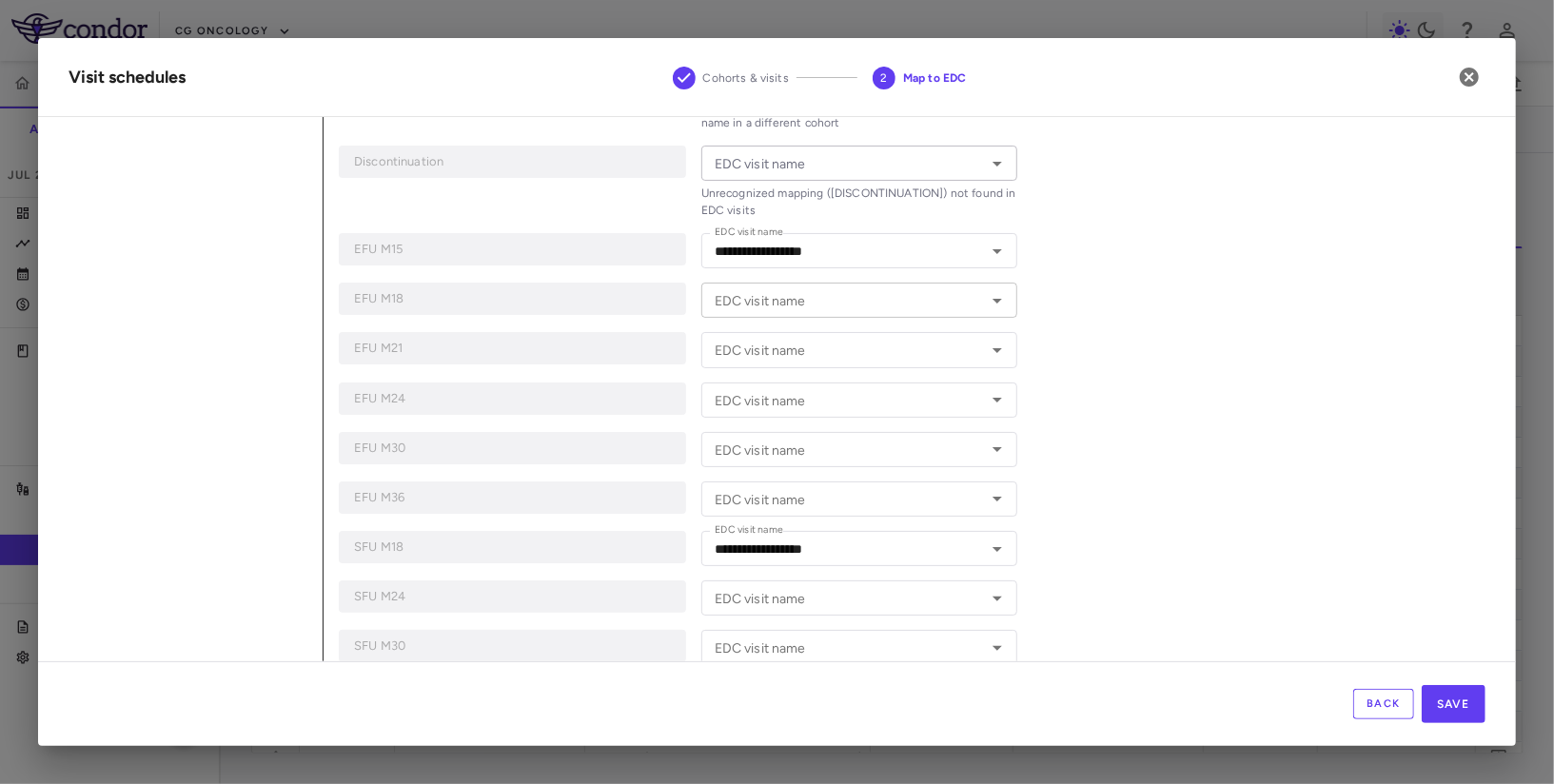 click on "EDC visit name" at bounding box center [844, 300] 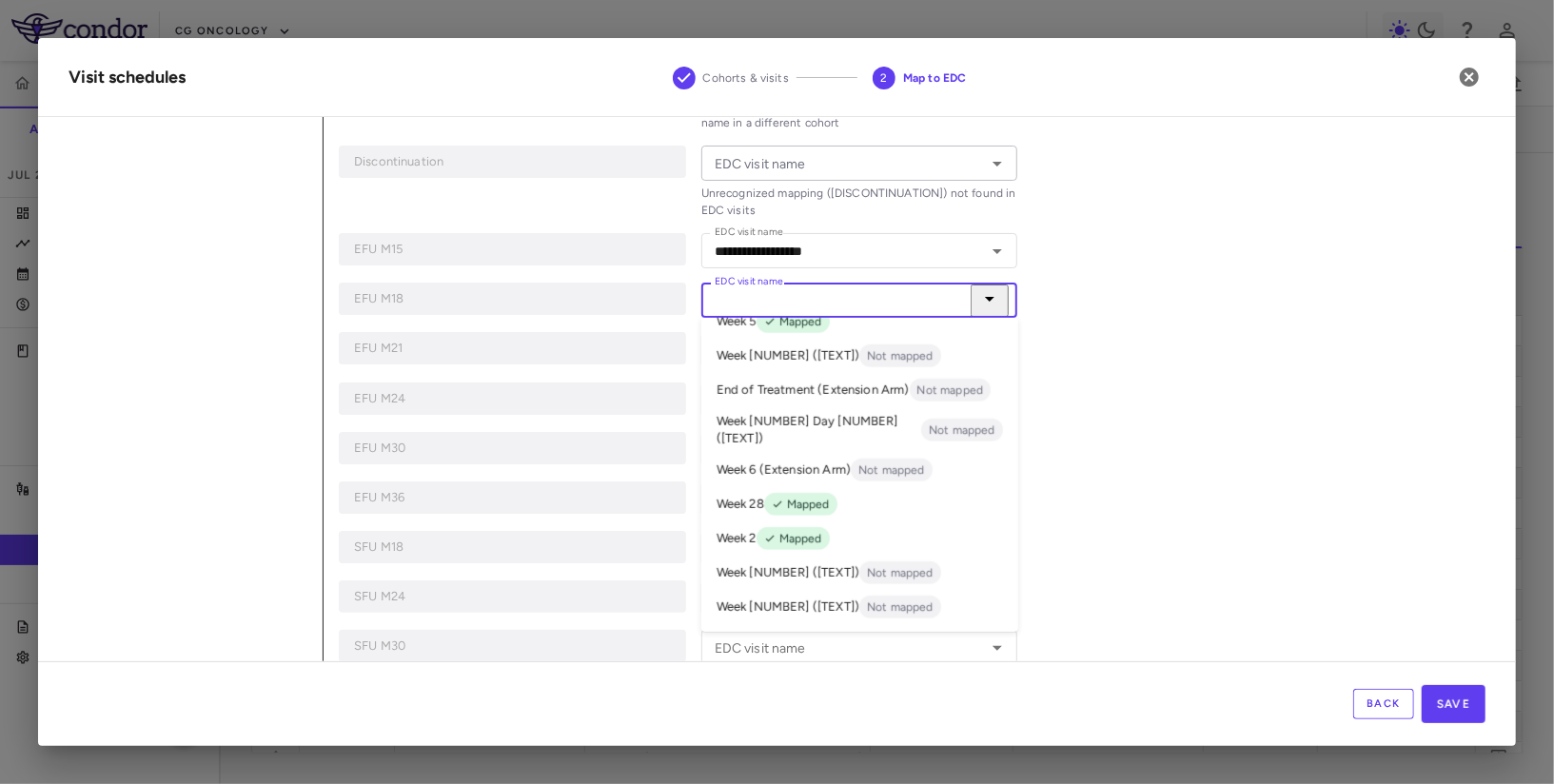 click on "**********" at bounding box center [904, -341] 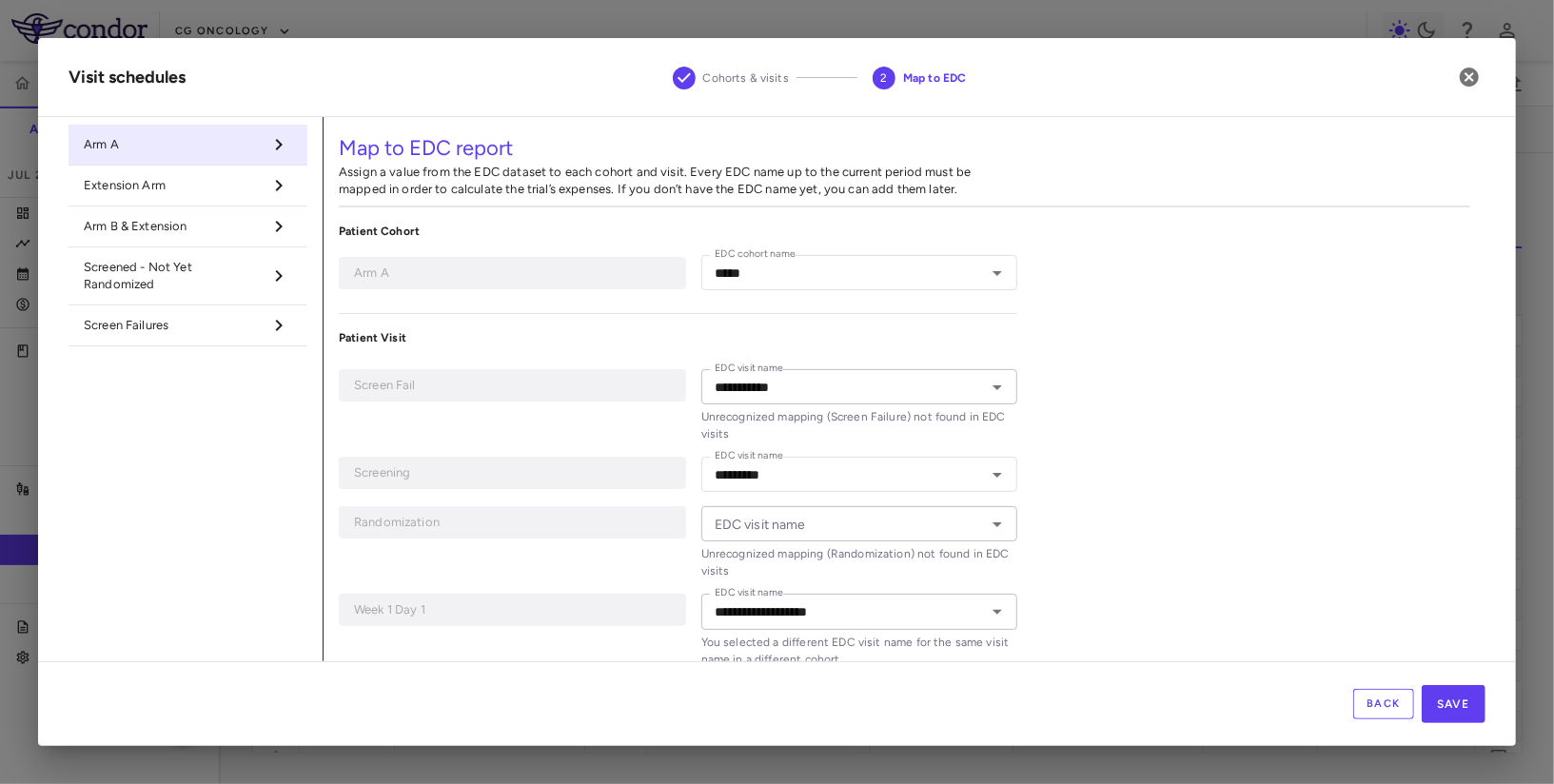click on "Arm B & Extension" at bounding box center (172, 226) 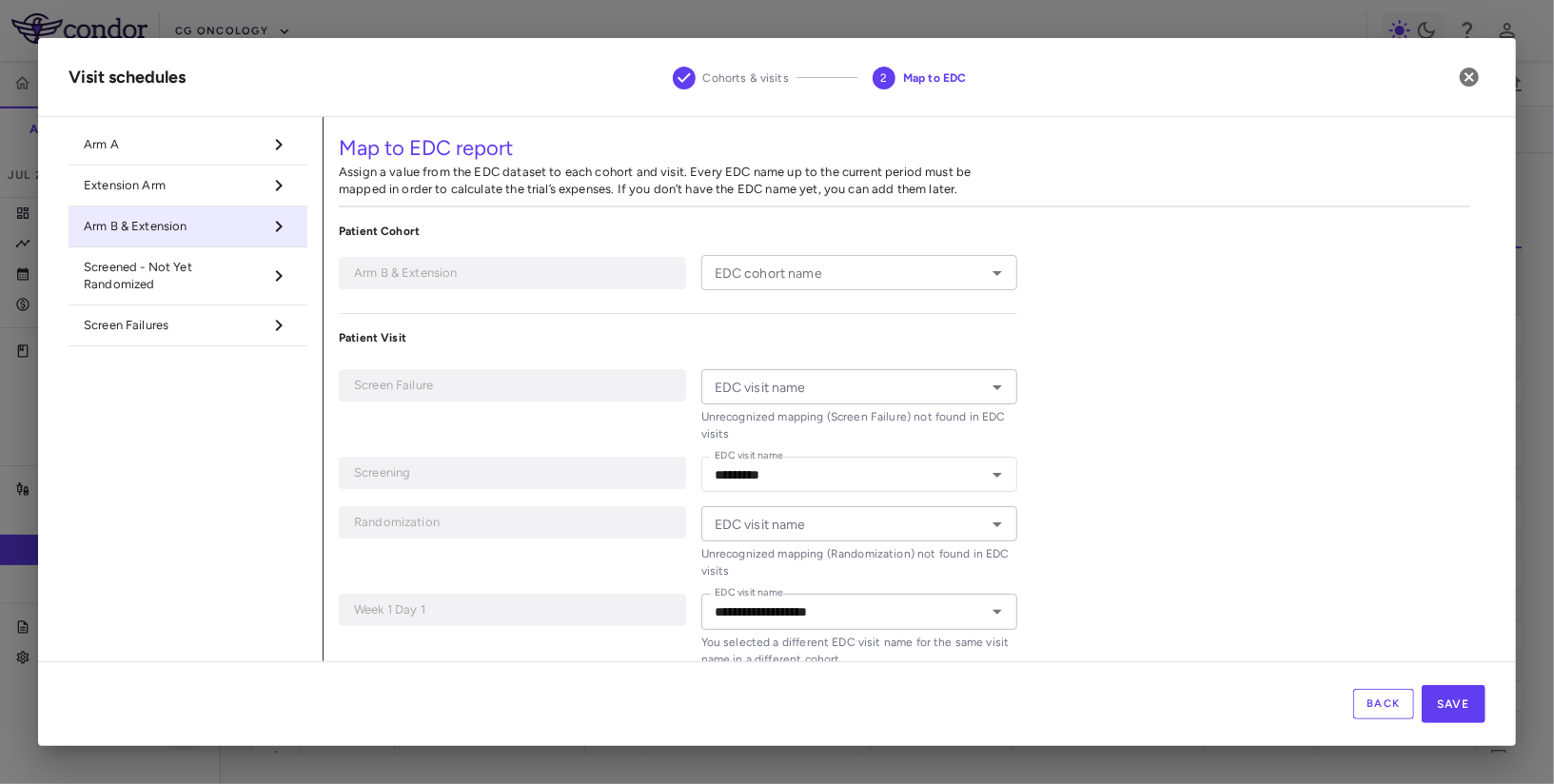 click on "EDC cohort name EDC cohort name" at bounding box center (859, 272) 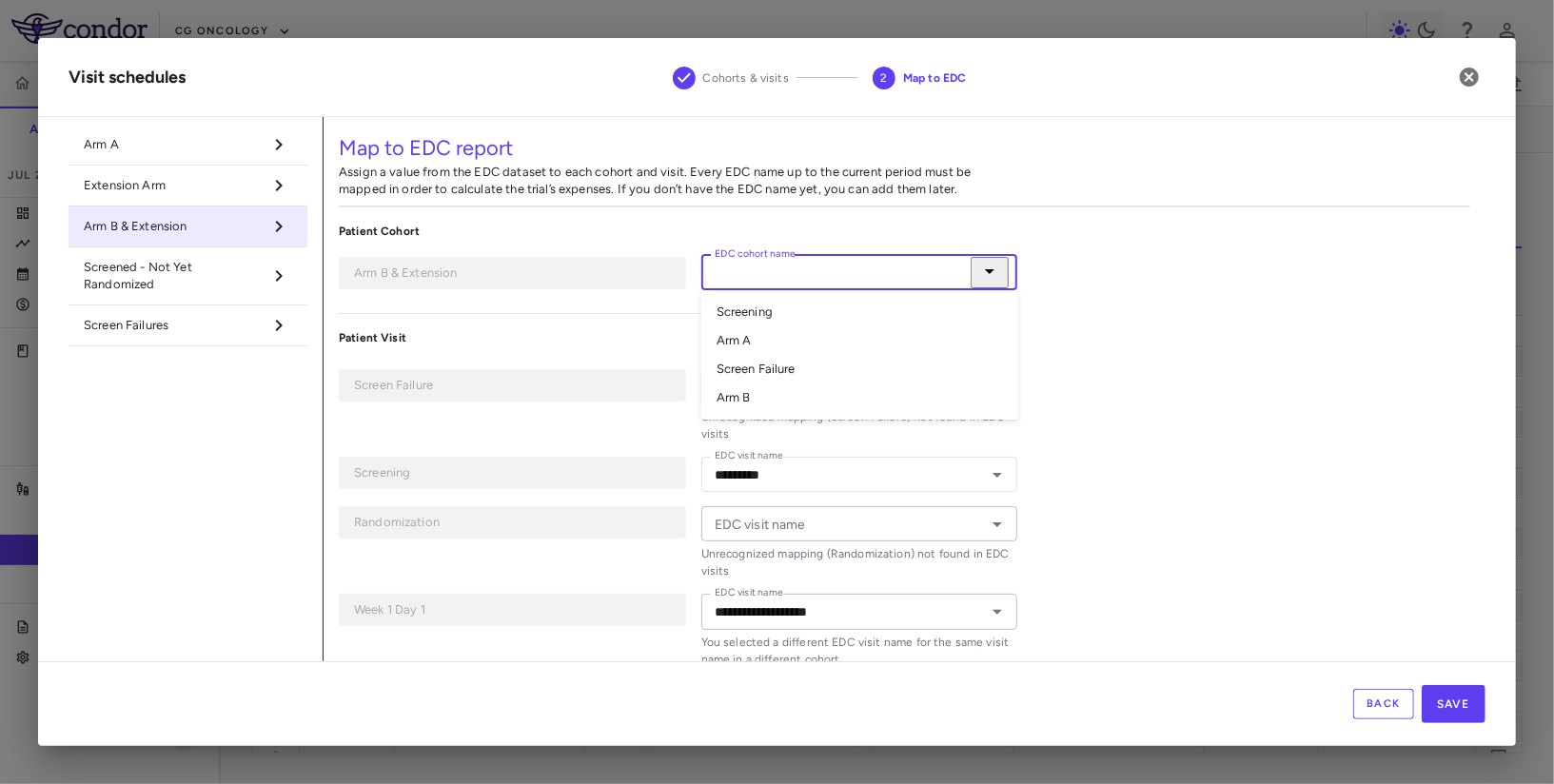 click on "Arm B" at bounding box center [859, 398] 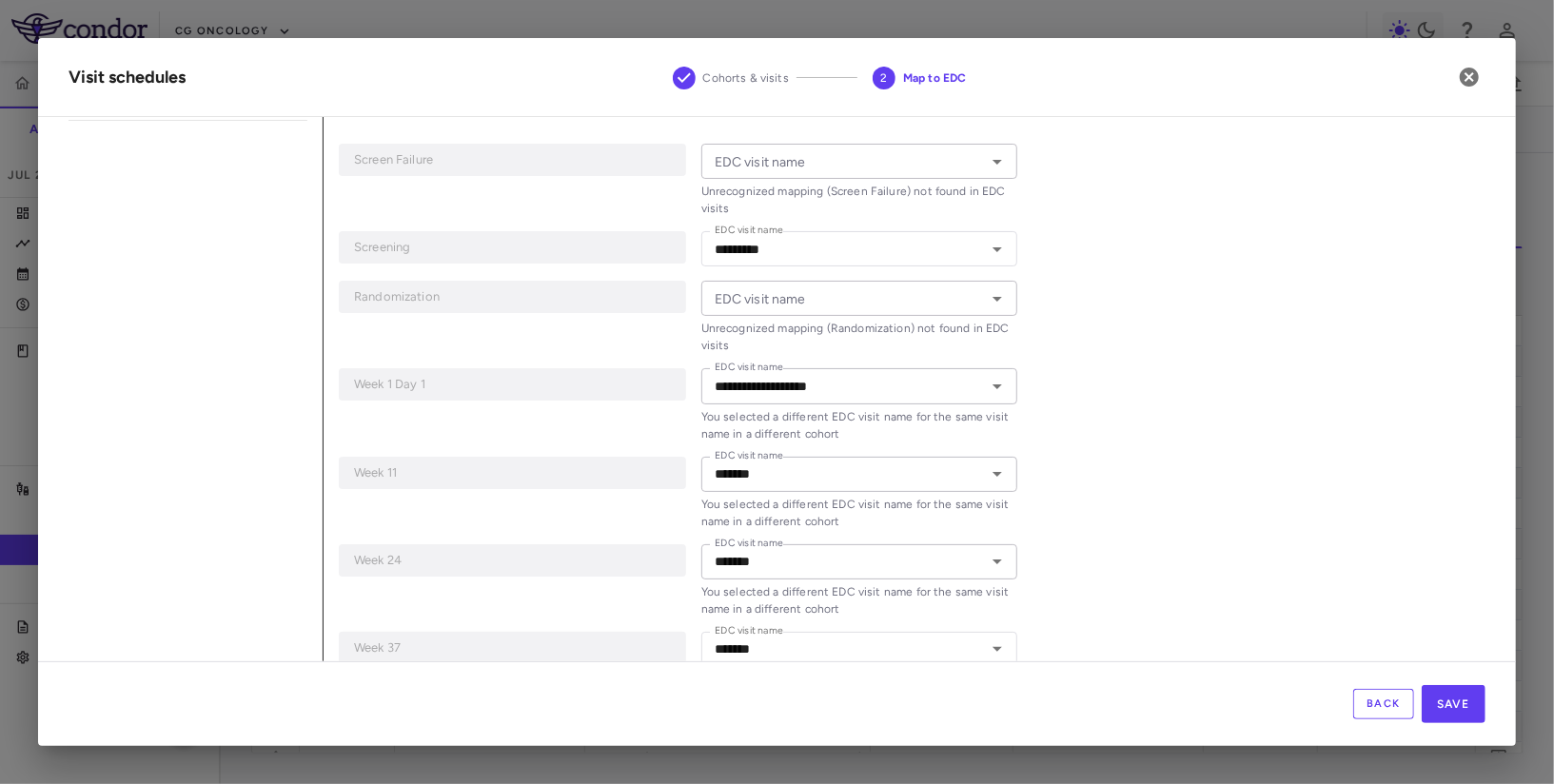 click on "EDC visit name" at bounding box center (844, 161) 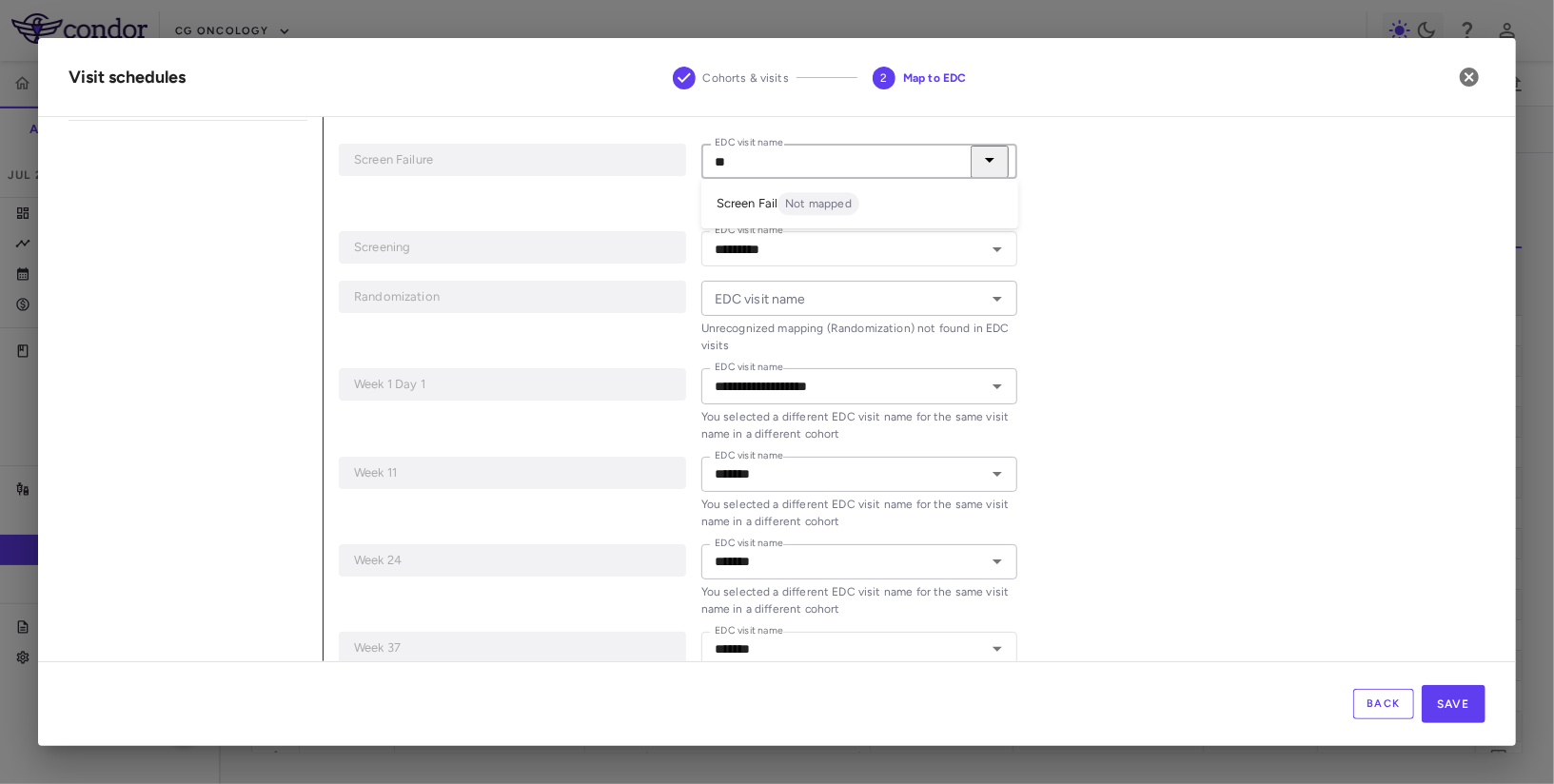 click on "Screen Fail Not mapped" at bounding box center [859, 204] 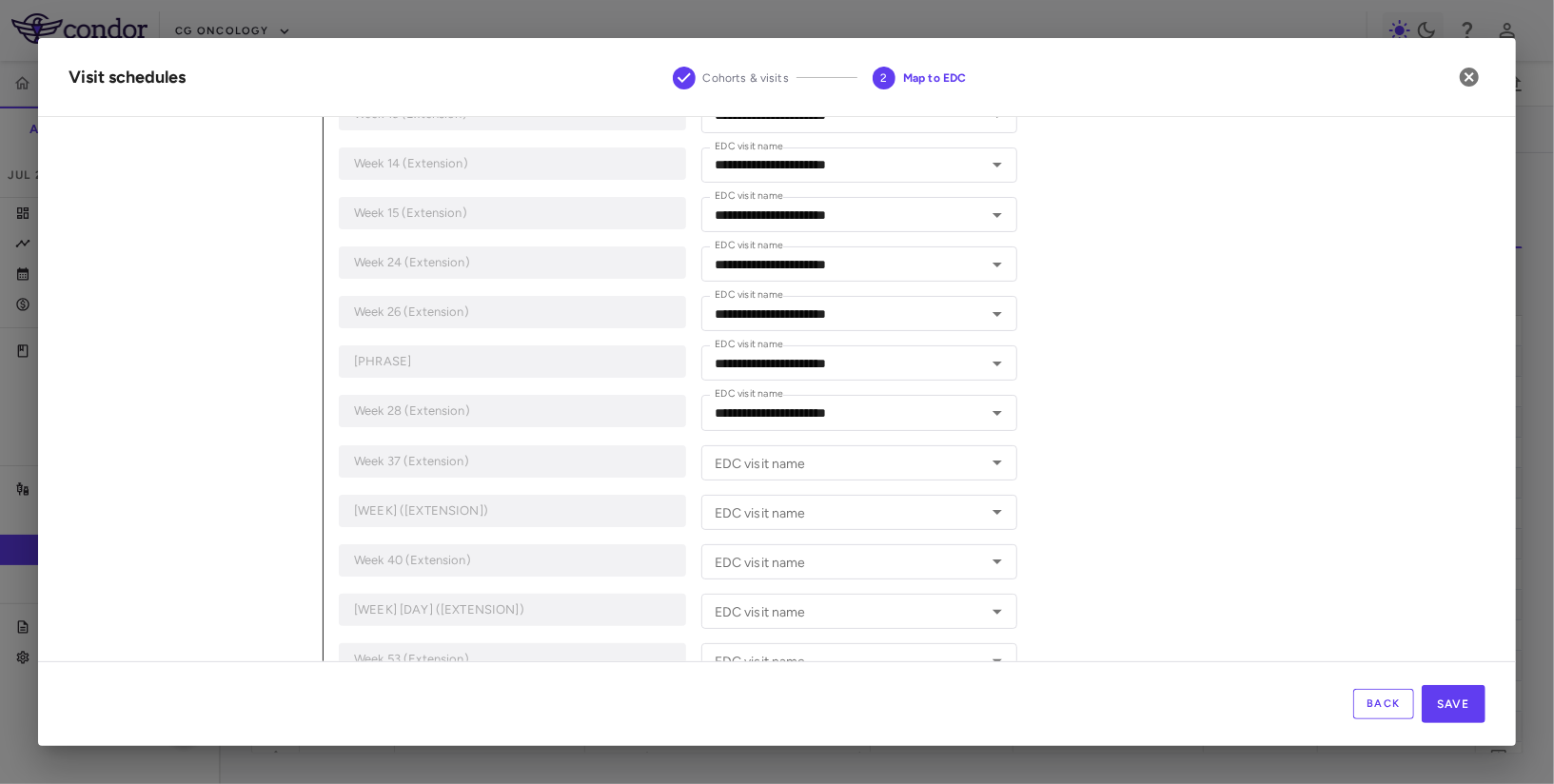 scroll, scrollTop: 1917, scrollLeft: 0, axis: vertical 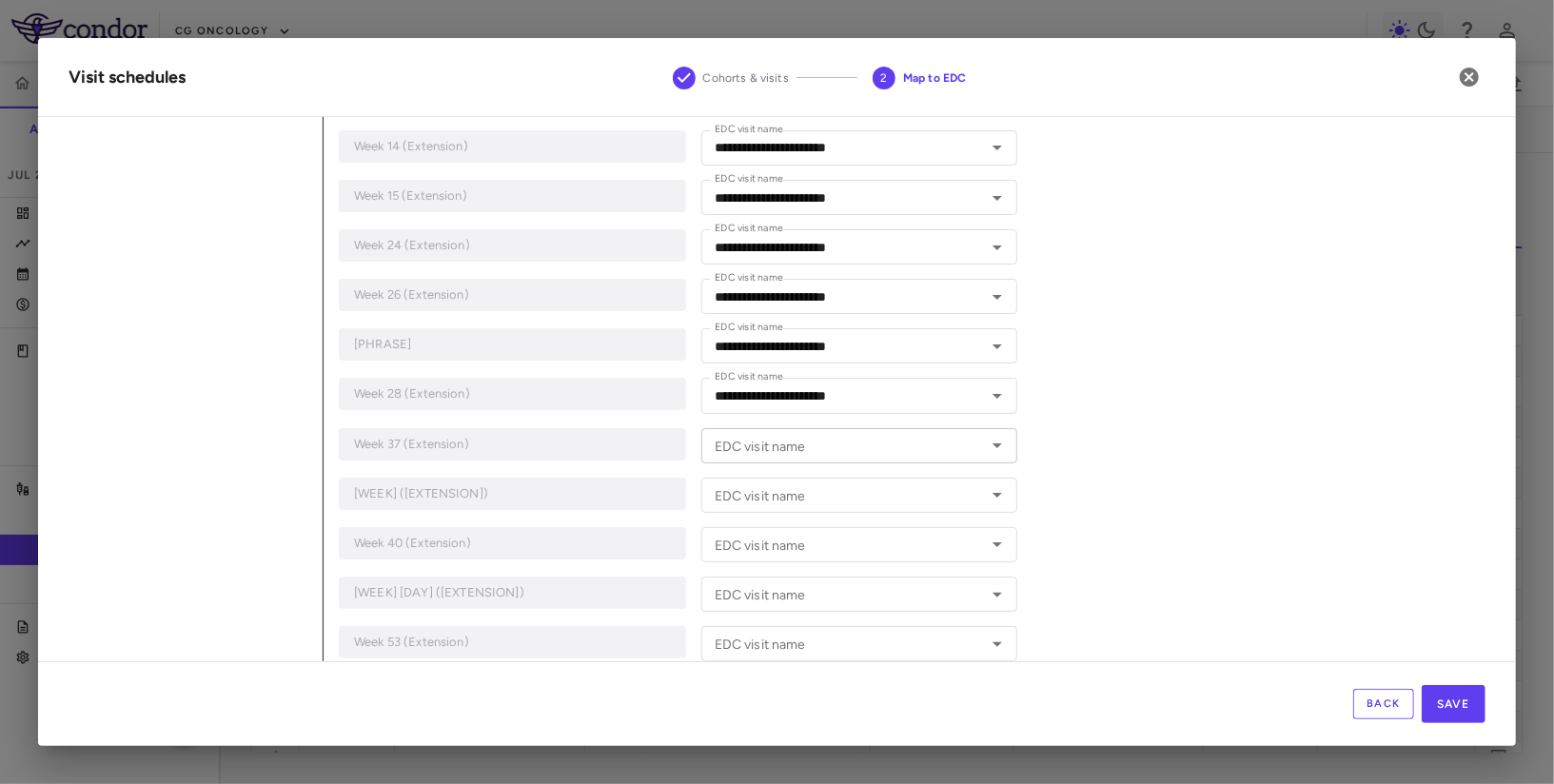 type on "**********" 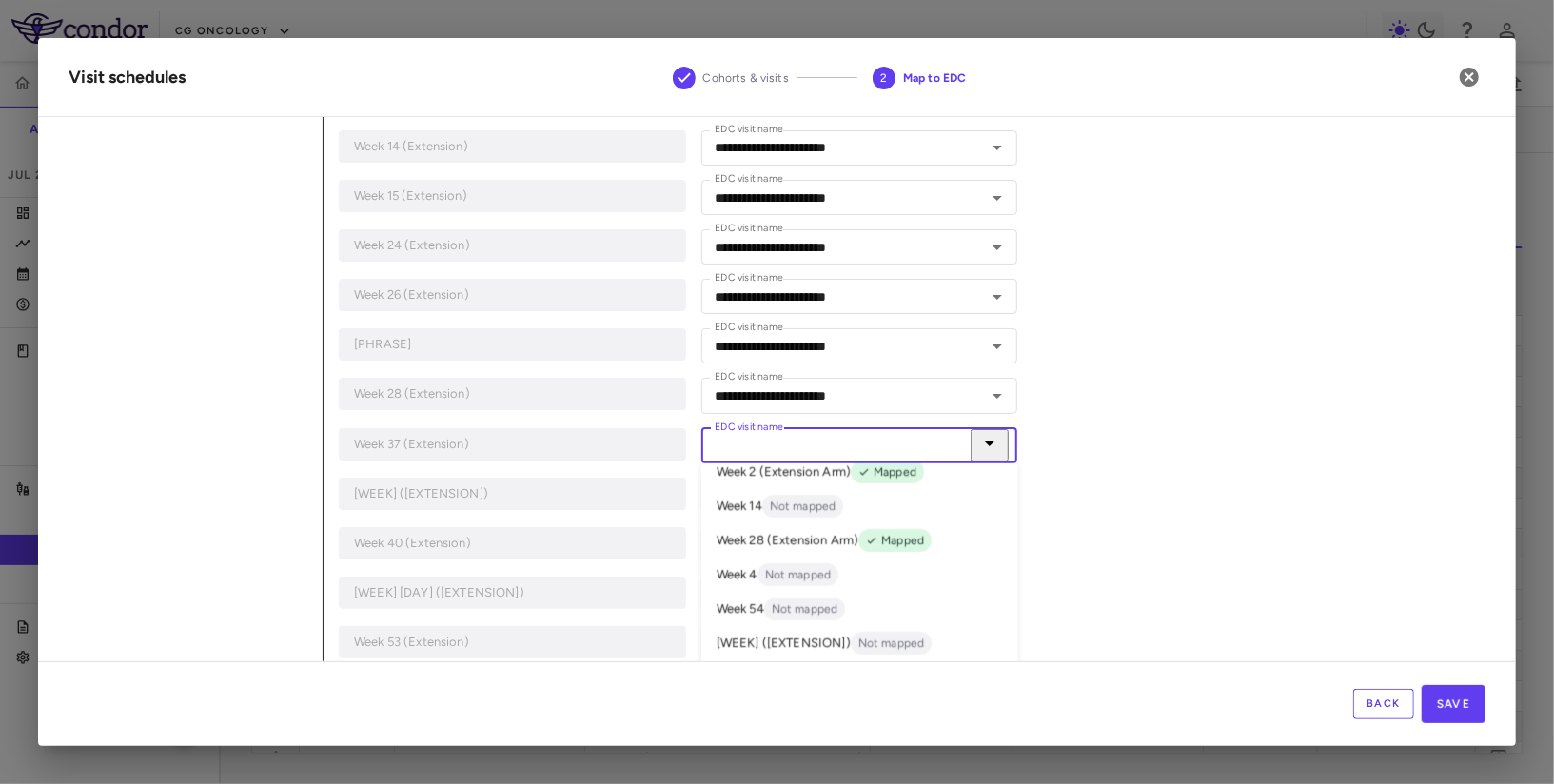 scroll, scrollTop: 63, scrollLeft: 0, axis: vertical 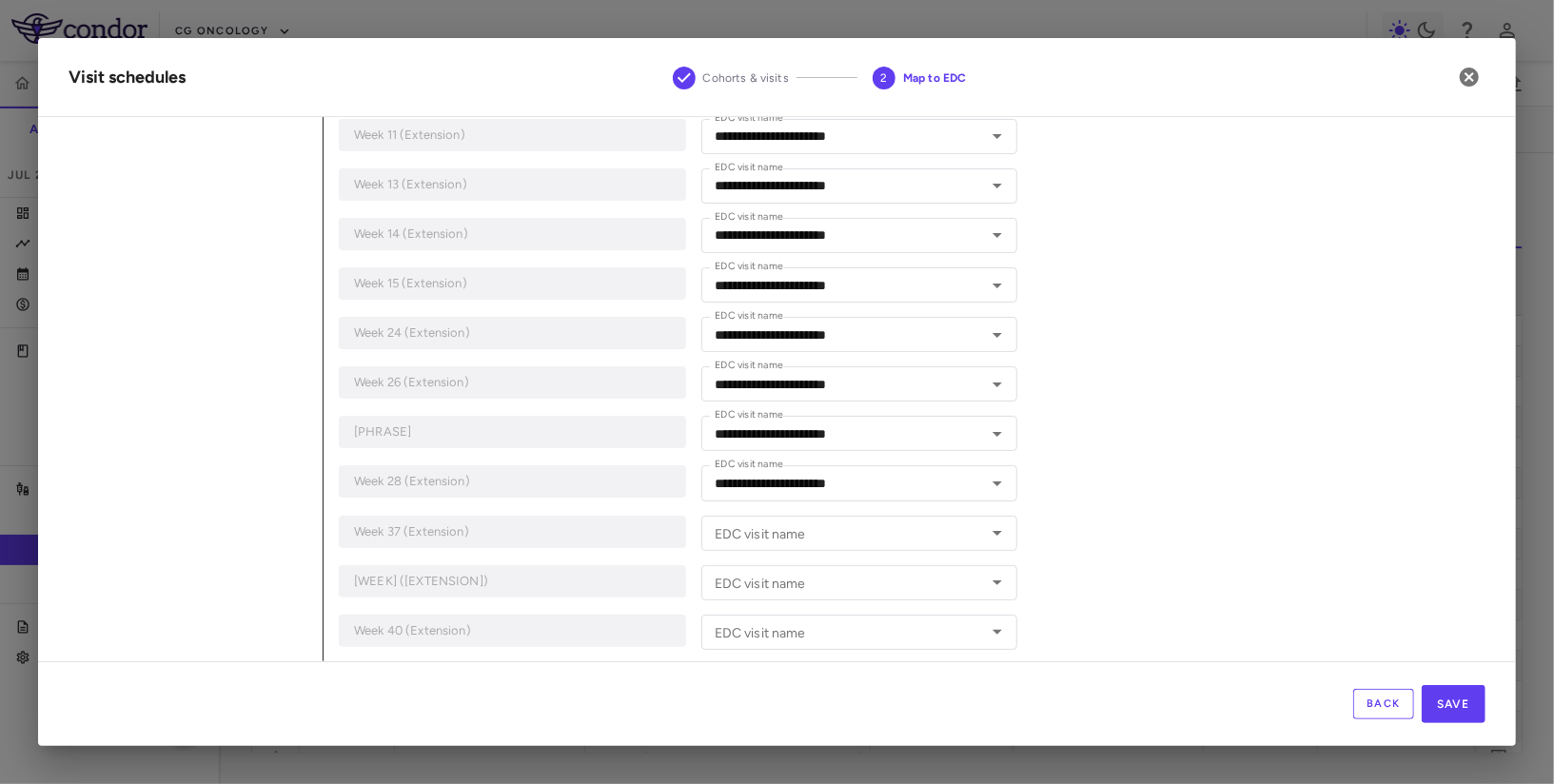 click on "**********" at bounding box center (904, -95) 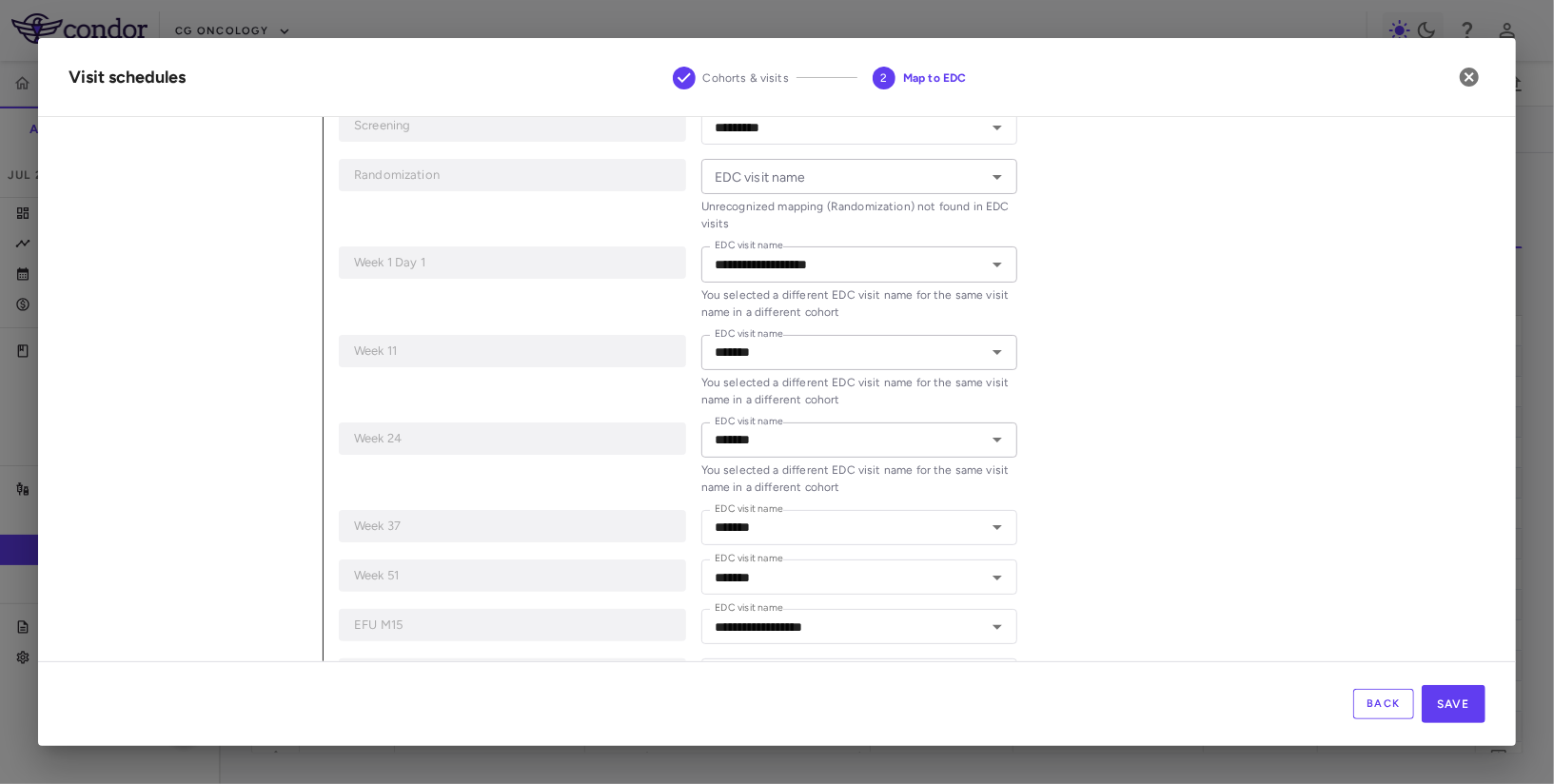 scroll, scrollTop: 364, scrollLeft: 0, axis: vertical 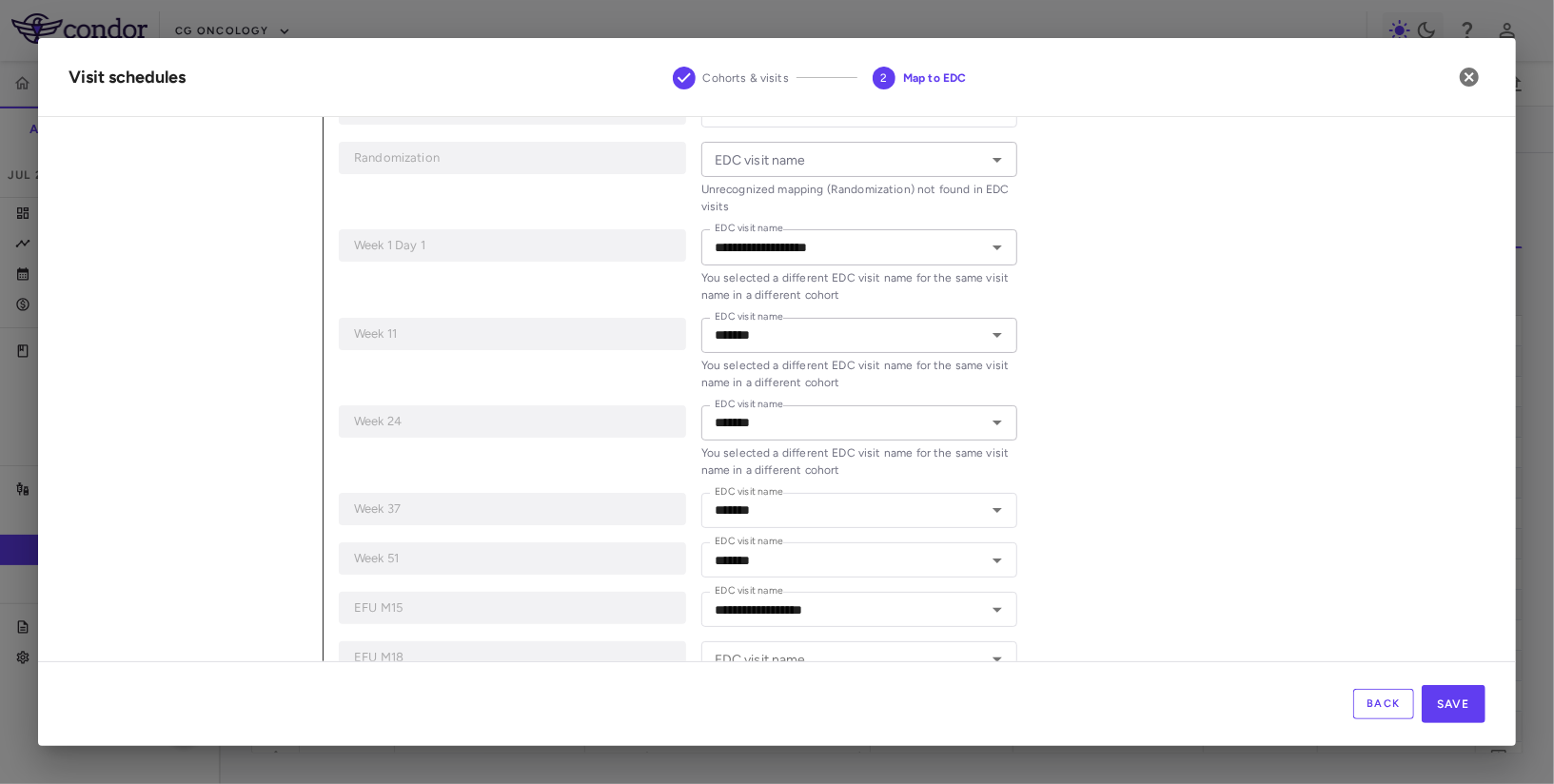 click on "EDC visit name" at bounding box center (844, 159) 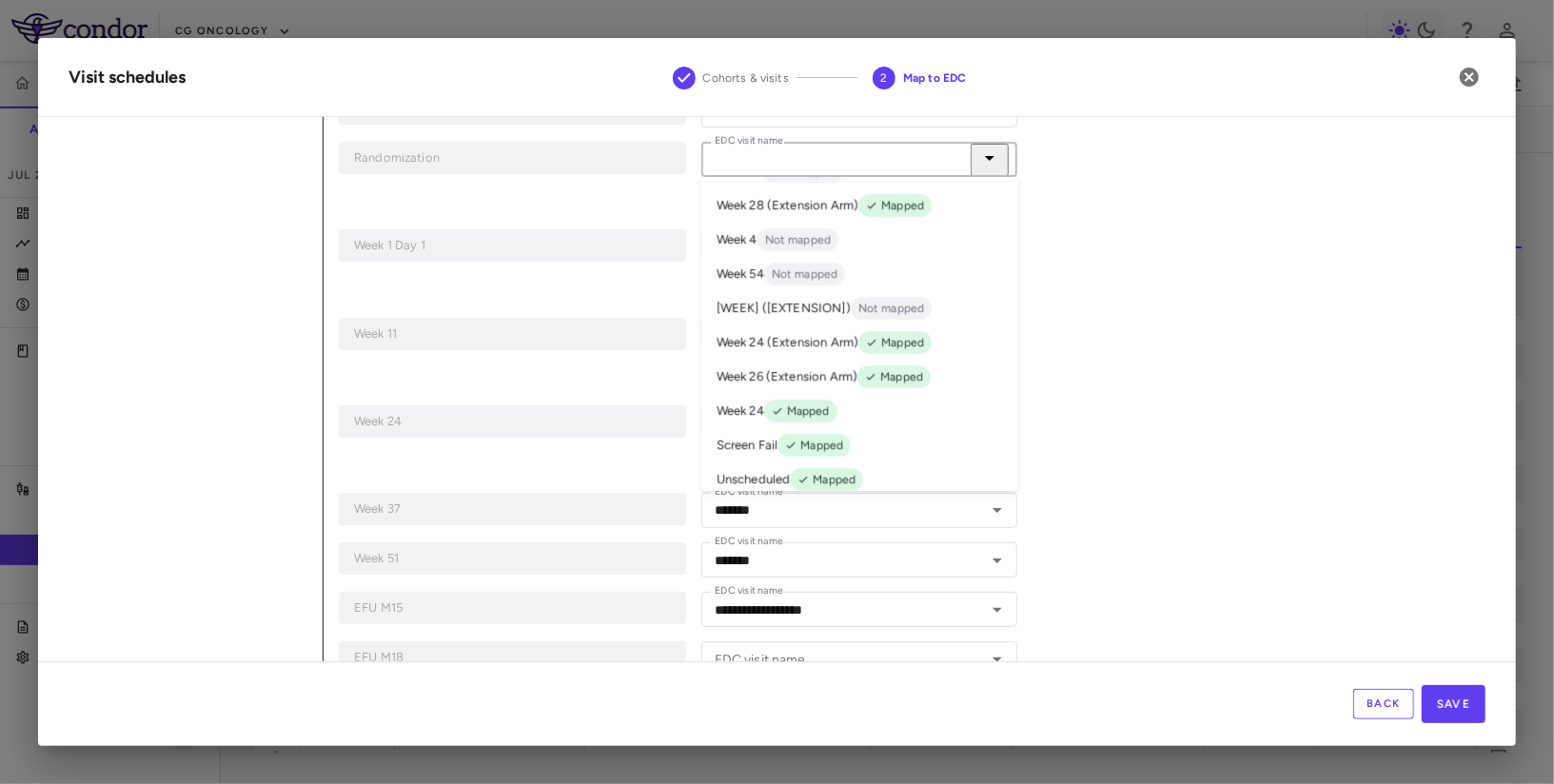 scroll, scrollTop: 101, scrollLeft: 0, axis: vertical 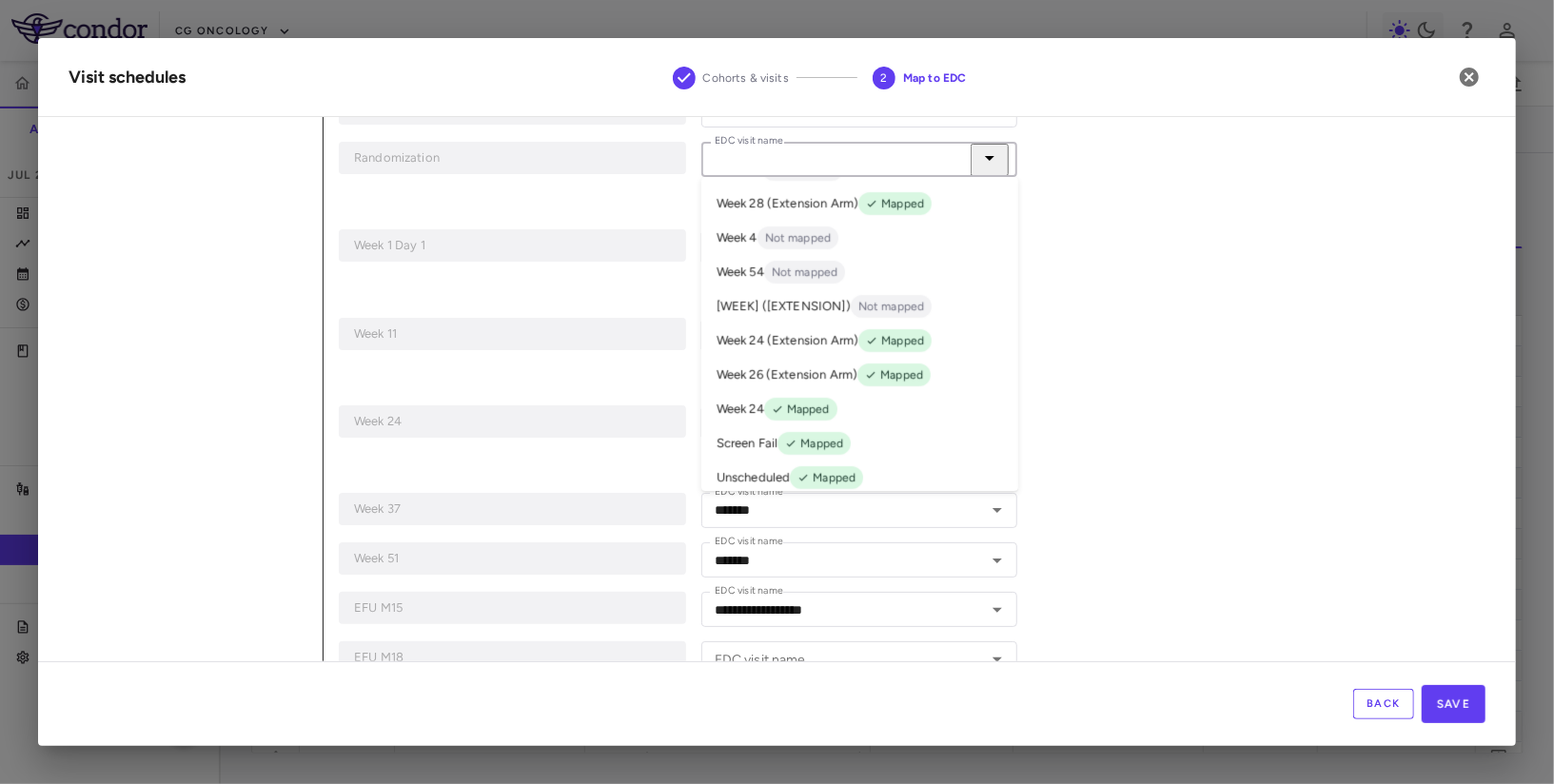 click on "**********" at bounding box center [904, 1370] 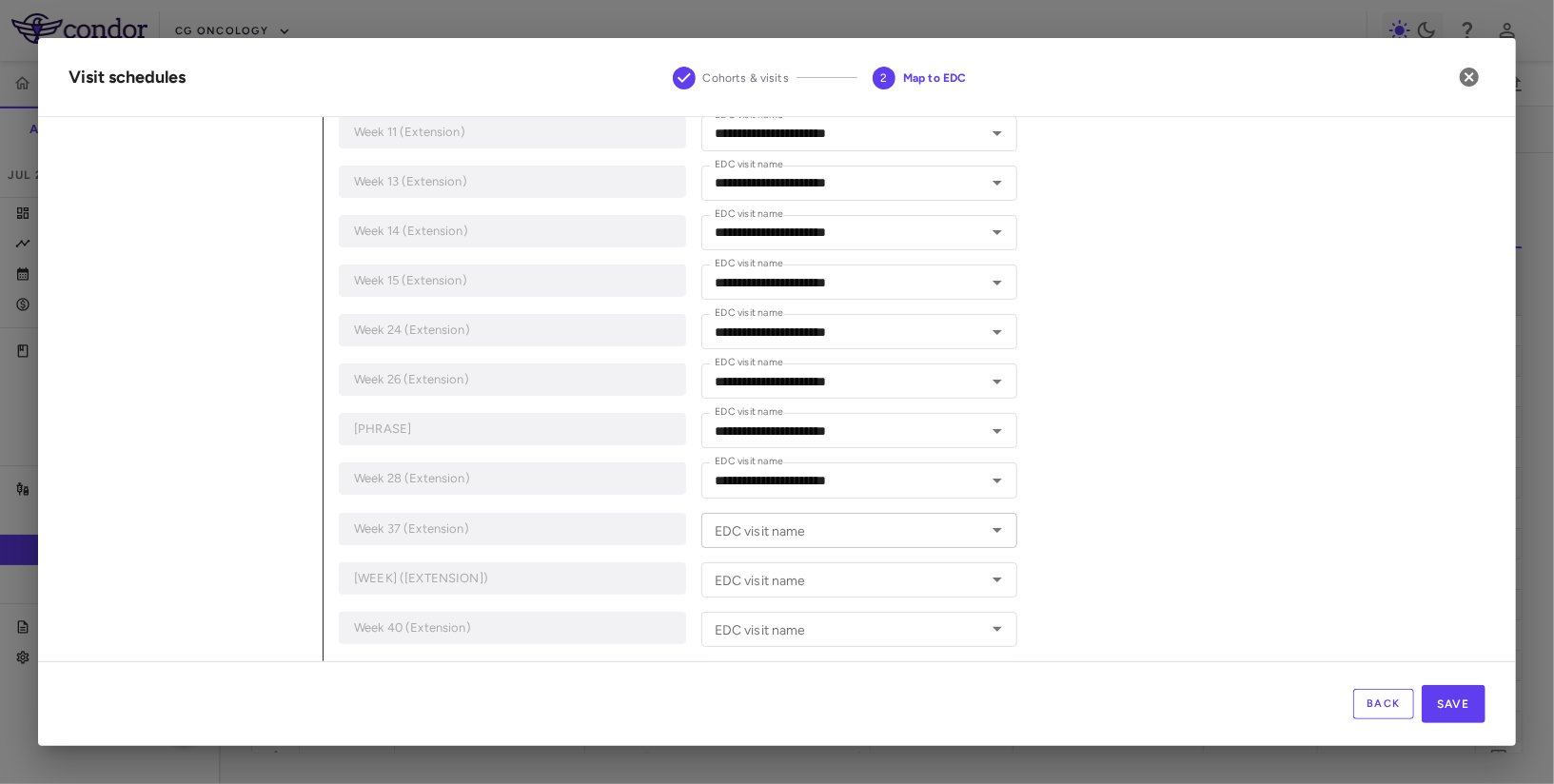 scroll, scrollTop: 1857, scrollLeft: 0, axis: vertical 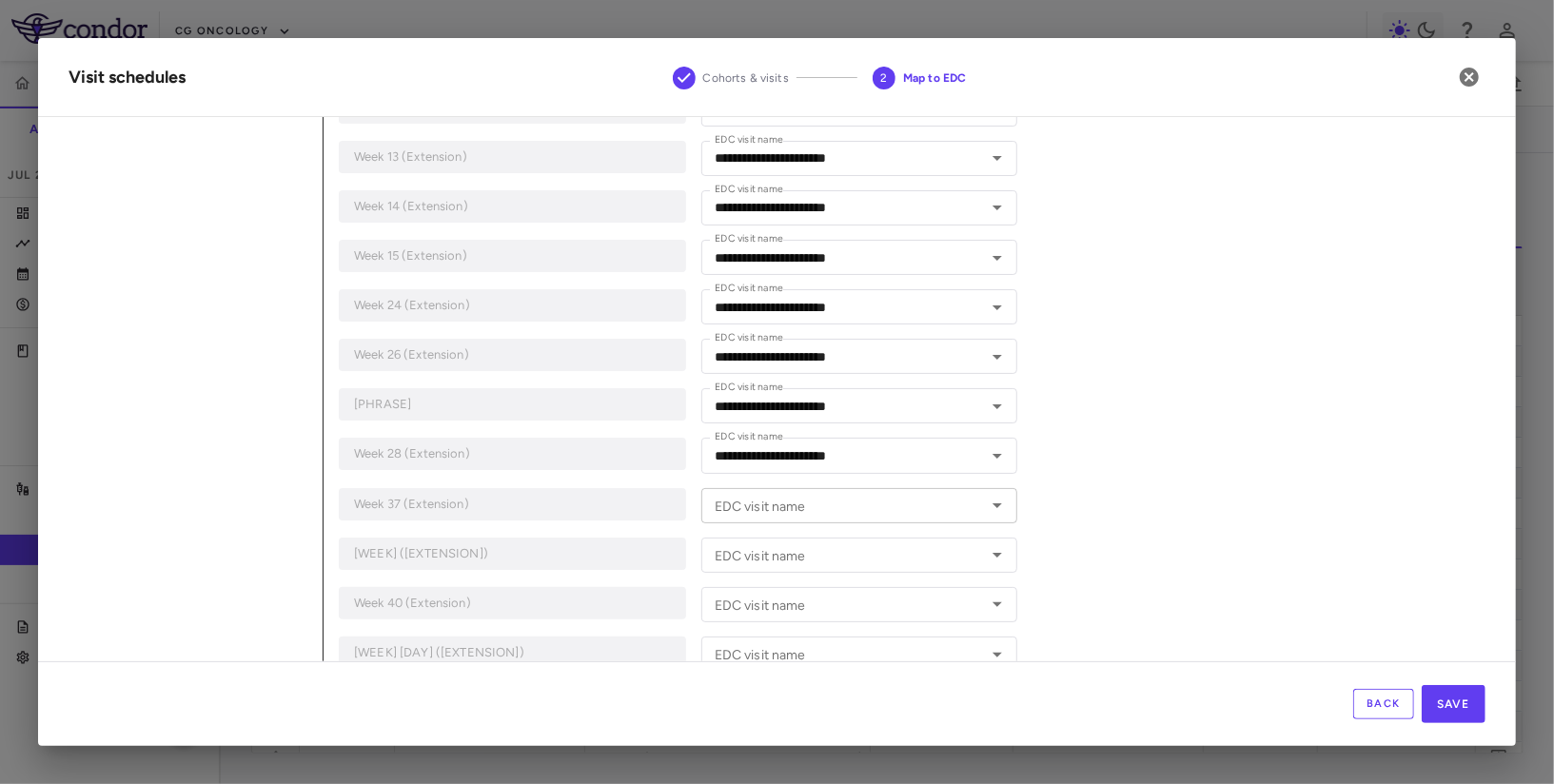 click on "EDC visit name" at bounding box center [844, 505] 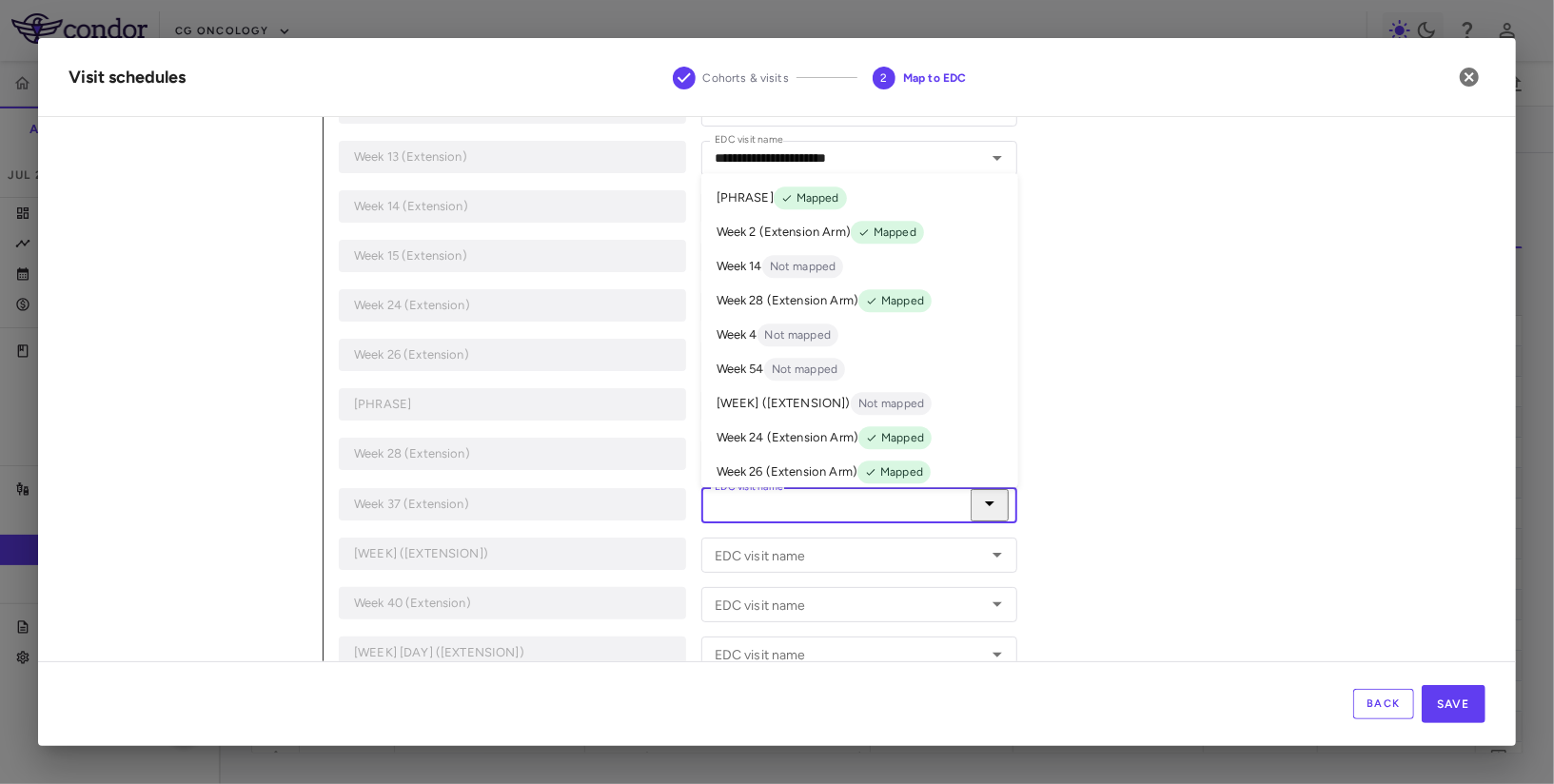 click on "Week 37 (Extension Arm) Not mapped" at bounding box center [859, 404] 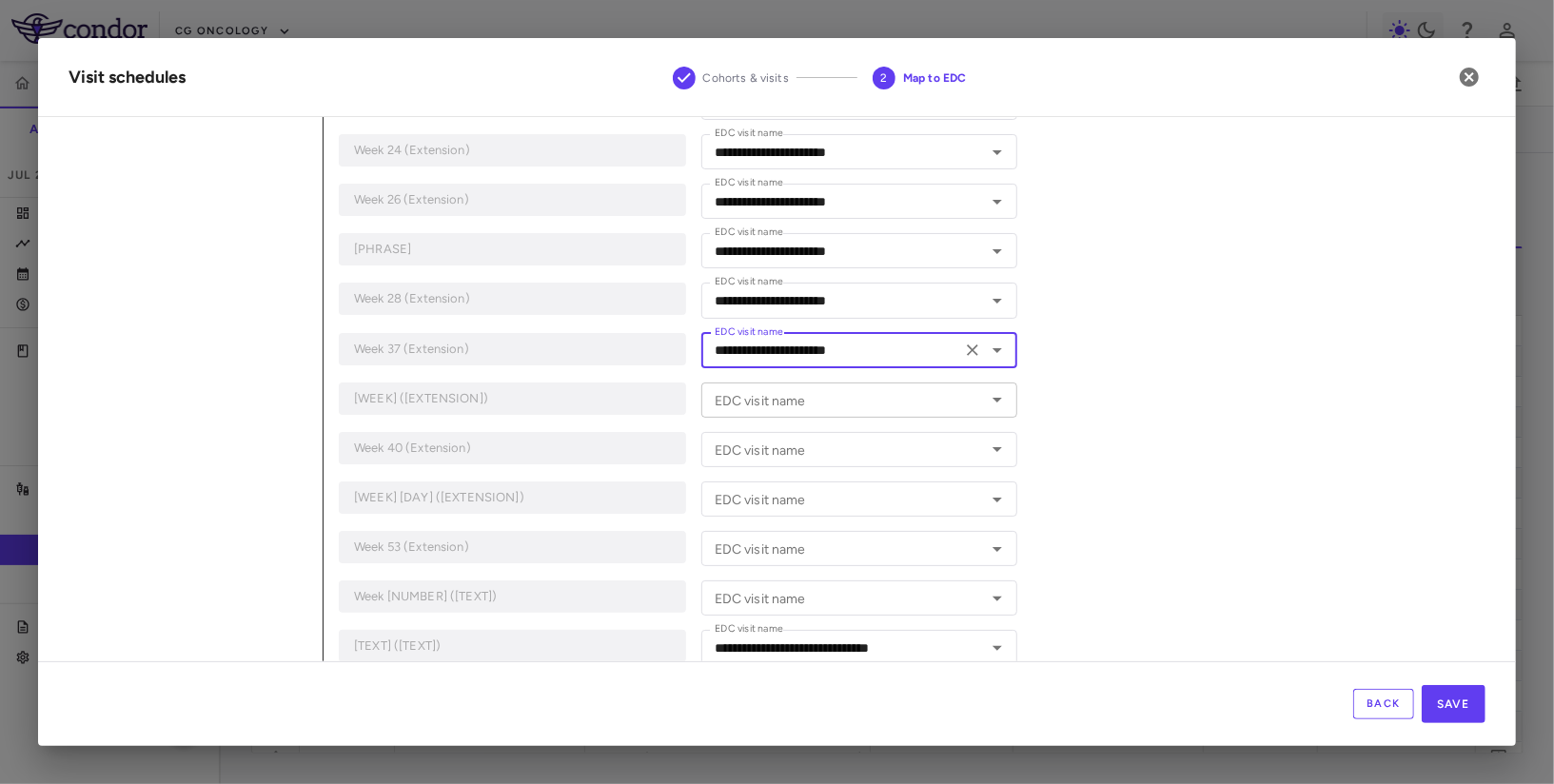 click on "EDC visit name" at bounding box center (859, 400) 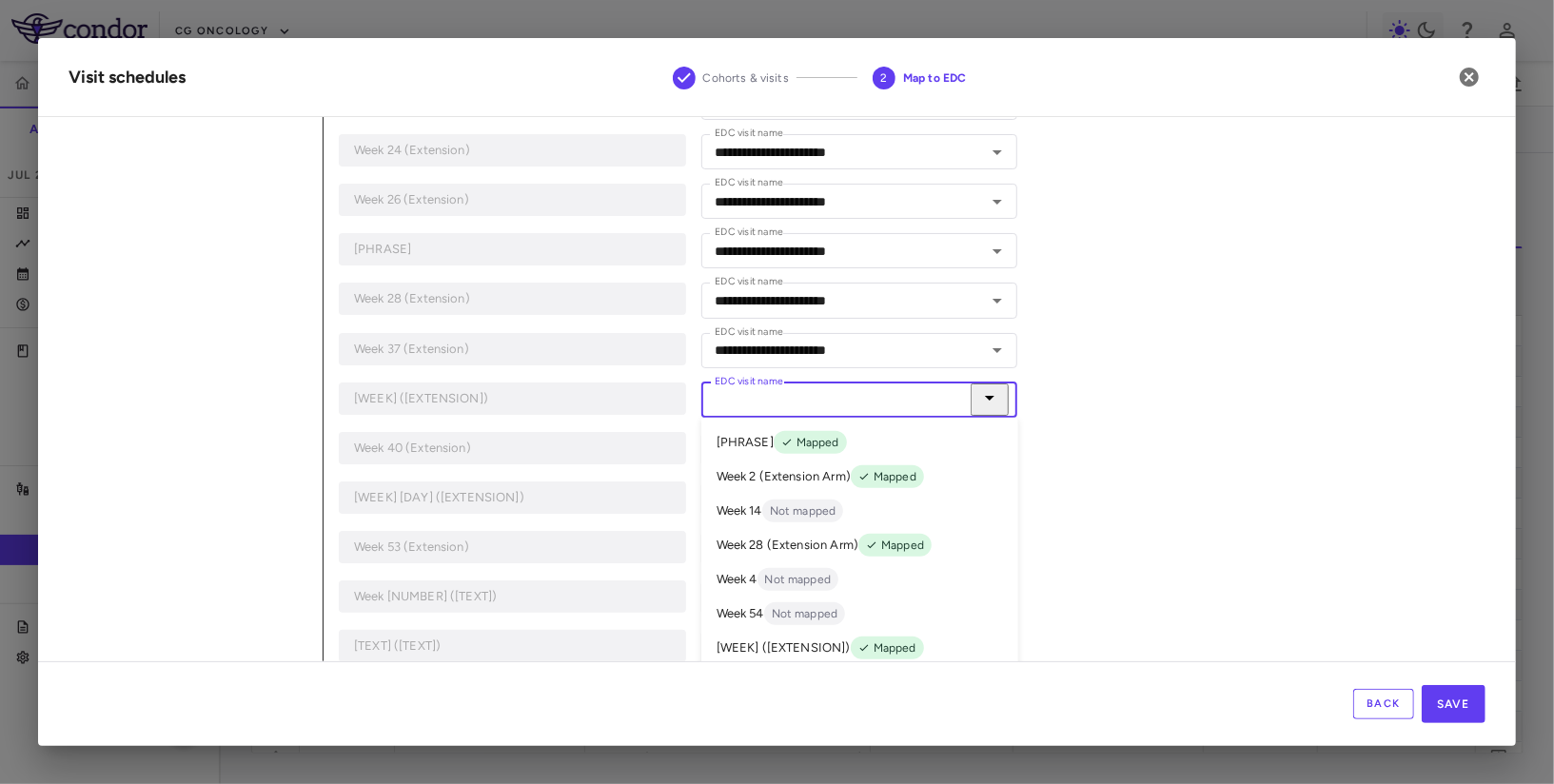 scroll, scrollTop: 2019, scrollLeft: 0, axis: vertical 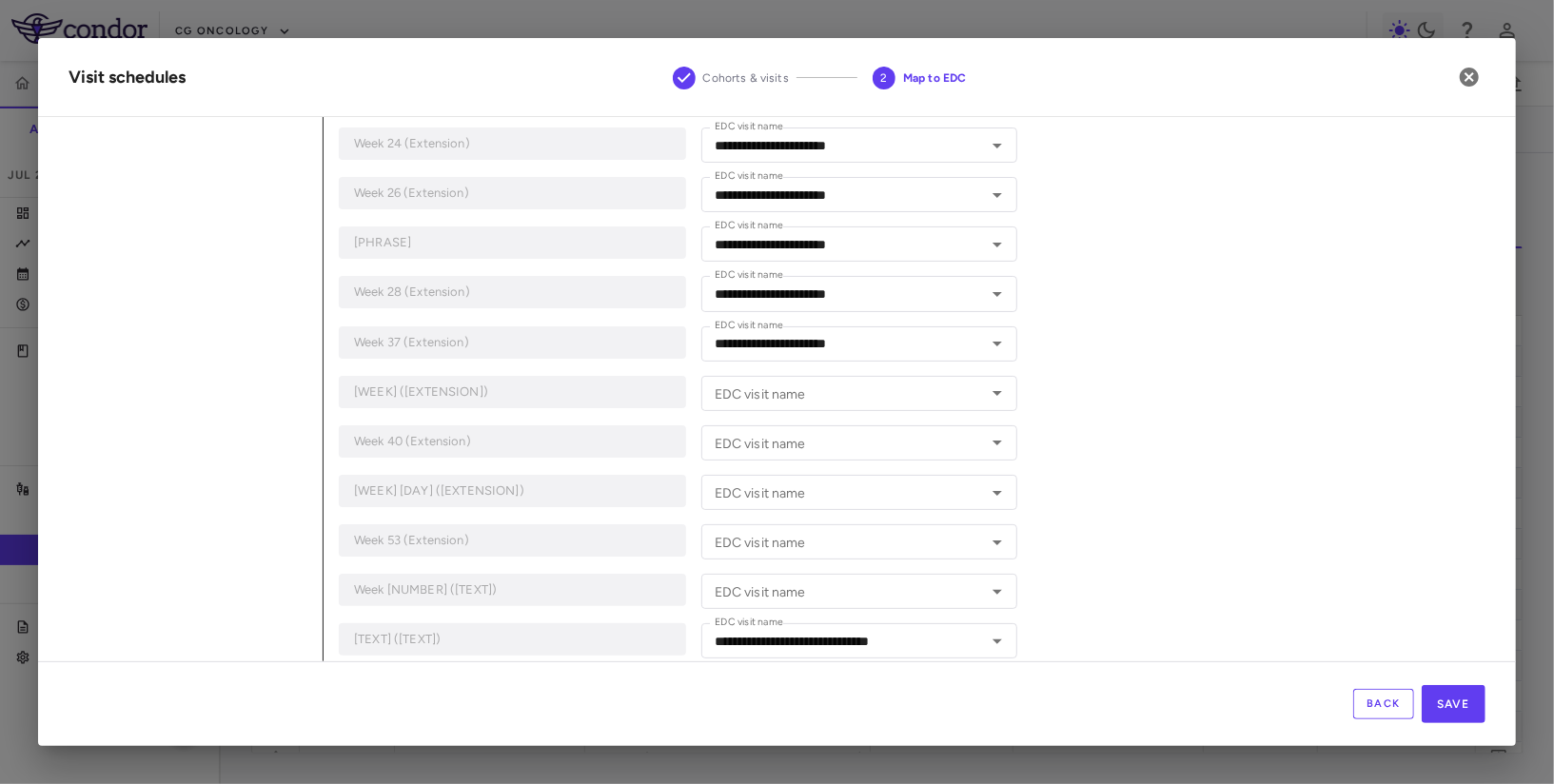 click on "**********" at bounding box center (904, -284) 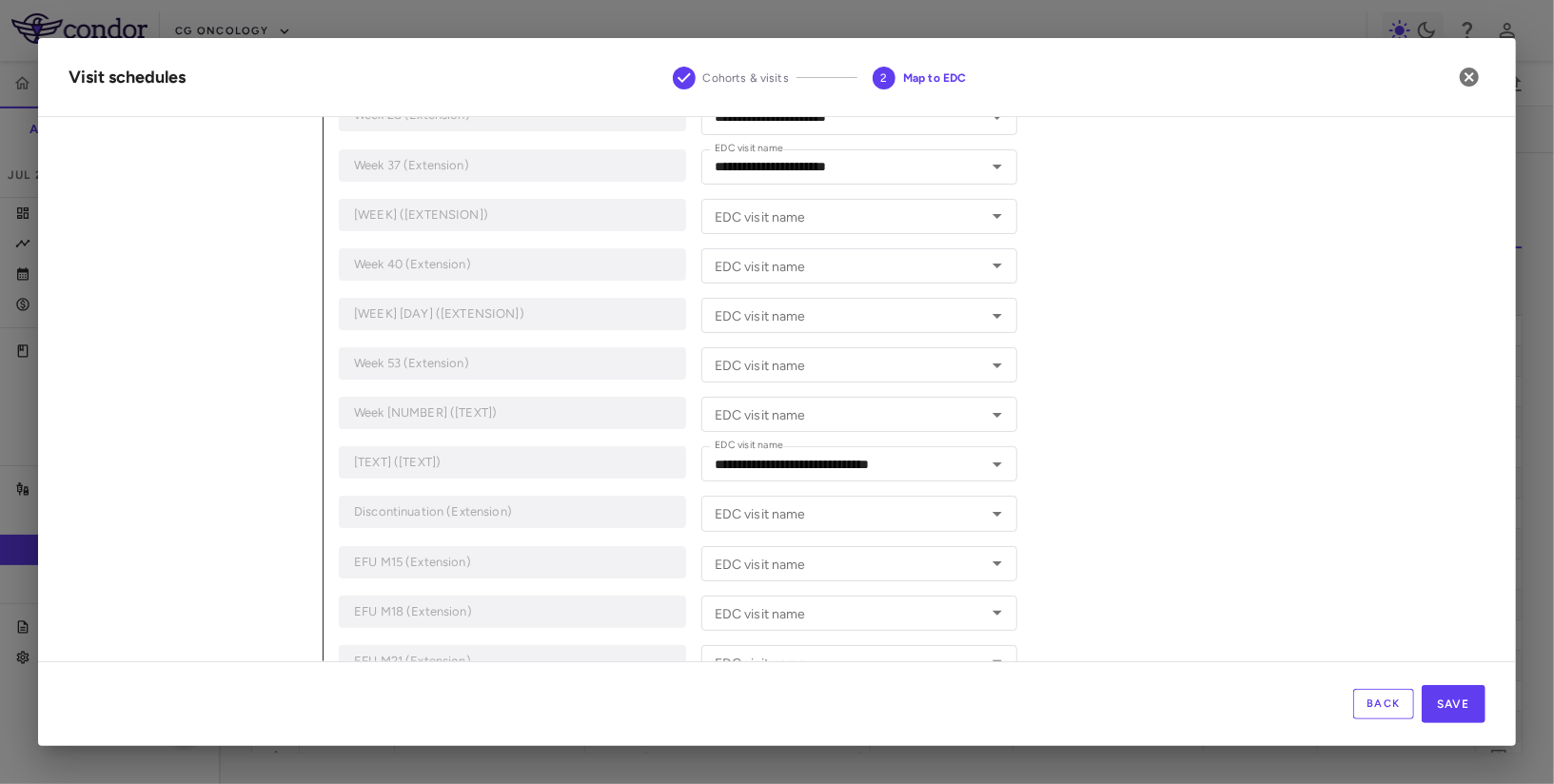 scroll, scrollTop: 2688, scrollLeft: 0, axis: vertical 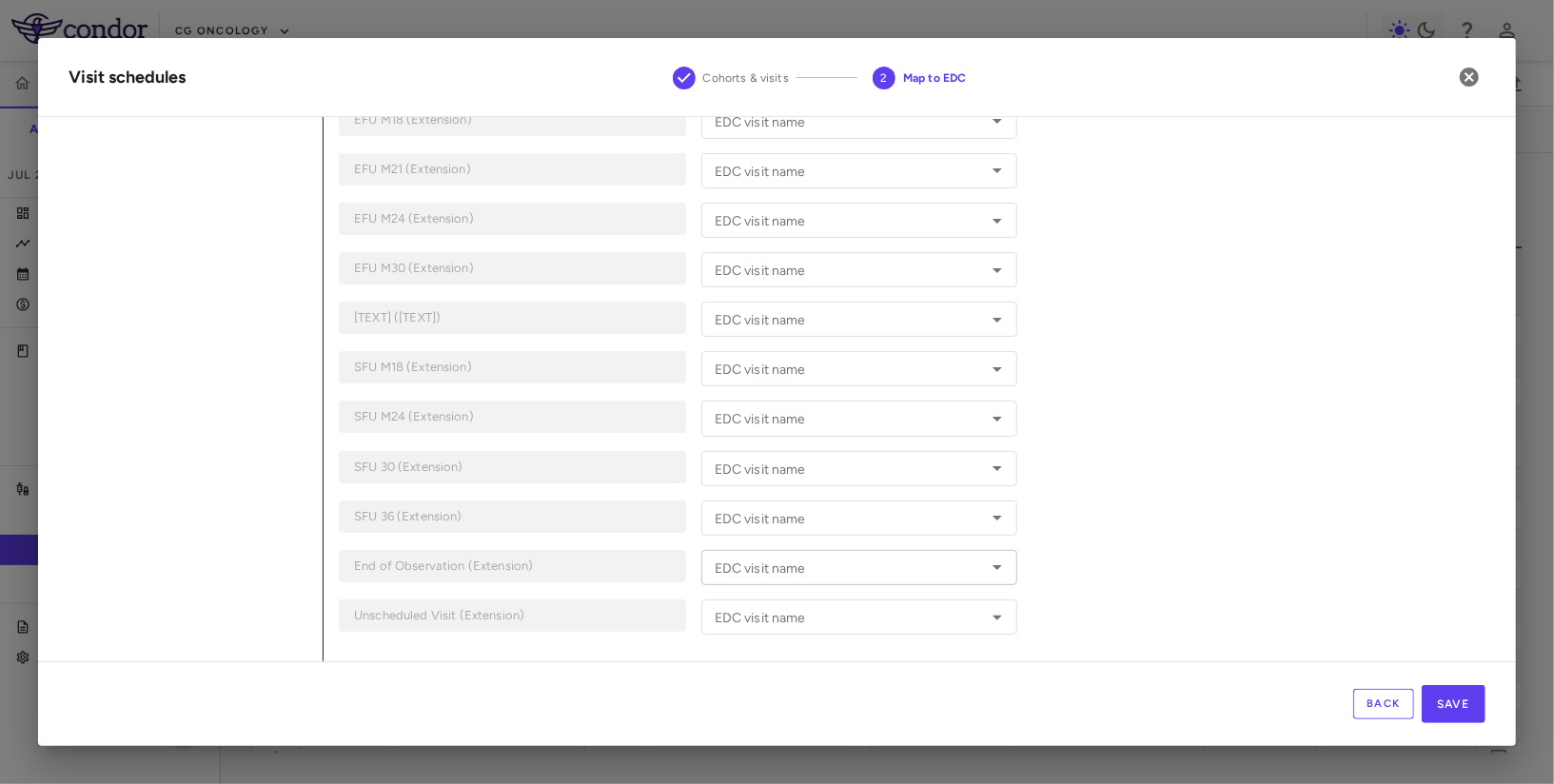 click on "EDC visit name" at bounding box center [844, 567] 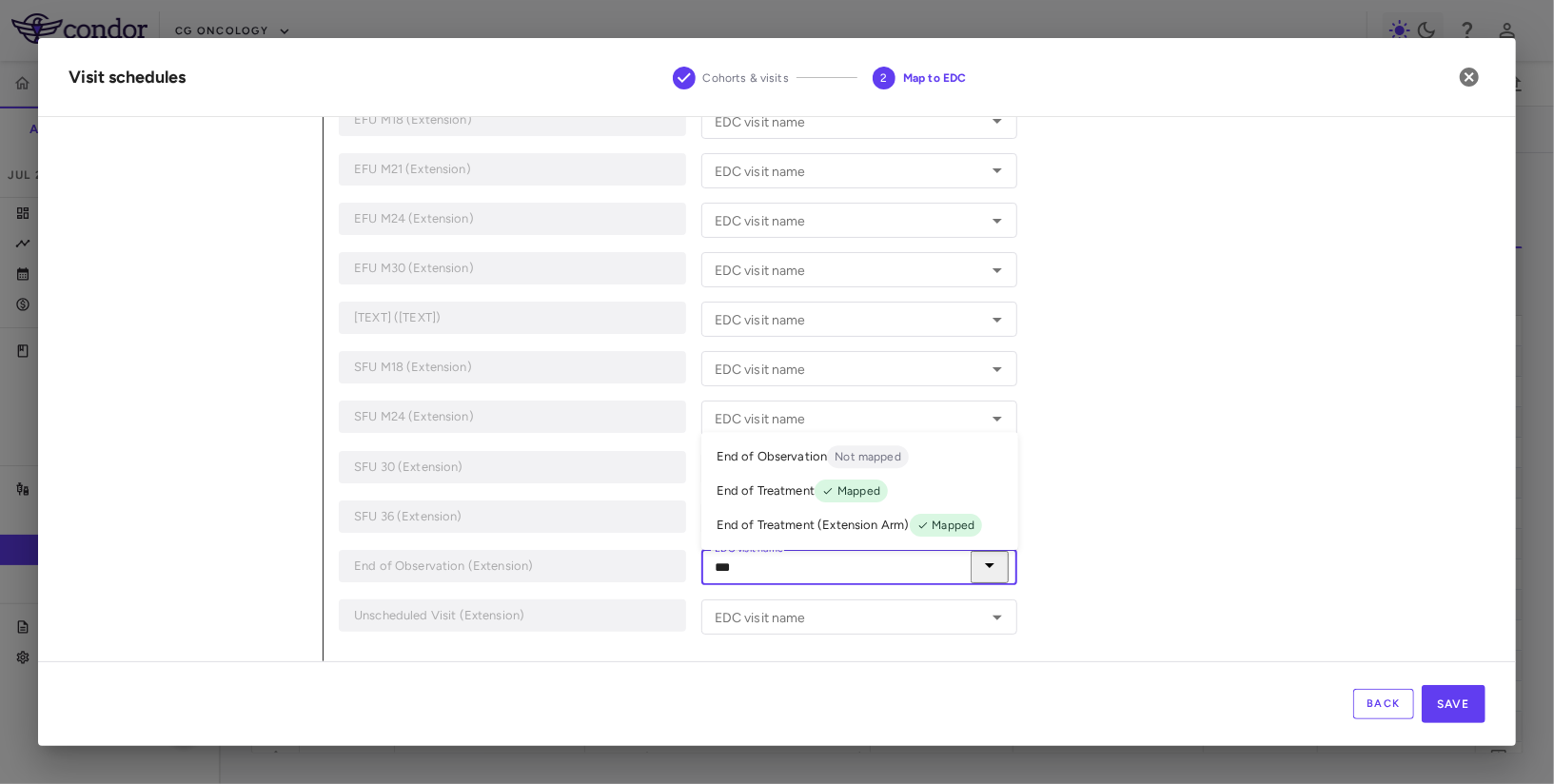 click on "End of Observation" at bounding box center (772, 457) 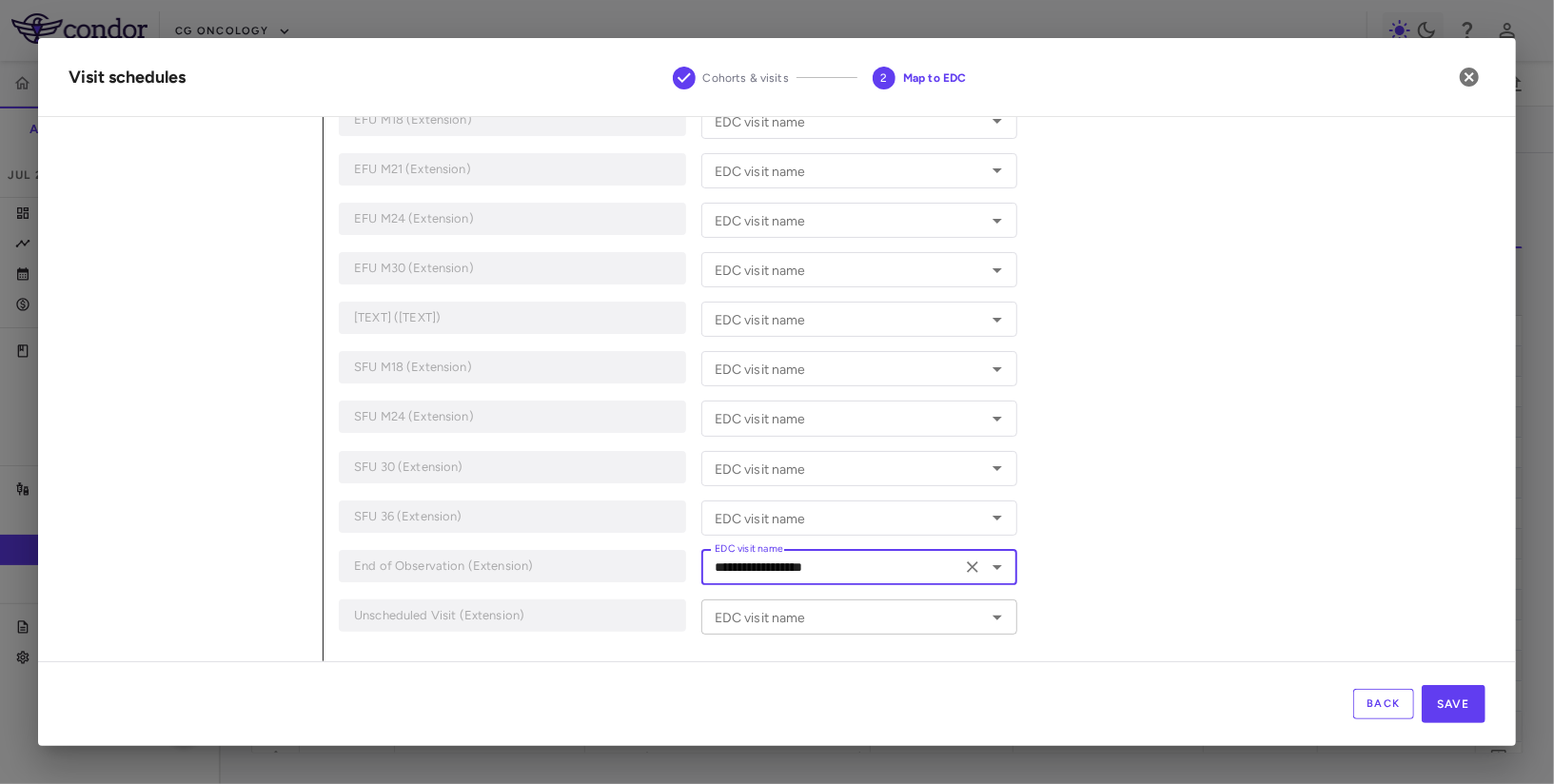 type on "**********" 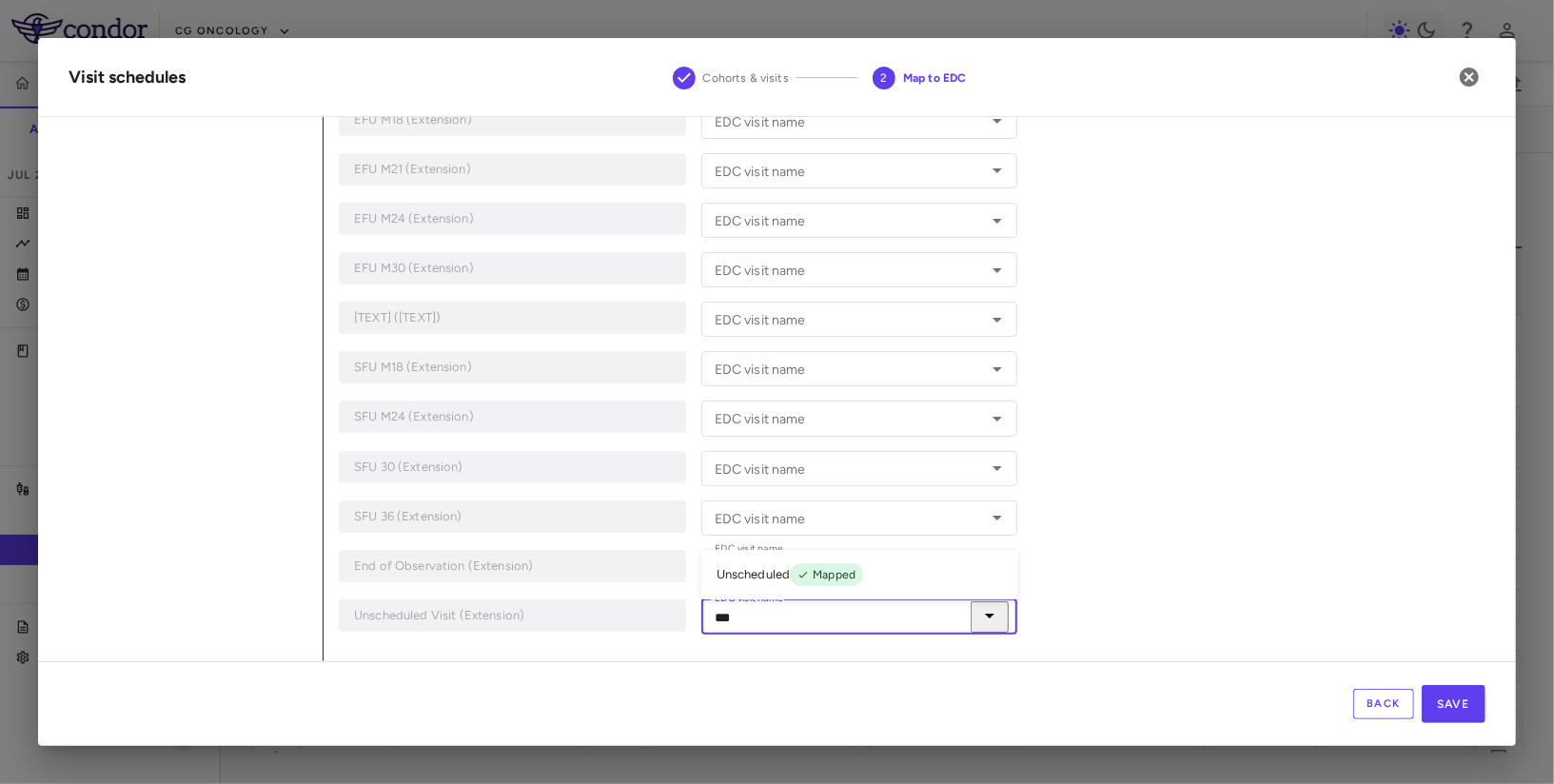 click on "Unscheduled Mapped" at bounding box center (859, 575) 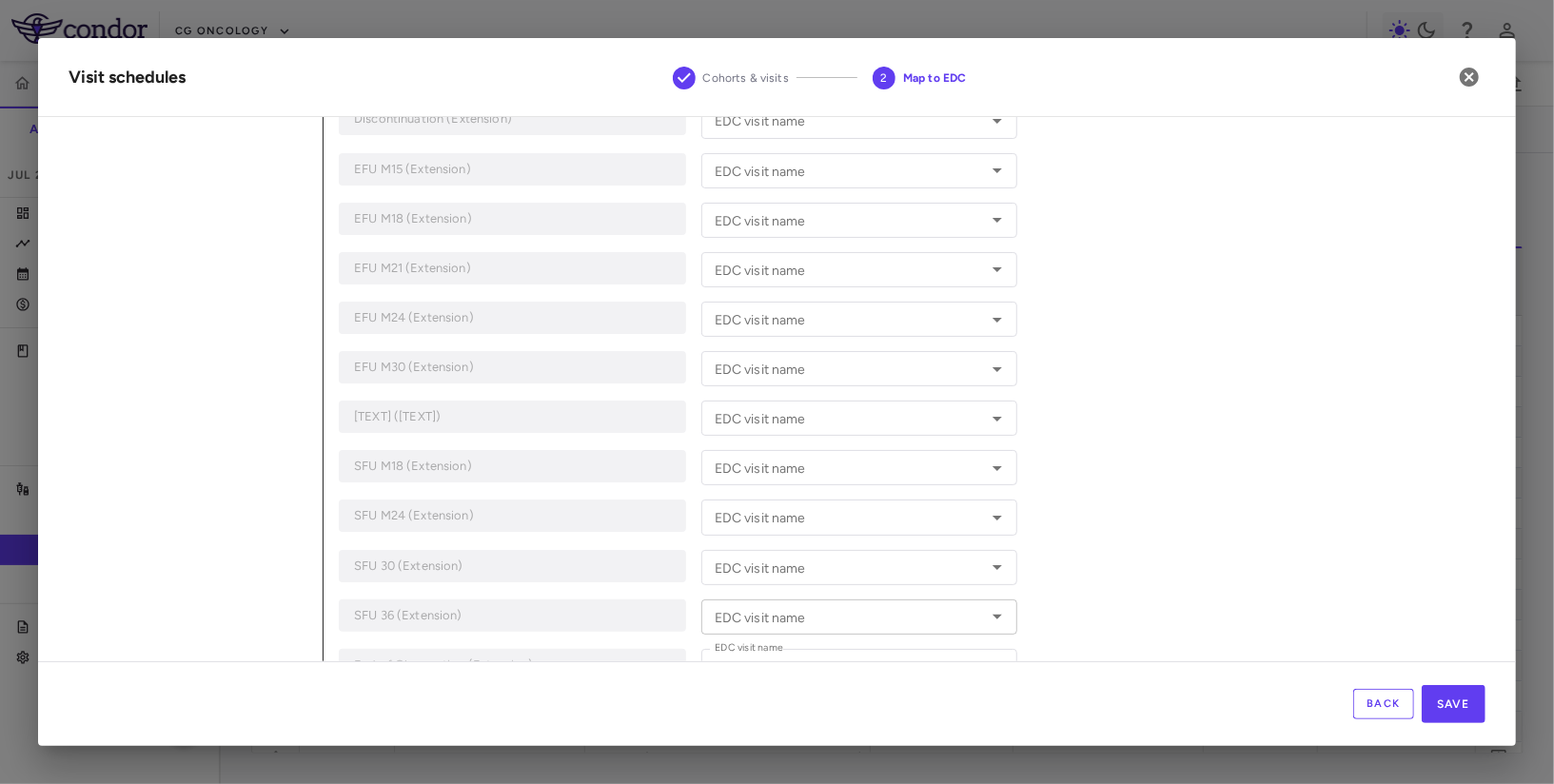 scroll, scrollTop: 2688, scrollLeft: 0, axis: vertical 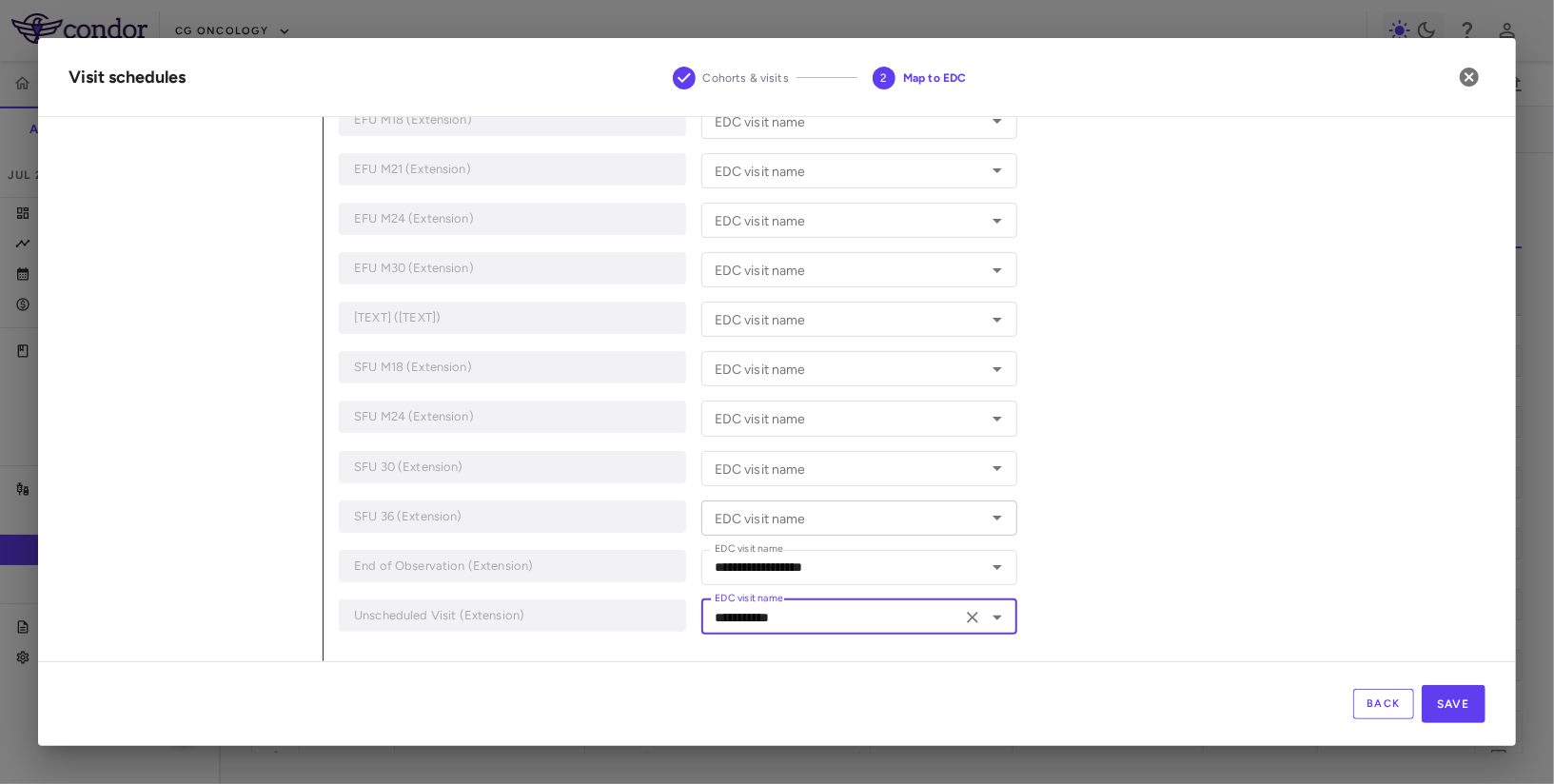 click on "EDC visit name" at bounding box center [859, 518] 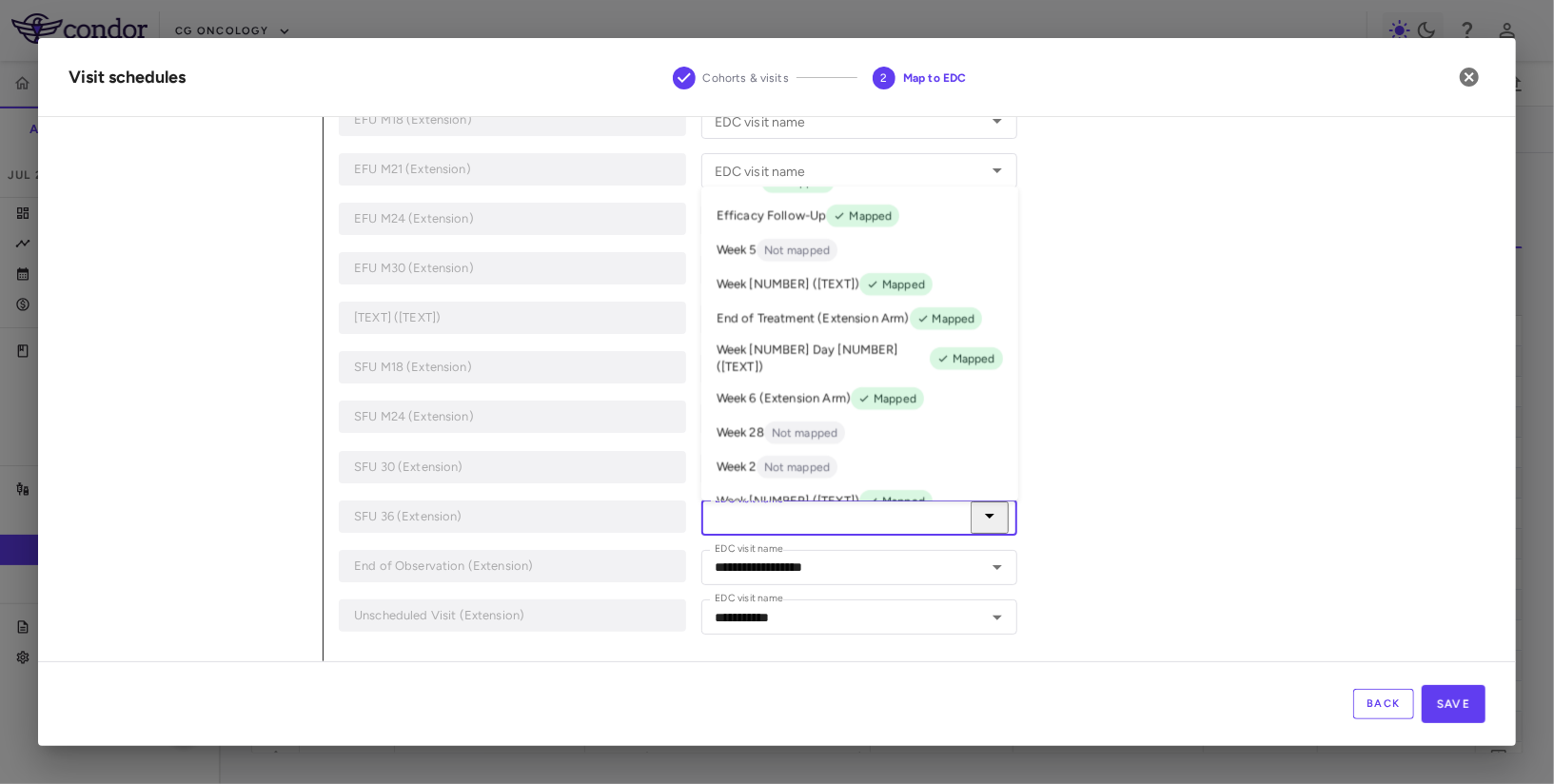 scroll, scrollTop: 1265, scrollLeft: 0, axis: vertical 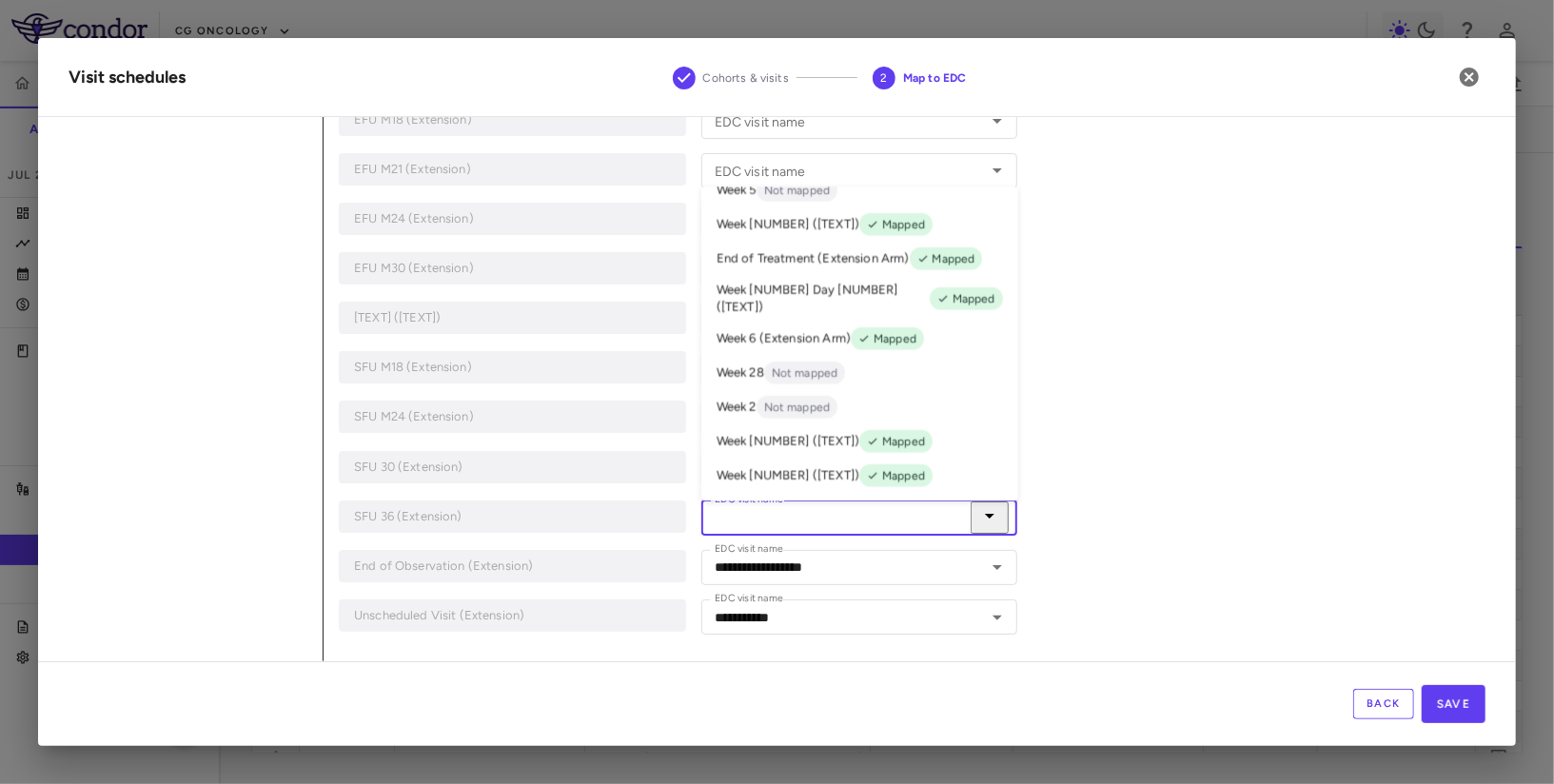 click on "**********" at bounding box center (904, -953) 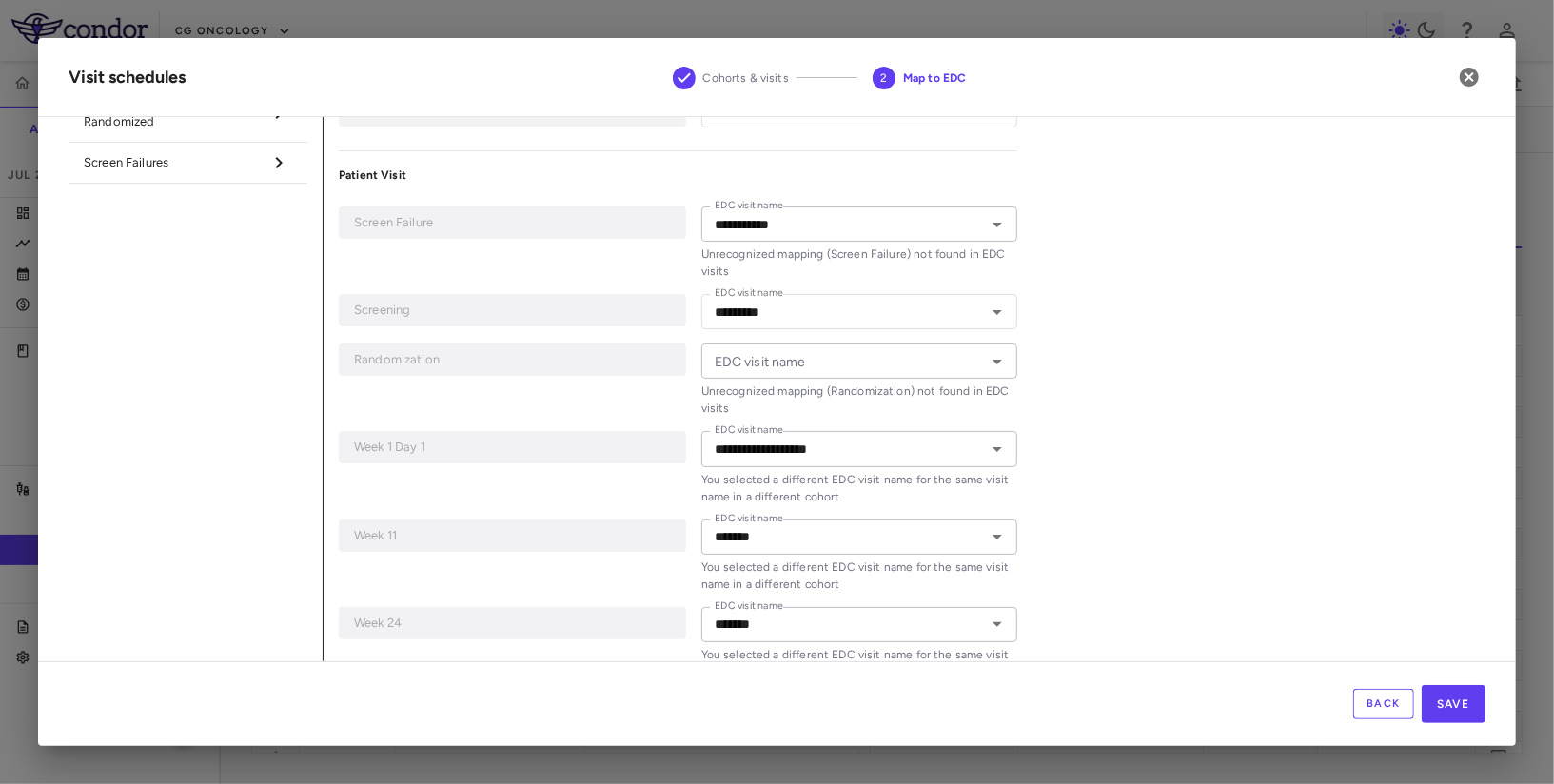 scroll, scrollTop: 0, scrollLeft: 0, axis: both 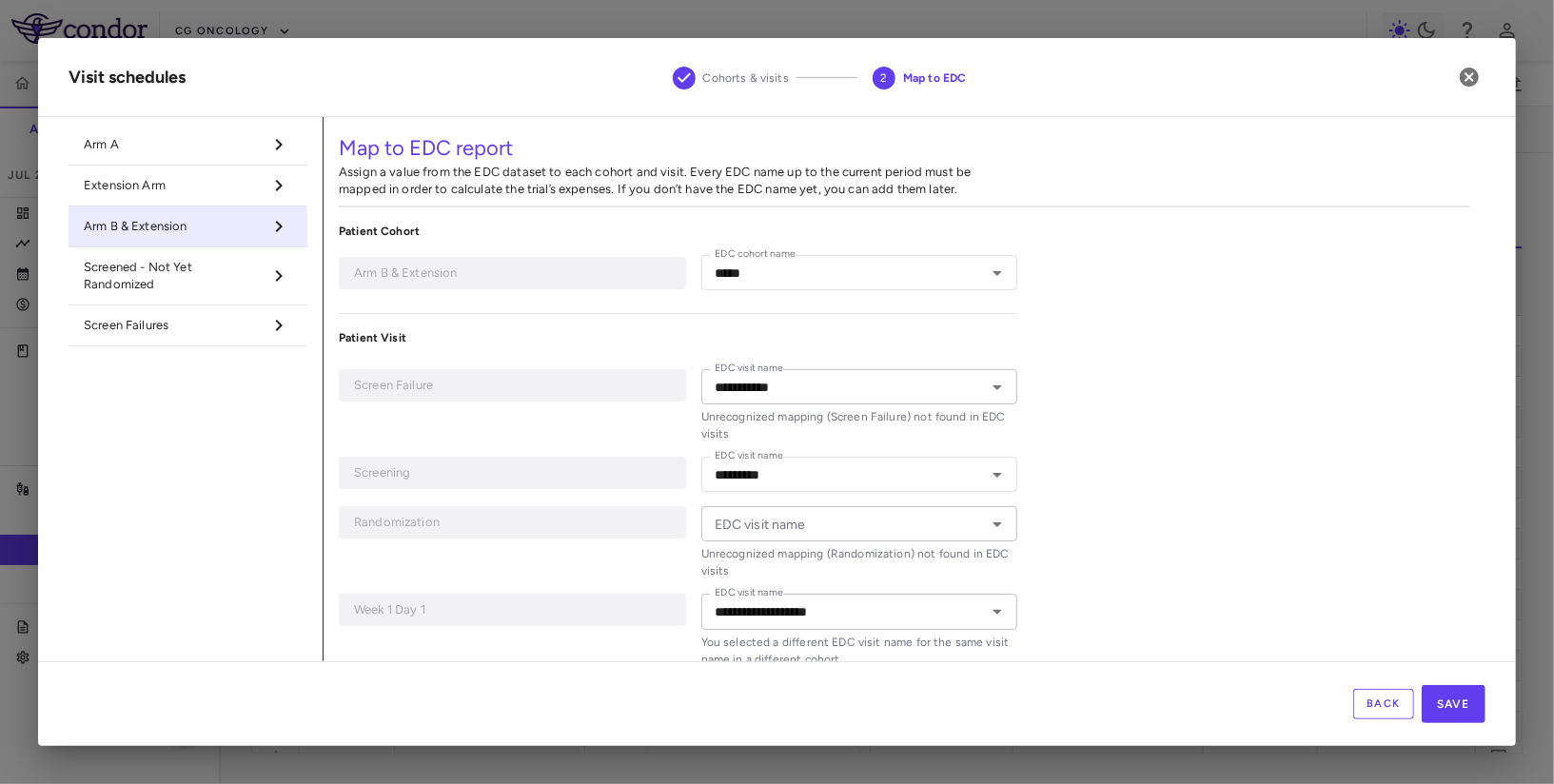 click on "Screened - Not Yet Randomized" at bounding box center [172, 276] 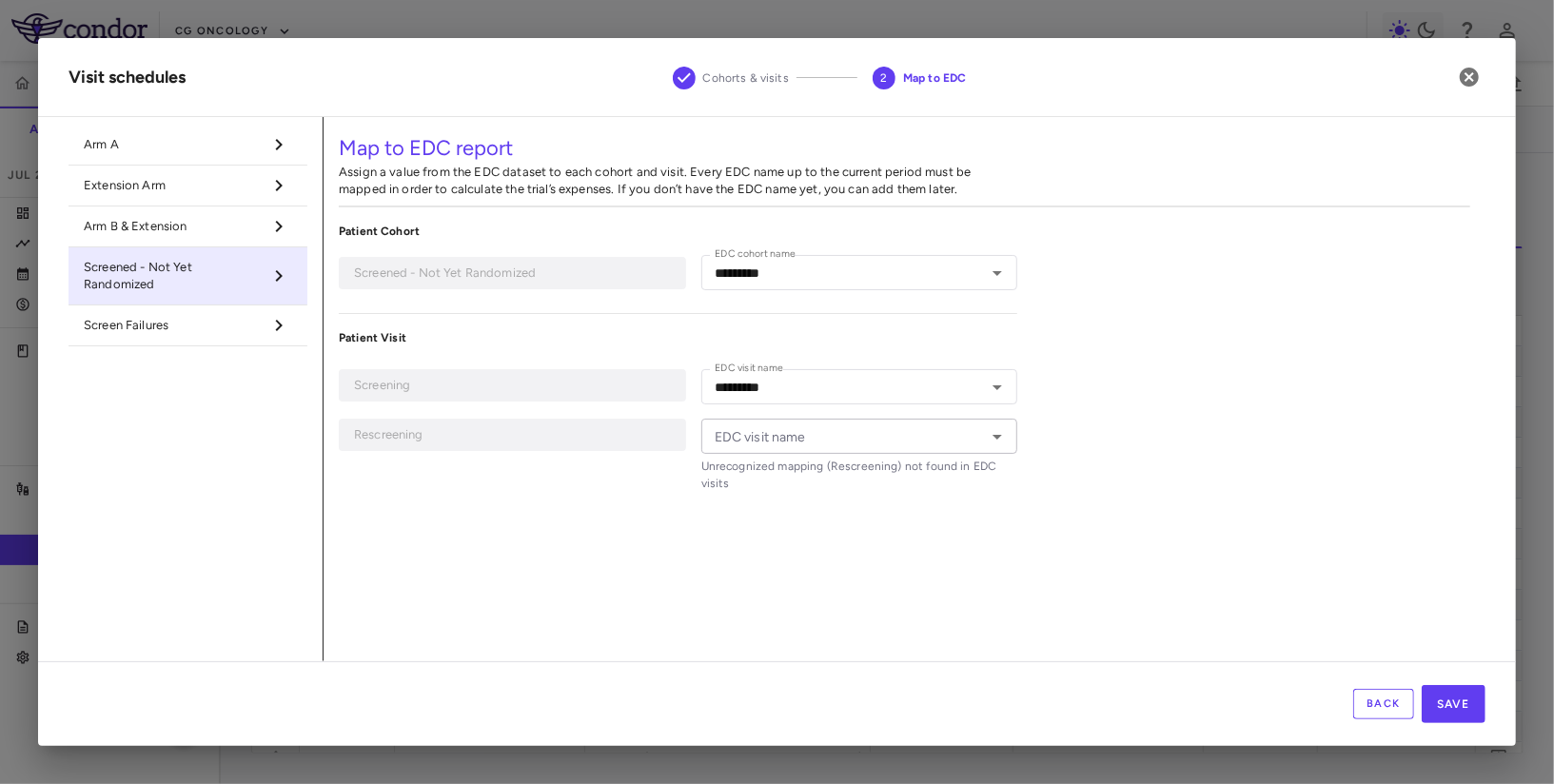 click on "EDC visit name" at bounding box center (844, 436) 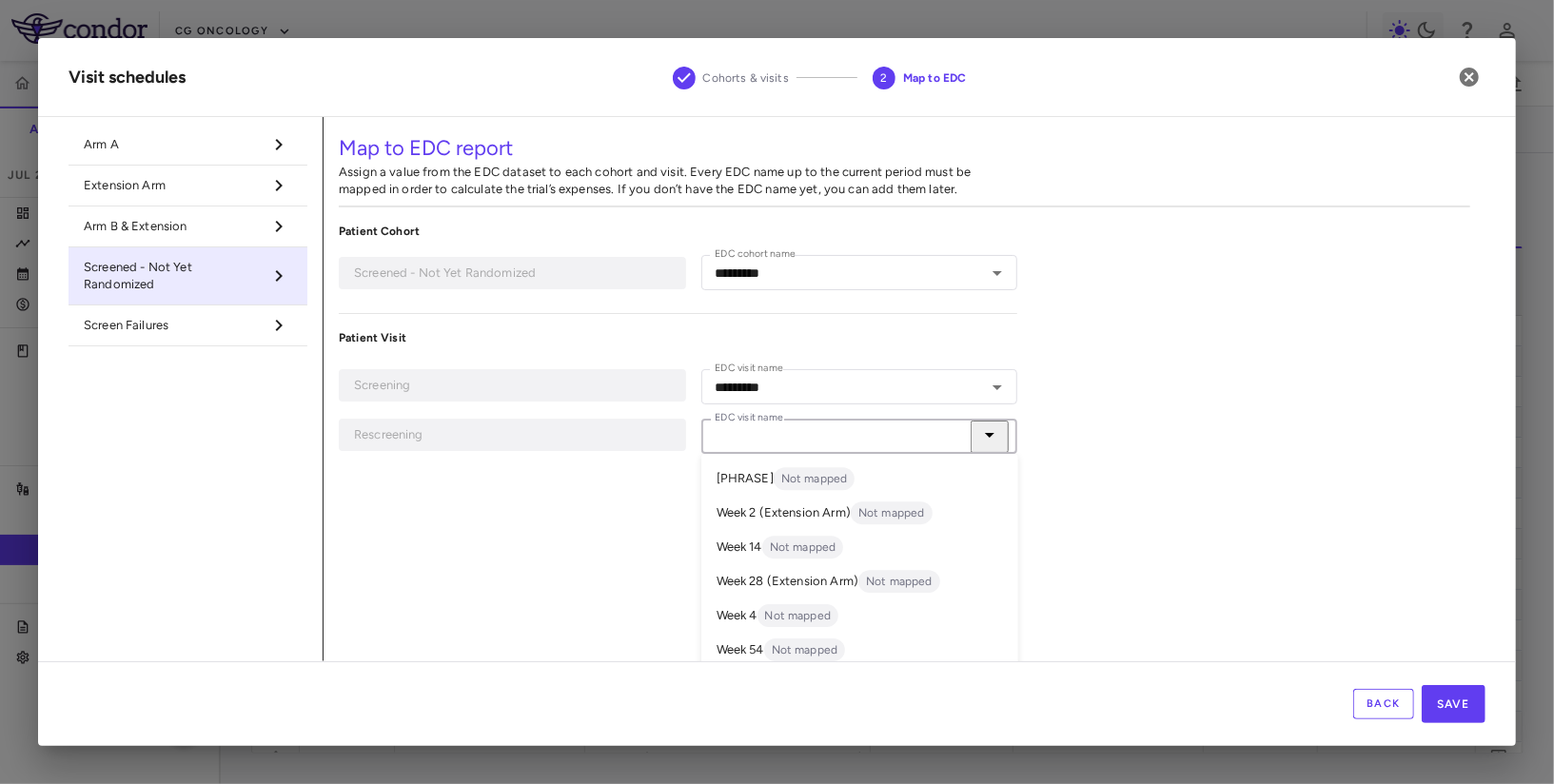 click on "Map to EDC report Assign a value from the EDC dataset to each cohort and visit. Every EDC name up to the current period must be mapped in order to calculate the trial’s expenses. If you don’t have the EDC name yet, you can add them later. Patient Cohort Screened - Not Yet Randomized EDC cohort name ********* EDC cohort name Patient Visit Screening EDC visit name ********* EDC visit name Rescreening EDC visit name EDC visit name Unrecognized mapping (Rescreening) not found in EDC visits Week 3 (Extension Arm) Not mapped Week 2 (Extension Arm) Not mapped Week 14 Not mapped Week 28 (Extension Arm) Not mapped Week 4 Not mapped Week 54 Not mapped Week 37 (Extension Arm) Not mapped Week 24 (Extension Arm) Not mapped Week 26 (Extension Arm) Not mapped Week 24 Not mapped Screen Fail Not mapped Unscheduled Not mapped End of Observation Not mapped Week 26 Not mapped Week 37 Not mapped Week 39 Not mapped Week 39 (Extension Arm) Not mapped Week 13 (Extension Arm) Not mapped Week 1 Day 1(Arm A) Not mapped Not mapped" at bounding box center (904, 389) 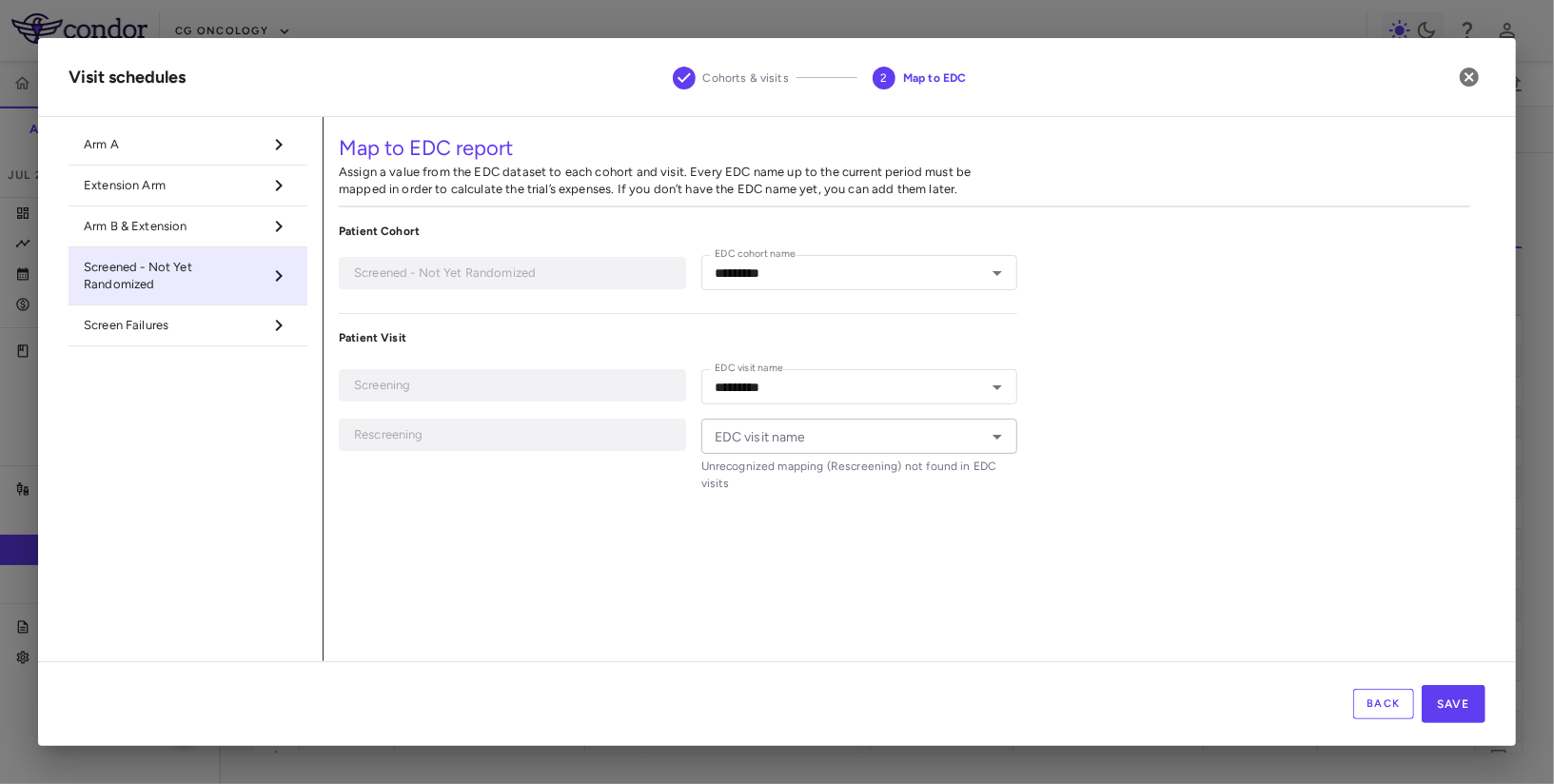 click on "Screen Failures" at bounding box center [172, 325] 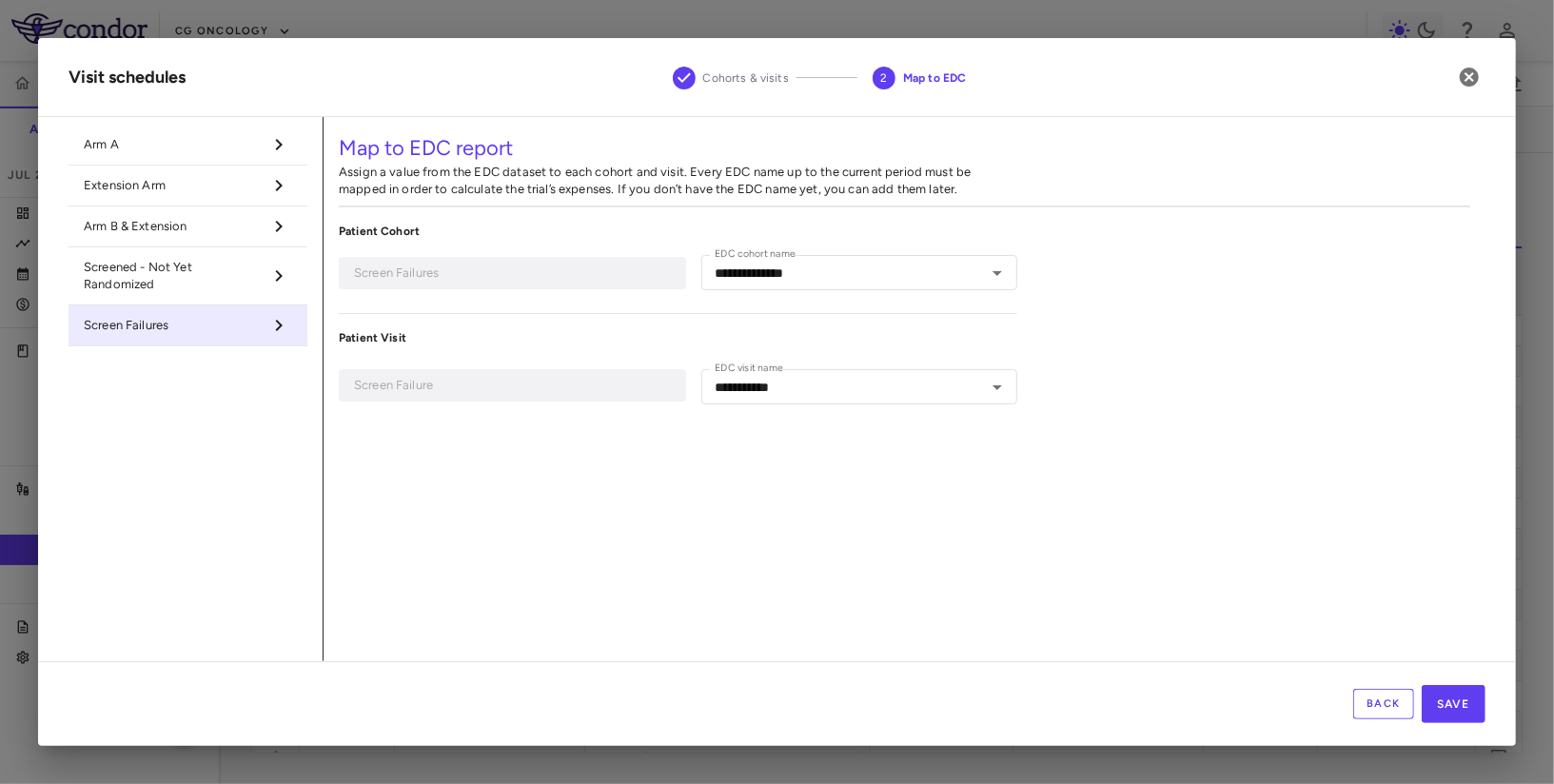 click on "Screened - Not Yet Randomized" at bounding box center (172, 276) 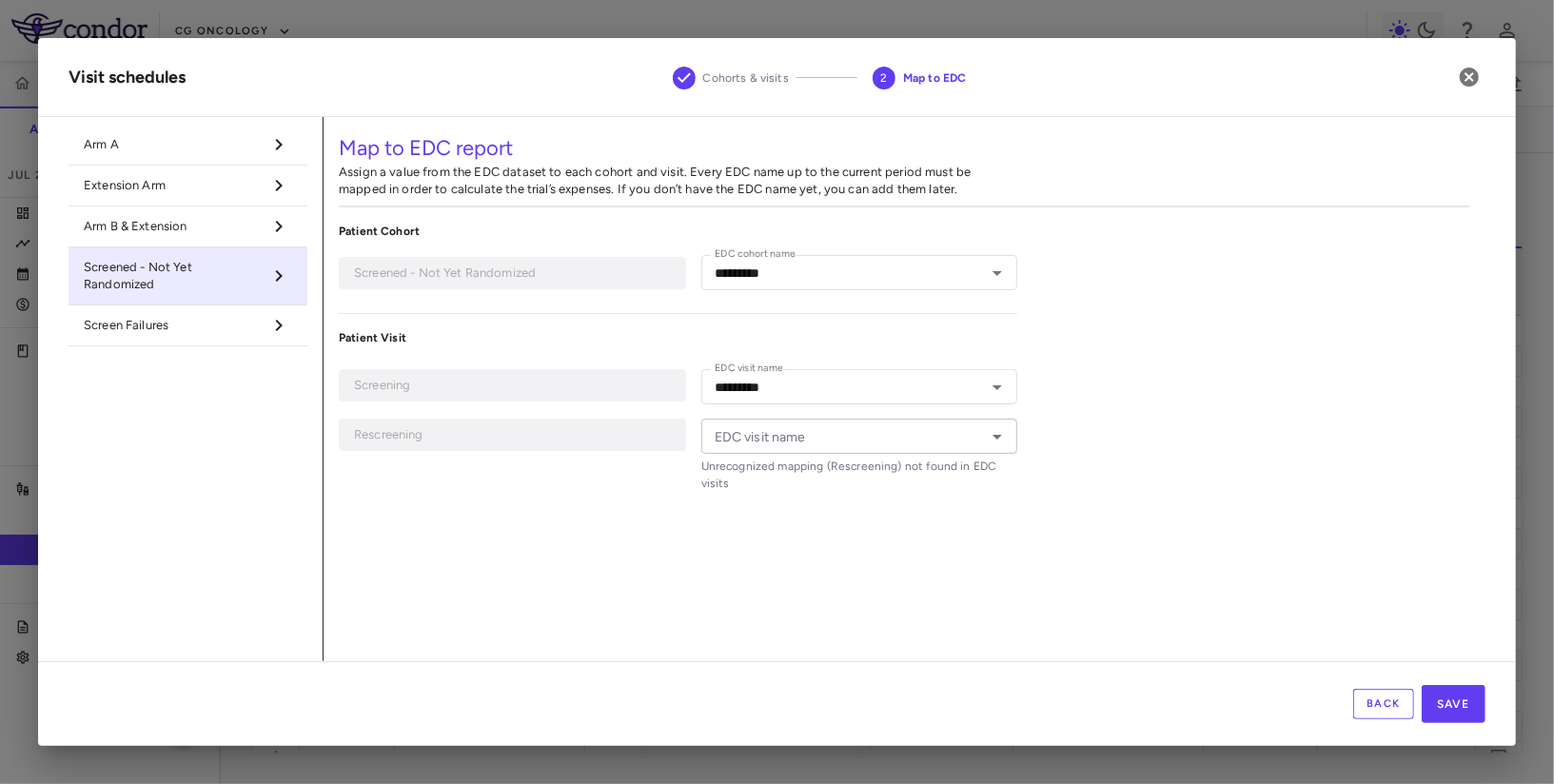 click on "EDC visit name" at bounding box center [844, 436] 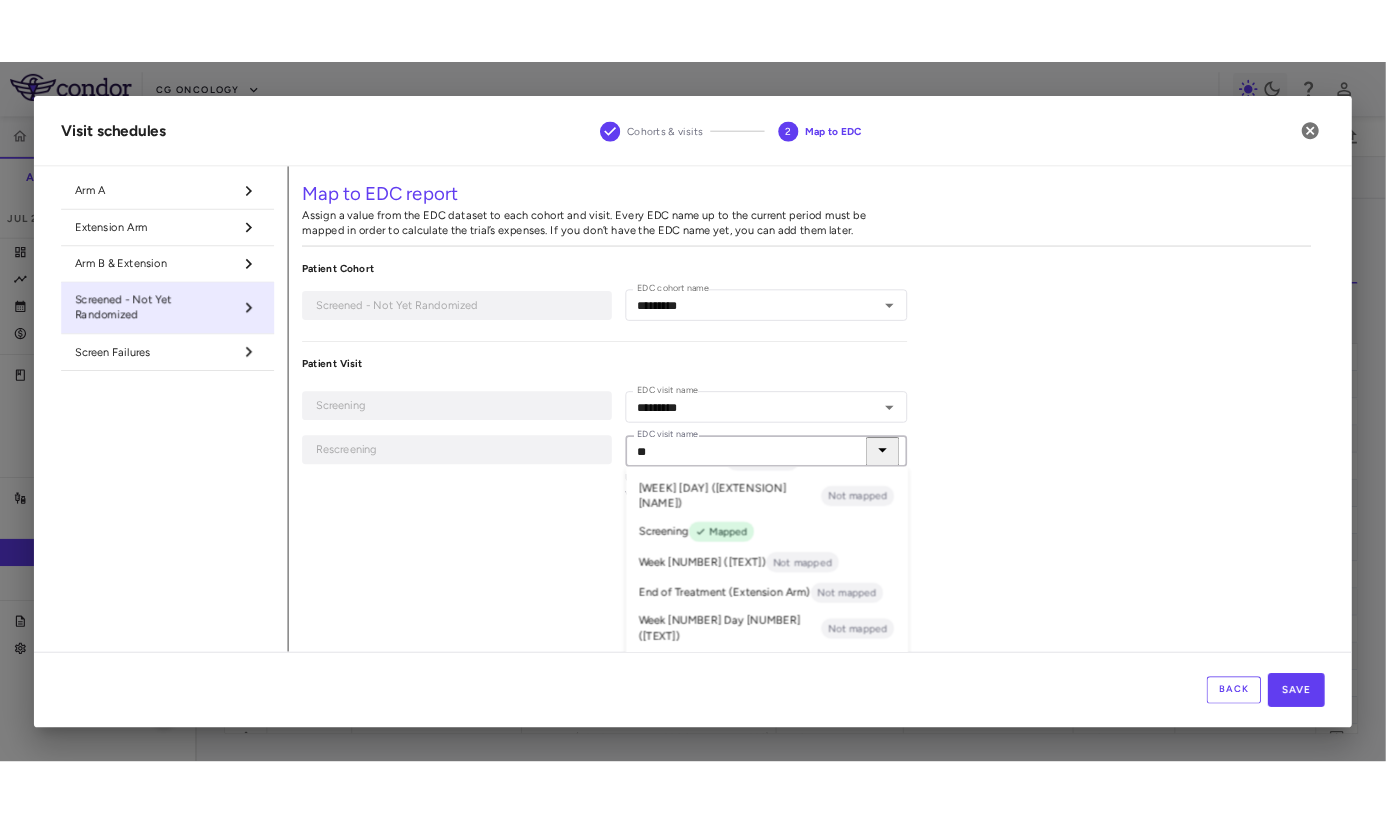 scroll, scrollTop: 0, scrollLeft: 0, axis: both 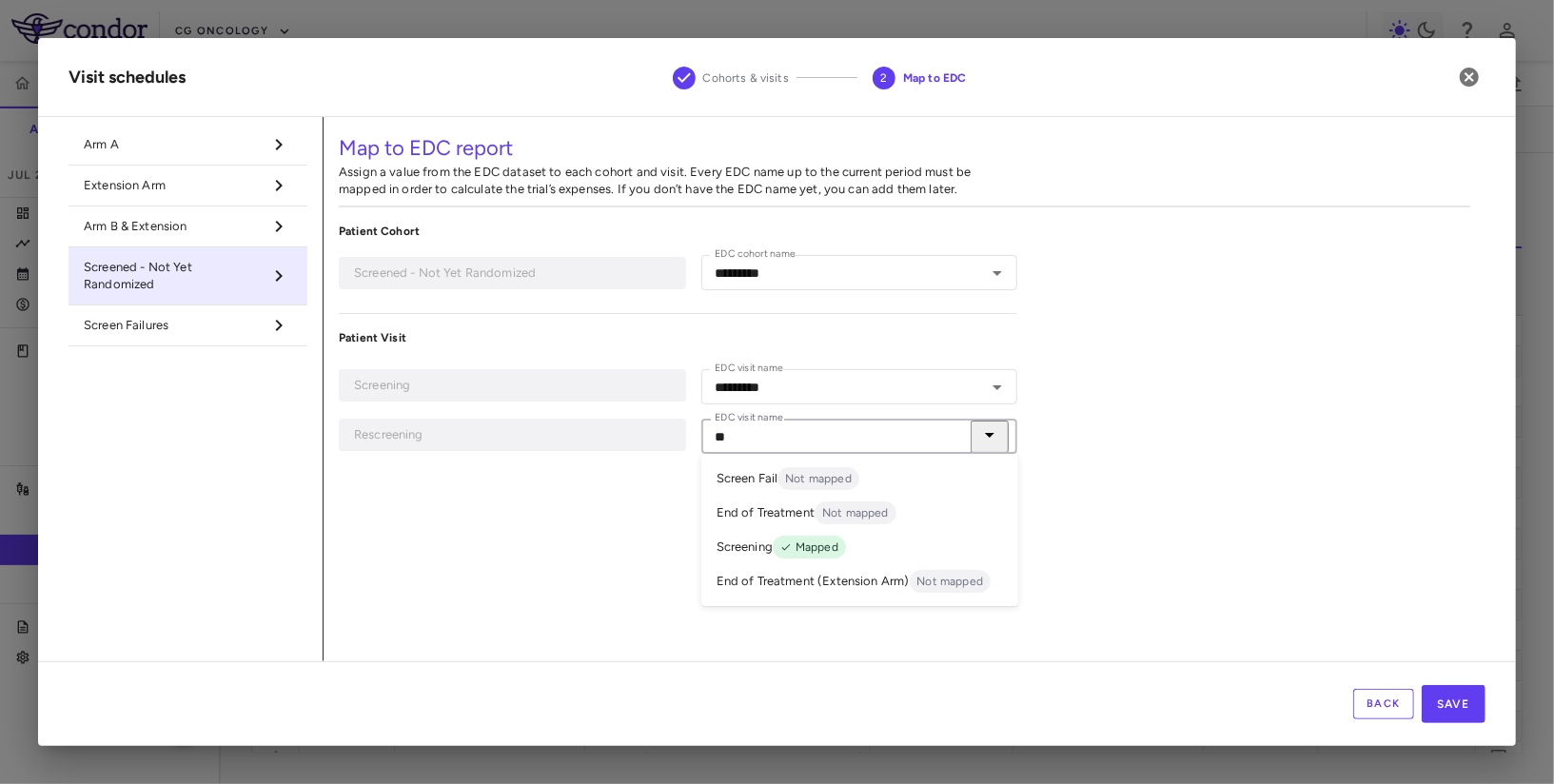 type on "**" 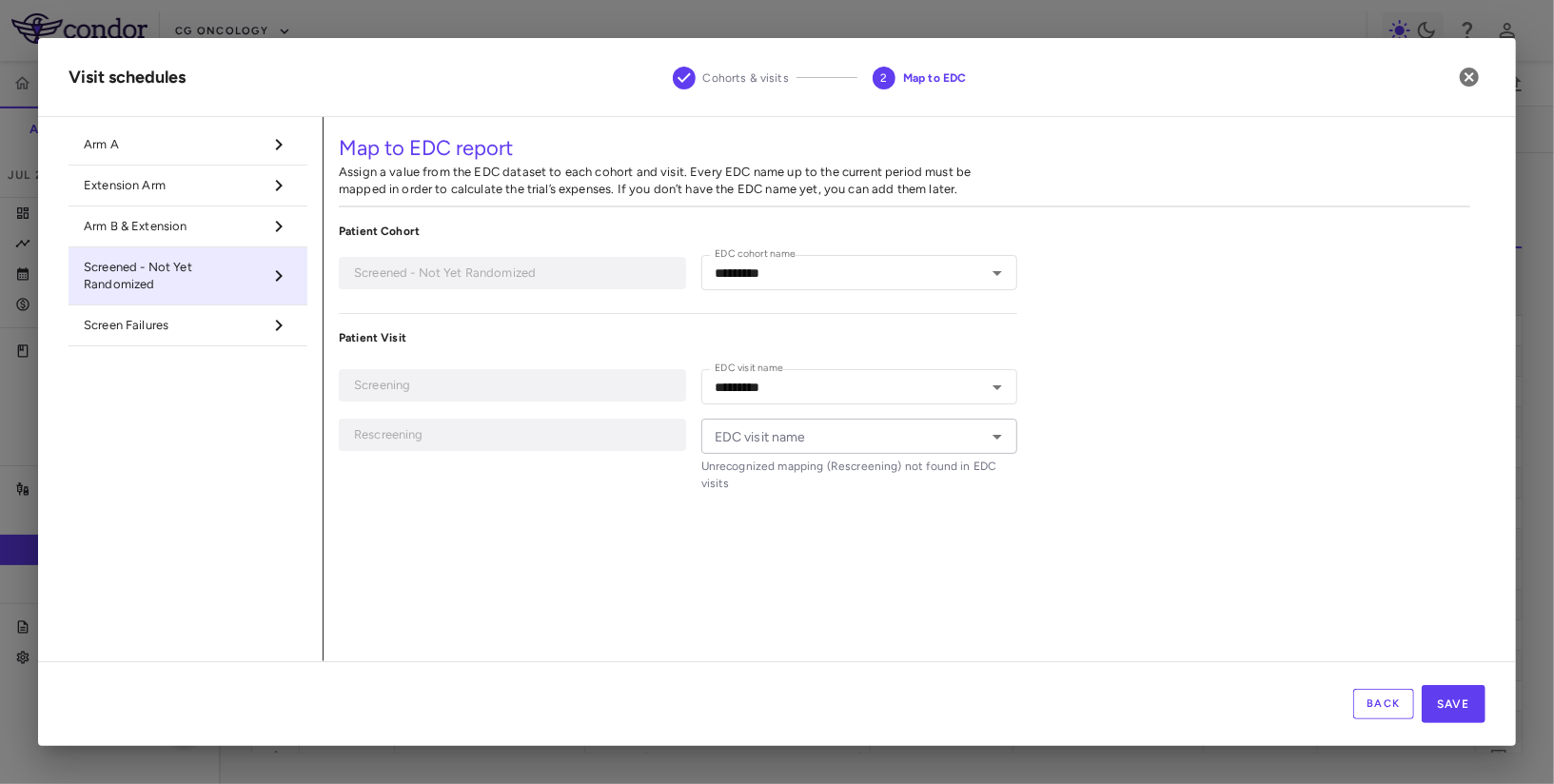 click on "Map to EDC report Assign a value from the EDC dataset to each cohort and visit. Every EDC name up to the current period must be mapped in order to calculate the trial’s expenses. If you don’t have the EDC name yet, you can add them later. Patient Cohort Screened - Not Yet Randomized EDC cohort name ********* EDC cohort name Patient Visit Screening EDC visit name ********* EDC visit name Rescreening EDC visit name EDC visit name Unrecognized mapping (Rescreening) not found in EDC visits" at bounding box center (904, 389) 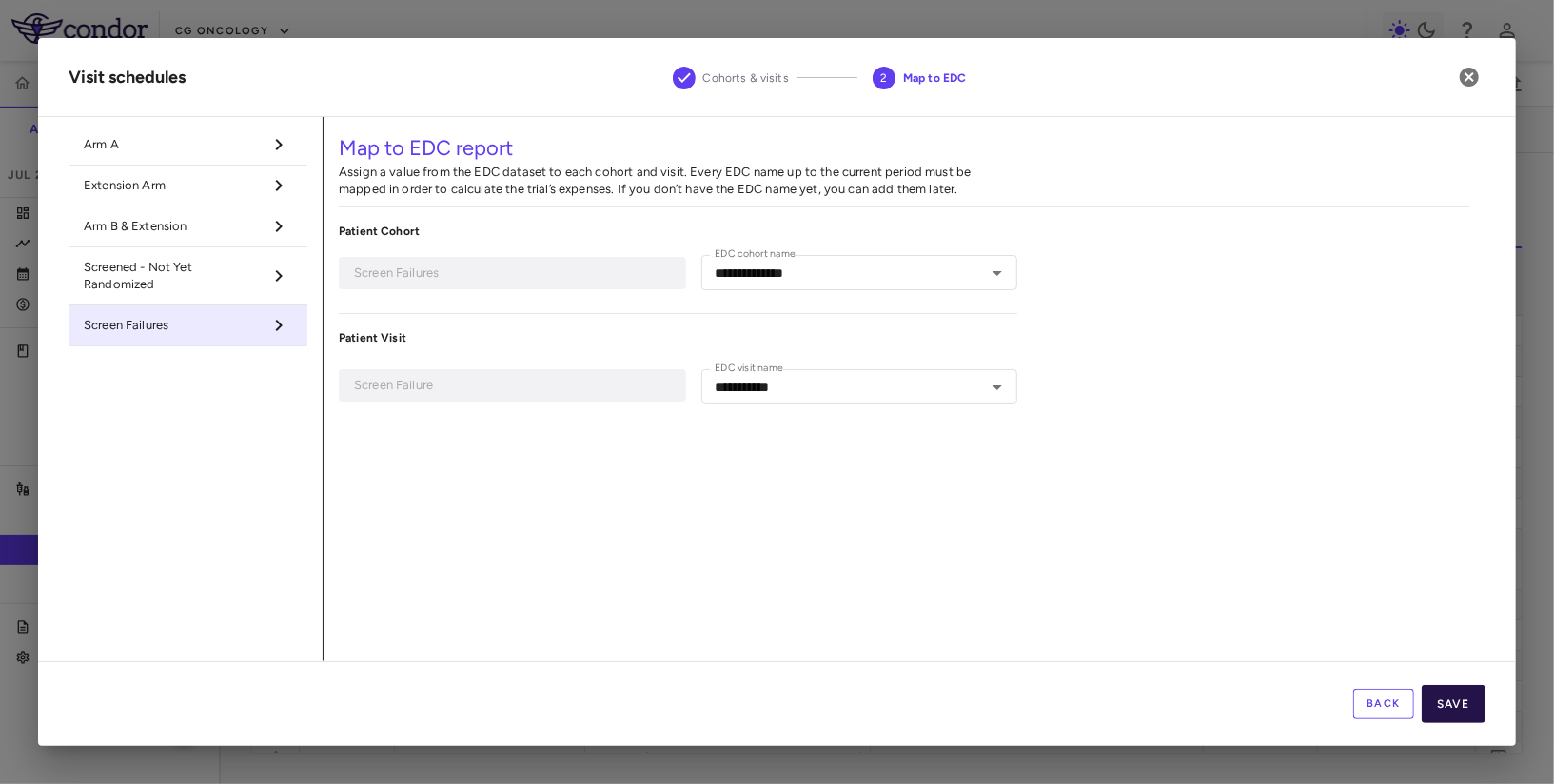 click on "Save" at bounding box center [1453, 704] 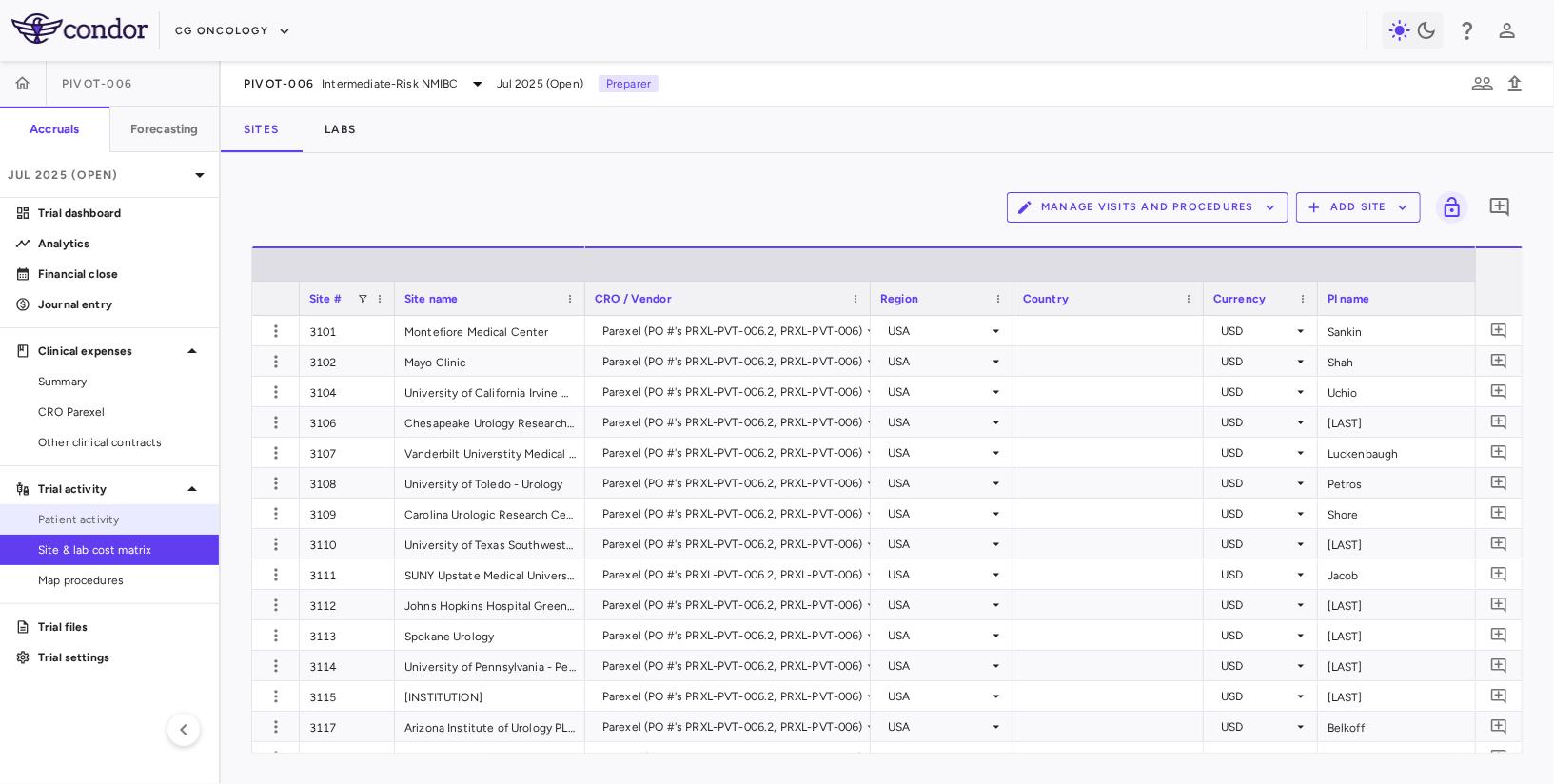click on "Patient activity" at bounding box center [121, 519] 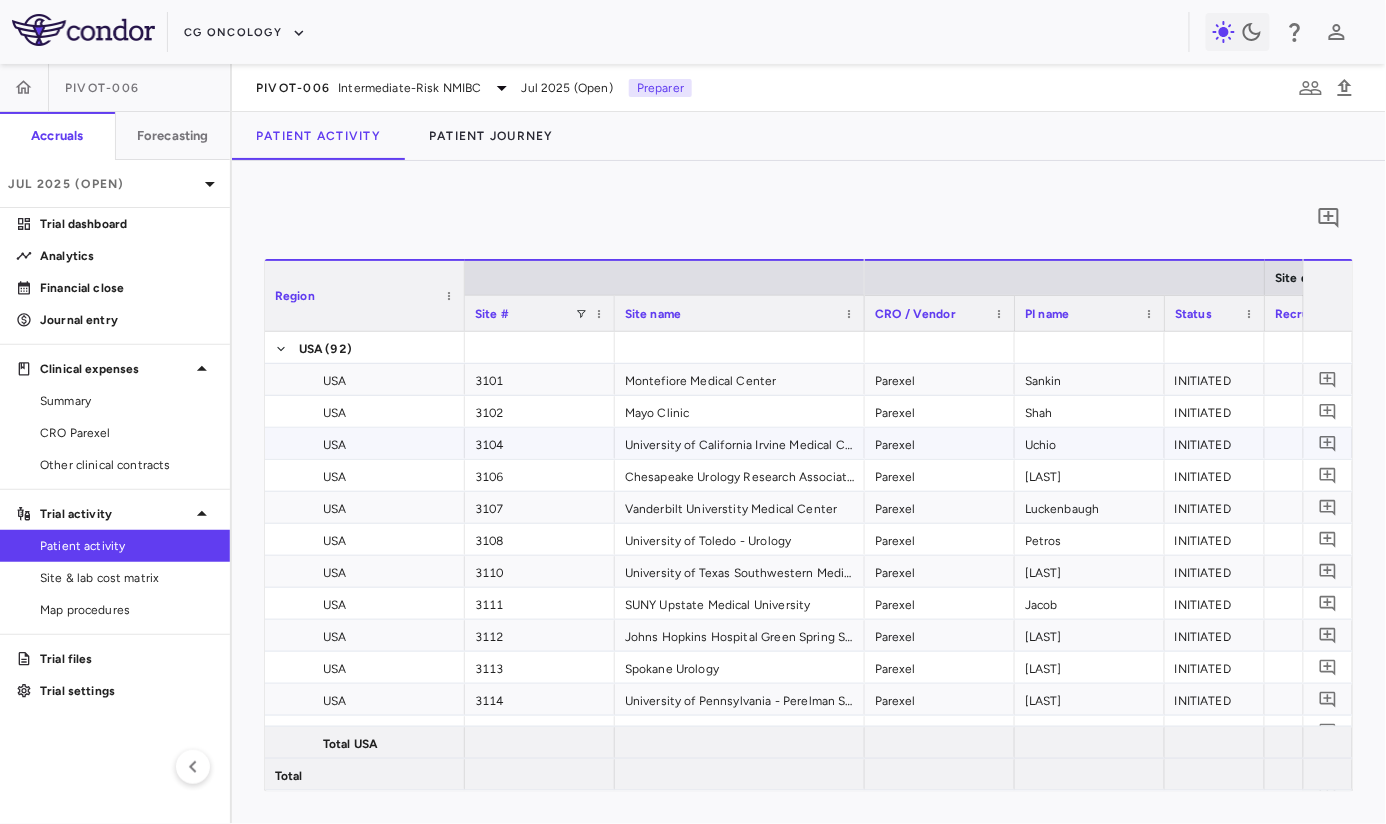 scroll, scrollTop: 0, scrollLeft: 106, axis: horizontal 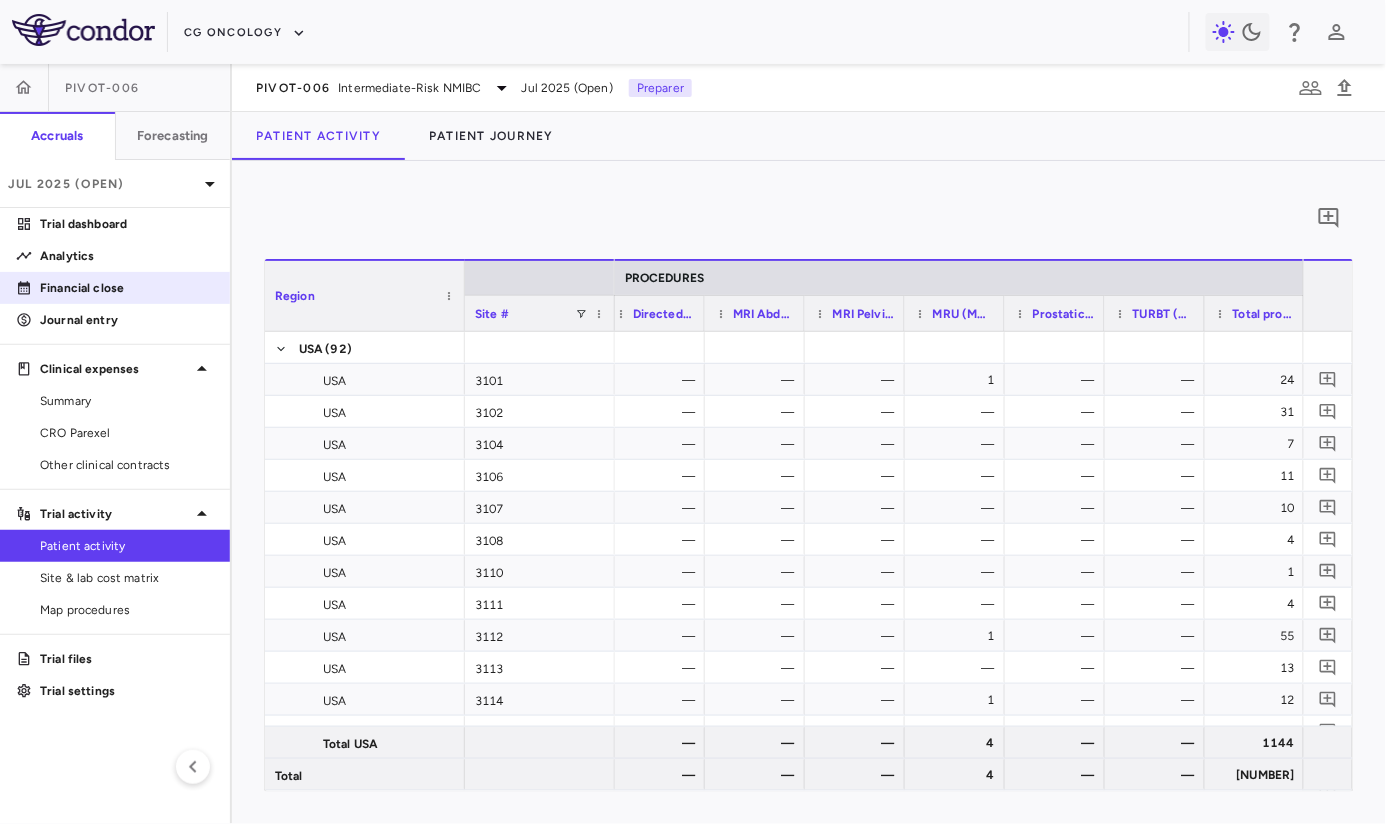 click on "Financial close" at bounding box center (127, 288) 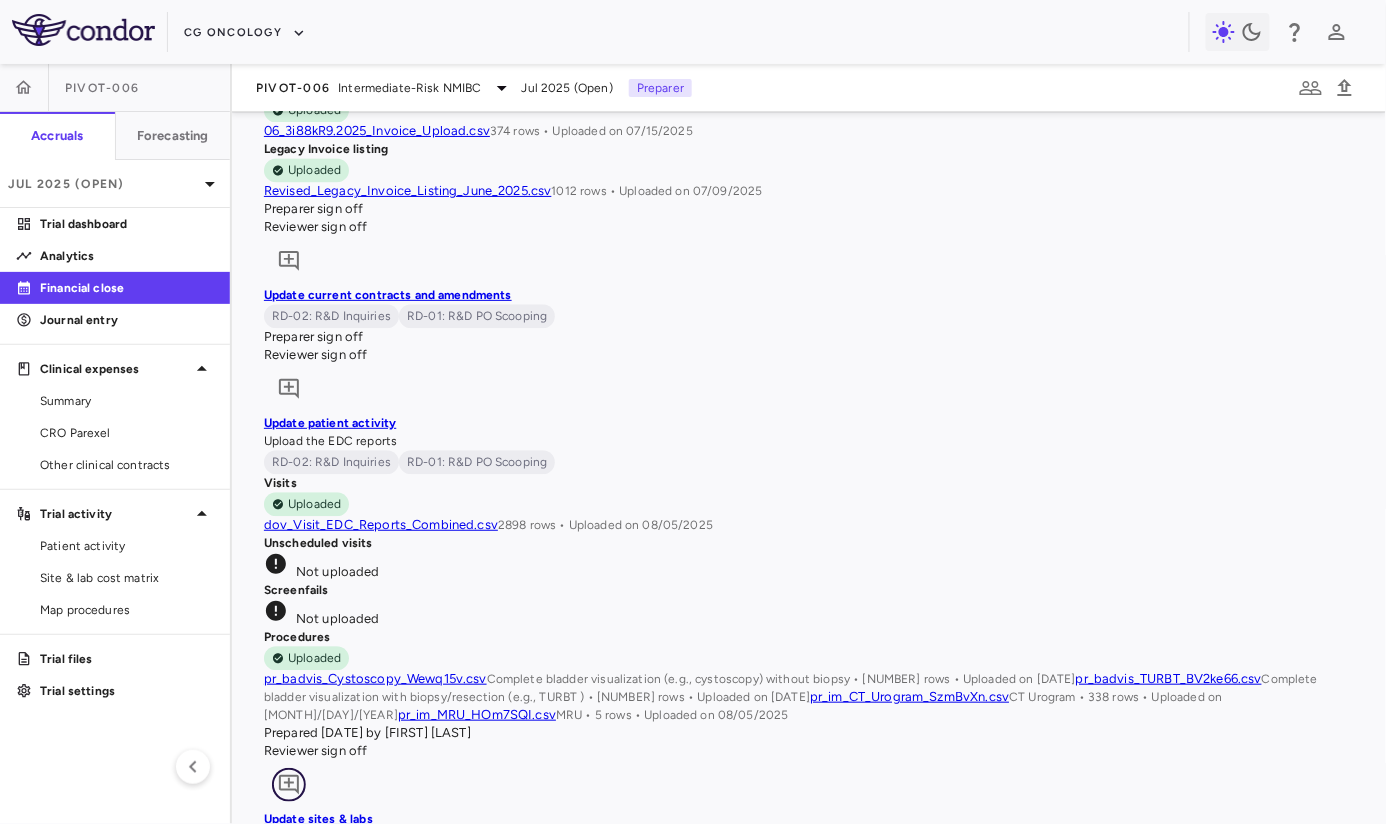 click 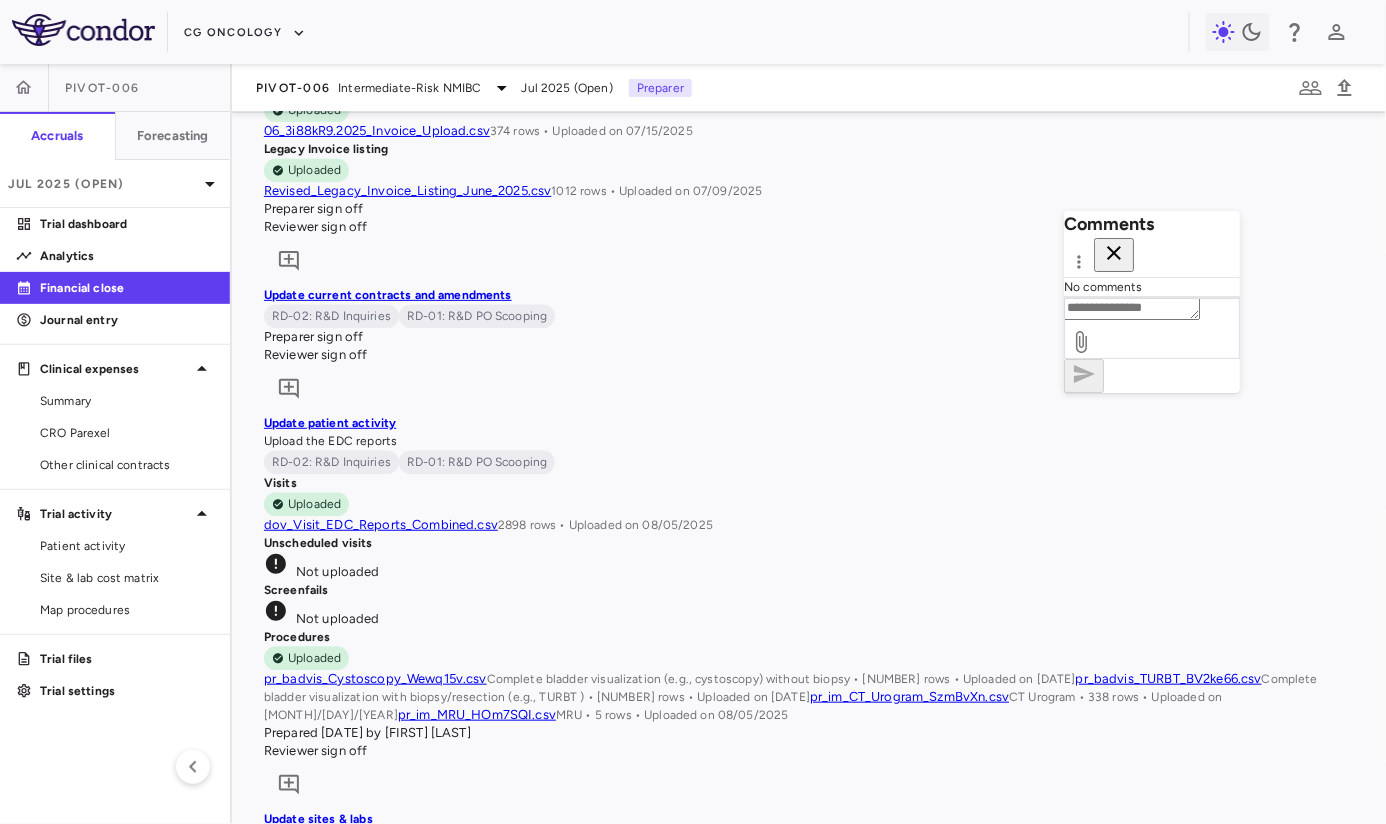click on "* ​" at bounding box center (1152, 328) 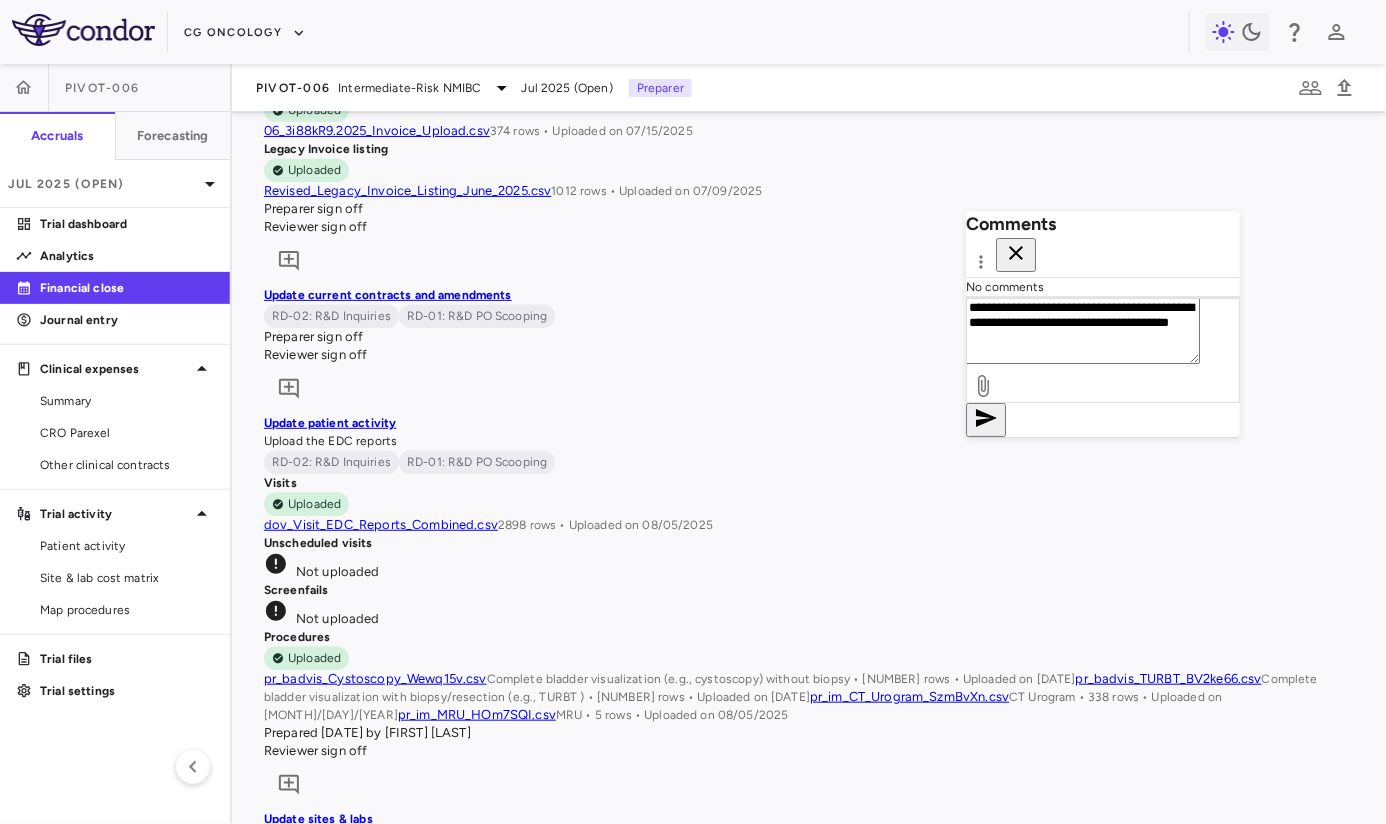 type on "**********" 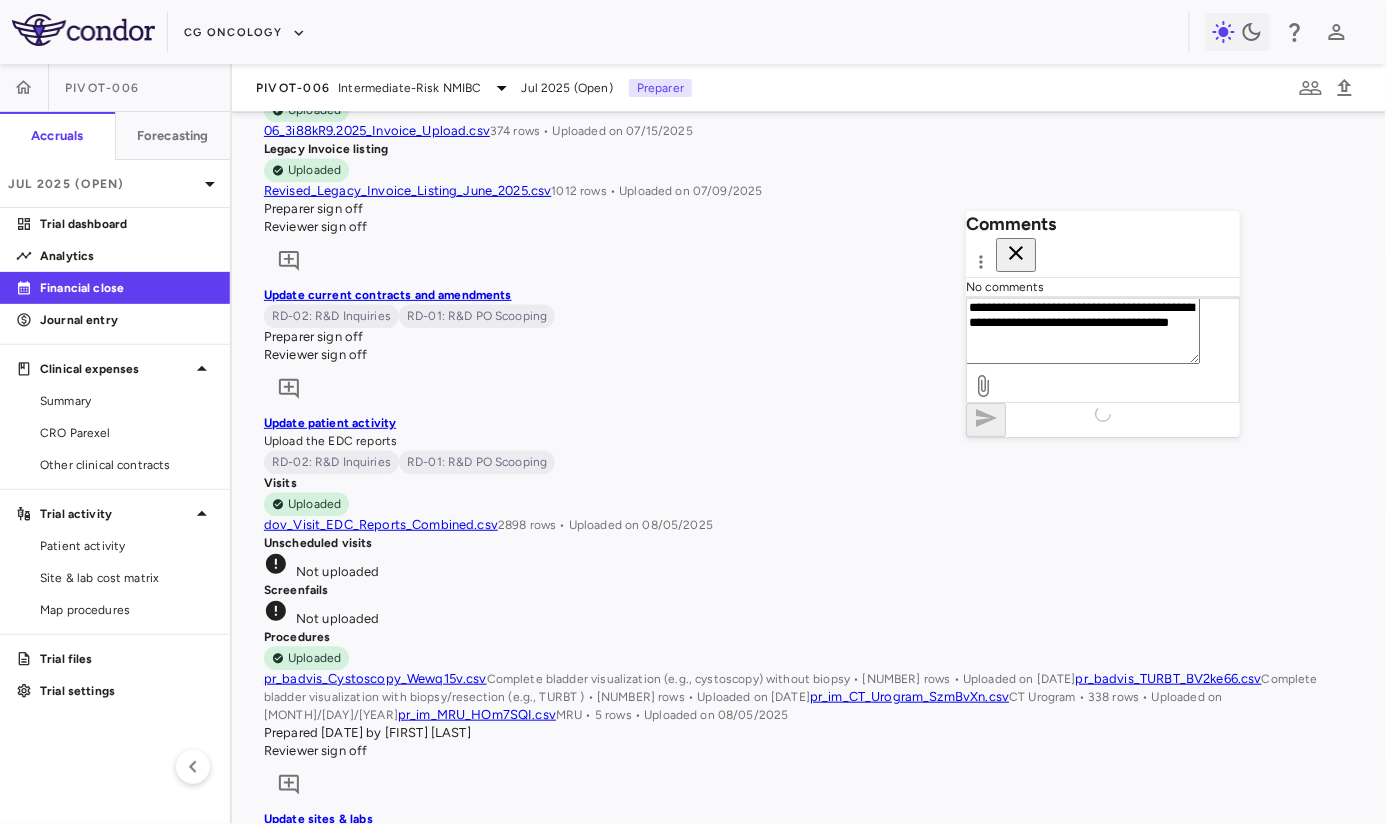 type 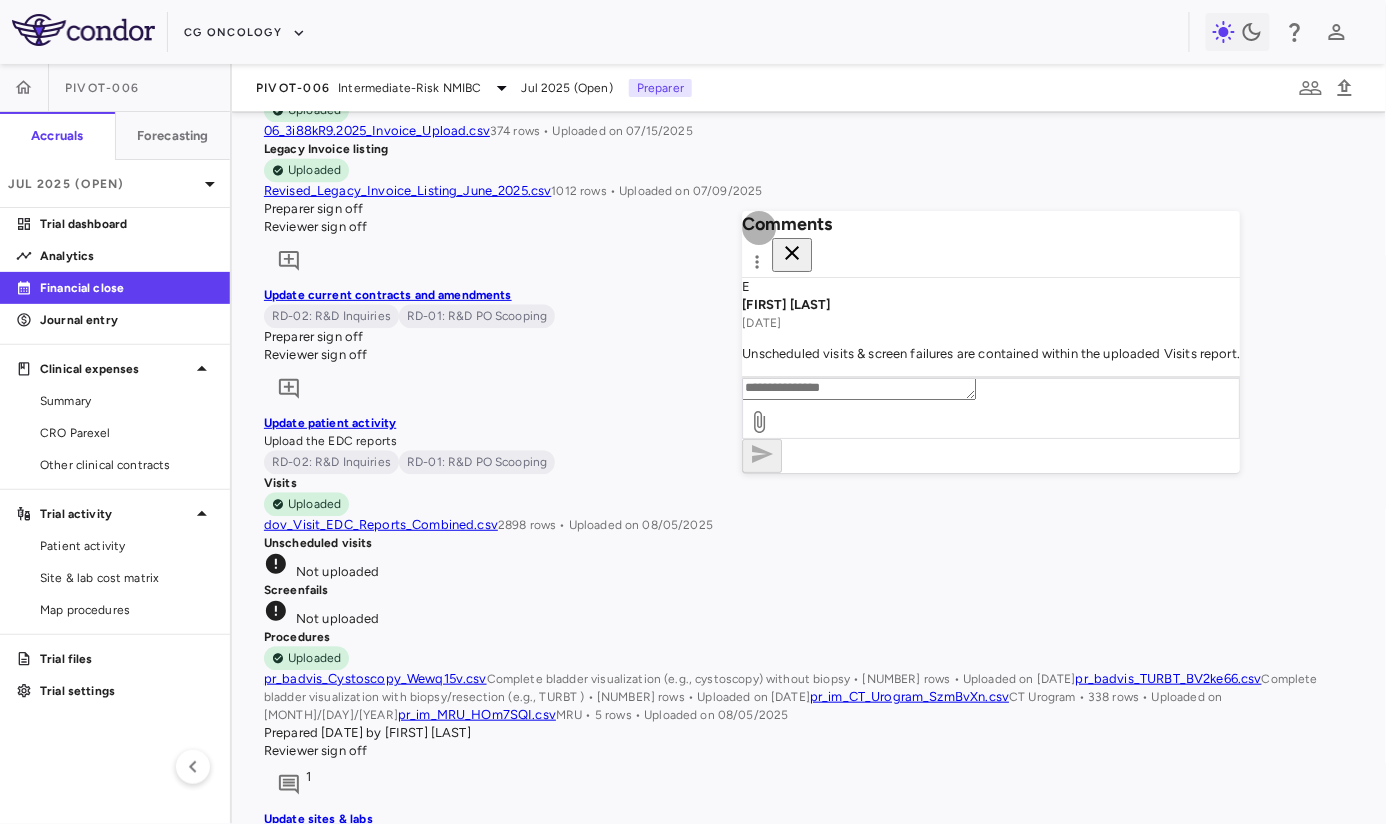 click 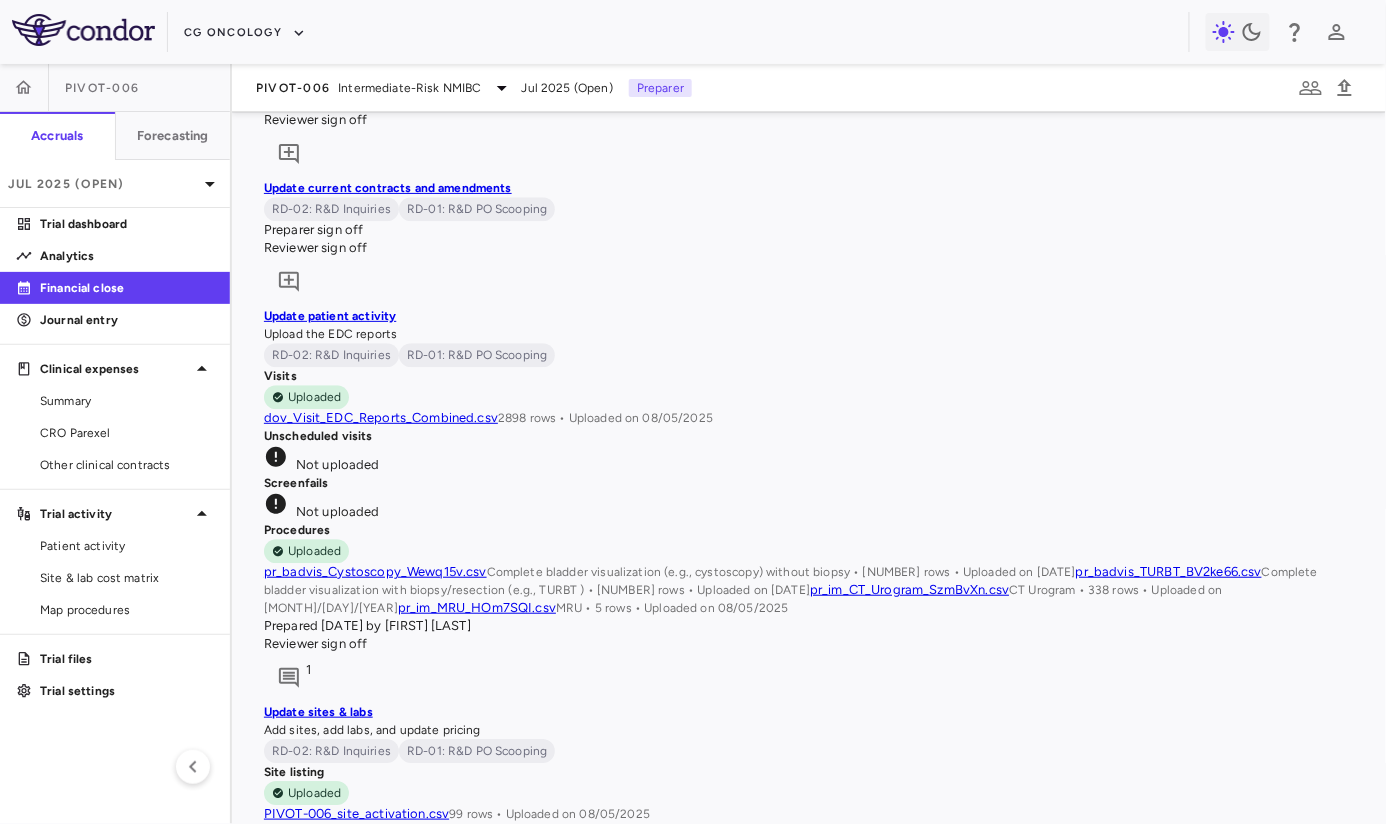 click on "PIVOT-006 Intermediate-Risk NMIBC Jul 2025 (Open) Preparer" at bounding box center [809, 88] 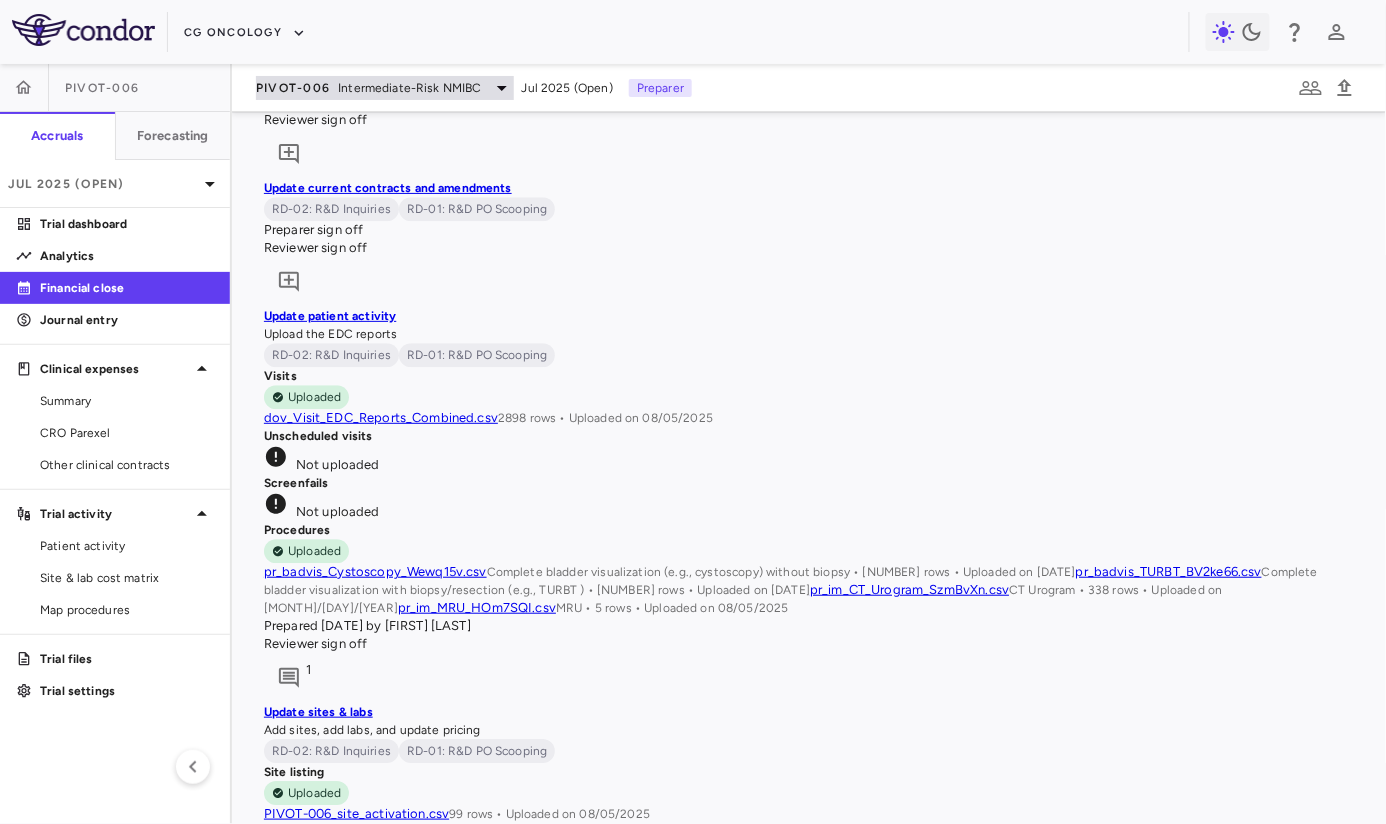 click on "Intermediate-Risk NMIBC" at bounding box center (409, 88) 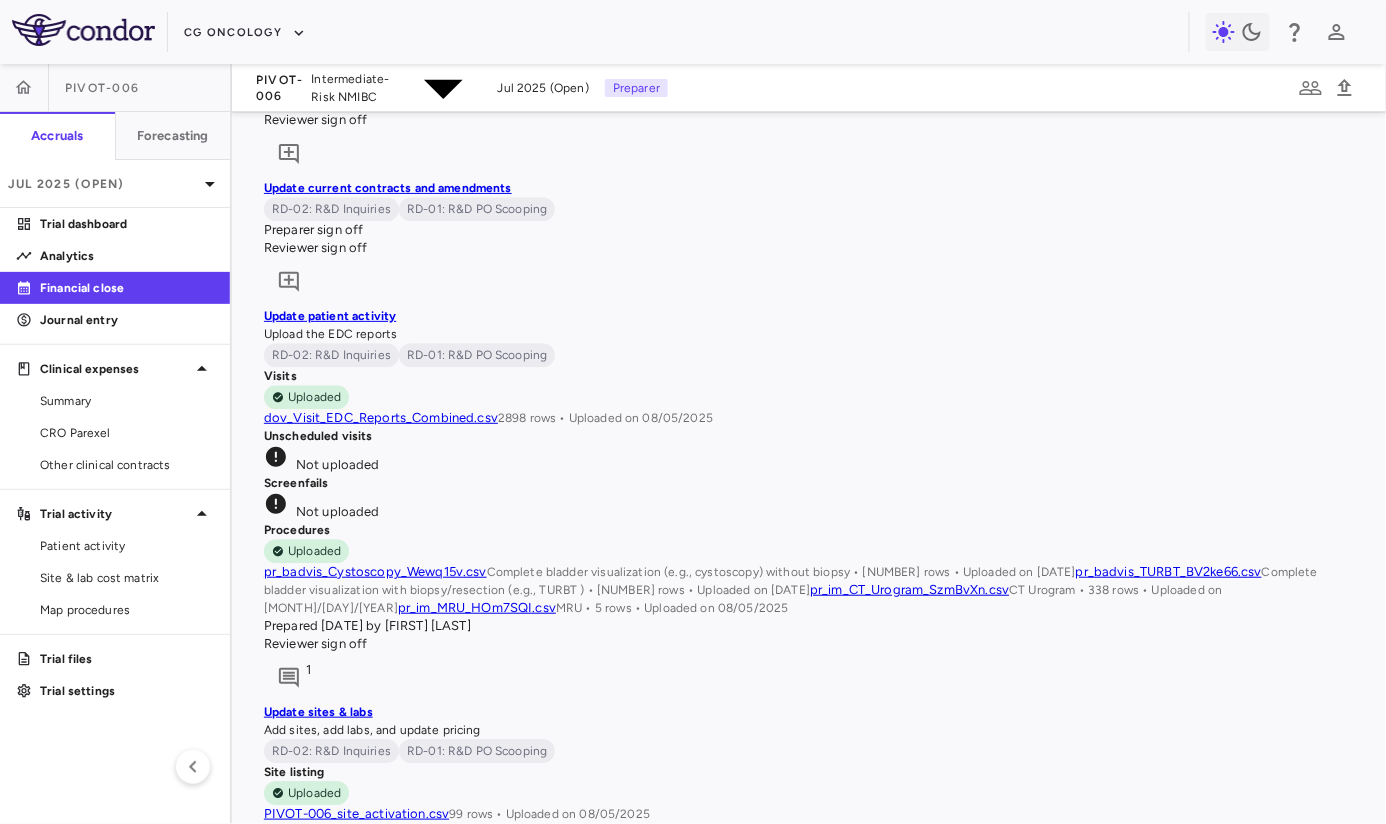 click on "CORE-008 • High-Risk NMIBC" at bounding box center (667, 1800) 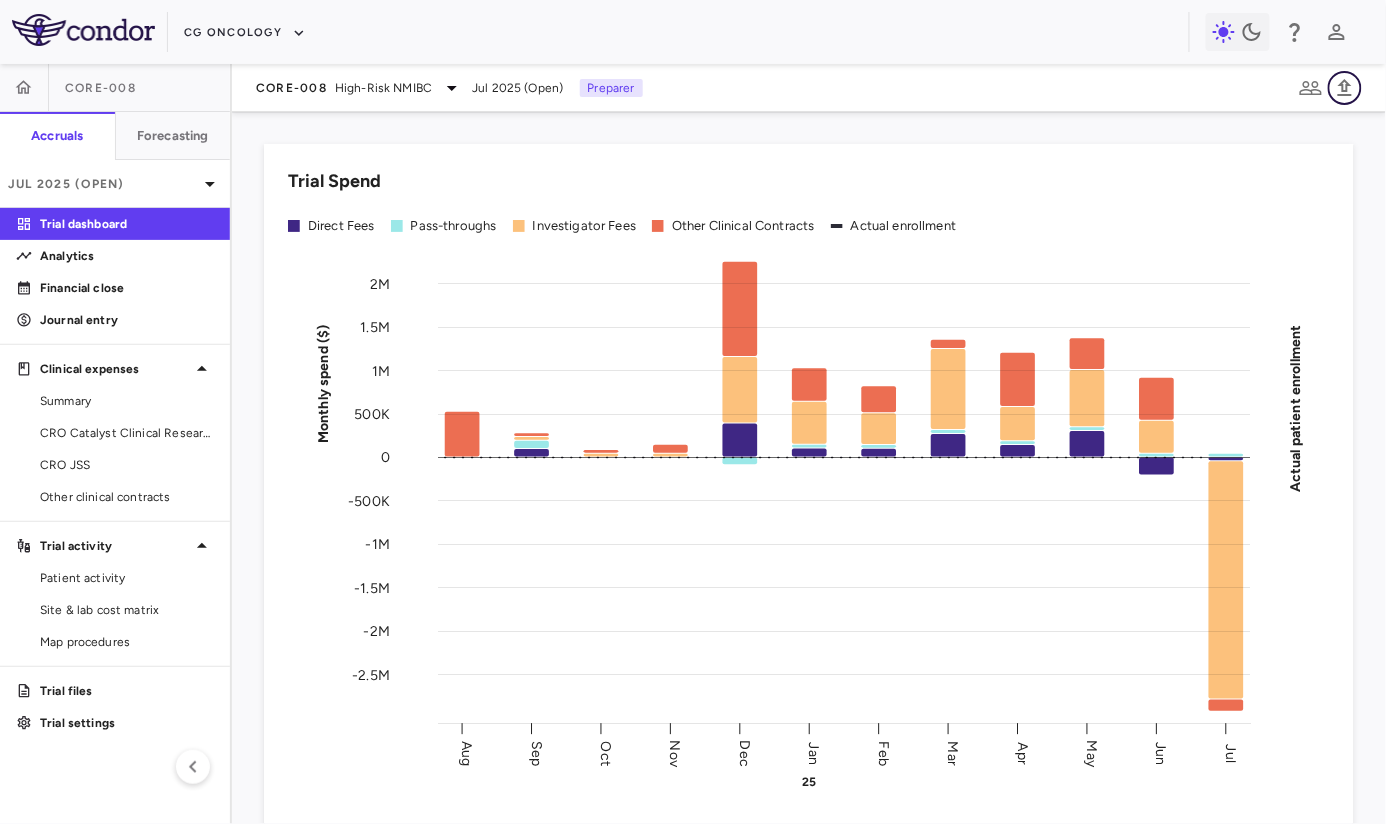 click 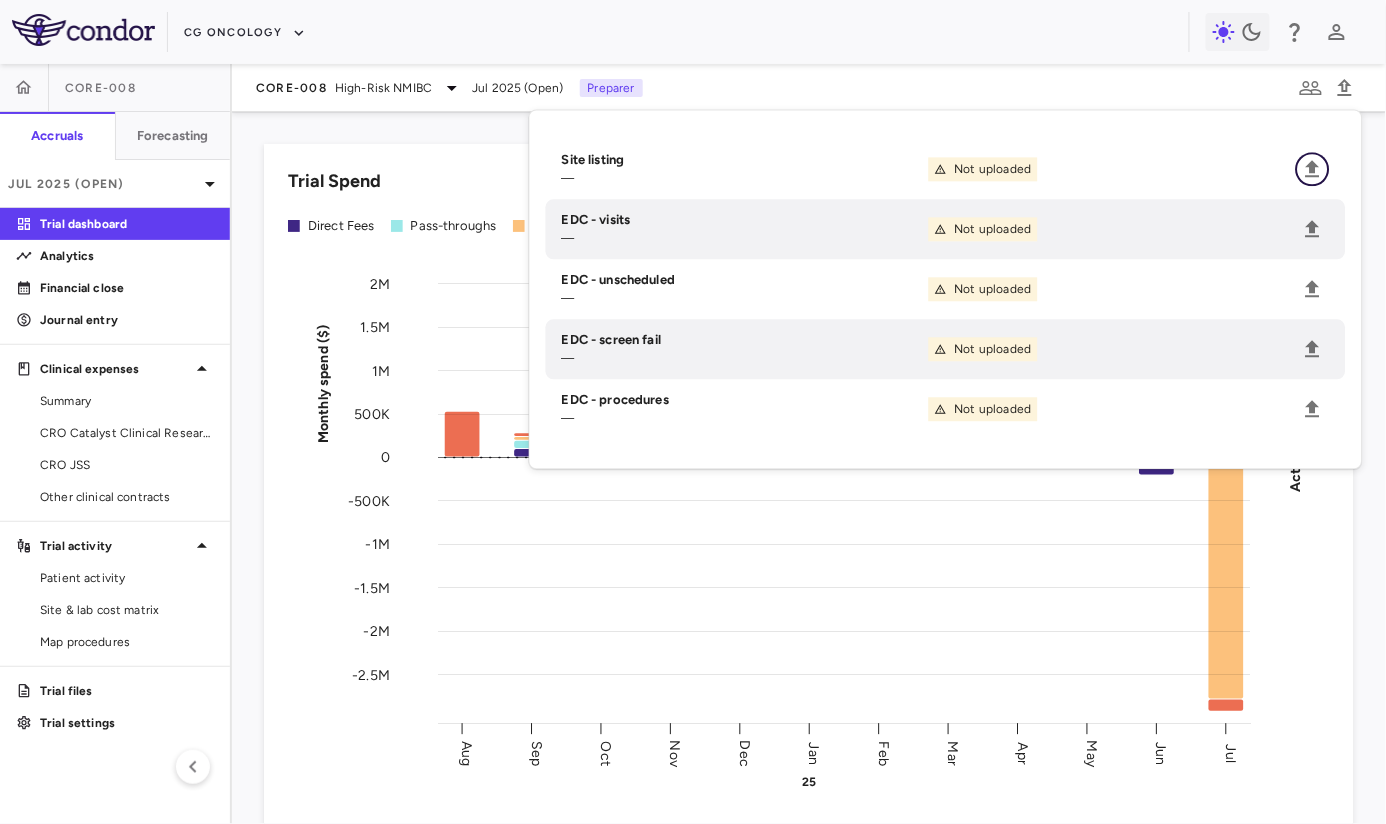 click 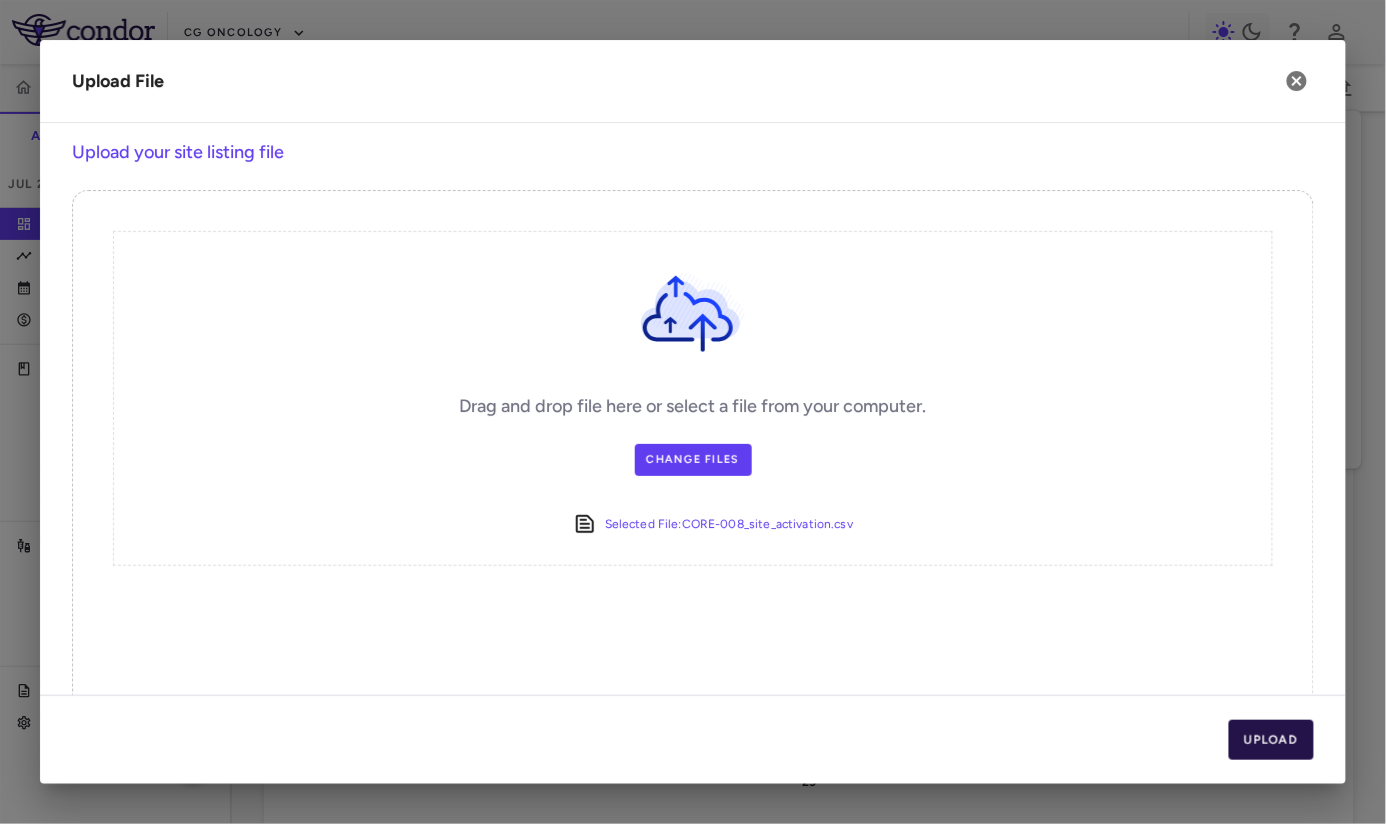 click on "Upload" at bounding box center (1272, 740) 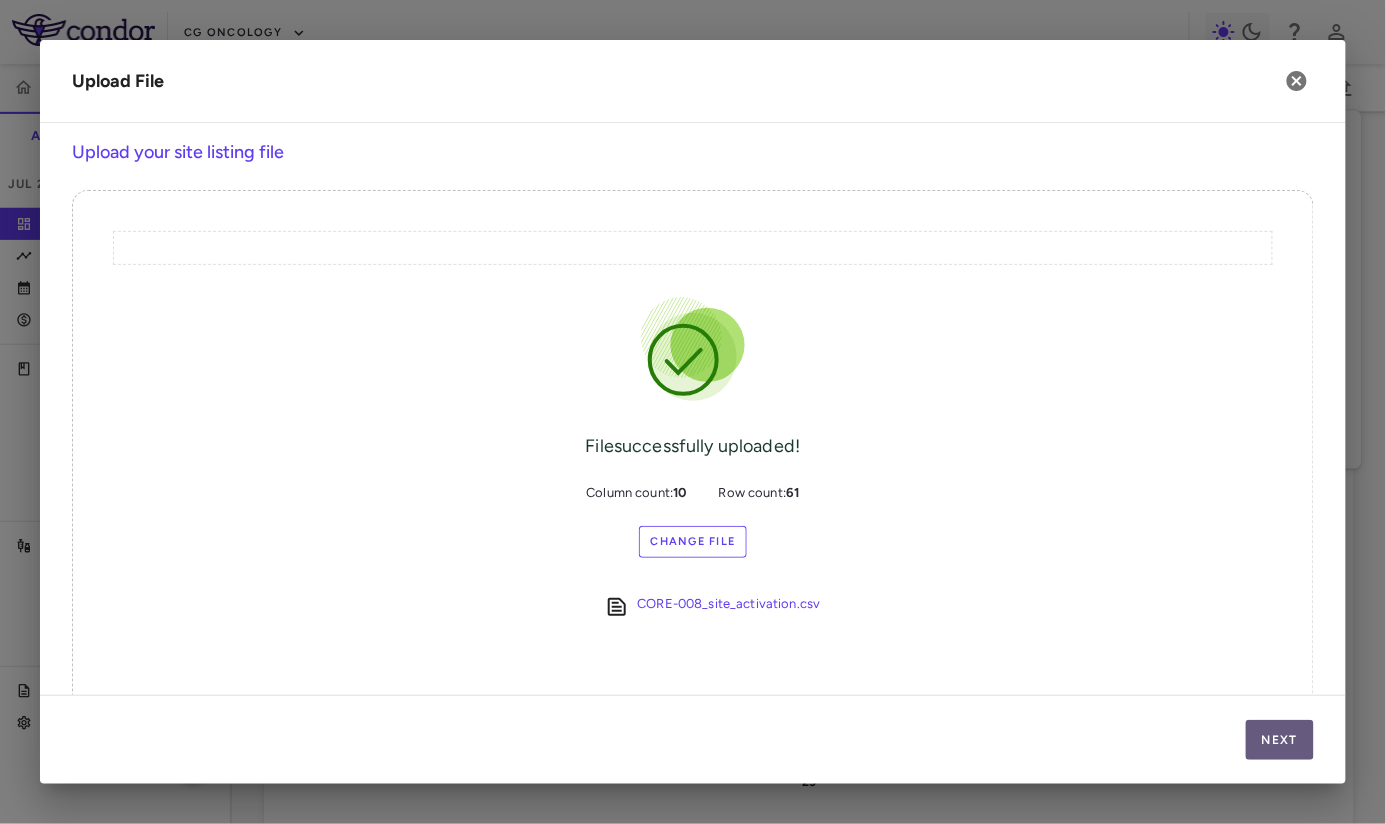click on "Next" at bounding box center (1280, 740) 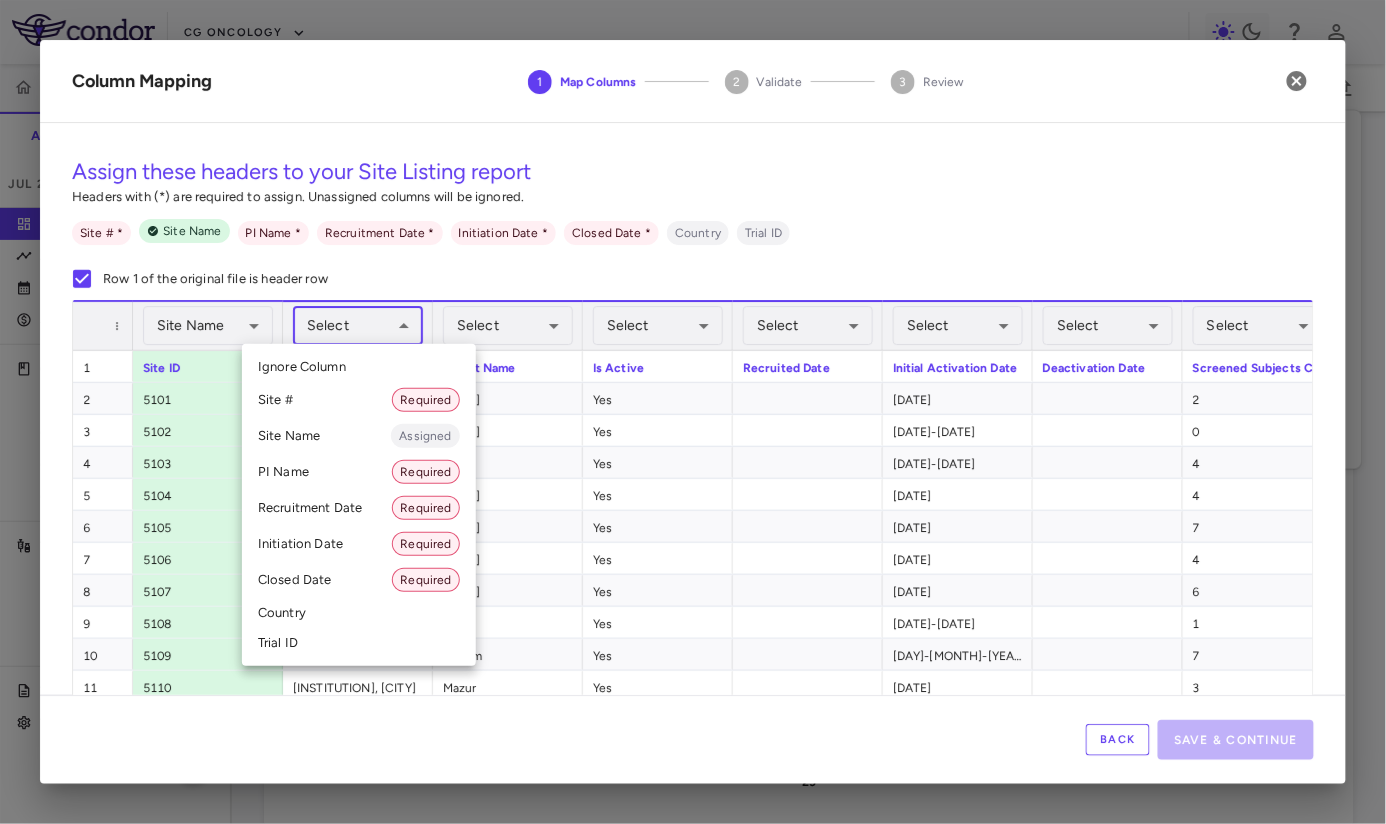 click on "Skip to sidebar Skip to main content CG Oncology CORE-008 Accruals Forecasting Jul 2025 (Open) Trial dashboard Analytics Financial close Journal entry Clinical expenses Summary CRO Catalyst Clinical Research CRO JSS Other clinical contracts Trial activity Patient activity Site & lab cost matrix Map procedures Trial files Trial settings CORE-008 High-Risk NMIBC Jul 2025 (Open) Preparer Trial Spend Direct Fees Pass-throughs Investigator Fees Other Clinical Contracts Actual enrollment Monthly spend ($) -2.5M -2M -1.5M -1M -500K 0 500K 1M 1.5M 2M Actual patient enrollment Aug Sep Oct Nov Dec Jan 25 Feb Mar Apr May Jun Jul Trial activity Drag here to set row groups Drag here to set column labels
Enrollment" at bounding box center [693, 412] 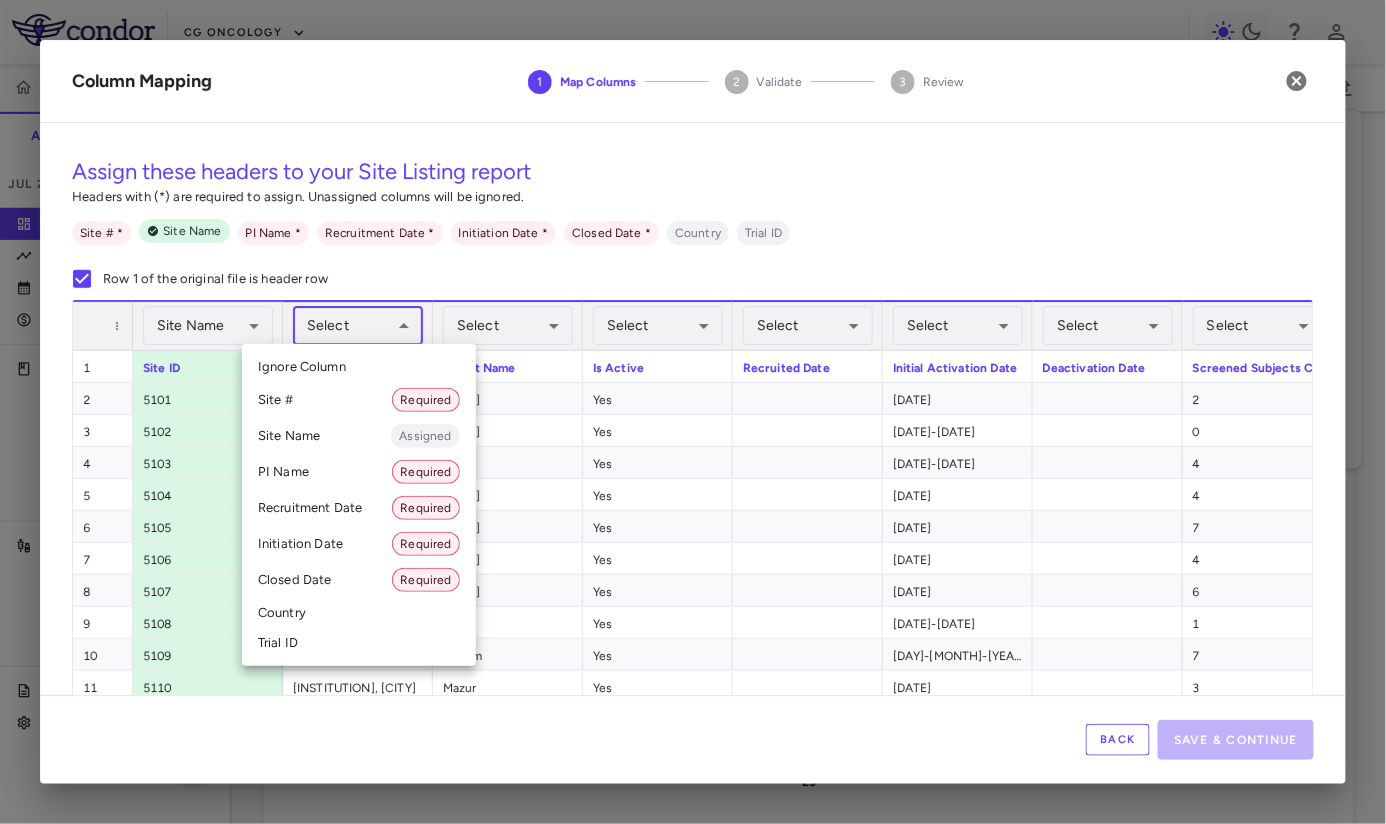 click on "Site Name Assigned" at bounding box center [359, 436] 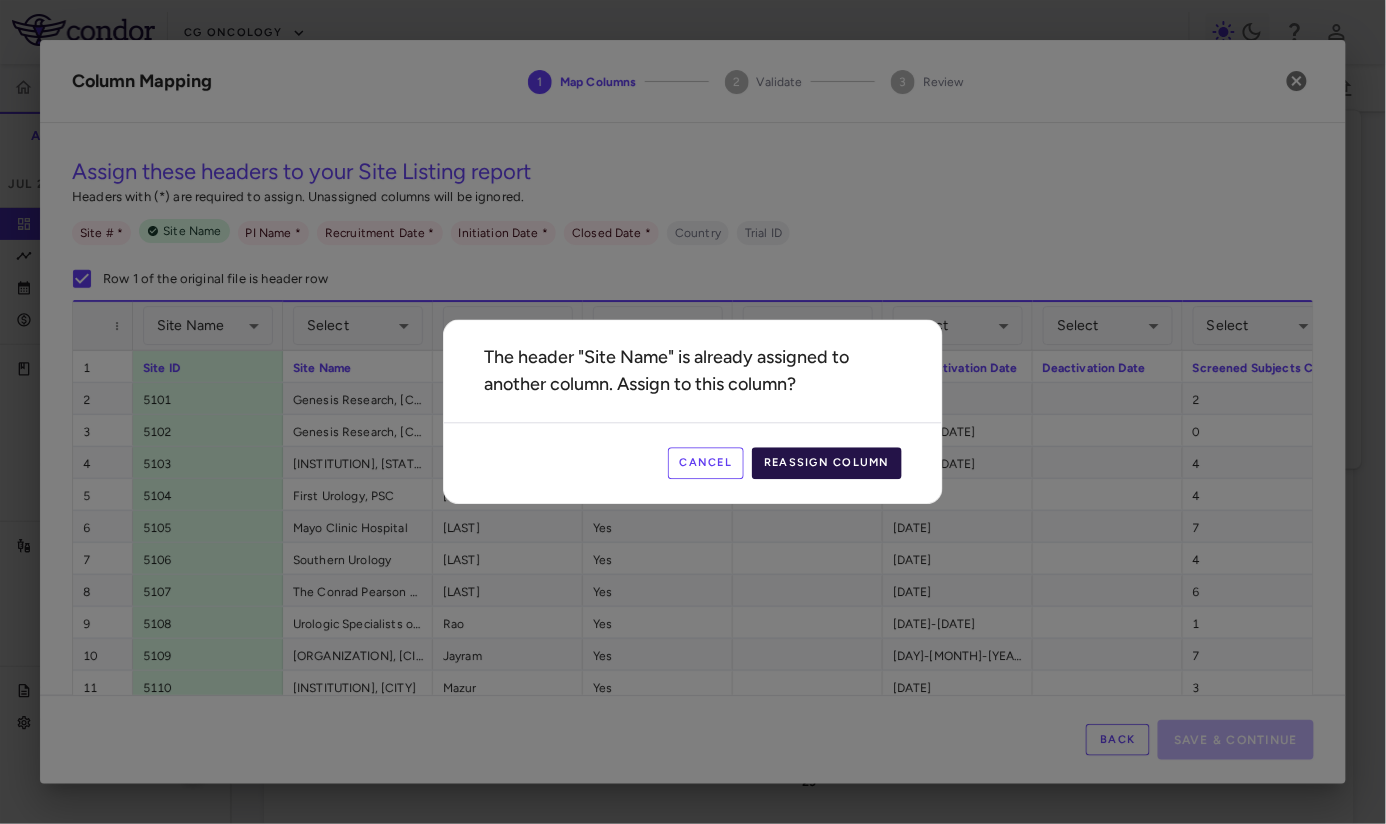 click on "Reassign Column" at bounding box center (827, 464) 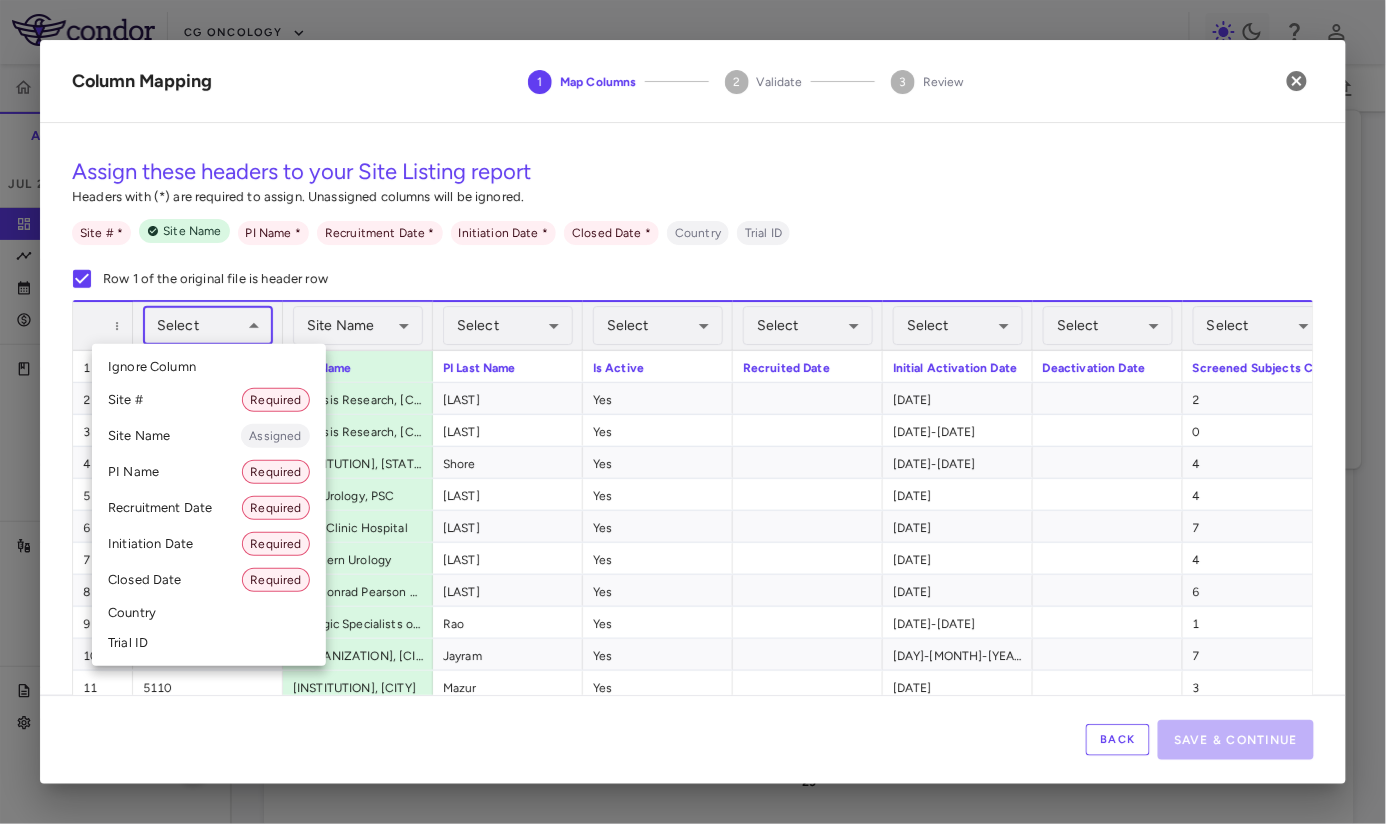 click on "Skip to sidebar Skip to main content CG Oncology CORE-008 Accruals Forecasting Jul 2025 (Open) Trial dashboard Analytics Financial close Journal entry Clinical expenses Summary CRO Catalyst Clinical Research CRO JSS Other clinical contracts Trial activity Patient activity Site & lab cost matrix Map procedures Trial files Trial settings CORE-008 High-Risk NMIBC Jul 2025 (Open) Preparer Trial Spend Direct Fees Pass-throughs Investigator Fees Other Clinical Contracts Actual enrollment Monthly spend ($) -2.5M -2M -1.5M -1M -500K 0 500K 1M 1.5M 2M Actual patient enrollment Aug Sep Oct Nov Dec Jan 25 Feb Mar Apr May Jun Jul Trial activity Drag here to set row groups Drag here to set column labels
Enrollment" at bounding box center [693, 412] 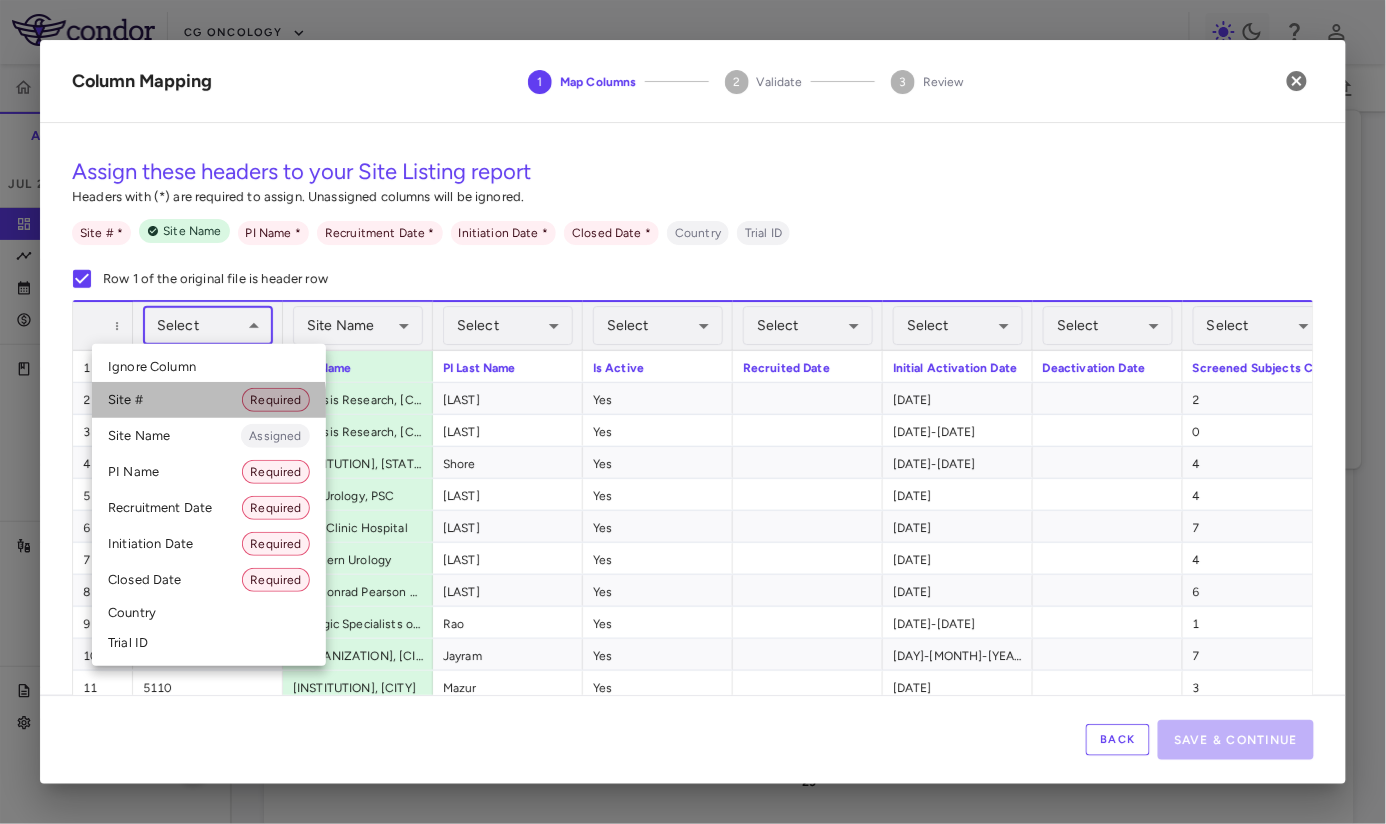 click on "Site # Required" at bounding box center (209, 400) 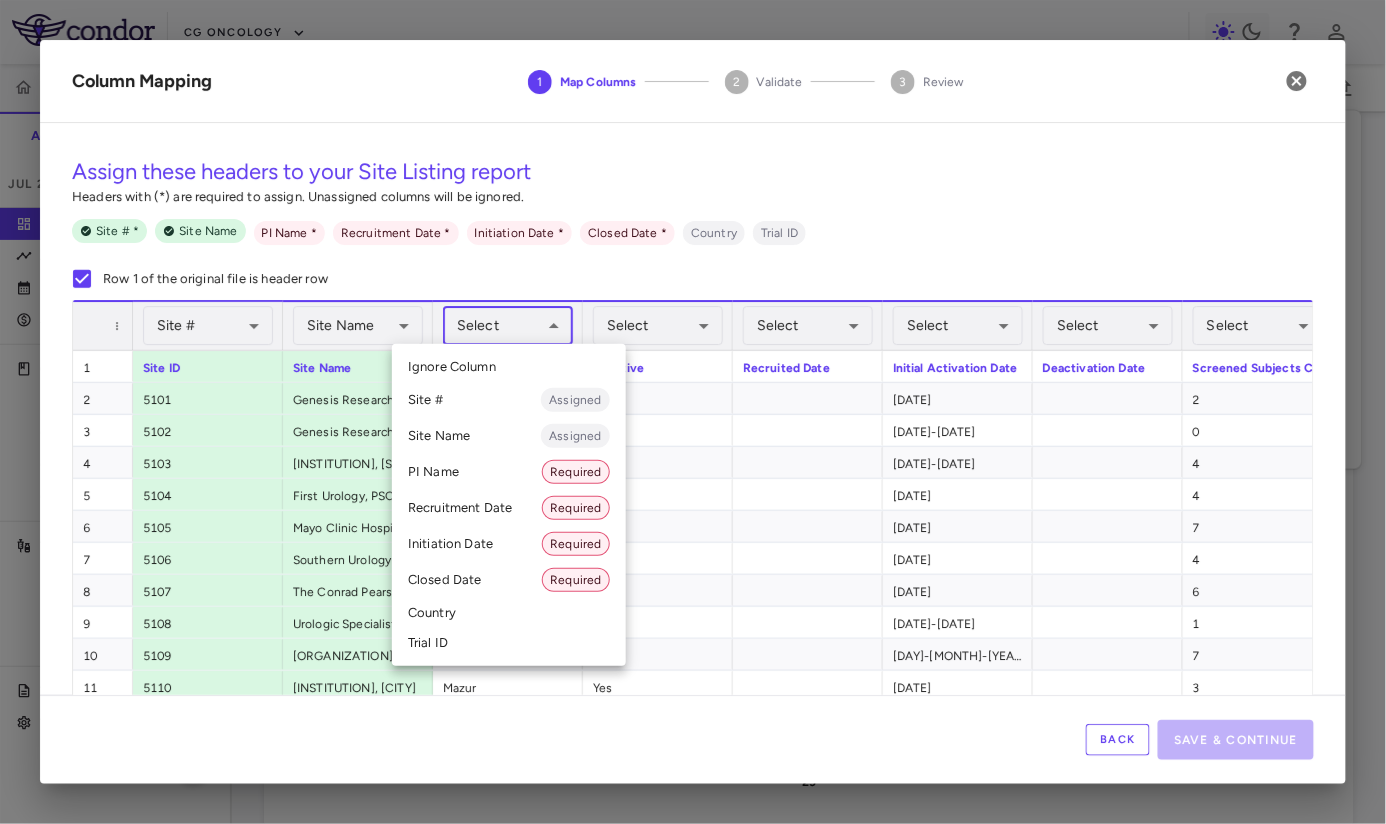 click on "Skip to sidebar Skip to main content CG Oncology CORE-008 Accruals Forecasting Jul 2025 (Open) Trial dashboard Analytics Financial close Journal entry Clinical expenses Summary CRO Catalyst Clinical Research CRO JSS Other clinical contracts Trial activity Patient activity Site & lab cost matrix Map procedures Trial files Trial settings CORE-008 High-Risk NMIBC Jul 2025 (Open) Preparer Trial Spend Direct Fees Pass-throughs Investigator Fees Other Clinical Contracts Actual enrollment Monthly spend ($) -2.5M -2M -1.5M -1M -500K 0 500K 1M 1.5M 2M Actual patient enrollment Aug Sep Oct Nov Dec Jan 25 Feb Mar Apr May Jun Jul Trial activity Drag here to set row groups Drag here to set column labels
Enrollment" at bounding box center [693, 412] 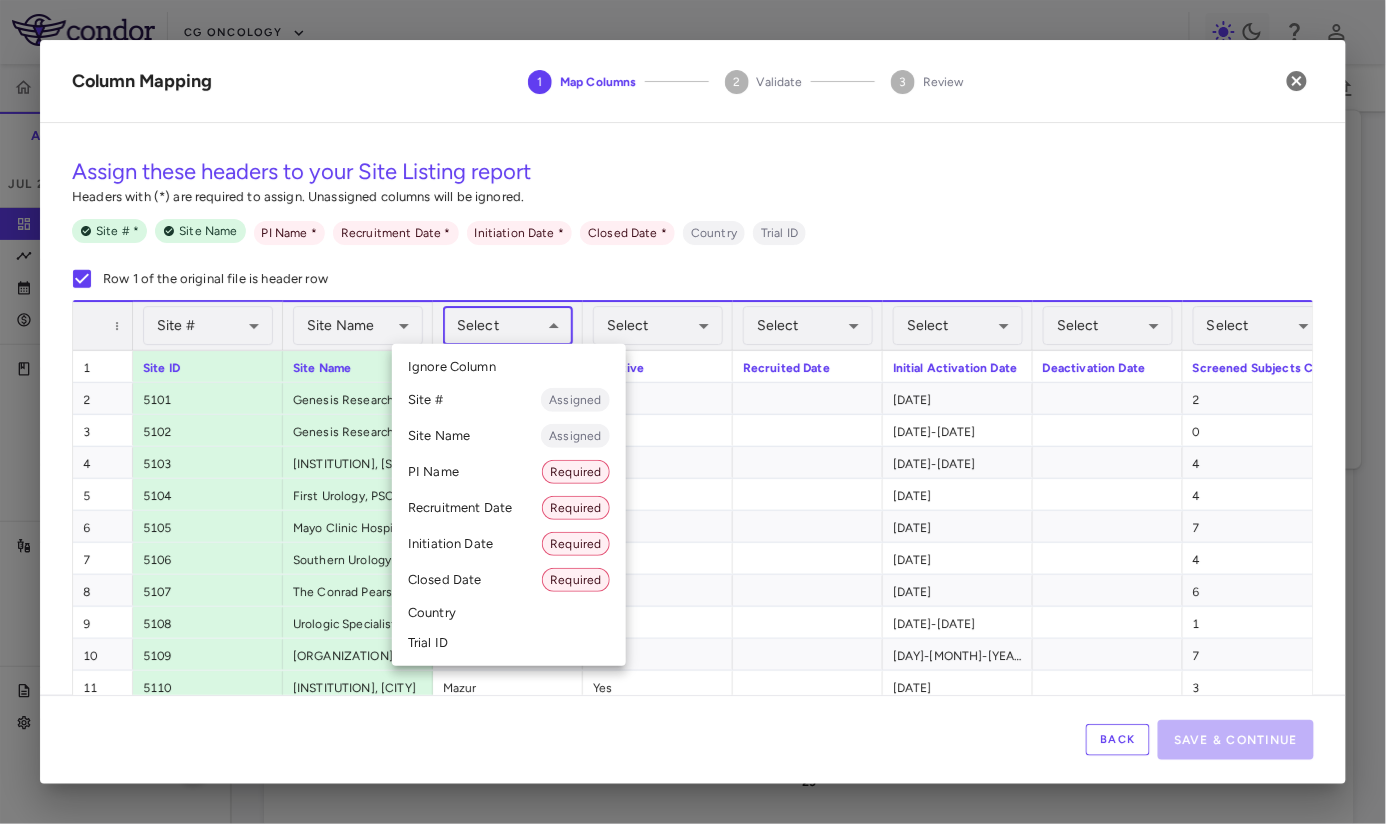 click on "PI Name Required" at bounding box center (509, 472) 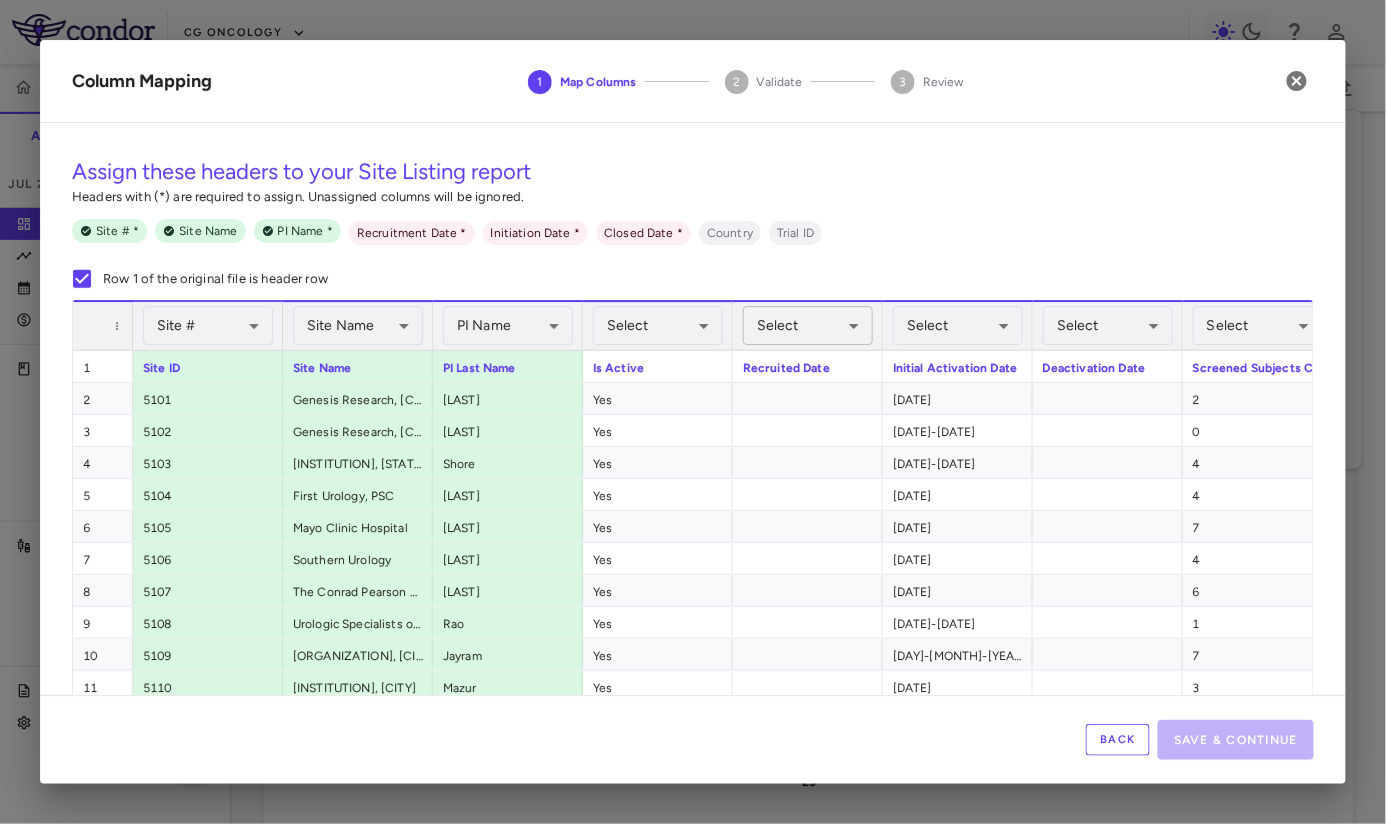click on "Skip to sidebar Skip to main content CG Oncology CORE-008 Accruals Forecasting Jul 2025 (Open) Trial dashboard Analytics Financial close Journal entry Clinical expenses Summary CRO Catalyst Clinical Research CRO JSS Other clinical contracts Trial activity Patient activity Site & lab cost matrix Map procedures Trial files Trial settings CORE-008 High-Risk NMIBC Jul 2025 (Open) Preparer Trial Spend Direct Fees Pass-throughs Investigator Fees Other Clinical Contracts Actual enrollment Monthly spend ($) -2.5M -2M -1.5M -1M -500K 0 500K 1M 1.5M 2M Actual patient enrollment Aug Sep Oct Nov Dec Jan 25 Feb Mar Apr May Jun Jul Trial activity Drag here to set row groups Drag here to set column labels
Enrollment" at bounding box center (693, 412) 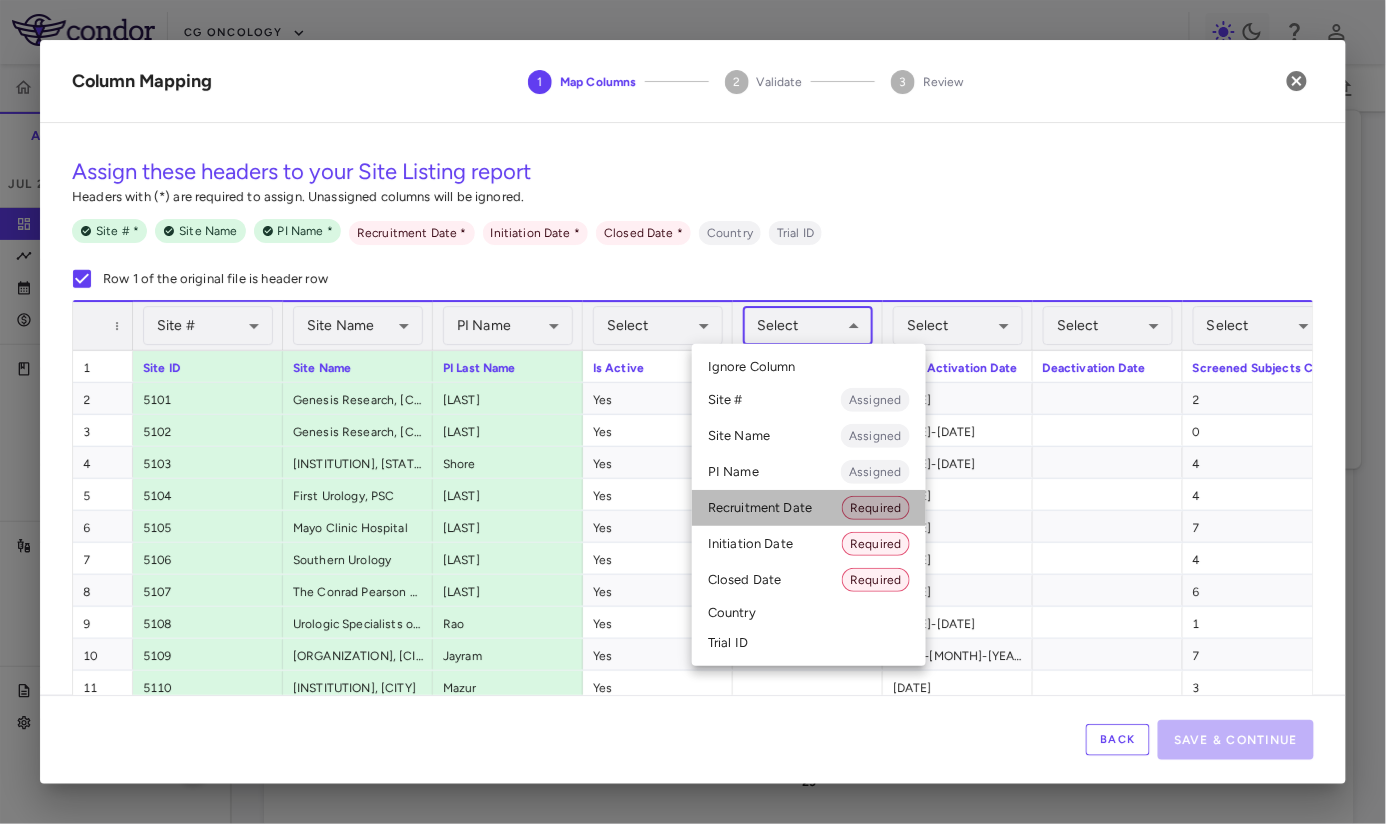 click on "Recruitment Date Required" at bounding box center (809, 508) 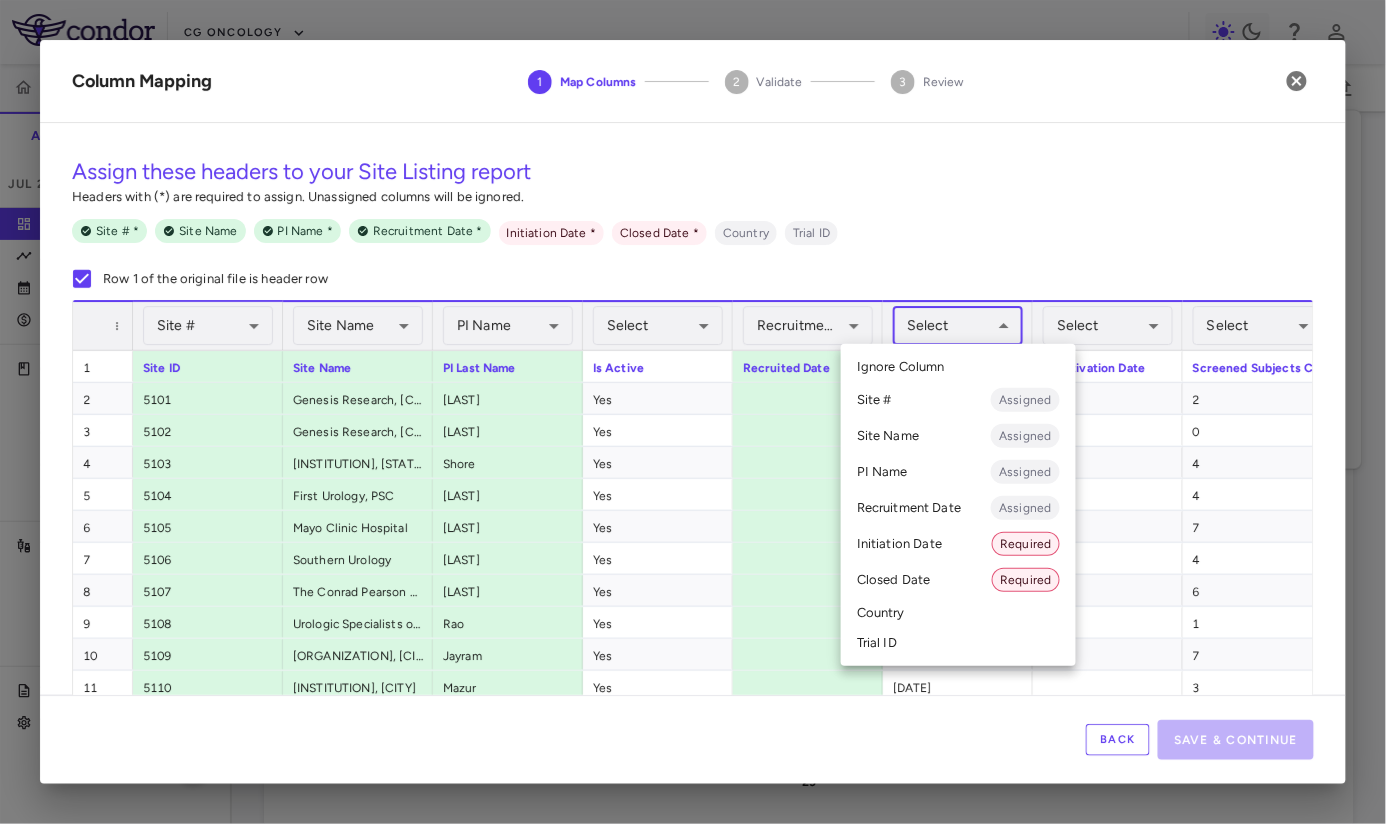 click on "Skip to sidebar Skip to main content CG Oncology CORE-008 Accruals Forecasting Jul 2025 (Open) Trial dashboard Analytics Financial close Journal entry Clinical expenses Summary CRO Catalyst Clinical Research CRO JSS Other clinical contracts Trial activity Patient activity Site & lab cost matrix Map procedures Trial files Trial settings CORE-008 High-Risk NMIBC Jul 2025 (Open) Preparer Trial Spend Direct Fees Pass-throughs Investigator Fees Other Clinical Contracts Actual enrollment Monthly spend ($) -2.5M -2M -1.5M -1M -500K 0 500K 1M 1.5M 2M Actual patient enrollment Aug Sep Oct Nov Dec Jan 25 Feb Mar Apr May Jun Jul Trial activity Drag here to set row groups Drag here to set column labels
Enrollment" at bounding box center (693, 412) 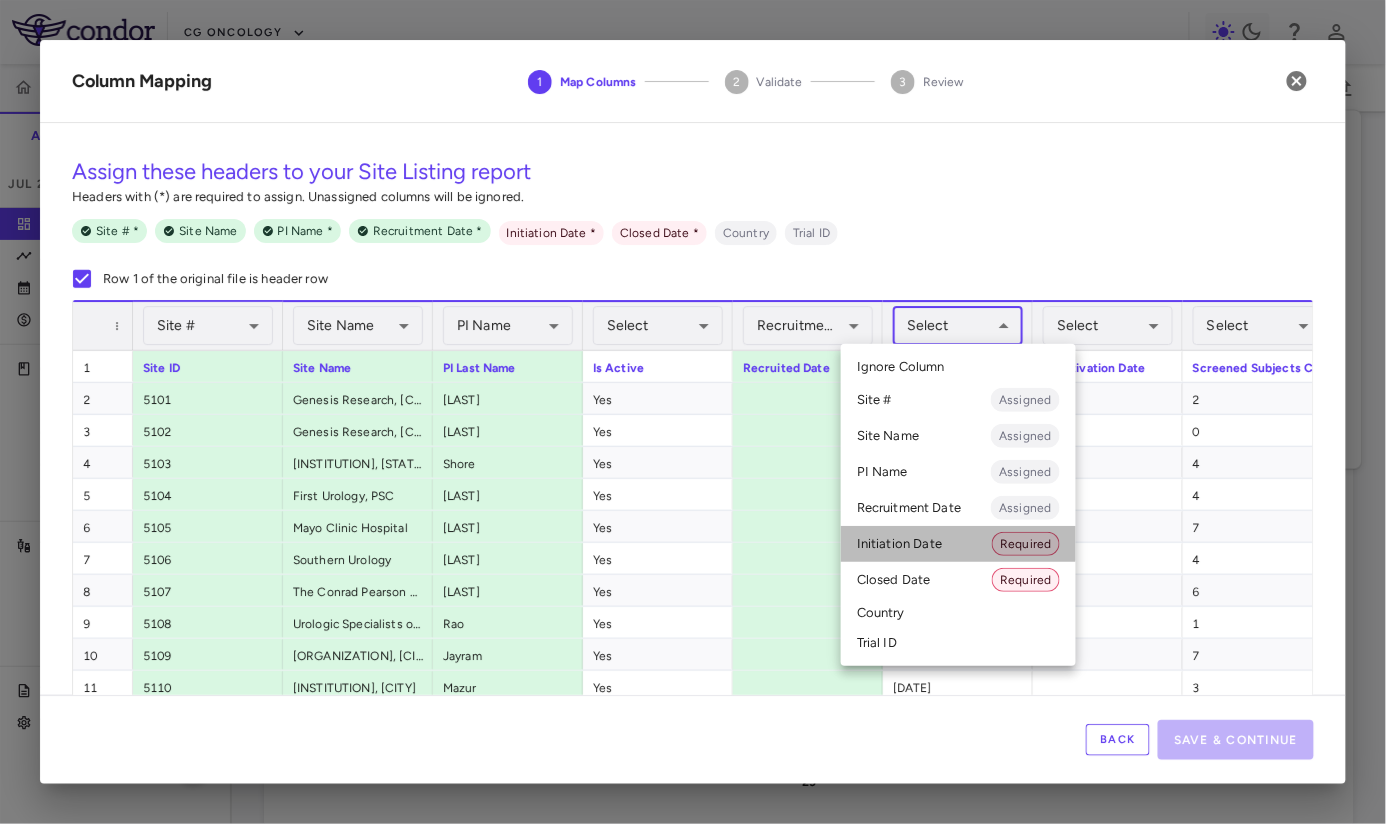 click on "Initiation Date Required" at bounding box center (958, 544) 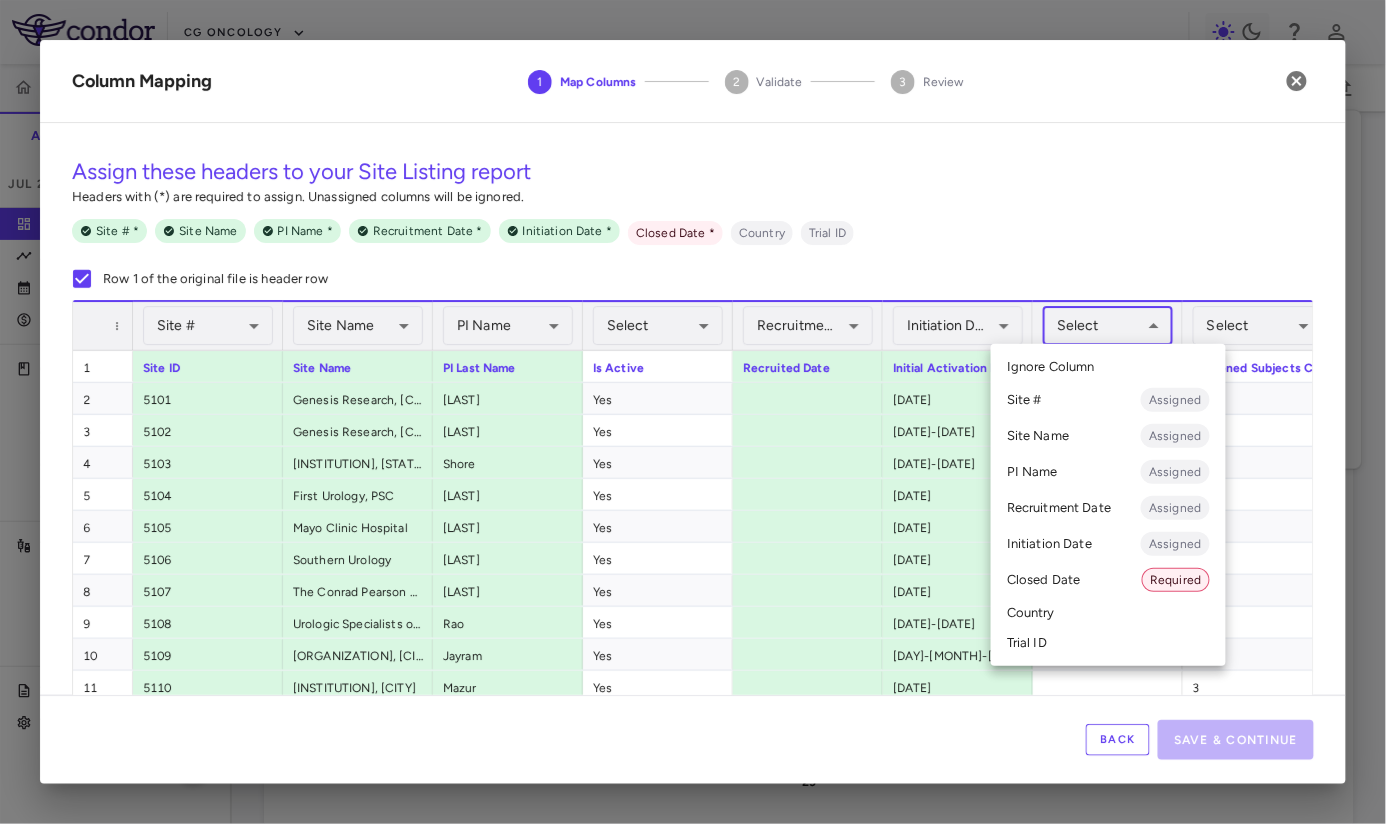 click on "Skip to sidebar Skip to main content CG Oncology CORE-008 Accruals Forecasting Jul 2025 (Open) Trial dashboard Analytics Financial close Journal entry Clinical expenses Summary CRO Catalyst Clinical Research CRO JSS Other clinical contracts Trial activity Patient activity Site & lab cost matrix Map procedures Trial files Trial settings CORE-008 High-Risk NMIBC Jul 2025 (Open) Preparer Trial Spend Direct Fees Pass-throughs Investigator Fees Other Clinical Contracts Actual enrollment Monthly spend ($) -2.5M -2M -1.5M -1M -500K 0 500K 1M 1.5M 2M Actual patient enrollment Aug Sep Oct Nov Dec Jan 25 Feb Mar Apr May Jun Jul Trial activity Drag here to set row groups Drag here to set column labels
Enrollment" at bounding box center [693, 412] 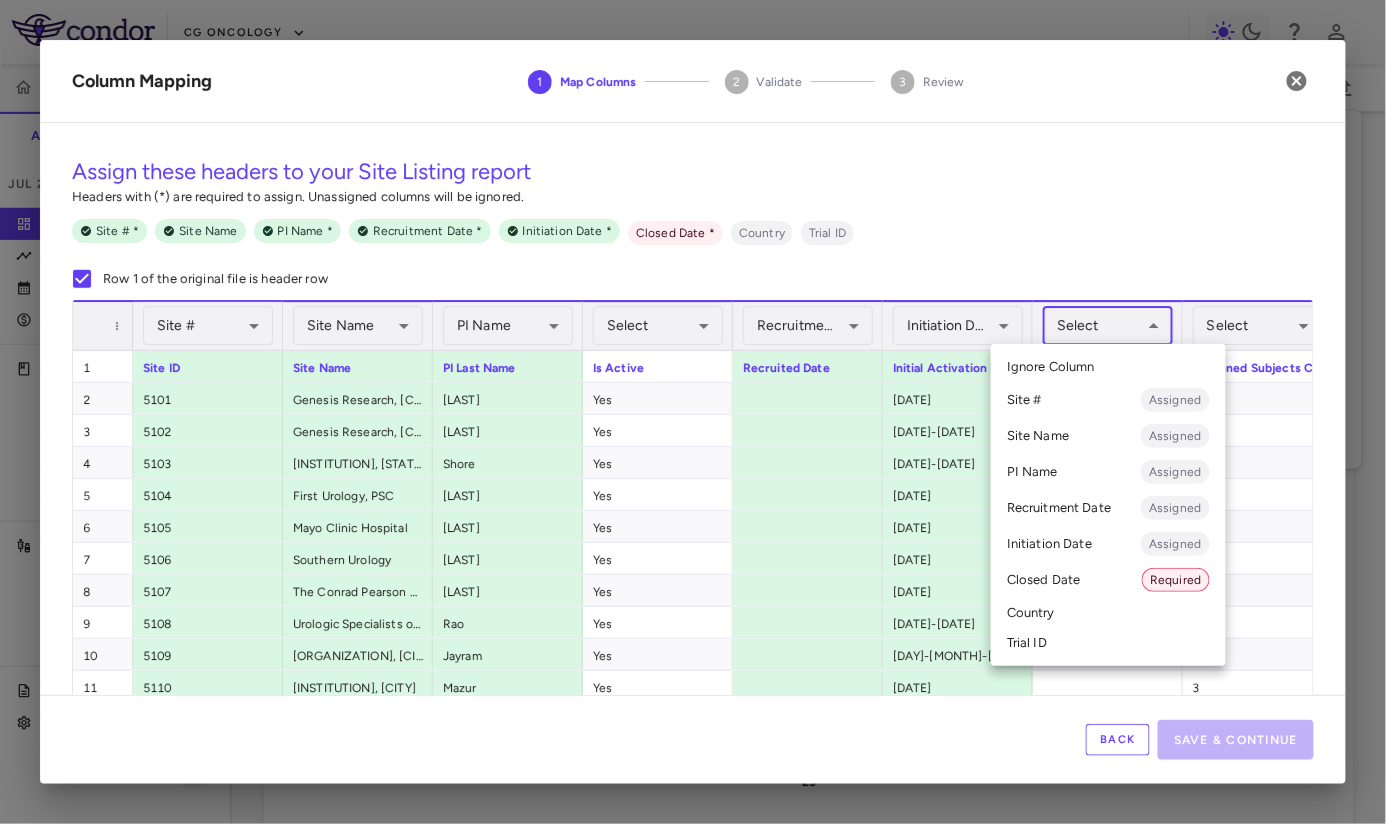 click on "Closed Date Required" at bounding box center [1108, 580] 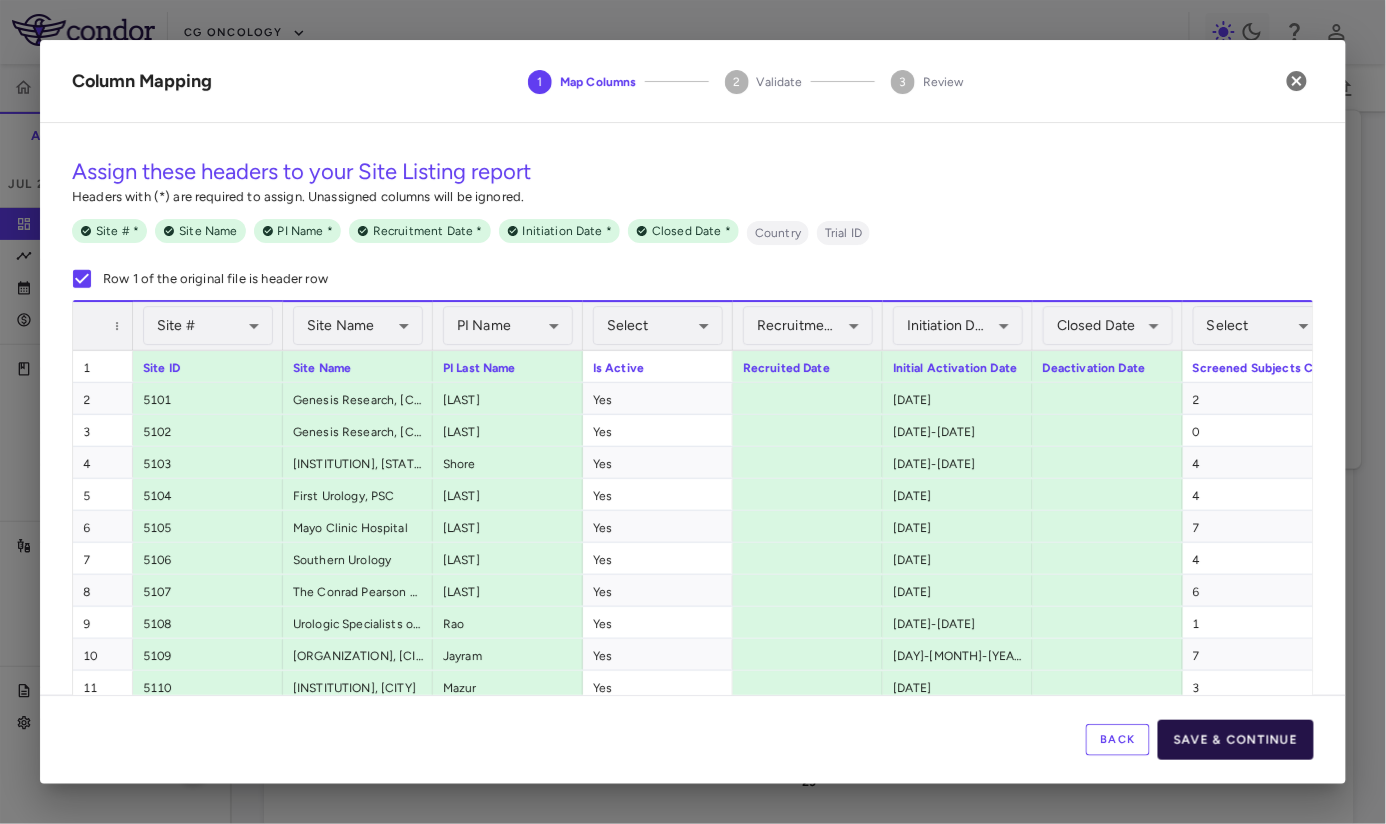 click on "Save & Continue" at bounding box center (1236, 740) 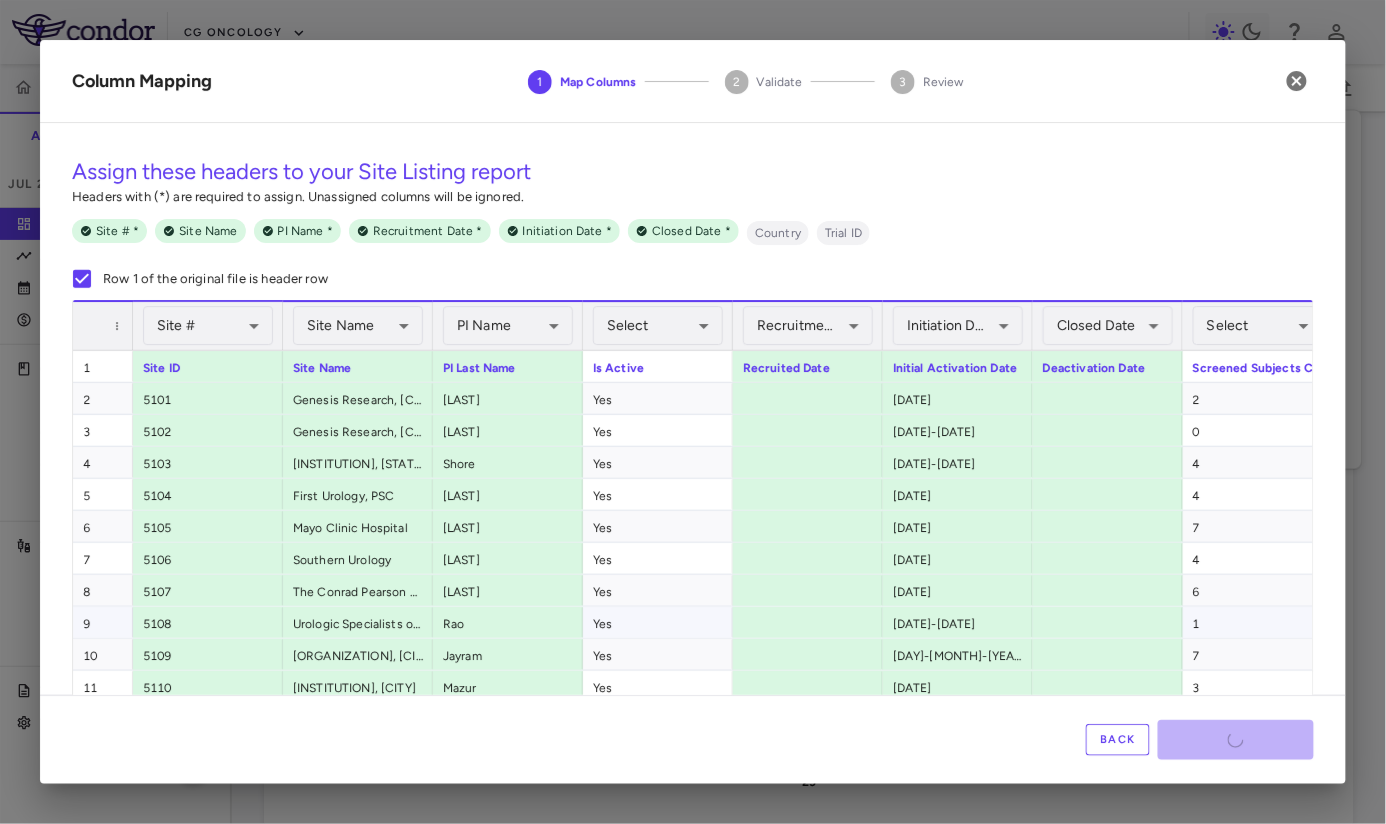 scroll, scrollTop: 0, scrollLeft: 318, axis: horizontal 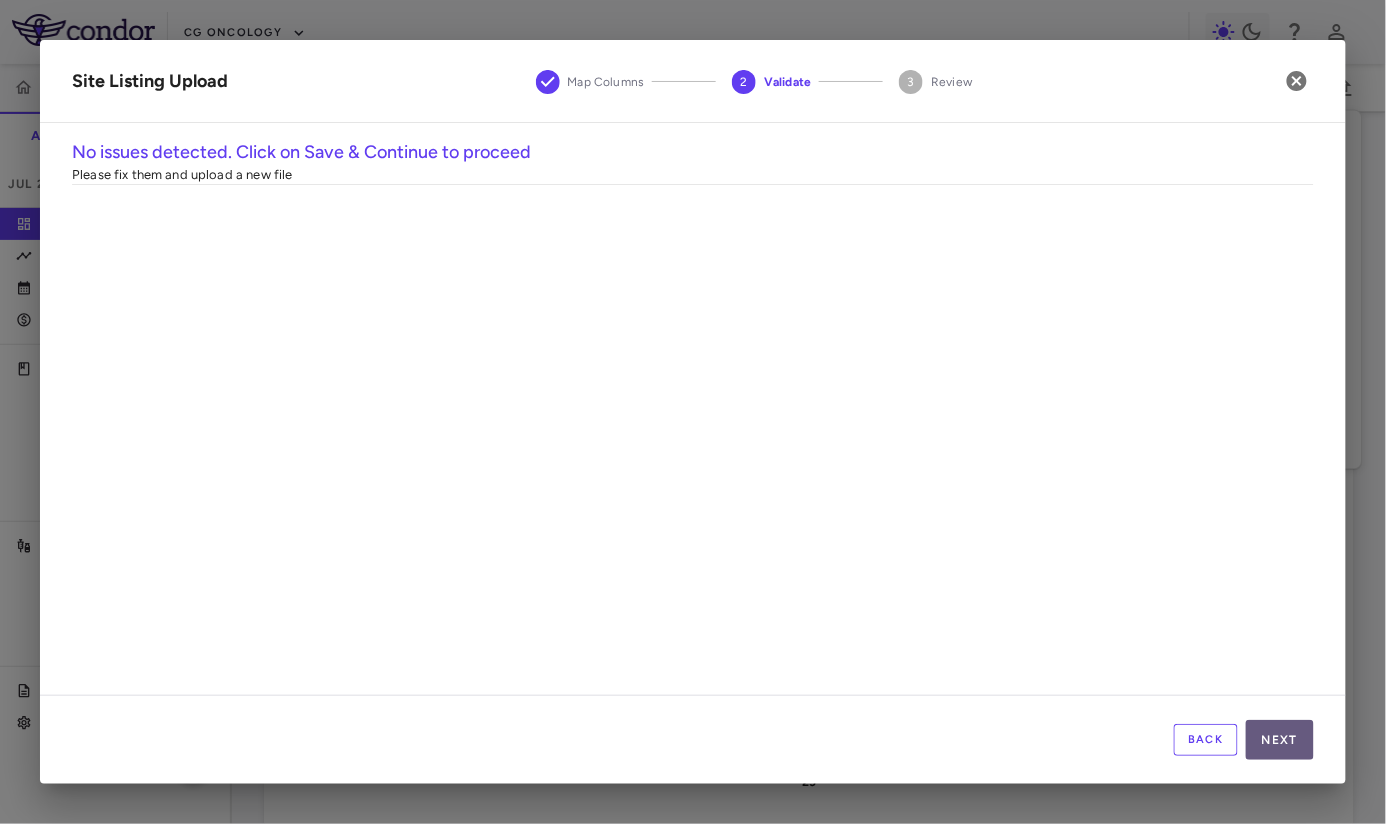 click on "Next" at bounding box center [1280, 740] 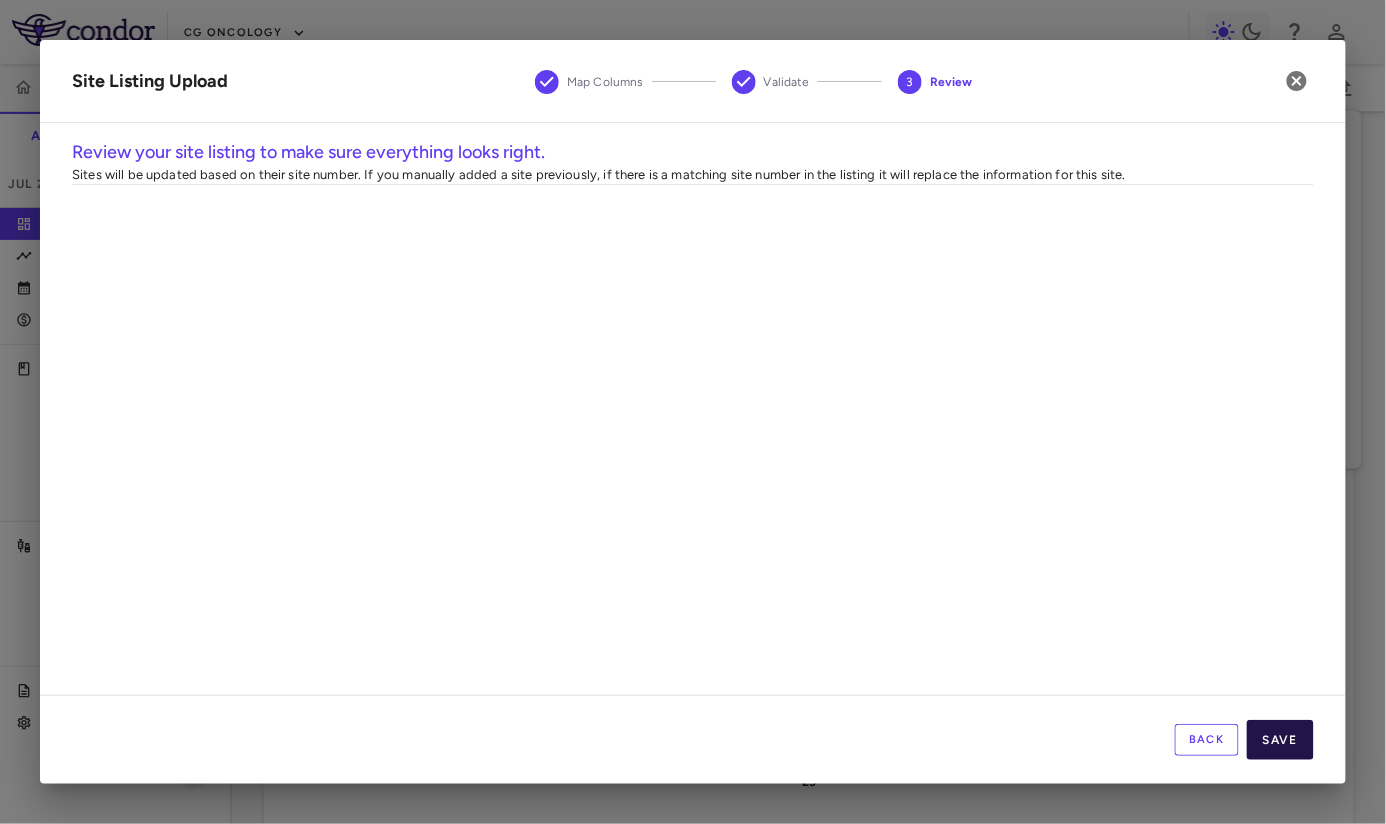click on "Save" at bounding box center [1280, 740] 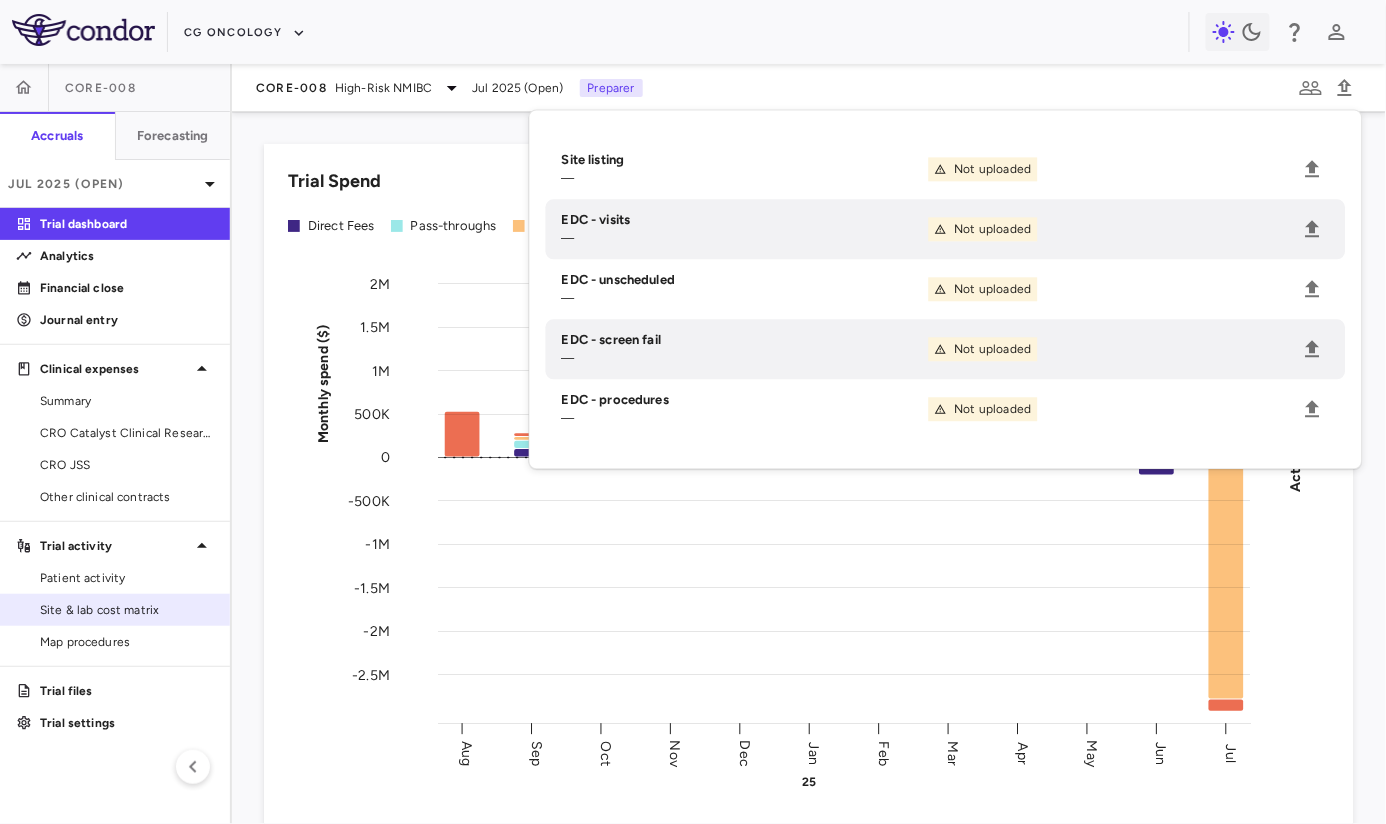 click on "Site & lab cost matrix" at bounding box center (127, 610) 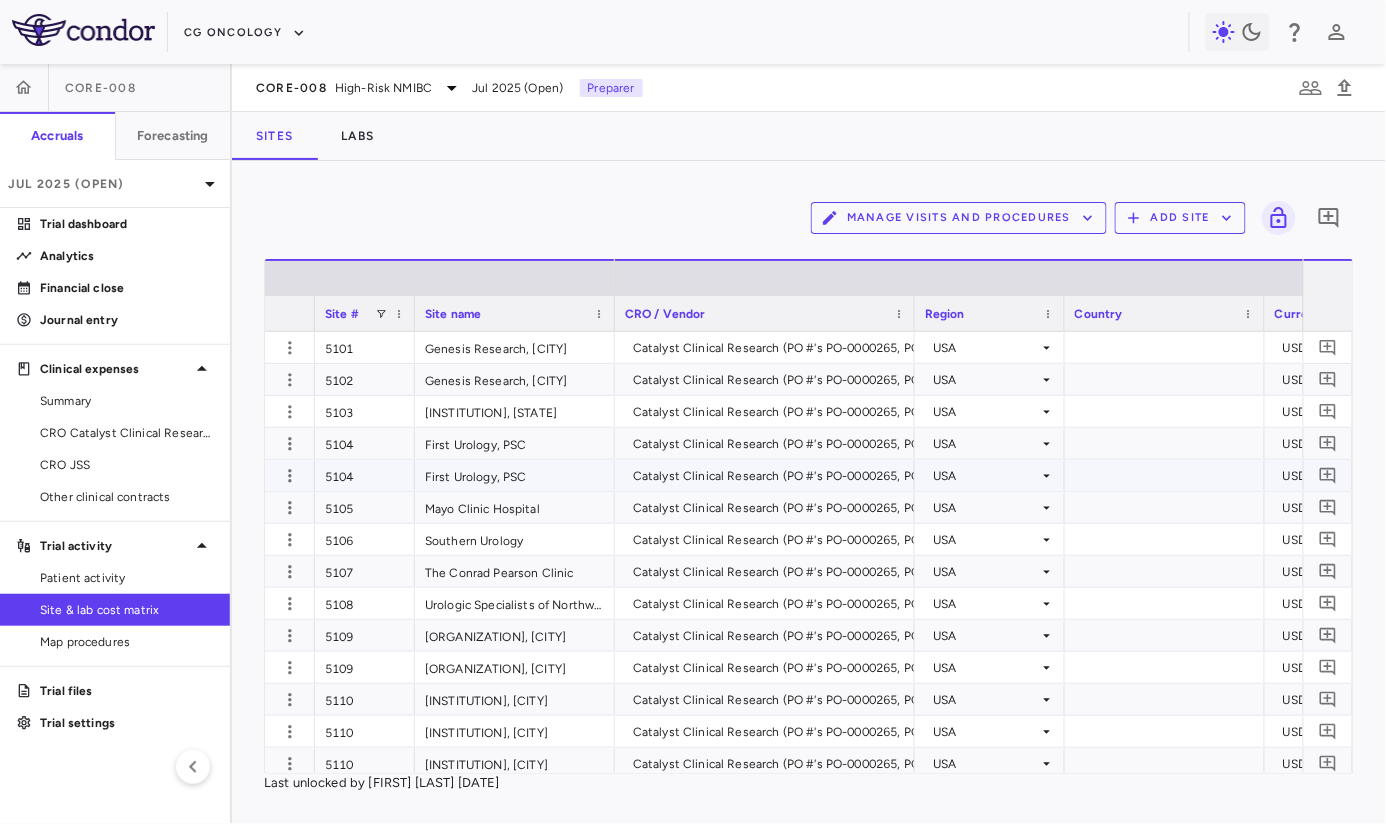 scroll, scrollTop: 611, scrollLeft: 0, axis: vertical 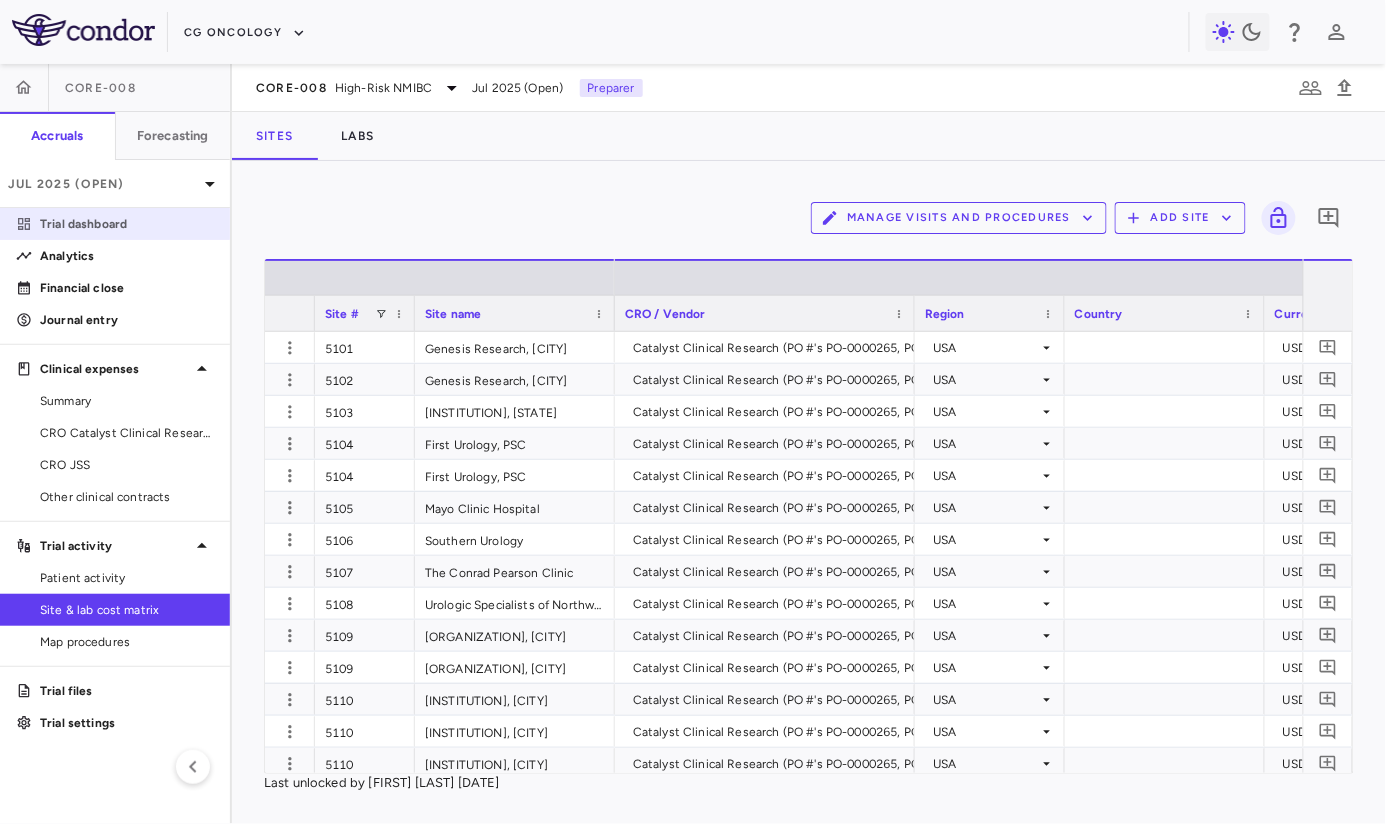 click on "Trial dashboard" at bounding box center (115, 224) 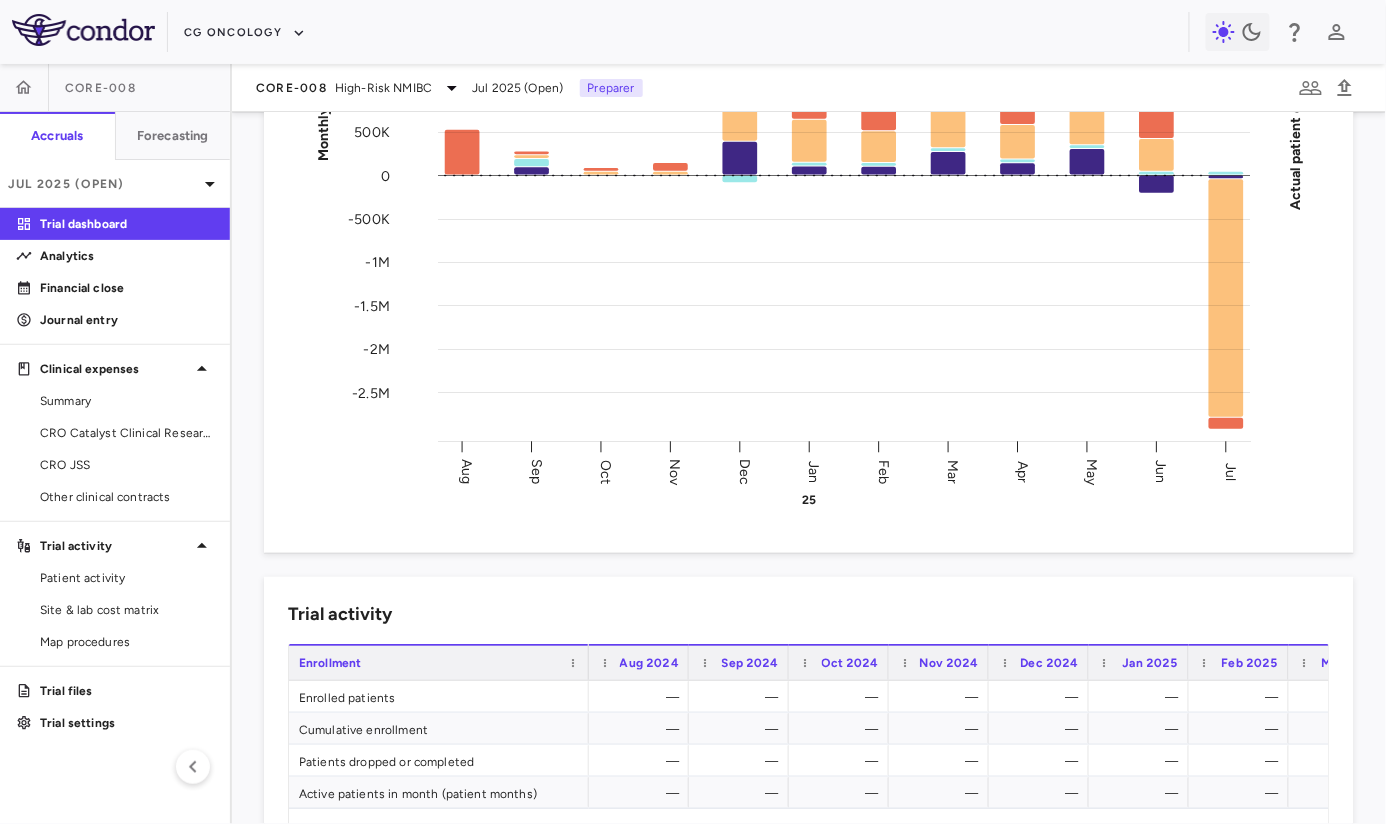 scroll, scrollTop: 667, scrollLeft: 0, axis: vertical 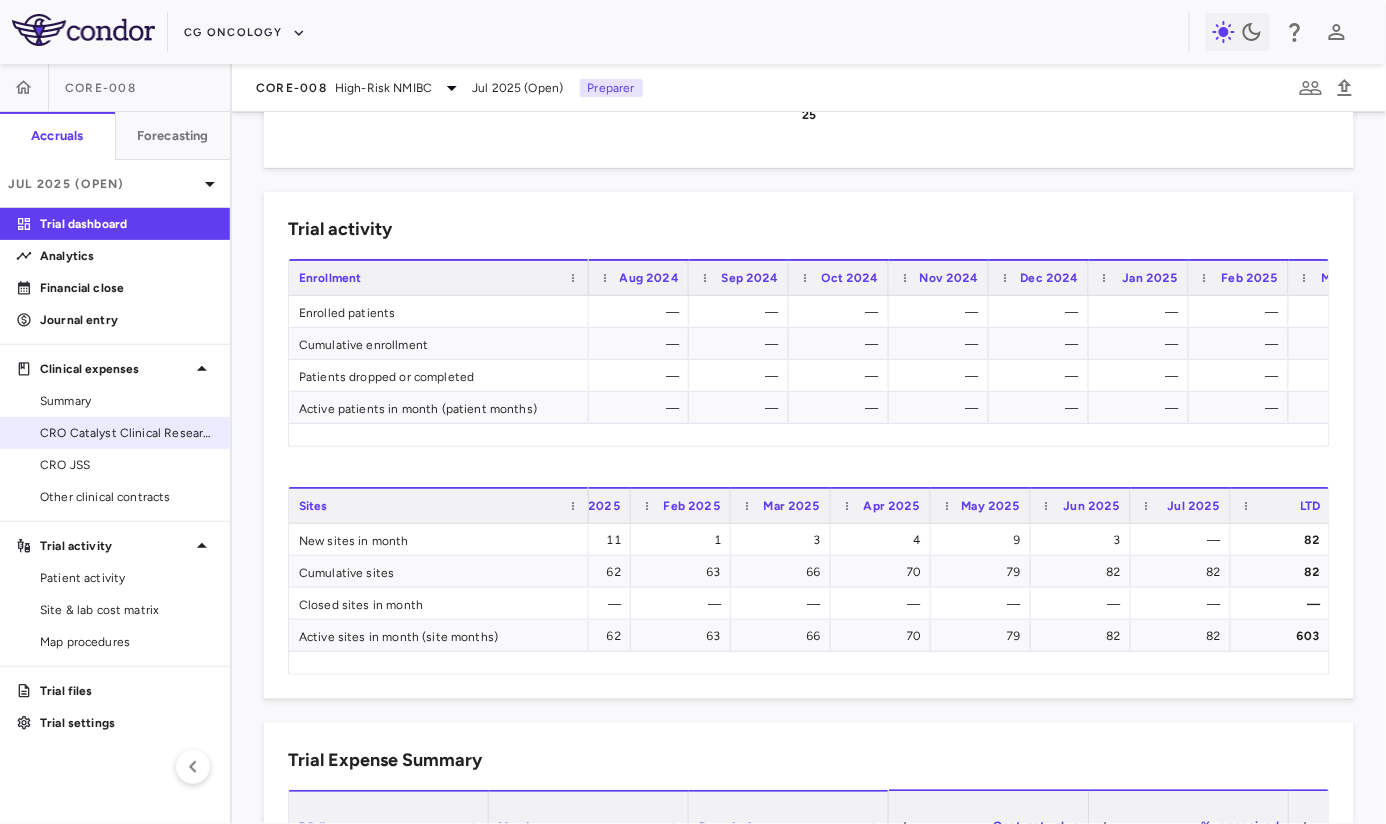 click on "CRO Catalyst Clinical Research" at bounding box center (115, 433) 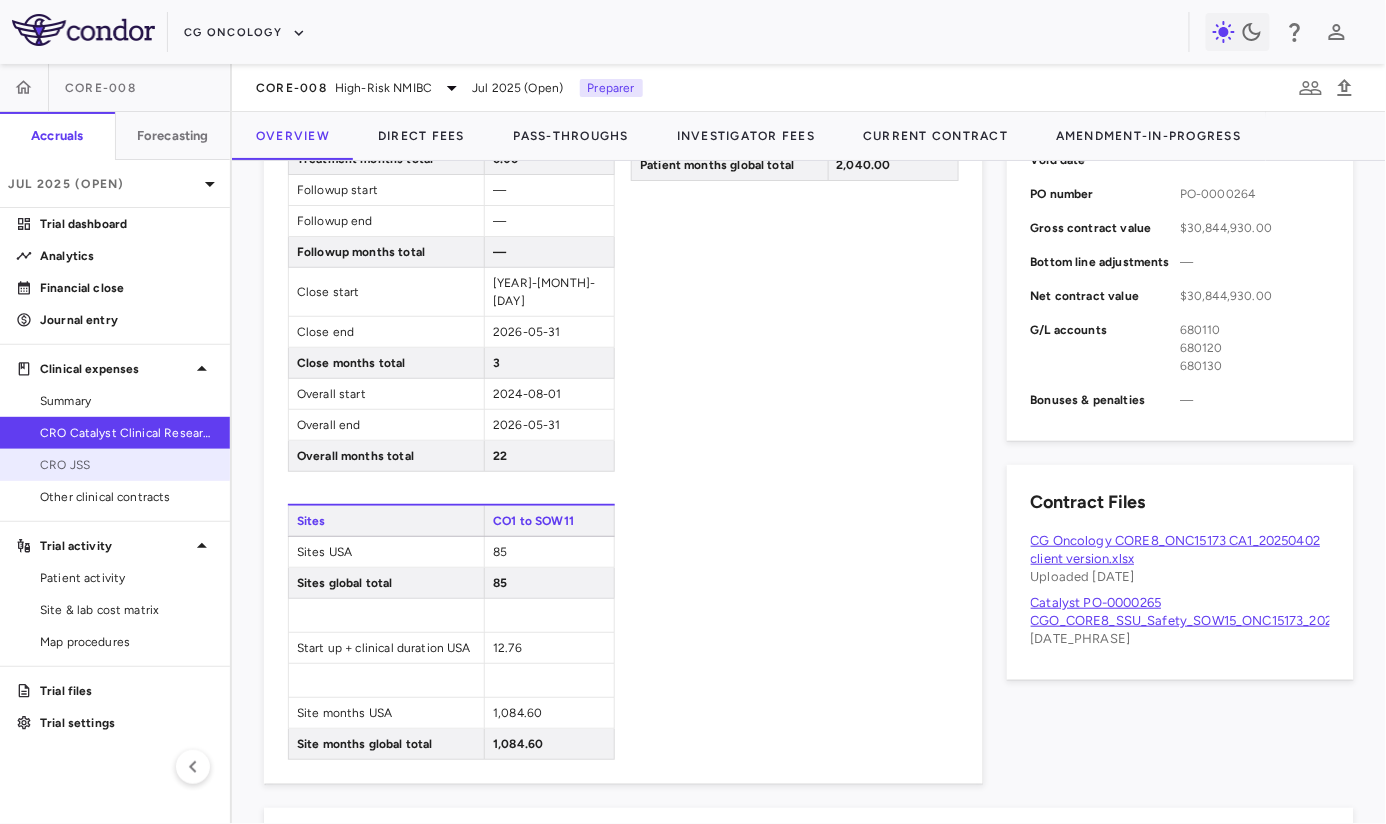 click on "CRO JSS" at bounding box center [115, 465] 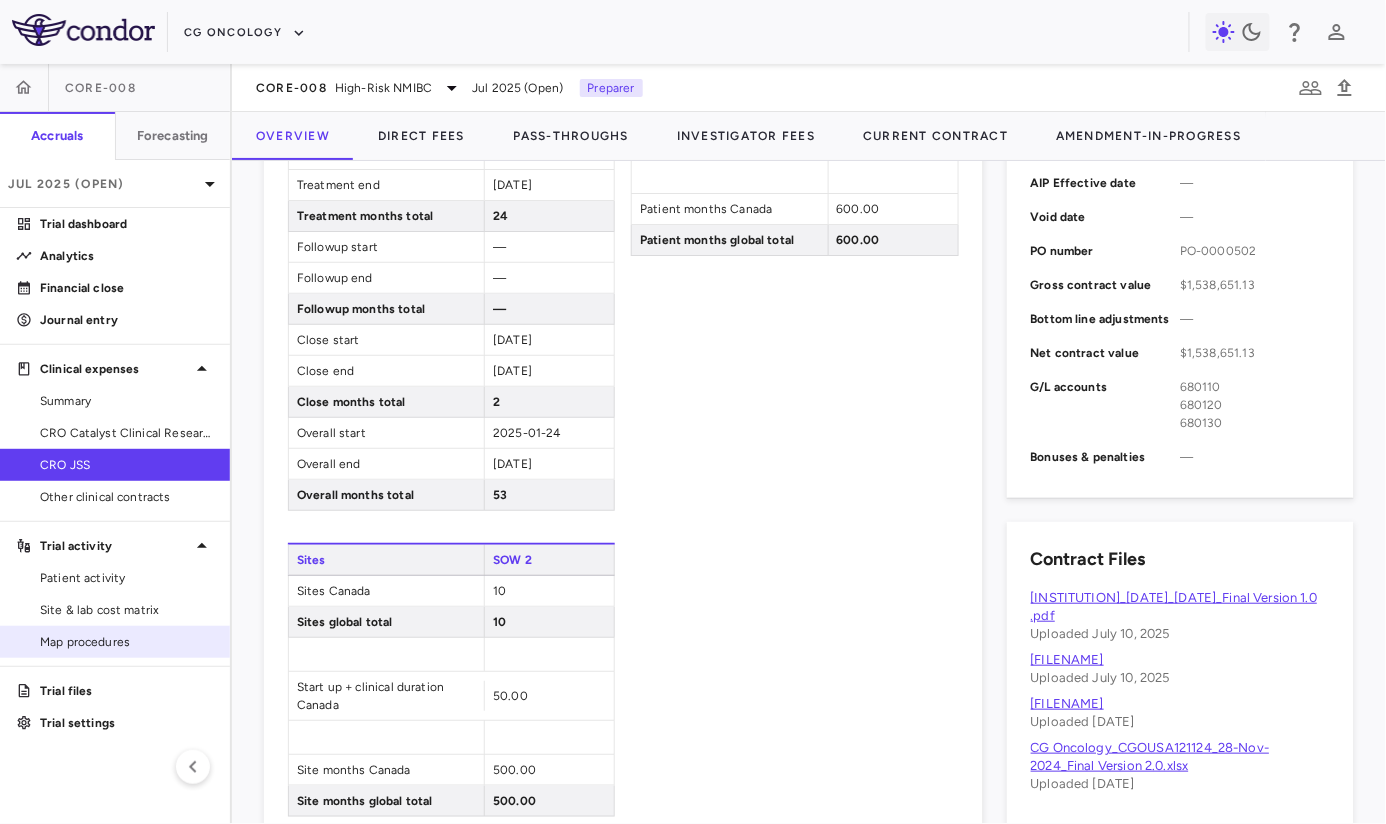 click on "Map procedures" at bounding box center (115, 642) 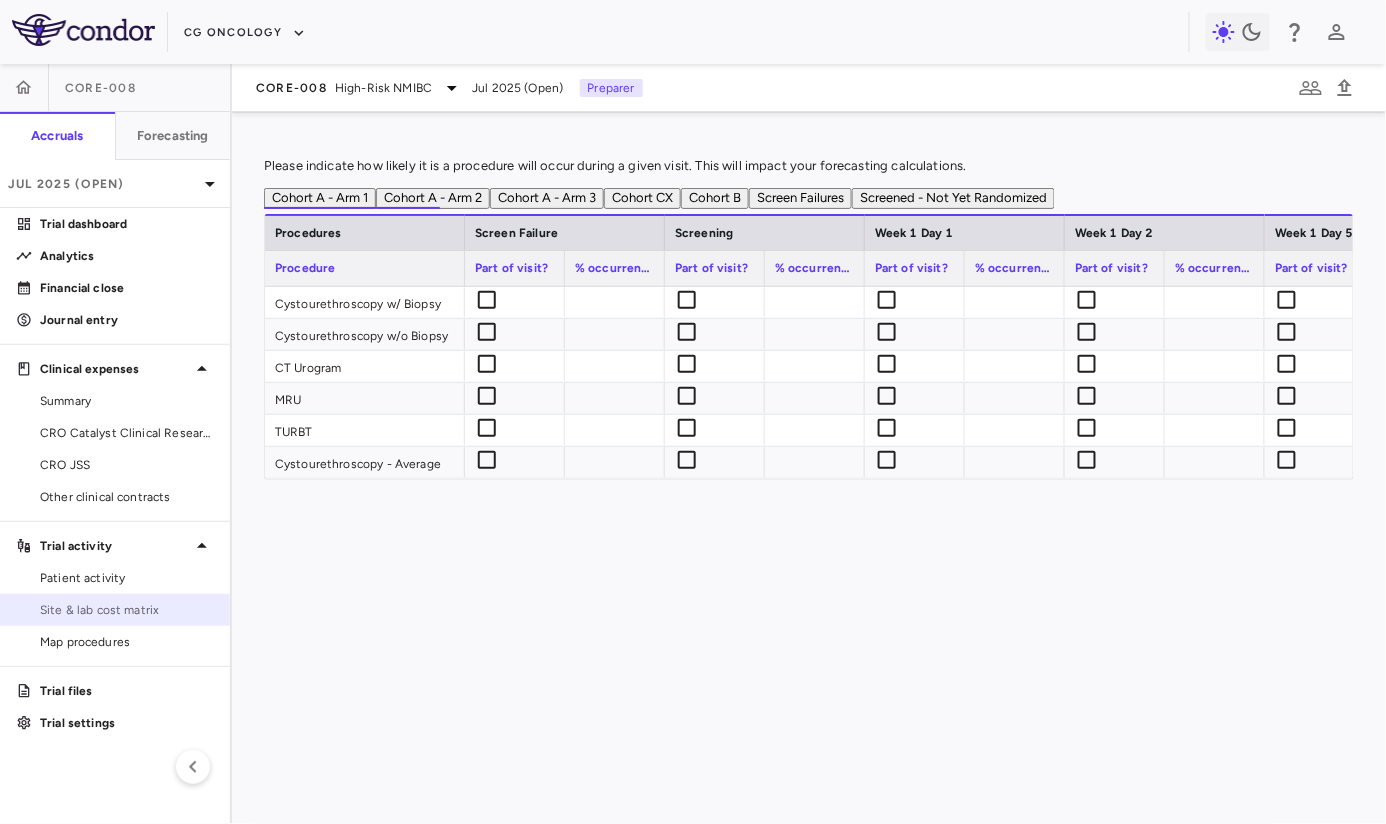 click on "Site & lab cost matrix" at bounding box center (127, 610) 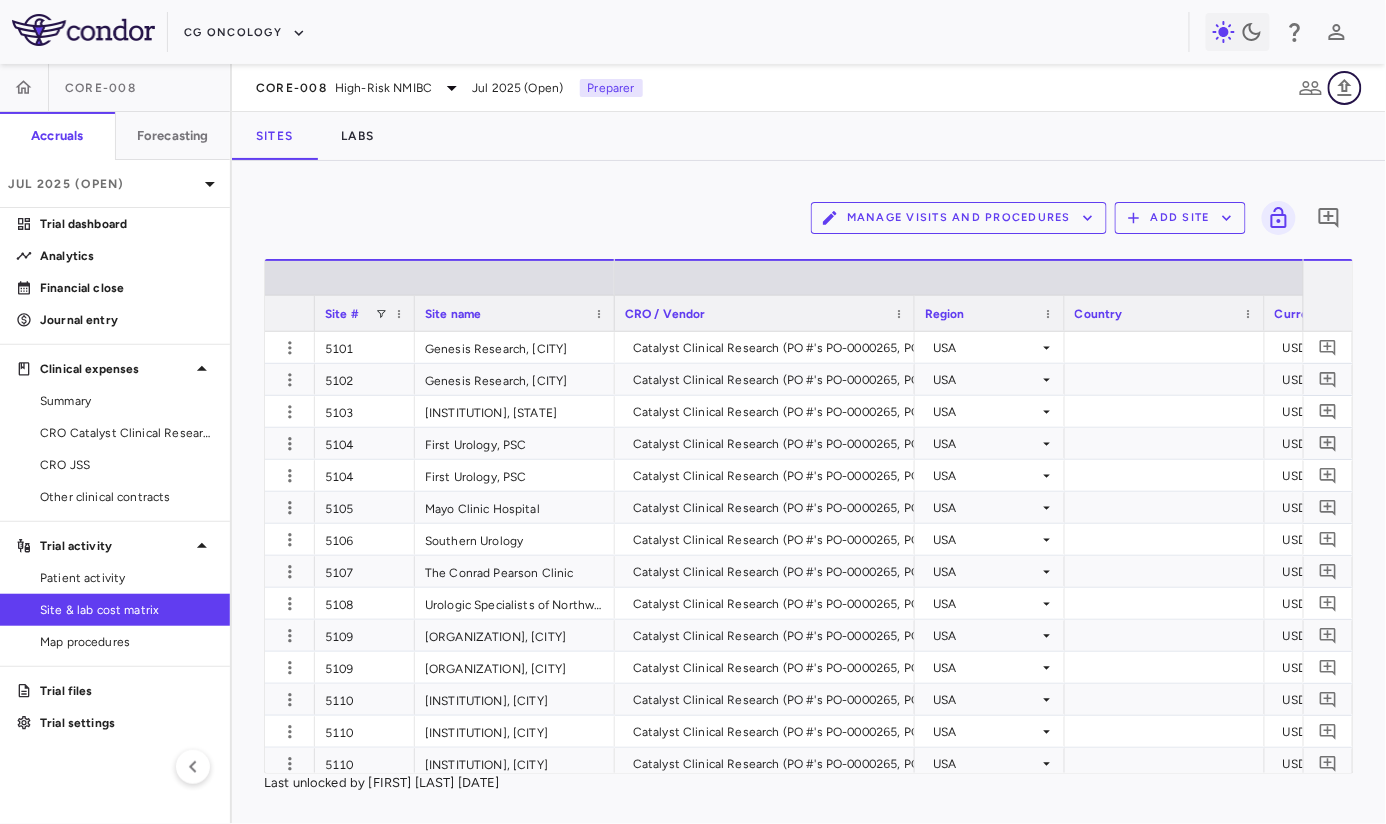 click 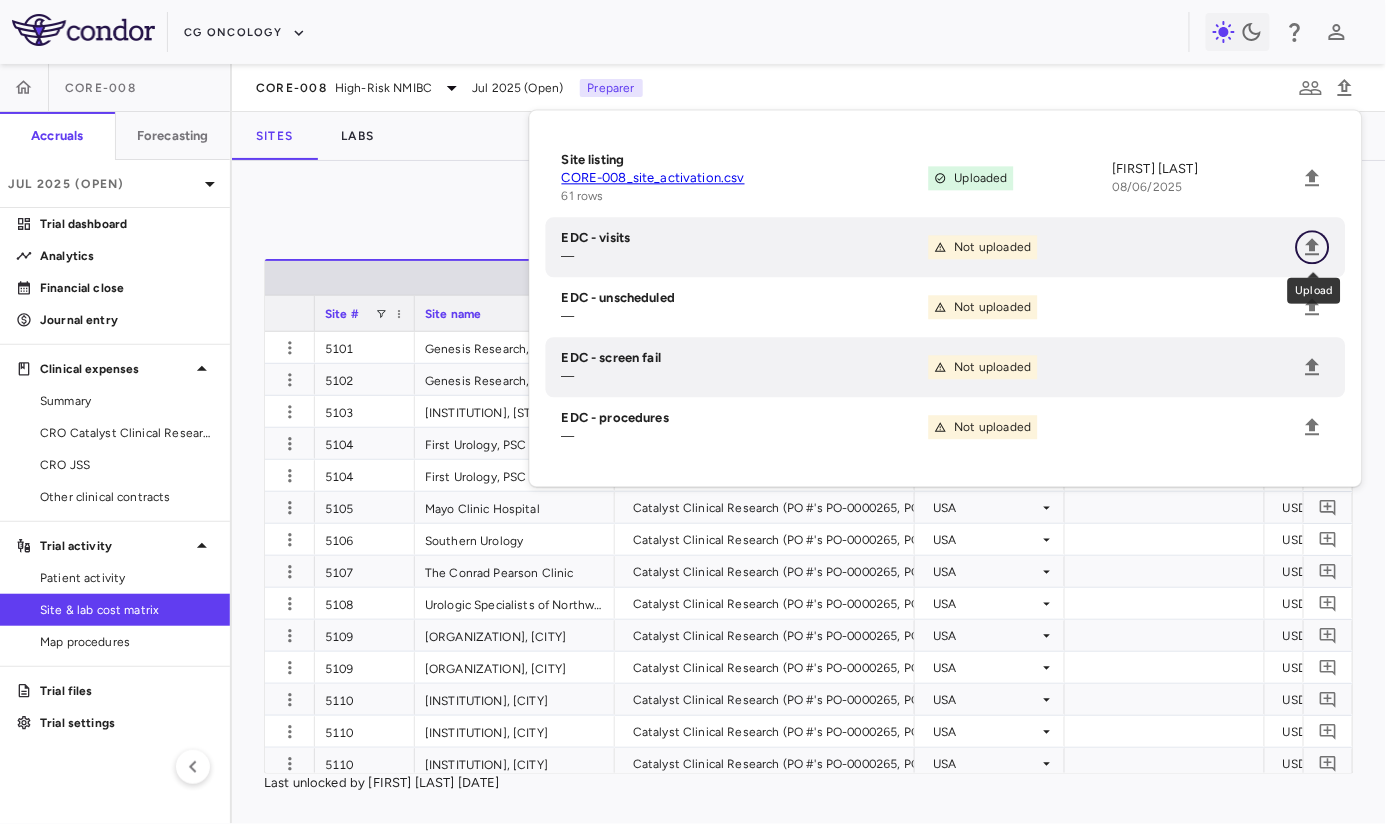 click 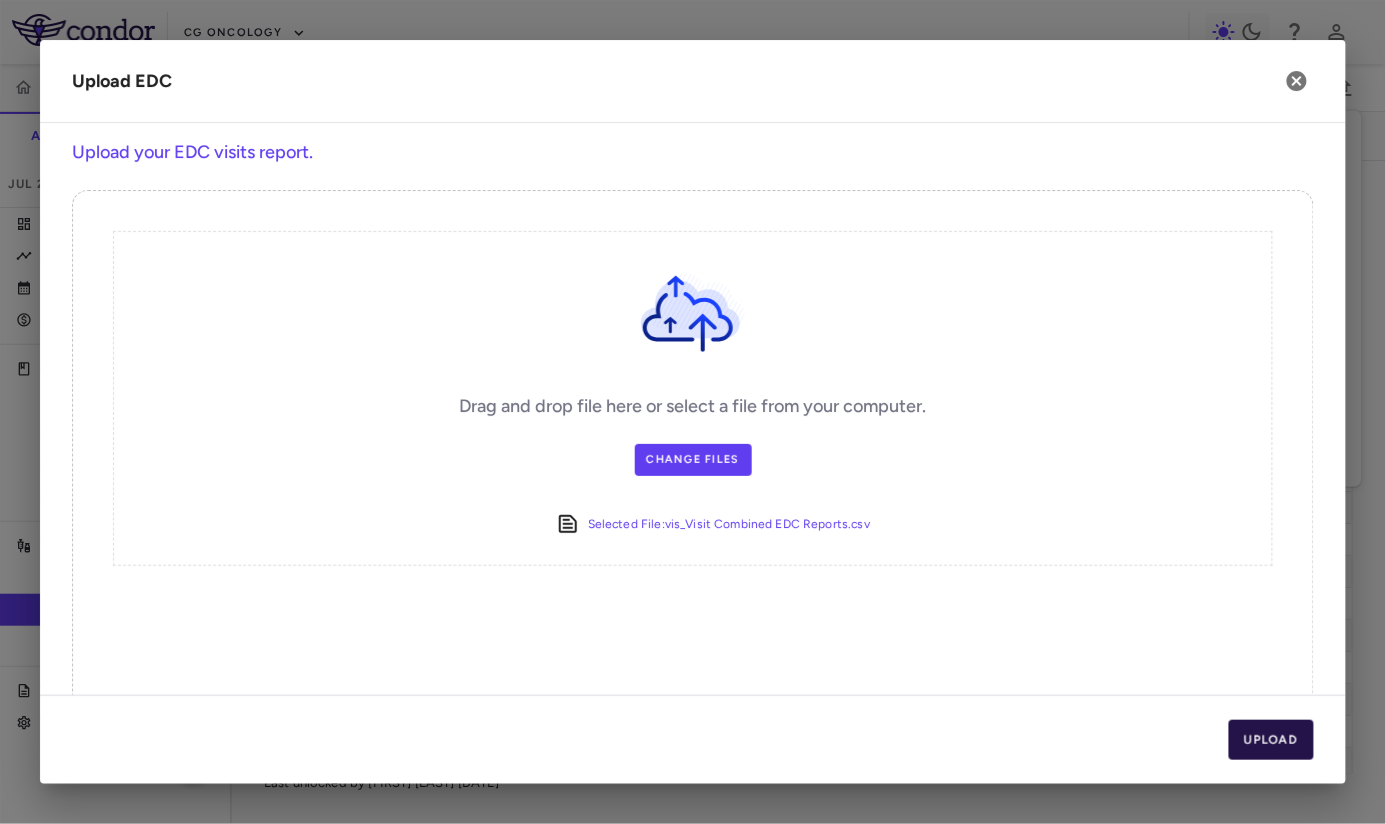 click on "Upload" at bounding box center [1272, 740] 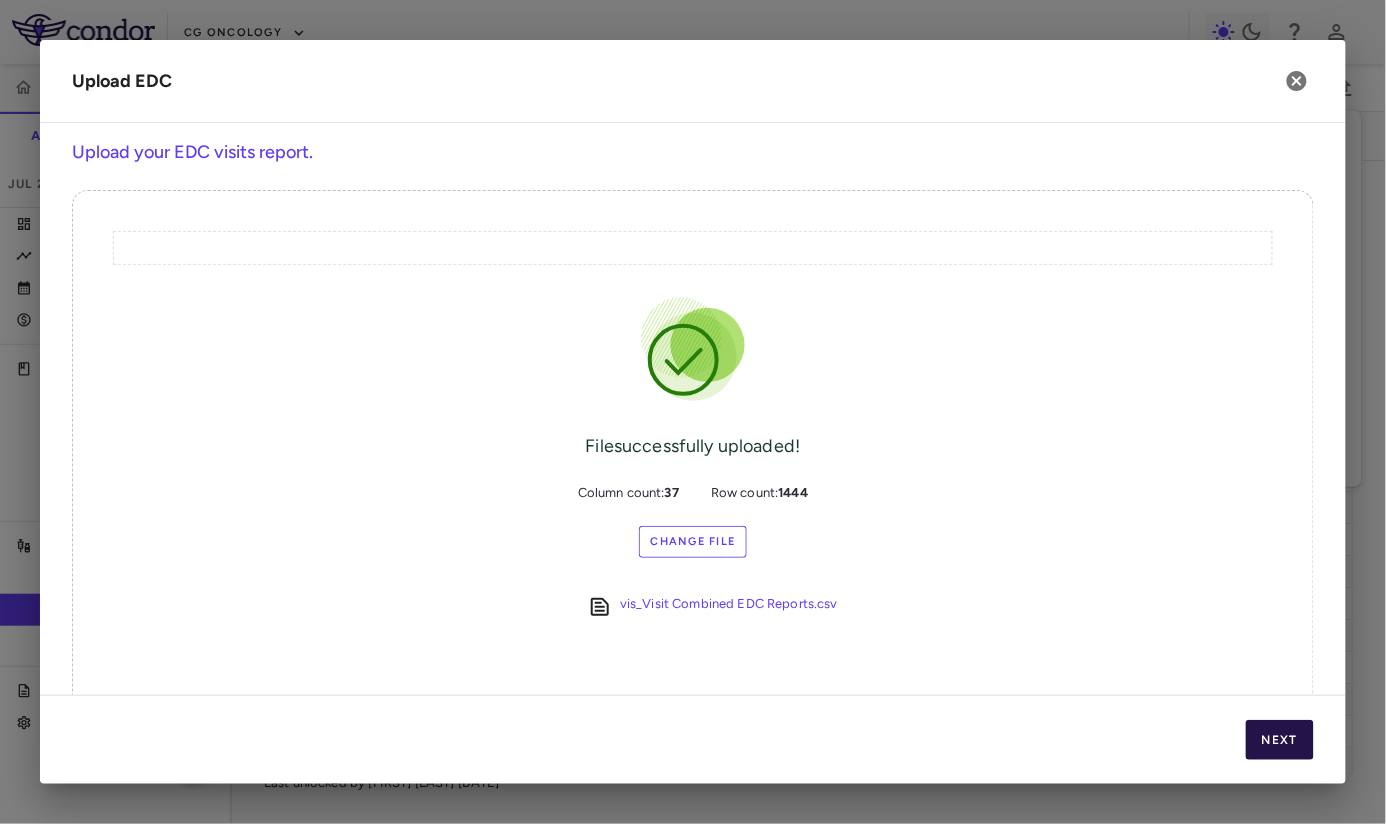 click on "Next" at bounding box center [1280, 740] 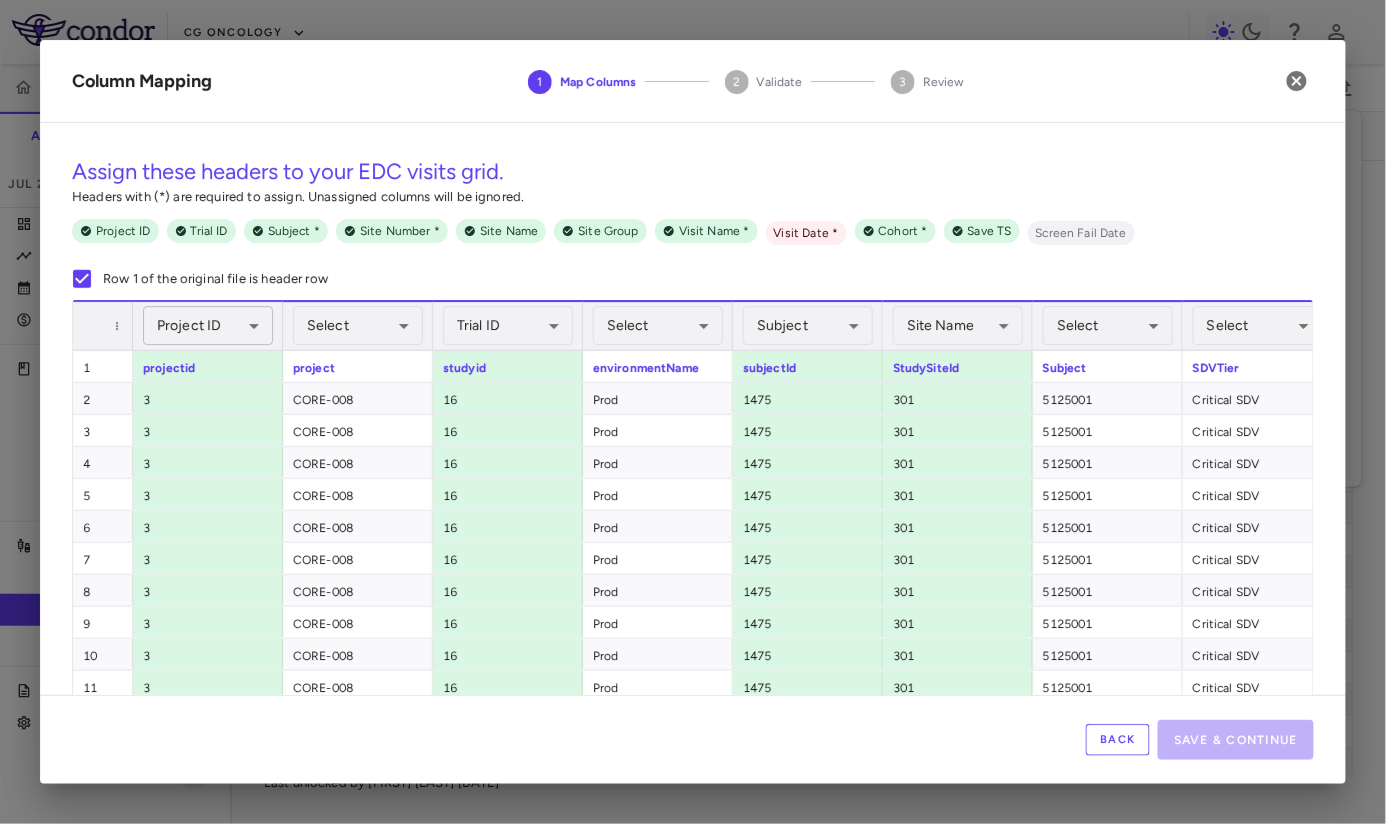 click on "Skip to sidebar Skip to main content CG Oncology CORE-008 Accruals Forecasting Jul 2025 (Open) Trial dashboard Analytics Financial close Journal entry Clinical expenses Summary CRO Catalyst Clinical Research CRO JSS Other clinical contracts Trial activity Patient activity Site & lab cost matrix Map procedures Trial files Trial settings CORE-008 High-Risk NMIBC Jul 2025 (Open) Preparer Sites Labs Manage Visits and Procedures Add Site 0 Drag here to set row groups Drag here to set column labels
Site #
0" at bounding box center [693, 412] 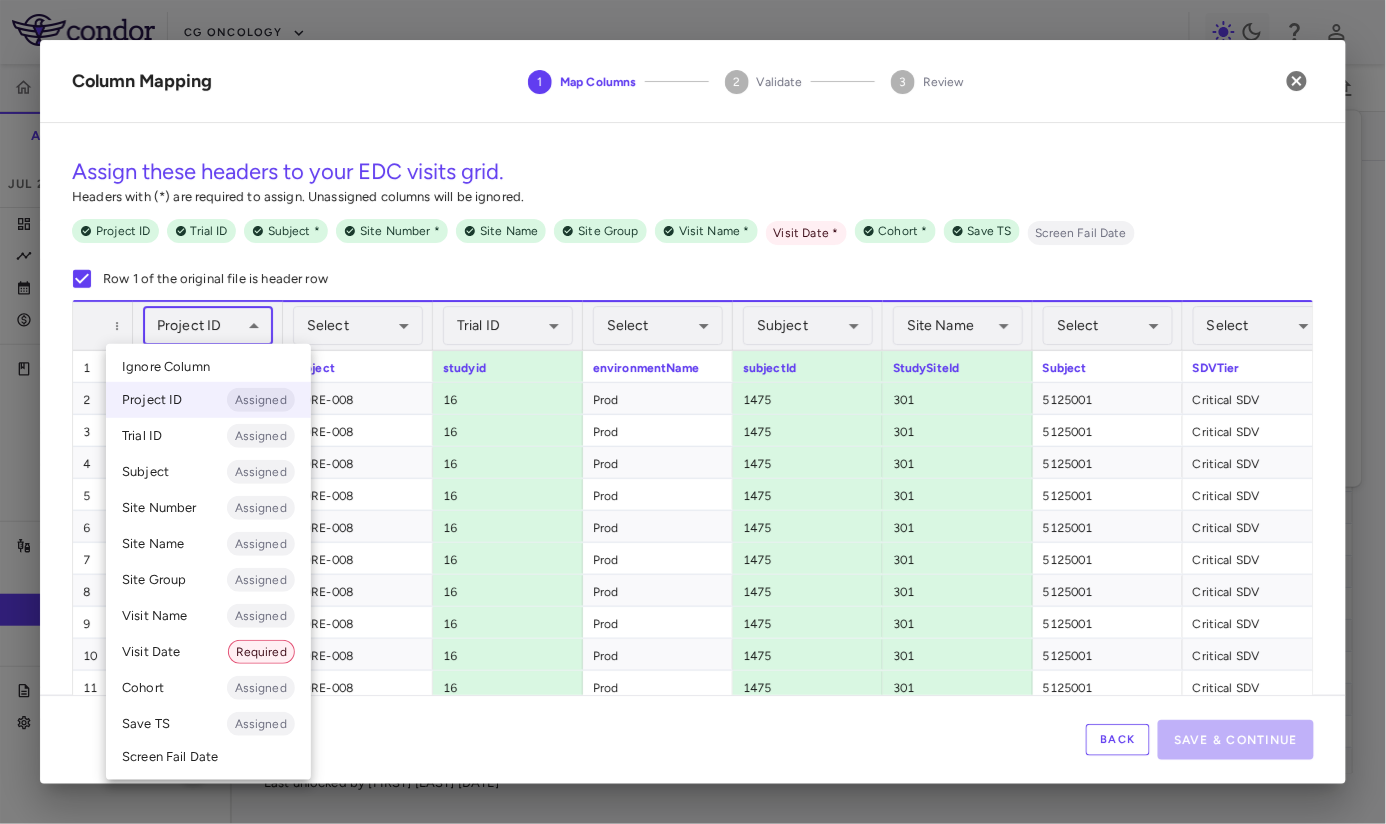 click on "Ignore Column" at bounding box center [208, 367] 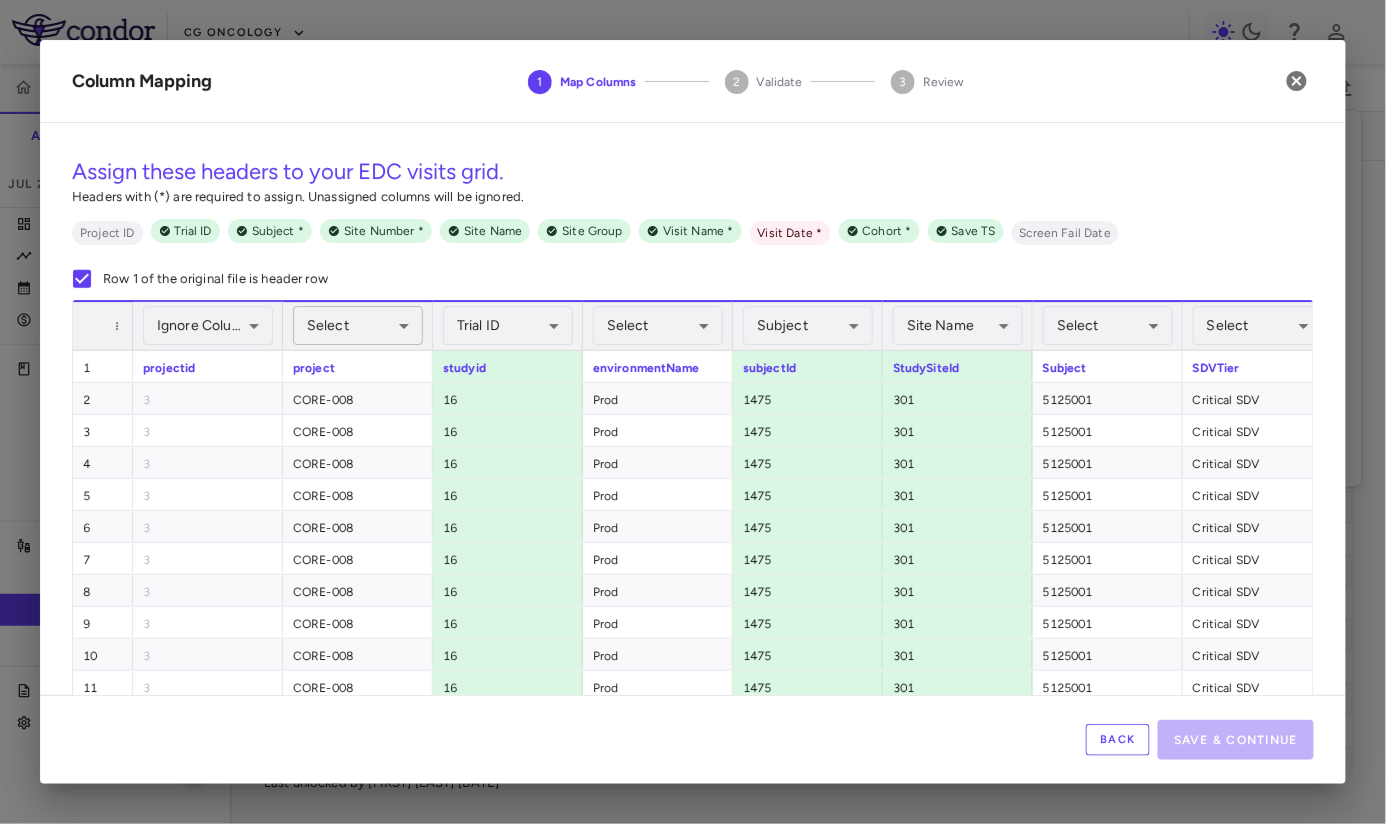 click on "Skip to sidebar Skip to main content CG Oncology CORE-008 Accruals Forecasting Jul 2025 (Open) Trial dashboard Analytics Financial close Journal entry Clinical expenses Summary CRO Catalyst Clinical Research CRO JSS Other clinical contracts Trial activity Patient activity Site & lab cost matrix Map procedures Trial files Trial settings CORE-008 High-Risk NMIBC Jul 2025 (Open) Preparer Sites Labs Manage Visits and Procedures Add Site 0 Drag here to set row groups Drag here to set column labels
Site #
0" at bounding box center (693, 412) 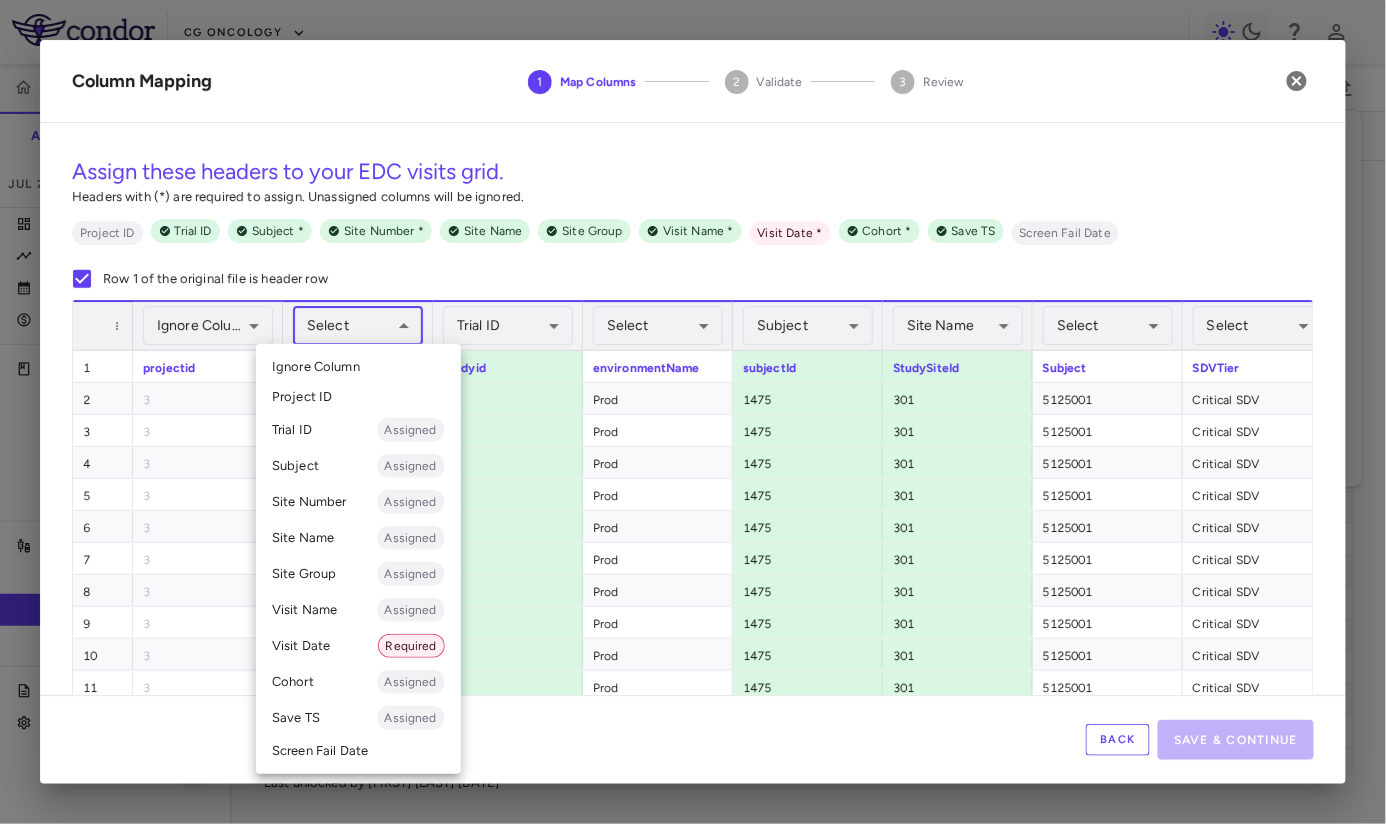 click at bounding box center (693, 412) 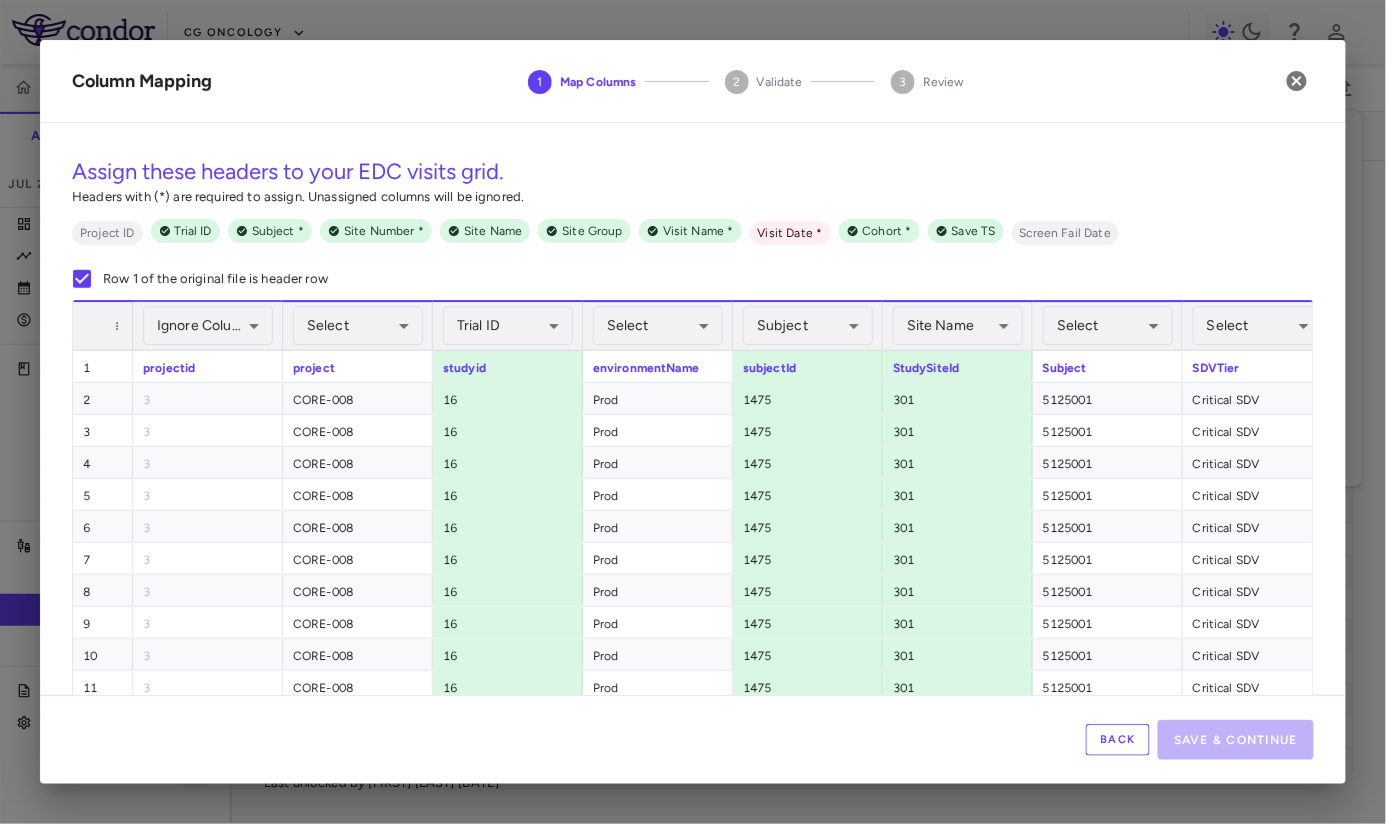 click on "Select Ignore Column Project ID Trial ID Assigned Subject Assigned Site Number Assigned Site Name Assigned Site Group Assigned Visit Name Assigned Visit Date Required Cohort Assigned Save TS Assigned Screen Fail Date" at bounding box center (693, 412) 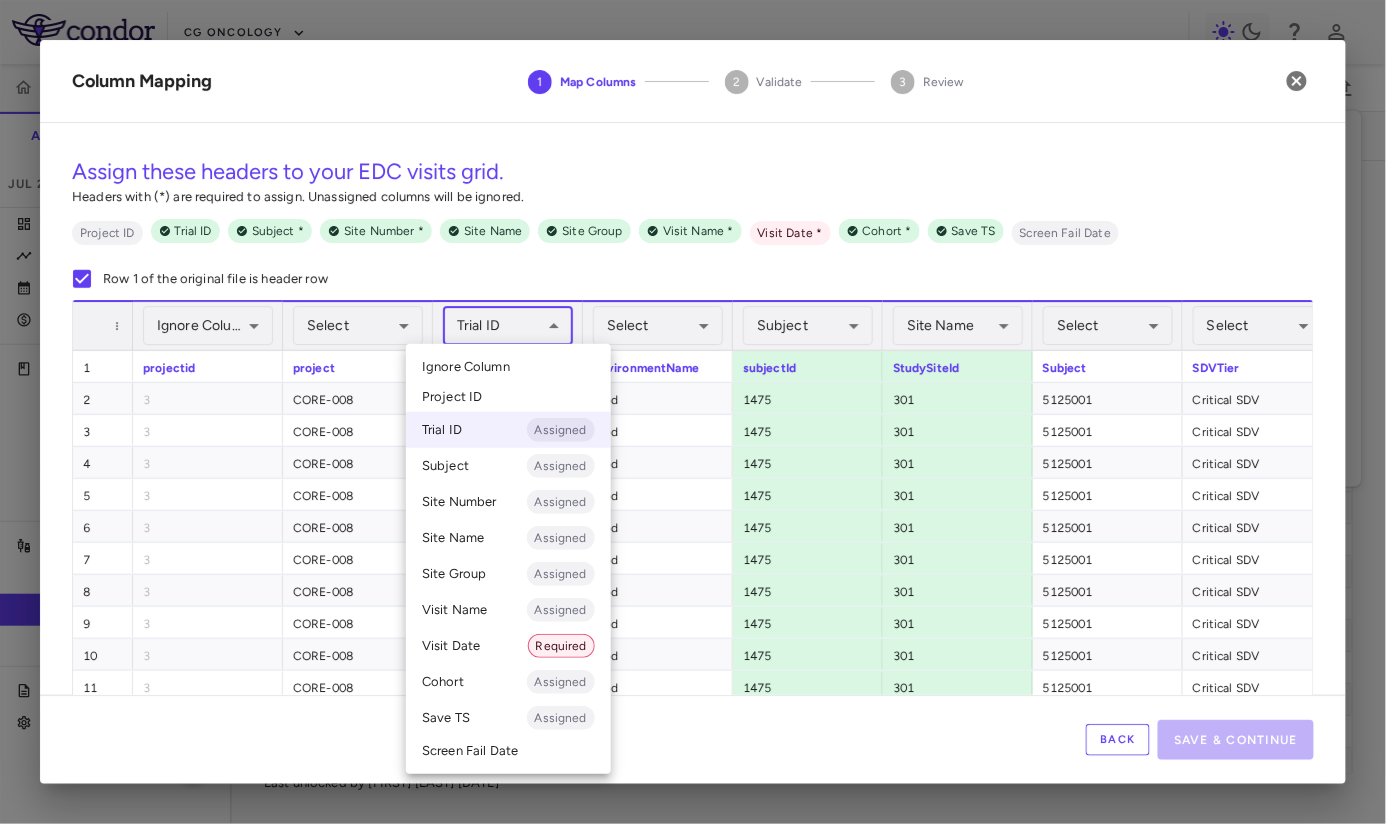 click on "Ignore Column" at bounding box center (508, 367) 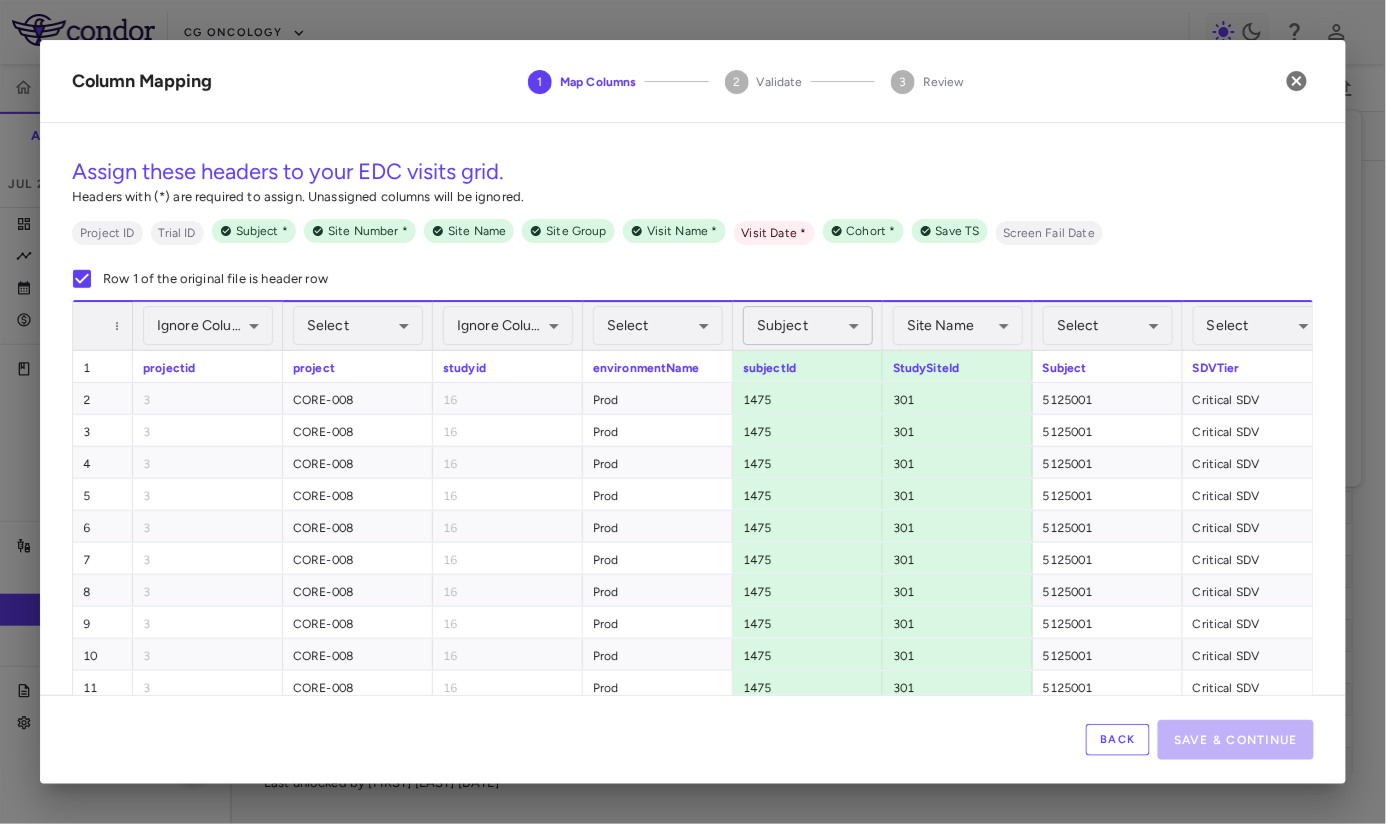 click on "Skip to sidebar Skip to main content CG Oncology CORE-008 Accruals Forecasting Jul 2025 (Open) Trial dashboard Analytics Financial close Journal entry Clinical expenses Summary CRO Catalyst Clinical Research CRO JSS Other clinical contracts Trial activity Patient activity Site & lab cost matrix Map procedures Trial files Trial settings CORE-008 High-Risk NMIBC Jul 2025 (Open) Preparer Sites Labs Manage Visits and Procedures Add Site 0 Drag here to set row groups Drag here to set column labels
Site #
0" at bounding box center [693, 412] 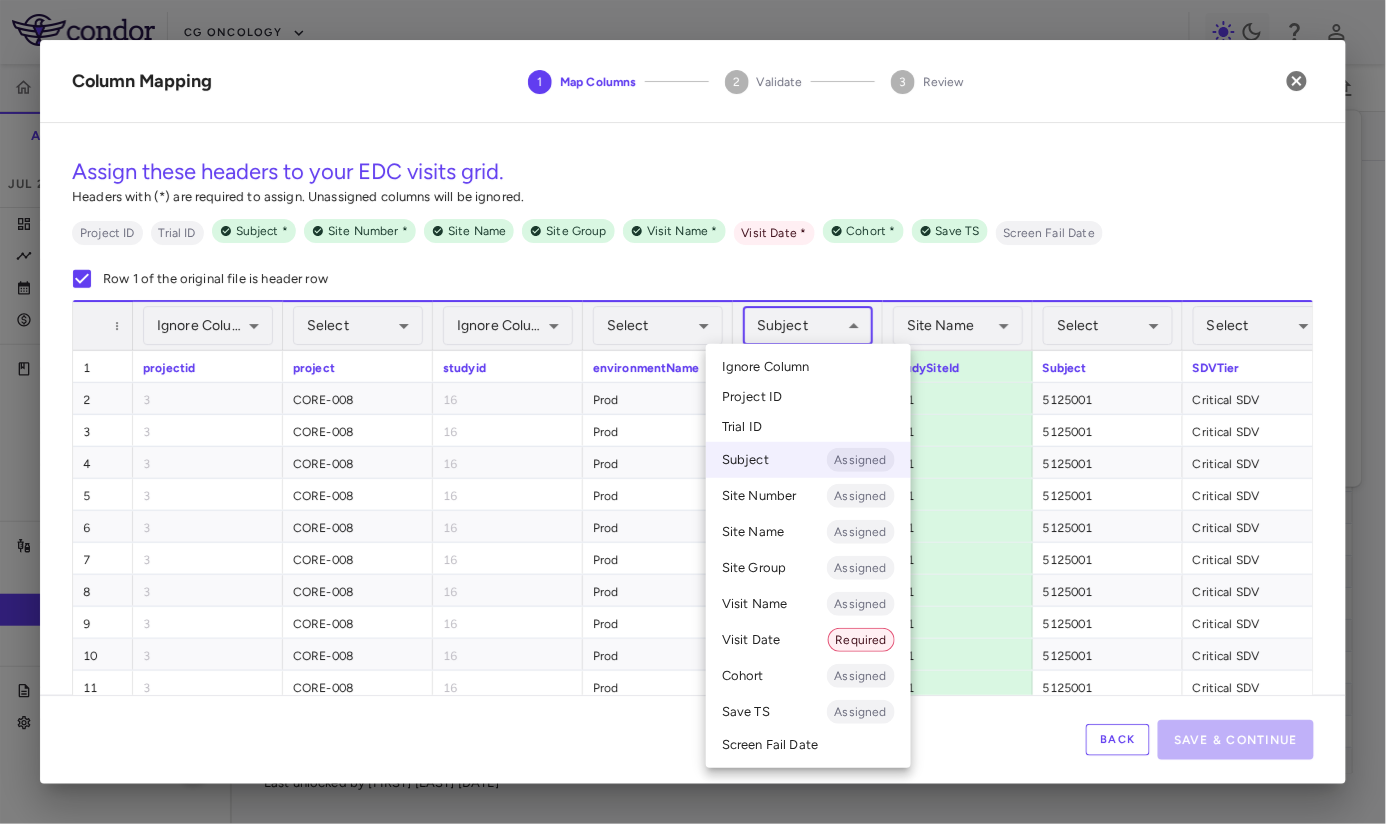 click on "Ignore Column" at bounding box center [766, 367] 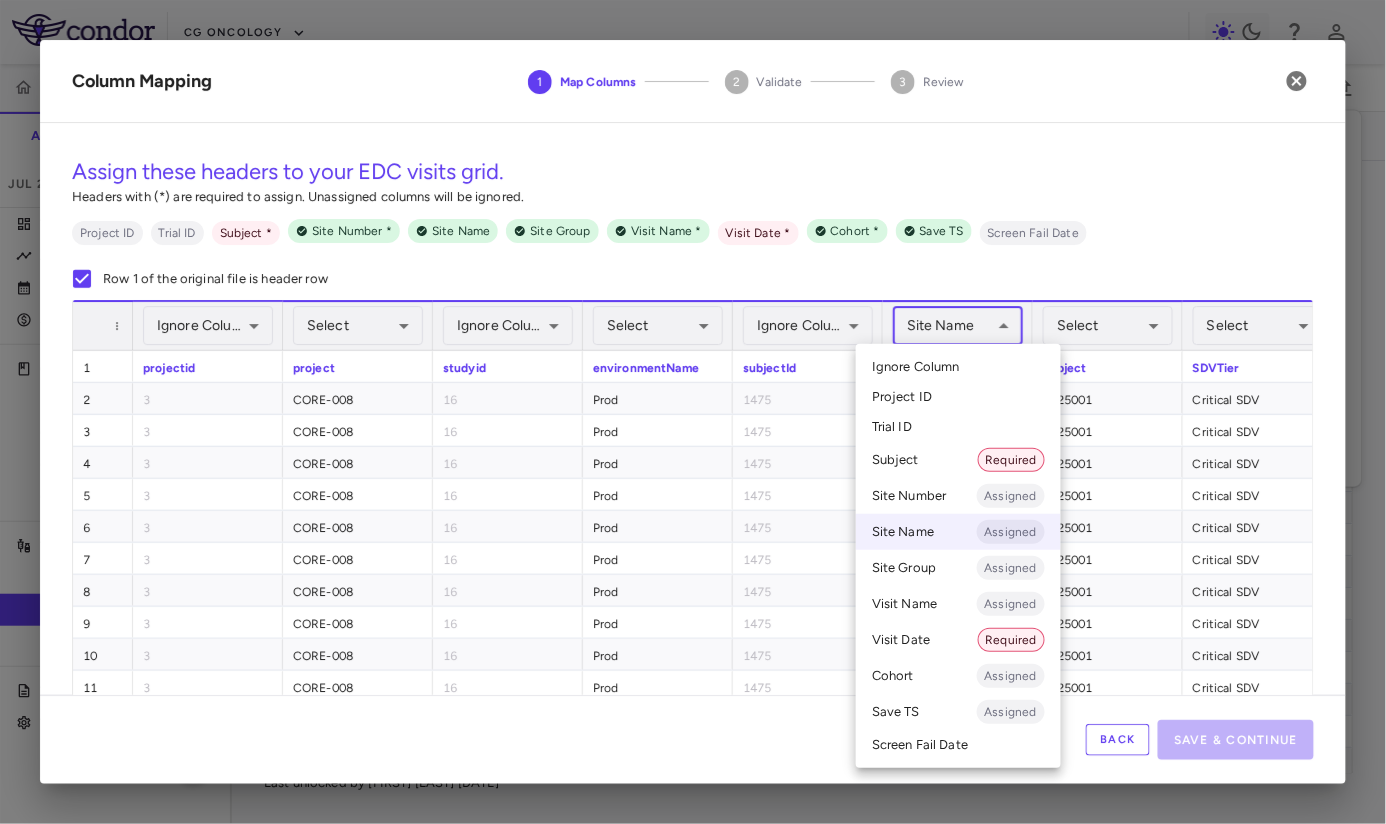 click on "Skip to sidebar Skip to main content CG Oncology CORE-008 Accruals Forecasting Jul 2025 (Open) Trial dashboard Analytics Financial close Journal entry Clinical expenses Summary CRO Catalyst Clinical Research CRO JSS Other clinical contracts Trial activity Patient activity Site & lab cost matrix Map procedures Trial files Trial settings CORE-008 High-Risk NMIBC Jul 2025 (Open) Preparer Sites Labs Manage Visits and Procedures Add Site 0 Drag here to set row groups Drag here to set column labels
Site #
0" at bounding box center [693, 412] 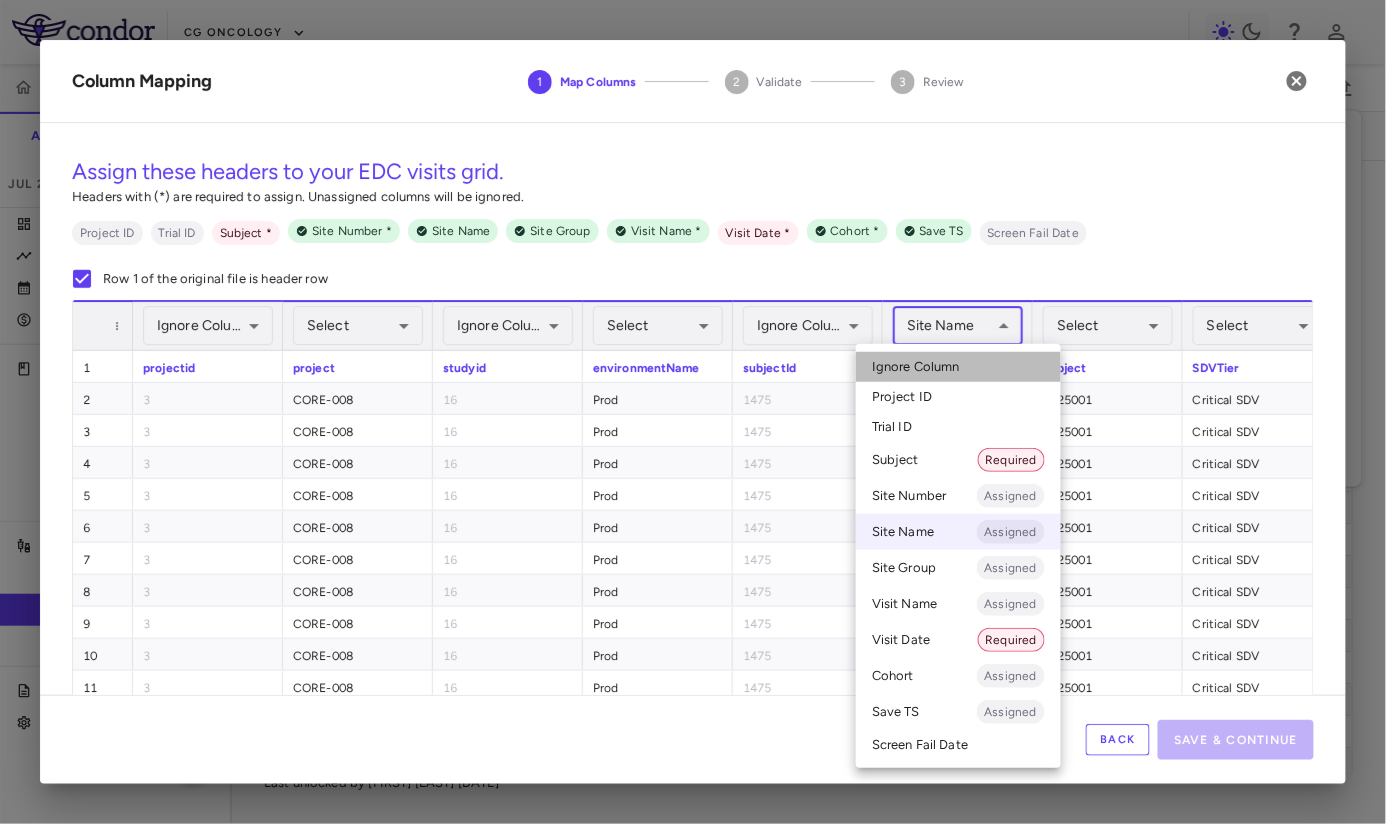 click on "Ignore Column" at bounding box center (916, 367) 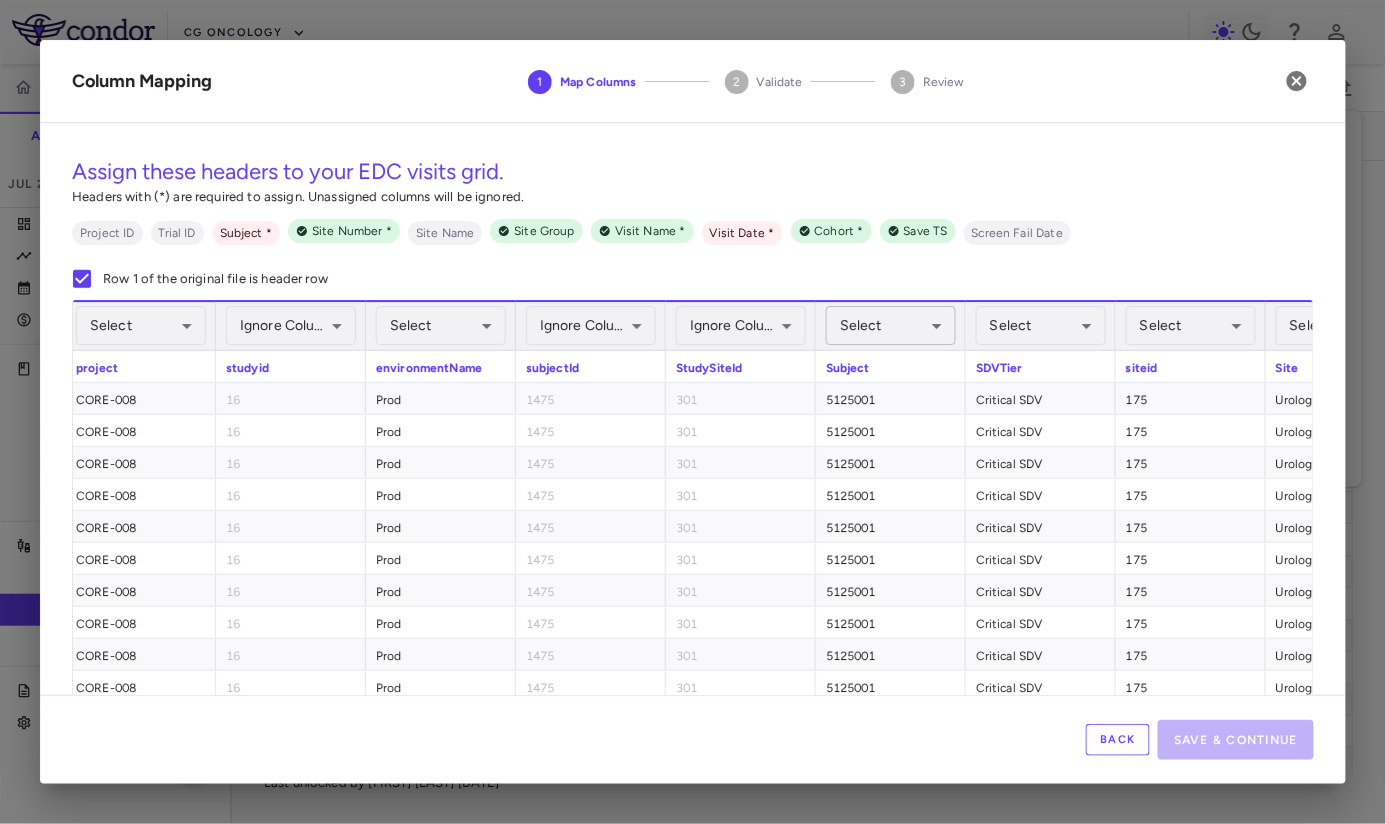 click on "Skip to sidebar Skip to main content CG Oncology CORE-008 Accruals Forecasting Jul 2025 (Open) Trial dashboard Analytics Financial close Journal entry Clinical expenses Summary CRO Catalyst Clinical Research CRO JSS Other clinical contracts Trial activity Patient activity Site & lab cost matrix Map procedures Trial files Trial settings CORE-008 High-Risk NMIBC Jul 2025 (Open) Preparer Sites Labs Manage Visits and Procedures Add Site 0 Drag here to set row groups Drag here to set column labels
Site #
0" at bounding box center (693, 412) 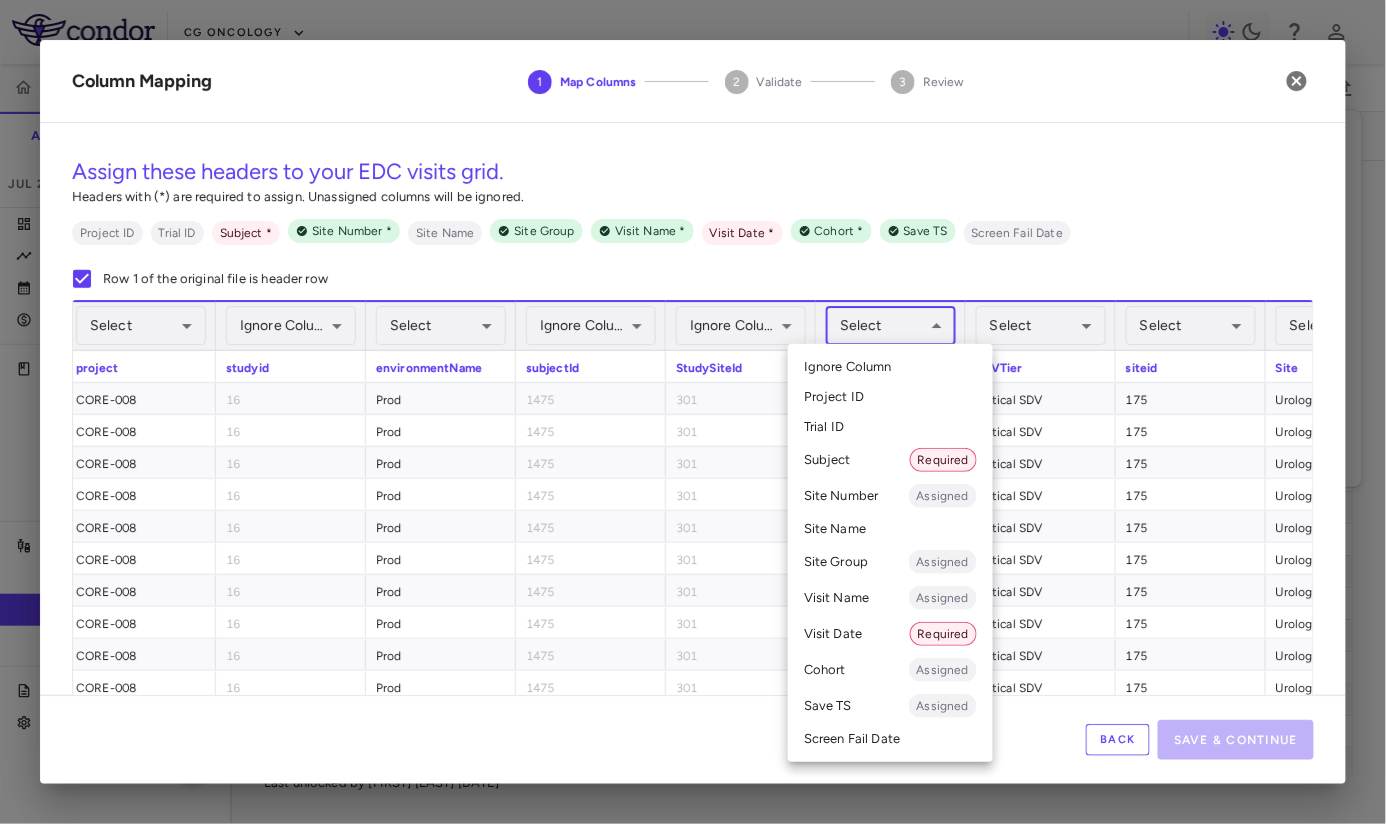 click on "Subject Required" at bounding box center [890, 460] 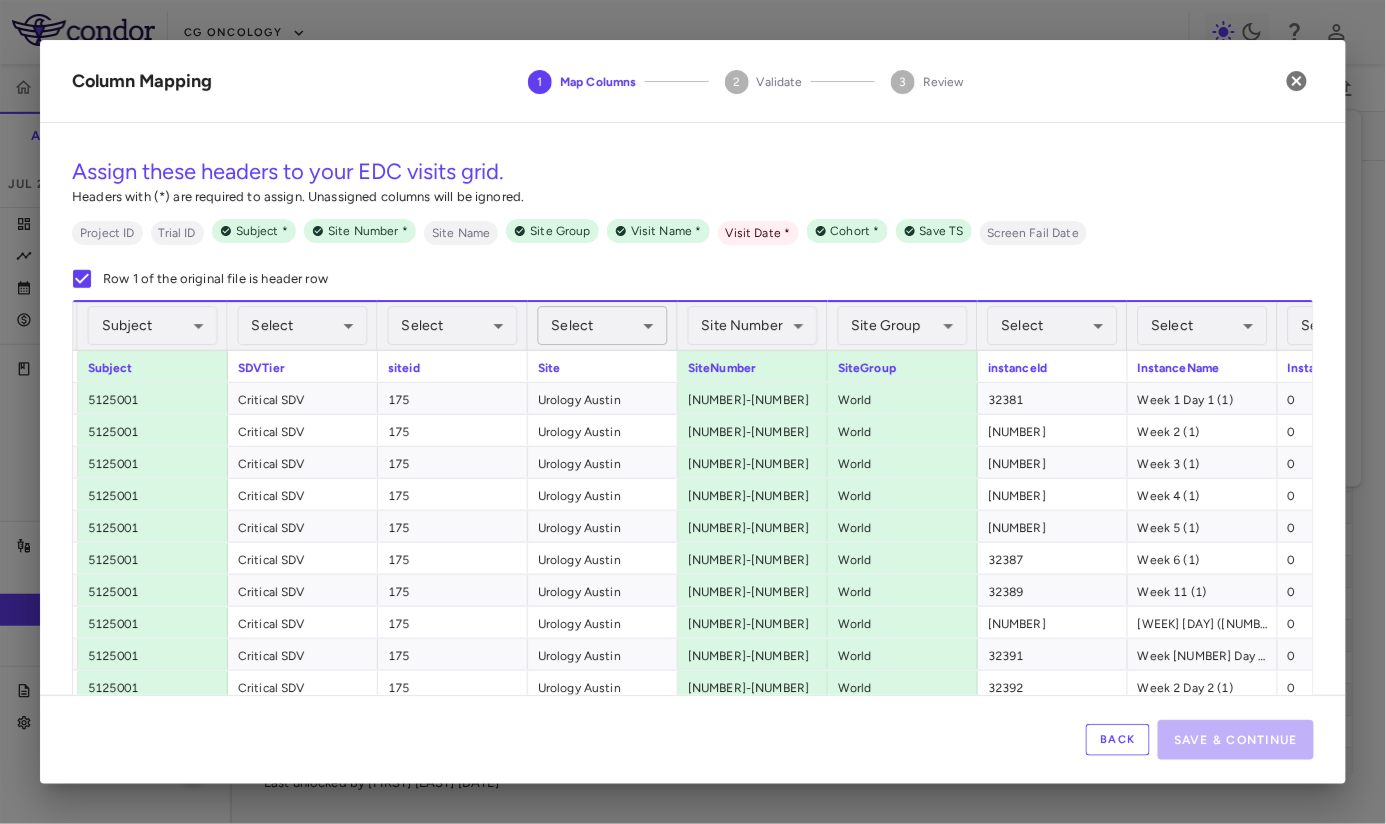 click on "Skip to sidebar Skip to main content CG Oncology CORE-008 Accruals Forecasting Jul 2025 (Open) Trial dashboard Analytics Financial close Journal entry Clinical expenses Summary CRO Catalyst Clinical Research CRO JSS Other clinical contracts Trial activity Patient activity Site & lab cost matrix Map procedures Trial files Trial settings CORE-008 High-Risk NMIBC Jul 2025 (Open) Preparer Sites Labs Manage Visits and Procedures Add Site 0 Drag here to set row groups Drag here to set column labels
Site #
0" at bounding box center [693, 412] 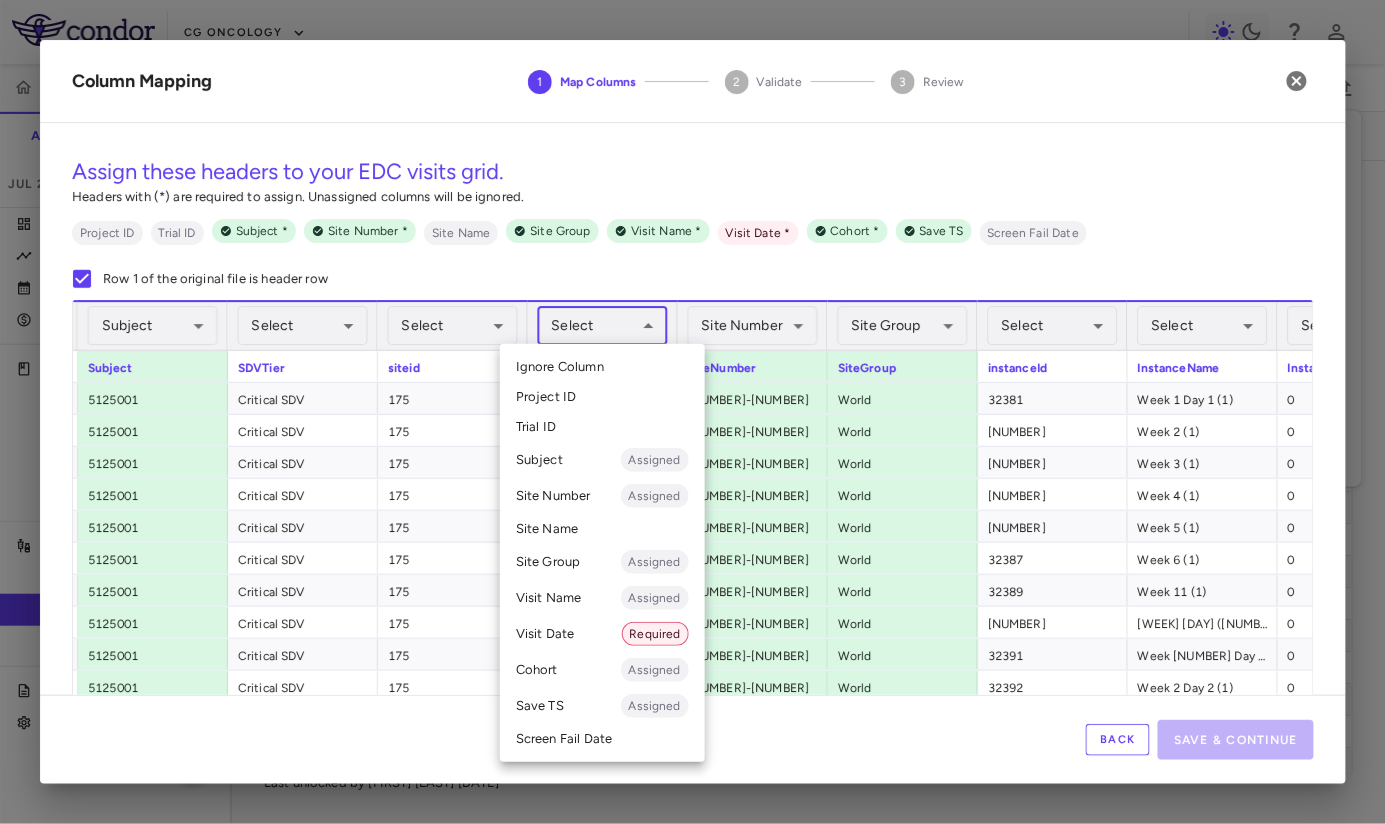 click on "Site Name" at bounding box center (602, 529) 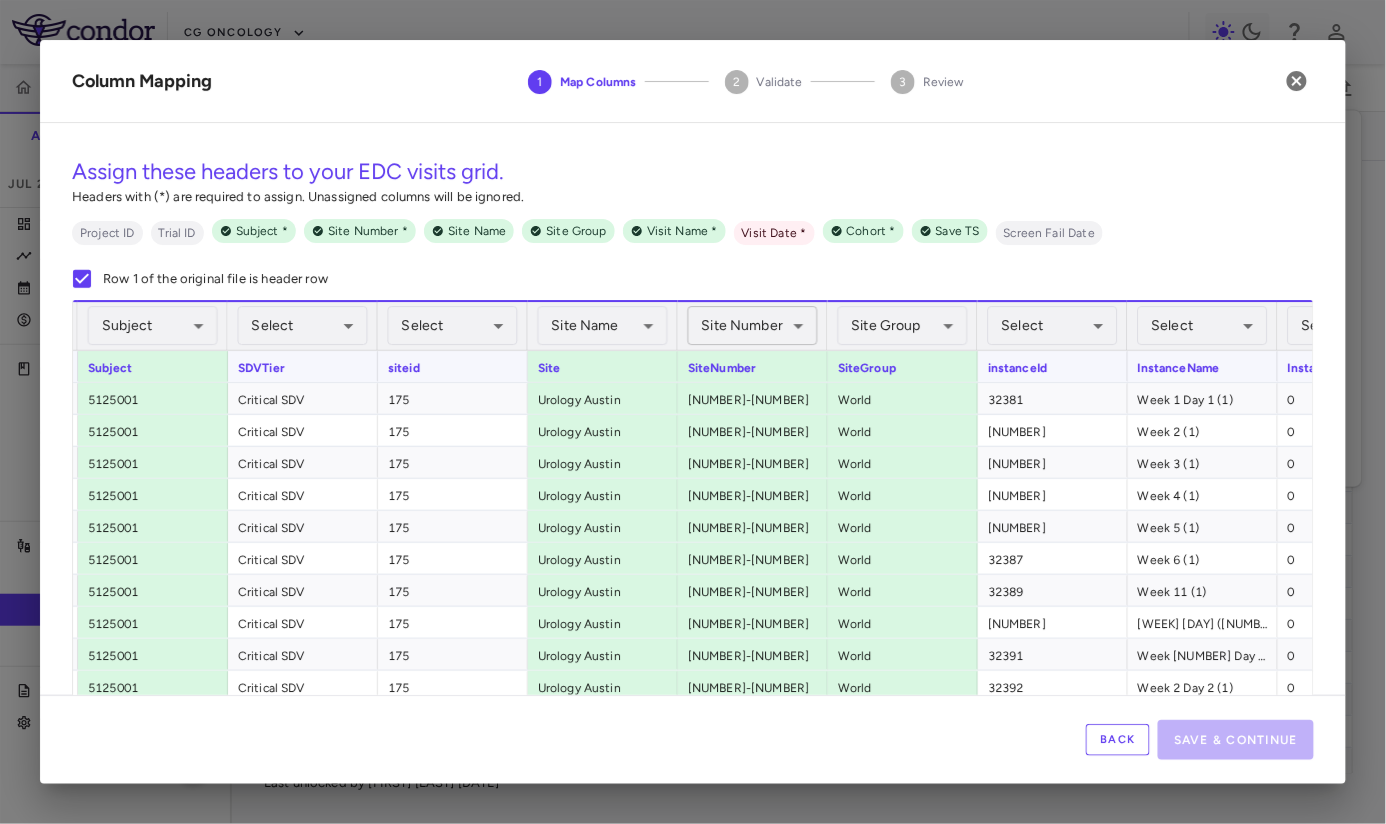 click on "Skip to sidebar Skip to main content CG Oncology CORE-008 Accruals Forecasting Jul 2025 (Open) Trial dashboard Analytics Financial close Journal entry Clinical expenses Summary CRO Catalyst Clinical Research CRO JSS Other clinical contracts Trial activity Patient activity Site & lab cost matrix Map procedures Trial files Trial settings CORE-008 High-Risk NMIBC Jul 2025 (Open) Preparer Sites Labs Manage Visits and Procedures Add Site 0 Drag here to set row groups Drag here to set column labels
Site #
0" at bounding box center [693, 412] 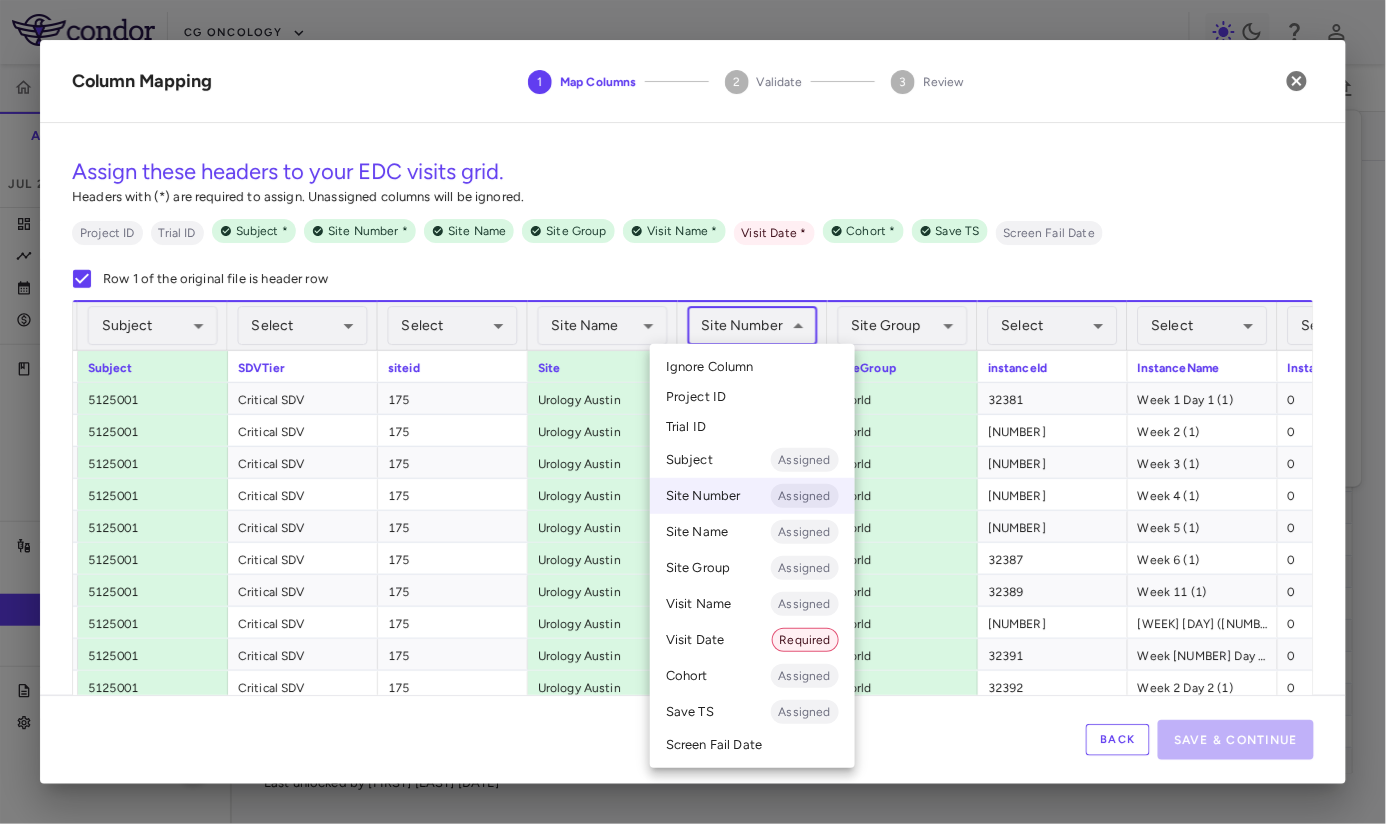 click on "Select Ignore Column Project ID Trial ID Subject Assigned Site Number Assigned Site Name Assigned Site Group Assigned Visit Name Assigned Visit Date Required Cohort Assigned Save TS Assigned Screen Fail Date" at bounding box center [752, 556] 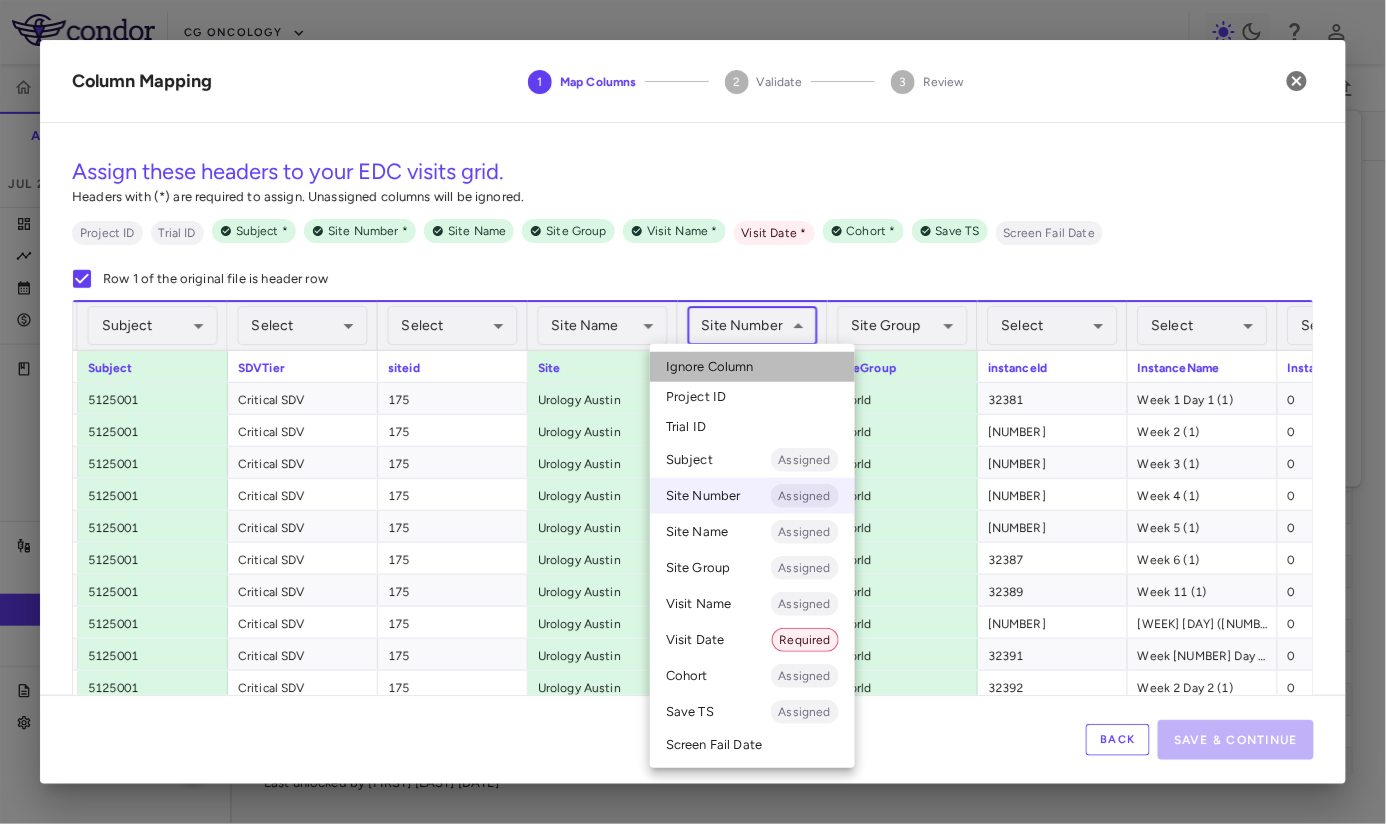 click on "Ignore Column" at bounding box center [752, 367] 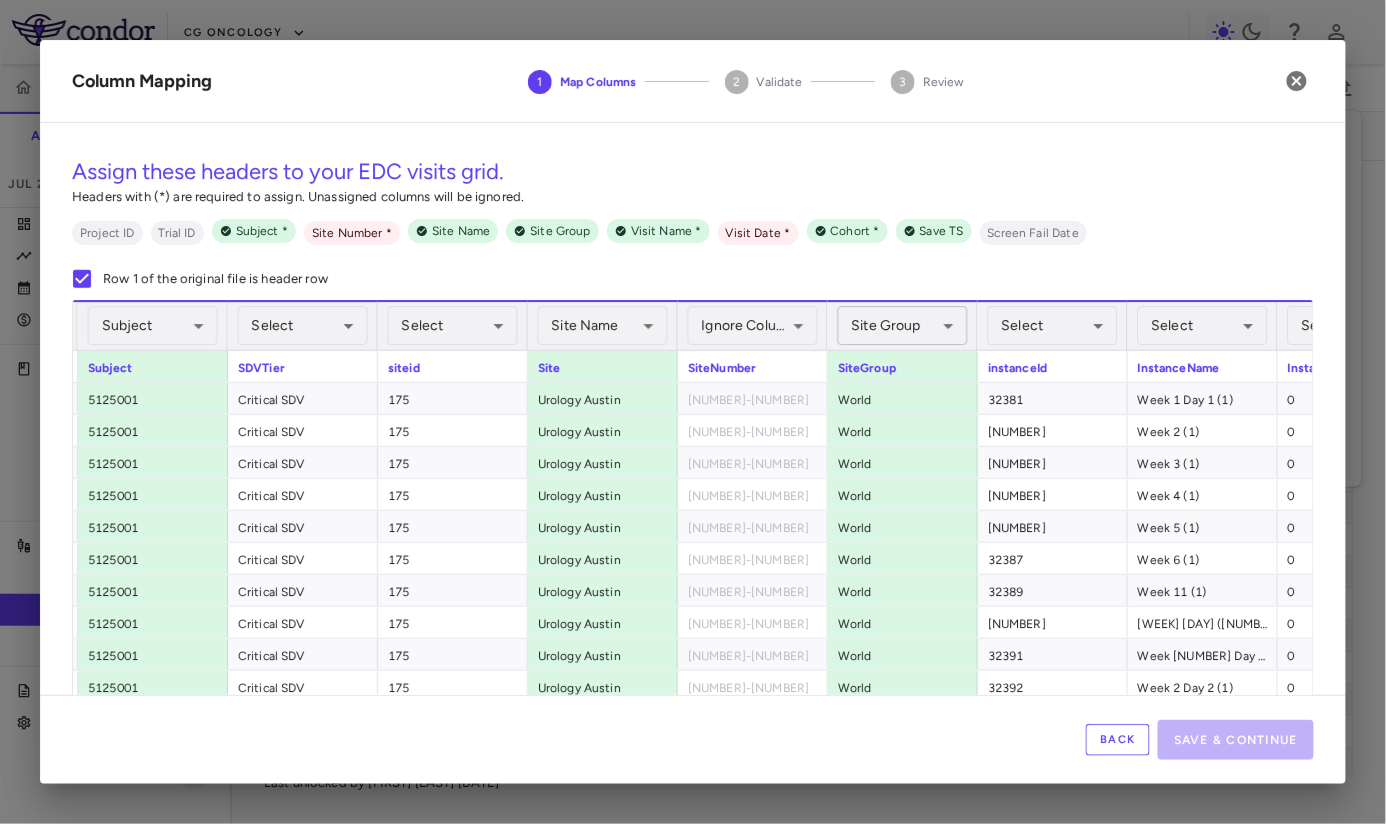 click on "Skip to sidebar Skip to main content CG Oncology CORE-008 Accruals Forecasting Jul 2025 (Open) Trial dashboard Analytics Financial close Journal entry Clinical expenses Summary CRO Catalyst Clinical Research CRO JSS Other clinical contracts Trial activity Patient activity Site & lab cost matrix Map procedures Trial files Trial settings CORE-008 High-Risk NMIBC Jul 2025 (Open) Preparer Sites Labs Manage Visits and Procedures Add Site 0 Drag here to set row groups Drag here to set column labels
Site #
0" at bounding box center [693, 412] 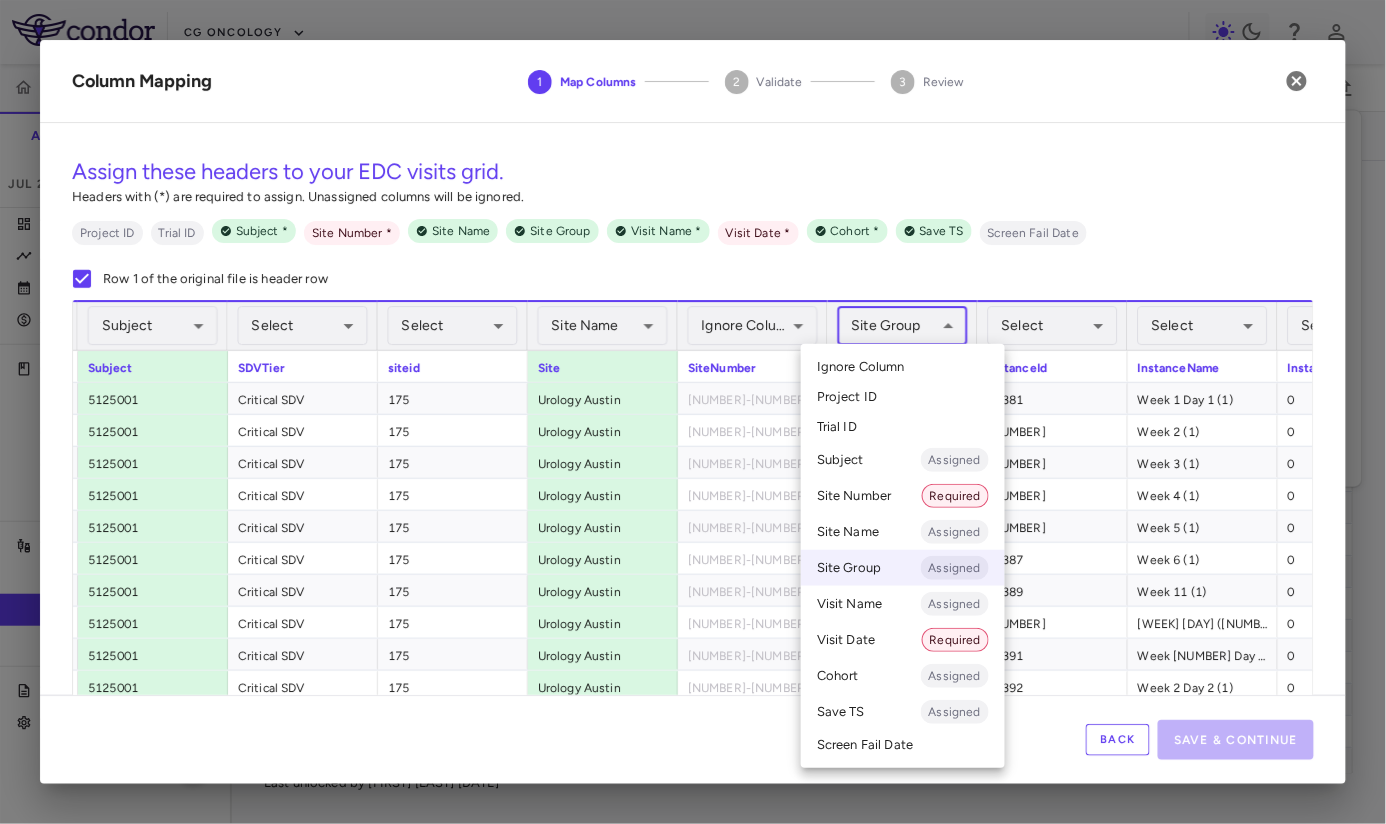click on "Ignore Column" at bounding box center (861, 367) 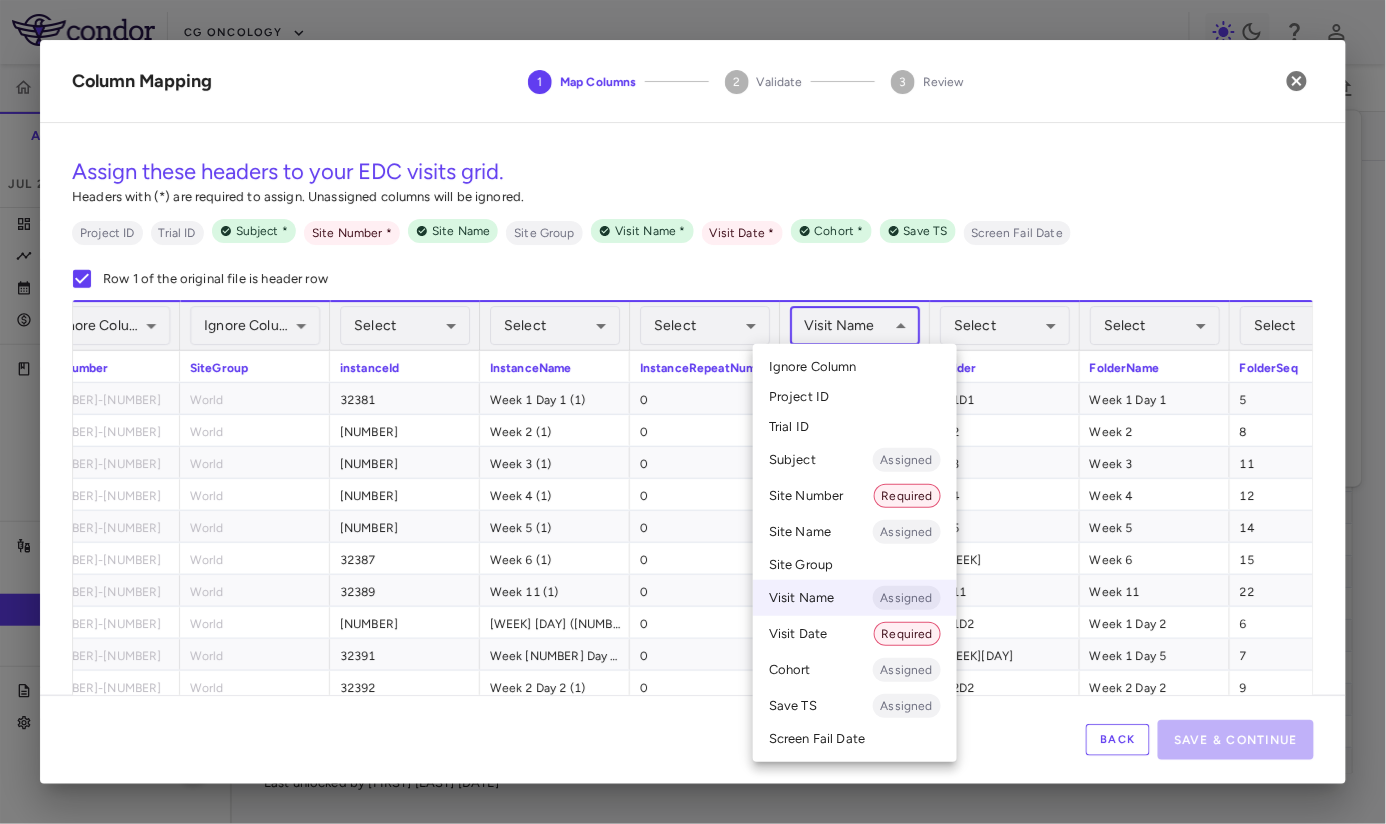 click on "Skip to sidebar Skip to main content CG Oncology CORE-008 Accruals Forecasting Jul 2025 (Open) Trial dashboard Analytics Financial close Journal entry Clinical expenses Summary CRO Catalyst Clinical Research CRO JSS Other clinical contracts Trial activity Patient activity Site & lab cost matrix Map procedures Trial files Trial settings CORE-008 High-Risk NMIBC Jul 2025 (Open) Preparer Sites Labs Manage Visits and Procedures Add Site 0 Drag here to set row groups Drag here to set column labels
Site #
0" at bounding box center [693, 412] 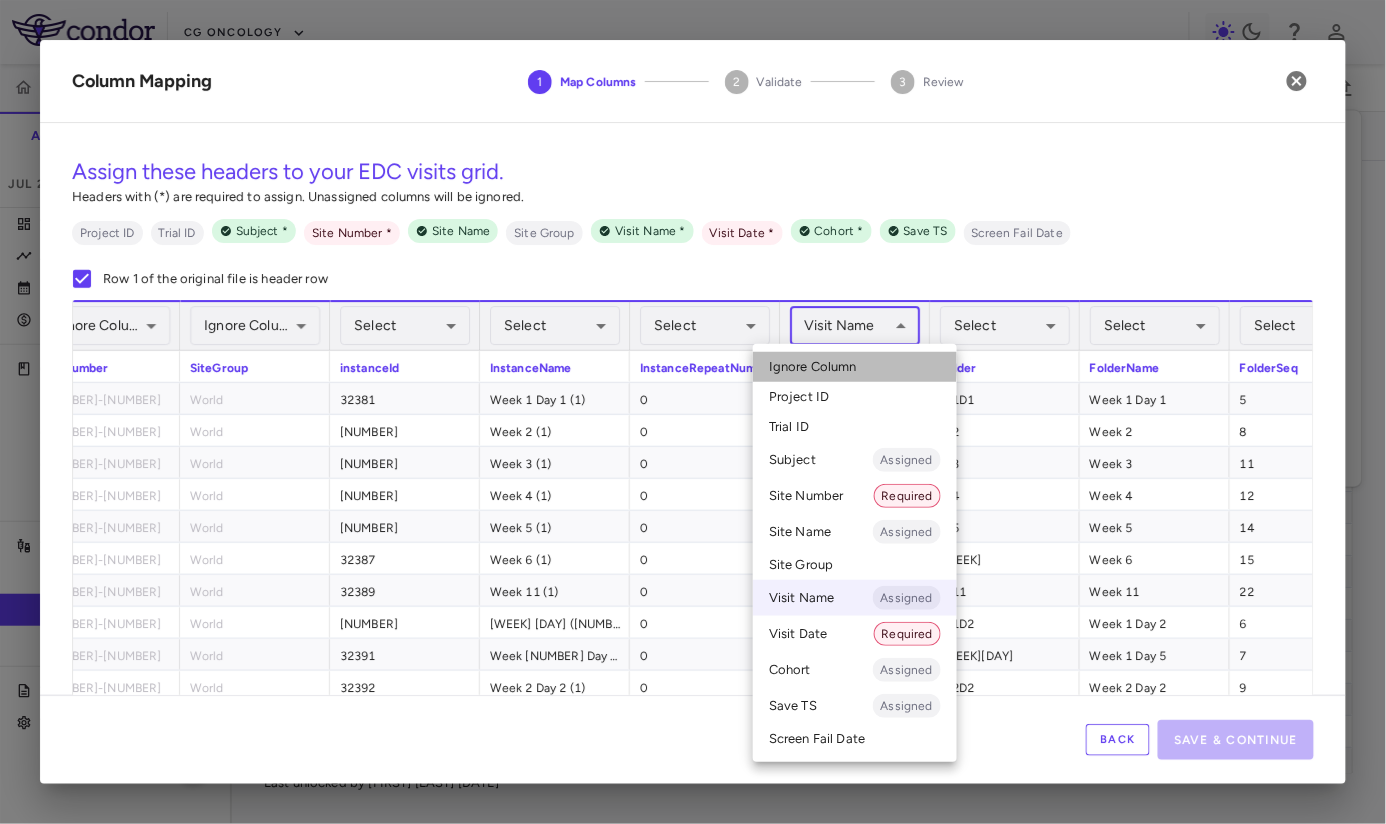 click on "Ignore Column" at bounding box center [813, 367] 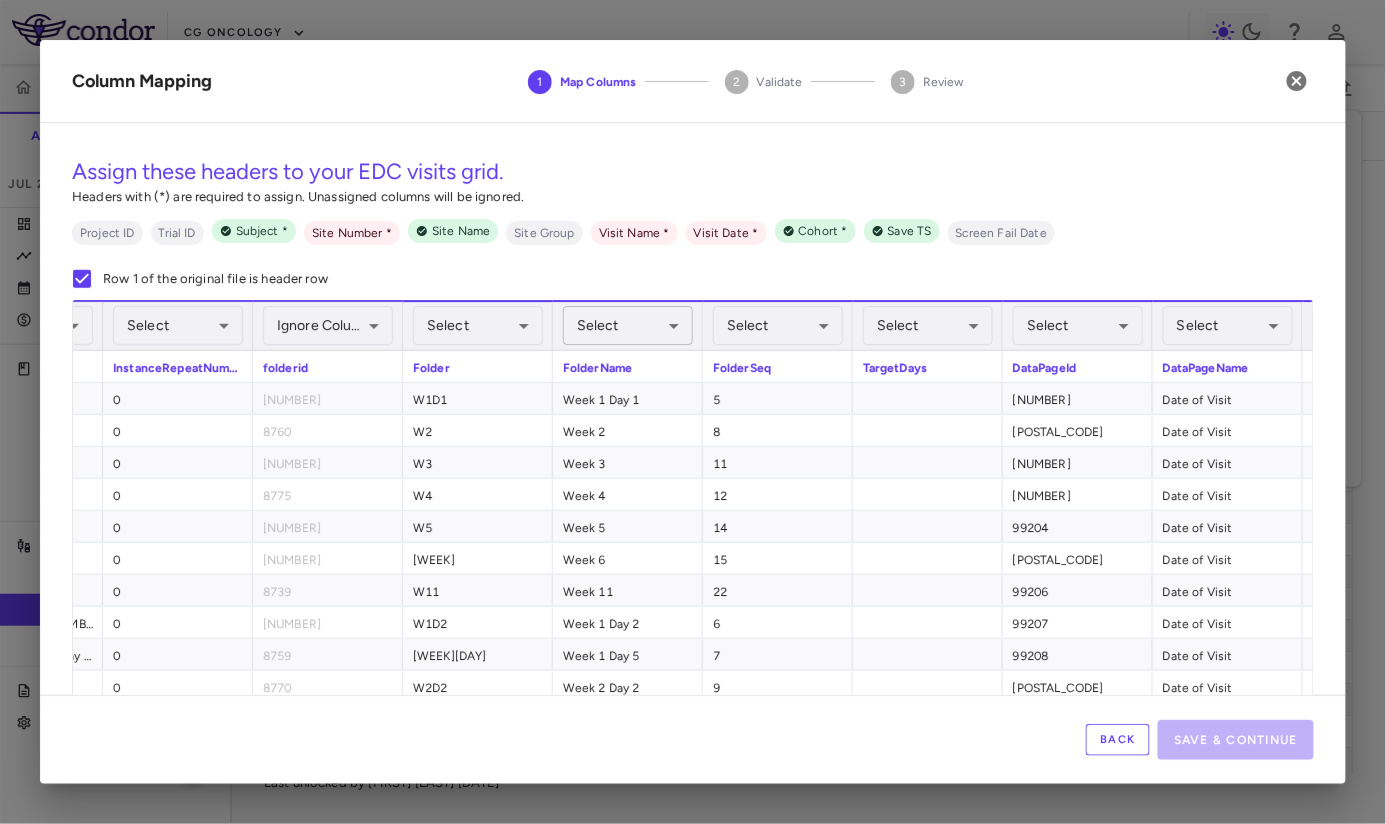 click on "Skip to sidebar Skip to main content CG Oncology CORE-008 Accruals Forecasting Jul 2025 (Open) Trial dashboard Analytics Financial close Journal entry Clinical expenses Summary CRO Catalyst Clinical Research CRO JSS Other clinical contracts Trial activity Patient activity Site & lab cost matrix Map procedures Trial files Trial settings CORE-008 High-Risk NMIBC Jul 2025 (Open) Preparer Sites Labs Manage Visits and Procedures Add Site 0 Drag here to set row groups Drag here to set column labels
Site #
0" at bounding box center (693, 412) 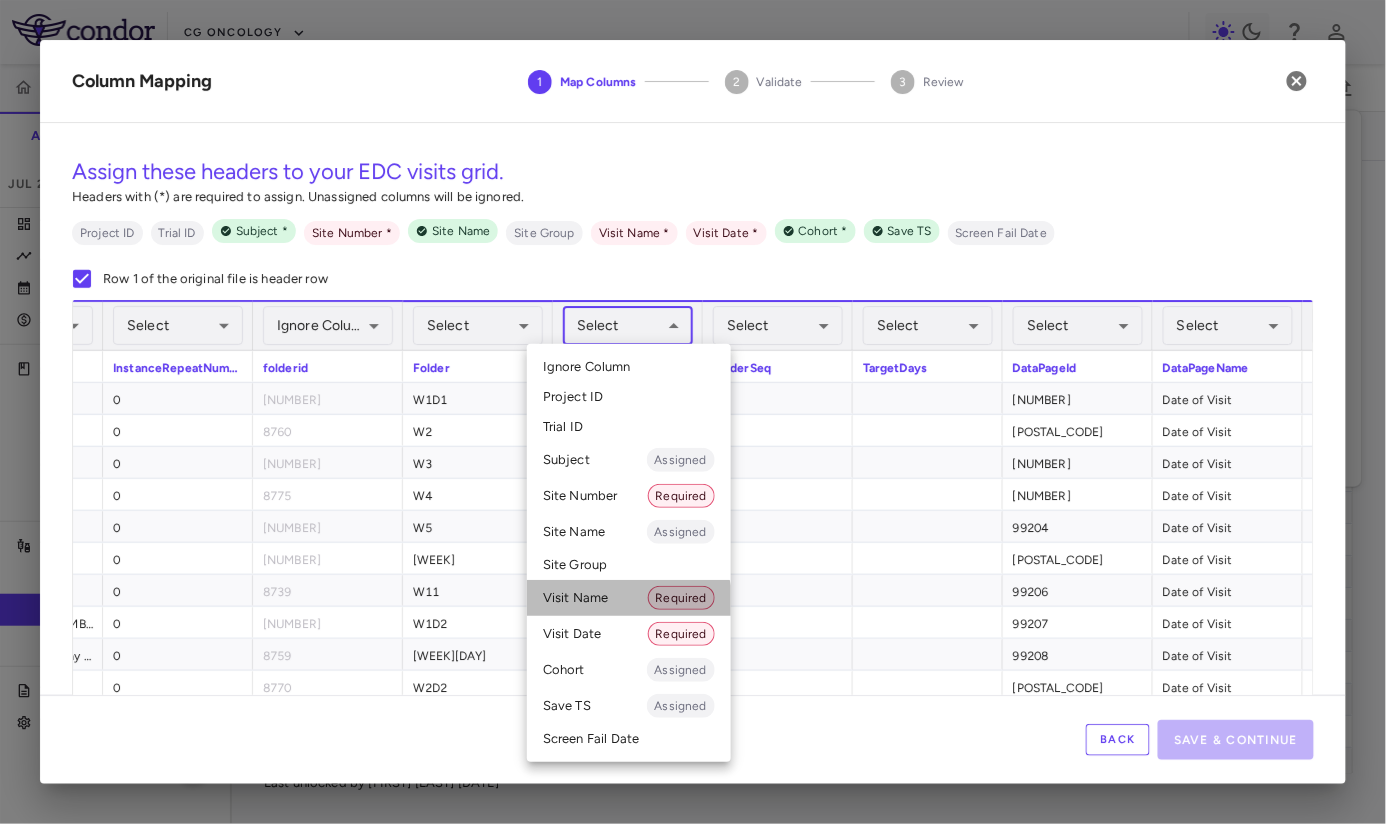 click on "Visit Name Required" at bounding box center [629, 598] 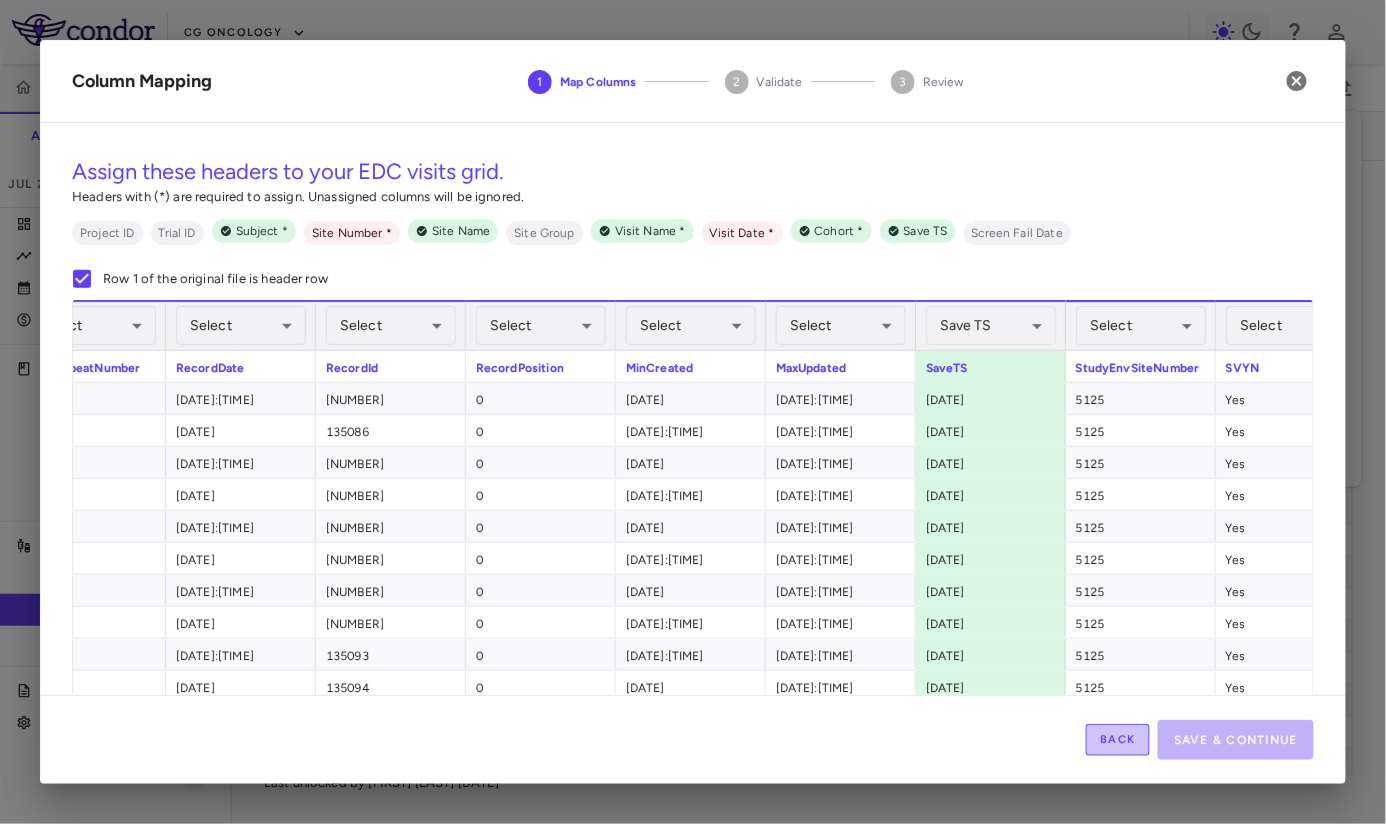 click on "Back" at bounding box center (1118, 740) 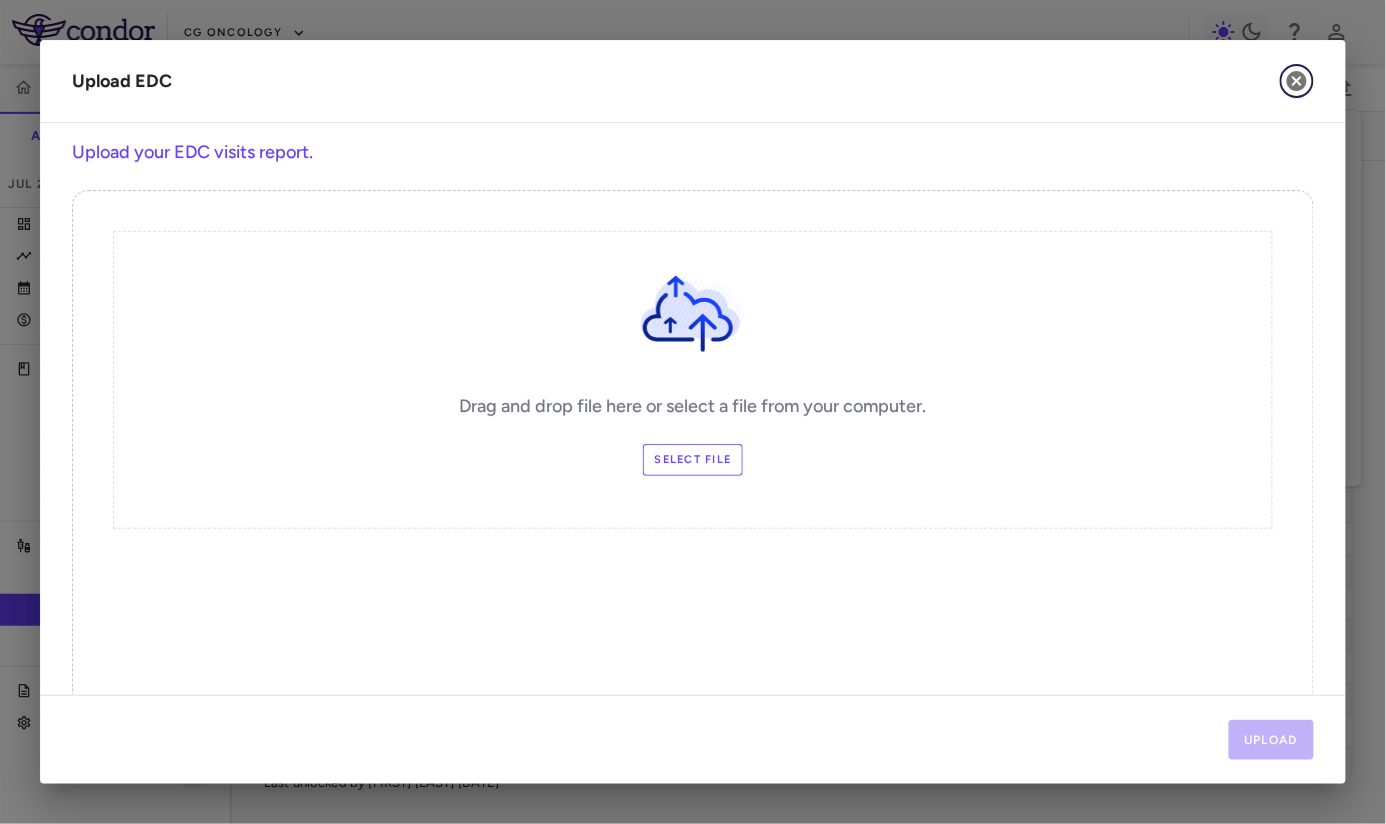 click 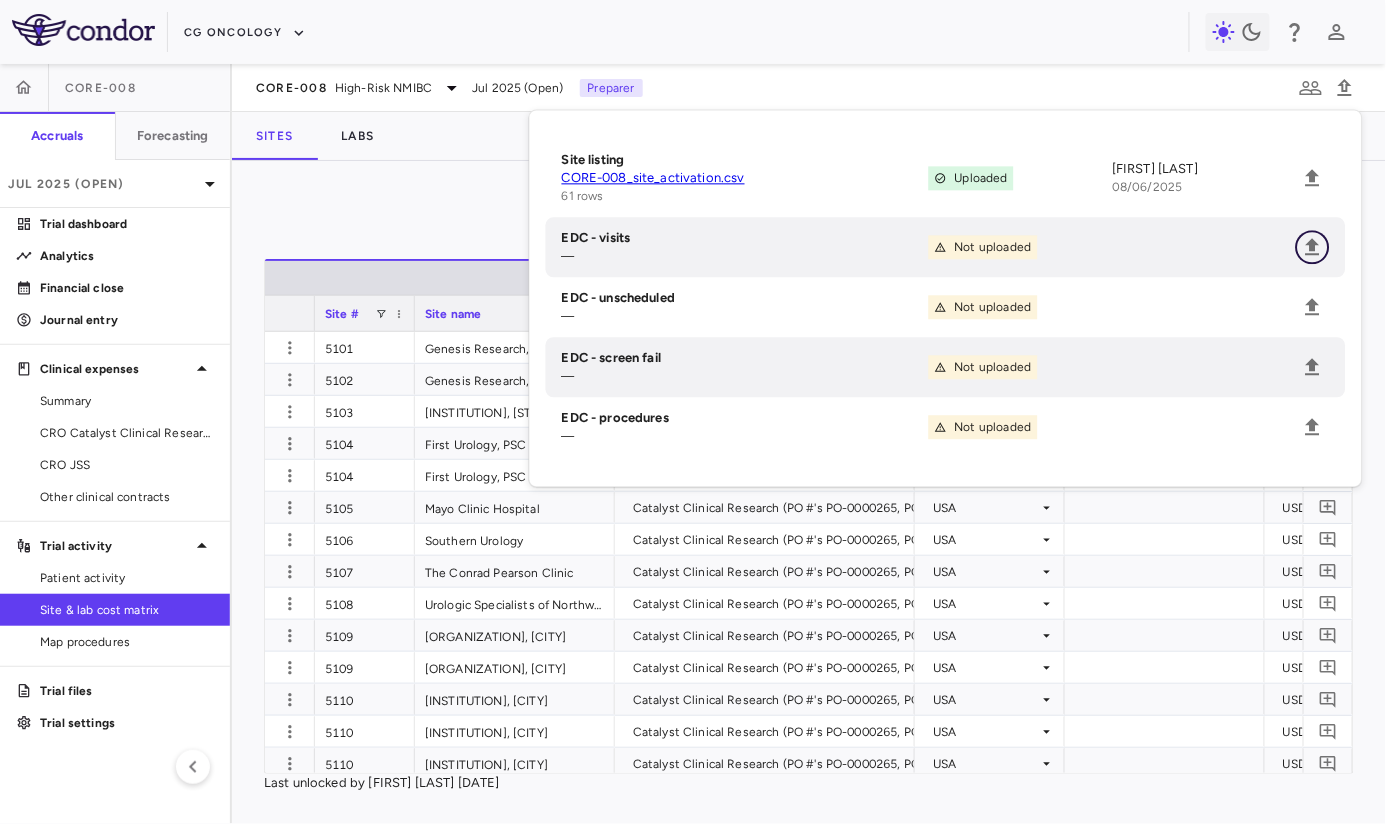 click 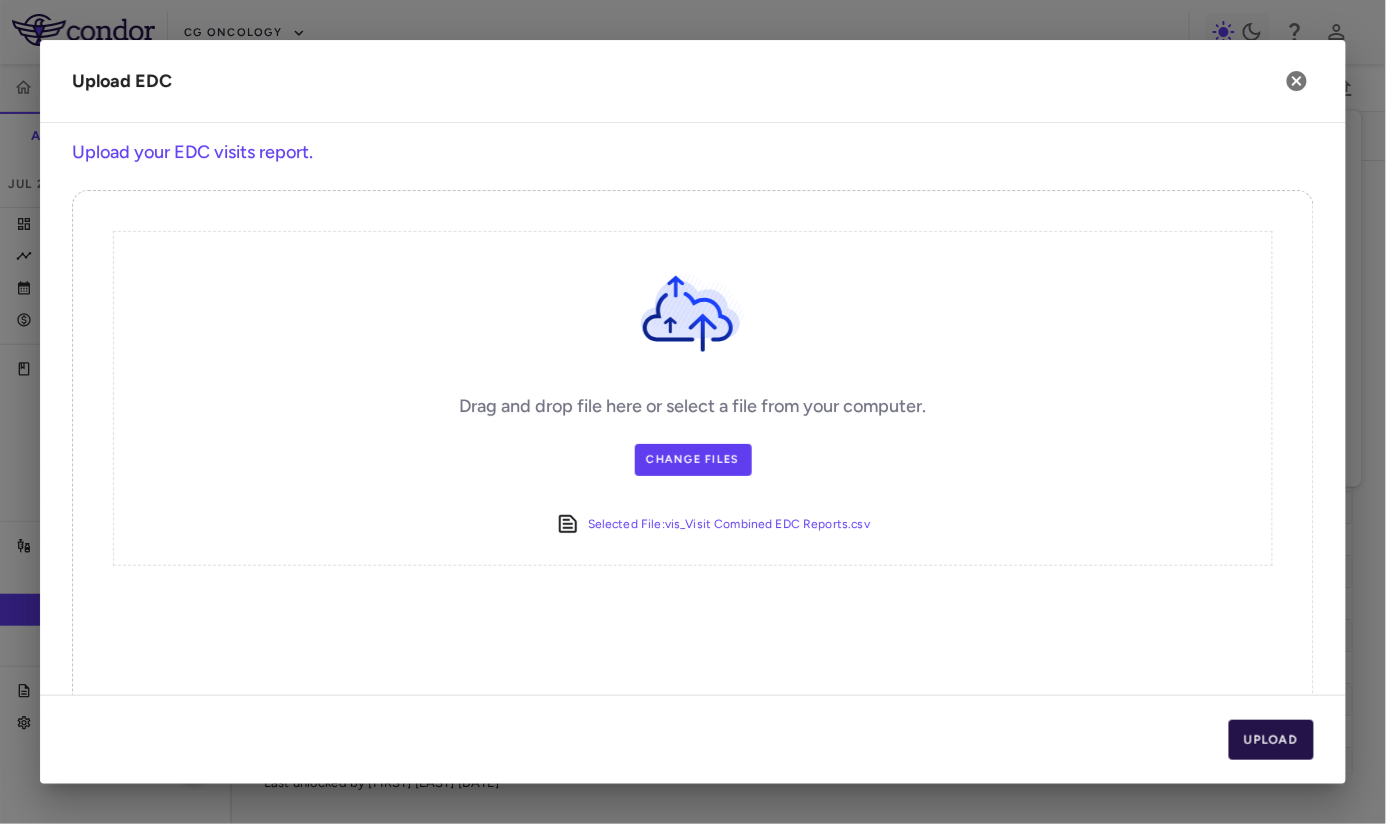click on "Upload" at bounding box center (1272, 740) 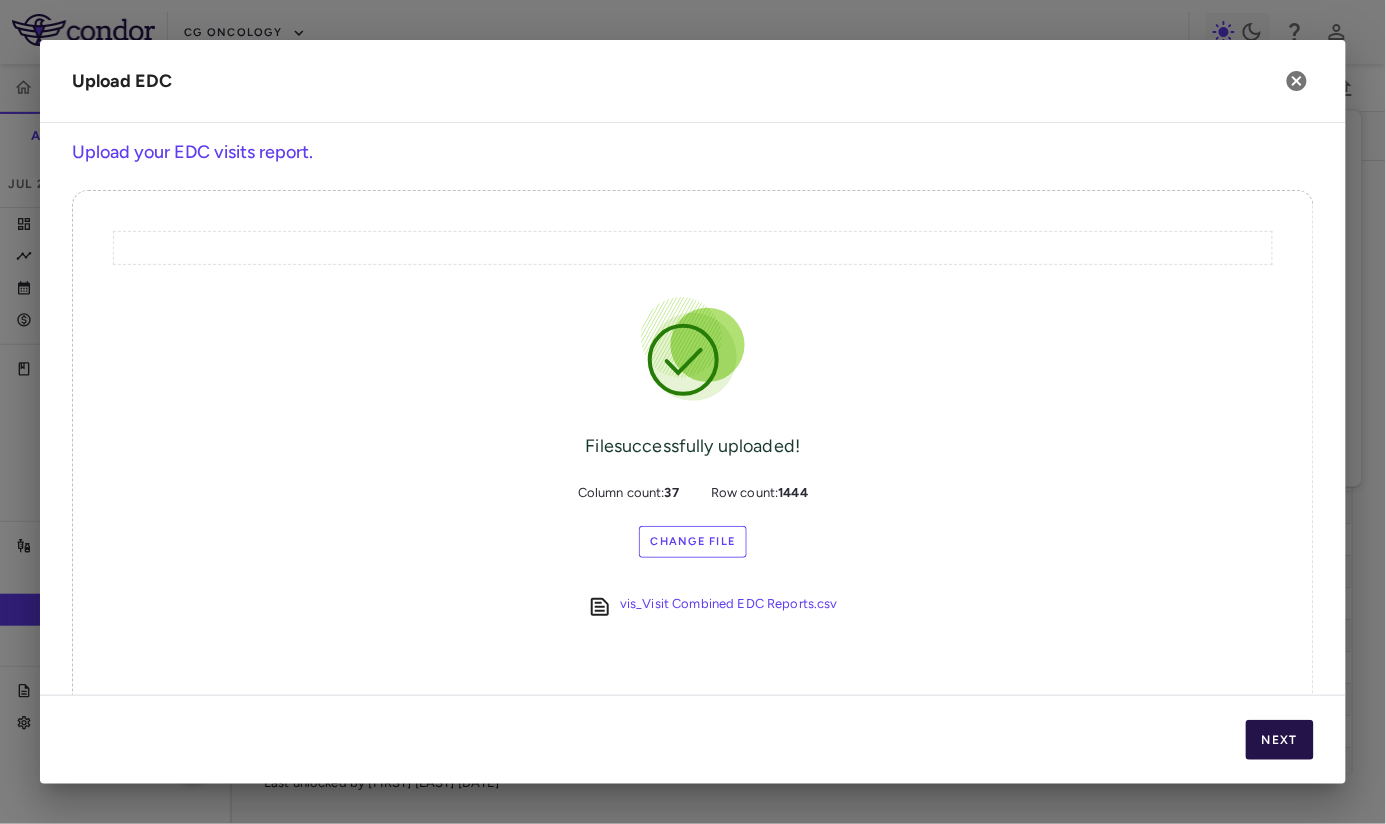 click on "Next" at bounding box center [1280, 740] 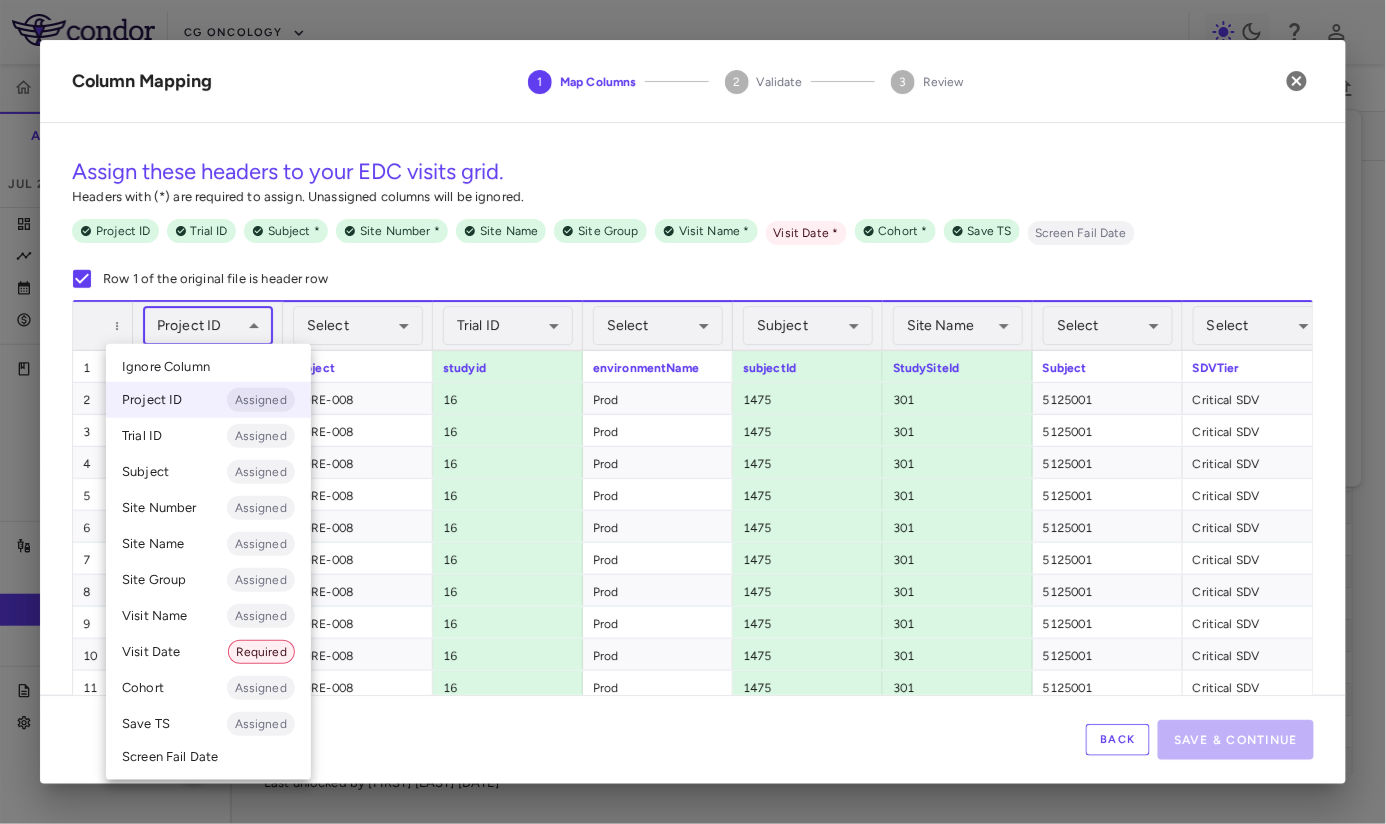 click on "Skip to sidebar Skip to main content CG Oncology CORE-008 Accruals Forecasting Jul 2025 (Open) Trial dashboard Analytics Financial close Journal entry Clinical expenses Summary CRO Catalyst Clinical Research CRO JSS Other clinical contracts Trial activity Patient activity Site & lab cost matrix Map procedures Trial files Trial settings CORE-008 High-Risk NMIBC Jul 2025 (Open) Preparer Sites Labs Manage Visits and Procedures Add Site 0 Drag here to set row groups Drag here to set column labels
Site #
0" at bounding box center (693, 412) 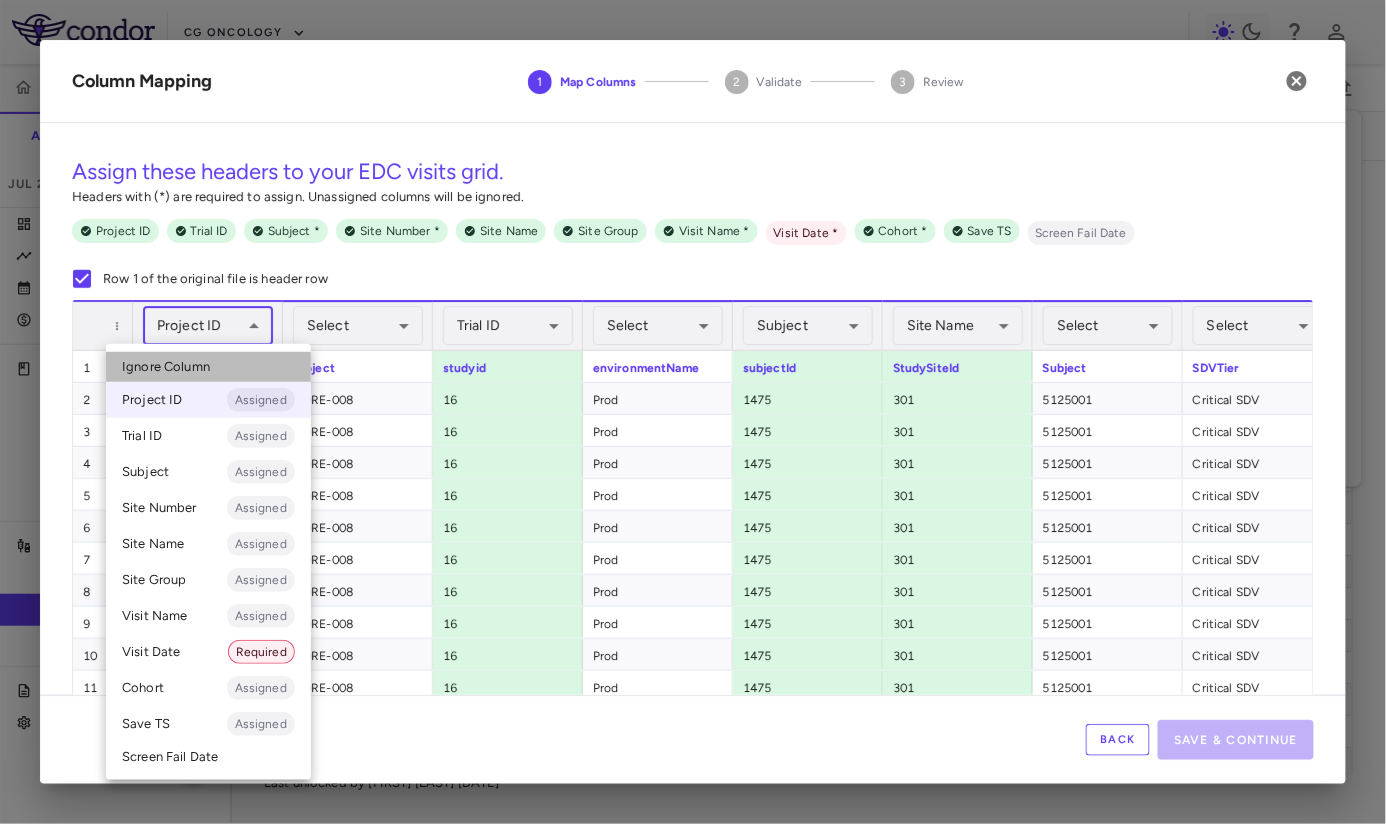 click on "Ignore Column" at bounding box center [208, 367] 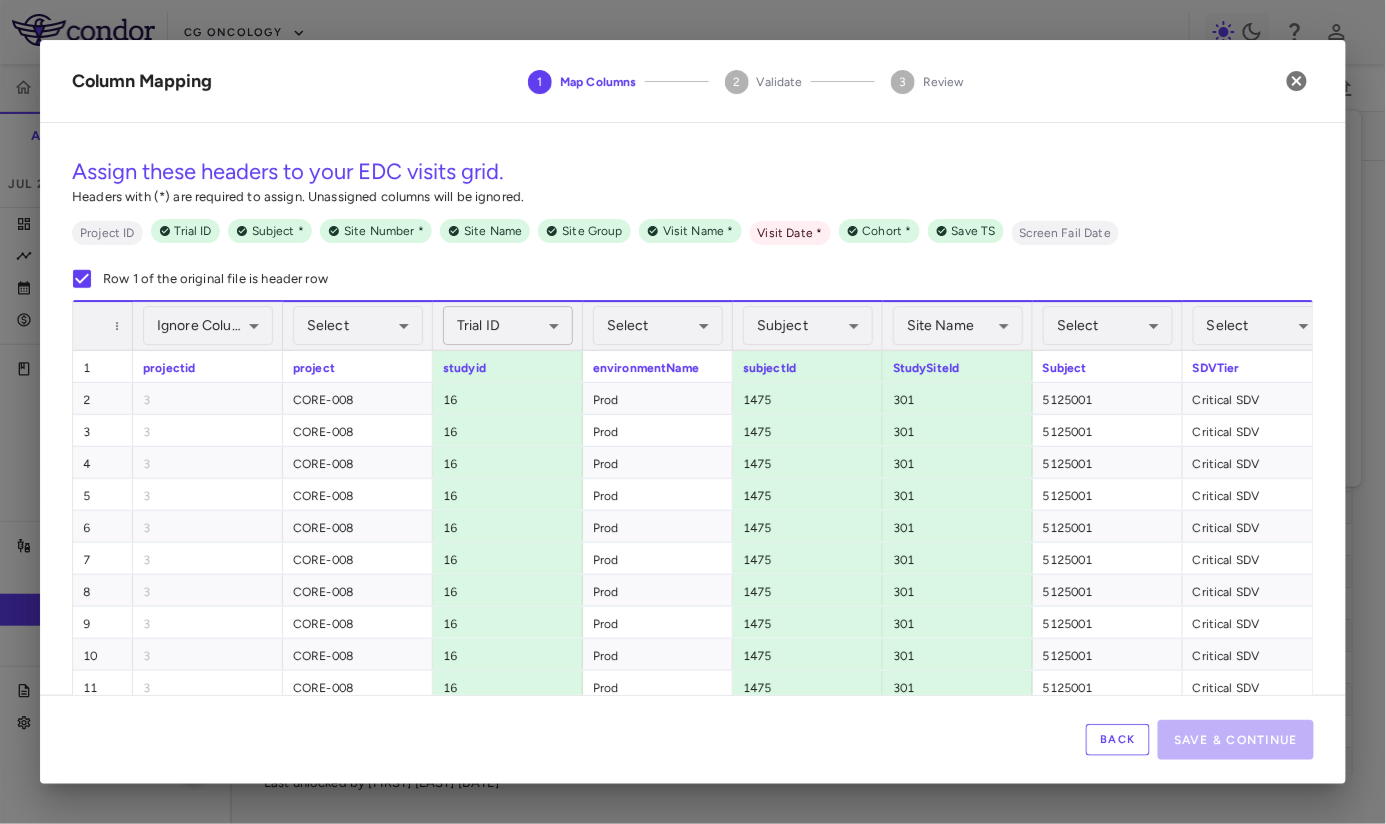 click on "Skip to sidebar Skip to main content CG Oncology CORE-008 Accruals Forecasting Jul 2025 (Open) Trial dashboard Analytics Financial close Journal entry Clinical expenses Summary CRO Catalyst Clinical Research CRO JSS Other clinical contracts Trial activity Patient activity Site & lab cost matrix Map procedures Trial files Trial settings CORE-008 High-Risk NMIBC Jul 2025 (Open) Preparer Sites Labs Manage Visits and Procedures Add Site 0 Drag here to set row groups Drag here to set column labels
Site #
0" at bounding box center (693, 412) 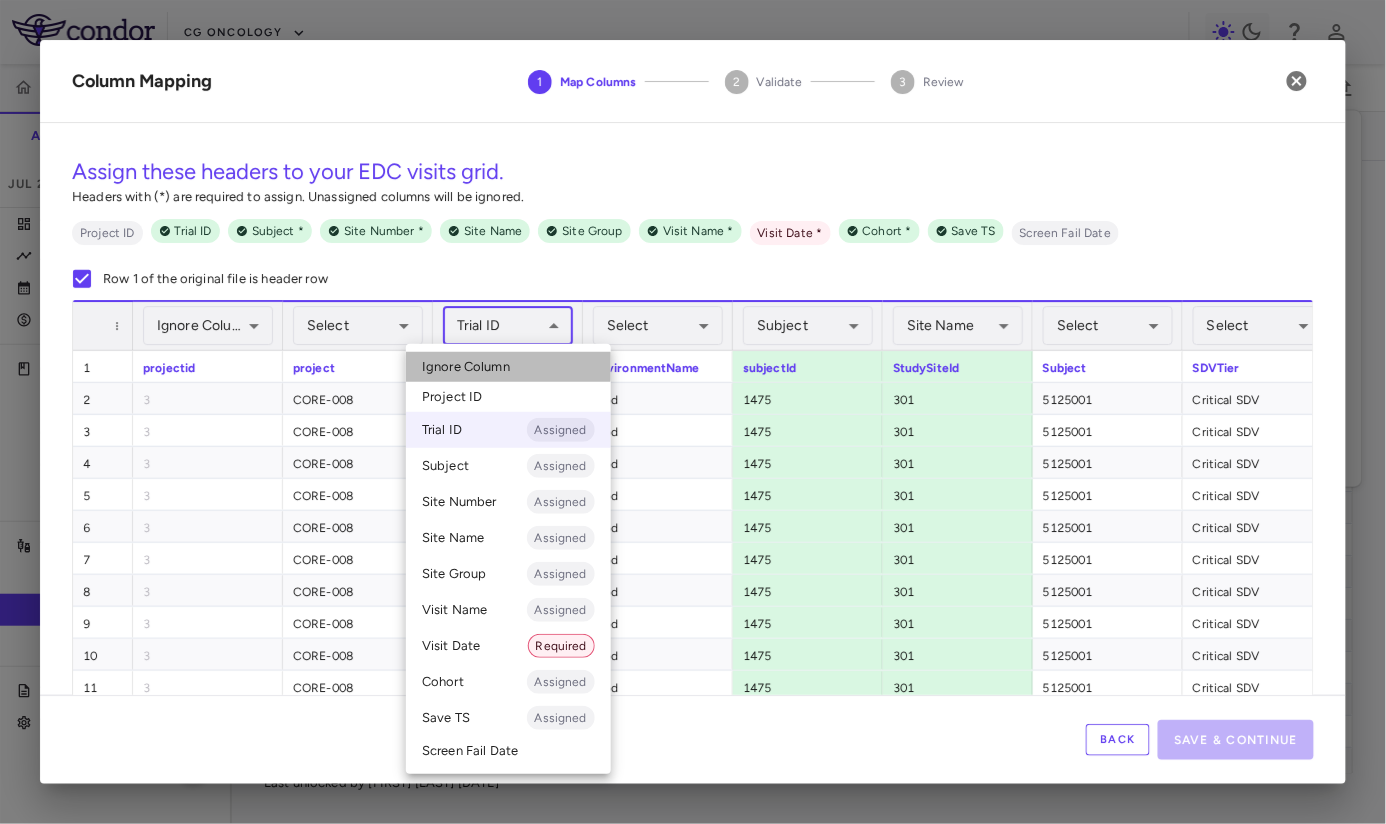 click on "Ignore Column" at bounding box center [466, 367] 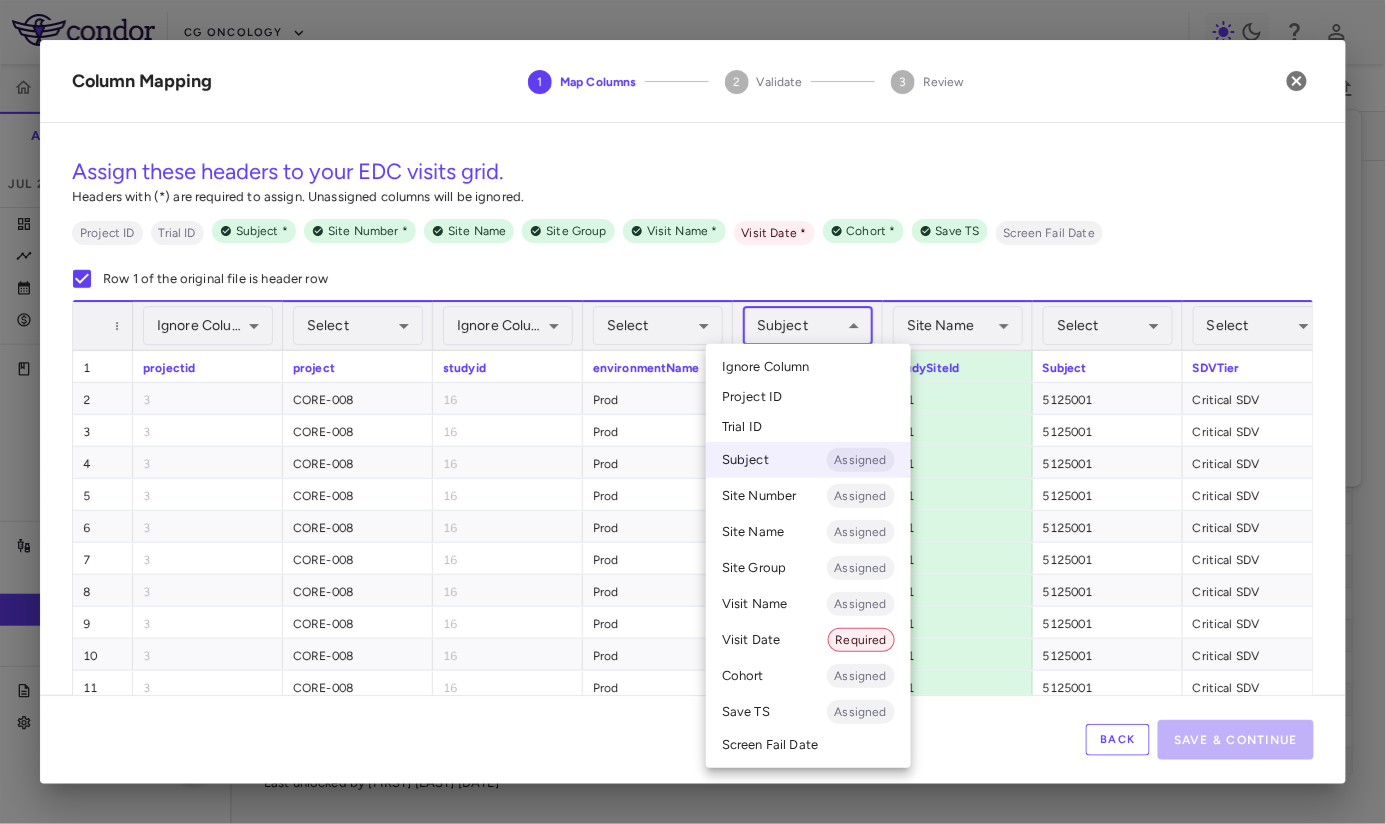 click on "Skip to sidebar Skip to main content CG Oncology CORE-008 Accruals Forecasting Jul 2025 (Open) Trial dashboard Analytics Financial close Journal entry Clinical expenses Summary CRO Catalyst Clinical Research CRO JSS Other clinical contracts Trial activity Patient activity Site & lab cost matrix Map procedures Trial files Trial settings CORE-008 High-Risk NMIBC Jul 2025 (Open) Preparer Sites Labs Manage Visits and Procedures Add Site 0 Drag here to set row groups Drag here to set column labels
Site #
0" at bounding box center [693, 412] 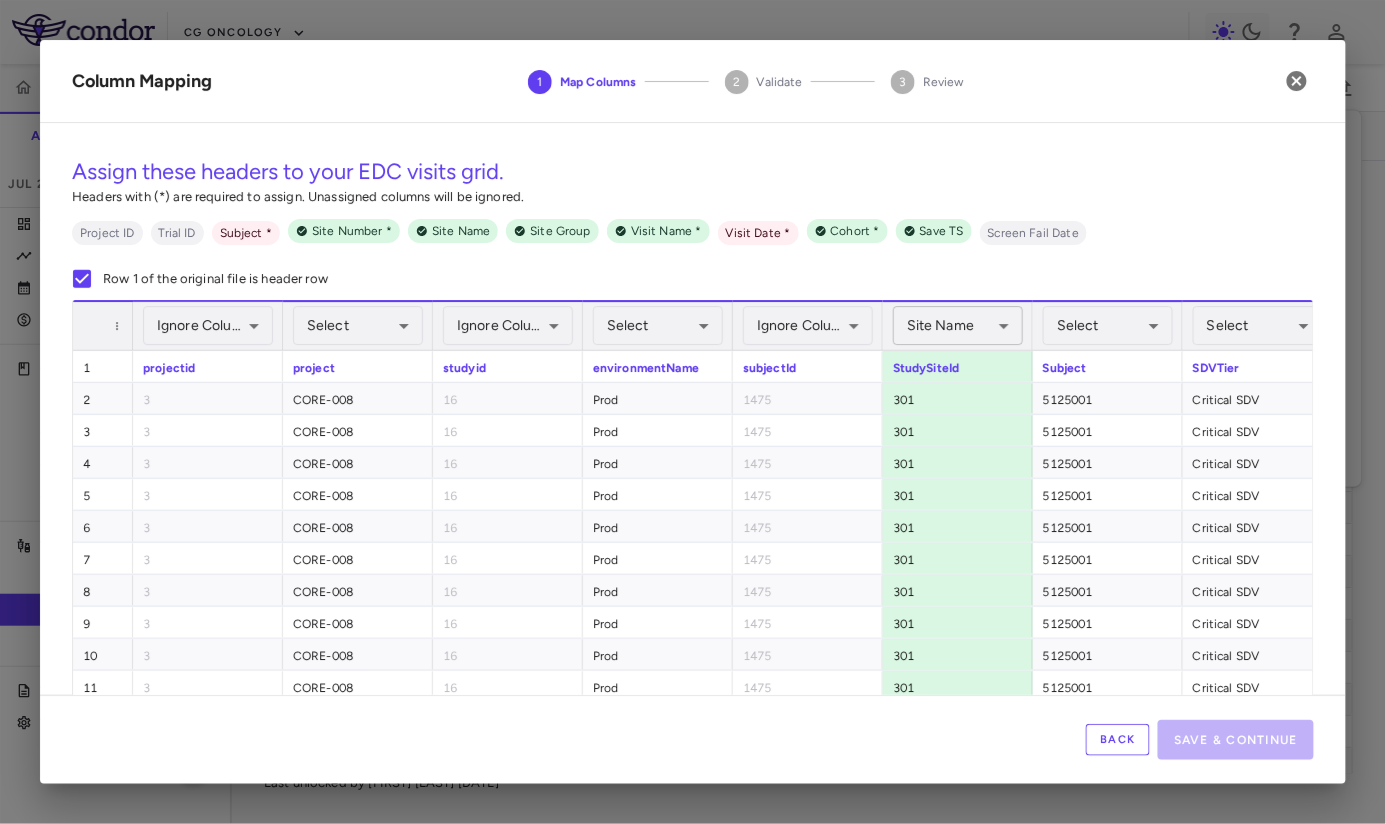 click on "Skip to sidebar Skip to main content CG Oncology CORE-008 Accruals Forecasting Jul 2025 (Open) Trial dashboard Analytics Financial close Journal entry Clinical expenses Summary CRO Catalyst Clinical Research CRO JSS Other clinical contracts Trial activity Patient activity Site & lab cost matrix Map procedures Trial files Trial settings CORE-008 High-Risk NMIBC Jul 2025 (Open) Preparer Sites Labs Manage Visits and Procedures Add Site 0 Drag here to set row groups Drag here to set column labels
Site #
0" at bounding box center (693, 412) 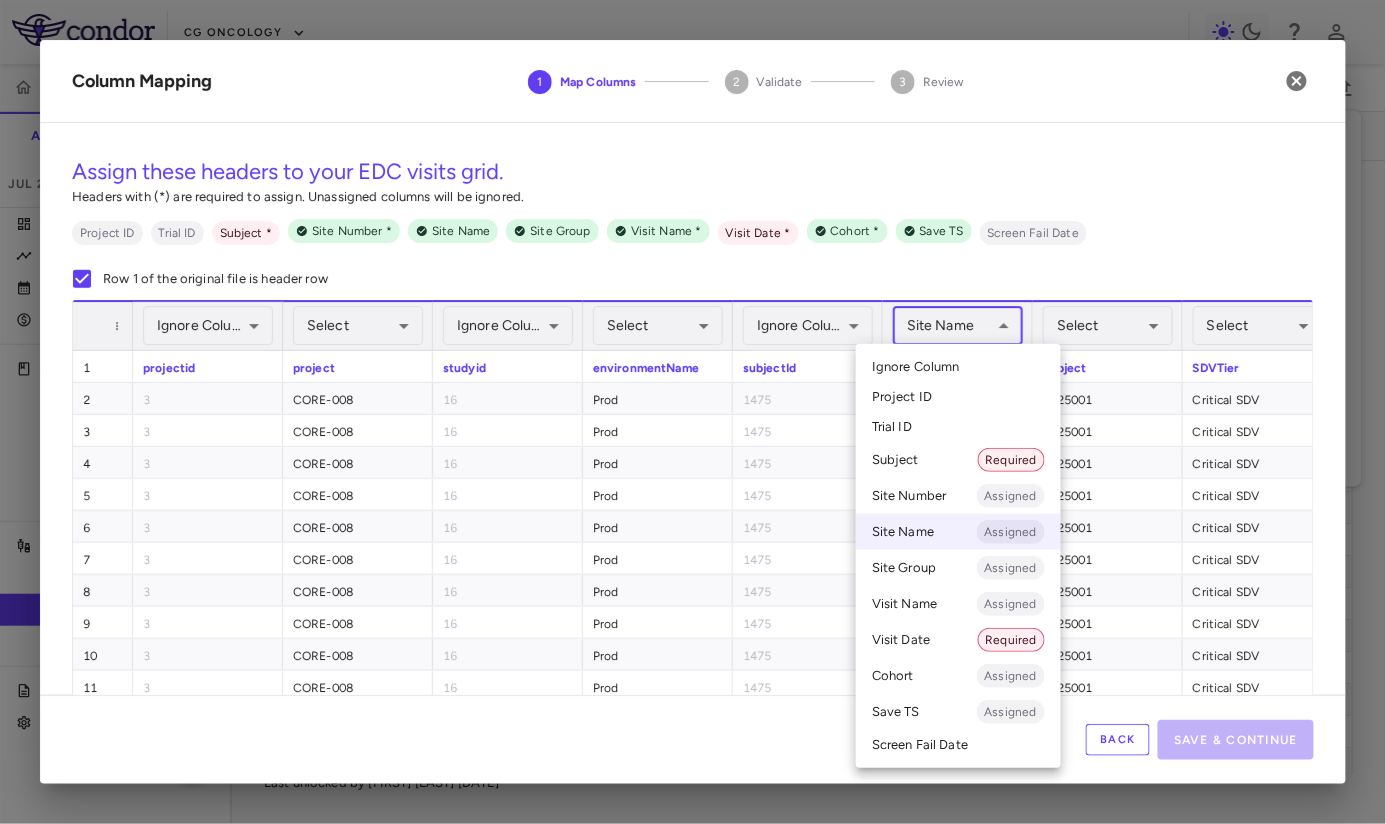 click on "Ignore Column" at bounding box center (916, 367) 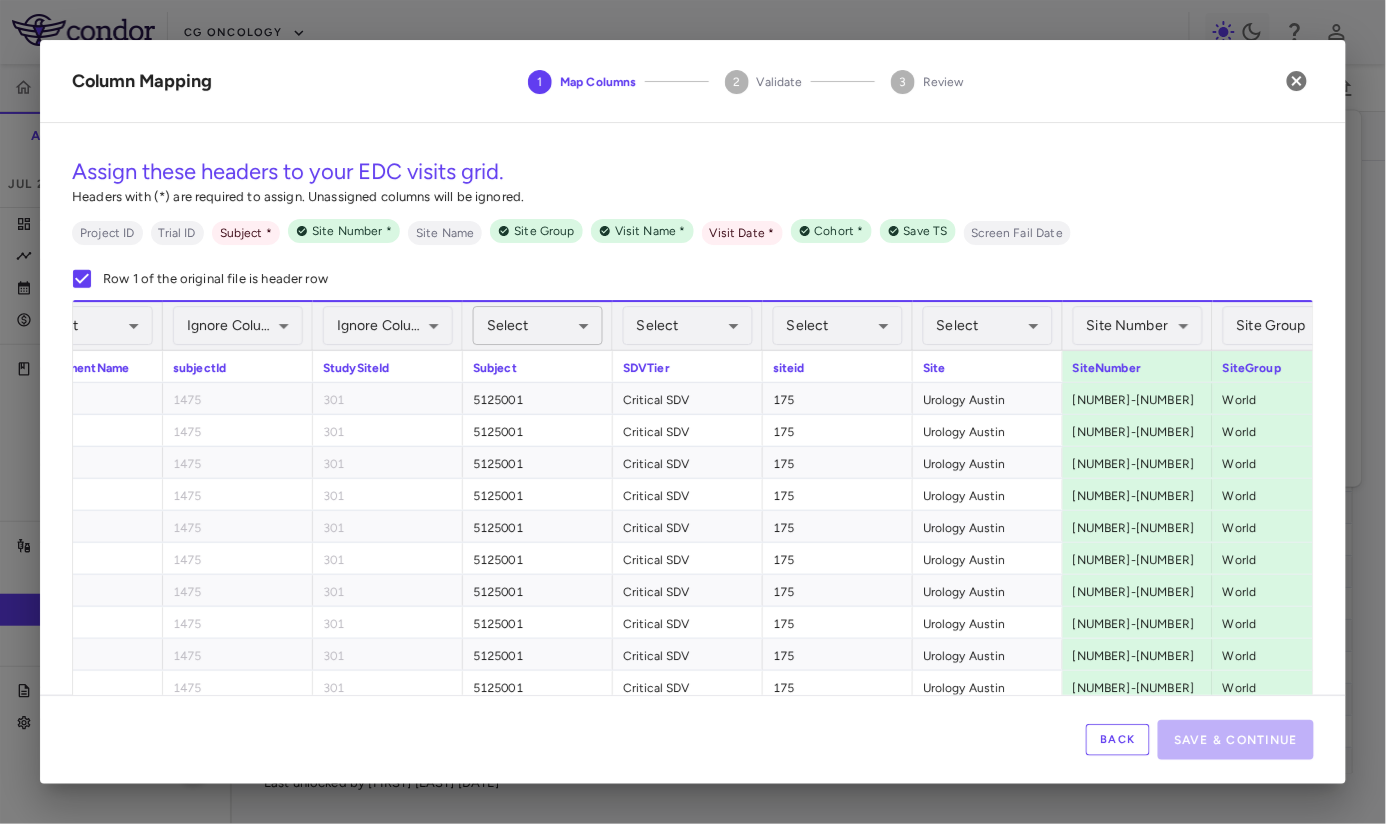 click on "Skip to sidebar Skip to main content CG Oncology CORE-008 Accruals Forecasting Jul 2025 (Open) Trial dashboard Analytics Financial close Journal entry Clinical expenses Summary CRO Catalyst Clinical Research CRO JSS Other clinical contracts Trial activity Patient activity Site & lab cost matrix Map procedures Trial files Trial settings CORE-008 High-Risk NMIBC Jul 2025 (Open) Preparer Sites Labs Manage Visits and Procedures Add Site 0 Drag here to set row groups Drag here to set column labels
Site #
0" at bounding box center (693, 412) 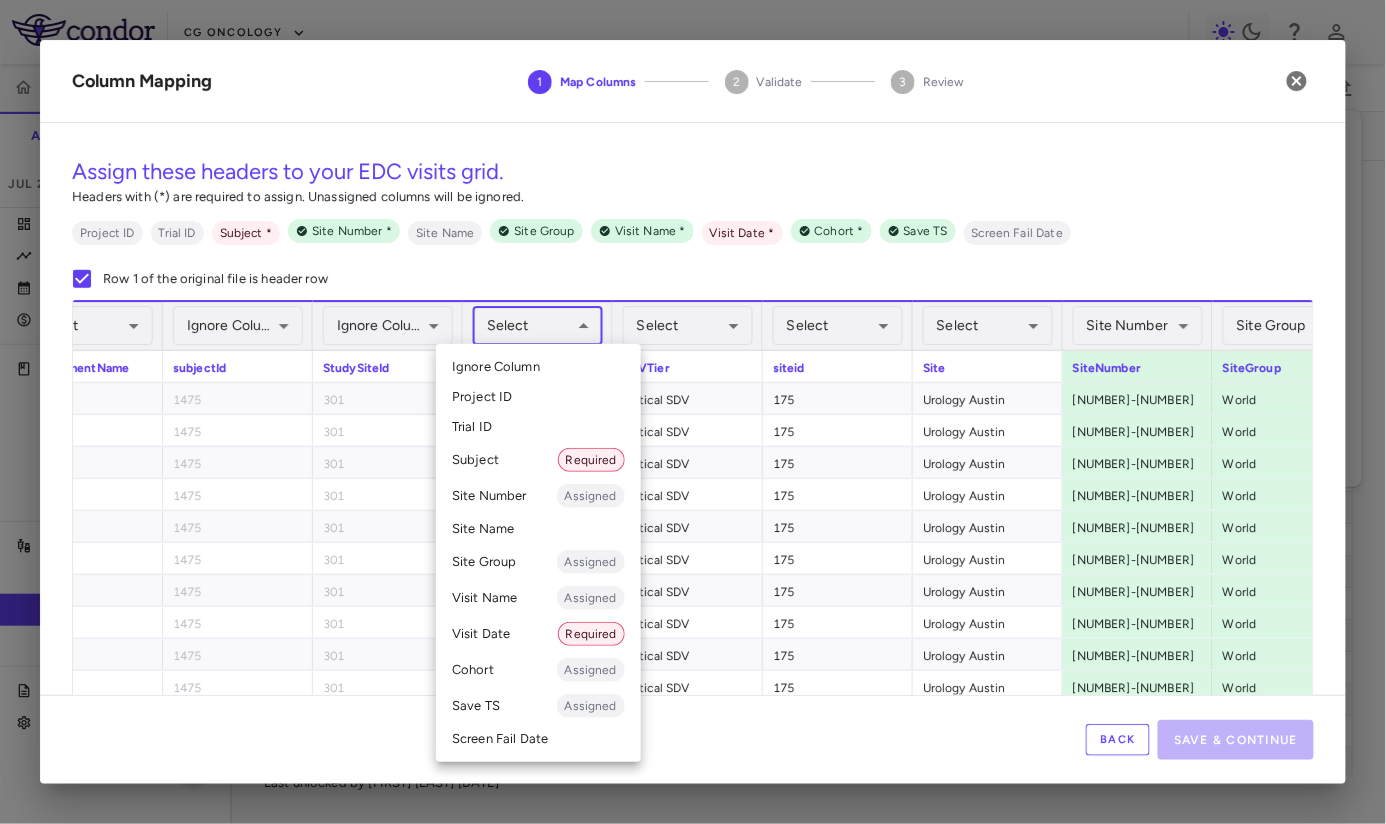 click on "Subject Required" at bounding box center (538, 460) 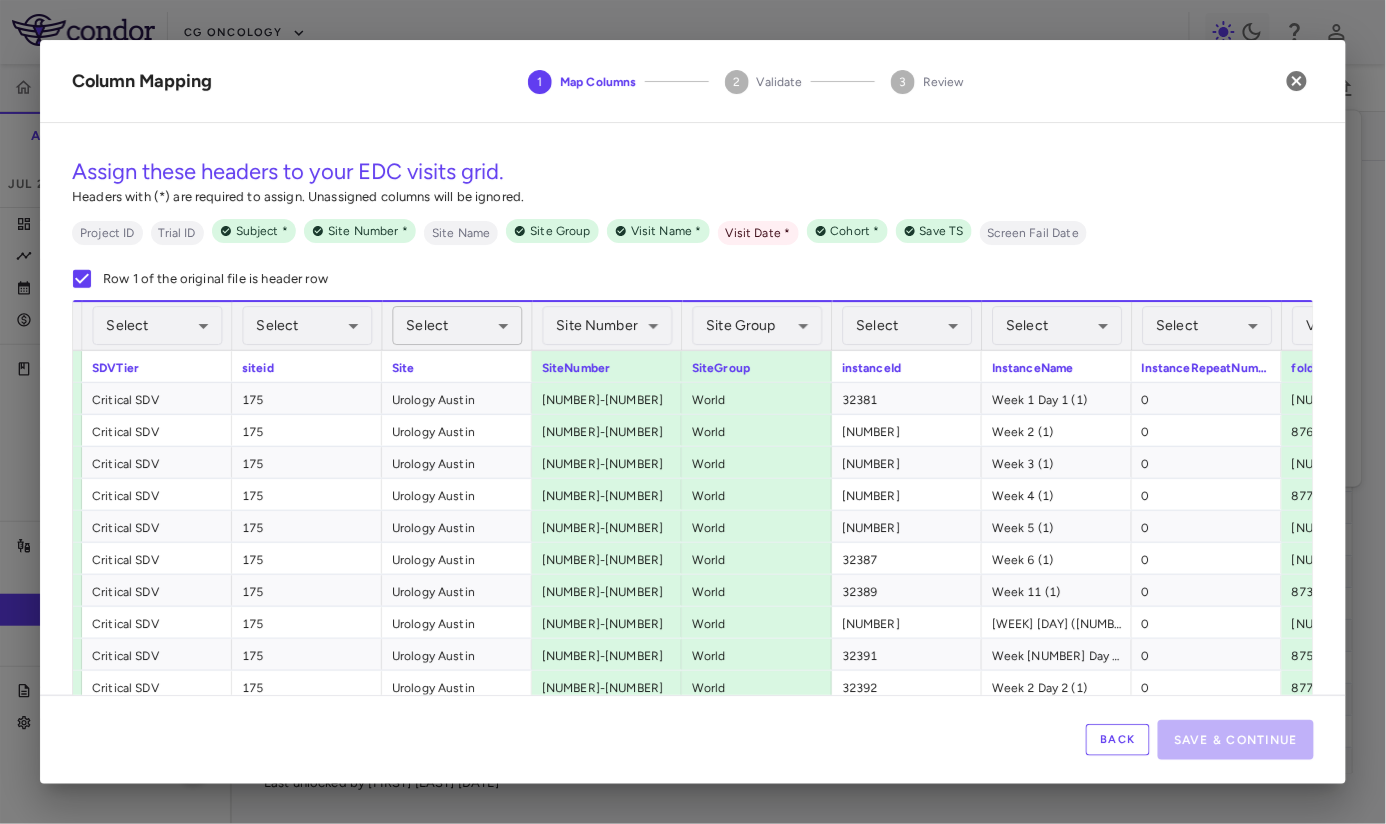 click on "Skip to sidebar Skip to main content CG Oncology CORE-008 Accruals Forecasting Jul 2025 (Open) Trial dashboard Analytics Financial close Journal entry Clinical expenses Summary CRO Catalyst Clinical Research CRO JSS Other clinical contracts Trial activity Patient activity Site & lab cost matrix Map procedures Trial files Trial settings CORE-008 High-Risk NMIBC Jul 2025 (Open) Preparer Sites Labs Manage Visits and Procedures Add Site 0 Drag here to set row groups Drag here to set column labels
Site #
0" at bounding box center (693, 412) 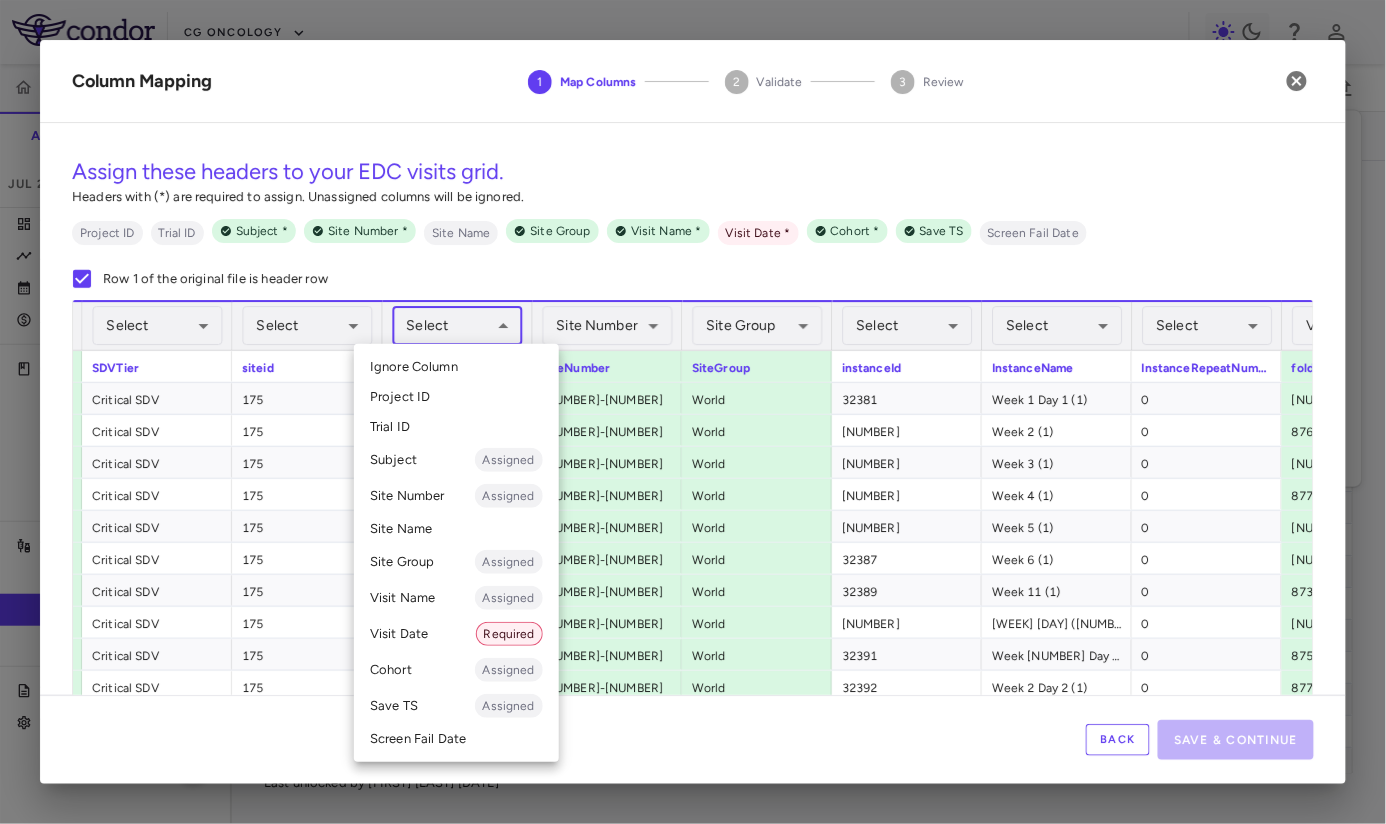 click on "Site Name" at bounding box center [456, 529] 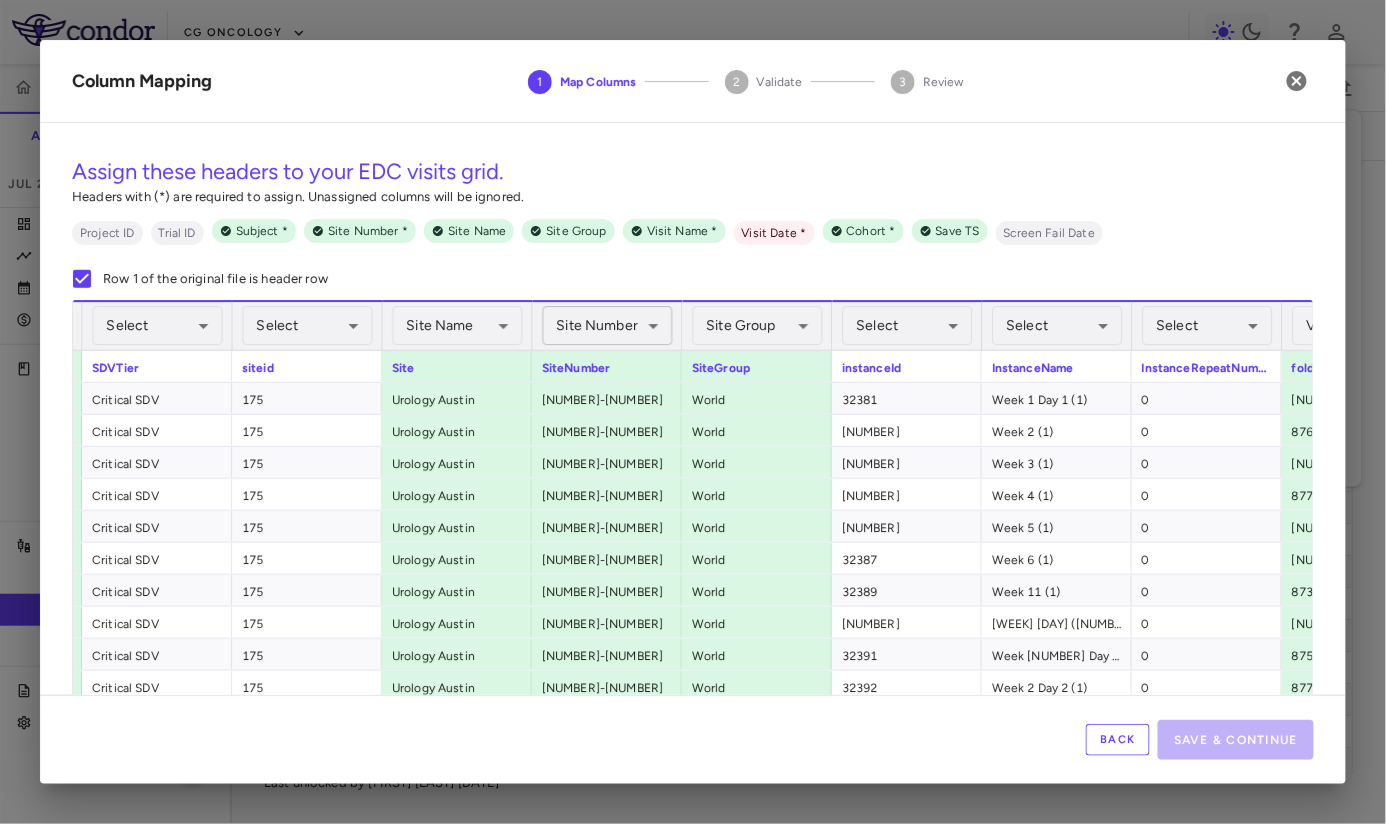 click on "Skip to sidebar Skip to main content CG Oncology CORE-008 Accruals Forecasting Jul 2025 (Open) Trial dashboard Analytics Financial close Journal entry Clinical expenses Summary CRO Catalyst Clinical Research CRO JSS Other clinical contracts Trial activity Patient activity Site & lab cost matrix Map procedures Trial files Trial settings CORE-008 High-Risk NMIBC Jul 2025 (Open) Preparer Sites Labs Manage Visits and Procedures Add Site 0 Drag here to set row groups Drag here to set column labels
Site #
0" at bounding box center [693, 412] 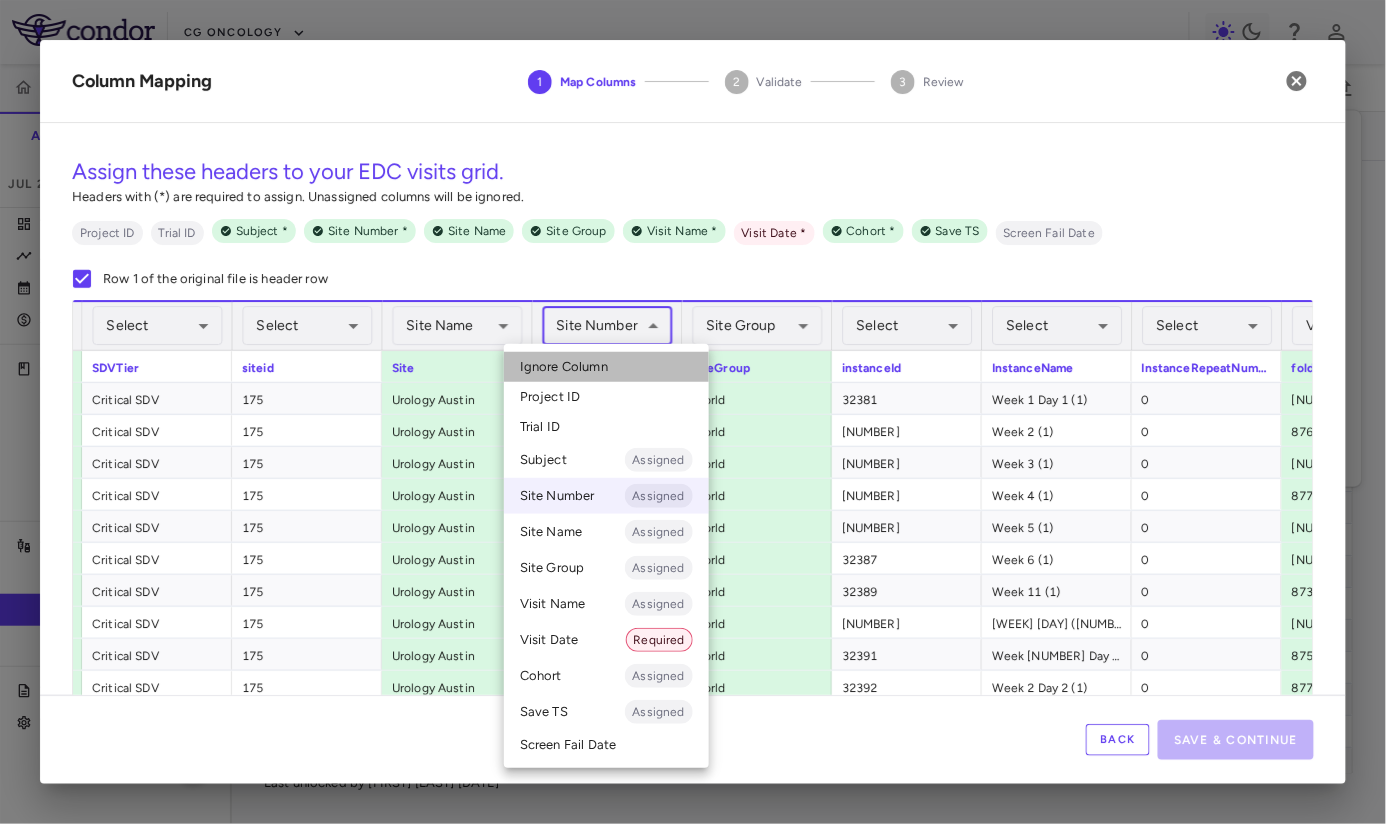 click on "Ignore Column" at bounding box center [606, 367] 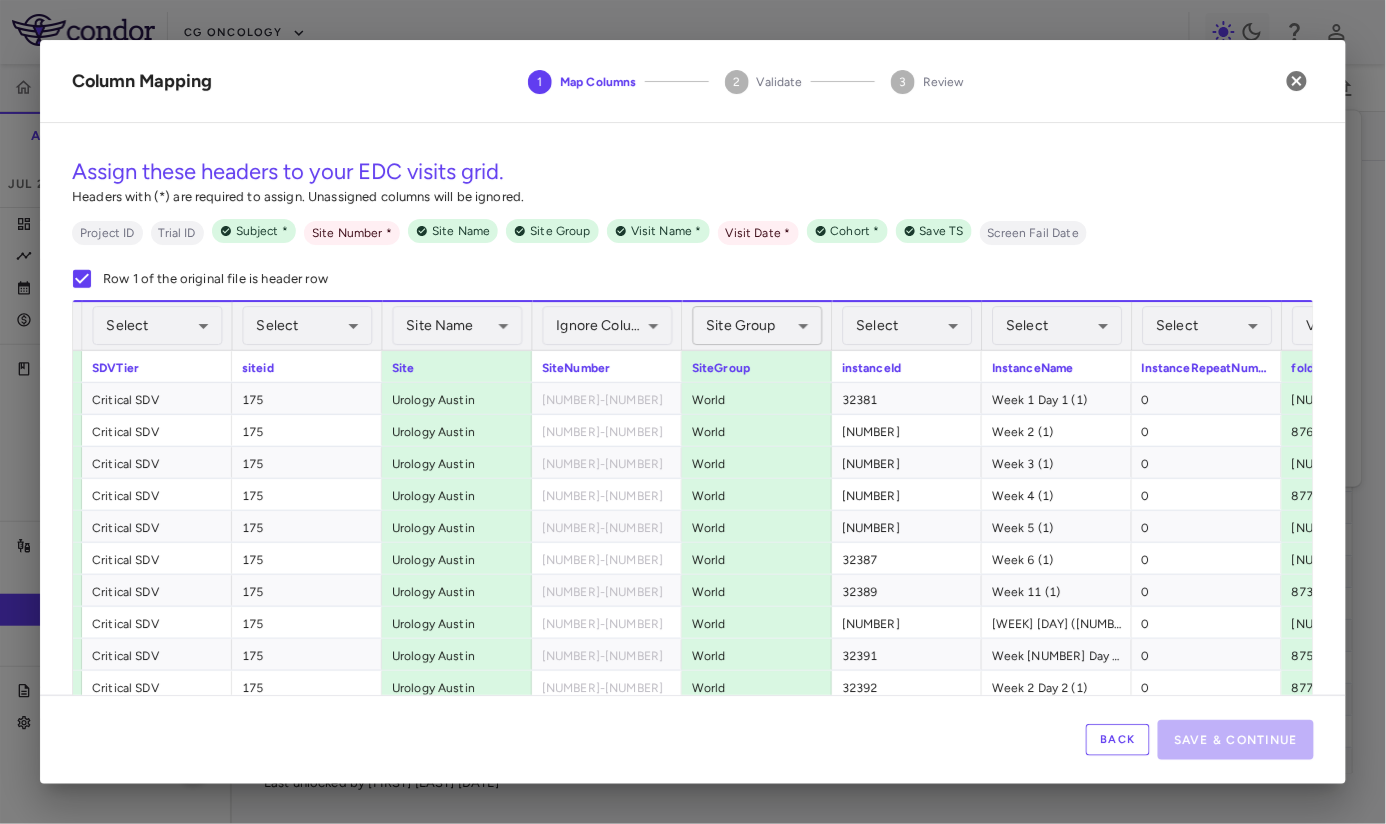 click on "Skip to sidebar Skip to main content CG Oncology CORE-008 Accruals Forecasting Jul 2025 (Open) Trial dashboard Analytics Financial close Journal entry Clinical expenses Summary CRO Catalyst Clinical Research CRO JSS Other clinical contracts Trial activity Patient activity Site & lab cost matrix Map procedures Trial files Trial settings CORE-008 High-Risk NMIBC Jul 2025 (Open) Preparer Sites Labs Manage Visits and Procedures Add Site 0 Drag here to set row groups Drag here to set column labels
Site #
0" at bounding box center [693, 412] 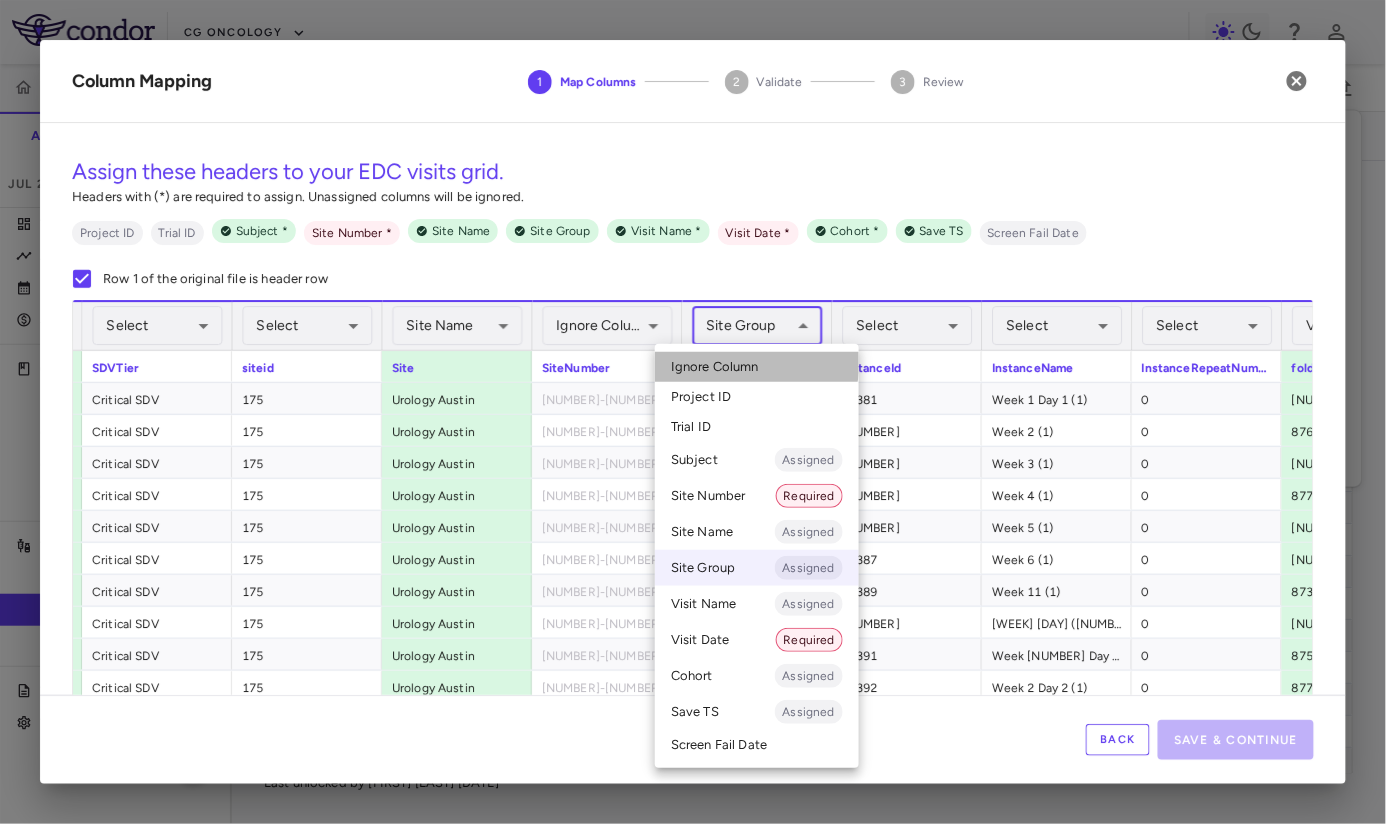 click on "Ignore Column" at bounding box center (715, 367) 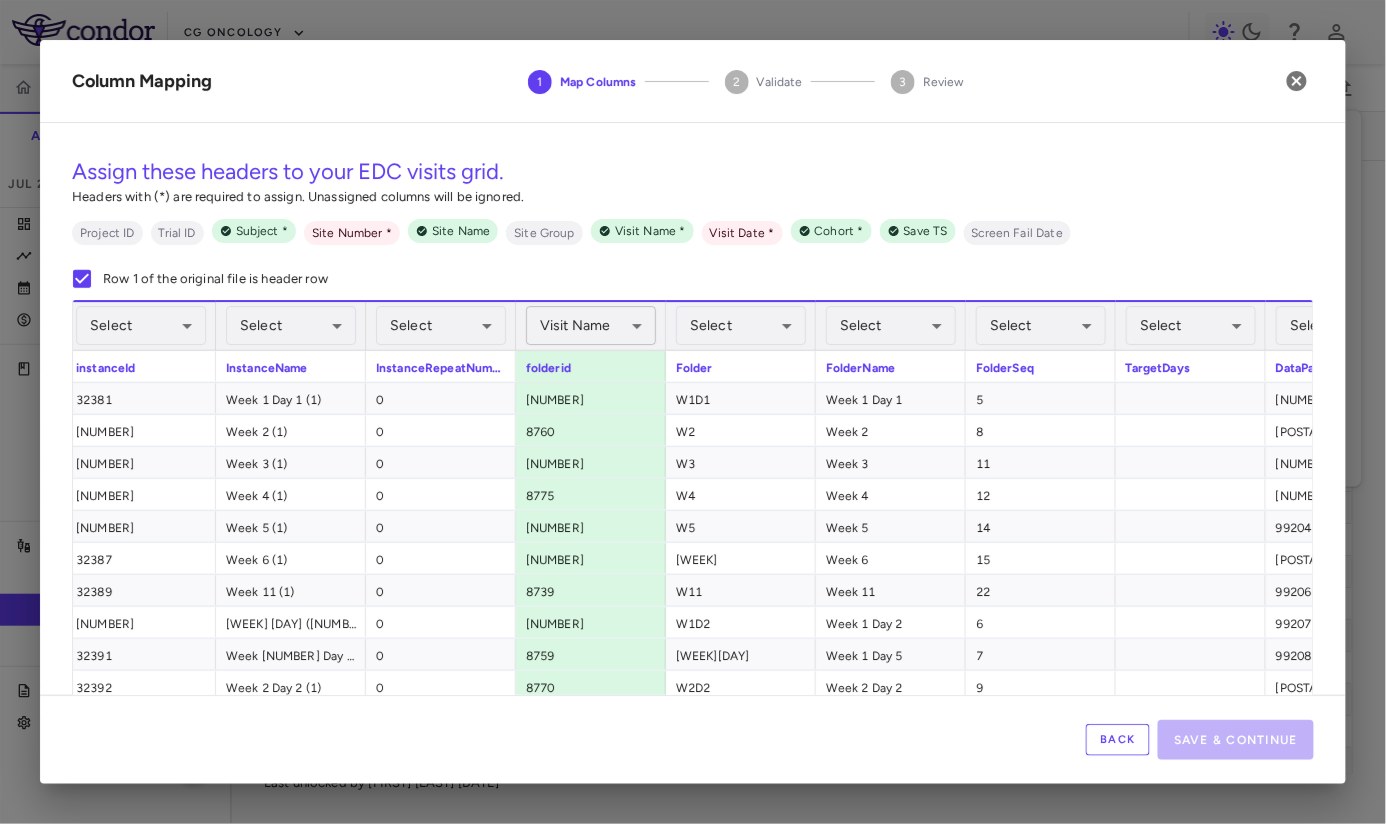 click on "Skip to sidebar Skip to main content CG Oncology CORE-008 Accruals Forecasting Jul 2025 (Open) Trial dashboard Analytics Financial close Journal entry Clinical expenses Summary CRO Catalyst Clinical Research CRO JSS Other clinical contracts Trial activity Patient activity Site & lab cost matrix Map procedures Trial files Trial settings CORE-008 High-Risk NMIBC Jul 2025 (Open) Preparer Sites Labs Manage Visits and Procedures Add Site 0 Drag here to set row groups Drag here to set column labels
Site #
0" at bounding box center (693, 412) 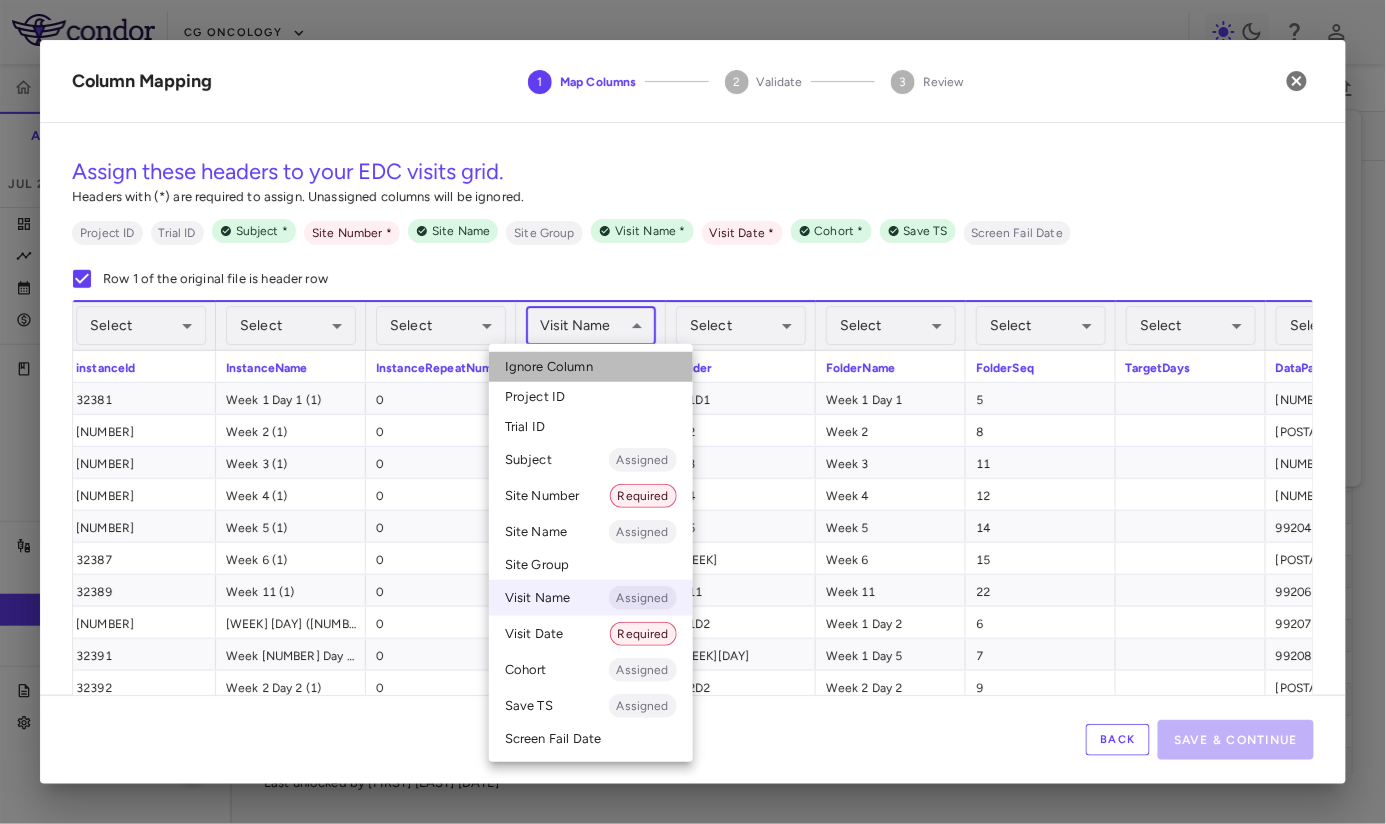 click on "Ignore Column" at bounding box center [591, 367] 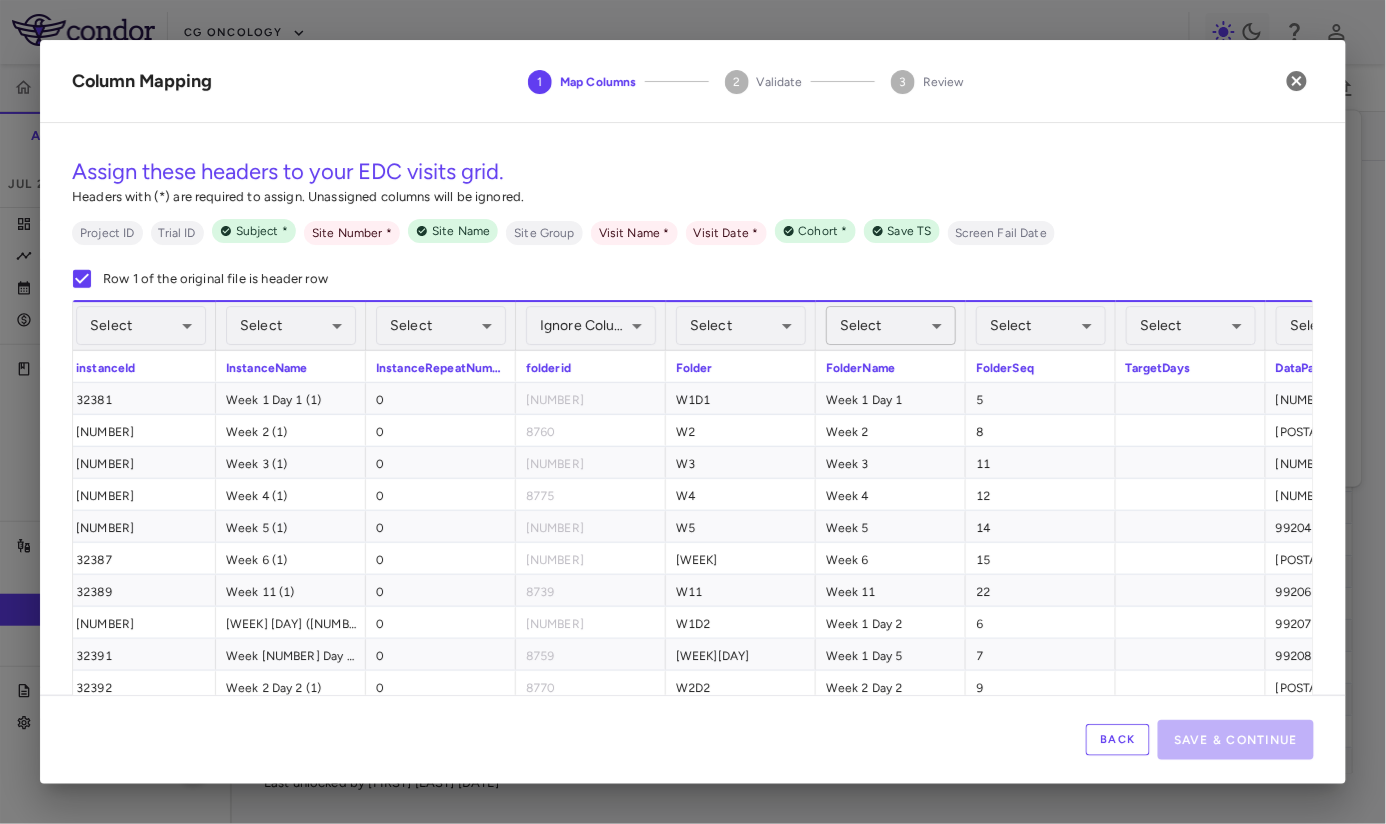 click on "Skip to sidebar Skip to main content CG Oncology CORE-008 Accruals Forecasting Jul 2025 (Open) Trial dashboard Analytics Financial close Journal entry Clinical expenses Summary CRO Catalyst Clinical Research CRO JSS Other clinical contracts Trial activity Patient activity Site & lab cost matrix Map procedures Trial files Trial settings CORE-008 High-Risk NMIBC Jul 2025 (Open) Preparer Sites Labs Manage Visits and Procedures Add Site 0 Drag here to set row groups Drag here to set column labels
Site #
0" at bounding box center [693, 412] 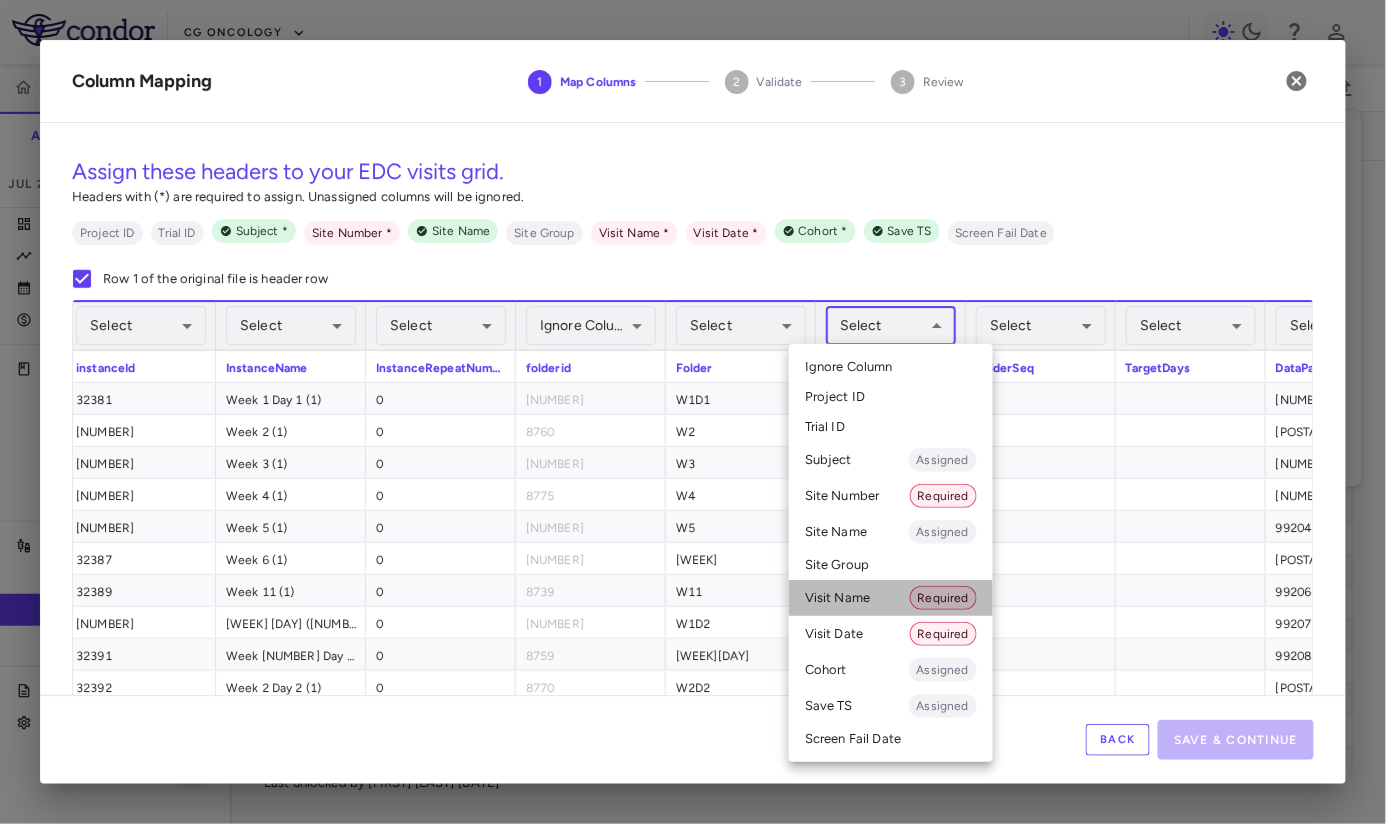 click on "Visit Name Required" at bounding box center [891, 598] 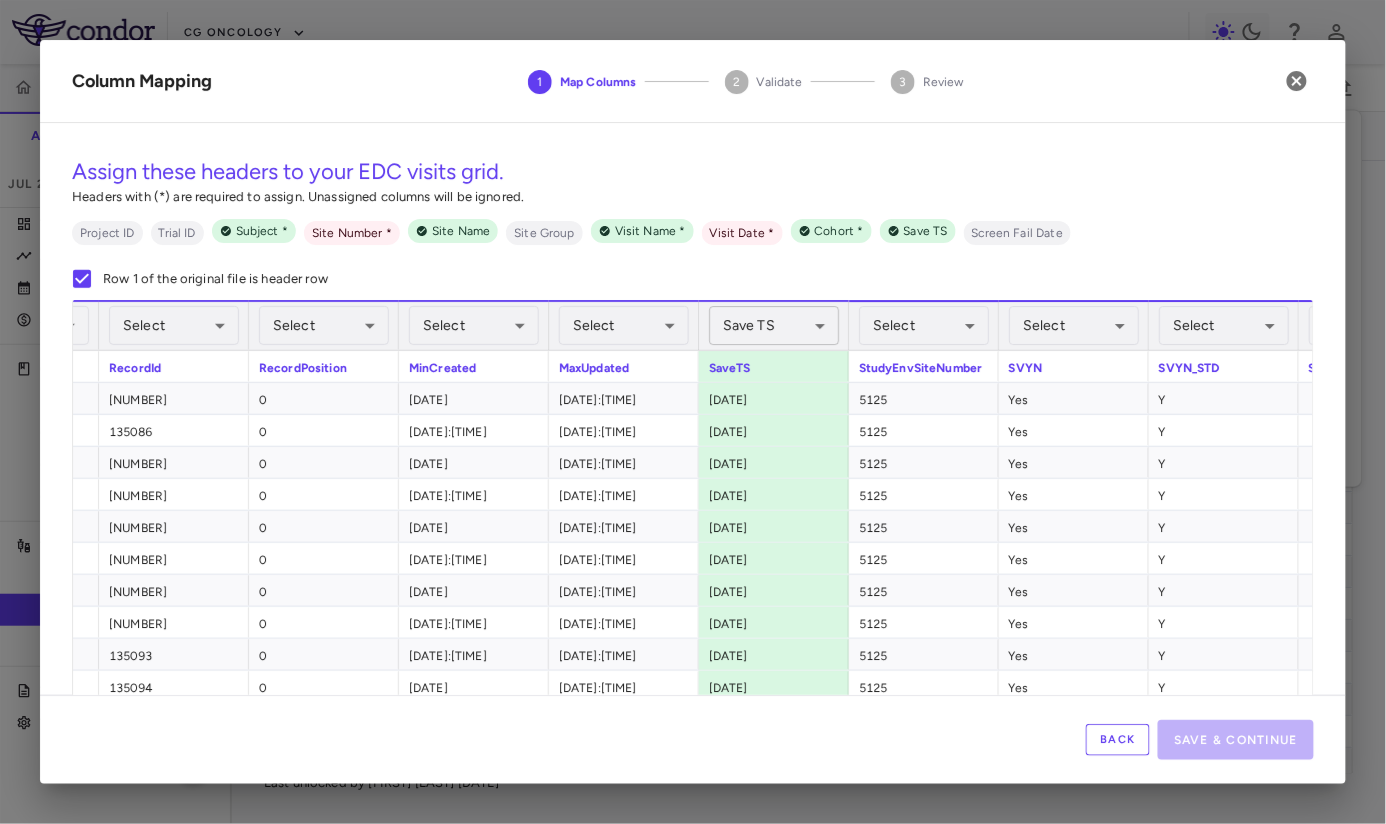 click on "Skip to sidebar Skip to main content CG Oncology CORE-008 Accruals Forecasting Jul 2025 (Open) Trial dashboard Analytics Financial close Journal entry Clinical expenses Summary CRO Catalyst Clinical Research CRO JSS Other clinical contracts Trial activity Patient activity Site & lab cost matrix Map procedures Trial files Trial settings CORE-008 High-Risk NMIBC Jul 2025 (Open) Preparer Sites Labs Manage Visits and Procedures Add Site 0 Drag here to set row groups Drag here to set column labels
Site #
0" at bounding box center (693, 412) 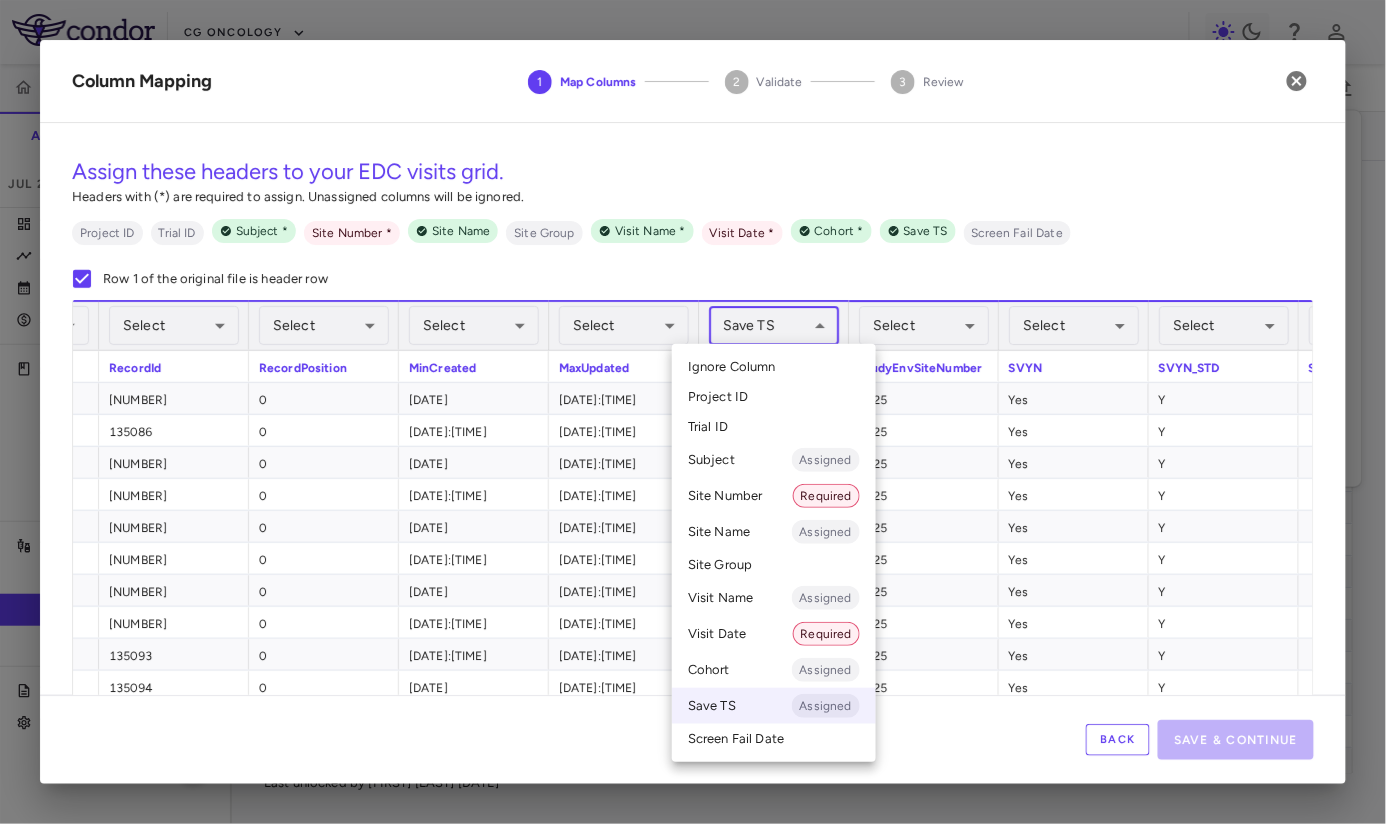 click on "Ignore Column" at bounding box center (774, 367) 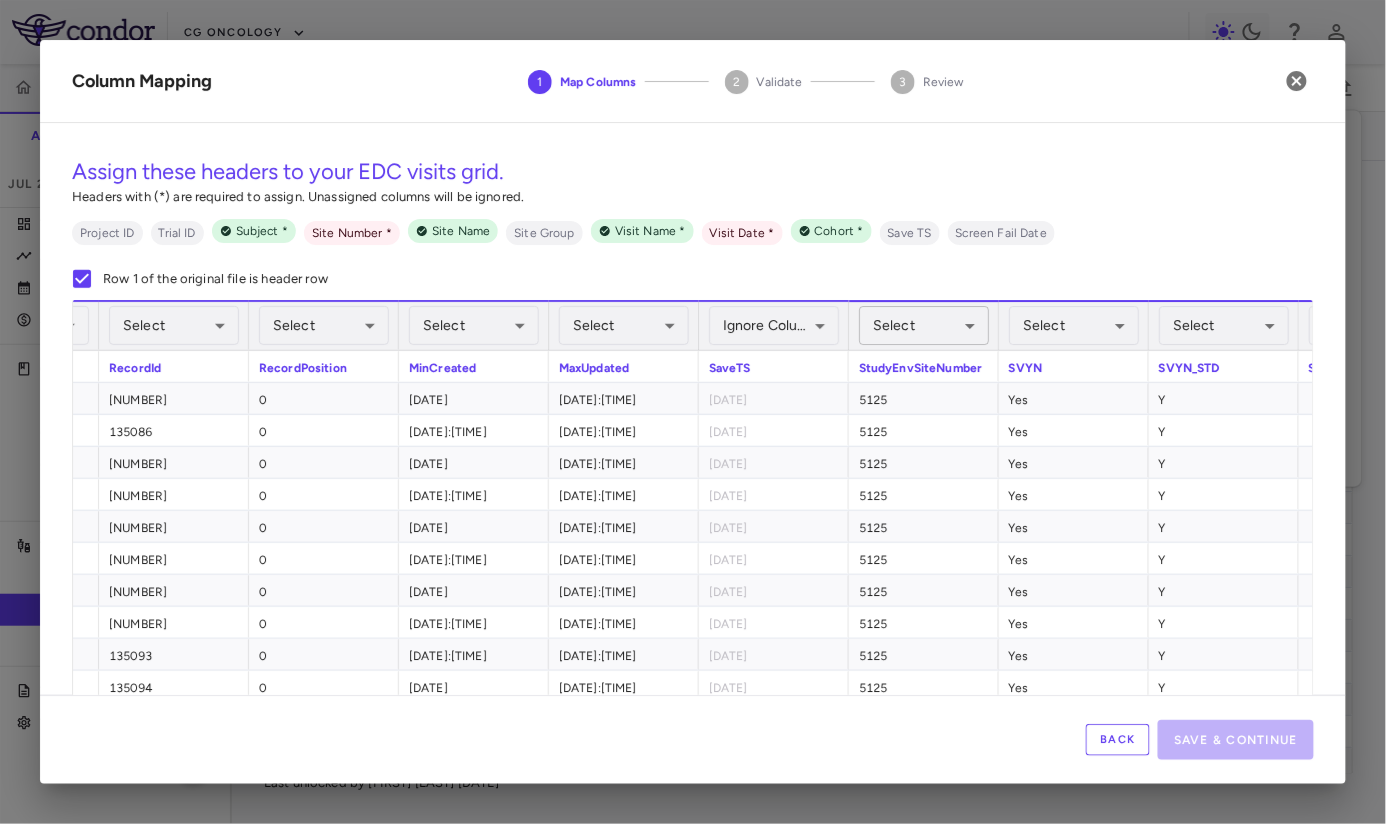 click on "Skip to sidebar Skip to main content CG Oncology CORE-008 Accruals Forecasting Jul 2025 (Open) Trial dashboard Analytics Financial close Journal entry Clinical expenses Summary CRO Catalyst Clinical Research CRO JSS Other clinical contracts Trial activity Patient activity Site & lab cost matrix Map procedures Trial files Trial settings CORE-008 High-Risk NMIBC Jul 2025 (Open) Preparer Sites Labs Manage Visits and Procedures Add Site 0 Drag here to set row groups Drag here to set column labels
Site #
0" at bounding box center [693, 412] 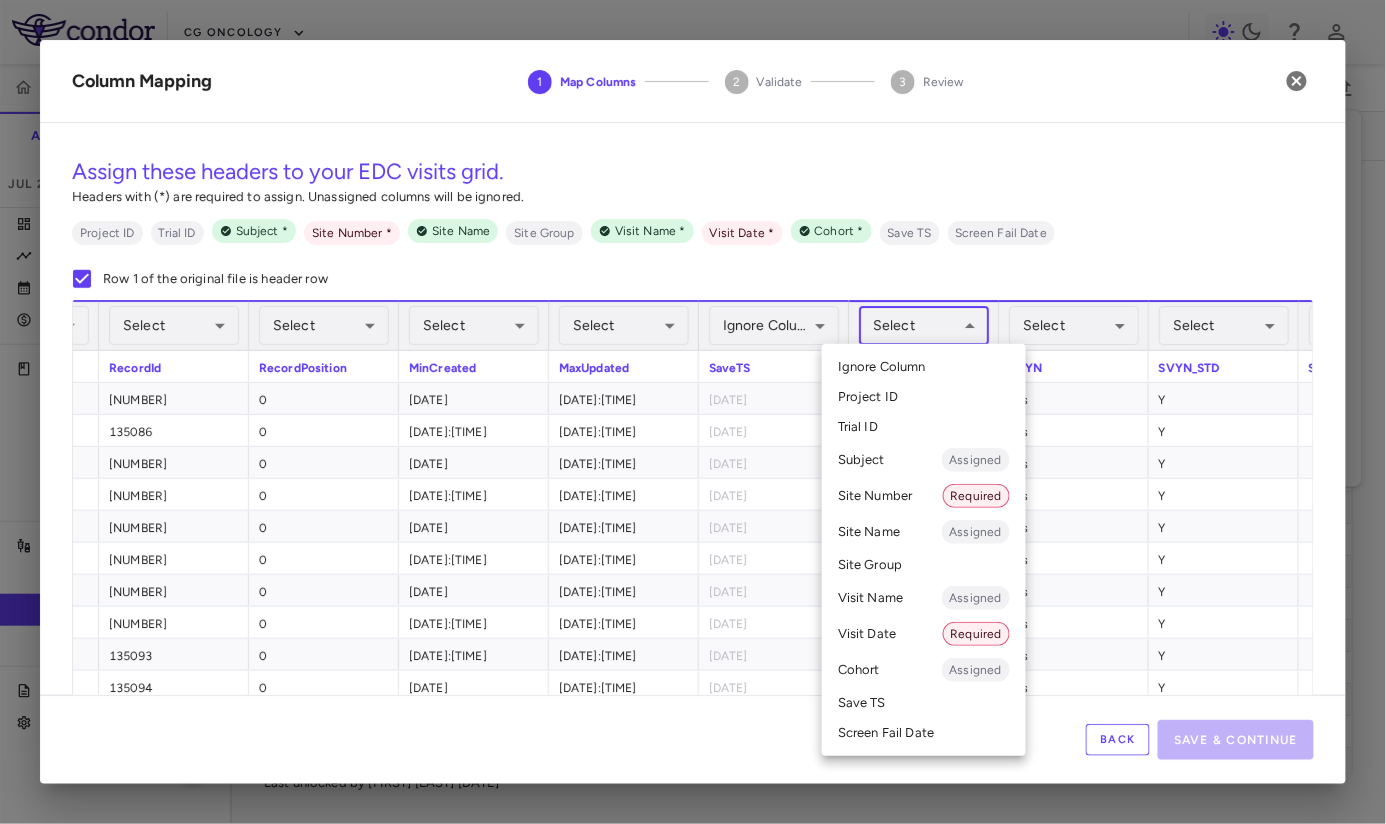 click on "Site Number Required" at bounding box center (924, 496) 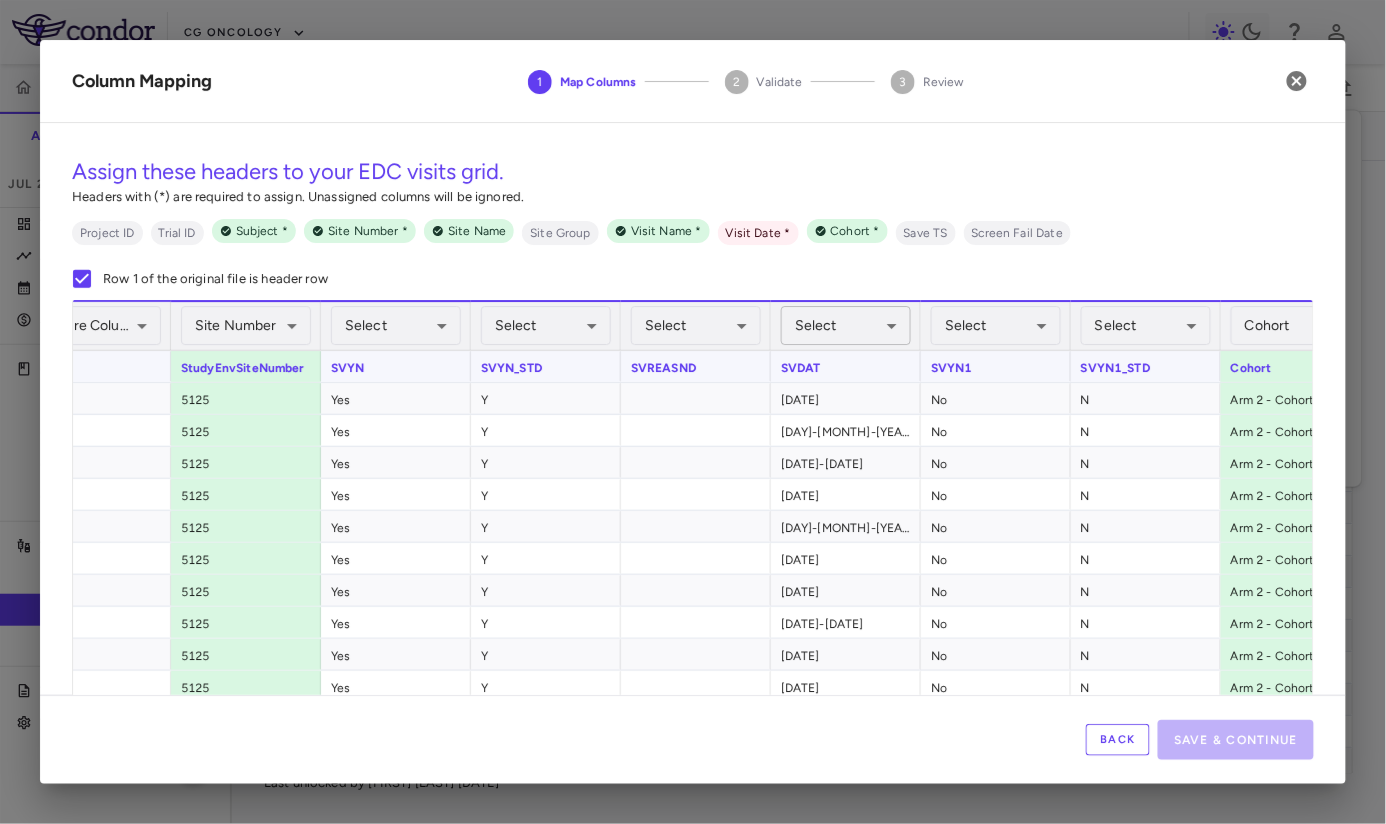click on "Skip to sidebar Skip to main content CG Oncology CORE-008 Accruals Forecasting Jul 2025 (Open) Trial dashboard Analytics Financial close Journal entry Clinical expenses Summary CRO Catalyst Clinical Research CRO JSS Other clinical contracts Trial activity Patient activity Site & lab cost matrix Map procedures Trial files Trial settings CORE-008 High-Risk NMIBC Jul 2025 (Open) Preparer Sites Labs Manage Visits and Procedures Add Site 0 Drag here to set row groups Drag here to set column labels
Site #
0" at bounding box center [693, 412] 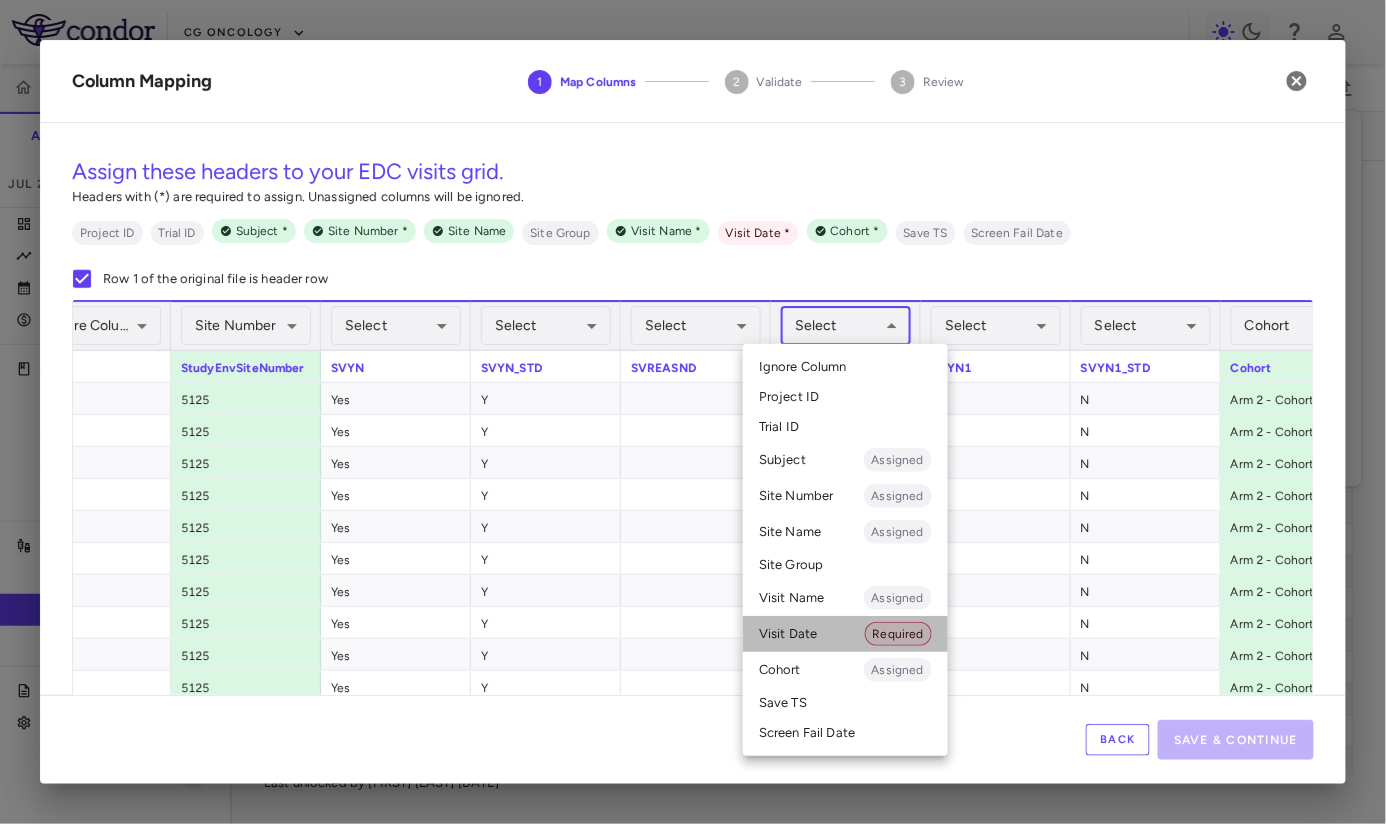 click on "Visit Date Required" at bounding box center [845, 634] 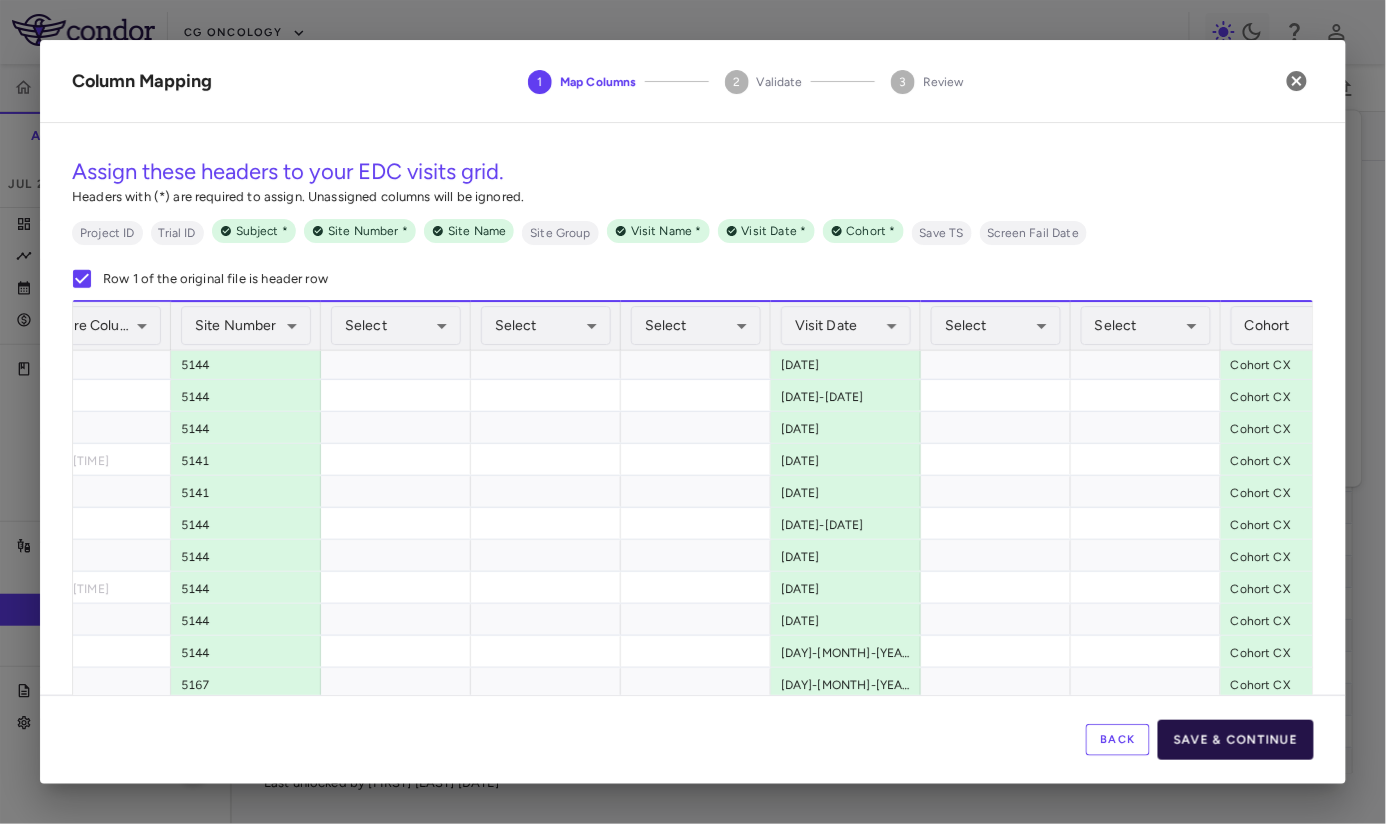 click on "Save & Continue" at bounding box center (1236, 740) 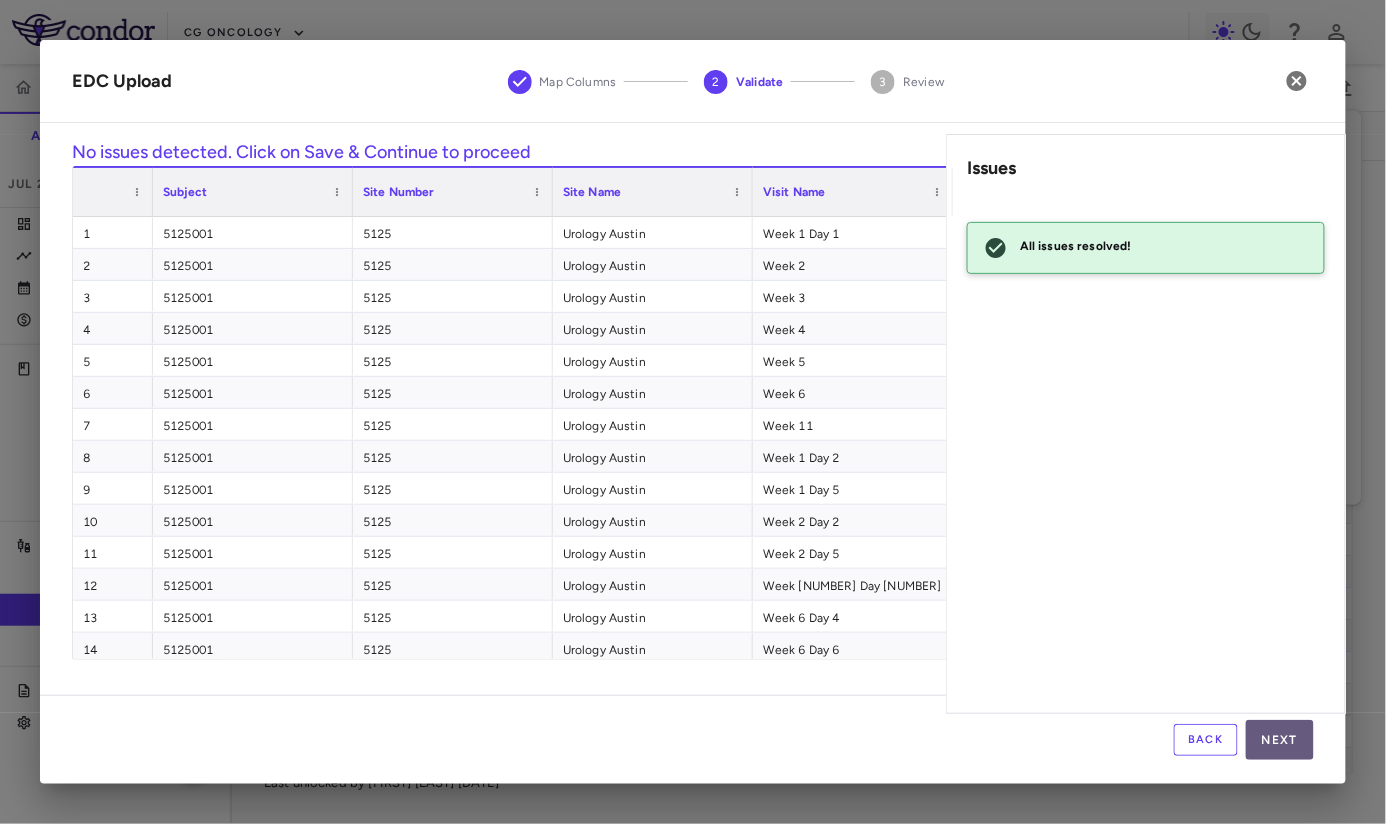 click on "Next" at bounding box center [1280, 740] 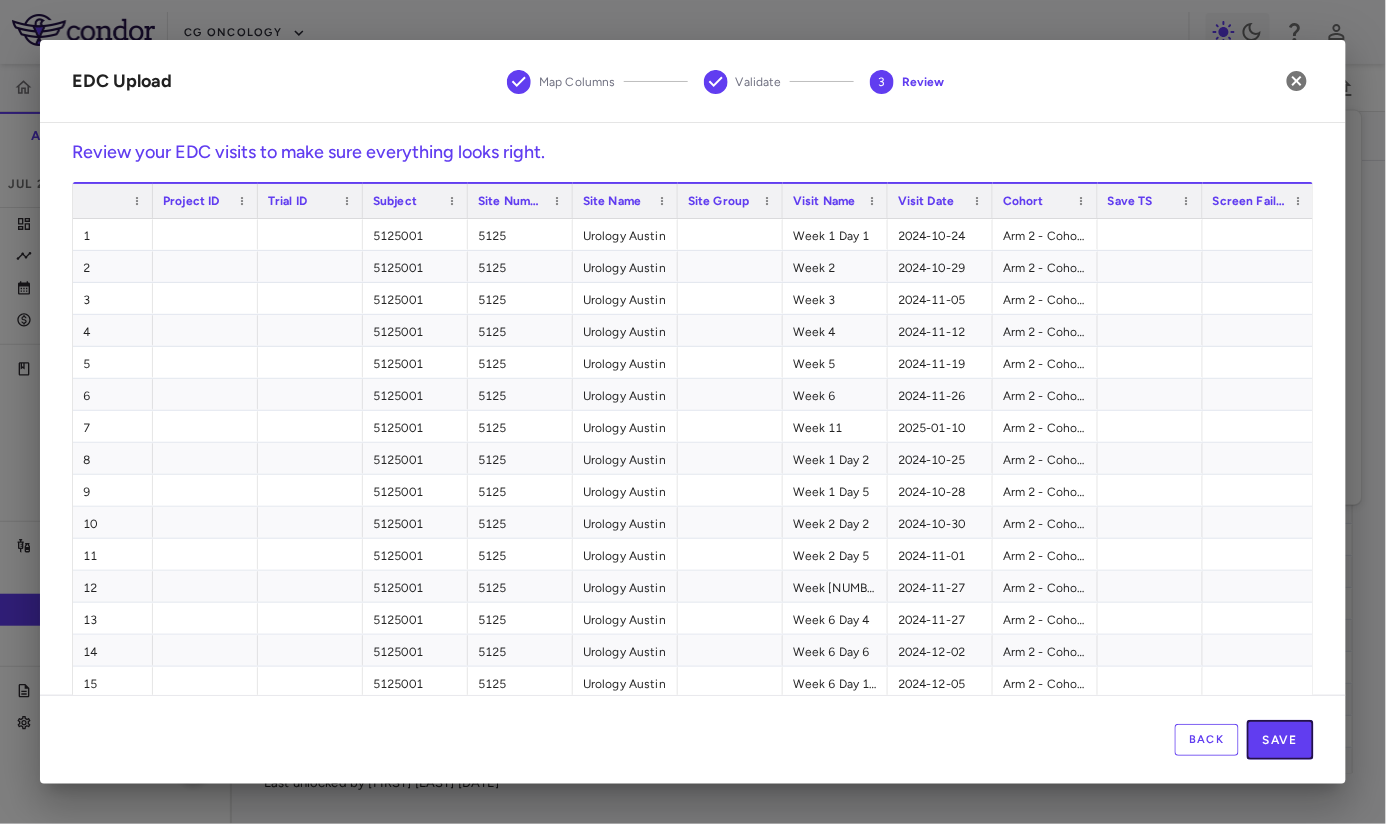 click on "Save" at bounding box center [1280, 740] 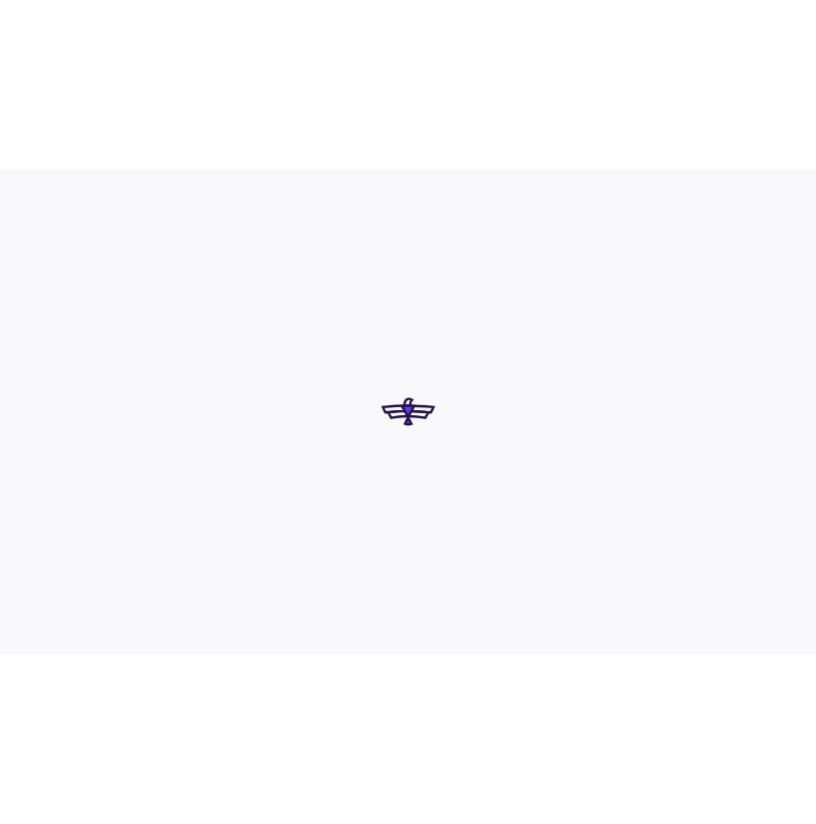 scroll, scrollTop: 0, scrollLeft: 0, axis: both 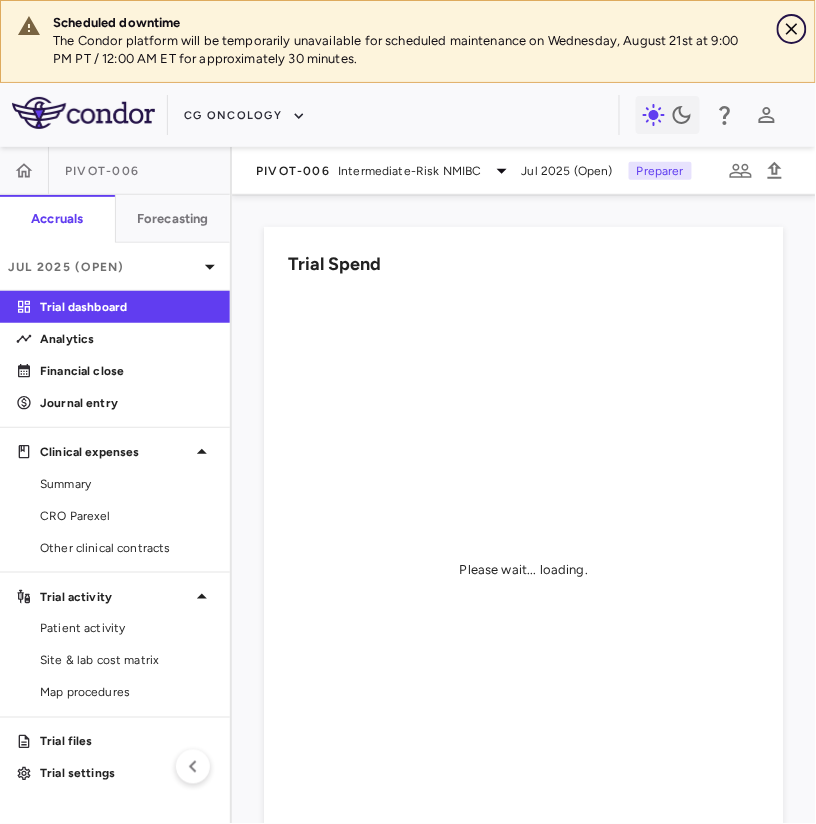 click 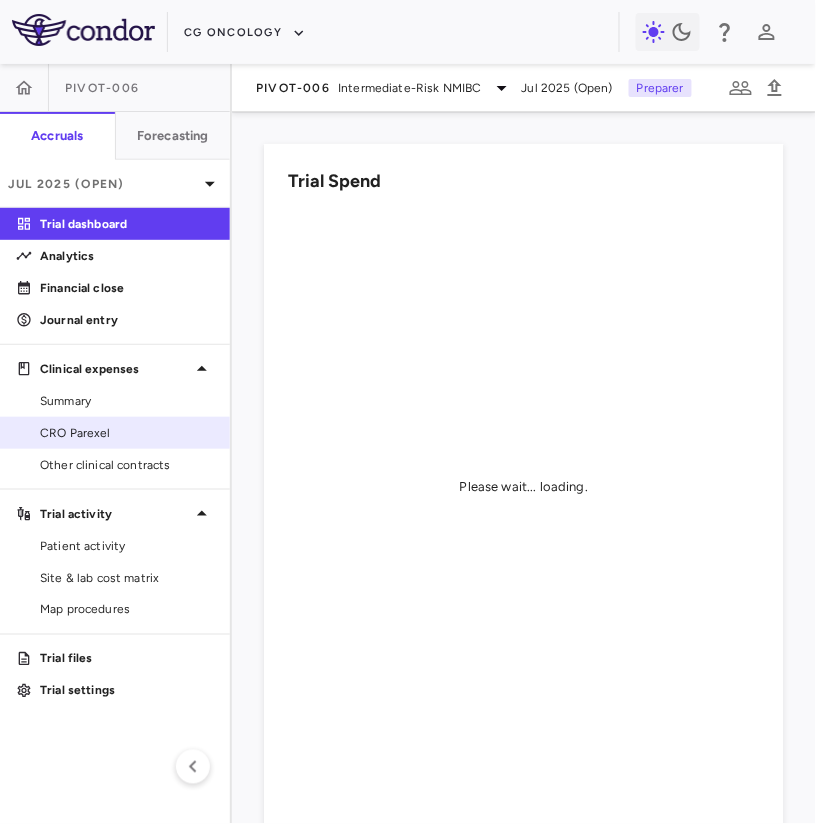click on "CRO Parexel" at bounding box center [127, 433] 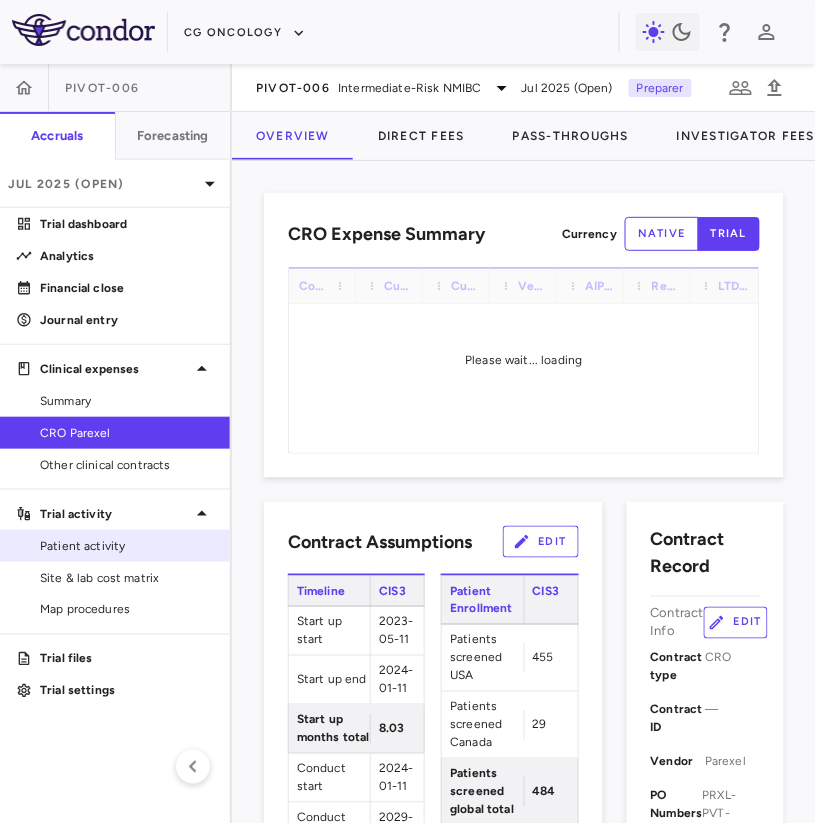 click on "Patient activity" at bounding box center (127, 546) 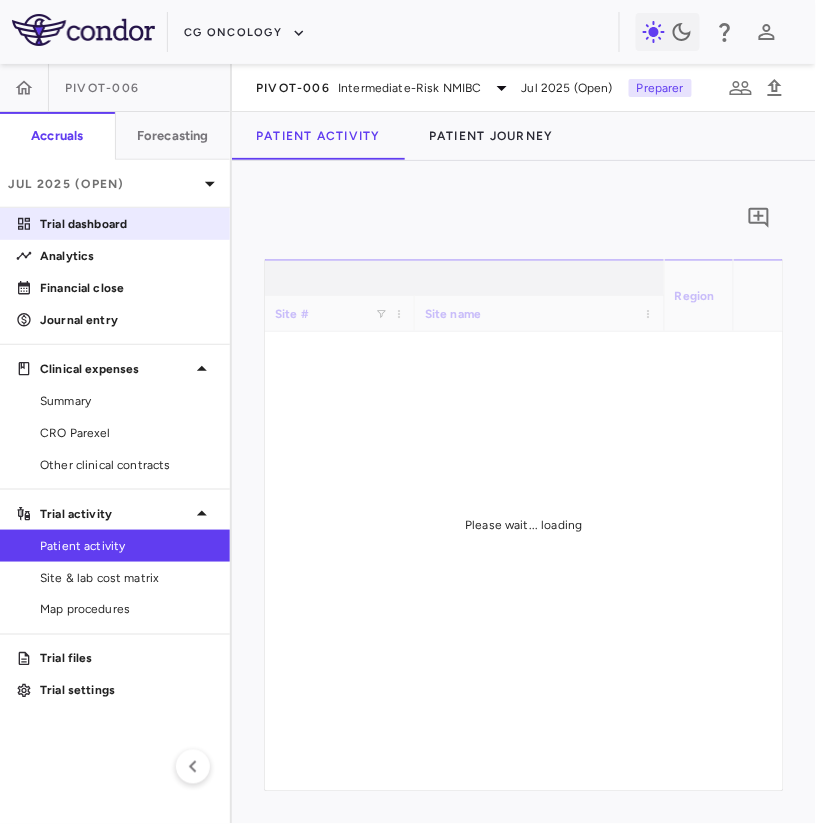 click on "Trial dashboard" at bounding box center [115, 224] 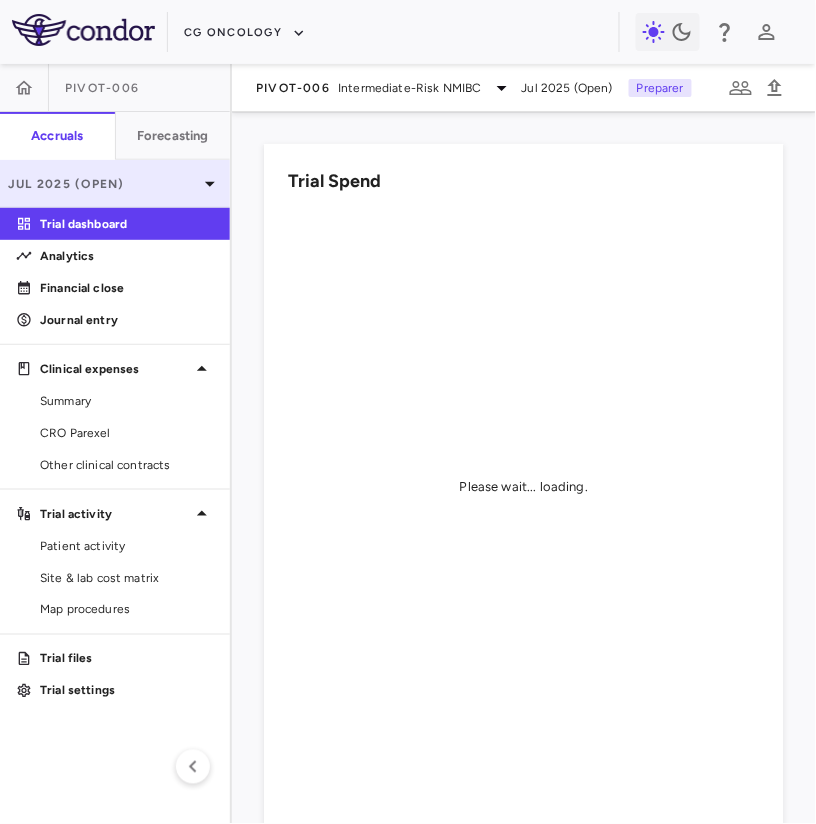 click on "Jul 2025 (Open)" at bounding box center (115, 184) 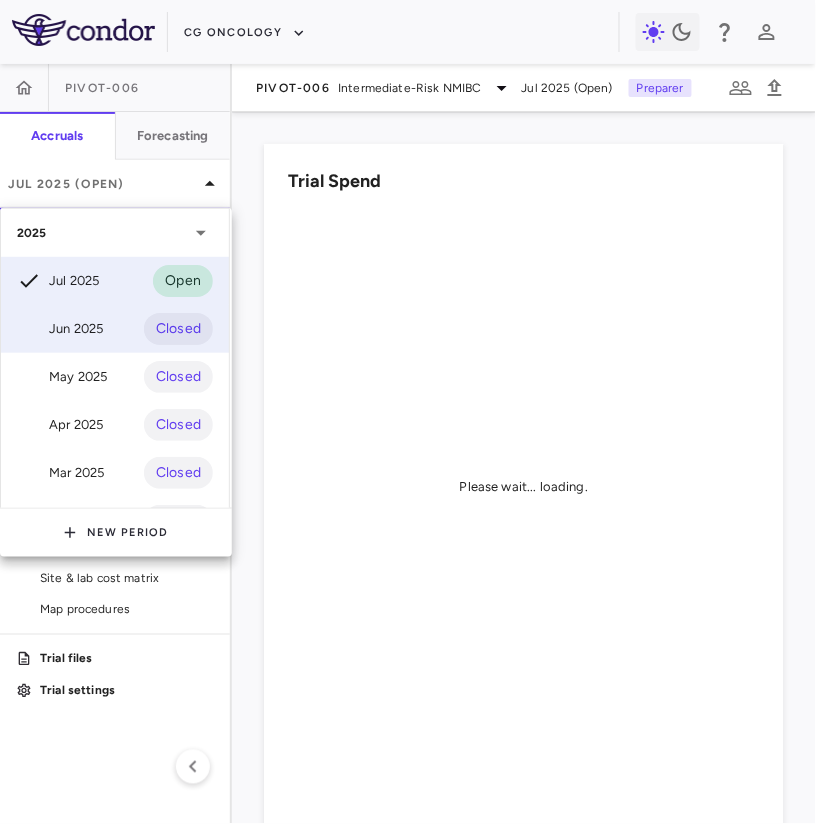 click on "Jun 2025 Closed" at bounding box center [115, 329] 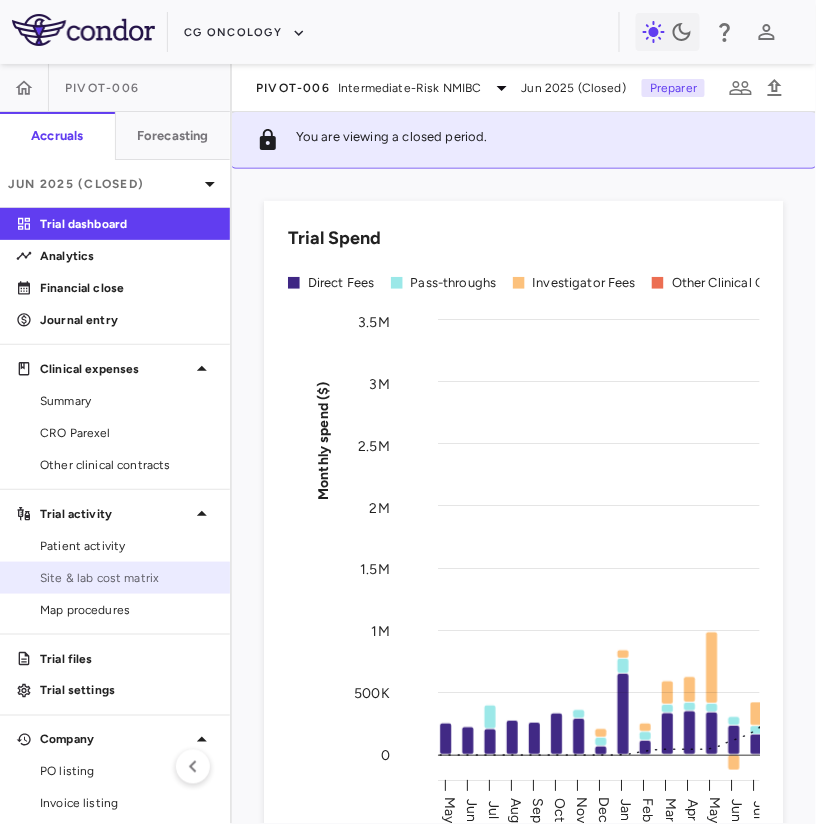 click on "Site & lab cost matrix" at bounding box center (115, 578) 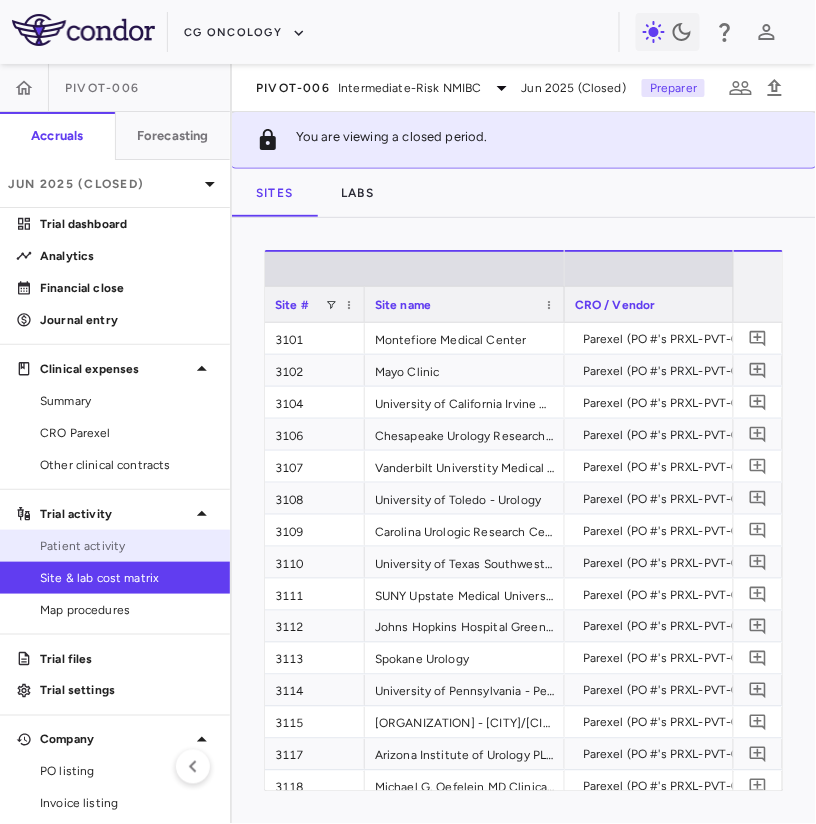 click on "Patient activity" at bounding box center [127, 546] 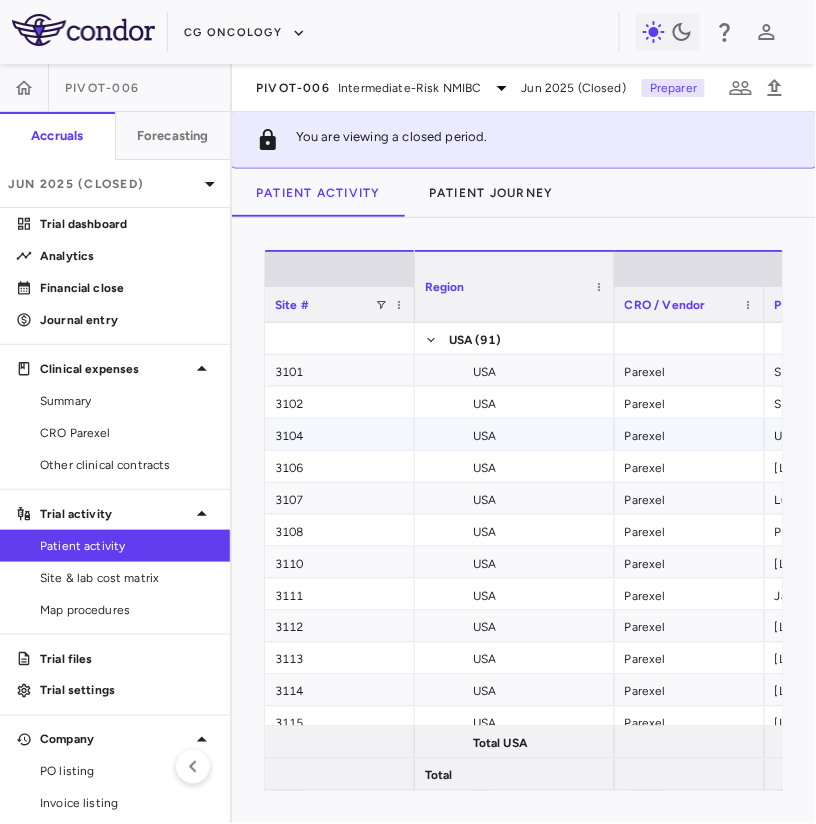 scroll, scrollTop: 0, scrollLeft: 96, axis: horizontal 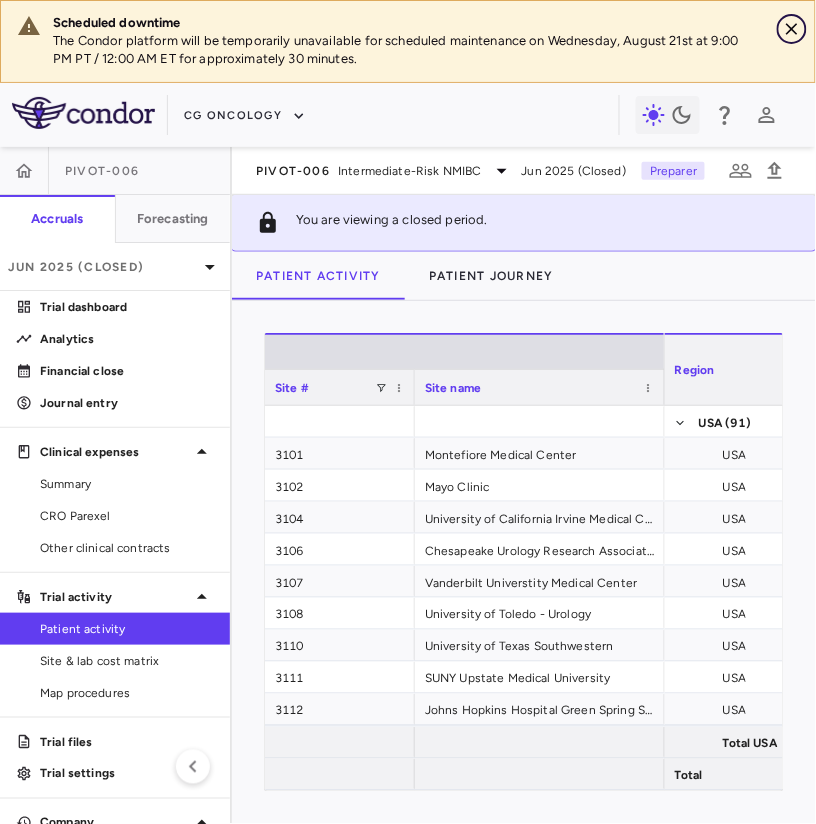 click 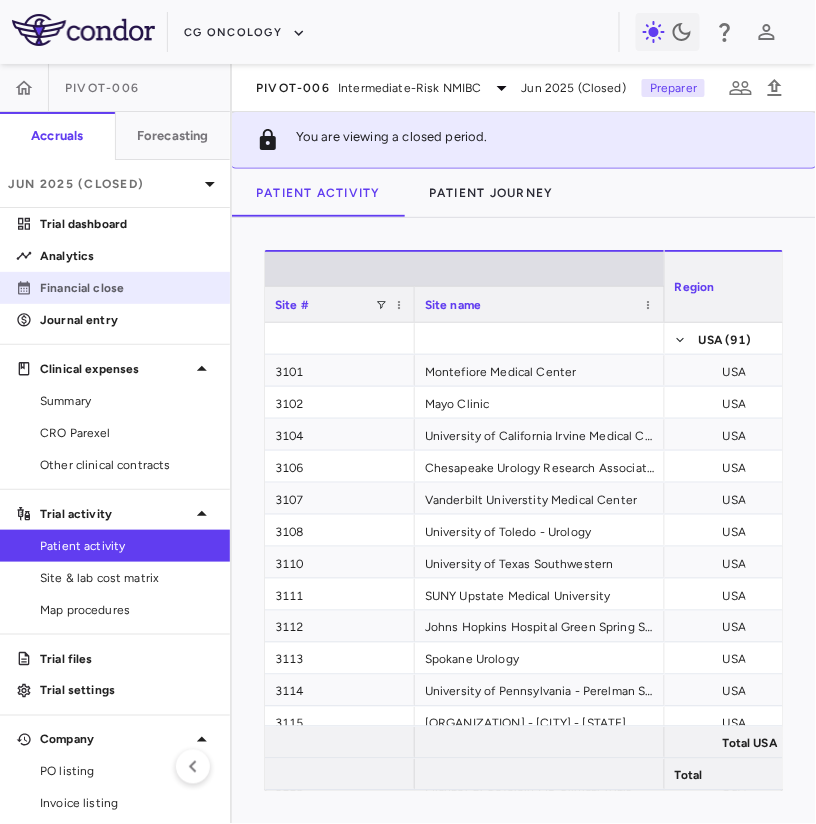 click on "Financial close" at bounding box center (127, 288) 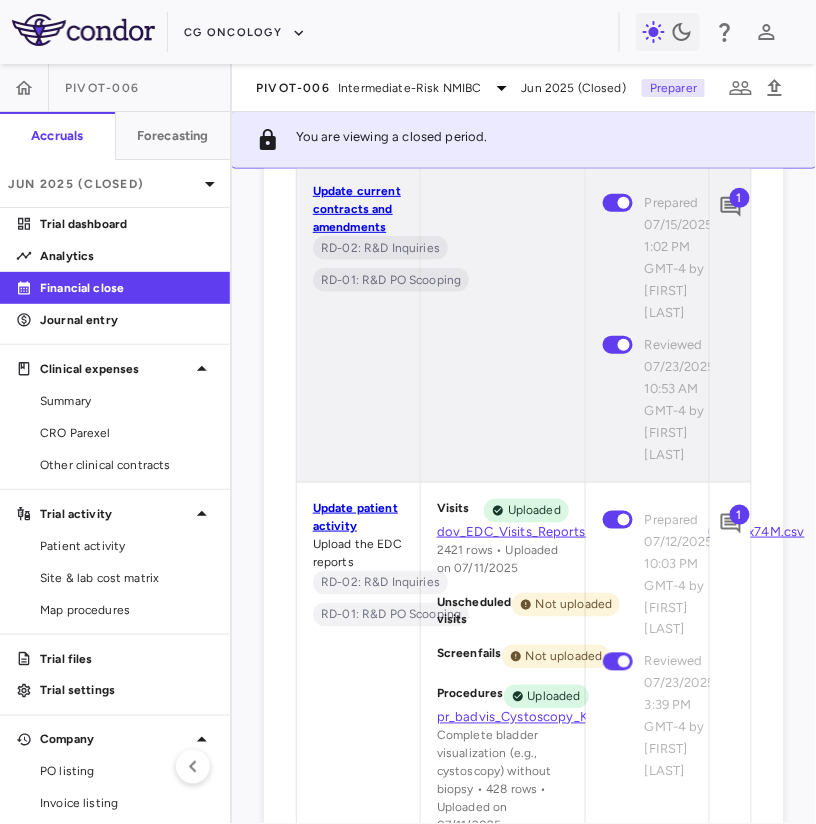 scroll, scrollTop: 1558, scrollLeft: 0, axis: vertical 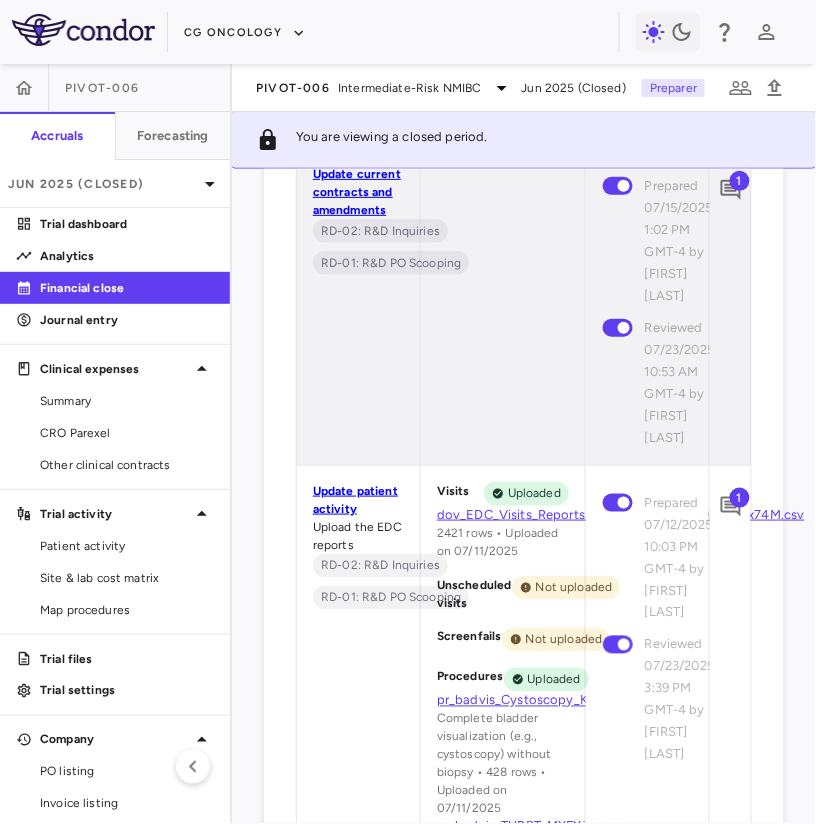 click on "1" at bounding box center (740, 498) 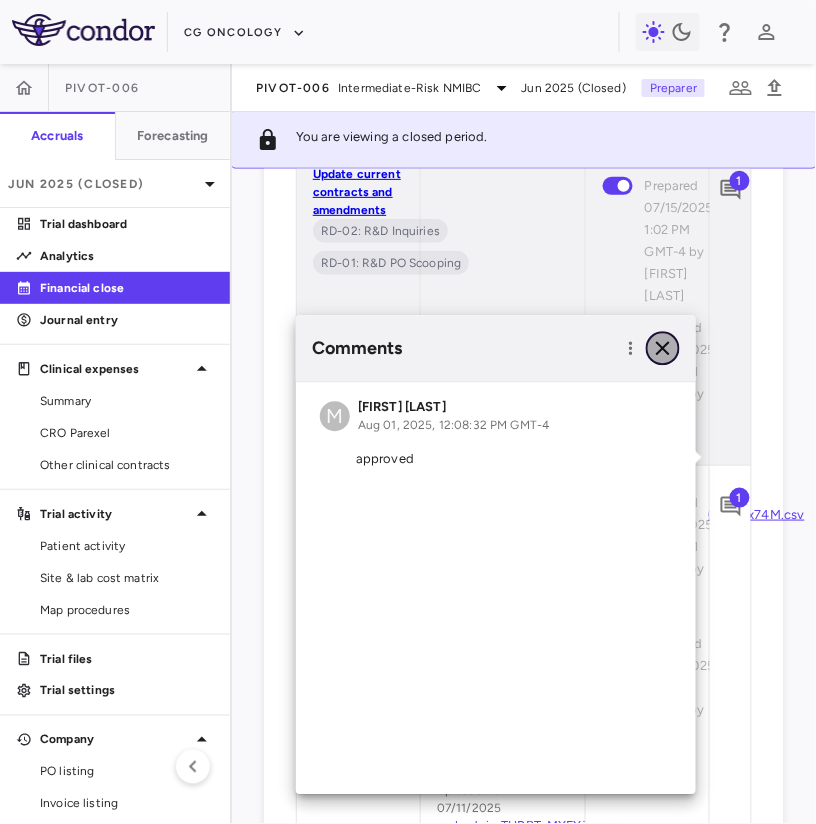 click 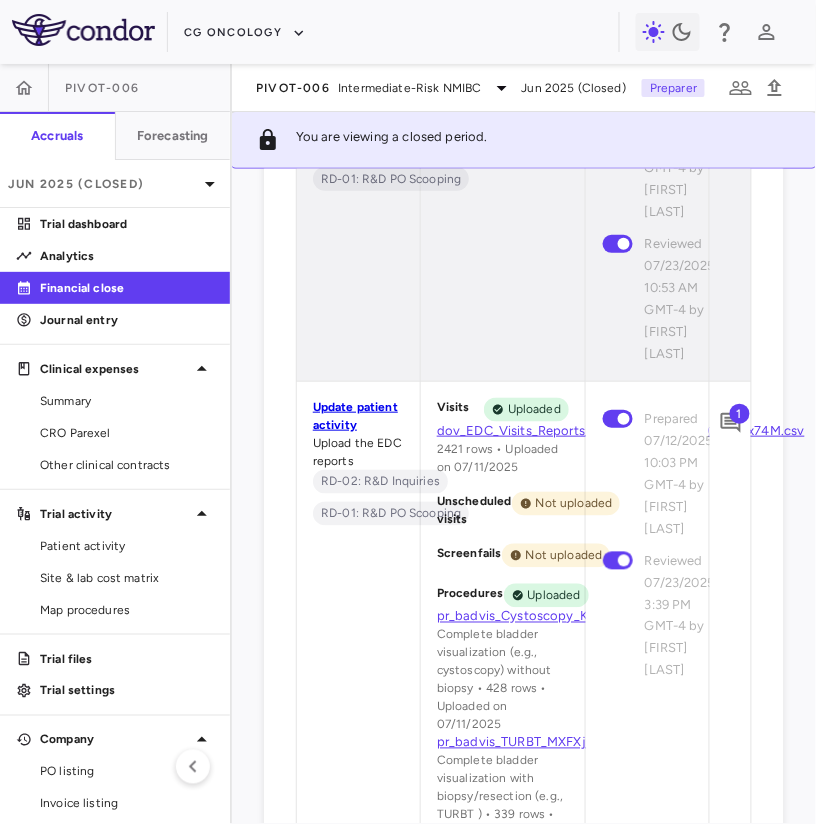 scroll, scrollTop: 1652, scrollLeft: 0, axis: vertical 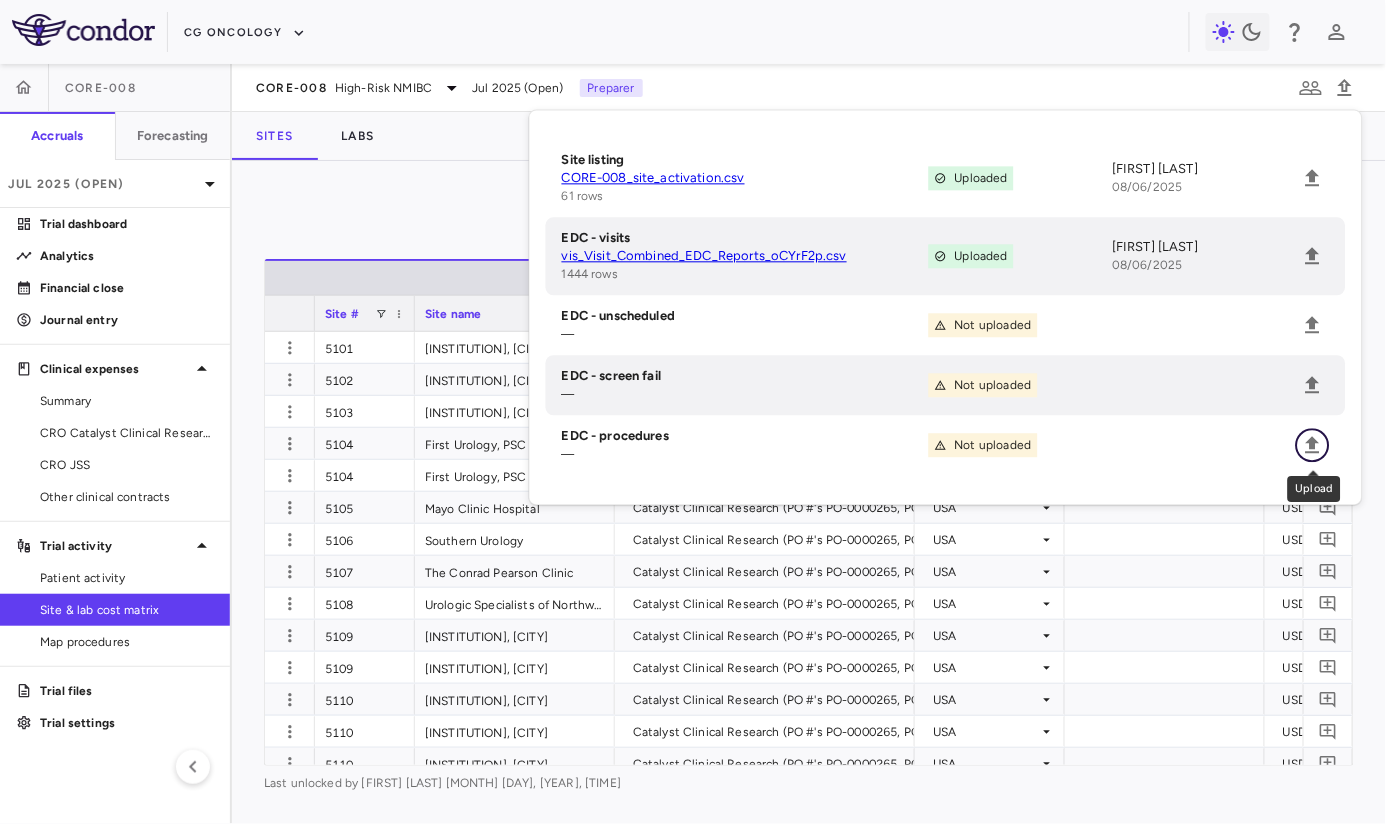 click 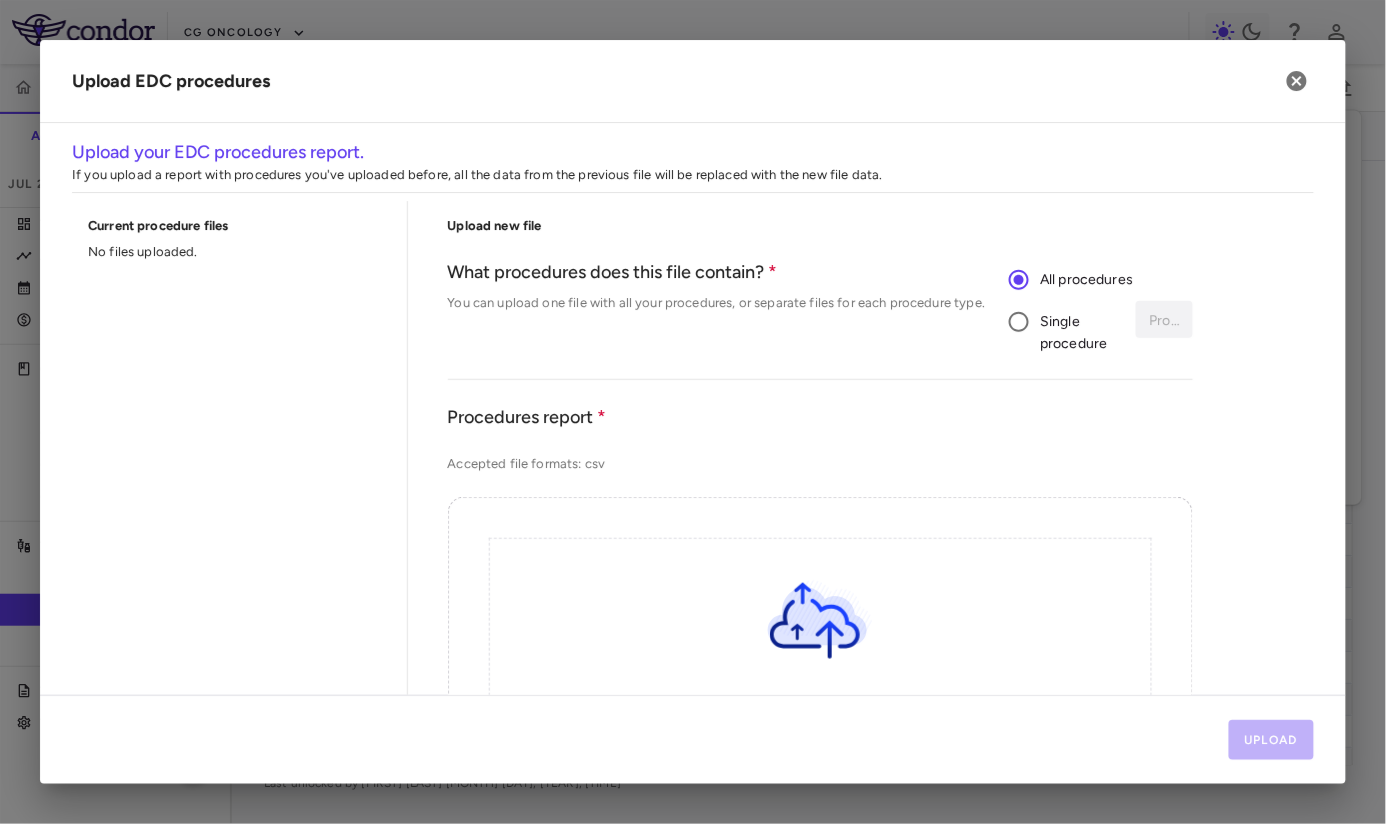 click on "Single procedure" at bounding box center [1079, 333] 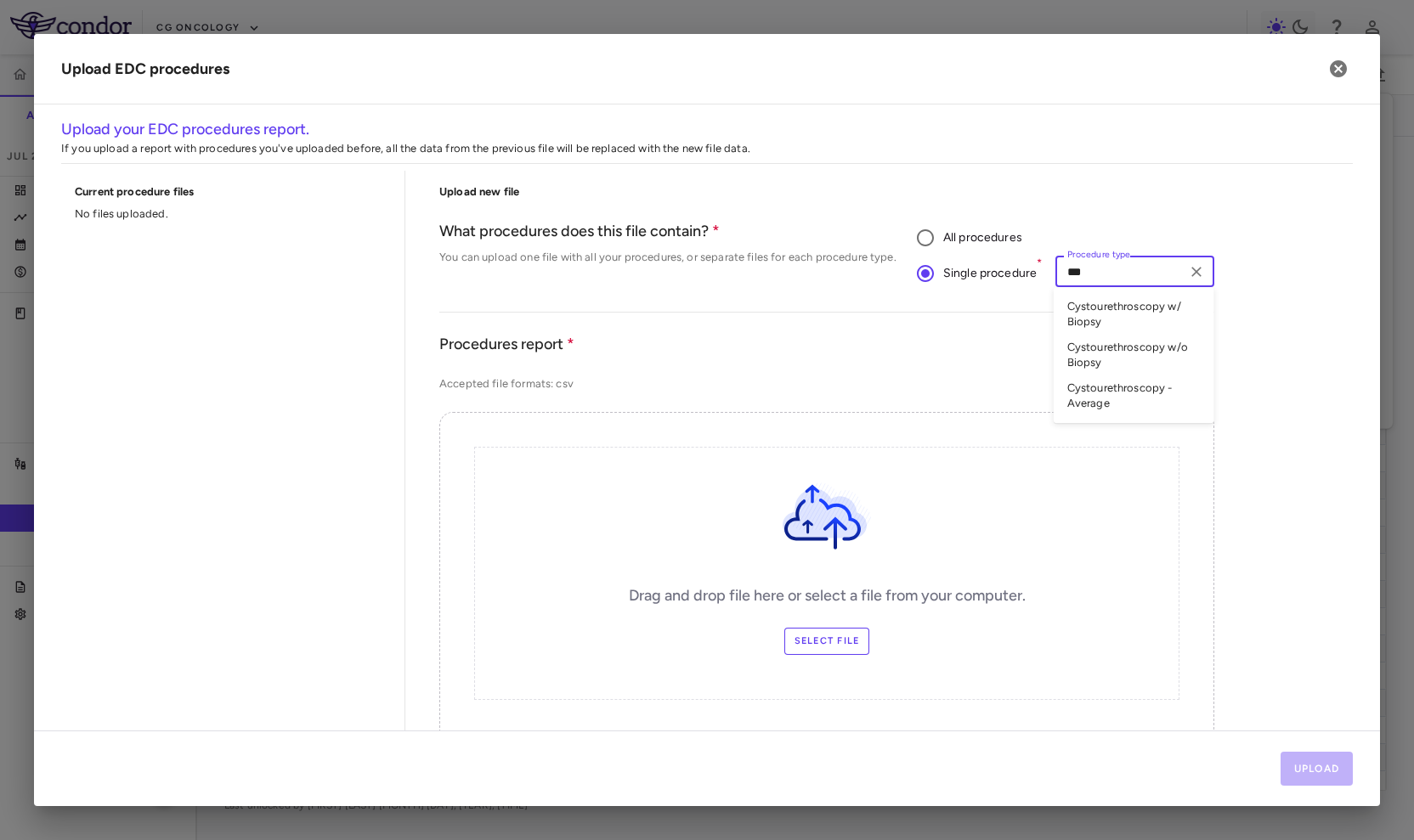 type on "****" 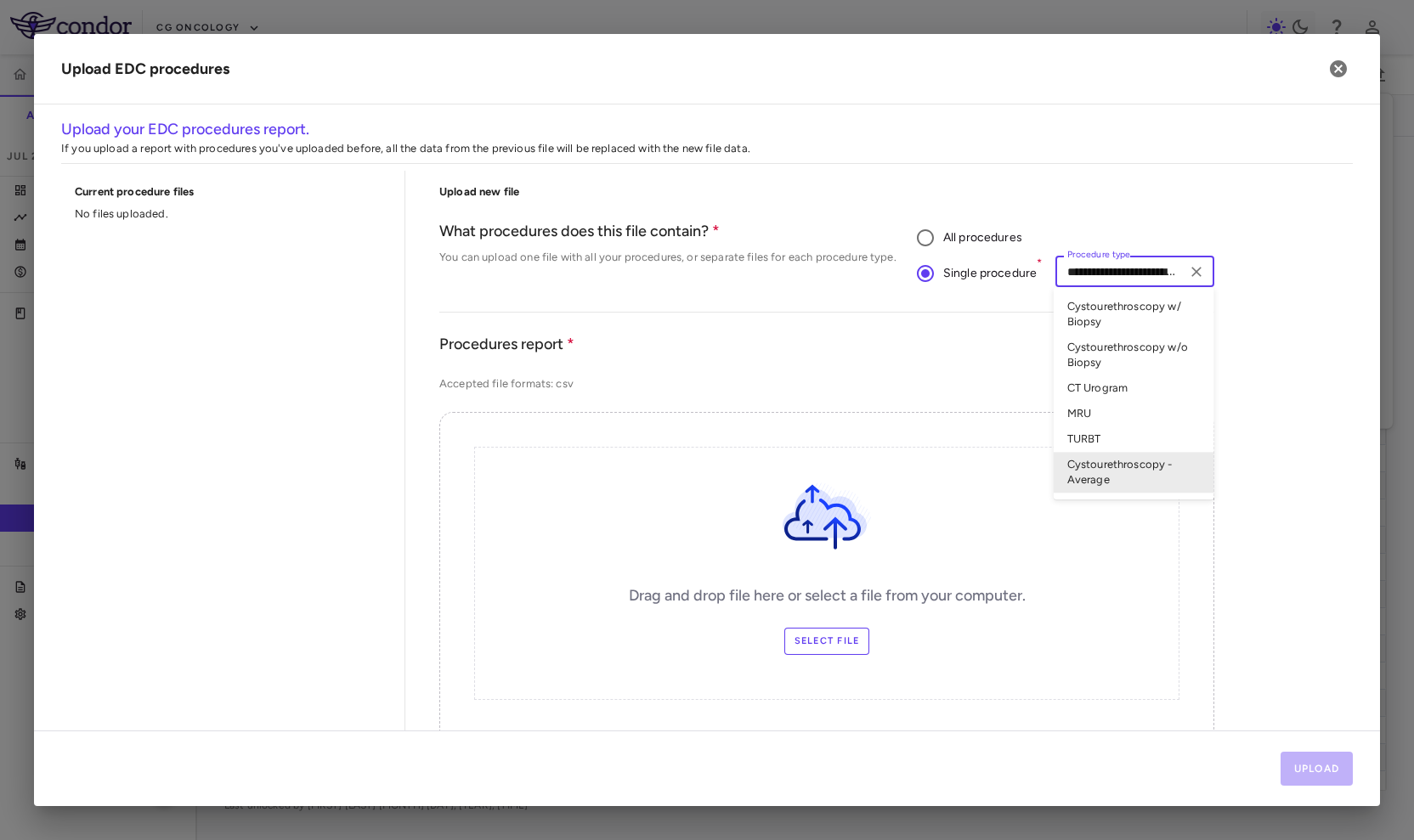 click on "**********" at bounding box center [1121, 271] 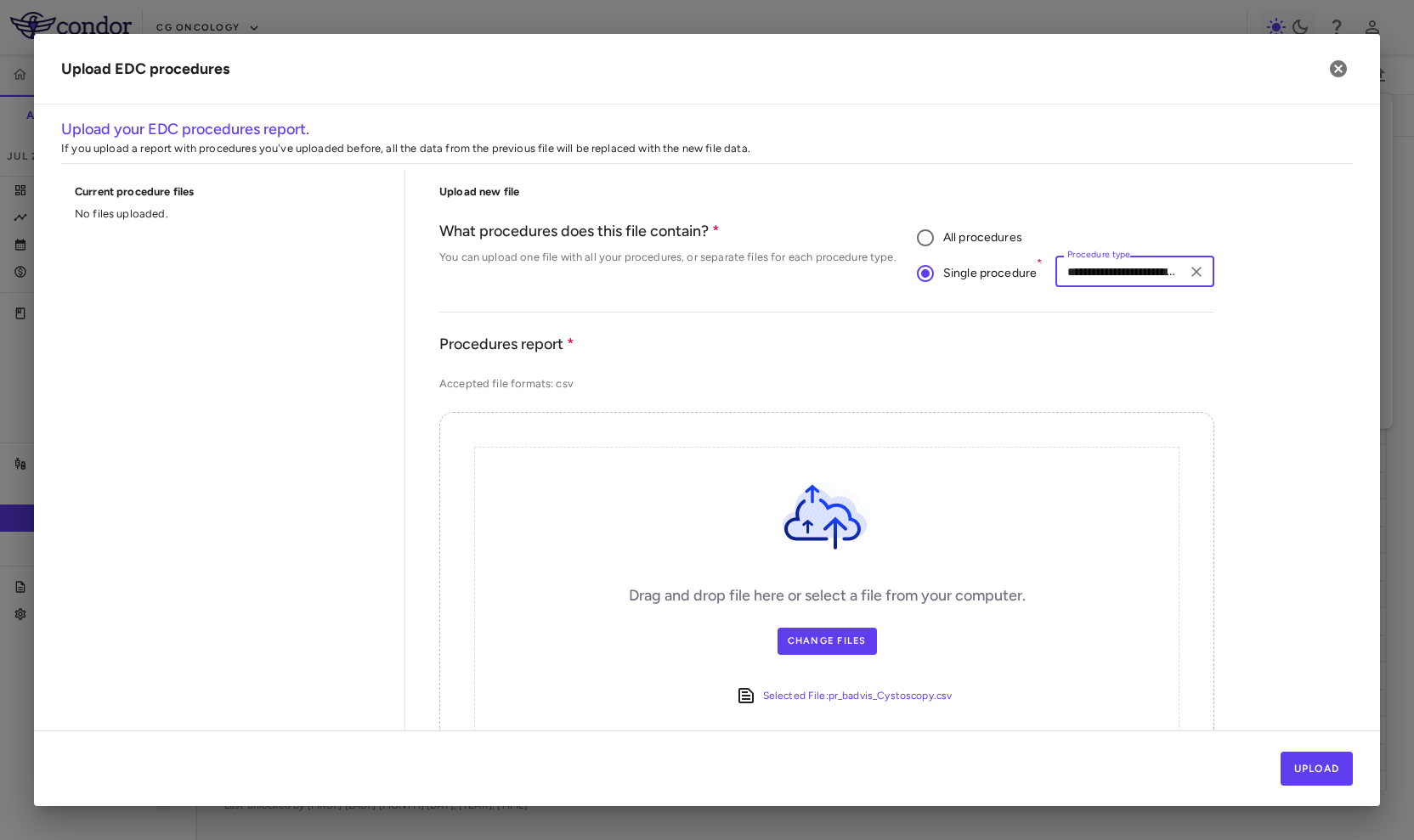 scroll, scrollTop: 320, scrollLeft: 0, axis: vertical 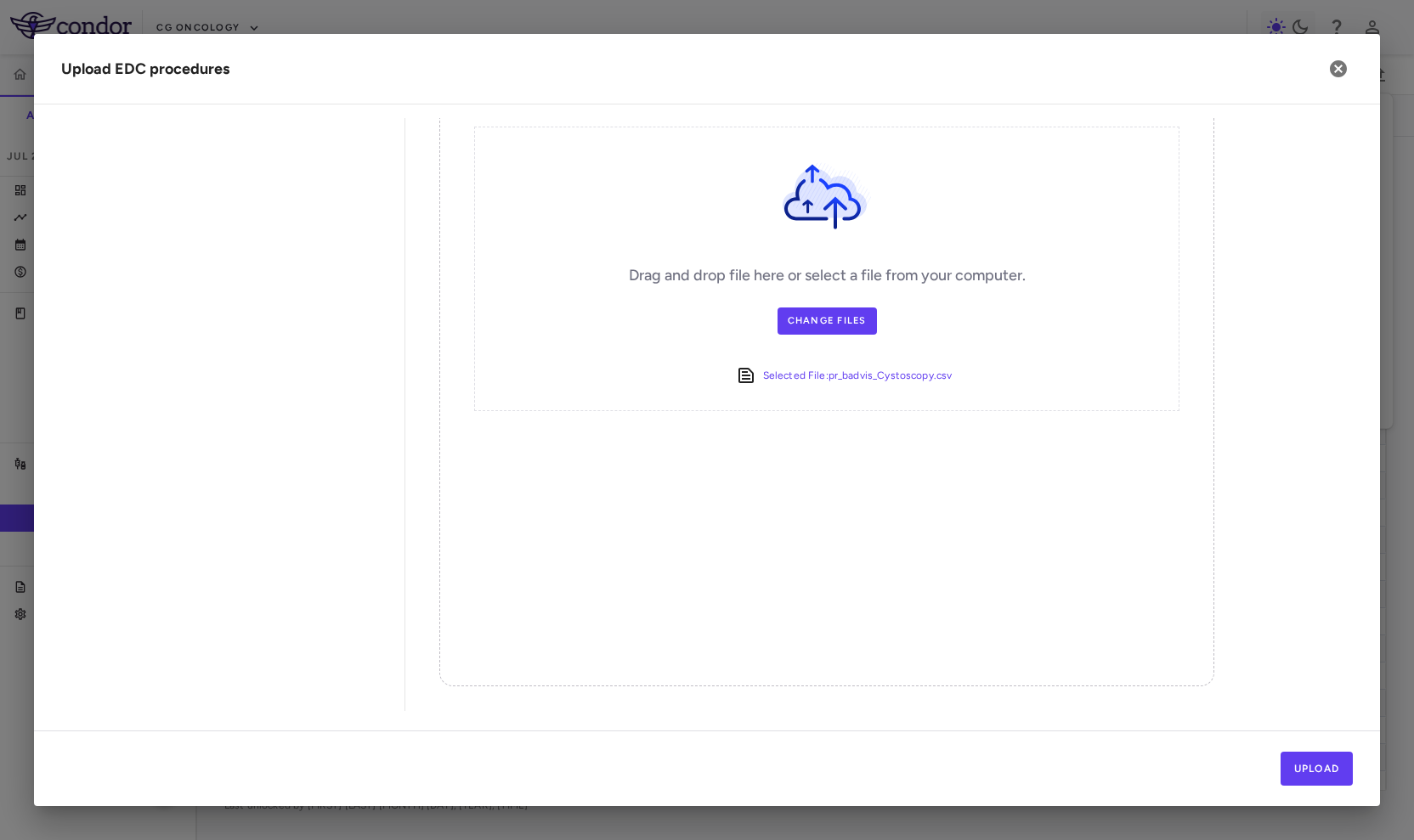 click on "Upload" at bounding box center [707, 768] 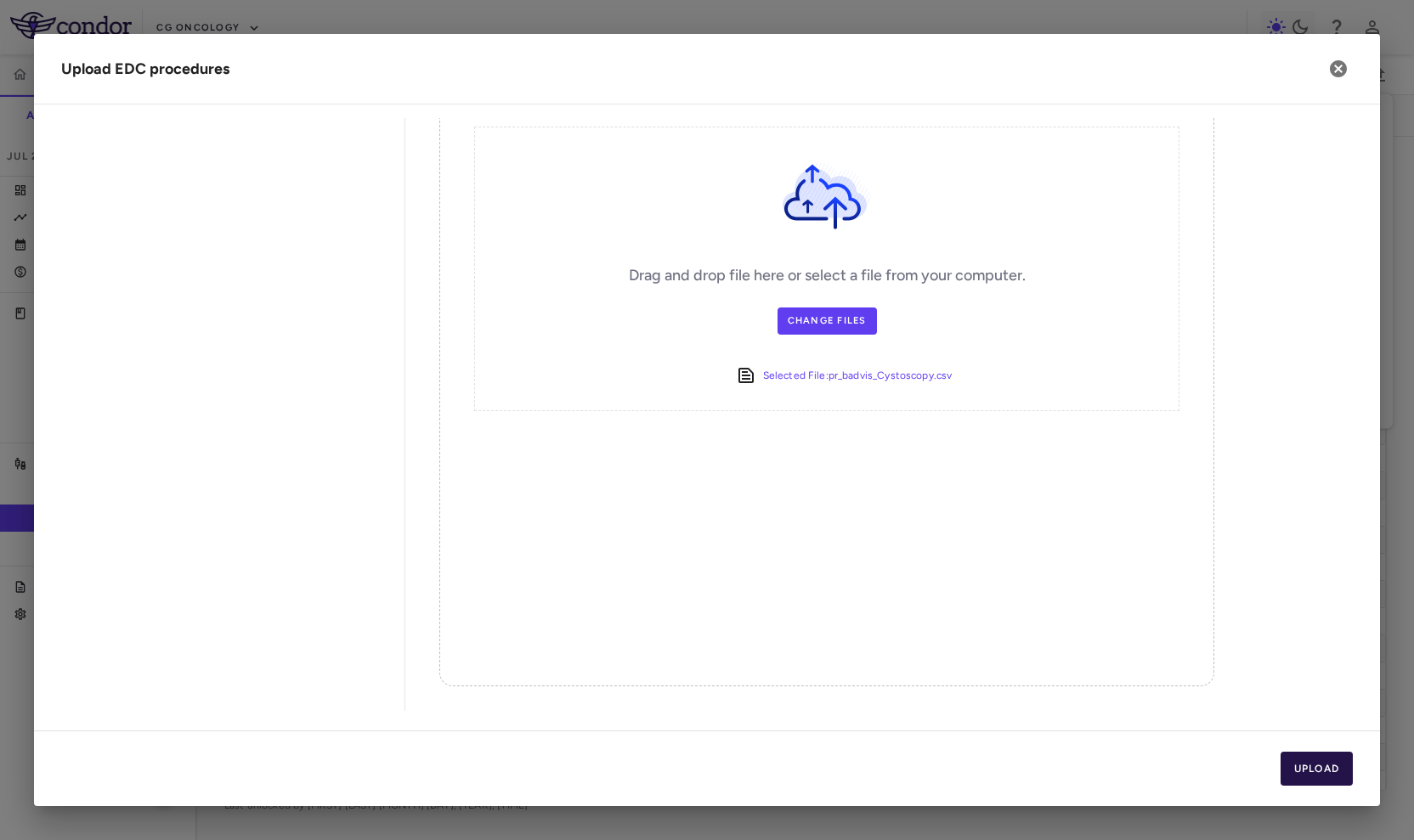 click on "Upload" at bounding box center (1317, 769) 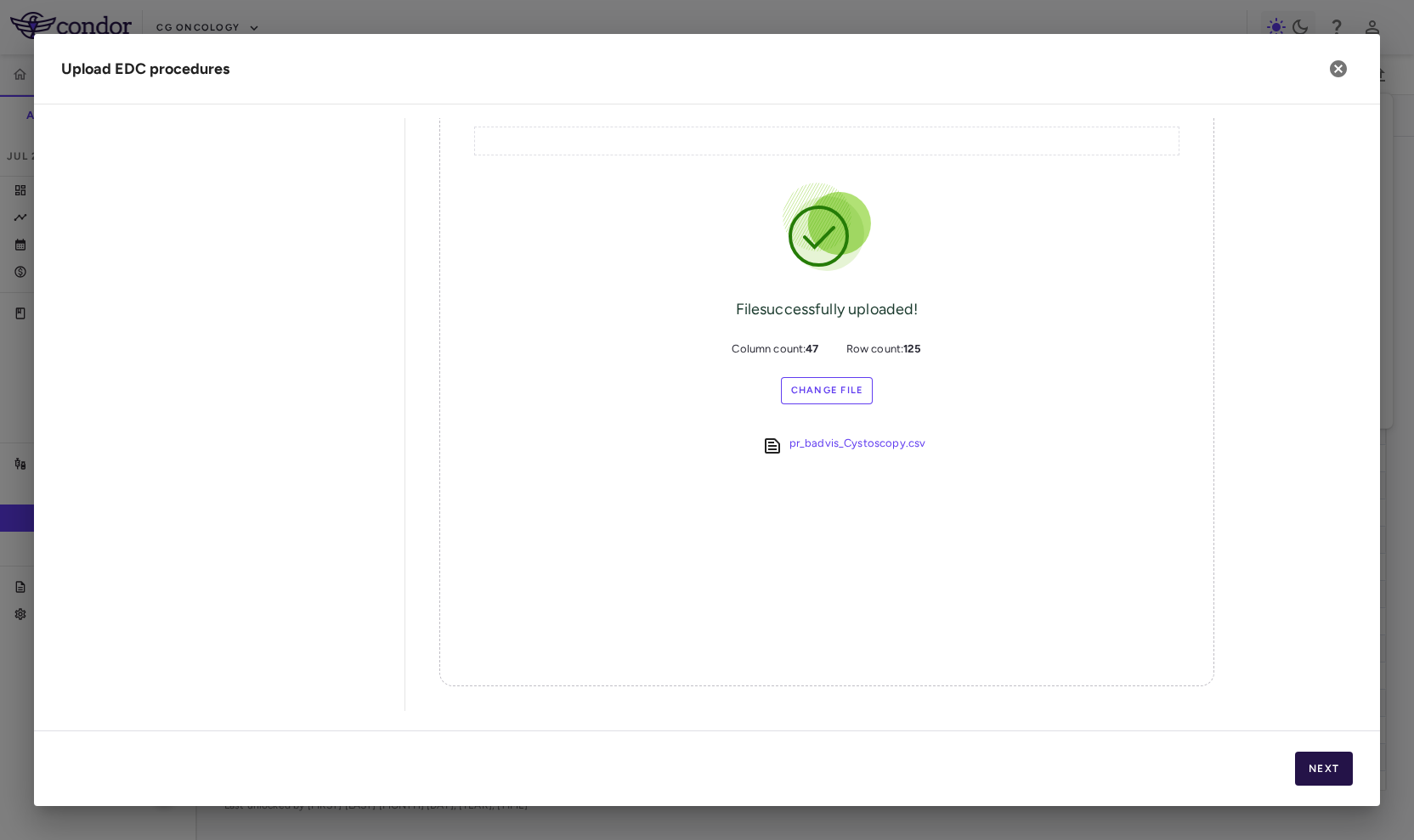 click on "Next" at bounding box center [1324, 769] 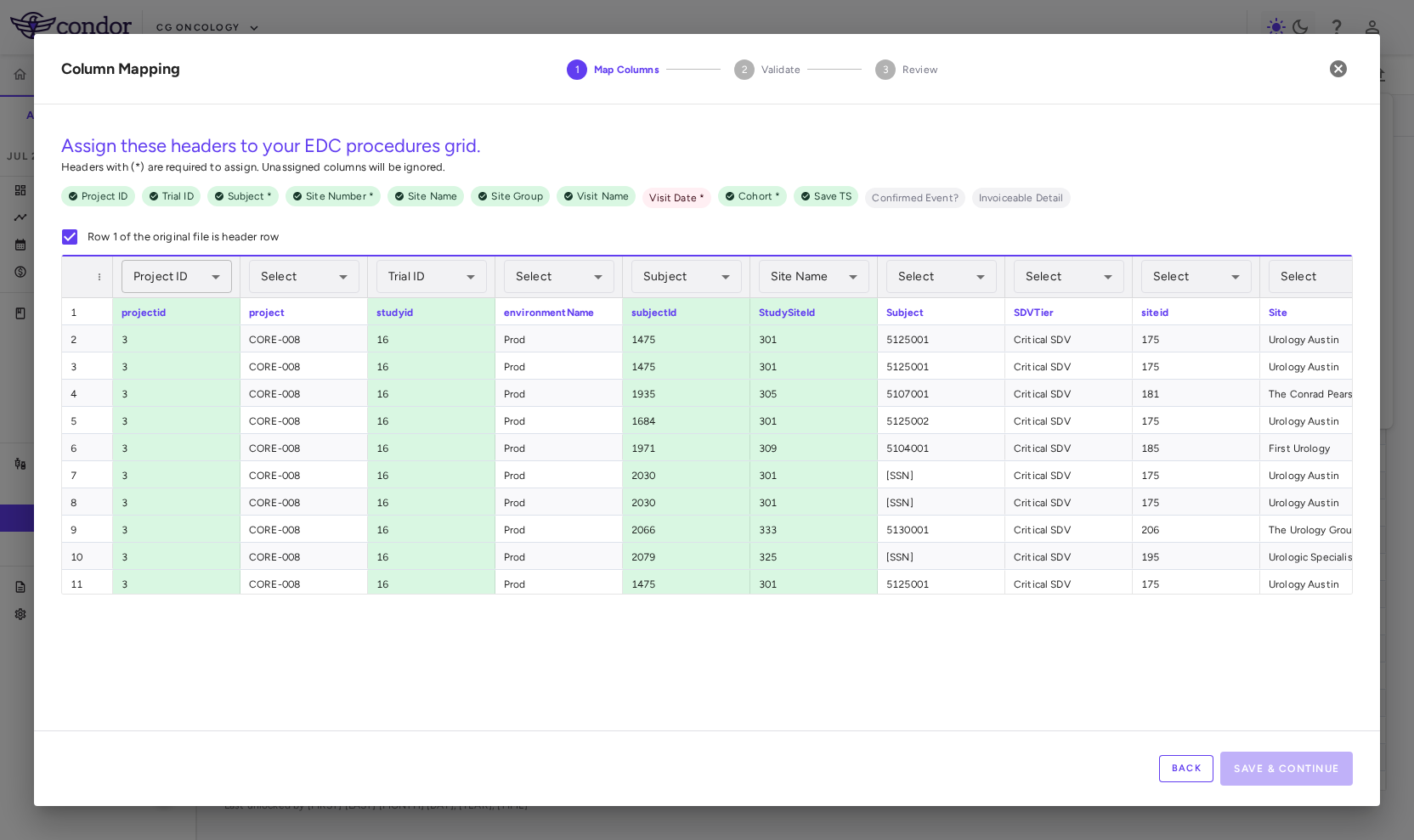 click on "Skip to sidebar Skip to main content CG Oncology CORE-008 Accruals Forecasting Jul 2025 (Open) Trial dashboard Analytics Financial close Journal entry Clinical expenses Summary CRO Catalyst Clinical Research CRO JSS Other clinical contracts Trial activity Patient activity Site & lab cost matrix Map procedures Trial files Trial settings CORE-008 High-Risk NMIBC Jul 2025 (Open) Preparer Sites Labs Manage Visits and Procedures Add Site 0 Drag here to set row groups Drag here to set column labels
Site #
0" at bounding box center [707, 420] 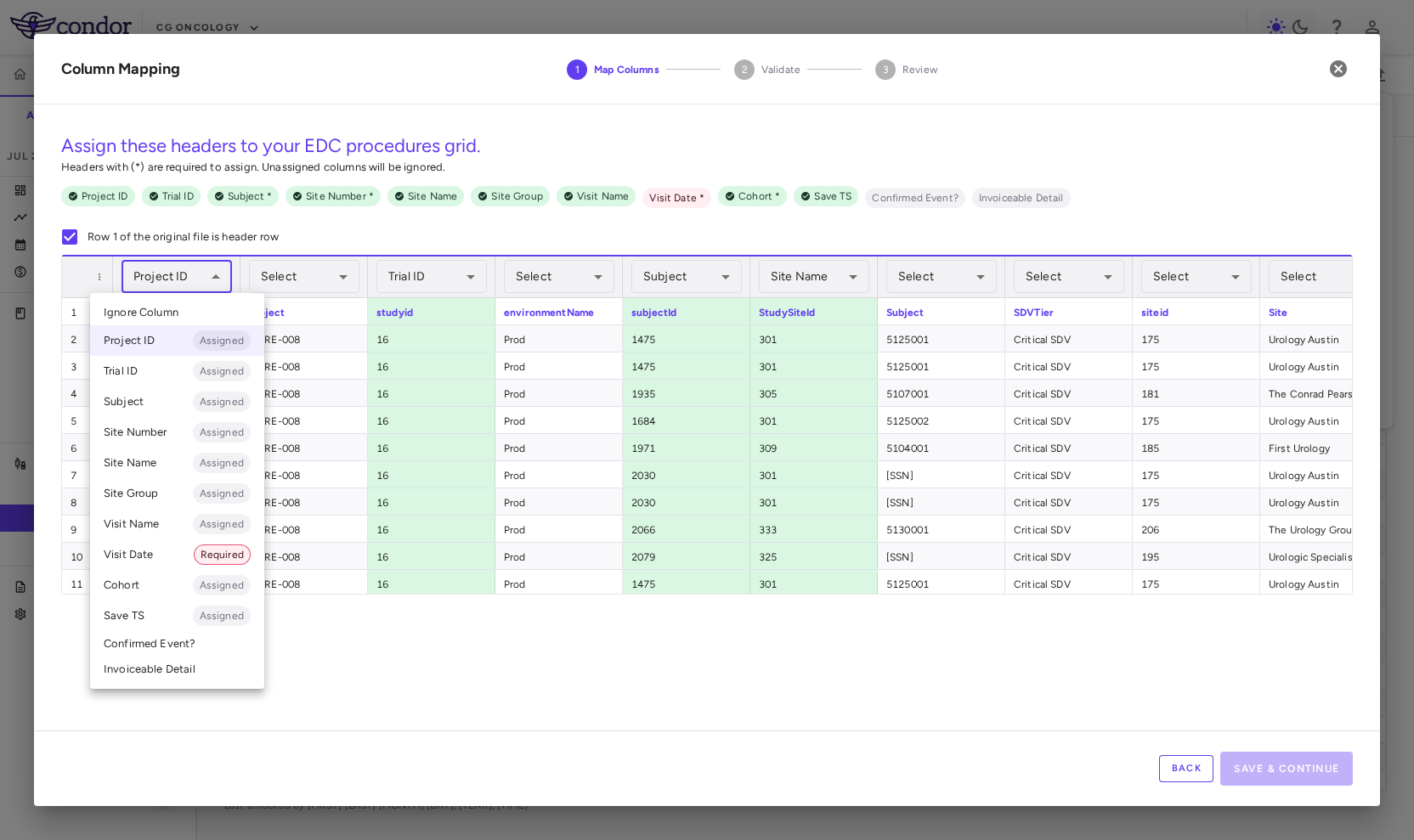 click on "Ignore Column" at bounding box center [177, 313] 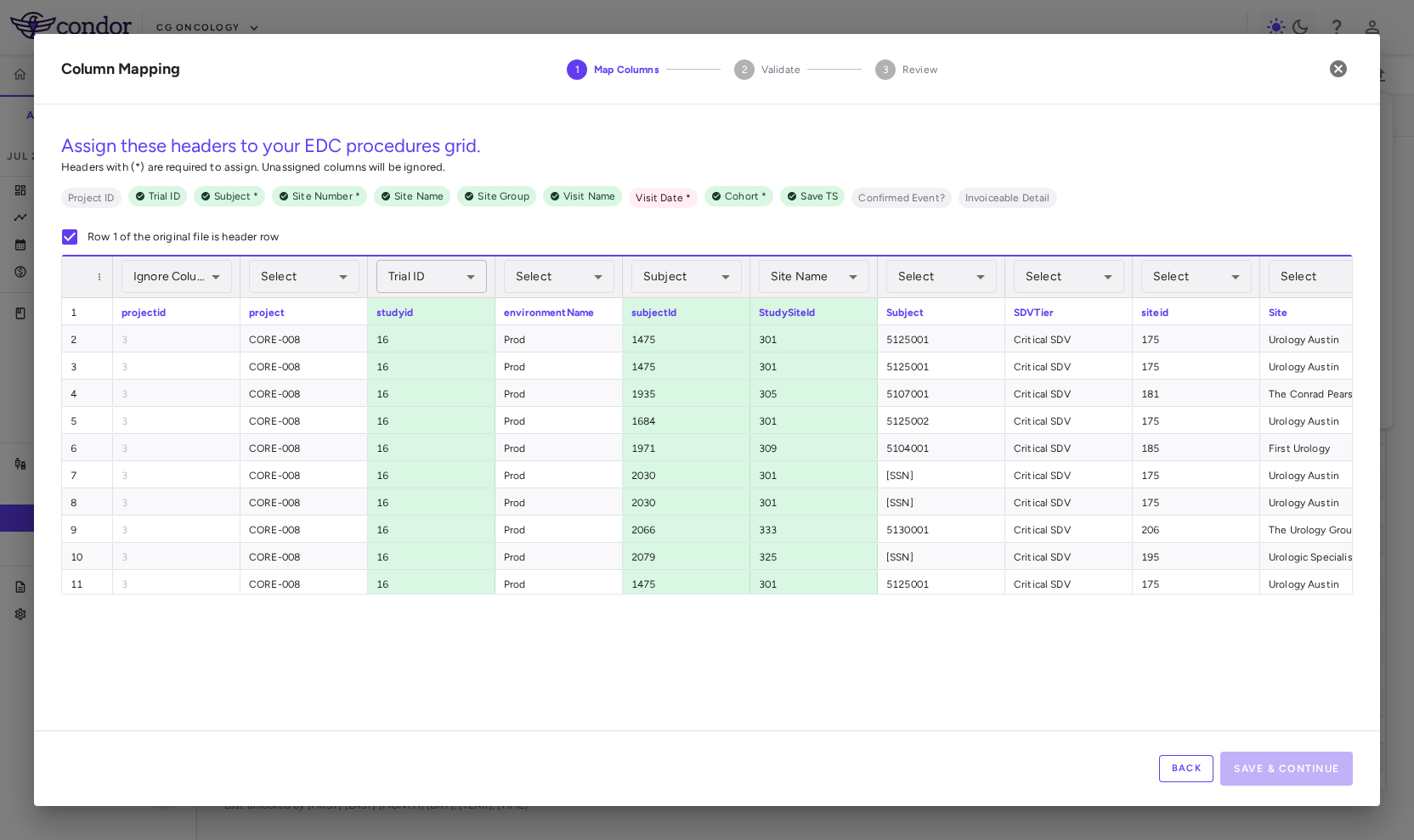 click on "Skip to sidebar Skip to main content CG Oncology CORE-008 Accruals Forecasting Jul 2025 (Open) Trial dashboard Analytics Financial close Journal entry Clinical expenses Summary CRO Catalyst Clinical Research CRO JSS Other clinical contracts Trial activity Patient activity Site & lab cost matrix Map procedures Trial files Trial settings CORE-008 High-Risk NMIBC Jul 2025 (Open) Preparer Sites Labs Manage Visits and Procedures Add Site 0 Drag here to set row groups Drag here to set column labels
Site #
0" at bounding box center [707, 420] 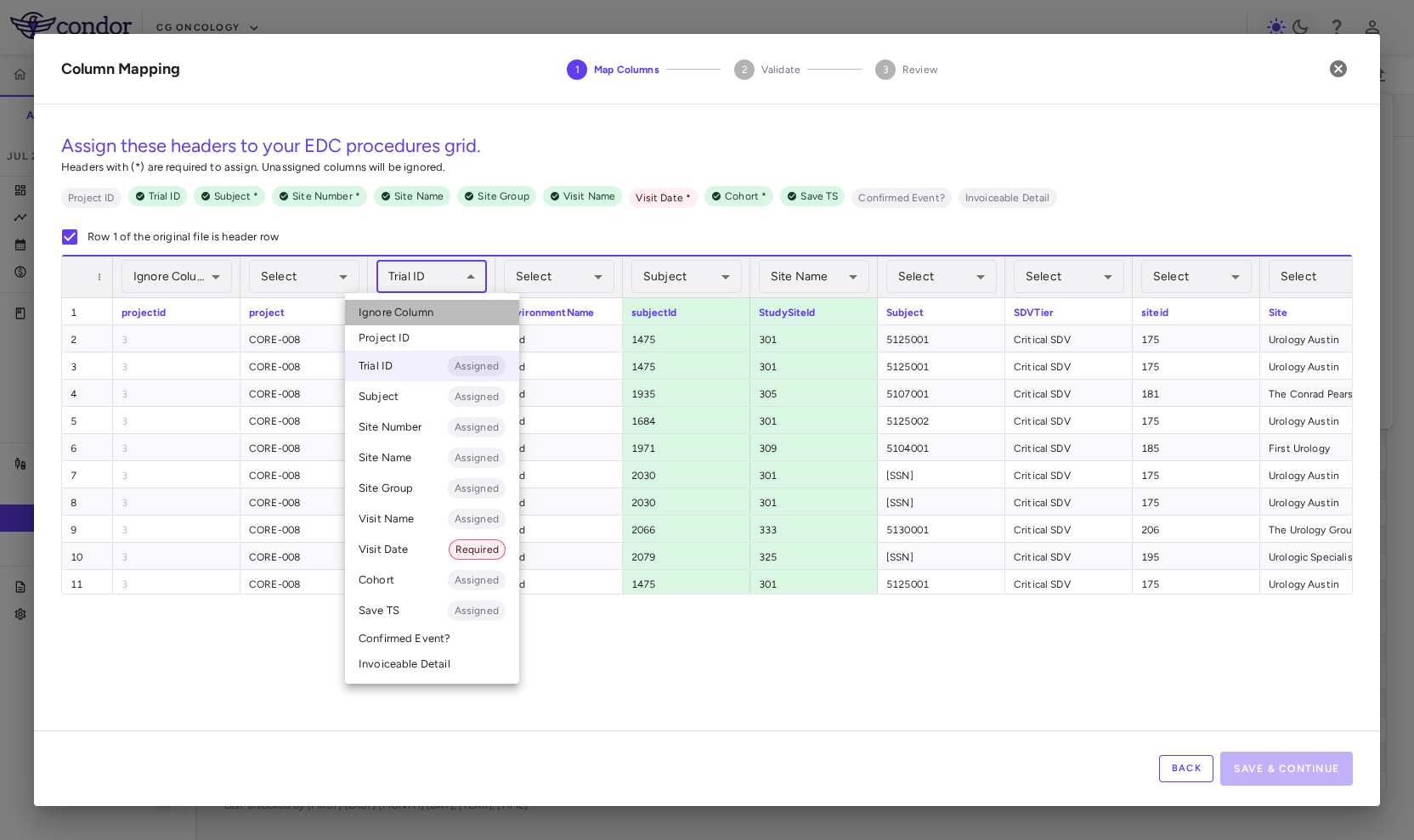 click on "Ignore Column" at bounding box center (396, 313) 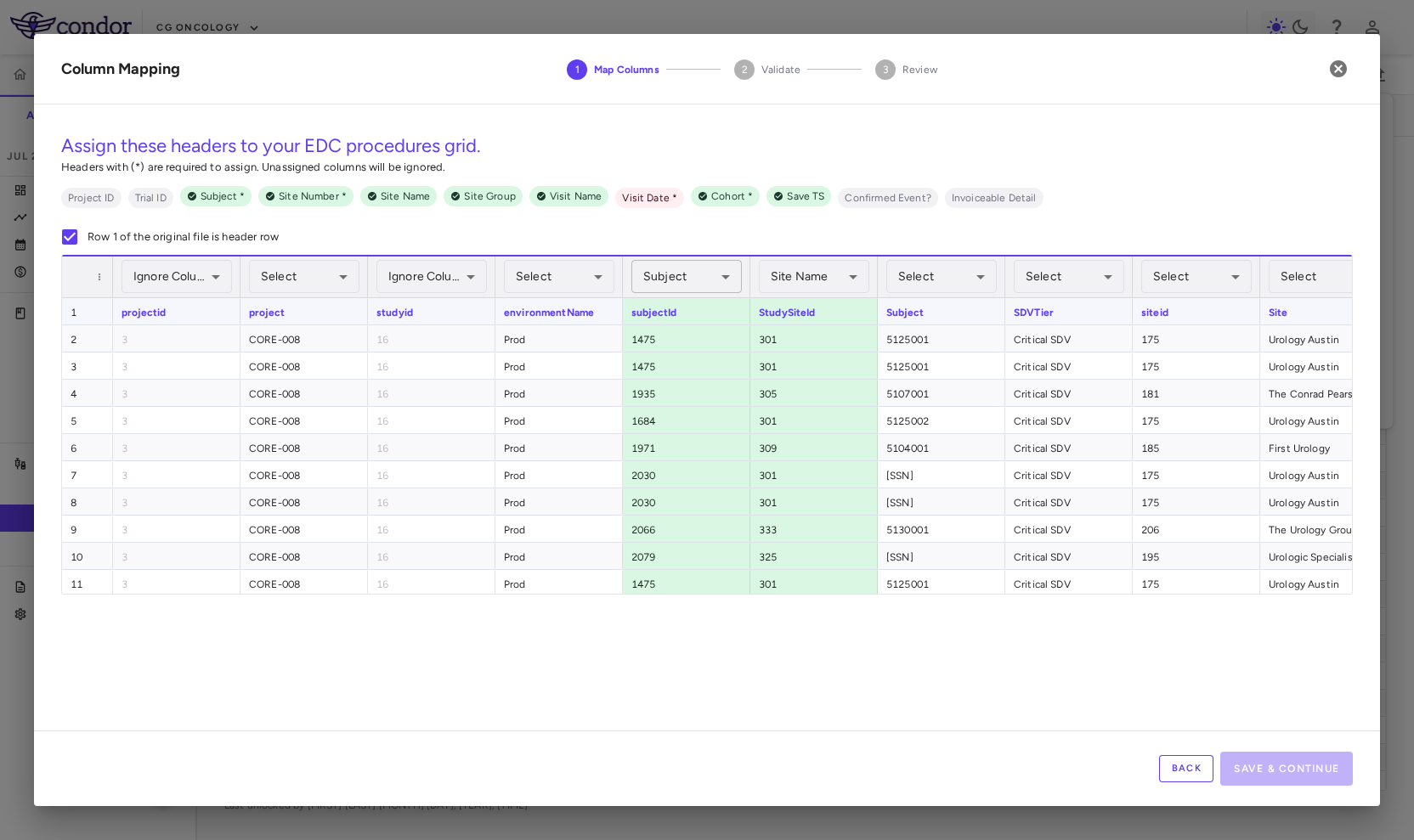 click on "Skip to sidebar Skip to main content CG Oncology CORE-008 Accruals Forecasting Jul 2025 (Open) Trial dashboard Analytics Financial close Journal entry Clinical expenses Summary CRO Catalyst Clinical Research CRO JSS Other clinical contracts Trial activity Patient activity Site & lab cost matrix Map procedures Trial files Trial settings CORE-008 High-Risk NMIBC Jul 2025 (Open) Preparer Sites Labs Manage Visits and Procedures Add Site 0 Drag here to set row groups Drag here to set column labels
Site #
0" at bounding box center (707, 420) 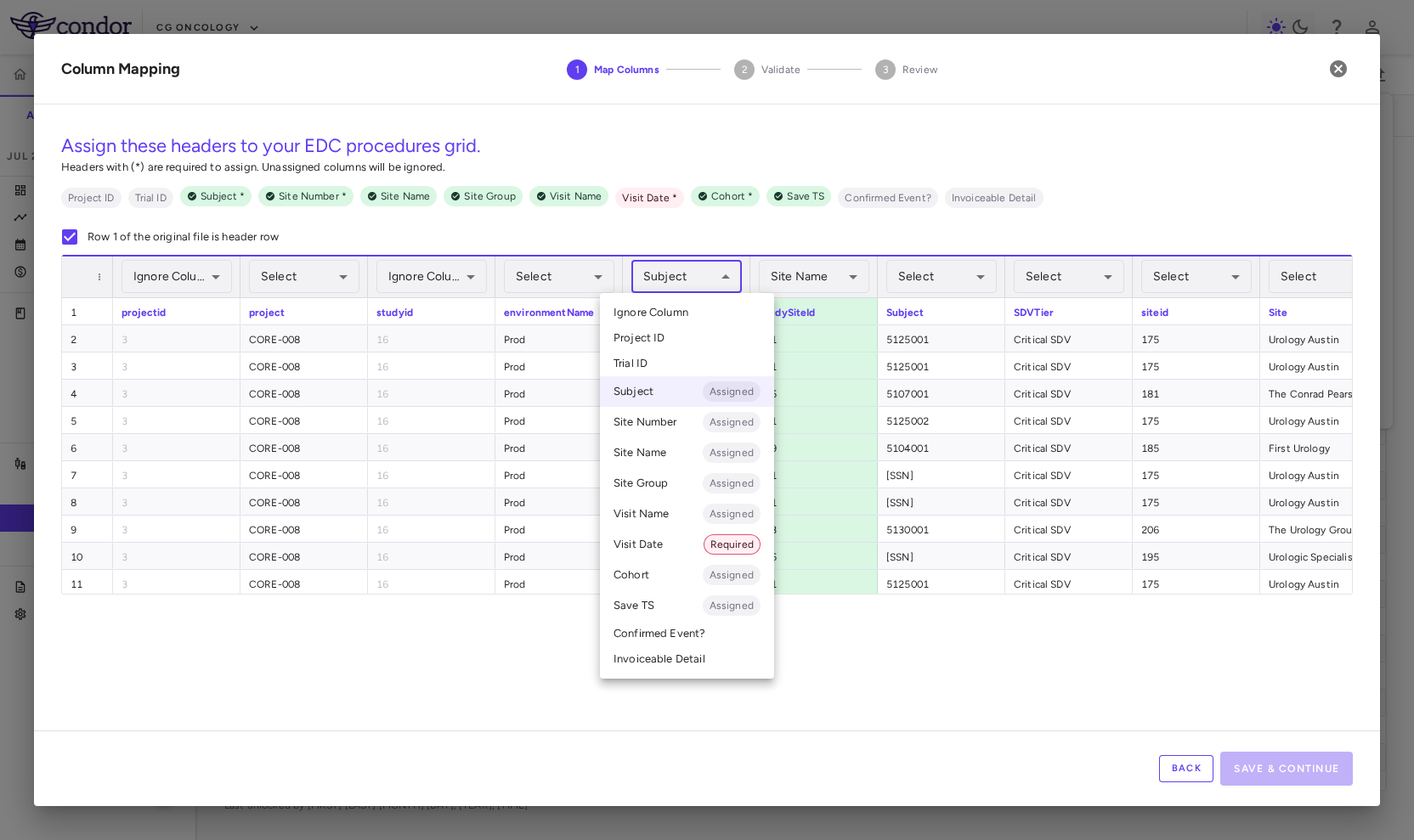 click on "Ignore Column" at bounding box center (651, 313) 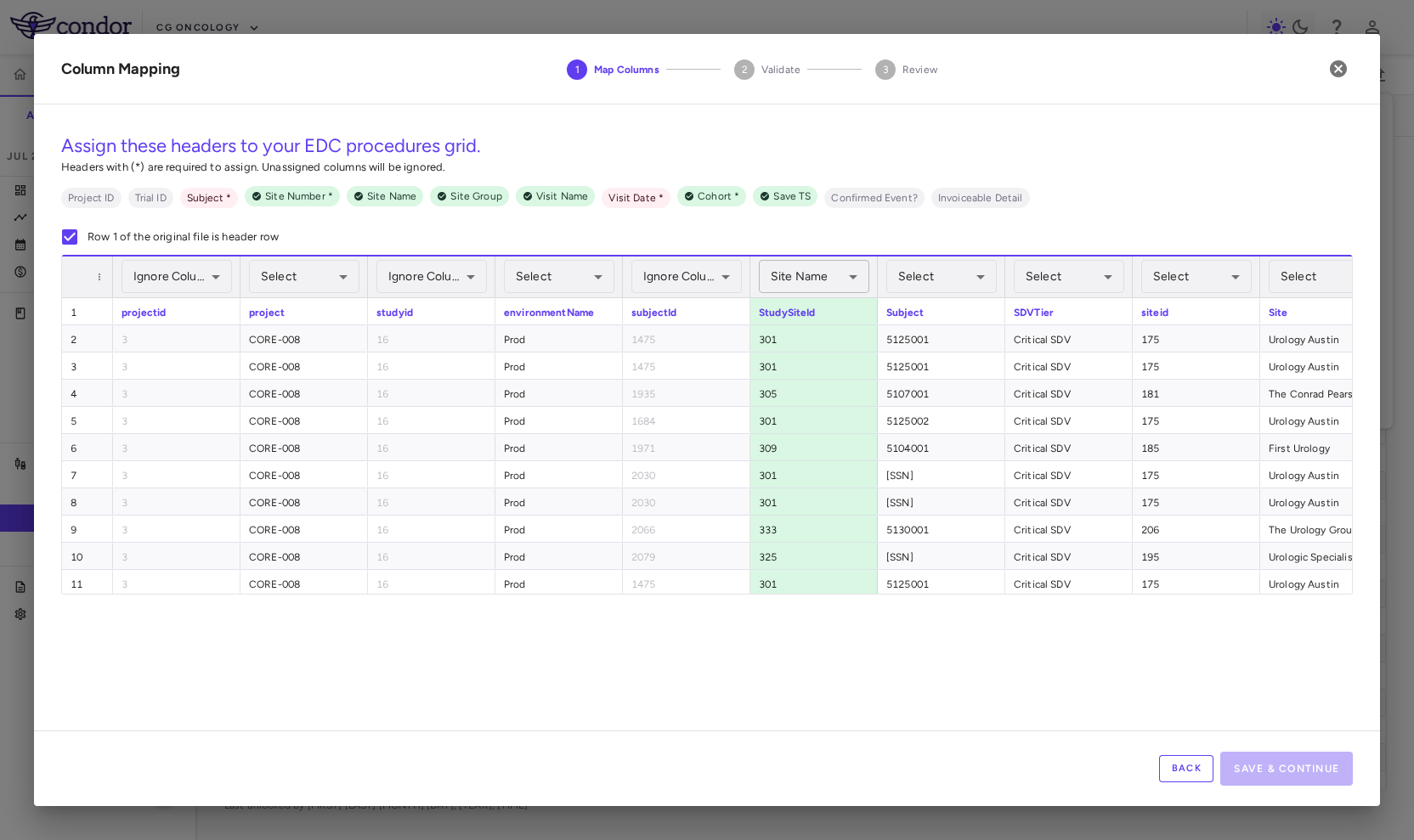 click on "Skip to sidebar Skip to main content CG Oncology CORE-008 Accruals Forecasting Jul 2025 (Open) Trial dashboard Analytics Financial close Journal entry Clinical expenses Summary CRO Catalyst Clinical Research CRO JSS Other clinical contracts Trial activity Patient activity Site & lab cost matrix Map procedures Trial files Trial settings CORE-008 High-Risk NMIBC Jul 2025 (Open) Preparer Sites Labs Manage Visits and Procedures Add Site 0 Drag here to set row groups Drag here to set column labels
Site #
0" at bounding box center [707, 420] 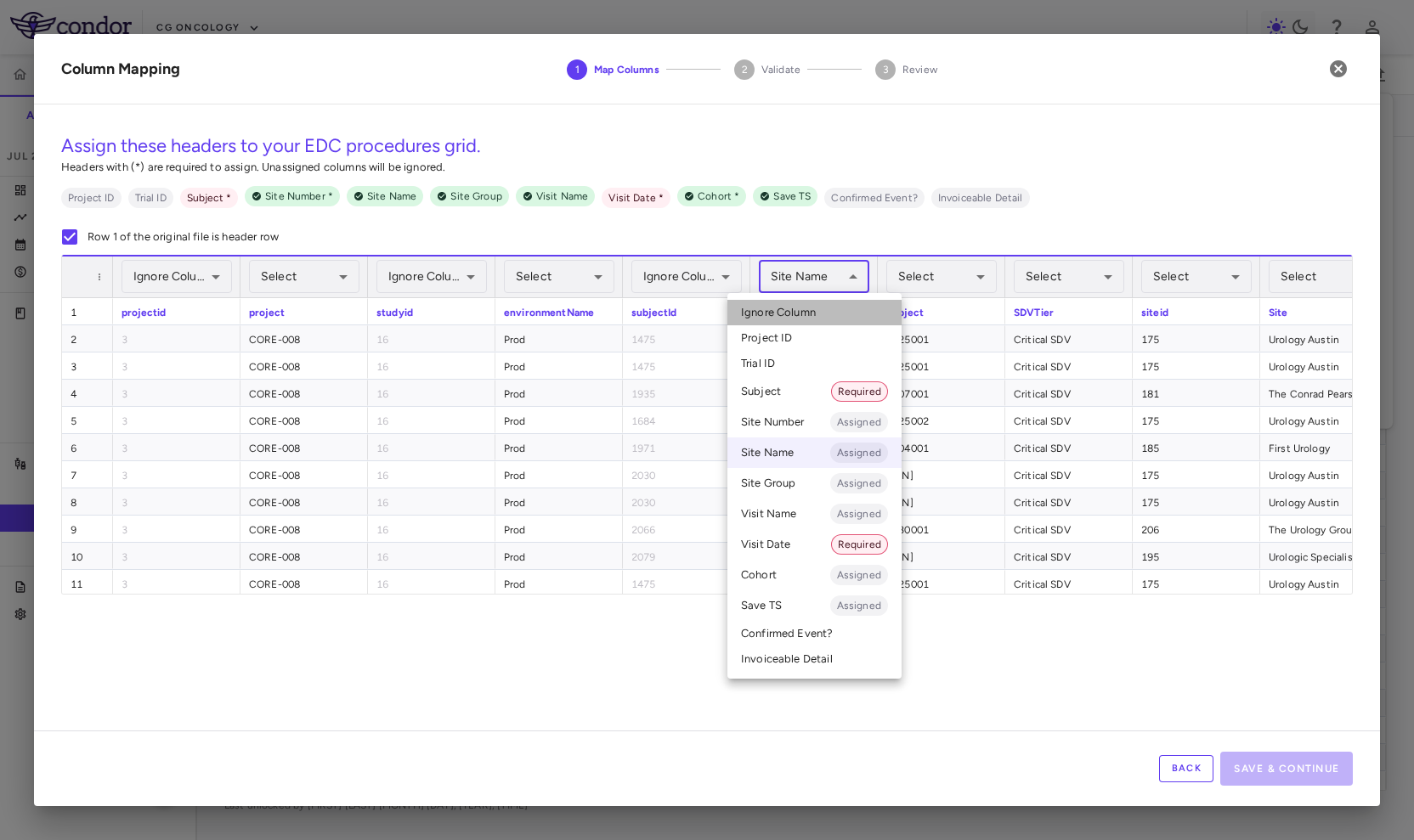 click on "Ignore Column" at bounding box center [814, 313] 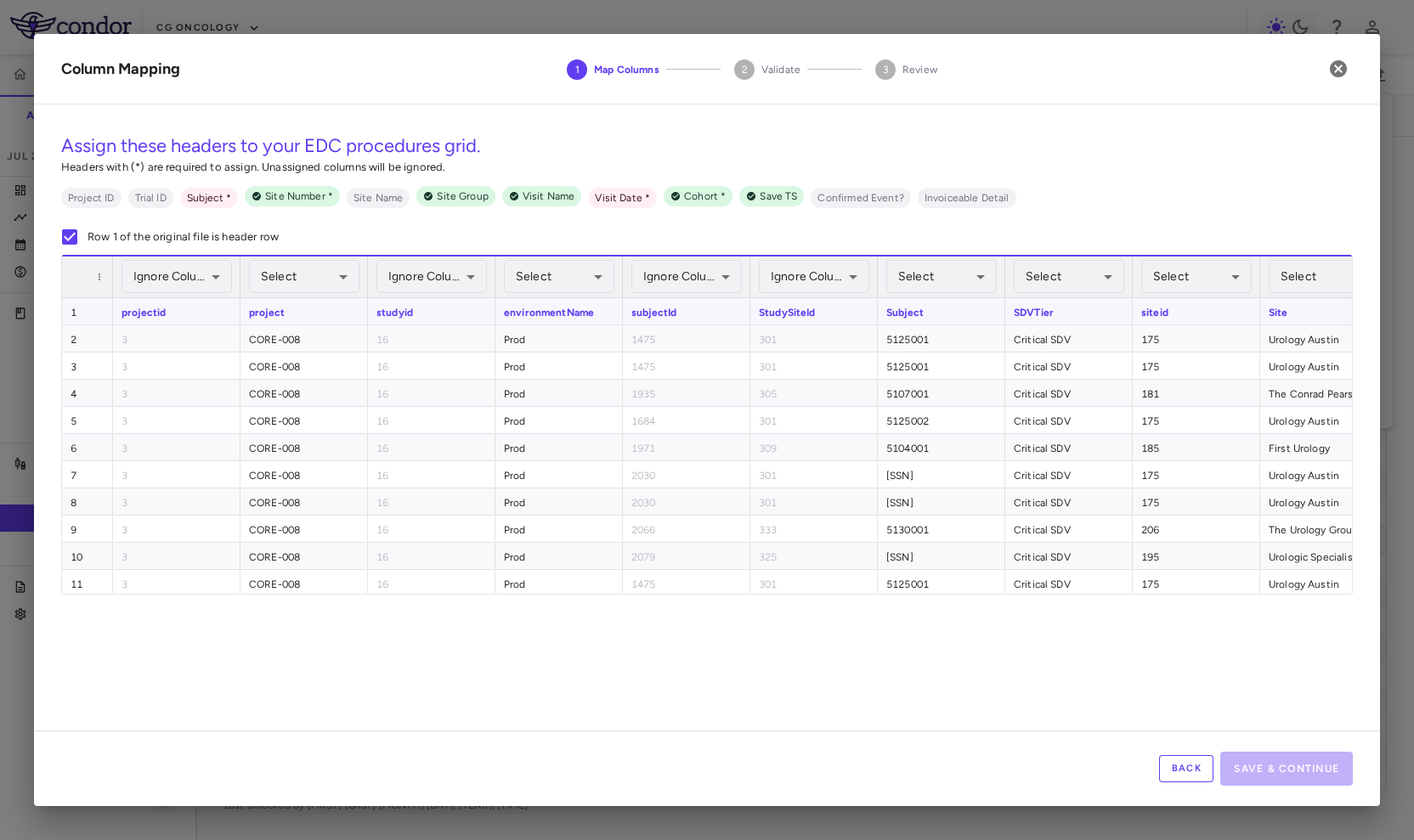 click on "Select ​" at bounding box center [942, 277] 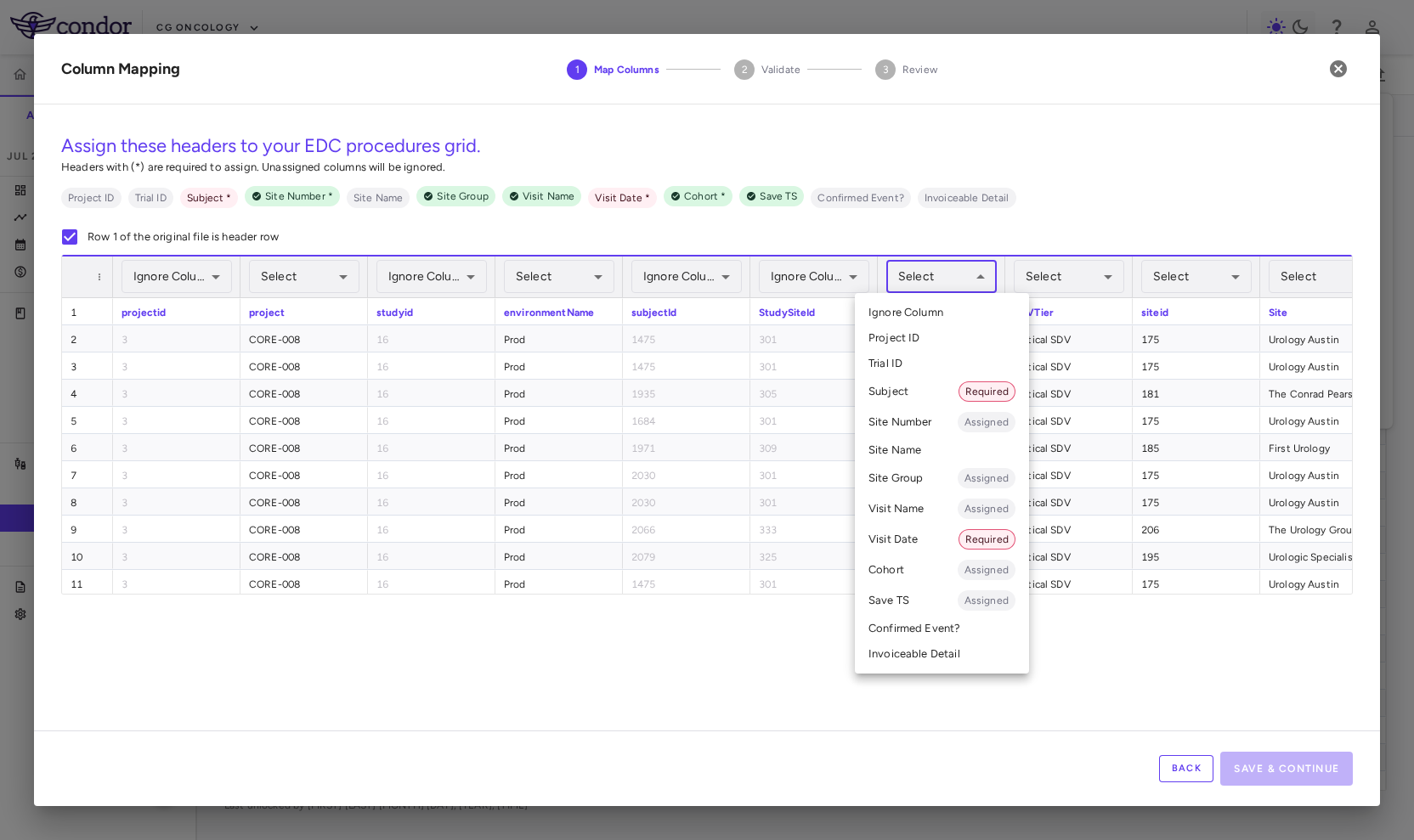 click on "Skip to sidebar Skip to main content CG Oncology CORE-008 Accruals Forecasting Jul 2025 (Open) Trial dashboard Analytics Financial close Journal entry Clinical expenses Summary CRO Catalyst Clinical Research CRO JSS Other clinical contracts Trial activity Patient activity Site & lab cost matrix Map procedures Trial files Trial settings CORE-008 High-Risk NMIBC Jul 2025 (Open) Preparer Sites Labs Manage Visits and Procedures Add Site 0 Drag here to set row groups Drag here to set column labels
Site #
0" at bounding box center (707, 420) 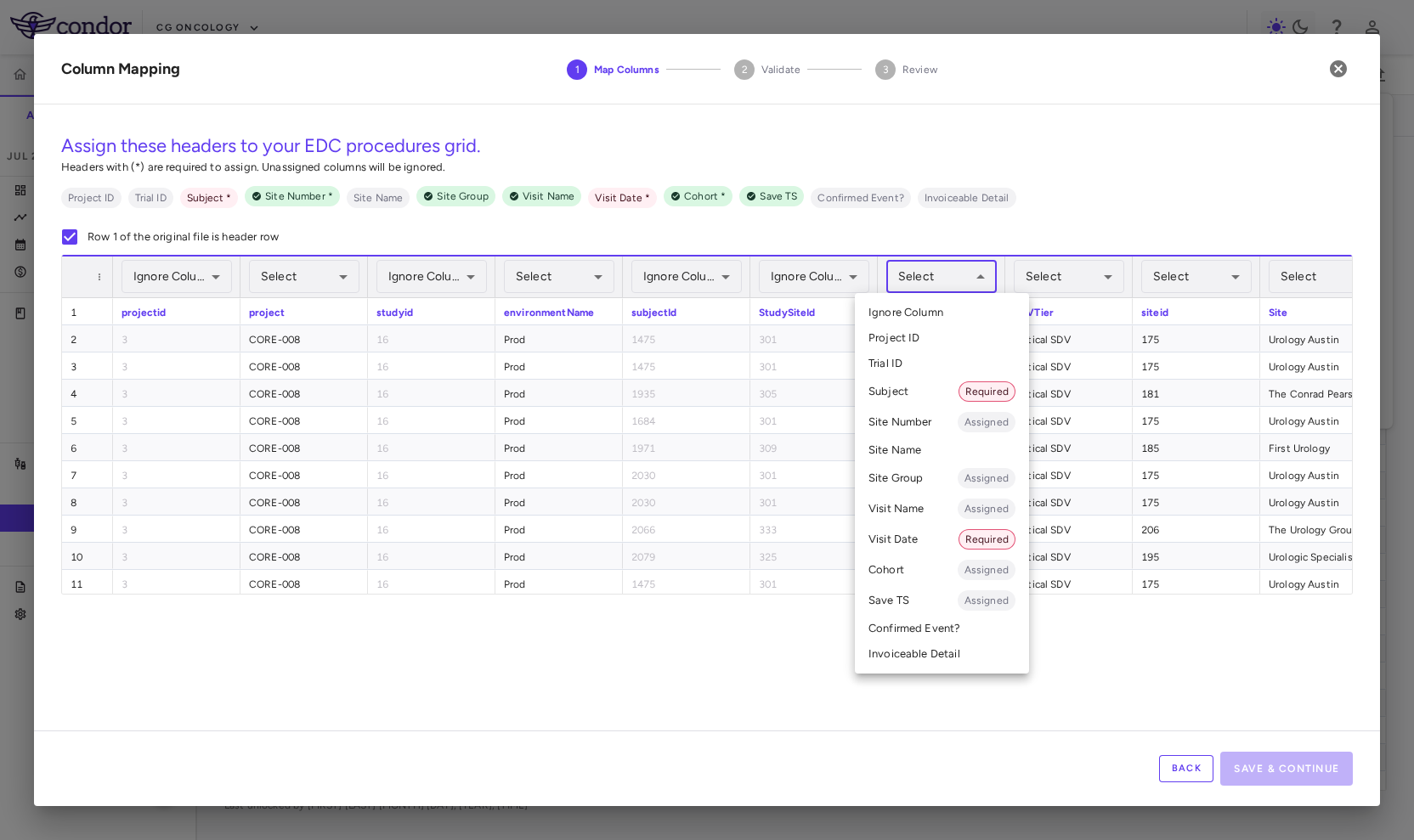 click on "Subject Required" at bounding box center [942, 392] 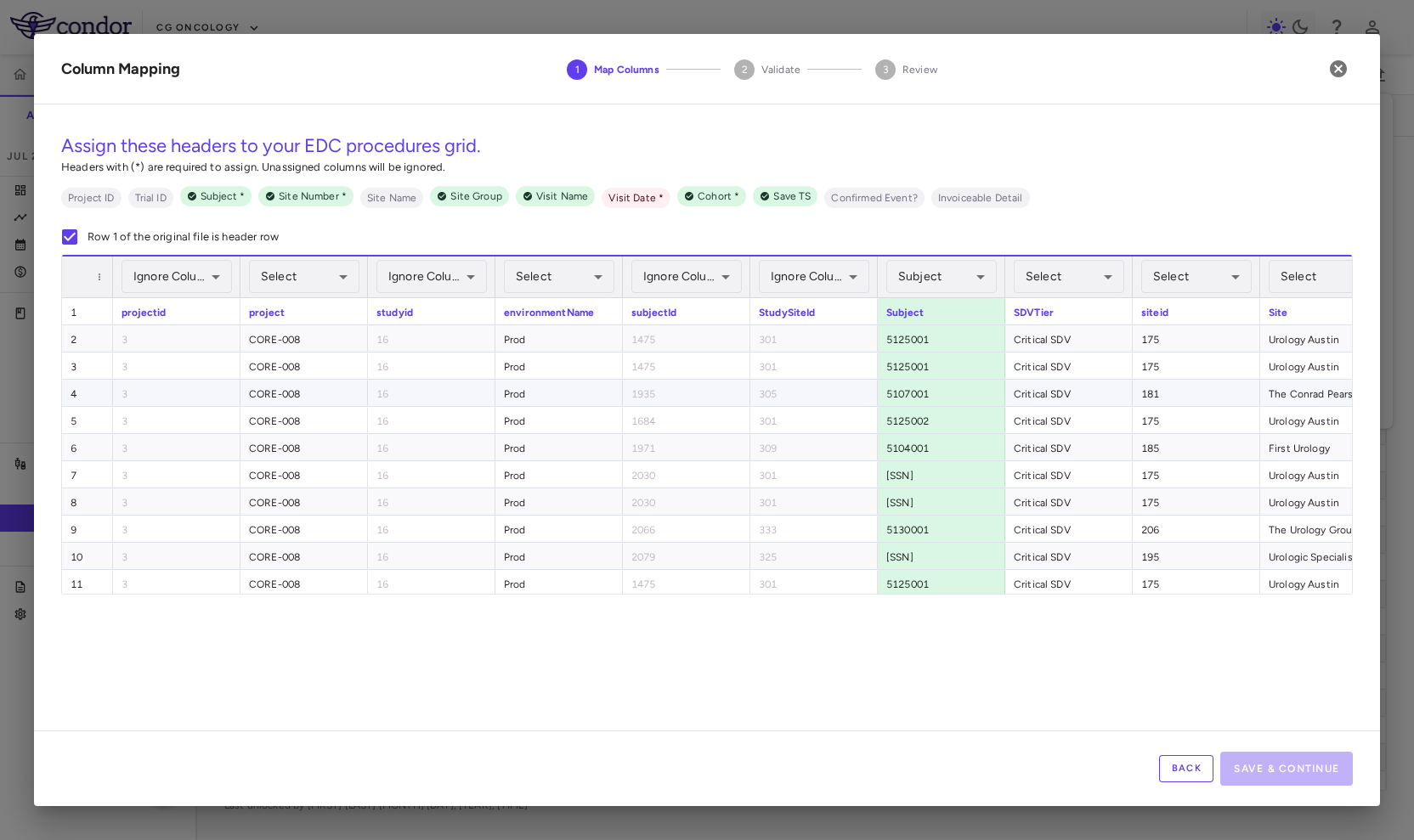 scroll, scrollTop: 0, scrollLeft: 541, axis: horizontal 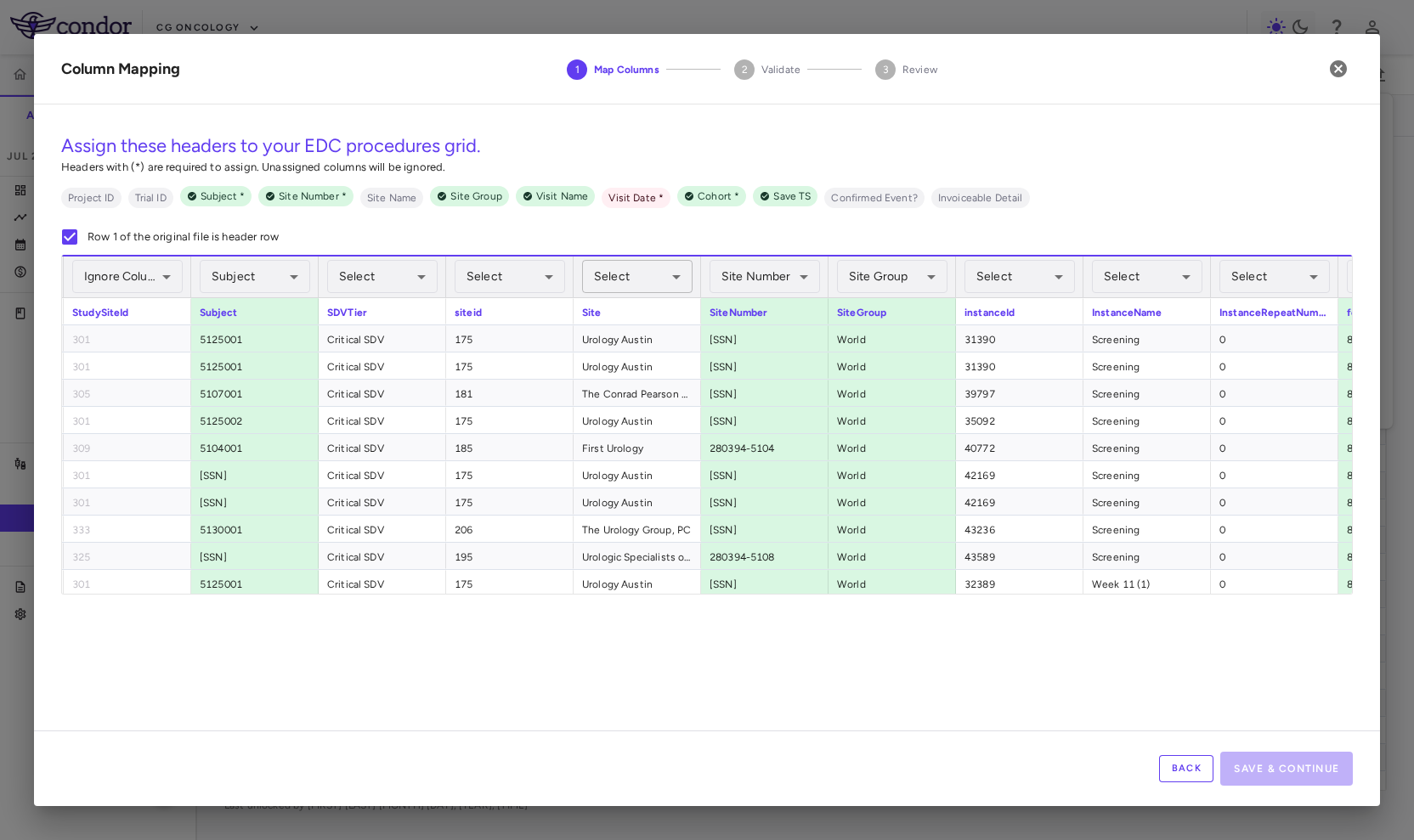 click on "Skip to sidebar Skip to main content CG Oncology CORE-008 Accruals Forecasting Jul 2025 (Open) Trial dashboard Analytics Financial close Journal entry Clinical expenses Summary CRO Catalyst Clinical Research CRO JSS Other clinical contracts Trial activity Patient activity Site & lab cost matrix Map procedures Trial files Trial settings CORE-008 High-Risk NMIBC Jul 2025 (Open) Preparer Sites Labs Manage Visits and Procedures Add Site 0 Drag here to set row groups Drag here to set column labels
Site #
0" at bounding box center (707, 420) 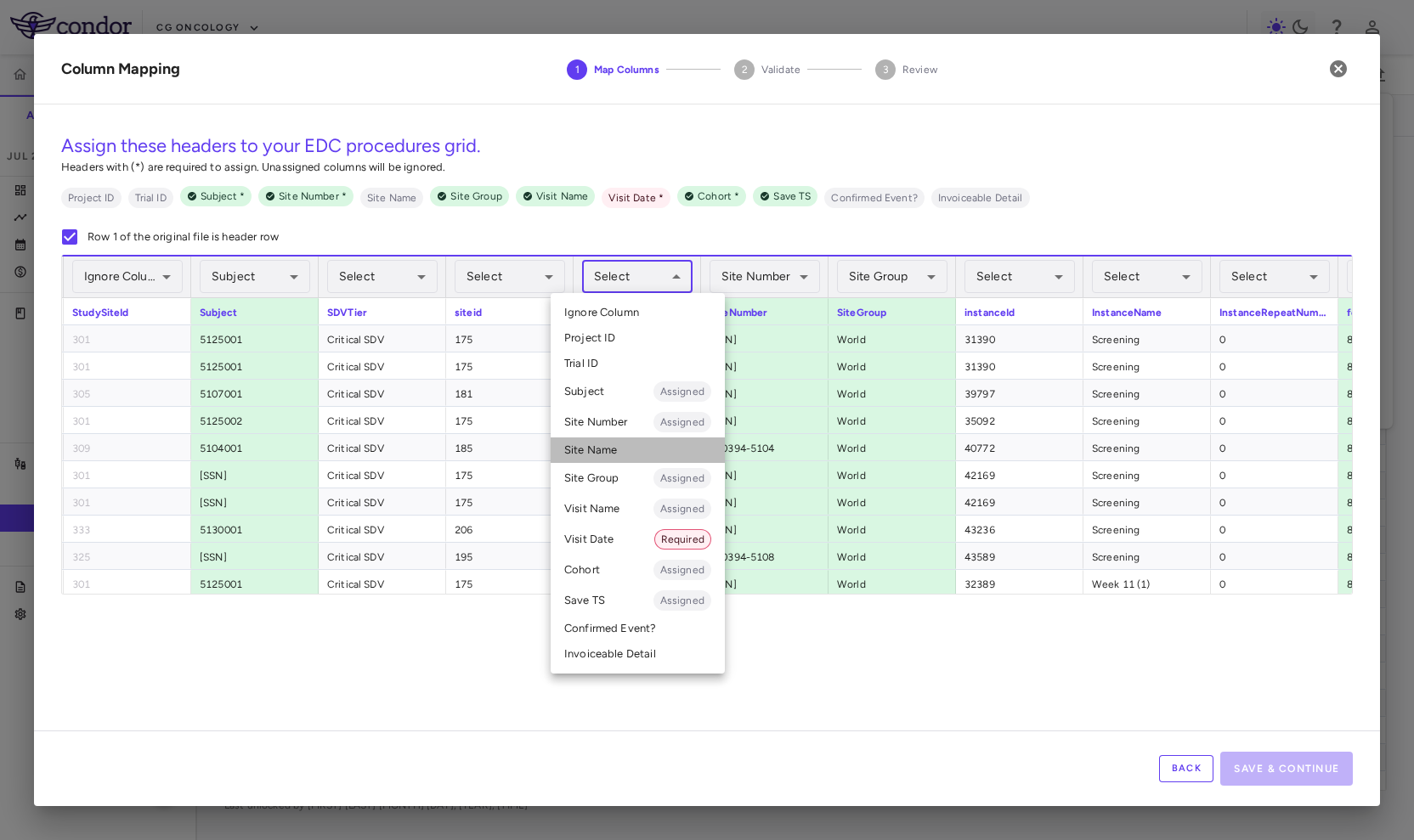 click on "Site Name" at bounding box center [637, 450] 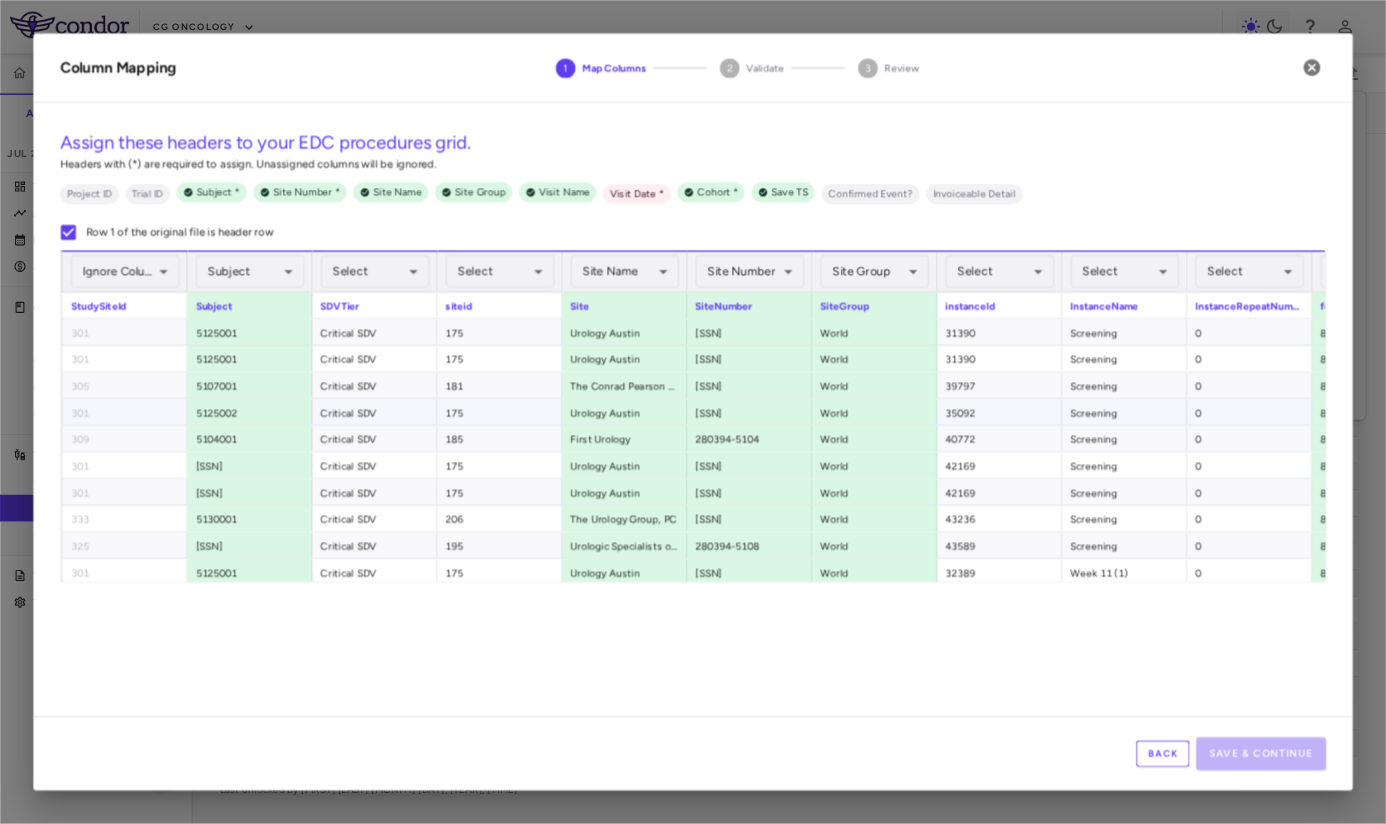 scroll, scrollTop: 0, scrollLeft: 808, axis: horizontal 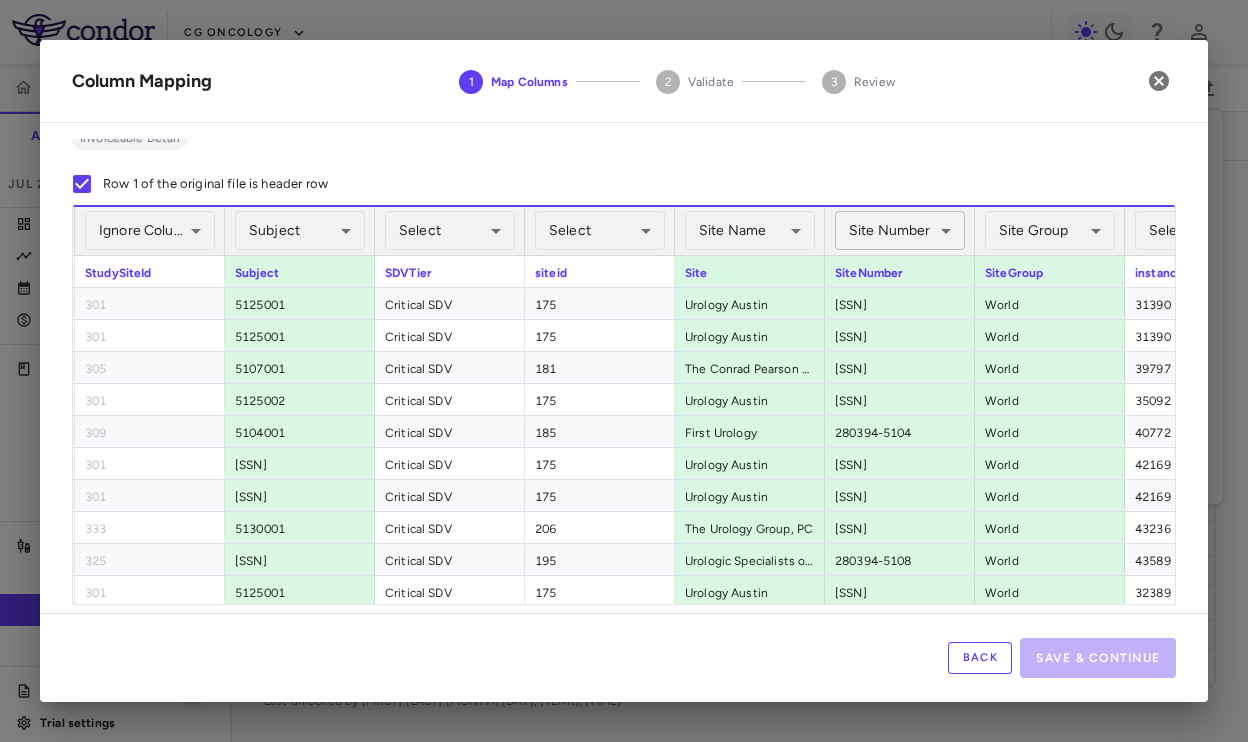 click on "Skip to sidebar Skip to main content CG Oncology CORE-008 Accruals Forecasting Jul 2025 (Open) Trial dashboard Analytics Financial close Journal entry Clinical expenses Summary CRO Catalyst Clinical Research CRO JSS Other clinical contracts Trial activity Patient activity Site & lab cost matrix Map procedures Trial files Trial settings CORE-008 High-Risk NMIBC Jul 2025 (Open) Preparer Sites Labs Manage Visits and Procedures Add Site 0 Drag here to set row groups Drag here to set column labels
Site #
0" at bounding box center [624, 371] 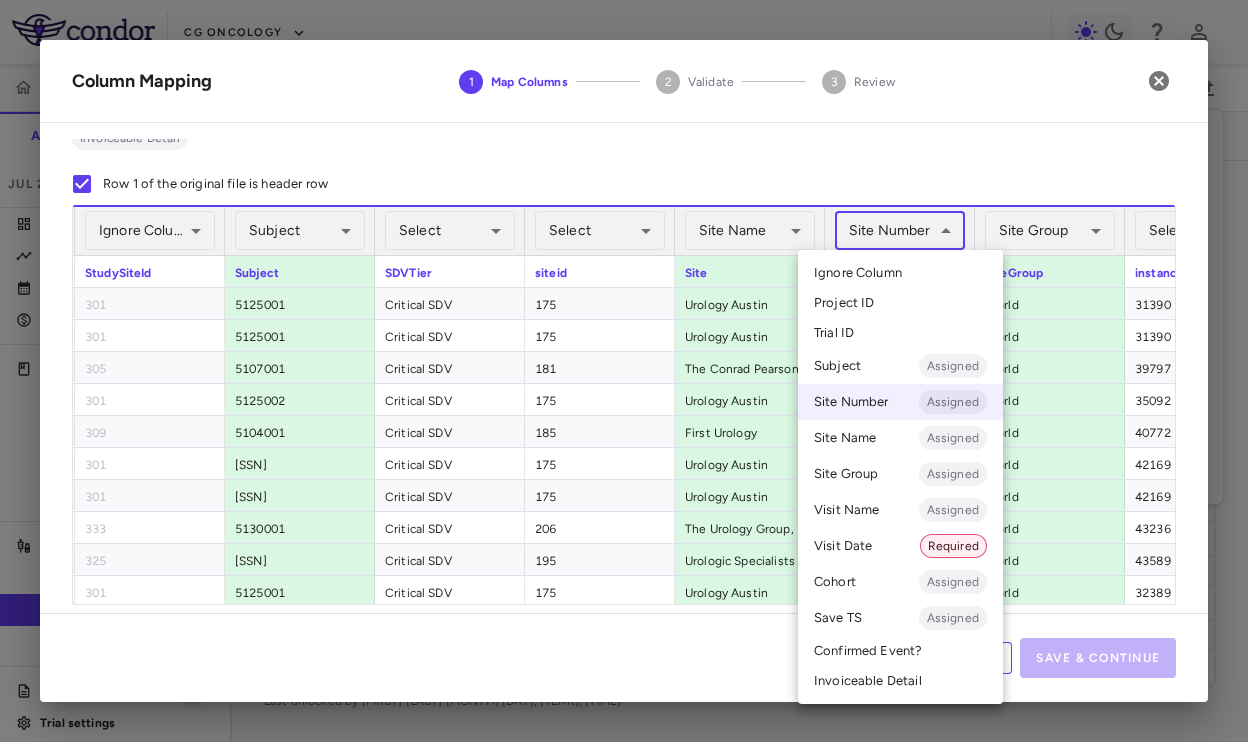 click on "Ignore Column" at bounding box center [858, 273] 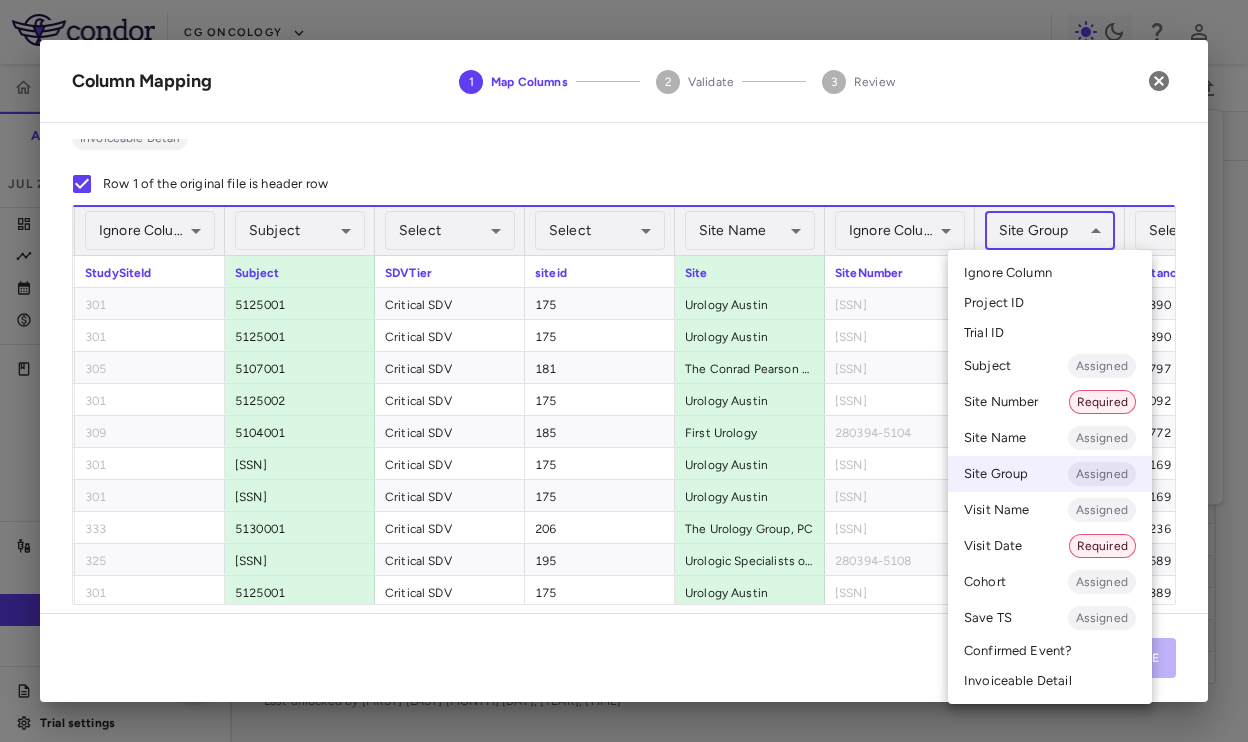 click on "Skip to sidebar Skip to main content CG Oncology CORE-008 Accruals Forecasting Jul 2025 (Open) Trial dashboard Analytics Financial close Journal entry Clinical expenses Summary CRO Catalyst Clinical Research CRO JSS Other clinical contracts Trial activity Patient activity Site & lab cost matrix Map procedures Trial files Trial settings CORE-008 High-Risk NMIBC Jul 2025 (Open) Preparer Sites Labs Manage Visits and Procedures Add Site 0 Drag here to set row groups Drag here to set column labels
Site #
0" at bounding box center [624, 371] 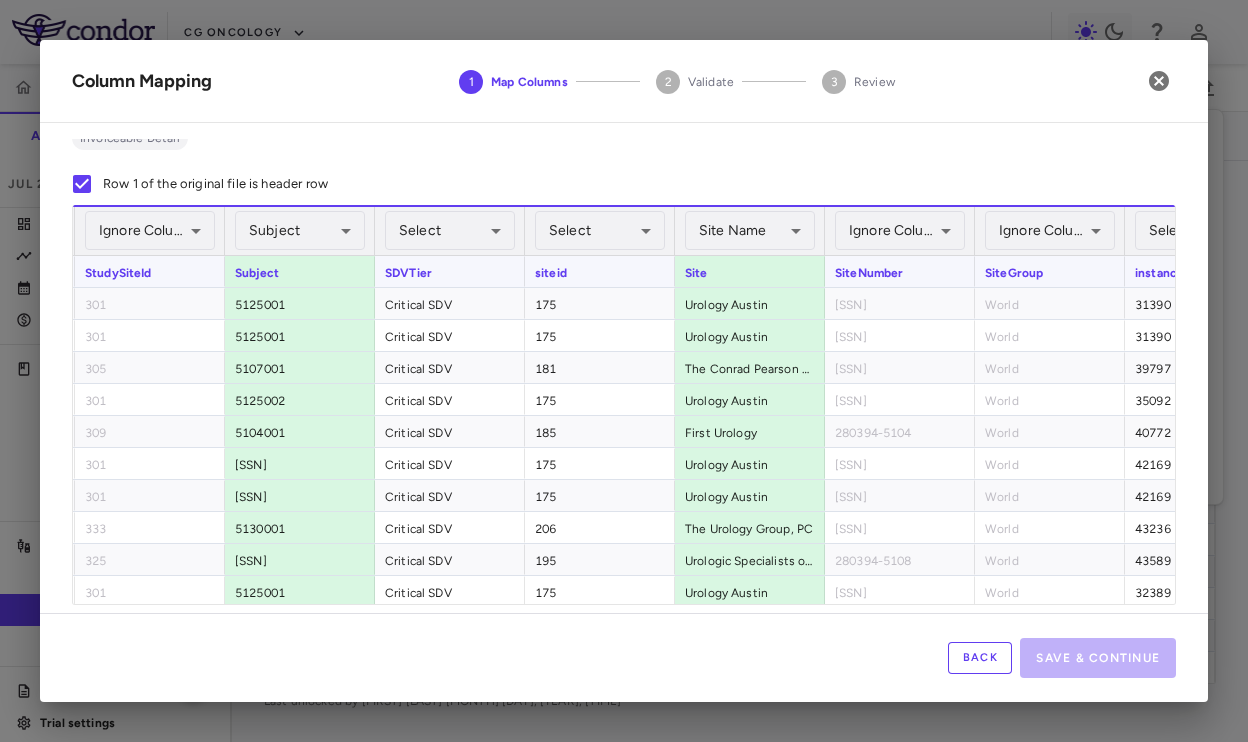 scroll, scrollTop: 0, scrollLeft: 1269, axis: horizontal 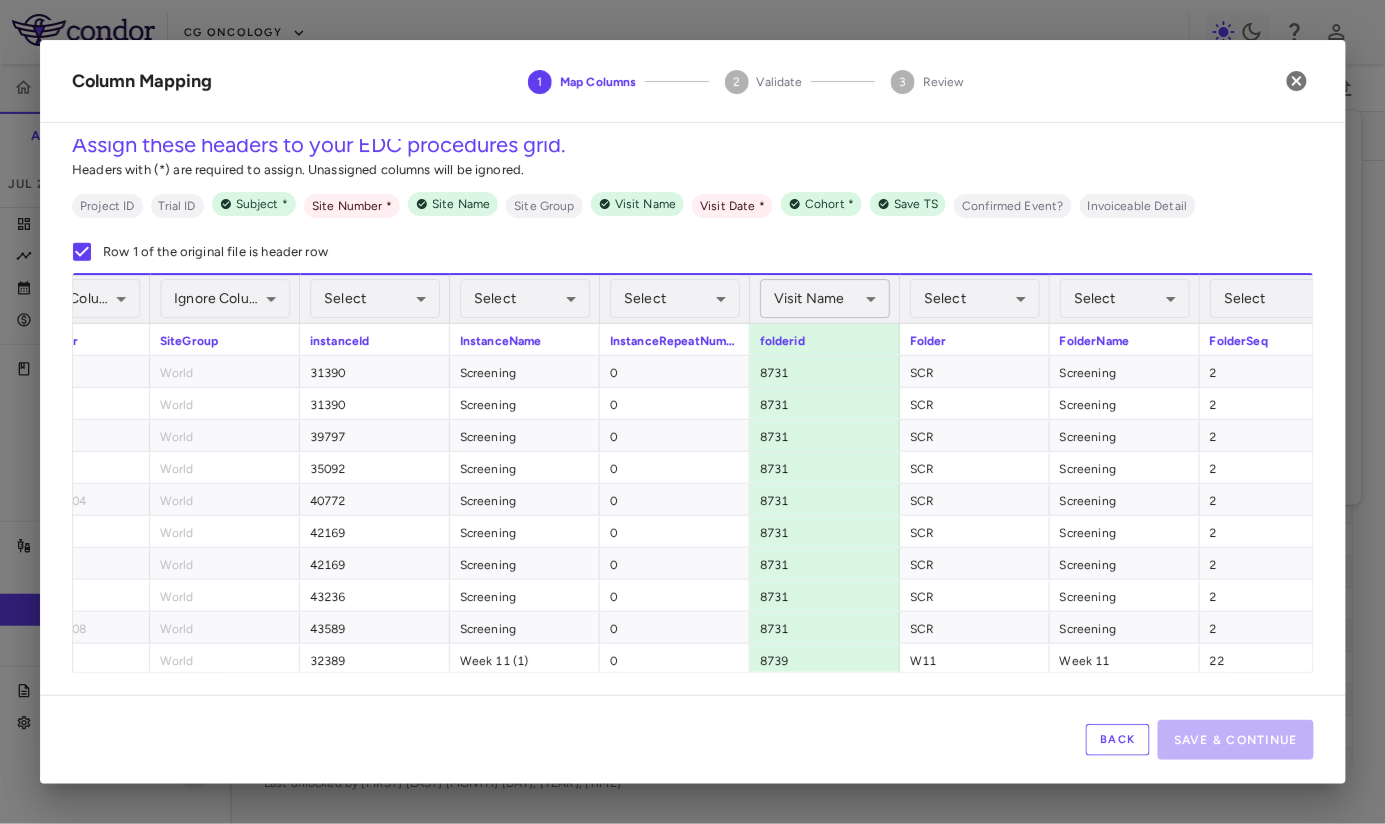 click on "Skip to sidebar Skip to main content CG Oncology CORE-008 Accruals Forecasting Jul 2025 (Open) Trial dashboard Analytics Financial close Journal entry Clinical expenses Summary CRO Catalyst Clinical Research CRO JSS Other clinical contracts Trial activity Patient activity Site & lab cost matrix Map procedures Trial files Trial settings CORE-008 High-Risk NMIBC Jul 2025 (Open) Preparer Sites Labs Manage Visits and Procedures Add Site 0 Drag here to set row groups Drag here to set column labels
Site #
0" at bounding box center [693, 412] 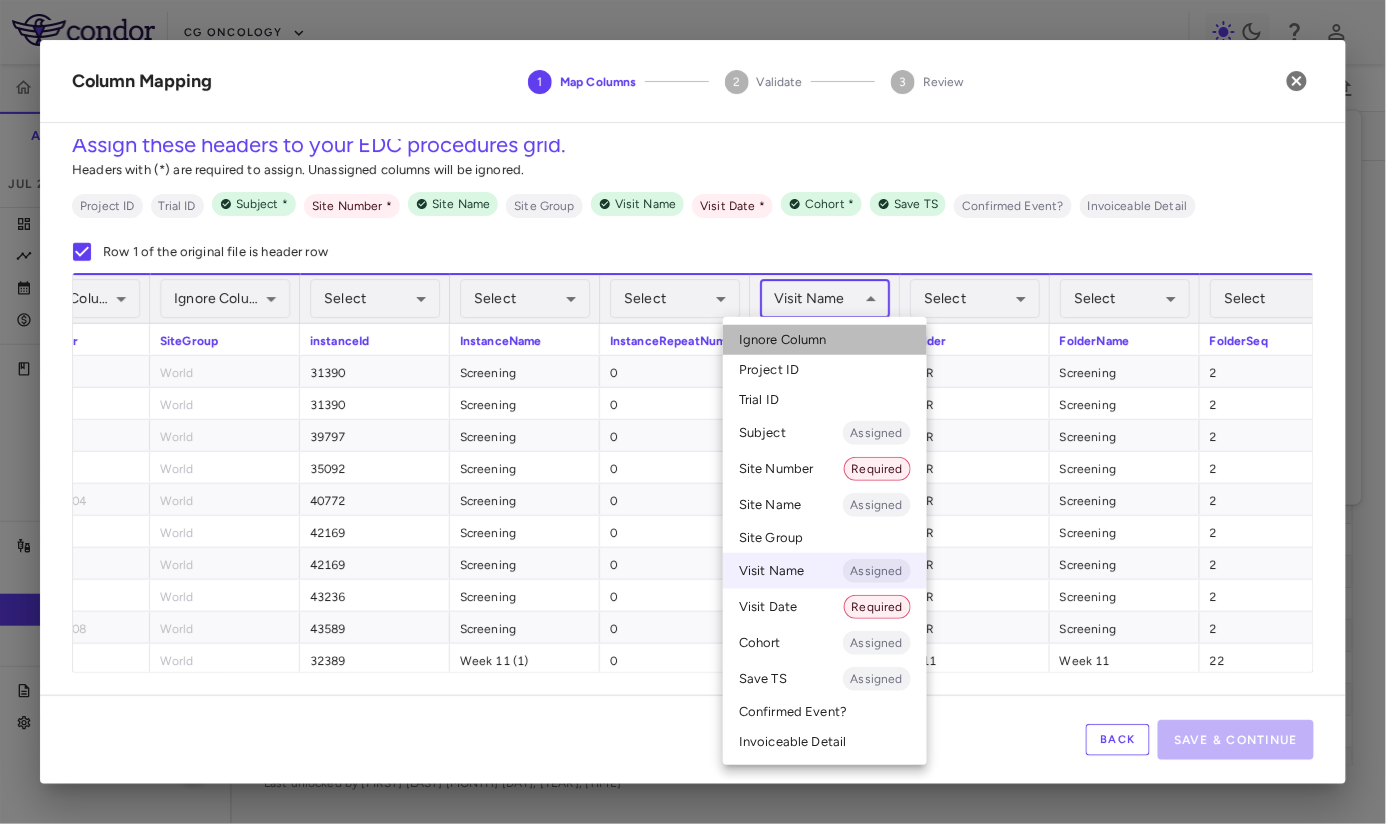 click on "Ignore Column" at bounding box center (825, 340) 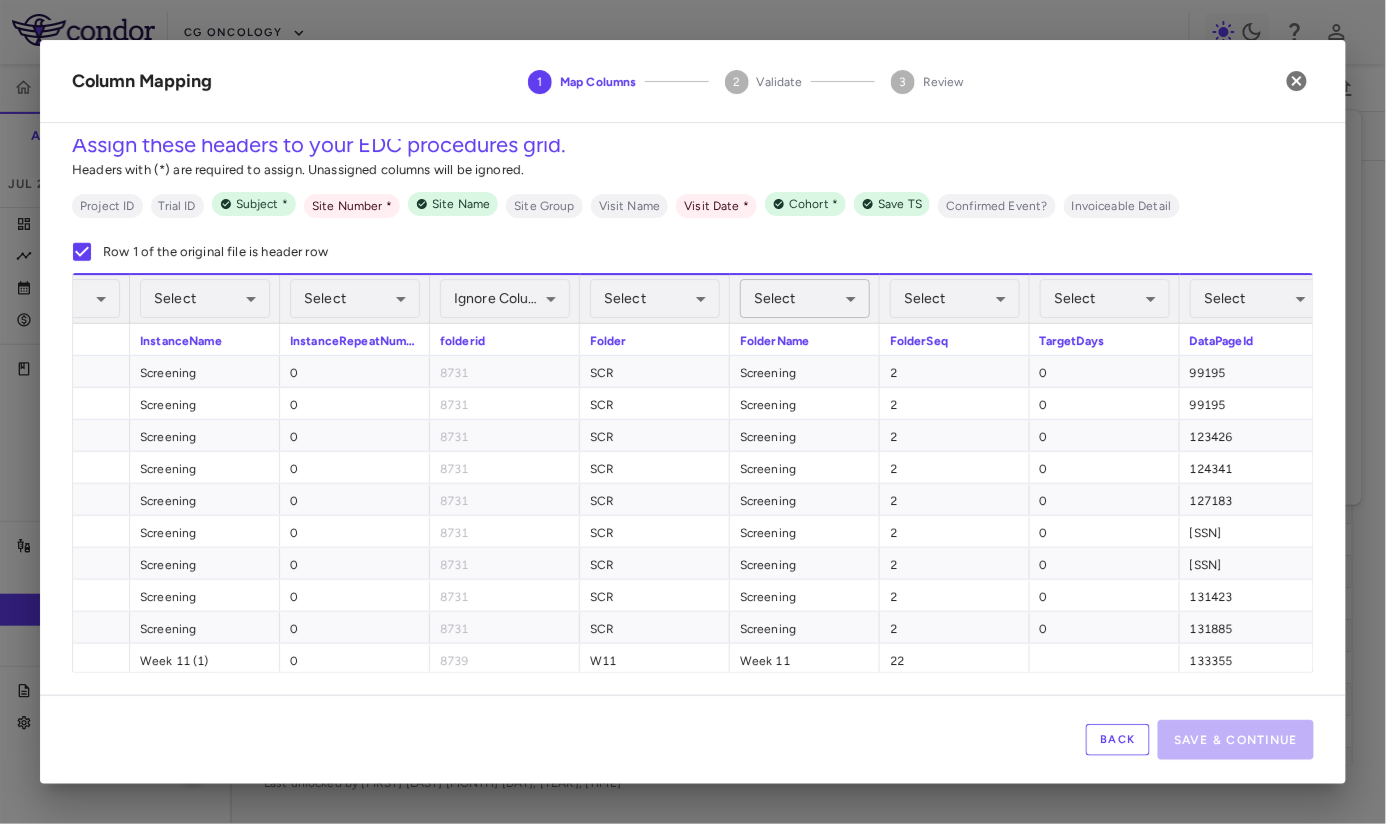click on "Skip to sidebar Skip to main content CG Oncology CORE-008 Accruals Forecasting Jul 2025 (Open) Trial dashboard Analytics Financial close Journal entry Clinical expenses Summary CRO Catalyst Clinical Research CRO JSS Other clinical contracts Trial activity Patient activity Site & lab cost matrix Map procedures Trial files Trial settings CORE-008 High-Risk NMIBC Jul 2025 (Open) Preparer Sites Labs Manage Visits and Procedures Add Site 0 Drag here to set row groups Drag here to set column labels
Site #
0" at bounding box center [693, 412] 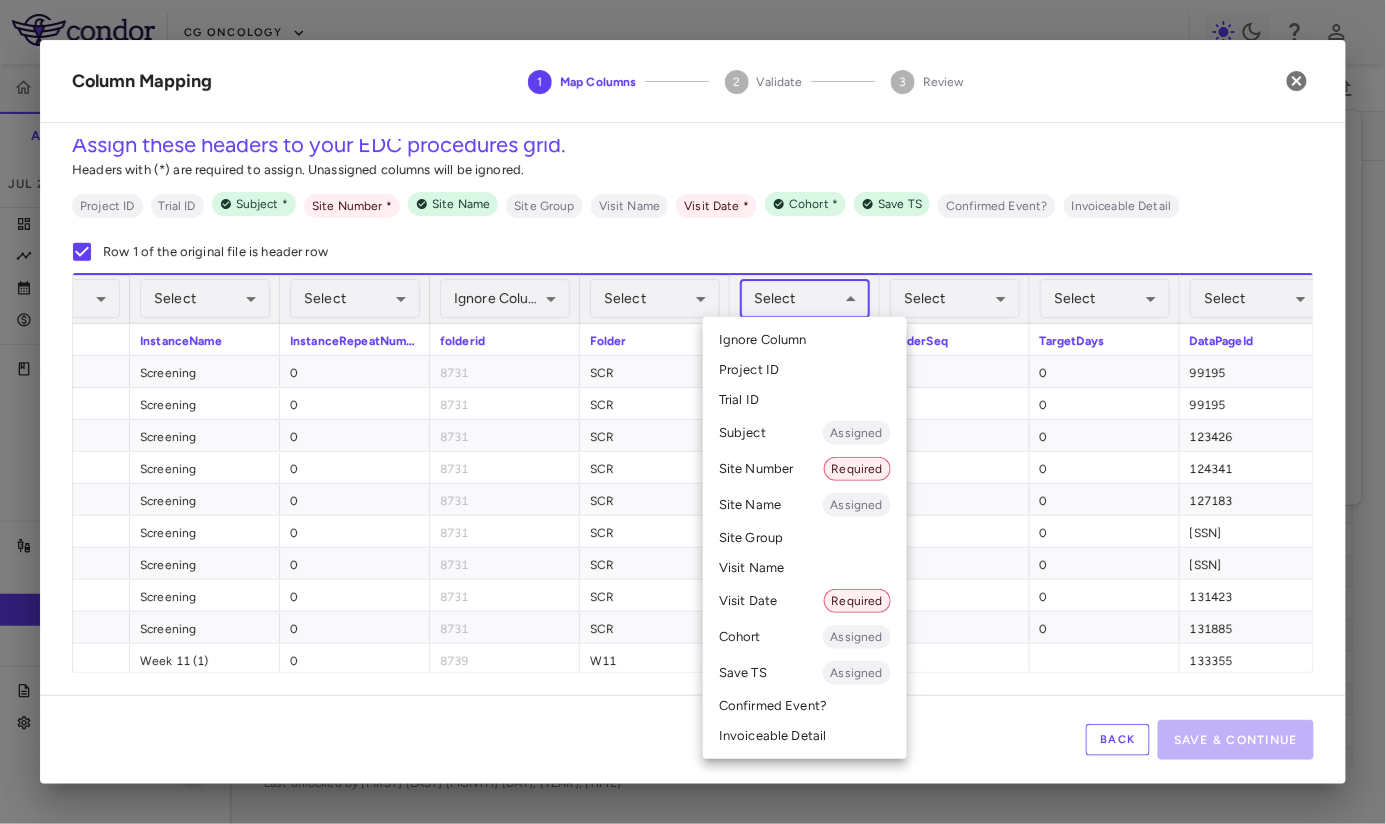 click on "Visit Name" at bounding box center [805, 568] 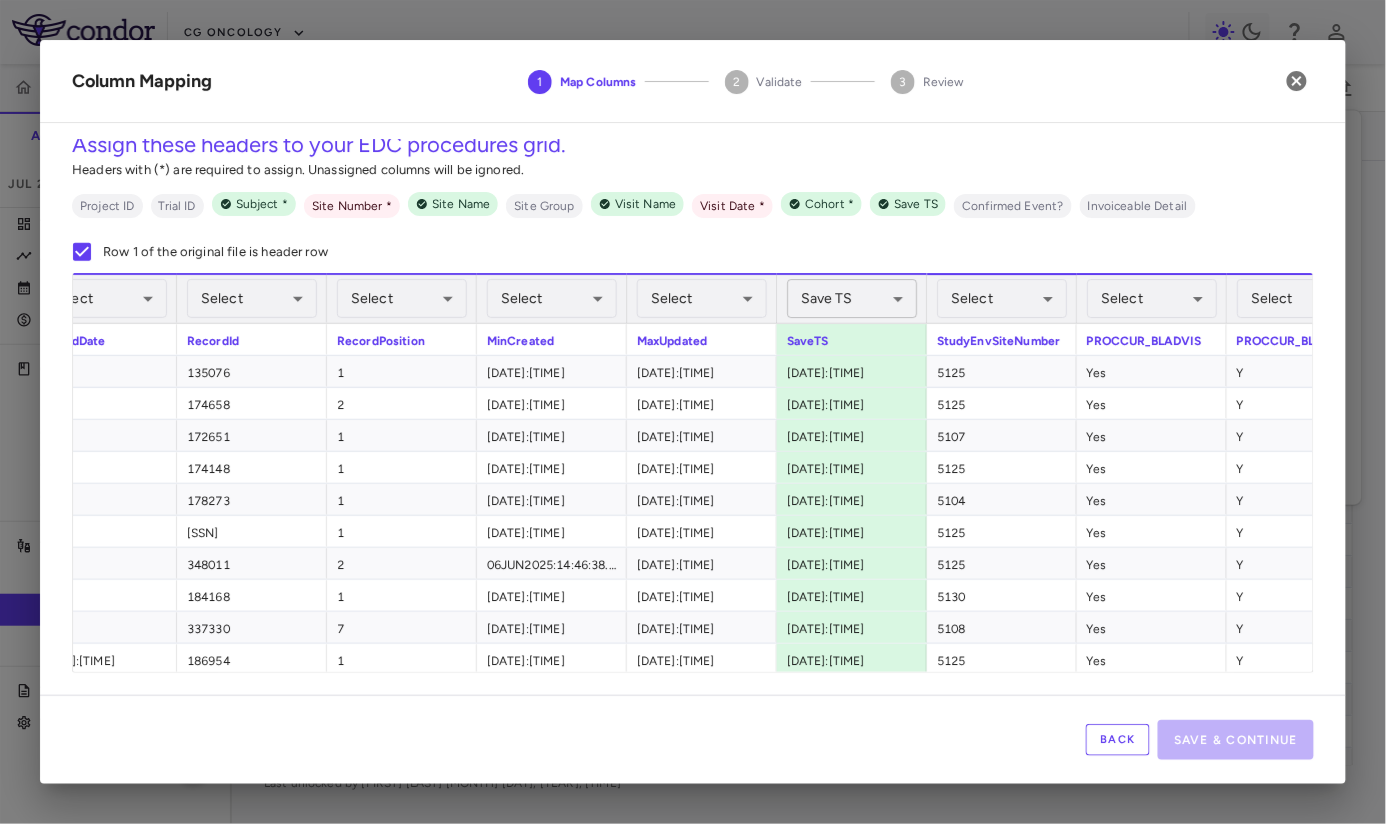 click on "Skip to sidebar Skip to main content CG Oncology CORE-008 Accruals Forecasting Jul 2025 (Open) Trial dashboard Analytics Financial close Journal entry Clinical expenses Summary CRO Catalyst Clinical Research CRO JSS Other clinical contracts Trial activity Patient activity Site & lab cost matrix Map procedures Trial files Trial settings CORE-008 High-Risk NMIBC Jul 2025 (Open) Preparer Sites Labs Manage Visits and Procedures Add Site 0 Drag here to set row groups Drag here to set column labels
Site #
0" at bounding box center (693, 412) 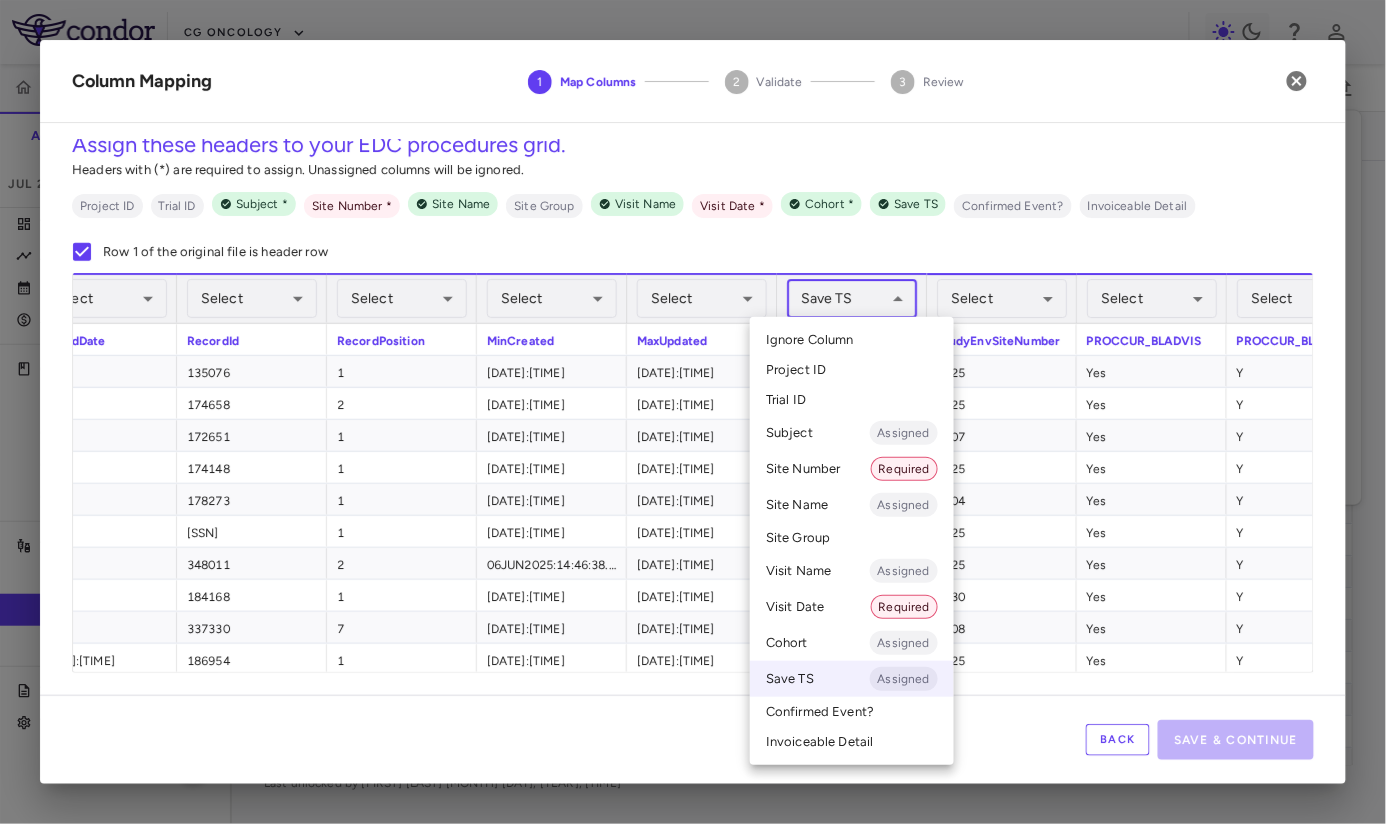 click on "Project ID" at bounding box center [852, 370] 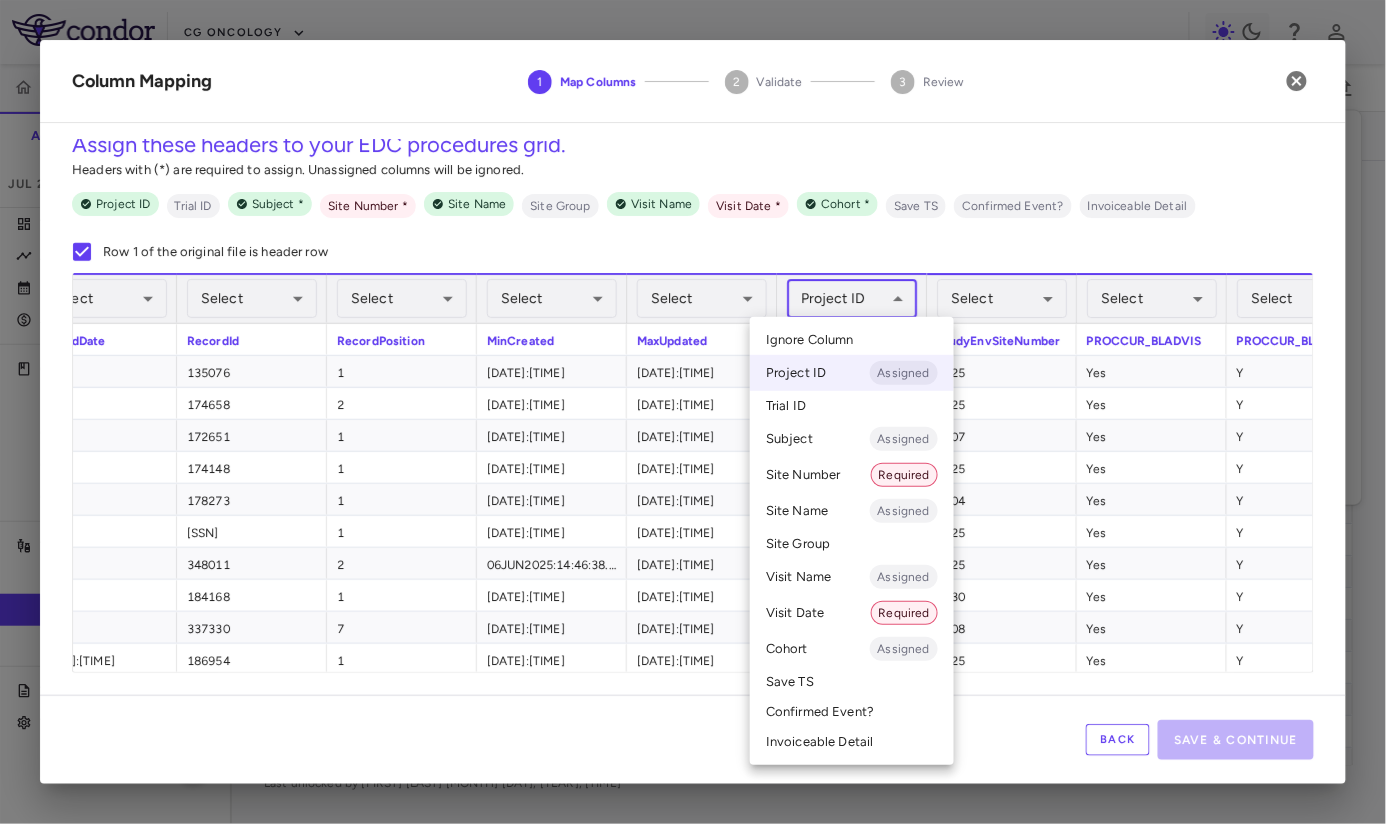 click on "Skip to sidebar Skip to main content CG Oncology CORE-008 Accruals Forecasting Jul 2025 (Open) Trial dashboard Analytics Financial close Journal entry Clinical expenses Summary CRO Catalyst Clinical Research CRO JSS Other clinical contracts Trial activity Patient activity Site & lab cost matrix Map procedures Trial files Trial settings CORE-008 High-Risk NMIBC Jul 2025 (Open) Preparer Sites Labs Manage Visits and Procedures Add Site 0 Drag here to set row groups Drag here to set column labels
Site #
0" at bounding box center (693, 412) 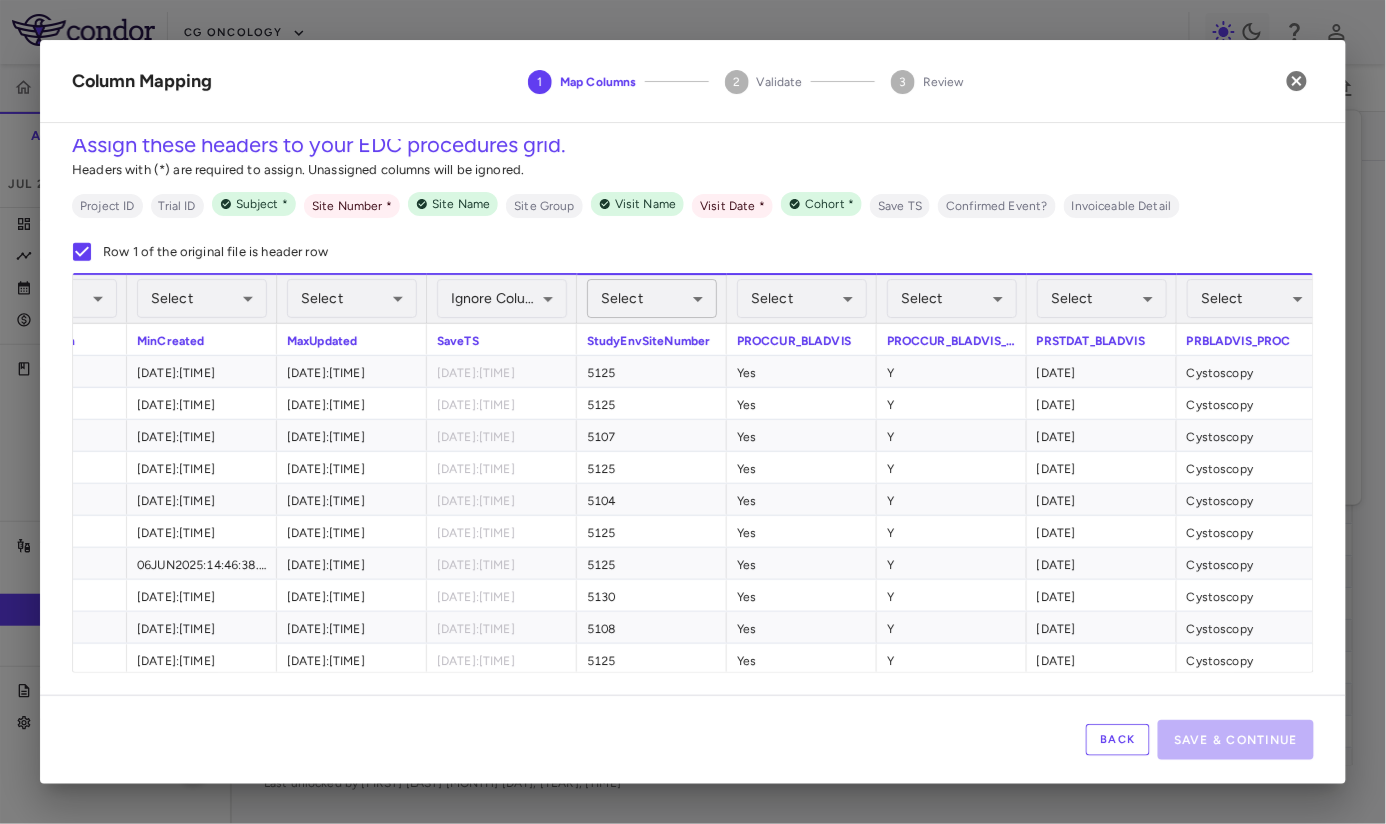 click on "Skip to sidebar Skip to main content CG Oncology CORE-008 Accruals Forecasting Jul 2025 (Open) Trial dashboard Analytics Financial close Journal entry Clinical expenses Summary CRO Catalyst Clinical Research CRO JSS Other clinical contracts Trial activity Patient activity Site & lab cost matrix Map procedures Trial files Trial settings CORE-008 High-Risk NMIBC Jul 2025 (Open) Preparer Sites Labs Manage Visits and Procedures Add Site 0 Drag here to set row groups Drag here to set column labels
Site #
0" at bounding box center [693, 412] 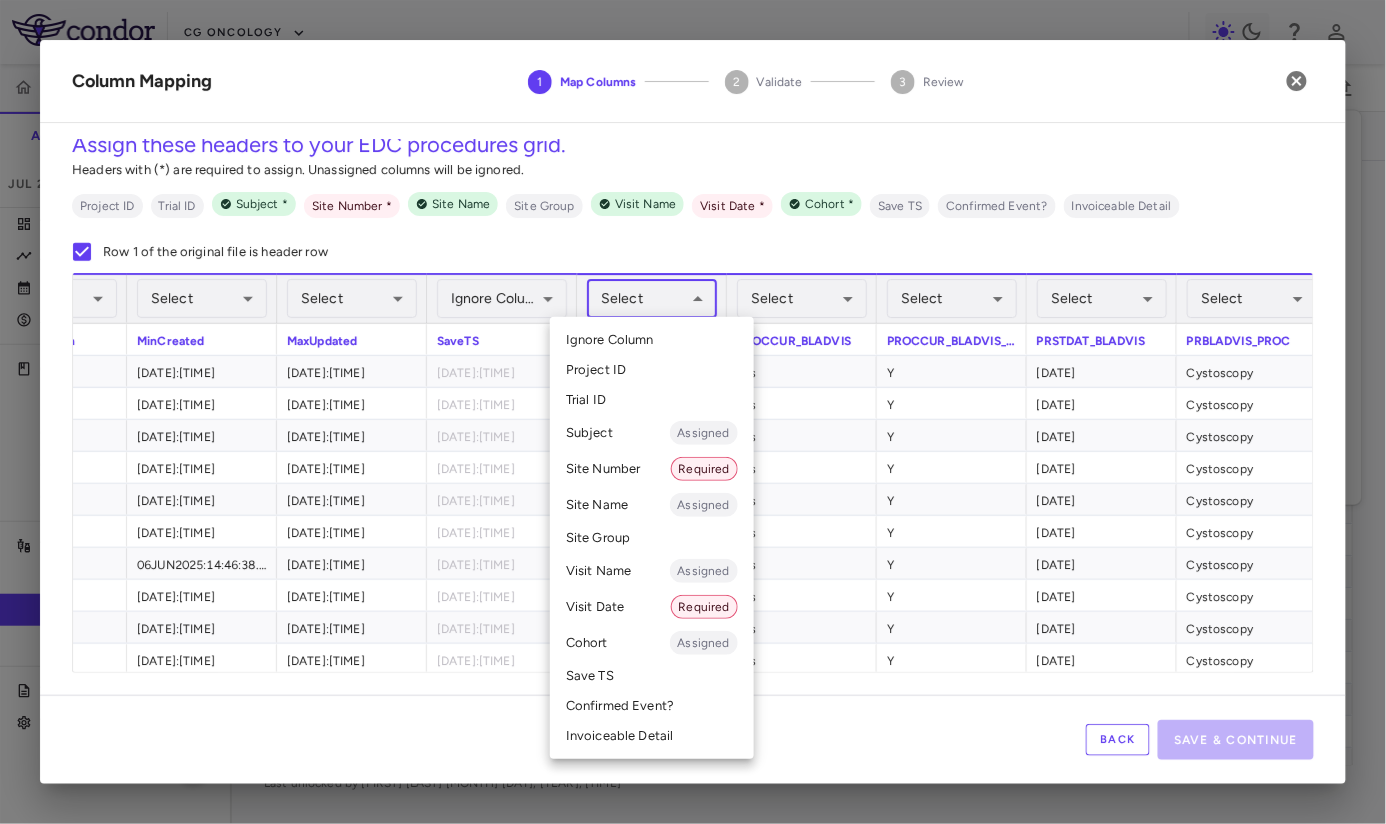 click on "Site Number Required" at bounding box center (652, 469) 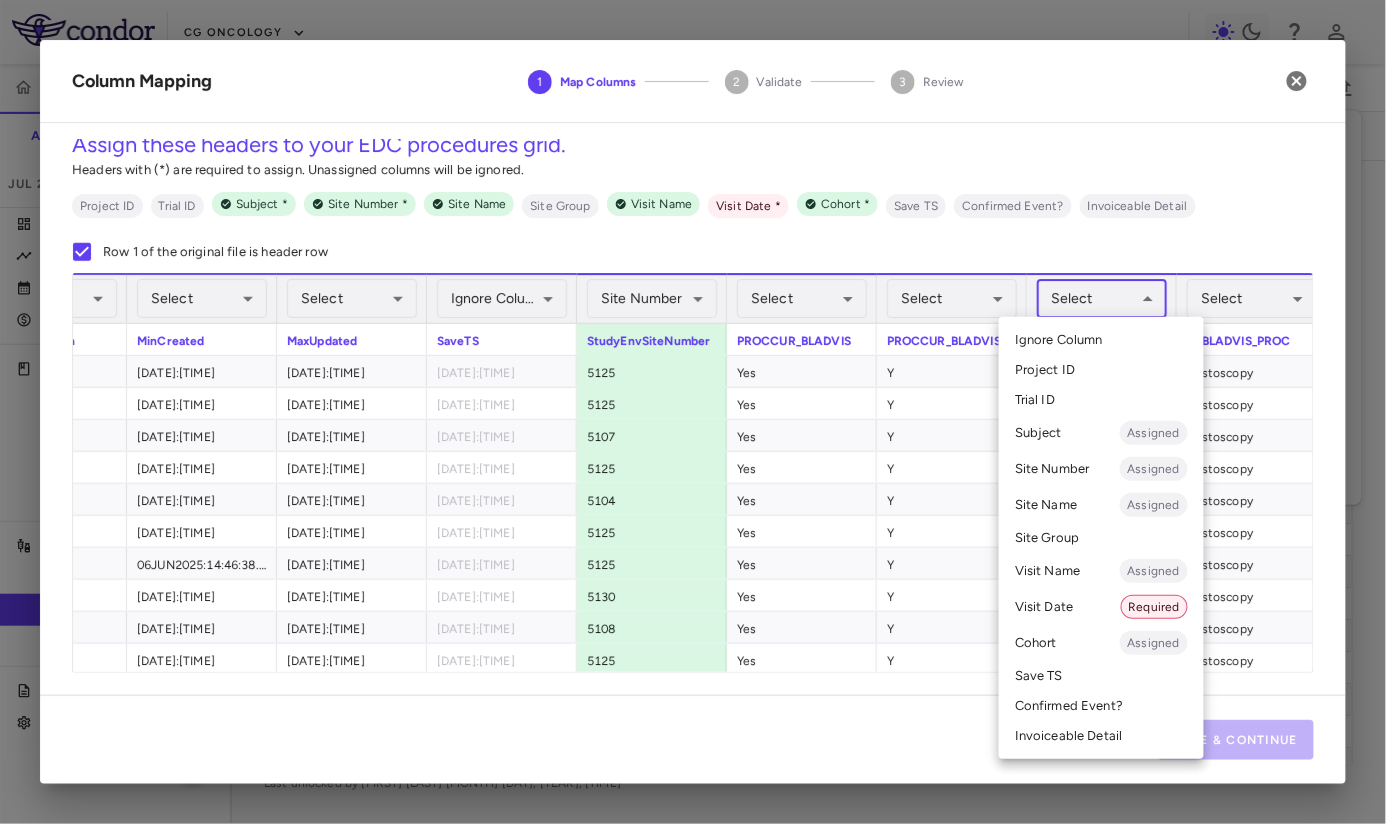 click on "Skip to sidebar Skip to main content CG Oncology CORE-008 Accruals Forecasting Jul 2025 (Open) Trial dashboard Analytics Financial close Journal entry Clinical expenses Summary CRO Catalyst Clinical Research CRO JSS Other clinical contracts Trial activity Patient activity Site & lab cost matrix Map procedures Trial files Trial settings CORE-008 High-Risk NMIBC Jul 2025 (Open) Preparer Sites Labs Manage Visits and Procedures Add Site 0 Drag here to set row groups Drag here to set column labels
Site #
0" at bounding box center [693, 412] 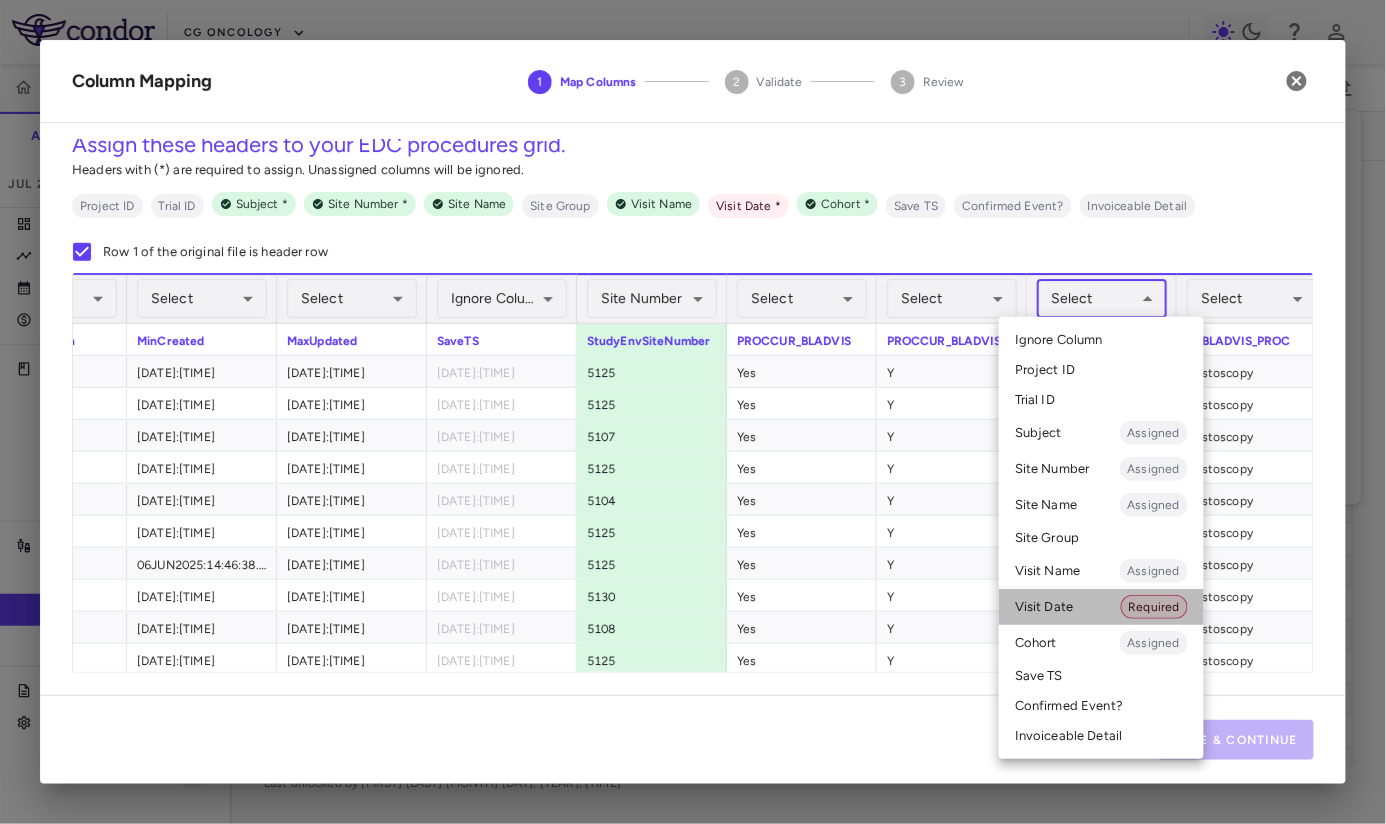 click on "Visit Date Required" at bounding box center [1101, 607] 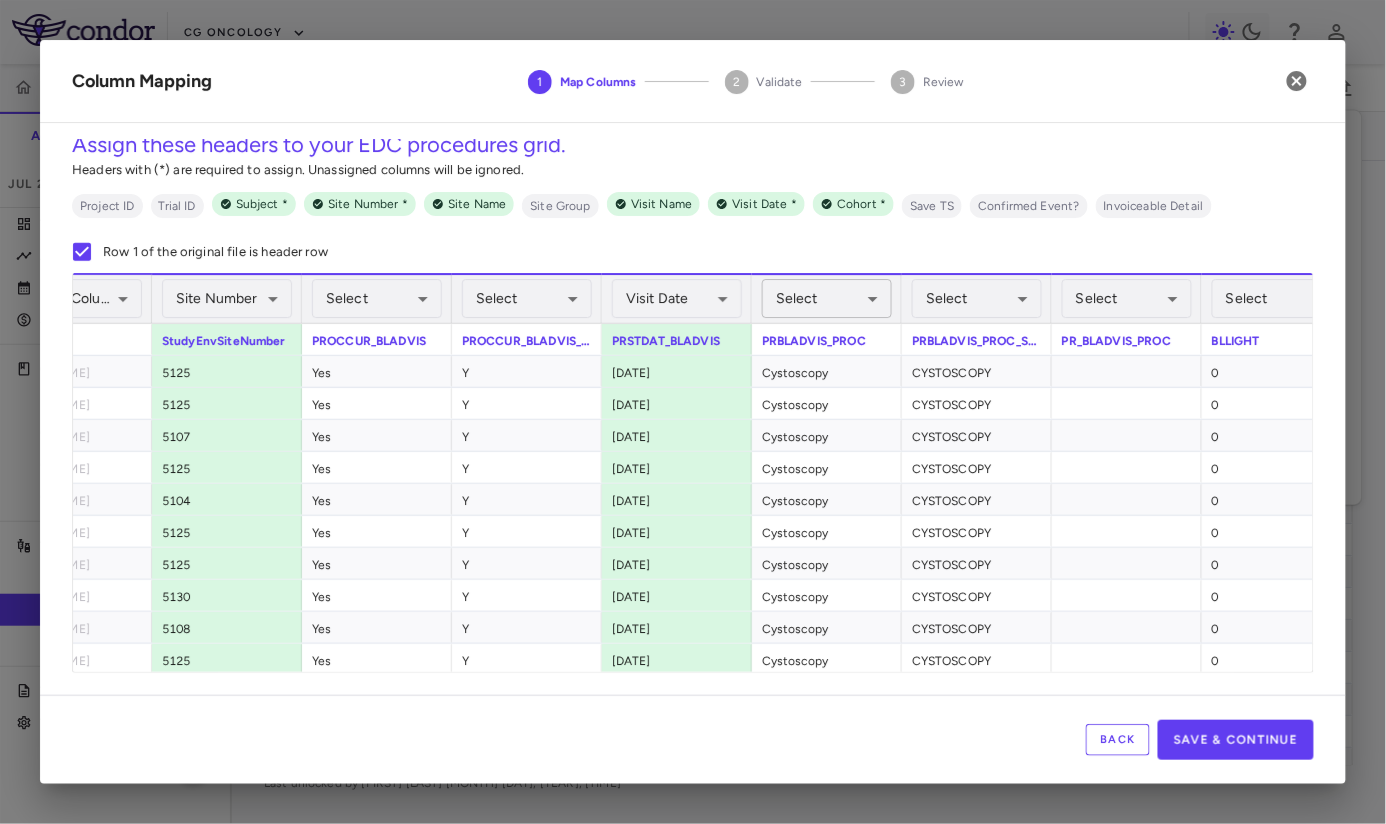 click on "Skip to sidebar Skip to main content CG Oncology CORE-008 Accruals Forecasting Jul 2025 (Open) Trial dashboard Analytics Financial close Journal entry Clinical expenses Summary CRO Catalyst Clinical Research CRO JSS Other clinical contracts Trial activity Patient activity Site & lab cost matrix Map procedures Trial files Trial settings CORE-008 High-Risk NMIBC Jul 2025 (Open) Preparer Sites Labs Manage Visits and Procedures Add Site 0 Drag here to set row groups Drag here to set column labels
Site #
0" at bounding box center (693, 412) 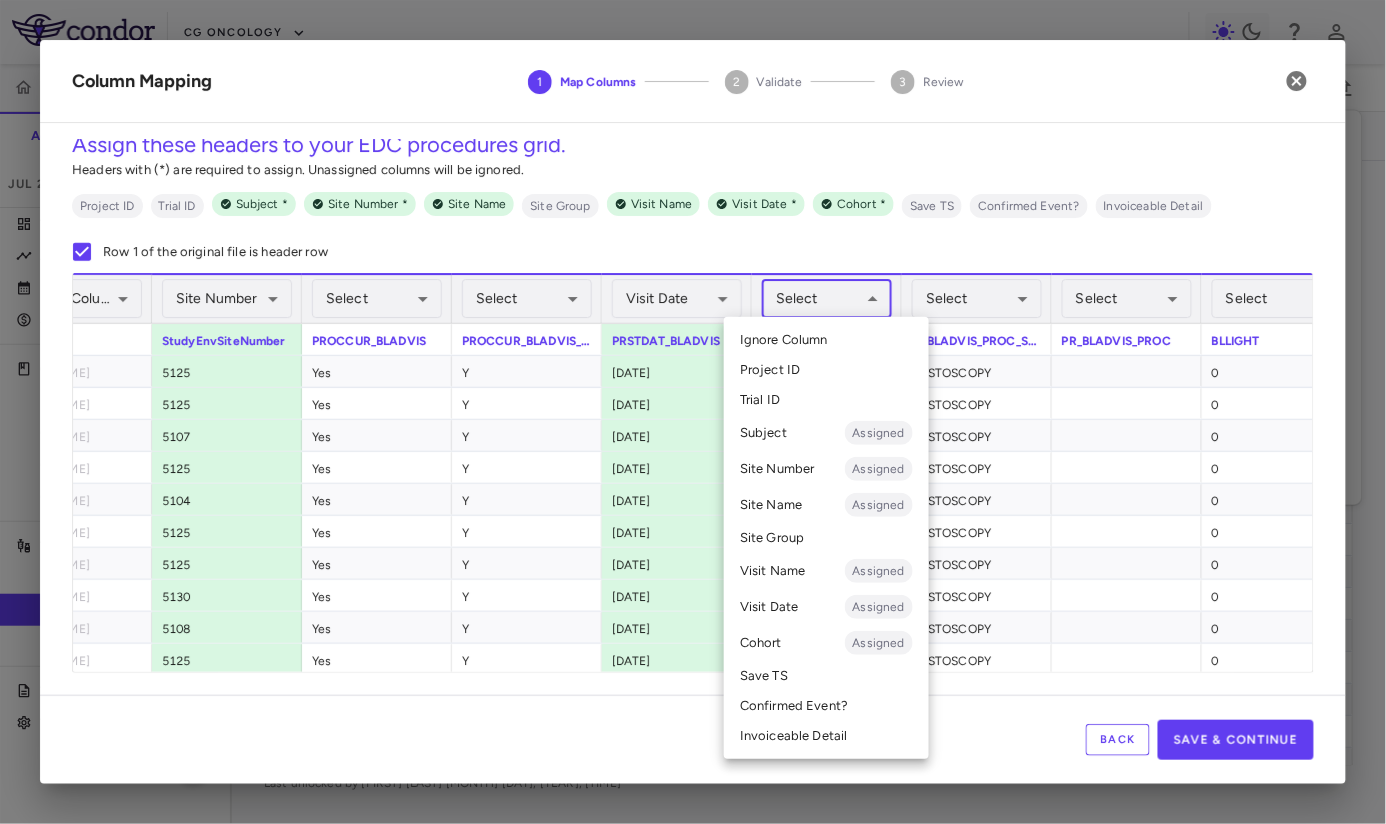 click on "Invoiceable Detail" at bounding box center (826, 736) 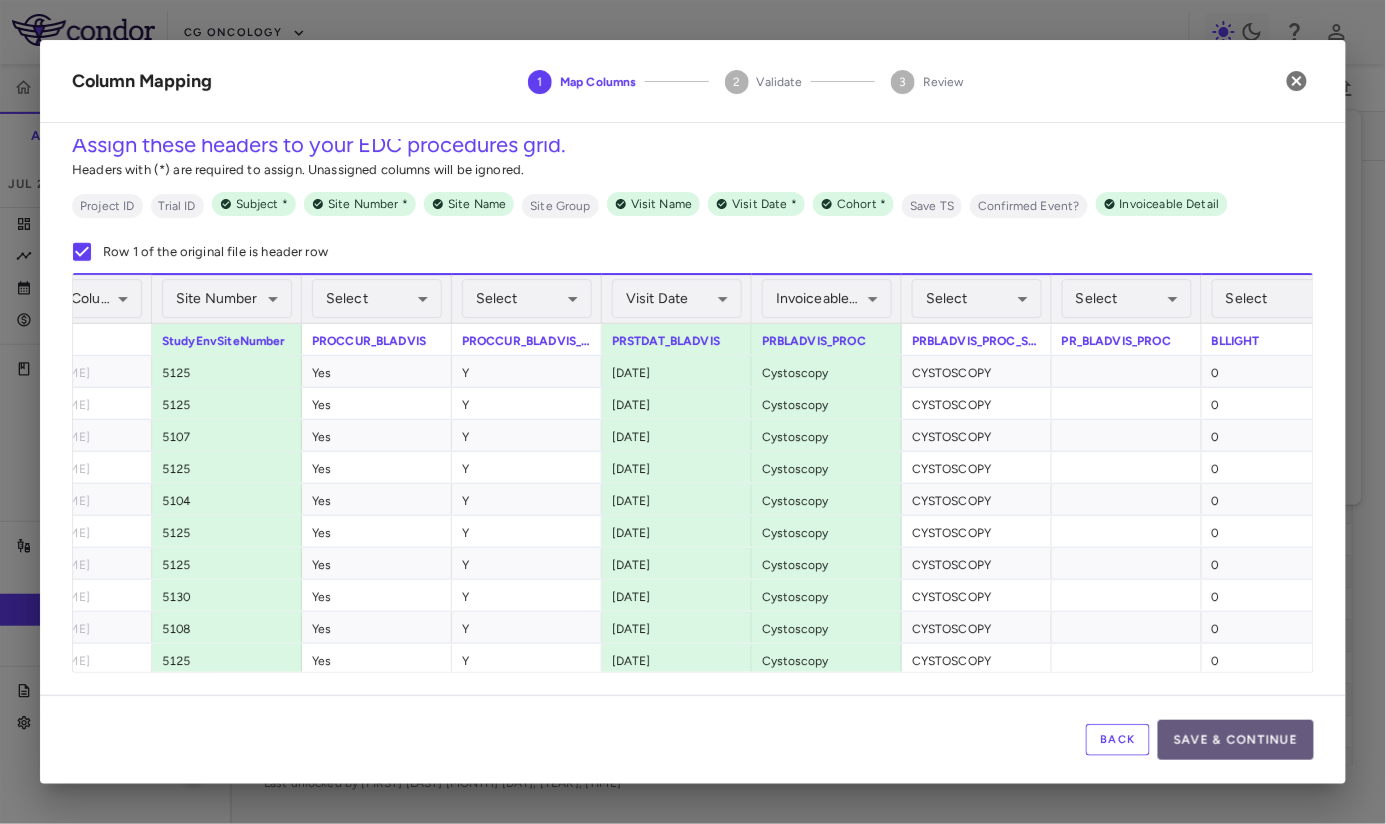 click on "Save & Continue" at bounding box center [1236, 740] 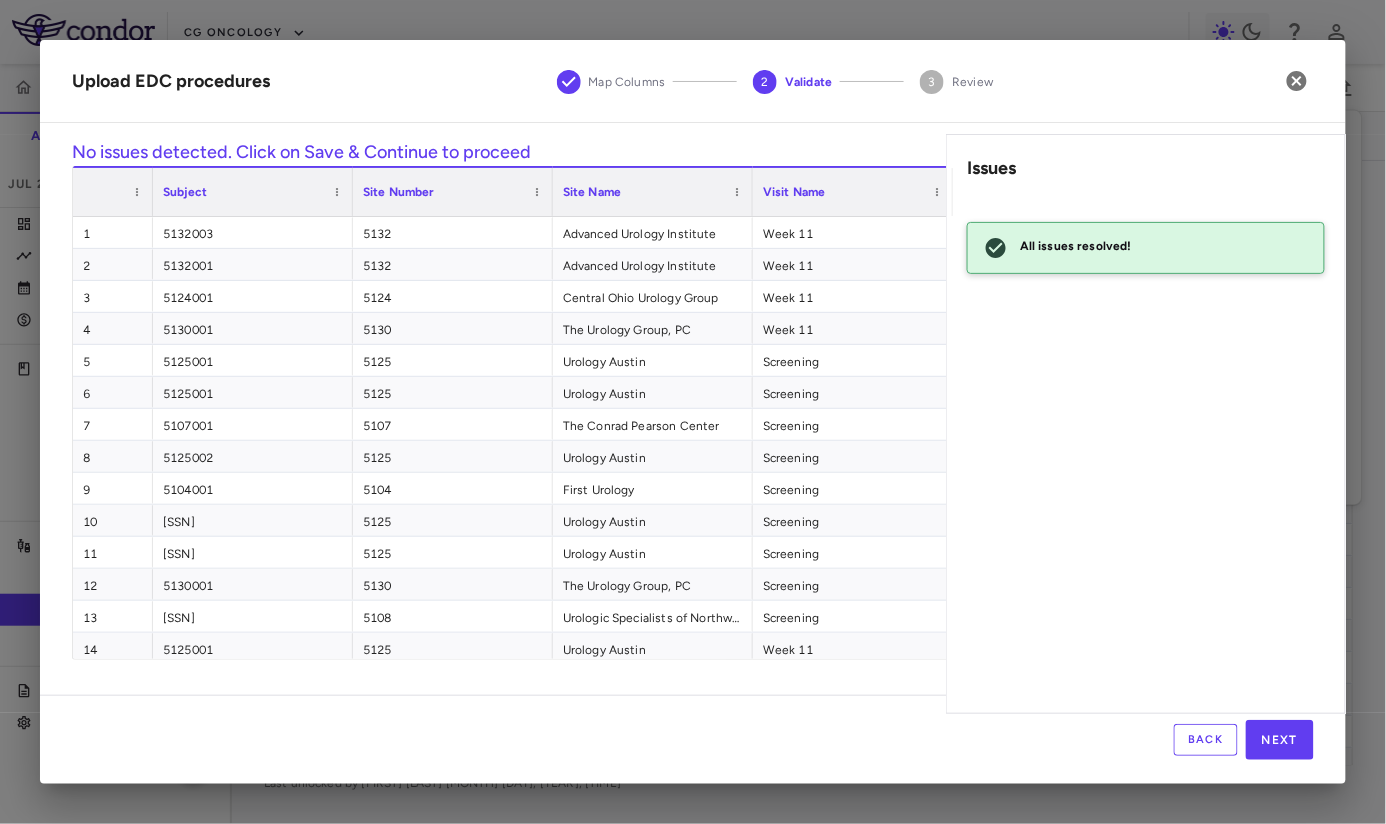 click on "Back Next" at bounding box center [693, 739] 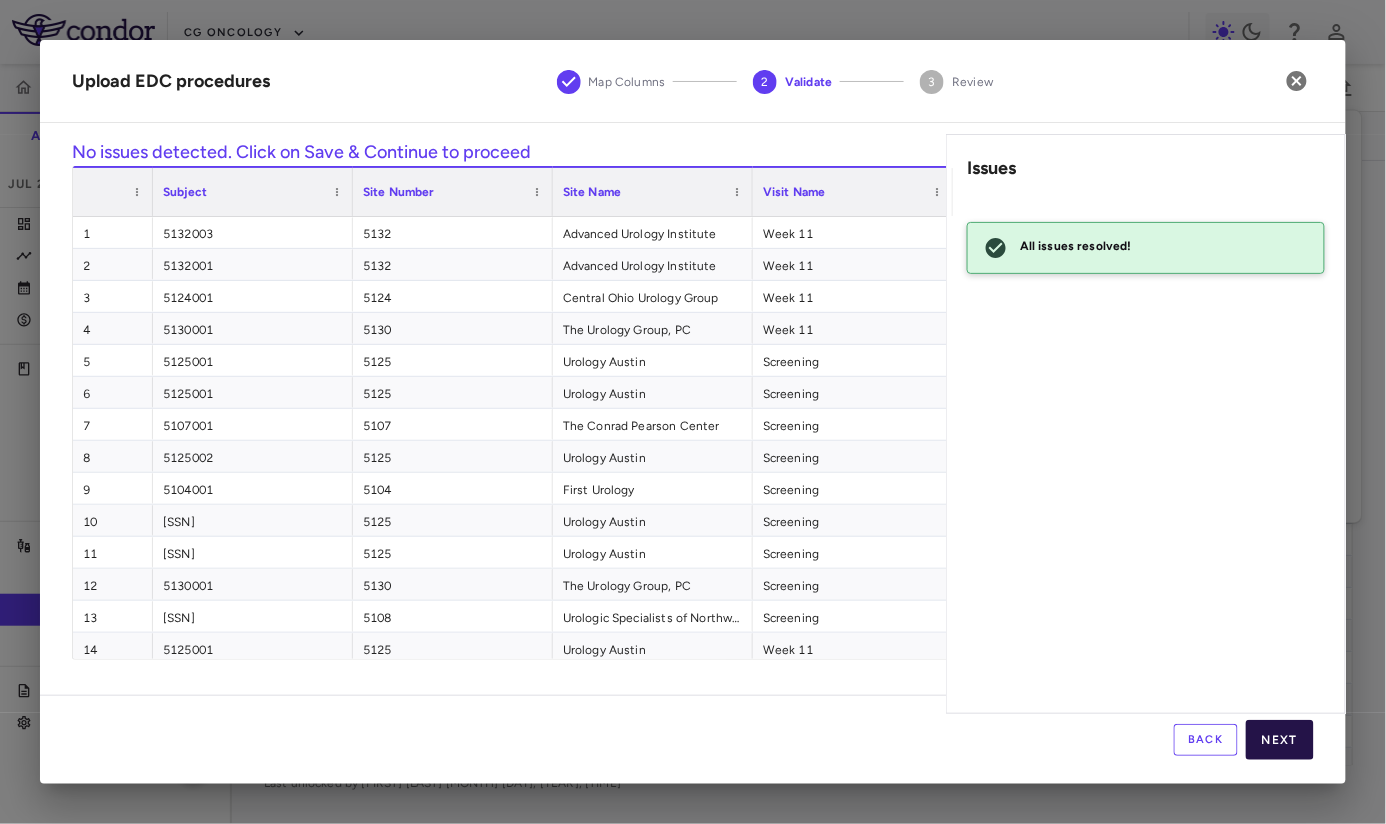 click on "Next" at bounding box center (1280, 740) 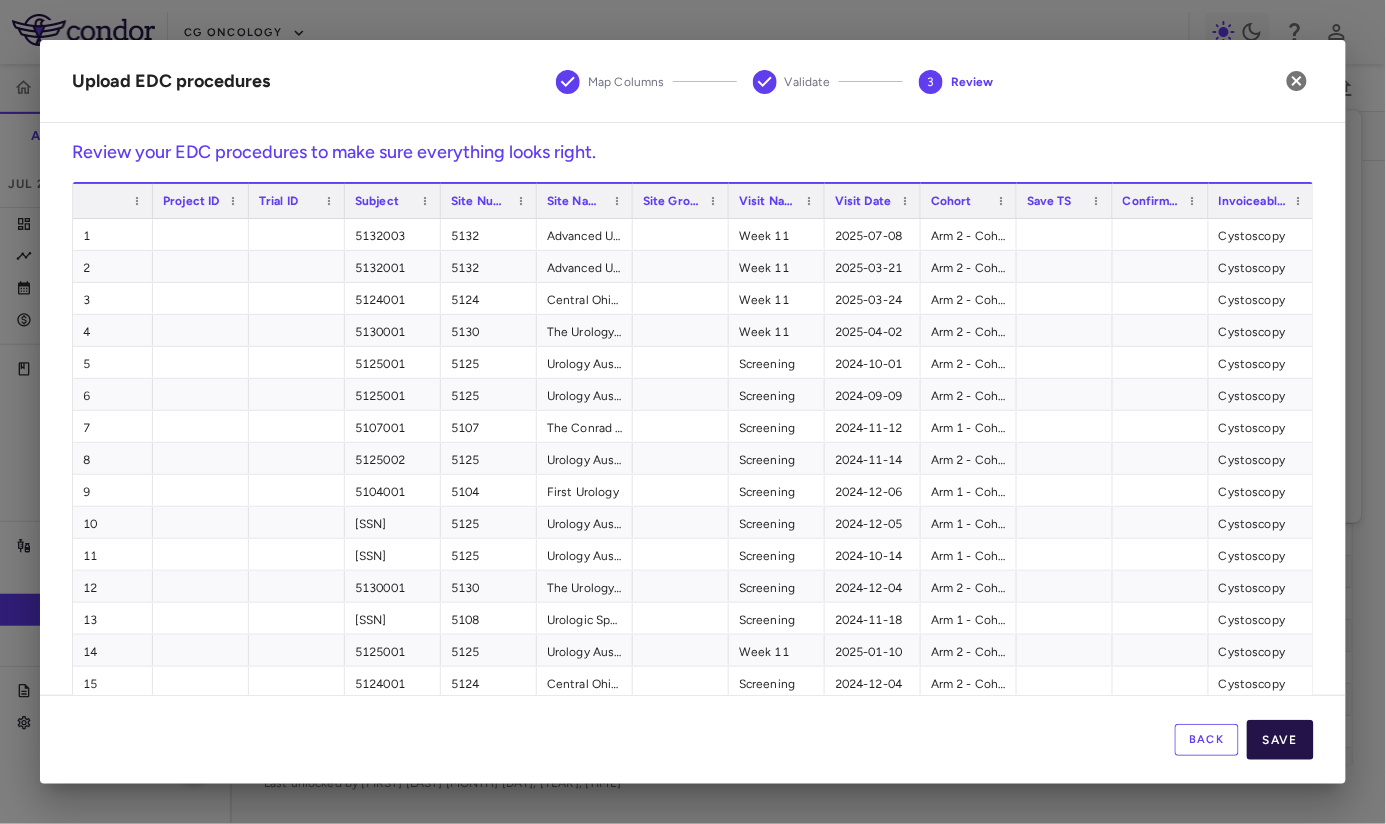 click on "Save" at bounding box center (1280, 740) 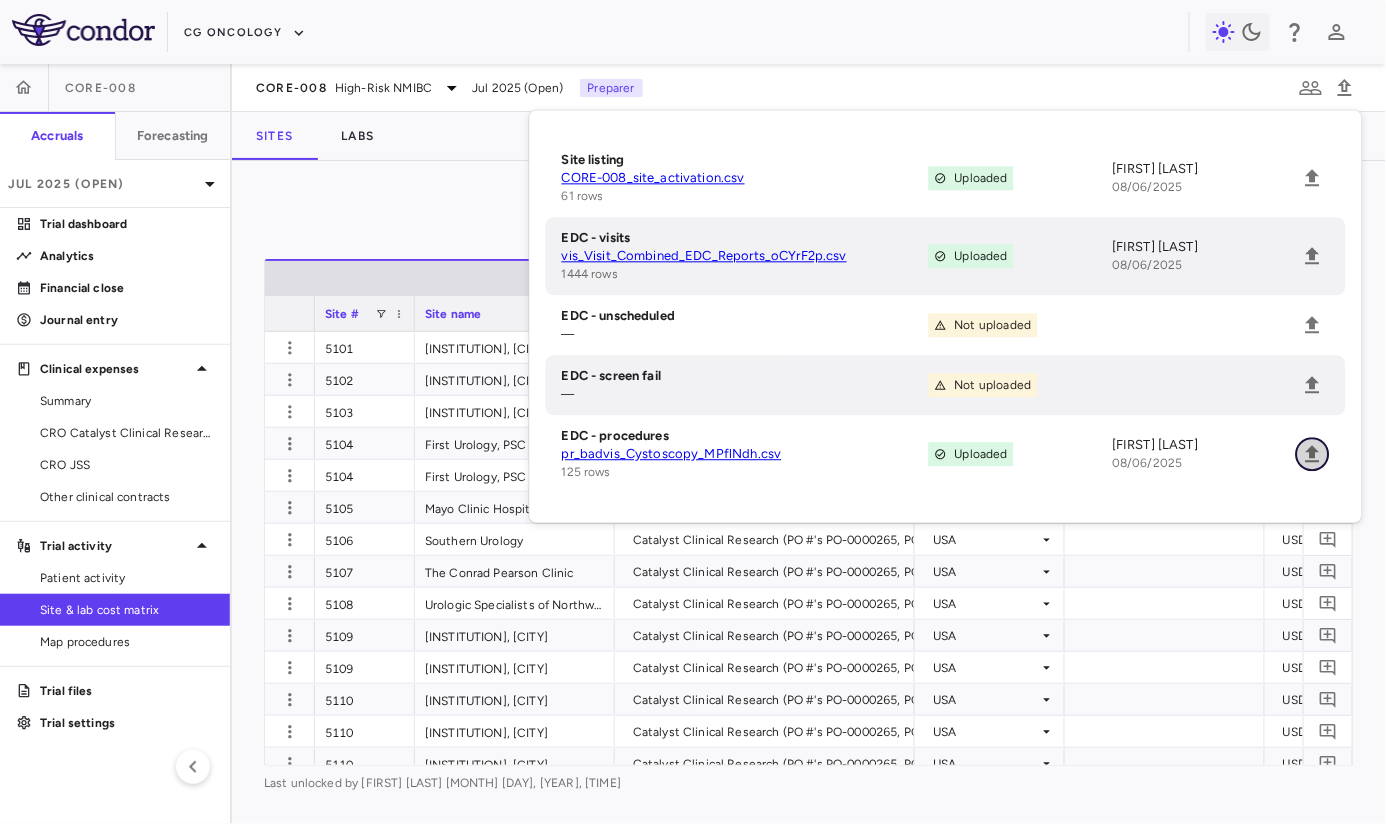 click 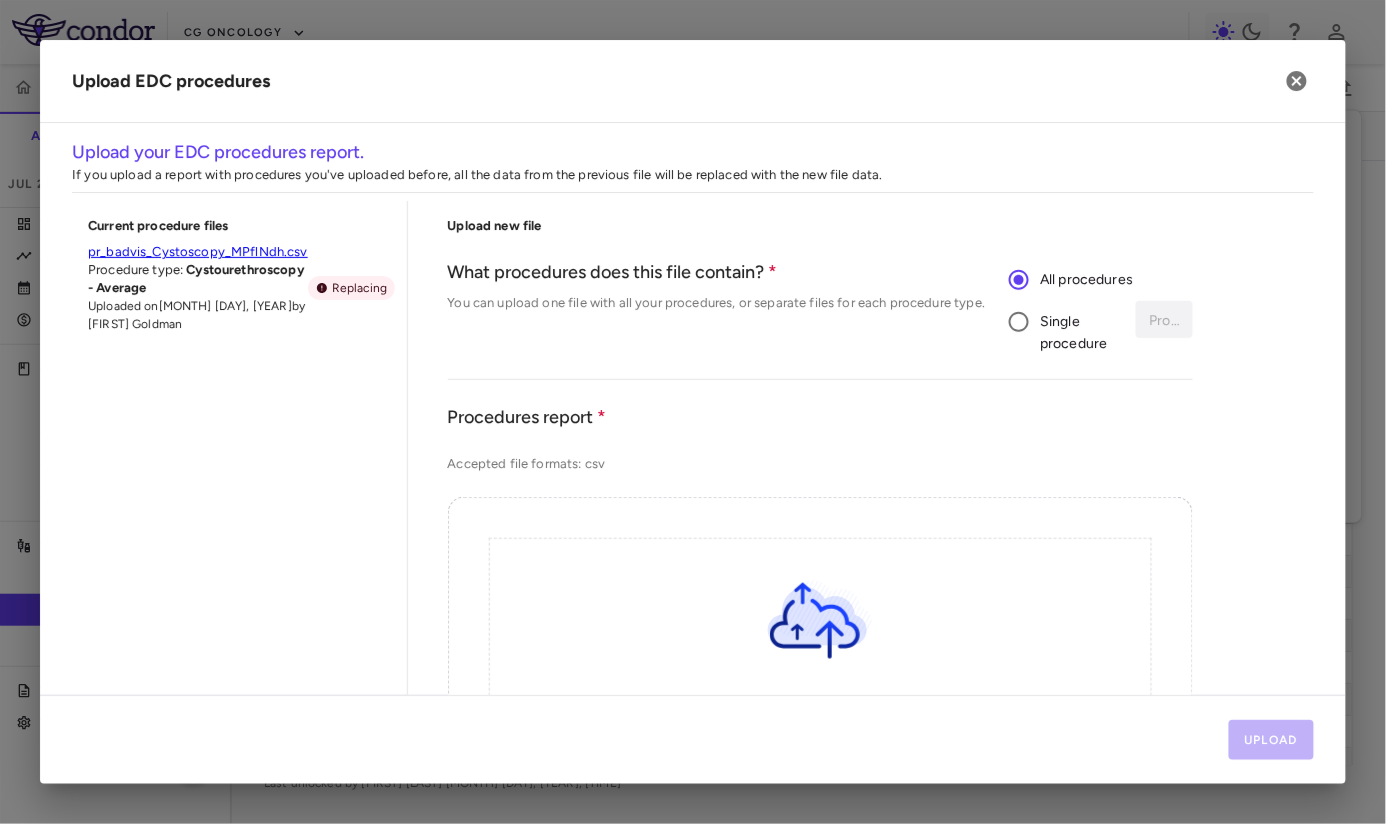 click on "Single procedure" at bounding box center (1079, 333) 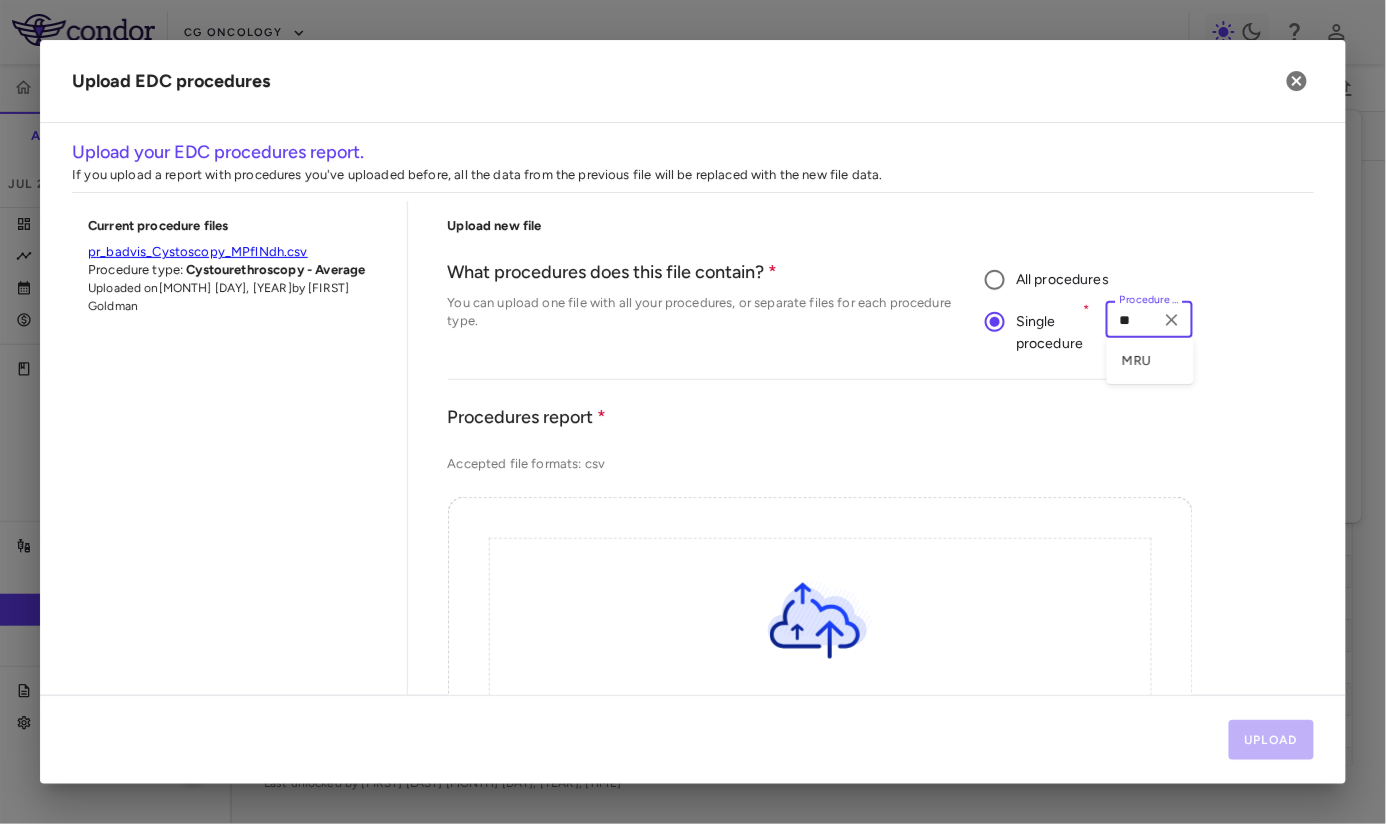 type on "***" 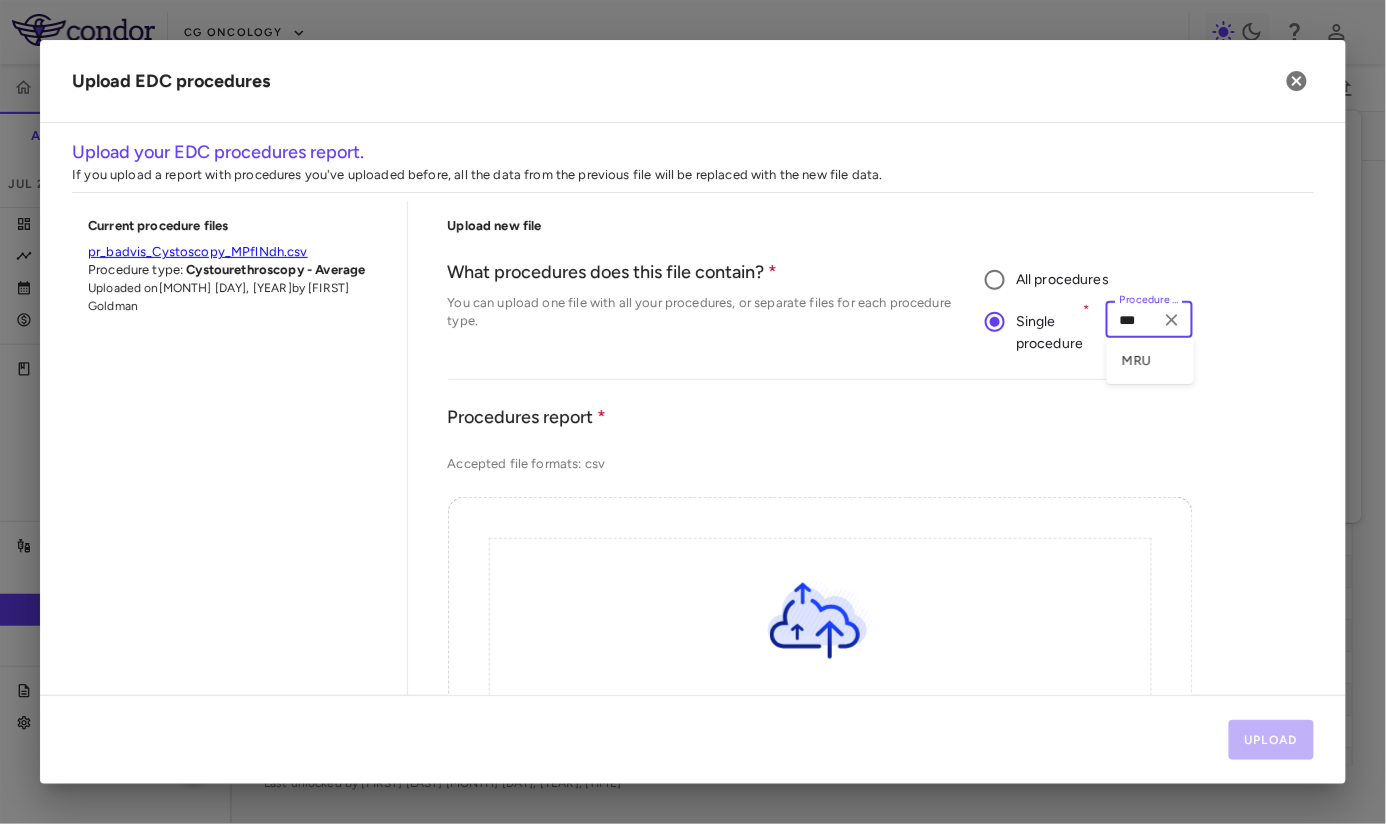 click on "MRU" at bounding box center [1149, 361] 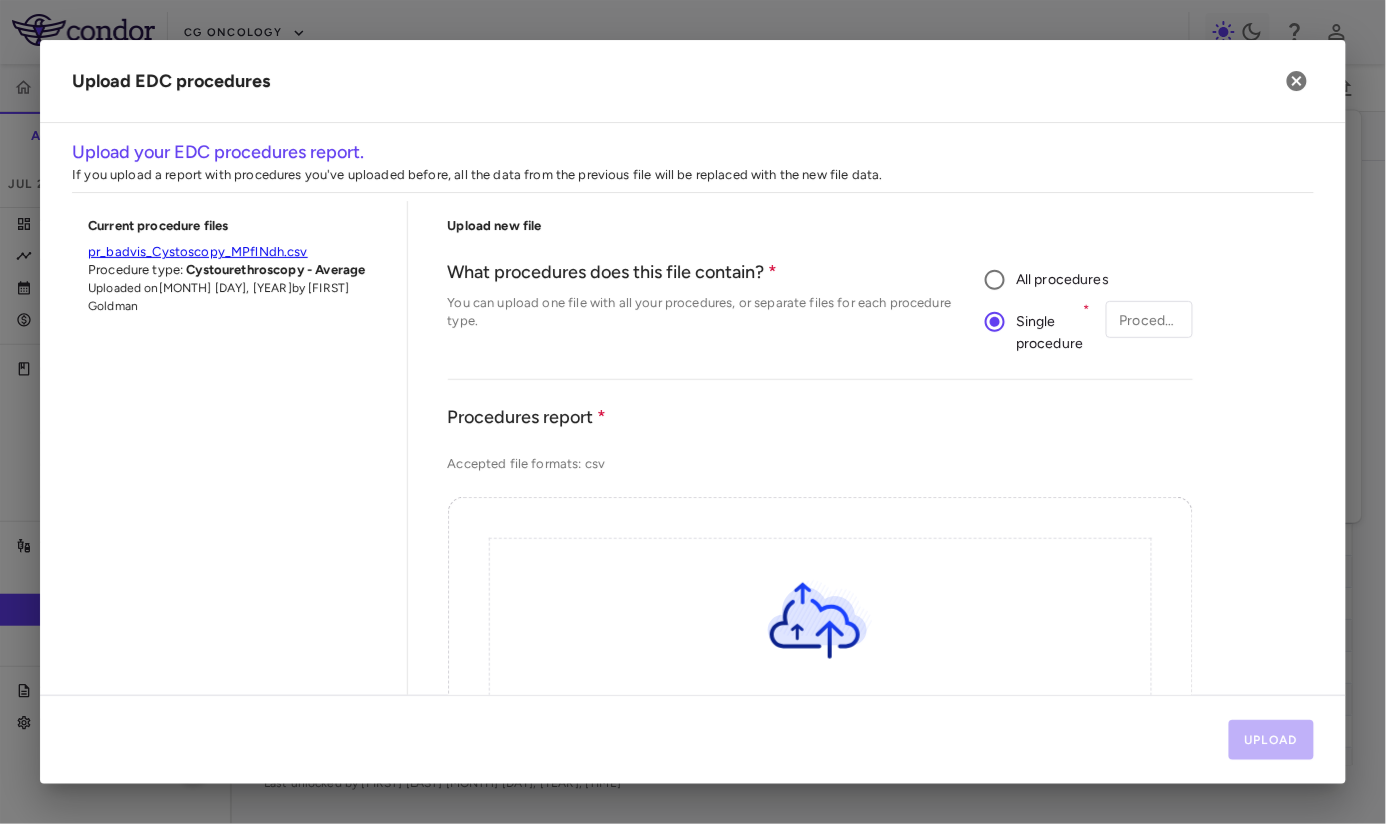 type on "***" 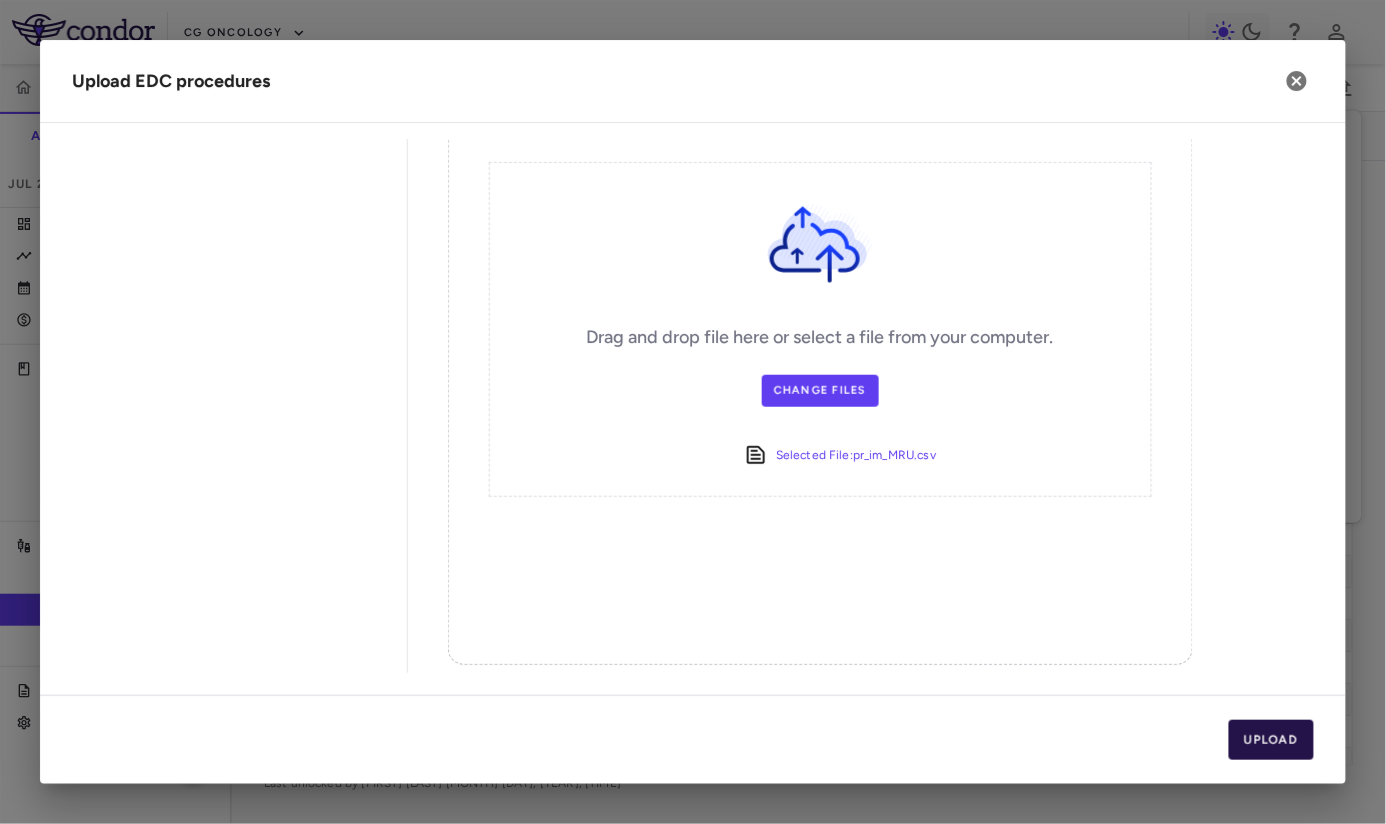 click on "Upload" at bounding box center (1272, 740) 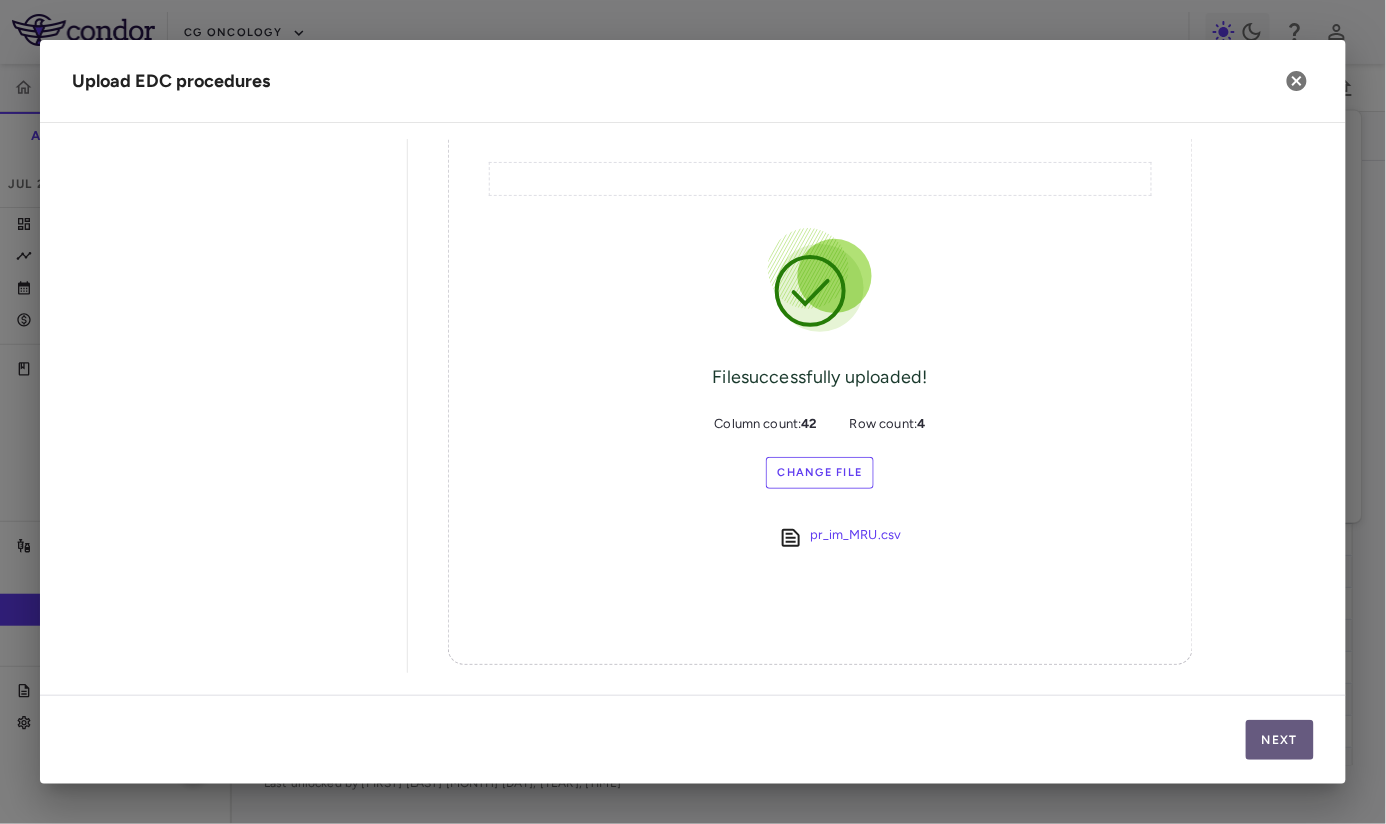 click on "Next" at bounding box center [1280, 740] 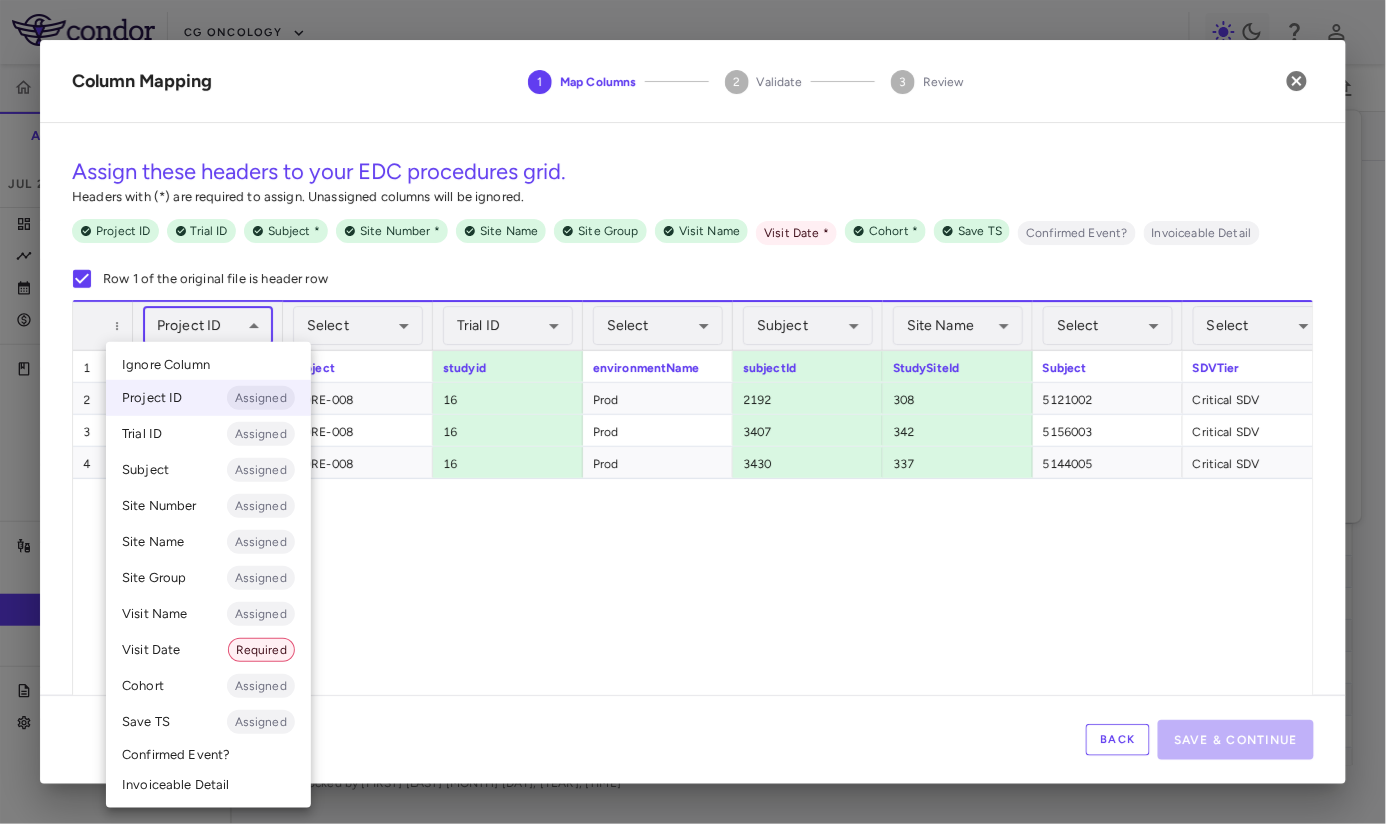 click on "Skip to sidebar Skip to main content CG Oncology CORE-008 Accruals Forecasting Jul 2025 (Open) Trial dashboard Analytics Financial close Journal entry Clinical expenses Summary CRO Catalyst Clinical Research CRO JSS Other clinical contracts Trial activity Patient activity Site & lab cost matrix Map procedures Trial files Trial settings CORE-008 High-Risk NMIBC Jul 2025 (Open) Preparer Sites Labs Manage Visits and Procedures Add Site 0 Drag here to set row groups Drag here to set column labels
Site #
0" at bounding box center (693, 412) 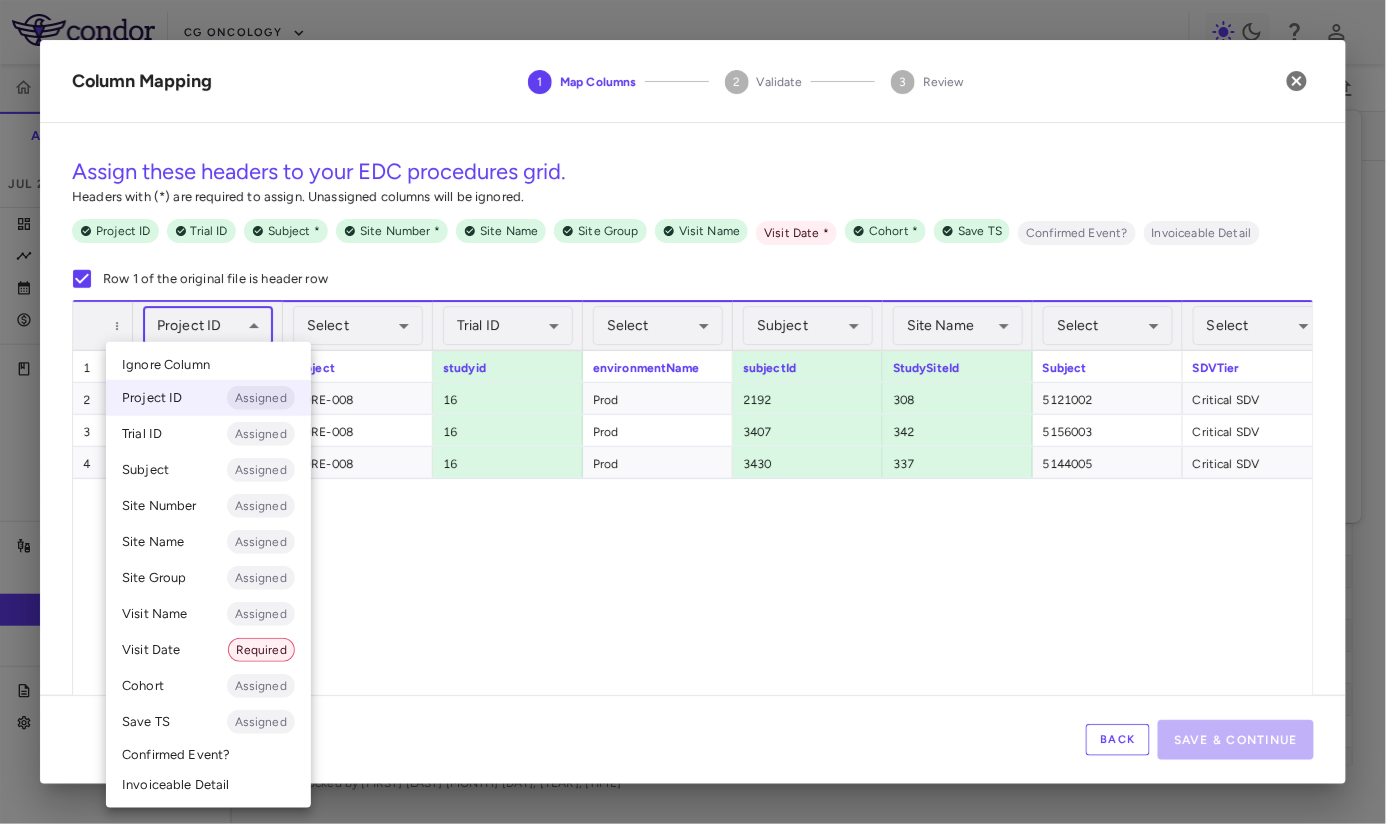 click on "Select Ignore Column Project ID Assigned Trial ID Assigned Subject Assigned Site Number Assigned Site Name Assigned Site Group Assigned Visit Name Assigned Visit Date Required Cohort Assigned Save TS Assigned Confirmed Event? Invoiceable Detail" at bounding box center (208, 575) 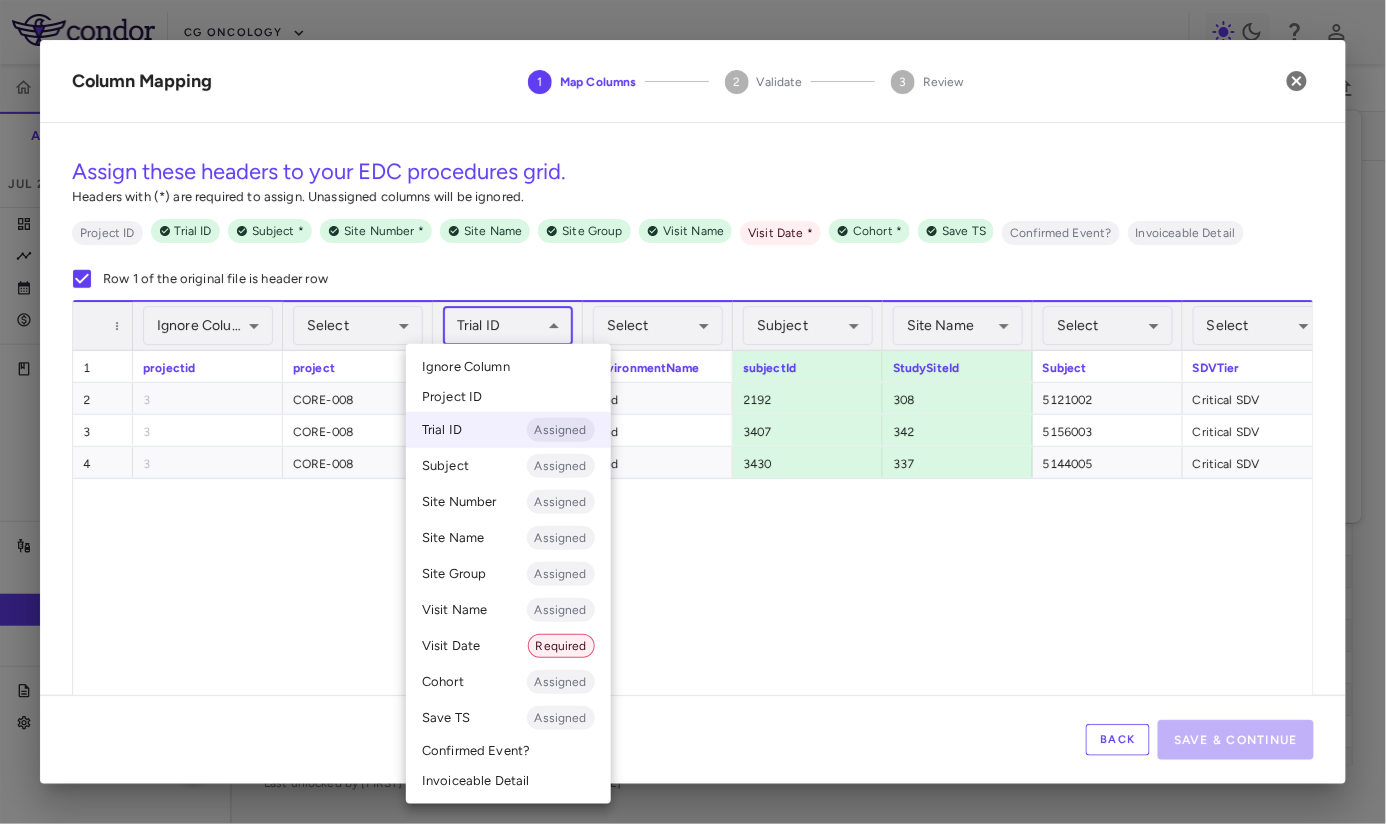 click on "Skip to sidebar Skip to main content CG Oncology CORE-008 Accruals Forecasting Jul 2025 (Open) Trial dashboard Analytics Financial close Journal entry Clinical expenses Summary CRO Catalyst Clinical Research CRO JSS Other clinical contracts Trial activity Patient activity Site & lab cost matrix Map procedures Trial files Trial settings CORE-008 High-Risk NMIBC Jul 2025 (Open) Preparer Sites Labs Manage Visits and Procedures Add Site 0 Drag here to set row groups Drag here to set column labels
Site #
0" at bounding box center [693, 412] 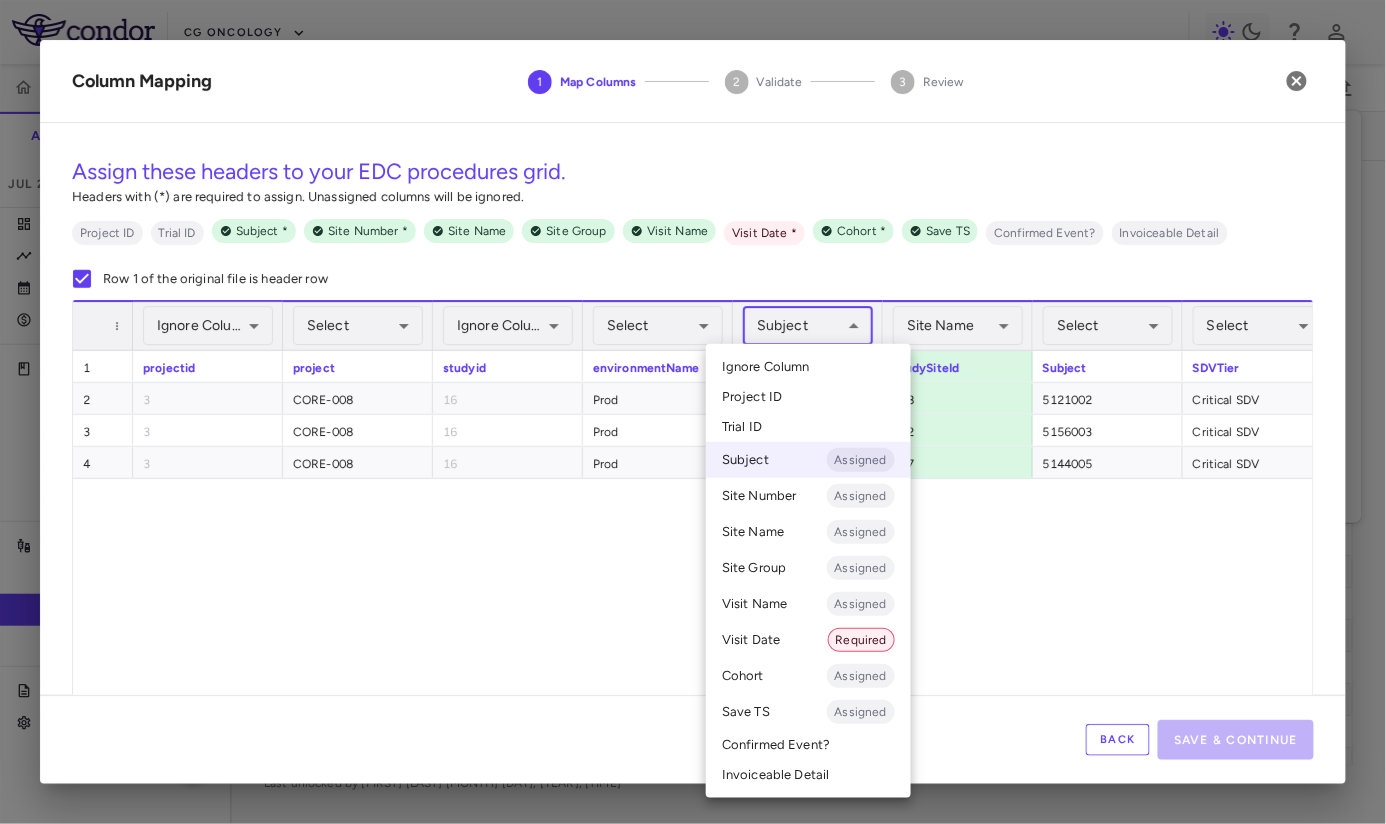 click on "Skip to sidebar Skip to main content CG Oncology CORE-008 Accruals Forecasting Jul 2025 (Open) Trial dashboard Analytics Financial close Journal entry Clinical expenses Summary CRO Catalyst Clinical Research CRO JSS Other clinical contracts Trial activity Patient activity Site & lab cost matrix Map procedures Trial files Trial settings CORE-008 High-Risk NMIBC Jul 2025 (Open) Preparer Sites Labs Manage Visits and Procedures Add Site 0 Drag here to set row groups Drag here to set column labels
Site #
0" at bounding box center (693, 412) 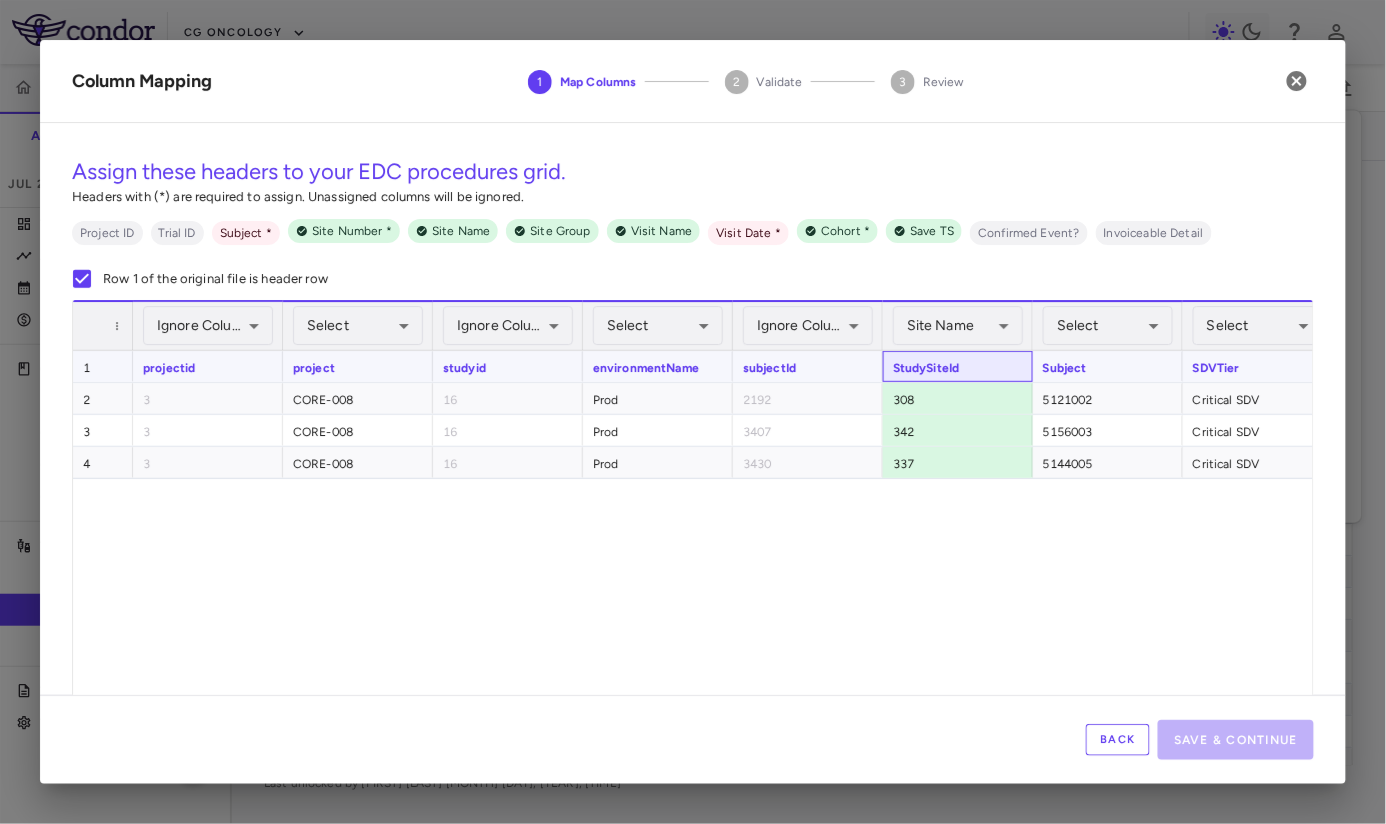 click on "StudySiteId" at bounding box center (958, 366) 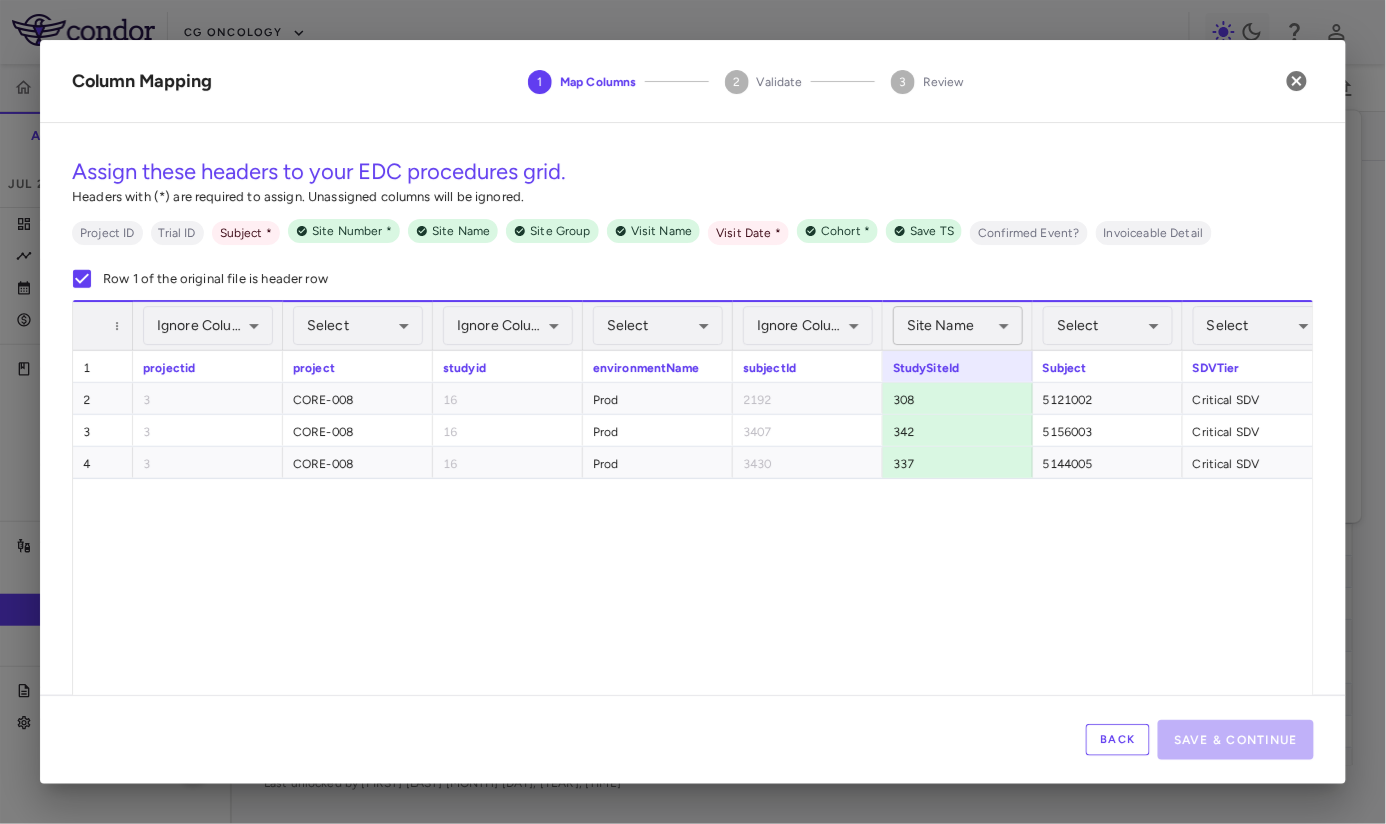 click on "Skip to sidebar Skip to main content CG Oncology CORE-008 Accruals Forecasting Jul 2025 (Open) Trial dashboard Analytics Financial close Journal entry Clinical expenses Summary CRO Catalyst Clinical Research CRO JSS Other clinical contracts Trial activity Patient activity Site & lab cost matrix Map procedures Trial files Trial settings CORE-008 High-Risk NMIBC Jul 2025 (Open) Preparer Sites Labs Manage Visits and Procedures Add Site 0 Drag here to set row groups Drag here to set column labels
Site #
0" at bounding box center (693, 412) 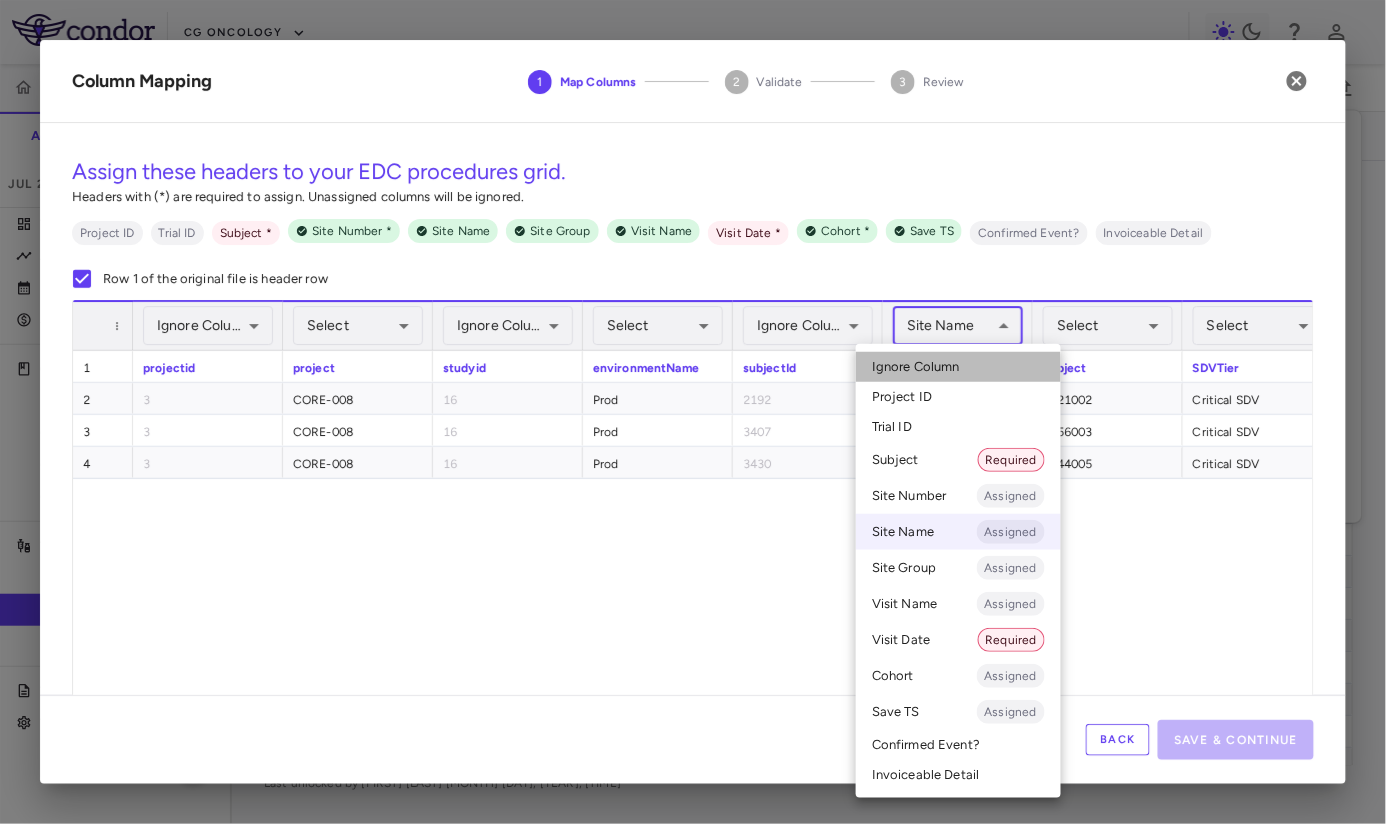 click on "Ignore Column" at bounding box center [916, 367] 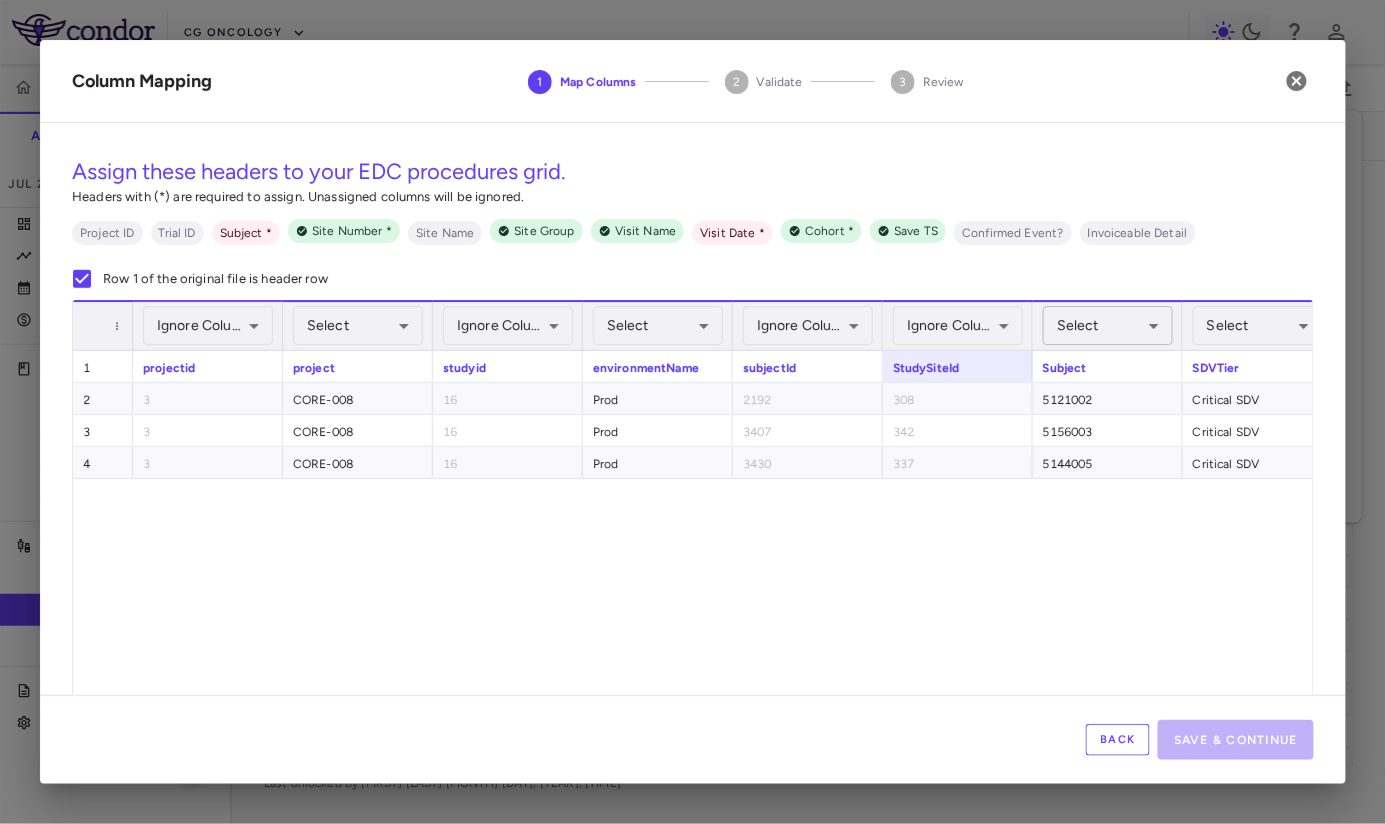 click on "Skip to sidebar Skip to main content CG Oncology CORE-008 Accruals Forecasting Jul 2025 (Open) Trial dashboard Analytics Financial close Journal entry Clinical expenses Summary CRO Catalyst Clinical Research CRO JSS Other clinical contracts Trial activity Patient activity Site & lab cost matrix Map procedures Trial files Trial settings CORE-008 High-Risk NMIBC Jul 2025 (Open) Preparer Sites Labs Manage Visits and Procedures Add Site 0 Drag here to set row groups Drag here to set column labels
Site #
0" at bounding box center (693, 412) 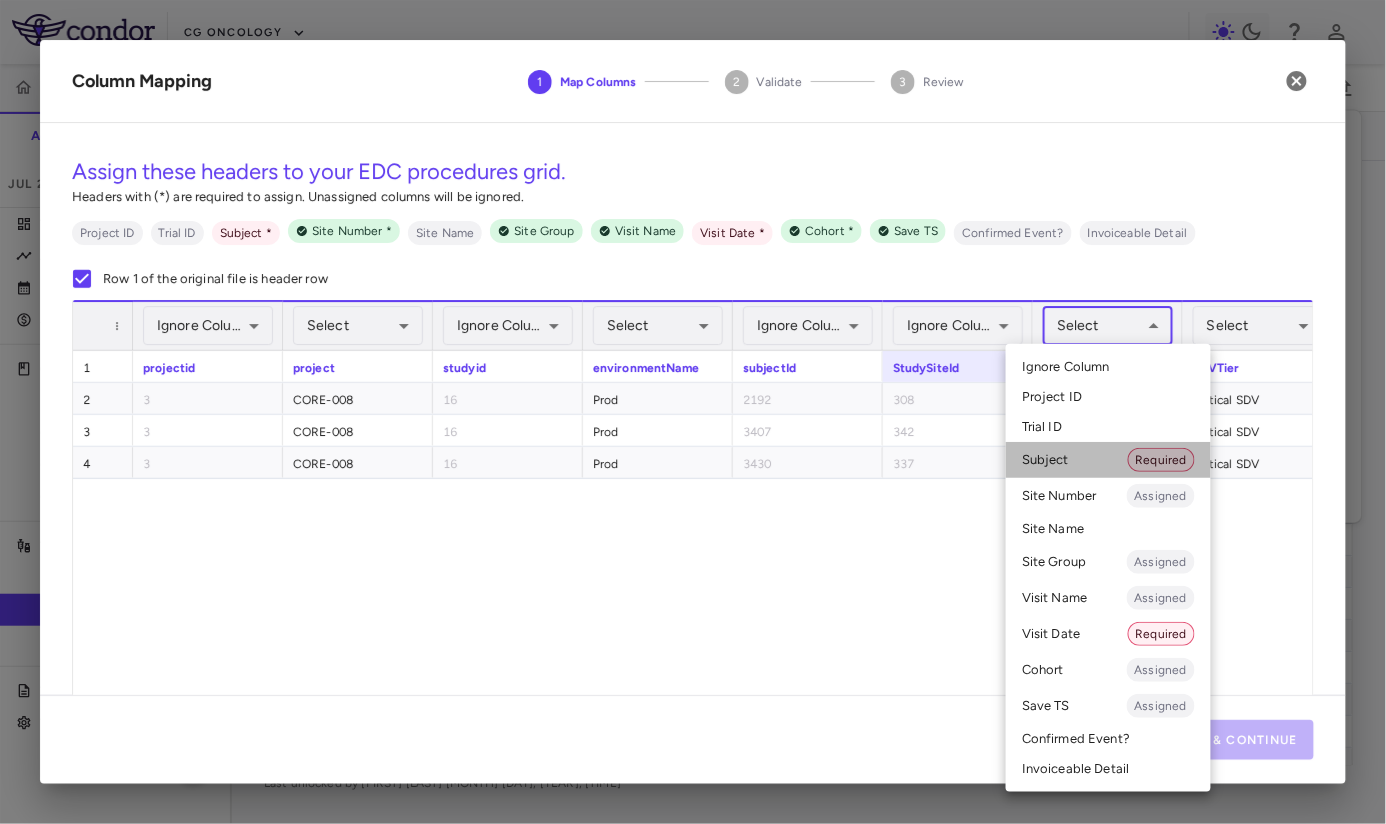 click on "Subject Required" at bounding box center (1108, 460) 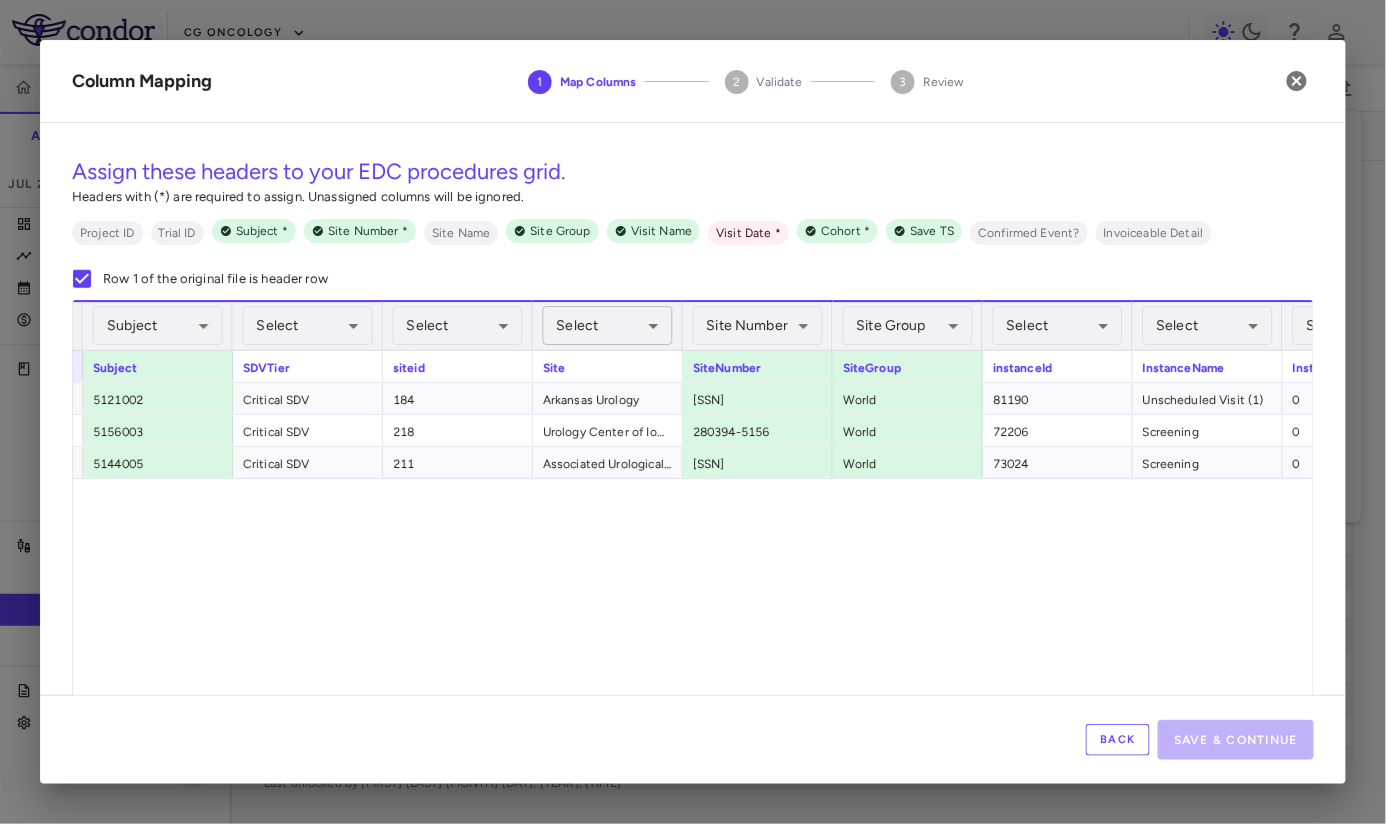 click on "Skip to sidebar Skip to main content CG Oncology CORE-008 Accruals Forecasting Jul 2025 (Open) Trial dashboard Analytics Financial close Journal entry Clinical expenses Summary CRO Catalyst Clinical Research CRO JSS Other clinical contracts Trial activity Patient activity Site & lab cost matrix Map procedures Trial files Trial settings CORE-008 High-Risk NMIBC Jul 2025 (Open) Preparer Sites Labs Manage Visits and Procedures Add Site 0 Drag here to set row groups Drag here to set column labels
Site #
0" at bounding box center [693, 412] 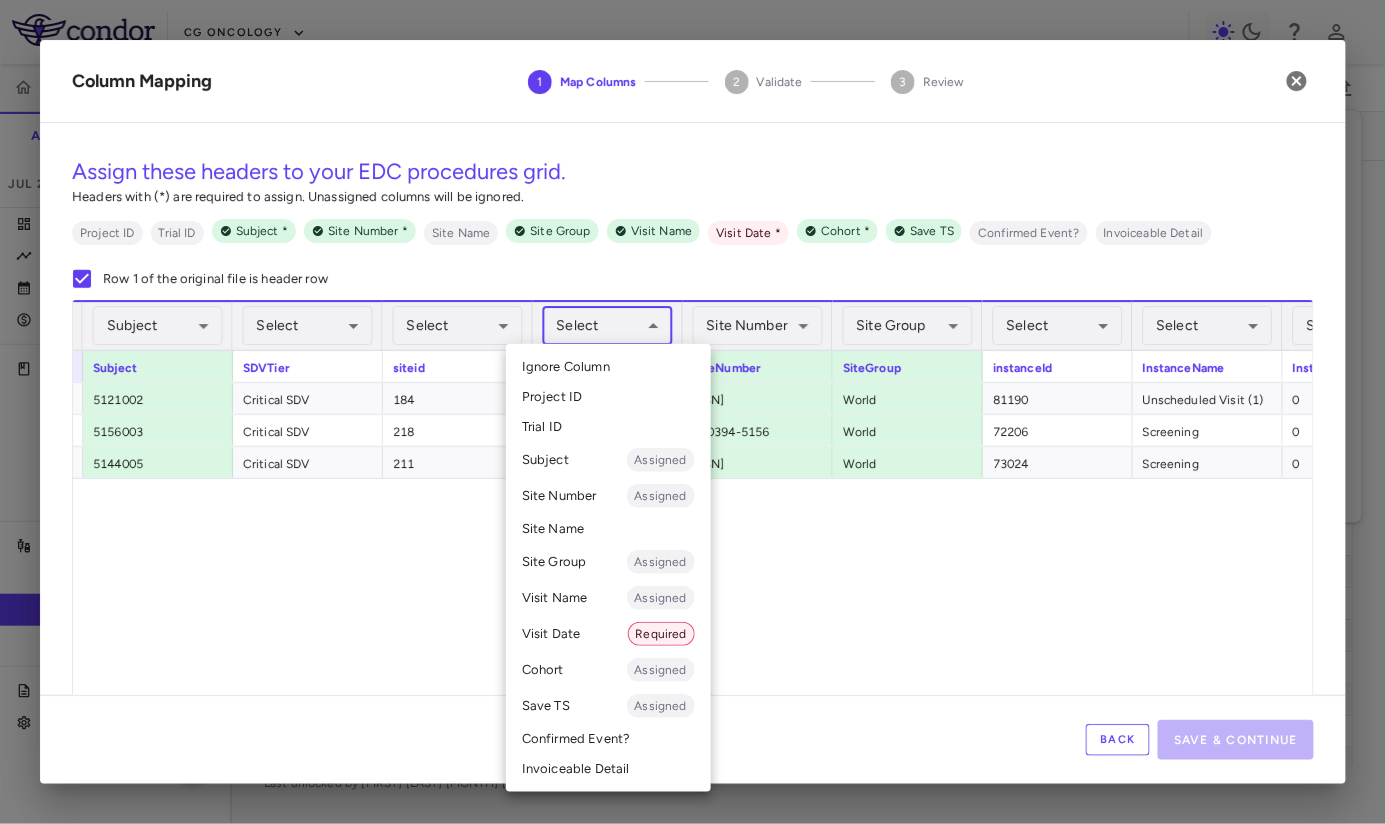click on "Site Name" at bounding box center [608, 529] 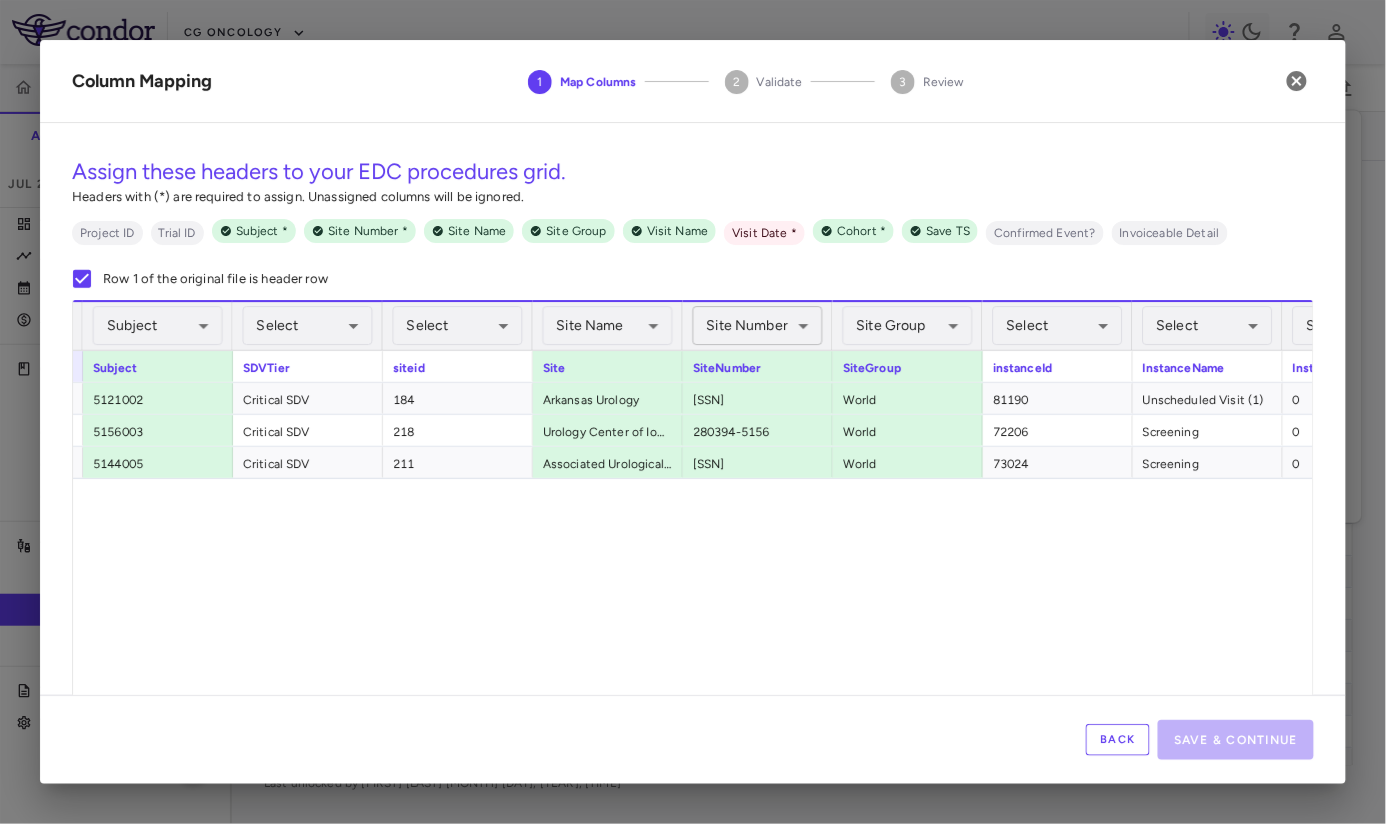 click on "Skip to sidebar Skip to main content CG Oncology CORE-008 Accruals Forecasting Jul 2025 (Open) Trial dashboard Analytics Financial close Journal entry Clinical expenses Summary CRO Catalyst Clinical Research CRO JSS Other clinical contracts Trial activity Patient activity Site & lab cost matrix Map procedures Trial files Trial settings CORE-008 High-Risk NMIBC Jul 2025 (Open) Preparer Sites Labs Manage Visits and Procedures Add Site 0 Drag here to set row groups Drag here to set column labels
Site #
0" at bounding box center [693, 412] 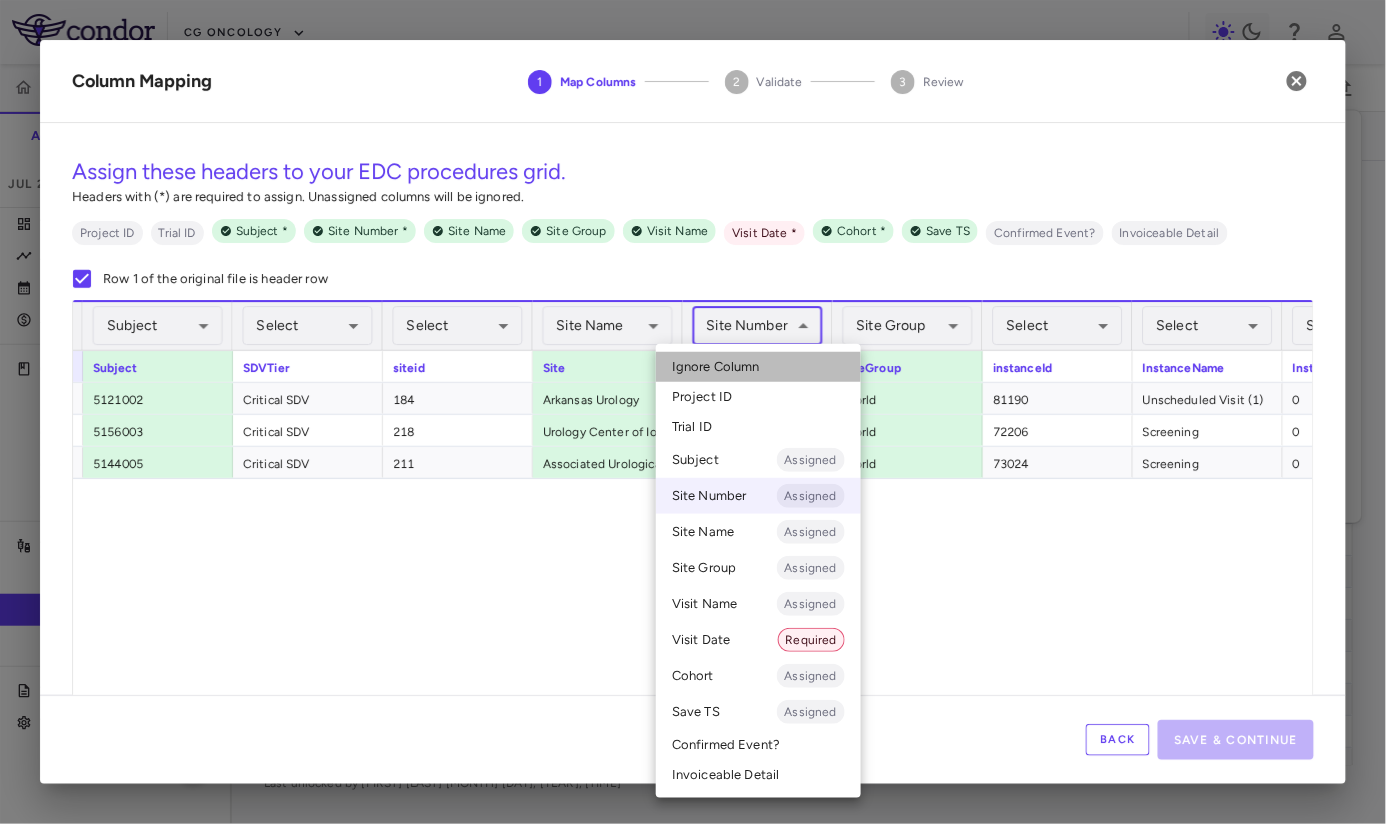 click on "Ignore Column" at bounding box center (716, 367) 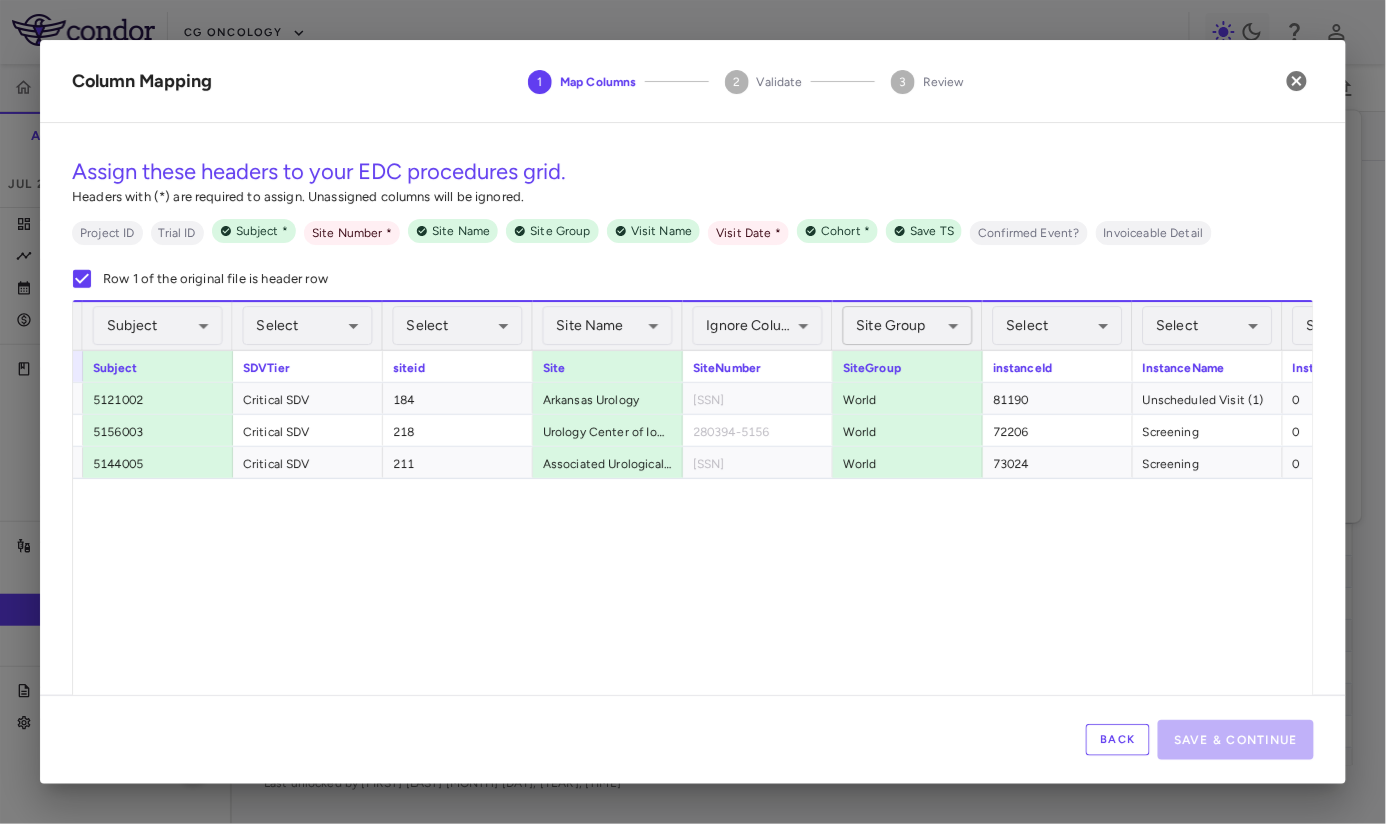 click on "Skip to sidebar Skip to main content CG Oncology CORE-008 Accruals Forecasting Jul 2025 (Open) Trial dashboard Analytics Financial close Journal entry Clinical expenses Summary CRO Catalyst Clinical Research CRO JSS Other clinical contracts Trial activity Patient activity Site & lab cost matrix Map procedures Trial files Trial settings CORE-008 High-Risk NMIBC Jul 2025 (Open) Preparer Sites Labs Manage Visits and Procedures Add Site 0 Drag here to set row groups Drag here to set column labels
Site #
0" at bounding box center [693, 412] 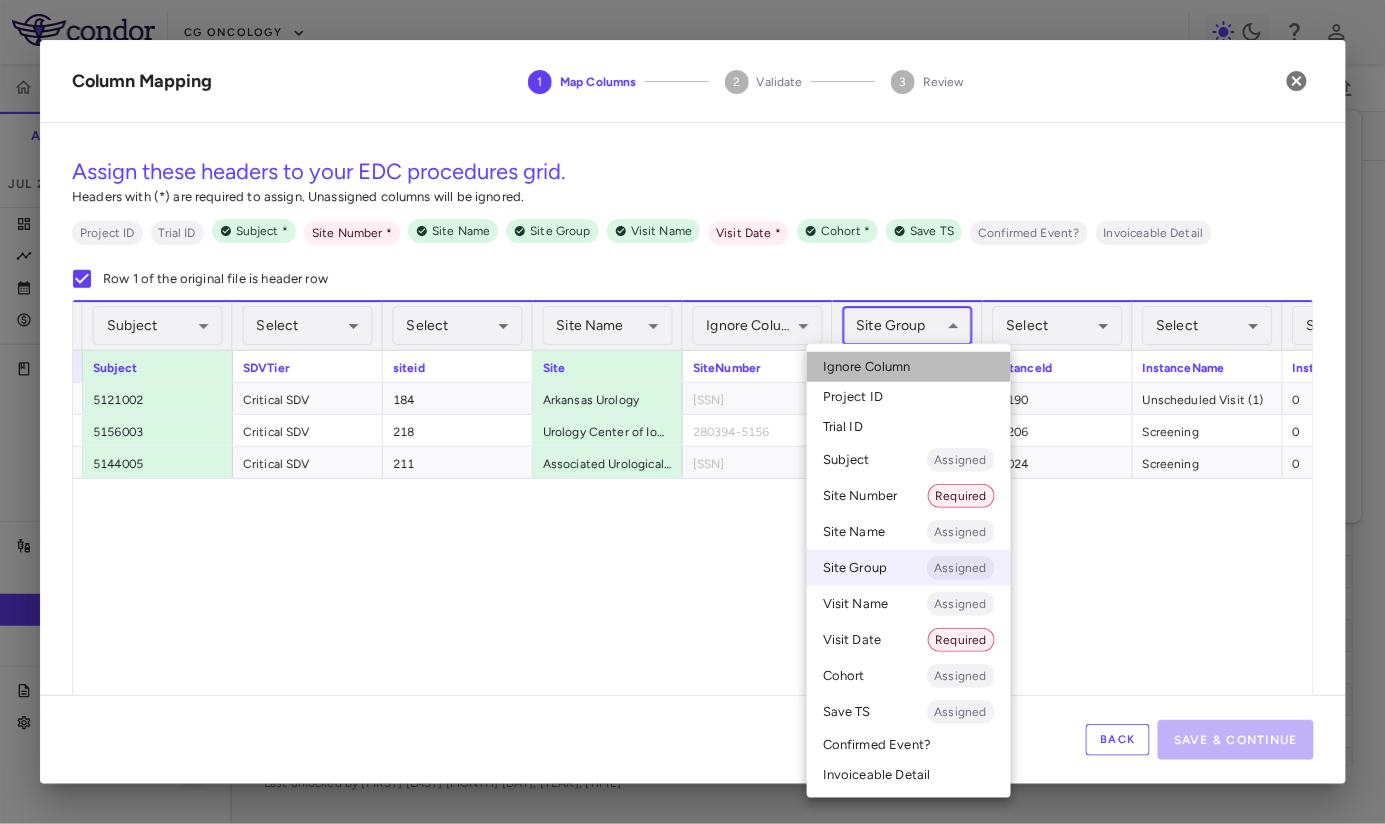click on "Ignore Column" at bounding box center [867, 367] 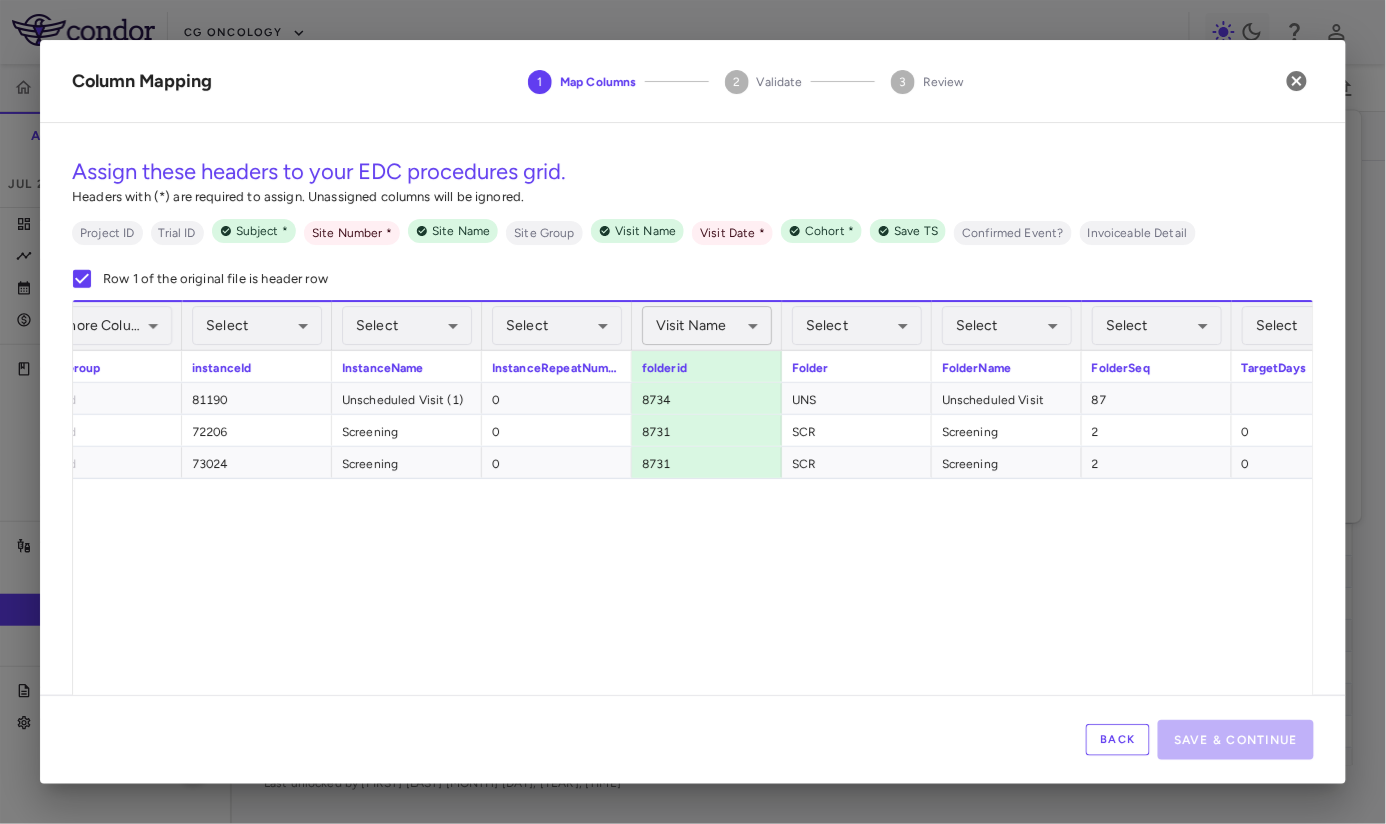 click on "Skip to sidebar Skip to main content CG Oncology CORE-008 Accruals Forecasting Jul 2025 (Open) Trial dashboard Analytics Financial close Journal entry Clinical expenses Summary CRO Catalyst Clinical Research CRO JSS Other clinical contracts Trial activity Patient activity Site & lab cost matrix Map procedures Trial files Trial settings CORE-008 High-Risk NMIBC Jul 2025 (Open) Preparer Sites Labs Manage Visits and Procedures Add Site 0 Drag here to set row groups Drag here to set column labels
Site #
0" at bounding box center [693, 412] 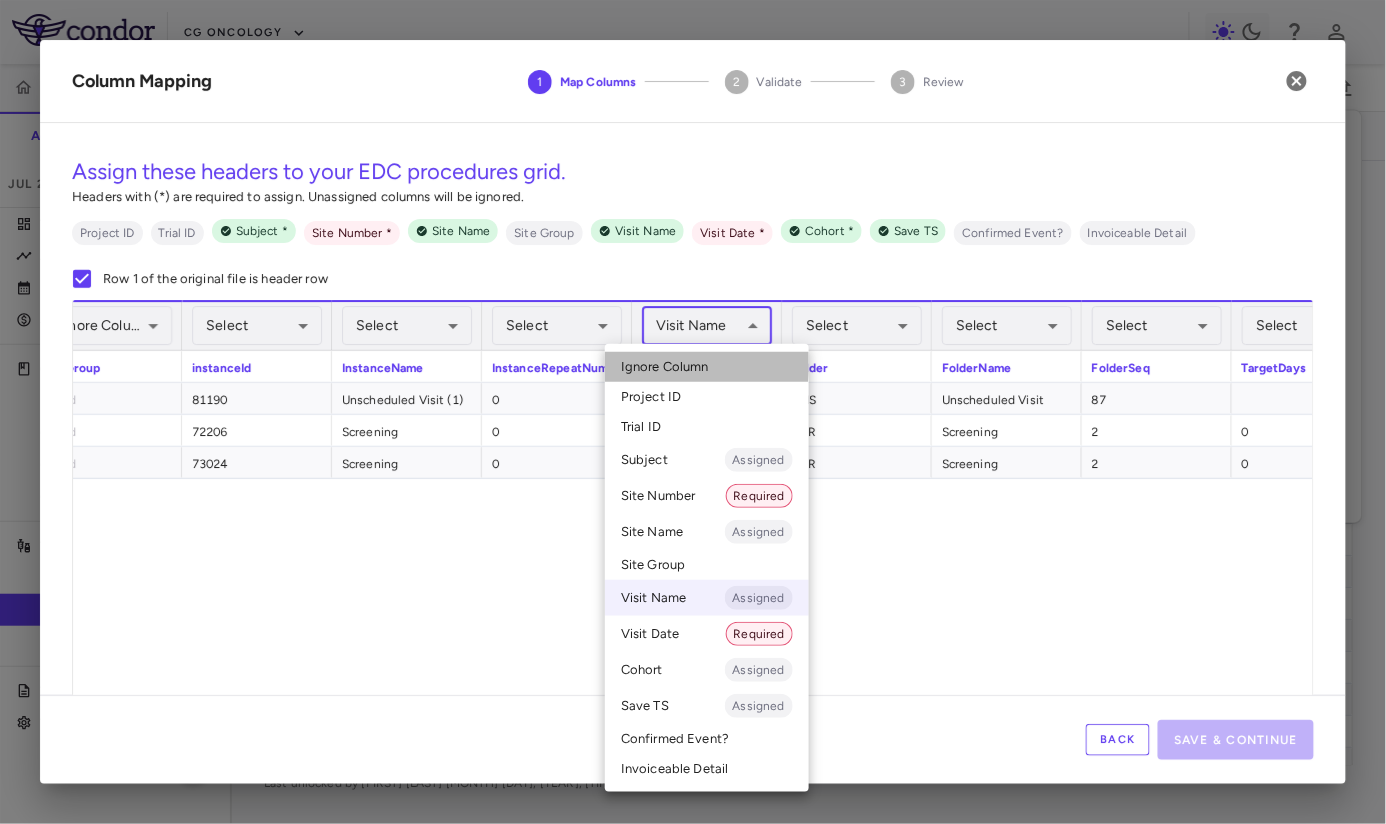 click on "Ignore Column" at bounding box center (665, 367) 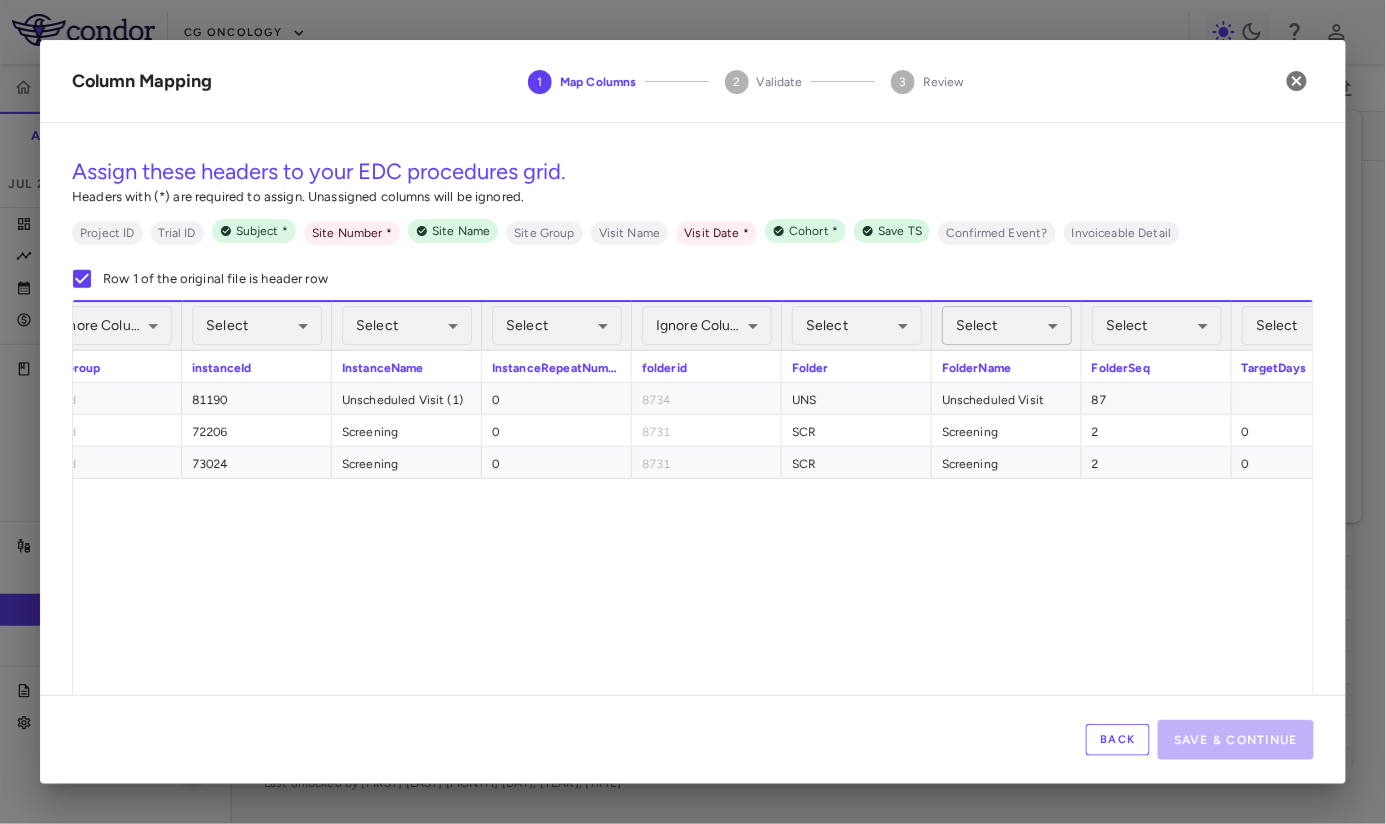 click on "Skip to sidebar Skip to main content CG Oncology CORE-008 Accruals Forecasting Jul 2025 (Open) Trial dashboard Analytics Financial close Journal entry Clinical expenses Summary CRO Catalyst Clinical Research CRO JSS Other clinical contracts Trial activity Patient activity Site & lab cost matrix Map procedures Trial files Trial settings CORE-008 High-Risk NMIBC Jul 2025 (Open) Preparer Sites Labs Manage Visits and Procedures Add Site 0 Drag here to set row groups Drag here to set column labels
Site #
0" at bounding box center (693, 412) 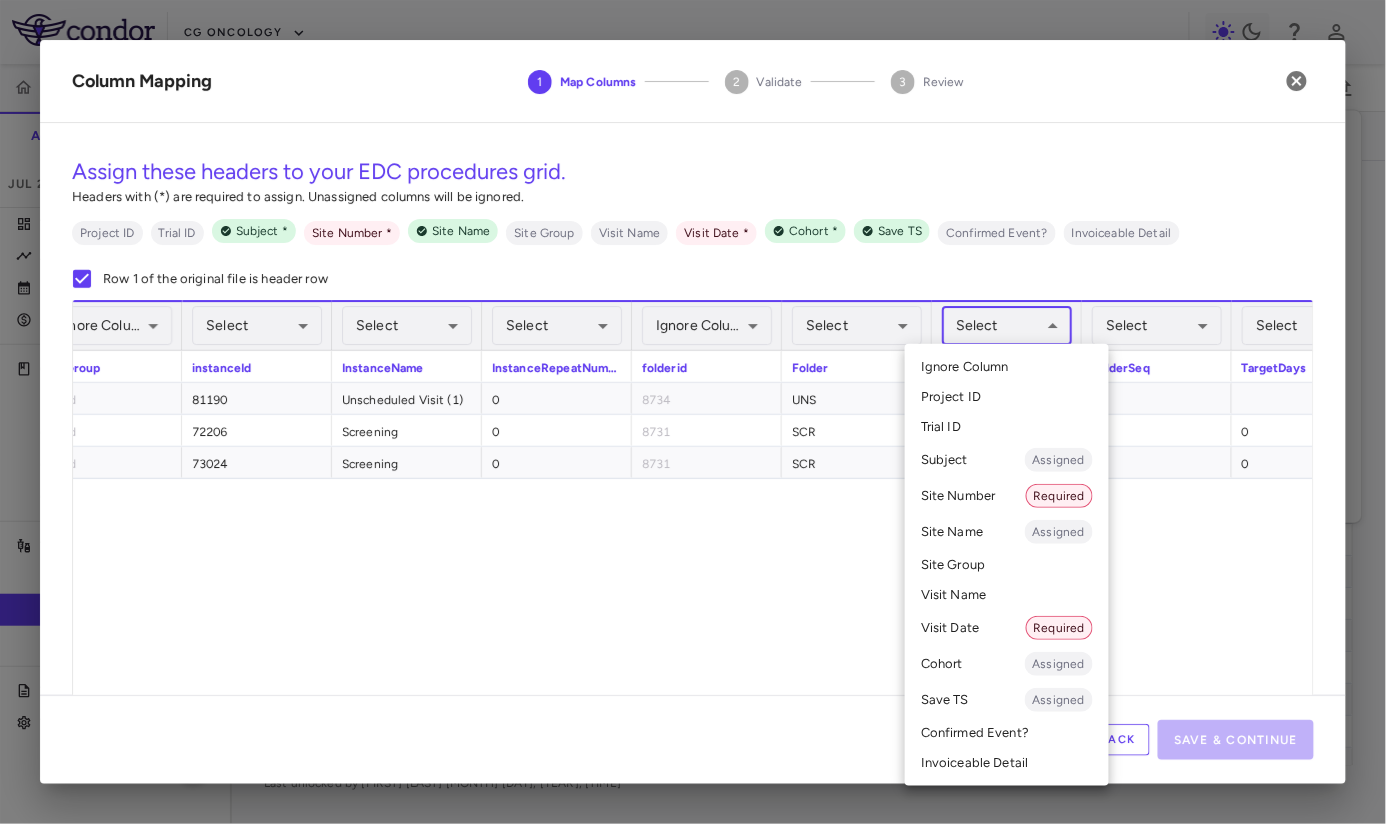 click on "Visit Name" at bounding box center [1007, 595] 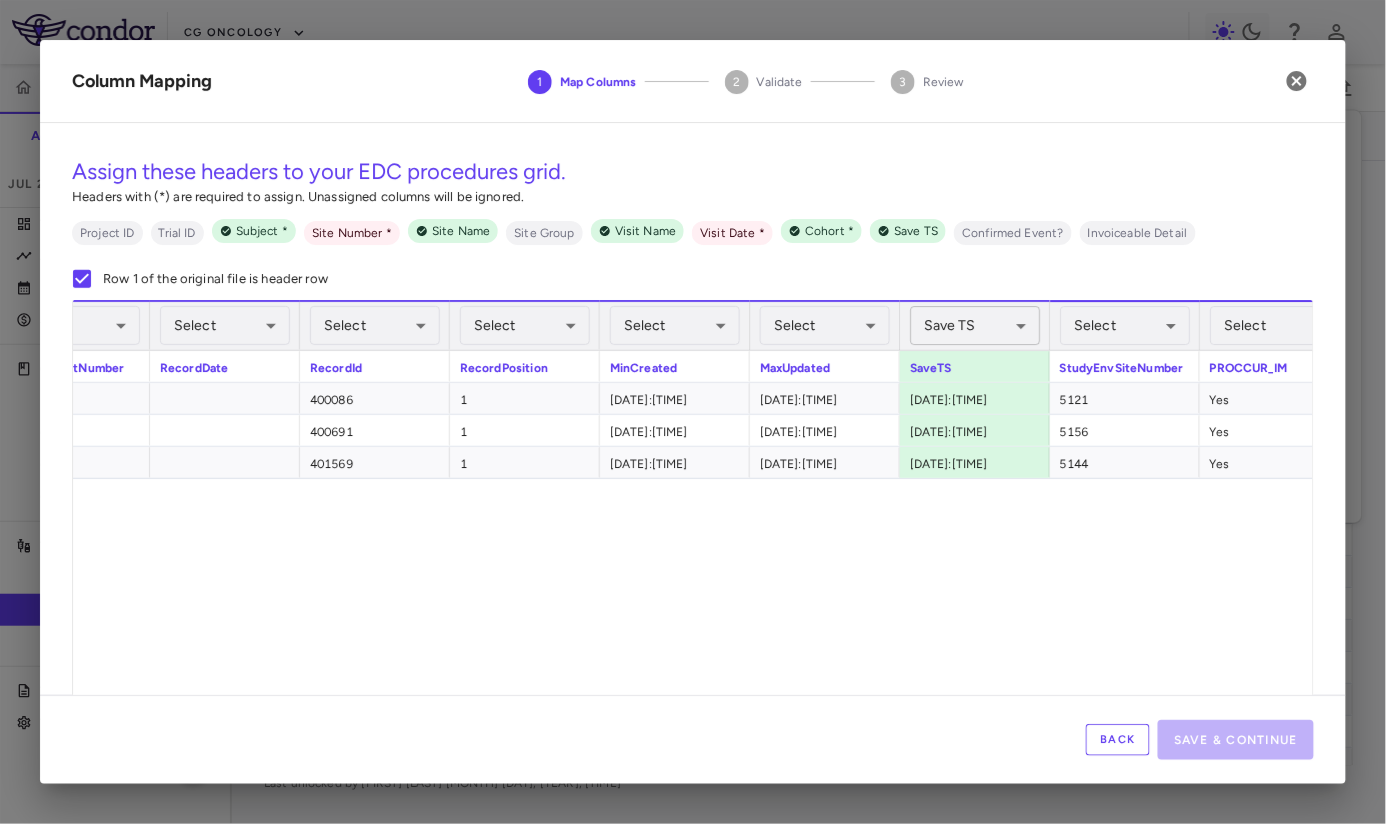 click on "Skip to sidebar Skip to main content CG Oncology CORE-008 Accruals Forecasting Jul 2025 (Open) Trial dashboard Analytics Financial close Journal entry Clinical expenses Summary CRO Catalyst Clinical Research CRO JSS Other clinical contracts Trial activity Patient activity Site & lab cost matrix Map procedures Trial files Trial settings CORE-008 High-Risk NMIBC Jul 2025 (Open) Preparer Sites Labs Manage Visits and Procedures Add Site 0 Drag here to set row groups Drag here to set column labels
Site #
0" at bounding box center (693, 412) 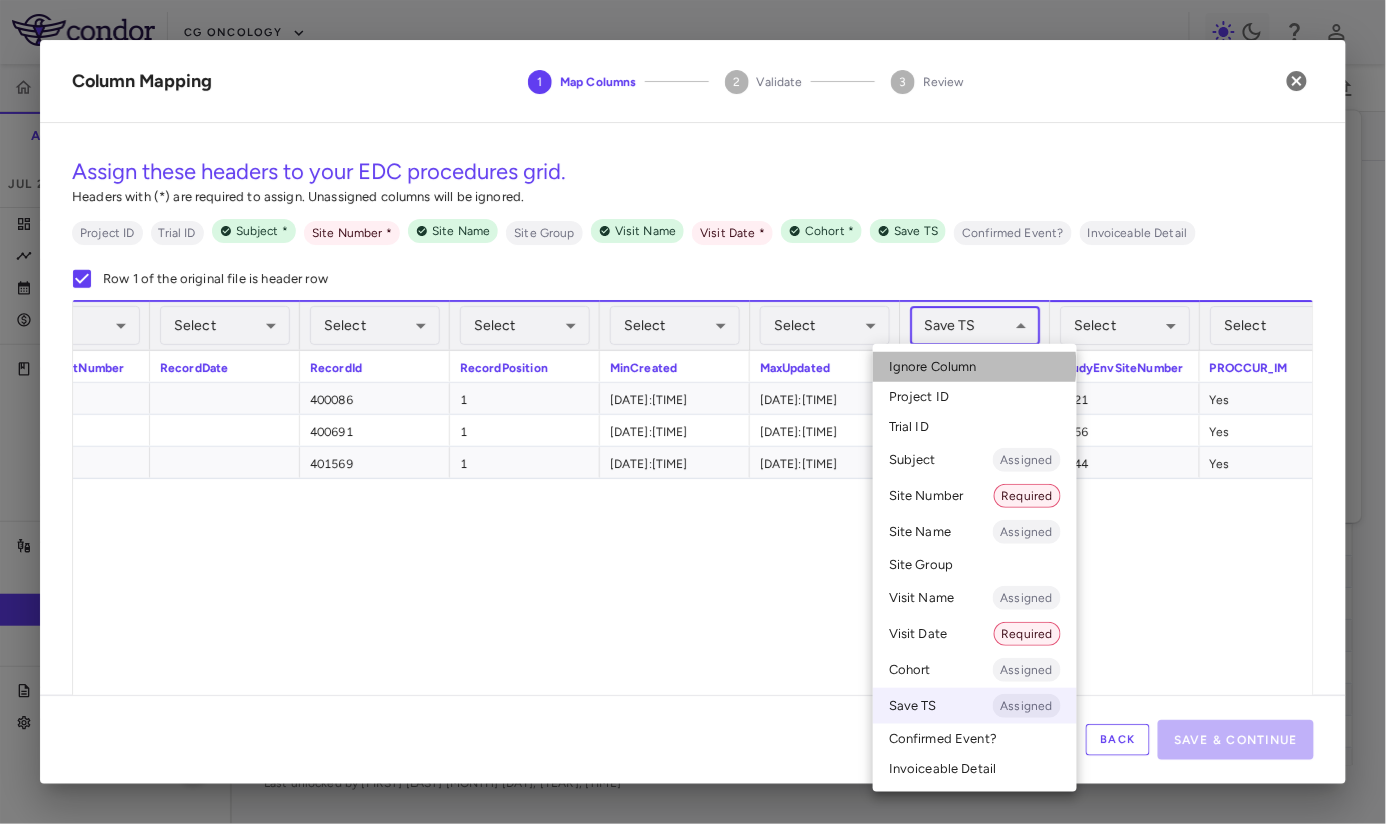 click on "Ignore Column" at bounding box center (933, 367) 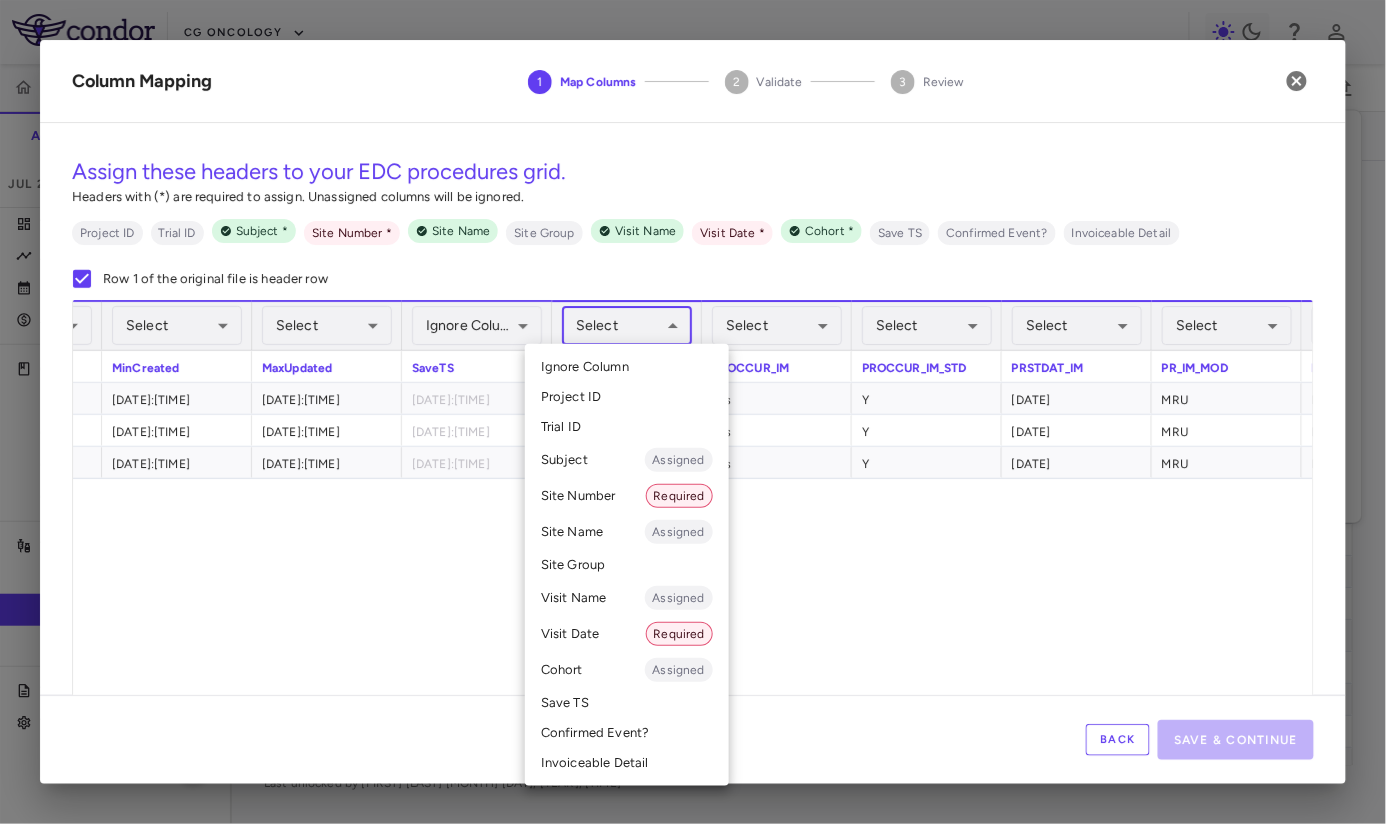 click on "Skip to sidebar Skip to main content CG Oncology CORE-008 Accruals Forecasting Jul 2025 (Open) Trial dashboard Analytics Financial close Journal entry Clinical expenses Summary CRO Catalyst Clinical Research CRO JSS Other clinical contracts Trial activity Patient activity Site & lab cost matrix Map procedures Trial files Trial settings CORE-008 High-Risk NMIBC Jul 2025 (Open) Preparer Sites Labs Manage Visits and Procedures Add Site 0 Drag here to set row groups Drag here to set column labels
Site #
0" at bounding box center (693, 412) 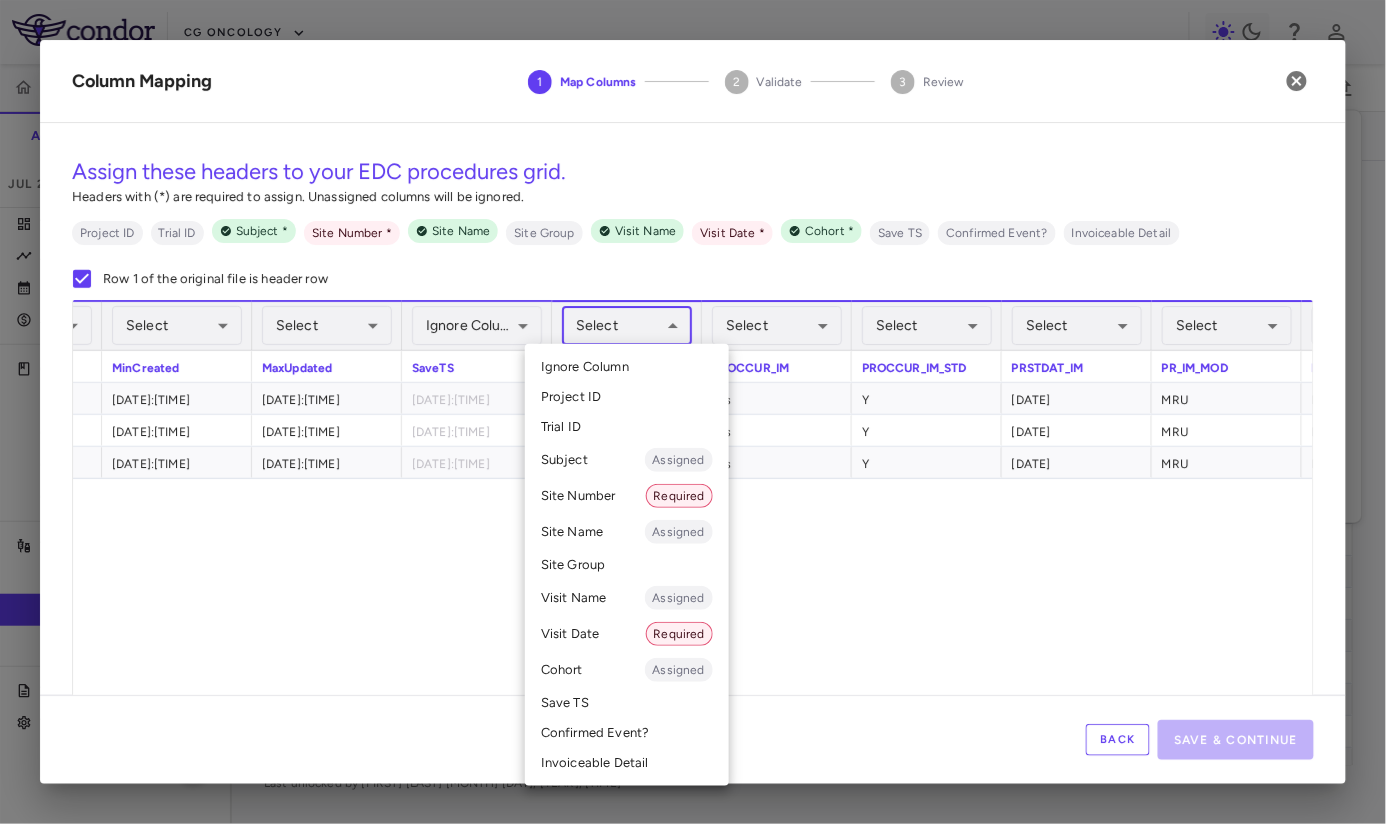 click on "Site Number Required" at bounding box center [627, 496] 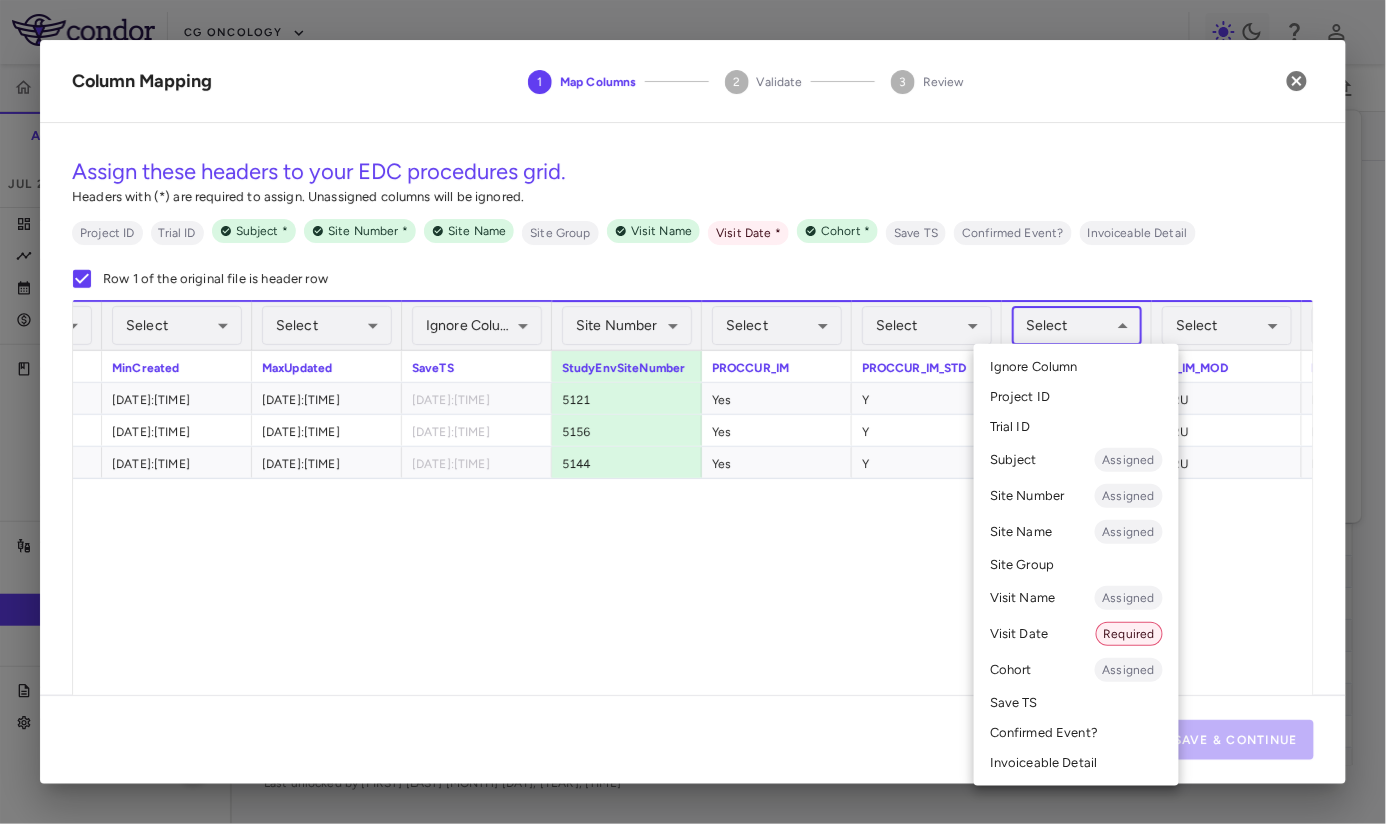 click on "Skip to sidebar Skip to main content CG Oncology CORE-008 Accruals Forecasting Jul 2025 (Open) Trial dashboard Analytics Financial close Journal entry Clinical expenses Summary CRO Catalyst Clinical Research CRO JSS Other clinical contracts Trial activity Patient activity Site & lab cost matrix Map procedures Trial files Trial settings CORE-008 High-Risk NMIBC Jul 2025 (Open) Preparer Sites Labs Manage Visits and Procedures Add Site 0 Drag here to set row groups Drag here to set column labels
Site #
0" at bounding box center [693, 412] 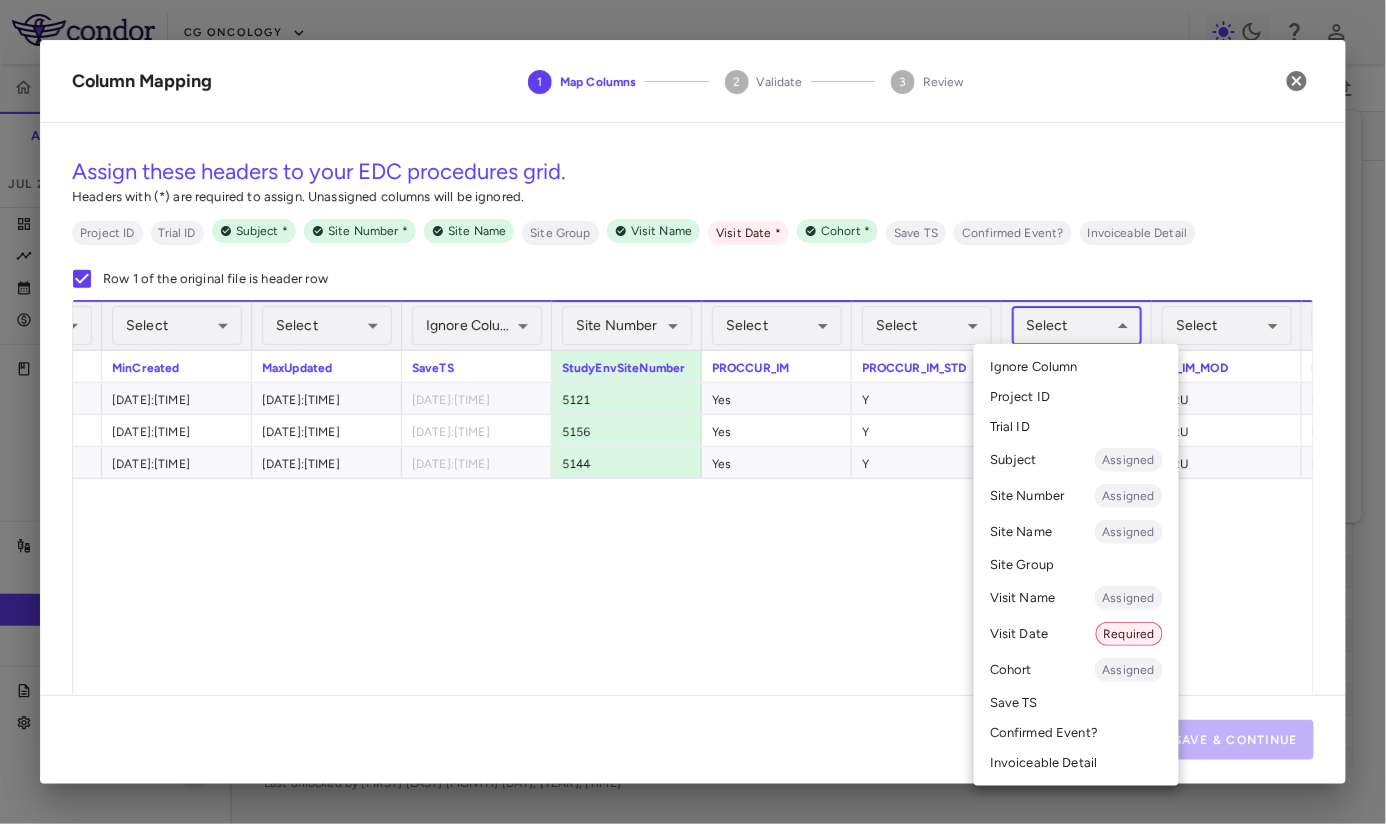 click on "Visit Date Required" at bounding box center [1076, 634] 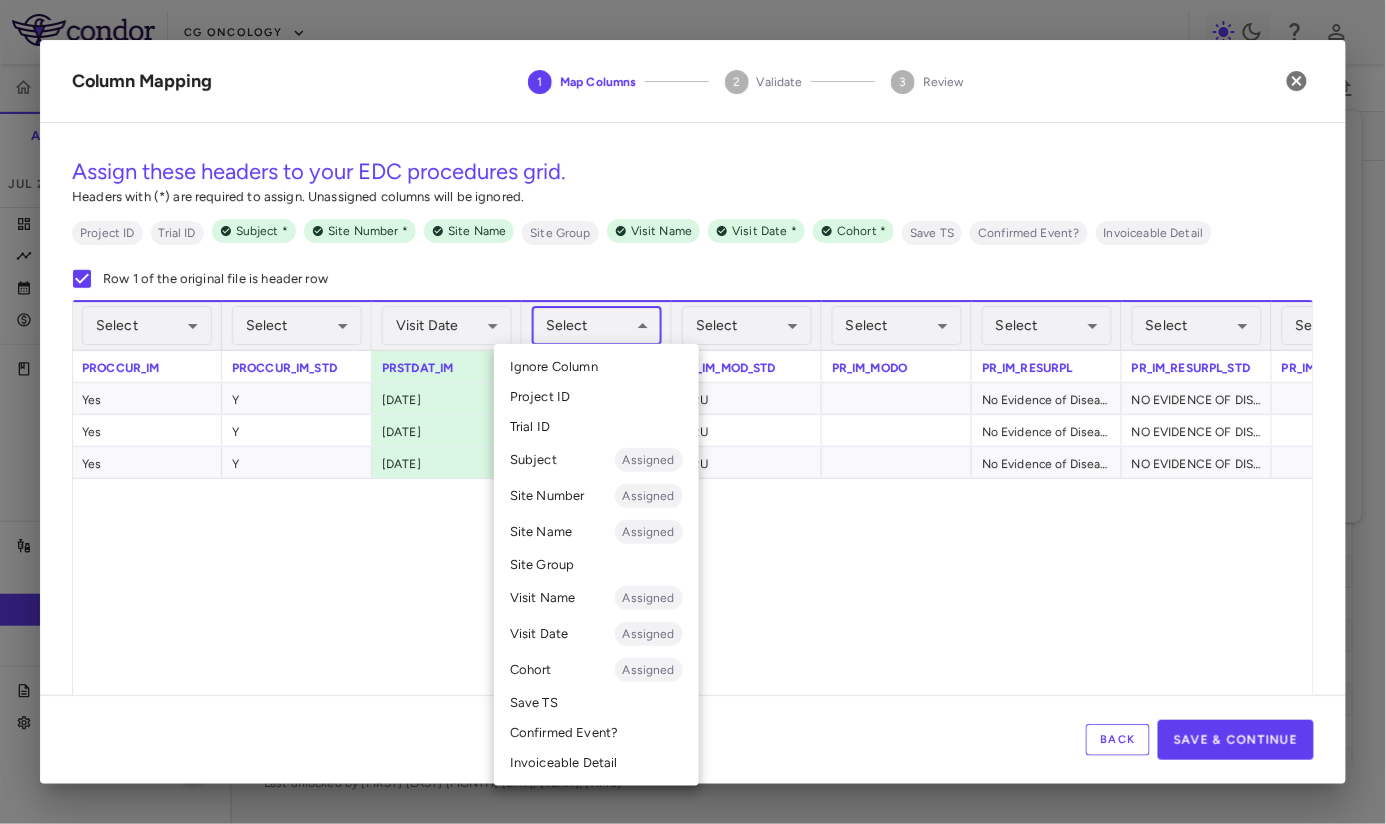 click on "Skip to sidebar Skip to main content CG Oncology CORE-008 Accruals Forecasting Jul 2025 (Open) Trial dashboard Analytics Financial close Journal entry Clinical expenses Summary CRO Catalyst Clinical Research CRO JSS Other clinical contracts Trial activity Patient activity Site & lab cost matrix Map procedures Trial files Trial settings CORE-008 High-Risk NMIBC Jul 2025 (Open) Preparer Sites Labs Manage Visits and Procedures Add Site 0 Drag here to set row groups Drag here to set column labels
Site #
0" at bounding box center [693, 412] 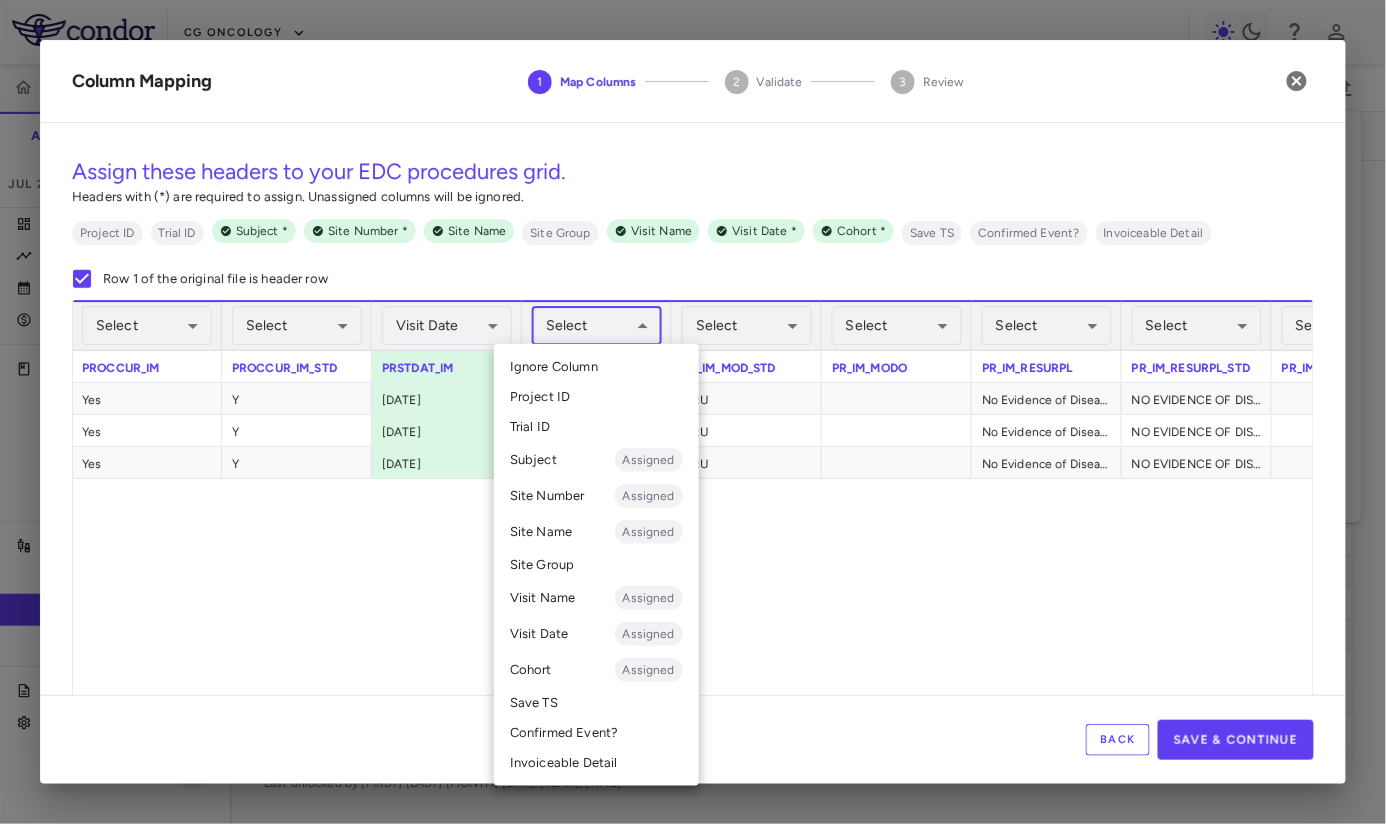 click on "Invoiceable Detail" at bounding box center [596, 763] 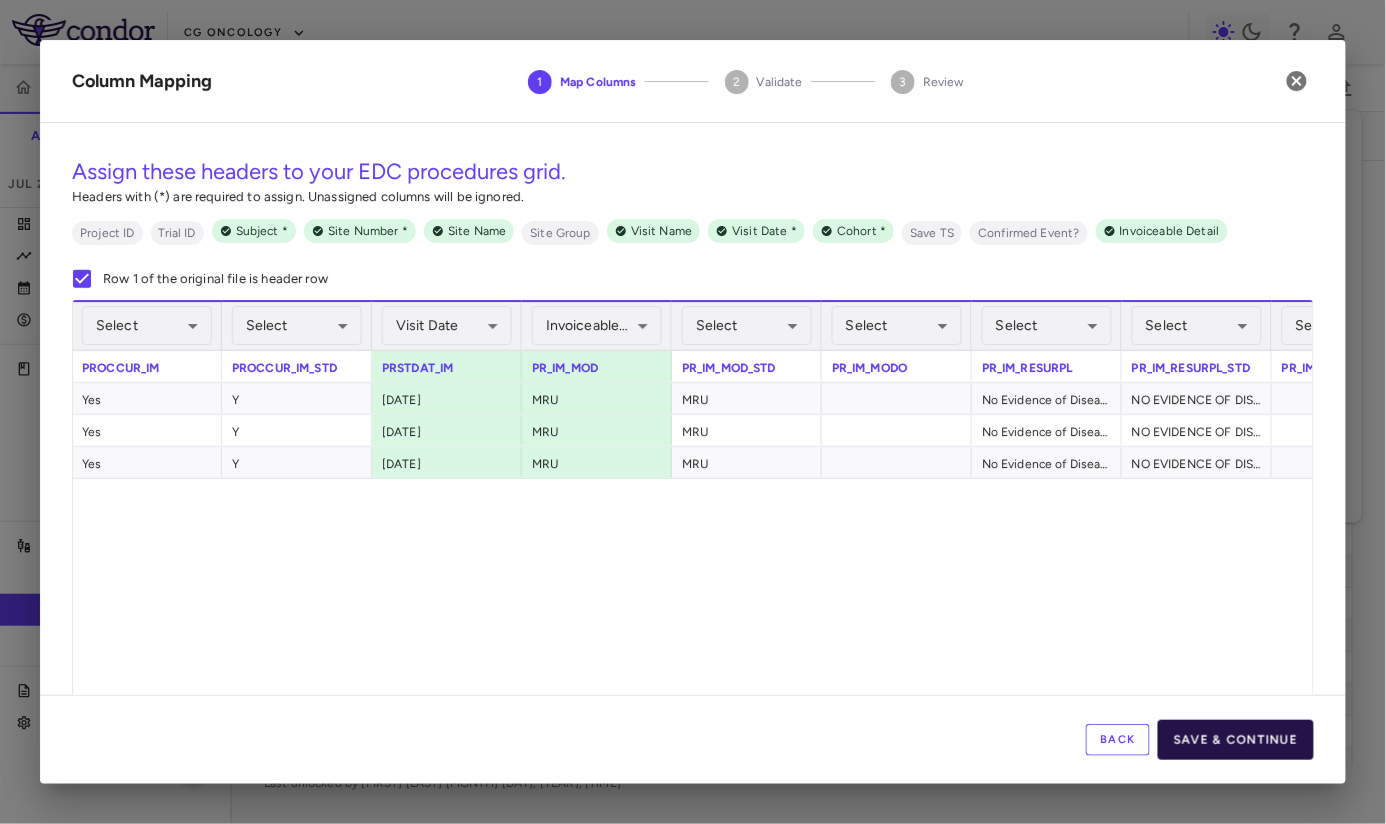 click on "Save & Continue" at bounding box center [1236, 740] 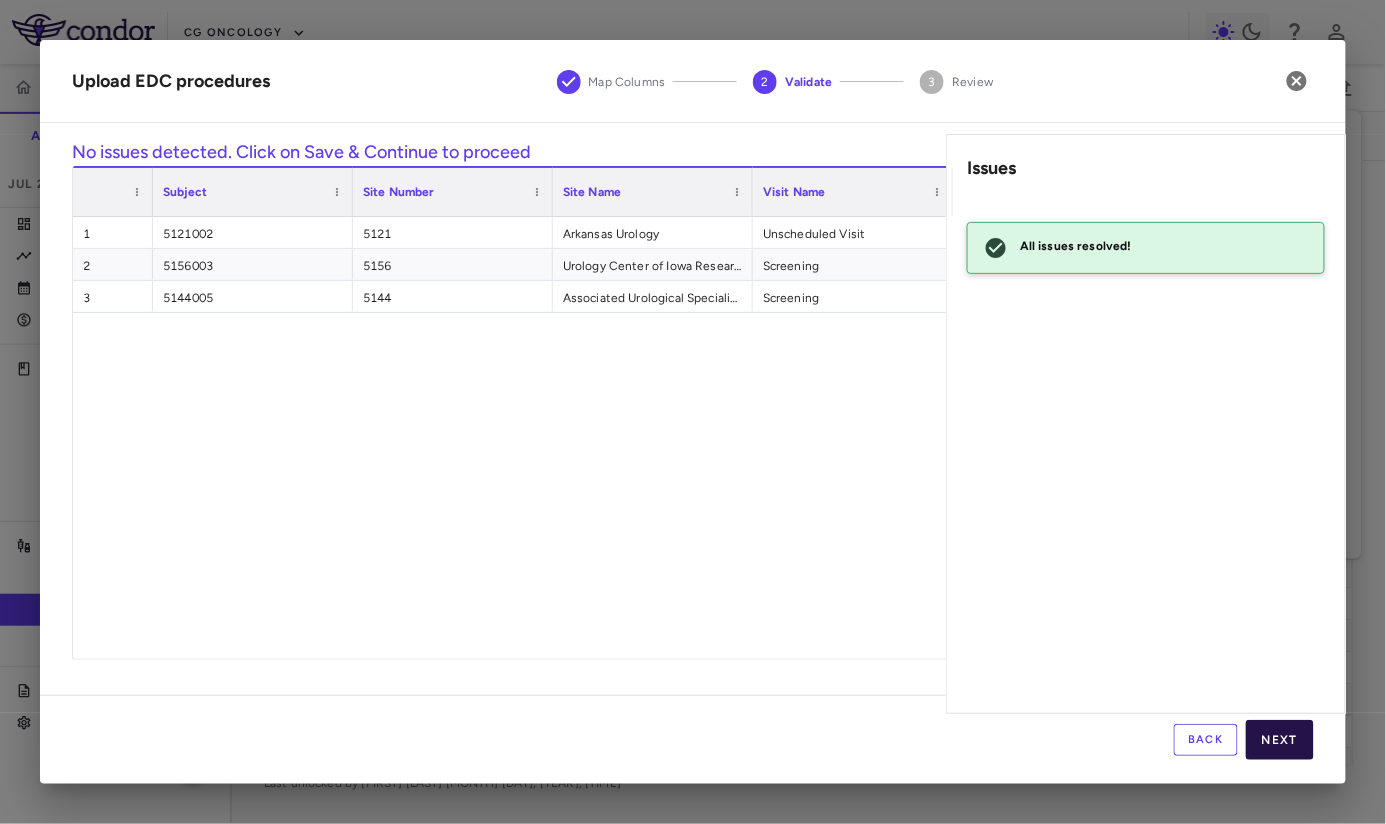 click on "Next" at bounding box center [1280, 740] 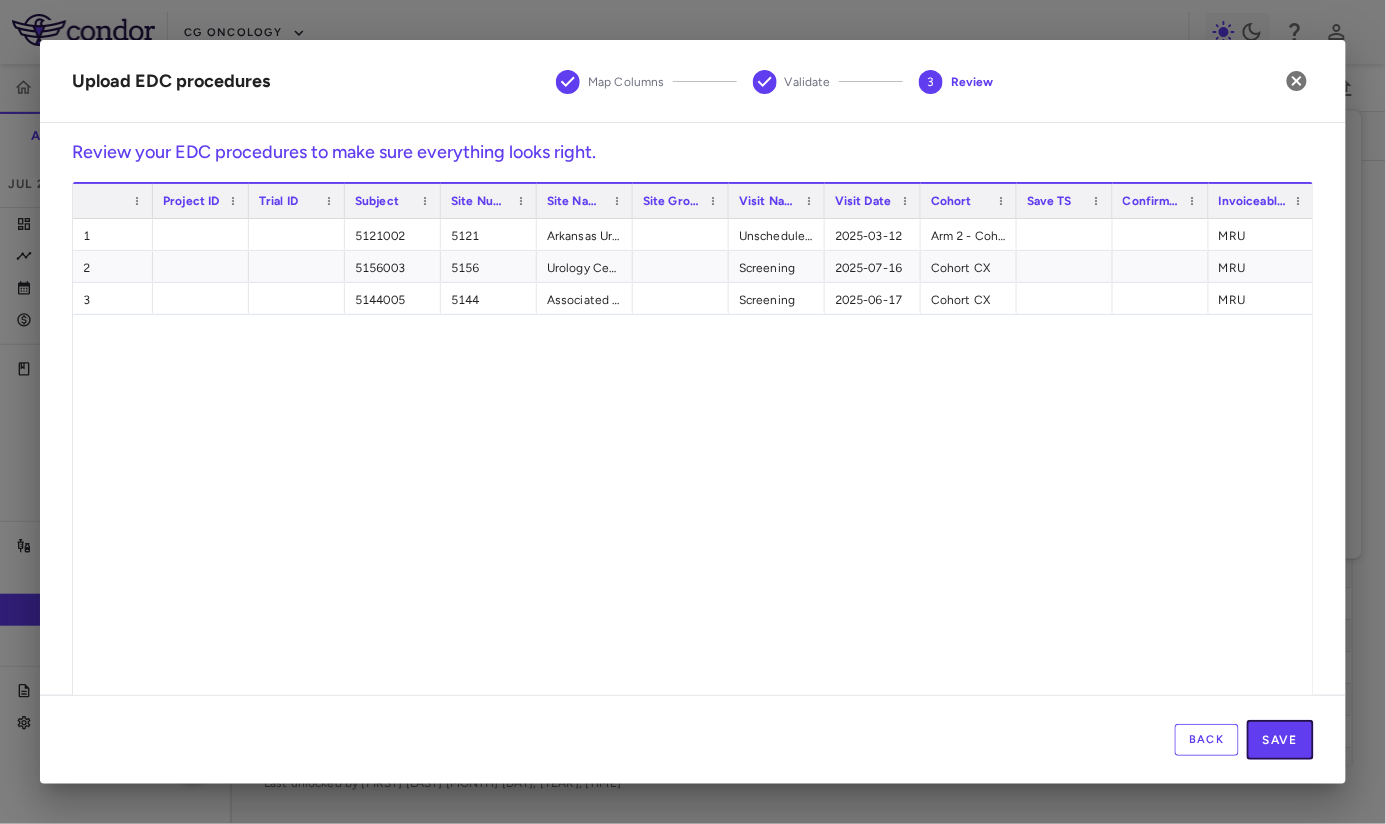 click on "Save" at bounding box center [1280, 740] 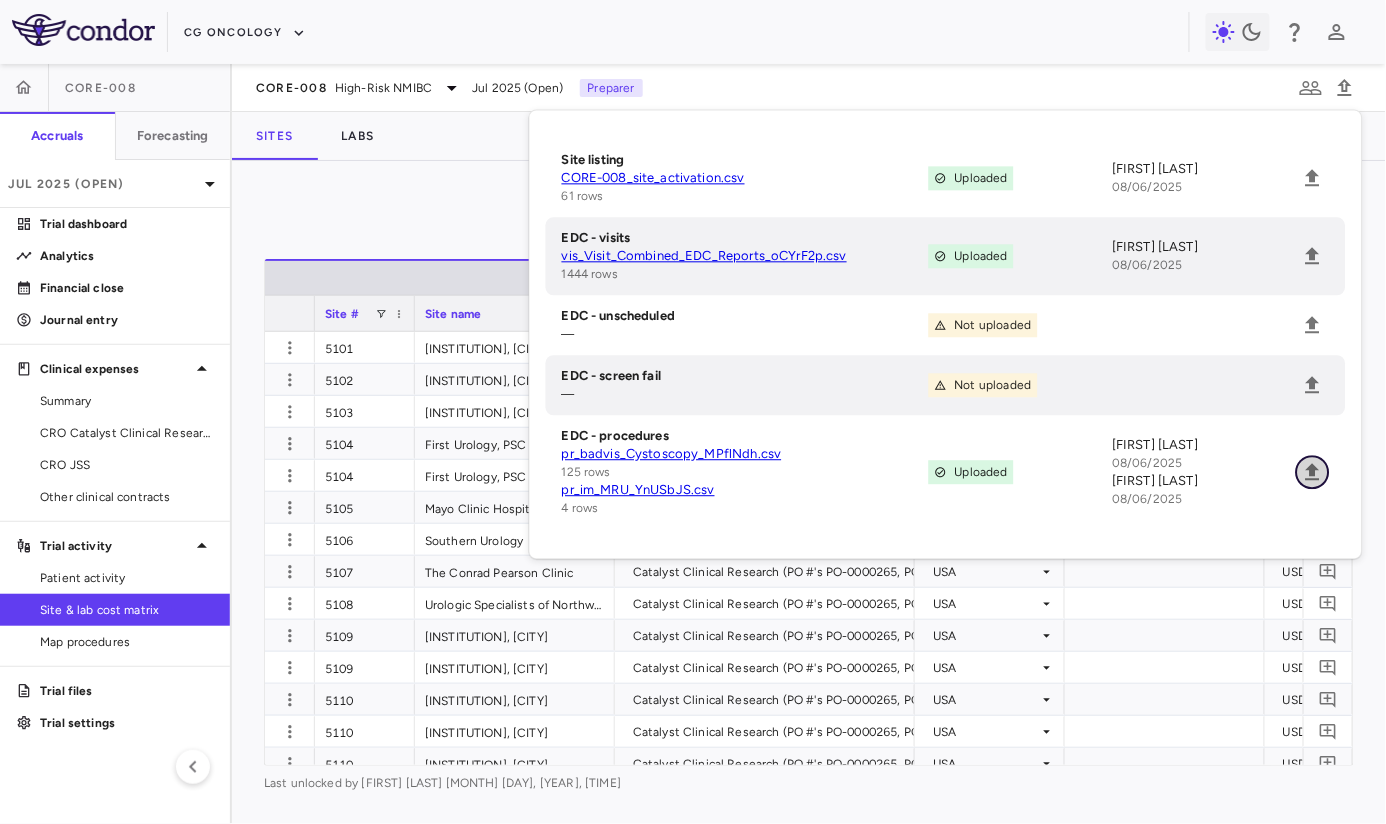 click at bounding box center (1313, 472) 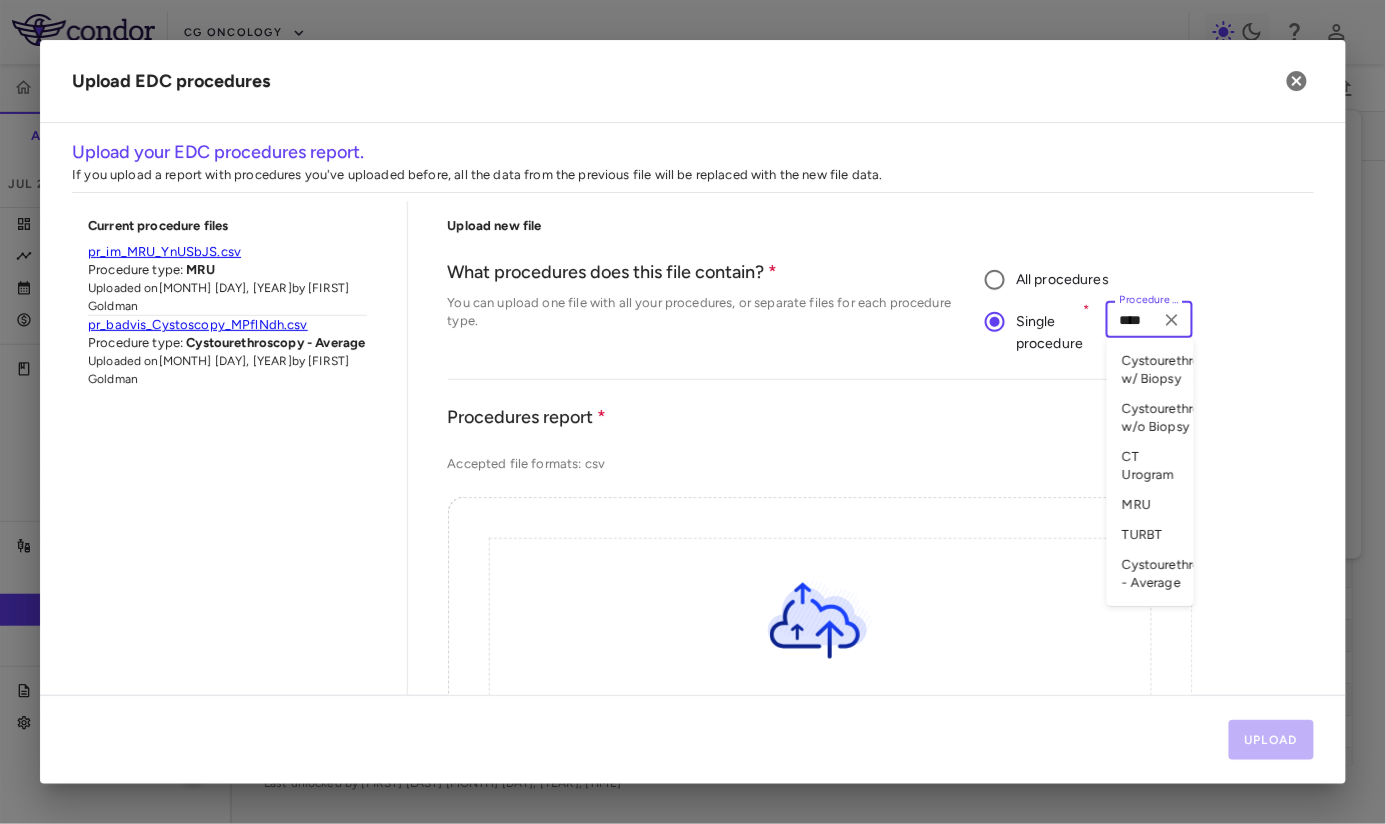 type on "*****" 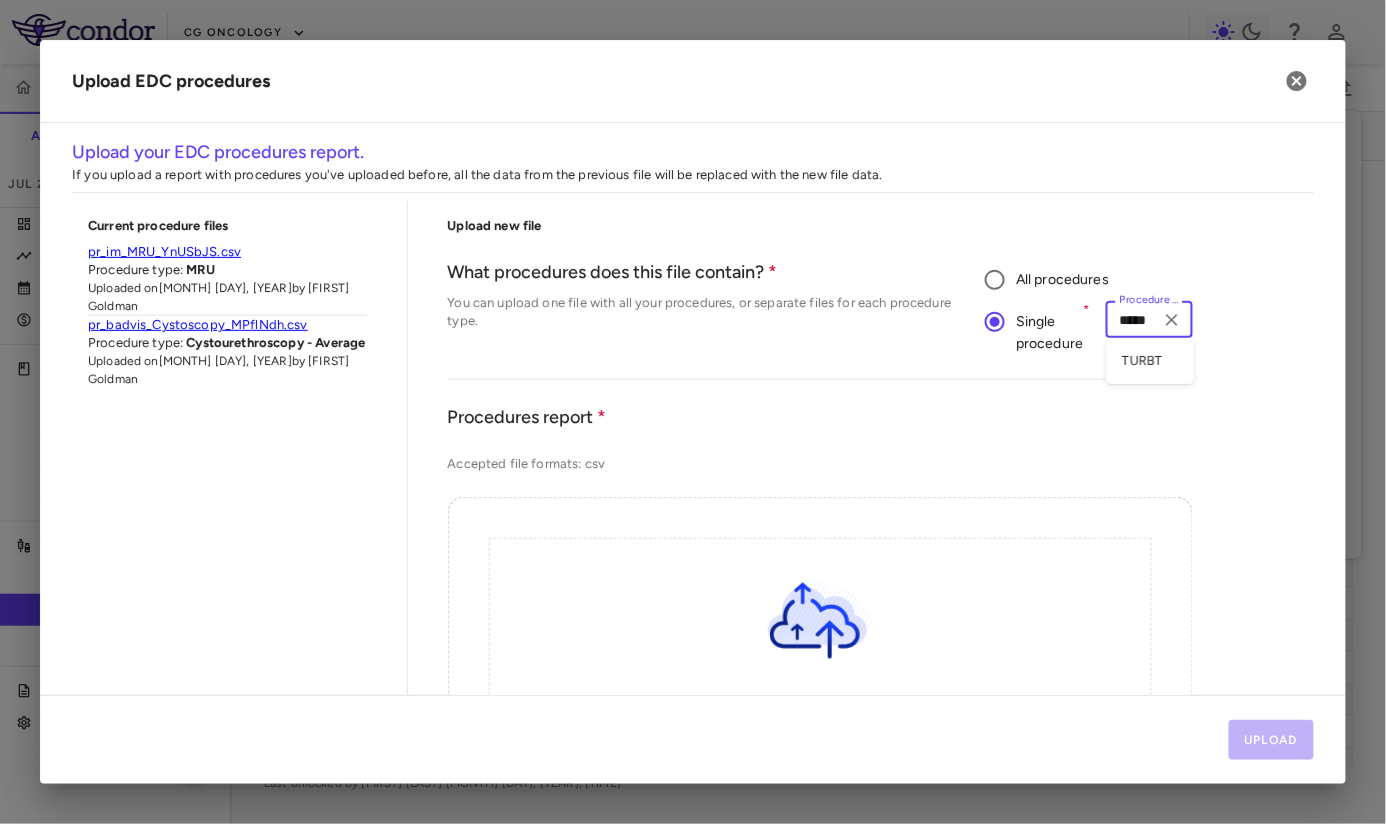 click on "TURBT" at bounding box center (1149, 361) 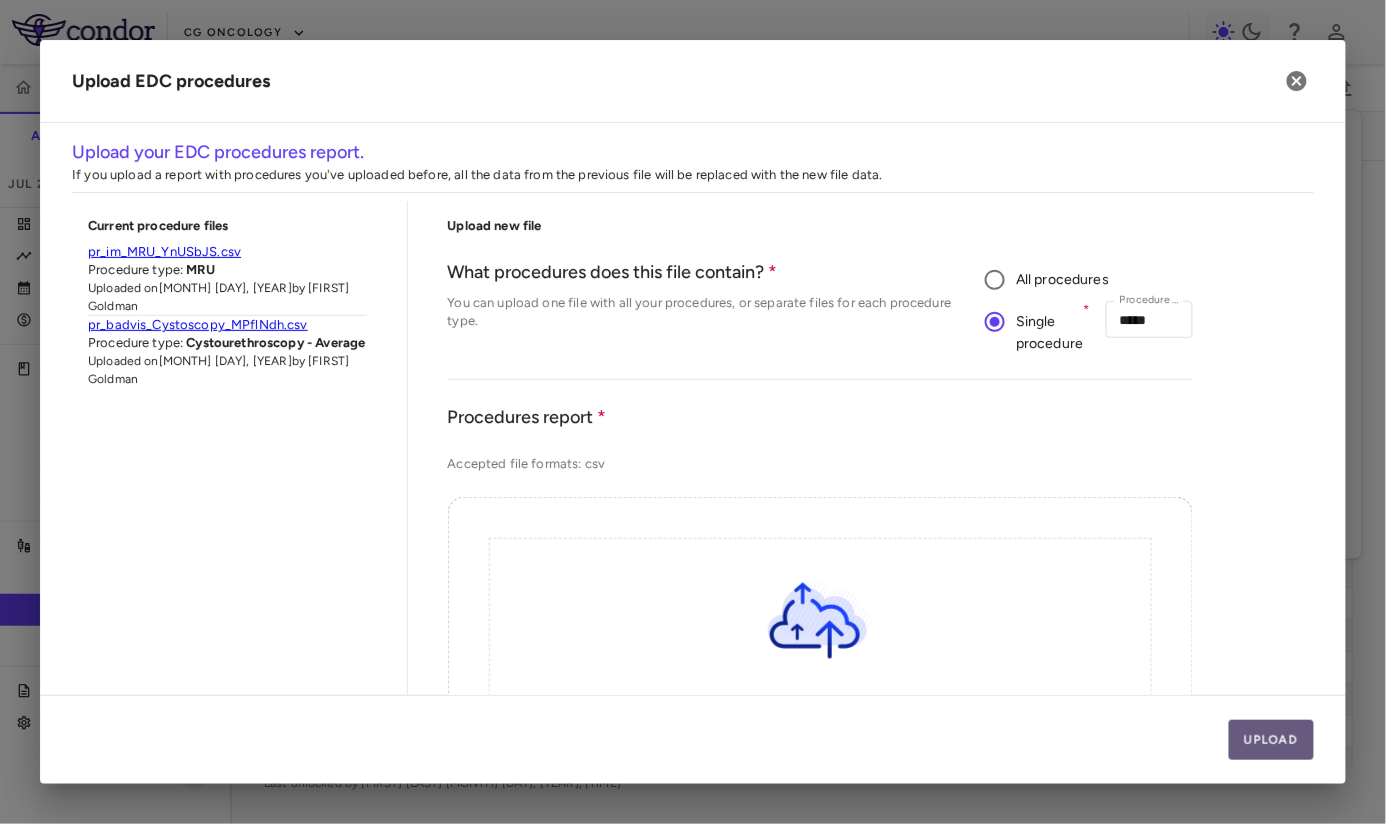 click on "Upload" at bounding box center (1272, 740) 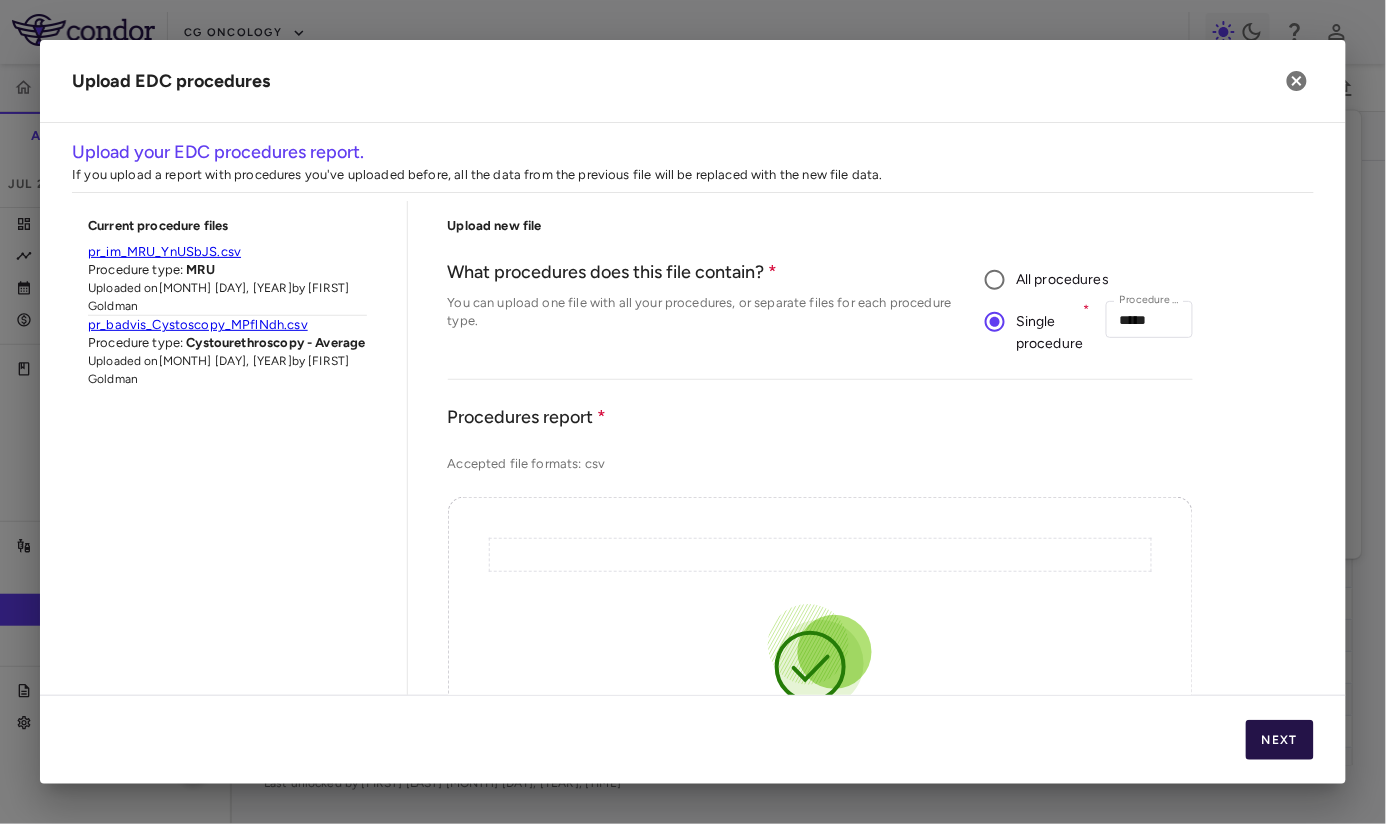 click on "Next" at bounding box center [1280, 740] 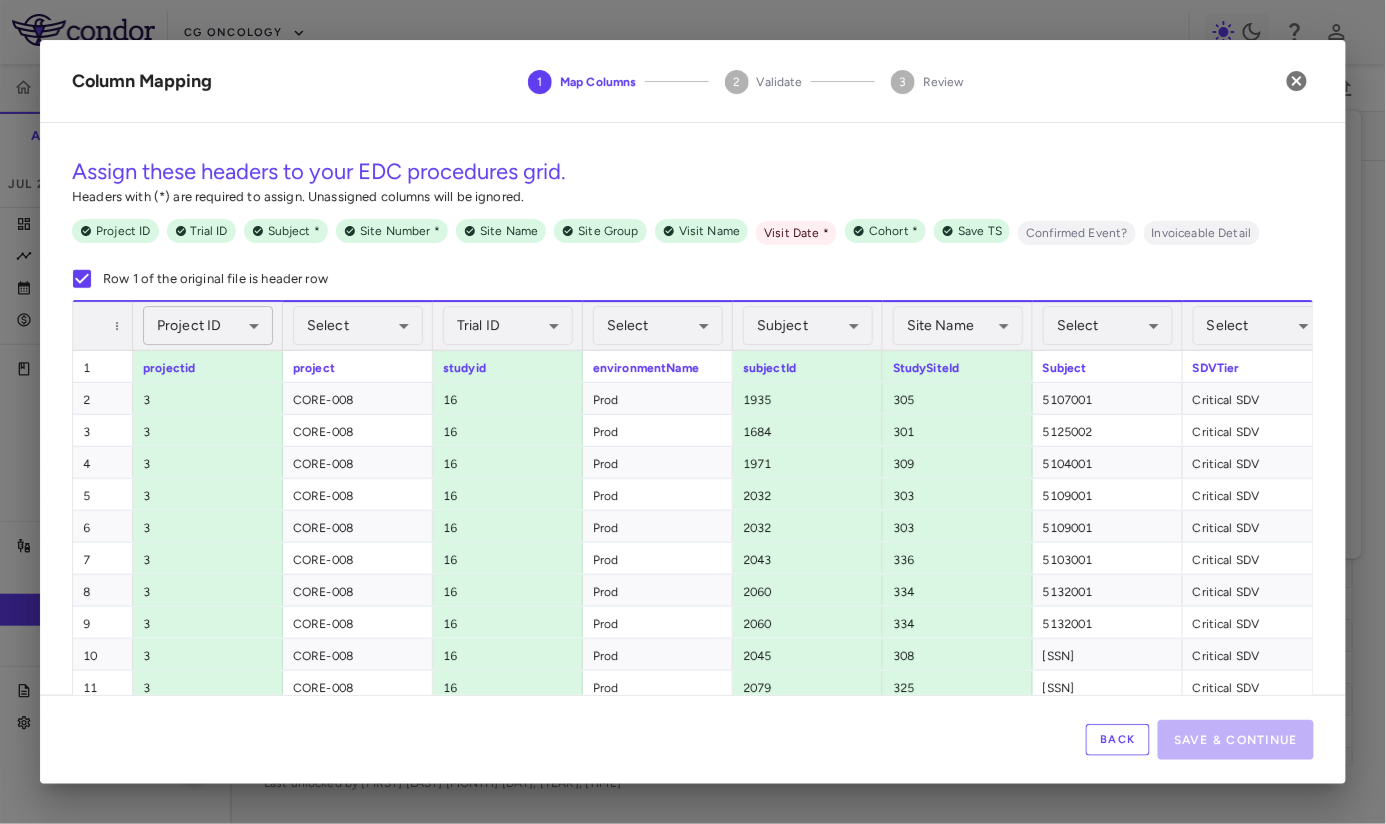 click on "Skip to sidebar Skip to main content CG Oncology CORE-008 Accruals Forecasting Jul 2025 (Open) Trial dashboard Analytics Financial close Journal entry Clinical expenses Summary CRO Catalyst Clinical Research CRO JSS Other clinical contracts Trial activity Patient activity Site & lab cost matrix Map procedures Trial files Trial settings CORE-008 High-Risk NMIBC Jul 2025 (Open) Preparer Sites Labs Manage Visits and Procedures Add Site 0 Drag here to set row groups Drag here to set column labels
Site #
0" at bounding box center [693, 412] 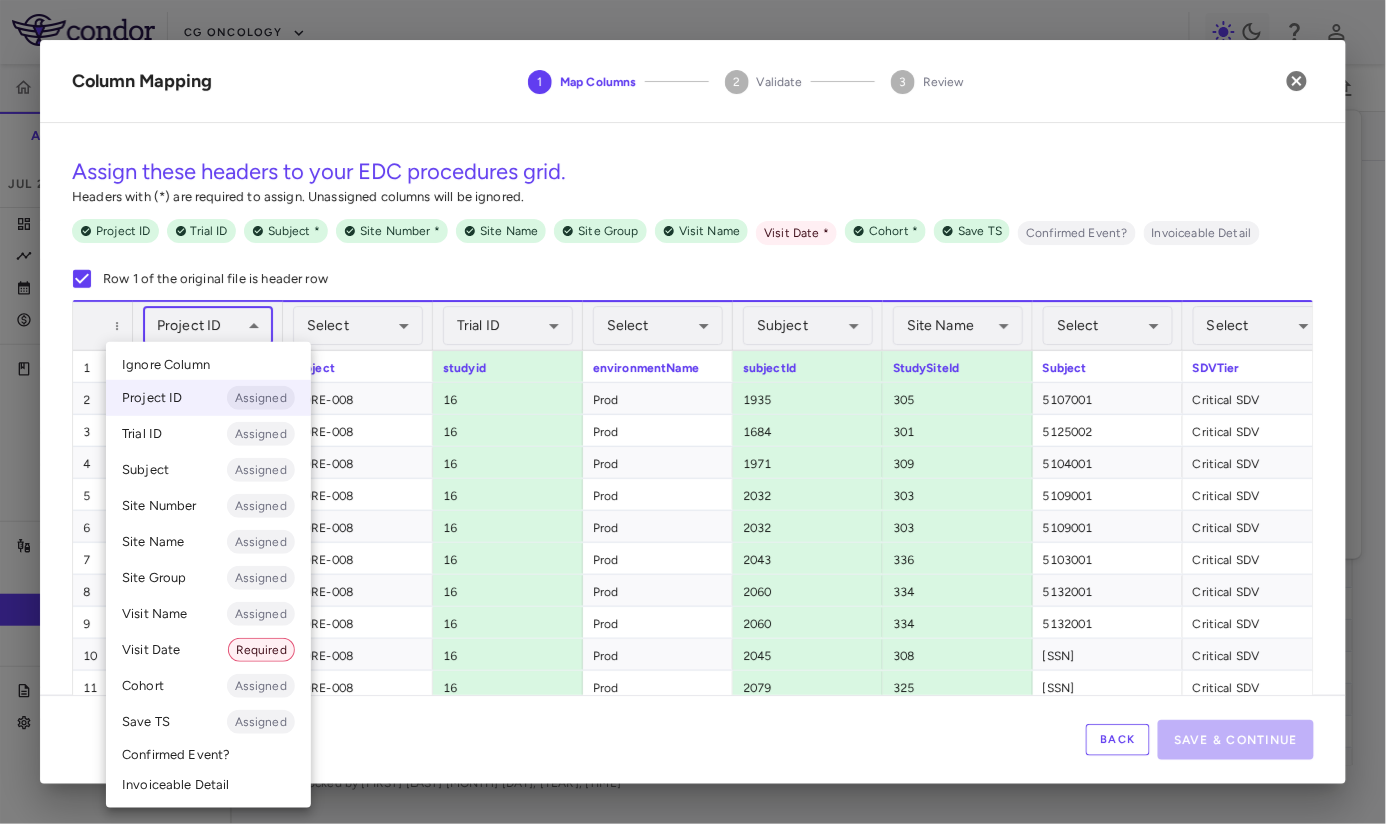 click on "Select Ignore Column Project ID Assigned Trial ID Assigned Subject Assigned Site Number Assigned Site Name Assigned Site Group Assigned Visit Name Assigned Visit Date Required Cohort Assigned Save TS Assigned Confirmed Event? Invoiceable Detail" at bounding box center [208, 575] 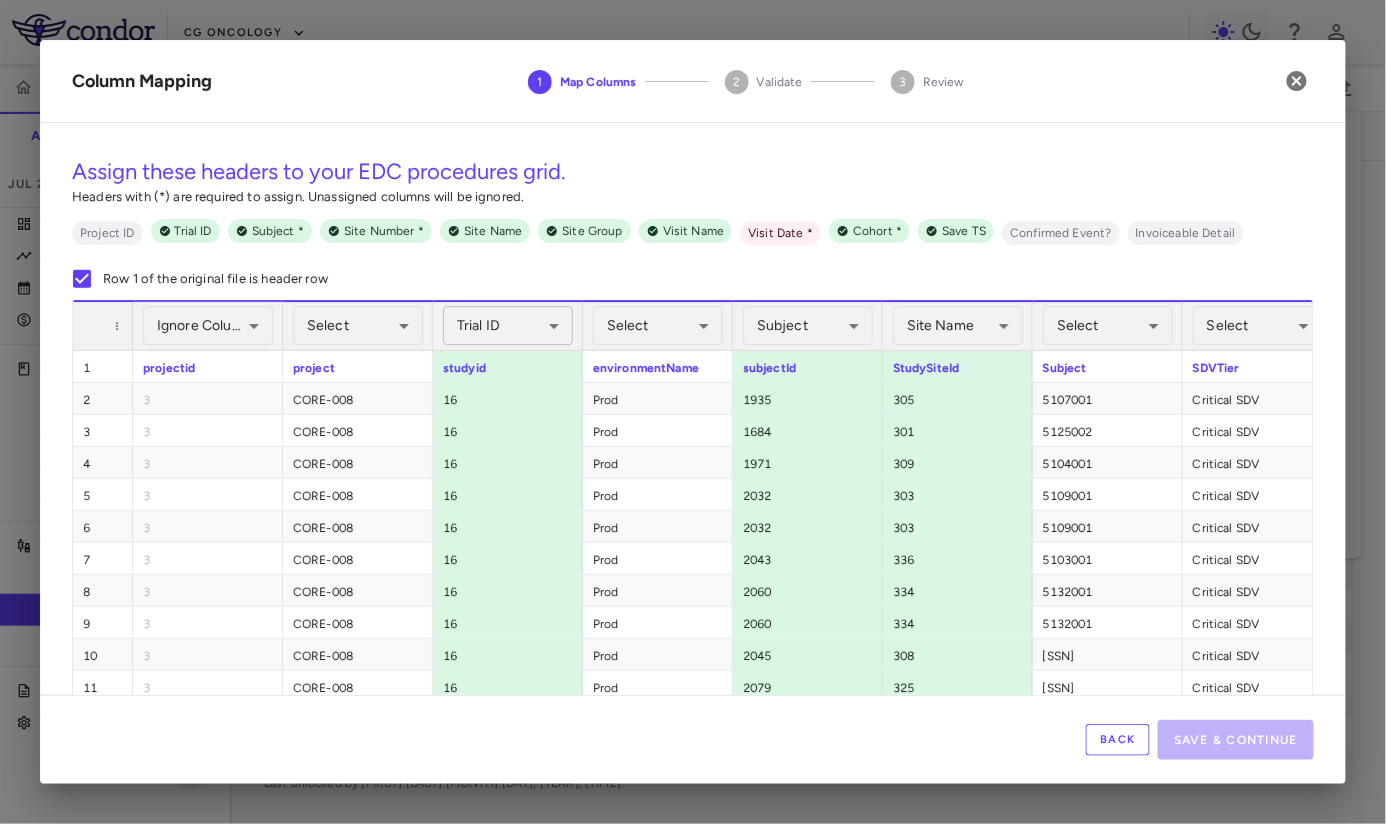 click on "Skip to sidebar Skip to main content CG Oncology CORE-008 Accruals Forecasting Jul 2025 (Open) Trial dashboard Analytics Financial close Journal entry Clinical expenses Summary CRO Catalyst Clinical Research CRO JSS Other clinical contracts Trial activity Patient activity Site & lab cost matrix Map procedures Trial files Trial settings CORE-008 High-Risk NMIBC Jul 2025 (Open) Preparer Sites Labs Manage Visits and Procedures Add Site 0 Drag here to set row groups Drag here to set column labels
Site #
0" at bounding box center (693, 412) 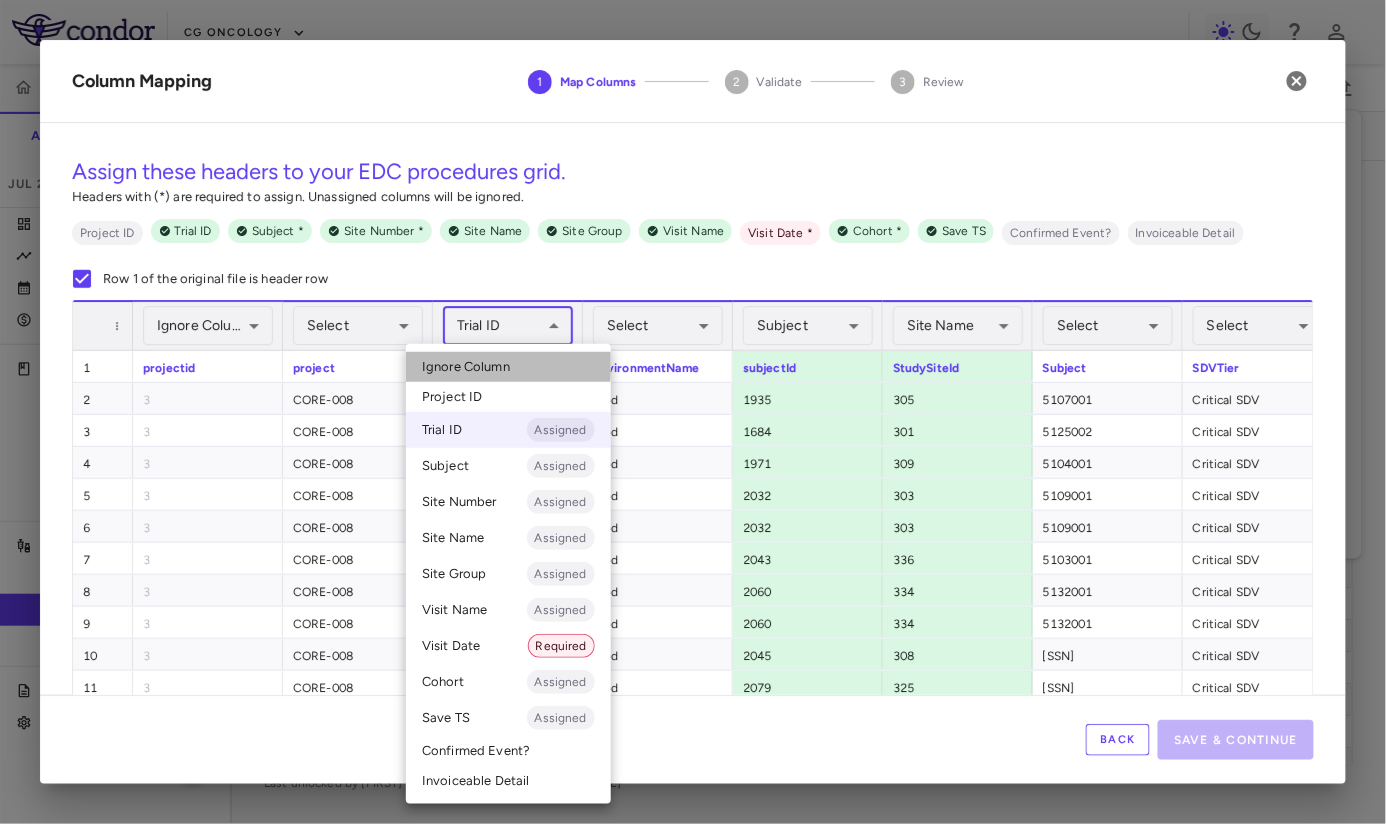 click on "Ignore Column" at bounding box center (466, 367) 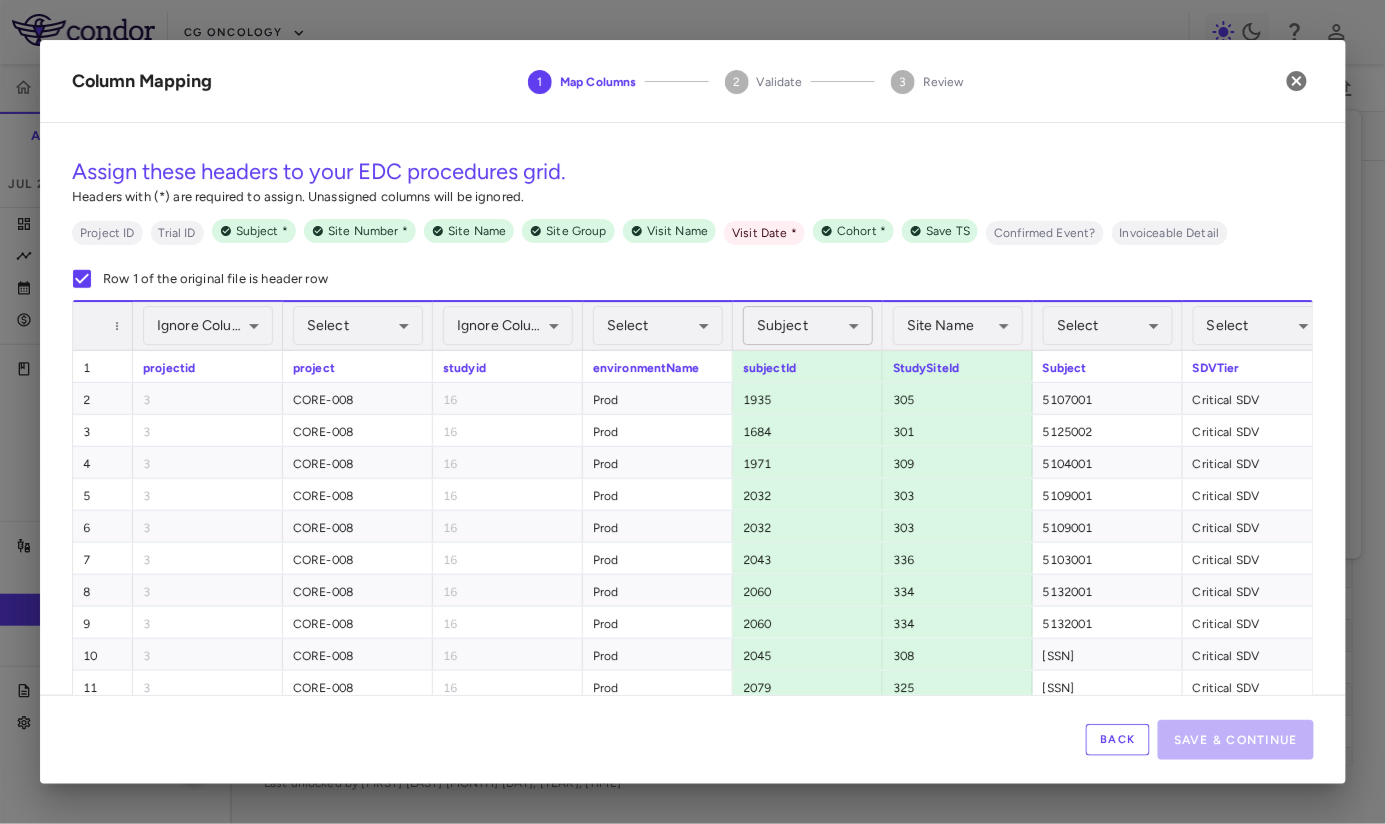click on "Skip to sidebar Skip to main content CG Oncology CORE-008 Accruals Forecasting Jul 2025 (Open) Trial dashboard Analytics Financial close Journal entry Clinical expenses Summary CRO Catalyst Clinical Research CRO JSS Other clinical contracts Trial activity Patient activity Site & lab cost matrix Map procedures Trial files Trial settings CORE-008 High-Risk NMIBC Jul 2025 (Open) Preparer Sites Labs Manage Visits and Procedures Add Site 0 Drag here to set row groups Drag here to set column labels
Site #
0" at bounding box center (693, 412) 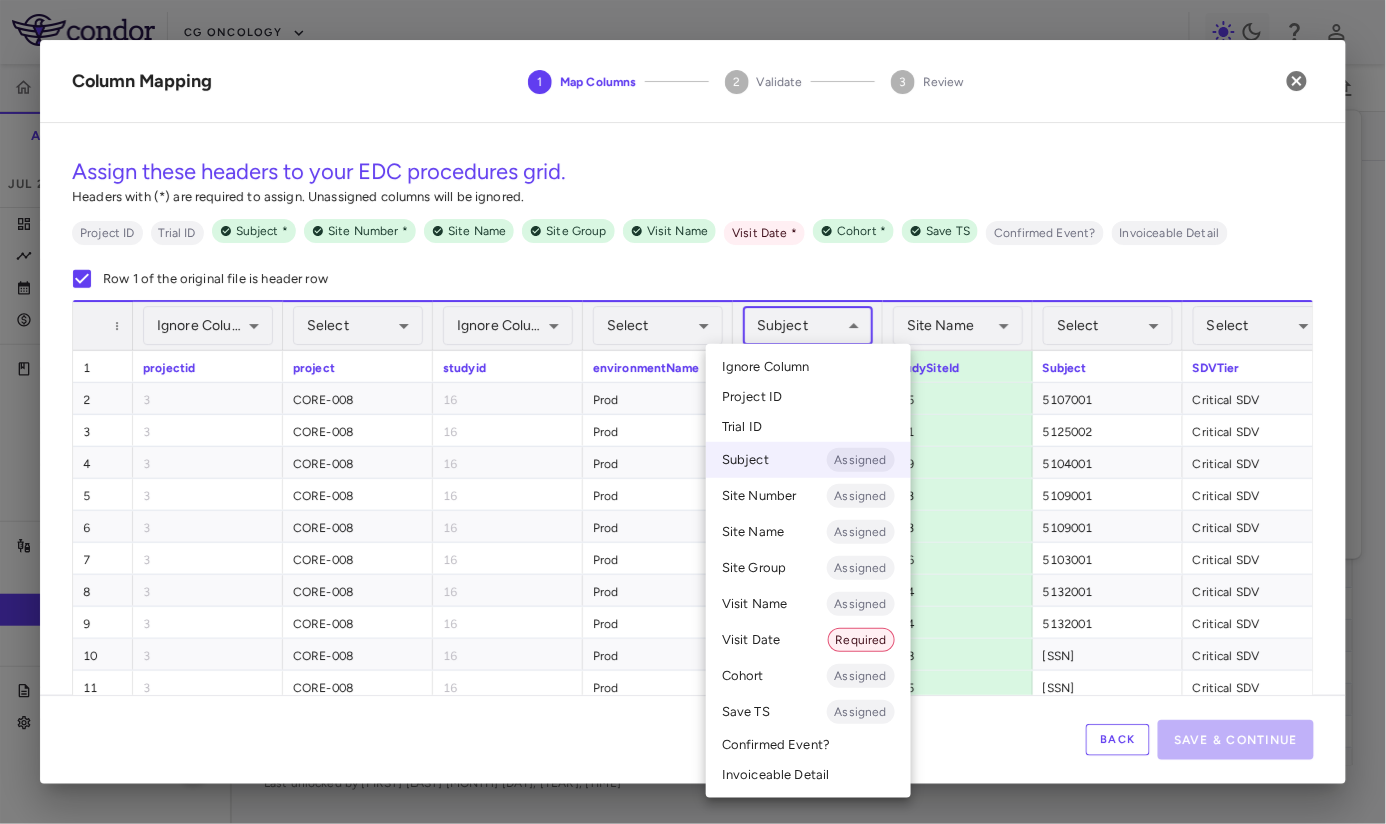 click on "Ignore Column" at bounding box center (766, 367) 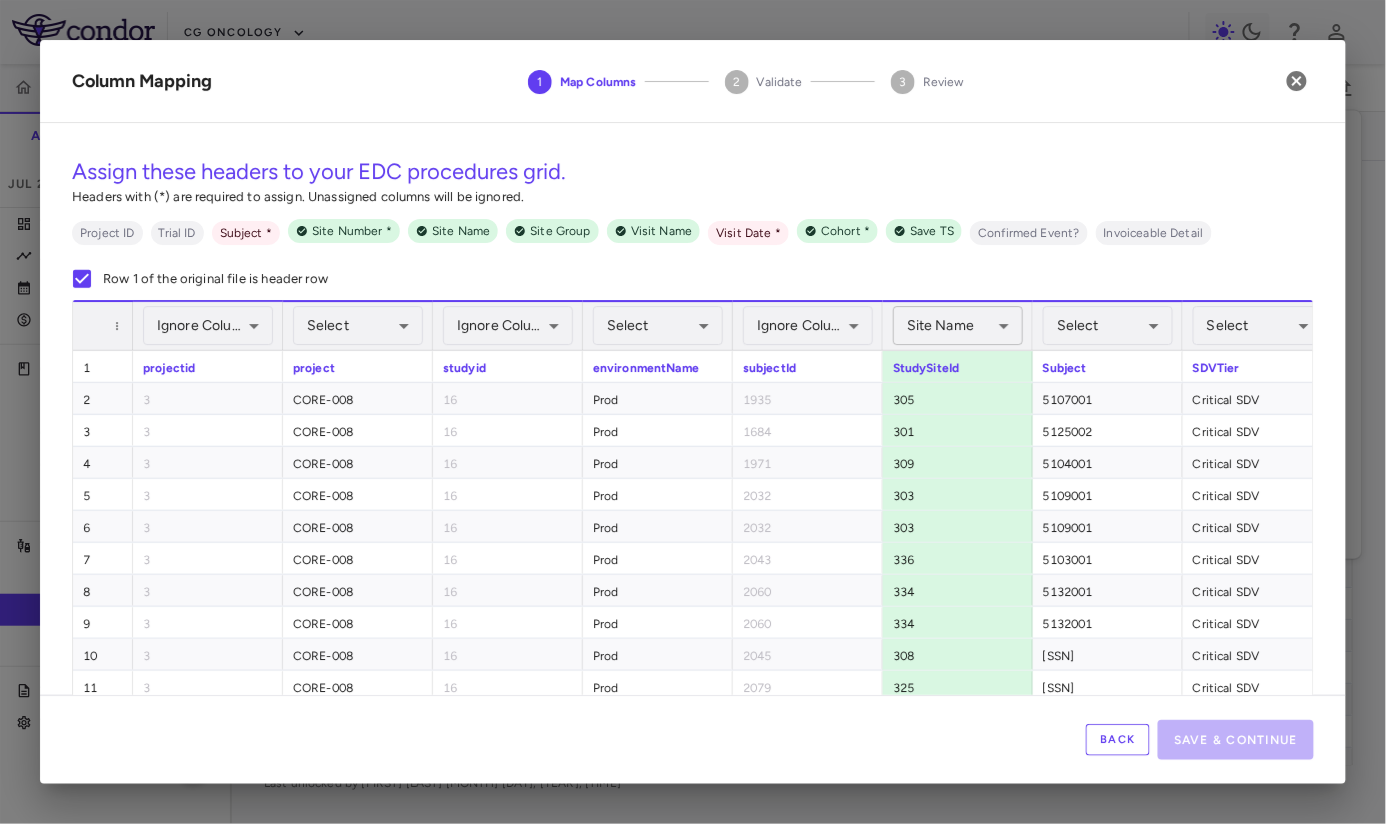 click on "Skip to sidebar Skip to main content CG Oncology CORE-008 Accruals Forecasting Jul 2025 (Open) Trial dashboard Analytics Financial close Journal entry Clinical expenses Summary CRO Catalyst Clinical Research CRO JSS Other clinical contracts Trial activity Patient activity Site & lab cost matrix Map procedures Trial files Trial settings CORE-008 High-Risk NMIBC Jul 2025 (Open) Preparer Sites Labs Manage Visits and Procedures Add Site 0 Drag here to set row groups Drag here to set column labels
Site #
0" at bounding box center (693, 412) 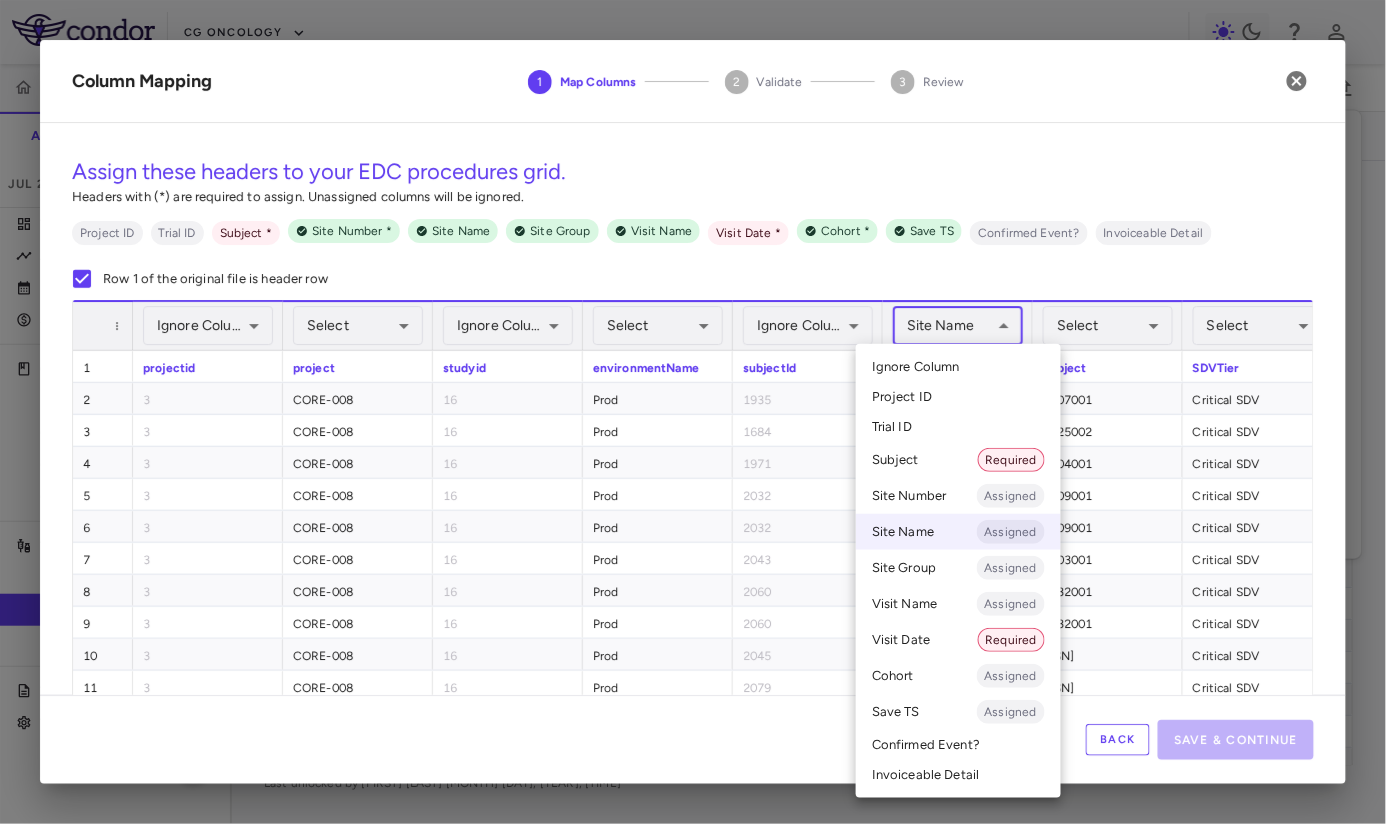 click on "Ignore Column" at bounding box center (916, 367) 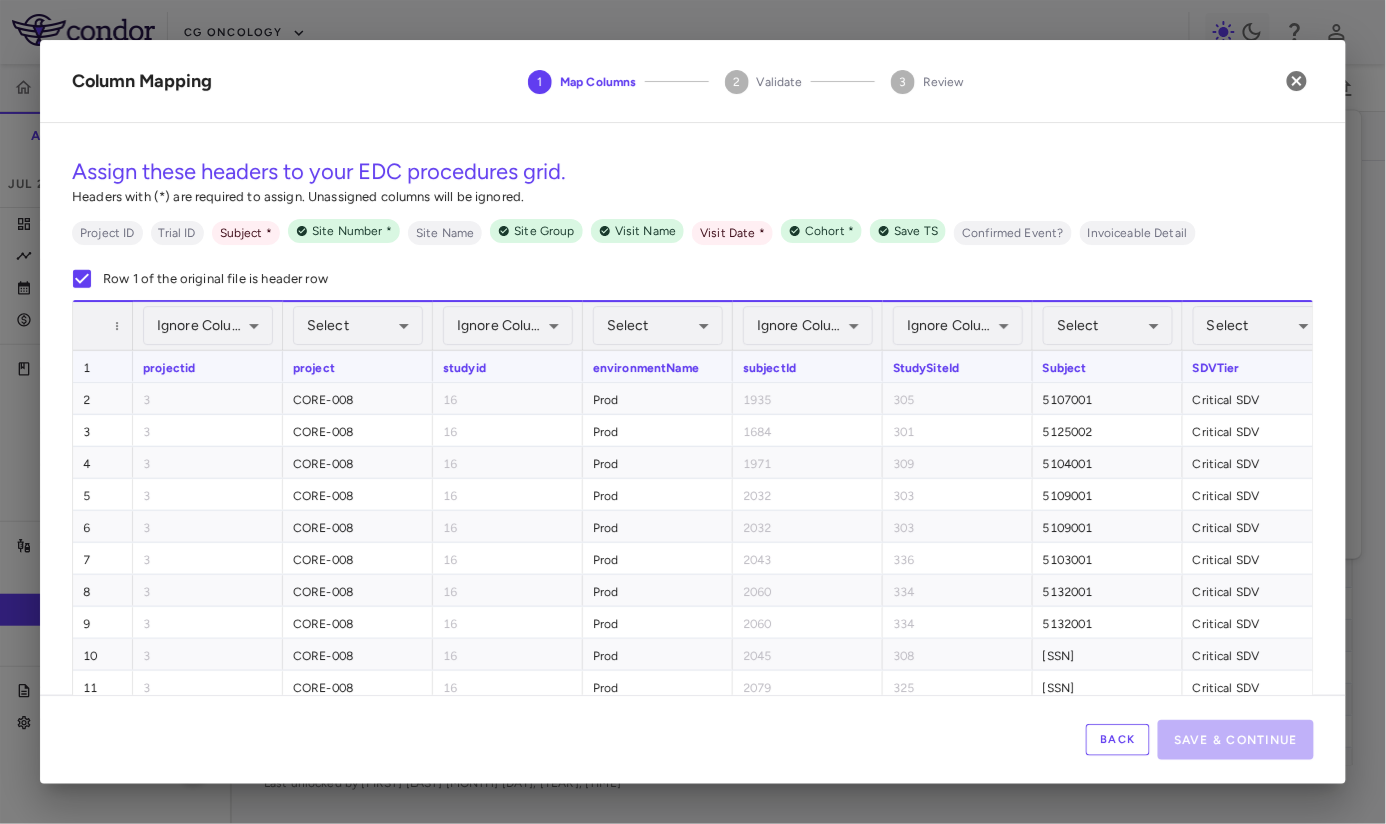 click on "**********" at bounding box center [958, 325] 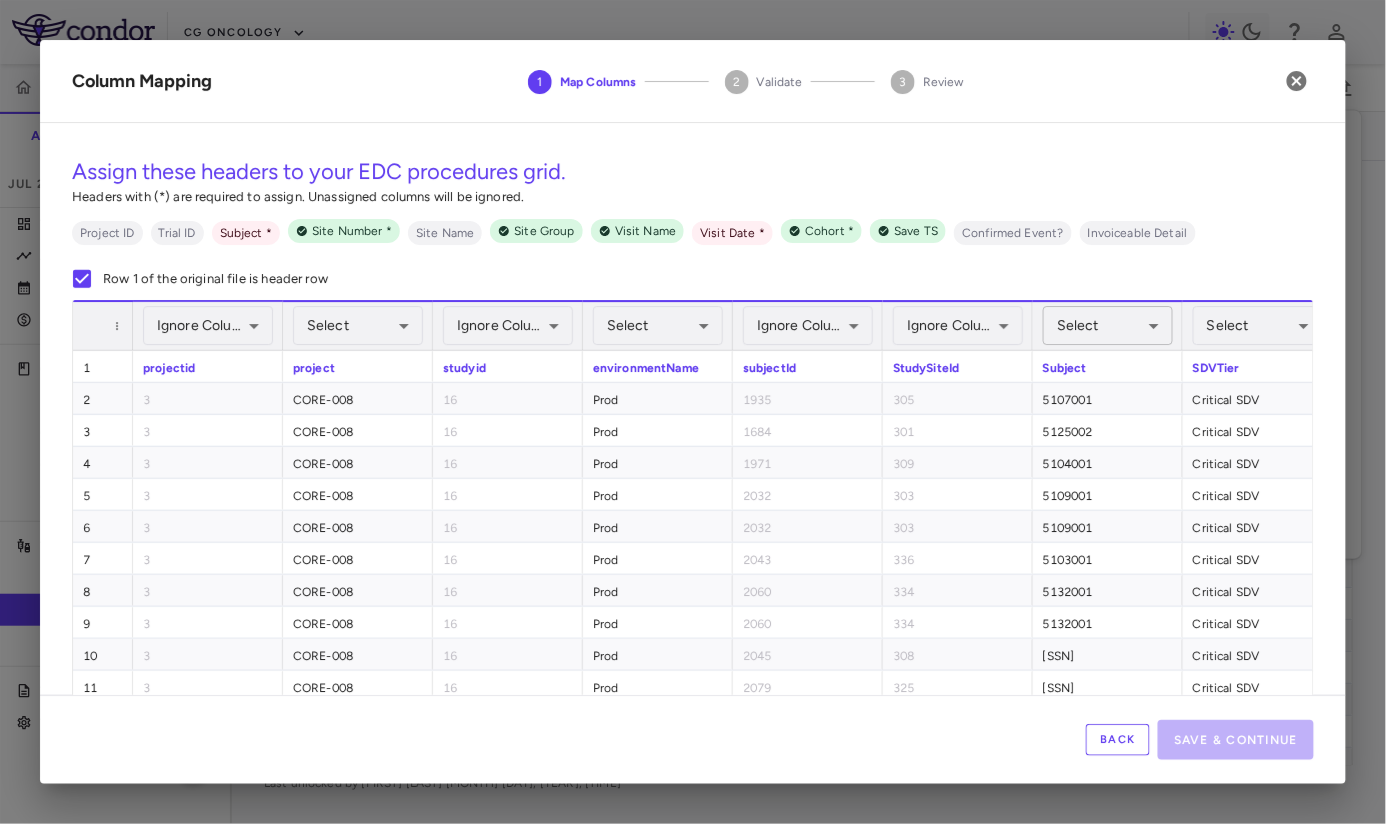 click on "Skip to sidebar Skip to main content CG Oncology CORE-008 Accruals Forecasting Jul 2025 (Open) Trial dashboard Analytics Financial close Journal entry Clinical expenses Summary CRO Catalyst Clinical Research CRO JSS Other clinical contracts Trial activity Patient activity Site & lab cost matrix Map procedures Trial files Trial settings CORE-008 High-Risk NMIBC Jul 2025 (Open) Preparer Sites Labs Manage Visits and Procedures Add Site 0 Drag here to set row groups Drag here to set column labels
Site #
0" at bounding box center [693, 412] 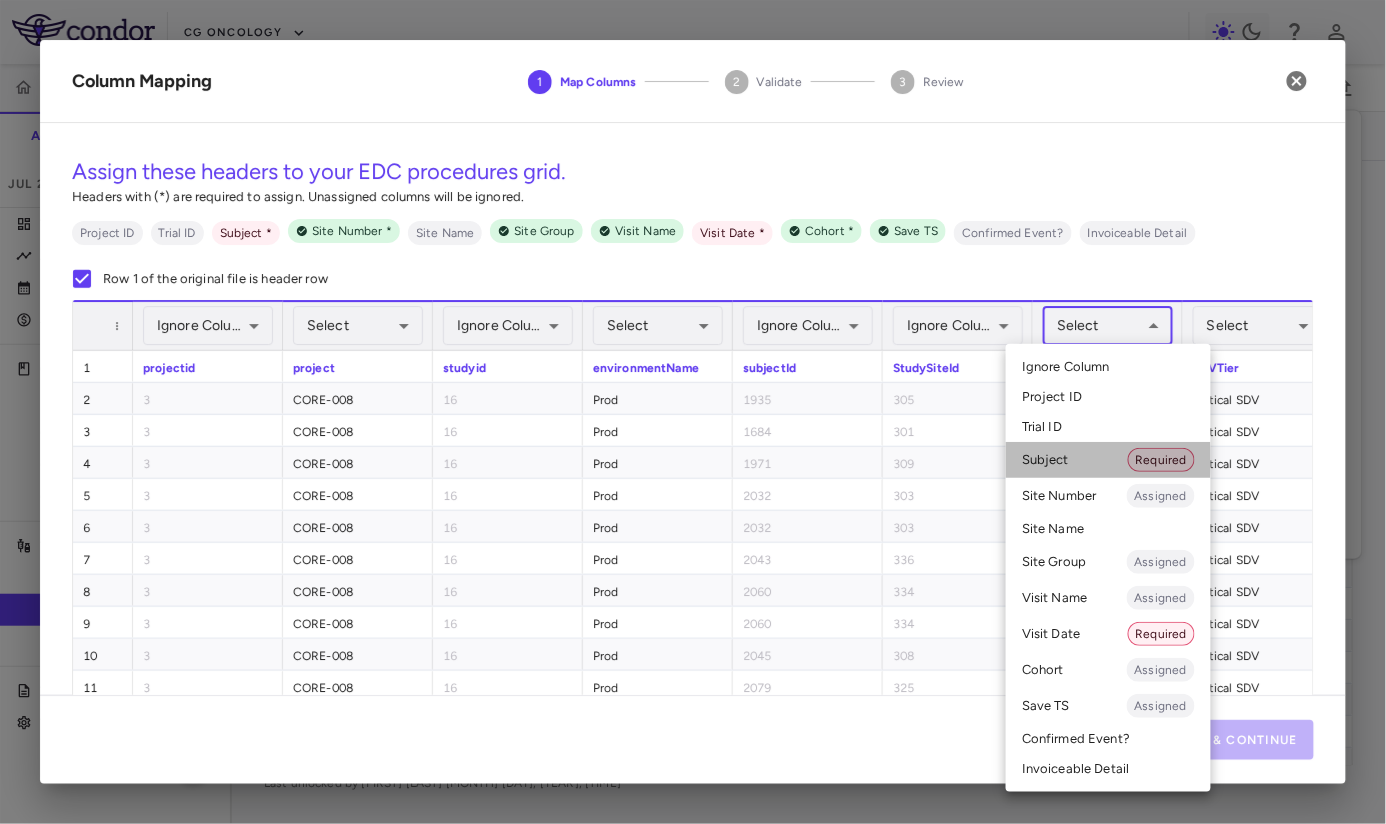 click on "Subject Required" at bounding box center (1108, 460) 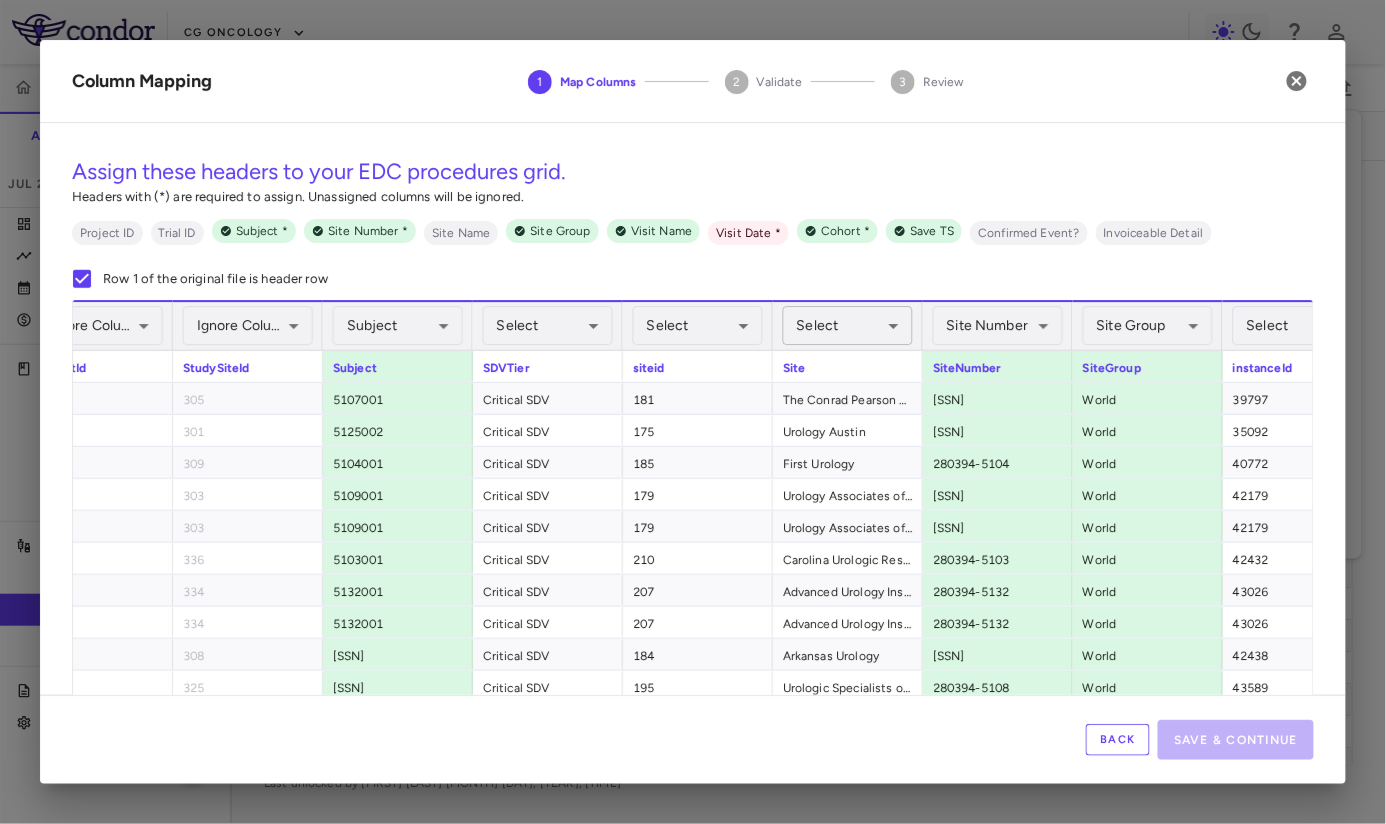 click on "Skip to sidebar Skip to main content CG Oncology CORE-008 Accruals Forecasting Jul 2025 (Open) Trial dashboard Analytics Financial close Journal entry Clinical expenses Summary CRO Catalyst Clinical Research CRO JSS Other clinical contracts Trial activity Patient activity Site & lab cost matrix Map procedures Trial files Trial settings CORE-008 High-Risk NMIBC Jul 2025 (Open) Preparer Sites Labs Manage Visits and Procedures Add Site 0 Drag here to set row groups Drag here to set column labels
Site #
0" at bounding box center (693, 412) 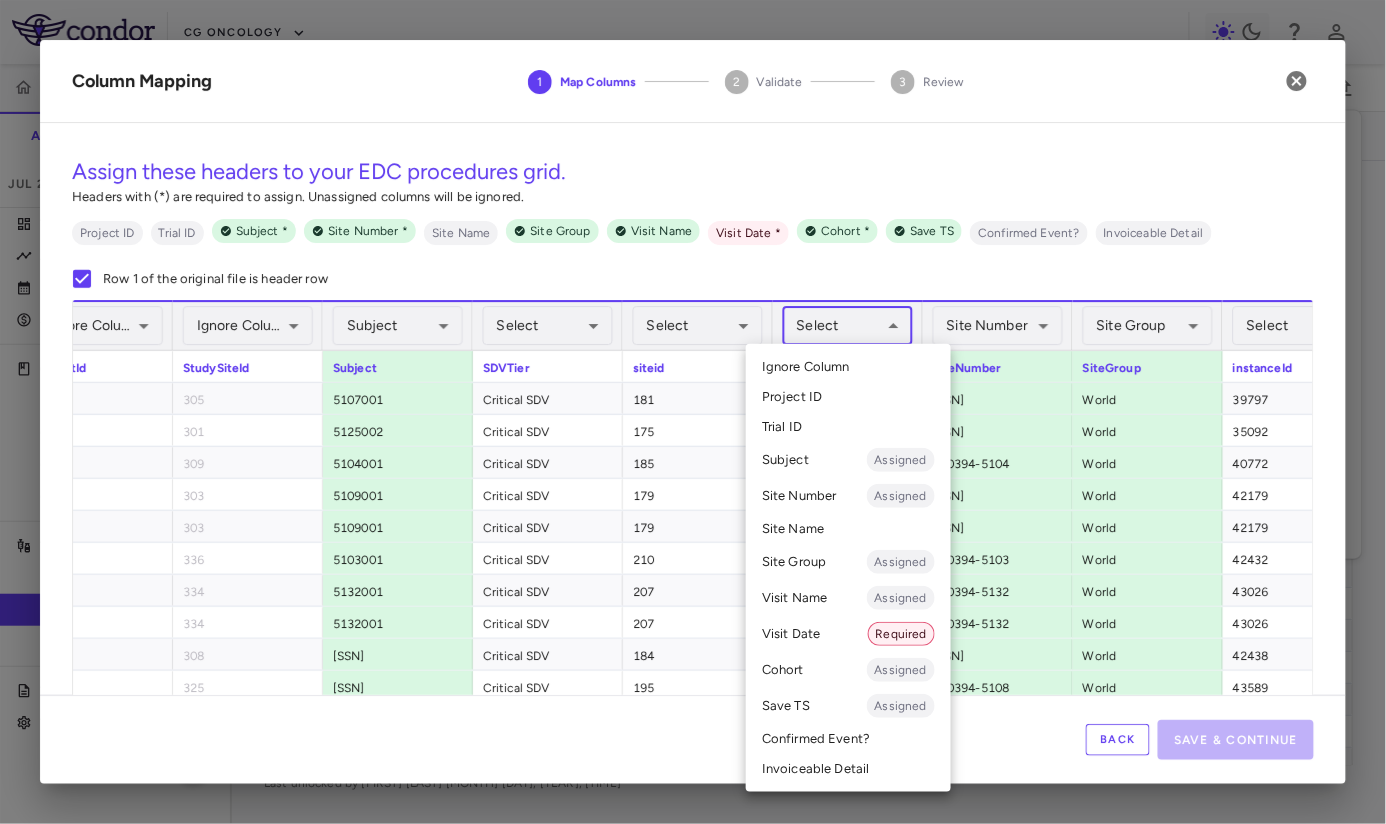 click on "Site Name" at bounding box center (848, 529) 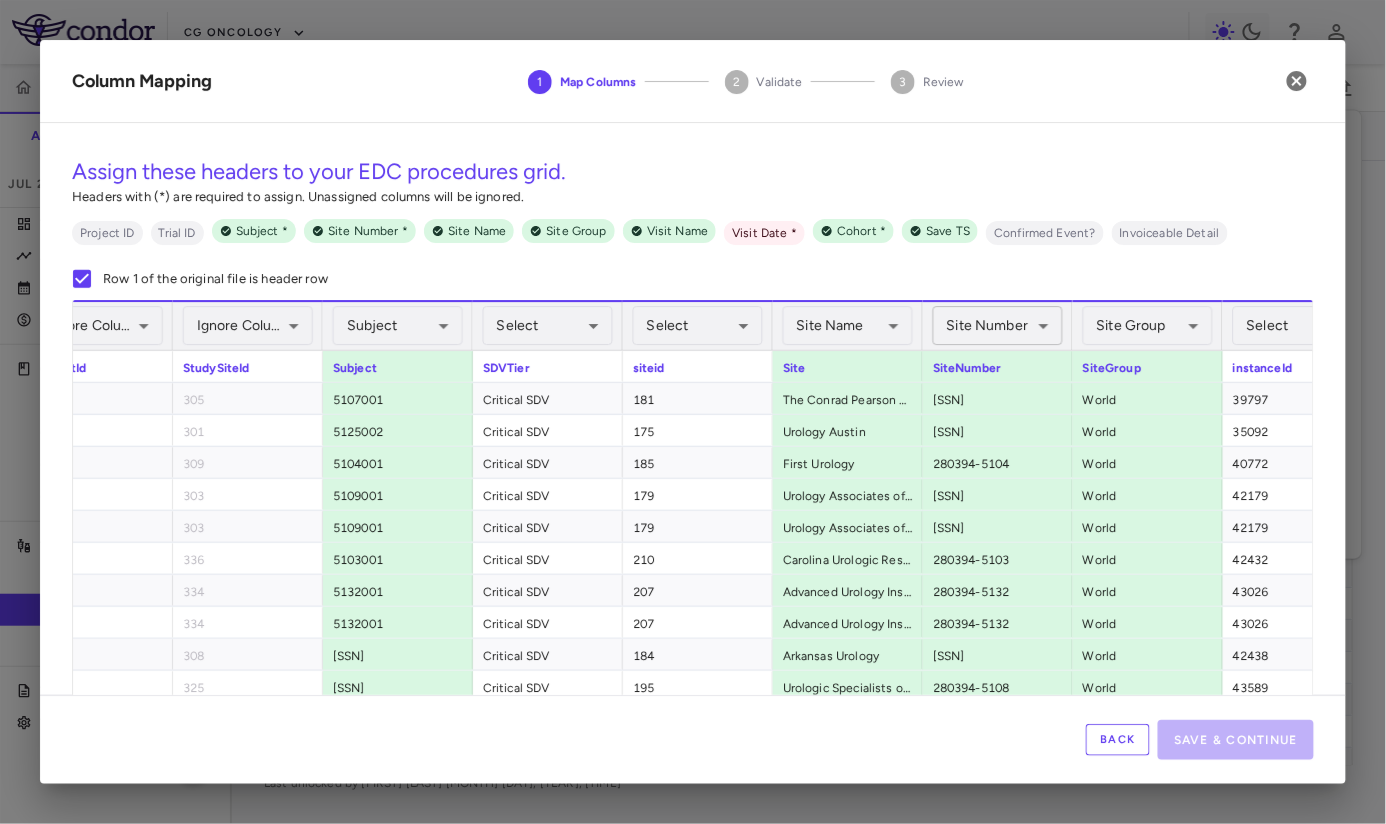 click on "Skip to sidebar Skip to main content CG Oncology CORE-008 Accruals Forecasting Jul 2025 (Open) Trial dashboard Analytics Financial close Journal entry Clinical expenses Summary CRO Catalyst Clinical Research CRO JSS Other clinical contracts Trial activity Patient activity Site & lab cost matrix Map procedures Trial files Trial settings CORE-008 High-Risk NMIBC Jul 2025 (Open) Preparer Sites Labs Manage Visits and Procedures Add Site 0 Drag here to set row groups Drag here to set column labels
Site #
0" at bounding box center (693, 412) 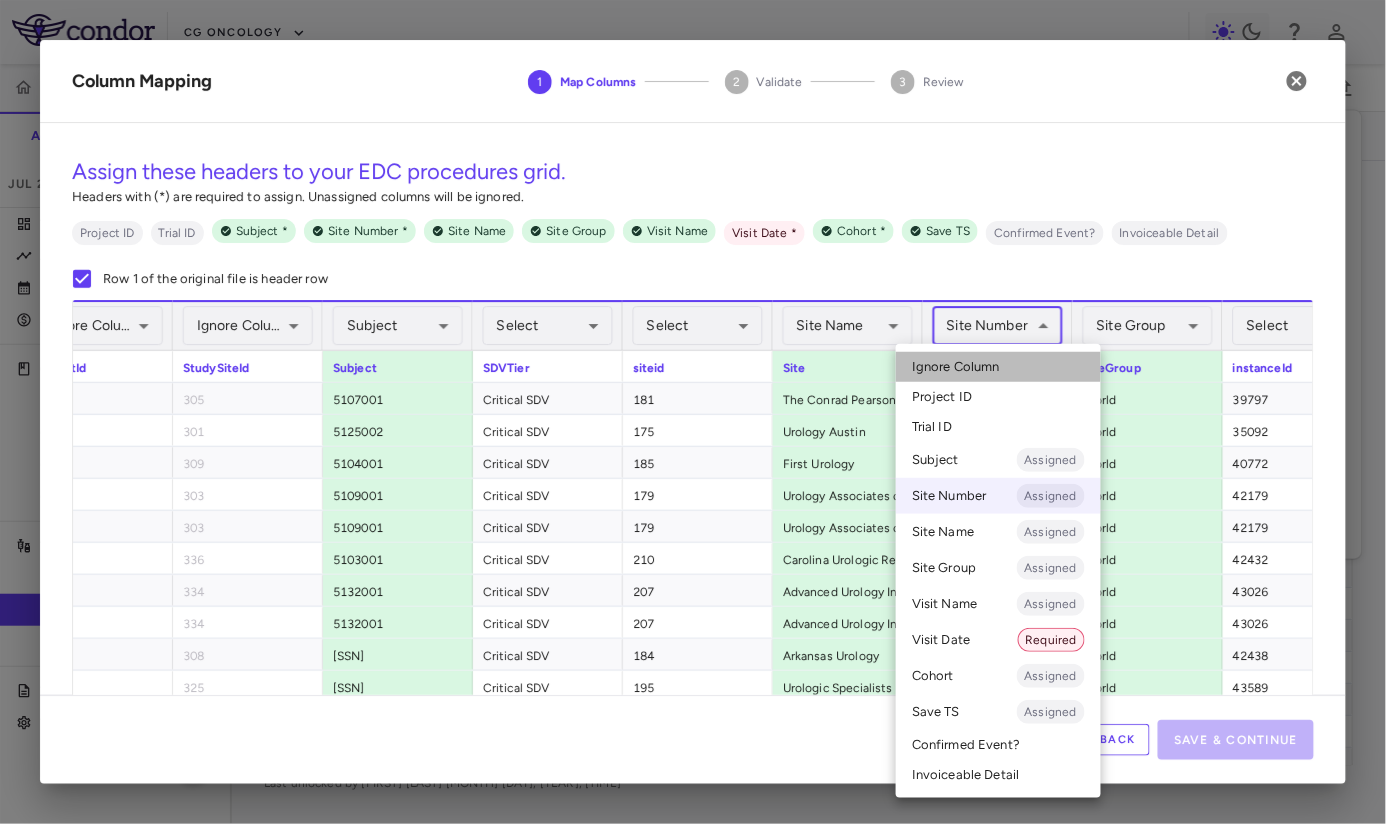 click on "Ignore Column" at bounding box center [956, 367] 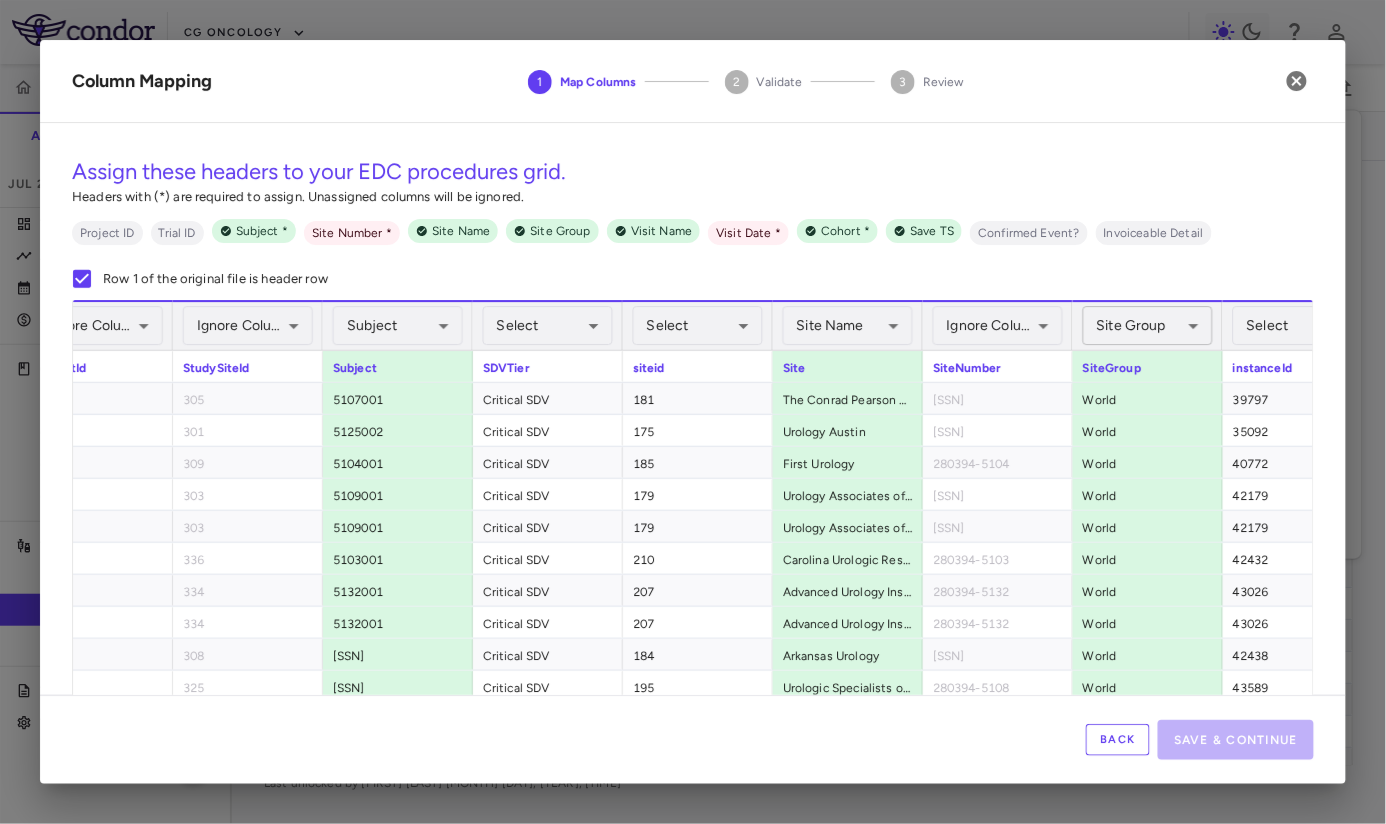 click on "Skip to sidebar Skip to main content CG Oncology CORE-008 Accruals Forecasting Jul 2025 (Open) Trial dashboard Analytics Financial close Journal entry Clinical expenses Summary CRO Catalyst Clinical Research CRO JSS Other clinical contracts Trial activity Patient activity Site & lab cost matrix Map procedures Trial files Trial settings CORE-008 High-Risk NMIBC Jul 2025 (Open) Preparer Sites Labs Manage Visits and Procedures Add Site 0 Drag here to set row groups Drag here to set column labels
Site #
0" at bounding box center [693, 412] 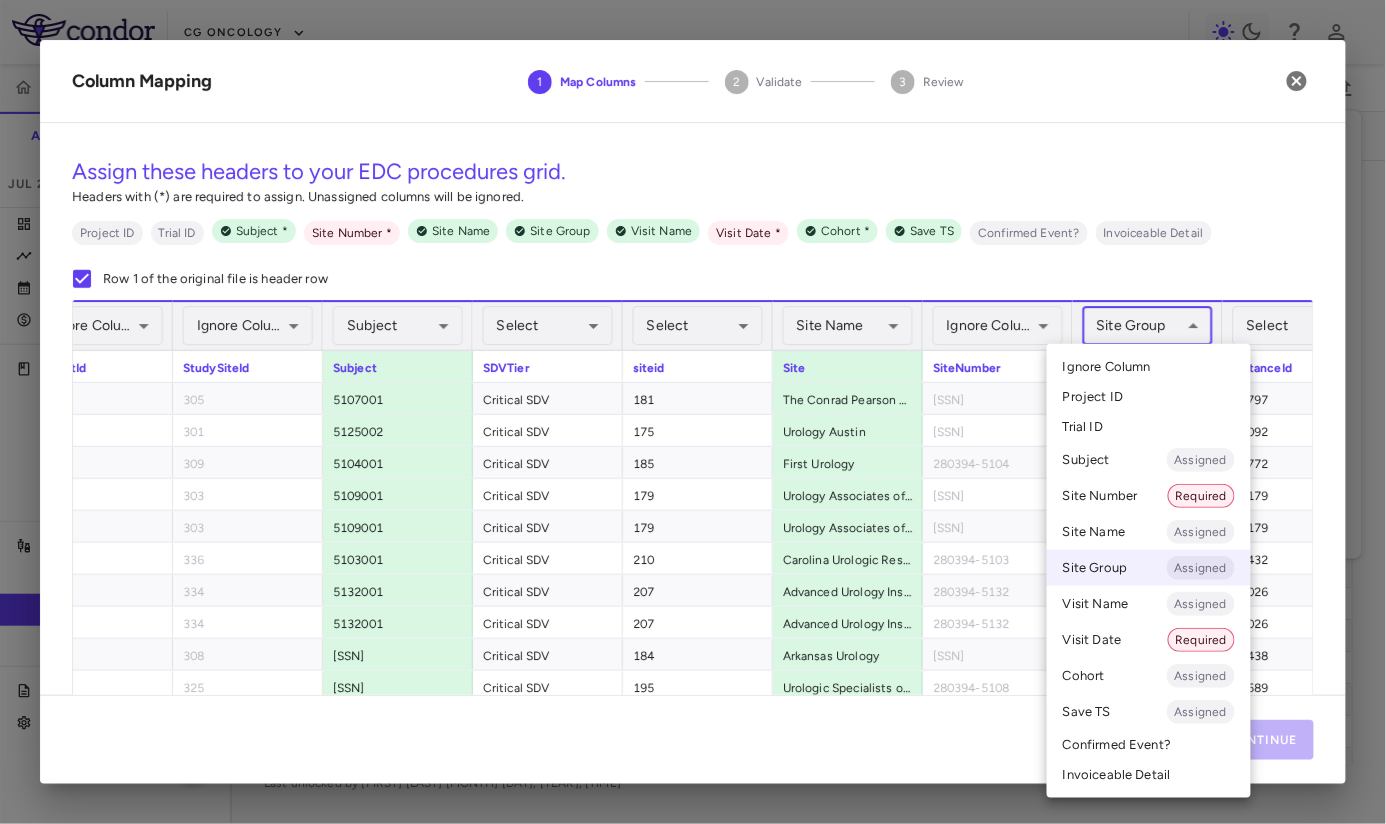 click on "Ignore Column" at bounding box center [1107, 367] 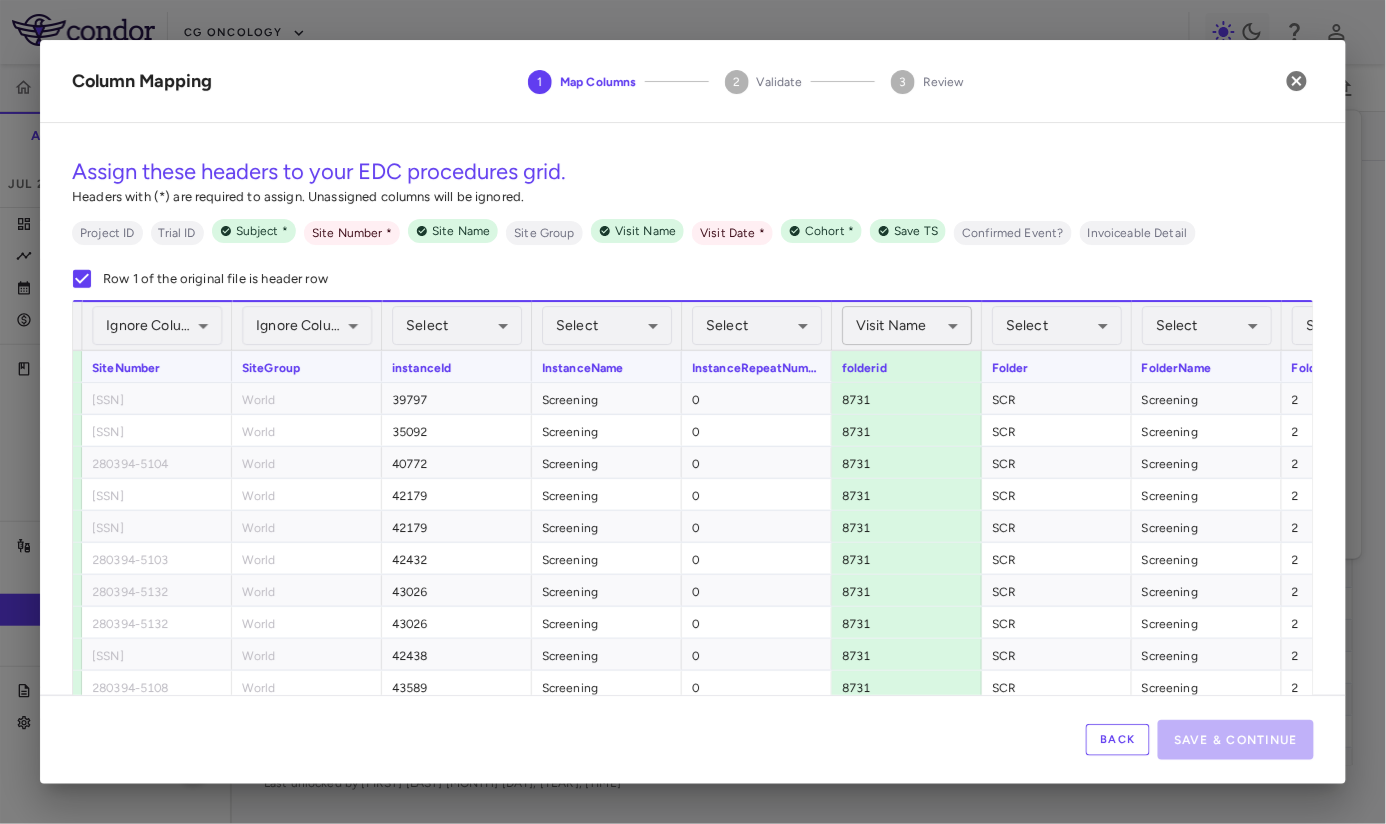 click on "Skip to sidebar Skip to main content CG Oncology CORE-008 Accruals Forecasting Jul 2025 (Open) Trial dashboard Analytics Financial close Journal entry Clinical expenses Summary CRO Catalyst Clinical Research CRO JSS Other clinical contracts Trial activity Patient activity Site & lab cost matrix Map procedures Trial files Trial settings CORE-008 High-Risk NMIBC Jul 2025 (Open) Preparer Sites Labs Manage Visits and Procedures Add Site 0 Drag here to set row groups Drag here to set column labels
Site #
0" at bounding box center [693, 412] 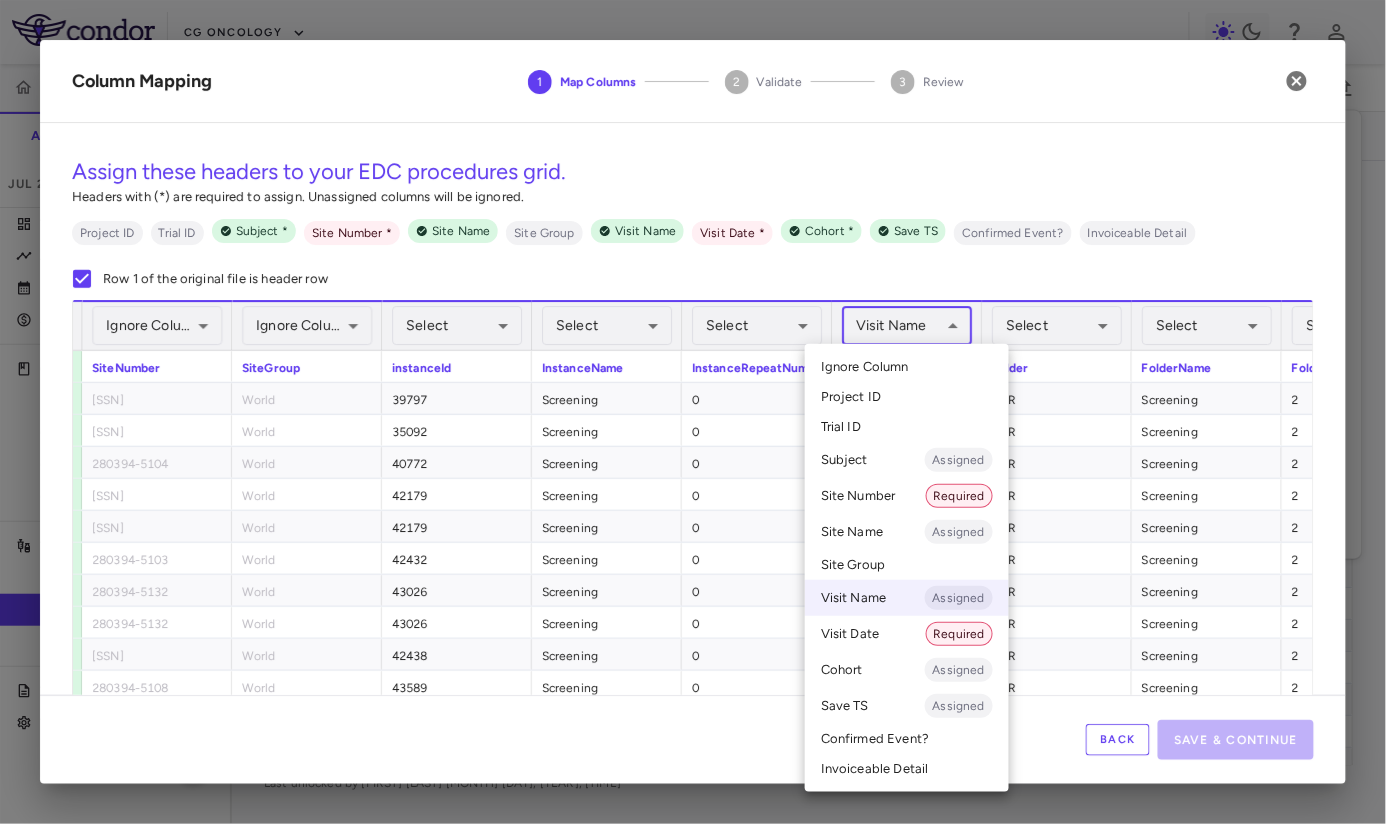 click on "Ignore Column" at bounding box center [907, 367] 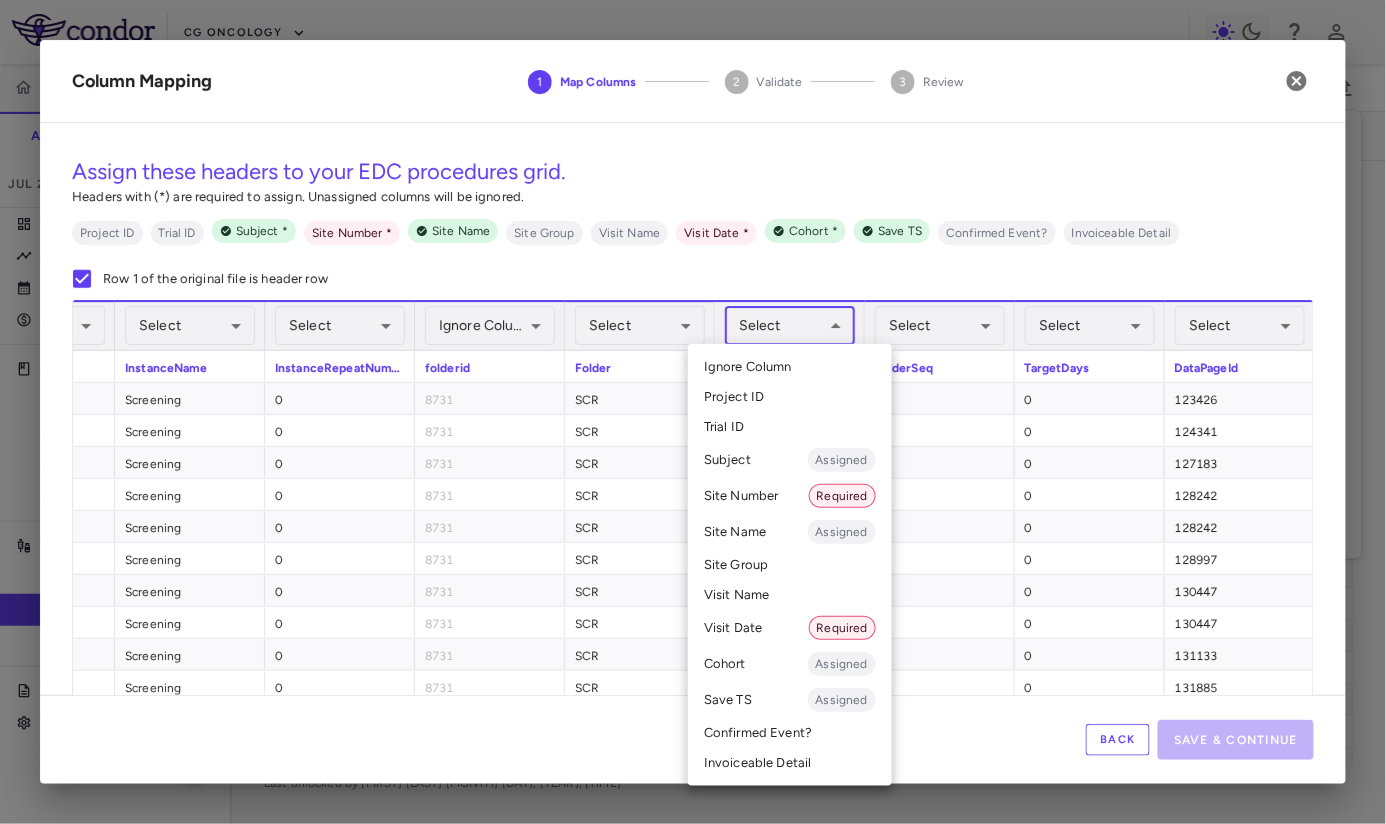 click on "Skip to sidebar Skip to main content CG Oncology CORE-008 Accruals Forecasting Jul 2025 (Open) Trial dashboard Analytics Financial close Journal entry Clinical expenses Summary CRO Catalyst Clinical Research CRO JSS Other clinical contracts Trial activity Patient activity Site & lab cost matrix Map procedures Trial files Trial settings CORE-008 High-Risk NMIBC Jul 2025 (Open) Preparer Sites Labs Manage Visits and Procedures Add Site 0 Drag here to set row groups Drag here to set column labels
Site #
0" at bounding box center [693, 412] 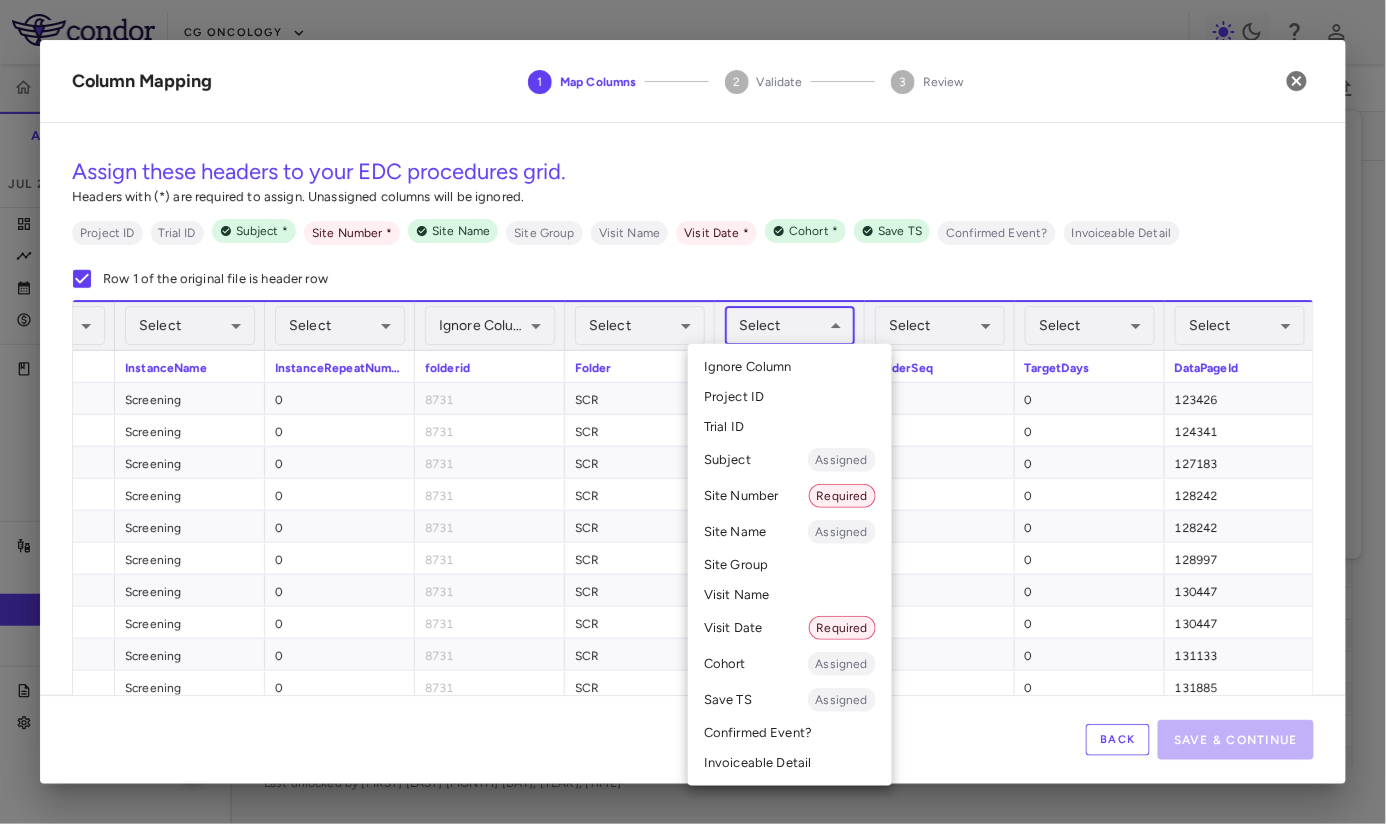 click on "Visit Name" at bounding box center [790, 595] 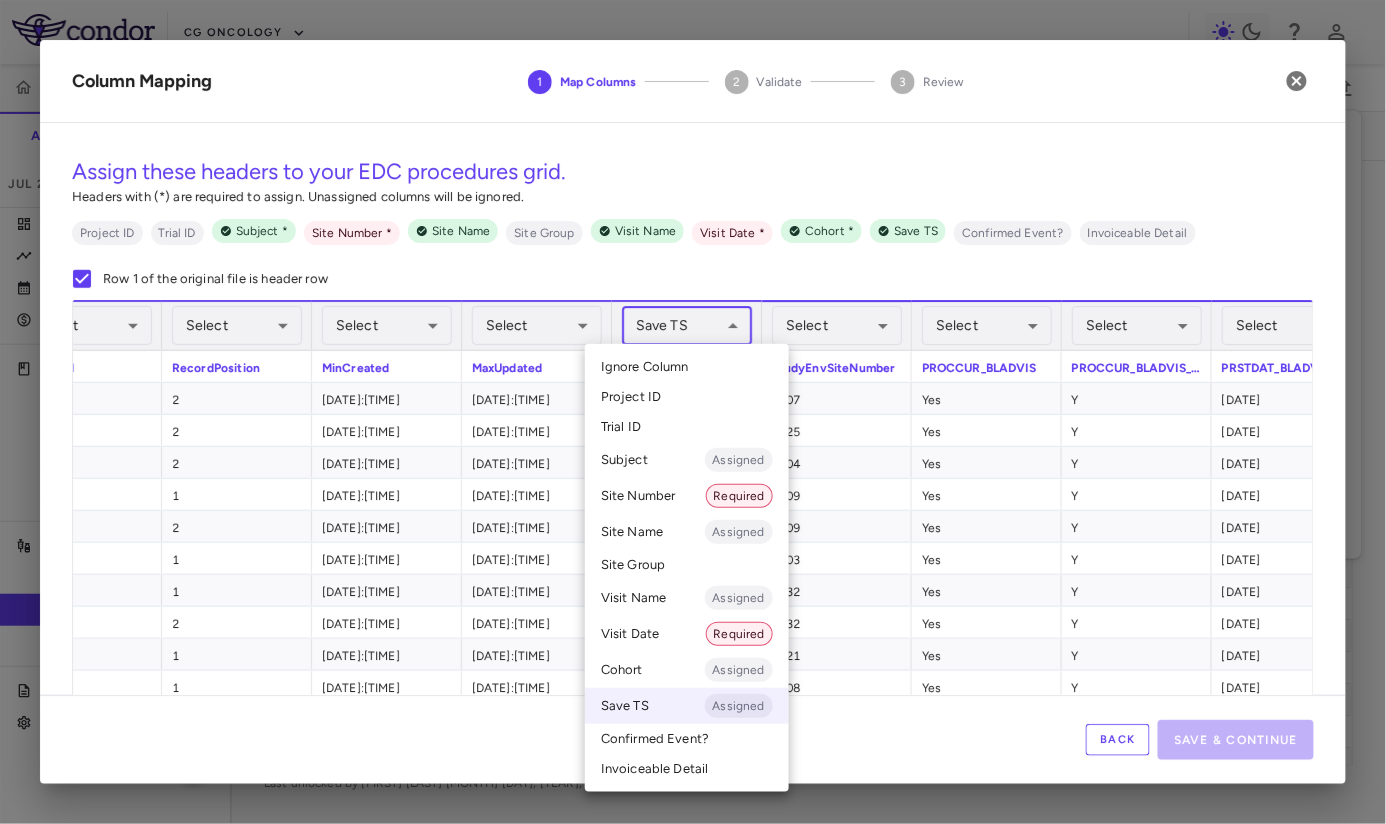click on "Skip to sidebar Skip to main content CG Oncology CORE-008 Accruals Forecasting Jul 2025 (Open) Trial dashboard Analytics Financial close Journal entry Clinical expenses Summary CRO Catalyst Clinical Research CRO JSS Other clinical contracts Trial activity Patient activity Site & lab cost matrix Map procedures Trial files Trial settings CORE-008 High-Risk NMIBC Jul 2025 (Open) Preparer Sites Labs Manage Visits and Procedures Add Site 0 Drag here to set row groups Drag here to set column labels
Site #
0" at bounding box center (693, 412) 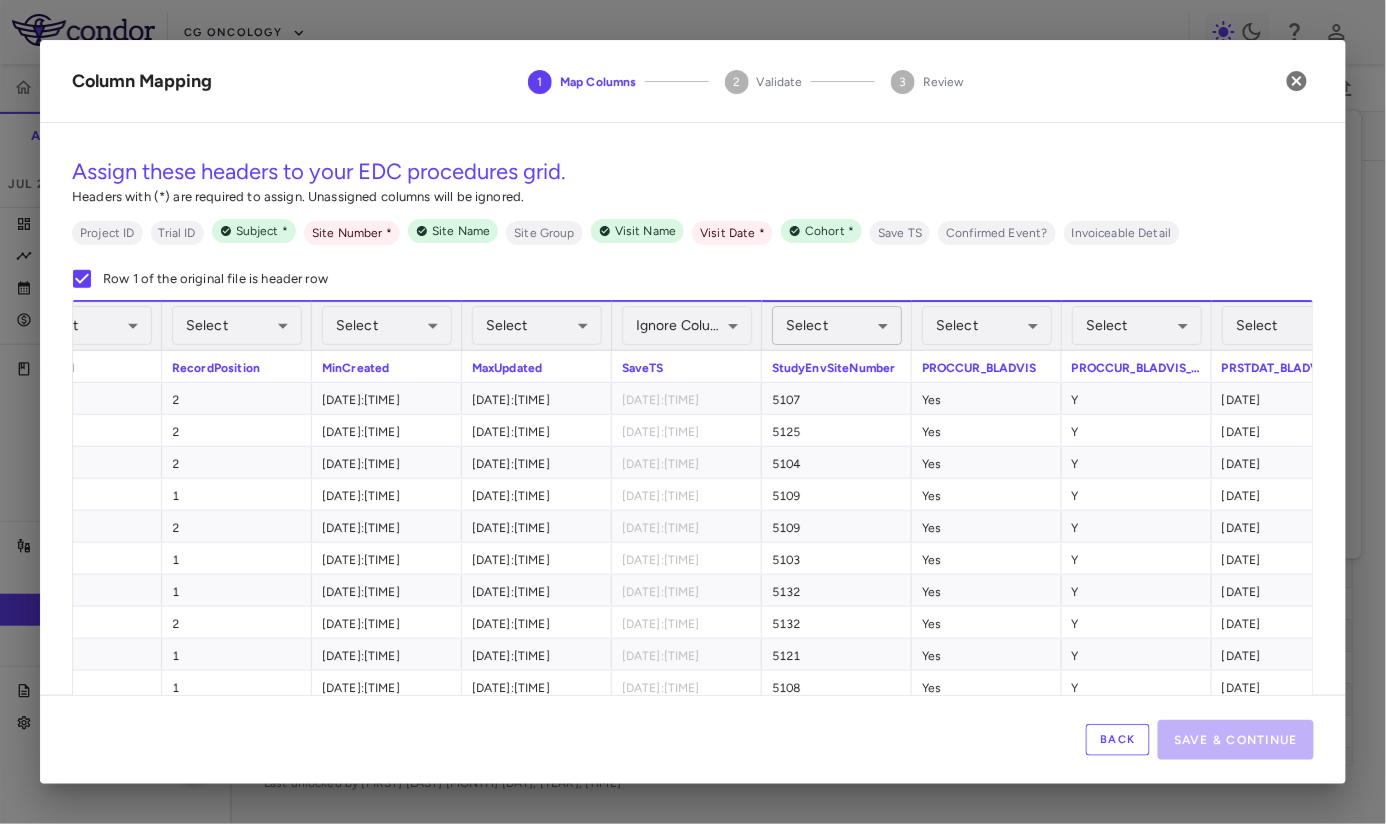 click on "Skip to sidebar Skip to main content CG Oncology CORE-008 Accruals Forecasting Jul 2025 (Open) Trial dashboard Analytics Financial close Journal entry Clinical expenses Summary CRO Catalyst Clinical Research CRO JSS Other clinical contracts Trial activity Patient activity Site & lab cost matrix Map procedures Trial files Trial settings CORE-008 High-Risk NMIBC Jul 2025 (Open) Preparer Sites Labs Manage Visits and Procedures Add Site 0 Drag here to set row groups Drag here to set column labels
Site #
0" at bounding box center (693, 412) 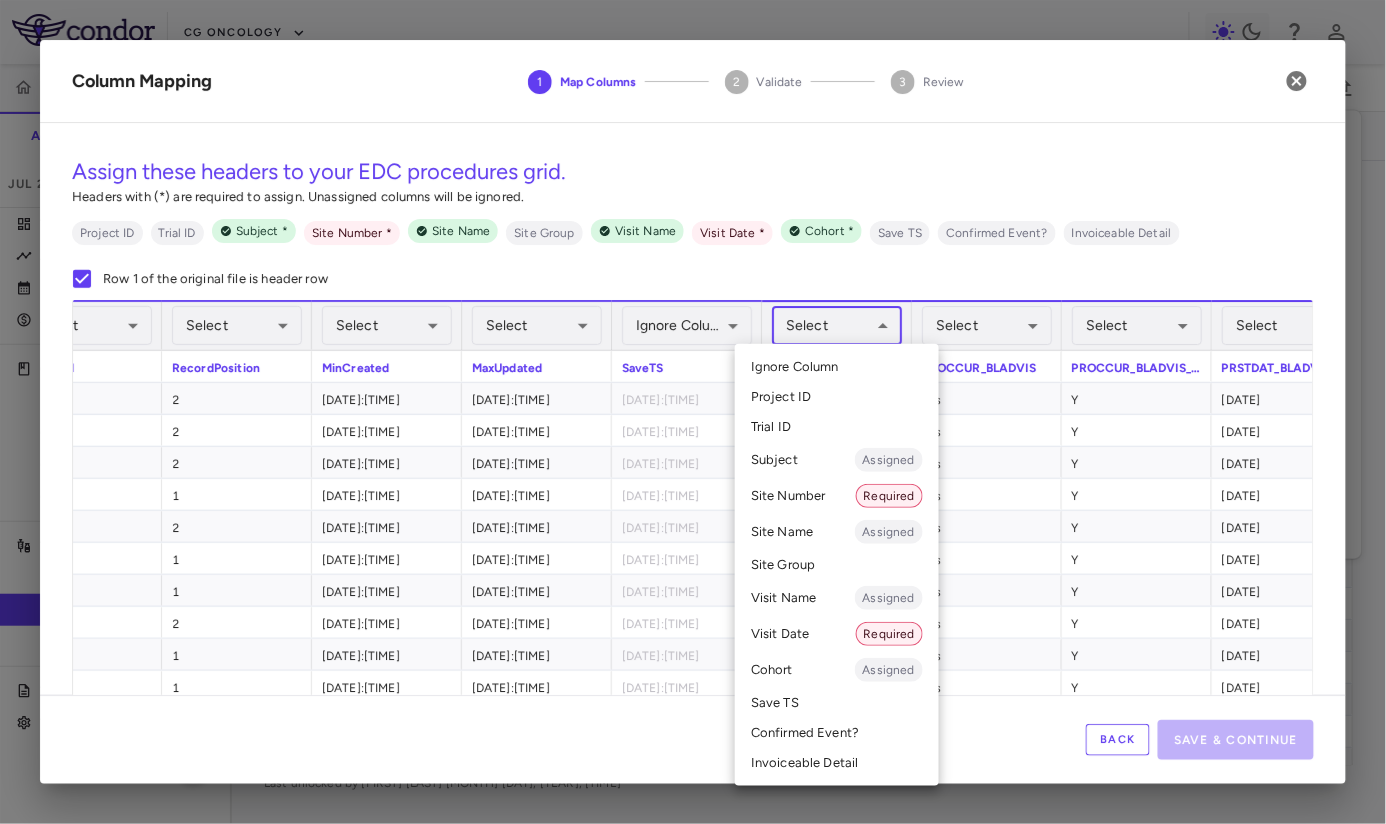 click on "Site Number Required" at bounding box center (837, 496) 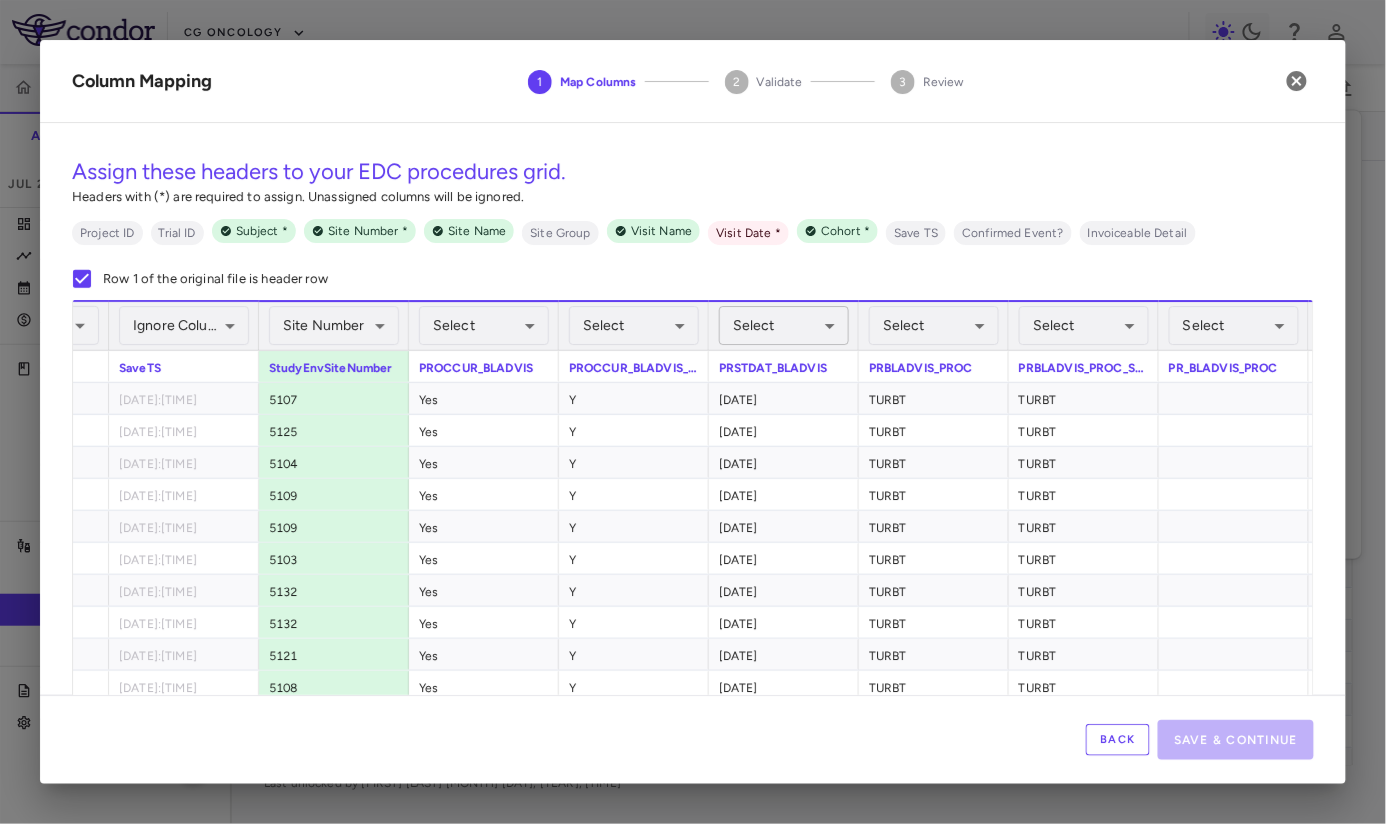 click on "Skip to sidebar Skip to main content CG Oncology CORE-008 Accruals Forecasting Jul 2025 (Open) Trial dashboard Analytics Financial close Journal entry Clinical expenses Summary CRO Catalyst Clinical Research CRO JSS Other clinical contracts Trial activity Patient activity Site & lab cost matrix Map procedures Trial files Trial settings CORE-008 High-Risk NMIBC Jul 2025 (Open) Preparer Sites Labs Manage Visits and Procedures Add Site 0 Drag here to set row groups Drag here to set column labels
Site #
0" at bounding box center (693, 412) 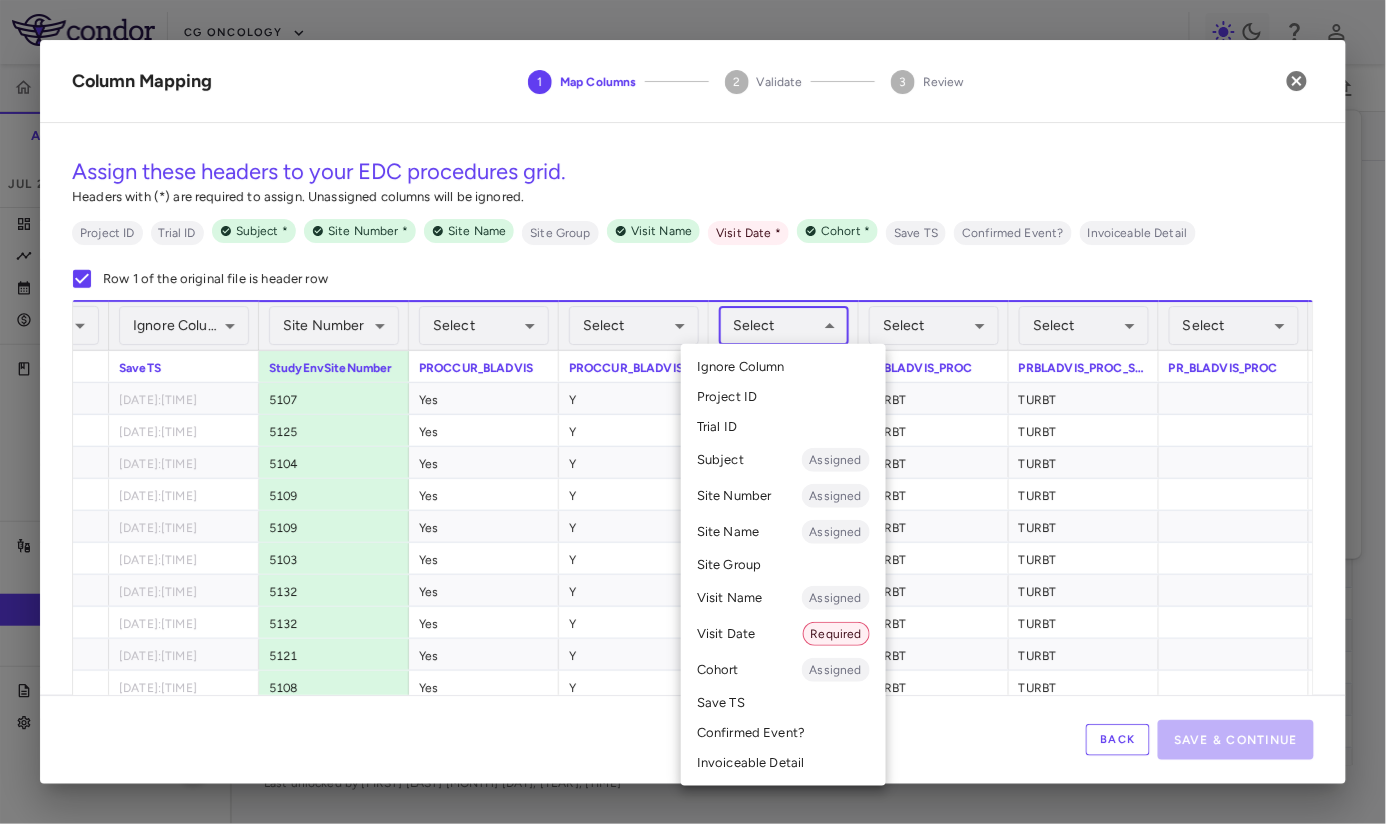 click on "Visit Date Required" at bounding box center (783, 634) 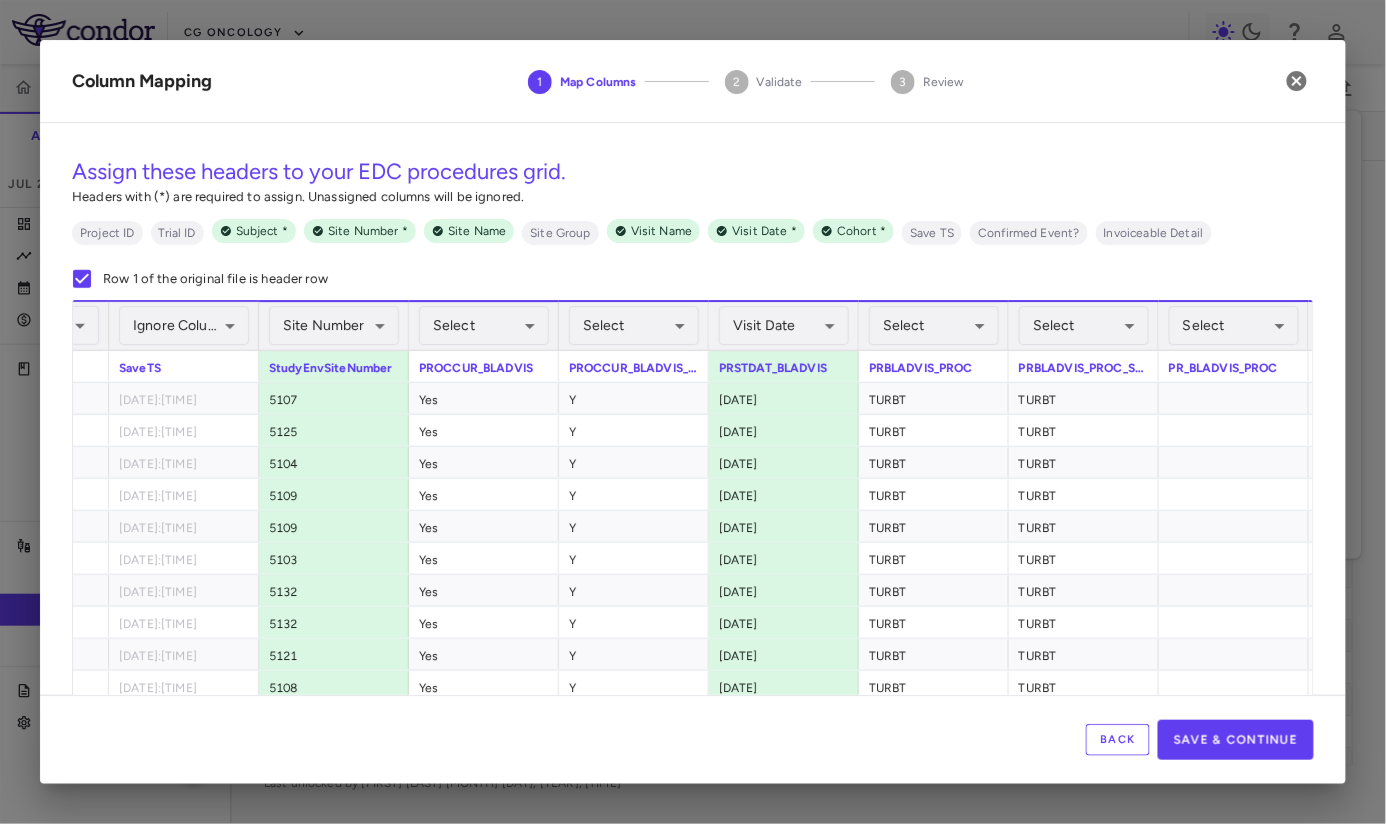 click on "Assign these headers to your EDC procedures grid. Headers with (*) are required to assign. Unassigned columns will be ignored. Project ID  Trial ID  Subject * Site Number * Site Name  Site Group  Visit Name  Visit Date * Cohort * Save TS  Confirmed Event?  Invoiceable Detail  Row 1 of the original file is header row" at bounding box center [693, 219] 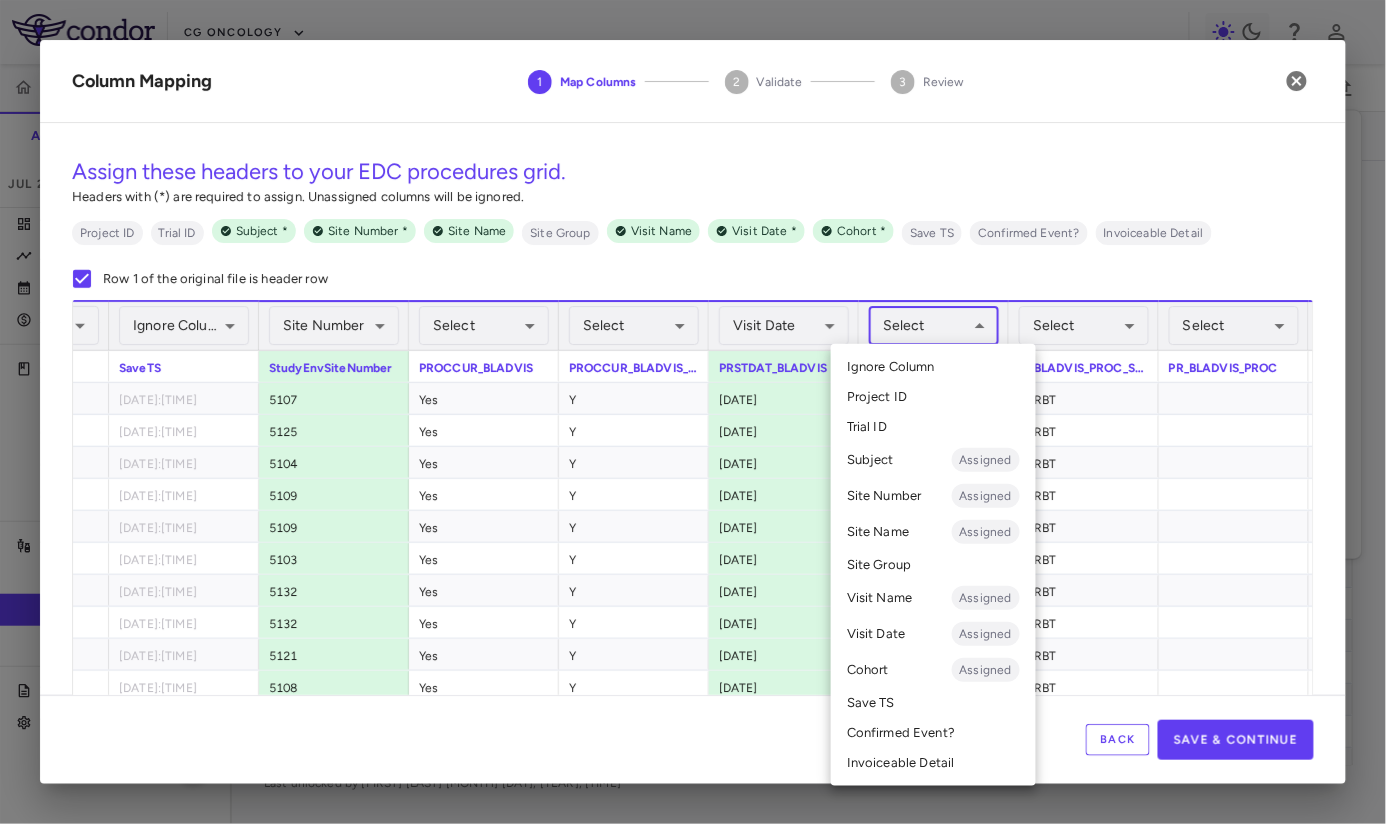 click on "Skip to sidebar Skip to main content CG Oncology CORE-008 Accruals Forecasting Jul 2025 (Open) Trial dashboard Analytics Financial close Journal entry Clinical expenses Summary CRO Catalyst Clinical Research CRO JSS Other clinical contracts Trial activity Patient activity Site & lab cost matrix Map procedures Trial files Trial settings CORE-008 High-Risk NMIBC Jul 2025 (Open) Preparer Sites Labs Manage Visits and Procedures Add Site 0 Drag here to set row groups Drag here to set column labels
Site #
0" at bounding box center (693, 412) 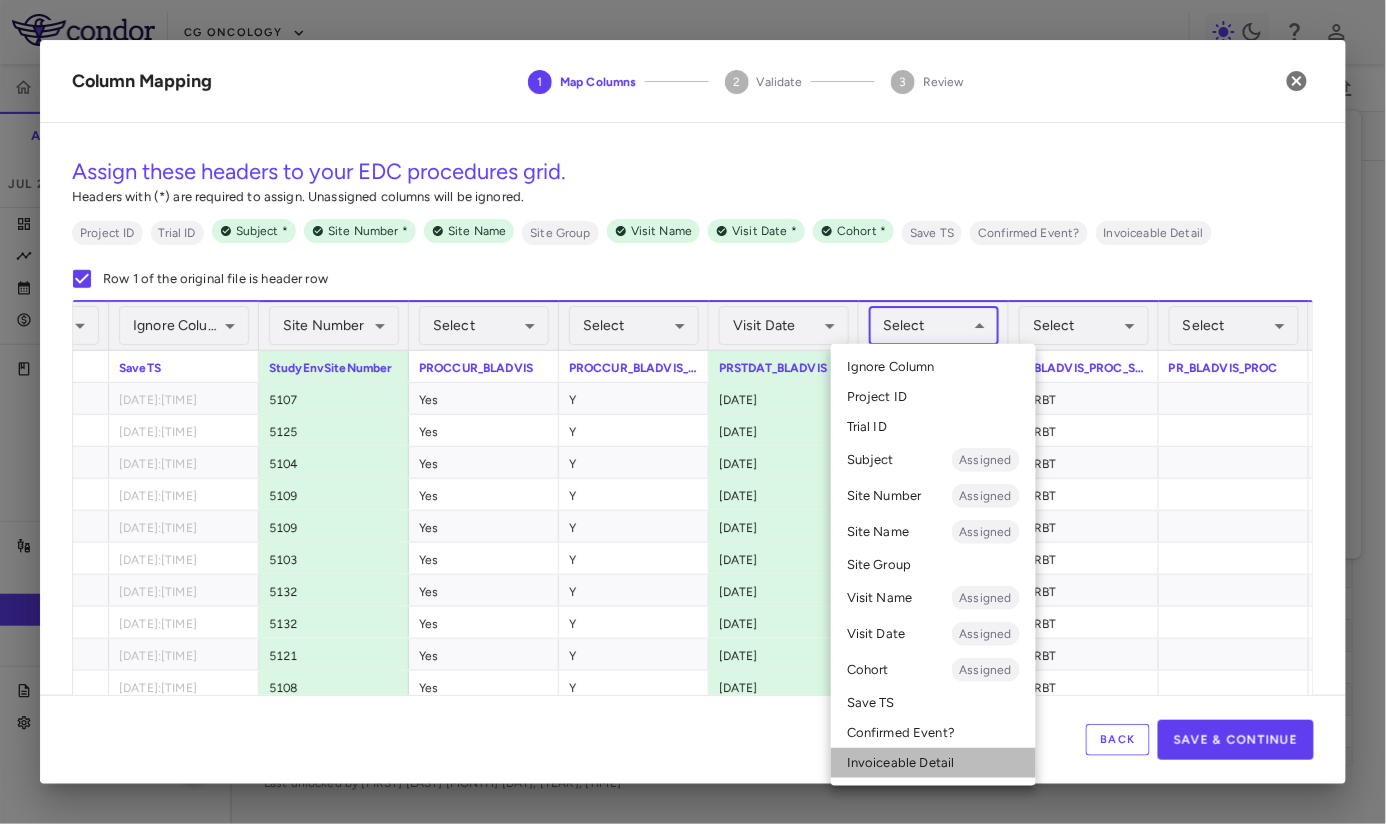 click on "Invoiceable Detail" at bounding box center (933, 763) 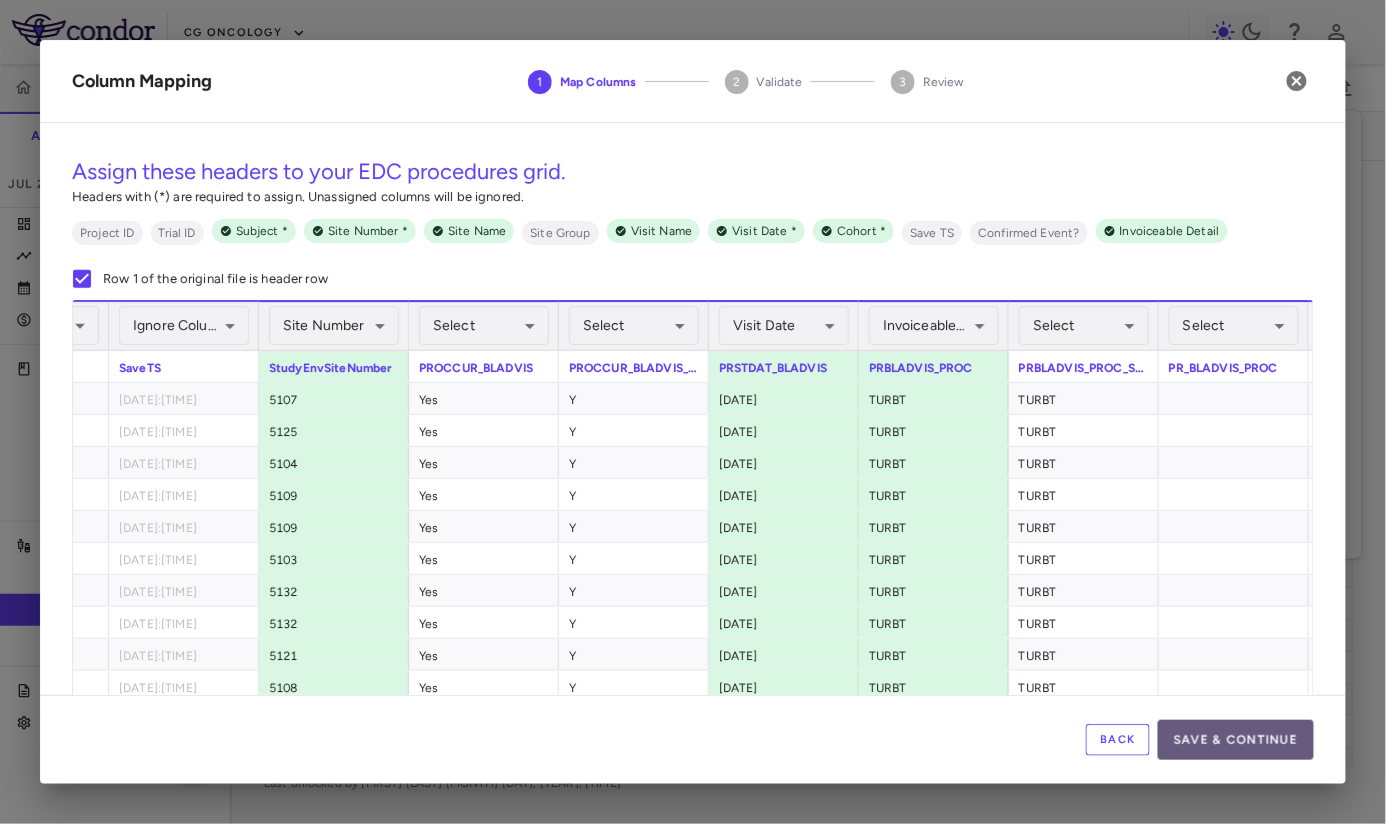 click on "Save & Continue" at bounding box center (1236, 740) 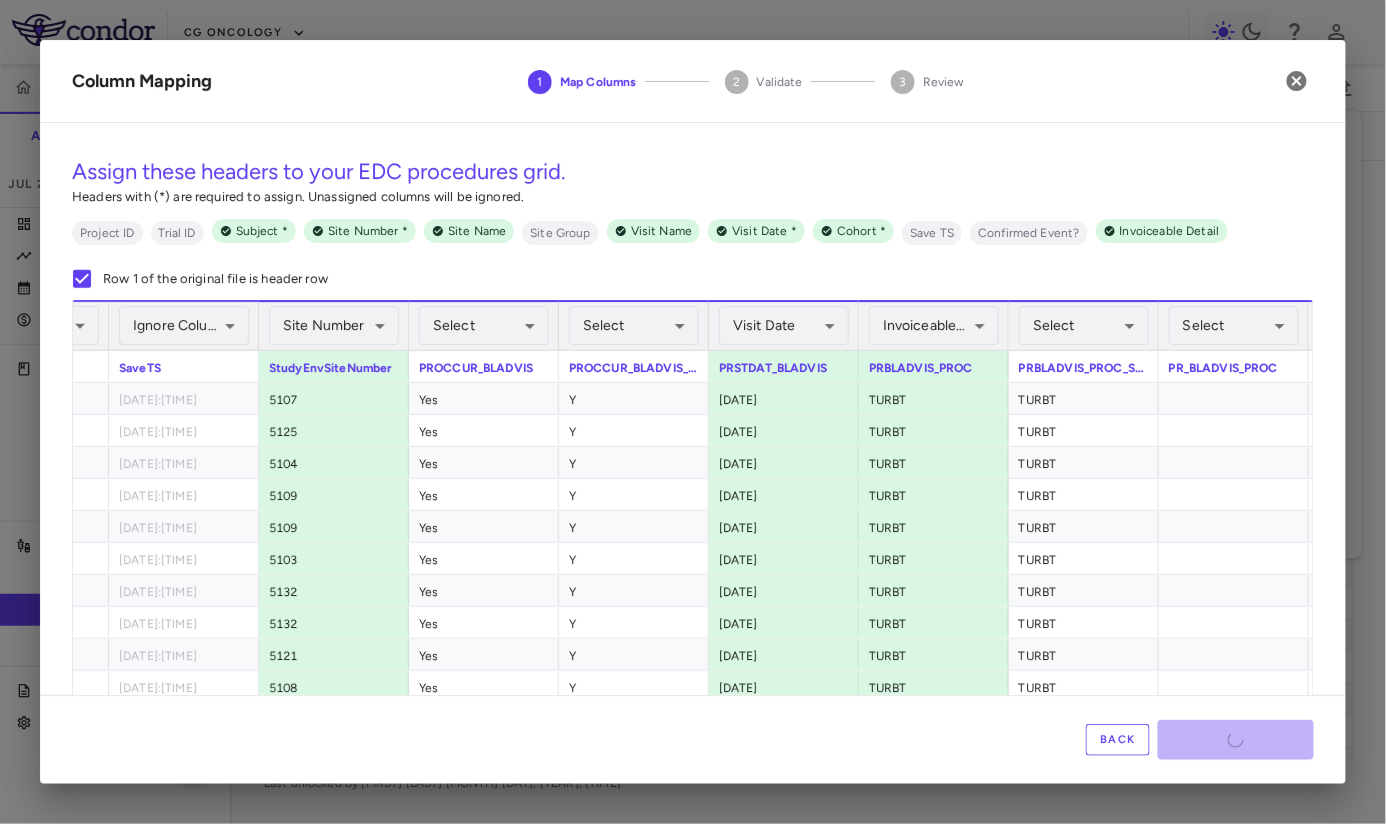 click on "Back Save & Continue" at bounding box center [693, 739] 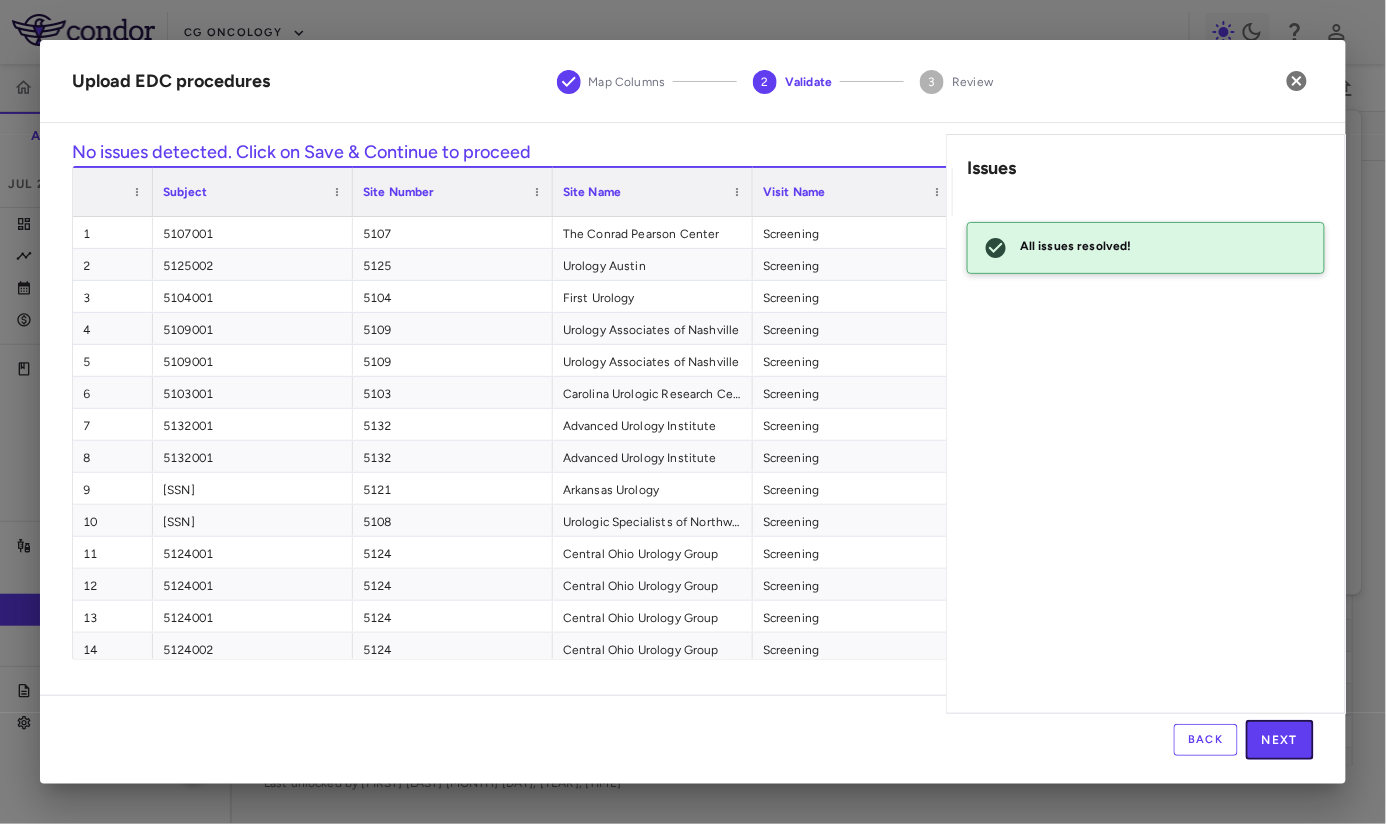 click on "Next" at bounding box center [1280, 740] 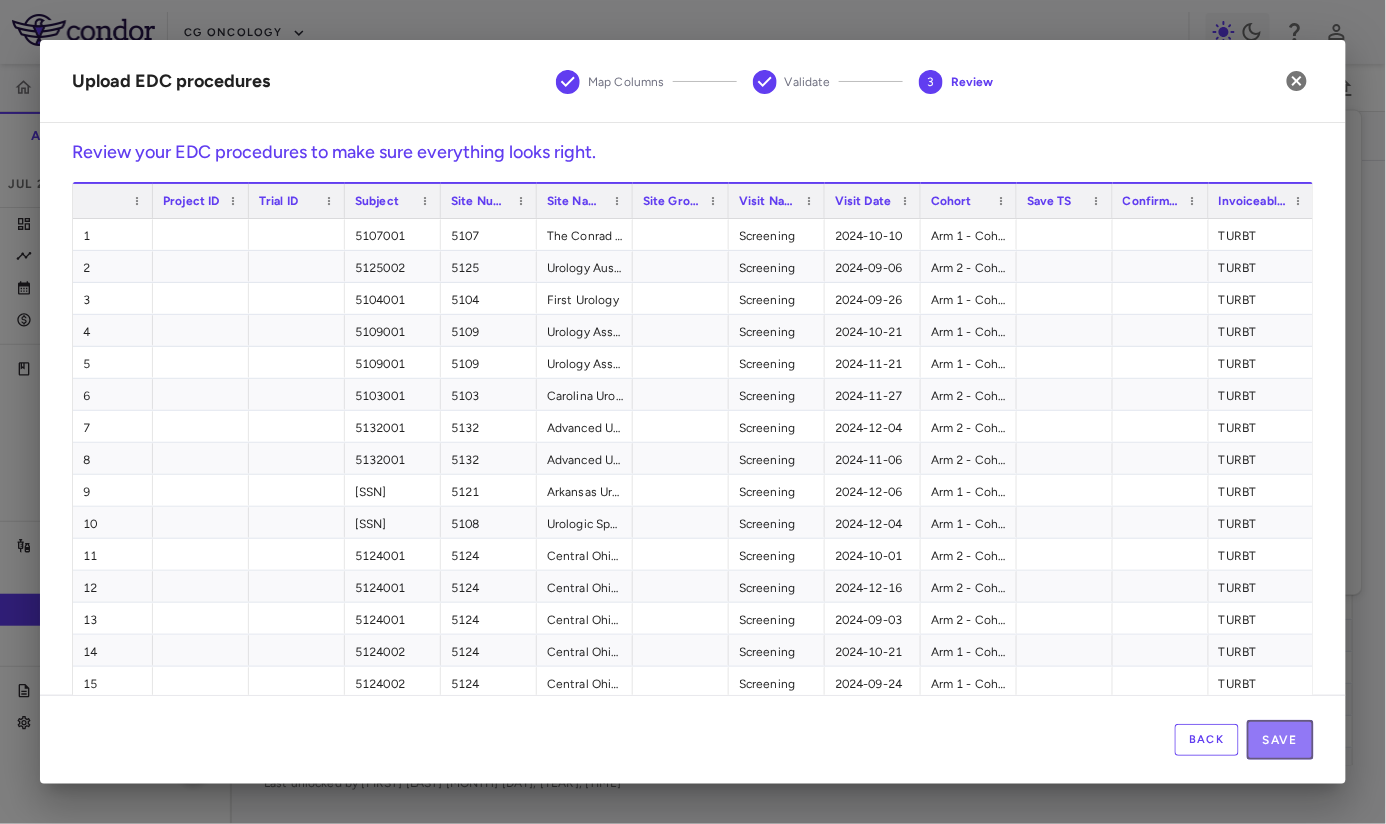 click on "Save" at bounding box center (1280, 740) 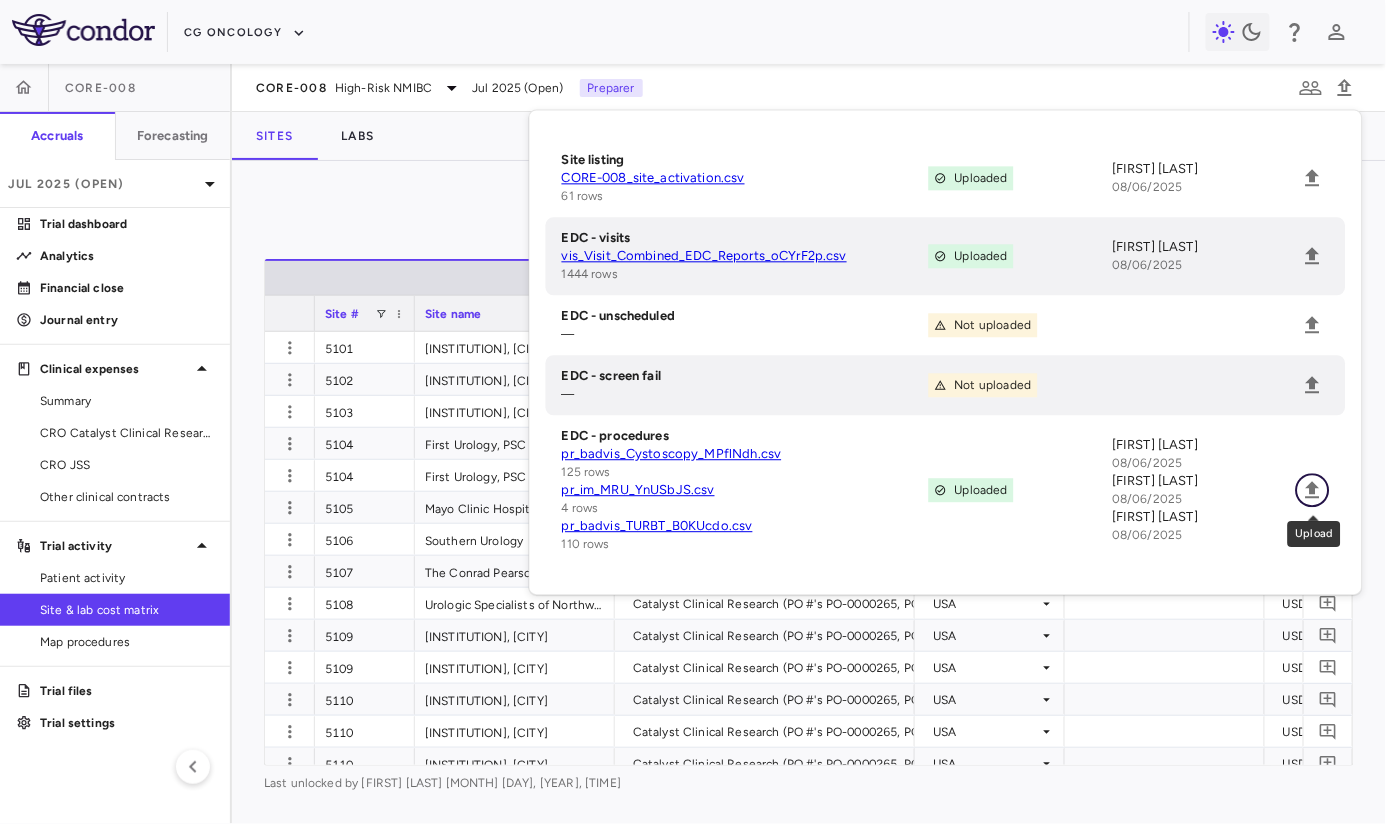 click 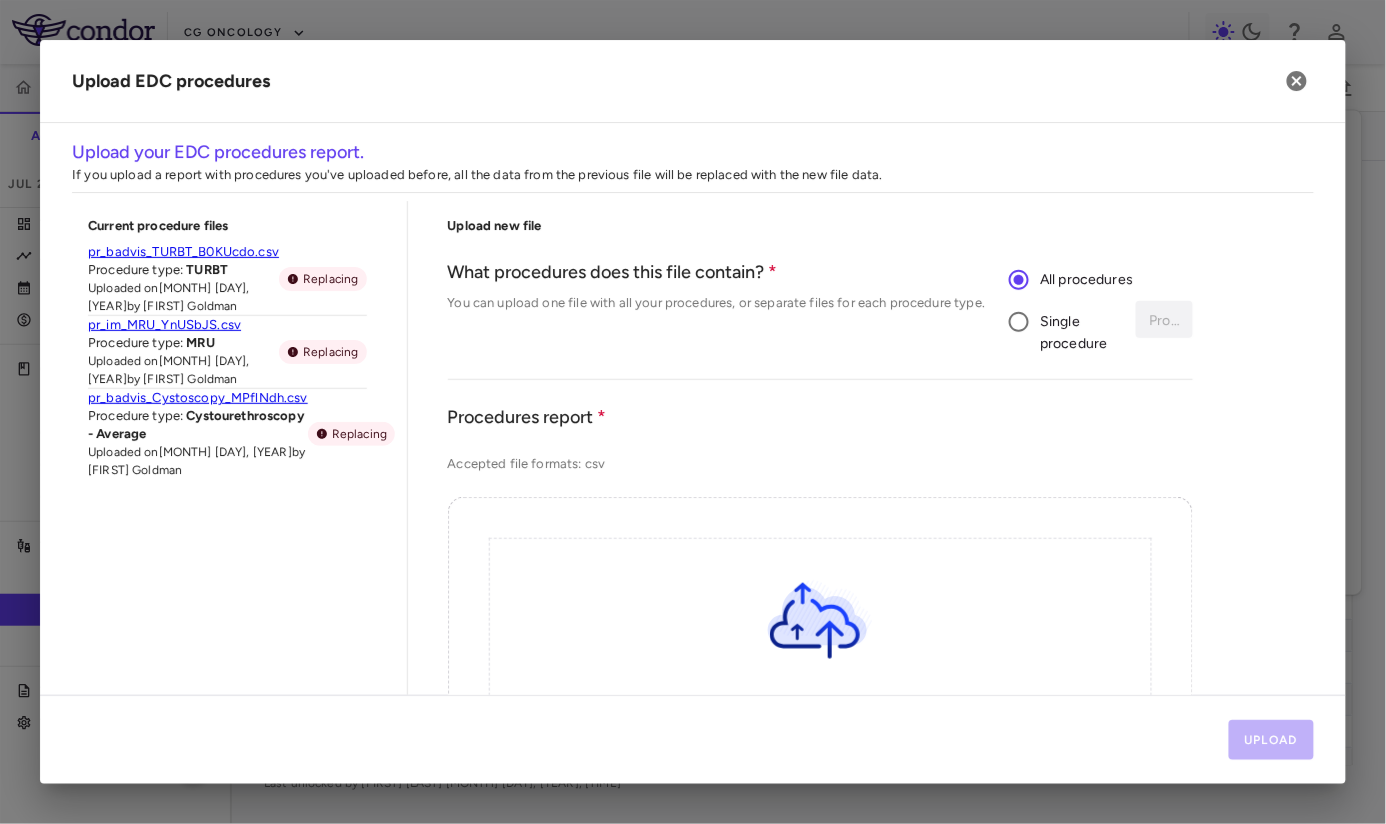 click on "Single procedure" at bounding box center [1058, 328] 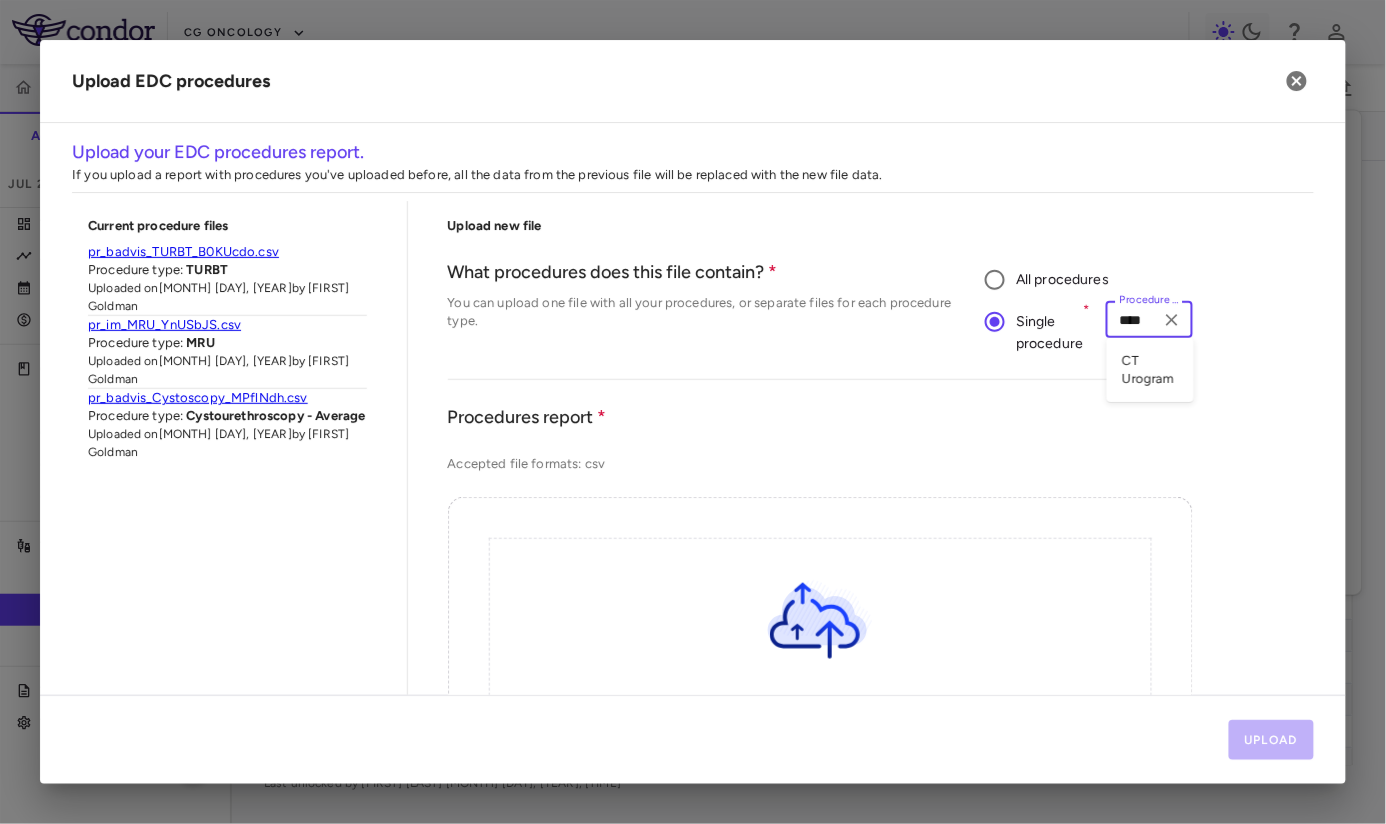 click on "CT Urogram" at bounding box center [1149, 370] 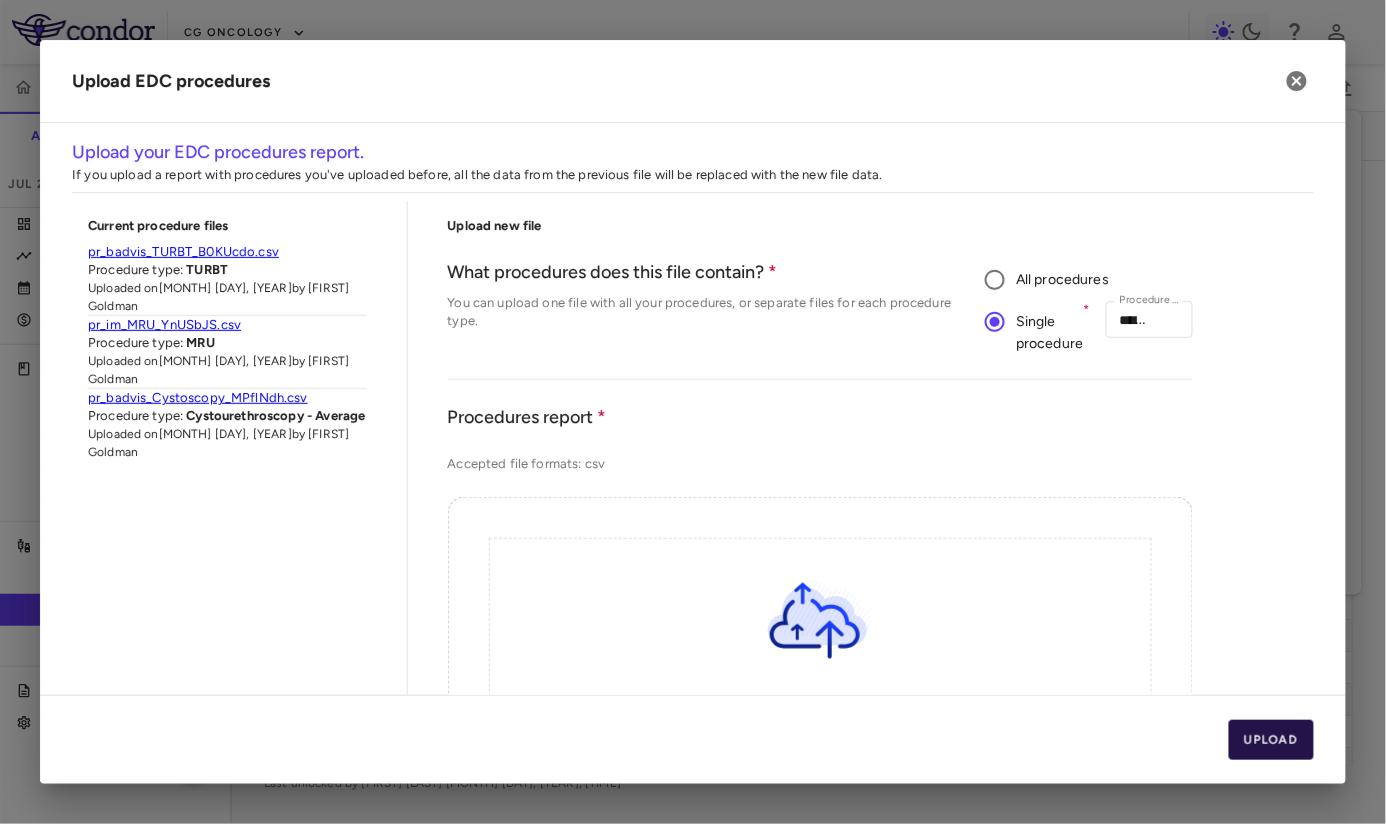 click on "Upload" at bounding box center (1272, 740) 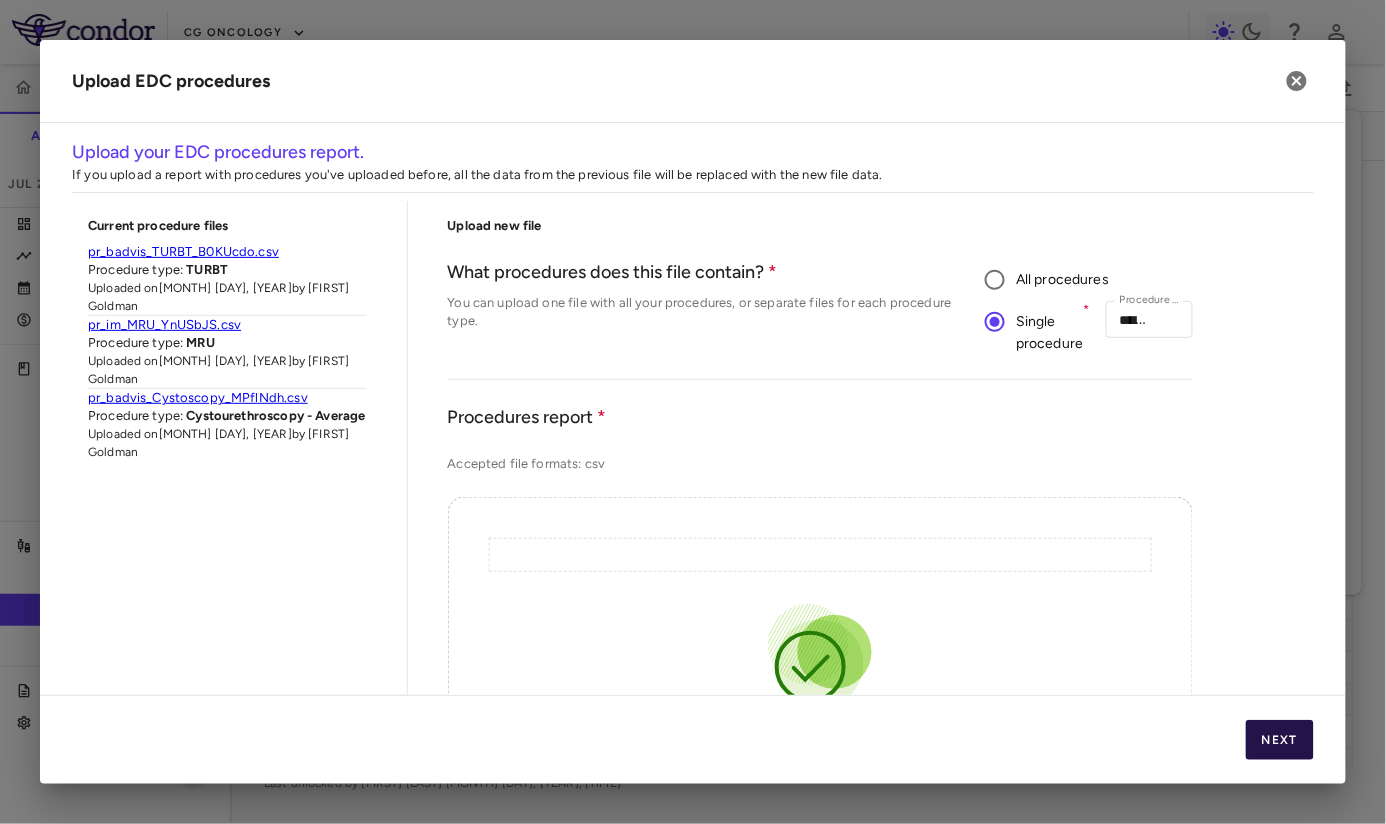 click on "Next" at bounding box center [1280, 740] 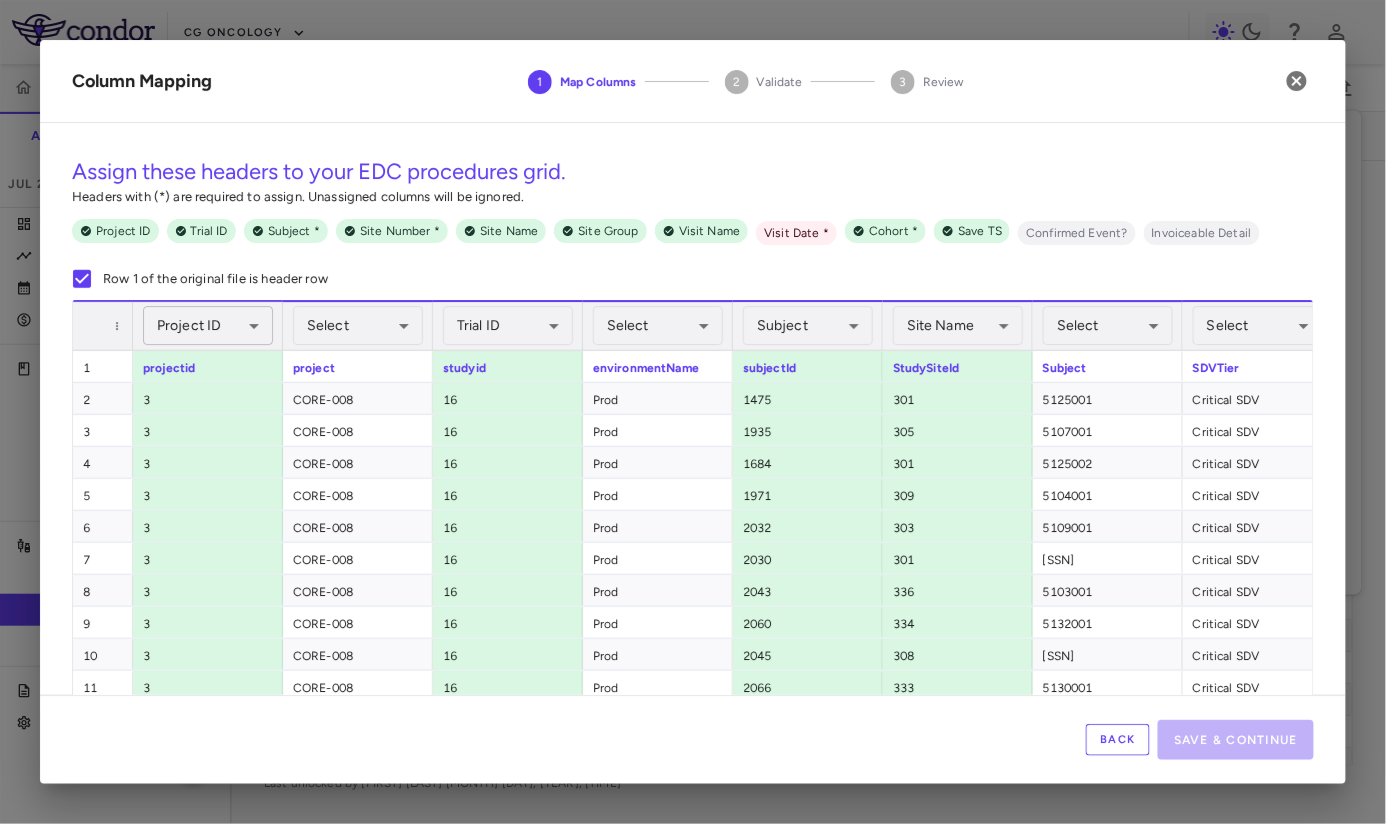 click on "Skip to sidebar Skip to main content CG Oncology CORE-008 Accruals Forecasting Jul 2025 (Open) Trial dashboard Analytics Financial close Journal entry Clinical expenses Summary CRO Catalyst Clinical Research CRO JSS Other clinical contracts Trial activity Patient activity Site & lab cost matrix Map procedures Trial files Trial settings CORE-008 High-Risk NMIBC Jul 2025 (Open) Preparer Sites Labs Manage Visits and Procedures Add Site 0 Drag here to set row groups Drag here to set column labels
Site #
0" at bounding box center [693, 412] 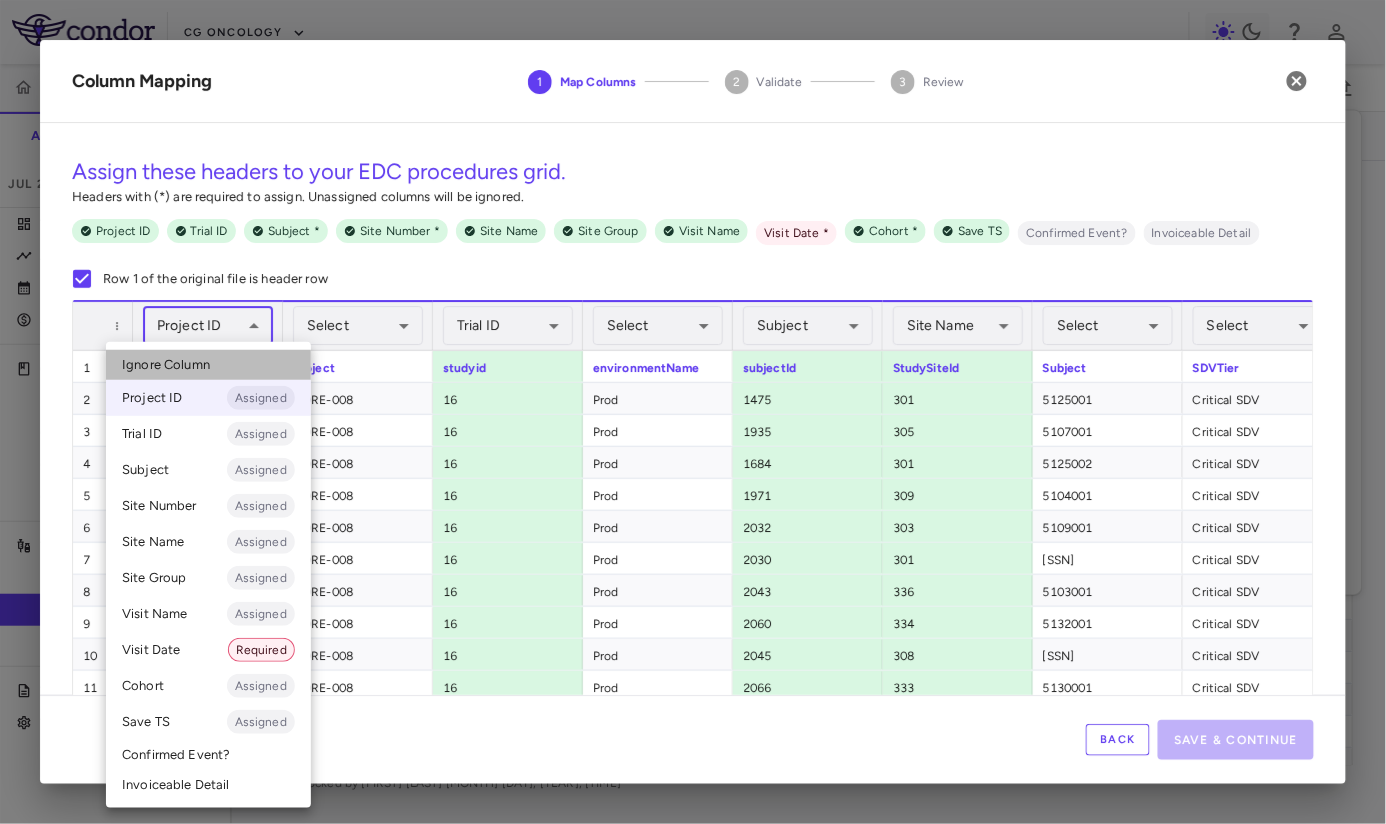click on "Ignore Column" at bounding box center [208, 365] 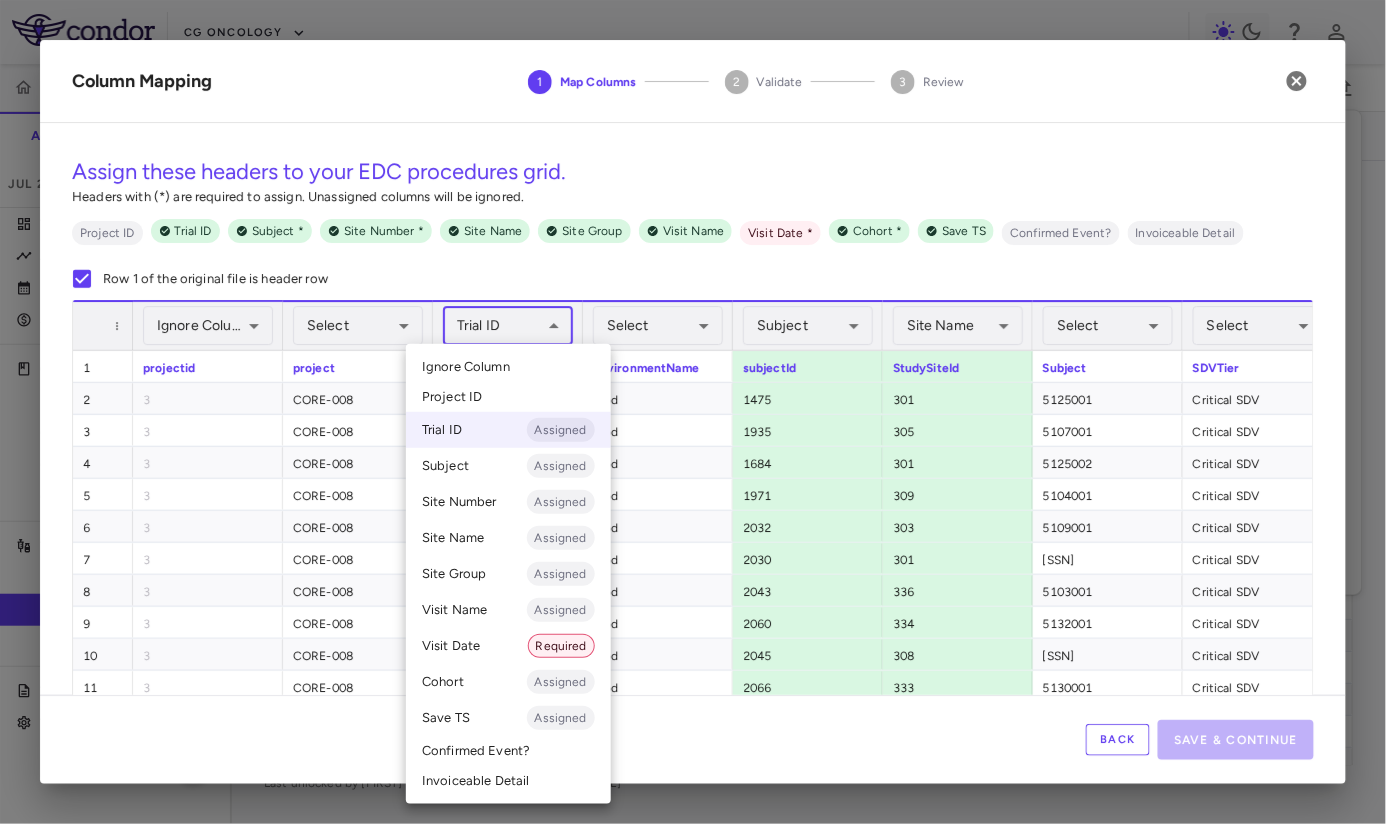 click on "Skip to sidebar Skip to main content CG Oncology CORE-008 Accruals Forecasting Jul 2025 (Open) Trial dashboard Analytics Financial close Journal entry Clinical expenses Summary CRO Catalyst Clinical Research CRO JSS Other clinical contracts Trial activity Patient activity Site & lab cost matrix Map procedures Trial files Trial settings CORE-008 High-Risk NMIBC Jul 2025 (Open) Preparer Sites Labs Manage Visits and Procedures Add Site 0 Drag here to set row groups Drag here to set column labels
Site #
0" at bounding box center (693, 412) 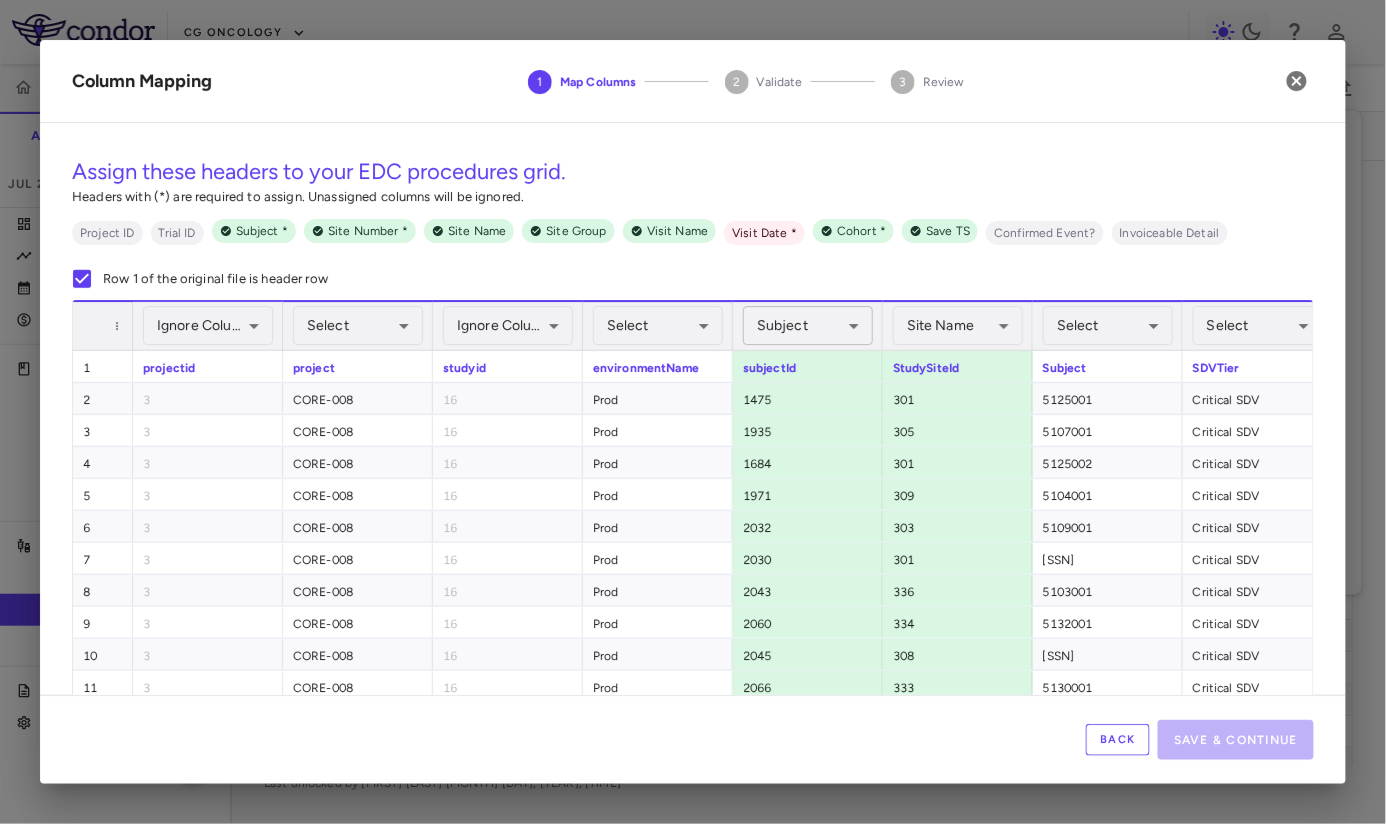 click on "Skip to sidebar Skip to main content CG Oncology CORE-008 Accruals Forecasting Jul 2025 (Open) Trial dashboard Analytics Financial close Journal entry Clinical expenses Summary CRO Catalyst Clinical Research CRO JSS Other clinical contracts Trial activity Patient activity Site & lab cost matrix Map procedures Trial files Trial settings CORE-008 High-Risk NMIBC Jul 2025 (Open) Preparer Sites Labs Manage Visits and Procedures Add Site 0 Drag here to set row groups Drag here to set column labels
Site #
0" at bounding box center (693, 412) 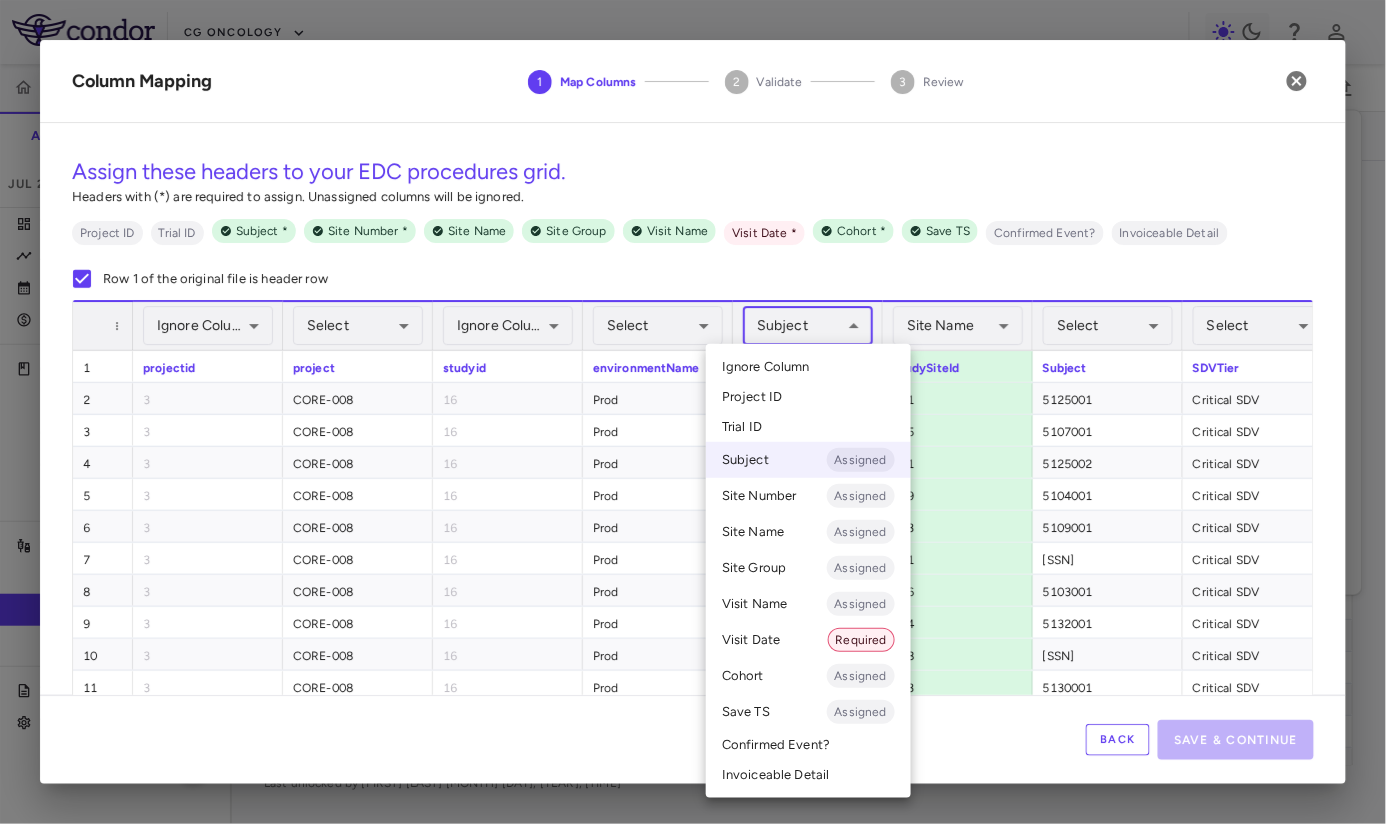 click on "Ignore Column" at bounding box center (766, 367) 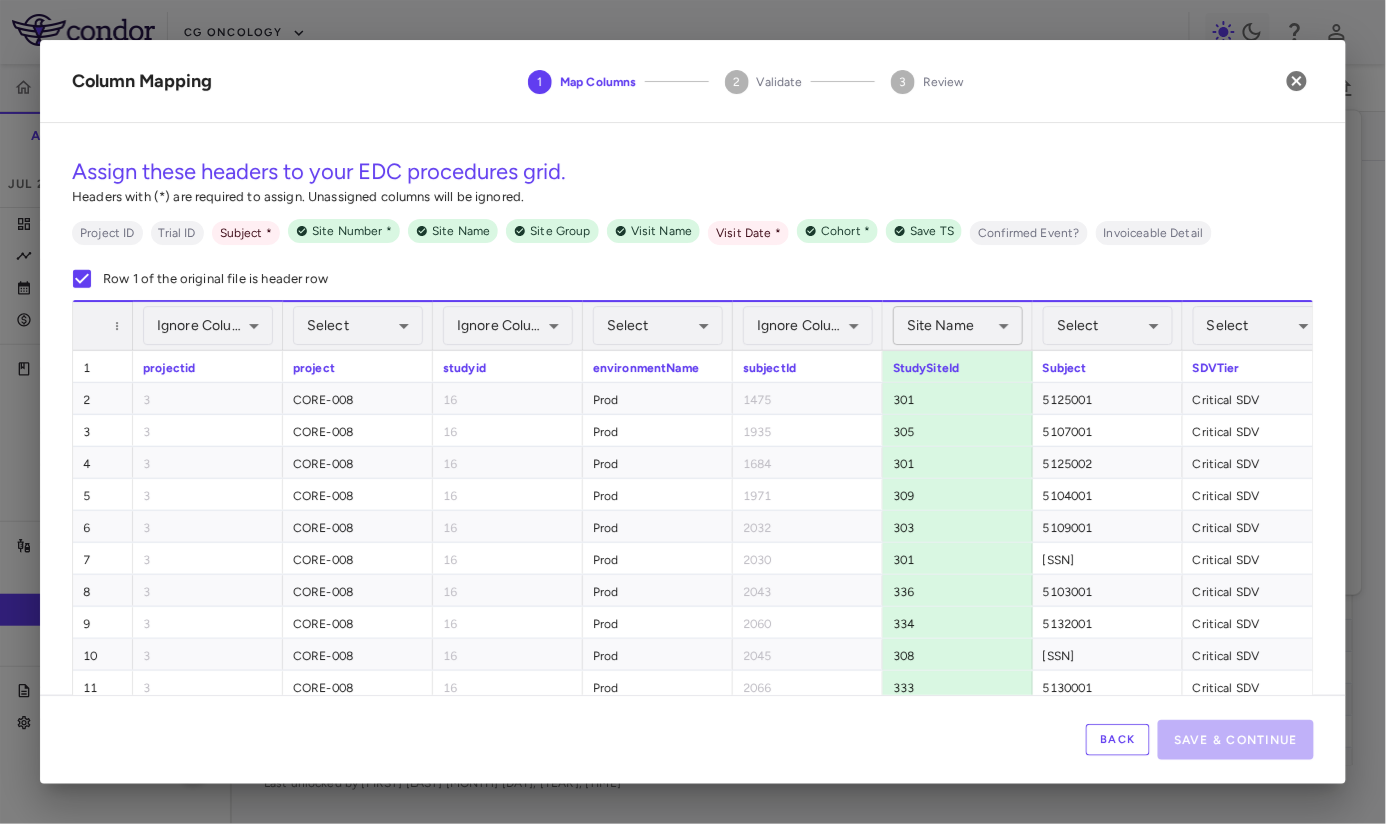 click on "Skip to sidebar Skip to main content CG Oncology CORE-008 Accruals Forecasting Jul 2025 (Open) Trial dashboard Analytics Financial close Journal entry Clinical expenses Summary CRO Catalyst Clinical Research CRO JSS Other clinical contracts Trial activity Patient activity Site & lab cost matrix Map procedures Trial files Trial settings CORE-008 High-Risk NMIBC Jul 2025 (Open) Preparer Sites Labs Manage Visits and Procedures Add Site 0 Drag here to set row groups Drag here to set column labels
Site #
0" at bounding box center (693, 412) 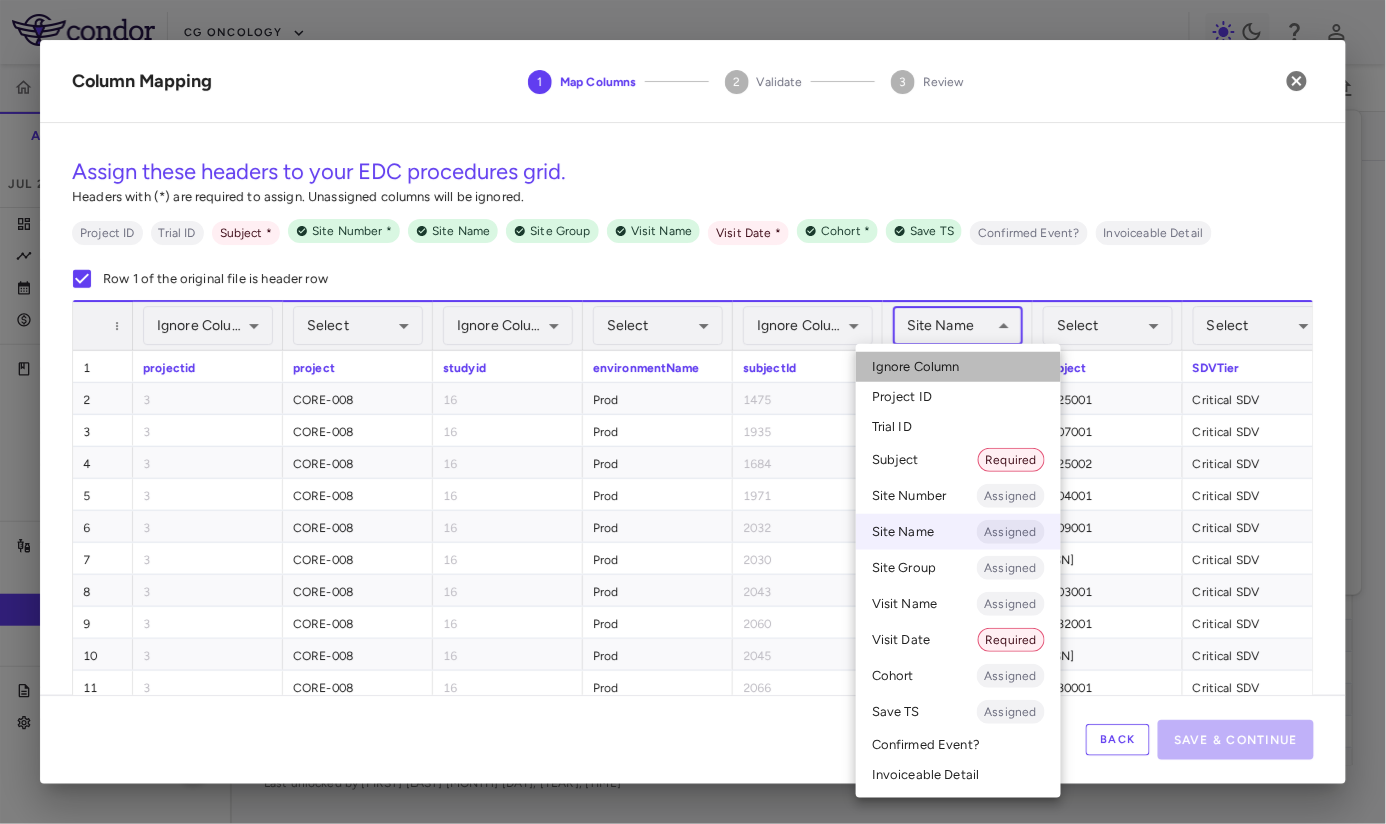 click on "Ignore Column" at bounding box center (916, 367) 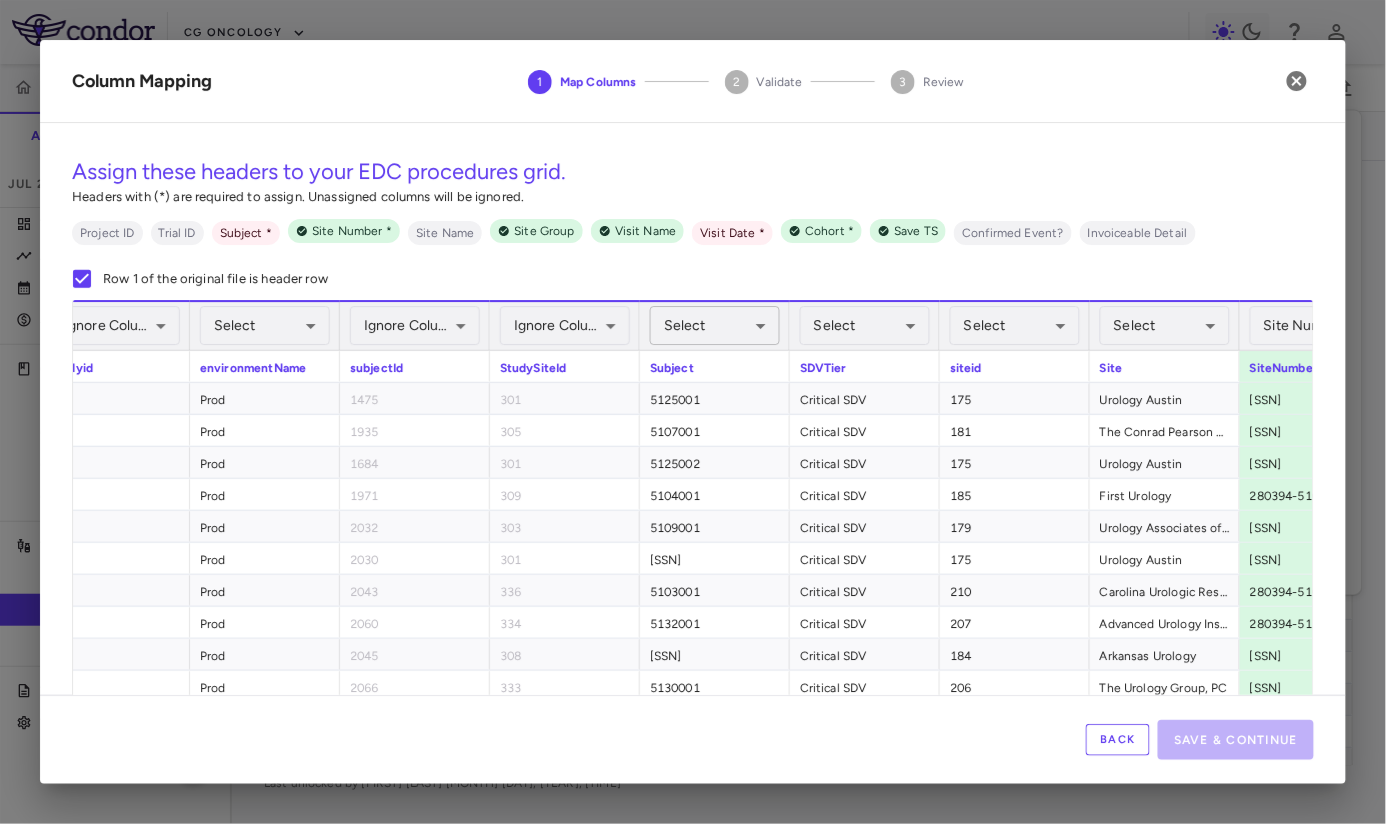 click on "Skip to sidebar Skip to main content CG Oncology CORE-008 Accruals Forecasting Jul 2025 (Open) Trial dashboard Analytics Financial close Journal entry Clinical expenses Summary CRO Catalyst Clinical Research CRO JSS Other clinical contracts Trial activity Patient activity Site & lab cost matrix Map procedures Trial files Trial settings CORE-008 High-Risk NMIBC Jul 2025 (Open) Preparer Sites Labs Manage Visits and Procedures Add Site 0 Drag here to set row groups Drag here to set column labels
Site #
0" at bounding box center [693, 412] 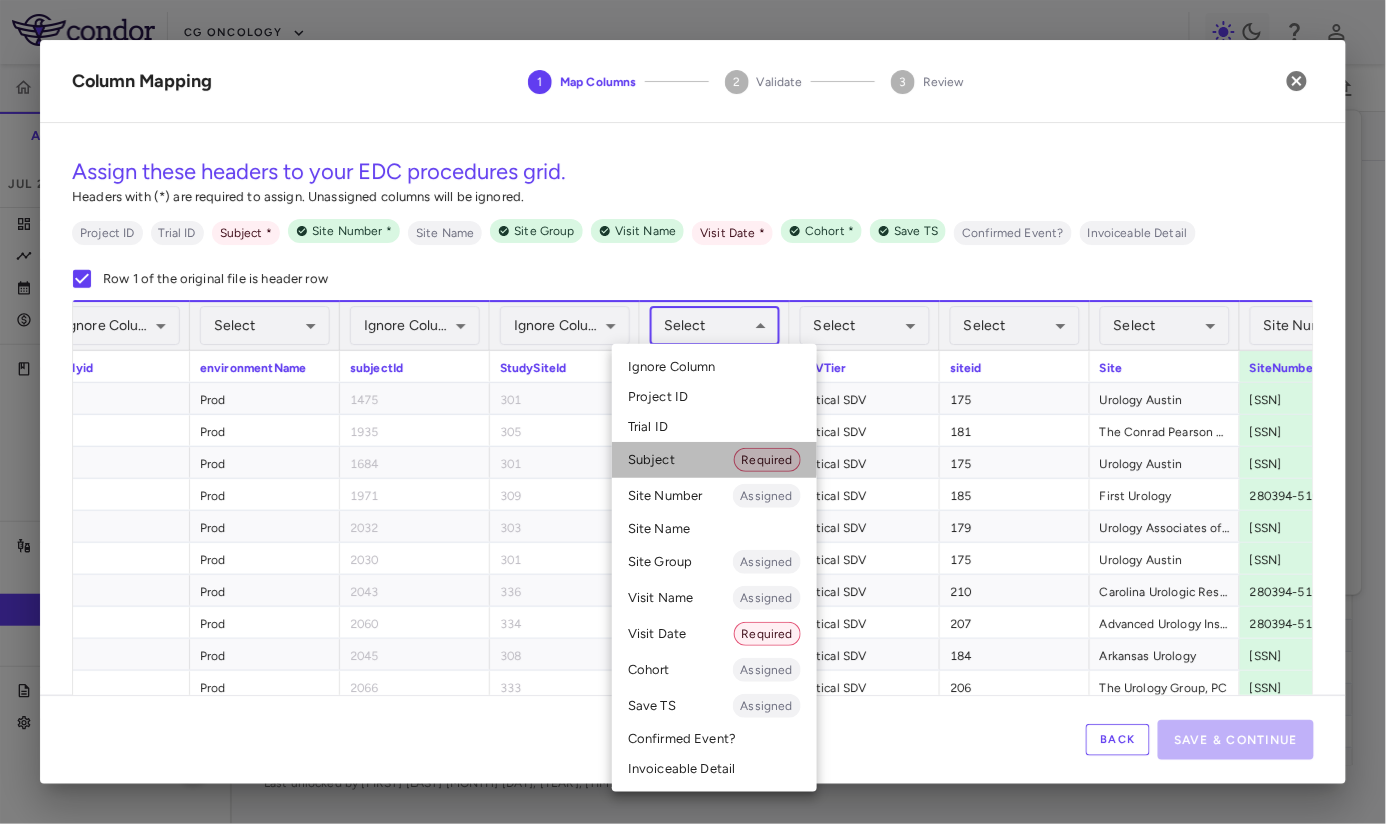 click on "Subject Required" at bounding box center [714, 460] 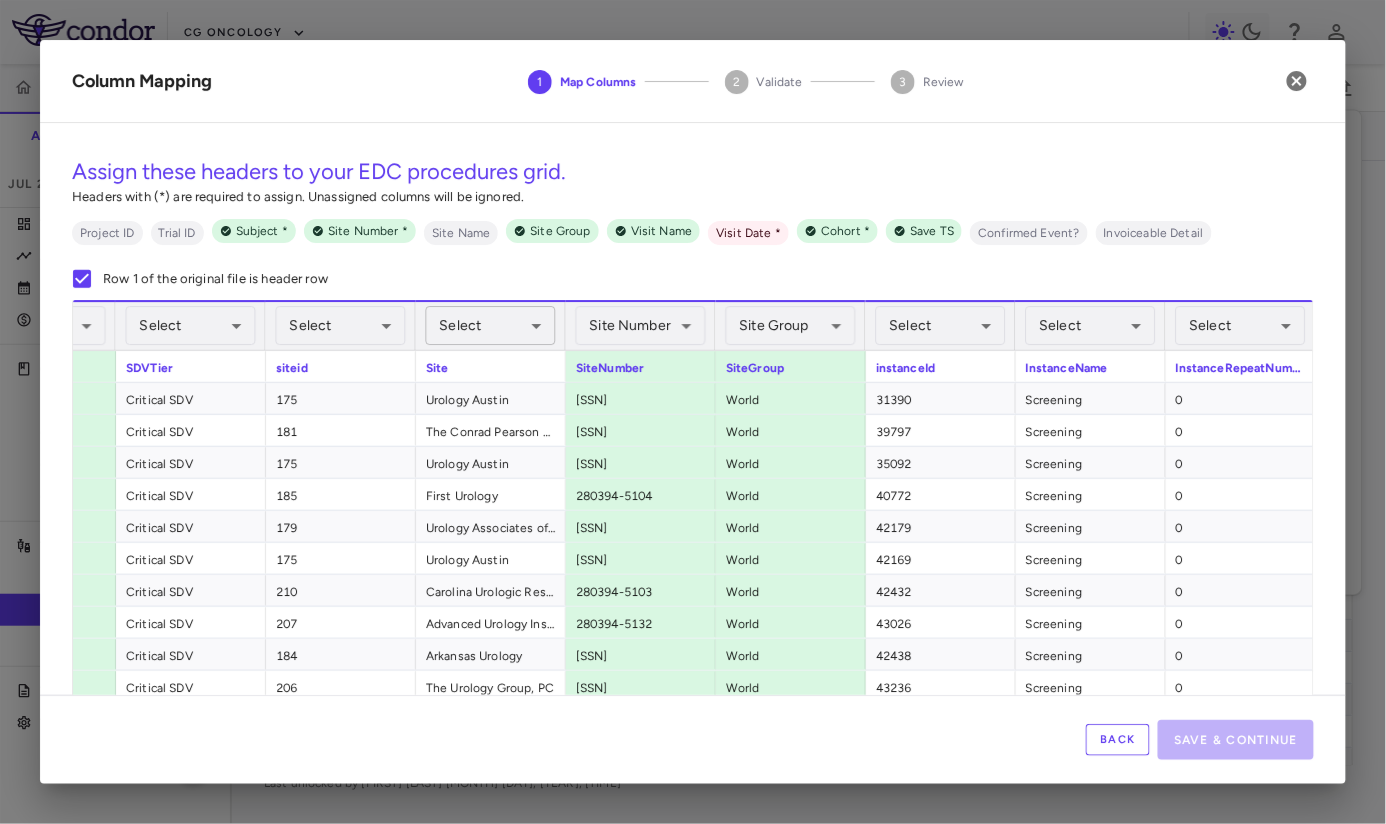 click on "Skip to sidebar Skip to main content CG Oncology CORE-008 Accruals Forecasting Jul 2025 (Open) Trial dashboard Analytics Financial close Journal entry Clinical expenses Summary CRO Catalyst Clinical Research CRO JSS Other clinical contracts Trial activity Patient activity Site & lab cost matrix Map procedures Trial files Trial settings CORE-008 High-Risk NMIBC Jul 2025 (Open) Preparer Sites Labs Manage Visits and Procedures Add Site 0 Drag here to set row groups Drag here to set column labels
Site #
0" at bounding box center (693, 412) 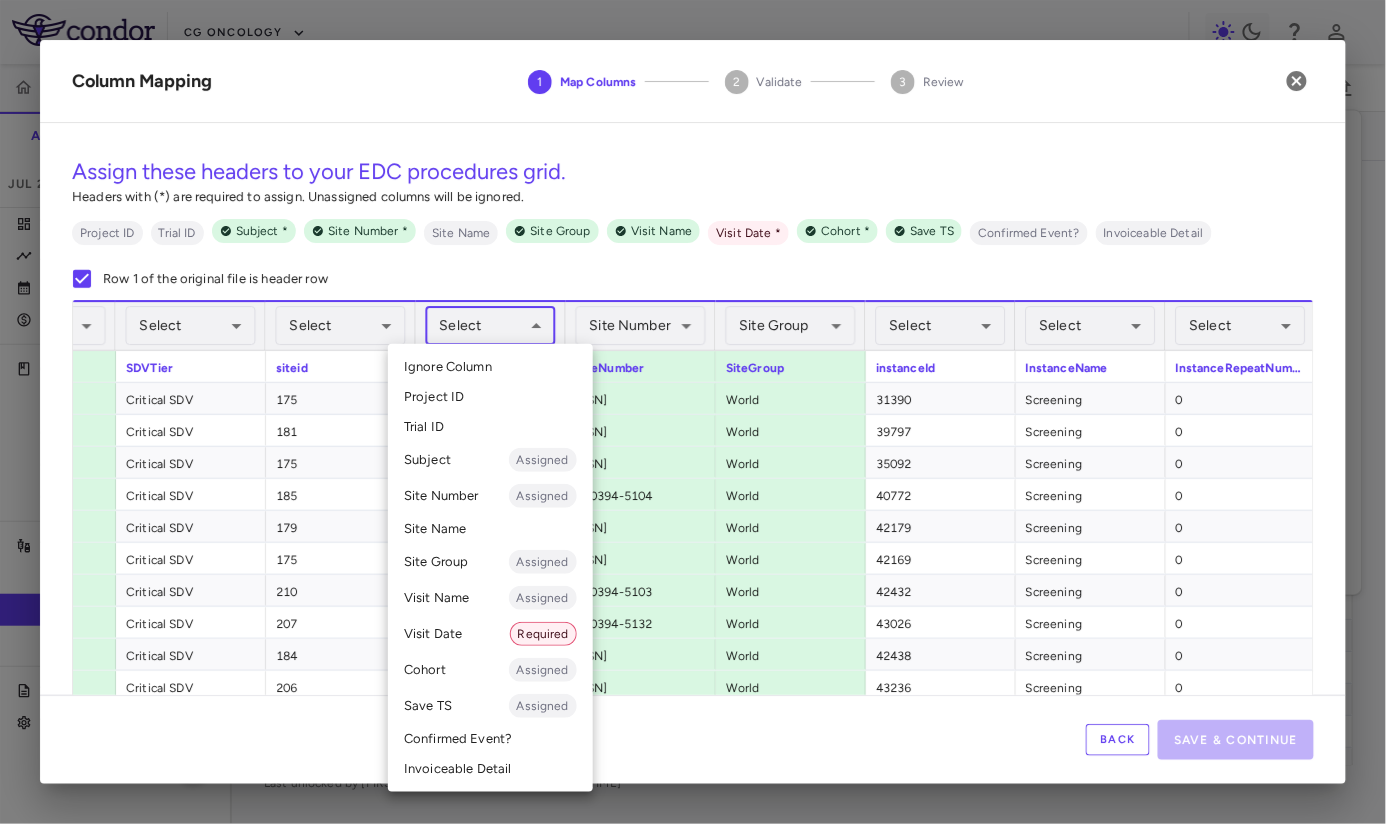 click on "Visit Name Assigned" at bounding box center (490, 598) 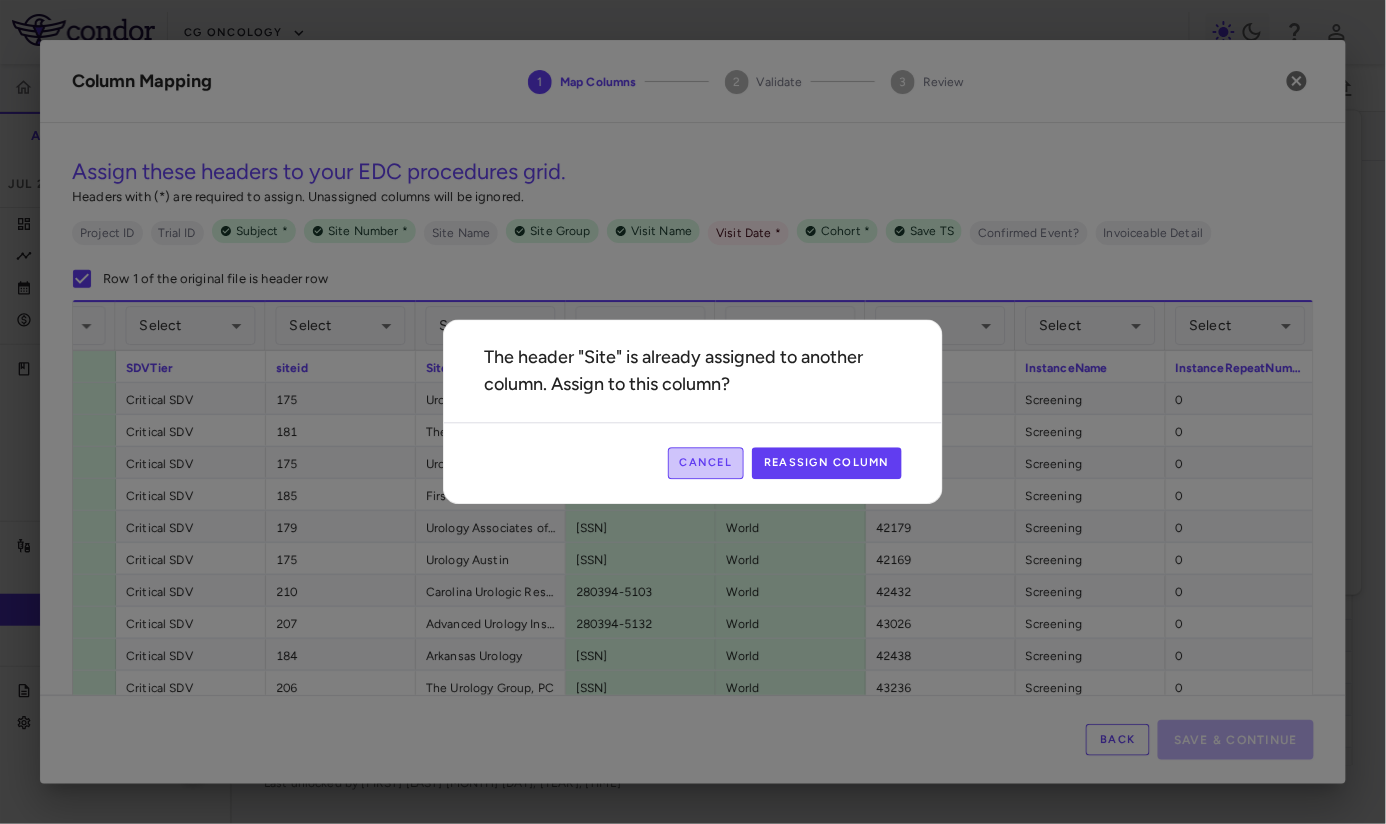 click on "Cancel" at bounding box center (706, 464) 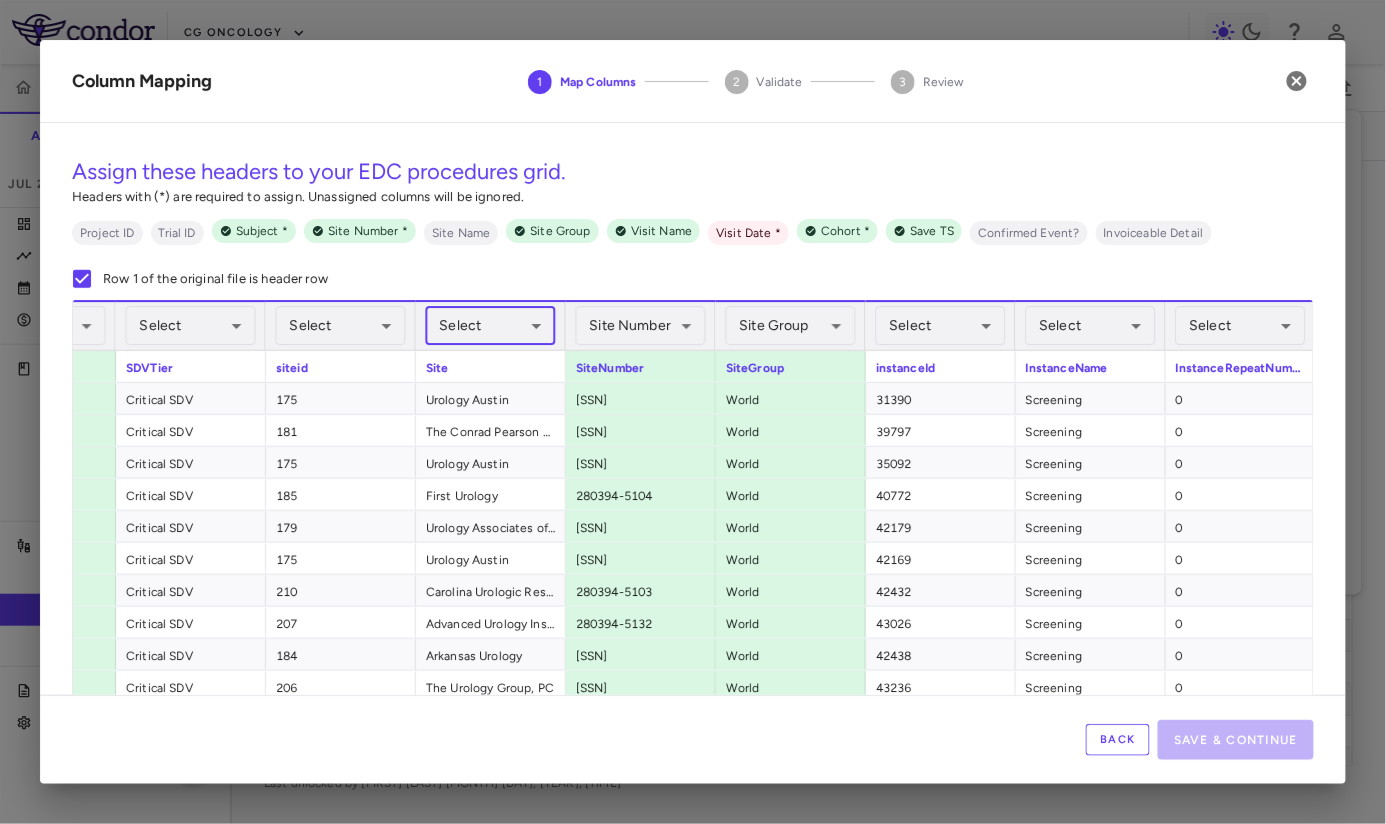 click on "Skip to sidebar Skip to main content CG Oncology CORE-008 Accruals Forecasting Jul 2025 (Open) Trial dashboard Analytics Financial close Journal entry Clinical expenses Summary CRO Catalyst Clinical Research CRO JSS Other clinical contracts Trial activity Patient activity Site & lab cost matrix Map procedures Trial files Trial settings CORE-008 High-Risk NMIBC Jul 2025 (Open) Preparer Sites Labs Manage Visits and Procedures Add Site 0 Drag here to set row groups Drag here to set column labels
Site #
0" at bounding box center [693, 412] 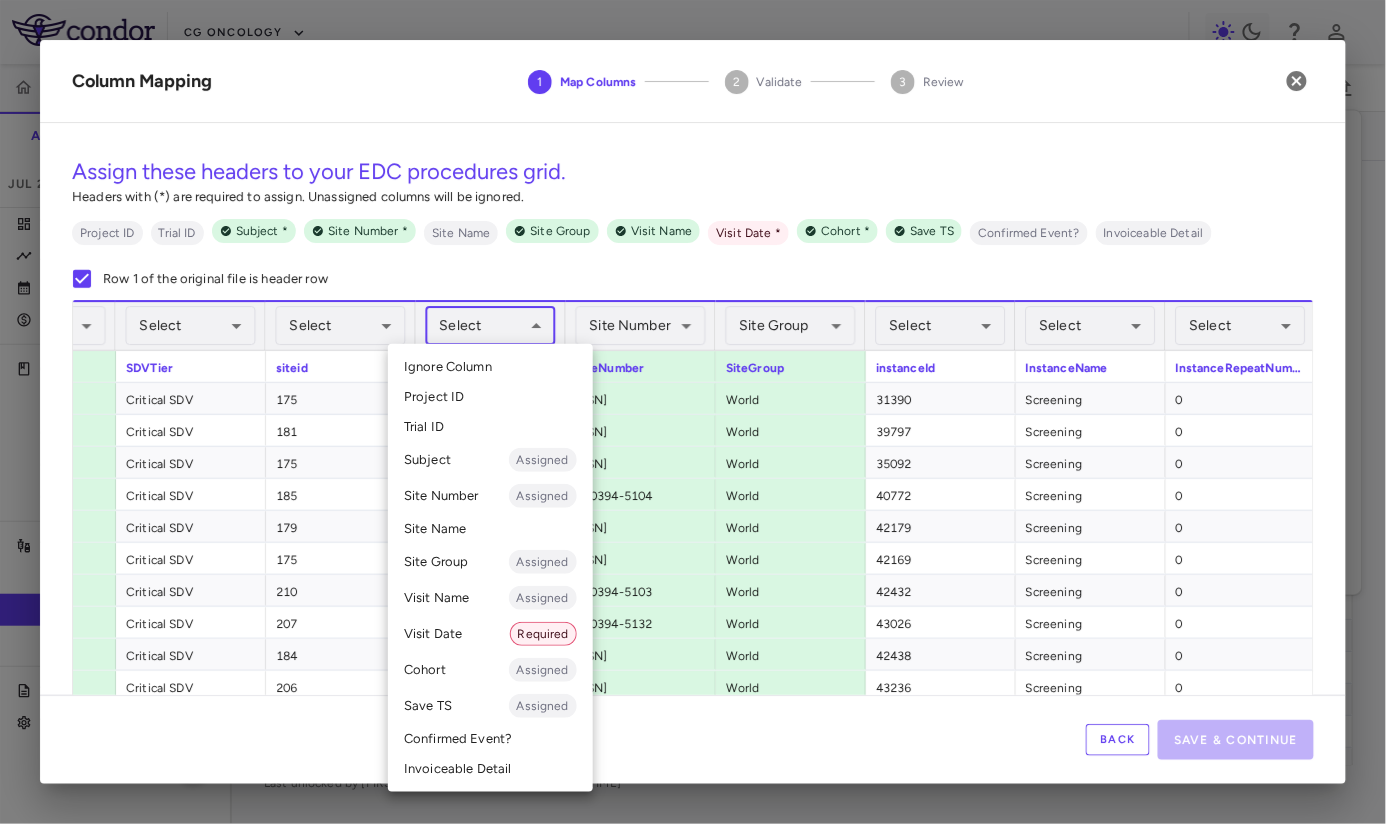 click on "Visit Name Assigned" at bounding box center (490, 598) 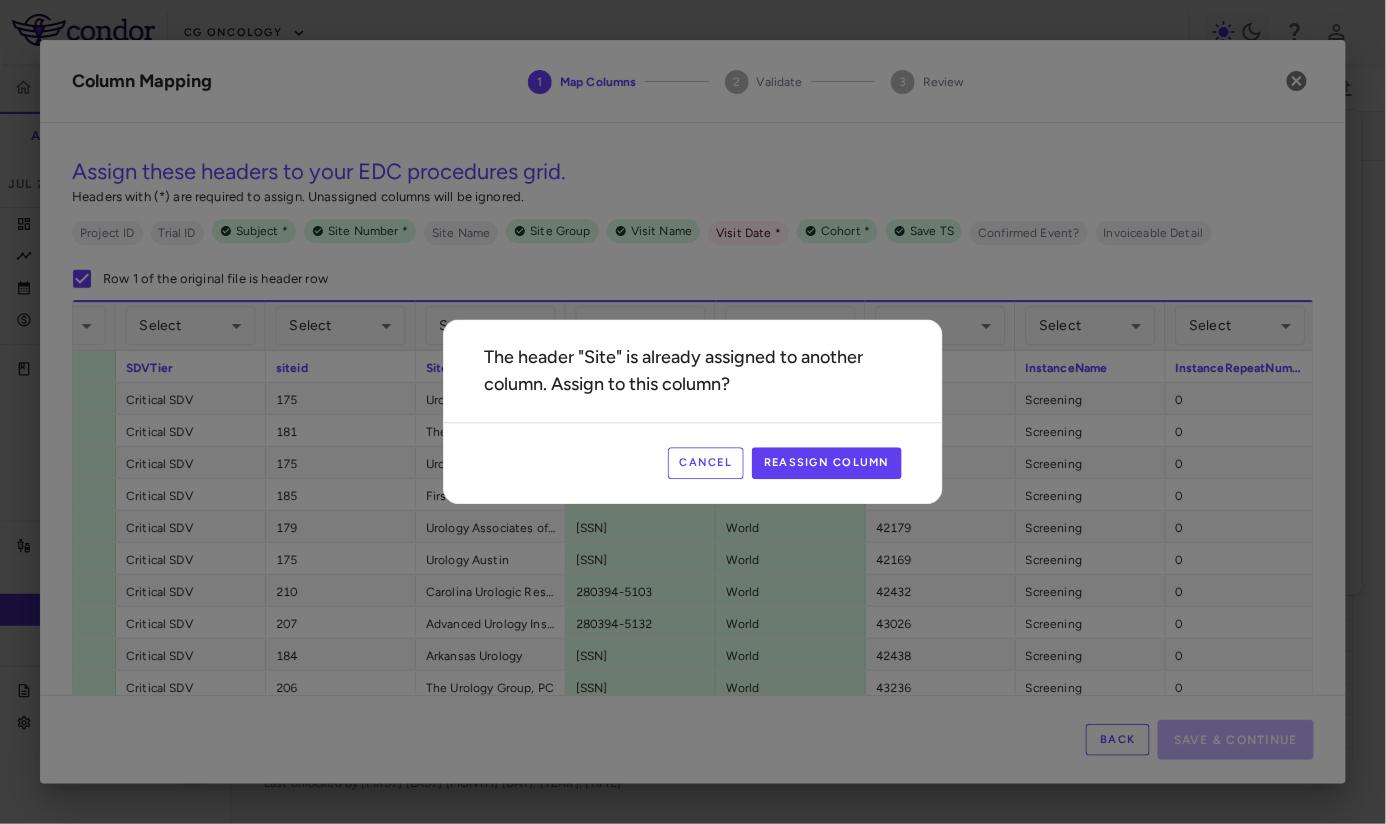 click on "Cancel" at bounding box center (706, 464) 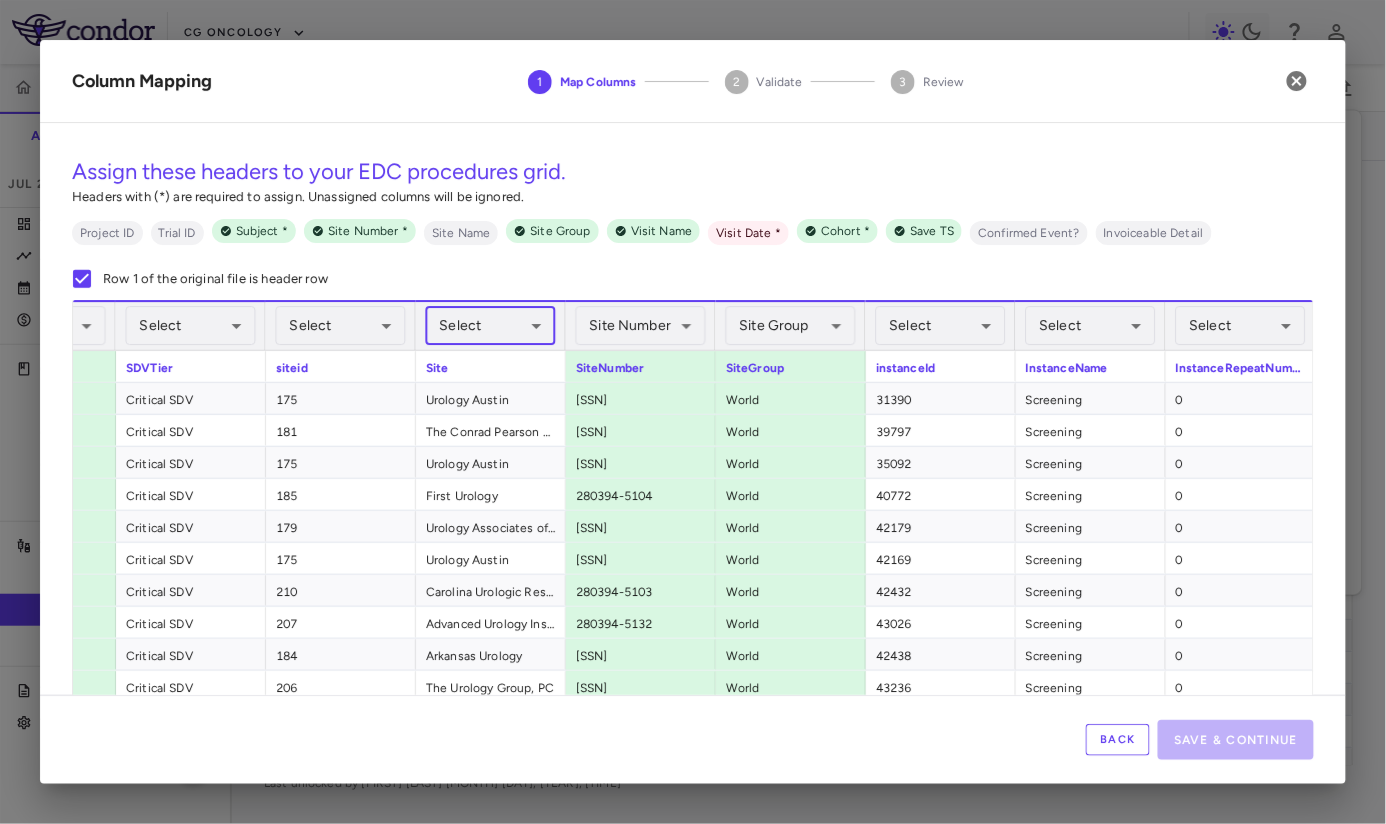 click on "Skip to sidebar Skip to main content CG Oncology CORE-008 Accruals Forecasting Jul 2025 (Open) Trial dashboard Analytics Financial close Journal entry Clinical expenses Summary CRO Catalyst Clinical Research CRO JSS Other clinical contracts Trial activity Patient activity Site & lab cost matrix Map procedures Trial files Trial settings CORE-008 High-Risk NMIBC Jul 2025 (Open) Preparer Sites Labs Manage Visits and Procedures Add Site 0 Drag here to set row groups Drag here to set column labels
Site #
0" at bounding box center [693, 412] 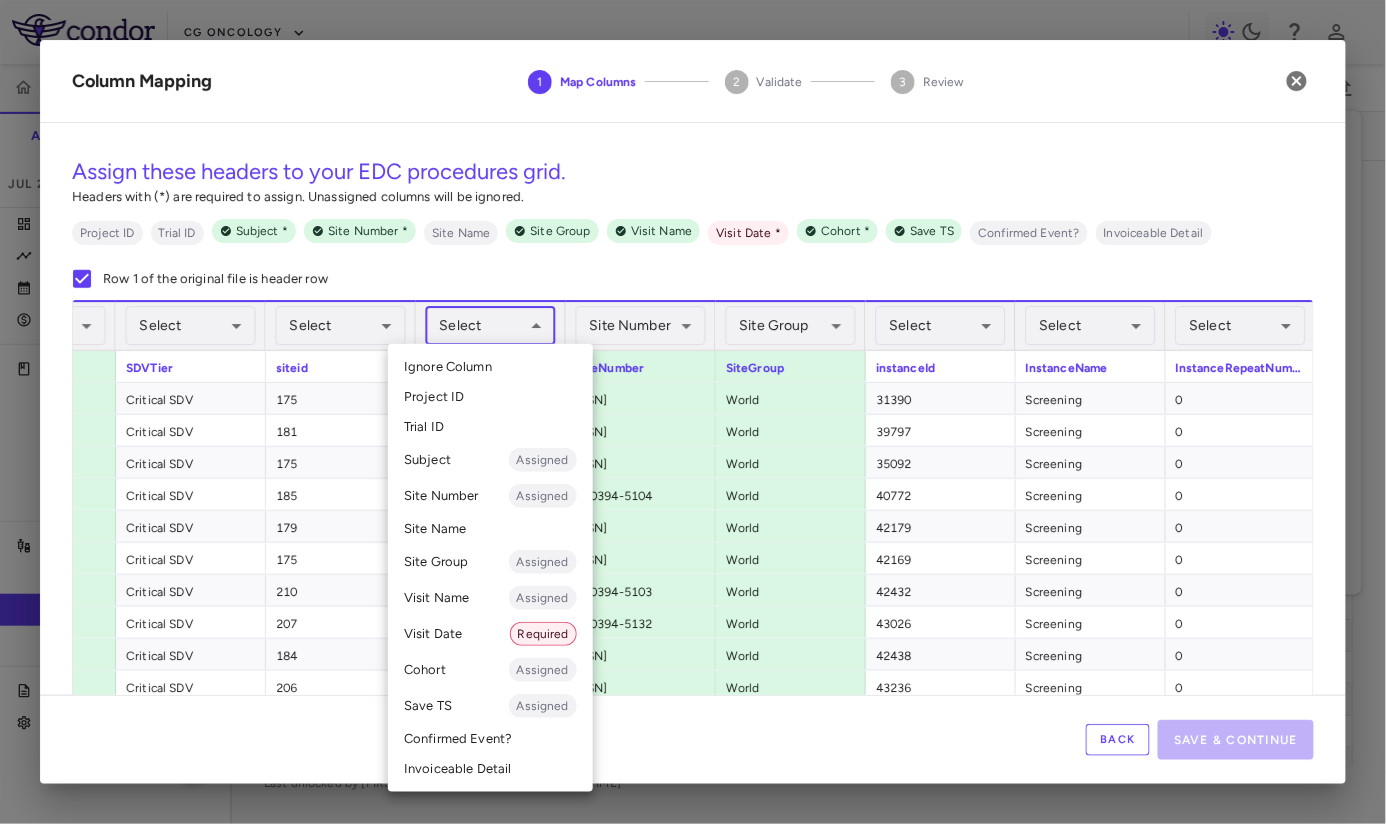 click on "Site Name" at bounding box center [490, 529] 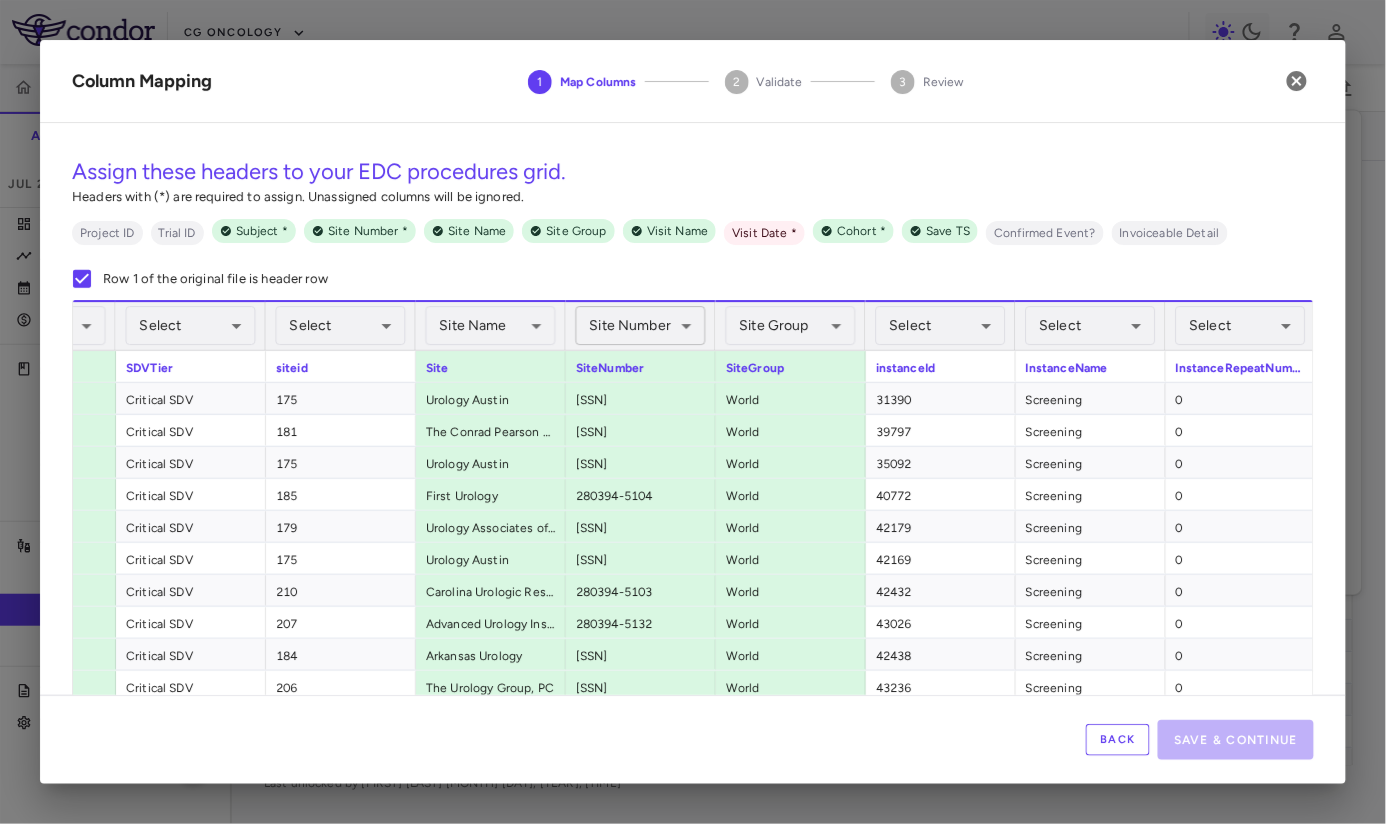 click on "Skip to sidebar Skip to main content CG Oncology CORE-008 Accruals Forecasting Jul 2025 (Open) Trial dashboard Analytics Financial close Journal entry Clinical expenses Summary CRO Catalyst Clinical Research CRO JSS Other clinical contracts Trial activity Patient activity Site & lab cost matrix Map procedures Trial files Trial settings CORE-008 High-Risk NMIBC Jul 2025 (Open) Preparer Sites Labs Manage Visits and Procedures Add Site 0 Drag here to set row groups Drag here to set column labels
Site #
0" at bounding box center [693, 412] 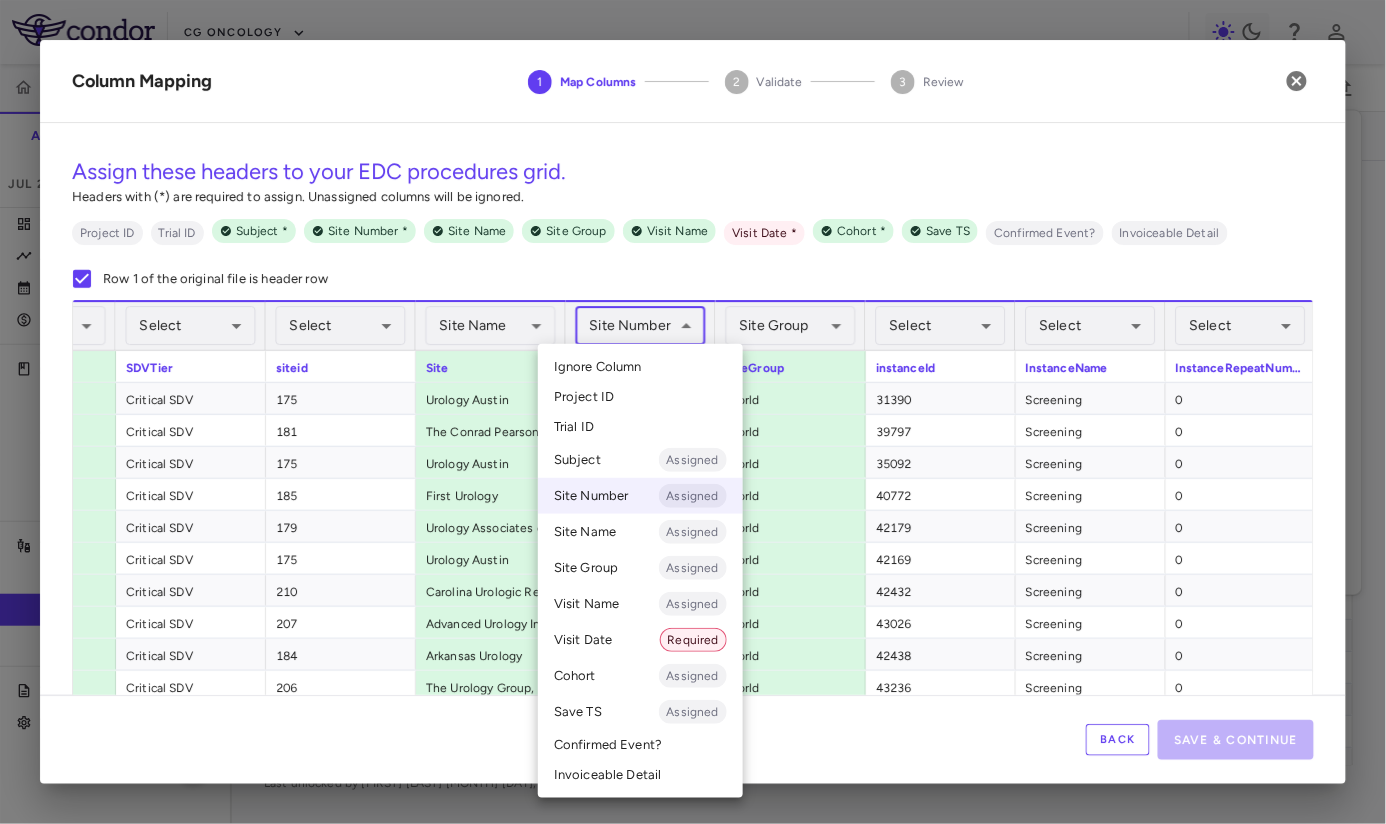 click on "Ignore Column" at bounding box center [640, 367] 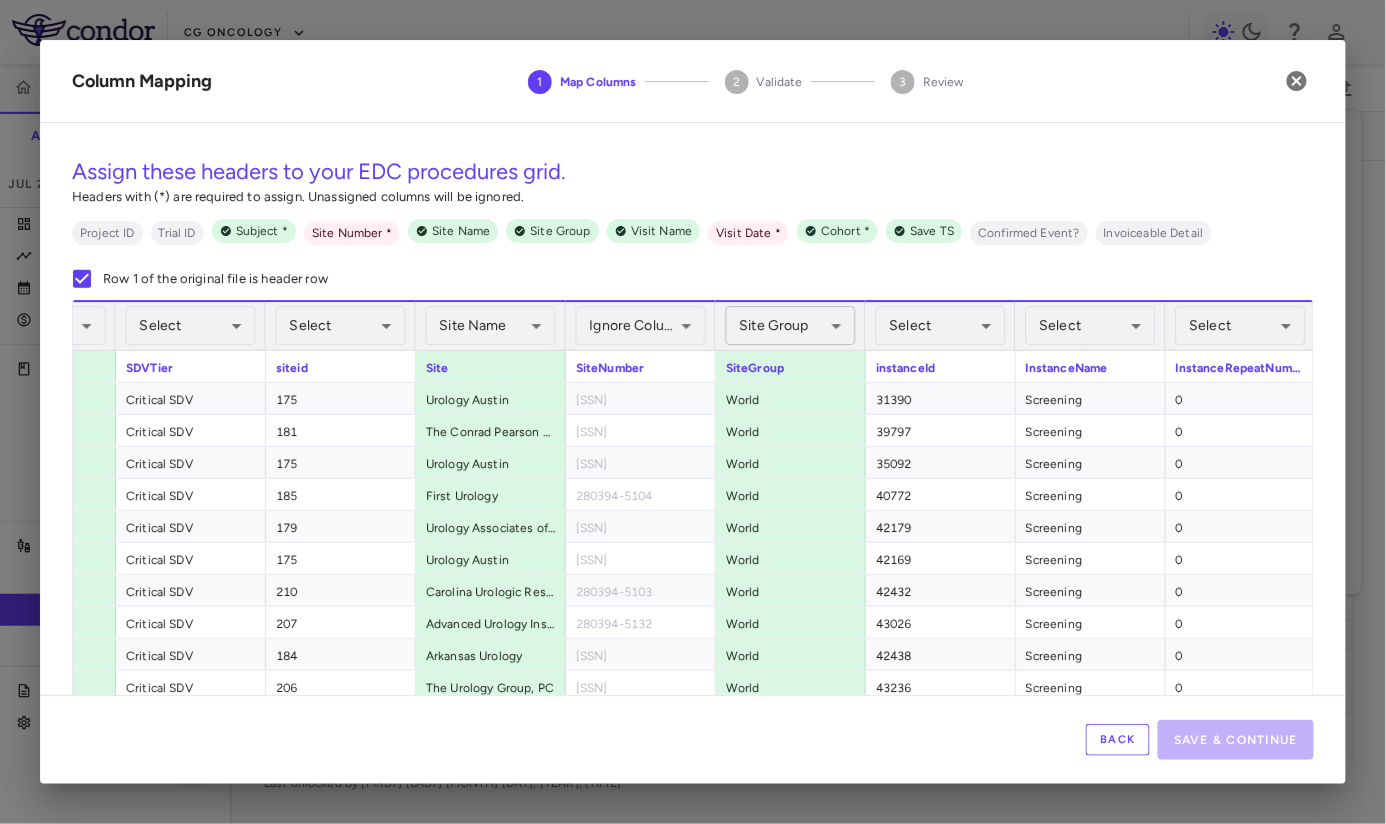 click on "Skip to sidebar Skip to main content CG Oncology CORE-008 Accruals Forecasting Jul 2025 (Open) Trial dashboard Analytics Financial close Journal entry Clinical expenses Summary CRO Catalyst Clinical Research CRO JSS Other clinical contracts Trial activity Patient activity Site & lab cost matrix Map procedures Trial files Trial settings CORE-008 High-Risk NMIBC Jul 2025 (Open) Preparer Sites Labs Manage Visits and Procedures Add Site 0 Drag here to set row groups Drag here to set column labels
Site #
0" at bounding box center (693, 412) 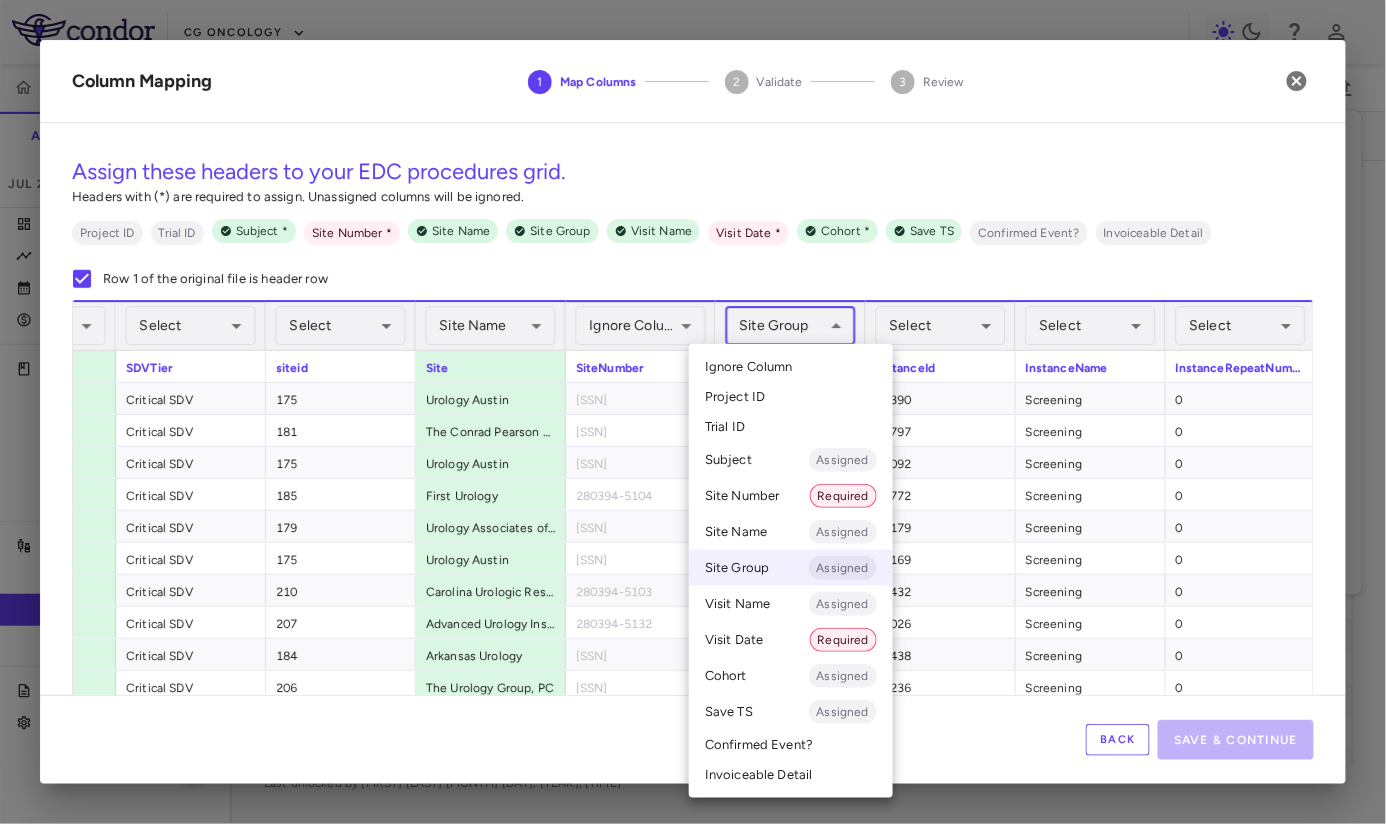 click on "Ignore Column" at bounding box center [749, 367] 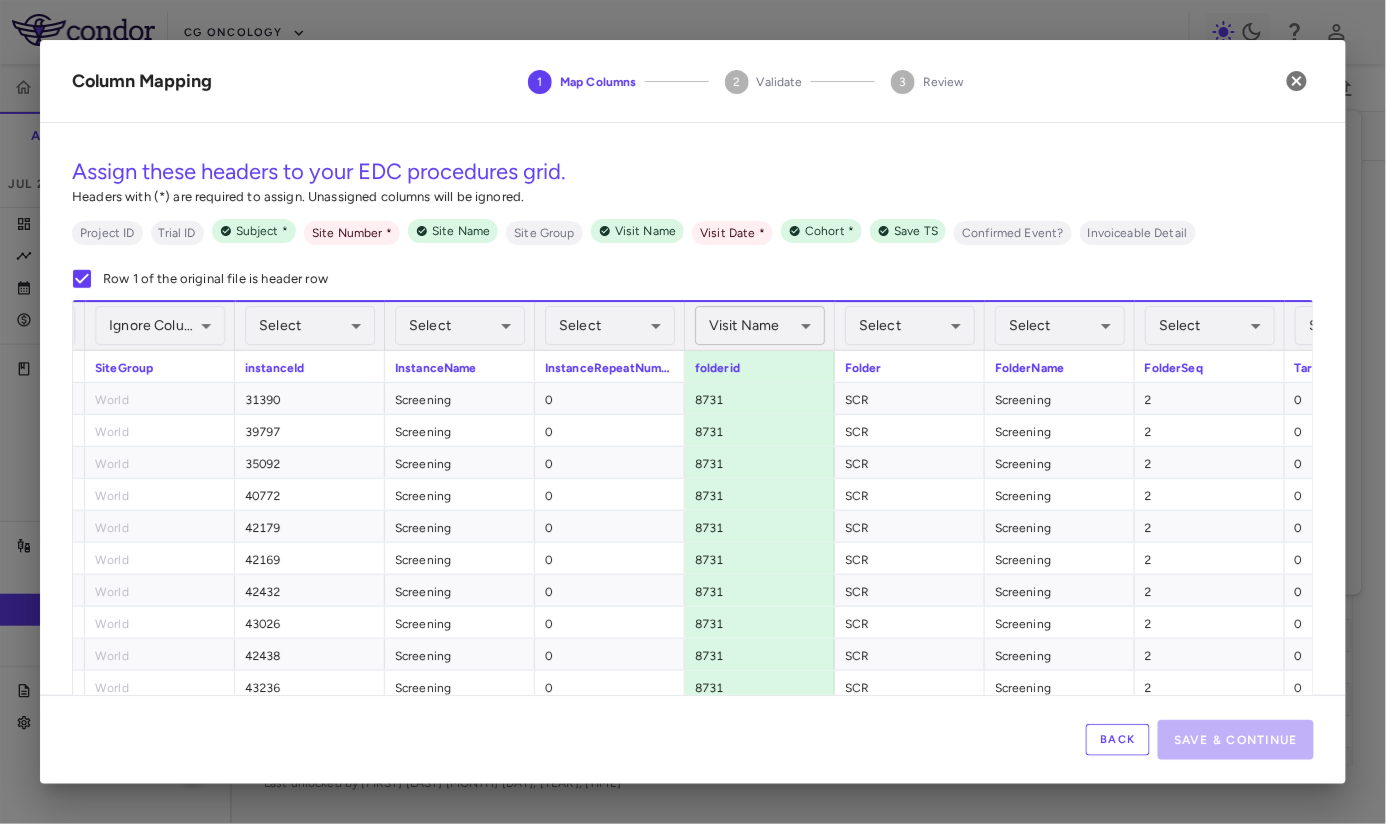 click on "Skip to sidebar Skip to main content CG Oncology CORE-008 Accruals Forecasting Jul 2025 (Open) Trial dashboard Analytics Financial close Journal entry Clinical expenses Summary CRO Catalyst Clinical Research CRO JSS Other clinical contracts Trial activity Patient activity Site & lab cost matrix Map procedures Trial files Trial settings CORE-008 High-Risk NMIBC Jul 2025 (Open) Preparer Sites Labs Manage Visits and Procedures Add Site 0 Drag here to set row groups Drag here to set column labels
Site #
0" at bounding box center [693, 412] 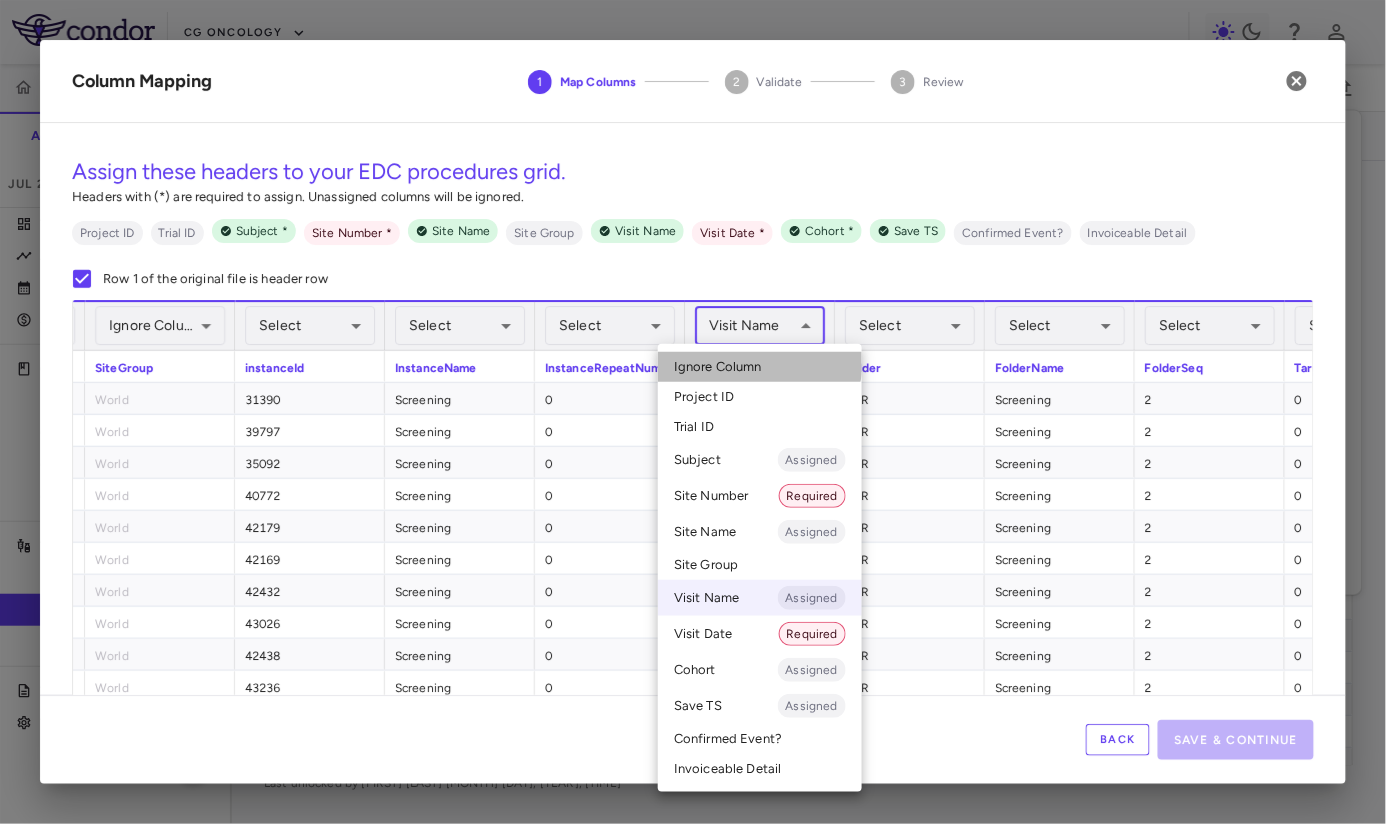 click on "Ignore Column" at bounding box center [760, 367] 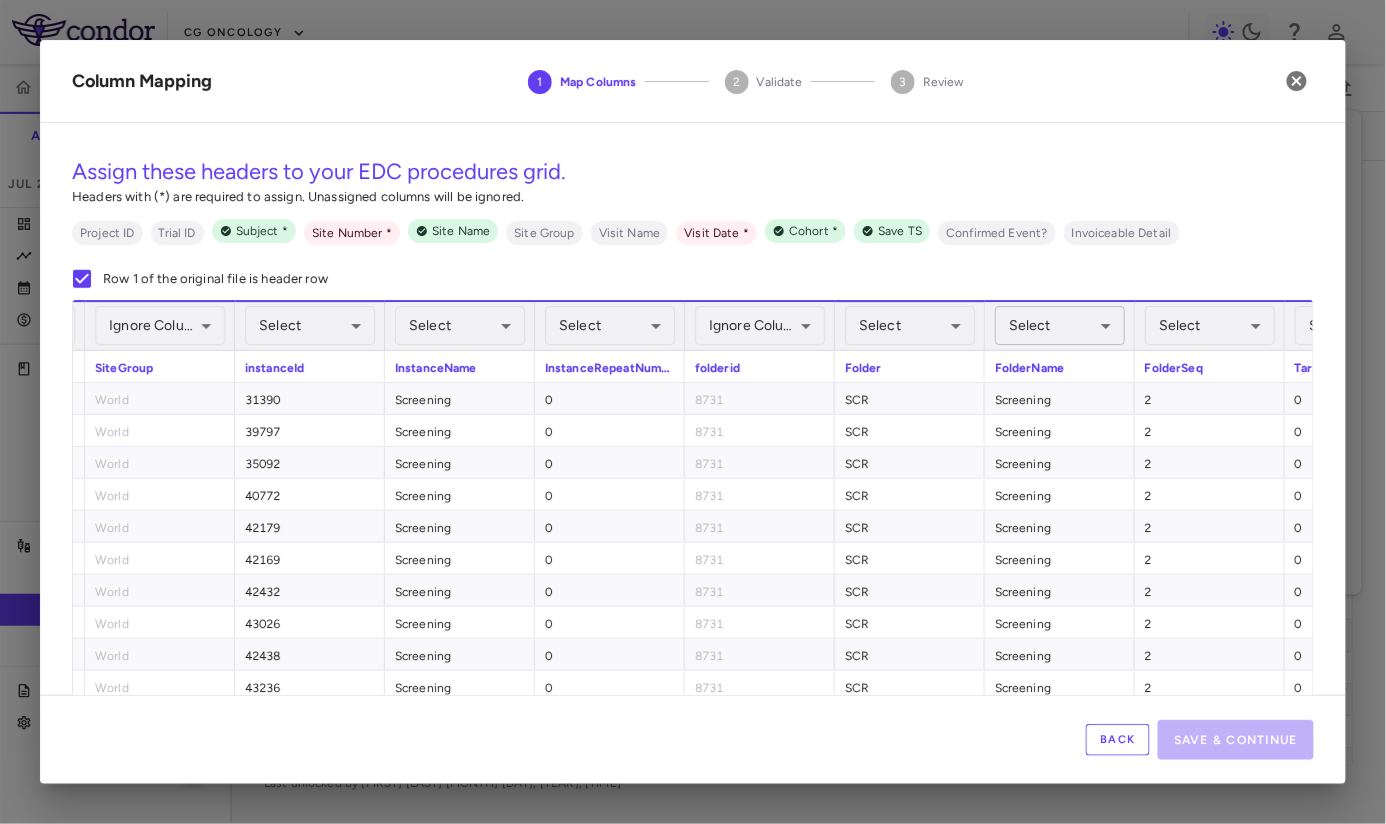 click on "Skip to sidebar Skip to main content CG Oncology CORE-008 Accruals Forecasting Jul 2025 (Open) Trial dashboard Analytics Financial close Journal entry Clinical expenses Summary CRO Catalyst Clinical Research CRO JSS Other clinical contracts Trial activity Patient activity Site & lab cost matrix Map procedures Trial files Trial settings CORE-008 High-Risk NMIBC Jul 2025 (Open) Preparer Sites Labs Manage Visits and Procedures Add Site 0 Drag here to set row groups Drag here to set column labels
Site #
0" at bounding box center (693, 412) 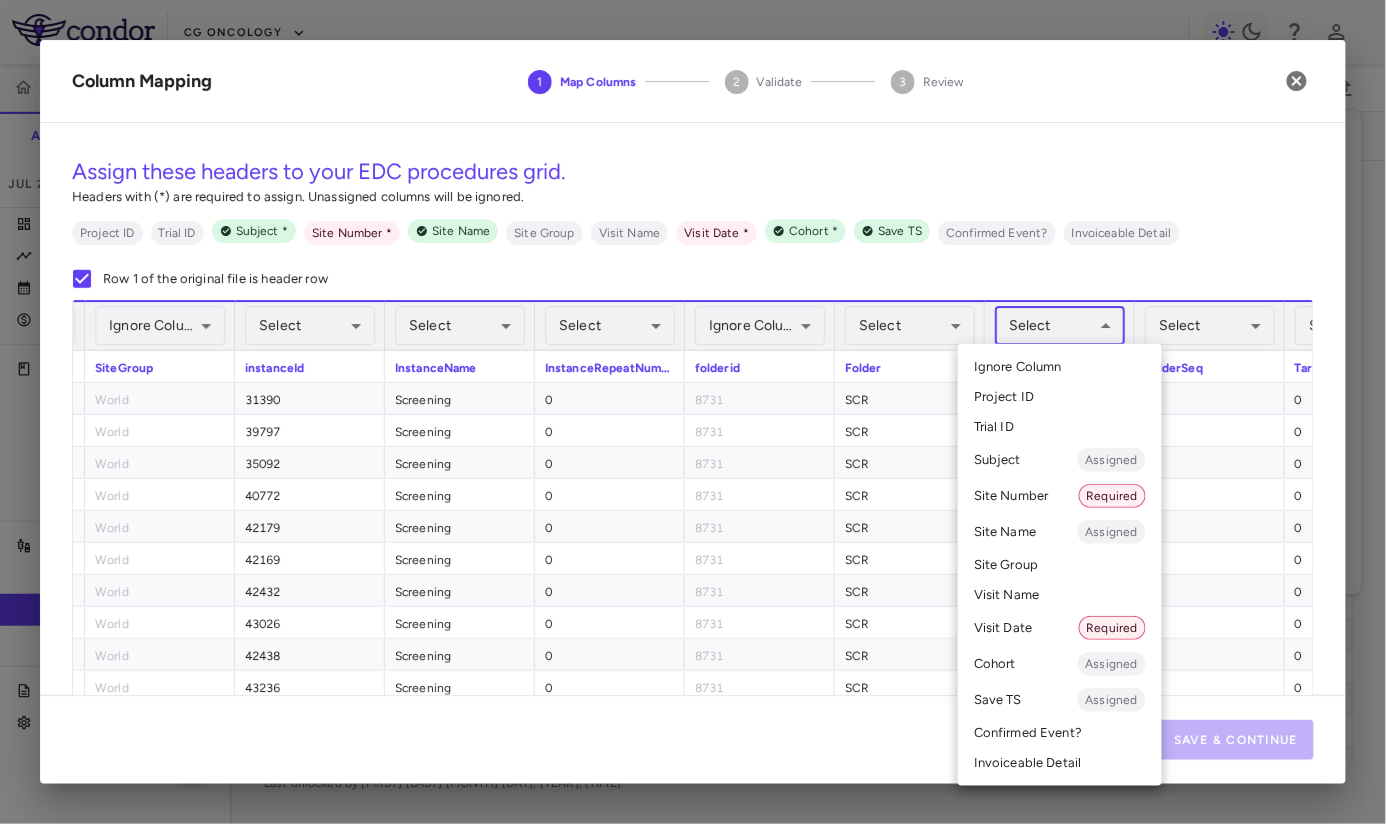 click on "Visit Name" at bounding box center (1060, 595) 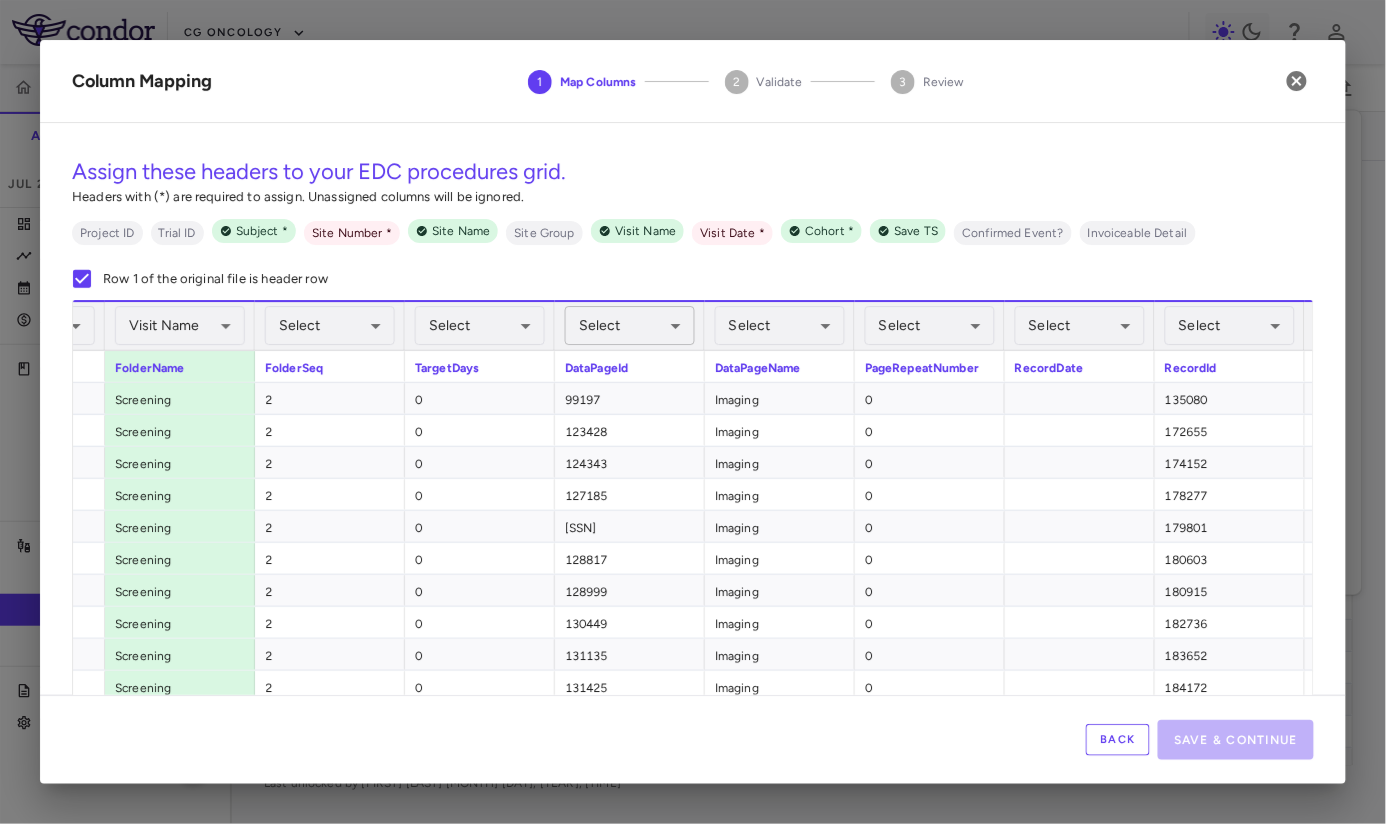 click on "Skip to sidebar Skip to main content CG Oncology CORE-008 Accruals Forecasting Jul 2025 (Open) Trial dashboard Analytics Financial close Journal entry Clinical expenses Summary CRO Catalyst Clinical Research CRO JSS Other clinical contracts Trial activity Patient activity Site & lab cost matrix Map procedures Trial files Trial settings CORE-008 High-Risk NMIBC Jul 2025 (Open) Preparer Sites Labs Manage Visits and Procedures Add Site 0 Drag here to set row groups Drag here to set column labels
Site #
0" at bounding box center (693, 412) 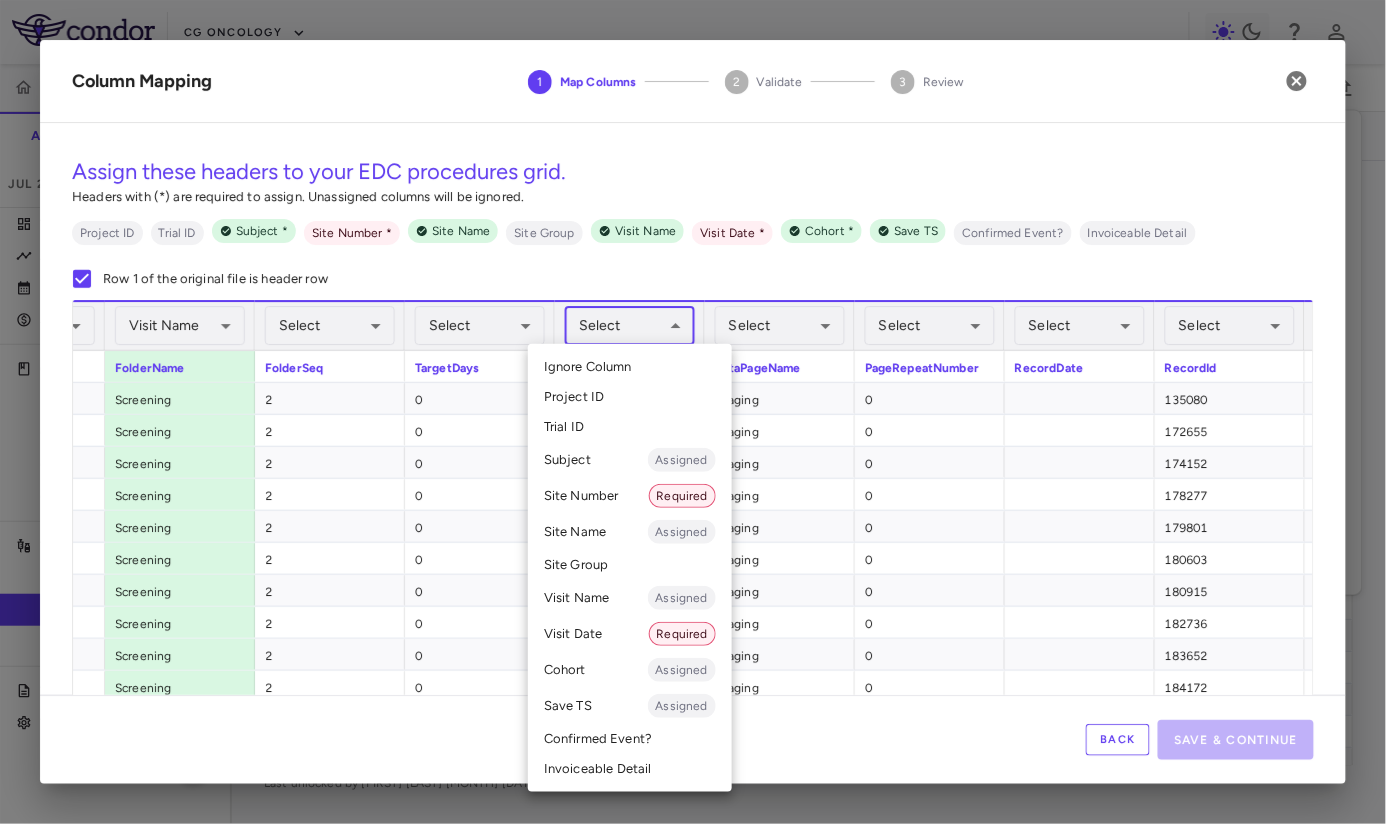 click at bounding box center (693, 412) 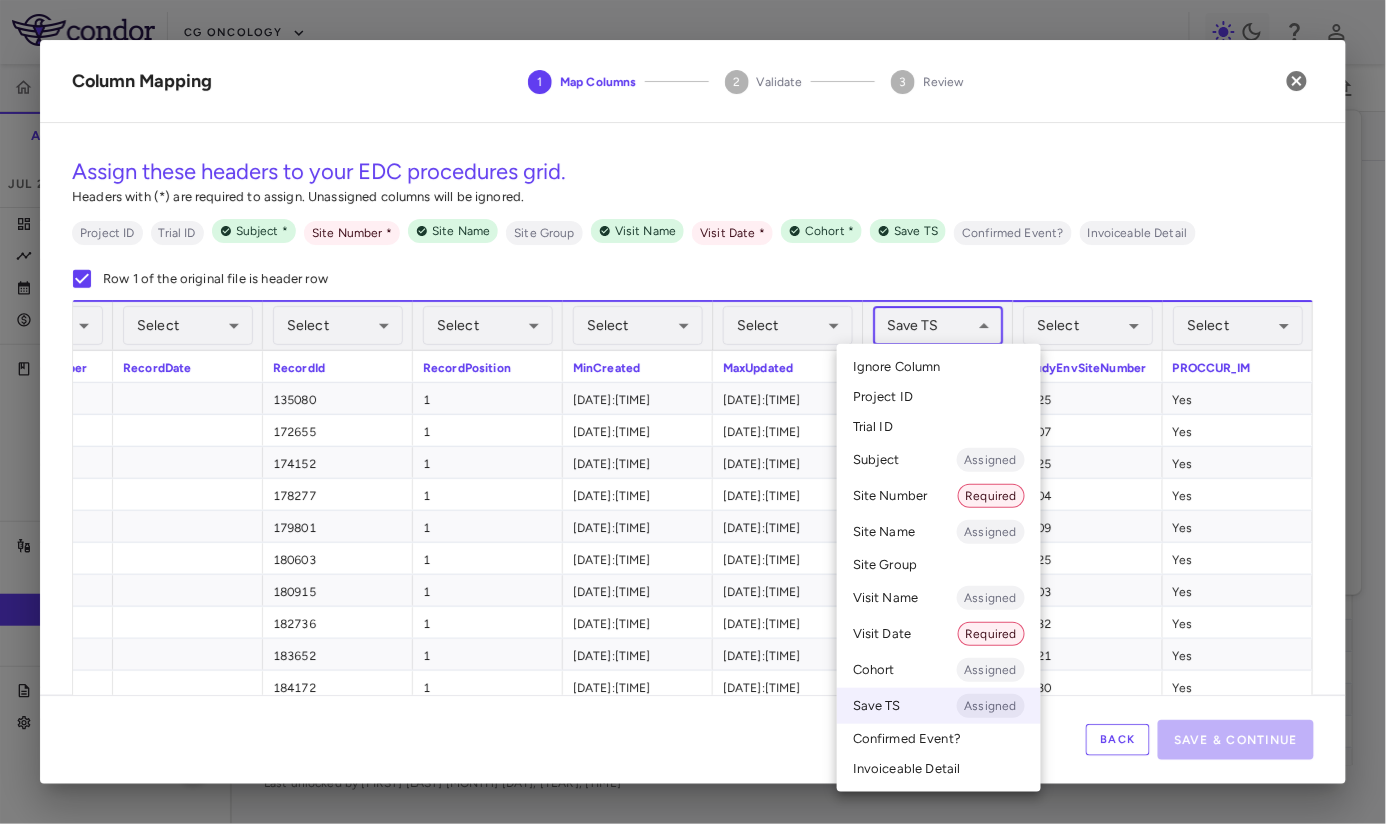 click on "Skip to sidebar Skip to main content CG Oncology CORE-008 Accruals Forecasting Jul 2025 (Open) Trial dashboard Analytics Financial close Journal entry Clinical expenses Summary CRO Catalyst Clinical Research CRO JSS Other clinical contracts Trial activity Patient activity Site & lab cost matrix Map procedures Trial files Trial settings CORE-008 High-Risk NMIBC Jul 2025 (Open) Preparer Sites Labs Manage Visits and Procedures Add Site 0 Drag here to set row groups Drag here to set column labels
Site #
0" at bounding box center (693, 412) 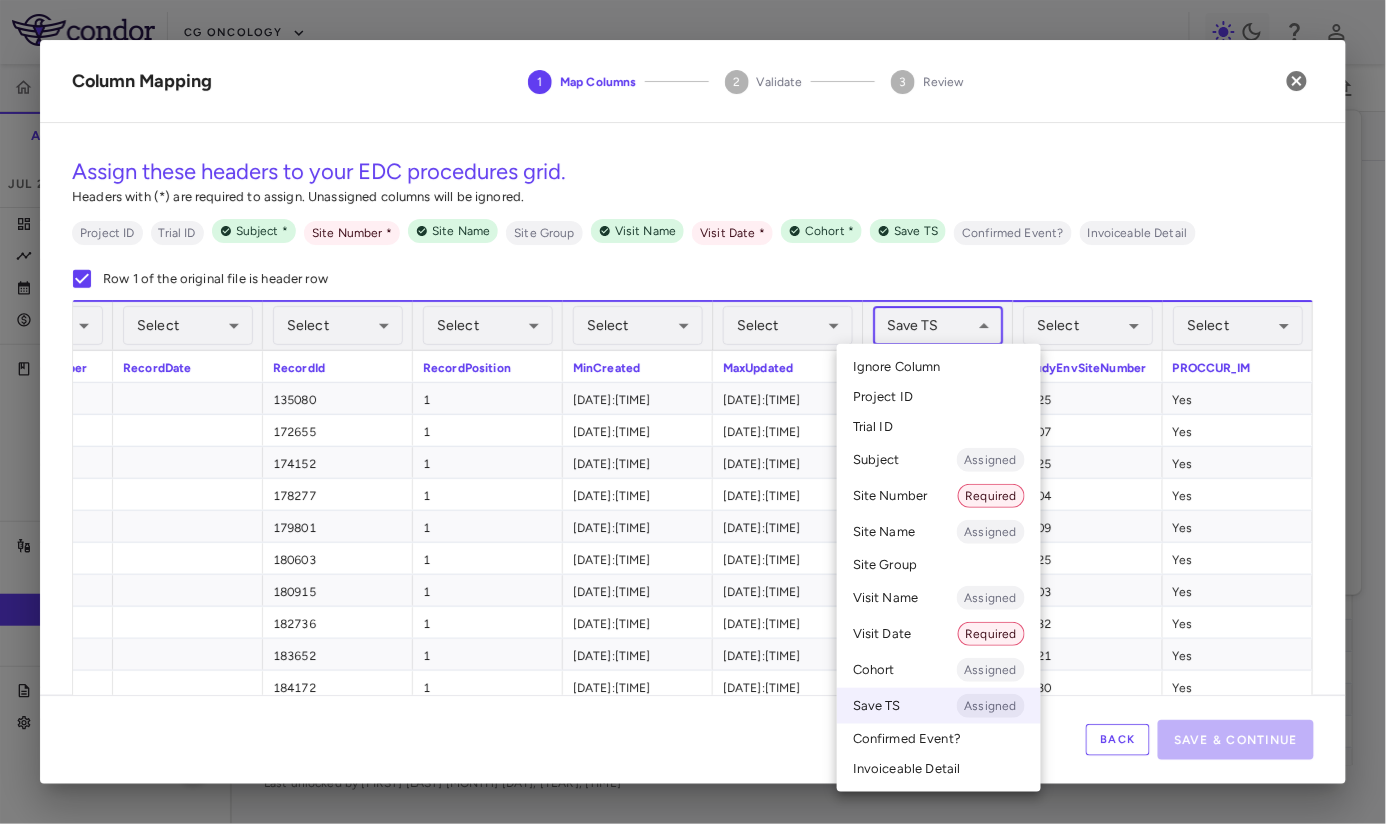 click on "Ignore Column" at bounding box center [939, 367] 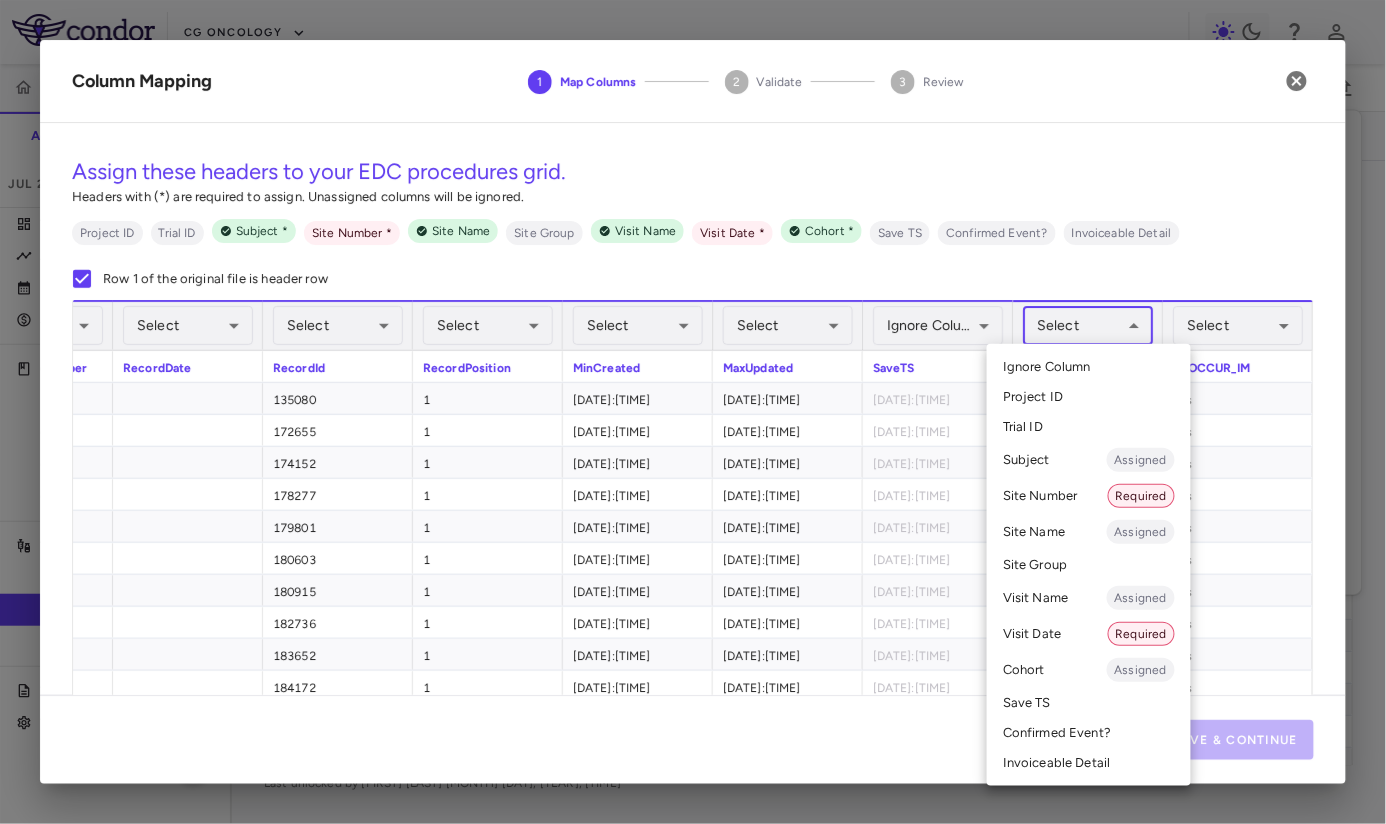 click on "Skip to sidebar Skip to main content CG Oncology CORE-008 Accruals Forecasting Jul 2025 (Open) Trial dashboard Analytics Financial close Journal entry Clinical expenses Summary CRO Catalyst Clinical Research CRO JSS Other clinical contracts Trial activity Patient activity Site & lab cost matrix Map procedures Trial files Trial settings CORE-008 High-Risk NMIBC Jul 2025 (Open) Preparer Sites Labs Manage Visits and Procedures Add Site 0 Drag here to set row groups Drag here to set column labels
Site #
0" at bounding box center (693, 412) 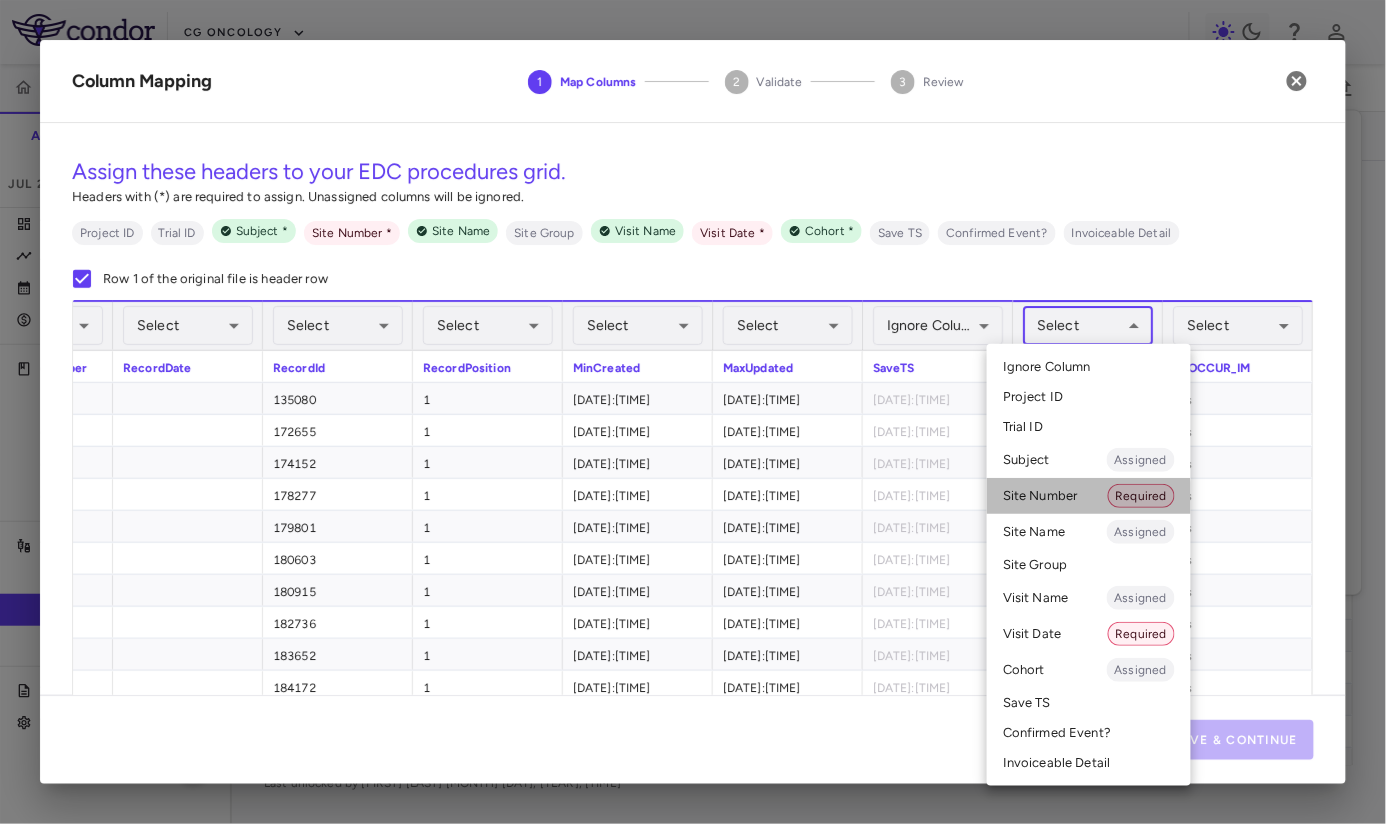 click on "Site Number Required" at bounding box center (1089, 496) 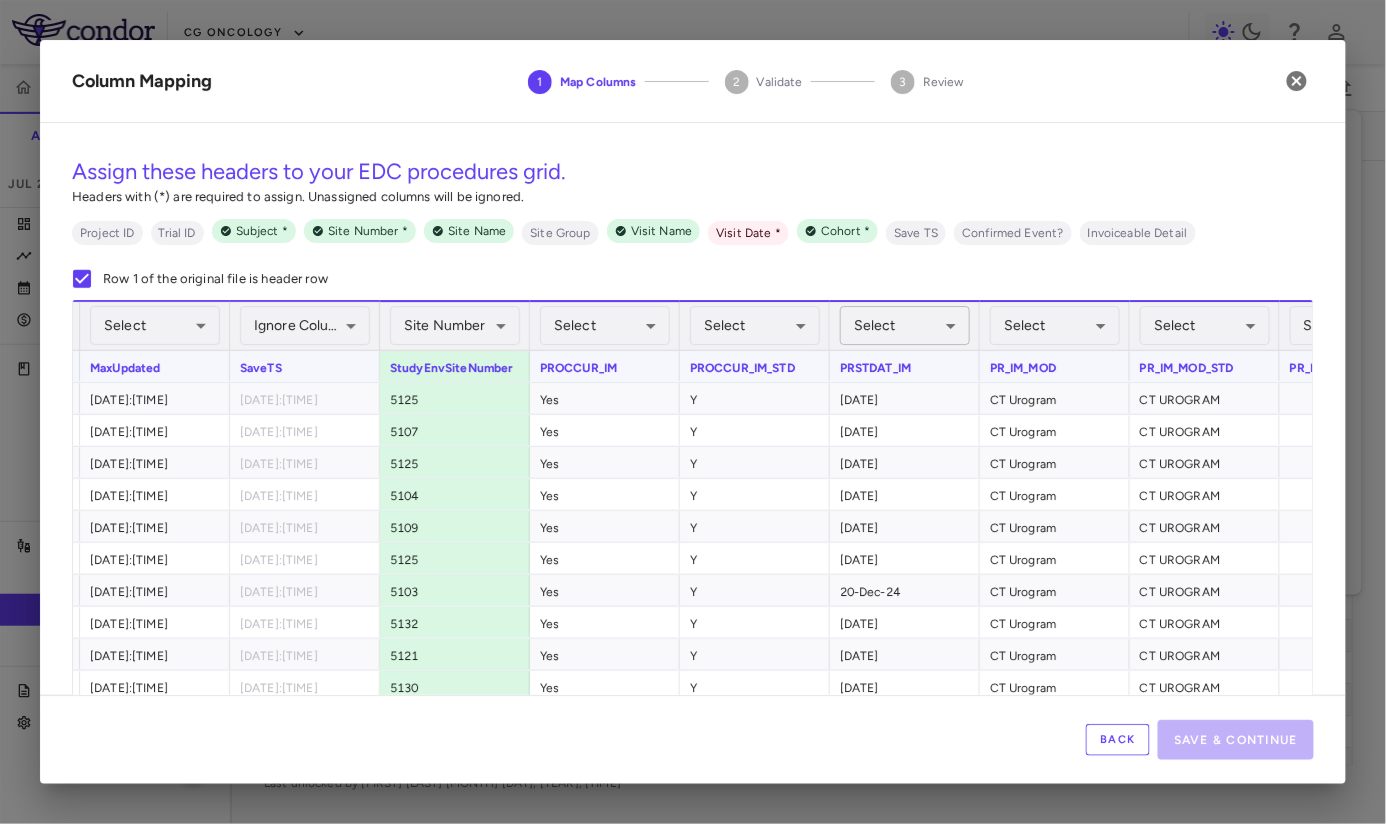 click on "Skip to sidebar Skip to main content CG Oncology CORE-008 Accruals Forecasting Jul 2025 (Open) Trial dashboard Analytics Financial close Journal entry Clinical expenses Summary CRO Catalyst Clinical Research CRO JSS Other clinical contracts Trial activity Patient activity Site & lab cost matrix Map procedures Trial files Trial settings CORE-008 High-Risk NMIBC Jul 2025 (Open) Preparer Sites Labs Manage Visits and Procedures Add Site 0 Drag here to set row groups Drag here to set column labels
Site #
0" at bounding box center [693, 412] 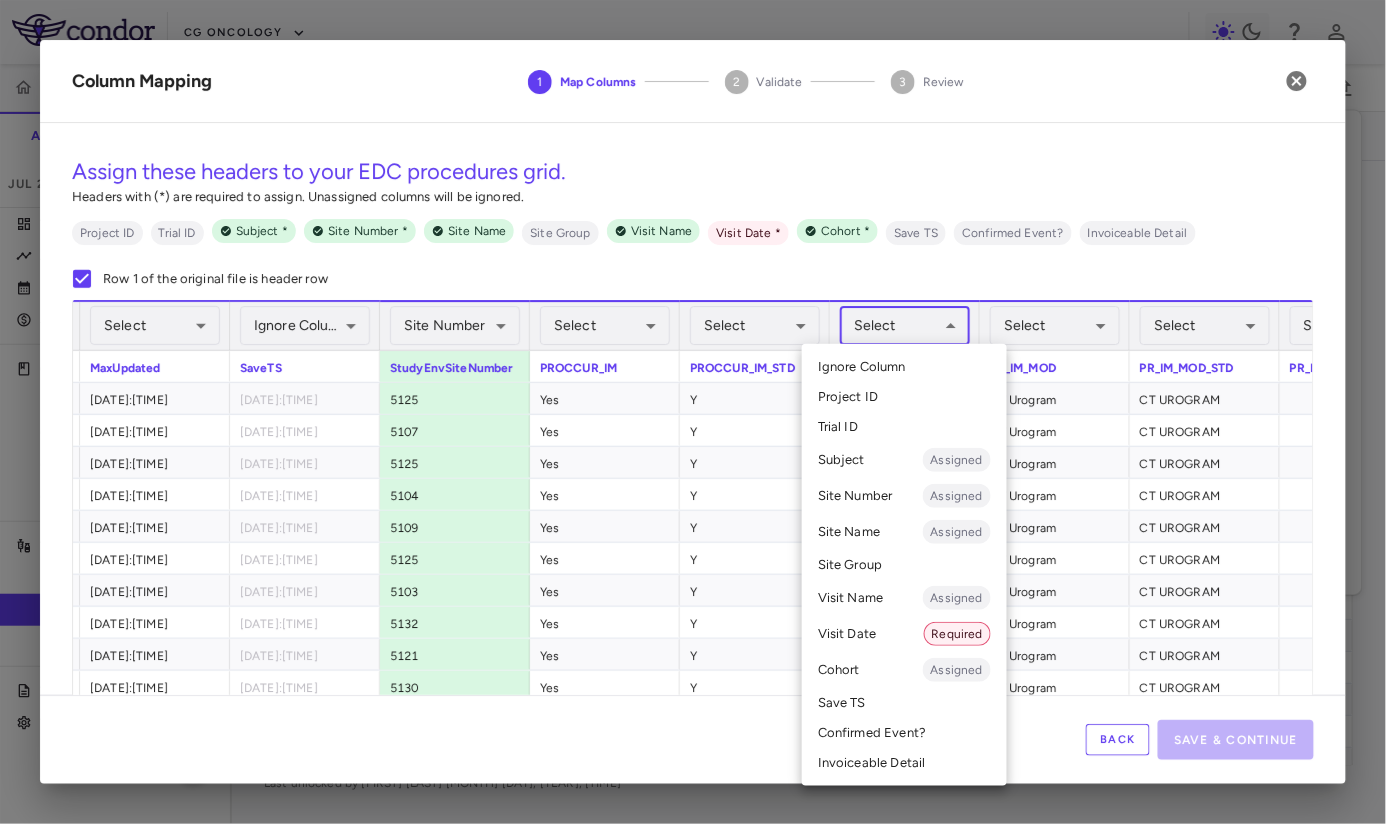 click on "Visit Date Required" at bounding box center [904, 634] 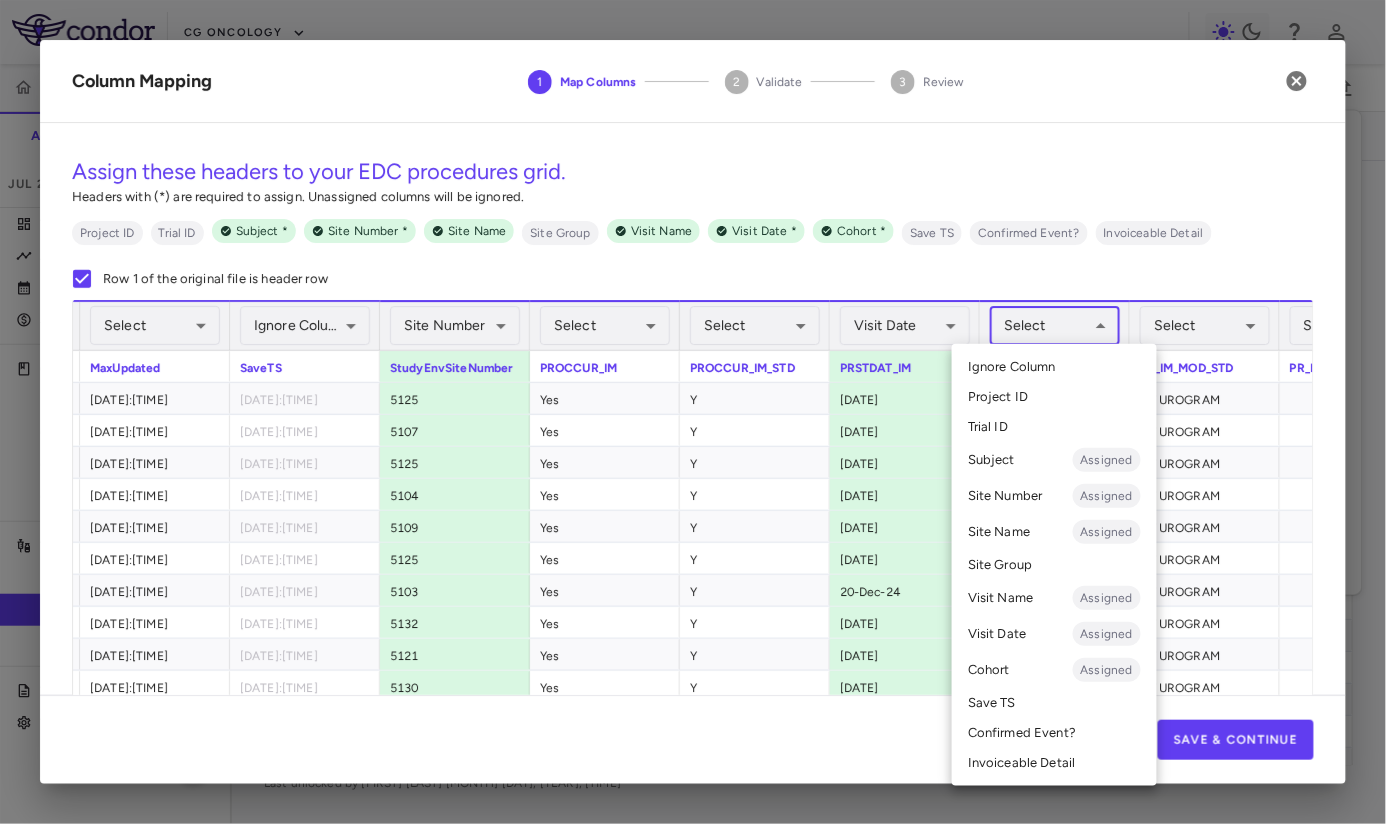 click on "Skip to sidebar Skip to main content CG Oncology CORE-008 Accruals Forecasting Jul 2025 (Open) Trial dashboard Analytics Financial close Journal entry Clinical expenses Summary CRO Catalyst Clinical Research CRO JSS Other clinical contracts Trial activity Patient activity Site & lab cost matrix Map procedures Trial files Trial settings CORE-008 High-Risk NMIBC Jul 2025 (Open) Preparer Sites Labs Manage Visits and Procedures Add Site 0 Drag here to set row groups Drag here to set column labels
Site #
0" at bounding box center [693, 412] 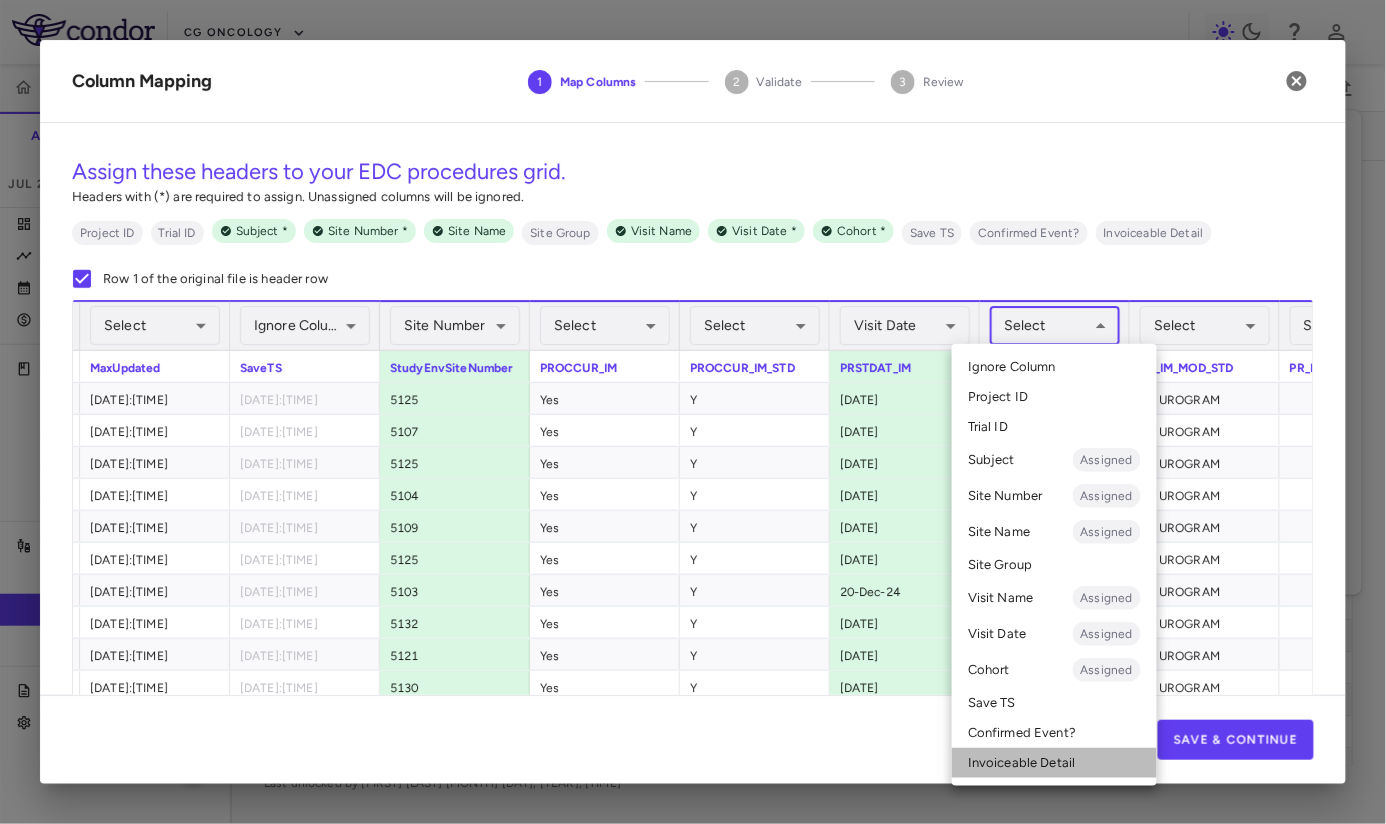 click on "Invoiceable Detail" at bounding box center [1054, 763] 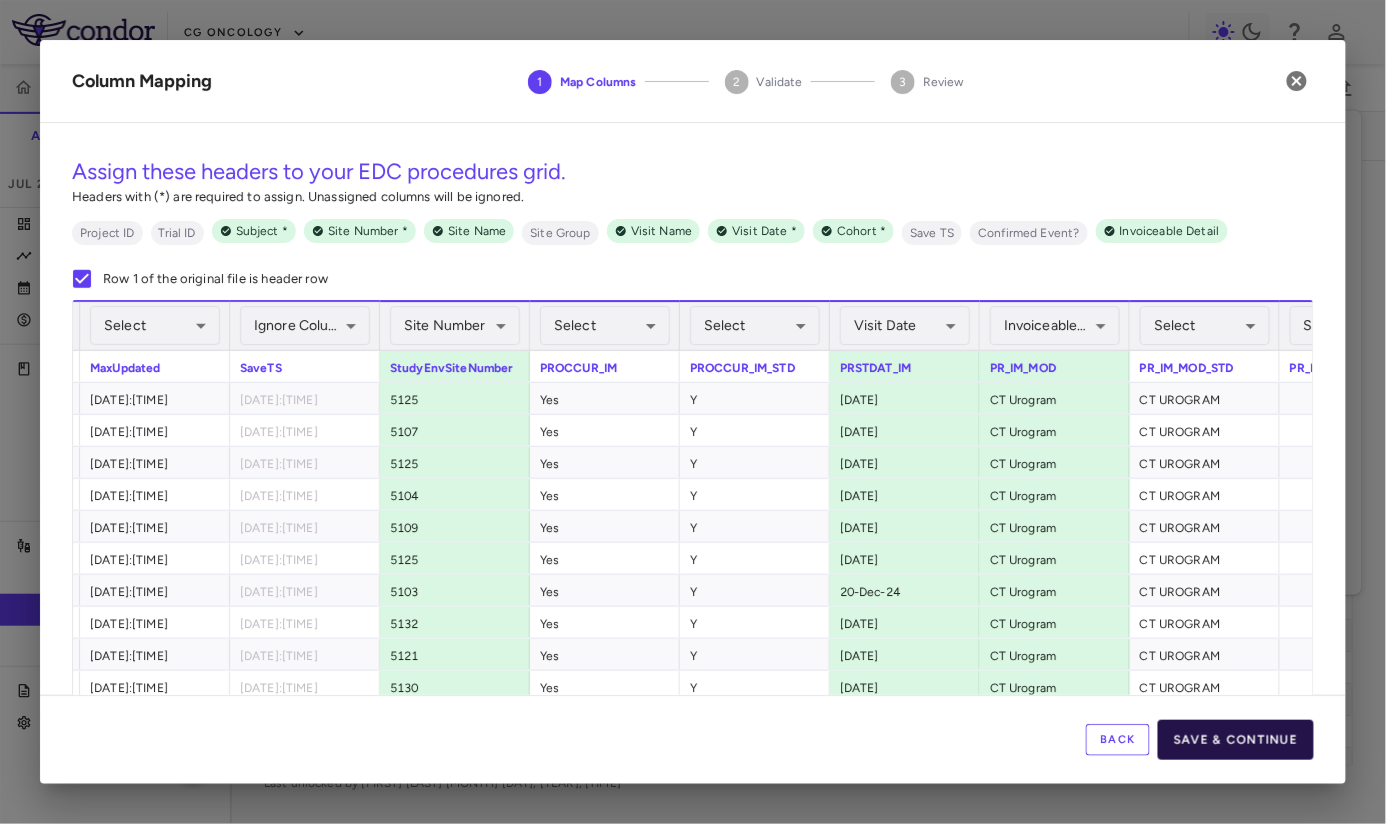 click on "Save & Continue" at bounding box center (1236, 740) 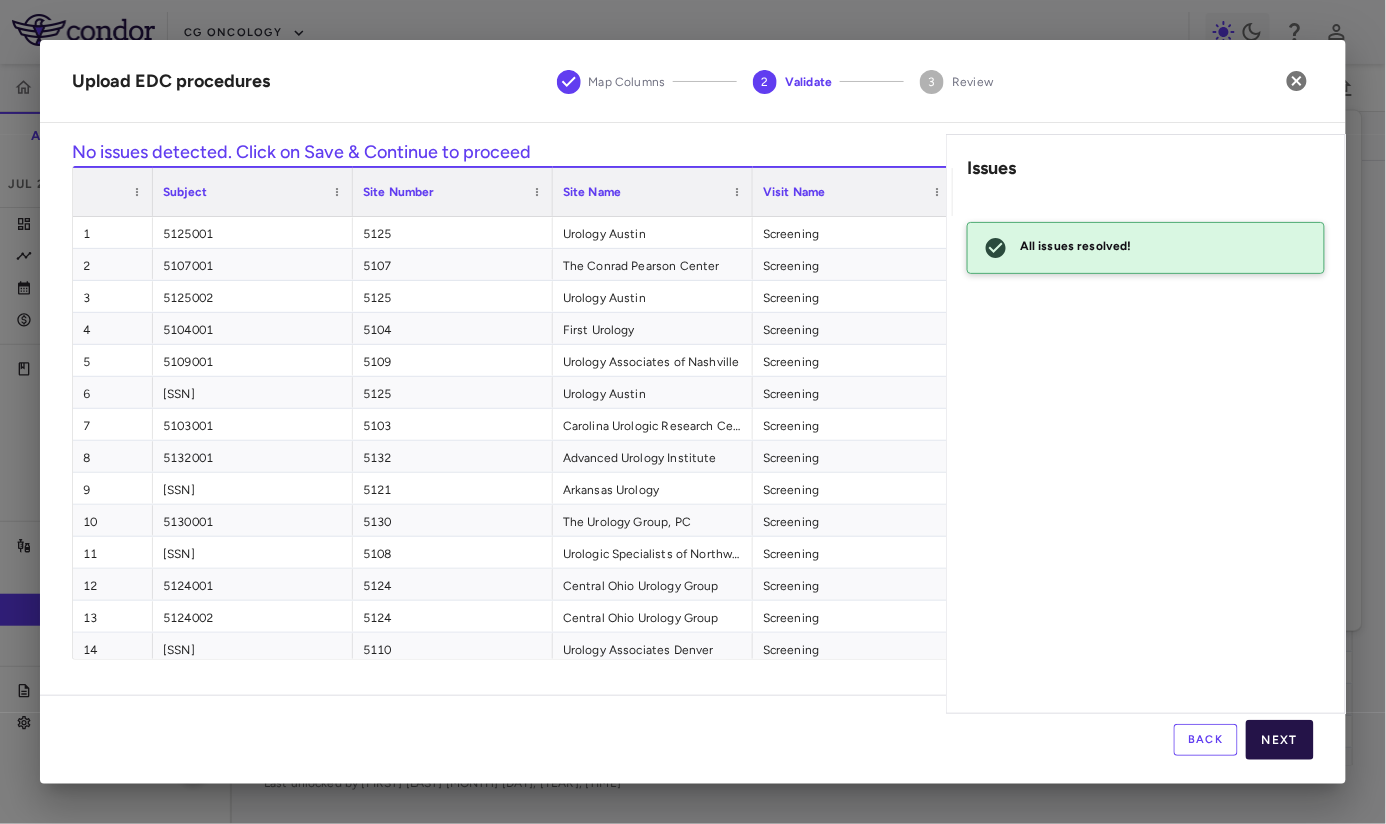 click on "Next" at bounding box center [1280, 740] 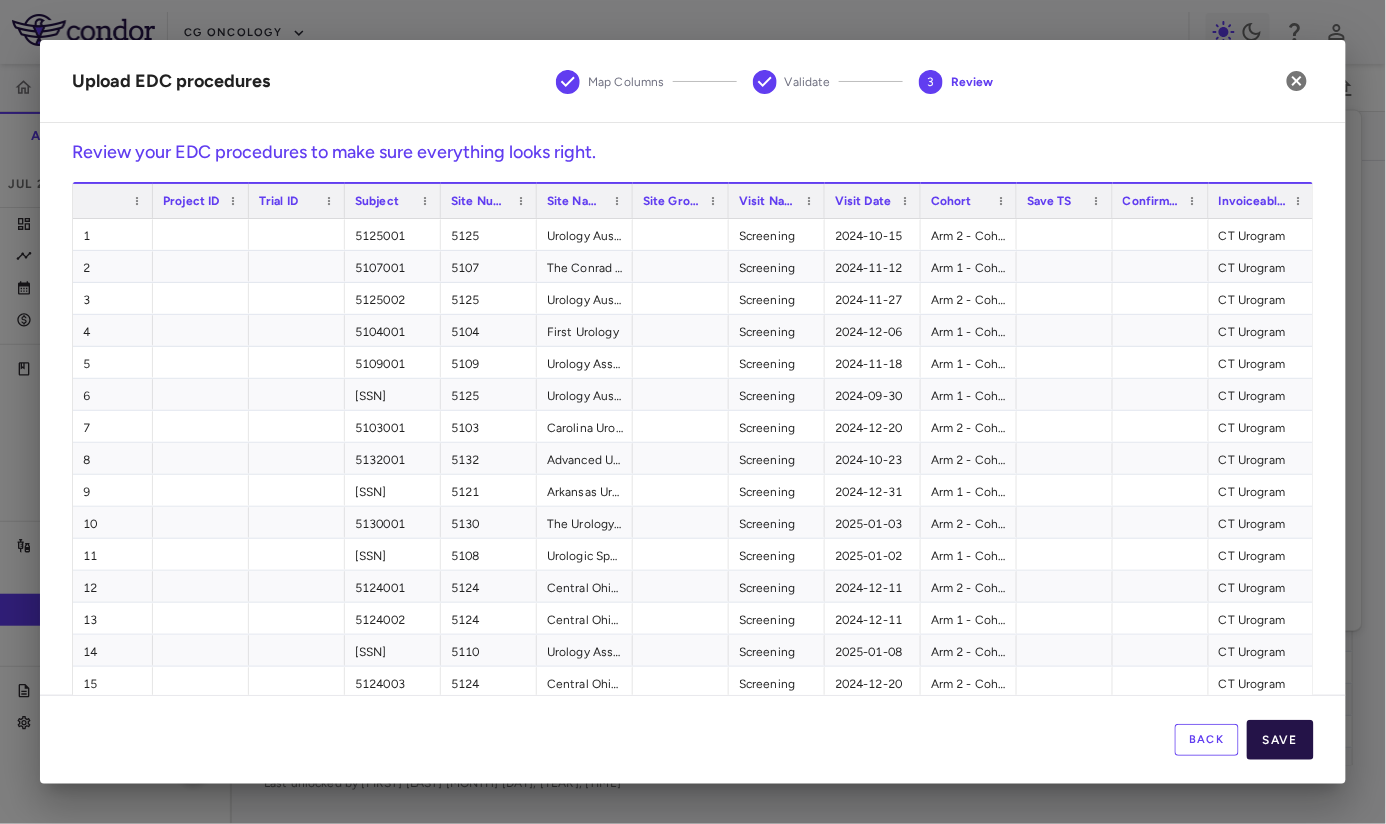 click on "Save" at bounding box center (1280, 740) 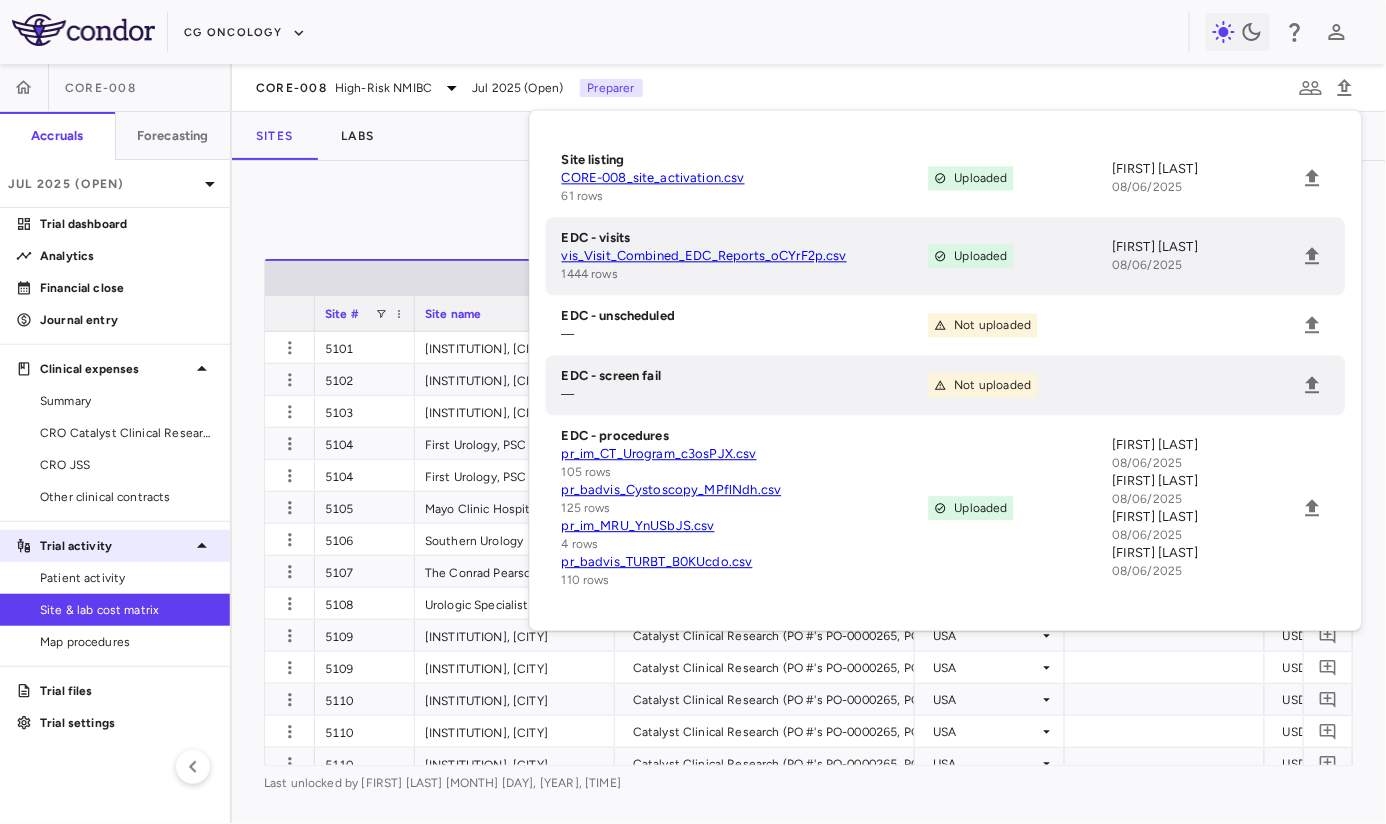 click on "Trial activity" at bounding box center [115, 546] 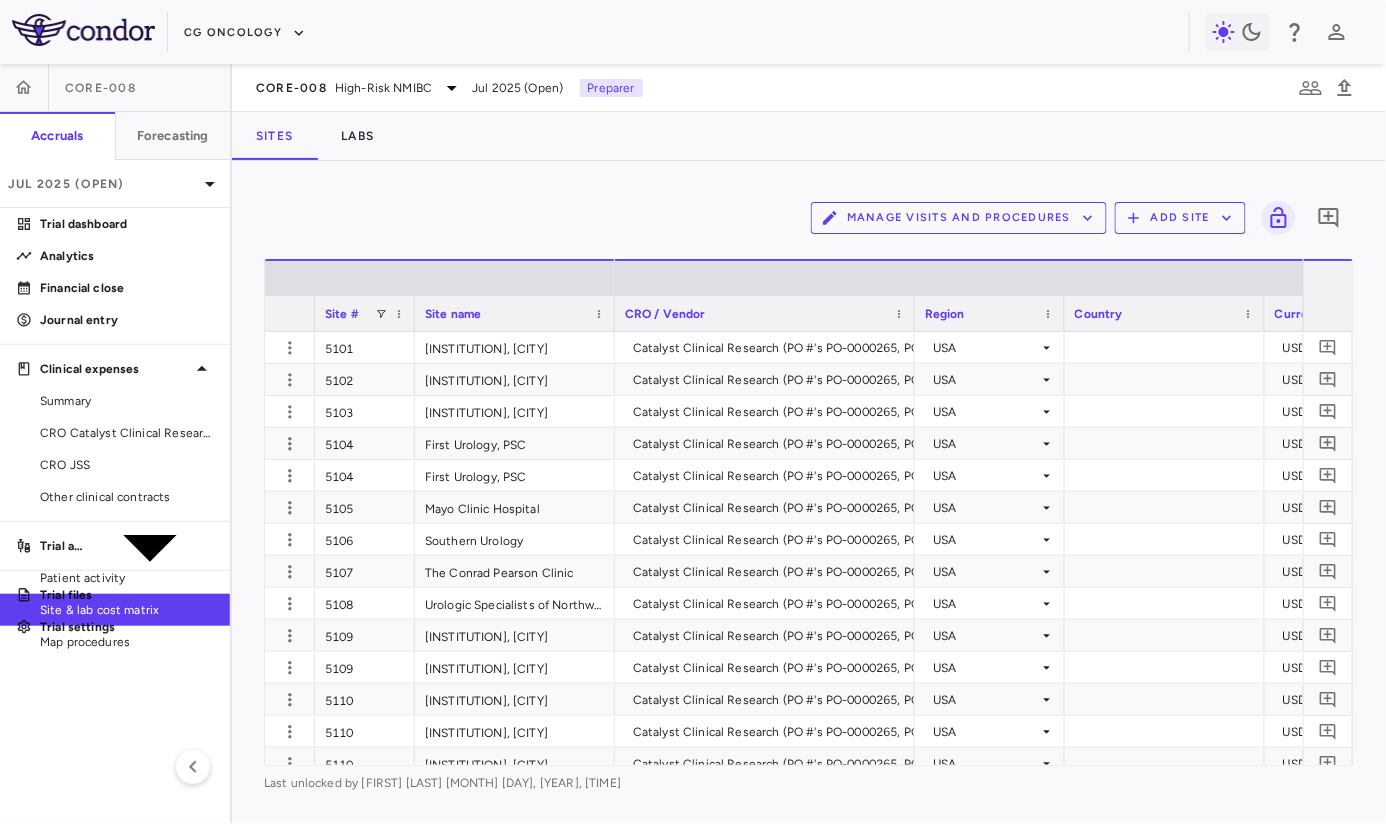 click on "CORE-008 Accruals Forecasting Jul 2025 (Open) Trial dashboard Analytics Financial close Journal entry Clinical expenses Summary CRO Catalyst Clinical Research CRO JSS Other clinical contracts Trial activity Patient activity Site & lab cost matrix Map procedures Trial files Trial settings" at bounding box center (116, 444) 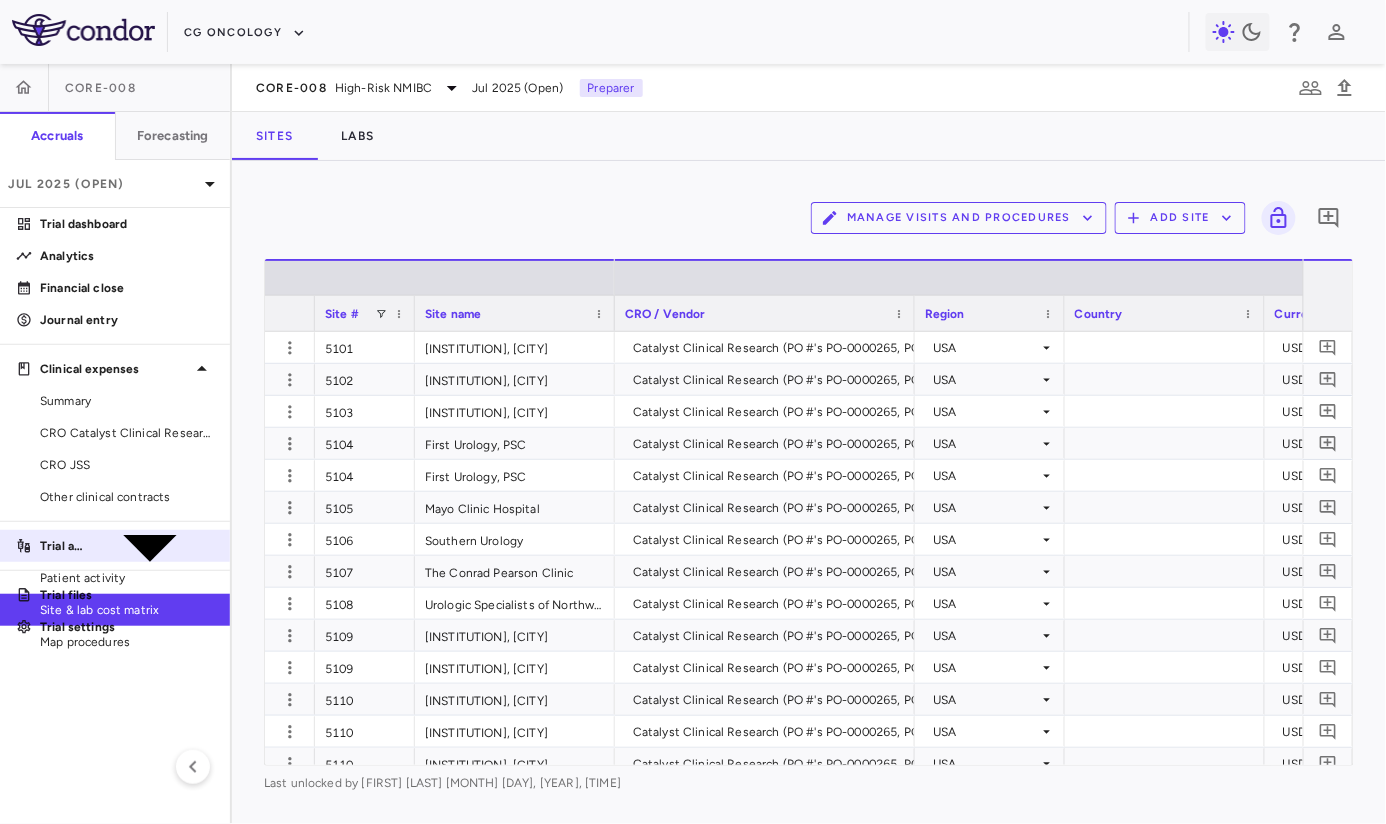 click on "Trial activity" at bounding box center [115, 546] 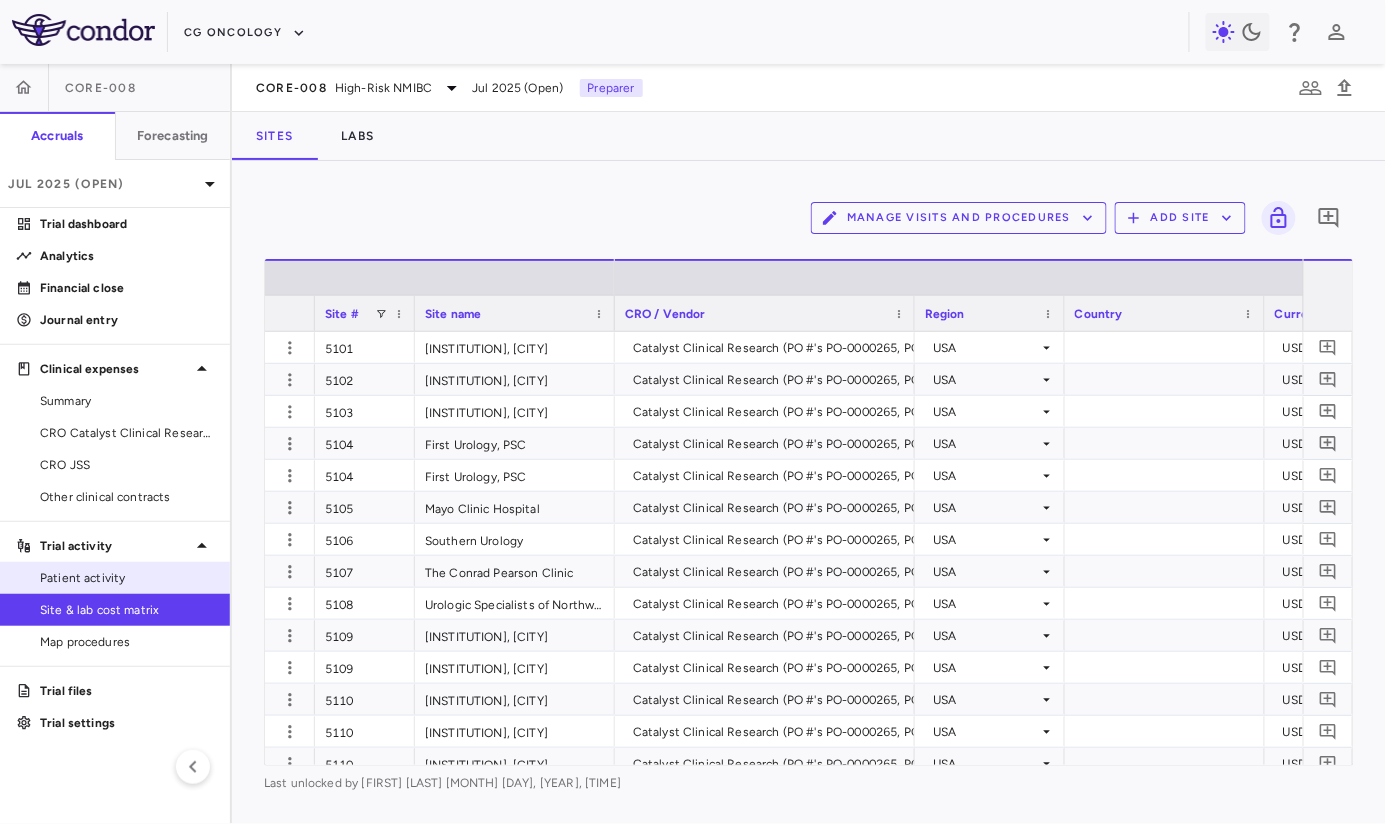 click on "Patient activity" at bounding box center (127, 578) 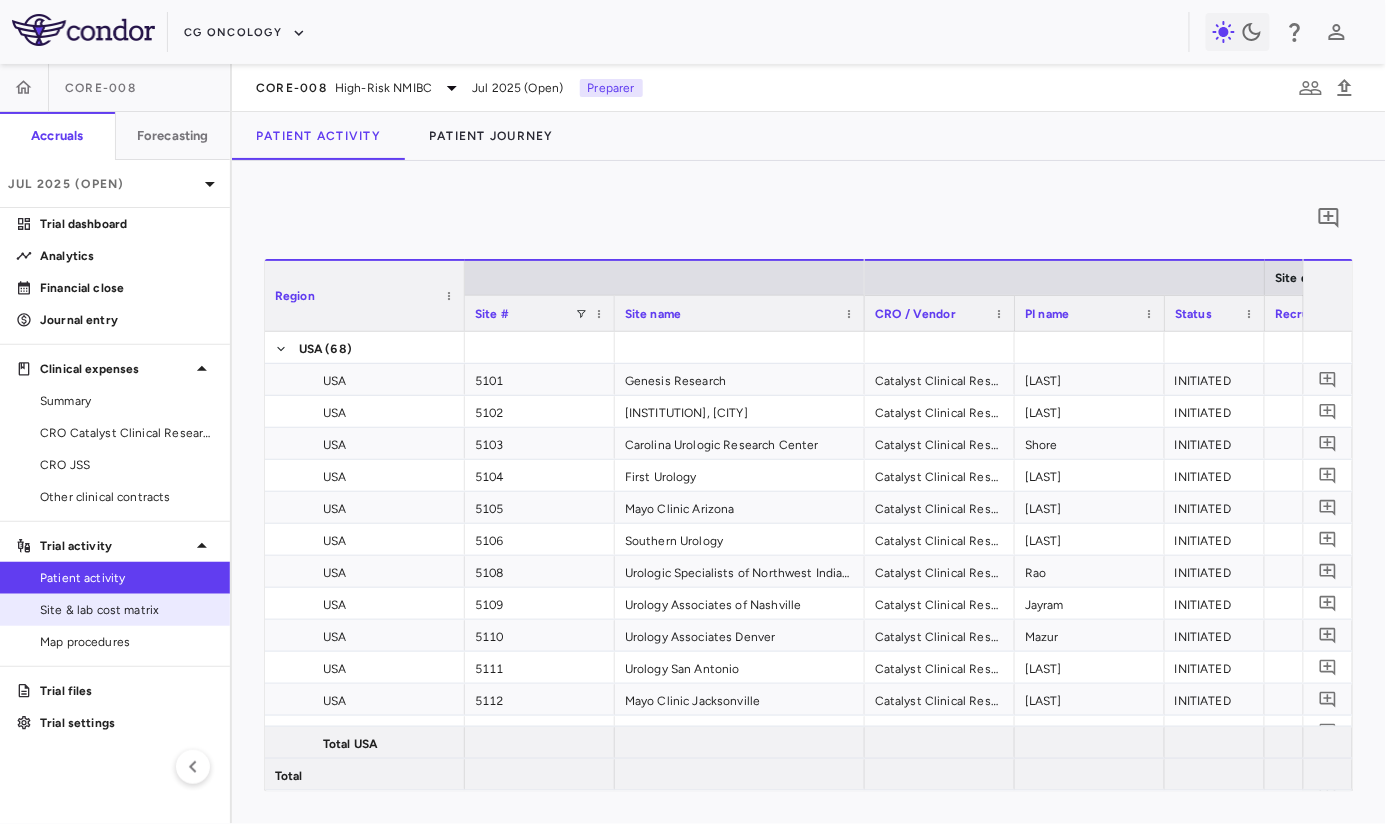 click on "Site & lab cost matrix" at bounding box center [127, 610] 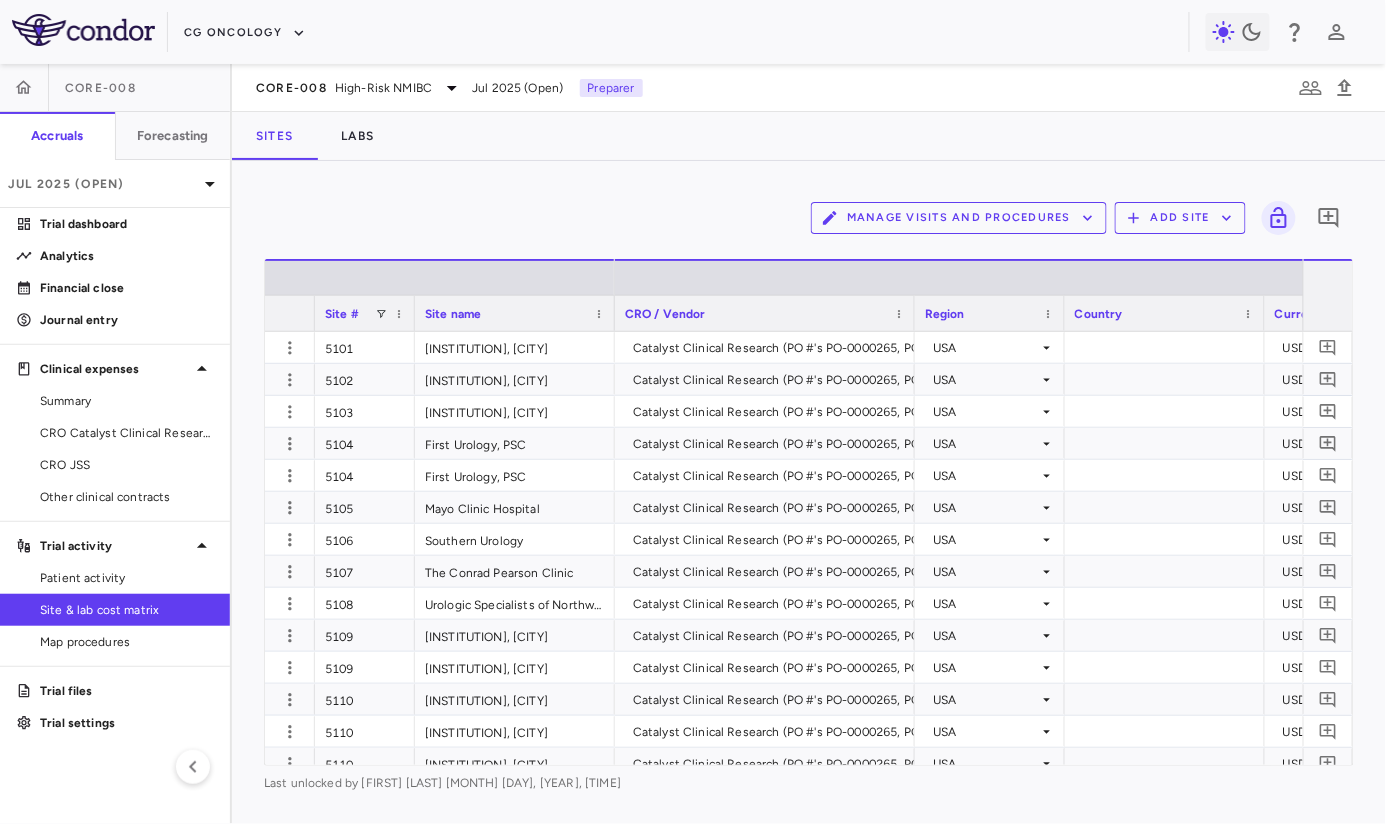 click on "Manage Visits and Procedures" at bounding box center [959, 218] 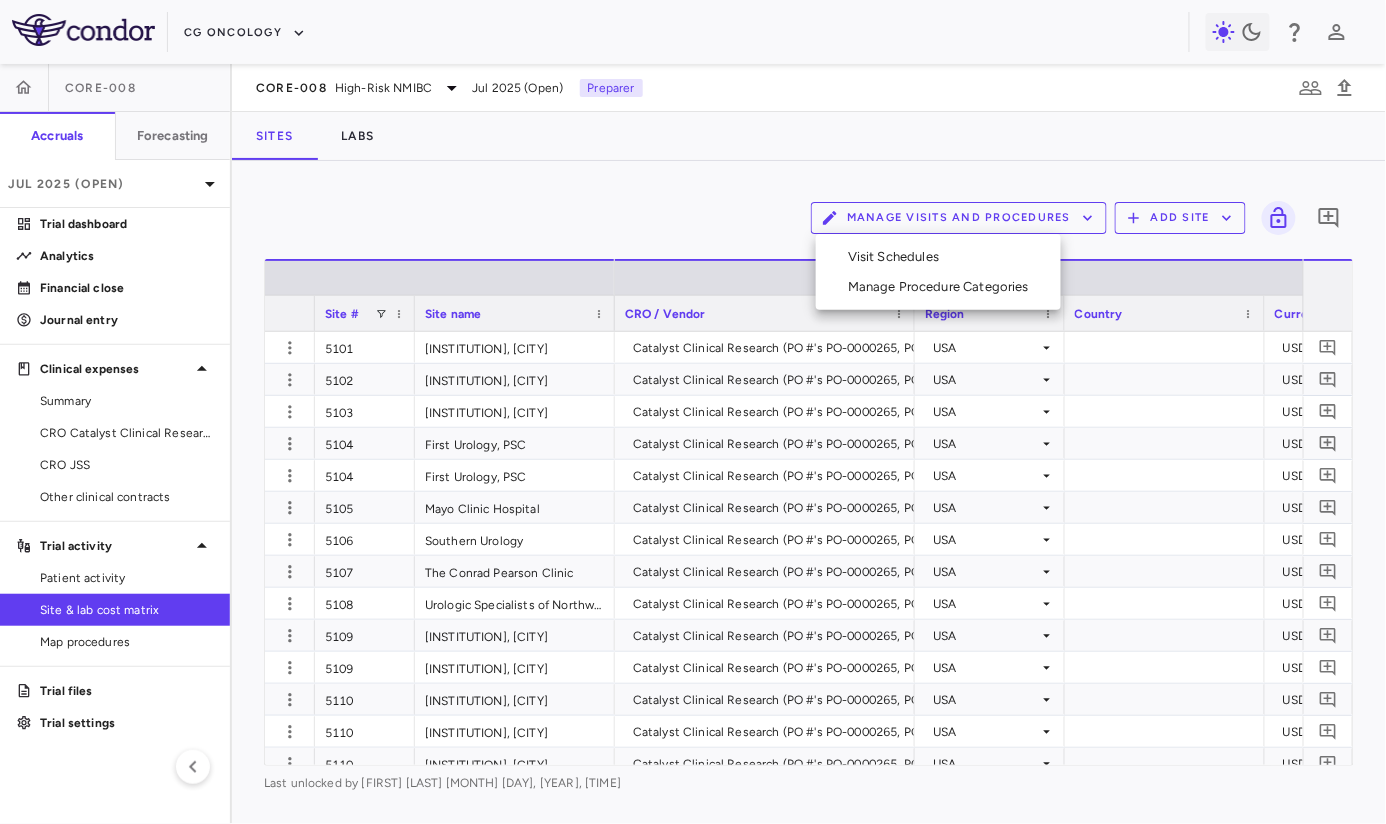 click on "Visit Schedules" at bounding box center (938, 257) 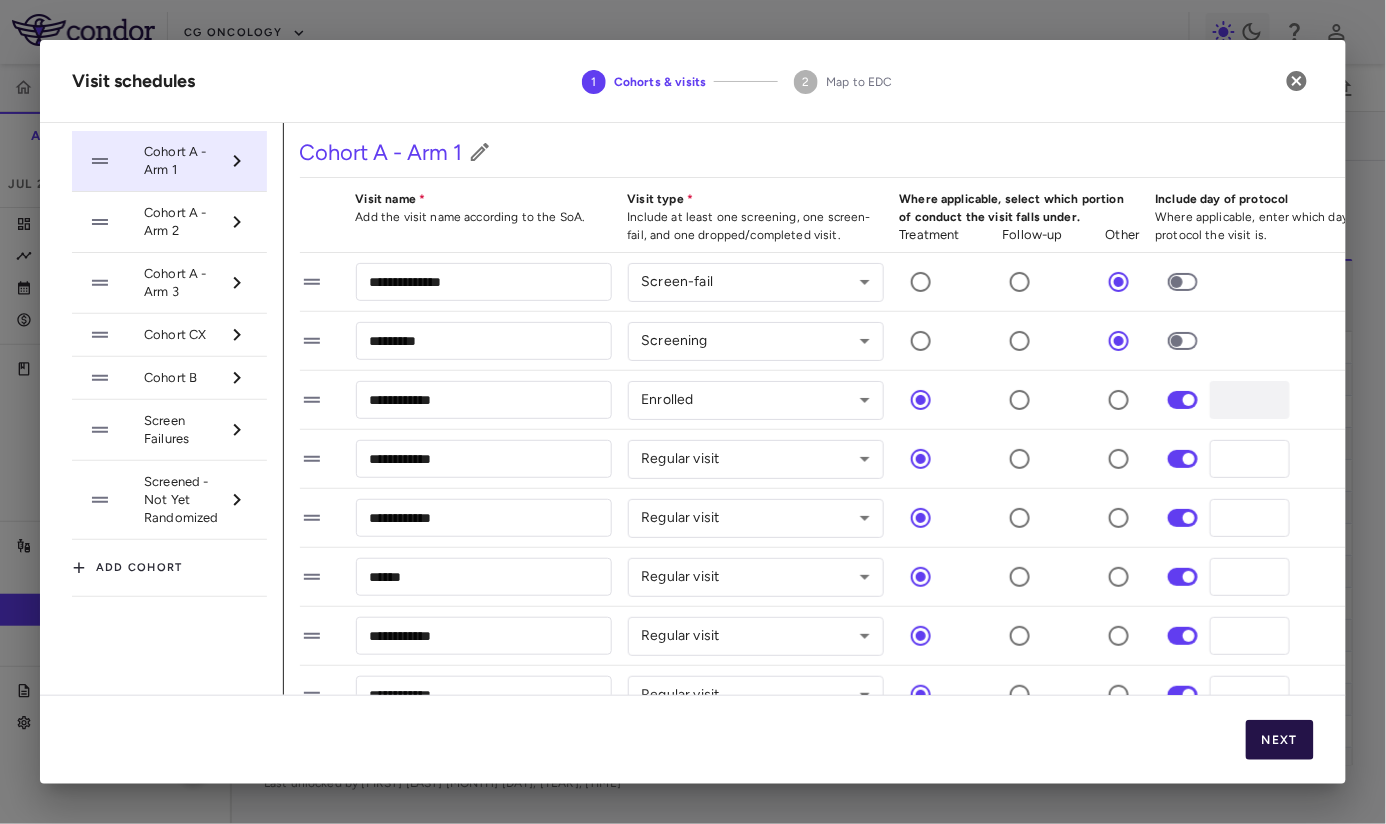 click on "Next" at bounding box center (1280, 740) 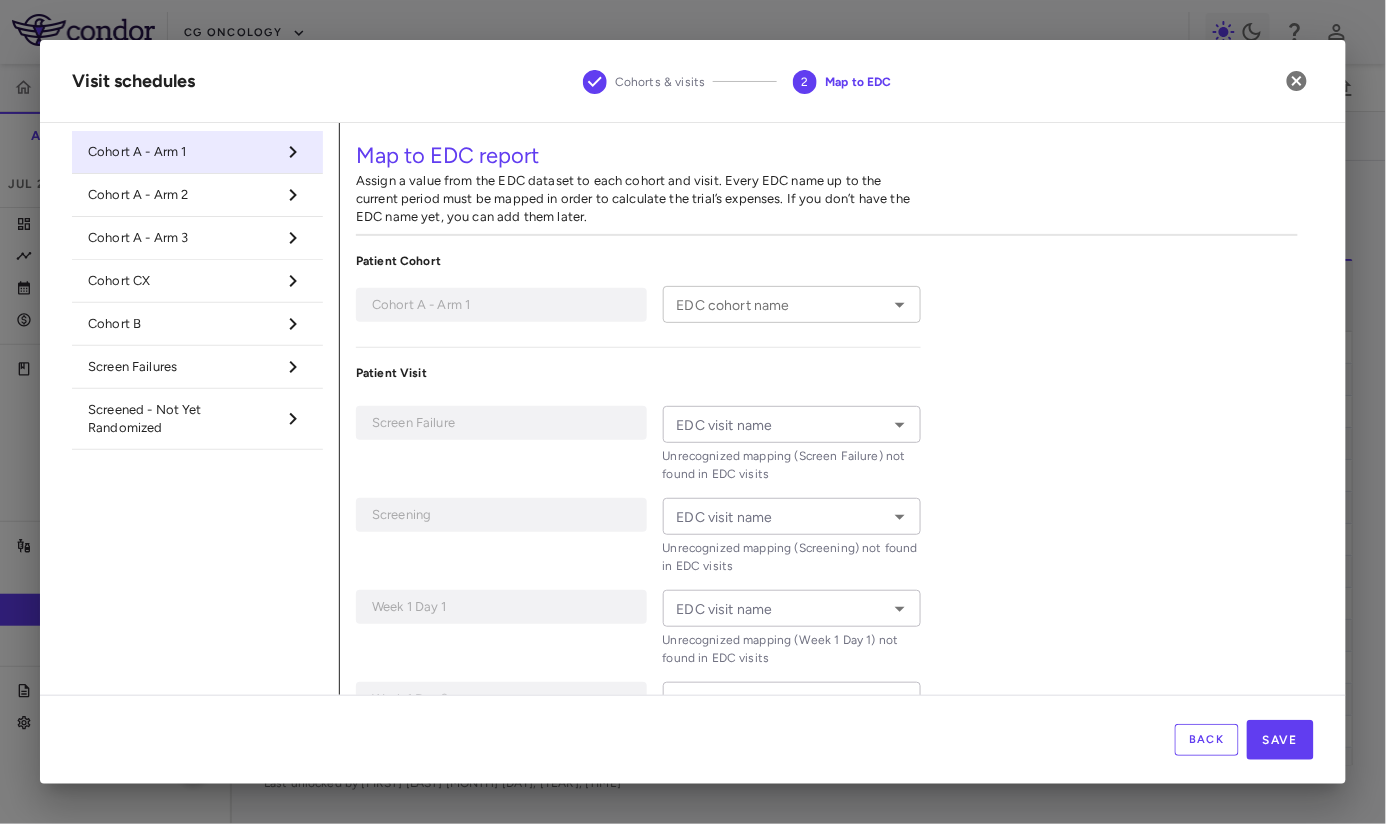 type on "**********" 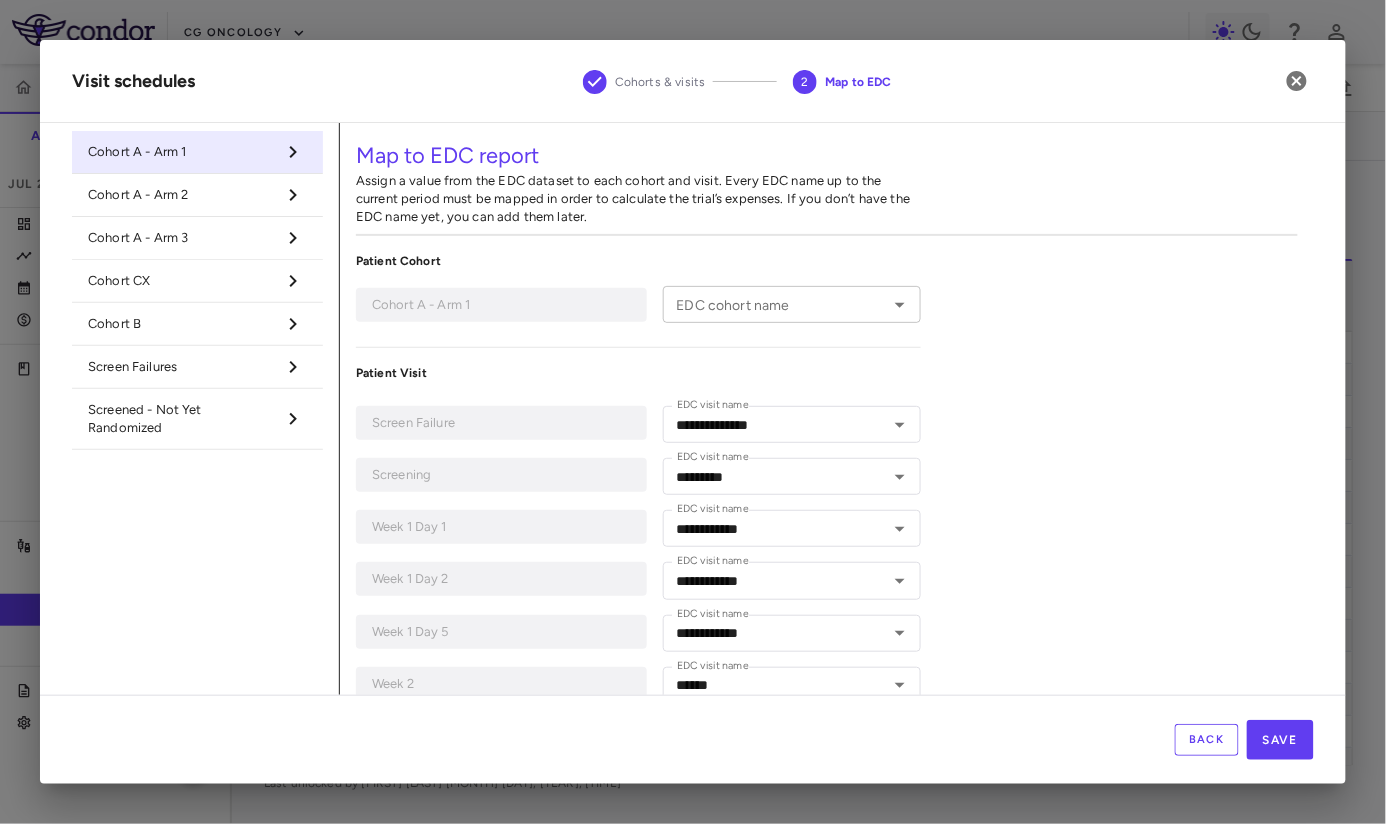 click on "EDC cohort name" at bounding box center [776, 304] 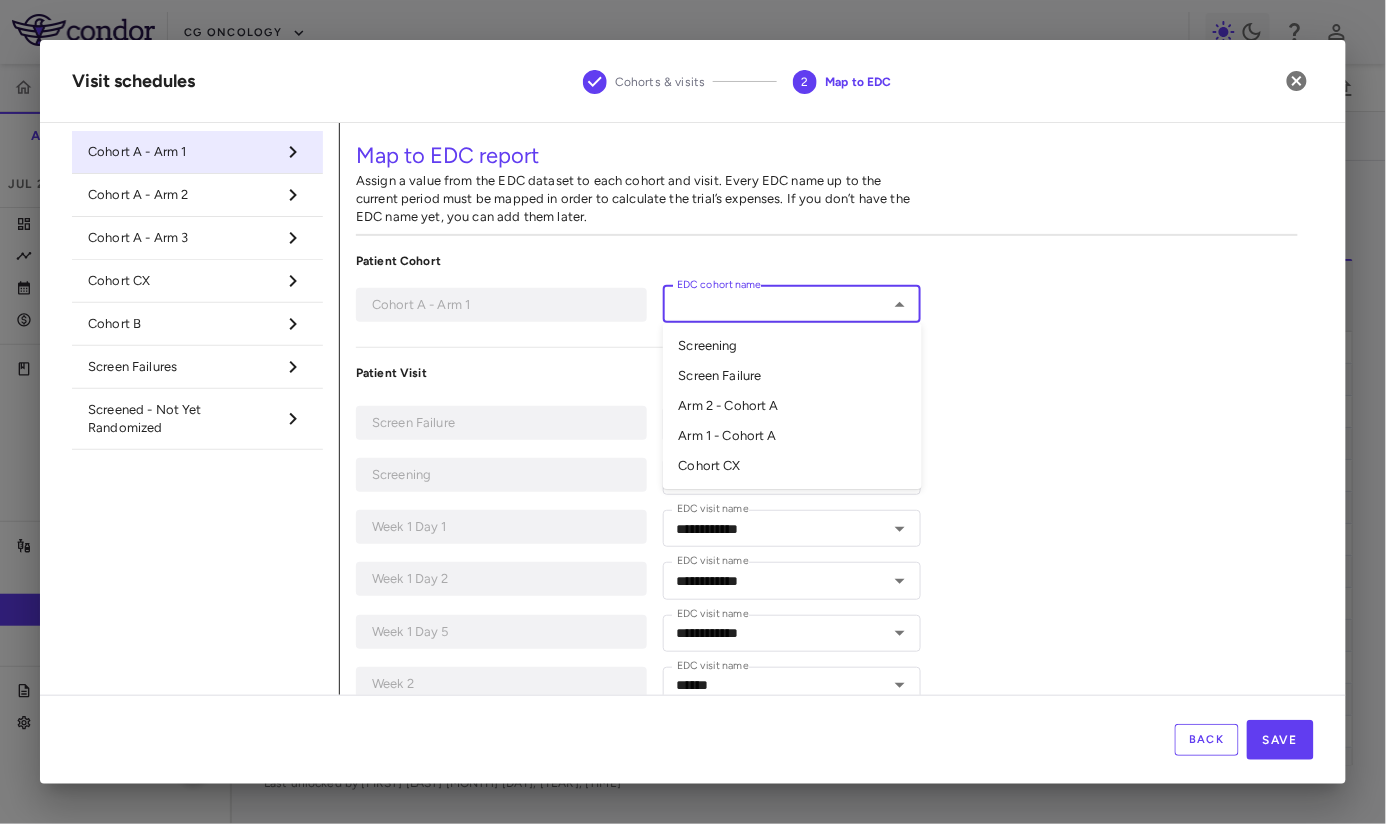 click on "Arm 1 - Cohort A" at bounding box center (792, 436) 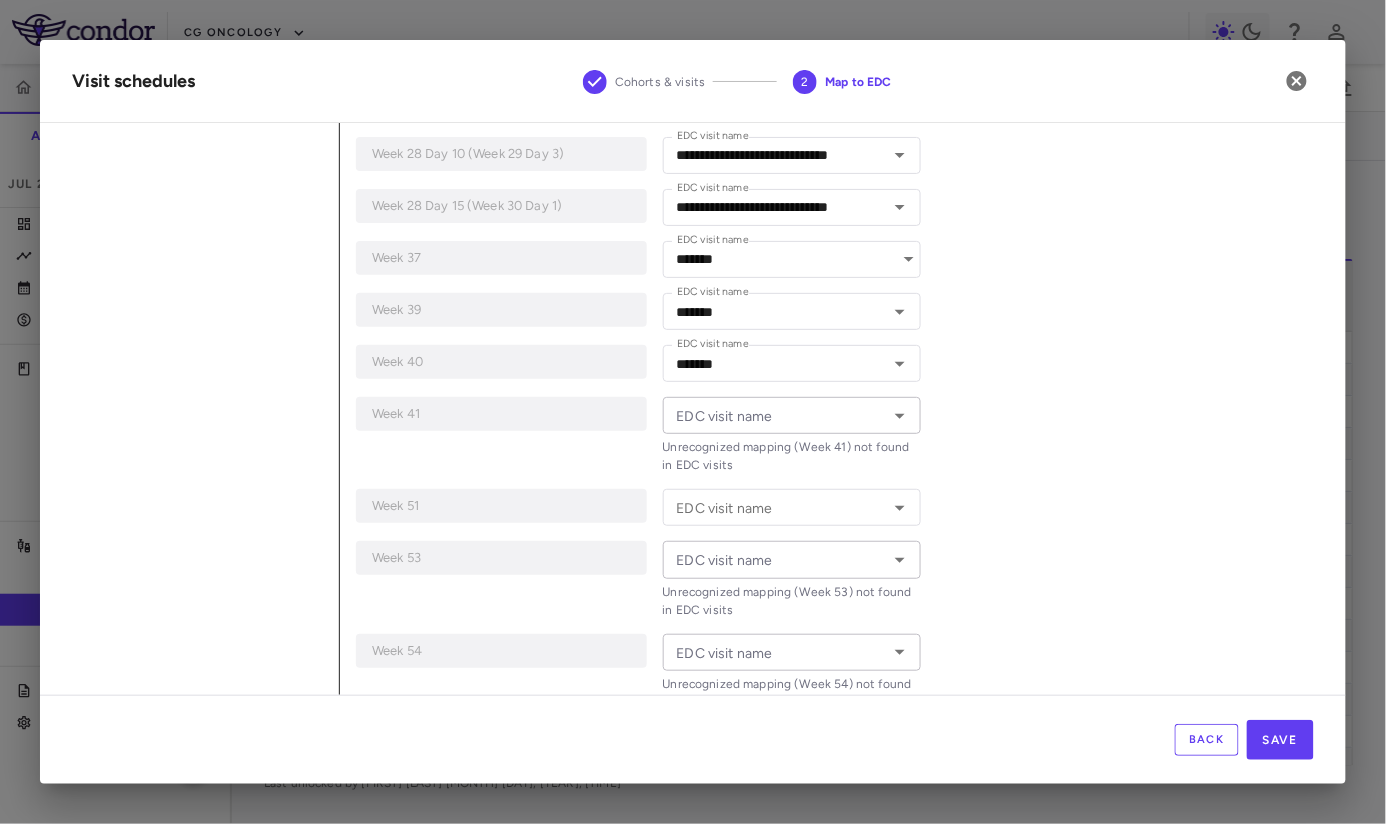 click on "EDC visit name" at bounding box center [776, 415] 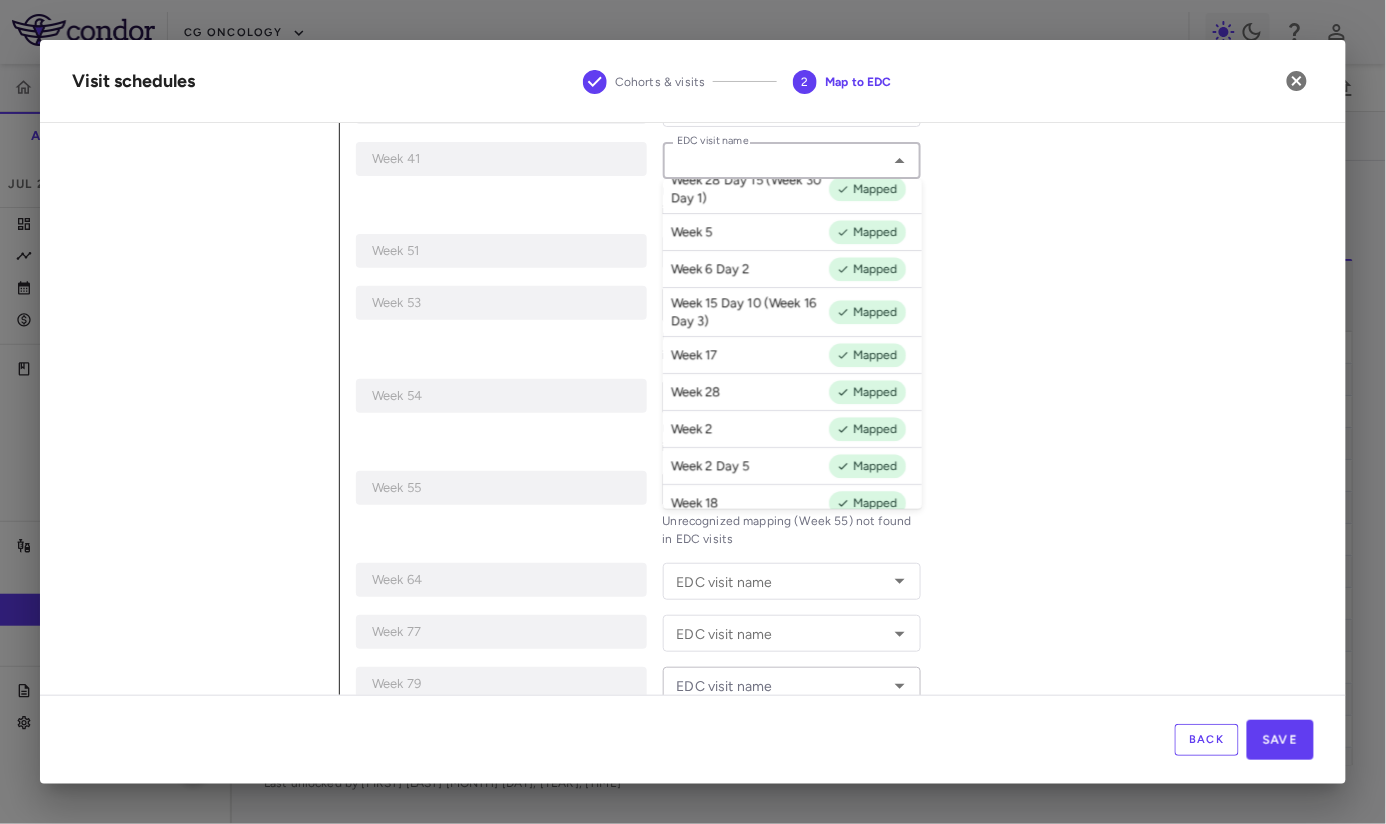 click on "**********" at bounding box center [827, -69] 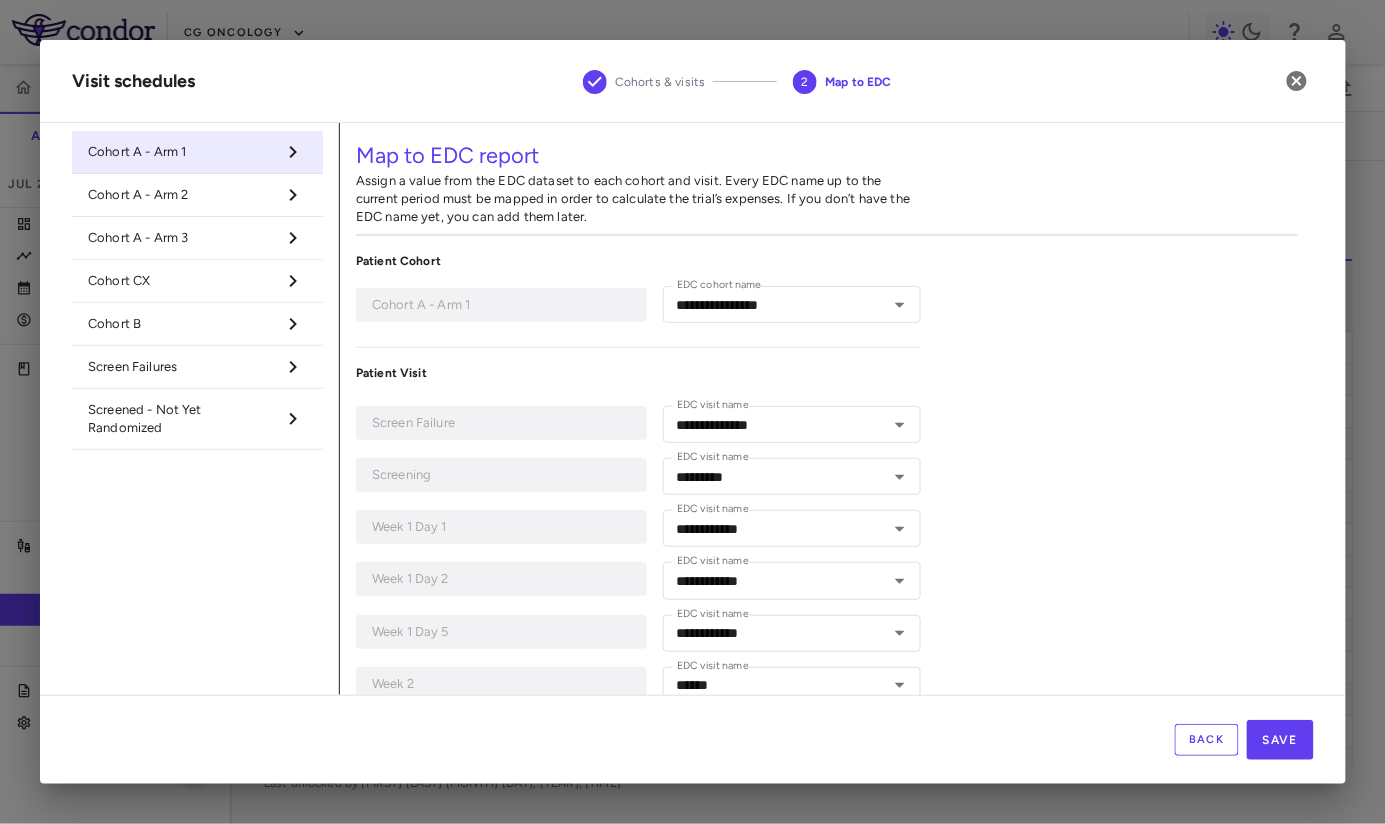 click on "Cohort A - Arm 2" at bounding box center [181, 195] 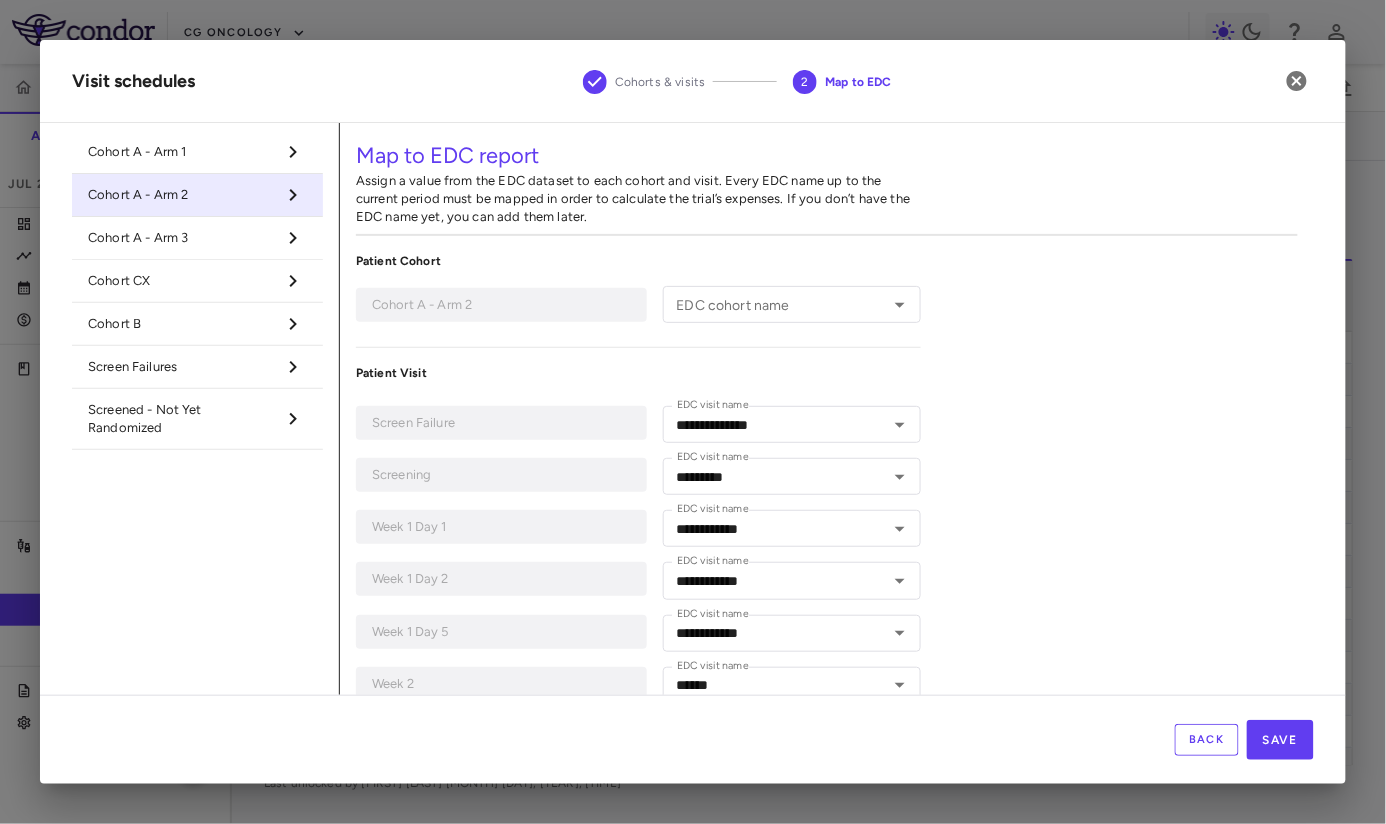 click on "EDC cohort name" at bounding box center (776, 304) 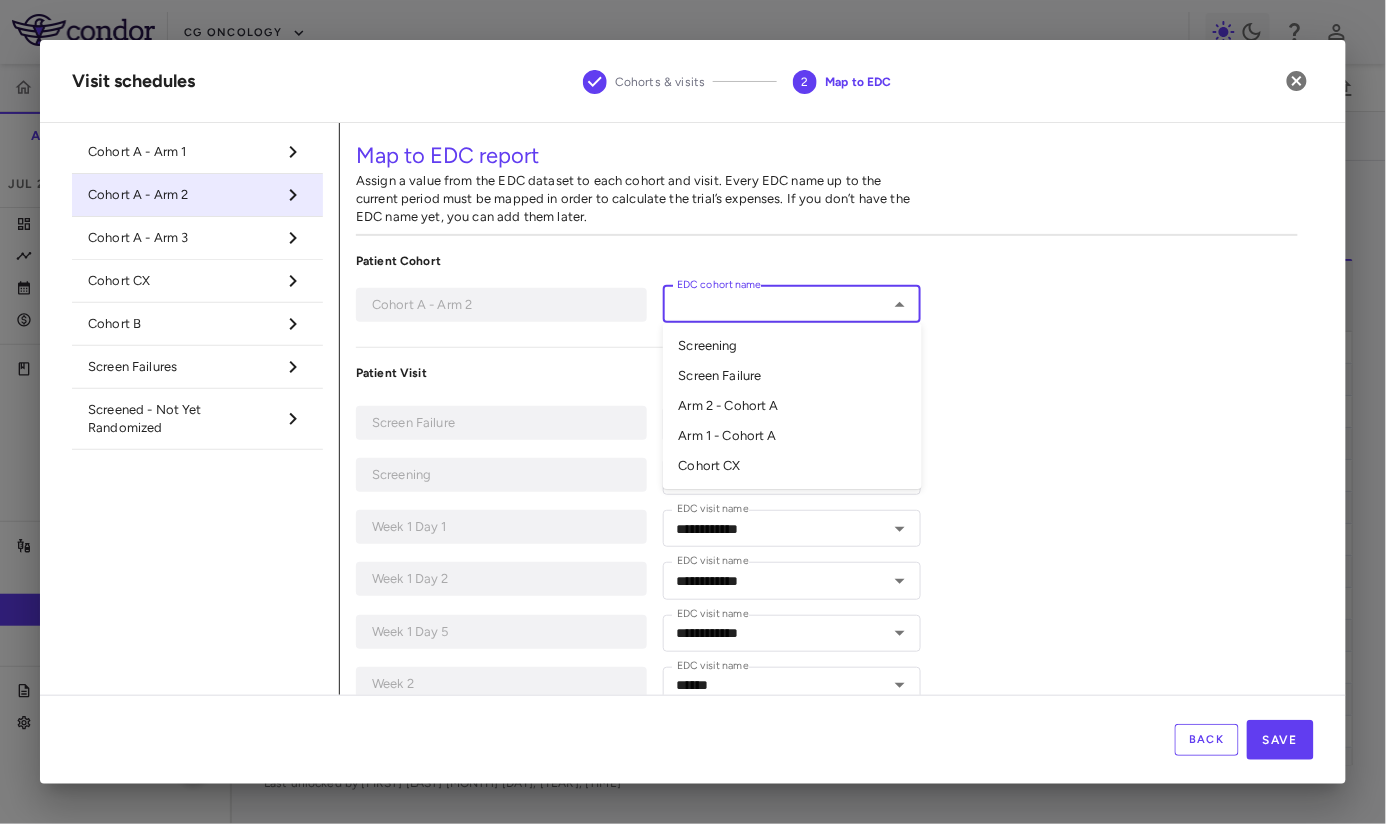 click on "Arm 2 - Cohort A" at bounding box center [792, 406] 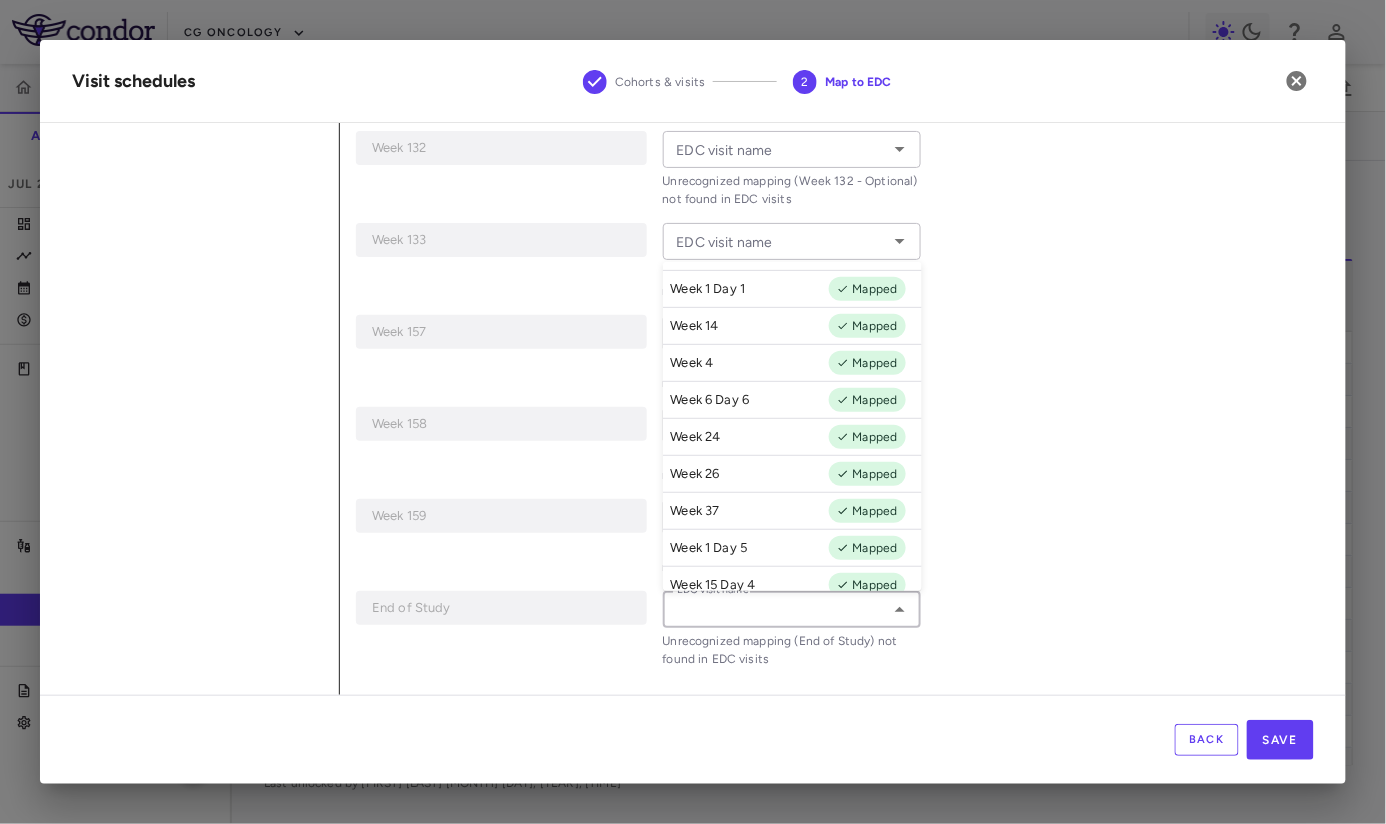 click on "EDC visit name" at bounding box center [776, 609] 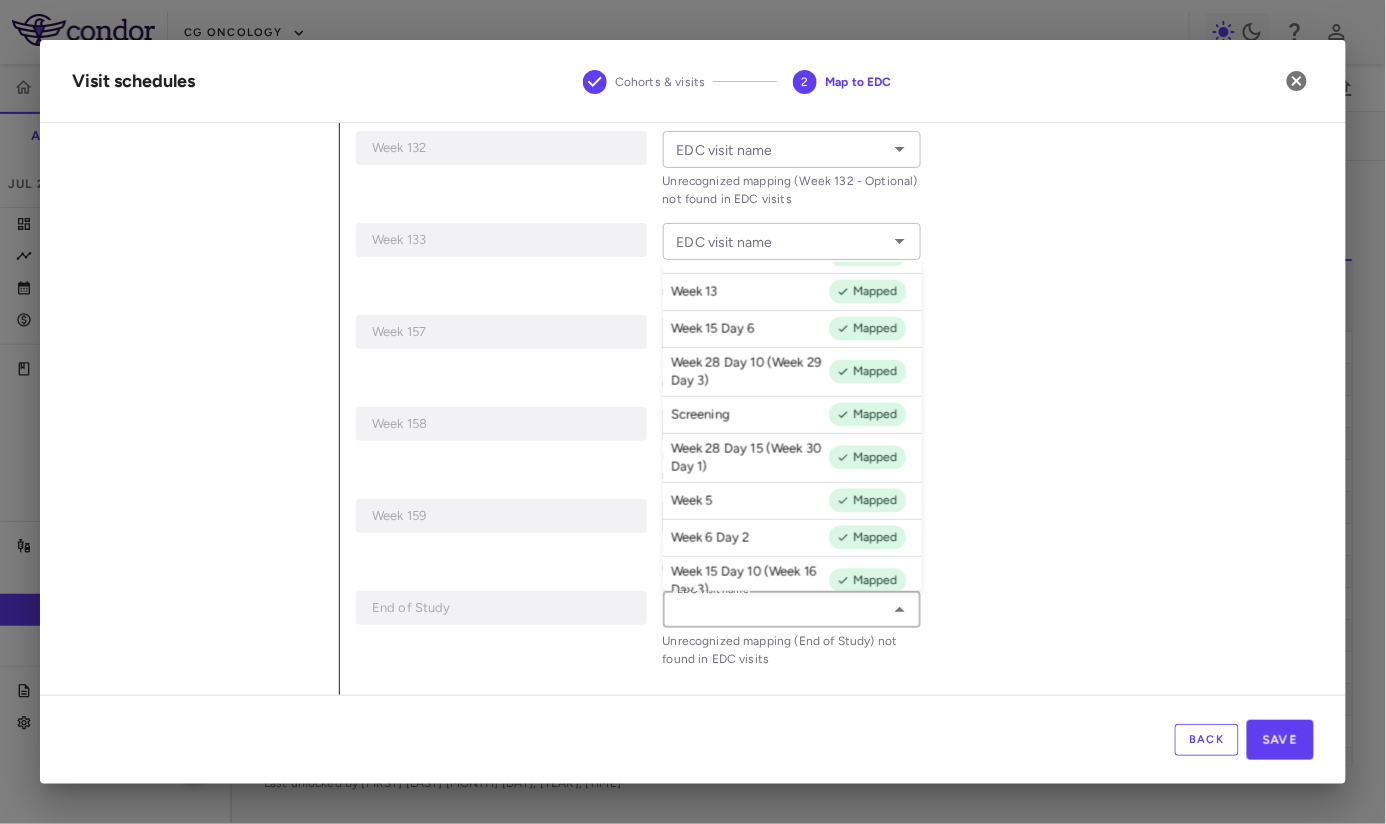 scroll, scrollTop: 1329, scrollLeft: 0, axis: vertical 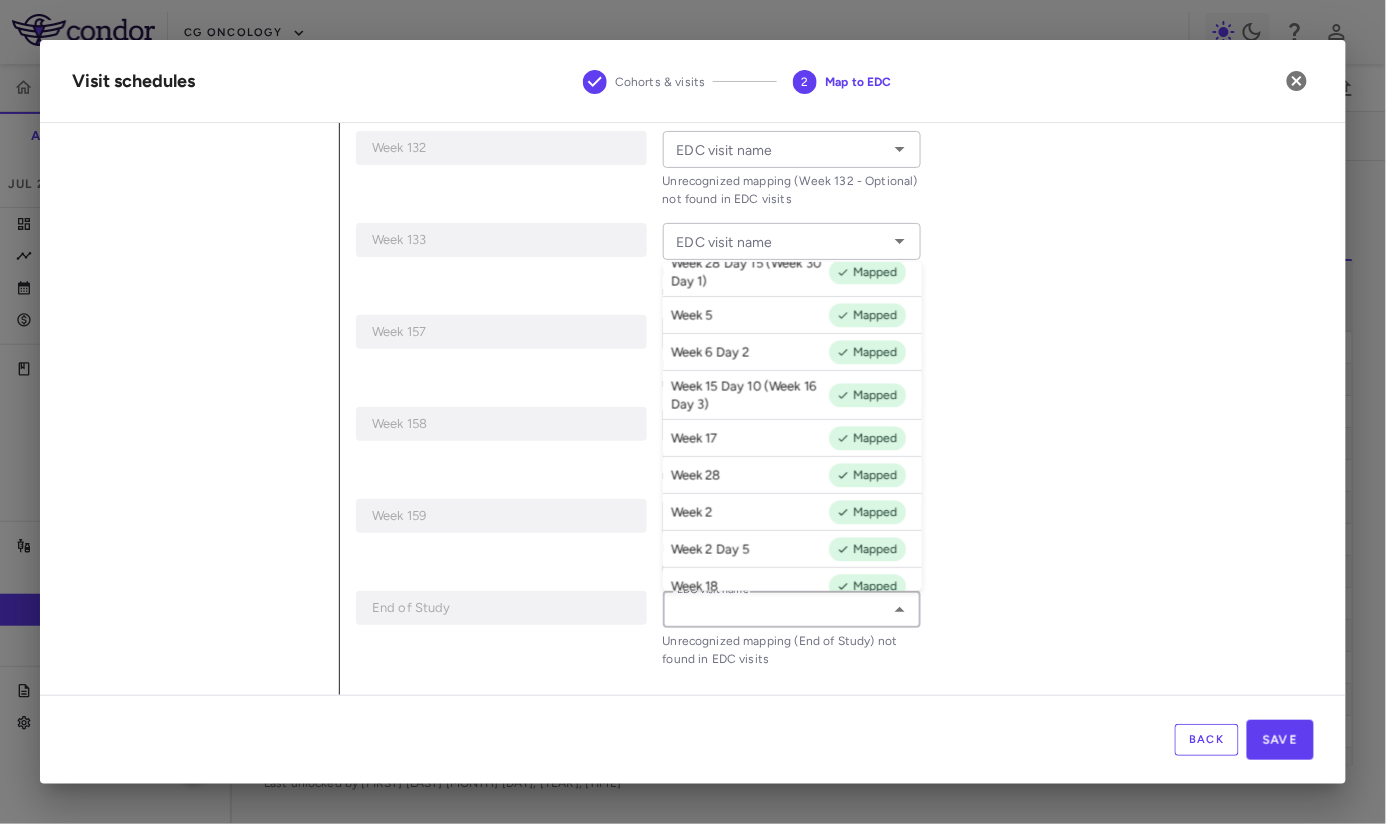 click on "**********" at bounding box center (827, -1511) 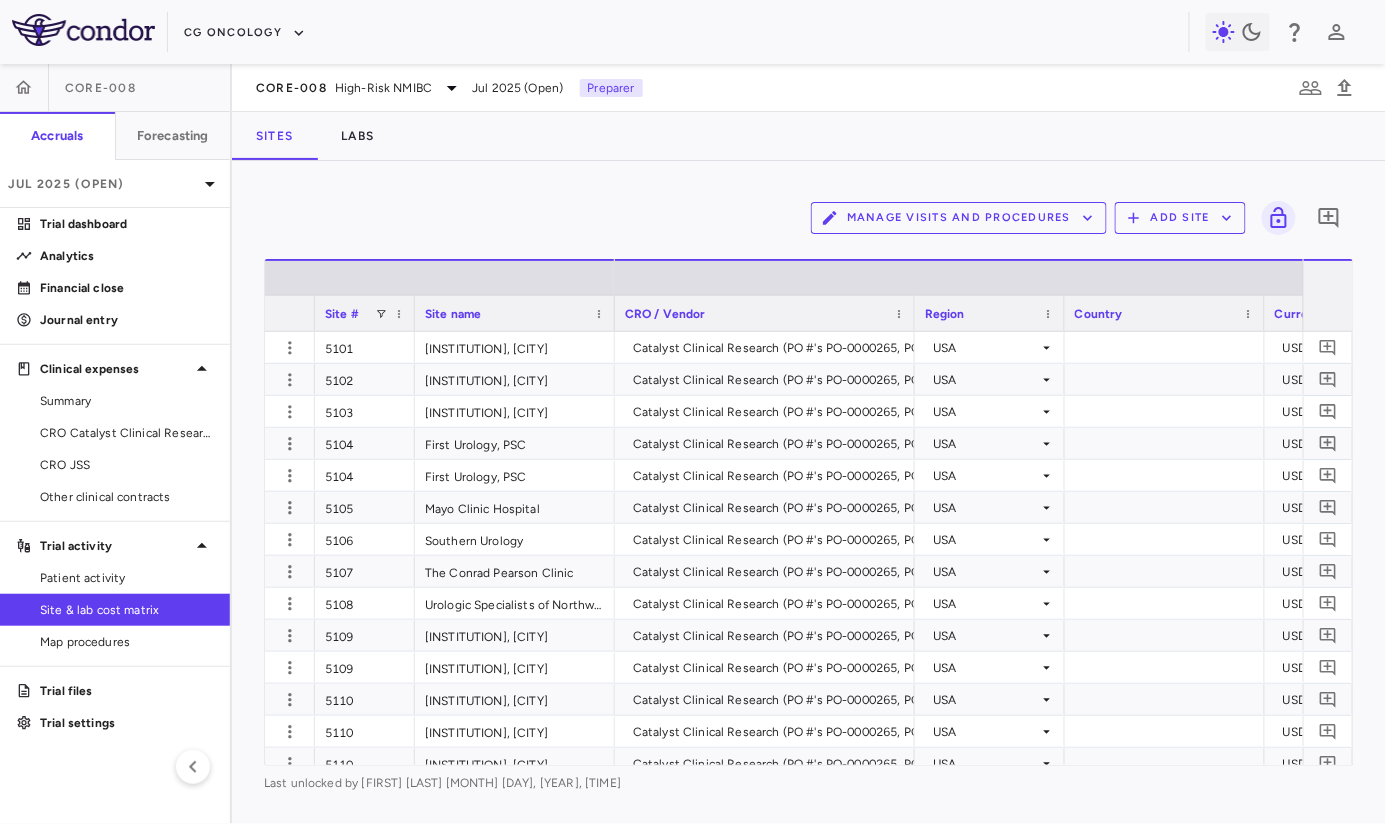 click on "Manage Visits and Procedures" at bounding box center (959, 218) 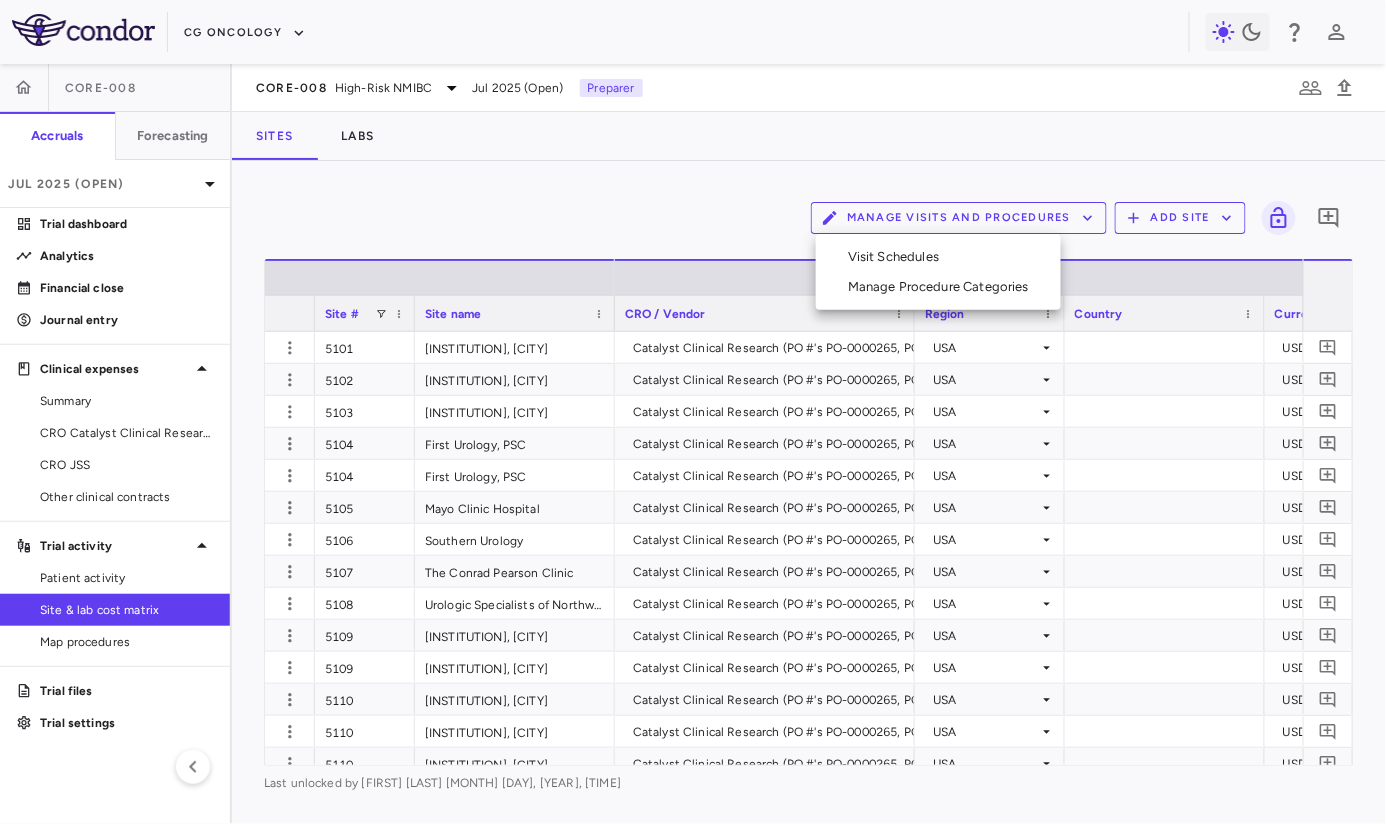 click on "Visit Schedules" at bounding box center (938, 257) 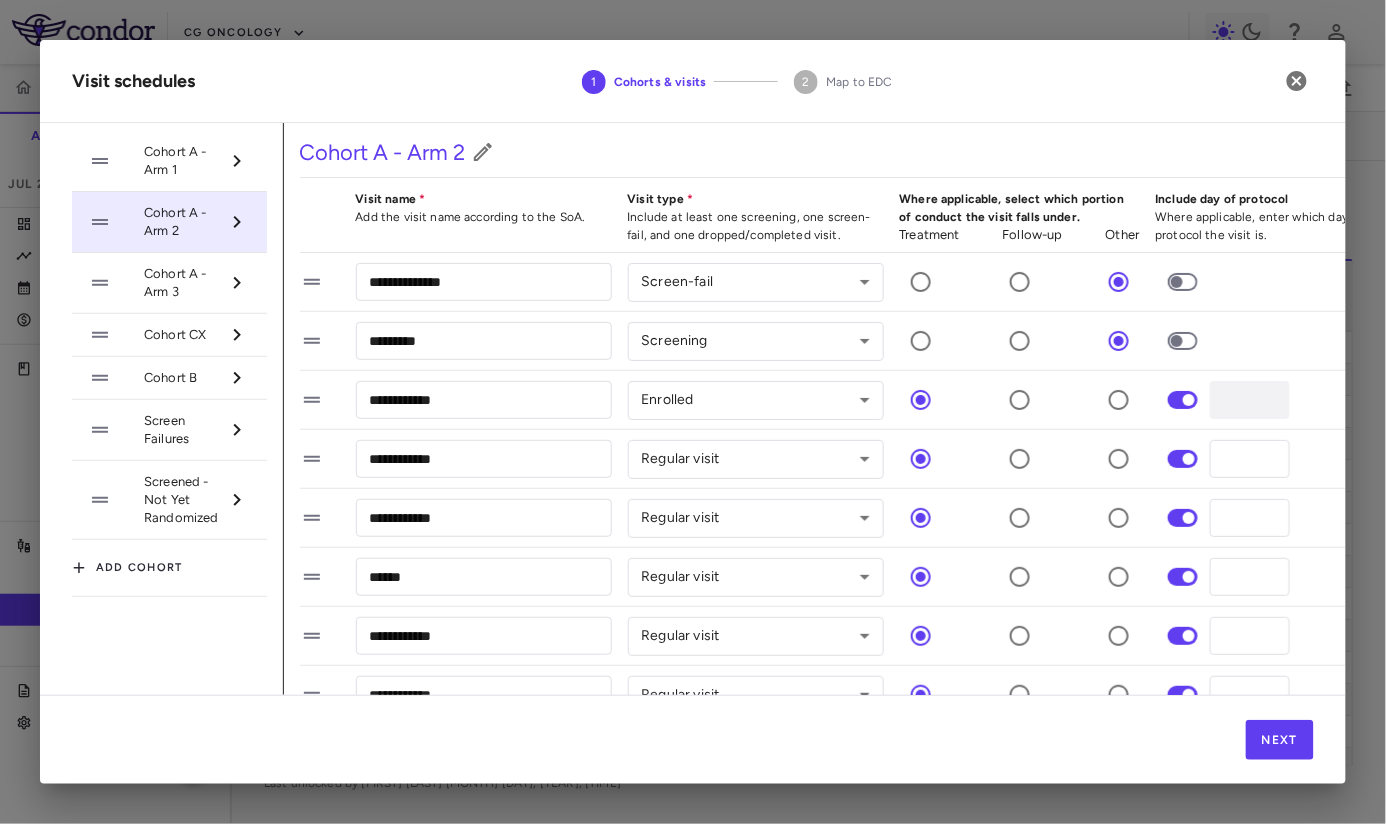 click on "Cohort A - Arm 1" at bounding box center (181, 161) 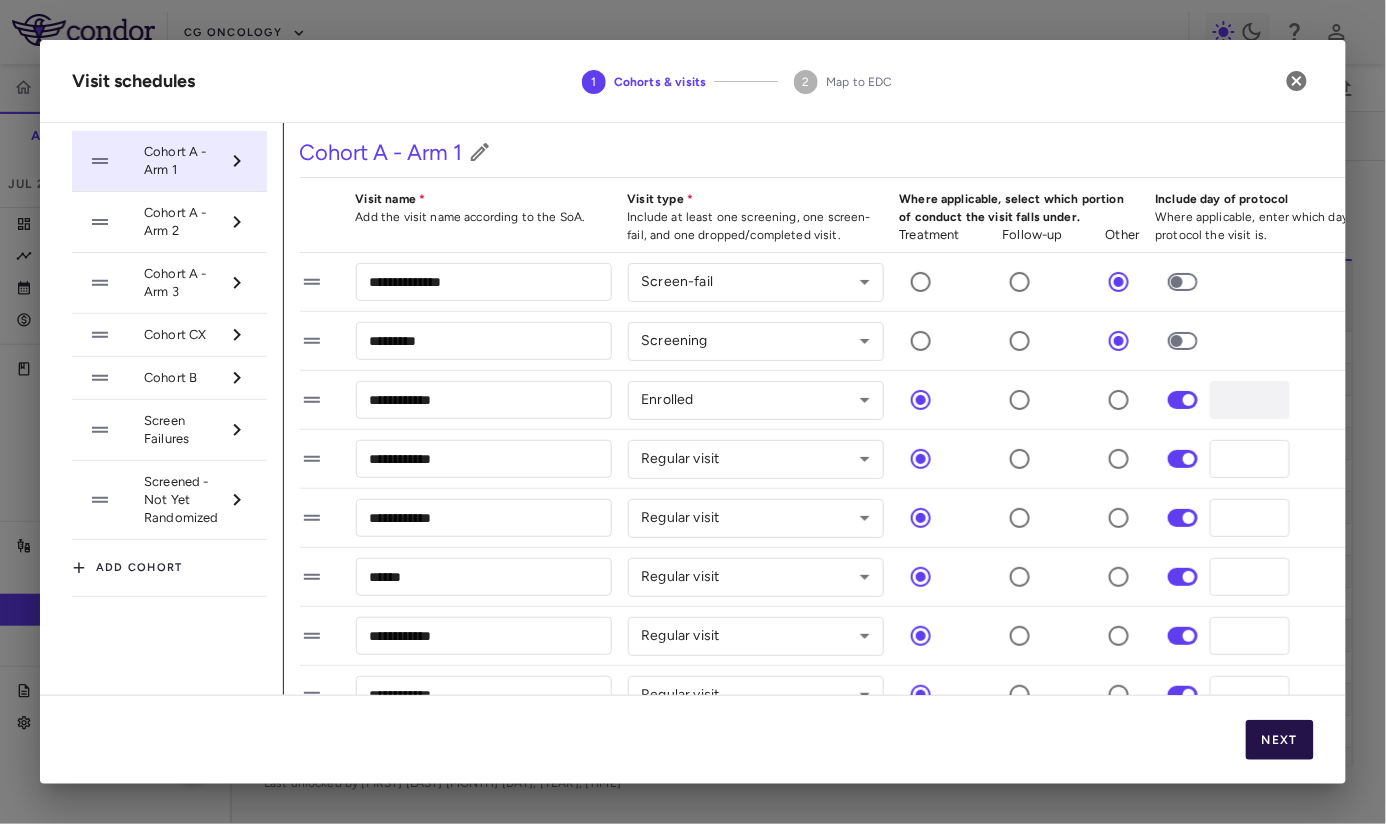 click on "Next" at bounding box center [1280, 740] 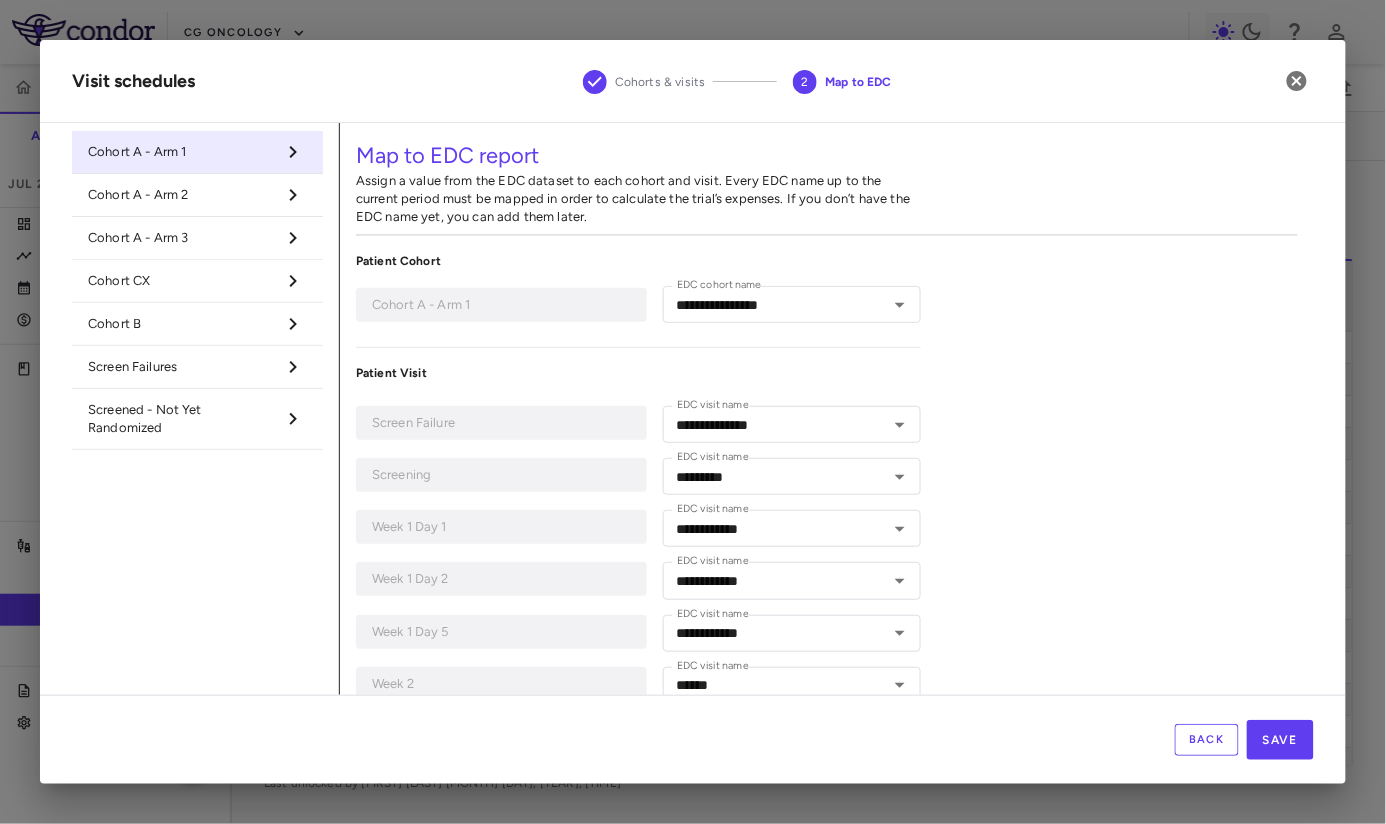 click at bounding box center (291, 195) 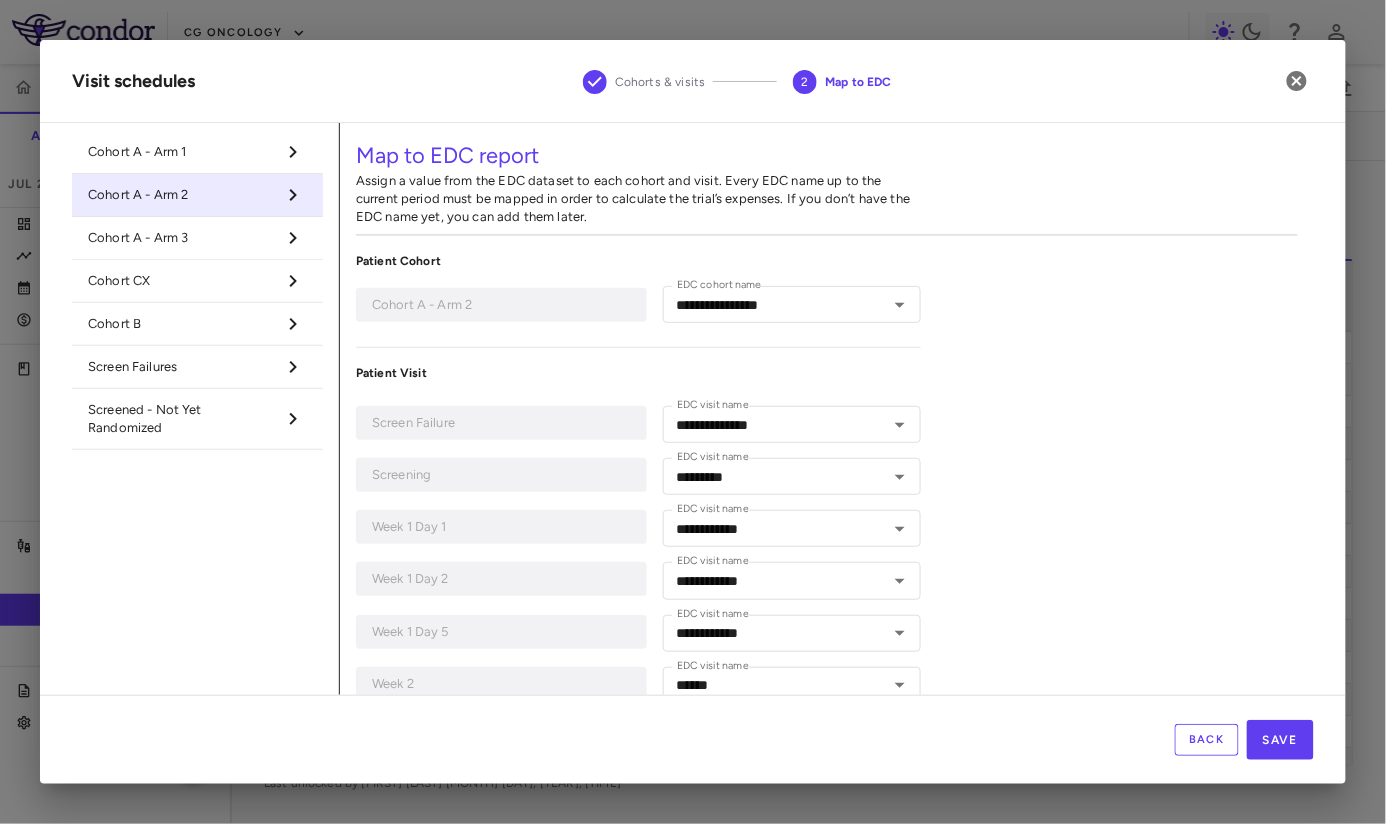 click on "Cohort A - Arm 3" at bounding box center [197, 238] 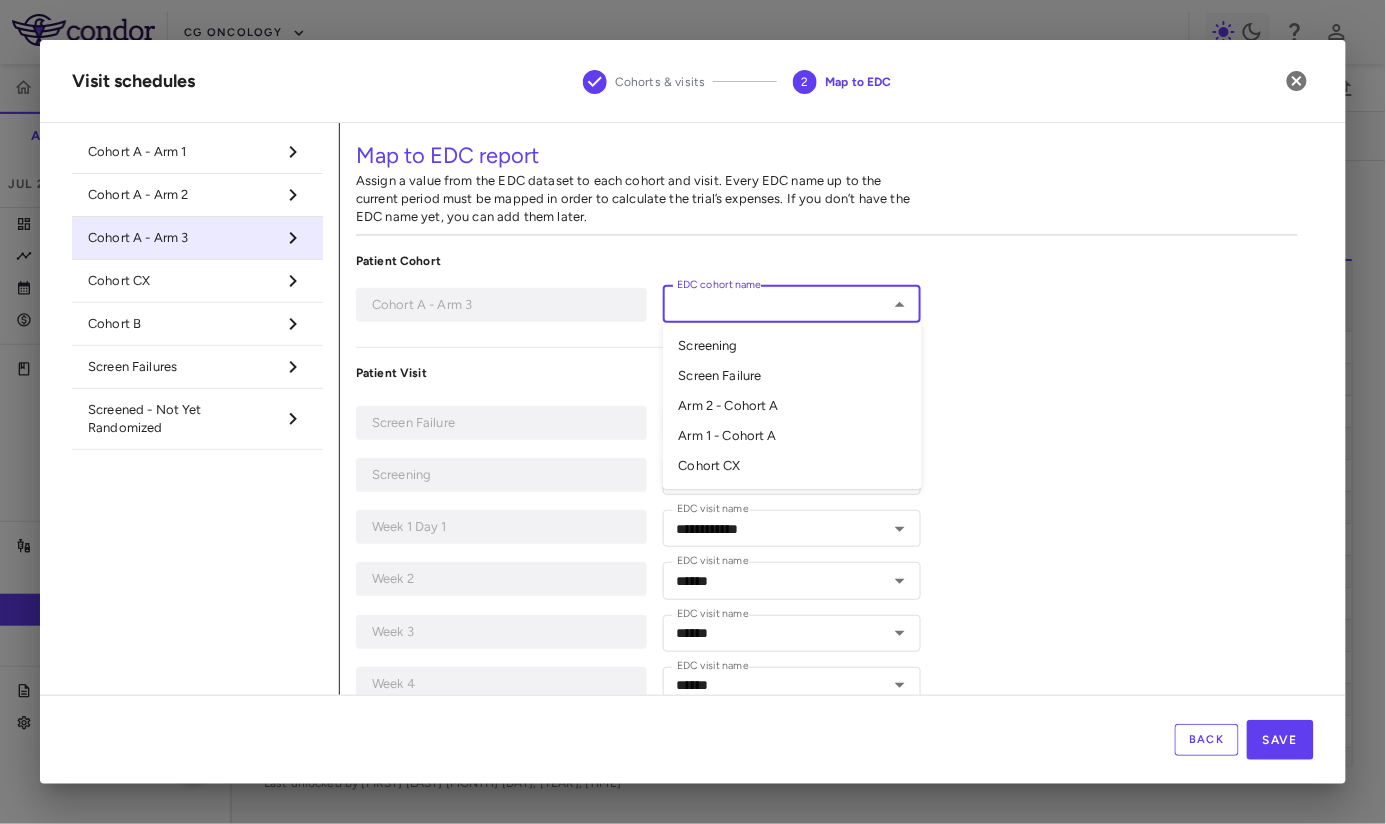 click on "EDC cohort name" at bounding box center [776, 304] 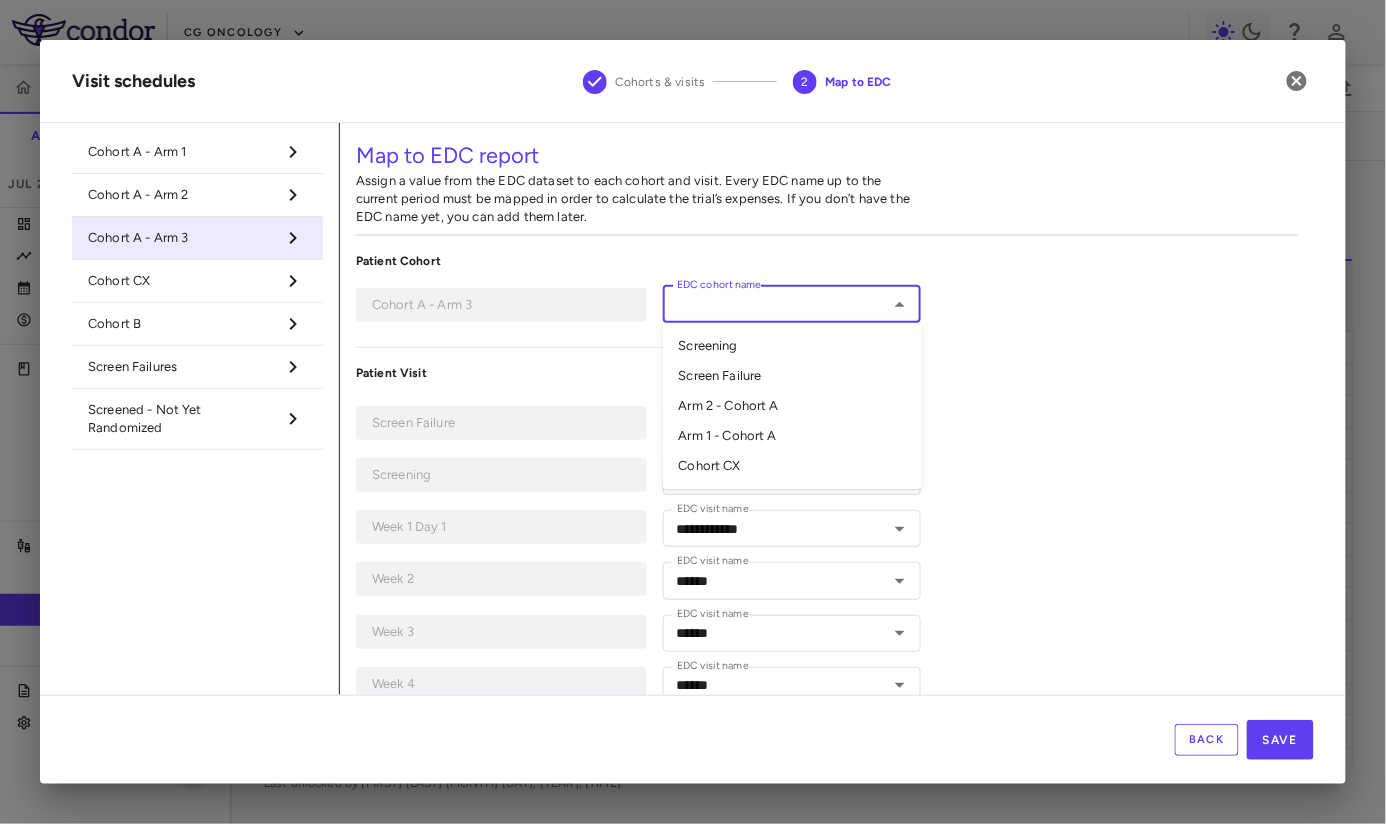 click on "Cohort CX" at bounding box center (181, 281) 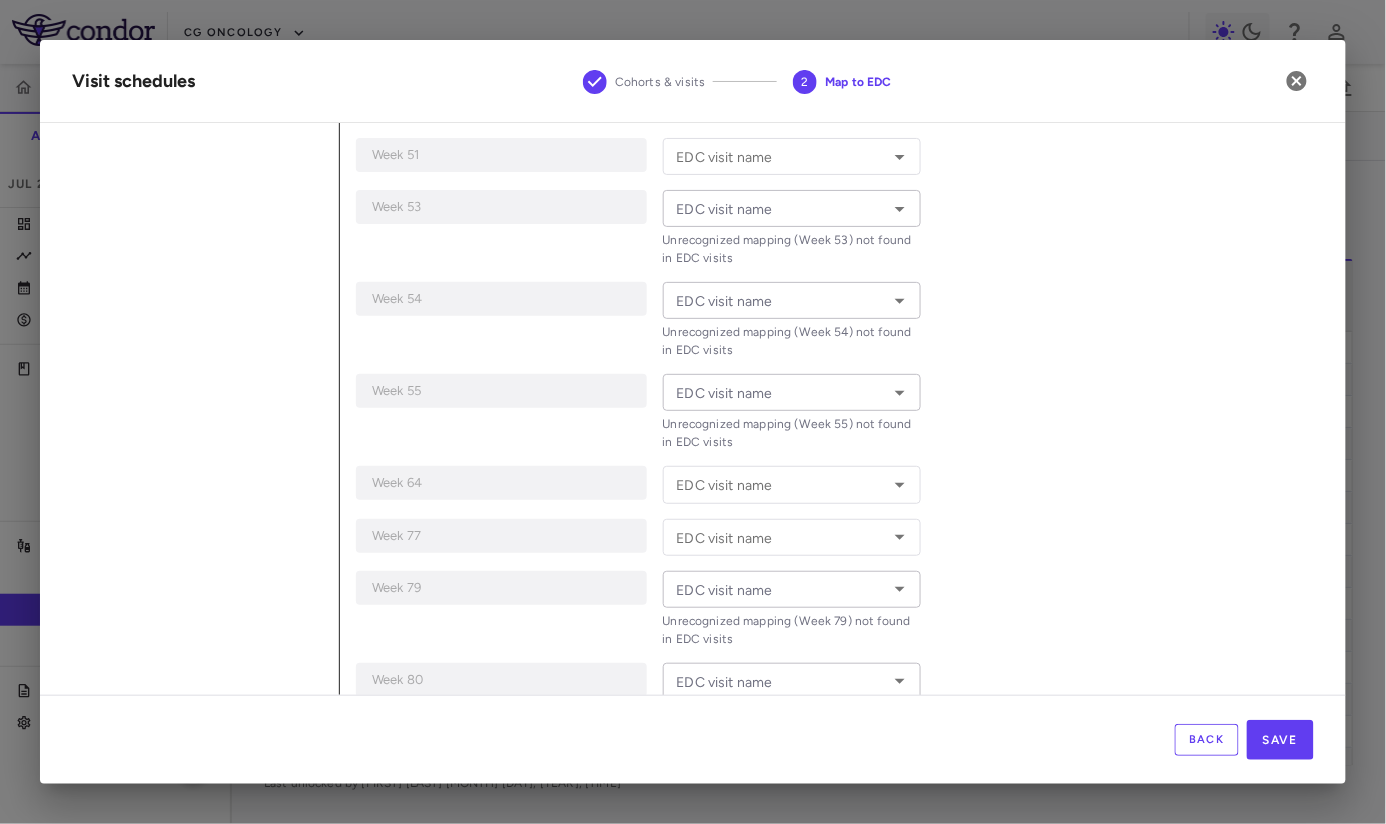 scroll, scrollTop: 1281, scrollLeft: 0, axis: vertical 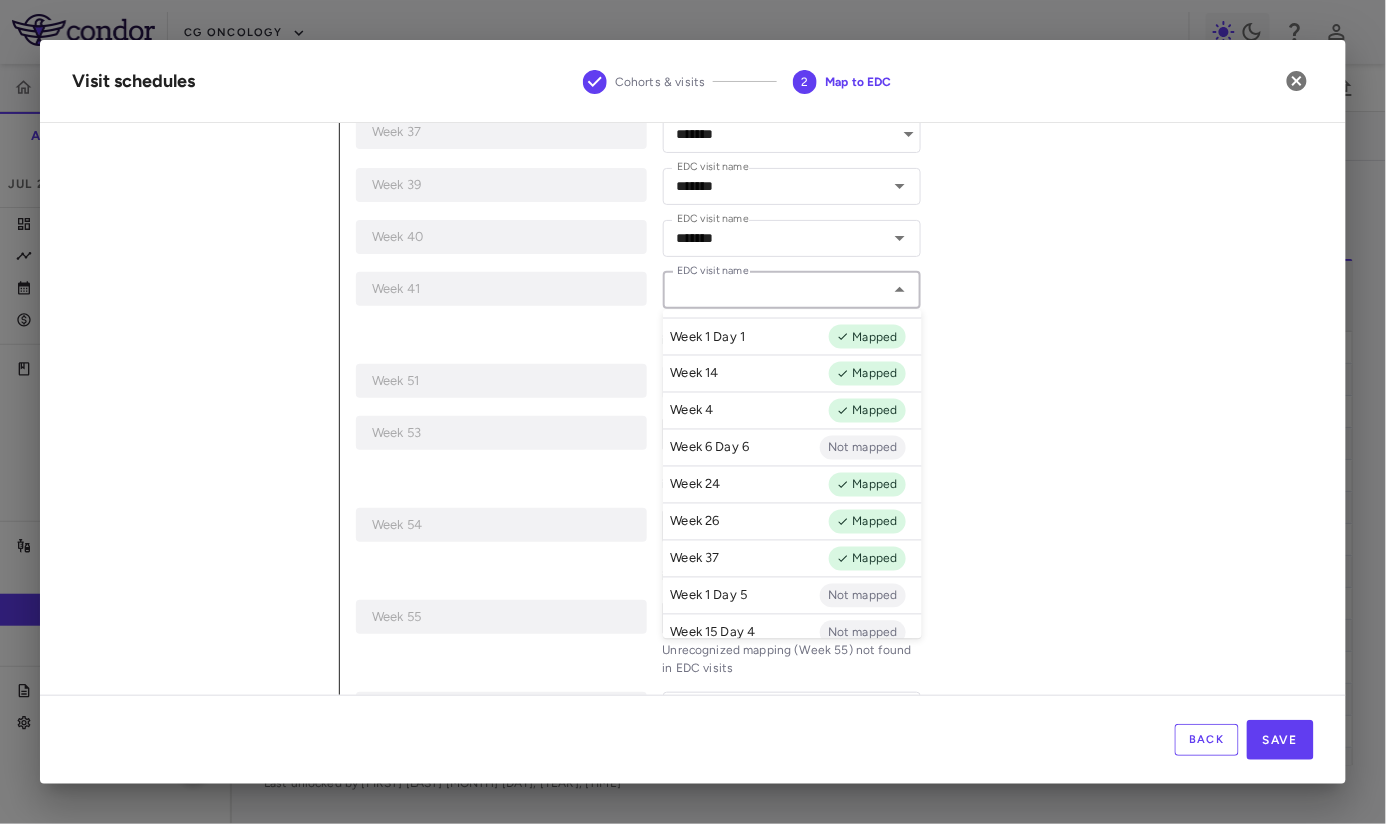 click on "EDC visit name" at bounding box center (776, 290) 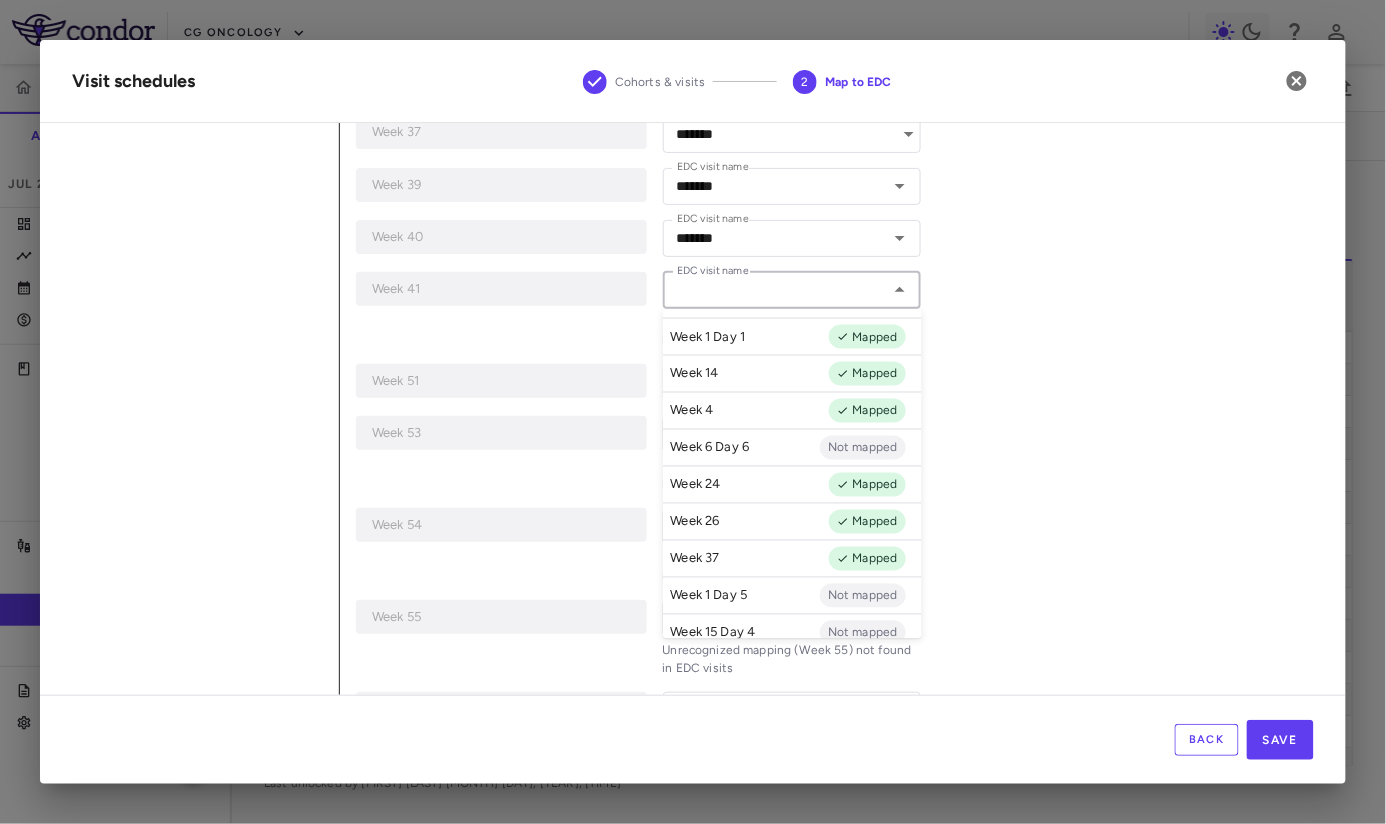 scroll, scrollTop: 5, scrollLeft: 0, axis: vertical 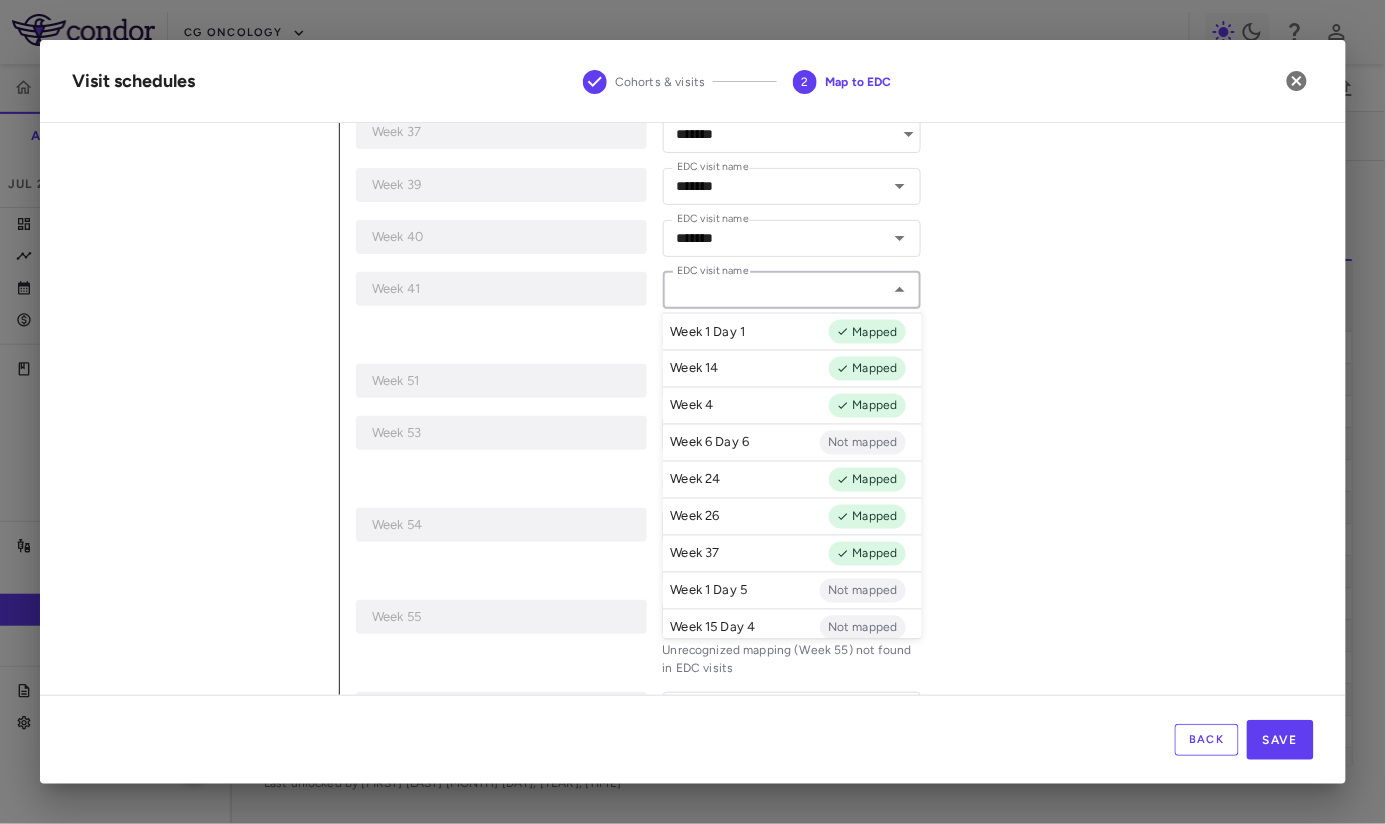click on "**********" at bounding box center (827, 436) 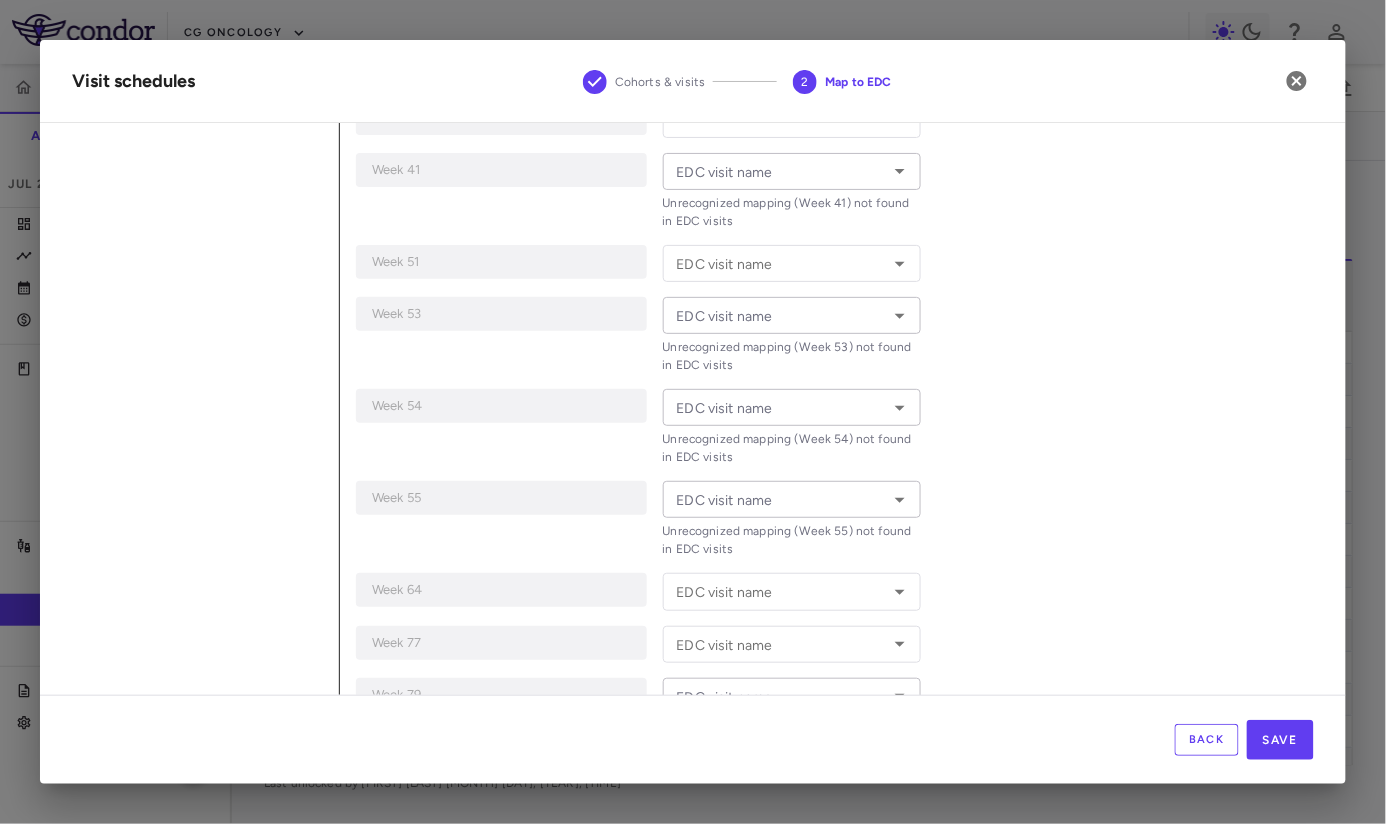 scroll, scrollTop: 1444, scrollLeft: 0, axis: vertical 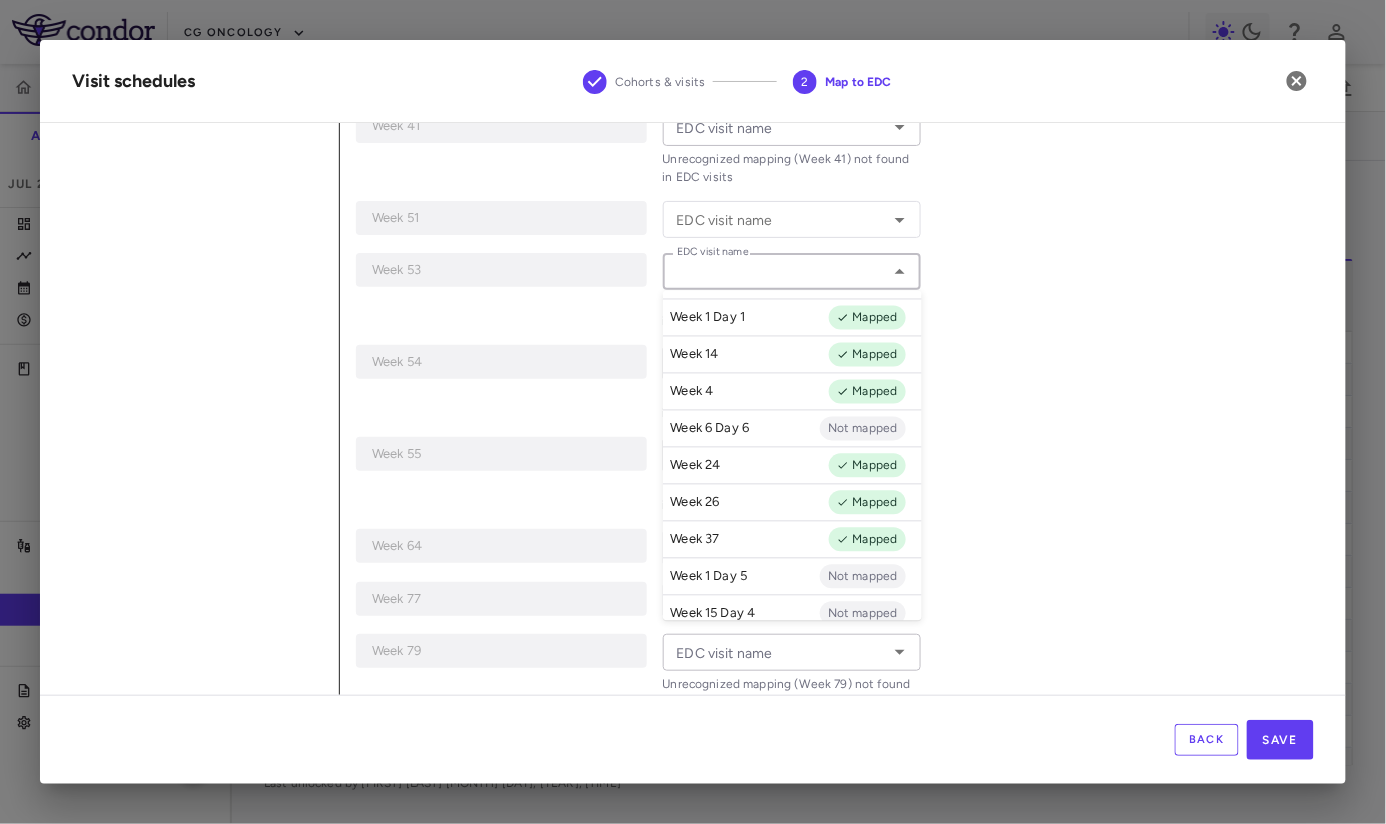 click on "EDC visit name" at bounding box center [776, 271] 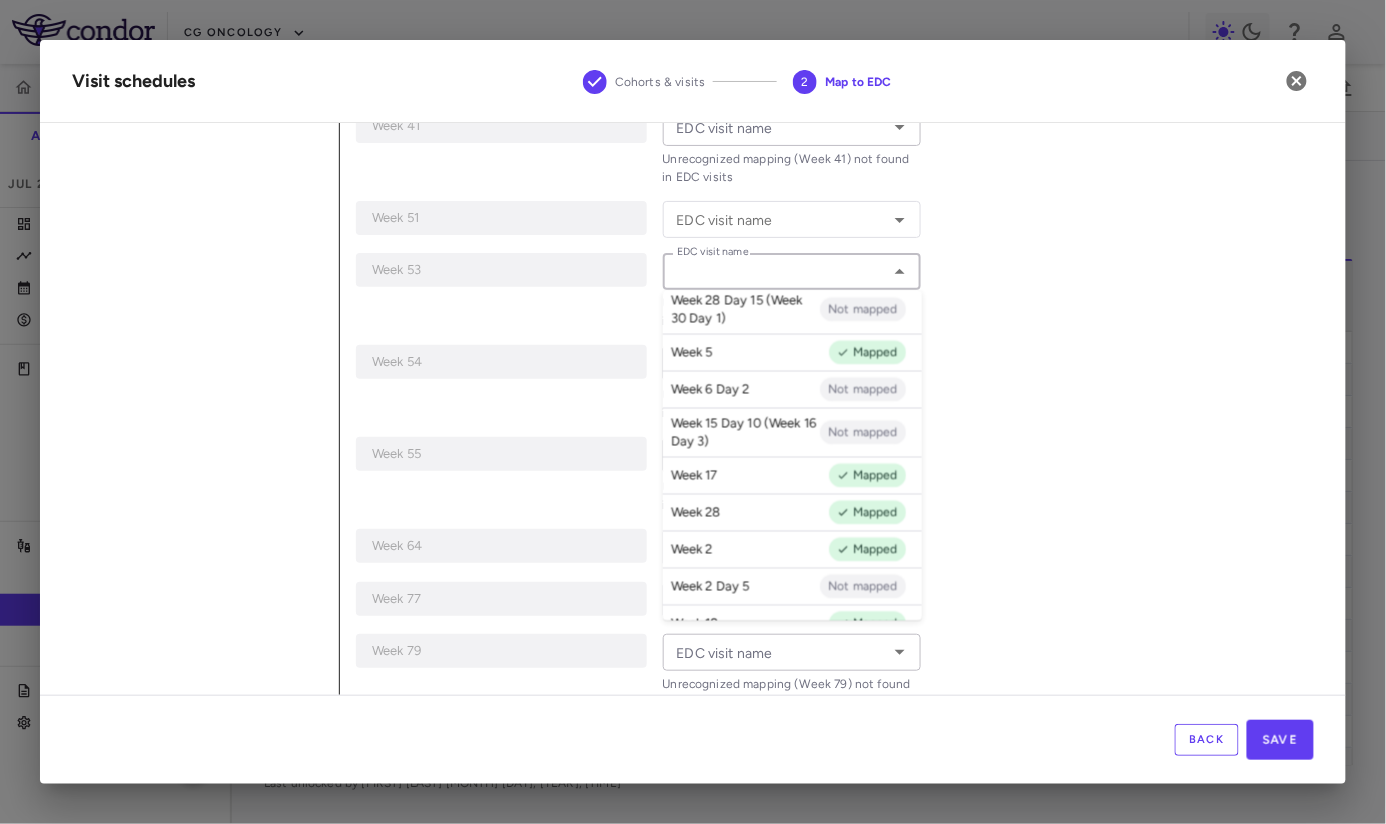 scroll, scrollTop: 1329, scrollLeft: 0, axis: vertical 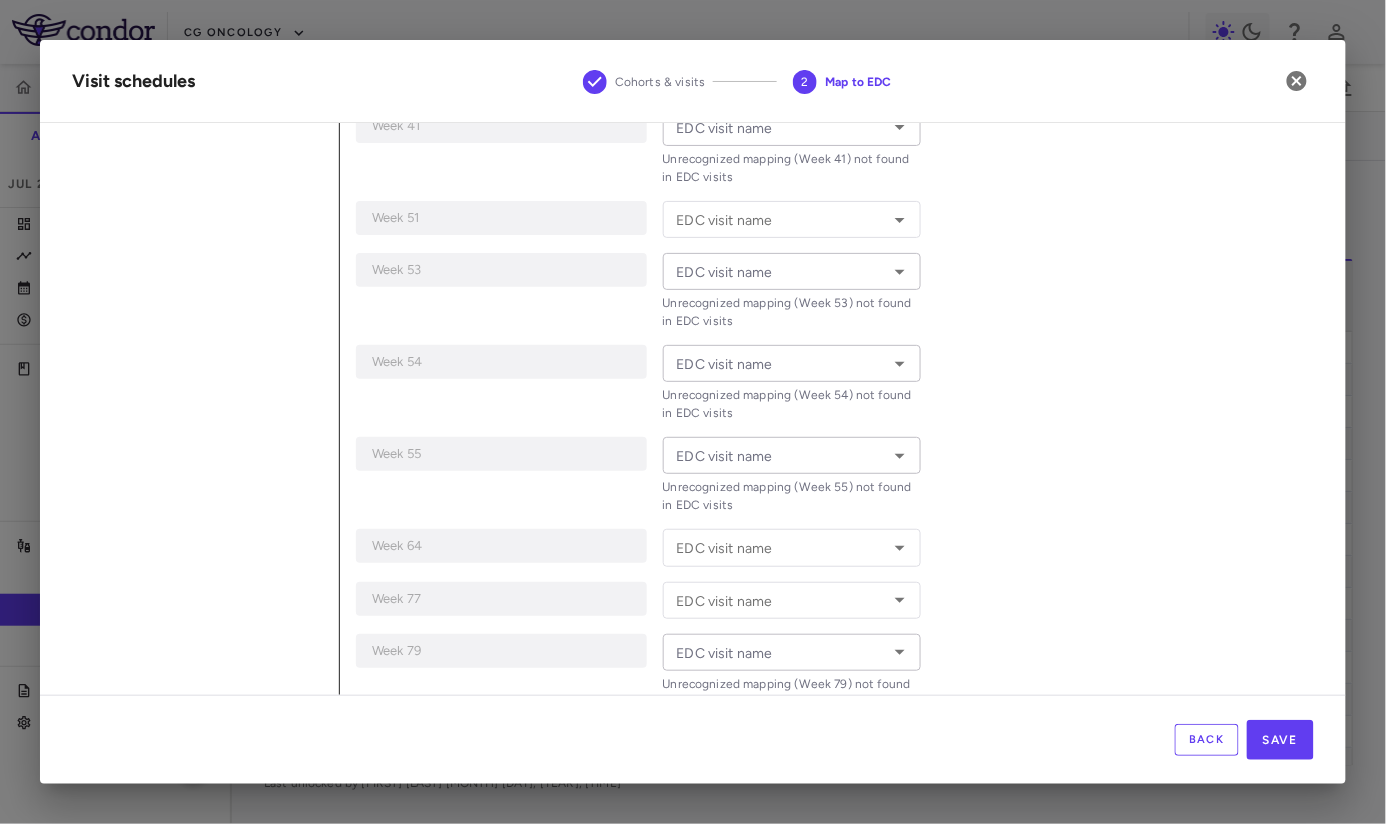 click on "**********" at bounding box center (827, 273) 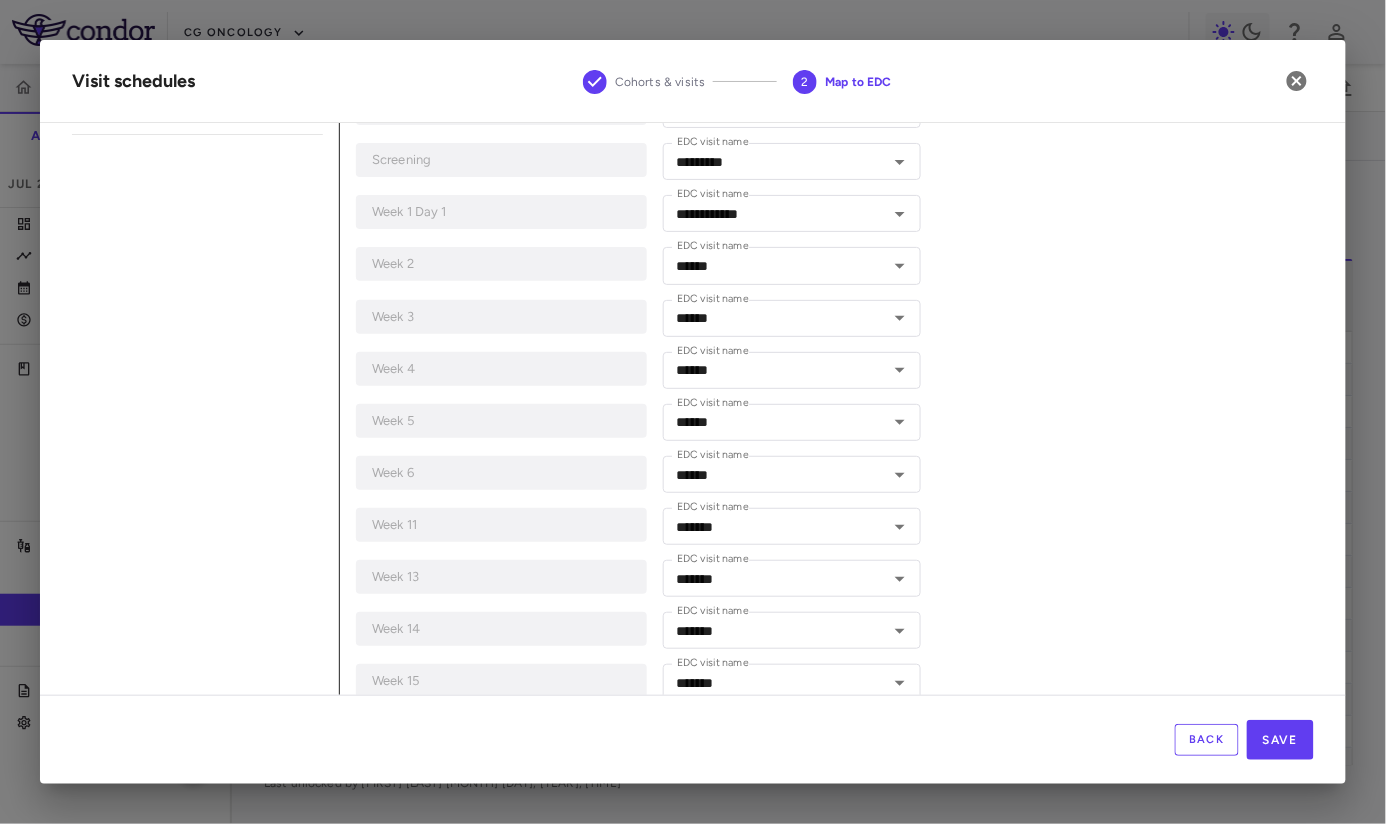 scroll, scrollTop: 0, scrollLeft: 0, axis: both 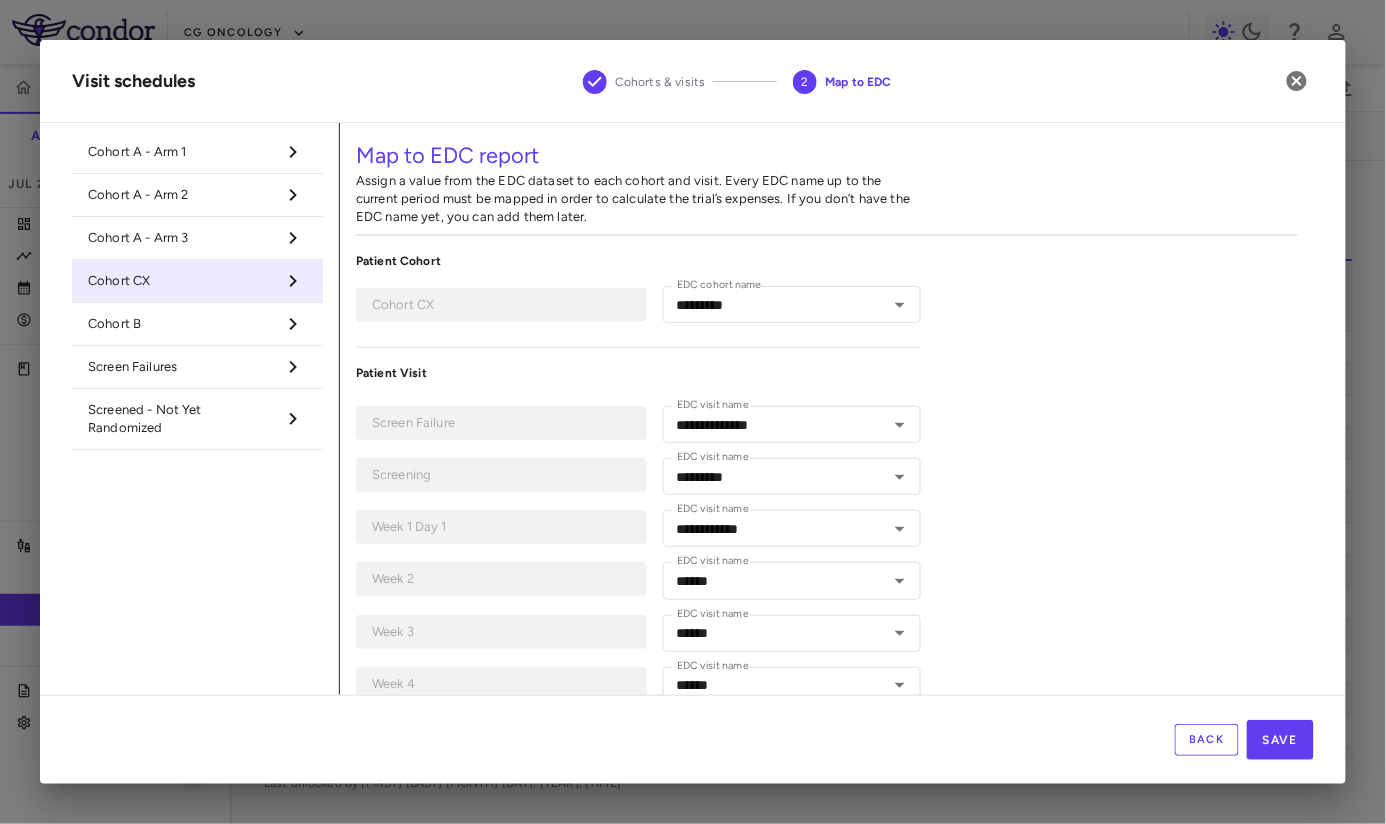 click on "Cohort A - Arm 3" at bounding box center [181, 238] 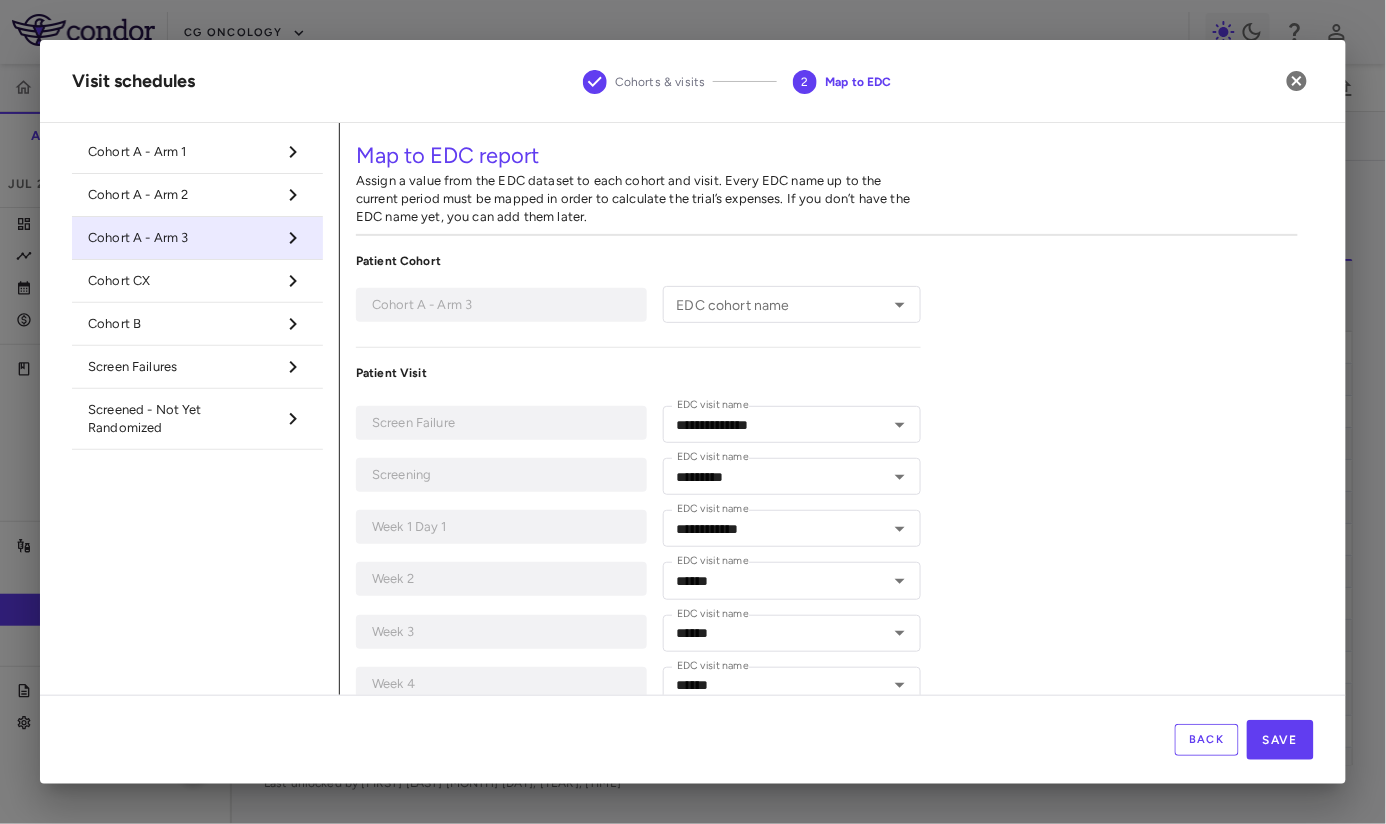 click on "Cohort A - Arm 2" at bounding box center [197, 195] 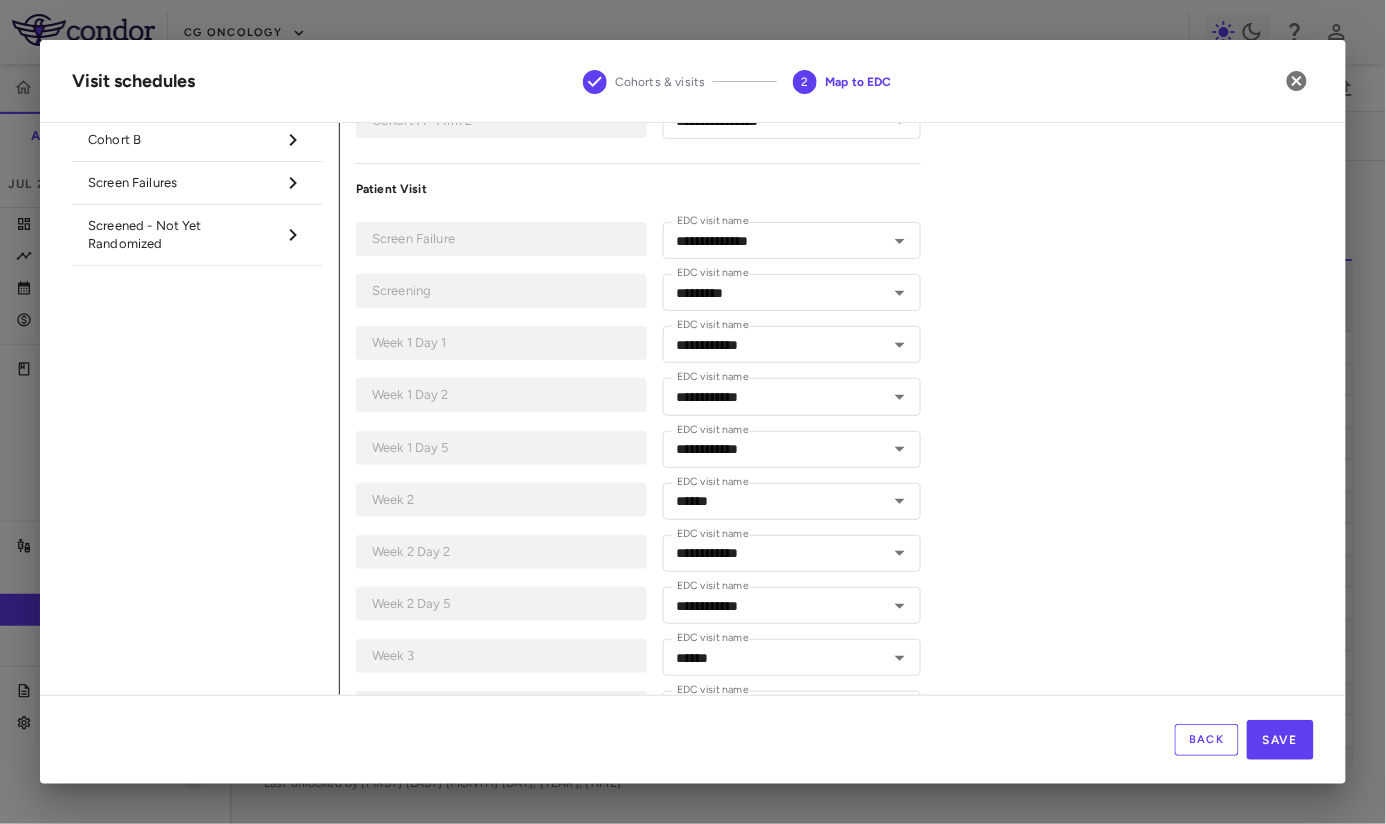 scroll, scrollTop: 52, scrollLeft: 0, axis: vertical 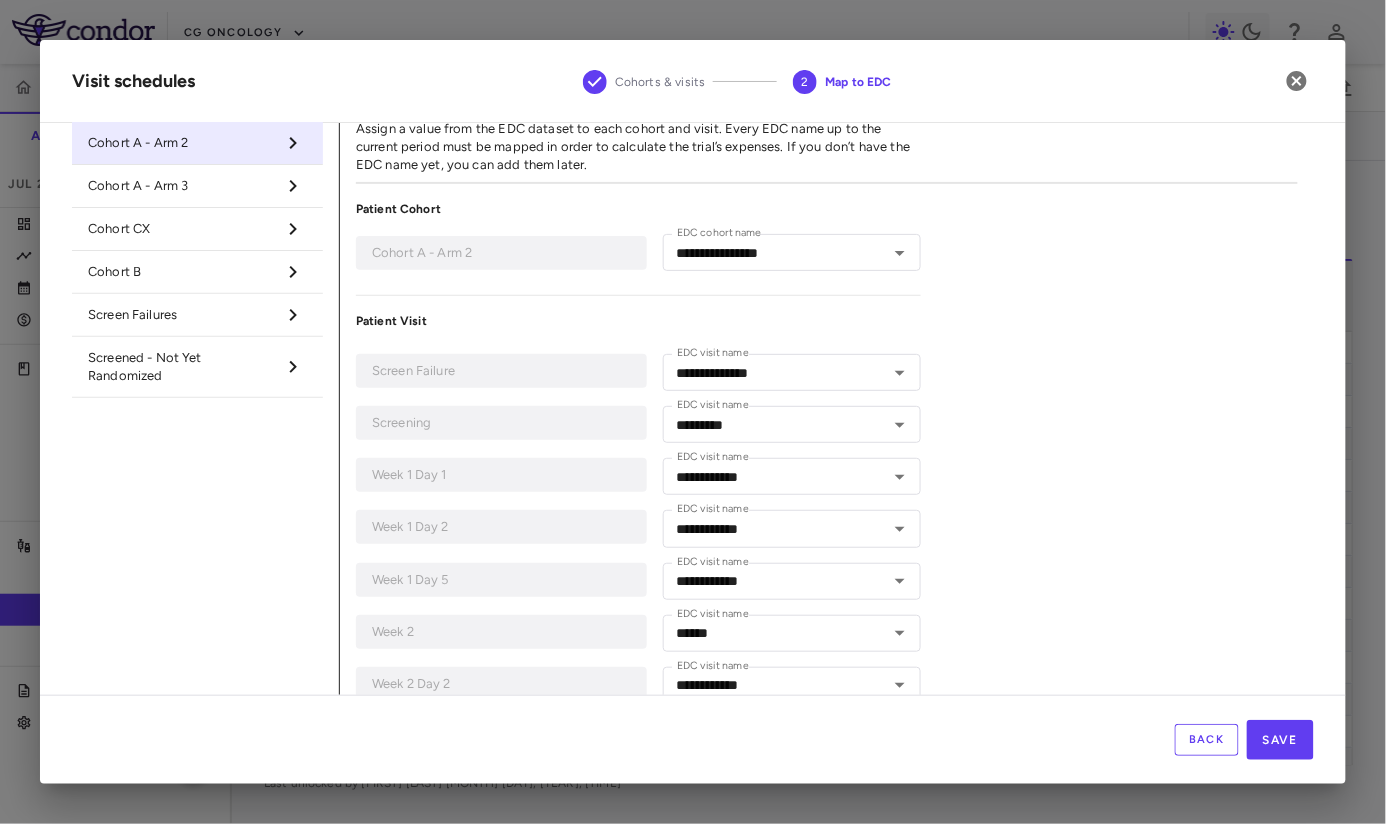 click on "Screen Failures" at bounding box center [181, 315] 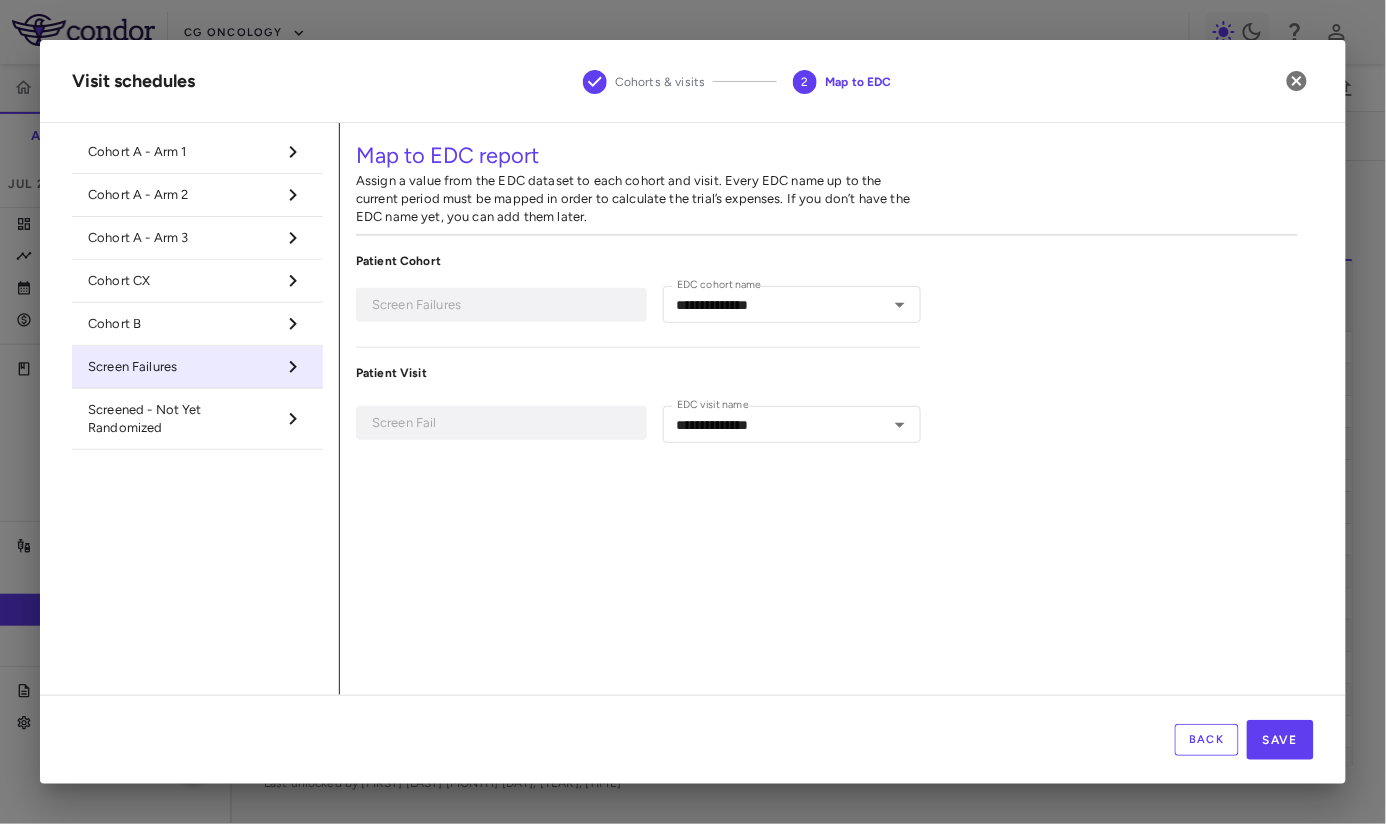 scroll, scrollTop: 0, scrollLeft: 0, axis: both 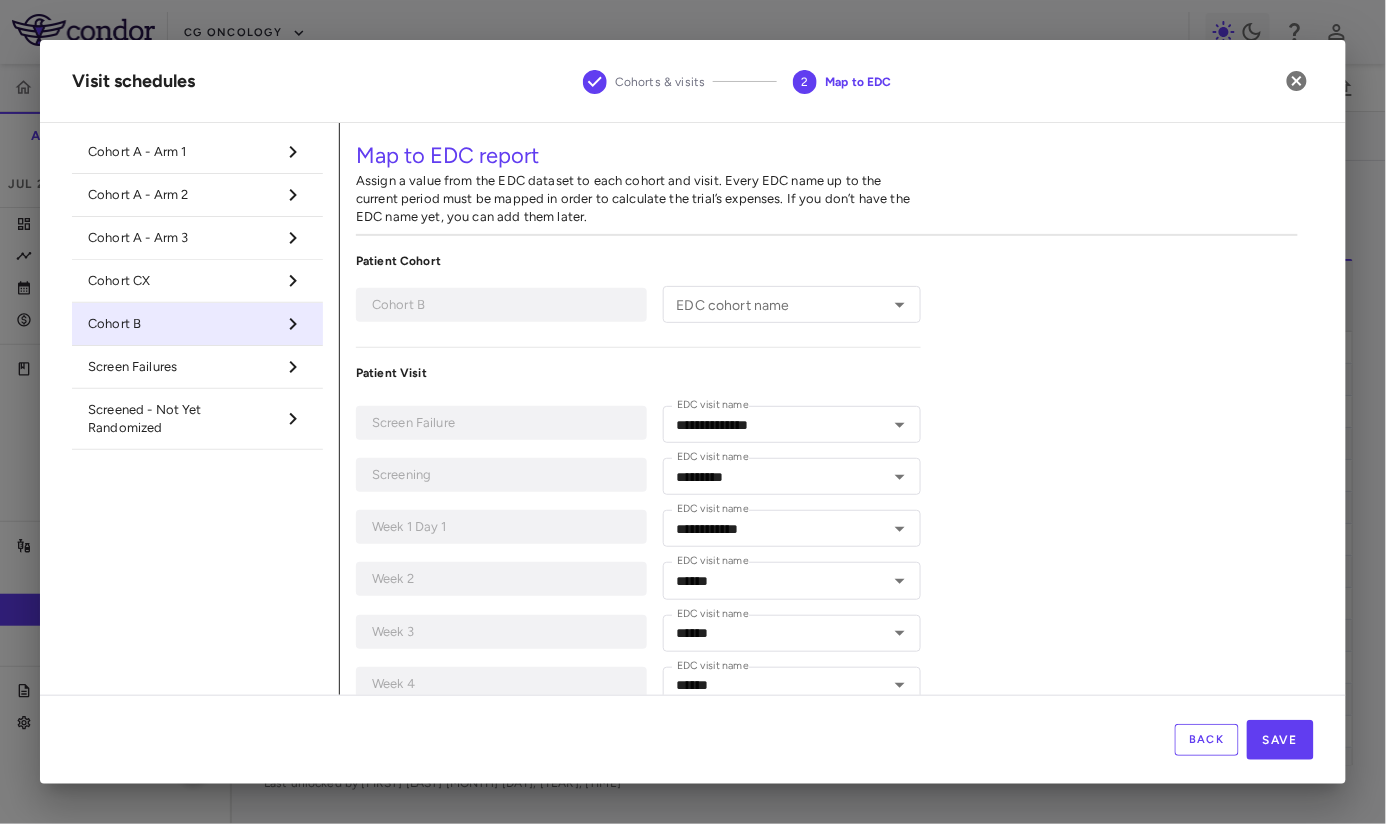 click on "Cohort CX" at bounding box center [181, 281] 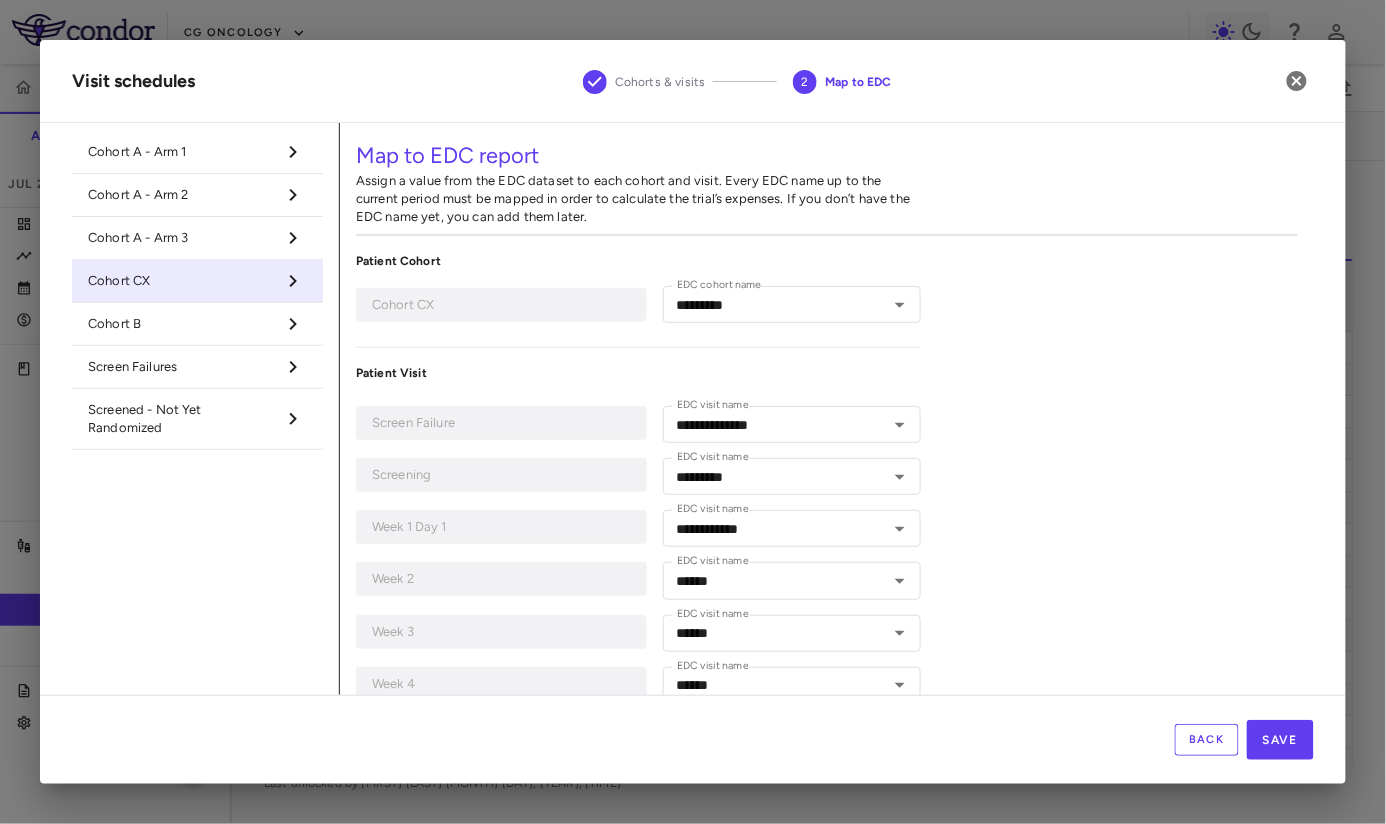 click on "Screen Failures" at bounding box center [181, 367] 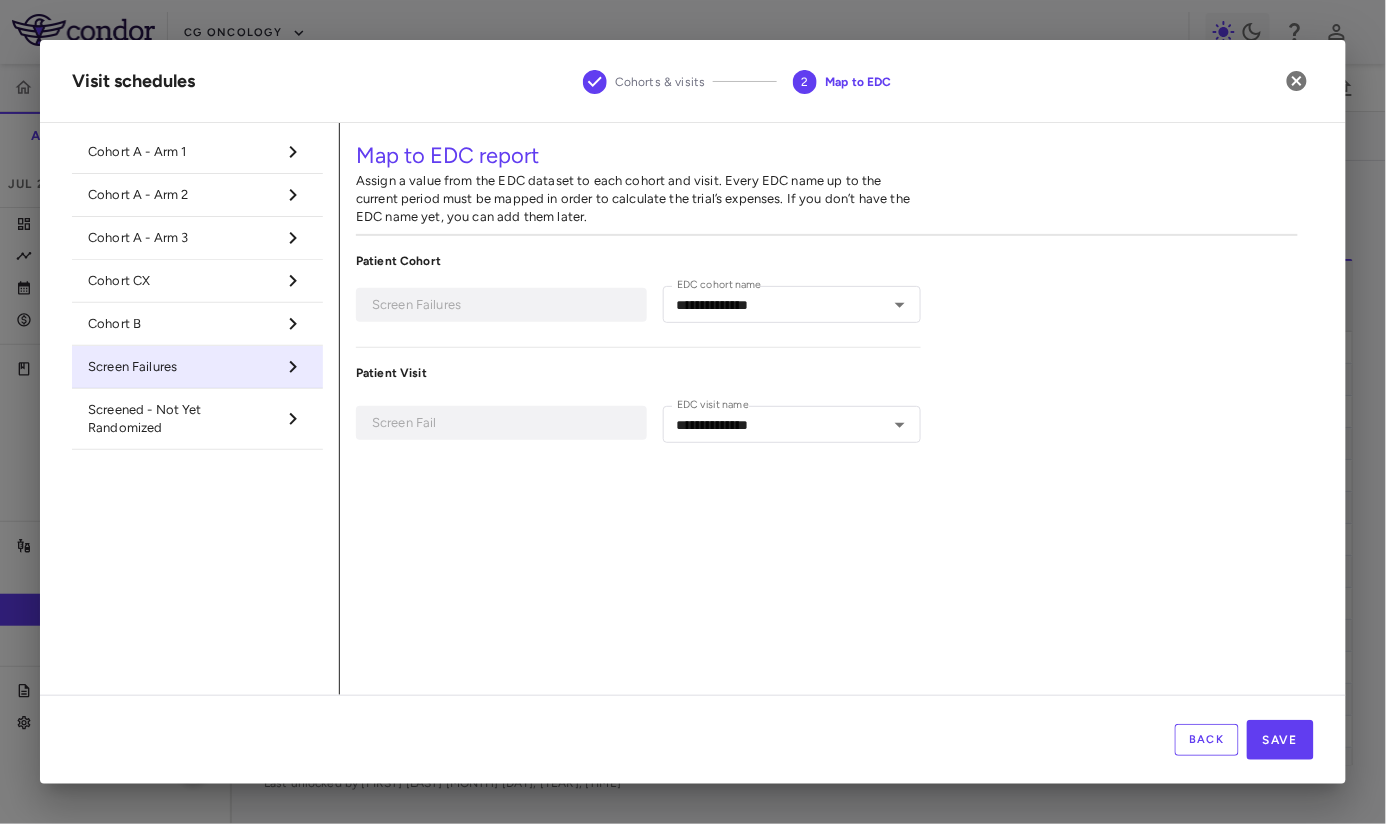 click on "Screened - Not Yet Randomized" at bounding box center (181, 419) 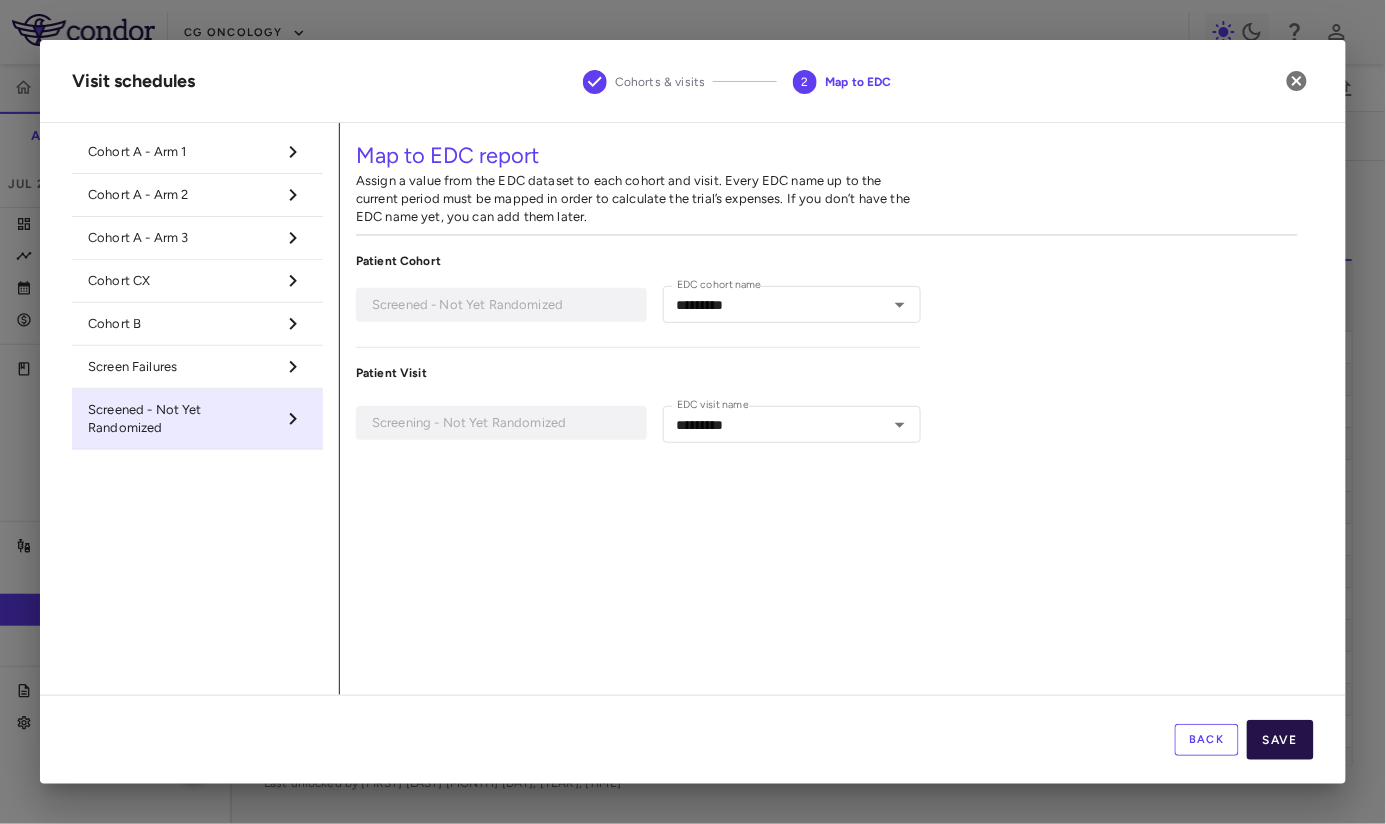 click on "Save" at bounding box center [1280, 740] 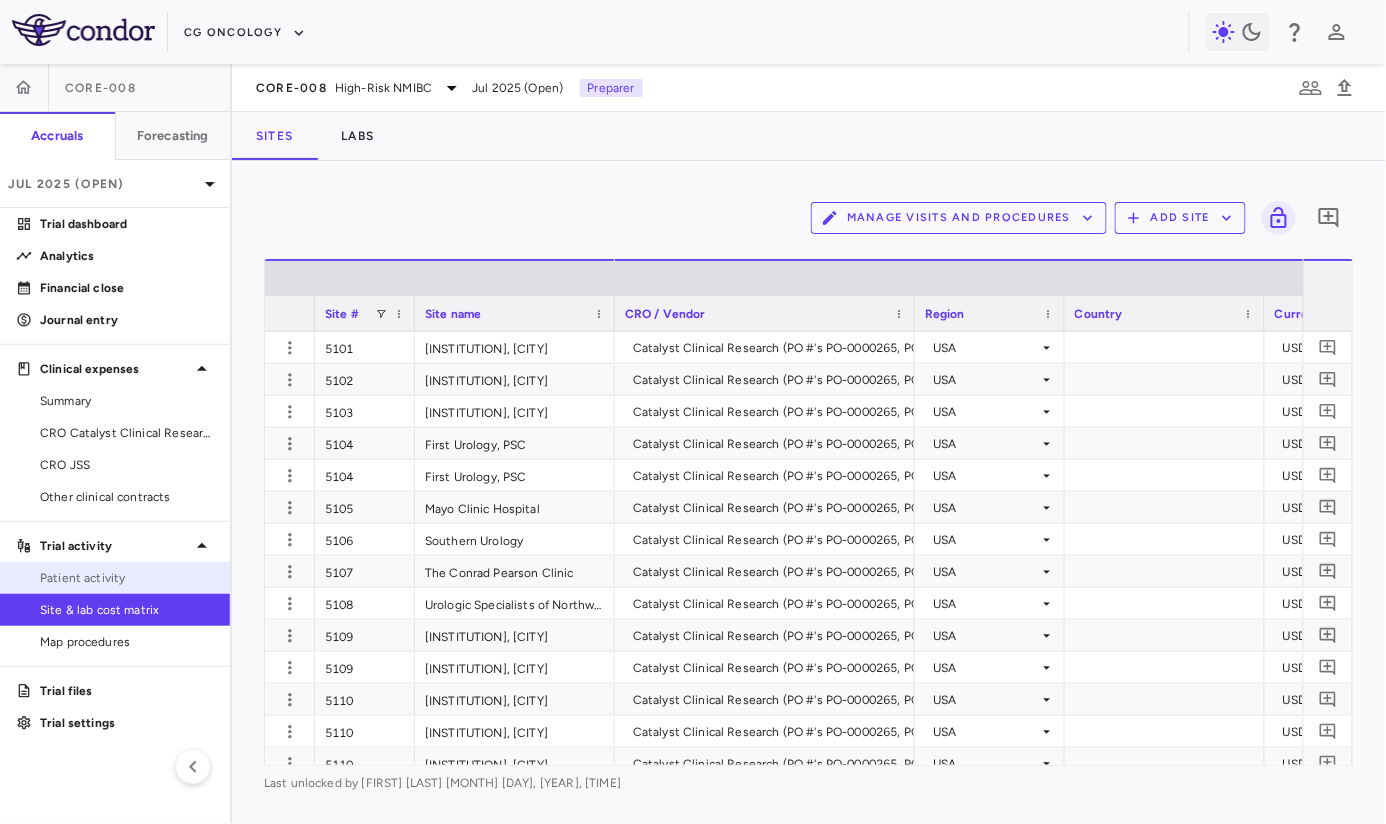 click on "Patient activity" at bounding box center [127, 578] 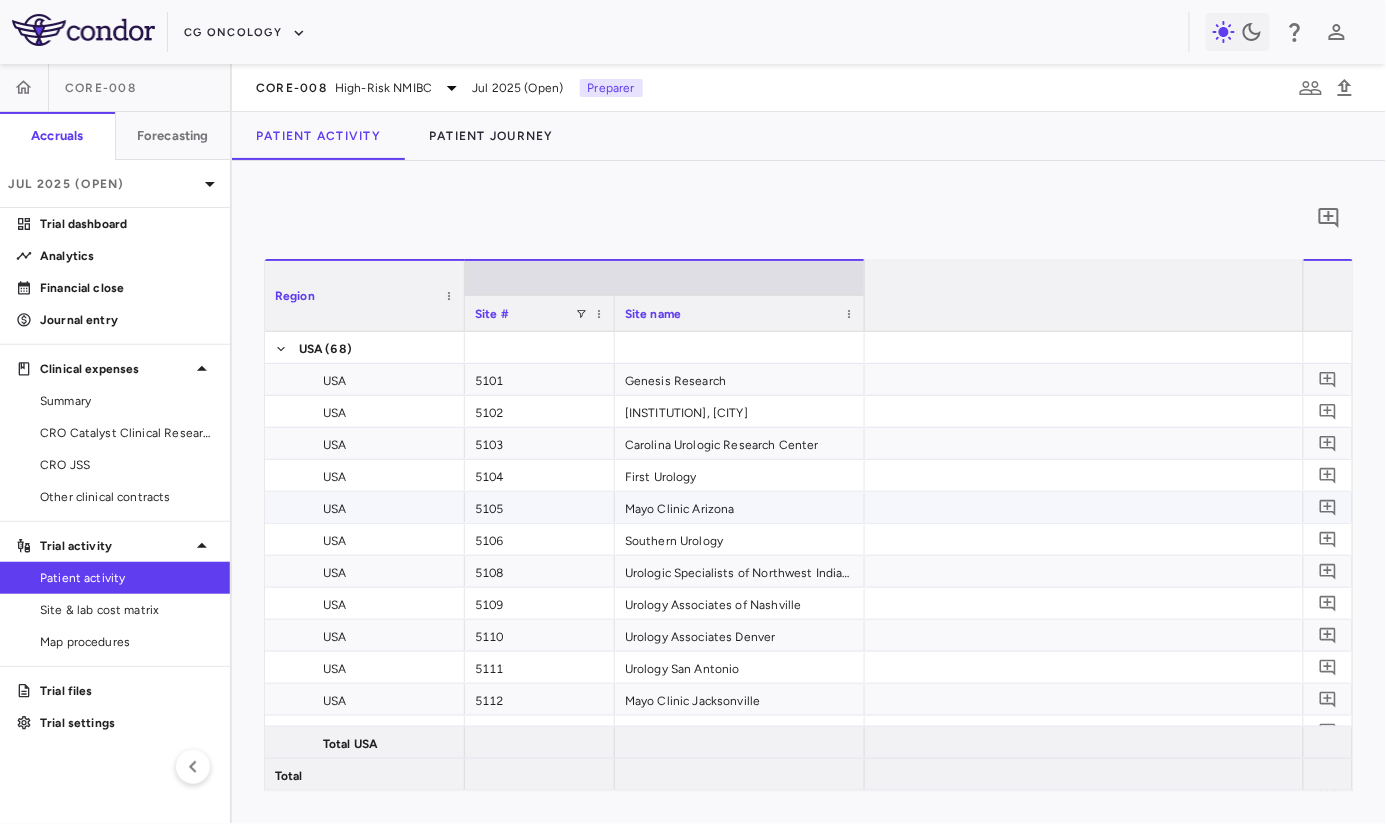 scroll, scrollTop: 0, scrollLeft: 2478, axis: horizontal 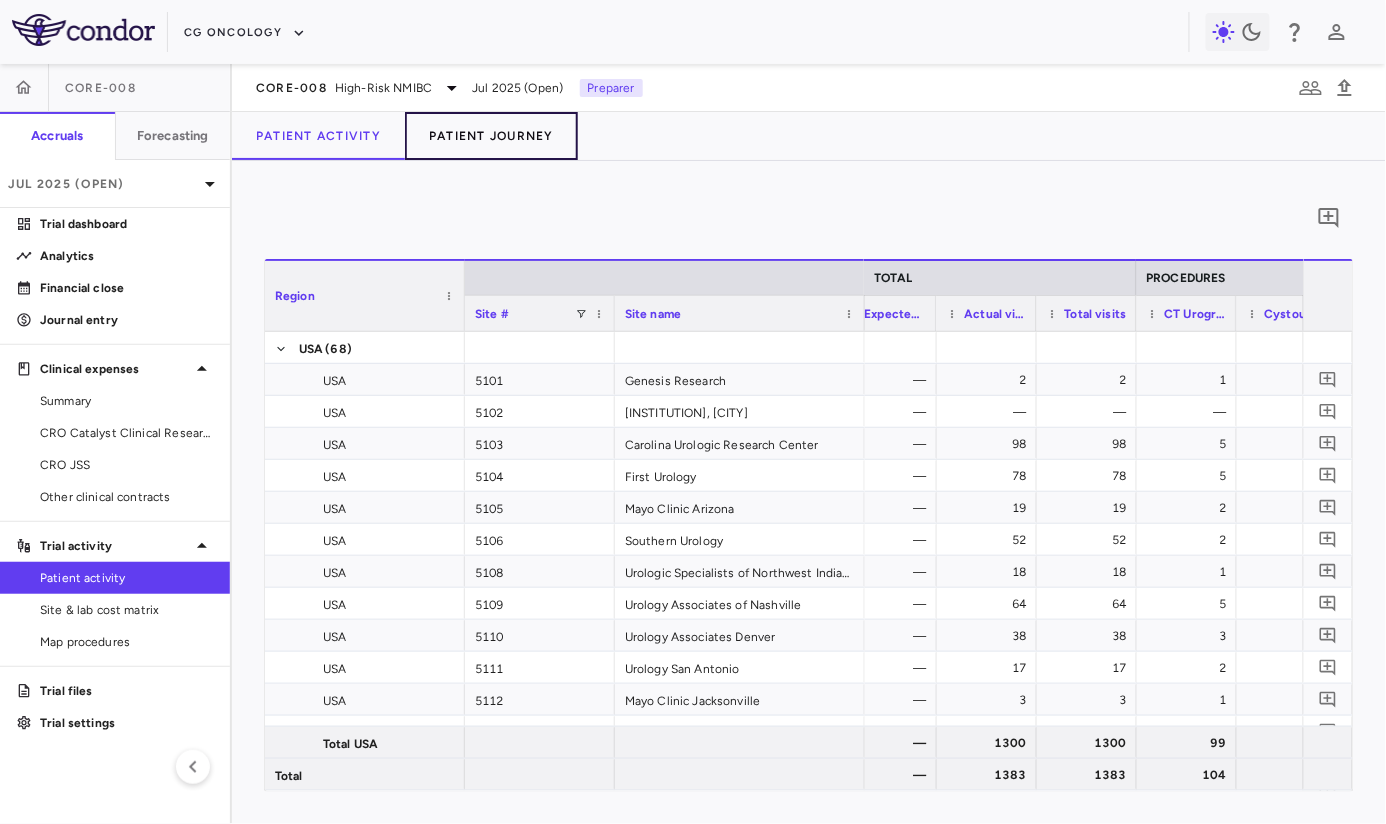 click on "Patient Journey" at bounding box center [491, 136] 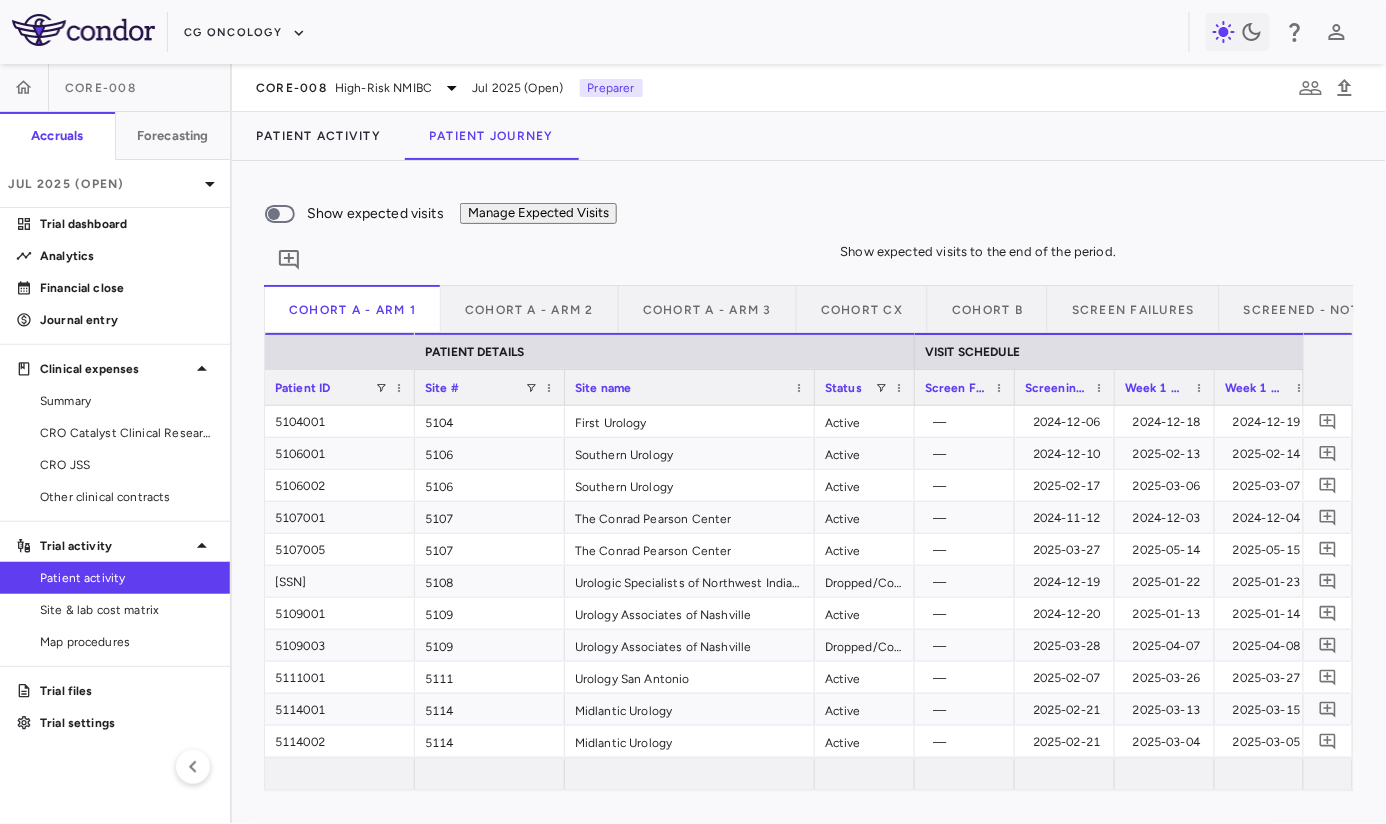 click on "Show expected visits" at bounding box center [375, 214] 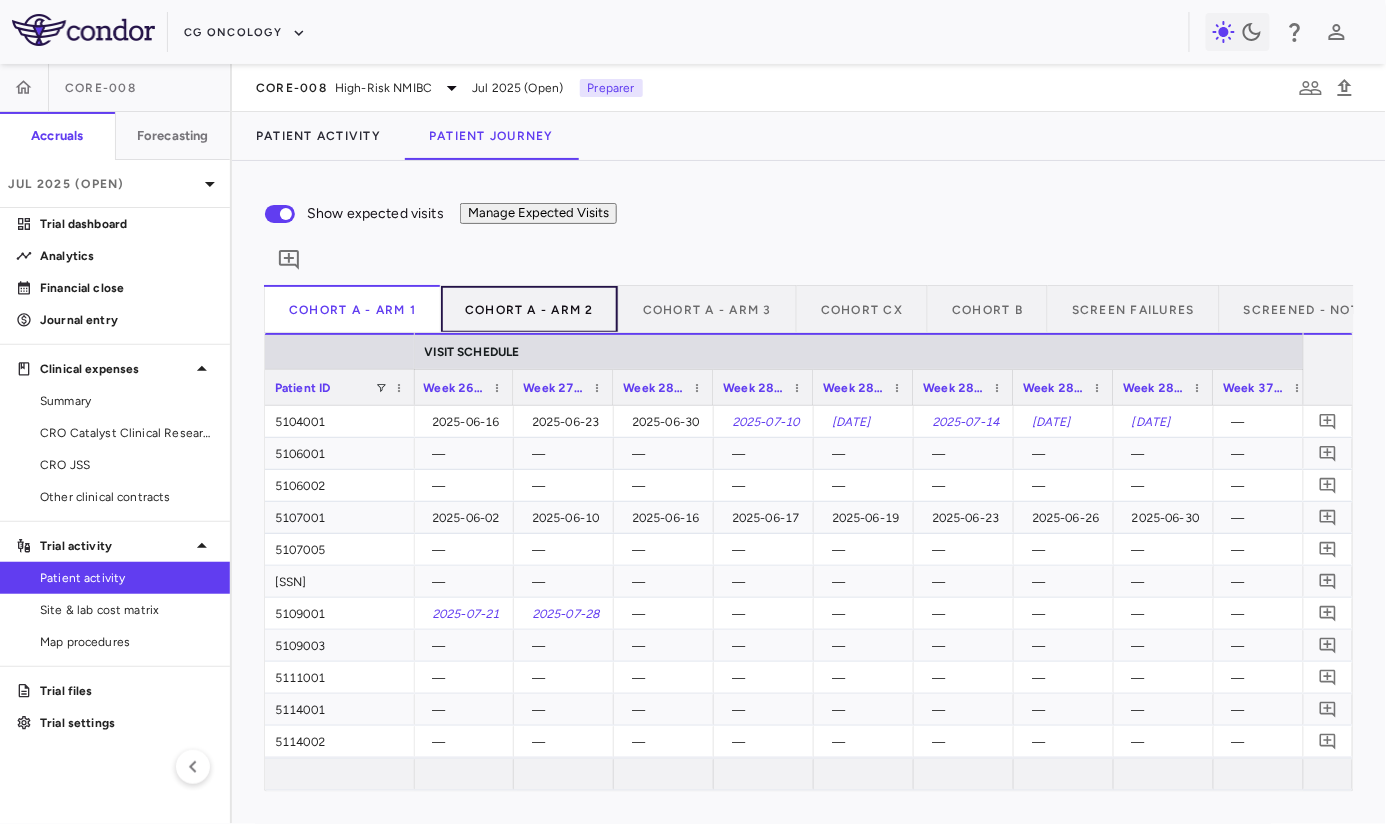 click on "Cohort A - Arm 2" at bounding box center [530, 309] 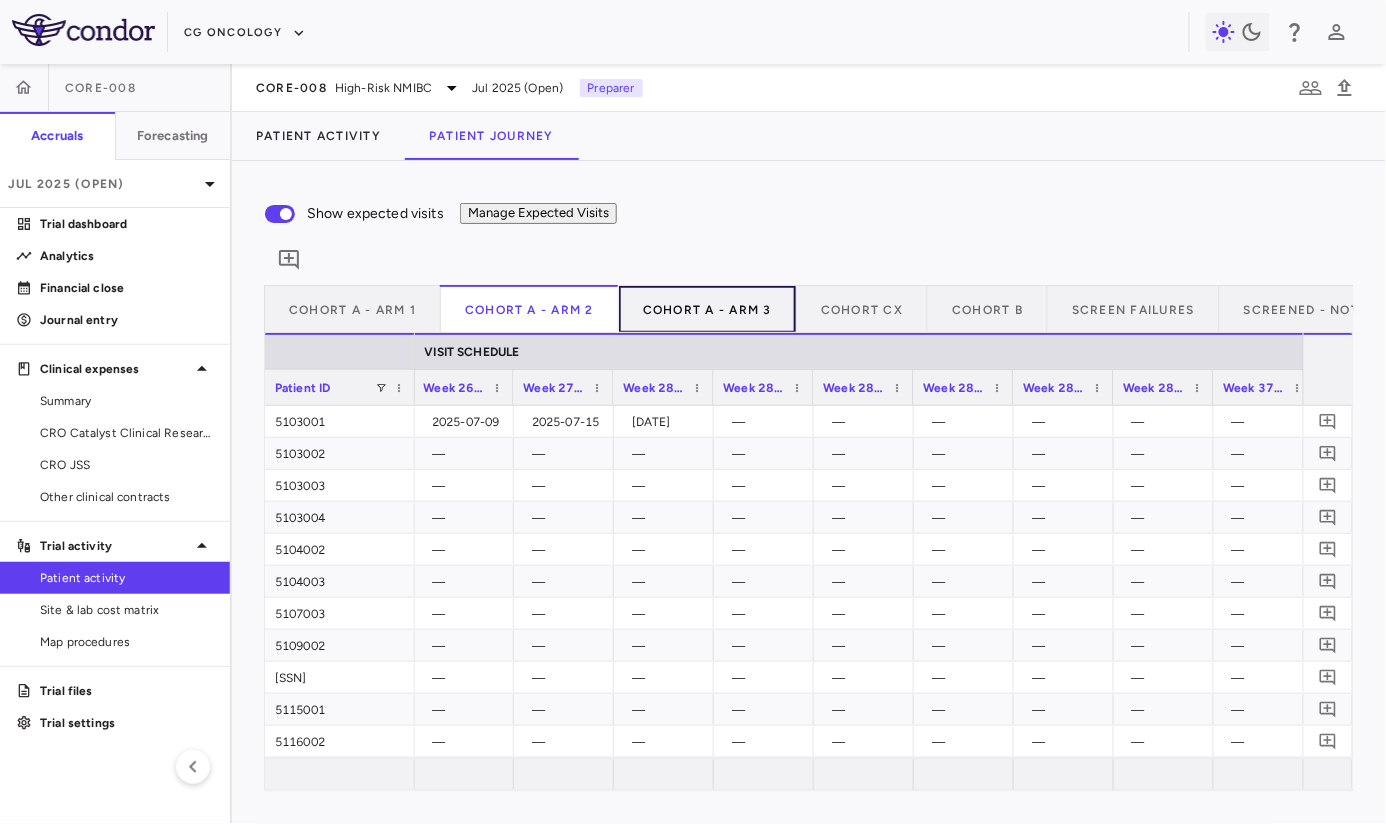 click on "Cohort A - Arm 3" at bounding box center [708, 309] 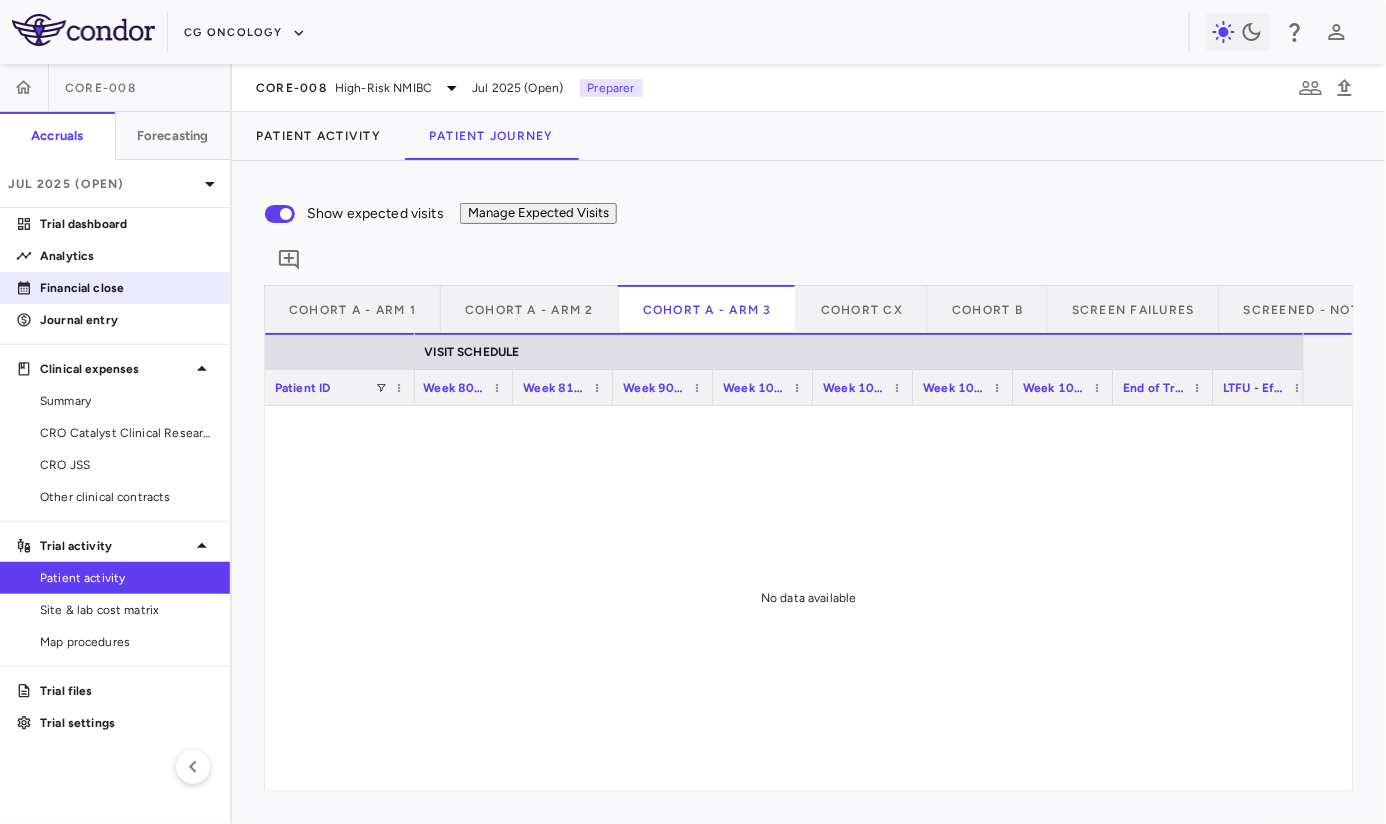 click on "Financial close" at bounding box center (127, 288) 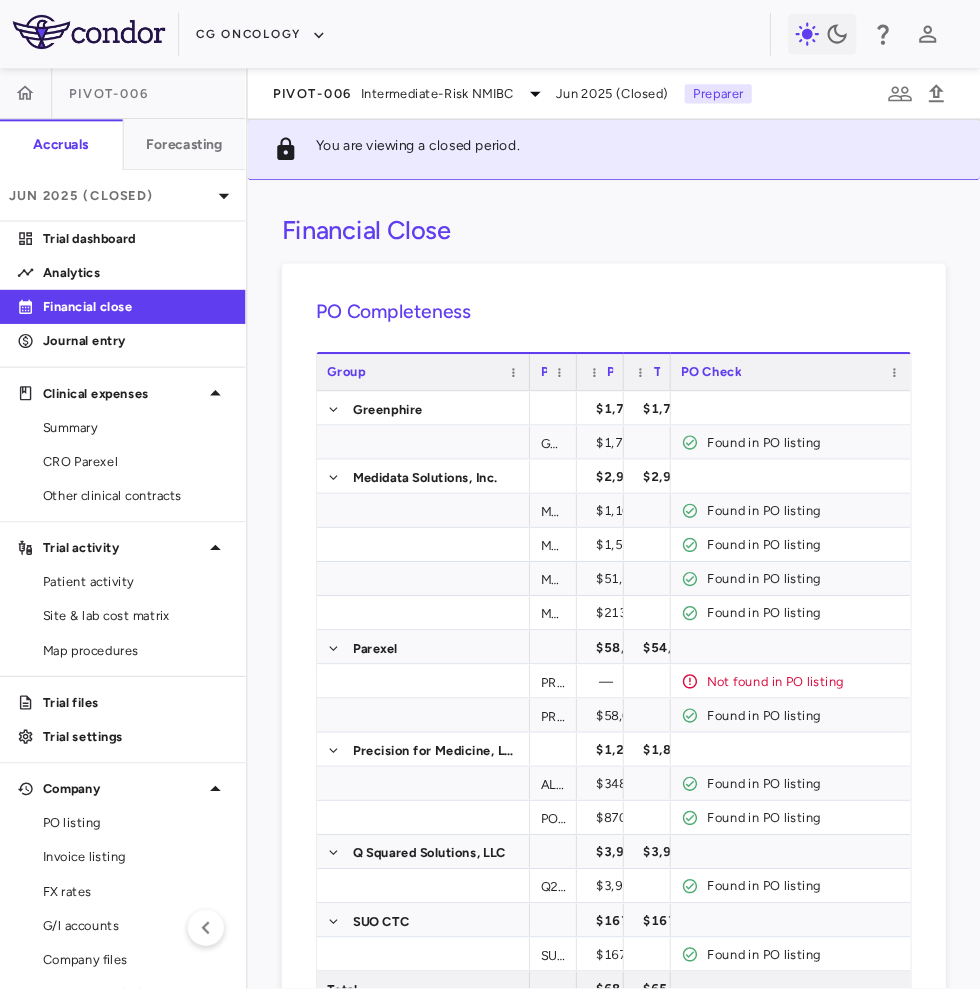 scroll, scrollTop: 0, scrollLeft: 0, axis: both 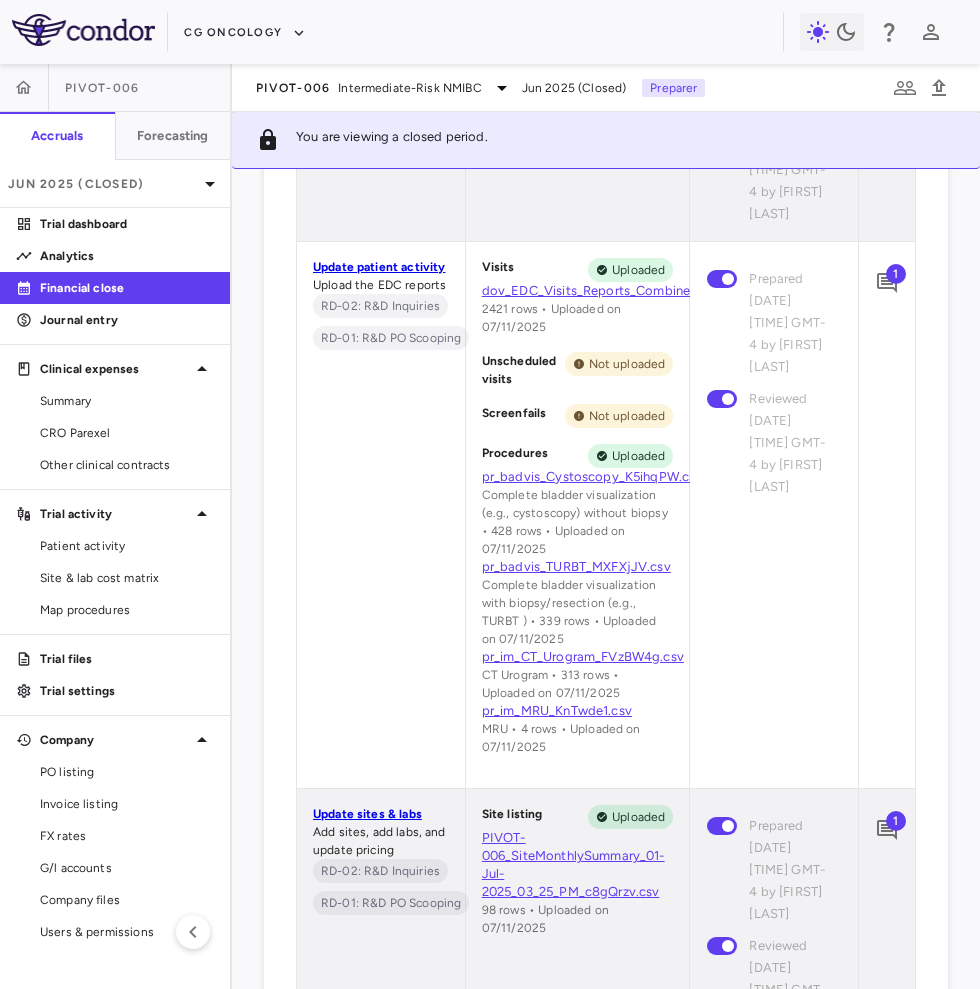 click on "PIVOT-006 Intermediate-Risk NMIBC Jun 2025 (Closed) Preparer" at bounding box center (606, 88) 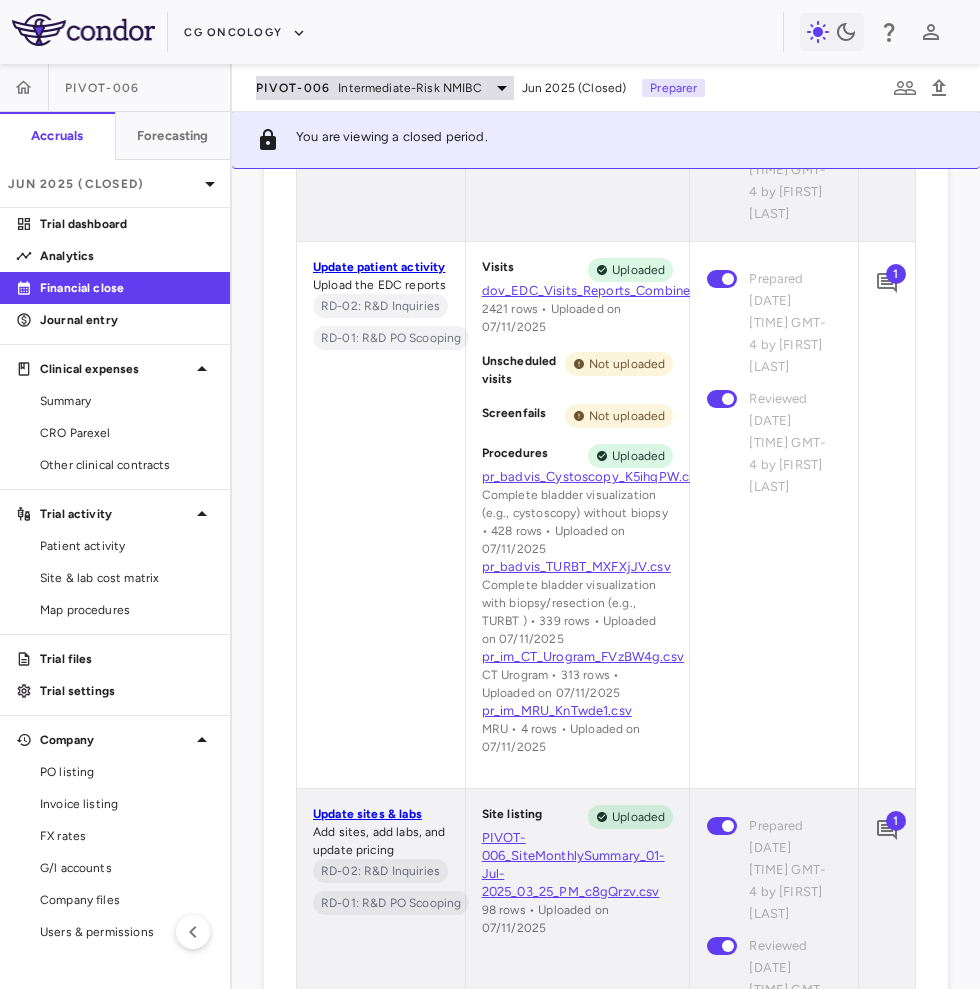 click on "PIVOT-006" at bounding box center [293, 88] 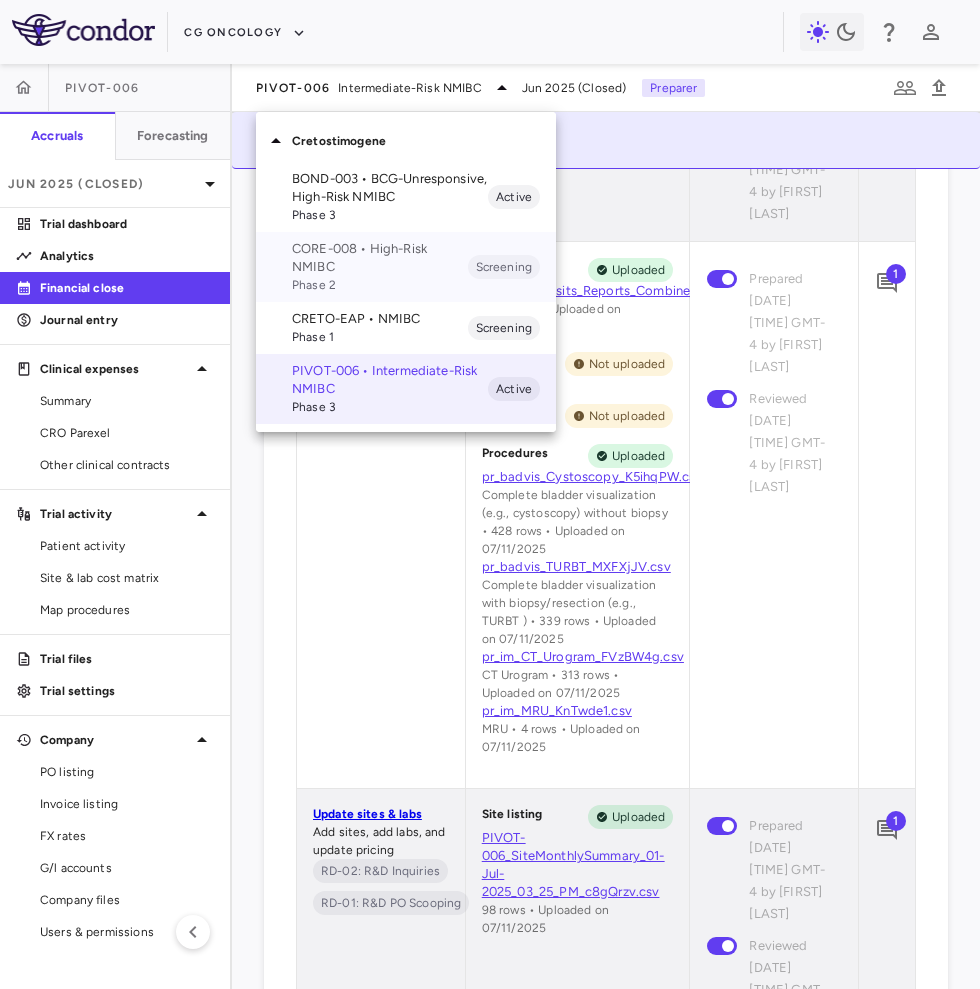 click on "CORE-008 • High-Risk NMIBC" at bounding box center (380, 258) 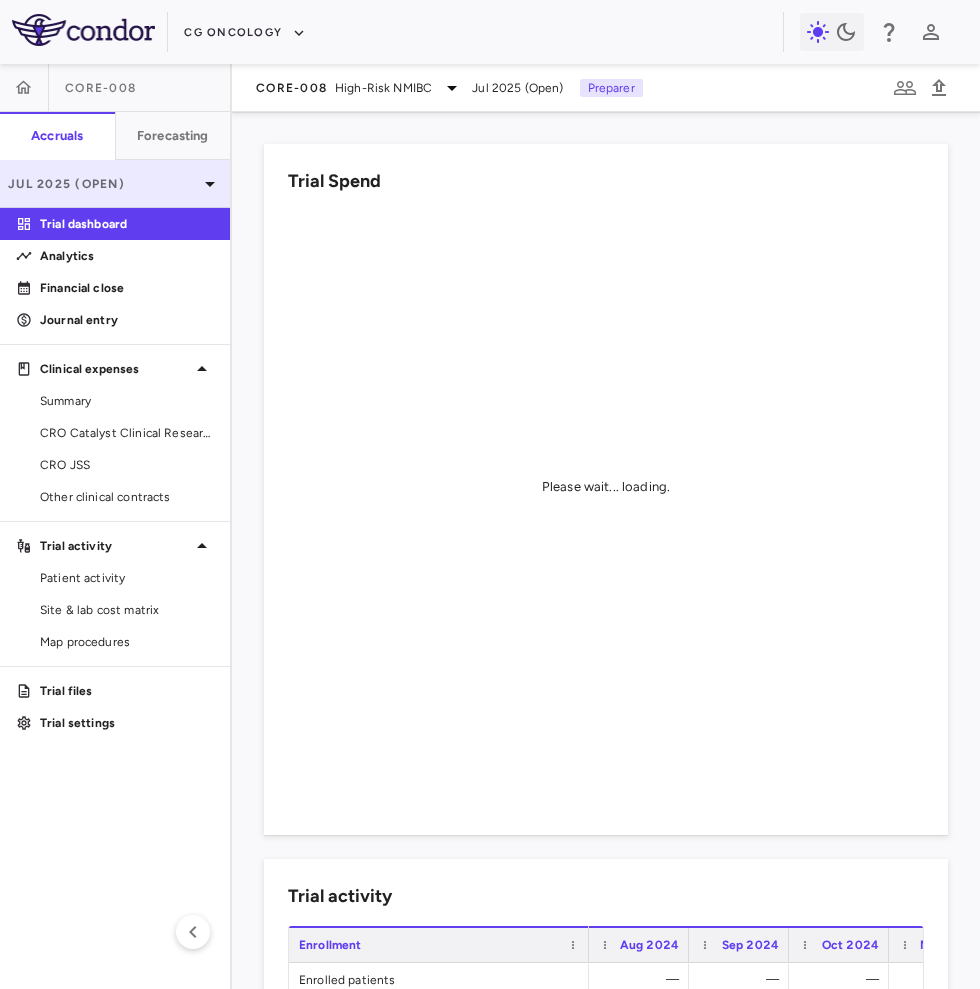 click on "Jul 2025 (Open)" at bounding box center [103, 184] 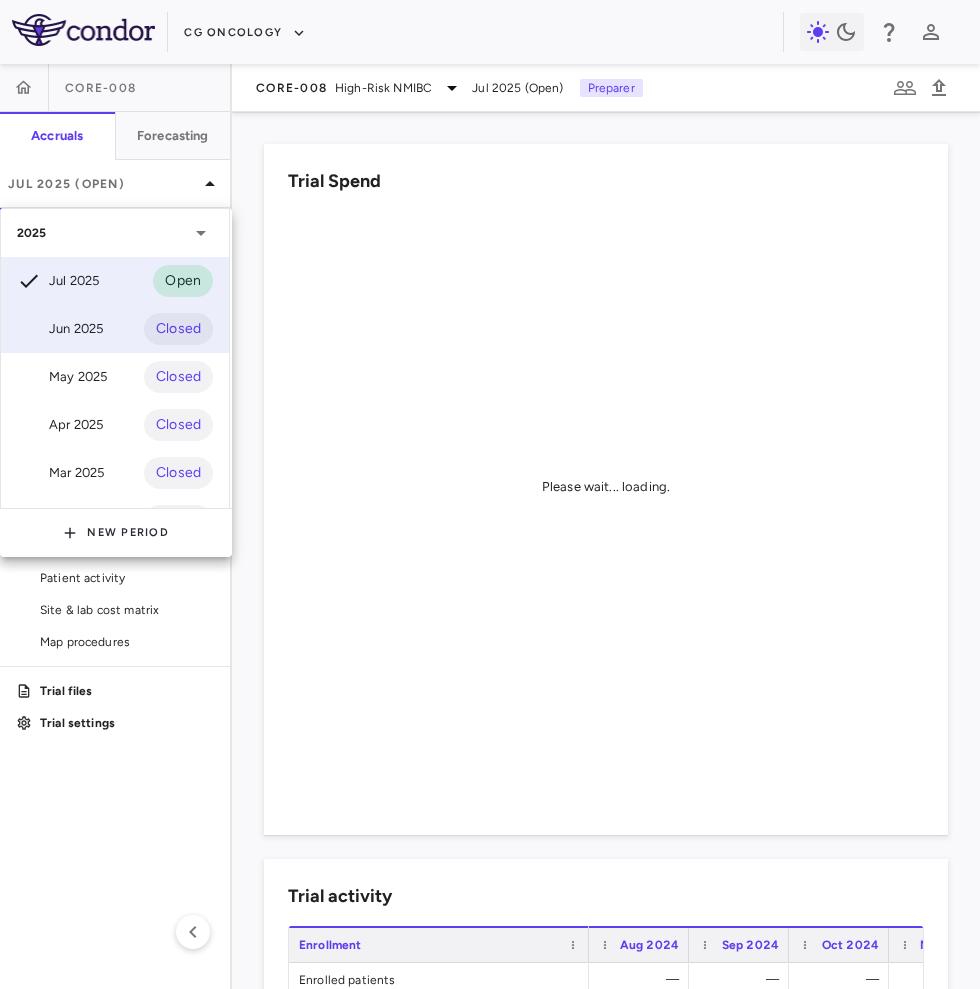 click on "Jun 2025 Closed" at bounding box center (115, 329) 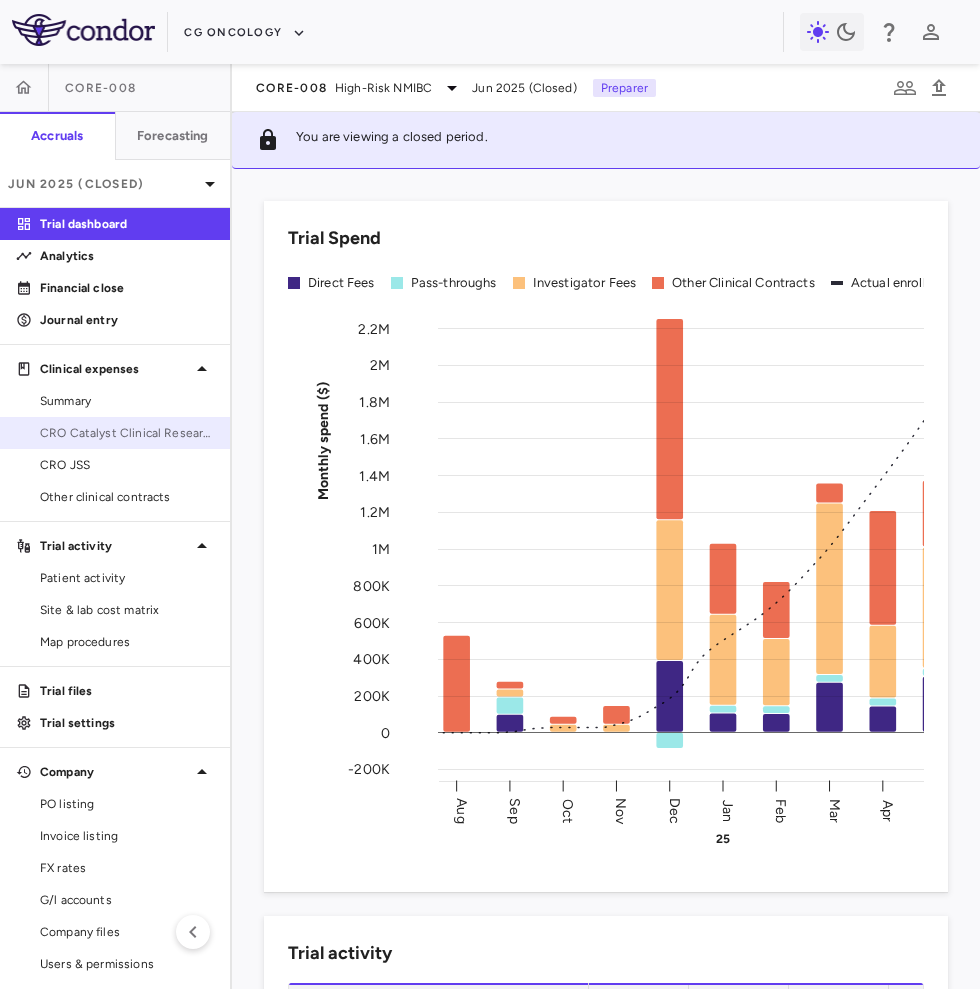 click on "CRO Catalyst Clinical Research" at bounding box center (127, 433) 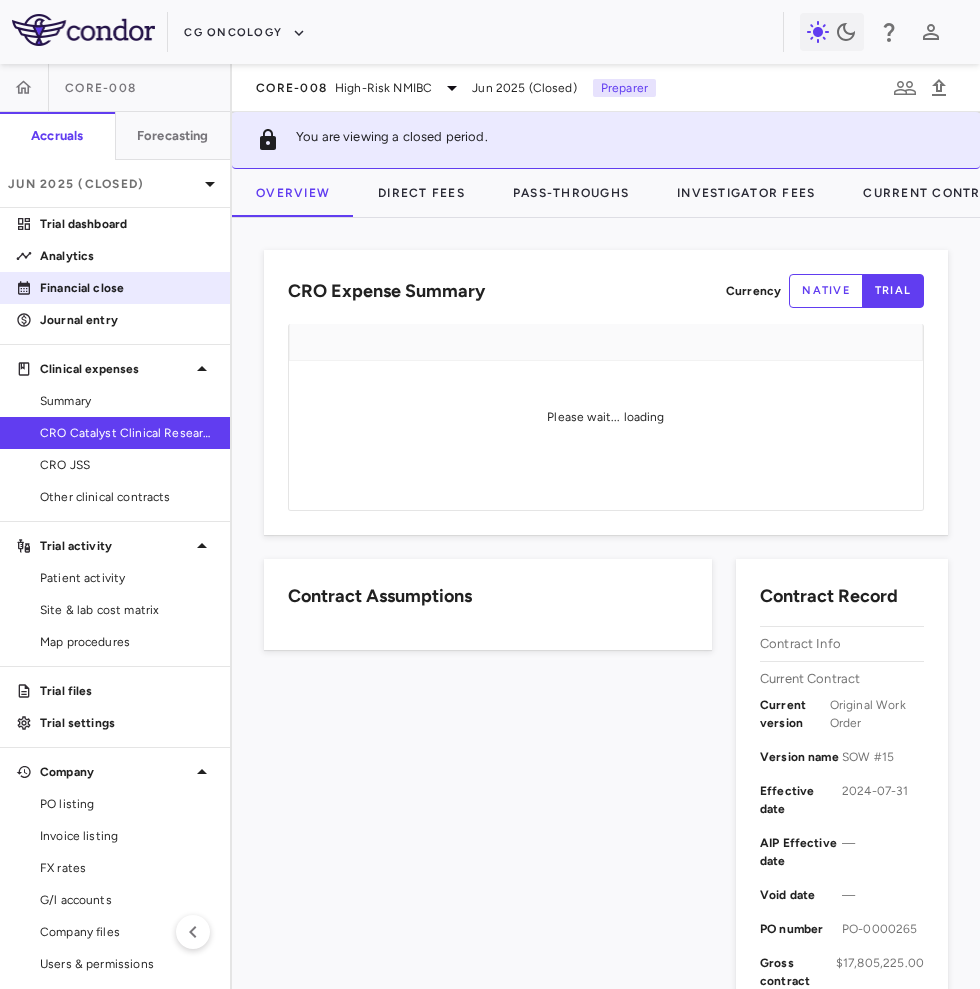 click on "Financial close" at bounding box center (127, 288) 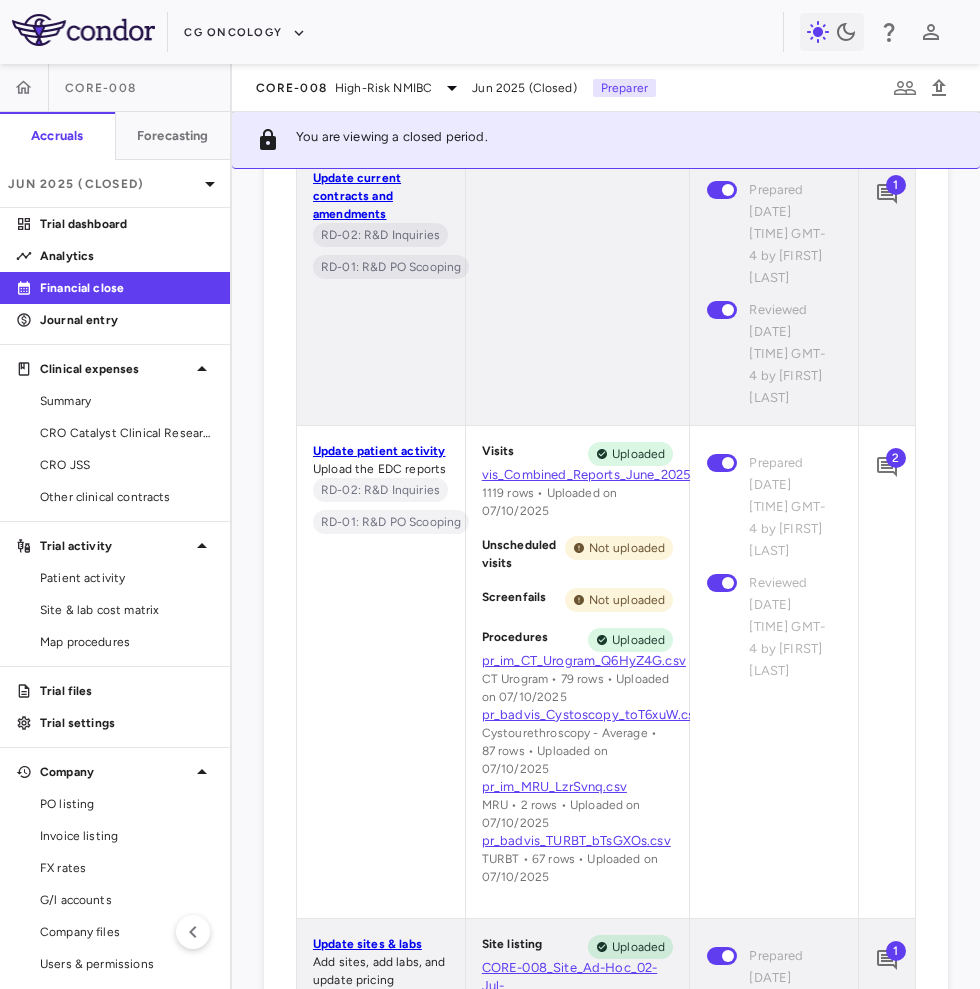 scroll, scrollTop: 2033, scrollLeft: 0, axis: vertical 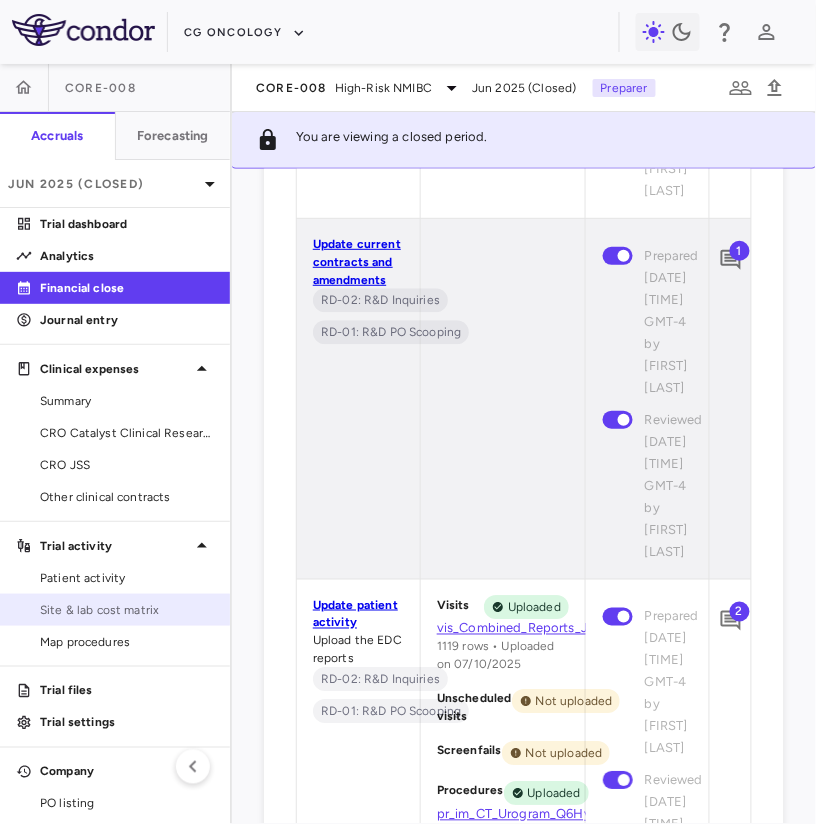click on "Site & lab cost matrix" at bounding box center [115, 610] 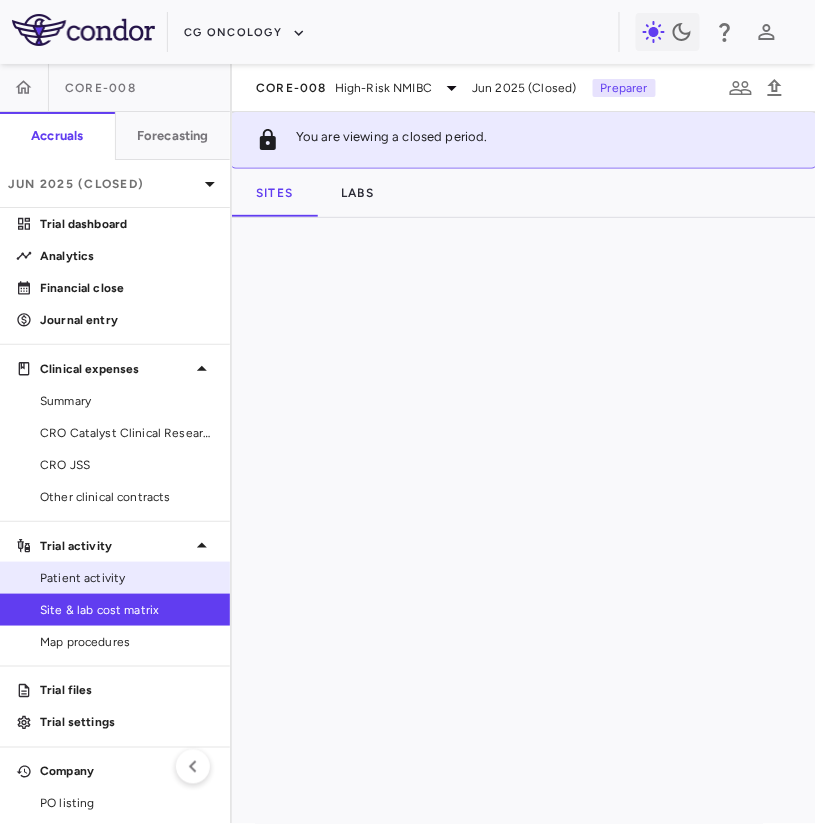 click on "Patient activity" at bounding box center [127, 578] 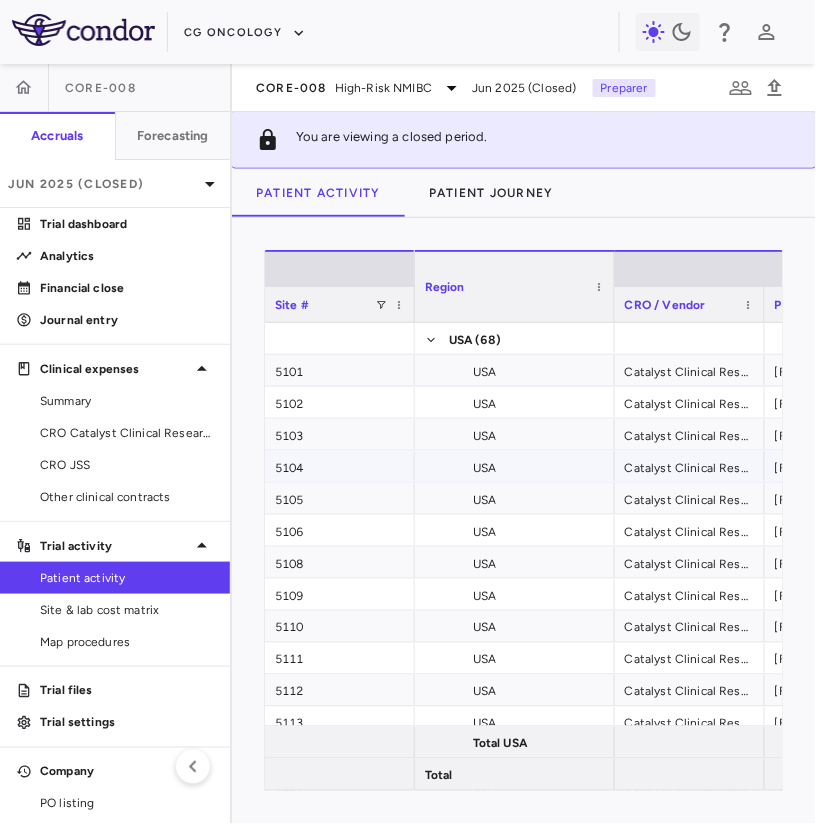 scroll, scrollTop: 0, scrollLeft: 585, axis: horizontal 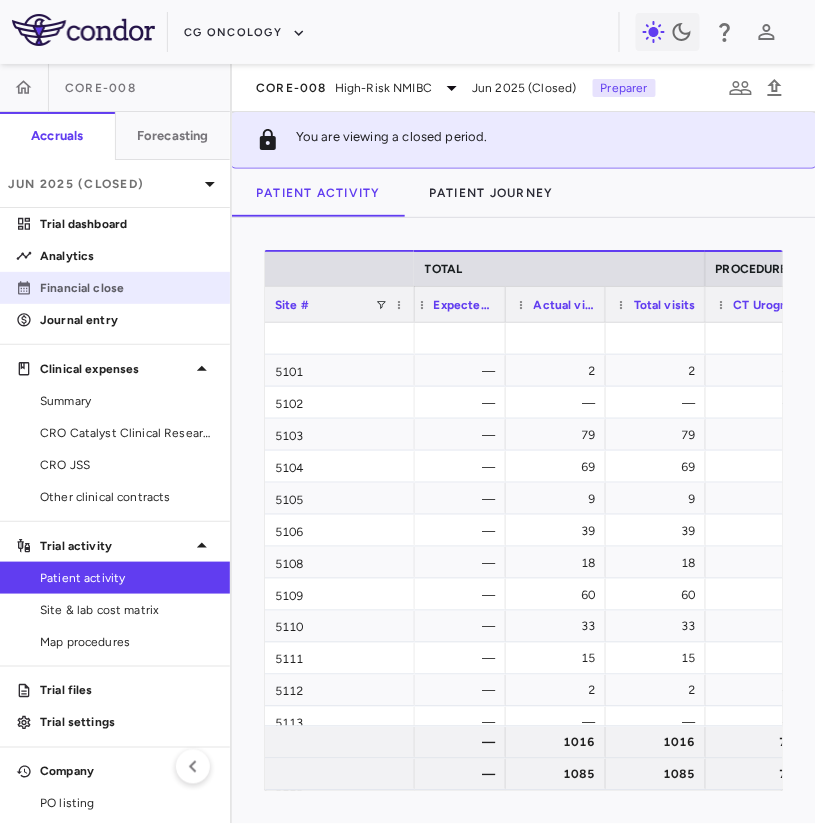 click on "Financial close" at bounding box center (115, 288) 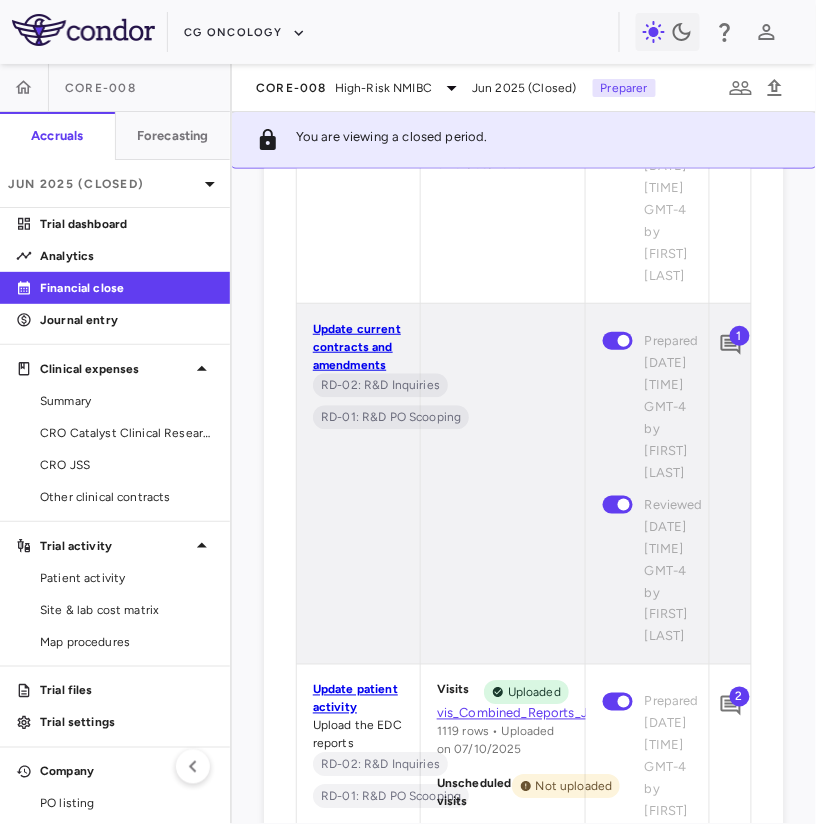 click on "2" at bounding box center [740, 697] 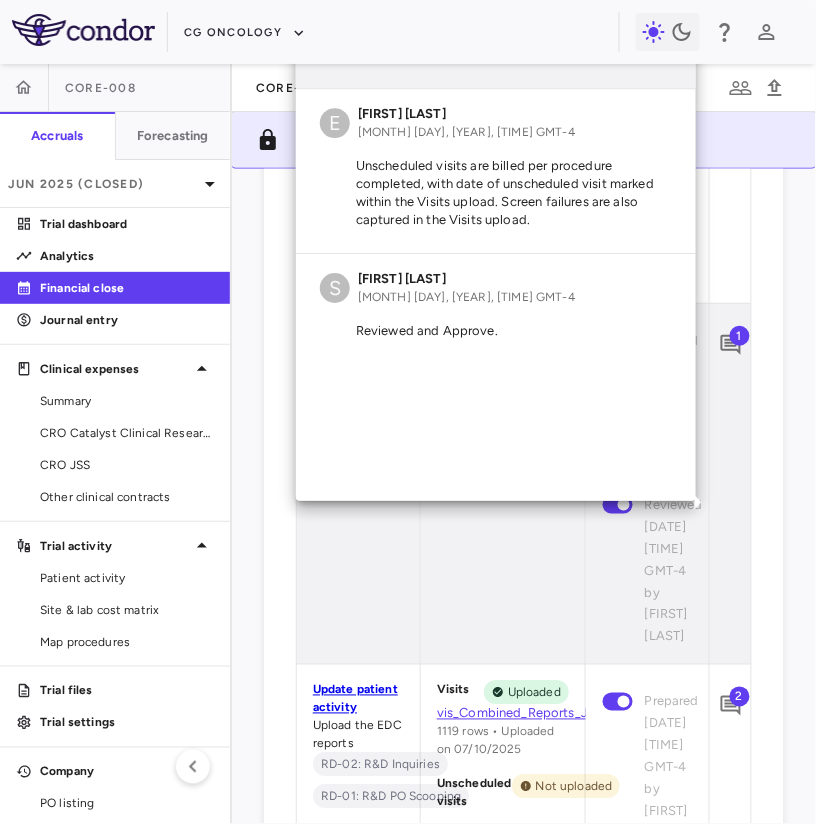 click on "Unscheduled visits are billed per procedure completed, with date of unscheduled visit marked within the Visits upload. Screen failures are also captured in the Visits upload." at bounding box center [496, 193] 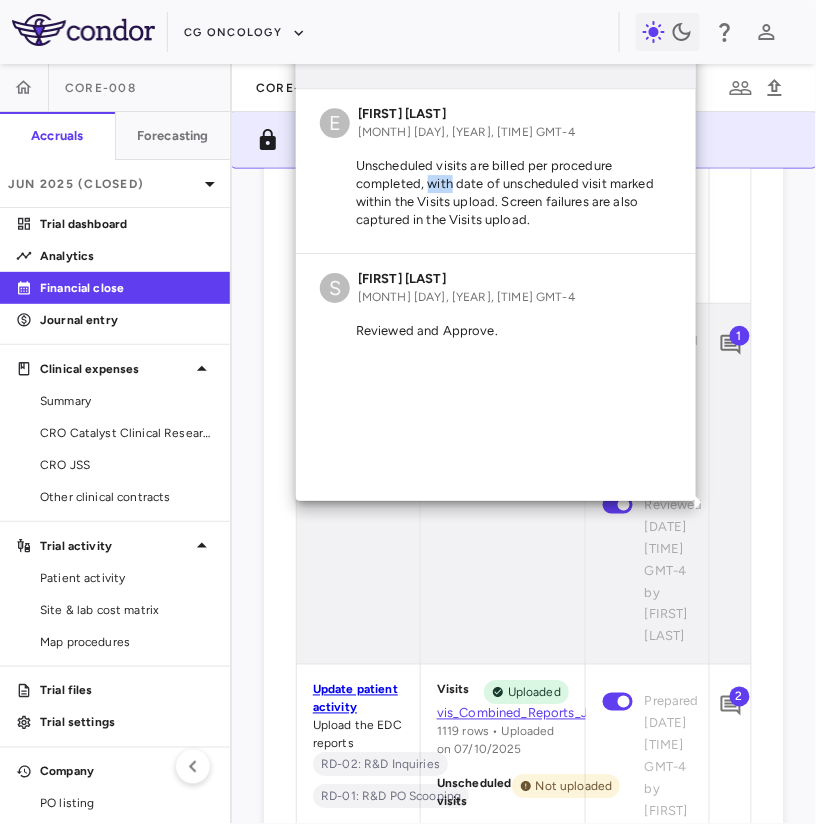 click on "Unscheduled visits are billed per procedure completed, with date of unscheduled visit marked within the Visits upload. Screen failures are also captured in the Visits upload." at bounding box center [496, 193] 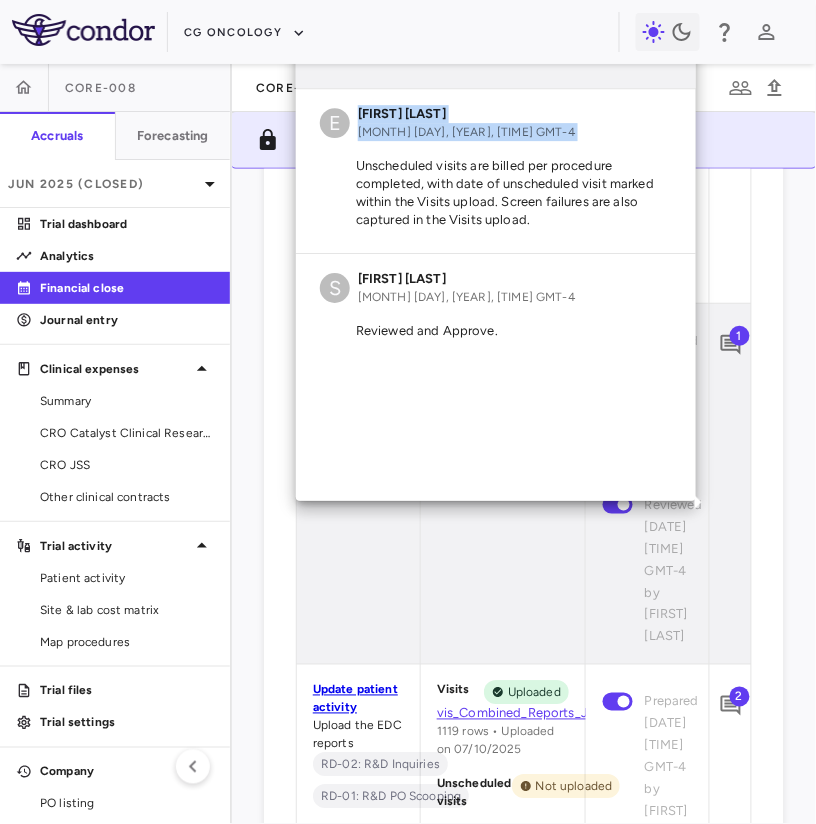click on "Unscheduled visits are billed per procedure completed, with date of unscheduled visit marked within the Visits upload. Screen failures are also captured in the Visits upload." at bounding box center [496, 193] 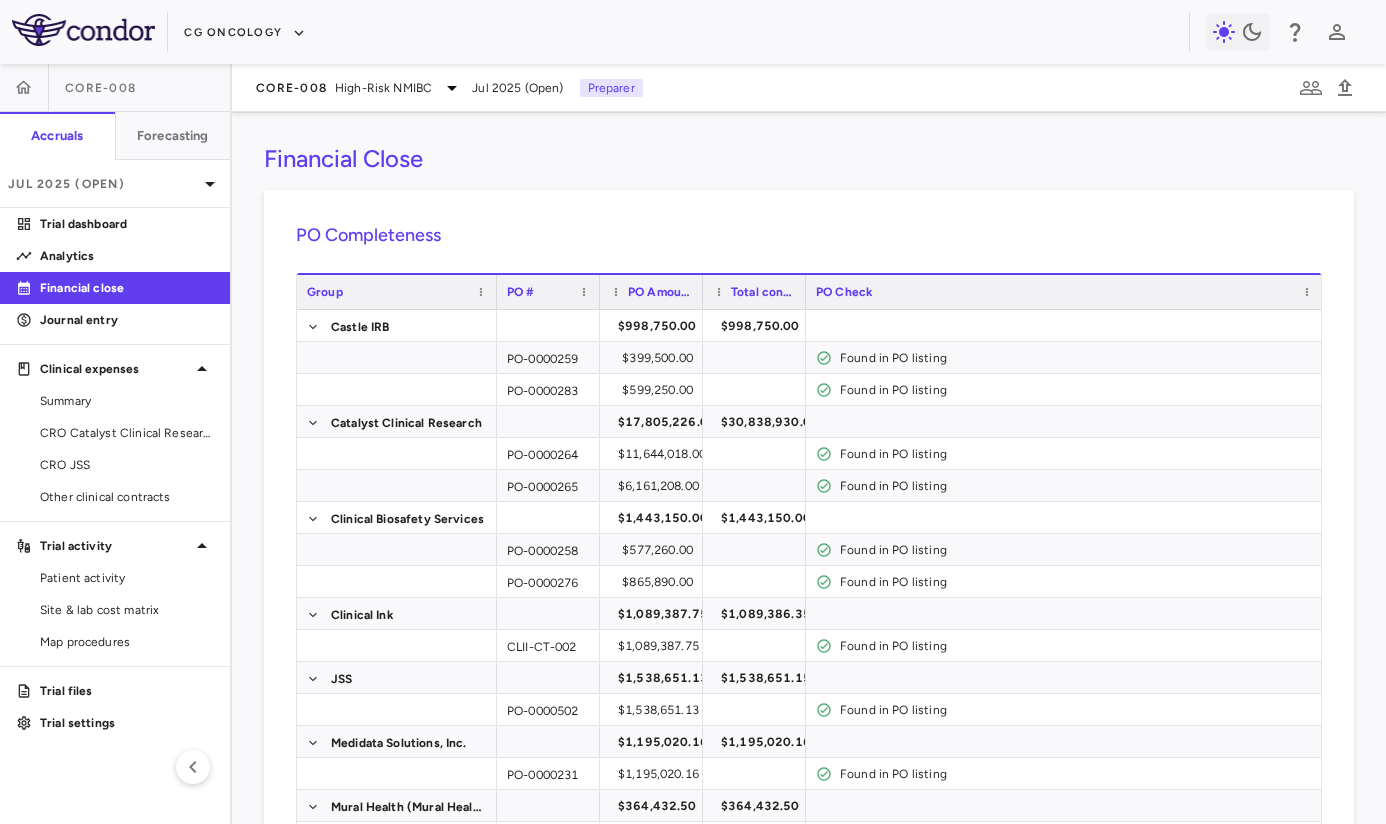 scroll, scrollTop: 0, scrollLeft: 0, axis: both 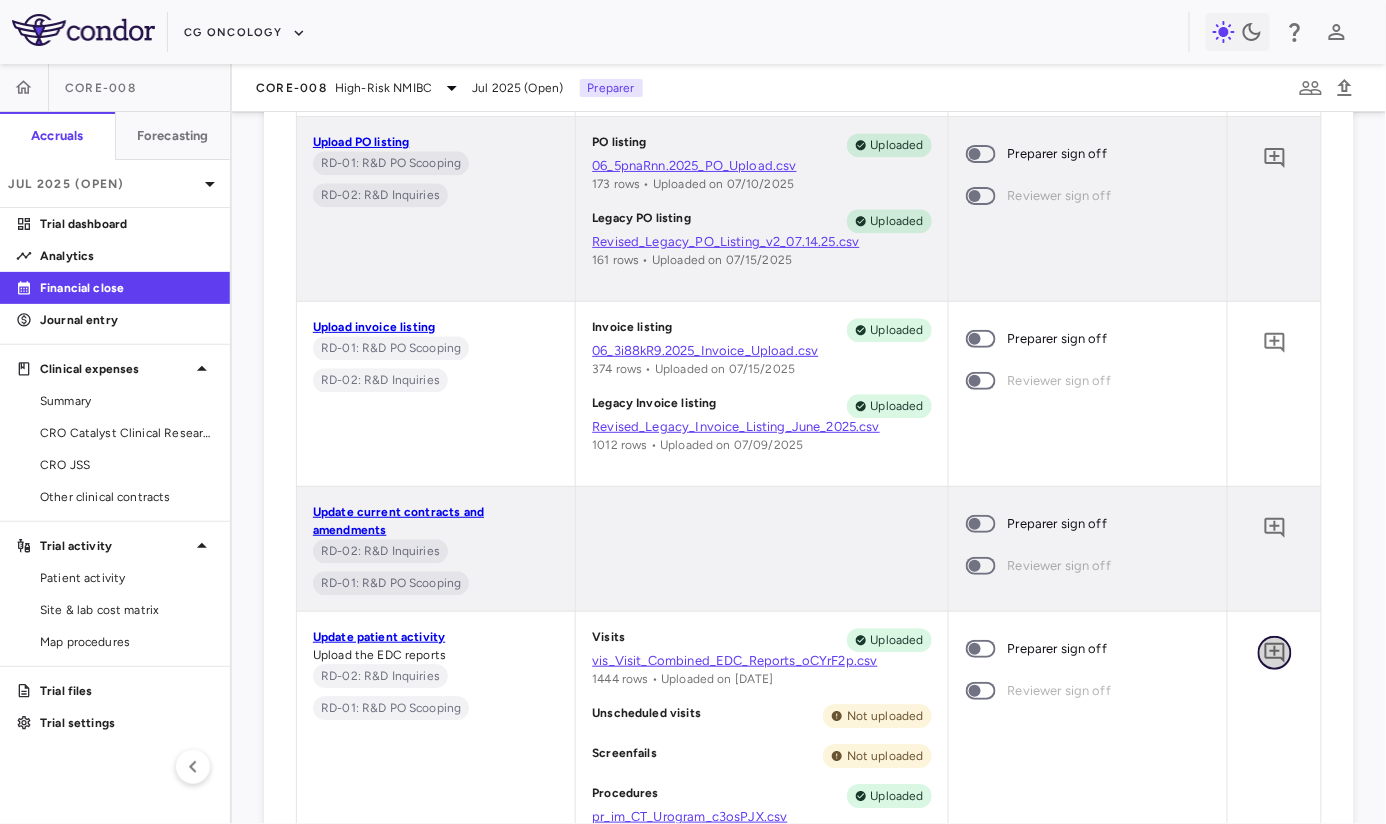 click 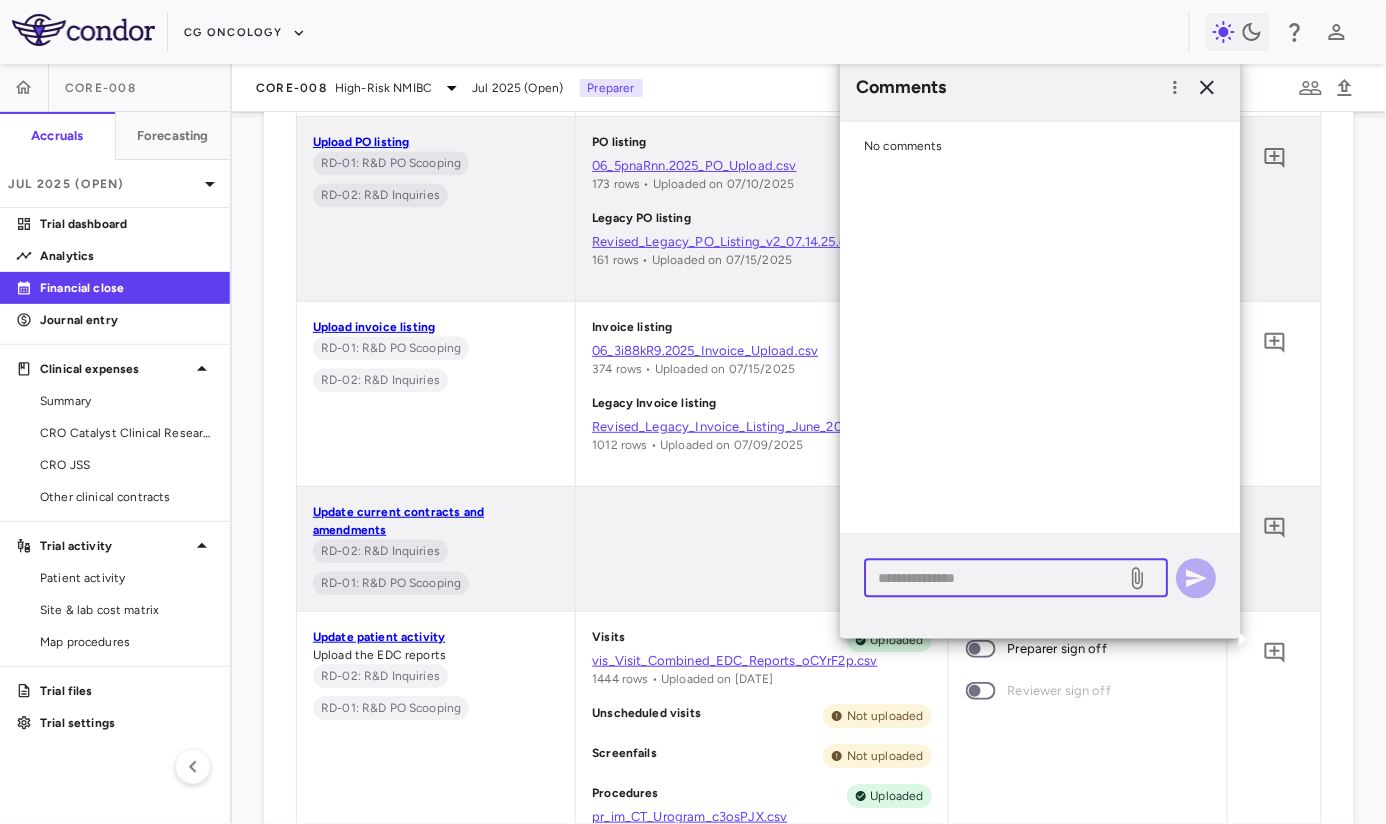 click at bounding box center (995, 578) 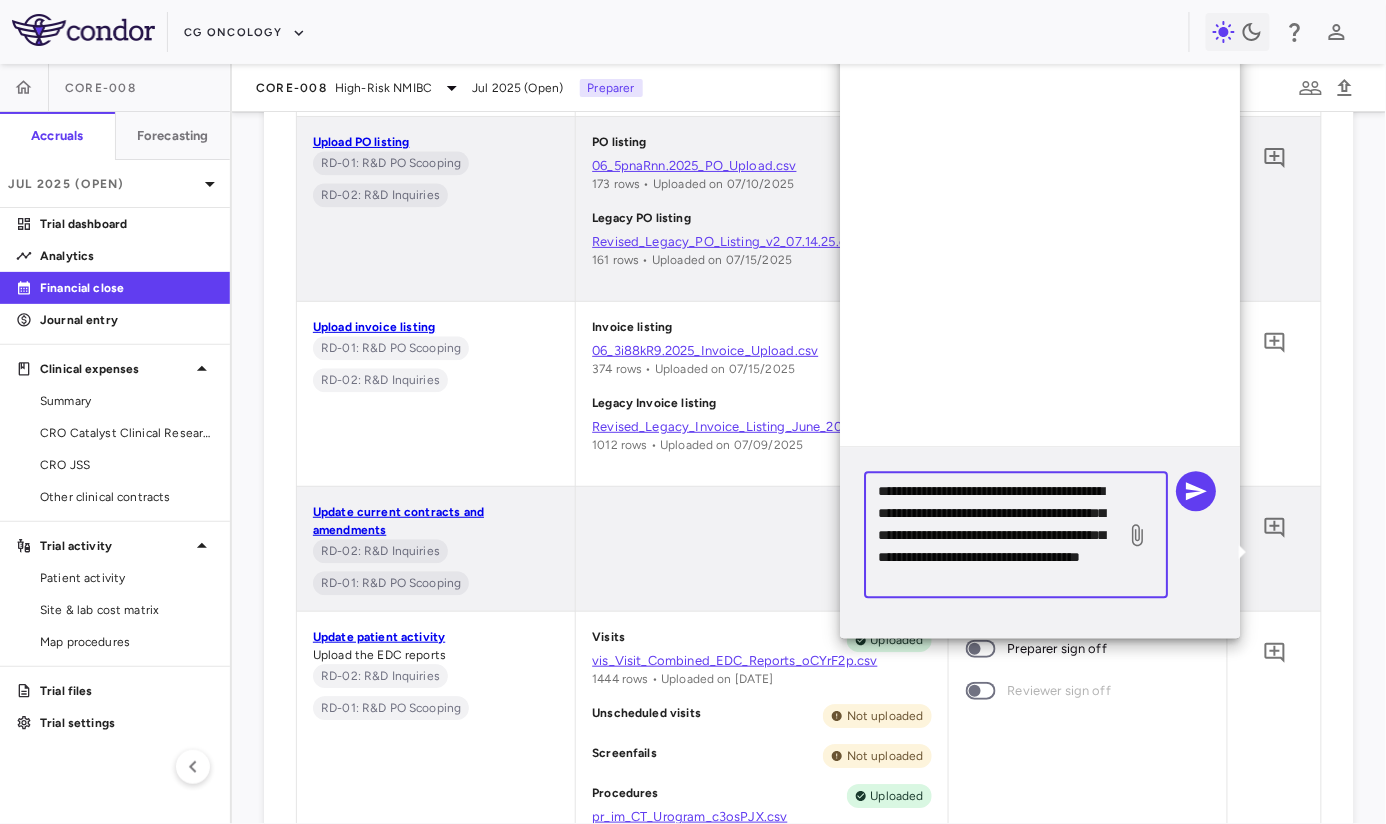 scroll, scrollTop: 0, scrollLeft: 0, axis: both 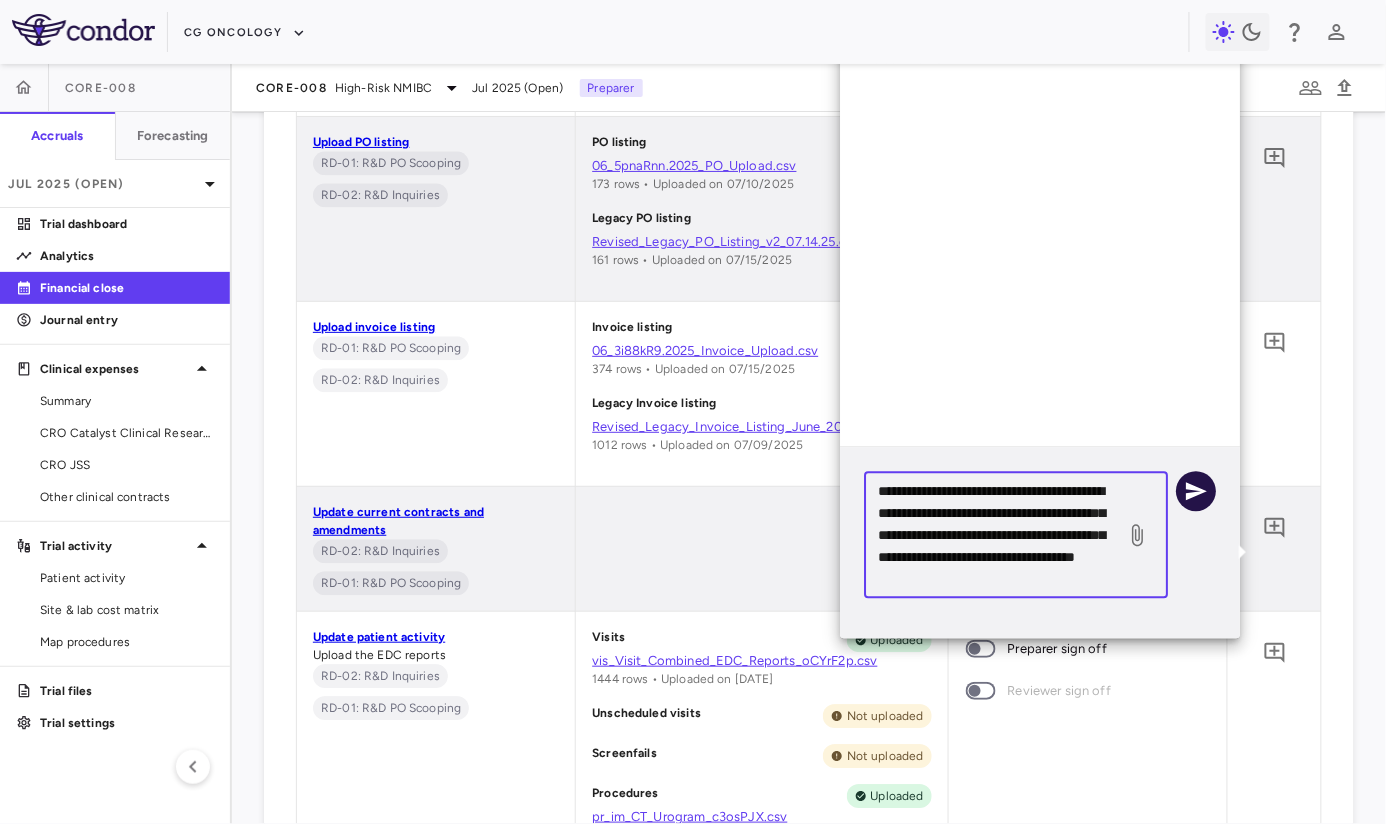 type on "**********" 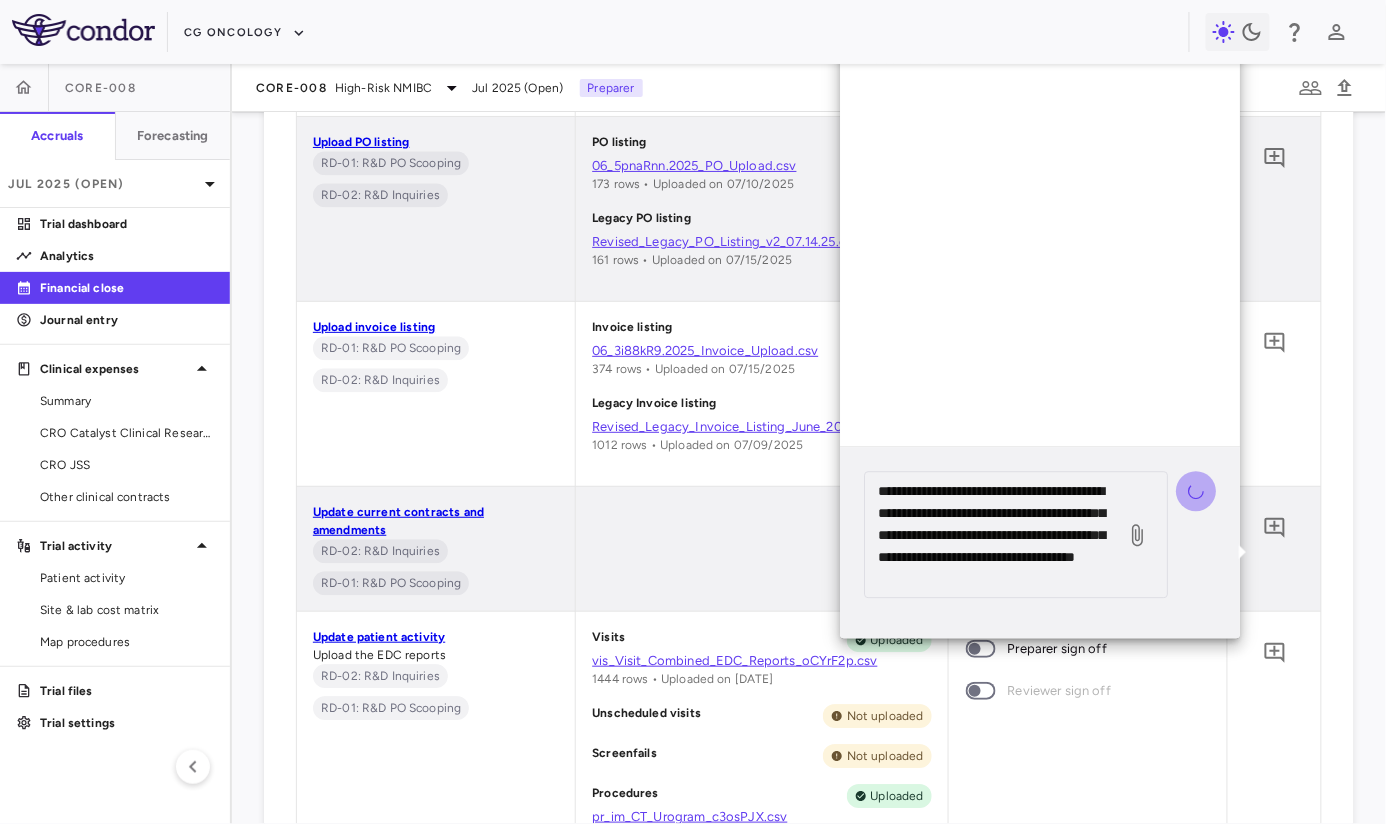 type 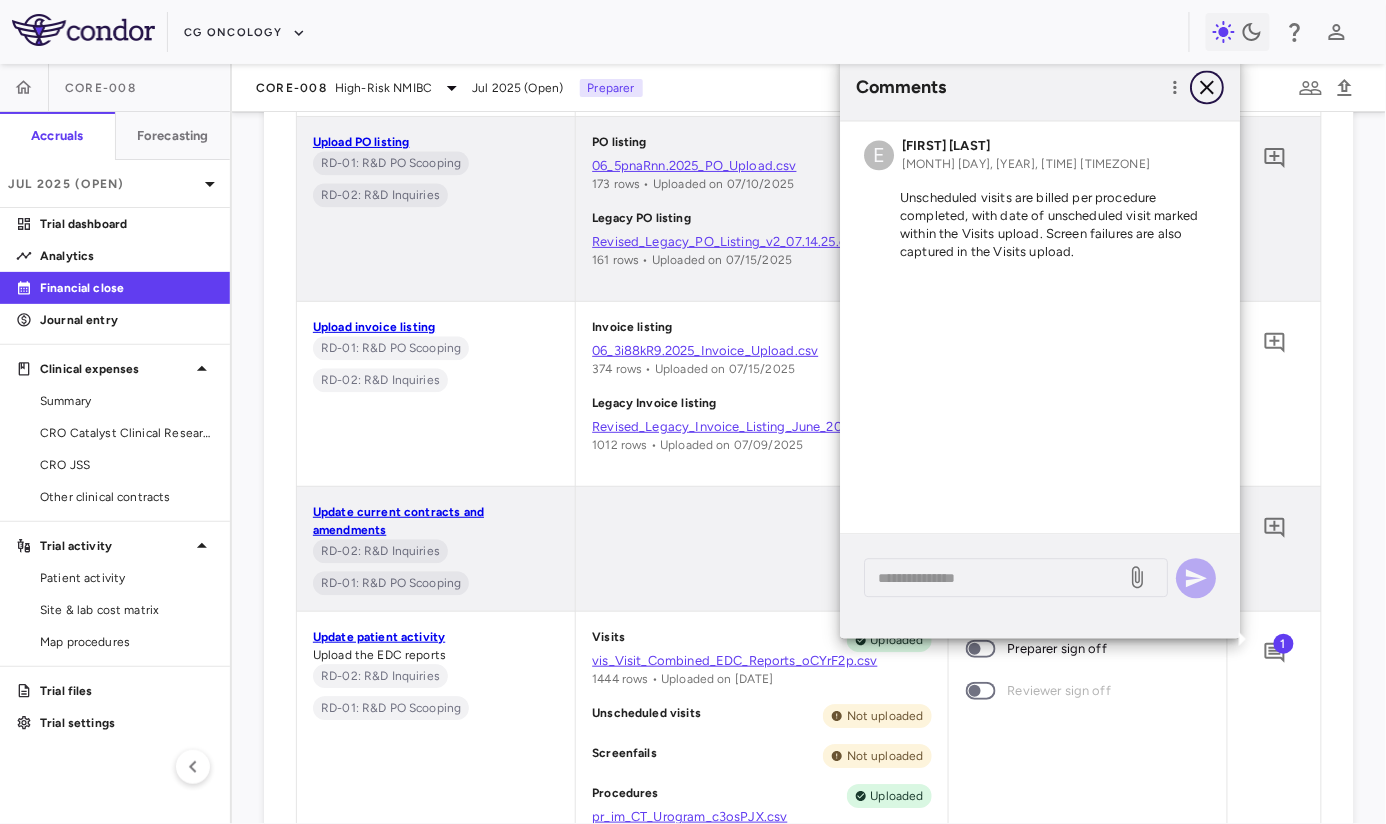 click at bounding box center [1207, 87] 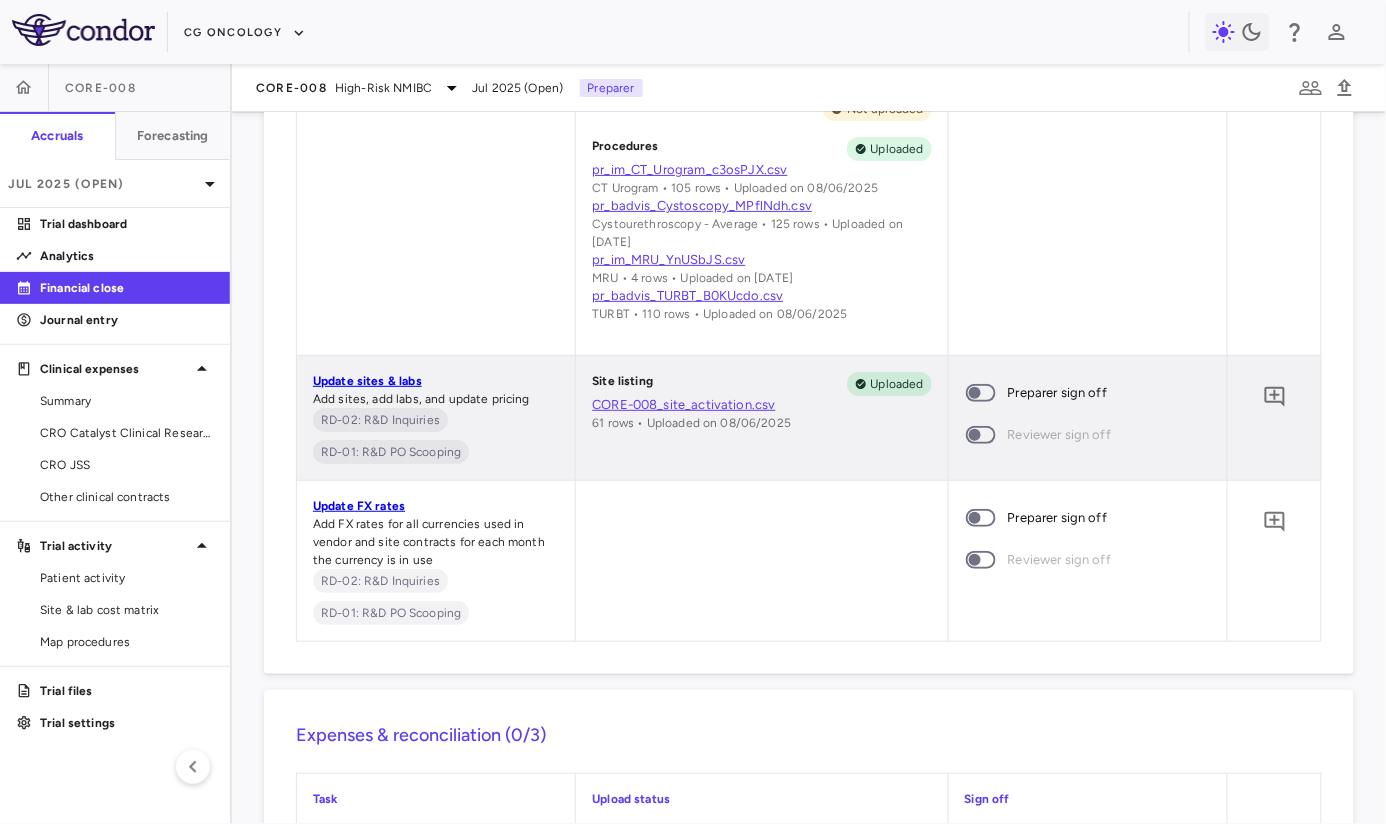 scroll, scrollTop: 1926, scrollLeft: 0, axis: vertical 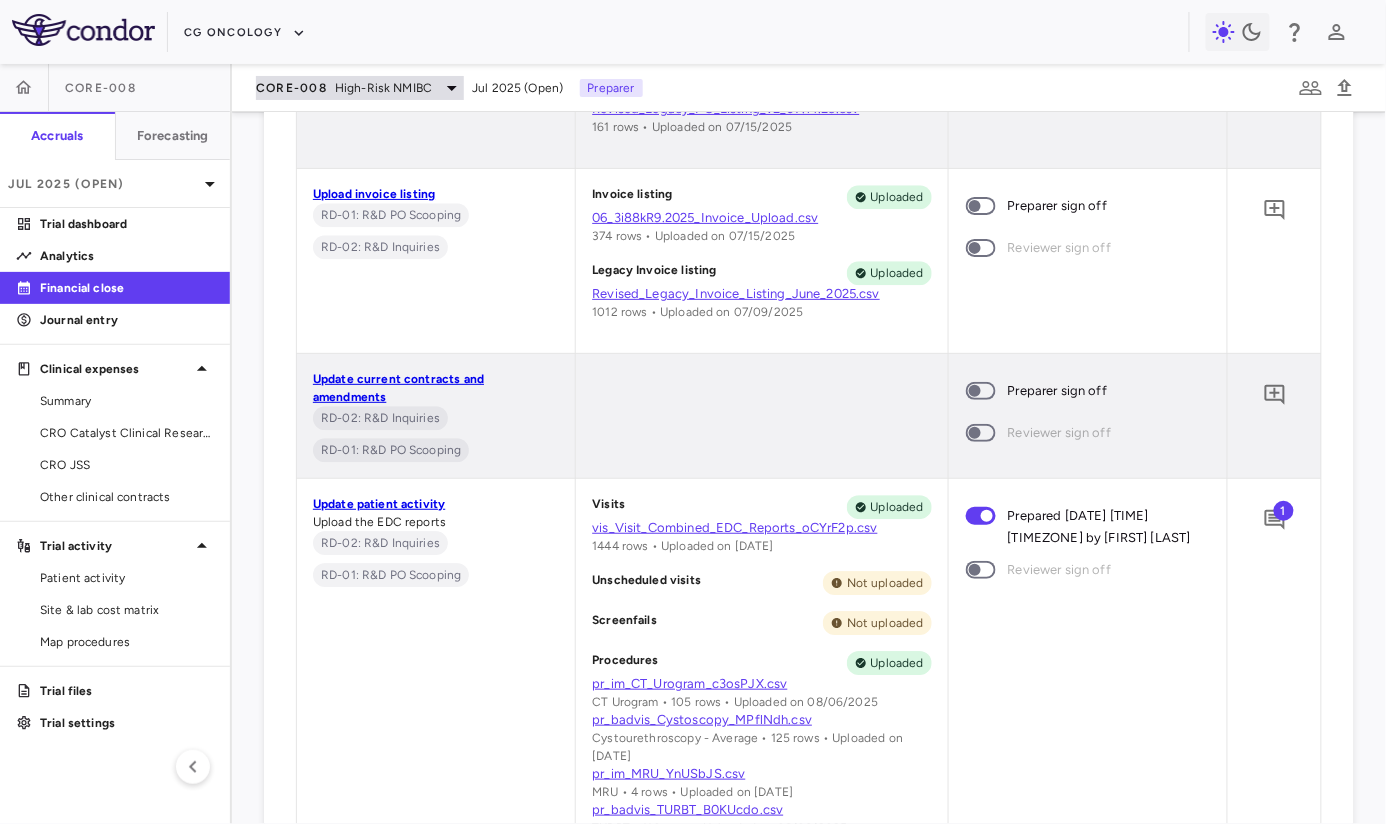click on "High-Risk NMIBC" at bounding box center (383, 88) 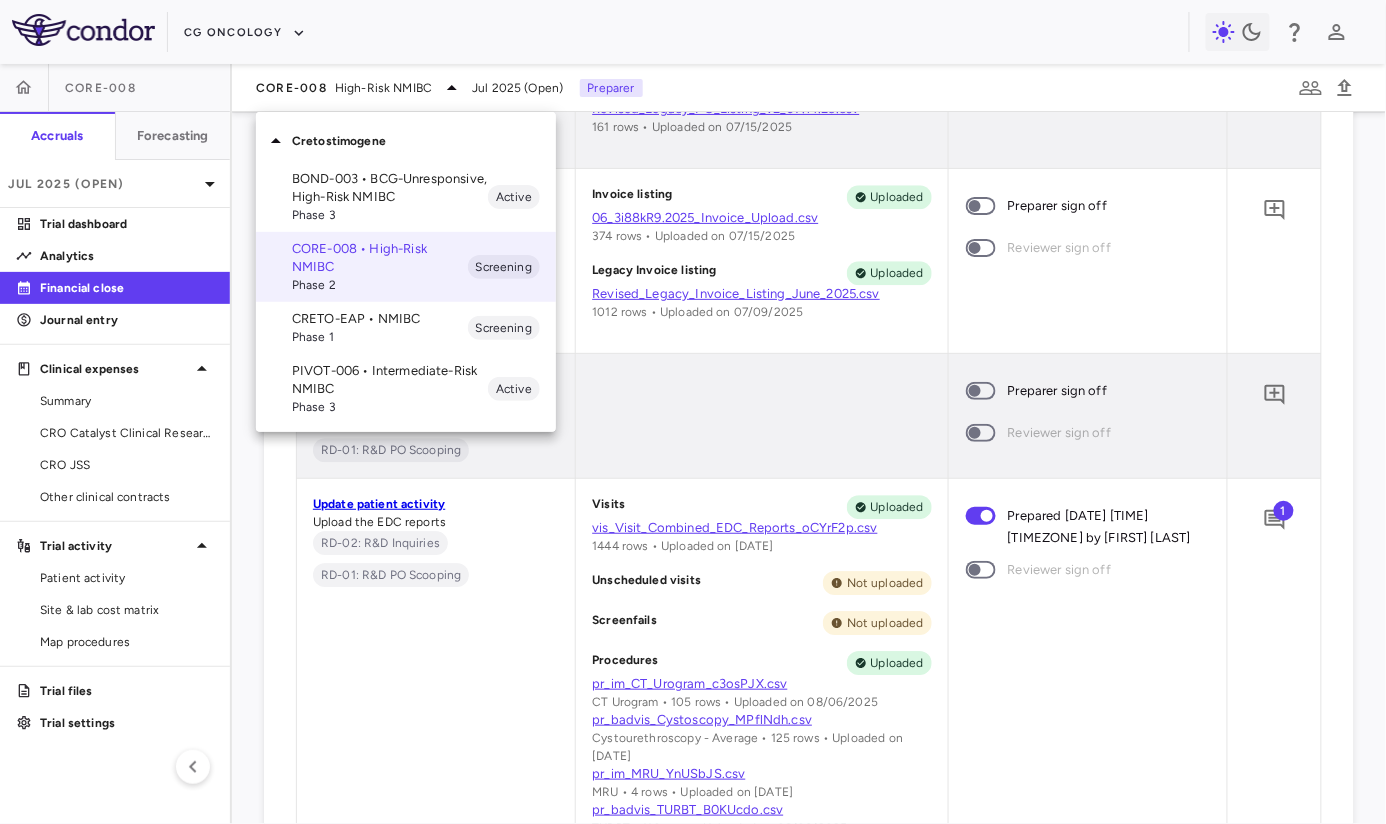 click on "BOND-003 • BCG-Unresponsive, High-Risk NMIBC" at bounding box center (390, 188) 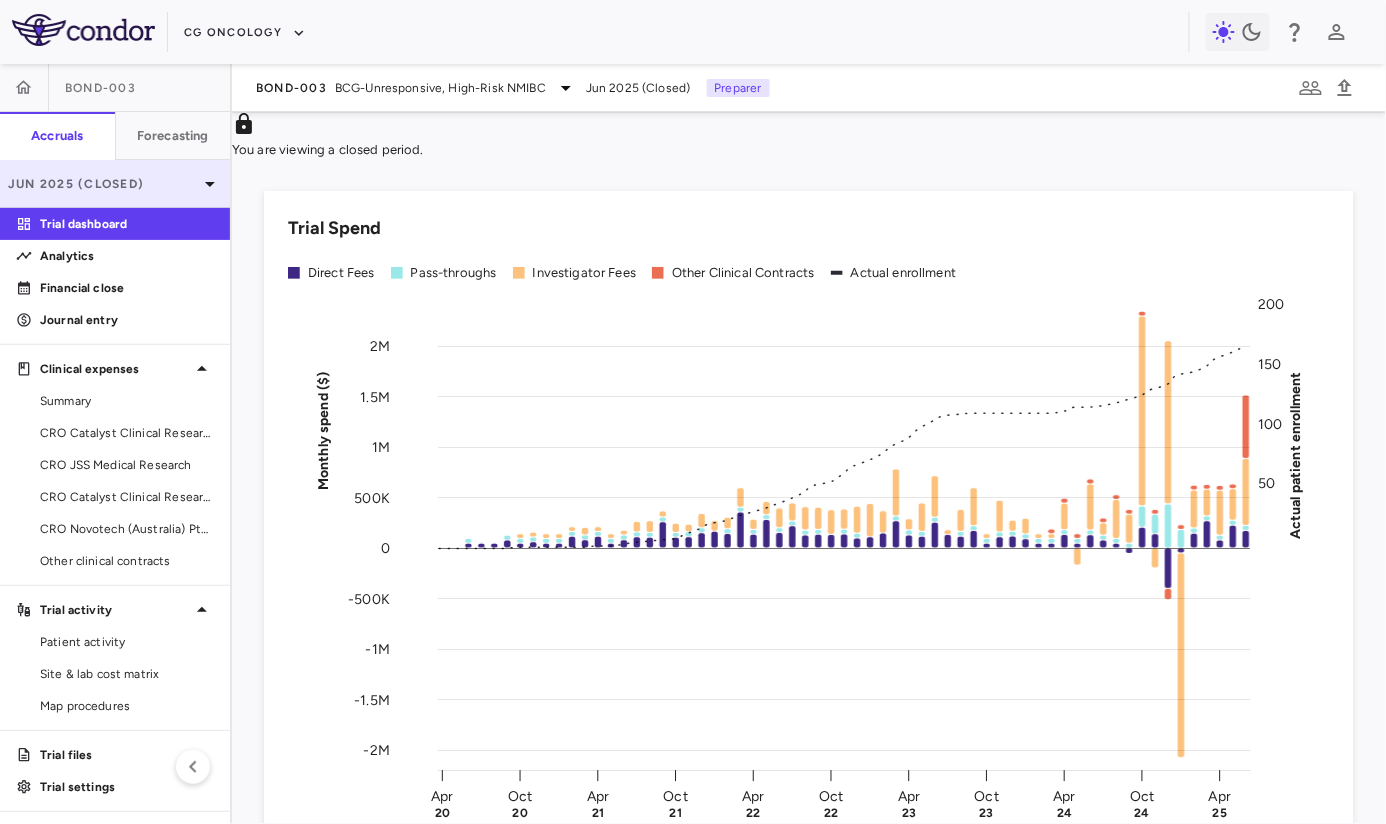 click on "Jun 2025 (Closed)" at bounding box center [115, 184] 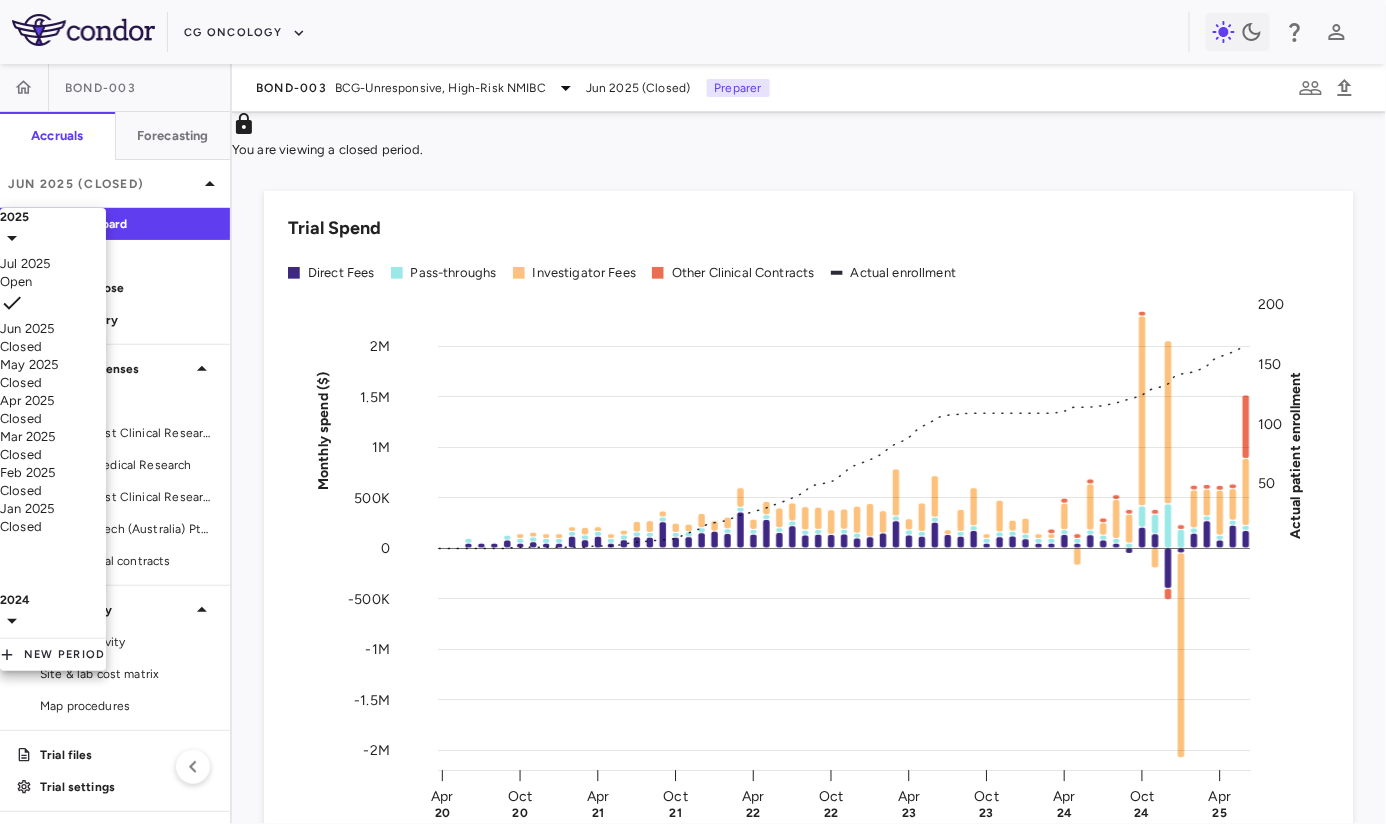 click on "Jul 2025 Open" at bounding box center (53, 273) 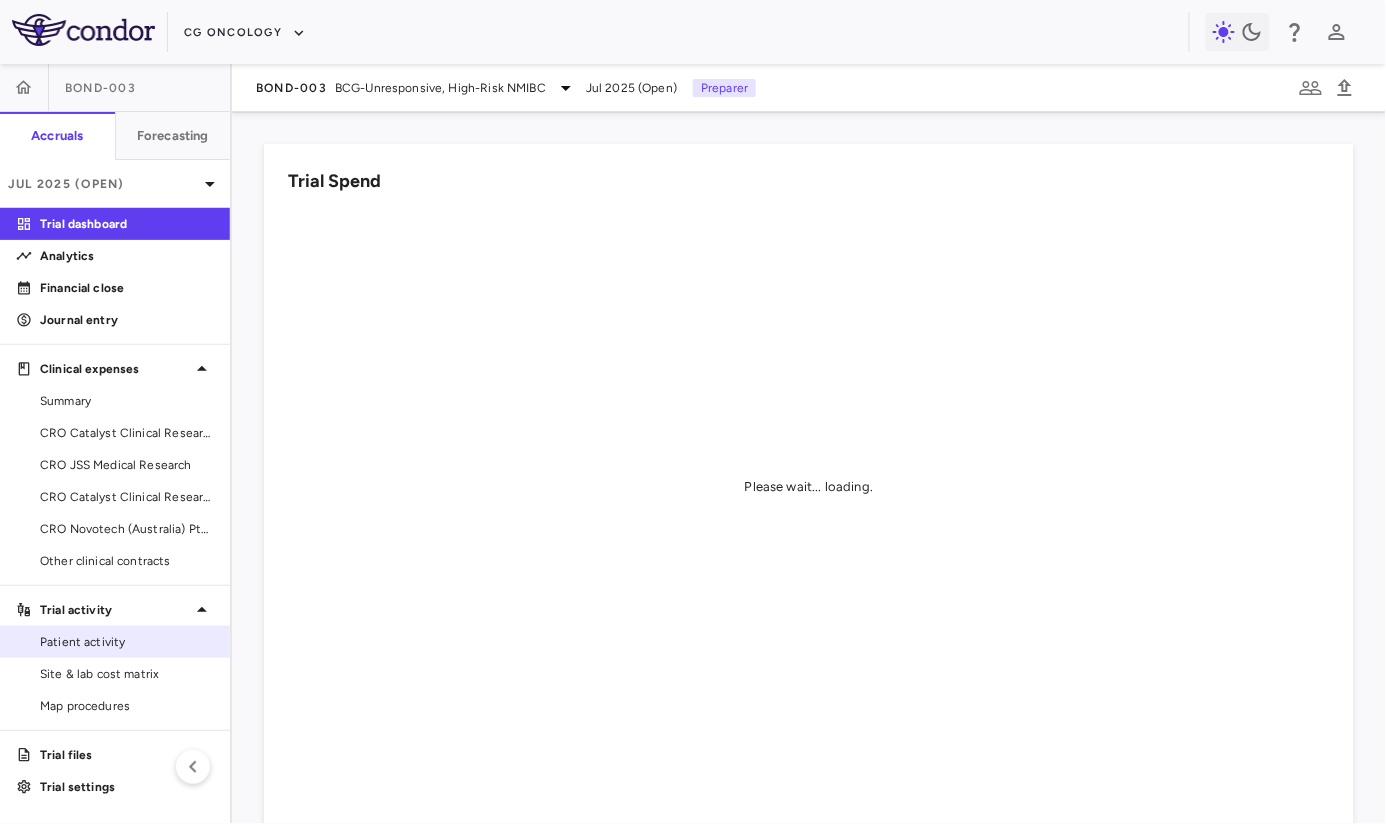 click on "Patient activity" at bounding box center [127, 642] 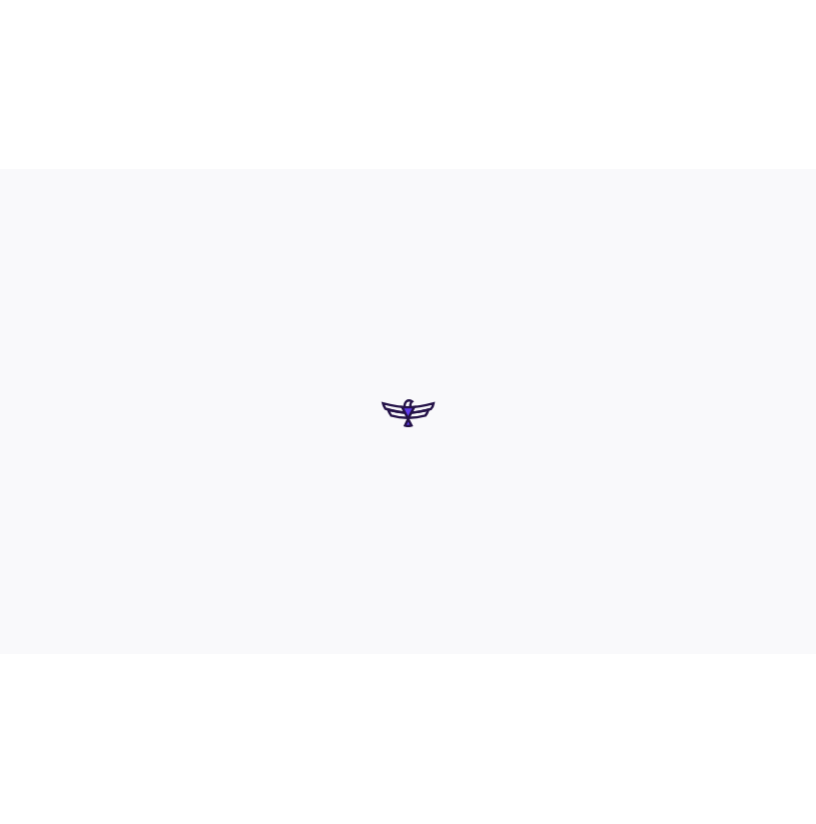 scroll, scrollTop: 0, scrollLeft: 0, axis: both 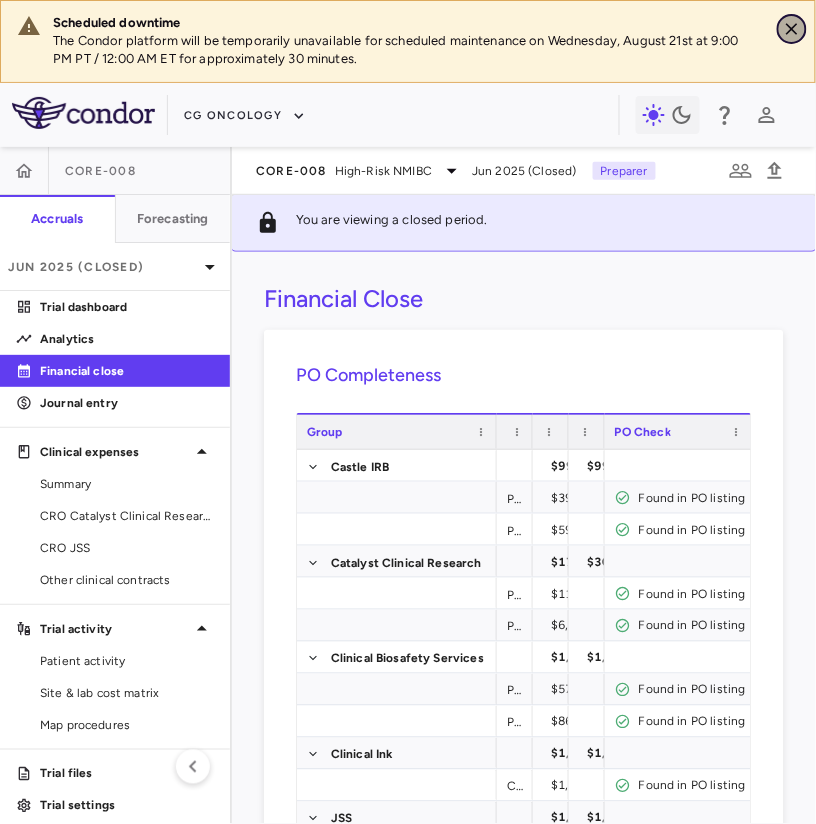 click 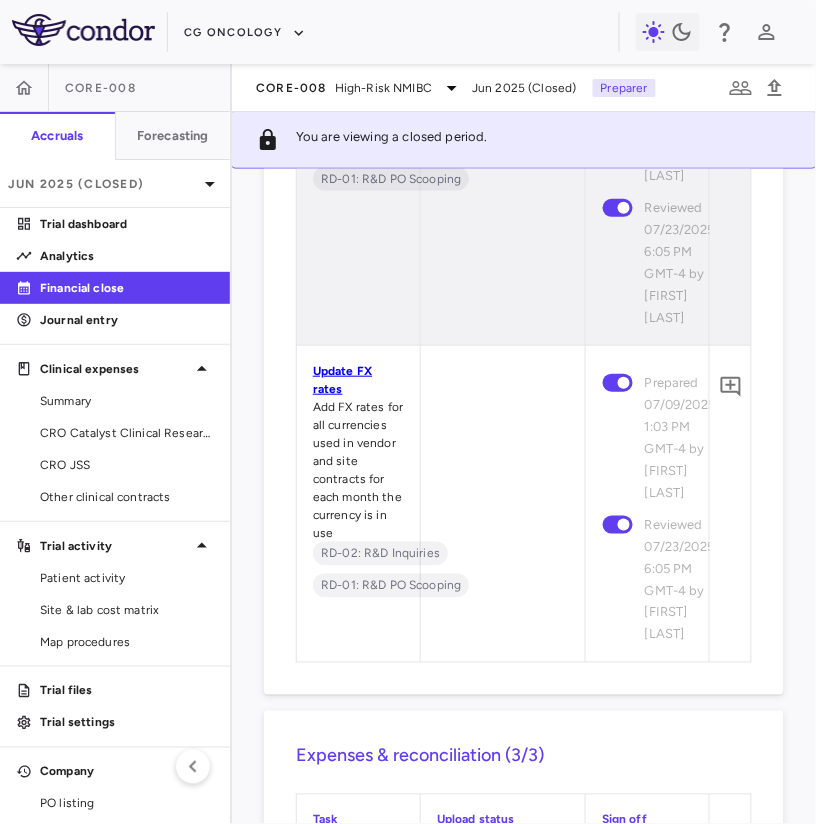 scroll, scrollTop: 3171, scrollLeft: 0, axis: vertical 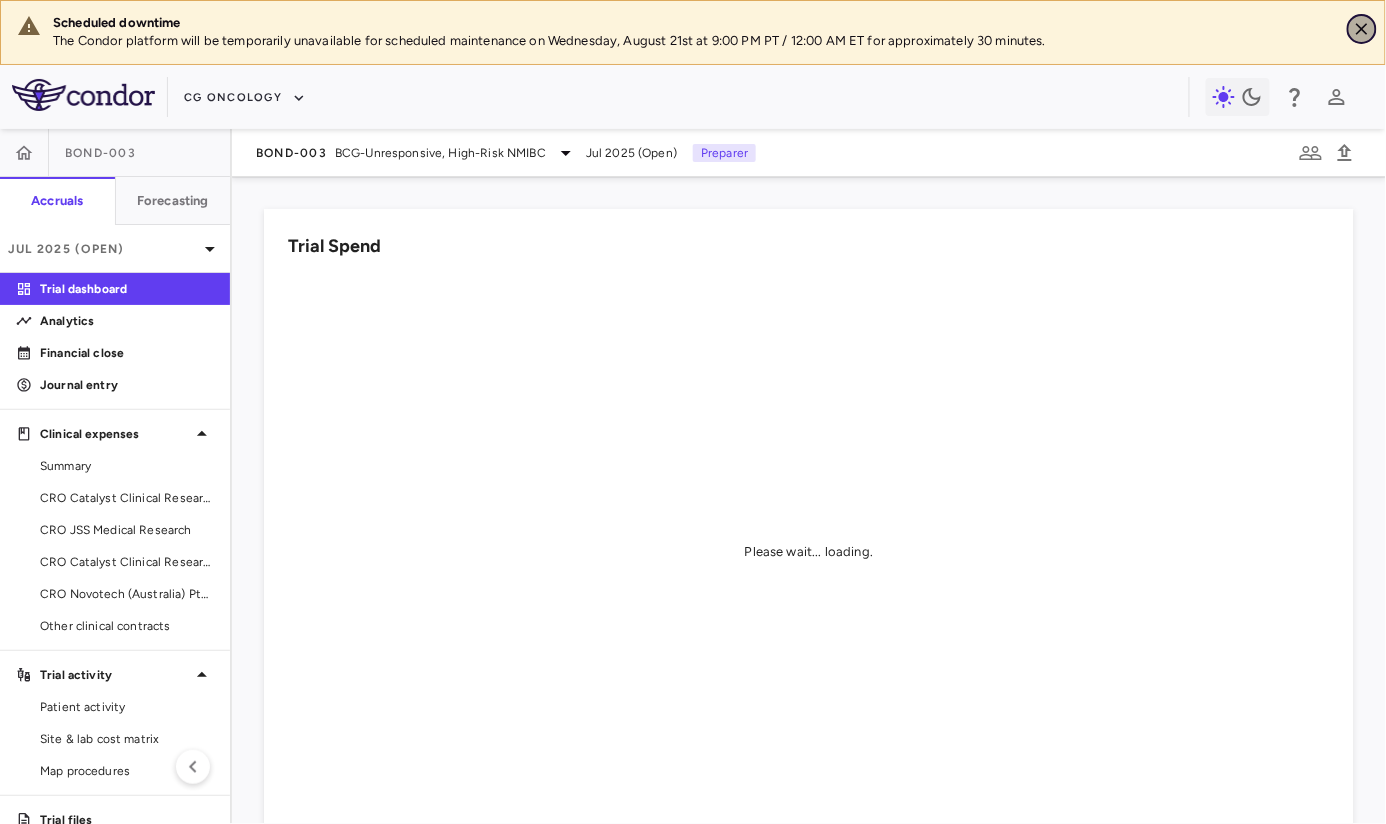 click 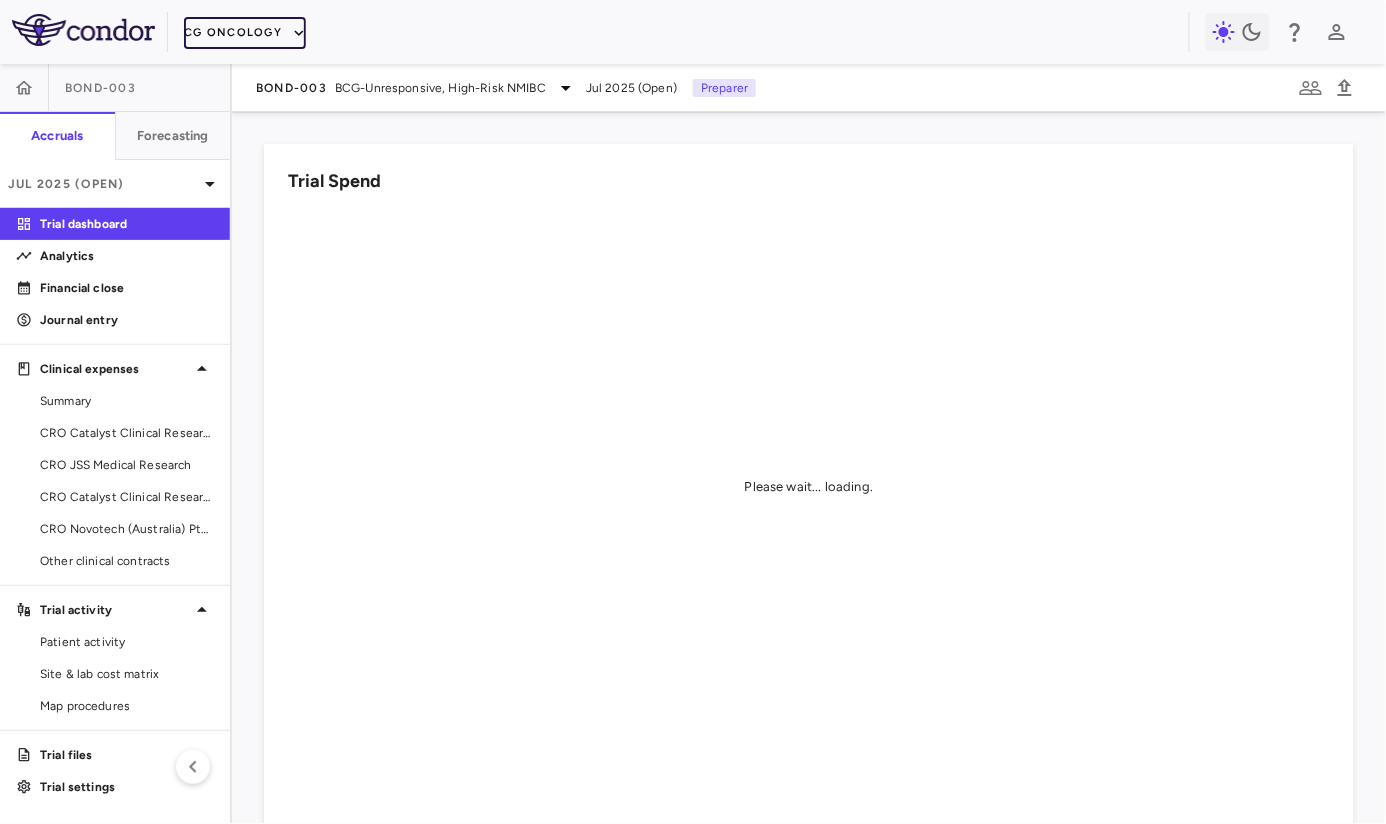 click on "CG Oncology" at bounding box center [245, 33] 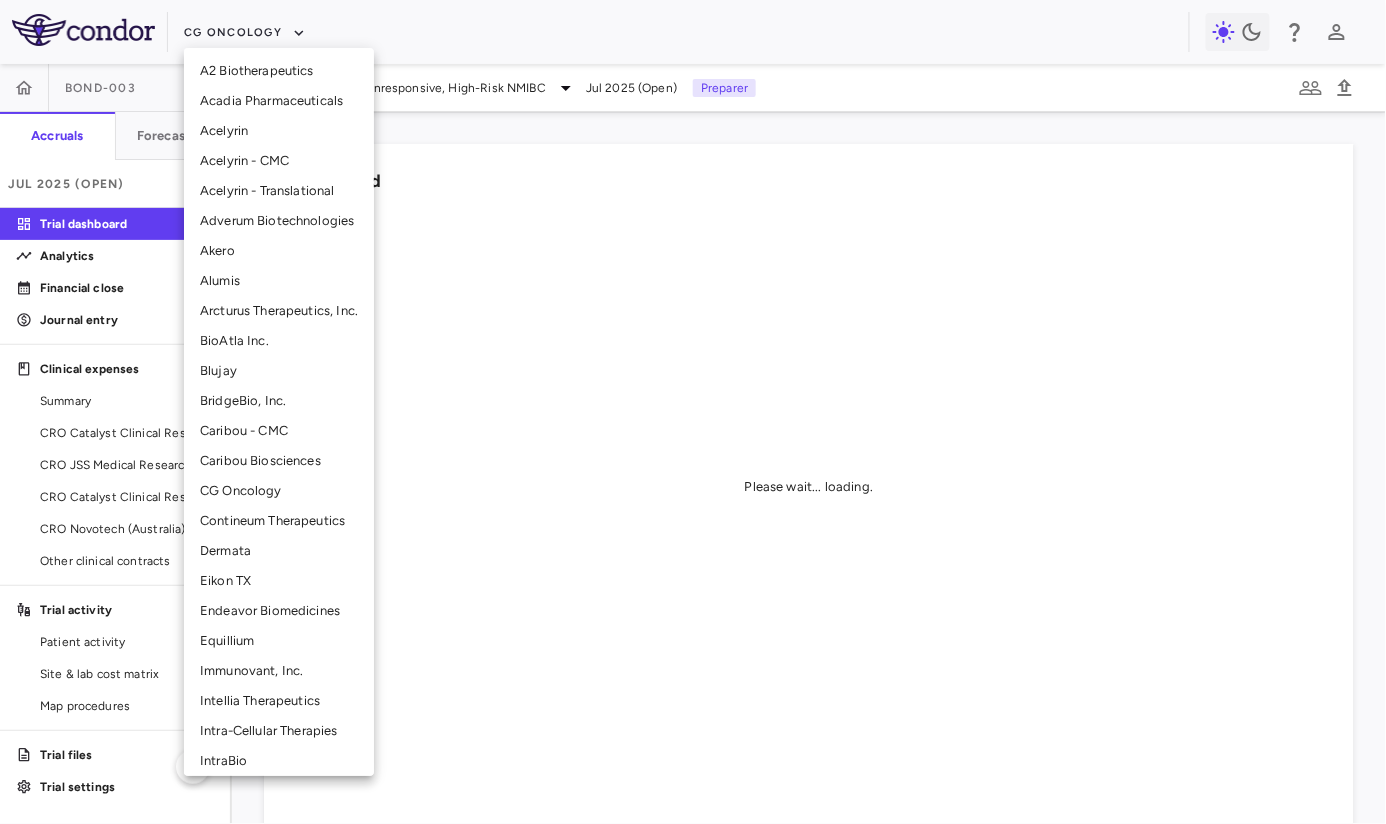 click at bounding box center (693, 412) 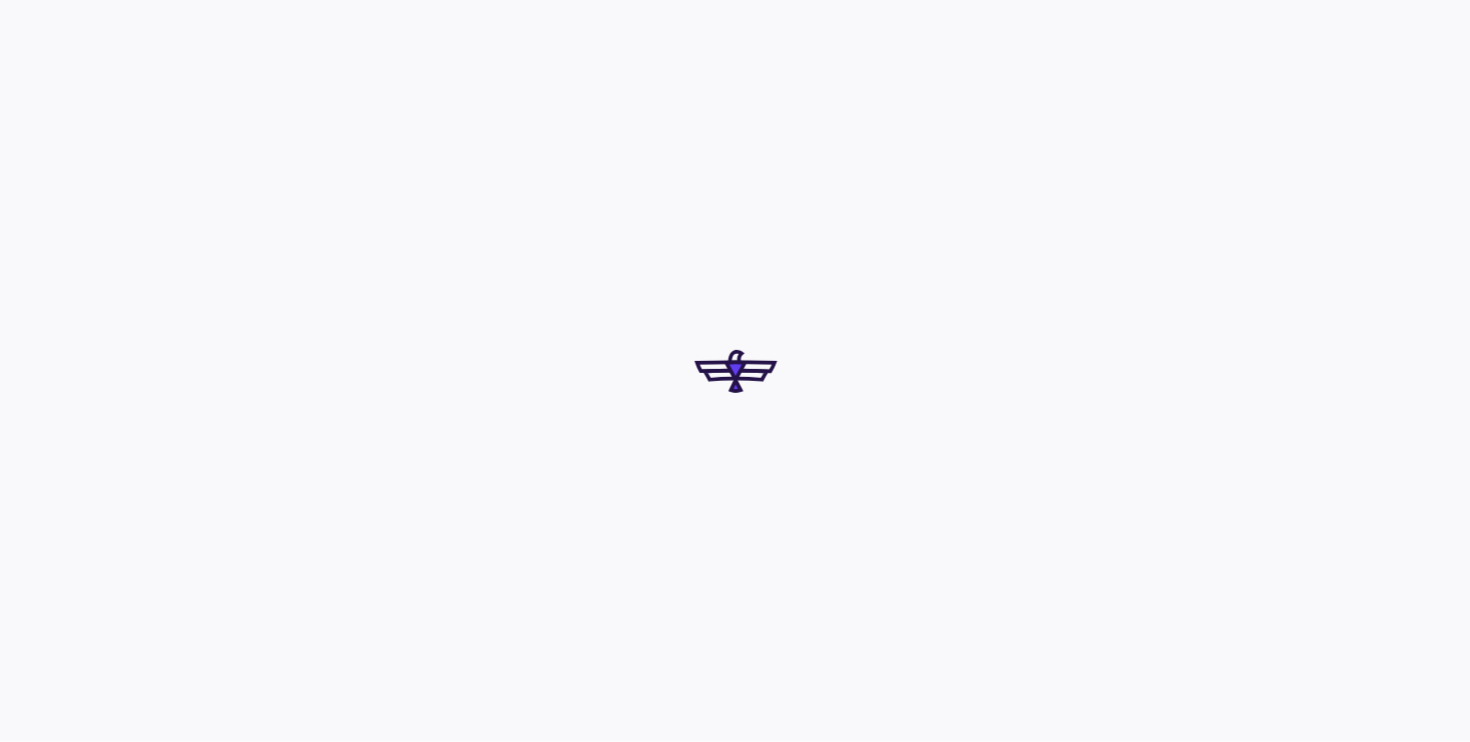 scroll, scrollTop: 0, scrollLeft: 0, axis: both 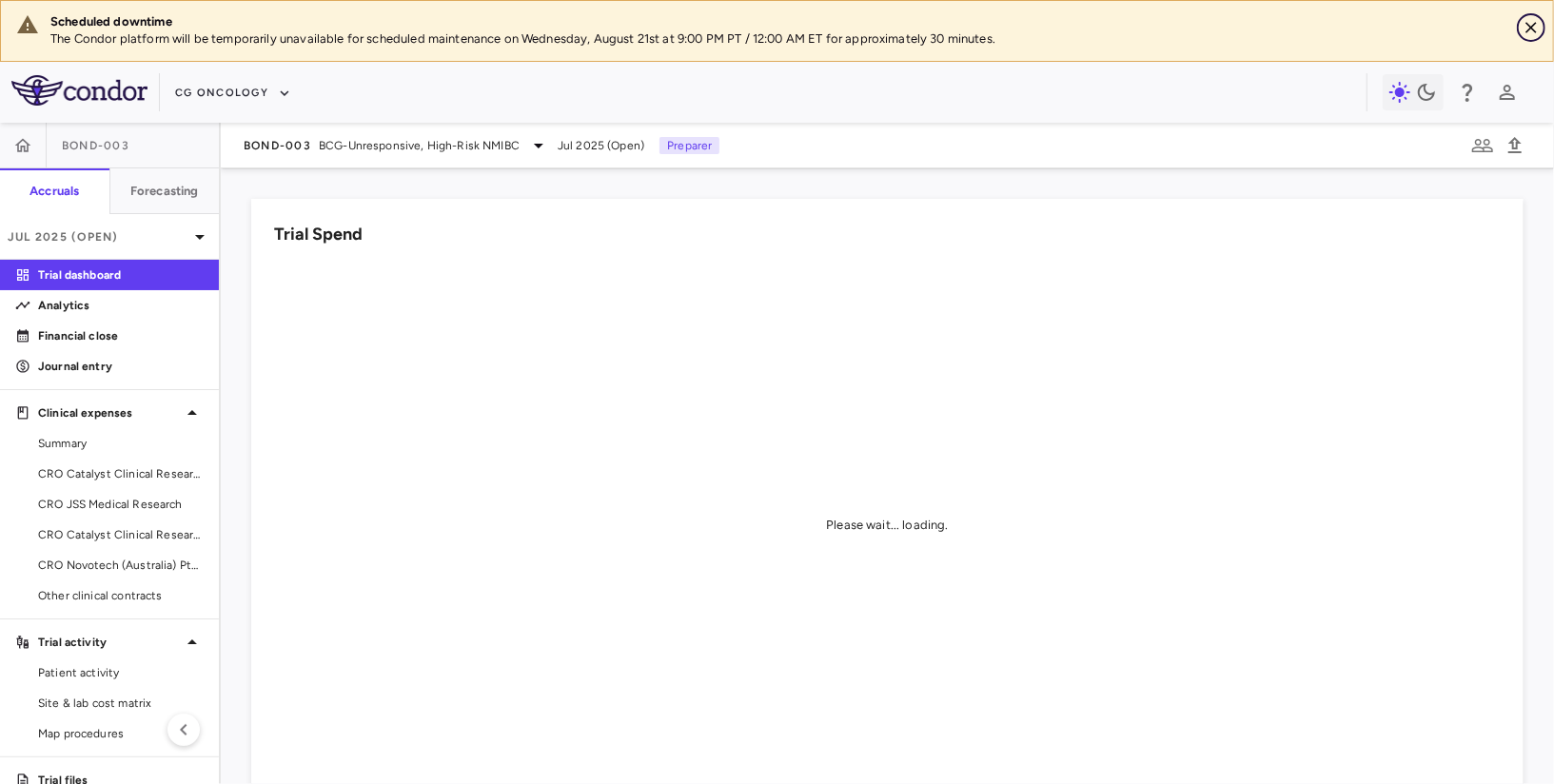 click at bounding box center (1531, 28) 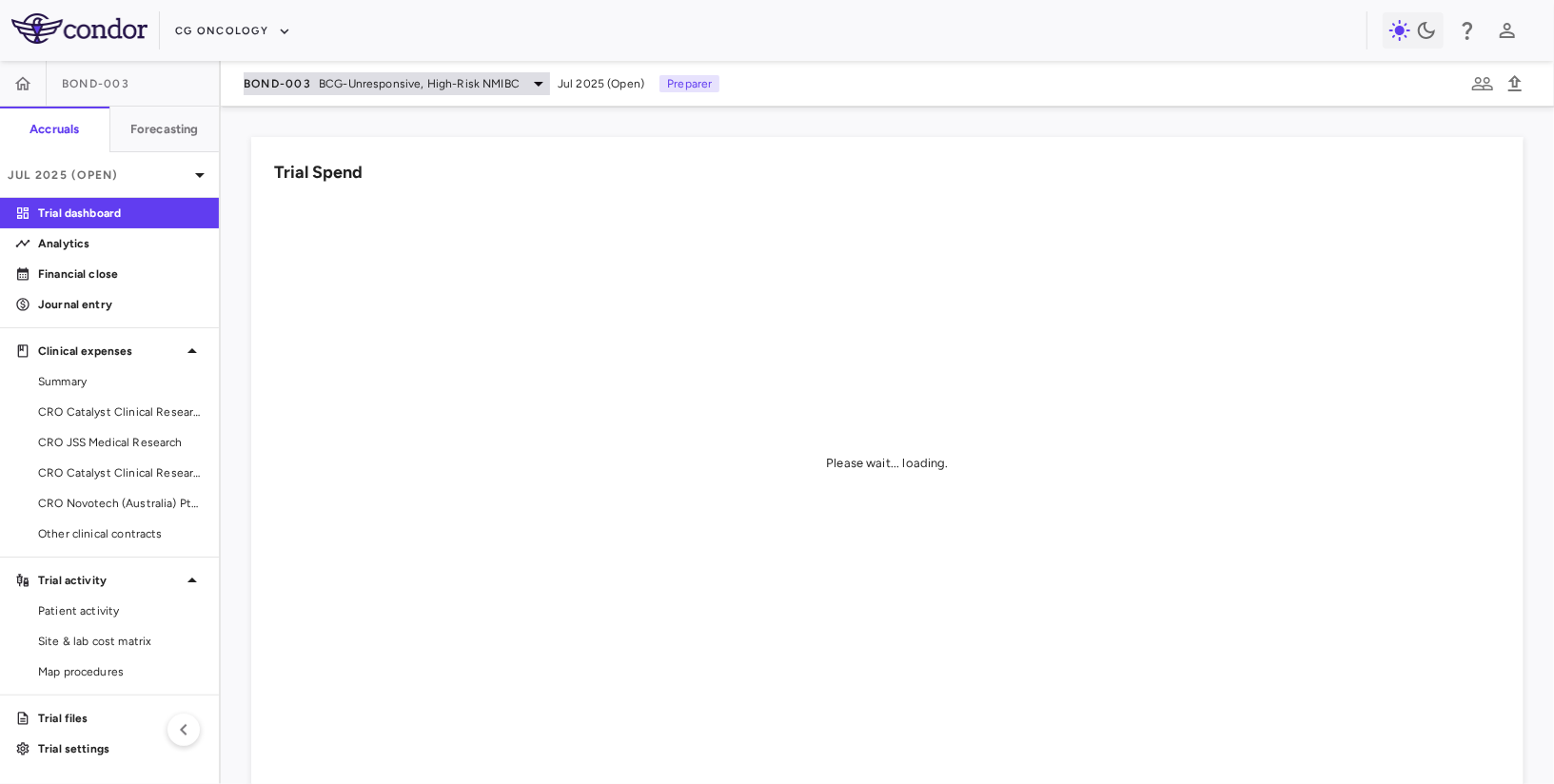 click on "BCG-Unresponsive, High-Risk NMIBC" at bounding box center (419, 84) 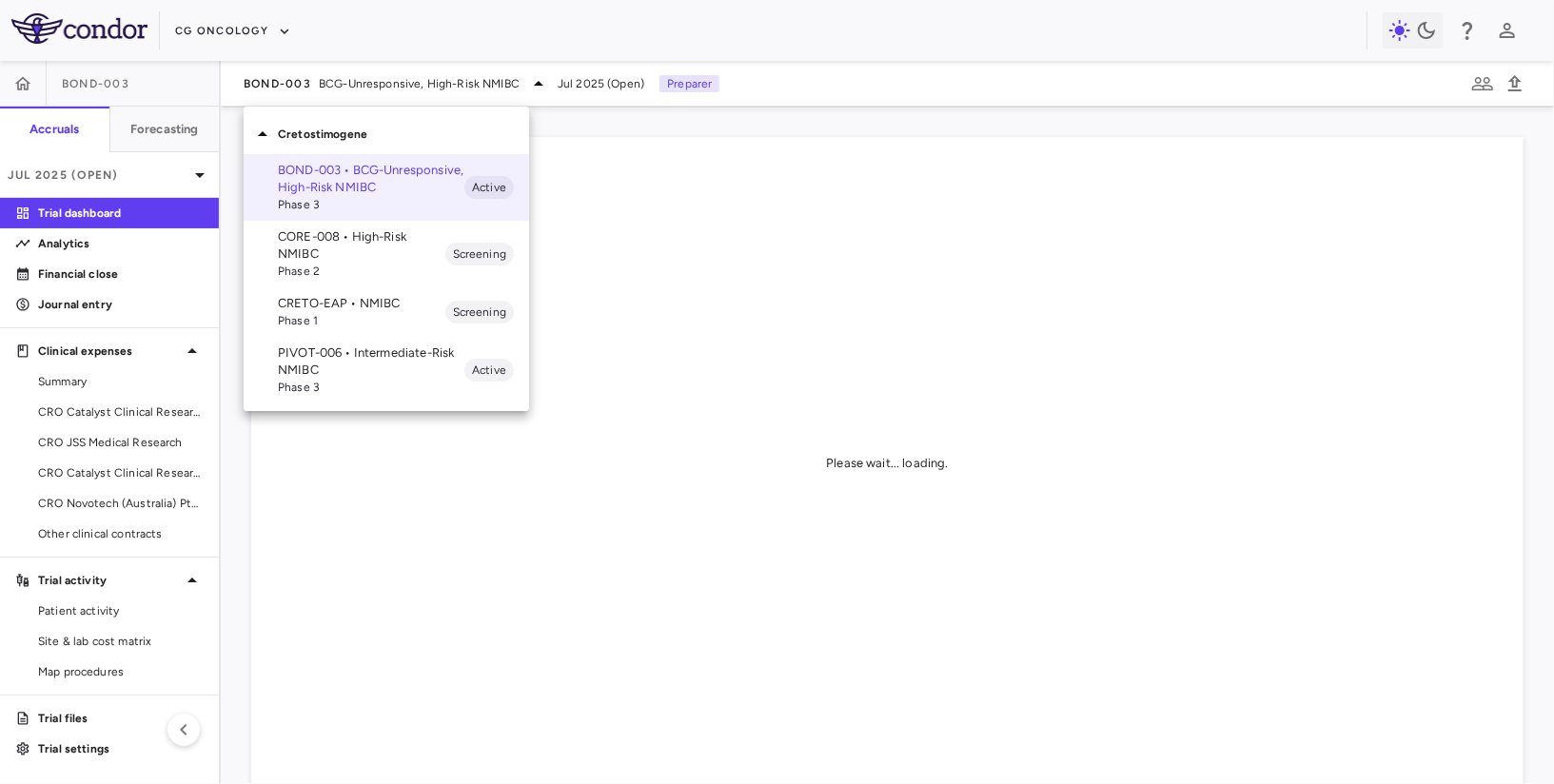 click at bounding box center [777, 392] 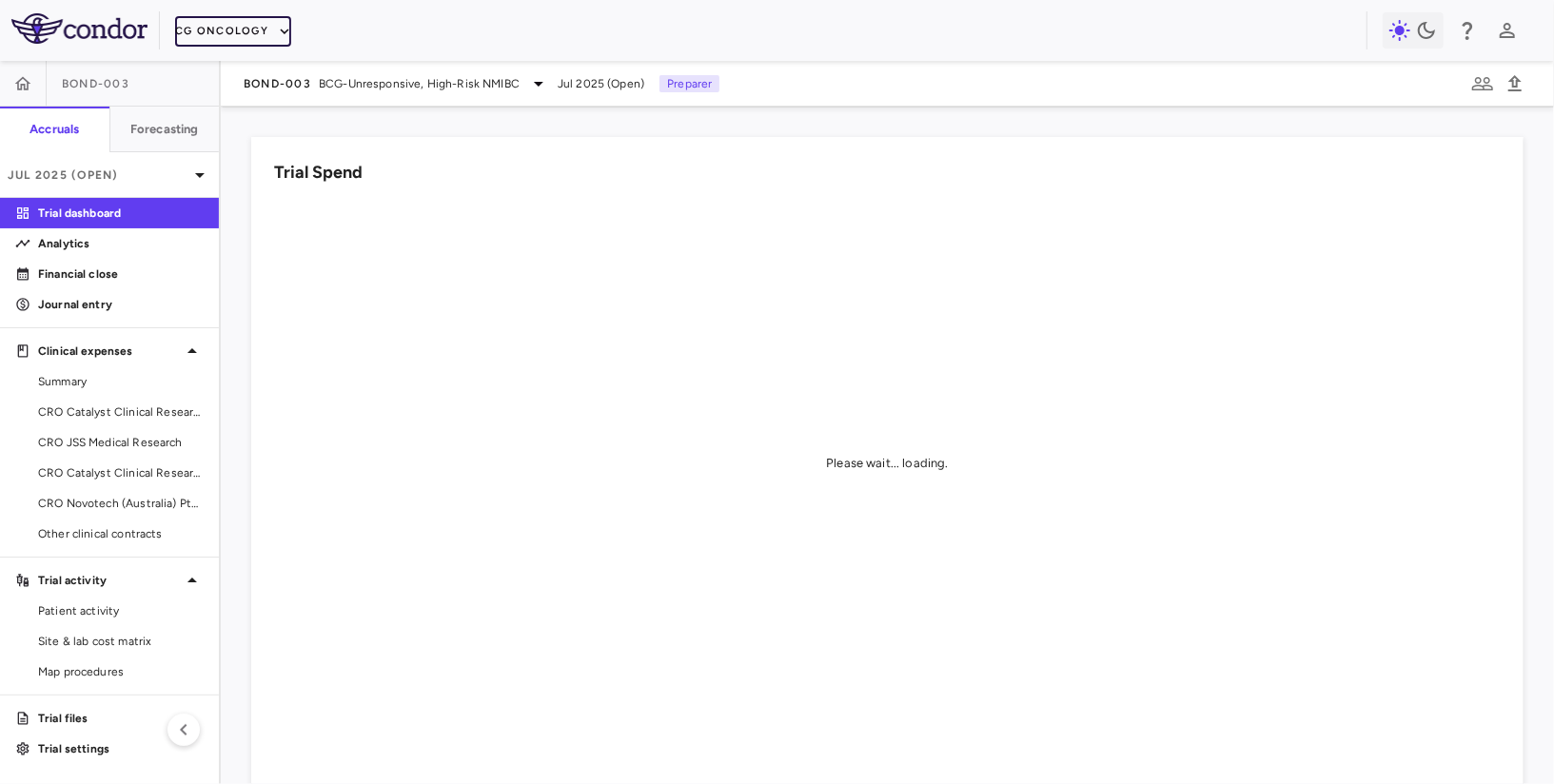 click on "CG Oncology" at bounding box center (233, 31) 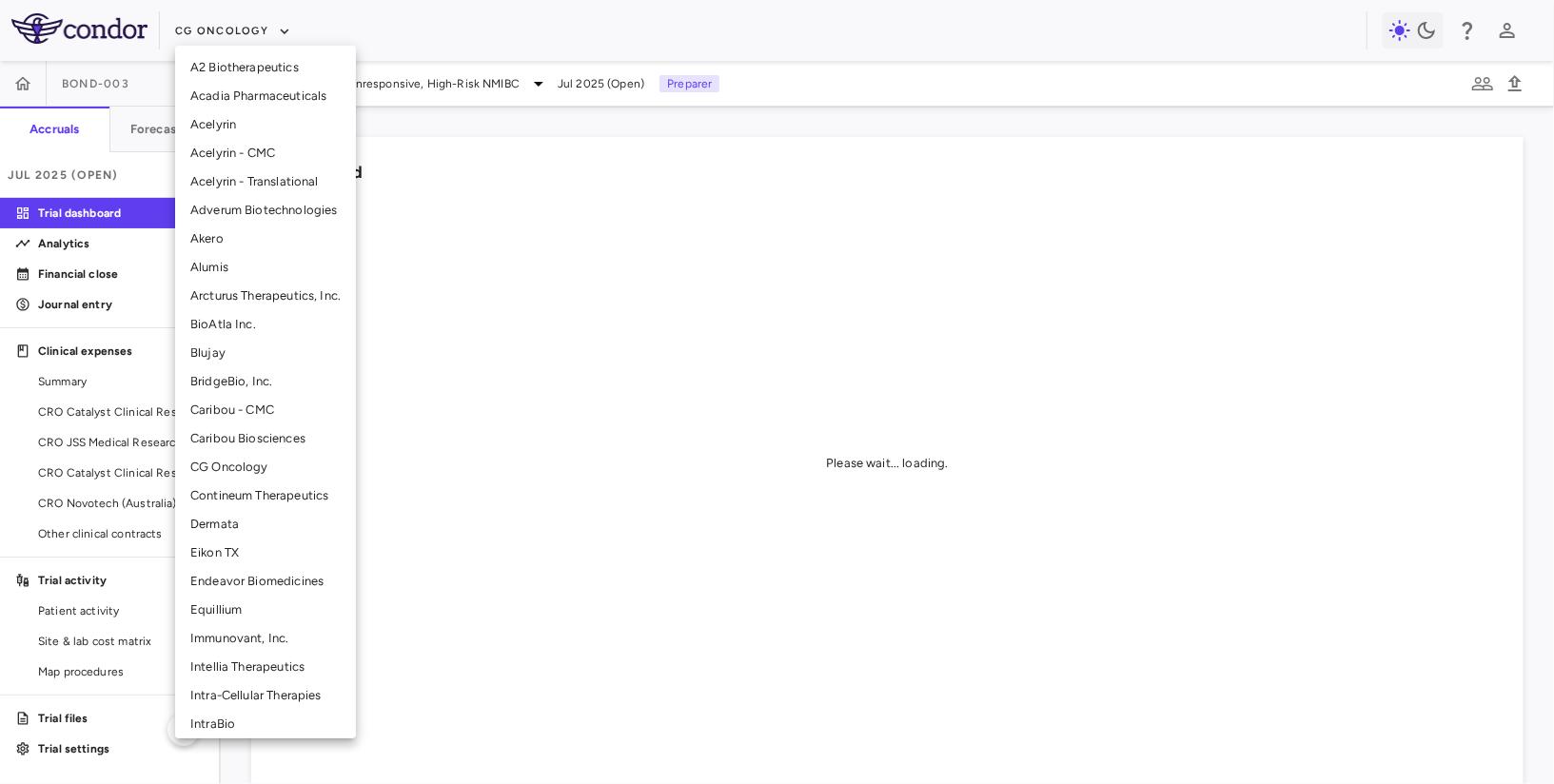 click on "Intellia Therapeutics" at bounding box center (266, 667) 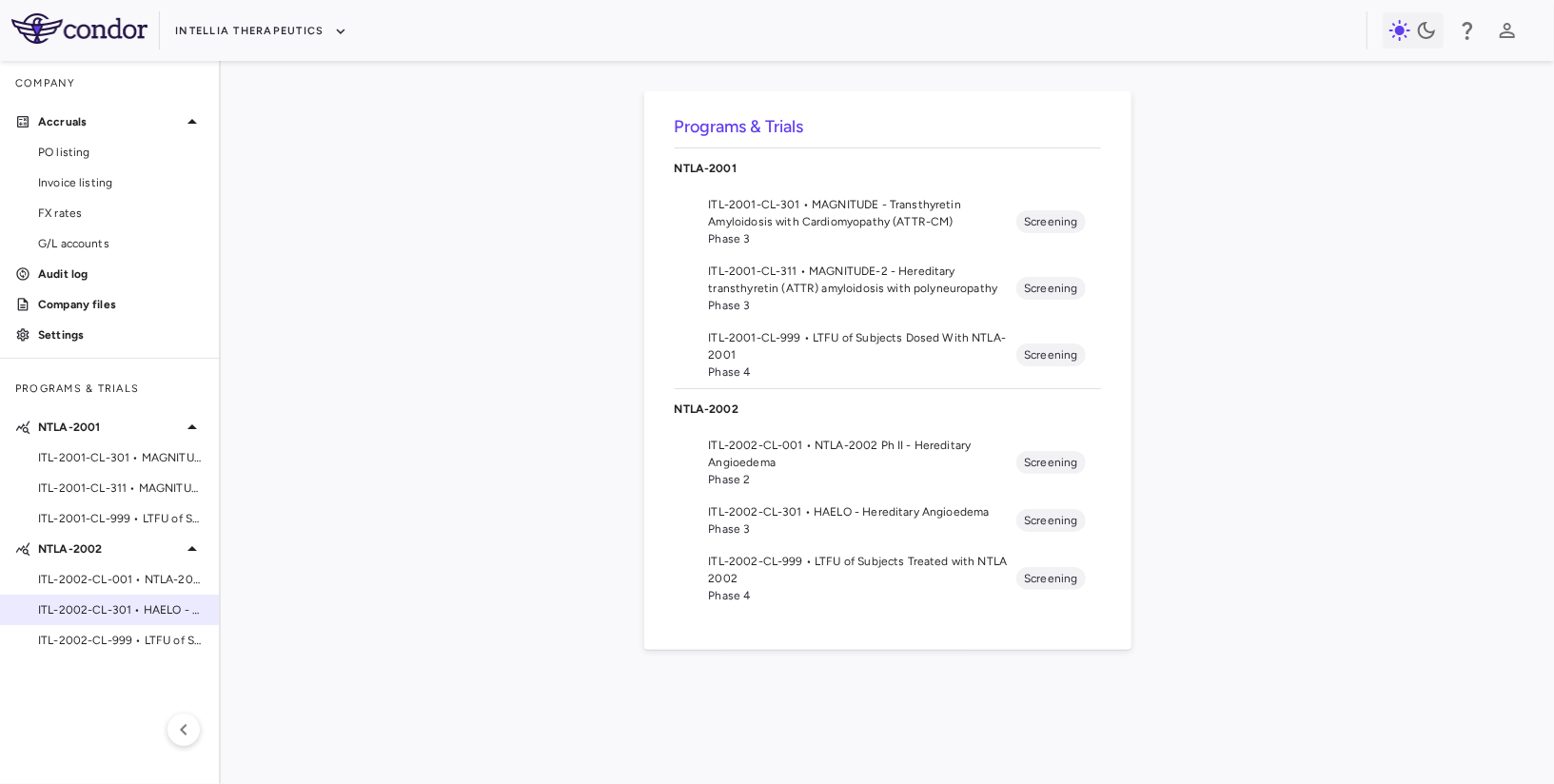 click on "ITL-2002-CL-301 • HAELO - Hereditary Angioedema" at bounding box center (121, 610) 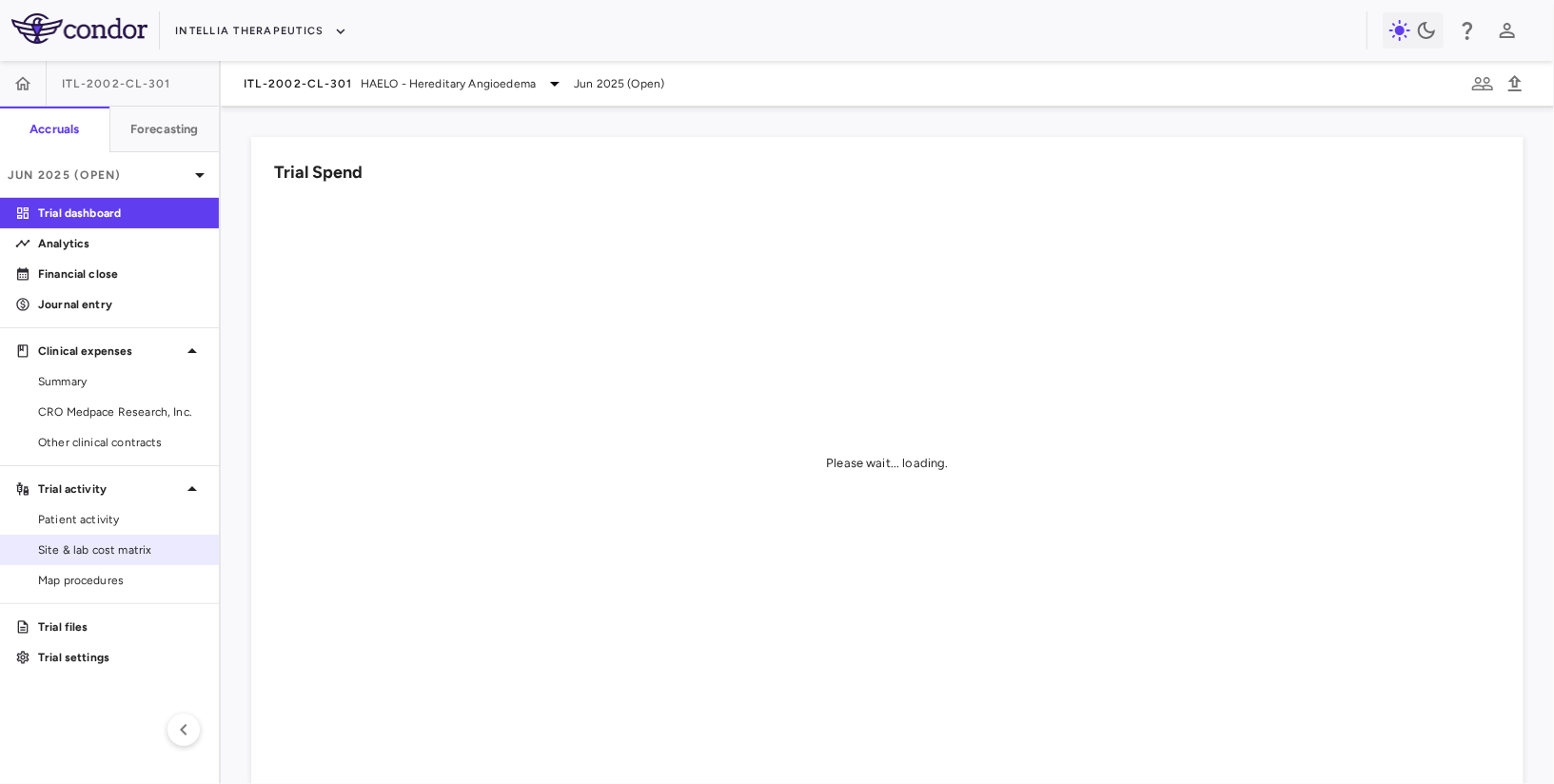 click on "Site & lab cost matrix" at bounding box center [121, 550] 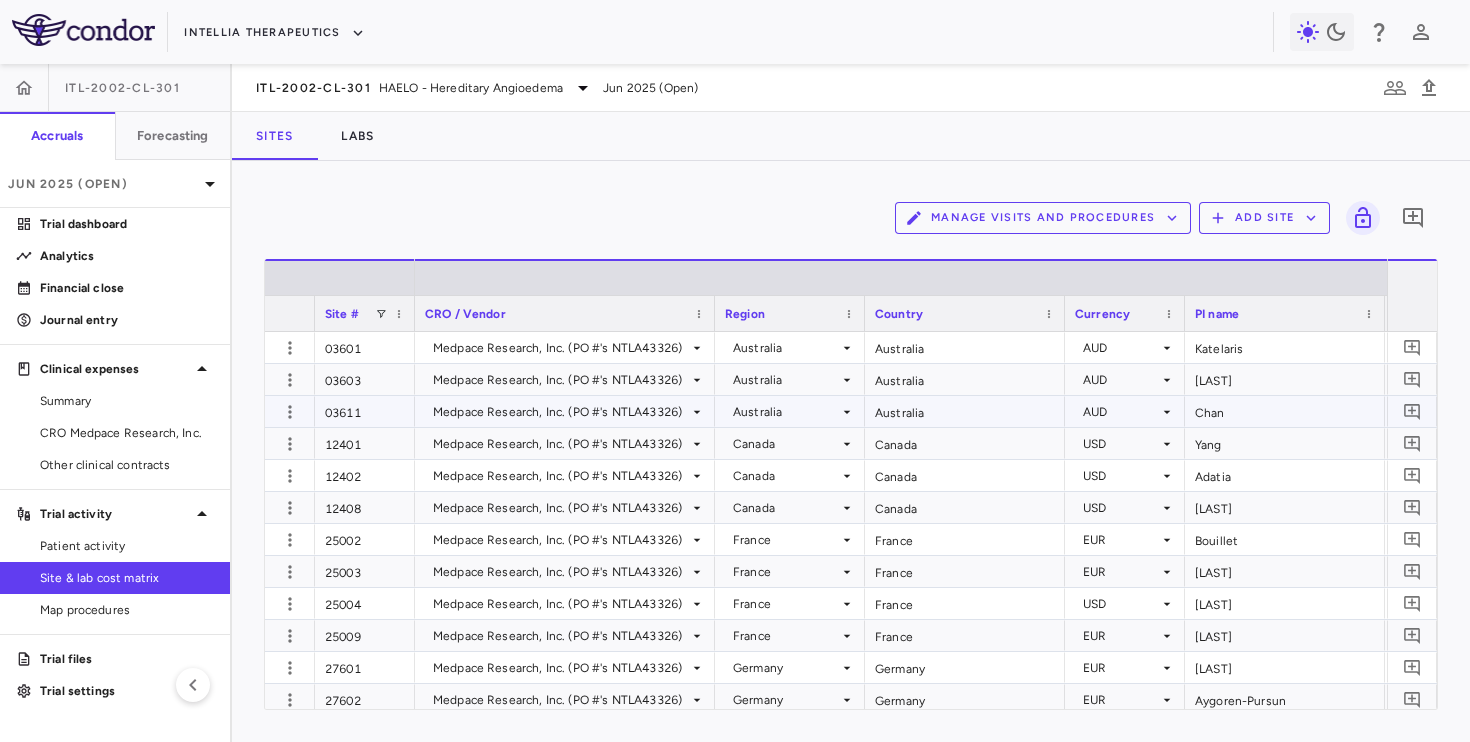 scroll, scrollTop: 0, scrollLeft: 455, axis: horizontal 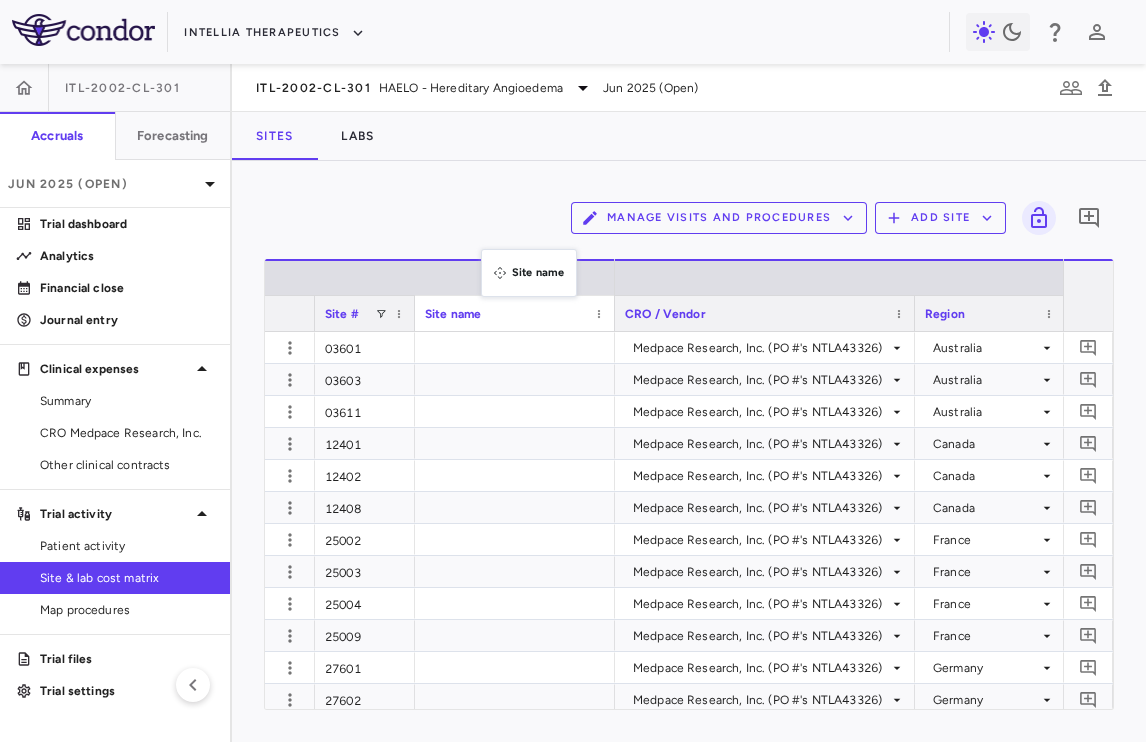 drag, startPoint x: 511, startPoint y: 306, endPoint x: 472, endPoint y: 209, distance: 104.54664 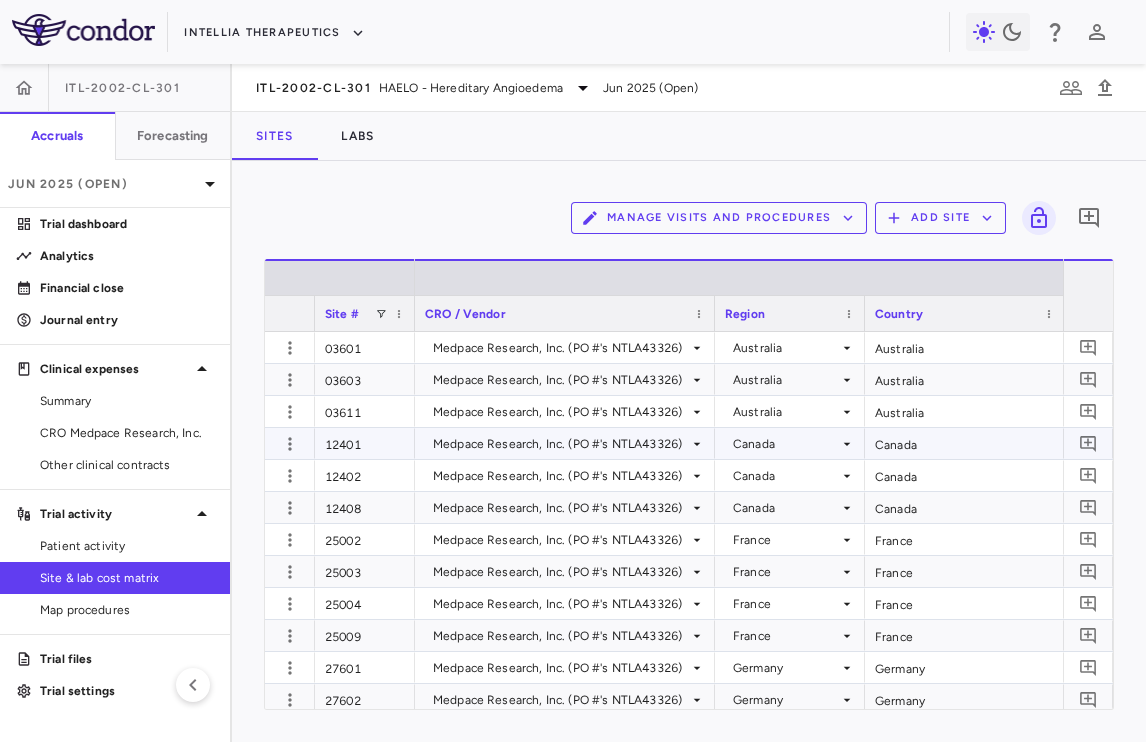 scroll, scrollTop: 0, scrollLeft: 182, axis: horizontal 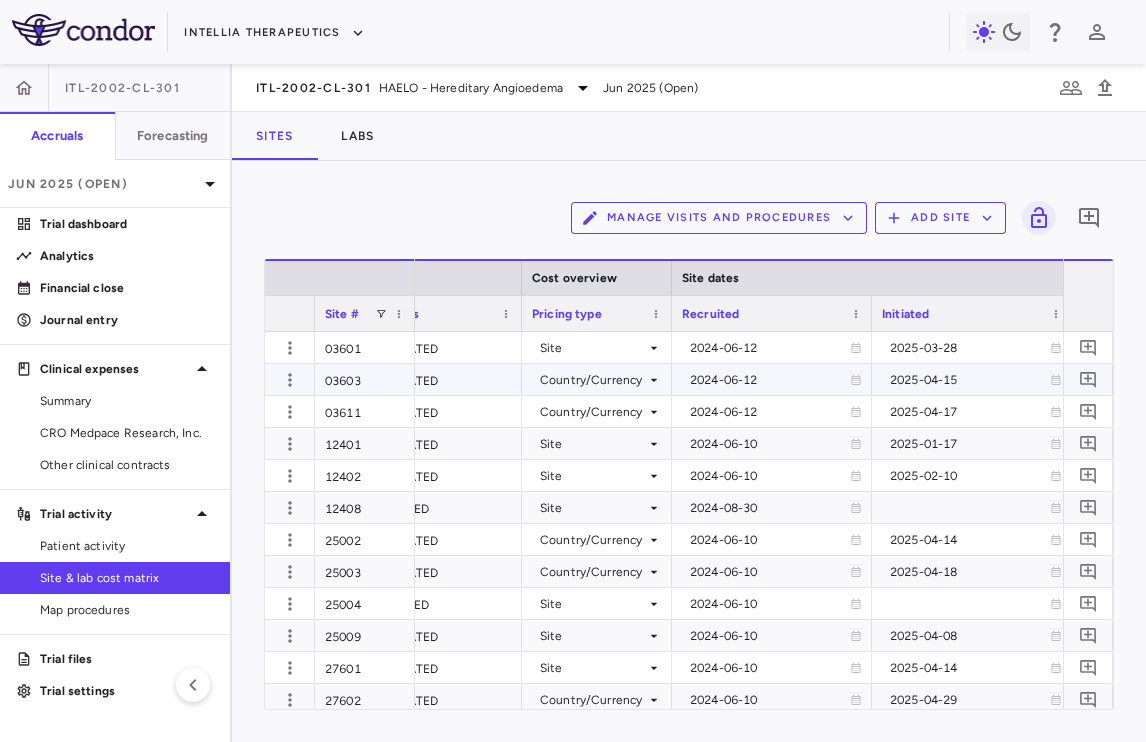 click on "Country/Currency" at bounding box center (593, 380) 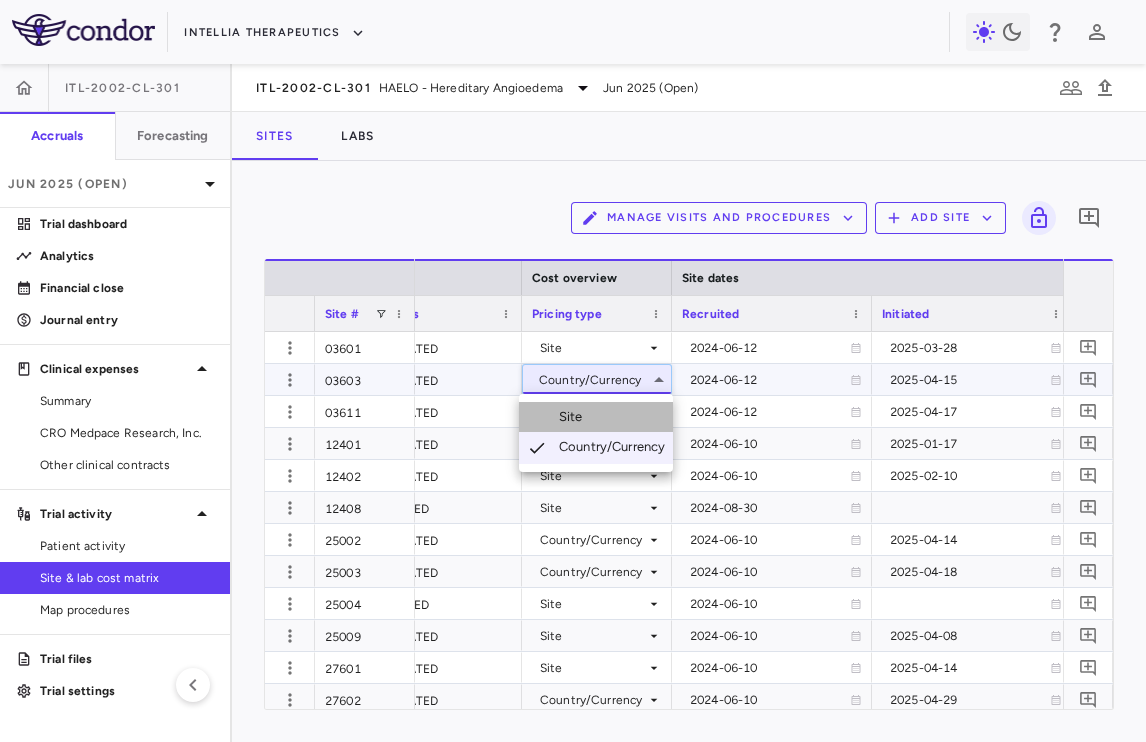 click on "Site" at bounding box center (596, 417) 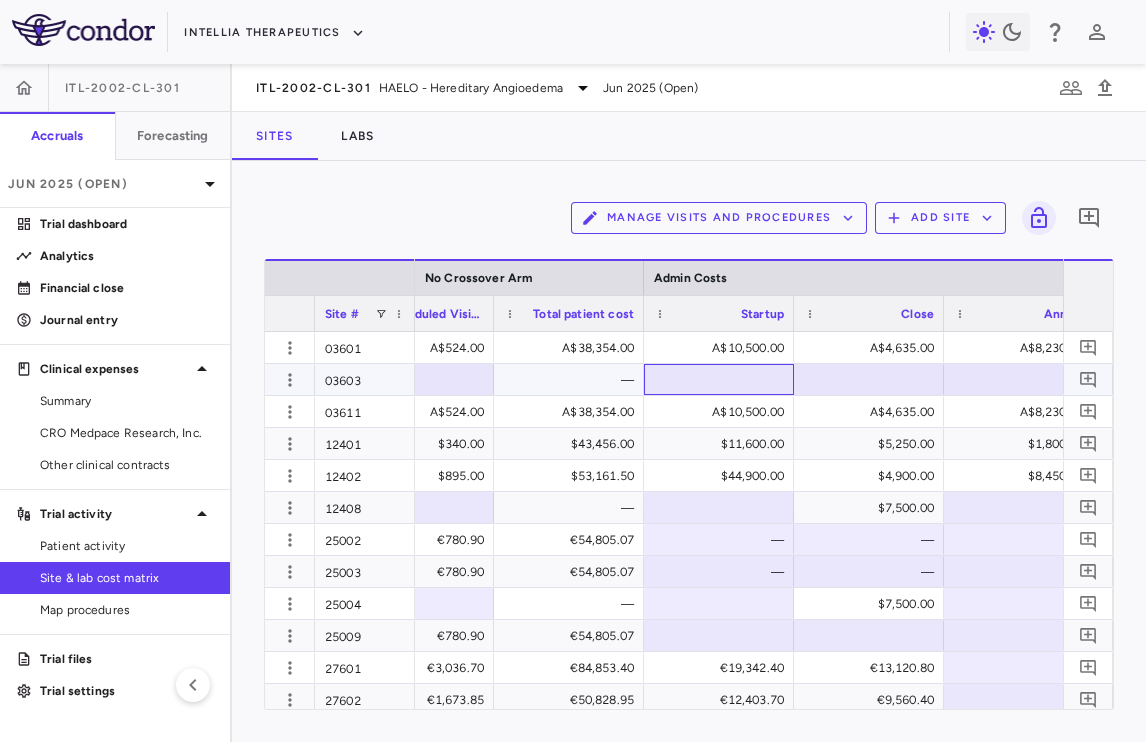 click at bounding box center [719, 379] 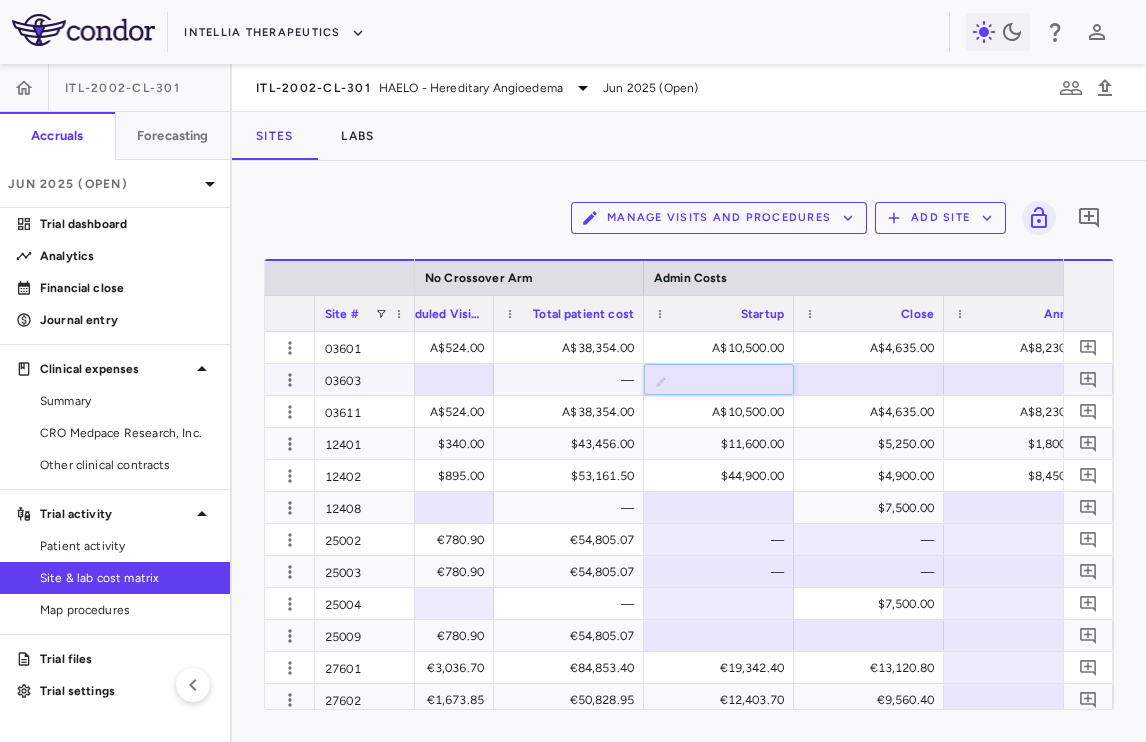 type on "*****" 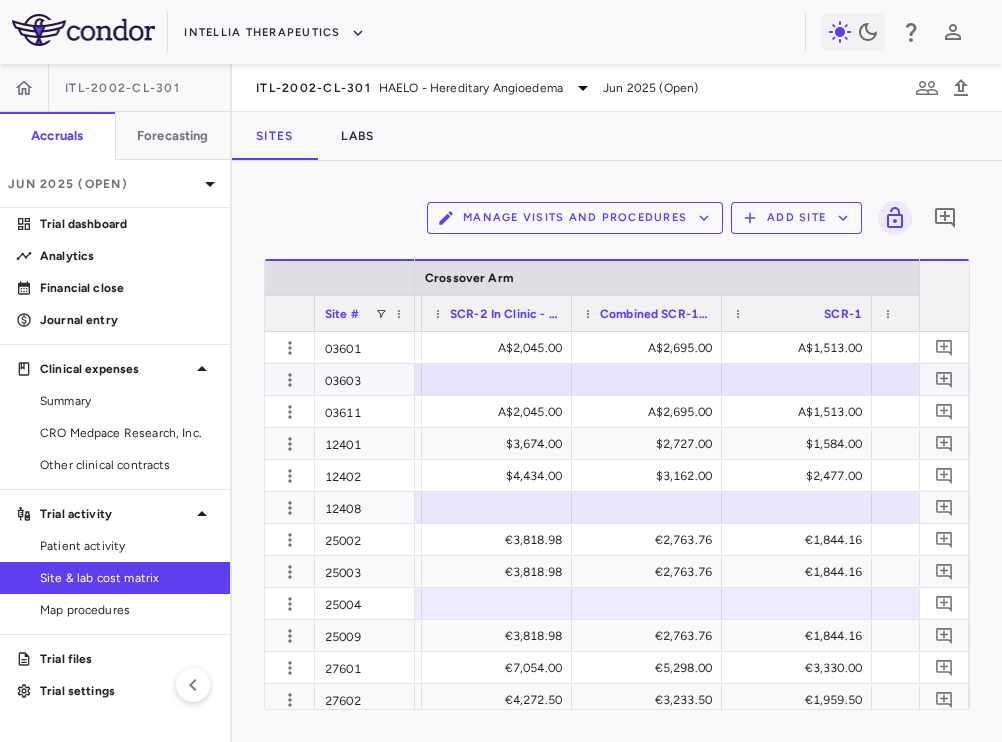 click at bounding box center [797, 379] 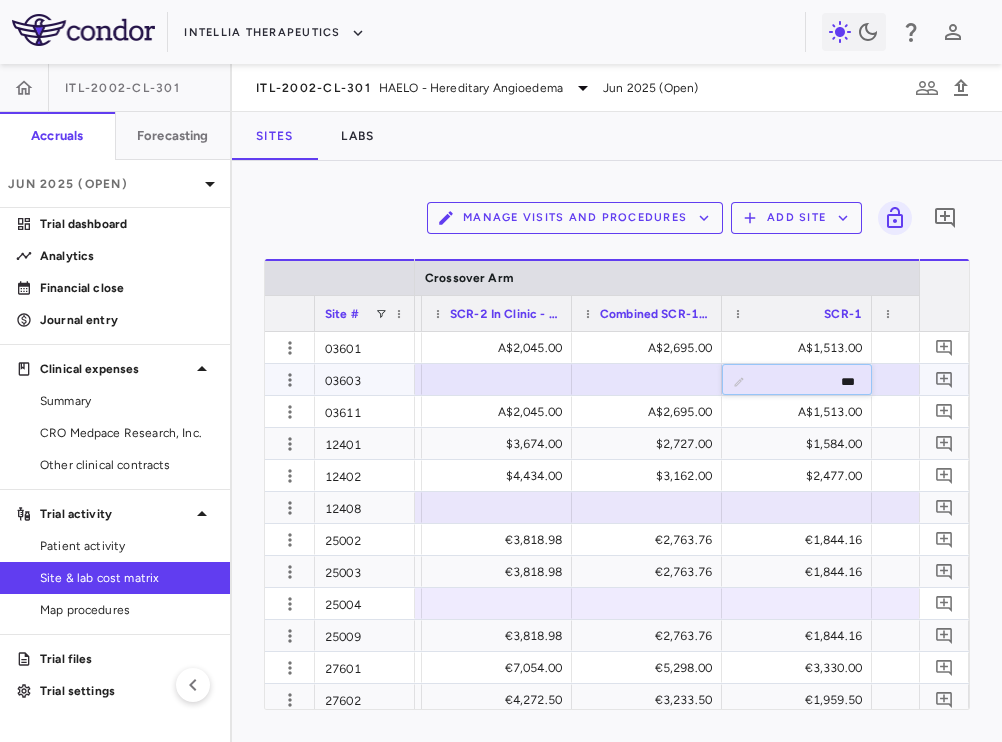 type on "****" 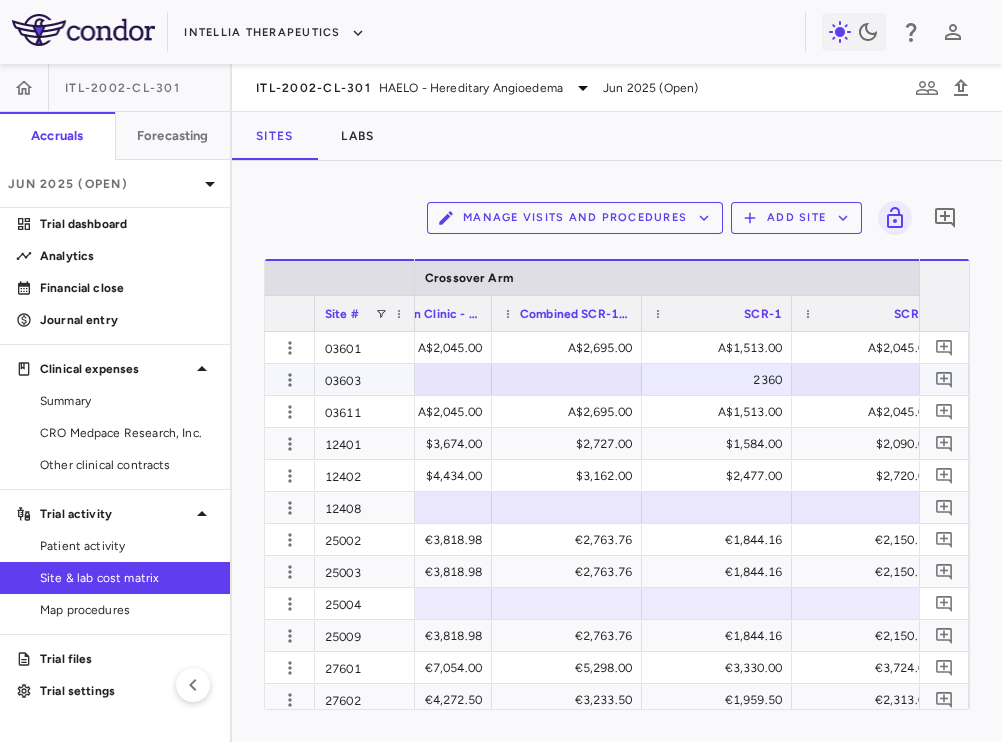click at bounding box center (867, 379) 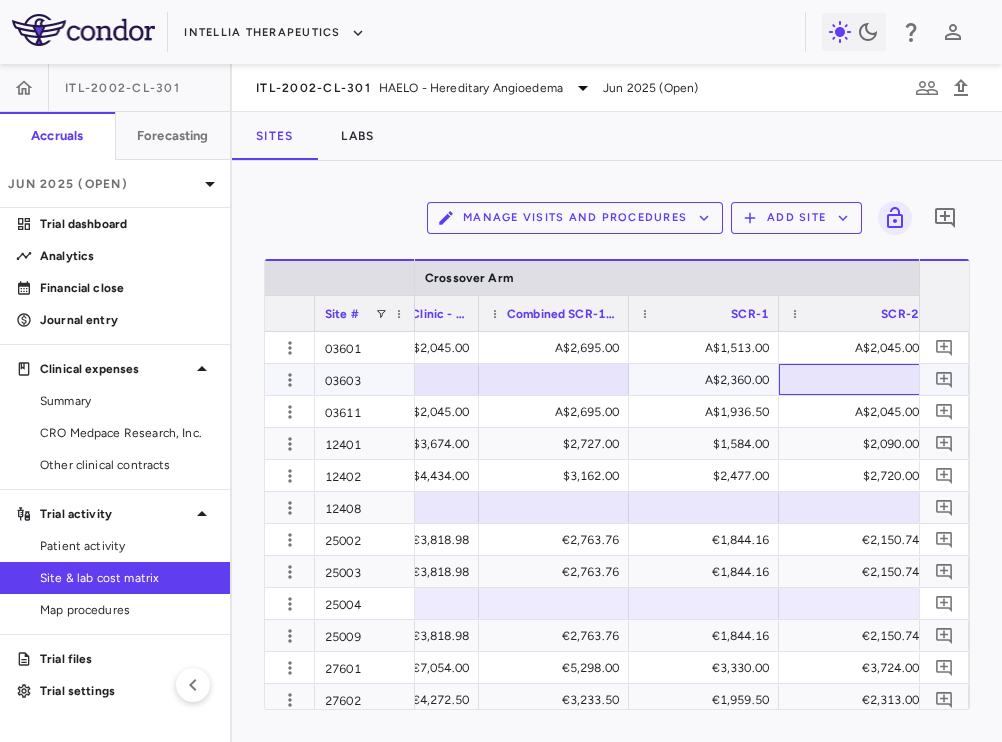 click at bounding box center [854, 379] 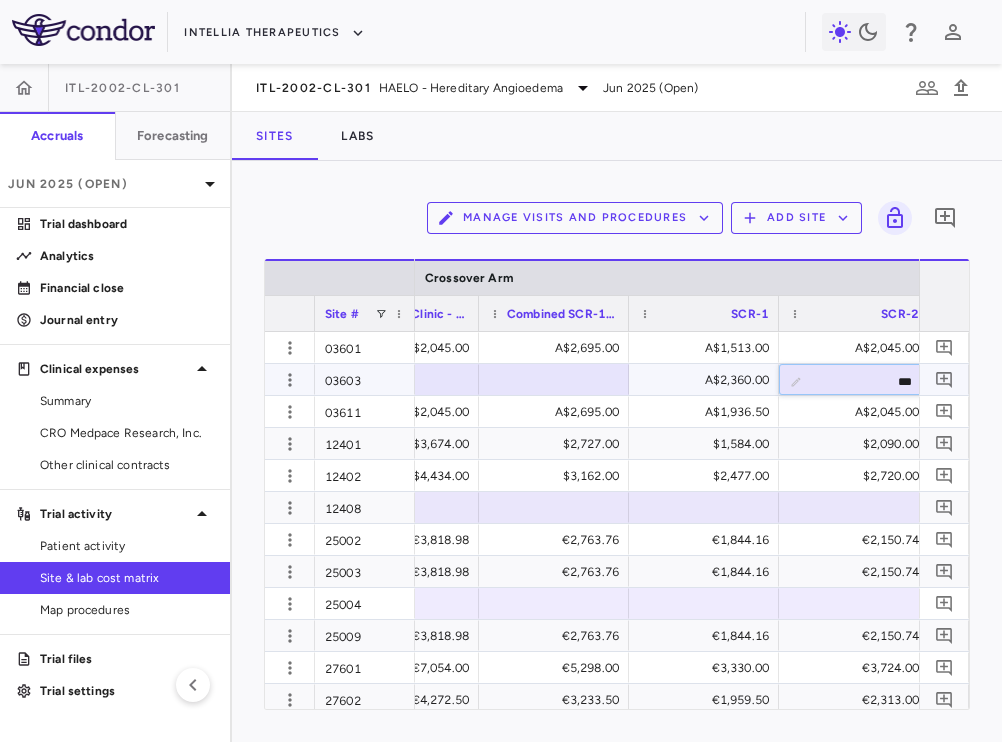 type on "****" 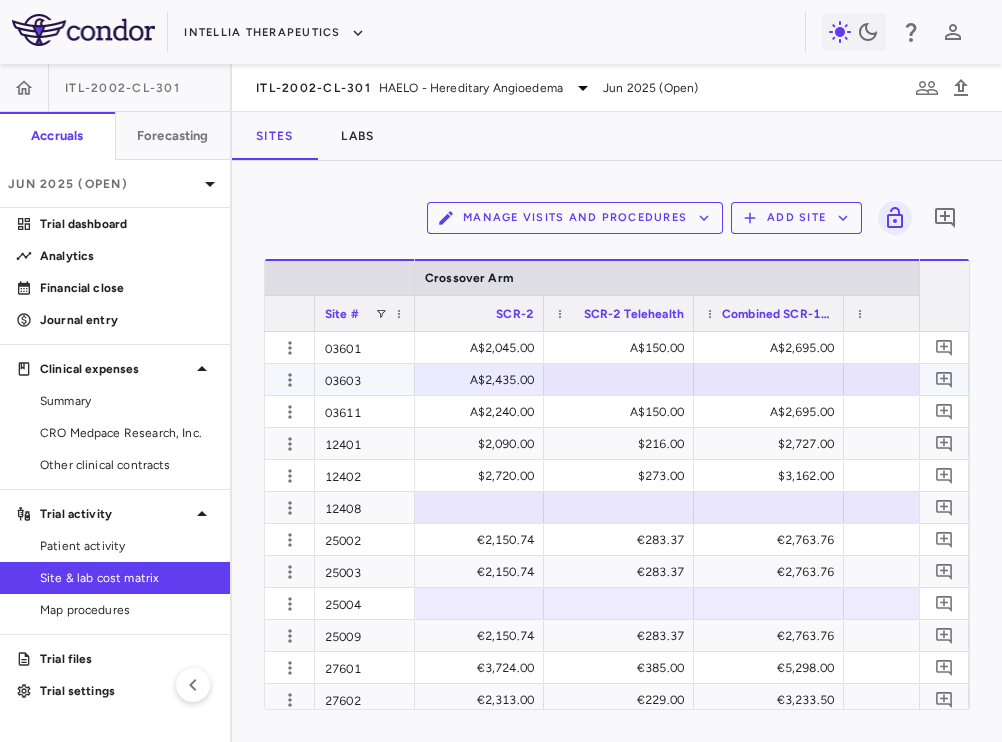 click at bounding box center [769, 379] 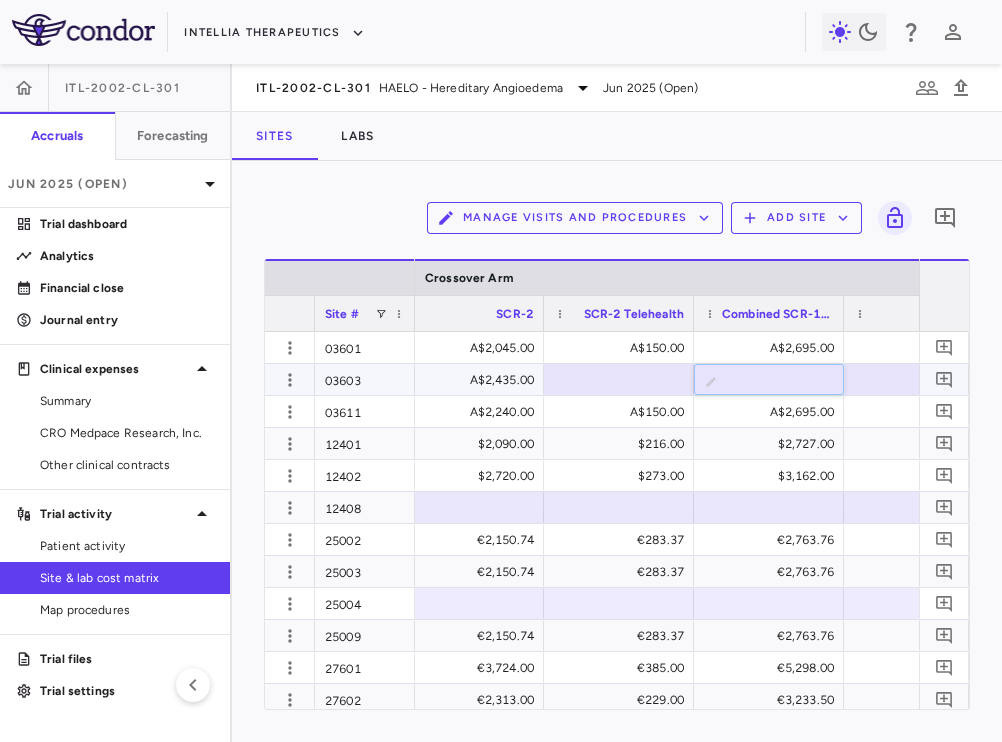 click at bounding box center [919, 379] 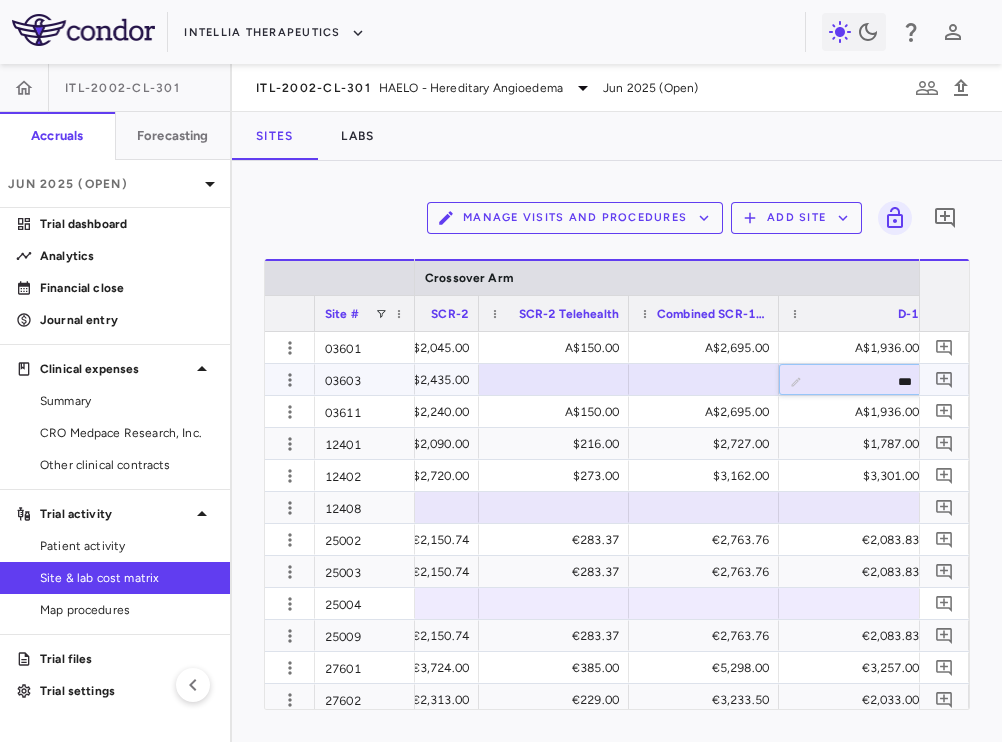 type on "****" 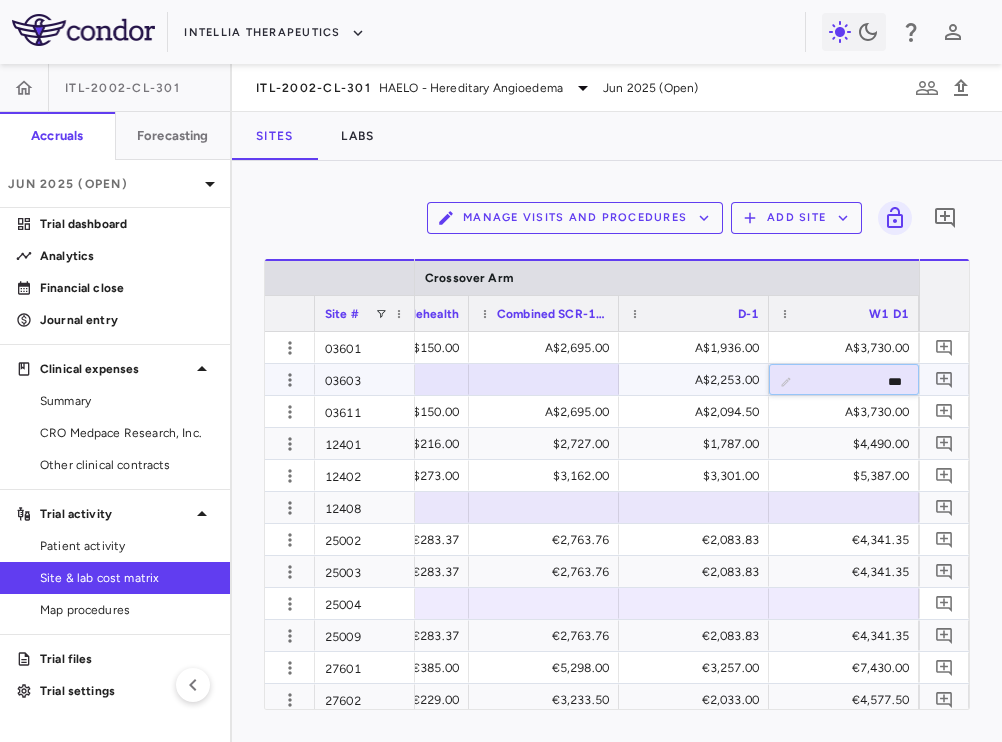 type on "****" 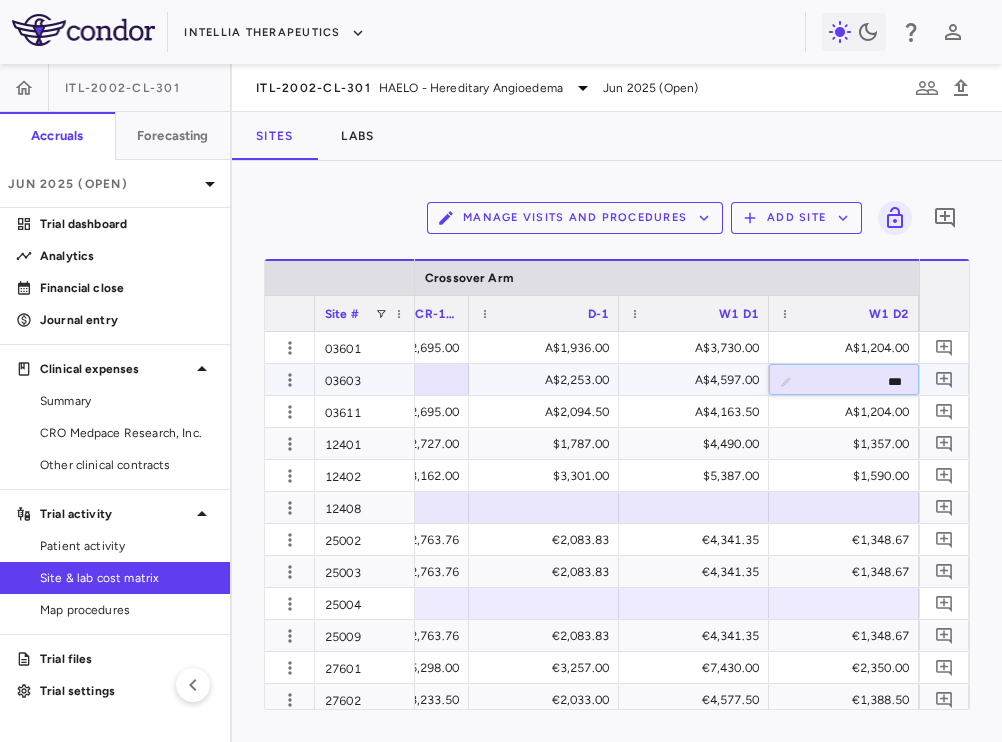 type on "****" 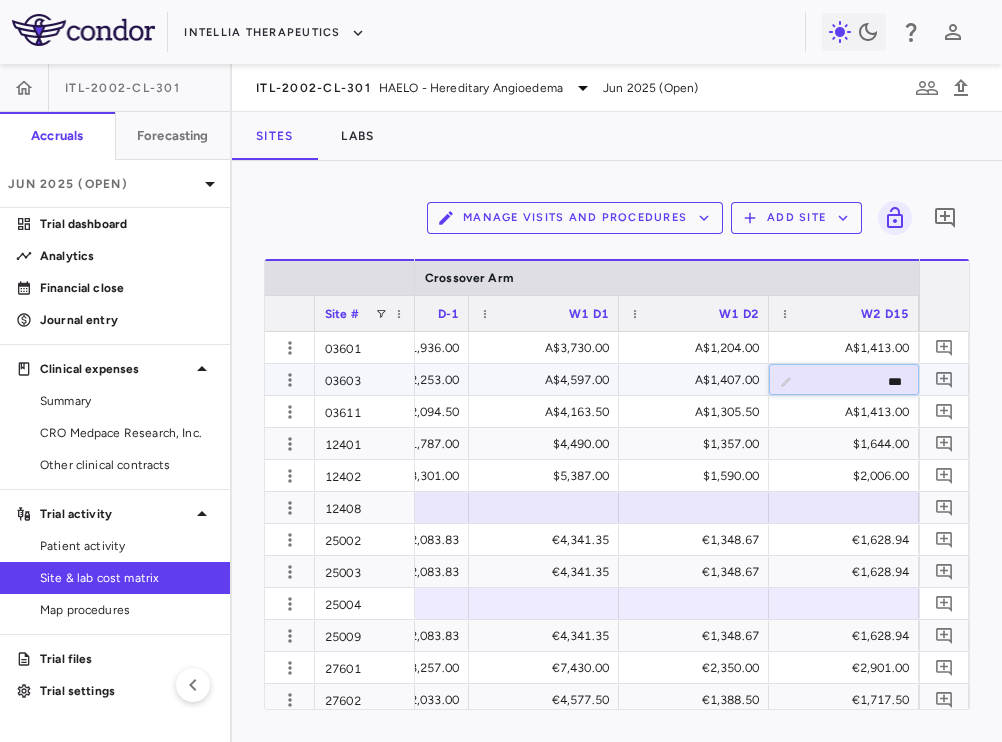 type on "****" 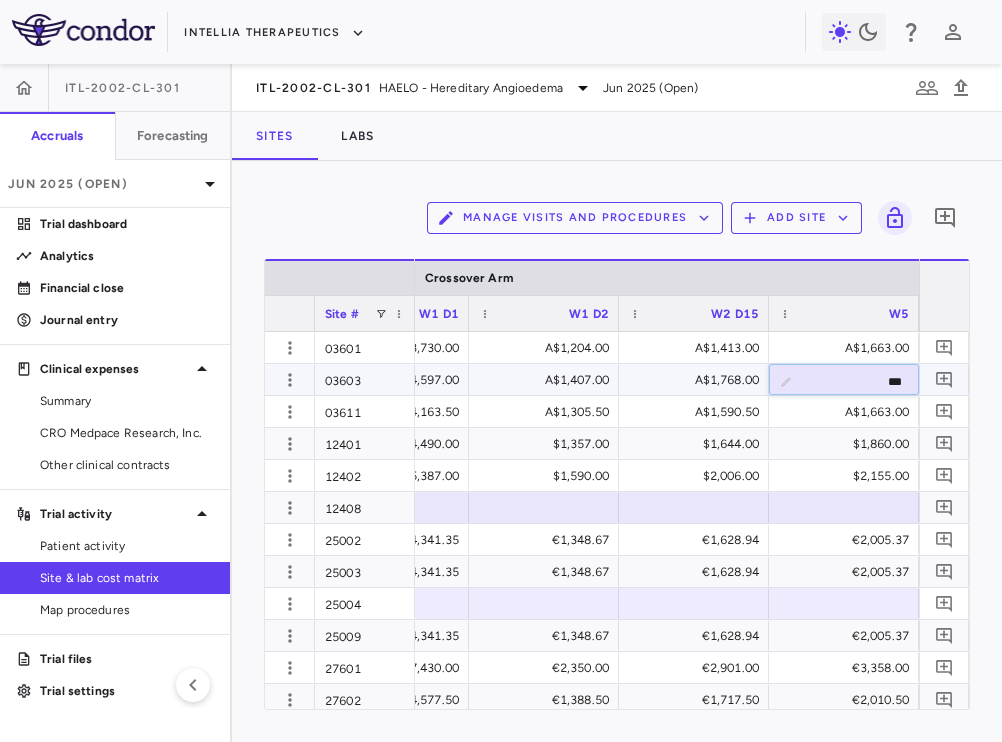 type on "****" 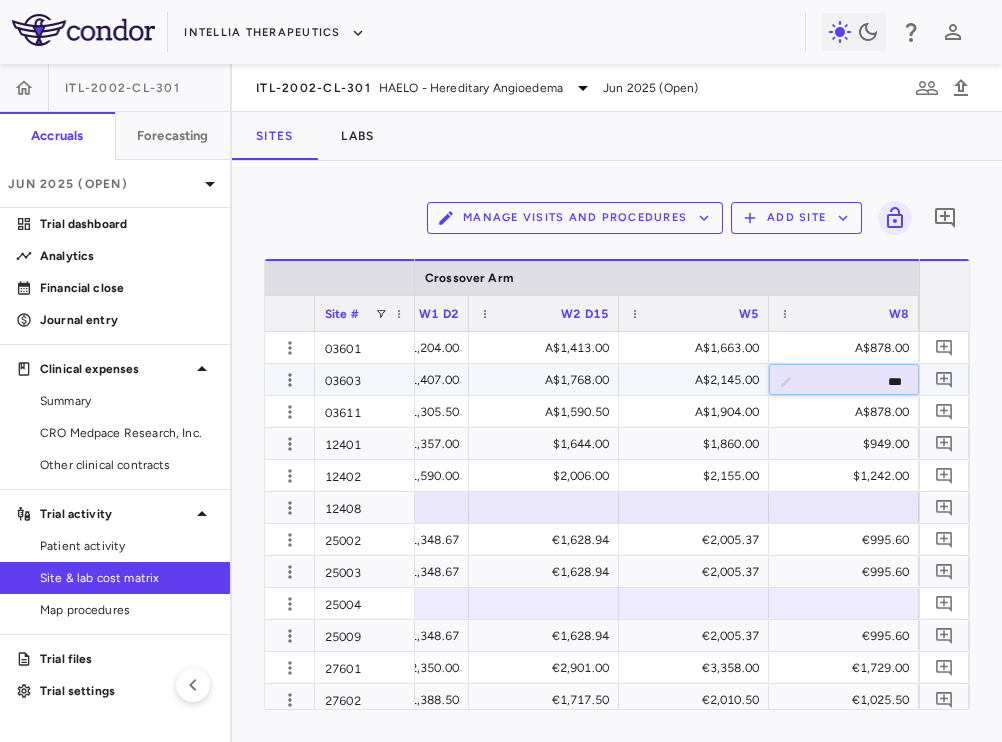 type on "****" 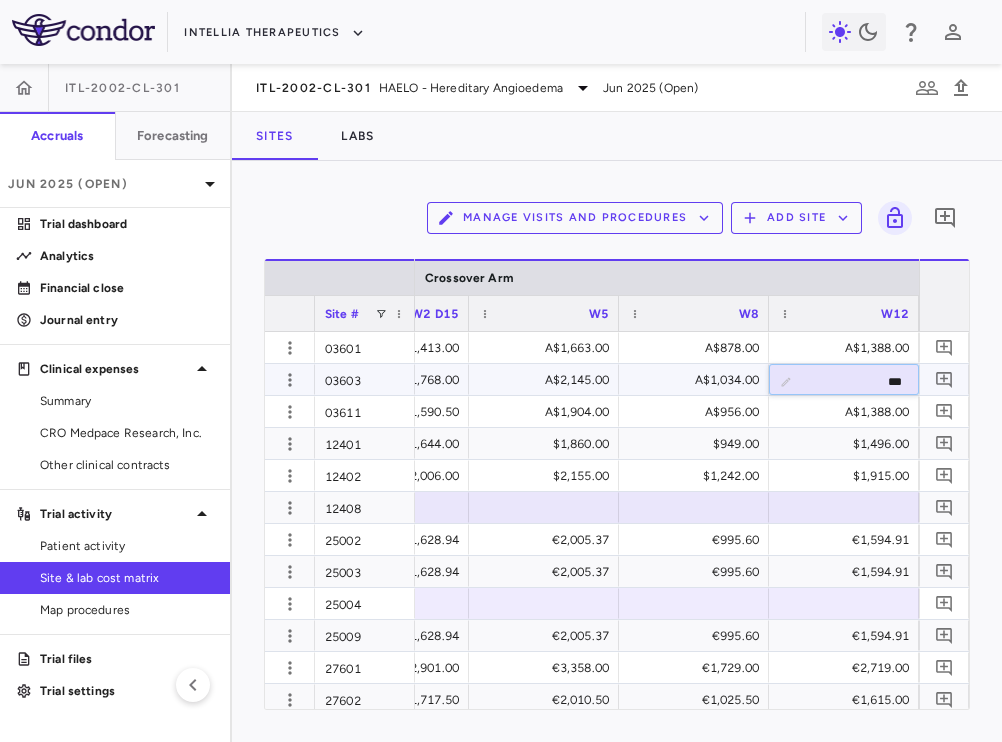 type on "****" 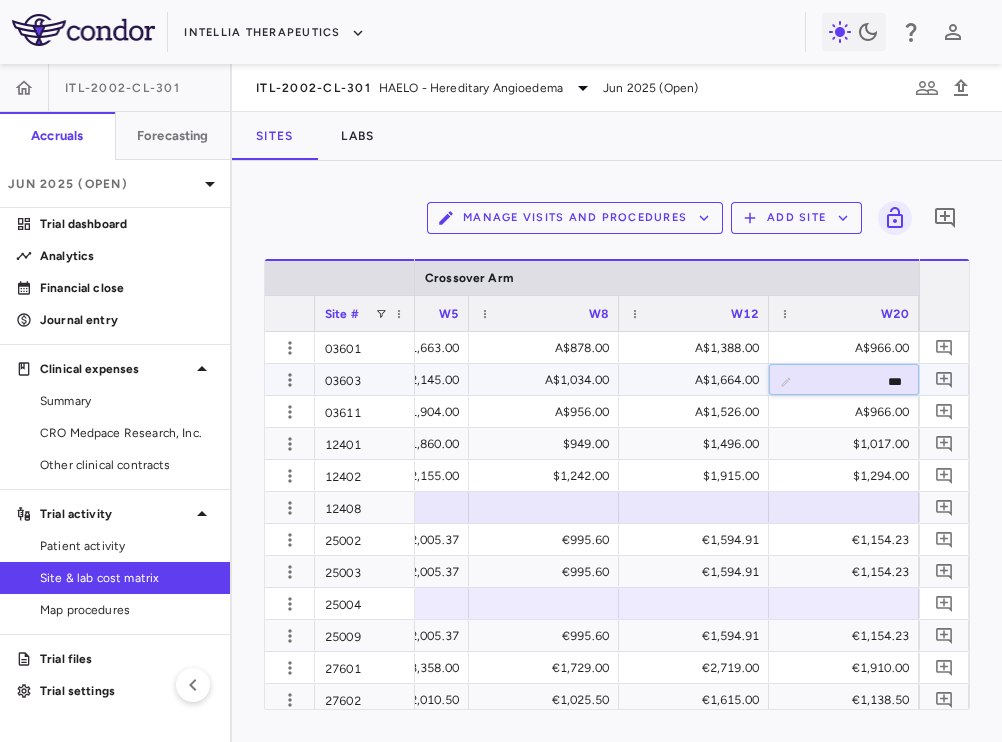 type on "****" 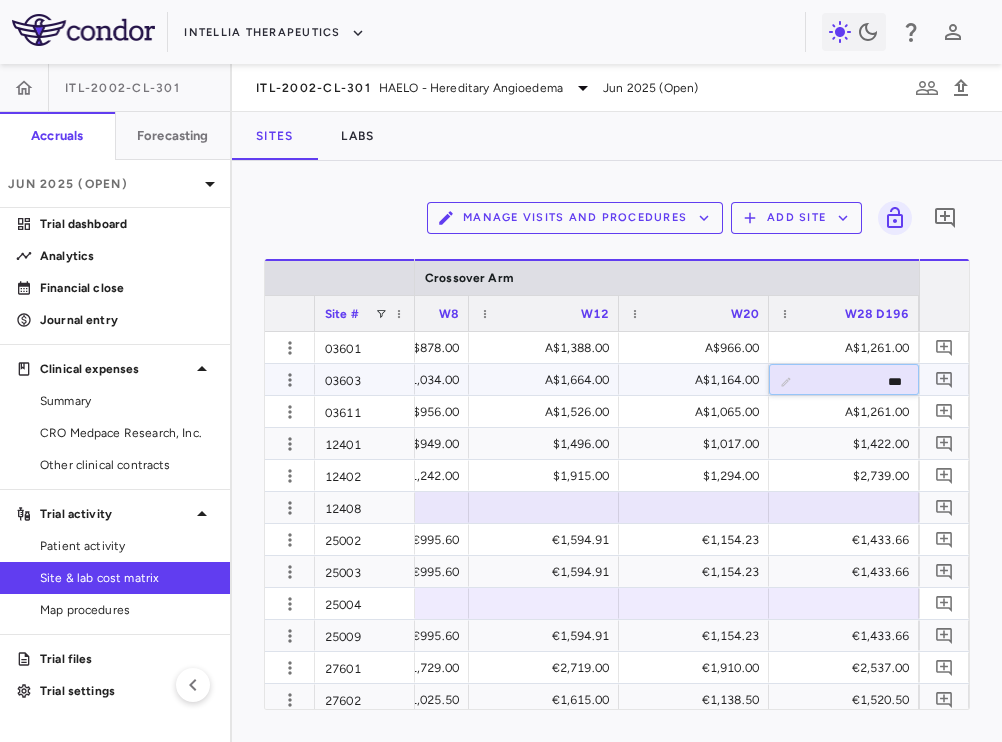 type on "****" 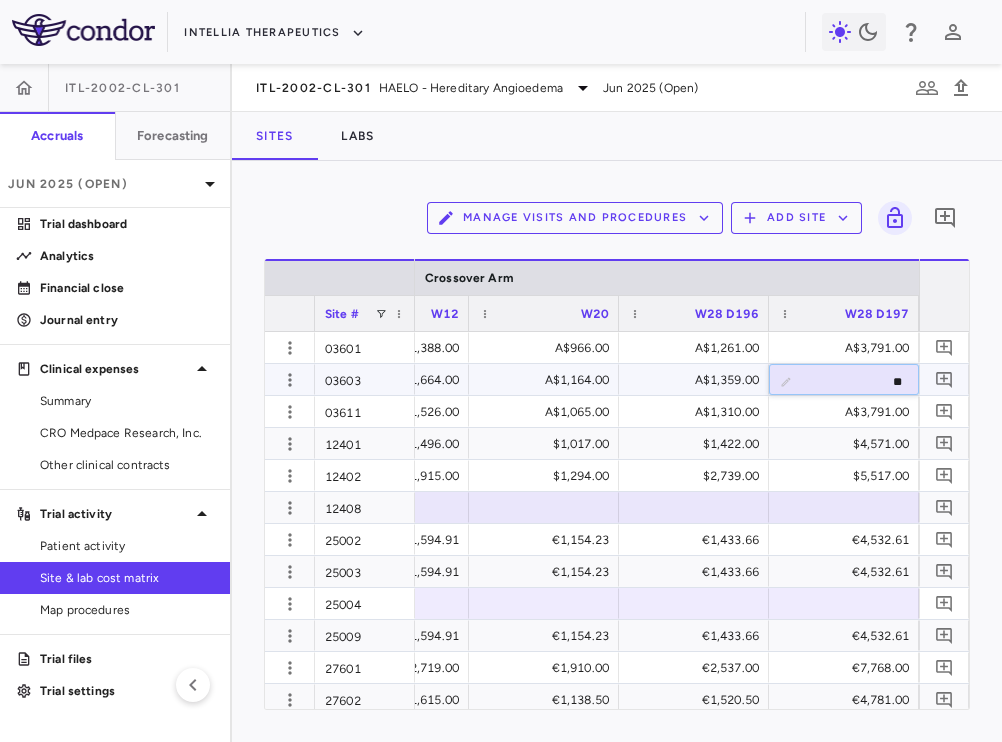 type on "***" 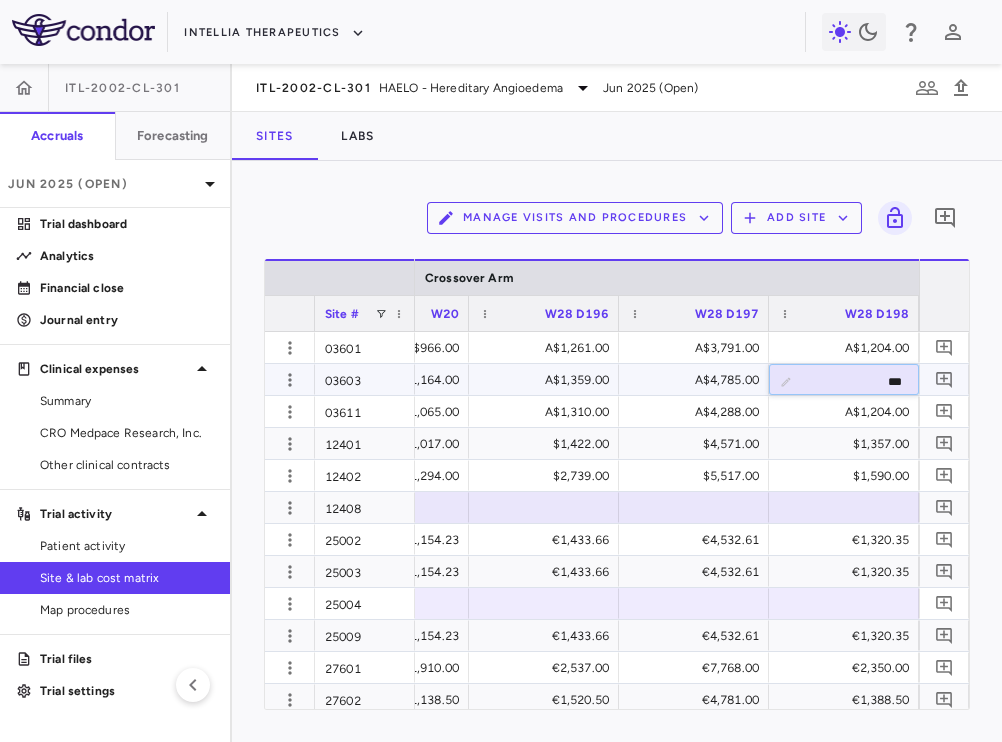 type on "****" 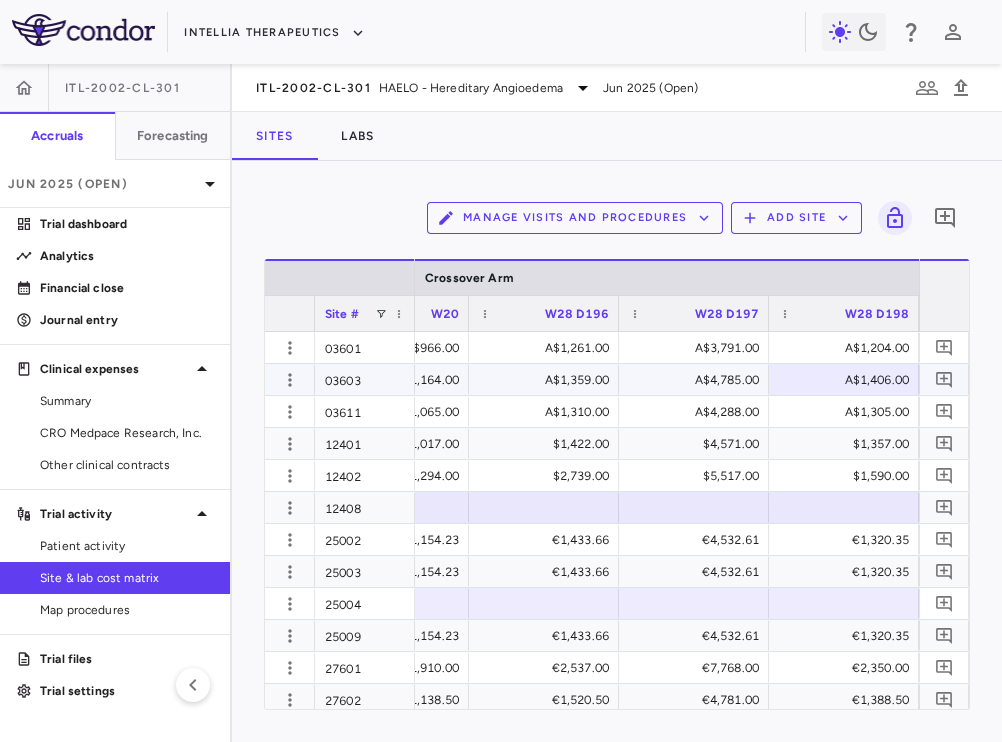 click on "A$1,406.00" at bounding box center (848, 380) 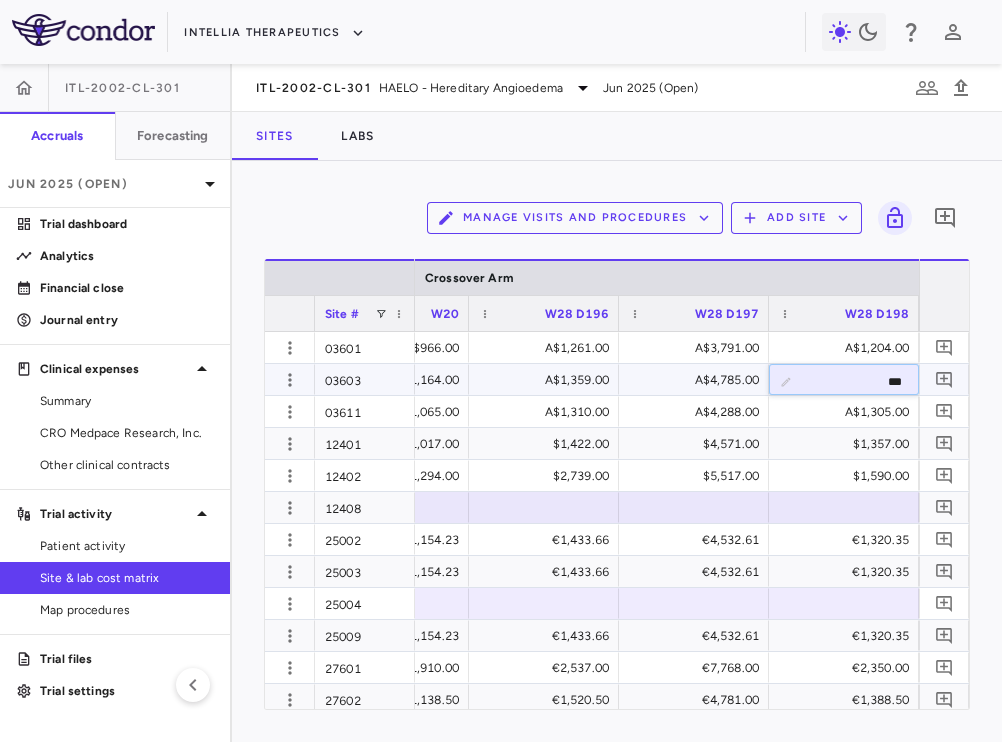 type on "****" 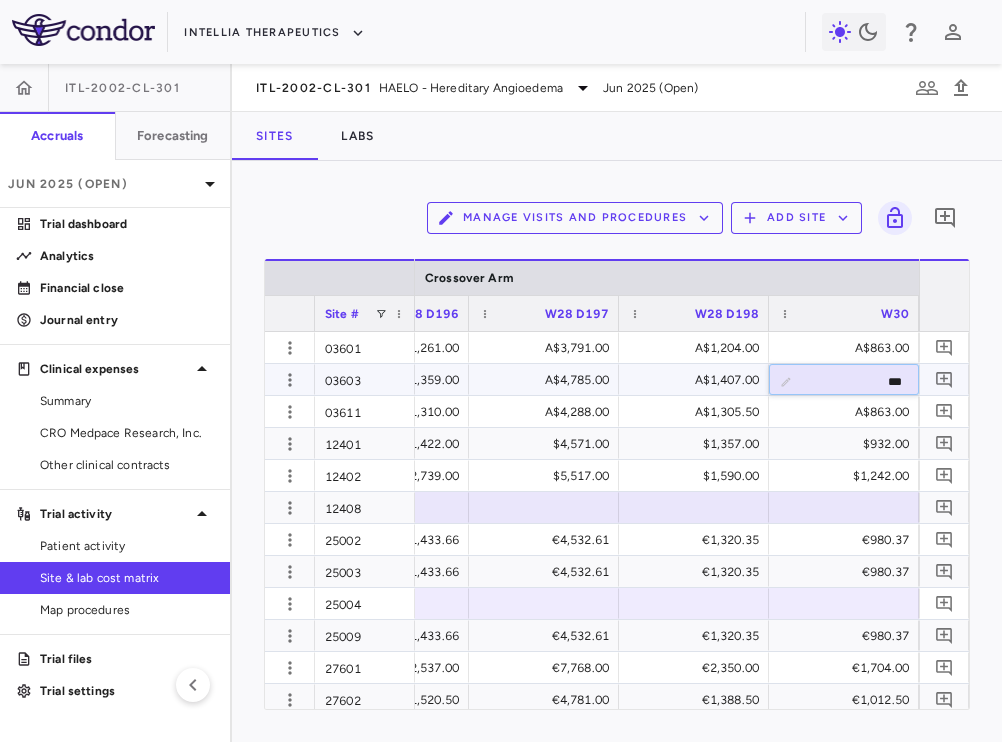 type on "****" 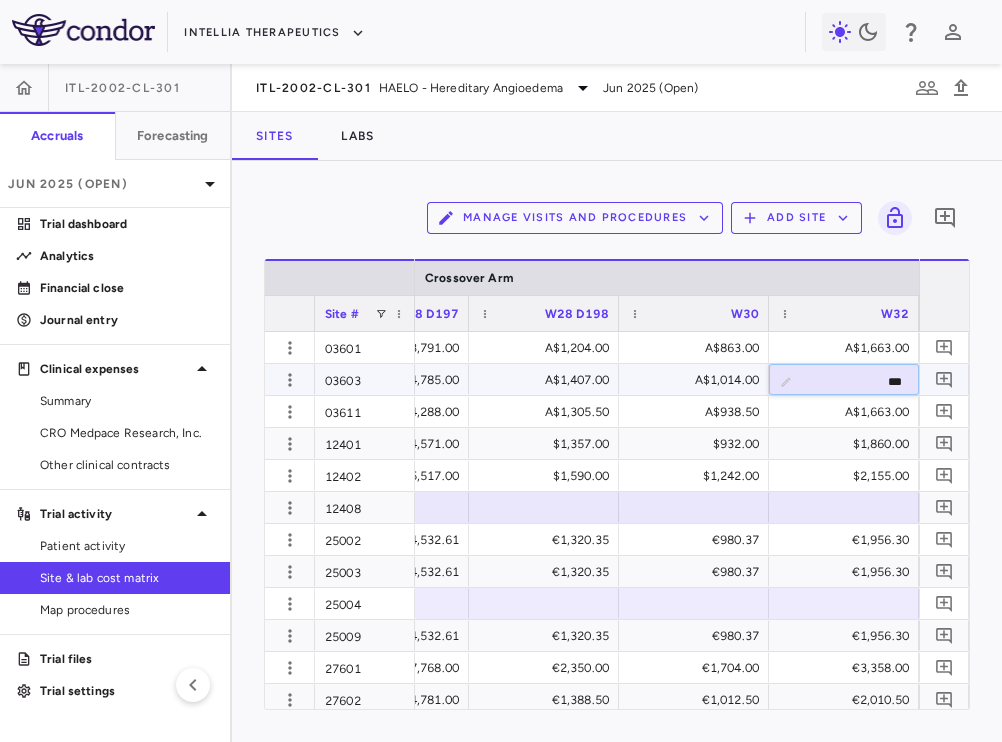 type on "****" 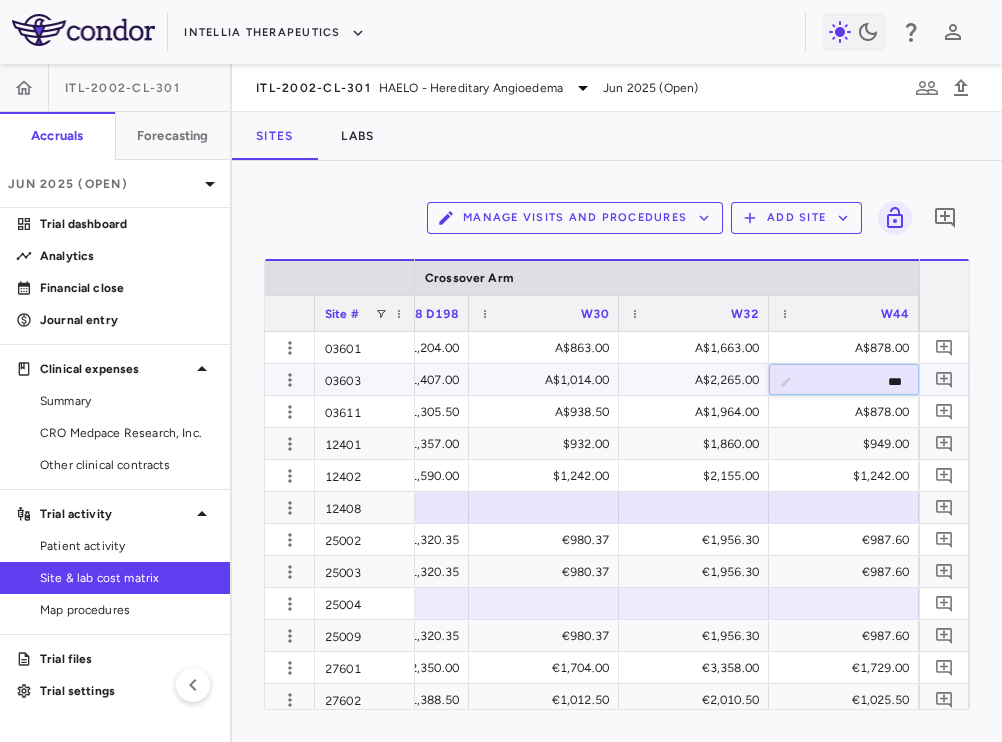 type on "****" 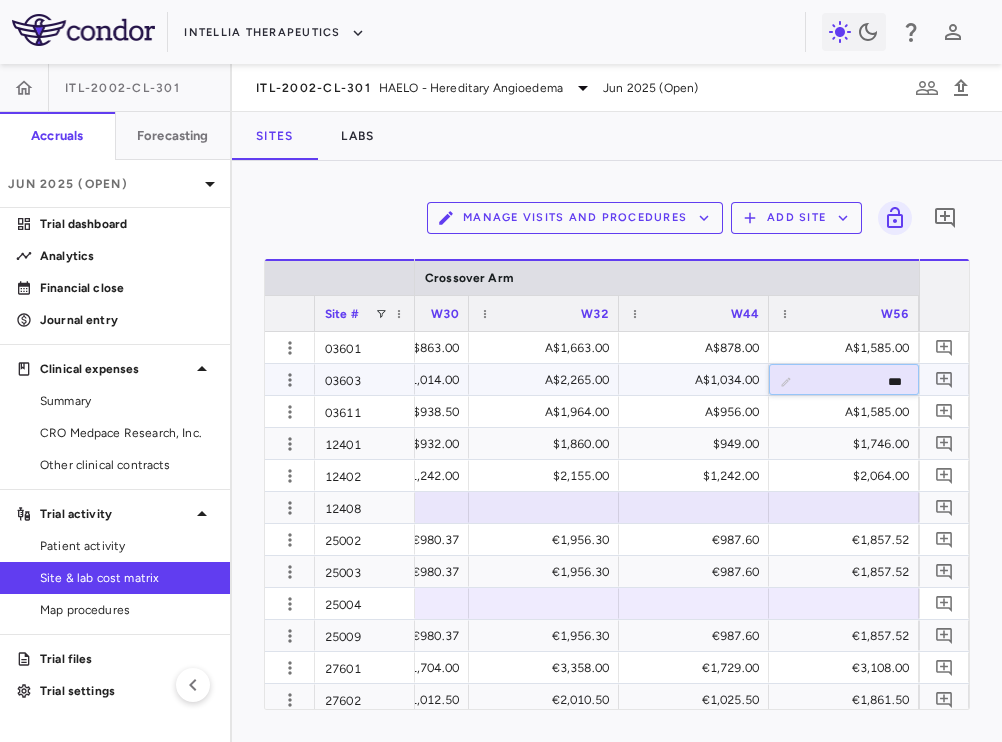 type on "****" 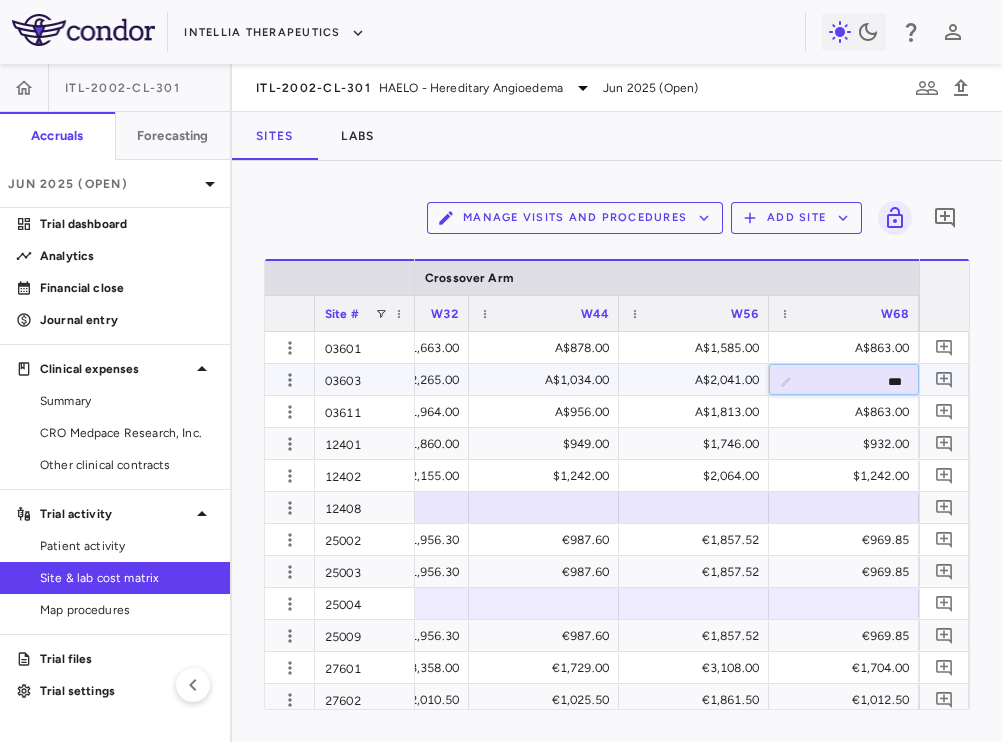 type on "****" 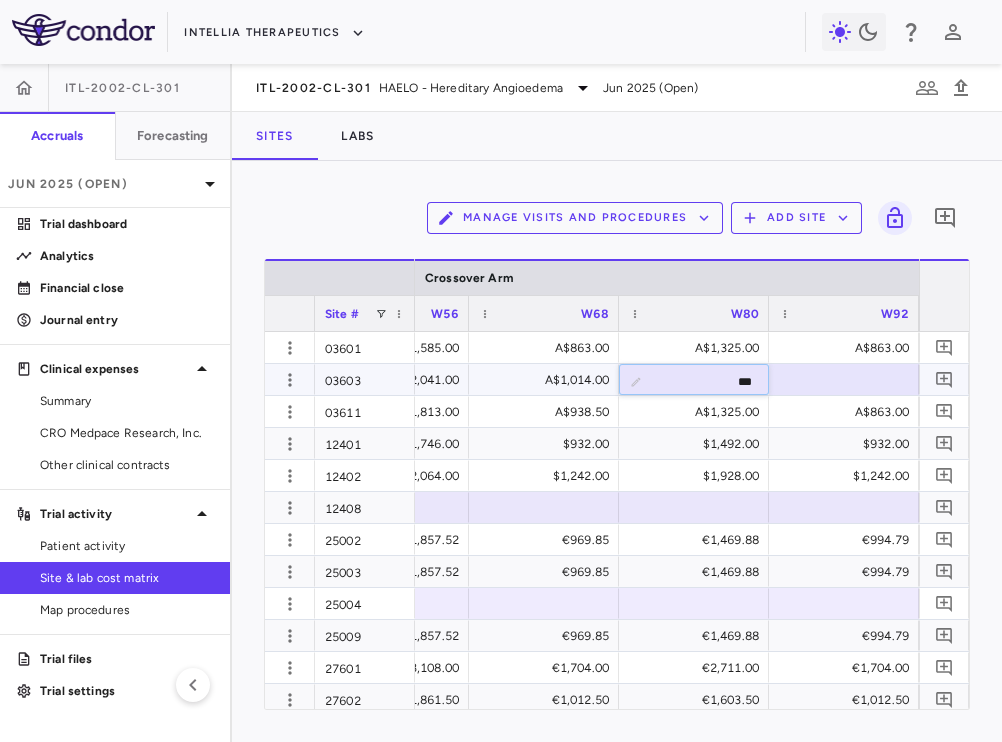 type on "****" 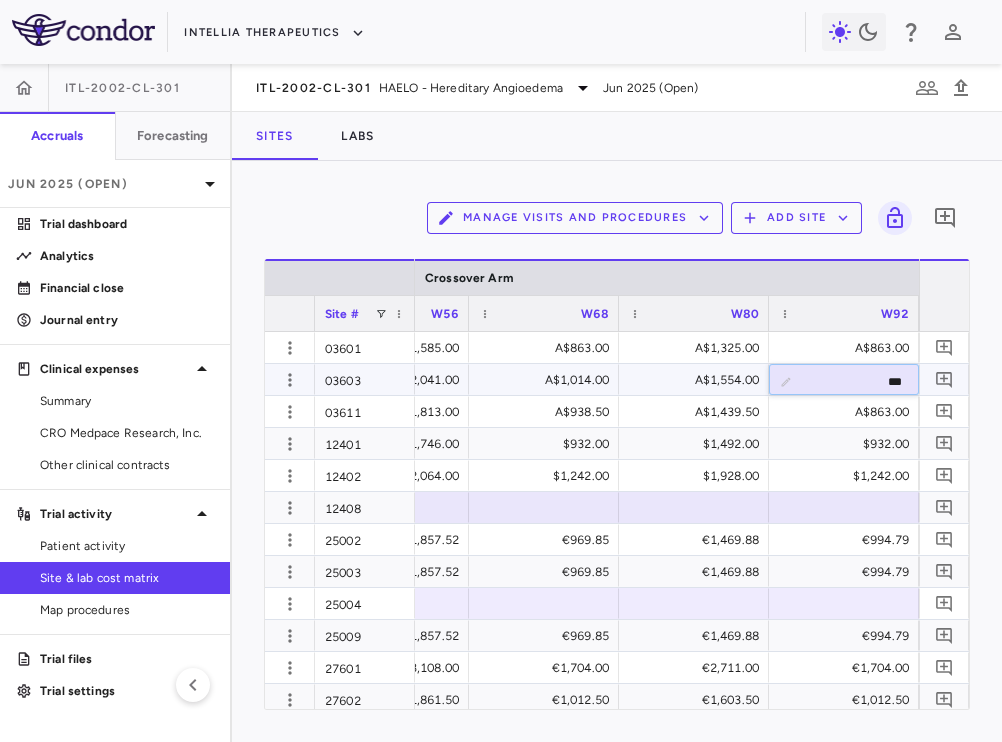 type on "****" 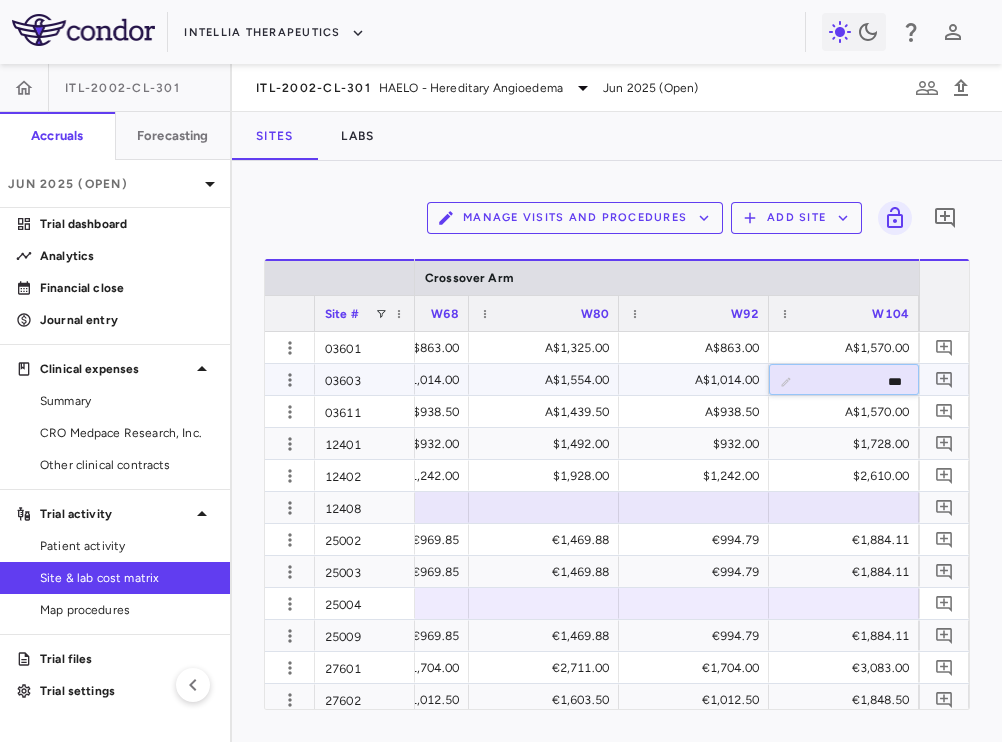 type on "****" 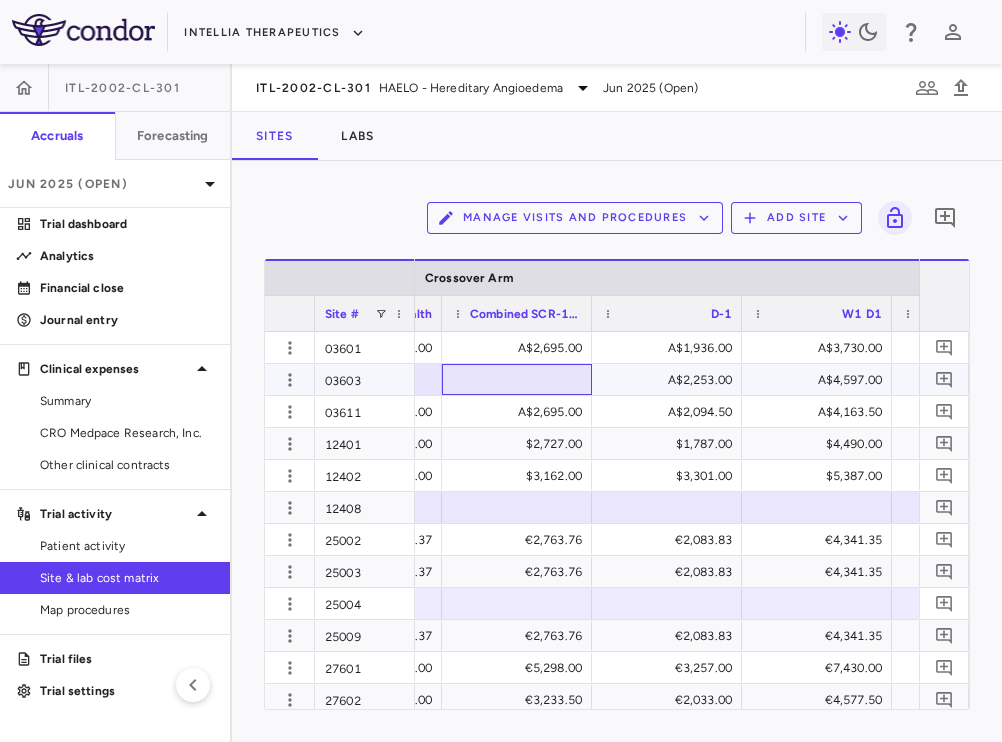 click at bounding box center [517, 379] 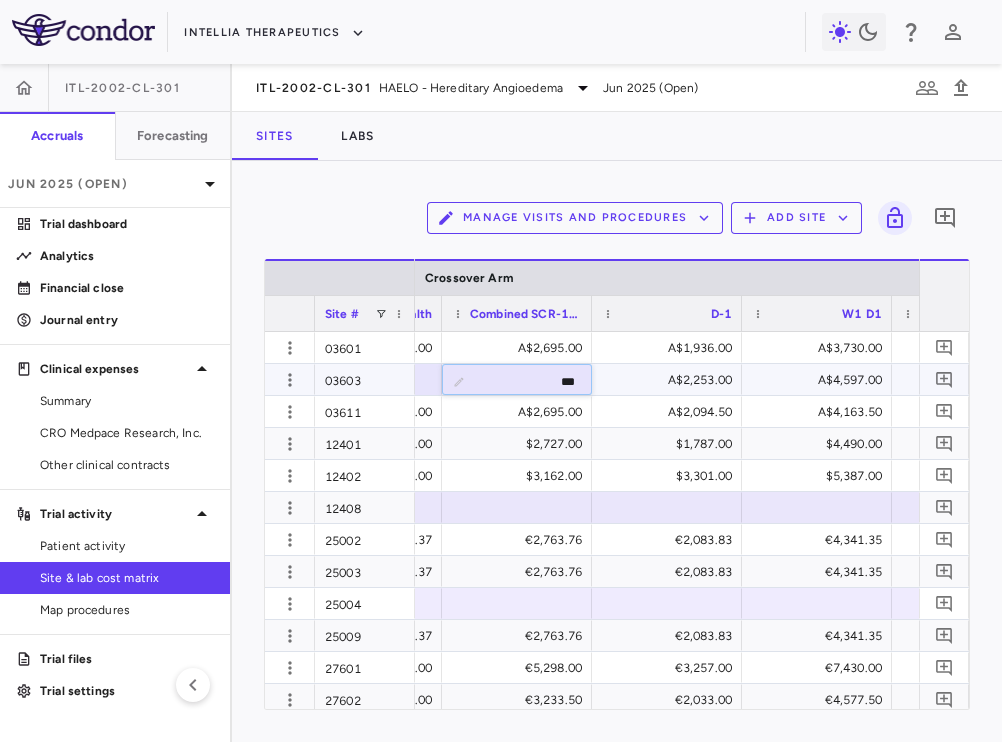 type on "****" 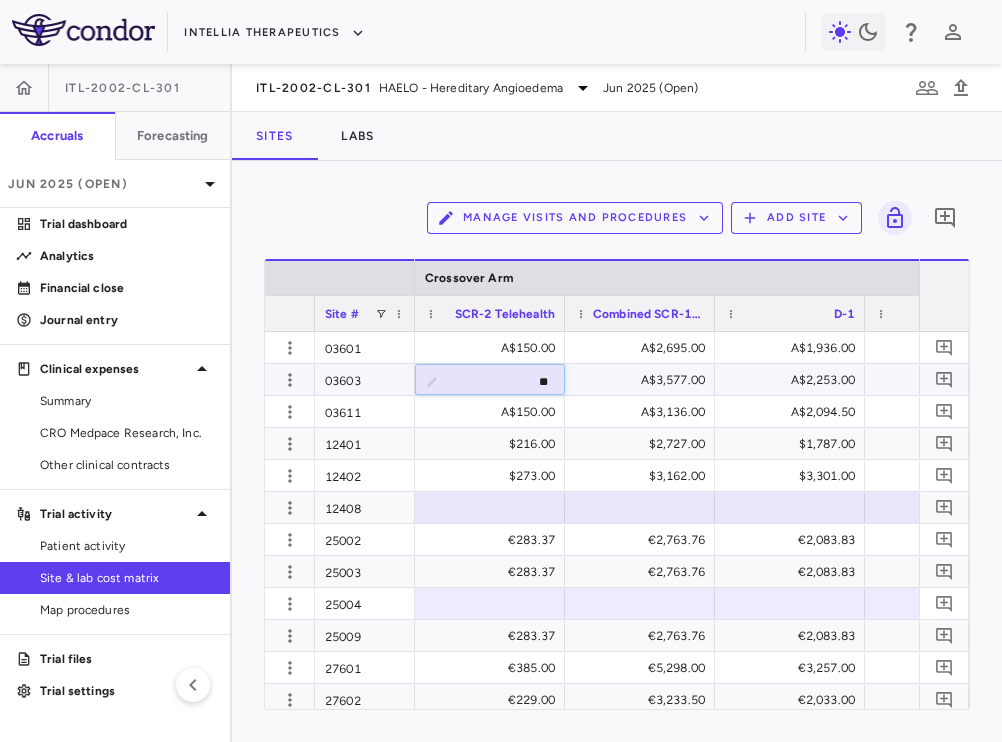 type on "***" 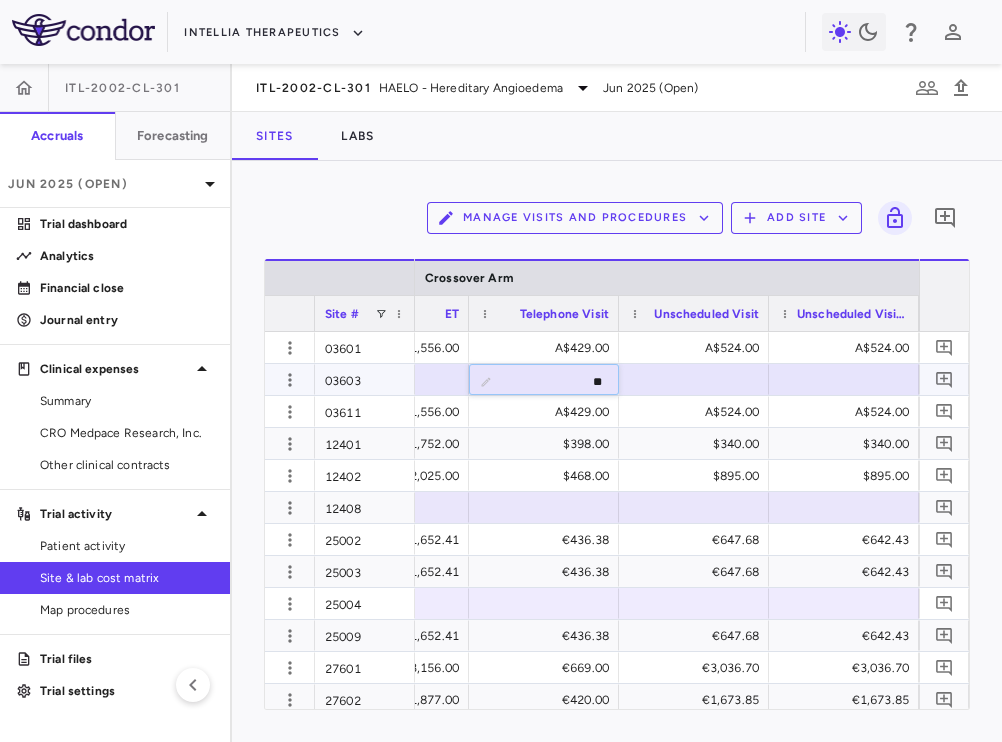 type on "***" 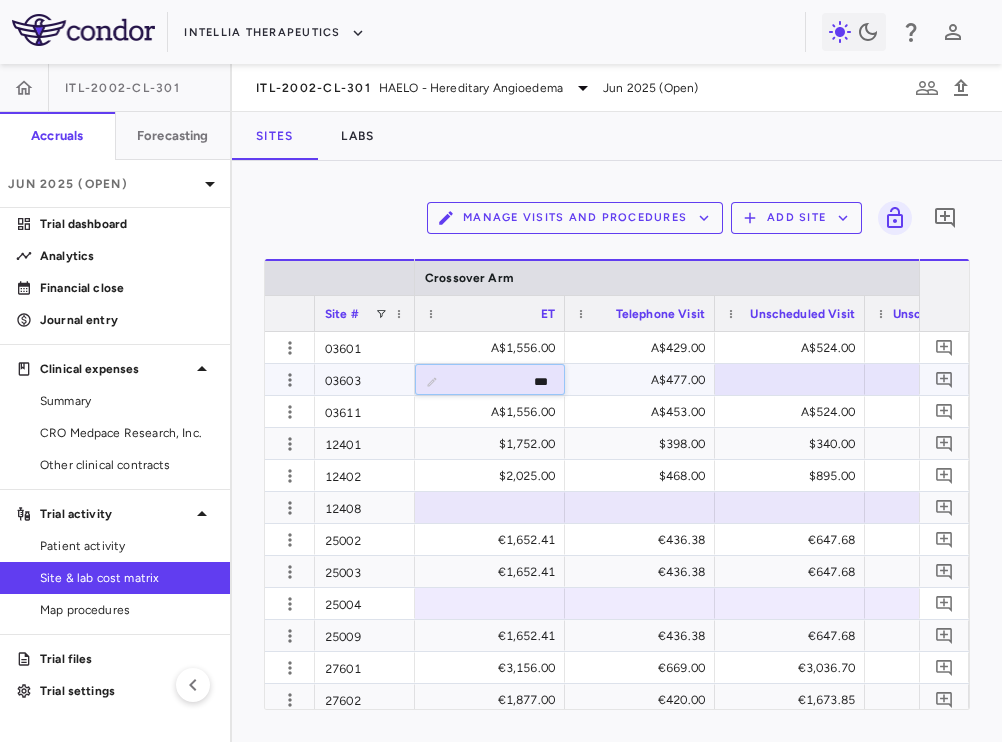 type on "****" 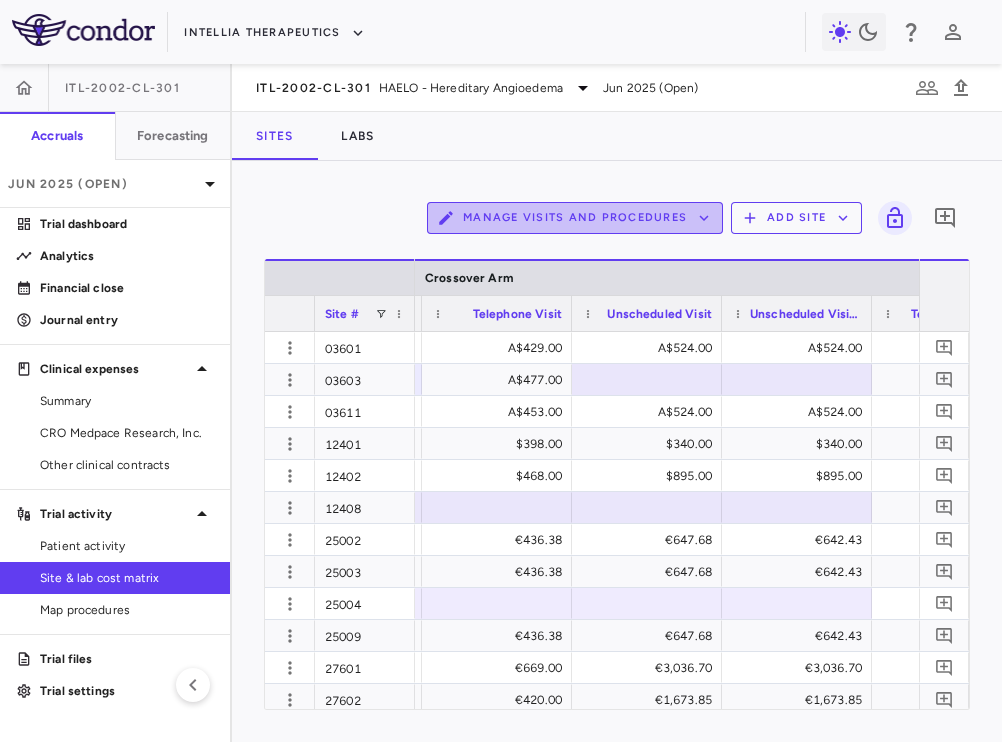 click on "Manage Visits and Procedures" at bounding box center [575, 218] 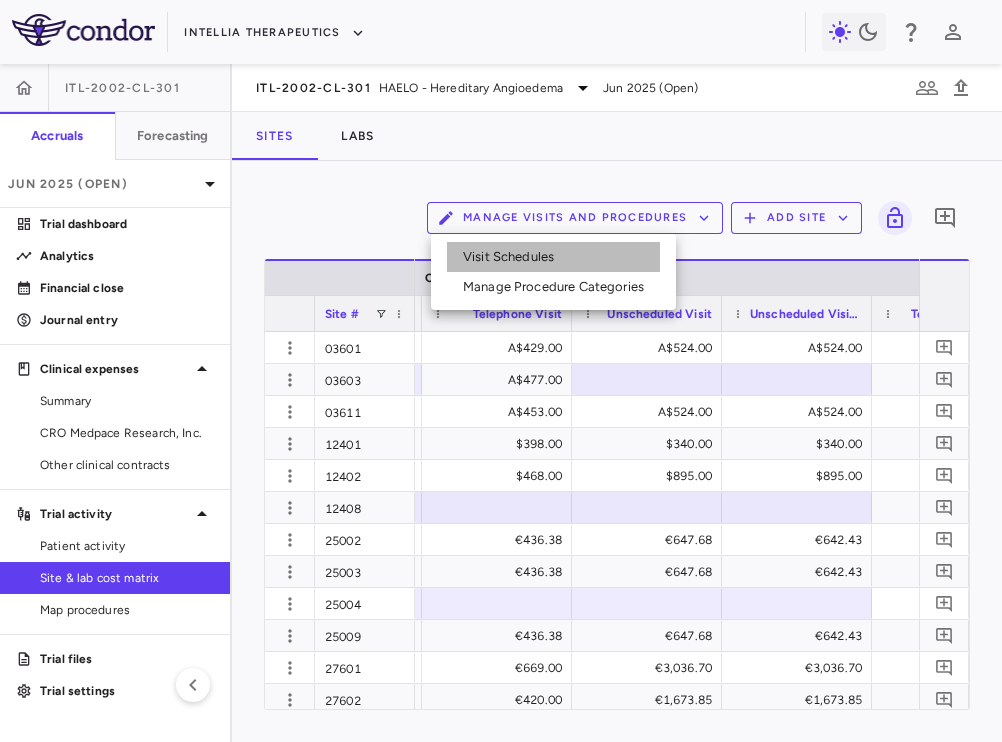 click on "Visit Schedules" at bounding box center [553, 257] 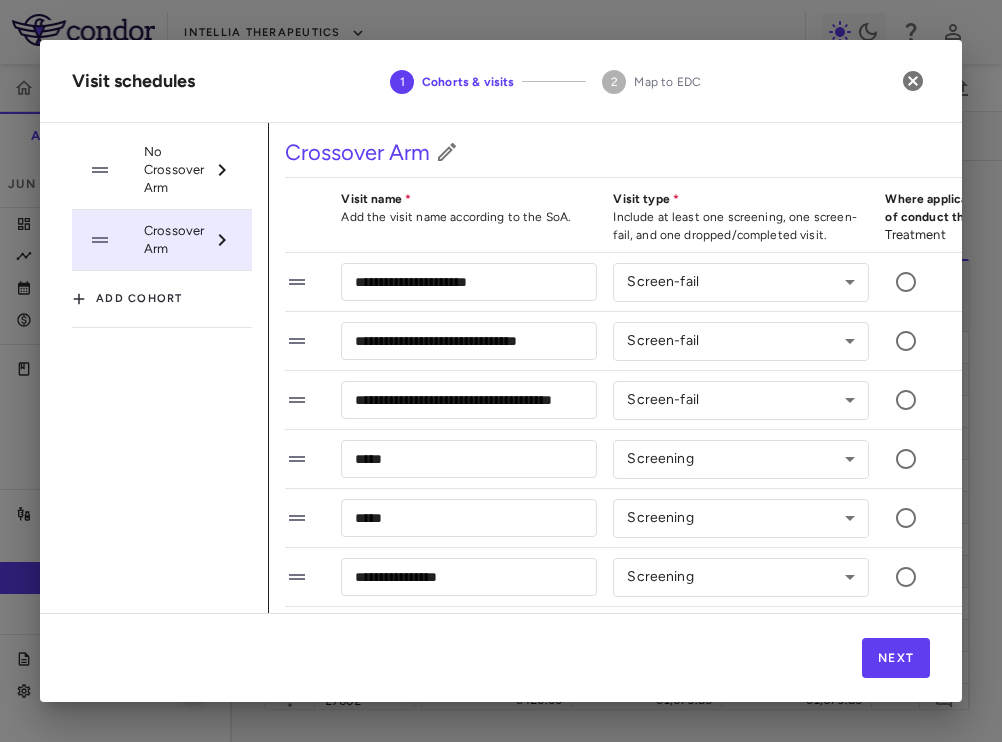 click on "No Crossover Arm" at bounding box center [174, 170] 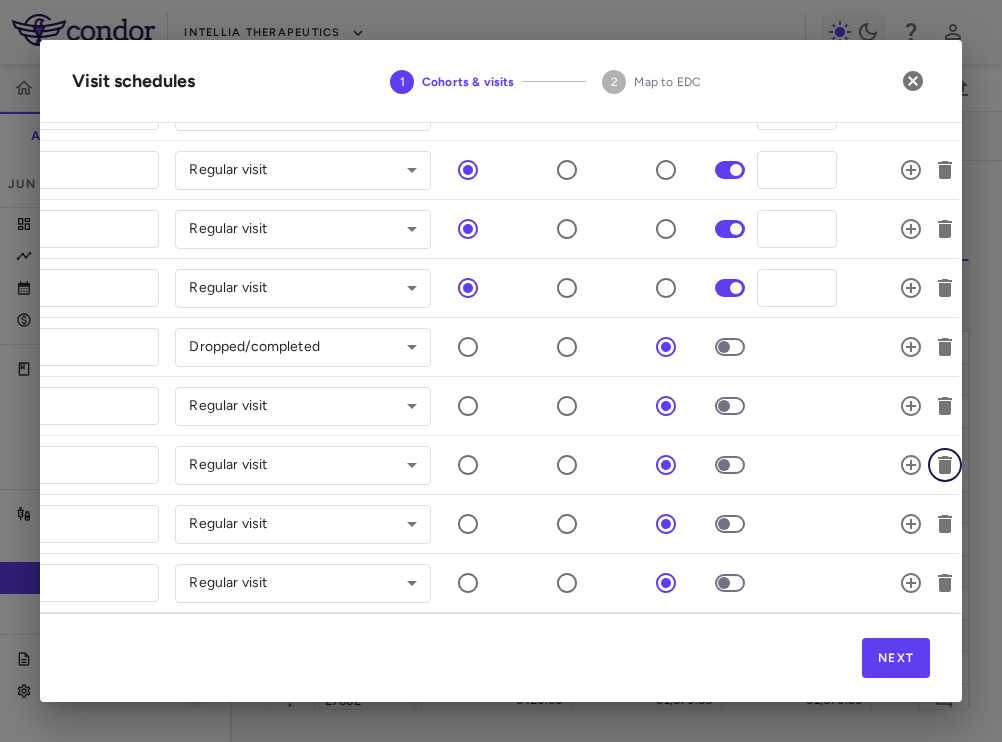 click 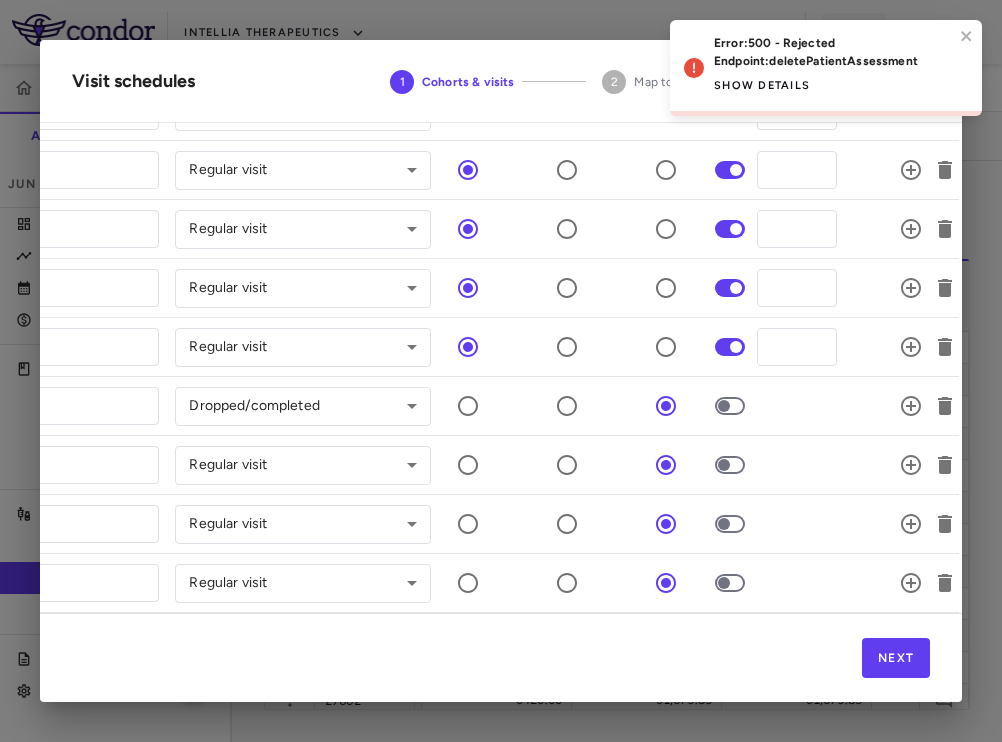 click on "Show details" at bounding box center (762, 86) 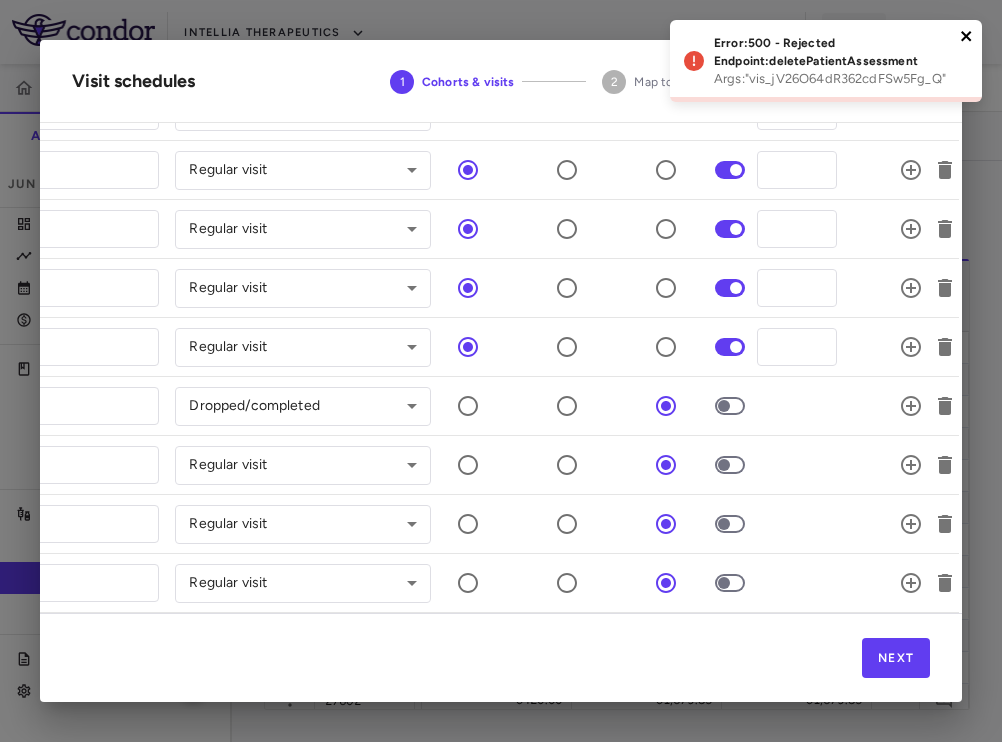click at bounding box center [967, 38] 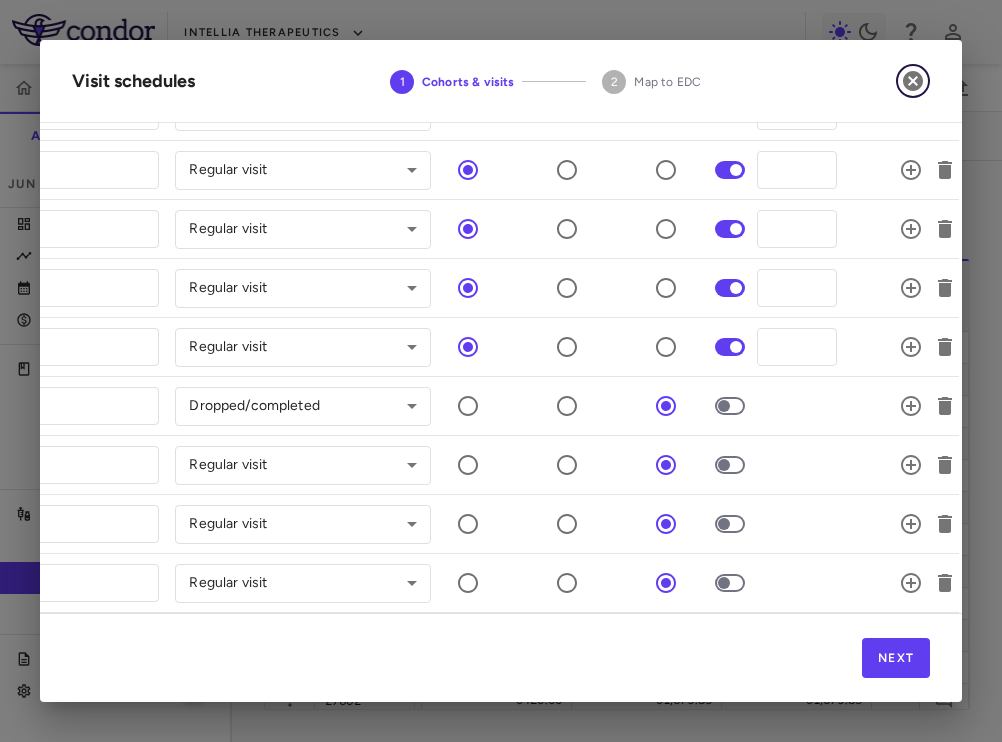 click 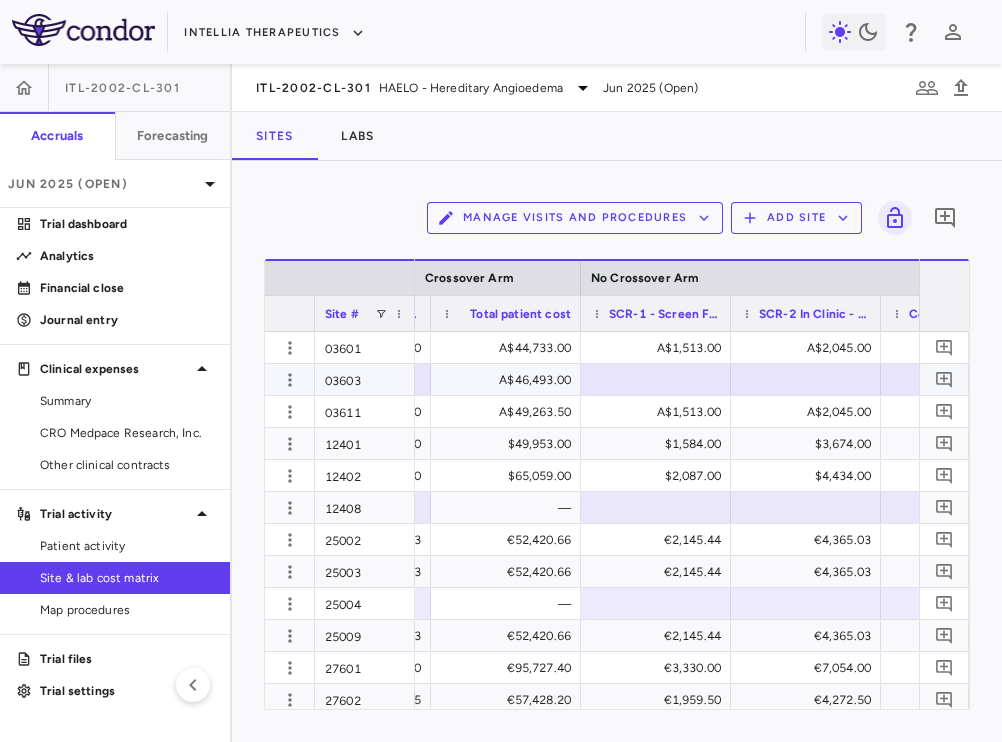 click at bounding box center [656, 379] 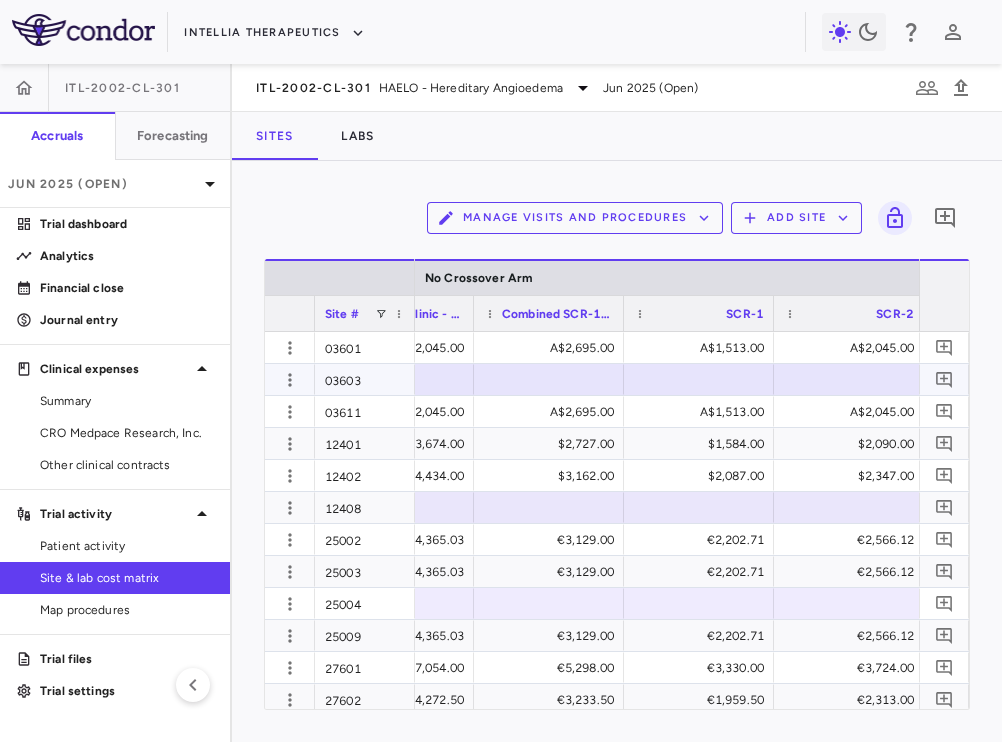 click at bounding box center (549, 379) 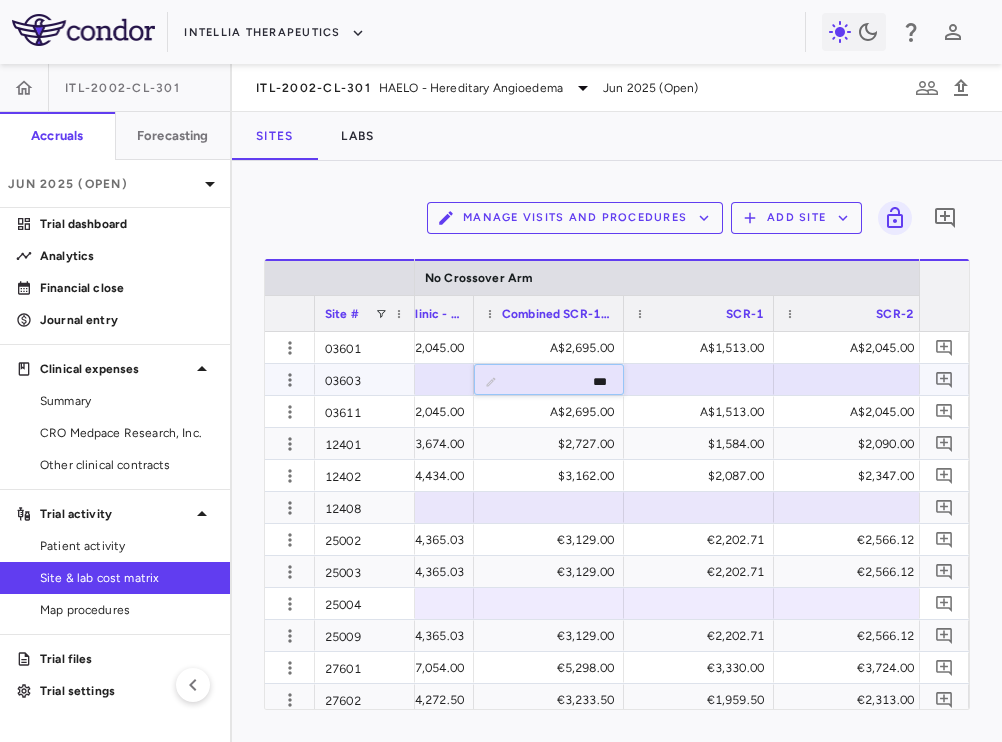 type on "****" 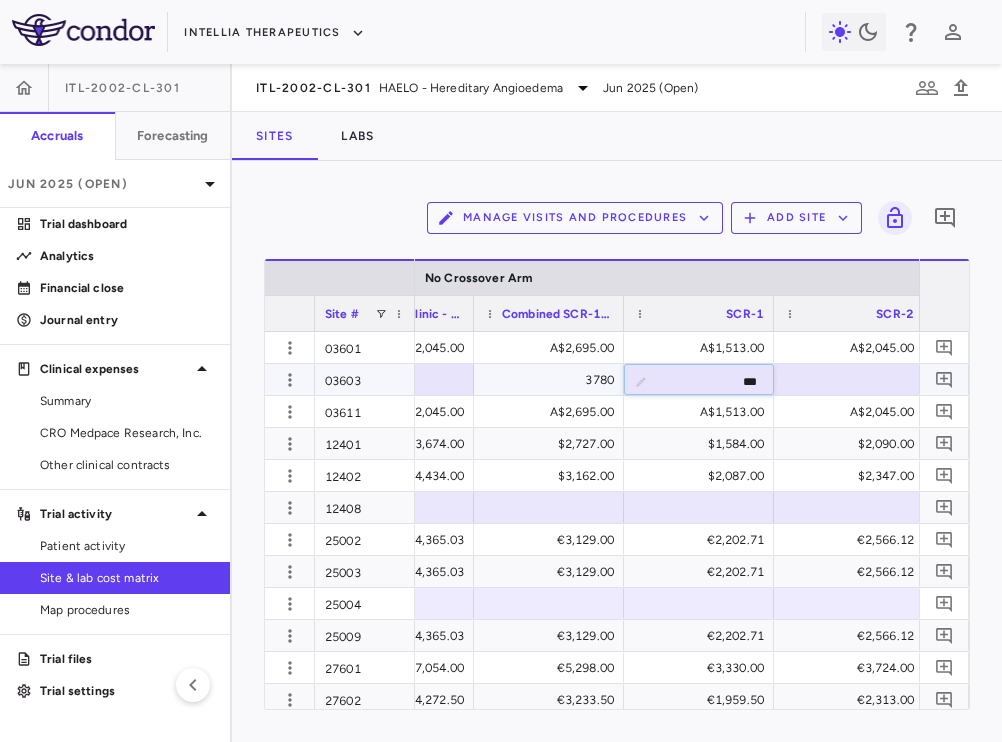 type on "****" 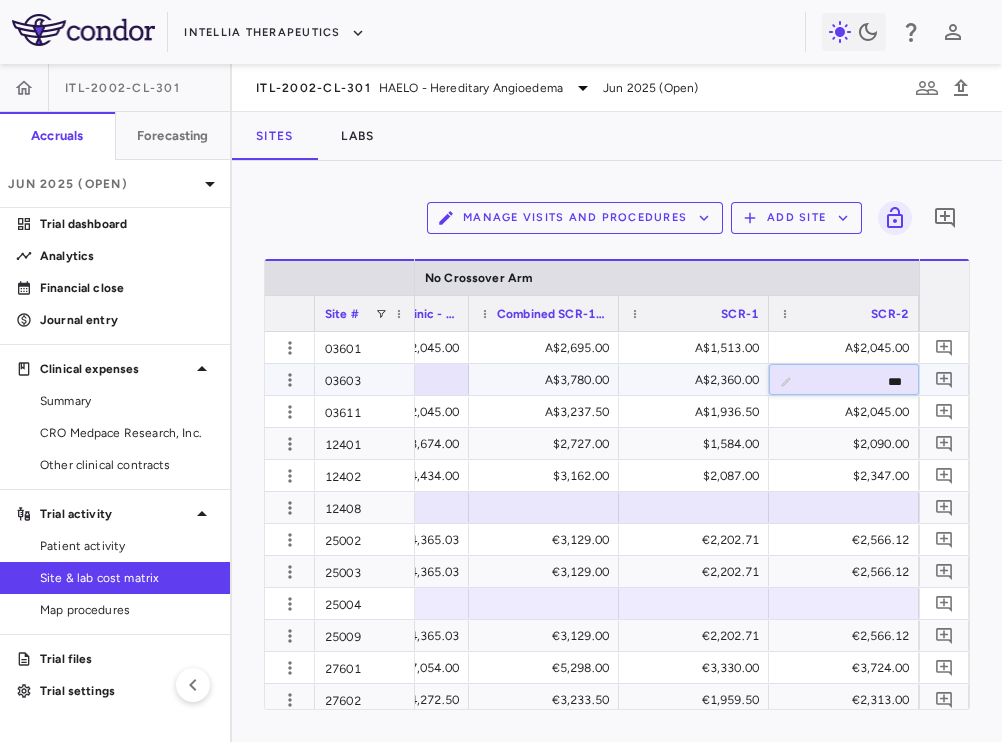 type on "****" 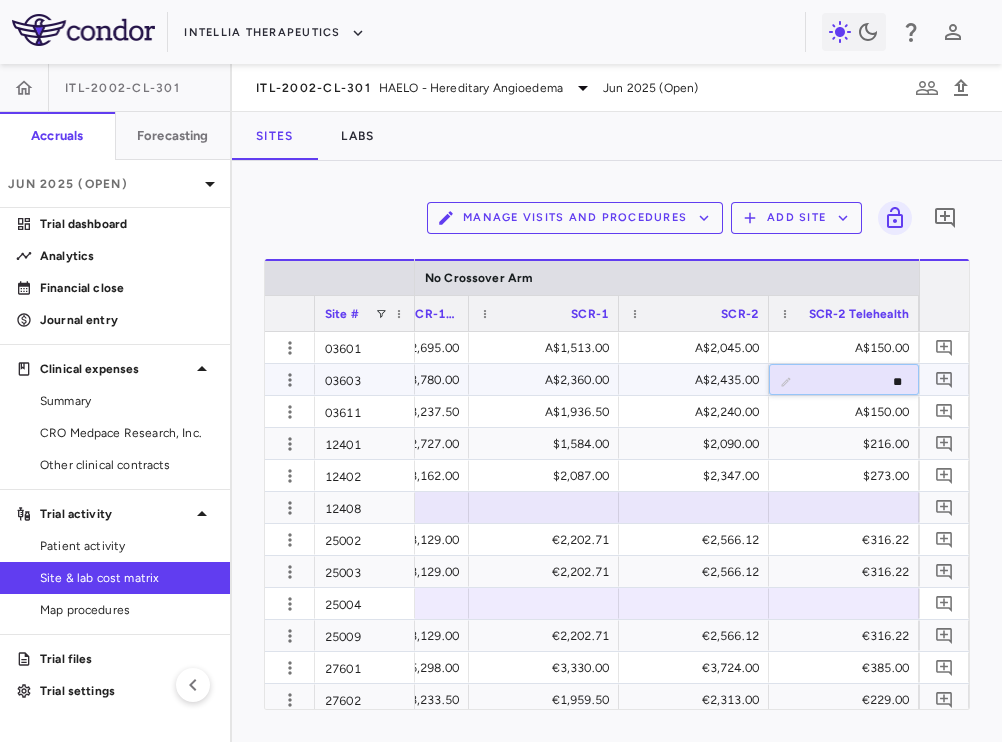 type on "***" 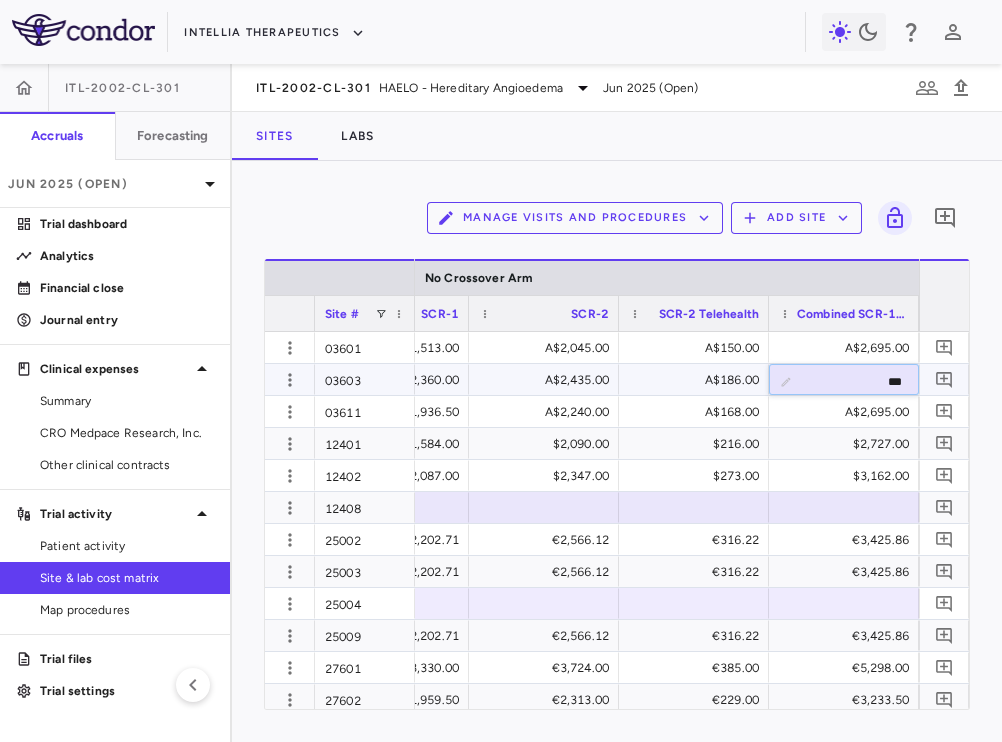 type on "****" 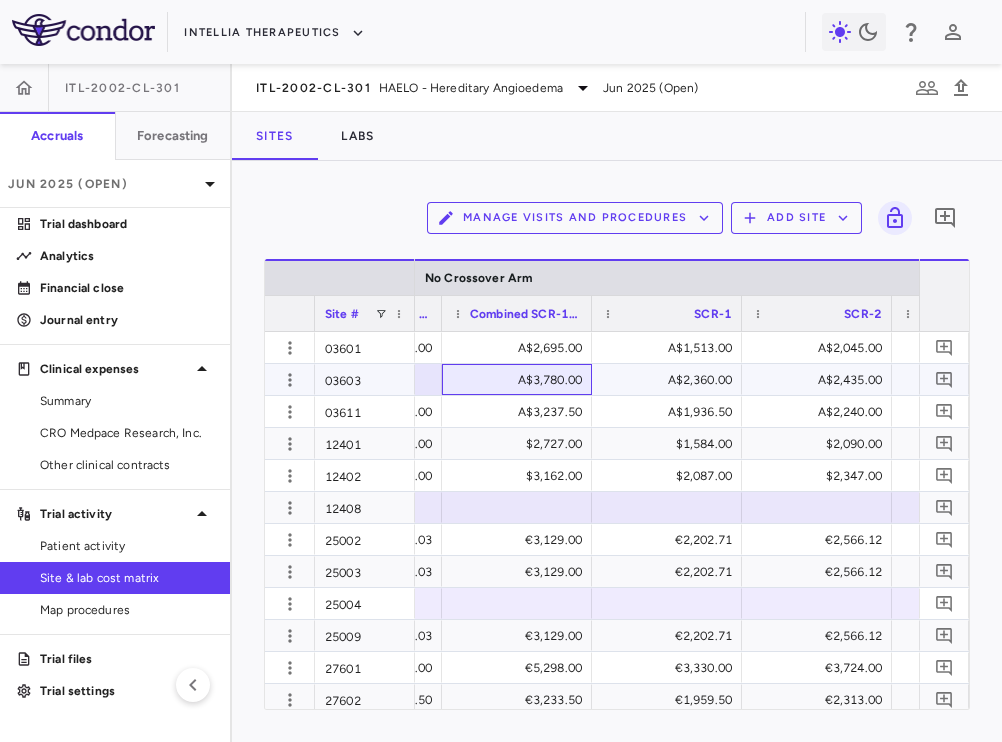 click on "A$3,780.00" at bounding box center [521, 380] 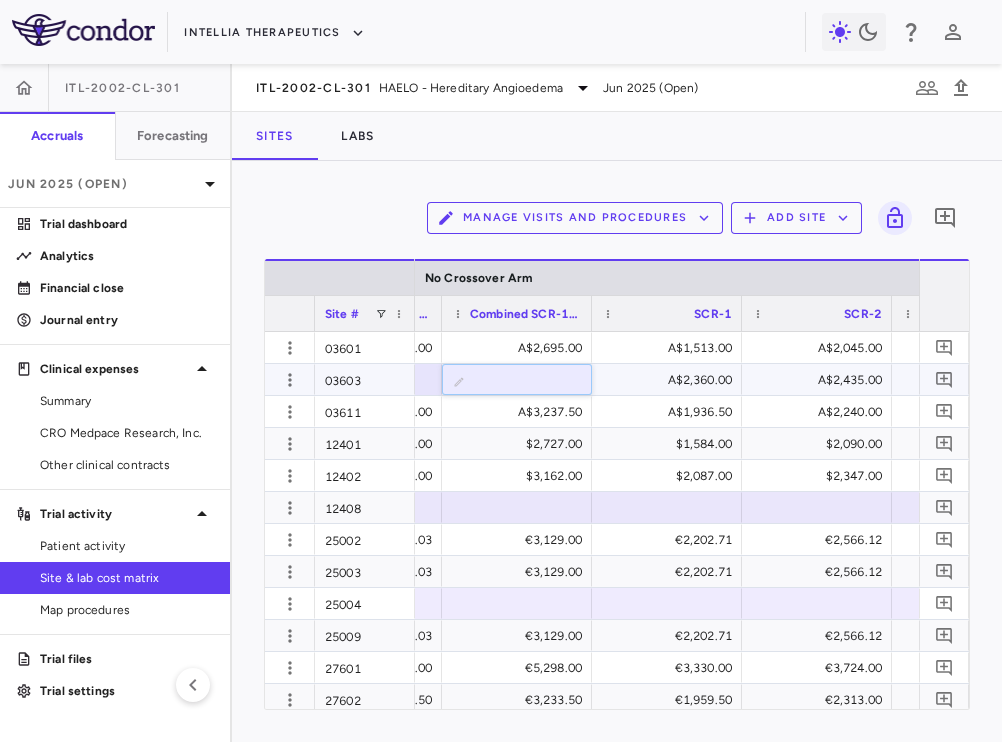 type on "****" 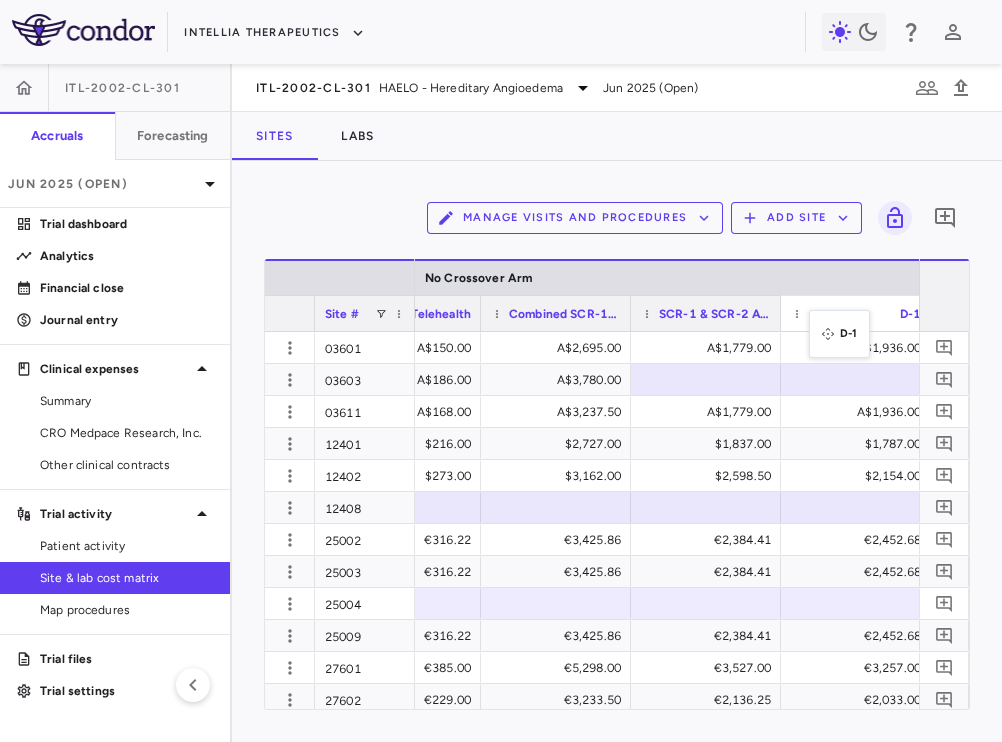 drag, startPoint x: 781, startPoint y: 322, endPoint x: 817, endPoint y: 321, distance: 36.013885 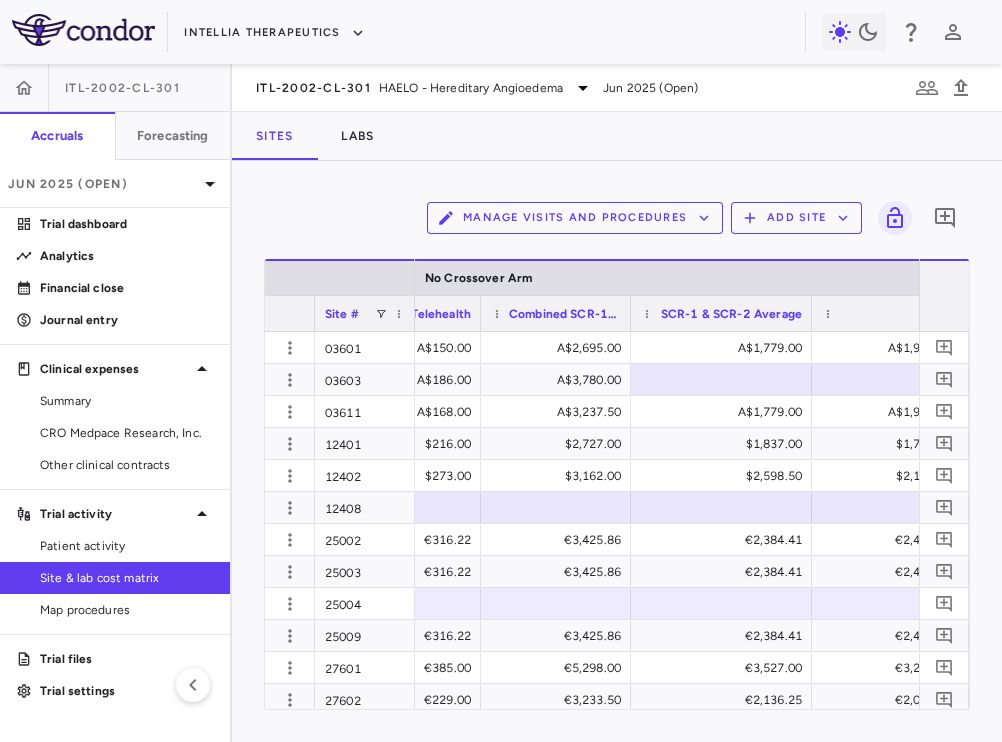 drag, startPoint x: 776, startPoint y: 316, endPoint x: 807, endPoint y: 320, distance: 31.257 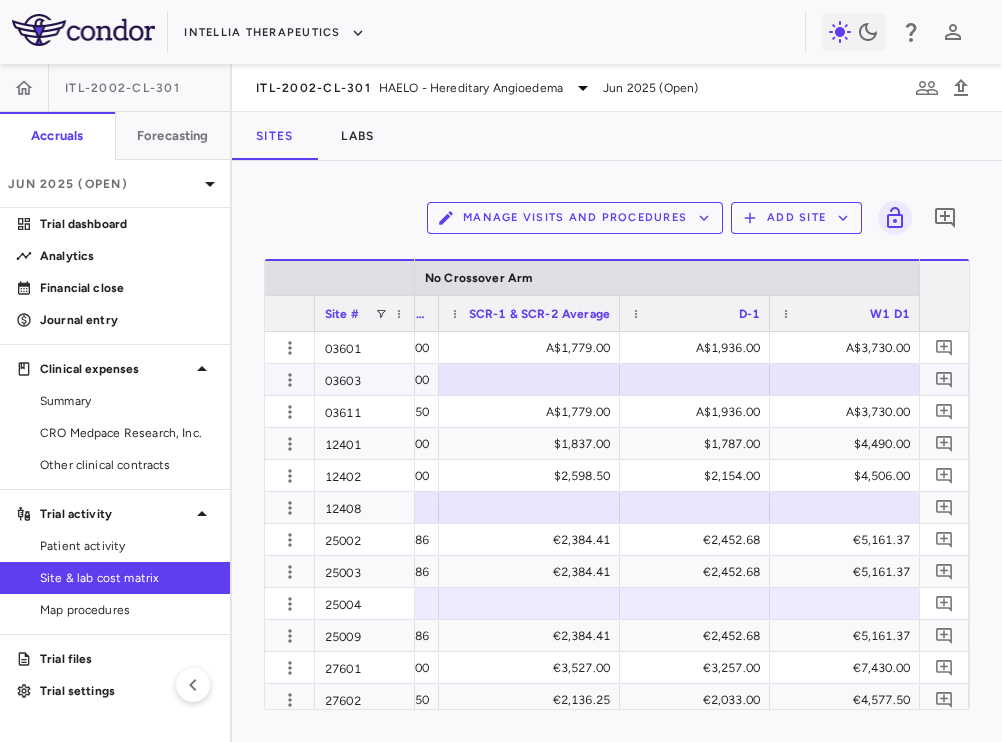 click at bounding box center (695, 379) 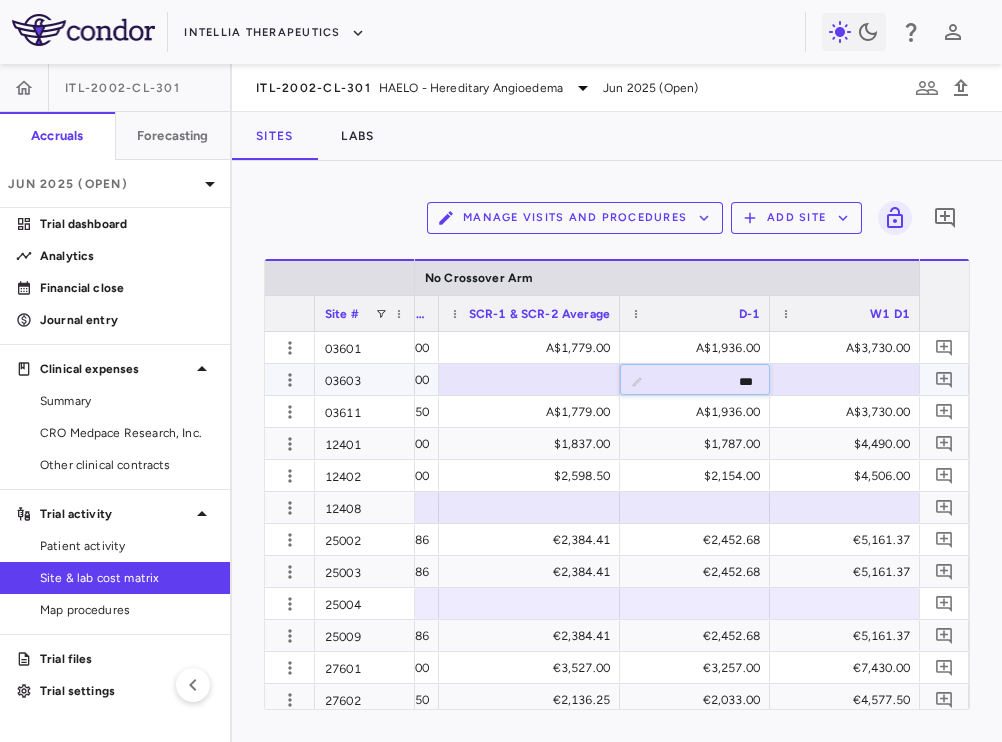 type on "****" 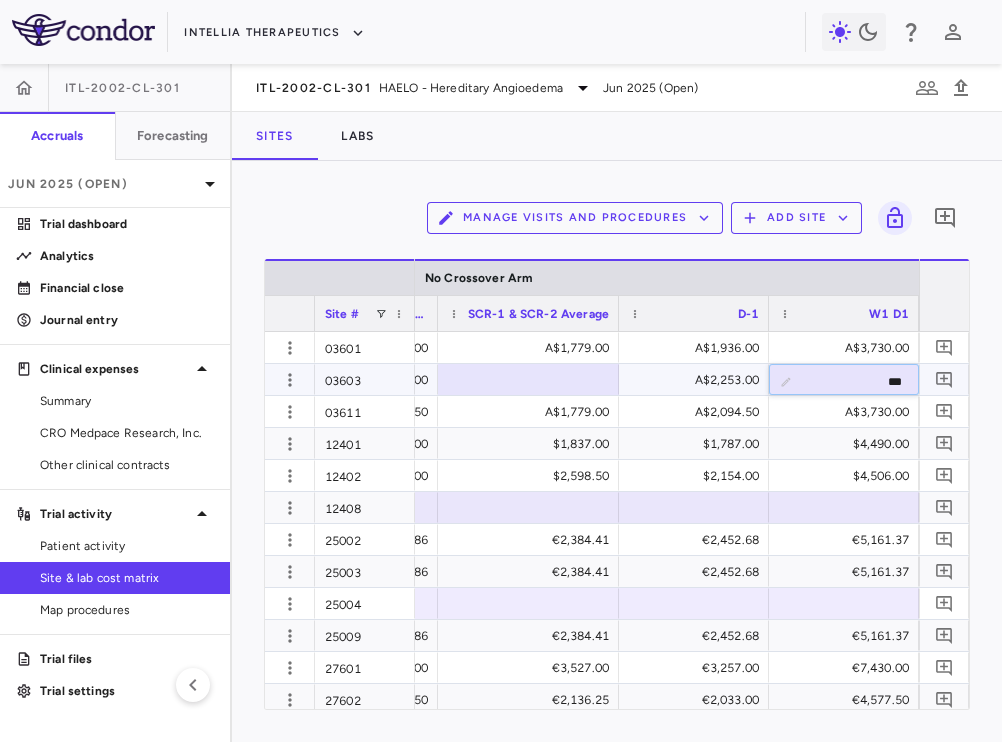type on "****" 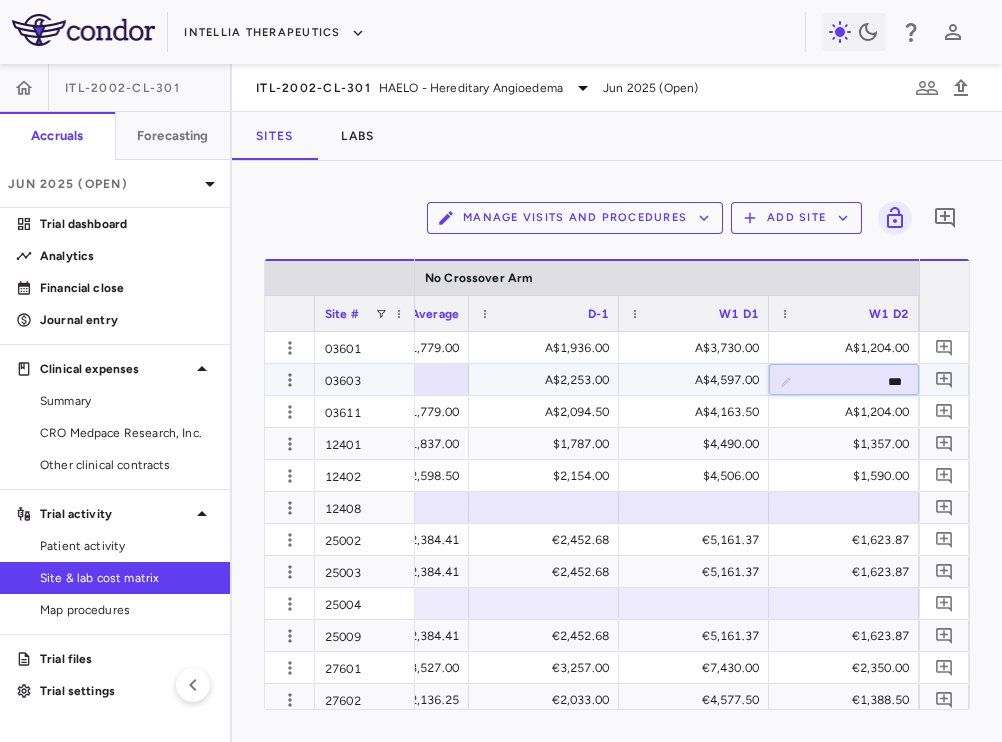 type on "****" 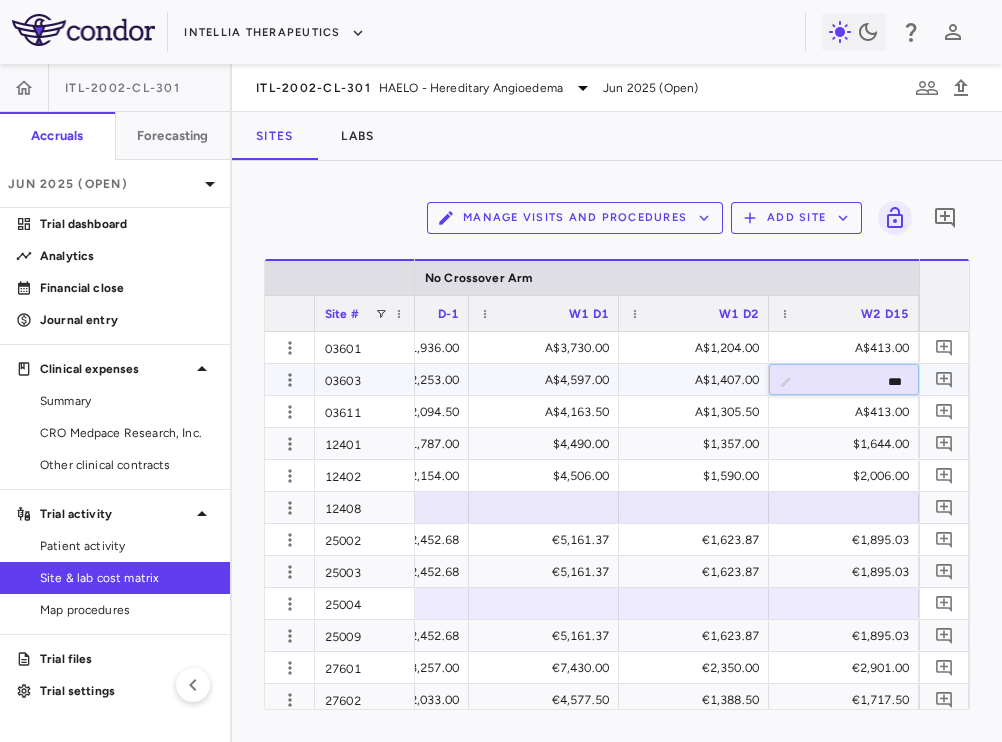 type on "****" 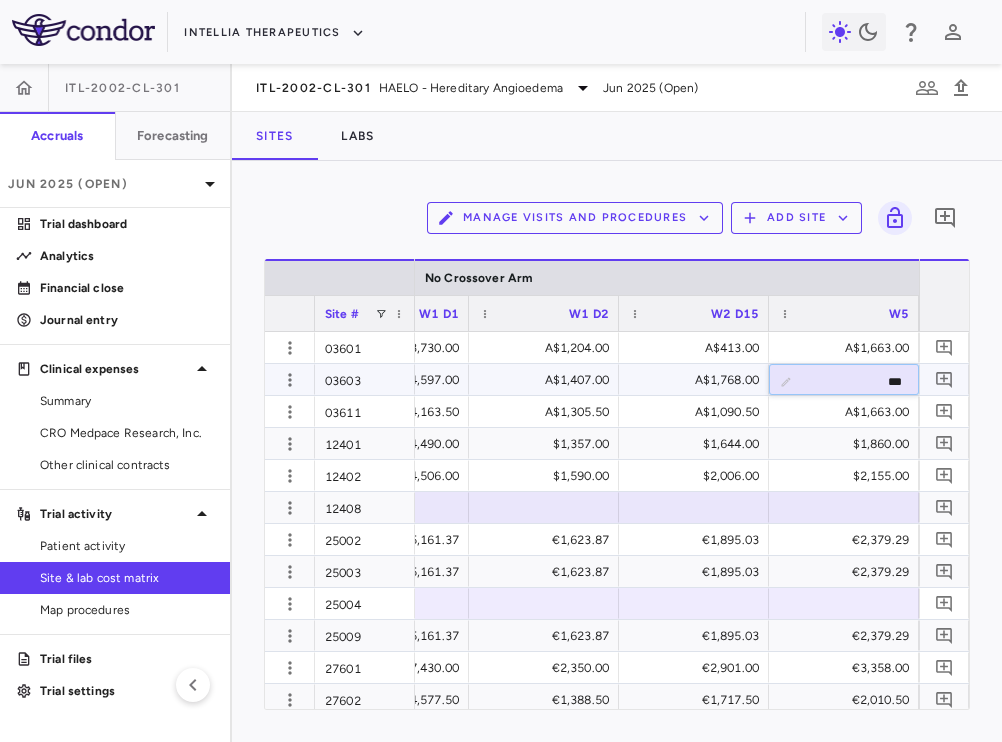type on "****" 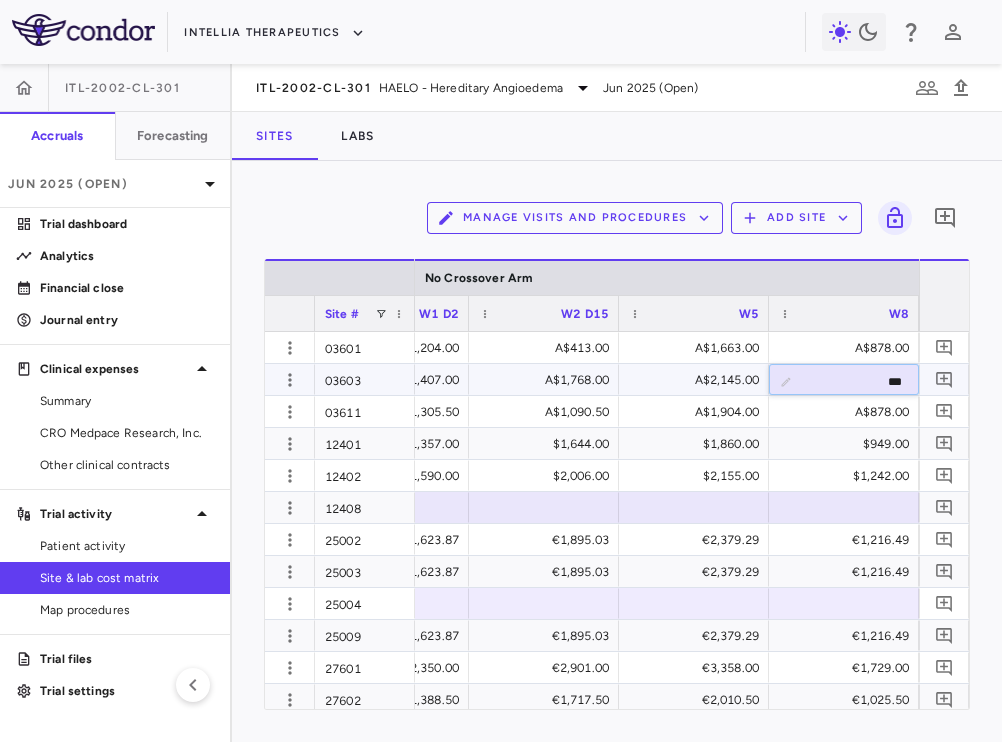 type on "****" 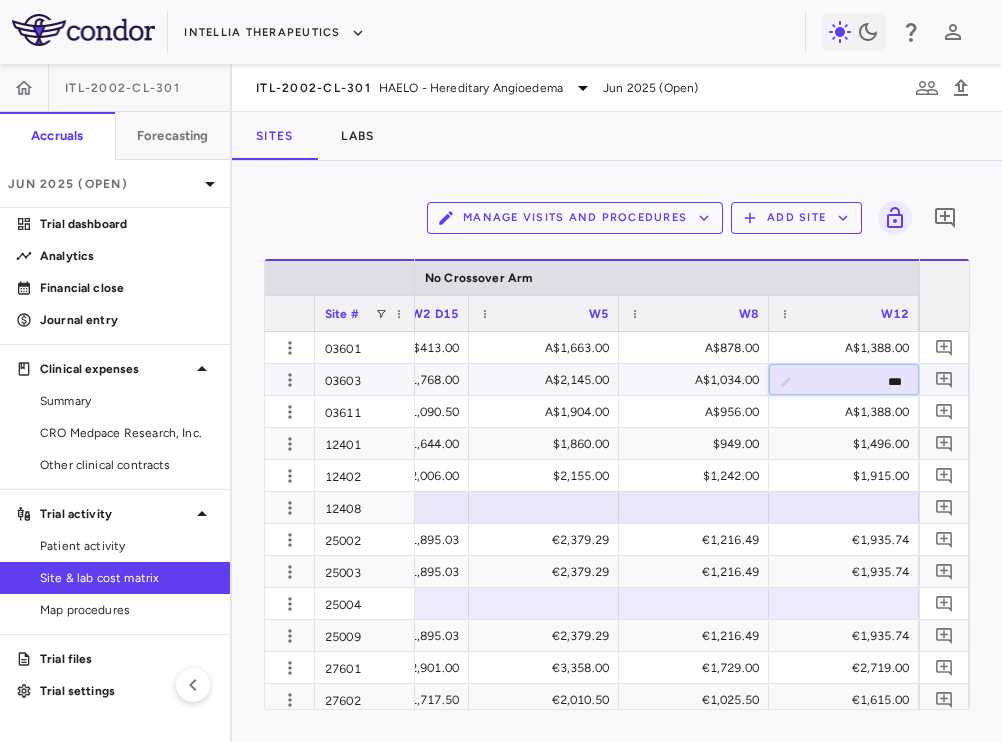 type on "****" 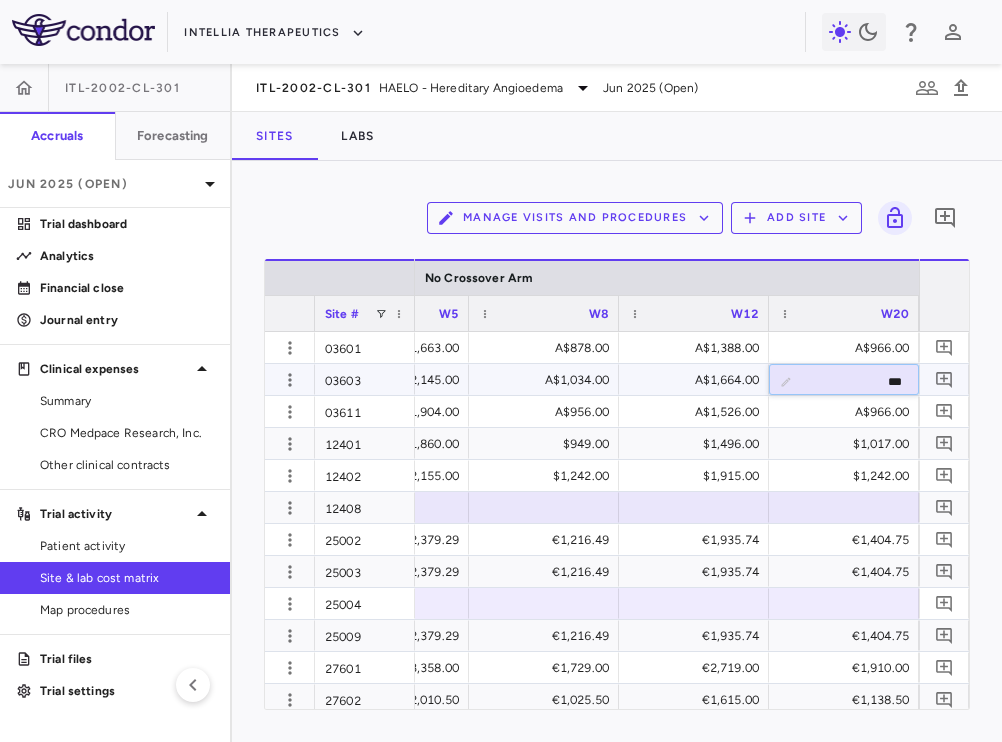 type on "****" 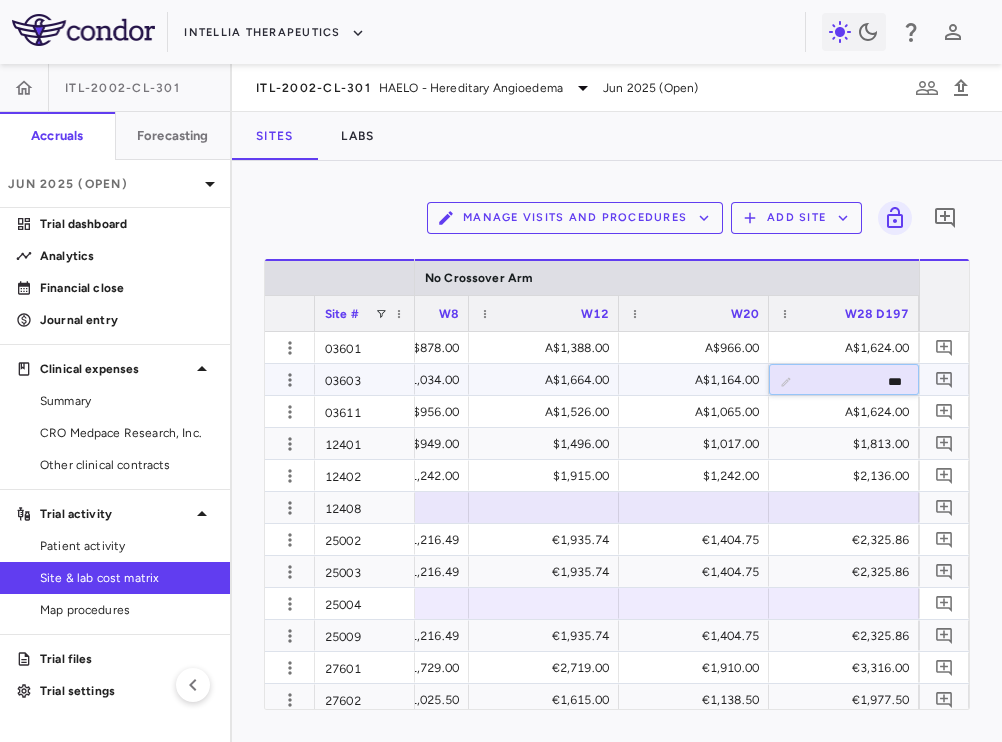 type on "****" 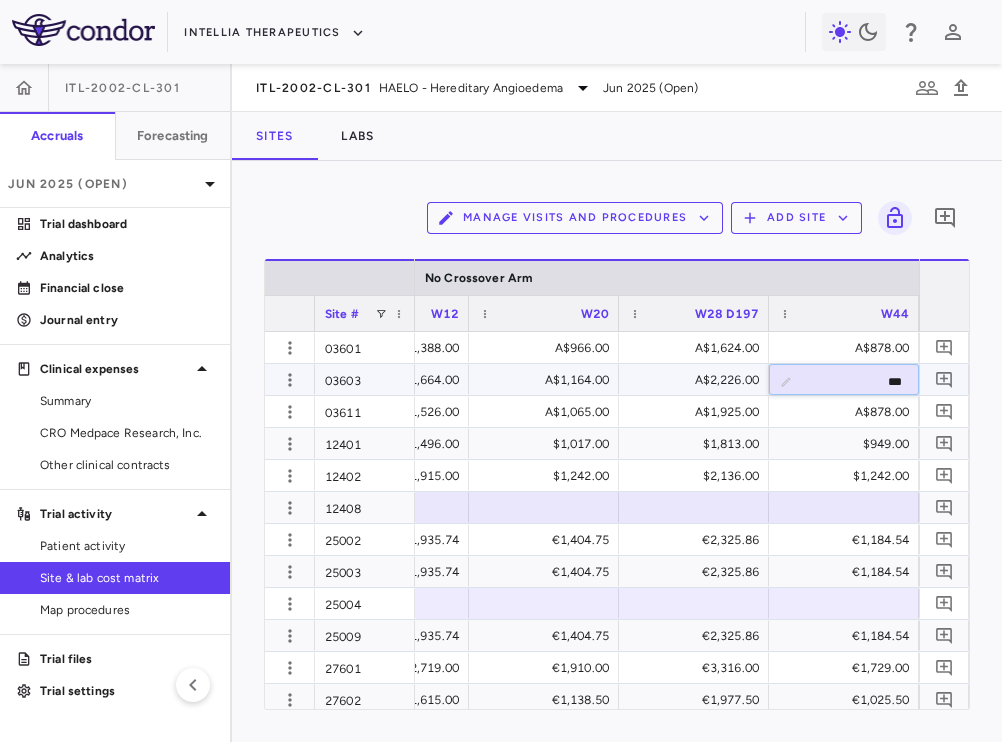 type on "****" 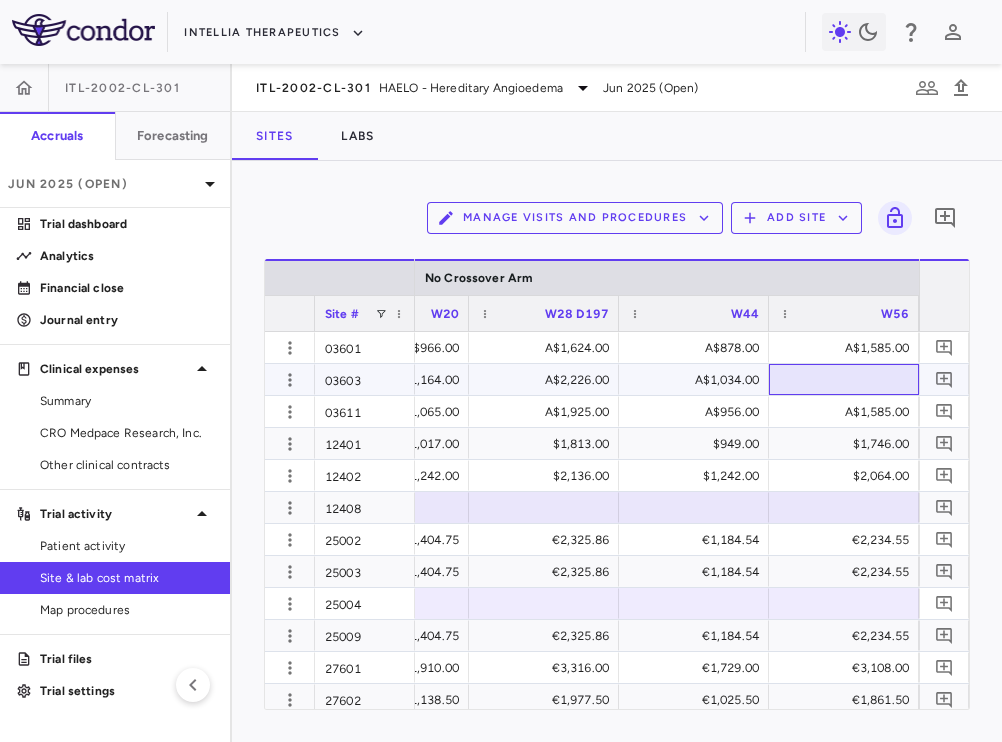 click at bounding box center (844, 379) 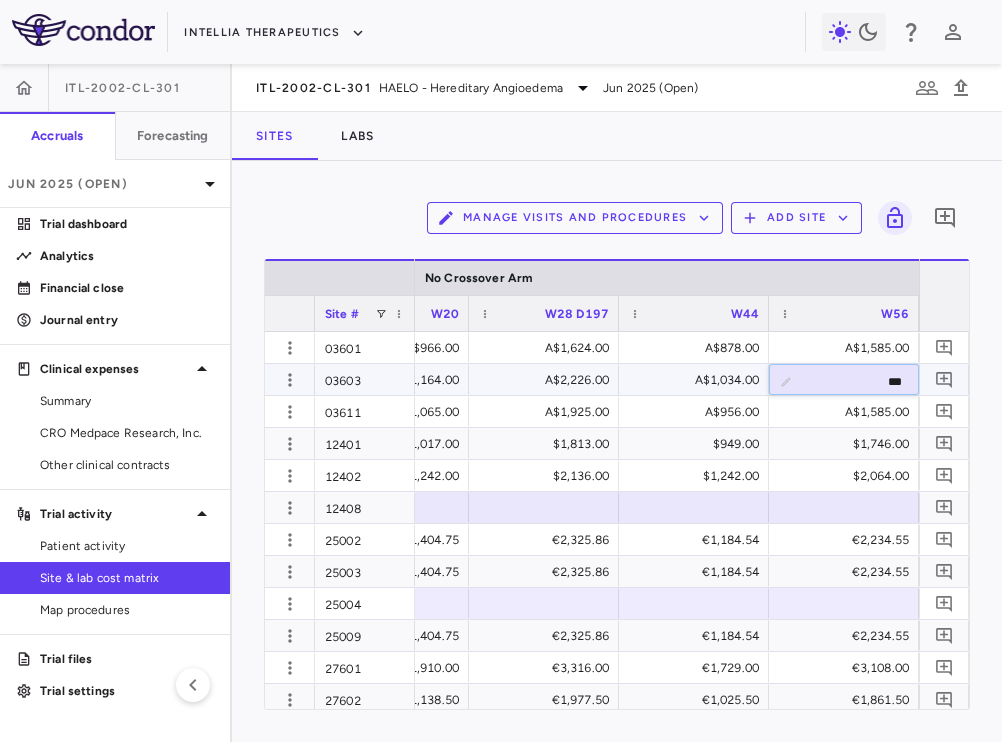 type on "****" 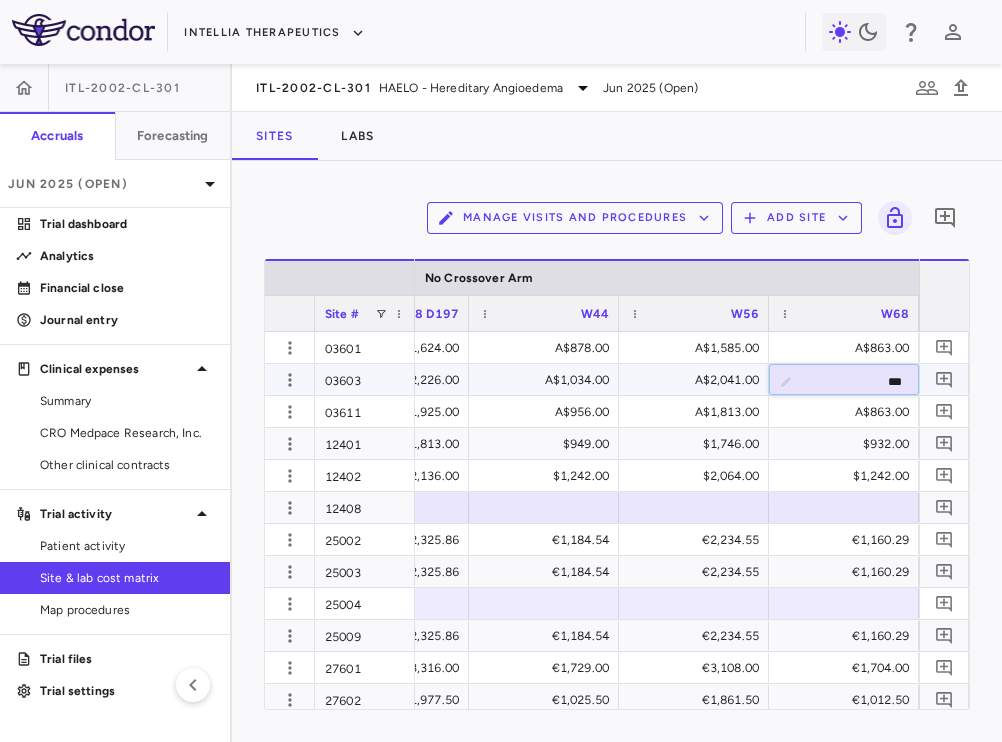 type on "****" 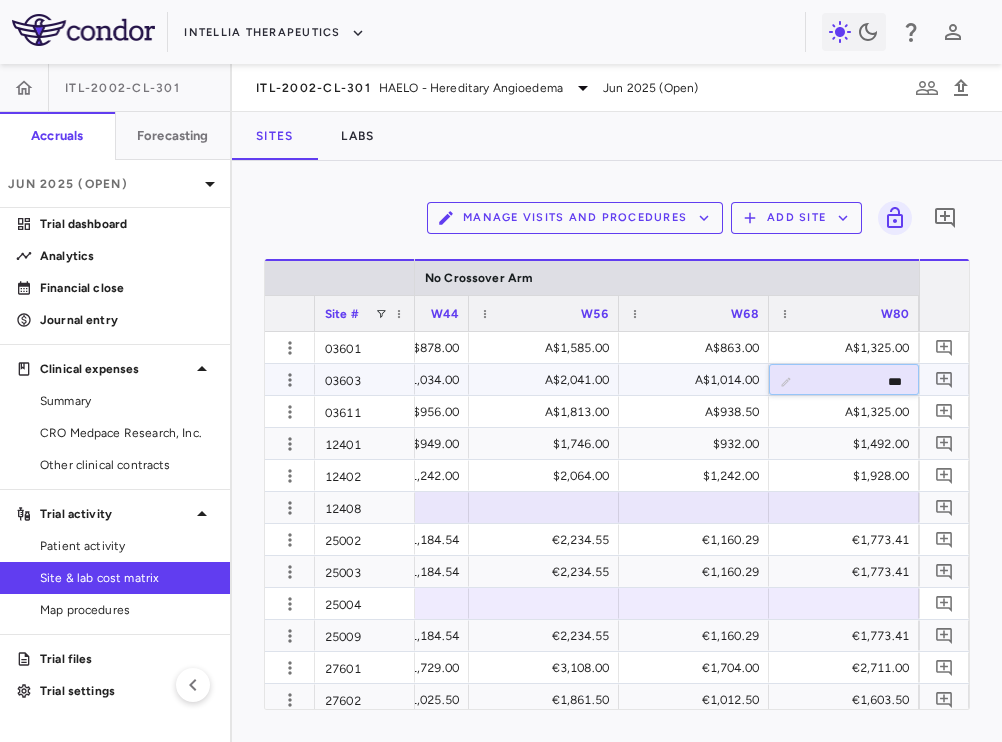 type on "****" 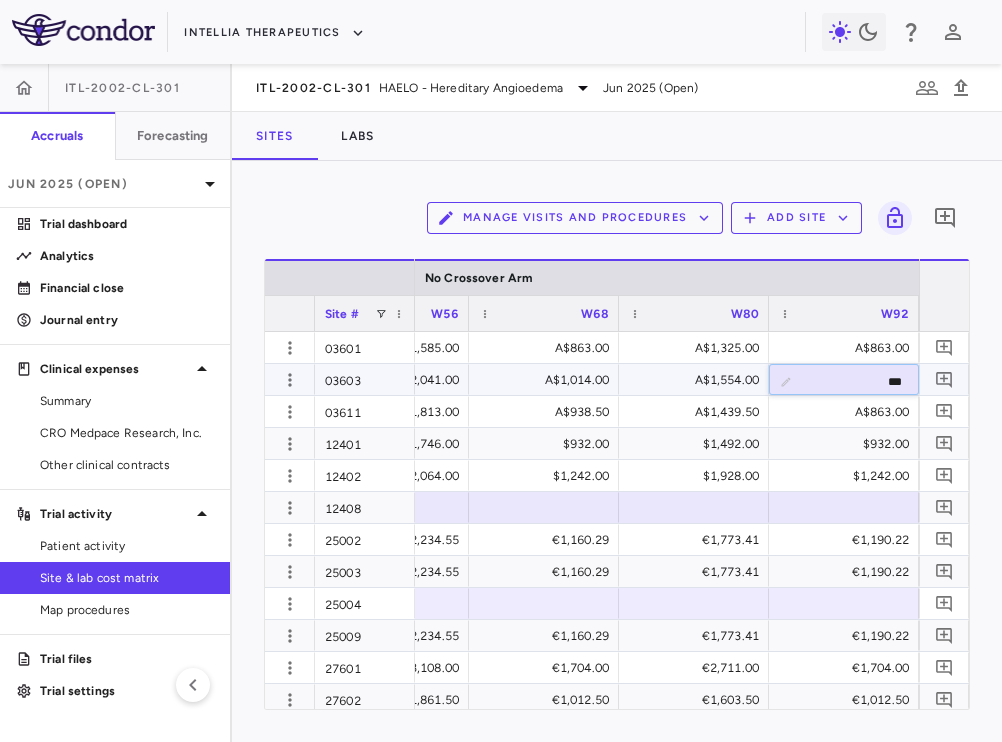 type on "****" 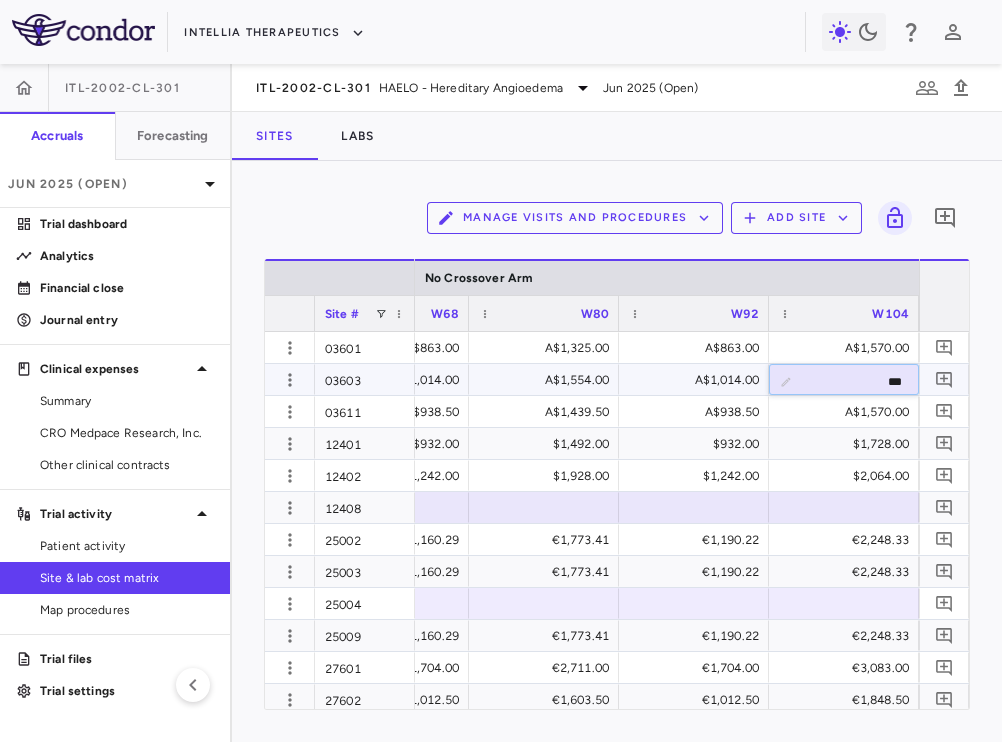 type on "****" 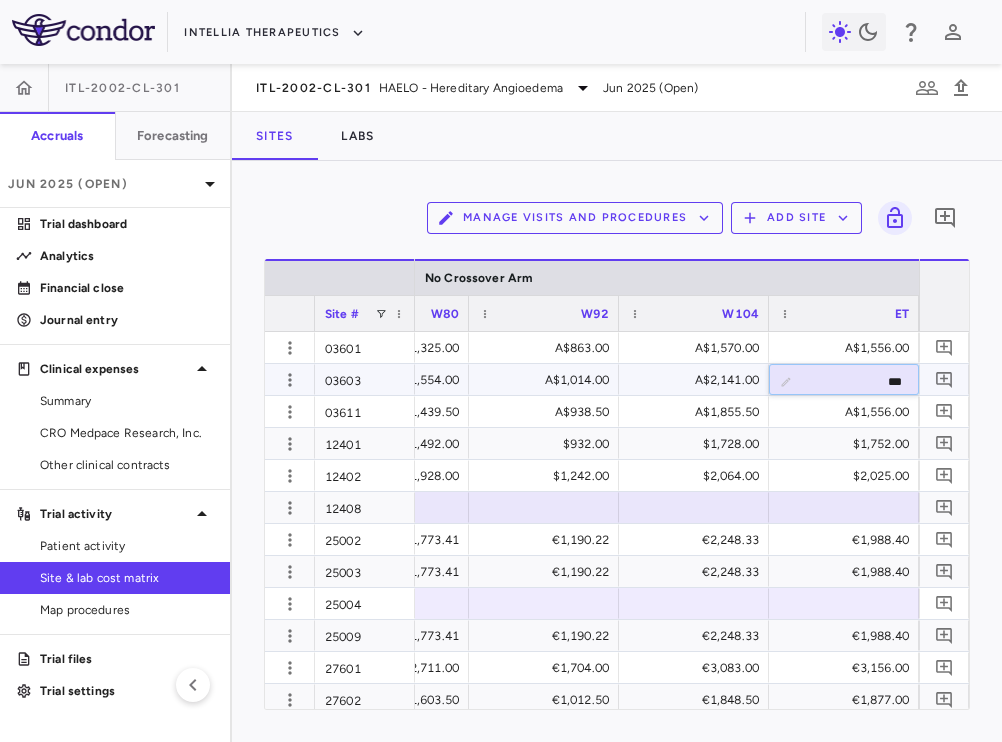 type on "****" 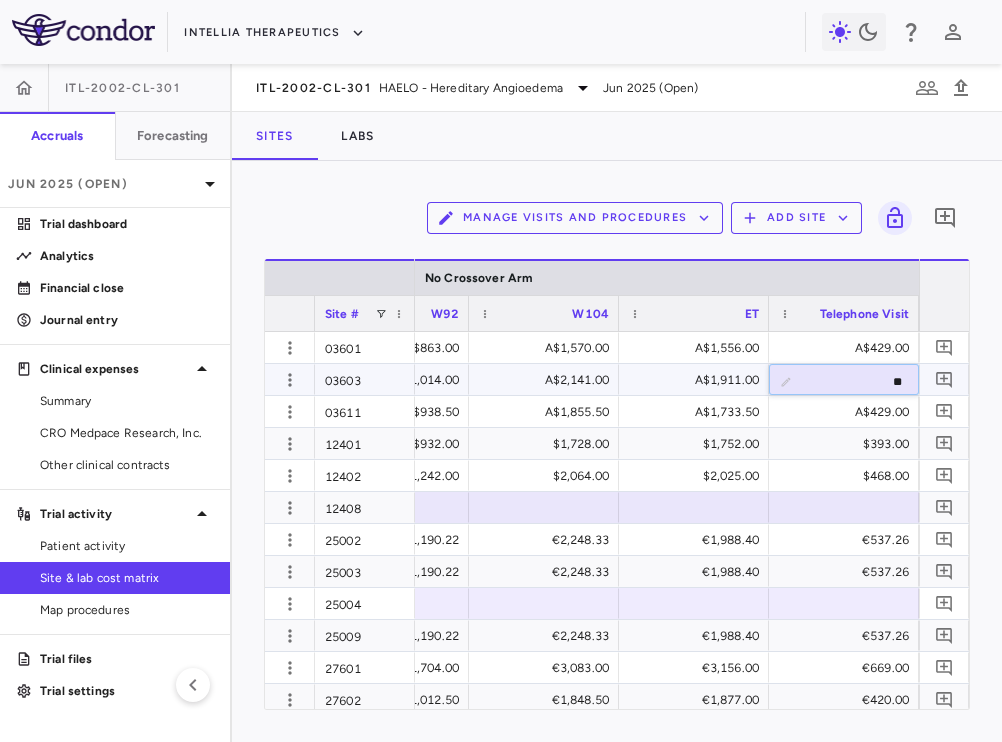type on "***" 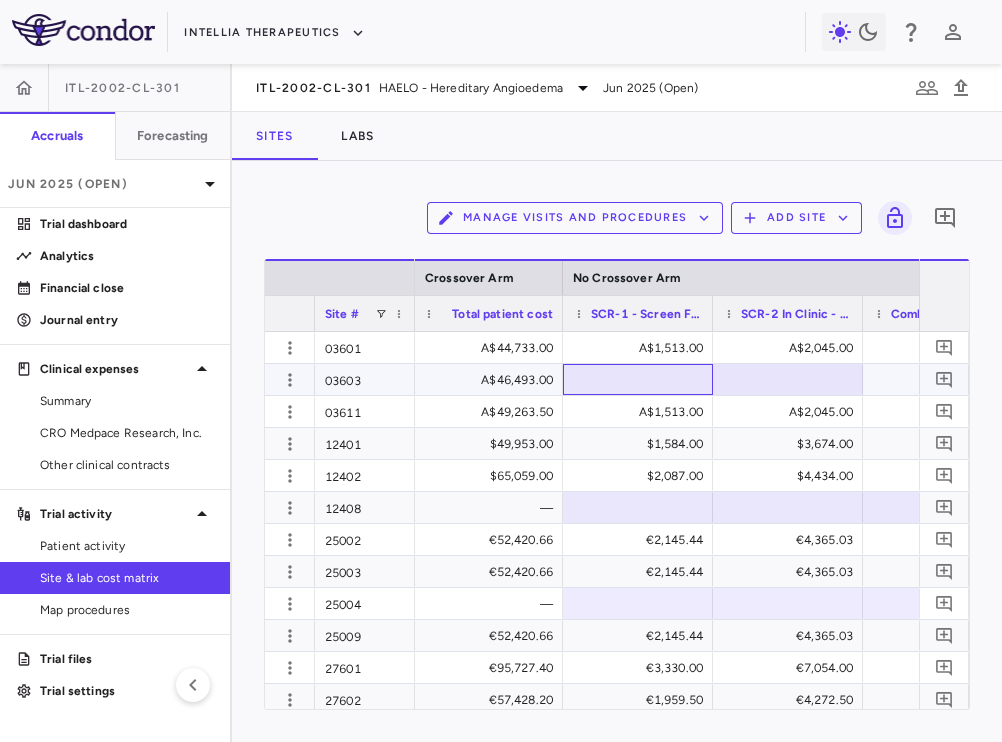 click at bounding box center (638, 379) 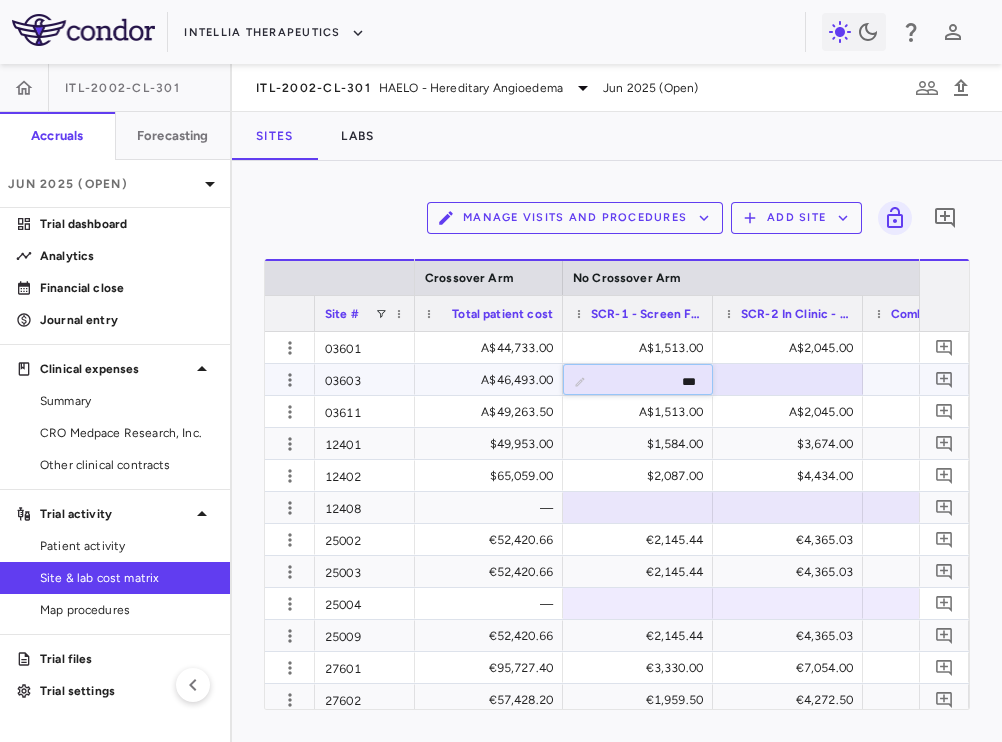 type on "****" 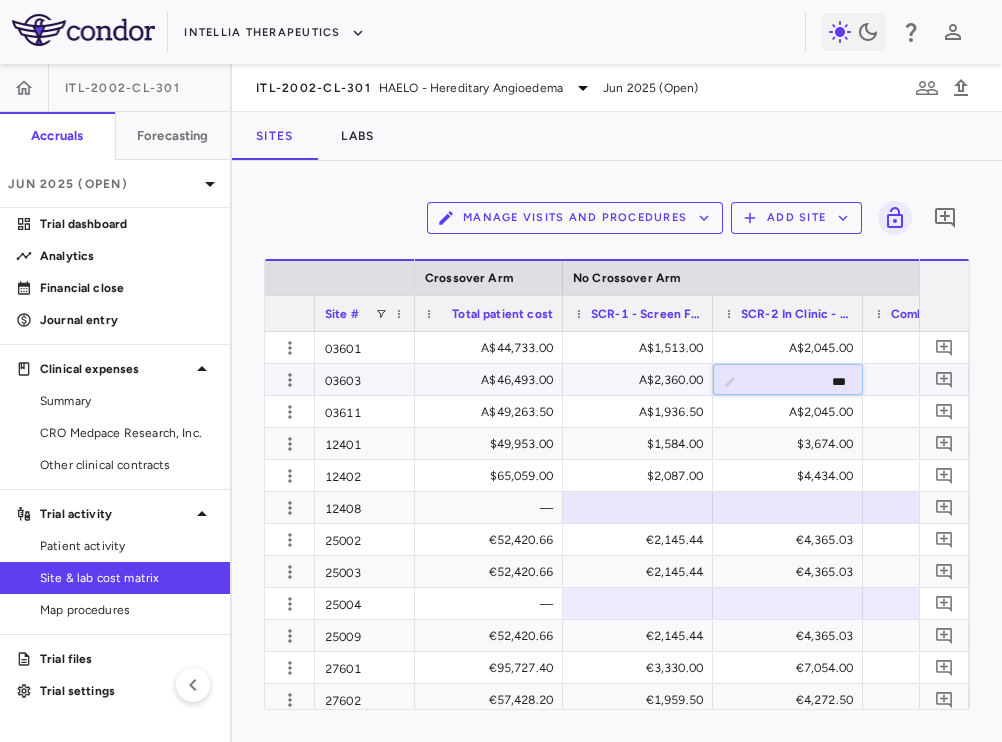 type on "****" 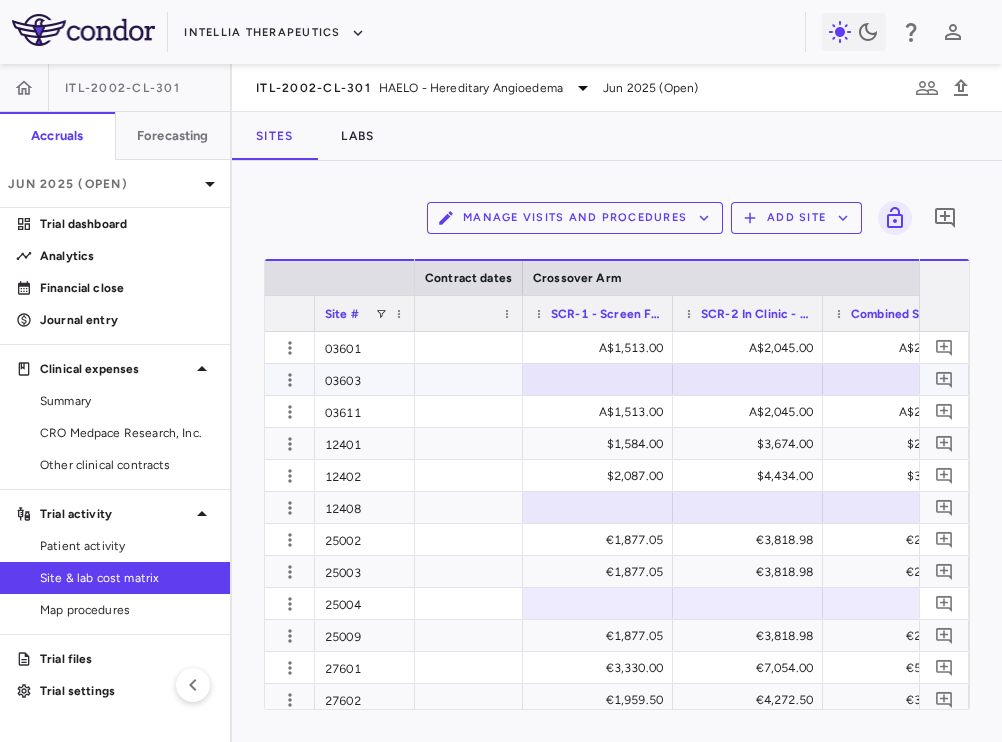 click at bounding box center [598, 379] 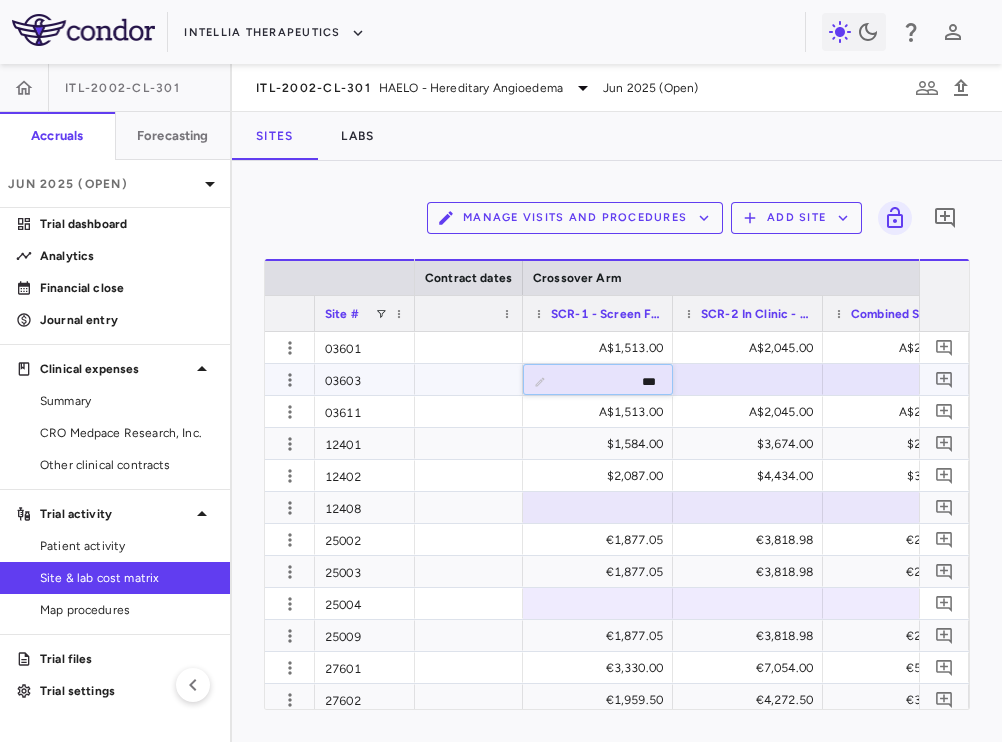 type on "****" 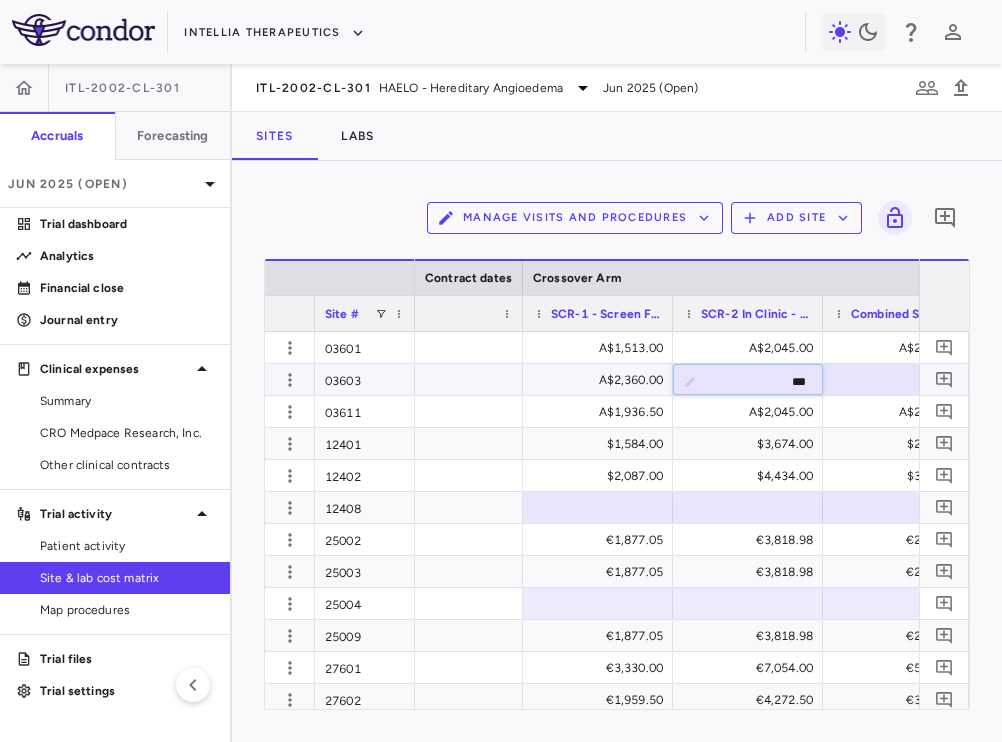 type on "****" 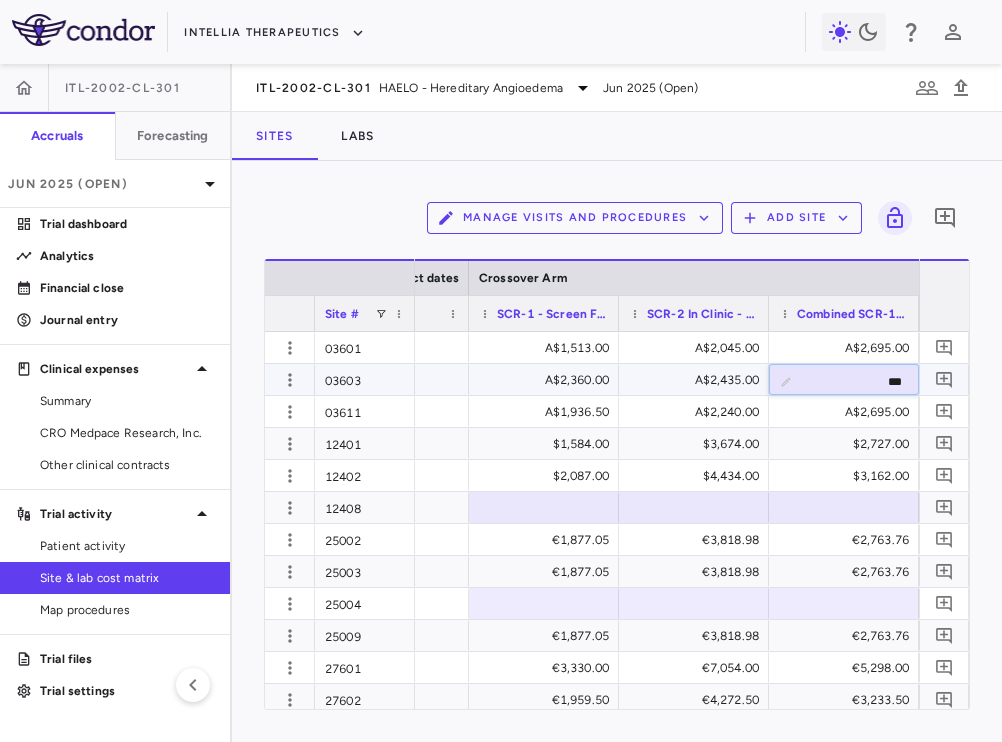 type on "****" 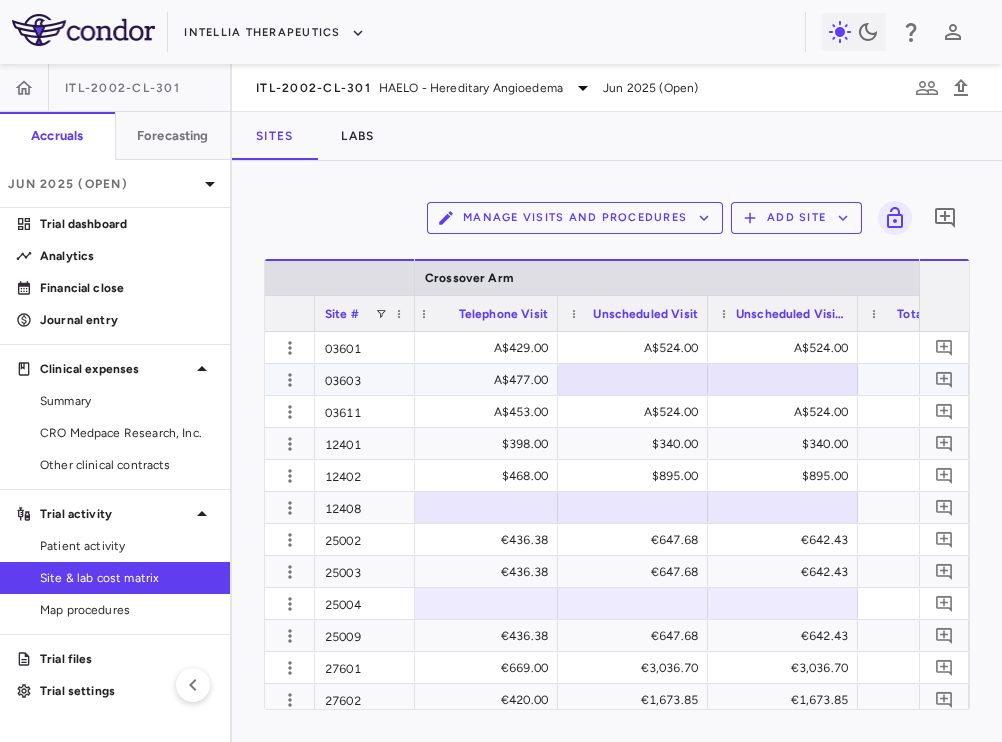 click at bounding box center [633, 379] 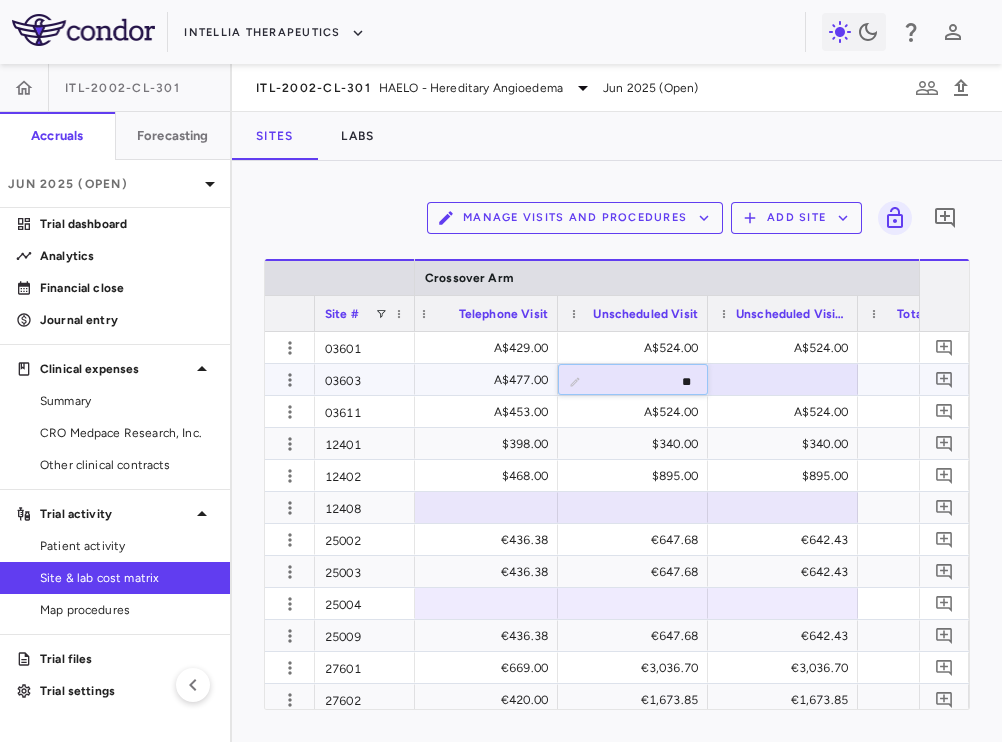 type on "***" 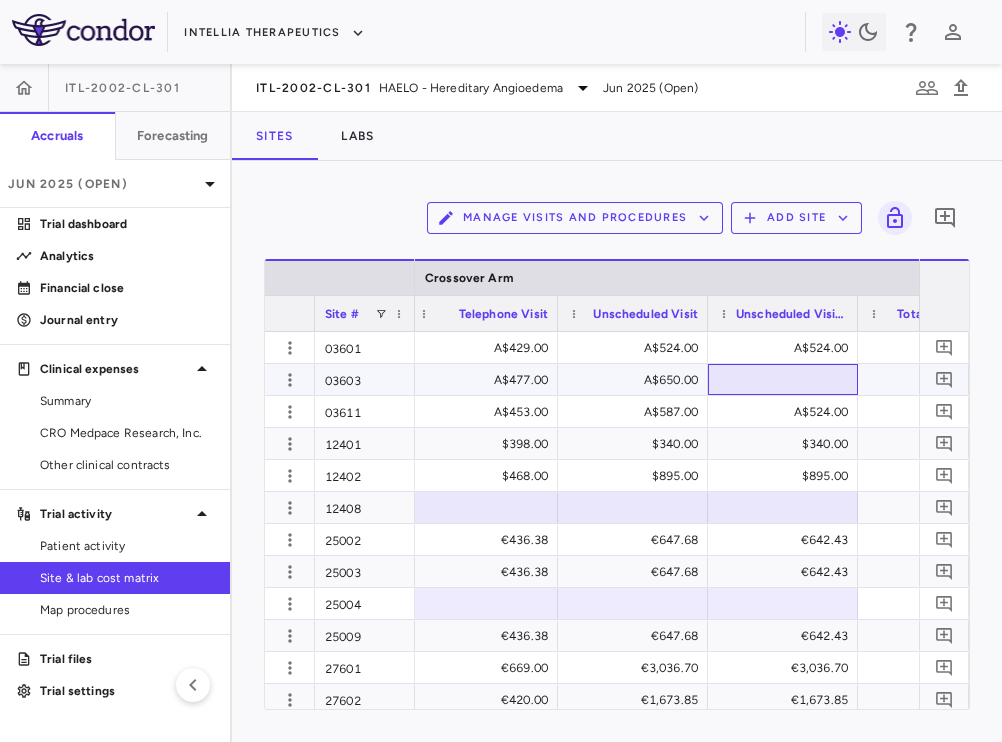 click at bounding box center (783, 379) 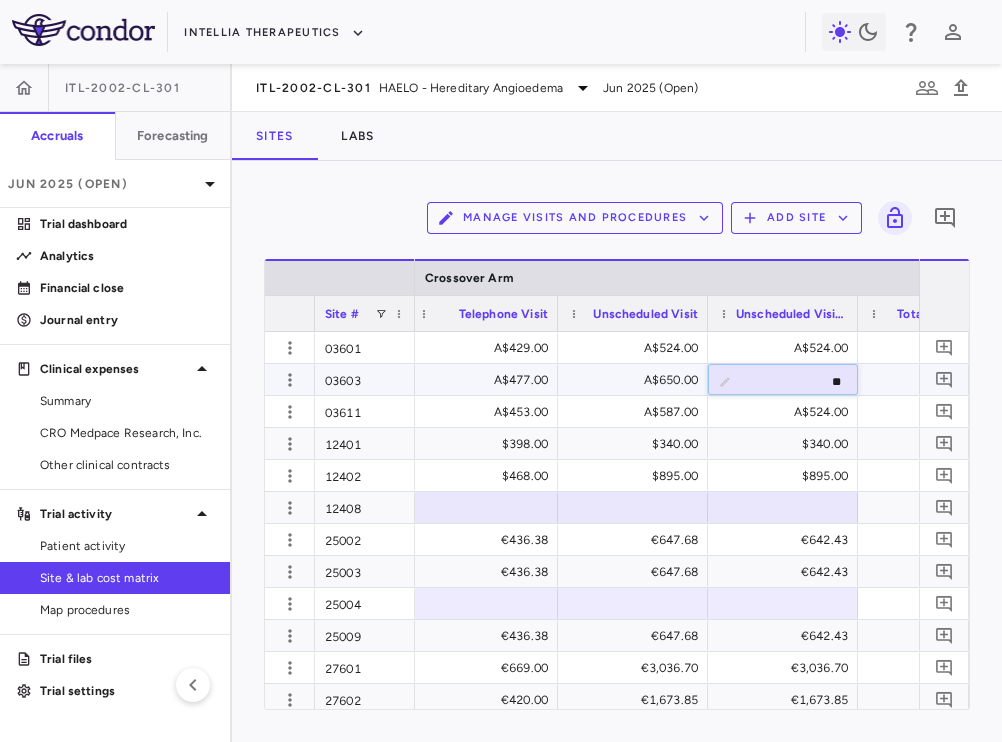 type on "***" 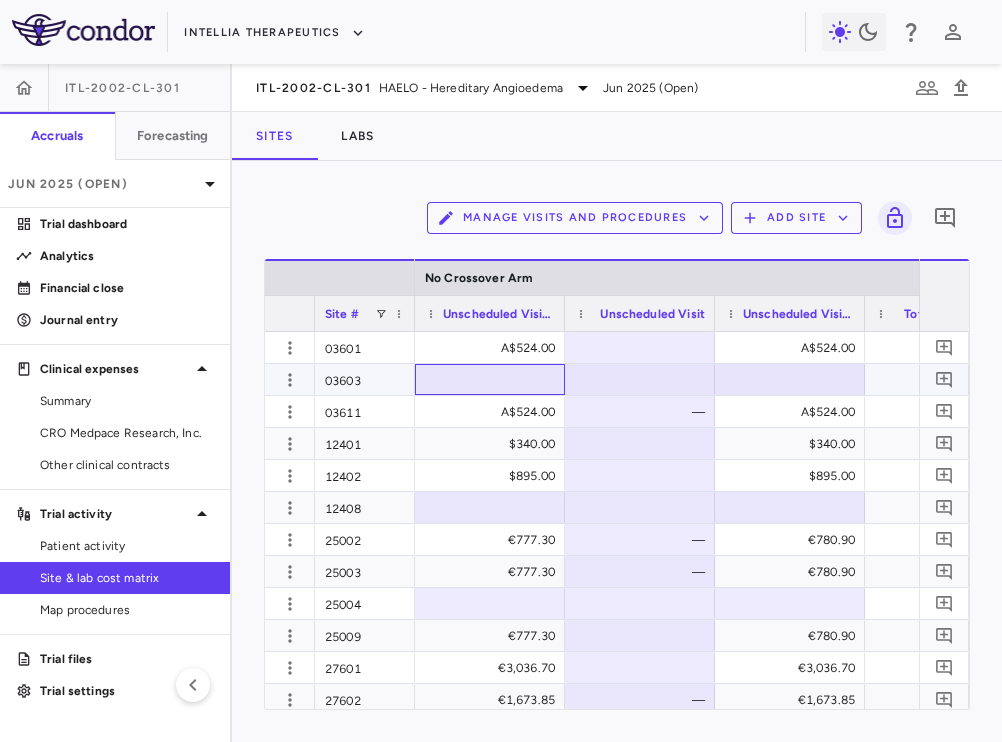 click at bounding box center [490, 379] 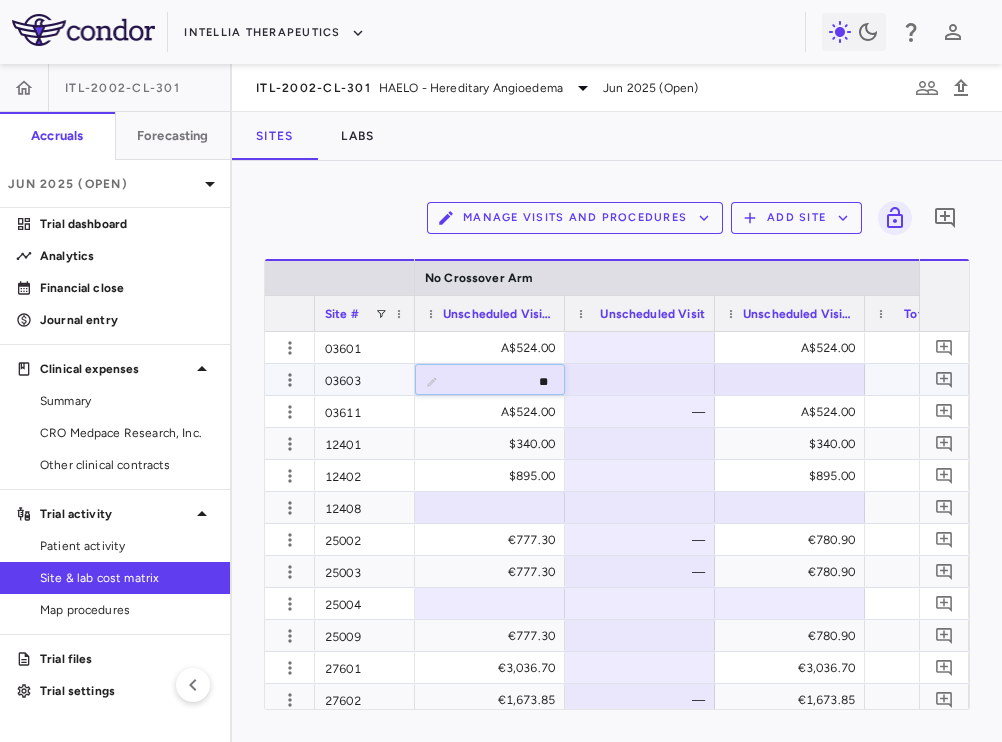 type on "***" 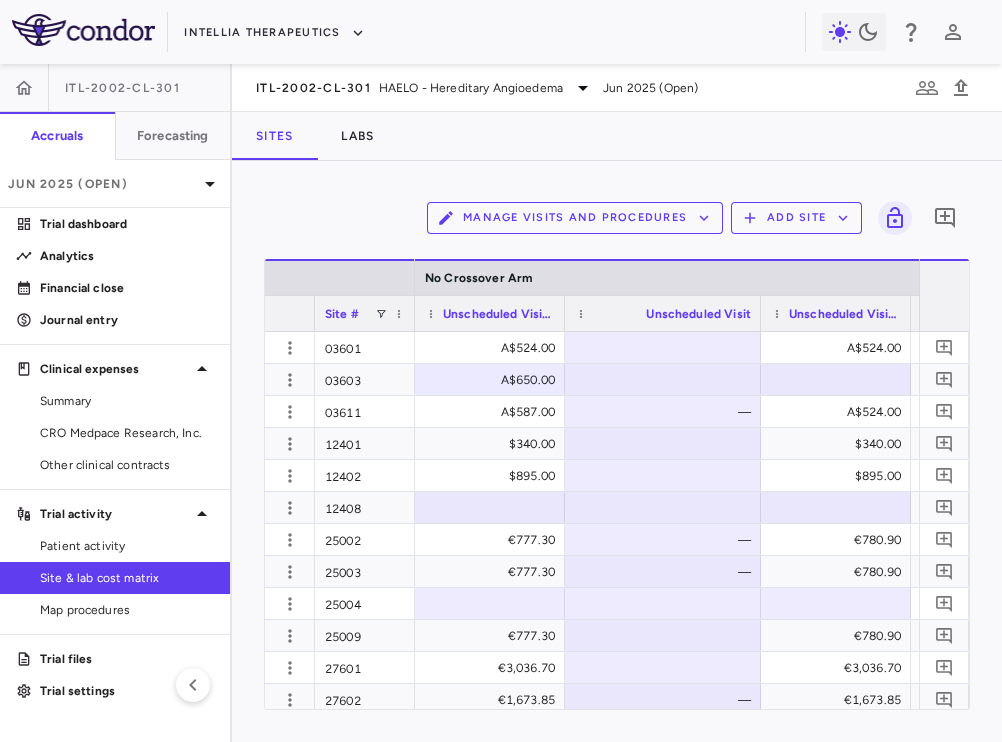 click at bounding box center (760, 313) 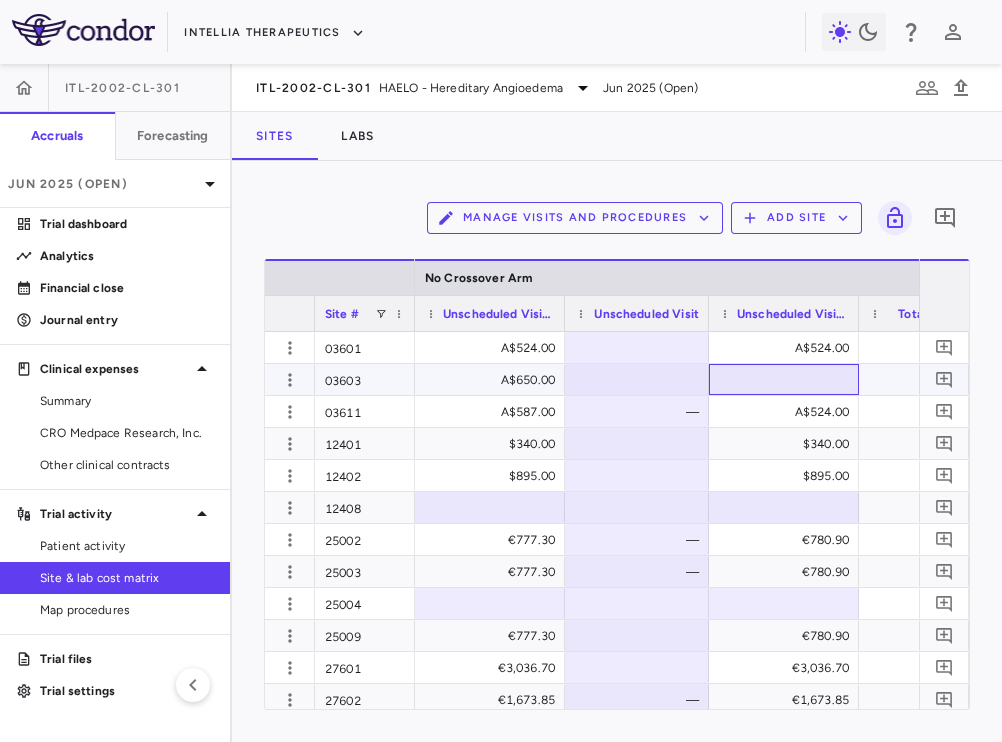 click at bounding box center [784, 379] 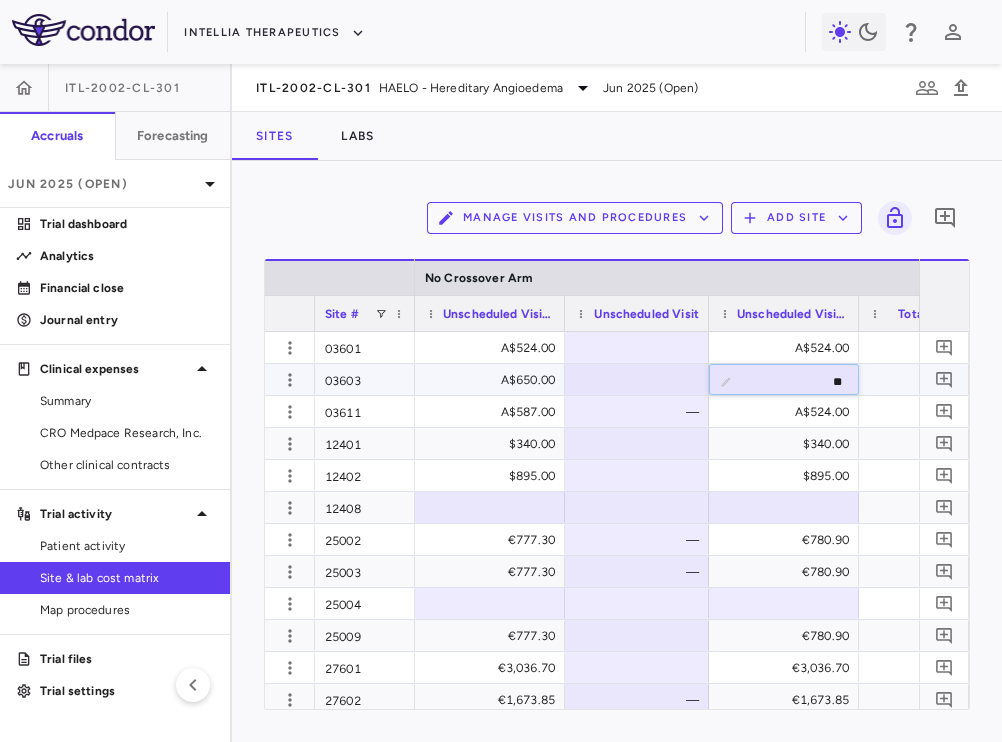 type on "***" 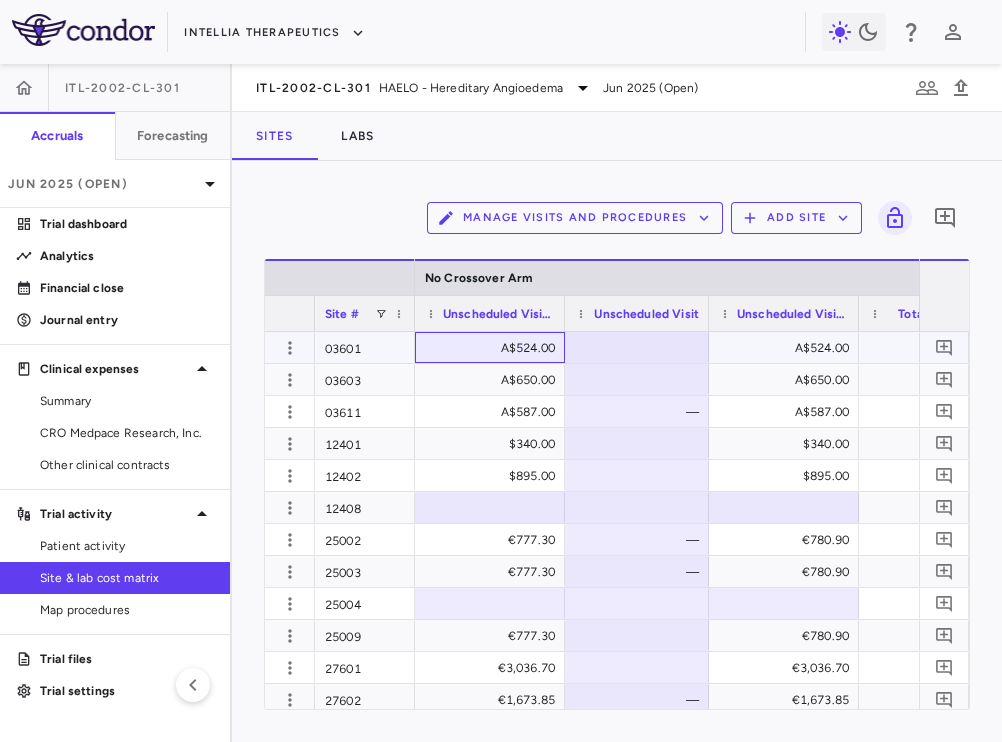 click on "A$524.00" at bounding box center (494, 348) 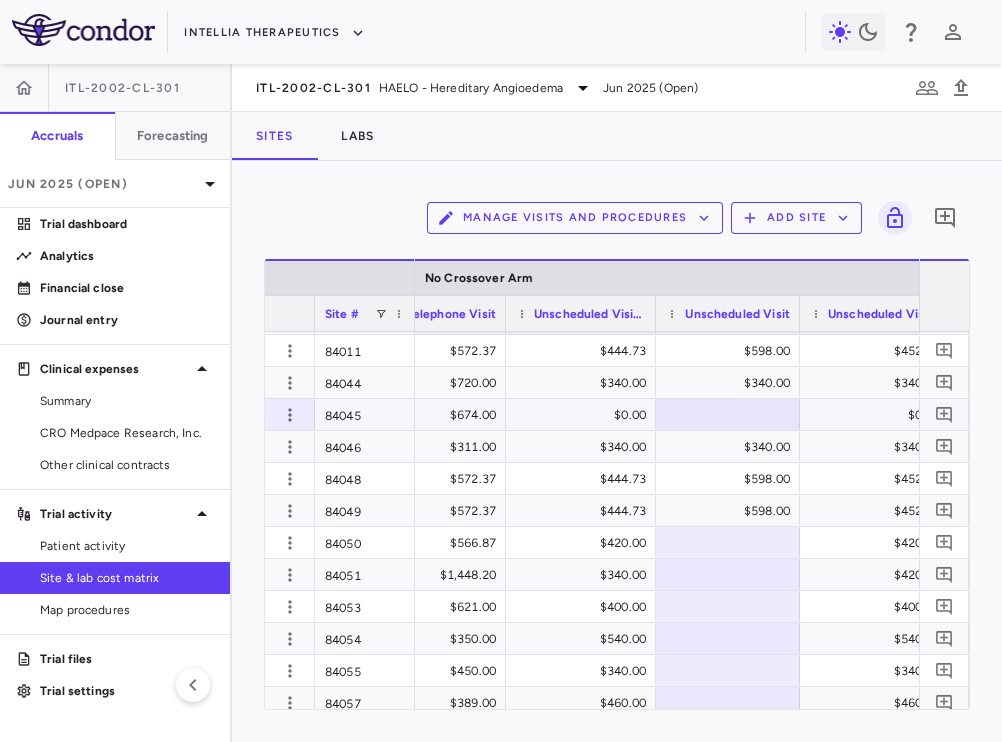 click on "$0.00" at bounding box center [585, 415] 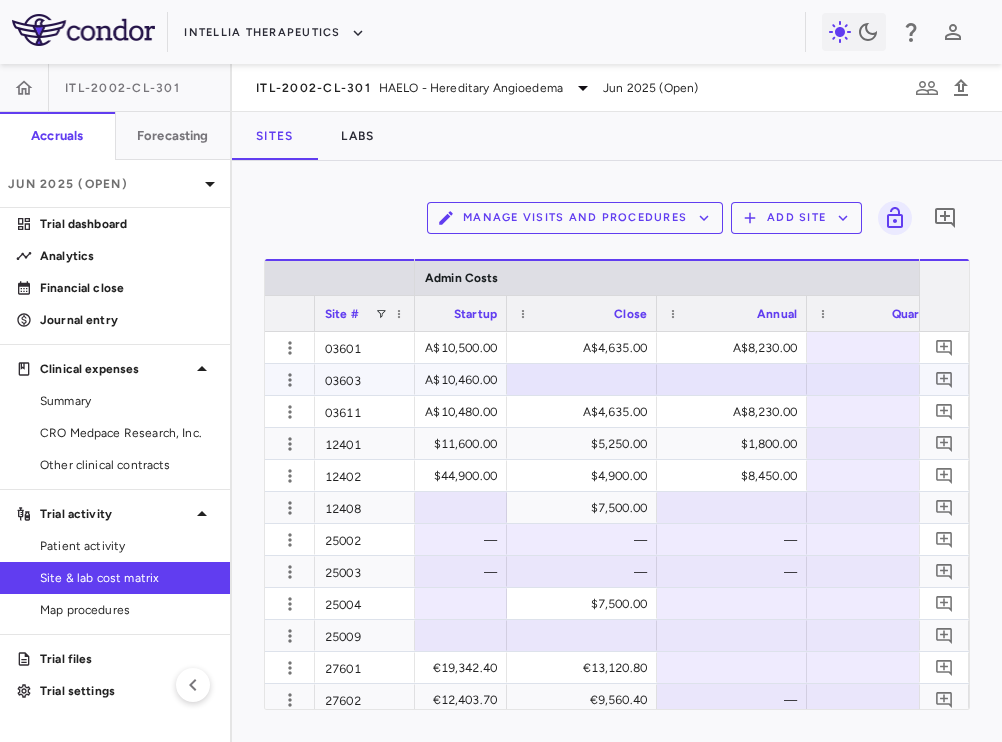 click on "A$10,460.00" at bounding box center [436, 380] 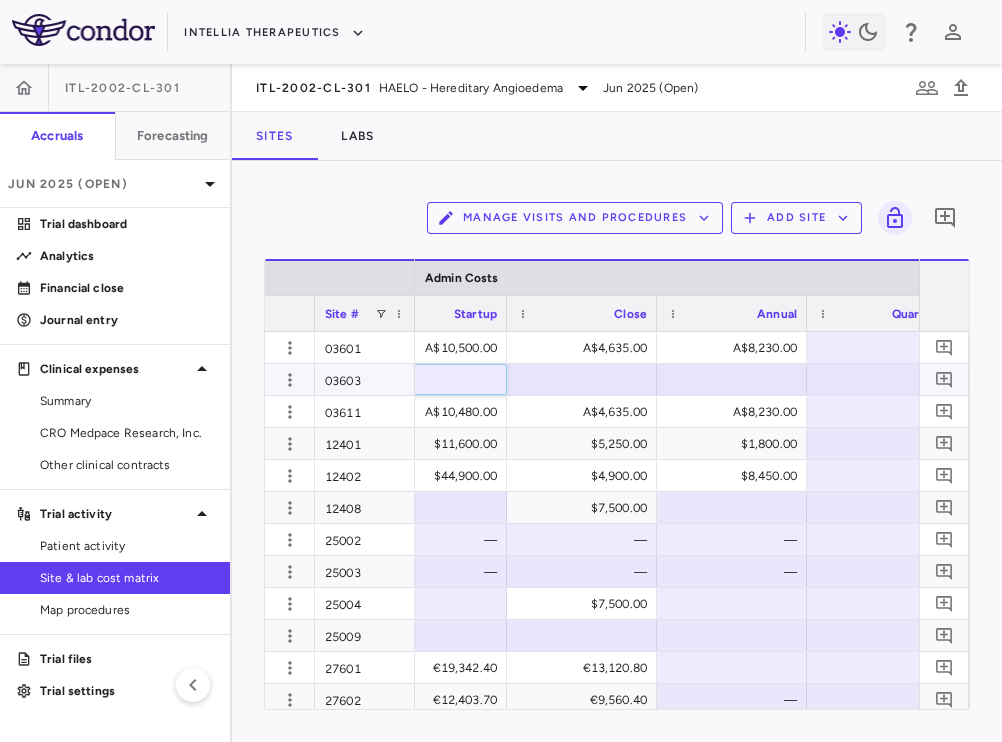 scroll, scrollTop: 0, scrollLeft: 11335, axis: horizontal 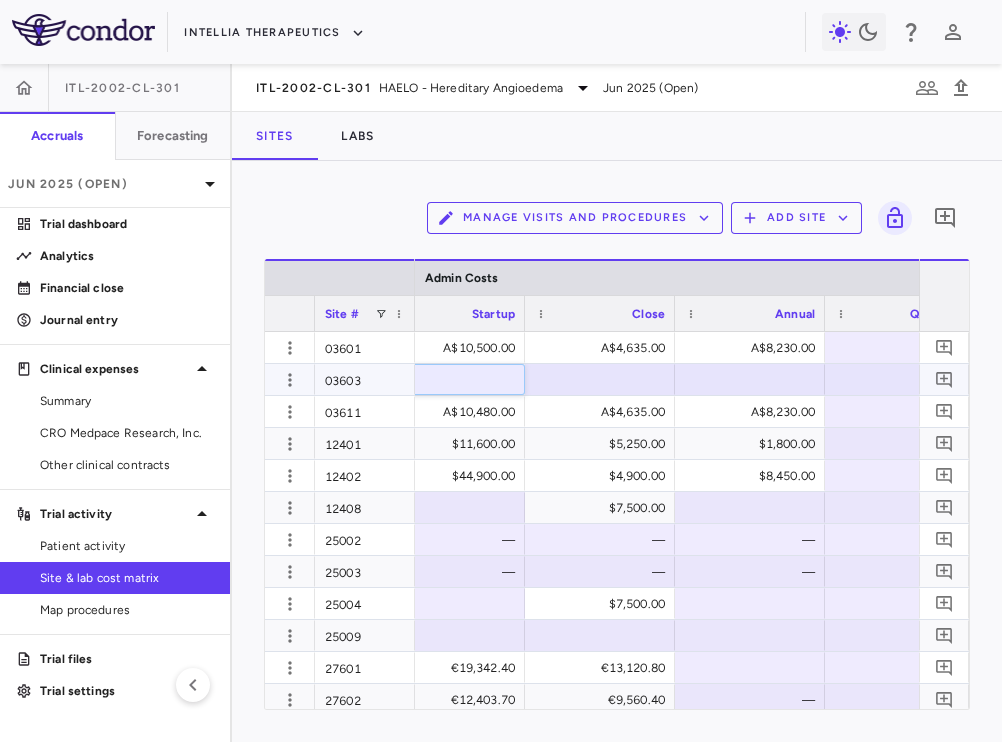 click on "*****" at bounding box center (465, 381) 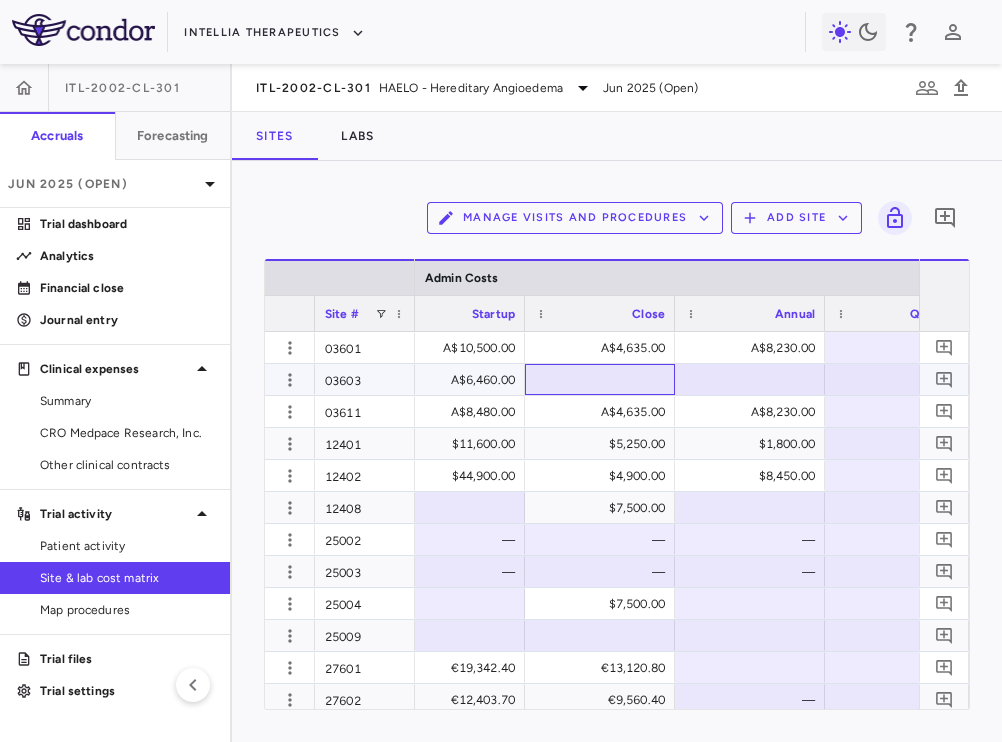 click at bounding box center (600, 379) 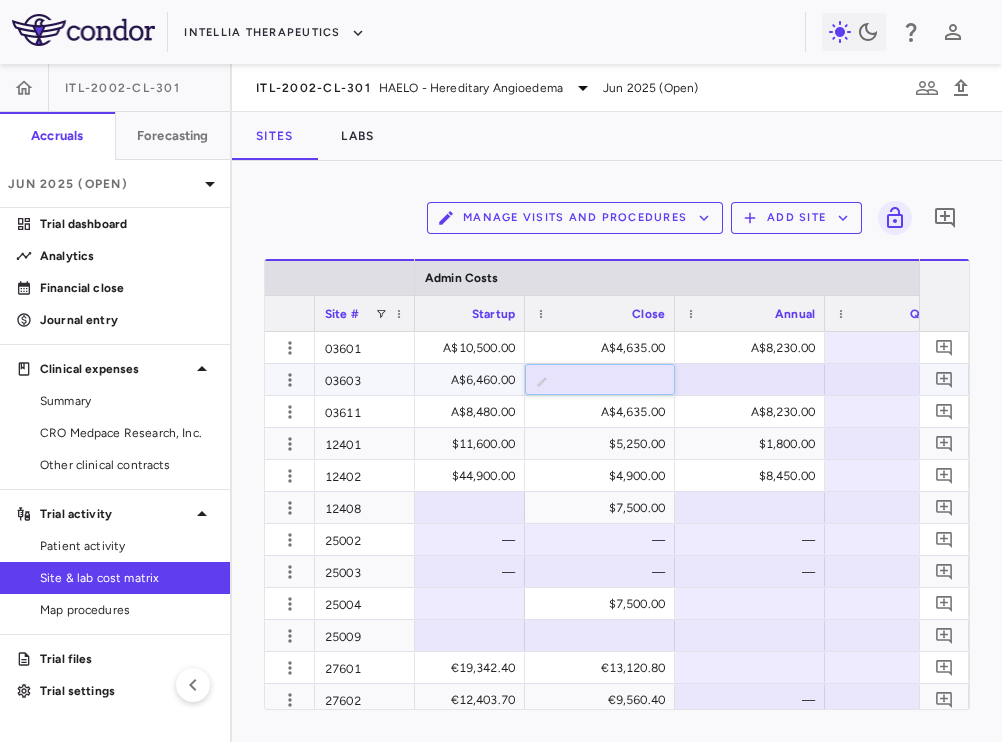 type on "***" 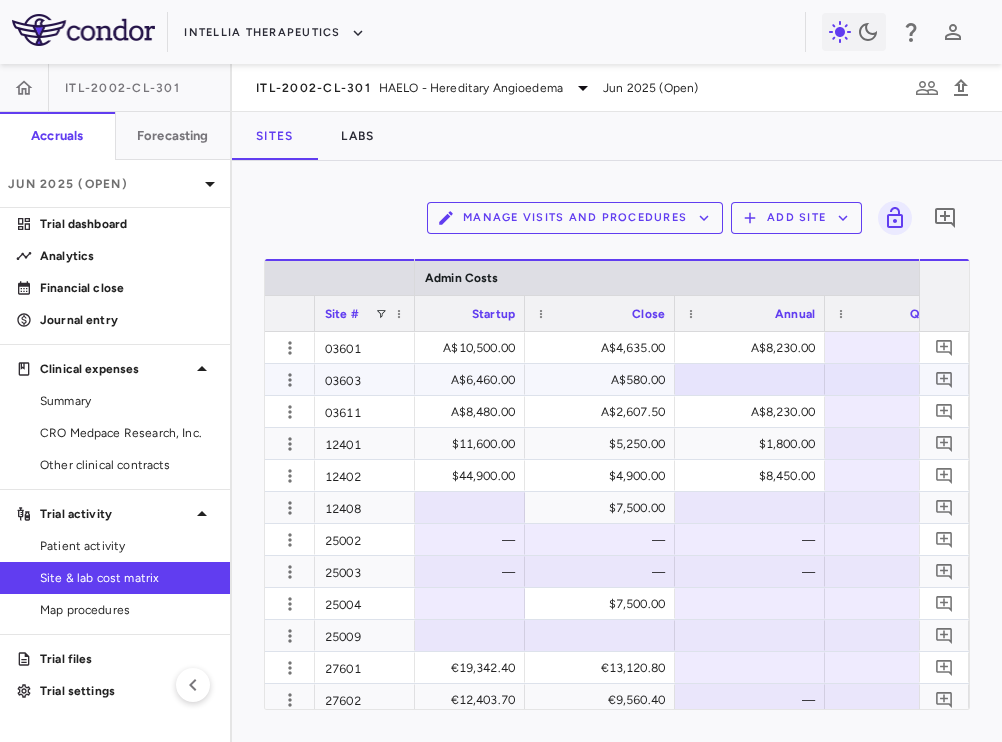 click on "A$6,460.00" at bounding box center [454, 380] 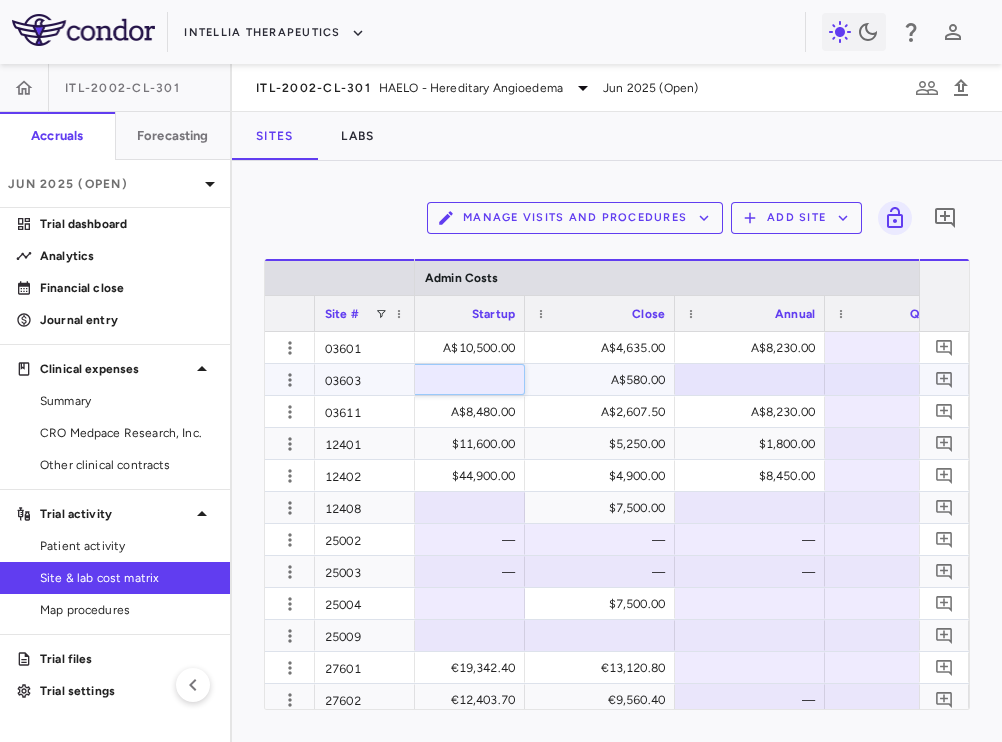 click on "****" at bounding box center [465, 381] 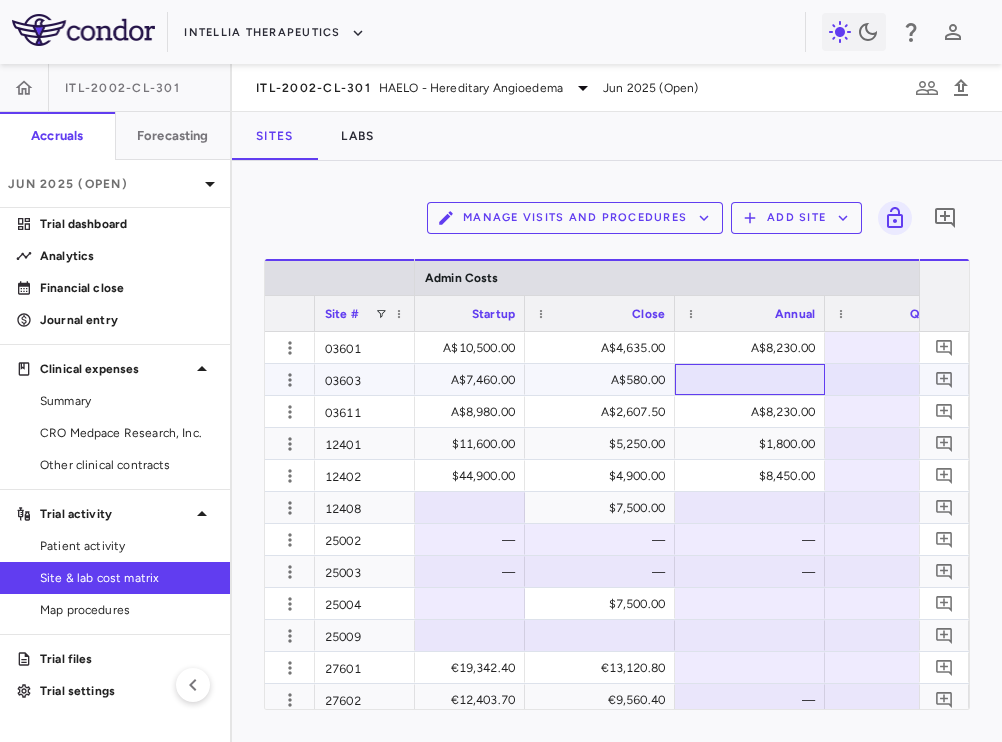 click at bounding box center [750, 379] 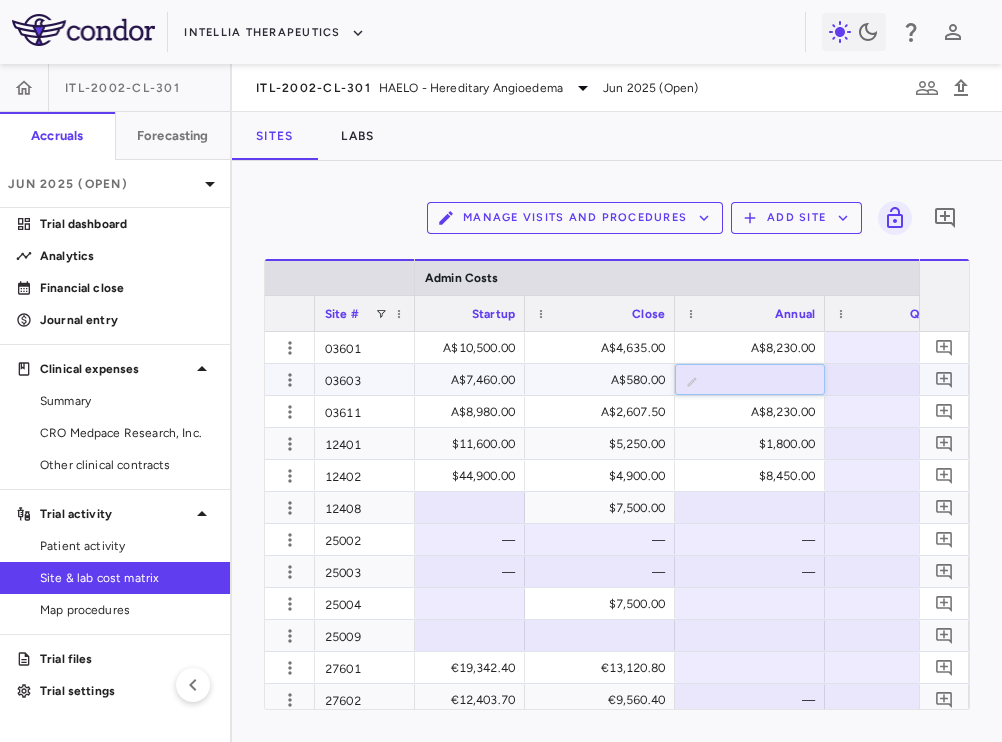 type on "****" 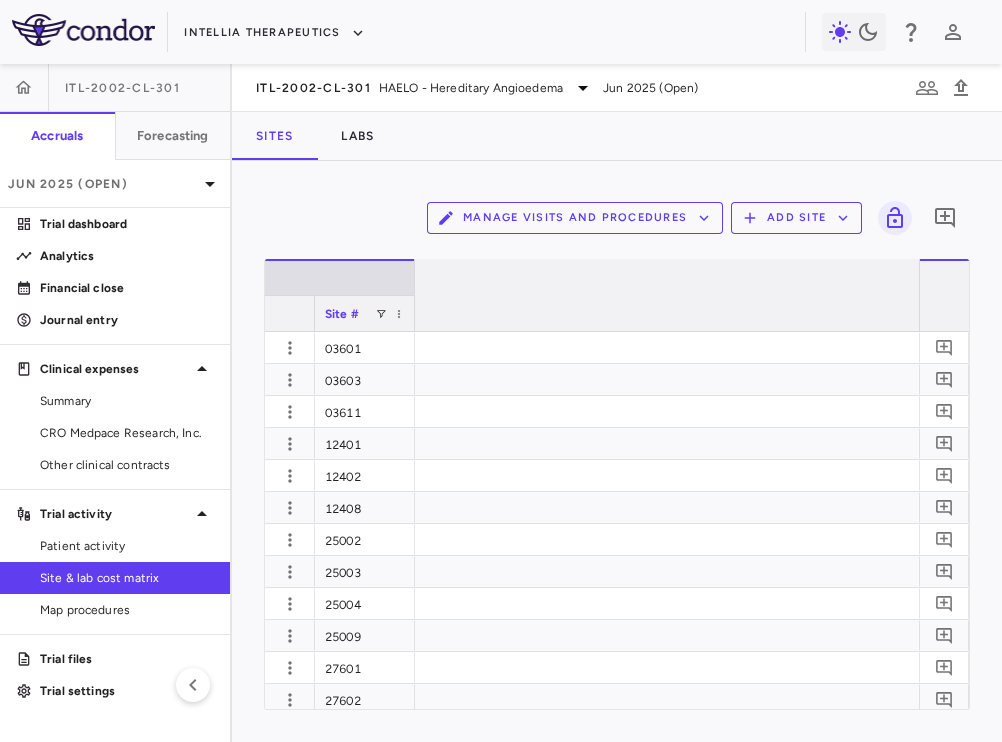 scroll, scrollTop: 0, scrollLeft: 0, axis: both 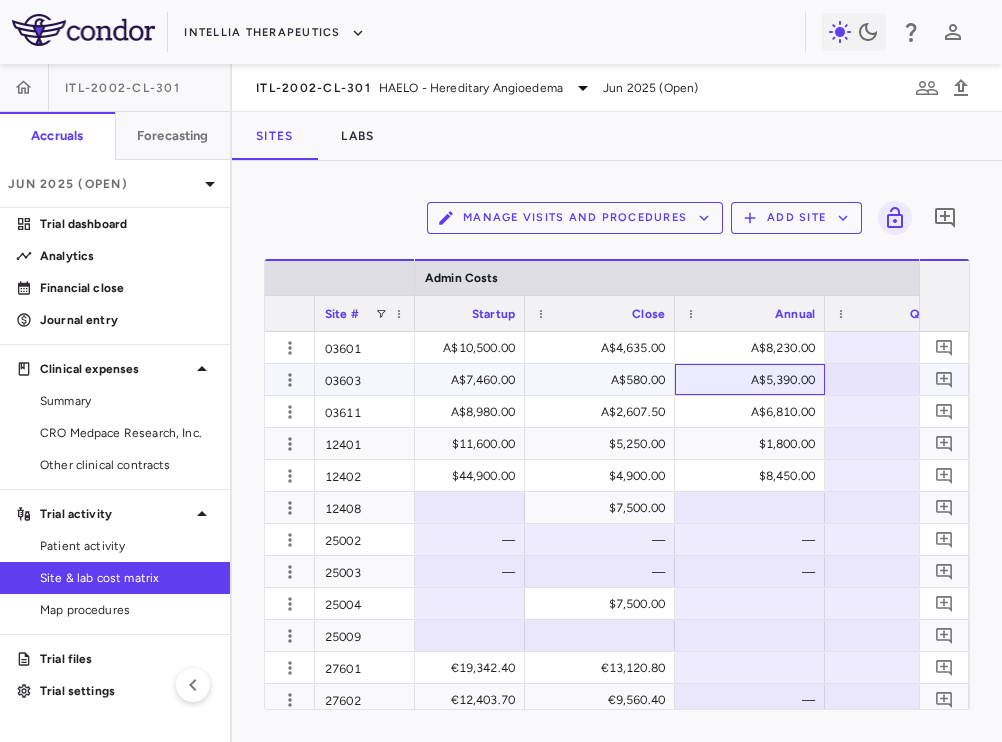 click on "A$5,390.00" at bounding box center (754, 380) 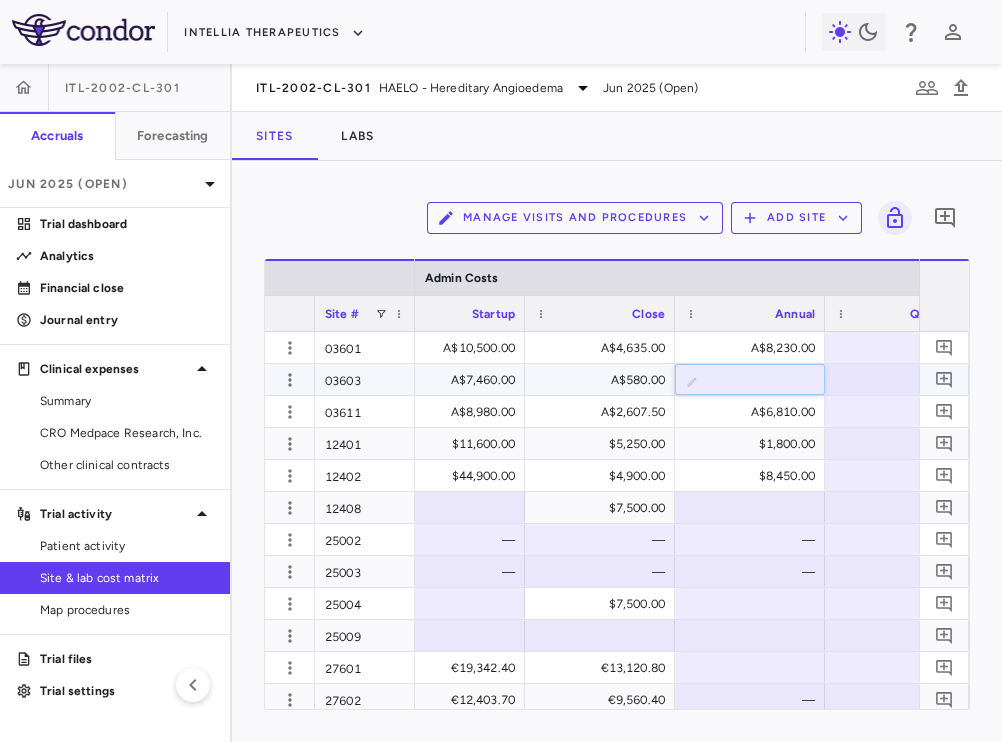 click on "****" at bounding box center [765, 381] 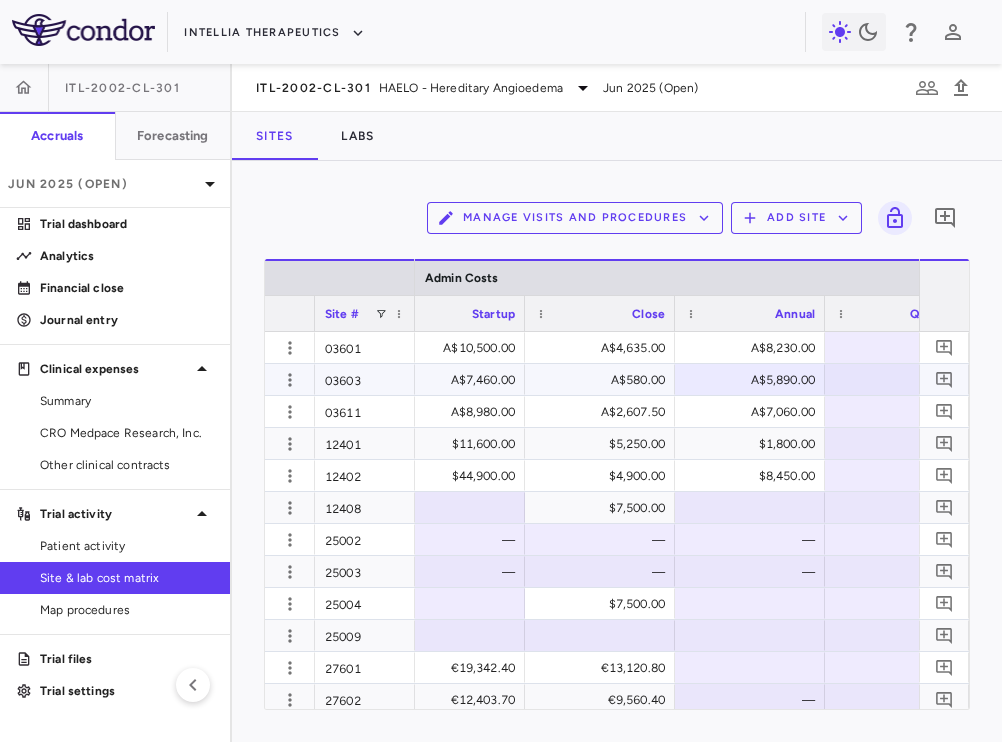 click on "A$5,890.00" at bounding box center [754, 380] 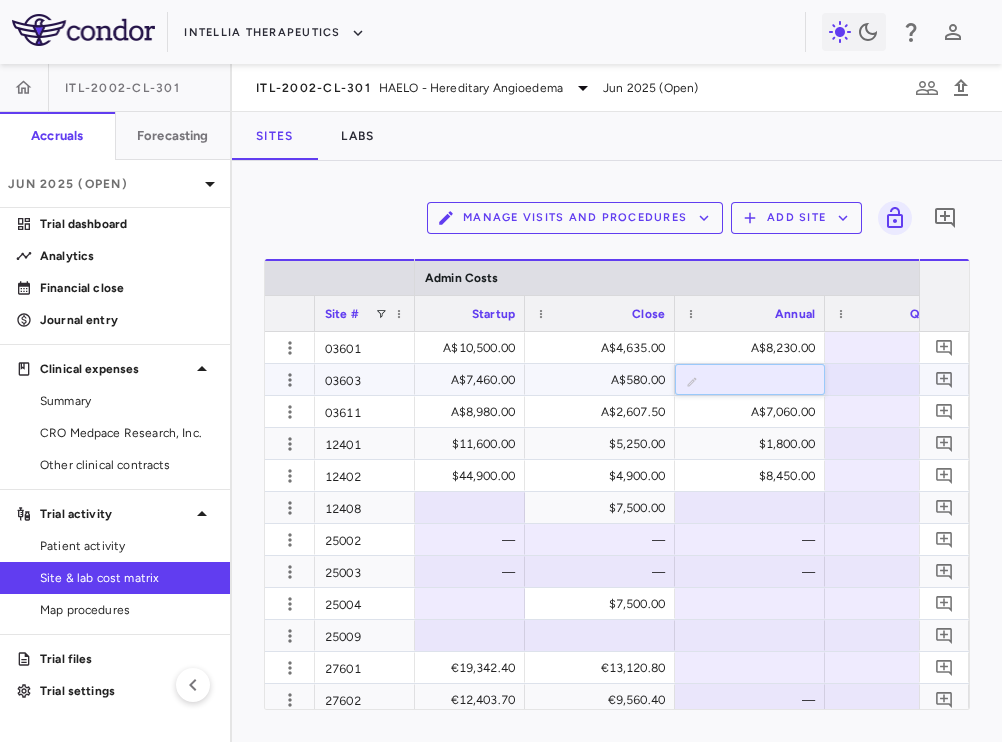 click on "****" at bounding box center (765, 381) 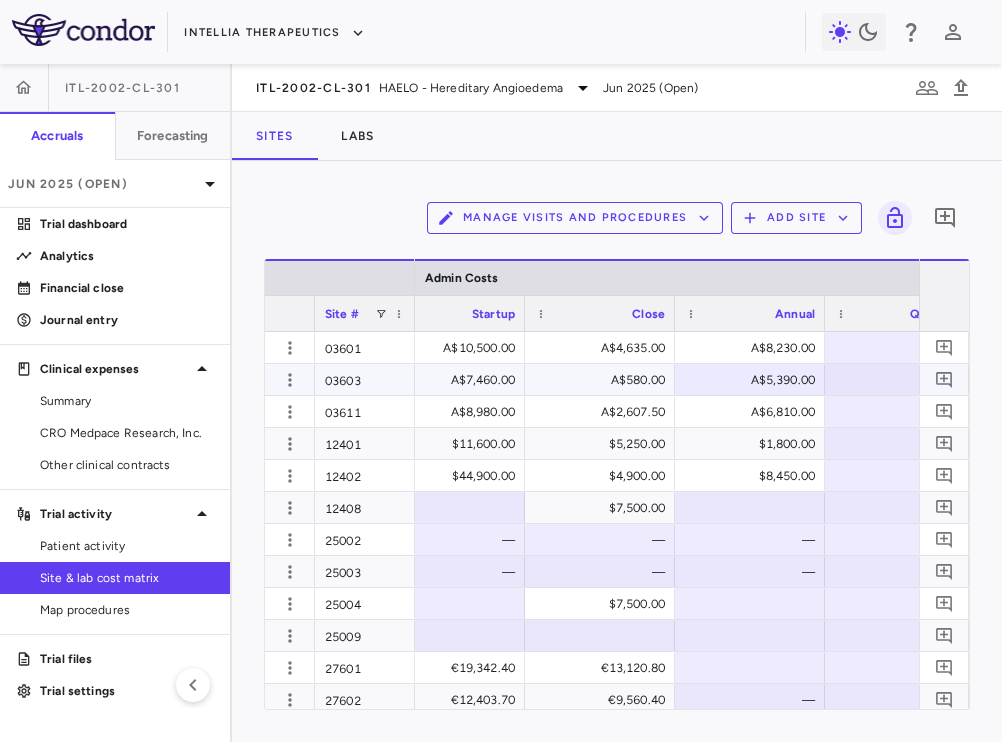 click on "A$580.00" at bounding box center [604, 380] 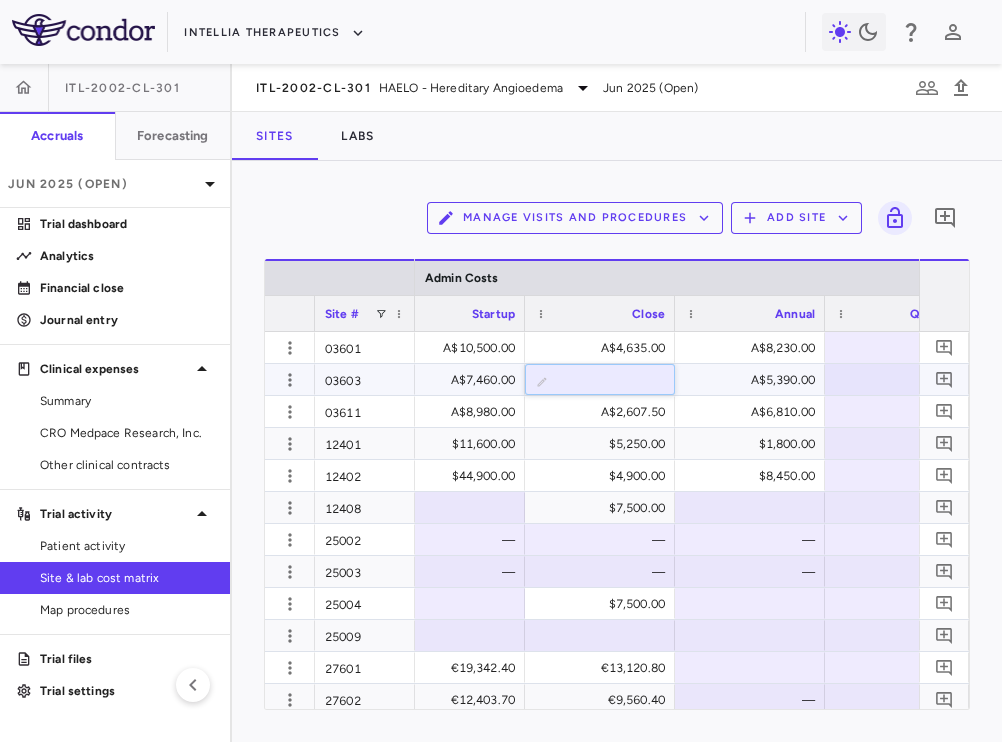 click on "***" at bounding box center [615, 381] 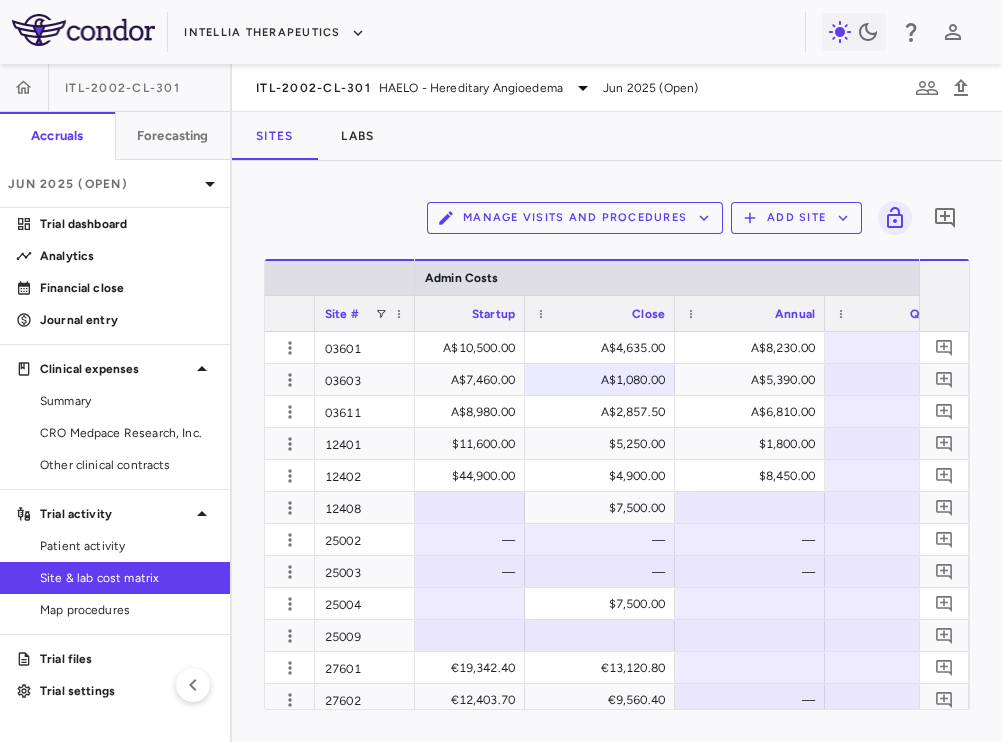 scroll, scrollTop: 0, scrollLeft: 10889, axis: horizontal 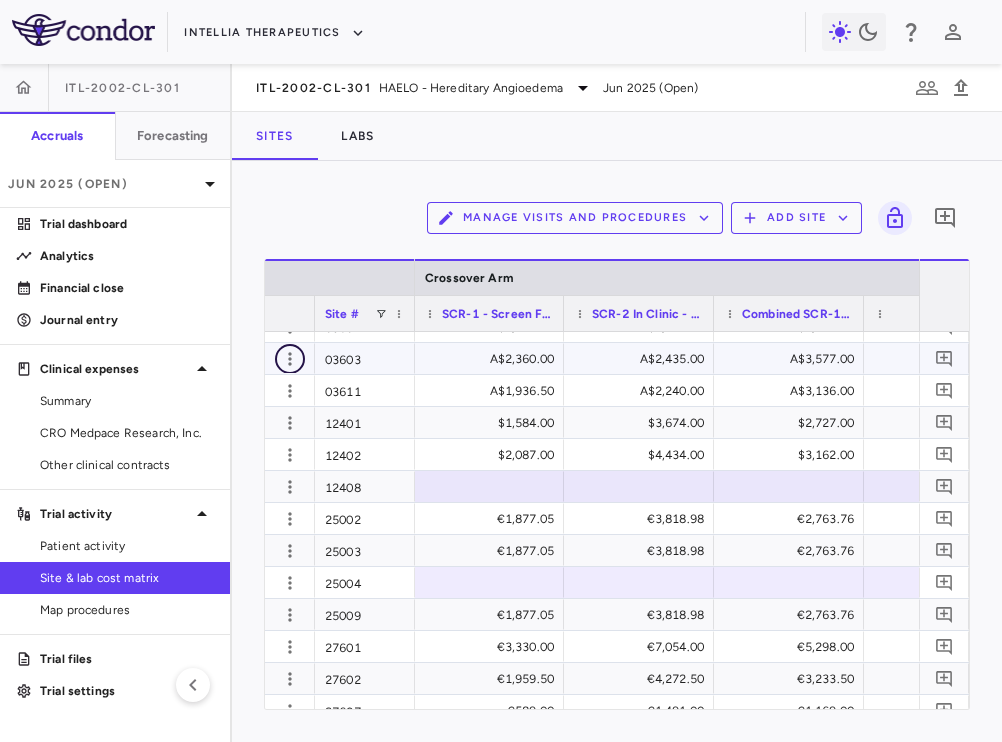 click 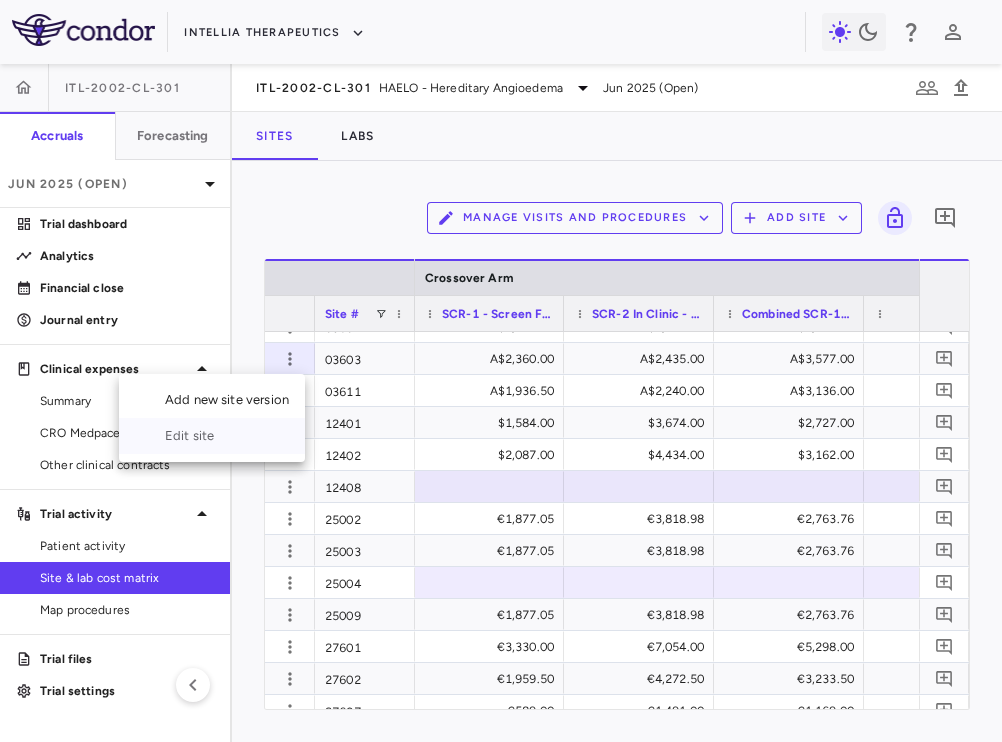 click on "Edit site" at bounding box center (212, 436) 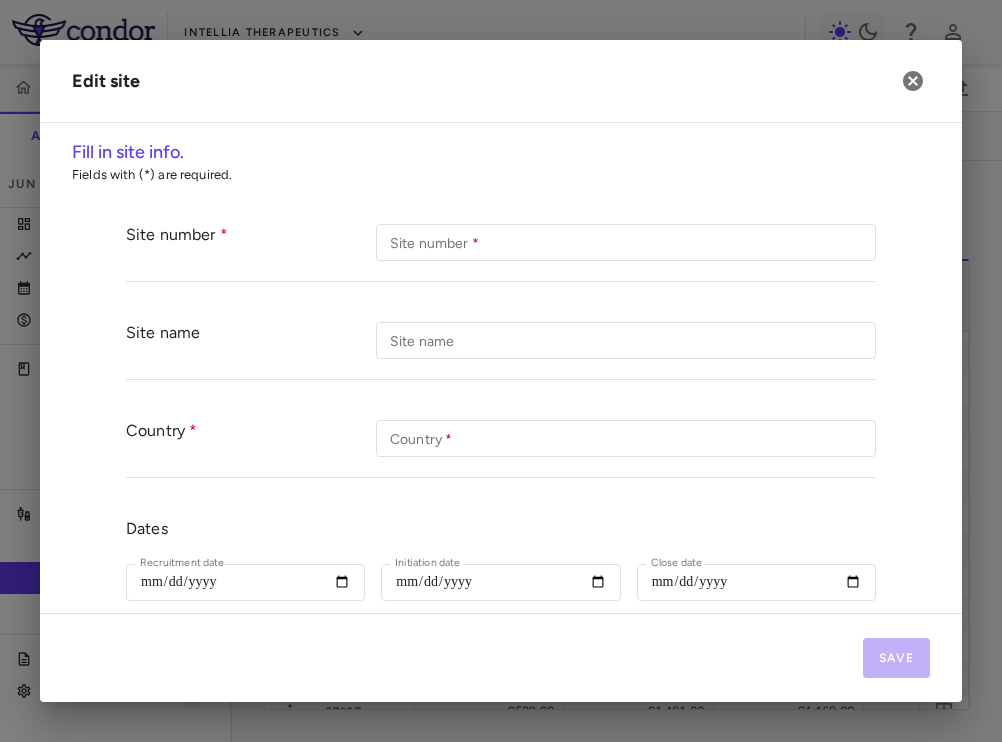 type on "*****" 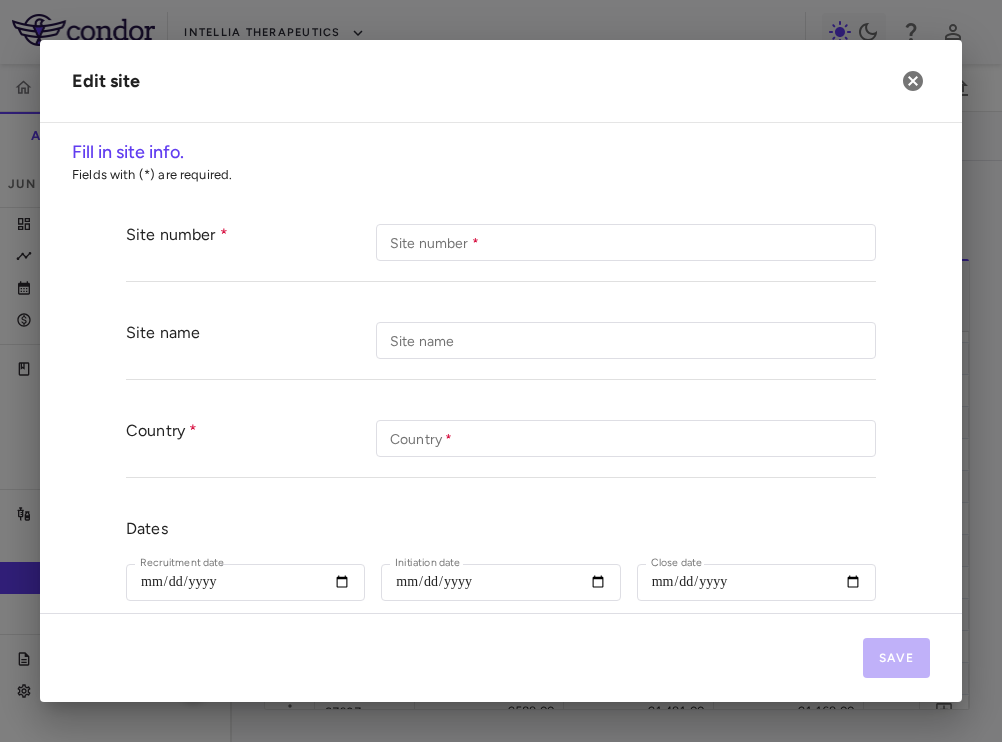 type on "*********" 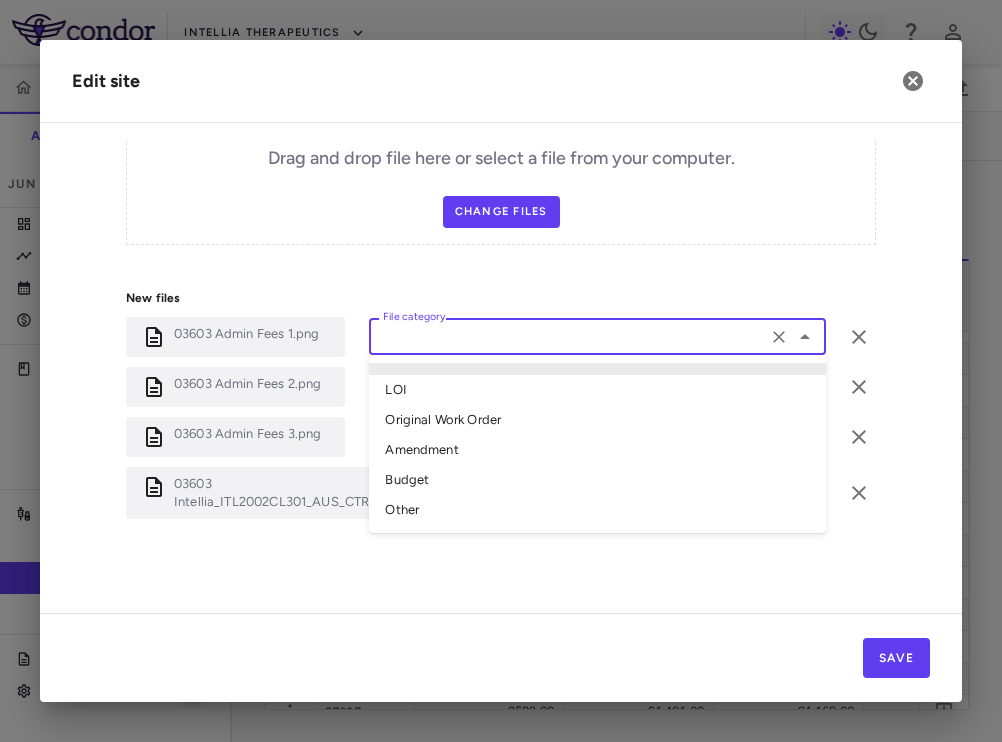 click on "File category" at bounding box center (568, 336) 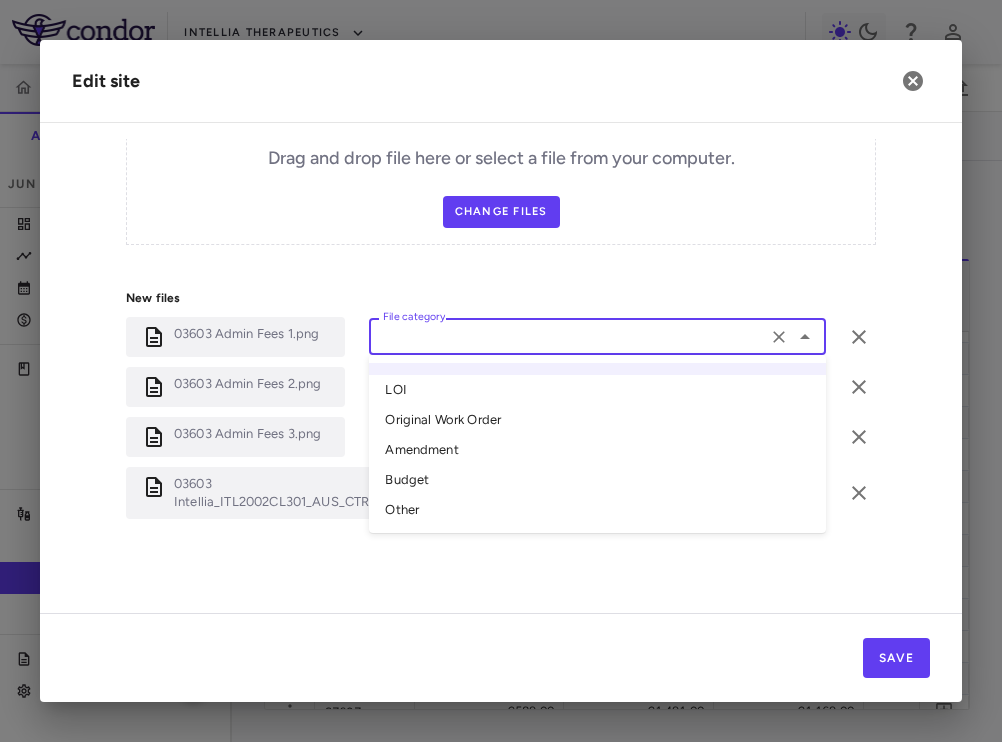 click on "Other" at bounding box center [597, 510] 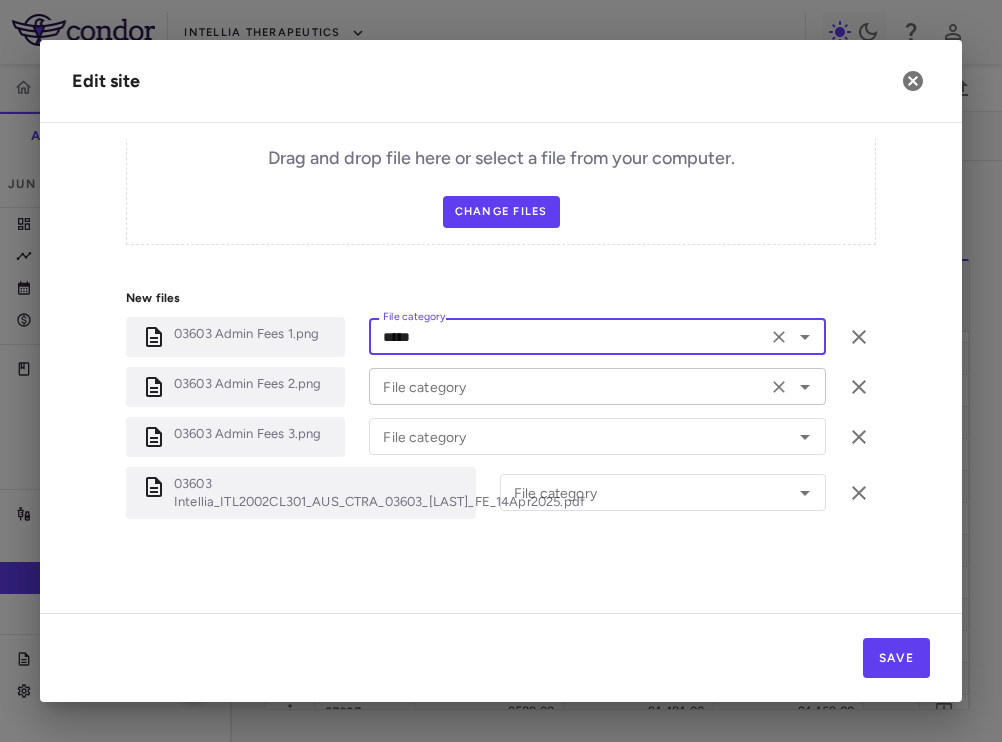click on "File category" at bounding box center (568, 386) 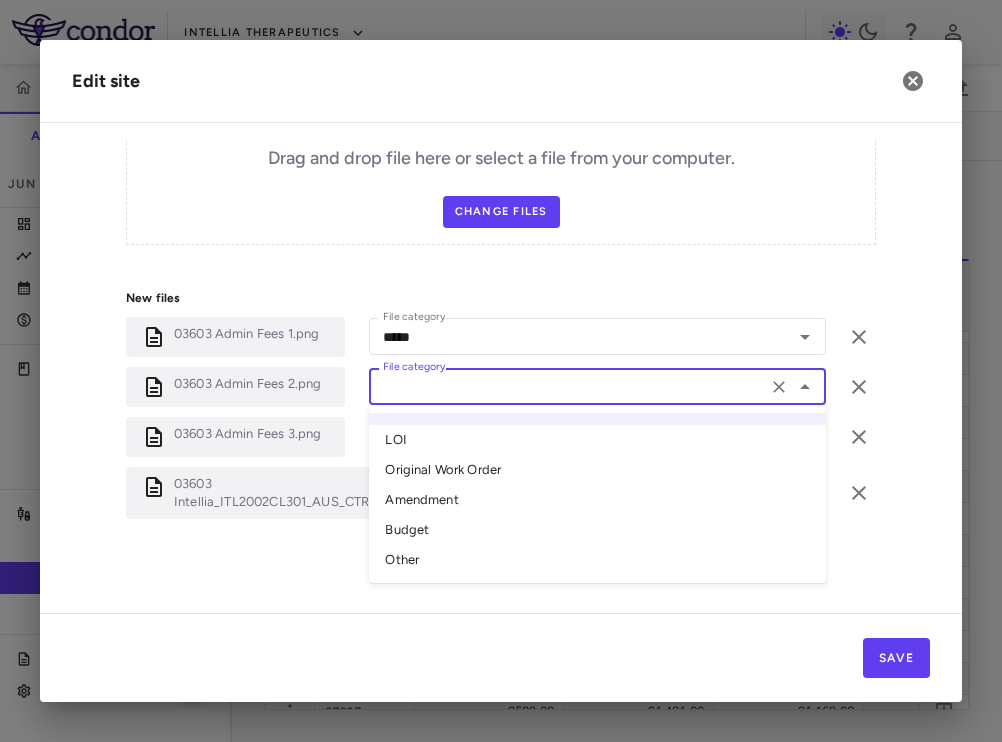 click on "Other" at bounding box center [597, 560] 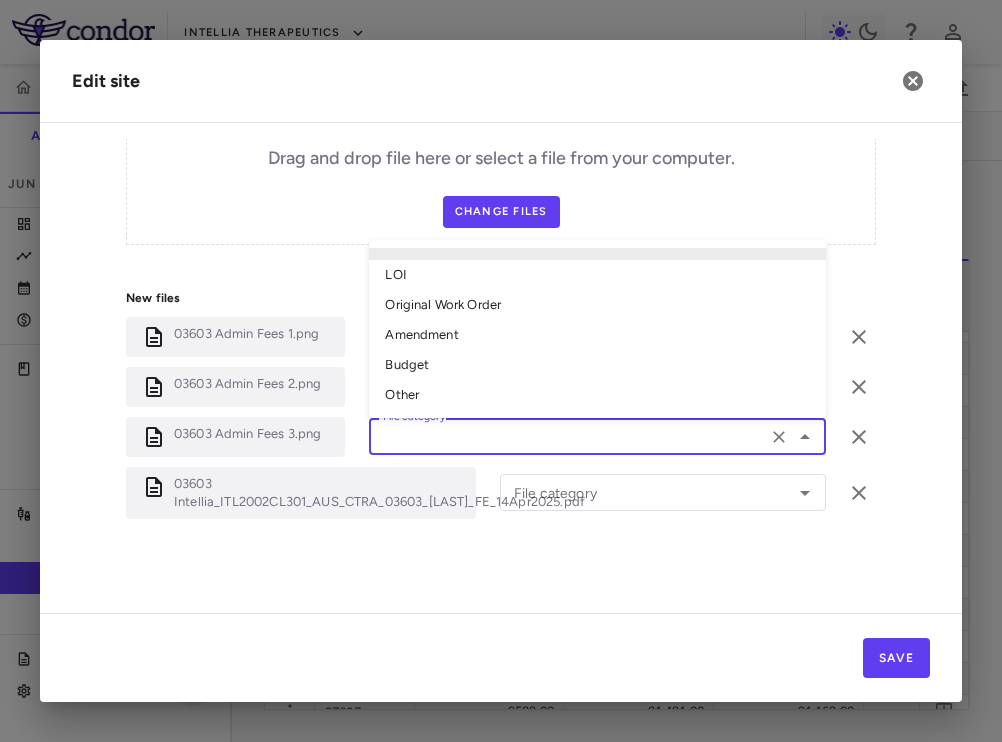 click on "File category" at bounding box center (568, 436) 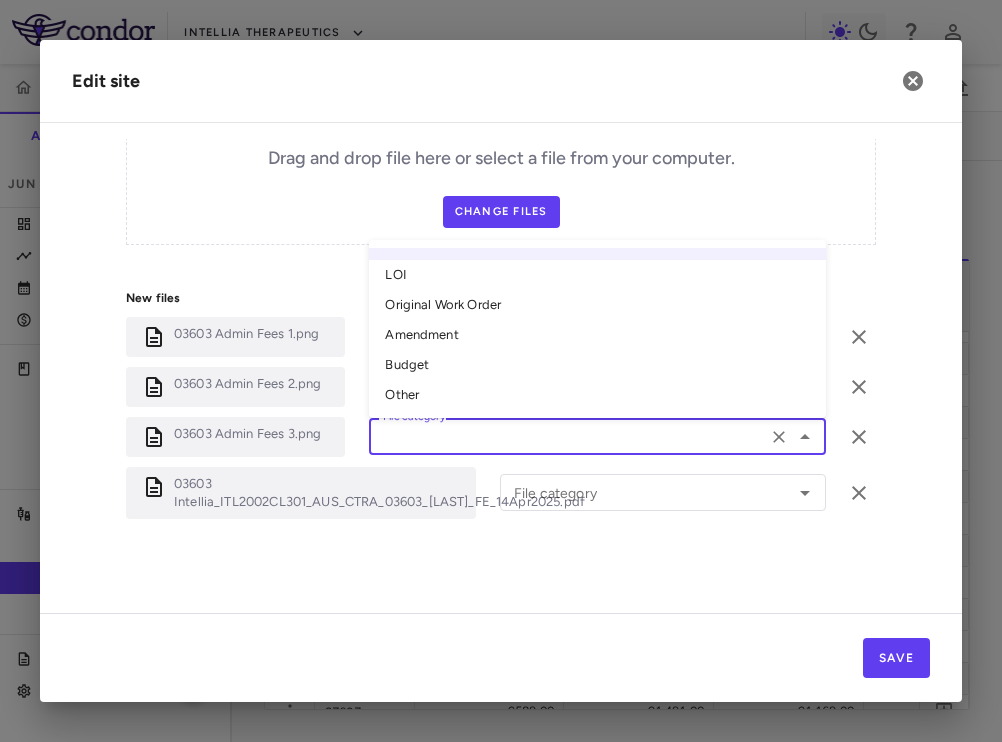 click on "Other" at bounding box center [597, 395] 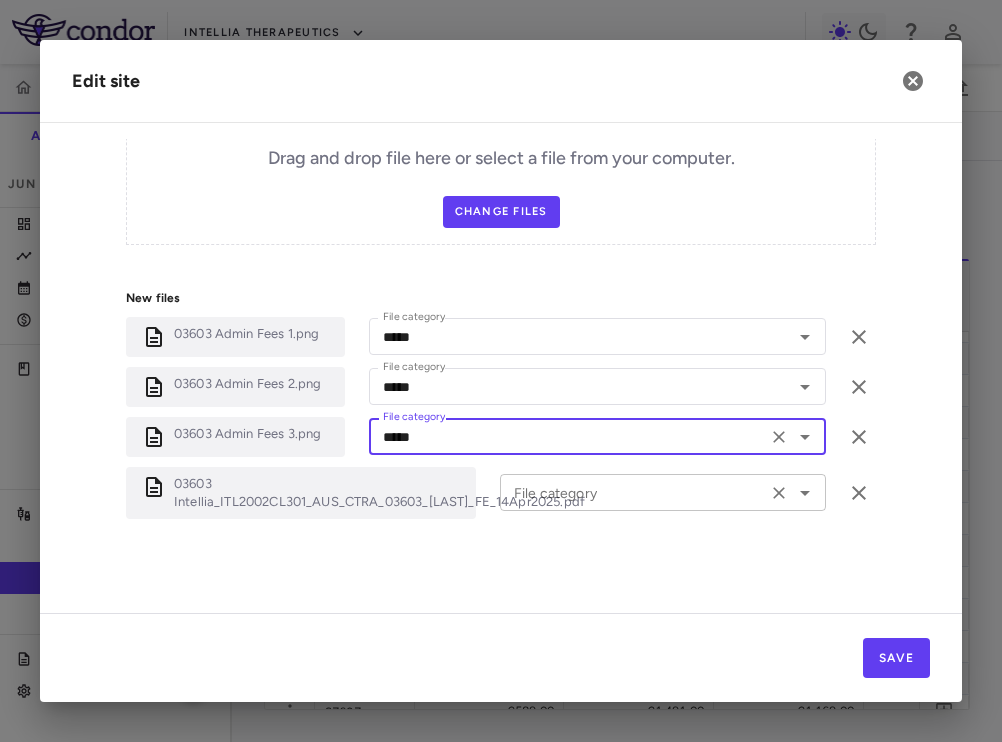 click on "File category" at bounding box center (633, 492) 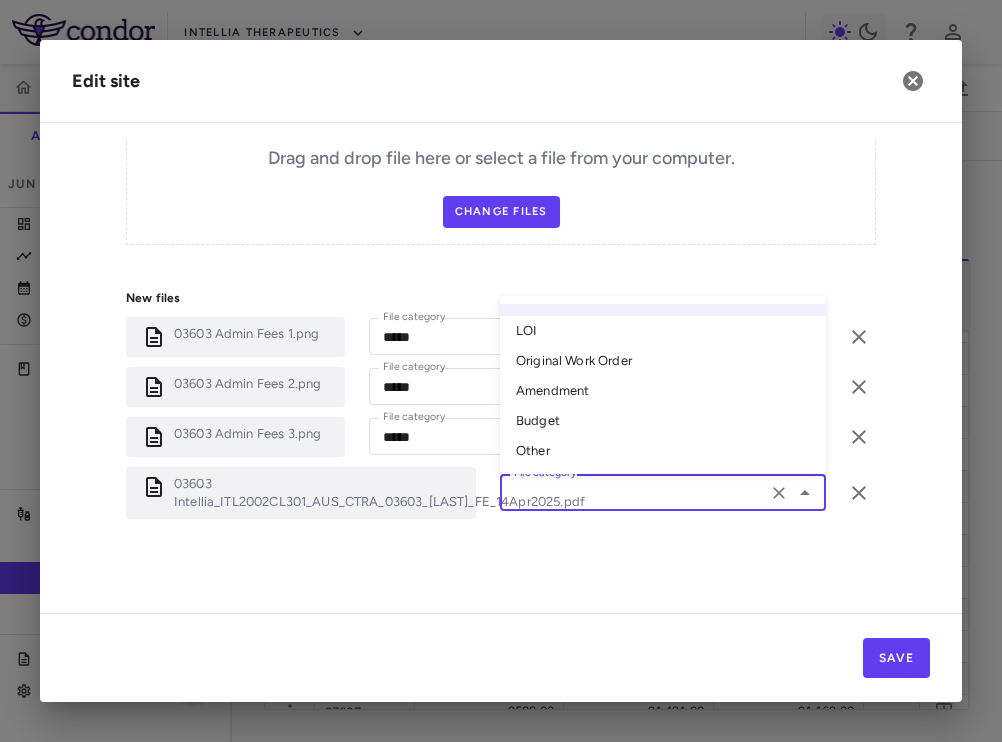 click on "Original Work Order" at bounding box center [663, 361] 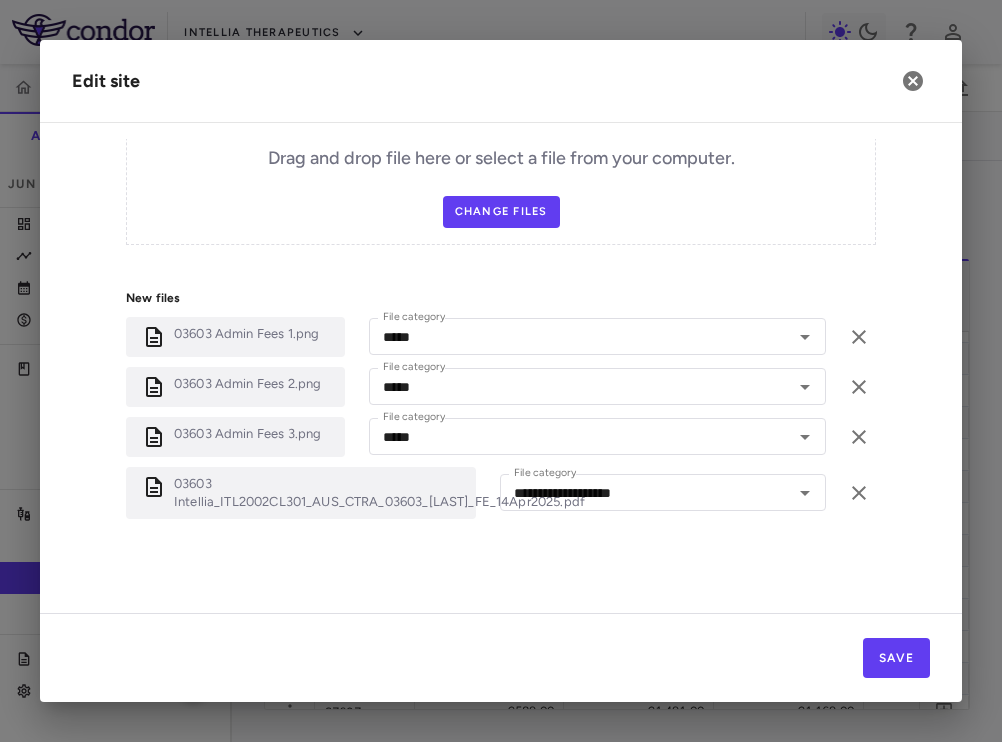 click on "Save" at bounding box center (501, 657) 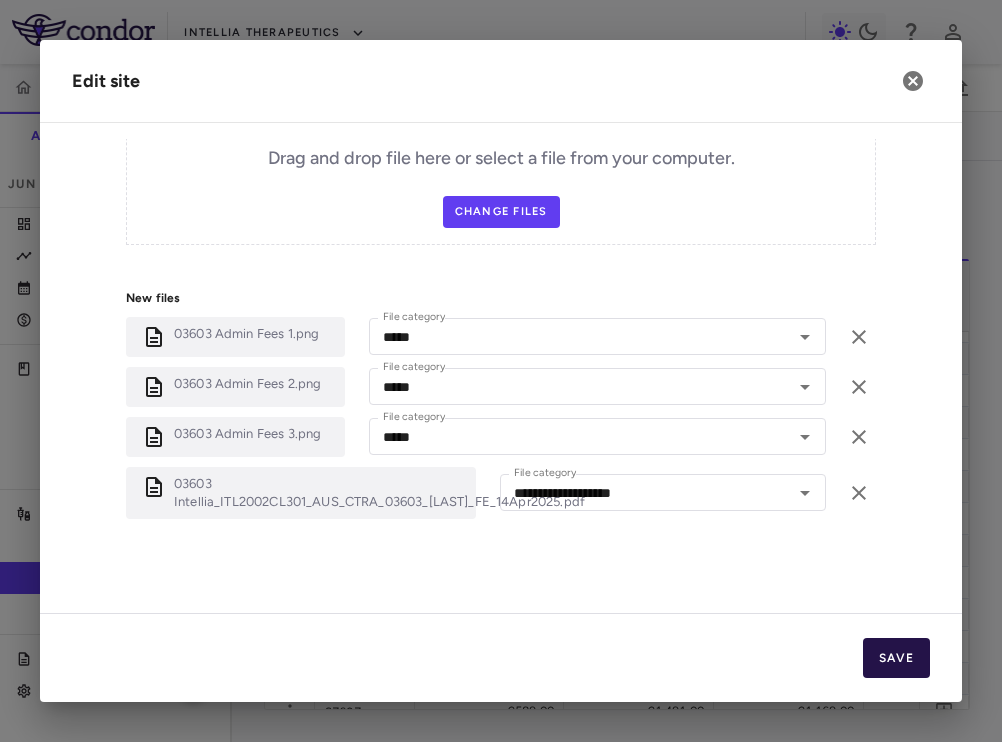 click on "Save" at bounding box center (896, 658) 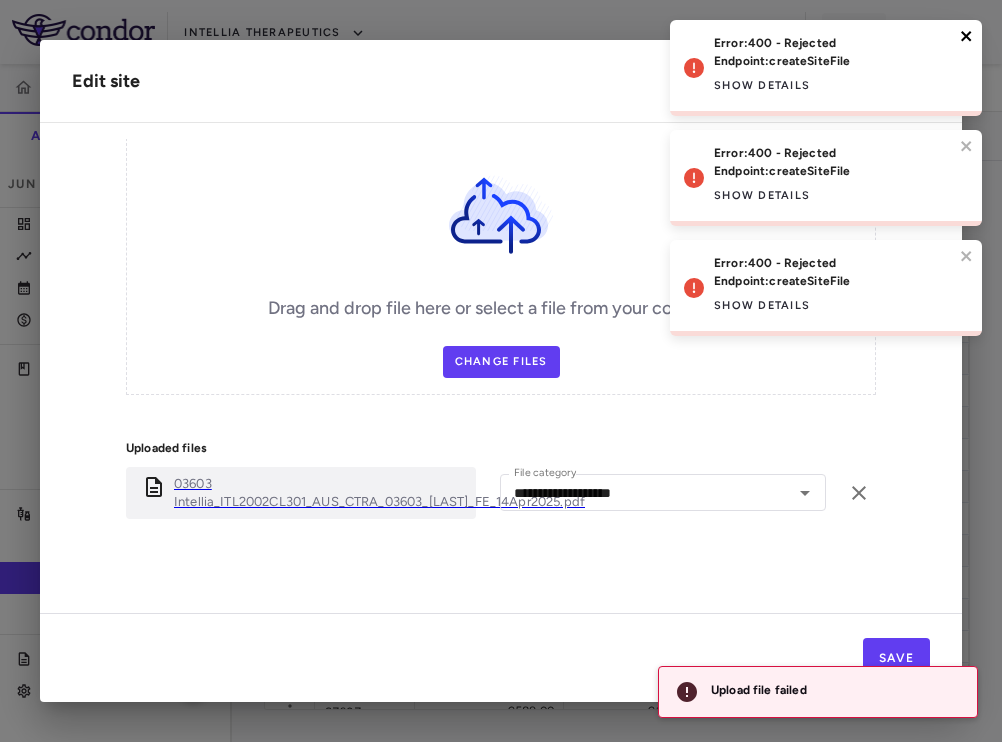 click 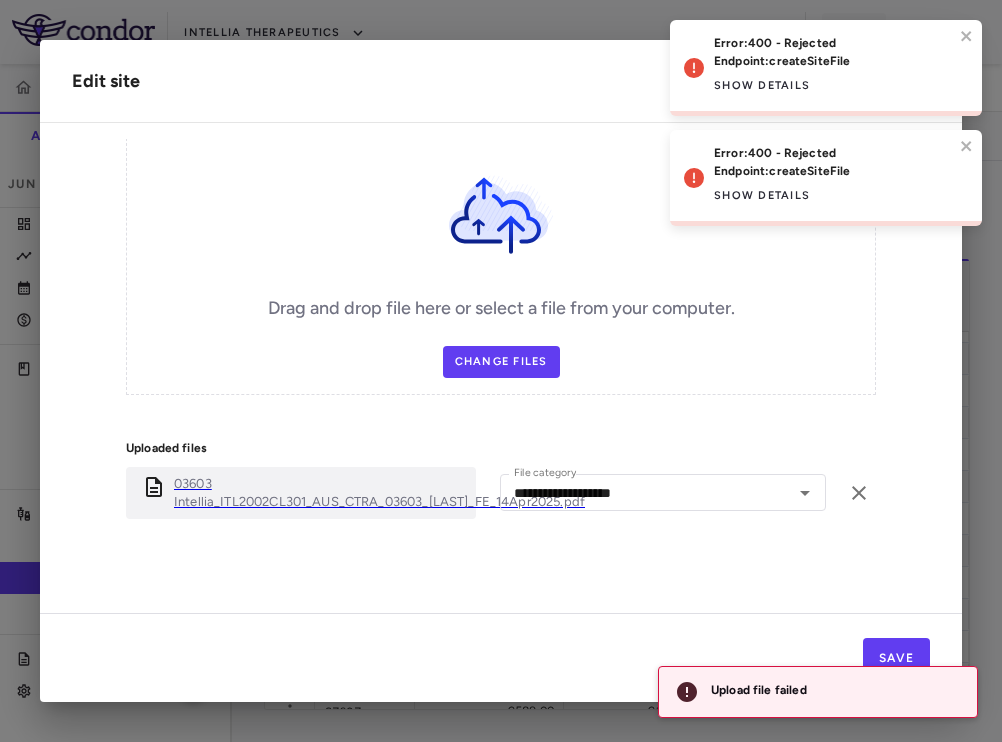 click on "Error:  400 - Rejected Endpoint:  createSiteFile Show details Error:  400 - Rejected Endpoint:  createSiteFile Show details Error:  400 - Rejected Endpoint:  createSiteFile Show details" at bounding box center (826, 130) 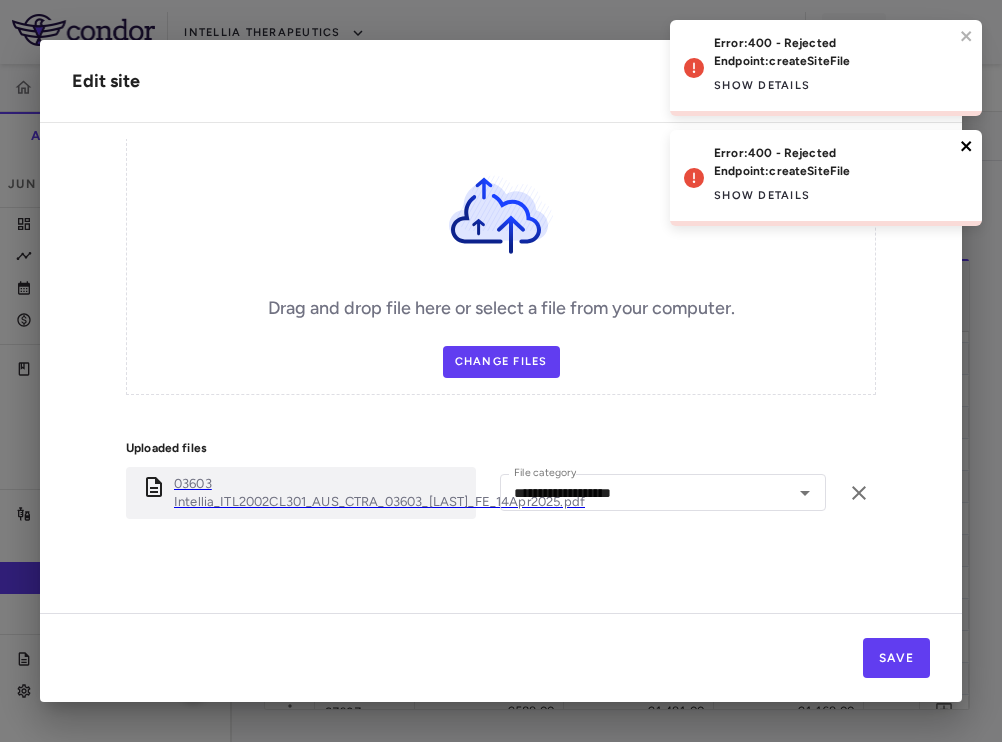 click 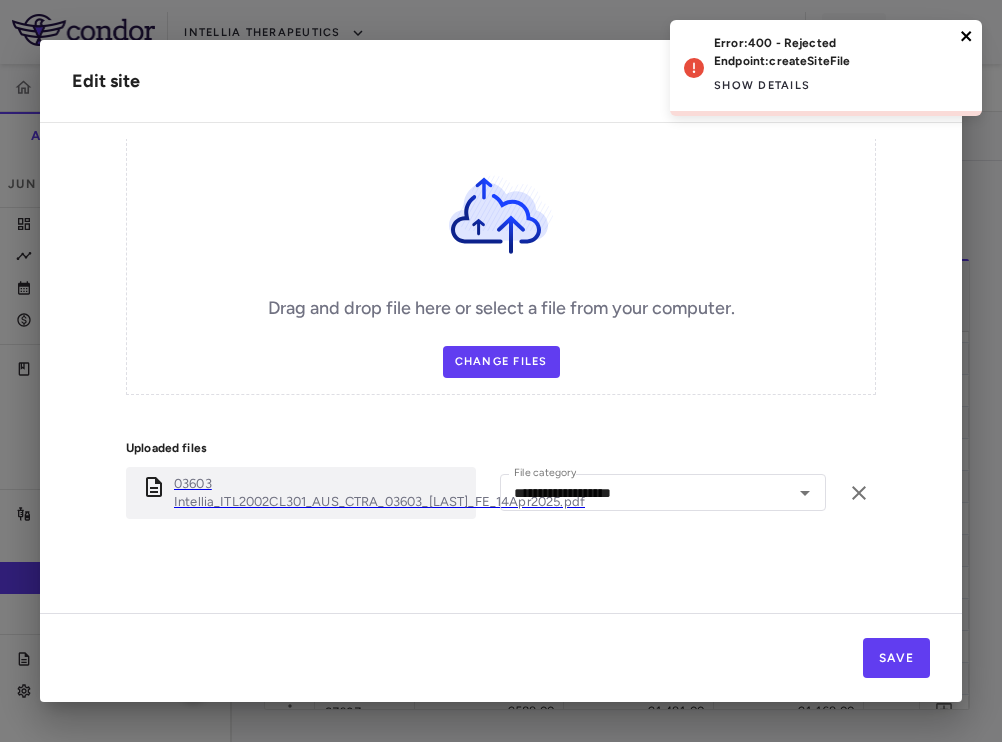 click 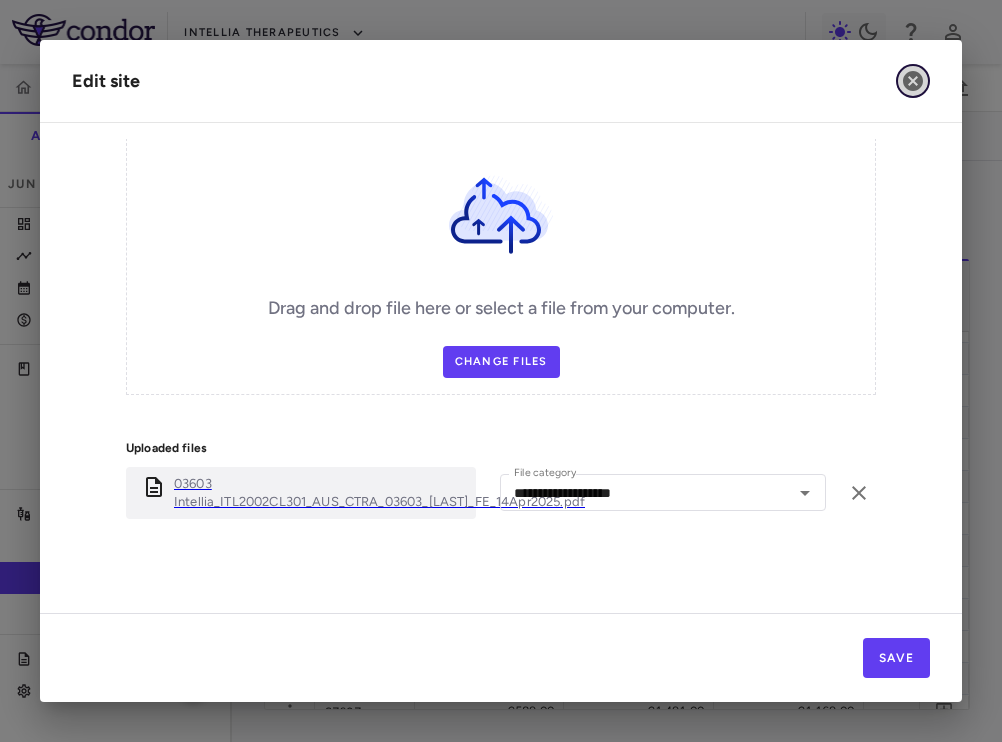 click 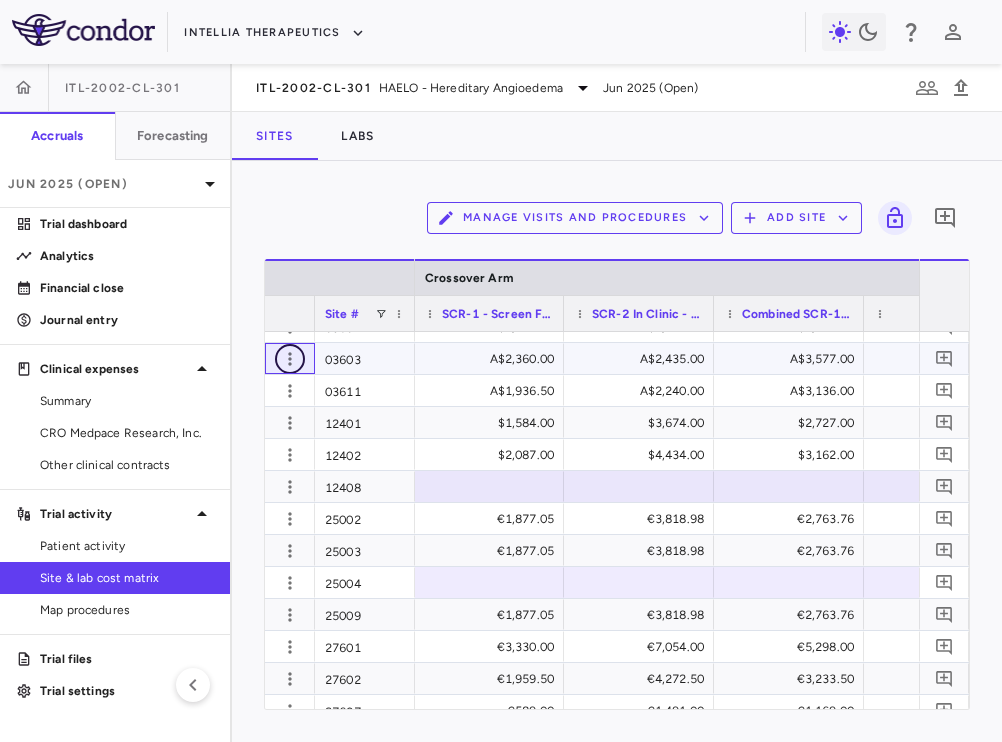 click 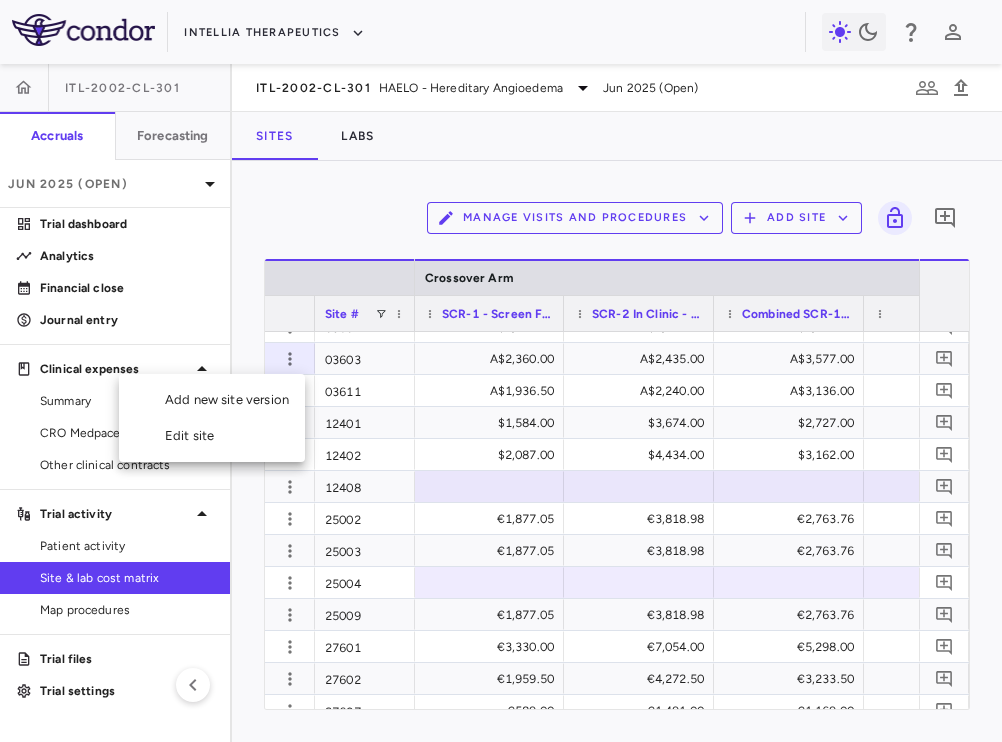 click on "Edit site" at bounding box center [212, 436] 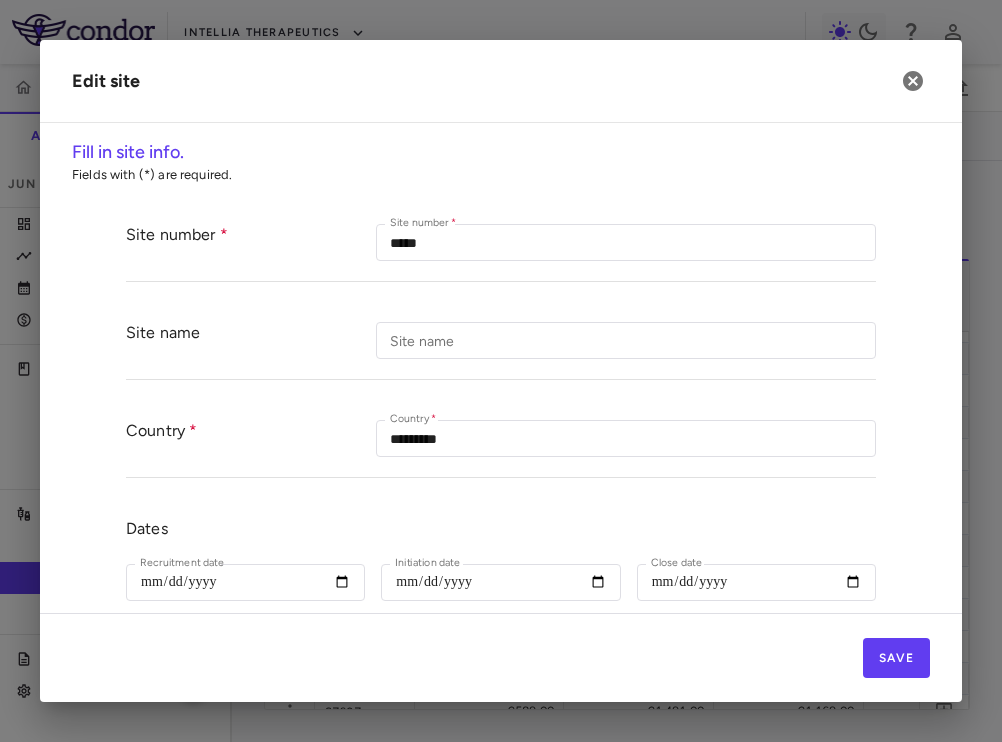 scroll, scrollTop: 733, scrollLeft: 0, axis: vertical 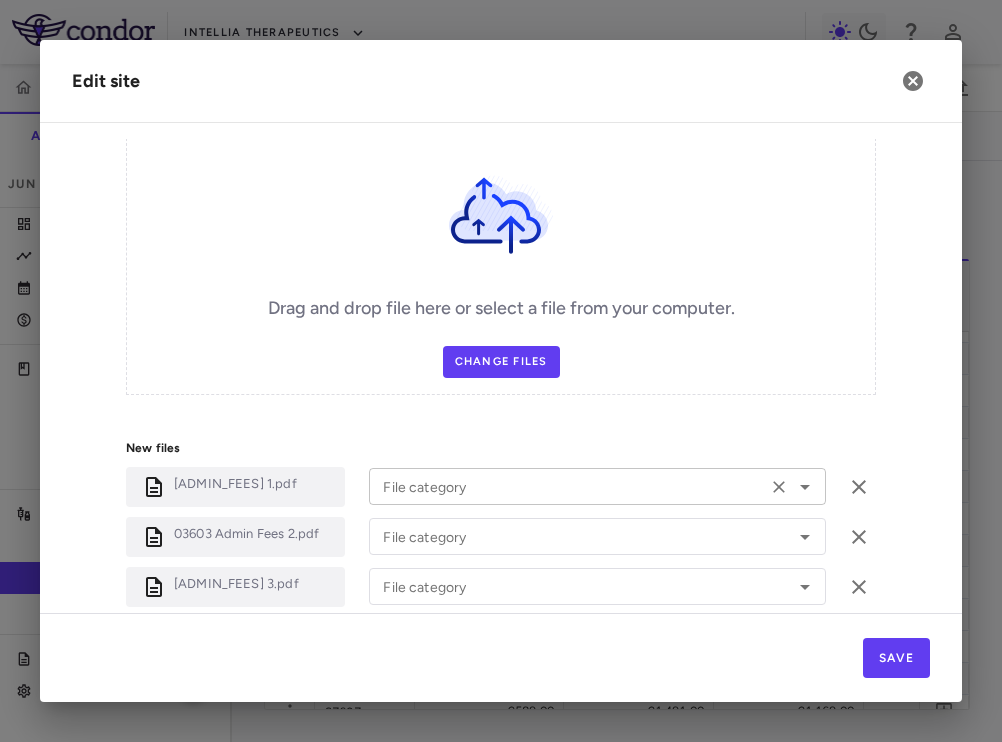 click on "File category" at bounding box center (597, 486) 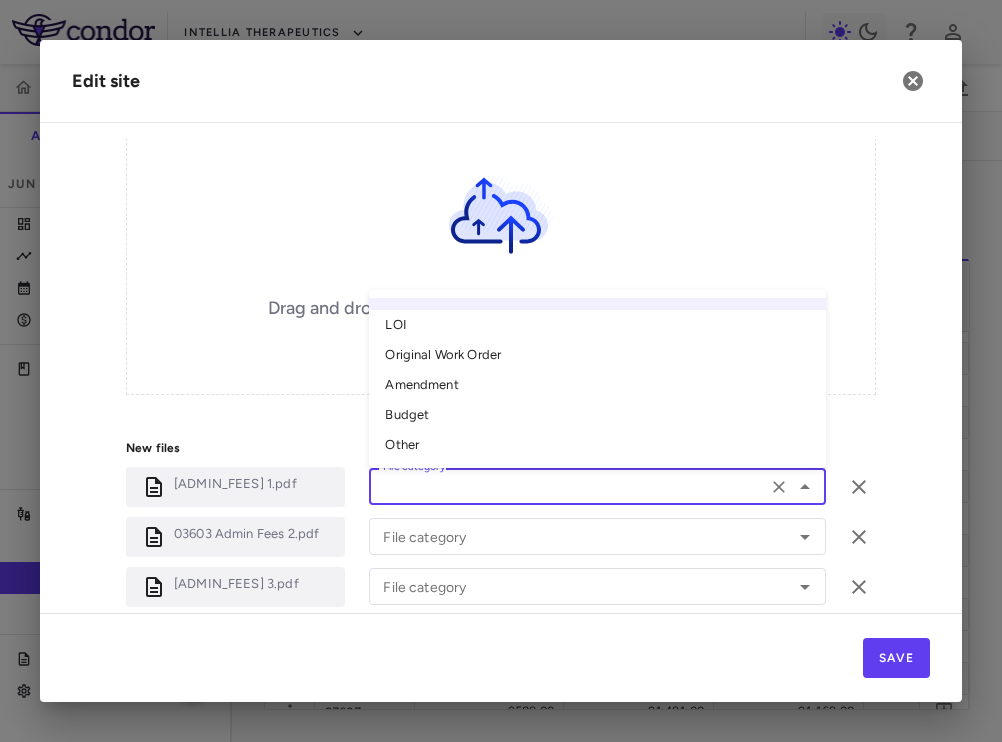 click on "Other" at bounding box center [597, 445] 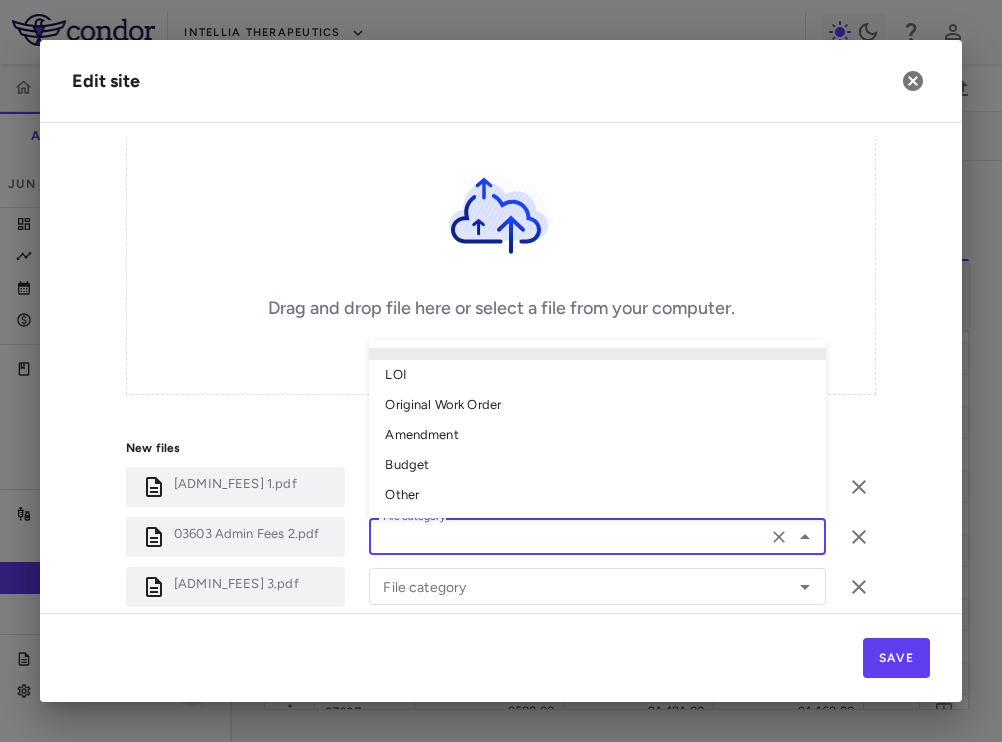 click on "File category" at bounding box center [568, 536] 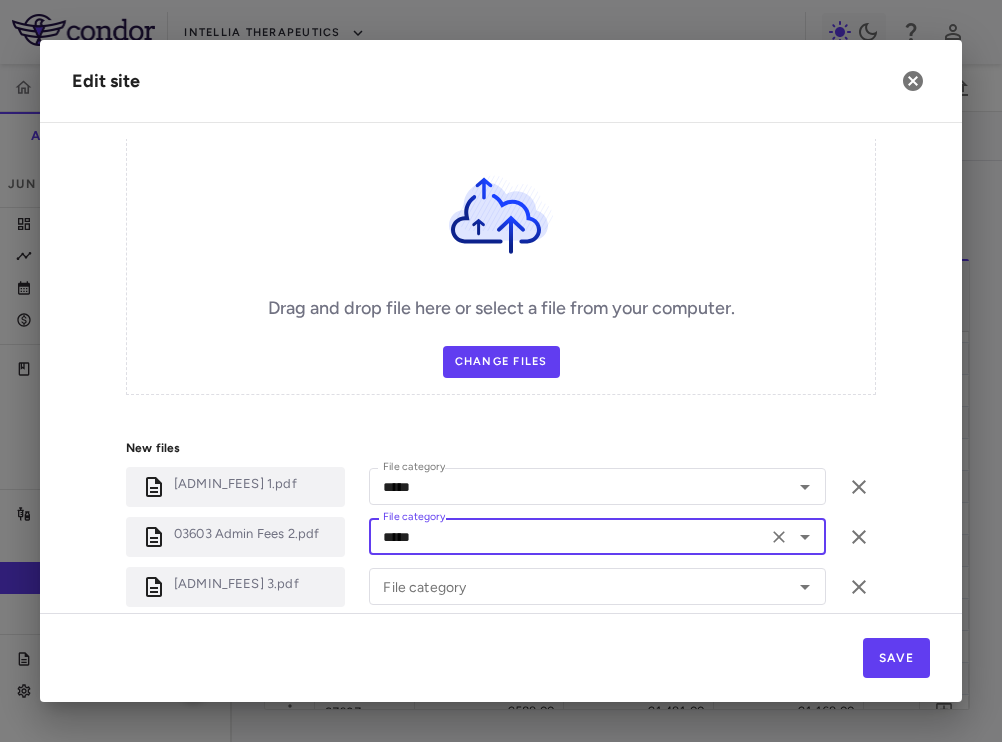 type on "*****" 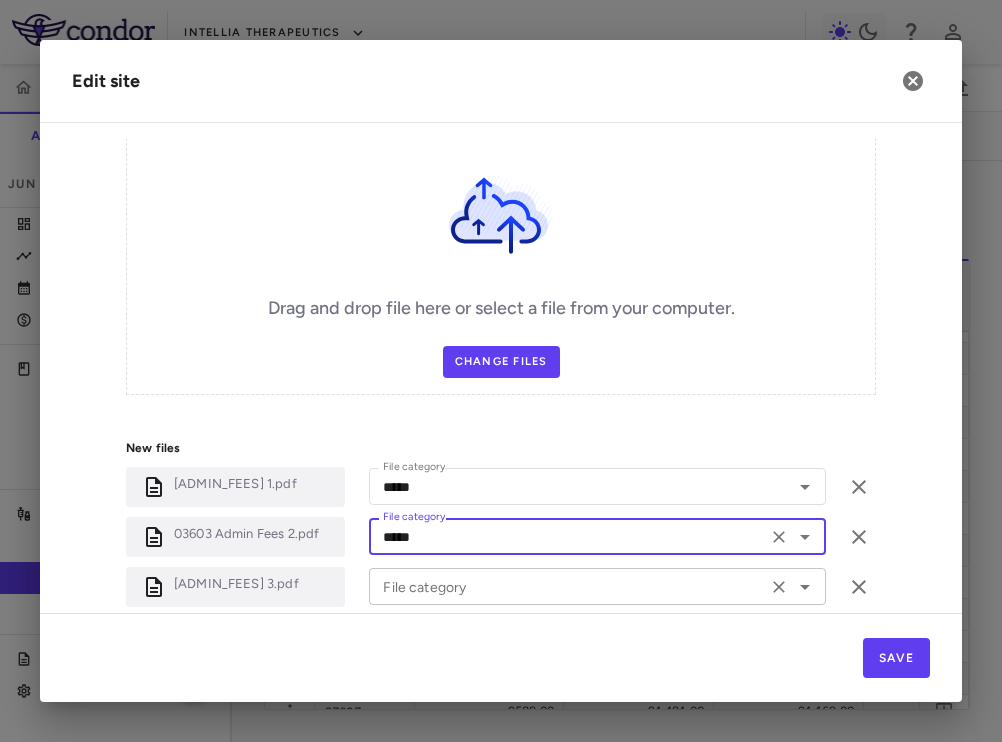 click on "File category" at bounding box center (568, 586) 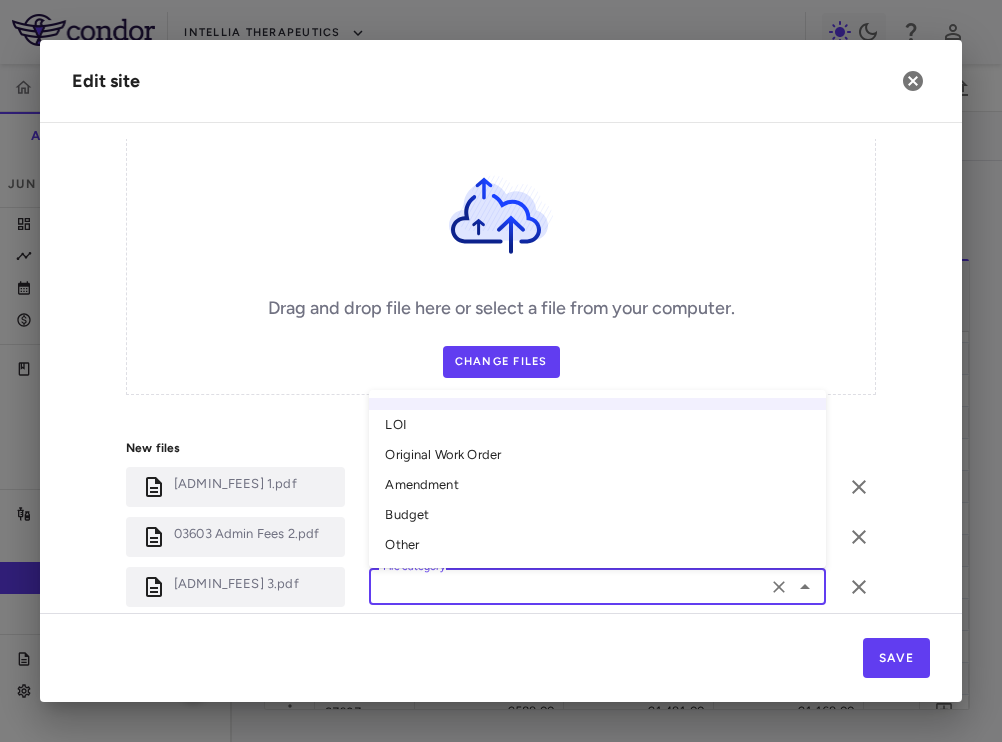 click on "Other" at bounding box center [597, 545] 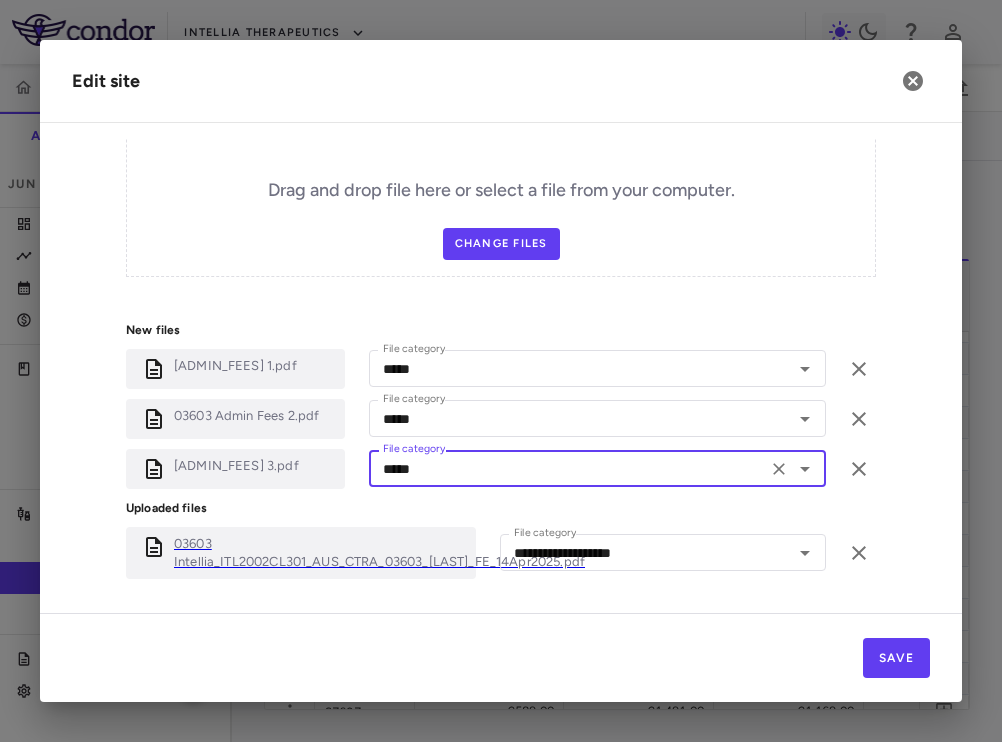 scroll, scrollTop: 911, scrollLeft: 0, axis: vertical 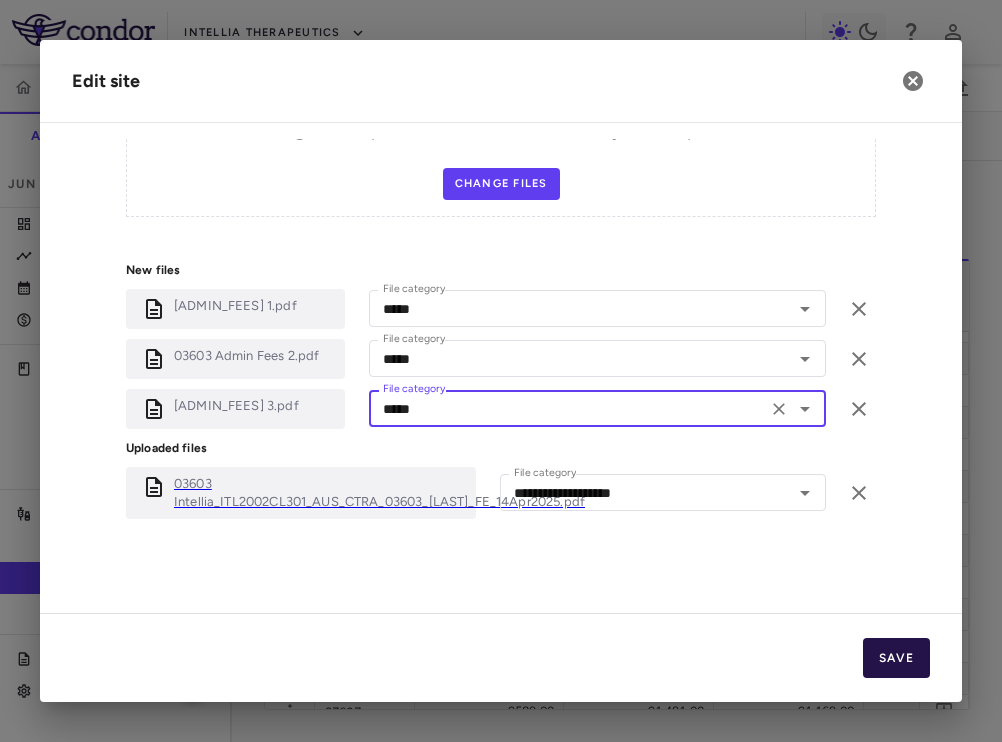 click on "Save" at bounding box center [896, 658] 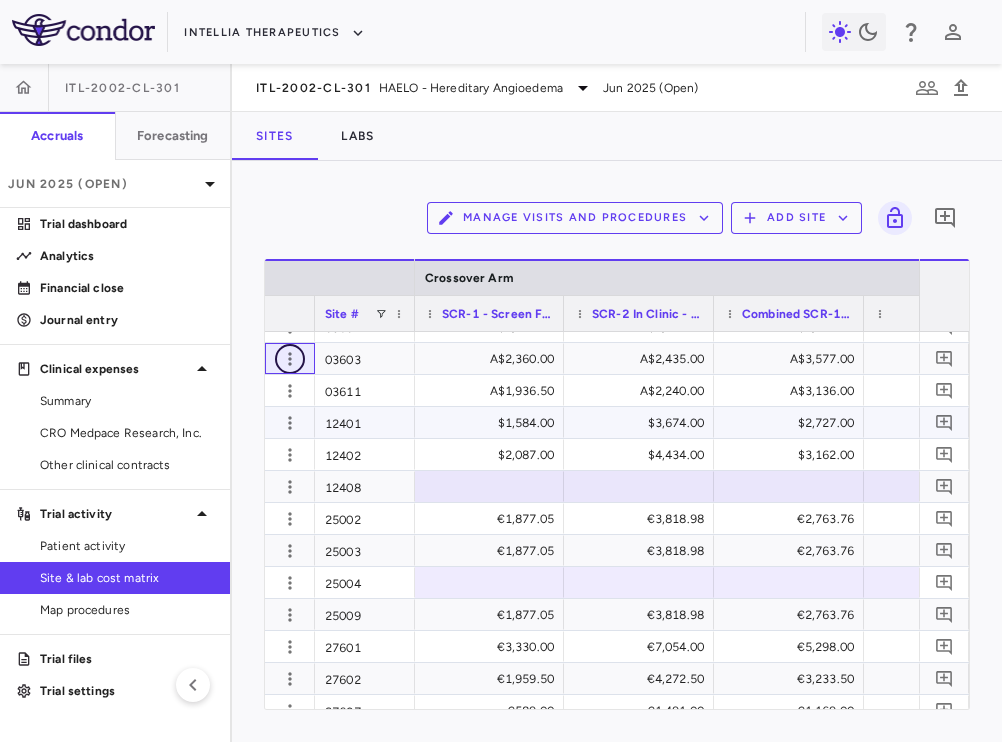 scroll, scrollTop: 42, scrollLeft: 0, axis: vertical 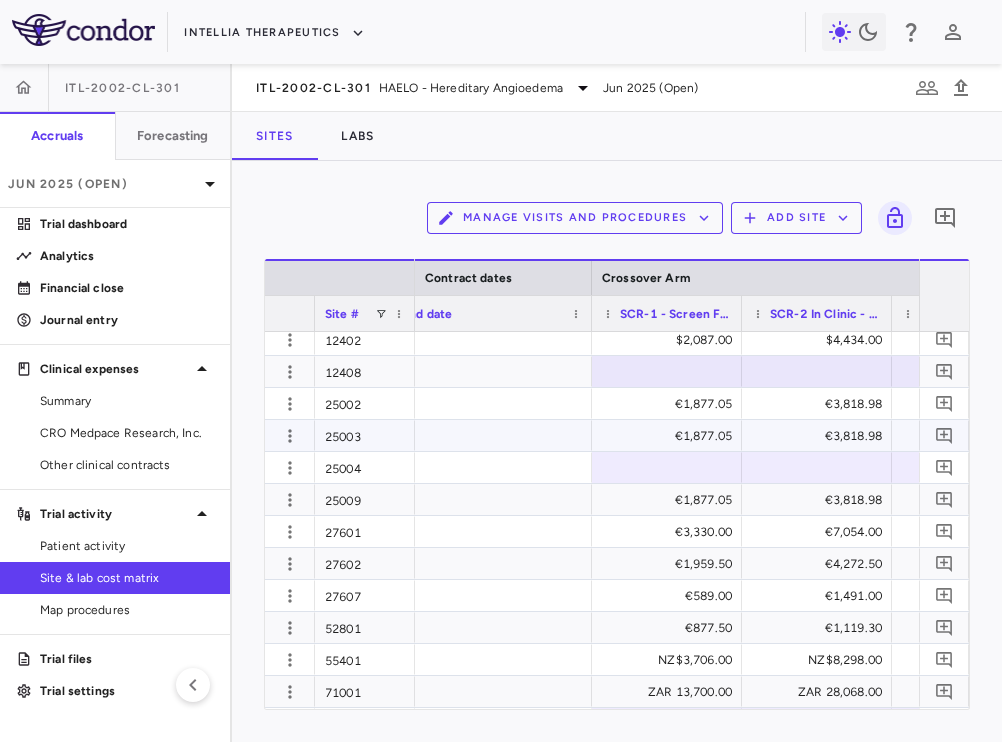click on "€1,877.05" at bounding box center (671, 436) 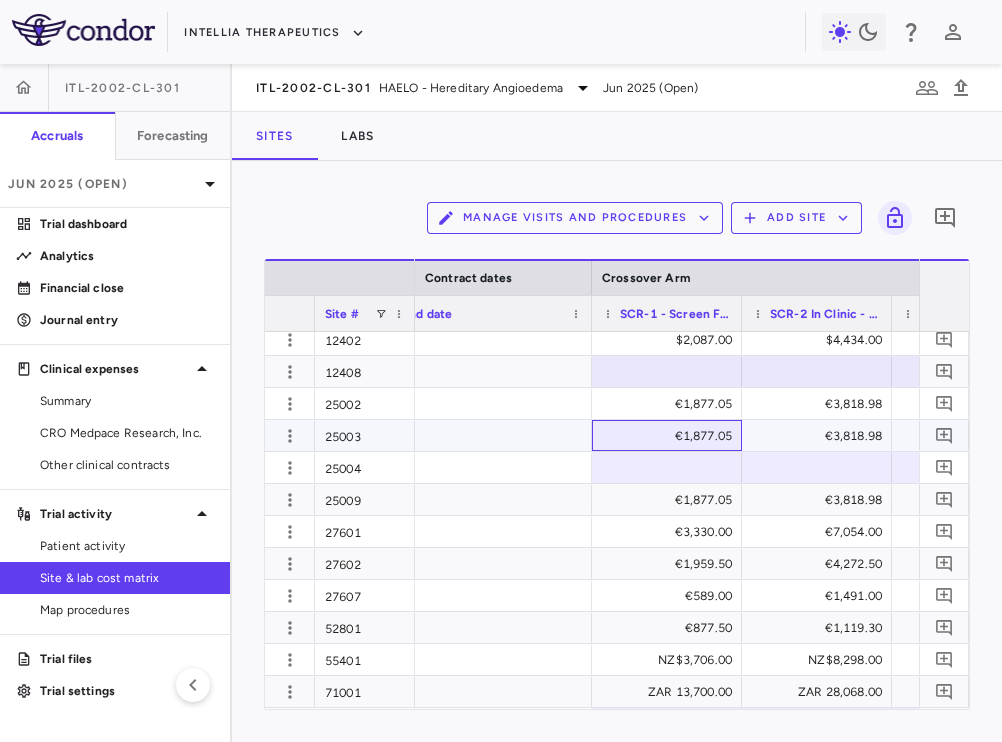 scroll, scrollTop: 0, scrollLeft: 1271, axis: horizontal 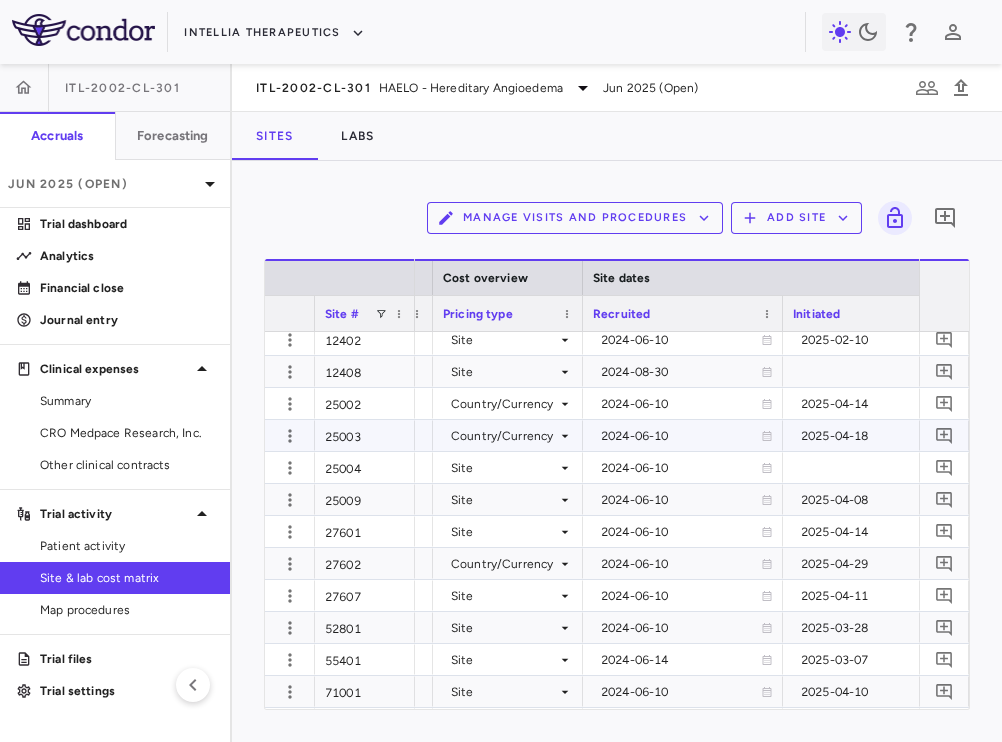 click on "Country/Currency" at bounding box center (504, 436) 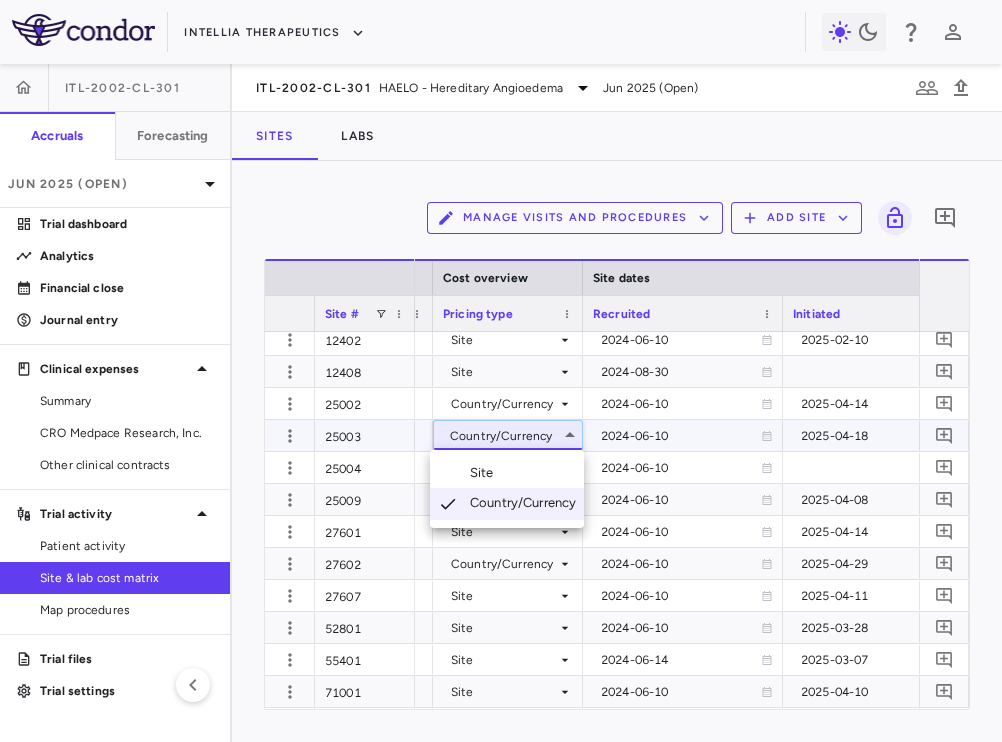 click on "Site" at bounding box center (507, 473) 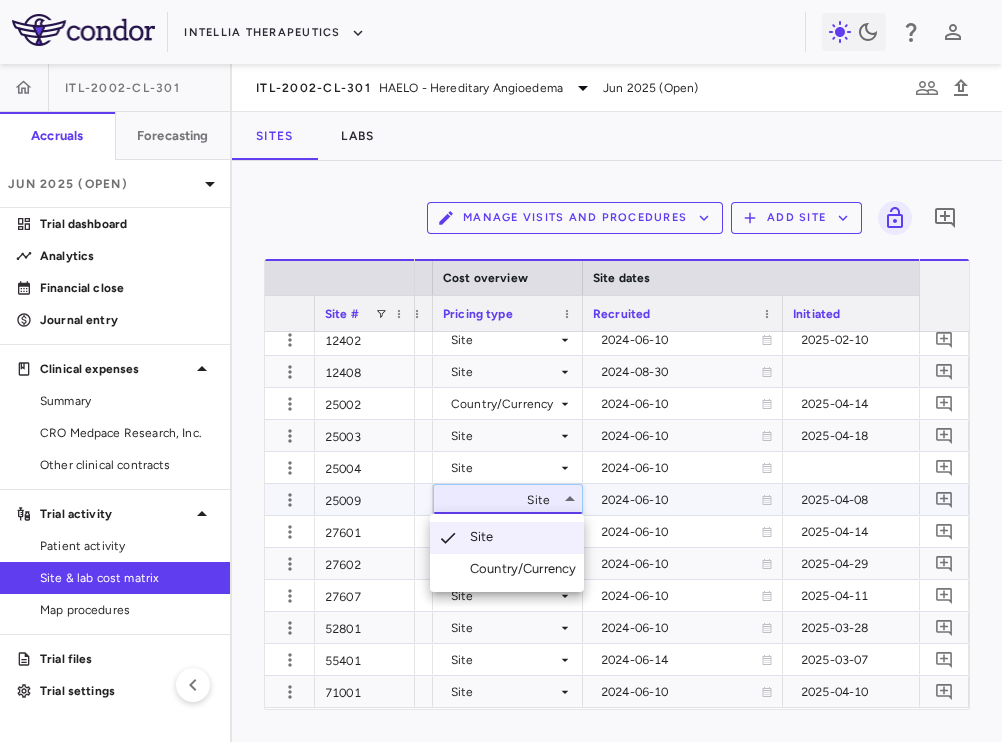 click at bounding box center (501, 371) 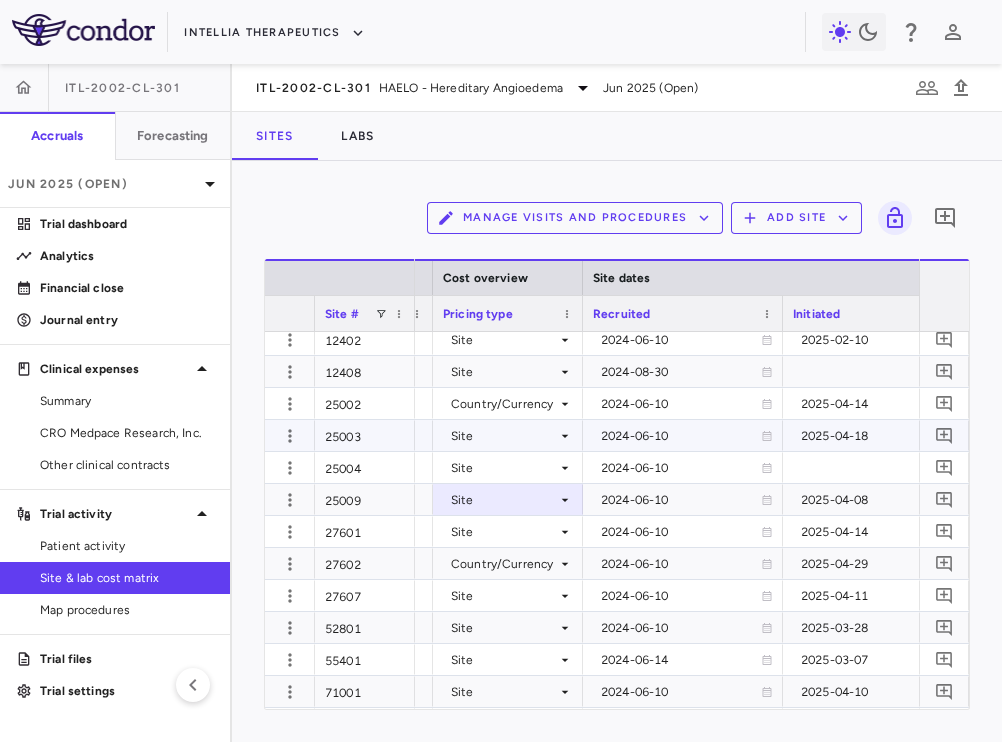 scroll, scrollTop: 0, scrollLeft: 1292, axis: horizontal 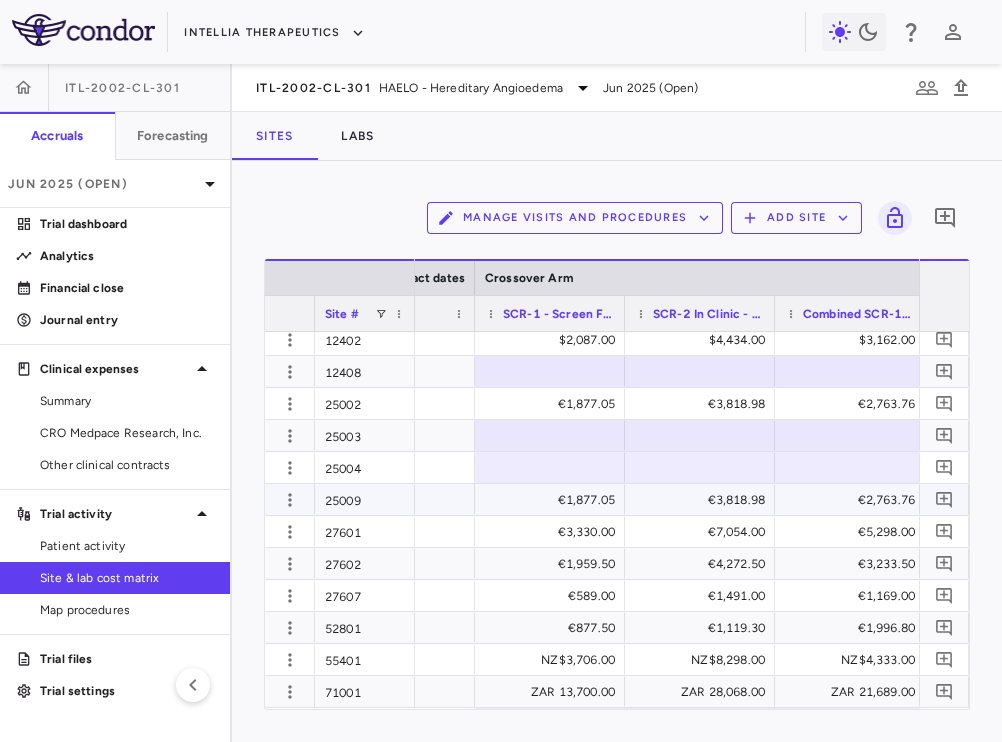 click on "€1,877.05" at bounding box center (554, 500) 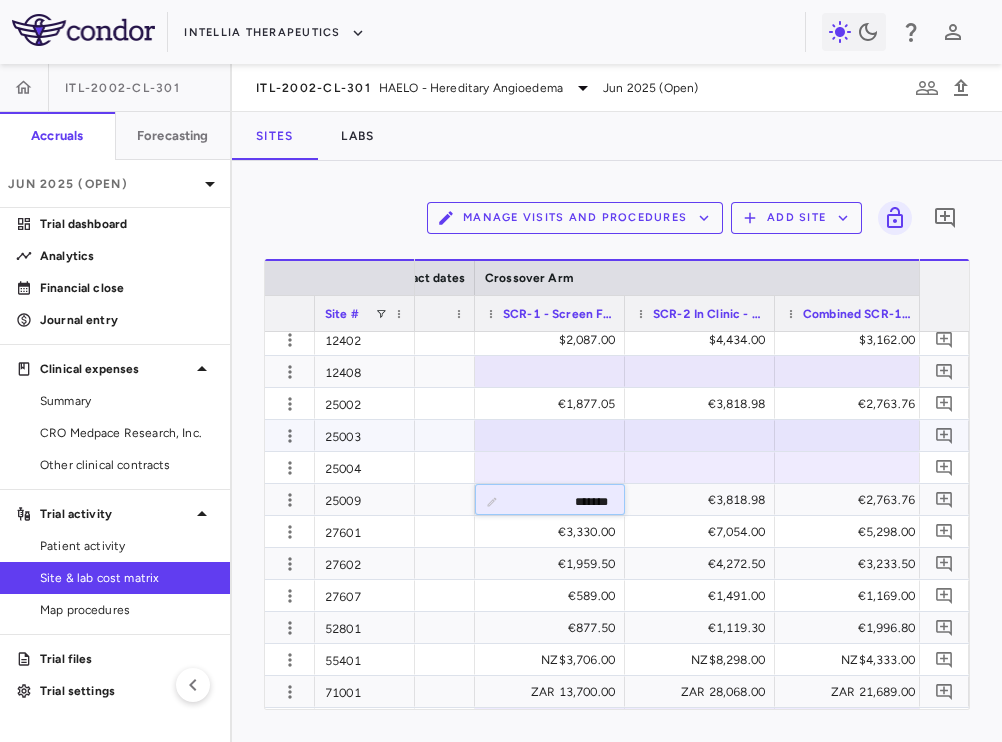 click at bounding box center (550, 435) 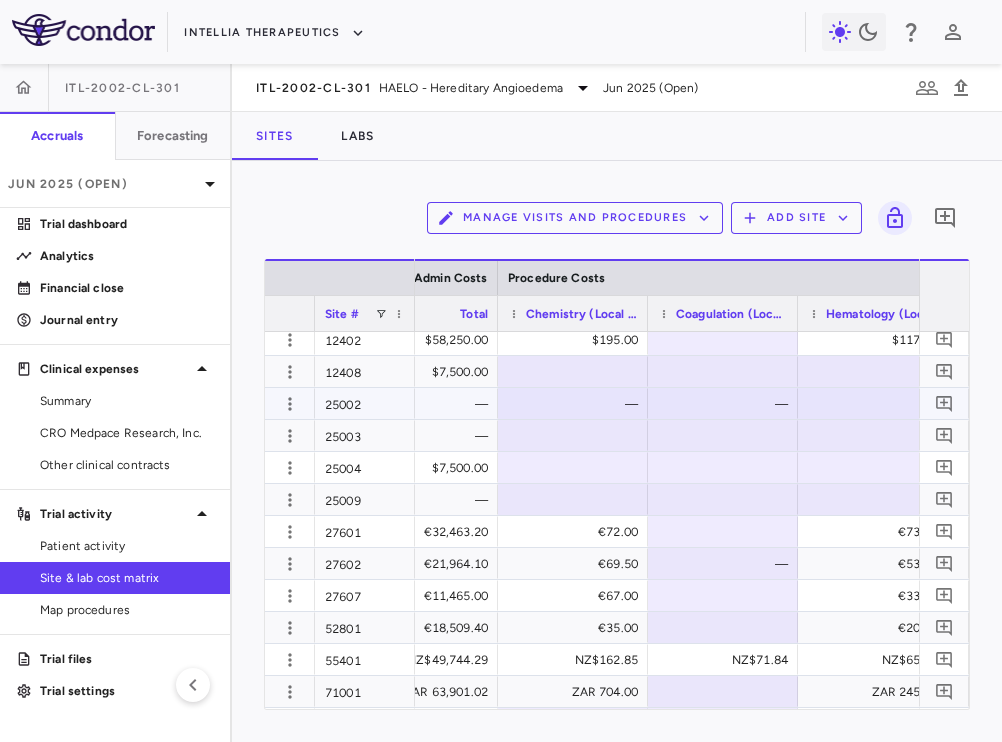 click on "—" at bounding box center [577, 404] 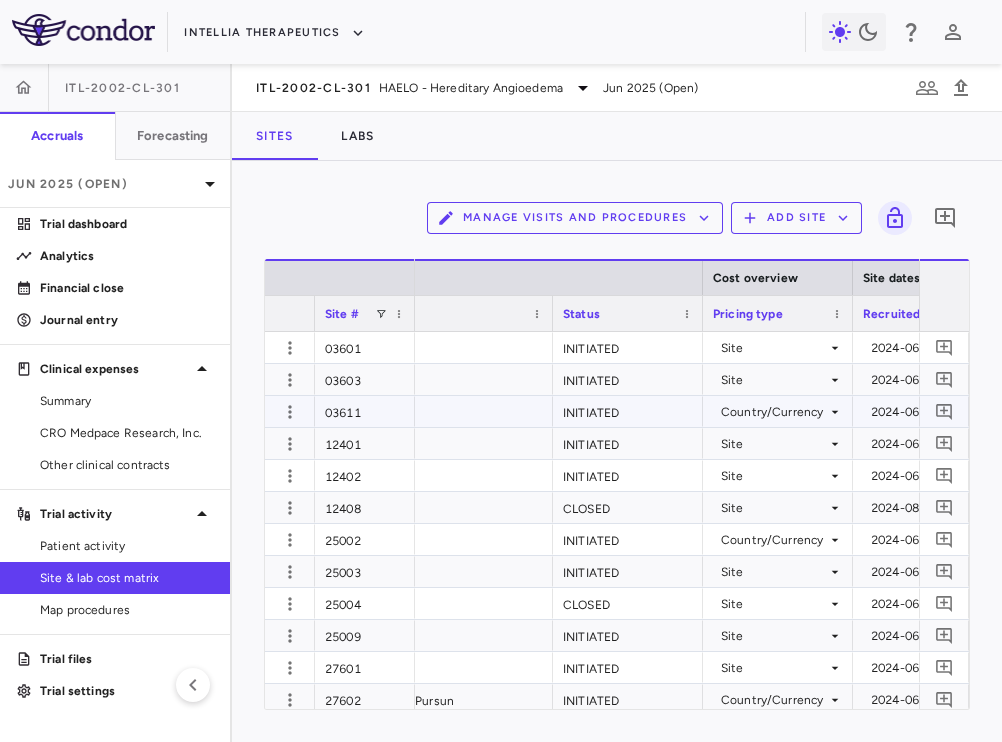 click on "Country/Currency" at bounding box center [774, 412] 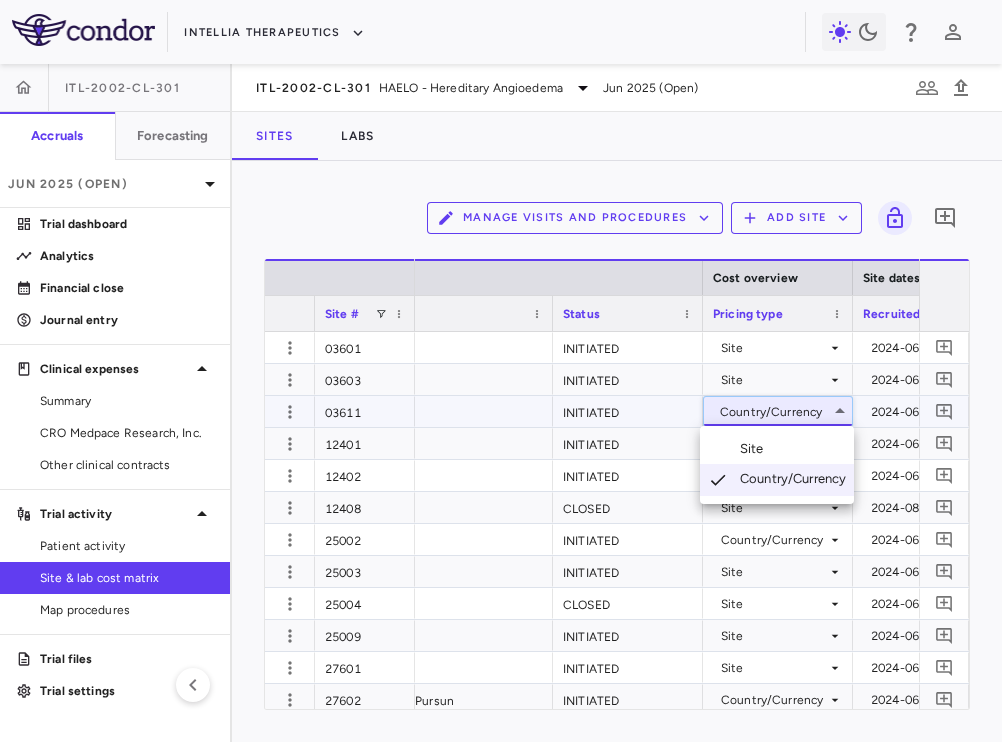 click on "Site" at bounding box center [777, 449] 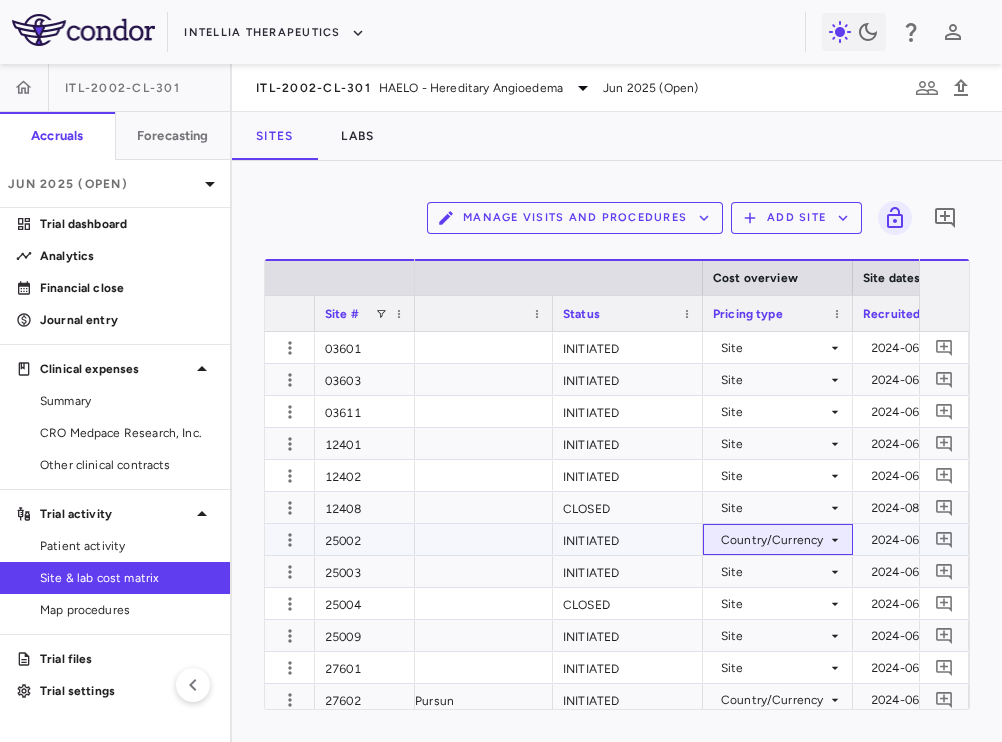 click on "Country/Currency" at bounding box center (774, 540) 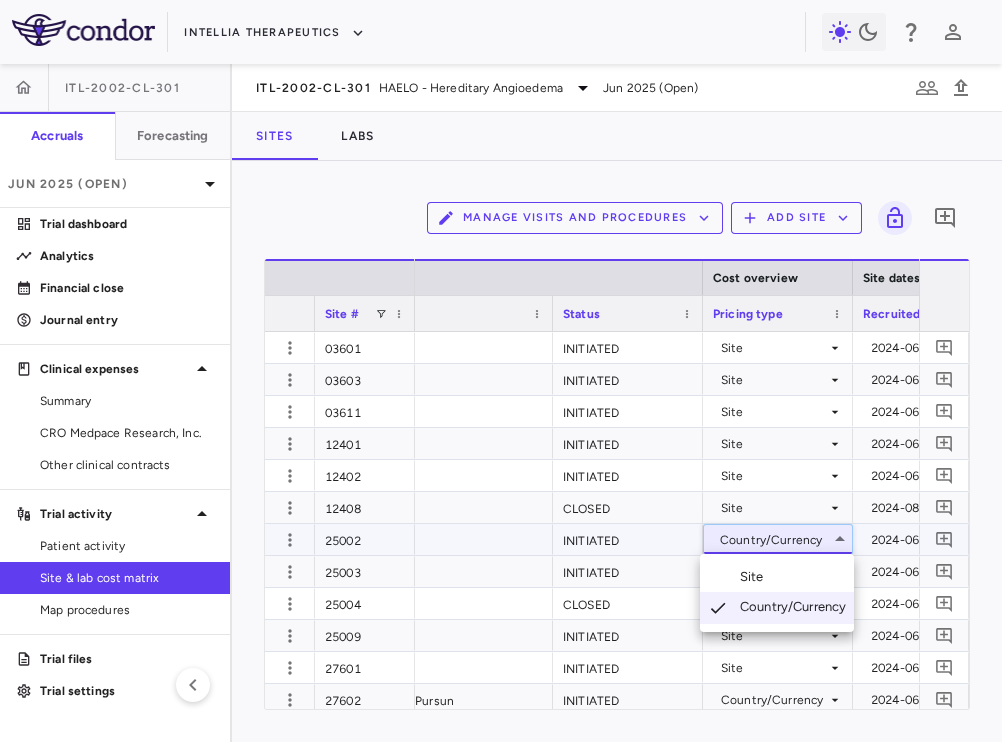 click on "Site" at bounding box center (756, 577) 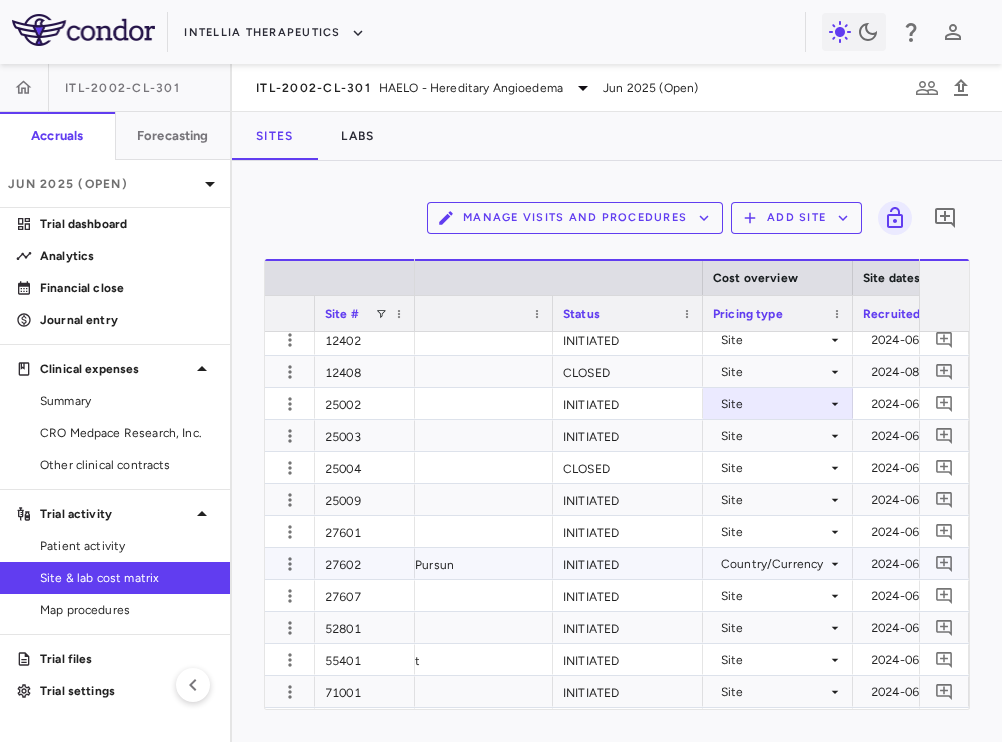 click on "Country/Currency" at bounding box center (774, 564) 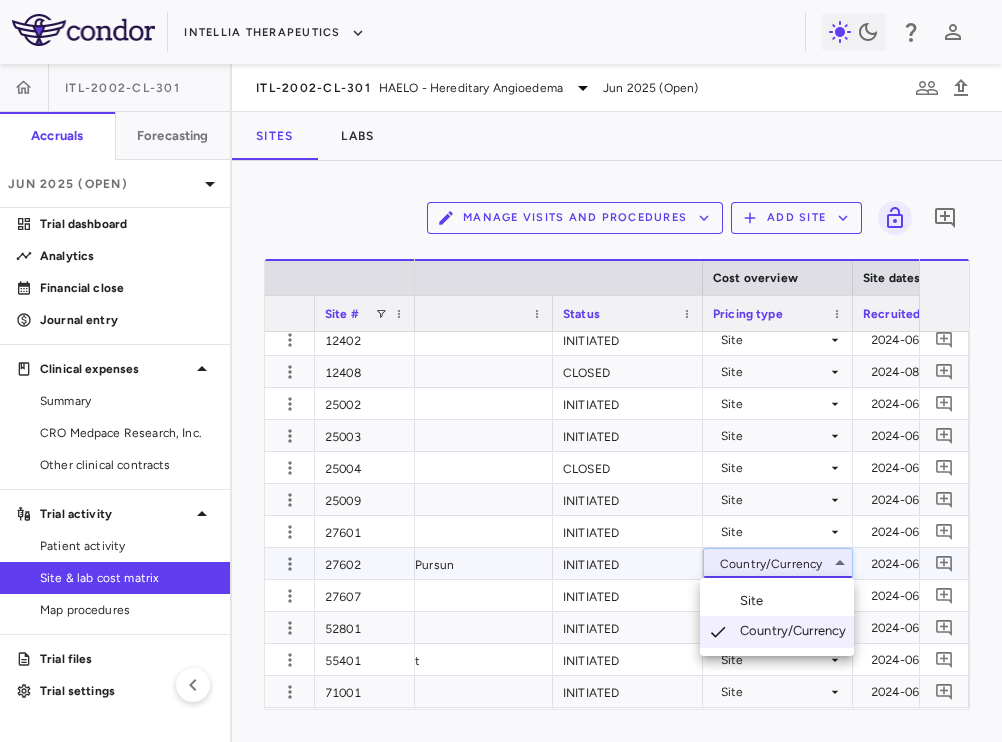 click on "Site" at bounding box center (756, 601) 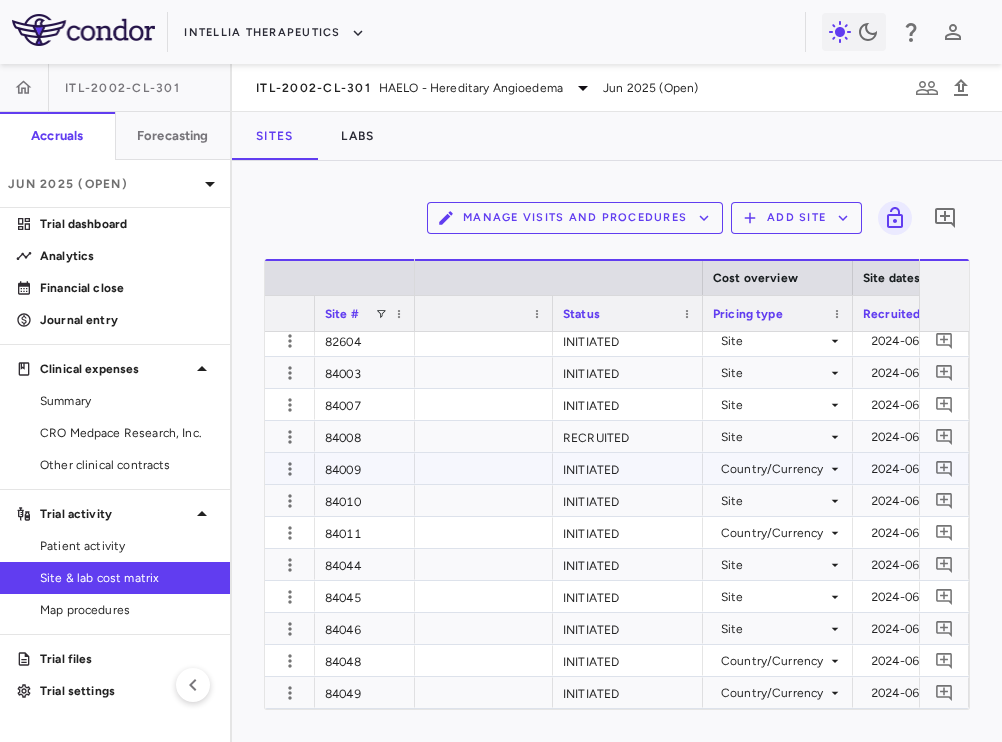 click on "Country/Currency" at bounding box center (774, 469) 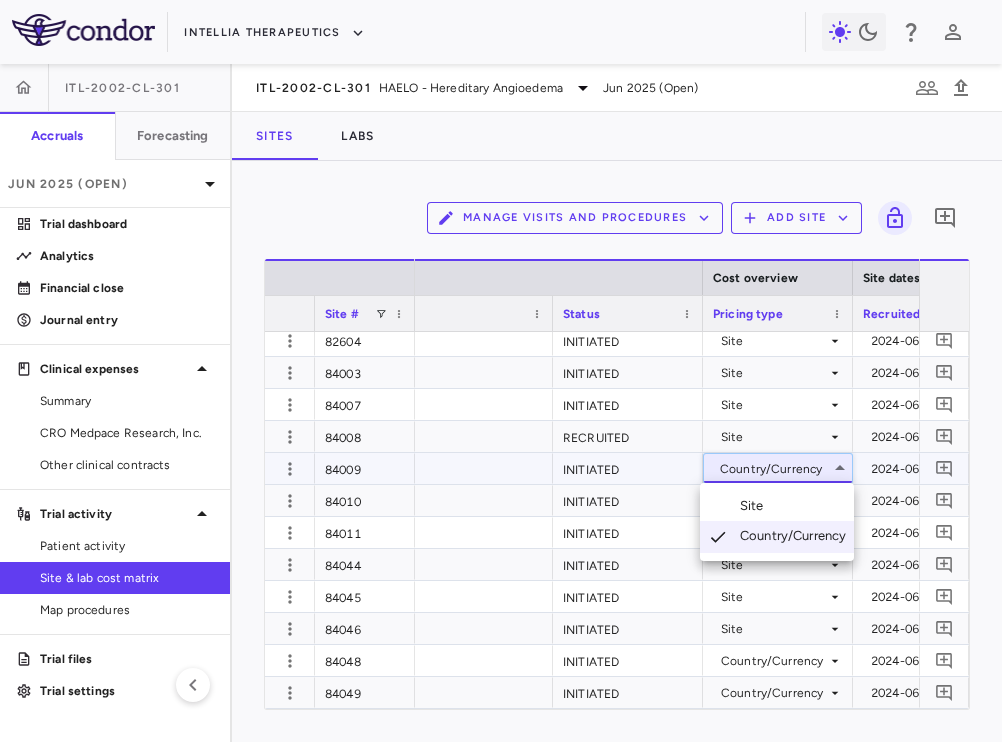 click on "Site" at bounding box center (777, 506) 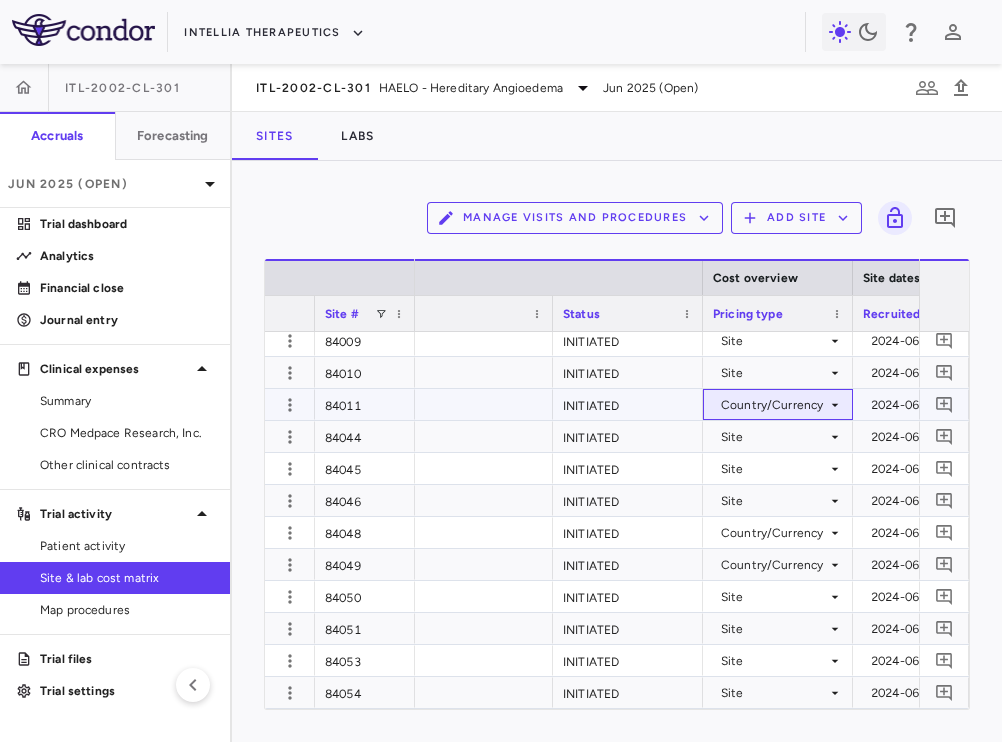 click on "Country/Currency" at bounding box center (774, 405) 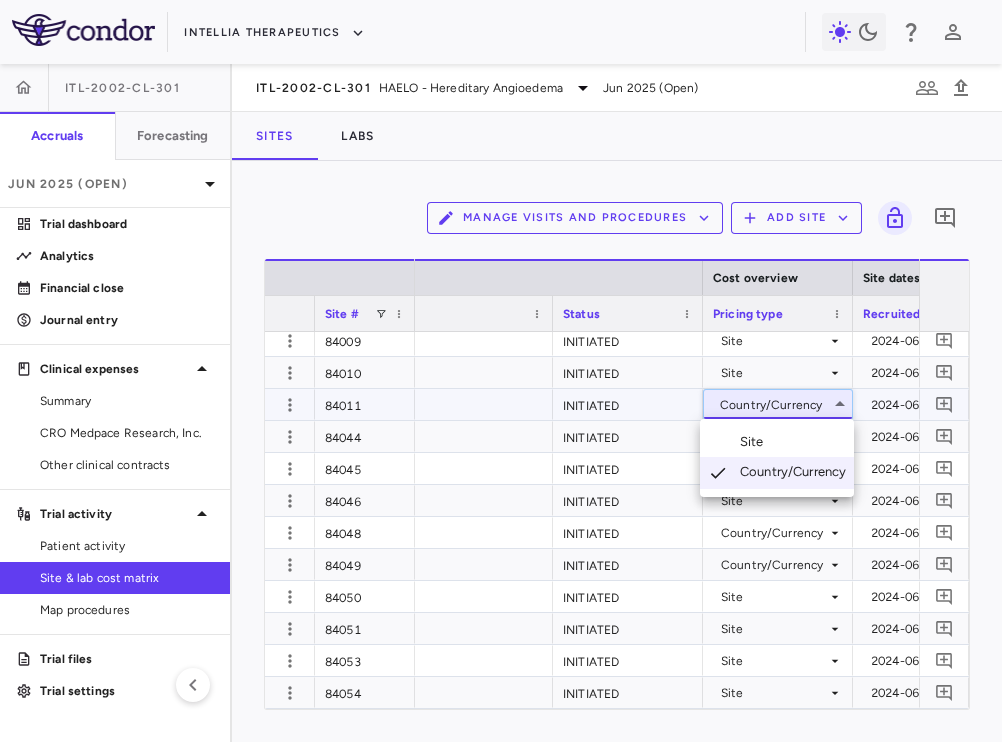 click on "Site" at bounding box center [777, 442] 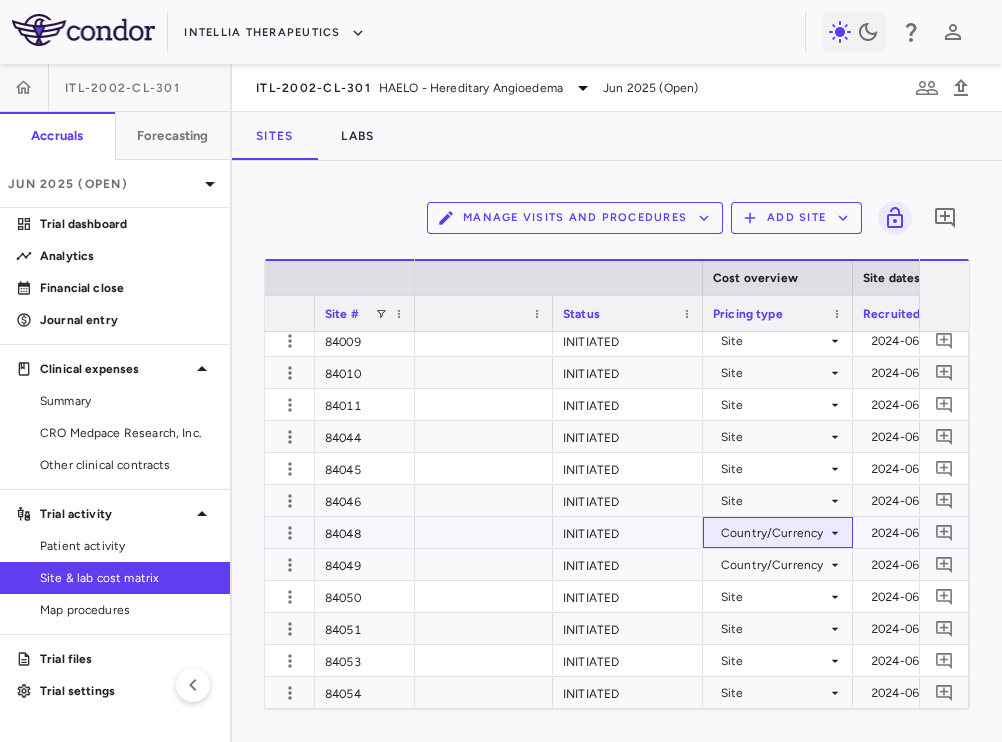 click on "Country/Currency" at bounding box center [774, 533] 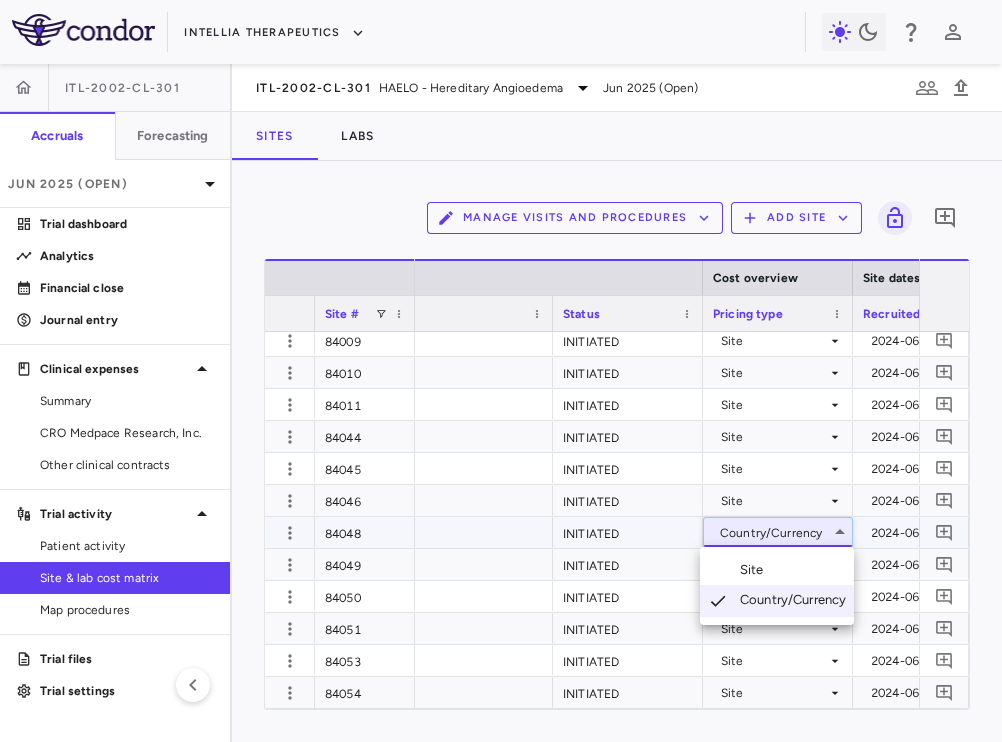 click on "Site" at bounding box center (777, 570) 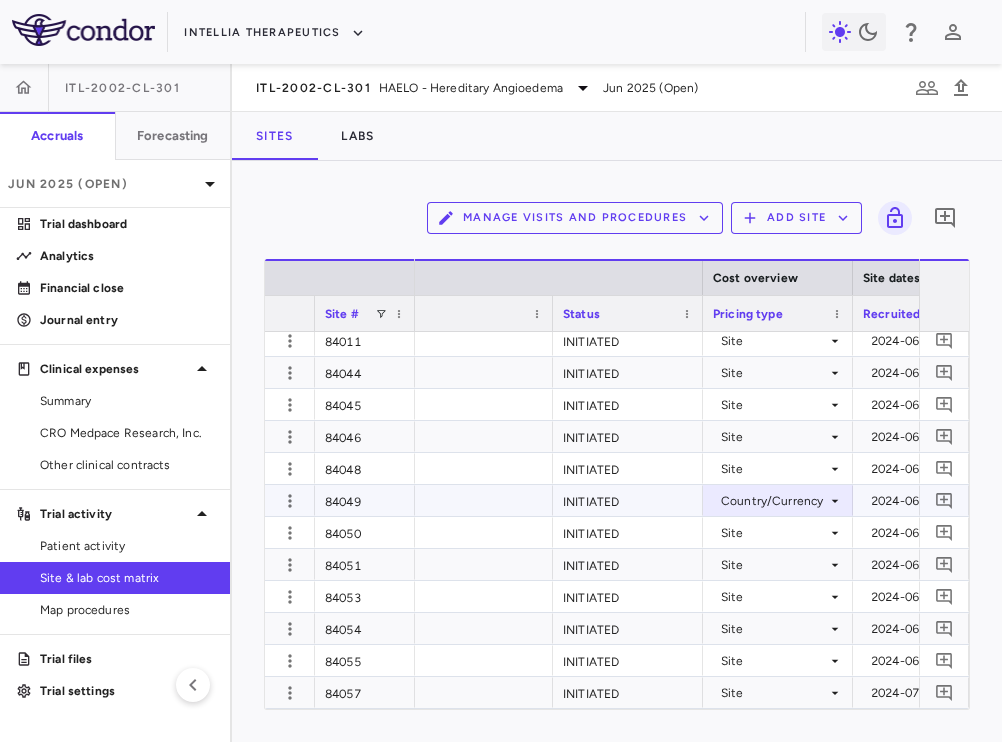 click on "Country/Currency" at bounding box center (774, 501) 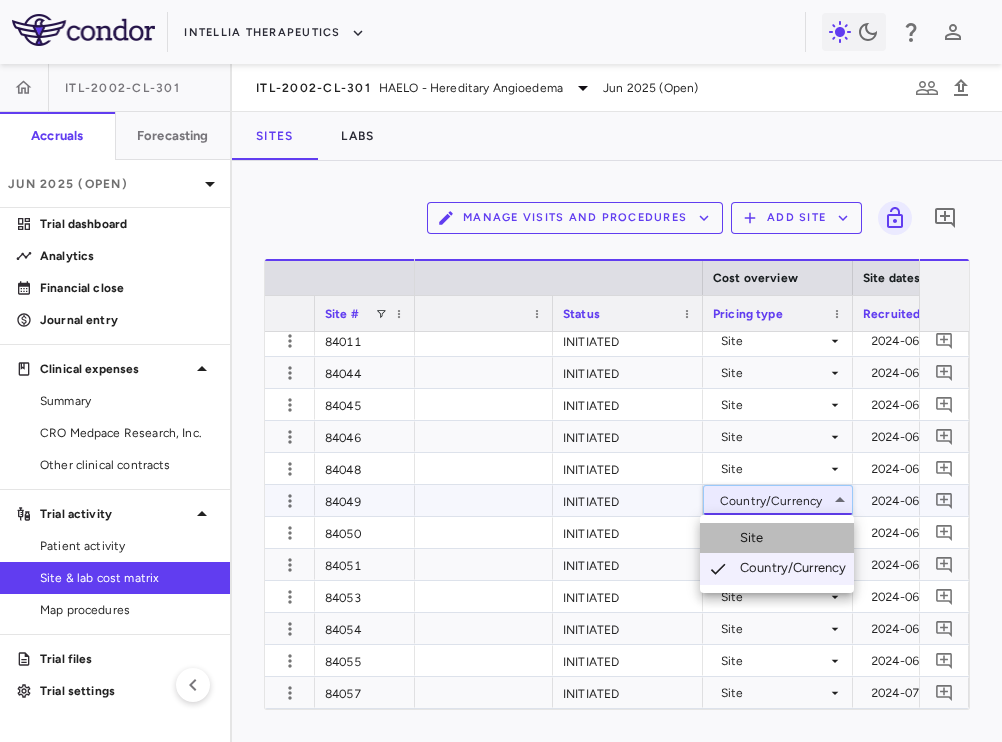 click on "Site" at bounding box center [777, 538] 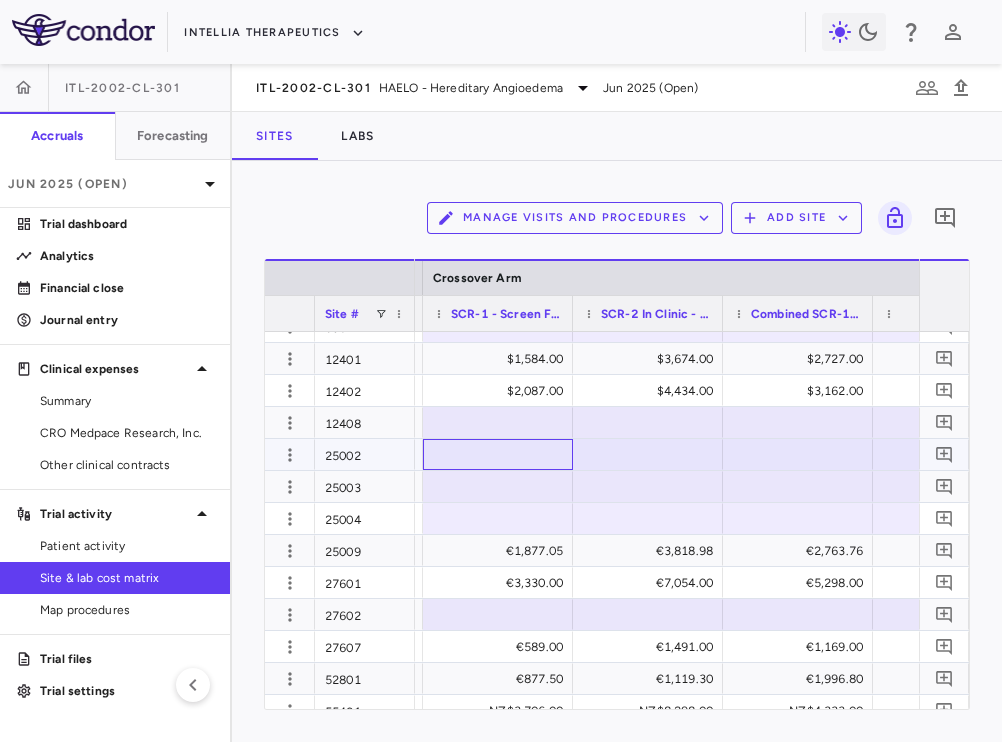 click at bounding box center (498, 454) 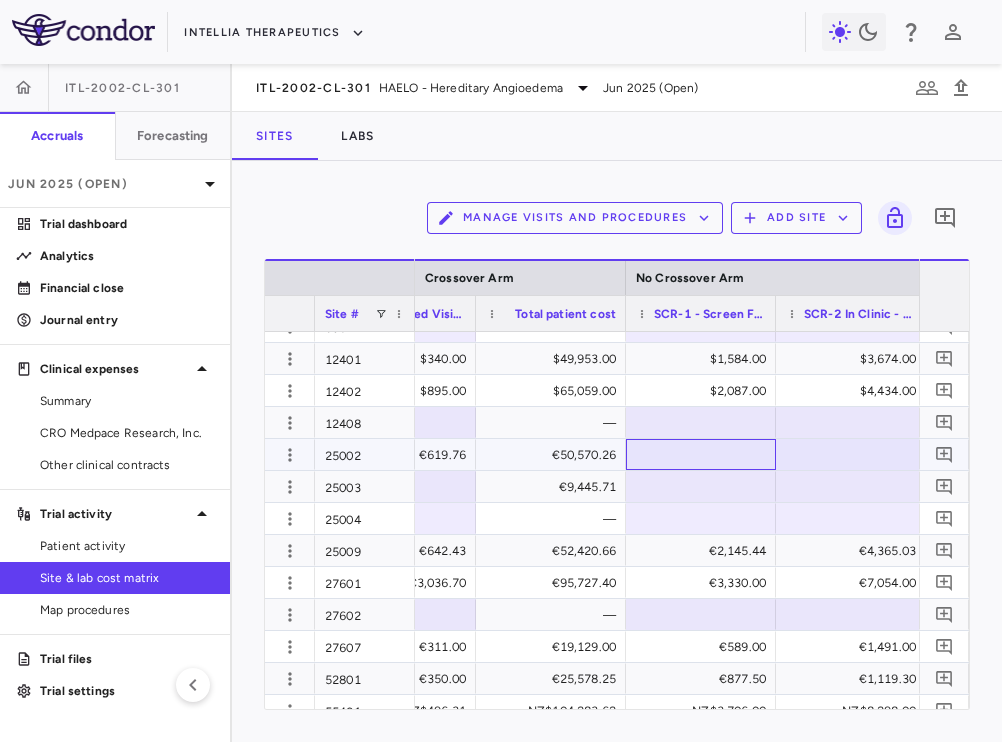 click at bounding box center (701, 454) 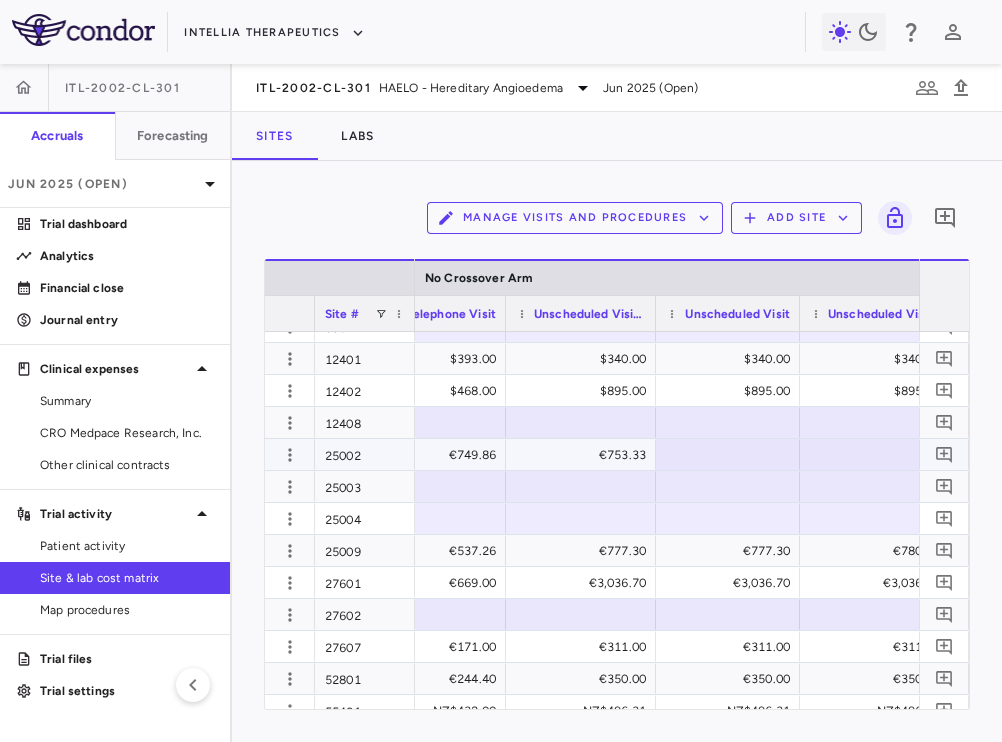 click on "€753.33" at bounding box center (585, 455) 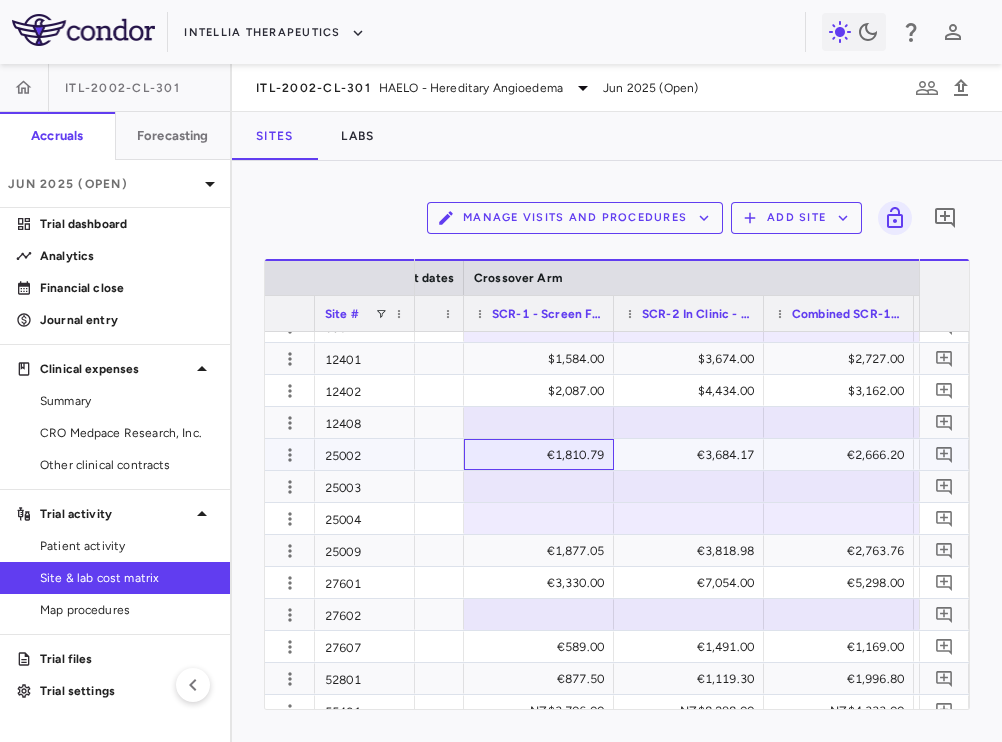 click on "€1,810.79" at bounding box center [543, 455] 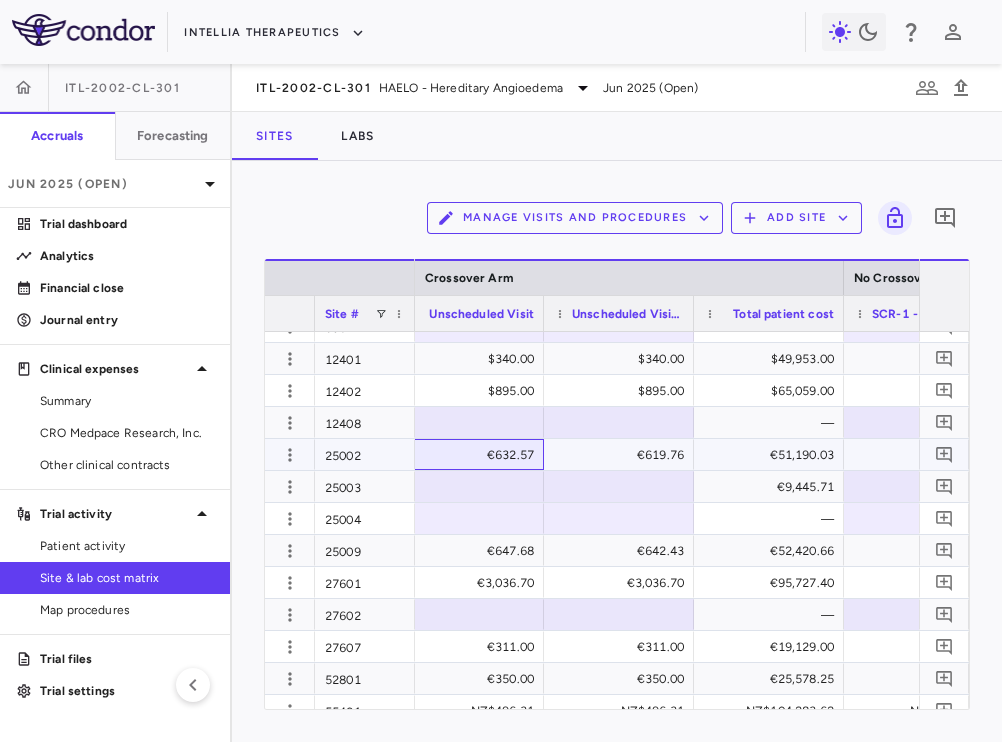 click on "€632.57" at bounding box center [473, 455] 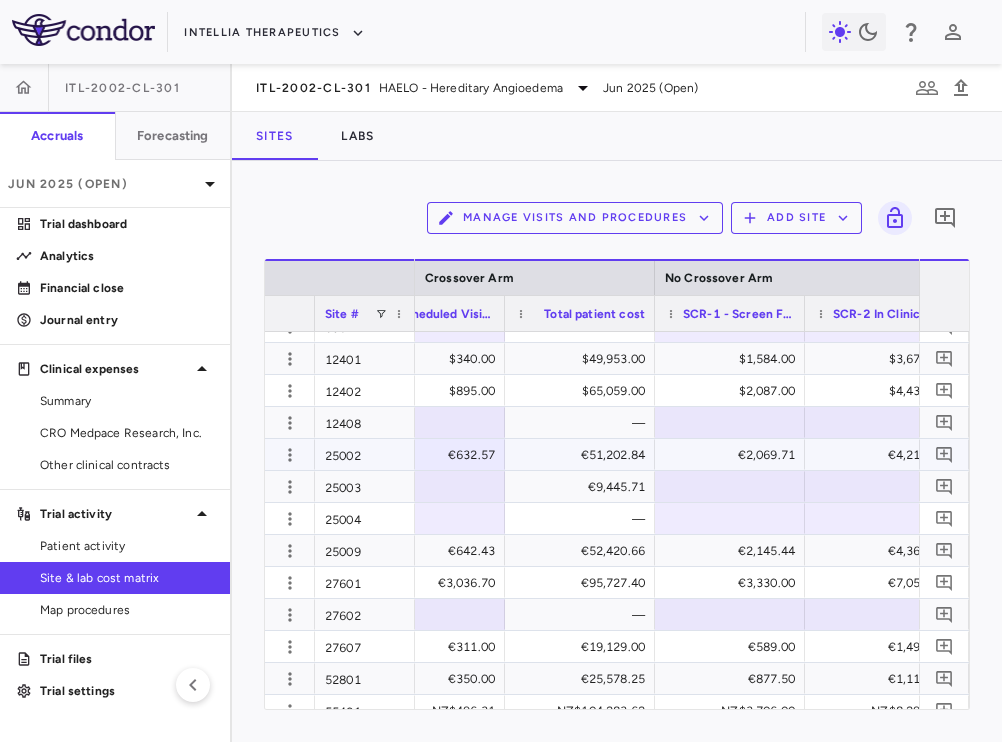 click on "€2,069.71" at bounding box center [734, 455] 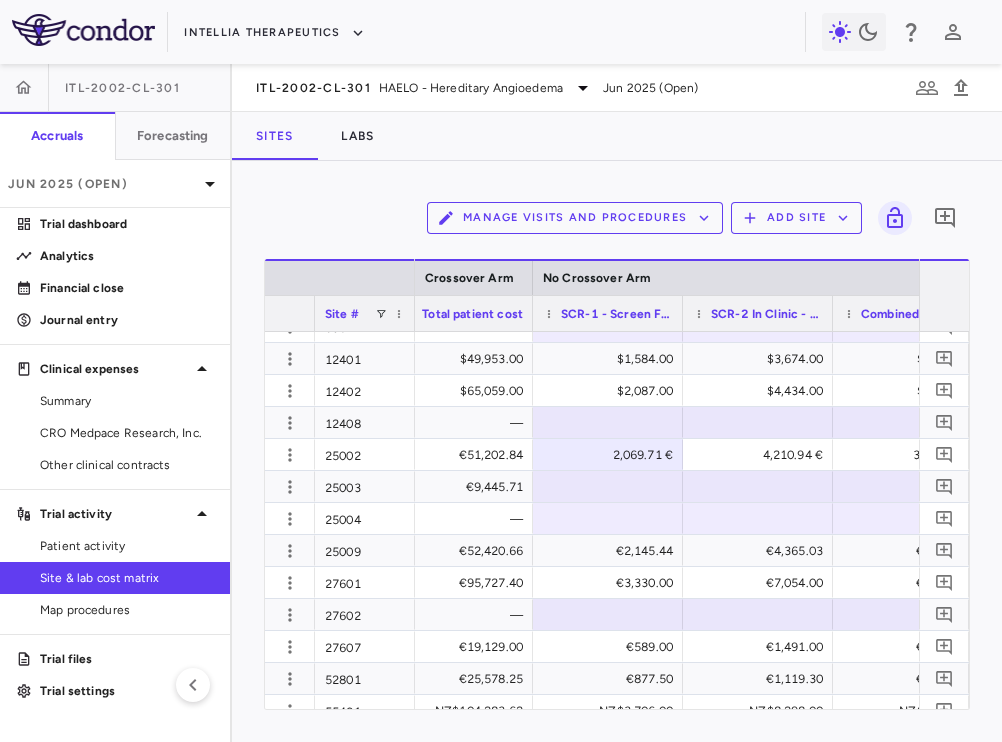 click on "Manage Visits and Procedures" at bounding box center (575, 218) 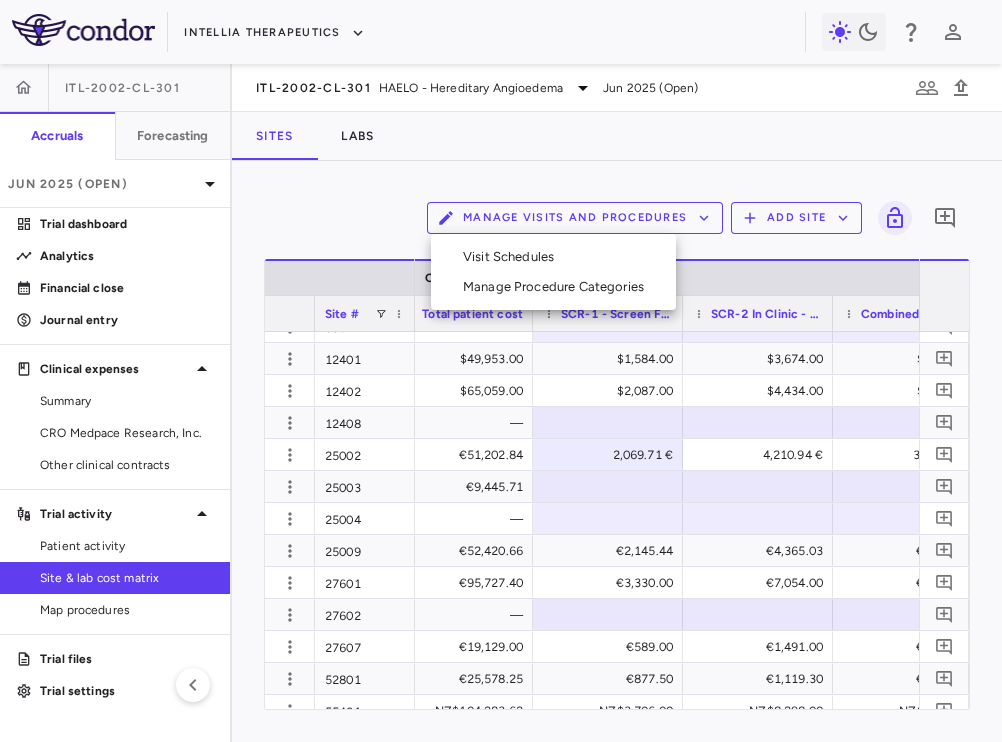 click on "Visit Schedules" at bounding box center [553, 257] 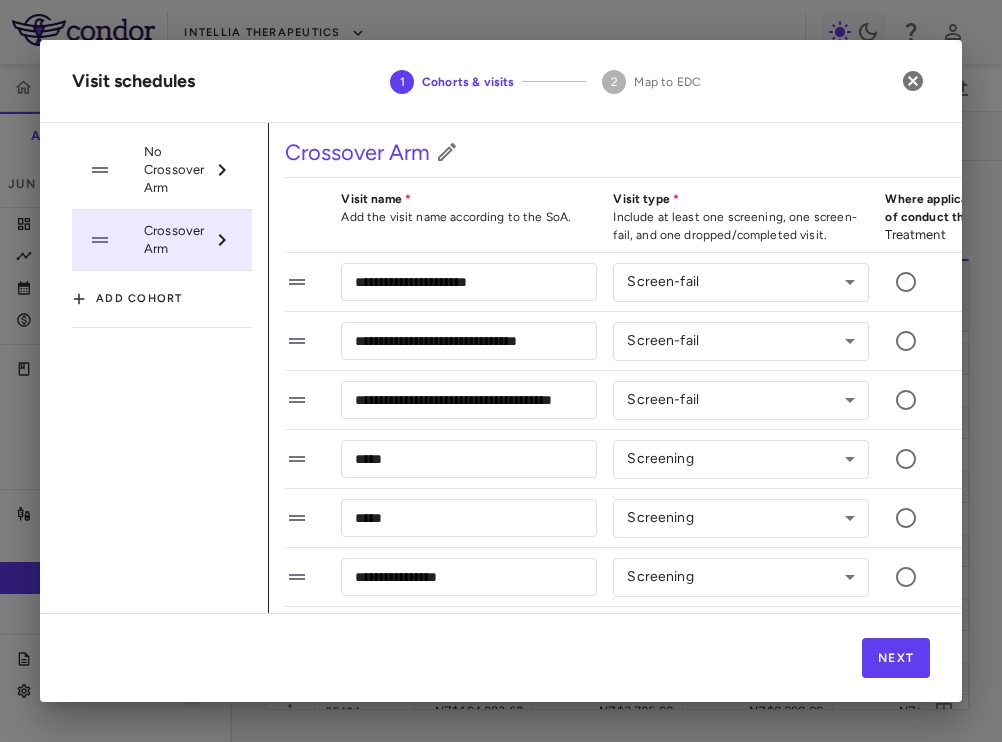 click on "No Crossover Arm" at bounding box center [174, 170] 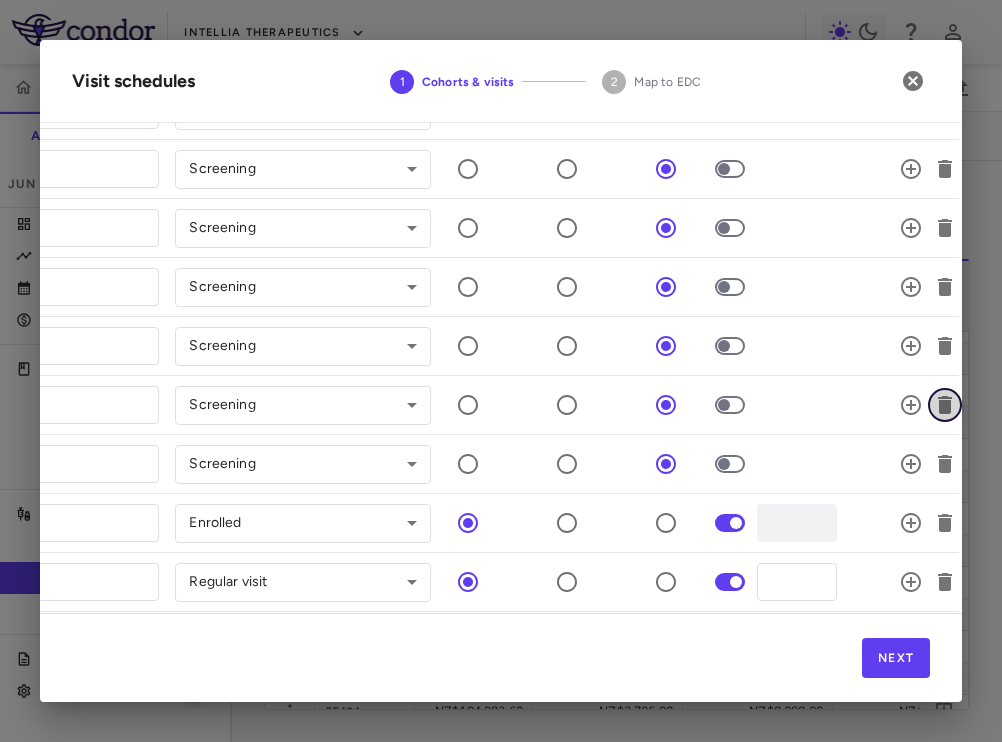 click 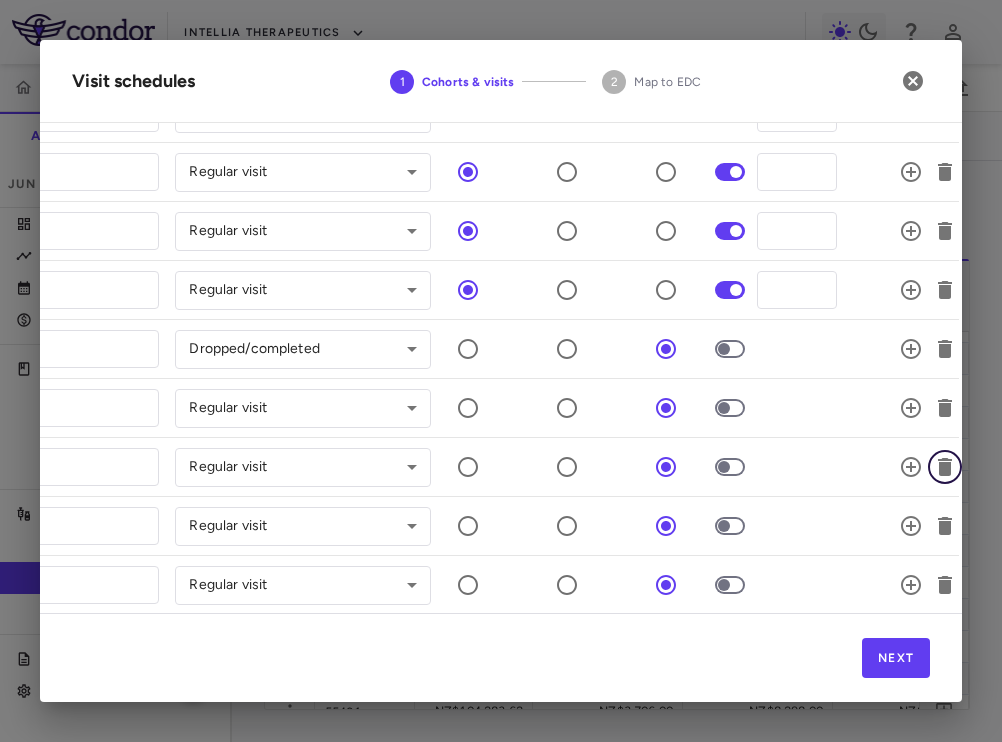 click 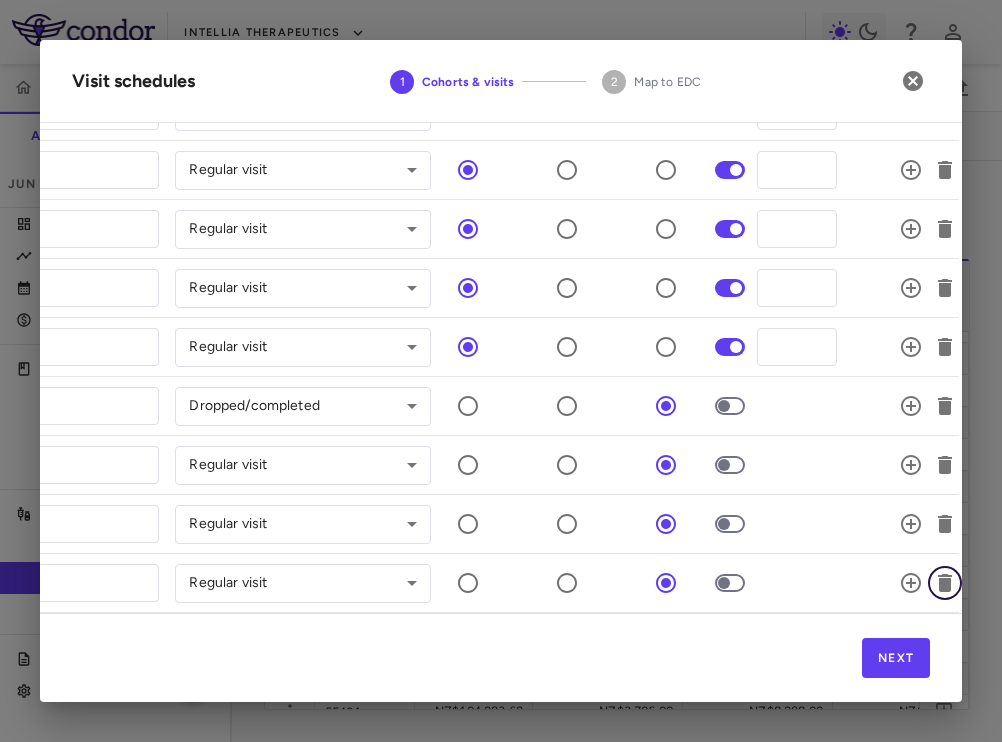 click 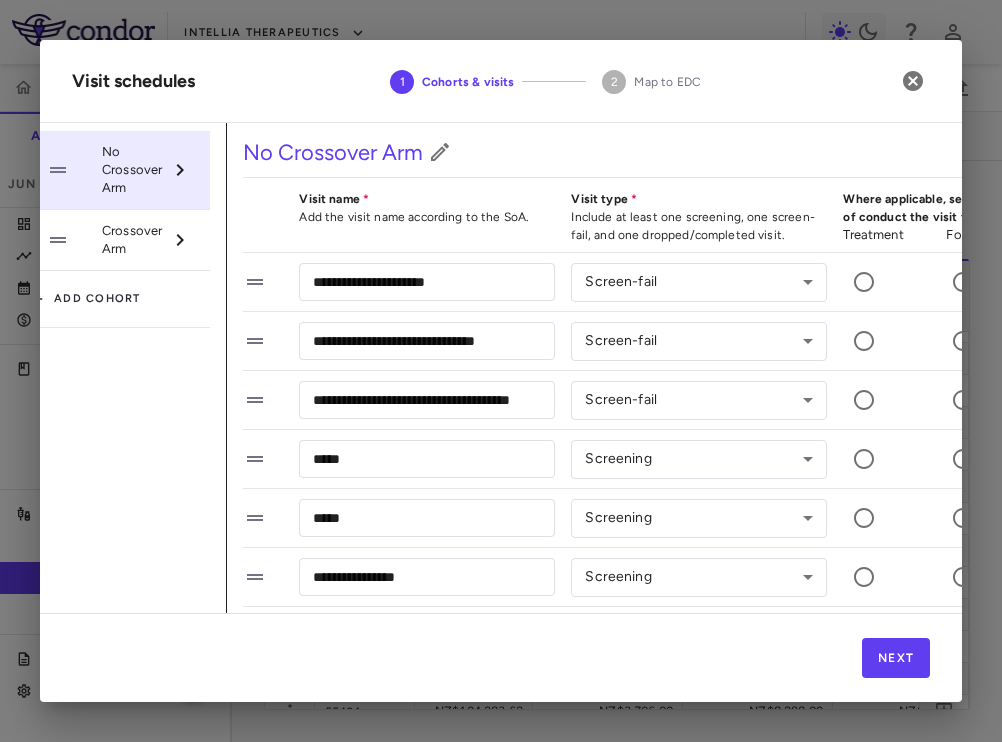 click on "Crossover Arm" at bounding box center (132, 240) 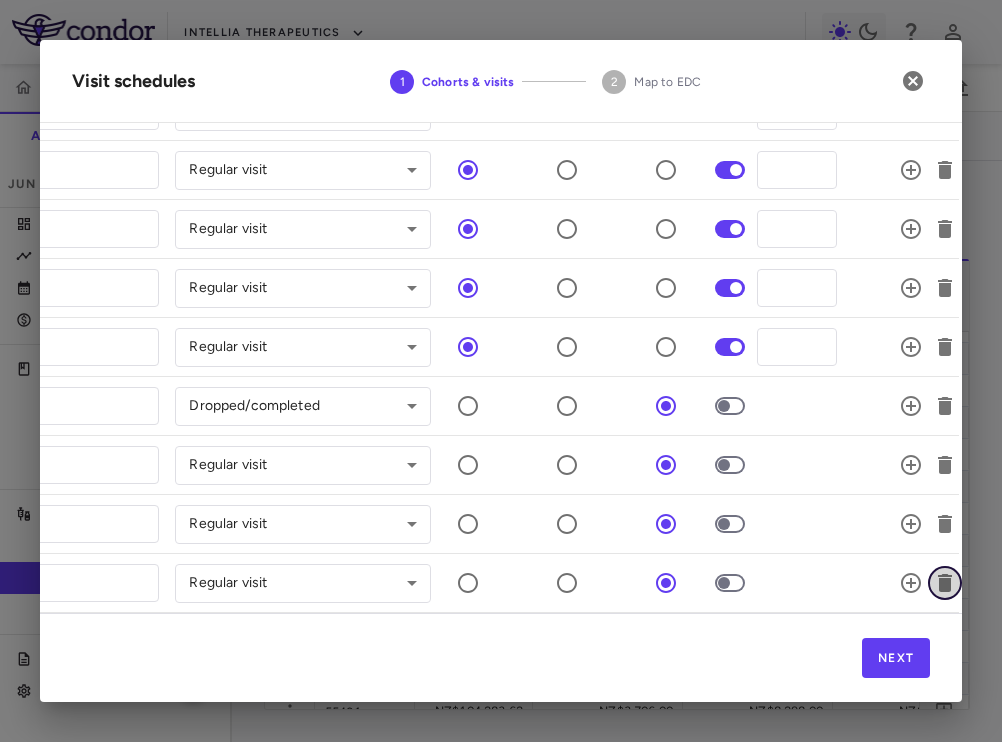click 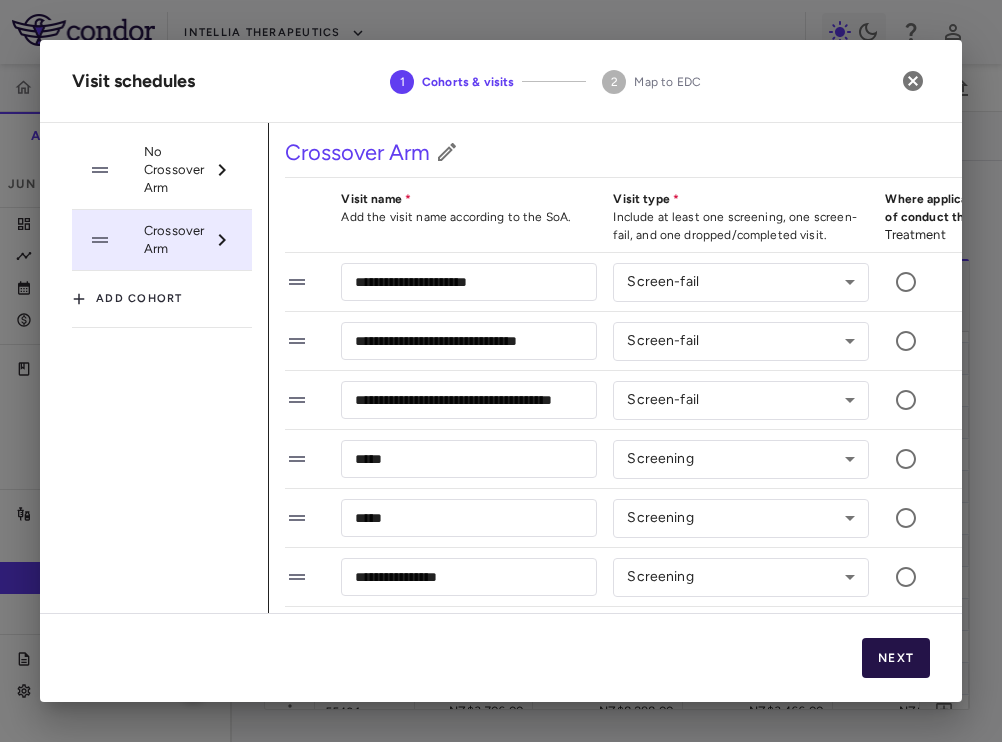 click on "Next" at bounding box center [896, 658] 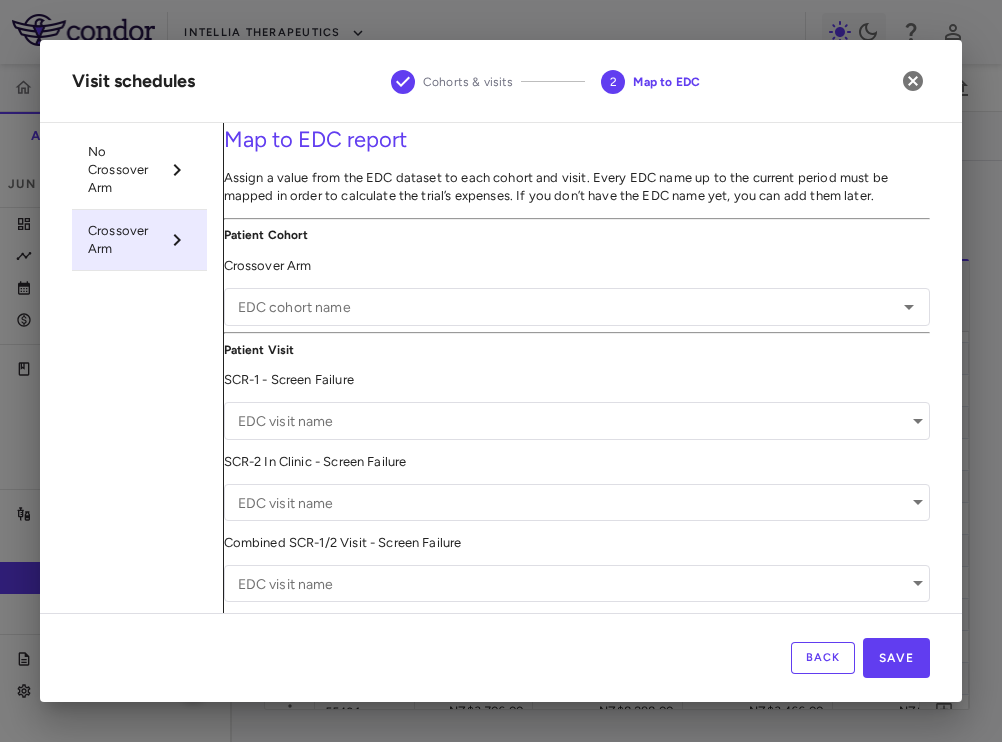 type on "**********" 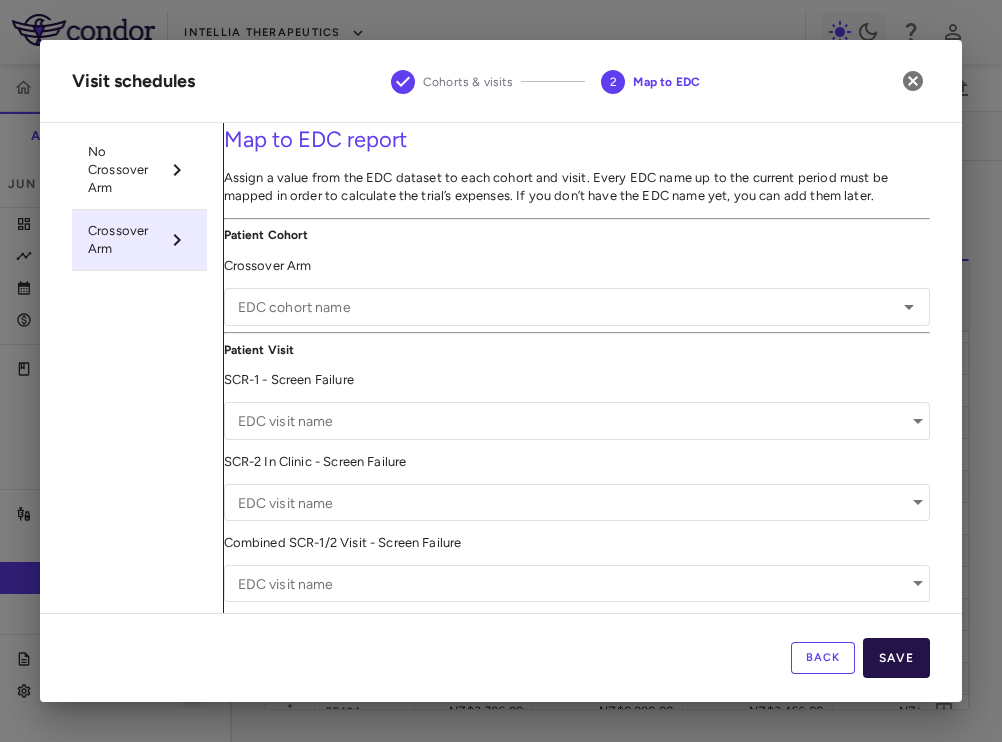 click on "Save" at bounding box center [896, 658] 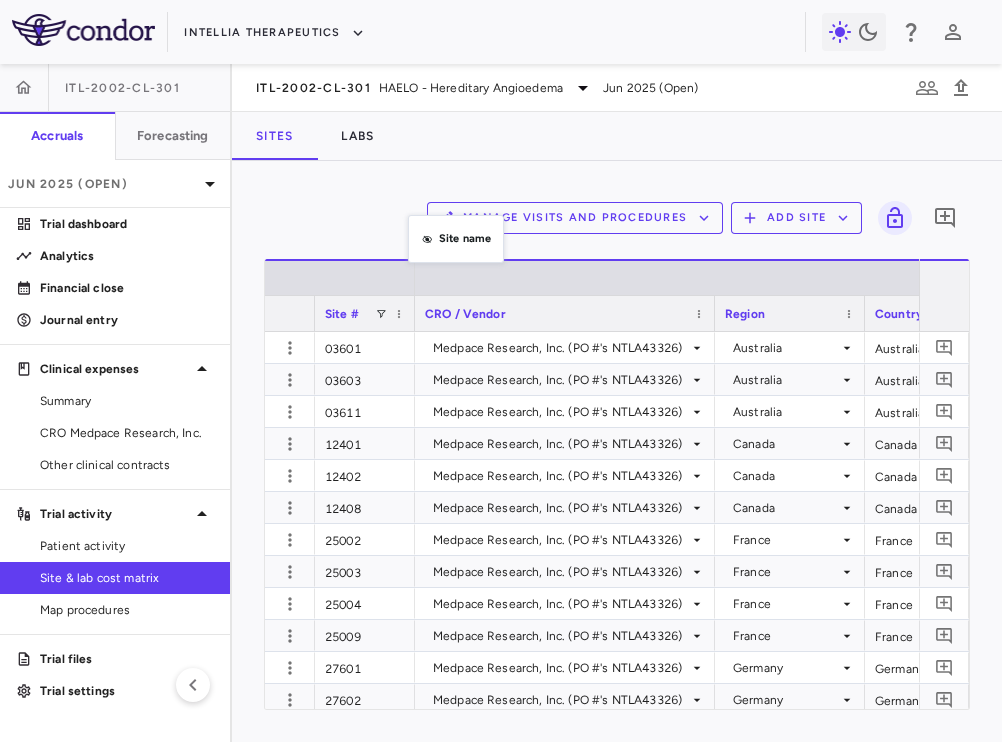 drag, startPoint x: 529, startPoint y: 318, endPoint x: 392, endPoint y: 203, distance: 178.86867 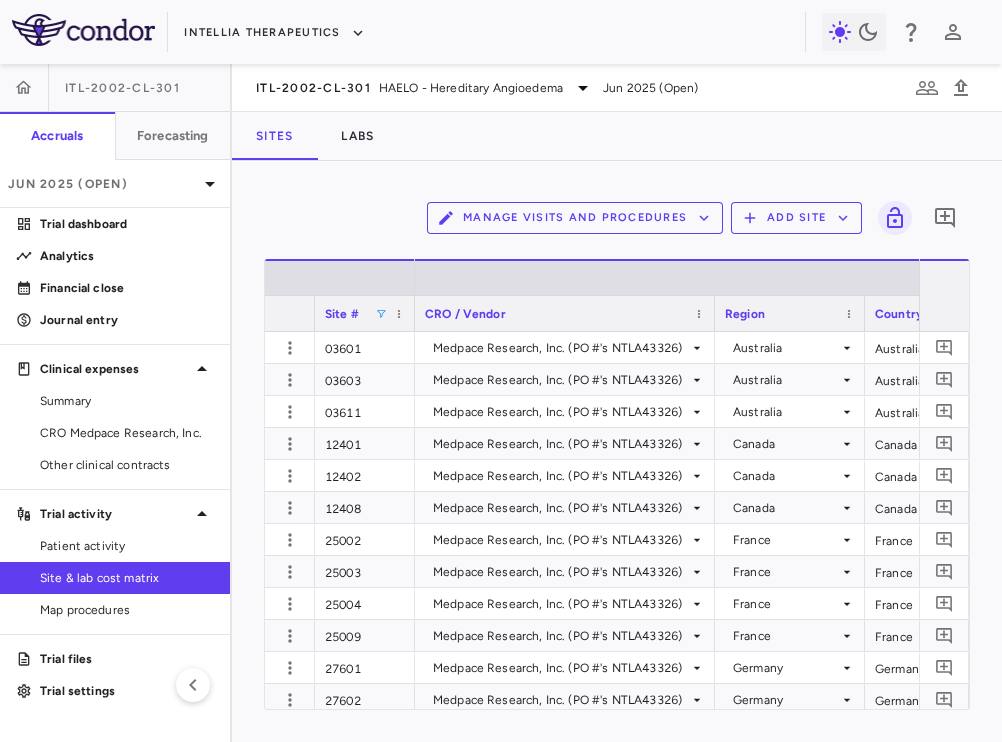 click at bounding box center [381, 314] 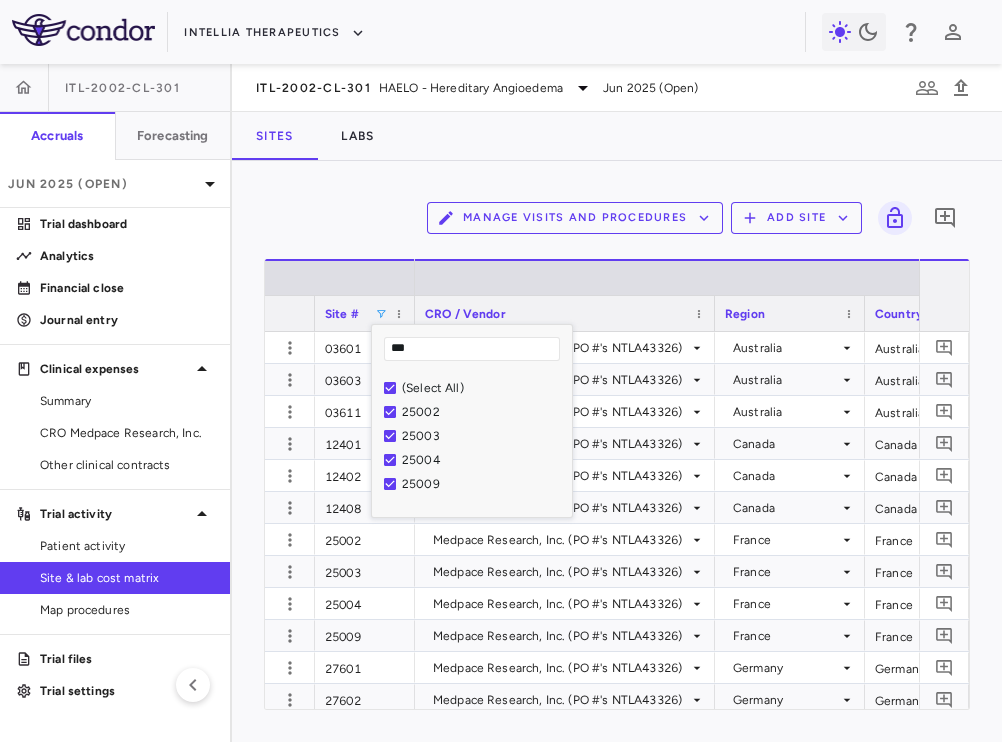 type on "***" 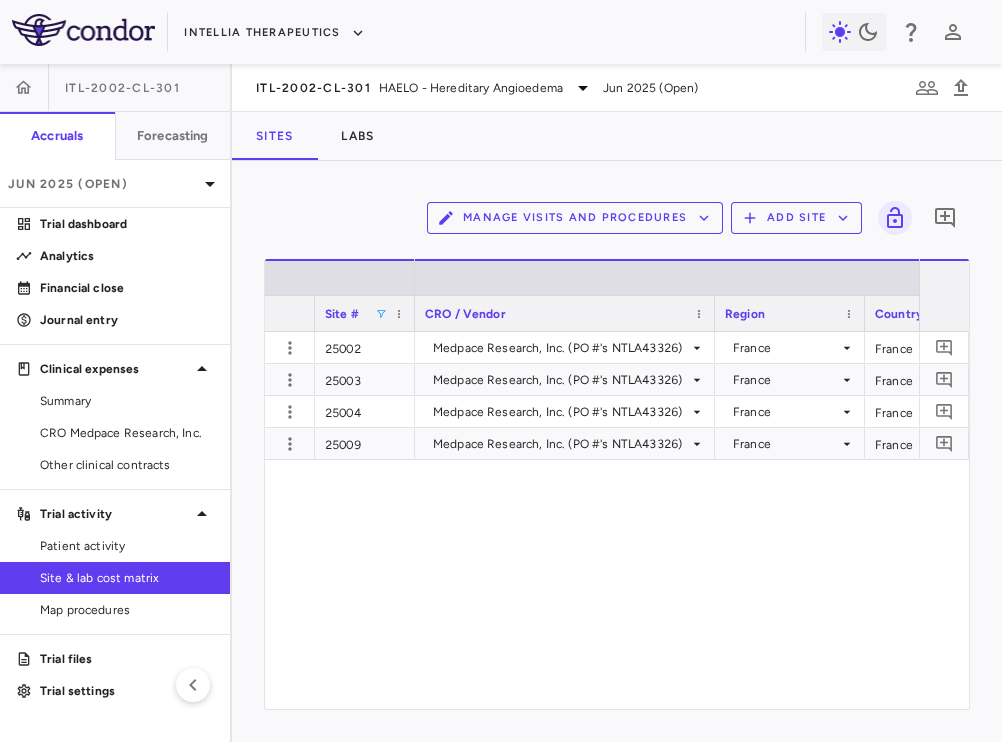 click on "Manage Visits and Procedures Add Site 0" at bounding box center [617, 218] 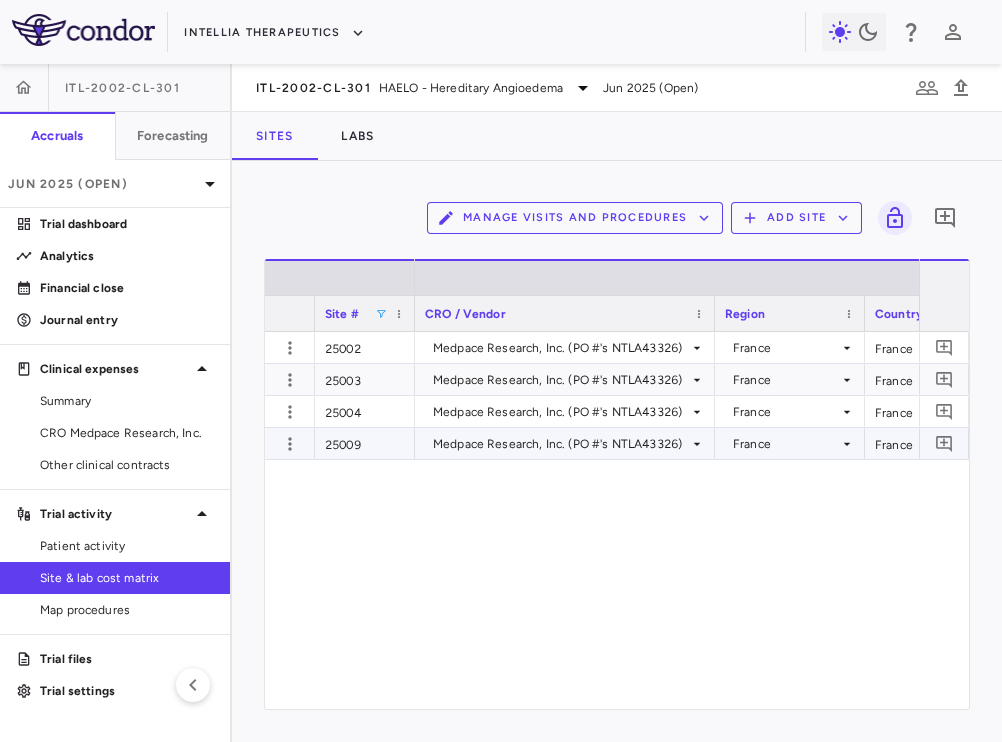 scroll, scrollTop: 0, scrollLeft: 222, axis: horizontal 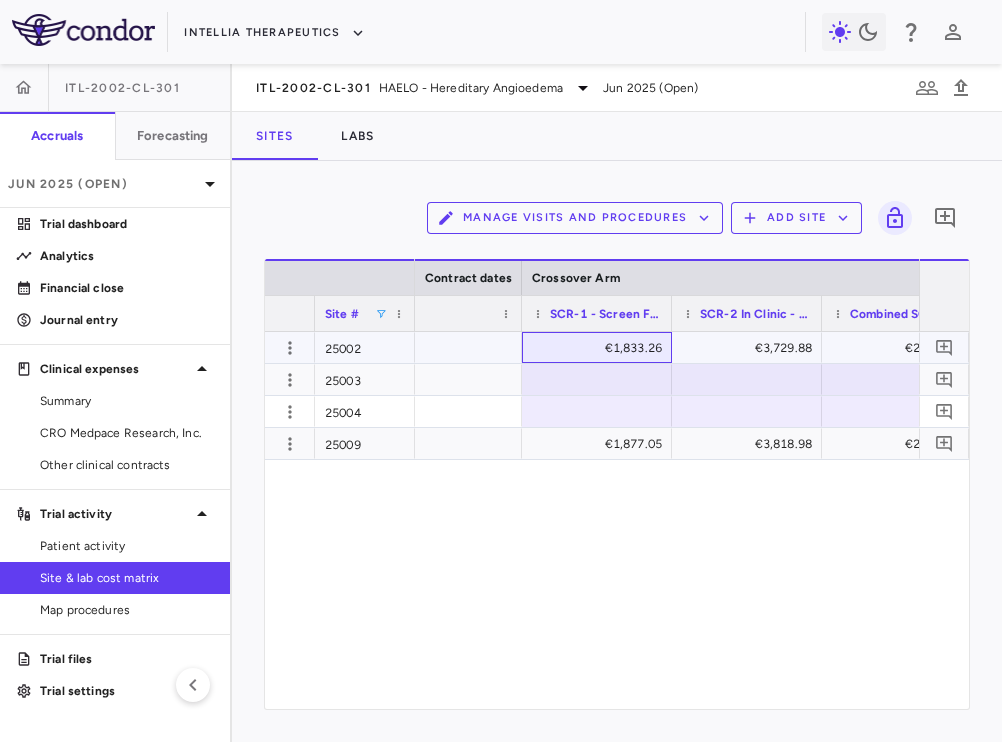 click on "€1,833.26" at bounding box center (601, 348) 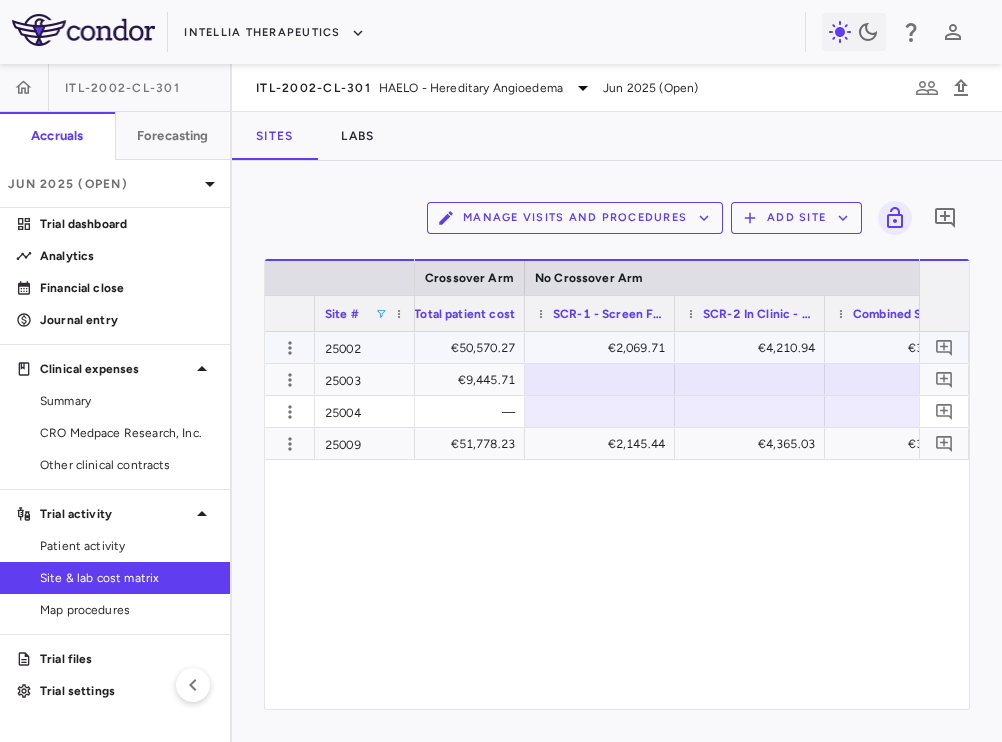 click on "€2,069.71" at bounding box center (604, 348) 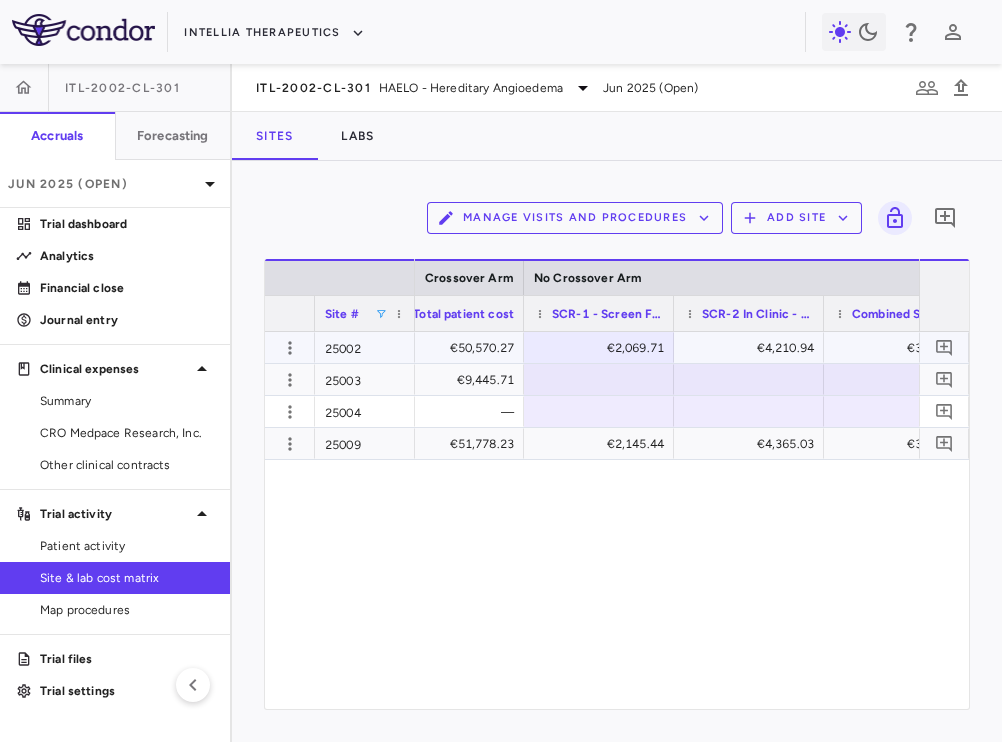 click on "€2,069.71" at bounding box center (603, 348) 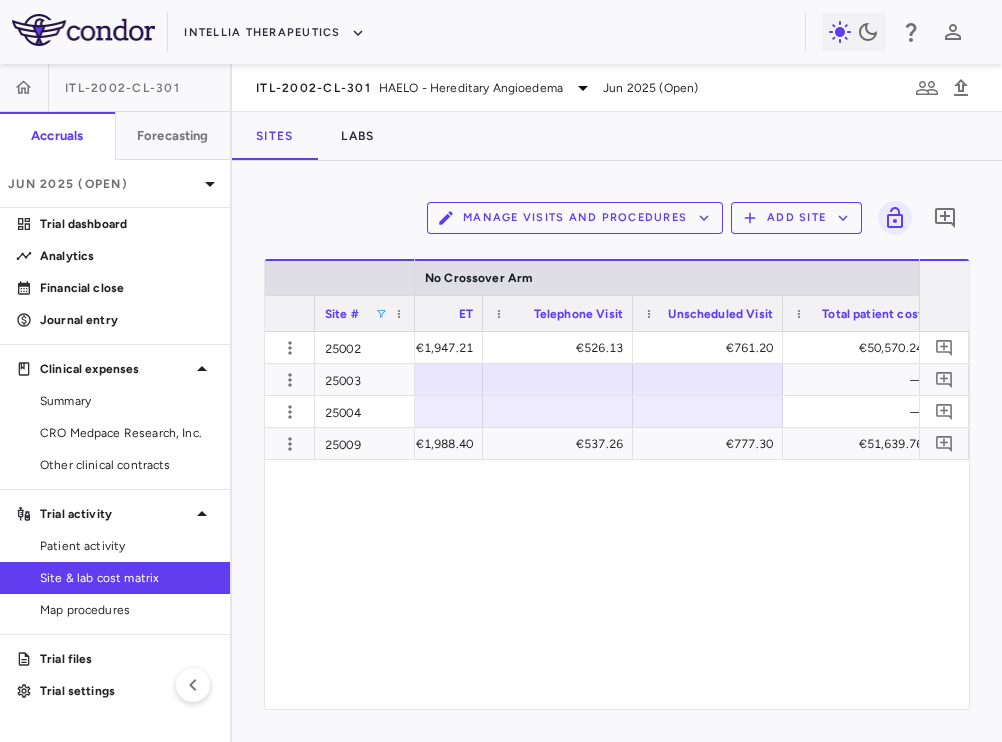 click on "€2,201.77 €1,947.21 €526.13 €761.20 €50,570.24 €2,101.00 — — $7,500.00 €2,248.33 €1,988.40 €537.26 €777.30 €51,639.76" at bounding box center [667, 520] 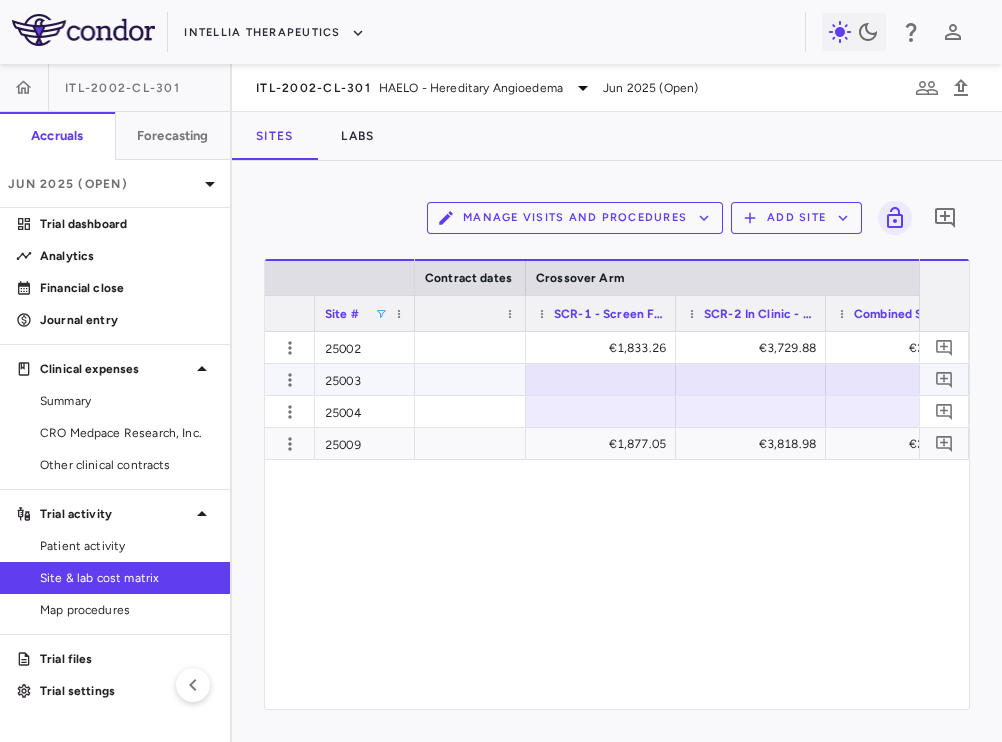 click at bounding box center [601, 379] 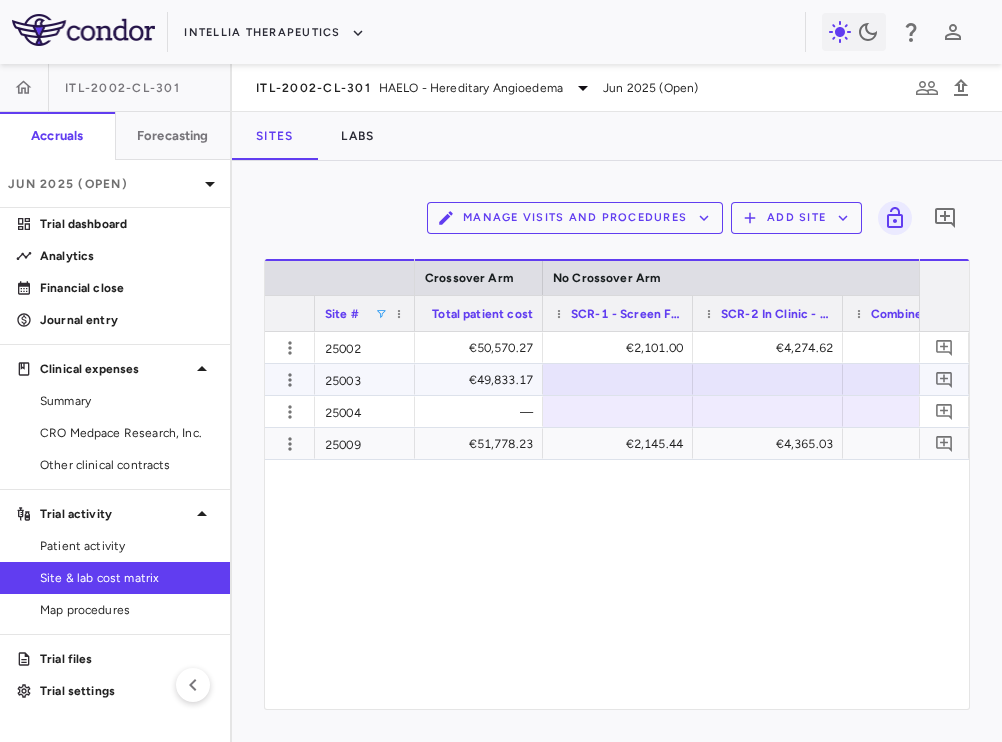 click at bounding box center (618, 379) 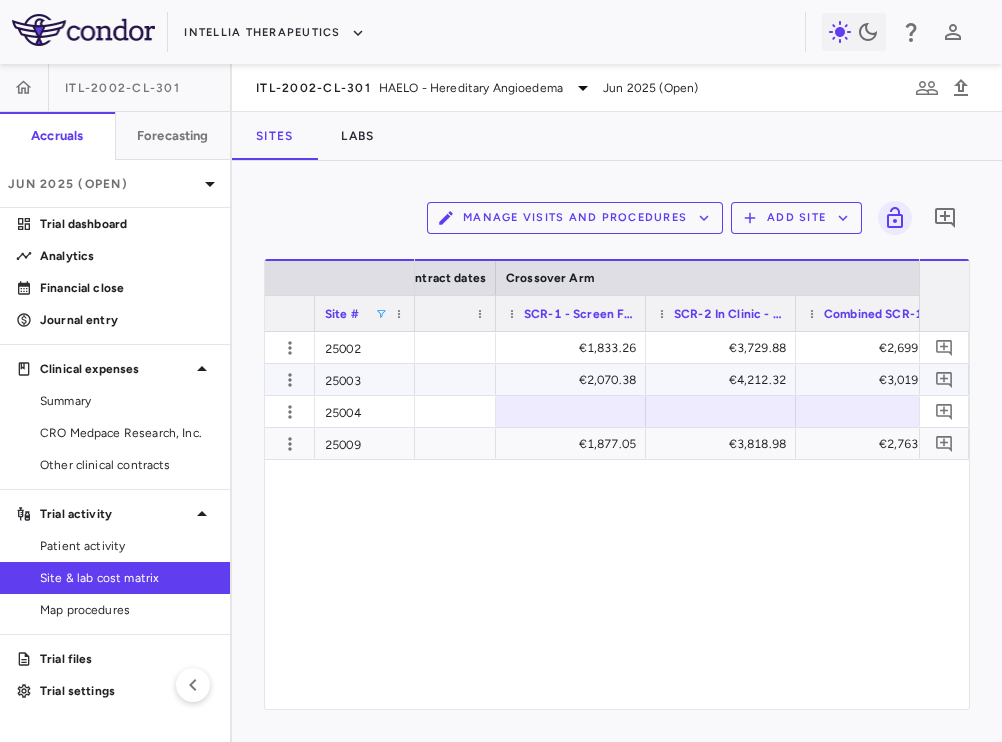 click on "€2,070.38" at bounding box center [575, 380] 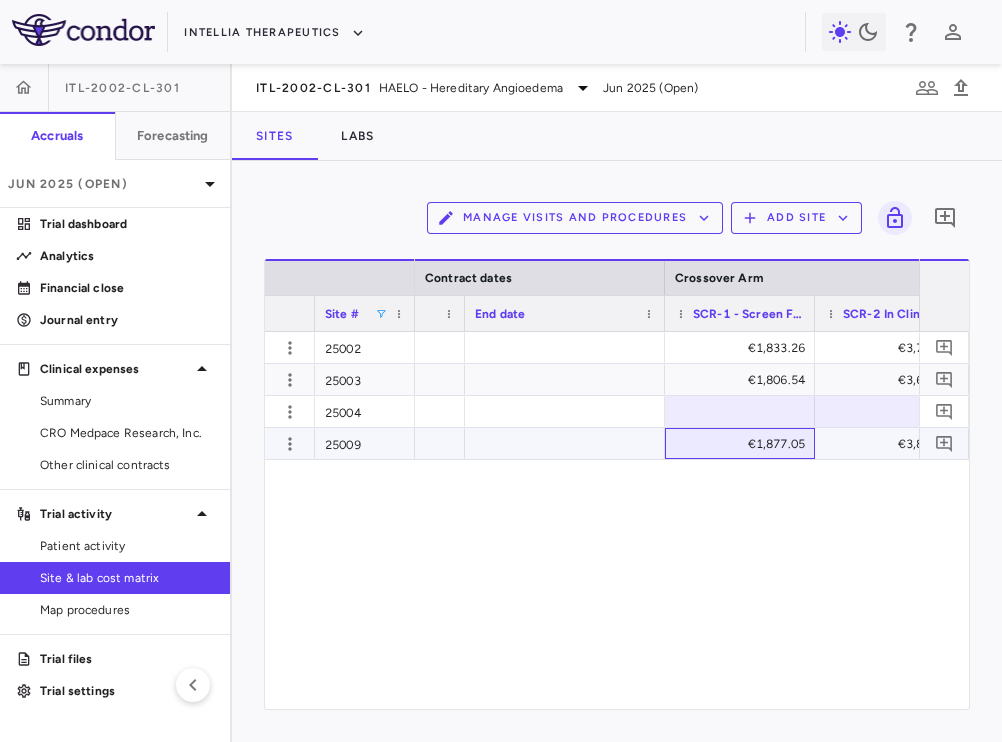 click on "€1,877.05" at bounding box center [744, 444] 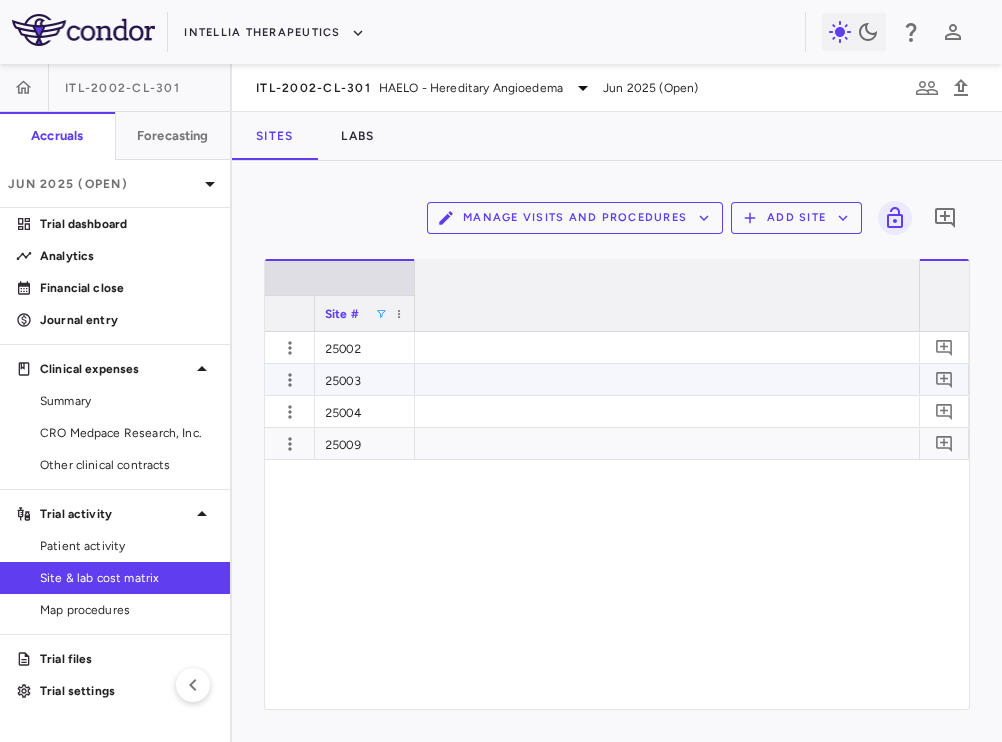 scroll, scrollTop: 0, scrollLeft: 0, axis: both 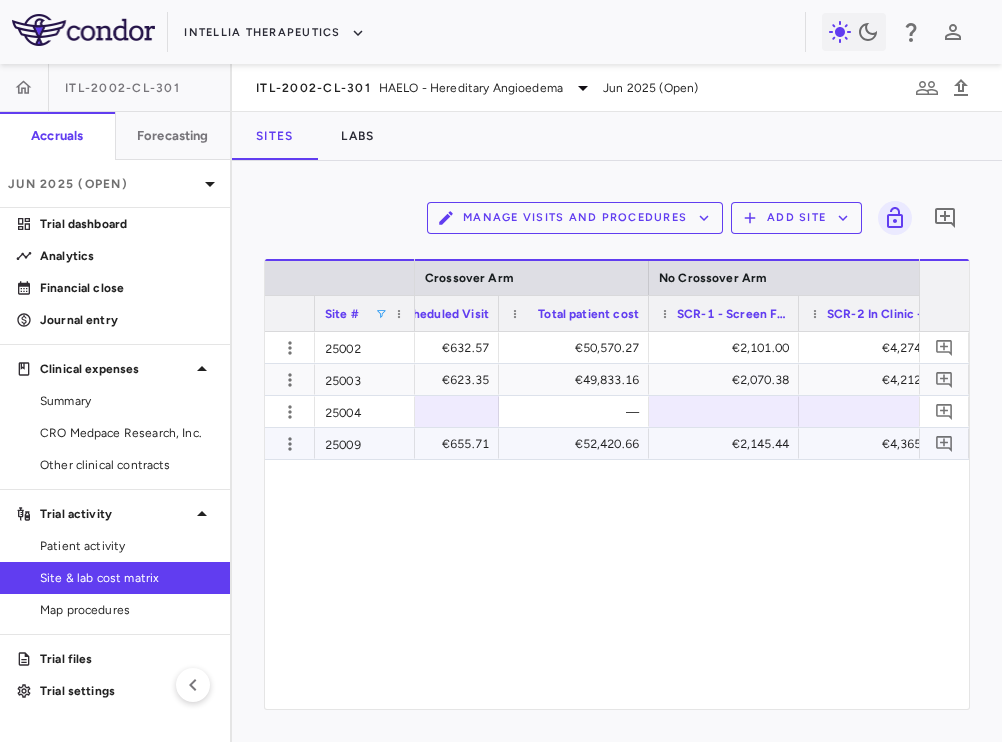 click on "€2,145.44" at bounding box center (728, 444) 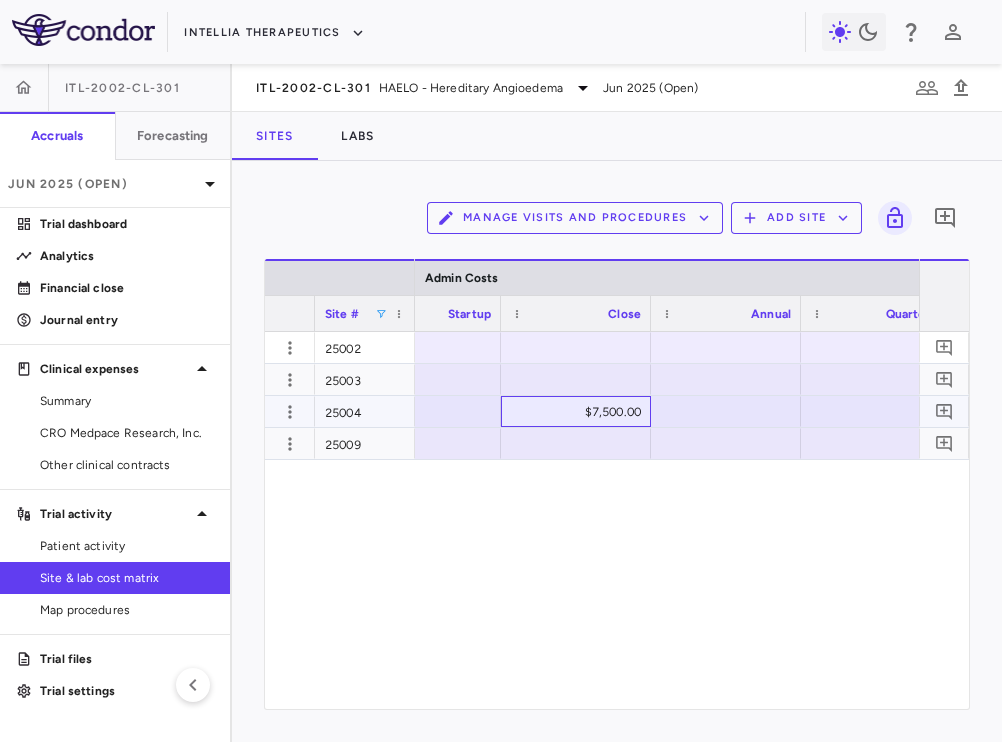 click on "$7,500.00" at bounding box center (580, 412) 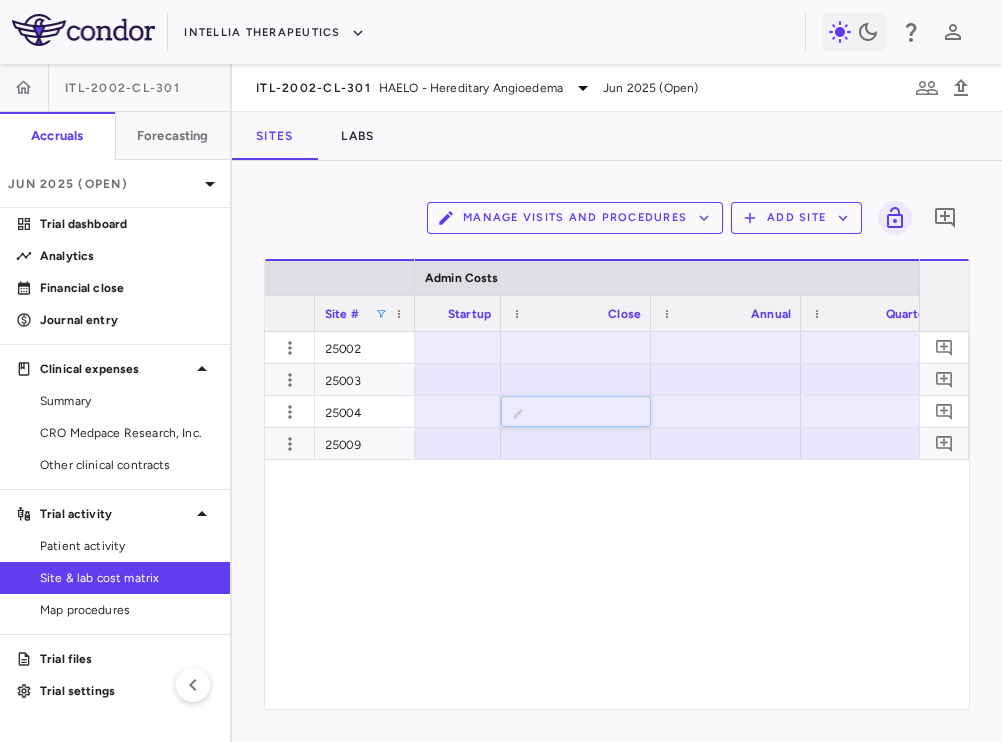 click on "€50,570.24 — €49,833.17 — — ​ **** $7,500.00 €52,420.64 —" at bounding box center [667, 520] 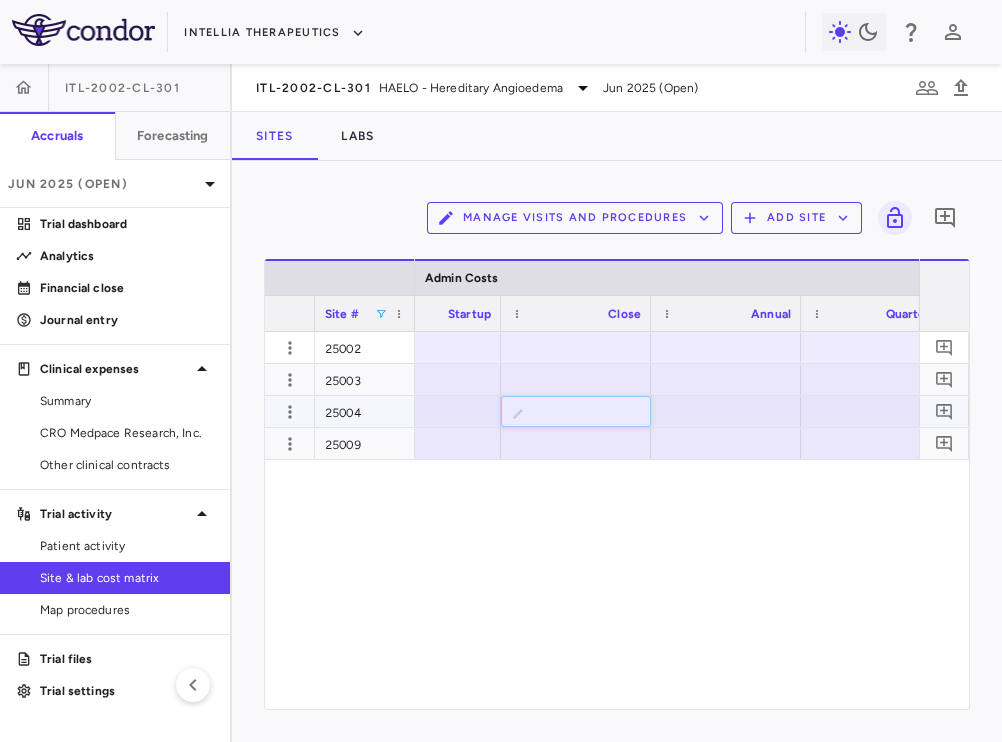 click on "****" at bounding box center [591, 413] 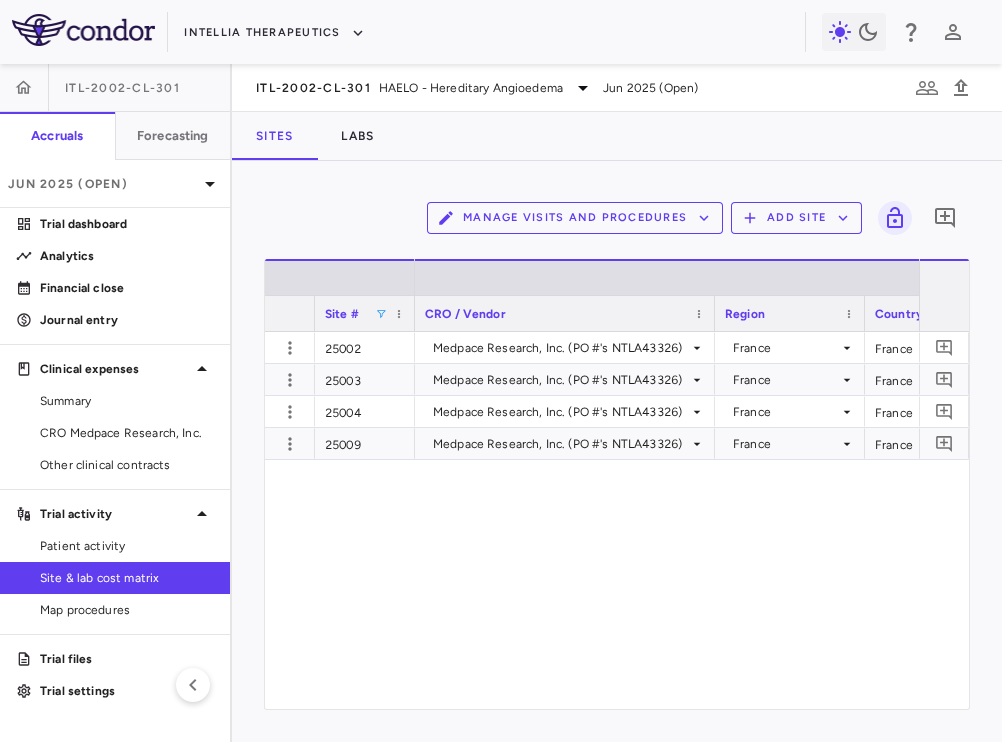 click at bounding box center [381, 314] 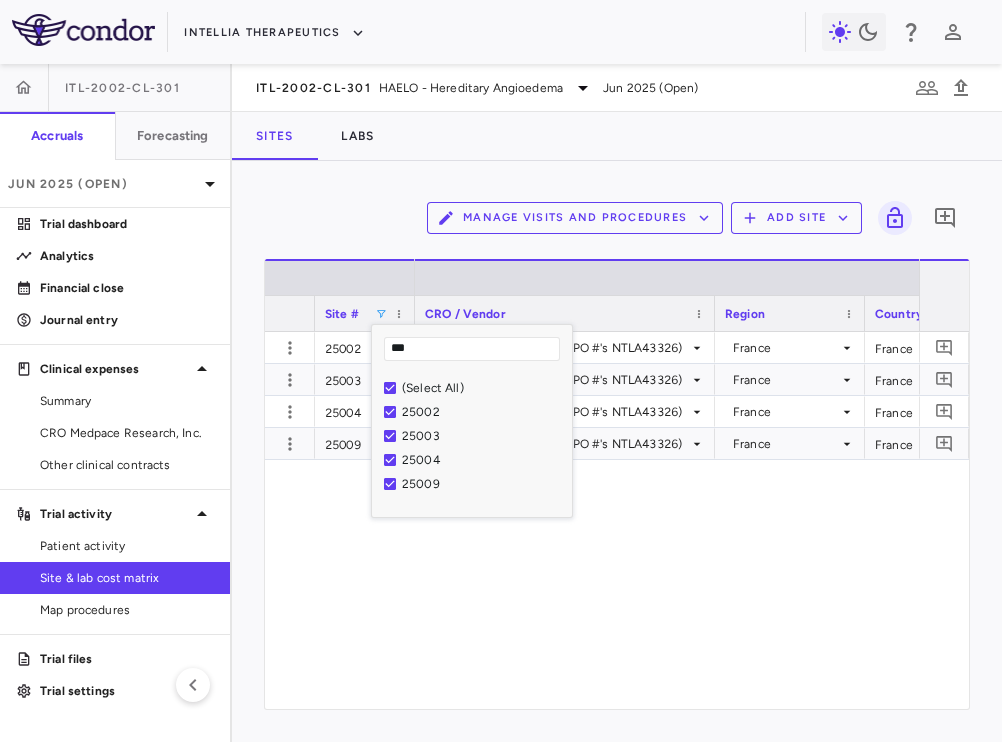 click on "***" at bounding box center [472, 349] 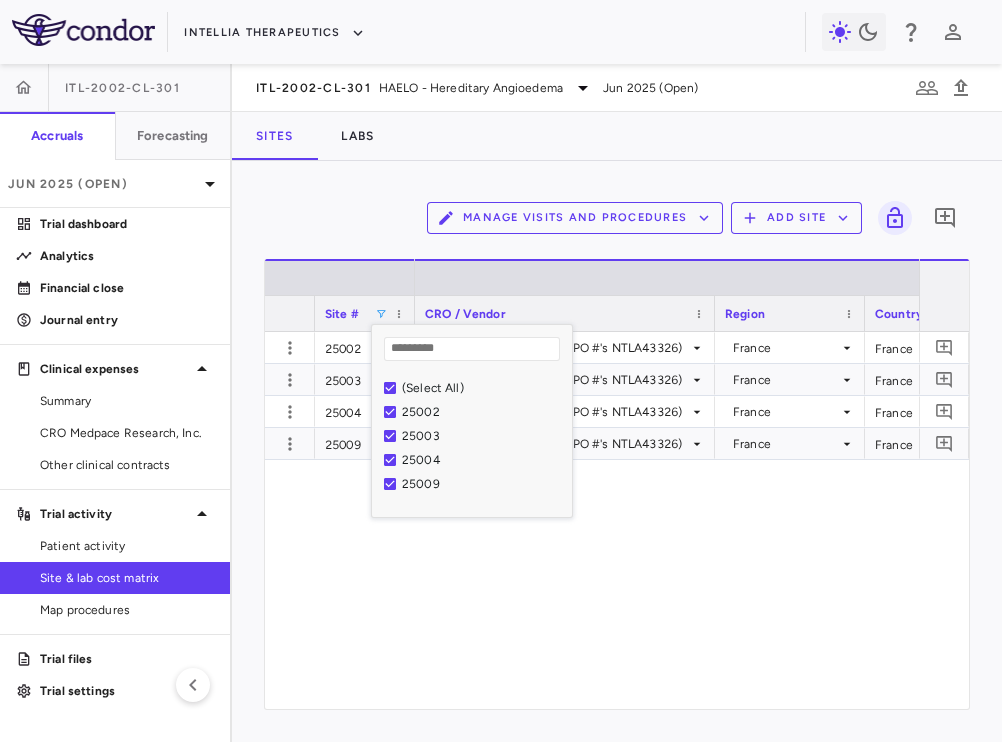 type 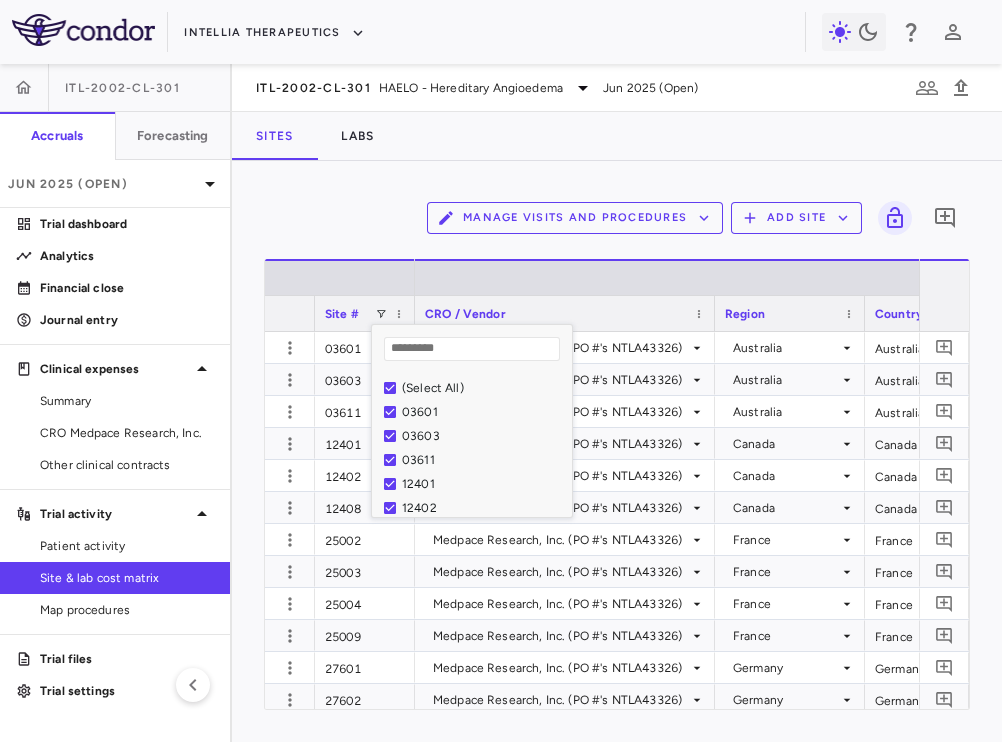 click on "Manage Visits and Procedures Add Site 0" at bounding box center [617, 218] 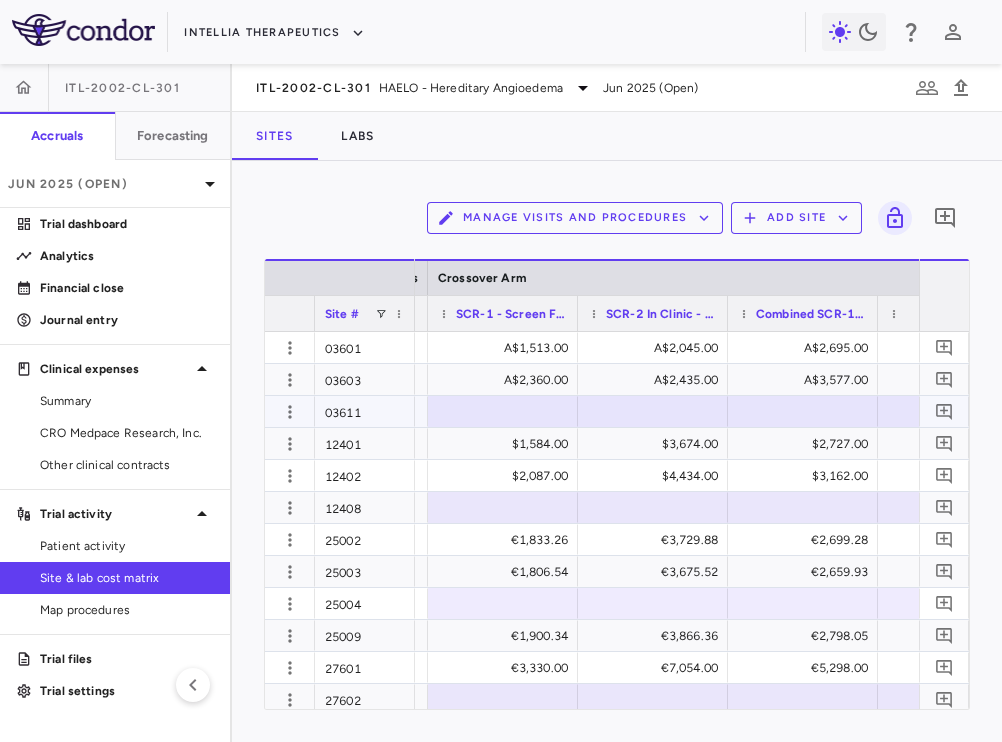 scroll, scrollTop: 0, scrollLeft: 2868, axis: horizontal 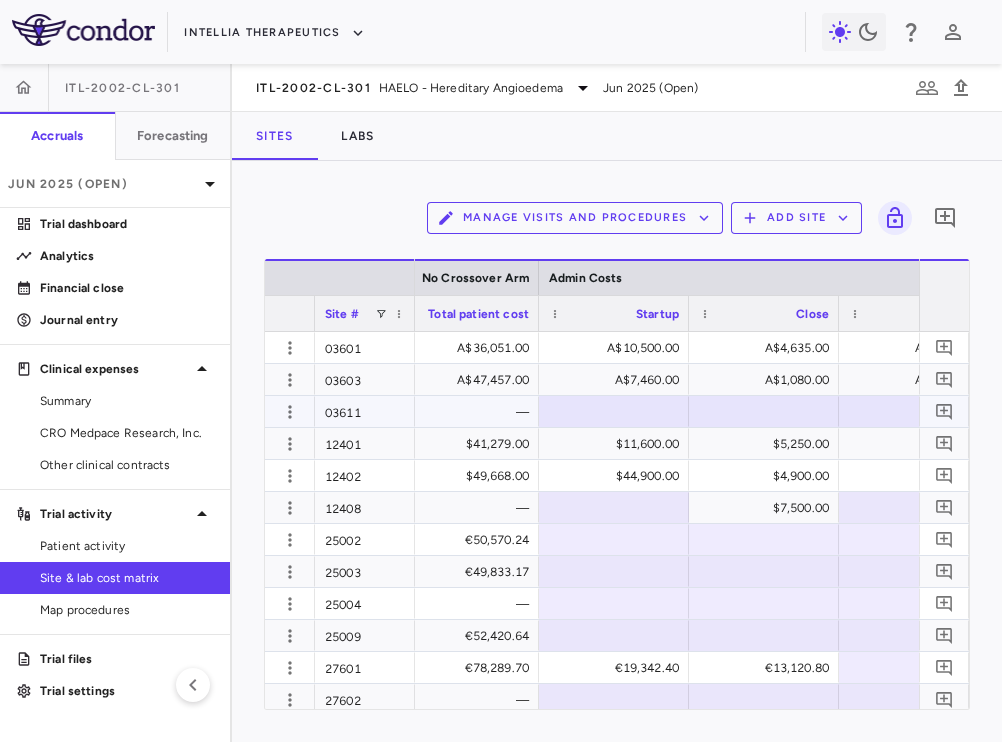 click at bounding box center [614, 411] 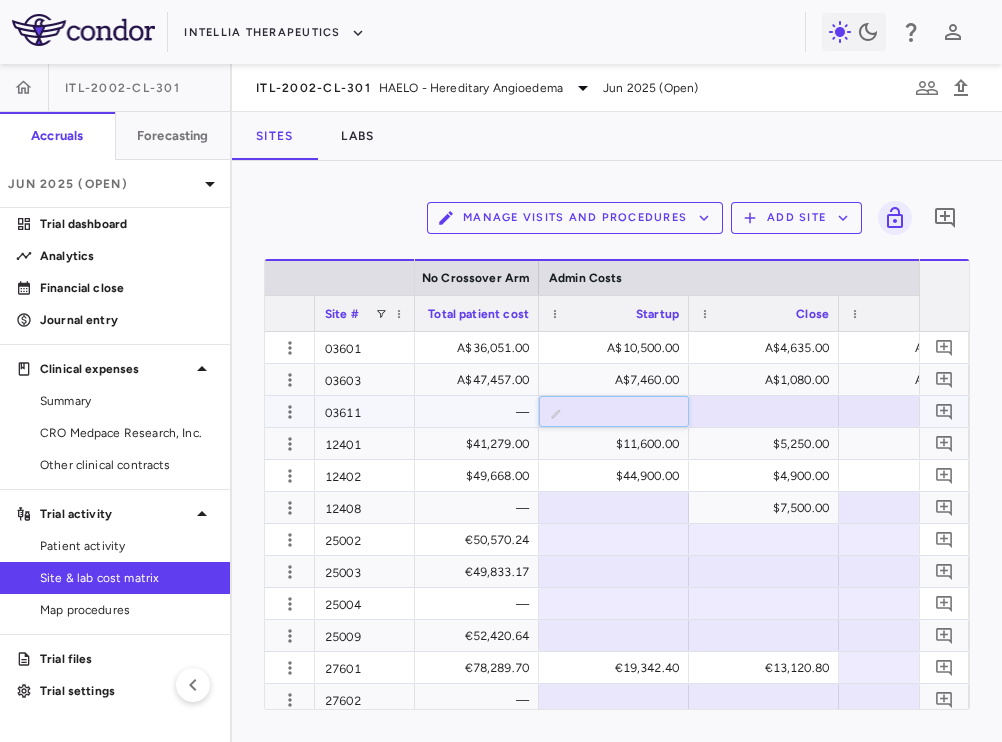 type on "*****" 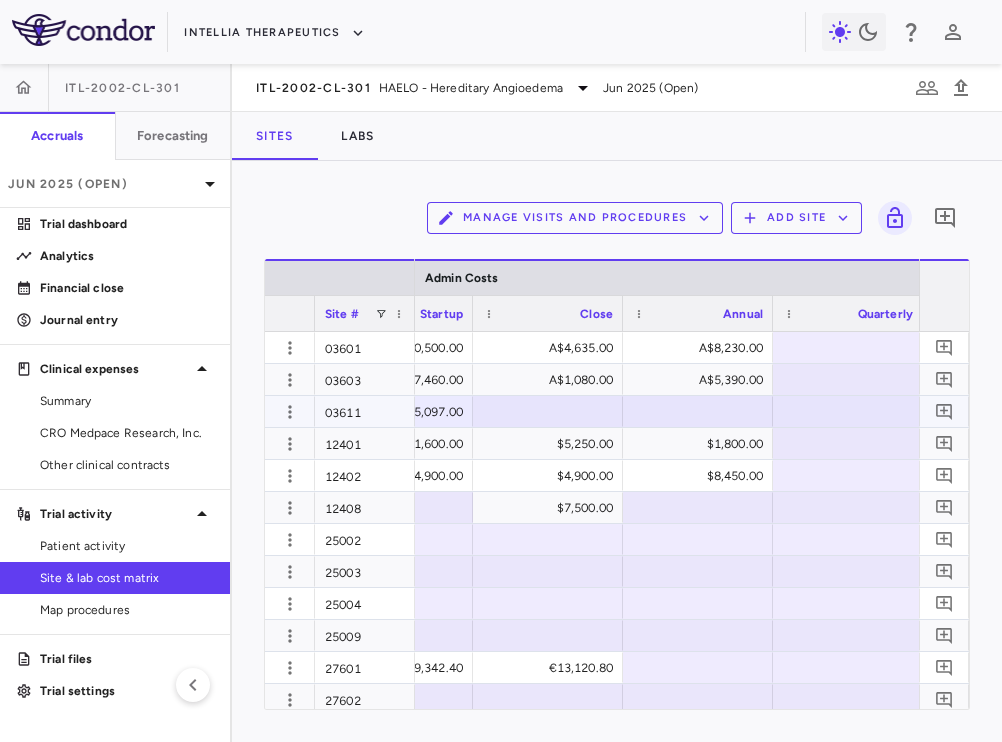 click at bounding box center [698, 411] 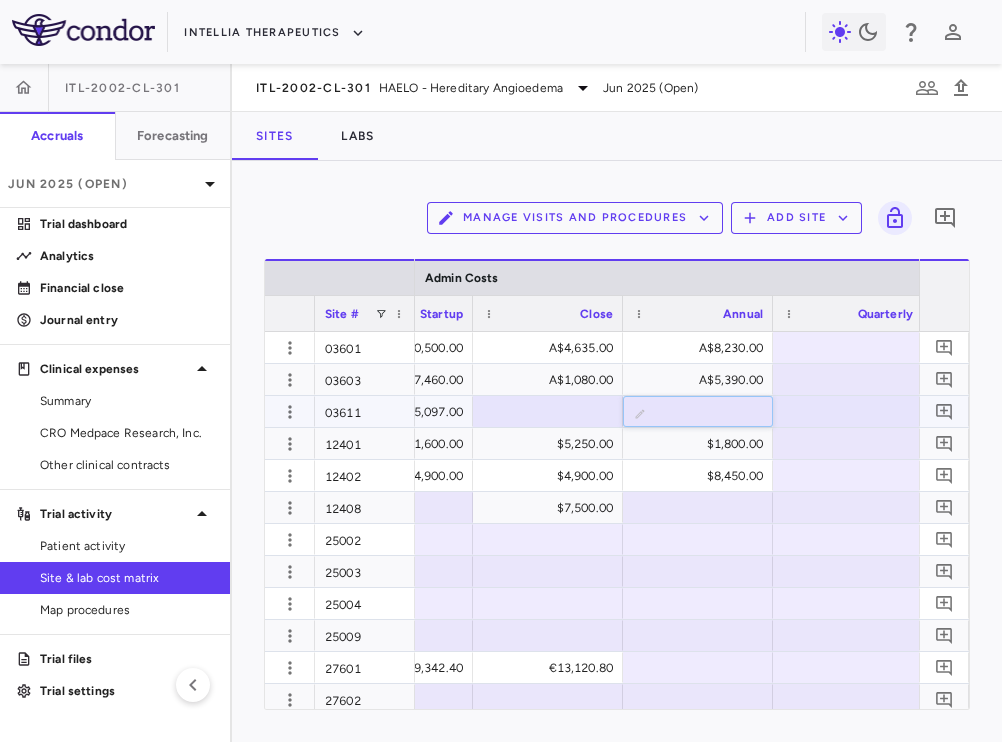 type on "*****" 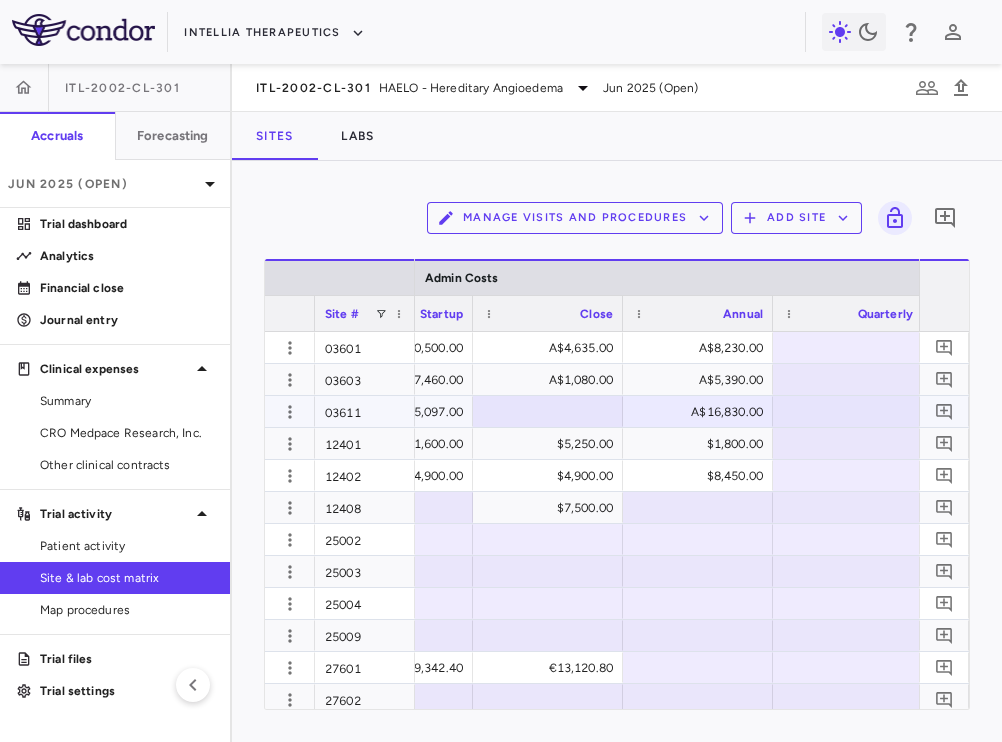 click at bounding box center (548, 411) 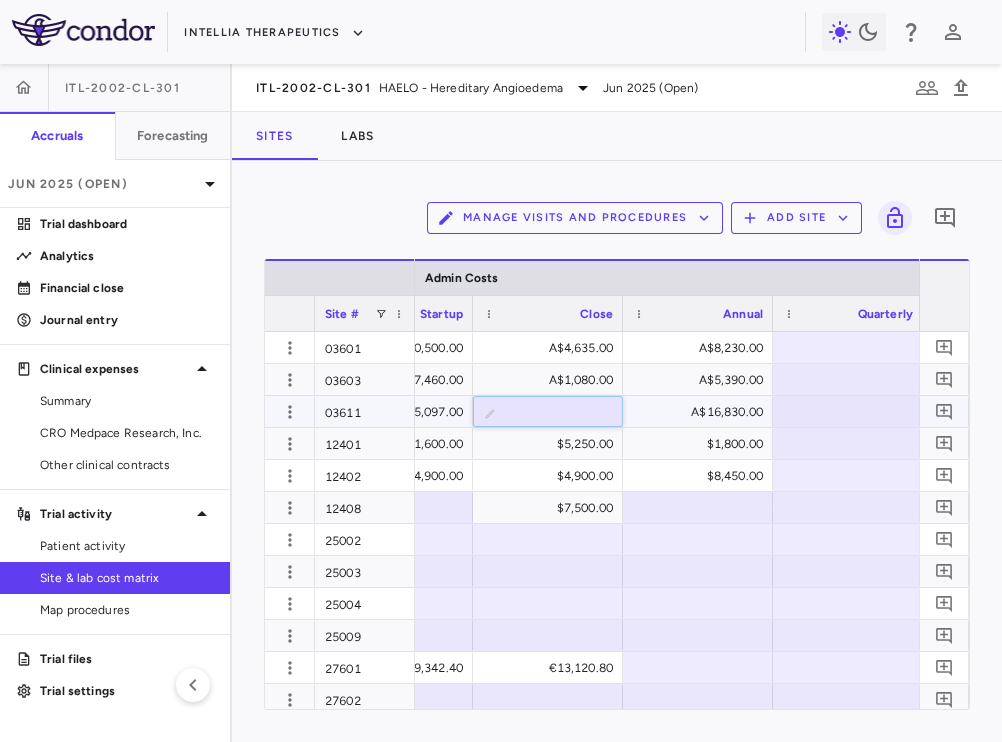 type on "****" 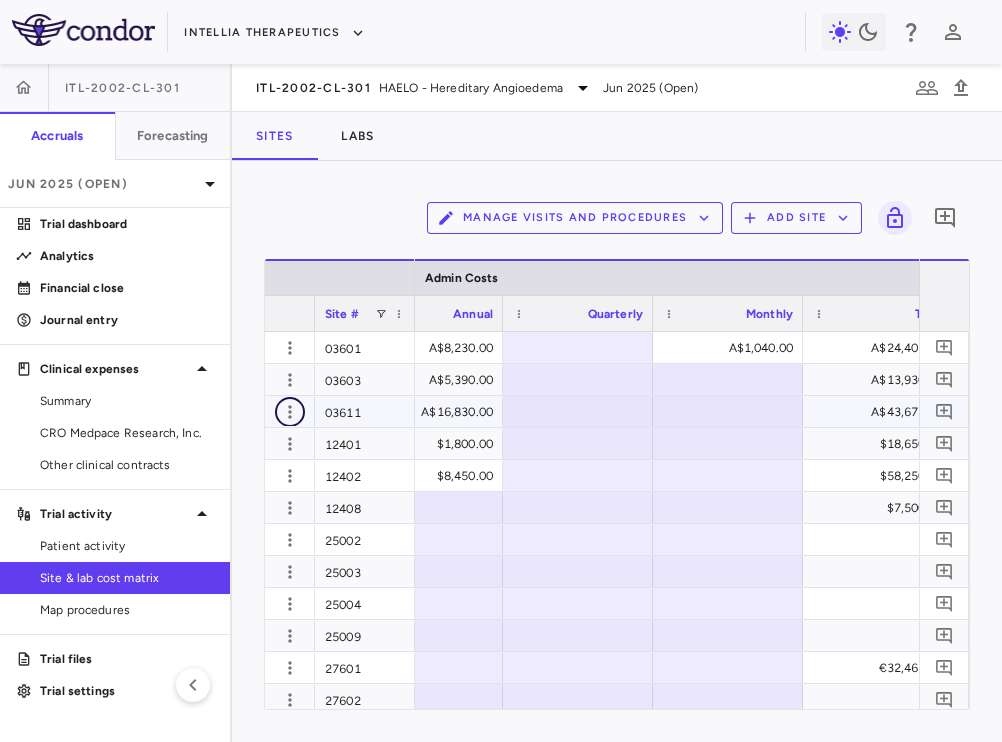 click 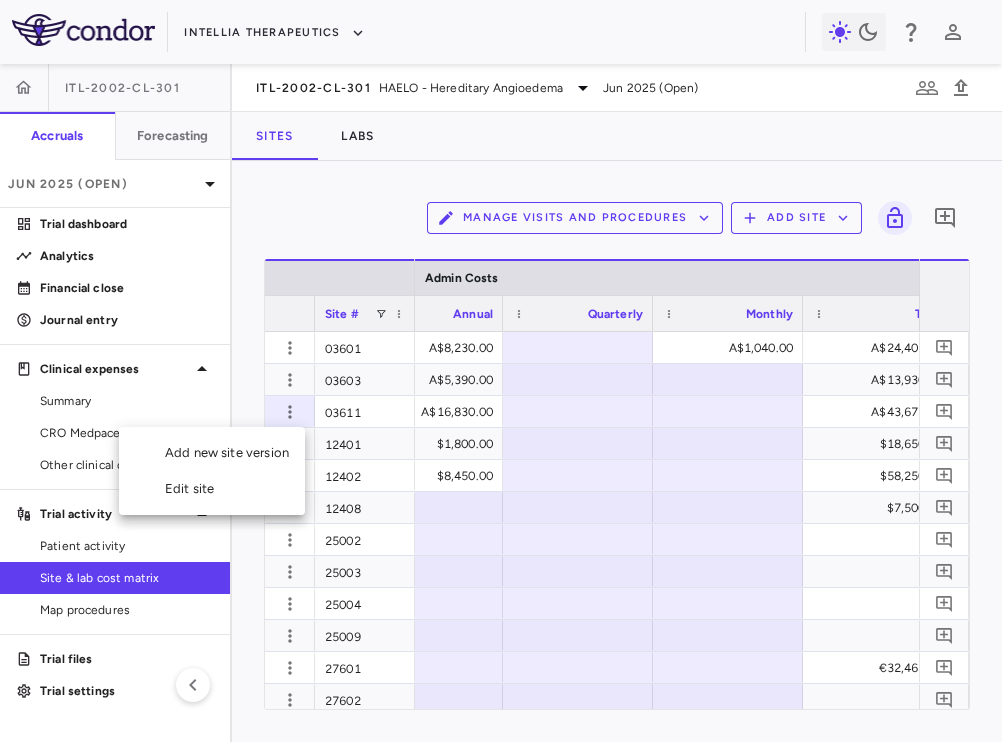 click on "Edit site" at bounding box center (212, 489) 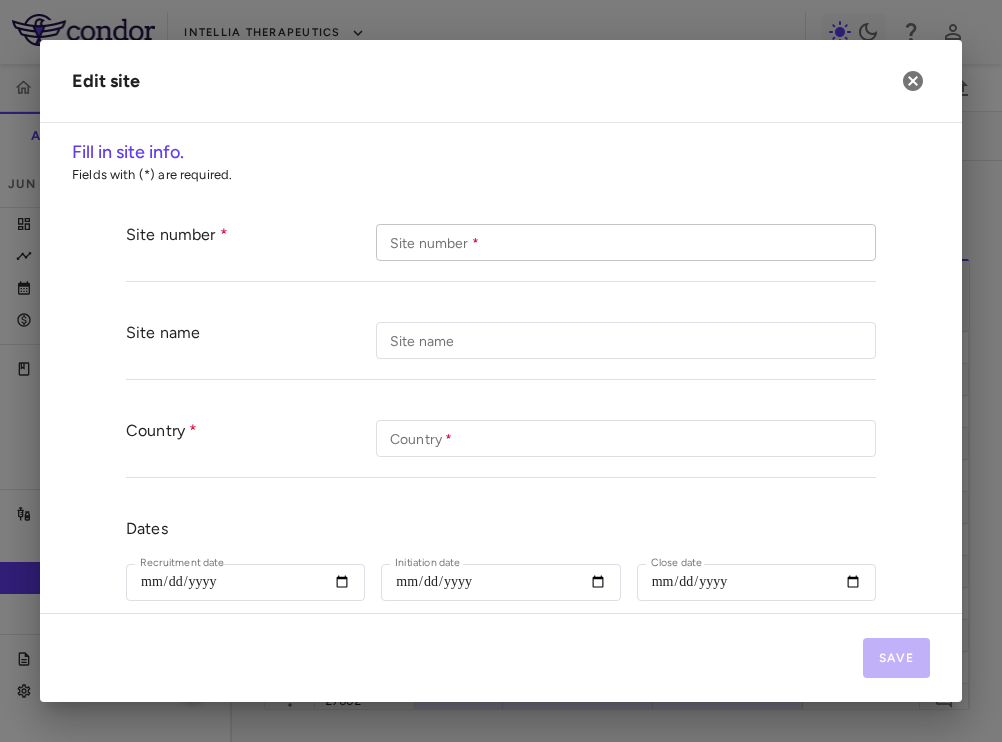 type on "*****" 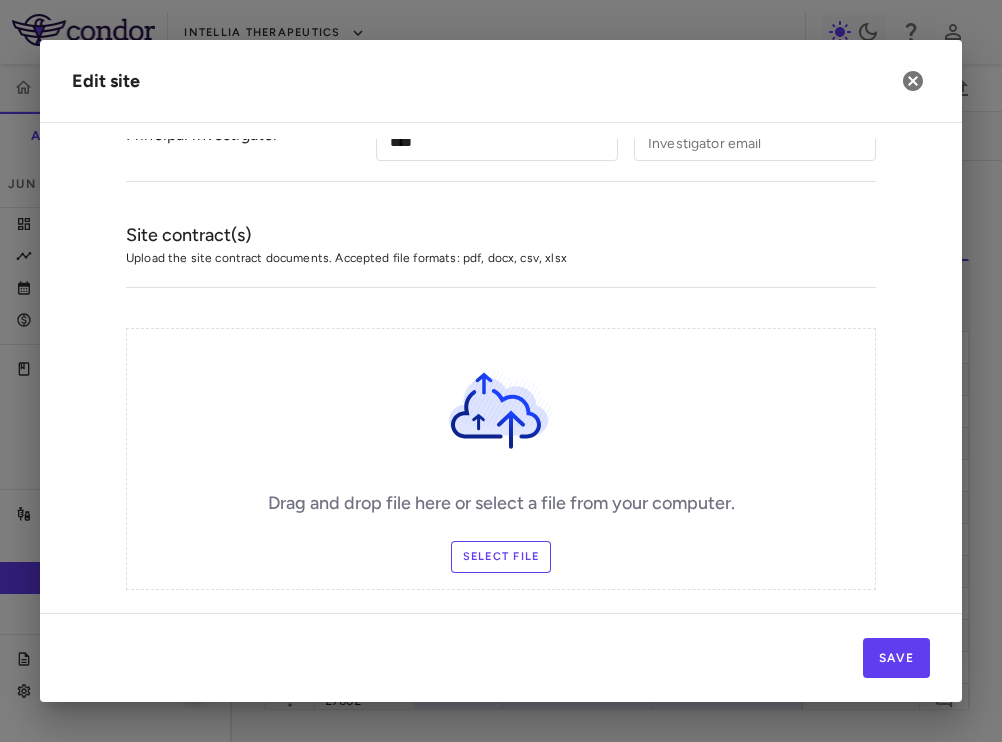 scroll, scrollTop: 579, scrollLeft: 0, axis: vertical 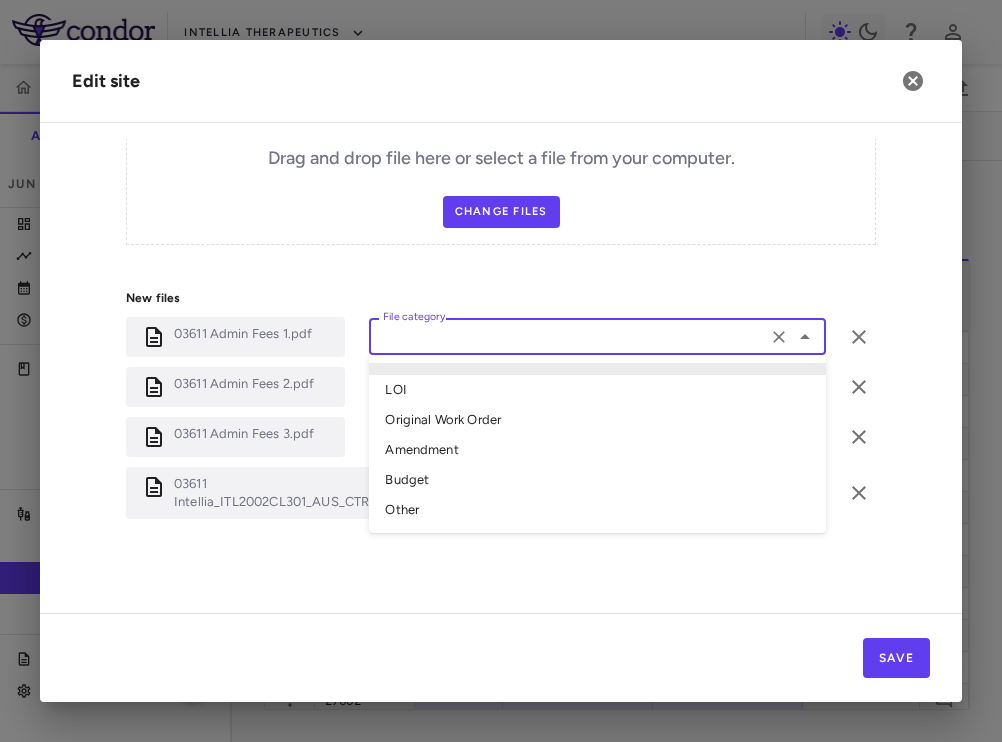 click on "File category" at bounding box center [568, 336] 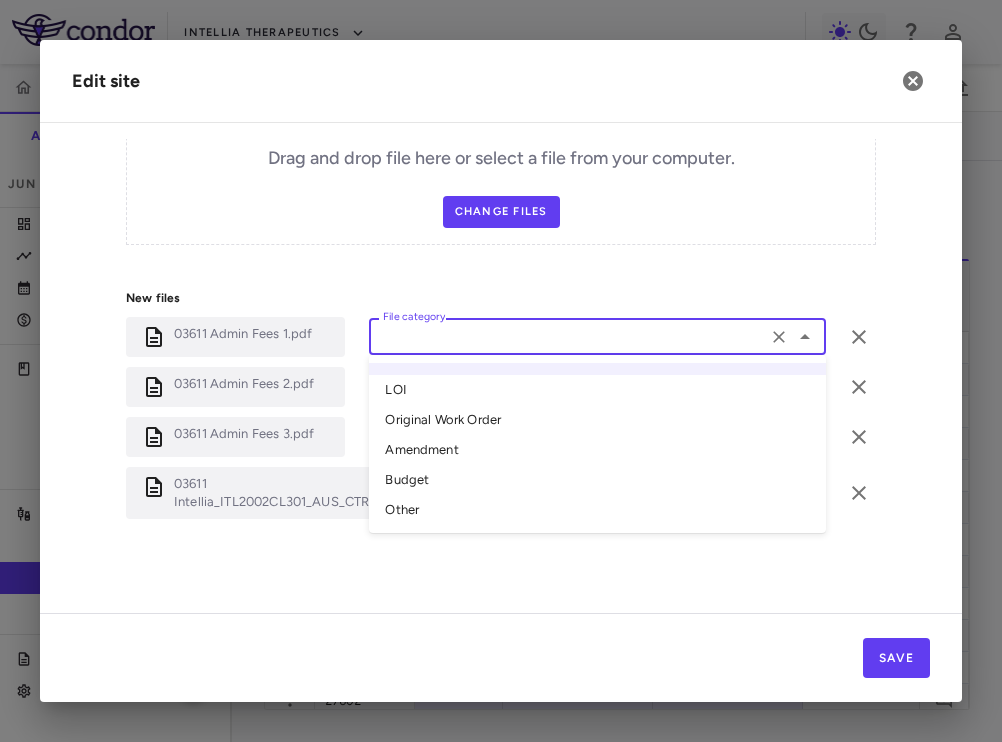 click on "Other" at bounding box center (597, 510) 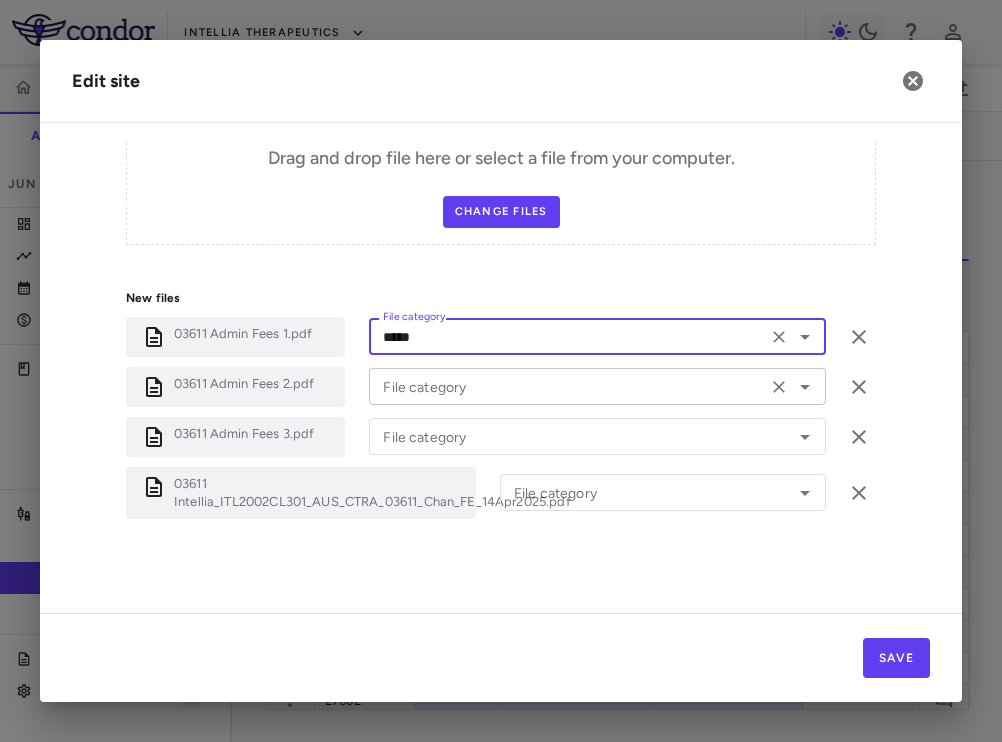 click on "File category" at bounding box center [597, 386] 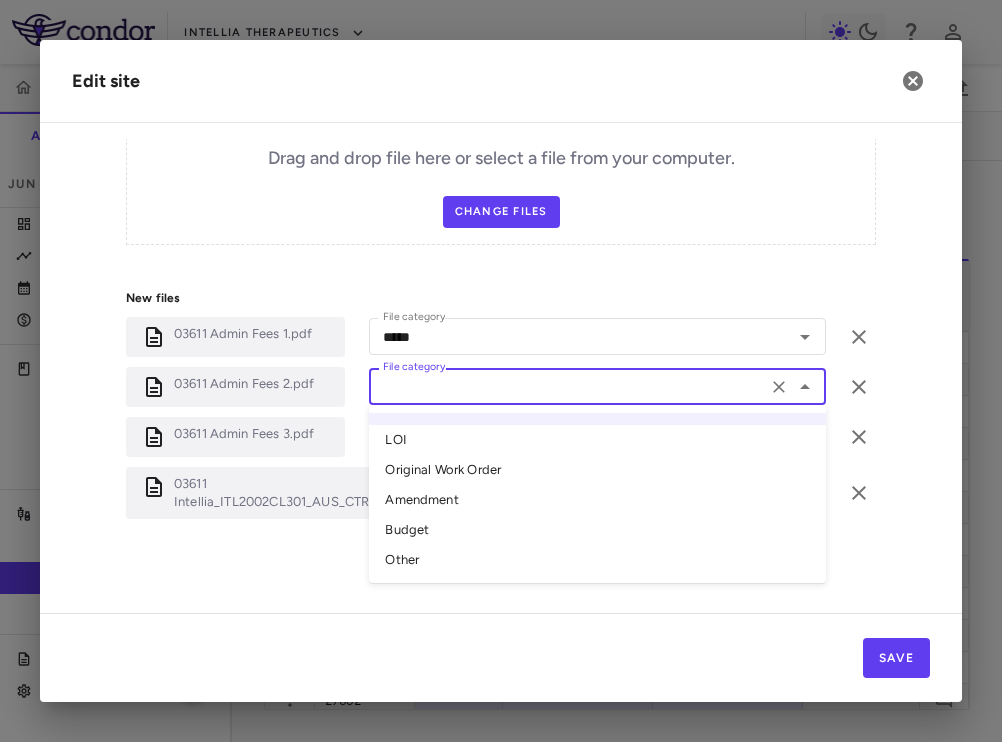 click on "Other" at bounding box center (597, 560) 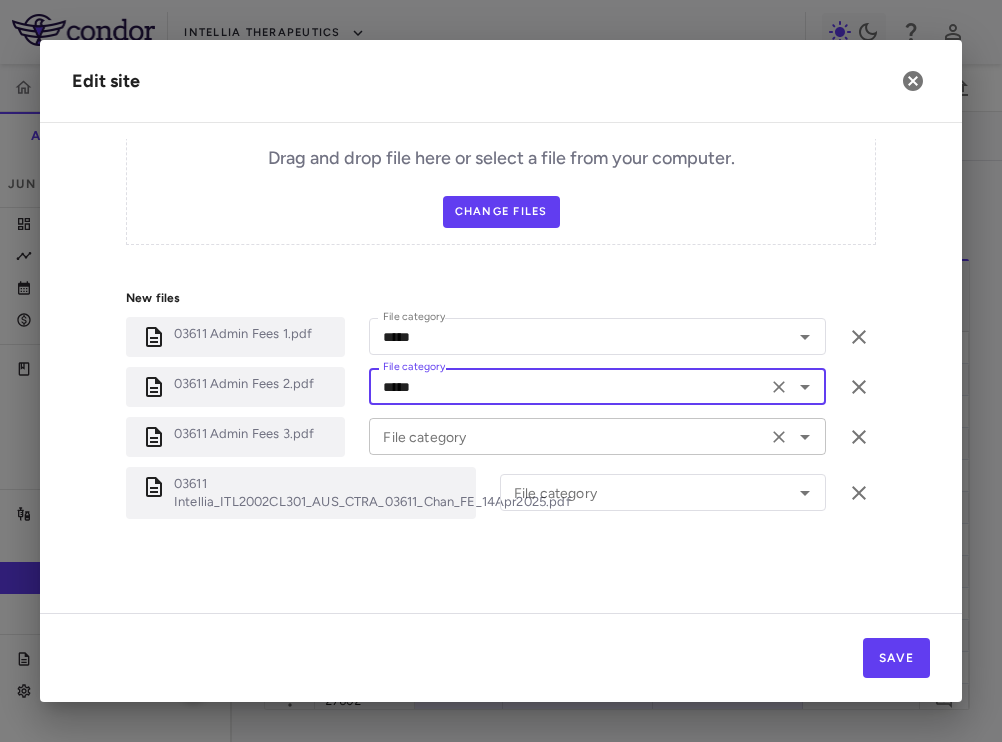 click on "File category" at bounding box center (597, 436) 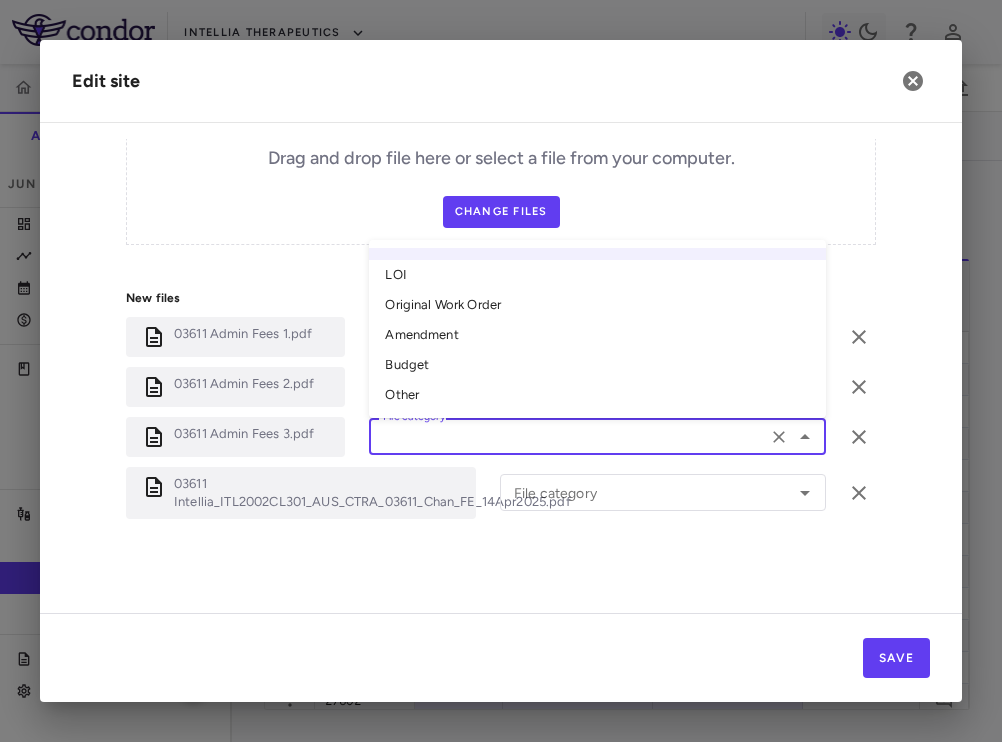 click on "Other" at bounding box center [597, 395] 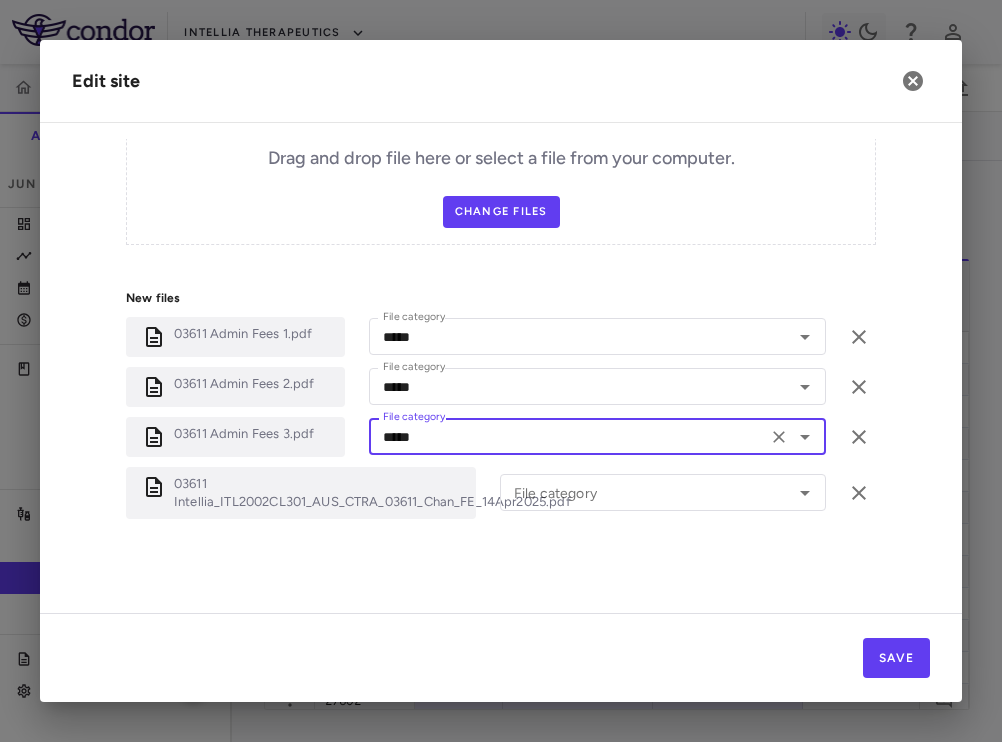 click on "New files 03611 Admin Fees 1.pdf File category ***** File category 03611 Admin Fees 2.pdf File category ***** File category 03611 Admin Fees 3.pdf File category ***** File category 03611 Intellia_ITL2002CL301_AUS_CTRA_03611_Chan_FE_14Apr2025.pdf File category File category" at bounding box center [501, 409] 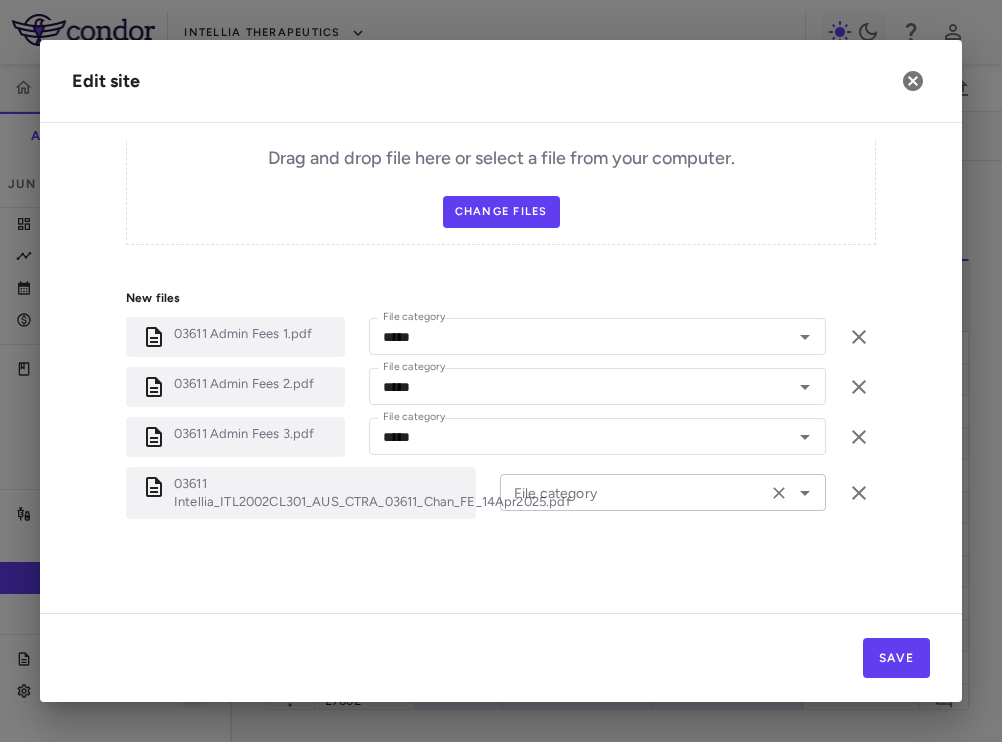 click on "File category" at bounding box center [633, 492] 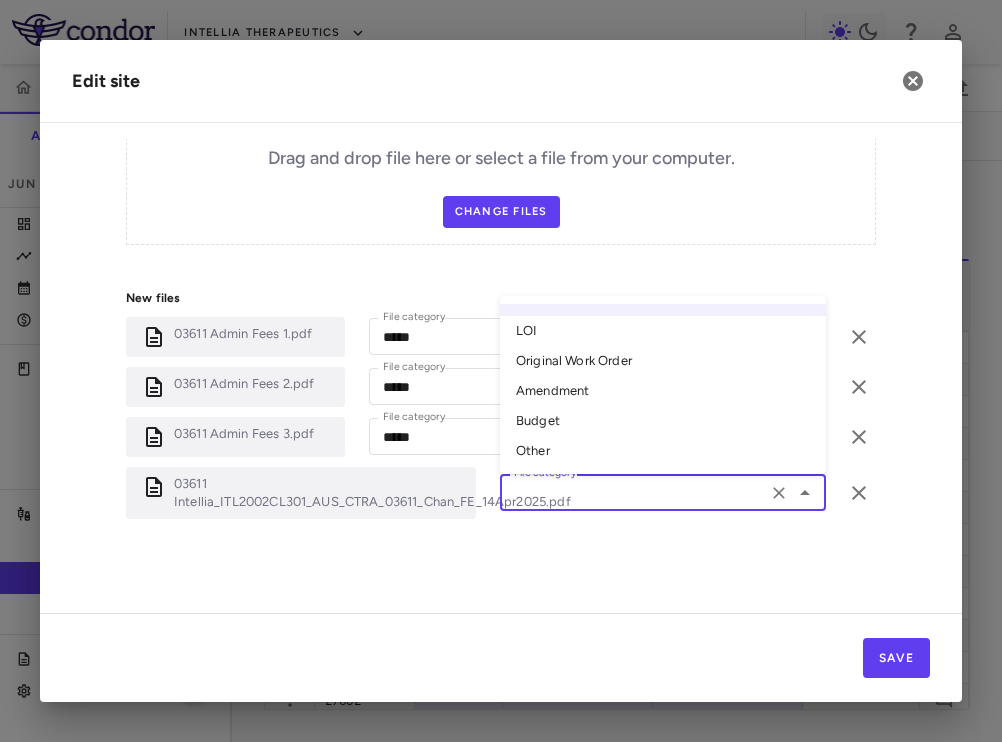 click on "Original Work Order" at bounding box center [663, 361] 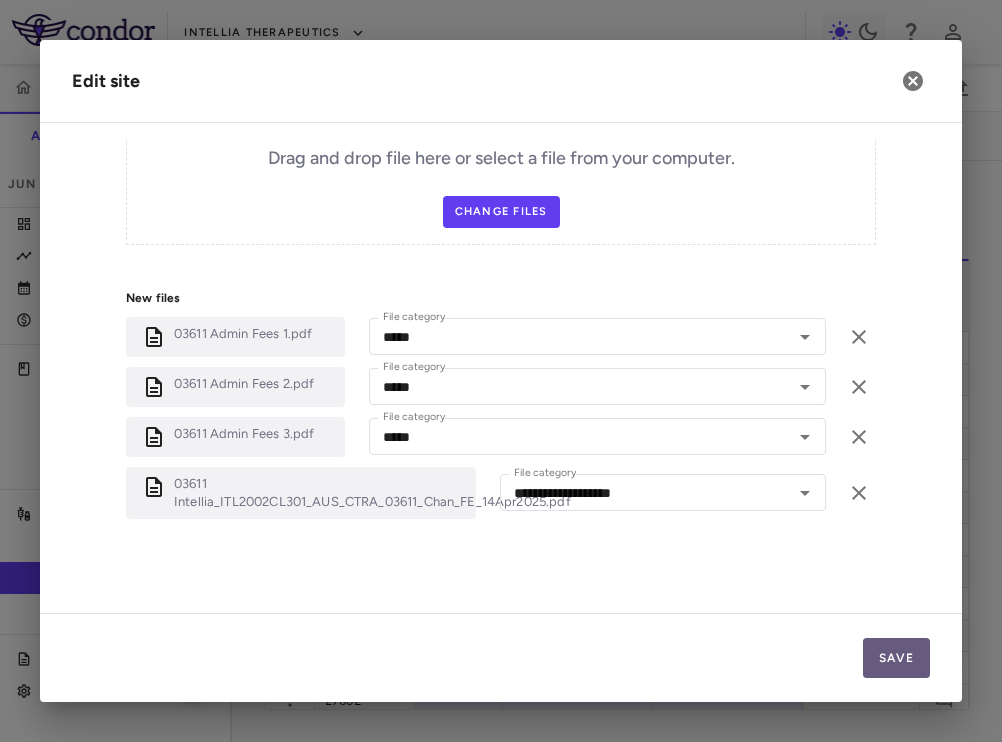 click on "Save" at bounding box center (896, 658) 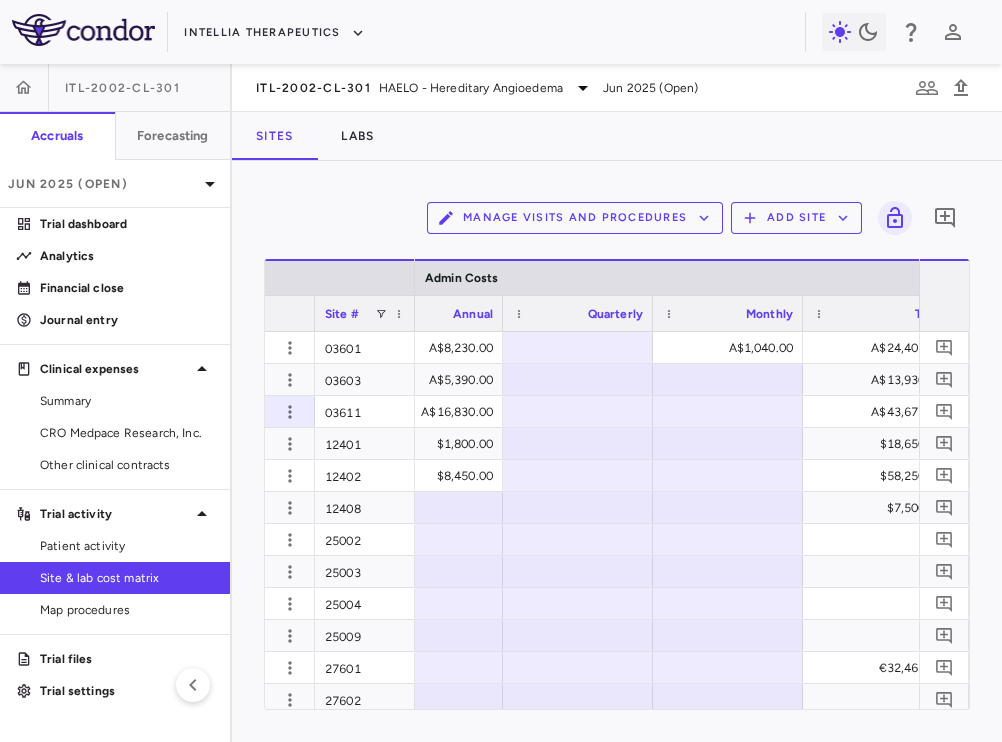 click on "Site #" at bounding box center [365, 313] 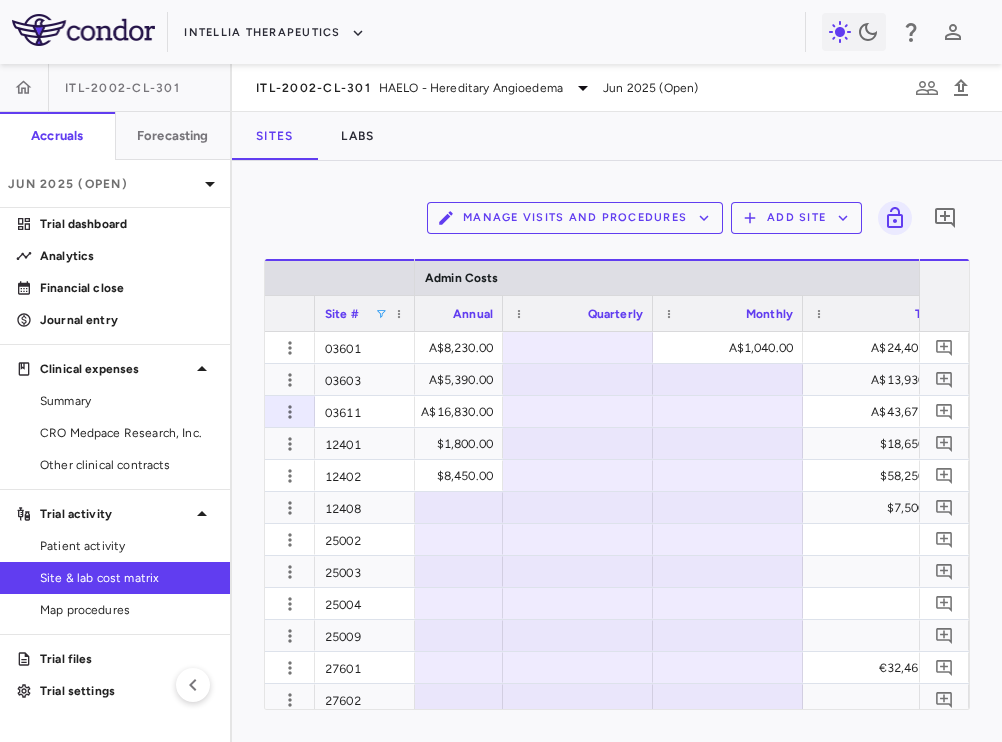 click at bounding box center [381, 314] 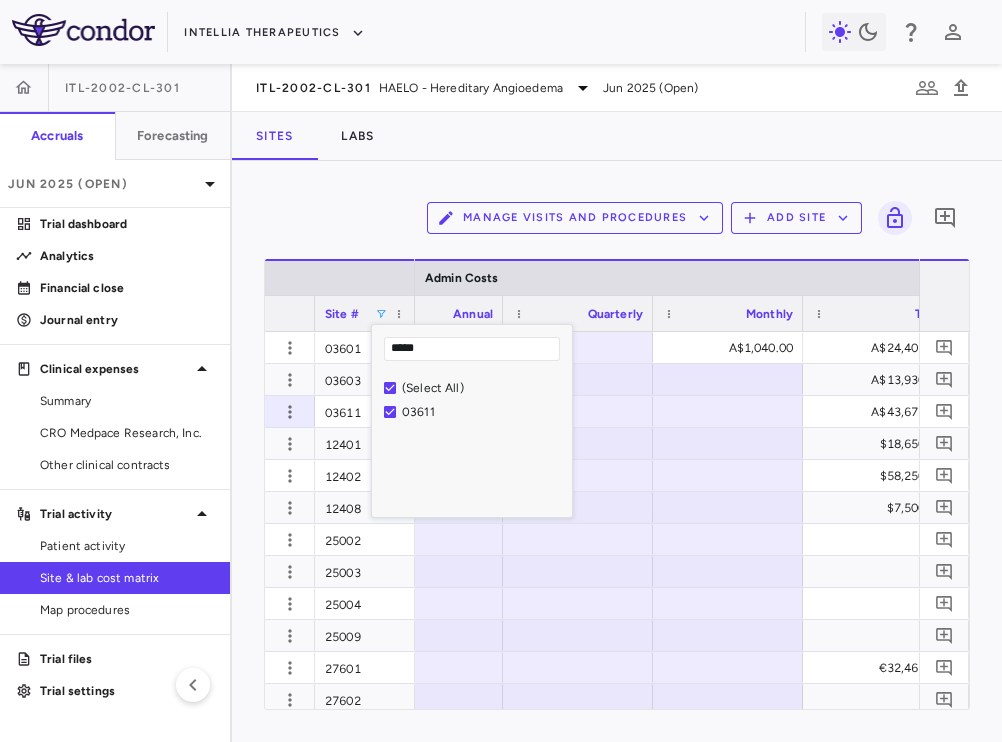 type on "*****" 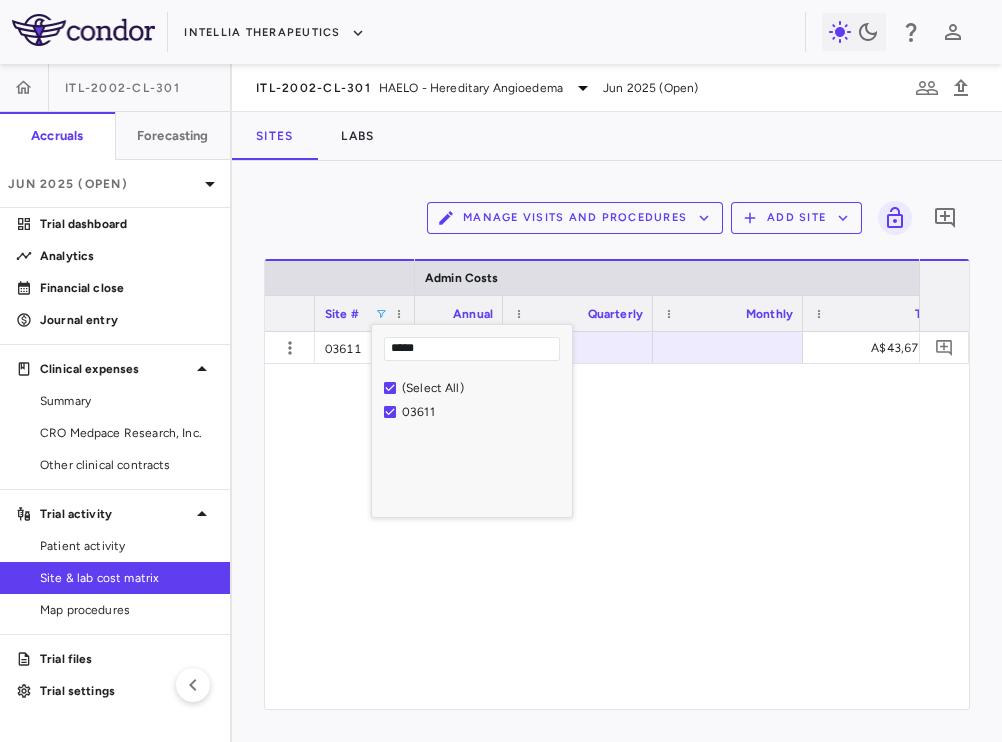 scroll, scrollTop: 0, scrollLeft: 9324, axis: horizontal 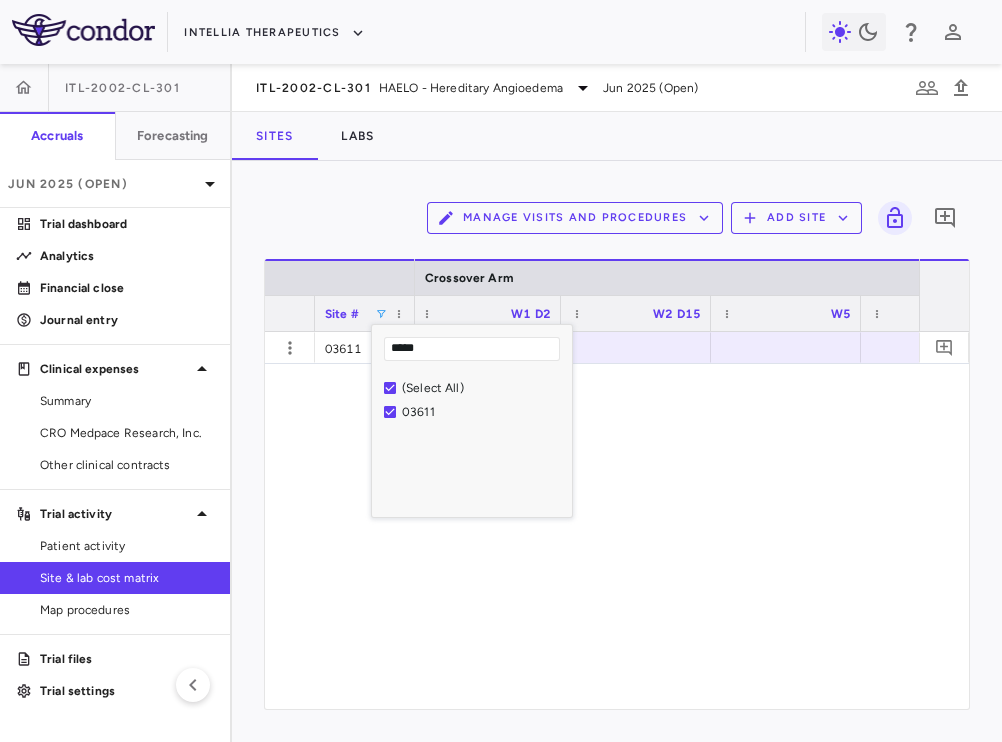 click at bounding box center (667, 520) 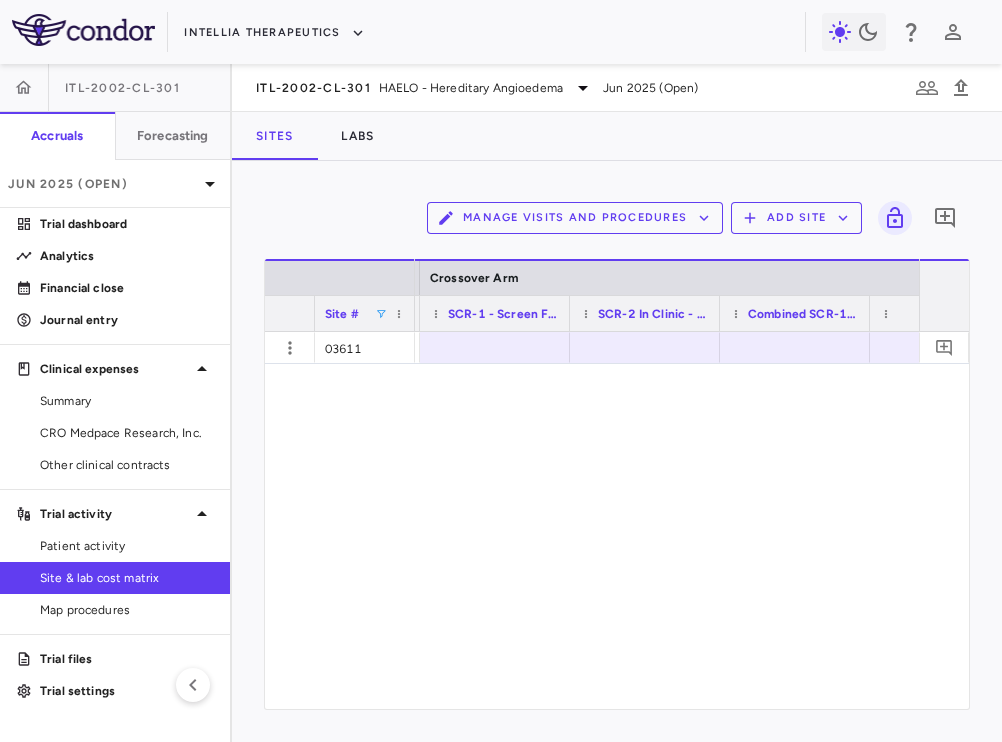 click at bounding box center (495, 347) 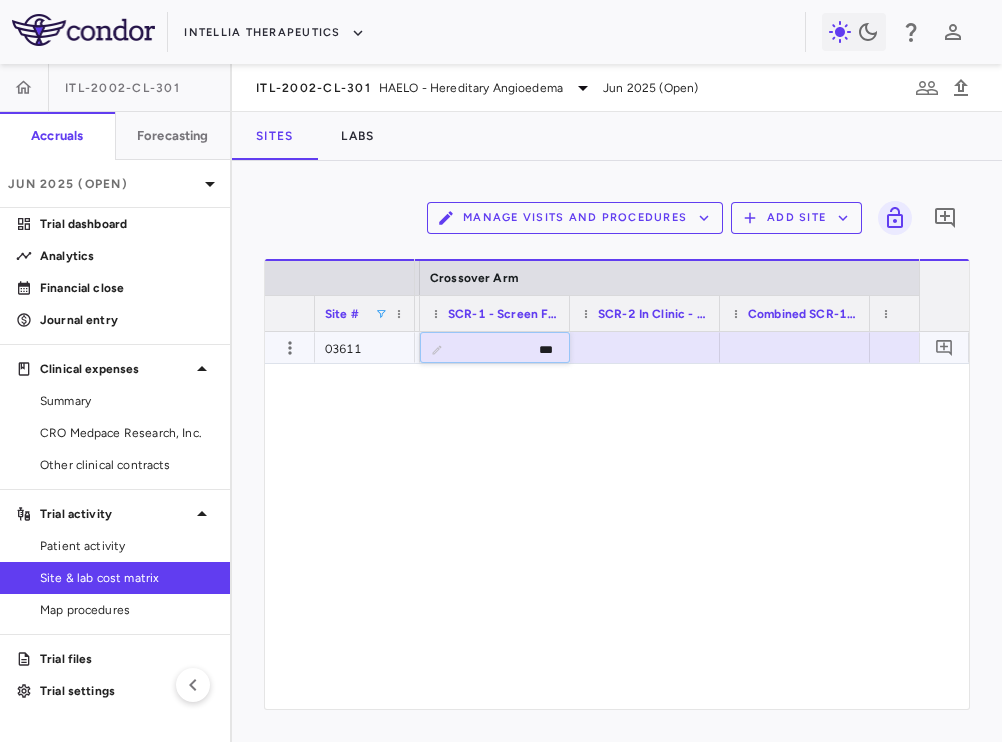 type on "****" 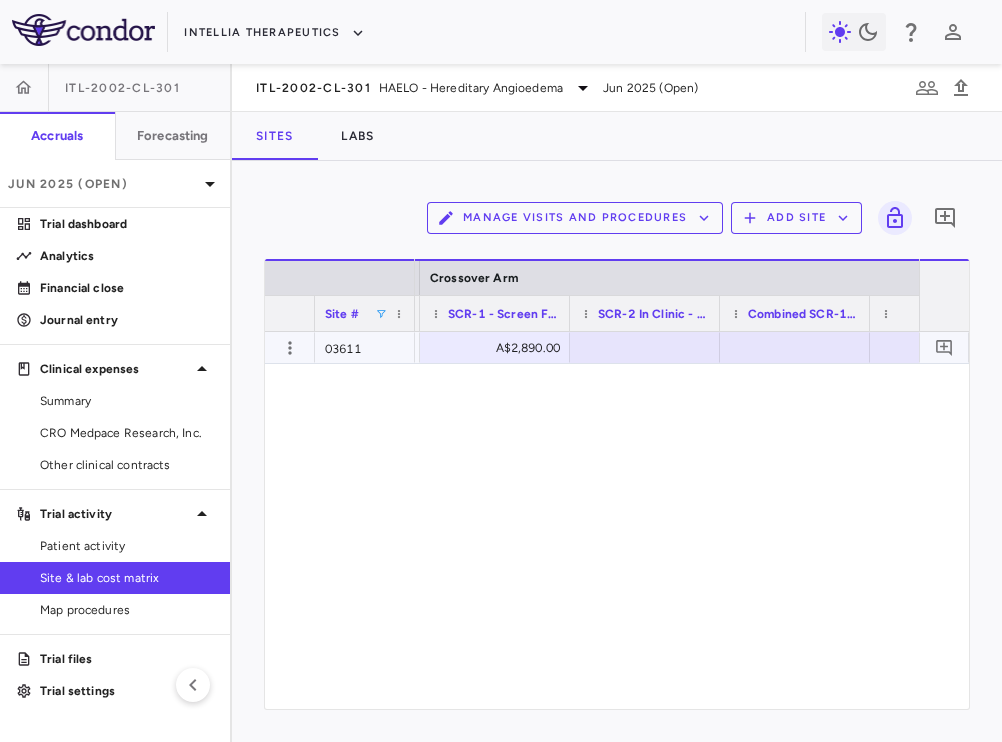click at bounding box center (645, 347) 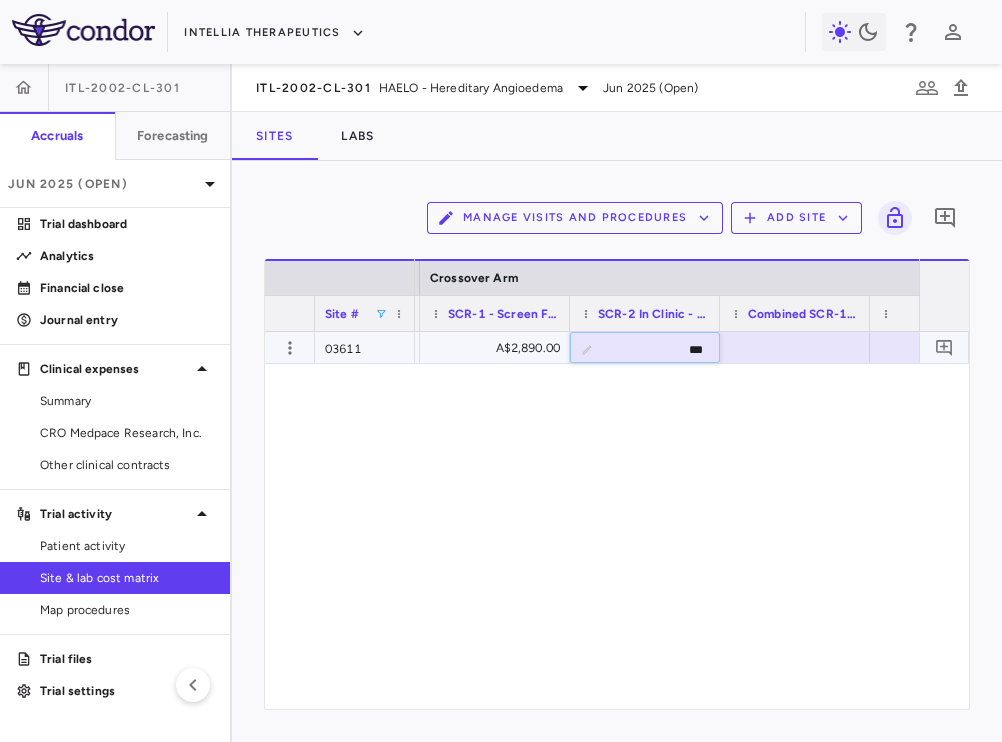 type on "****" 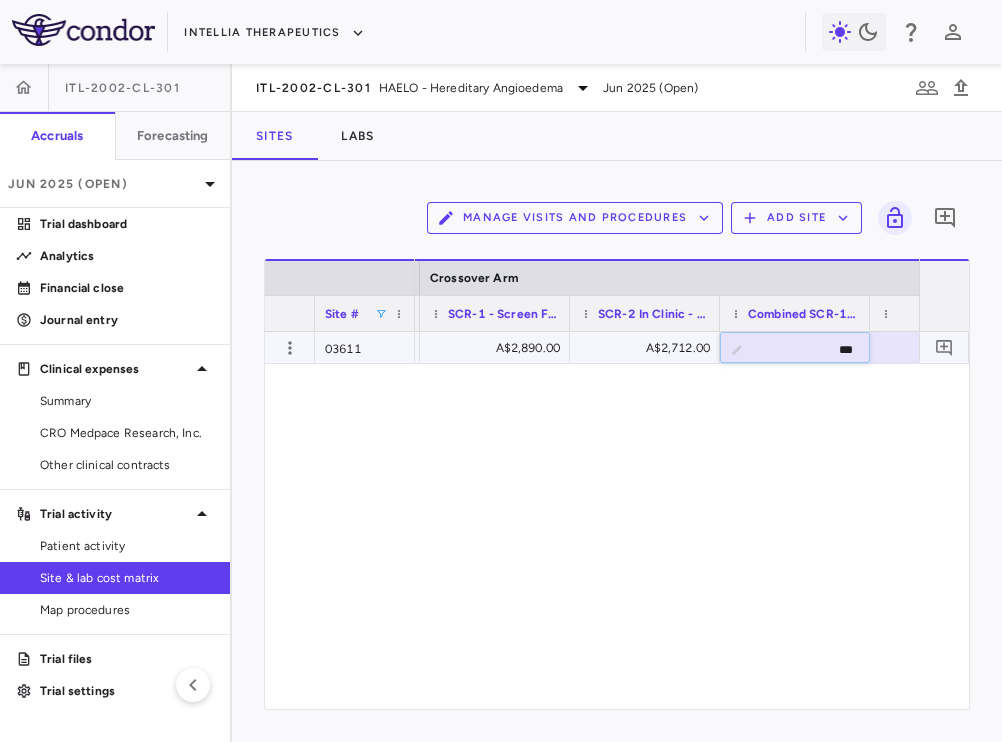 type on "****" 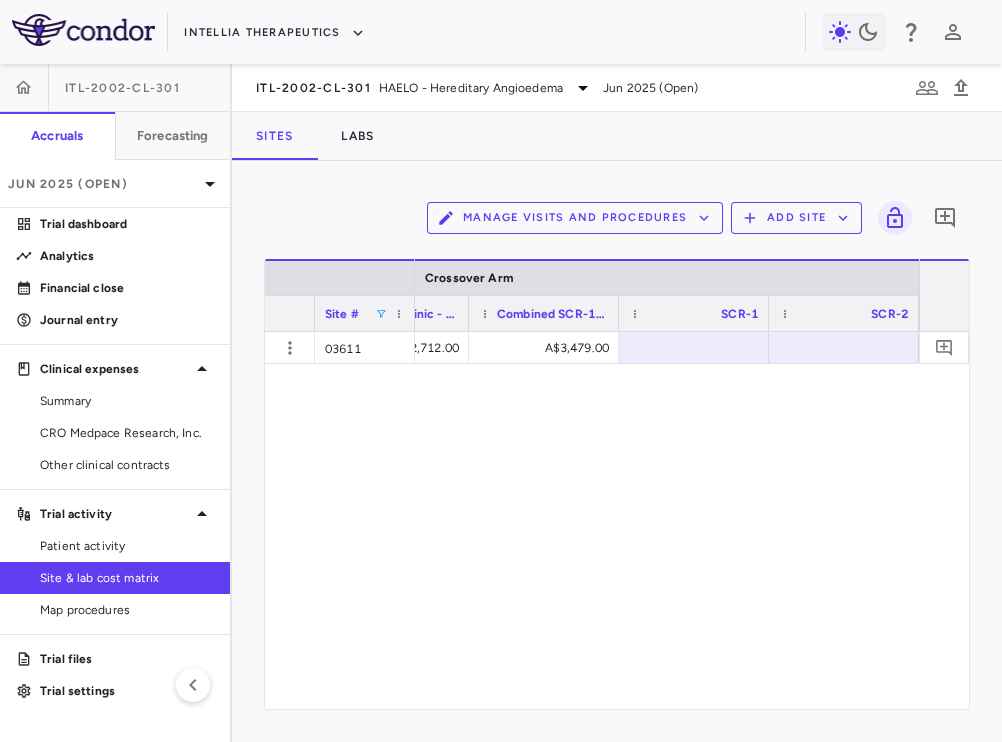 click on "A$2,890.00 A$2,712.00 A$3,479.00" at bounding box center [667, 520] 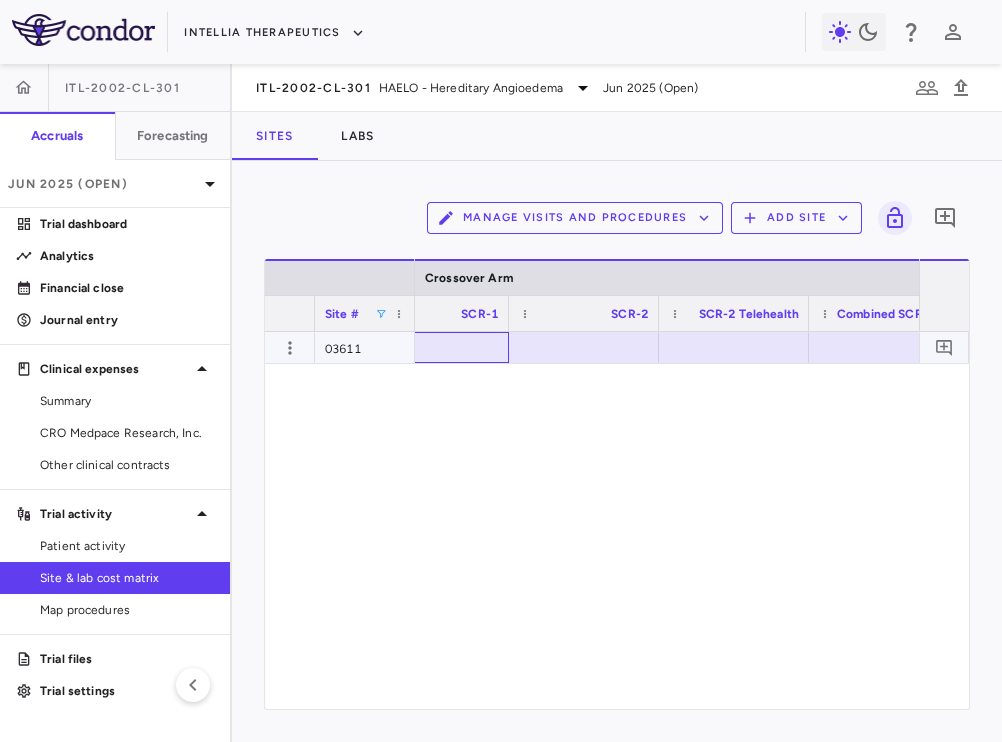 click at bounding box center [434, 347] 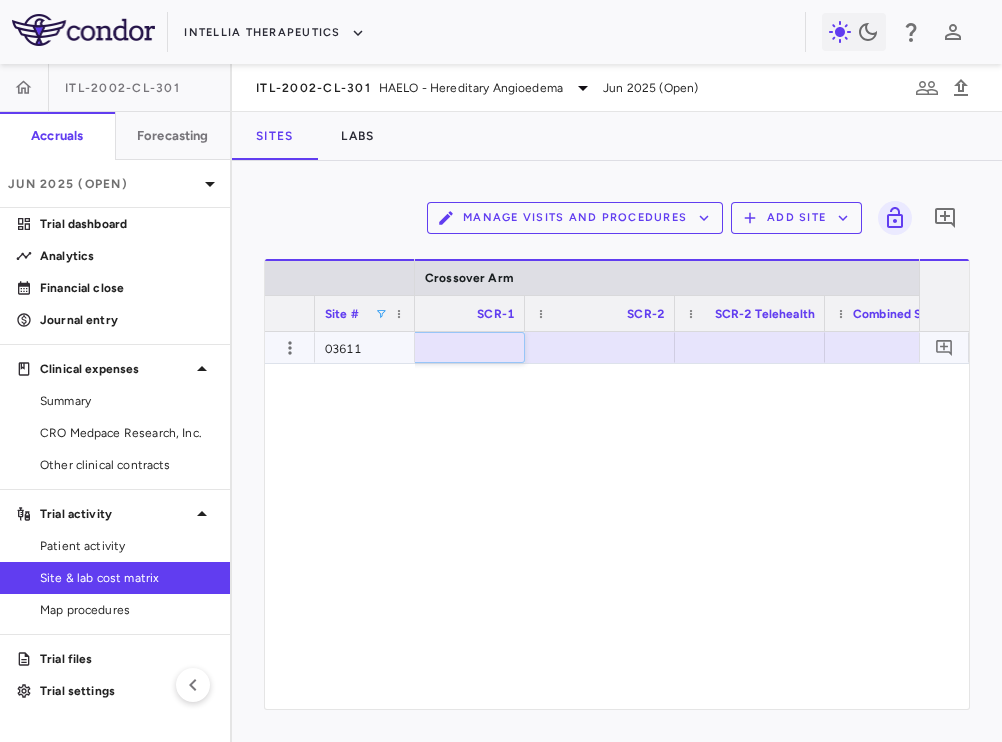 click at bounding box center (465, 349) 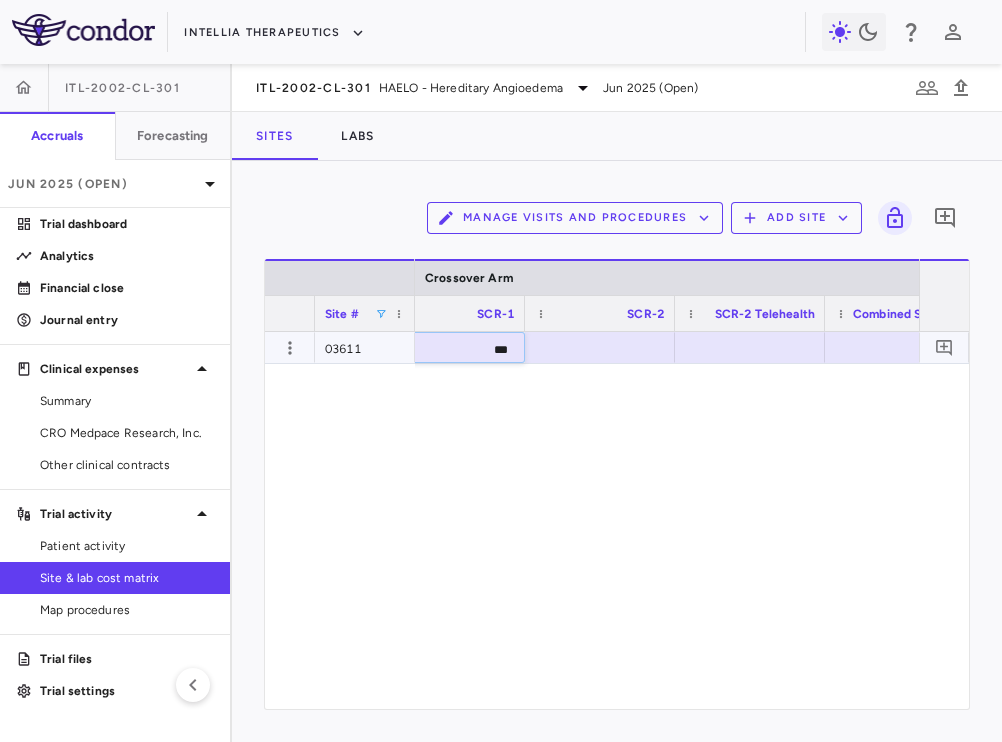 type on "****" 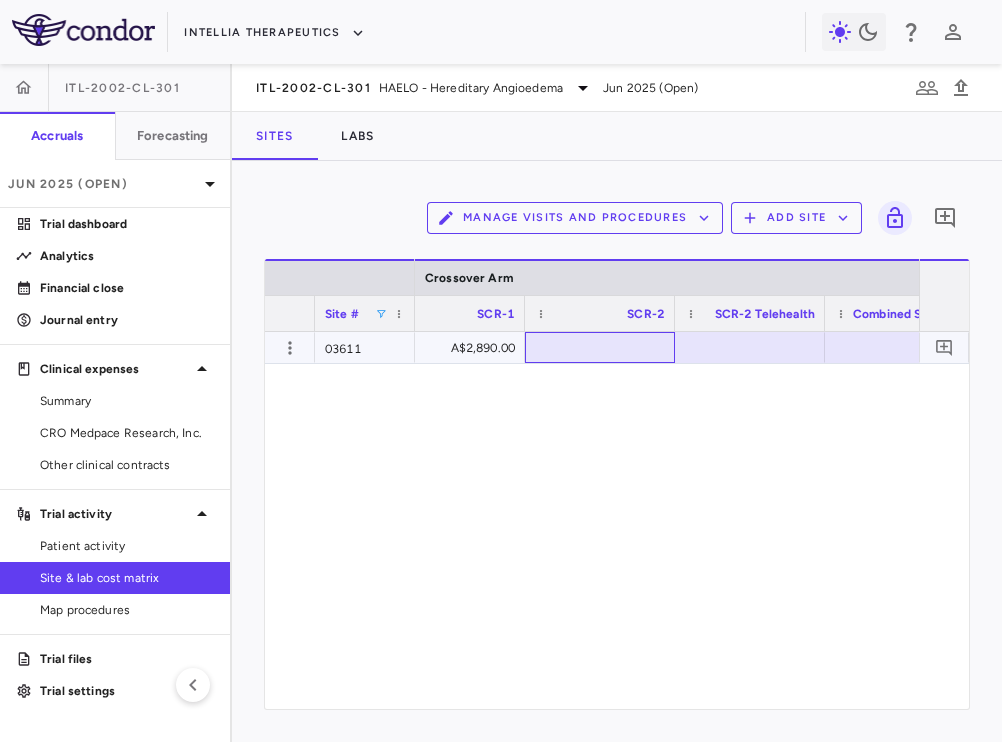click at bounding box center (600, 347) 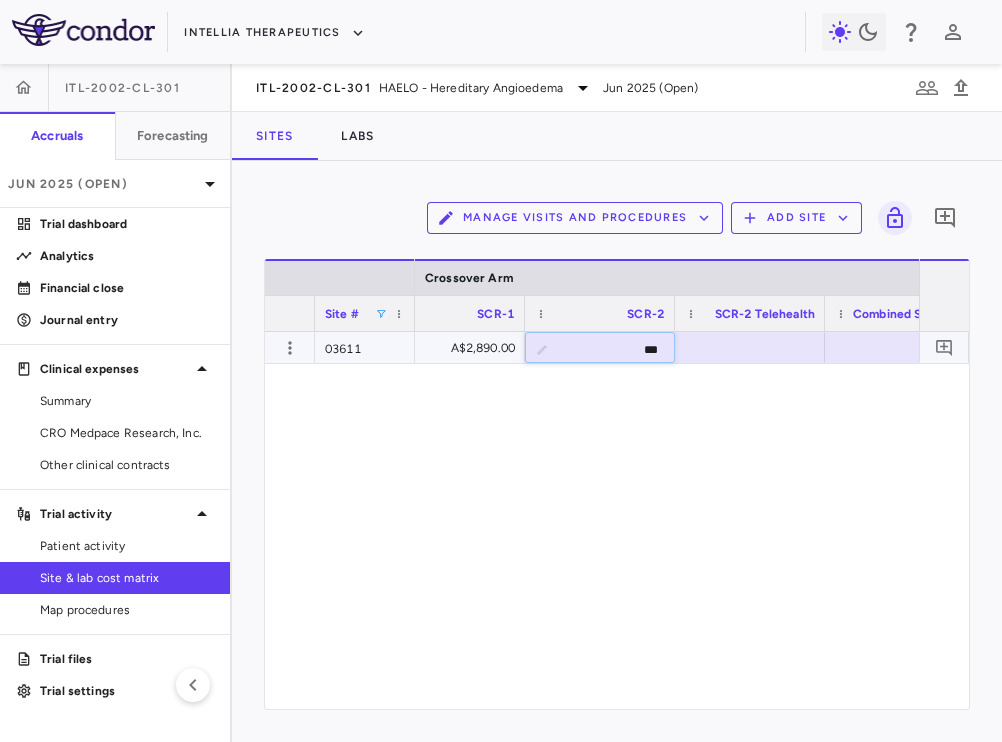 type on "****" 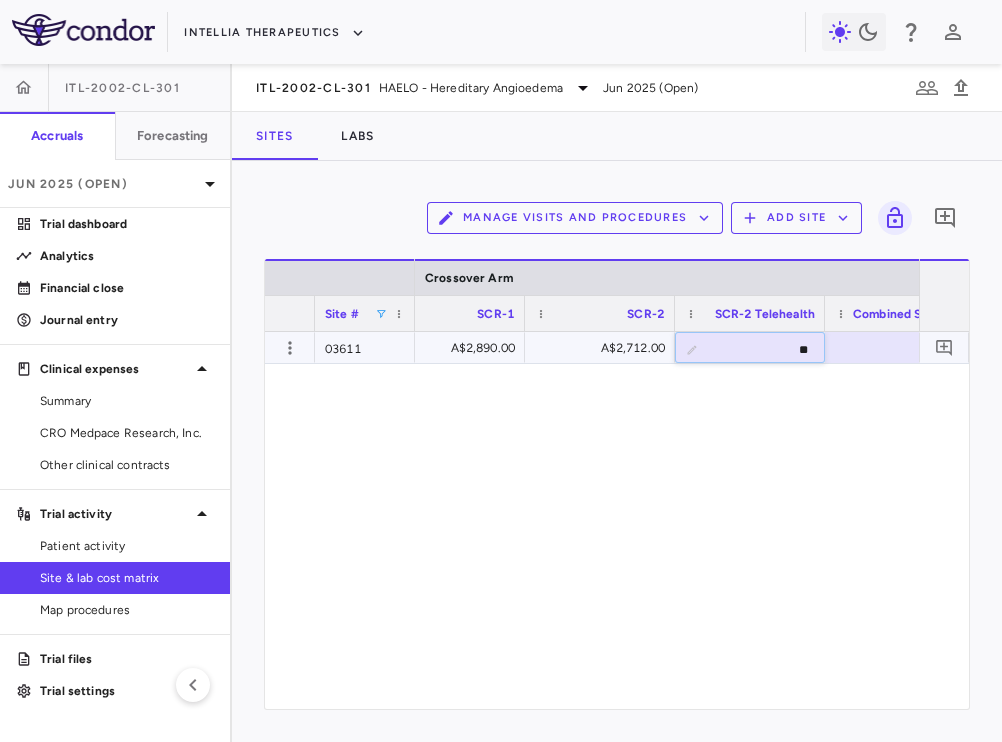 type on "***" 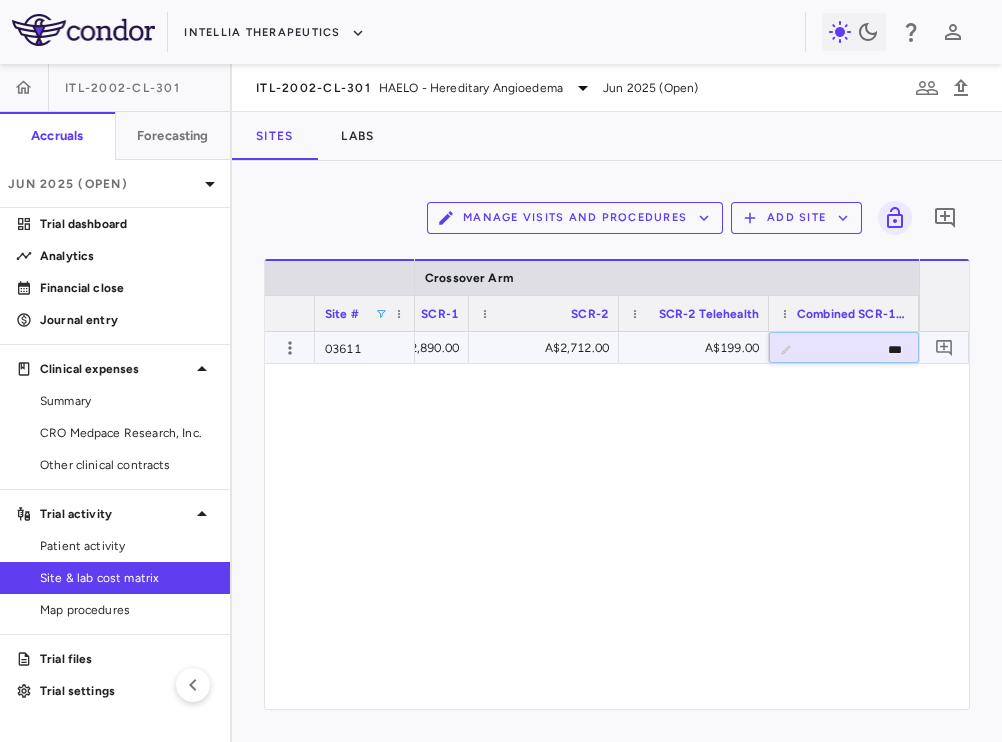 type on "****" 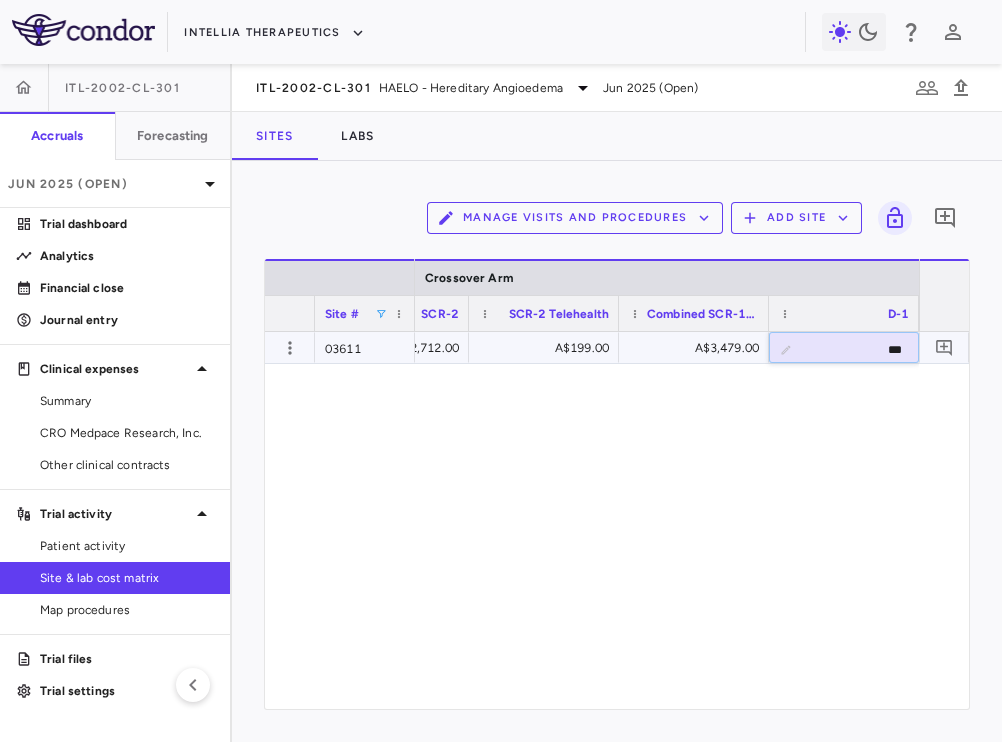 type on "****" 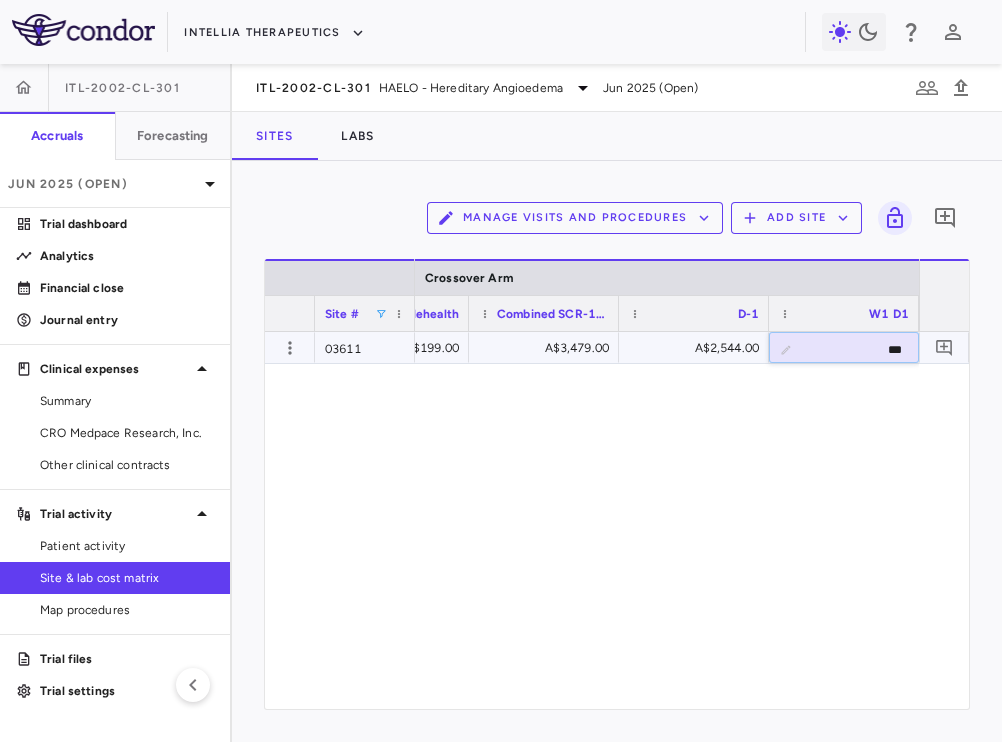 type on "****" 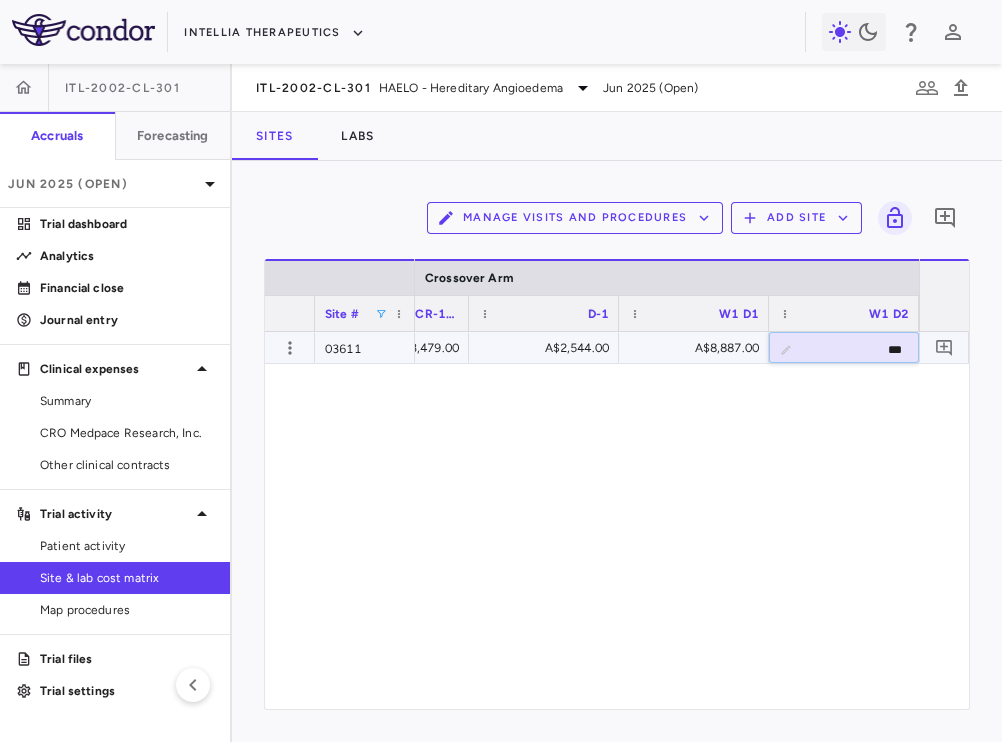 type on "****" 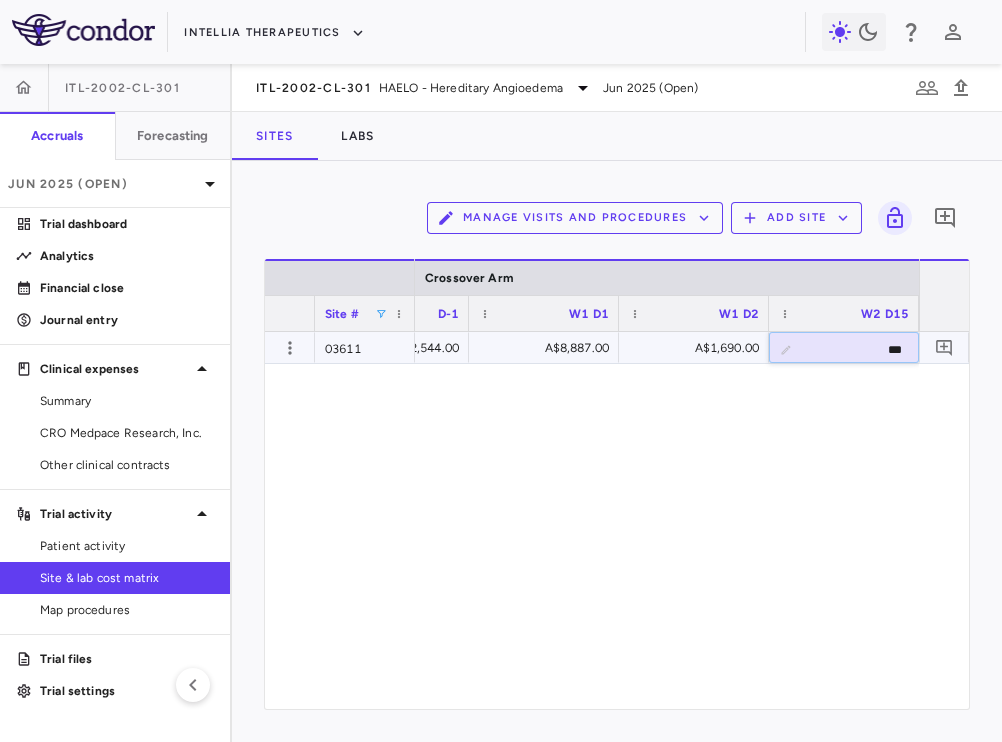 type on "****" 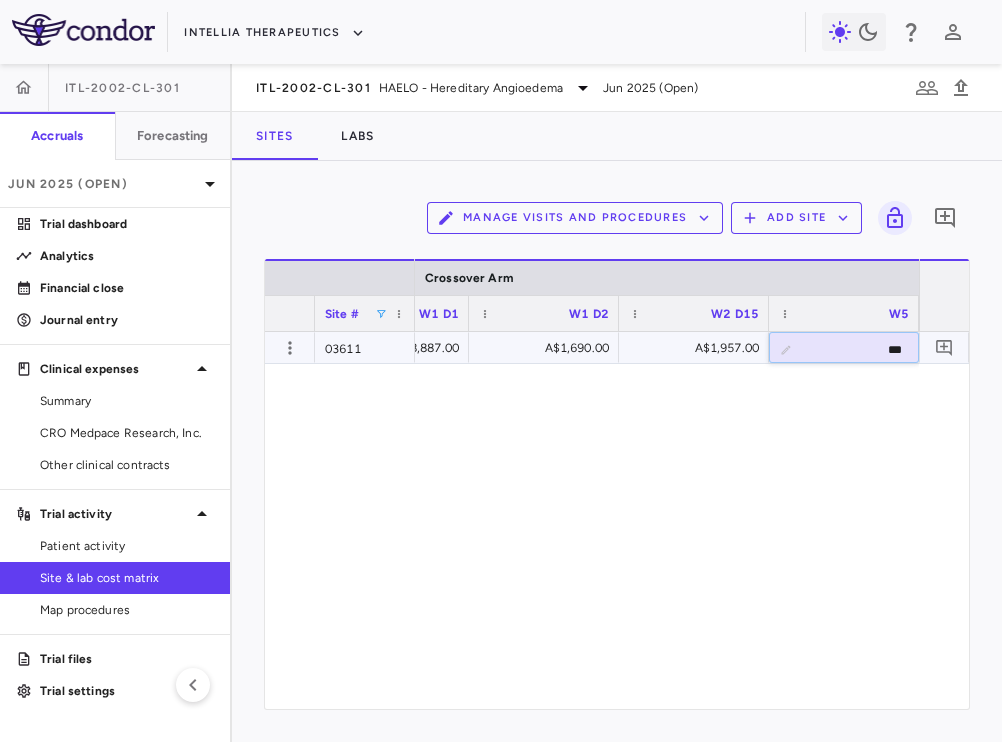 type on "****" 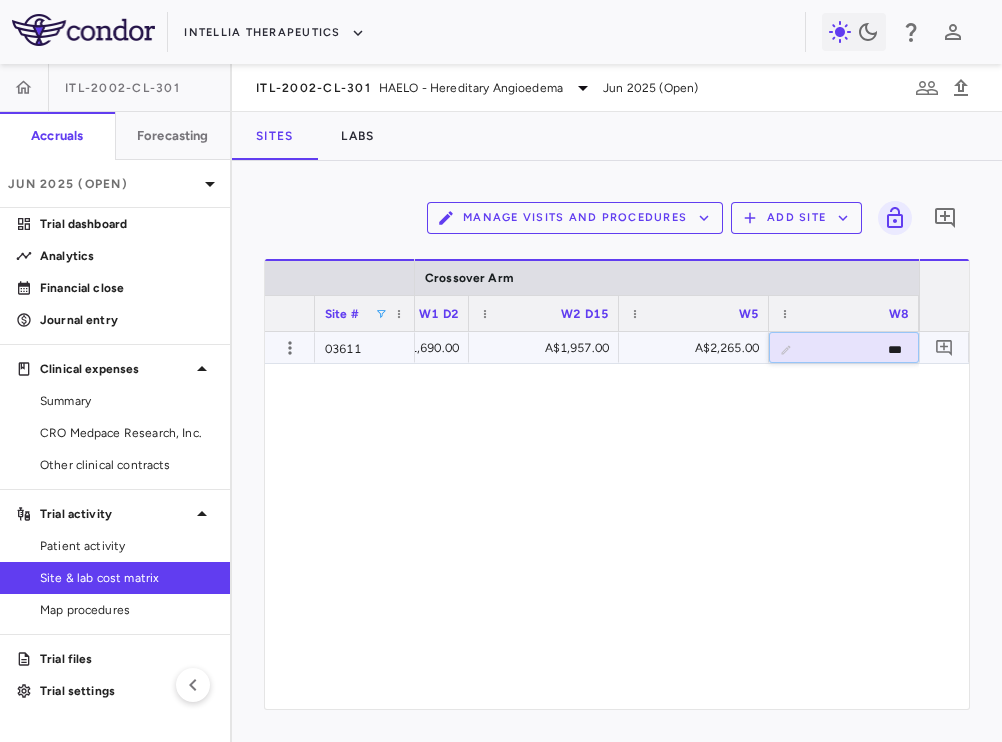 type on "****" 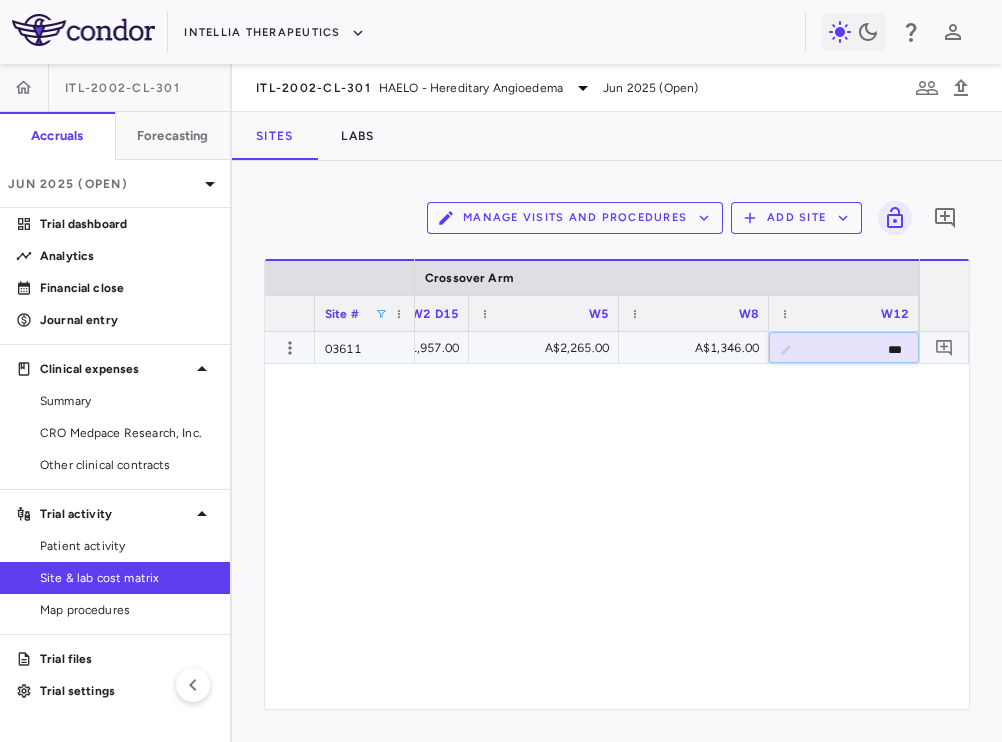 type on "****" 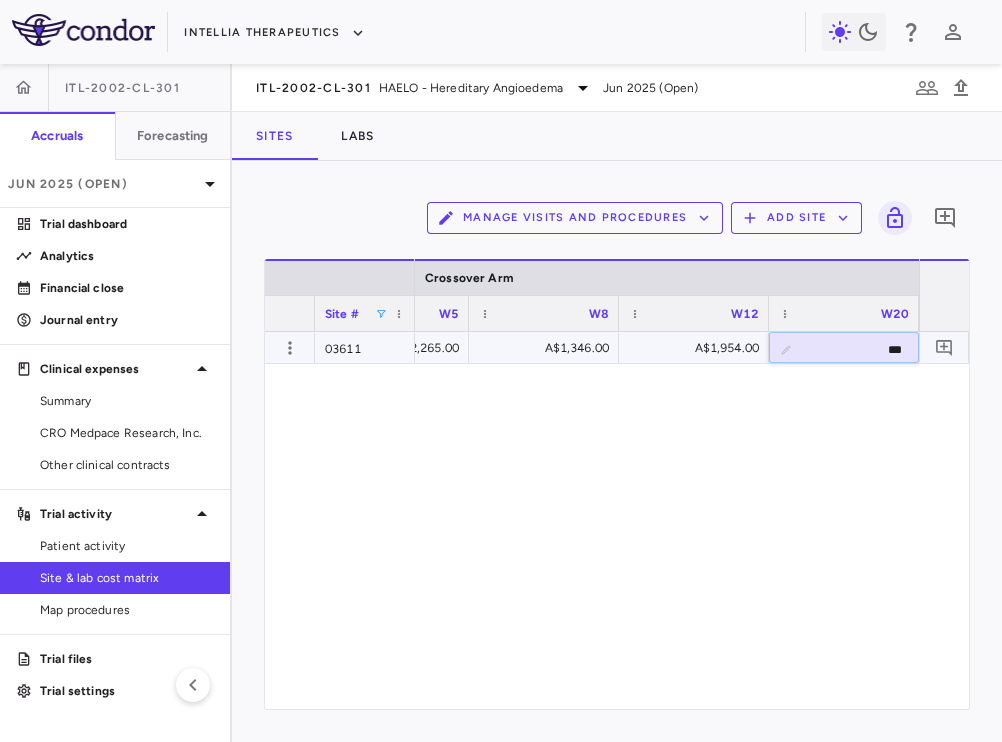 type on "****" 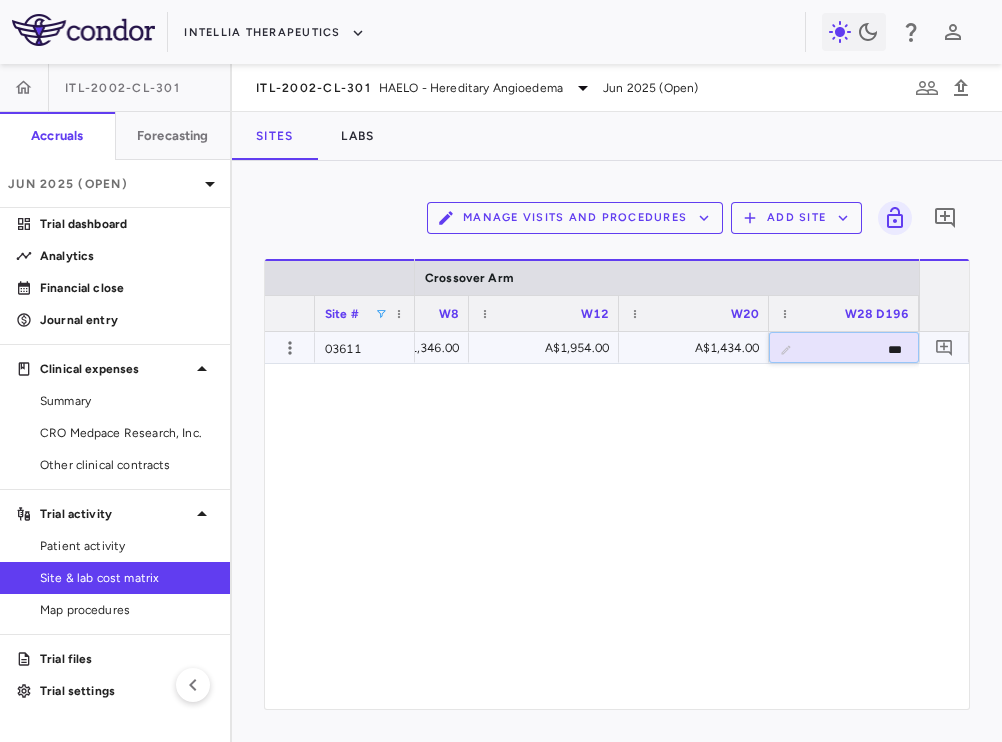 type on "****" 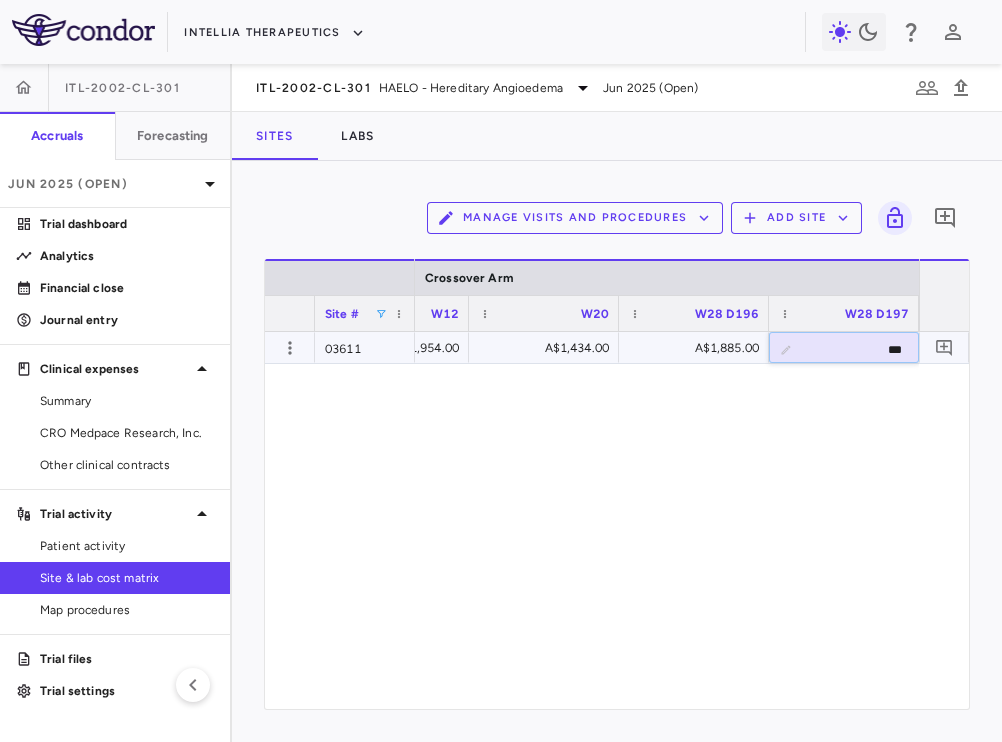 type on "****" 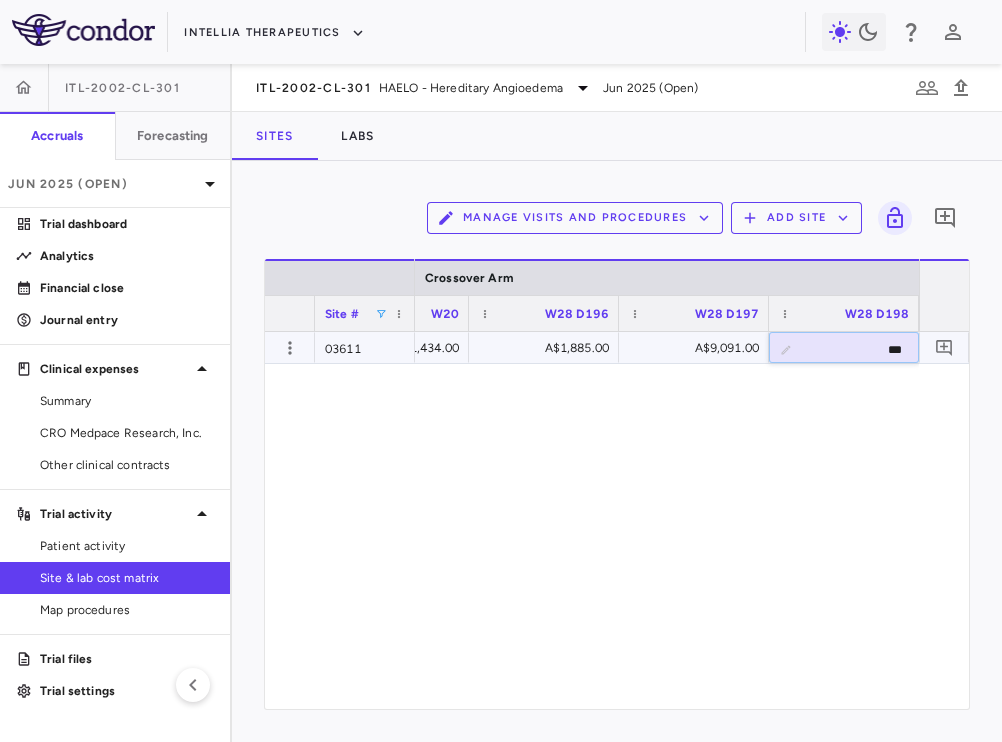 type on "****" 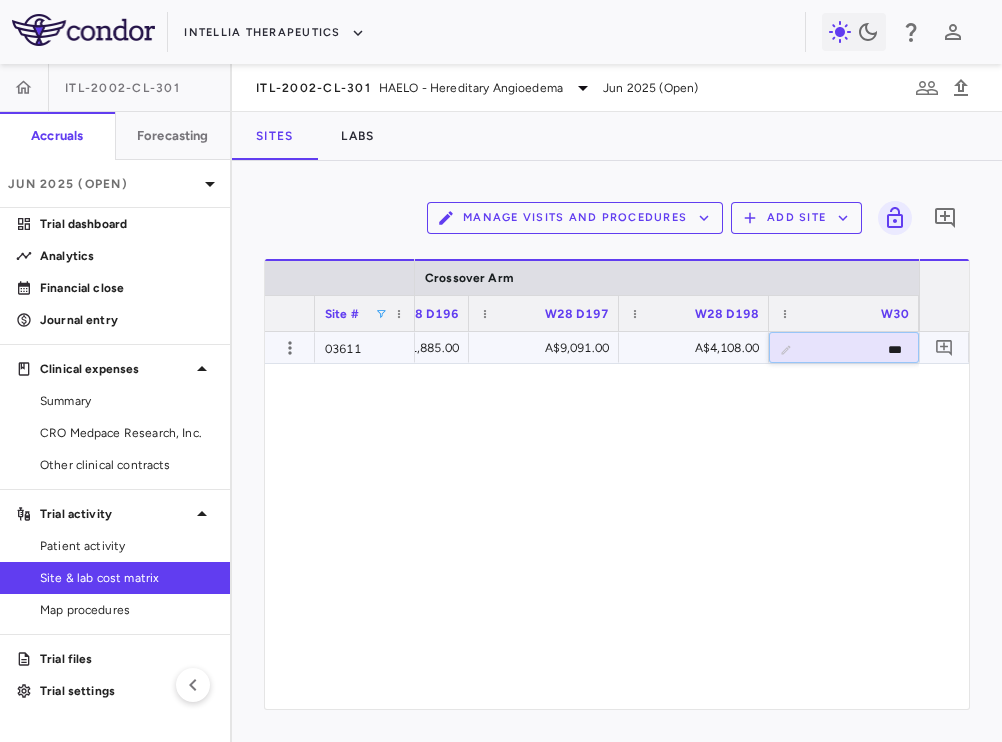 type on "****" 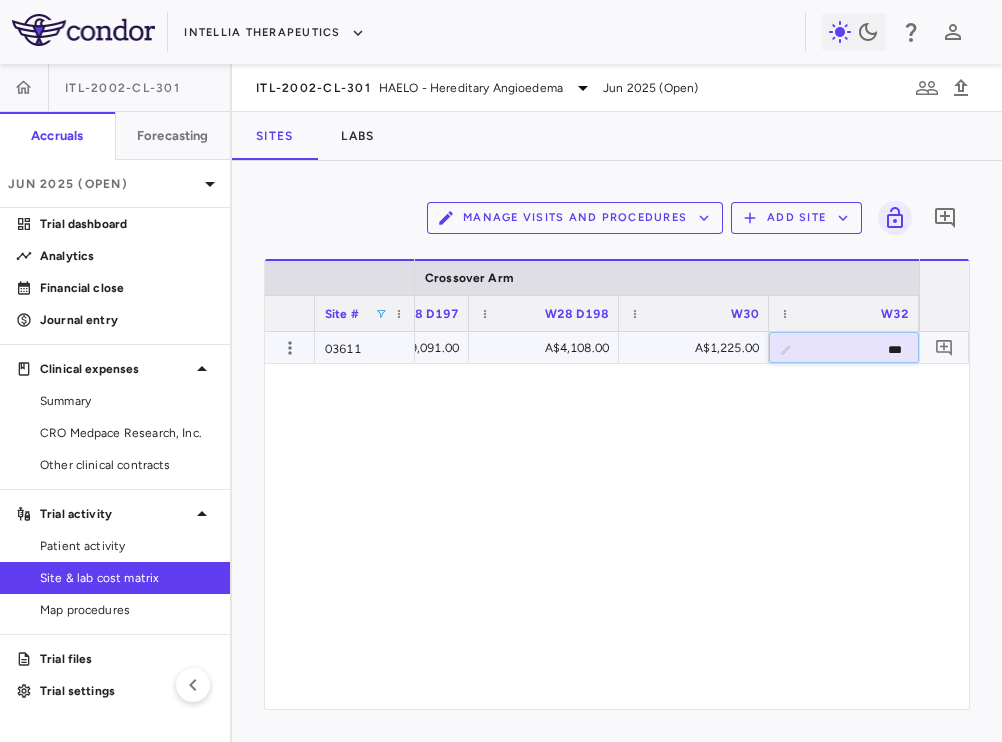 type on "****" 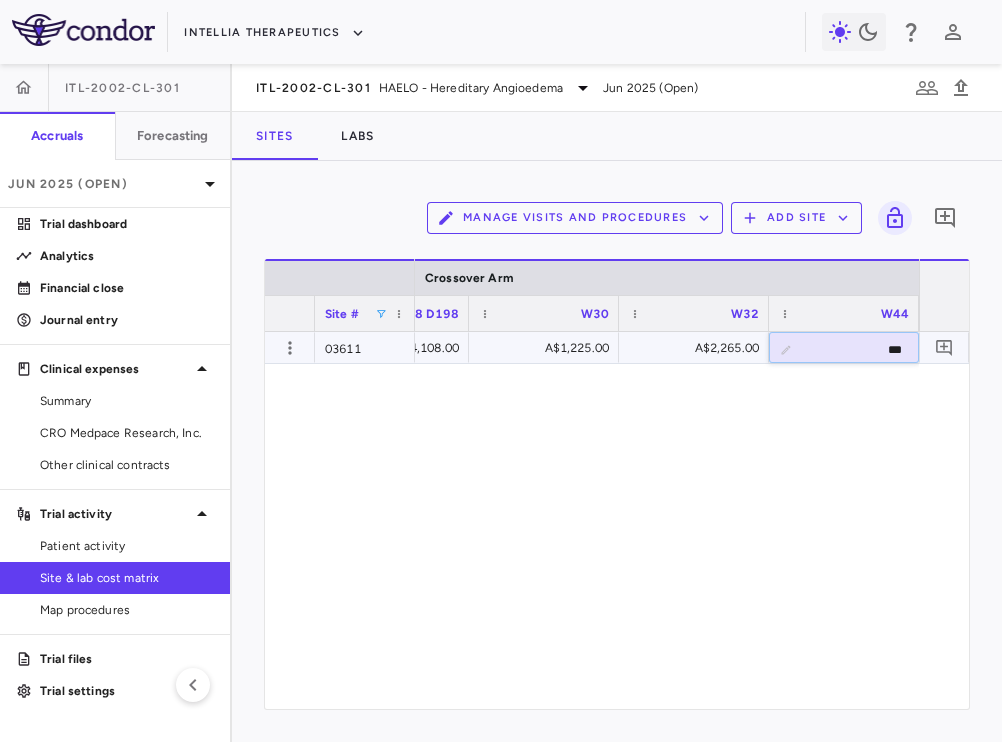 type on "****" 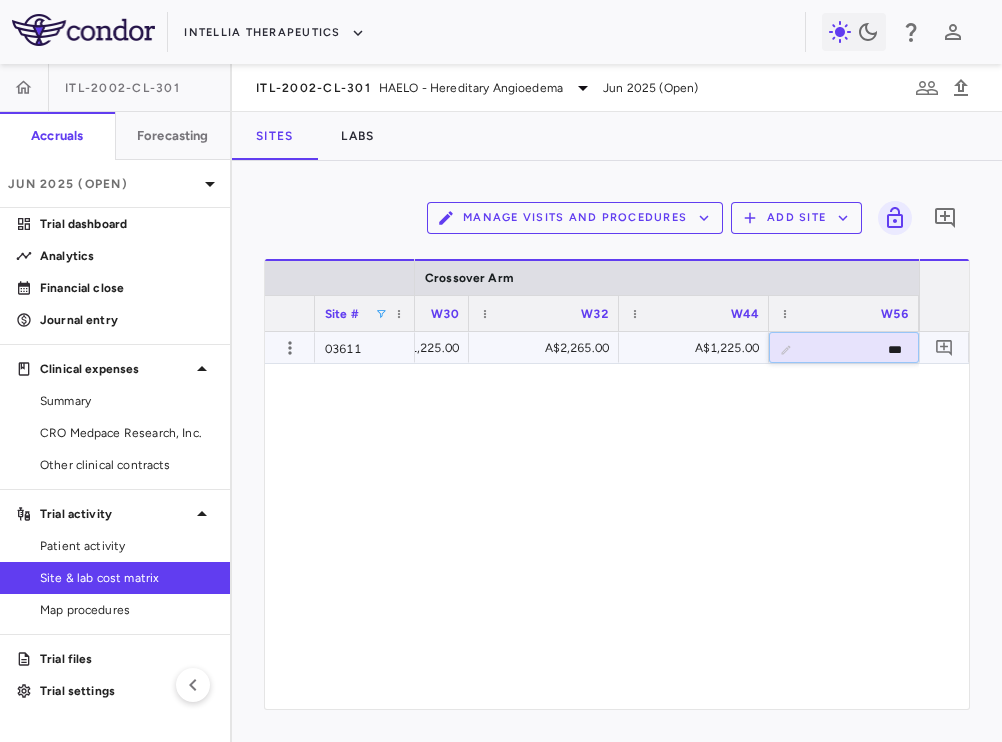 type on "****" 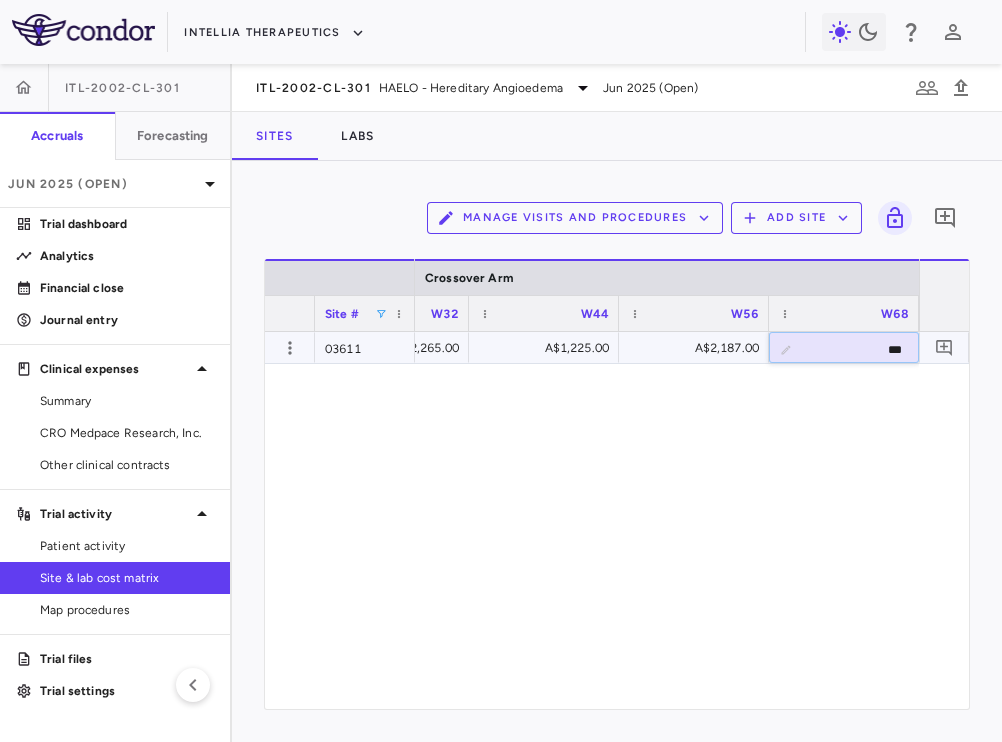 type on "****" 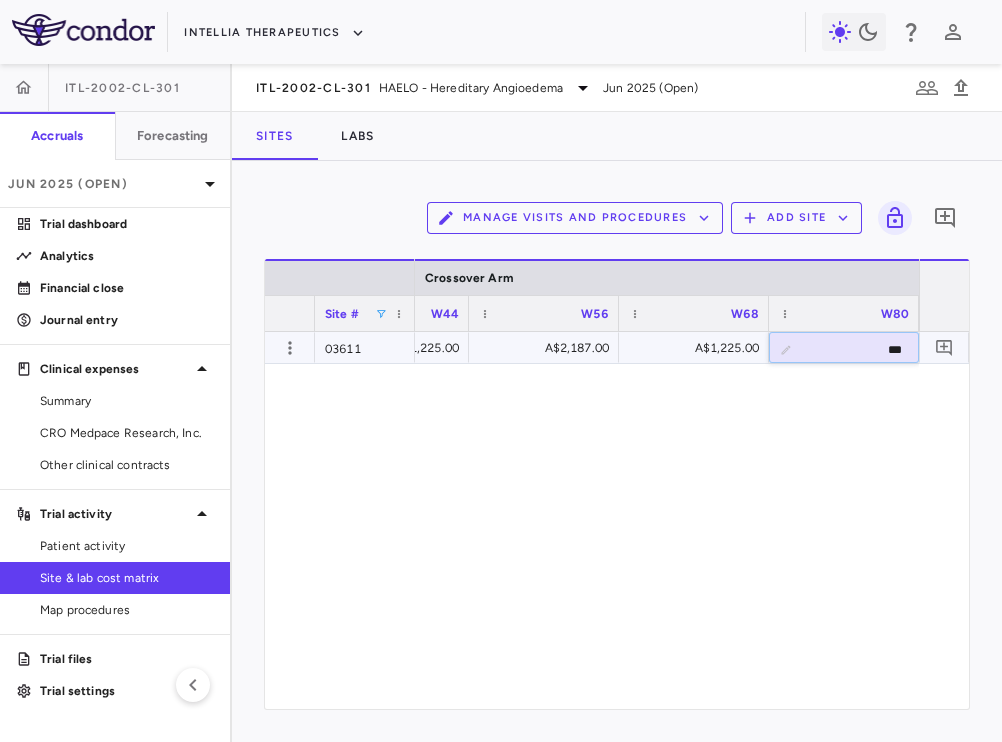 type on "****" 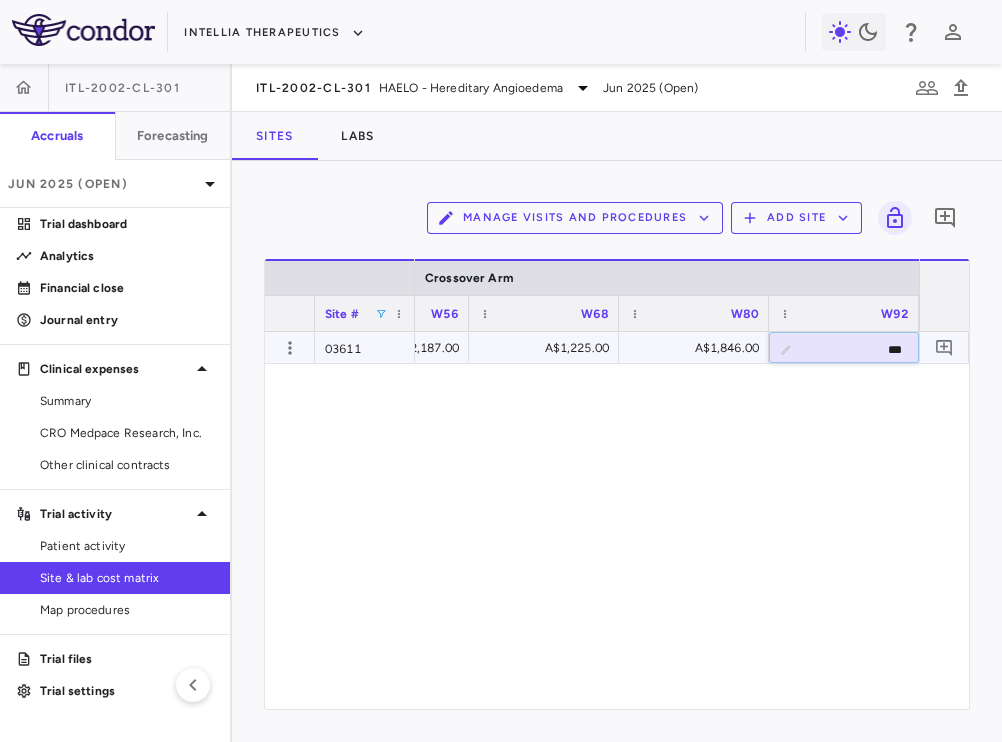 type on "****" 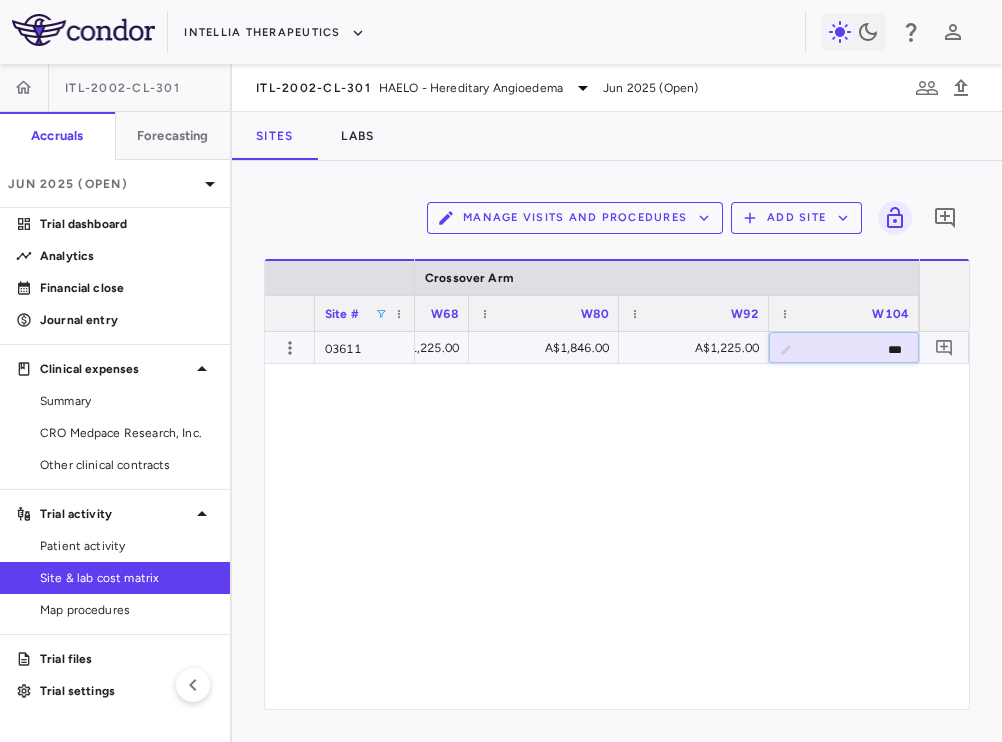 type on "****" 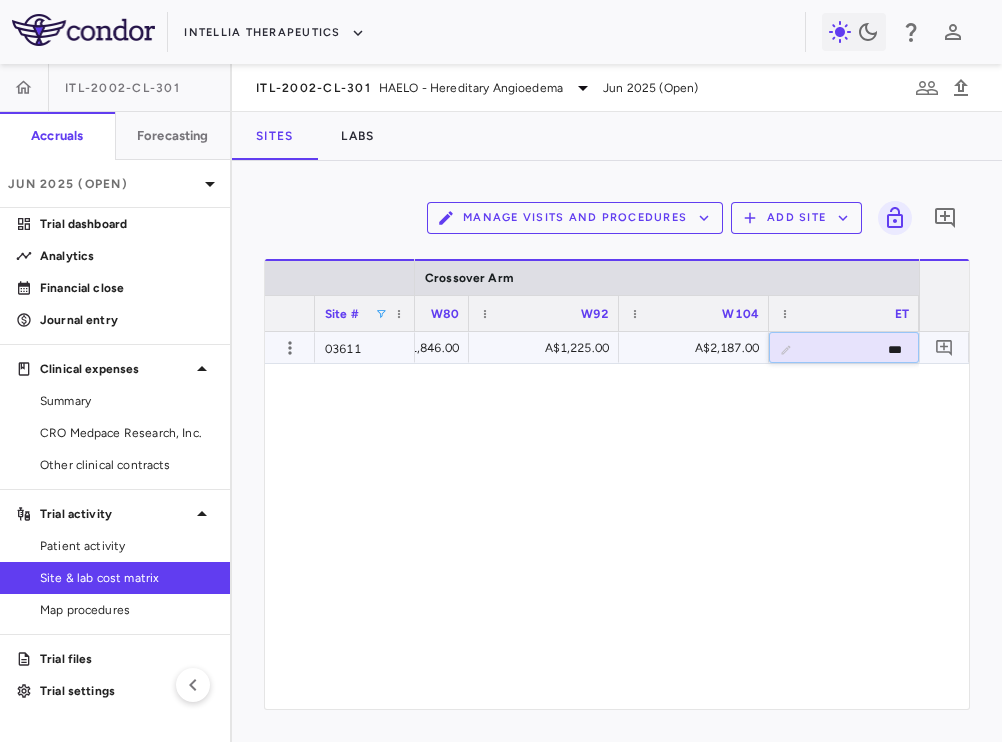 type on "****" 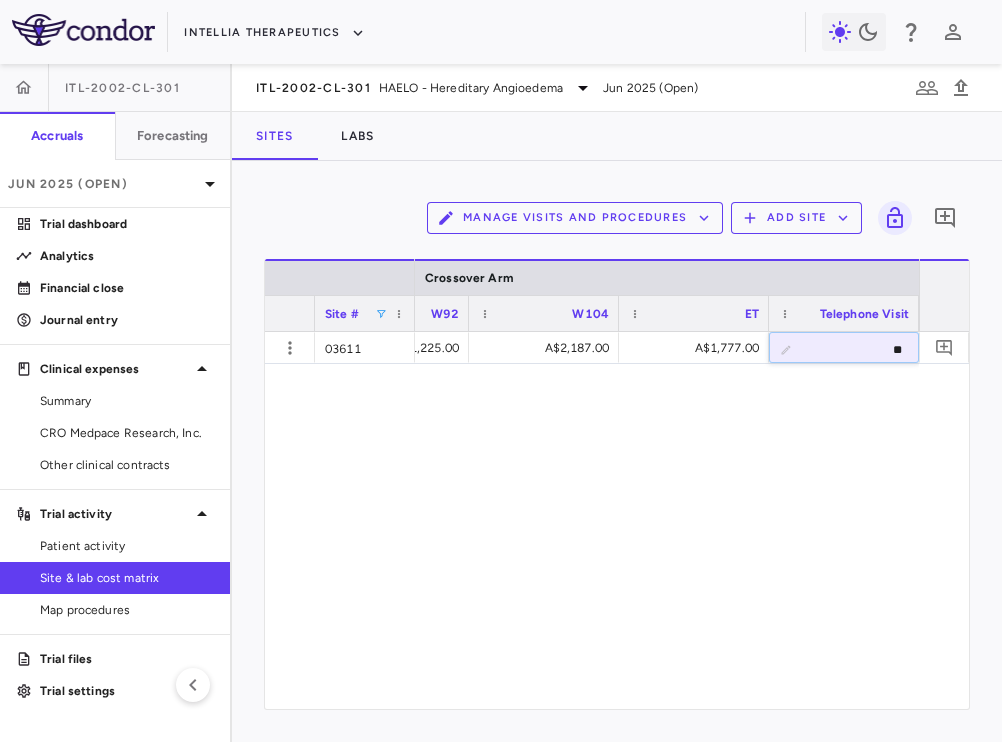 type on "***" 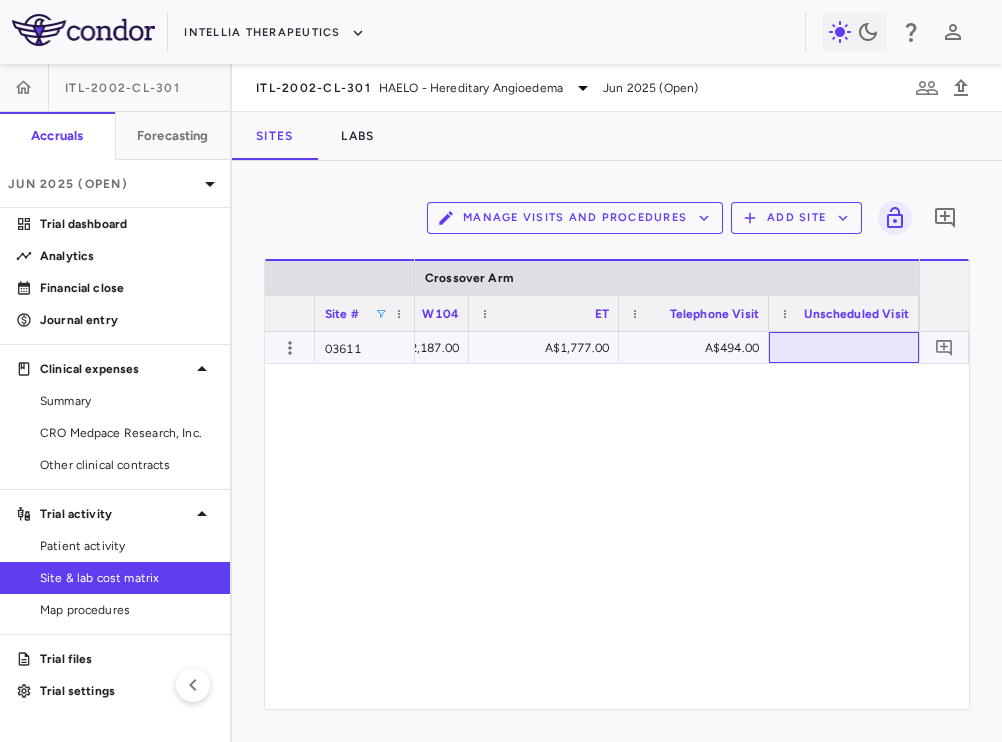 click at bounding box center [844, 347] 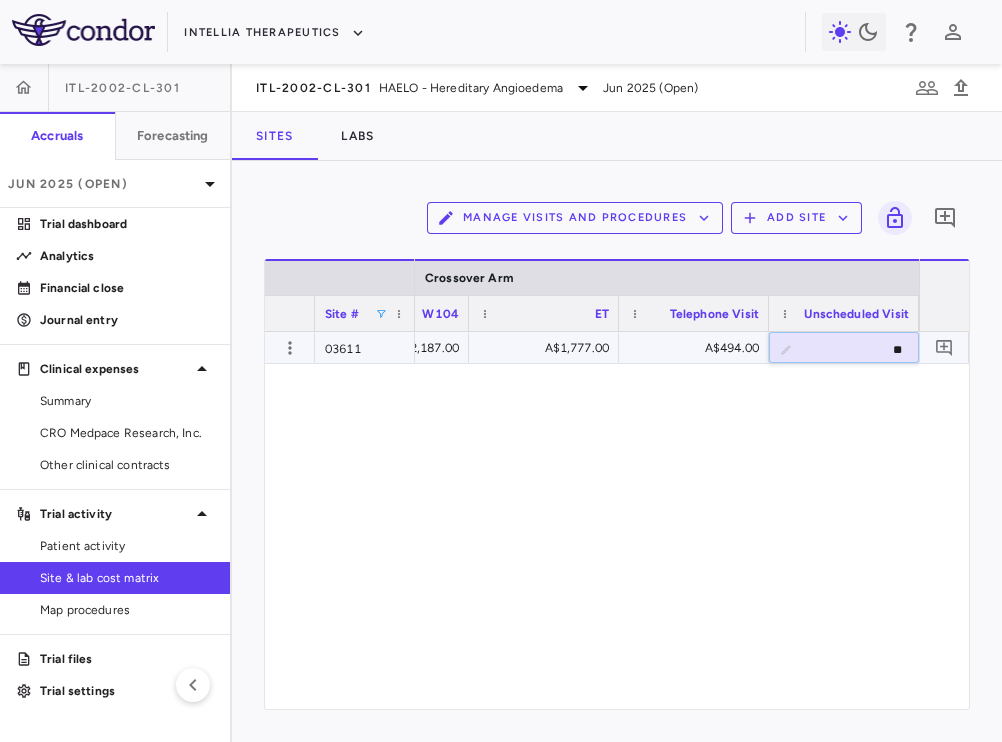 type on "***" 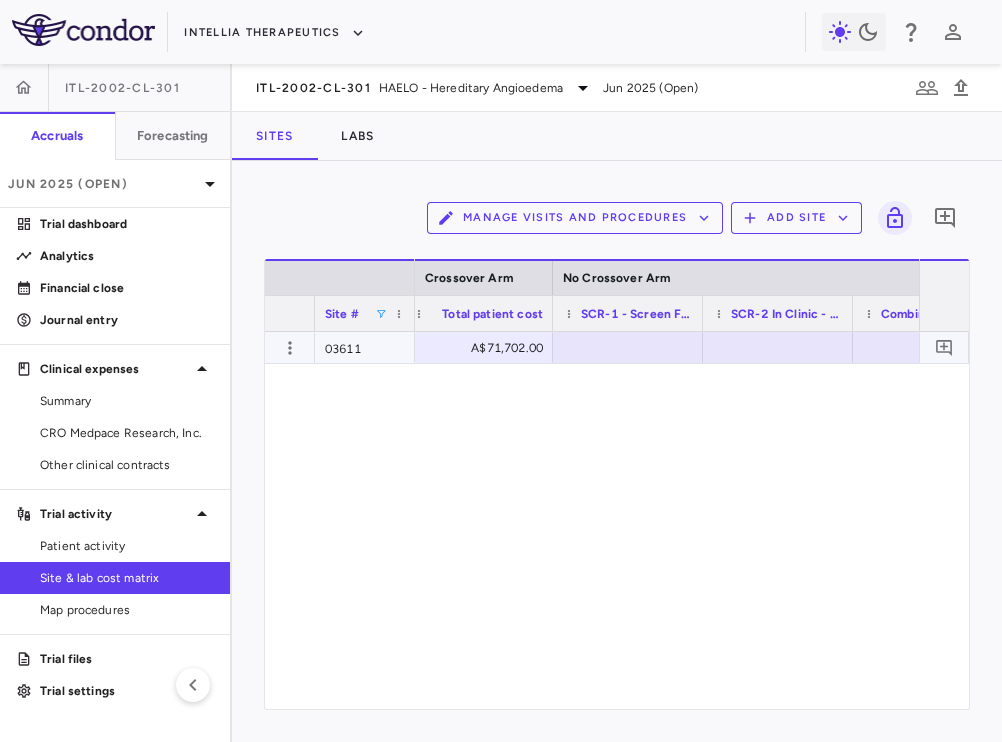 click at bounding box center [628, 347] 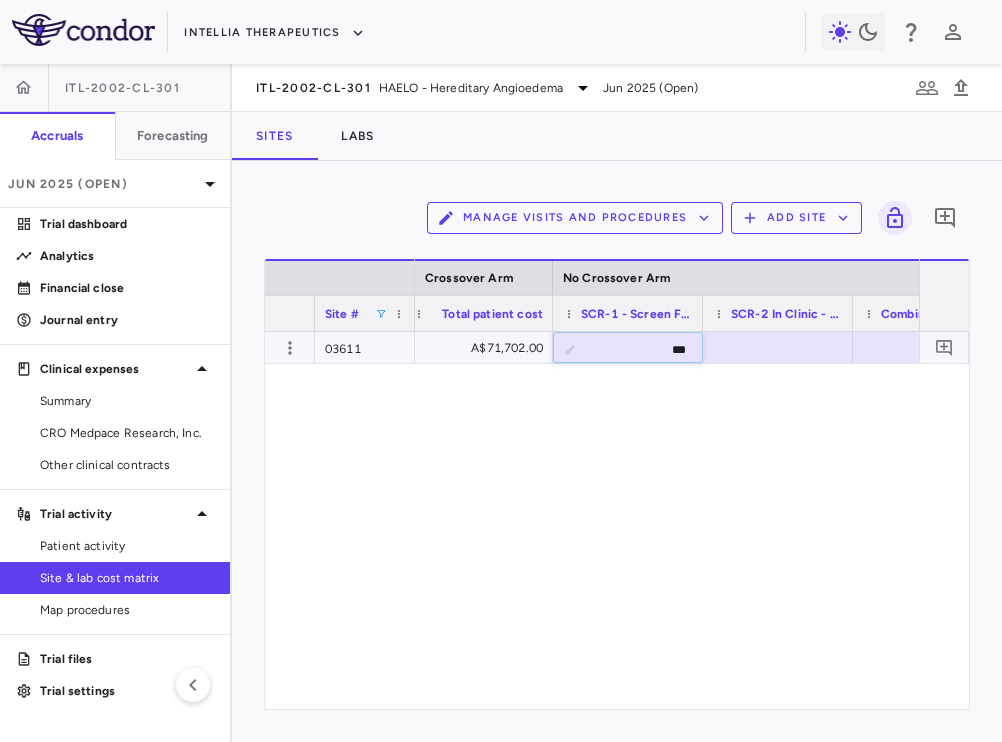 type on "****" 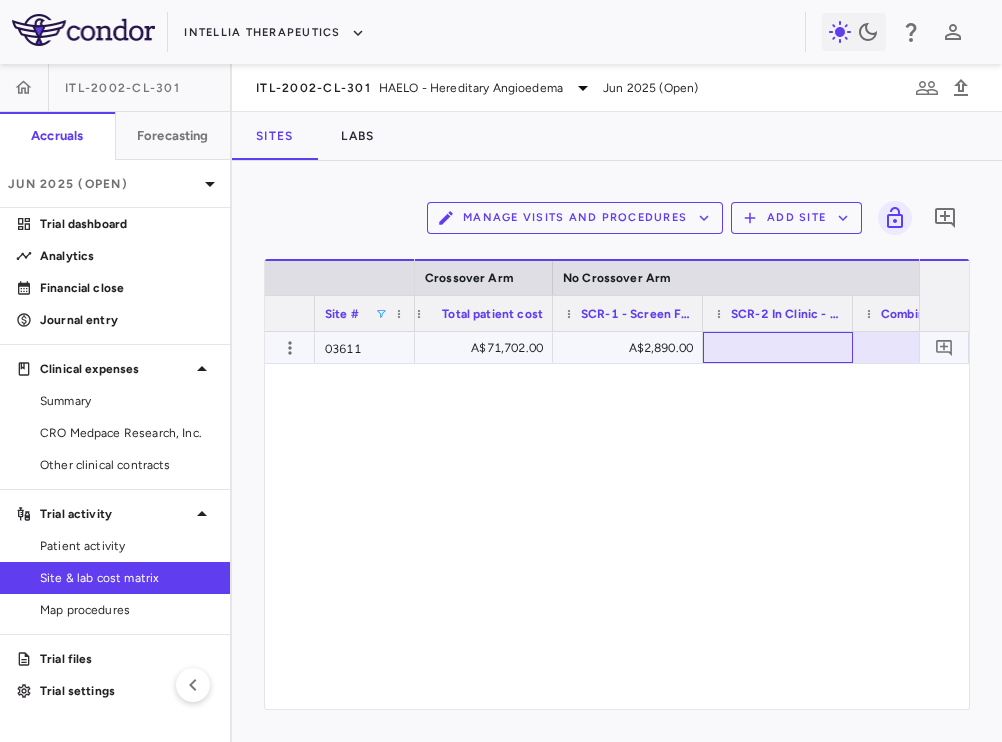 click at bounding box center (778, 347) 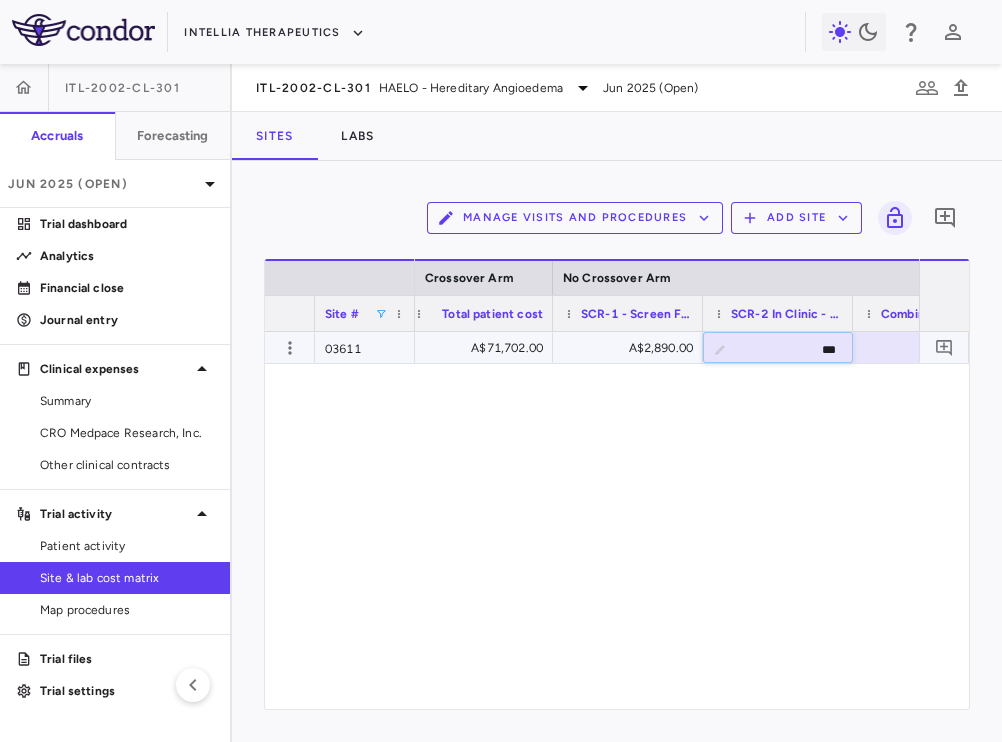 type on "****" 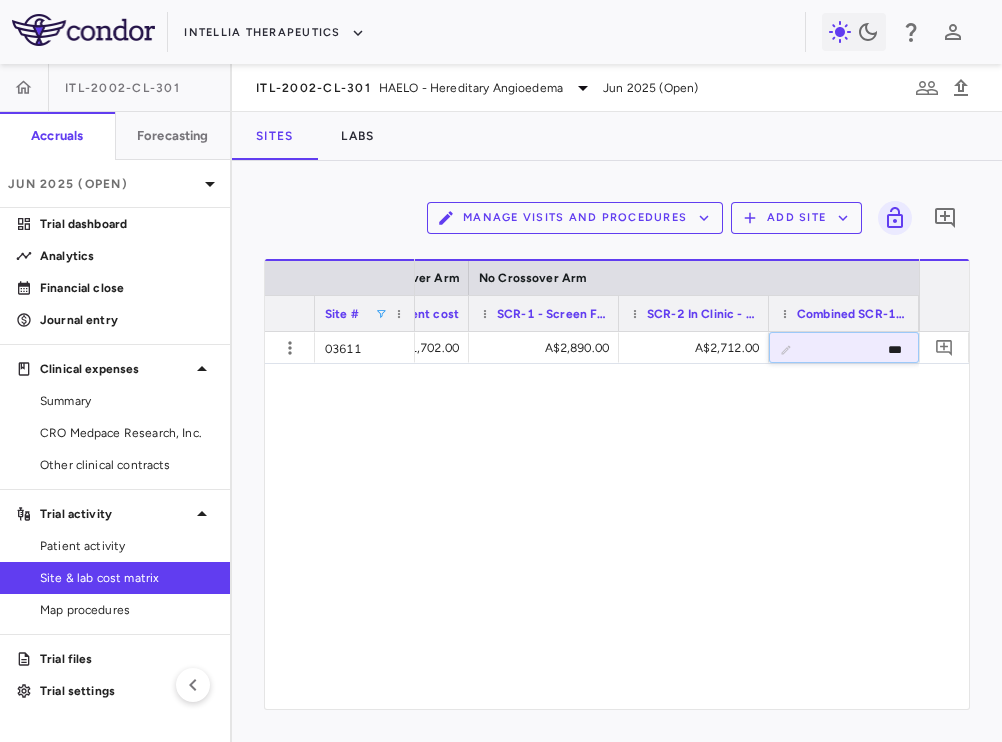 type on "****" 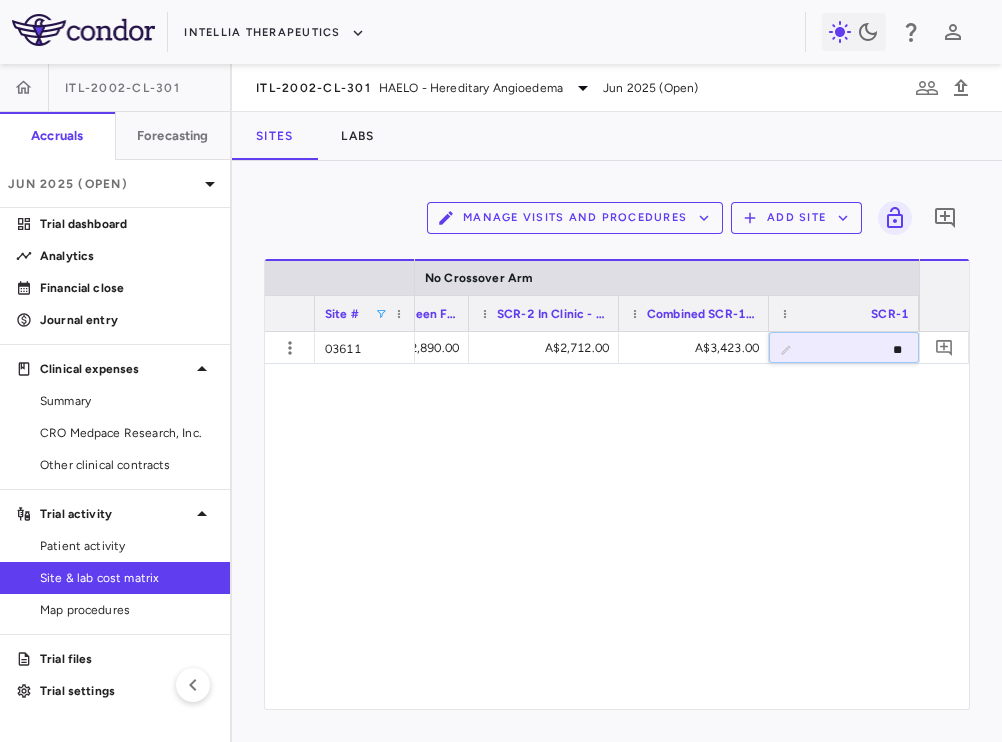 type on "*" 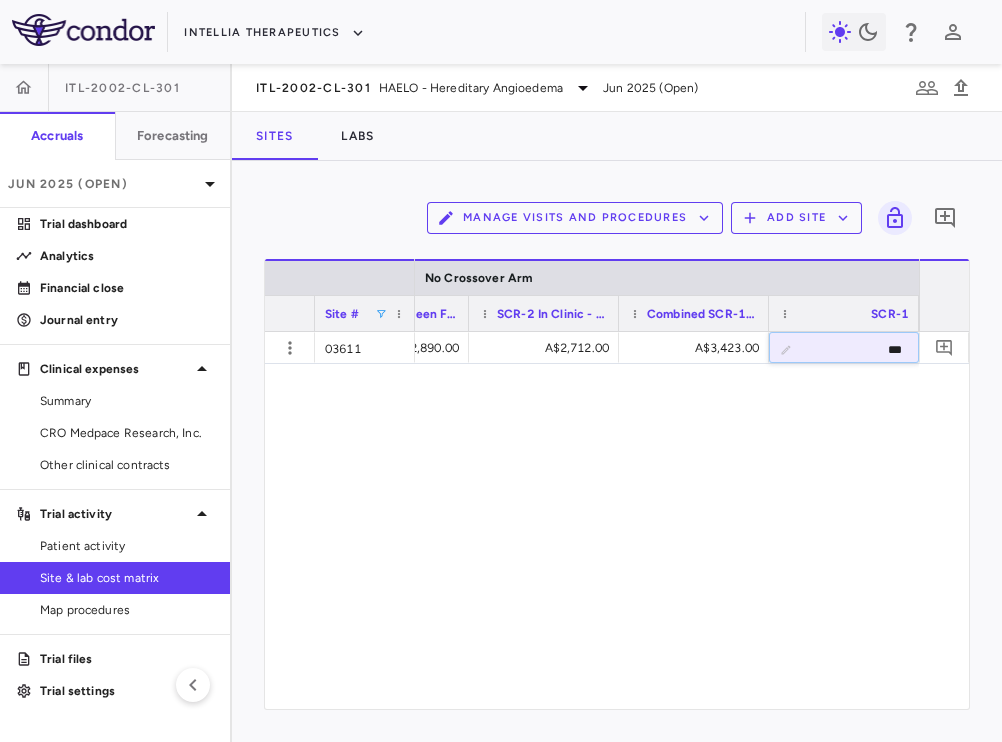 type on "****" 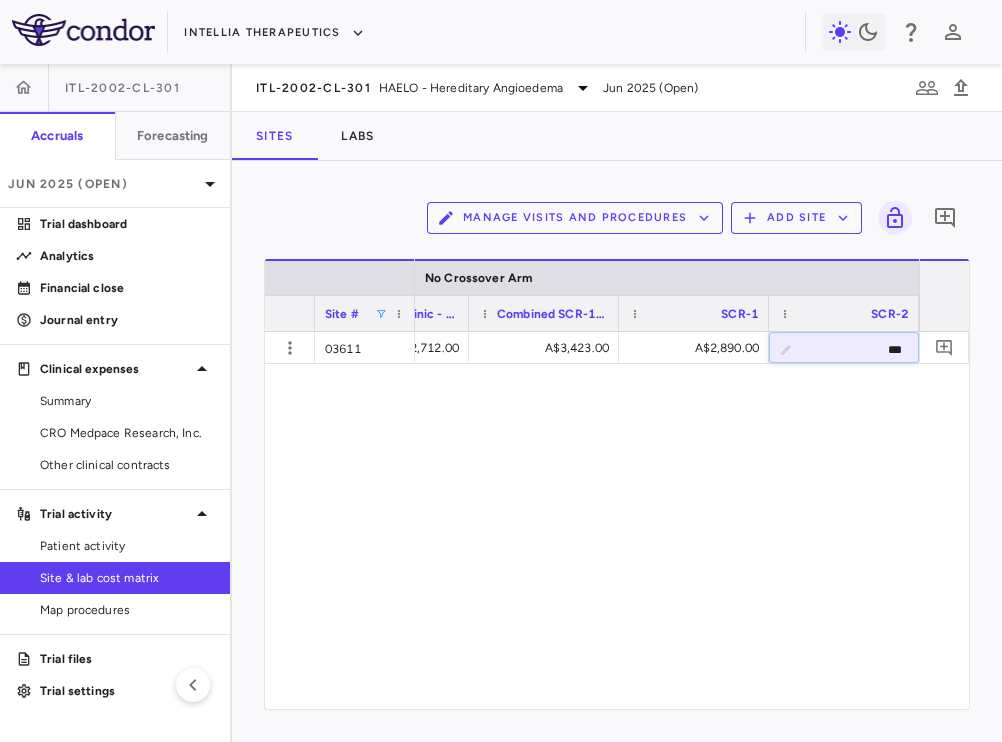 type on "****" 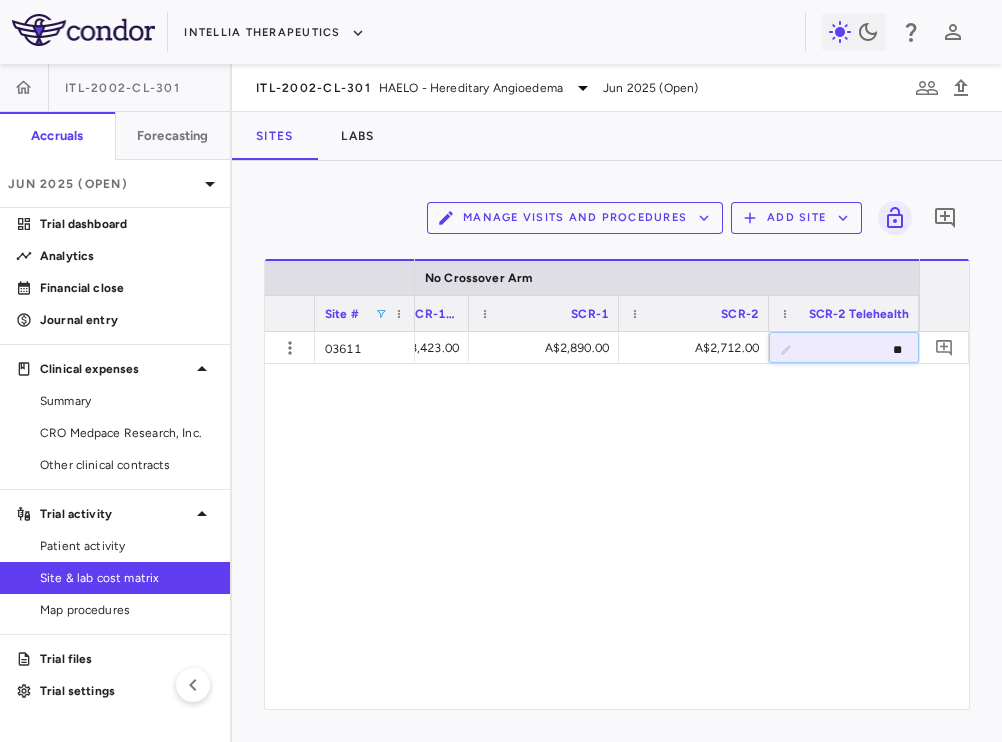 type on "***" 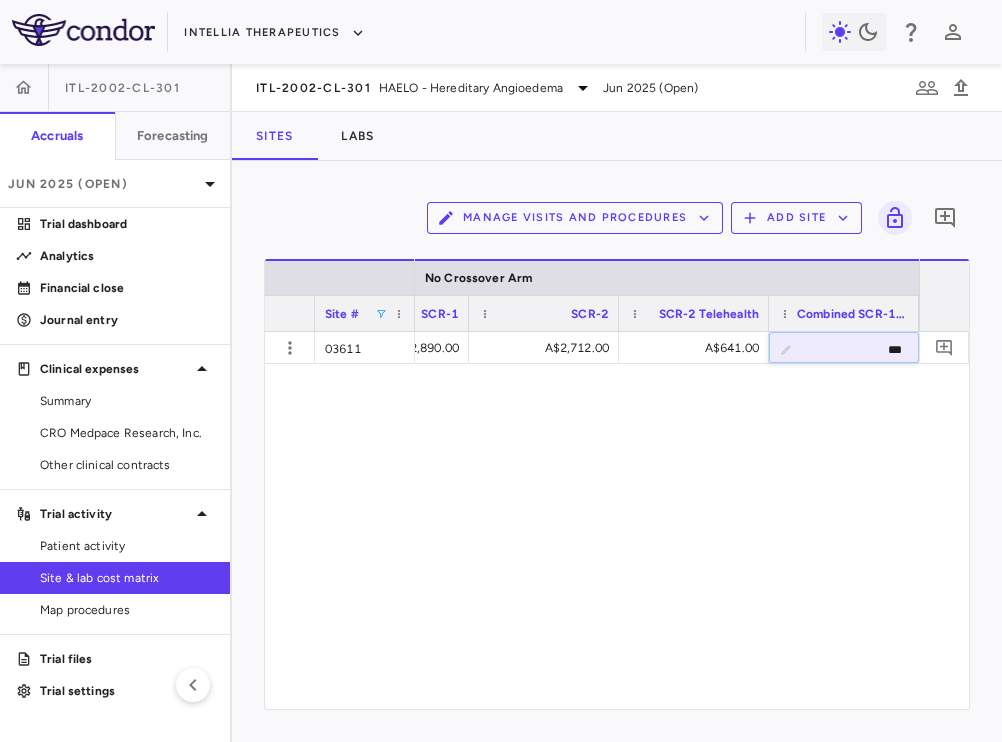 type on "****" 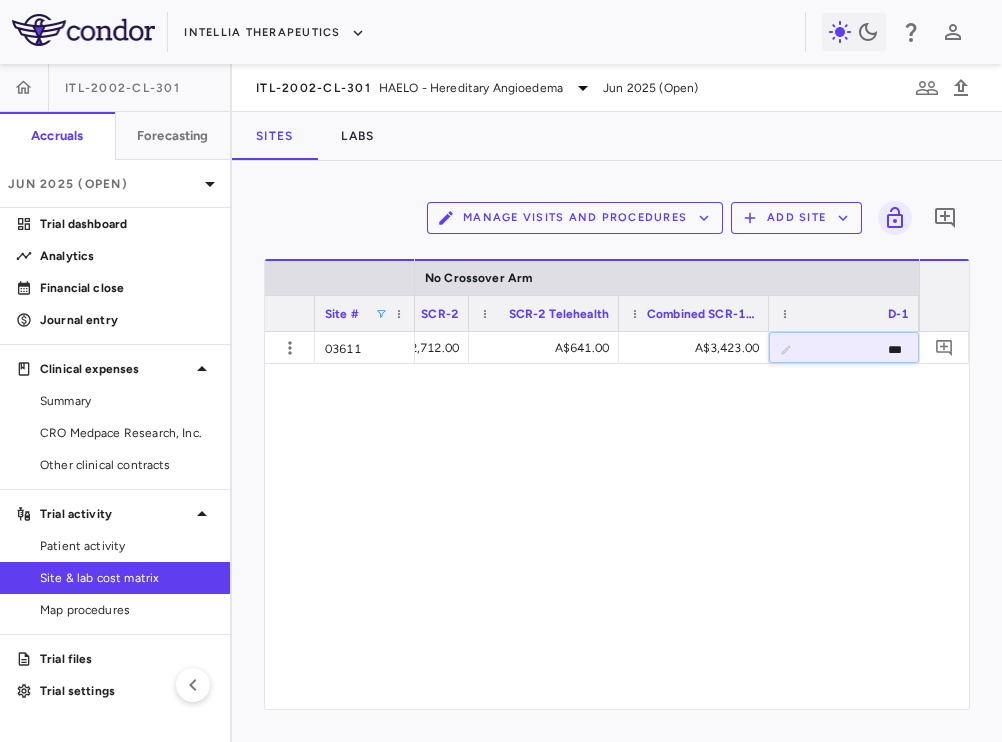 type on "****" 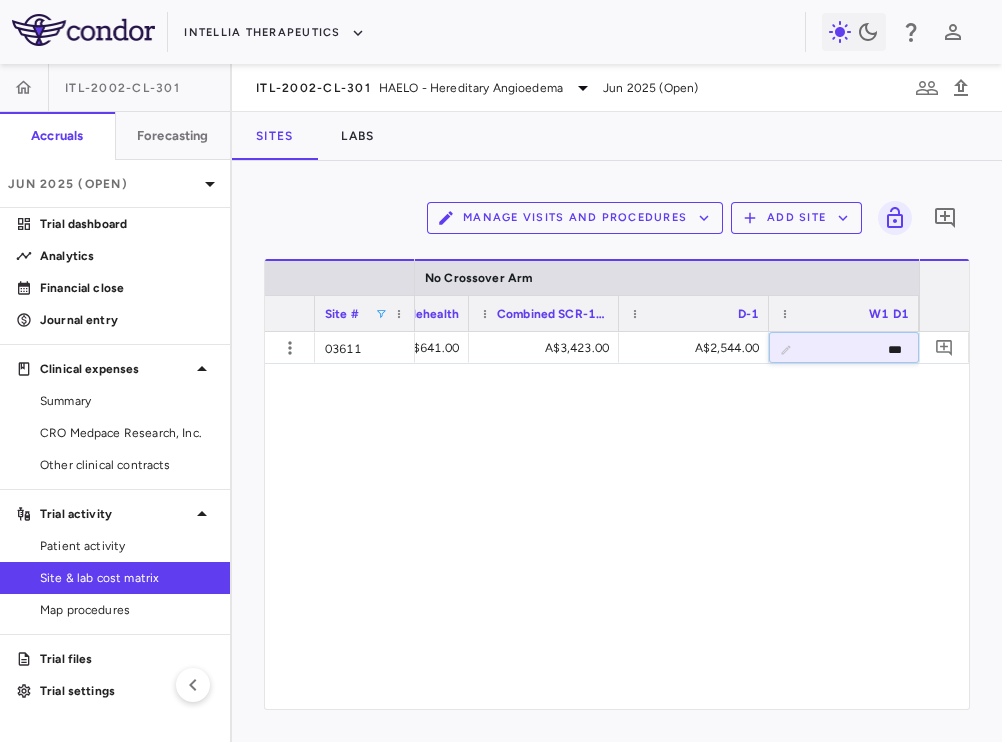 type on "****" 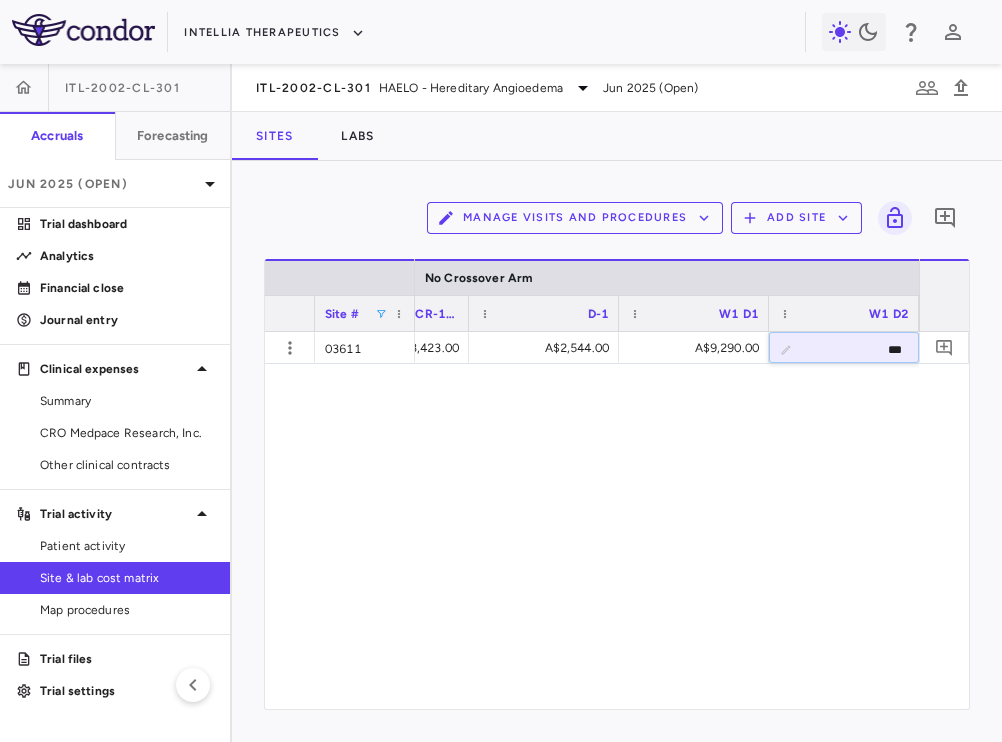type on "****" 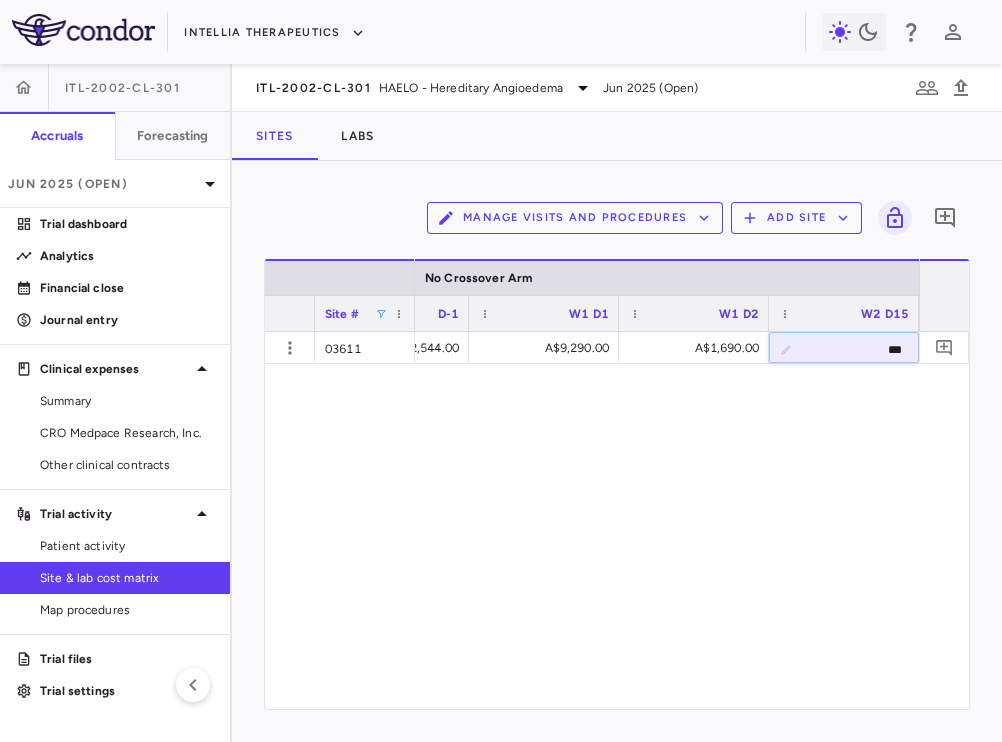 type on "****" 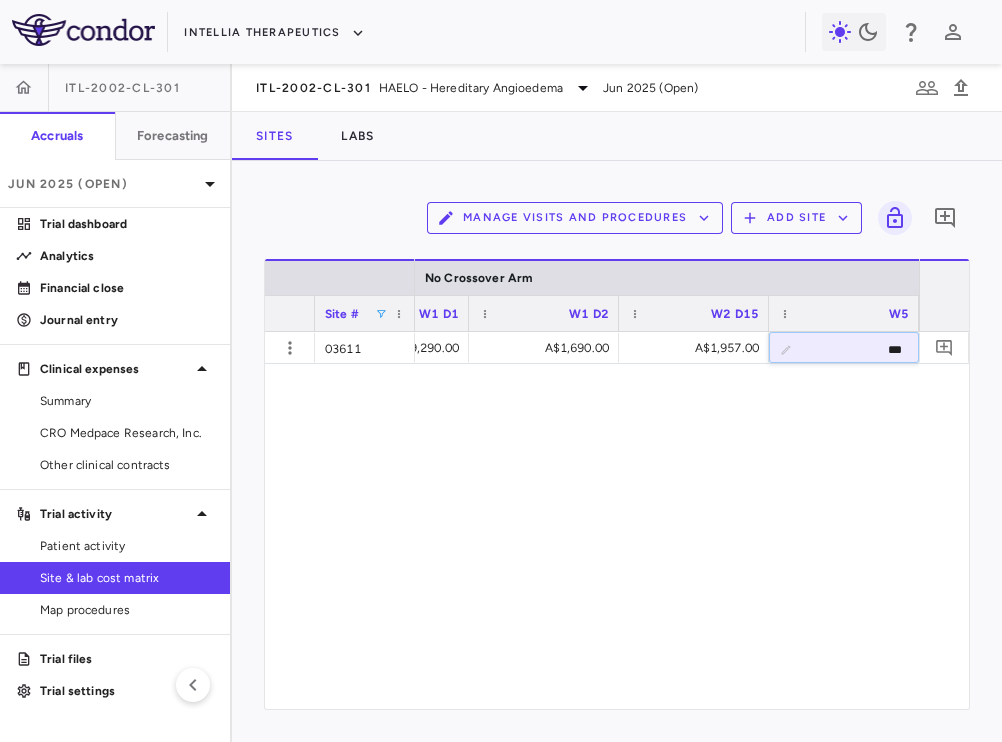 type on "****" 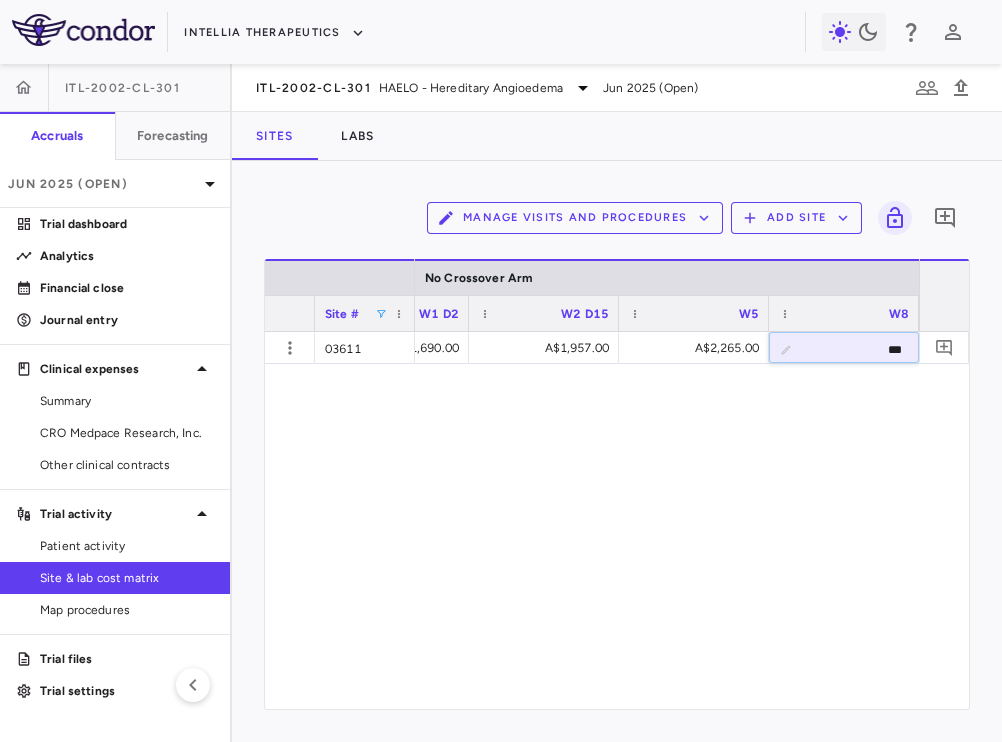 type on "****" 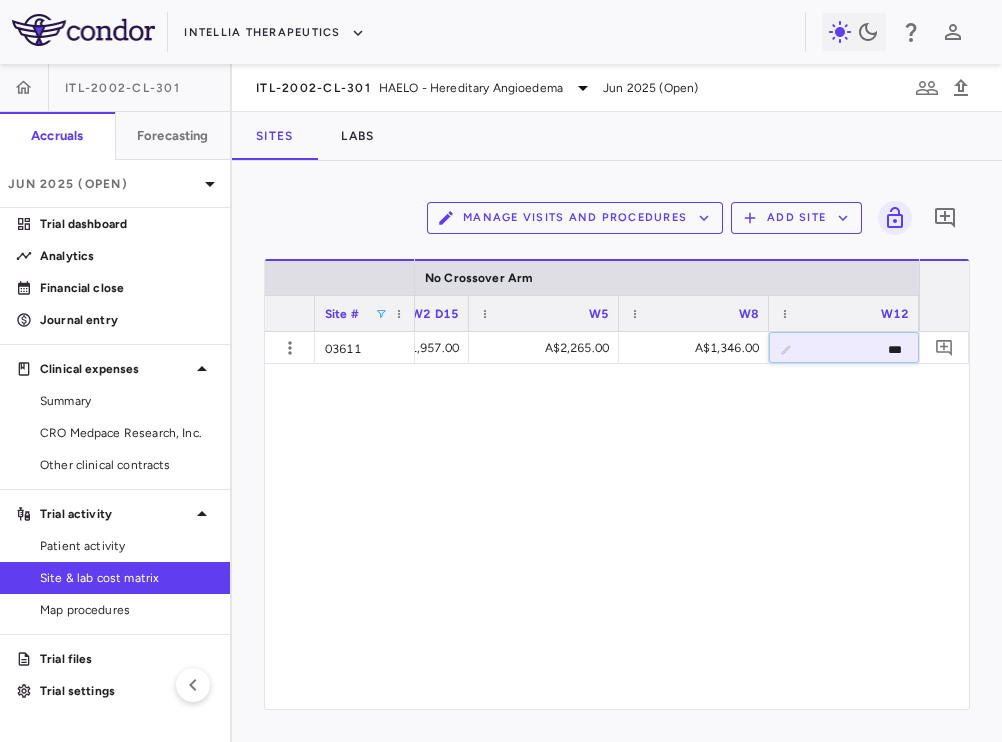 type on "****" 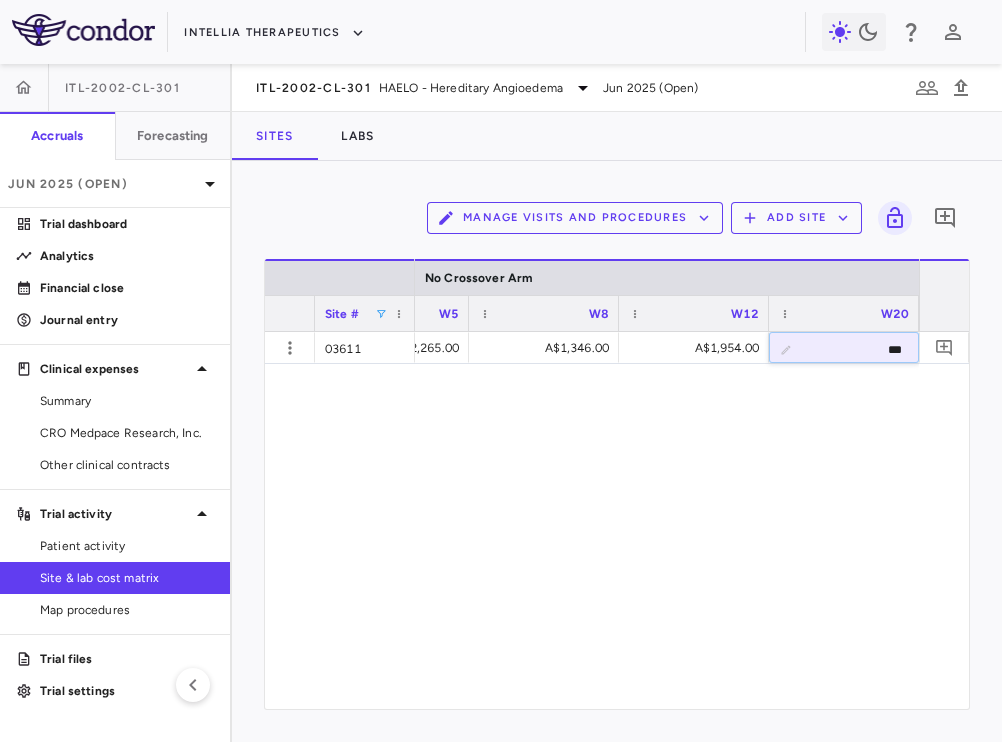 type on "****" 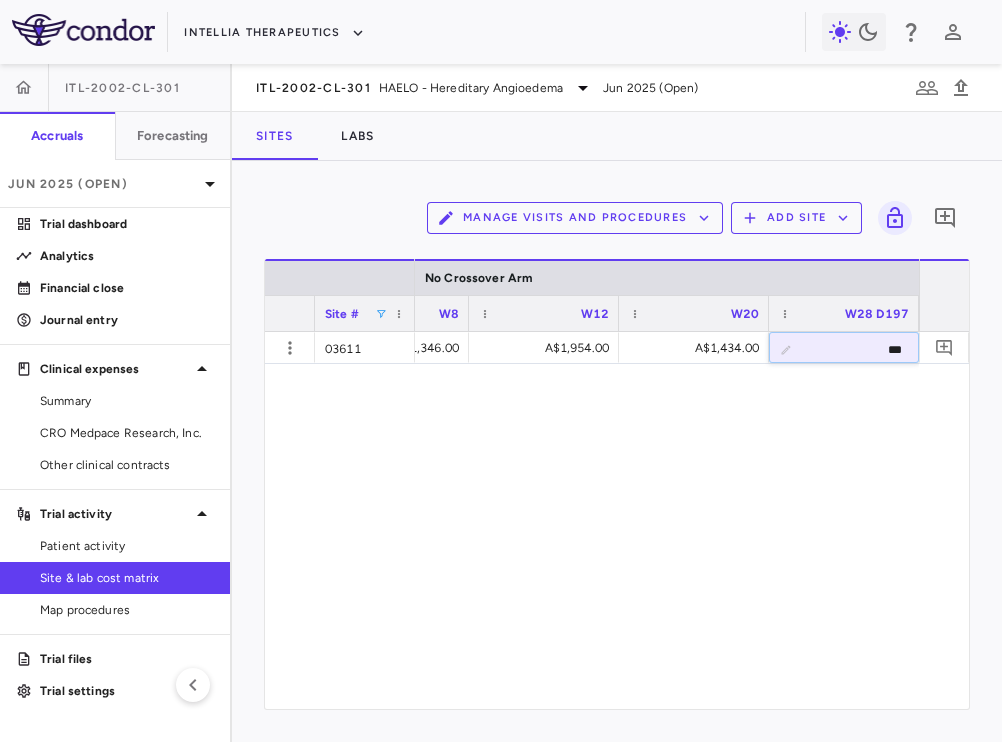 type on "****" 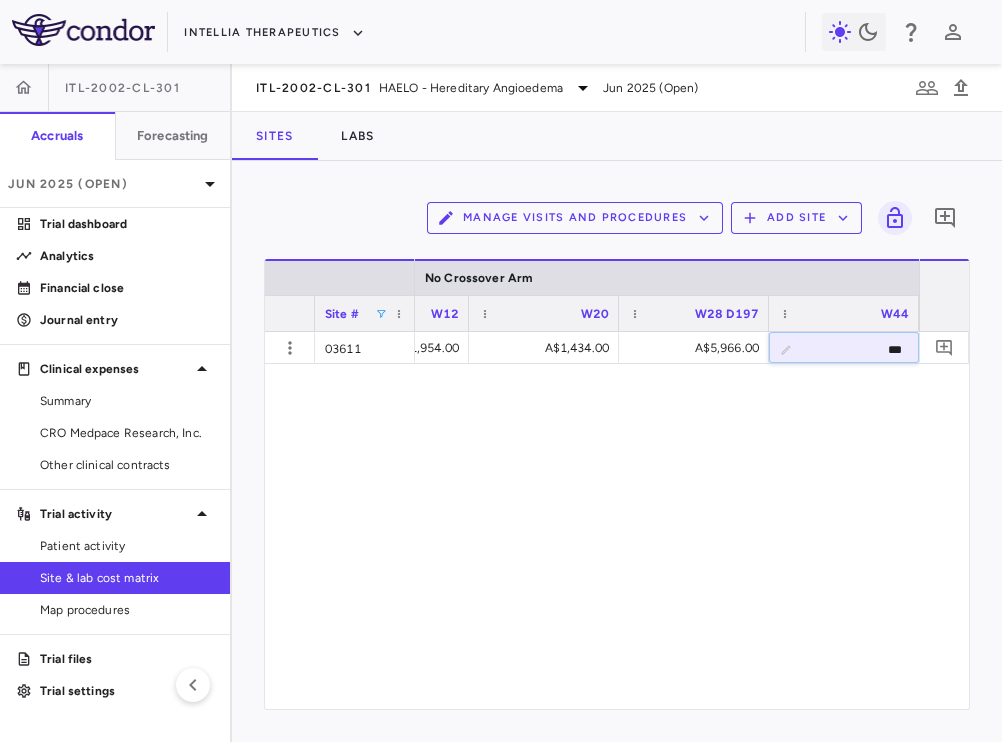 type on "****" 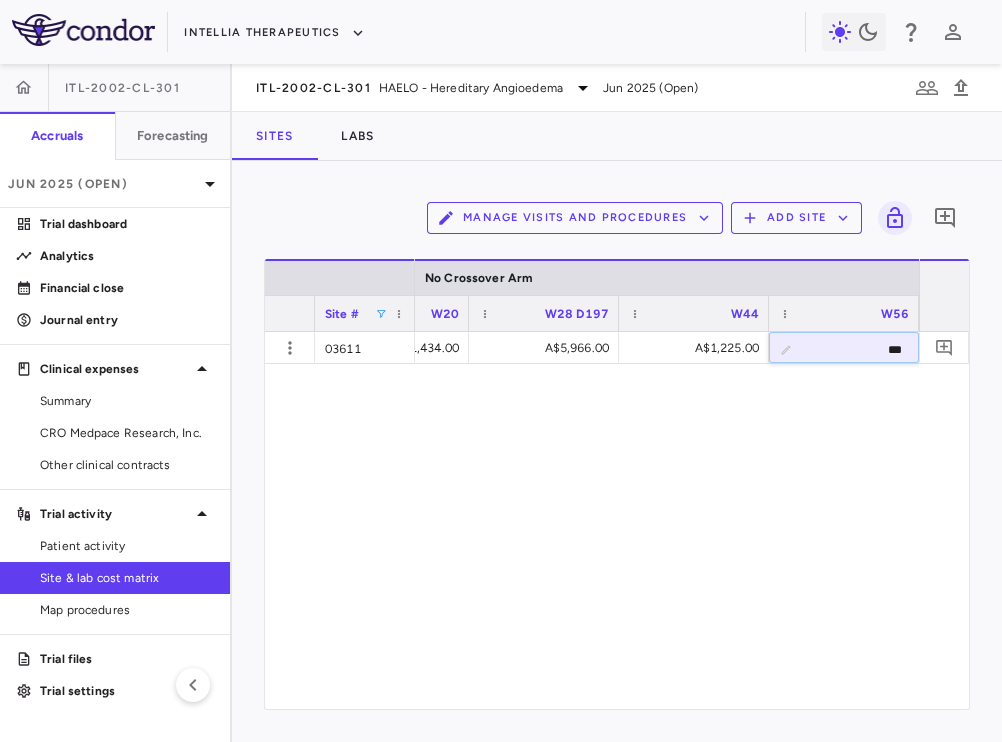 type on "****" 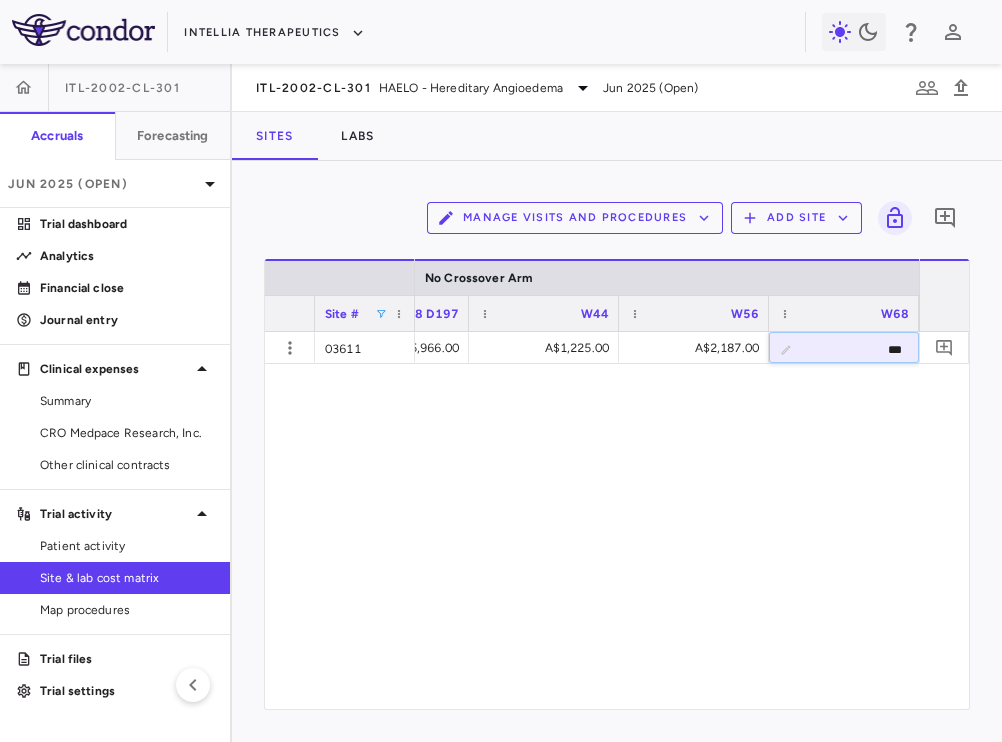 type on "****" 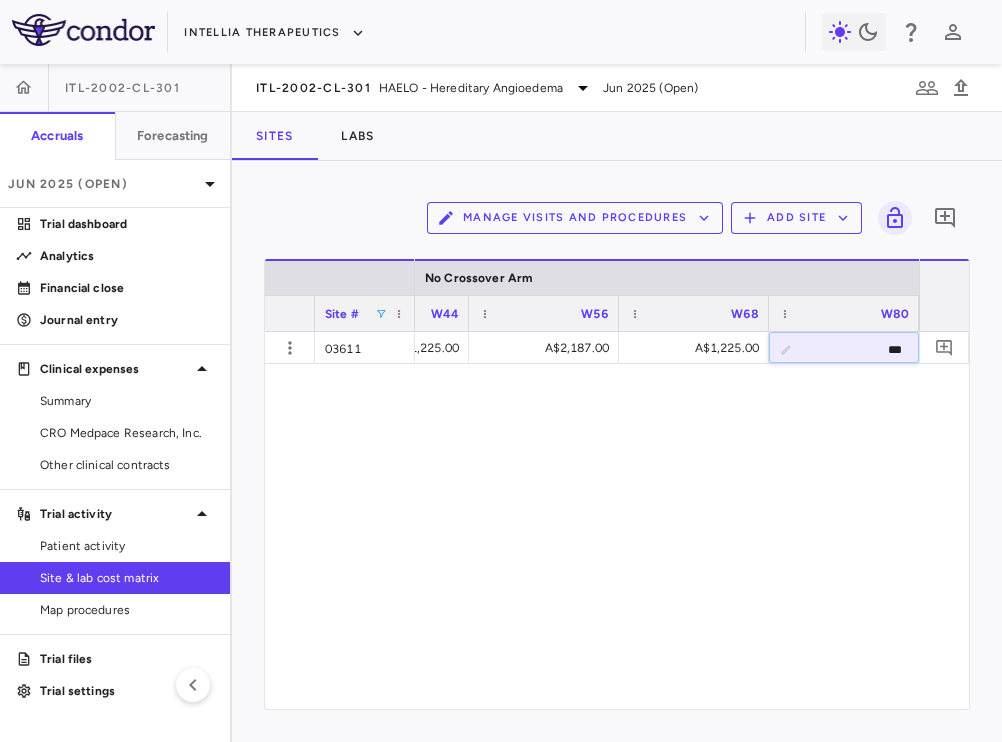 type on "****" 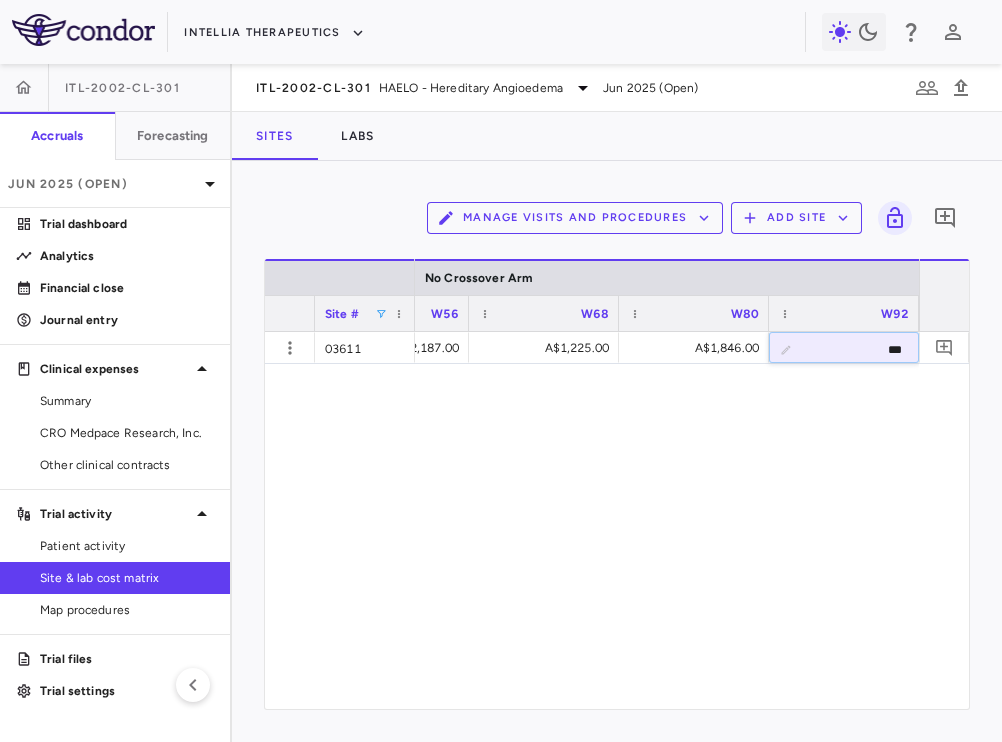 type on "****" 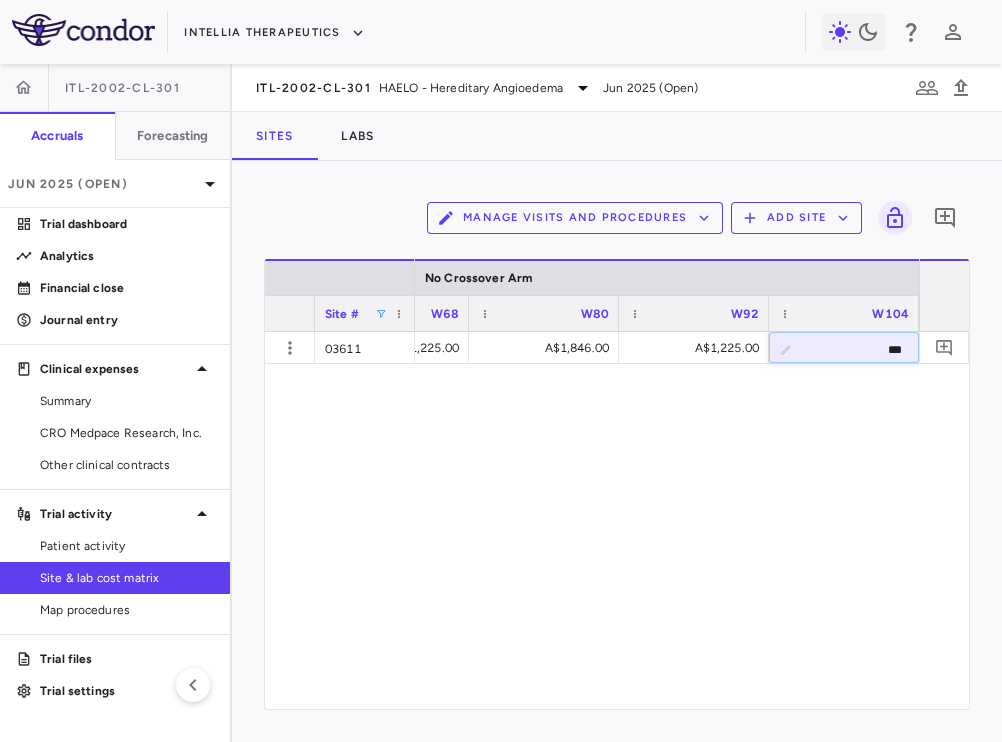type on "****" 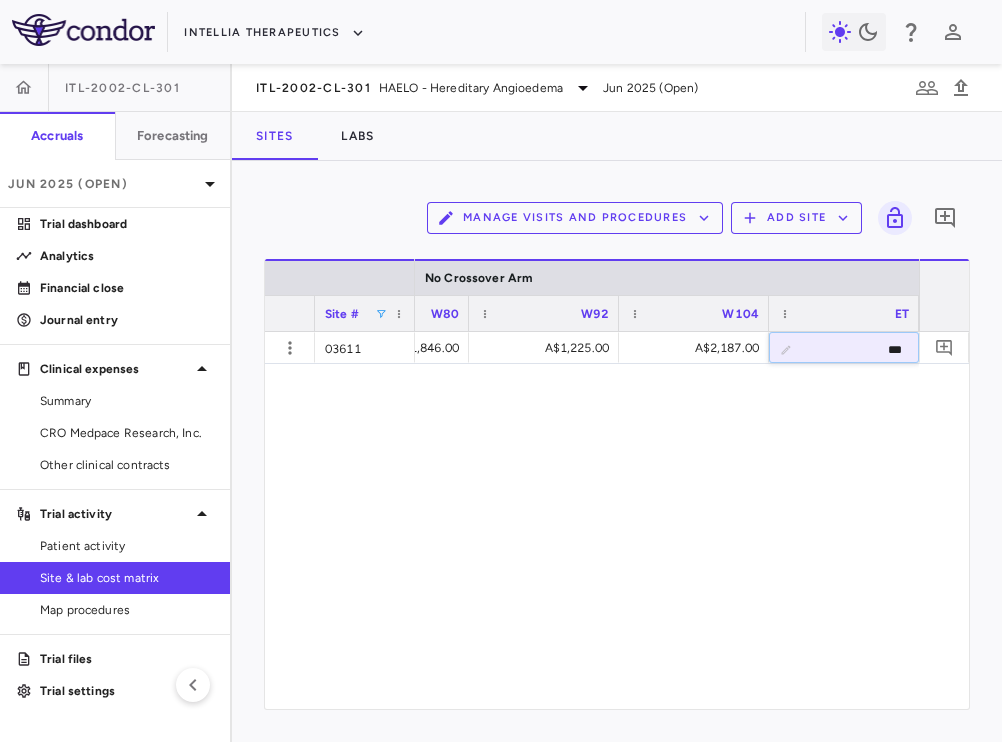 type on "****" 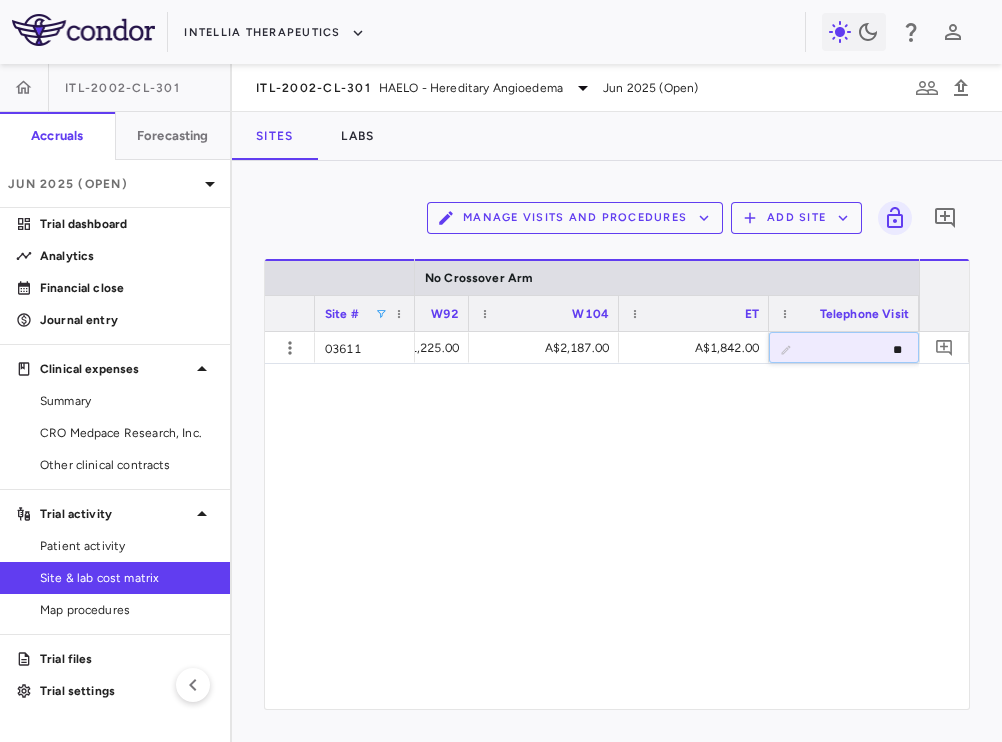 type on "***" 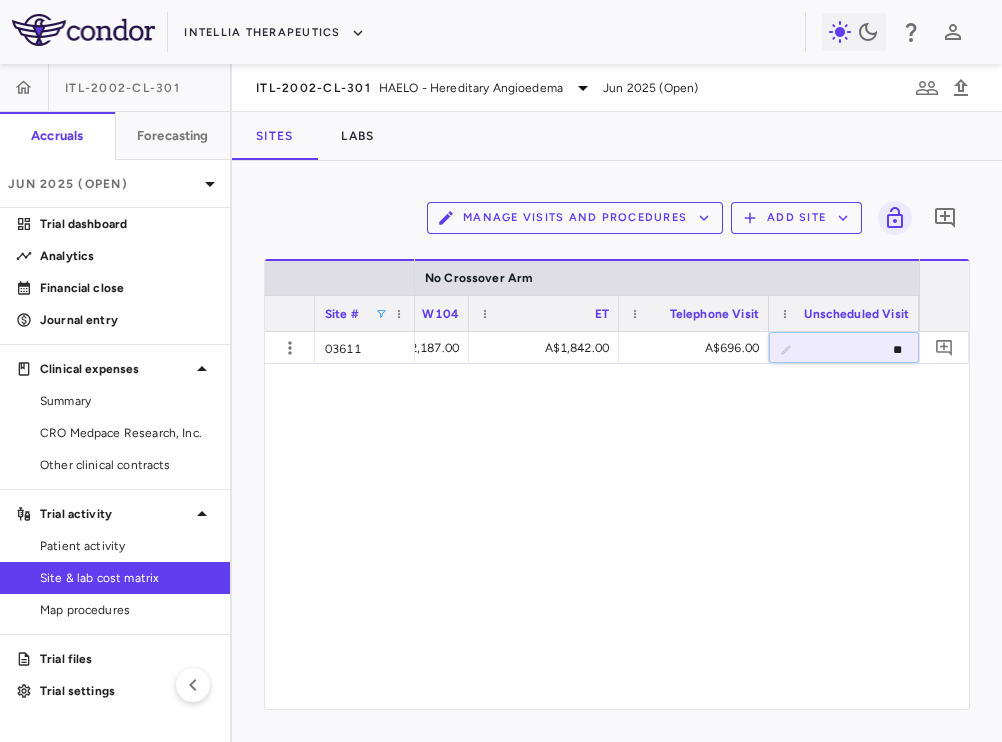 type on "***" 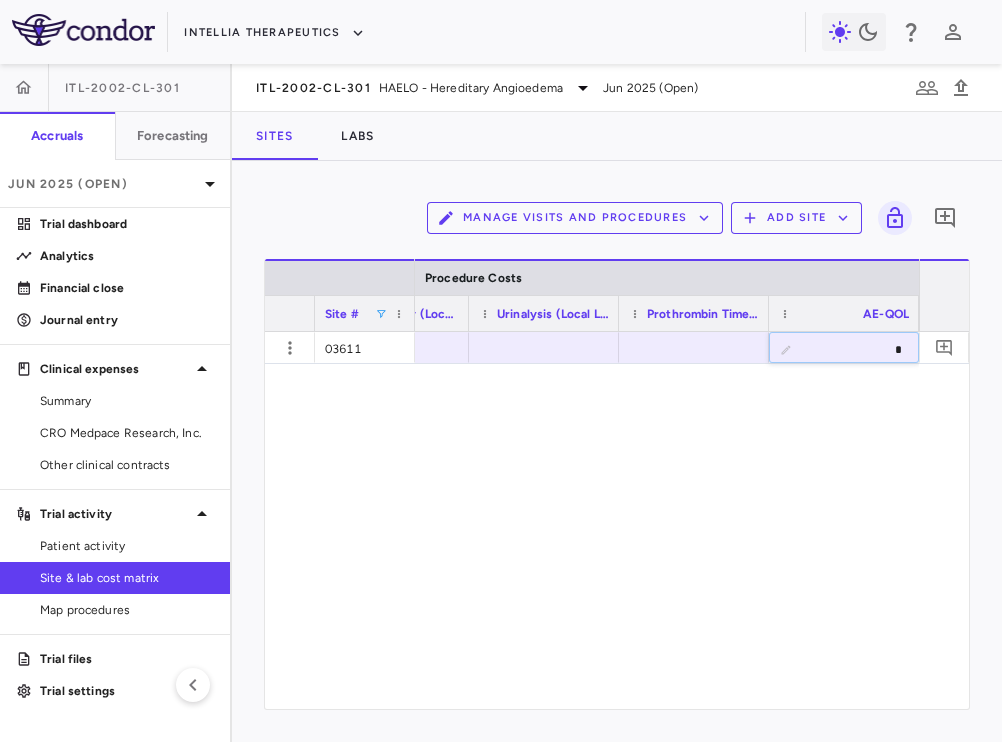 type on "**" 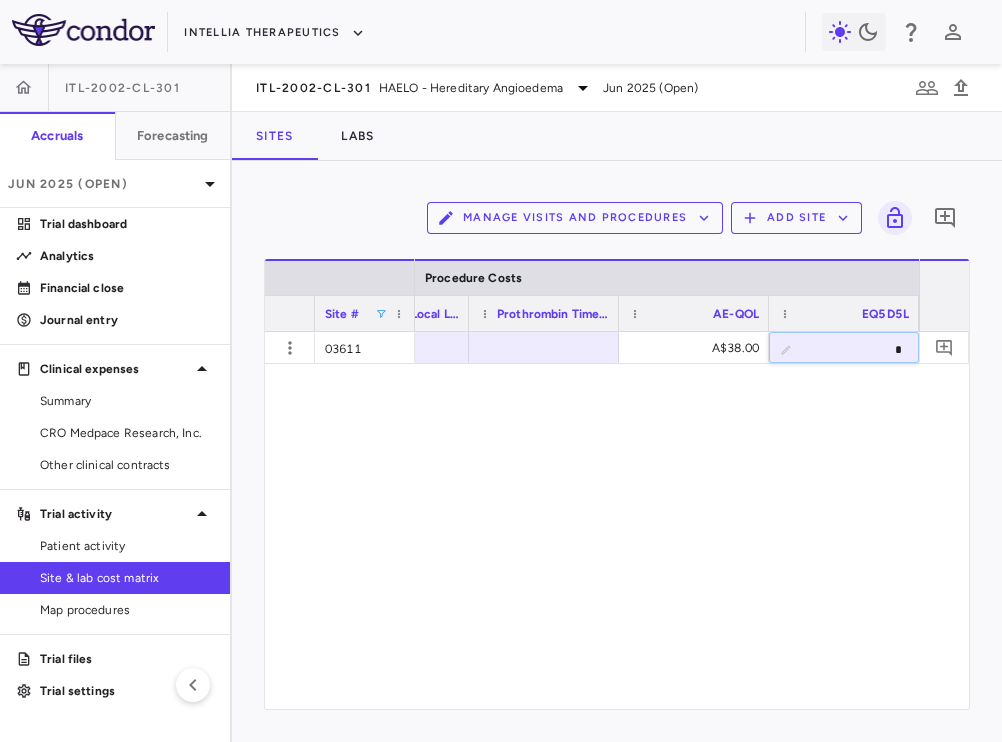 type on "**" 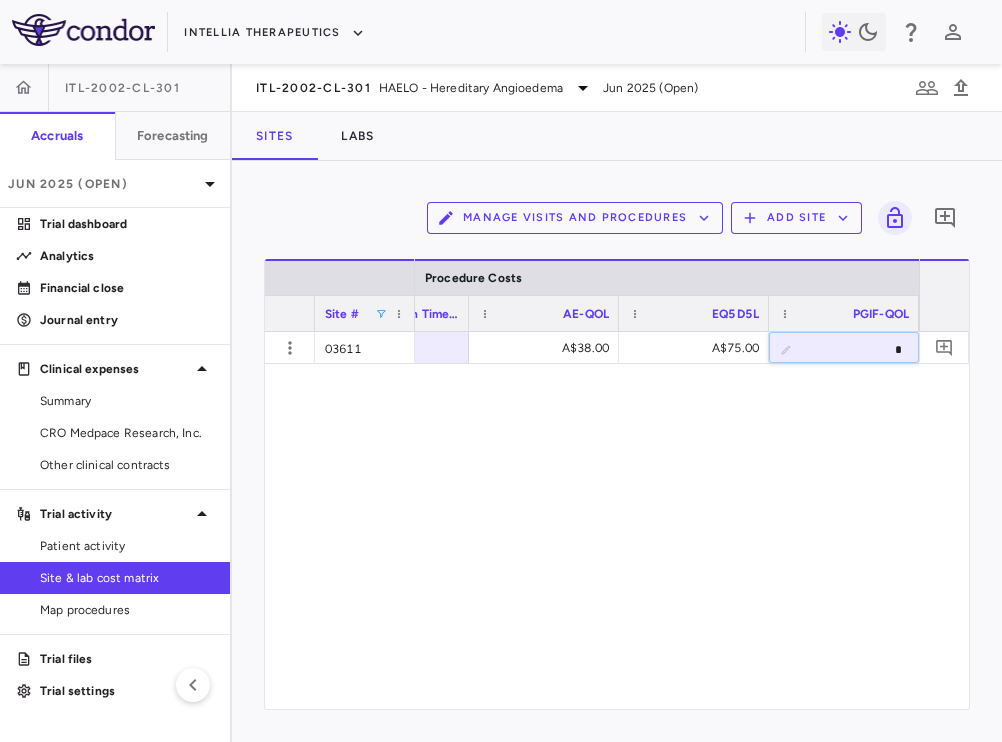 type on "**" 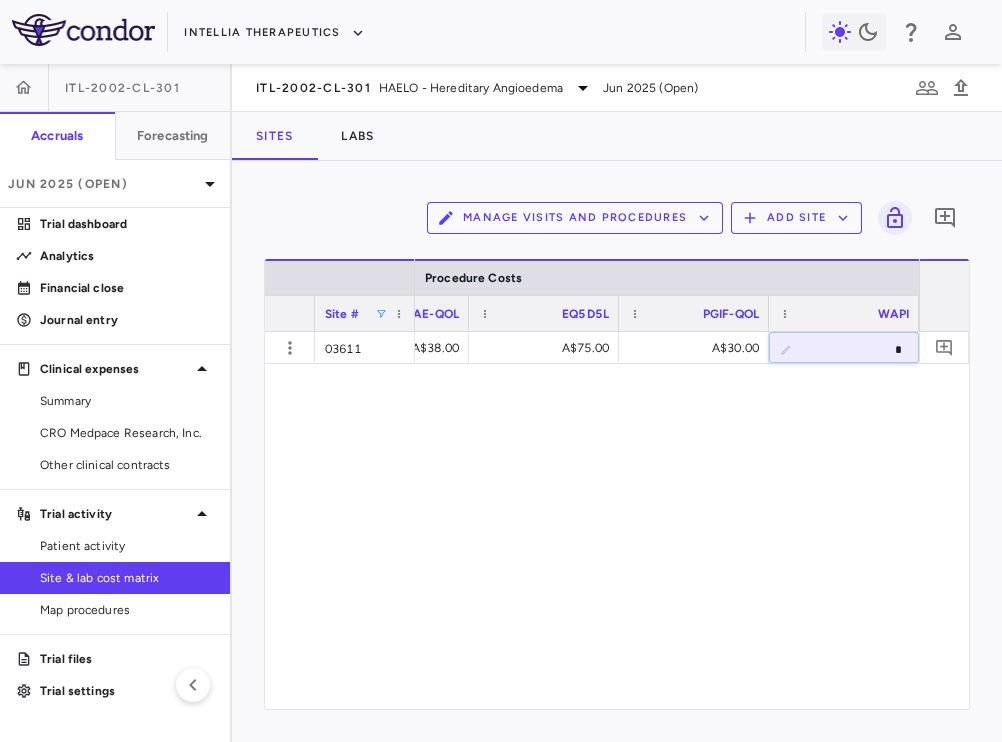 type on "**" 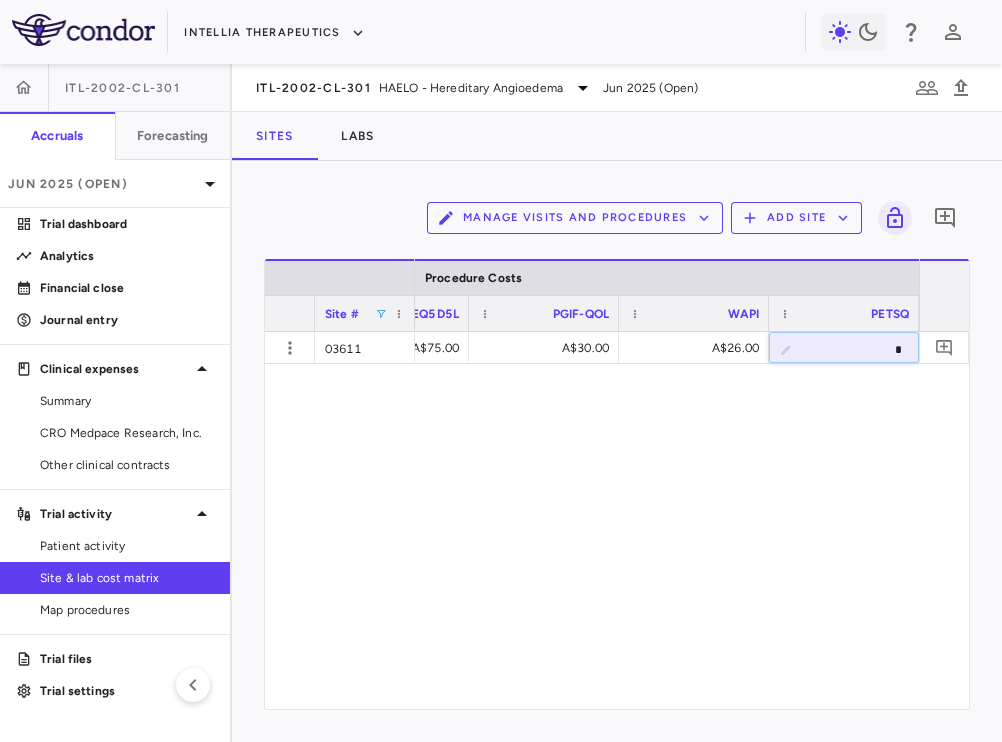 type on "**" 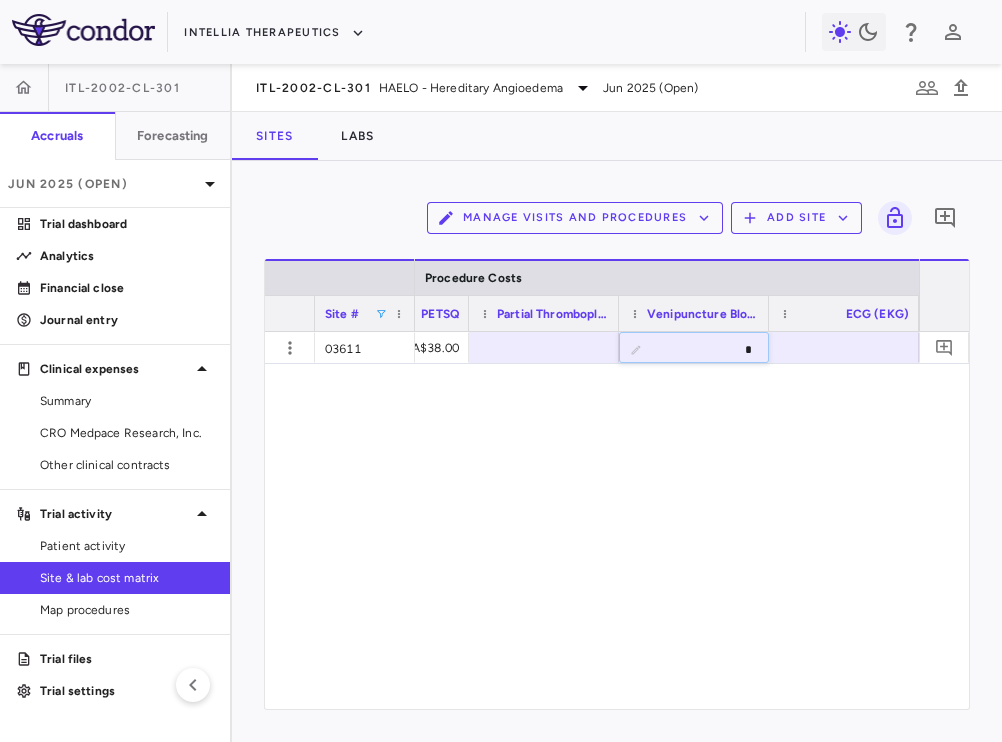 type on "**" 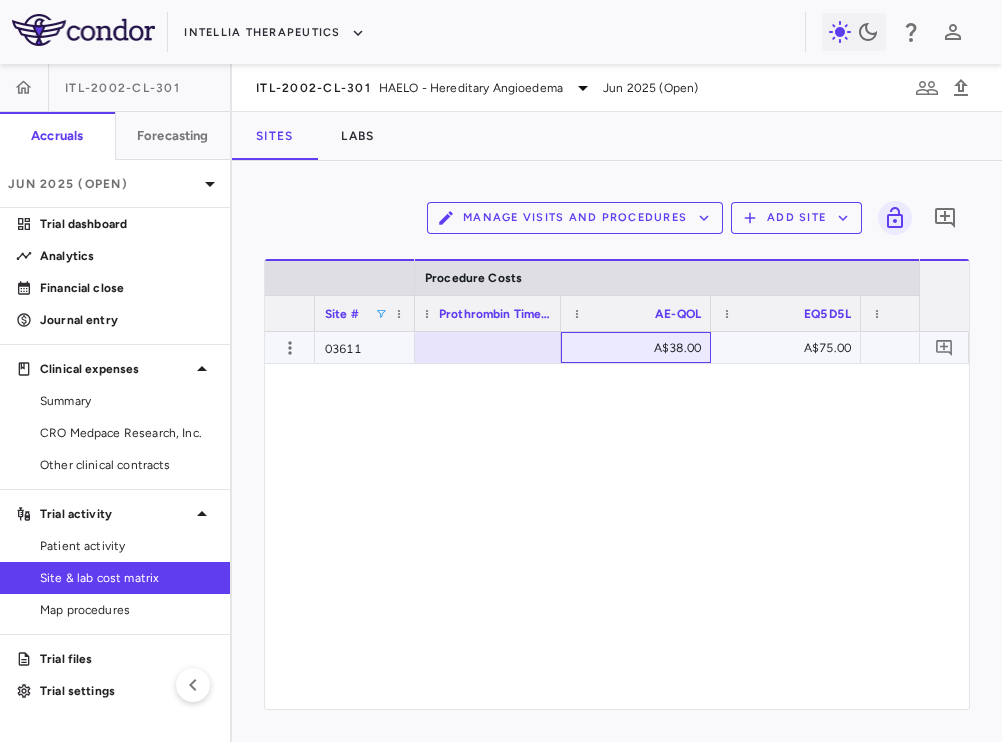 click on "A$38.00" at bounding box center (640, 348) 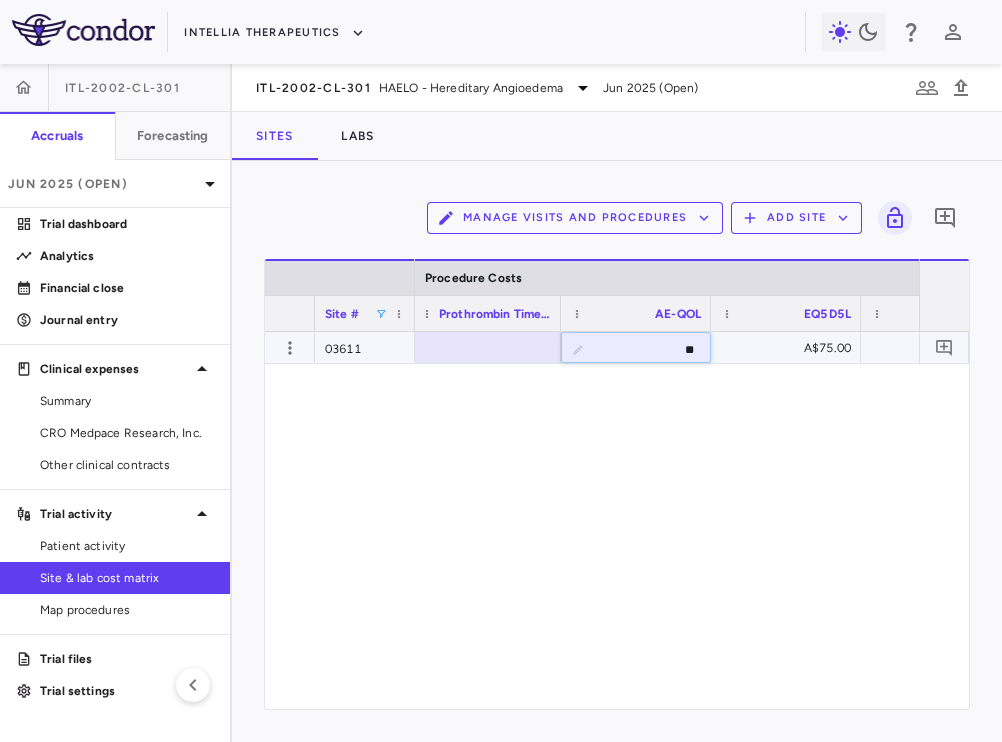 click on "**" at bounding box center (651, 349) 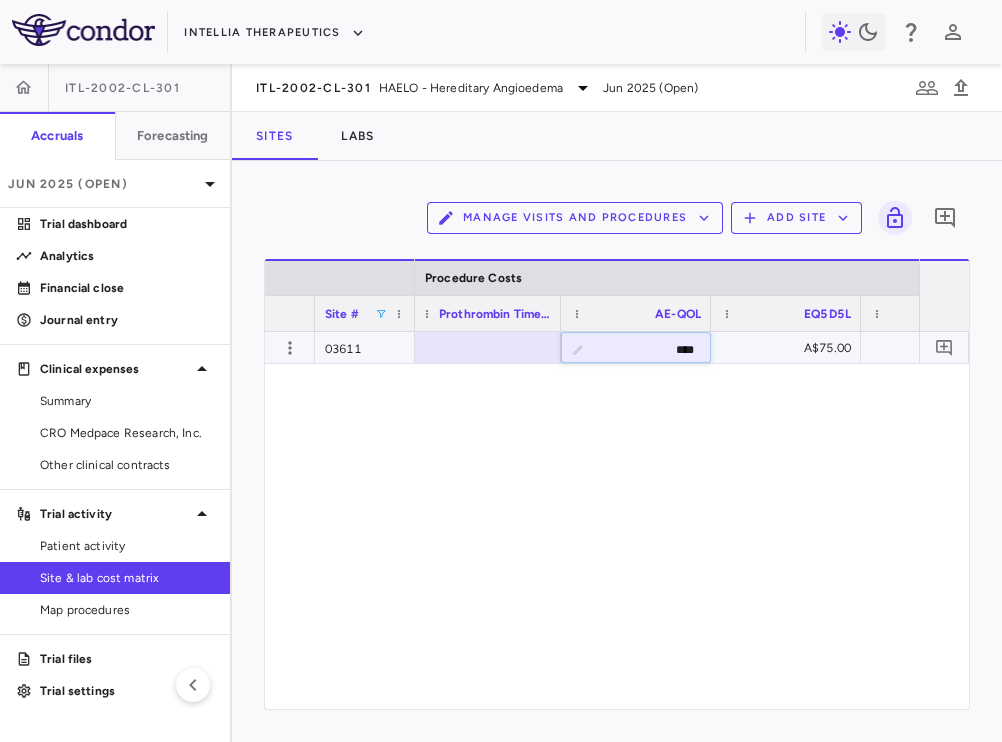 type on "*****" 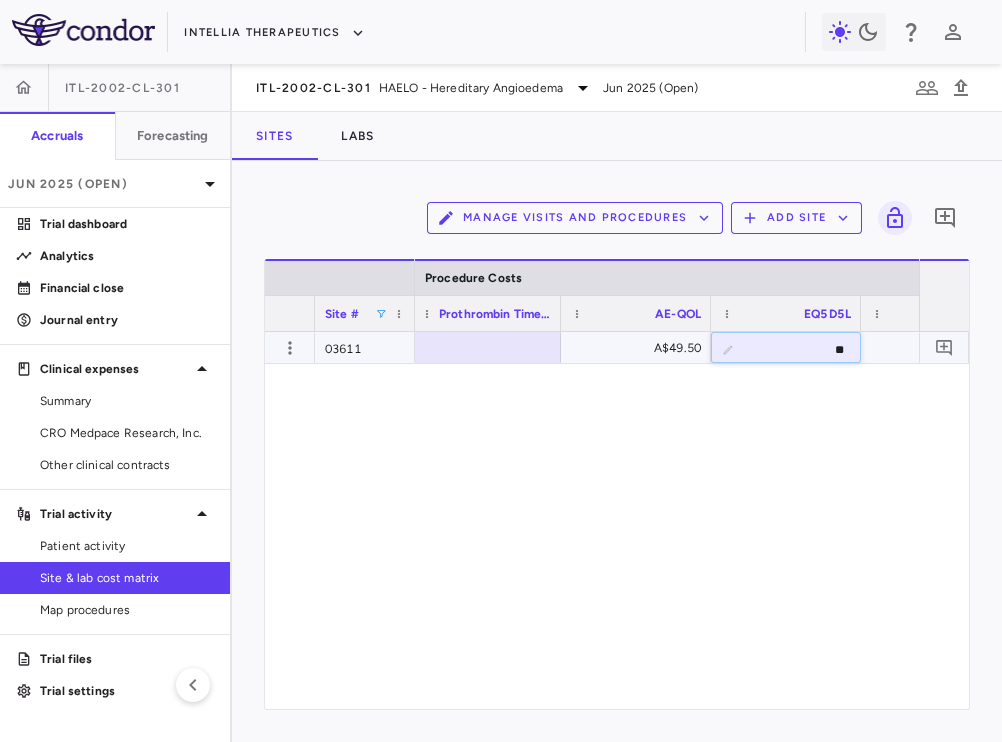 type on "*" 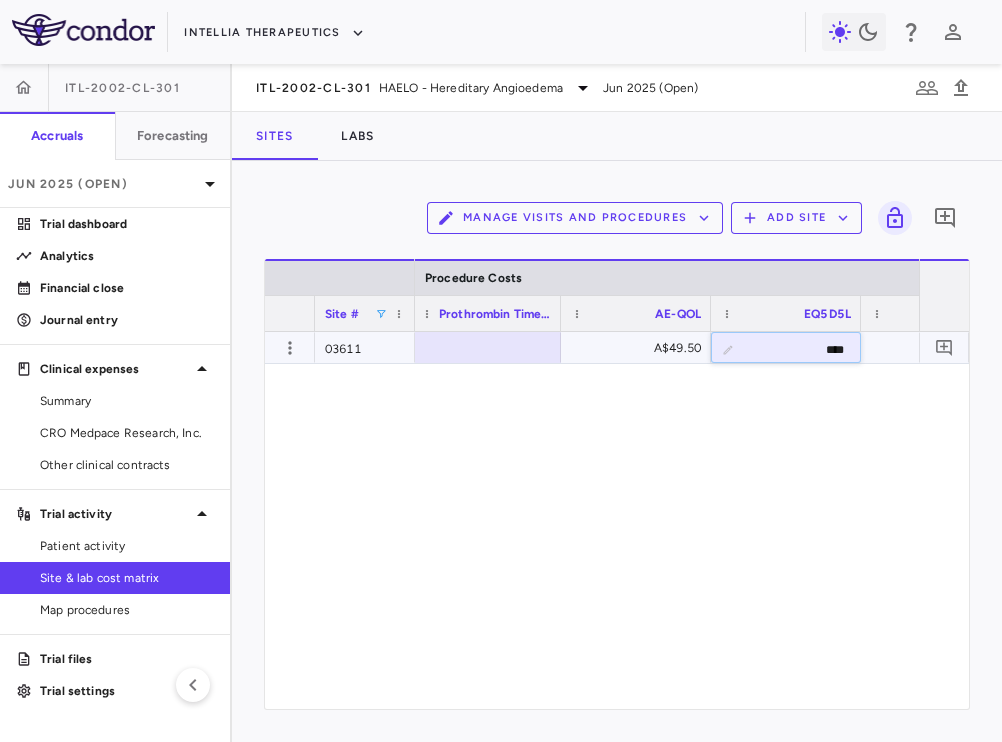 type on "*****" 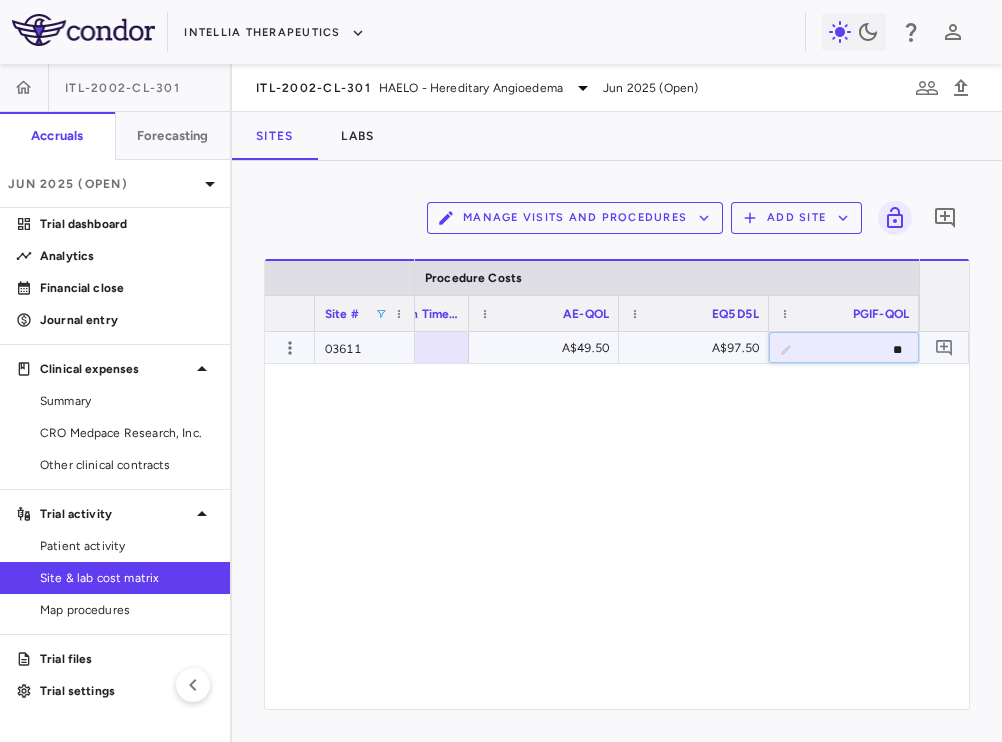 type on "*" 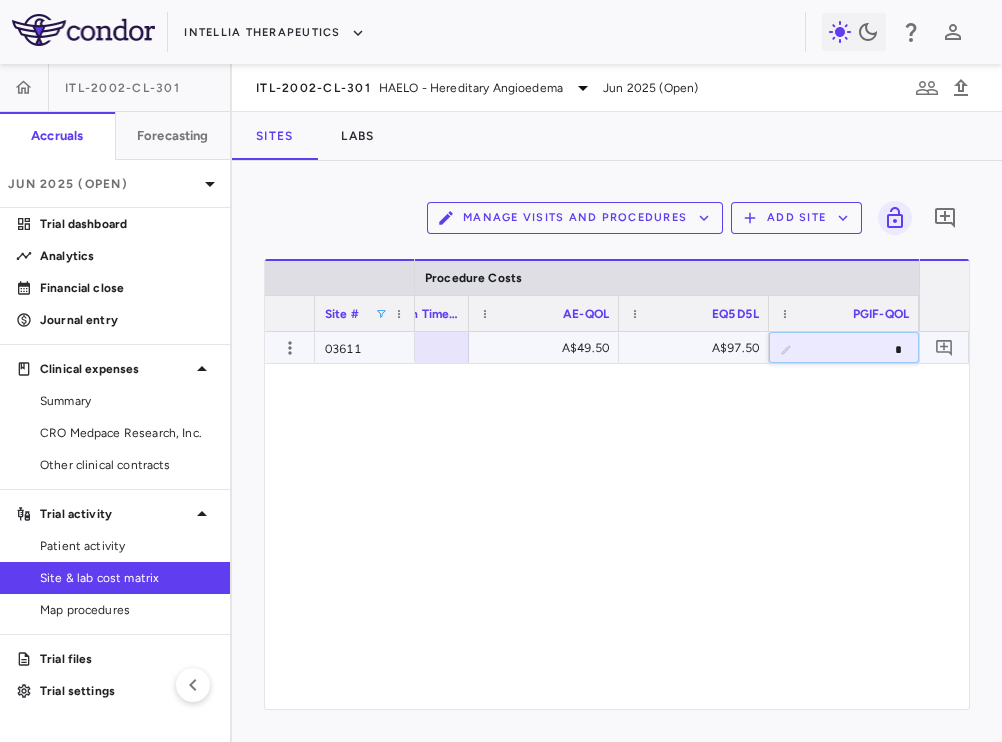 type on "**" 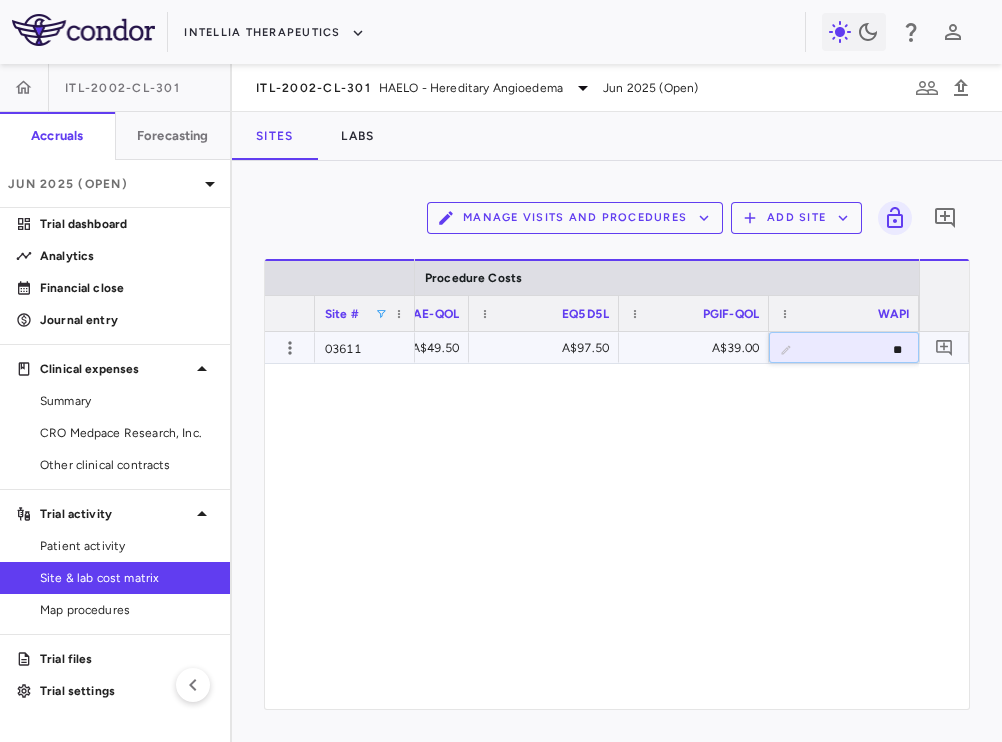 type on "*" 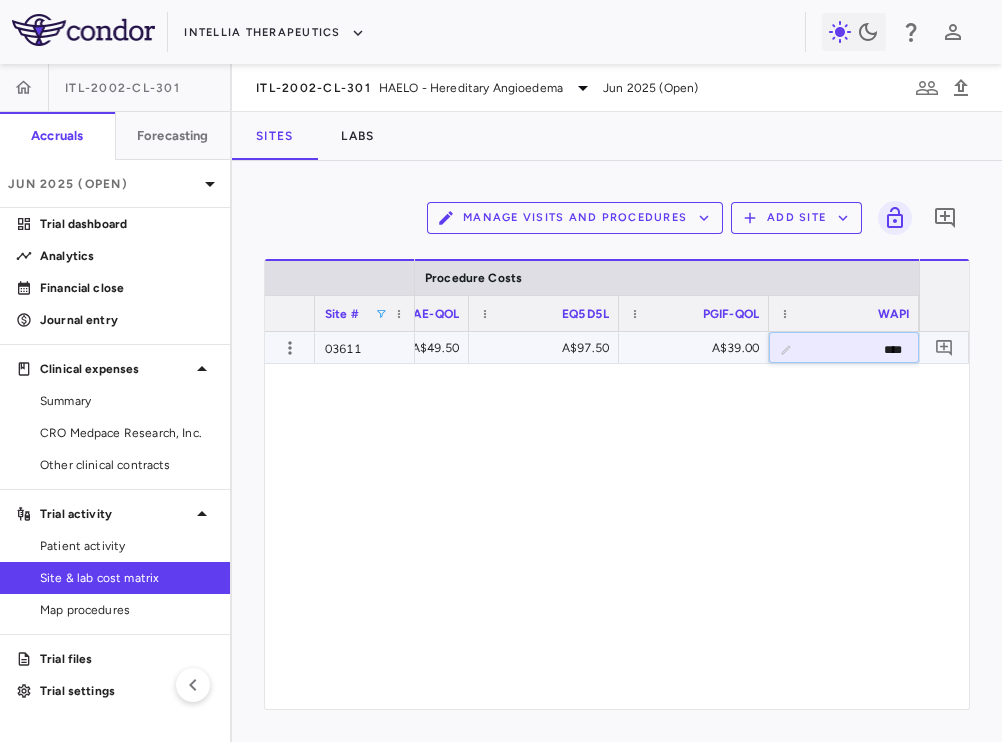 type on "*****" 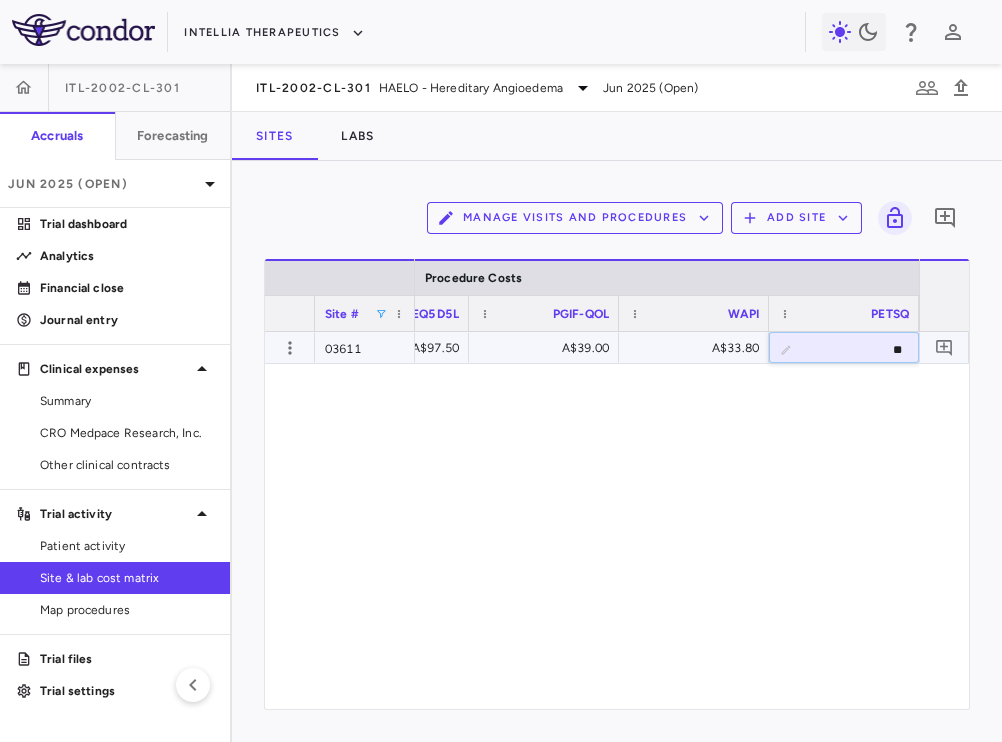 type on "*" 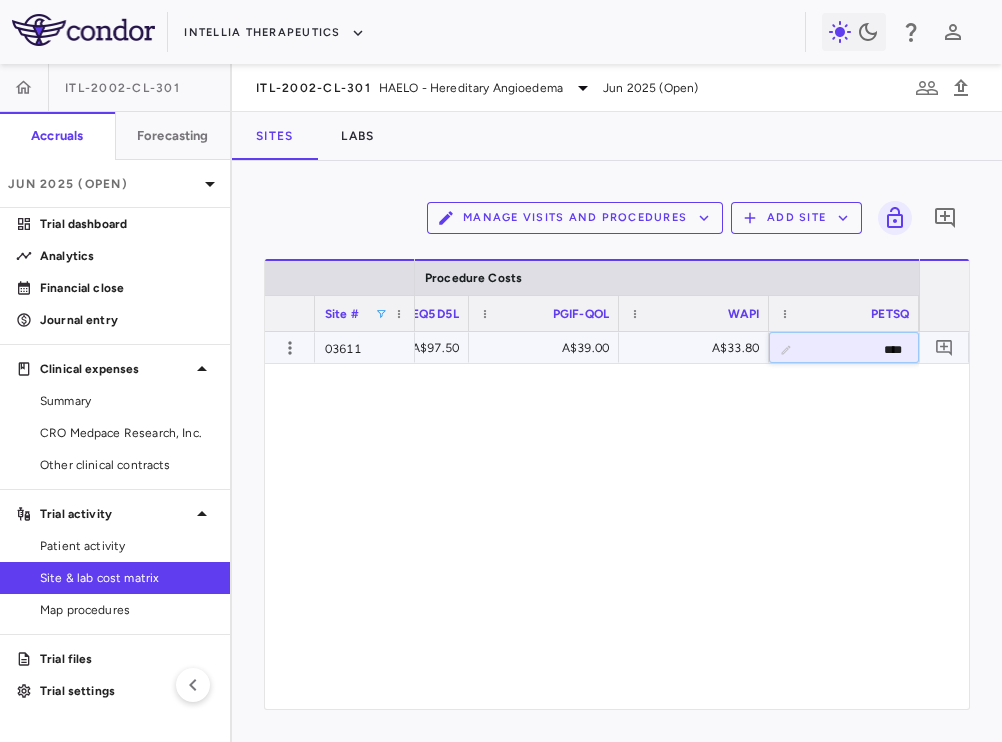 type on "*****" 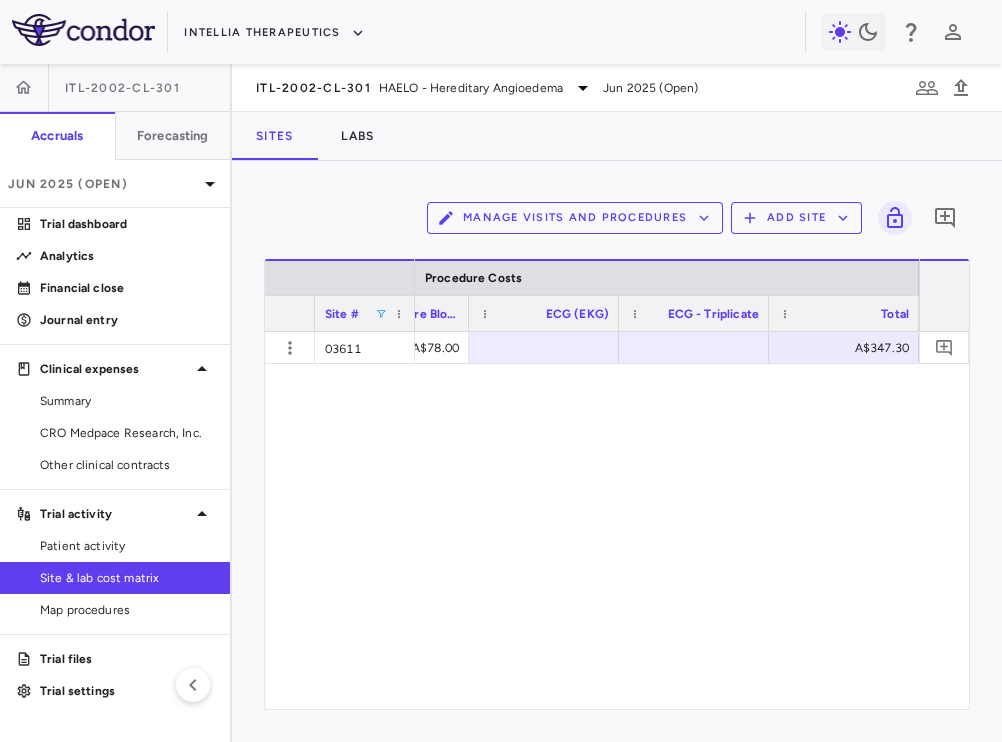 click at bounding box center [381, 314] 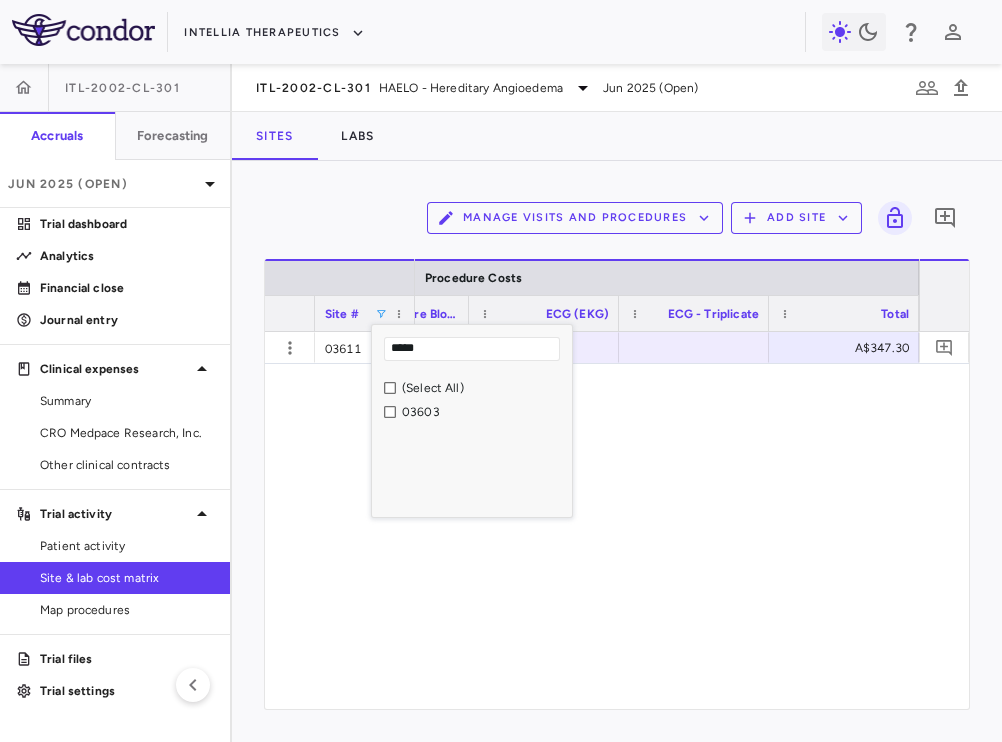 type on "*****" 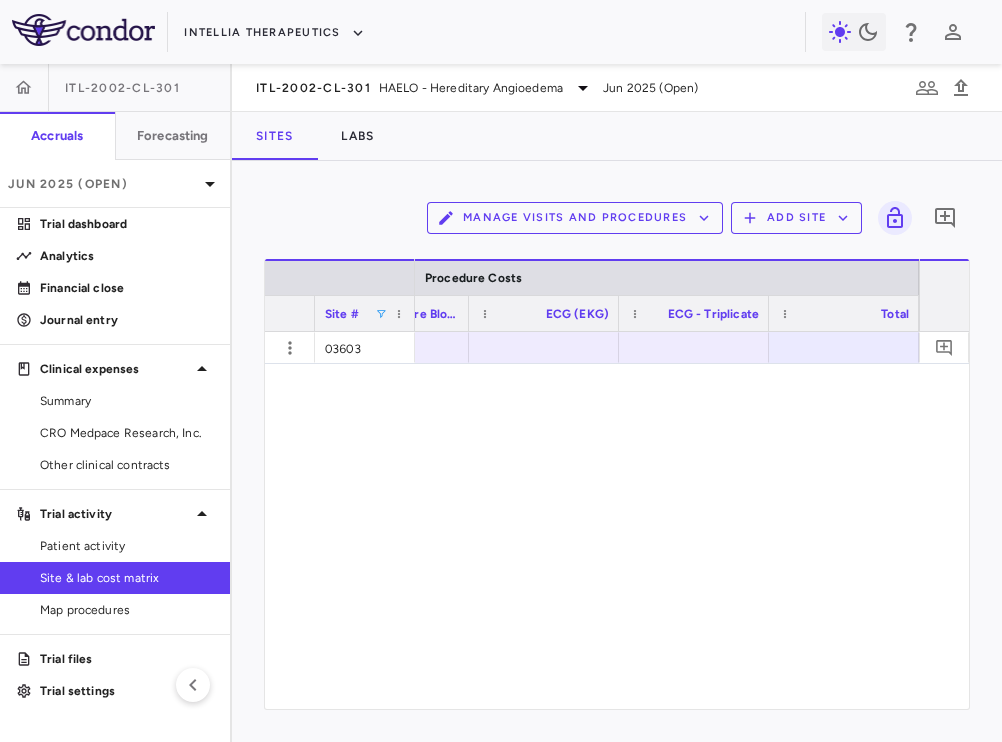 click at bounding box center [667, 520] 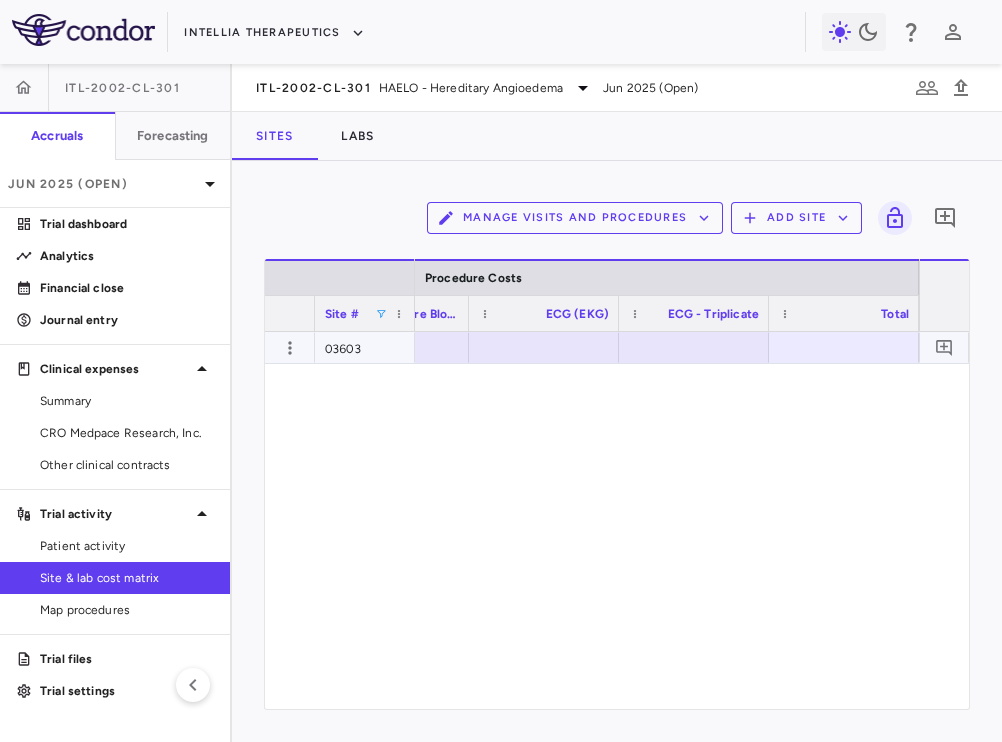 scroll, scrollTop: 0, scrollLeft: 11342, axis: horizontal 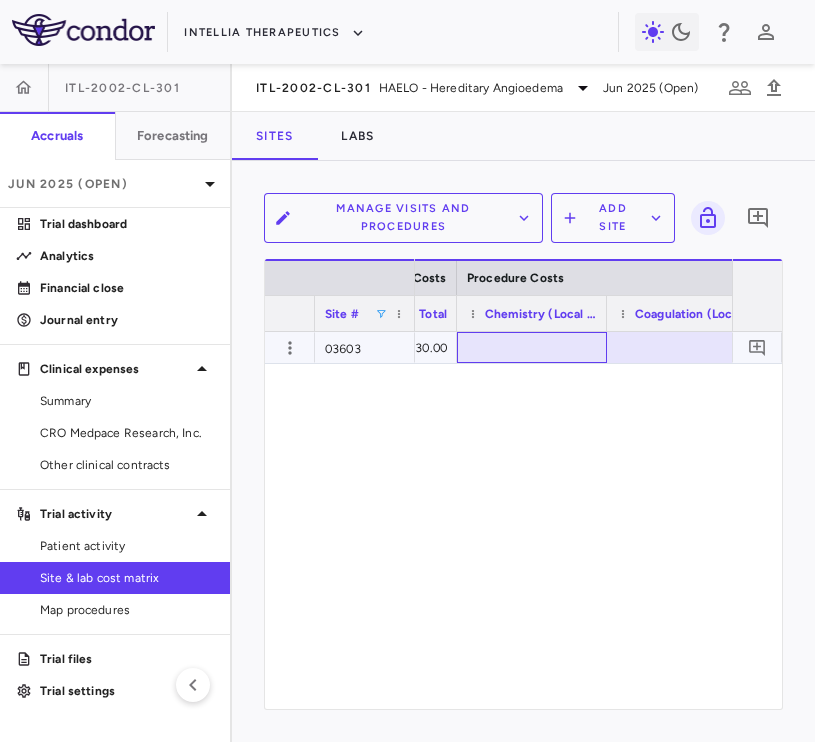 click at bounding box center (532, 347) 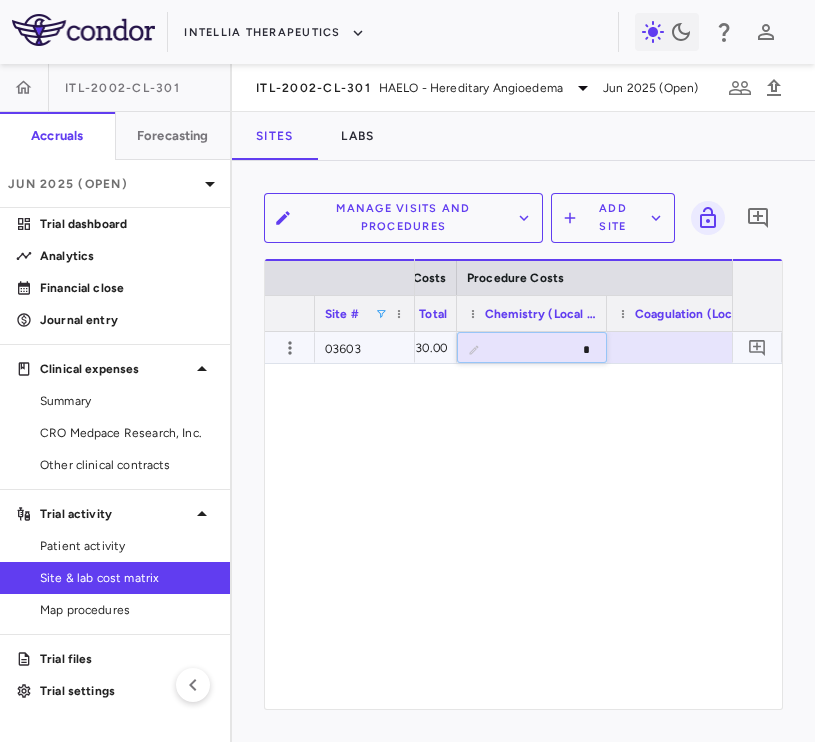 type on "**" 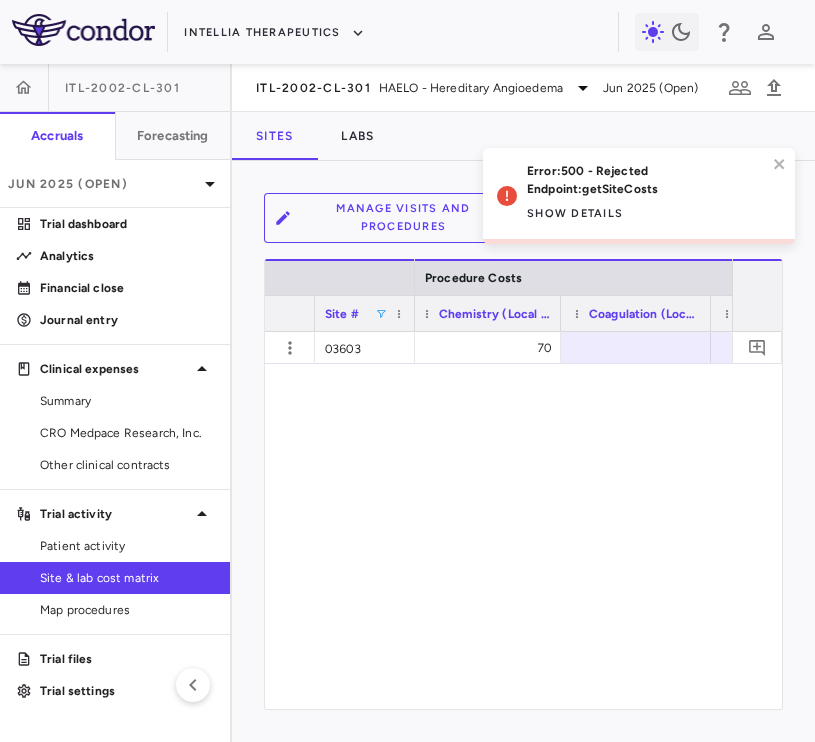 click on "A$13,930.00 70" at bounding box center [573, 520] 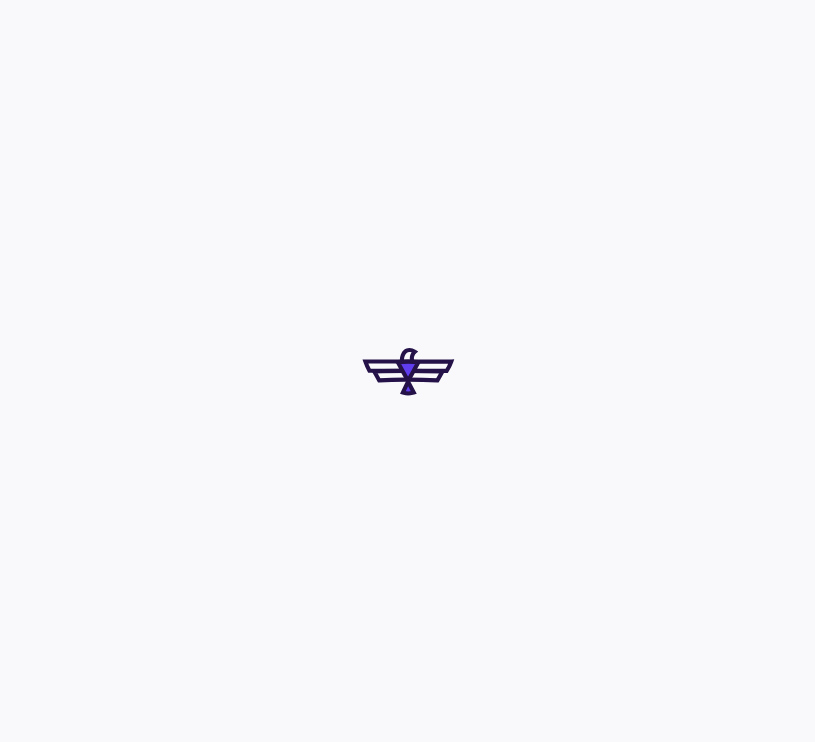scroll, scrollTop: 0, scrollLeft: 0, axis: both 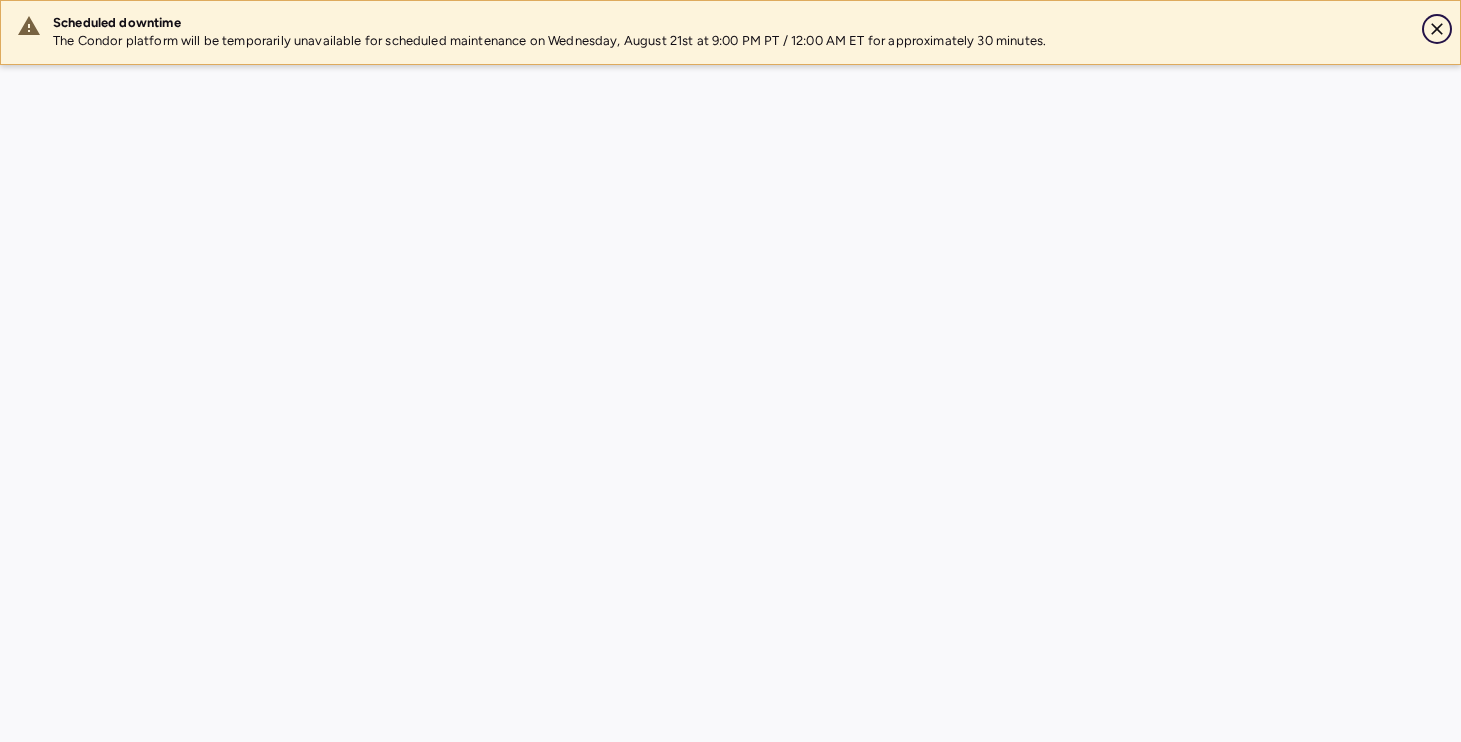 click 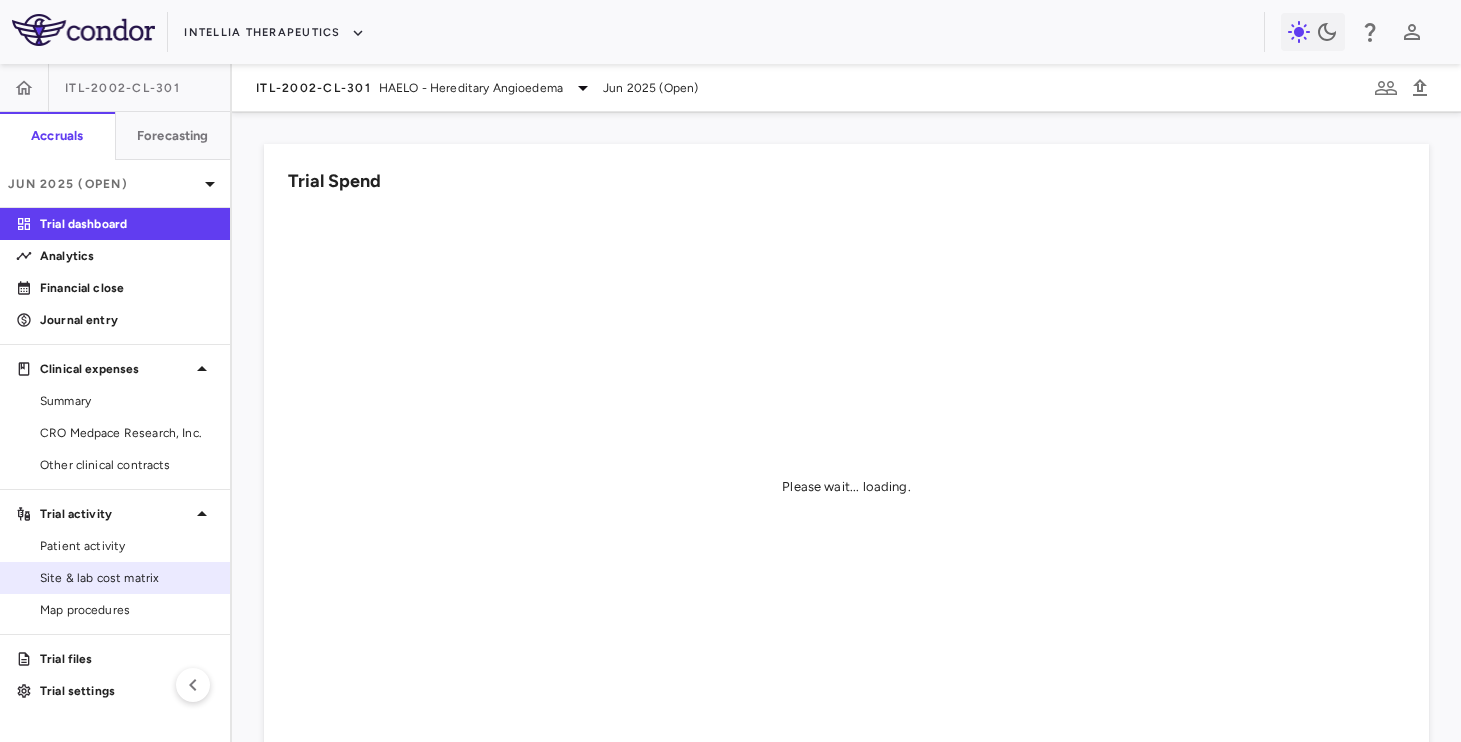 click on "Site & lab cost matrix" at bounding box center [127, 578] 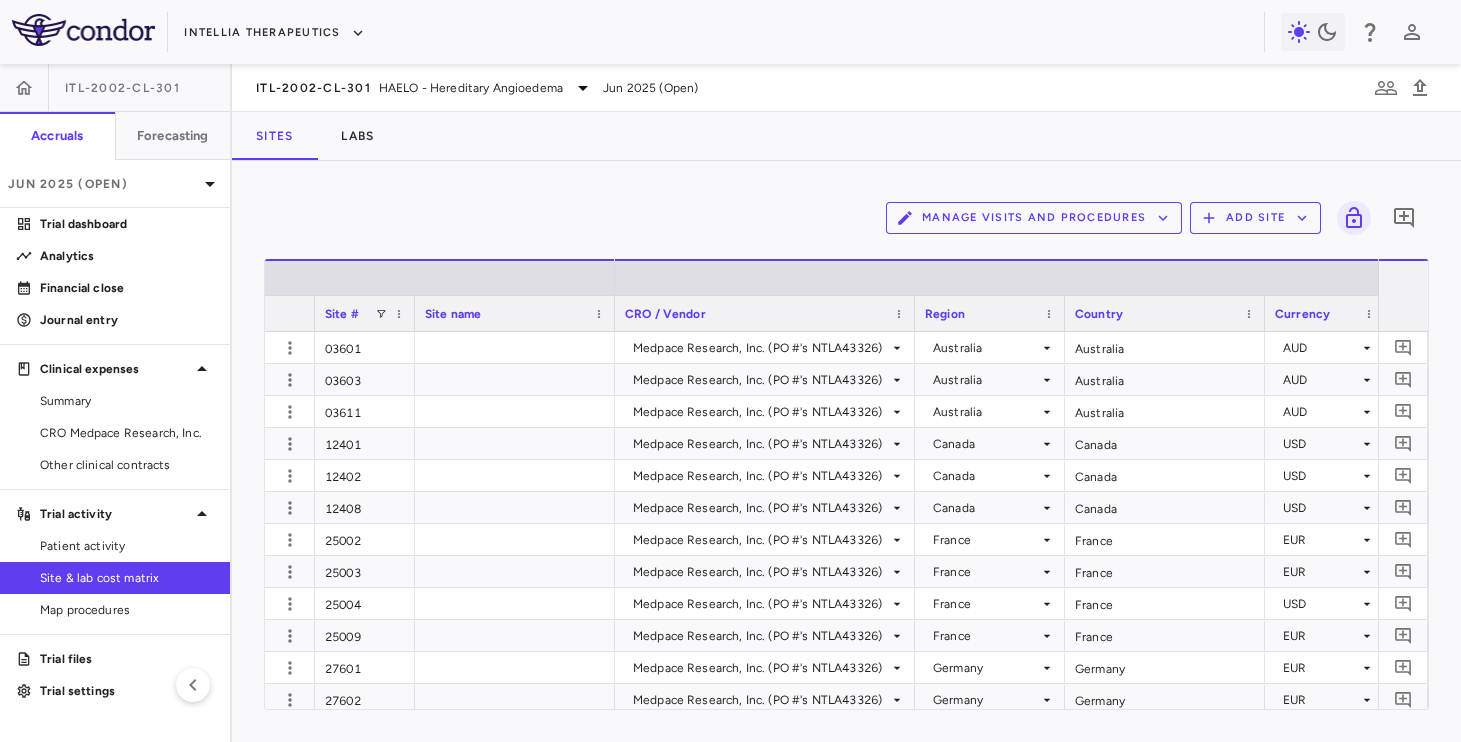 drag, startPoint x: 1457, startPoint y: 263, endPoint x: 969, endPoint y: 323, distance: 491.67468 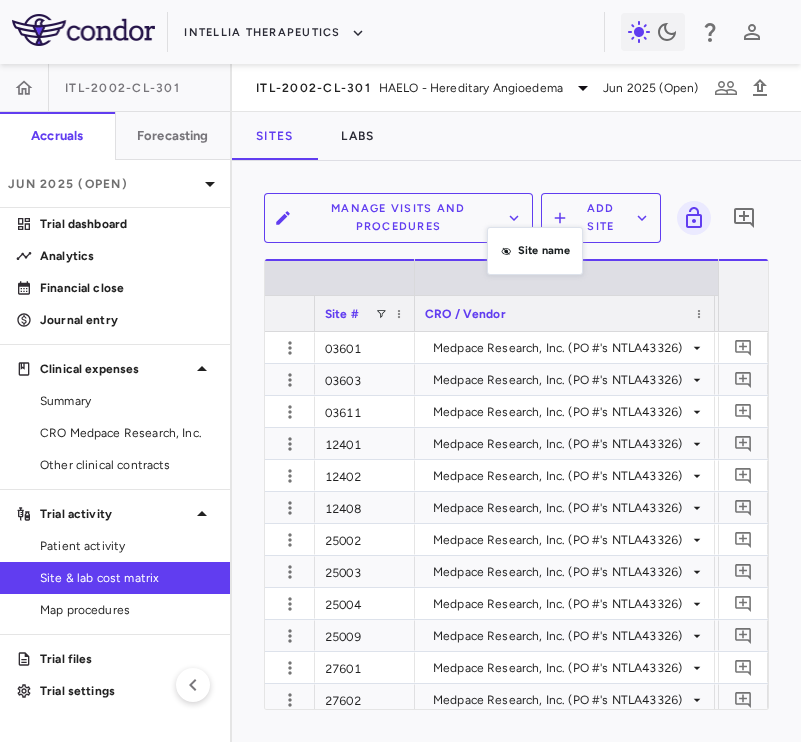 drag, startPoint x: 497, startPoint y: 326, endPoint x: 499, endPoint y: 228, distance: 98.02041 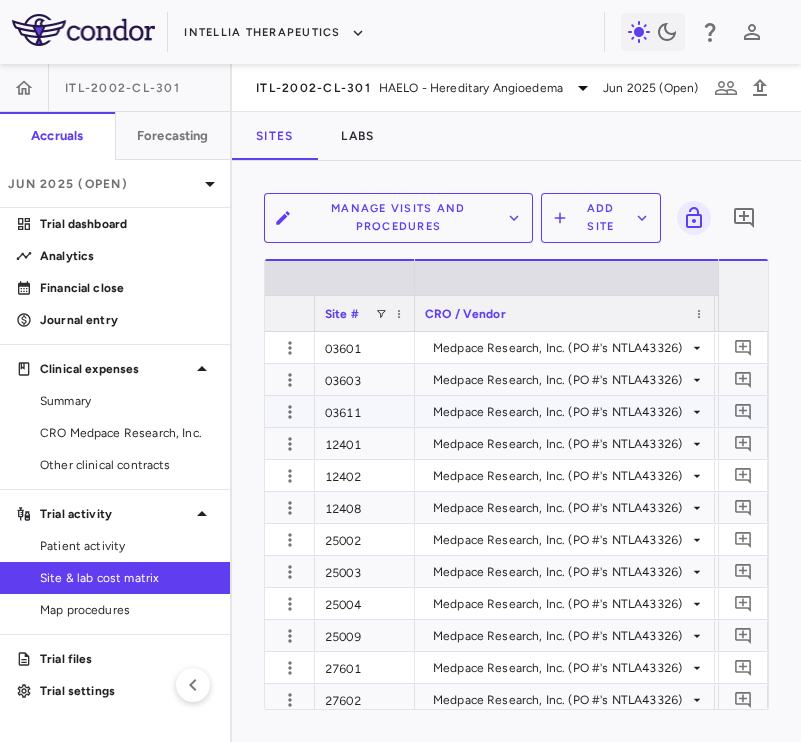 scroll, scrollTop: 0, scrollLeft: 780, axis: horizontal 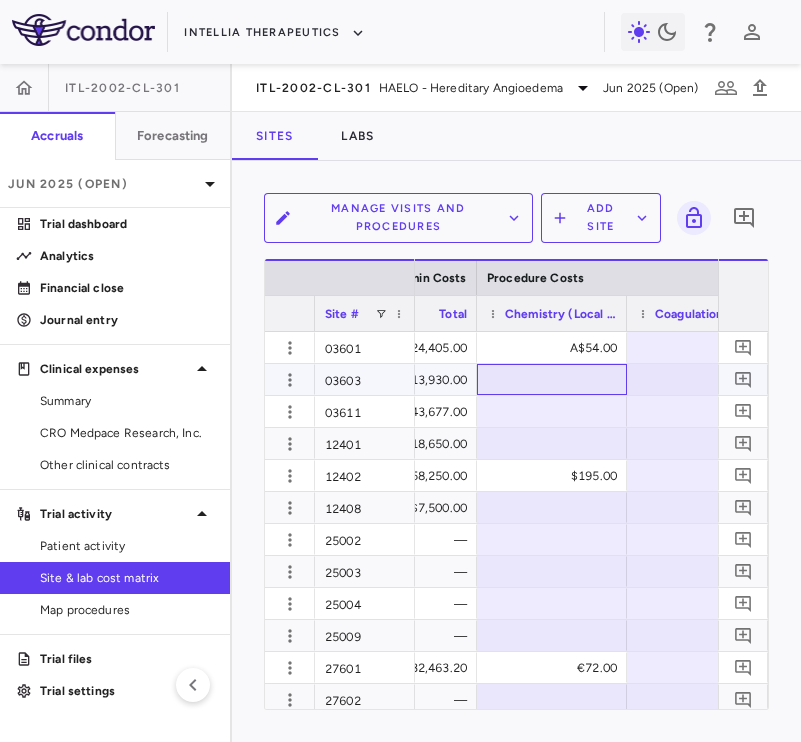 click at bounding box center (552, 379) 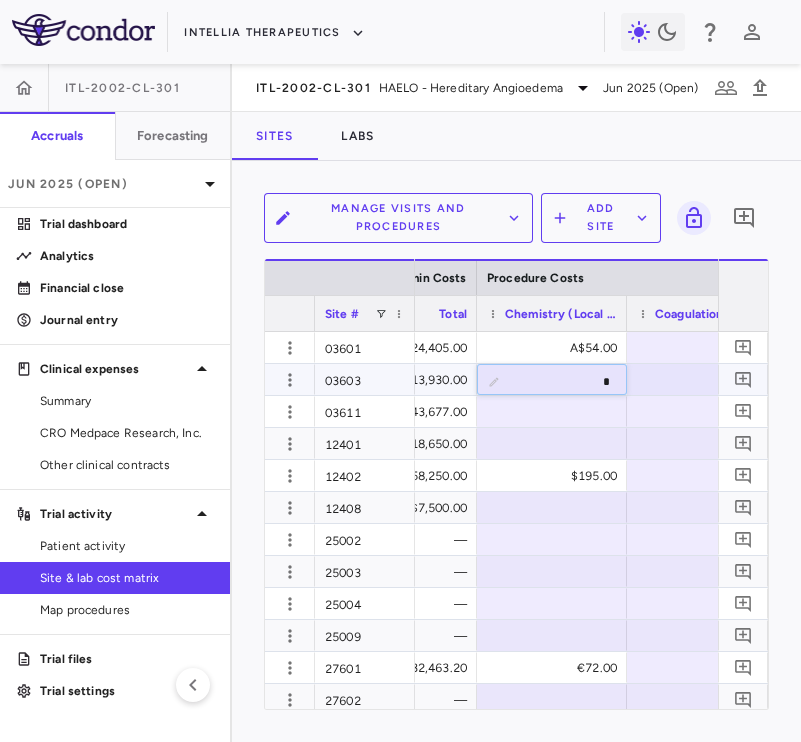 type on "**" 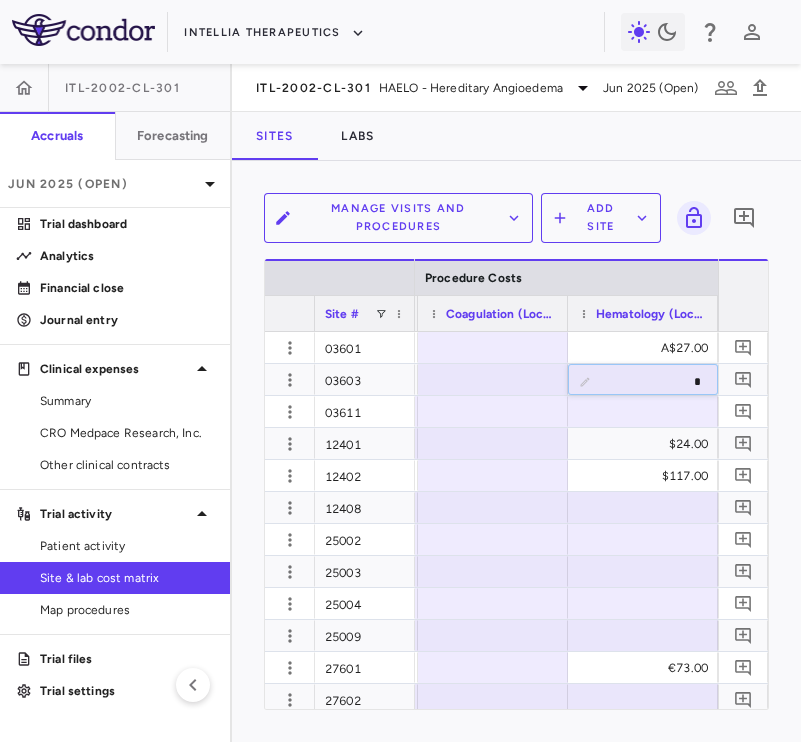 type on "**" 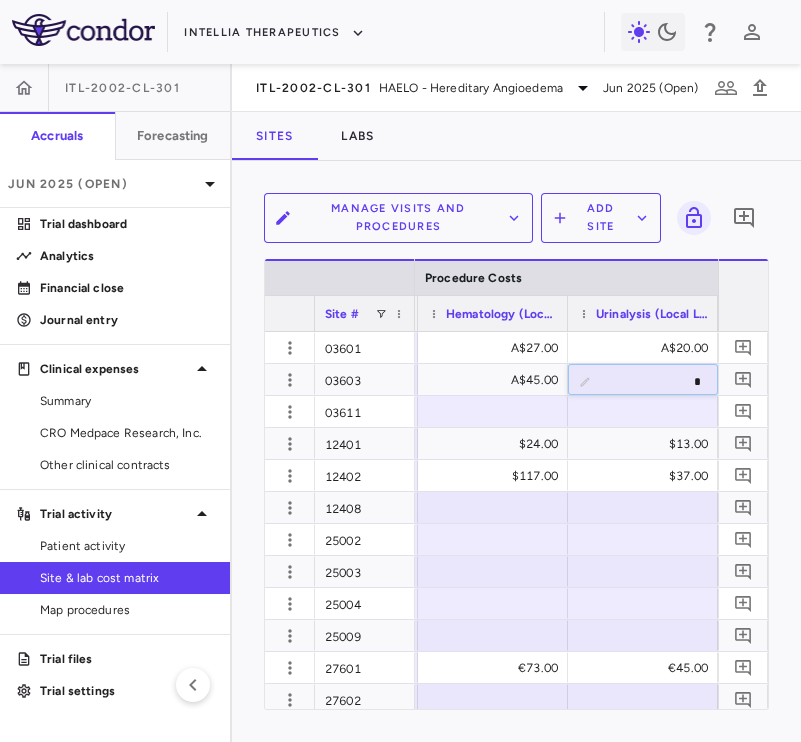 type on "**" 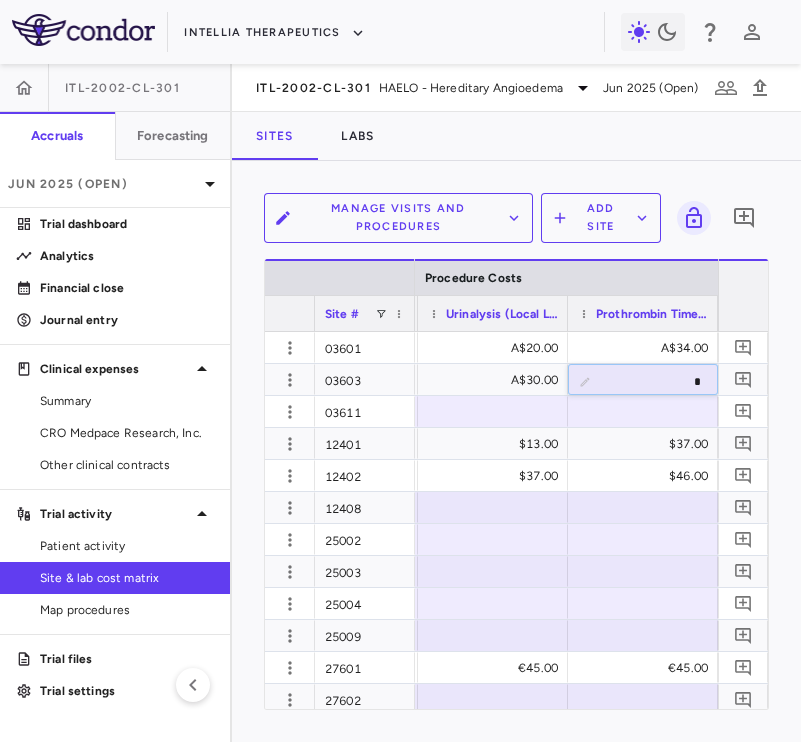 type on "**" 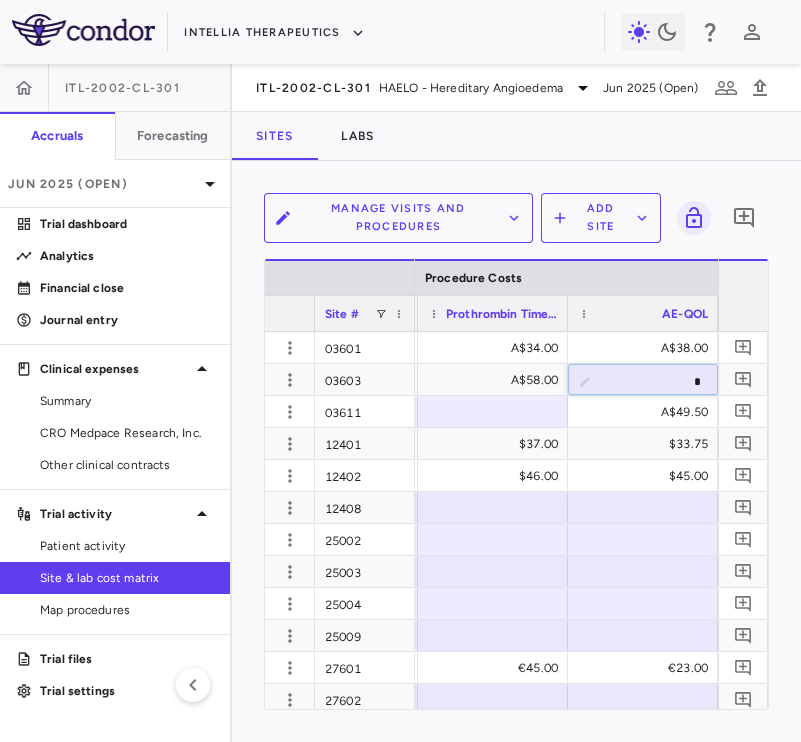 type on "**" 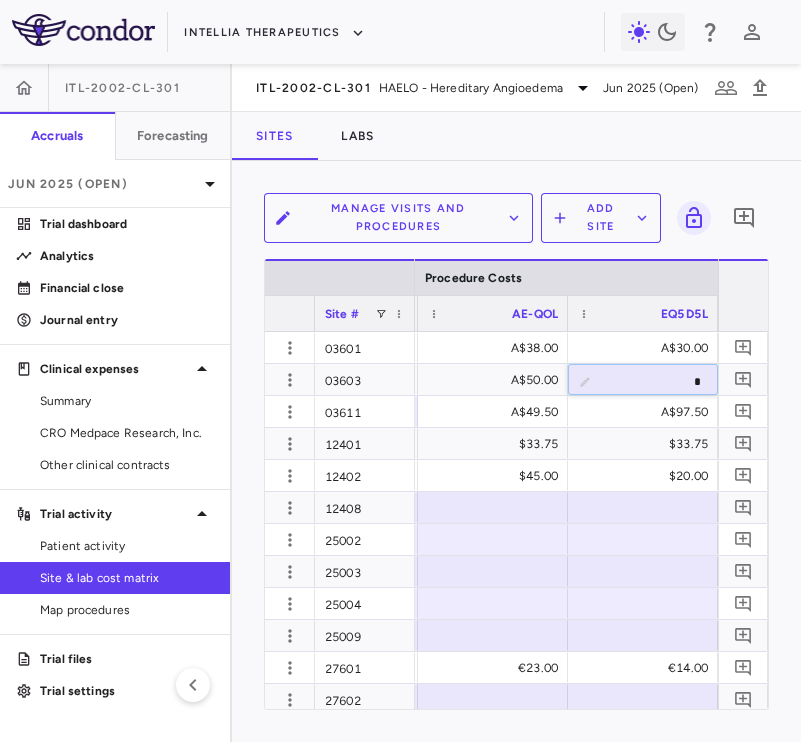 type on "**" 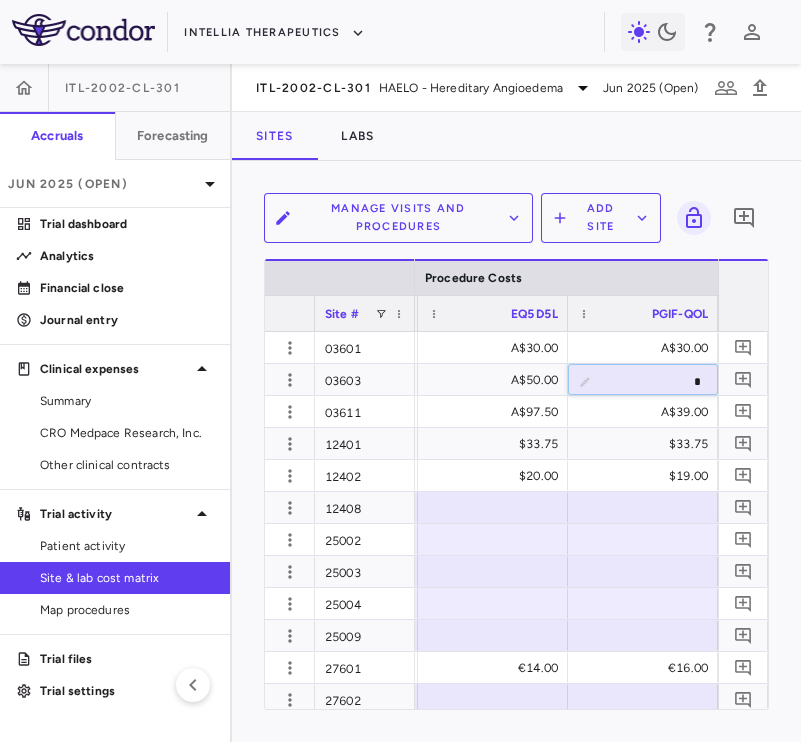 type on "**" 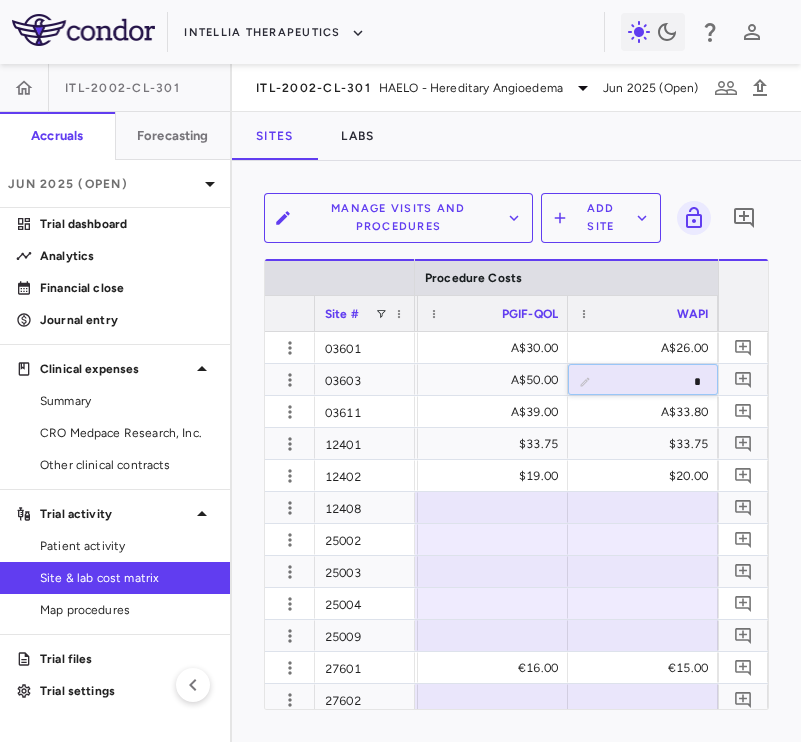 type on "**" 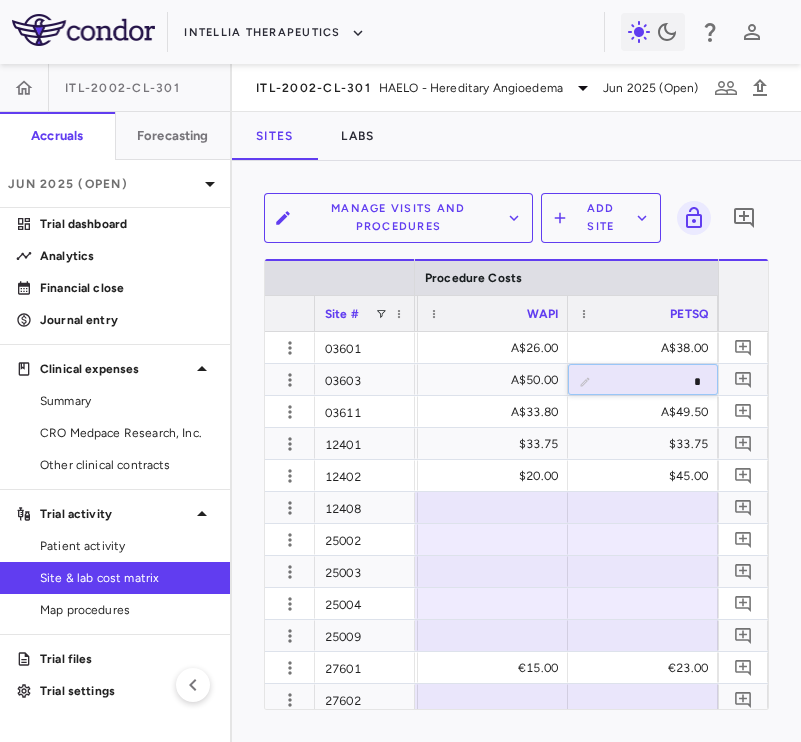 type on "**" 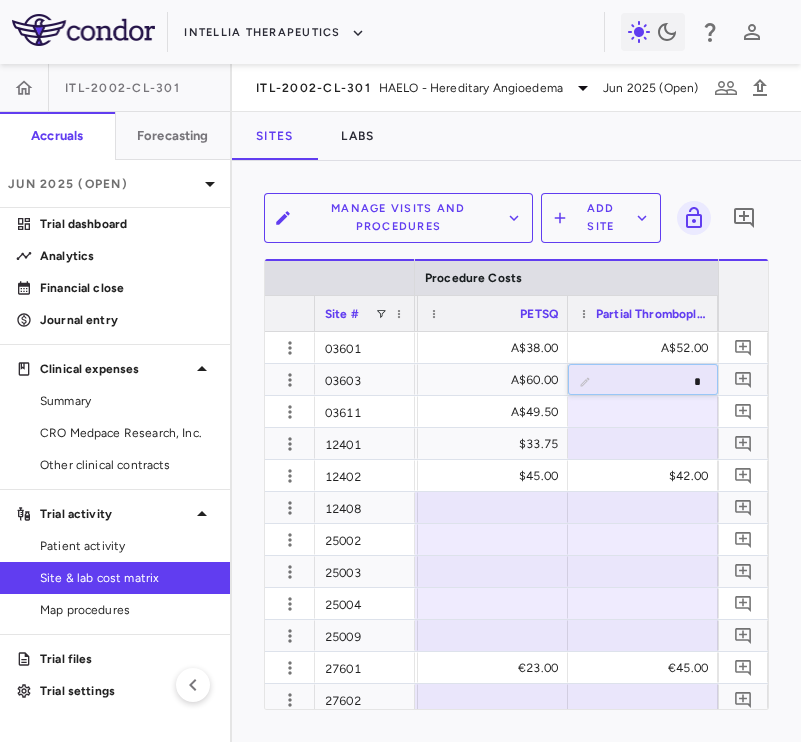 type on "**" 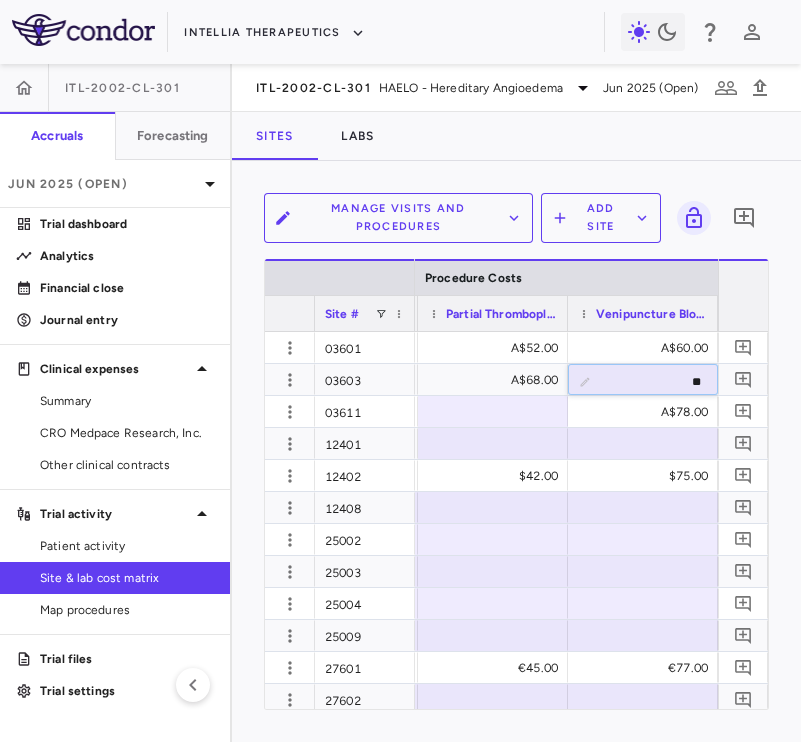 type on "***" 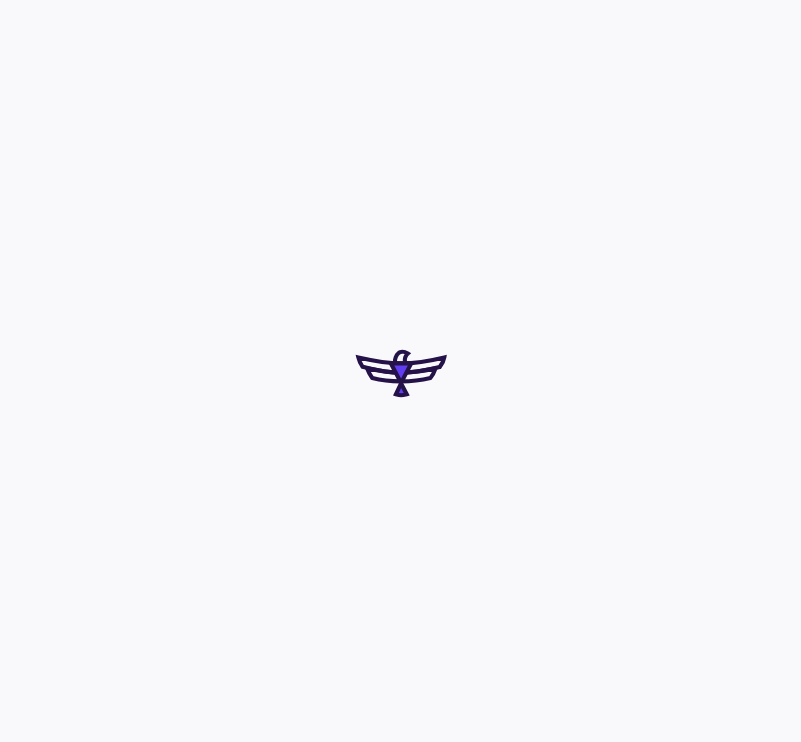 scroll, scrollTop: 0, scrollLeft: 0, axis: both 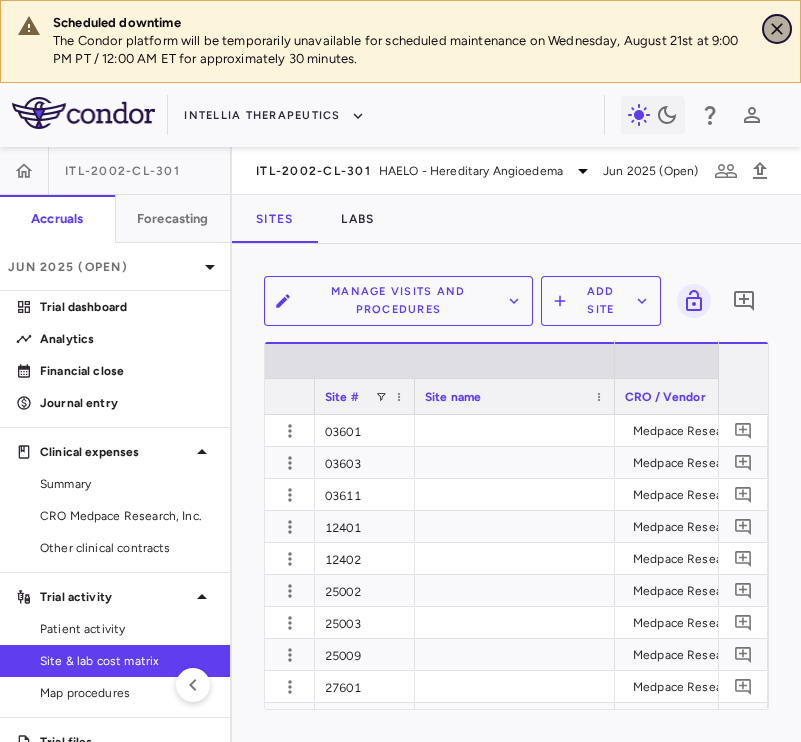 click 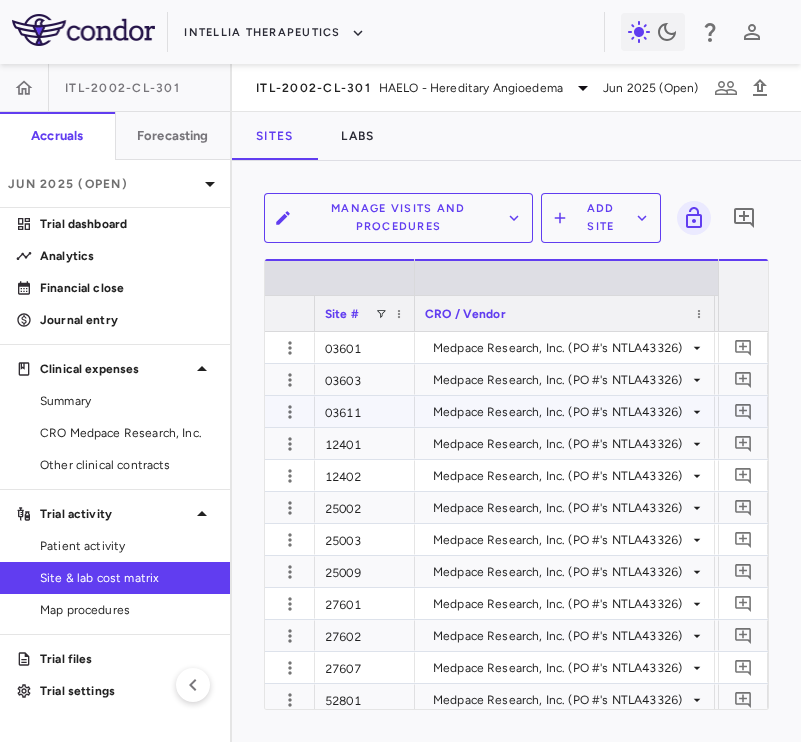 scroll, scrollTop: 0, scrollLeft: 474, axis: horizontal 